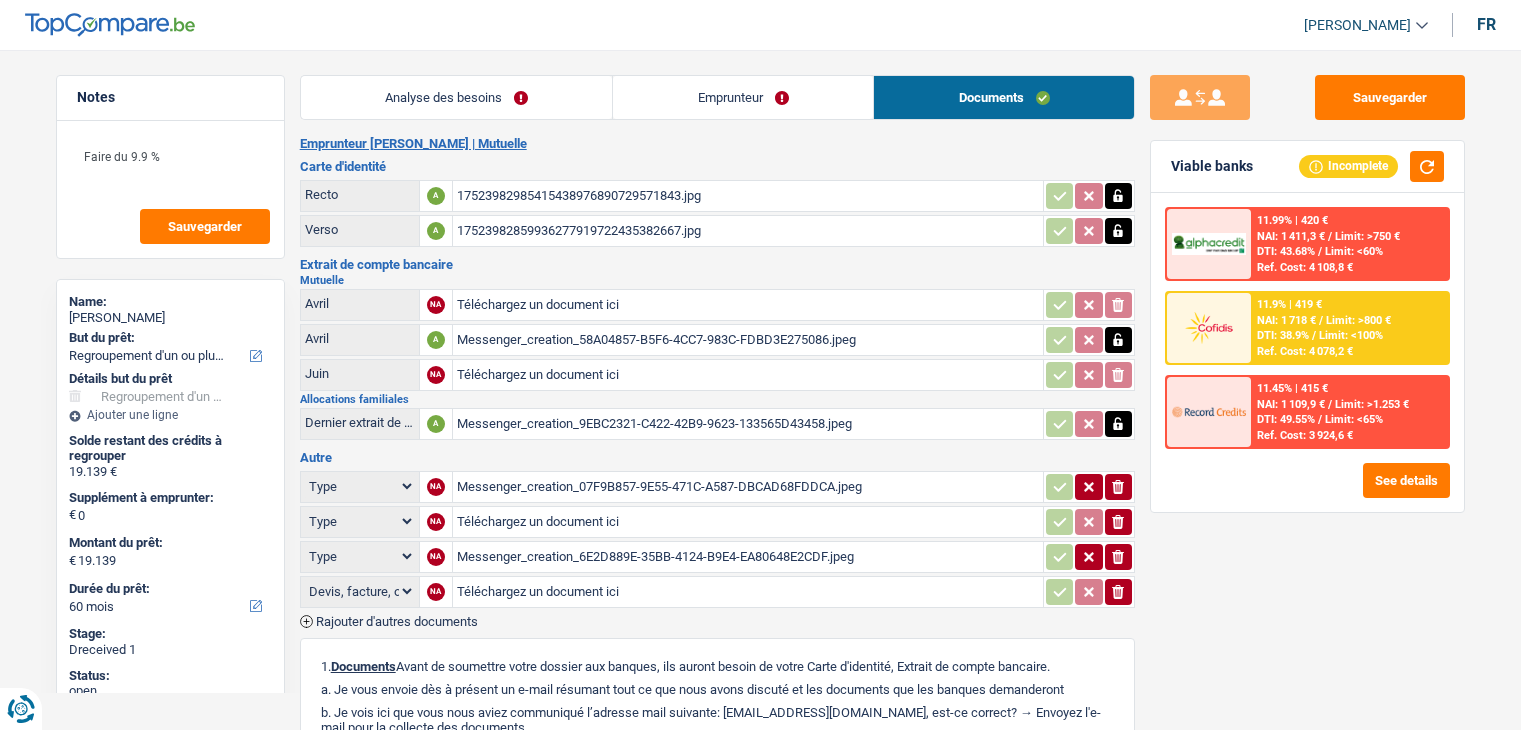 select on "refinancing" 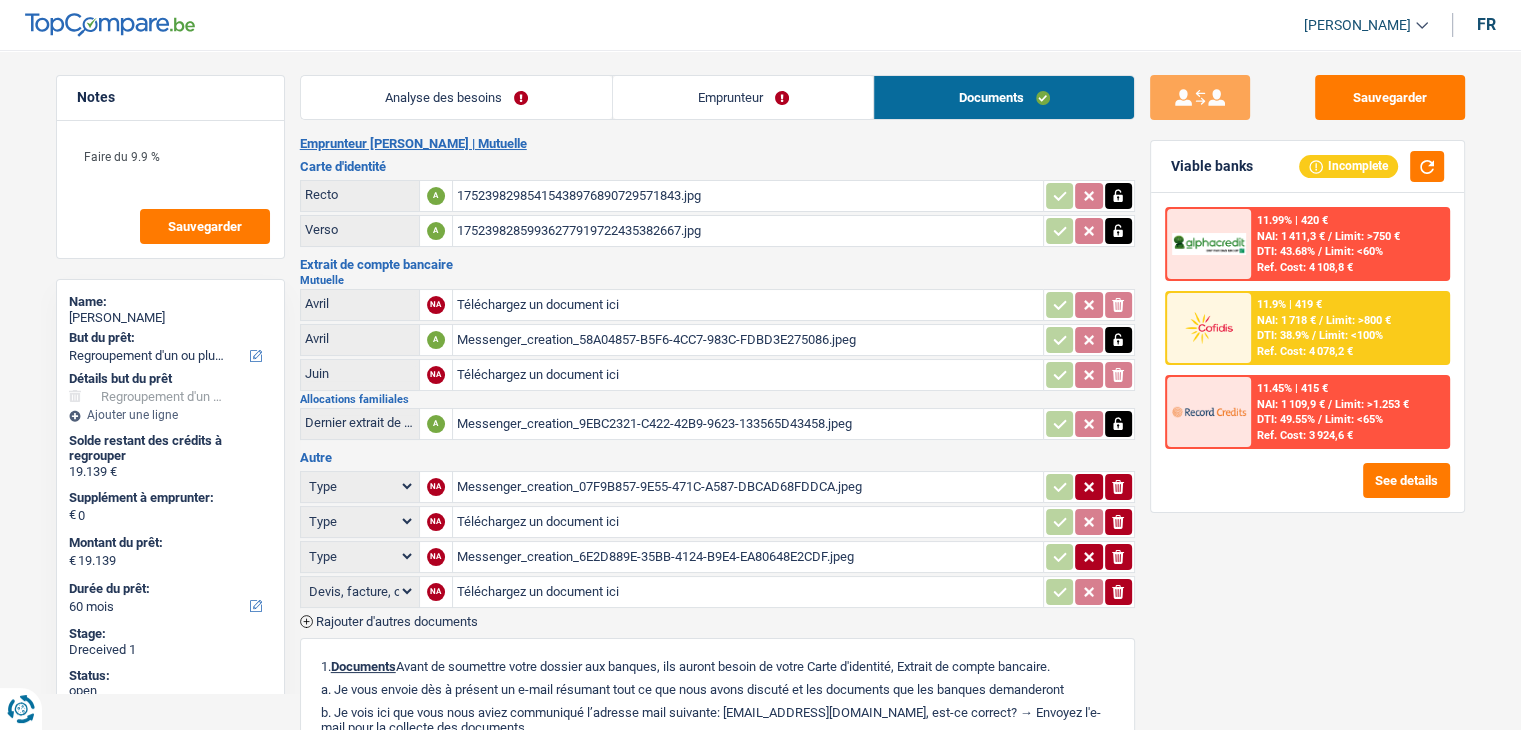 scroll, scrollTop: 0, scrollLeft: 0, axis: both 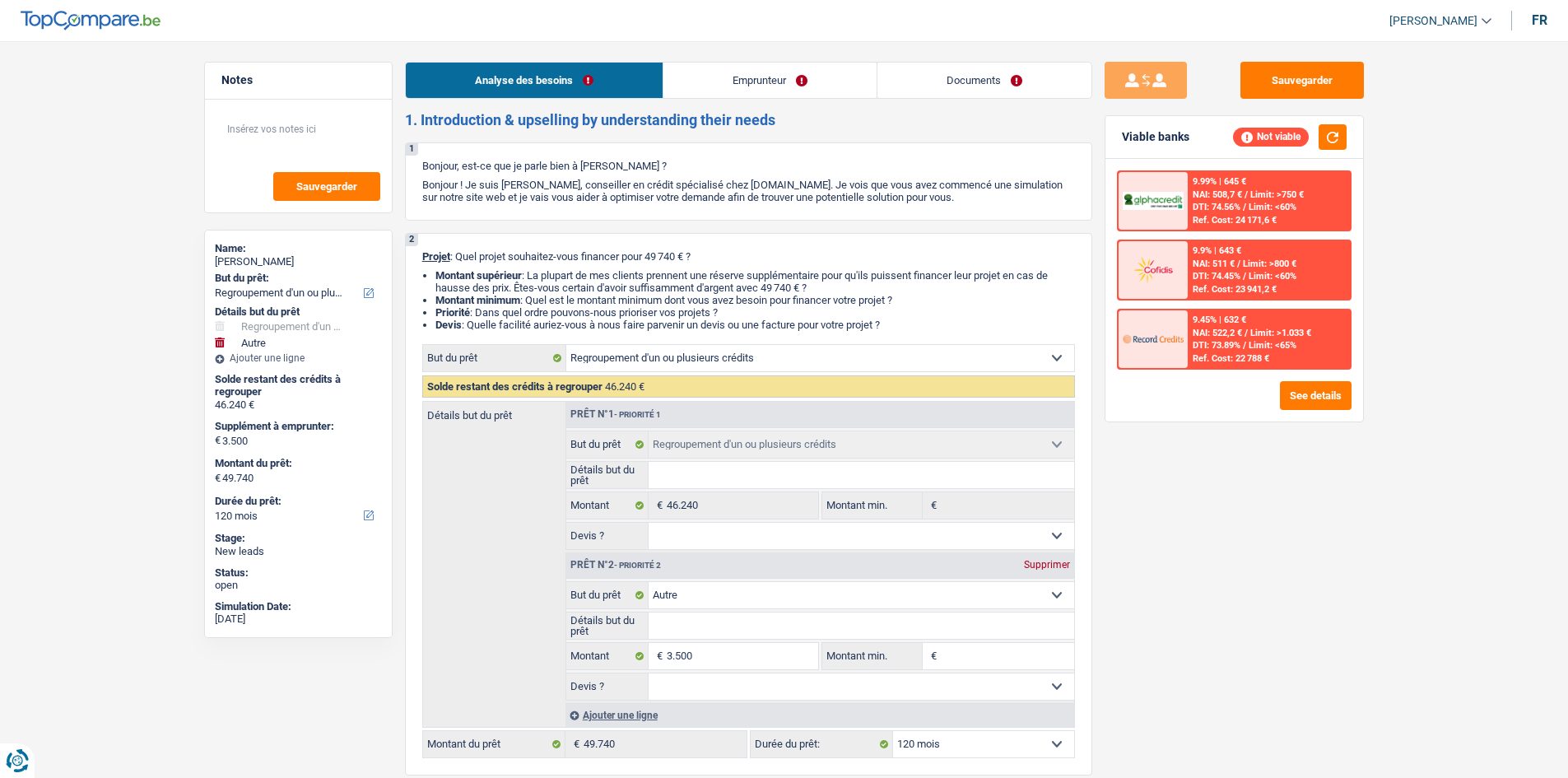 select on "refinancing" 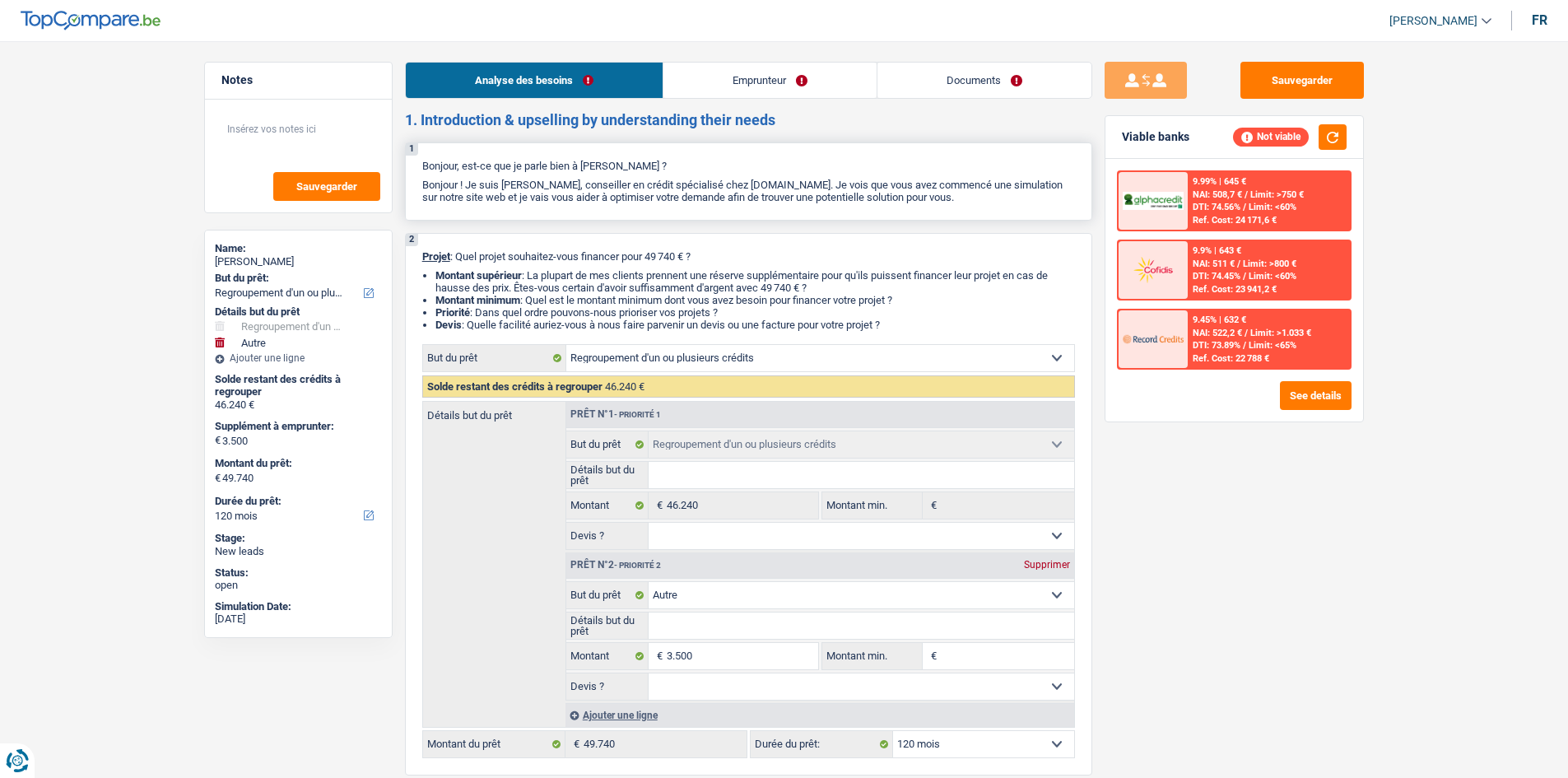 scroll, scrollTop: 0, scrollLeft: 0, axis: both 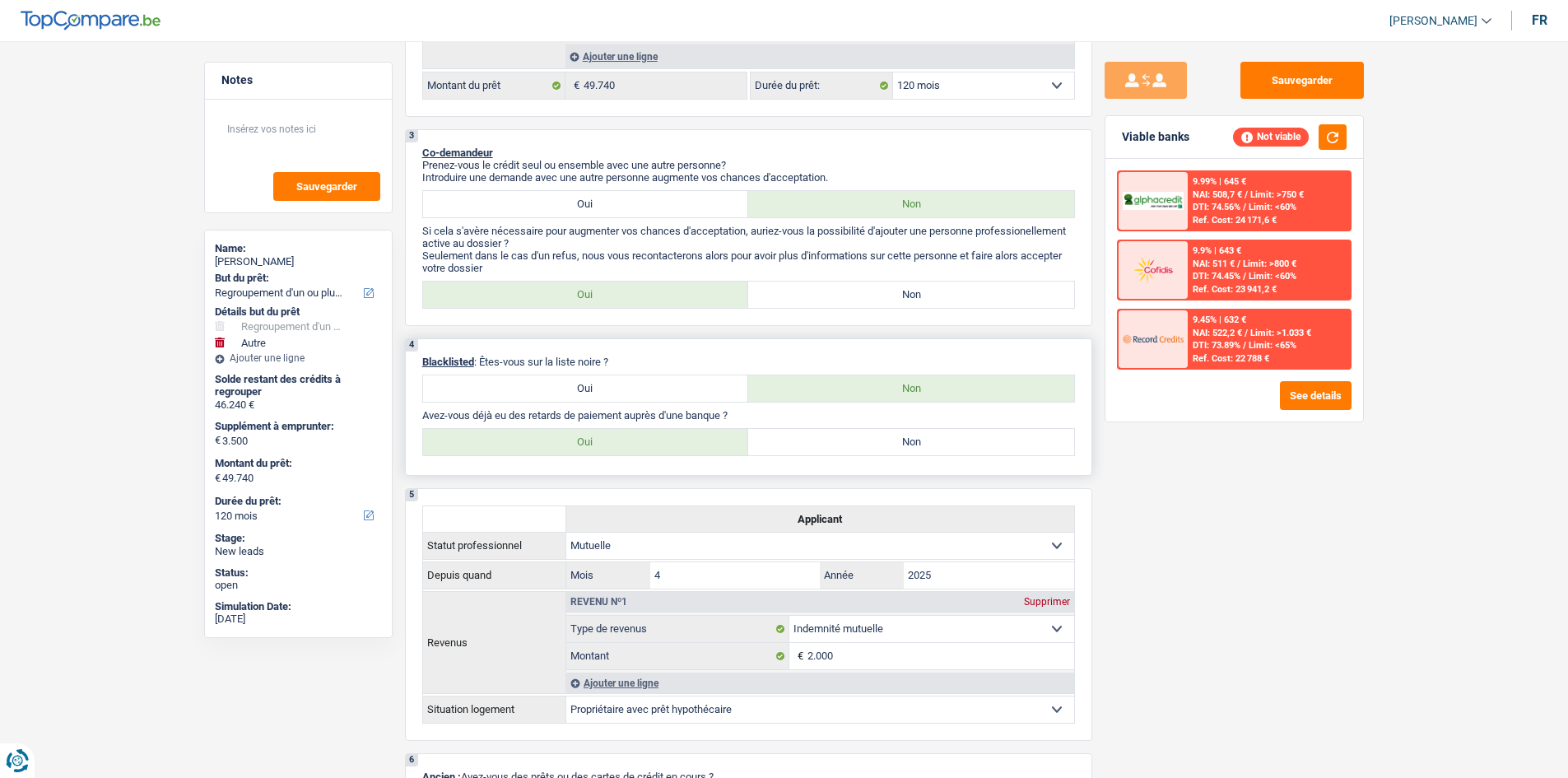 click on "Non" at bounding box center [911, 442] 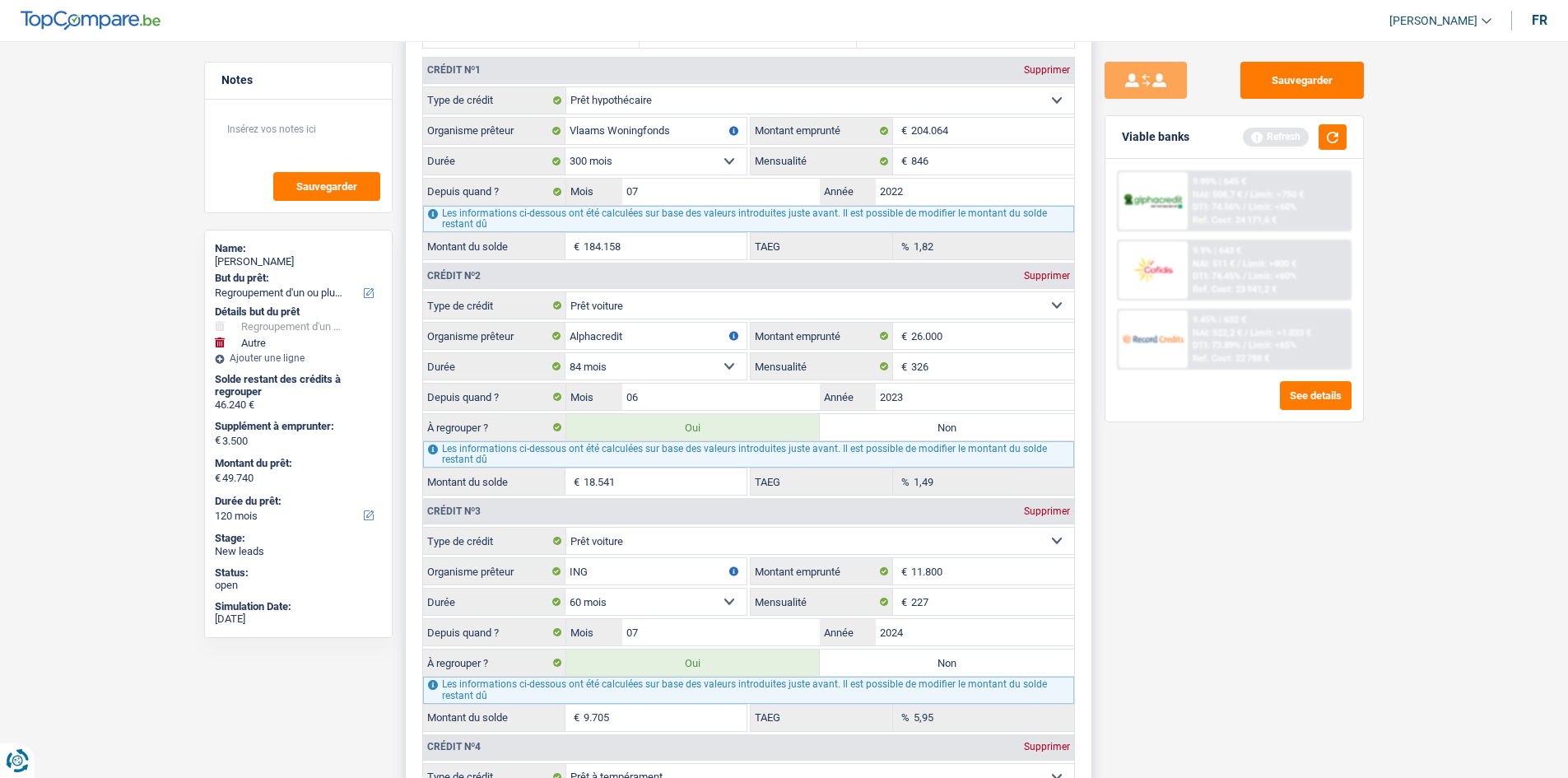 scroll, scrollTop: 1317, scrollLeft: 0, axis: vertical 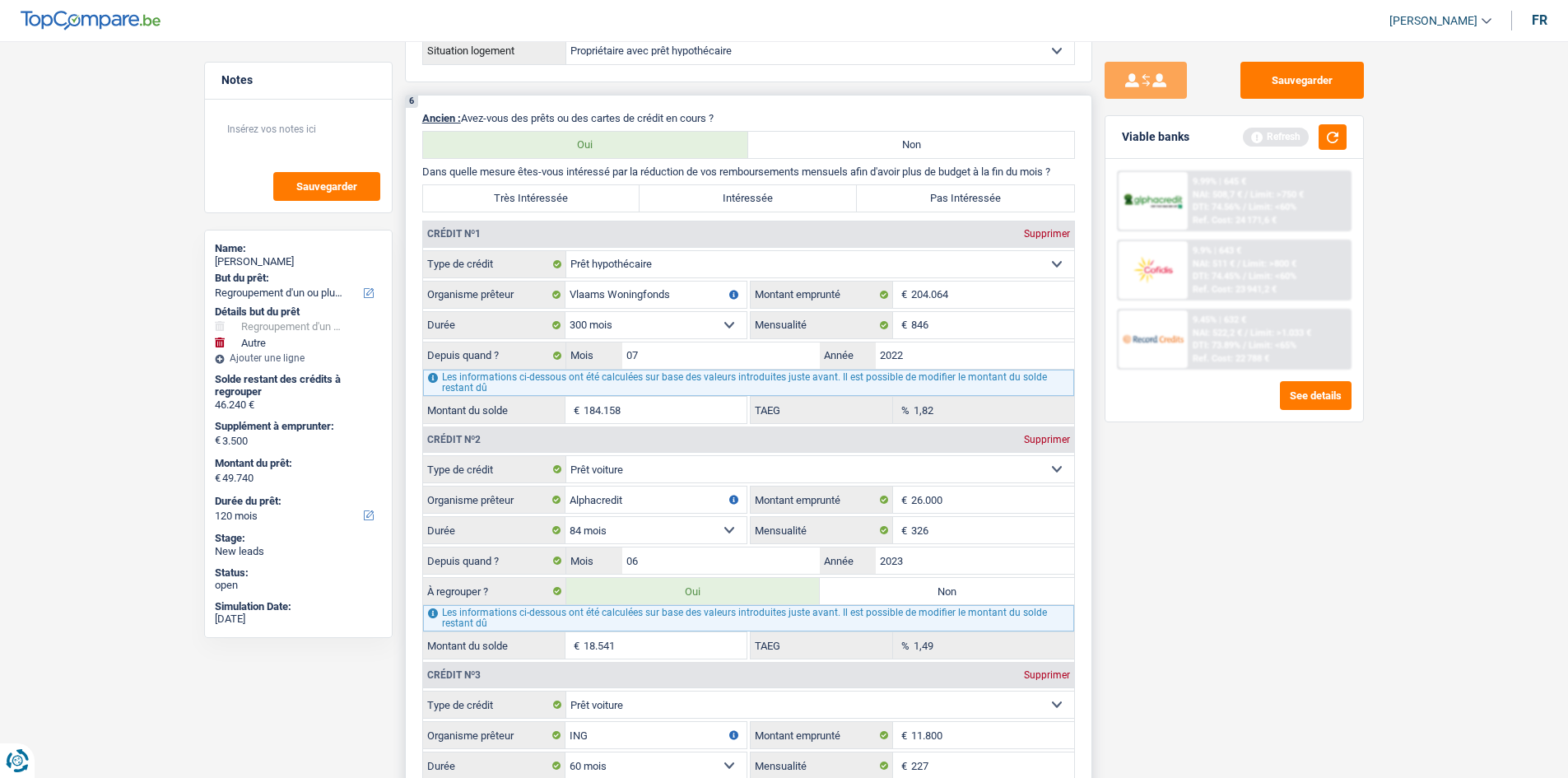 click on "Très Intéressée" at bounding box center (532, 198) 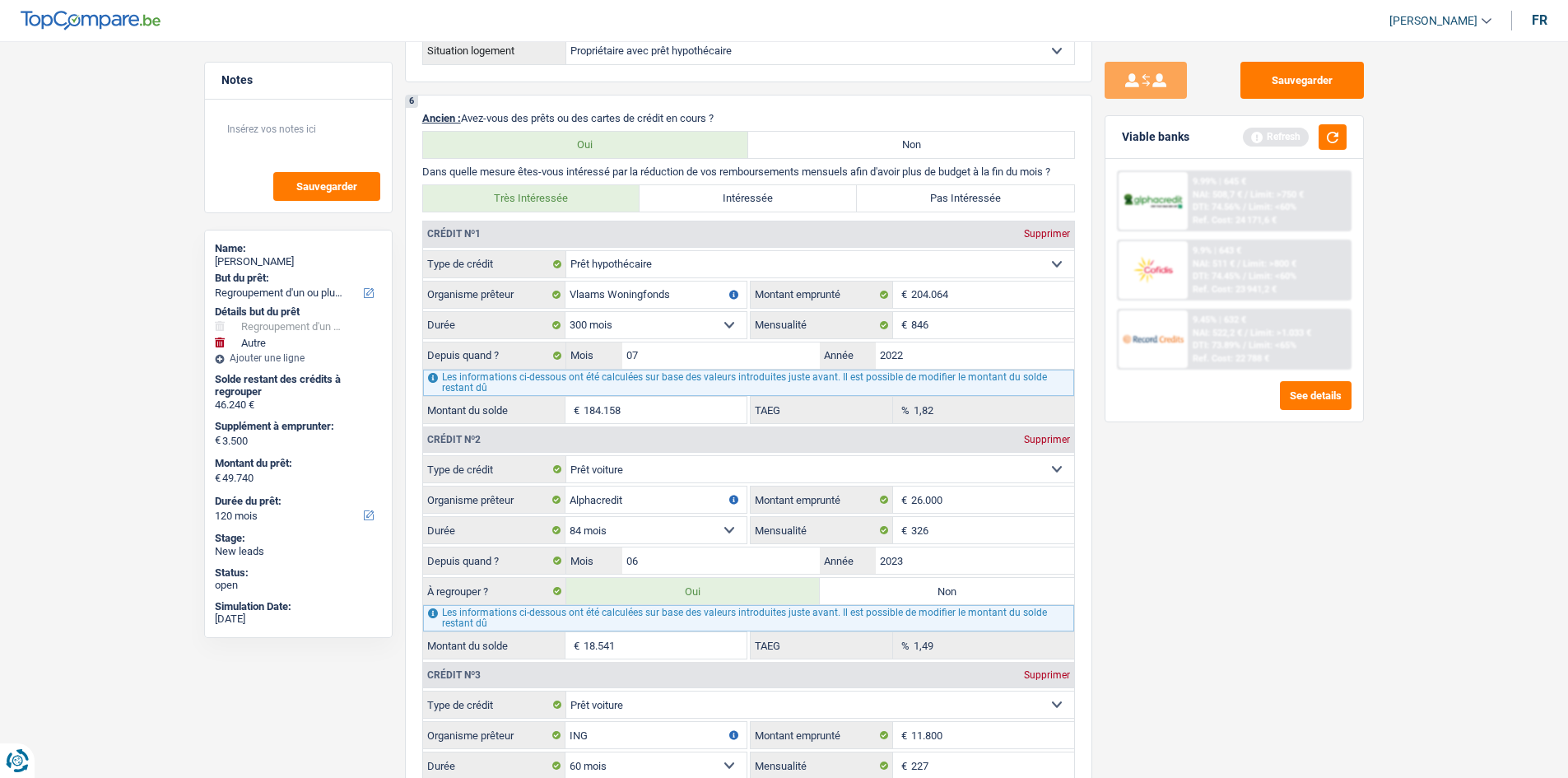 drag, startPoint x: 1202, startPoint y: 632, endPoint x: 1198, endPoint y: 616, distance: 16.492423 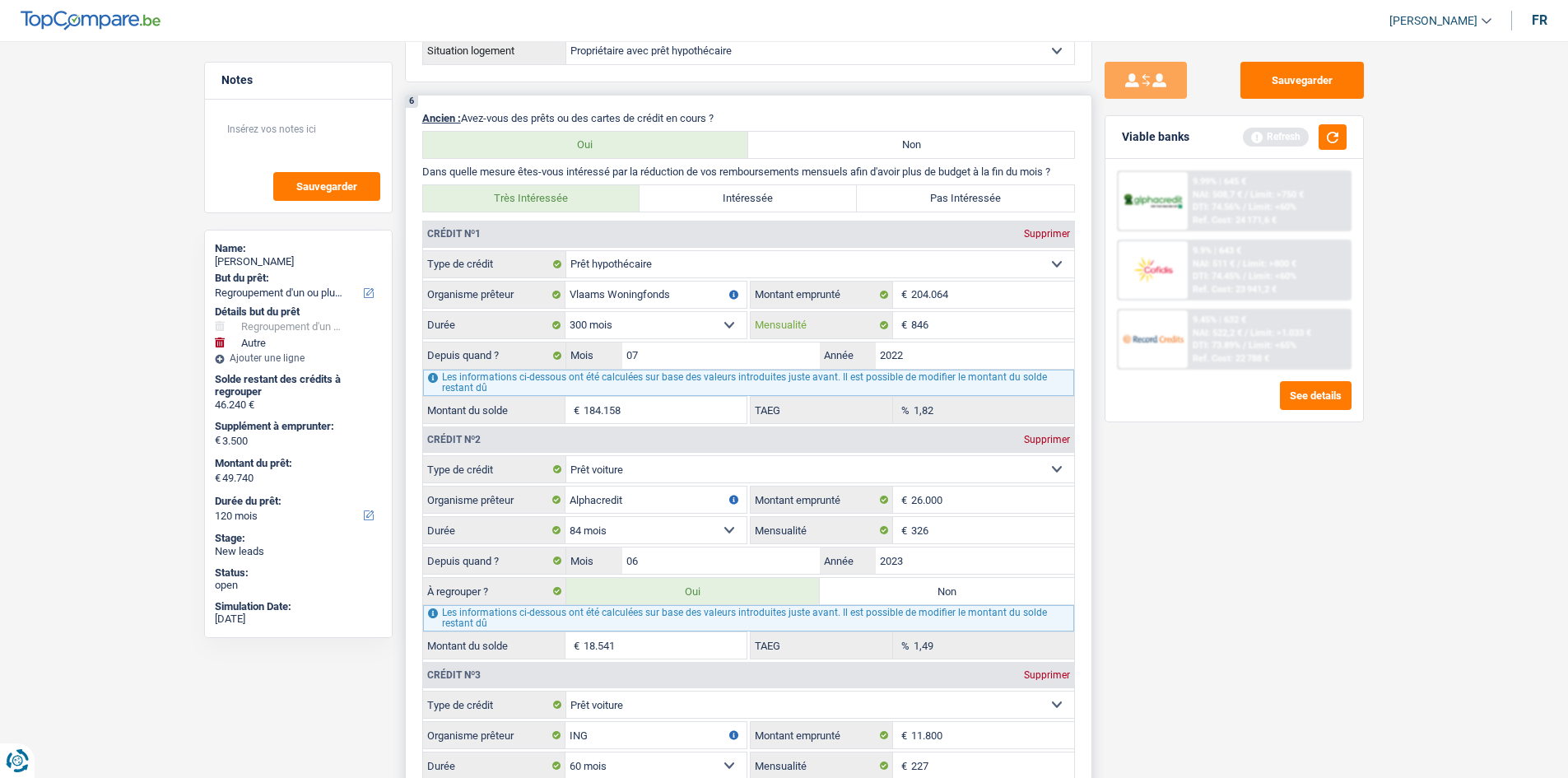 click on "846" at bounding box center (993, 325) 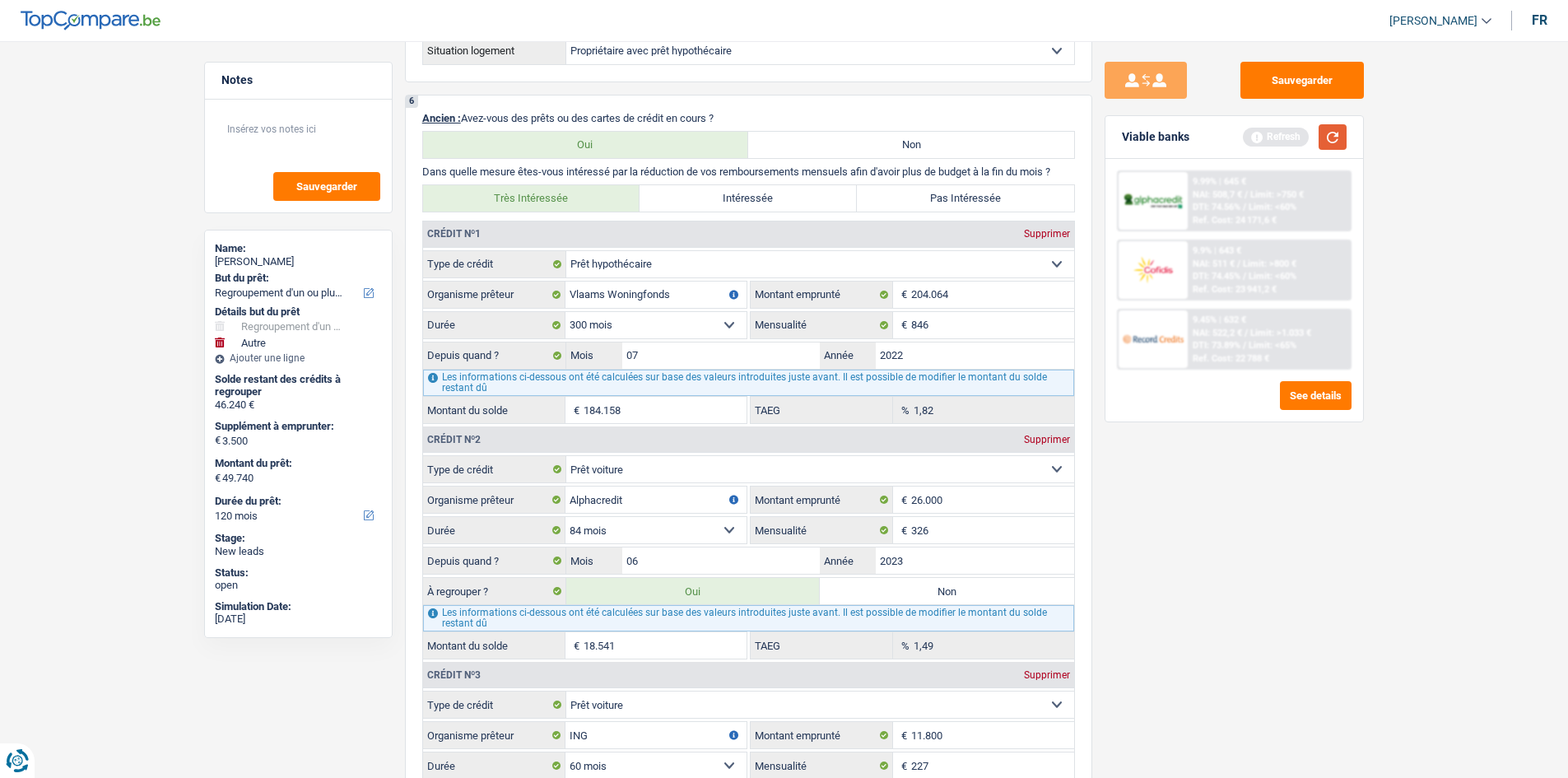 click at bounding box center (1333, 137) 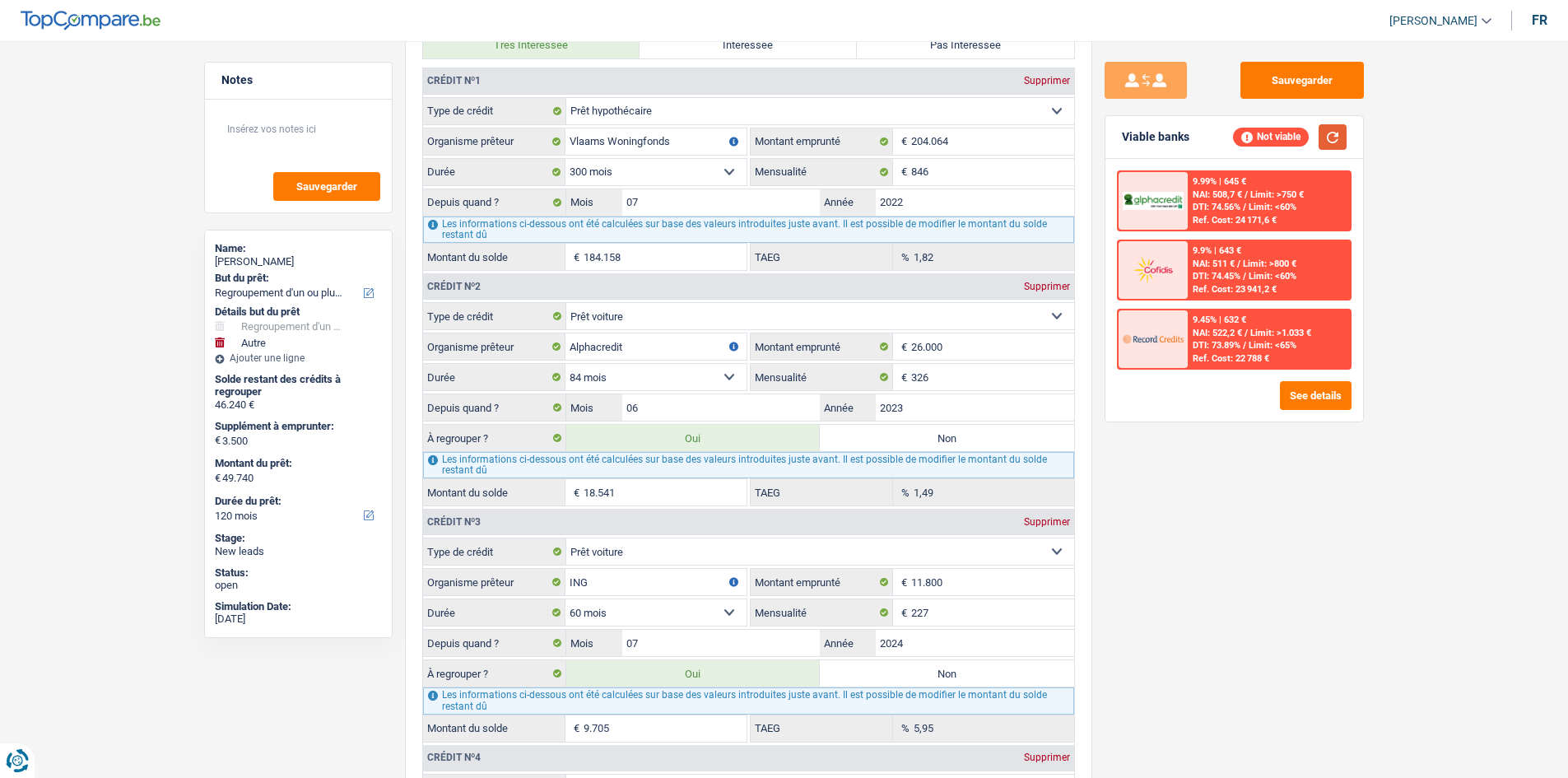 scroll, scrollTop: 1482, scrollLeft: 0, axis: vertical 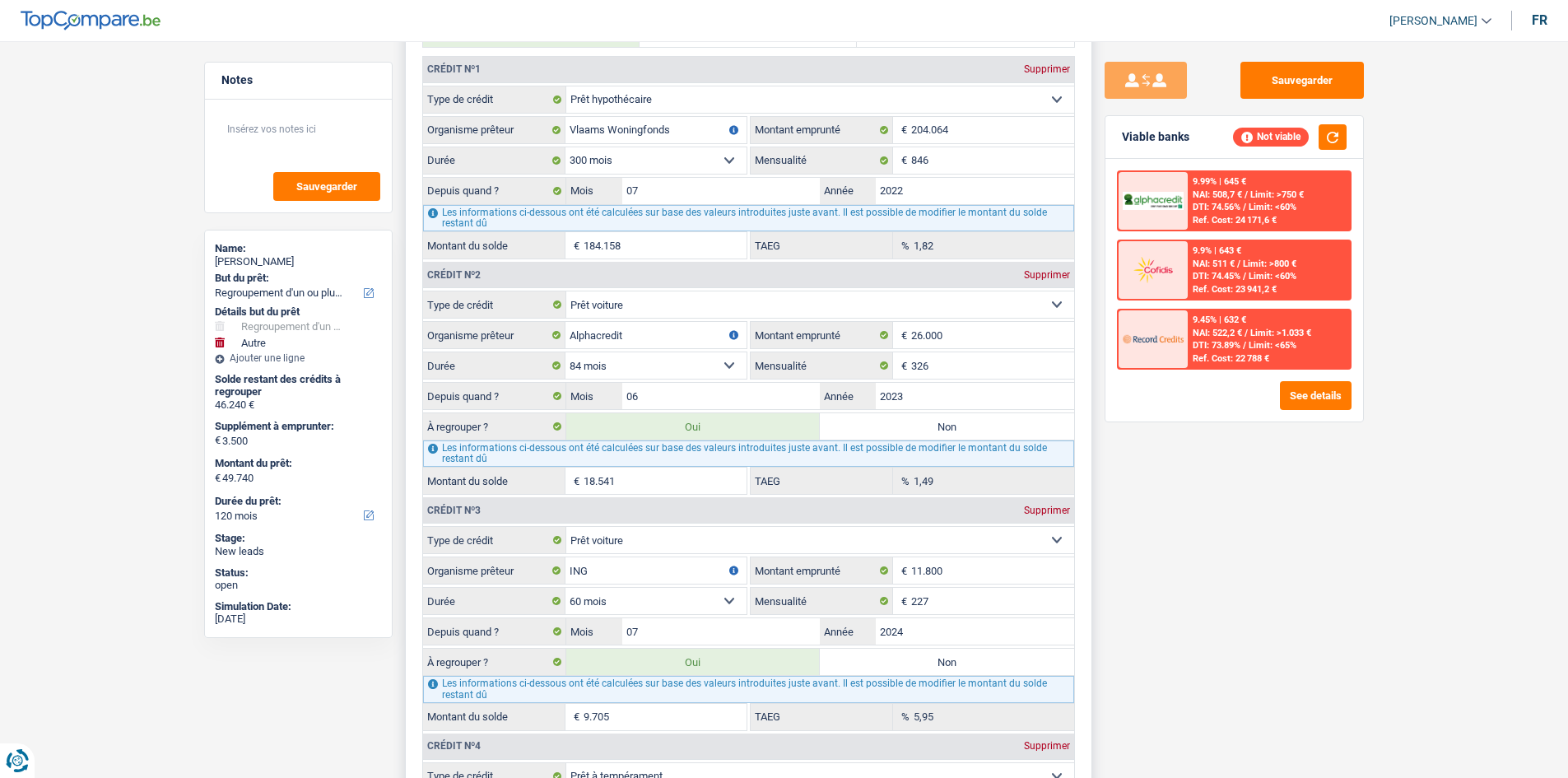 click on "18.541" at bounding box center (665, 481) 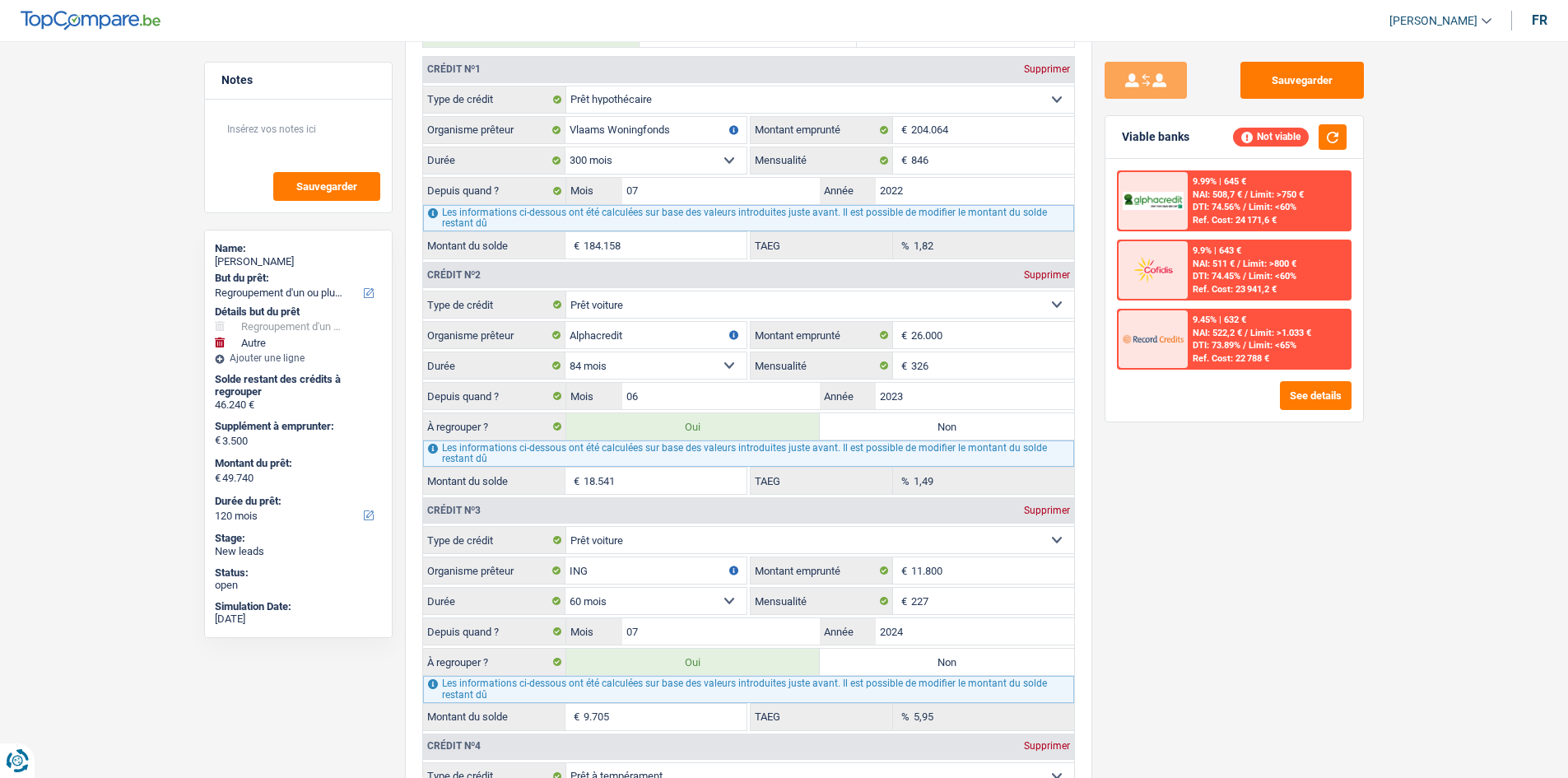 click on "Sauvegarder
Viable banks
Not viable
9.99% | 645 €
NAI: 508,7 €
/
Limit: >750 €
DTI: 74.56%
/
Limit: <60%
Ref. Cost: 24 171,6 €
9.9% | 643 €
NAI: 511 €
/
Limit: >800 €
DTI: 74.45%
/               /       /" at bounding box center (1234, 404) 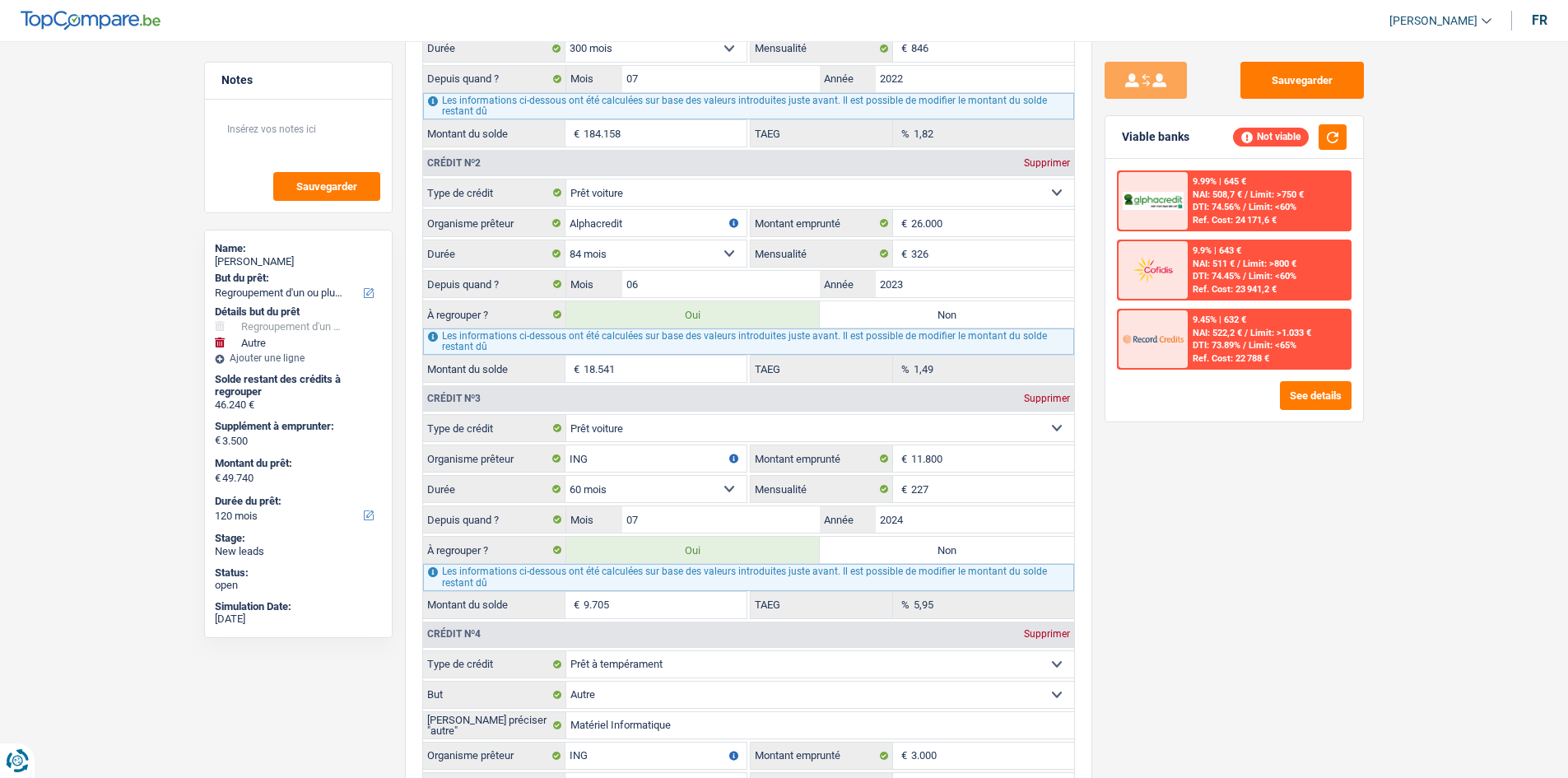 scroll, scrollTop: 1564, scrollLeft: 0, axis: vertical 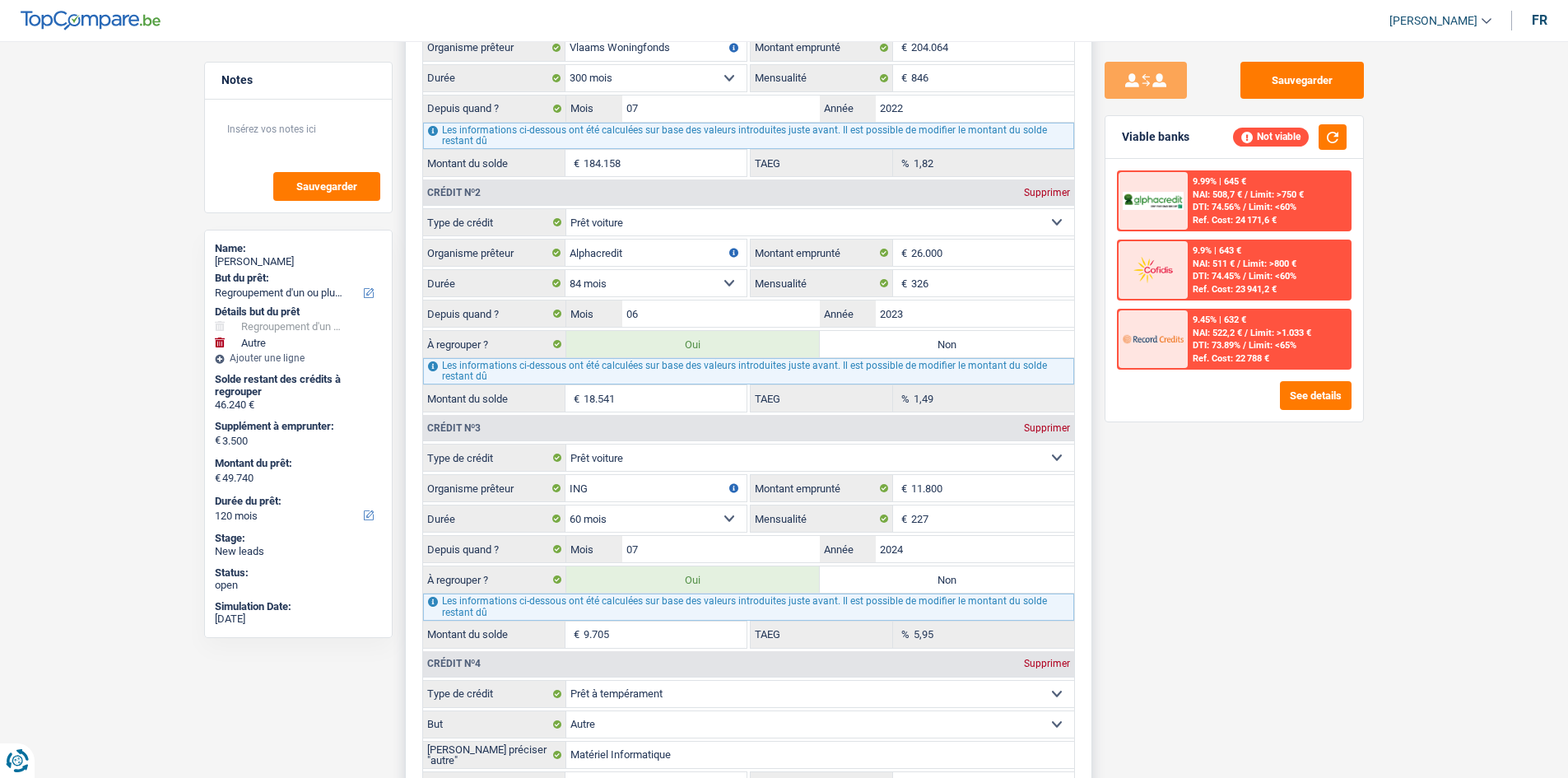 drag, startPoint x: 628, startPoint y: 281, endPoint x: 629, endPoint y: 290, distance: 9.055385 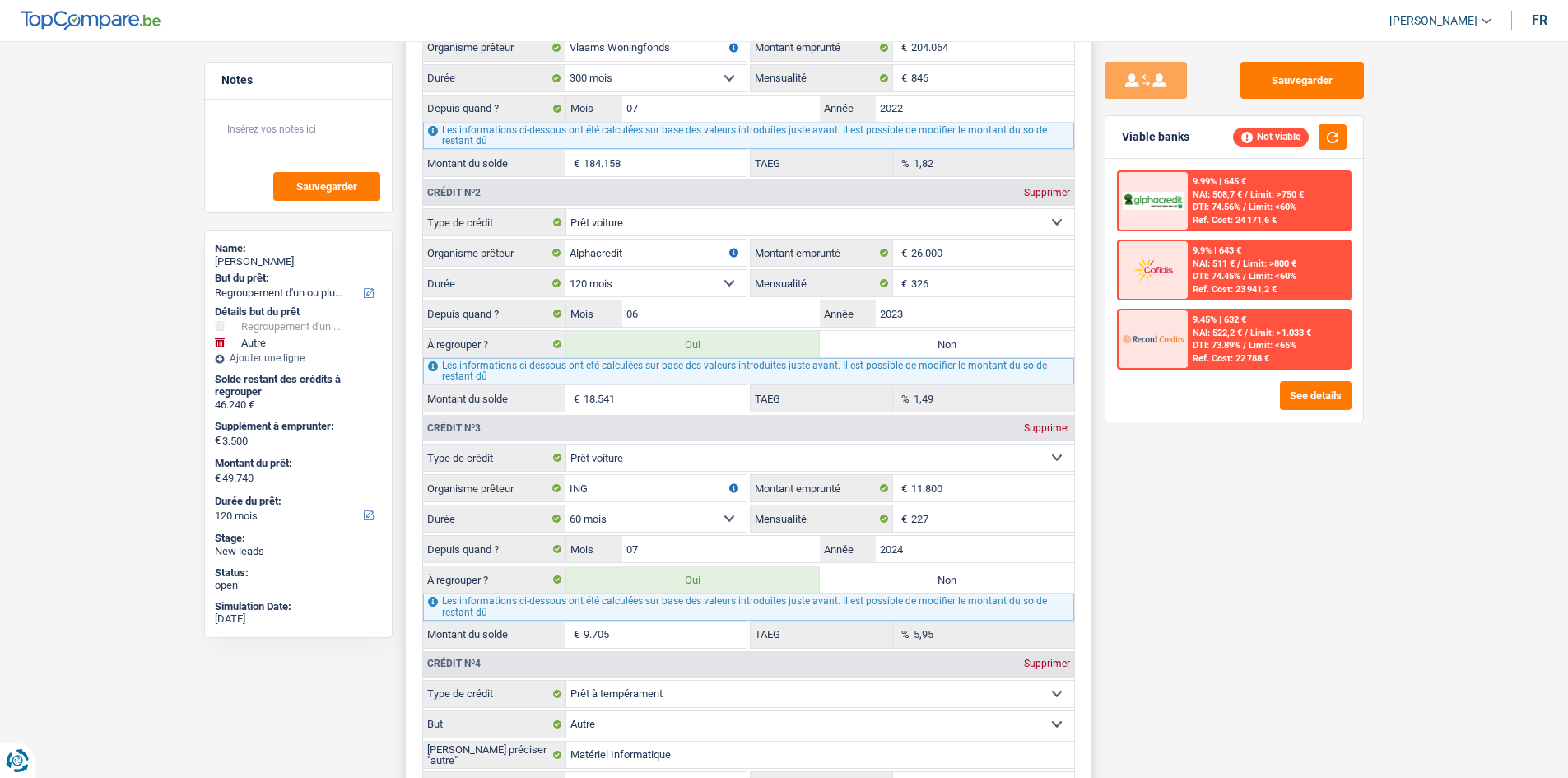 click on "12 mois 18 mois 24 mois 30 mois 36 mois 42 mois 48 mois 60 mois 72 mois 84 mois 96 mois 120 mois
Sélectionner une option" at bounding box center (656, 283) 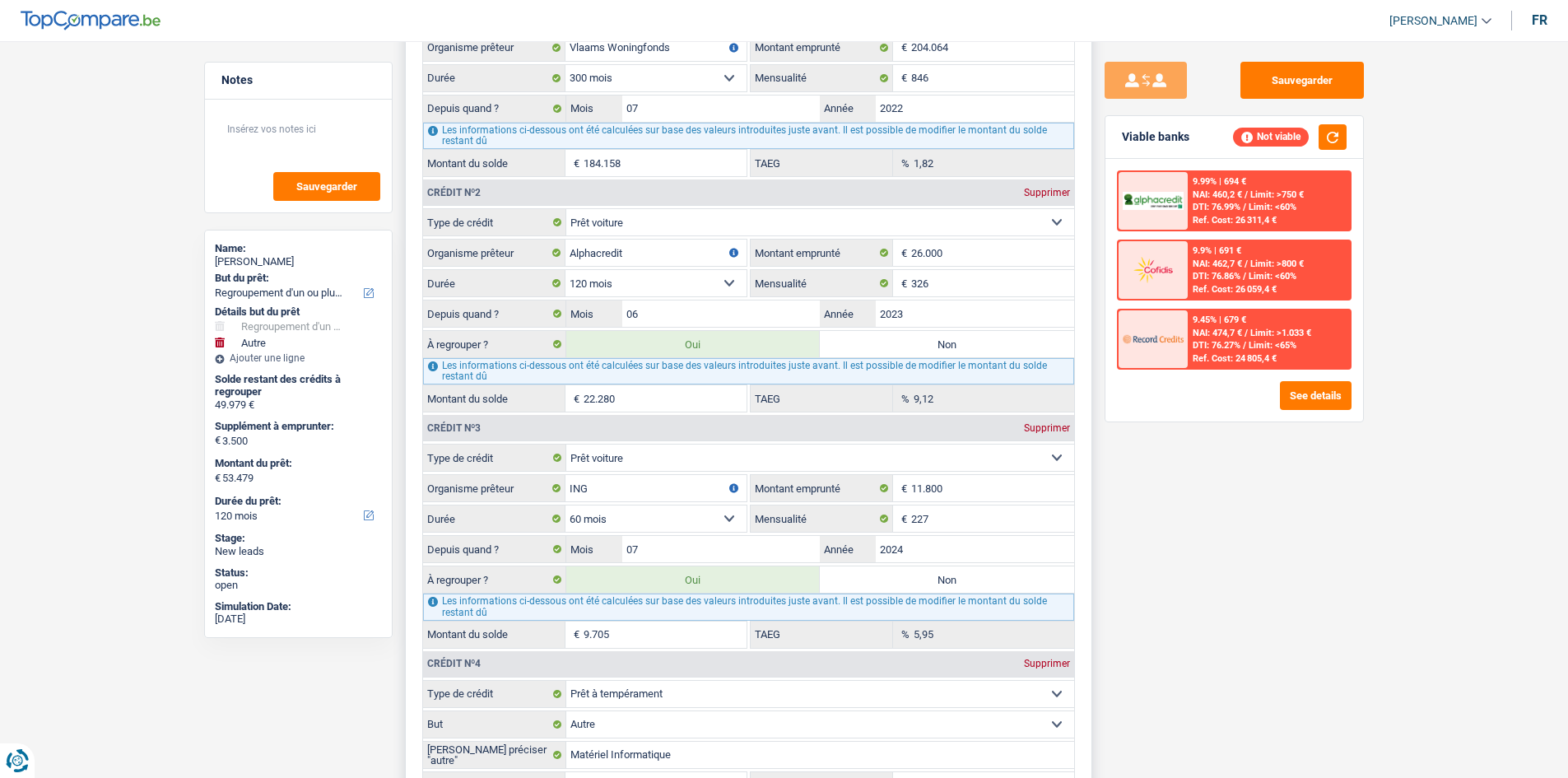 click on "12 mois 18 mois 24 mois 30 mois 36 mois 42 mois 48 mois 60 mois 72 mois 84 mois 96 mois 120 mois
Sélectionner une option" at bounding box center [656, 283] 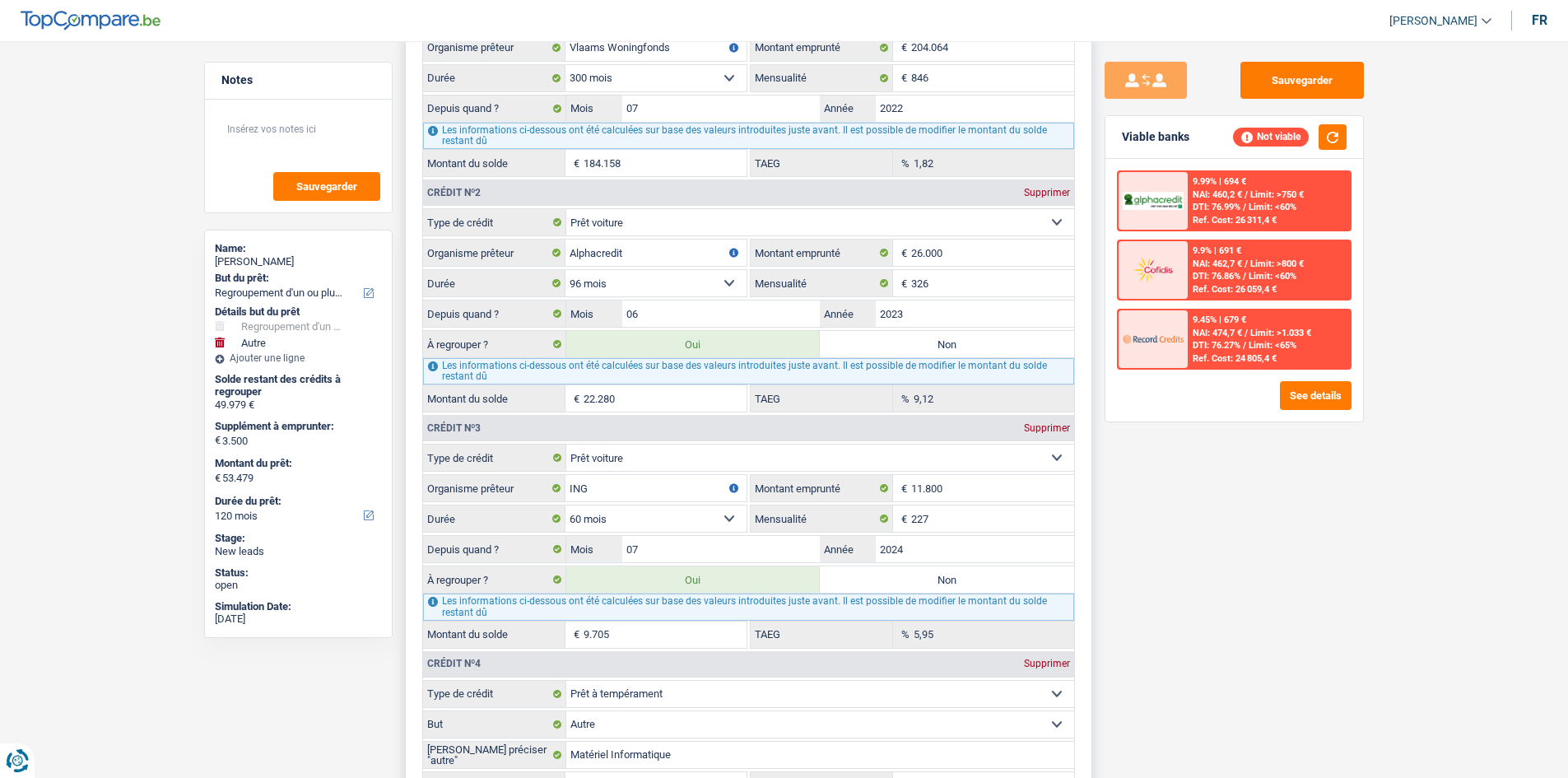 click on "12 mois 18 mois 24 mois 30 mois 36 mois 42 mois 48 mois 60 mois 72 mois 84 mois 96 mois 120 mois
Sélectionner une option" at bounding box center [656, 283] 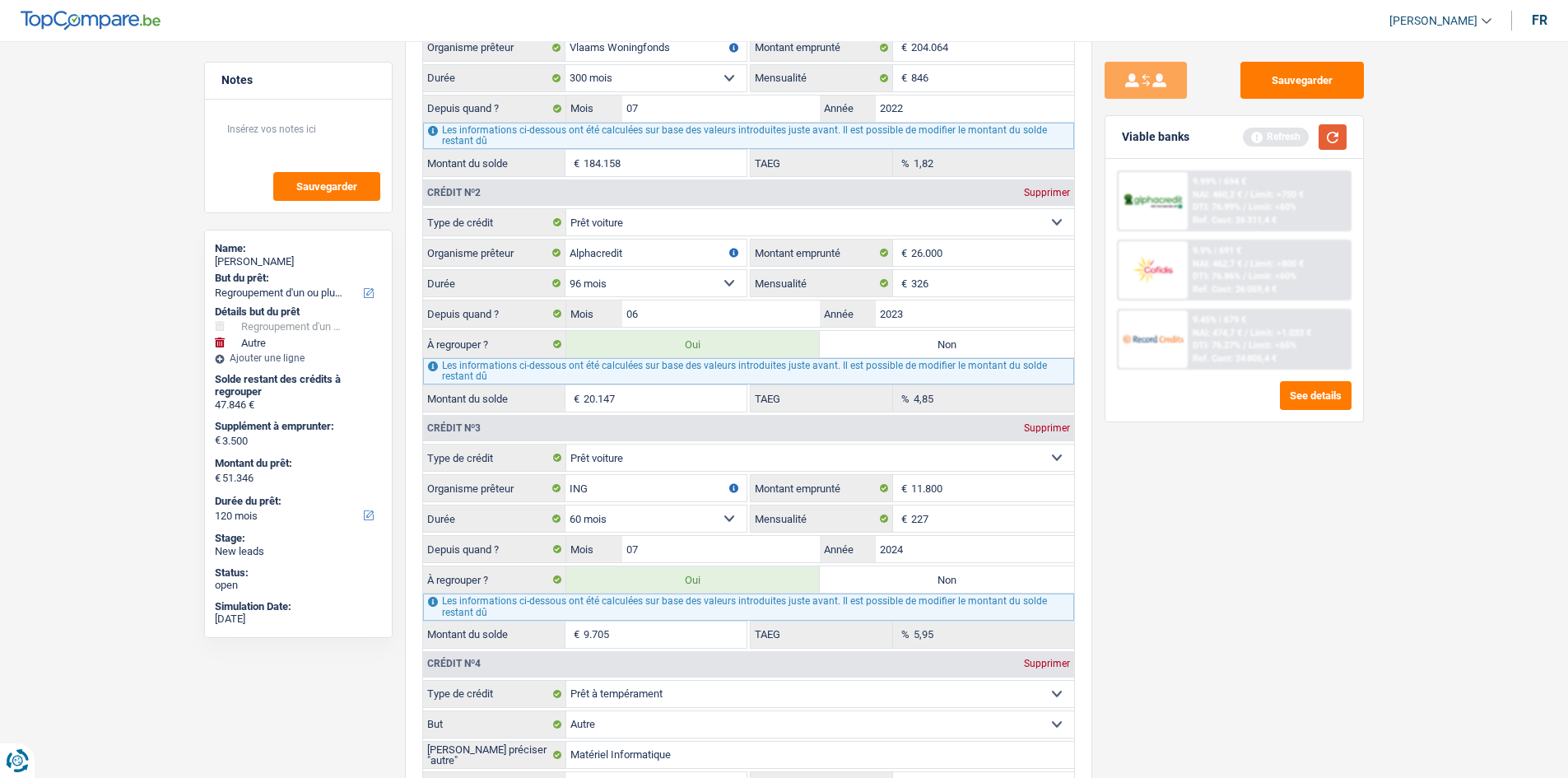 click at bounding box center (1333, 137) 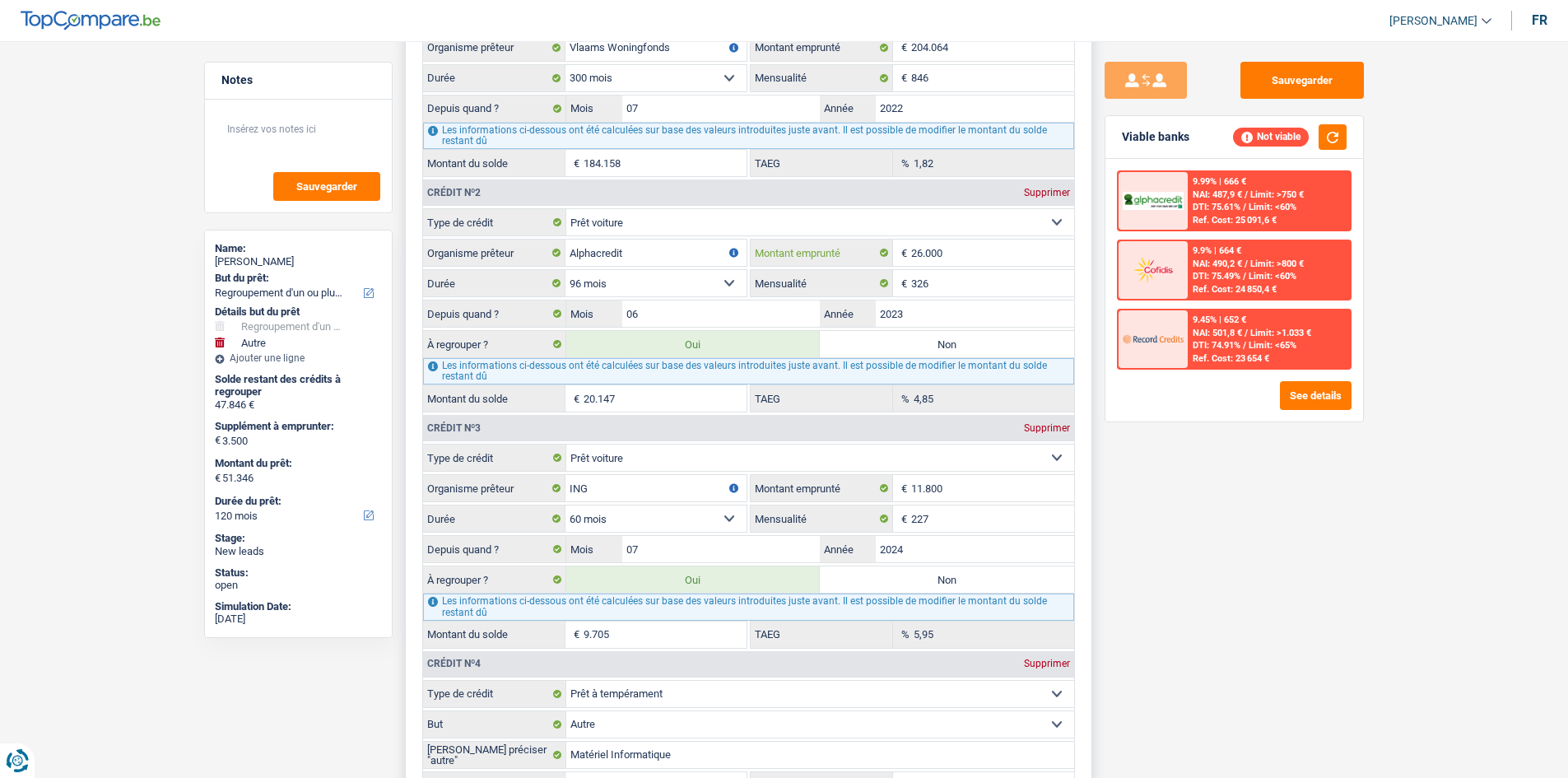 click on "26.000" at bounding box center [993, 253] 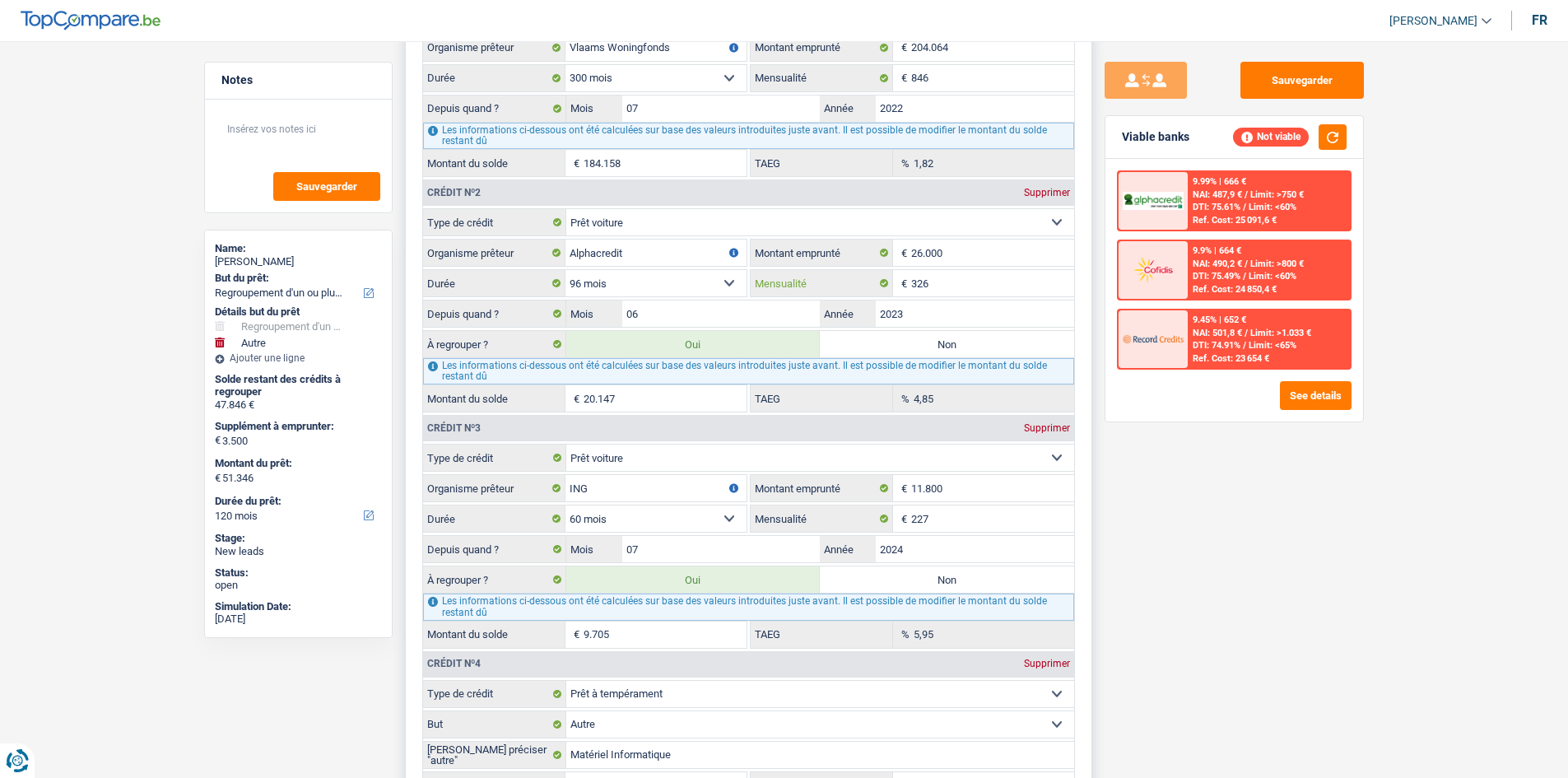click on "326" at bounding box center [993, 283] 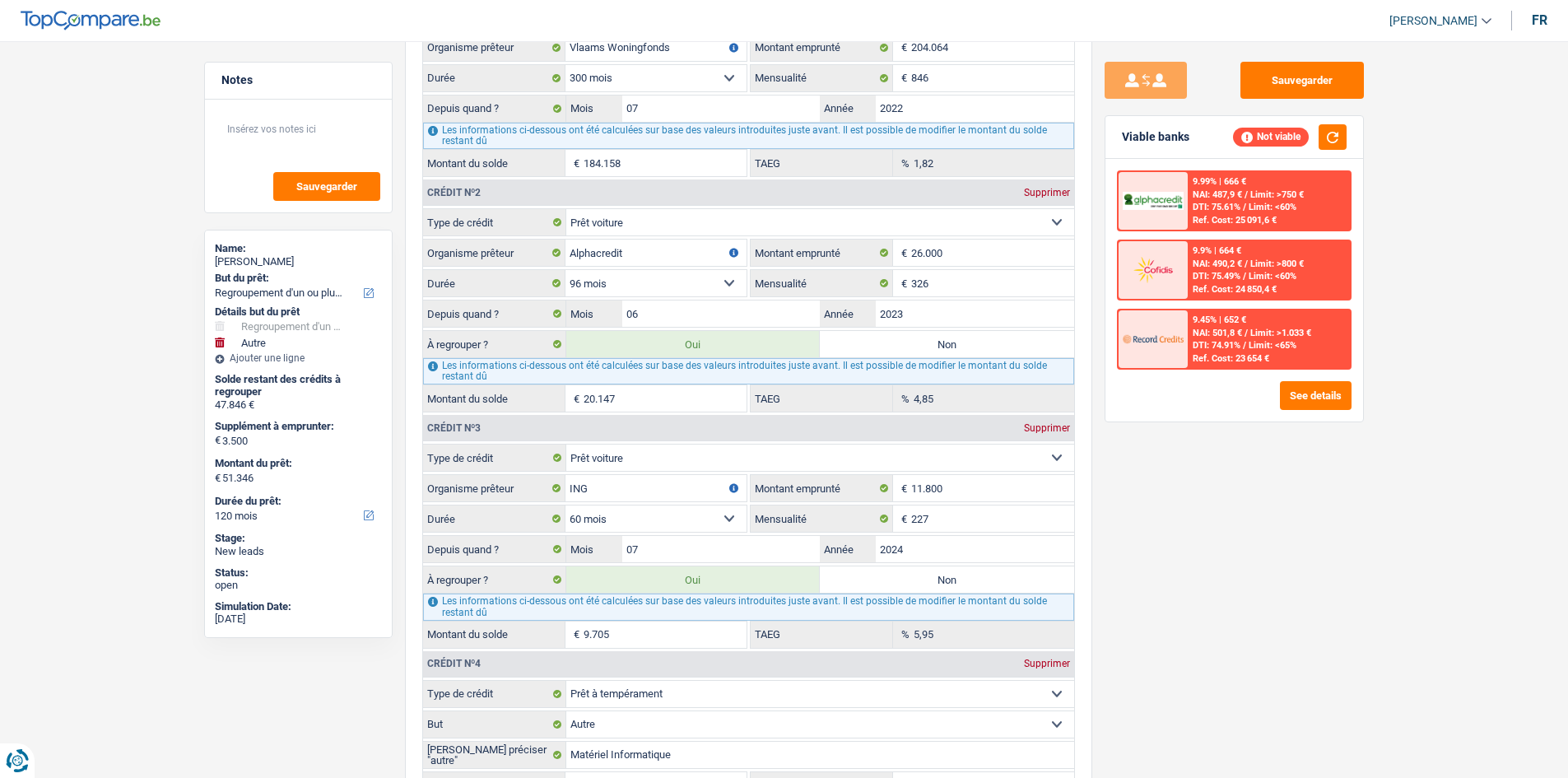 click on "Sauvegarder
Viable banks
Not viable
9.99% | 666 €
NAI: 487,9 €
/
Limit: >750 €
DTI: 75.61%
/
Limit: <60%
Ref. Cost: 25 091,6 €
9.9% | 664 €
NAI: 490,2 €
/
Limit: >800 €
DTI: 75.49%
/               /       /" at bounding box center [1234, 404] 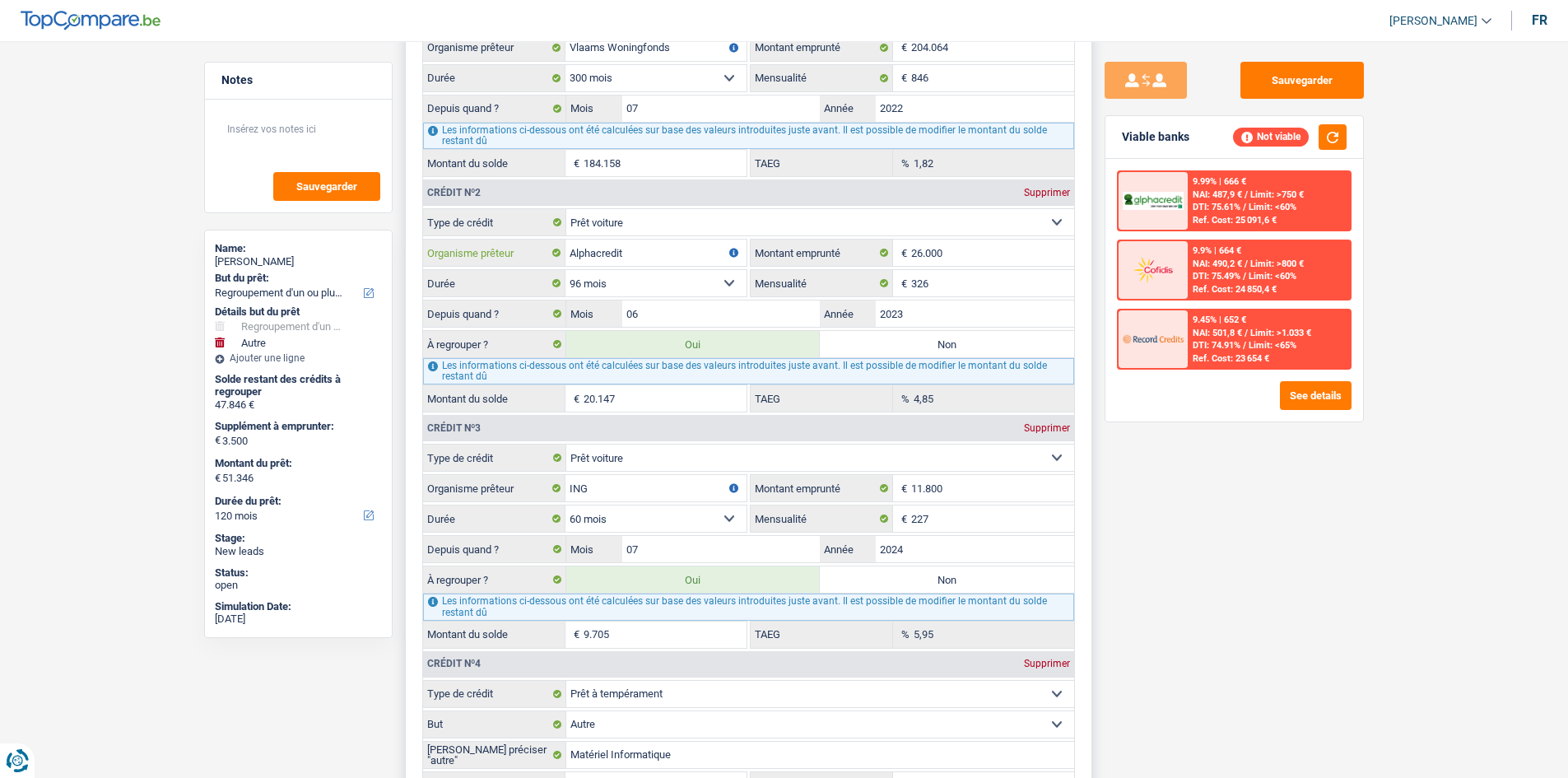 click on "Alphacredit" at bounding box center (656, 253) 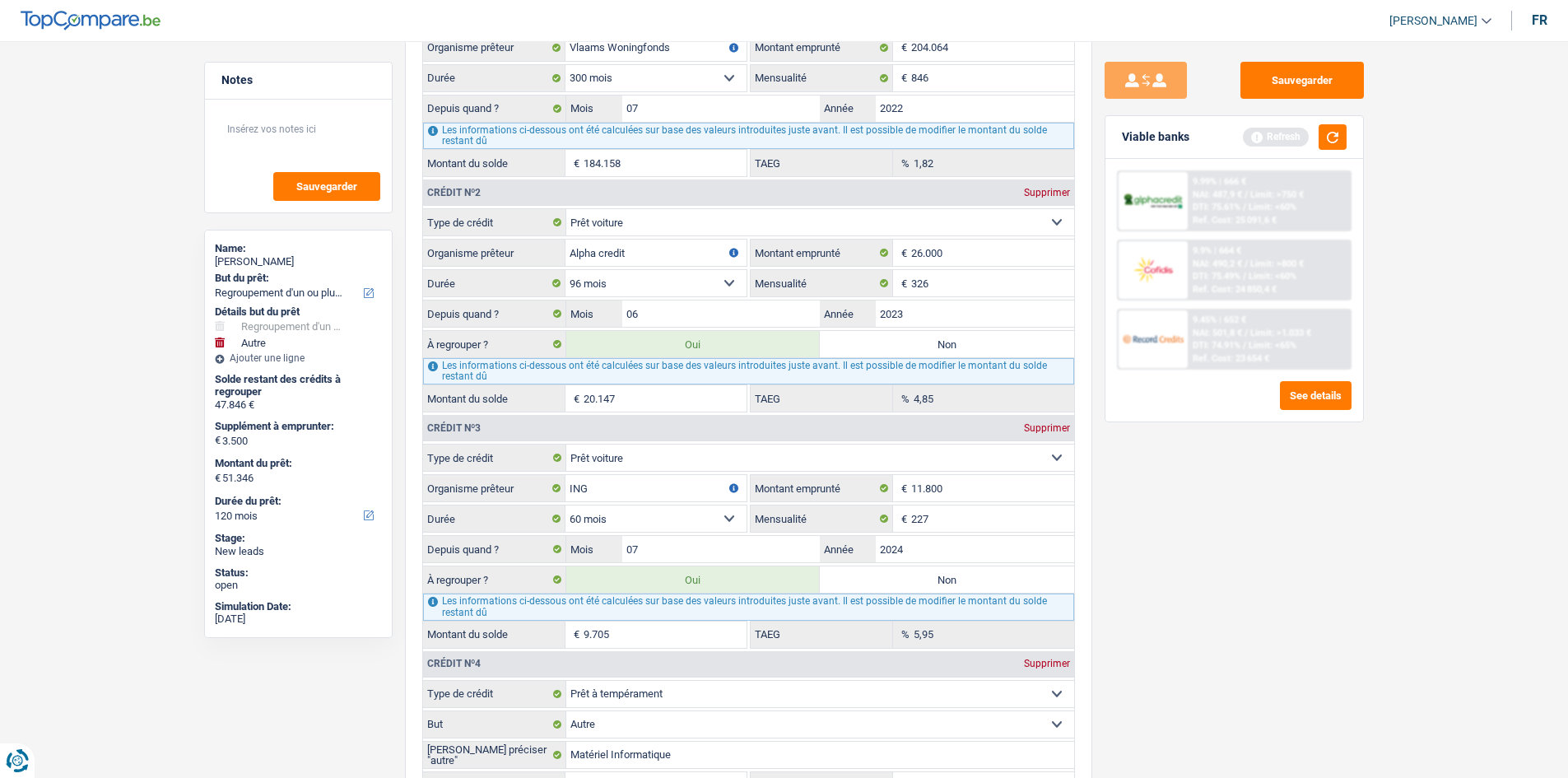 type on "Alpha credit" 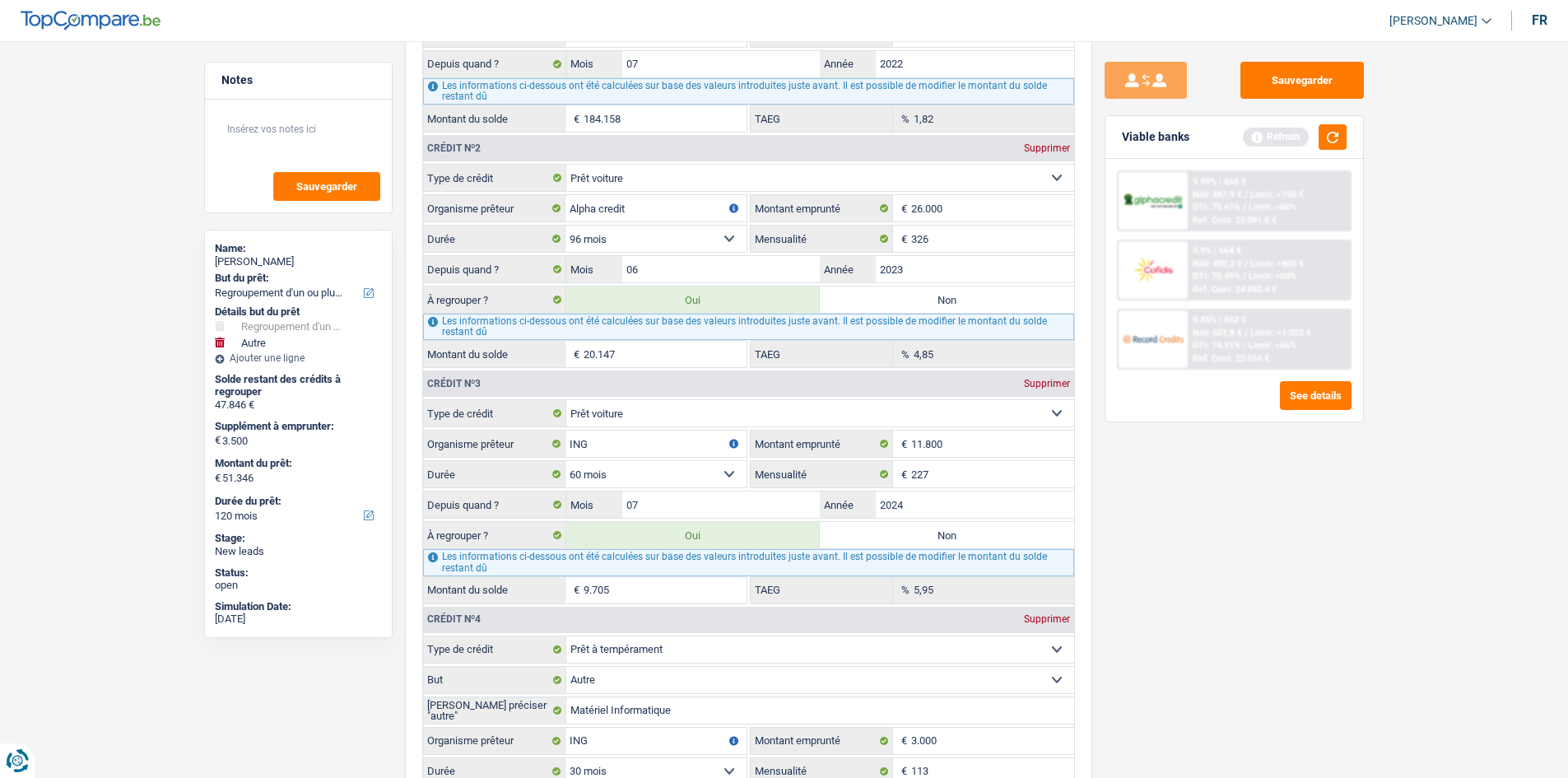 scroll, scrollTop: 1647, scrollLeft: 0, axis: vertical 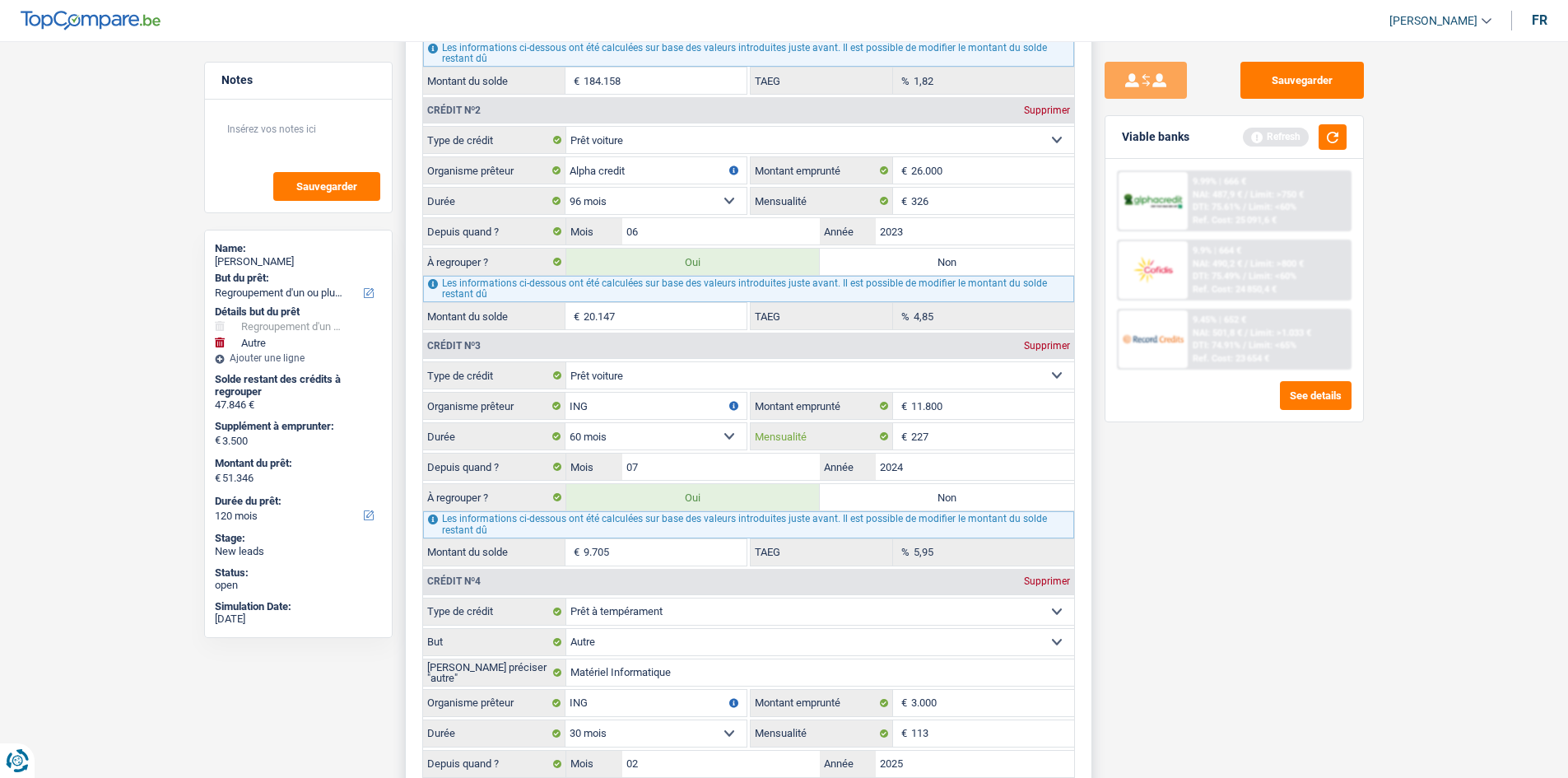 click on "227" at bounding box center [993, 436] 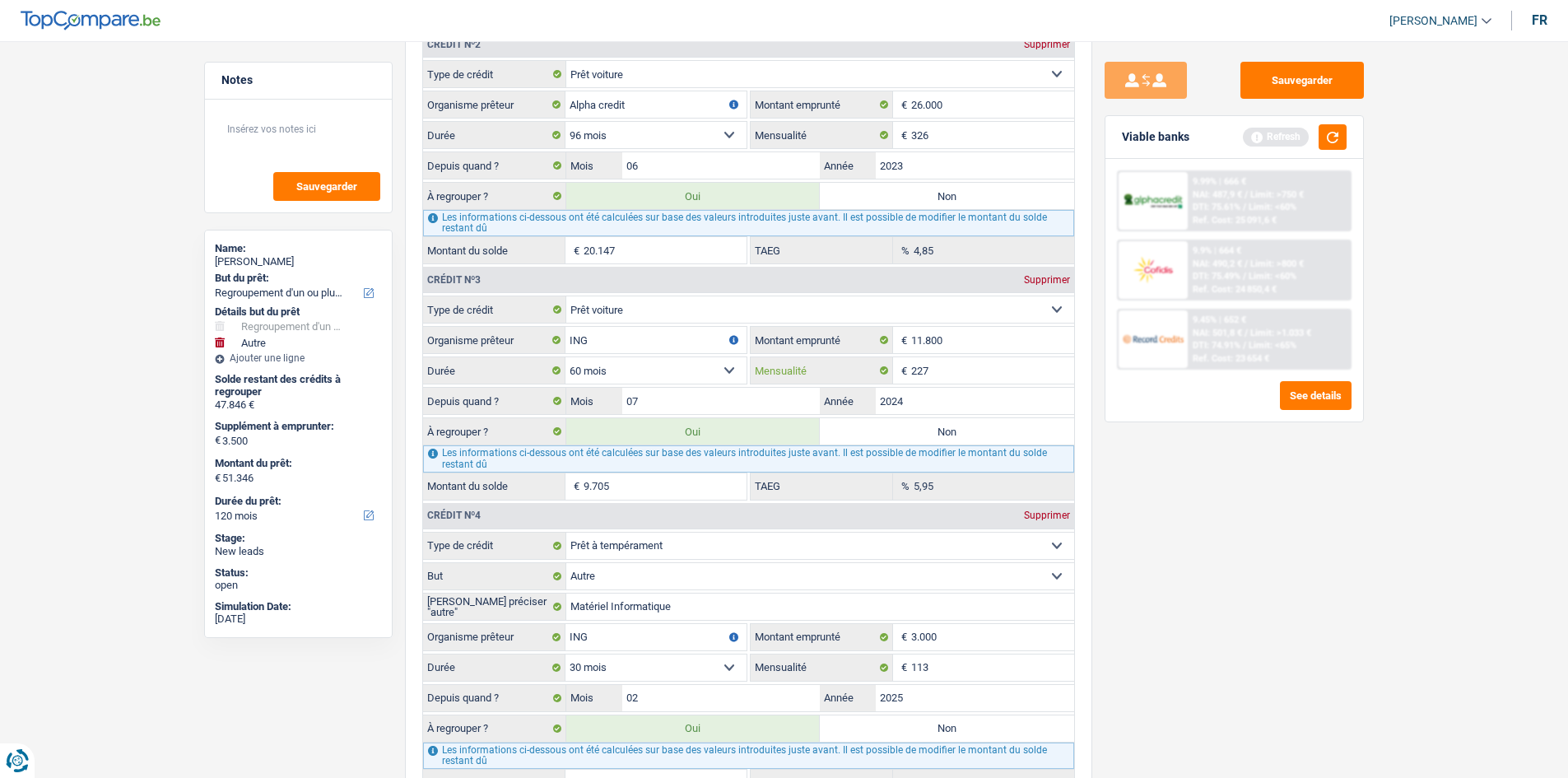 scroll, scrollTop: 1811, scrollLeft: 0, axis: vertical 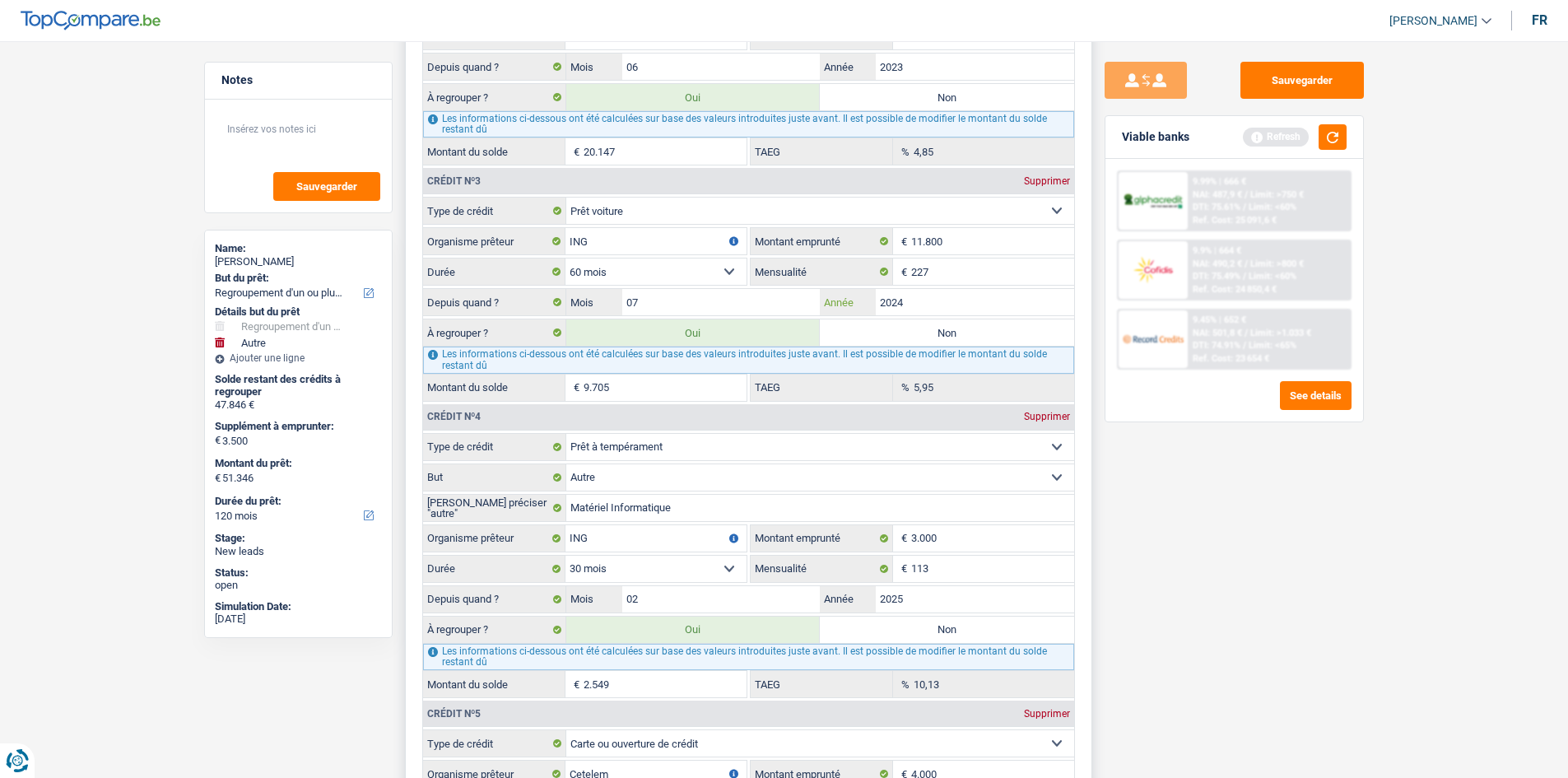 click on "2024" at bounding box center (975, 302) 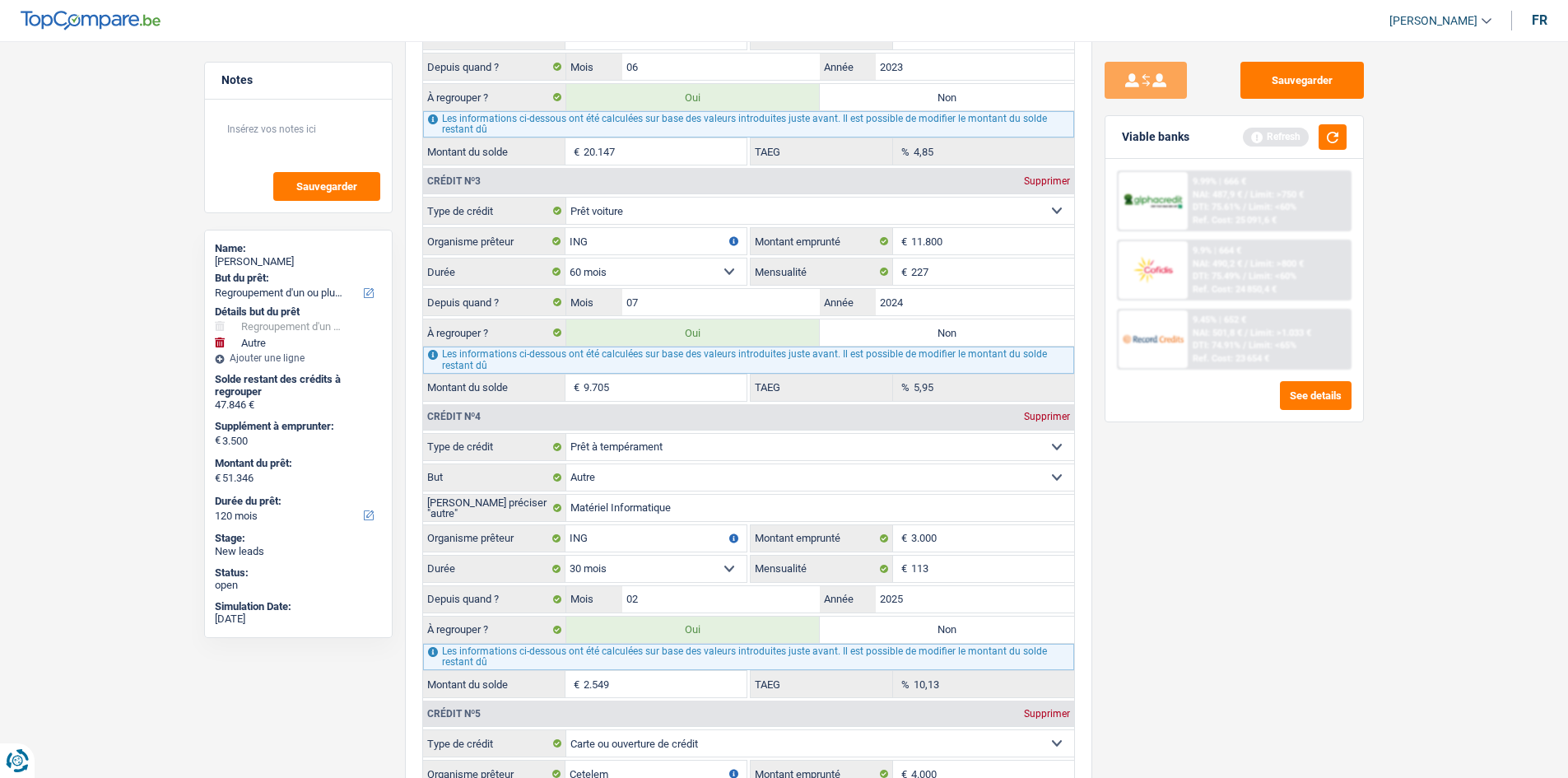 click on "Sauvegarder
Viable banks
Refresh
9.99% | 666 €
NAI: 487,9 €
/
Limit: >750 €
DTI: 75.61%
/
Limit: <60%
Ref. Cost: 25 091,6 €
9.9% | 664 €
NAI: 490,2 €
/
Limit: >800 €
DTI: 75.49%
/               /       /" at bounding box center (1234, 404) 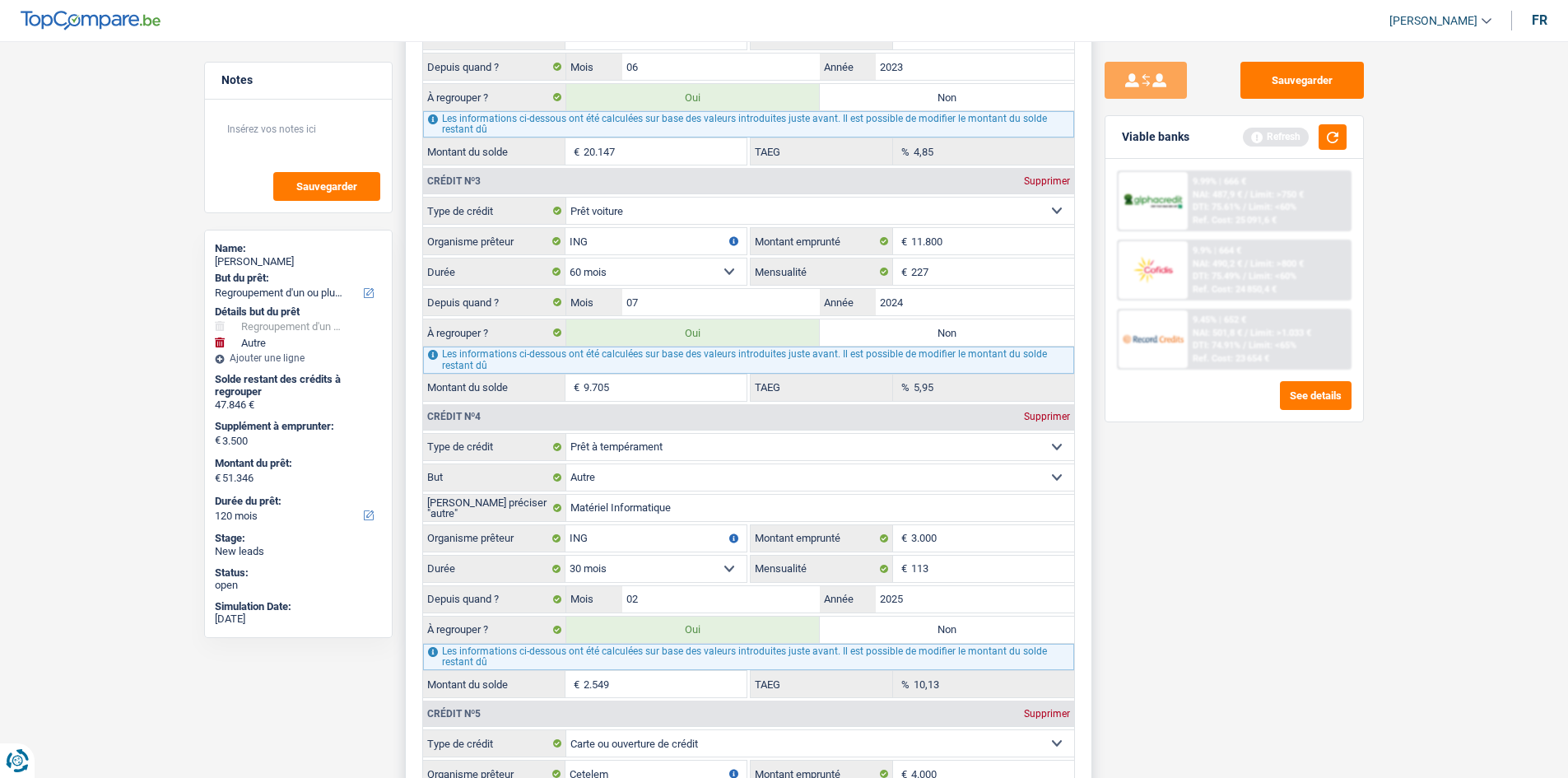 click on "9.705" at bounding box center (665, 388) 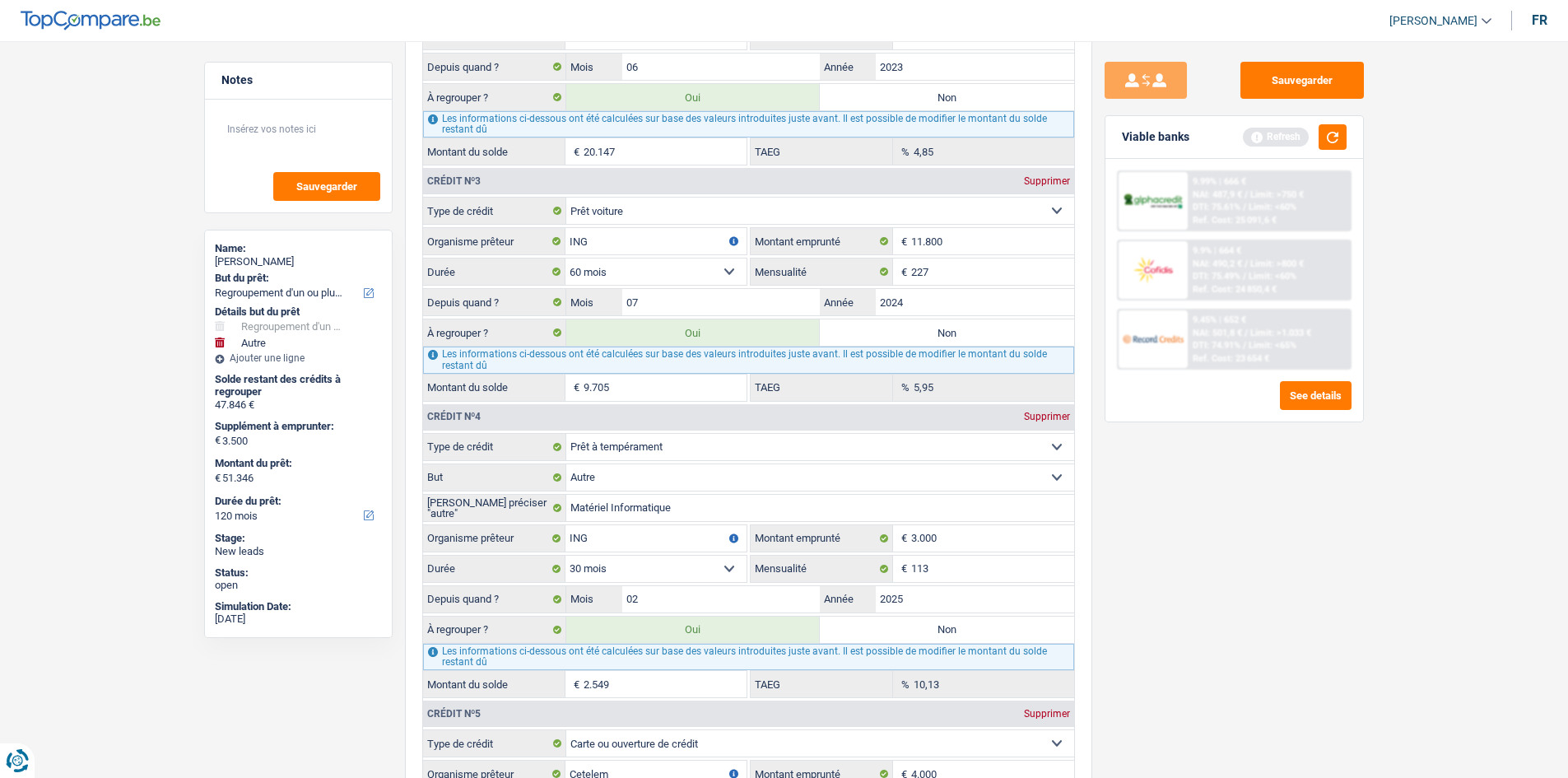 click on "Sauvegarder
Viable banks
Refresh
9.99% | 666 €
NAI: 487,9 €
/
Limit: >750 €
DTI: 75.61%
/
Limit: <60%
Ref. Cost: 25 091,6 €
9.9% | 664 €
NAI: 490,2 €
/
Limit: >800 €
DTI: 75.49%
/               /       /" at bounding box center (1234, 404) 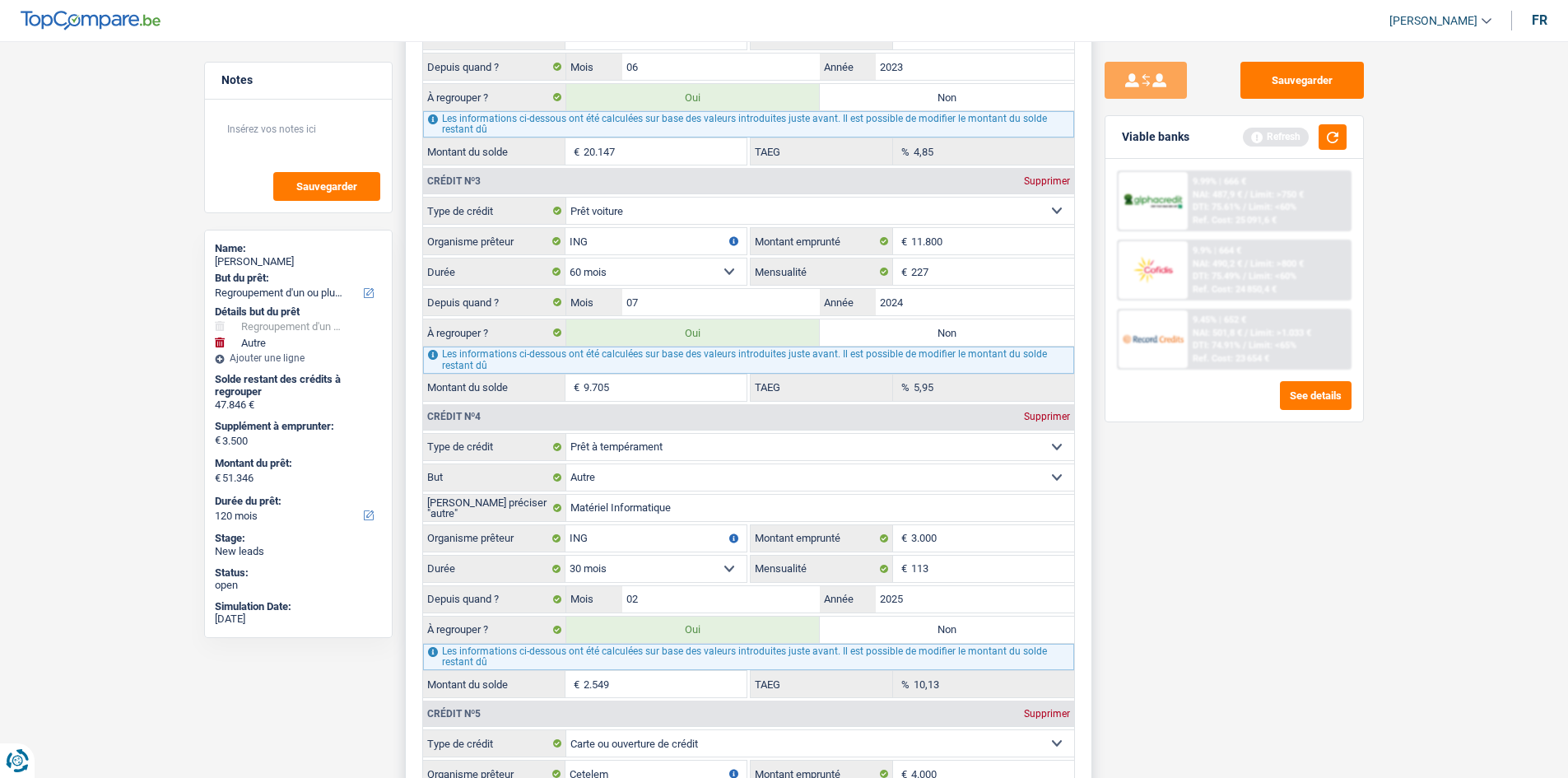 click on "Confort maison: meubles, textile, peinture, électroménager, outillage non-professionnel, Hifi, multimédia, gsm, ordinateur, Frais installation, déménagement Evénement familial: naissance, mariage, divorce, communion, décès Frais médicaux Frais d'études Remboursement prêt Frais permis de conduire Loisirs: voyage, sport, musique Petits travaux maison et jardin Frais divers (max 2.000€) Frais judiciaires Réparation voiture Autre
Sélectionner une option" at bounding box center [820, 478] 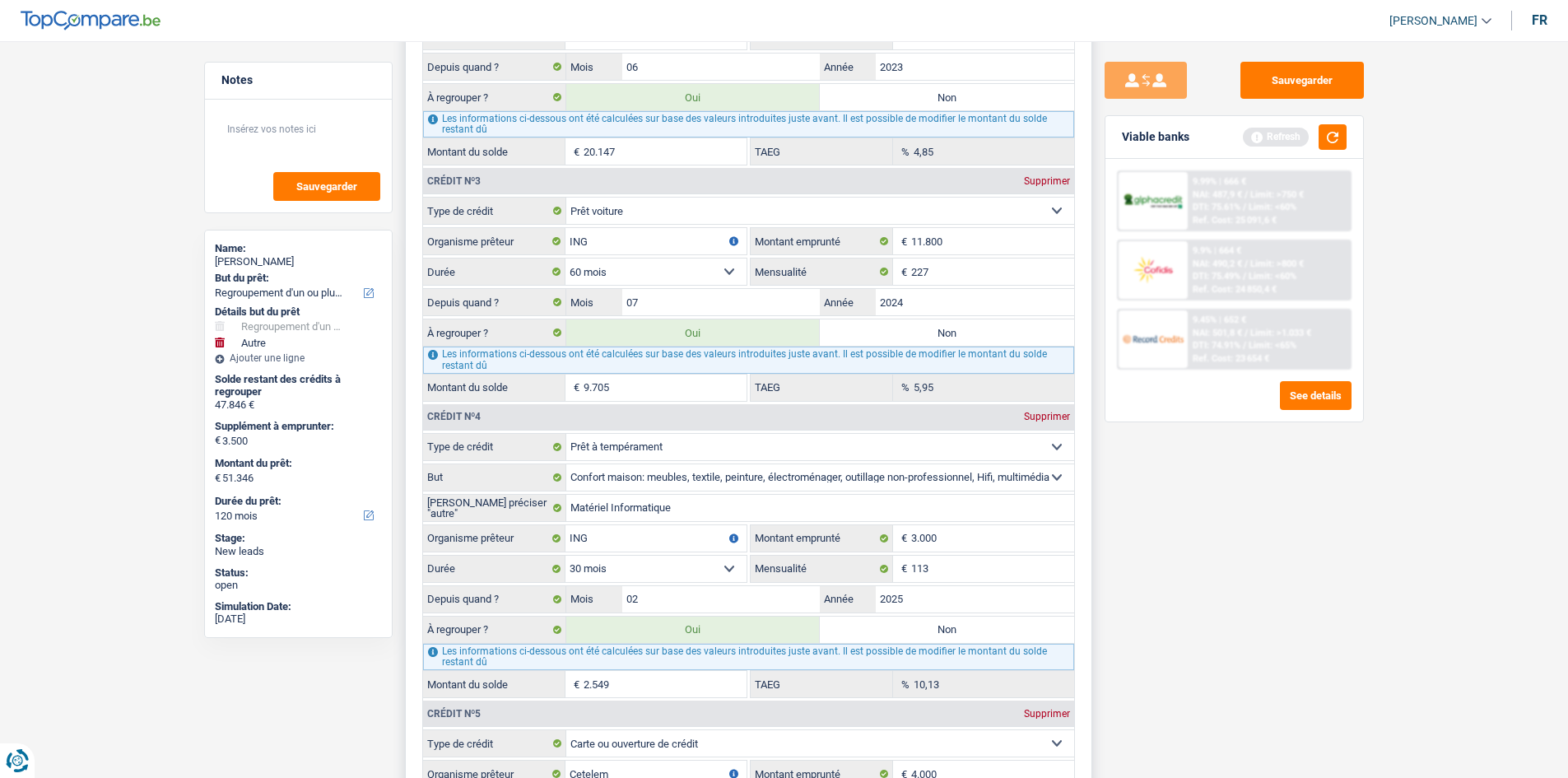 click on "Confort maison: meubles, textile, peinture, électroménager, outillage non-professionnel, Hifi, multimédia, gsm, ordinateur, Frais installation, déménagement Evénement familial: naissance, mariage, divorce, communion, décès Frais médicaux Frais d'études Remboursement prêt Frais permis de conduire Loisirs: voyage, sport, musique Petits travaux maison et jardin Frais divers (max 2.000€) Frais judiciaires Réparation voiture Autre
Sélectionner une option" at bounding box center [820, 478] 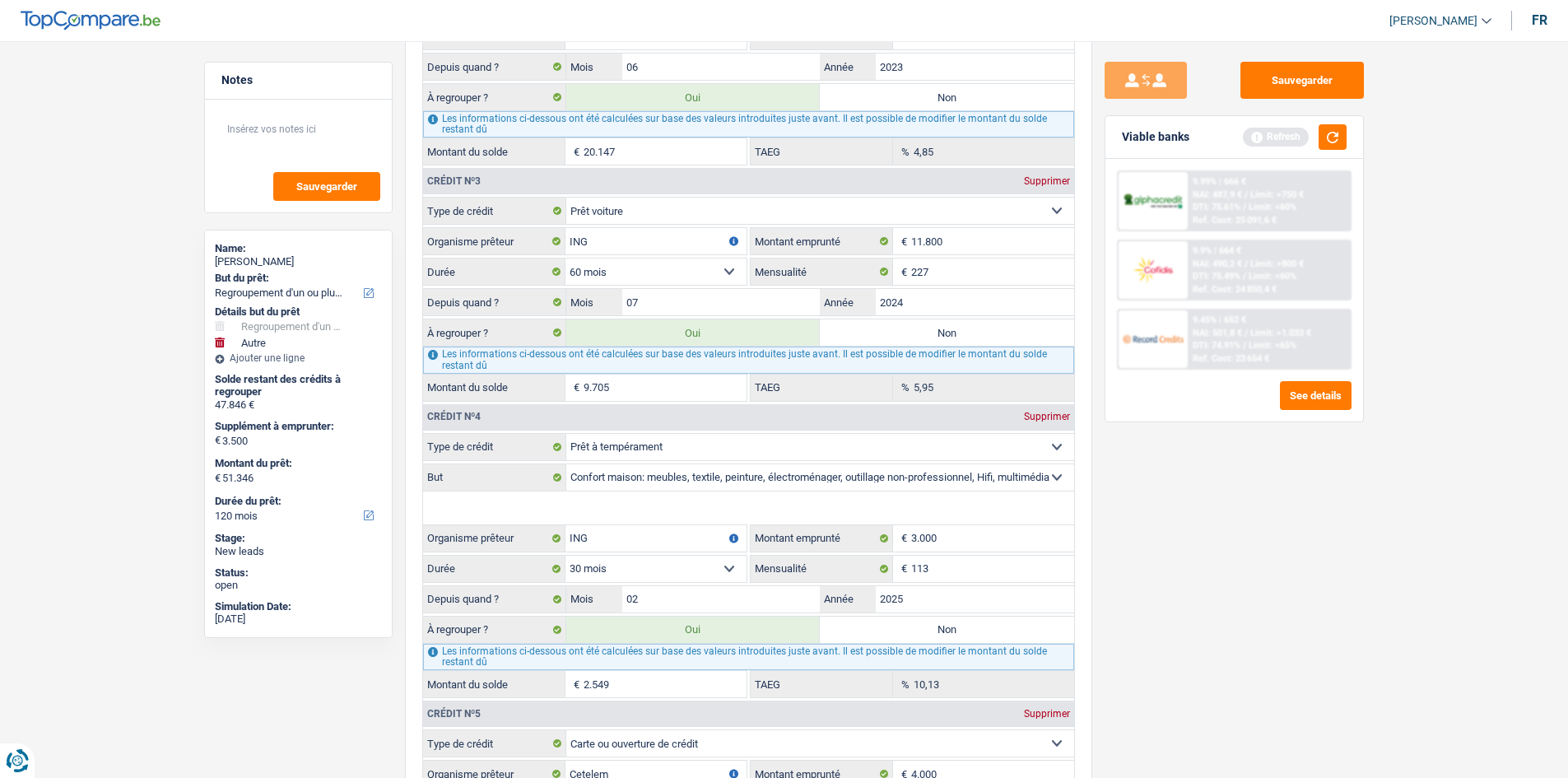 click on "Sauvegarder
Viable banks
Refresh
9.99% | 666 €
NAI: 487,9 €
/
Limit: >750 €
DTI: 75.61%
/
Limit: <60%
Ref. Cost: 25 091,6 €
9.9% | 664 €
NAI: 490,2 €
/
Limit: >800 €
DTI: 75.49%
/               /       /" at bounding box center (1234, 404) 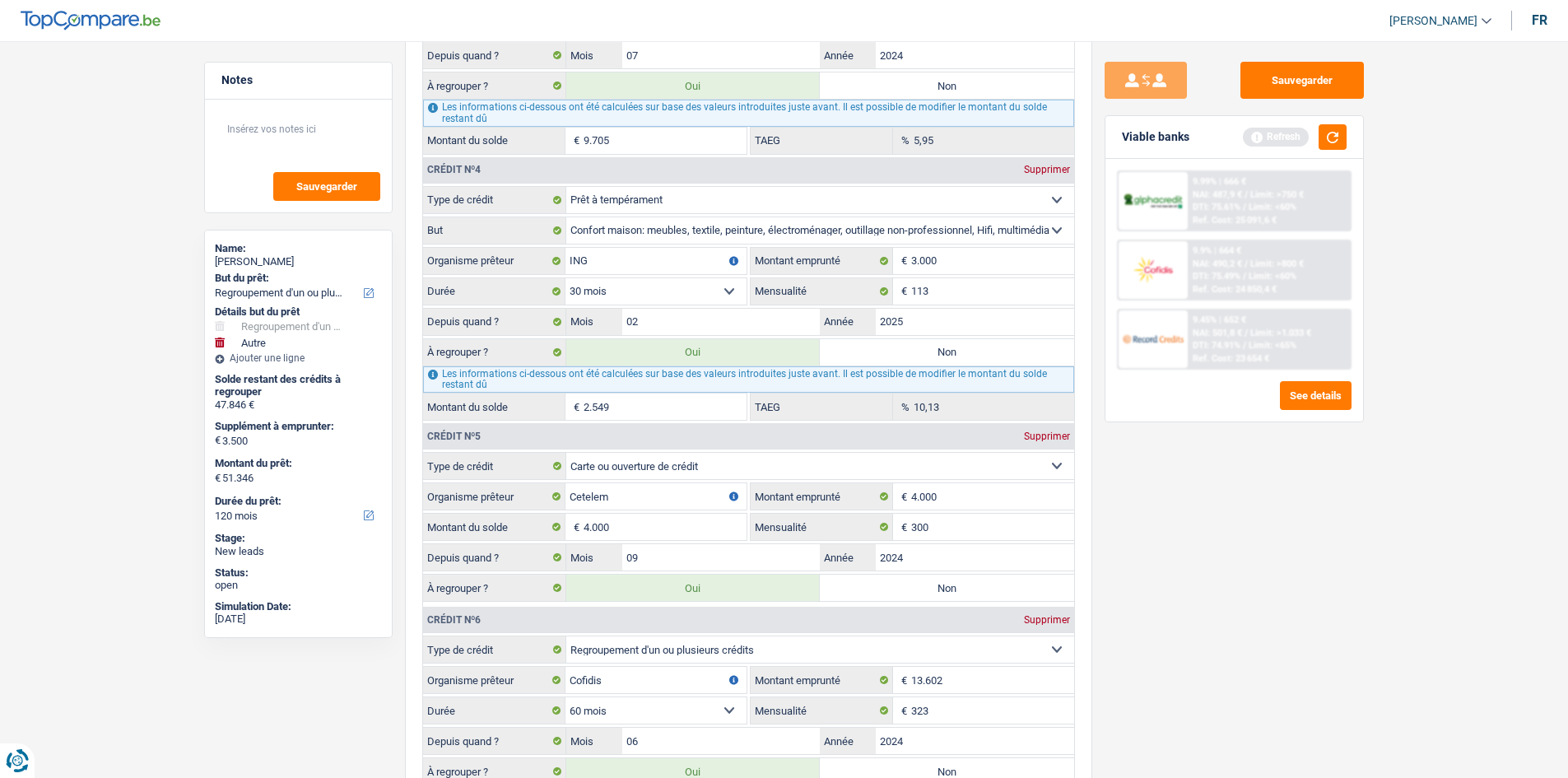 scroll, scrollTop: 1894, scrollLeft: 0, axis: vertical 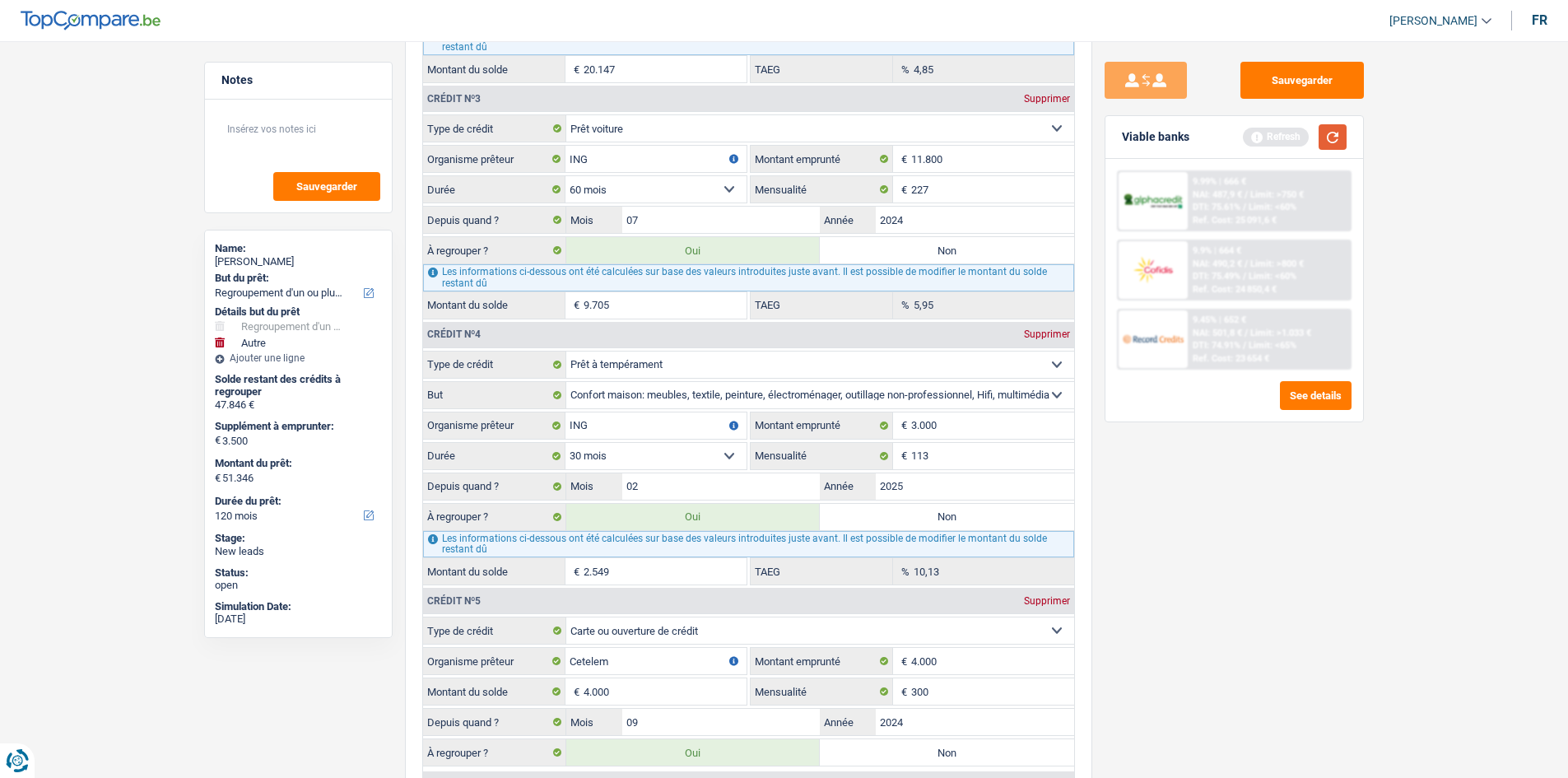 click at bounding box center [1333, 137] 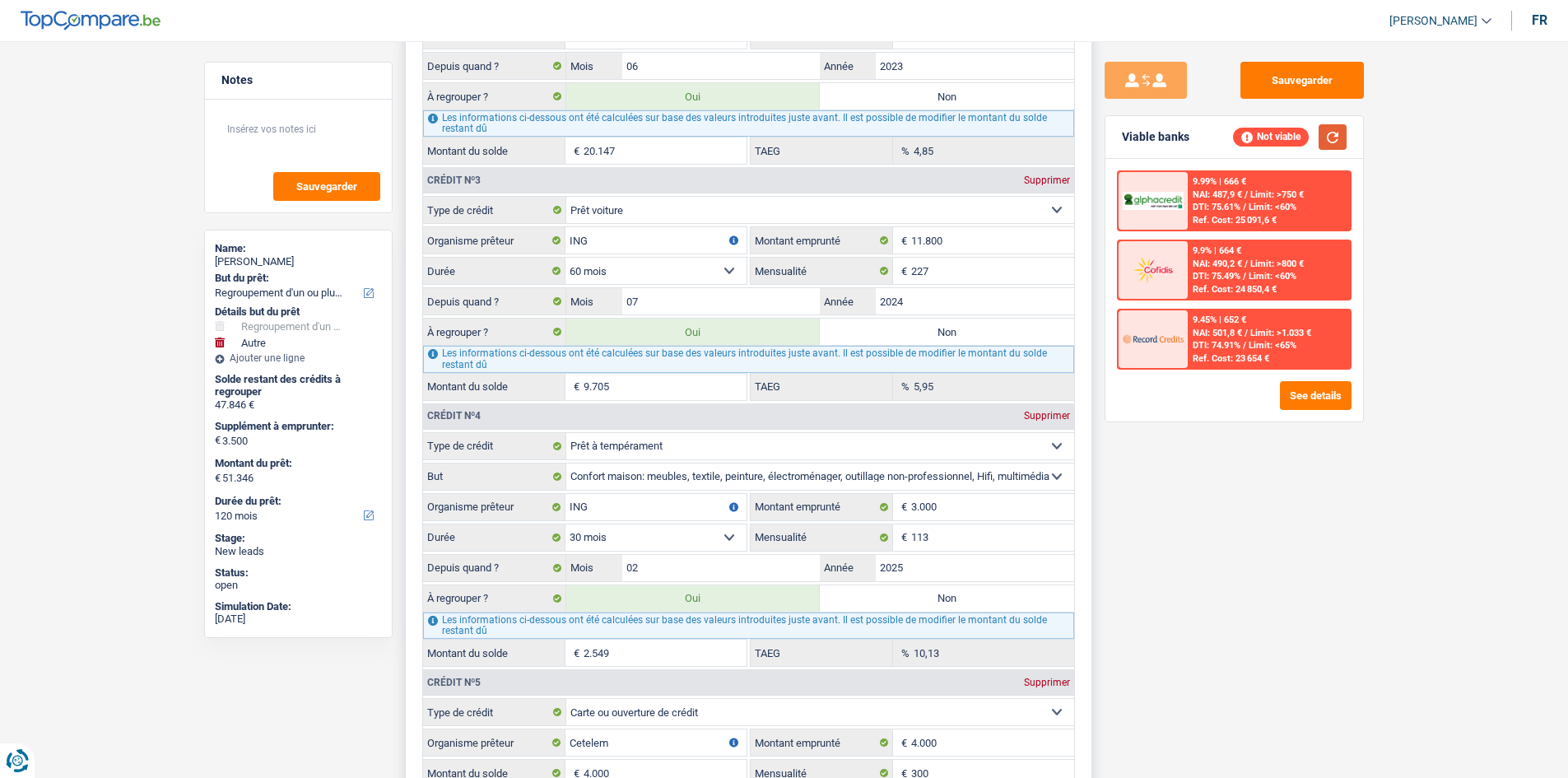 scroll, scrollTop: 1811, scrollLeft: 0, axis: vertical 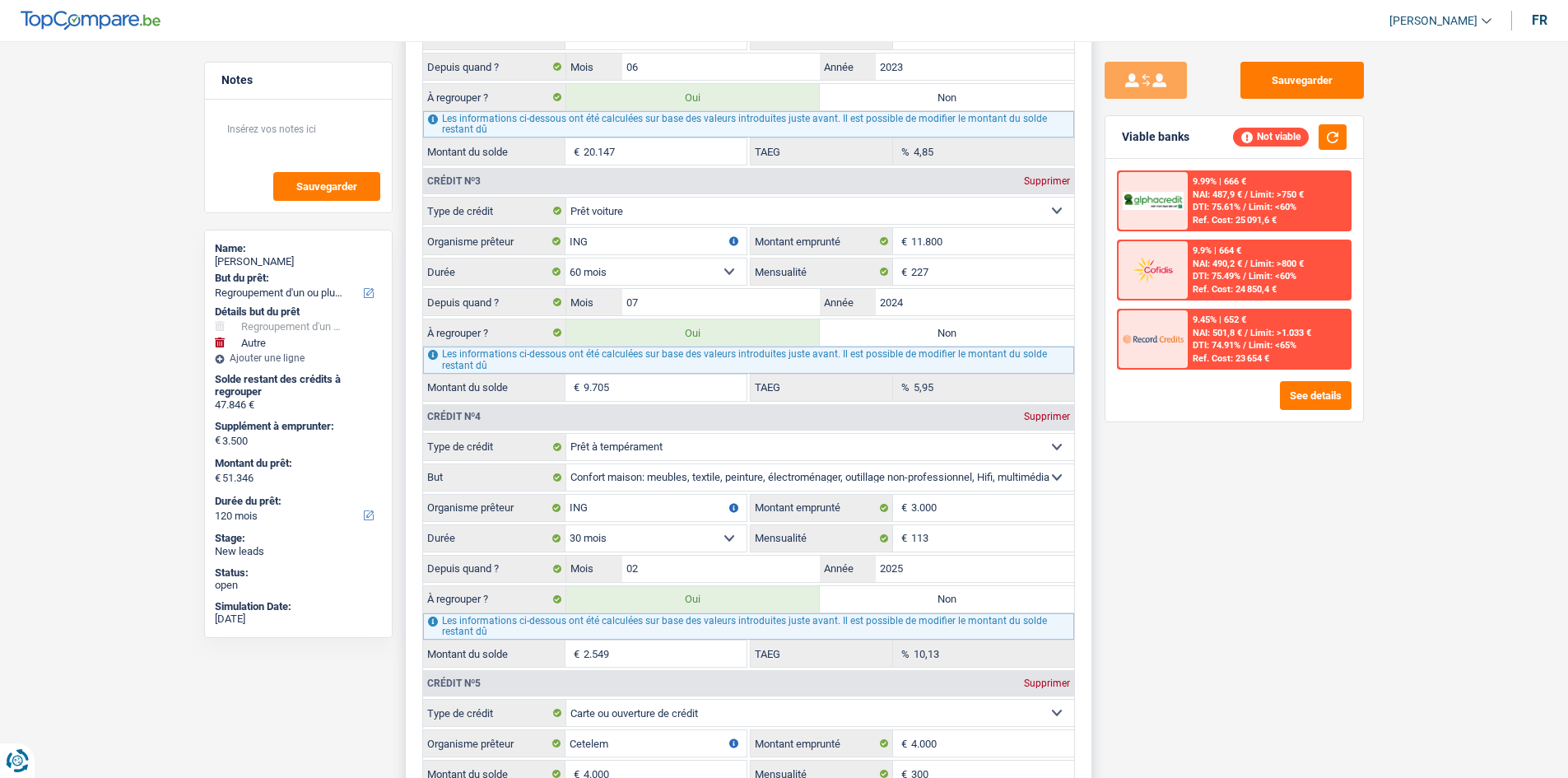 click on "12 mois 18 mois 24 mois 30 mois 36 mois 42 mois 48 mois 60 mois
Sélectionner une option" at bounding box center (656, 272) 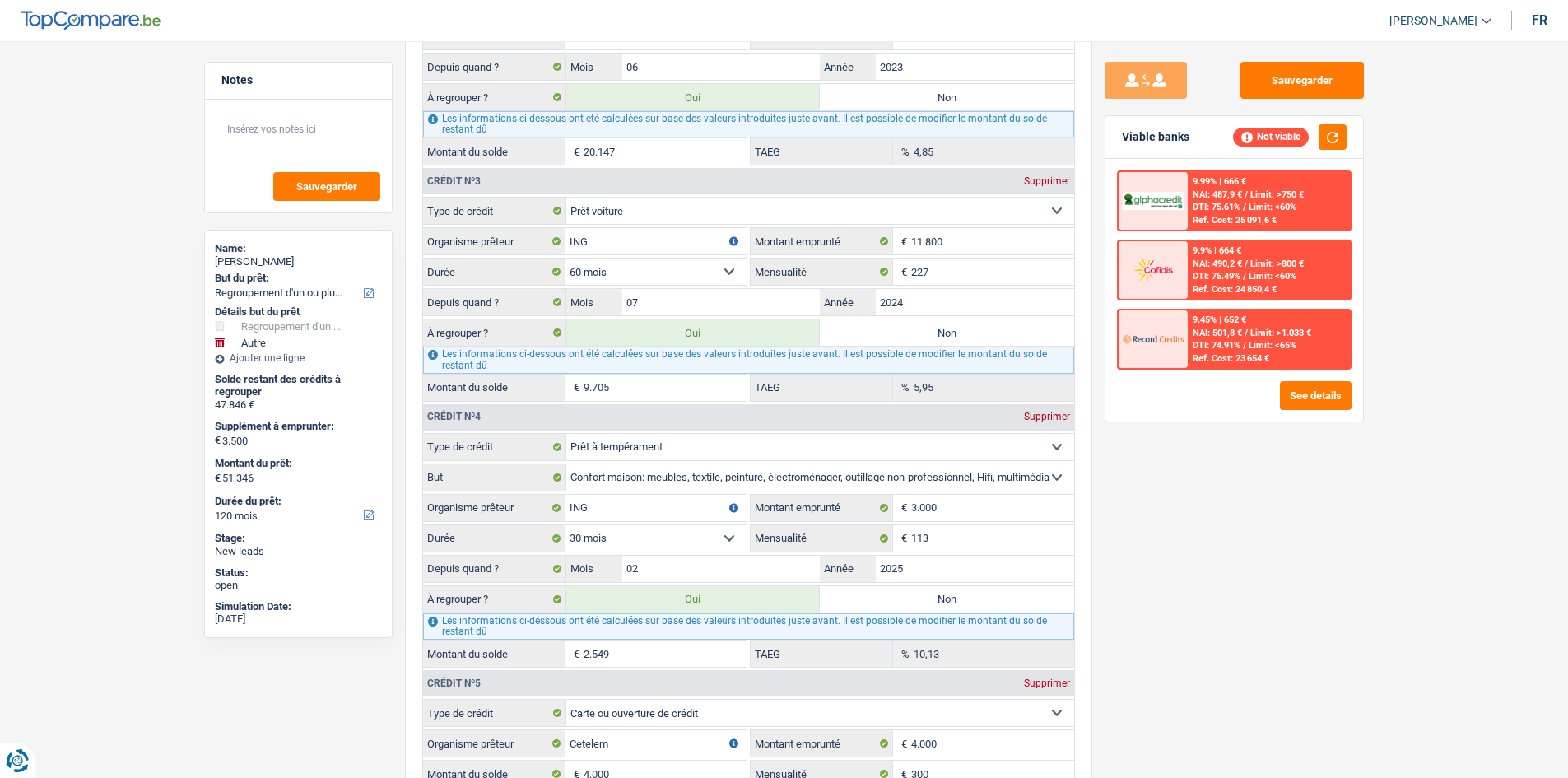 click on "Sauvegarder
Viable banks
Not viable
9.99% | 666 €
NAI: 487,9 €
/
Limit: >750 €
DTI: 75.61%
/
Limit: <60%
Ref. Cost: 25 091,6 €
9.9% | 664 €
NAI: 490,2 €
/
Limit: >800 €
DTI: 75.49%
/               /       /" at bounding box center [1234, 404] 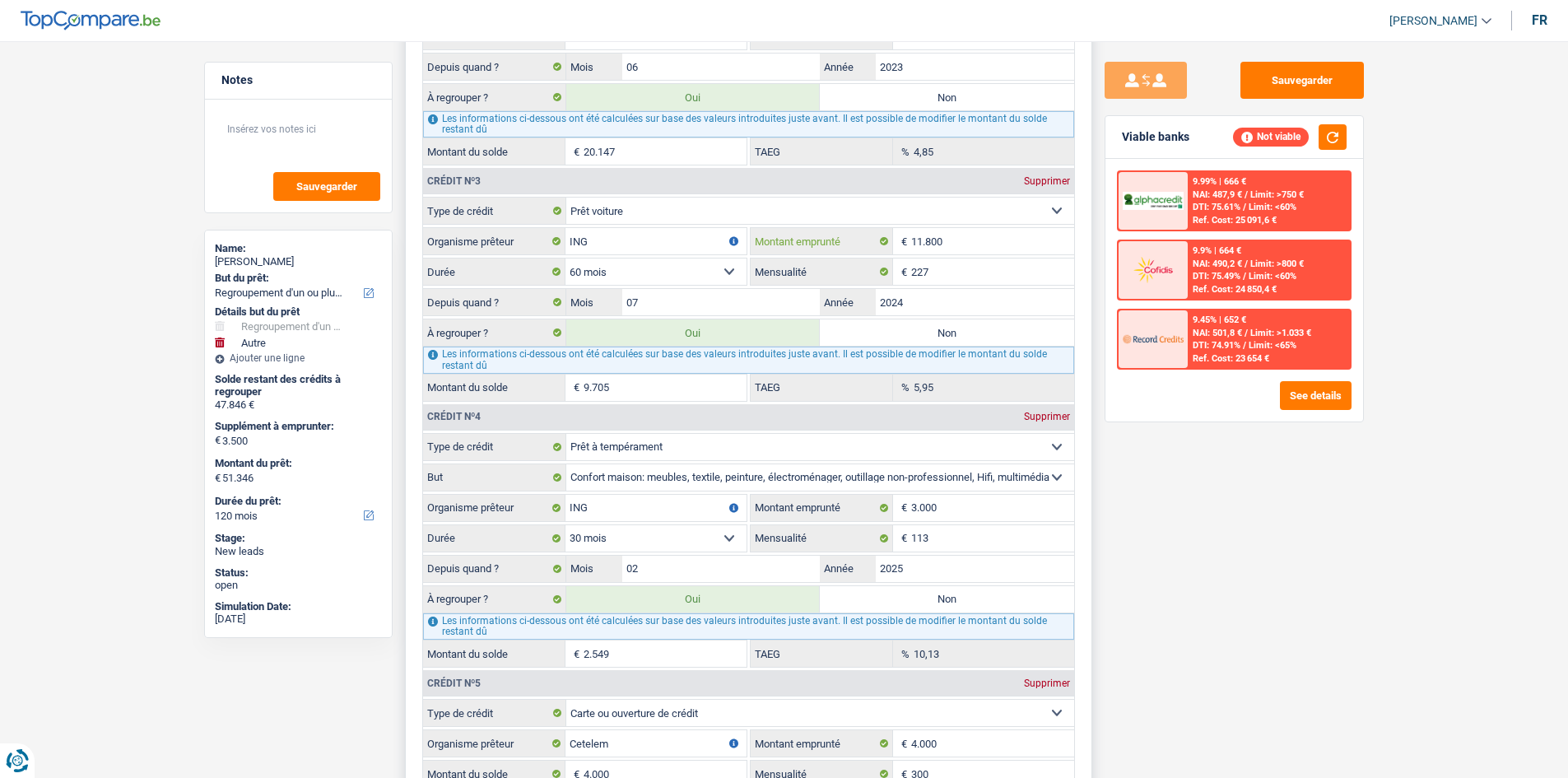 click on "11.800" at bounding box center (993, 241) 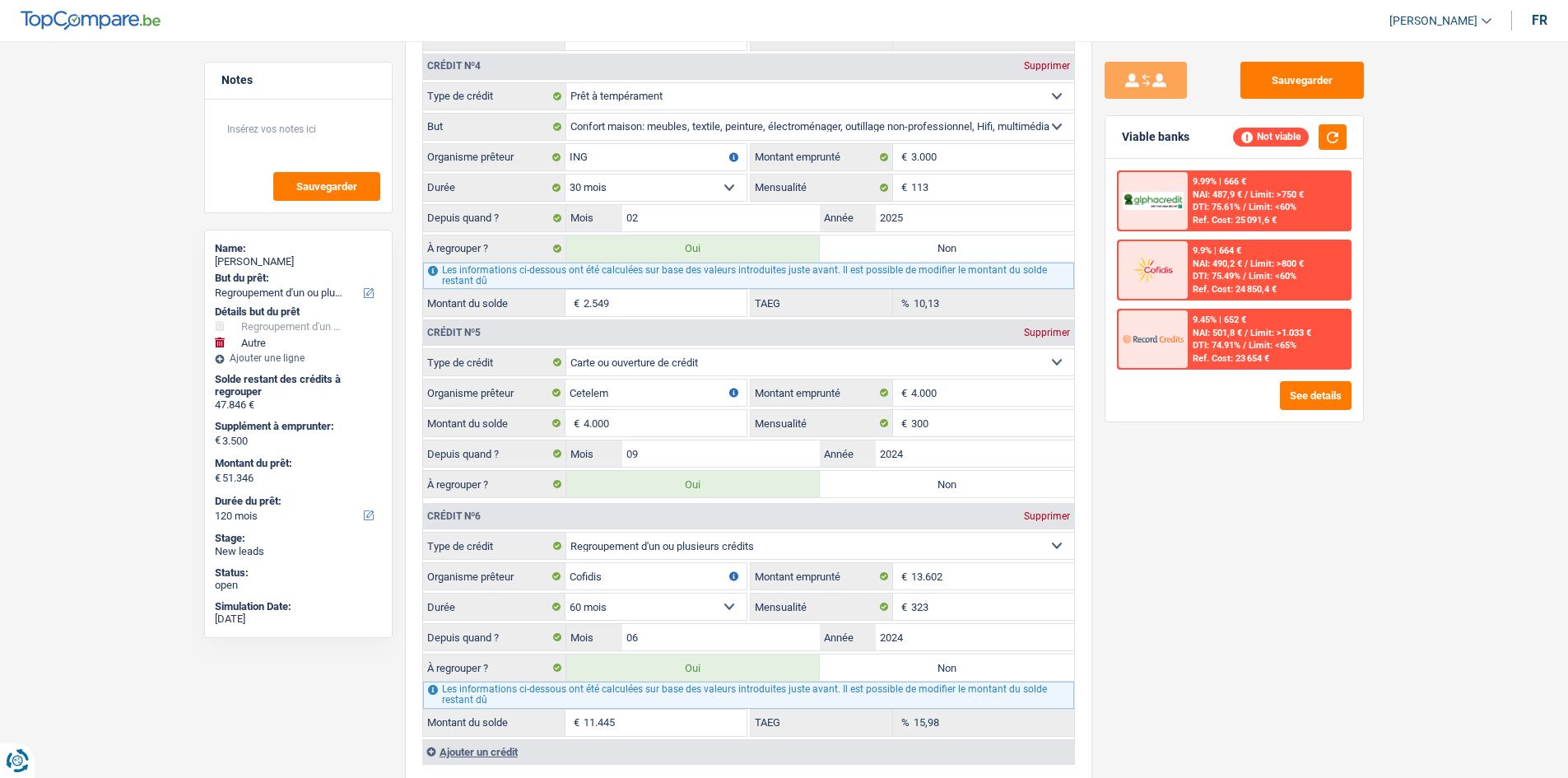 scroll, scrollTop: 2223, scrollLeft: 0, axis: vertical 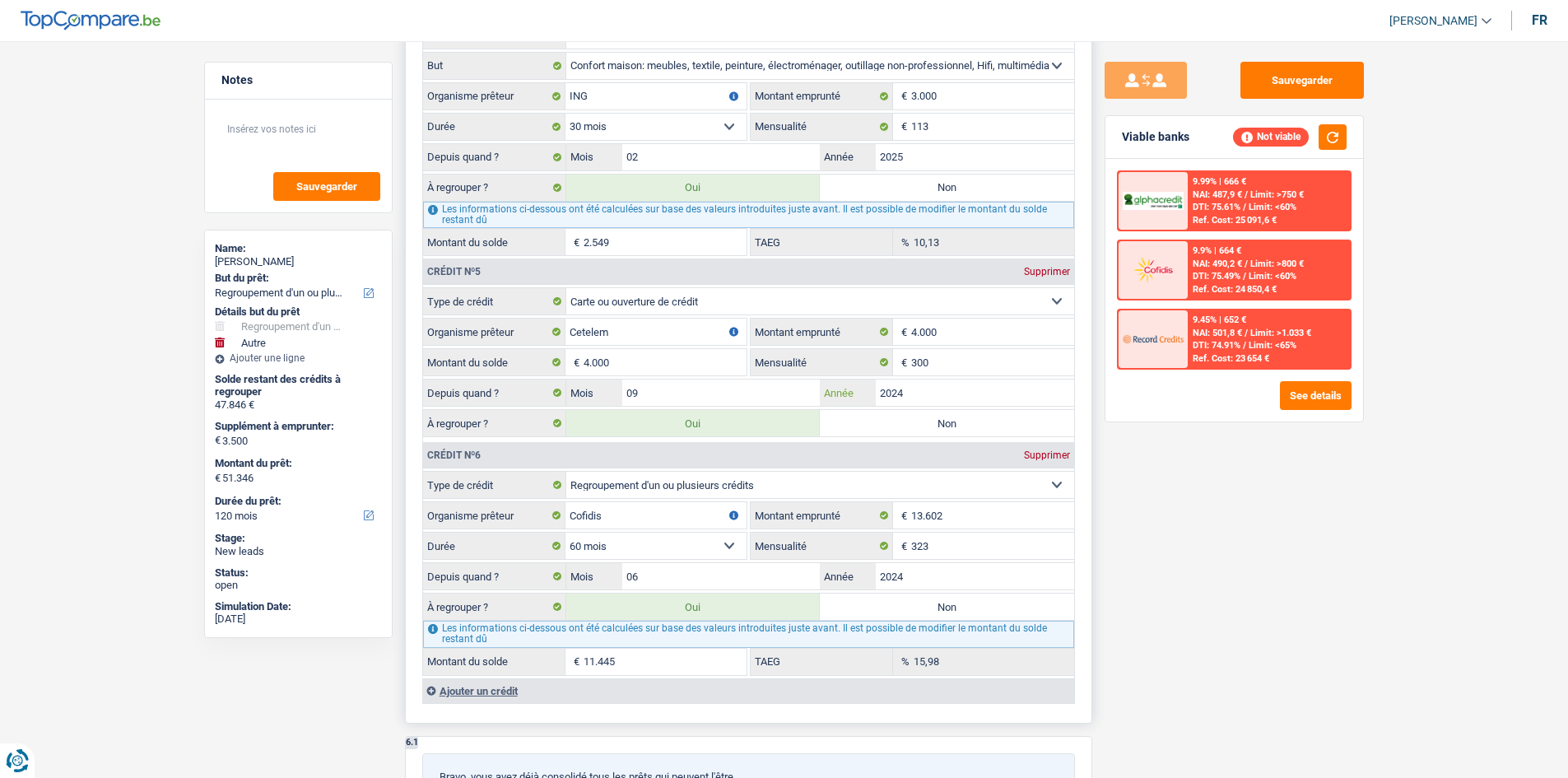 click on "2024" at bounding box center [975, 393] 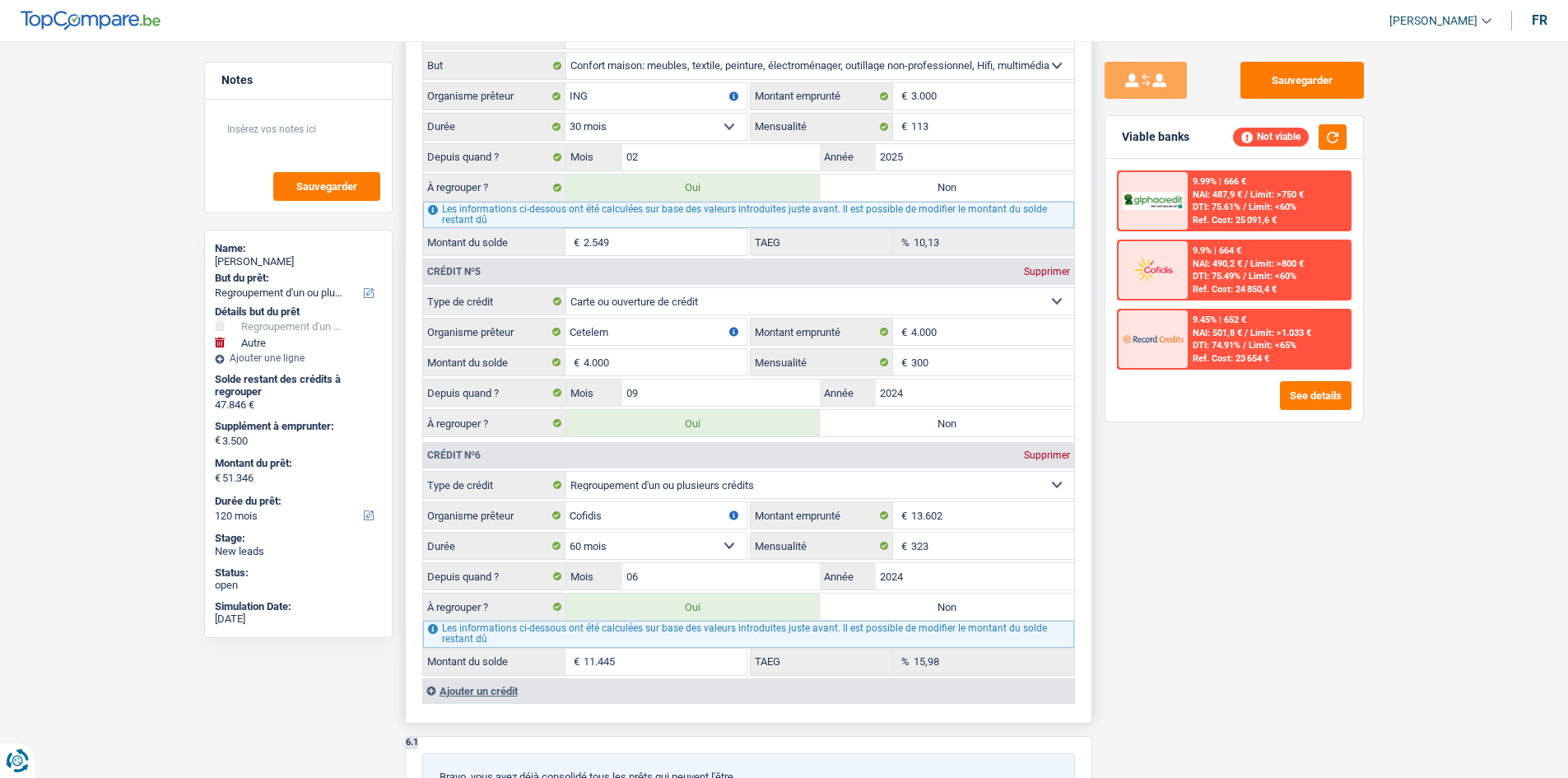 click on "Non" at bounding box center (947, 423) 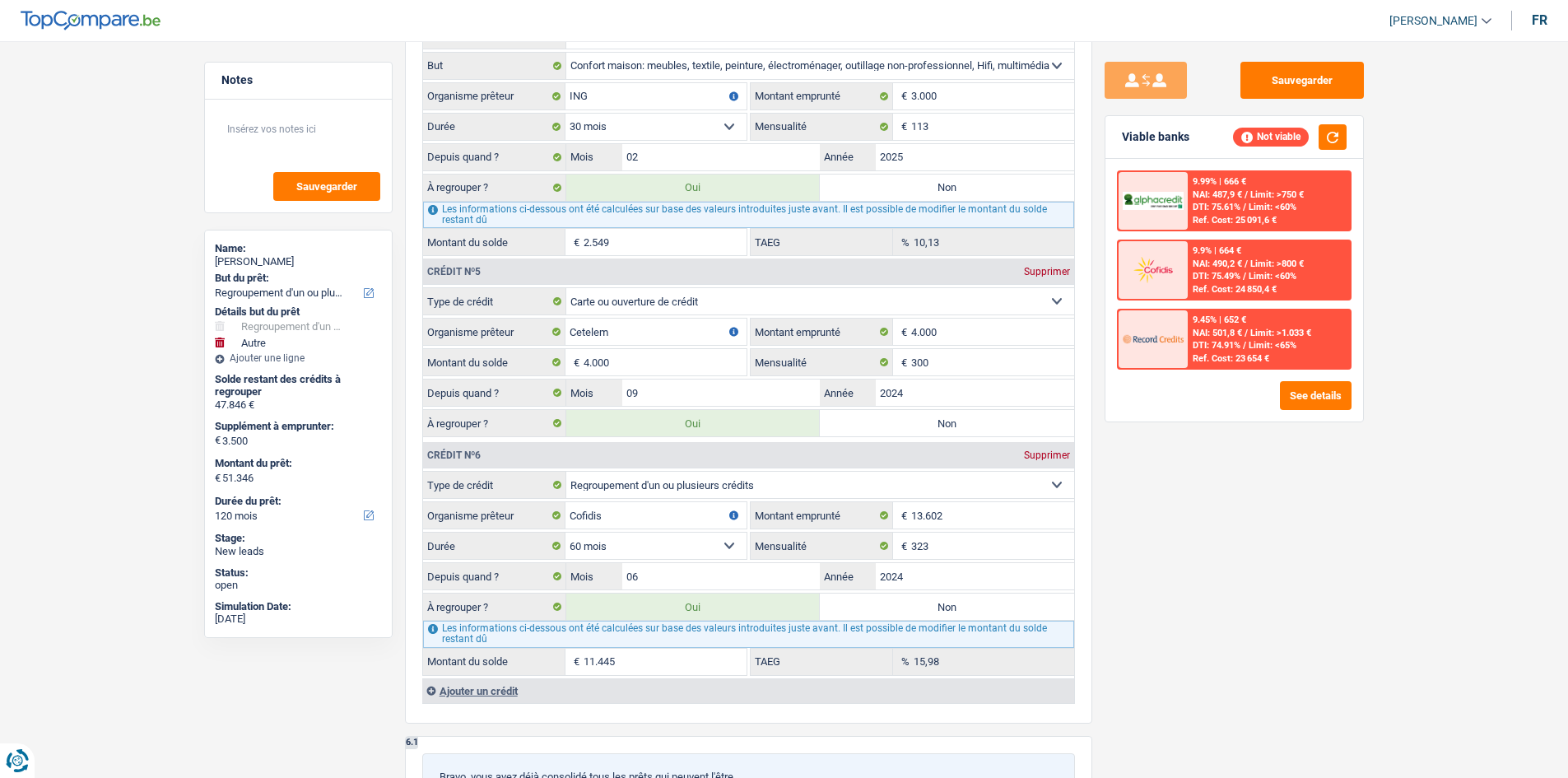 type on "47.346" 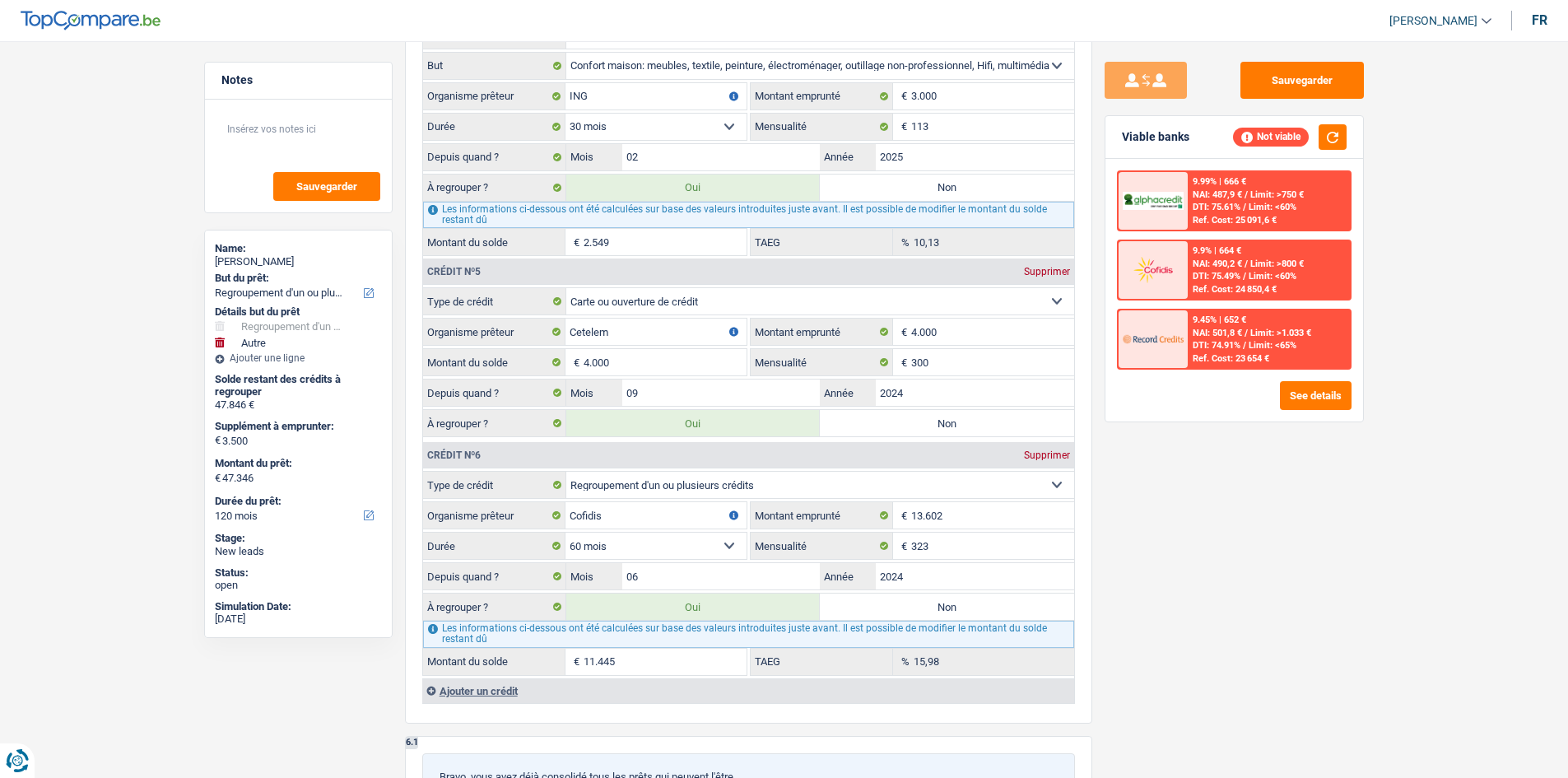 radio on "false" 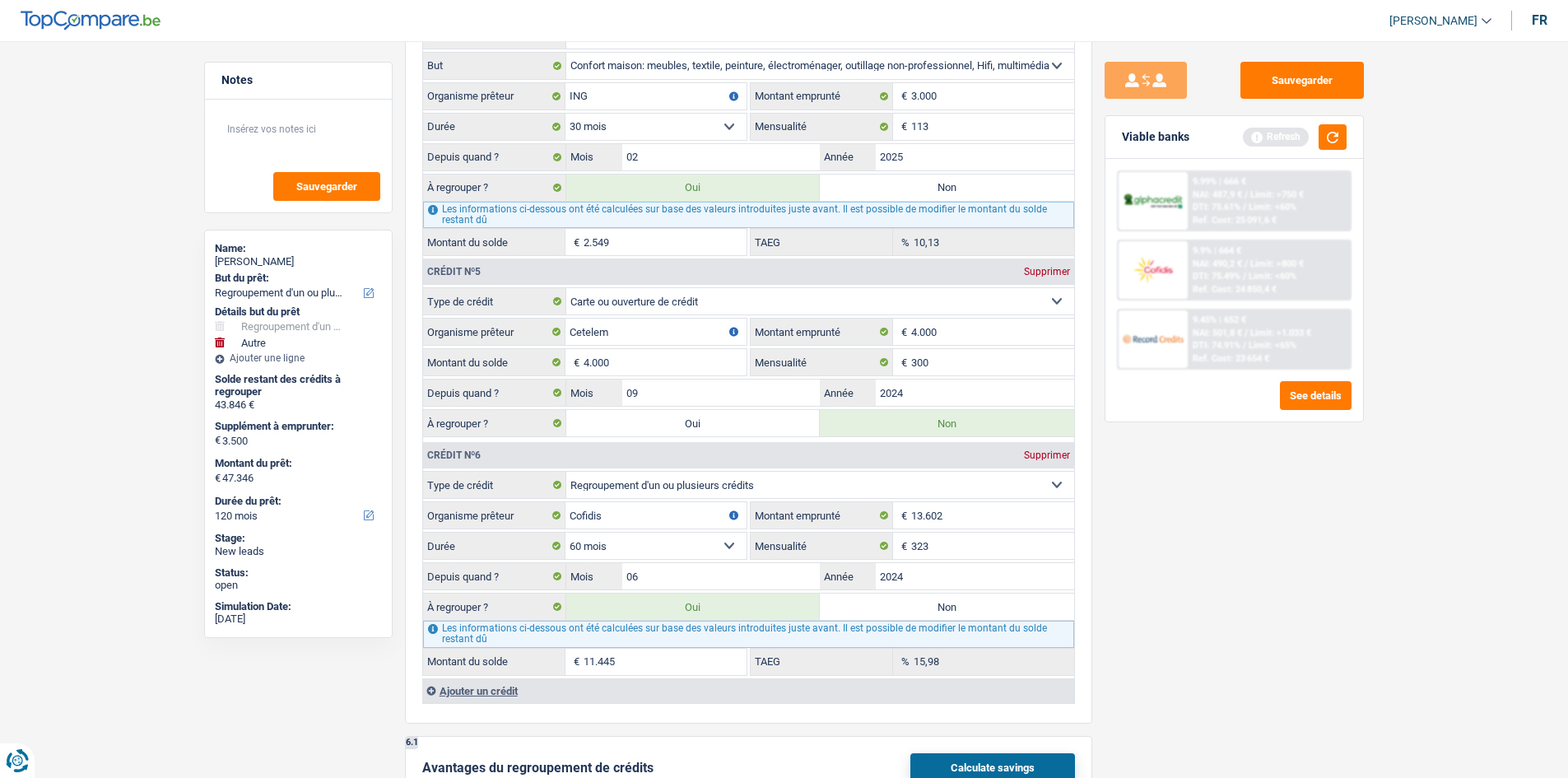 drag, startPoint x: 1272, startPoint y: 492, endPoint x: 1261, endPoint y: 493, distance: 11.045361 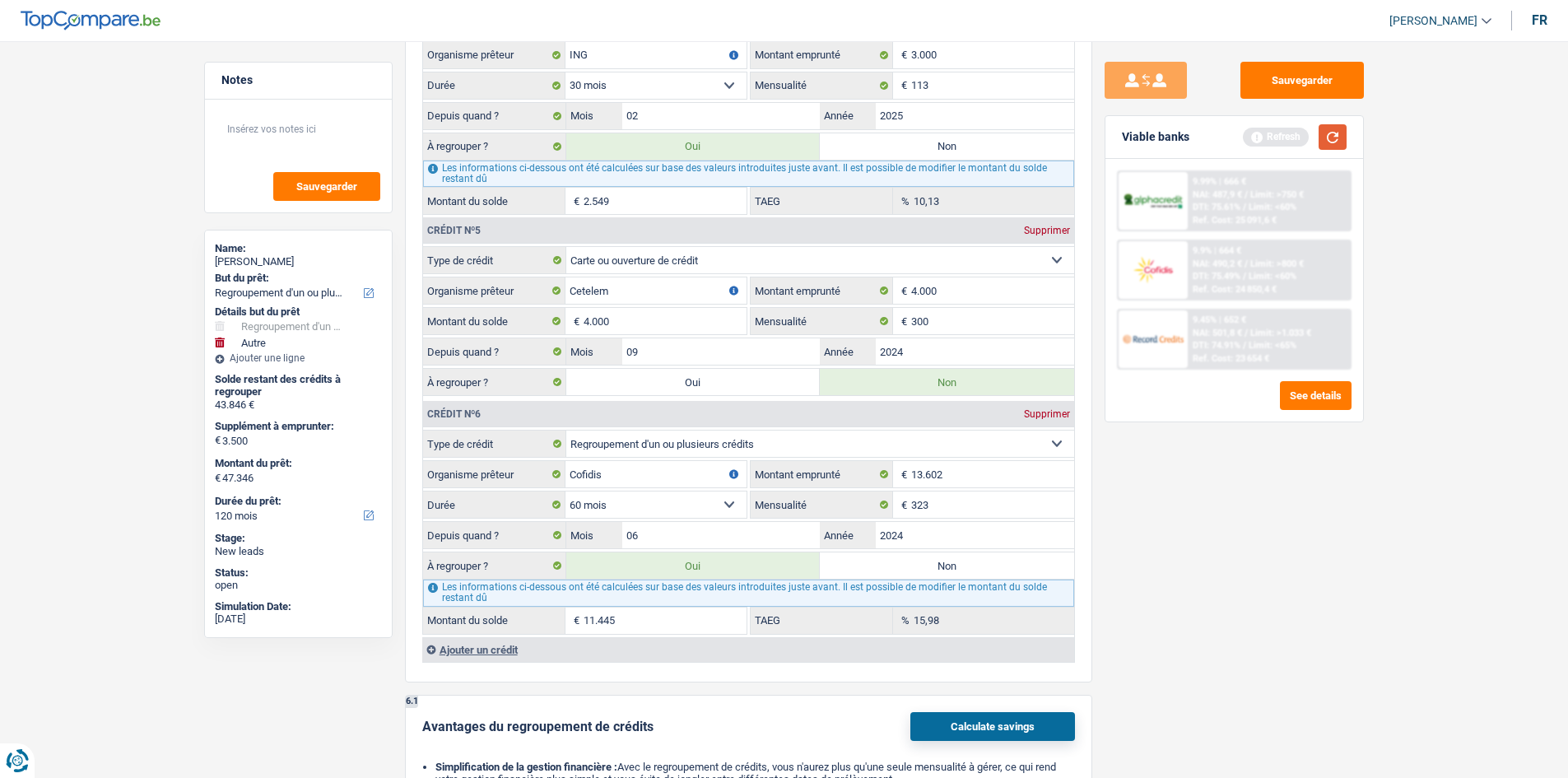 scroll, scrollTop: 2305, scrollLeft: 0, axis: vertical 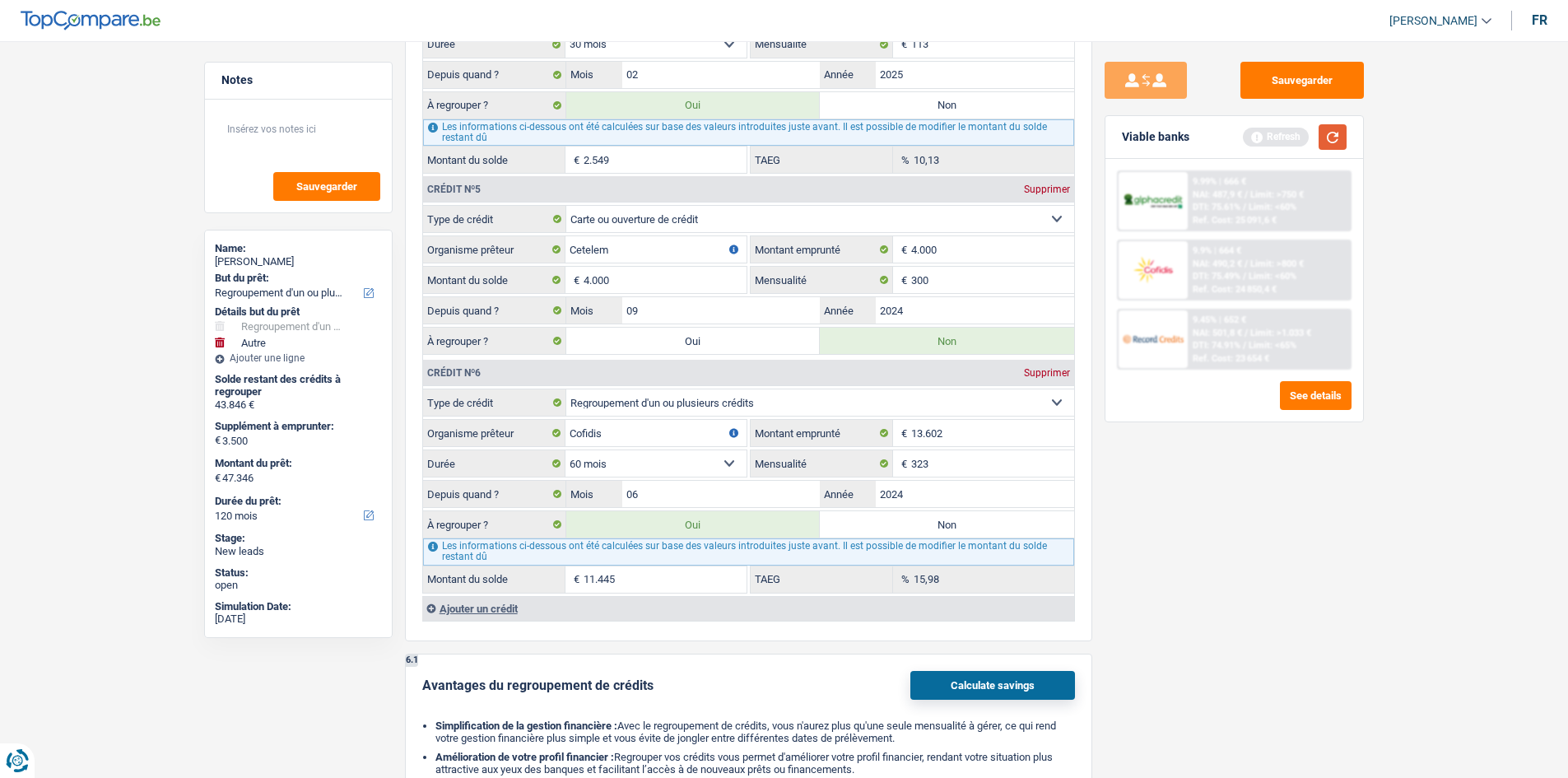 click at bounding box center (1333, 137) 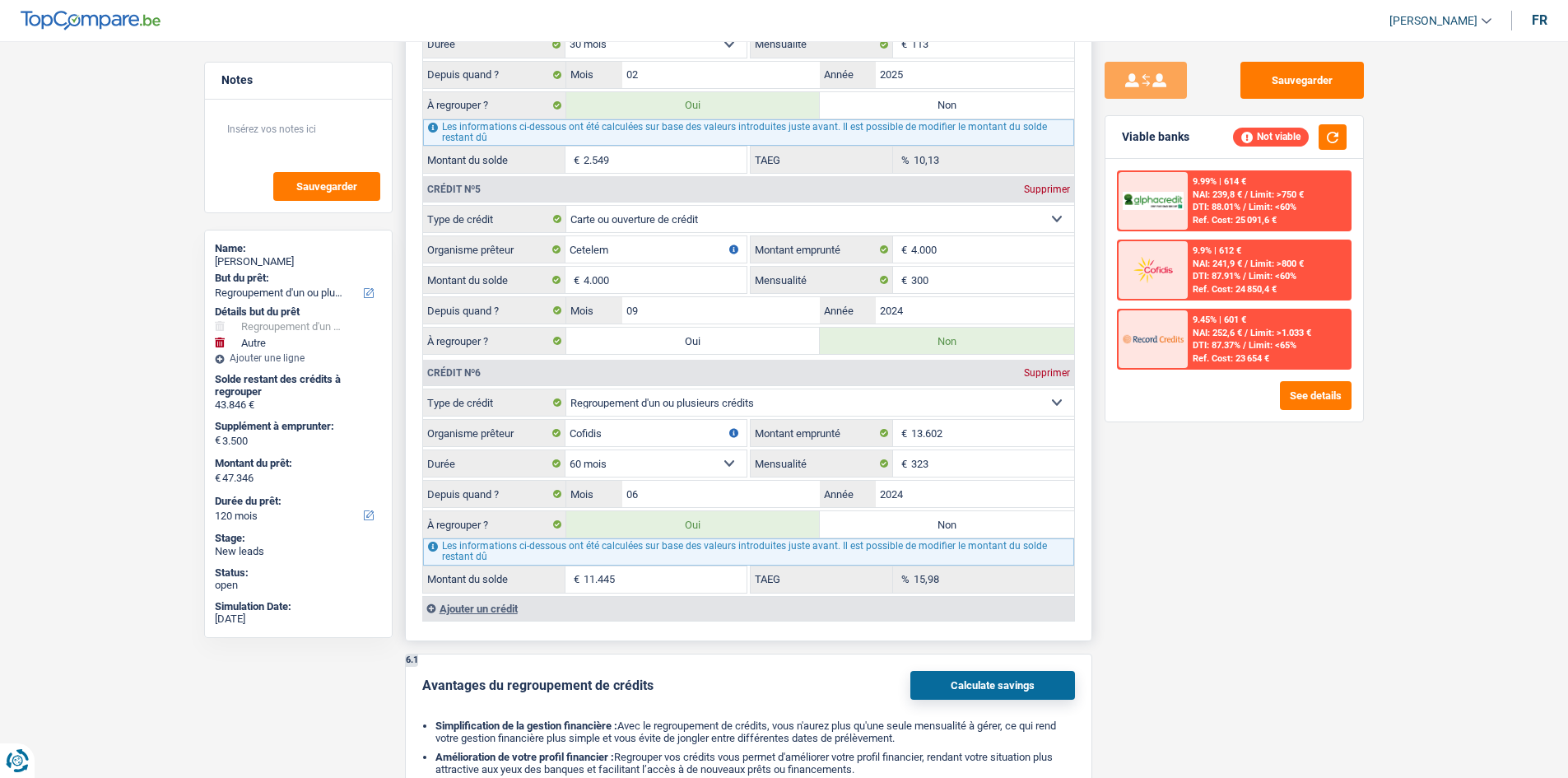 click on "Oui" at bounding box center (693, 341) 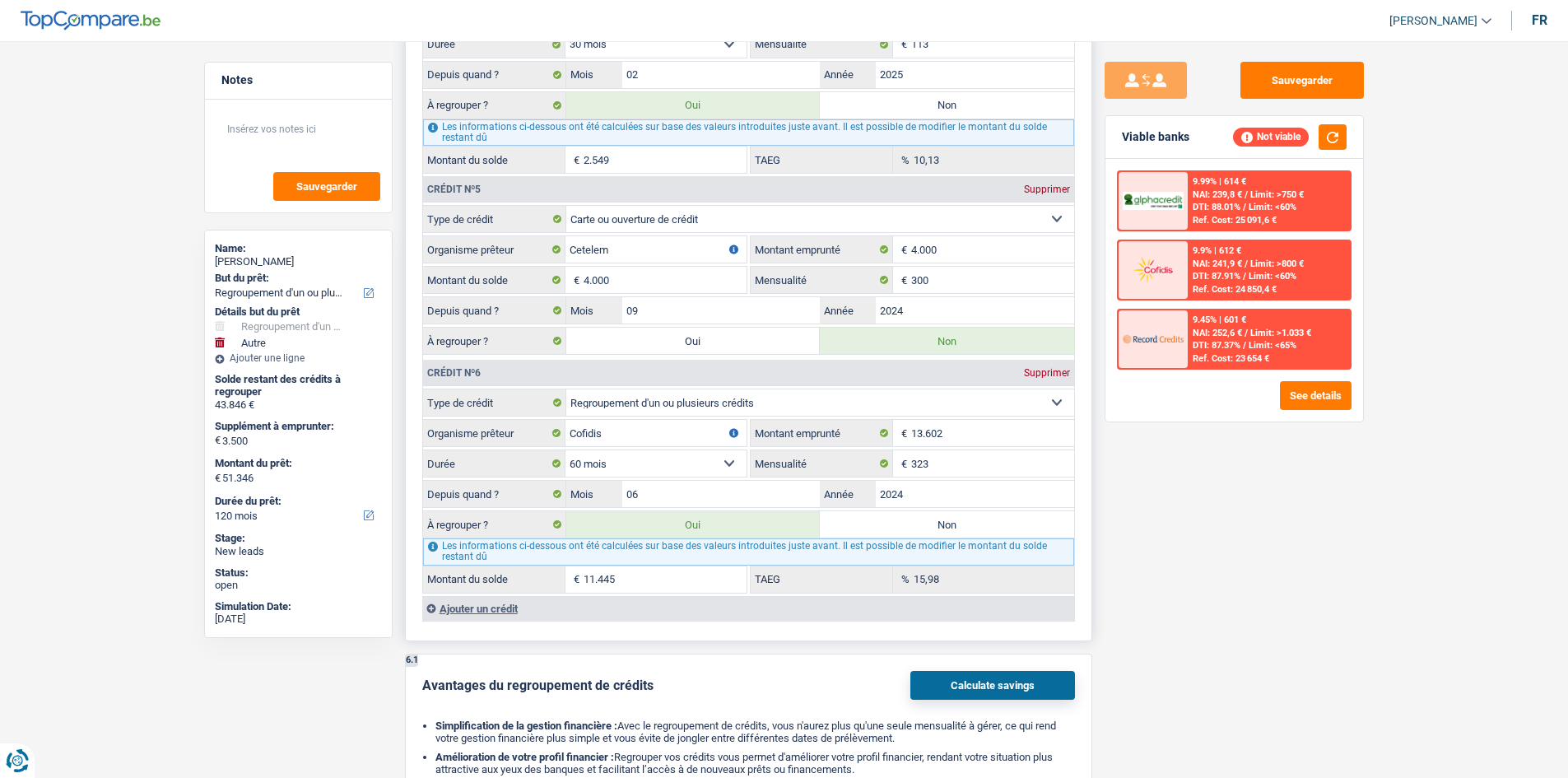 radio on "false" 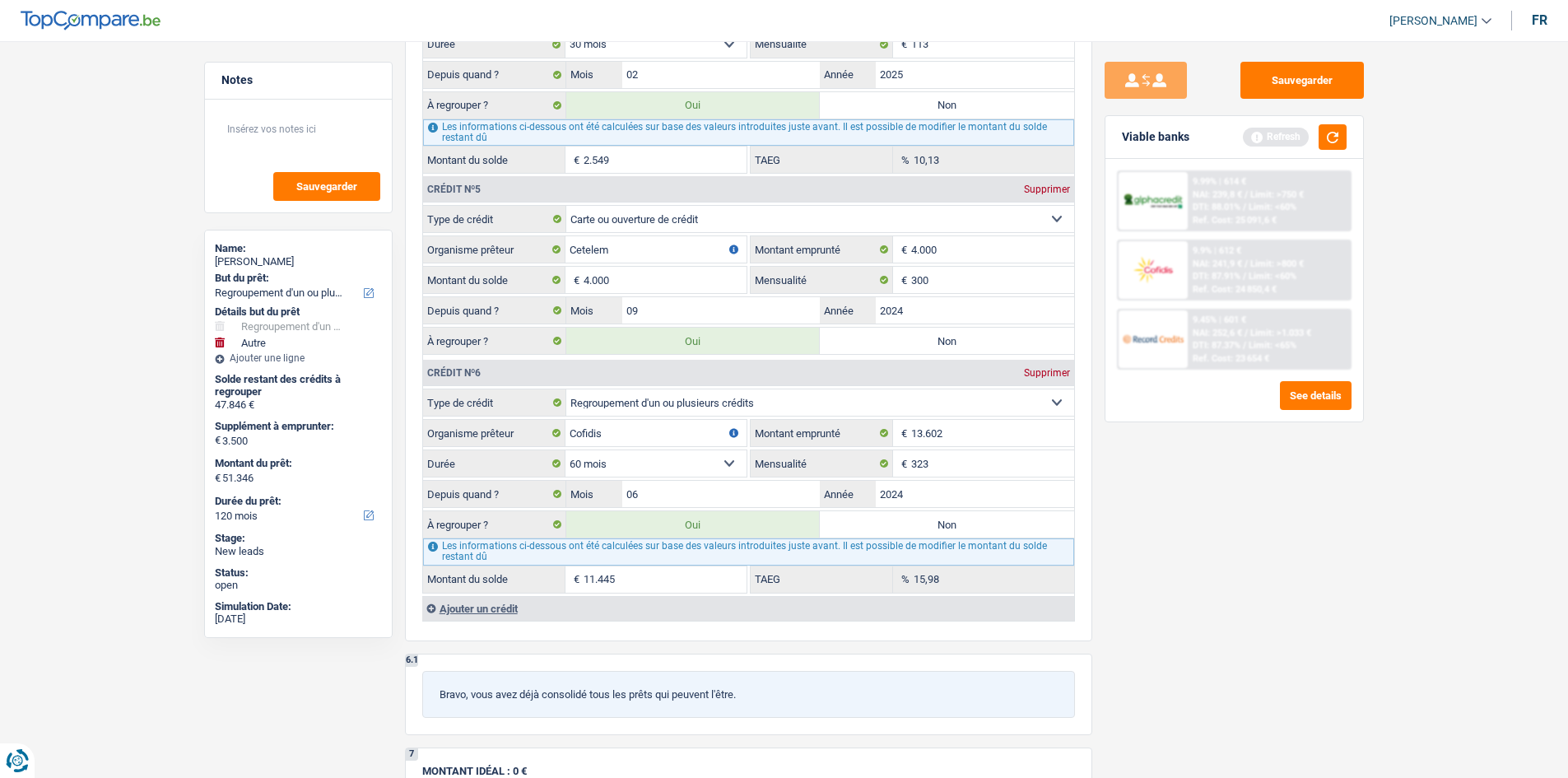 click on "Sauvegarder
Viable banks
Refresh
9.99% | 614 €
NAI: 239,8 €
/
Limit: >750 €
DTI: 88.01%
/
Limit: <60%
Ref. Cost: 25 091,6 €
9.9% | 612 €
NAI: 241,9 €
/
Limit: >800 €
DTI: 87.91%
/               /       /" at bounding box center [1234, 404] 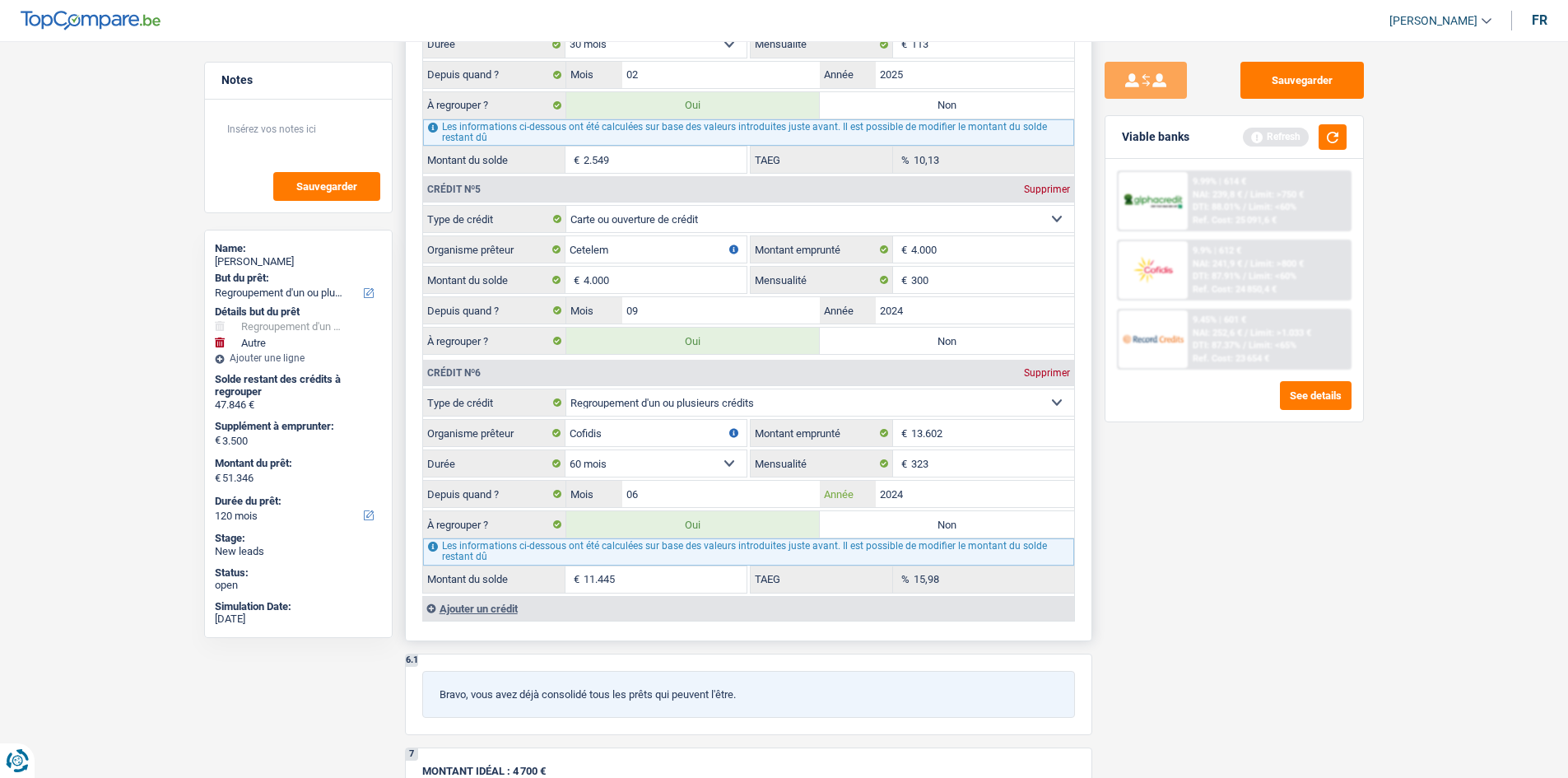click on "2024" at bounding box center [975, 494] 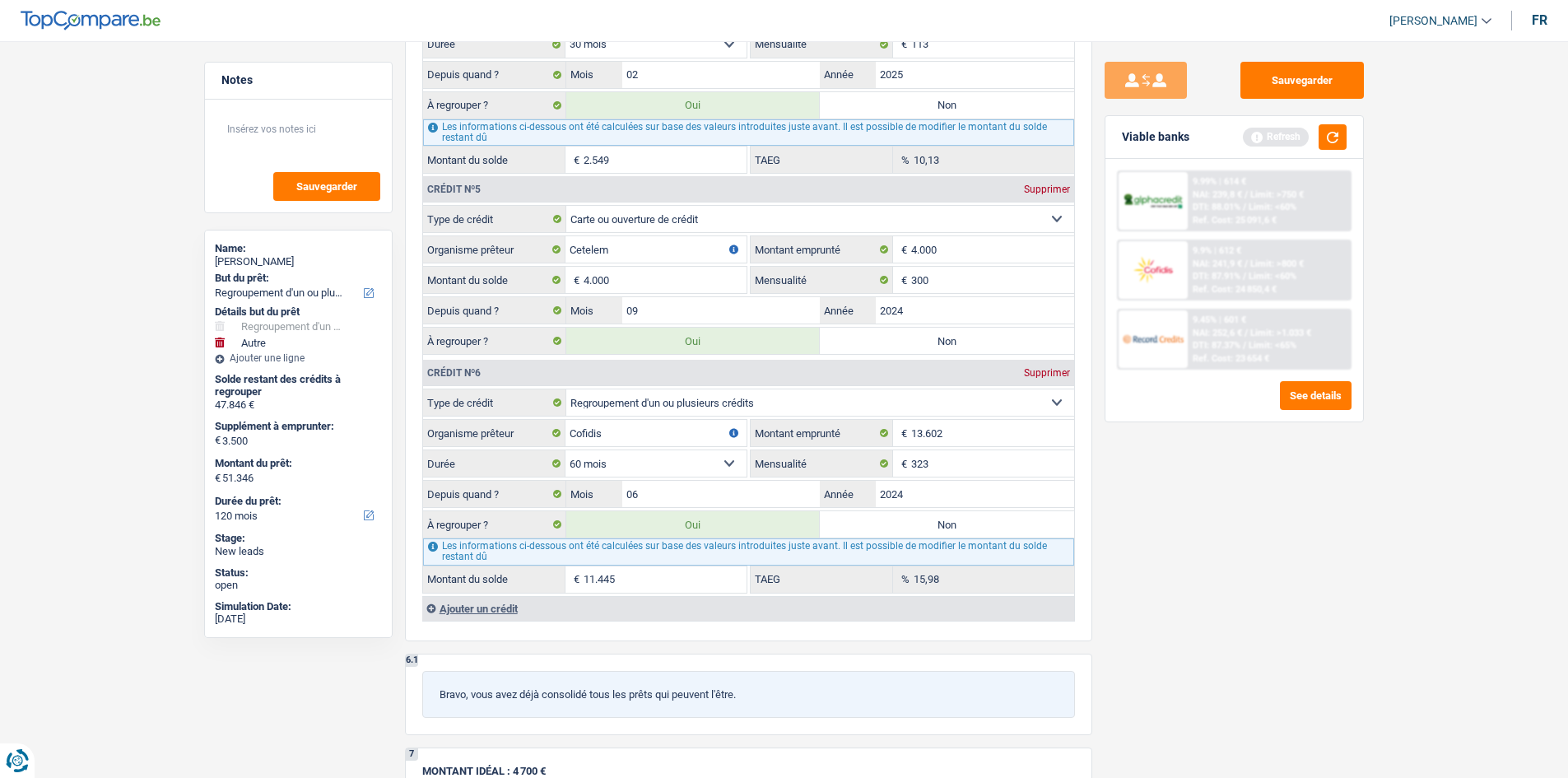 click on "Sauvegarder
Viable banks
Refresh
9.99% | 614 €
NAI: 239,8 €
/
Limit: >750 €
DTI: 88.01%
/
Limit: <60%
Ref. Cost: 25 091,6 €
9.9% | 612 €
NAI: 241,9 €
/
Limit: >800 €
DTI: 87.91%
/               /       /" at bounding box center [1234, 404] 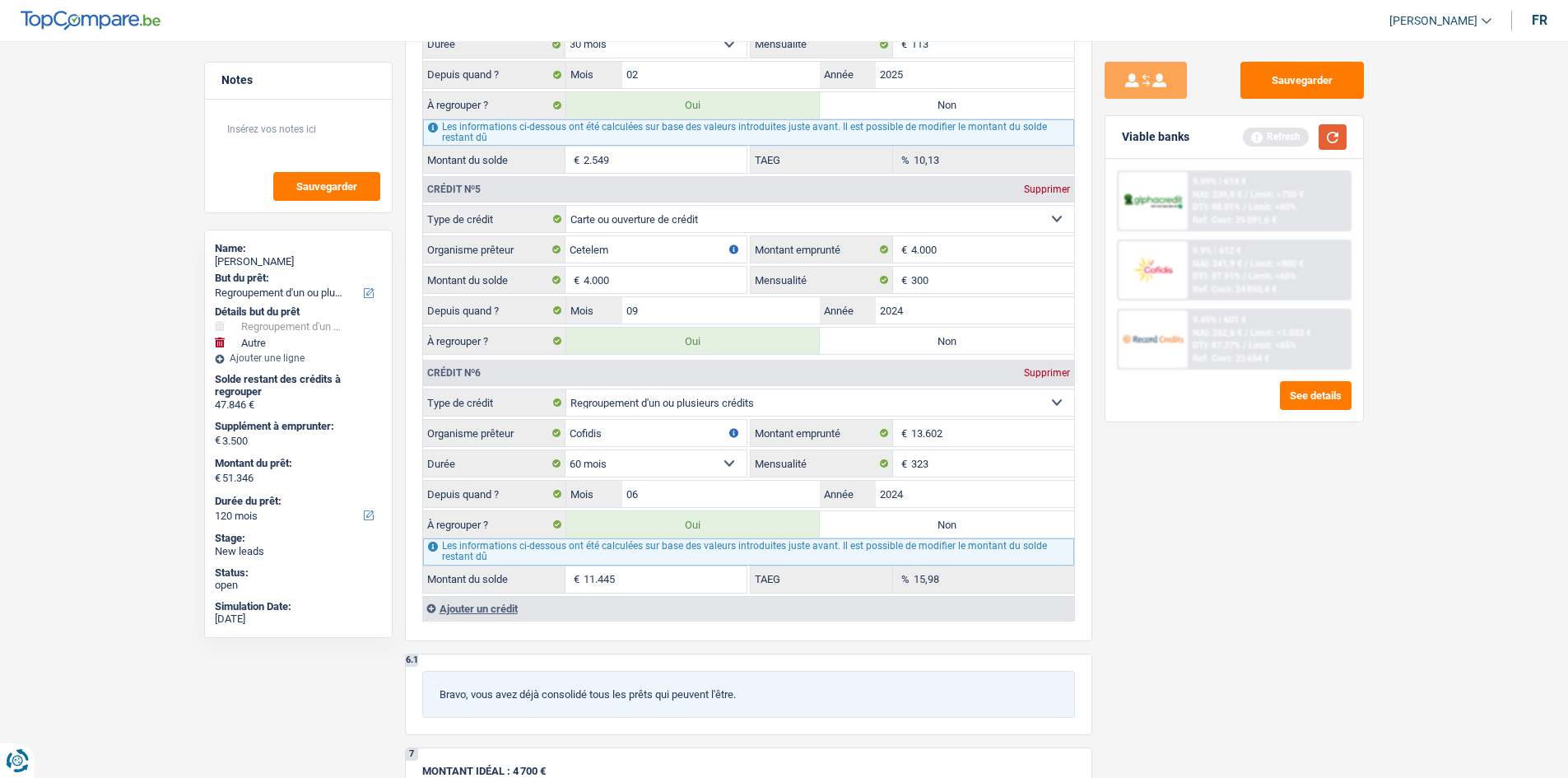 drag, startPoint x: 1328, startPoint y: 137, endPoint x: 1328, endPoint y: 153, distance: 16 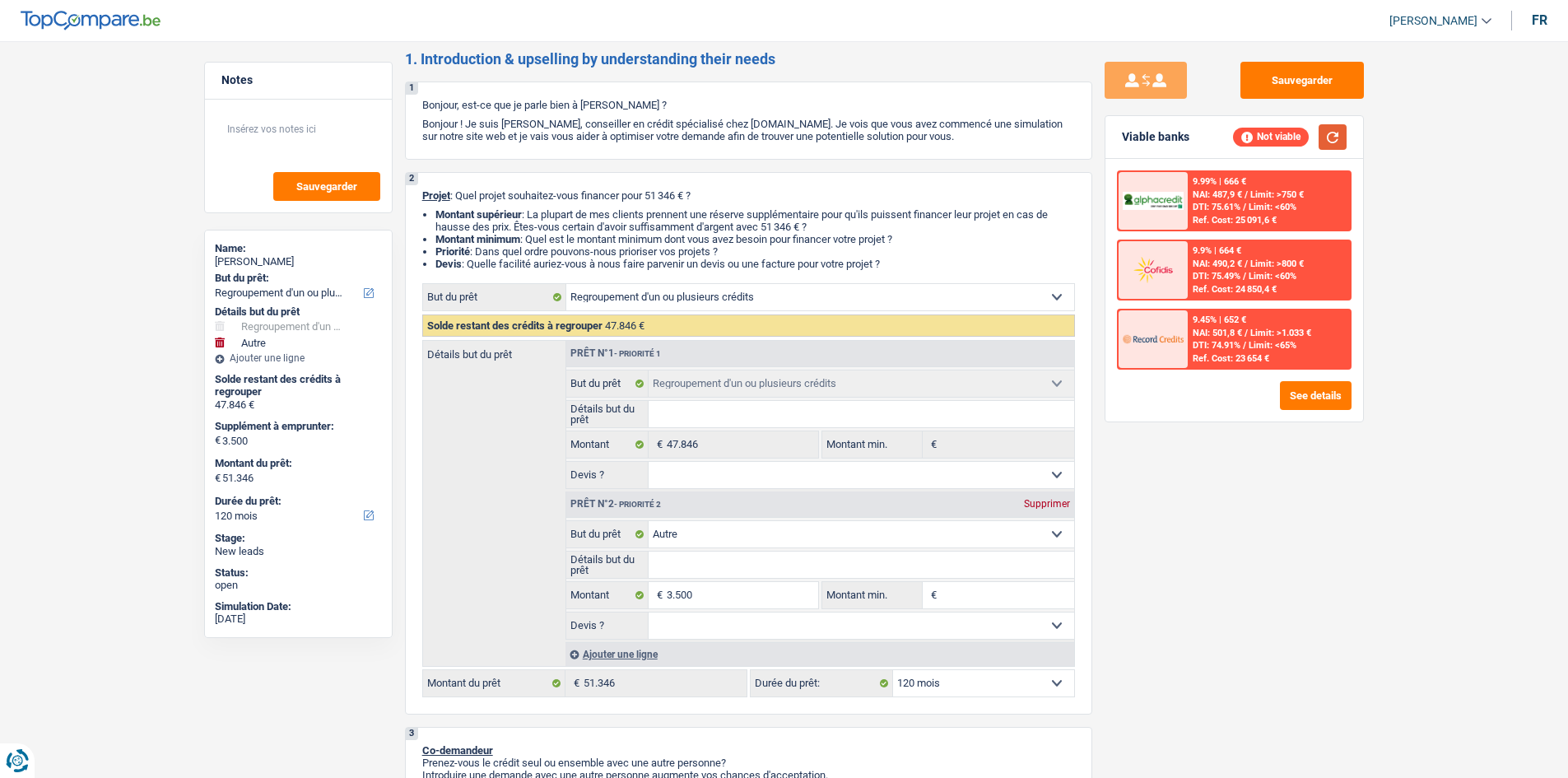 scroll, scrollTop: 0, scrollLeft: 0, axis: both 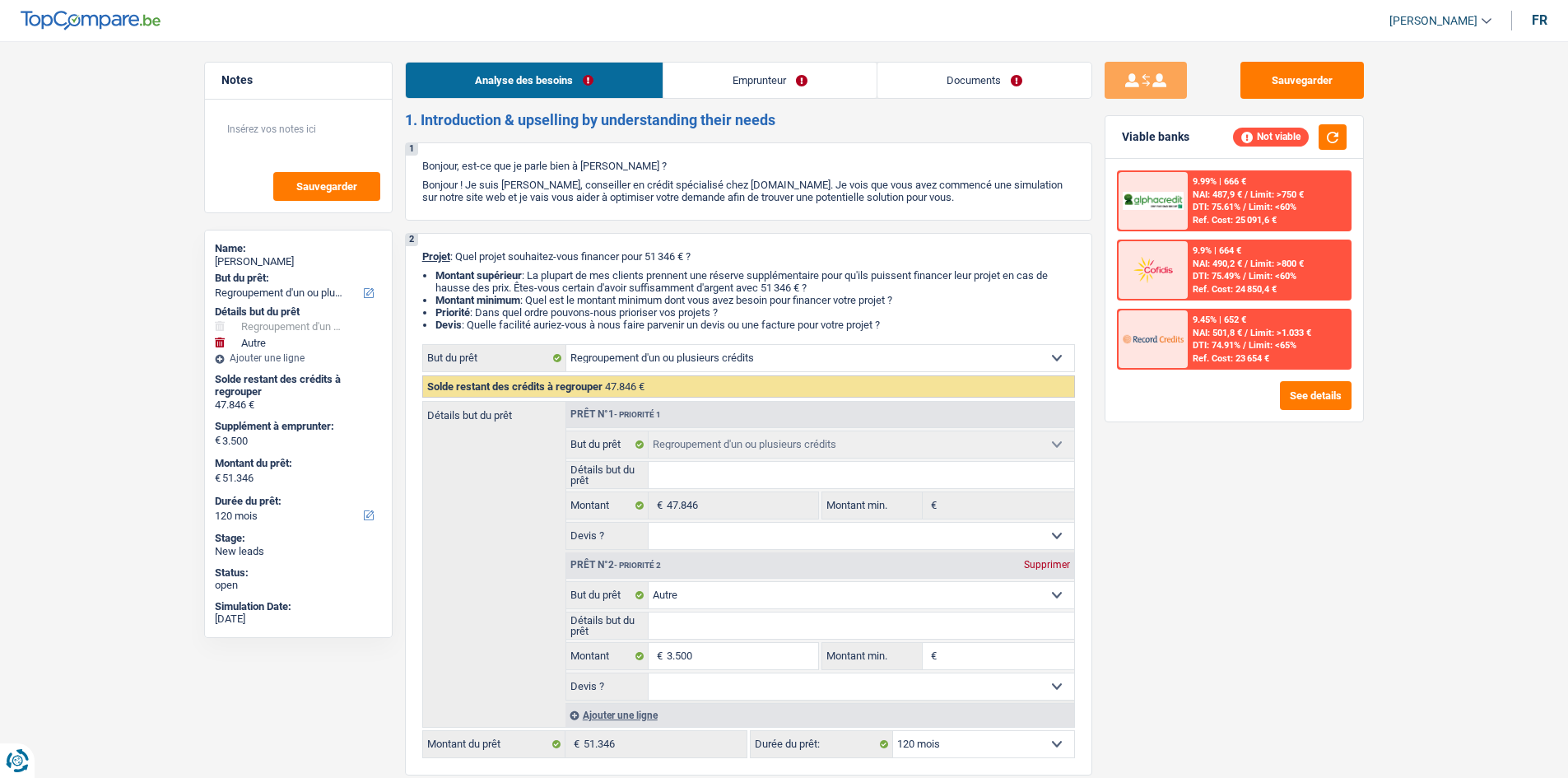 click on "Emprunteur" at bounding box center (770, 80) 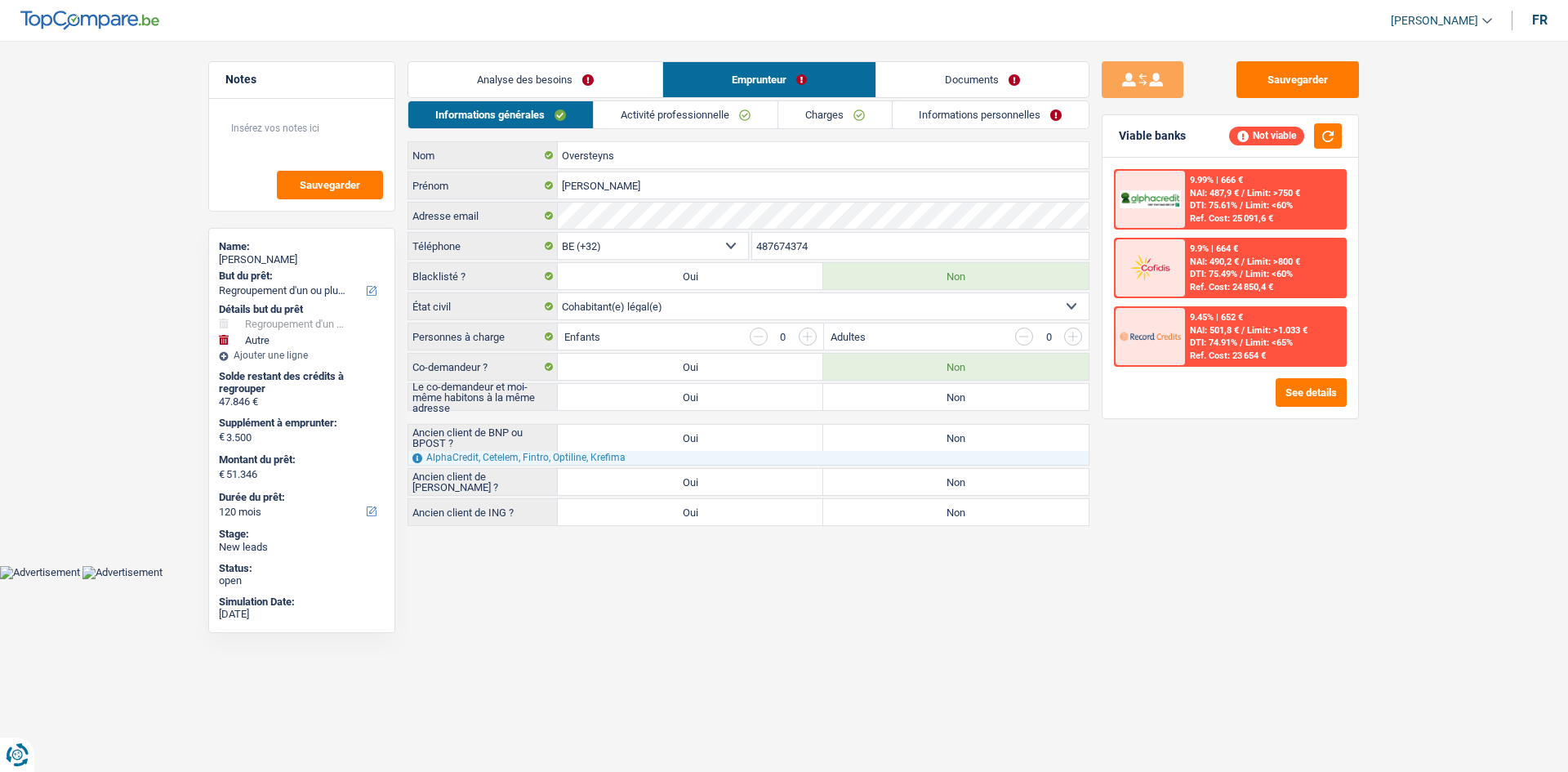 drag, startPoint x: 729, startPoint y: 440, endPoint x: 725, endPoint y: 448, distance: 8.94427 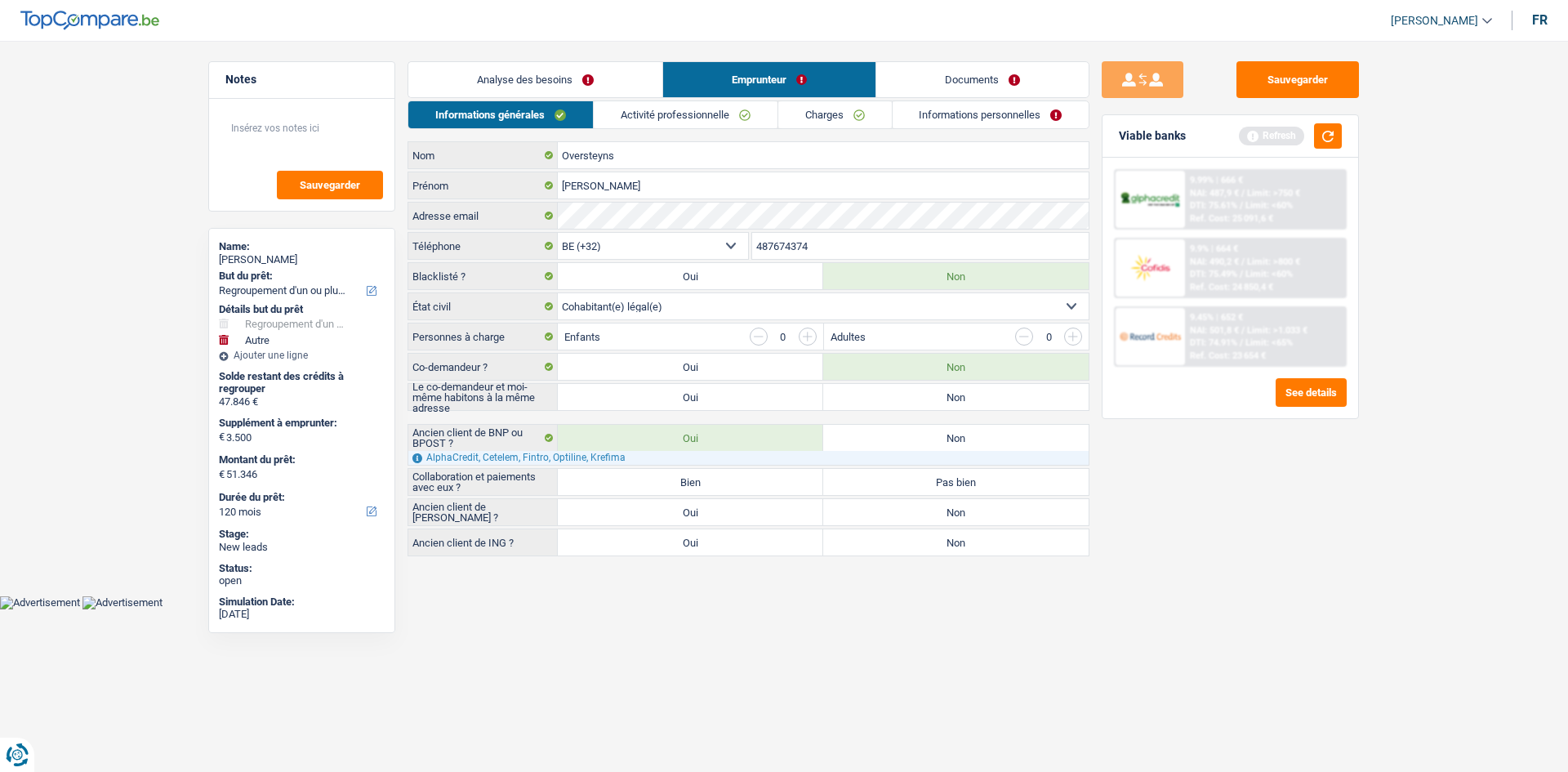 click on "Bien" at bounding box center [690, 482] 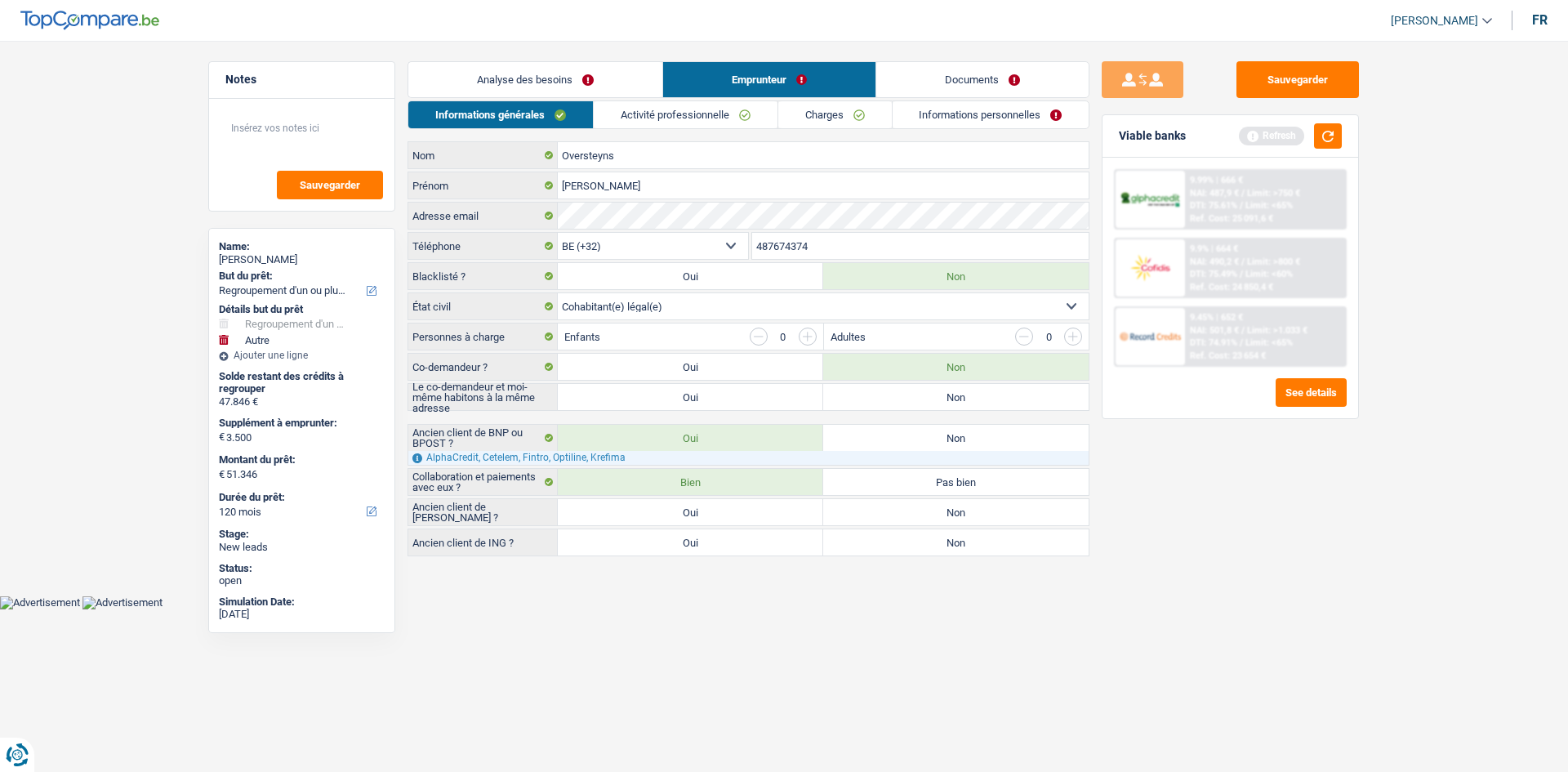 click on "Oui" at bounding box center (690, 512) 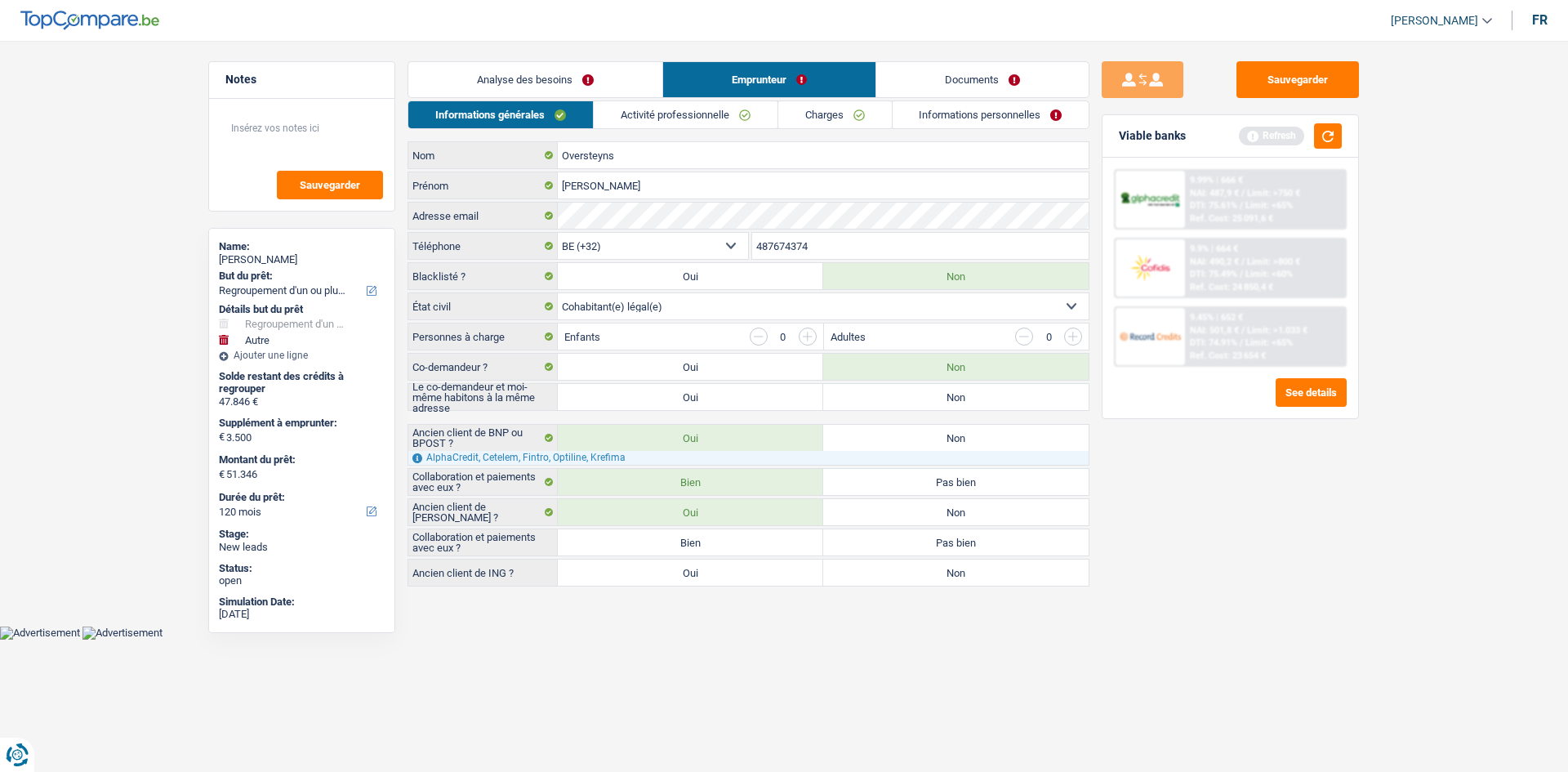 click on "Bien" at bounding box center [690, 542] 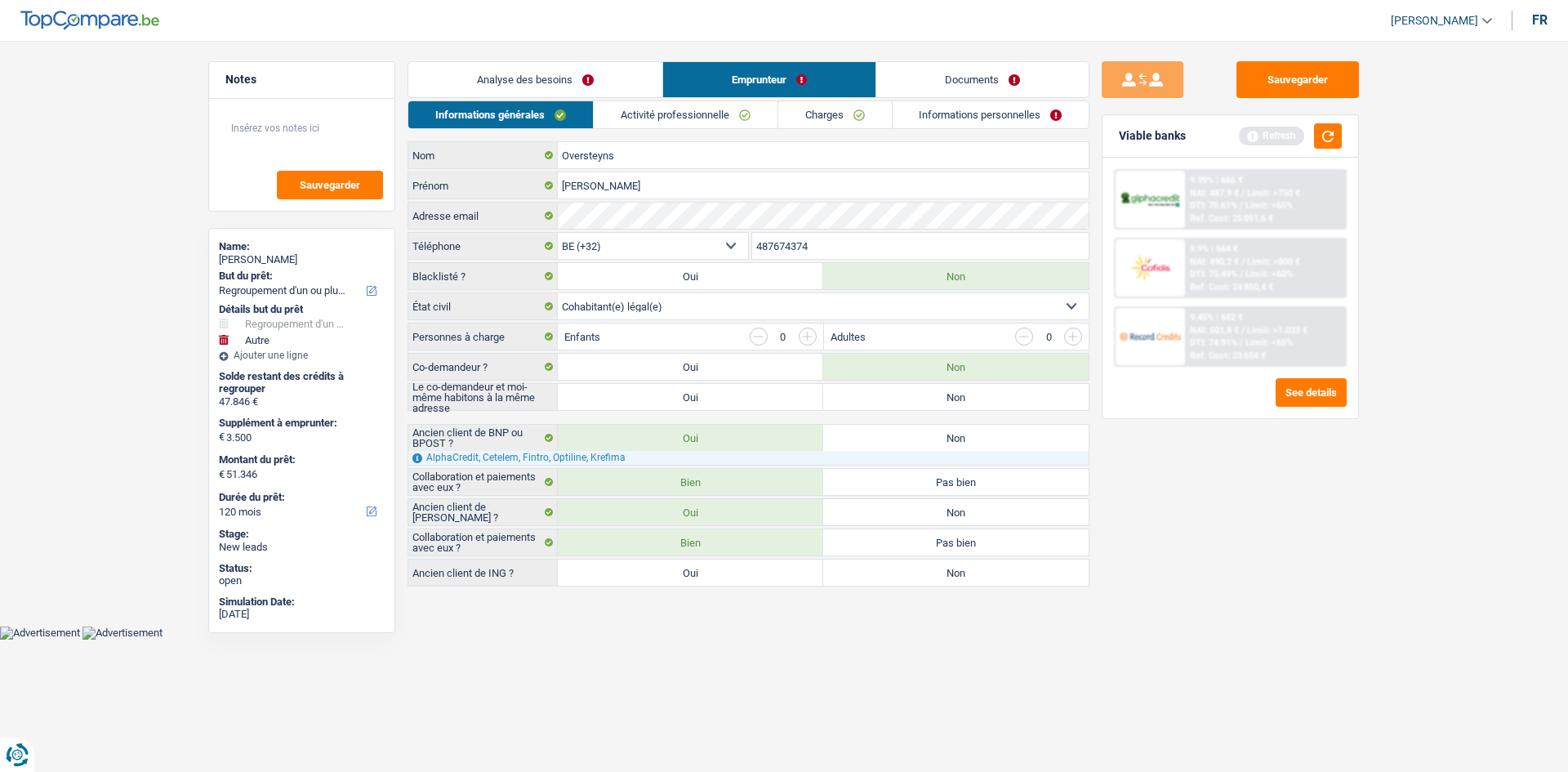 click on "Bien" at bounding box center [690, 542] 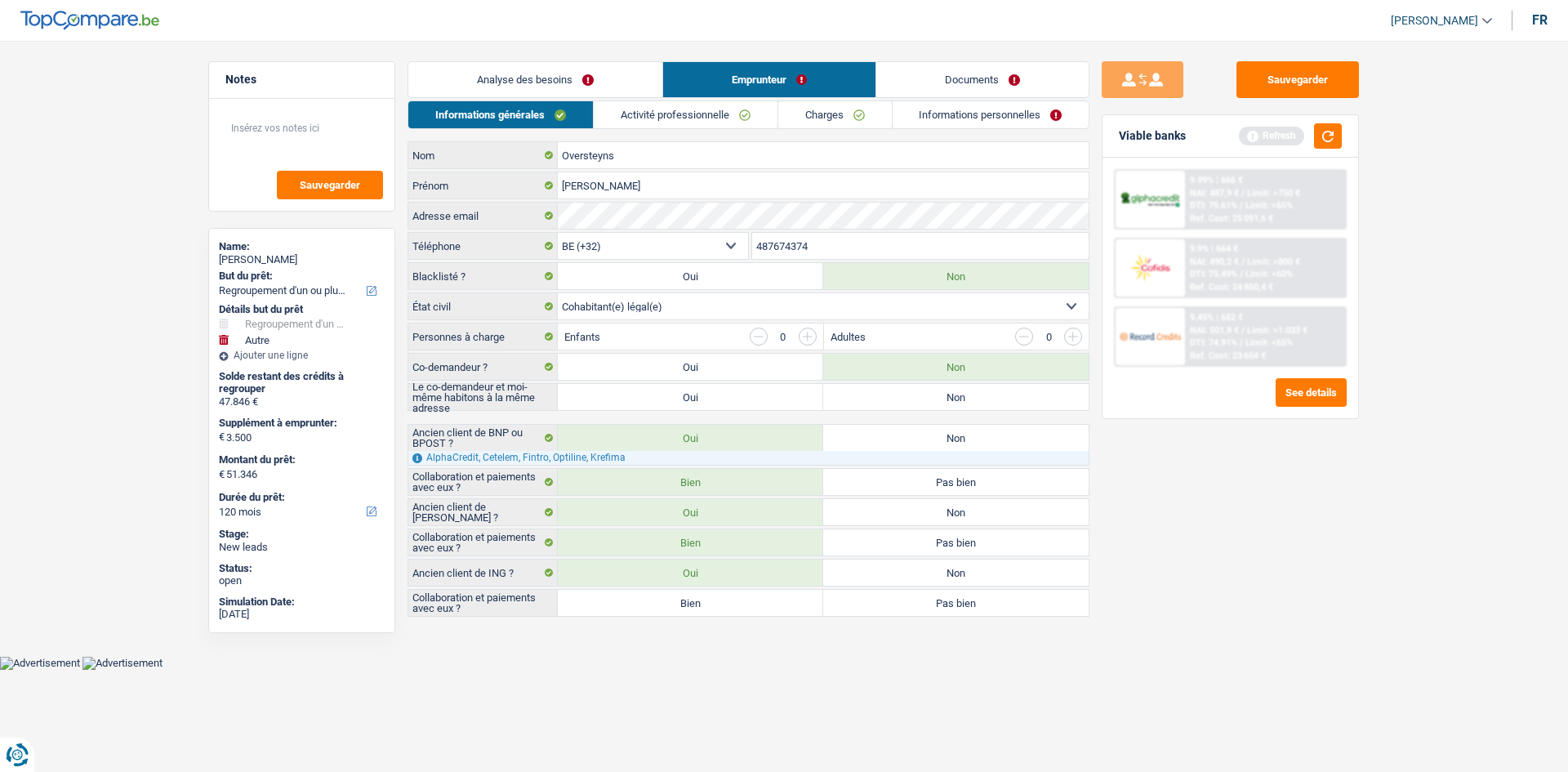 click on "Bien" at bounding box center (690, 603) 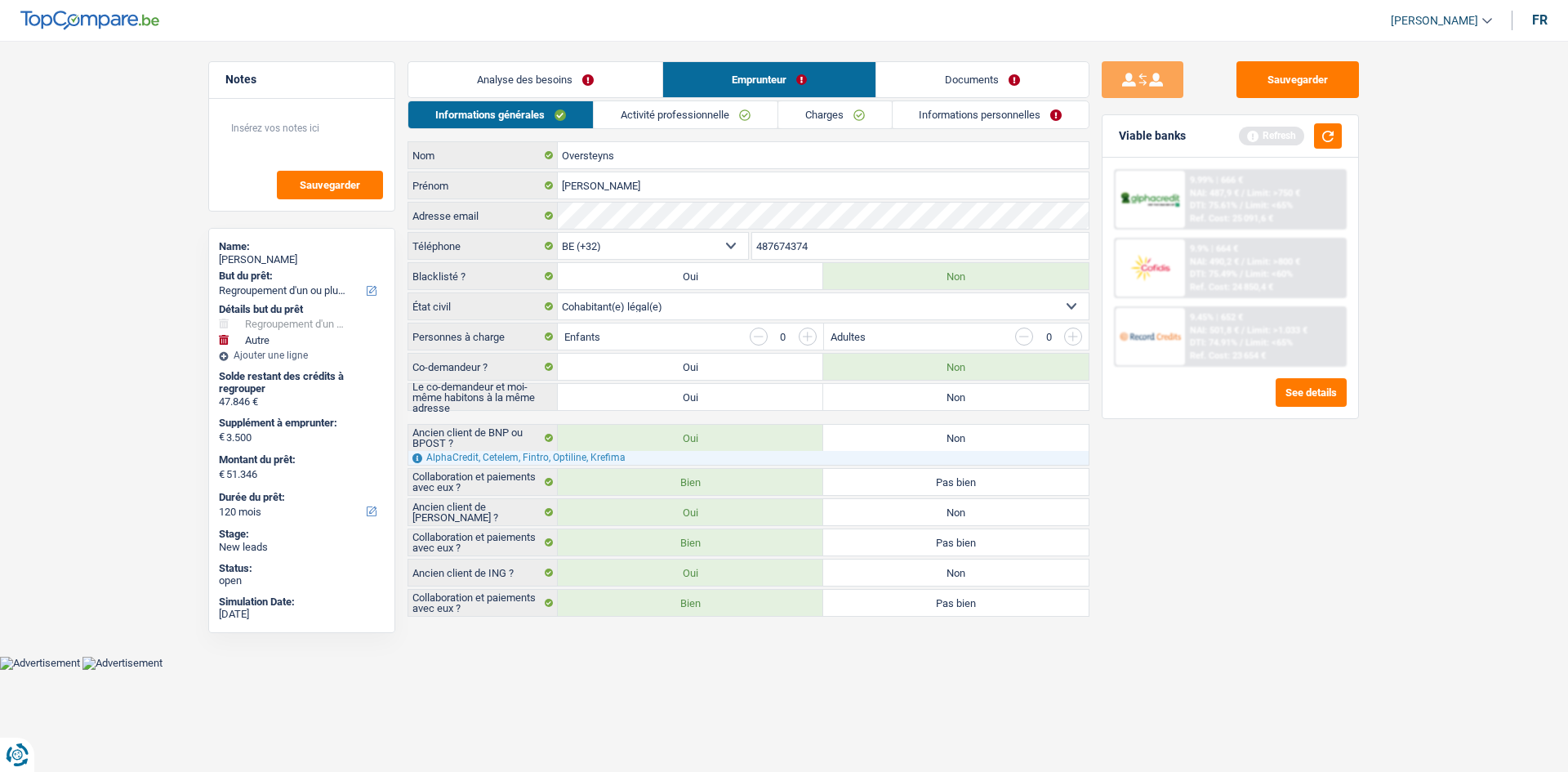 click on "Sauvegarder
Viable banks
Refresh
9.99% | 666 €
NAI: 487,9 €
/
Limit: >750 €
DTI: 75.61%
/
Limit: <65%
Ref. Cost: 25 091,6 €
9.9% | 664 €
NAI: 490,2 €
/
Limit: >800 €
DTI: 75.49%
/               /       /" at bounding box center [1230, 401] 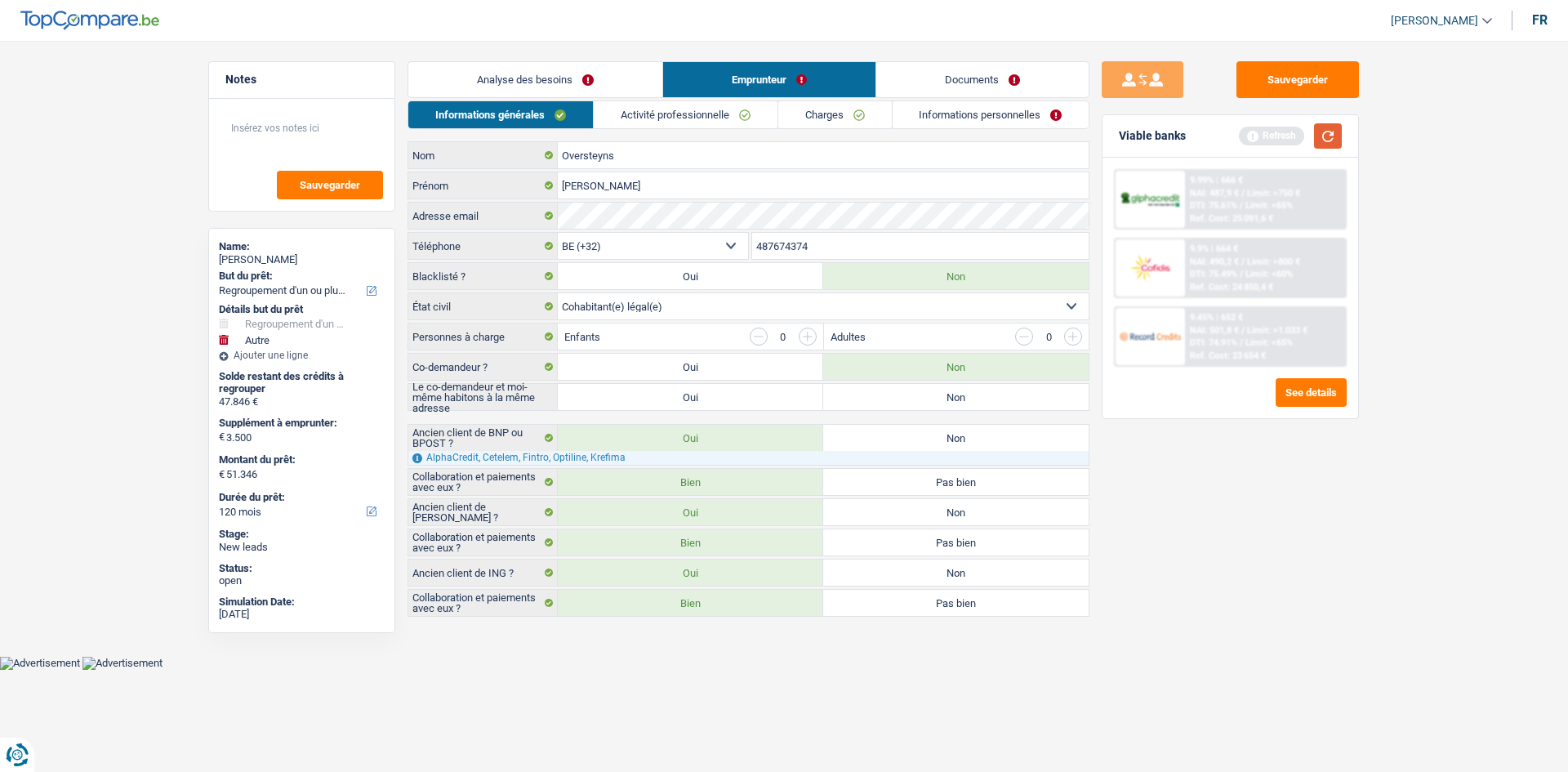 click at bounding box center (1328, 136) 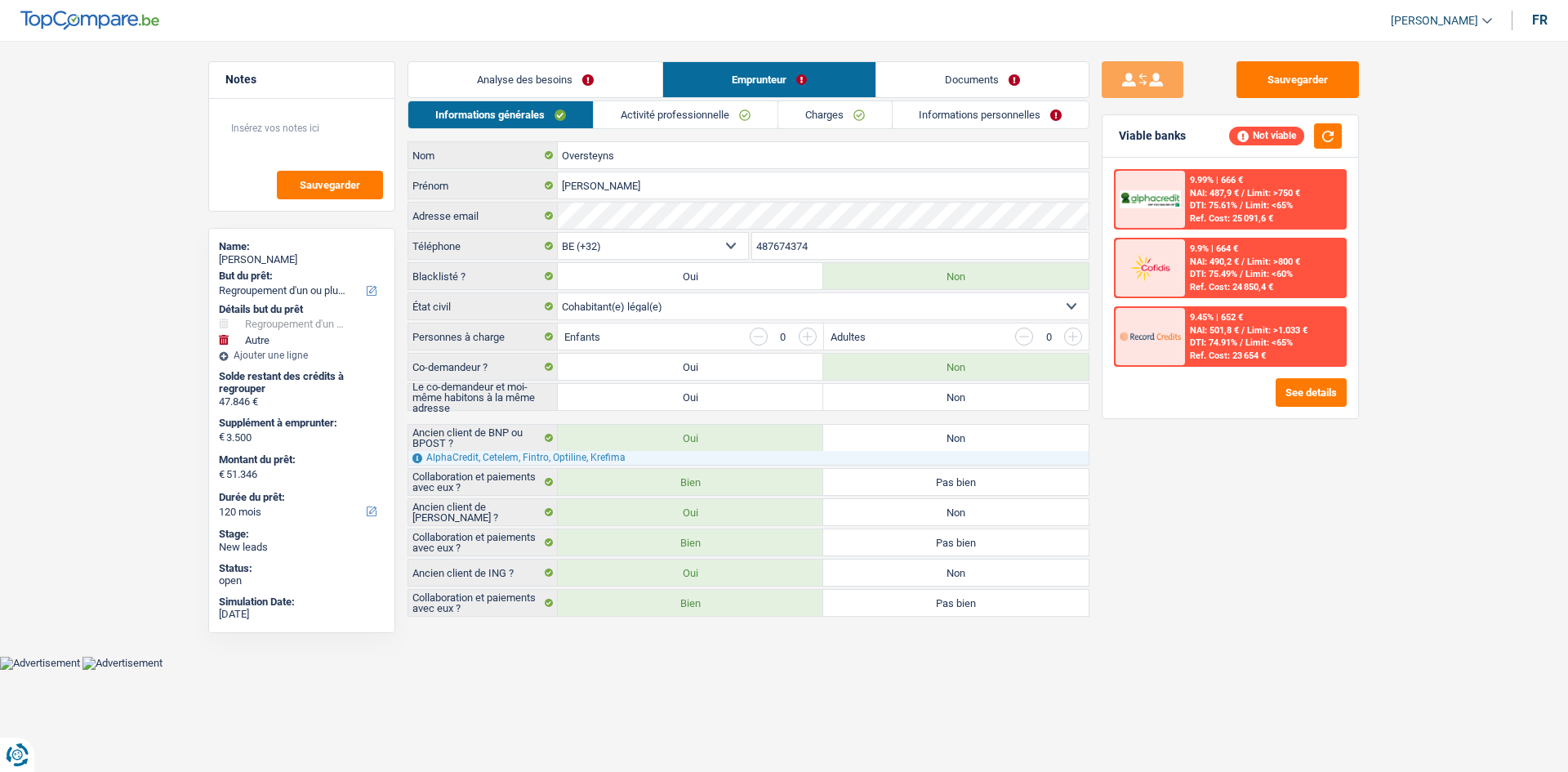 click on "Non" at bounding box center (956, 397) 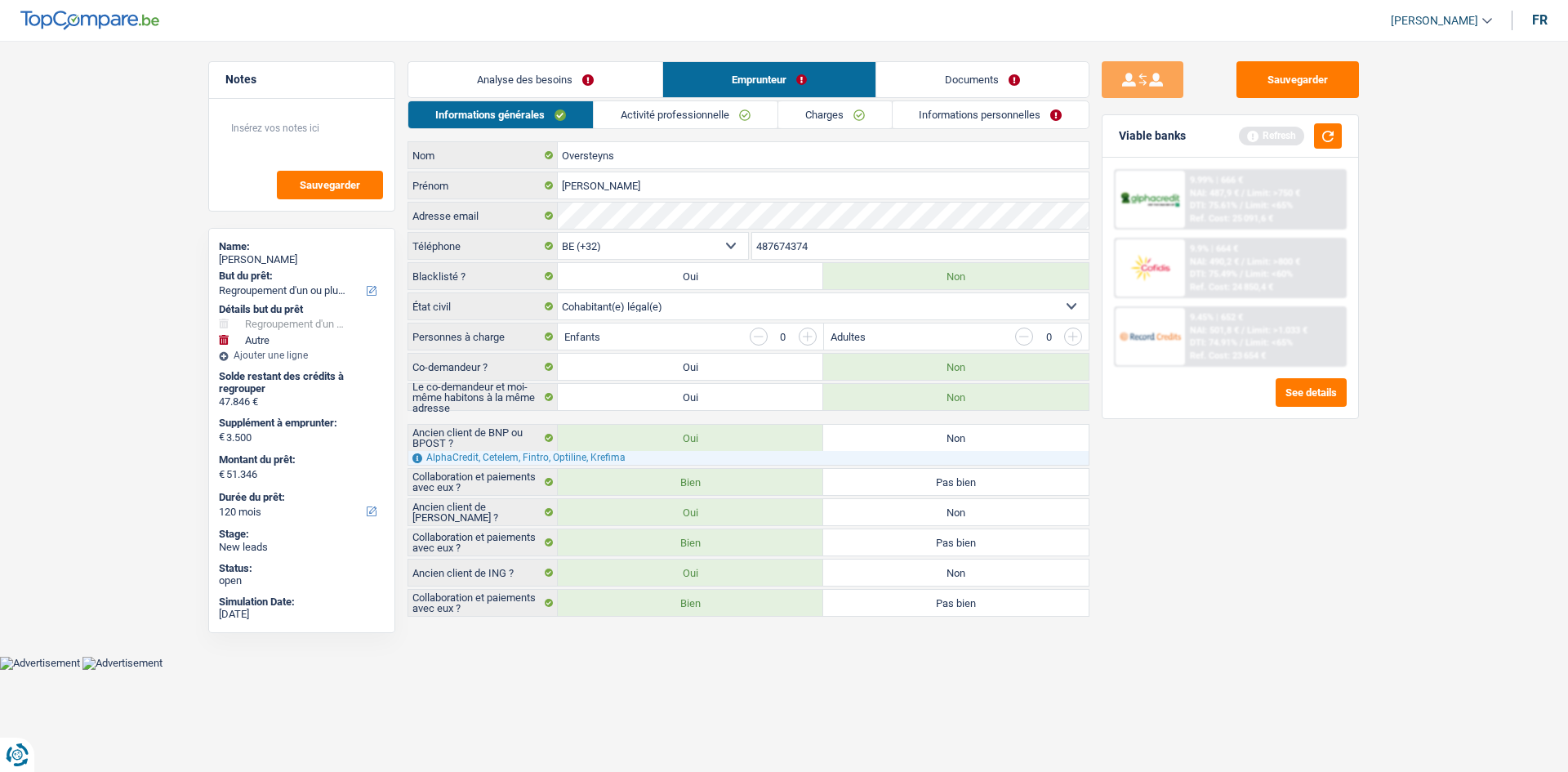 click on "Sauvegarder
Viable banks
Refresh
9.99% | 666 €
NAI: 487,9 €
/
Limit: >750 €
DTI: 75.61%
/
Limit: <65%
Ref. Cost: 25 091,6 €
9.9% | 664 €
NAI: 490,2 €
/
Limit: >800 €
DTI: 75.49%
/               /       /" at bounding box center [1230, 401] 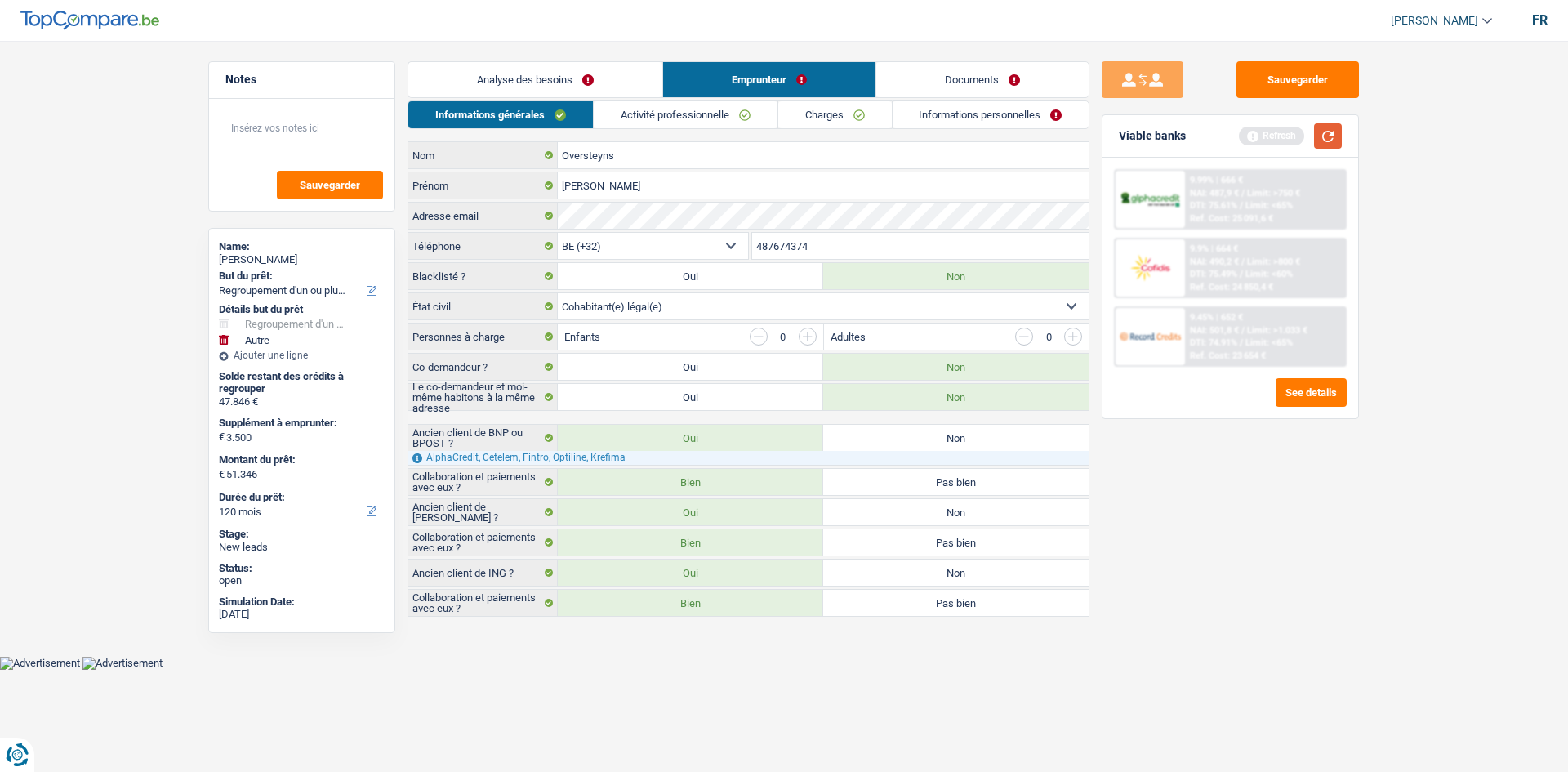 click at bounding box center [1328, 136] 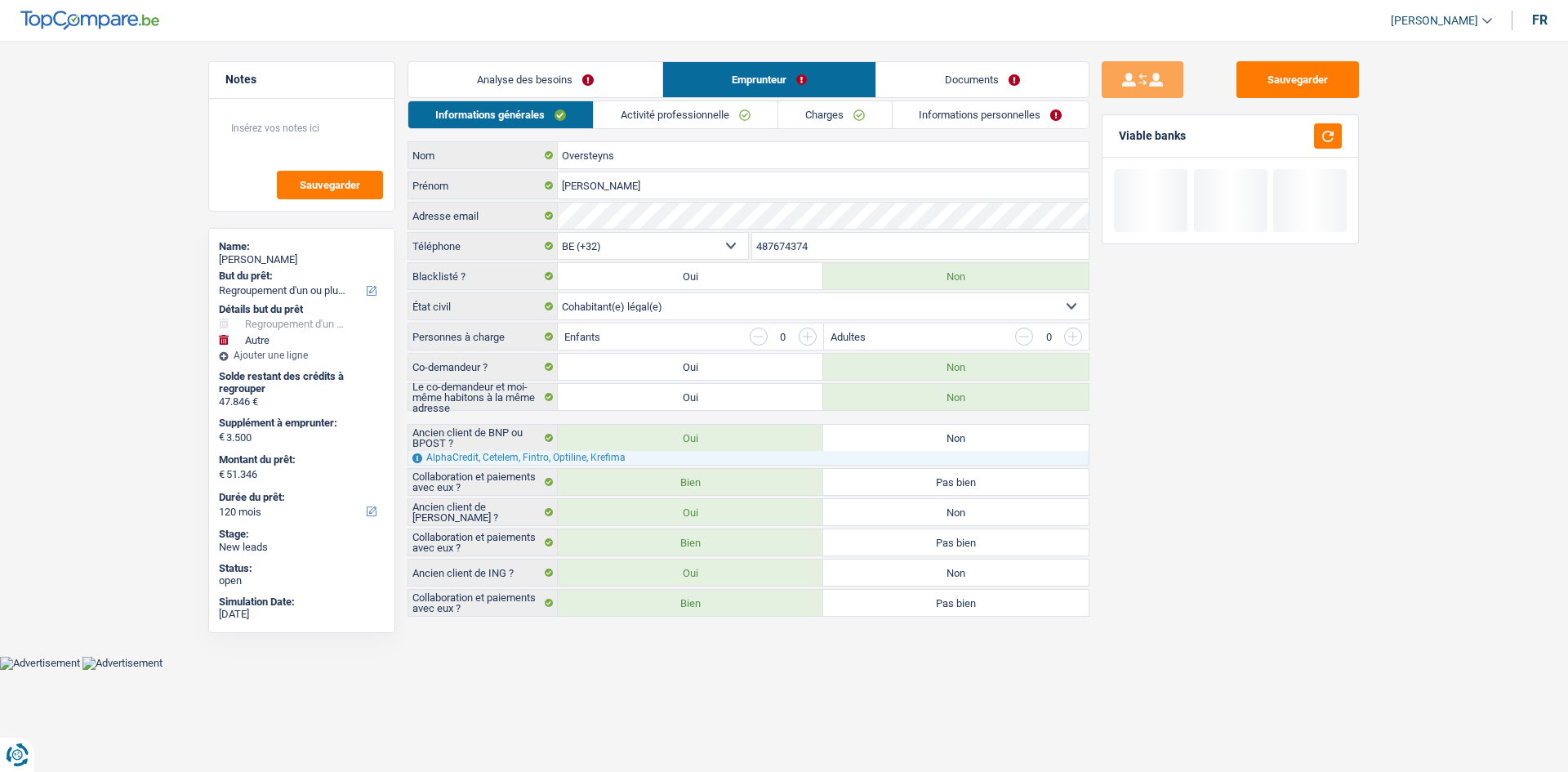 drag, startPoint x: 657, startPoint y: 112, endPoint x: 702, endPoint y: 77, distance: 57.00877 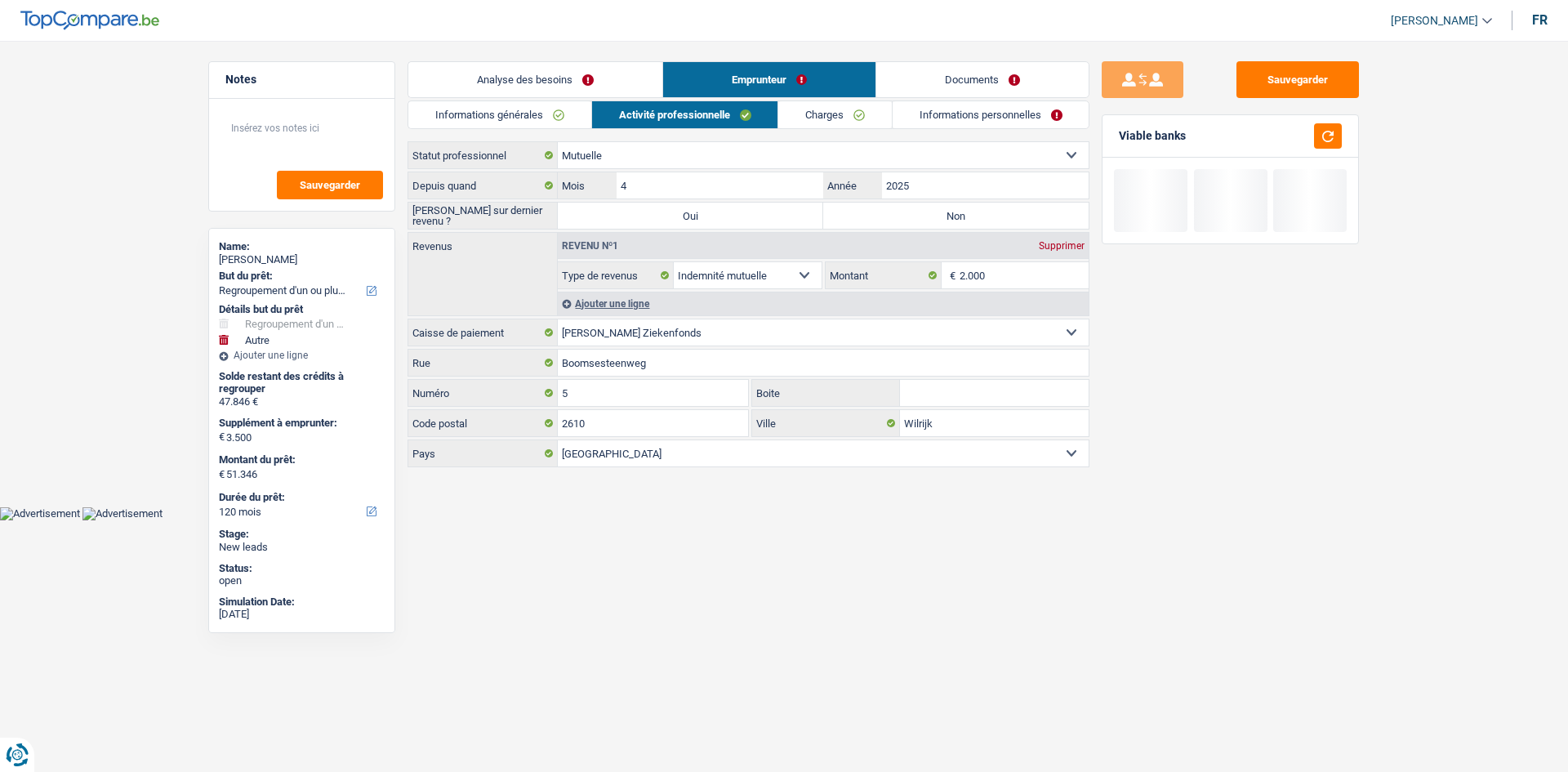 click on "Non" at bounding box center (956, 216) 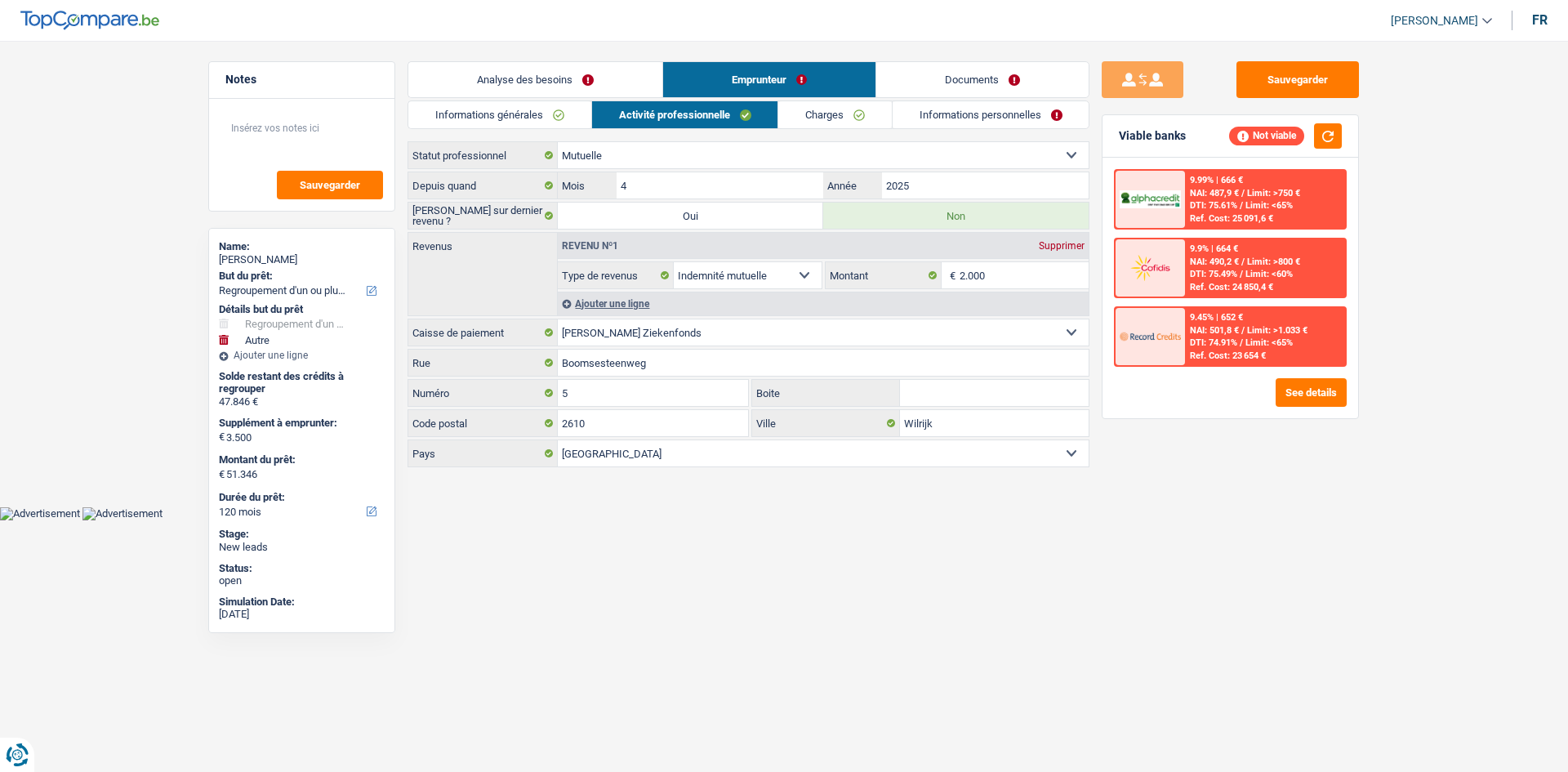 click on "Sauvegarder
Viable banks
Not viable
9.99% | 666 €
NAI: 487,9 €
/
Limit: >750 €
DTI: 75.61%
/
Limit: <65%
Ref. Cost: 25 091,6 €
9.9% | 664 €
NAI: 490,2 €
/
Limit: >800 €
DTI: 75.49%
/               /       /" at bounding box center (1230, 401) 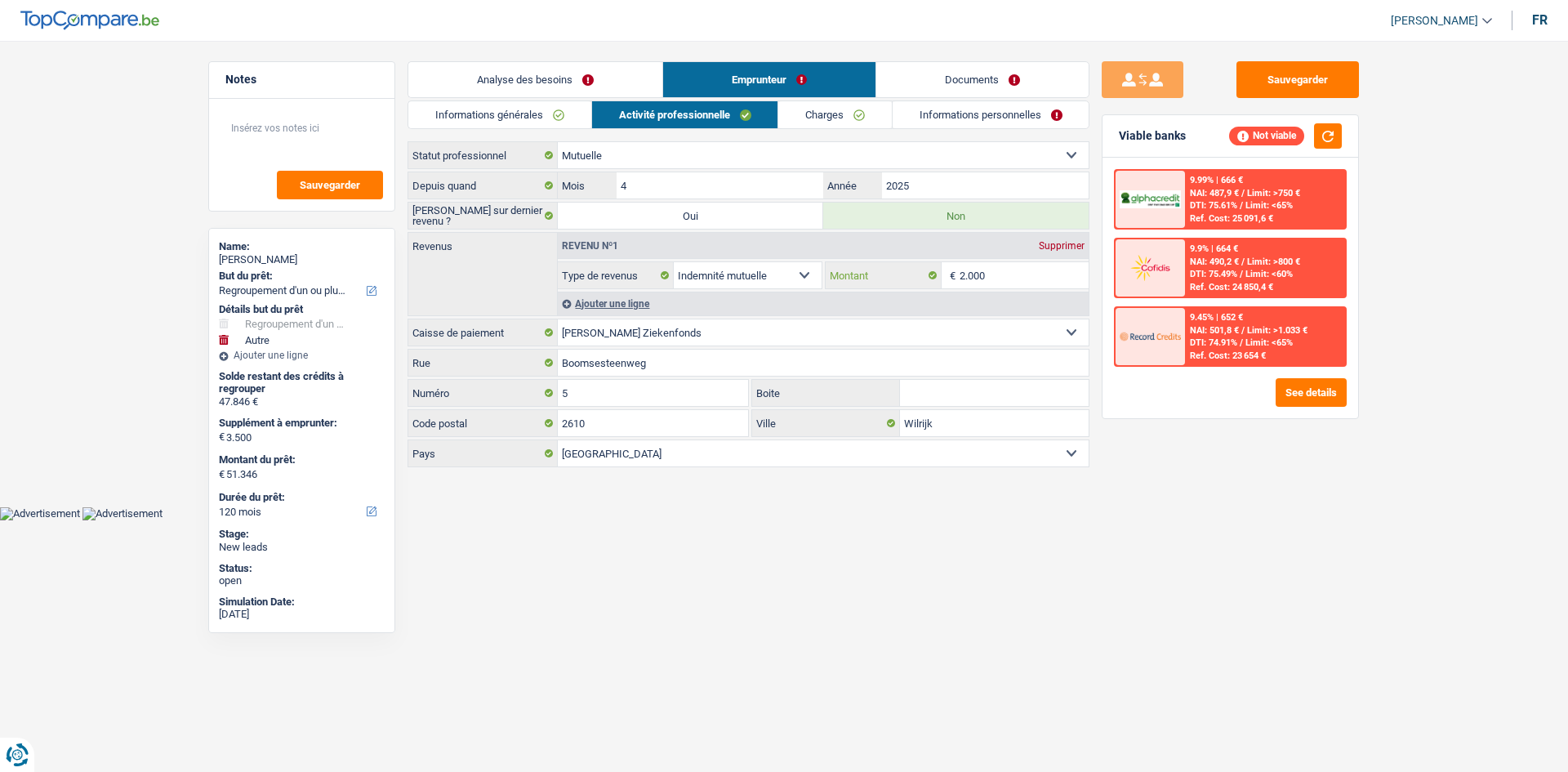 click on "2.000" at bounding box center [1024, 275] 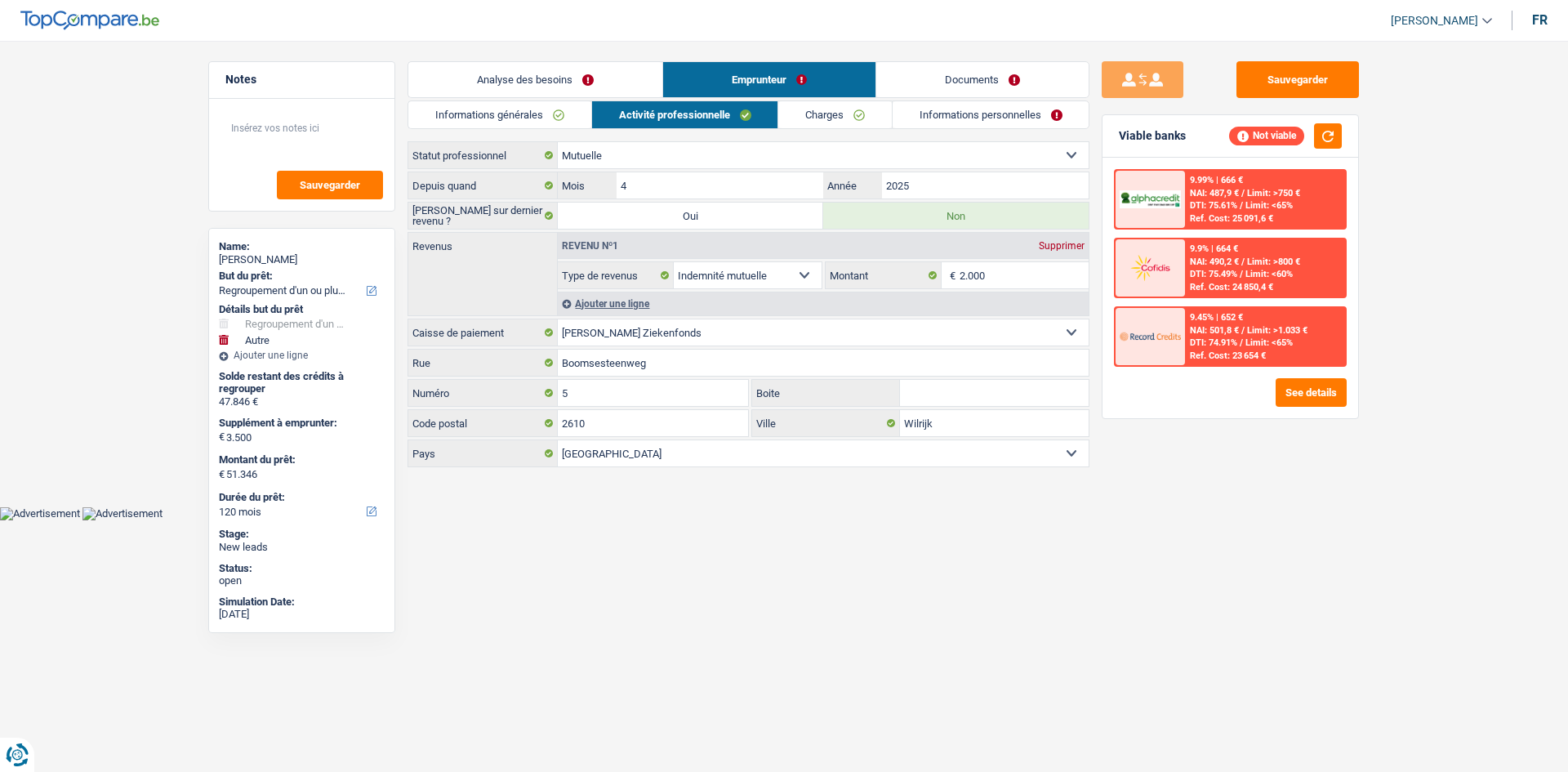 click on "Charges" at bounding box center (835, 114) 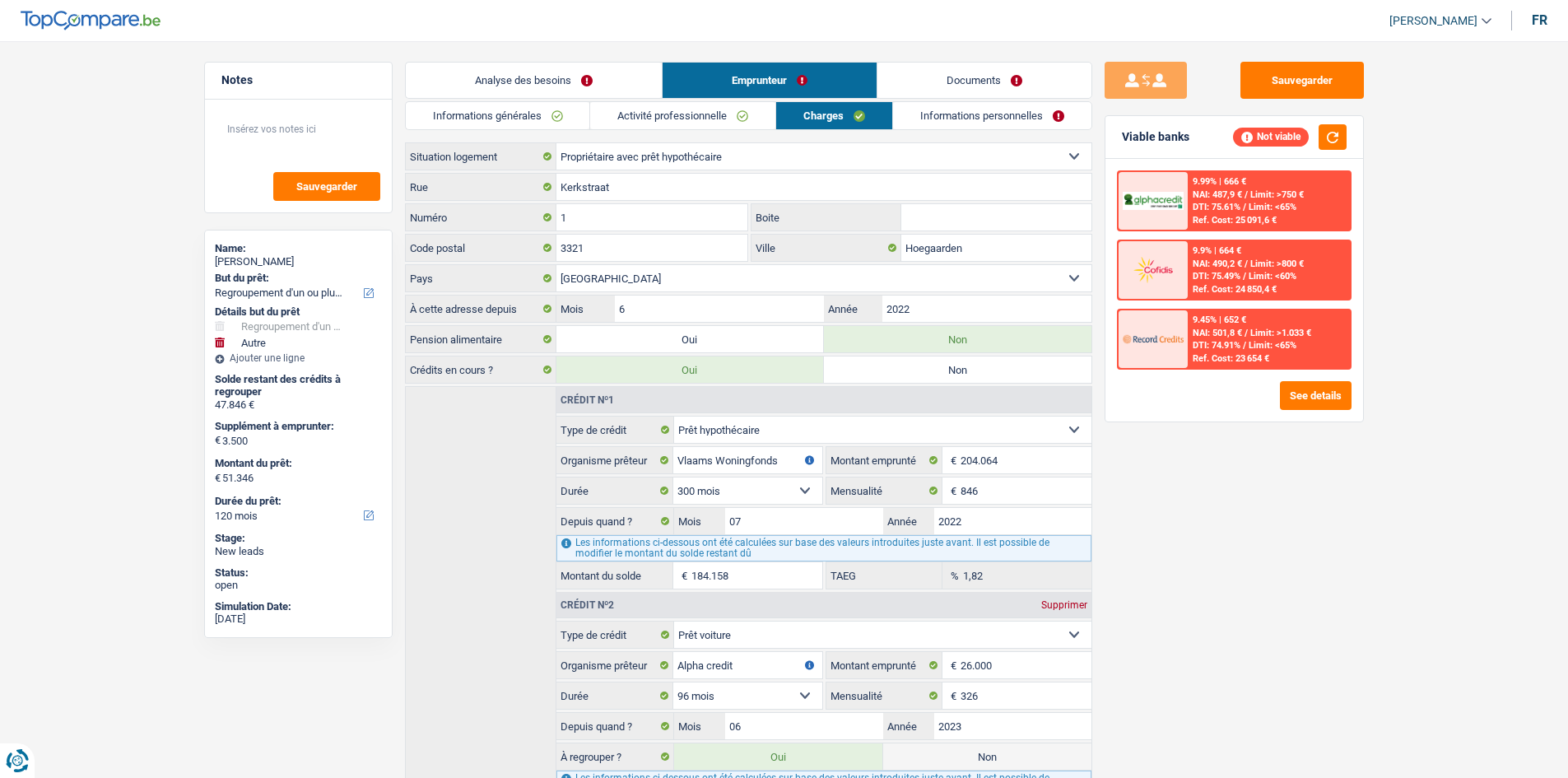 click on "Informations personnelles" at bounding box center (992, 115) 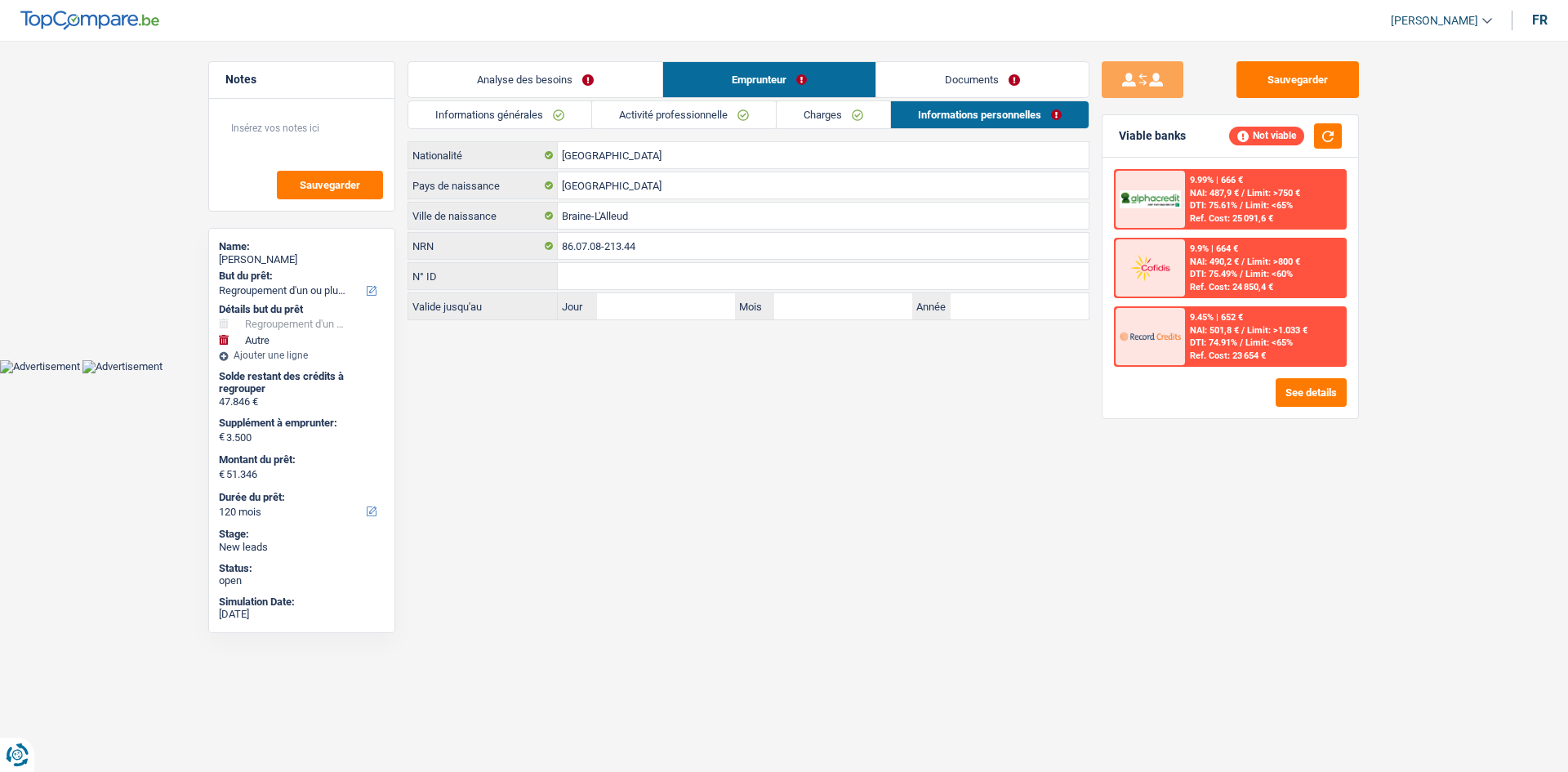 drag, startPoint x: 589, startPoint y: 74, endPoint x: 697, endPoint y: 95, distance: 110.02272 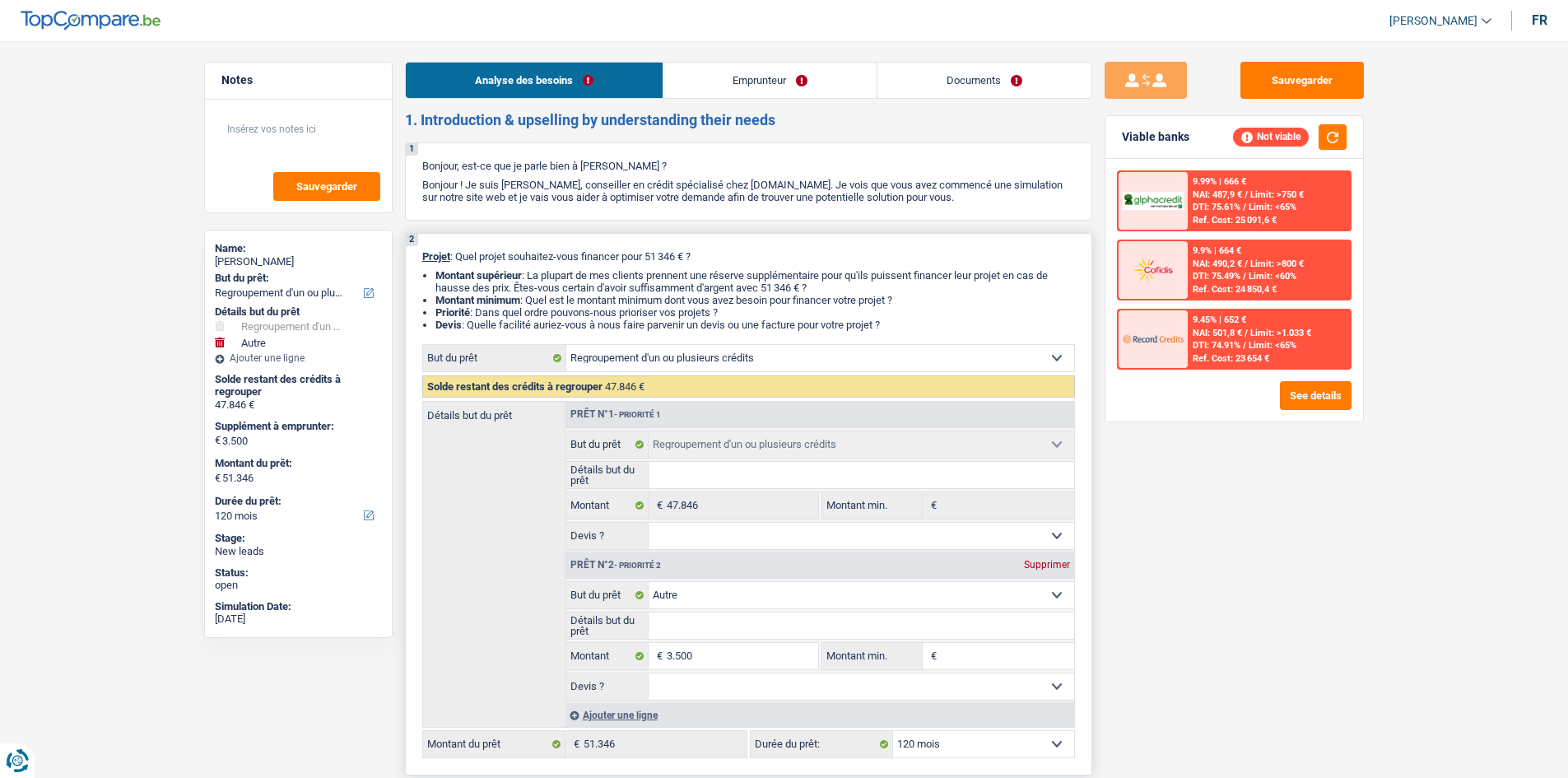 scroll, scrollTop: 82, scrollLeft: 0, axis: vertical 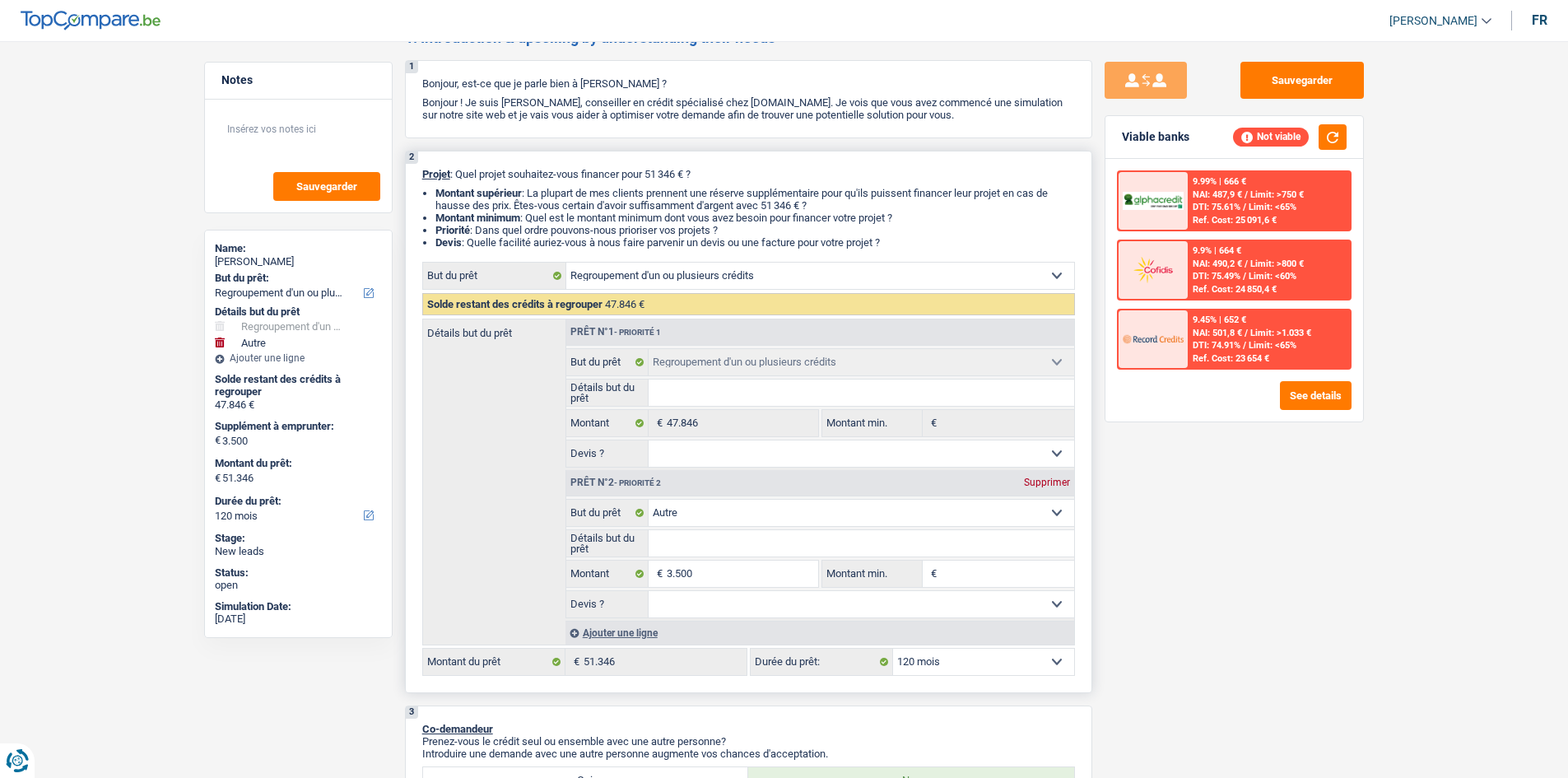 click on "Supprimer" at bounding box center [1047, 482] 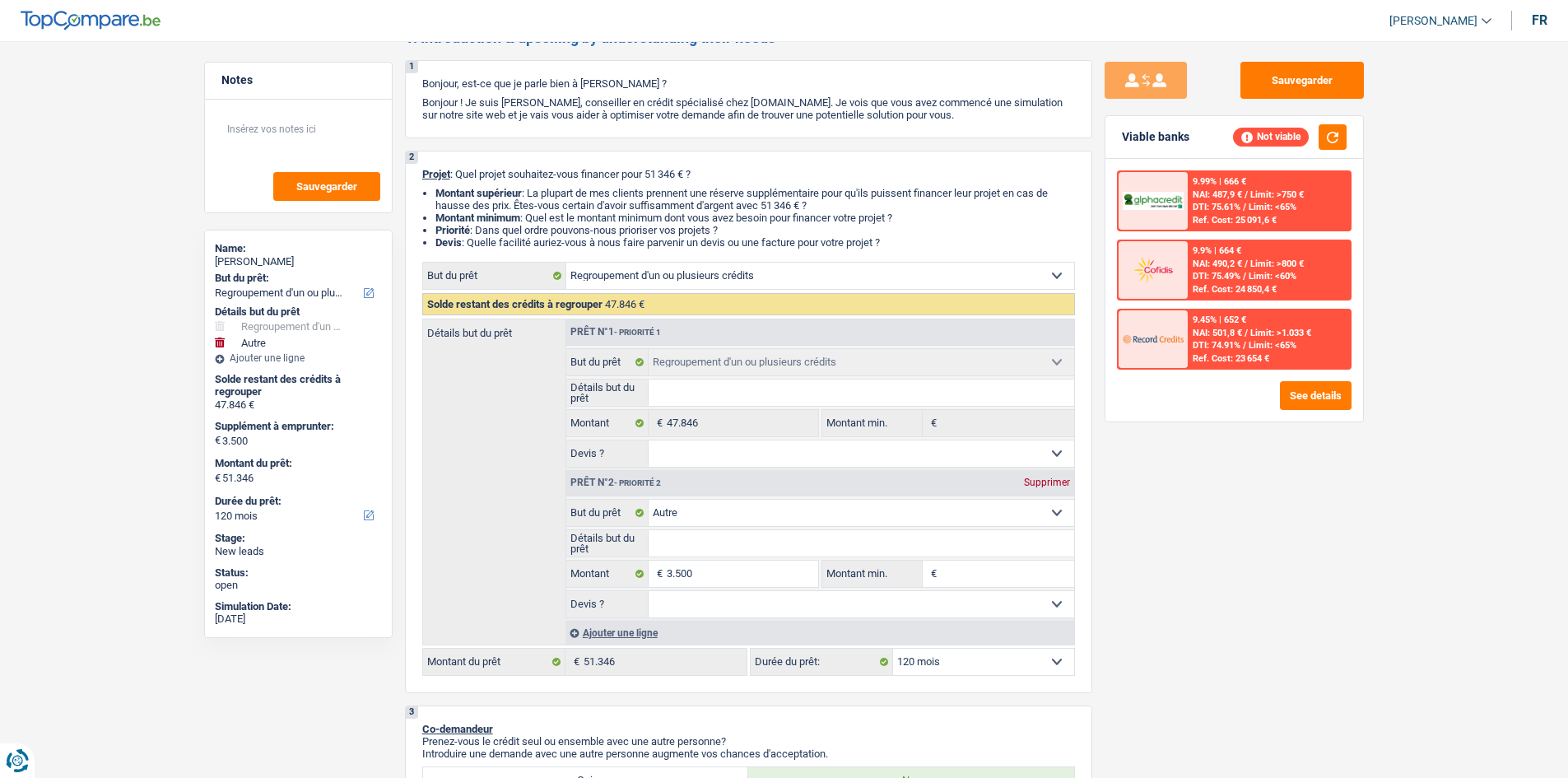 type on "0" 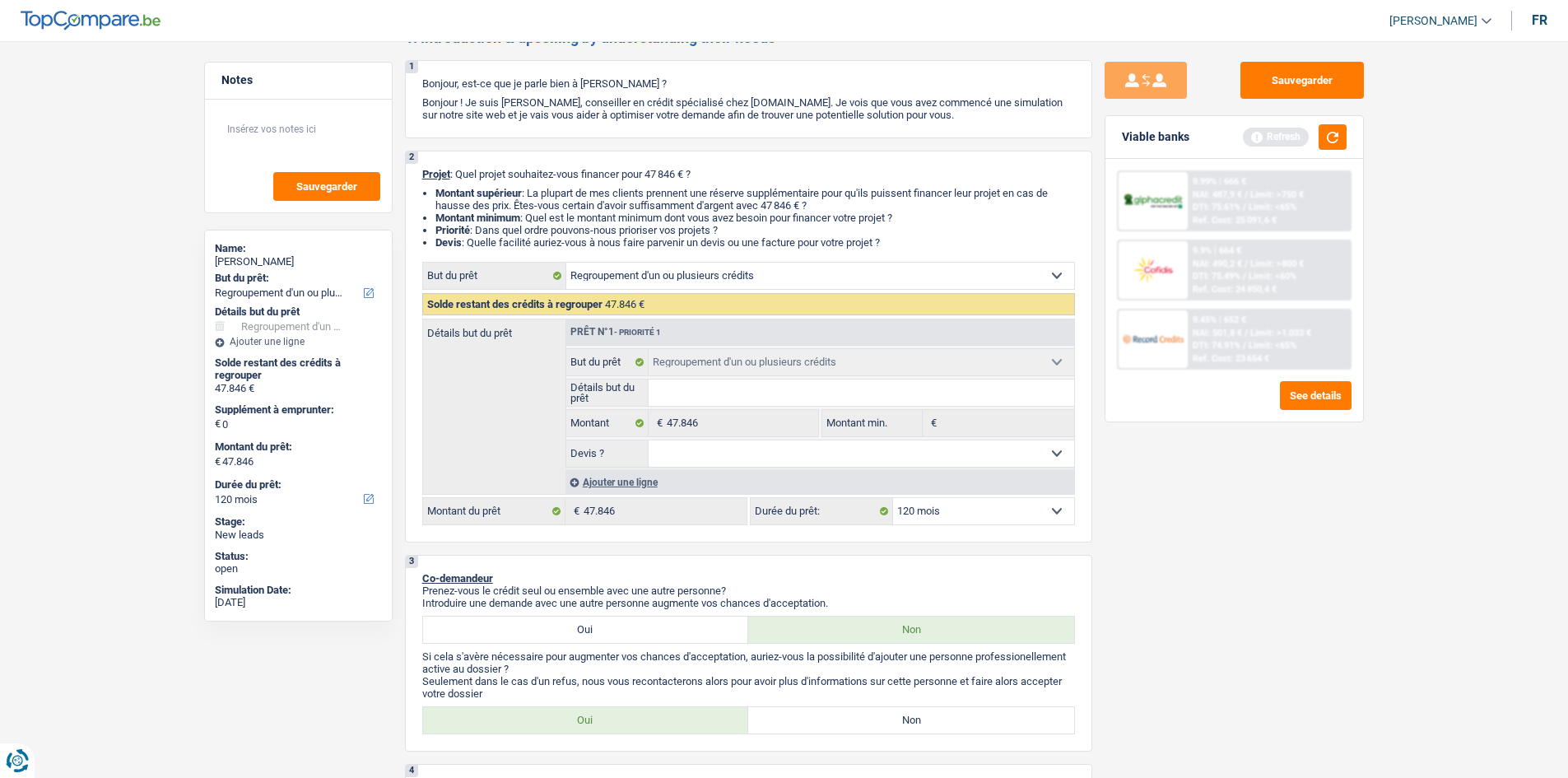 click on "Sauvegarder
Viable banks
Refresh
9.99% | 666 €
NAI: 487,9 €
/
Limit: >750 €
DTI: 75.61%
/
Limit: <65%
Ref. Cost: 25 091,6 €
9.9% | 664 €
NAI: 490,2 €
/
Limit: >800 €
DTI: 75.49%
/               /       /" at bounding box center [1234, 404] 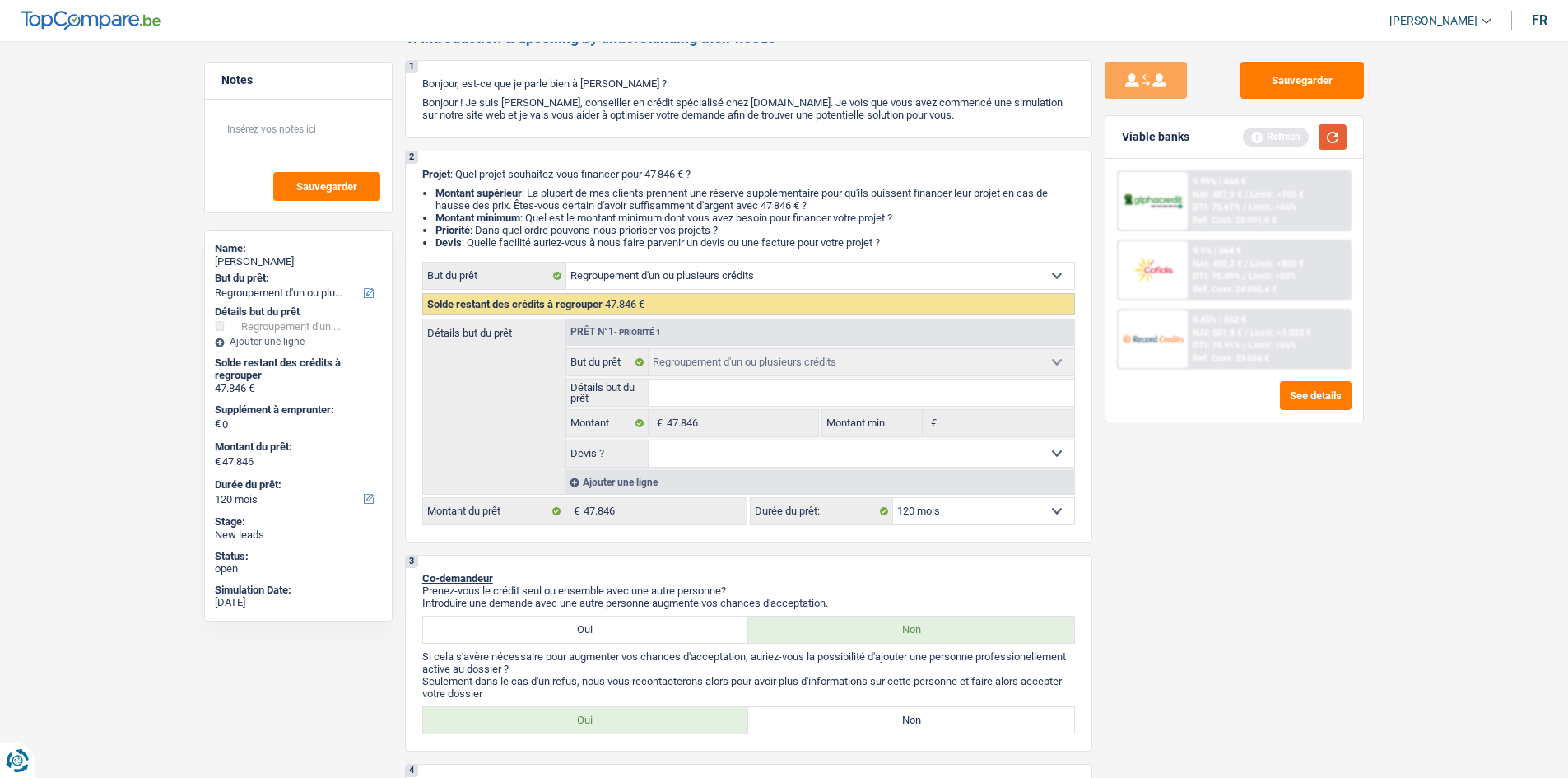 click at bounding box center [1333, 137] 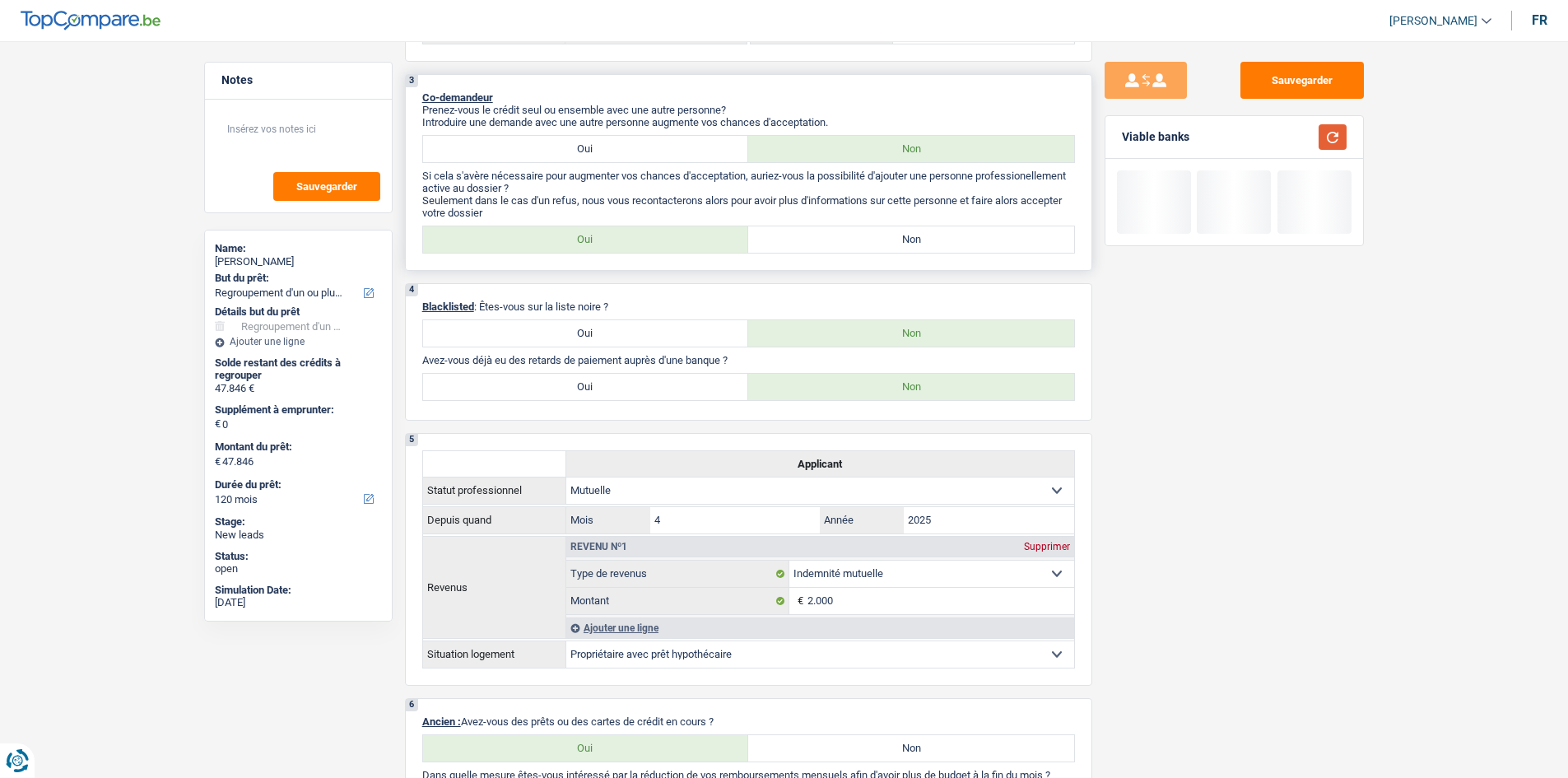 scroll, scrollTop: 412, scrollLeft: 0, axis: vertical 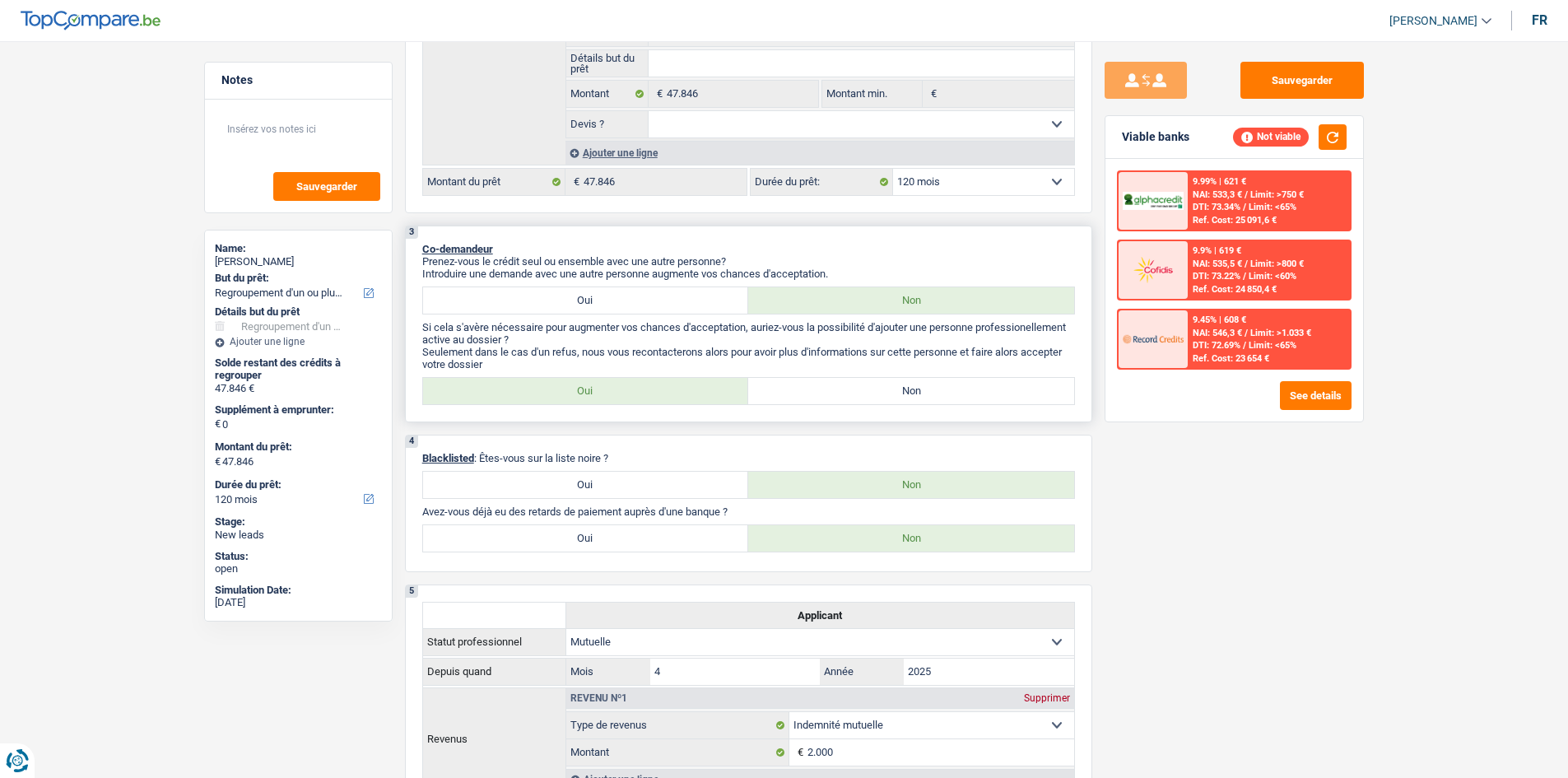click on "Non" at bounding box center [911, 391] 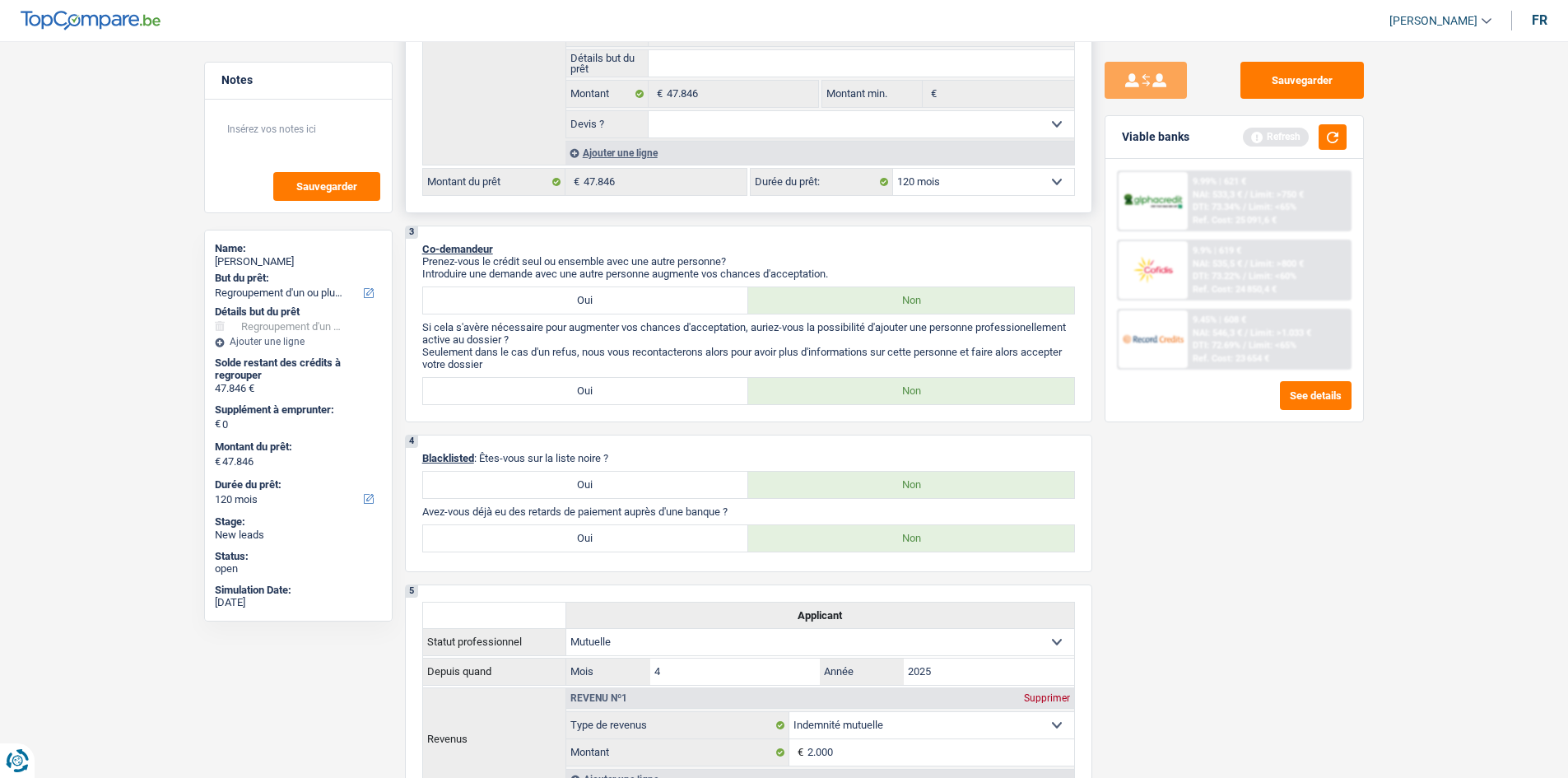 click on "12 mois 18 mois 24 mois 30 mois 36 mois 42 mois 48 mois 60 mois 72 mois 84 mois 96 mois 120 mois 132 mois 144 mois
Sélectionner une option" at bounding box center (984, 182) 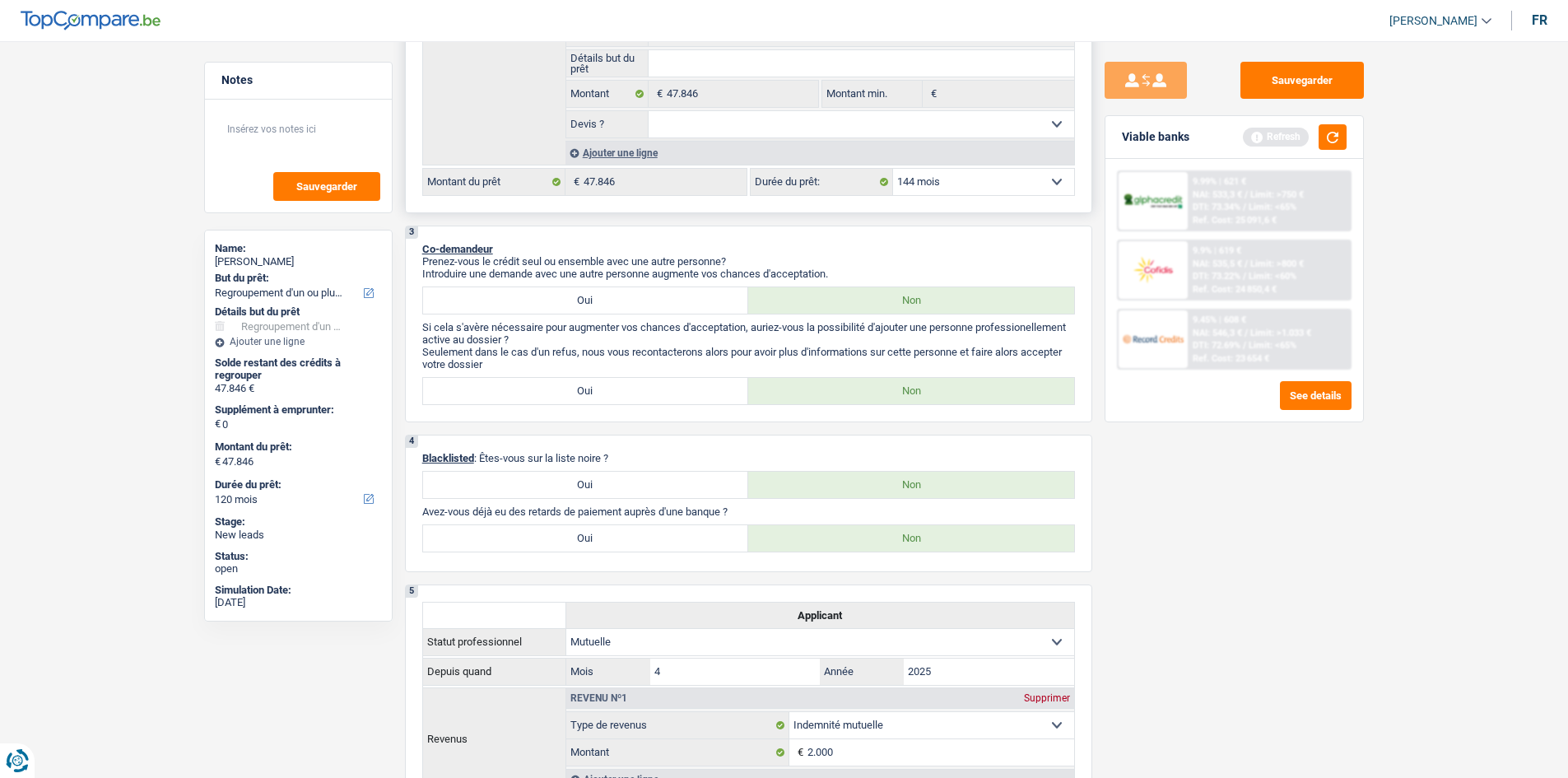click on "12 mois 18 mois 24 mois 30 mois 36 mois 42 mois 48 mois 60 mois 72 mois 84 mois 96 mois 120 mois 132 mois 144 mois
Sélectionner une option" at bounding box center [984, 182] 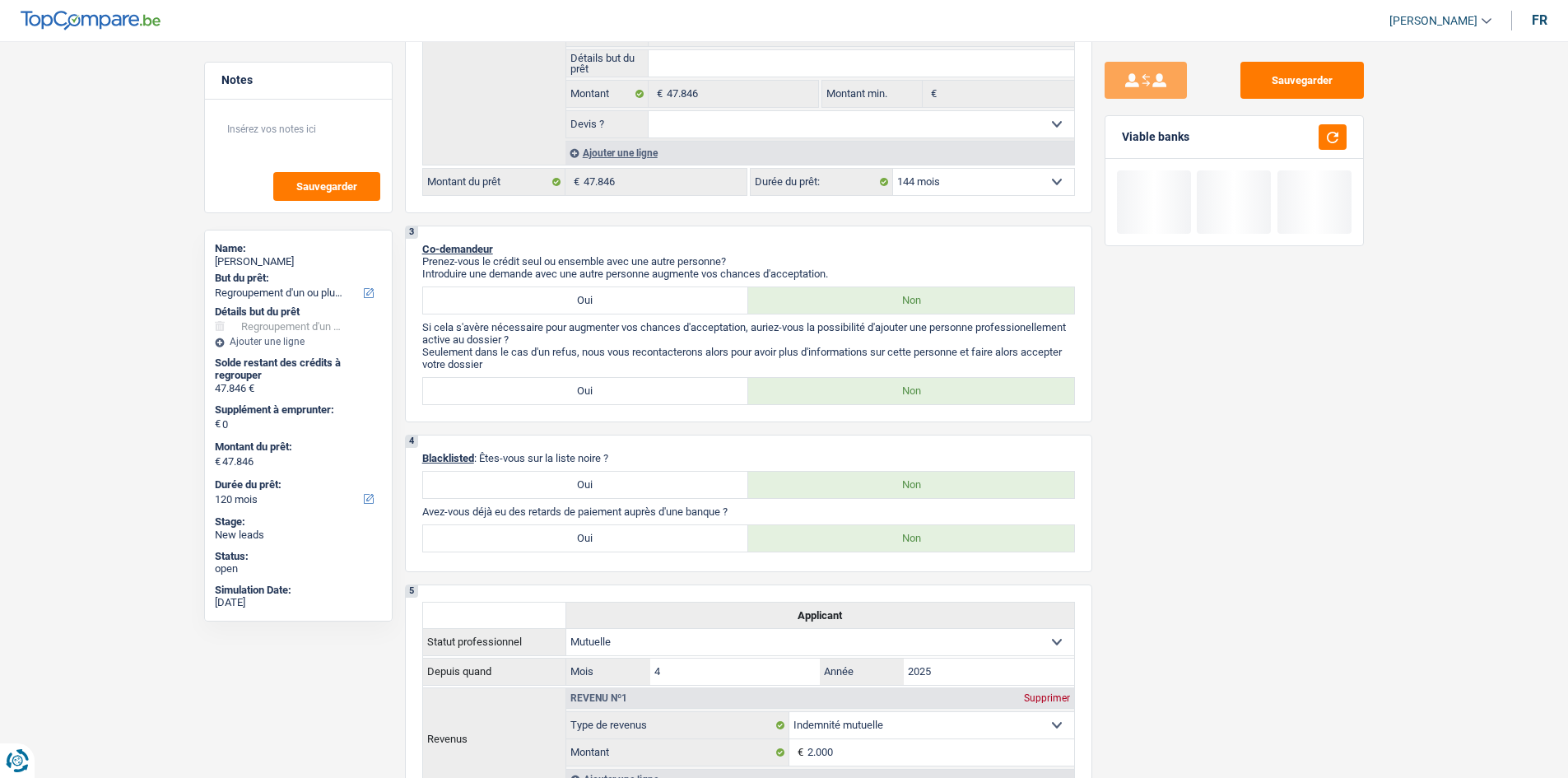 select on "144" 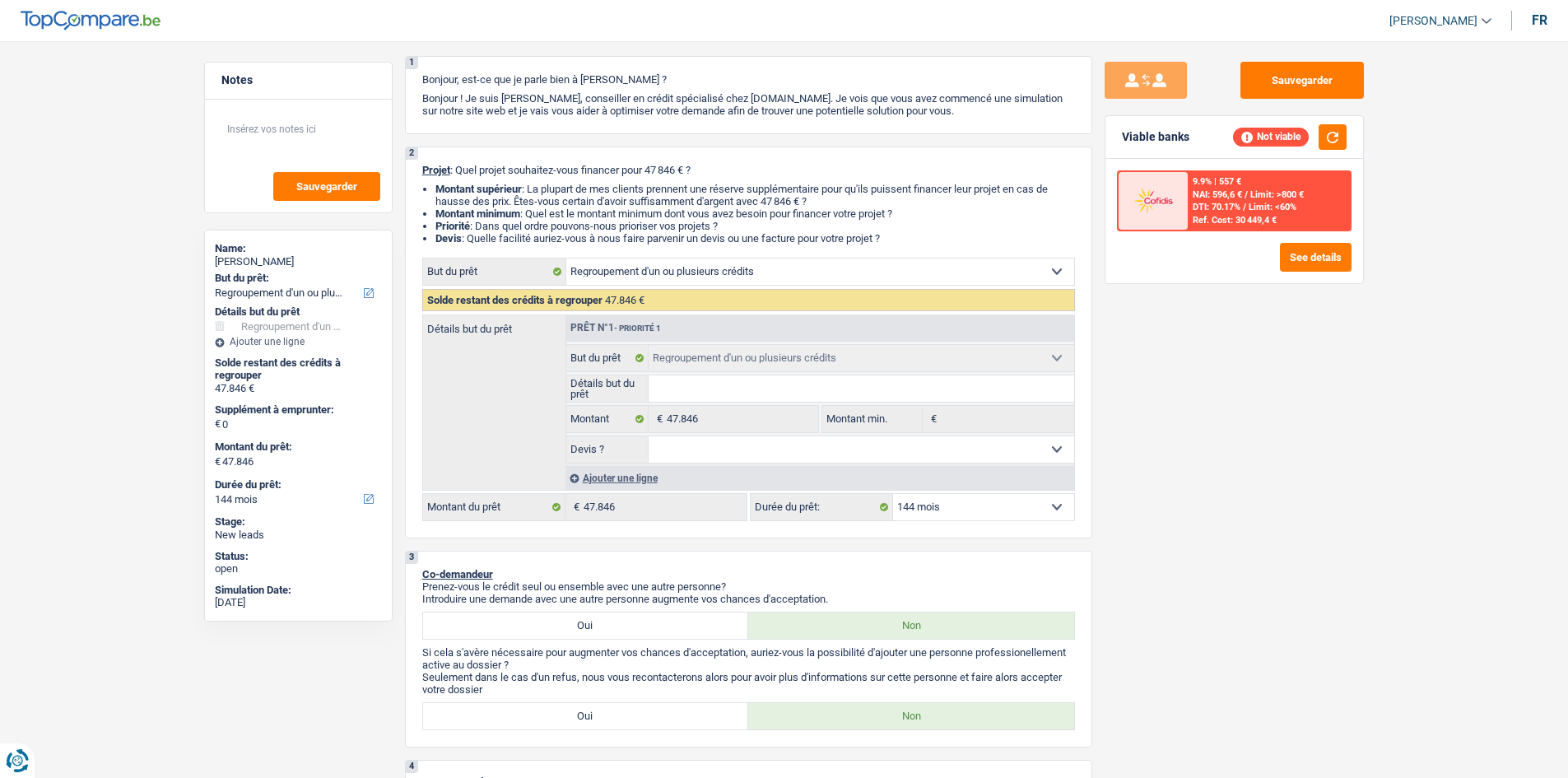 scroll, scrollTop: 0, scrollLeft: 0, axis: both 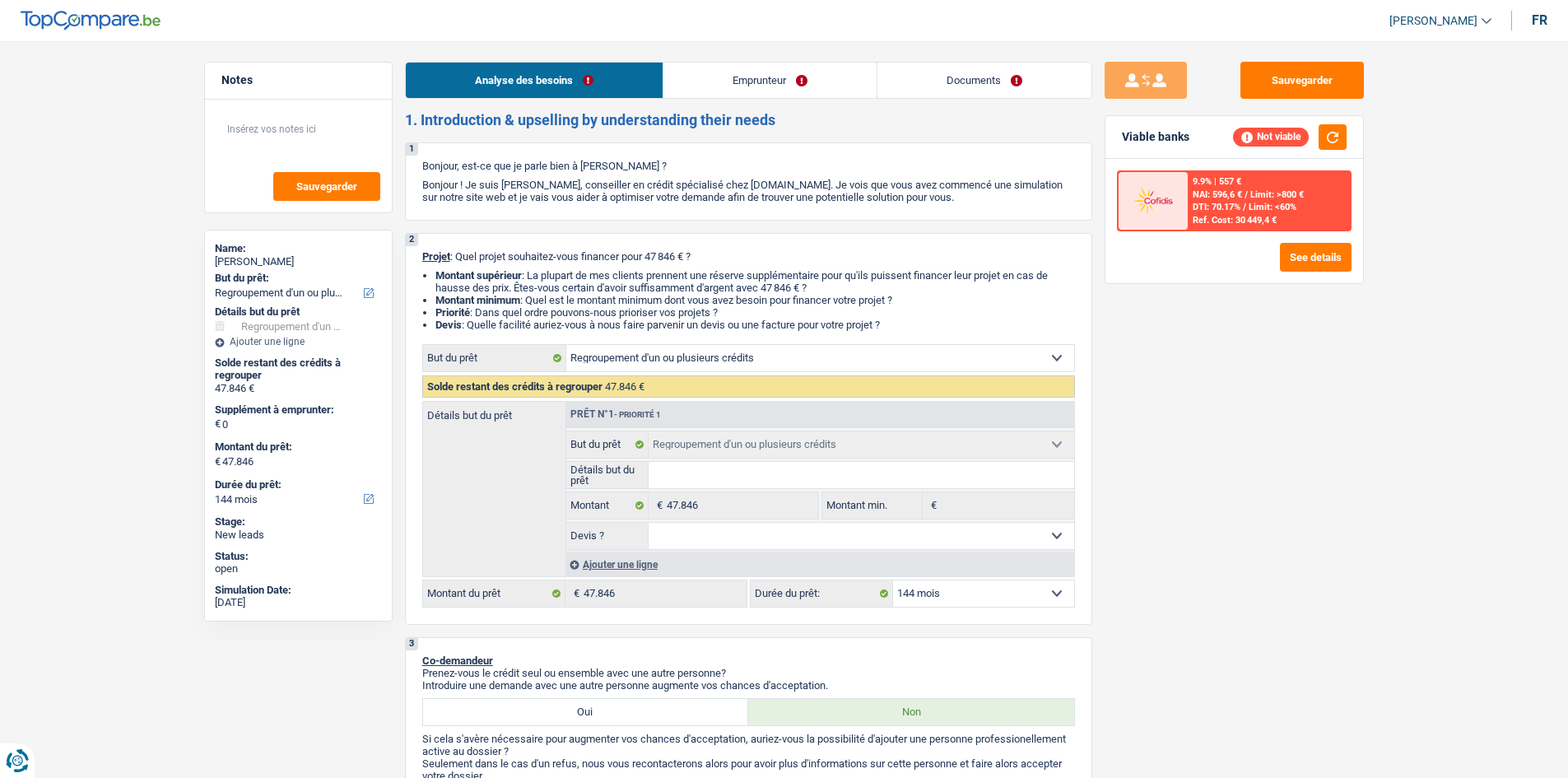 click on "Emprunteur" at bounding box center [770, 80] 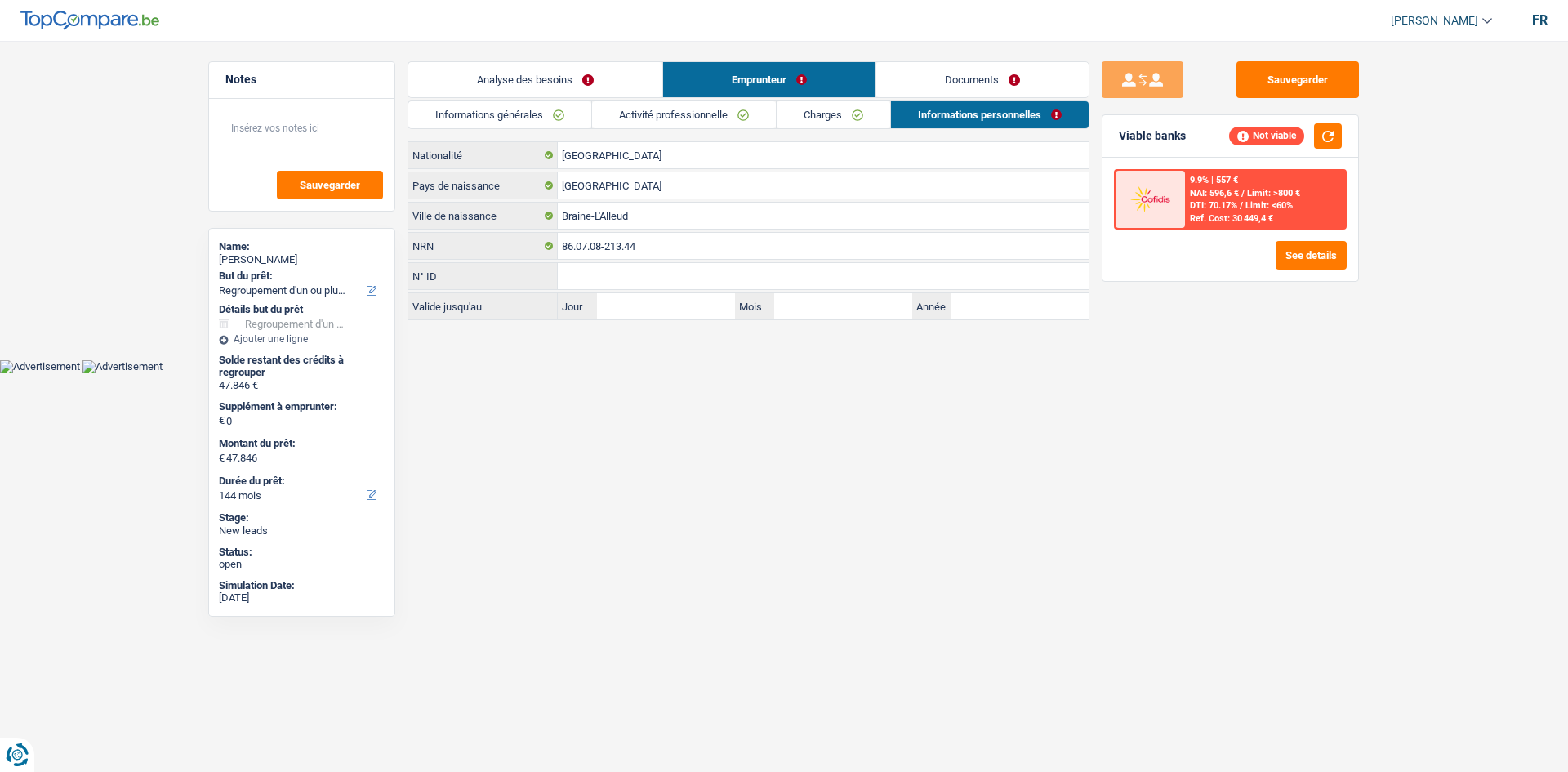 click on "Informations générales" at bounding box center (500, 114) 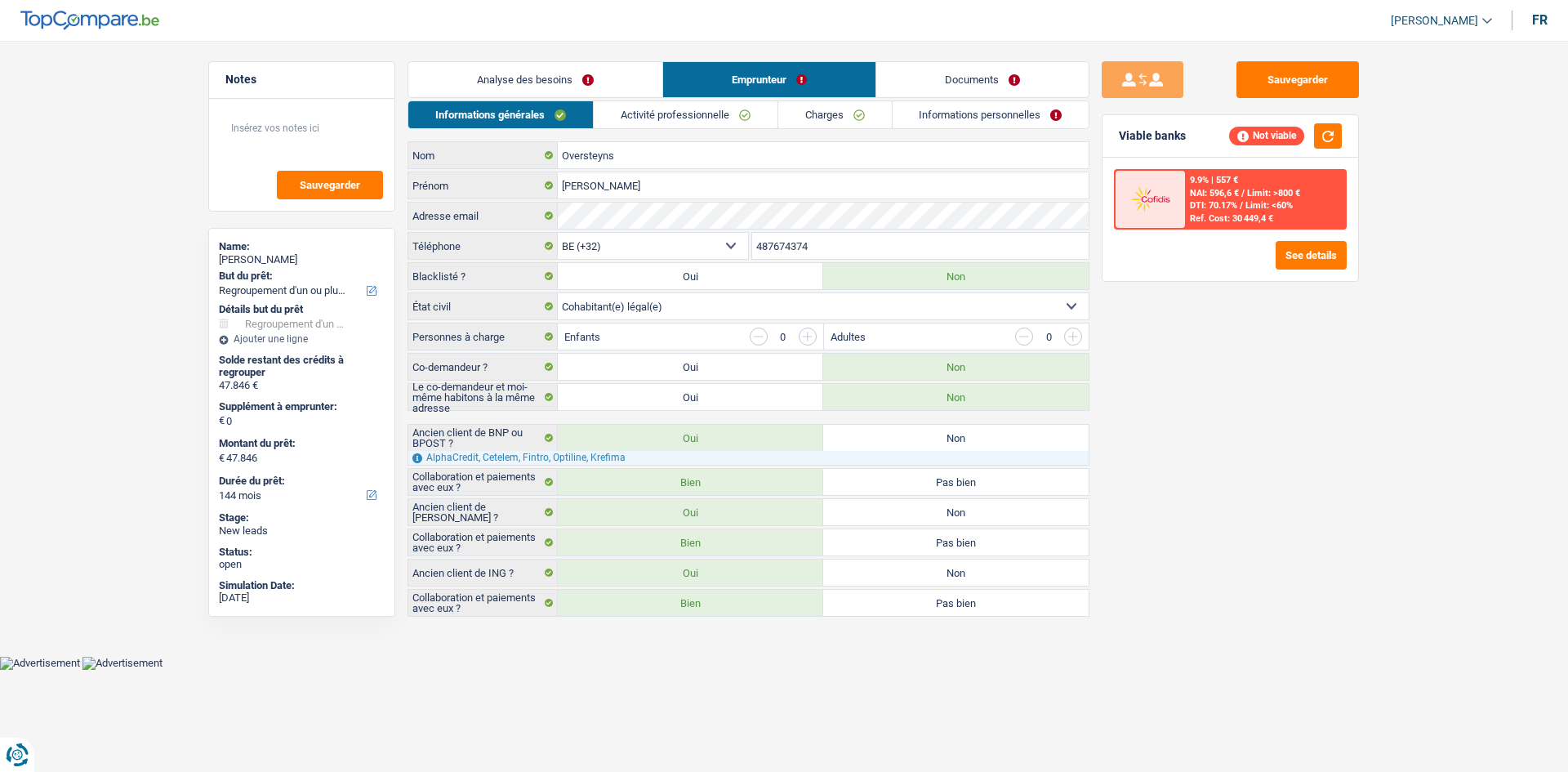 click on "Analyse des besoins" at bounding box center (535, 79) 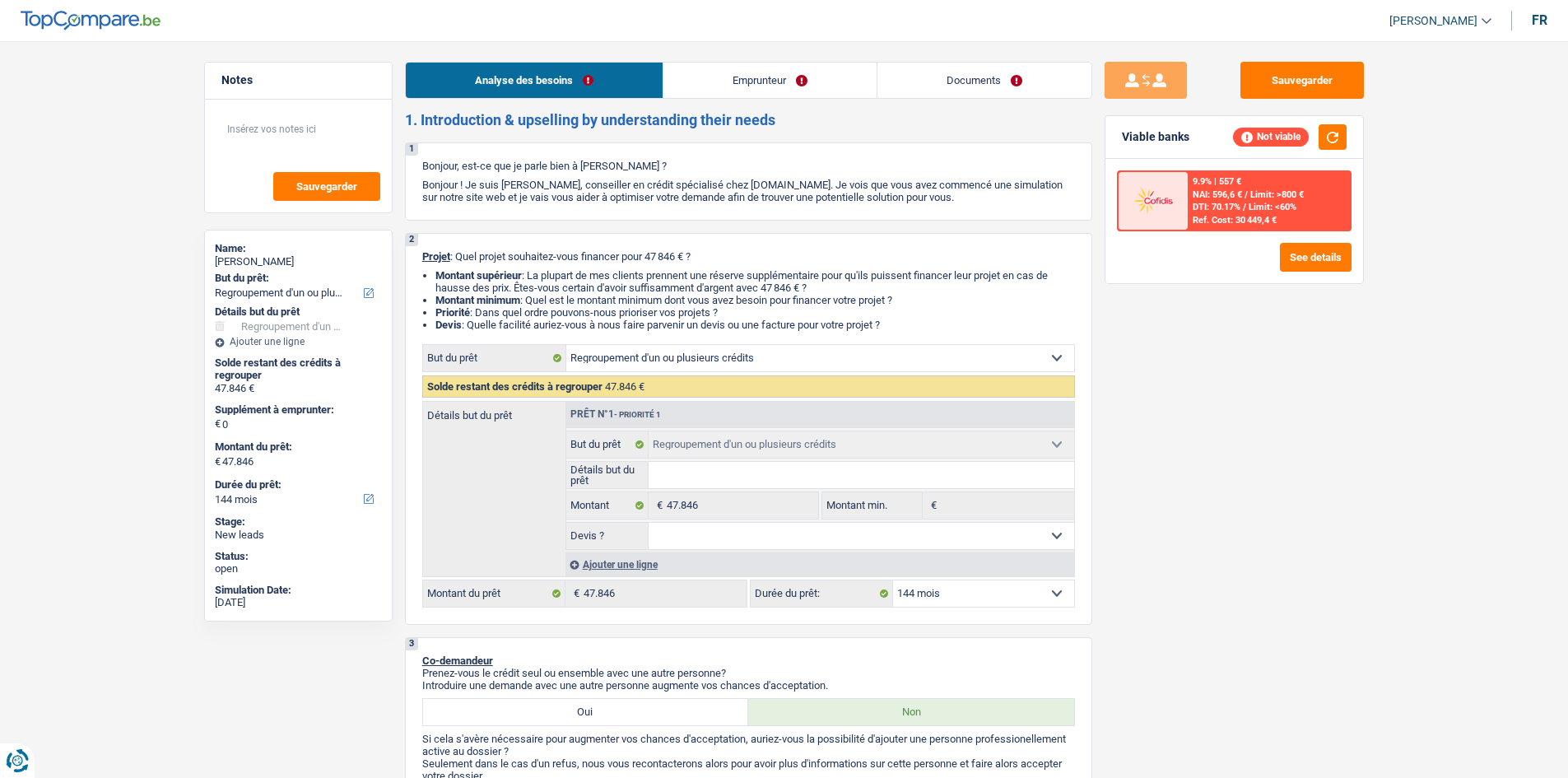 click on "Emprunteur" at bounding box center [770, 80] 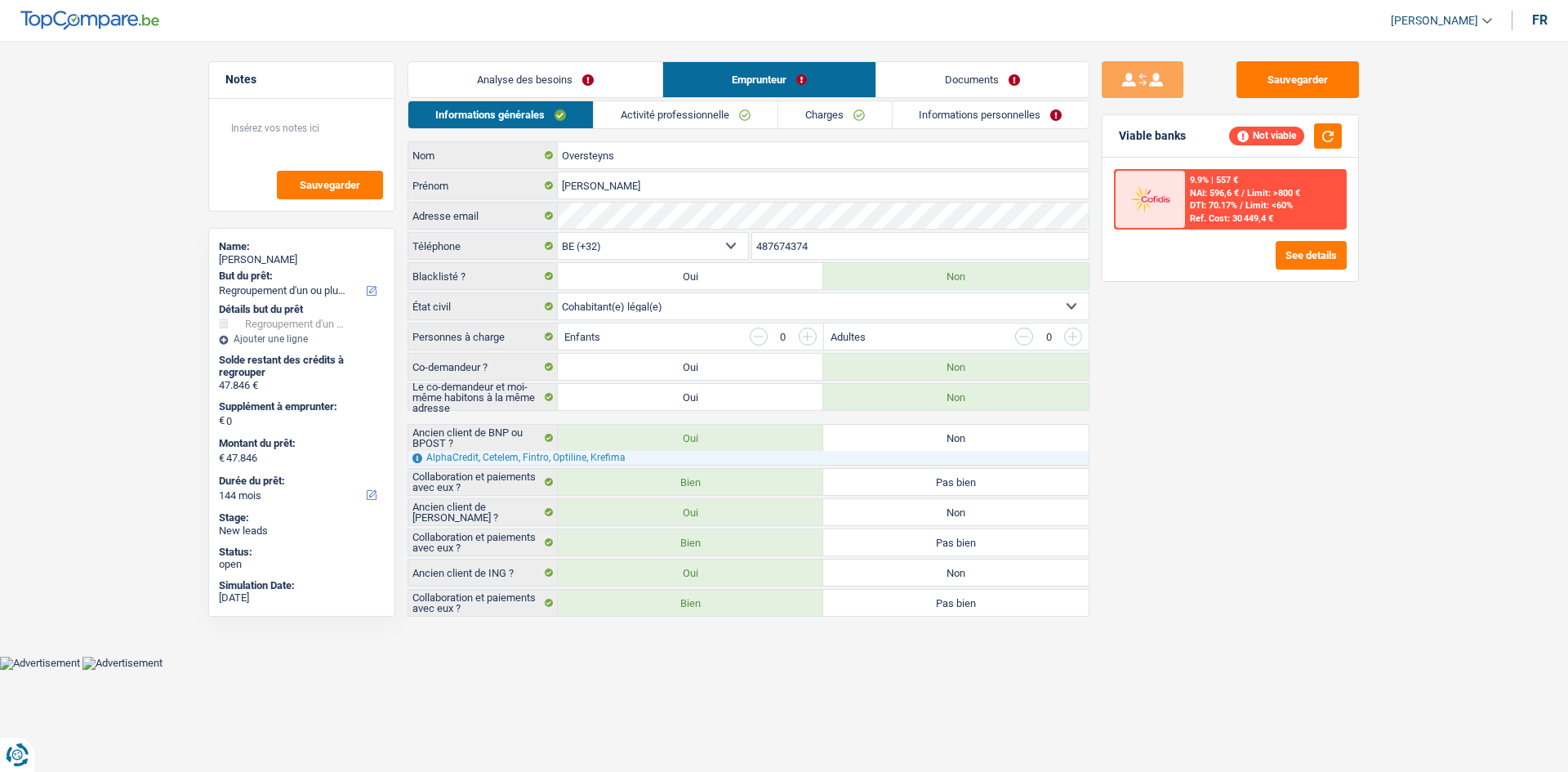 drag, startPoint x: 694, startPoint y: 115, endPoint x: 731, endPoint y: 132, distance: 40.71855 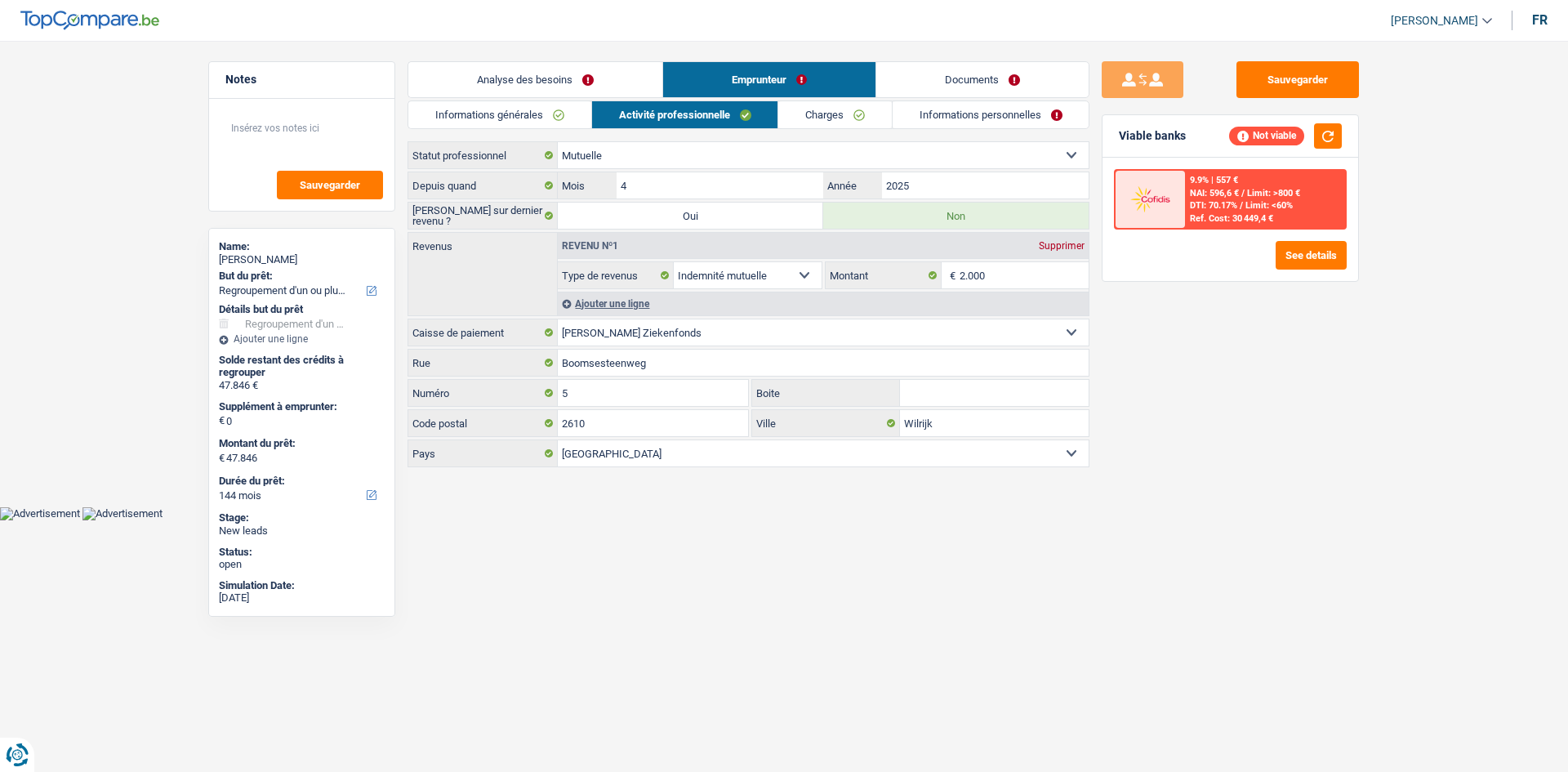 click on "Informations générales" at bounding box center (500, 114) 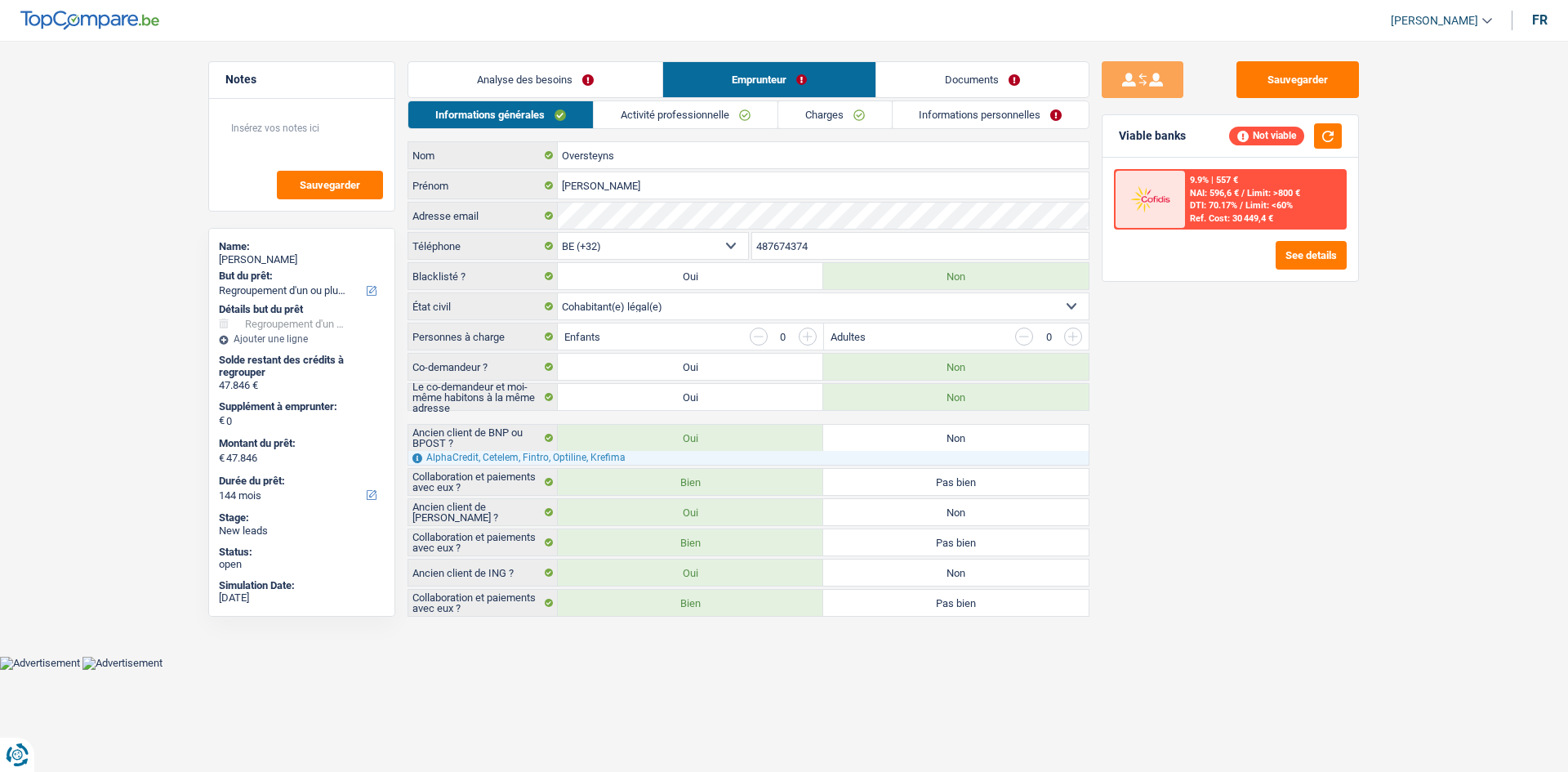 click on "Analyse des besoins" at bounding box center (535, 79) 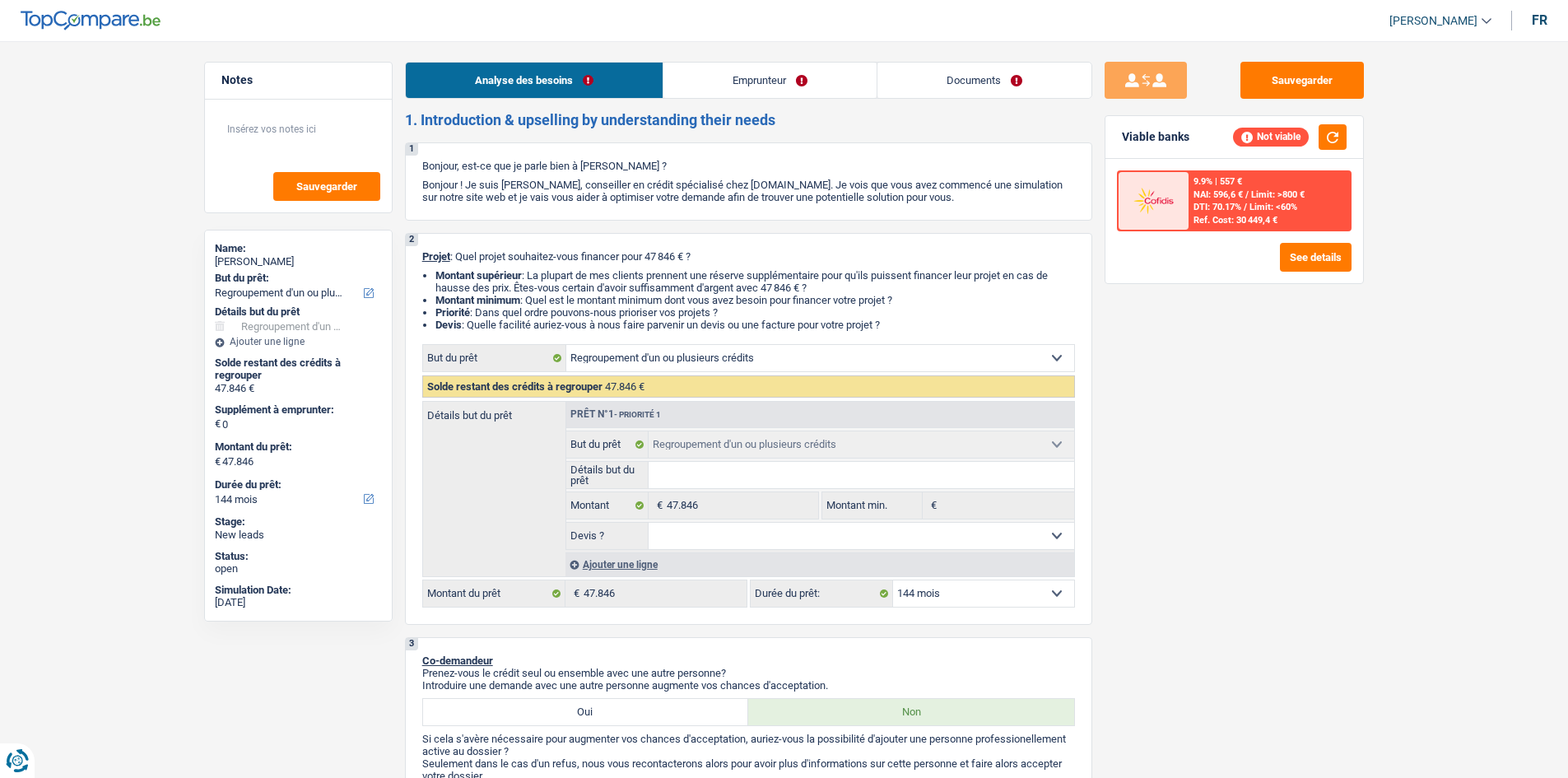 click on "Emprunteur" at bounding box center [770, 80] 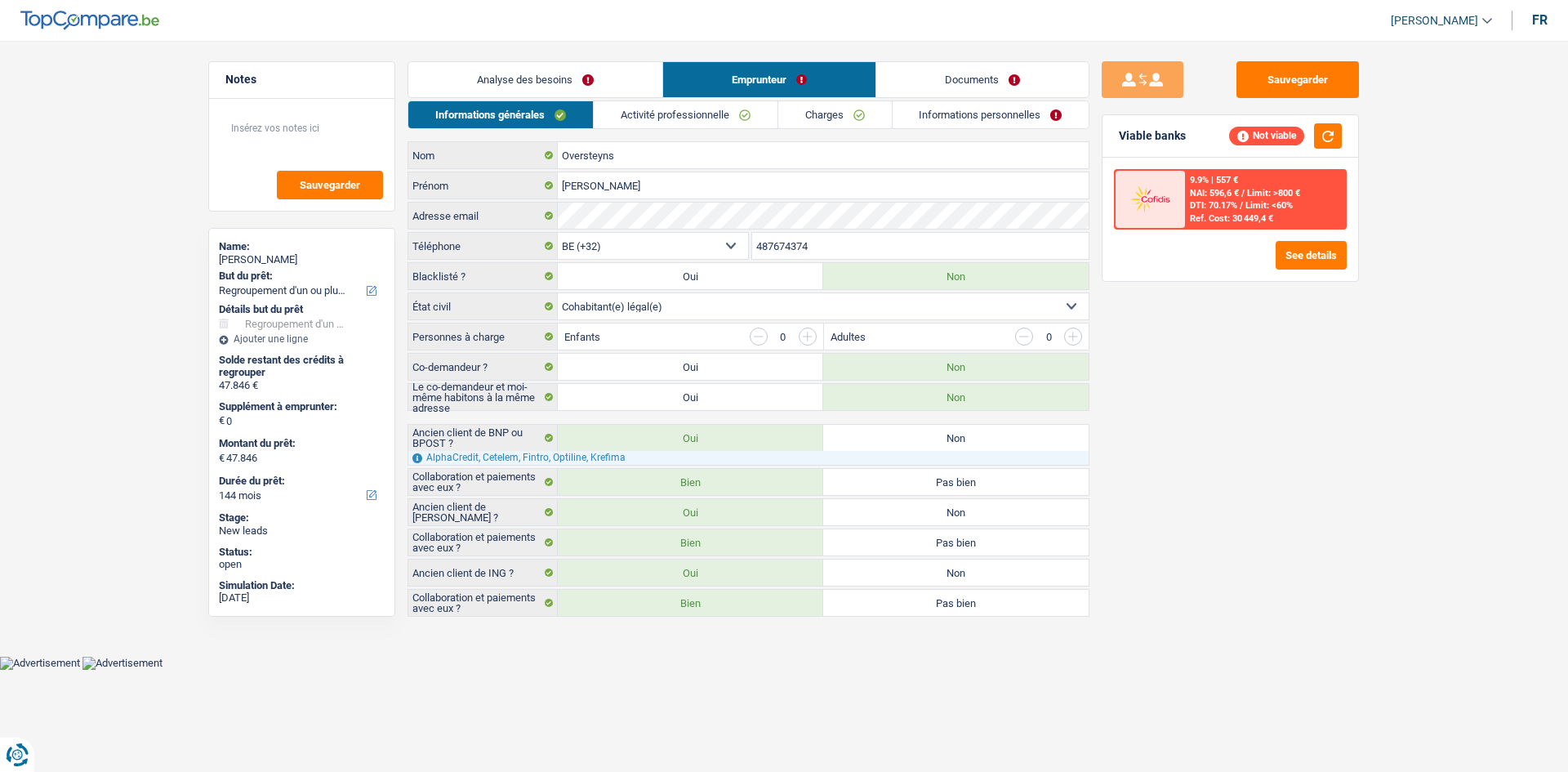 click on "Analyse des besoins" at bounding box center [535, 79] 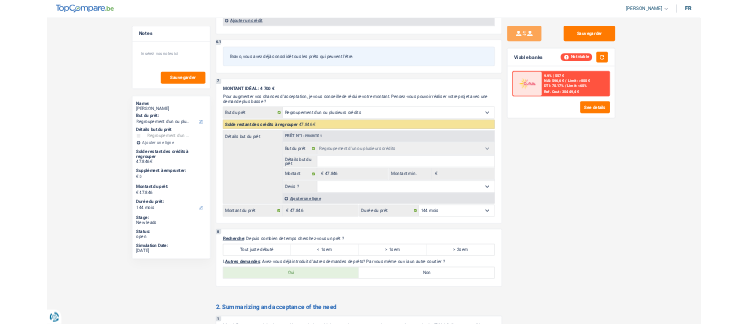 scroll, scrollTop: 3500, scrollLeft: 0, axis: vertical 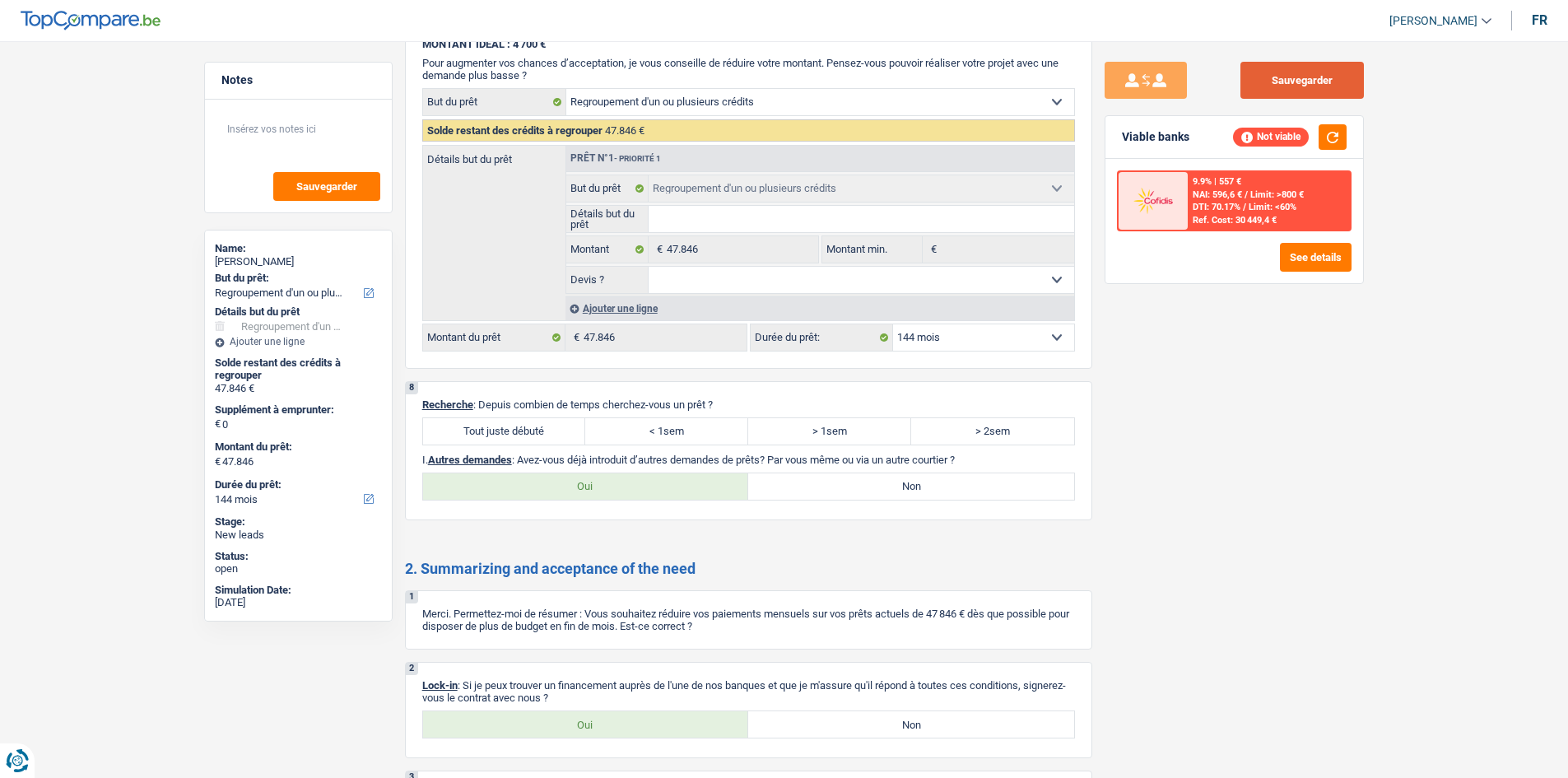 click on "Sauvegarder
Viable banks
Not viable
9.9% | 557 €
NAI: 596,6 €
/
Limit: >800 €
DTI: 70.17%
/
Limit: <60%
Ref. Cost: 30 449,4 €
See details" at bounding box center [1234, 404] 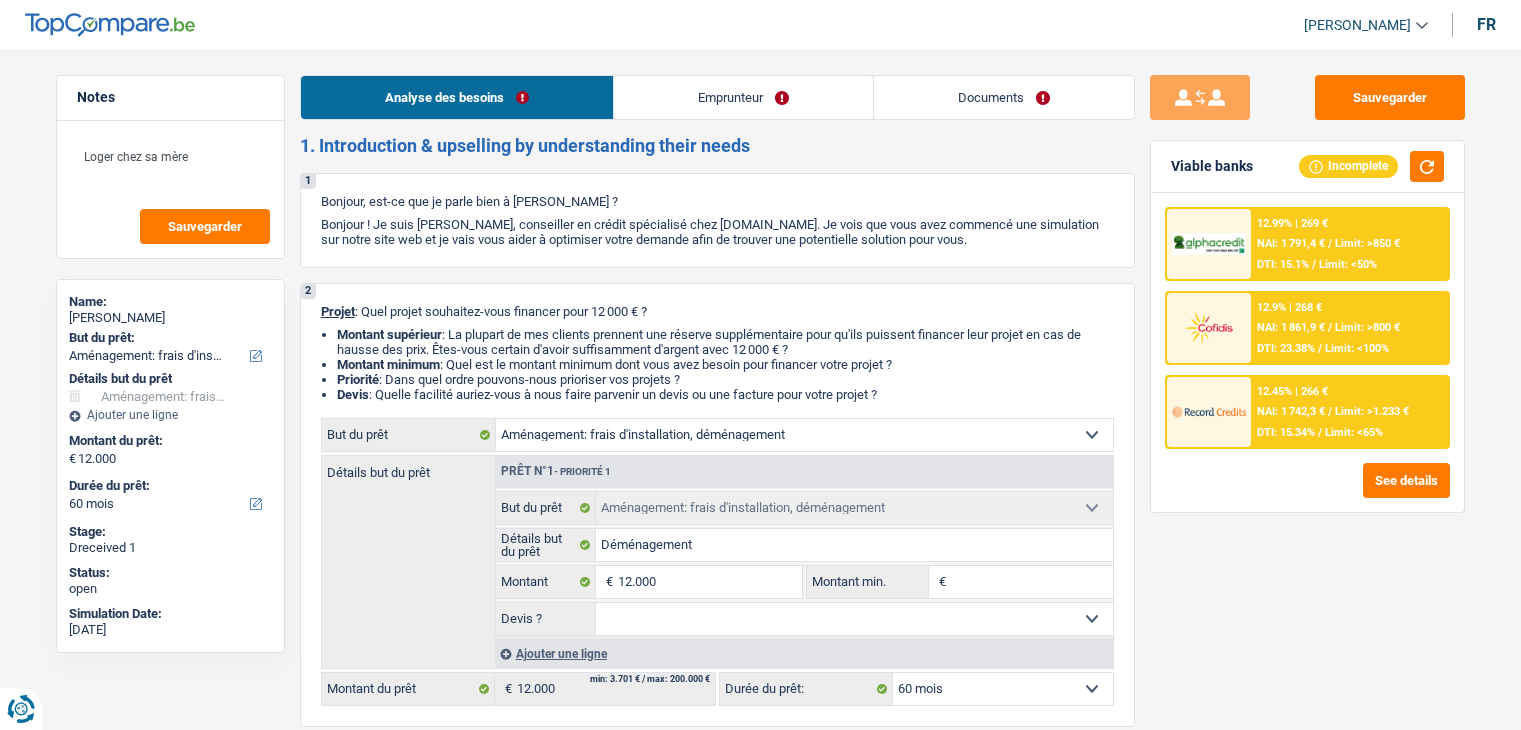 select on "movingOrInstallation" 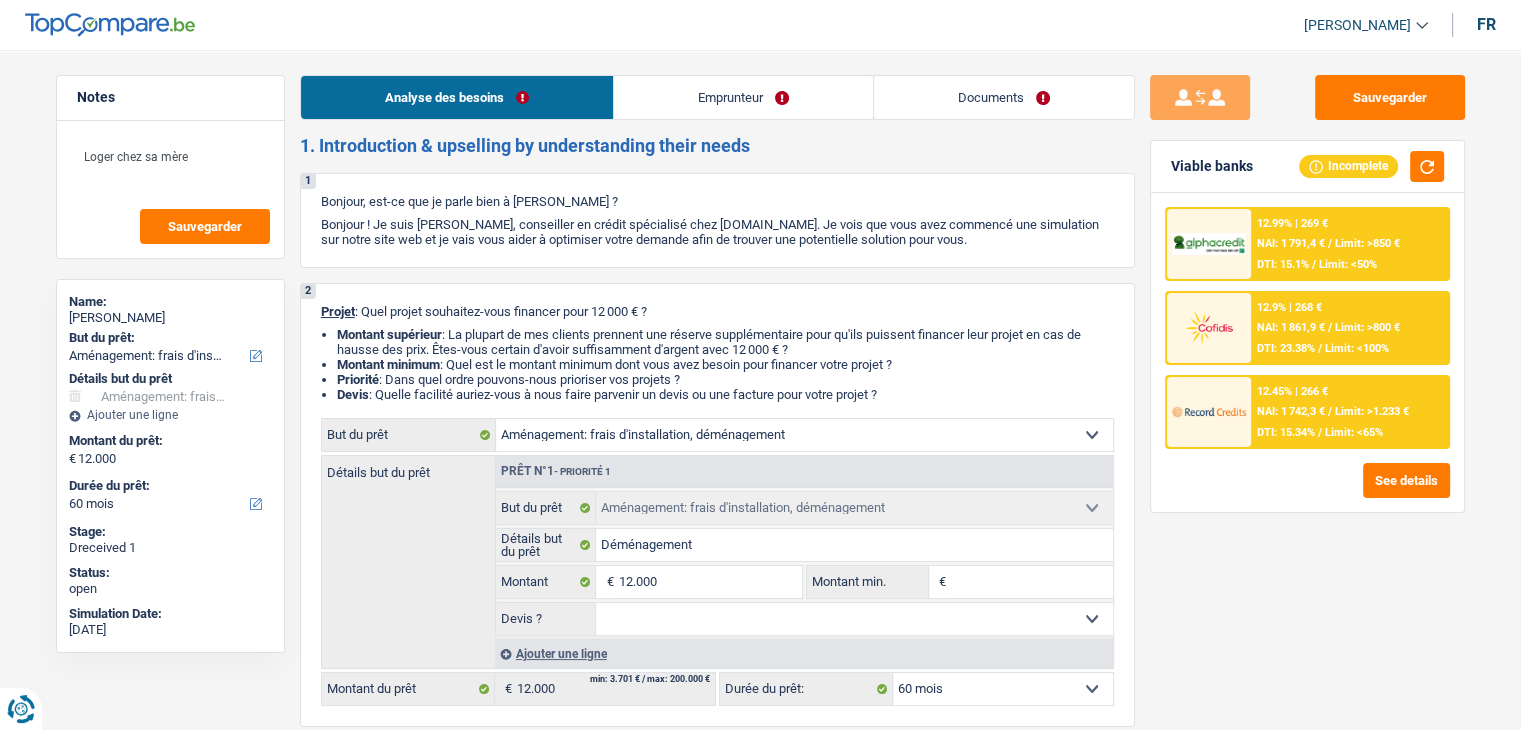 scroll, scrollTop: 0, scrollLeft: 0, axis: both 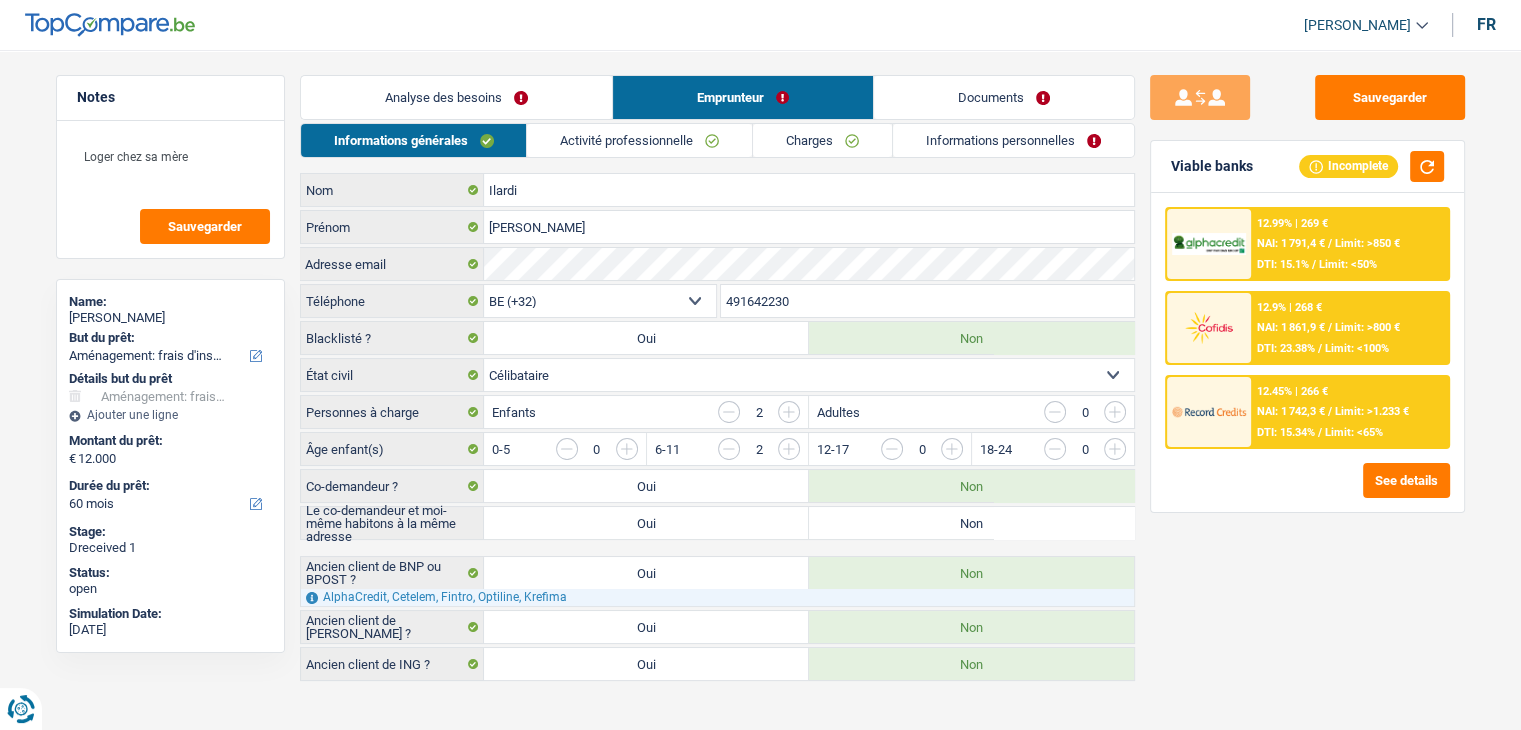 click on "Activité professionnelle" at bounding box center (639, 140) 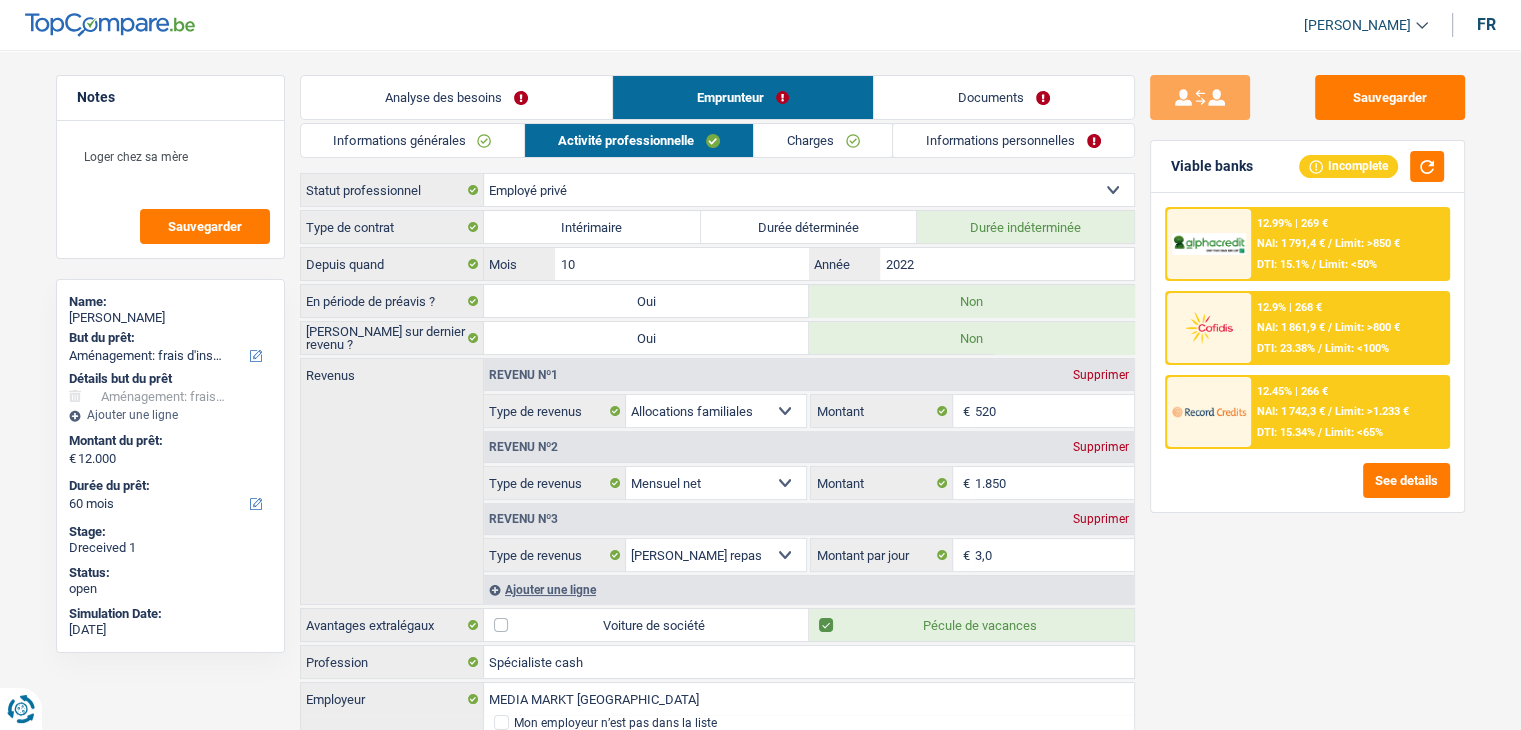 click on "Charges" at bounding box center [823, 140] 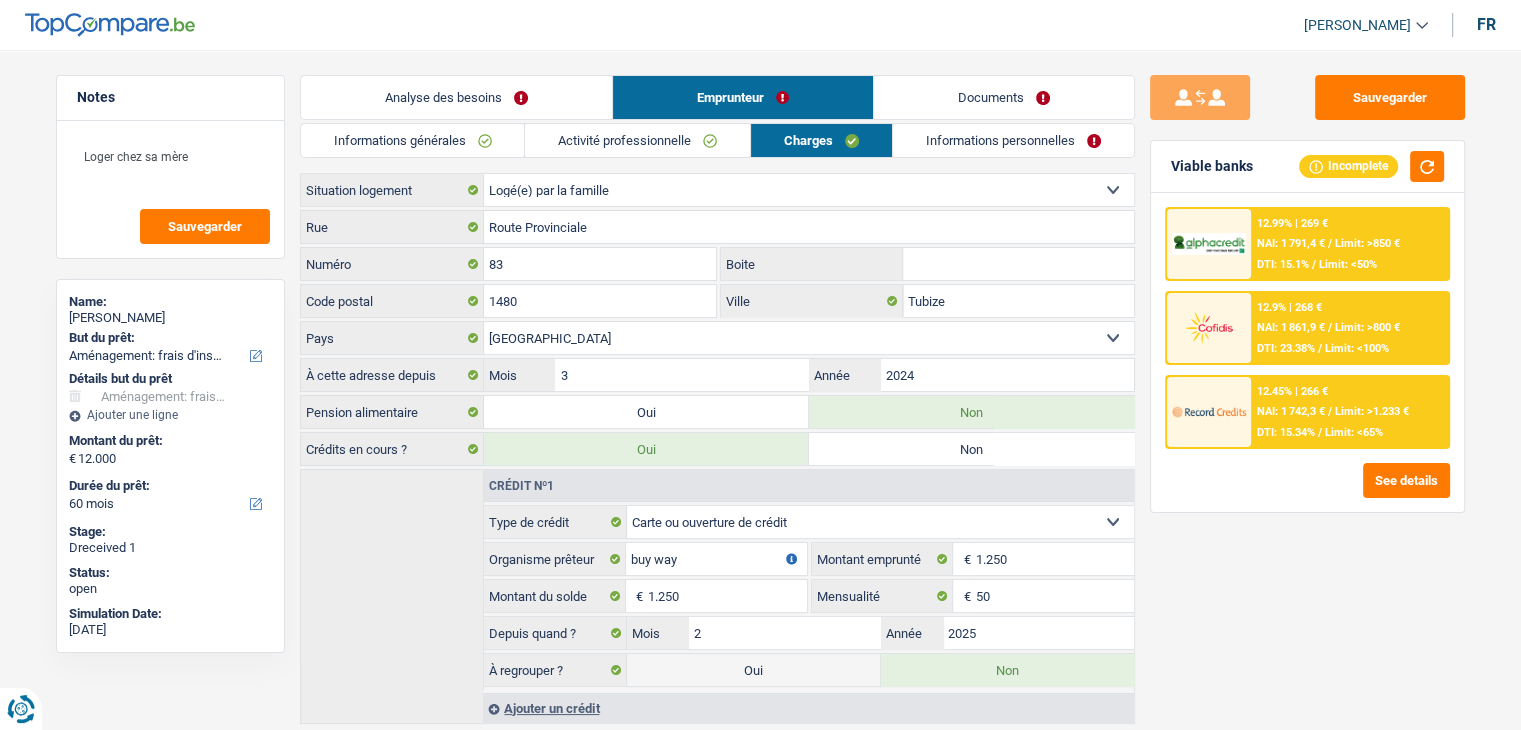 click on "Informations personnelles" at bounding box center [1013, 140] 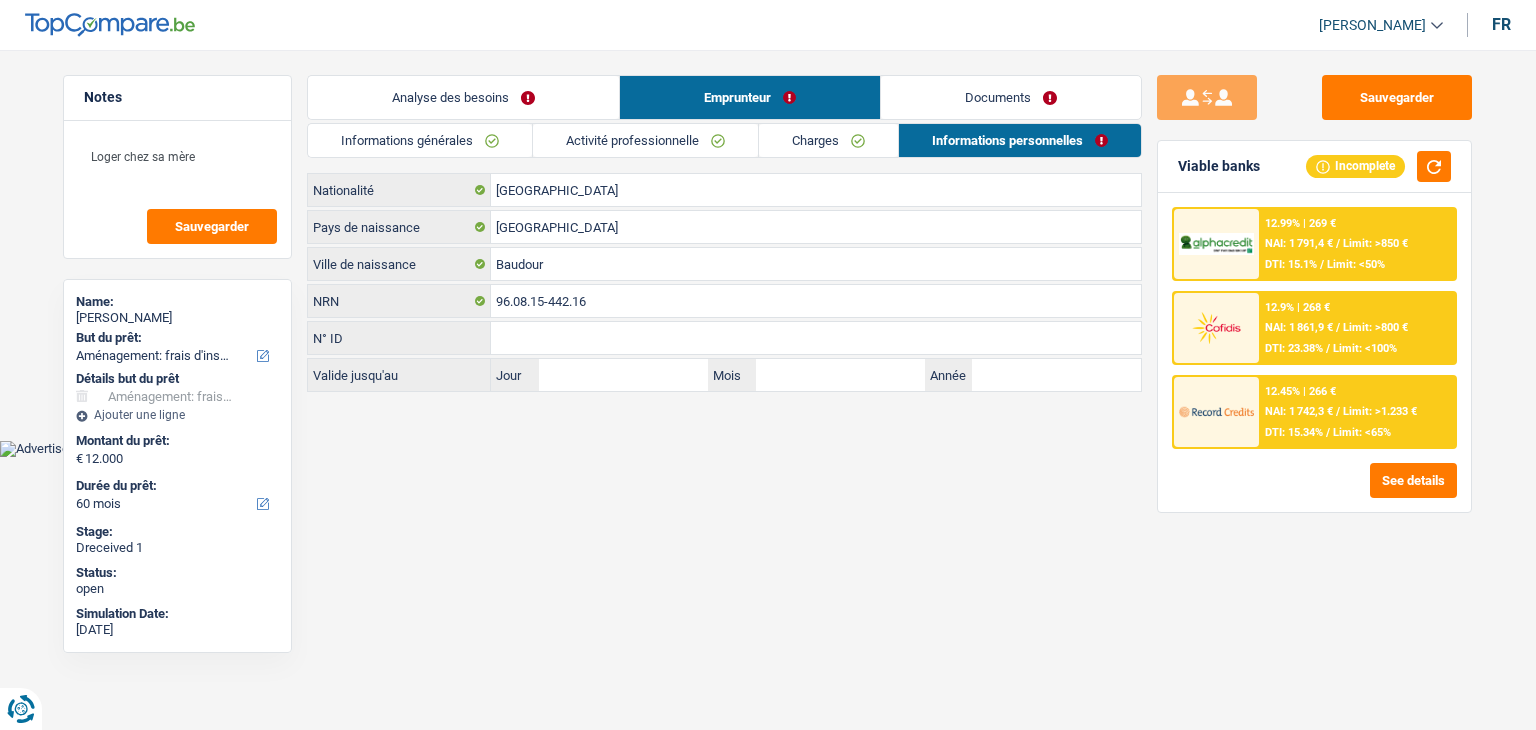 click on "Documents" at bounding box center (1011, 97) 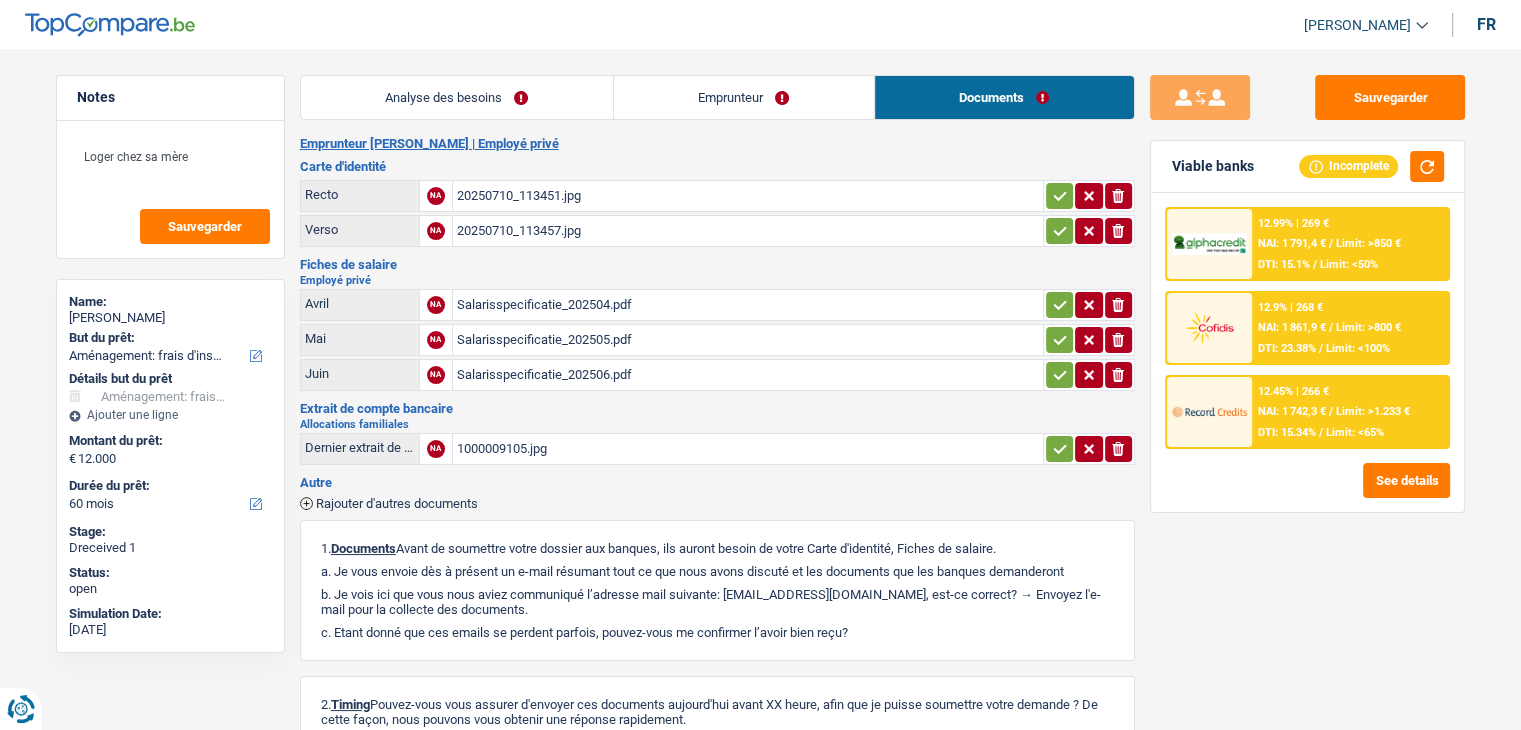 click on "Emprunteur" at bounding box center (744, 97) 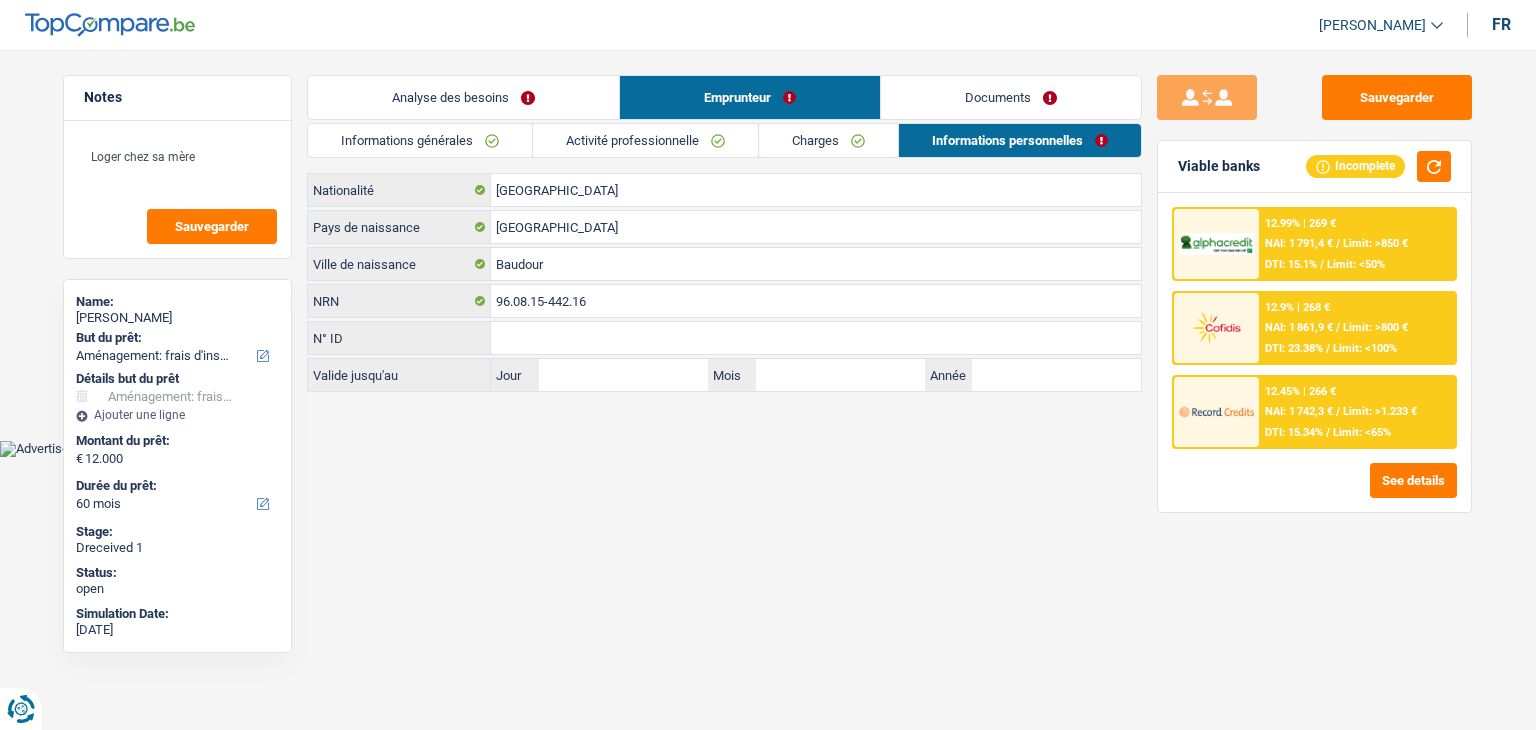 click on "Charges" at bounding box center (828, 140) 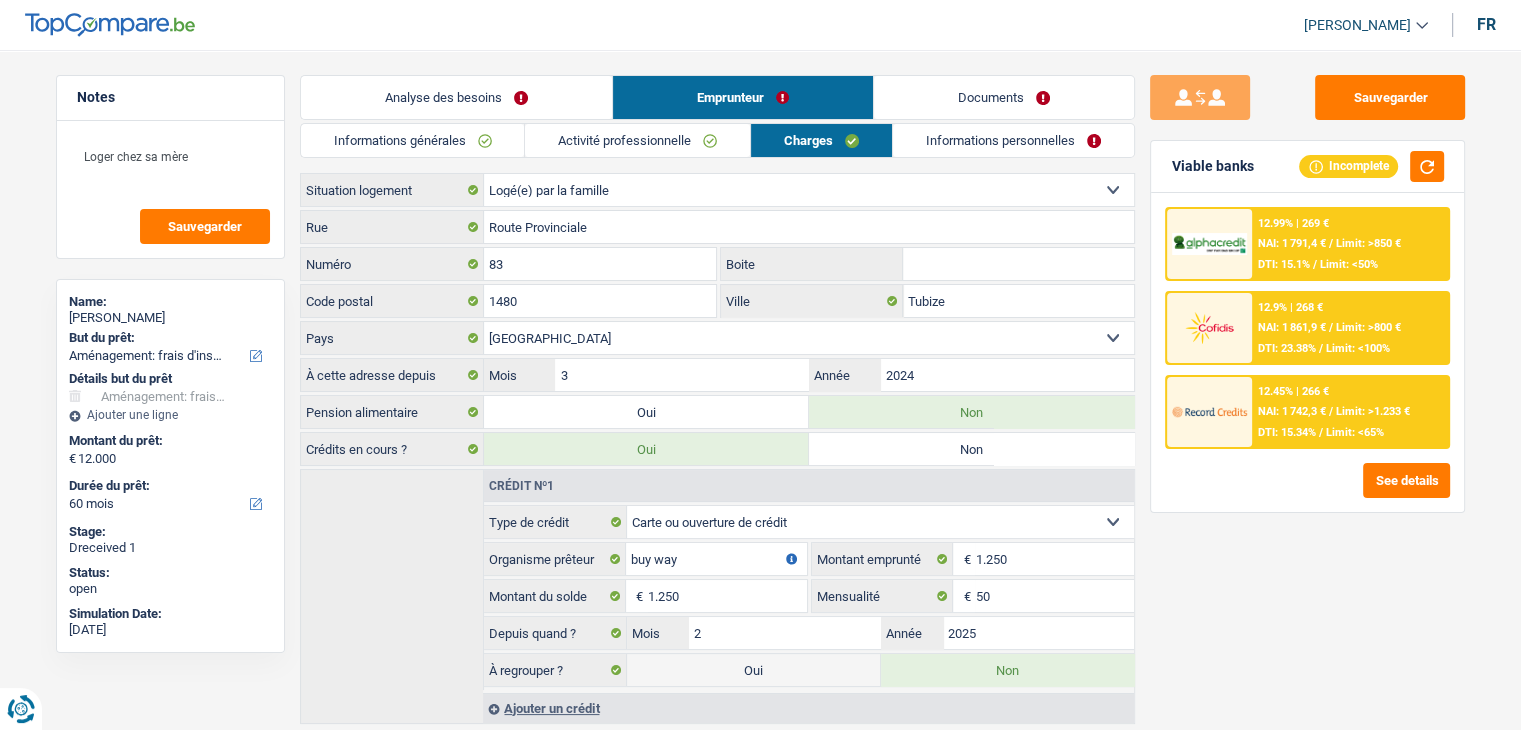 click on "Activité professionnelle" at bounding box center [637, 140] 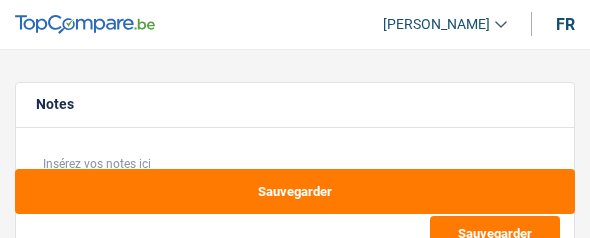 select on "judicial" 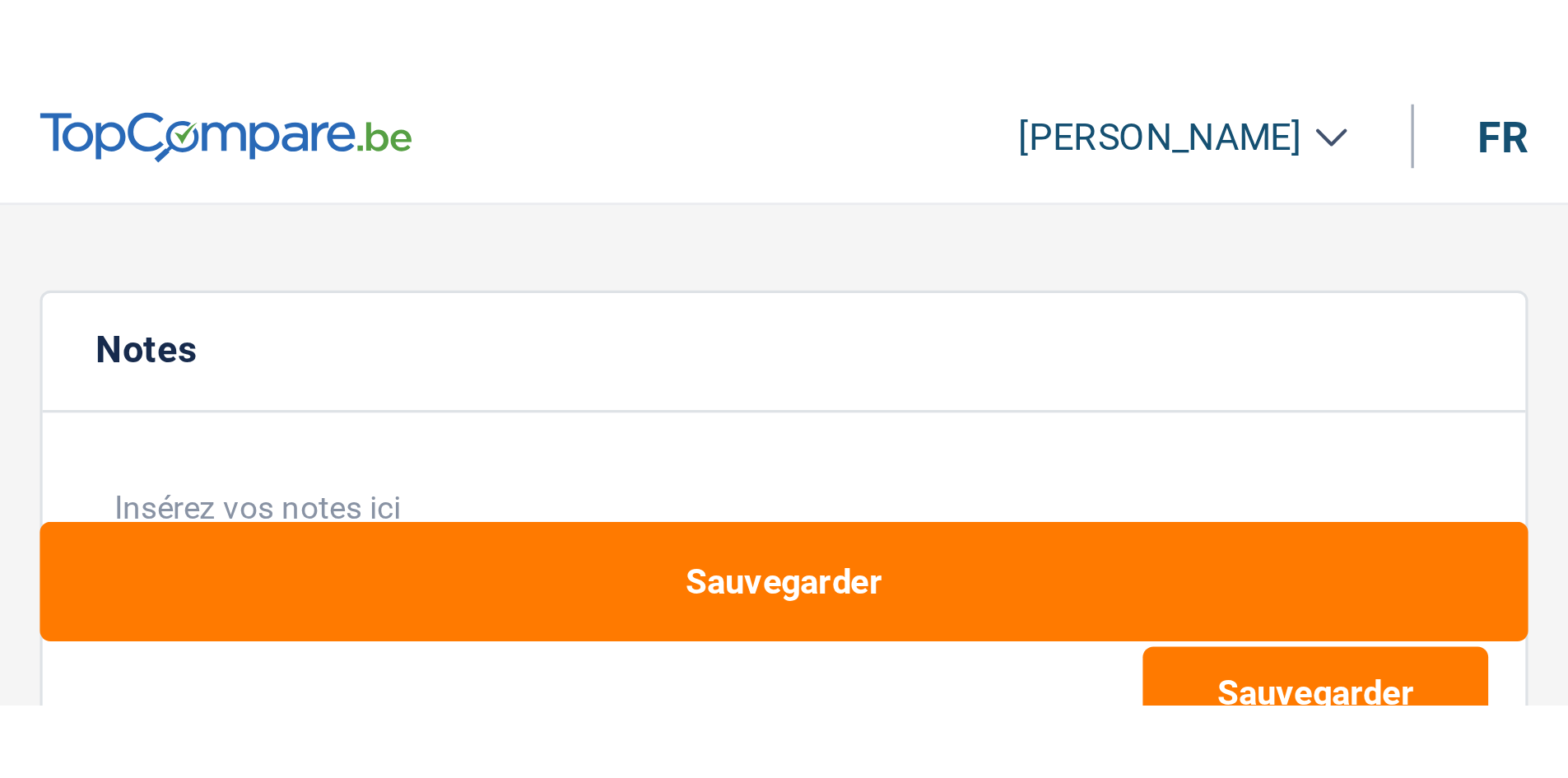 scroll, scrollTop: 0, scrollLeft: 0, axis: both 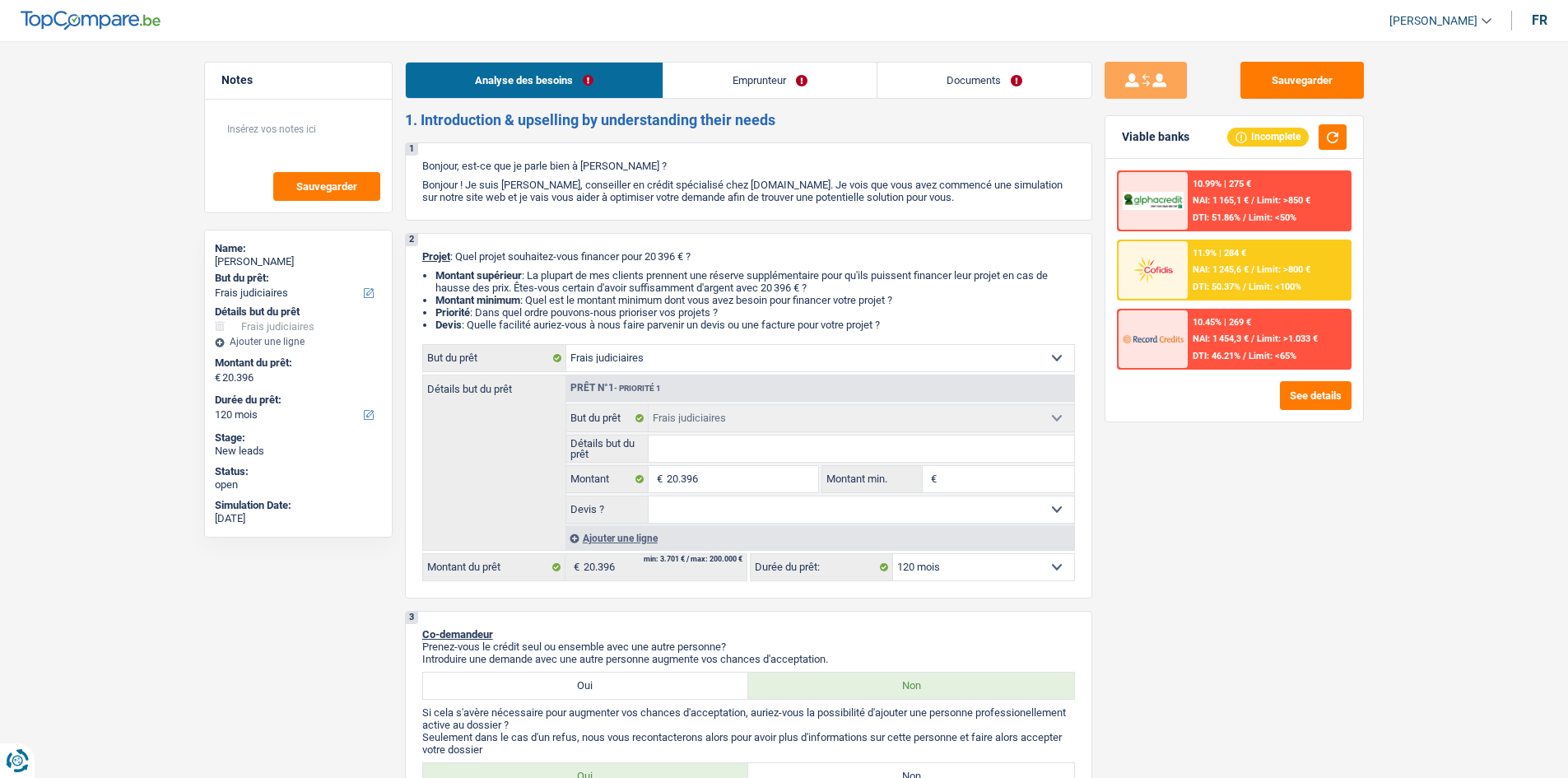 click on "Documents" at bounding box center [984, 80] 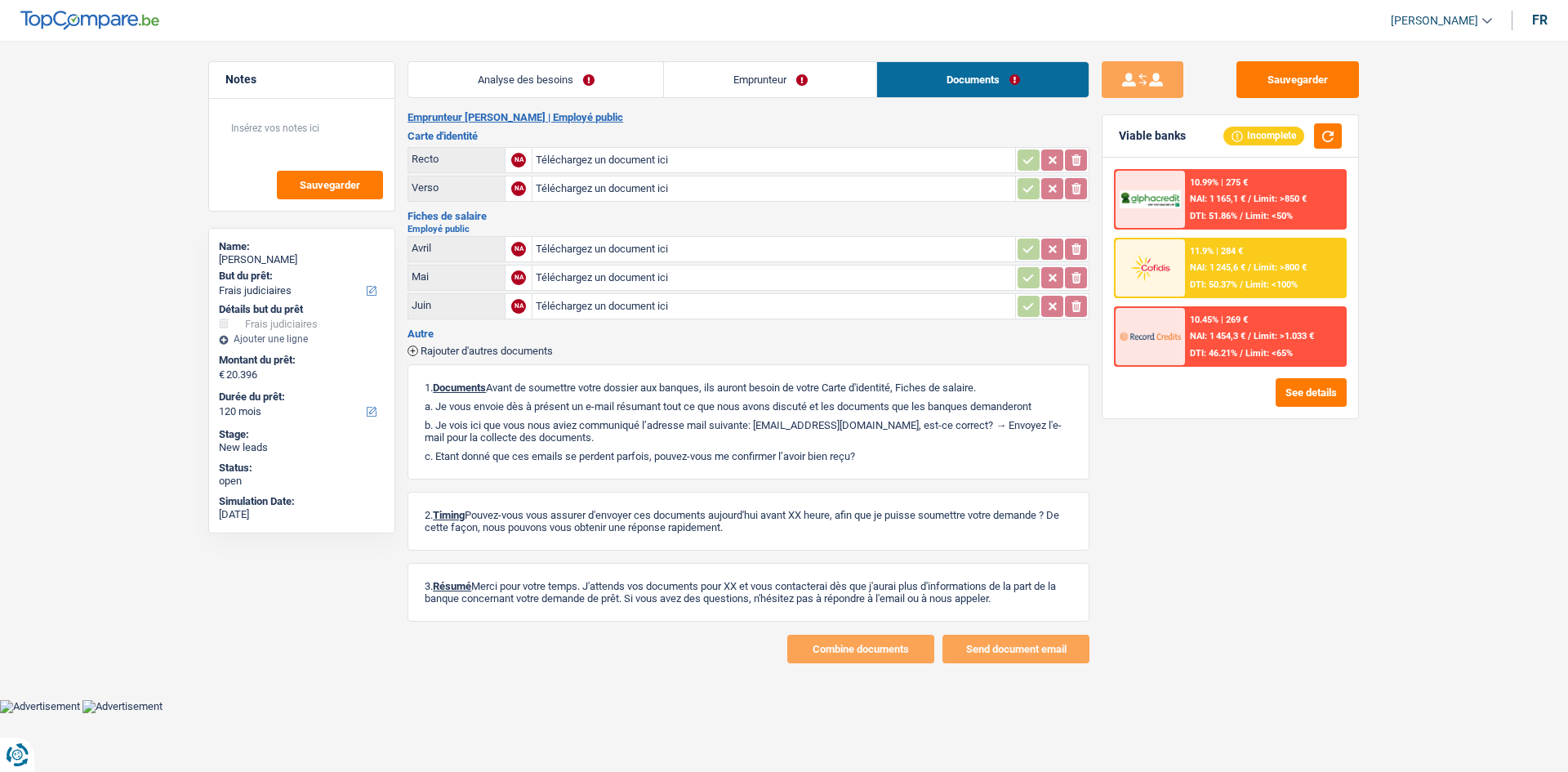 click on "Analyse des besoins" at bounding box center [536, 79] 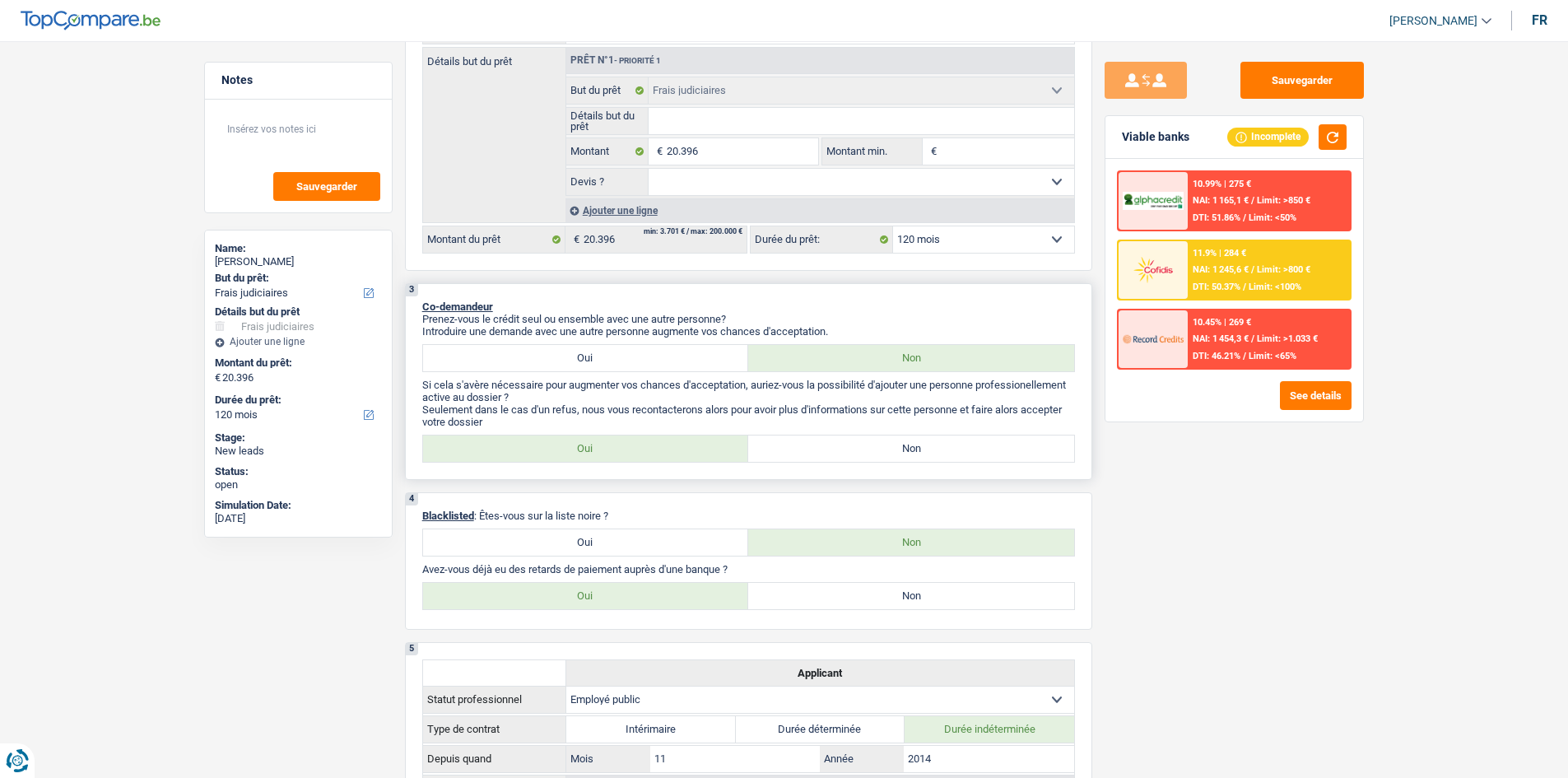 scroll, scrollTop: 247, scrollLeft: 0, axis: vertical 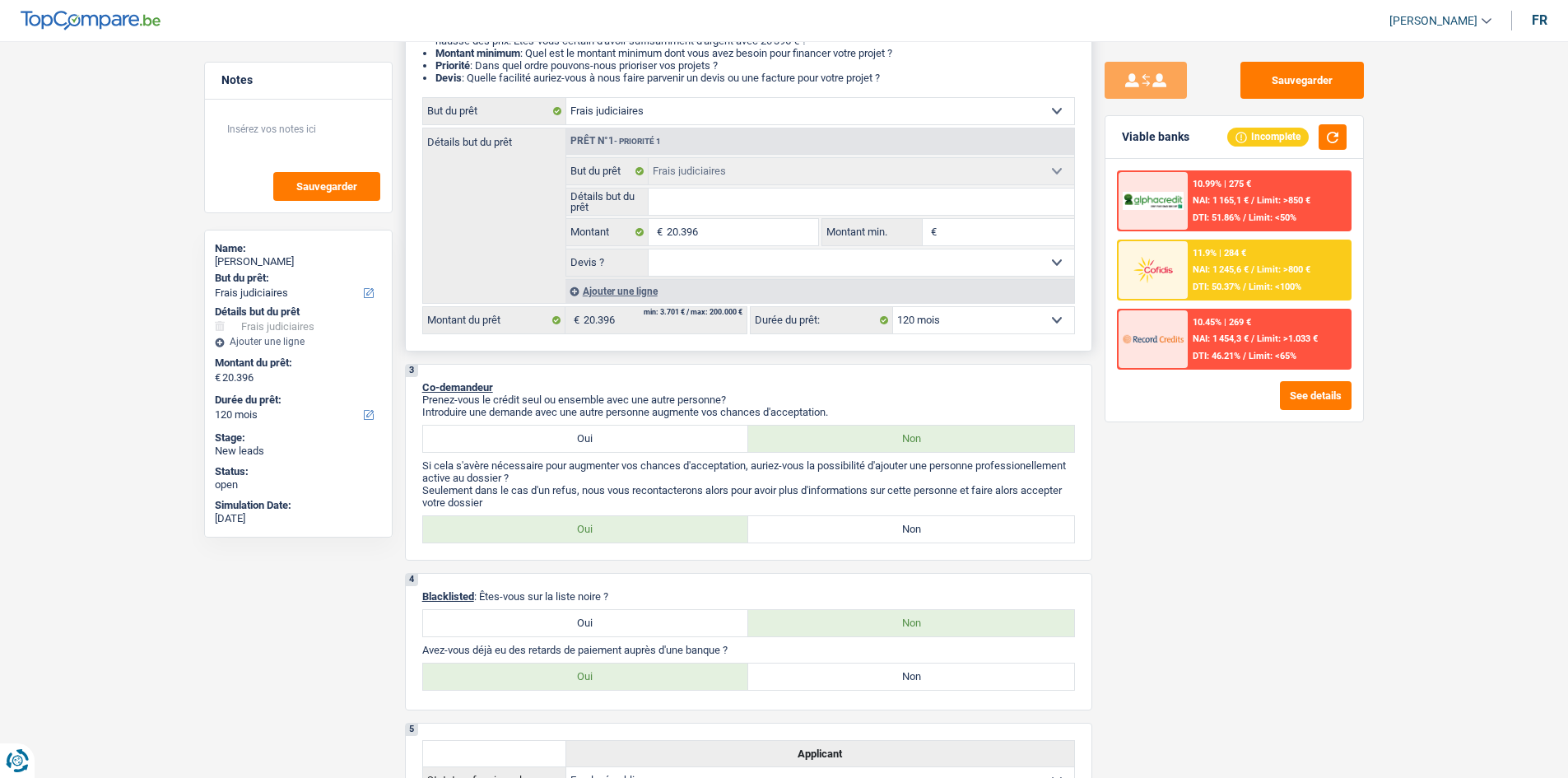 click on "Confort maison: meubles, textile, peinture, électroménager, outillage non-professionnel Hifi, multimédia, gsm, ordinateur Aménagement: frais d'installation, déménagement Evénement familial: naissance, mariage, divorce, communion, décès Frais médicaux Frais d'études Frais permis de conduire Loisirs: voyage, sport, musique Rafraîchissement: petits travaux maison et jardin Frais judiciaires Réparation voiture Prêt rénovation (non disponible pour les non-propriétaires) Prêt énergie (non disponible pour les non-propriétaires) Prêt voiture Taxes, impôts non professionnels Rénovation bien à l'étranger Dettes familiales Assurance Autre
Sélectionner une option
But du prêt
Tous les champs sont obligatoires. Veuillez fournir une réponse plus longue         20.396   €         €       Oui Non Non répondu" at bounding box center [820, 217] 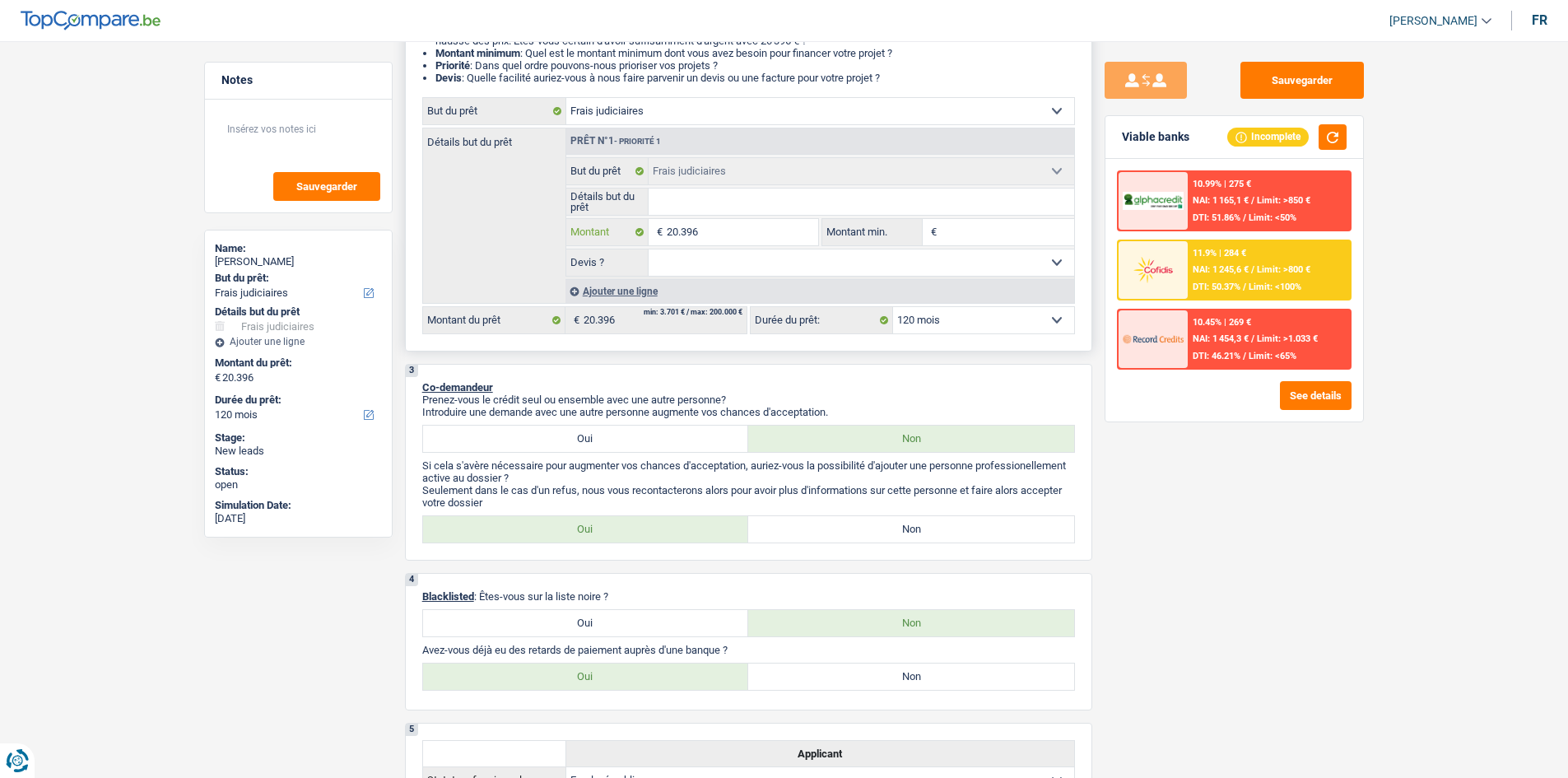 click on "20.396" at bounding box center [742, 232] 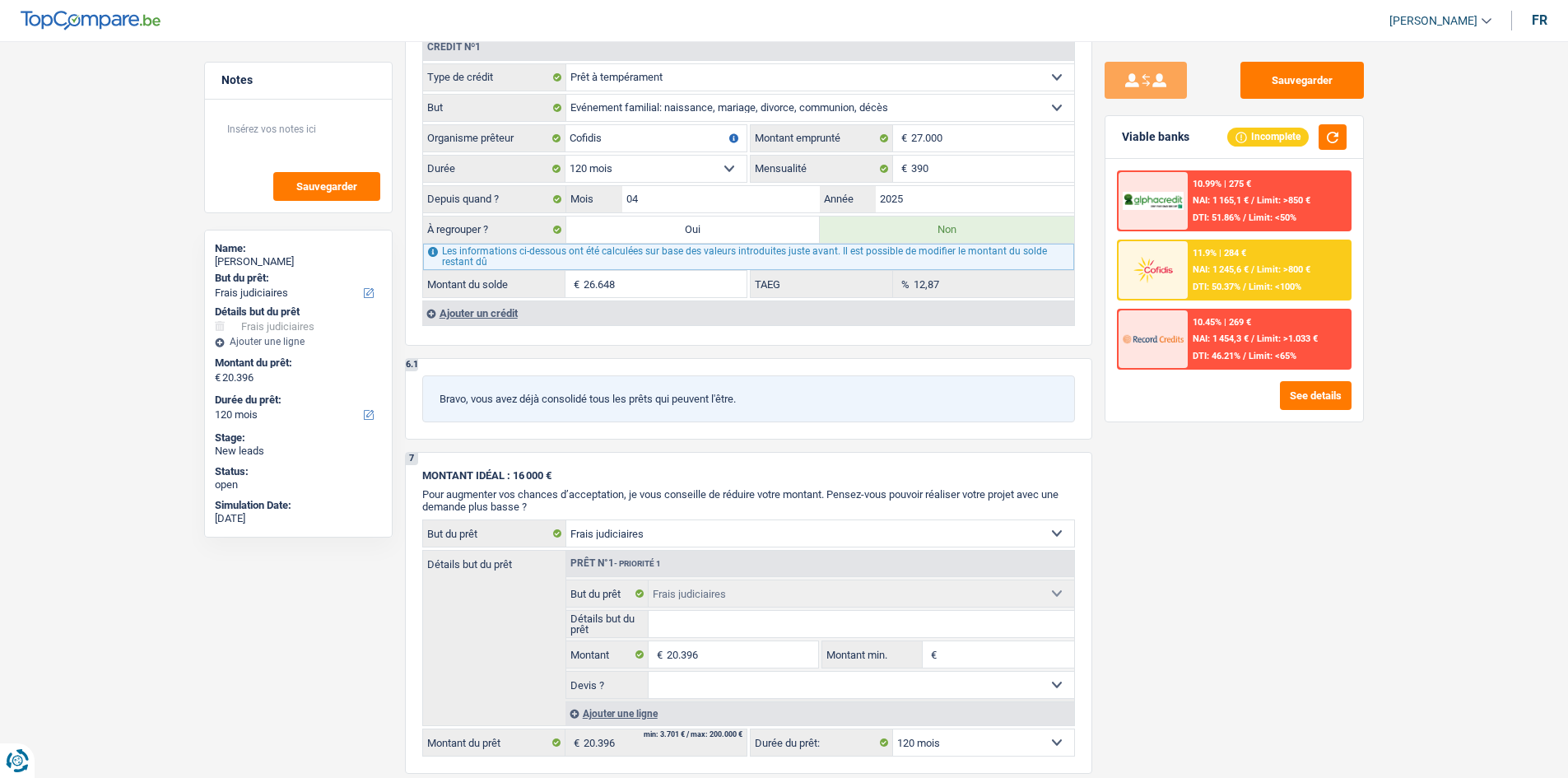 scroll, scrollTop: 1235, scrollLeft: 0, axis: vertical 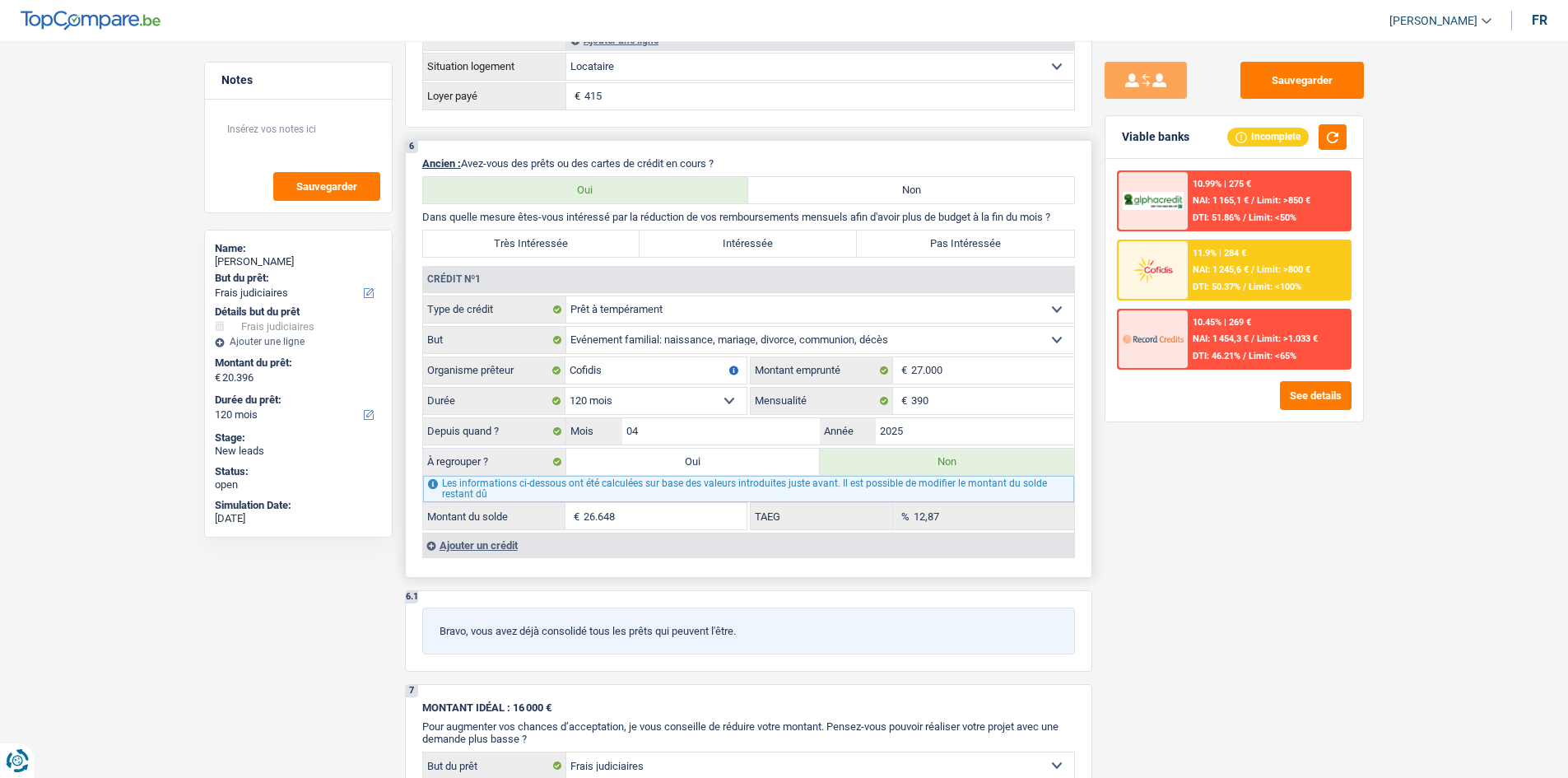 click on "Oui" at bounding box center (693, 462) 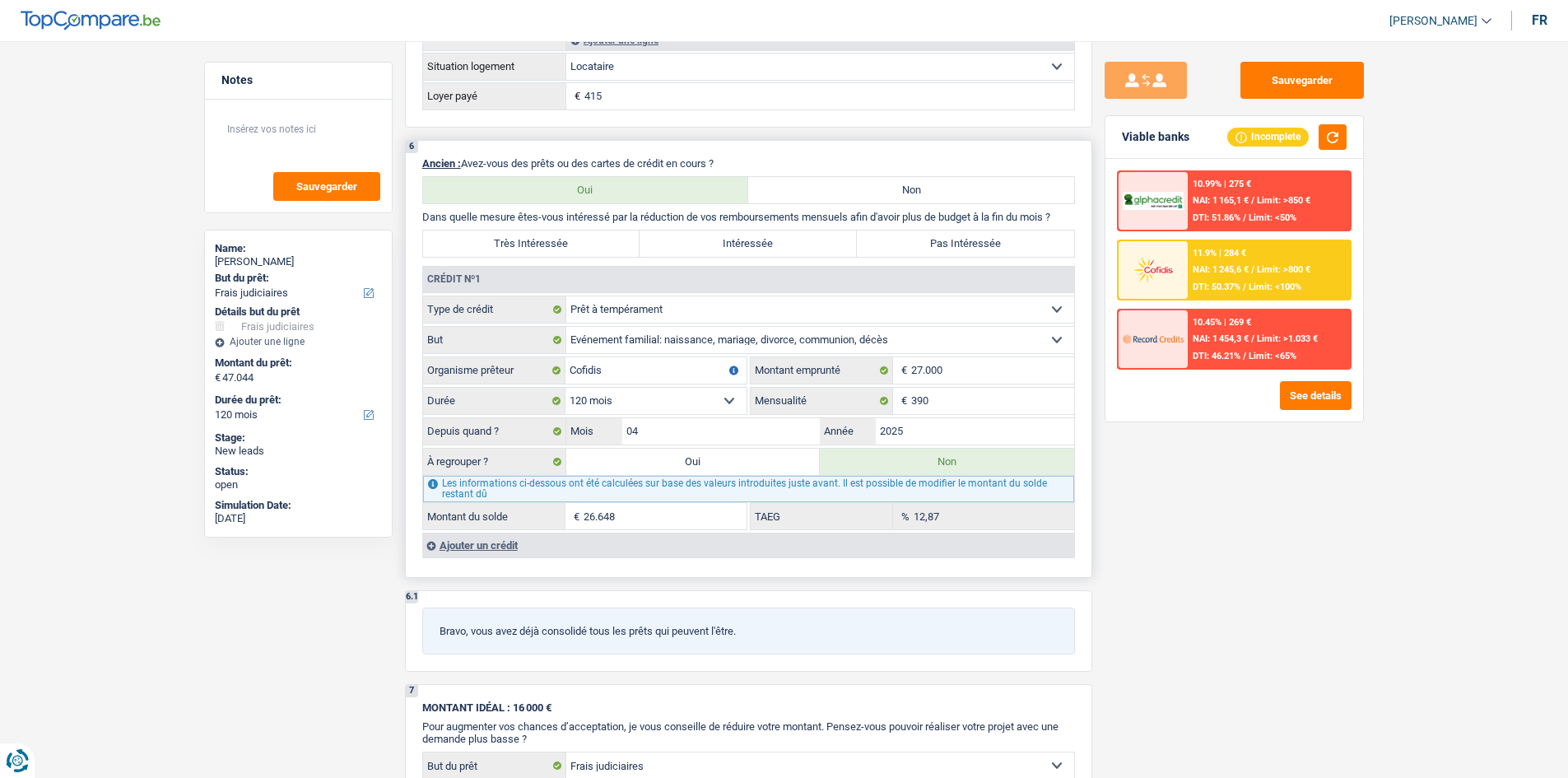 select on "refinancing" 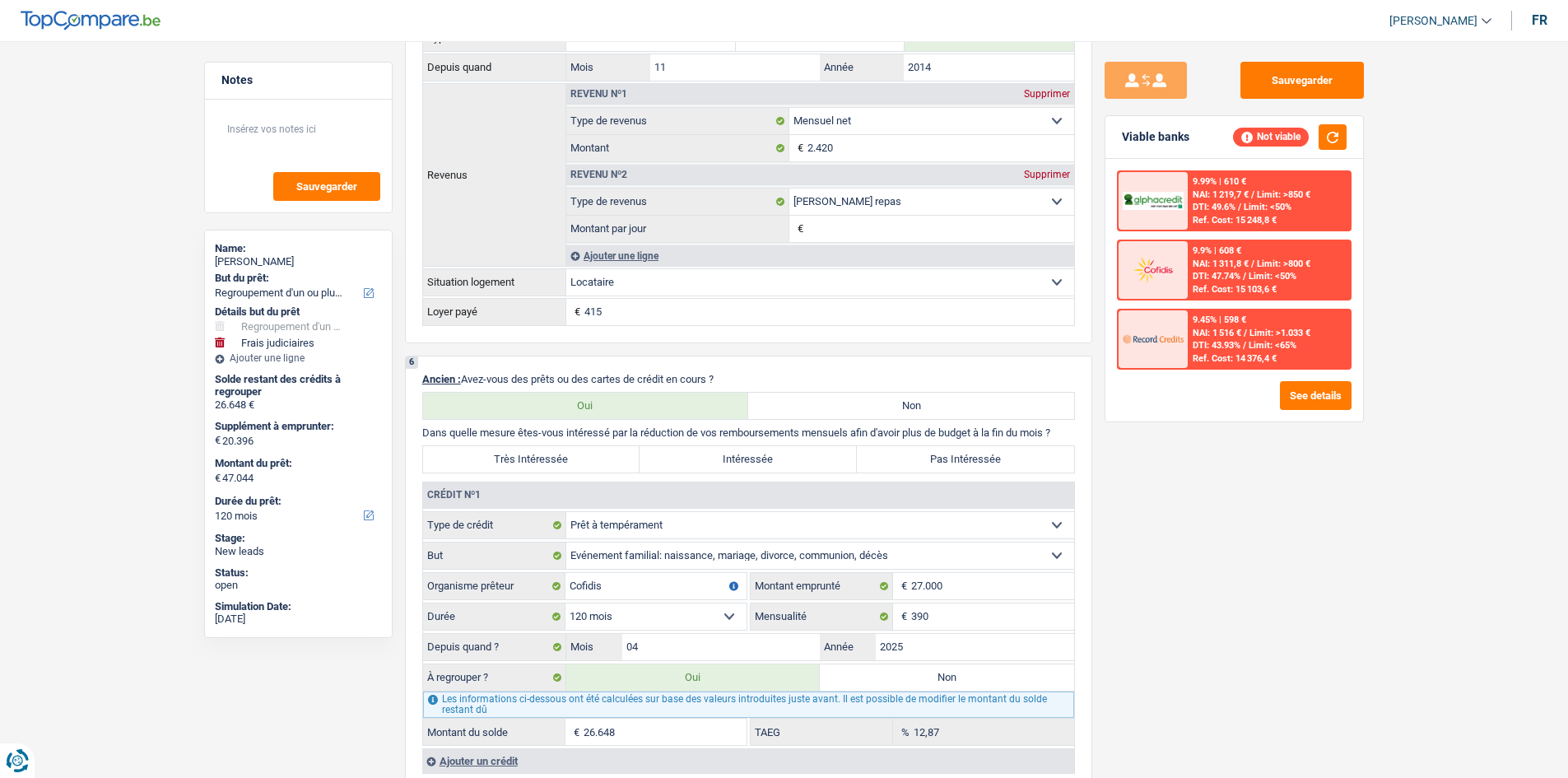 scroll, scrollTop: 1317, scrollLeft: 0, axis: vertical 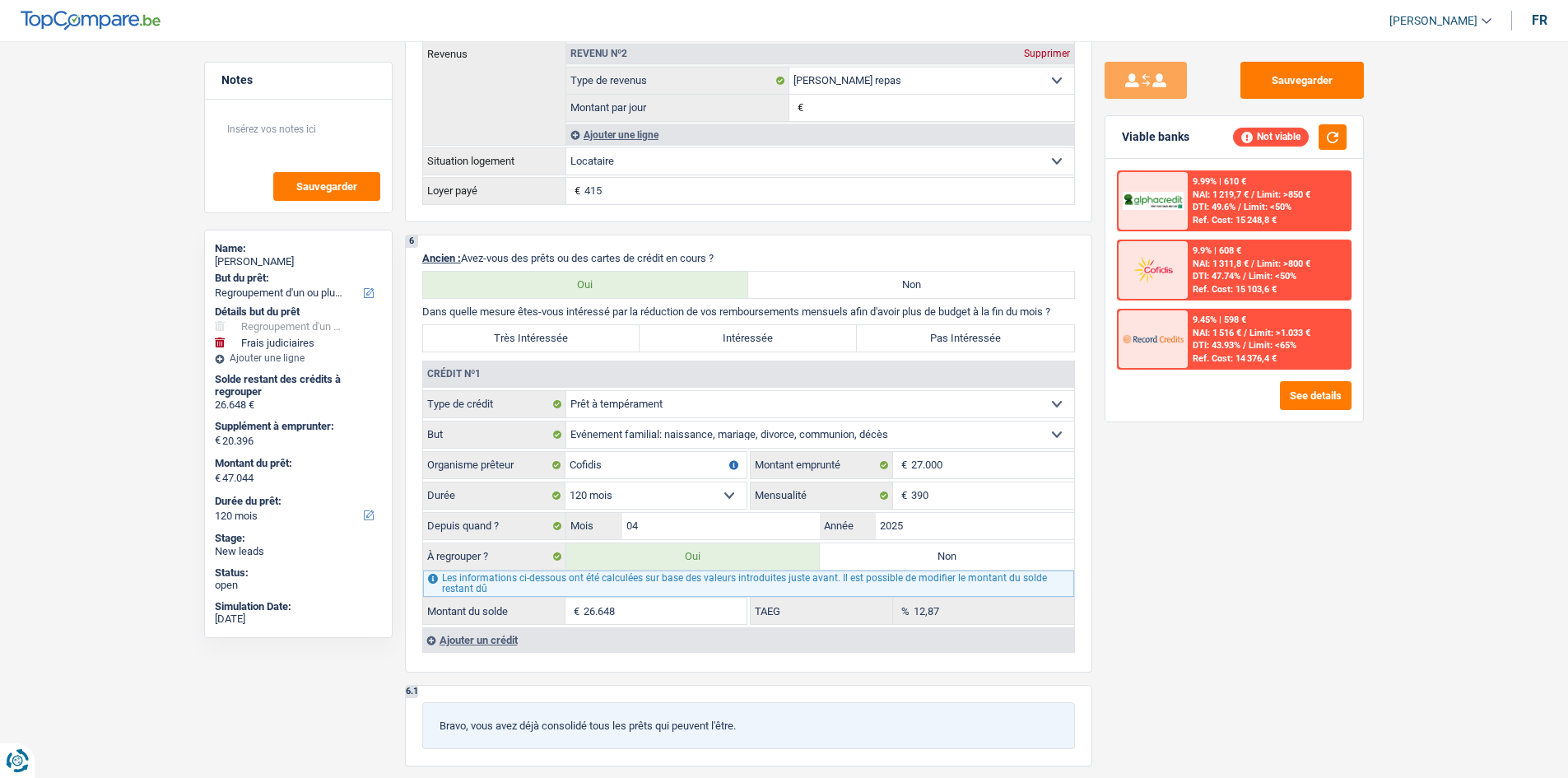 drag, startPoint x: 939, startPoint y: 557, endPoint x: 1188, endPoint y: 468, distance: 264.4277 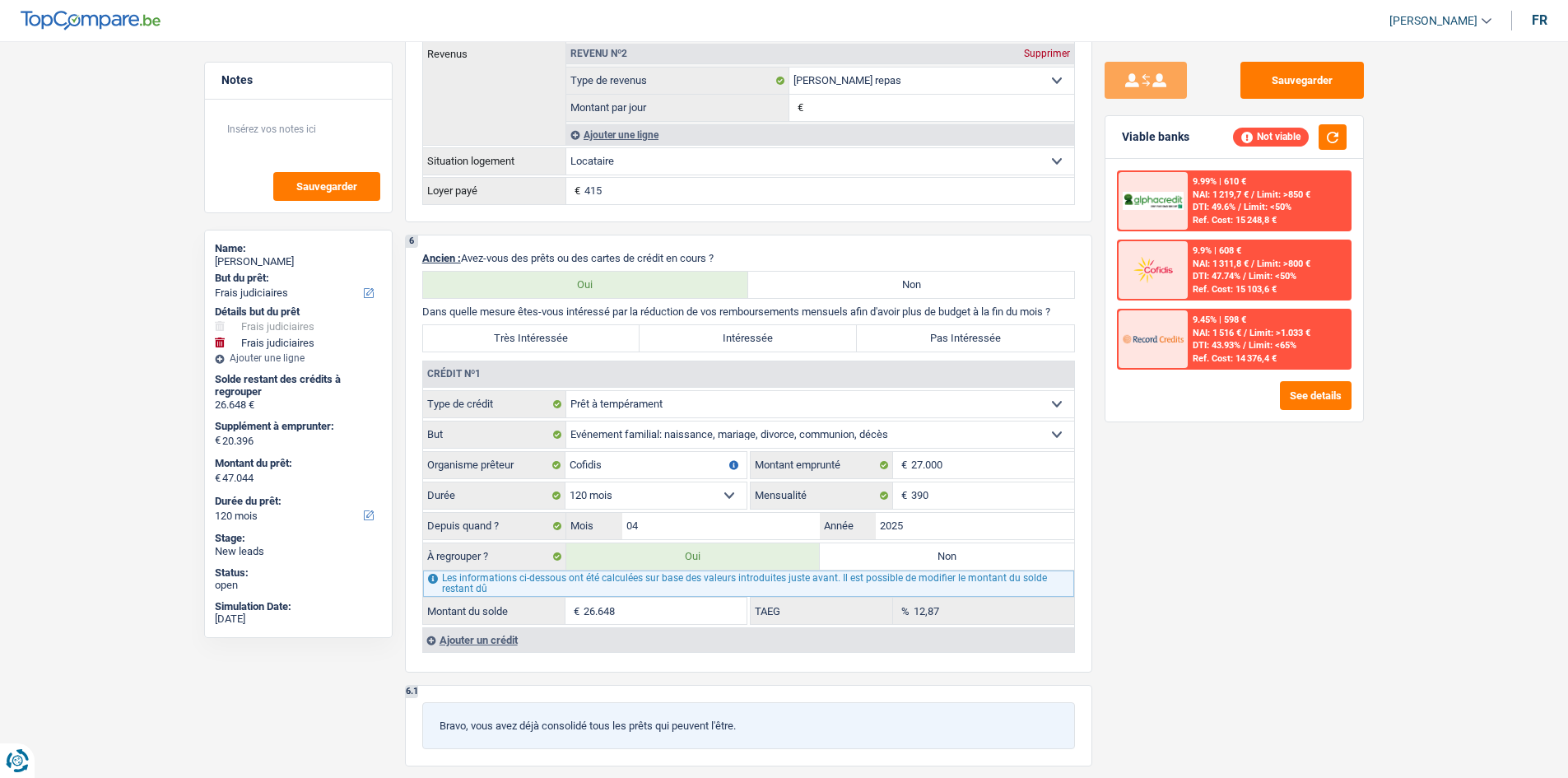radio on "false" 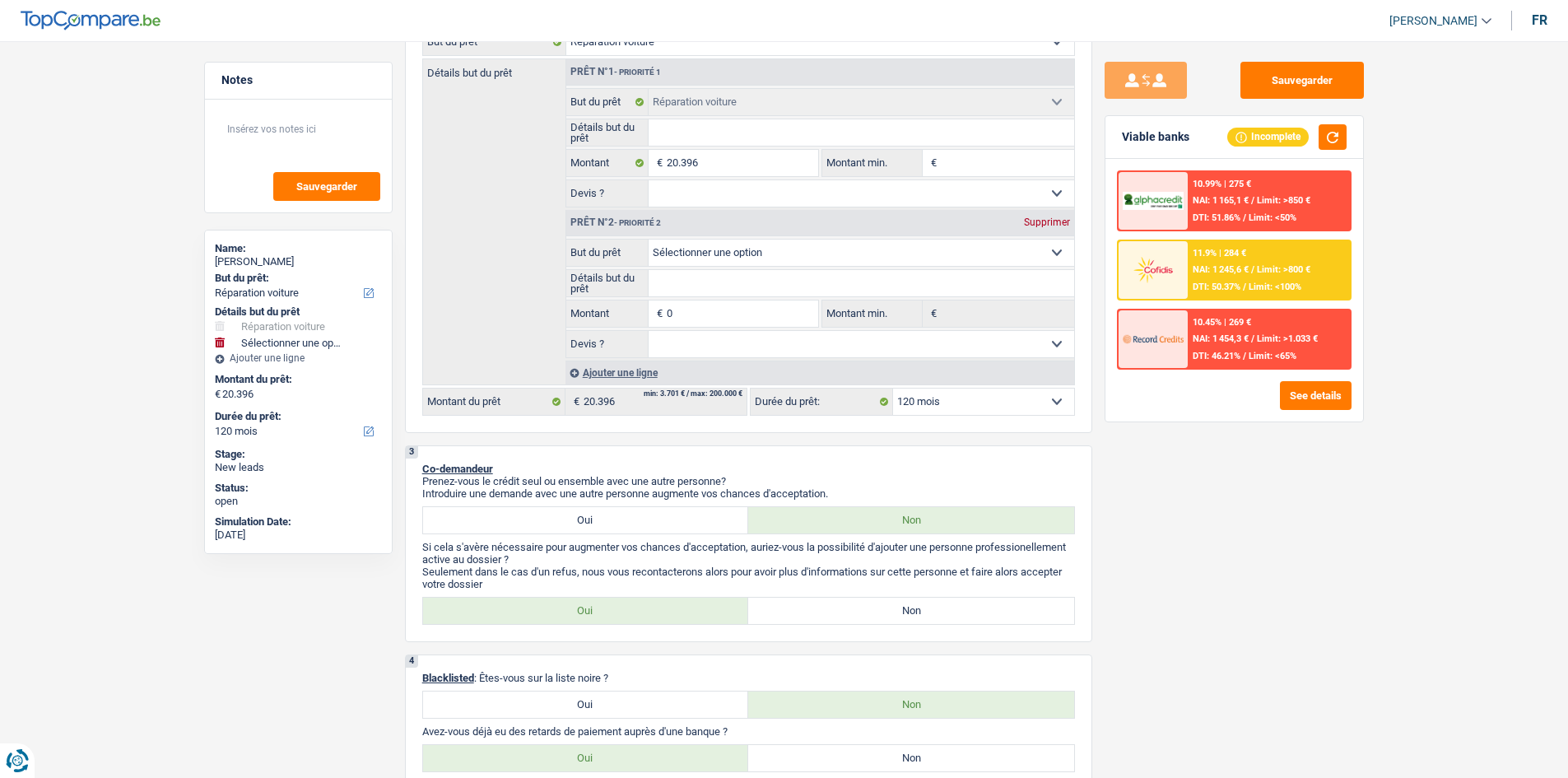 scroll, scrollTop: 165, scrollLeft: 0, axis: vertical 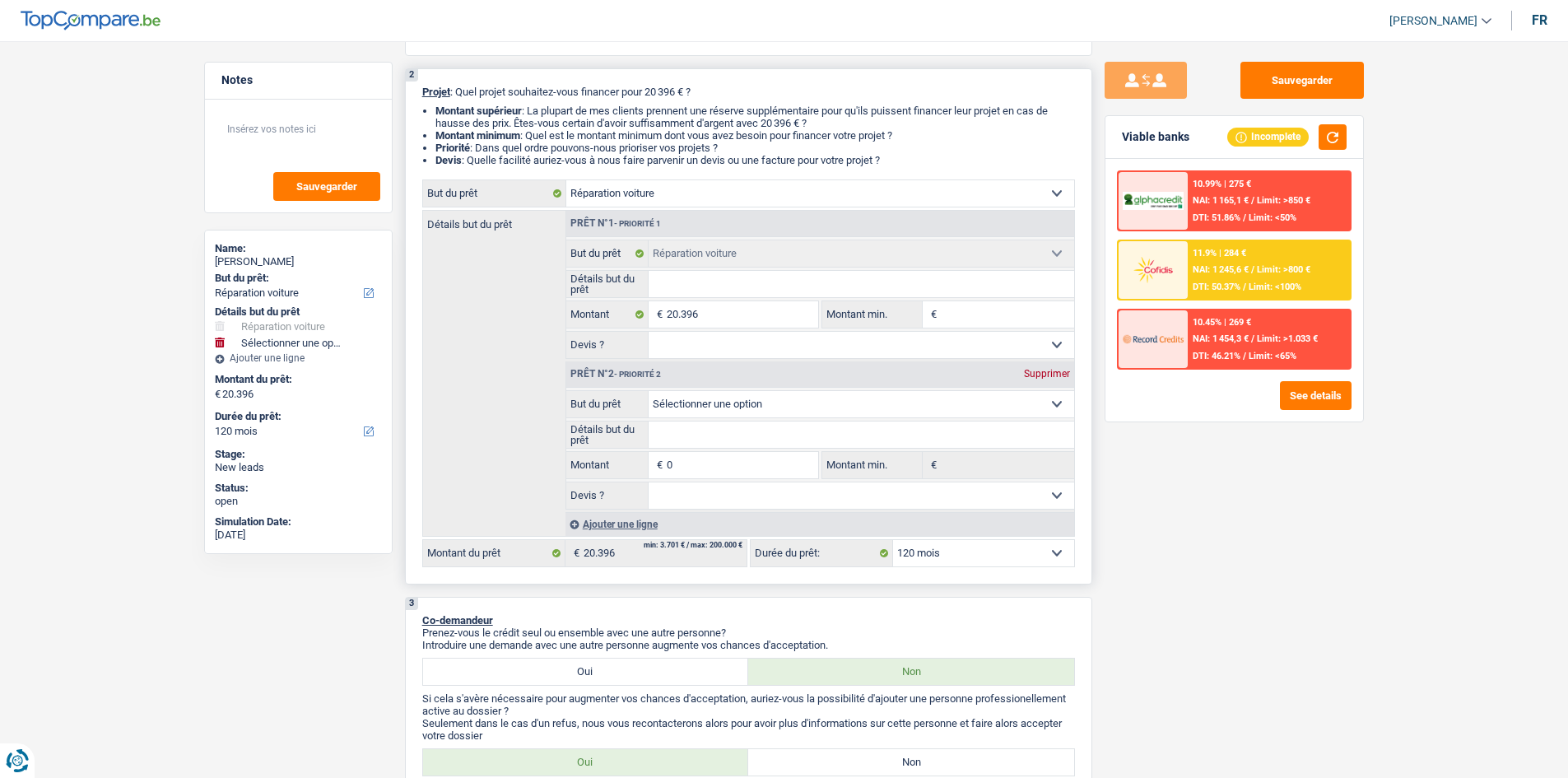click on "Supprimer" at bounding box center [1047, 374] 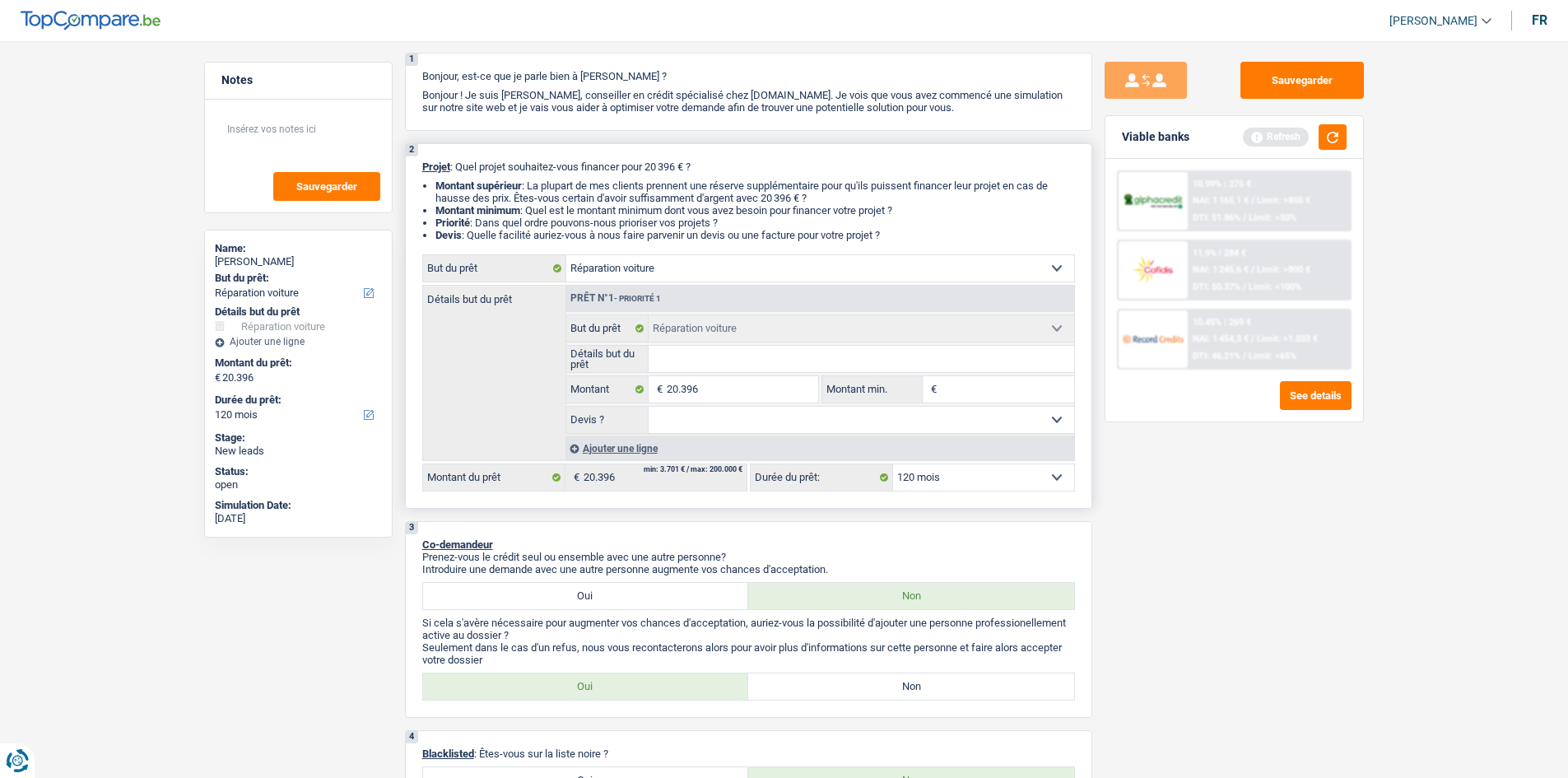 scroll, scrollTop: 0, scrollLeft: 0, axis: both 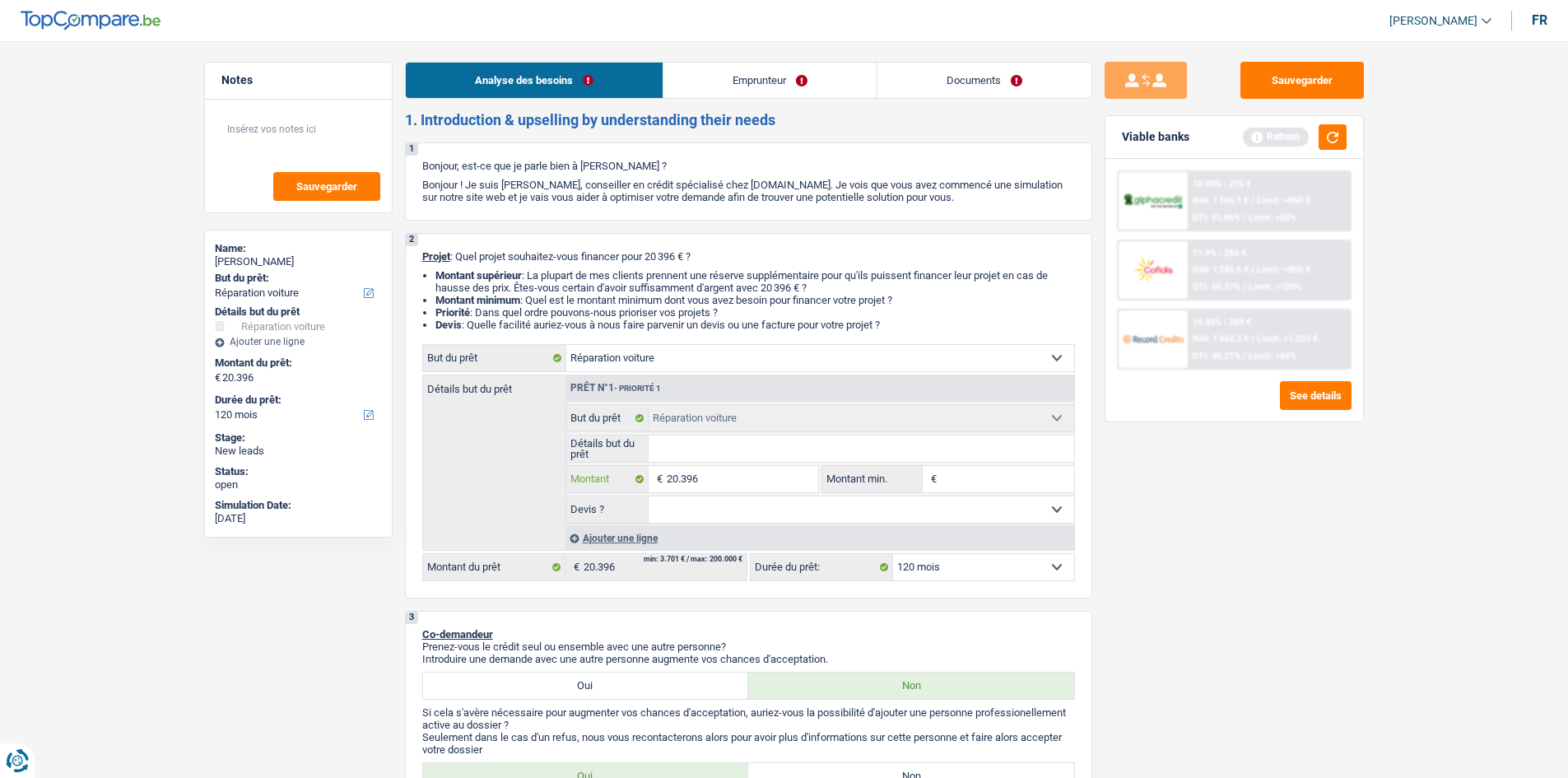 click on "20.396" at bounding box center (742, 479) 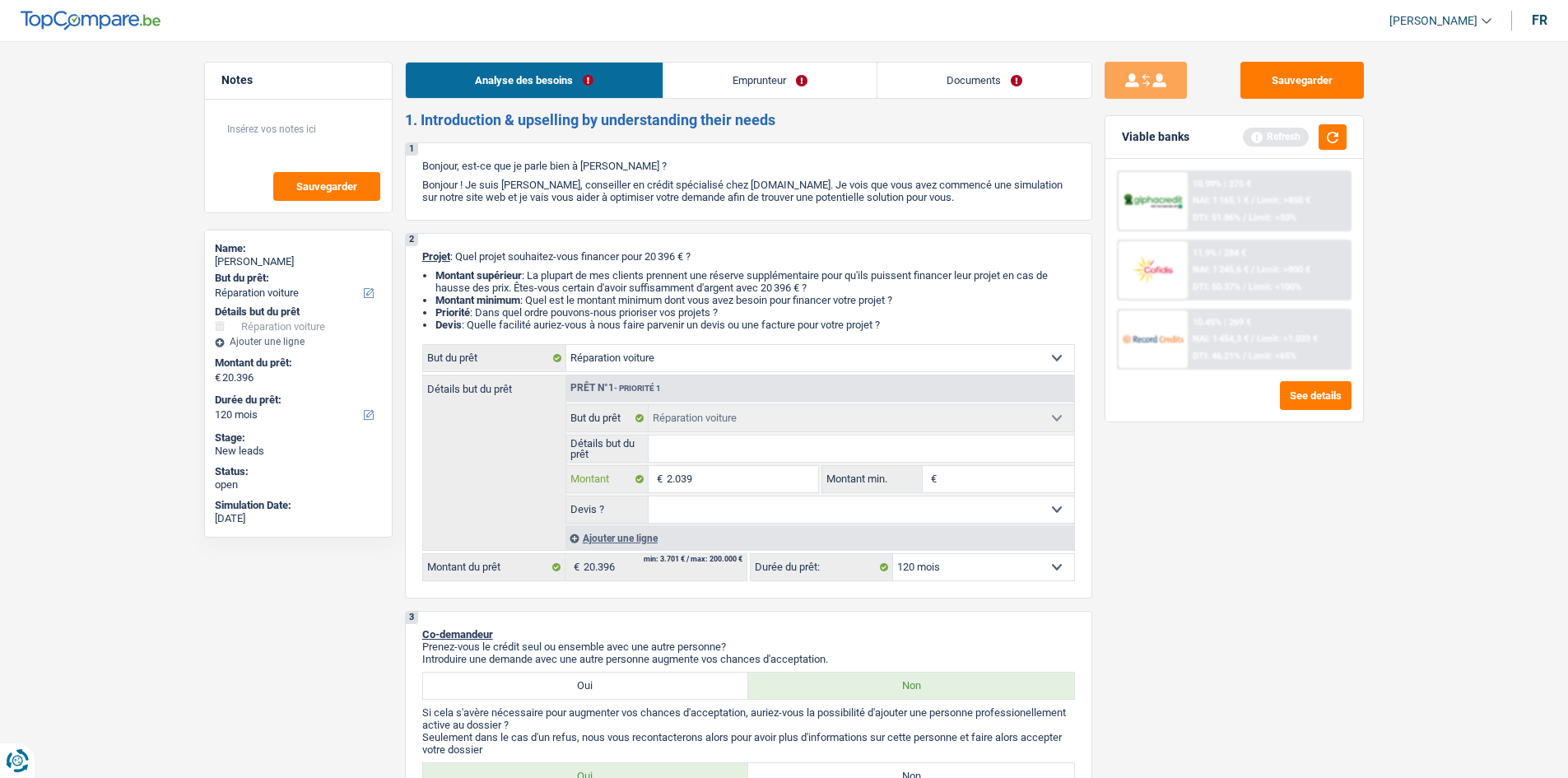 type on "203" 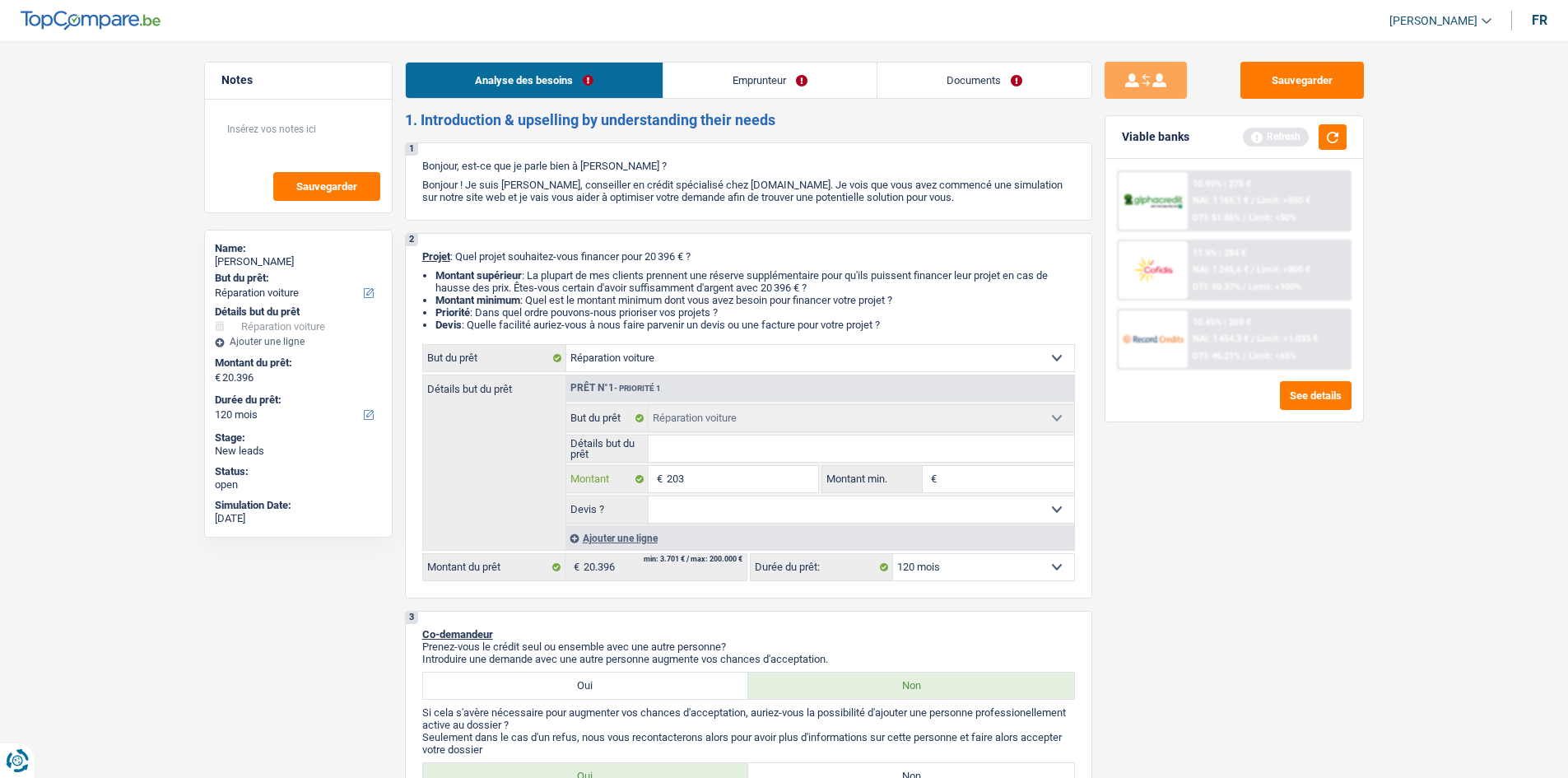 type on "20" 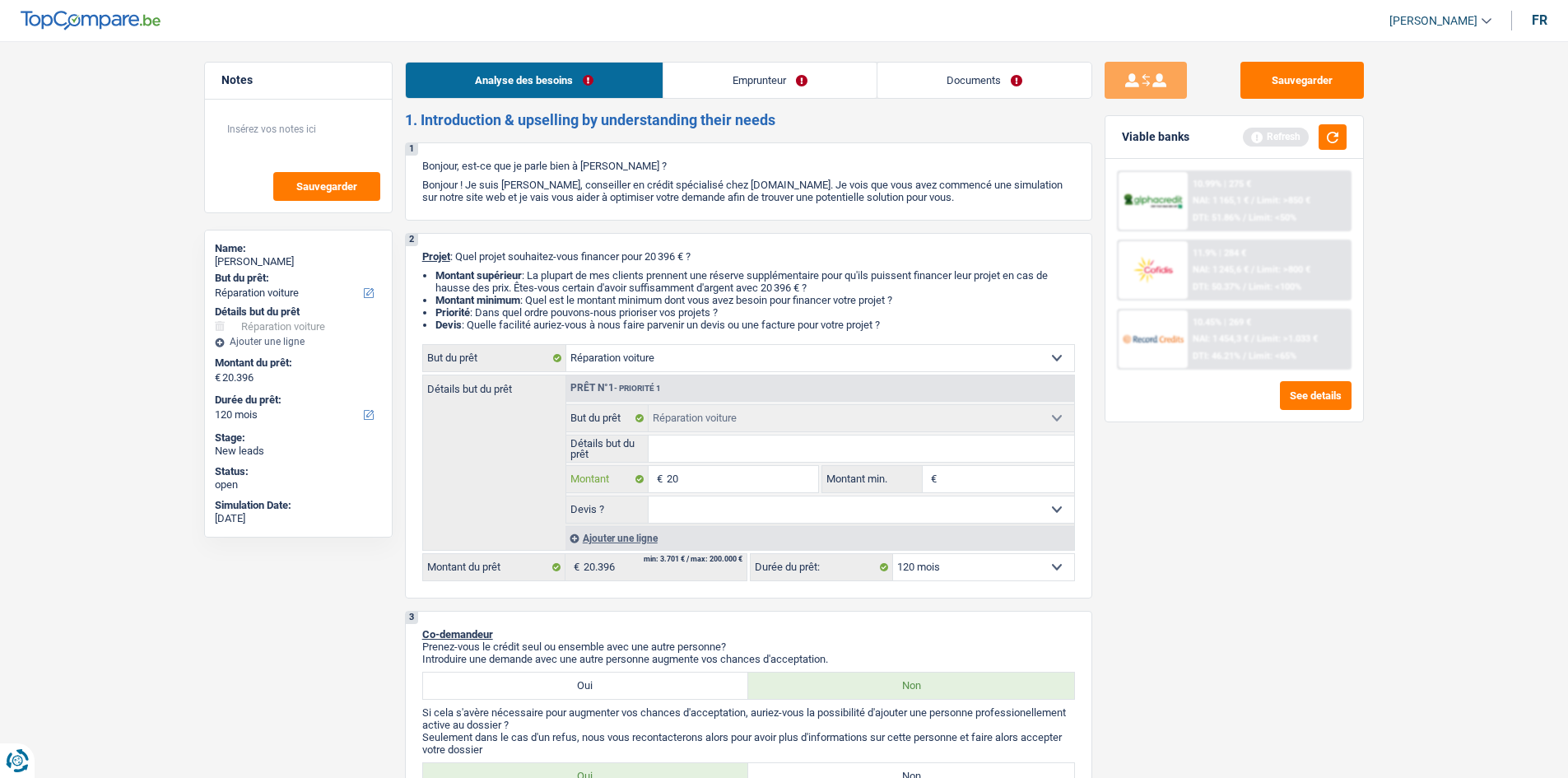 type on "2" 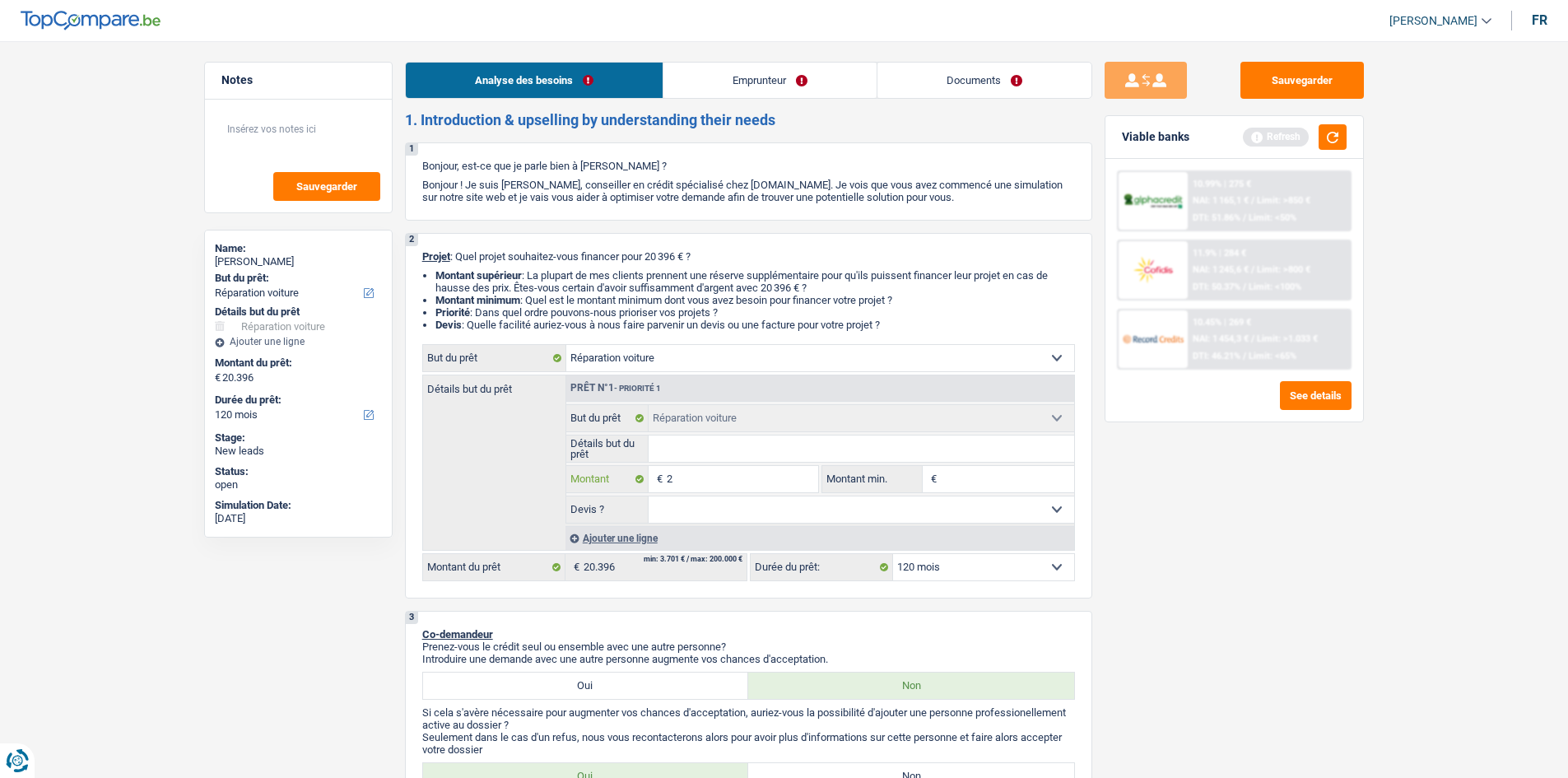 type 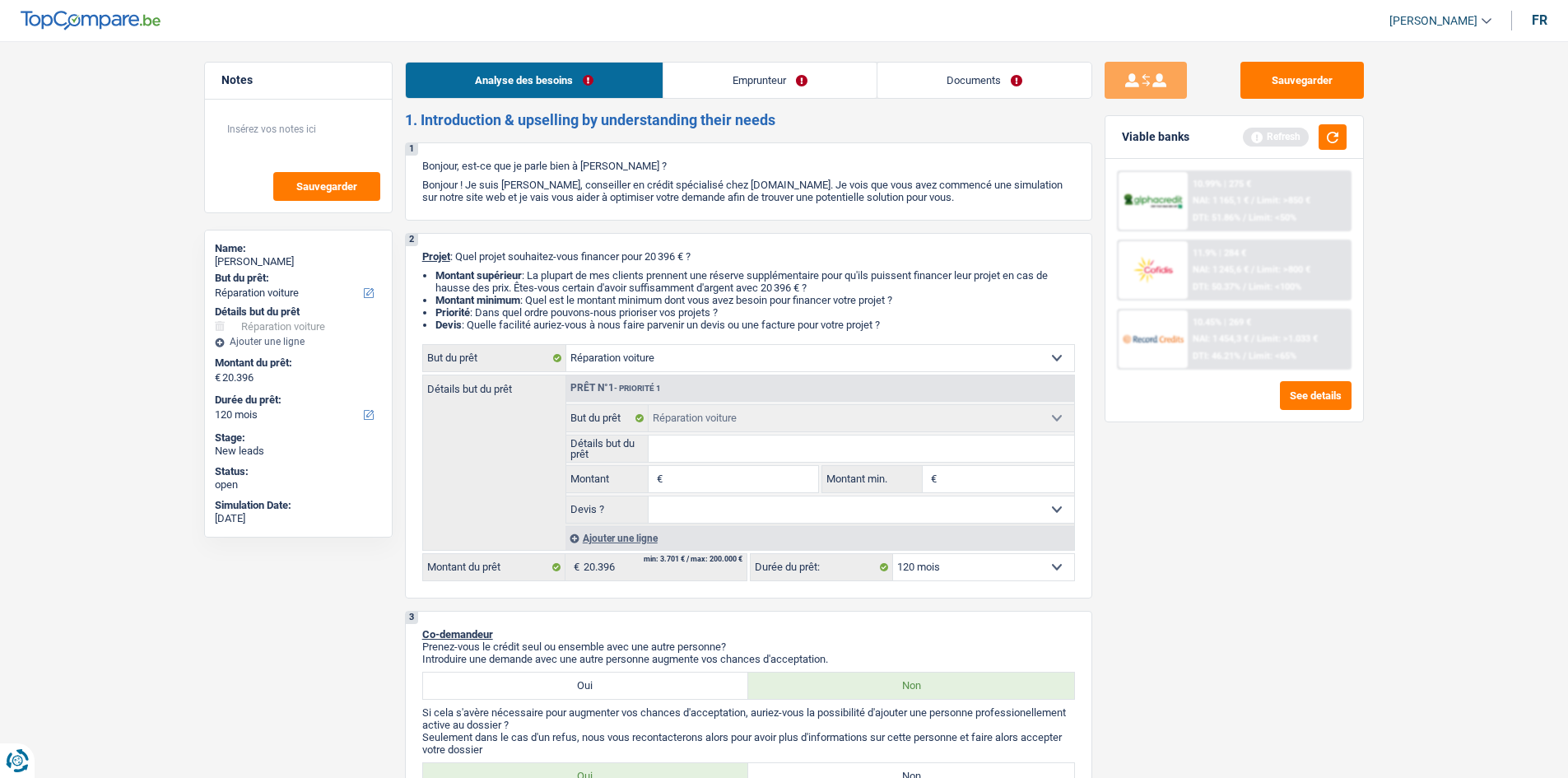type on "3" 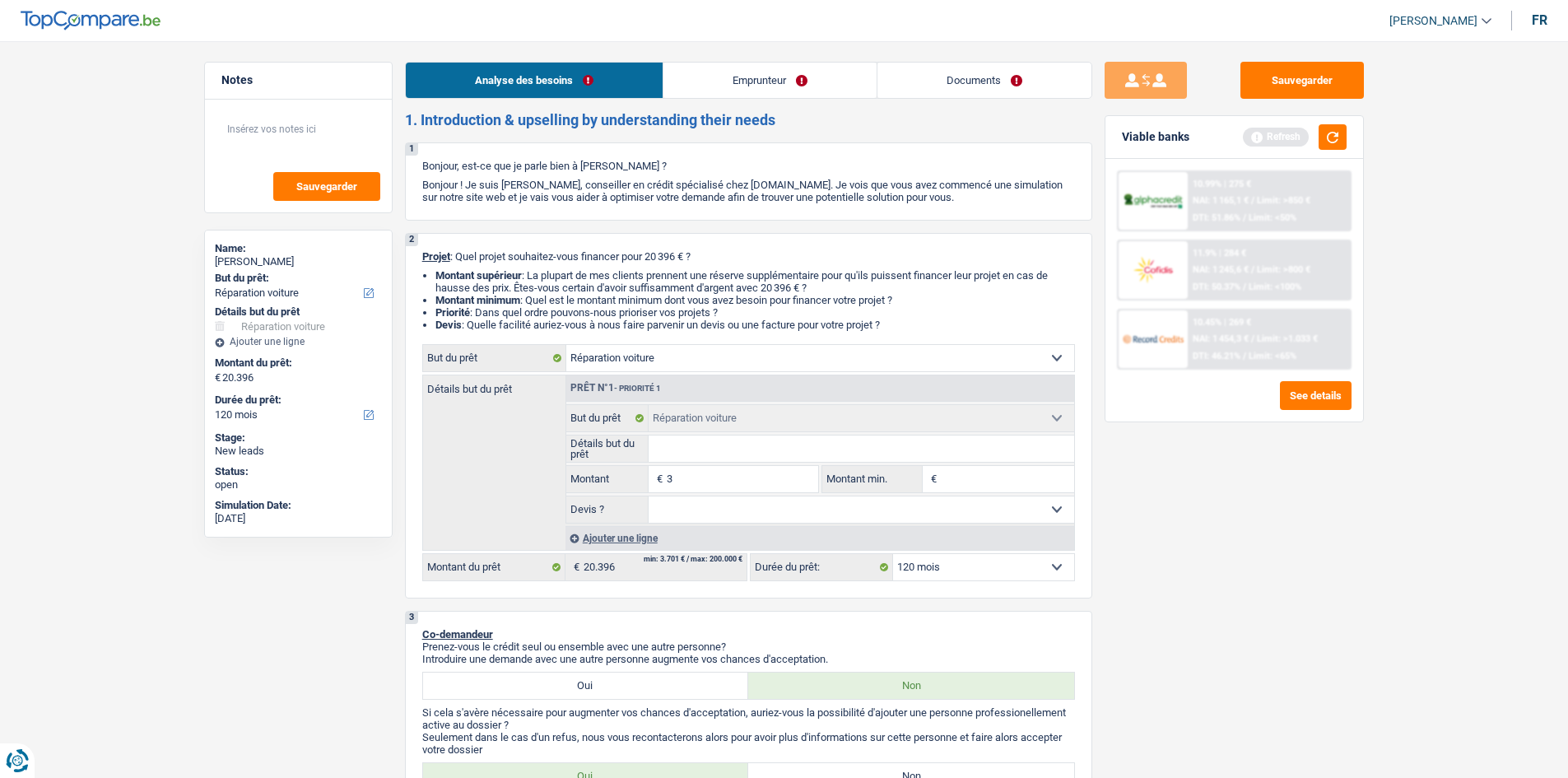 type on "3" 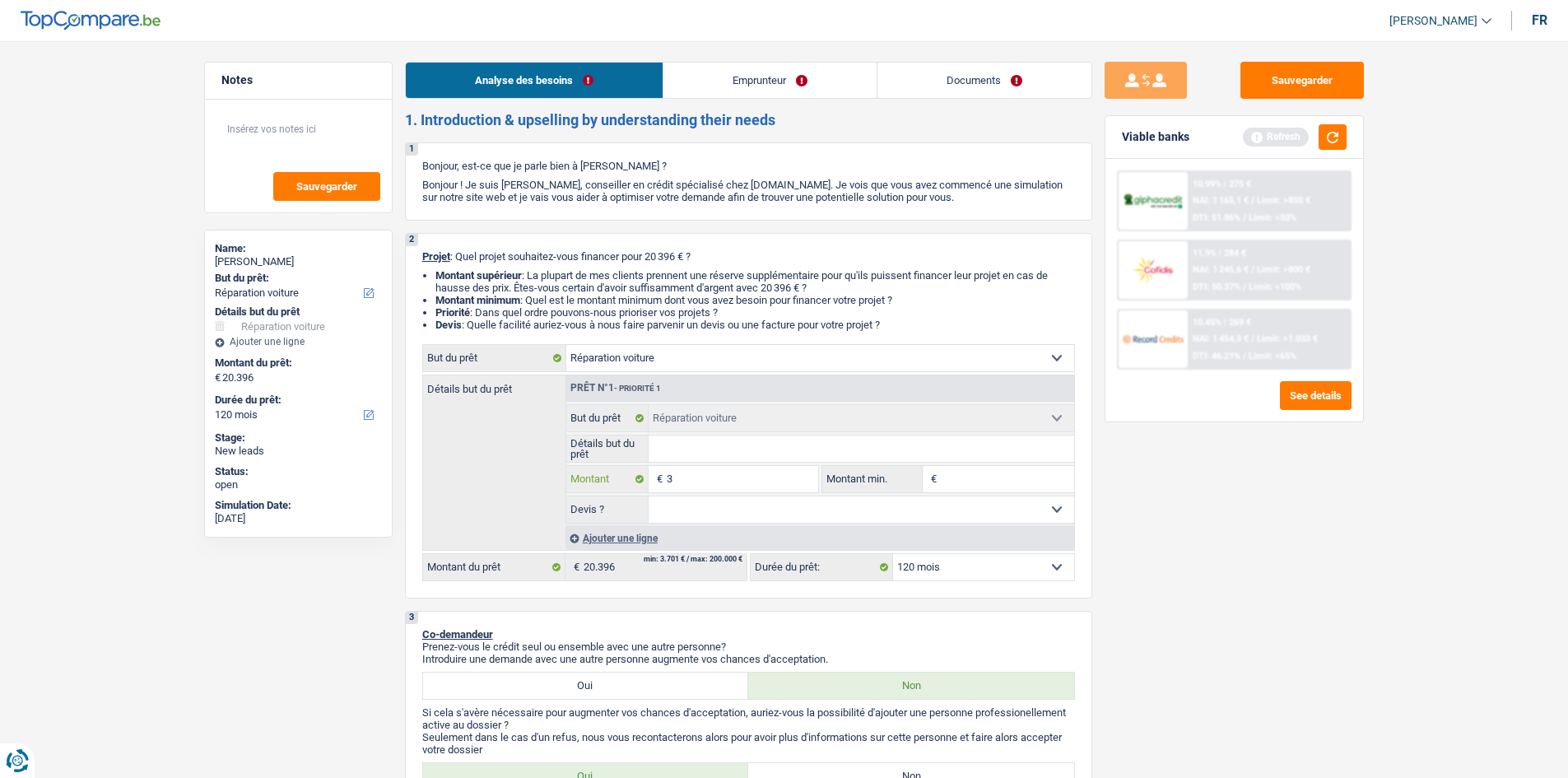 type on "32" 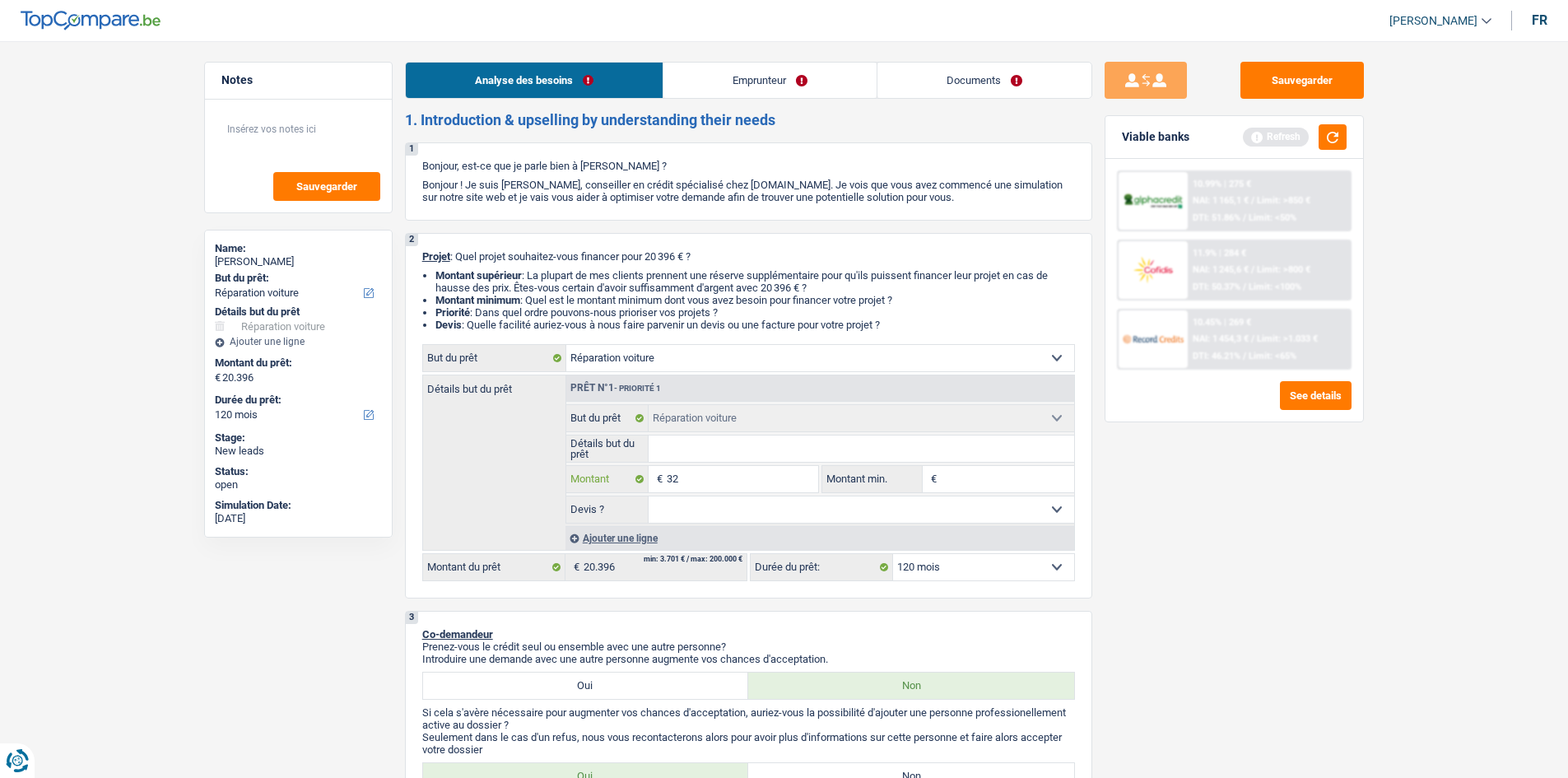 type on "320" 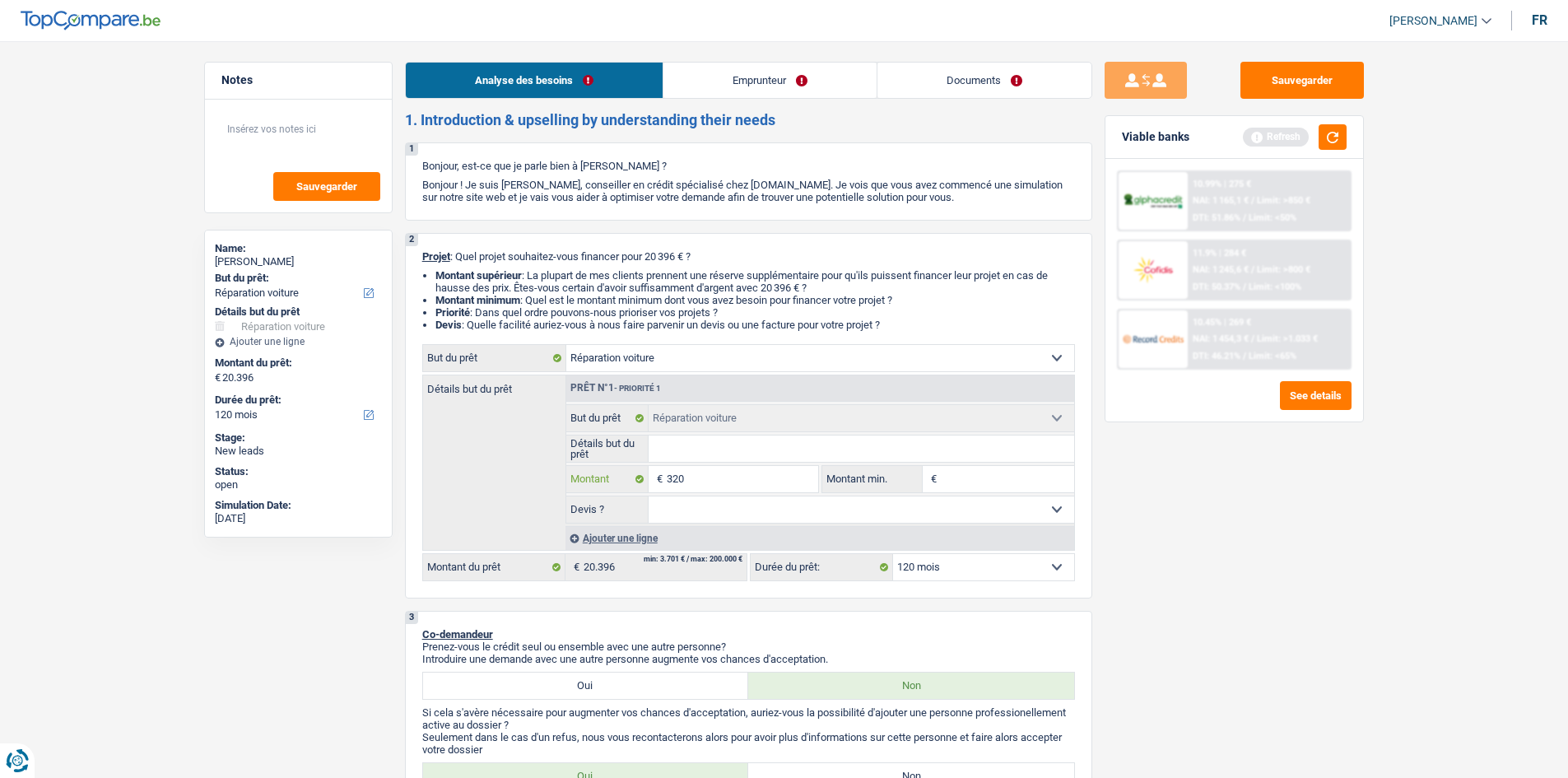 type on "3.200" 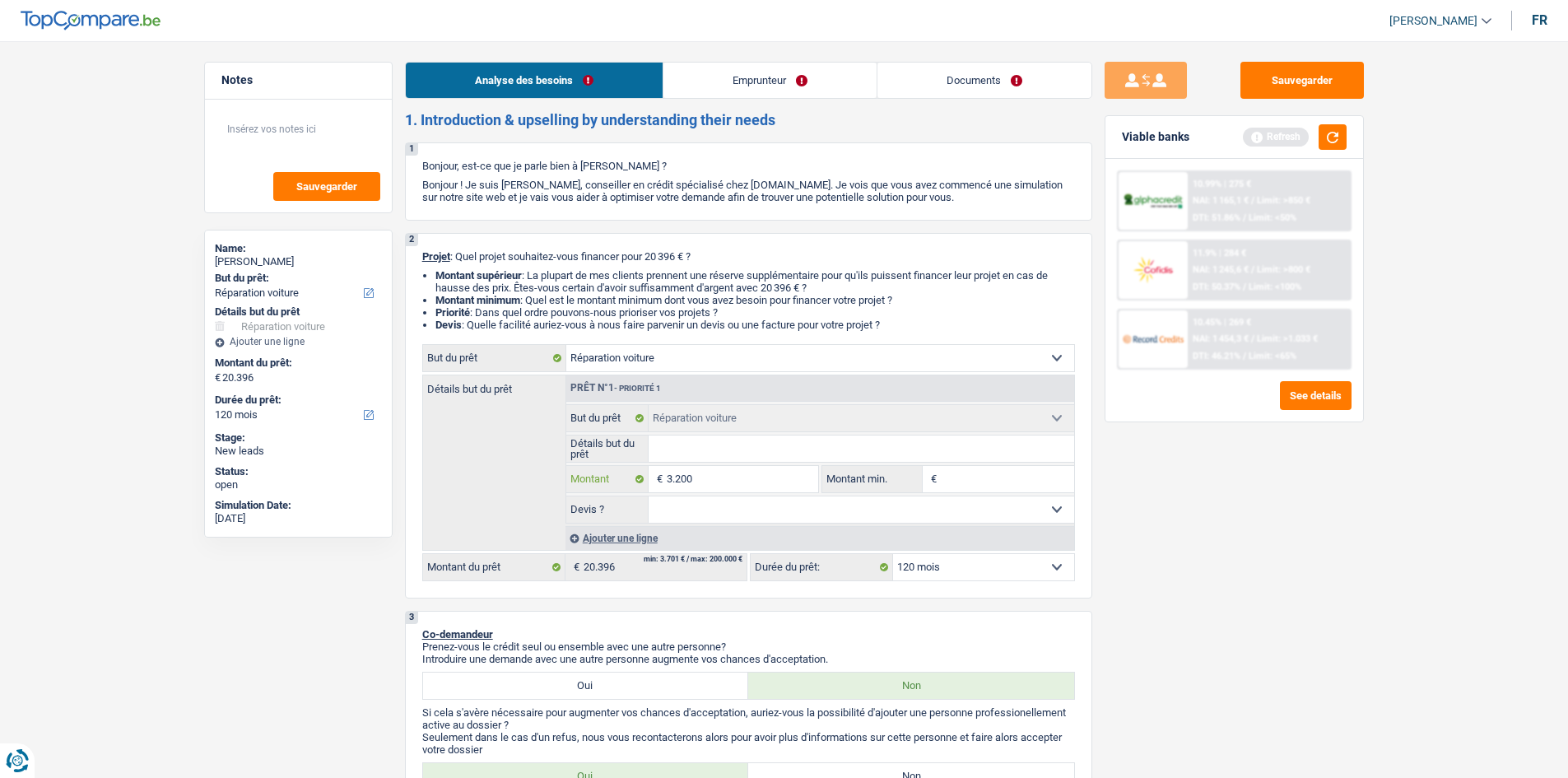 type on "32.000" 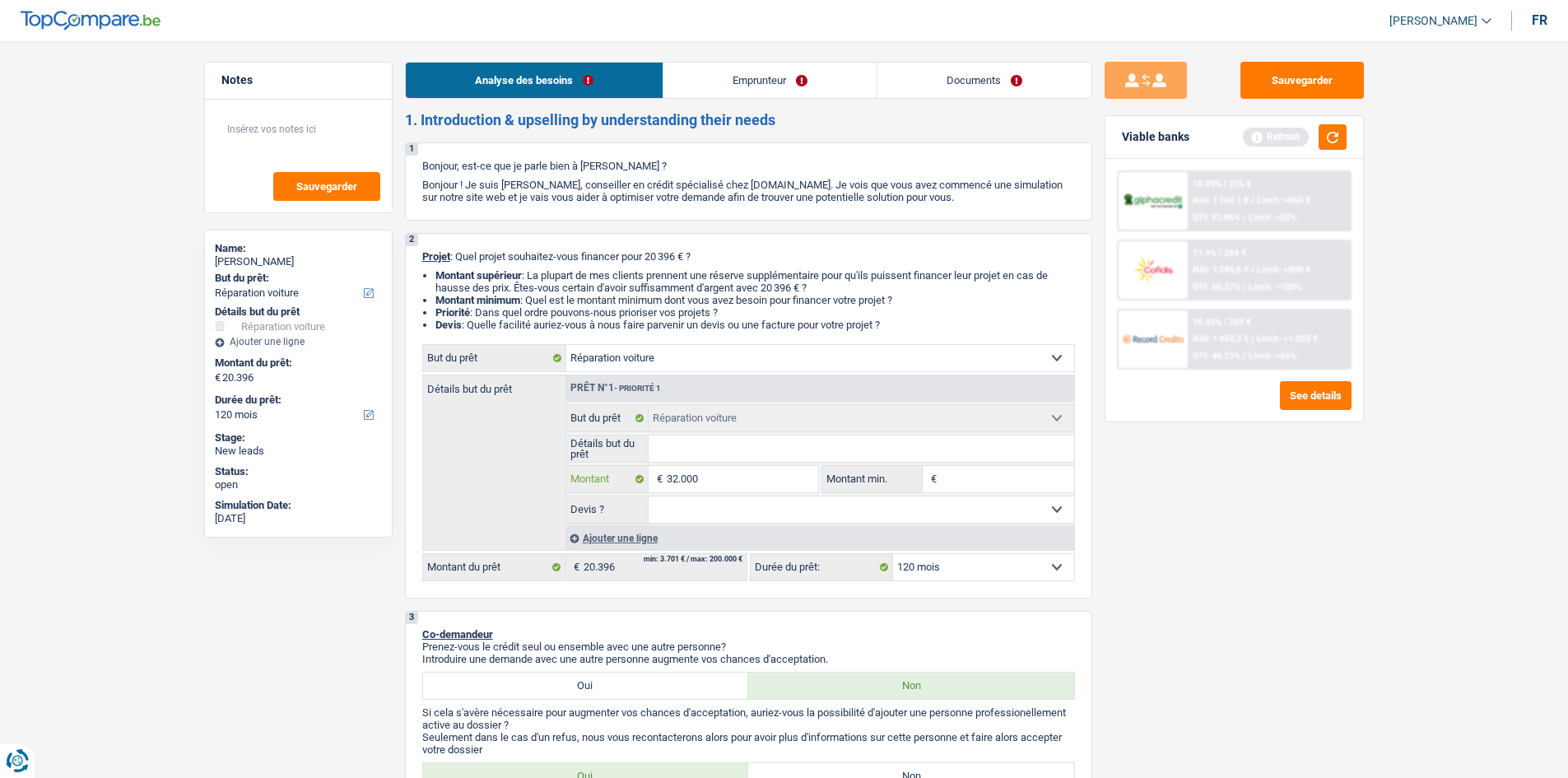 type on "32.000" 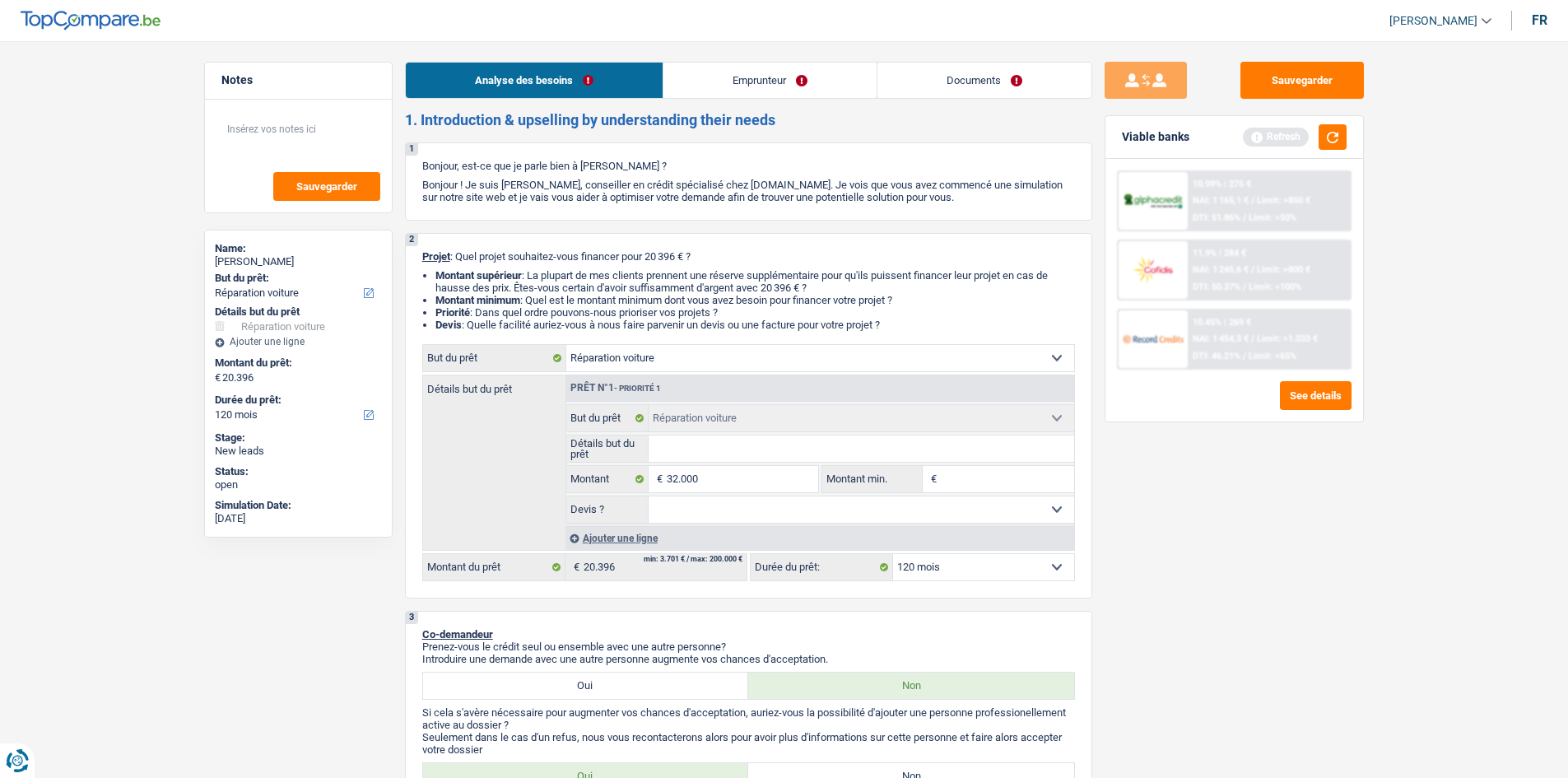 type on "32.000" 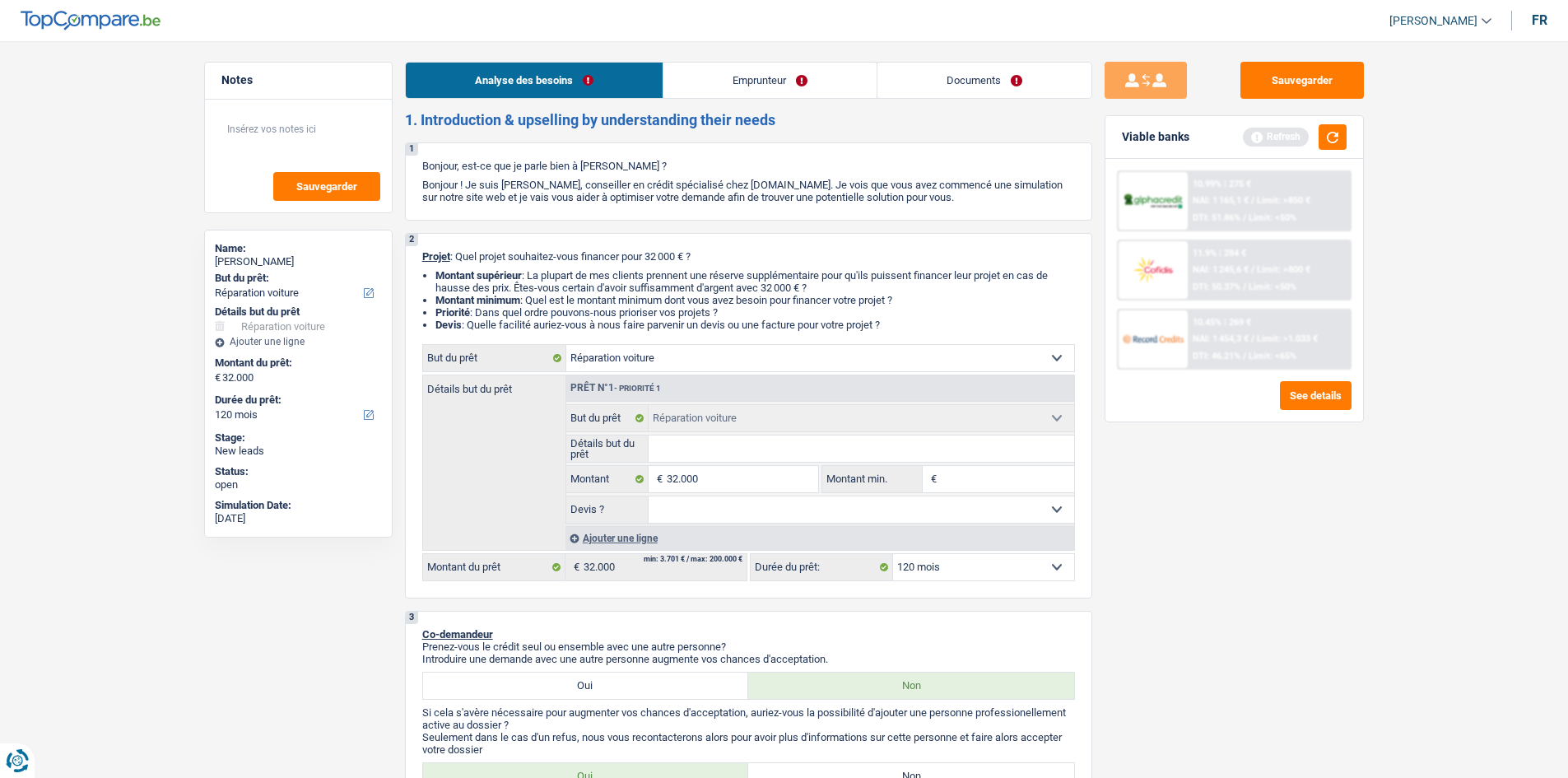 click on "Sauvegarder
Viable banks
Refresh
10.99% | 275 €
NAI: 1 165,1 €
/
Limit: >850 €
DTI: 51.86%
/
Limit: <50%
11.9% | 284 €
NAI: 1 245,6 €
/
Limit: >800 €
DTI: 50.37%
/
Limit: <50%
/       /" at bounding box center (1234, 404) 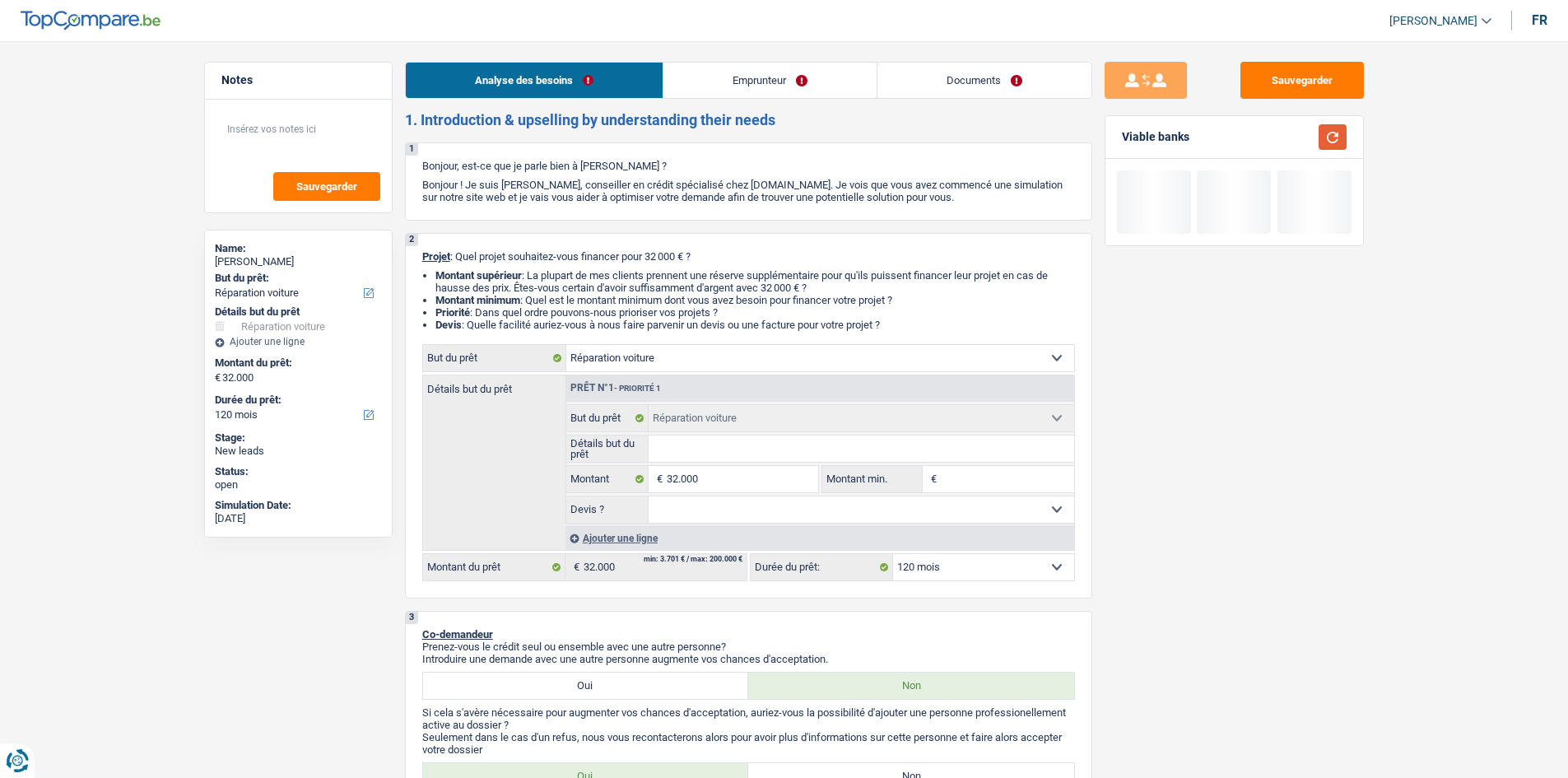 click at bounding box center [1333, 137] 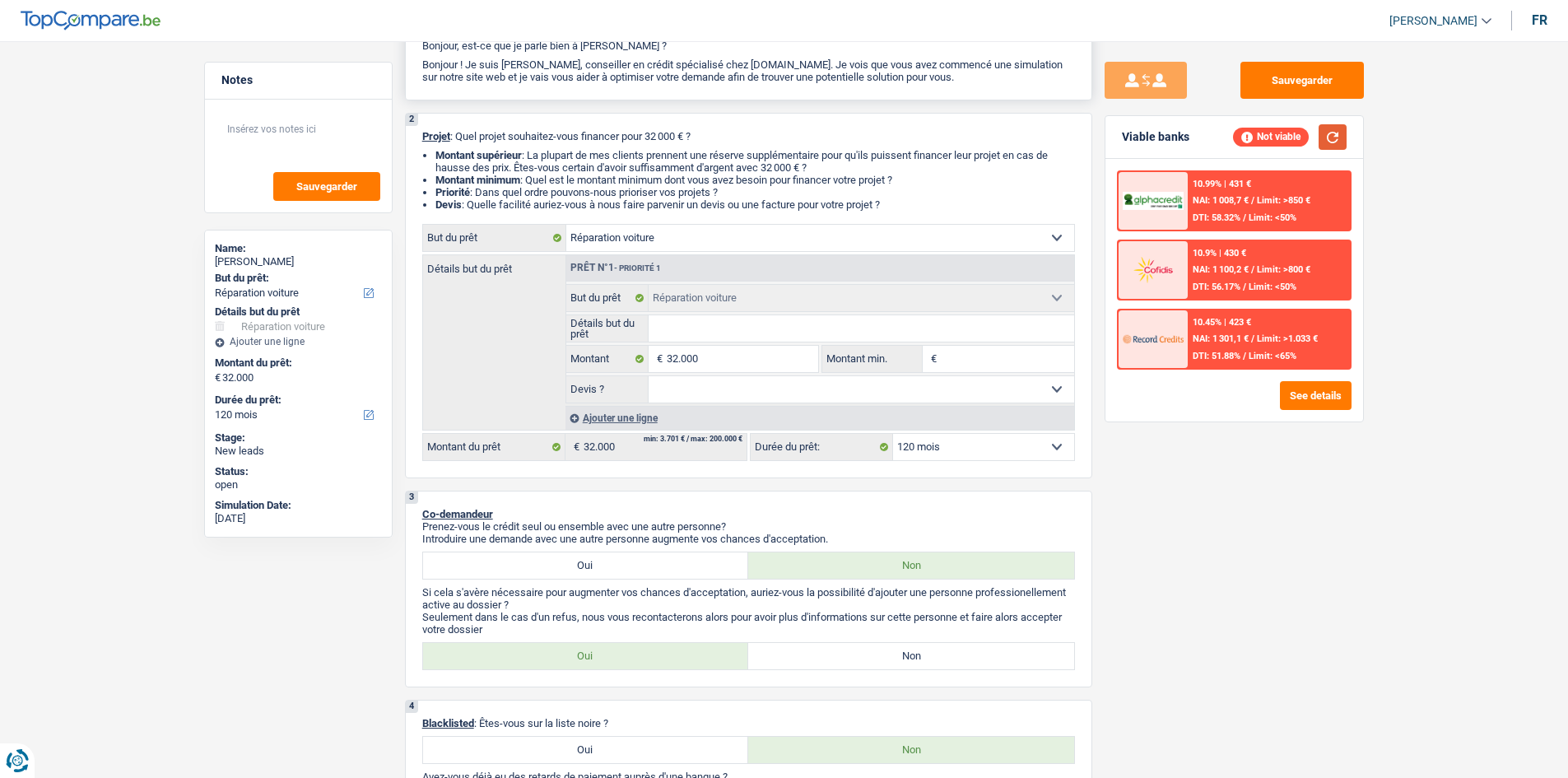 scroll, scrollTop: 0, scrollLeft: 0, axis: both 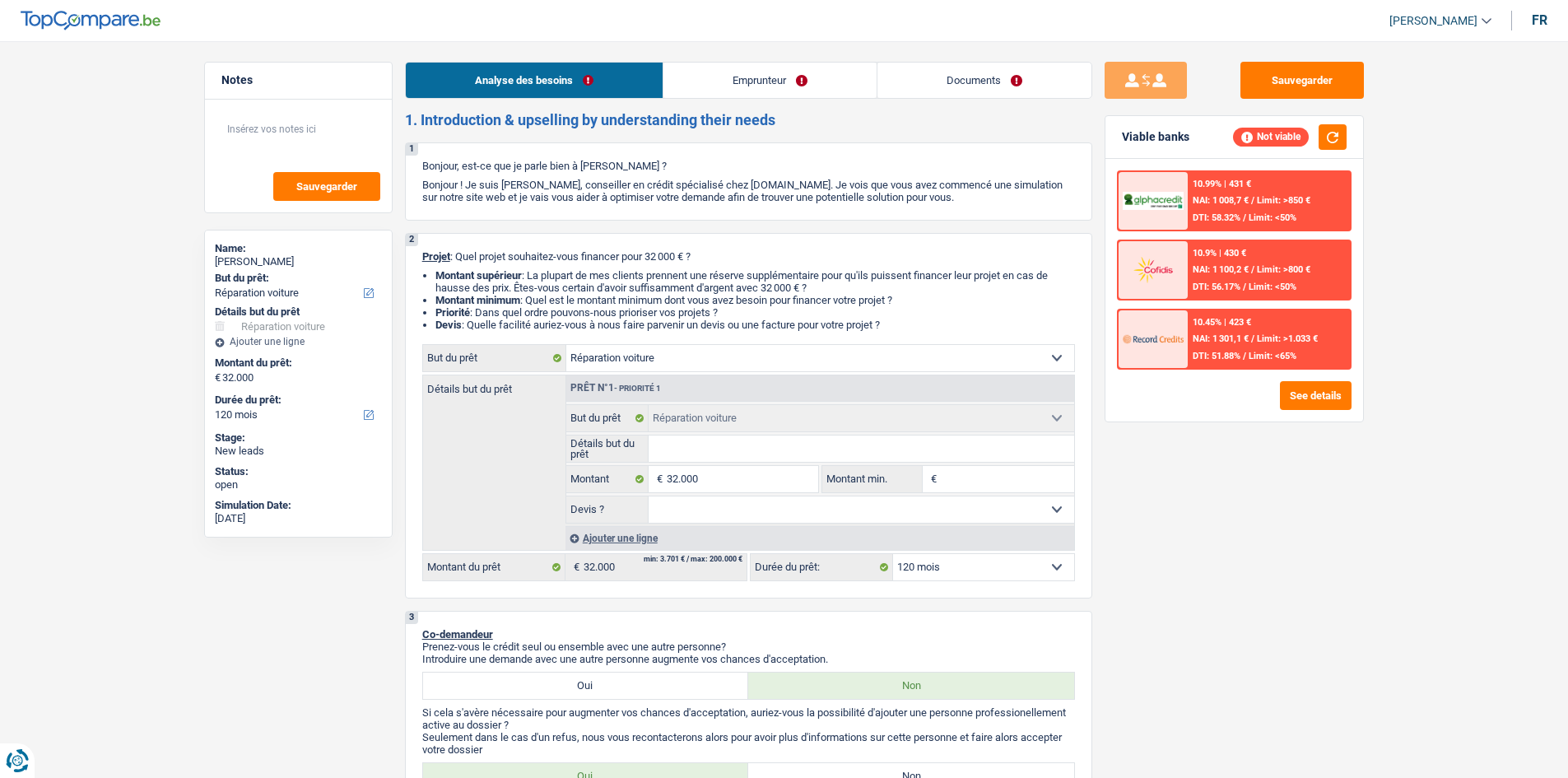 click on "Emprunteur" at bounding box center (770, 80) 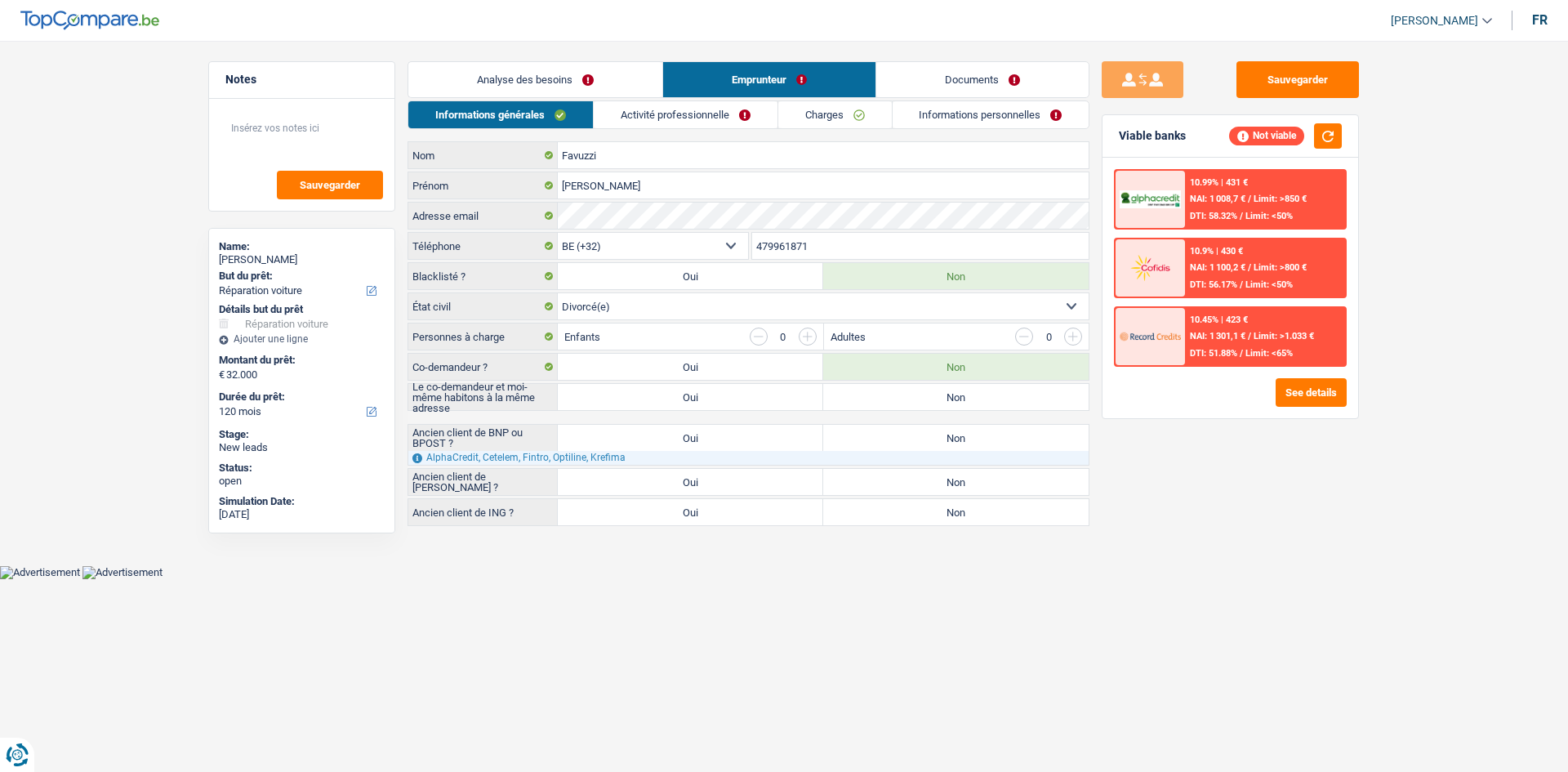 click on "Oui" at bounding box center [690, 482] 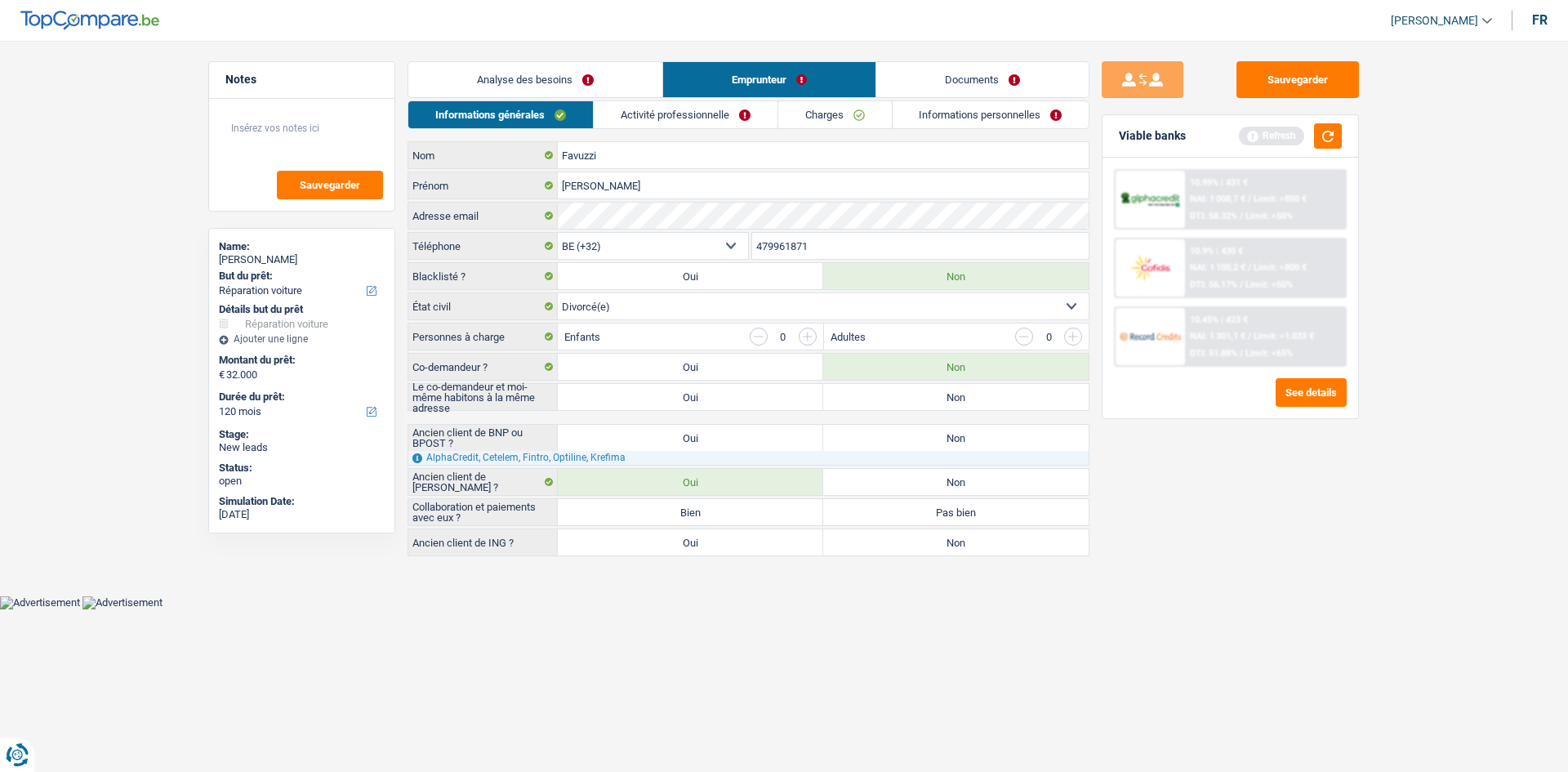 click on "Bien" at bounding box center [690, 512] 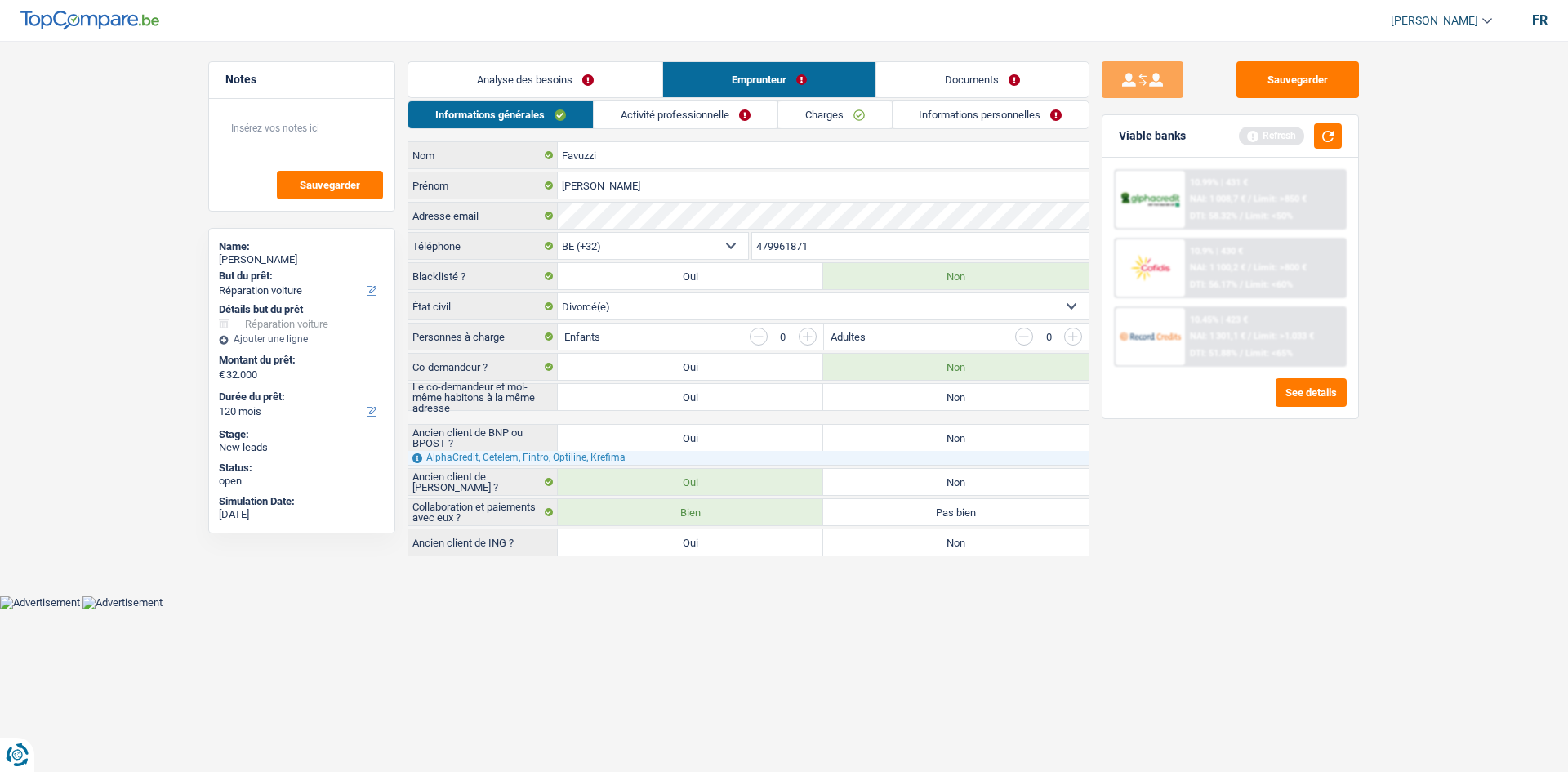 click on "Activité professionnelle" at bounding box center (685, 114) 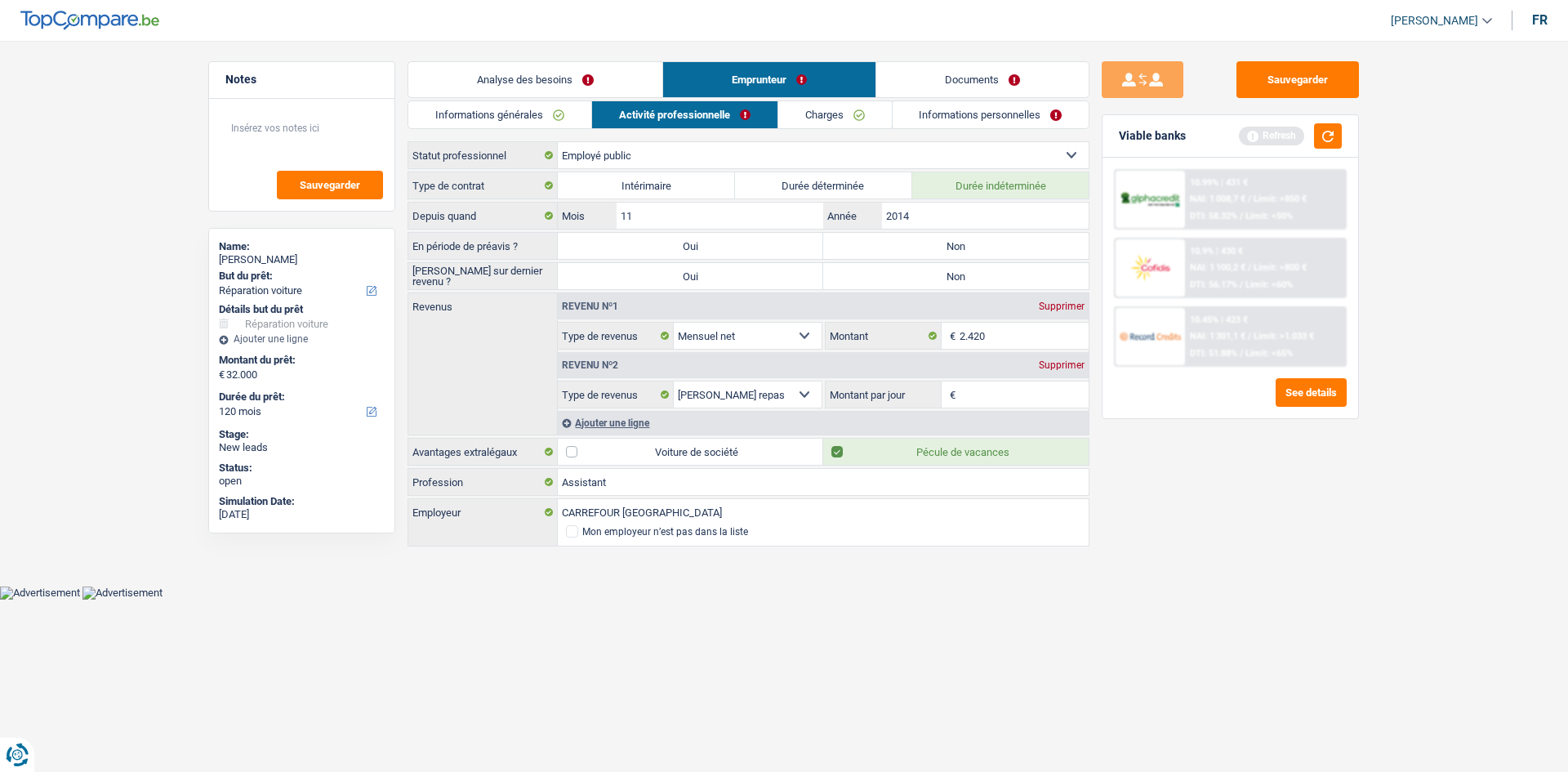 click on "Montant par jour" at bounding box center [1024, 395] 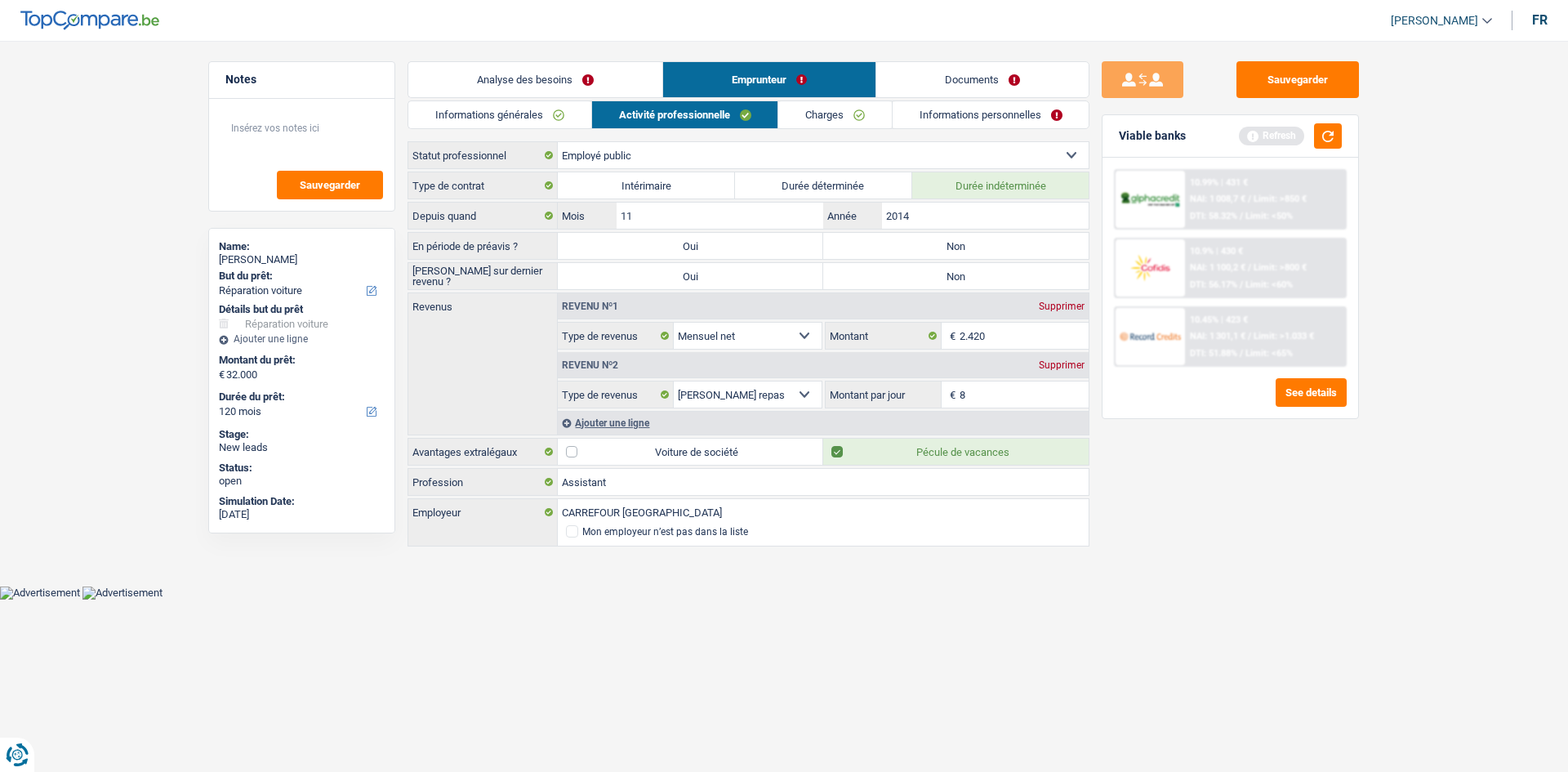 type on "8,0" 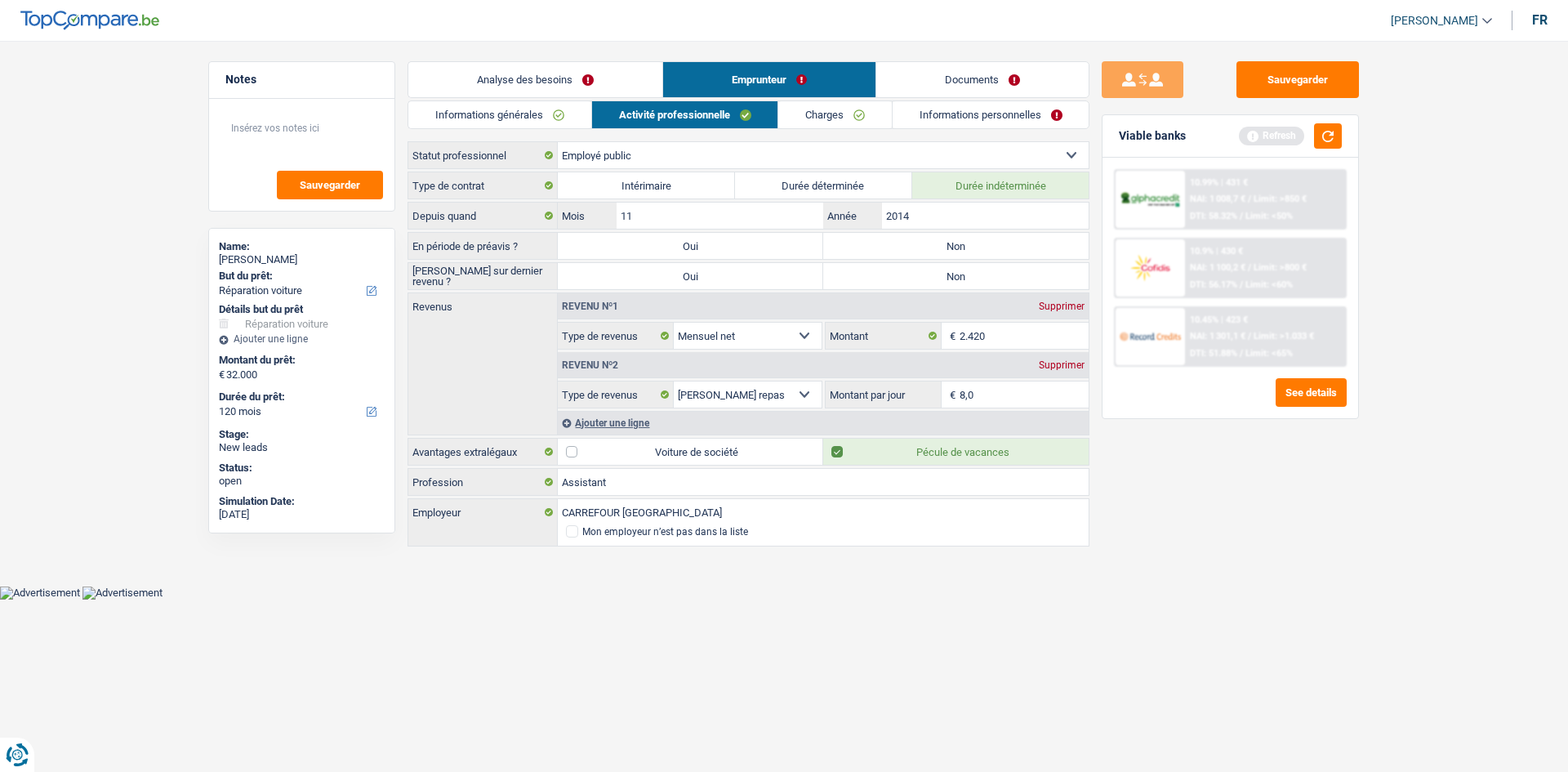 click on "Sauvegarder
Viable banks
Refresh
10.99% | 431 €
NAI: 1 008,7 €
/
Limit: >850 €
DTI: 58.32%
/
Limit: <50%
10.9% | 430 €
NAI: 1 100,2 €
/
Limit: >800 €
DTI: 56.17%
/
Limit: <60%
/       /" at bounding box center (1230, 401) 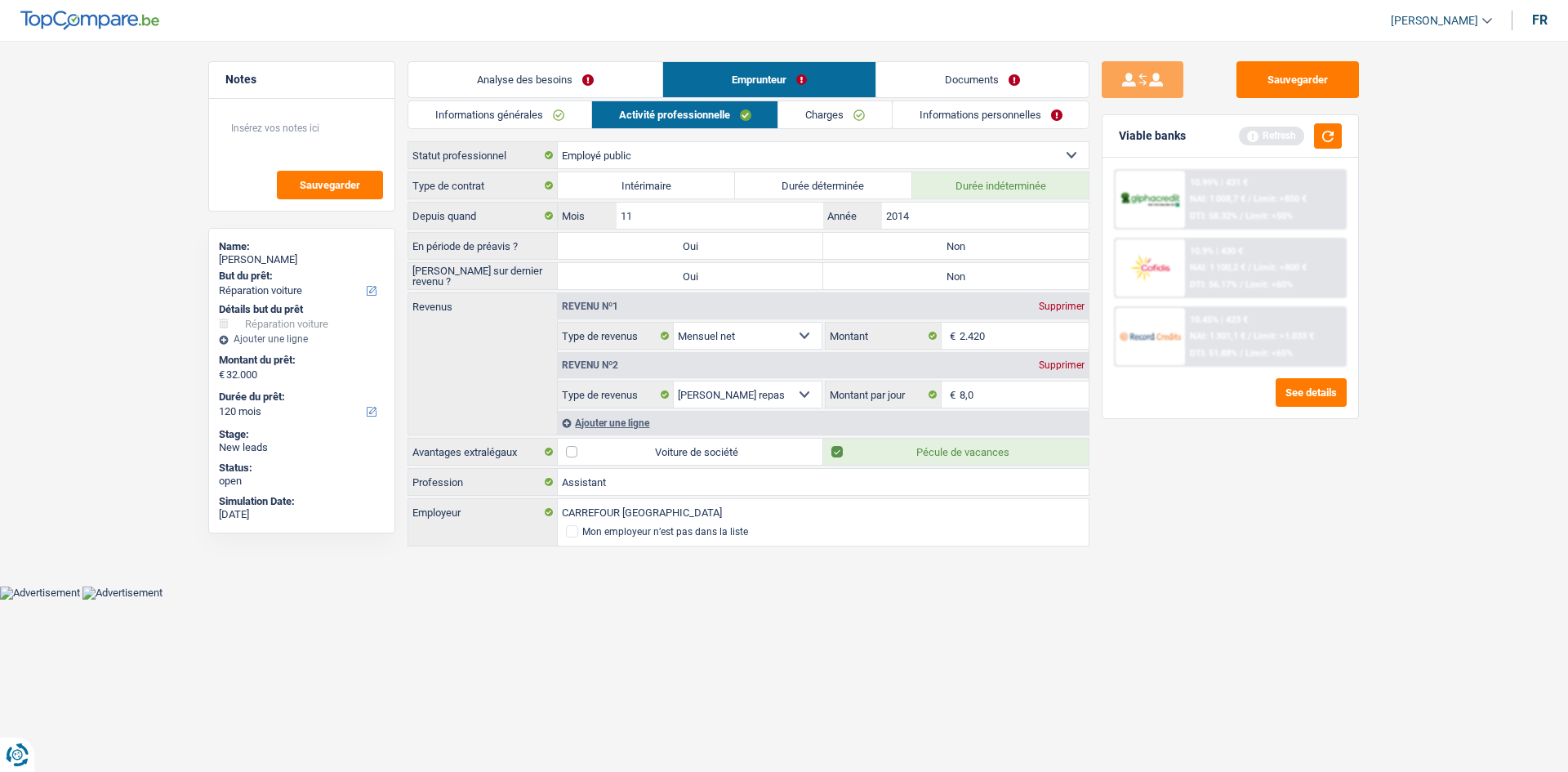 click on "Non" at bounding box center [956, 246] 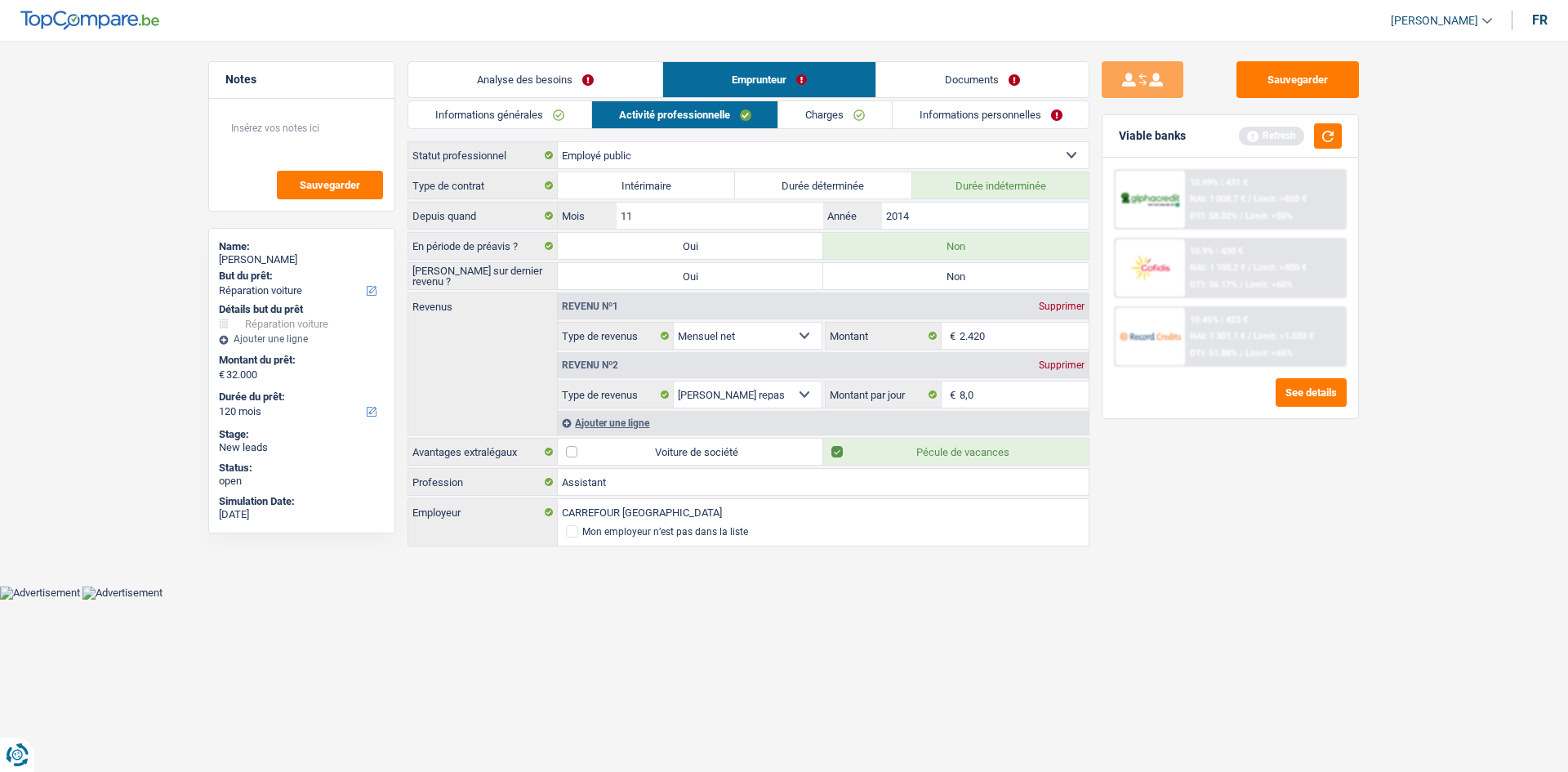click on "Non" at bounding box center [956, 276] 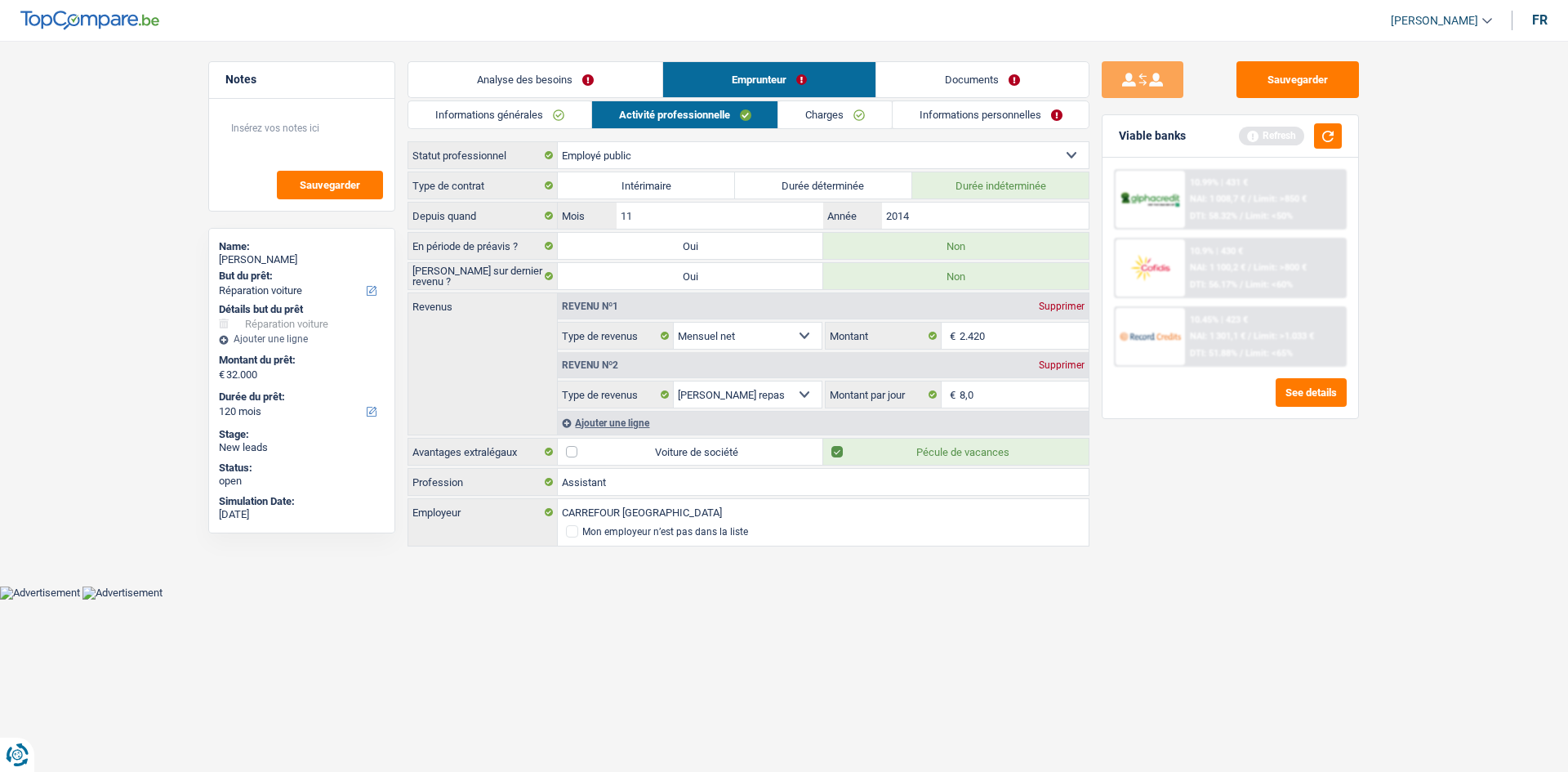 click on "Charges" at bounding box center (835, 114) 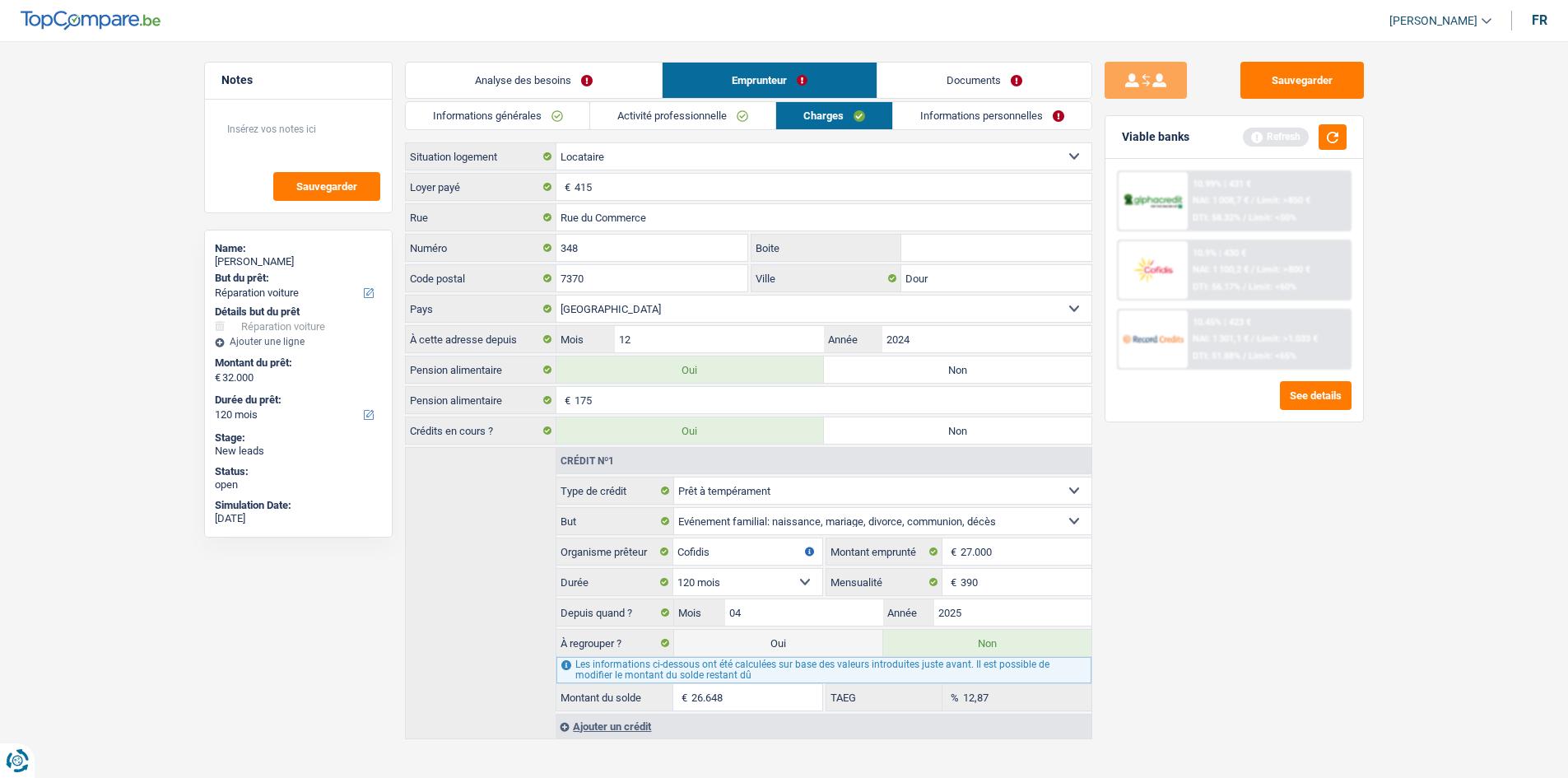 click on "Informations personnelles" at bounding box center [992, 115] 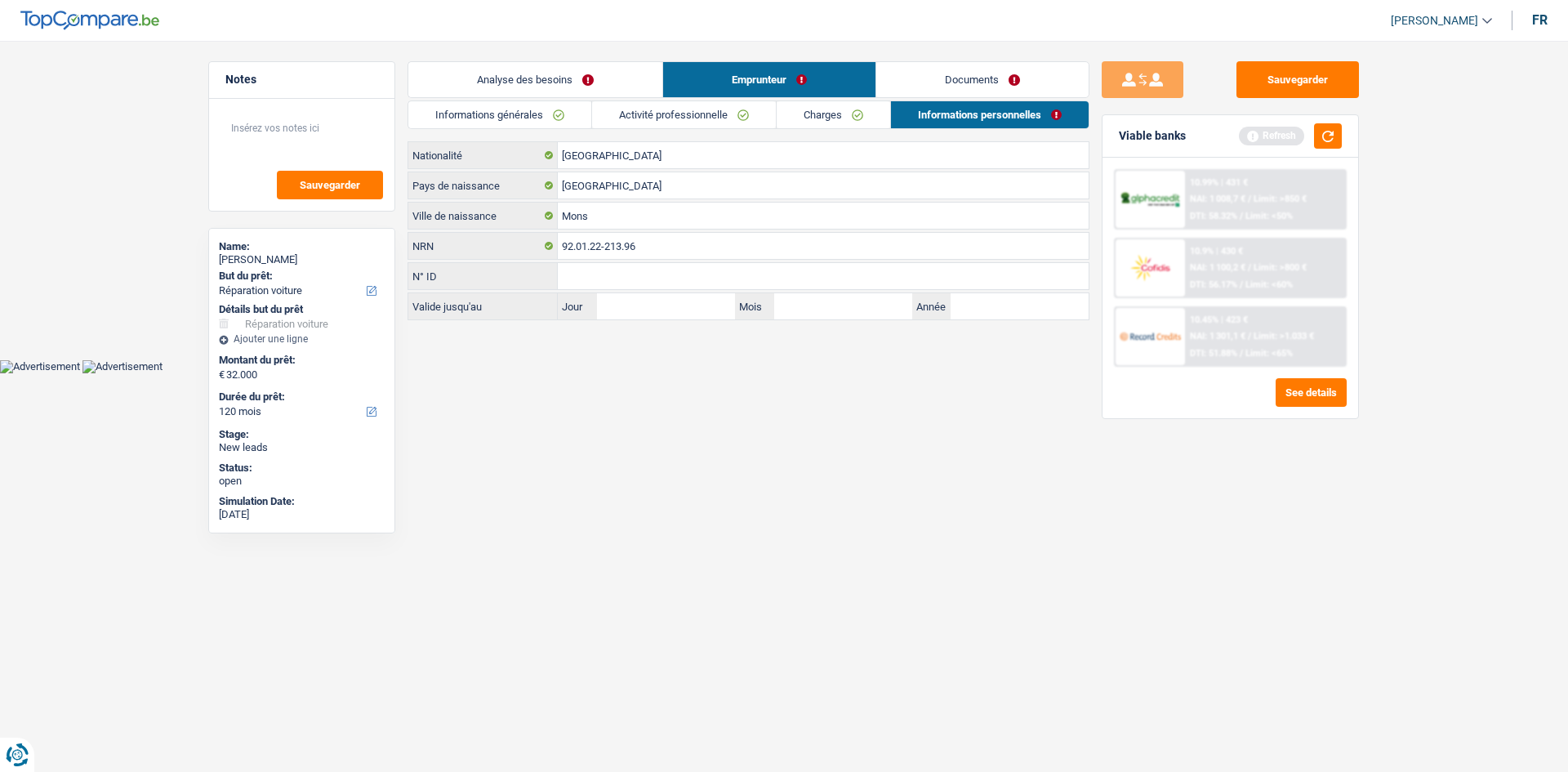 click on "Notes
Sauvegarder
Name:   Anthony Favuzzi   But du prêt: Confort maison: meubles, textile, peinture, électroménager, outillage non-professionnel Hifi, multimédia, gsm, ordinateur Aménagement: frais d'installation, déménagement Evénement familial: naissance, mariage, divorce, communion, décès Frais médicaux Frais d'études Frais permis de conduire Loisirs: voyage, sport, musique Rafraîchissement: petits travaux maison et jardin Frais judiciaires Réparation voiture Prêt rénovation (non disponible pour les non-propriétaires) Prêt énergie (non disponible pour les non-propriétaires) Prêt voiture Taxes, impôts non professionnels Rénovation bien à l'étranger Dettes familiales Assurance Autre
Sélectionner une option
Détails but du prêt
Confort maison: meubles, textile, peinture, électroménager, outillage non-professionnel Hifi, multimédia, gsm, ordinateur" at bounding box center (784, 192) 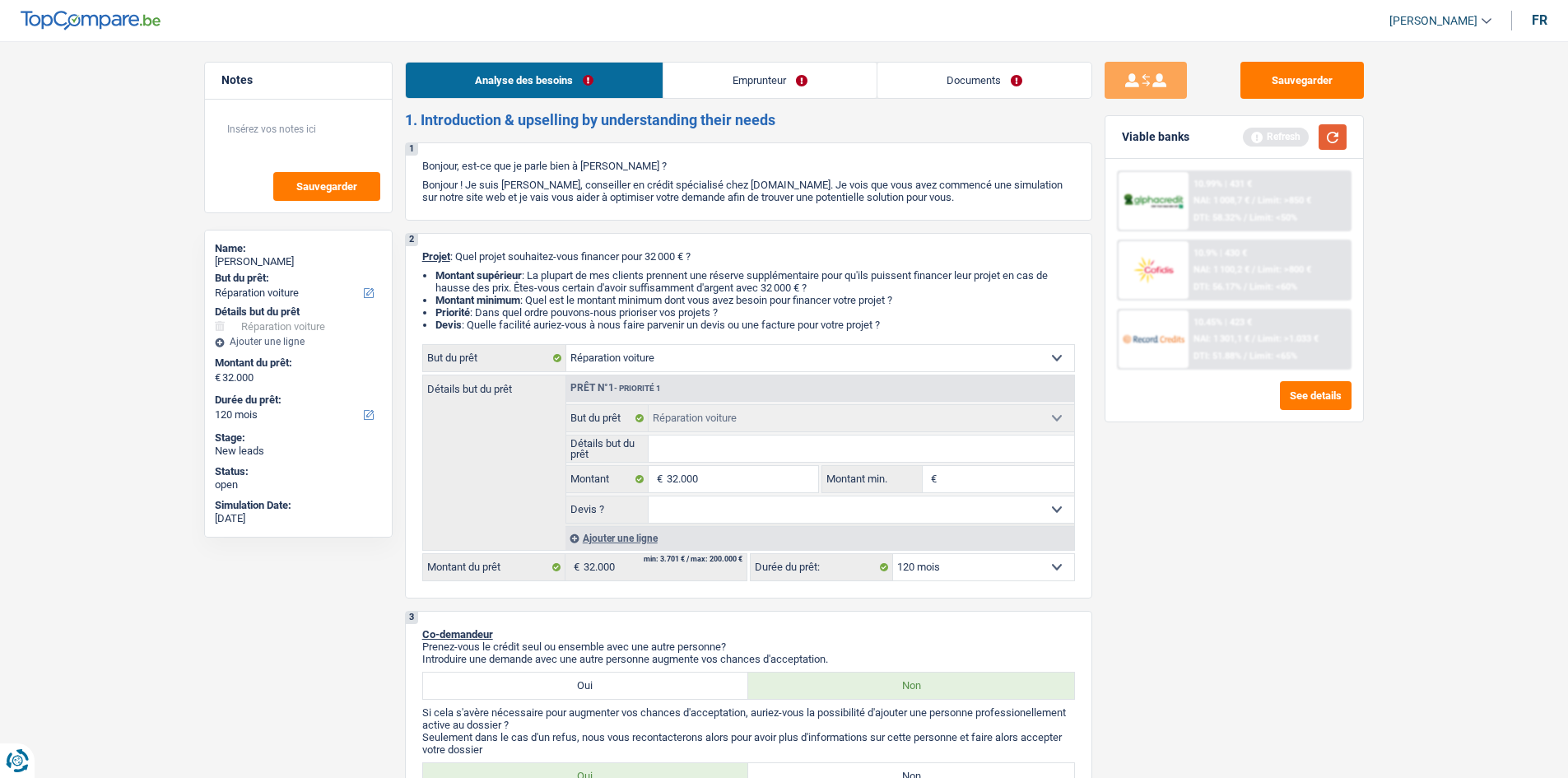 click at bounding box center [1333, 137] 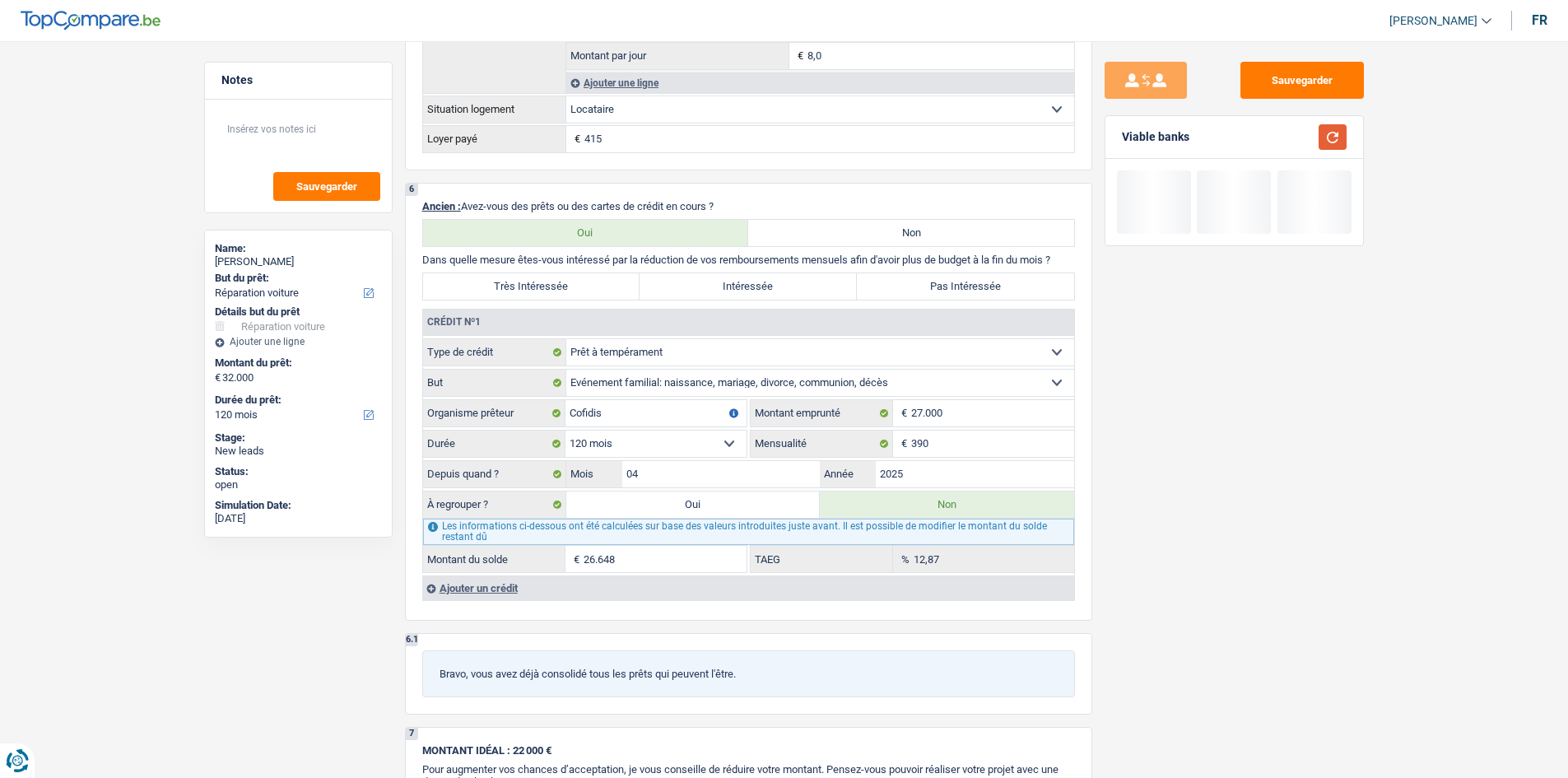 scroll, scrollTop: 1153, scrollLeft: 0, axis: vertical 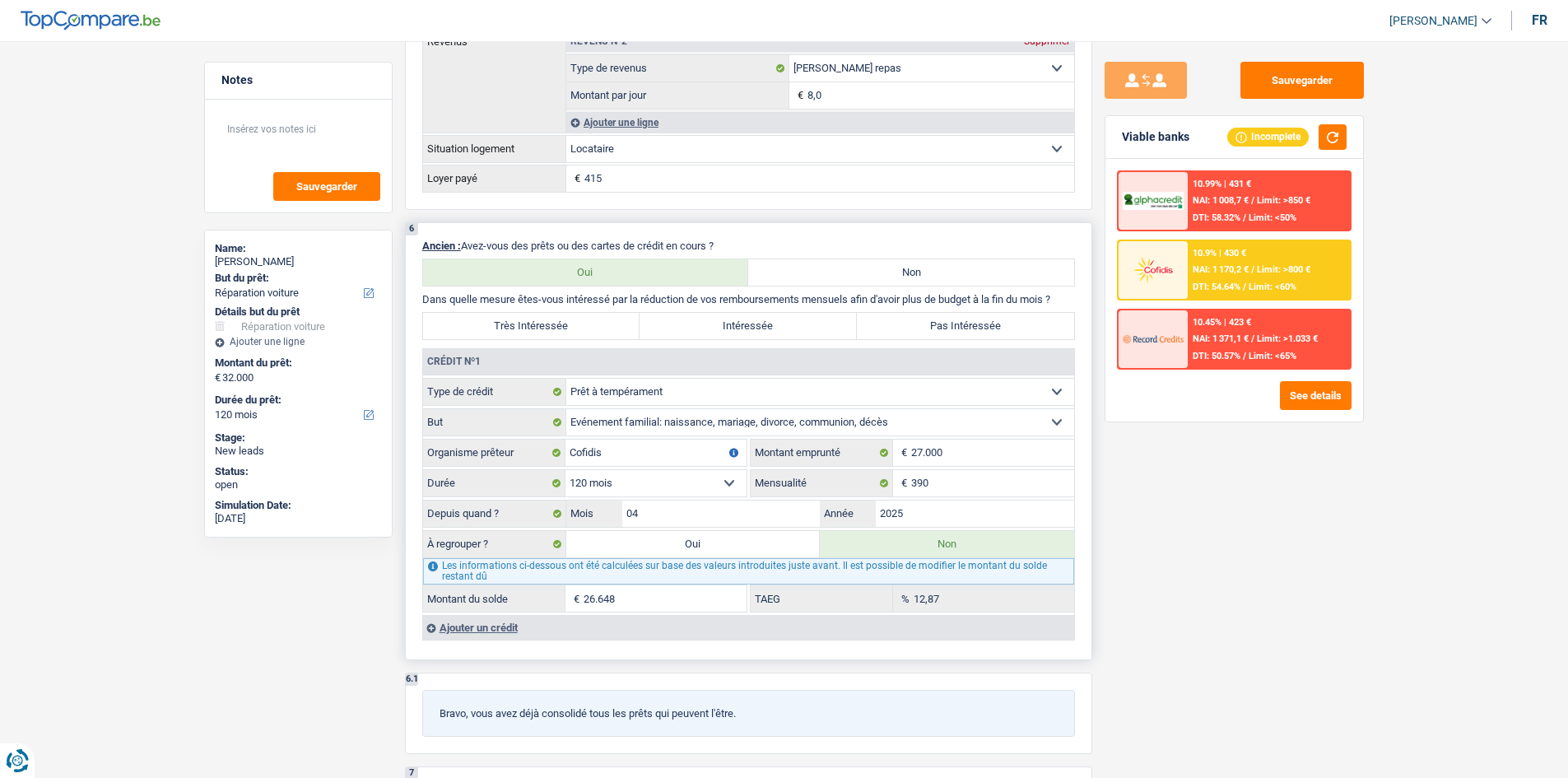 click on "Pas Intéressée" at bounding box center [965, 326] 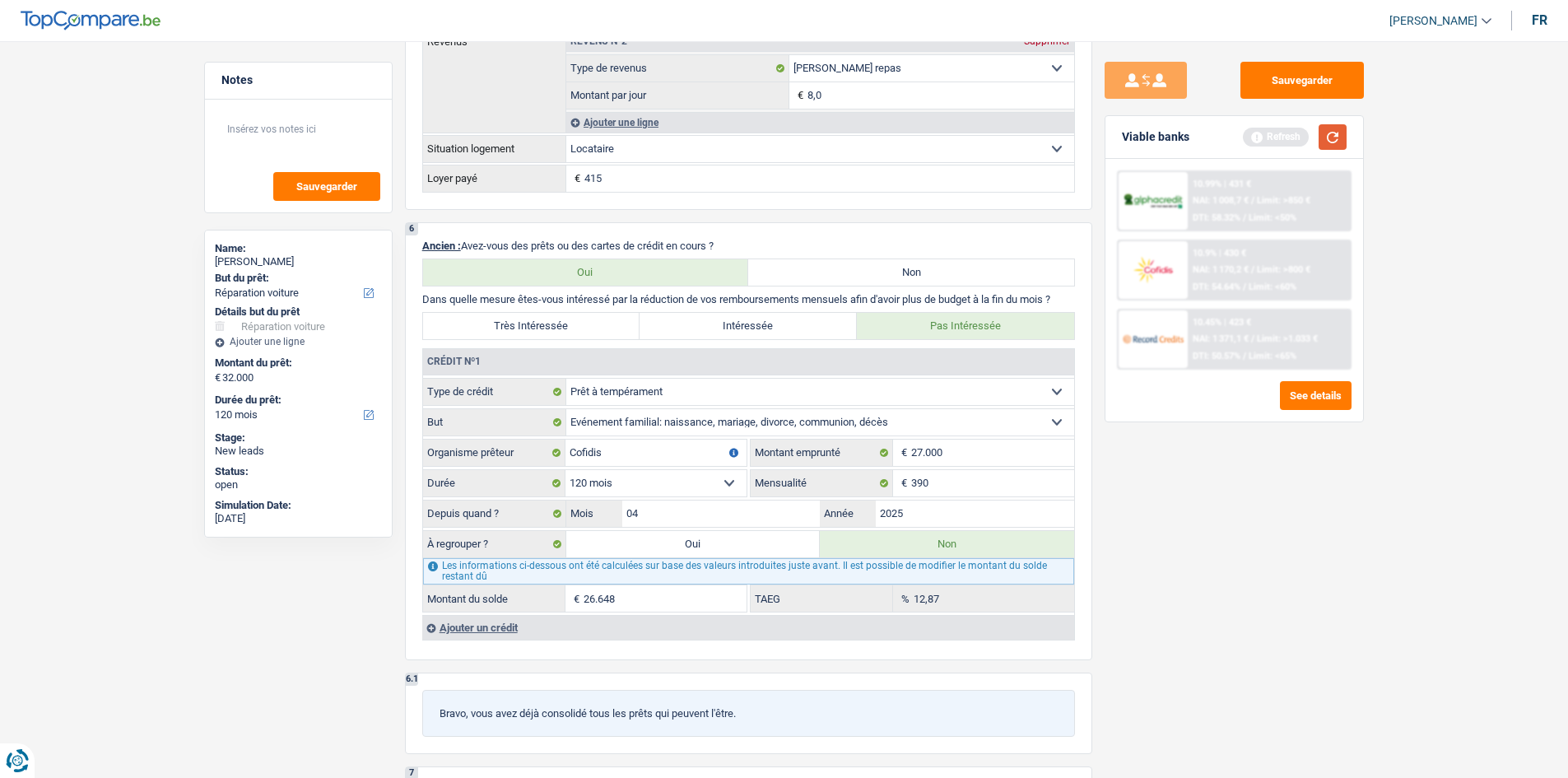 click at bounding box center [1333, 137] 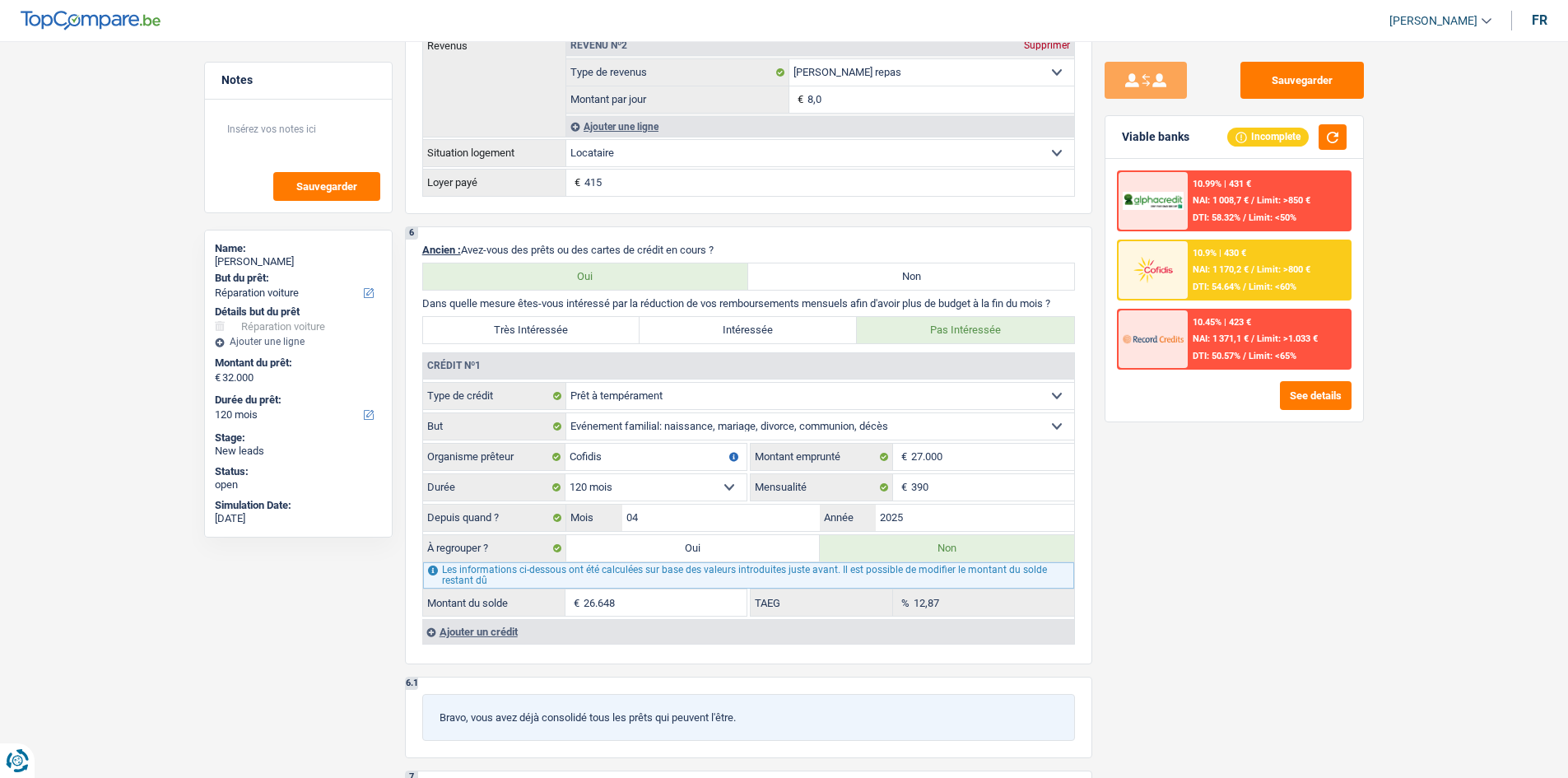 scroll, scrollTop: 1235, scrollLeft: 0, axis: vertical 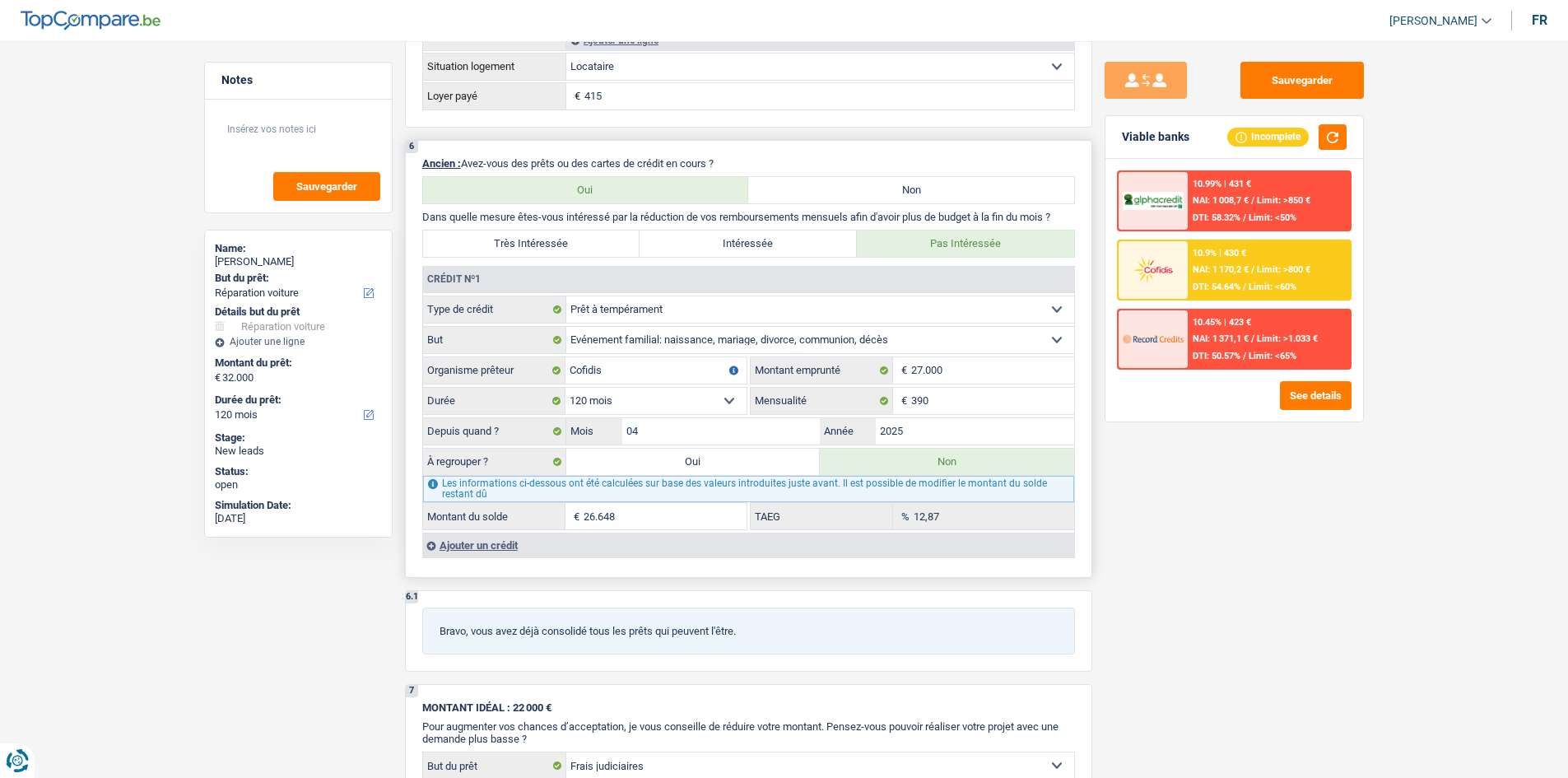 drag, startPoint x: 530, startPoint y: 545, endPoint x: 870, endPoint y: 528, distance: 340.42473 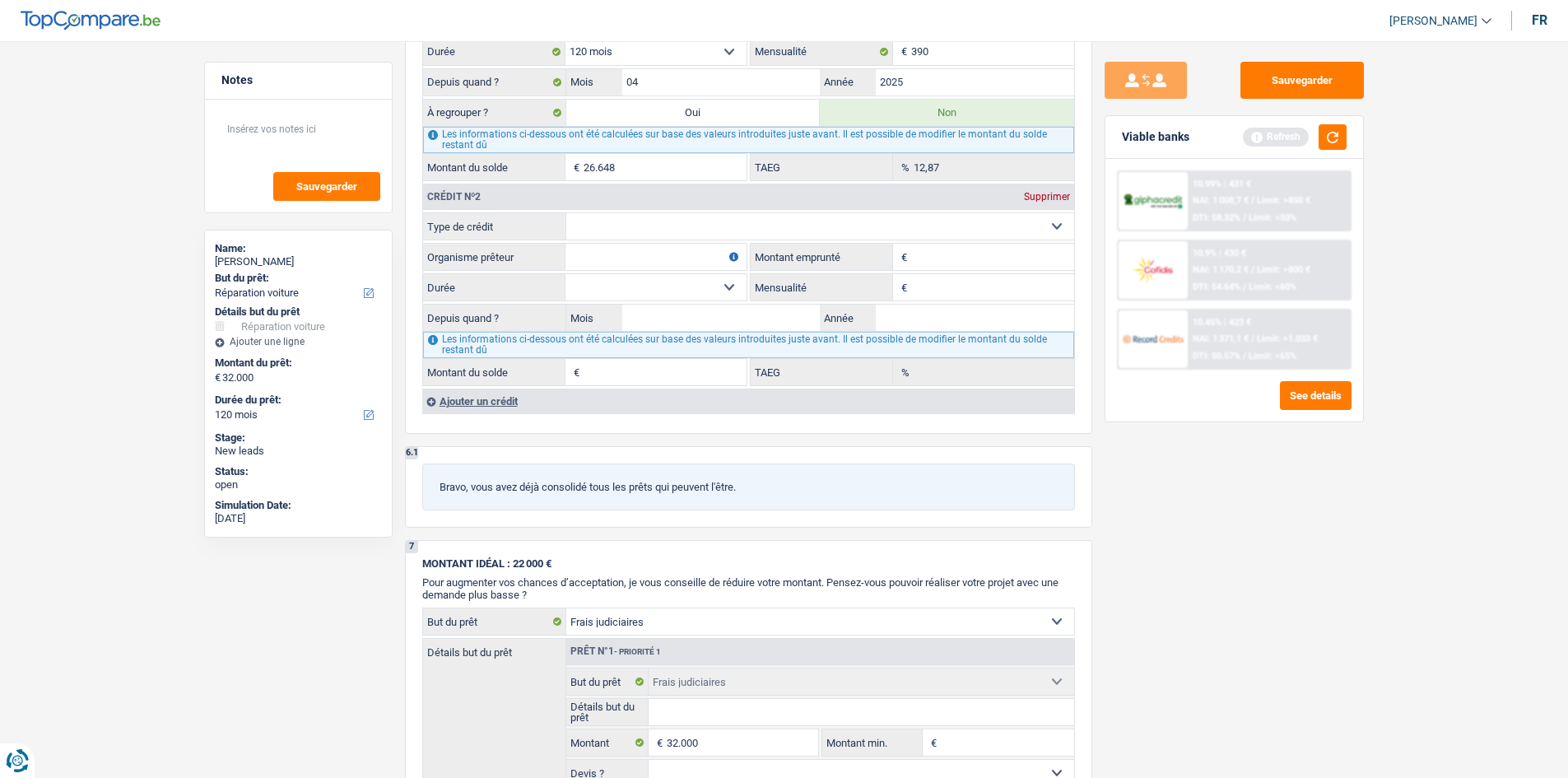 scroll, scrollTop: 1482, scrollLeft: 0, axis: vertical 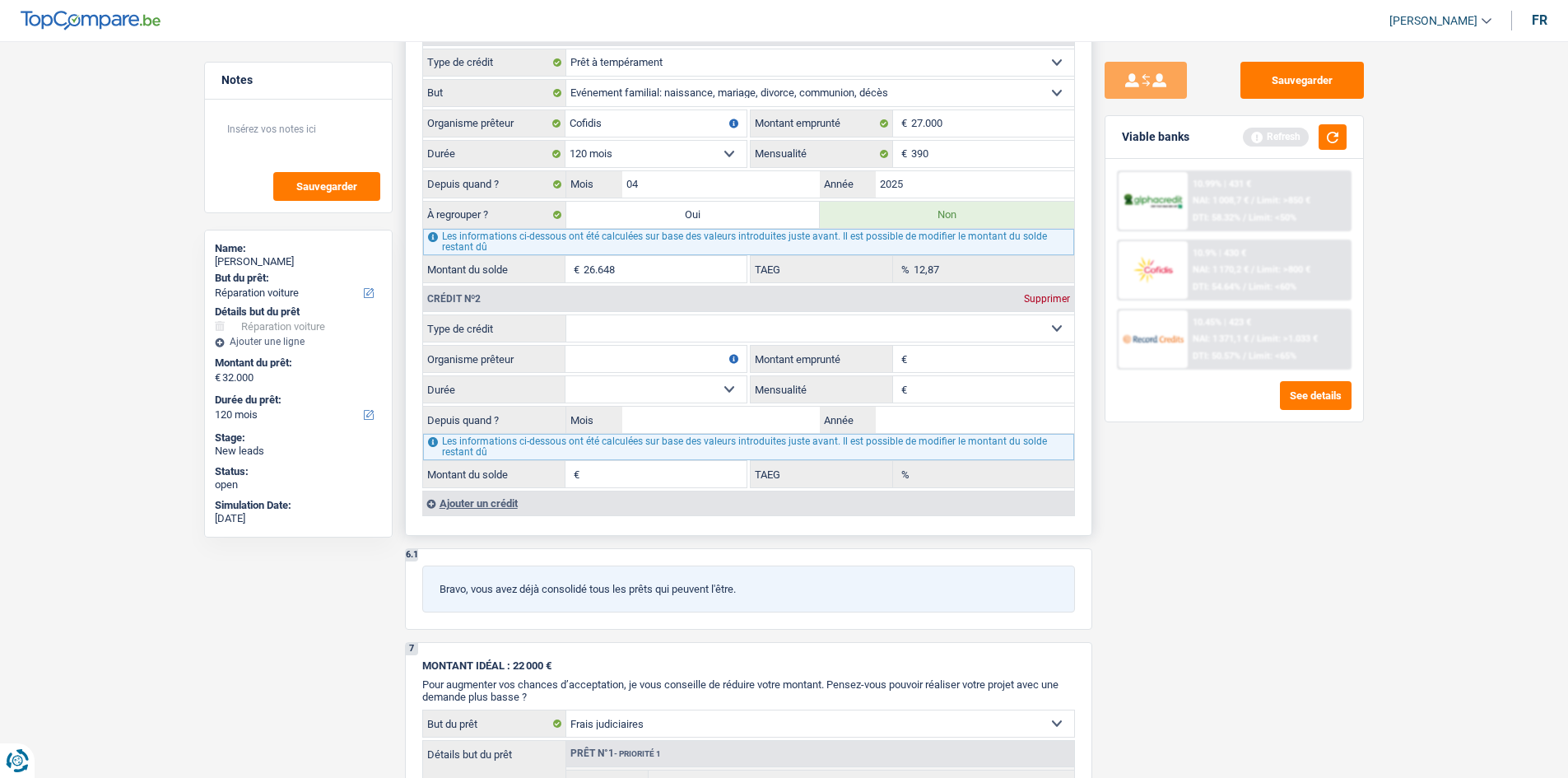 click on "Crédit nº2
Supprimer" at bounding box center (748, 299) 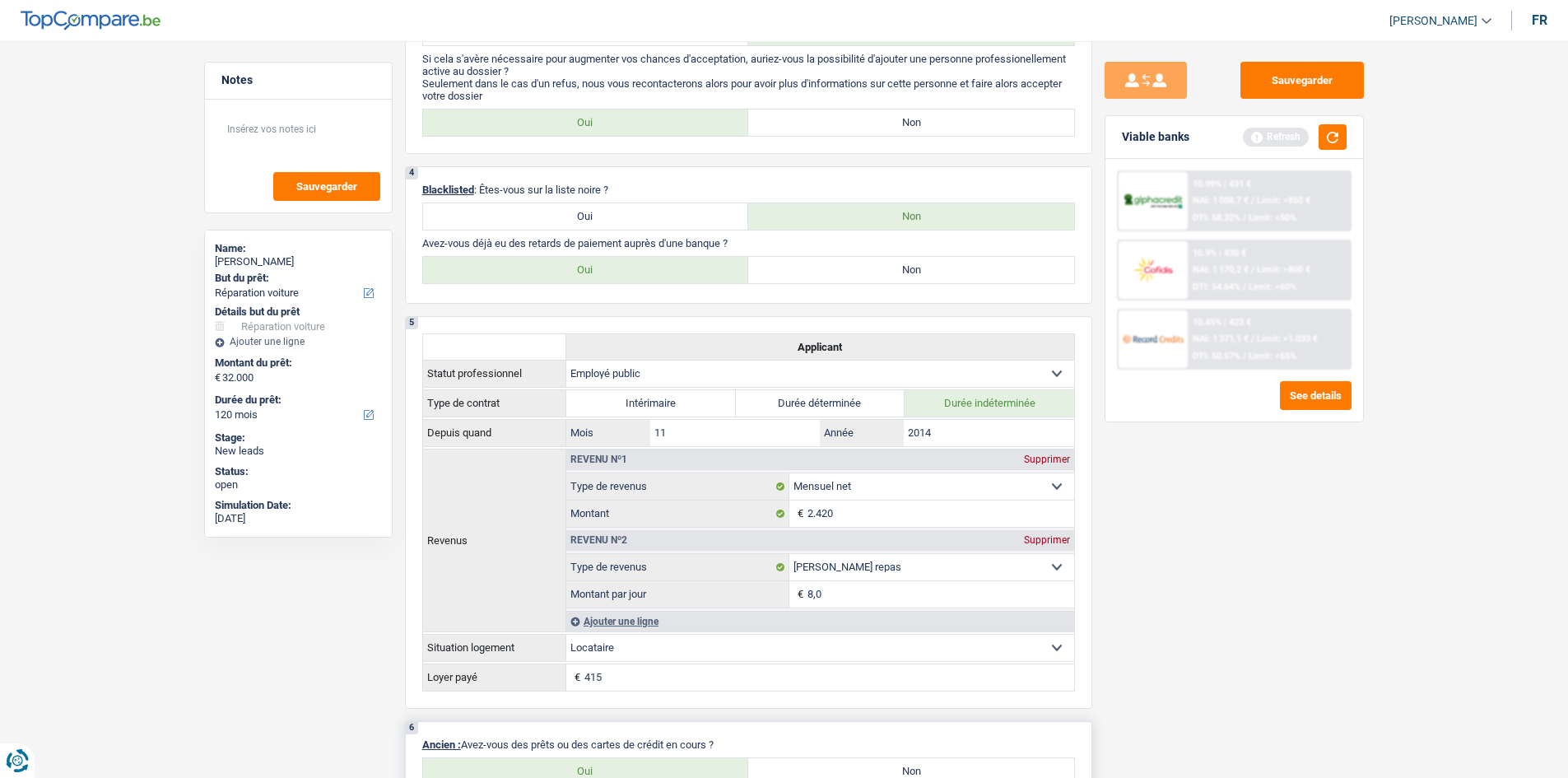scroll, scrollTop: 412, scrollLeft: 0, axis: vertical 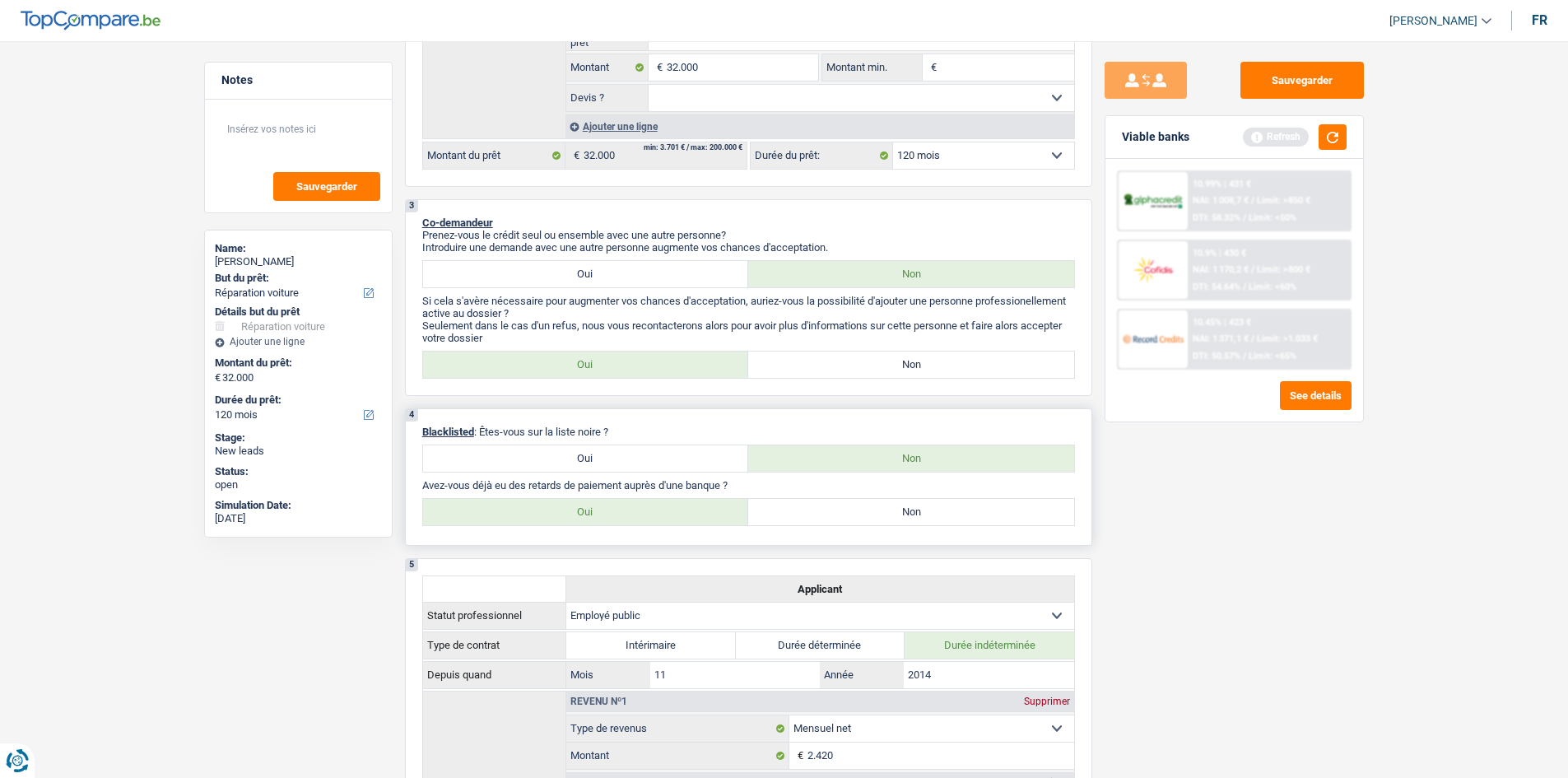 click on "4   Blacklisted  : Êtes-vous sur la liste noire ?
Oui
Non
Avez-vous déjà eu des retards de paiement auprès d'une banque ?
Oui
Non
Tous les champs sont obligatoires. Veuillez sélectionner une option" at bounding box center (748, 477) 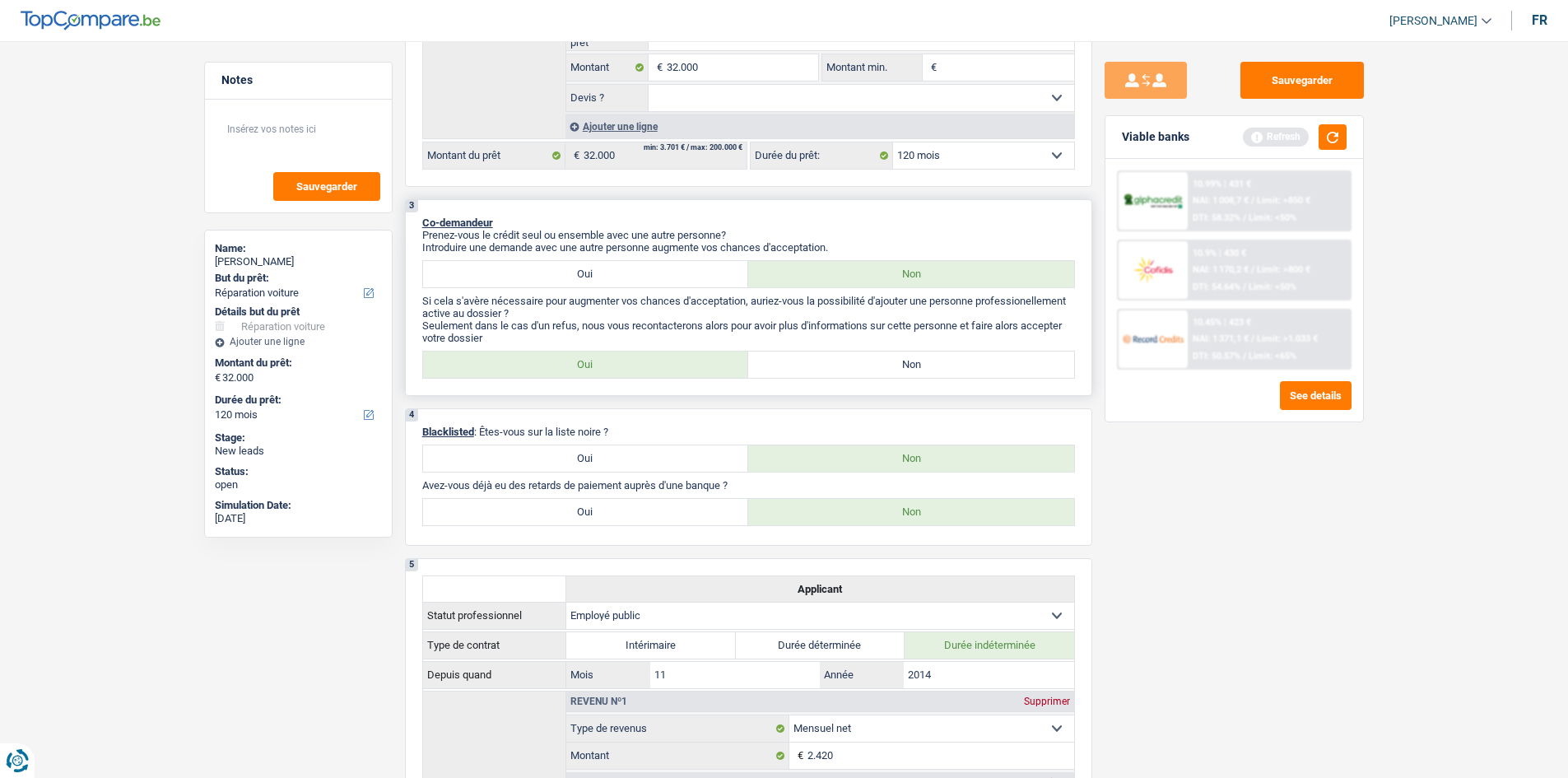 click on "3   Co-demandeur   Prenez-vous le crédit seul ou ensemble avec une autre personne?  Introduire une demande avec une autre personne augmente vos chances d'acceptation.
Oui
Non
Si cela s'avère nécessaire pour augmenter vos chances d'acceptation, auriez-vous la possibilité d'ajouter une personne professionellement active au dossier ? Seulement dans le cas d'un refus, nous vous recontacterons alors pour avoir plus d'informations sur cette personne et faire alors accepter votre dossier
Oui
Non
Tous les champs sont obligatoires. Veuillez sélectionner une option" at bounding box center (748, 297) 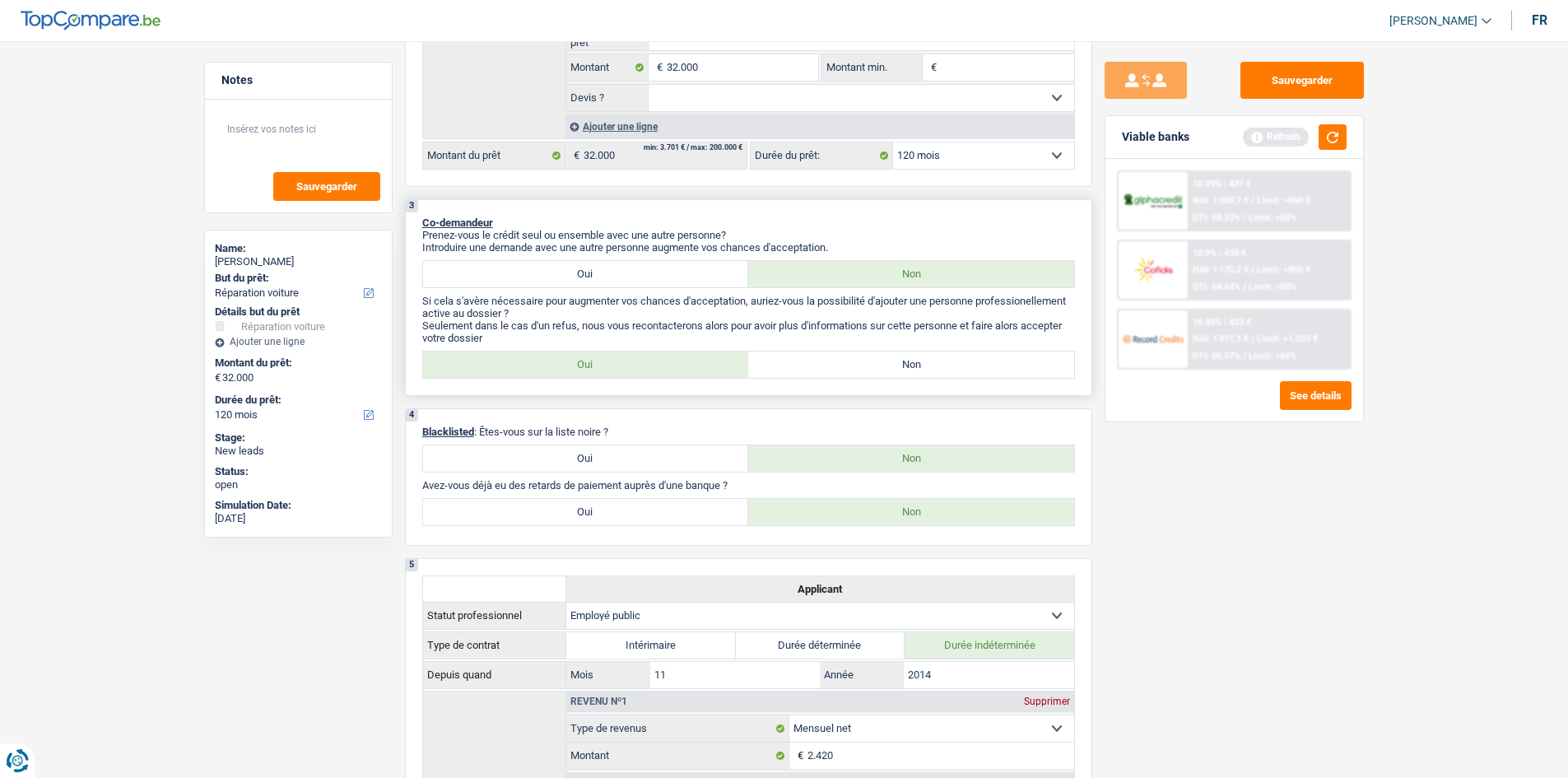 click on "Non" at bounding box center [911, 365] 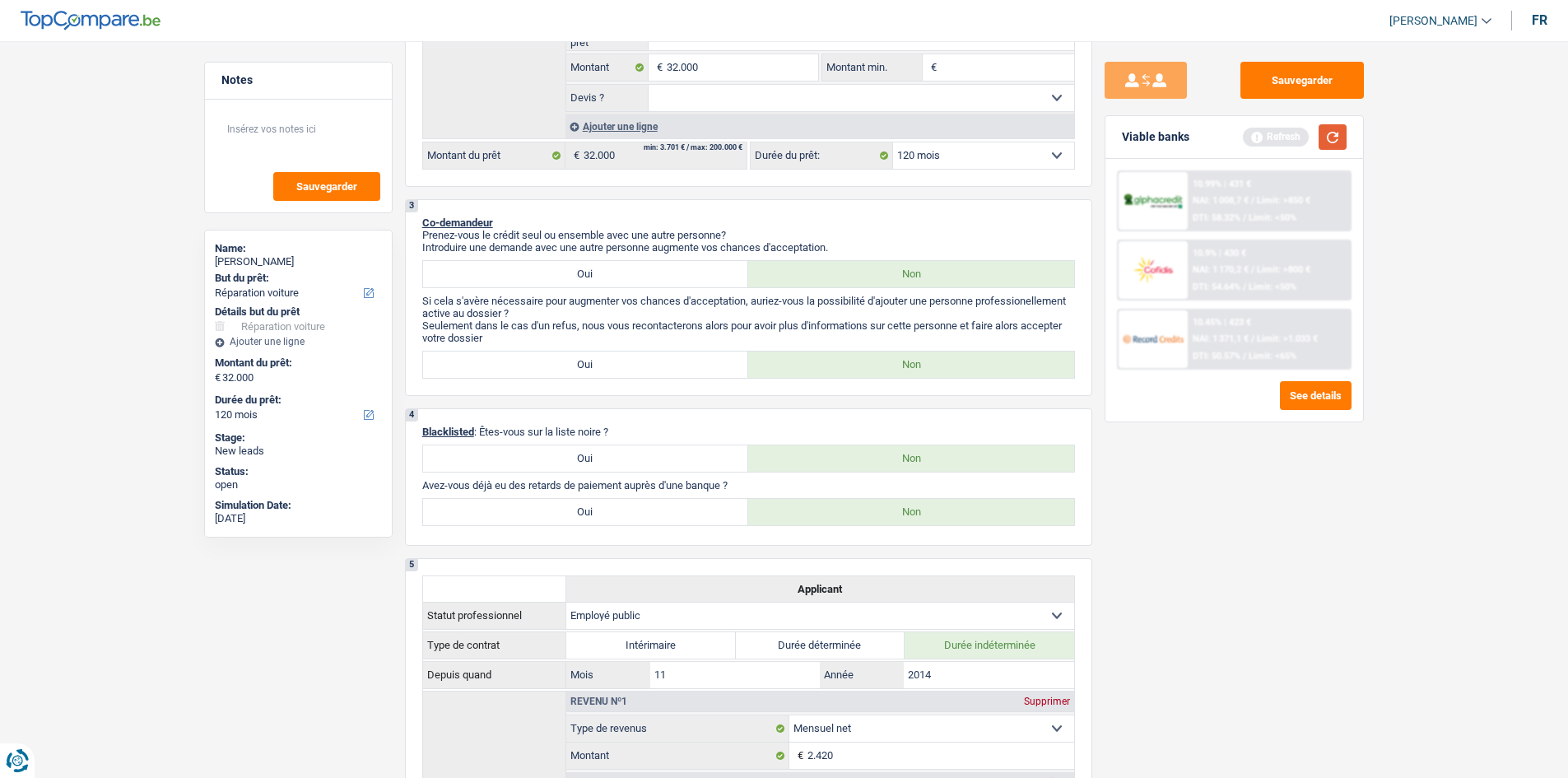click at bounding box center (1333, 137) 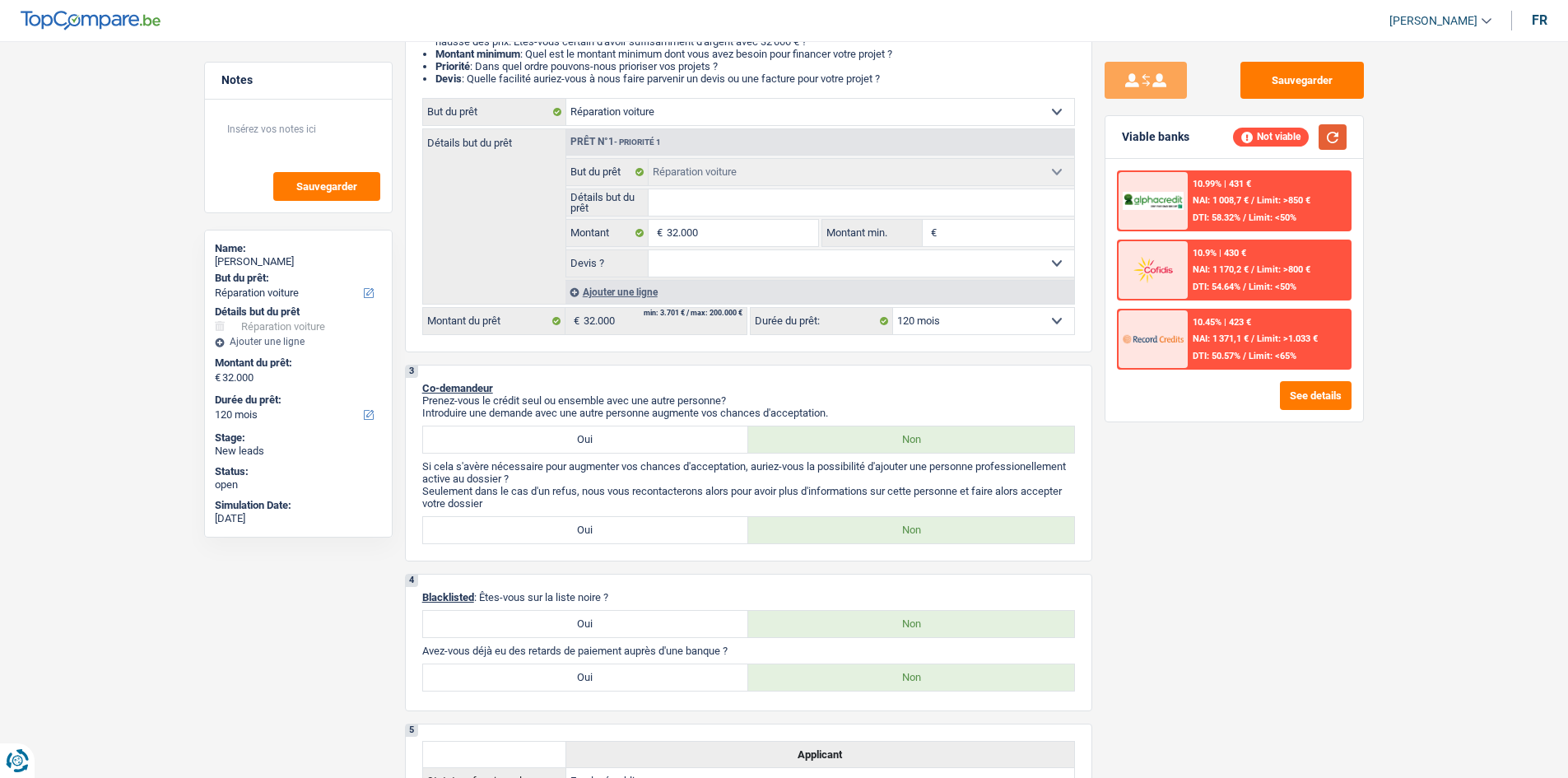 scroll, scrollTop: 82, scrollLeft: 0, axis: vertical 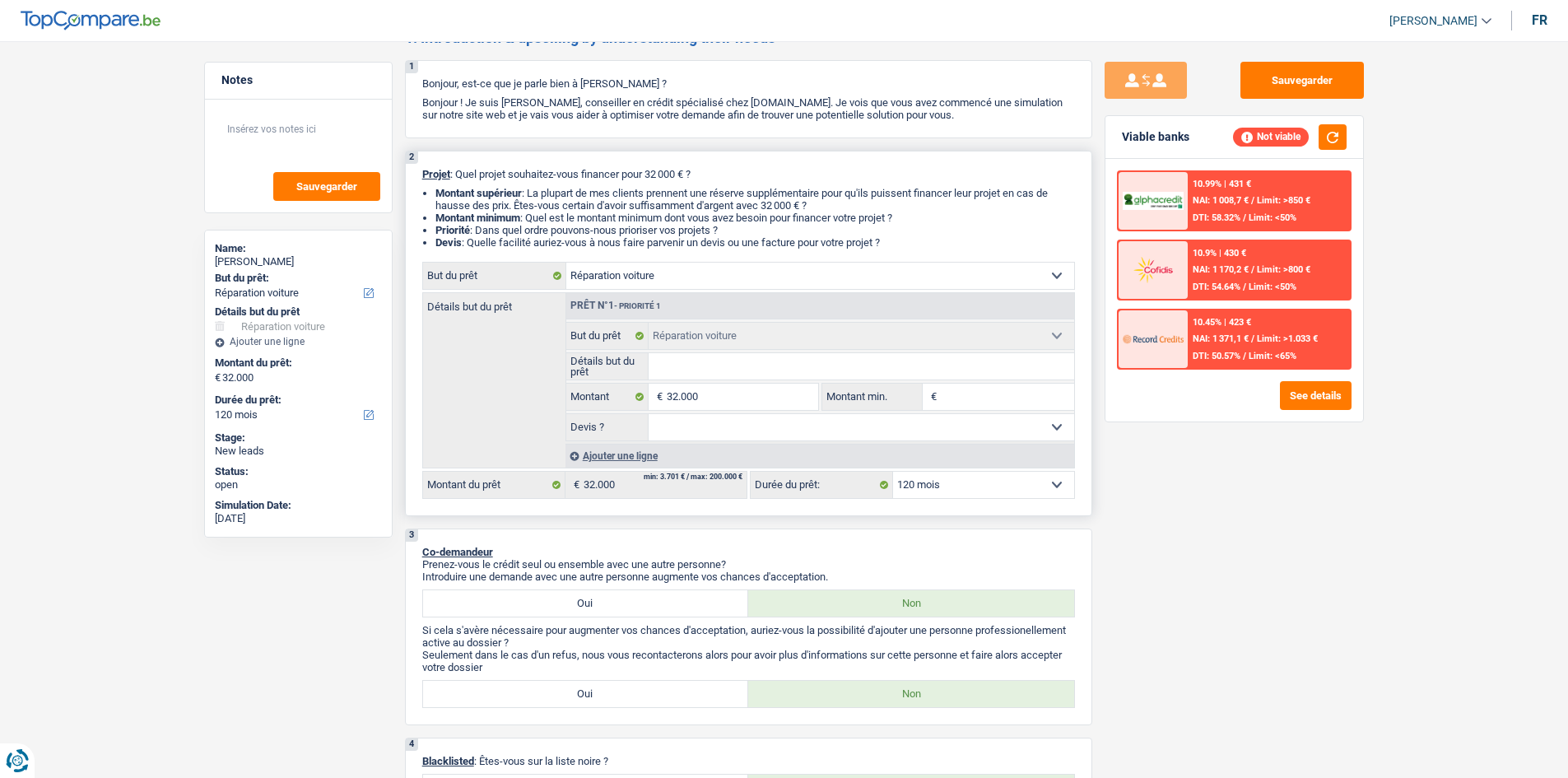 click on "12 mois 18 mois 24 mois 30 mois 36 mois 42 mois 48 mois 60 mois 72 mois 84 mois 96 mois 120 mois
Sélectionner une option" at bounding box center [984, 485] 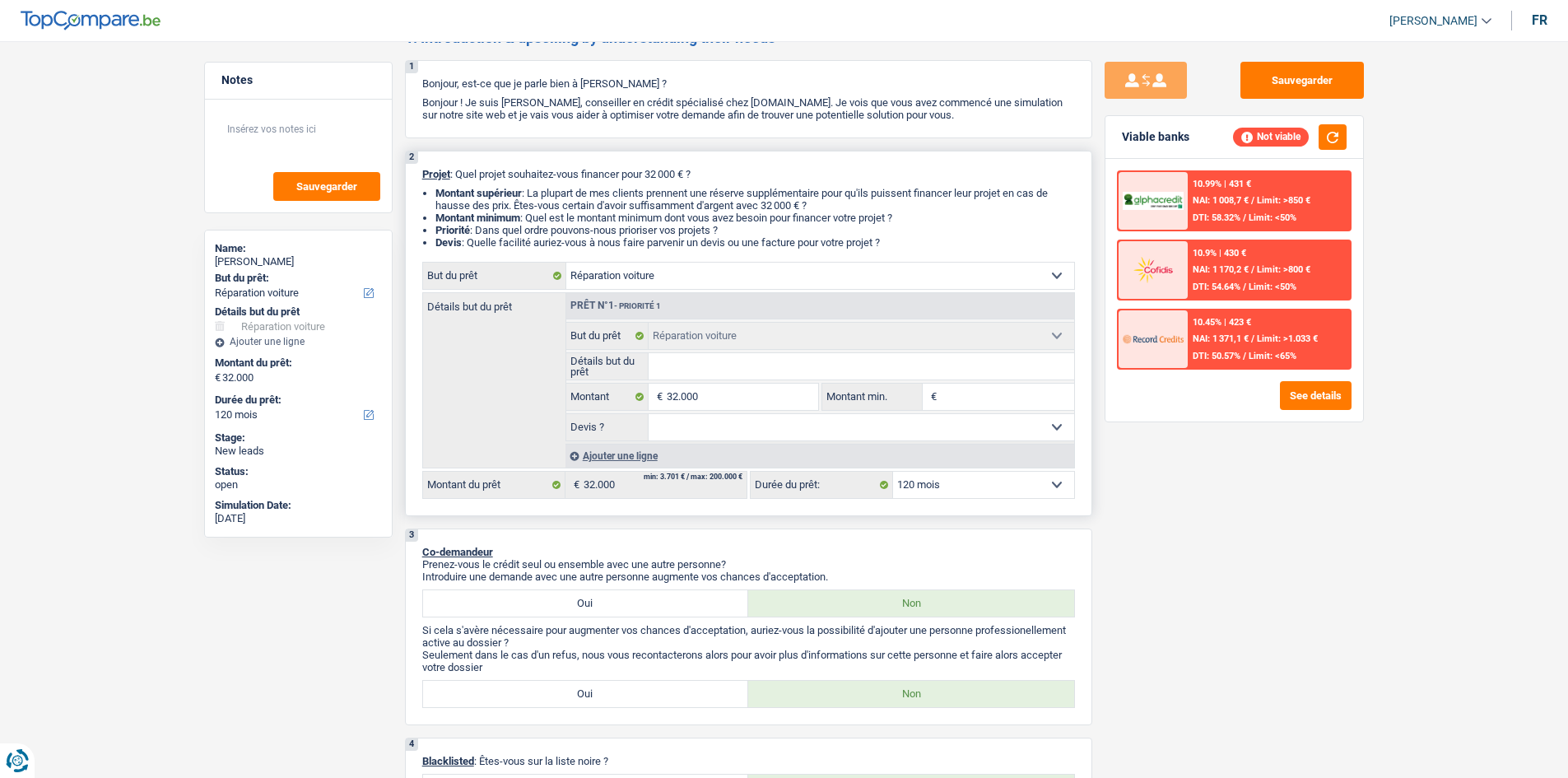 click on "12 mois 18 mois 24 mois 30 mois 36 mois 42 mois 48 mois 60 mois 72 mois 84 mois 96 mois 120 mois
Sélectionner une option" at bounding box center [984, 485] 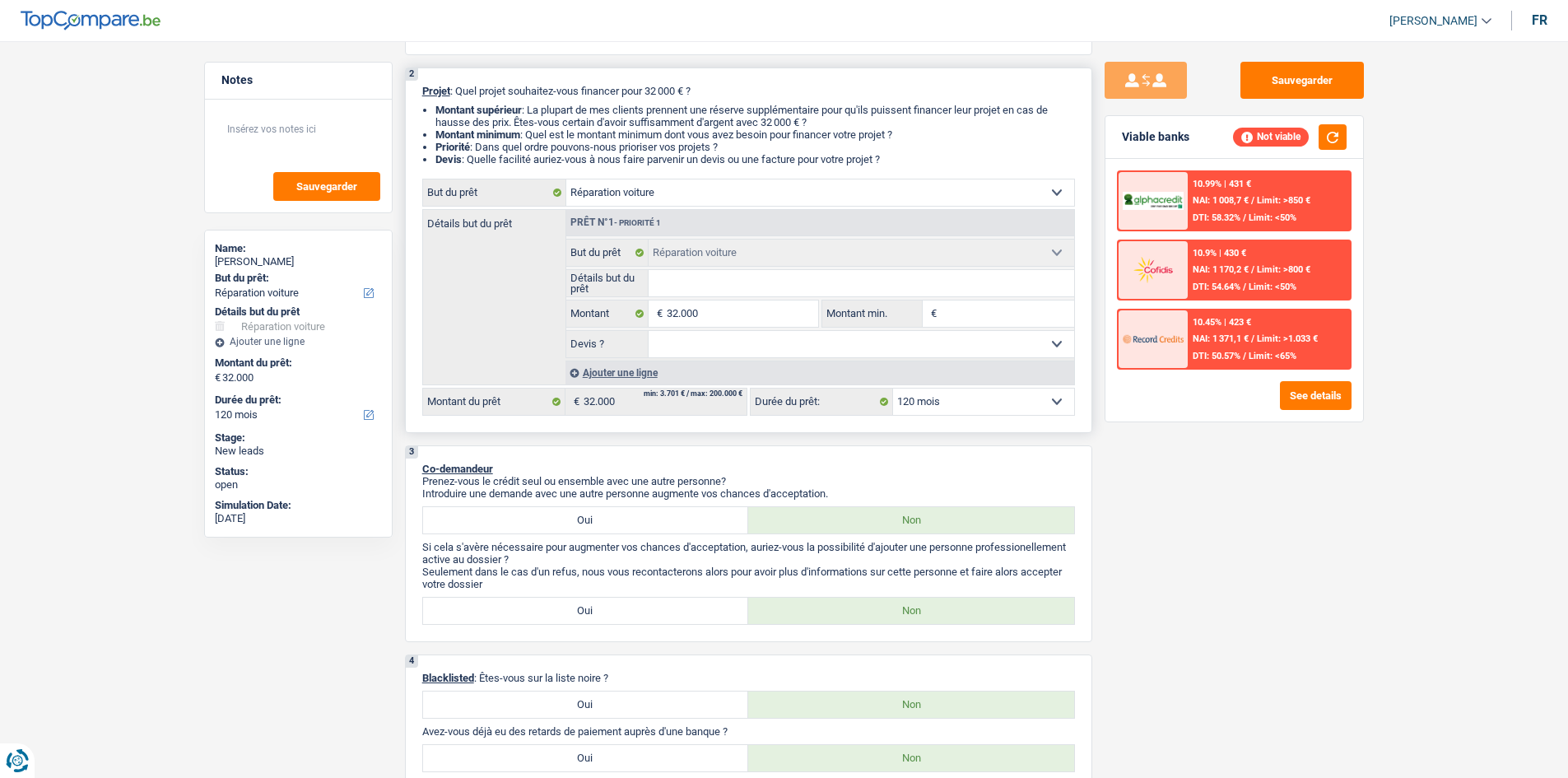 scroll, scrollTop: 0, scrollLeft: 0, axis: both 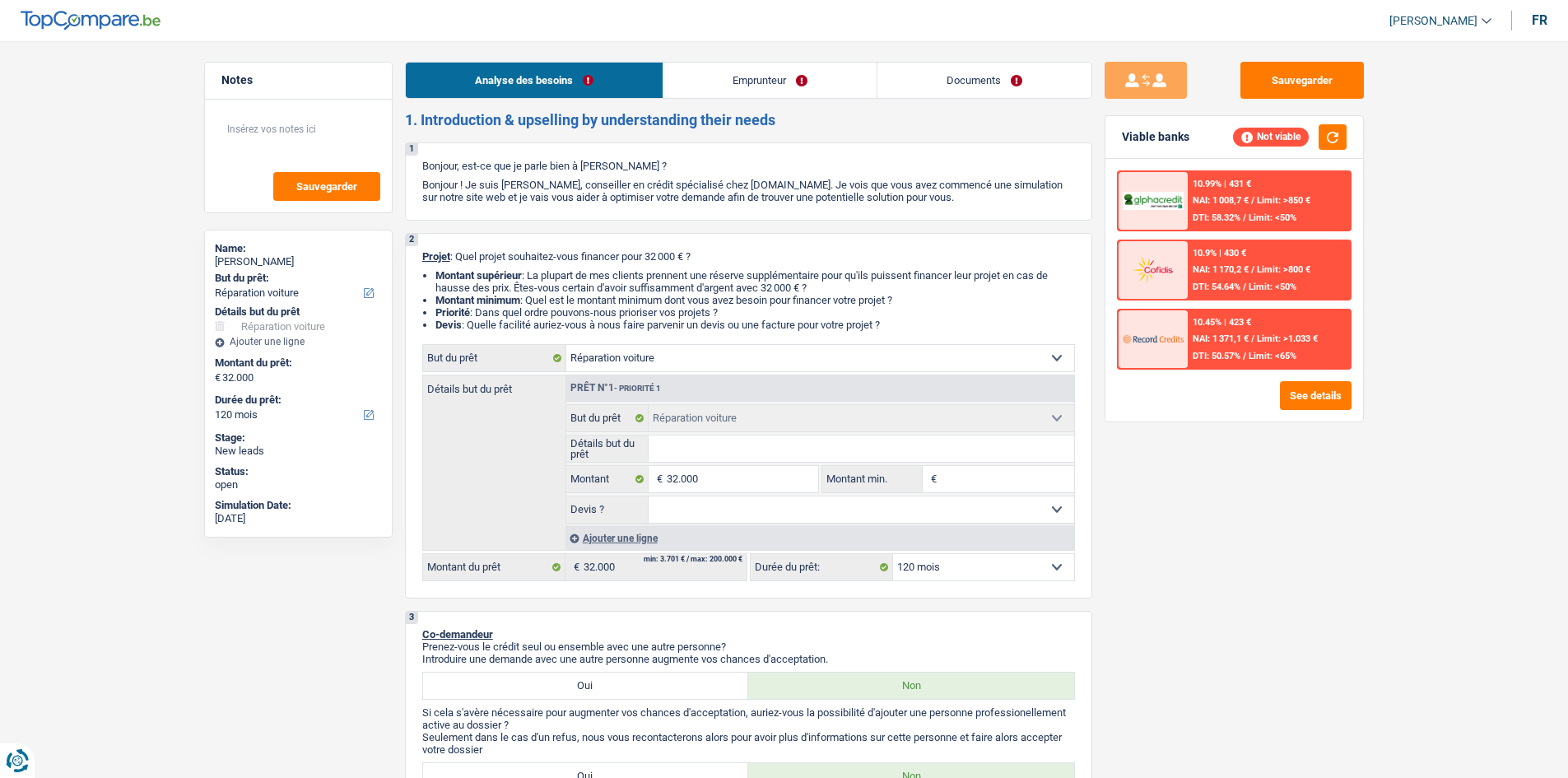 click on "Emprunteur" at bounding box center [770, 80] 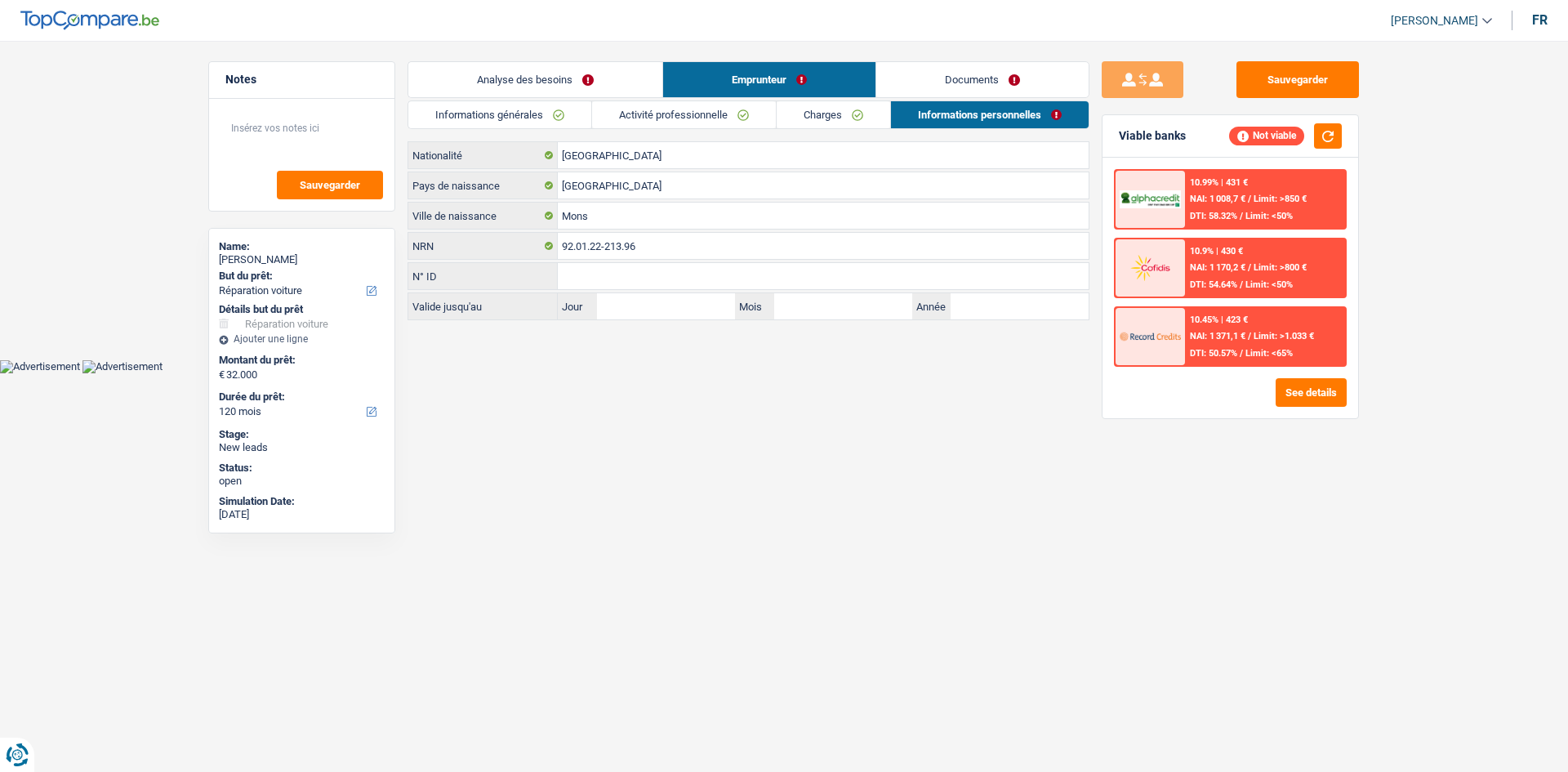 click on "Charges" at bounding box center [833, 114] 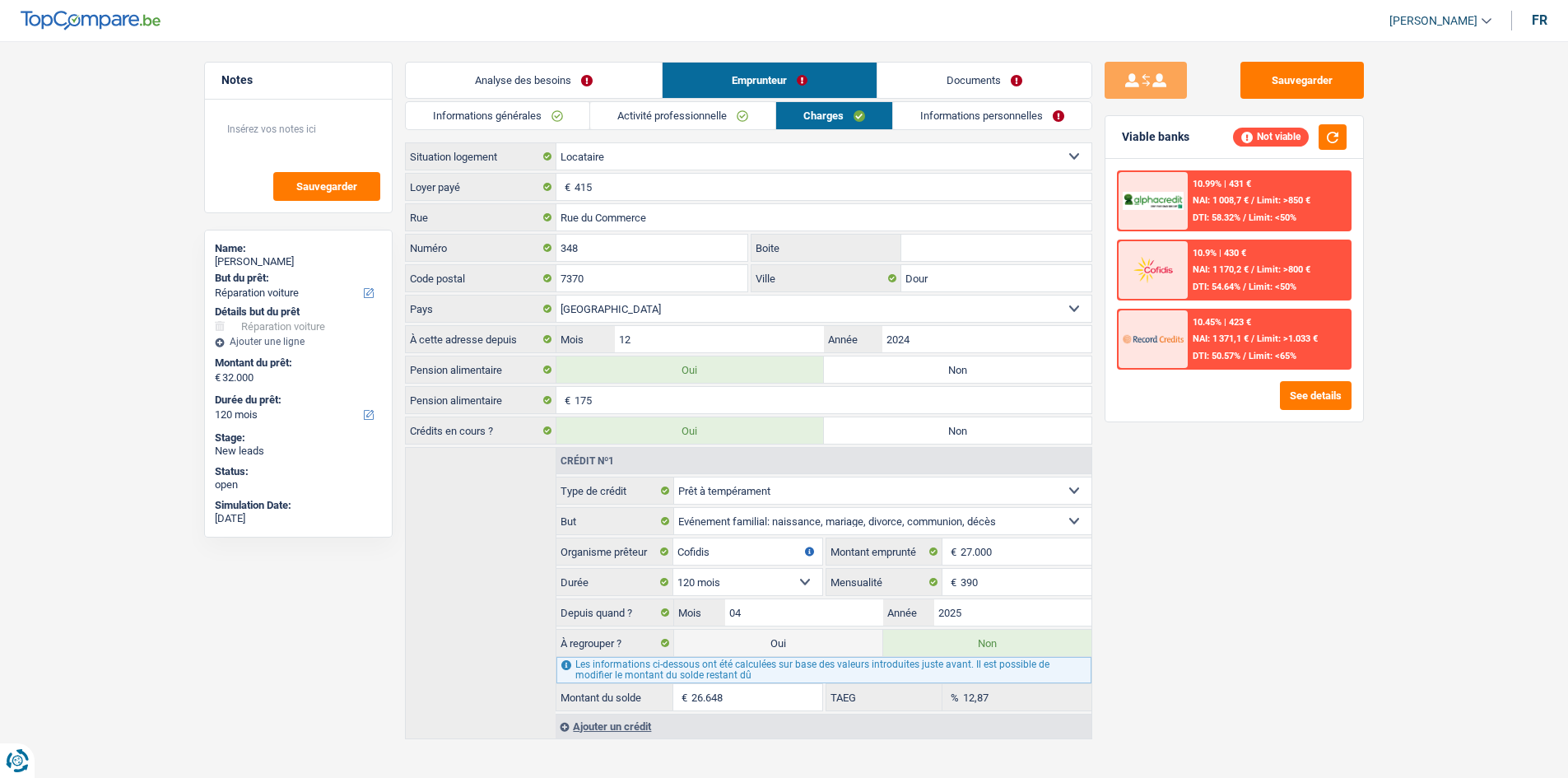 click on "Activité professionnelle" at bounding box center (682, 115) 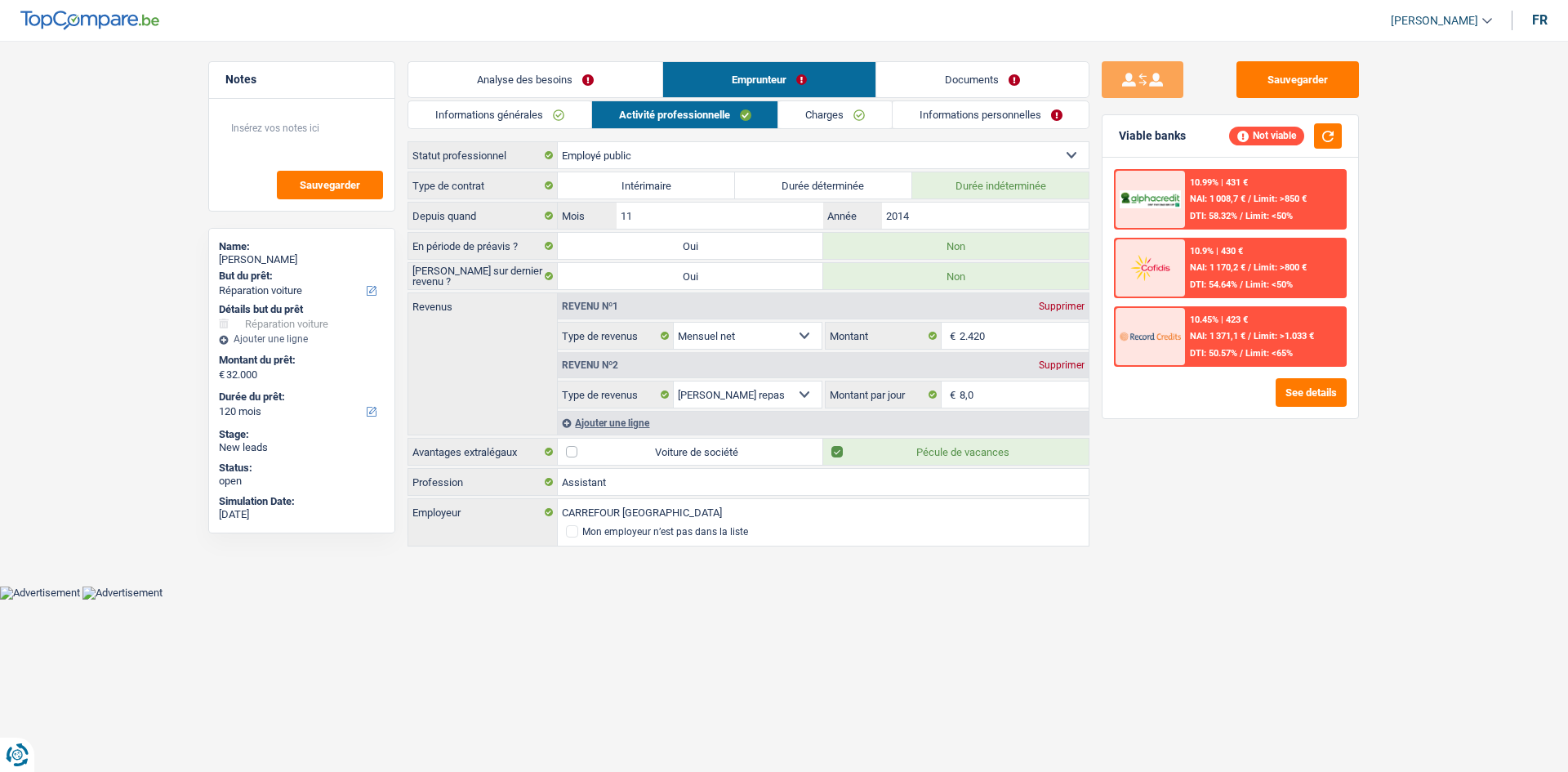click on "Informations générales" at bounding box center (500, 114) 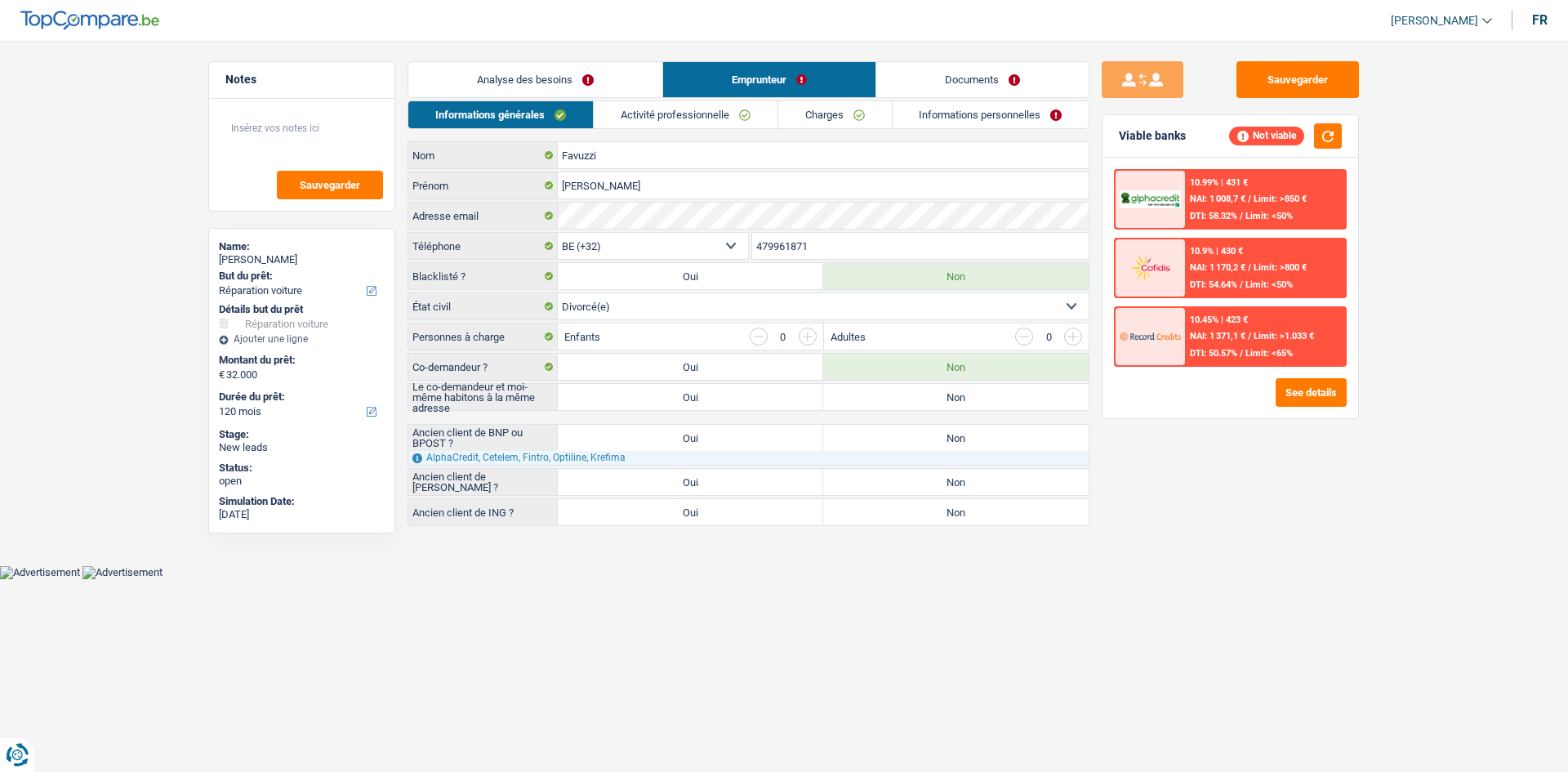 click on "Oui" at bounding box center [690, 482] 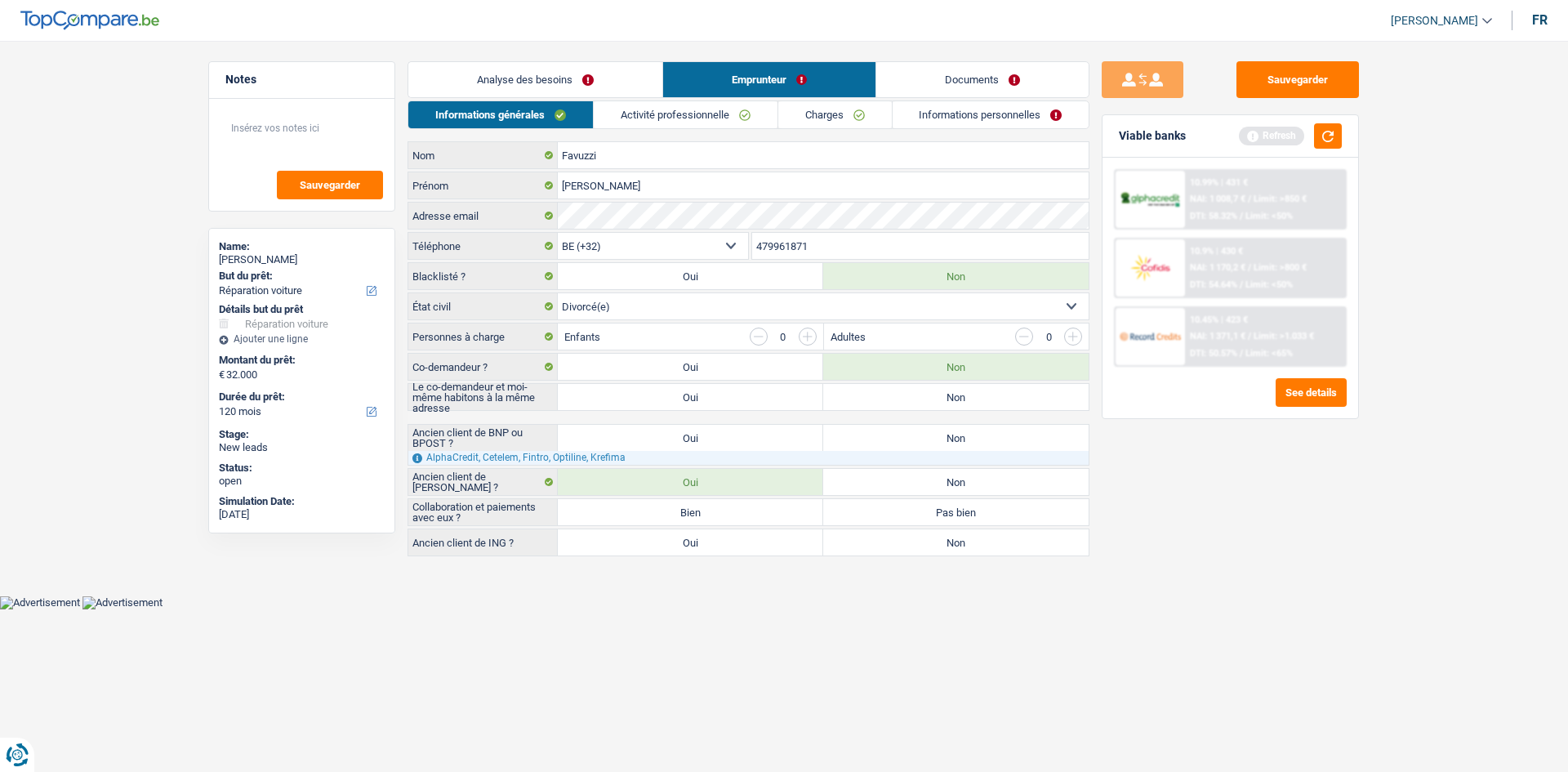 click on "Bien" at bounding box center (690, 512) 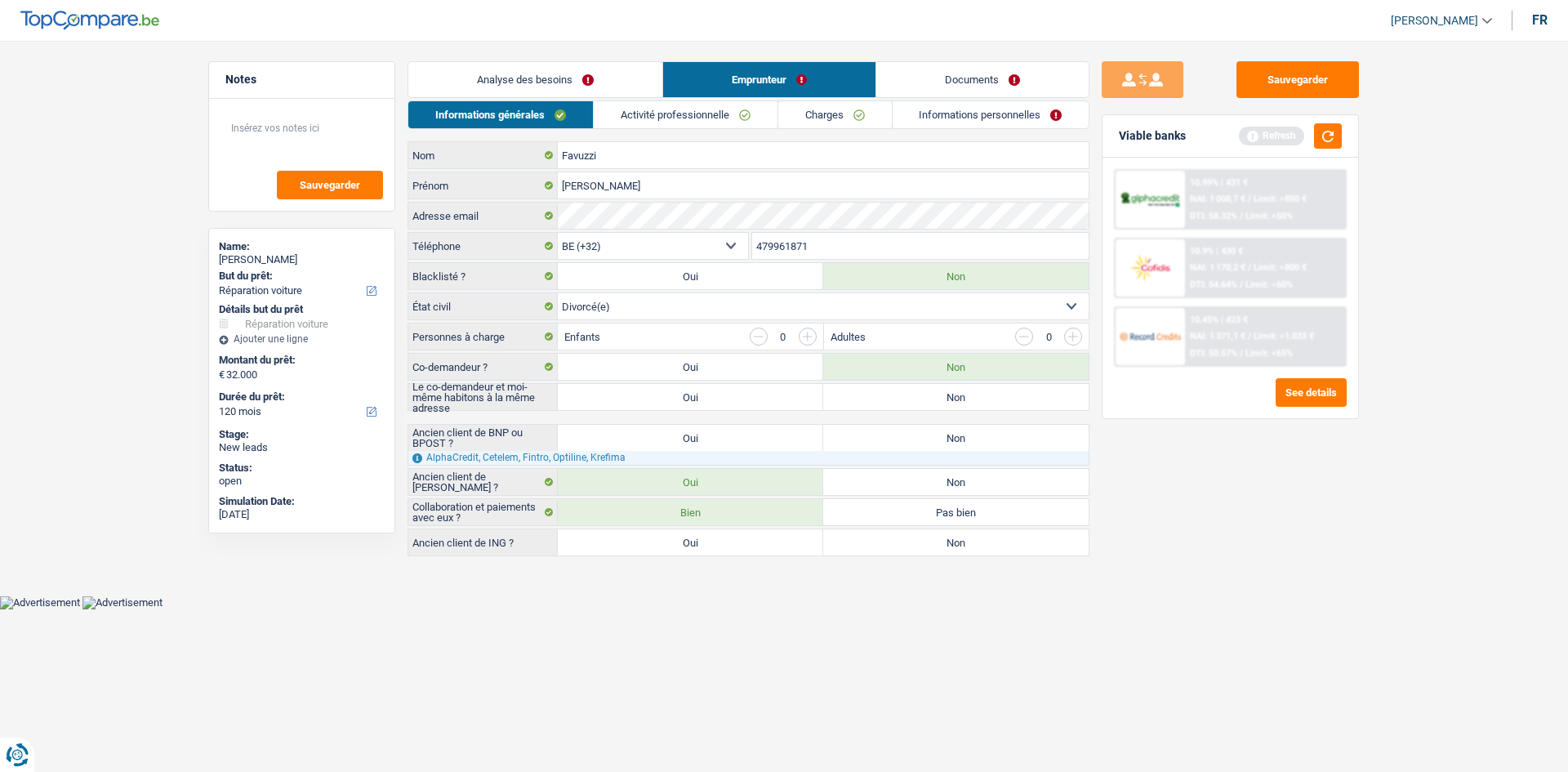 click on "Non" at bounding box center (956, 542) 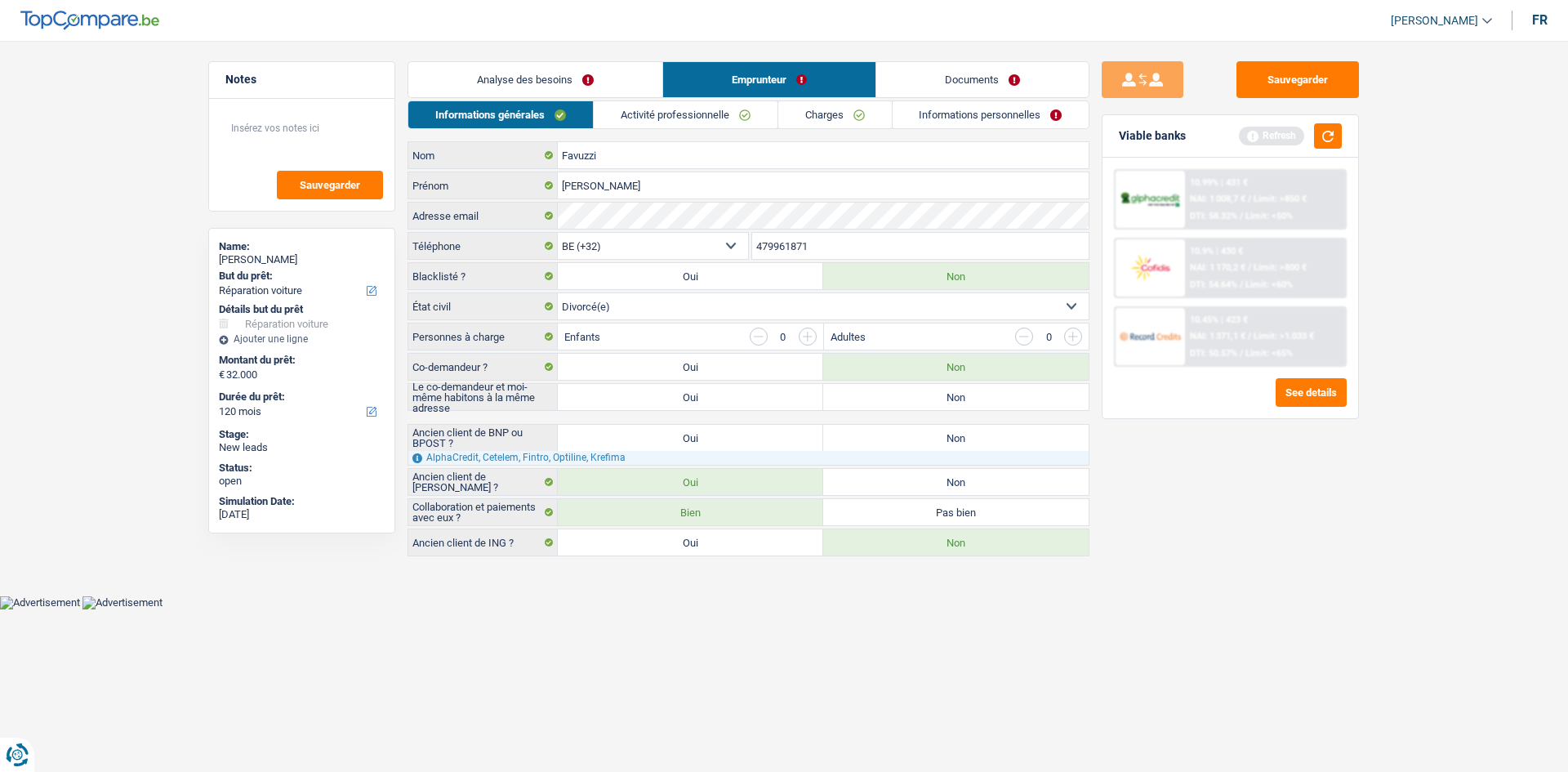 drag, startPoint x: 929, startPoint y: 443, endPoint x: 1120, endPoint y: 478, distance: 194.18033 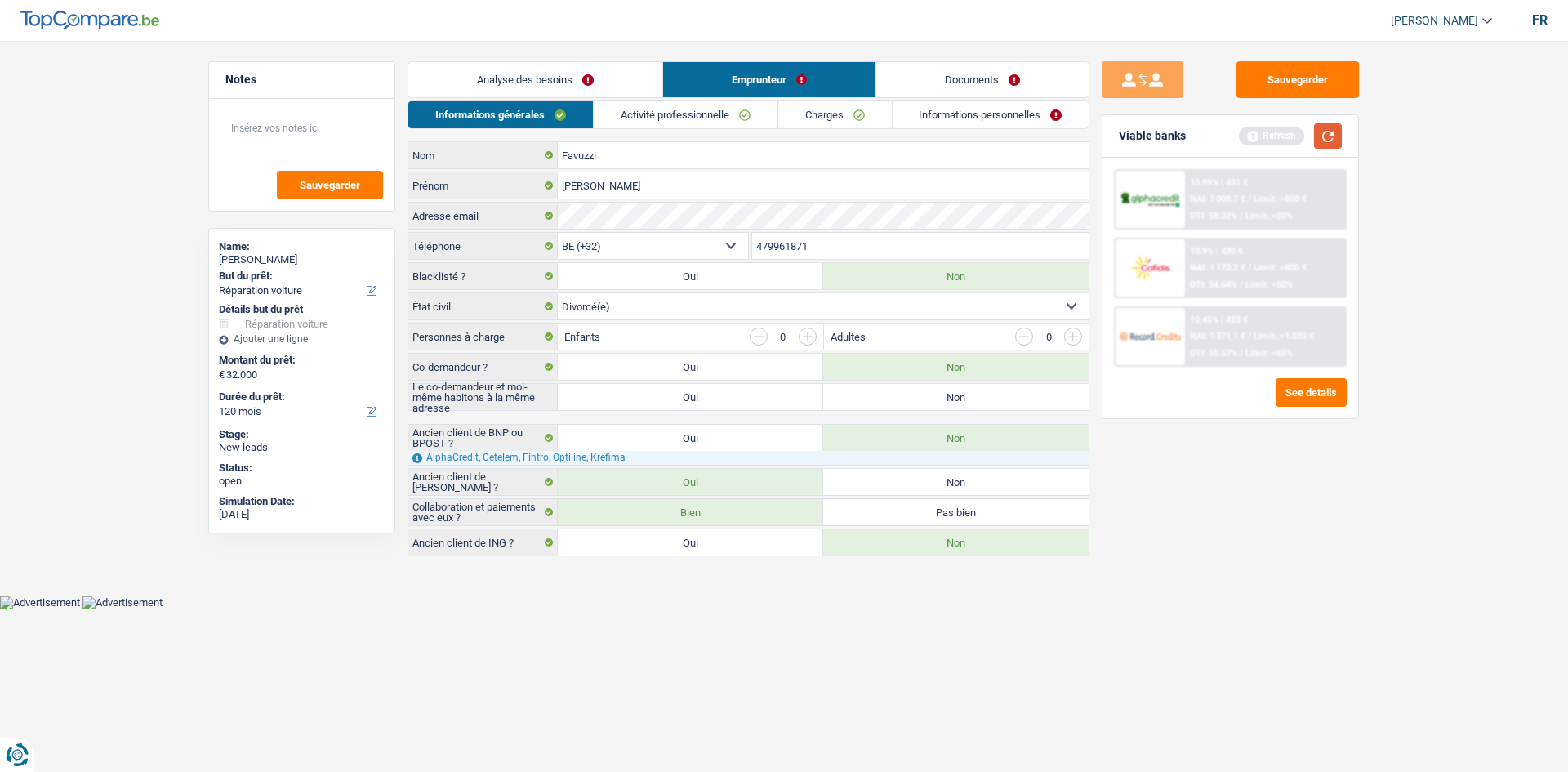 drag, startPoint x: 1328, startPoint y: 128, endPoint x: 1206, endPoint y: 149, distance: 123.79418 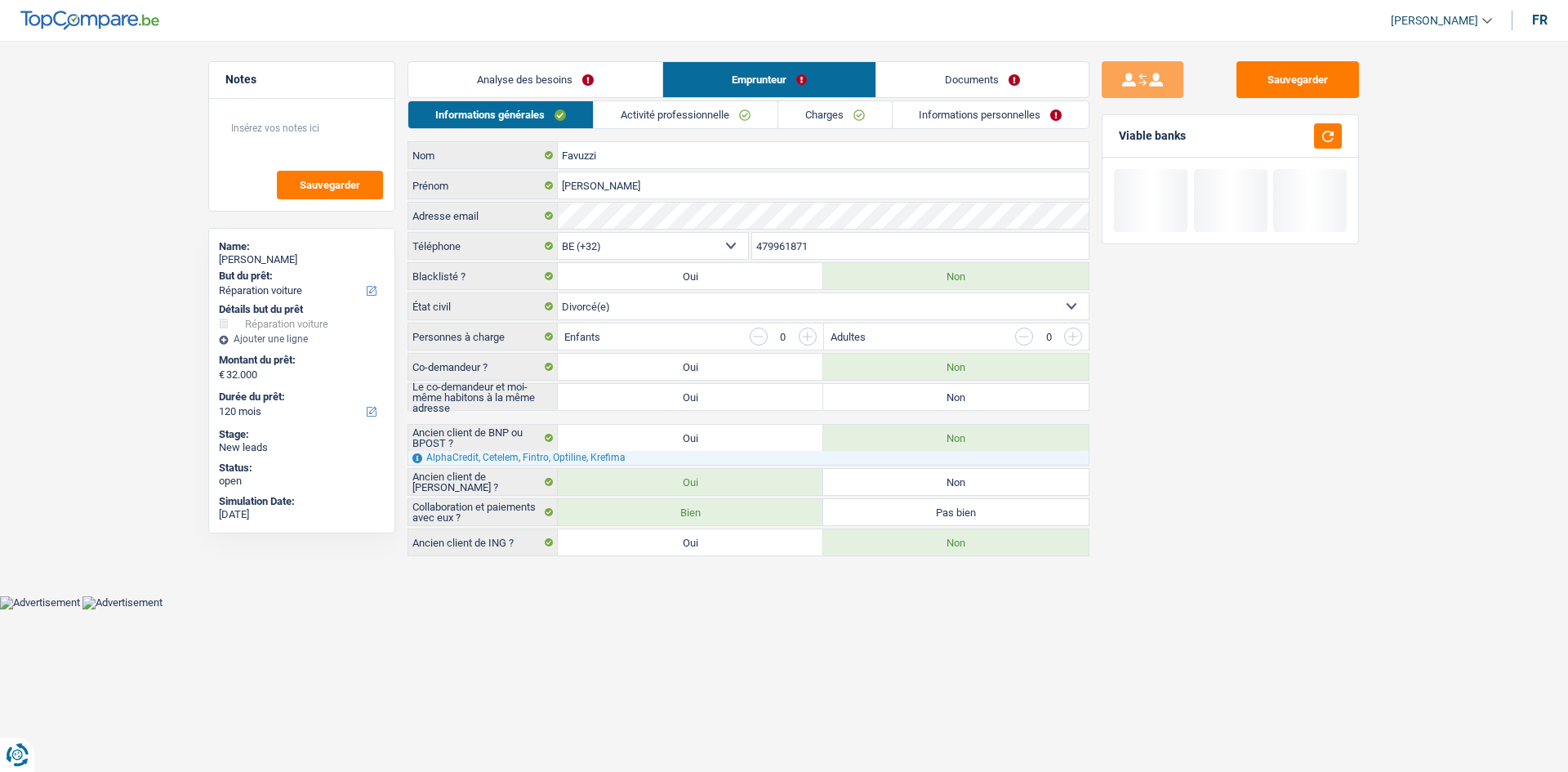 click on "Analyse des besoins" at bounding box center (535, 79) 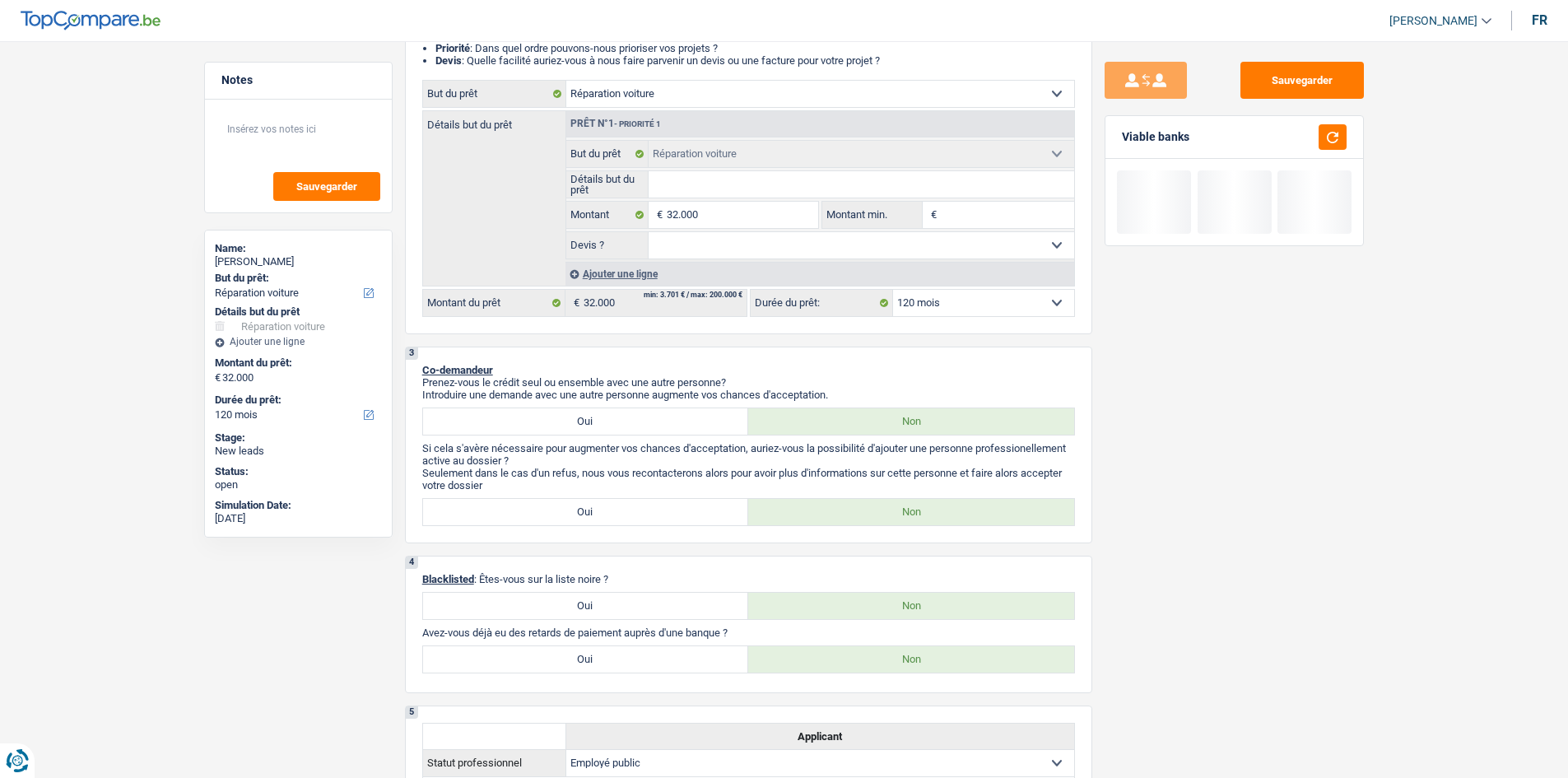 scroll, scrollTop: 412, scrollLeft: 0, axis: vertical 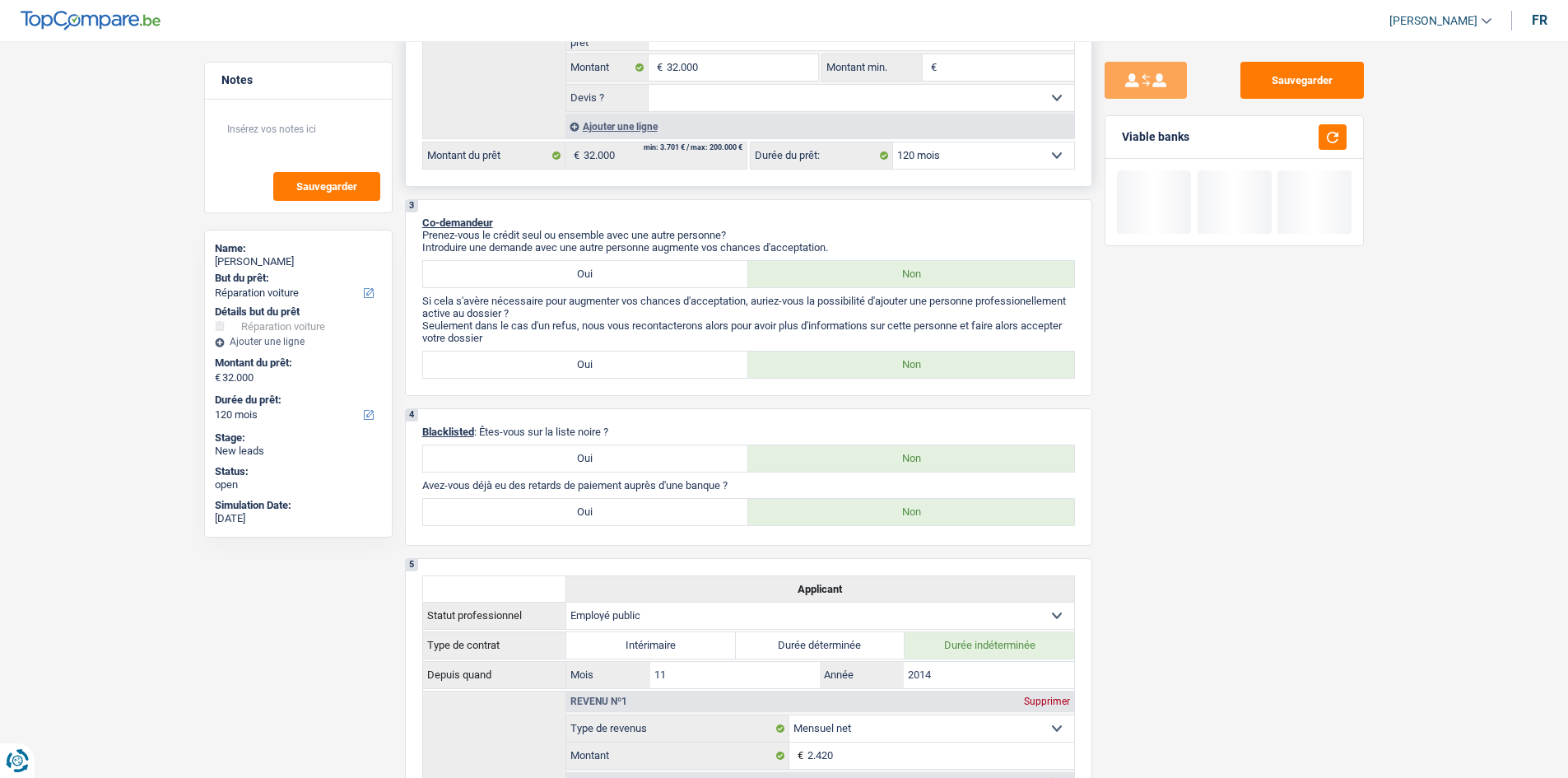 click on "12 mois 18 mois 24 mois 30 mois 36 mois 42 mois 48 mois 60 mois 72 mois 84 mois 96 mois 120 mois
Sélectionner une option" at bounding box center [984, 156] 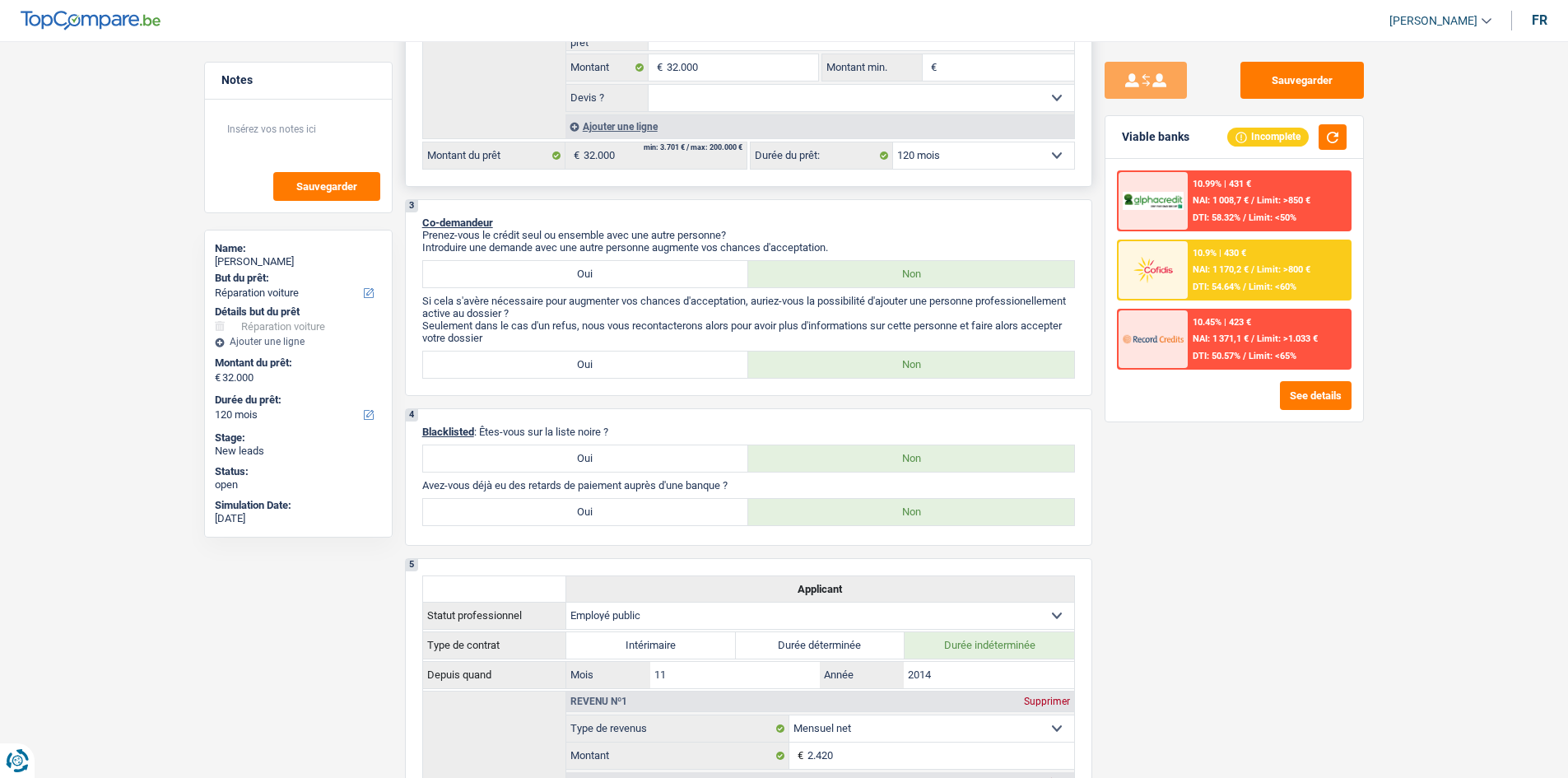 click on "12 mois 18 mois 24 mois 30 mois 36 mois 42 mois 48 mois 60 mois 72 mois 84 mois 96 mois 120 mois
Sélectionner une option" at bounding box center (984, 156) 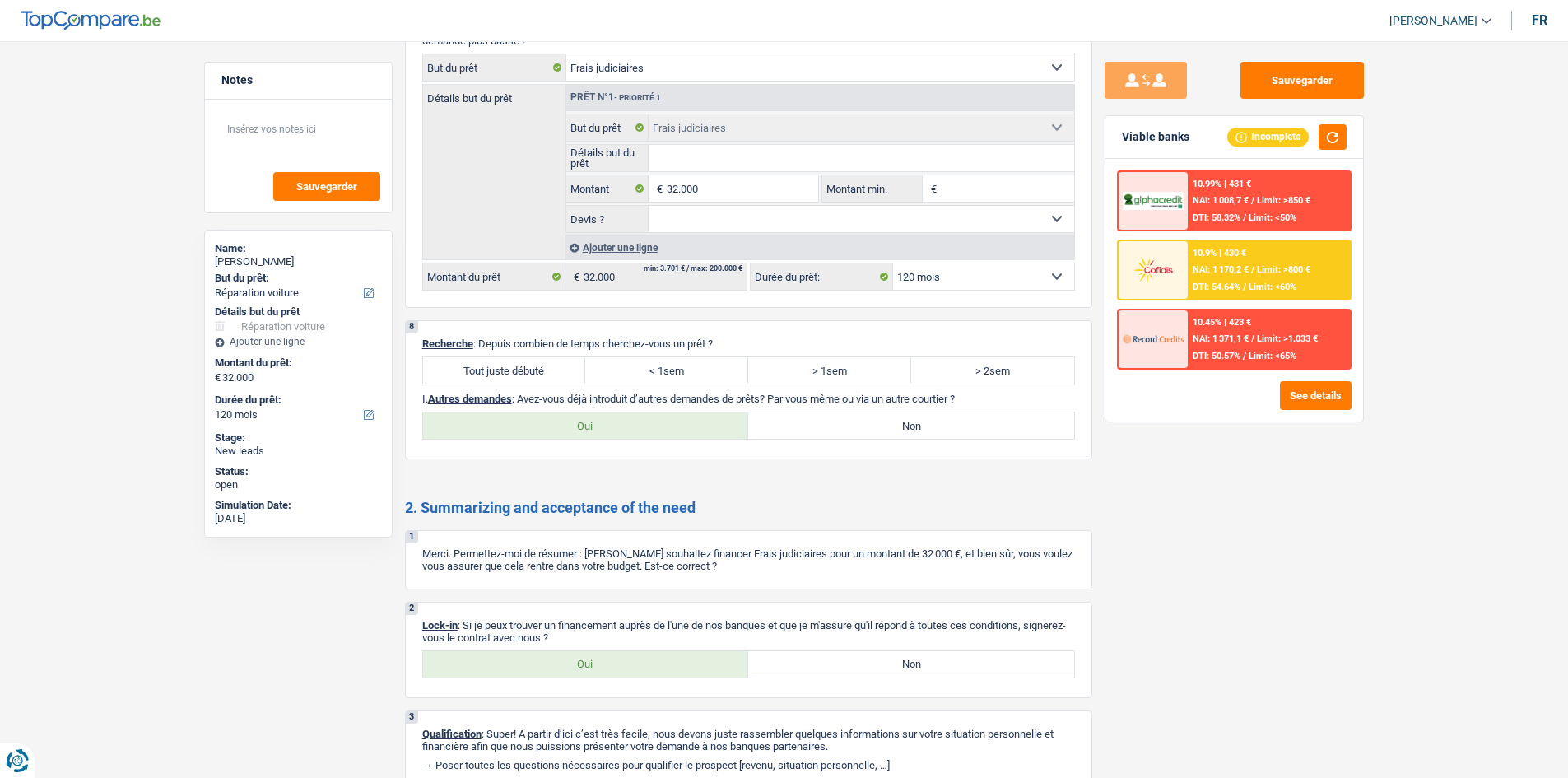 scroll, scrollTop: 2006, scrollLeft: 0, axis: vertical 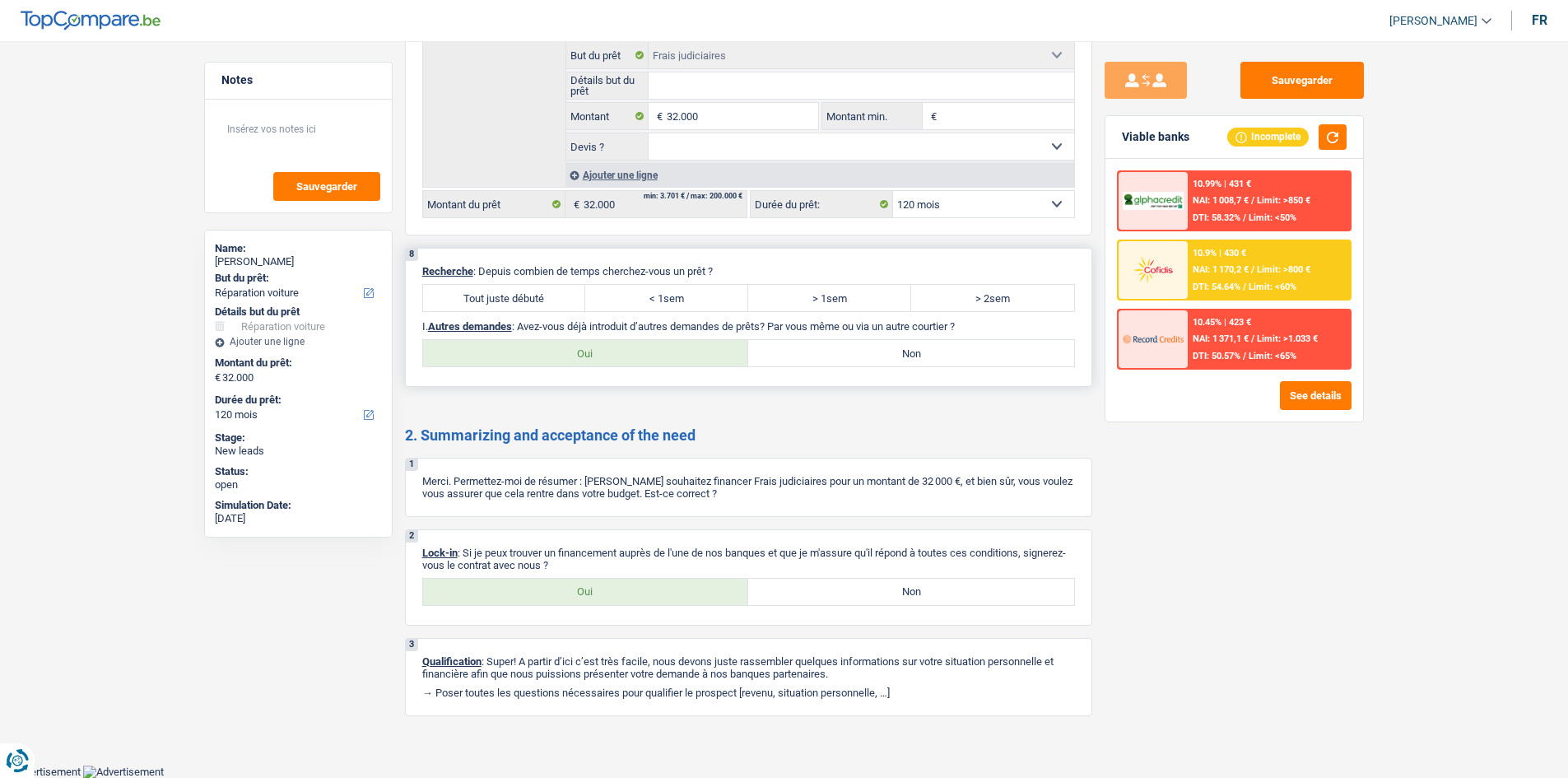 click on "Tout juste débuté" at bounding box center [505, 298] 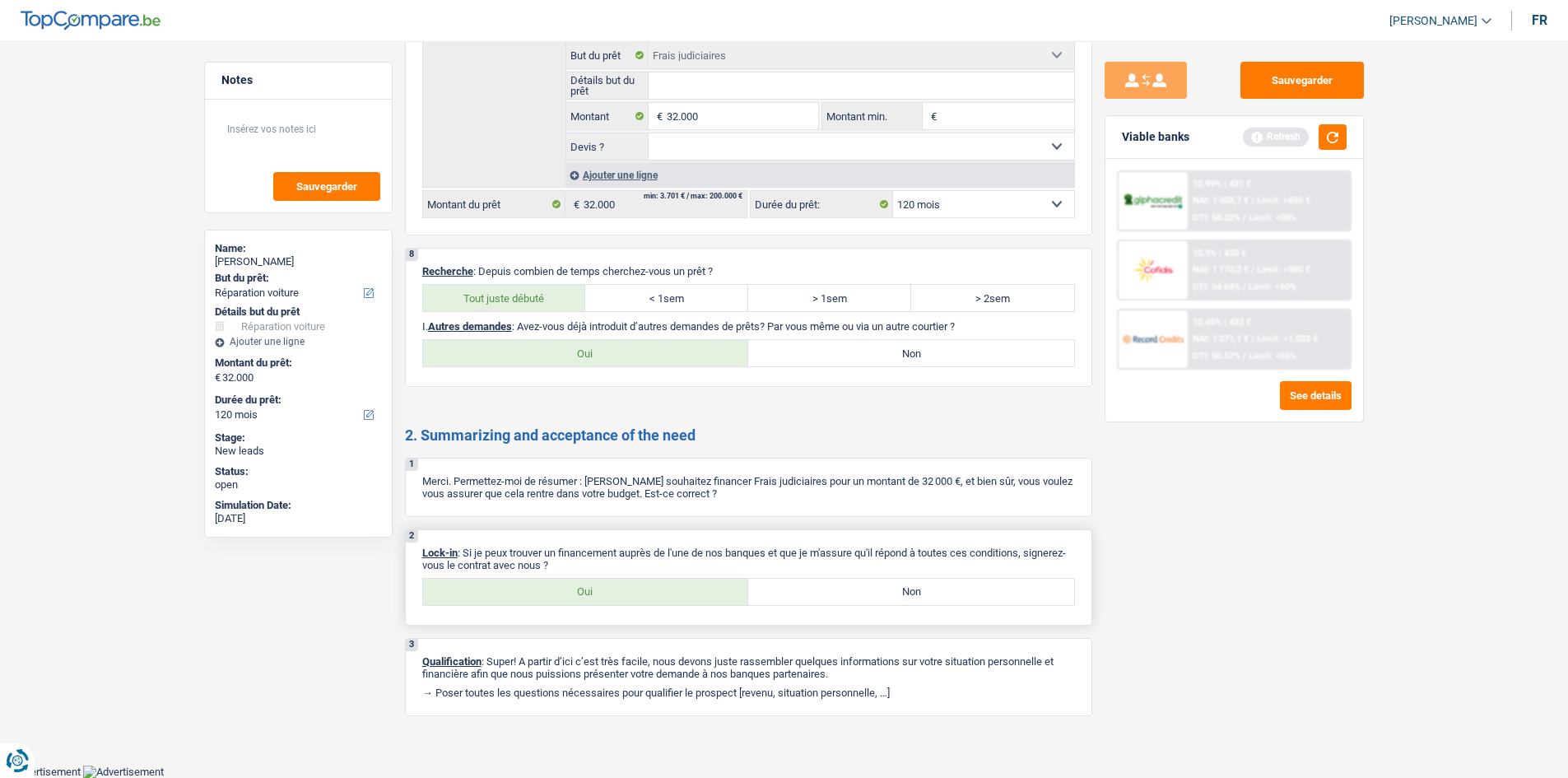 click on "Oui" at bounding box center [586, 592] 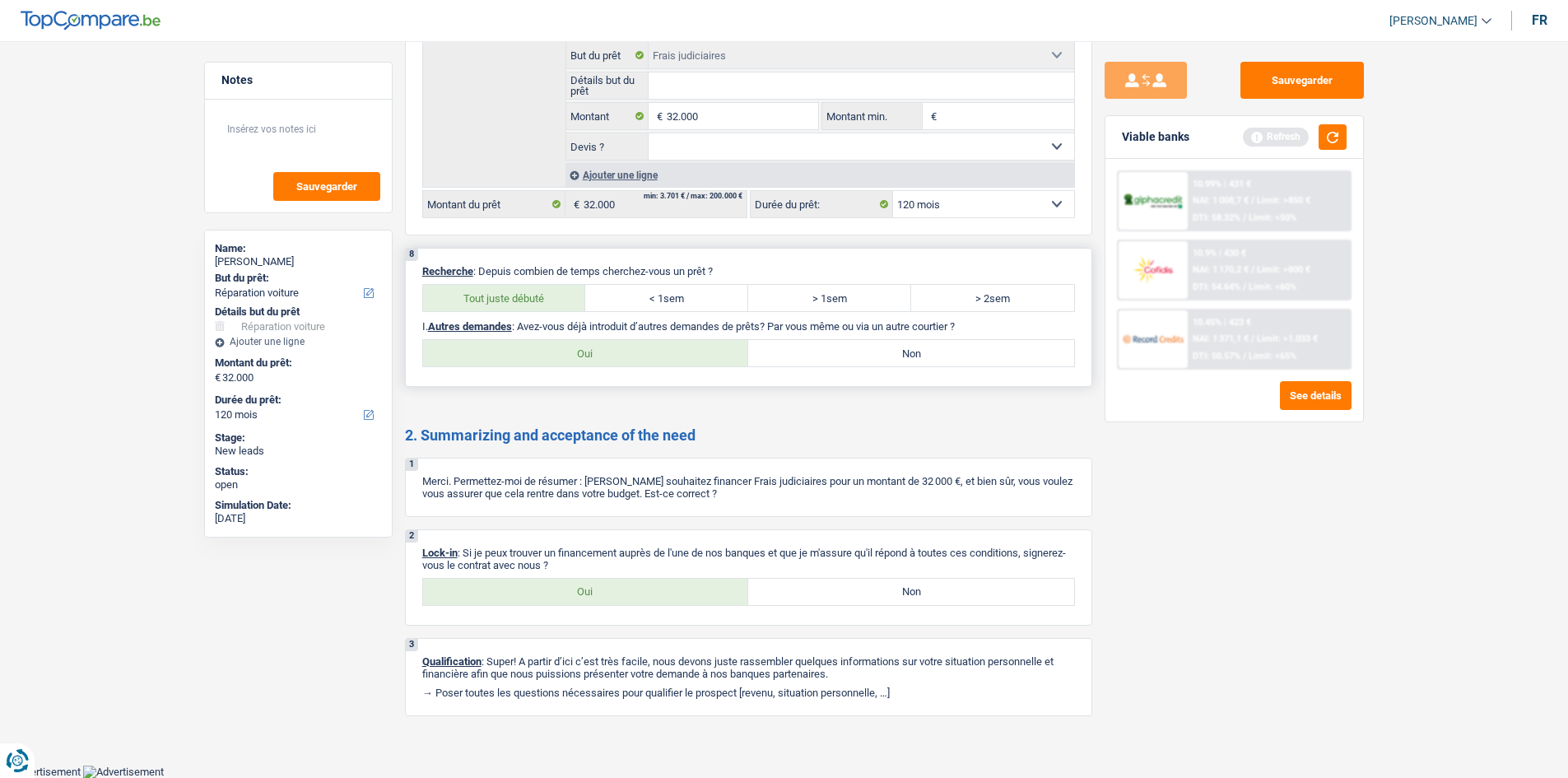 click on "Oui" at bounding box center [586, 353] 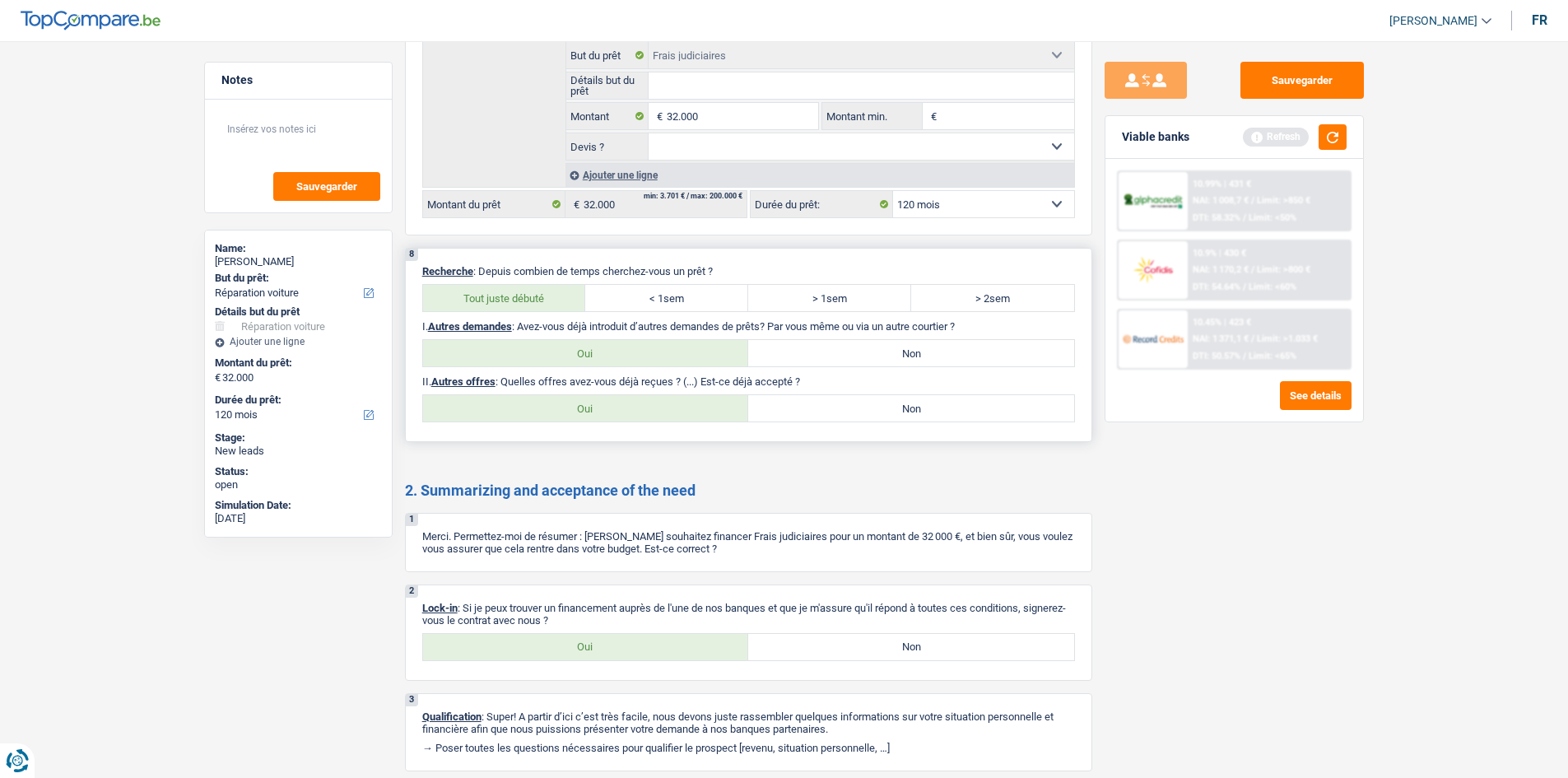 drag, startPoint x: 919, startPoint y: 412, endPoint x: 962, endPoint y: 430, distance: 46.6154 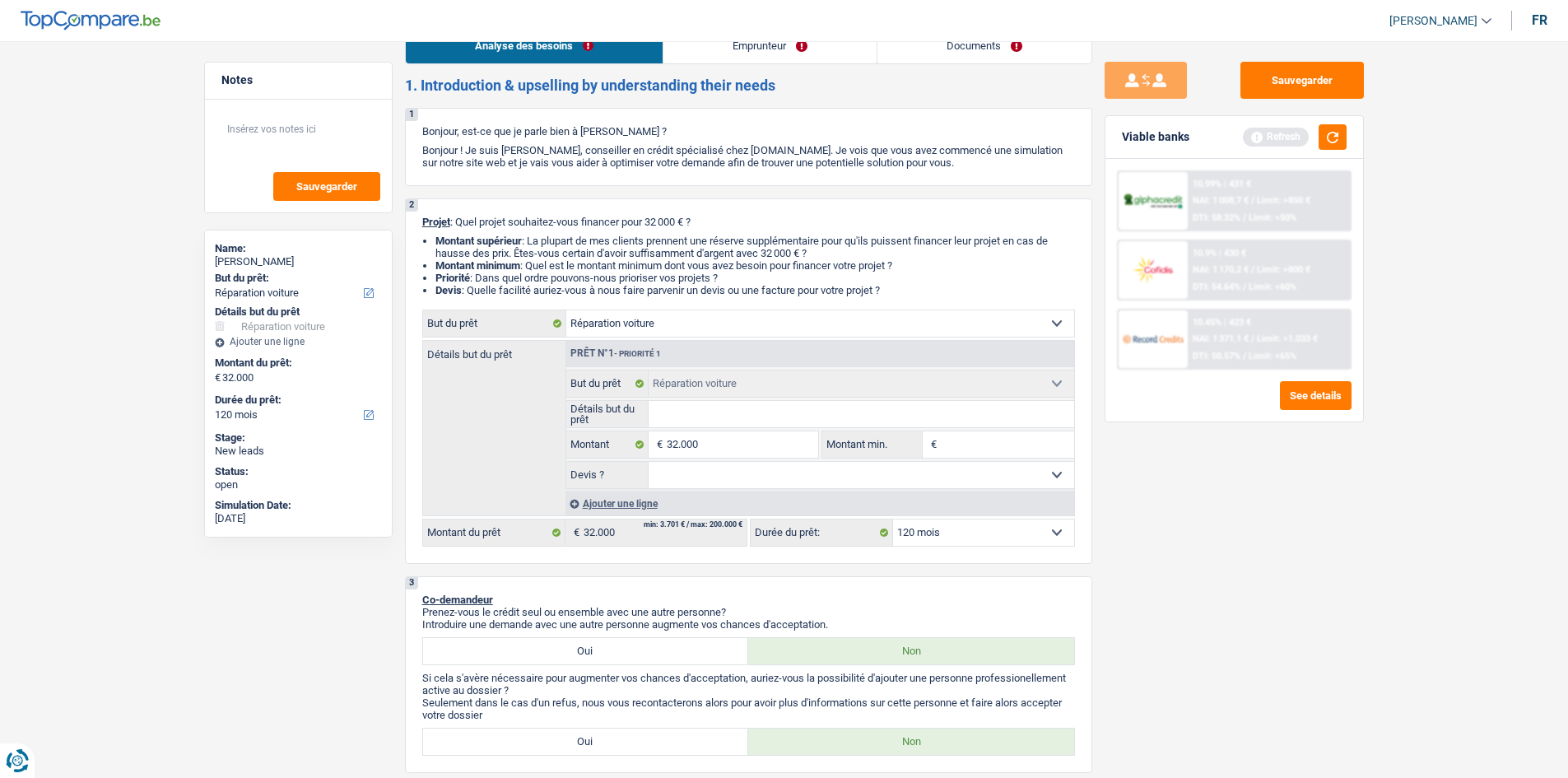 scroll, scrollTop: 0, scrollLeft: 0, axis: both 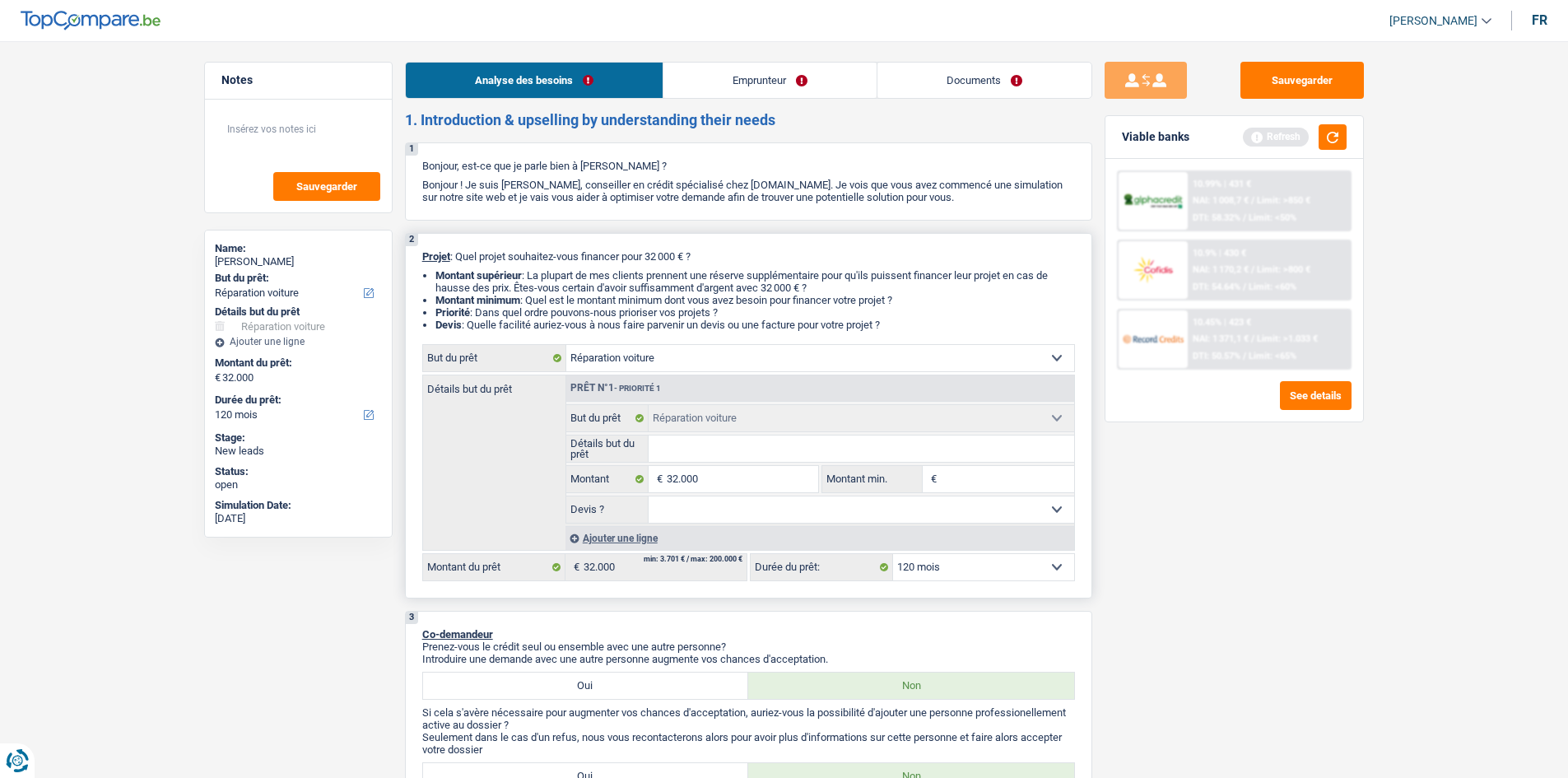 click on "Confort maison: meubles, textile, peinture, électroménager, outillage non-professionnel Hifi, multimédia, gsm, ordinateur Aménagement: frais d'installation, déménagement Evénement familial: naissance, mariage, divorce, communion, décès Frais médicaux Frais d'études Frais permis de conduire Loisirs: voyage, sport, musique Rafraîchissement: petits travaux maison et jardin Frais judiciaires Réparation voiture Prêt rénovation (non disponible pour les non-propriétaires) Prêt énergie (non disponible pour les non-propriétaires) Prêt voiture Taxes, impôts non professionnels Rénovation bien à l'étranger Dettes familiales Assurance Autre
Sélectionner une option" at bounding box center (820, 358) 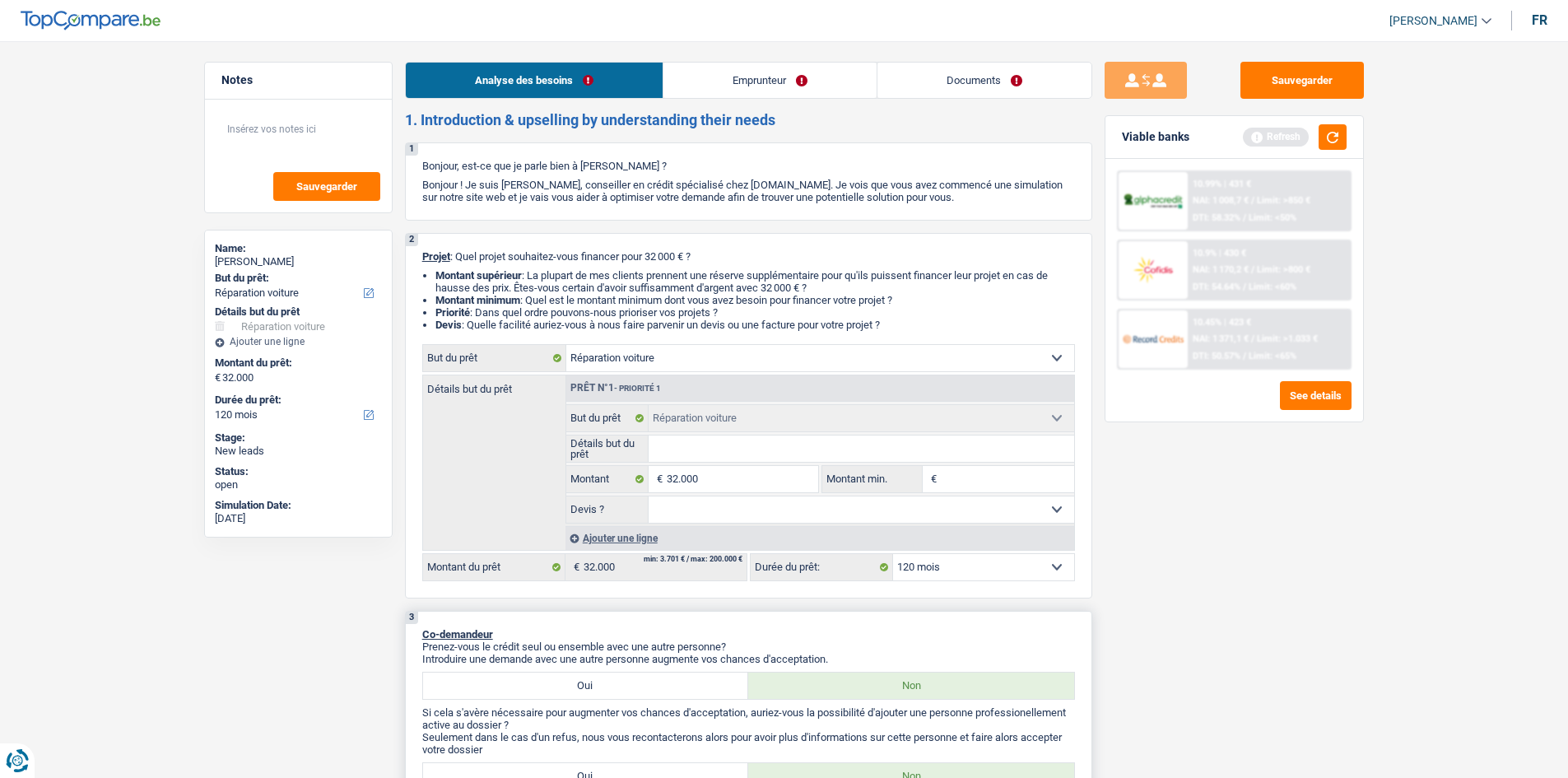 select on "other" 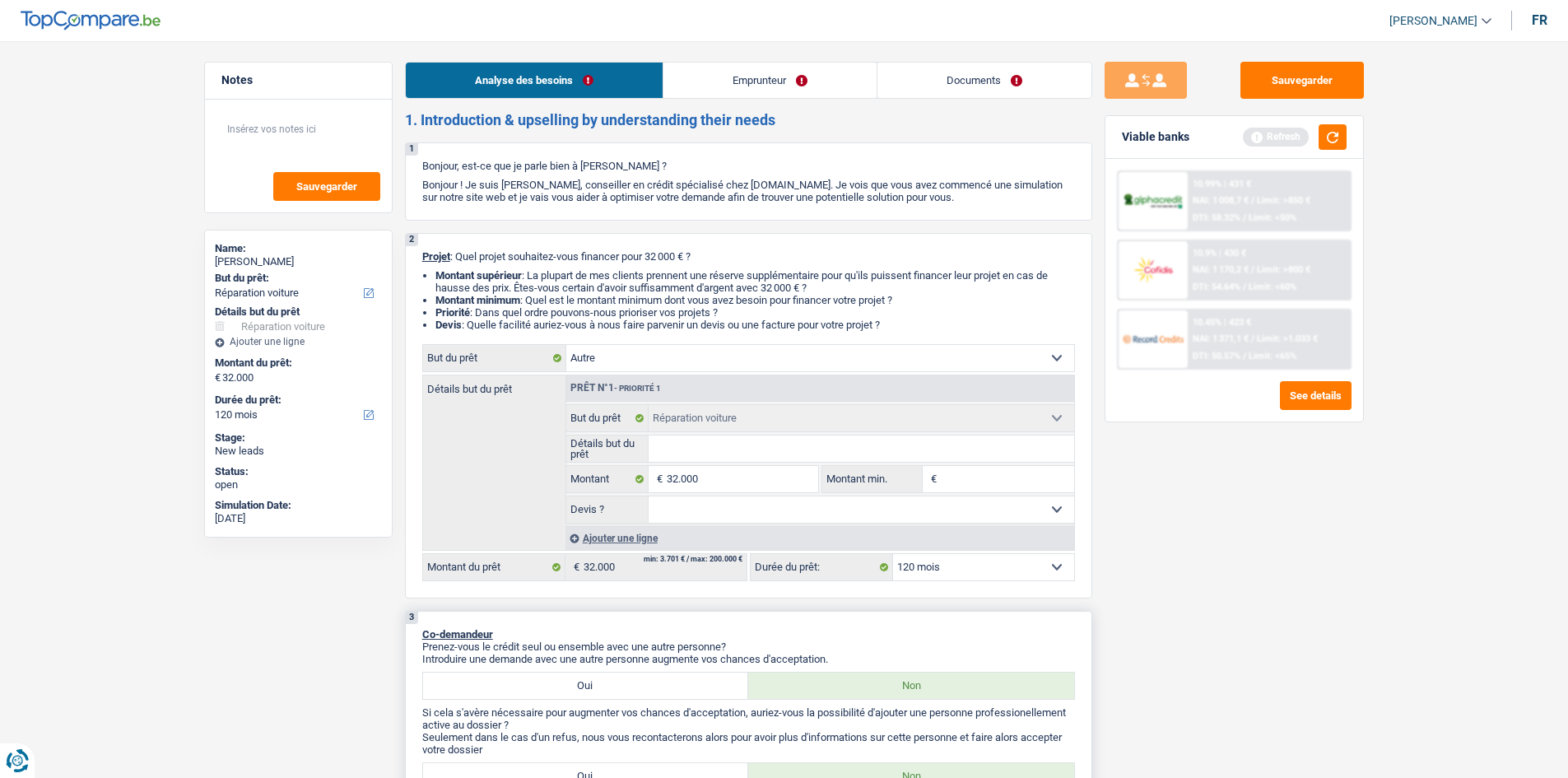 click on "Confort maison: meubles, textile, peinture, électroménager, outillage non-professionnel Hifi, multimédia, gsm, ordinateur Aménagement: frais d'installation, déménagement Evénement familial: naissance, mariage, divorce, communion, décès Frais médicaux Frais d'études Frais permis de conduire Loisirs: voyage, sport, musique Rafraîchissement: petits travaux maison et jardin Frais judiciaires Réparation voiture Prêt rénovation (non disponible pour les non-propriétaires) Prêt énergie (non disponible pour les non-propriétaires) Prêt voiture Taxes, impôts non professionnels Rénovation bien à l'étranger Dettes familiales Assurance Autre
Sélectionner une option" at bounding box center [820, 358] 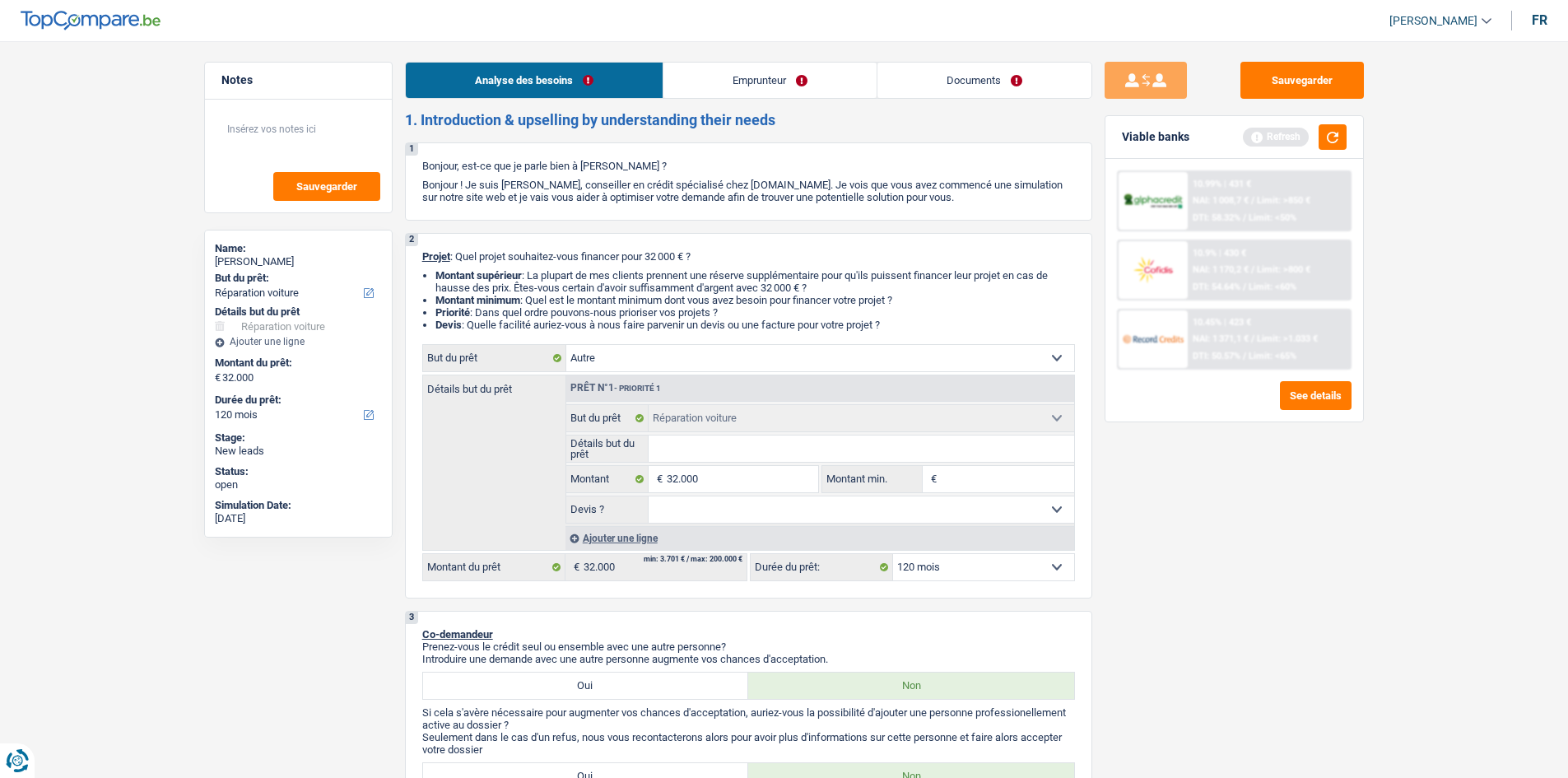 select on "other" 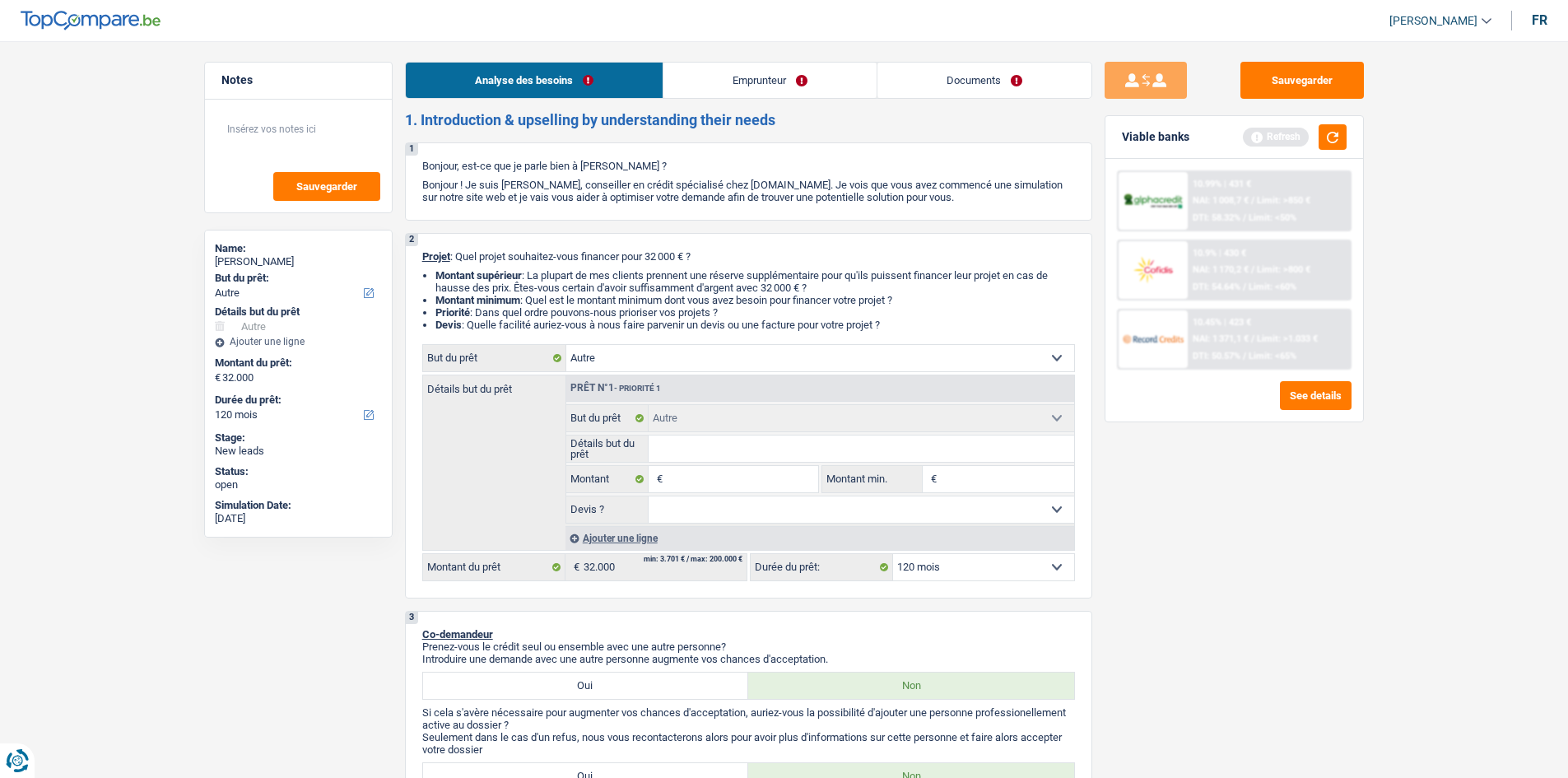select on "judicial" 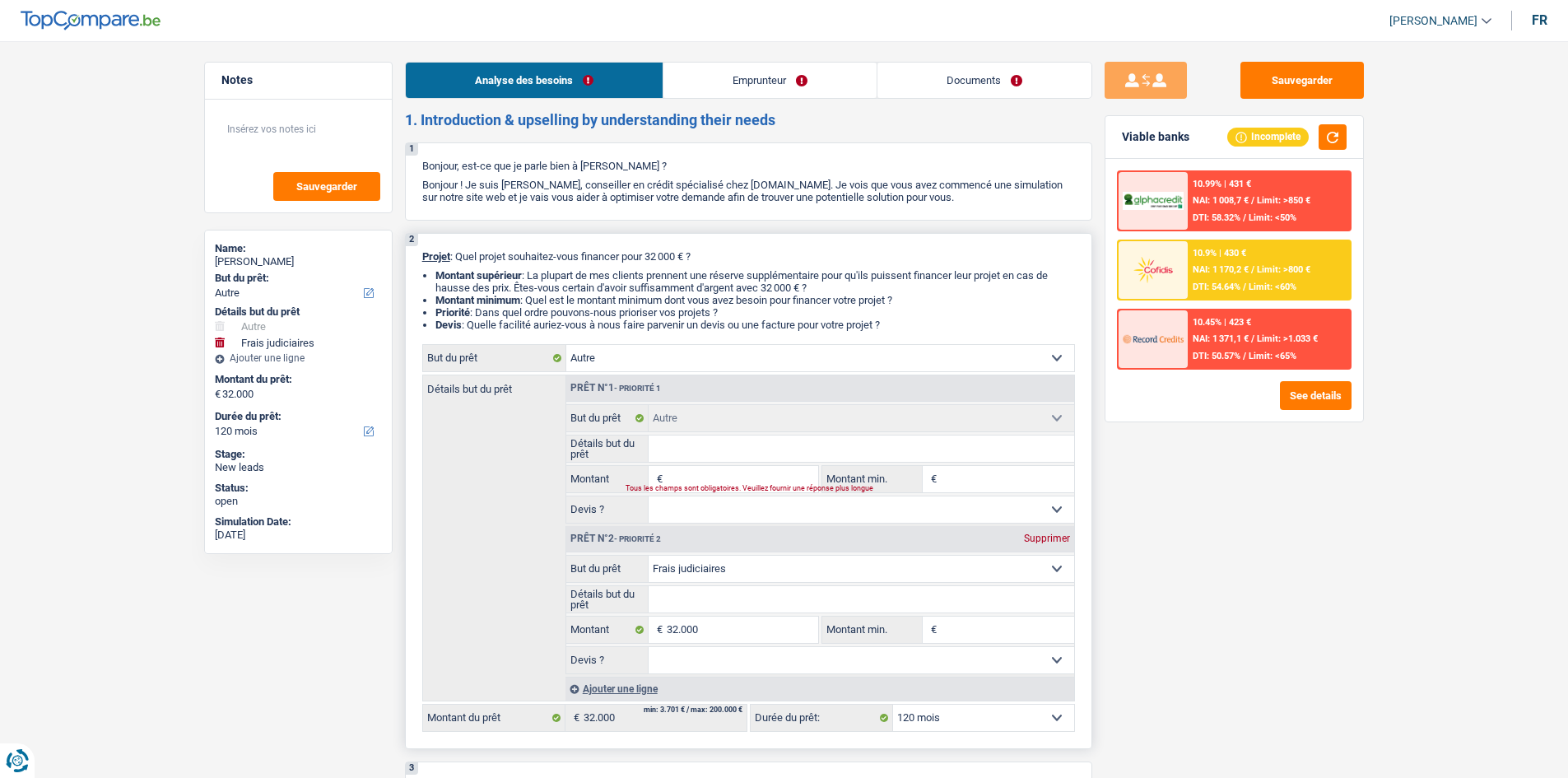 click on "Montant" at bounding box center [742, 479] 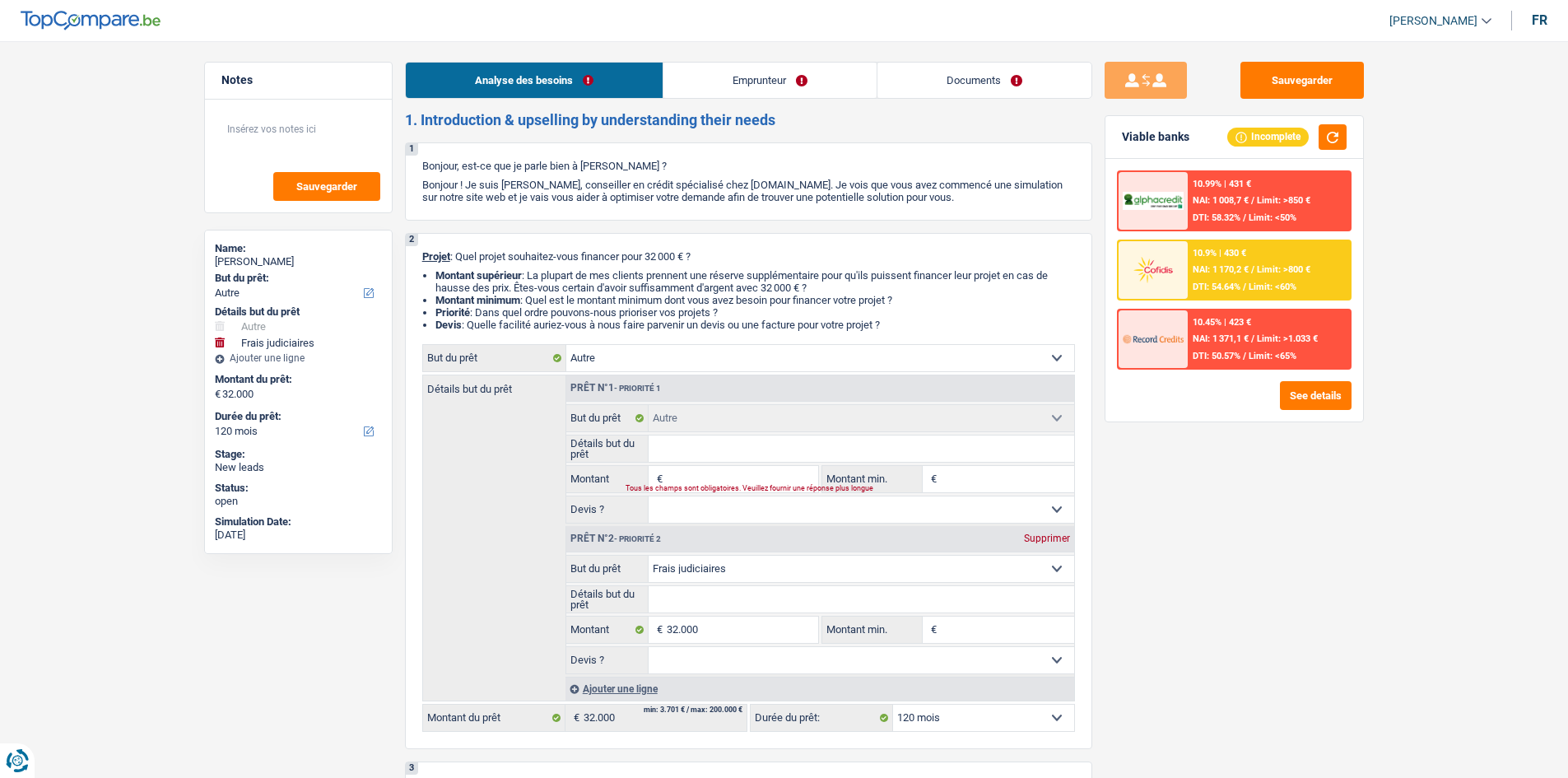 type on "1" 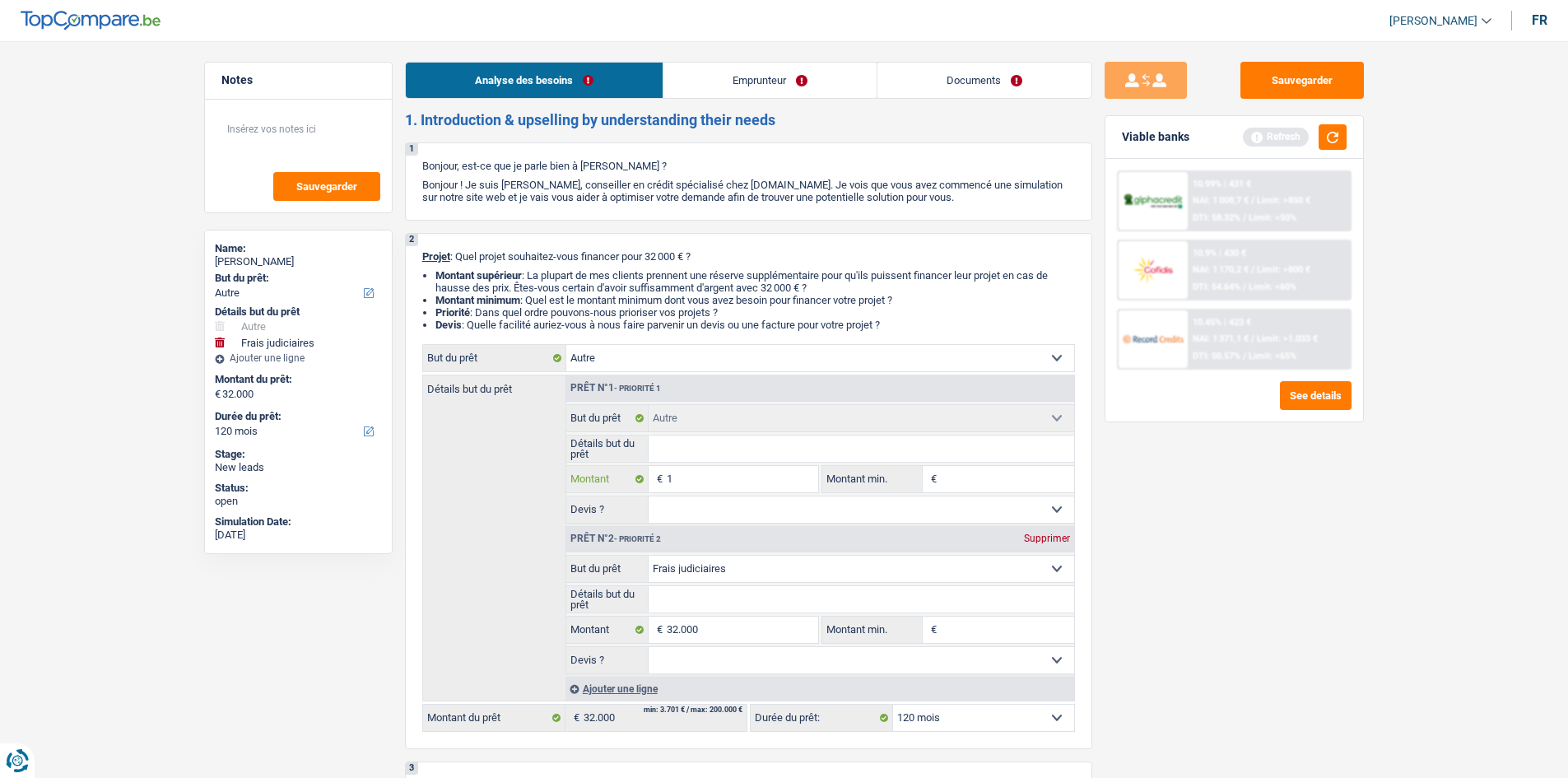 type on "17" 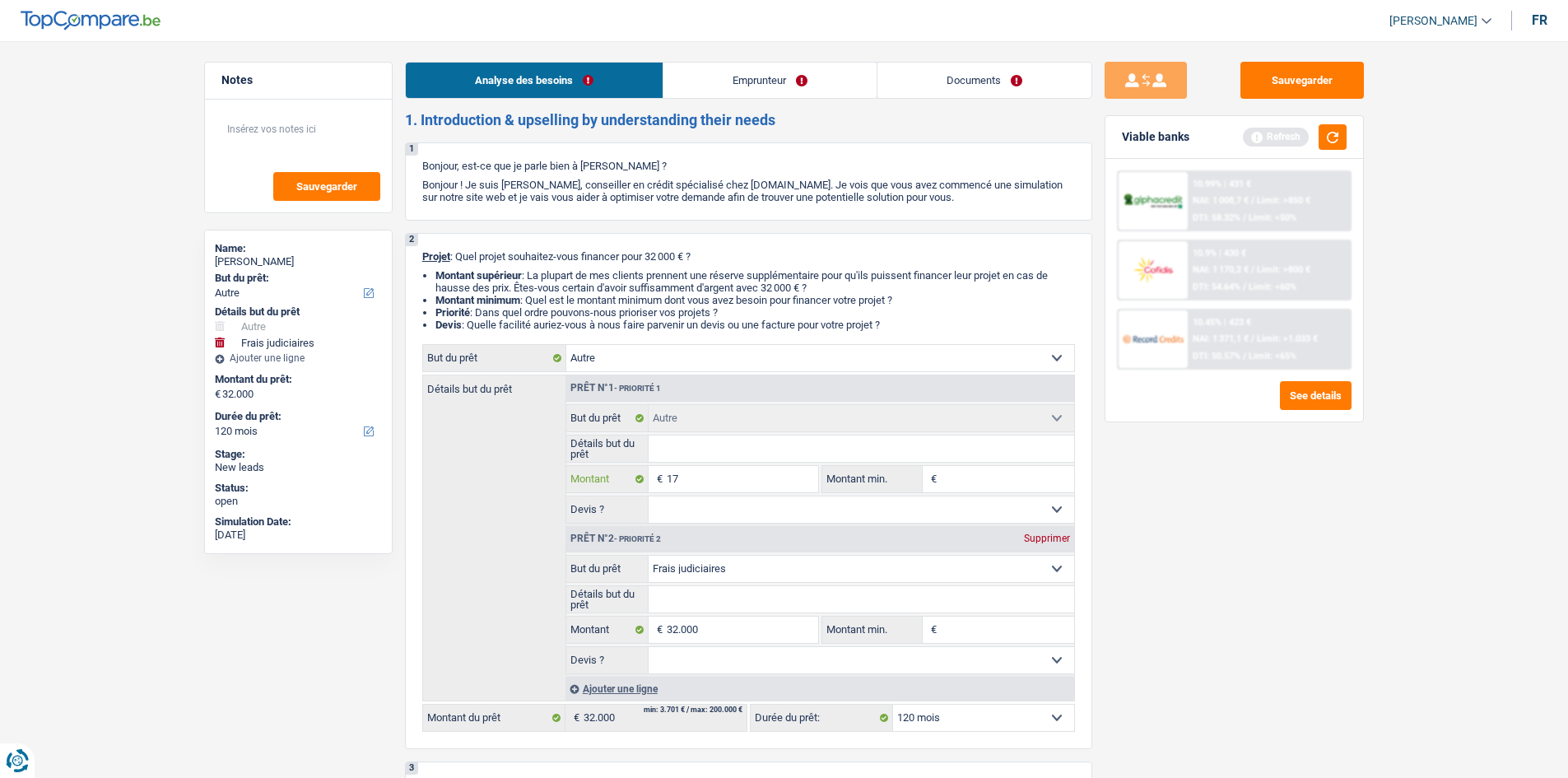 type on "170" 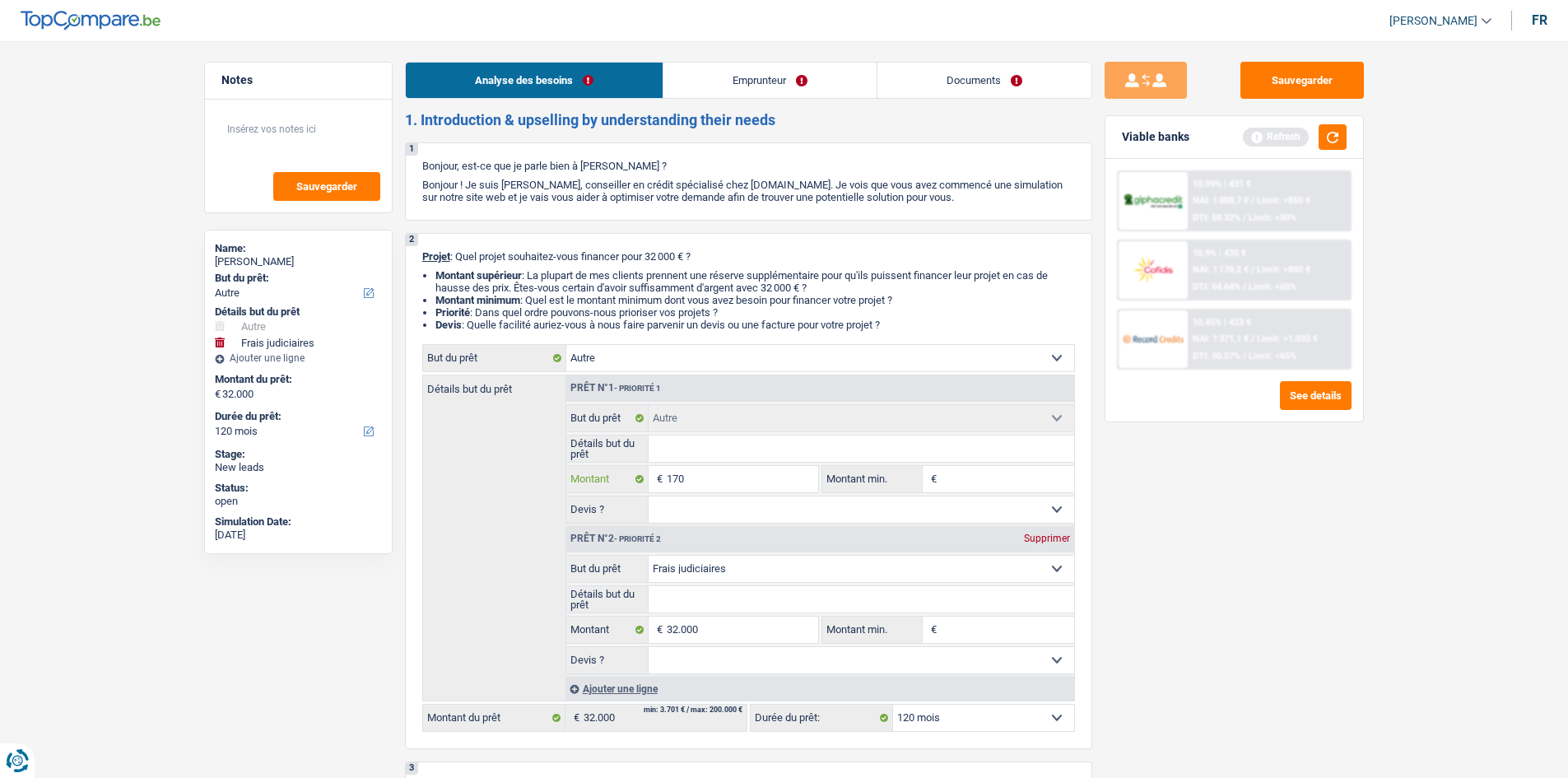 type on "1.700" 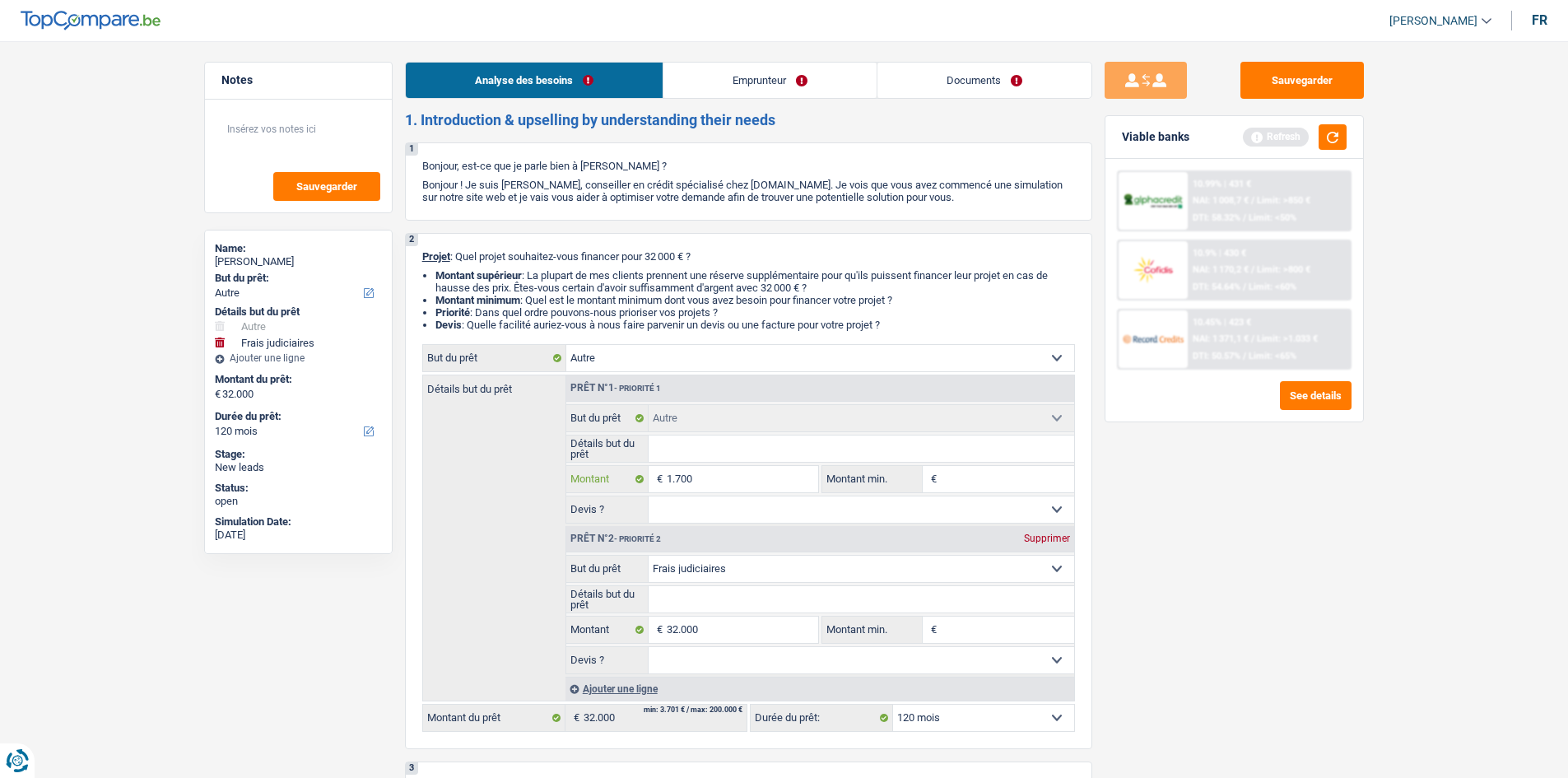 type on "17.000" 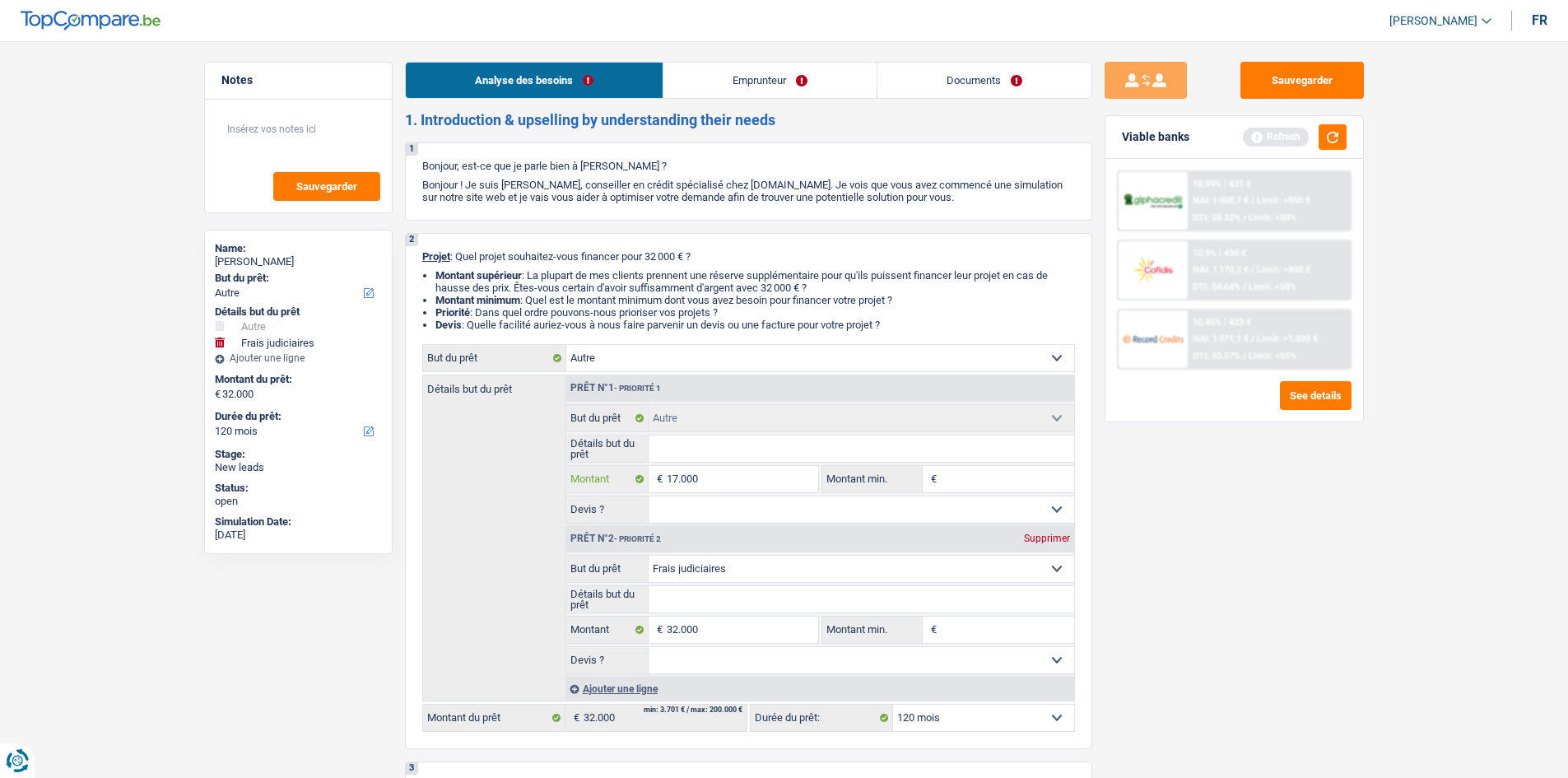type on "17.000" 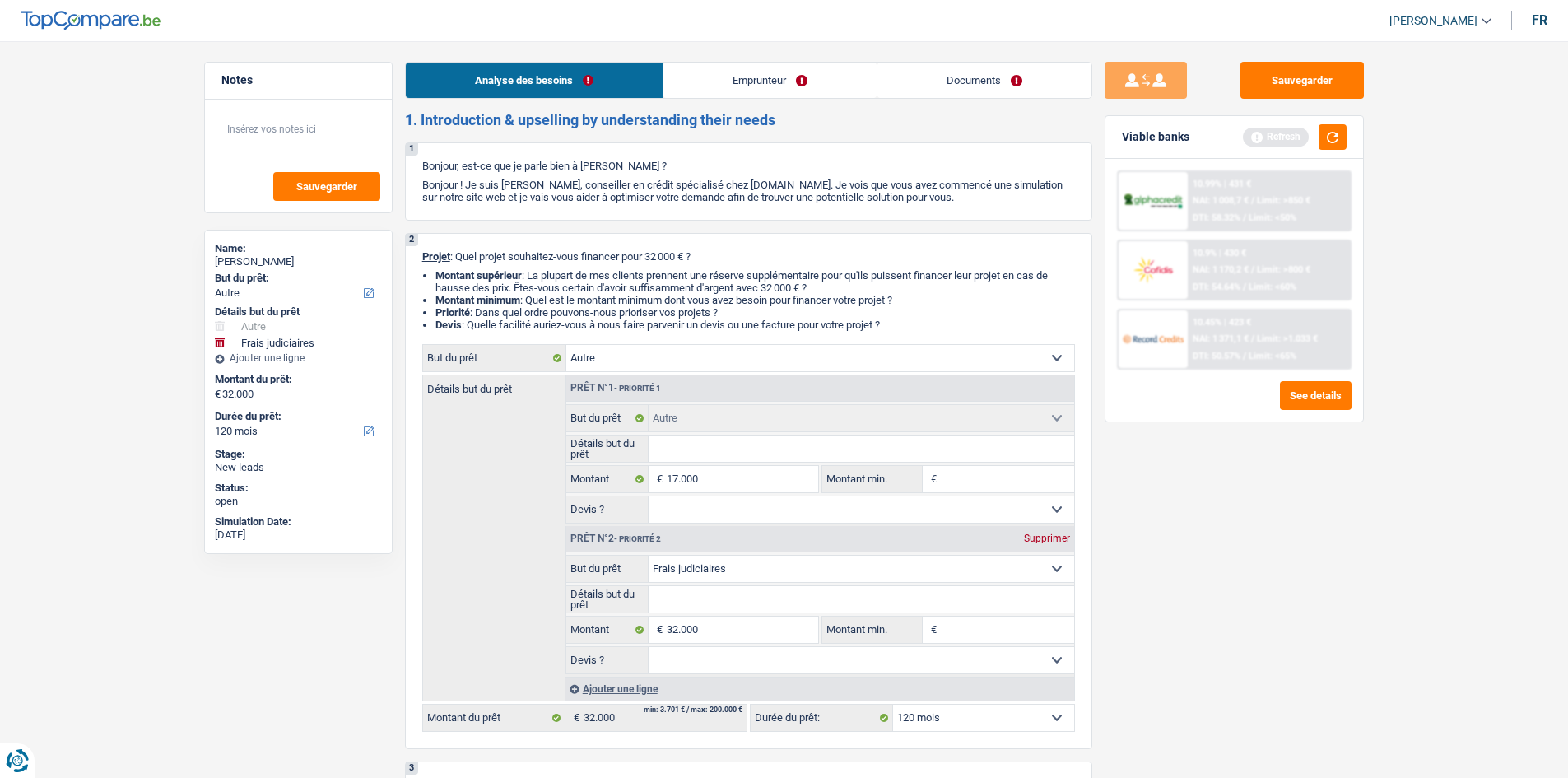 type on "49.000" 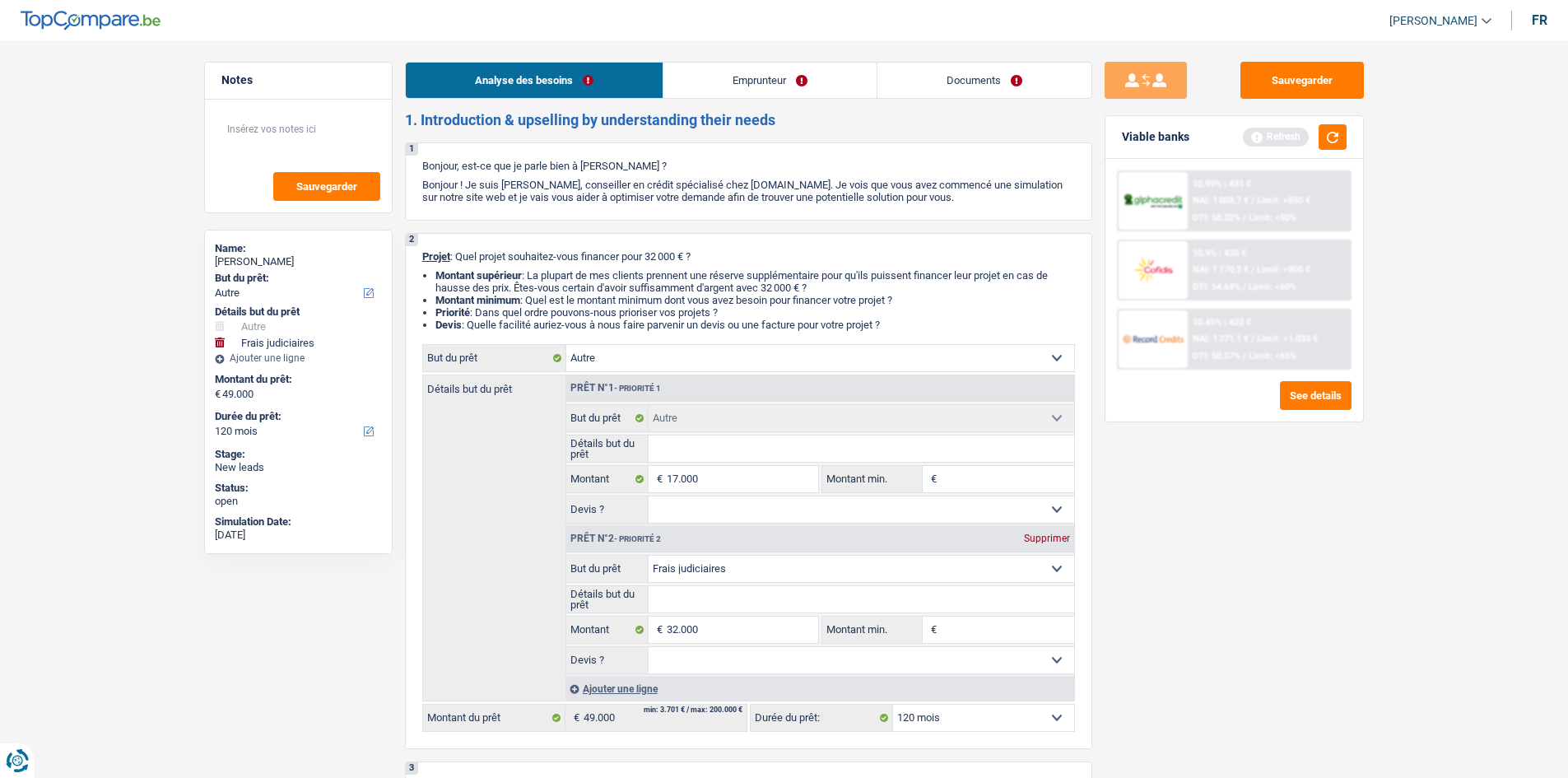 click on "Sauvegarder
Viable banks
Refresh
10.99% | 431 €
NAI: 1 008,7 €
/
Limit: >850 €
DTI: 58.32%
/
Limit: <50%
10.9% | 430 €
NAI: 1 170,2 €
/
Limit: >800 €
DTI: 54.64%
/
Limit: <60%
/       /" at bounding box center [1234, 404] 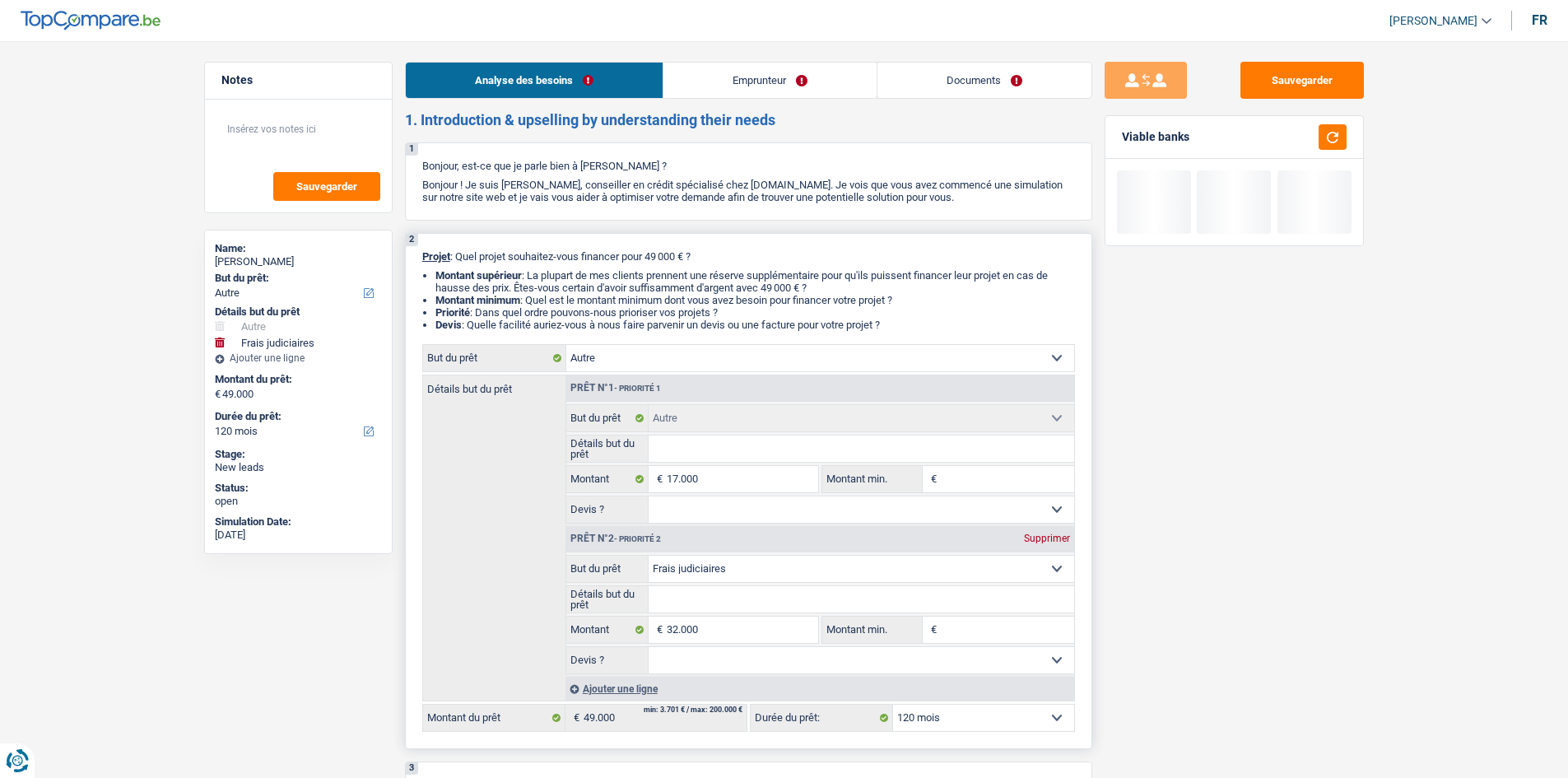 click on "Confort maison: meubles, textile, peinture, électroménager, outillage non-professionnel Hifi, multimédia, gsm, ordinateur Aménagement: frais d'installation, déménagement Evénement familial: naissance, mariage, divorce, communion, décès Frais médicaux Frais d'études Frais permis de conduire Loisirs: voyage, sport, musique Rafraîchissement: petits travaux maison et jardin Frais judiciaires Réparation voiture Prêt rénovation (non disponible pour les non-propriétaires) Prêt énergie (non disponible pour les non-propriétaires) Prêt voiture Taxes, impôts non professionnels Rénovation bien à l'étranger Dettes familiales Assurance Autre
Sélectionner une option" at bounding box center [820, 358] 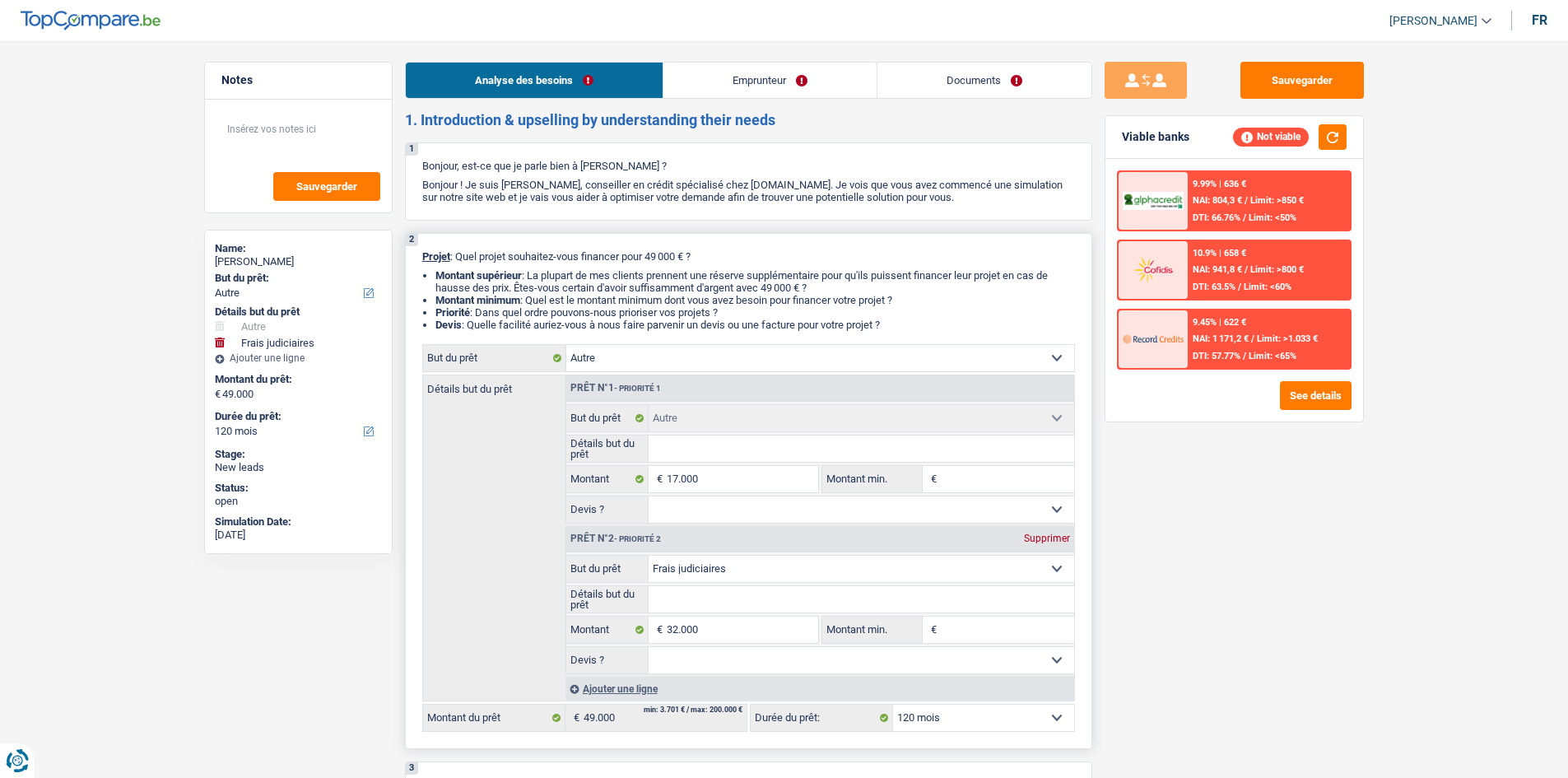 click on "Confort maison: meubles, textile, peinture, électroménager, outillage non-professionnel Hifi, multimédia, gsm, ordinateur Aménagement: frais d'installation, déménagement Evénement familial: naissance, mariage, divorce, communion, décès Frais médicaux Frais d'études Frais permis de conduire Loisirs: voyage, sport, musique Rafraîchissement: petits travaux maison et jardin Frais judiciaires Réparation voiture Prêt rénovation (non disponible pour les non-propriétaires) Prêt énergie (non disponible pour les non-propriétaires) Prêt voiture Taxes, impôts non professionnels Rénovation bien à l'étranger Dettes familiales Assurance Autre
Sélectionner une option" at bounding box center [820, 358] 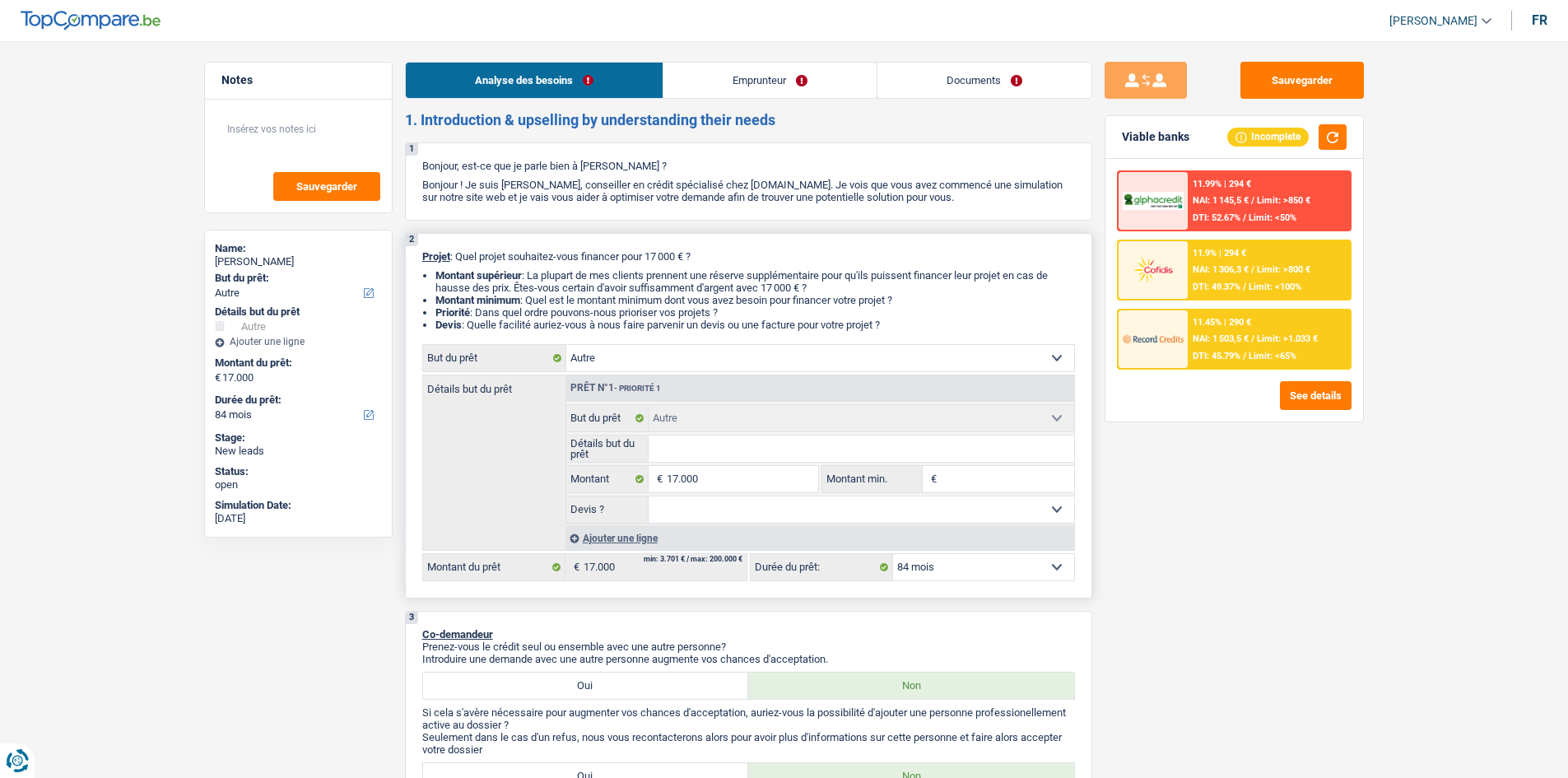 click on "Ajouter une ligne" at bounding box center (820, 538) 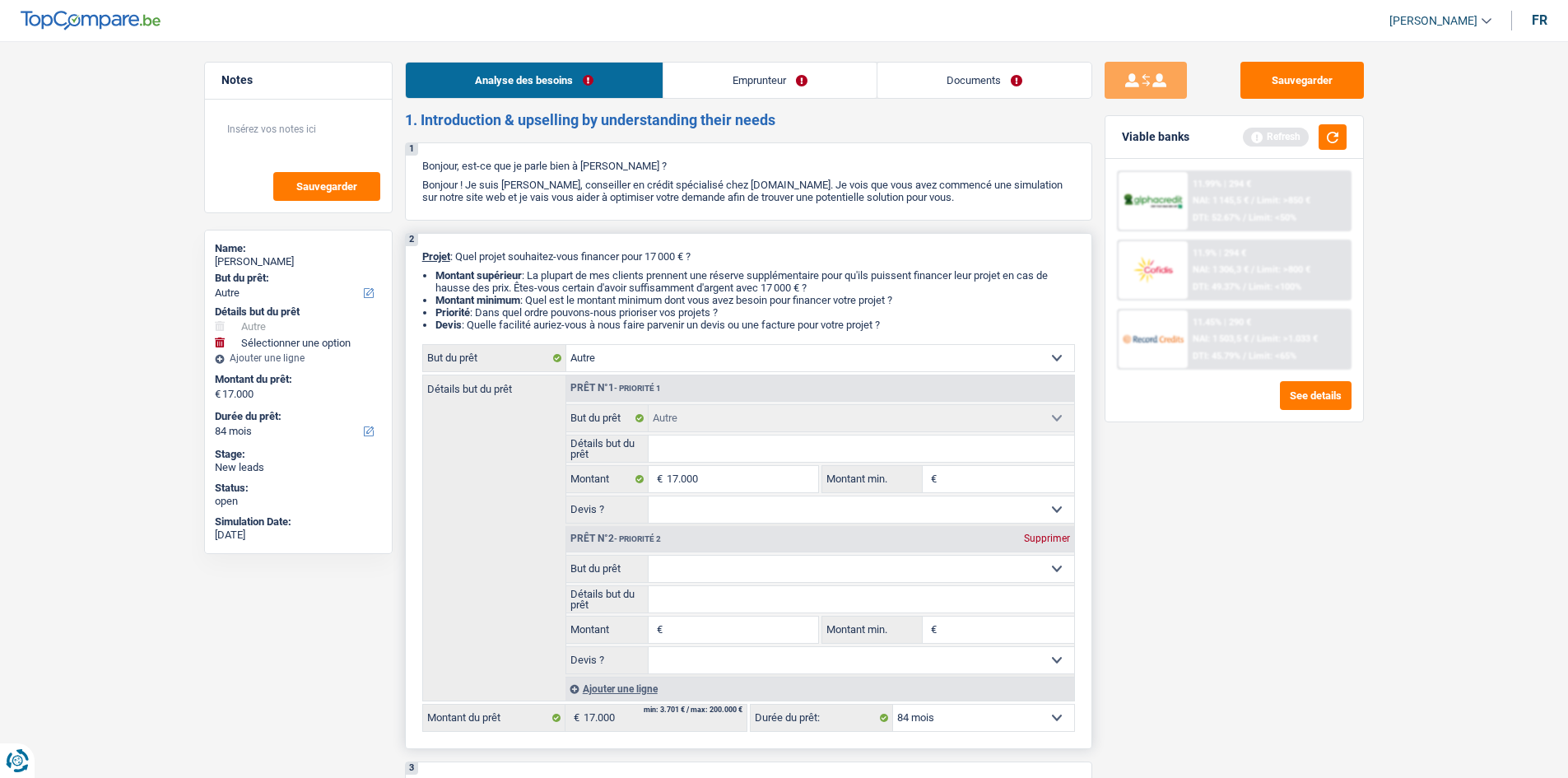 click on "Confort maison: meubles, textile, peinture, électroménager, outillage non-professionnel Hifi, multimédia, gsm, ordinateur Aménagement: frais d'installation, déménagement Evénement familial: naissance, mariage, divorce, communion, décès Frais médicaux Frais d'études Frais permis de conduire Loisirs: voyage, sport, musique Rafraîchissement: petits travaux maison et jardin Frais judiciaires Réparation voiture Prêt rénovation (non disponible pour les non-propriétaires) Prêt énergie (non disponible pour les non-propriétaires) Prêt voiture Taxes, impôts non professionnels Rénovation bien à l'étranger Dettes familiales Assurance Autre
Sélectionner une option" at bounding box center (861, 569) 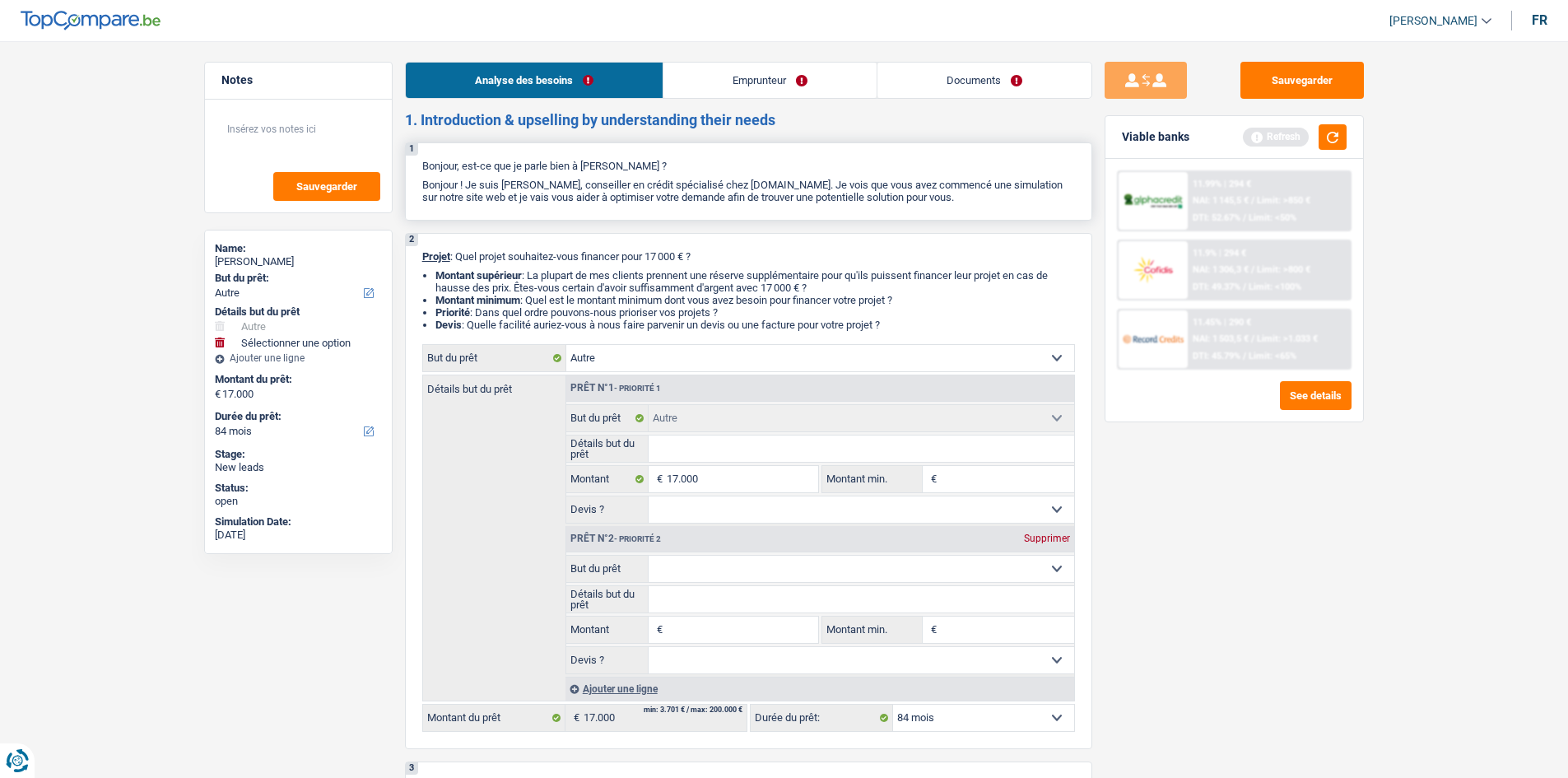 select on "household" 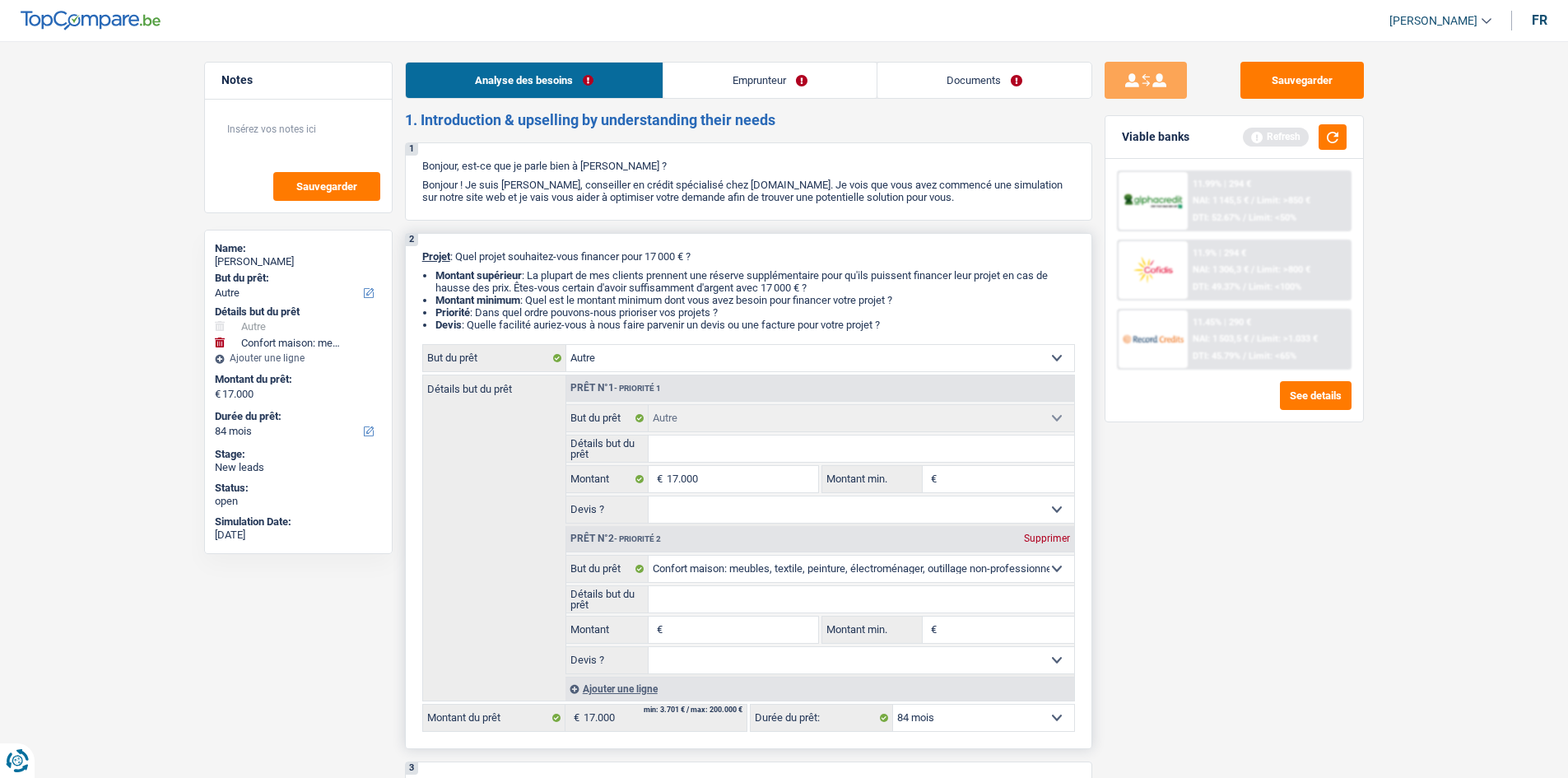 click on "Montant" at bounding box center (742, 630) 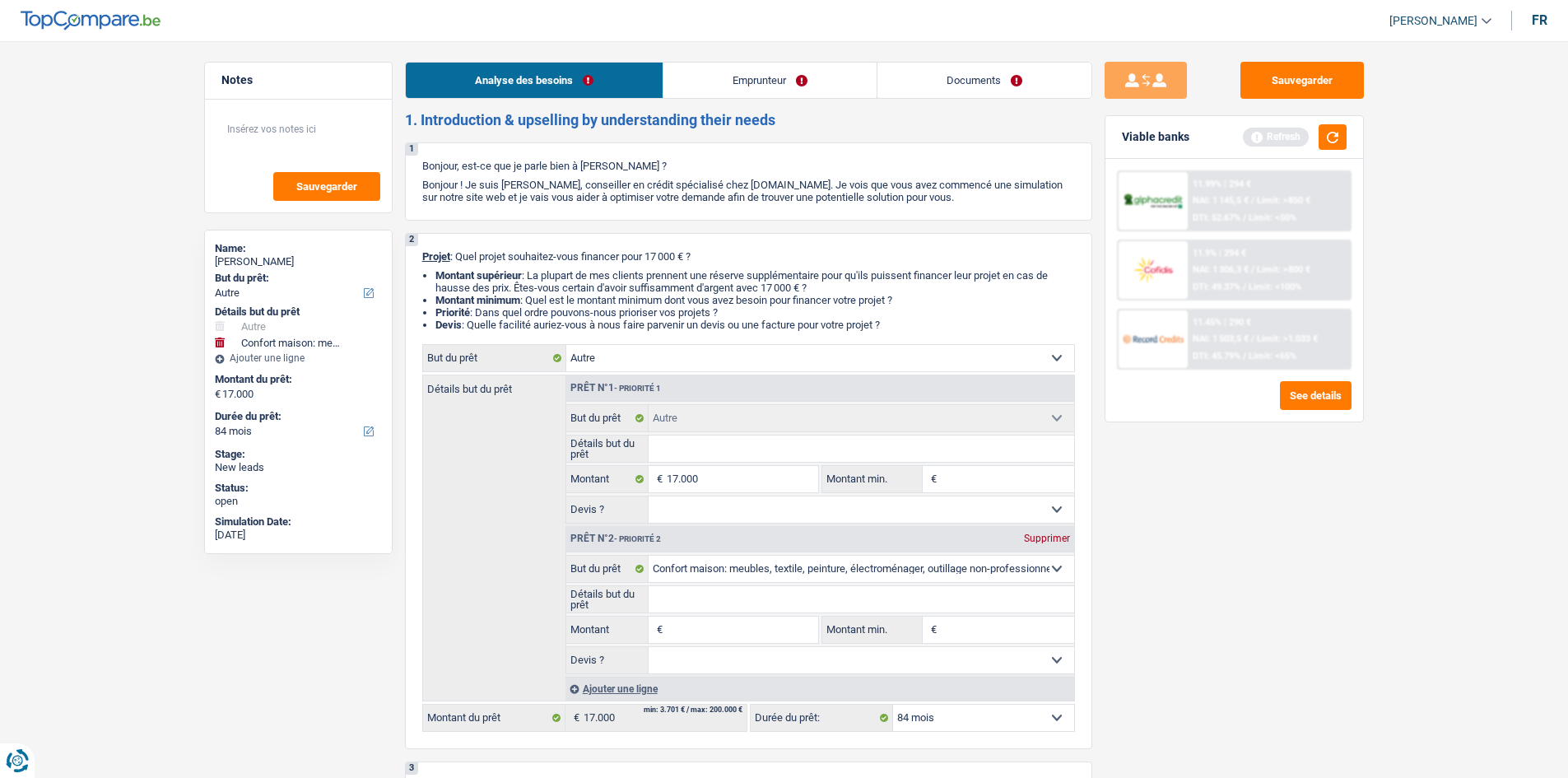 type on "1" 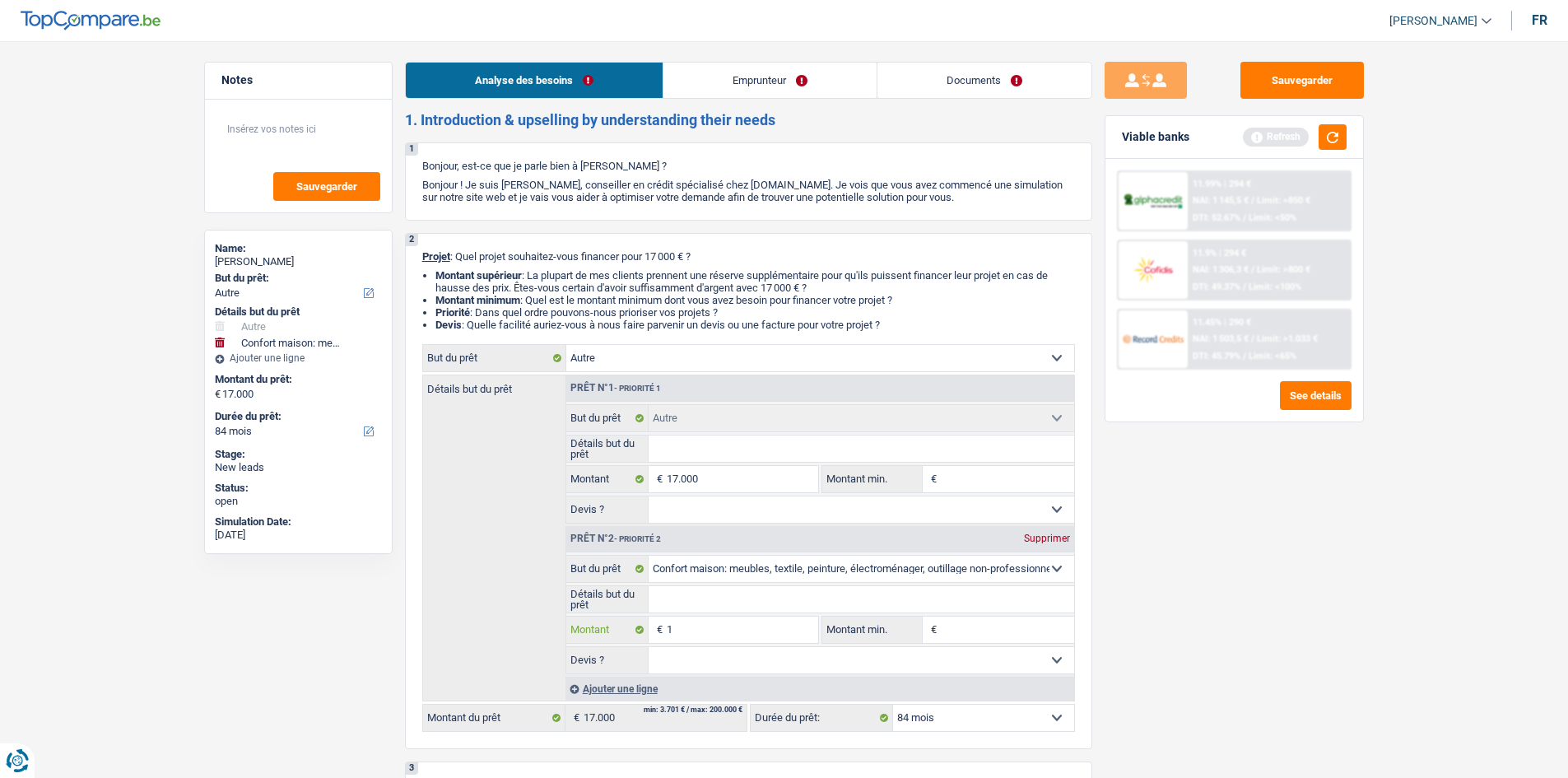 type on "17" 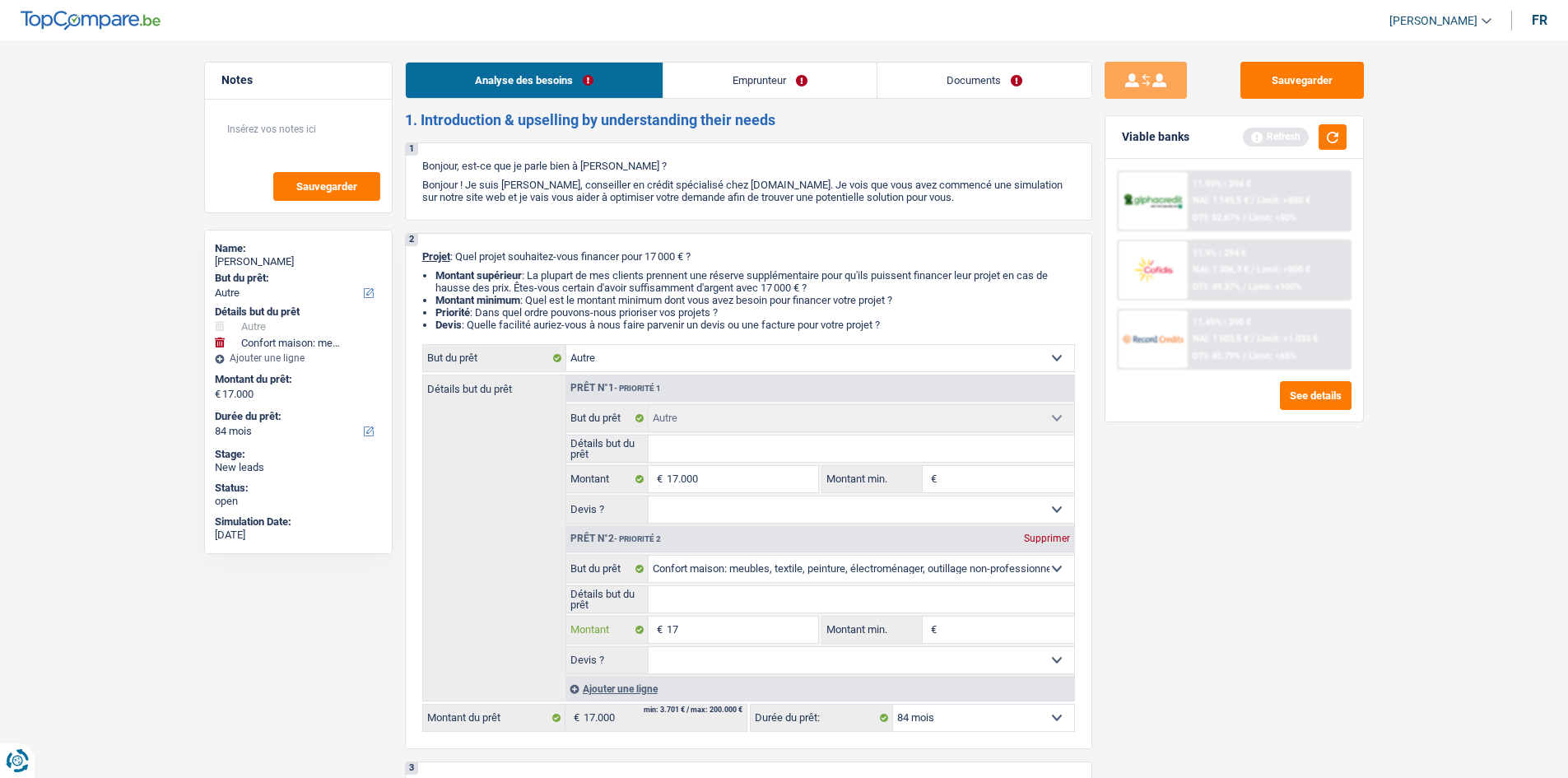type on "170" 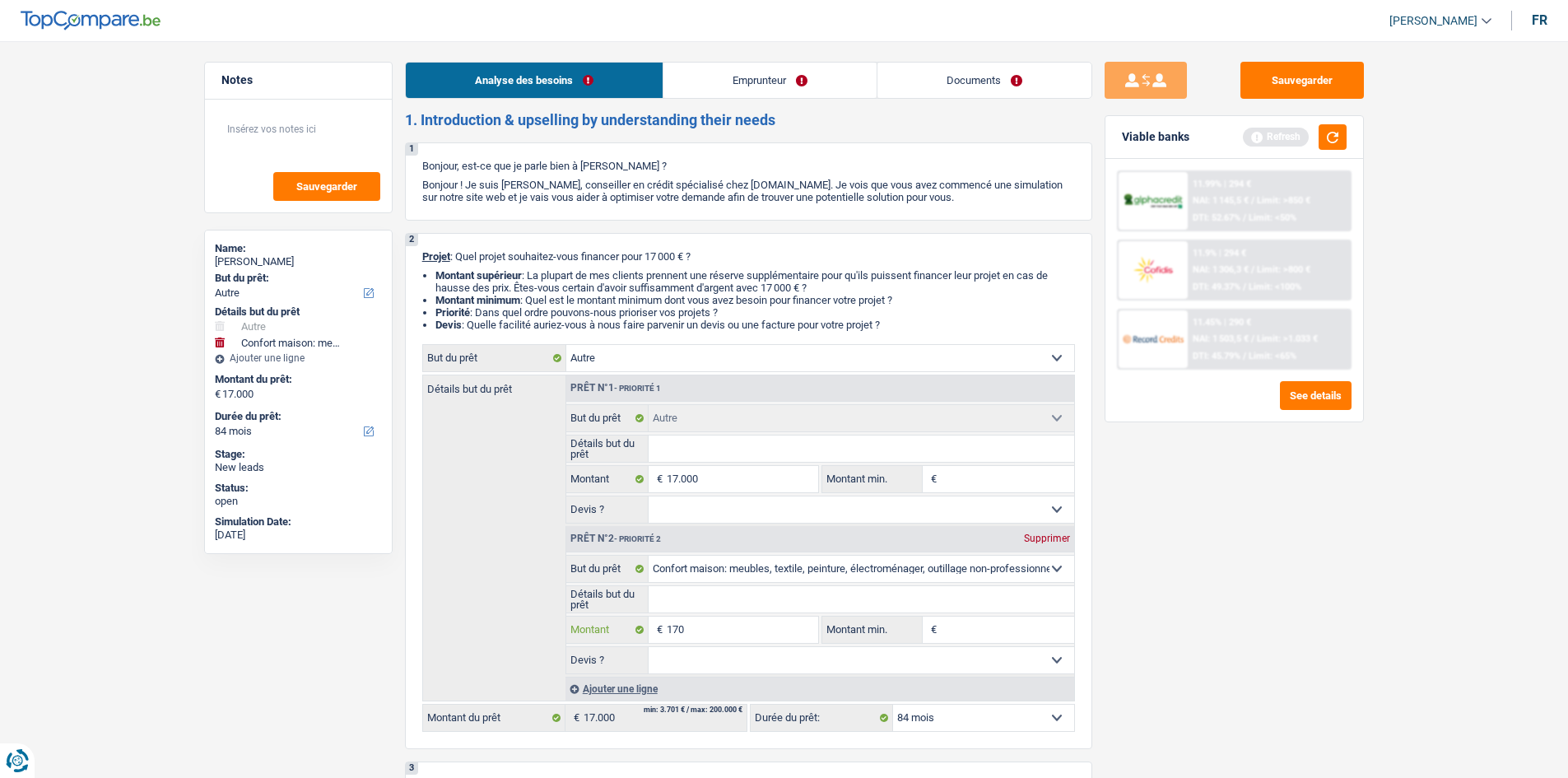 type on "1.700" 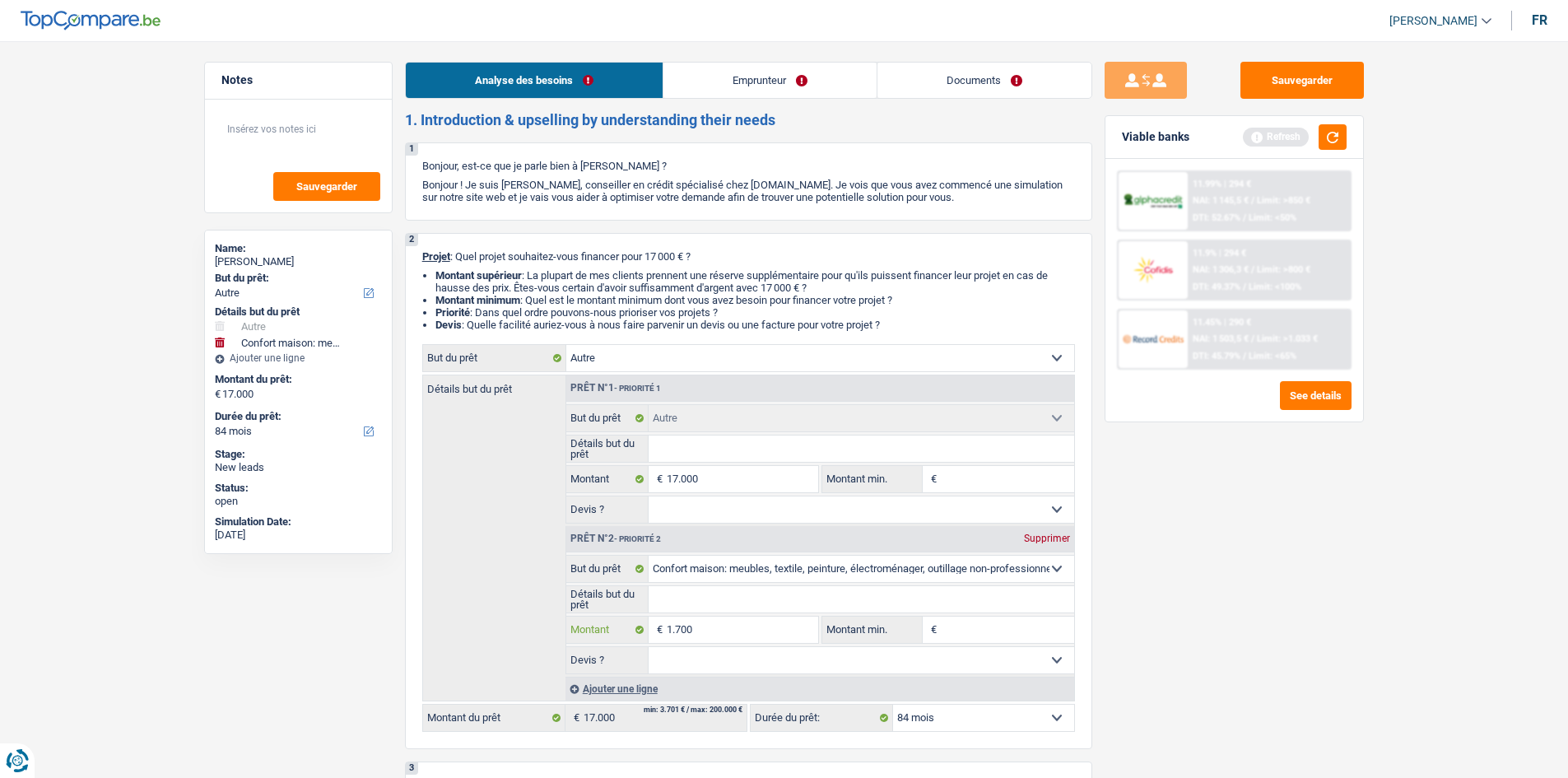 type on "17.000" 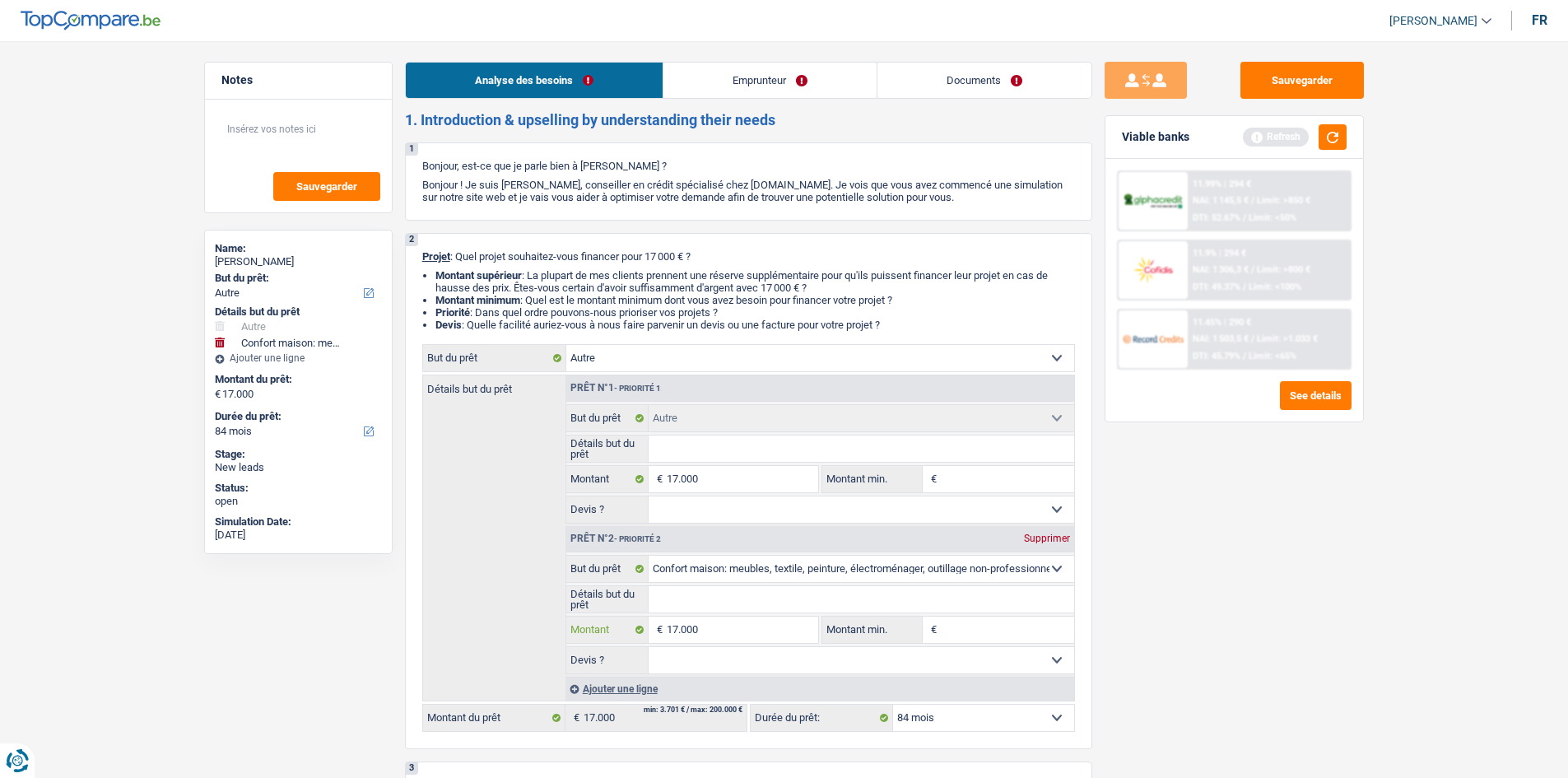 type on "17.000" 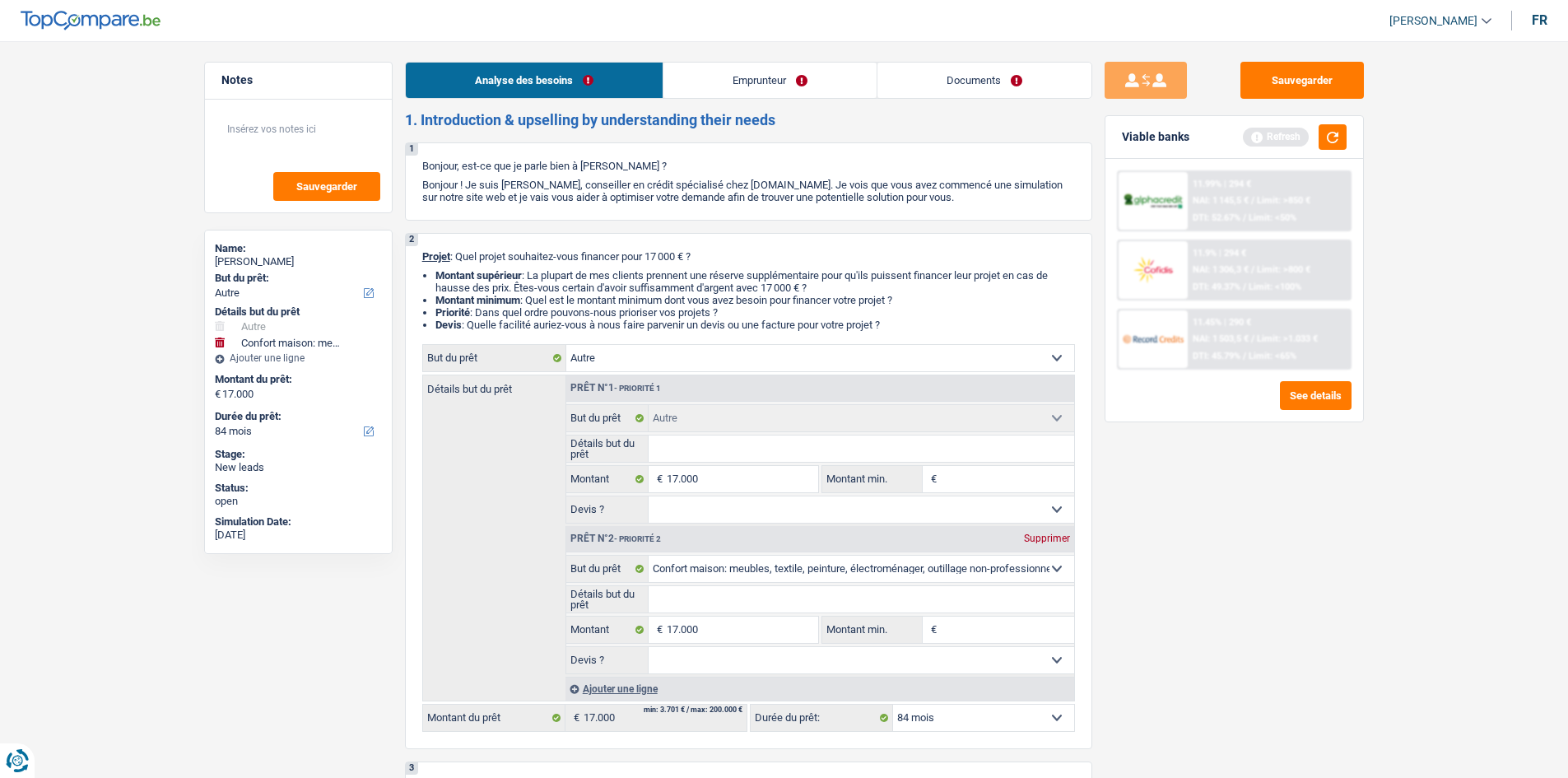 click on "Sauvegarder
Viable banks
Refresh
11.99% | 294 €
NAI: 1 145,5 €
/
Limit: >850 €
DTI: 52.67%
/
Limit: <50%
11.9% | 294 €
NAI: 1 306,3 €
/
Limit: >800 €
DTI: 49.37%
/
Limit: <100%
/       /" at bounding box center (1234, 404) 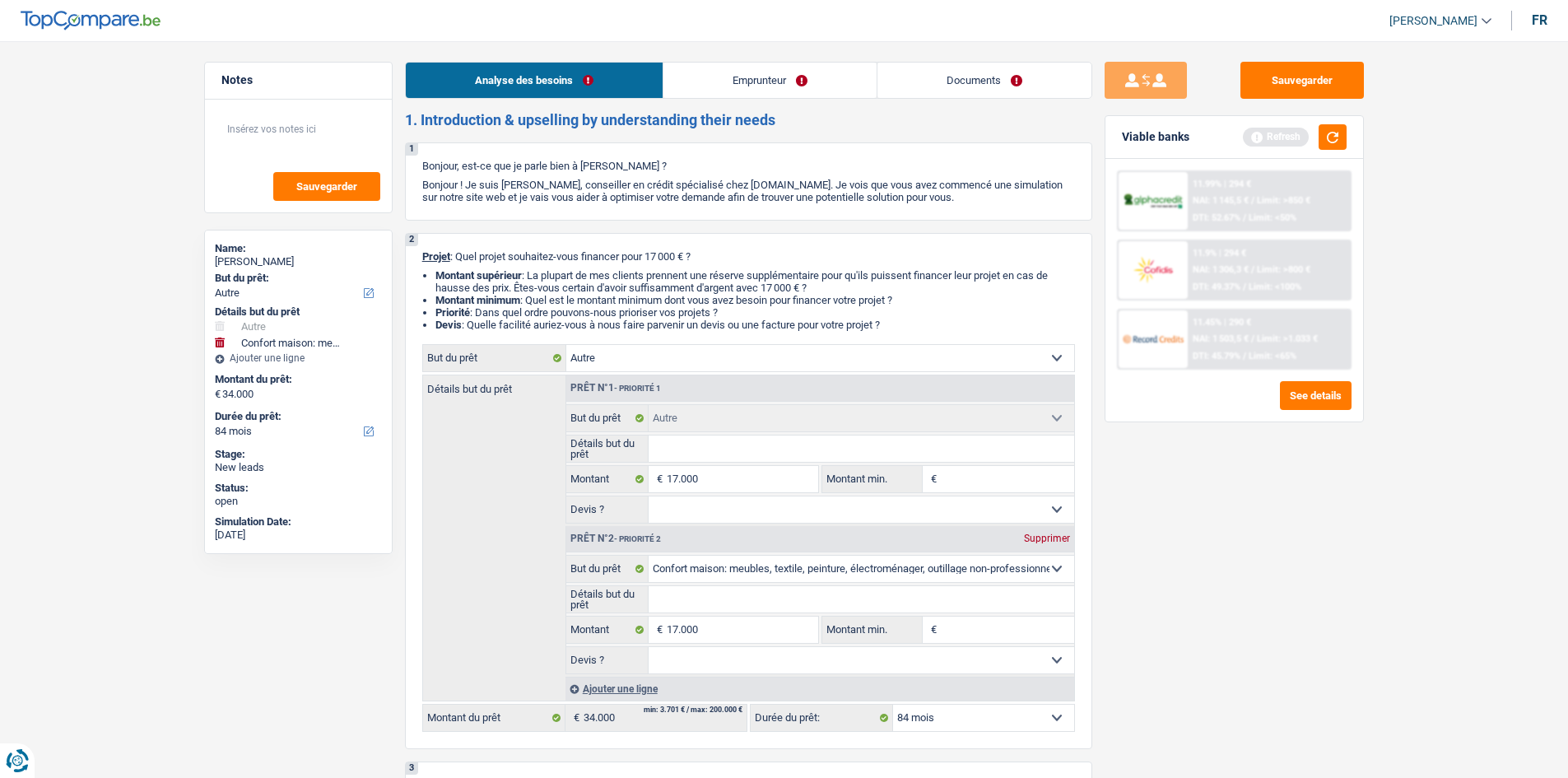select on "120" 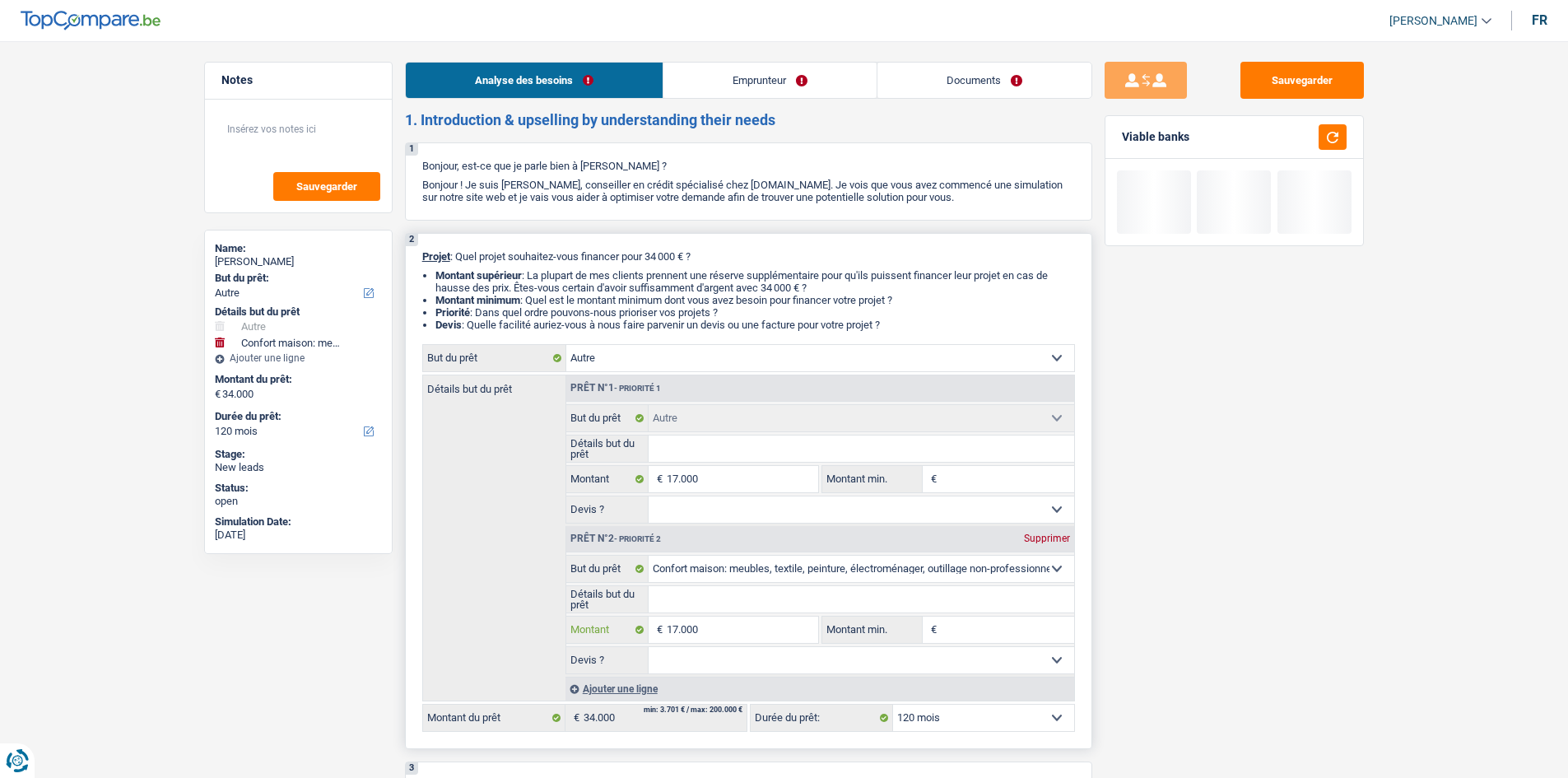 click on "17.000" at bounding box center (742, 630) 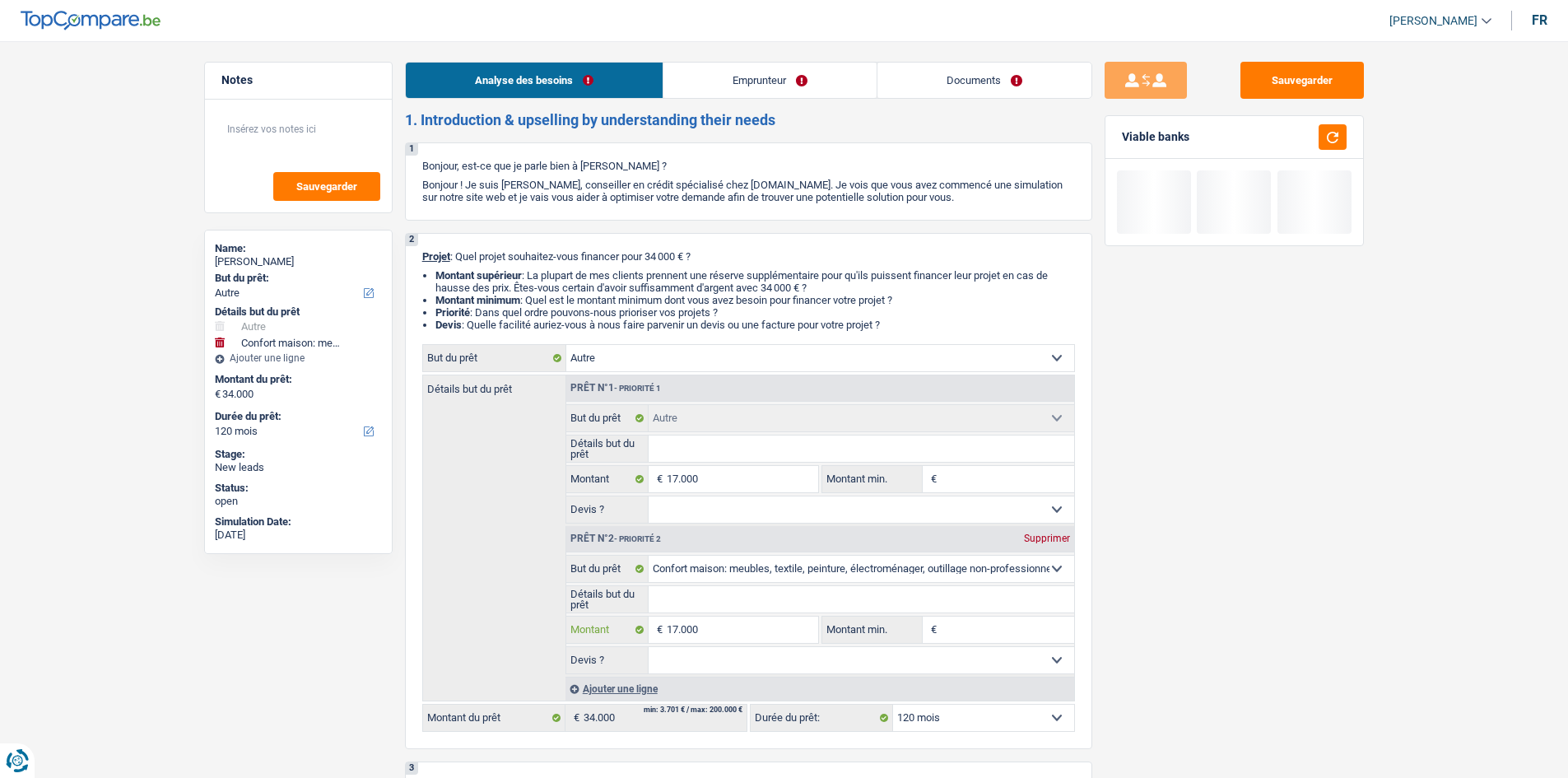 type on "1.700" 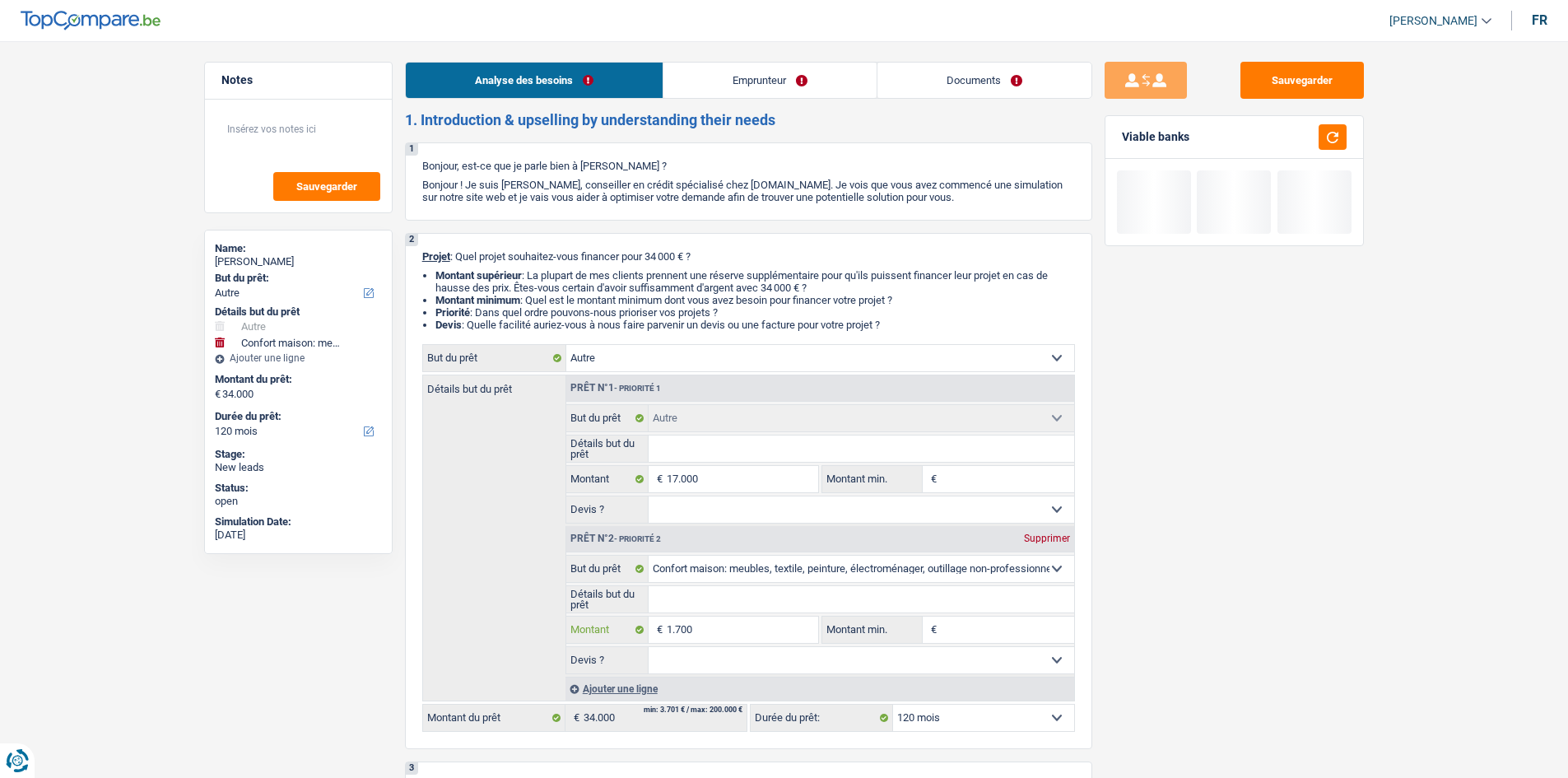 type on "170" 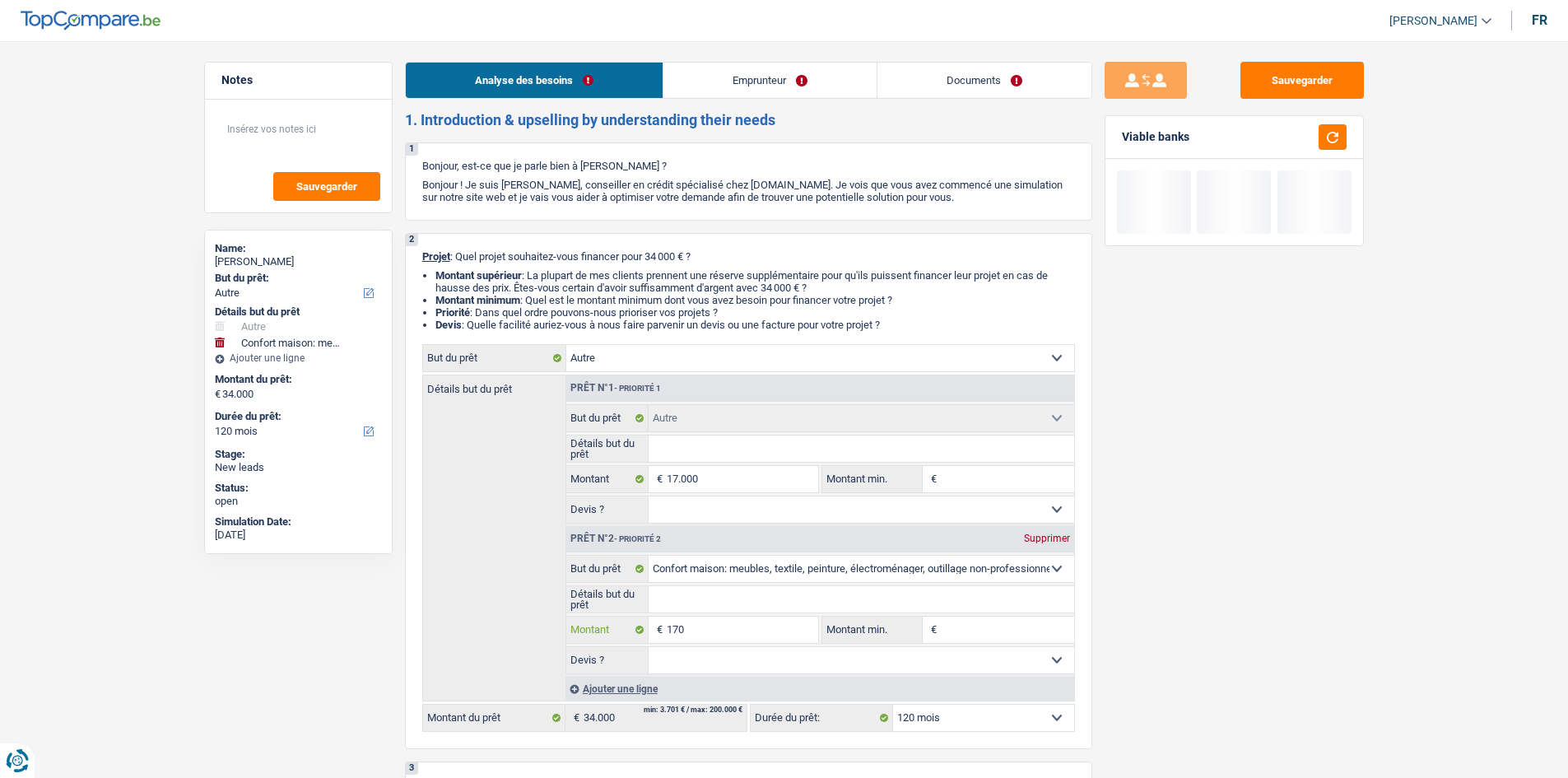 type on "17" 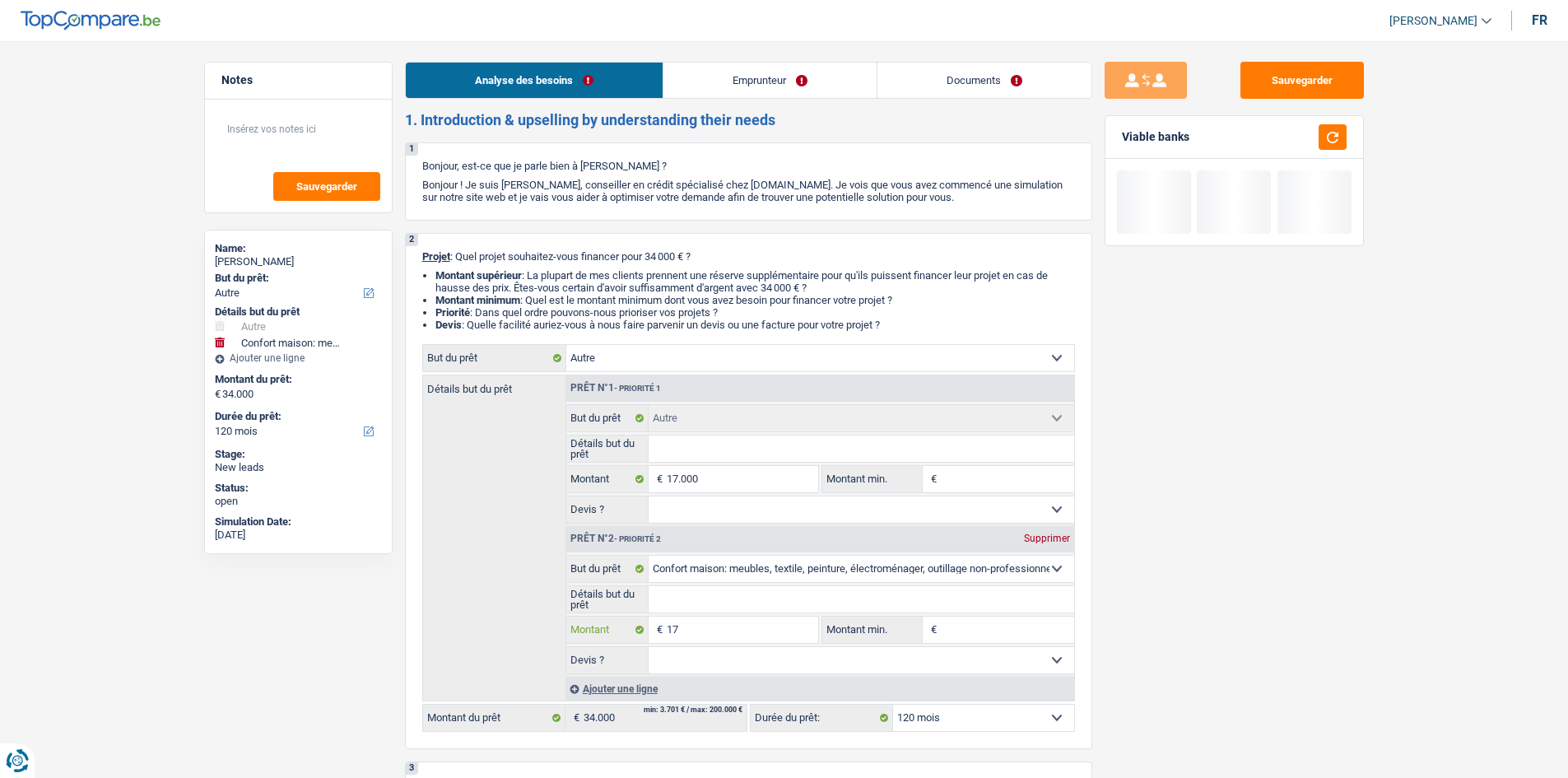type on "1" 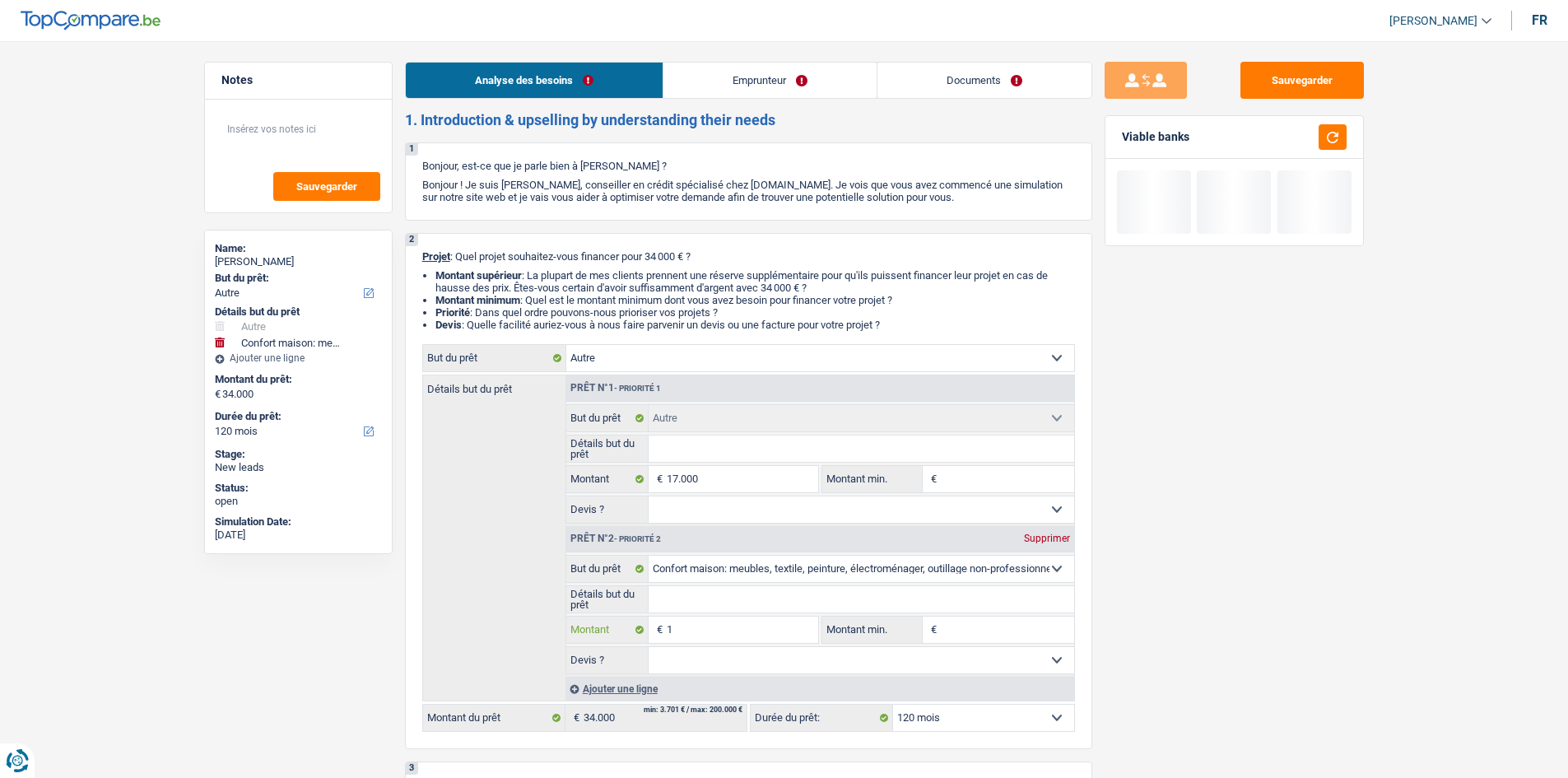 type on "10" 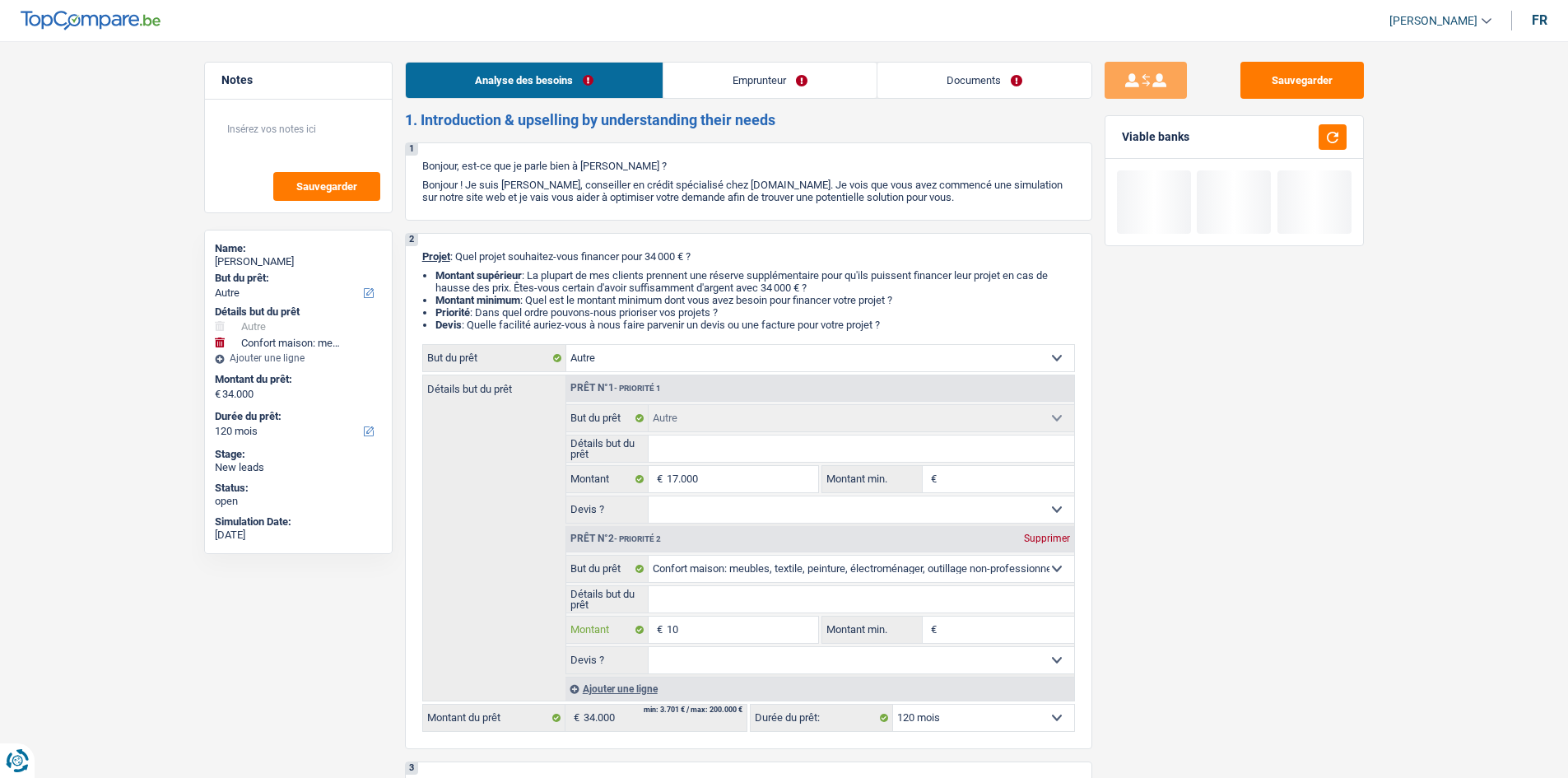 type on "100" 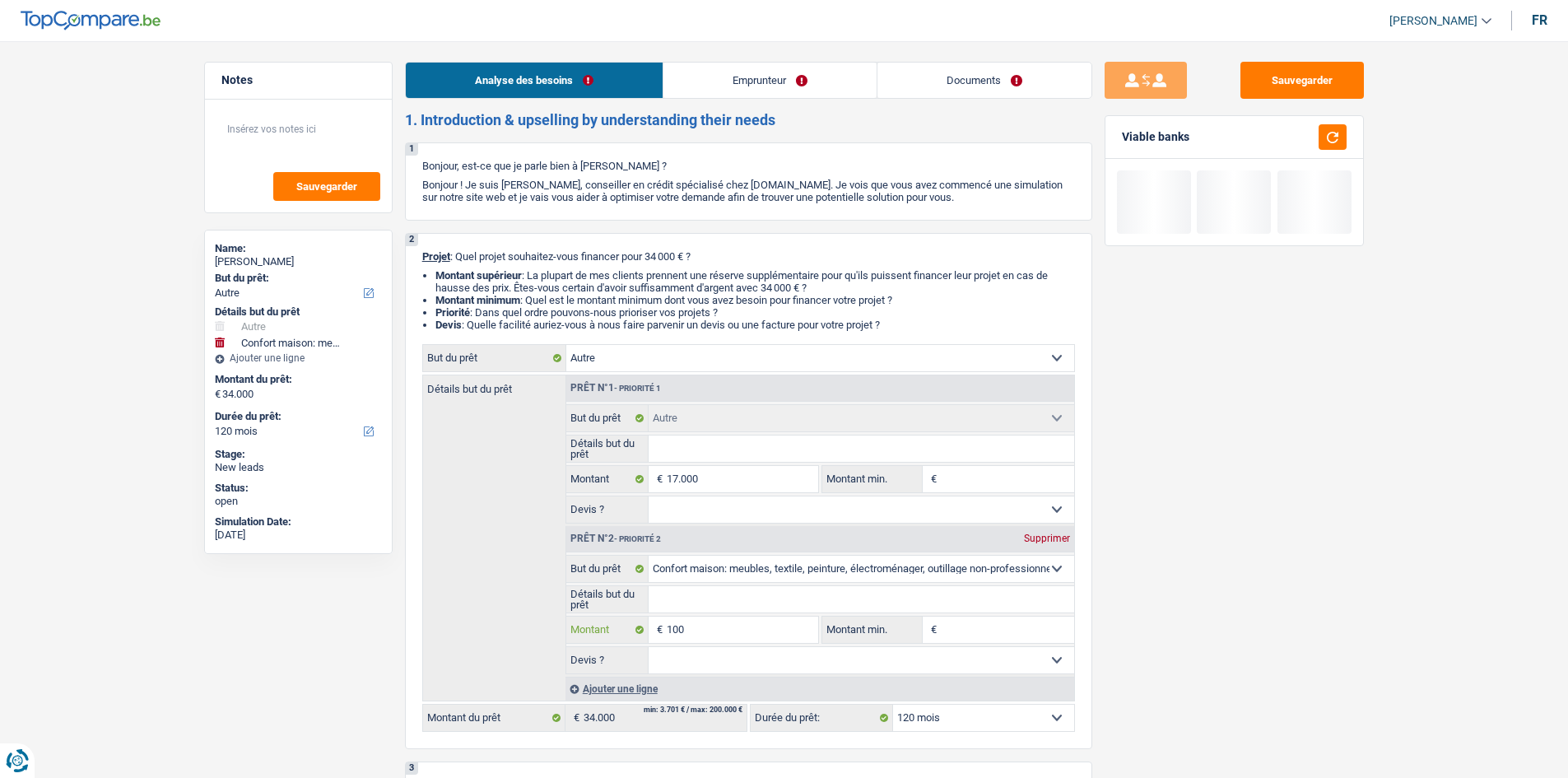 type on "1.000" 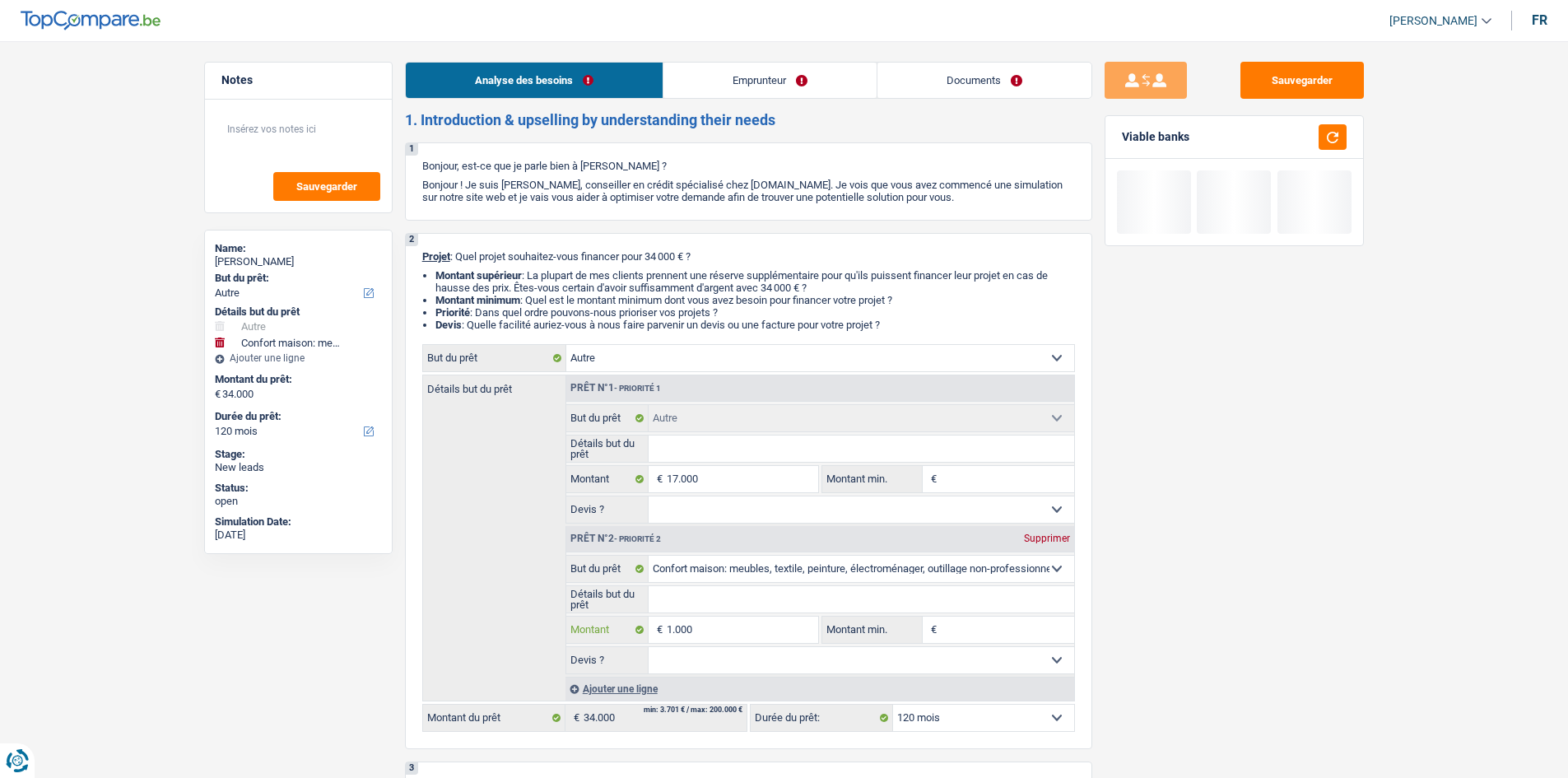 type on "10.000" 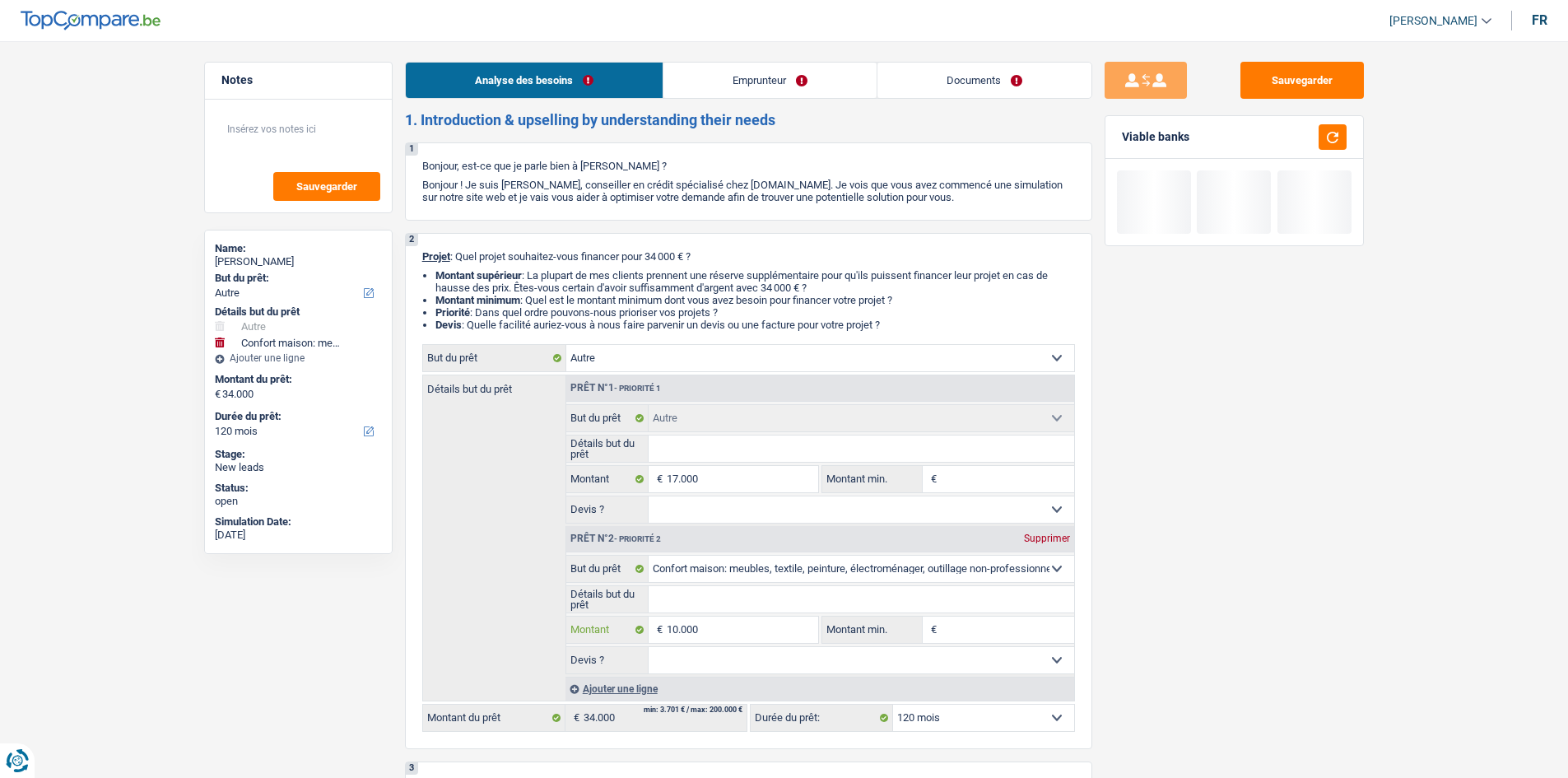 type on "10.000" 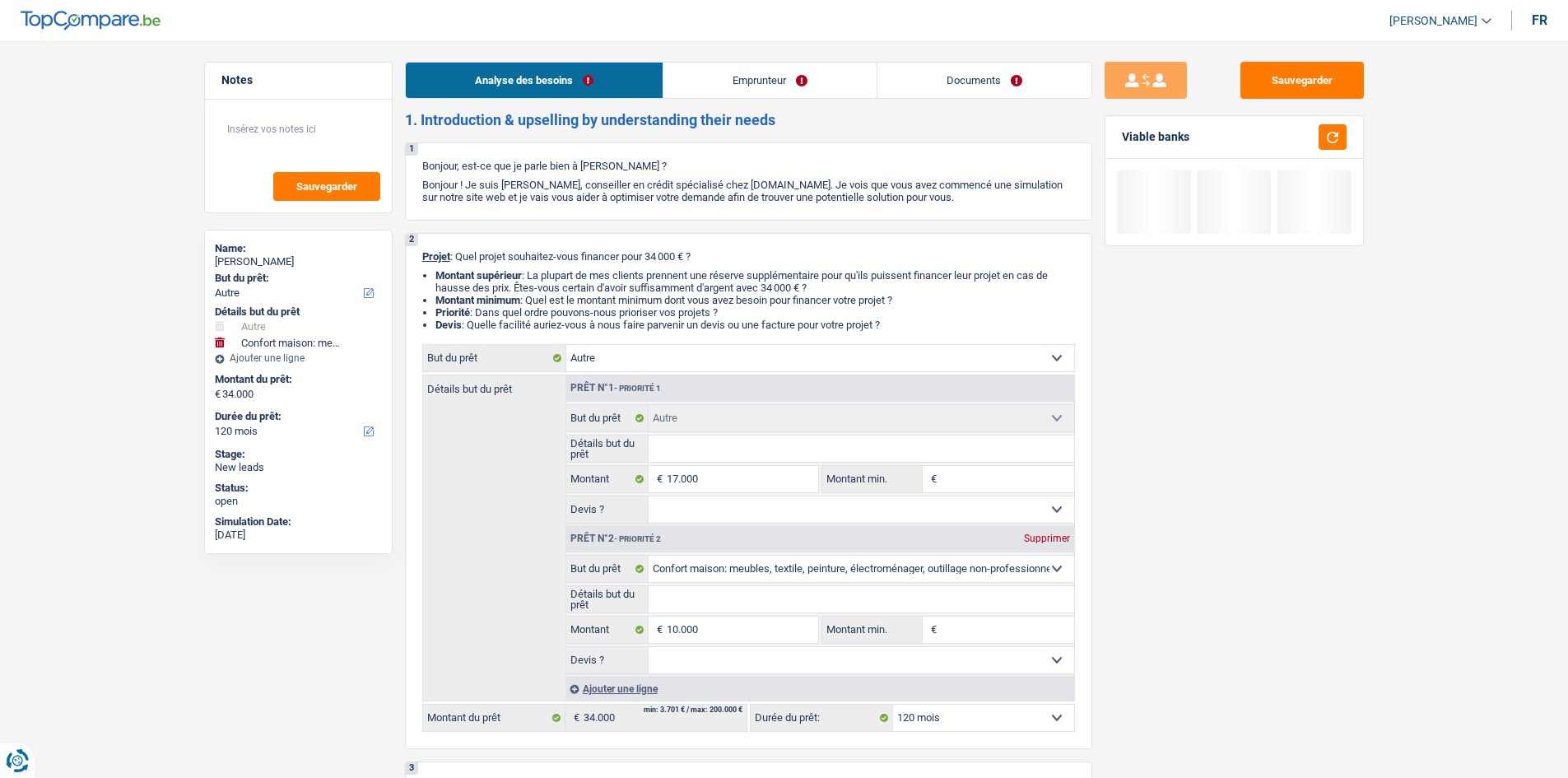 type on "27.000" 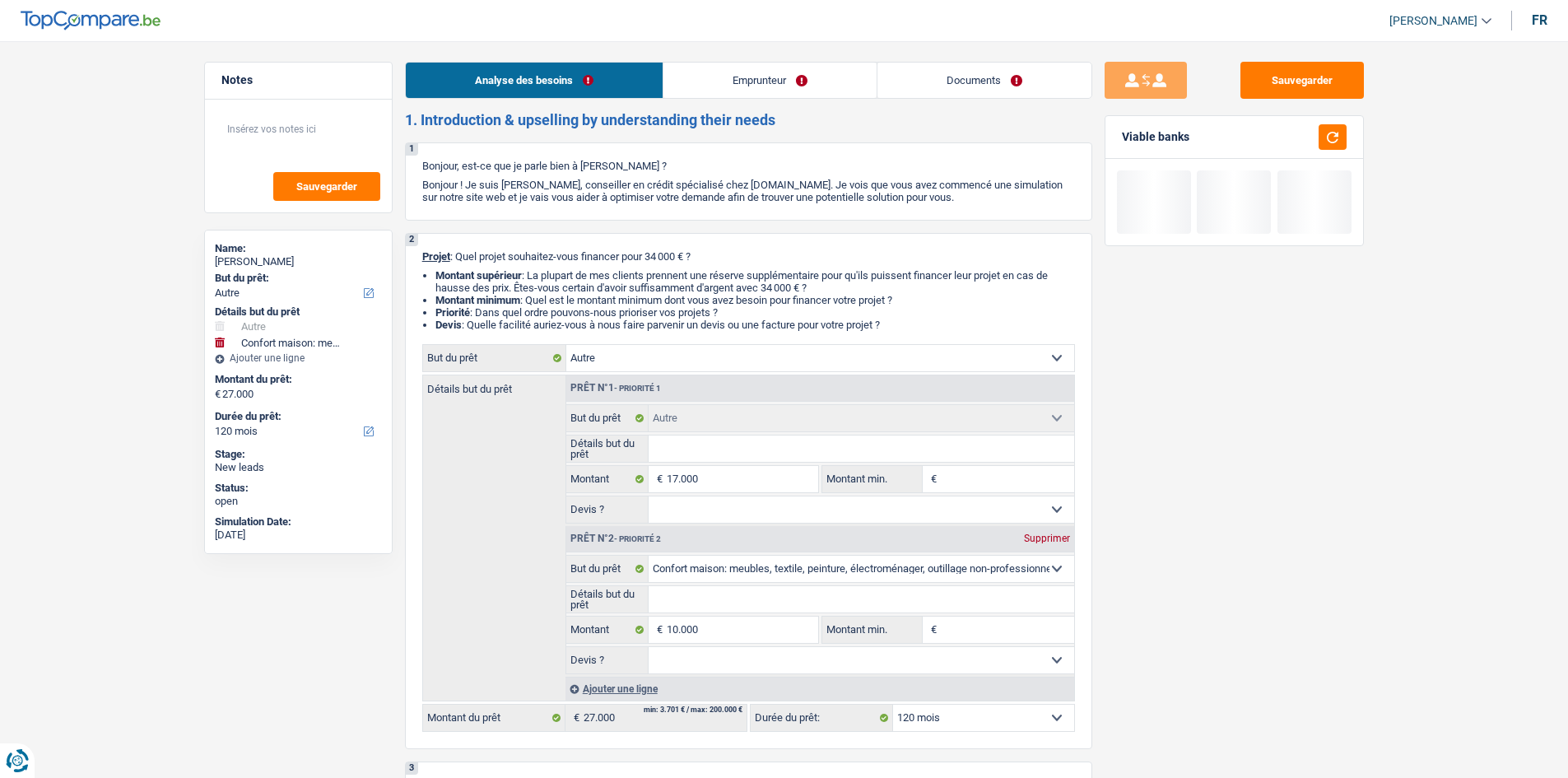 drag, startPoint x: 1400, startPoint y: 627, endPoint x: 1235, endPoint y: 678, distance: 172.70206 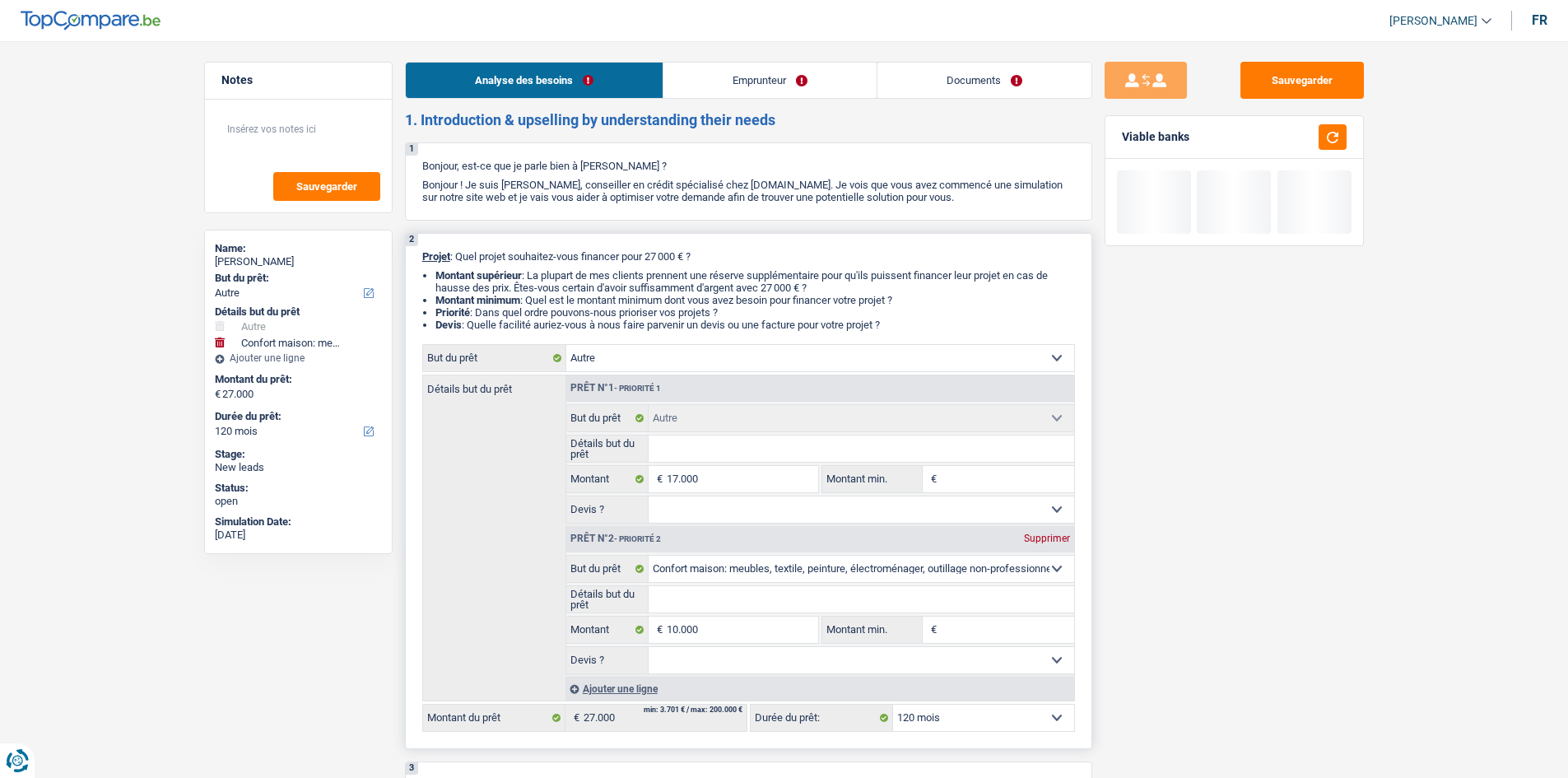 click on "Devis ?" at bounding box center (607, 660) 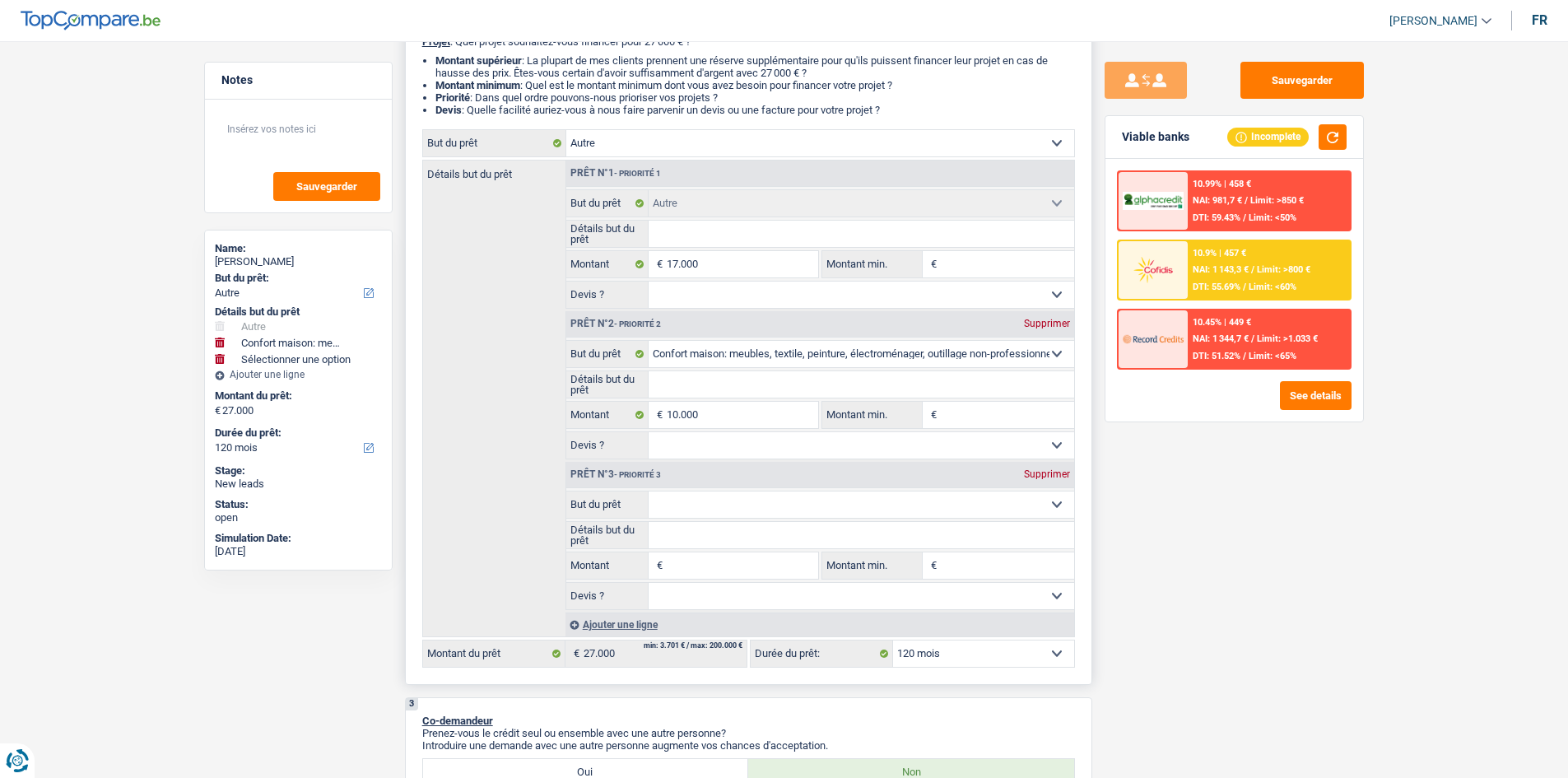 scroll, scrollTop: 247, scrollLeft: 0, axis: vertical 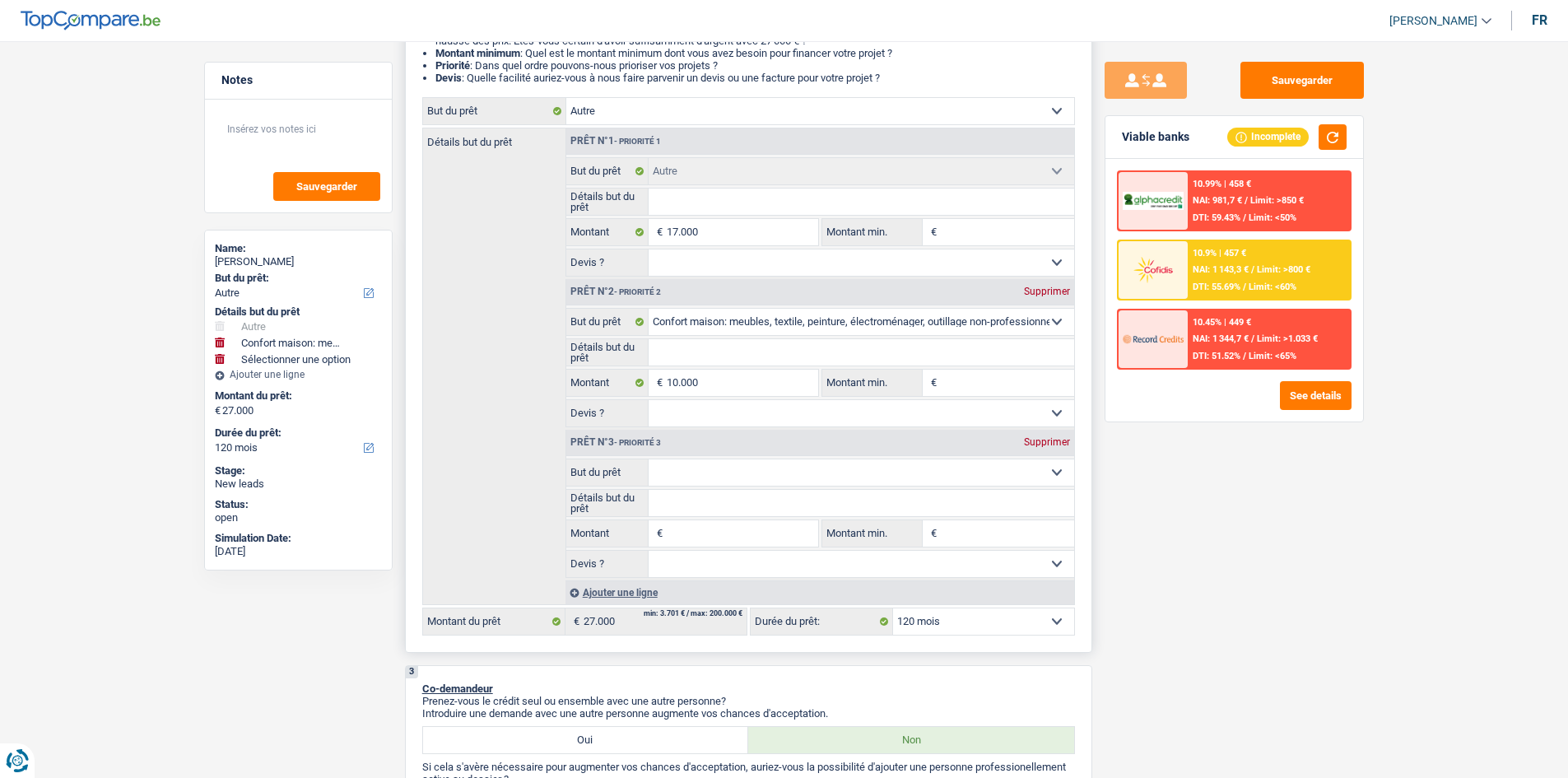 click on "Confort maison: meubles, textile, peinture, électroménager, outillage non-professionnel Hifi, multimédia, gsm, ordinateur Aménagement: frais d'installation, déménagement Evénement familial: naissance, mariage, divorce, communion, décès Frais médicaux Frais d'études Frais permis de conduire Loisirs: voyage, sport, musique Rafraîchissement: petits travaux maison et jardin Frais judiciaires Réparation voiture Prêt rénovation (non disponible pour les non-propriétaires) Prêt énergie (non disponible pour les non-propriétaires) Prêt voiture Taxes, impôts non professionnels Rénovation bien à l'étranger Dettes familiales Assurance Autre
Sélectionner une option" at bounding box center (861, 473) 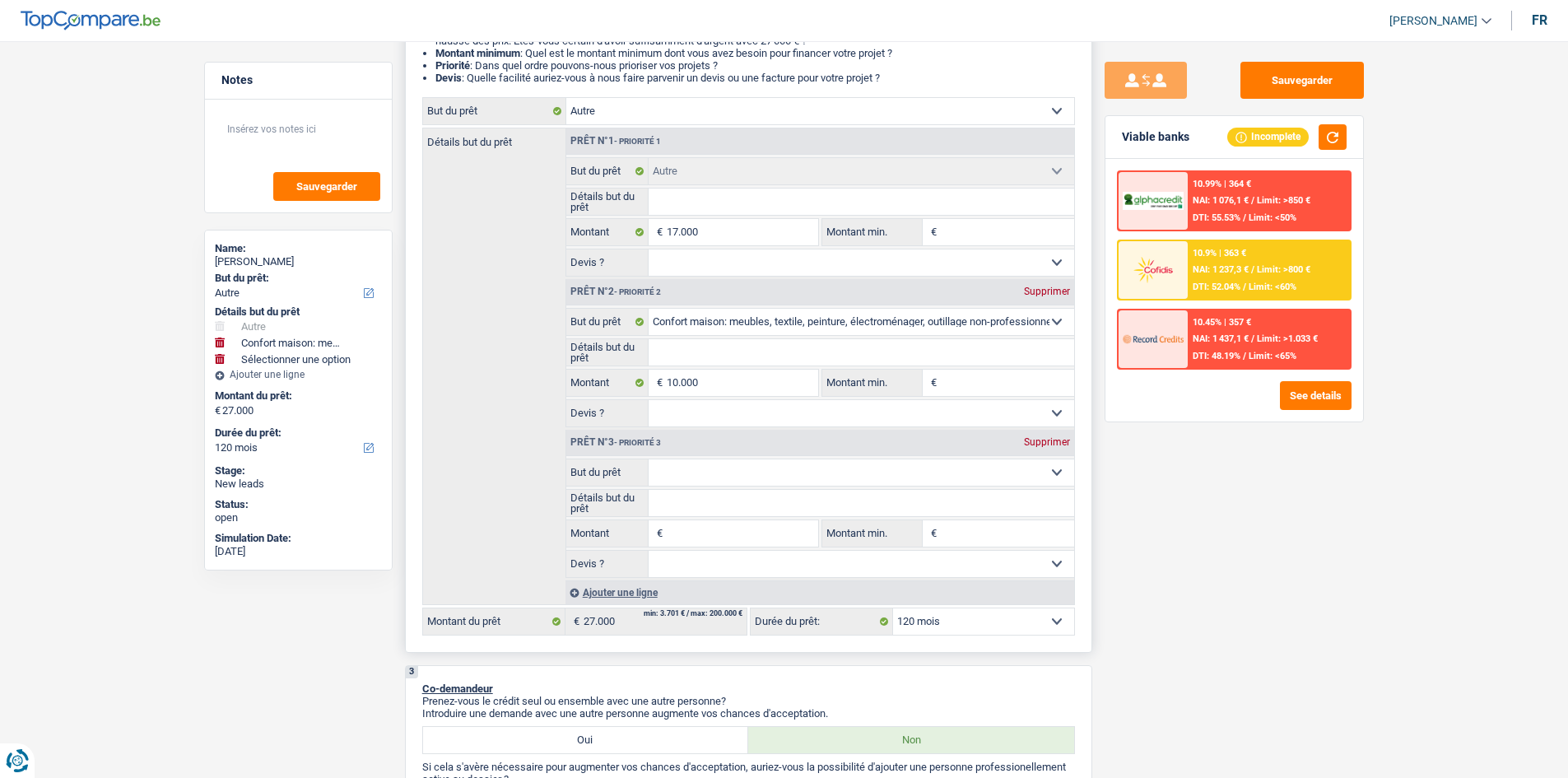 select on "tech" 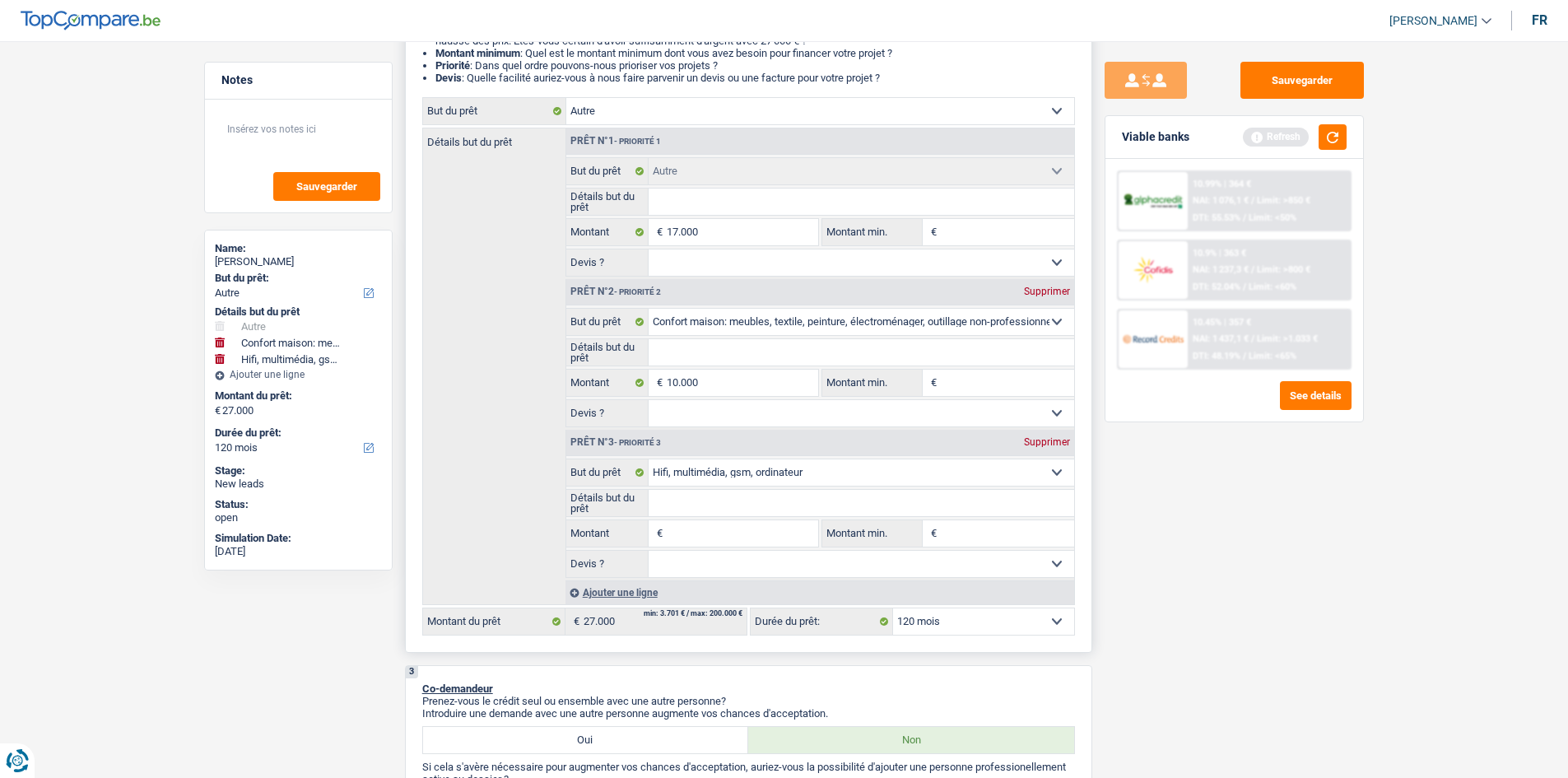 click on "Prêt n°3
- Priorité 3
Supprimer" at bounding box center [820, 443] 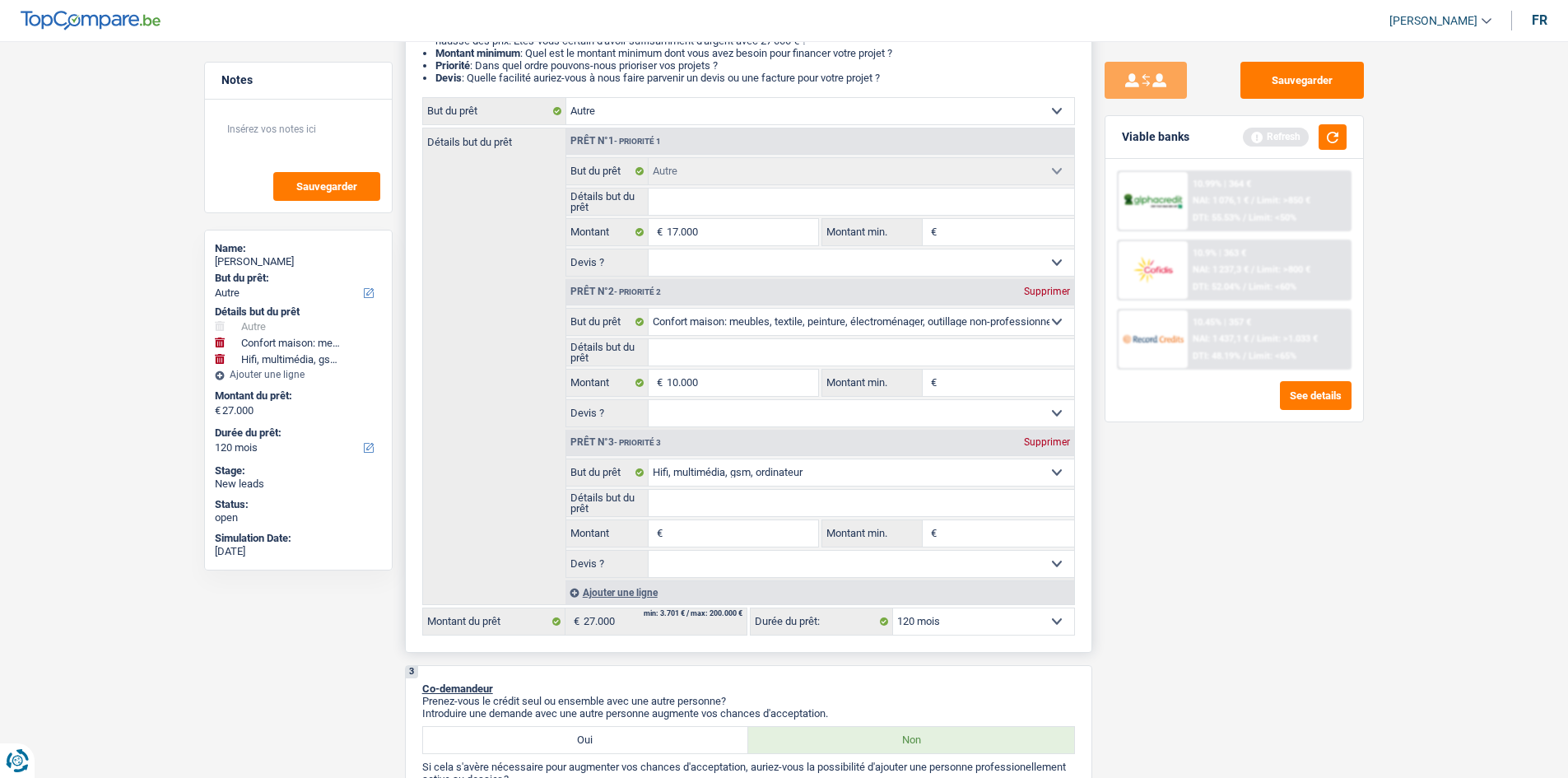 drag, startPoint x: 1041, startPoint y: 429, endPoint x: 1043, endPoint y: 445, distance: 16.124515 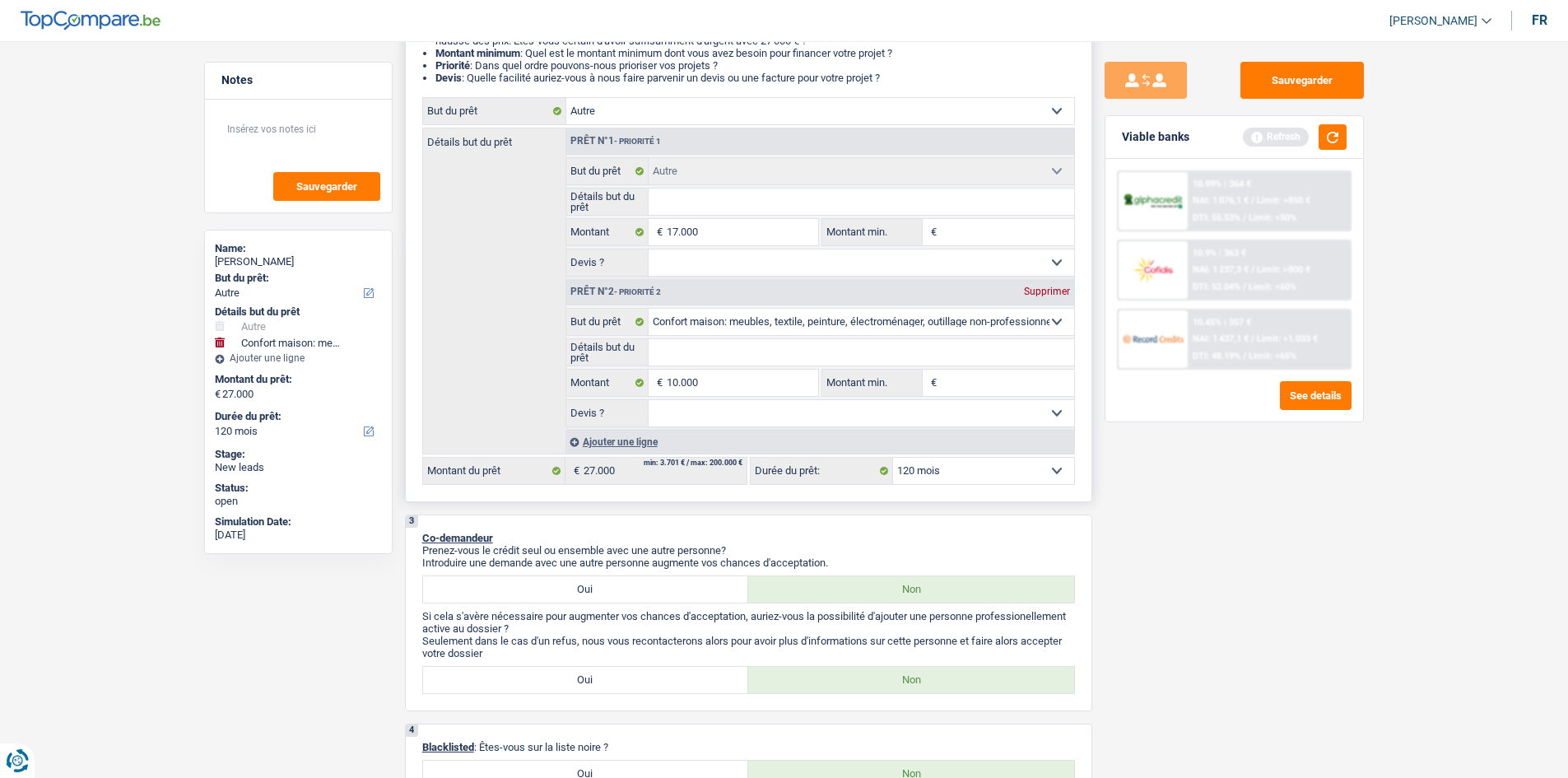 click on "Détails but du prêt" at bounding box center [861, 202] 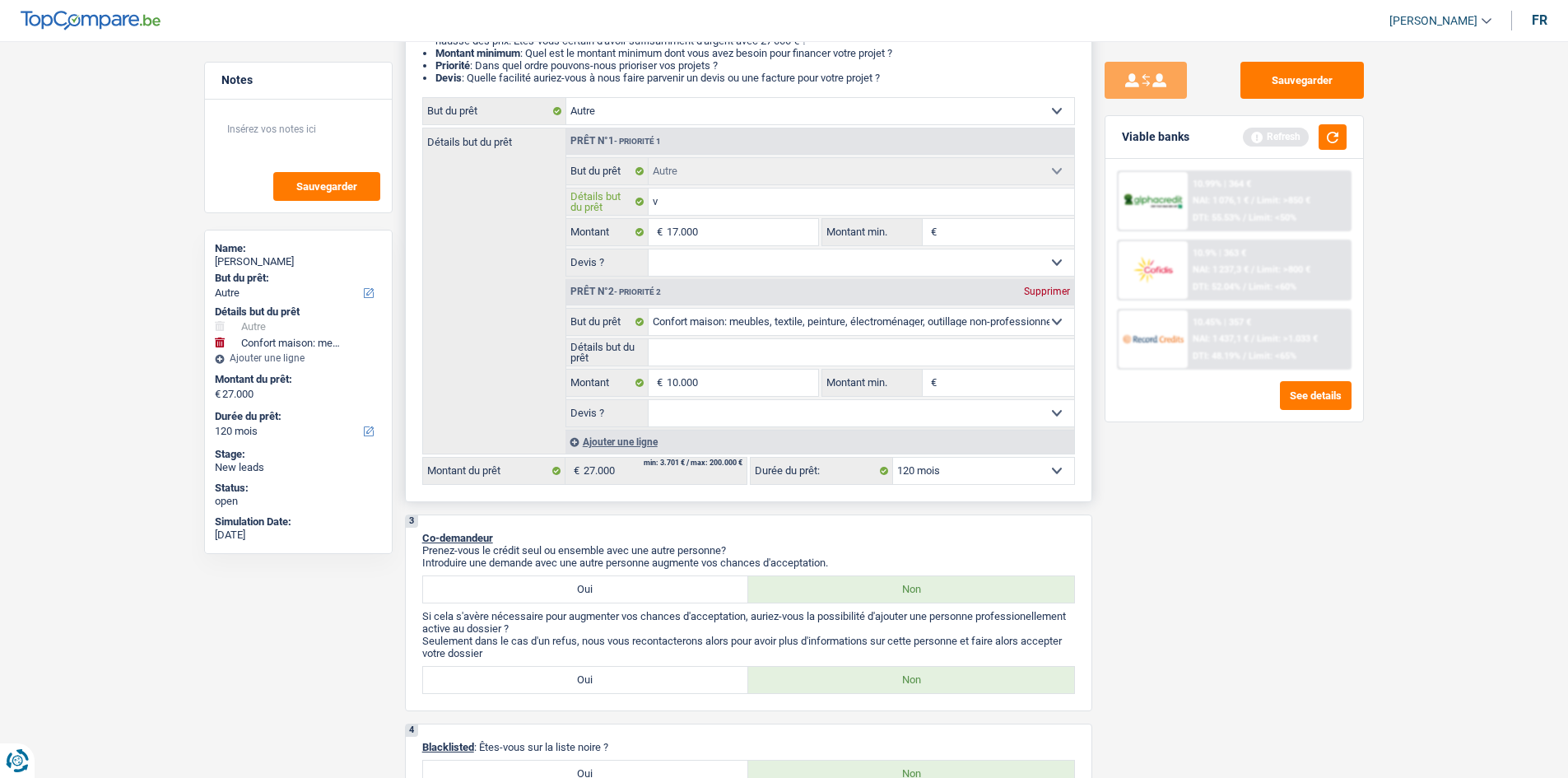 type on "vo" 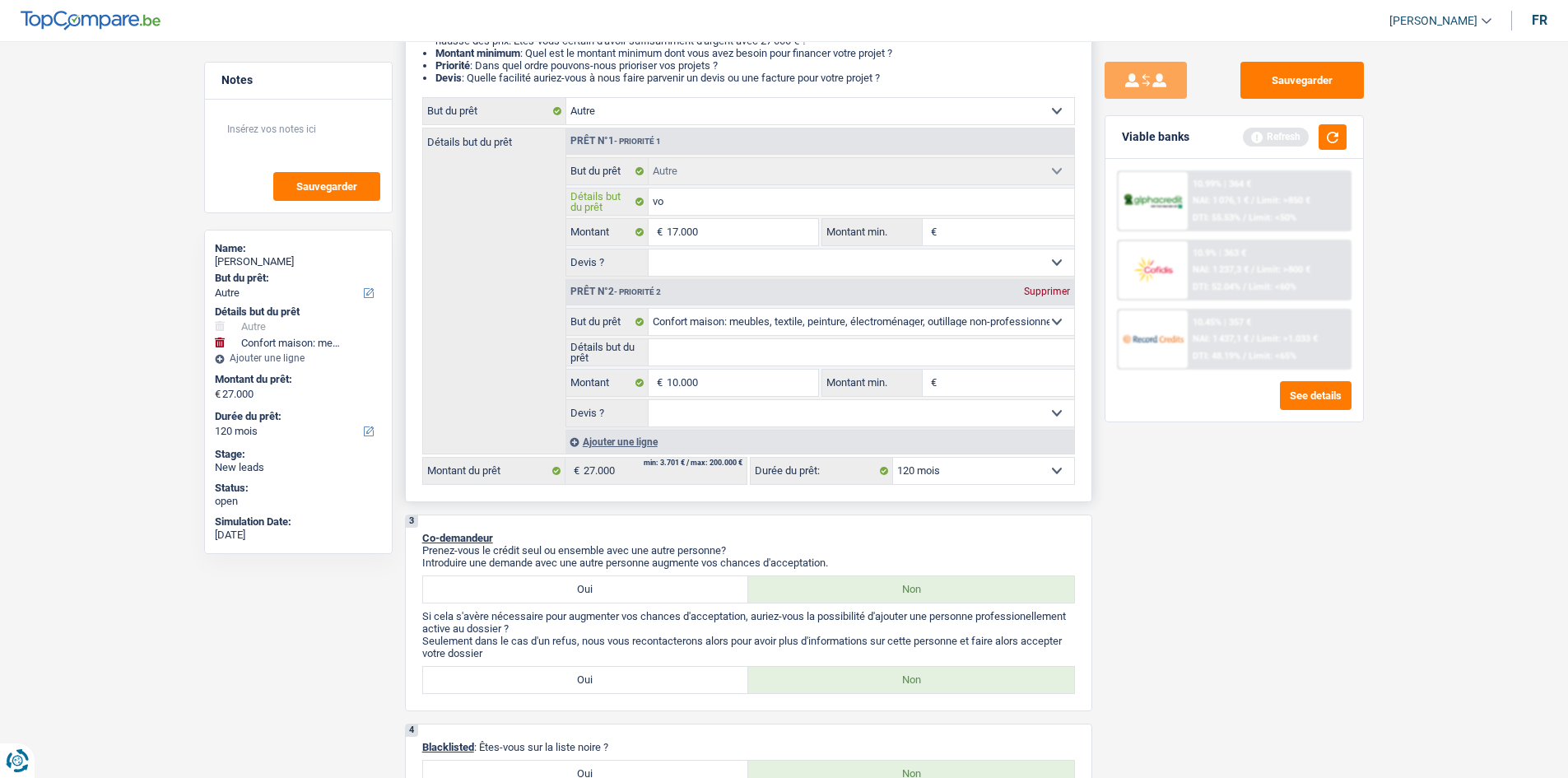 type on "voi" 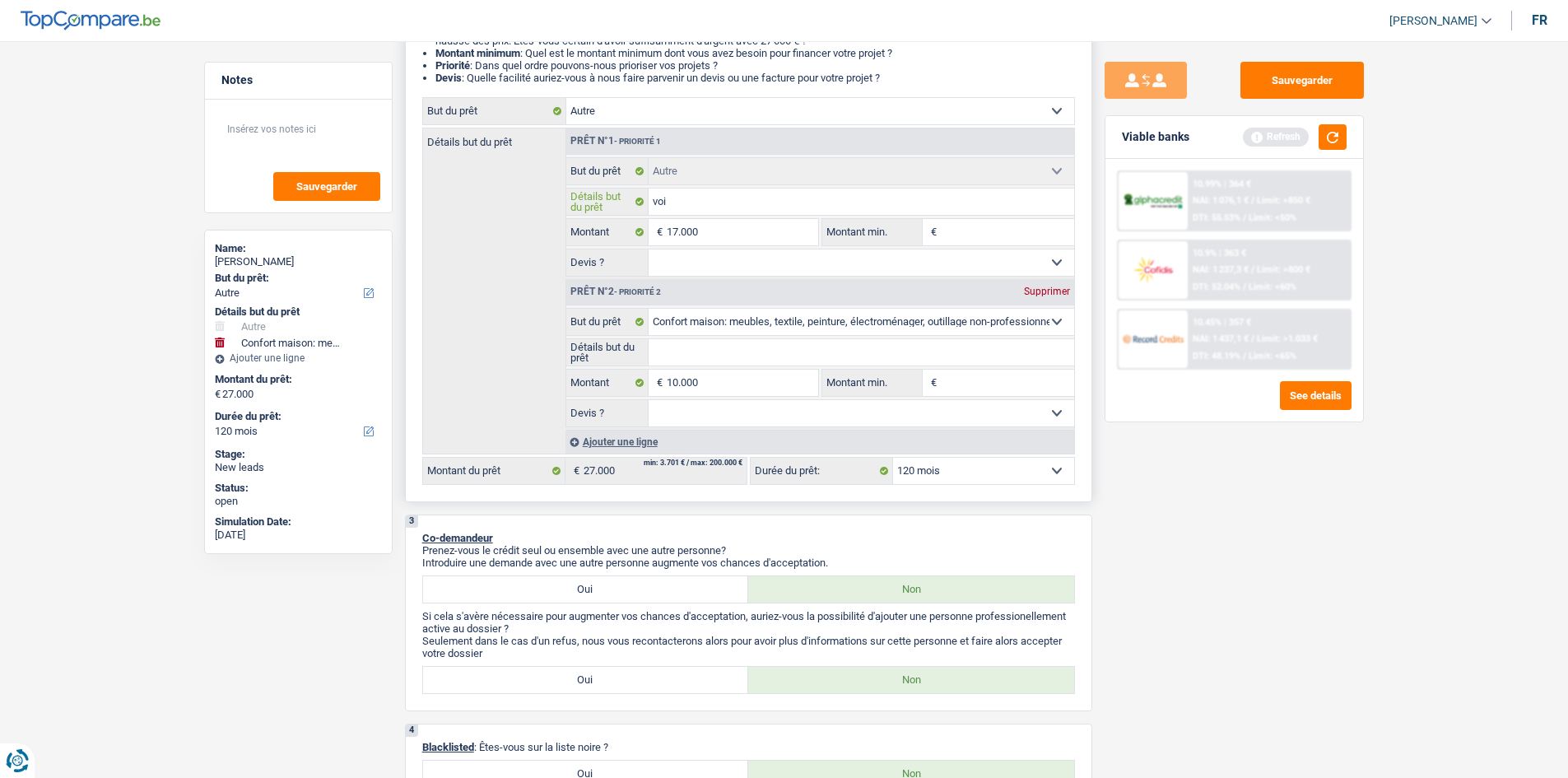 type on "voit" 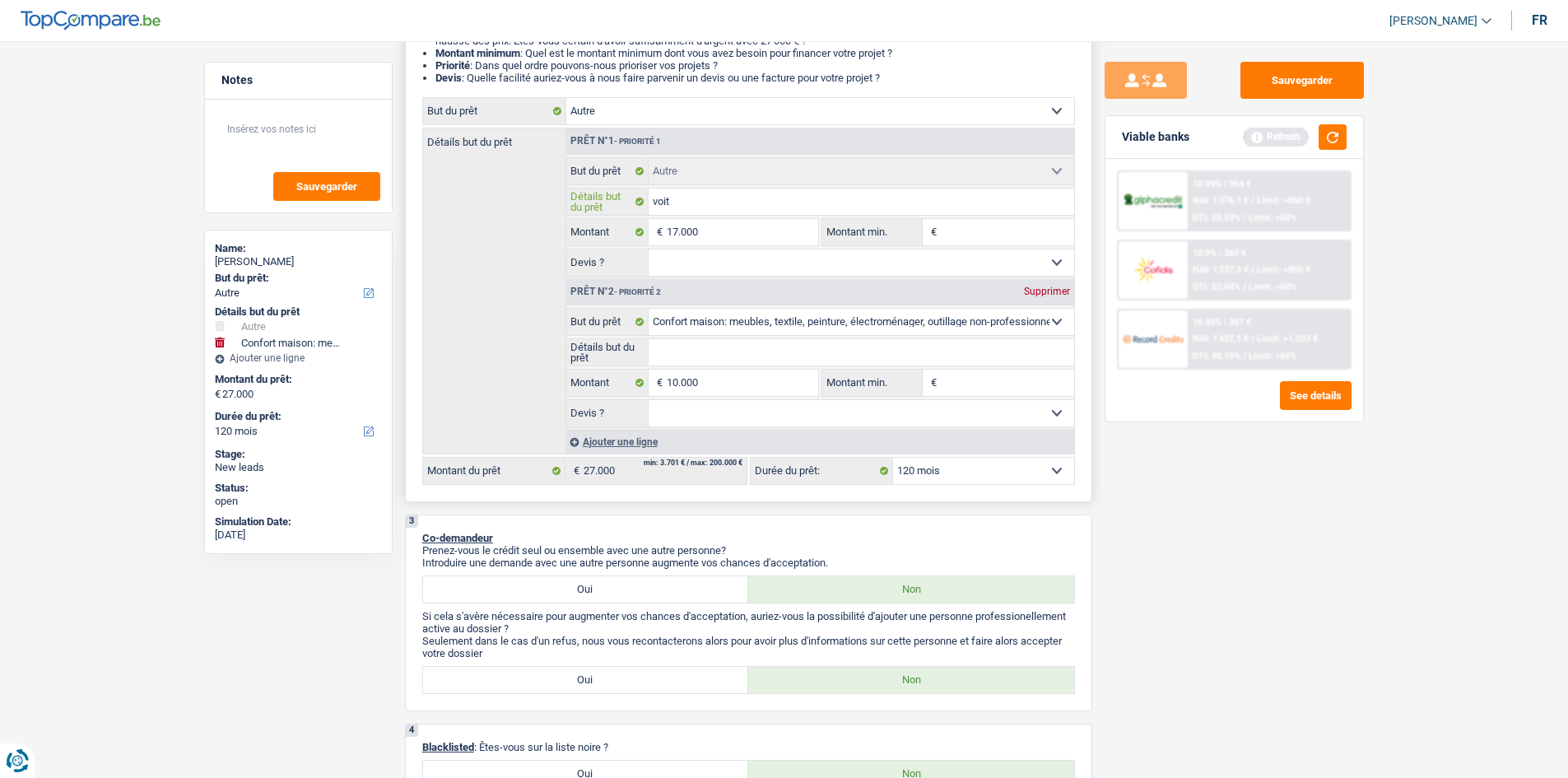 type on "voitu" 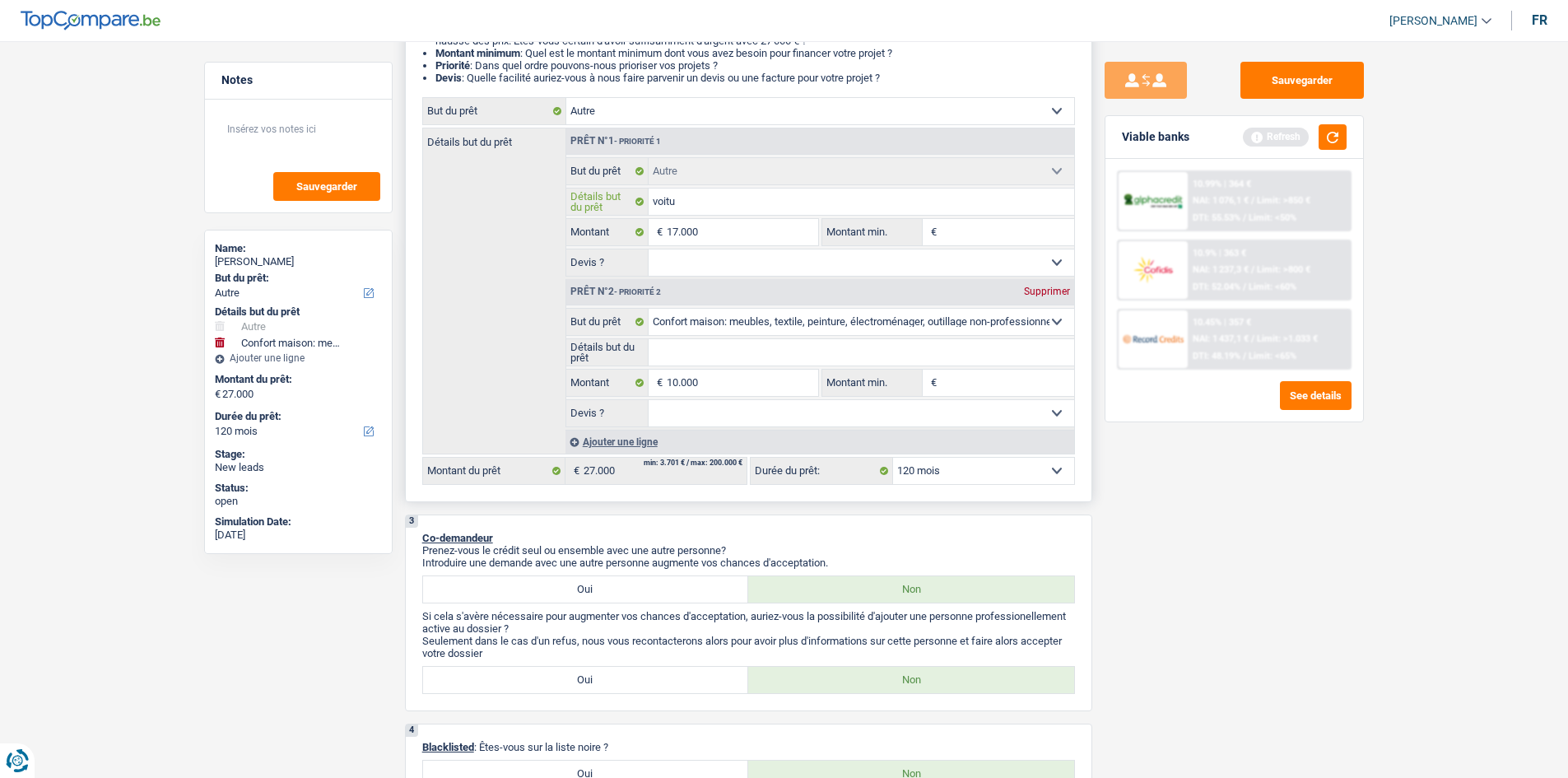 type on "voitur" 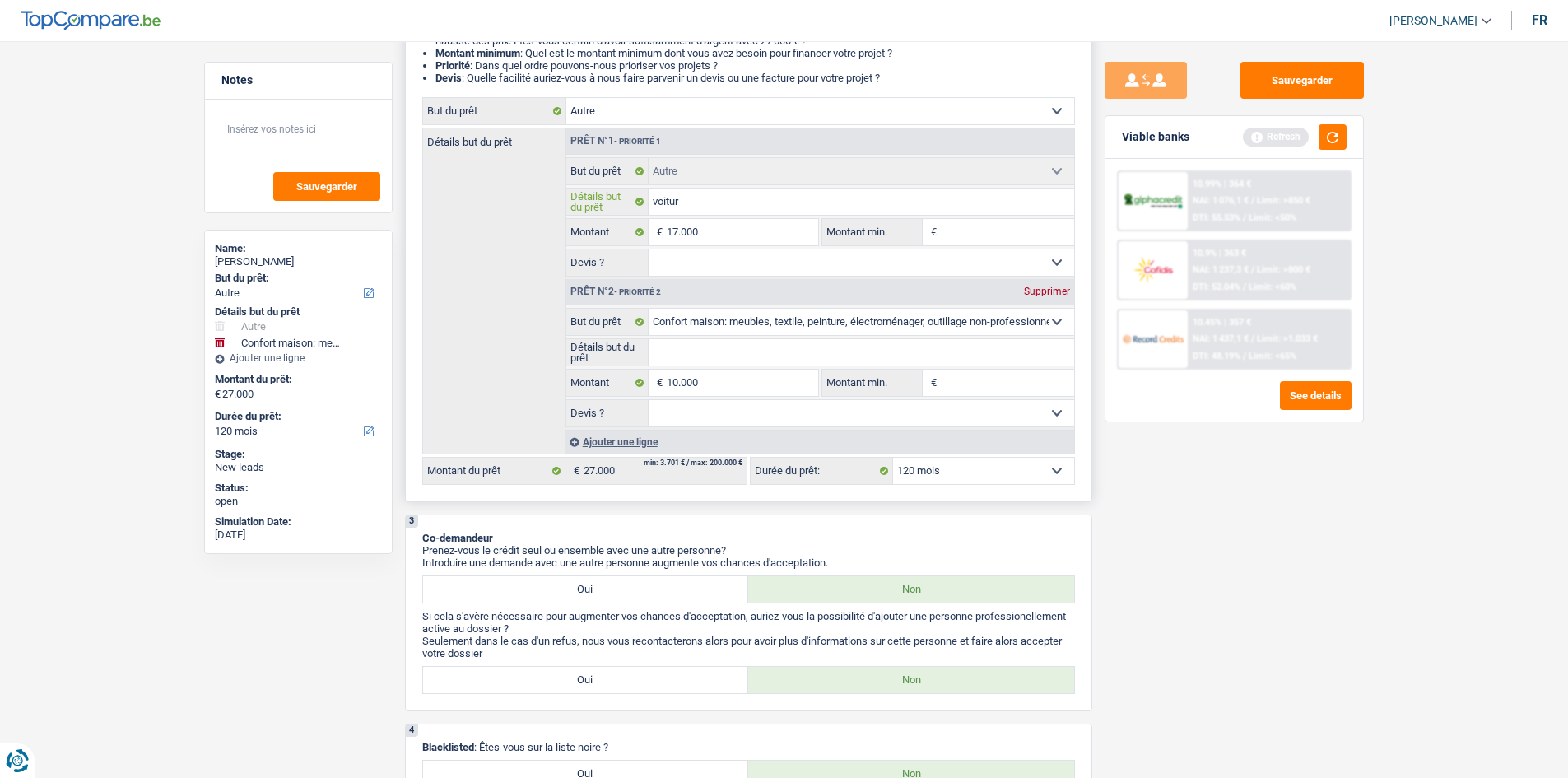 type on "voiture" 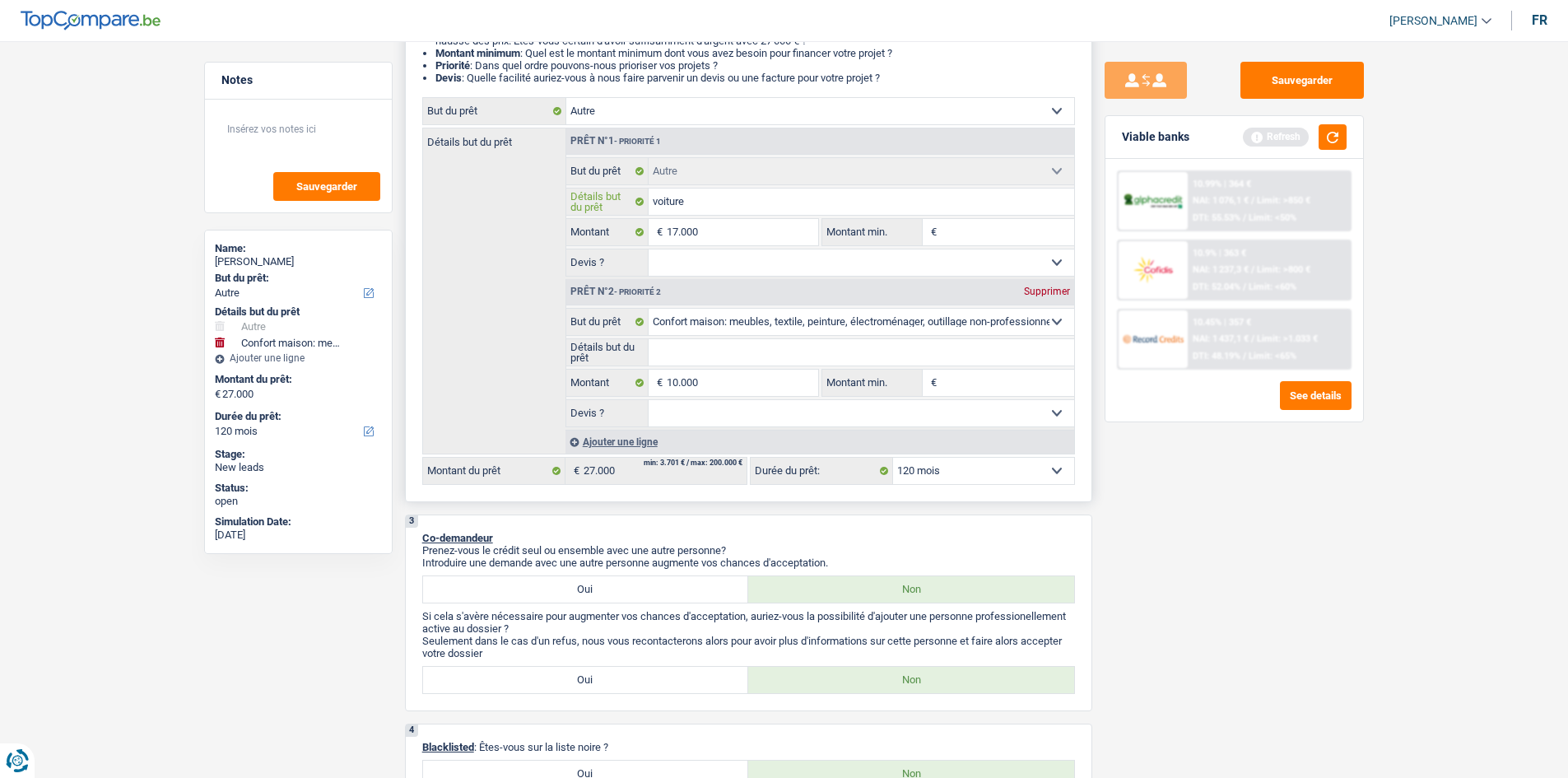 type on "voiture" 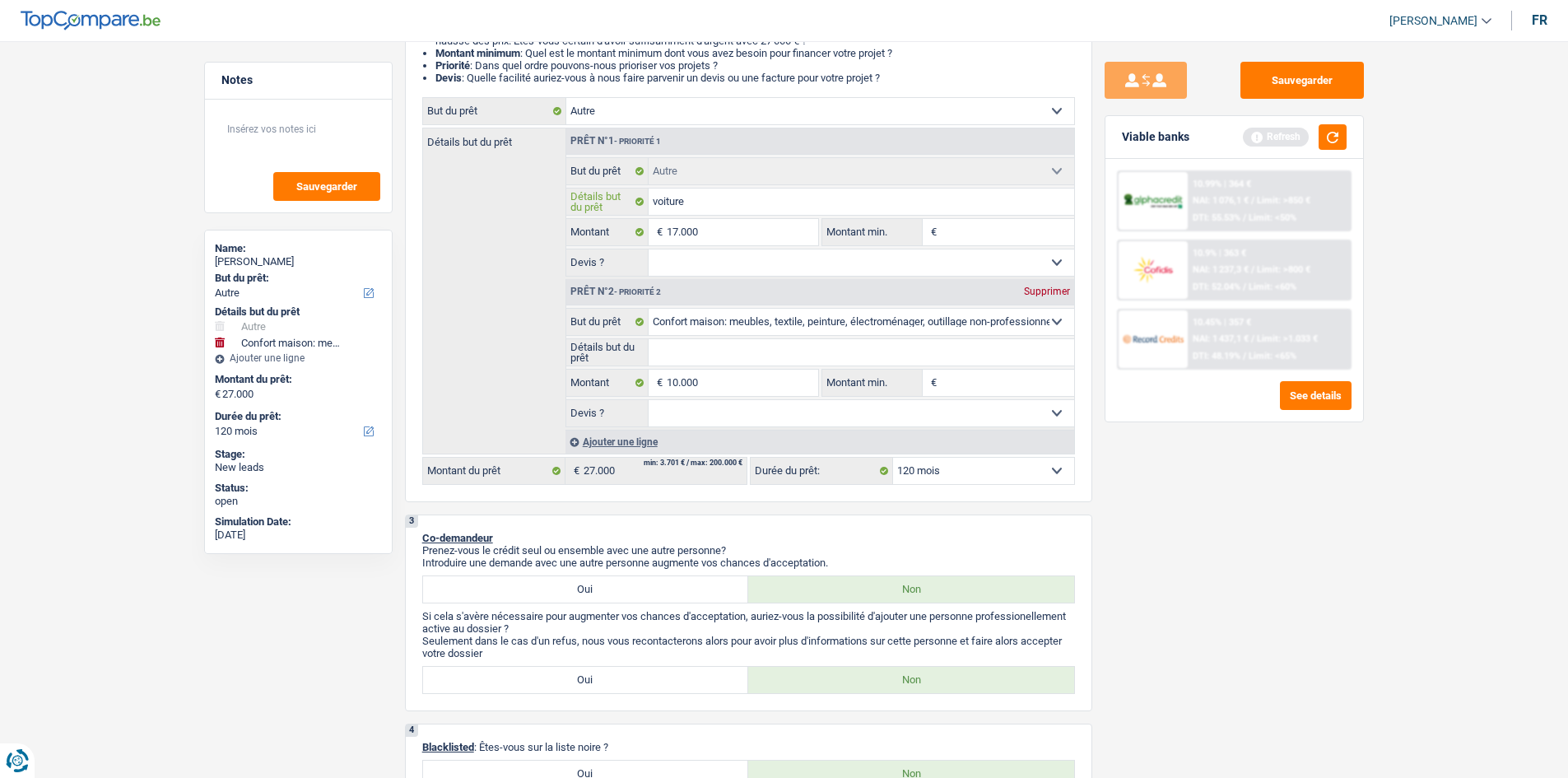 type on "voiture" 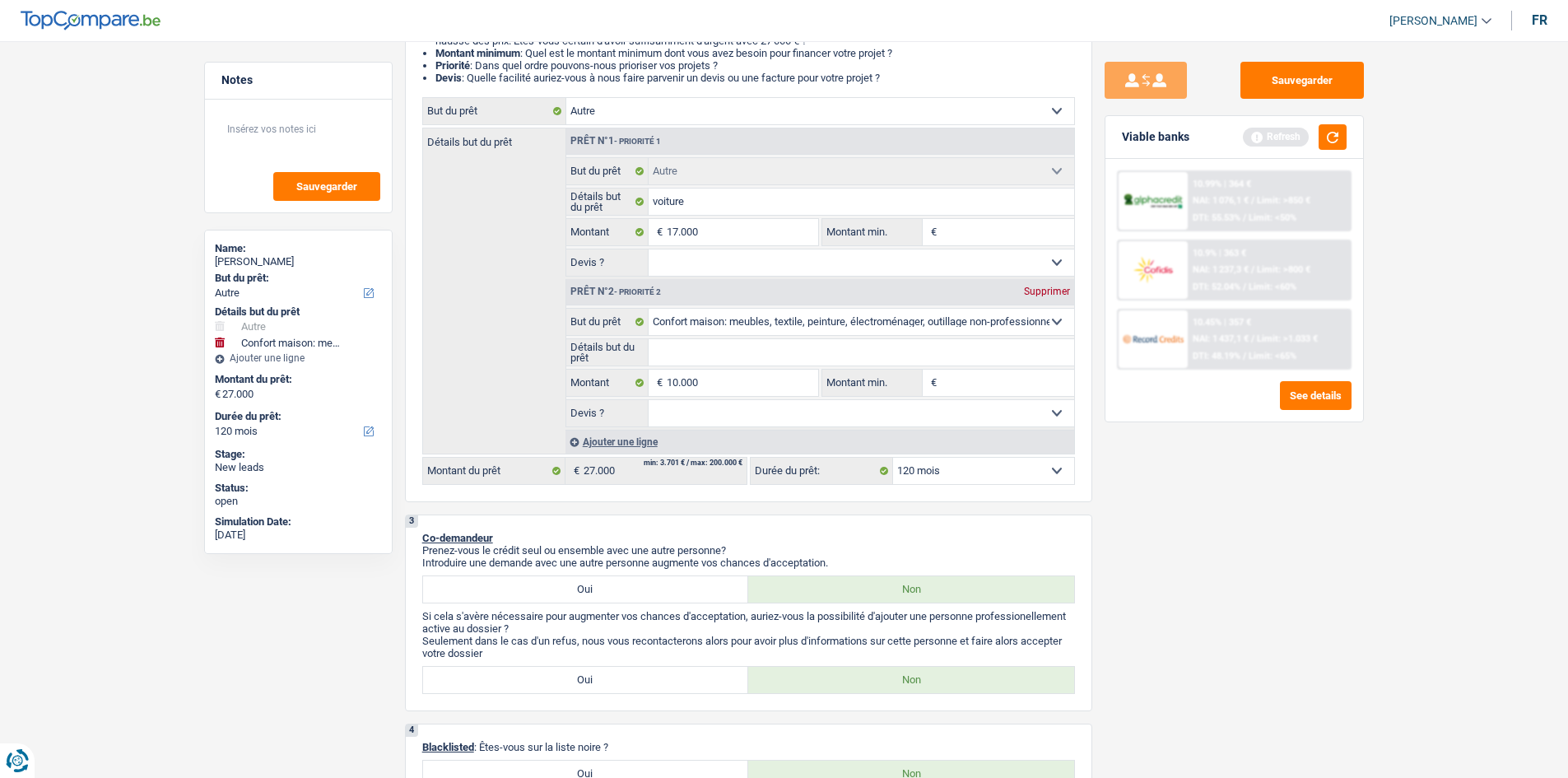 drag, startPoint x: 1333, startPoint y: 577, endPoint x: 1268, endPoint y: 542, distance: 73.82412 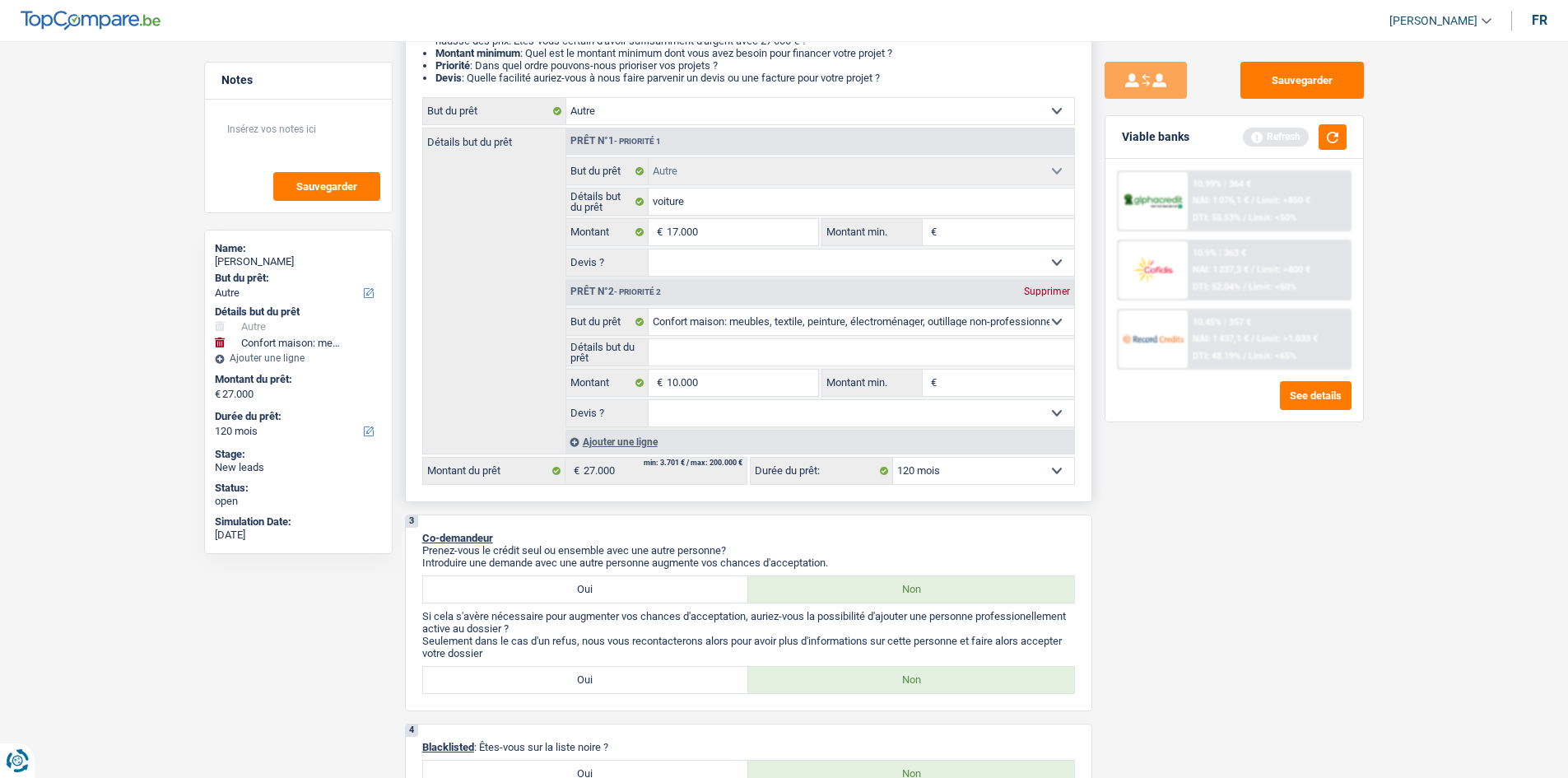 click on "Confort maison: meubles, textile, peinture, électroménager, outillage non-professionnel Hifi, multimédia, gsm, ordinateur Aménagement: frais d'installation, déménagement Evénement familial: naissance, mariage, divorce, communion, décès Frais médicaux Frais d'études Frais permis de conduire Loisirs: voyage, sport, musique Rafraîchissement: petits travaux maison et jardin Frais judiciaires Réparation voiture Prêt rénovation (non disponible pour les non-propriétaires) Prêt énergie (non disponible pour les non-propriétaires) Prêt voiture Taxes, impôts non professionnels Rénovation bien à l'étranger Dettes familiales Assurance Autre
Sélectionner une option" at bounding box center (861, 322) 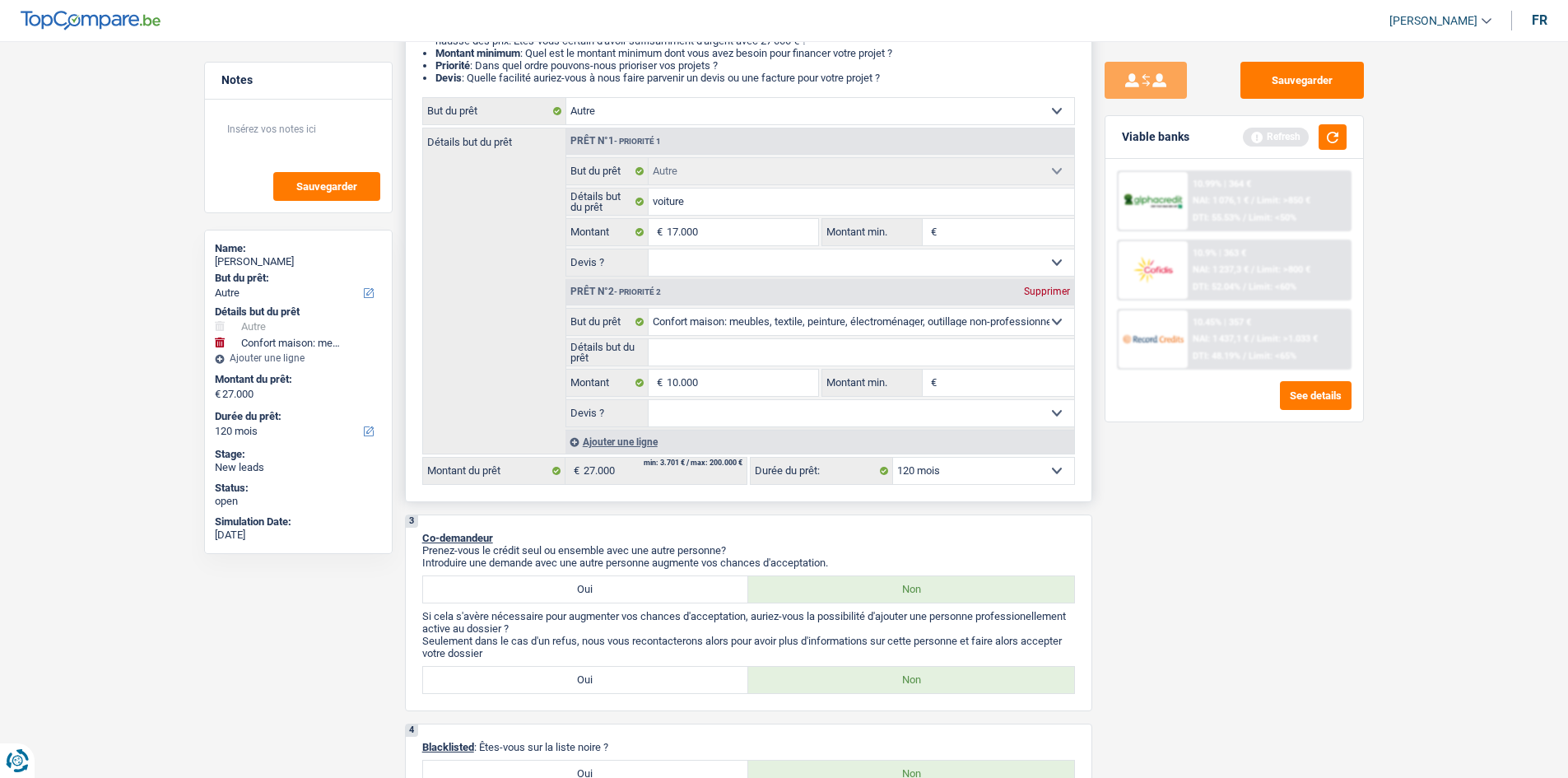 click on "Confort maison: meubles, textile, peinture, électroménager, outillage non-professionnel Hifi, multimédia, gsm, ordinateur Aménagement: frais d'installation, déménagement Evénement familial: naissance, mariage, divorce, communion, décès Frais médicaux Frais d'études Frais permis de conduire Loisirs: voyage, sport, musique Rafraîchissement: petits travaux maison et jardin Frais judiciaires Réparation voiture Prêt rénovation (non disponible pour les non-propriétaires) Prêt énergie (non disponible pour les non-propriétaires) Prêt voiture Taxes, impôts non professionnels Rénovation bien à l'étranger Dettes familiales Assurance Autre
Sélectionner une option" at bounding box center (820, 111) 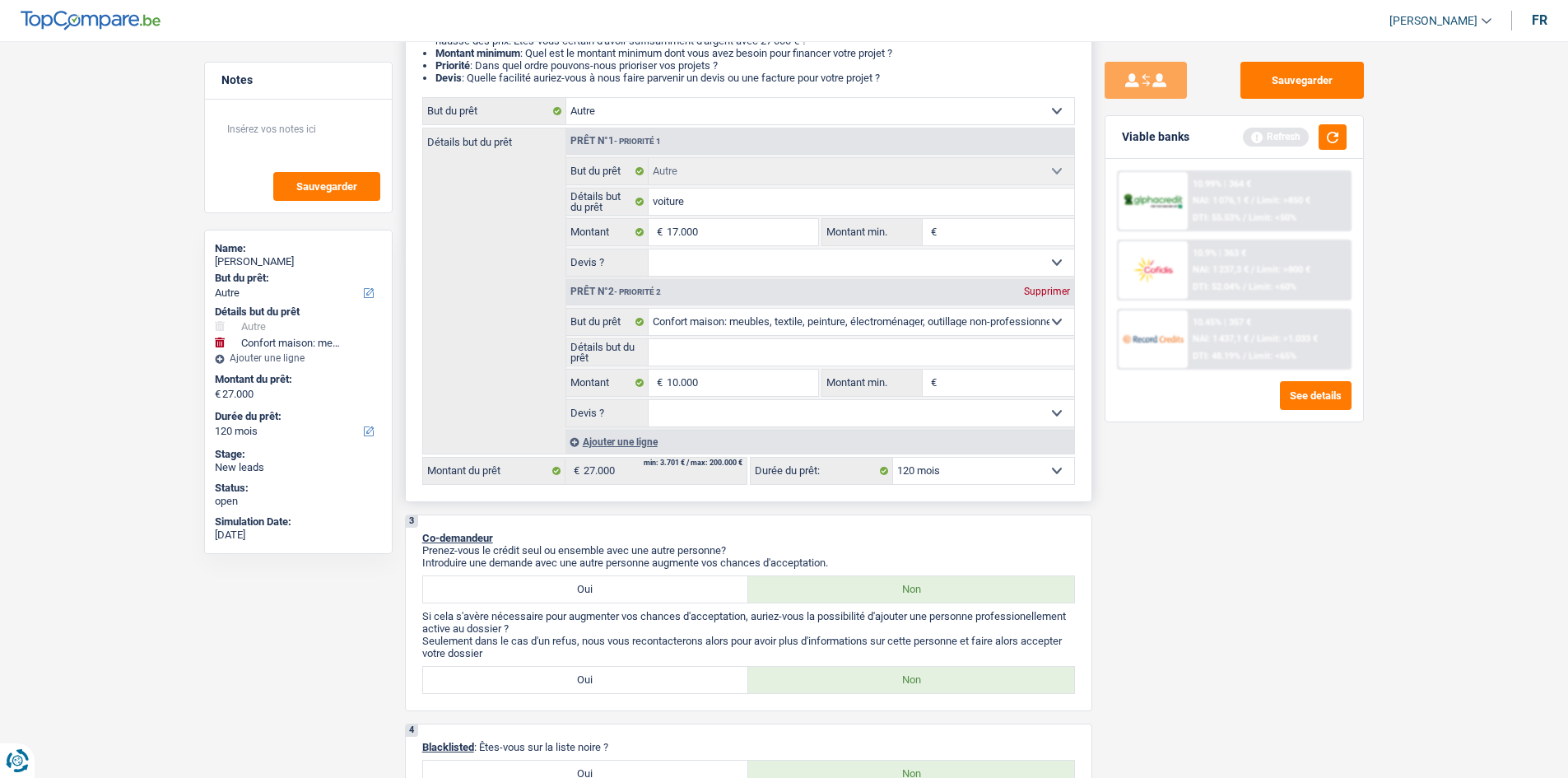 click on "Confort maison: meubles, textile, peinture, électroménager, outillage non-professionnel Hifi, multimédia, gsm, ordinateur Aménagement: frais d'installation, déménagement Evénement familial: naissance, mariage, divorce, communion, décès Frais médicaux Frais d'études Frais permis de conduire Loisirs: voyage, sport, musique Rafraîchissement: petits travaux maison et jardin Frais judiciaires Réparation voiture Prêt rénovation (non disponible pour les non-propriétaires) Prêt énergie (non disponible pour les non-propriétaires) Prêt voiture Taxes, impôts non professionnels Rénovation bien à l'étranger Dettes familiales Assurance Autre
Sélectionner une option" at bounding box center [820, 111] 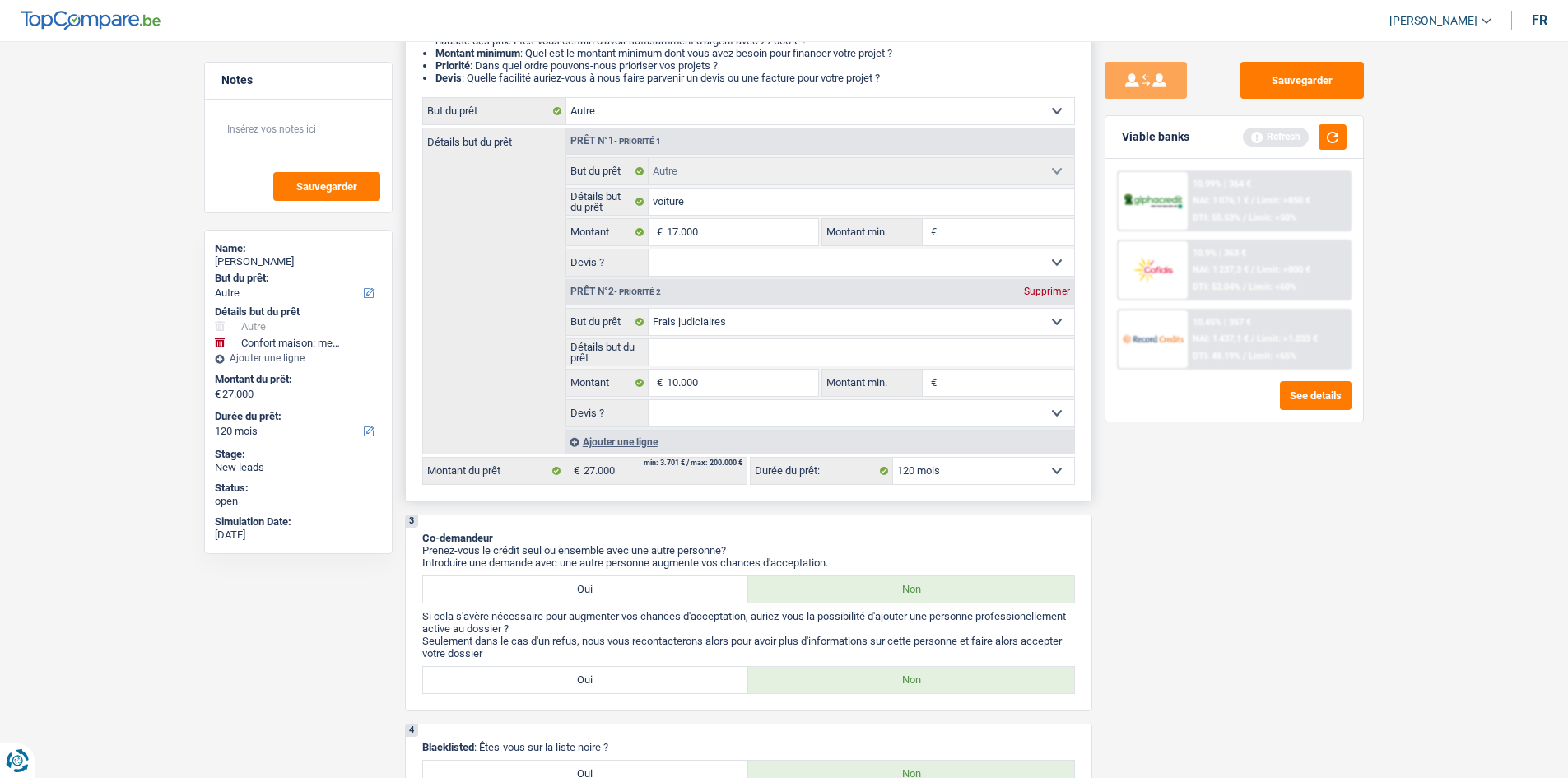 click on "Confort maison: meubles, textile, peinture, électroménager, outillage non-professionnel Hifi, multimédia, gsm, ordinateur Aménagement: frais d'installation, déménagement Evénement familial: naissance, mariage, divorce, communion, décès Frais médicaux Frais d'études Frais permis de conduire Loisirs: voyage, sport, musique Rafraîchissement: petits travaux maison et jardin Frais judiciaires Réparation voiture Prêt rénovation (non disponible pour les non-propriétaires) Prêt énergie (non disponible pour les non-propriétaires) Prêt voiture Taxes, impôts non professionnels Rénovation bien à l'étranger Dettes familiales Assurance Autre
Sélectionner une option" at bounding box center (861, 322) 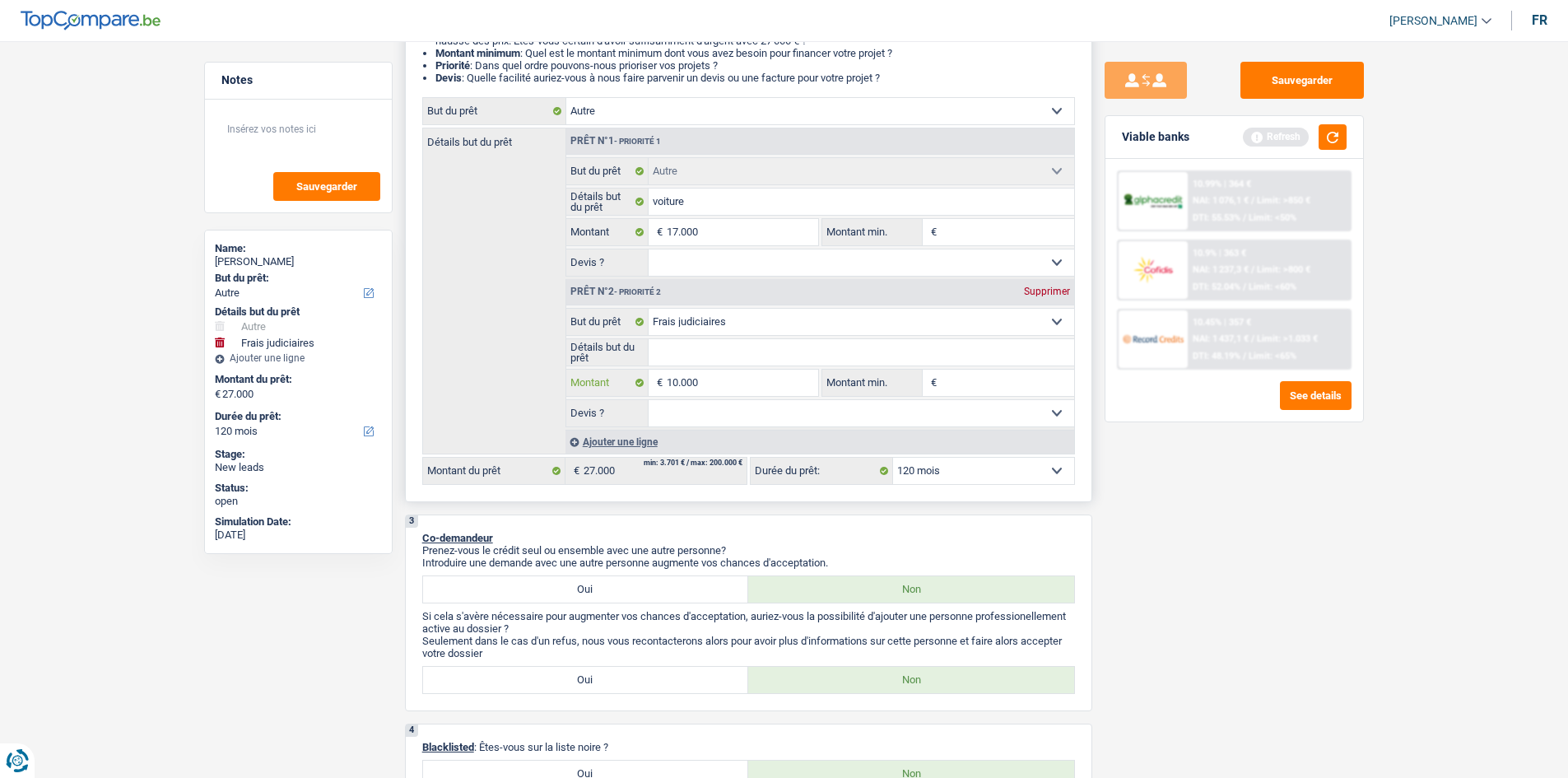 click on "10.000" at bounding box center [742, 383] 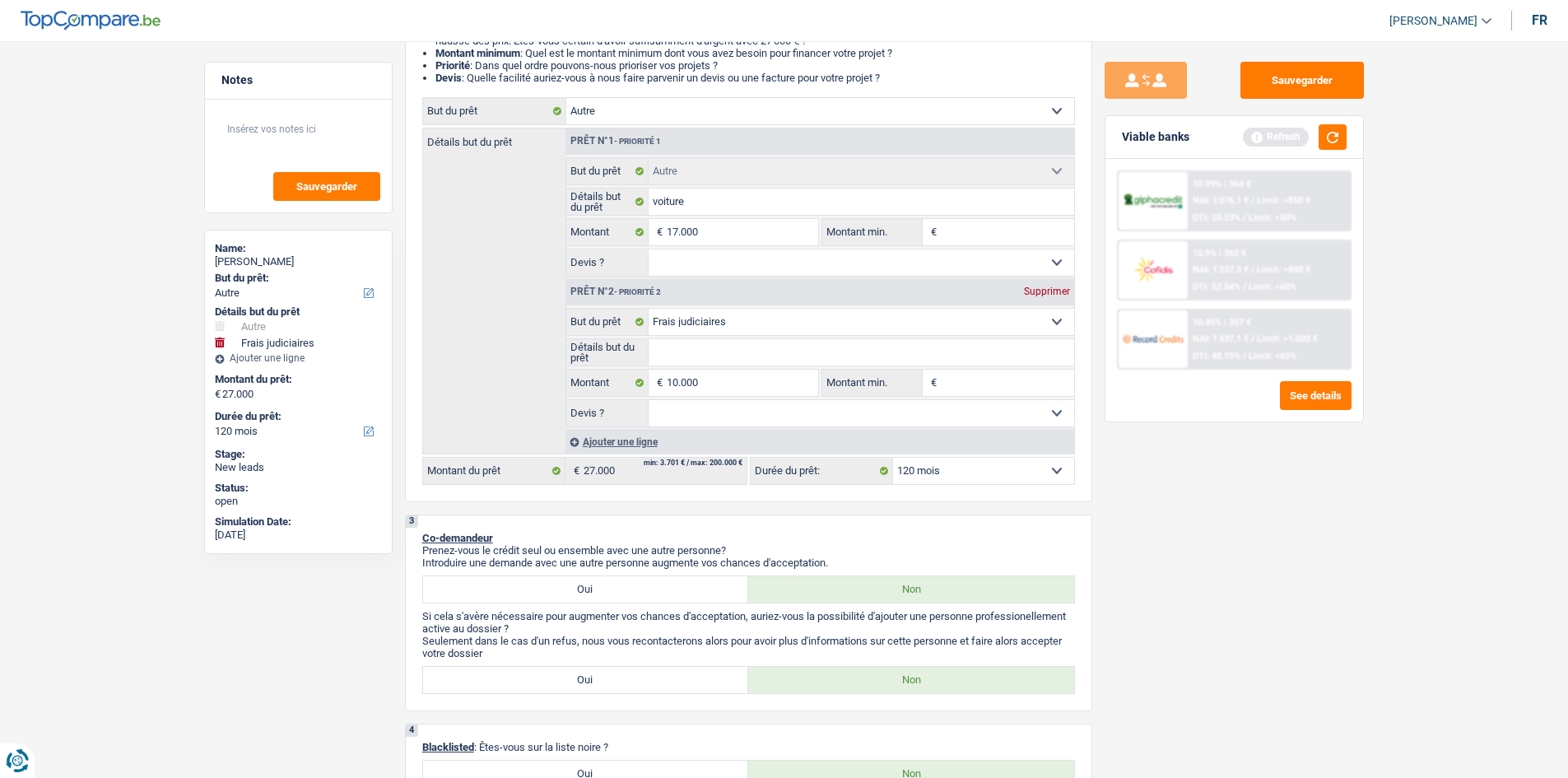 drag, startPoint x: 1152, startPoint y: 651, endPoint x: 1124, endPoint y: 538, distance: 116.41735 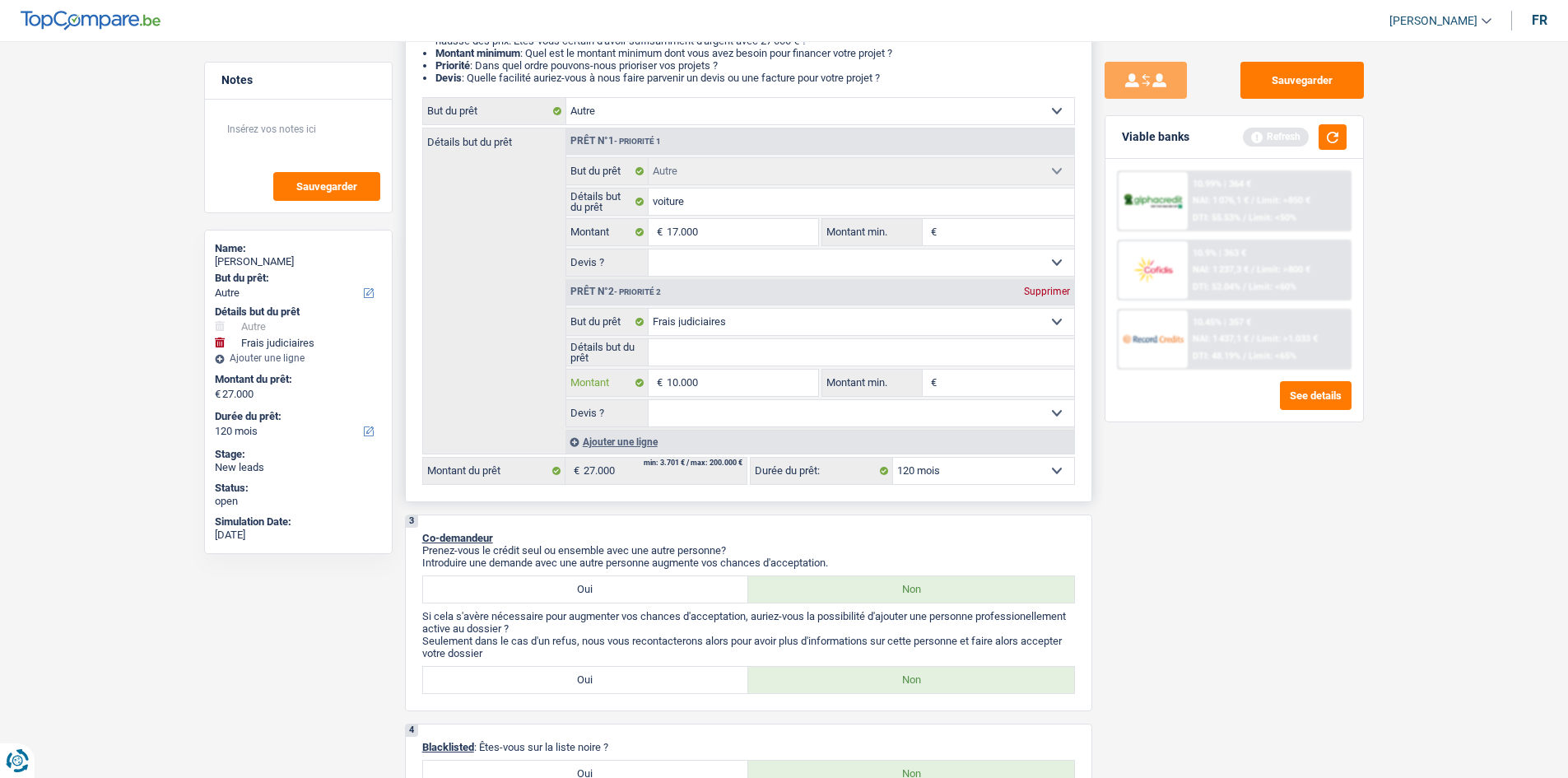 click on "10.000" at bounding box center [742, 383] 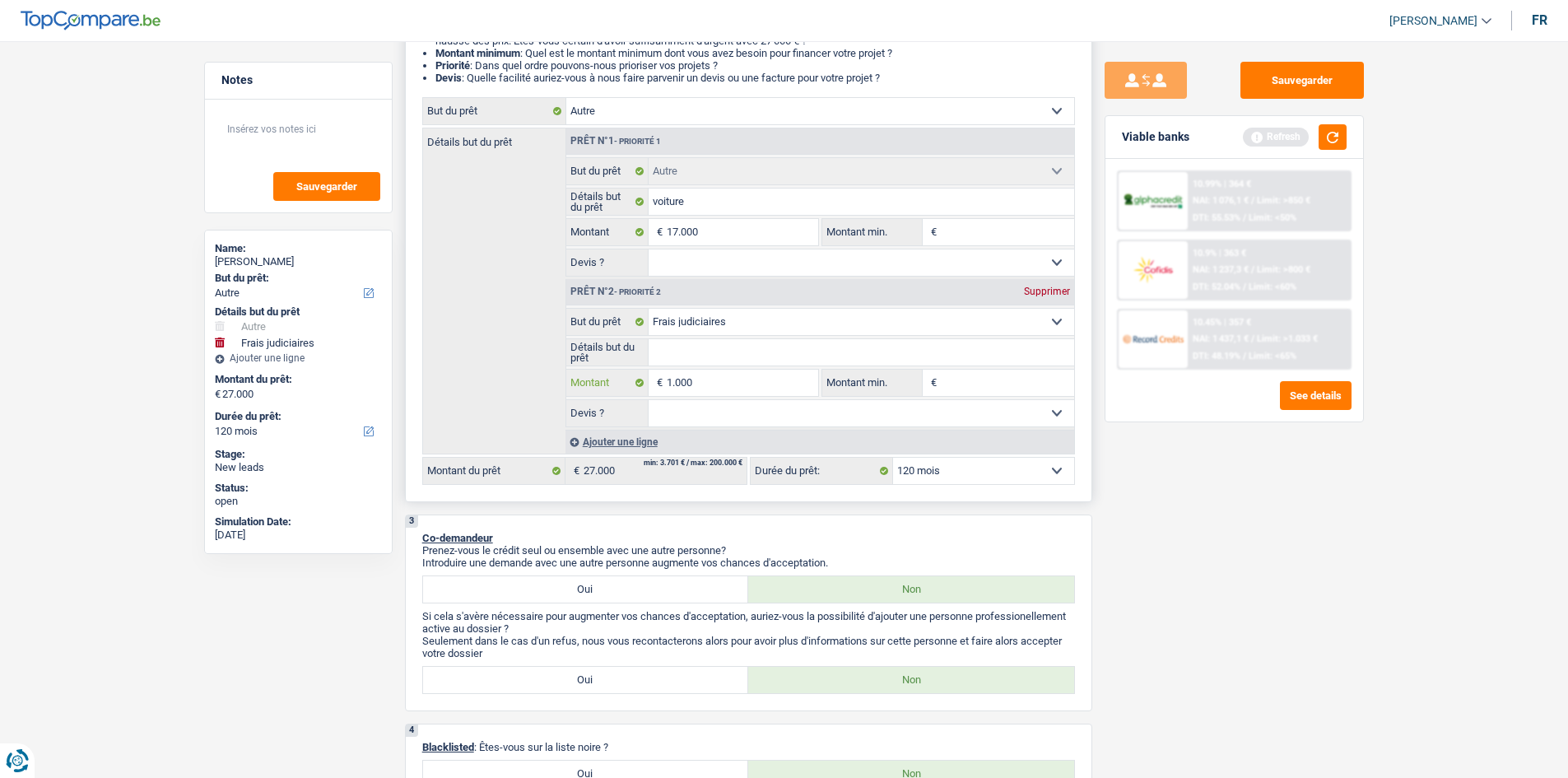 type on "100" 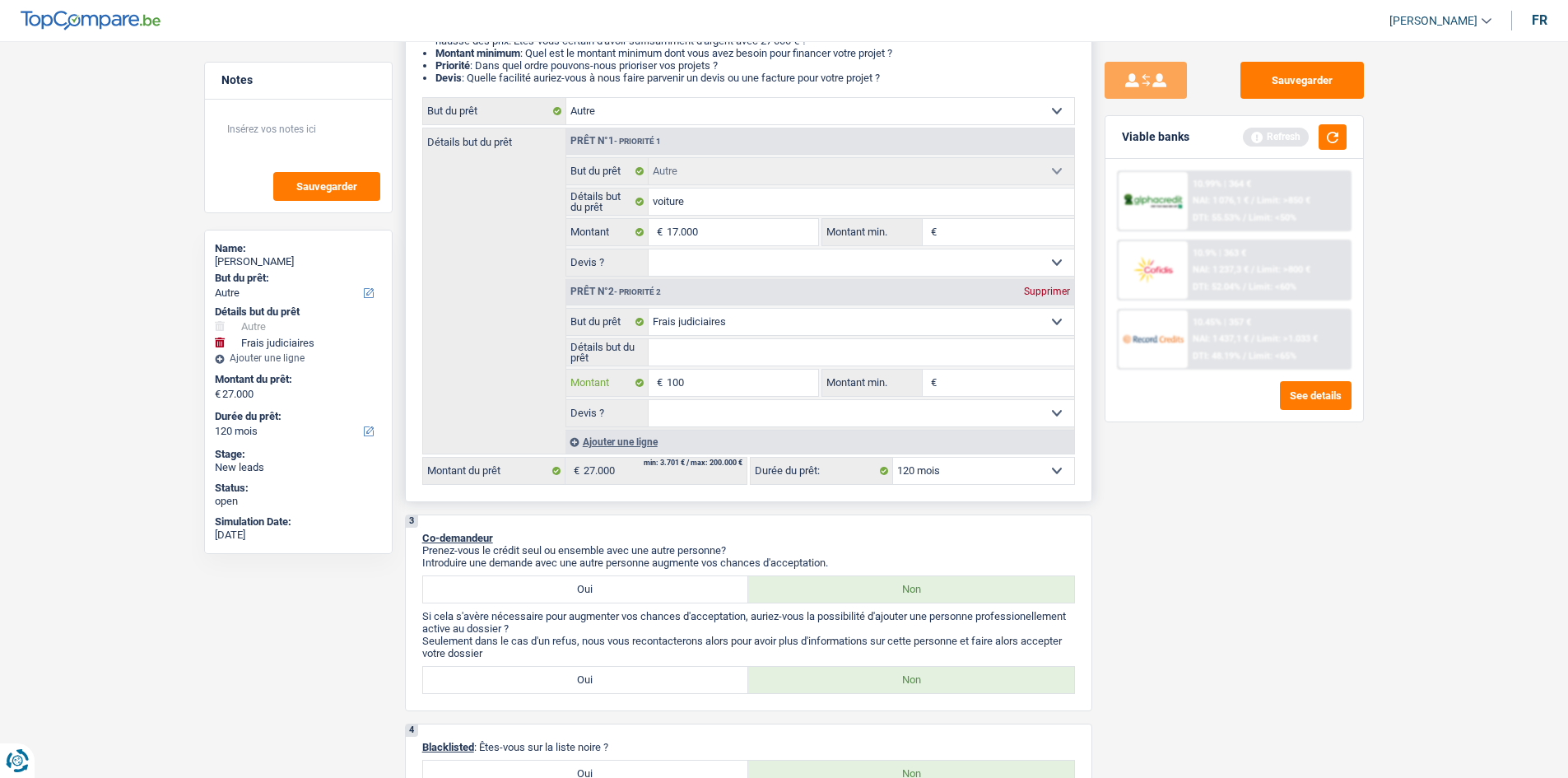 type on "10" 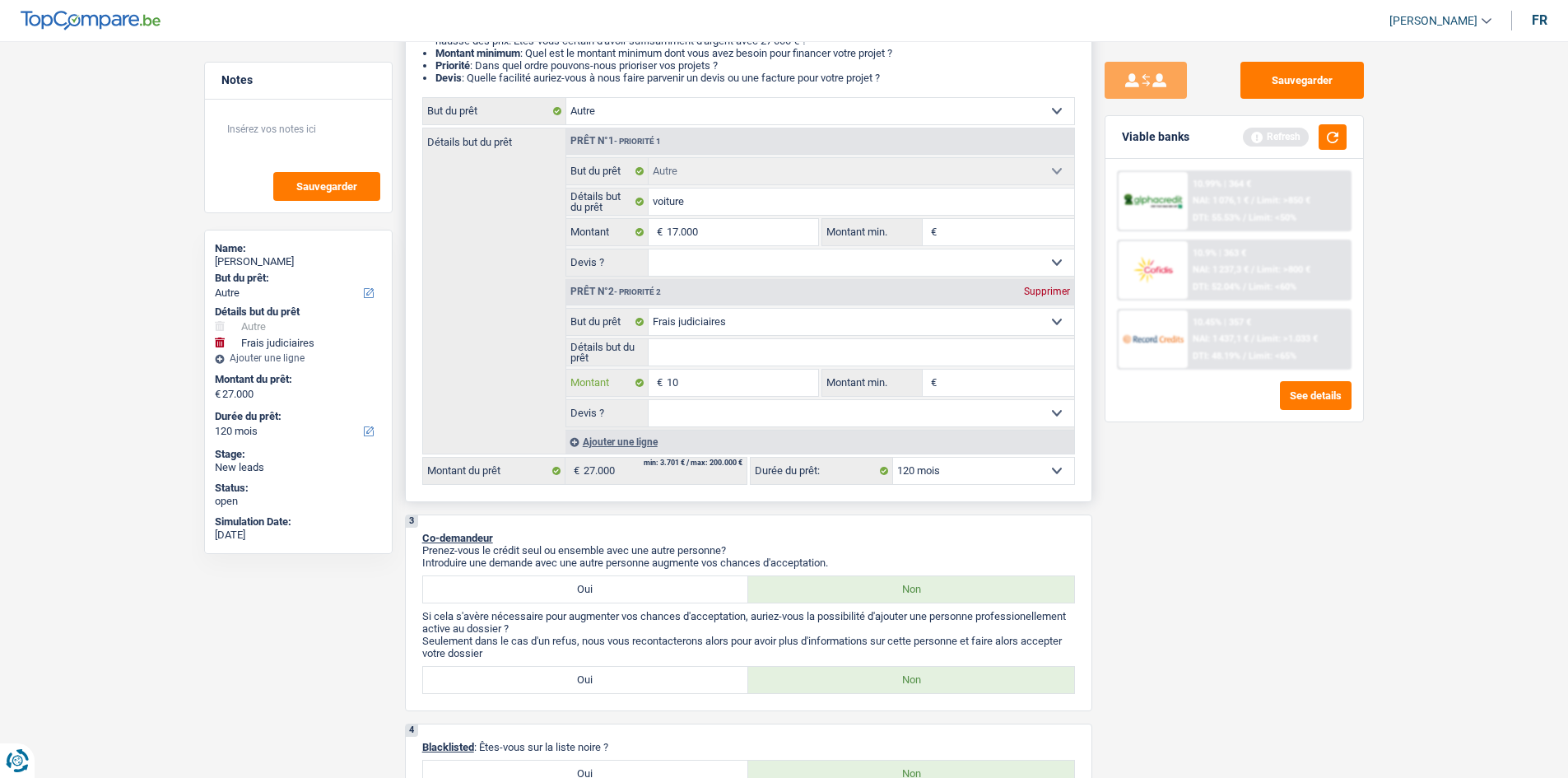 type on "10" 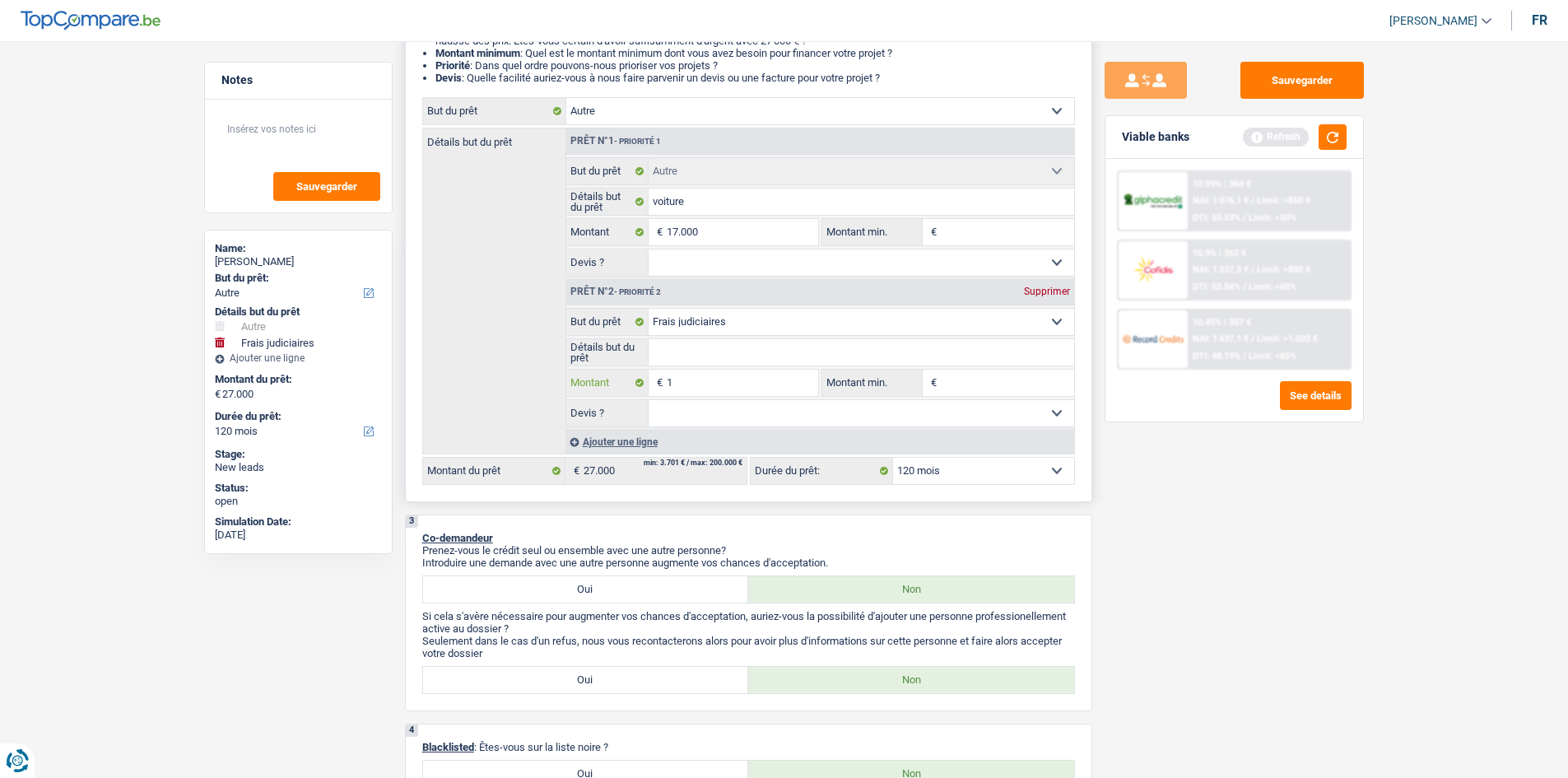 type 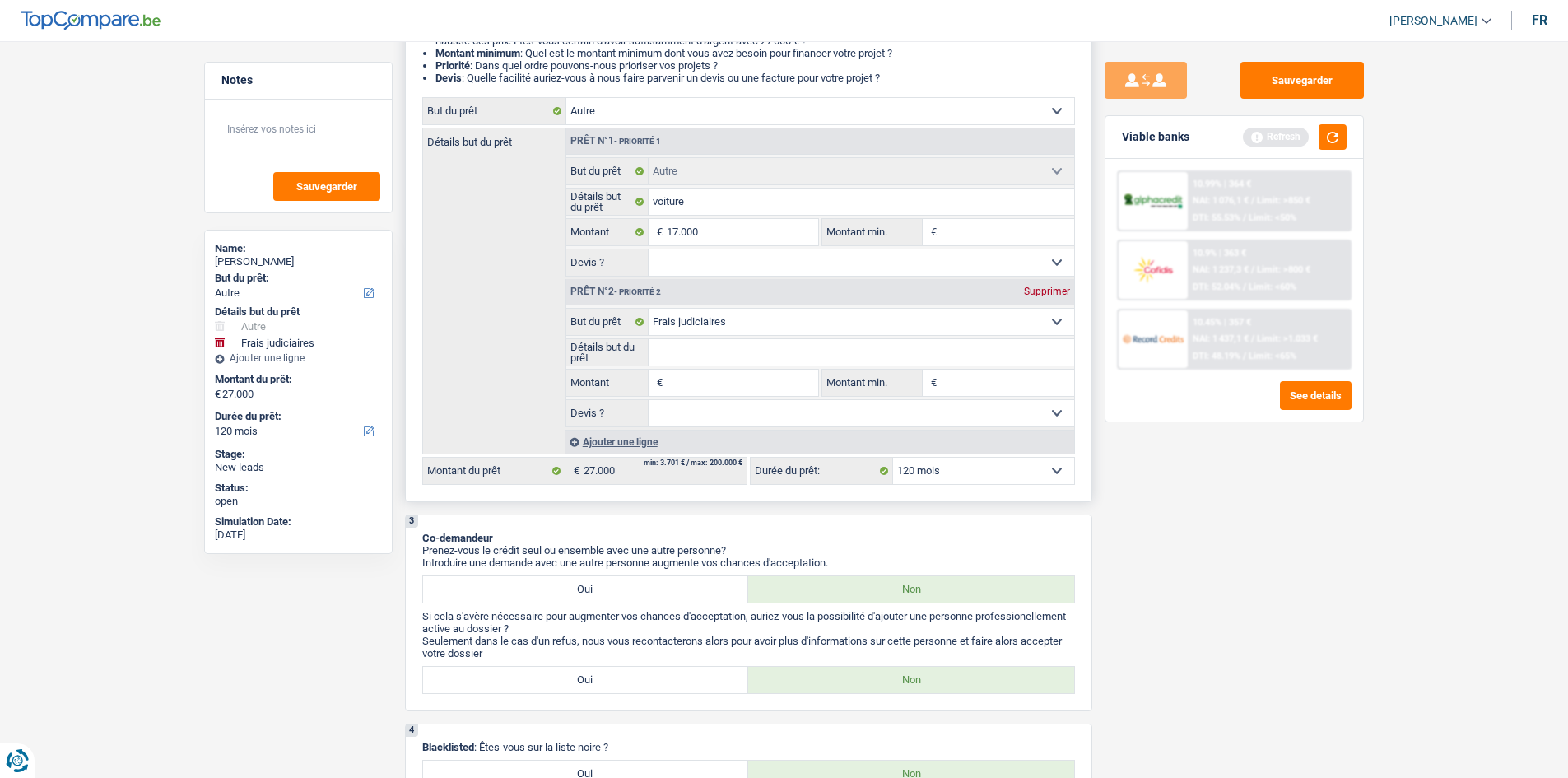 type on "8" 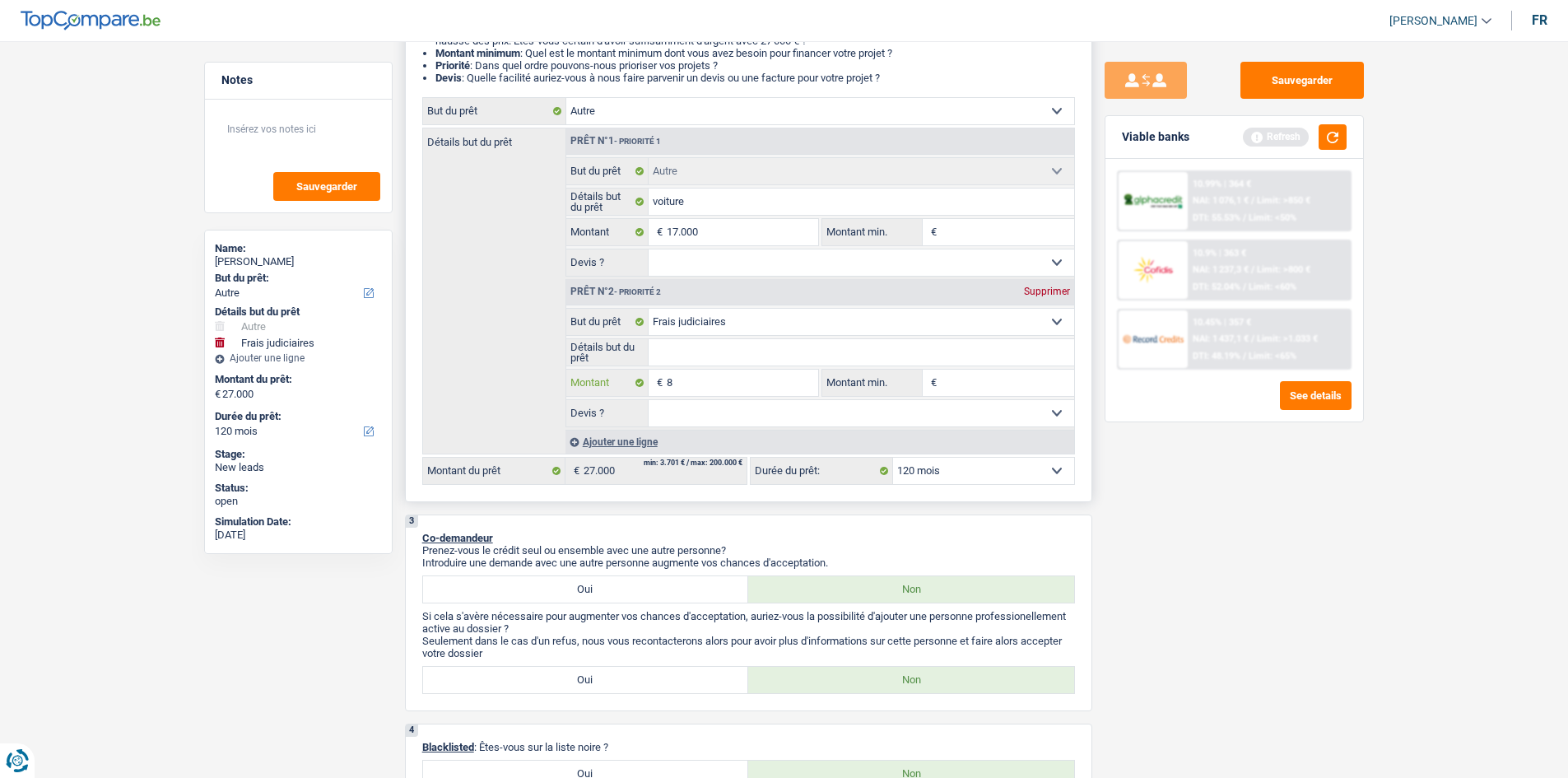 type on "85" 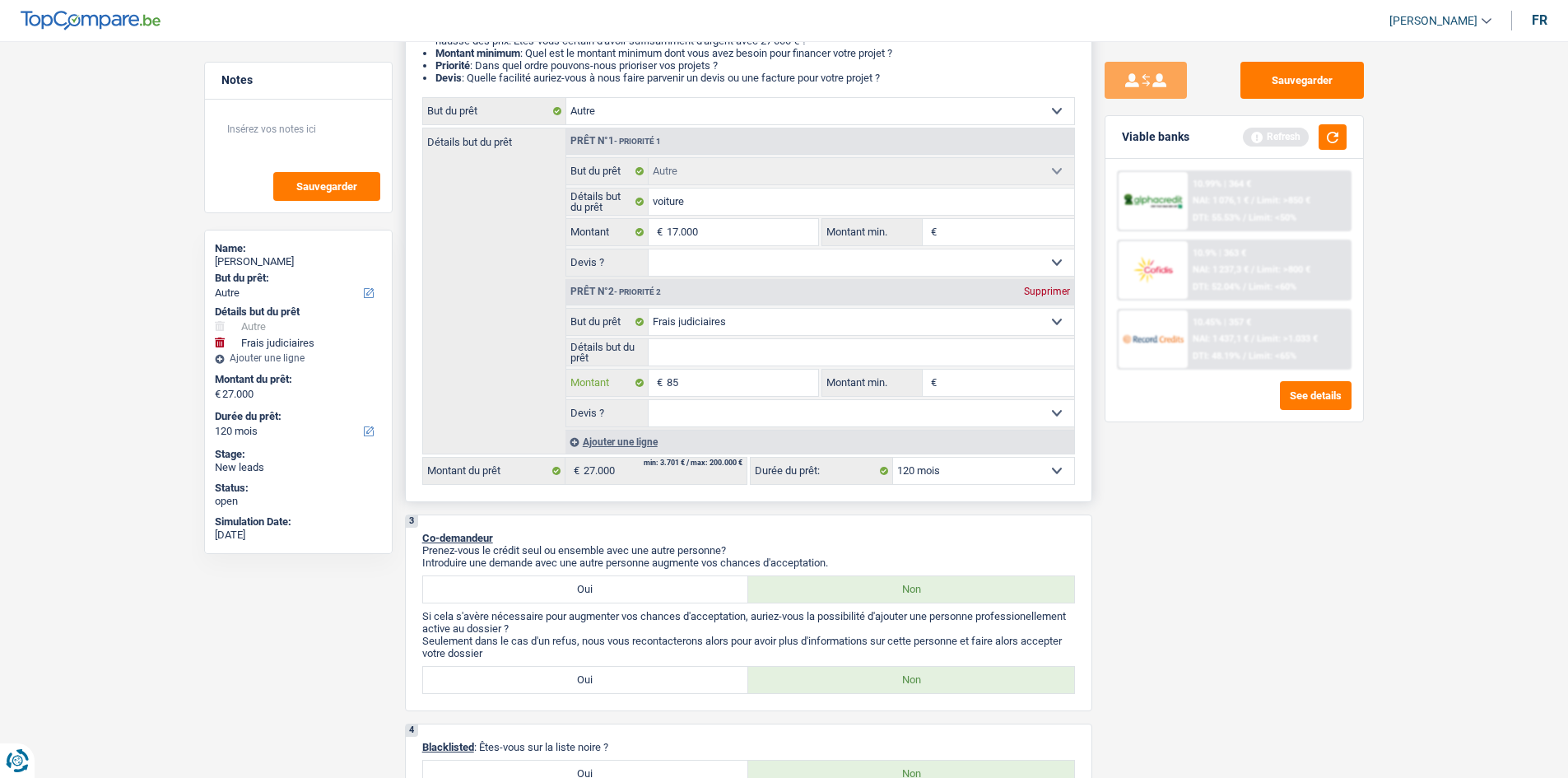 type on "850" 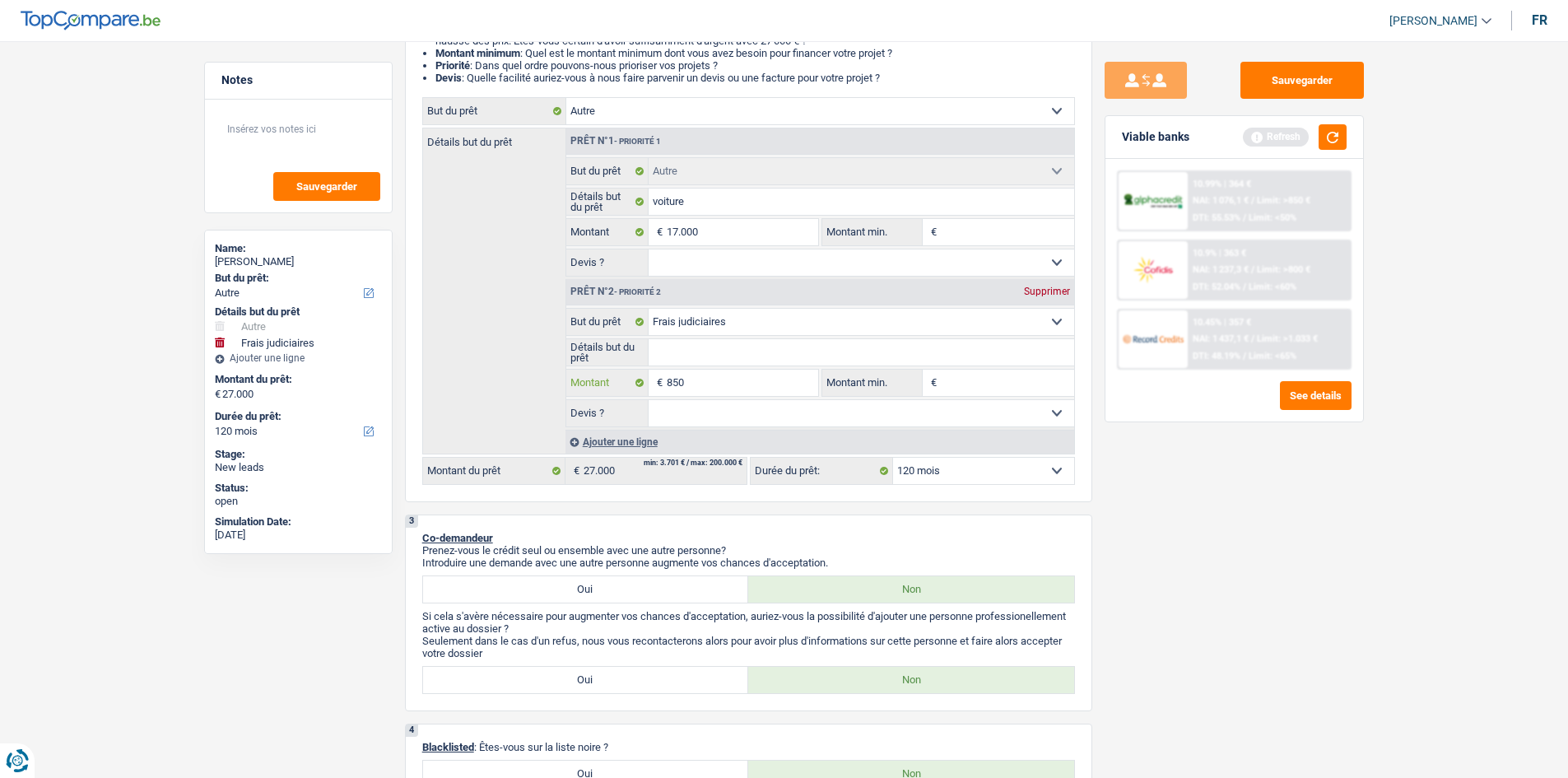 type on "8.500" 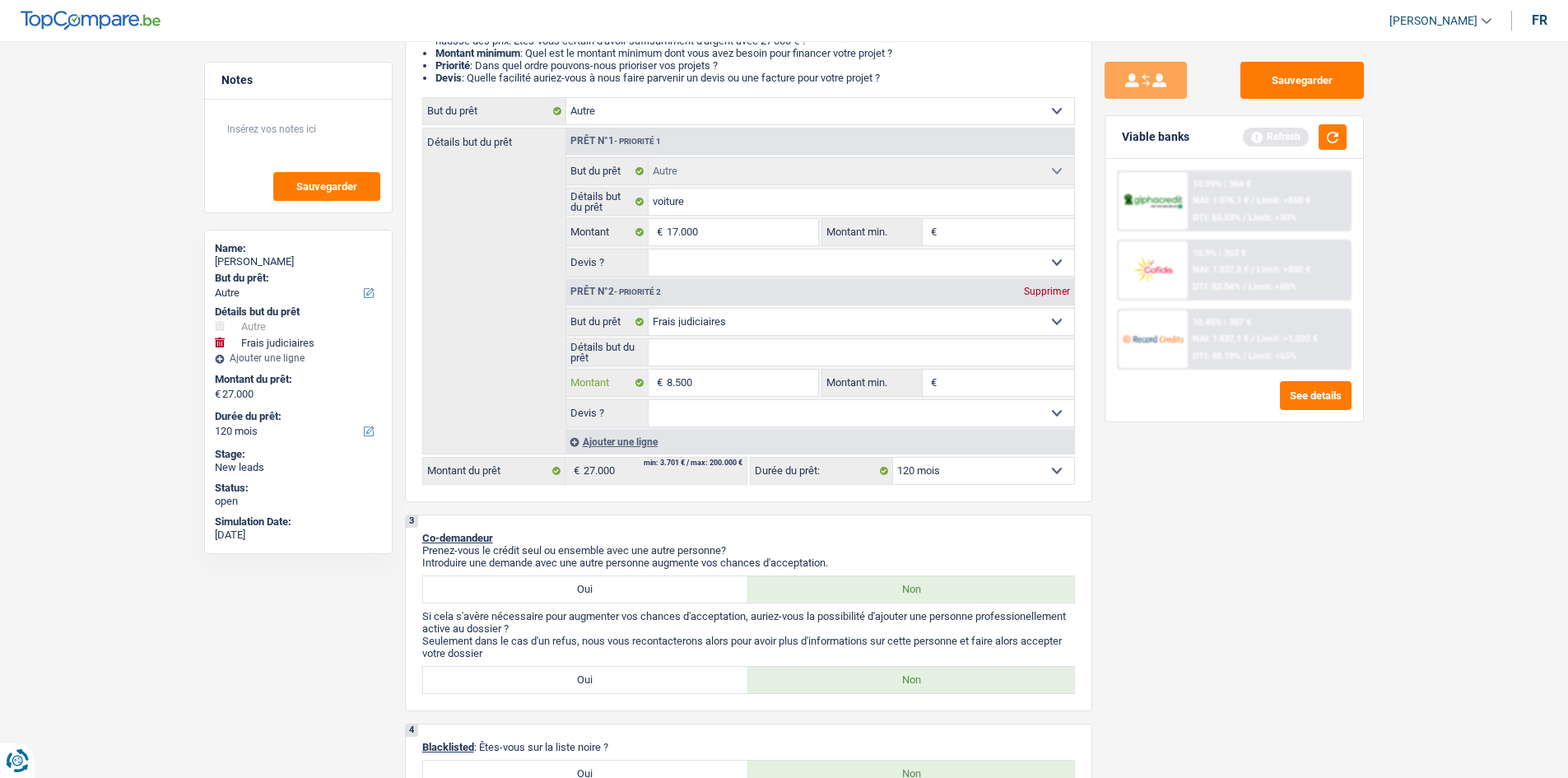 type on "8.500" 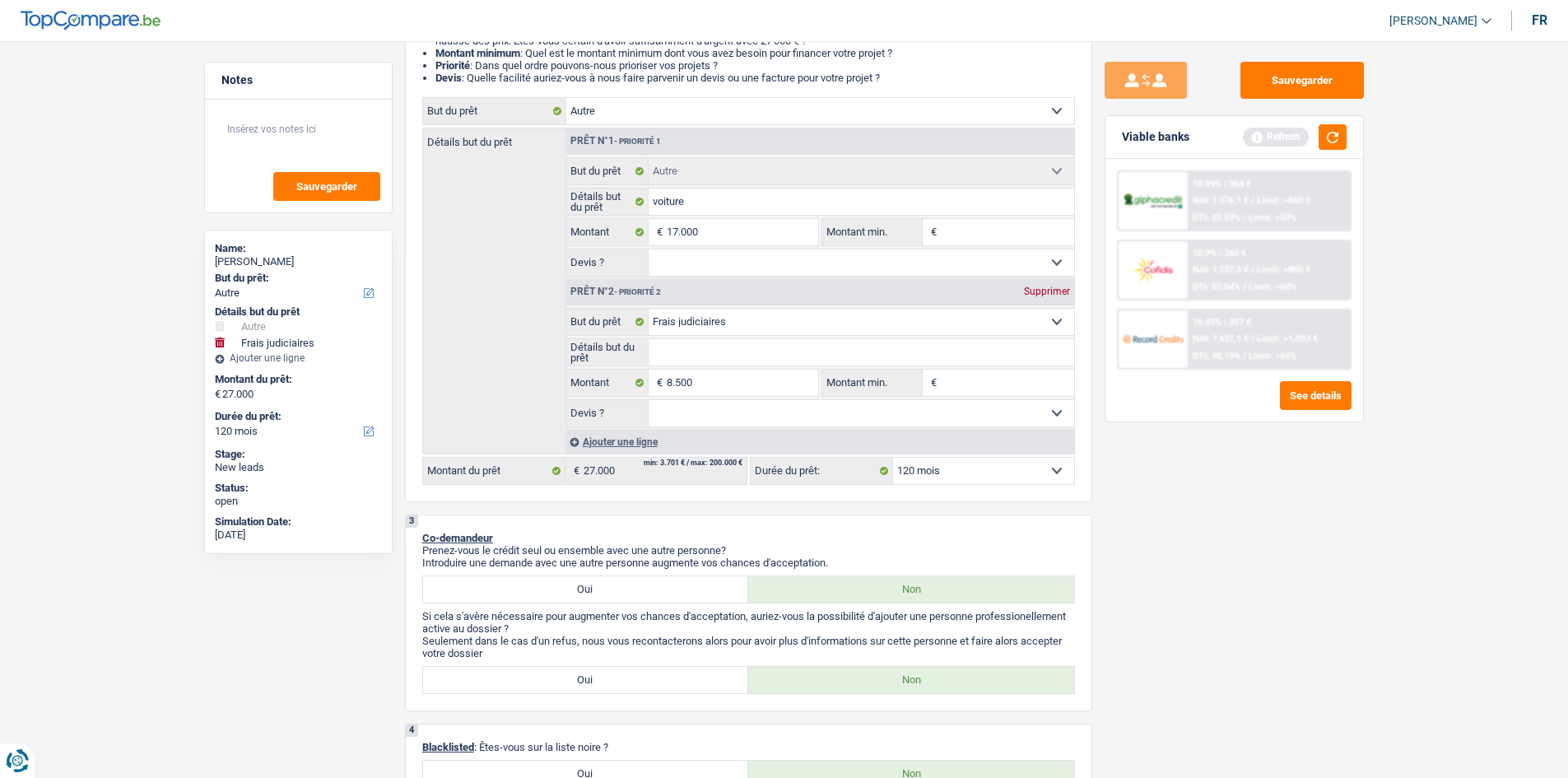 type on "25.500" 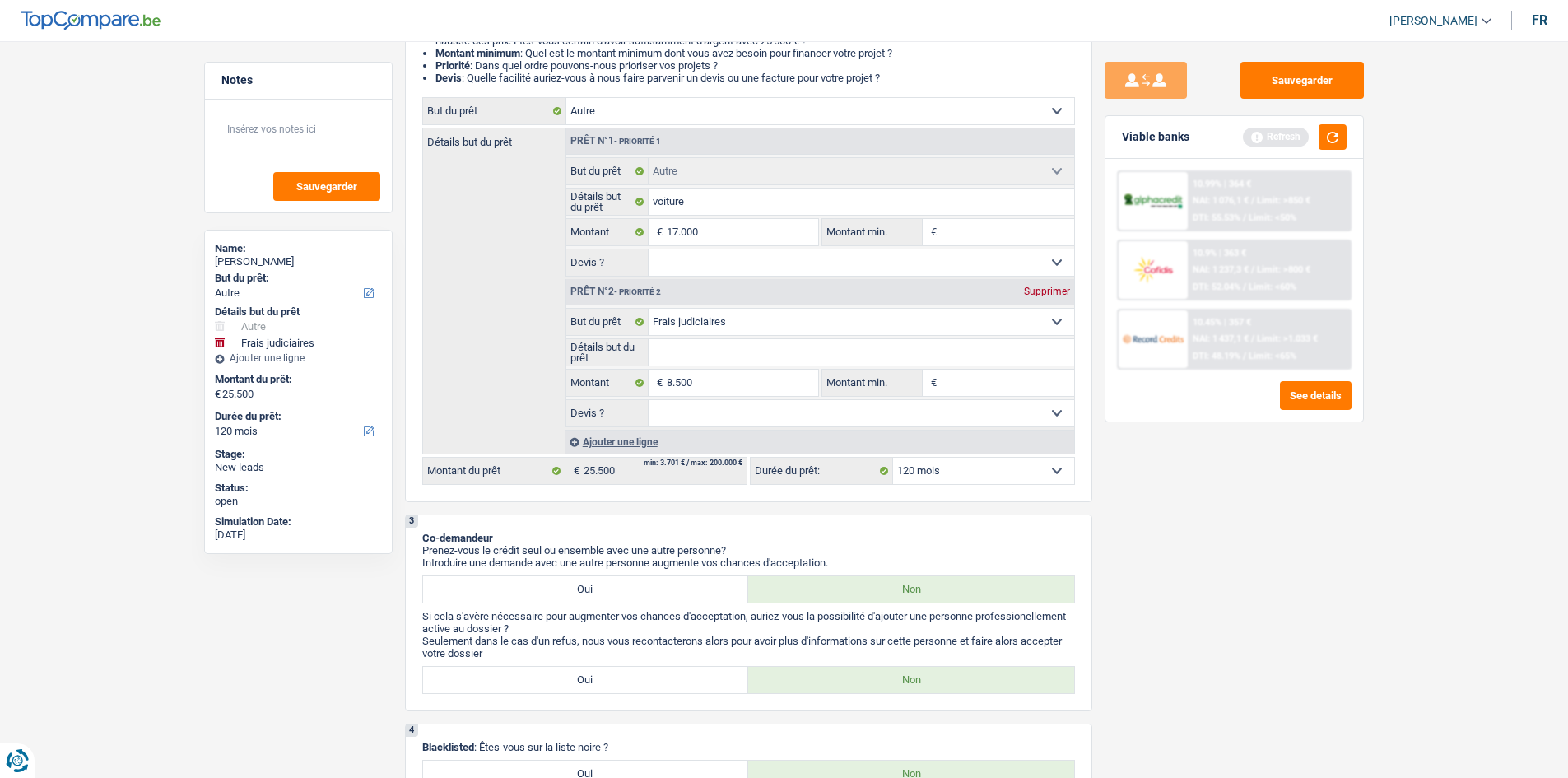 click on "Sauvegarder
Viable banks
Refresh
10.99% | 364 €
NAI: 1 076,1 €
/
Limit: >850 €
DTI: 55.53%
/
Limit: <50%
10.9% | 363 €
NAI: 1 237,3 €
/
Limit: >800 €
DTI: 52.04%
/
Limit: <60%
/       /" at bounding box center [1234, 404] 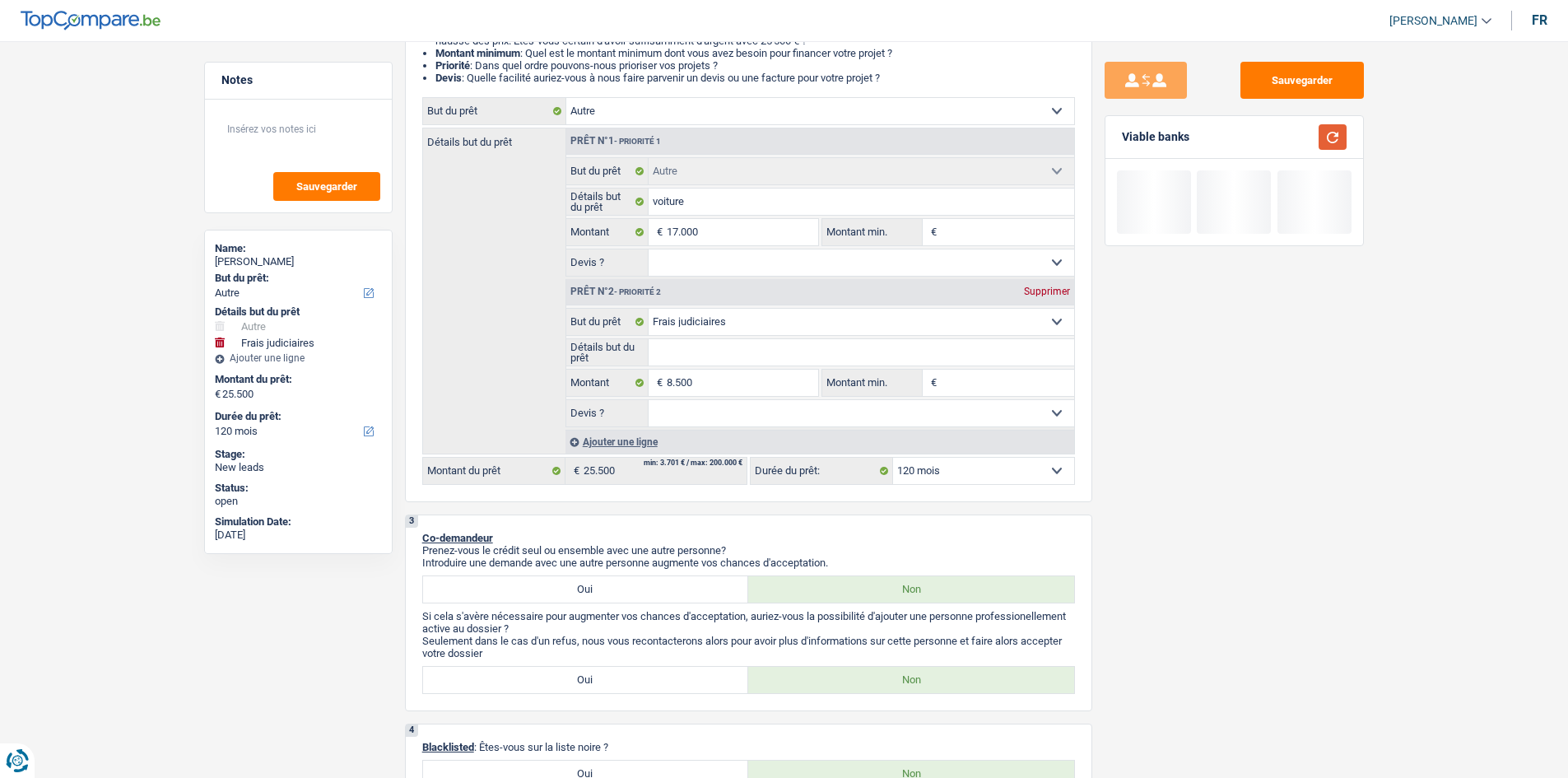 click at bounding box center (1333, 137) 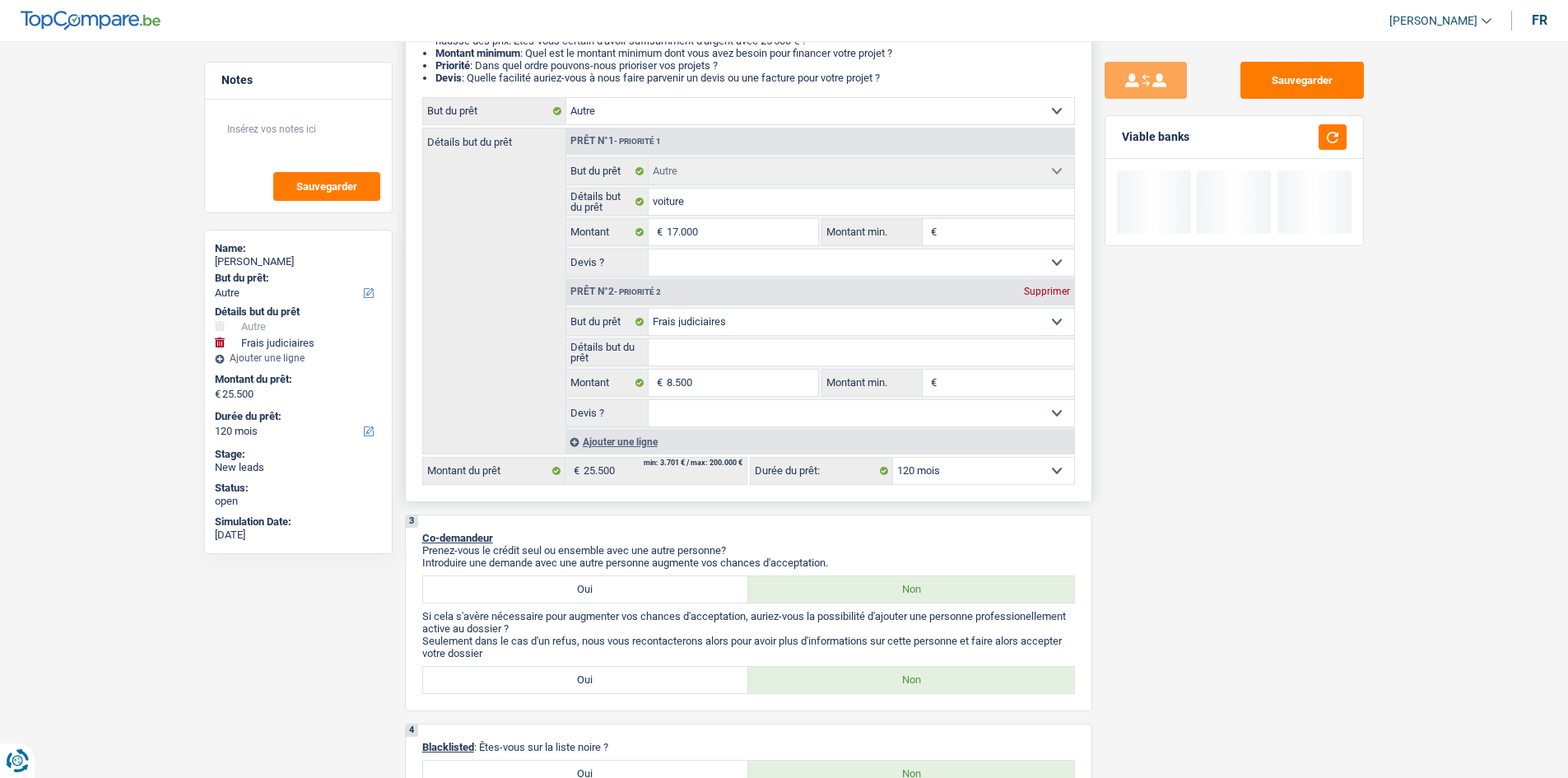 click on "Ajouter une ligne" at bounding box center [820, 441] 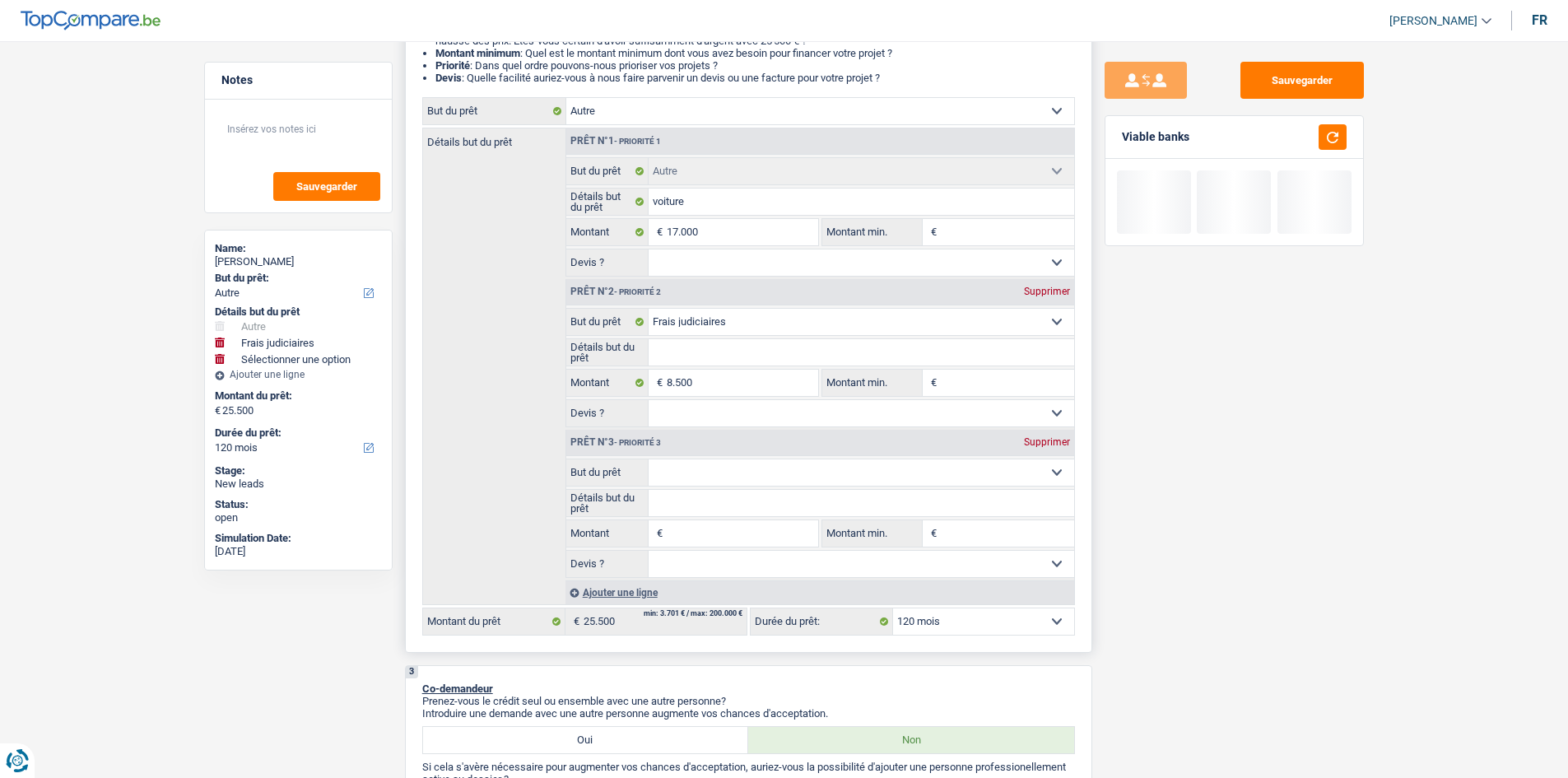 click on "Confort maison: meubles, textile, peinture, électroménager, outillage non-professionnel Hifi, multimédia, gsm, ordinateur Aménagement: frais d'installation, déménagement Evénement familial: naissance, mariage, divorce, communion, décès Frais médicaux Frais d'études Frais permis de conduire Loisirs: voyage, sport, musique Rafraîchissement: petits travaux maison et jardin Frais judiciaires Réparation voiture Prêt rénovation (non disponible pour les non-propriétaires) Prêt énergie (non disponible pour les non-propriétaires) Prêt voiture Taxes, impôts non professionnels Rénovation bien à l'étranger Dettes familiales Assurance Autre
Sélectionner une option" at bounding box center [861, 473] 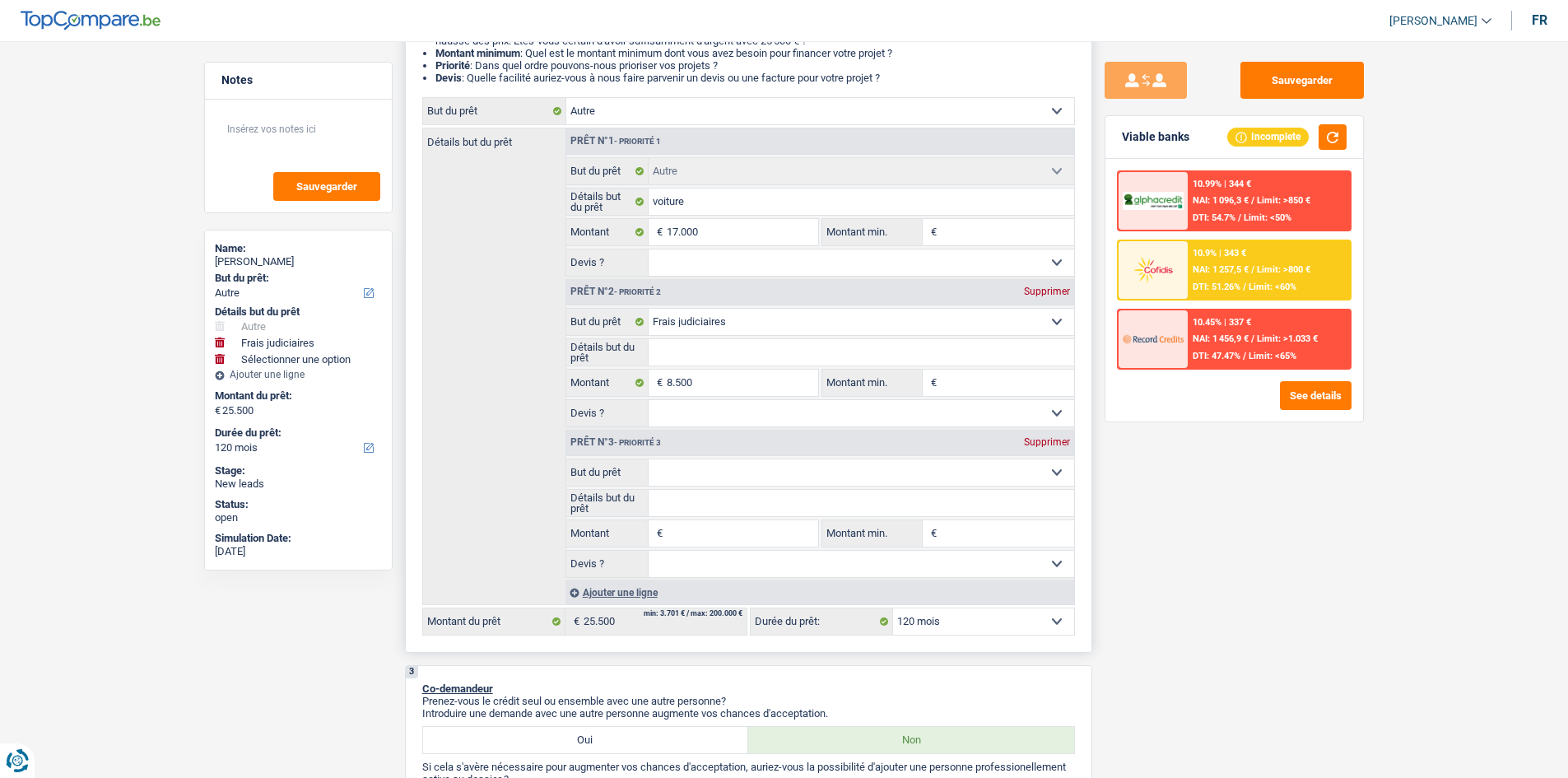 select on "household" 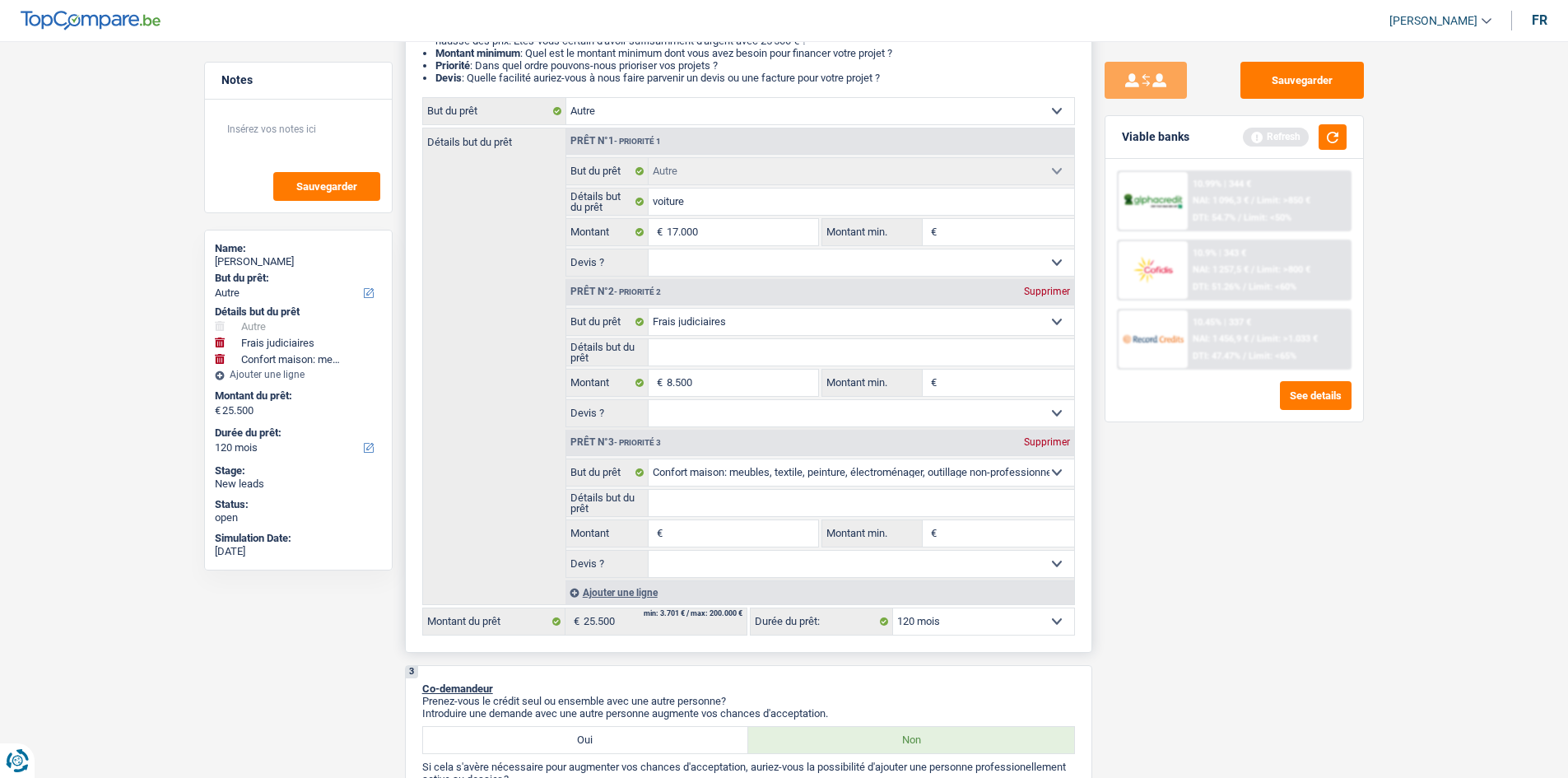 click on "Montant" at bounding box center [742, 533] 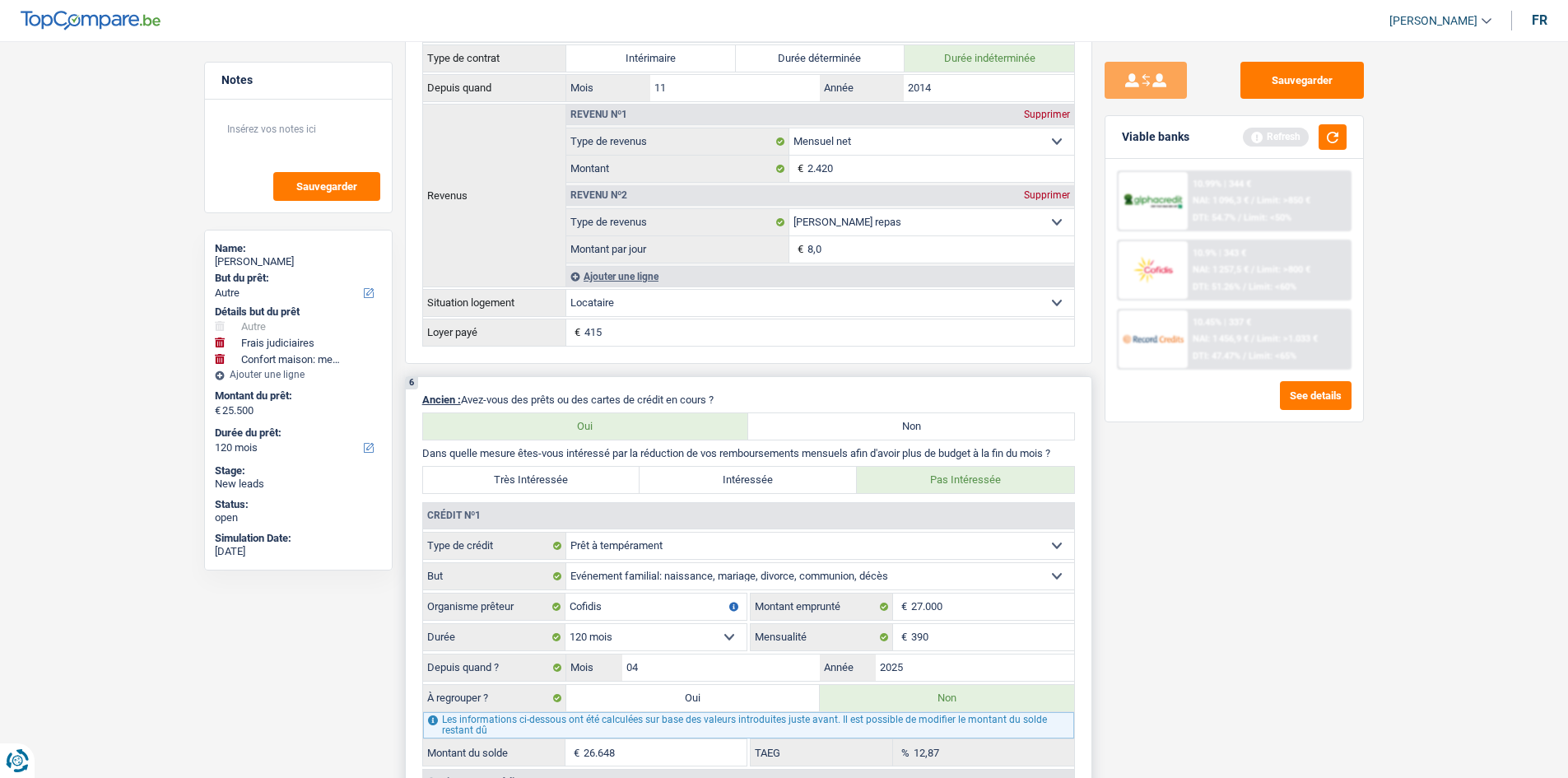 scroll, scrollTop: 1564, scrollLeft: 0, axis: vertical 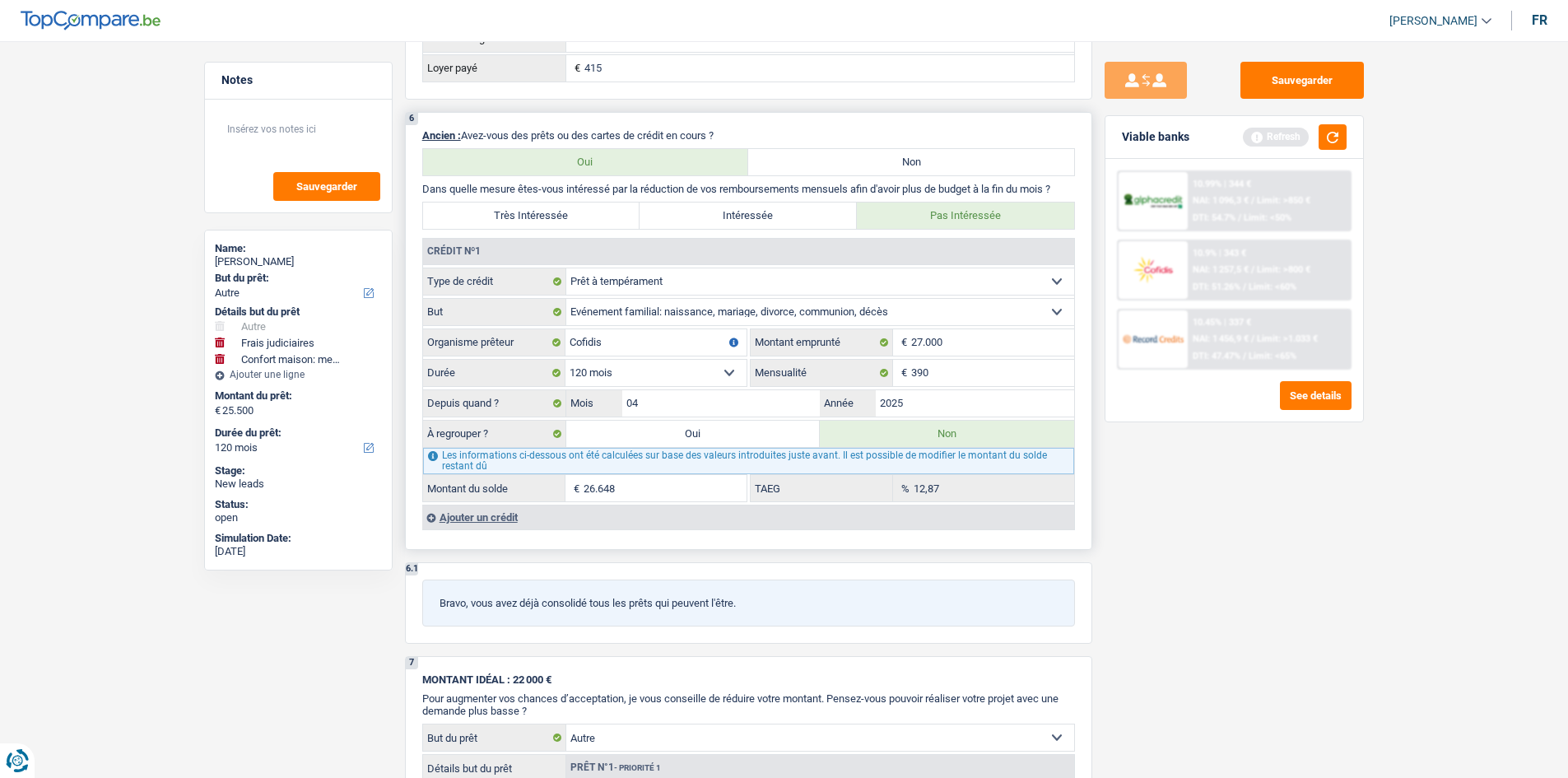 click on "Ajouter un crédit" at bounding box center (748, 517) 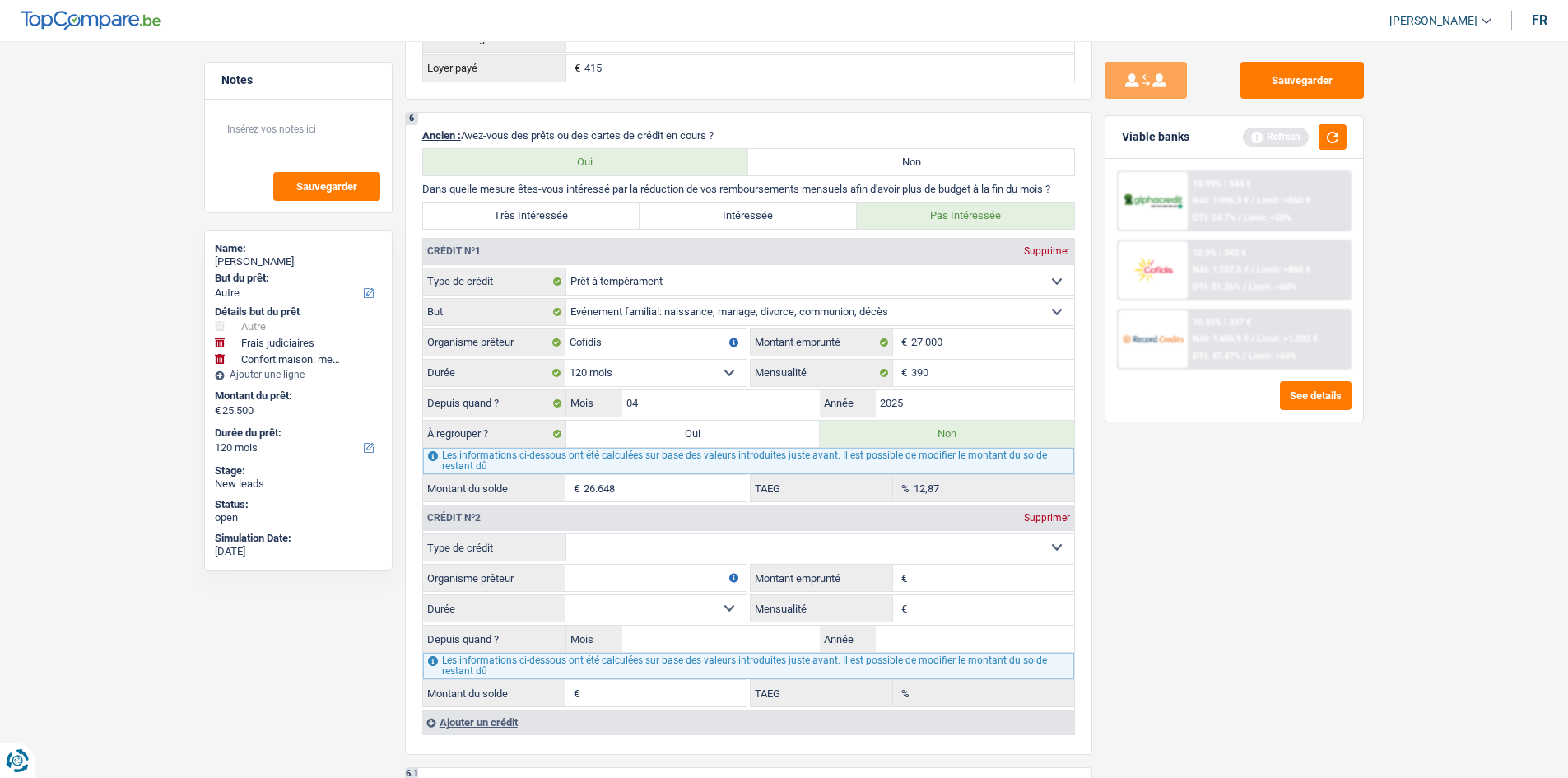click on "Carte ou ouverture de crédit Prêt hypothécaire Vente à tempérament Prêt à tempérament Prêt rénovation Prêt voiture Regroupement d'un ou plusieurs crédits
Sélectionner une option" at bounding box center (820, 547) 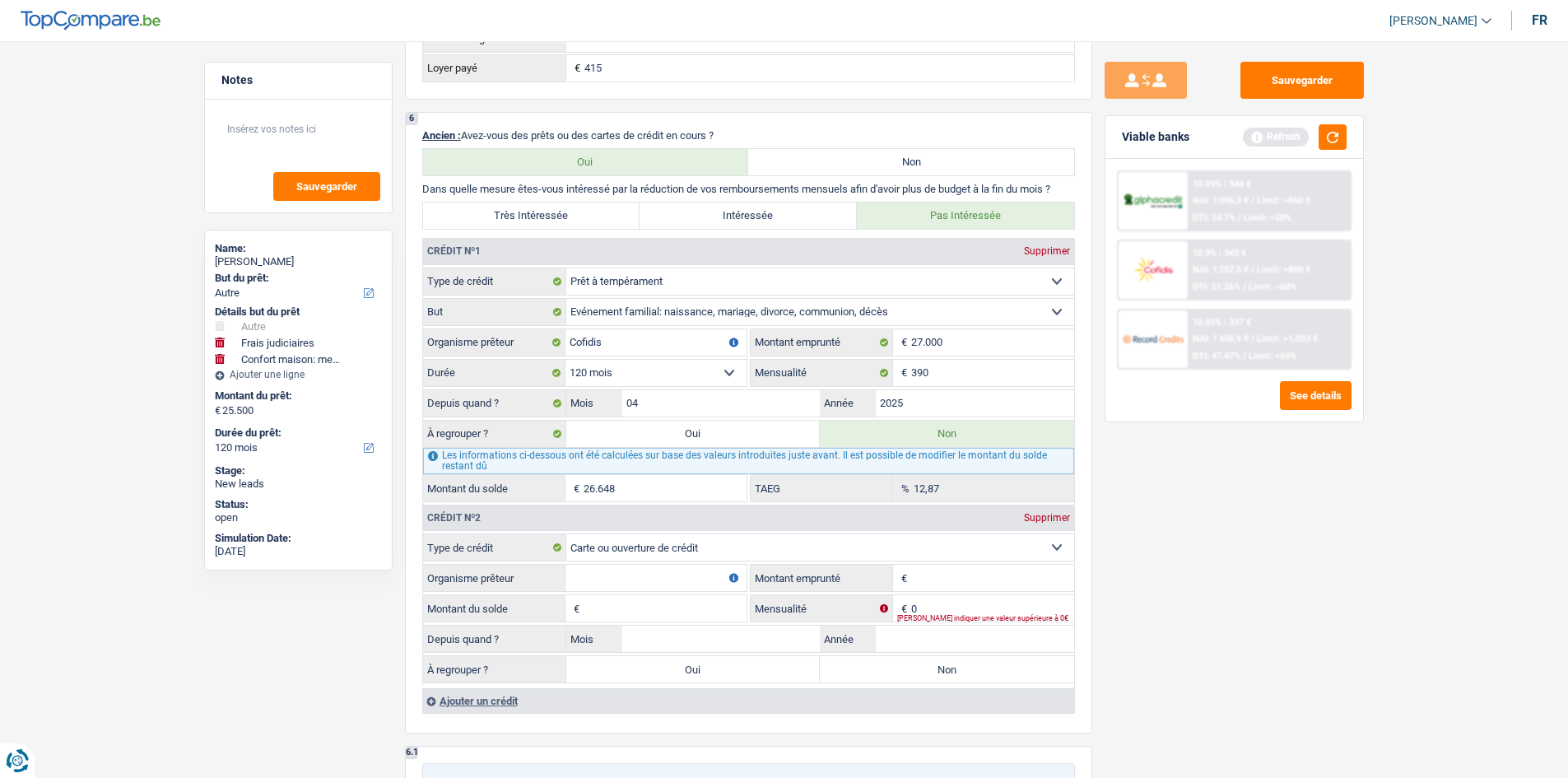 click on "Montant" at bounding box center (993, 578) 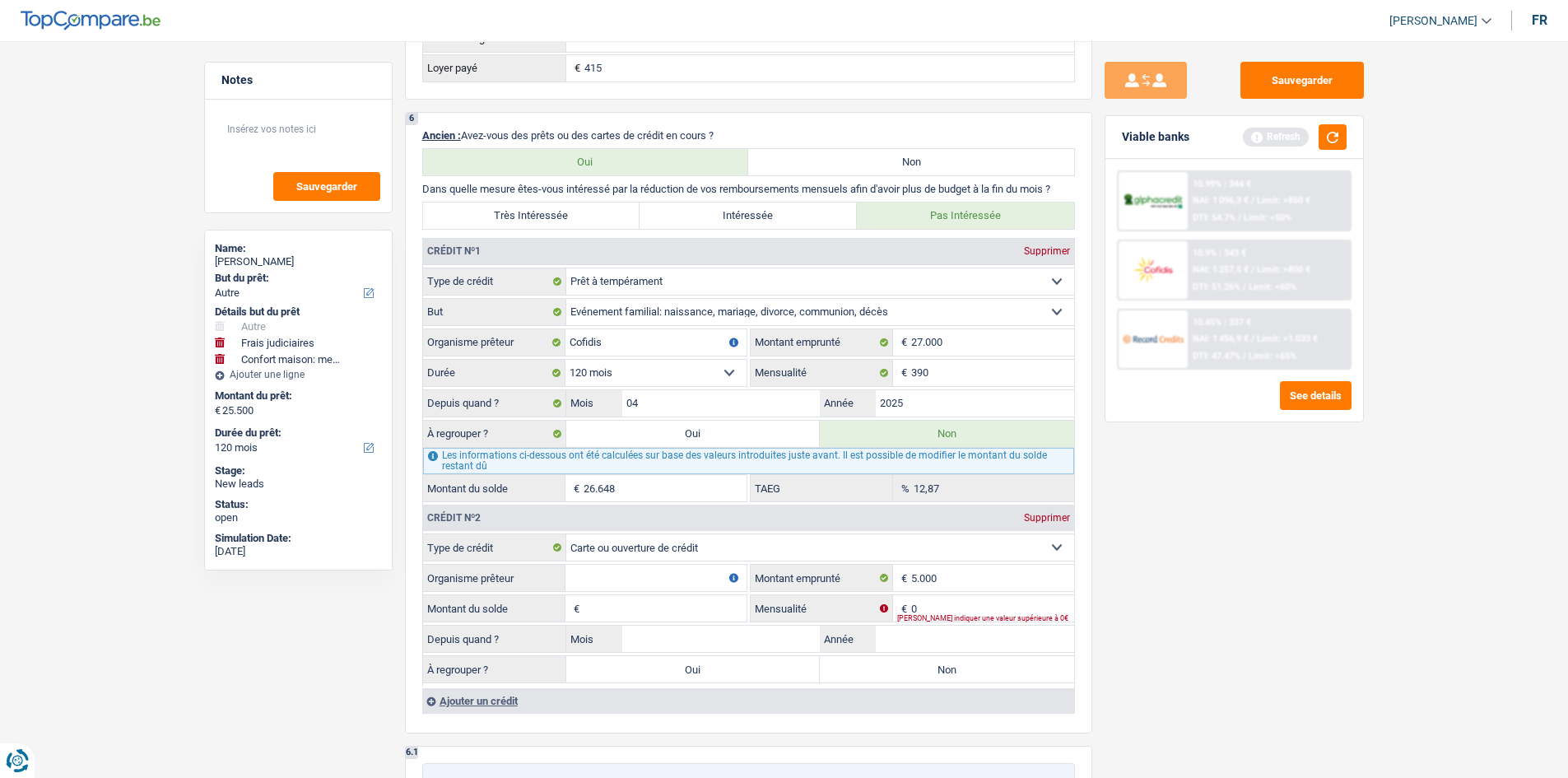 click on "Montant du solde" at bounding box center (665, 608) 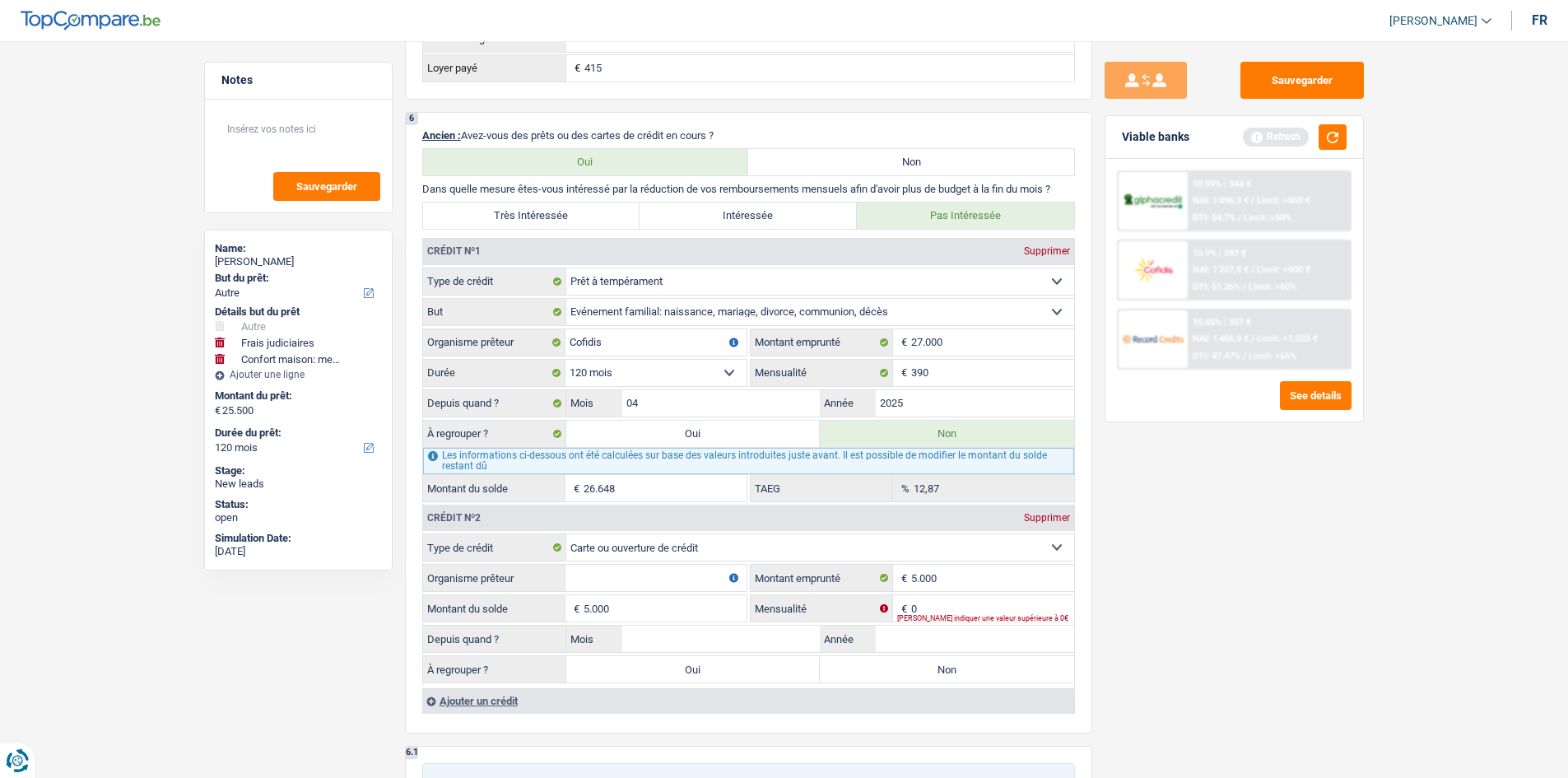 click on "Sauvegarder
Viable banks
Refresh
10.99% | 344 €
NAI: 1 096,3 €
/
Limit: >850 €
DTI: 54.7%
/
Limit: <50%
10.9% | 343 €
NAI: 1 257,5 €
/
Limit: >800 €
DTI: 51.26%
/
Limit: <60%
/       /" at bounding box center (1234, 404) 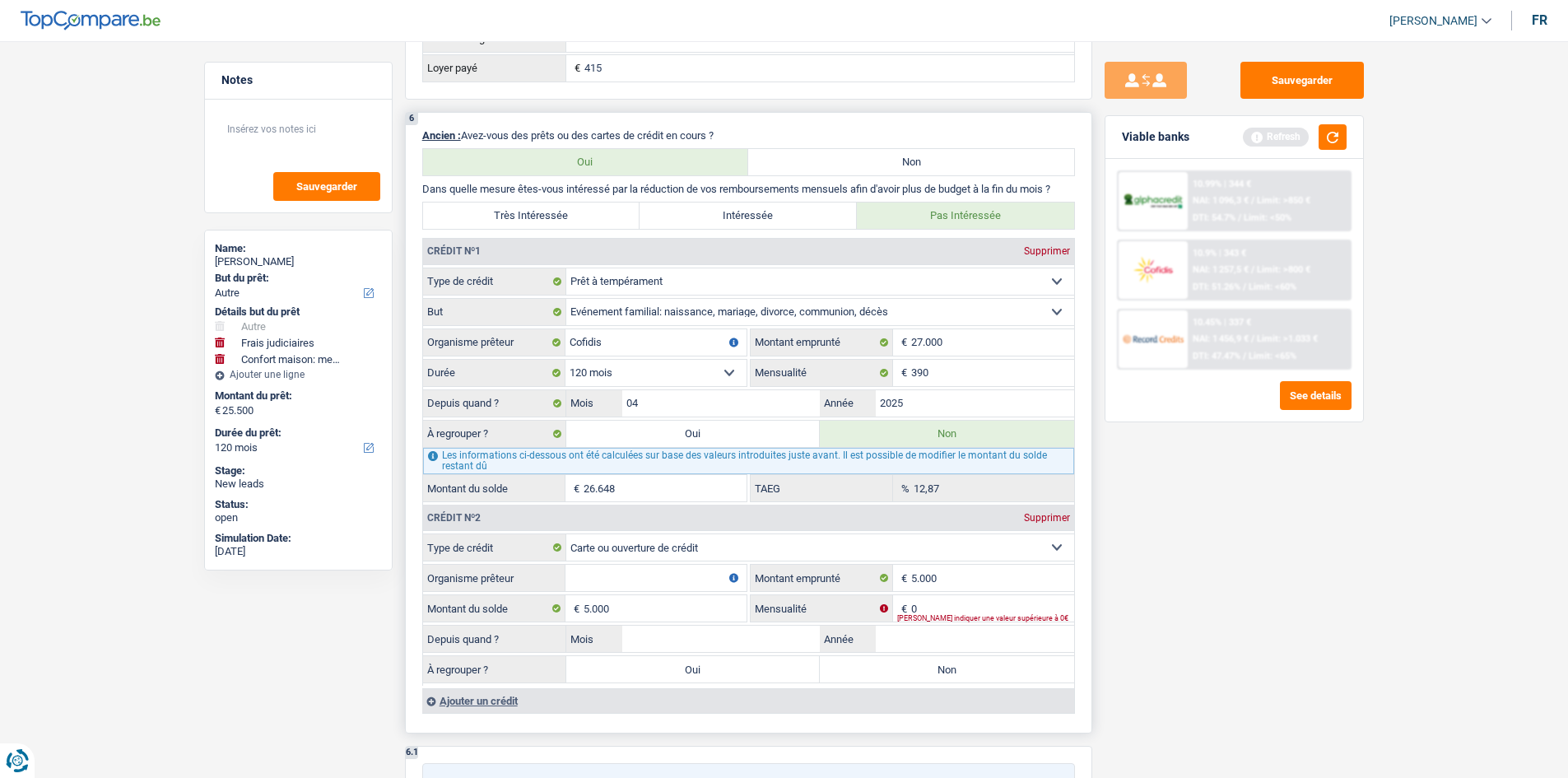 click on "Organisme prêteur" at bounding box center (656, 578) 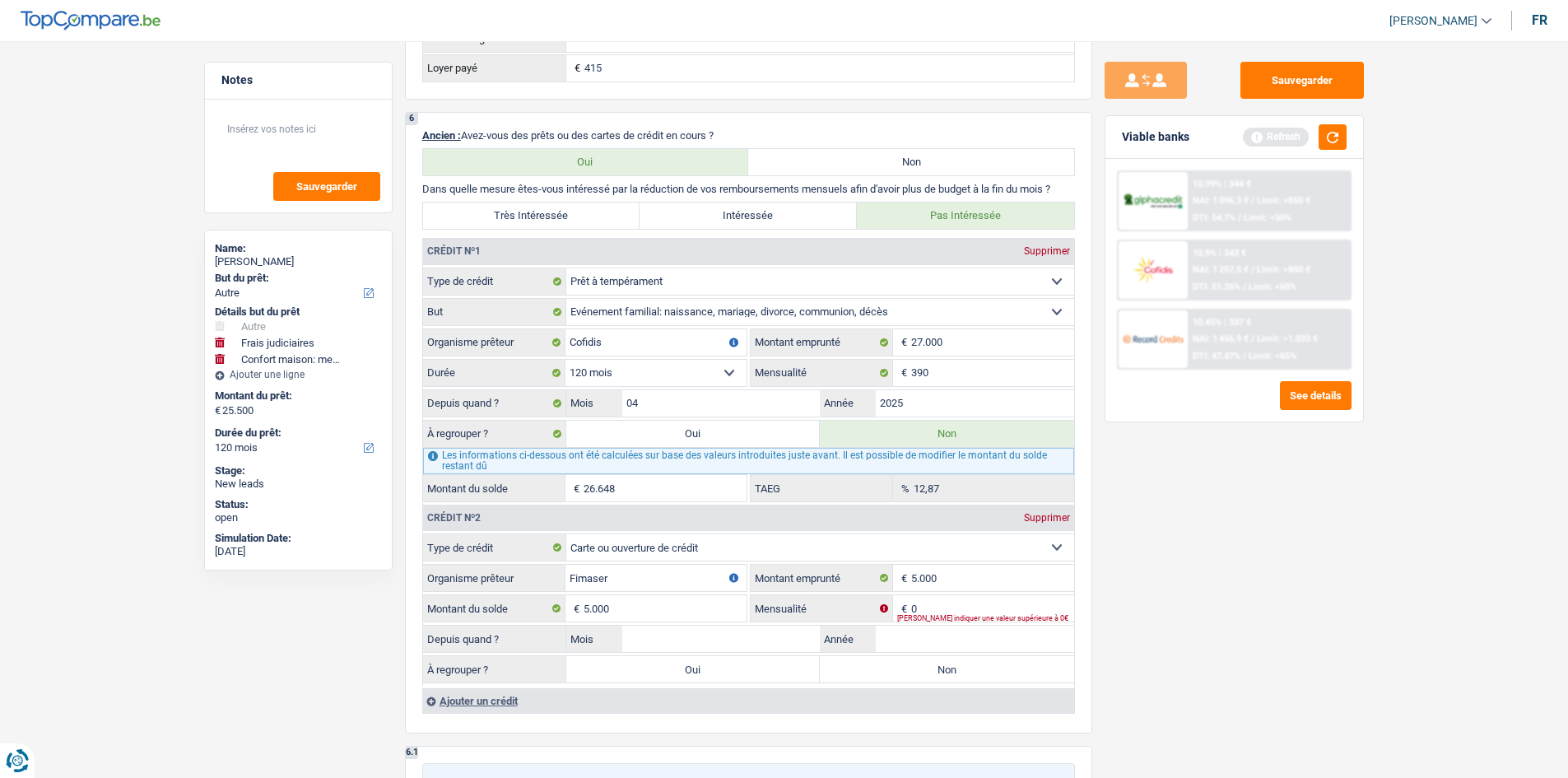 drag, startPoint x: 1327, startPoint y: 596, endPoint x: 1257, endPoint y: 599, distance: 70.064256 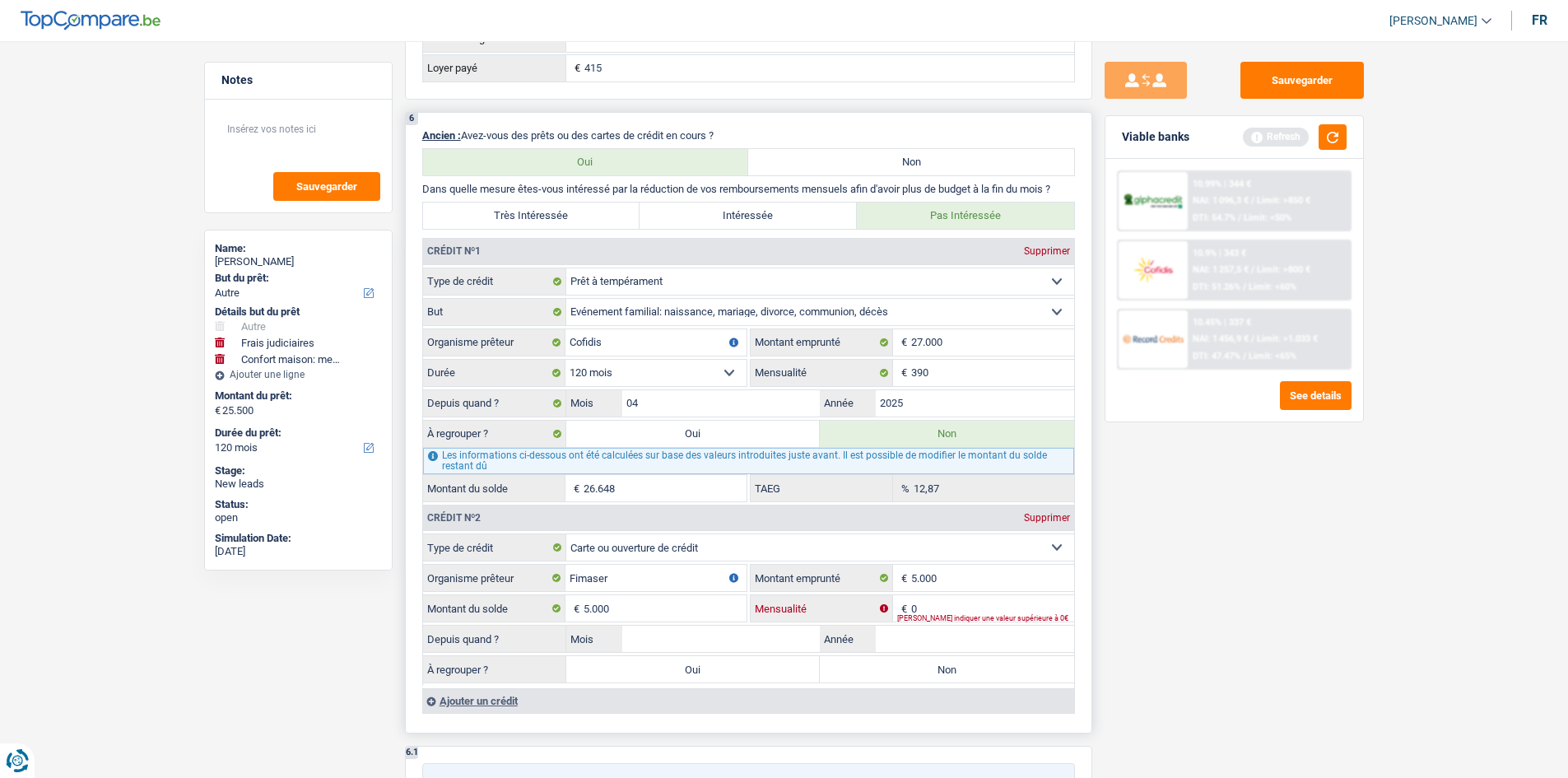 click on "0" at bounding box center [993, 608] 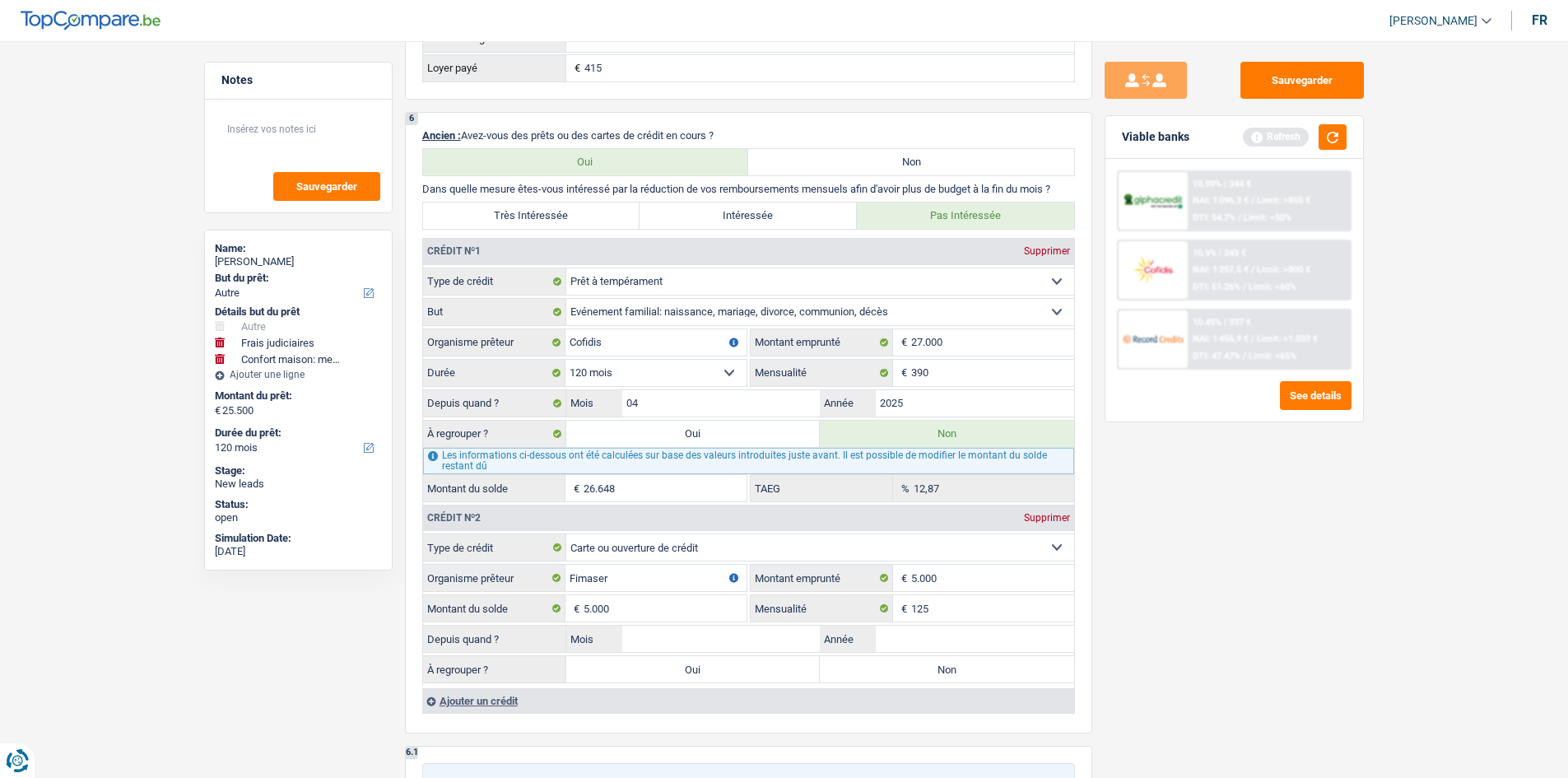 drag, startPoint x: 1239, startPoint y: 648, endPoint x: 1228, endPoint y: 647, distance: 11.045361 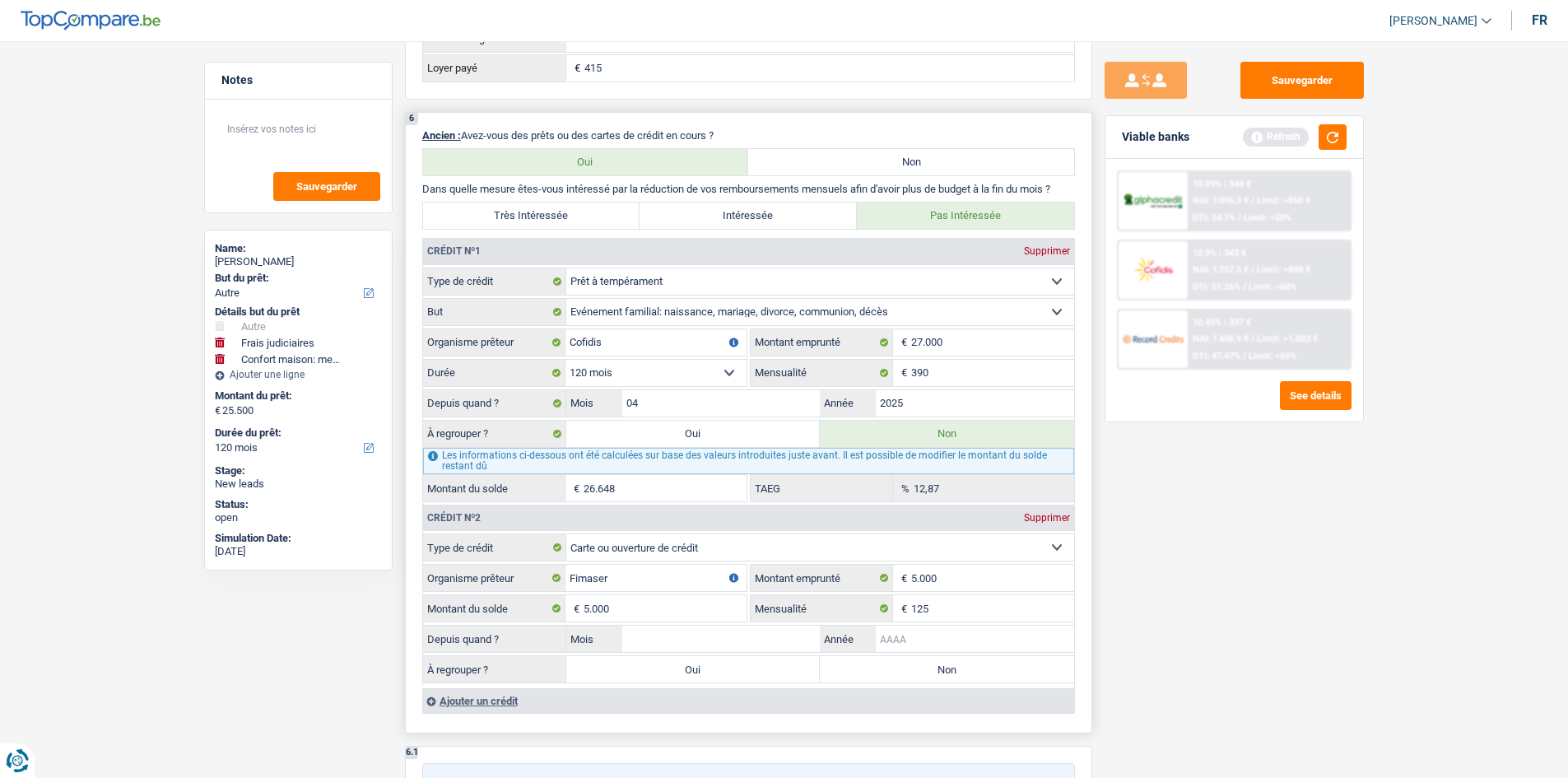 click on "Année" at bounding box center (975, 639) 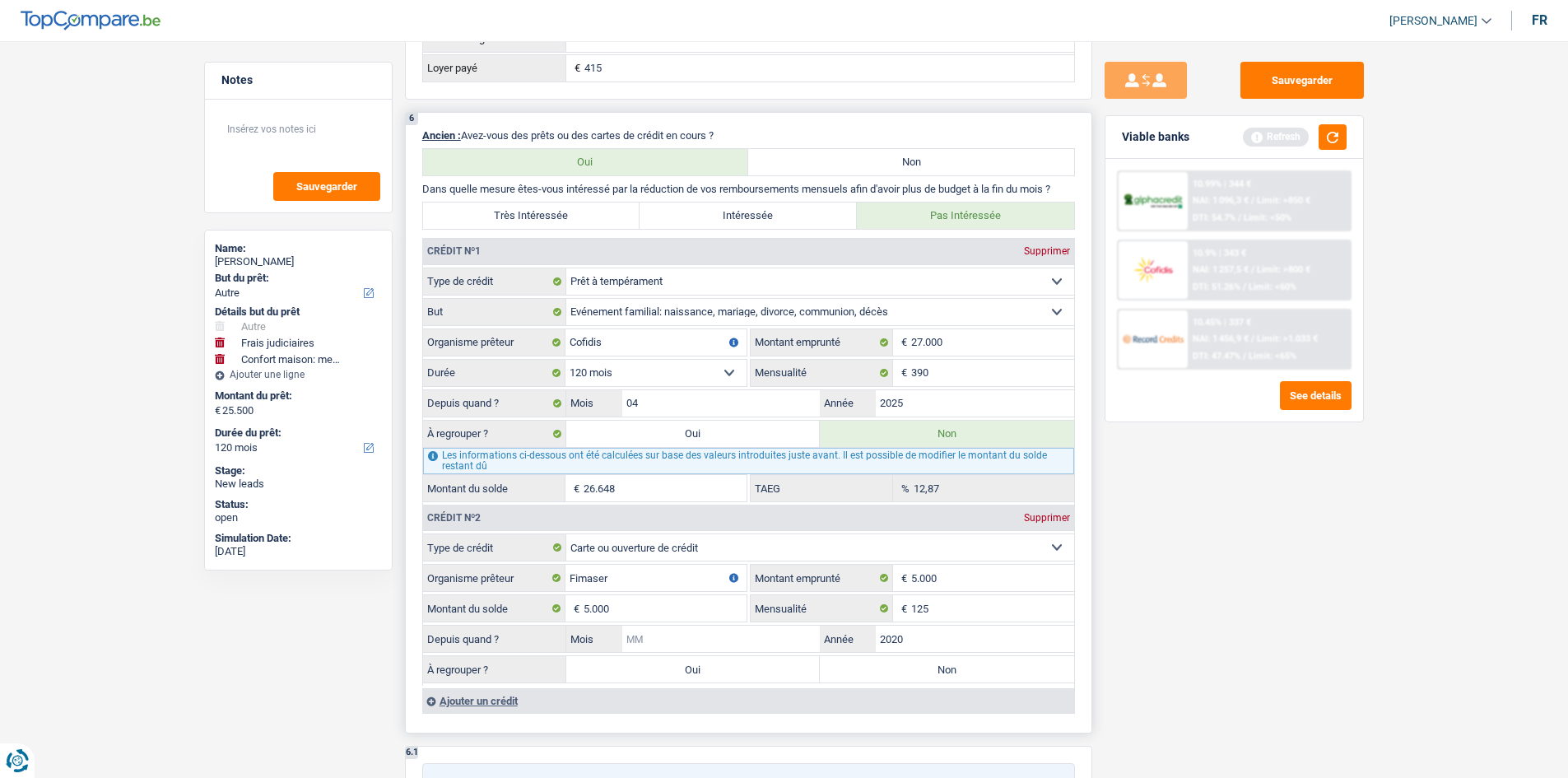 click on "Mois" at bounding box center [721, 639] 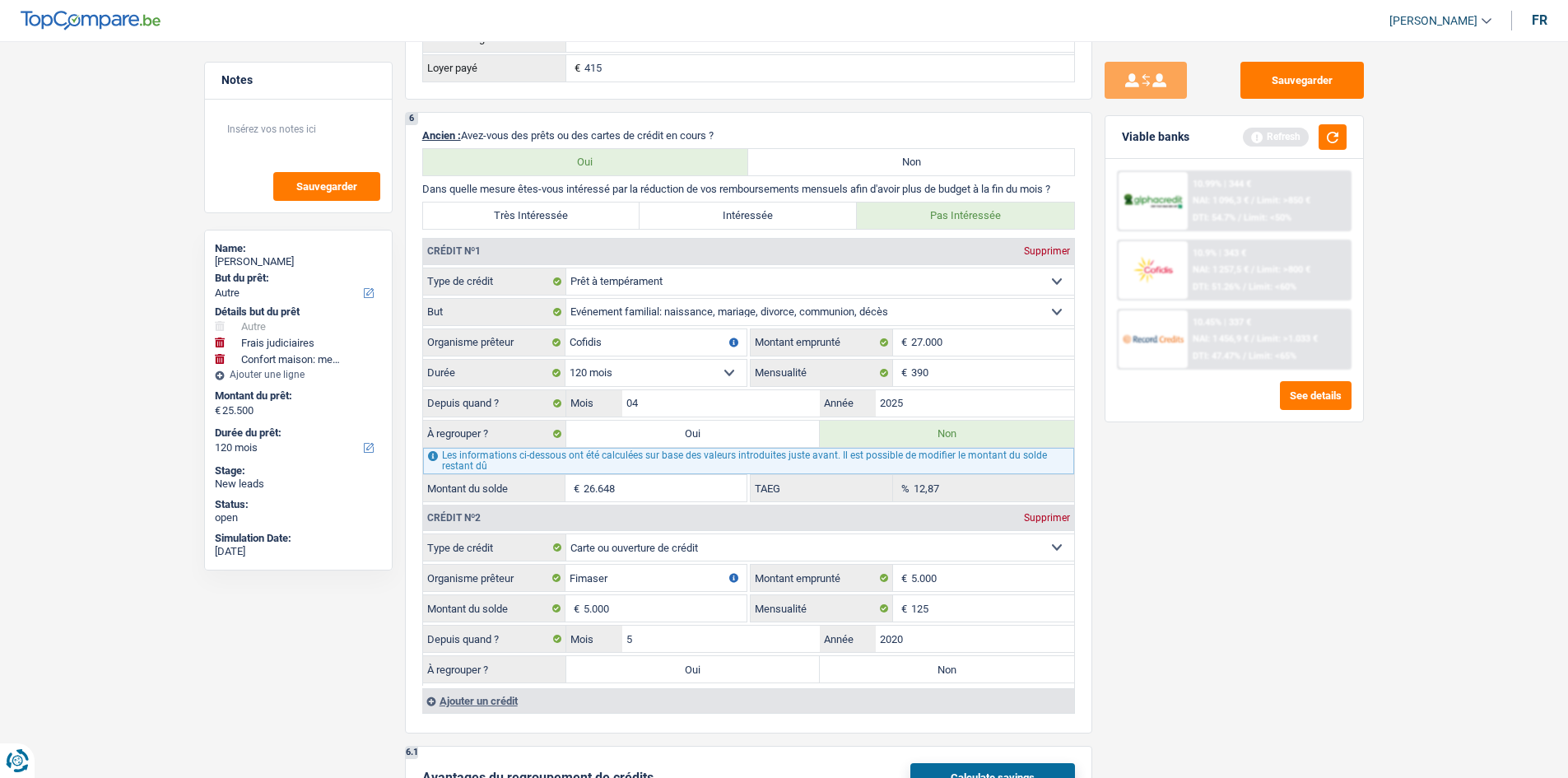 click on "Notes
Sauvegarder
Name:   Anthony Favuzzi   But du prêt: Confort maison: meubles, textile, peinture, électroménager, outillage non-professionnel Hifi, multimédia, gsm, ordinateur Aménagement: frais d'installation, déménagement Evénement familial: naissance, mariage, divorce, communion, décès Frais médicaux Frais d'études Frais permis de conduire Loisirs: voyage, sport, musique Rafraîchissement: petits travaux maison et jardin Frais judiciaires Réparation voiture Prêt rénovation (non disponible pour les non-propriétaires) Prêt énergie (non disponible pour les non-propriétaires) Prêt voiture Taxes, impôts non professionnels Rénovation bien à l'étranger Dettes familiales Assurance Autre
Sélectionner une option
Détails but du prêt
Confort maison: meubles, textile, peinture, électroménager, outillage non-professionnel Hifi, multimédia, gsm, ordinateur" at bounding box center (784, 305) 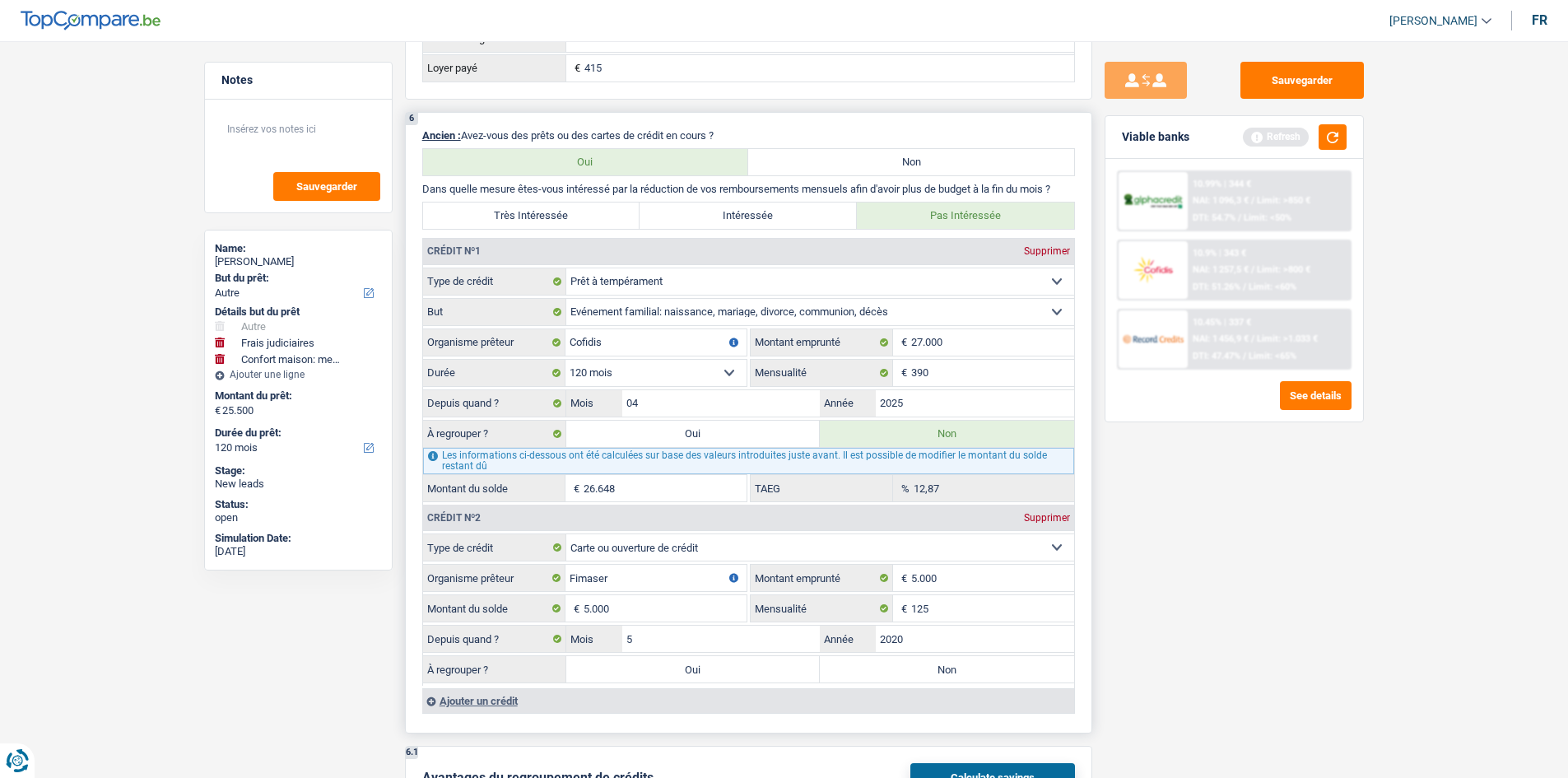 click on "Oui" at bounding box center [693, 669] 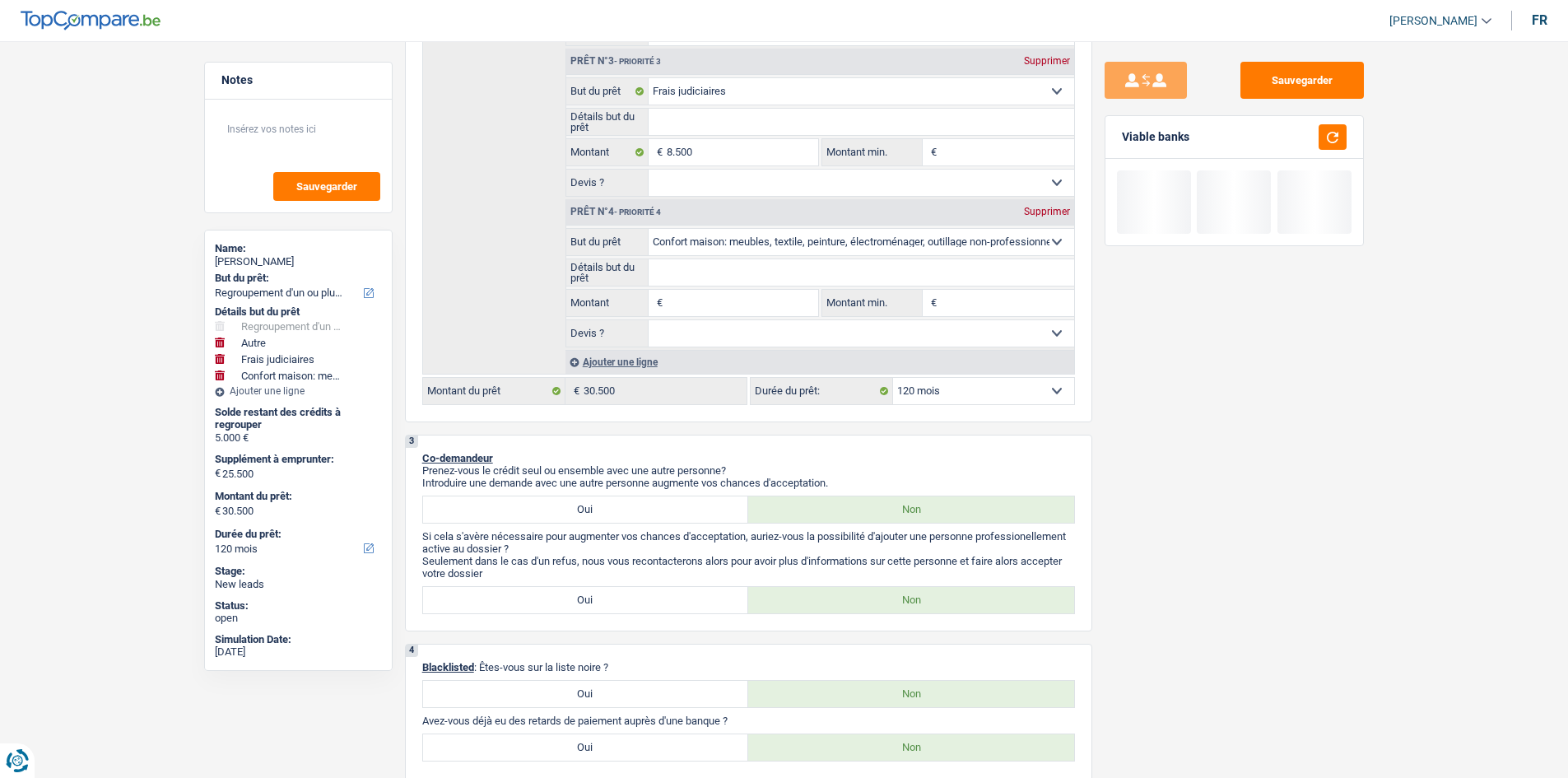 scroll, scrollTop: 576, scrollLeft: 0, axis: vertical 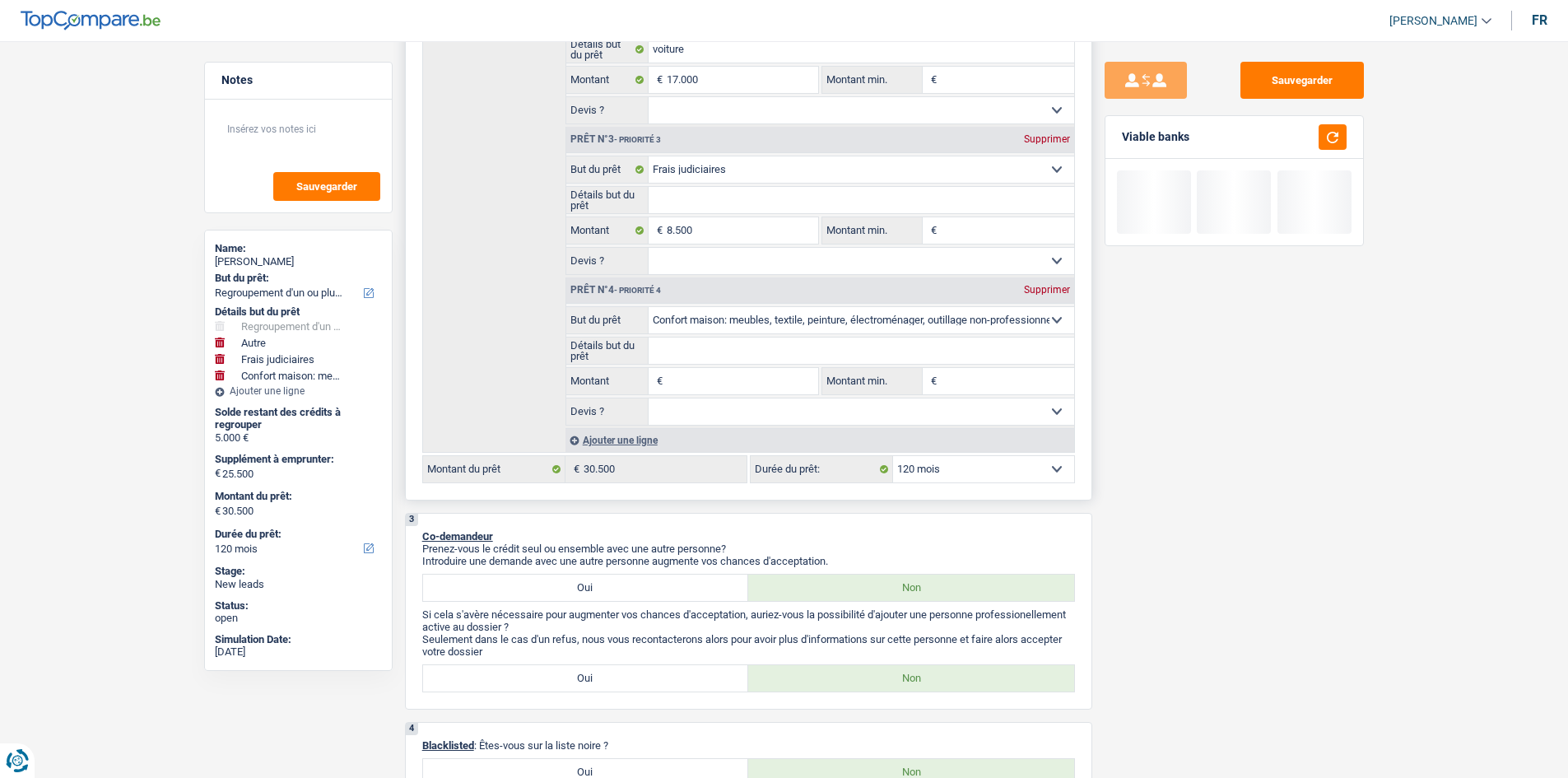 click on "Montant" at bounding box center (742, 381) 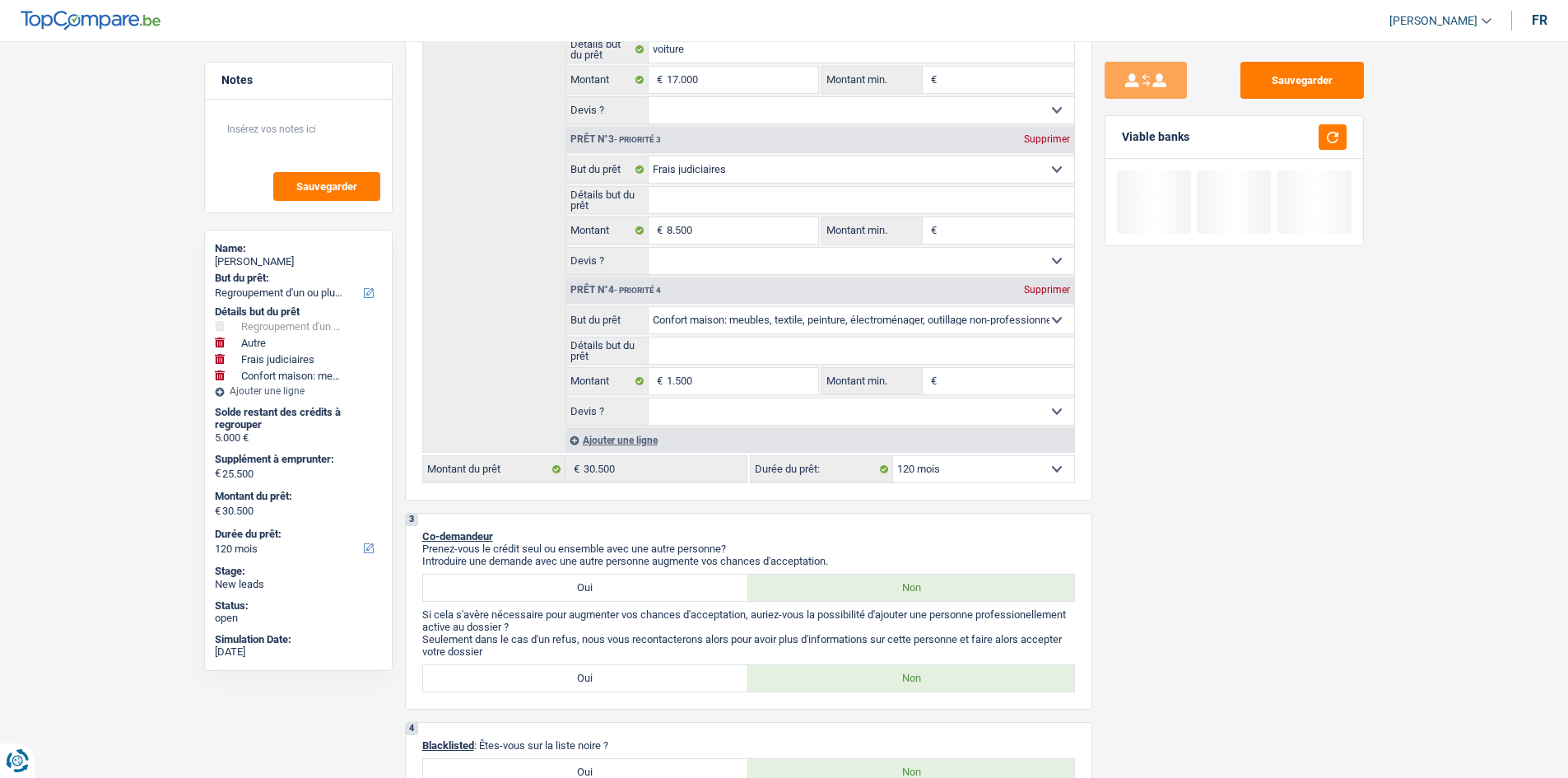 click on "Sauvegarder
Viable banks" at bounding box center [1234, 404] 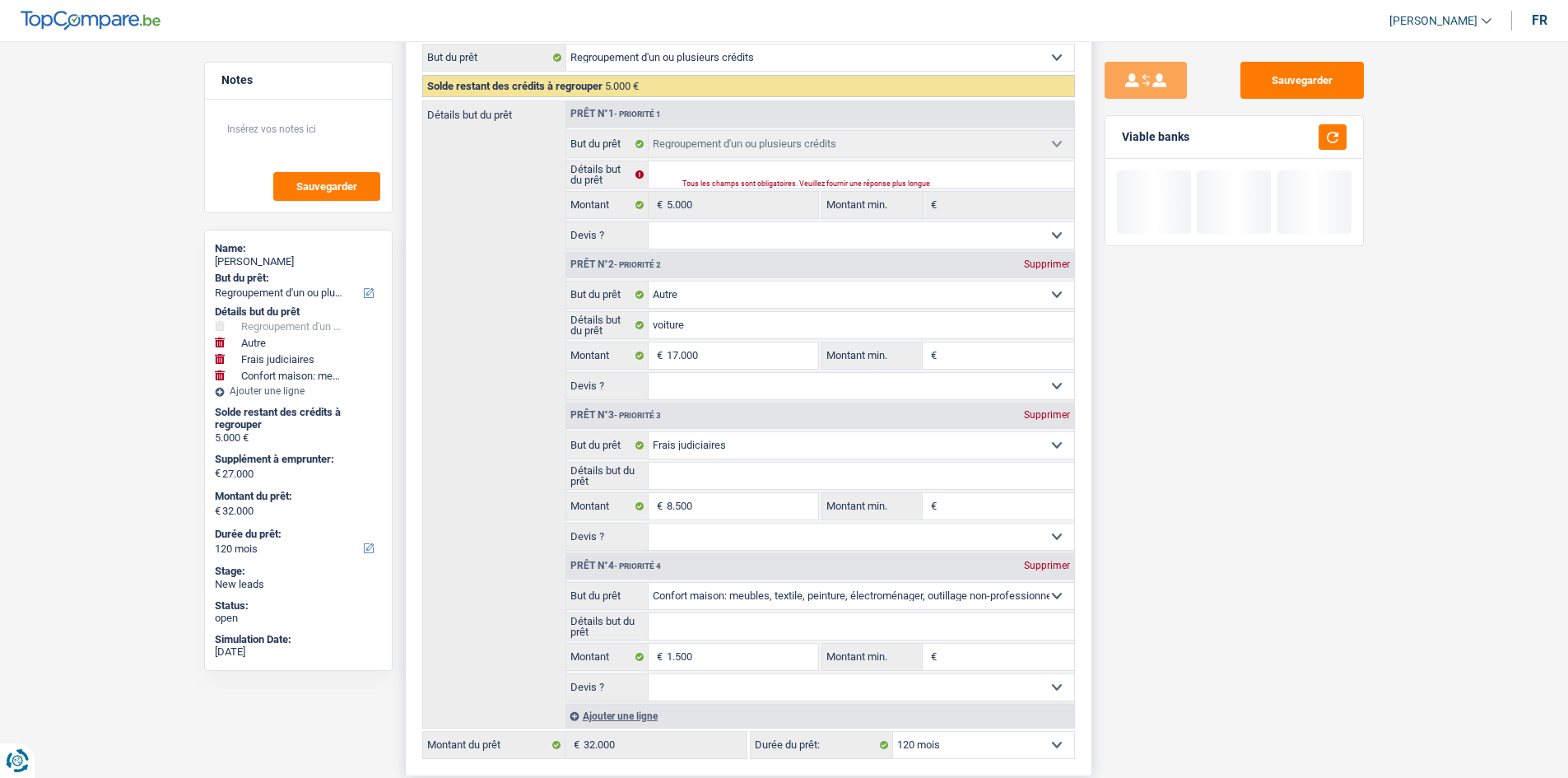 scroll, scrollTop: 329, scrollLeft: 0, axis: vertical 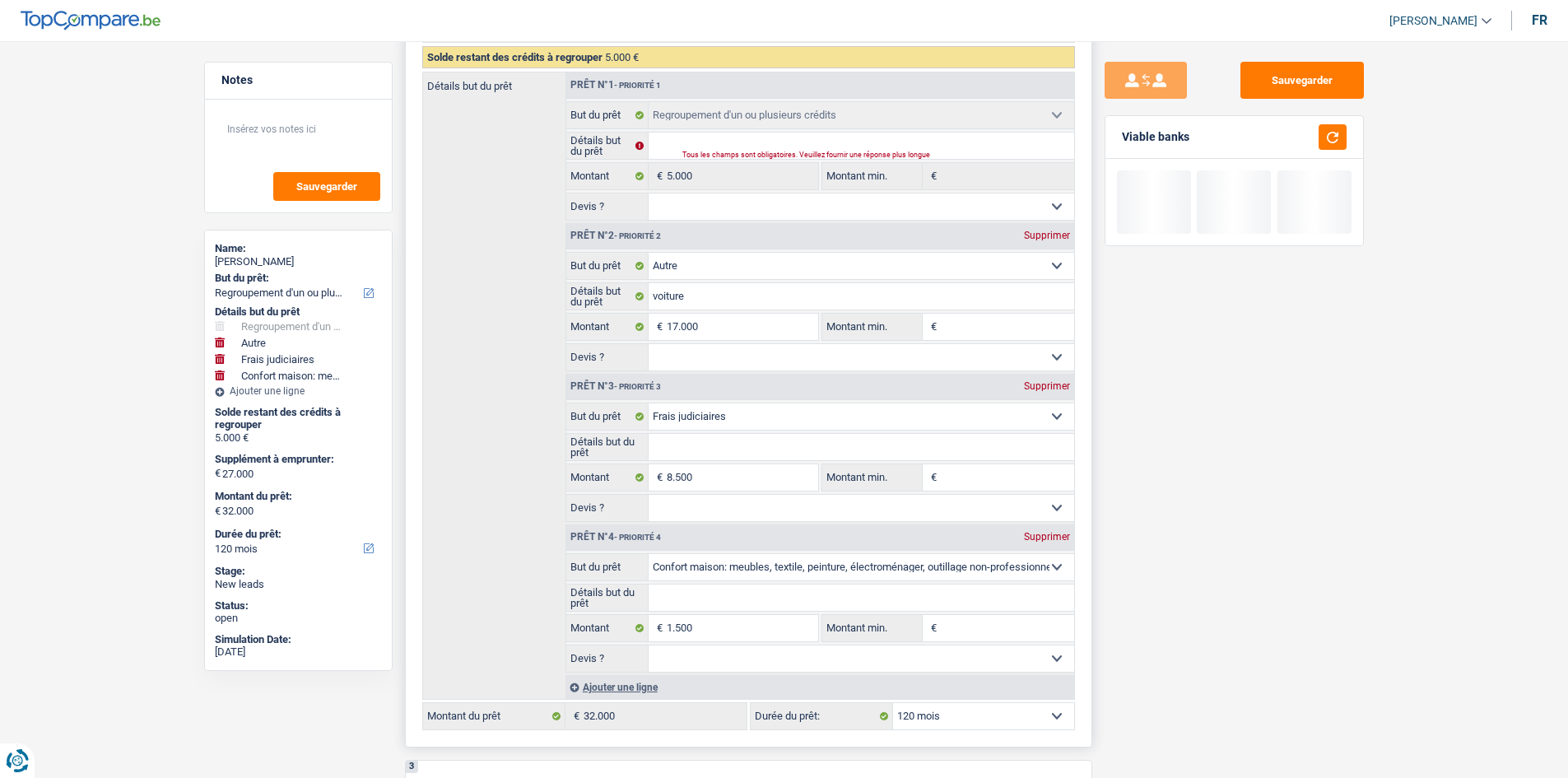 click on "Supprimer" at bounding box center [1047, 537] 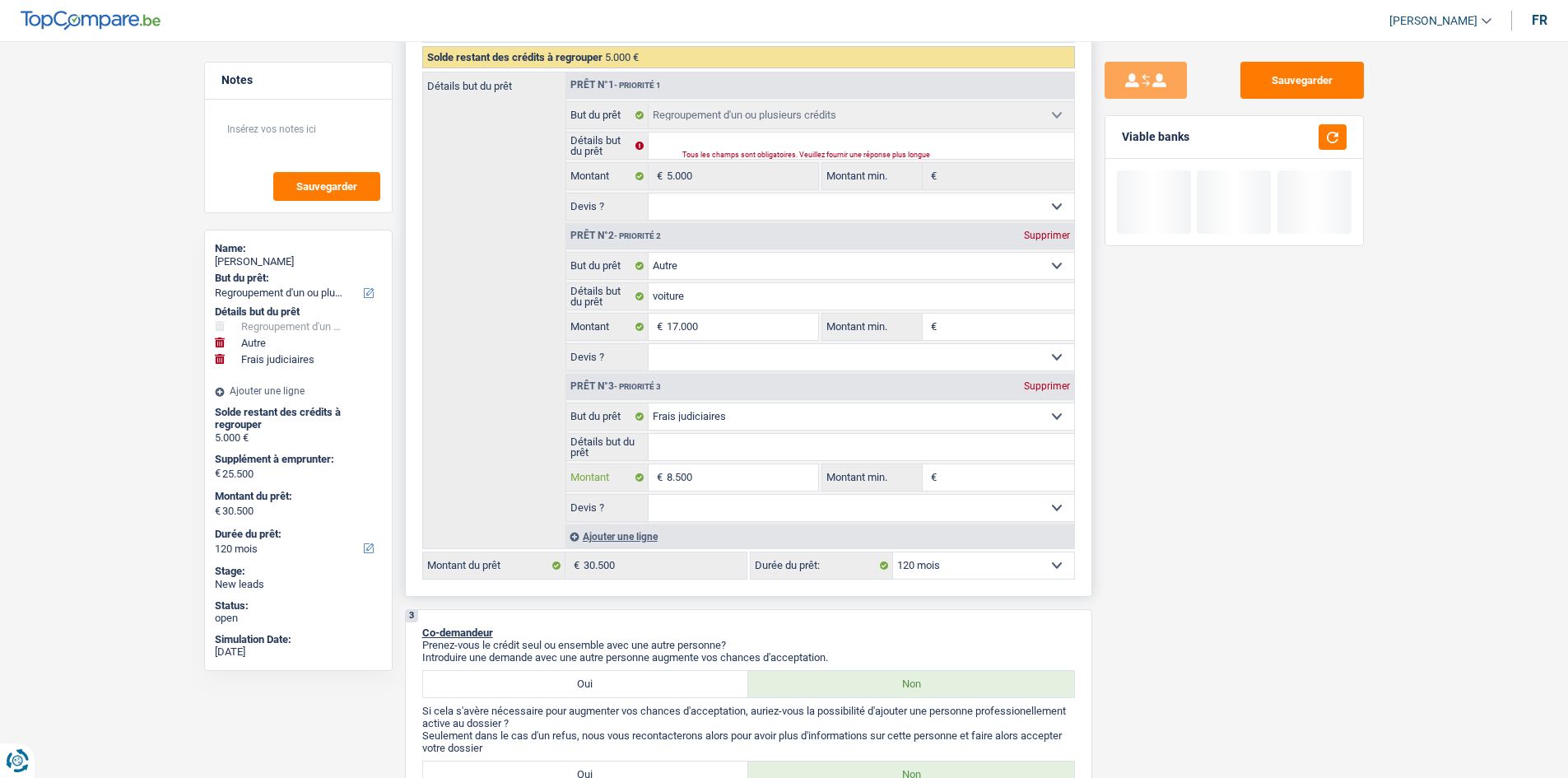 click on "8.500" at bounding box center (742, 478) 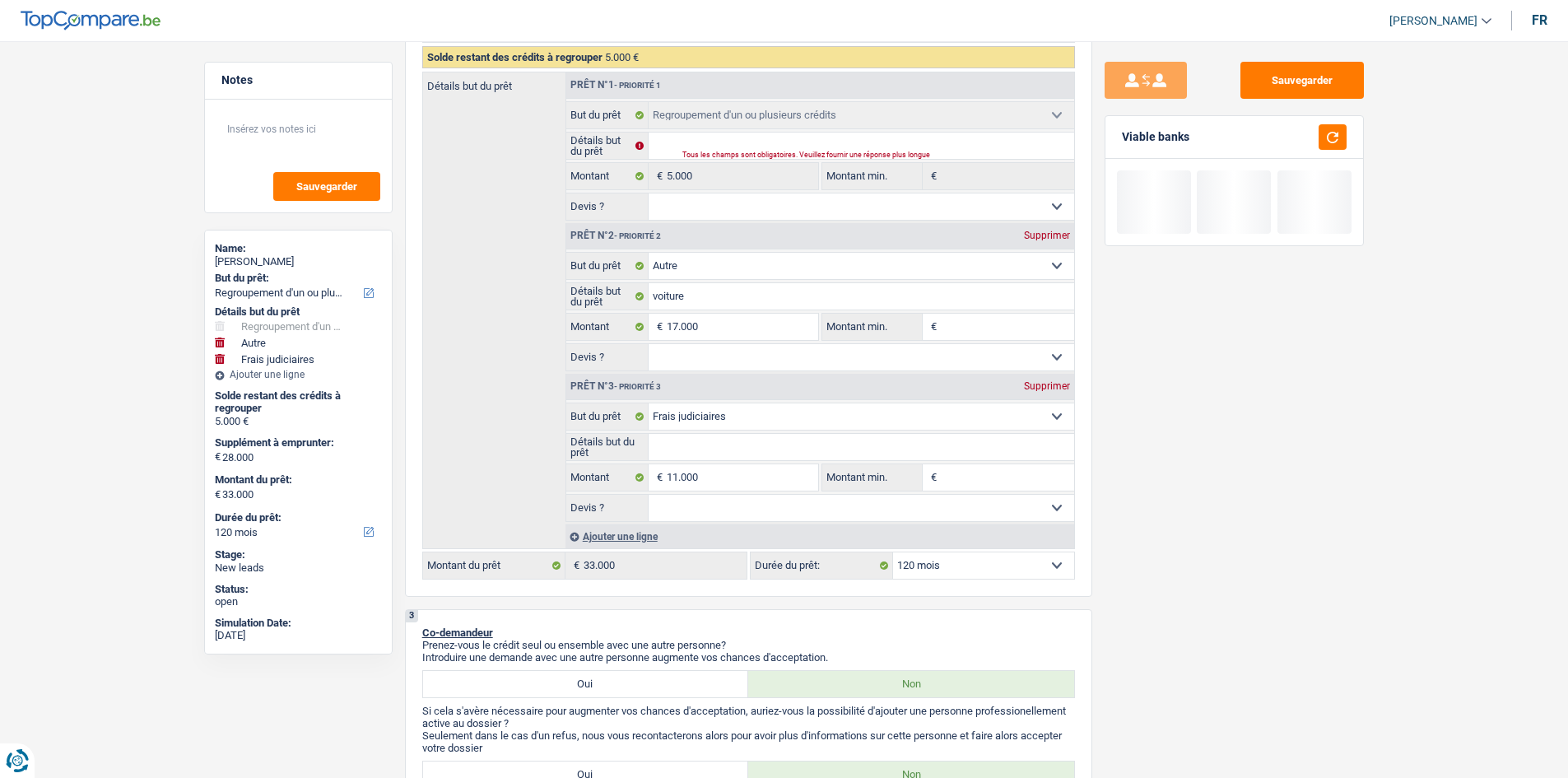 click on "Sauvegarder
Viable banks" at bounding box center [1234, 404] 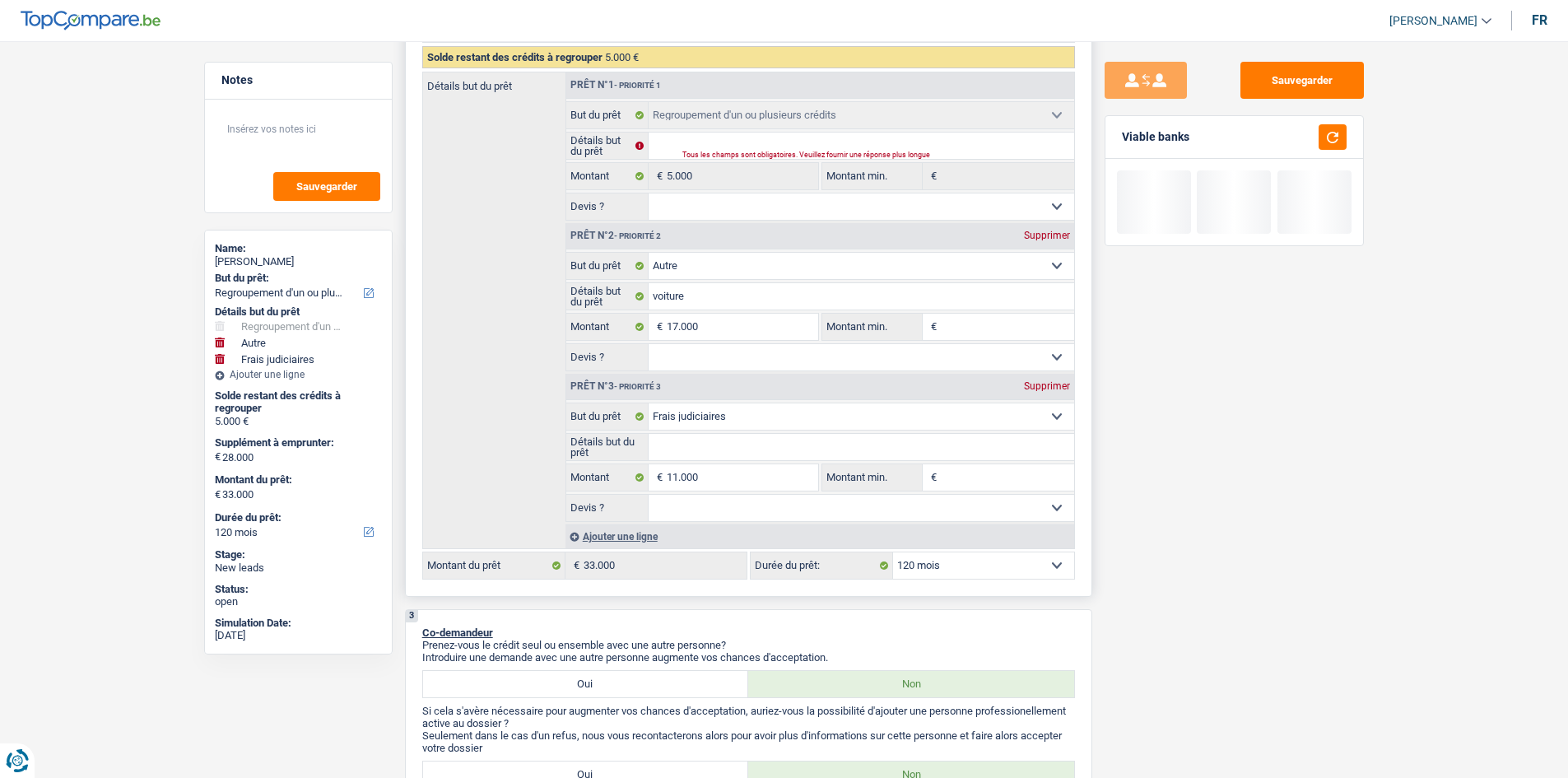 click on "Détails but du prêt" at bounding box center [861, 447] 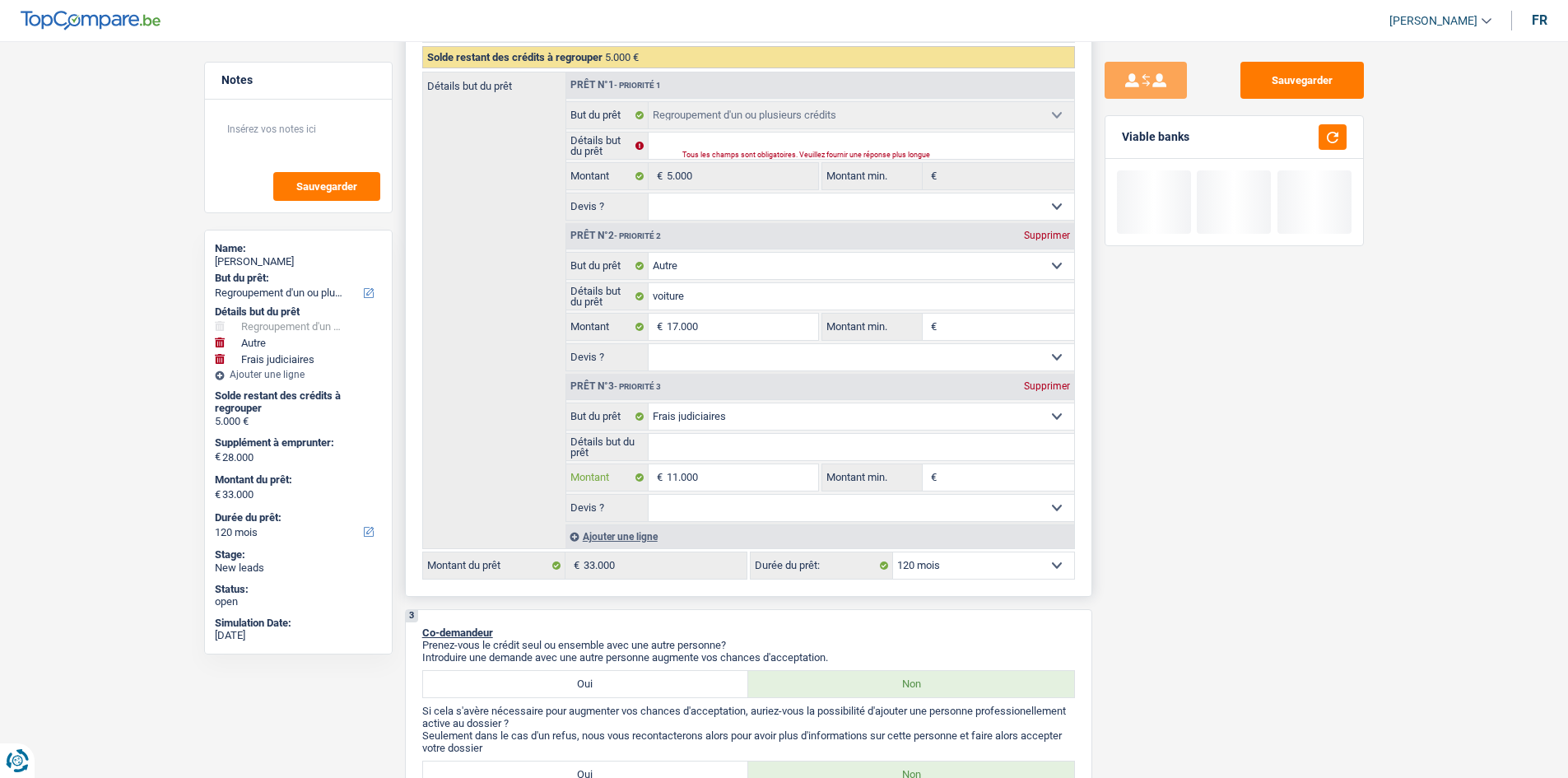 click on "11.000" at bounding box center (742, 478) 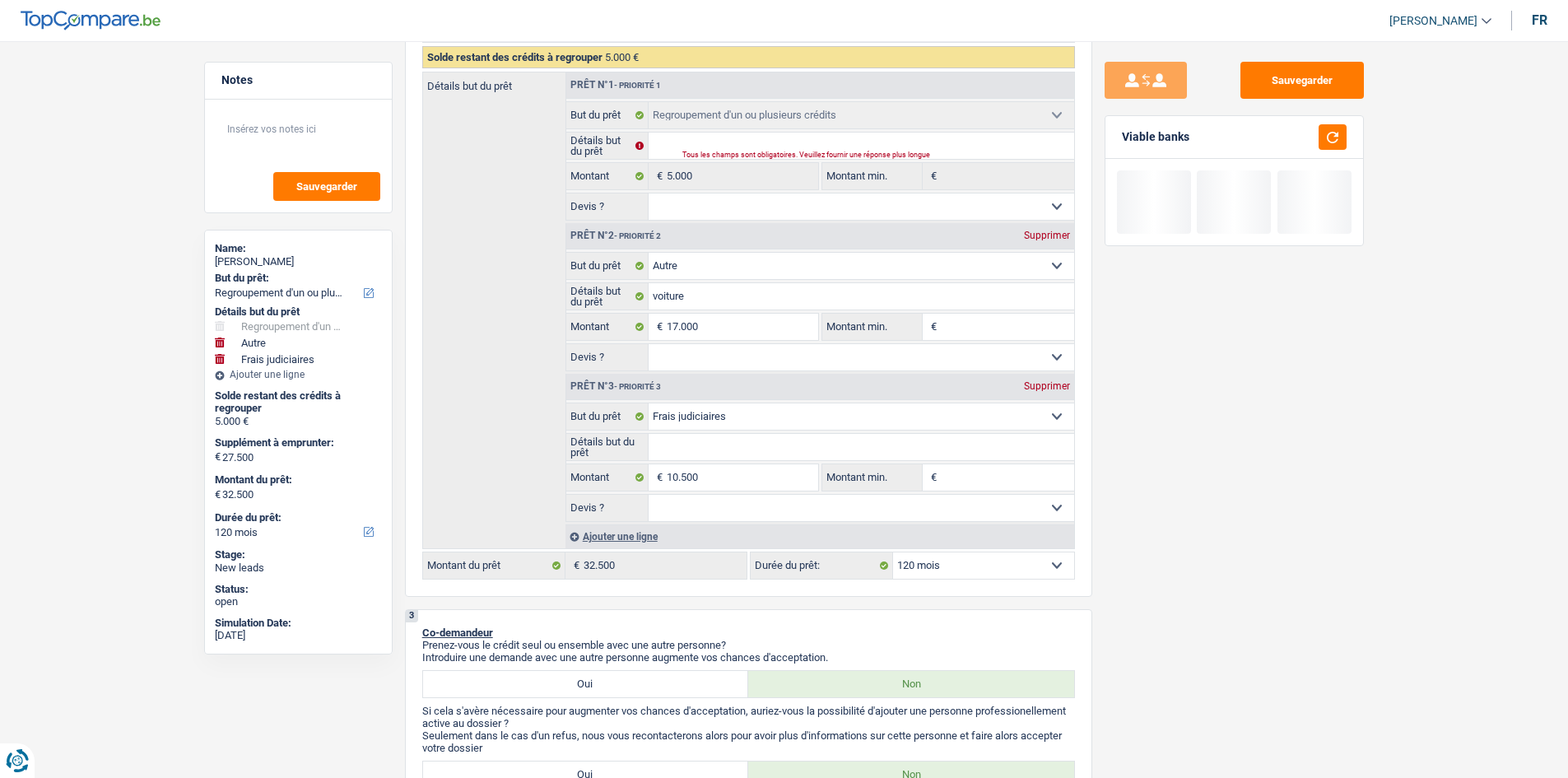 click on "Sauvegarder
Viable banks" at bounding box center (1234, 404) 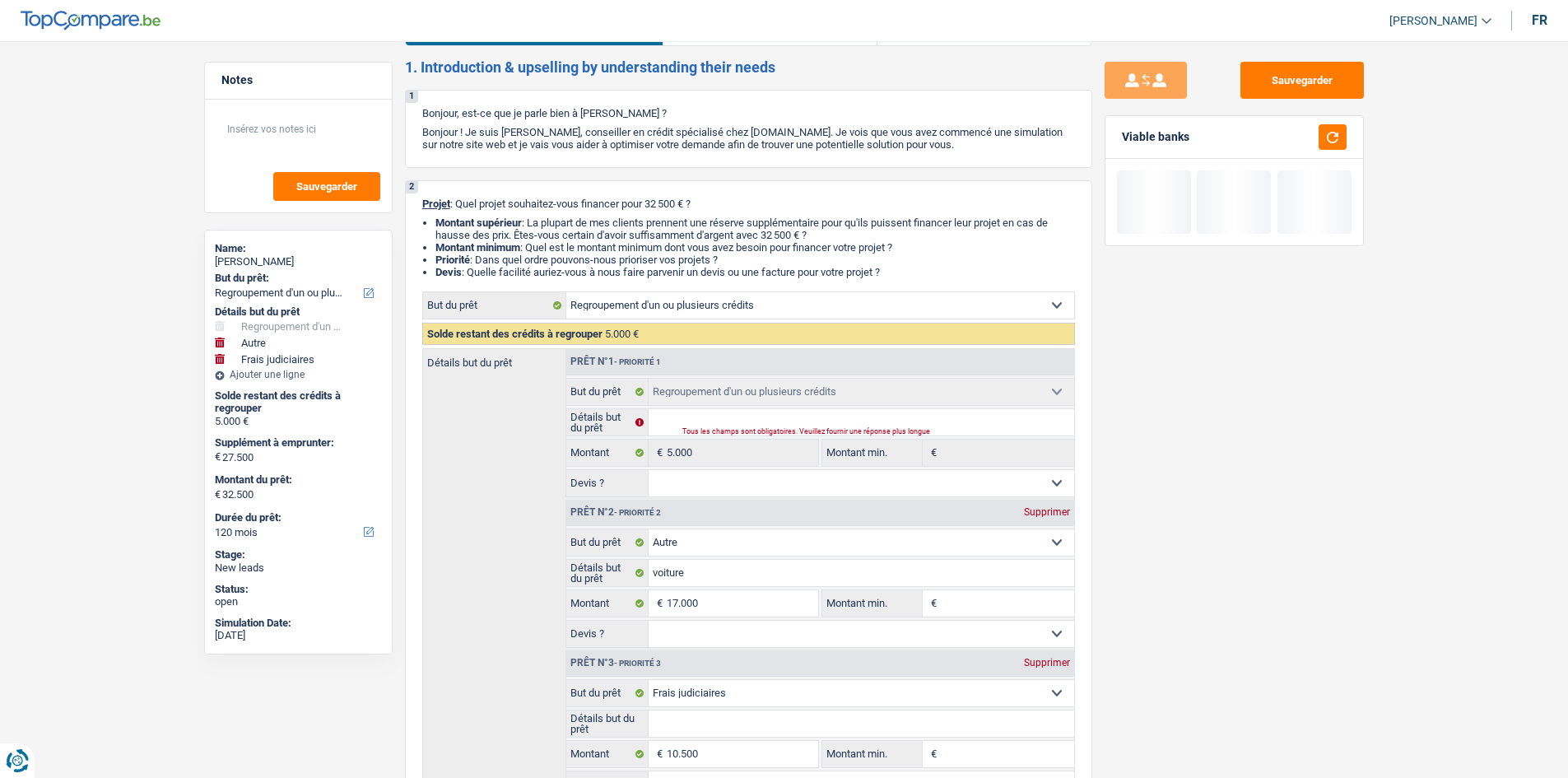 scroll, scrollTop: 0, scrollLeft: 0, axis: both 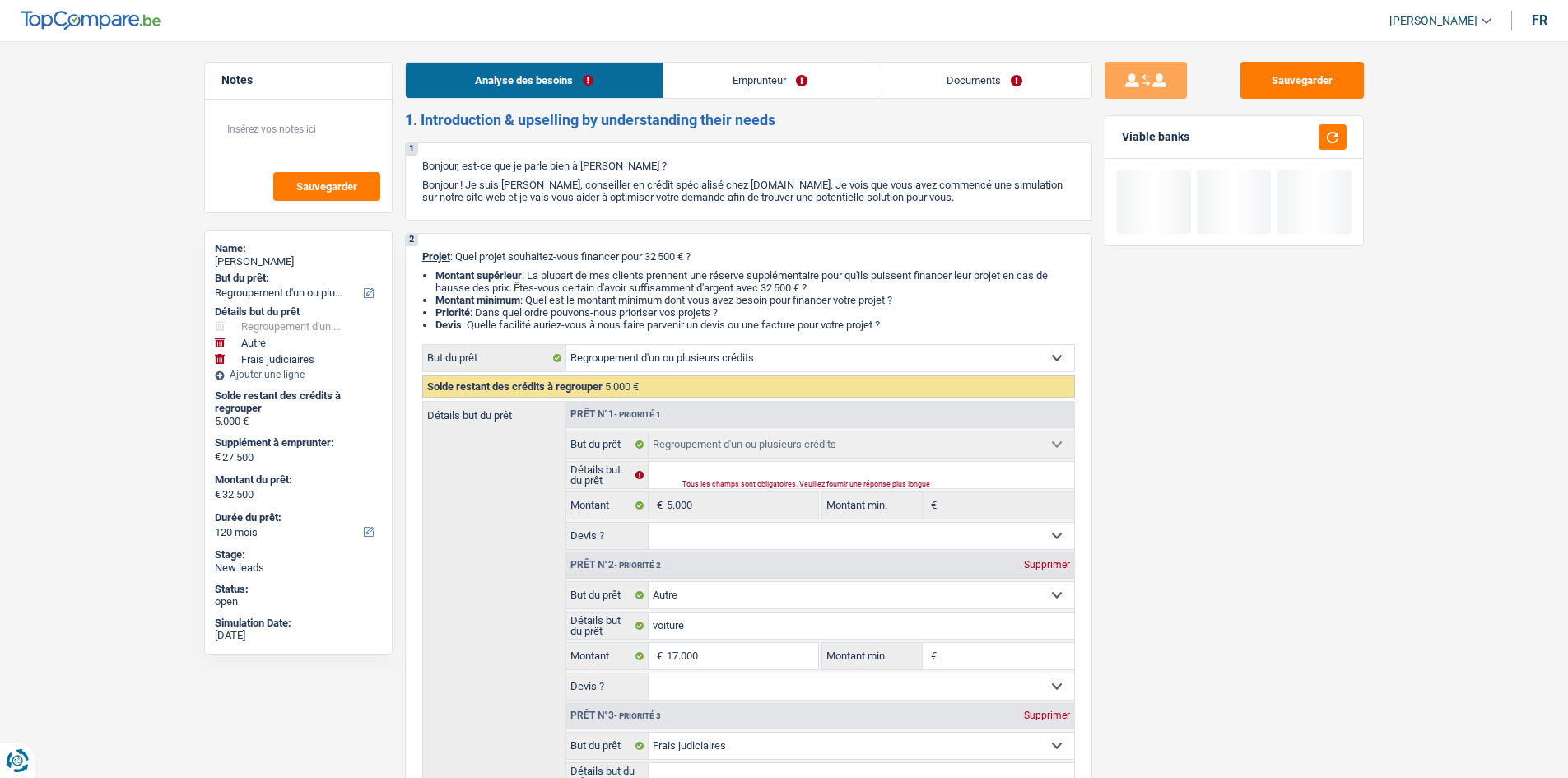 click on "Emprunteur" at bounding box center [770, 80] 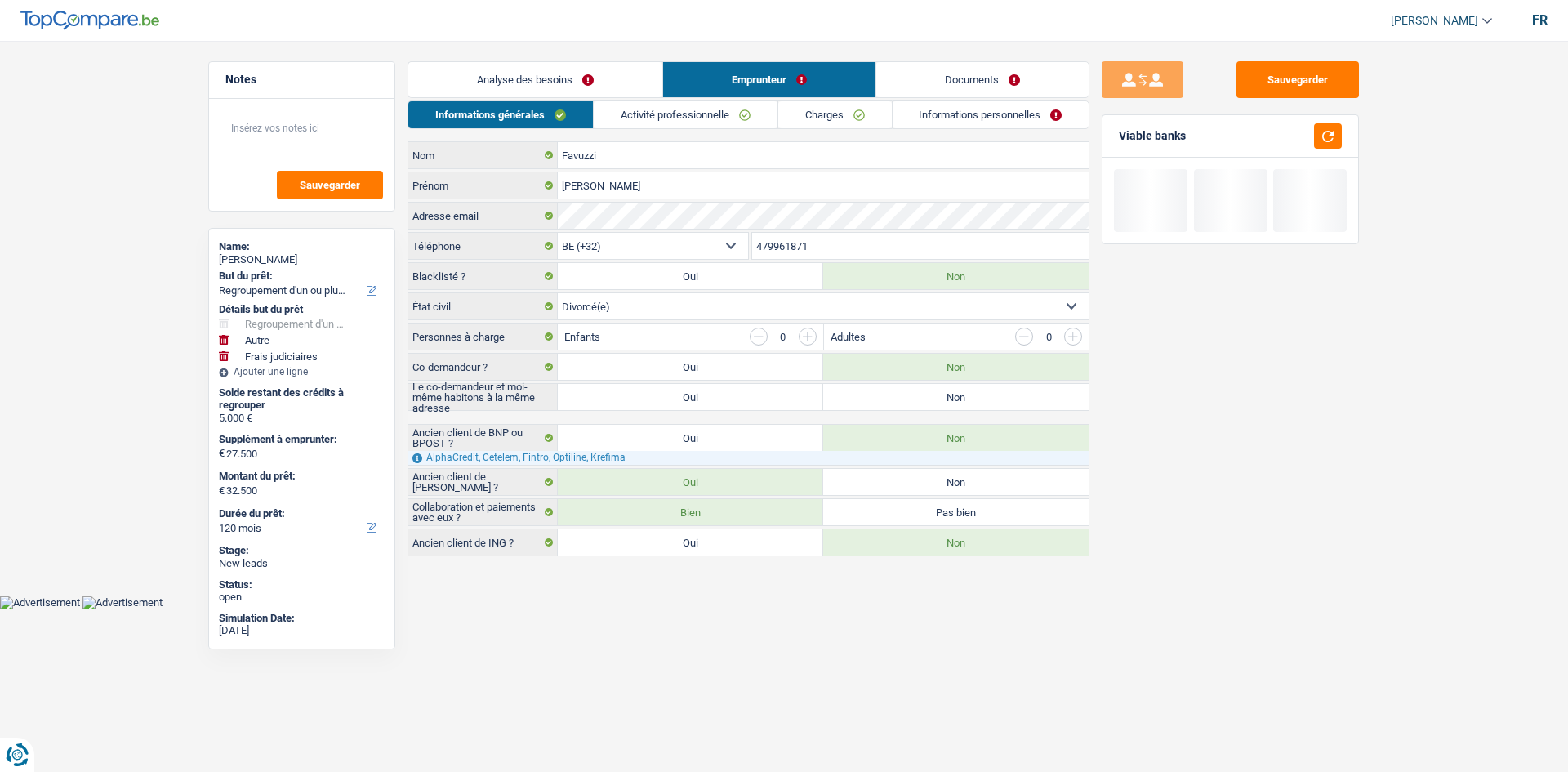 click on "Non" at bounding box center [956, 397] 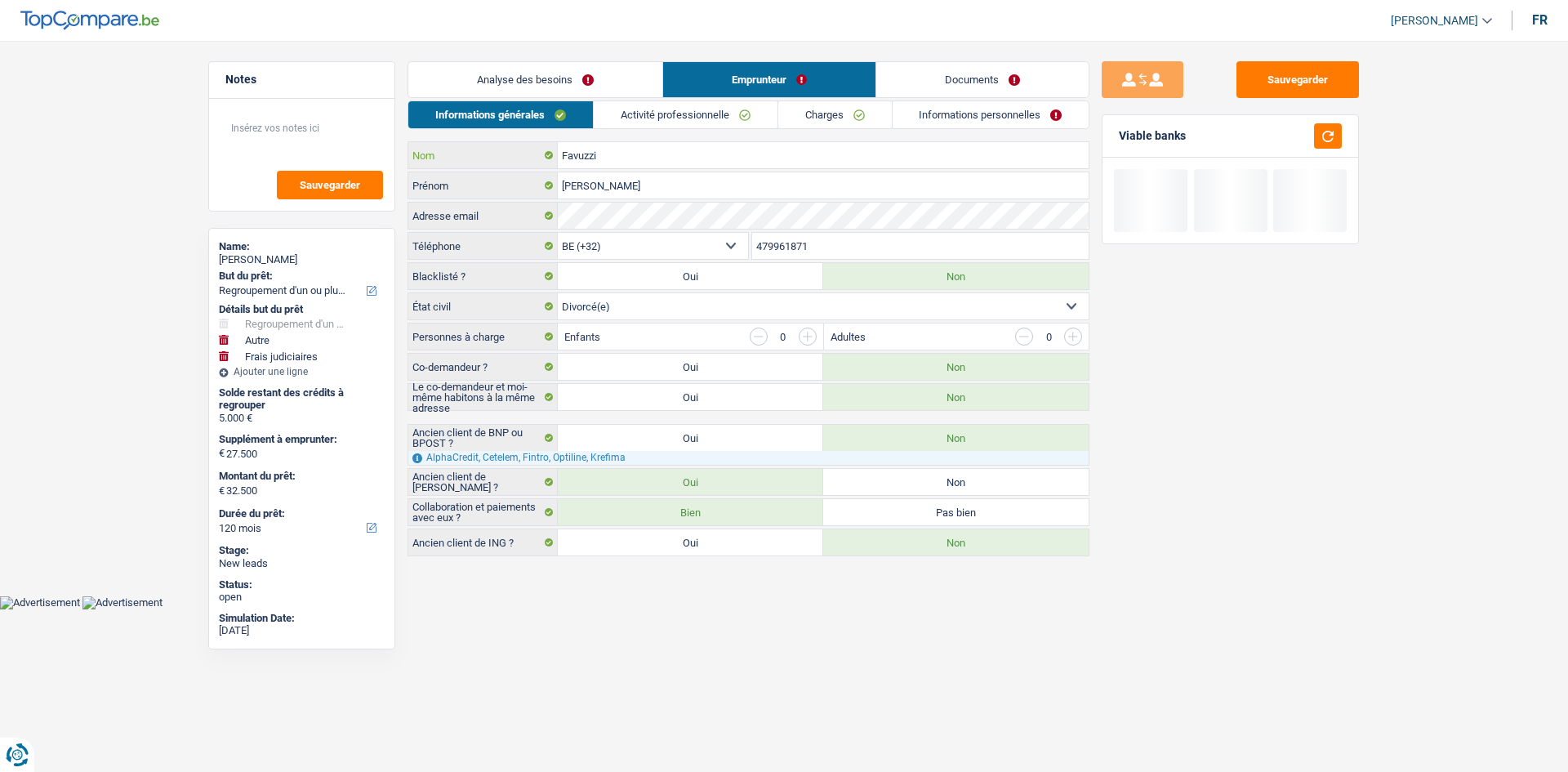 click on "Favuzzi" at bounding box center [823, 155] 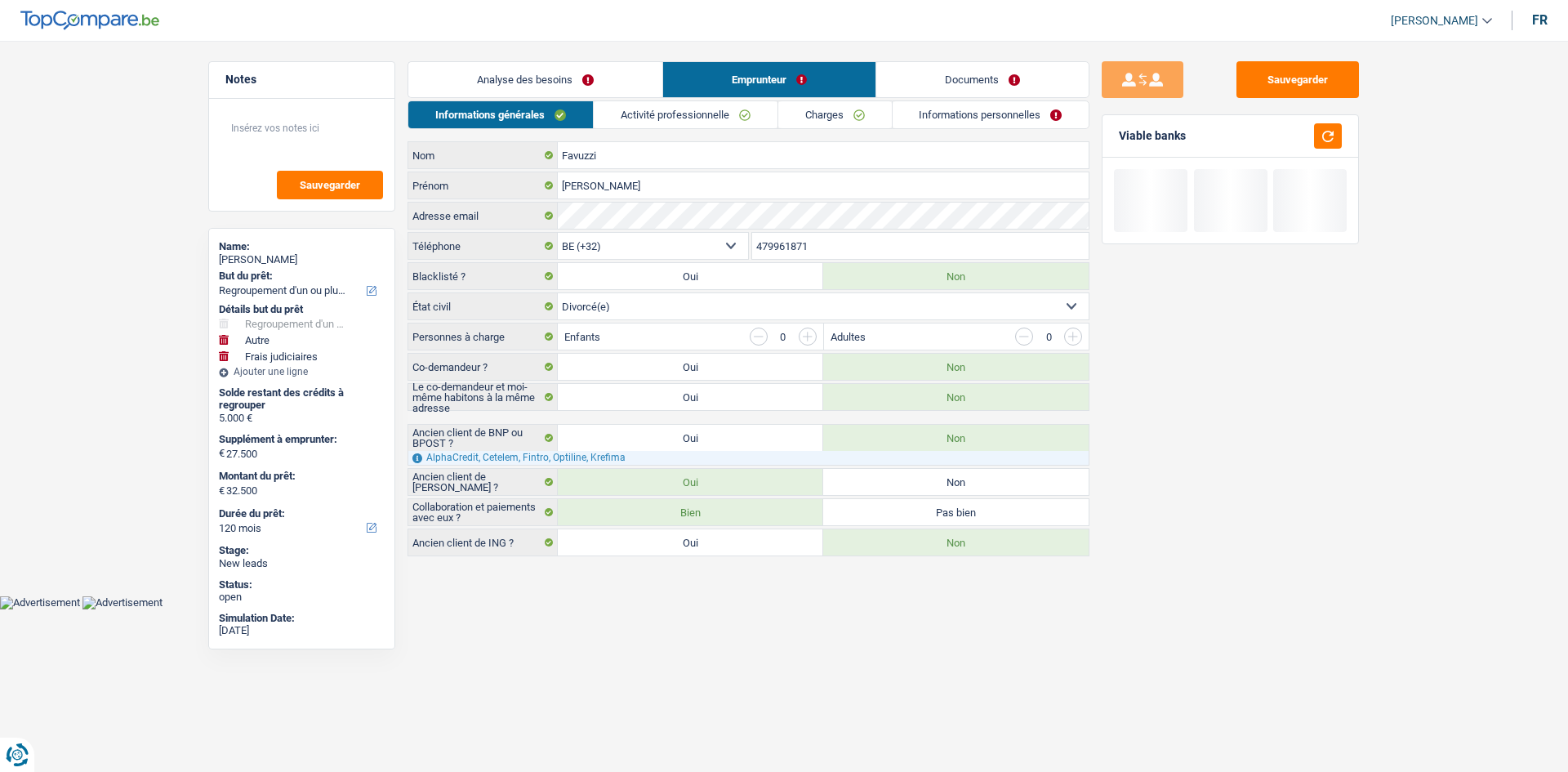 click on "Activité professionnelle" at bounding box center (685, 114) 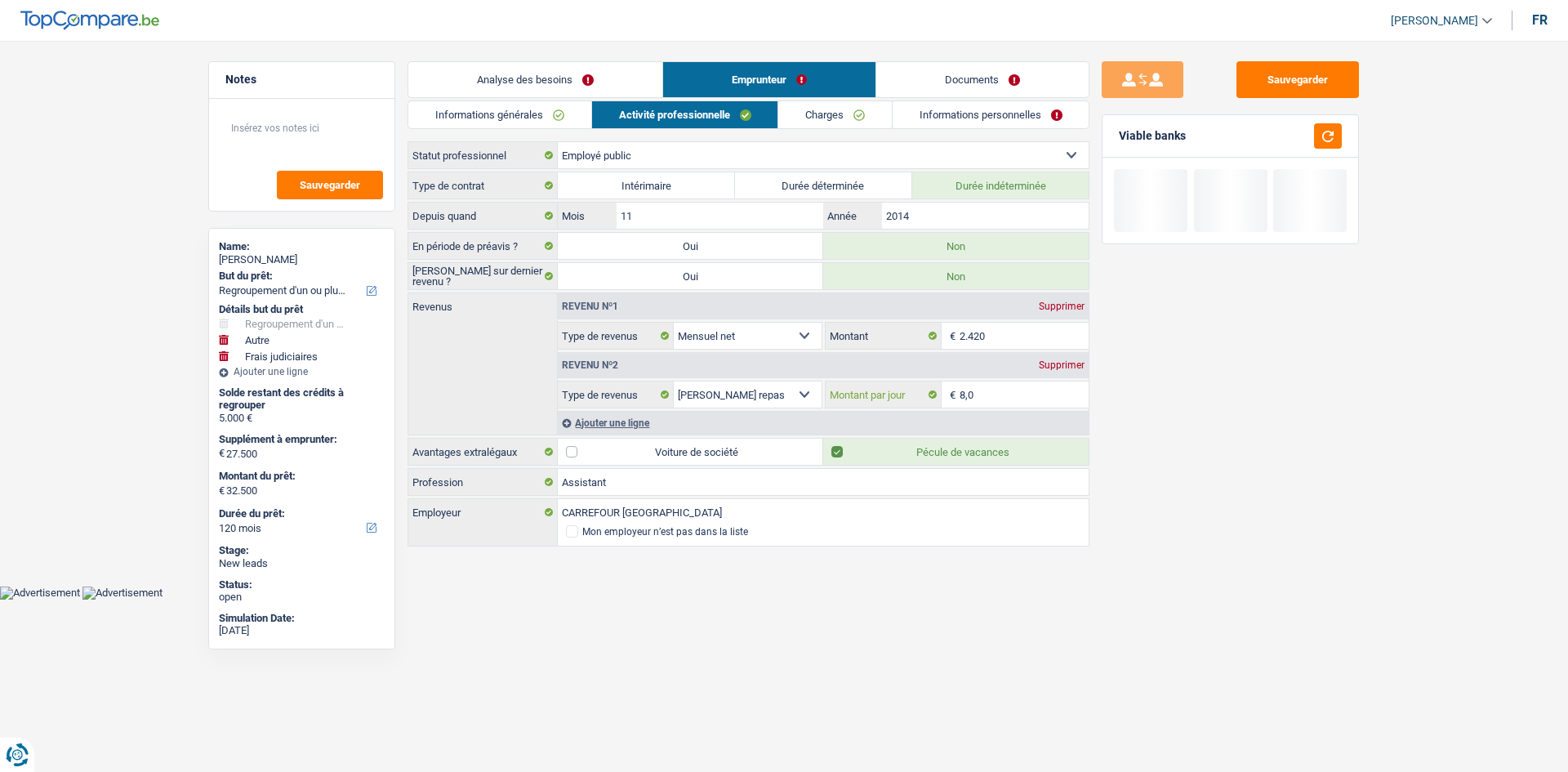 click on "8,0" at bounding box center (1024, 395) 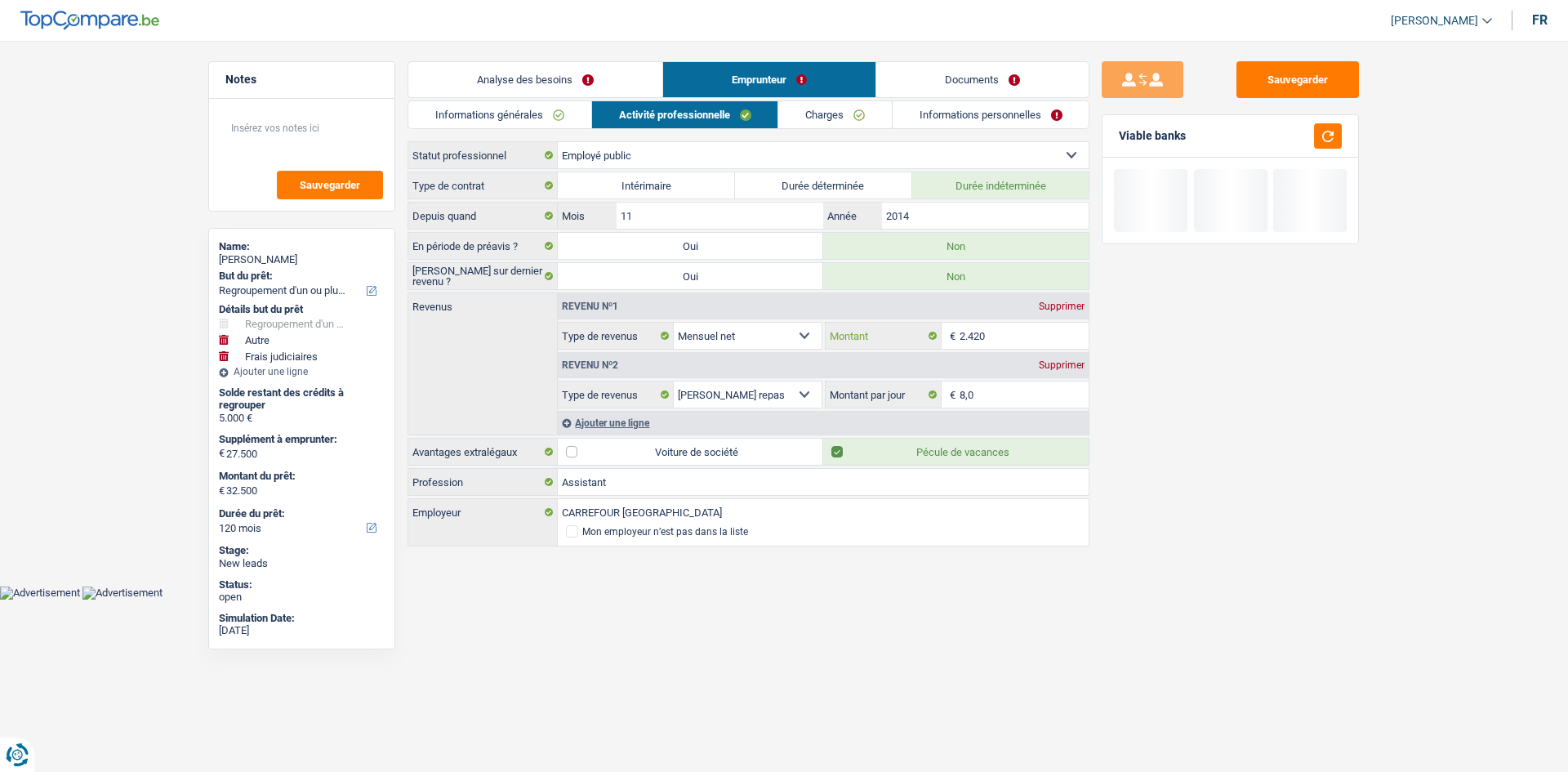 click on "2.420" at bounding box center (1024, 336) 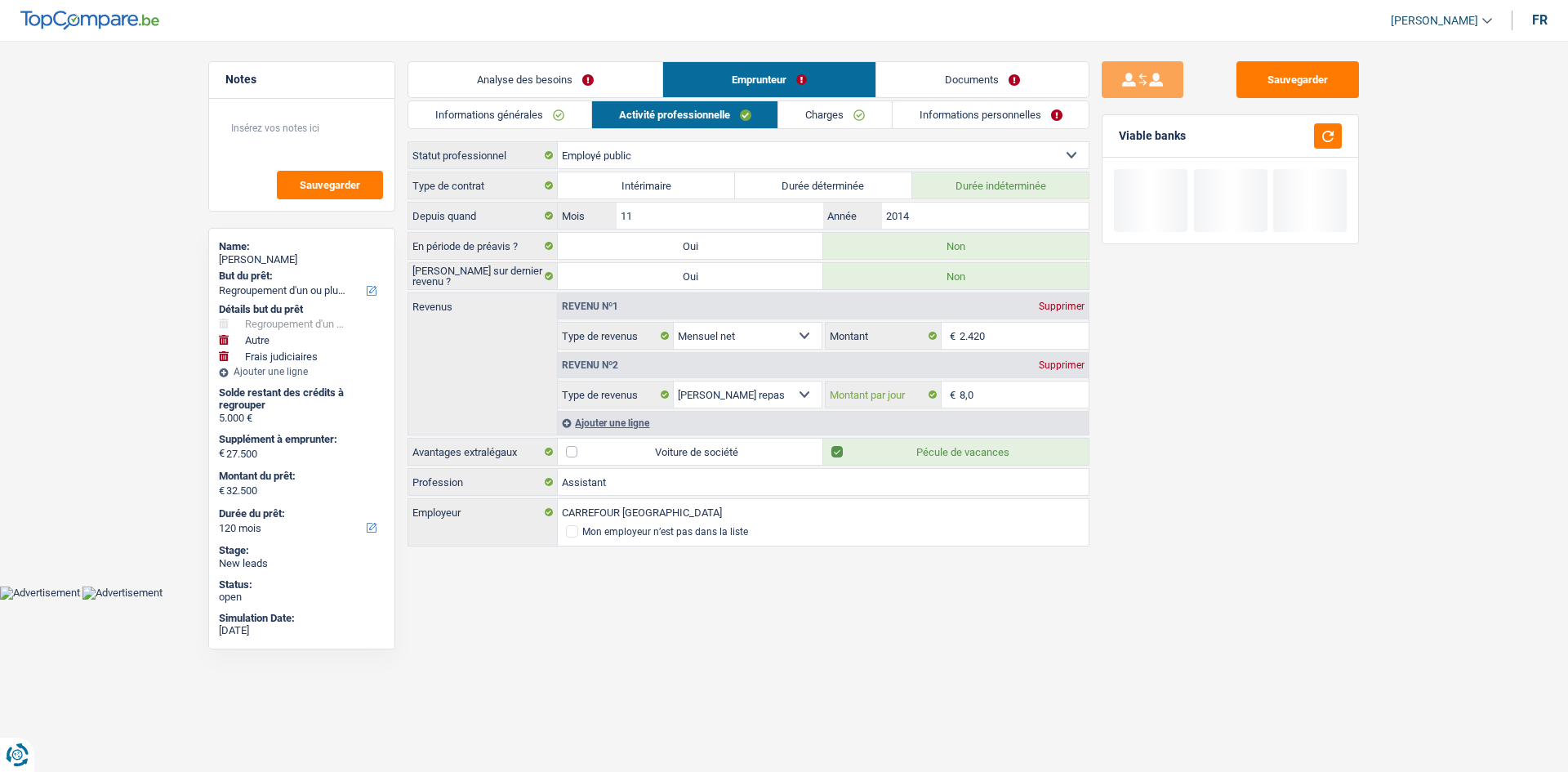 click on "8,0" at bounding box center [1024, 395] 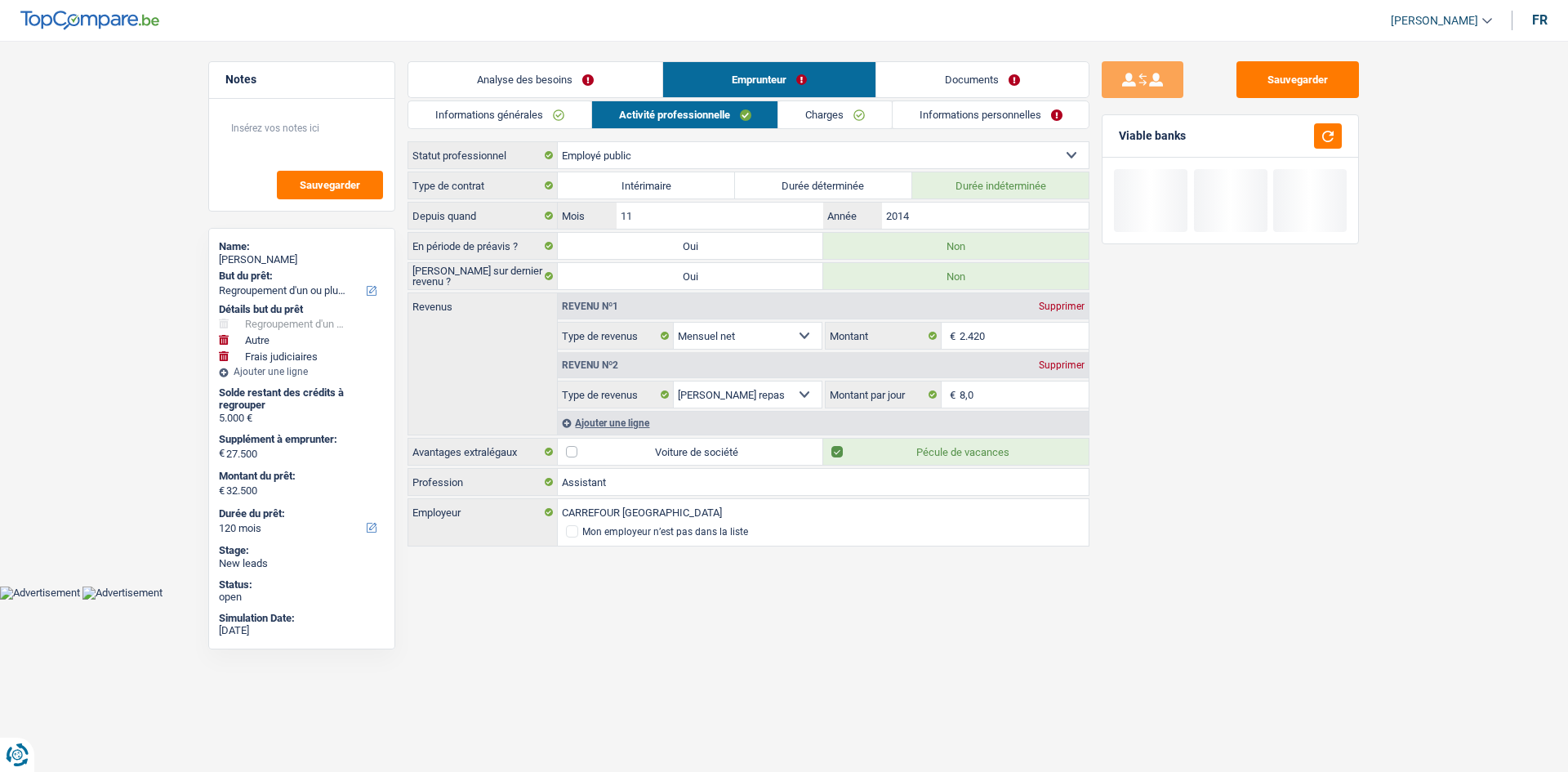 click on "Charges" at bounding box center (835, 114) 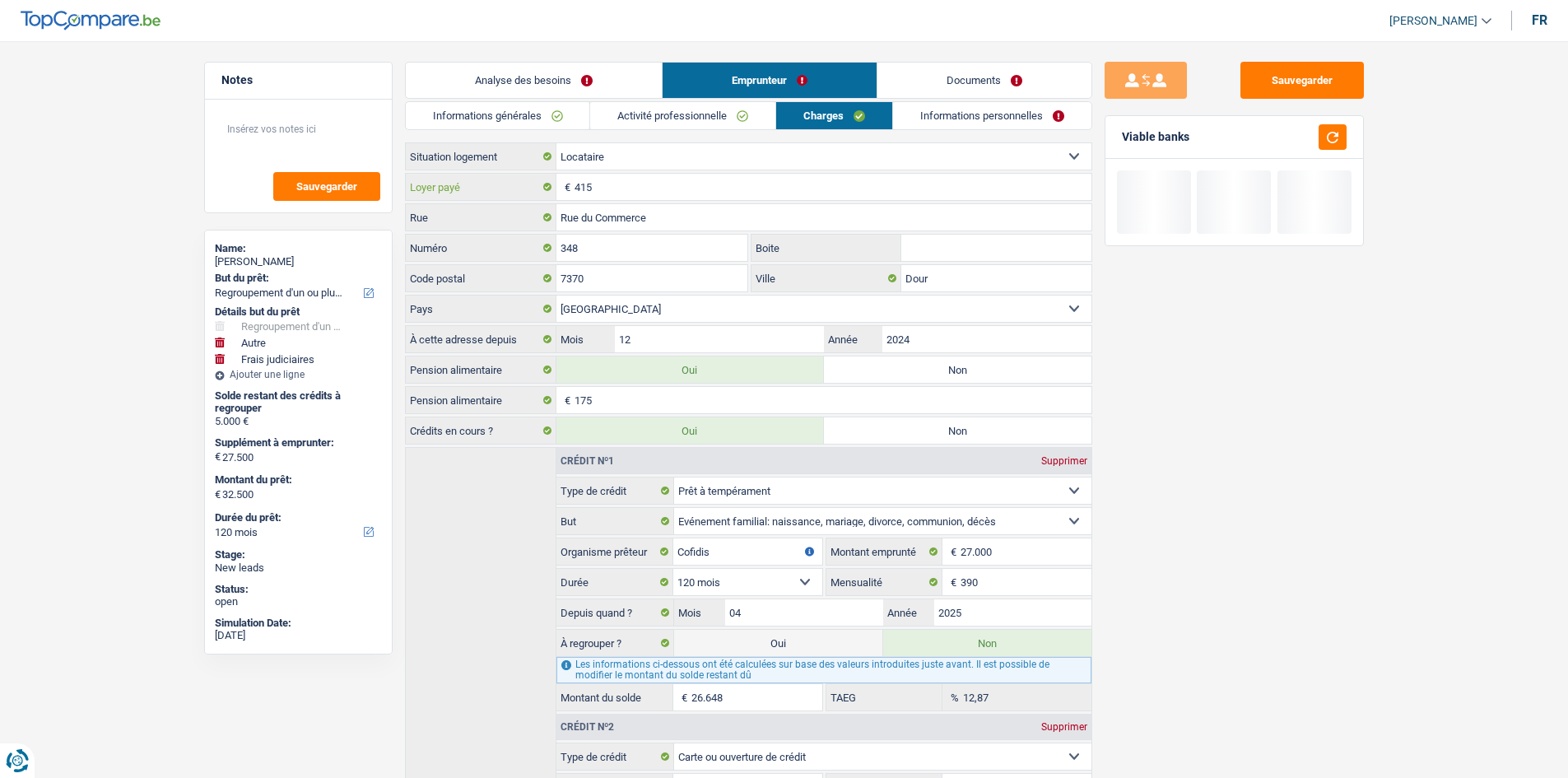 click on "415" at bounding box center [833, 187] 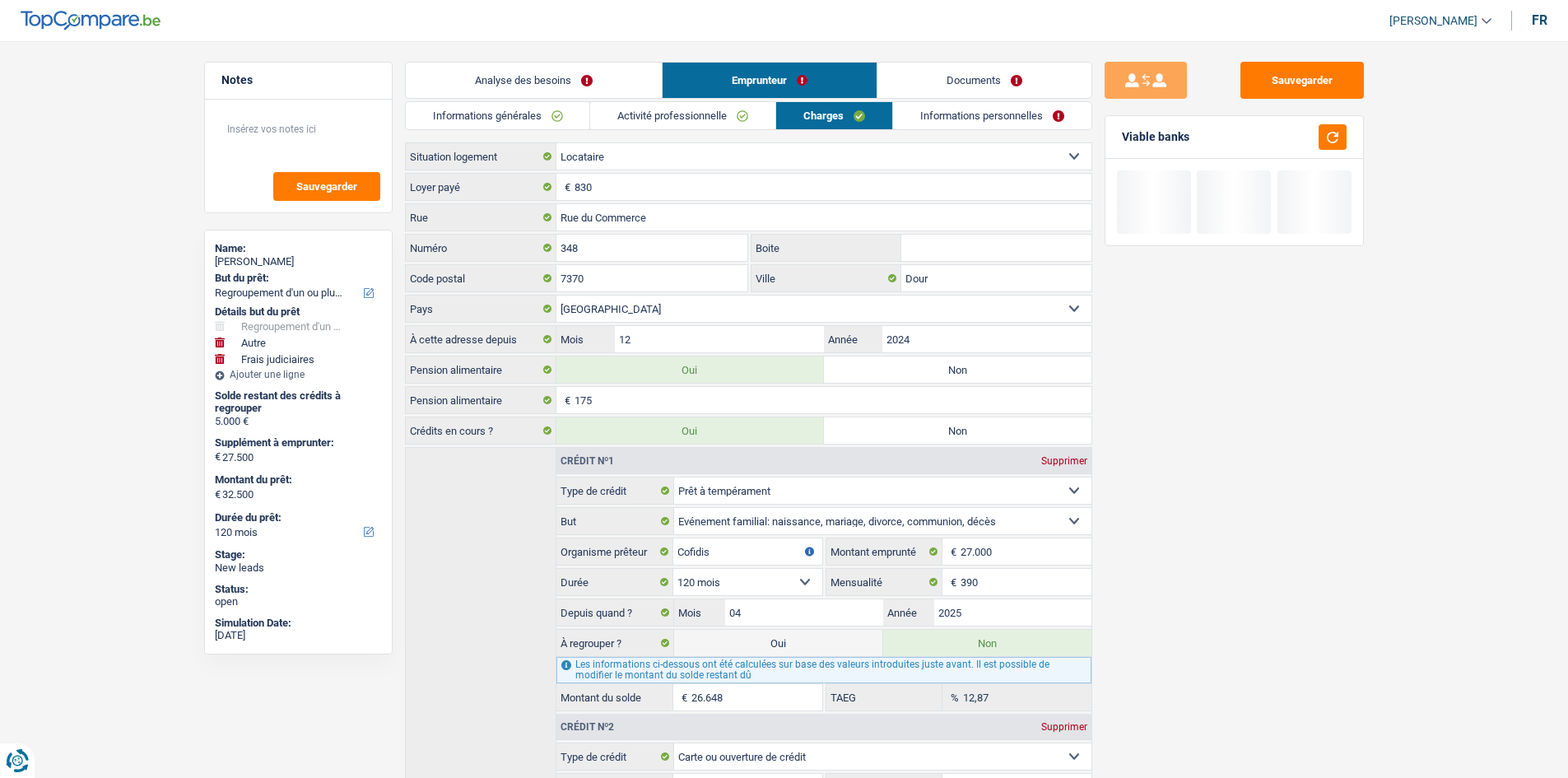 click on "Sauvegarder
Viable banks" at bounding box center (1234, 404) 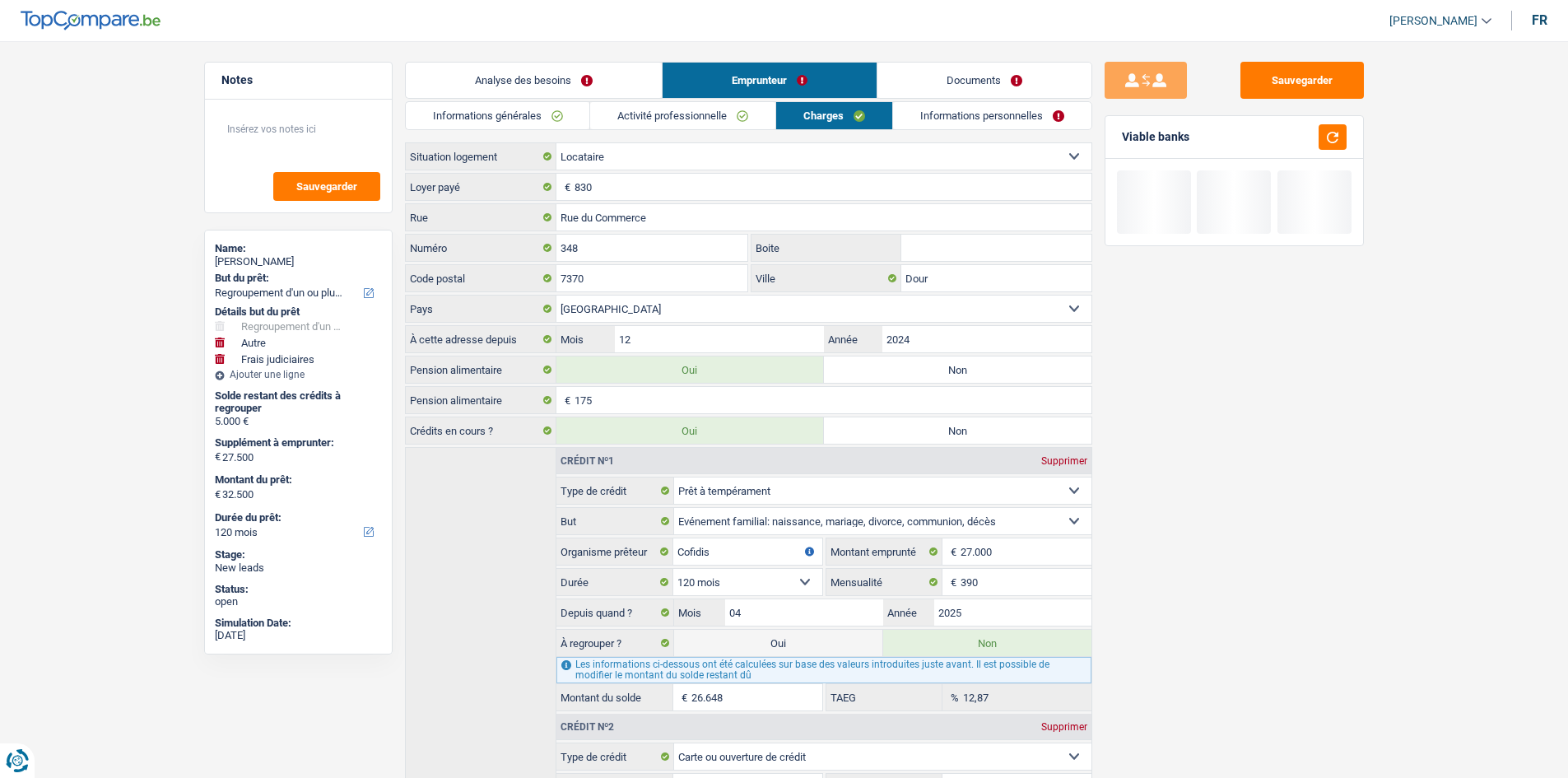 click on "Locataire Propriétaire avec prêt hypothécaire Propriétaire sans prêt hypothécaire Logé(e) par la famille Concierge
Sélectionner une option
Situation logement
830   €
Loyer payé
Rue du Commerce
Rue
348
Numéro
Boite
7370
Code postal
Dour
Ville
Belgique Luxembourg
Sélectionner une option
Pays
À cette adresse depuis     12
Mois
/   2024
Année
Pension alimentaire
Oui
175   €" at bounding box center [748, 533] 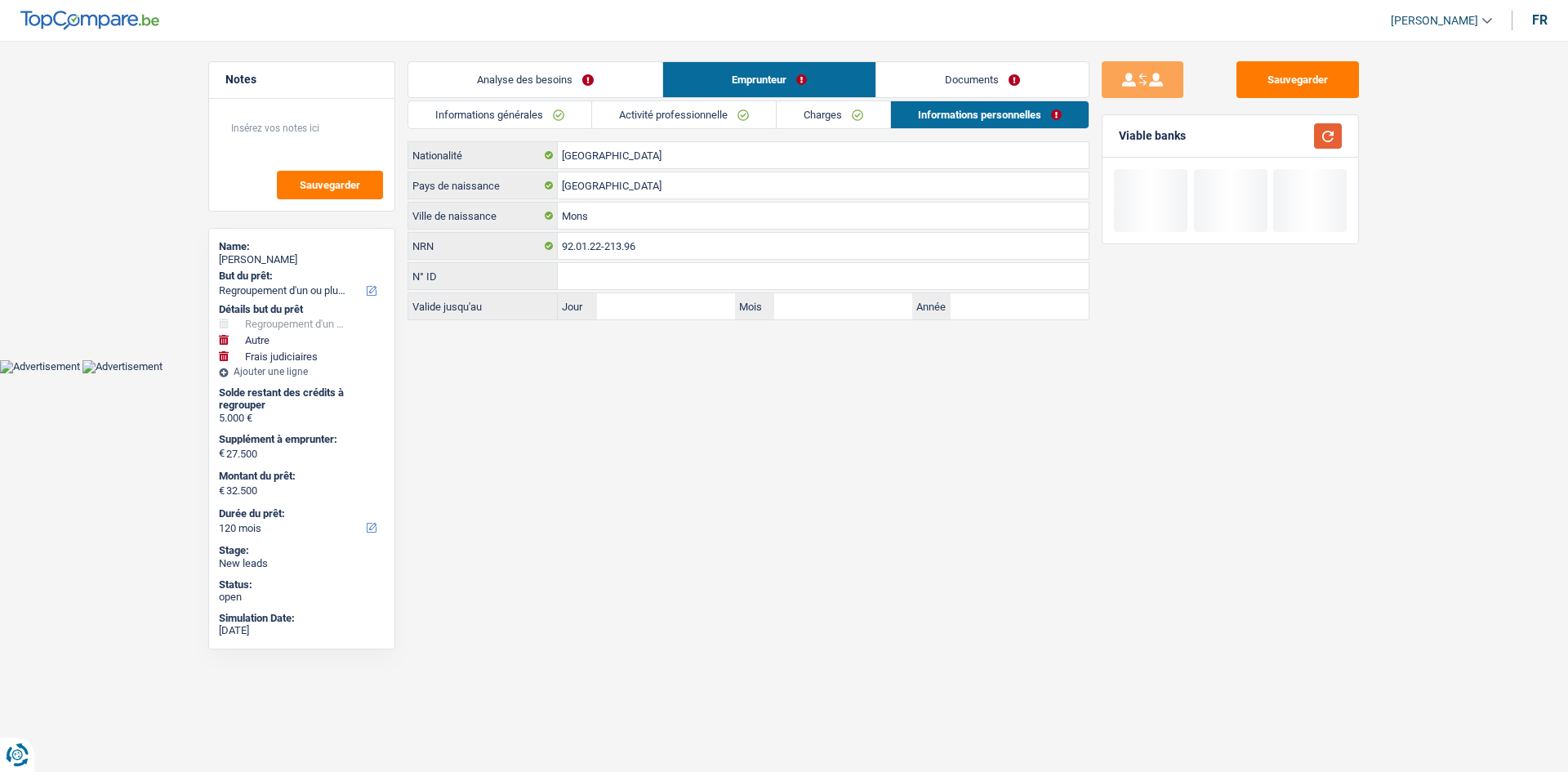 click at bounding box center [1328, 136] 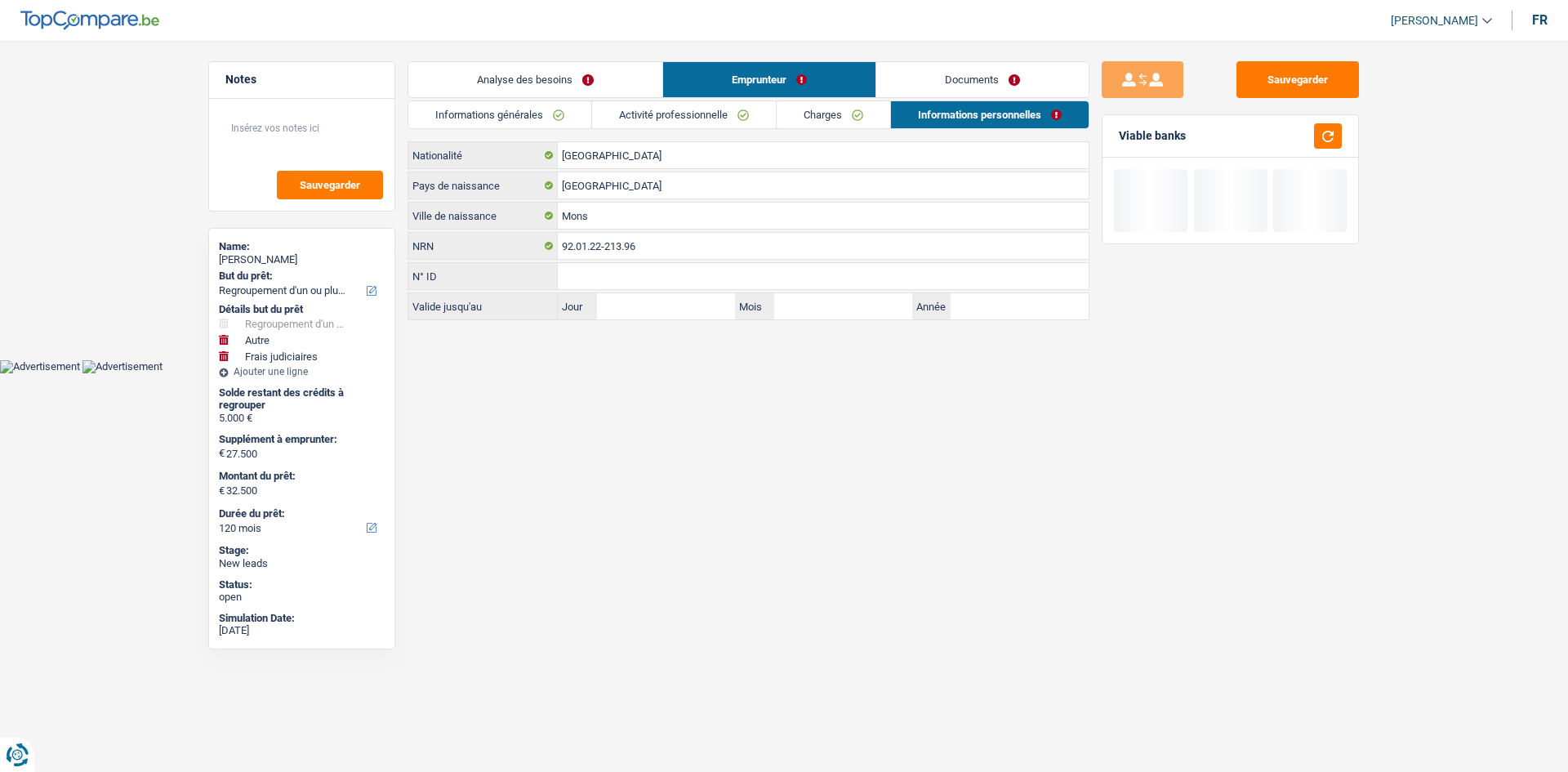 click on "Analyse des besoins" at bounding box center [535, 79] 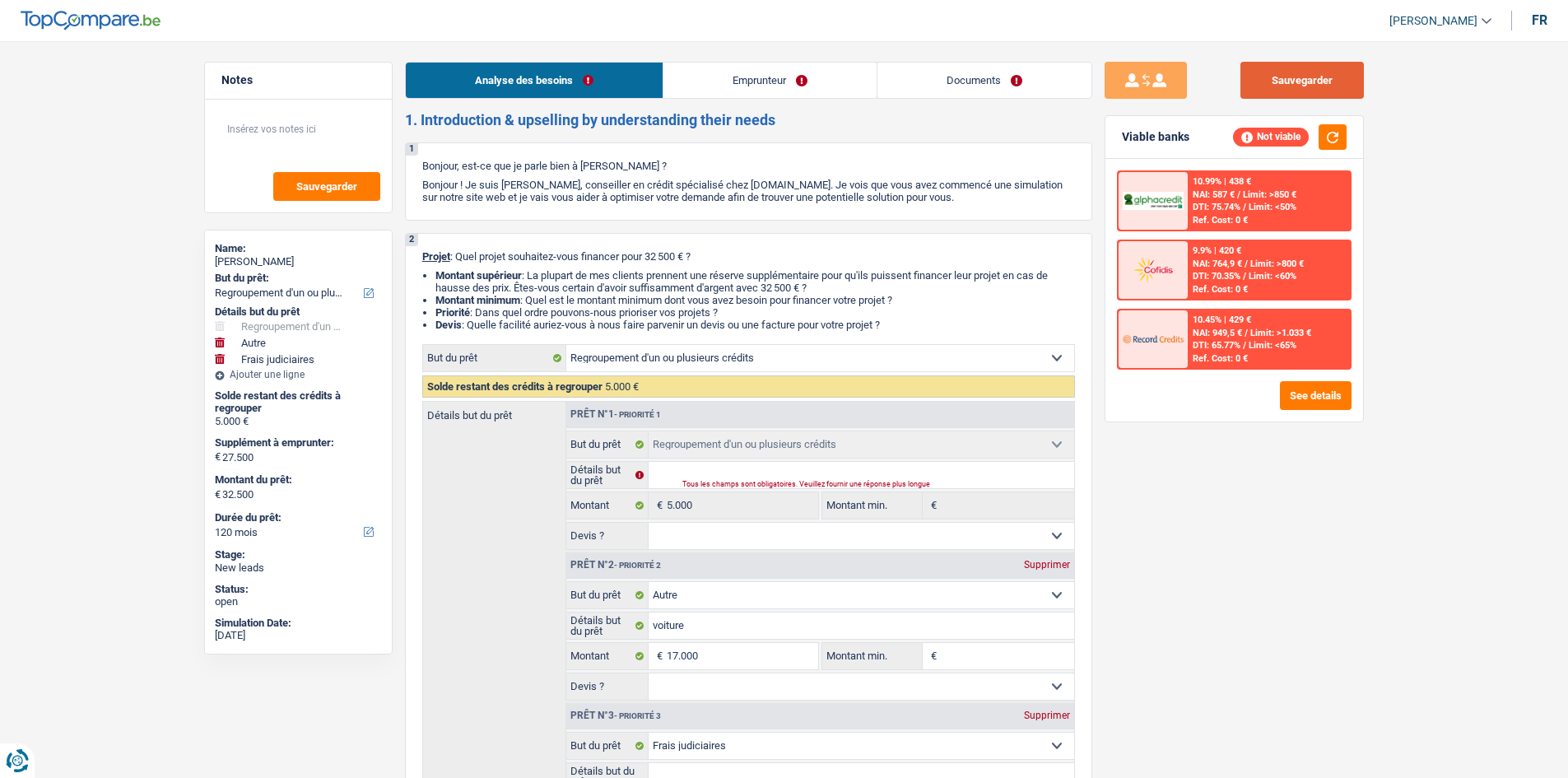 click on "Sauvegarder" at bounding box center [1302, 80] 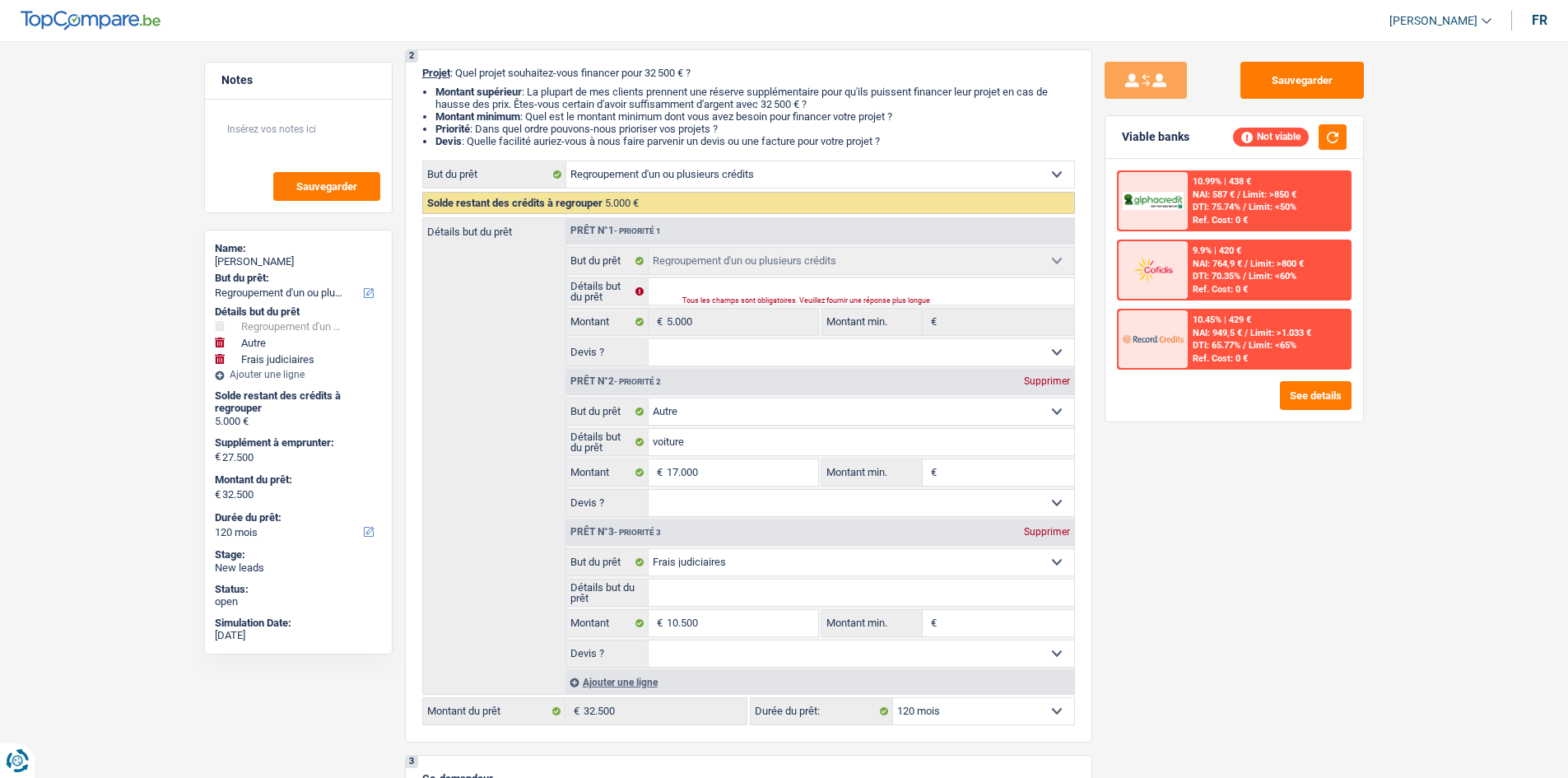 scroll, scrollTop: 329, scrollLeft: 0, axis: vertical 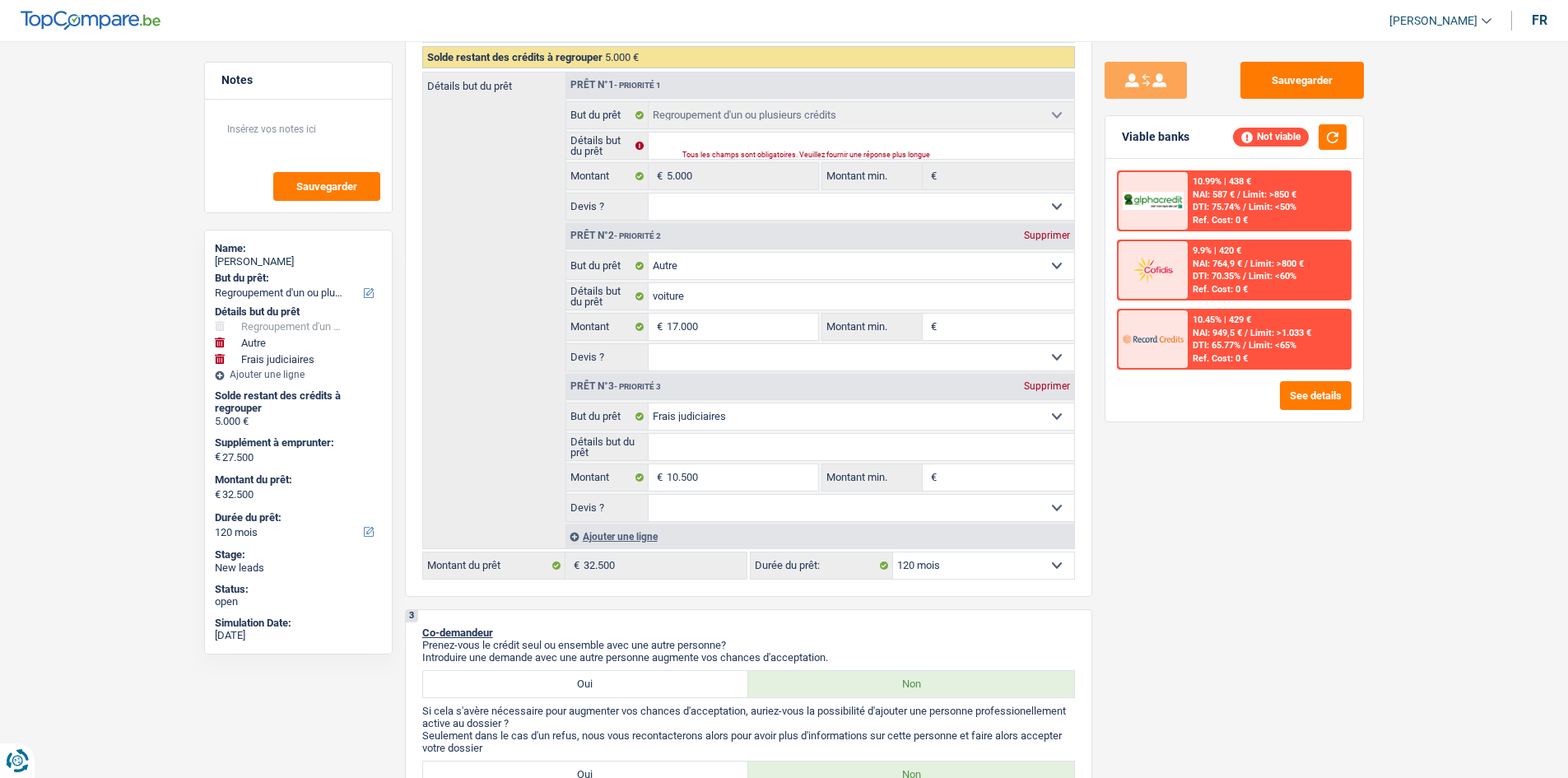 drag, startPoint x: 1048, startPoint y: 383, endPoint x: 1162, endPoint y: 374, distance: 114.35471 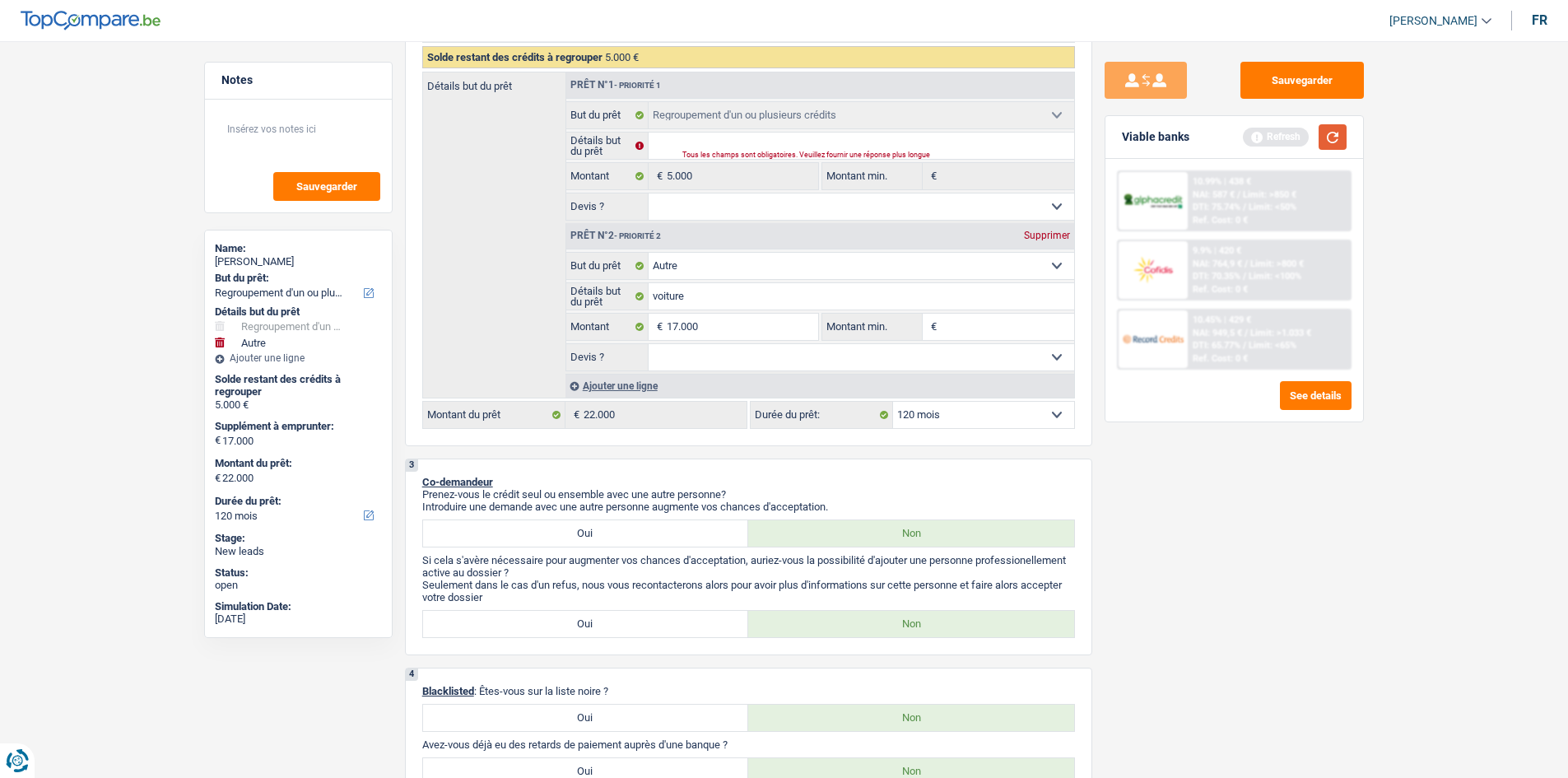 click at bounding box center (1333, 137) 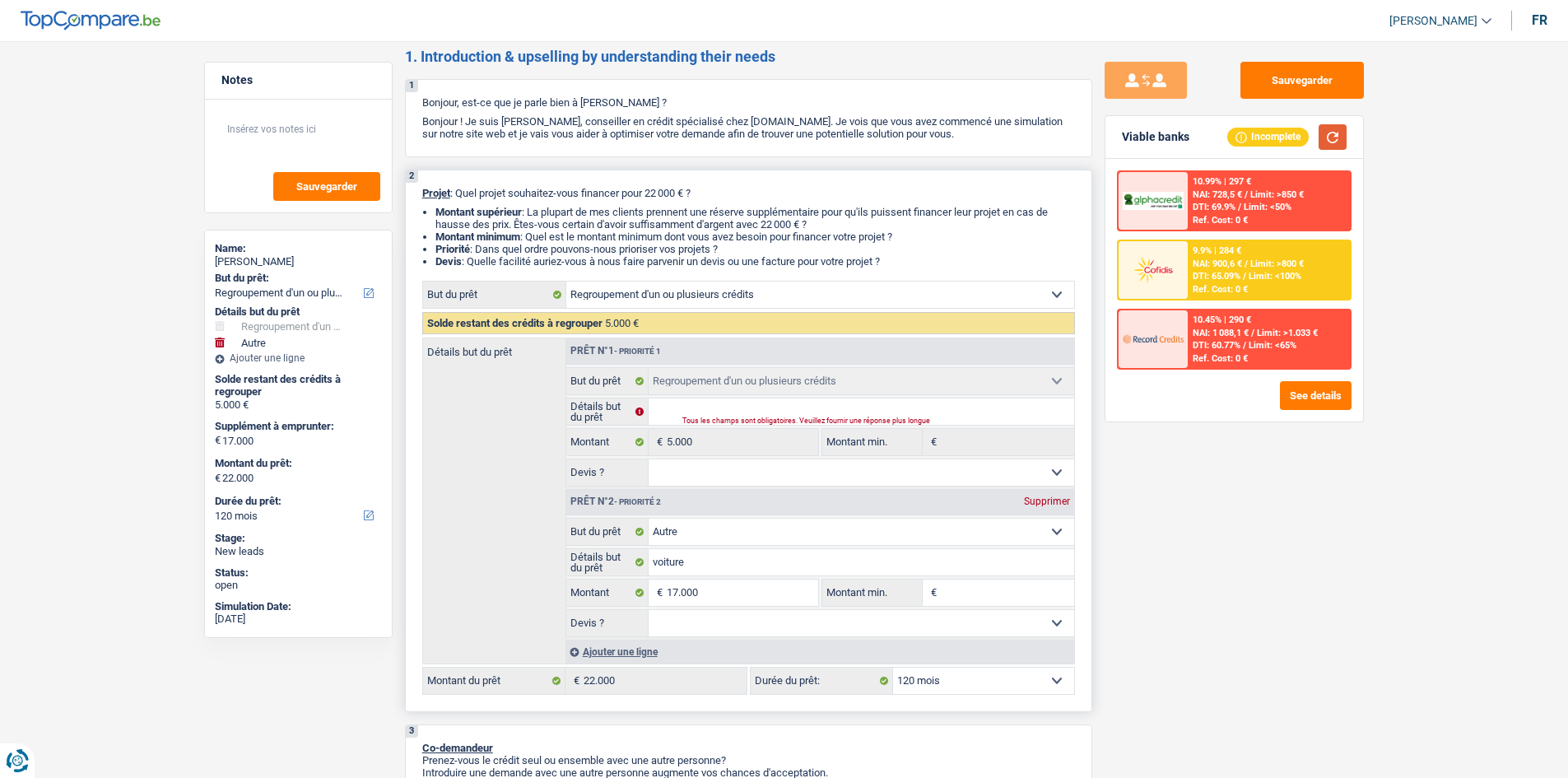 scroll, scrollTop: 0, scrollLeft: 0, axis: both 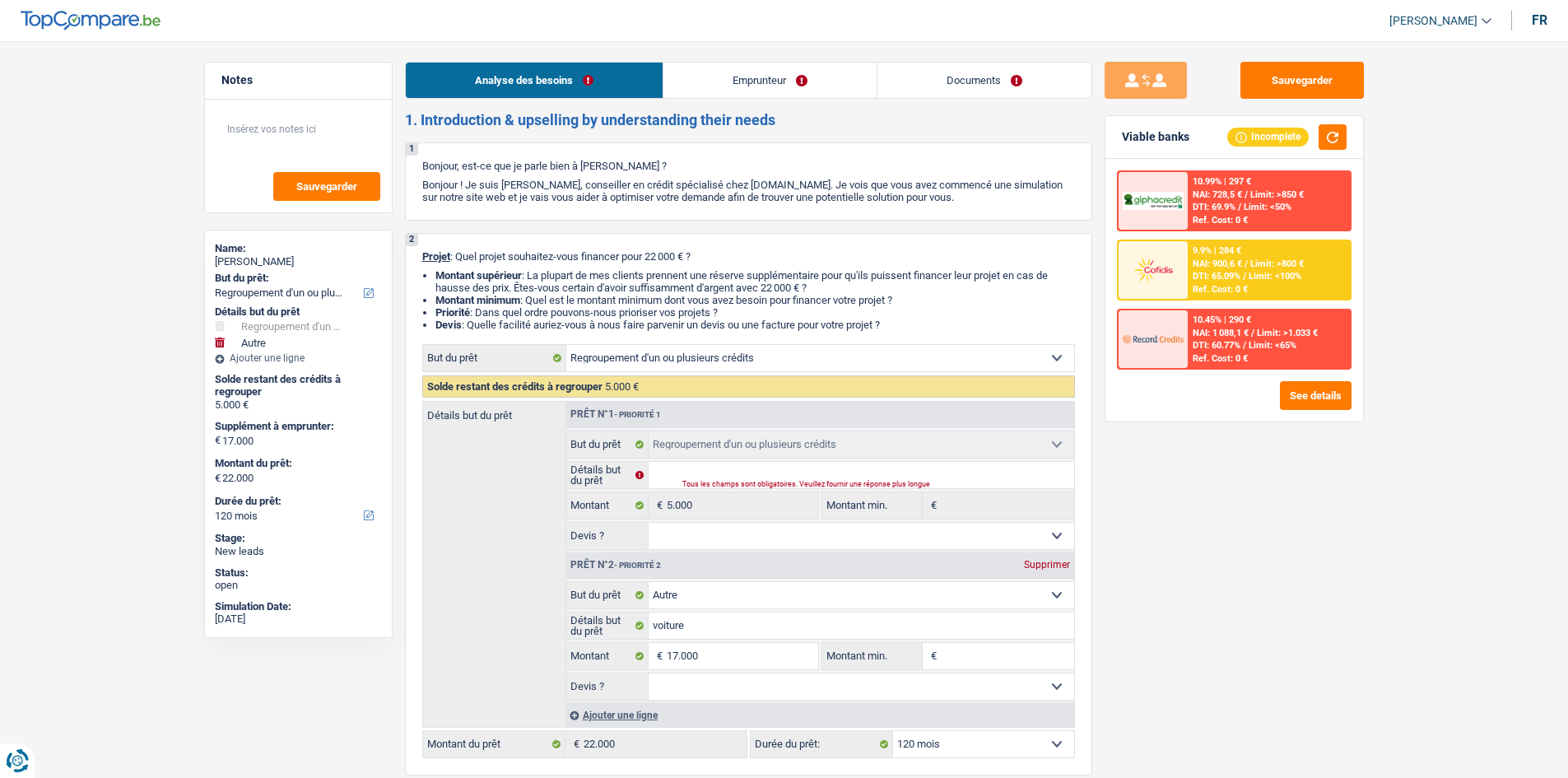 click on "Emprunteur" at bounding box center [770, 80] 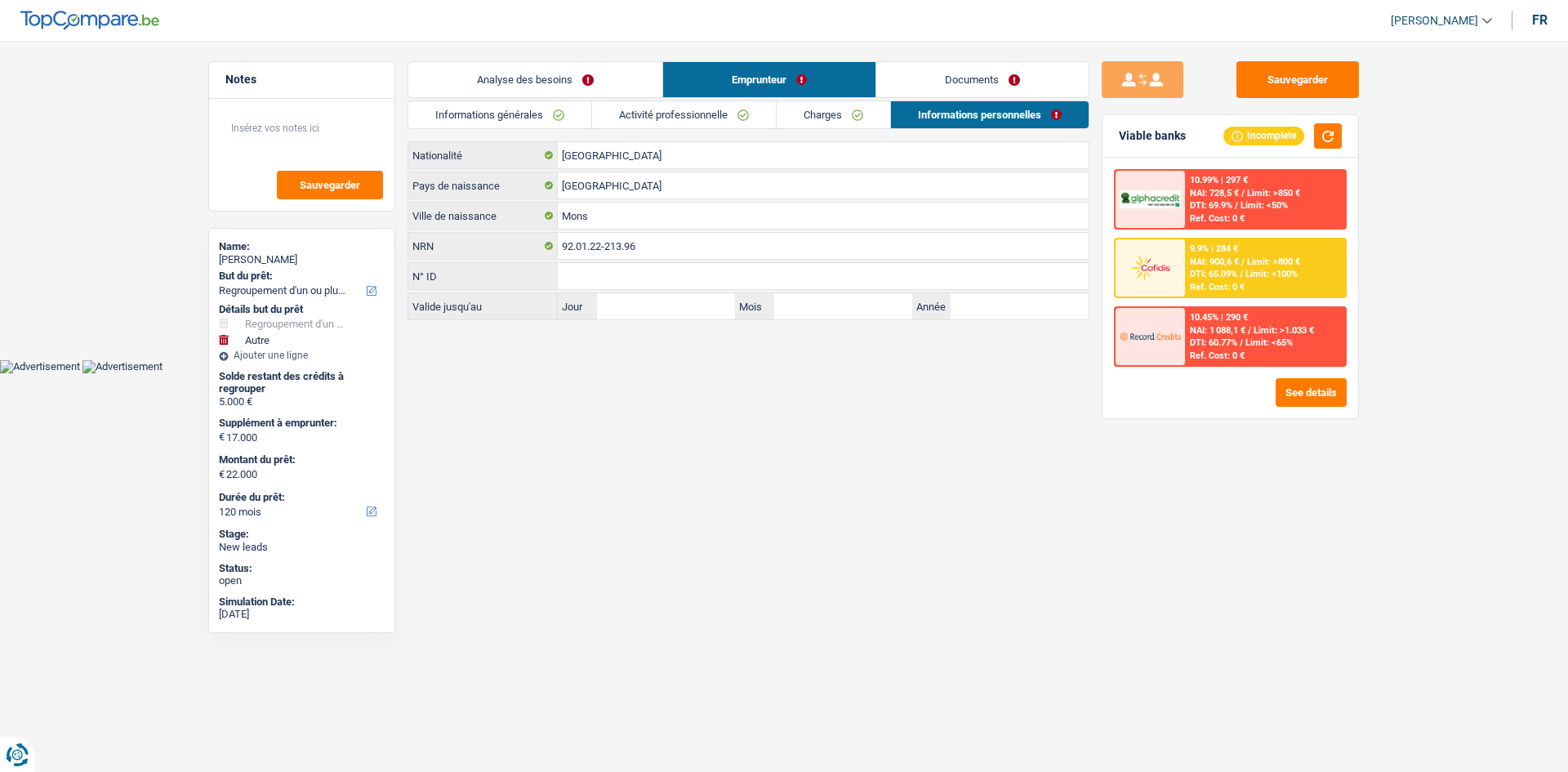 click on "Charges" at bounding box center (833, 114) 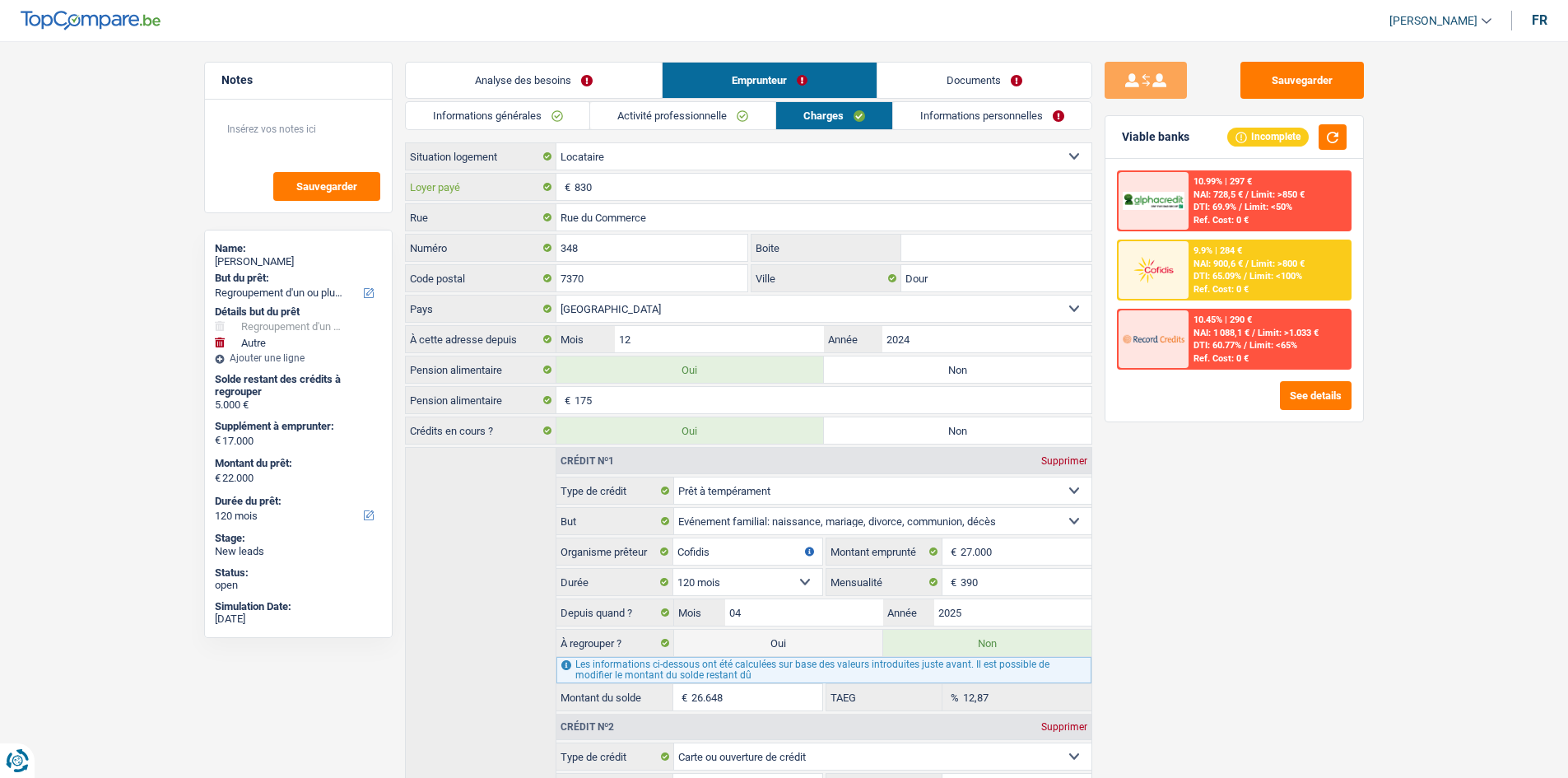 click on "830" at bounding box center [833, 187] 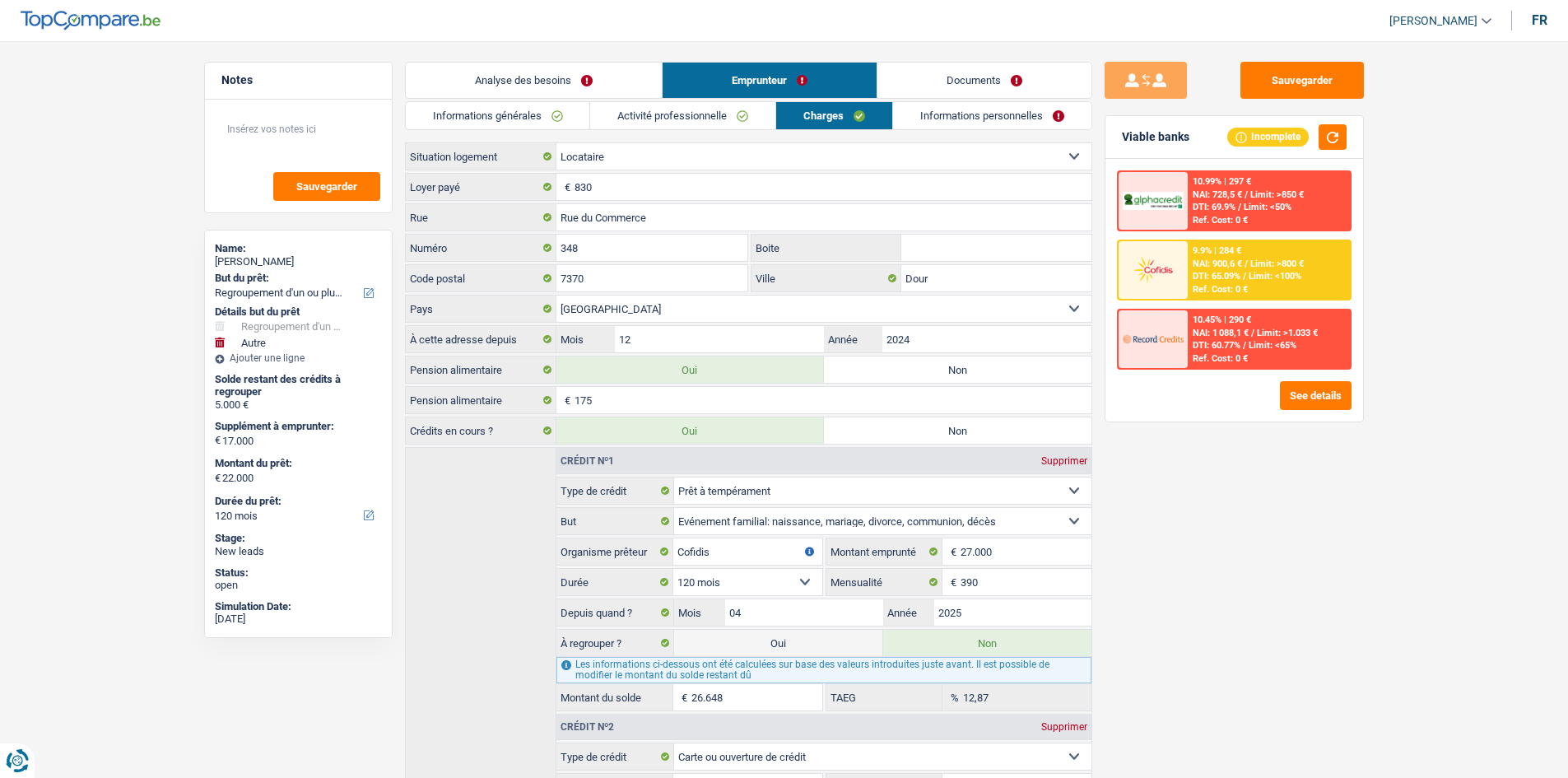 click on "Analyse des besoins" at bounding box center (533, 80) 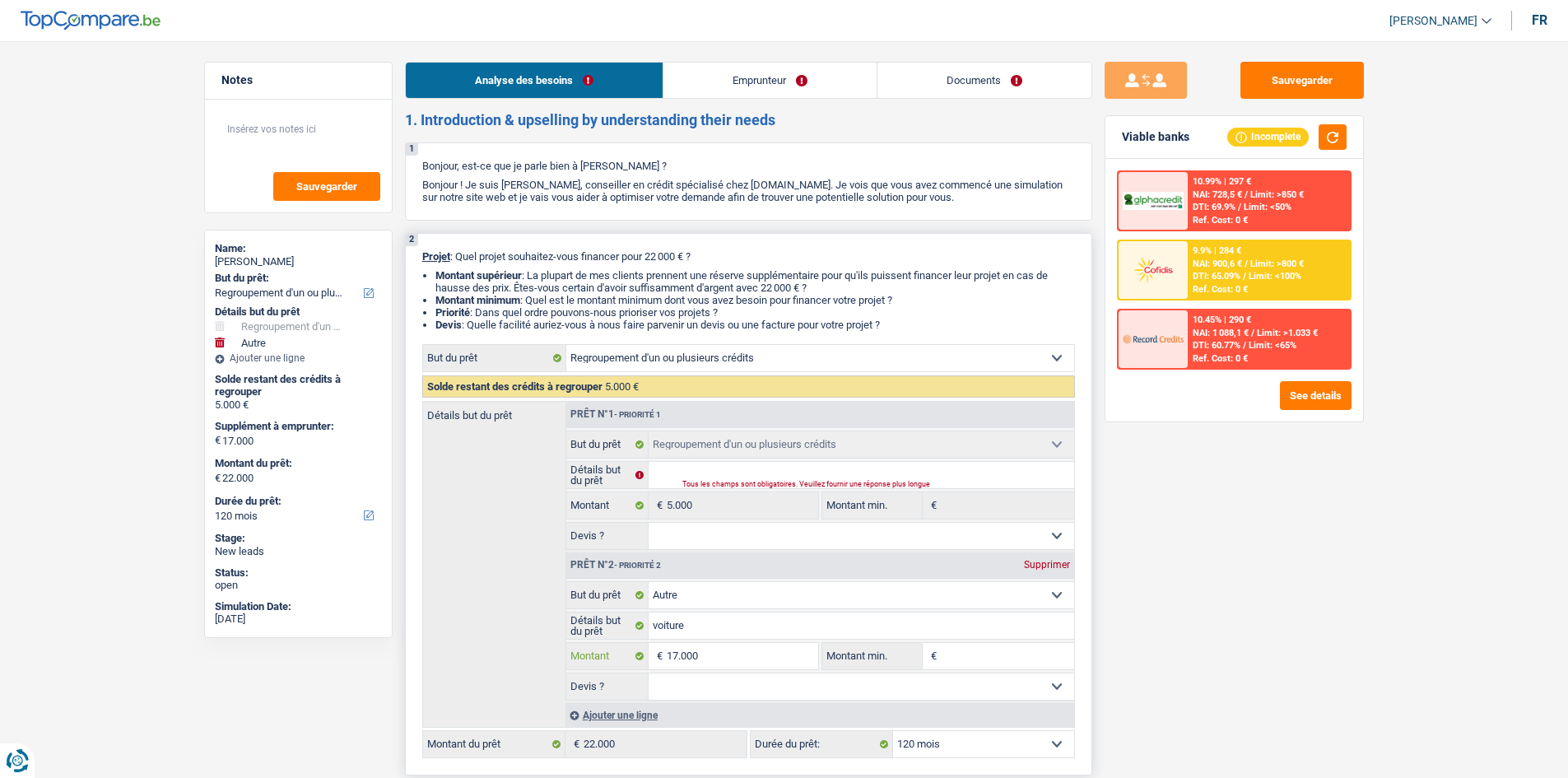 click on "17.000" at bounding box center [742, 656] 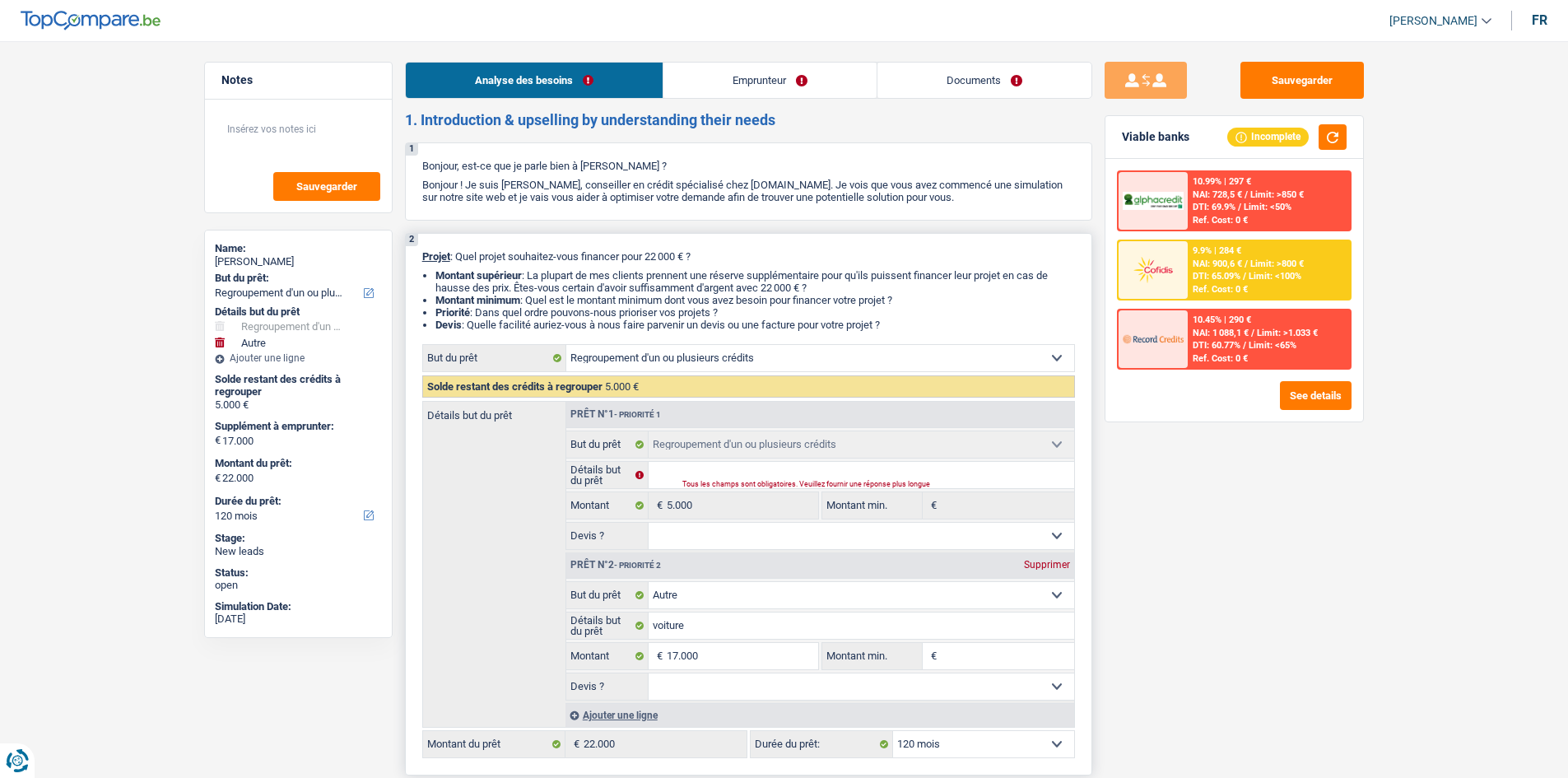 click on "Ajouter une ligne" at bounding box center [820, 715] 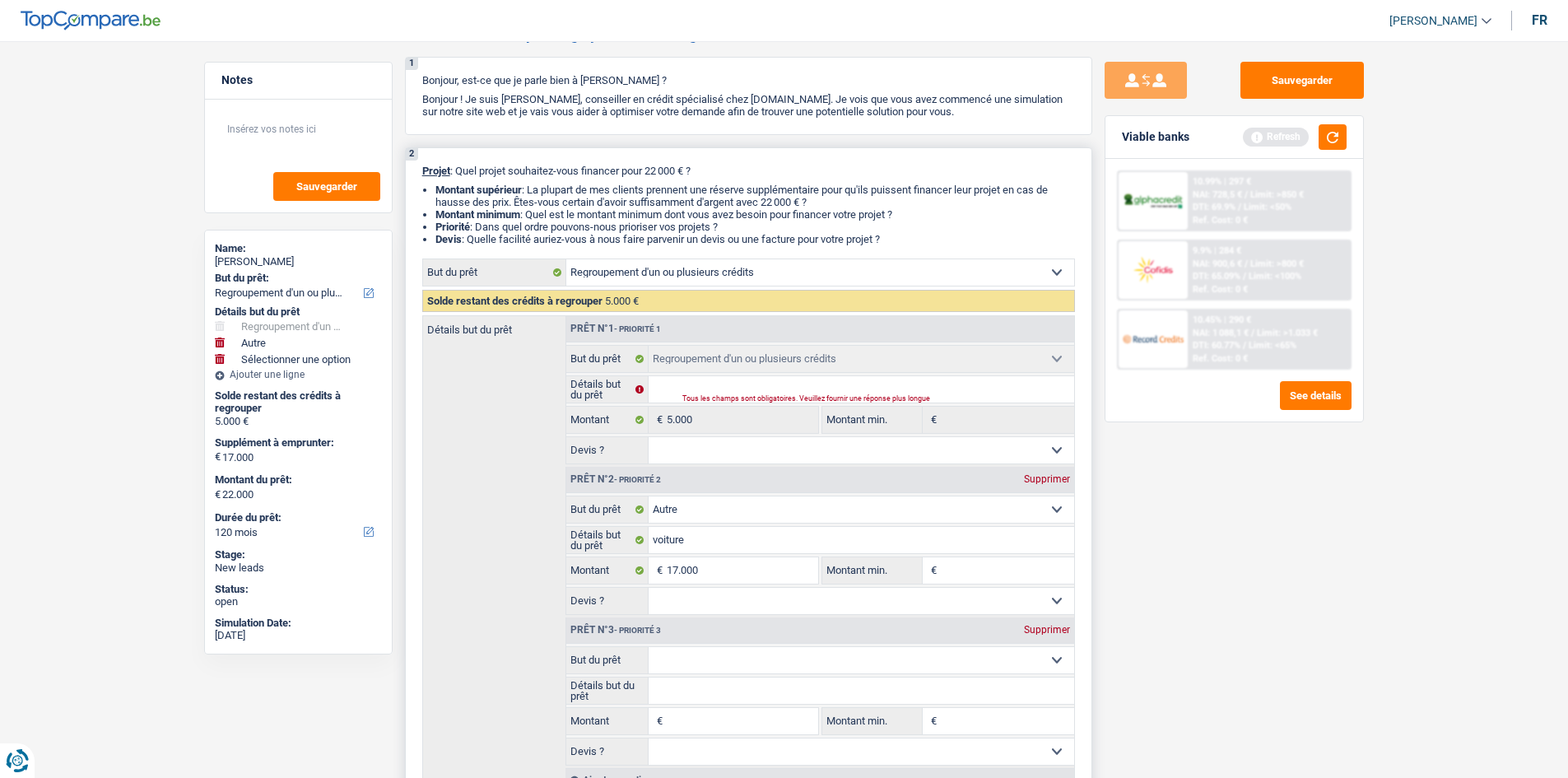 scroll, scrollTop: 165, scrollLeft: 0, axis: vertical 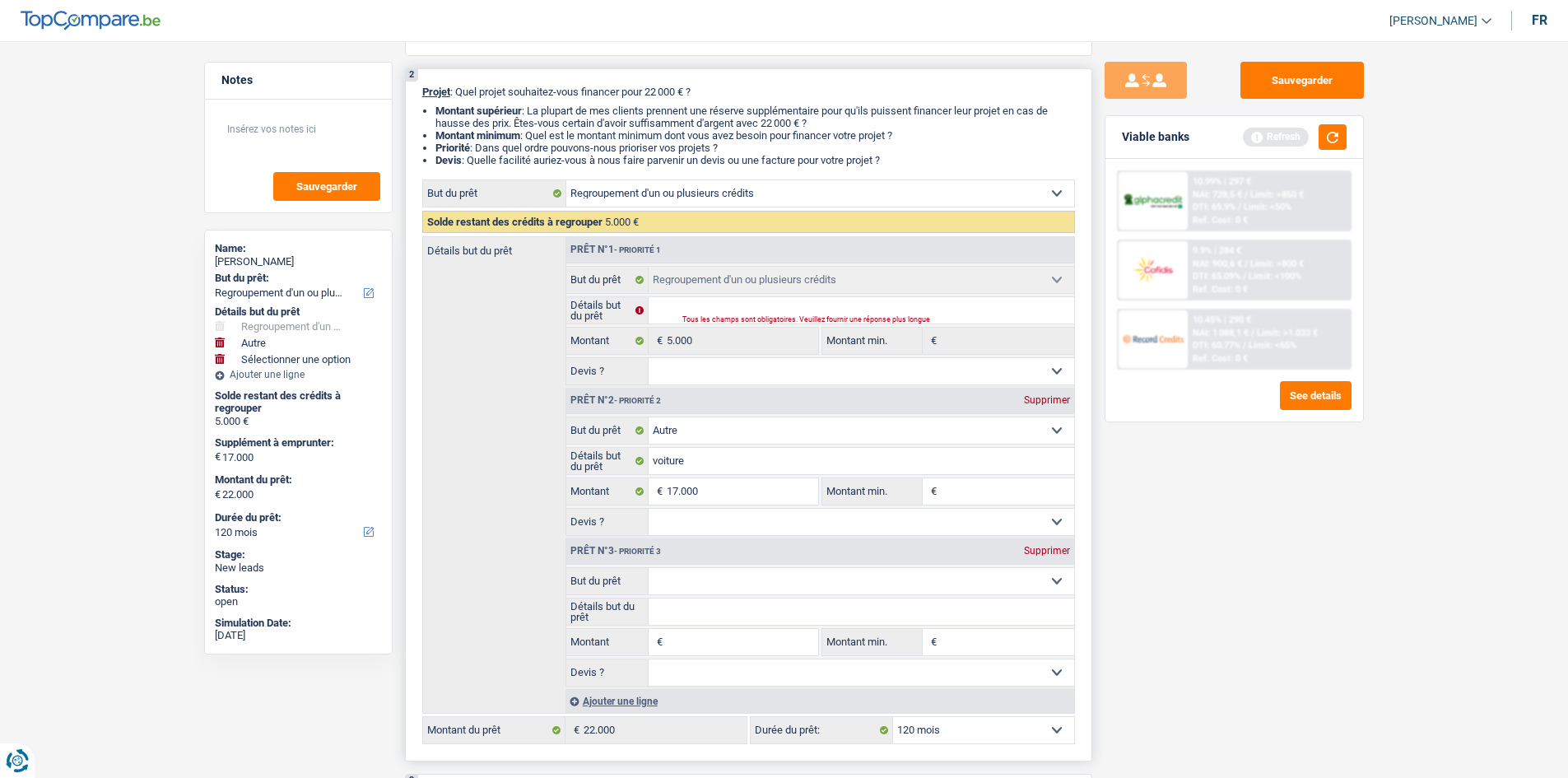click on "Confort maison: meubles, textile, peinture, électroménager, outillage non-professionnel Hifi, multimédia, gsm, ordinateur Aménagement: frais d'installation, déménagement Evénement familial: naissance, mariage, divorce, communion, décès Frais médicaux Frais d'études Frais permis de conduire Regroupement d'un ou plusieurs crédits Loisirs: voyage, sport, musique Rafraîchissement: petits travaux maison et jardin Frais judiciaires Réparation voiture Prêt rénovation (non disponible pour les non-propriétaires) Prêt énergie (non disponible pour les non-propriétaires) Prêt voiture Taxes, impôts non professionnels Rénovation bien à l'étranger Dettes familiales Assurance Autre
Sélectionner une option" at bounding box center (861, 581) 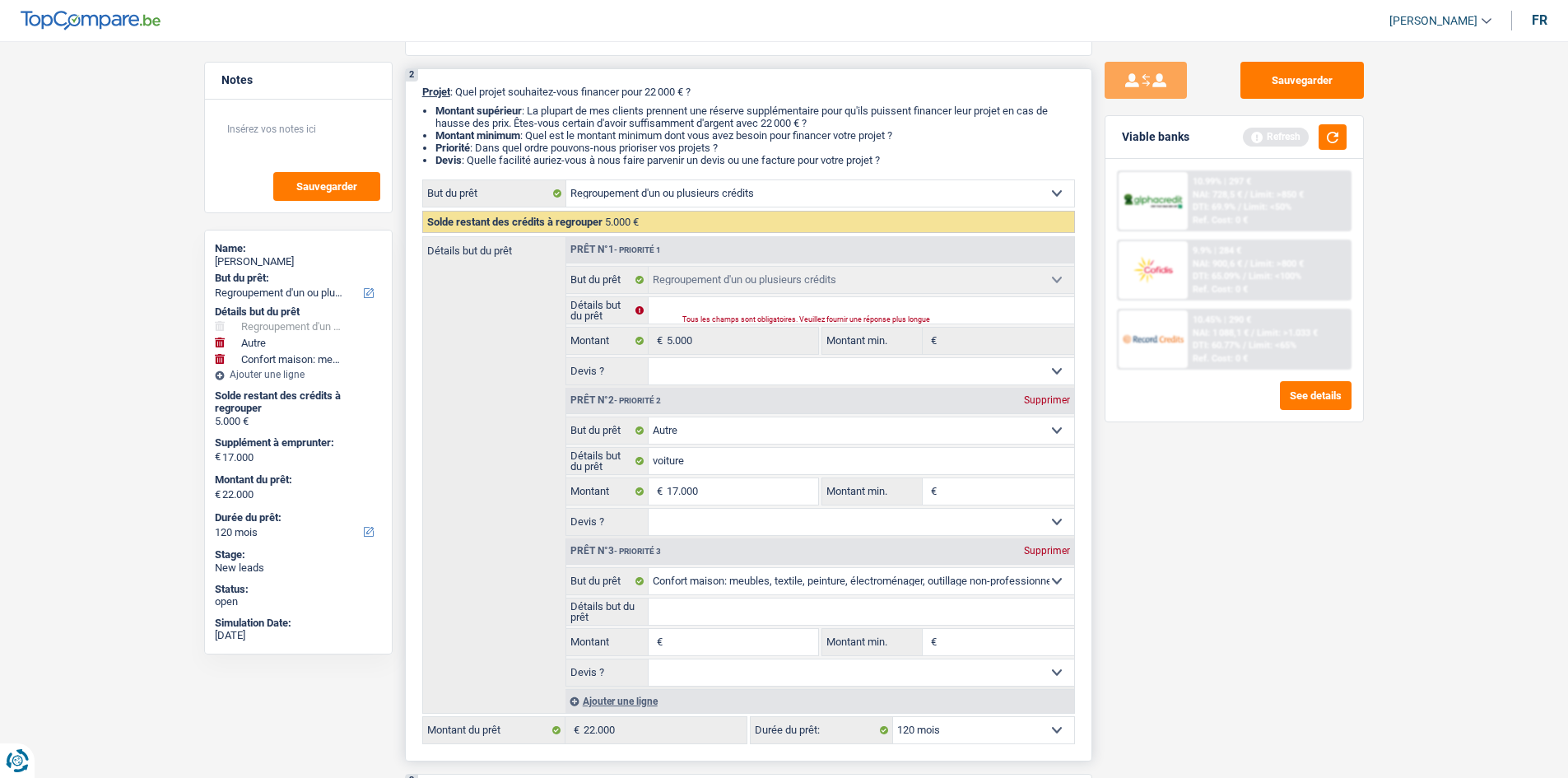 click on "Montant" at bounding box center [742, 642] 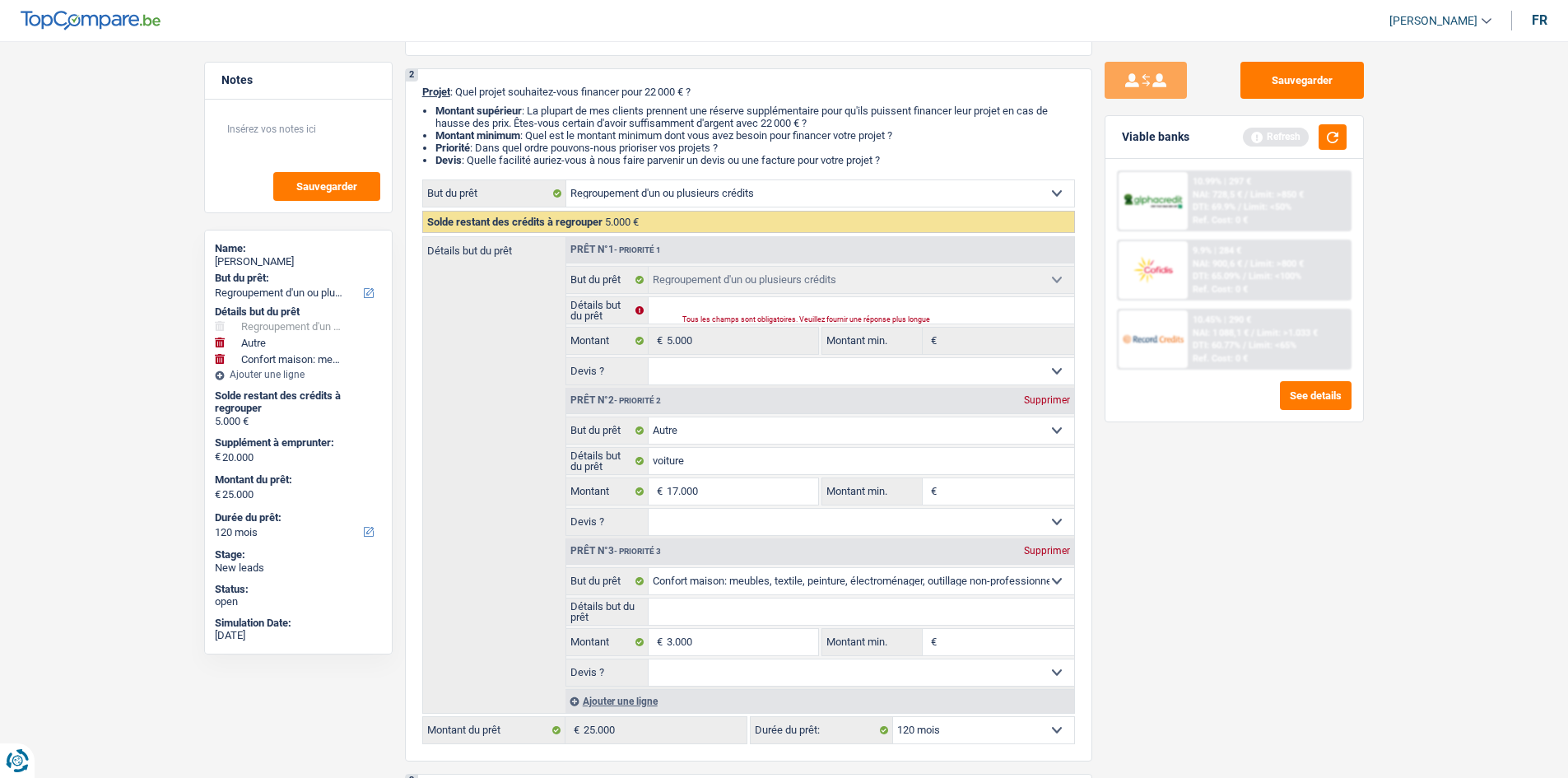 click on "Notes
Sauvegarder
Name:   Anthony Favuzzi   But du prêt: Confort maison: meubles, textile, peinture, électroménager, outillage non-professionnel Hifi, multimédia, gsm, ordinateur Aménagement: frais d'installation, déménagement Evénement familial: naissance, mariage, divorce, communion, décès Frais médicaux Frais d'études Frais permis de conduire Regroupement d'un ou plusieurs crédits Loisirs: voyage, sport, musique Rafraîchissement: petits travaux maison et jardin Frais judiciaires Réparation voiture Prêt rénovation (non disponible pour les non-propriétaires) Prêt énergie (non disponible pour les non-propriétaires) Prêt voiture Taxes, impôts non professionnels Rénovation bien à l'étranger Dettes familiales Assurance Autre
Sélectionner une option
Détails but du prêt
Hifi, multimédia, gsm, ordinateur Aménagement: frais d'installation, déménagement" at bounding box center [784, 1686] 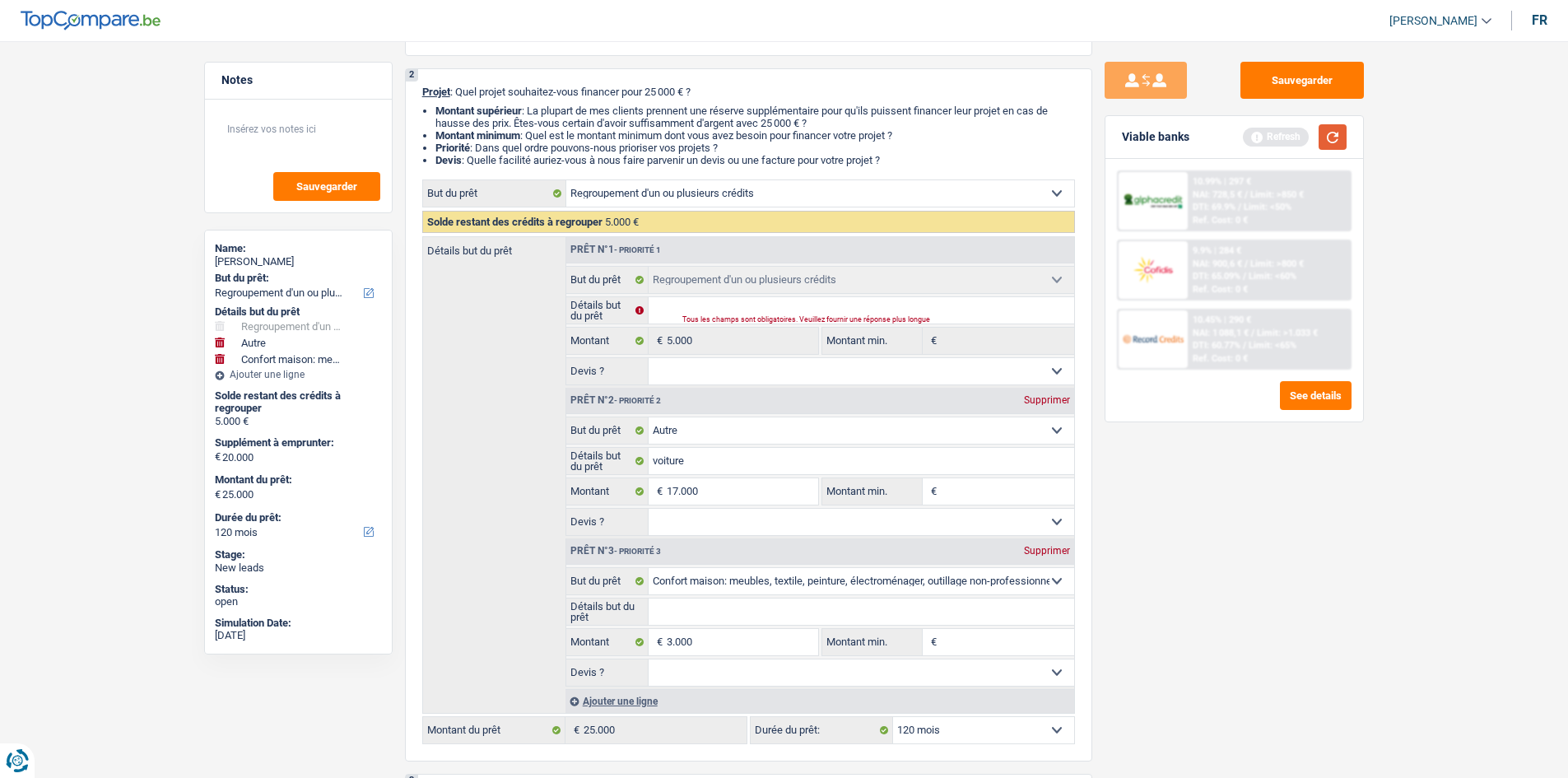 click at bounding box center [1333, 137] 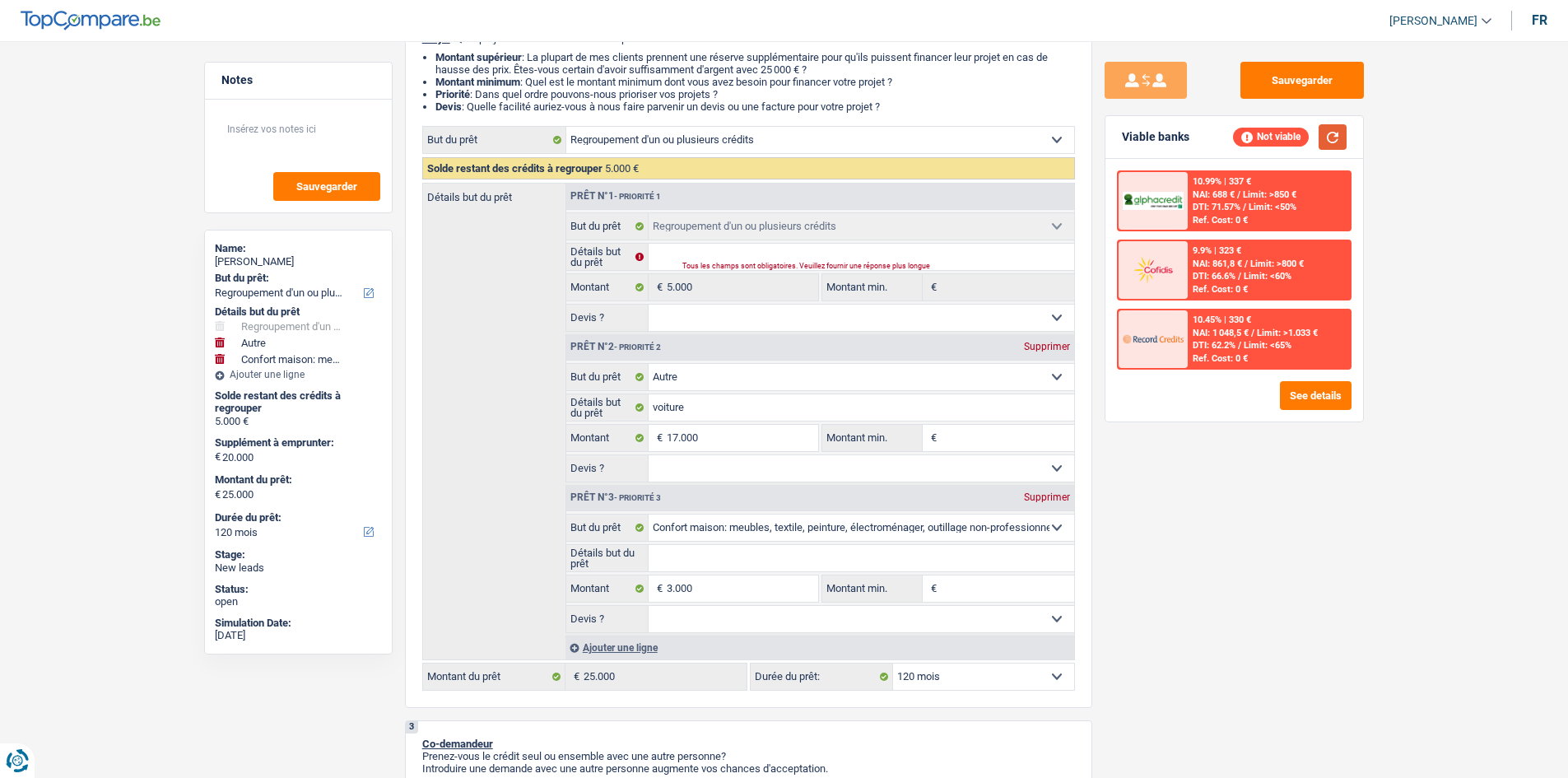 scroll, scrollTop: 247, scrollLeft: 0, axis: vertical 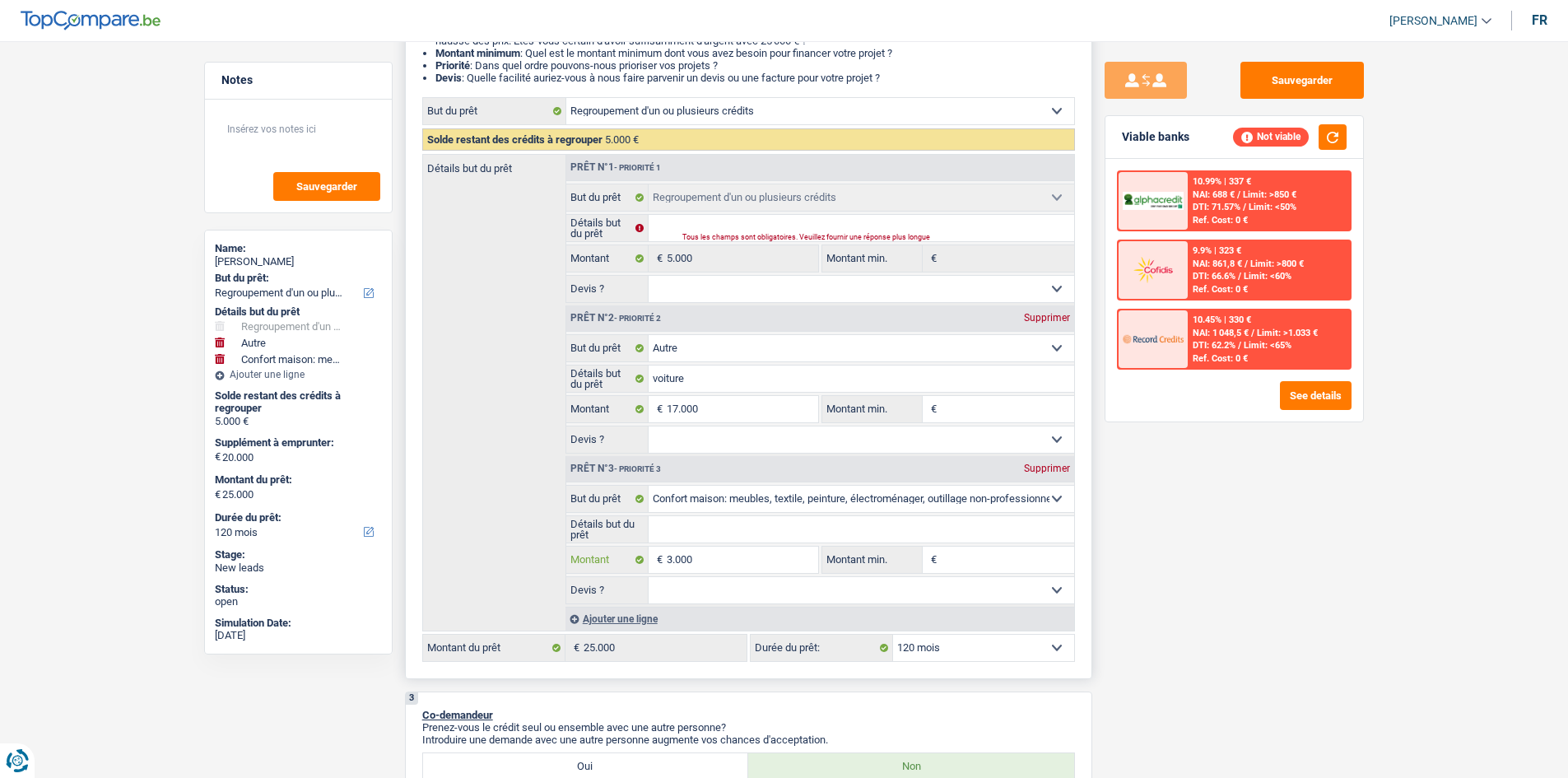 click on "3.000" at bounding box center (742, 560) 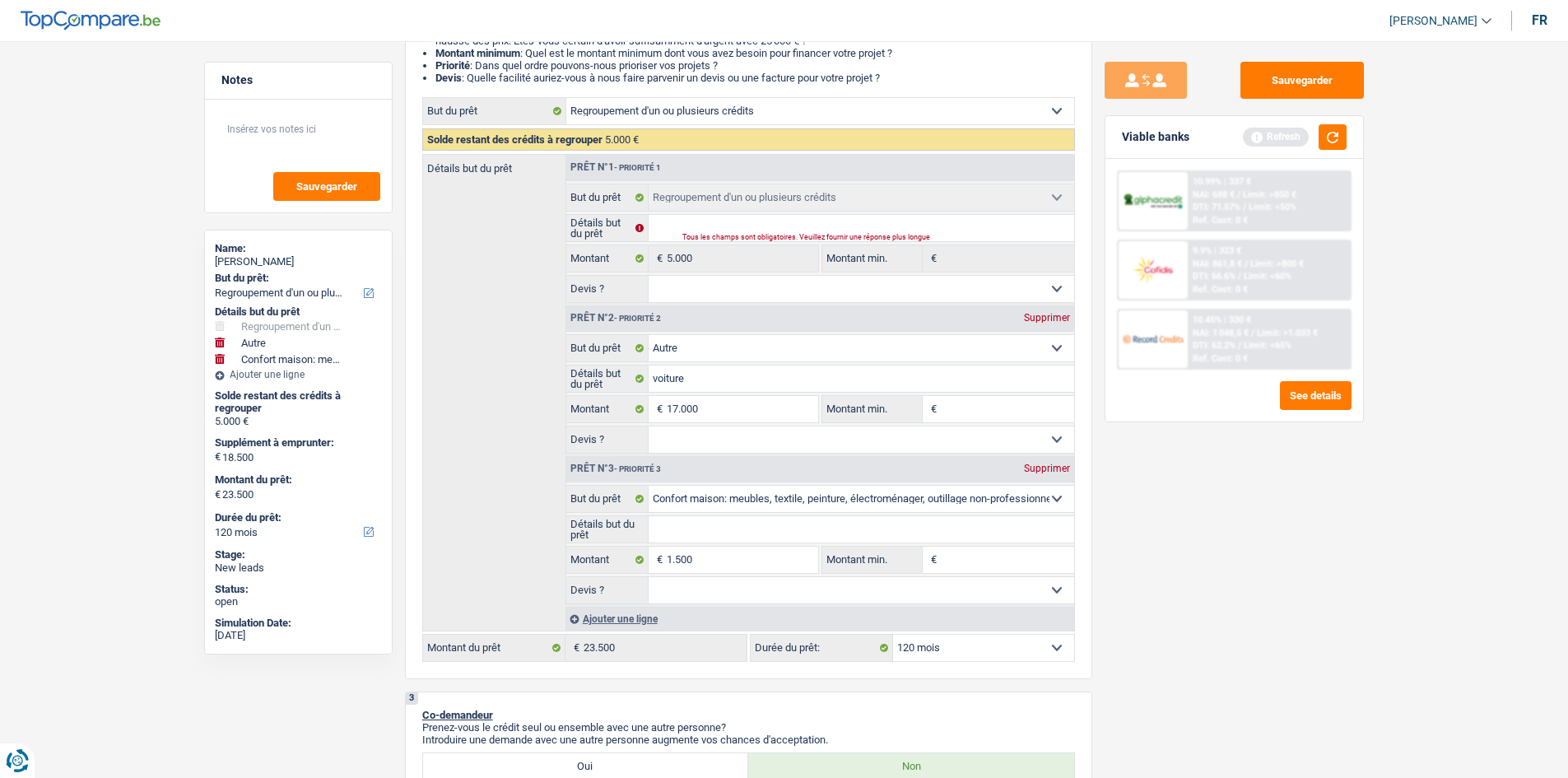 click on "Sauvegarder
Viable banks
Refresh
10.99% | 337 €
NAI: 688 €
/
Limit: >850 €
DTI: 71.57%
/
Limit: <50%
Ref. Cost: 0 €
9.9% | 323 €
NAI: 861,8 €
/
Limit: >800 €
DTI: 66.6%
/               /       /" at bounding box center (1234, 404) 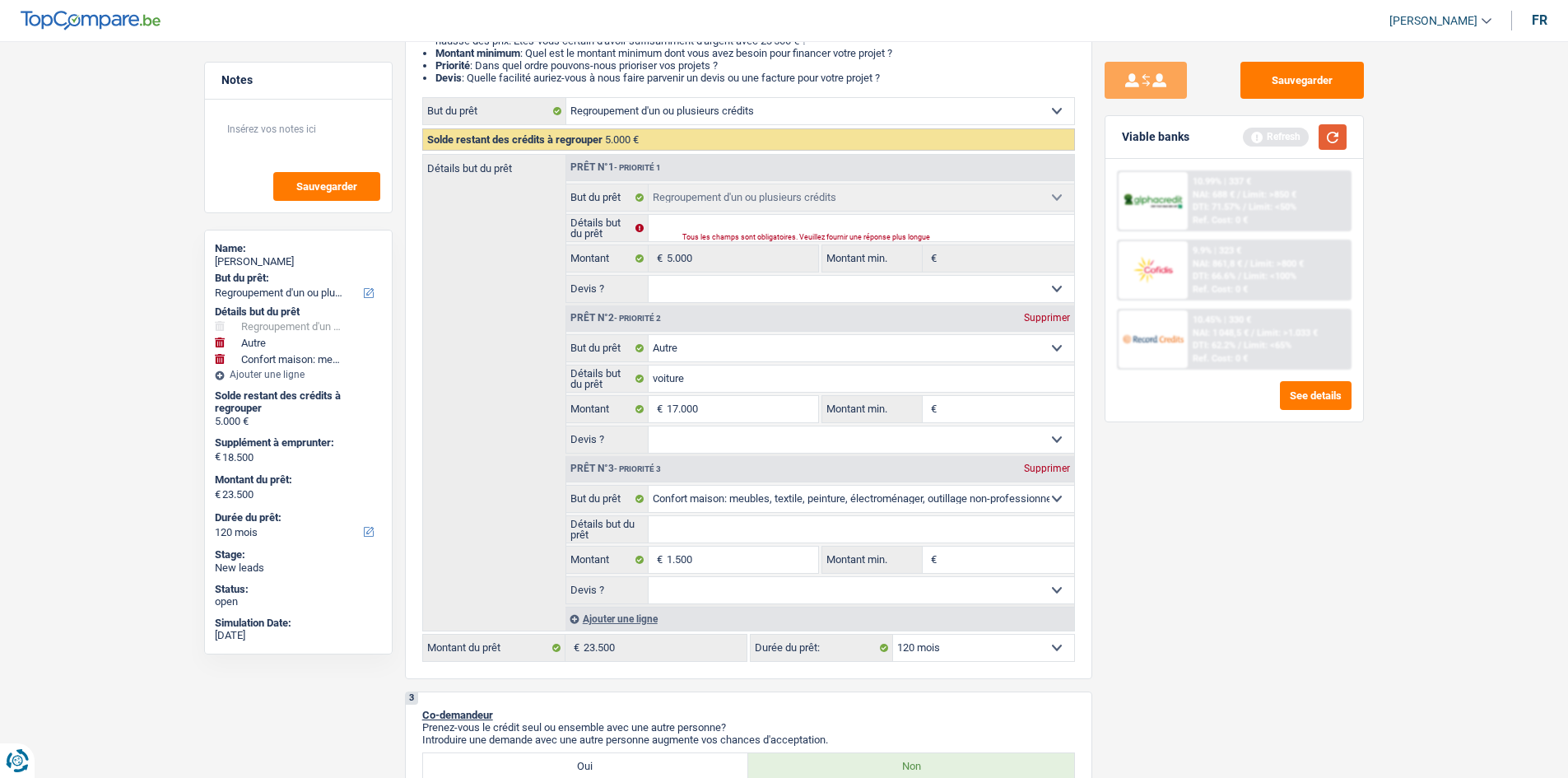 click at bounding box center (1333, 137) 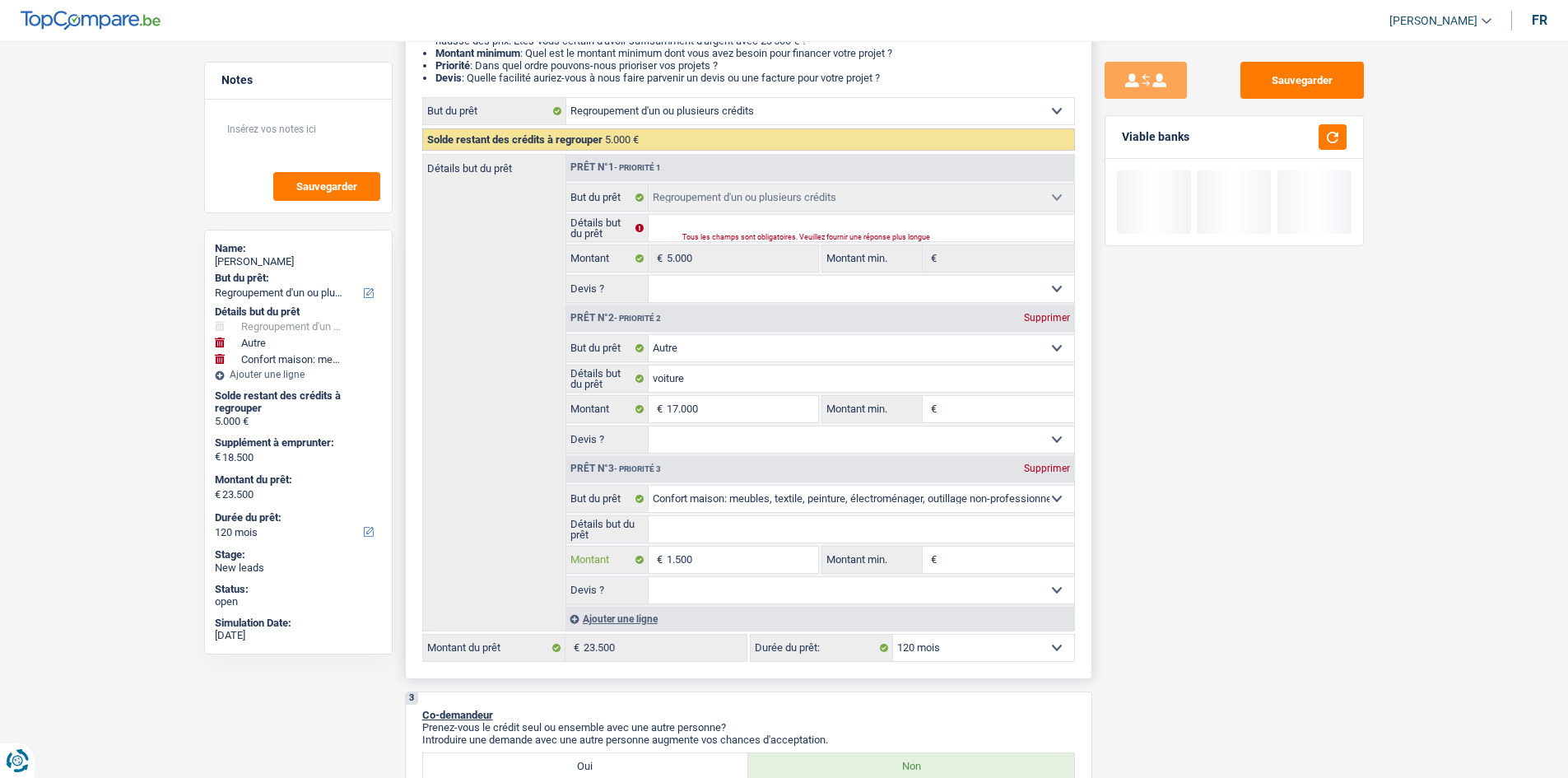 click on "1.500" at bounding box center (742, 560) 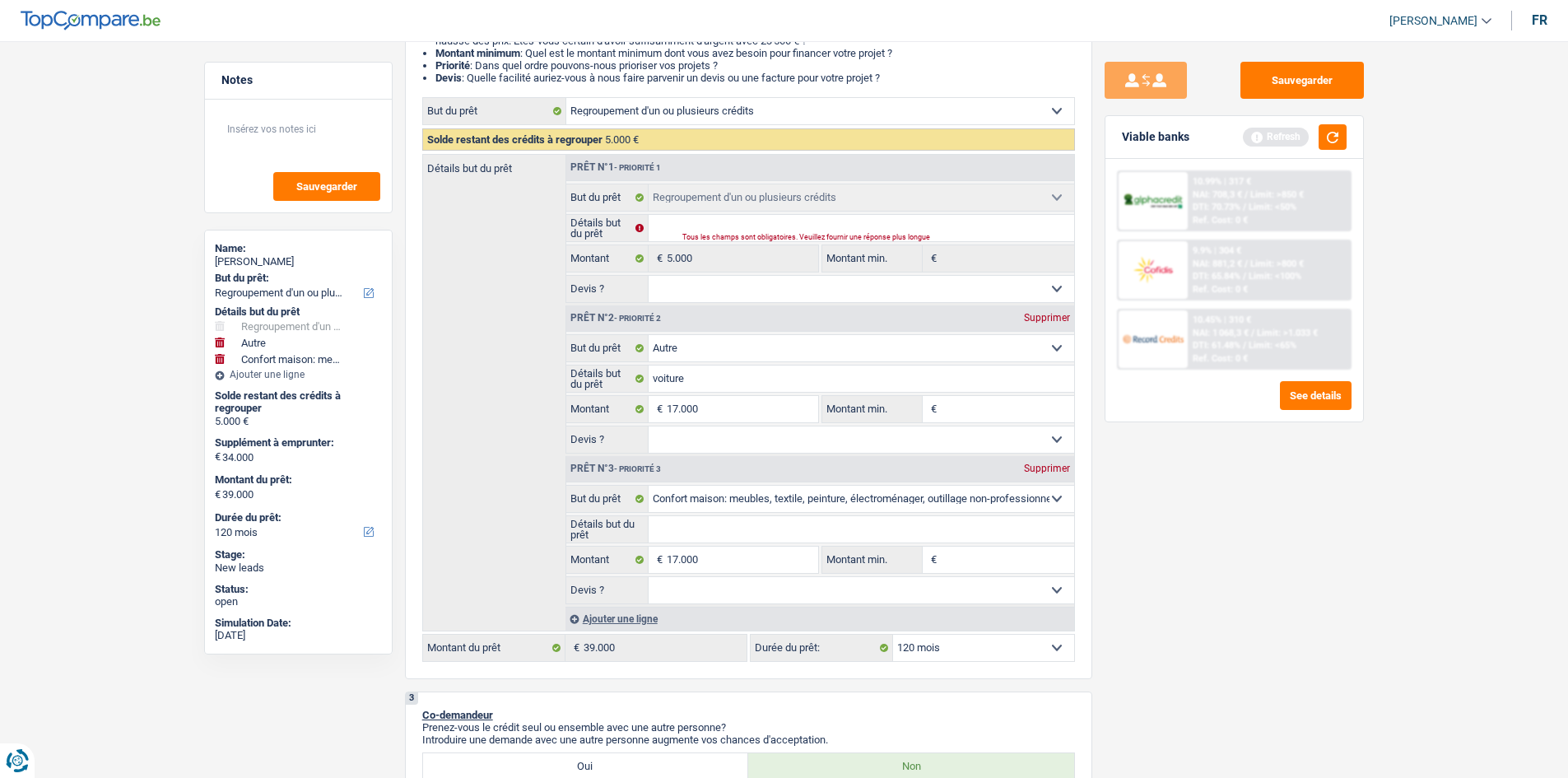 click on "Sauvegarder
Viable banks
Refresh
10.99% | 317 €
NAI: 708,3 €
/
Limit: >850 €
DTI: 70.73%
/
Limit: <50%
Ref. Cost: 0 €
9.9% | 304 €
NAI: 881,2 €
/
Limit: >800 €
DTI: 65.84%
/               /       /" at bounding box center (1234, 404) 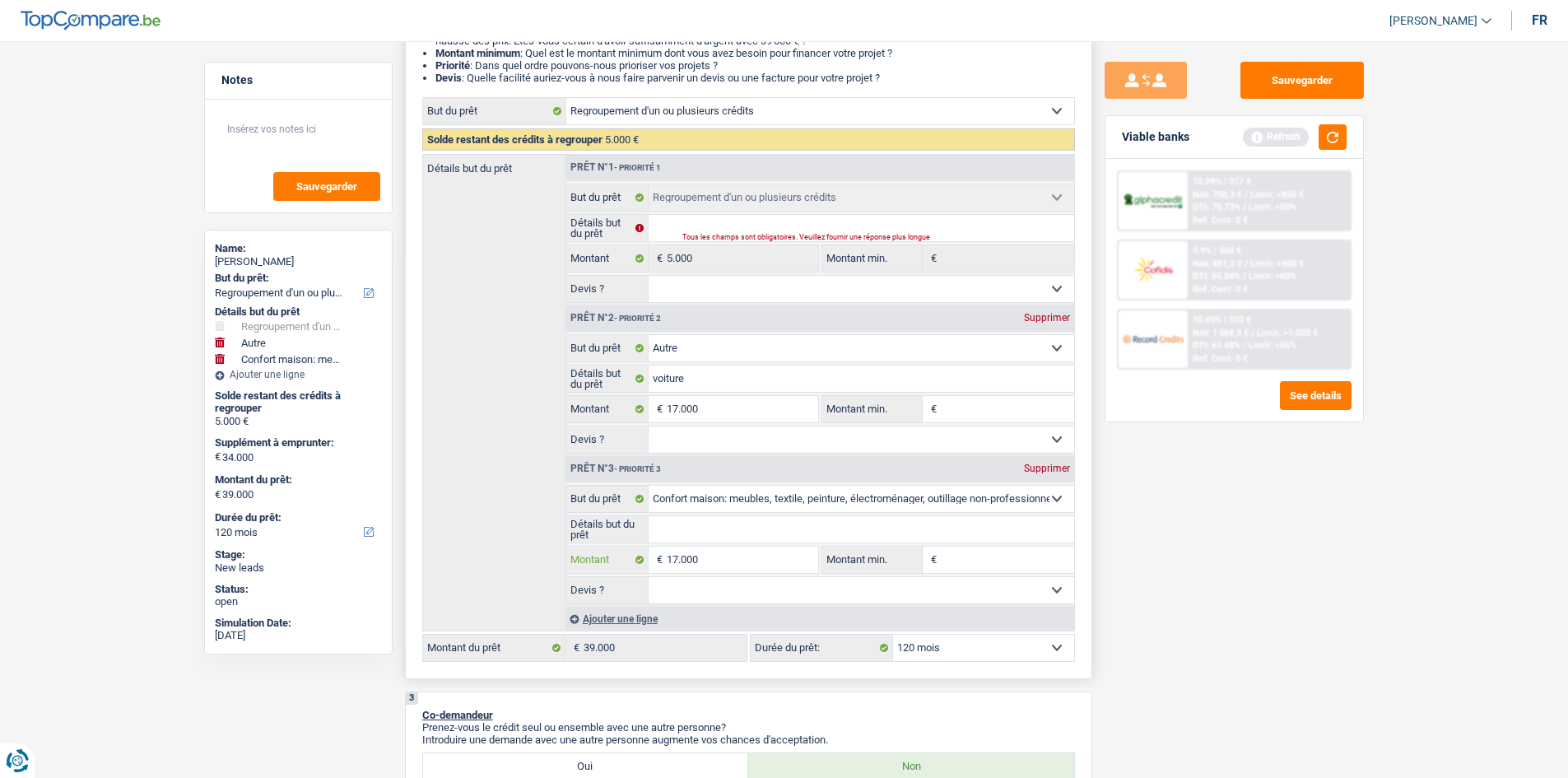 drag, startPoint x: 700, startPoint y: 561, endPoint x: 1061, endPoint y: 621, distance: 365.95218 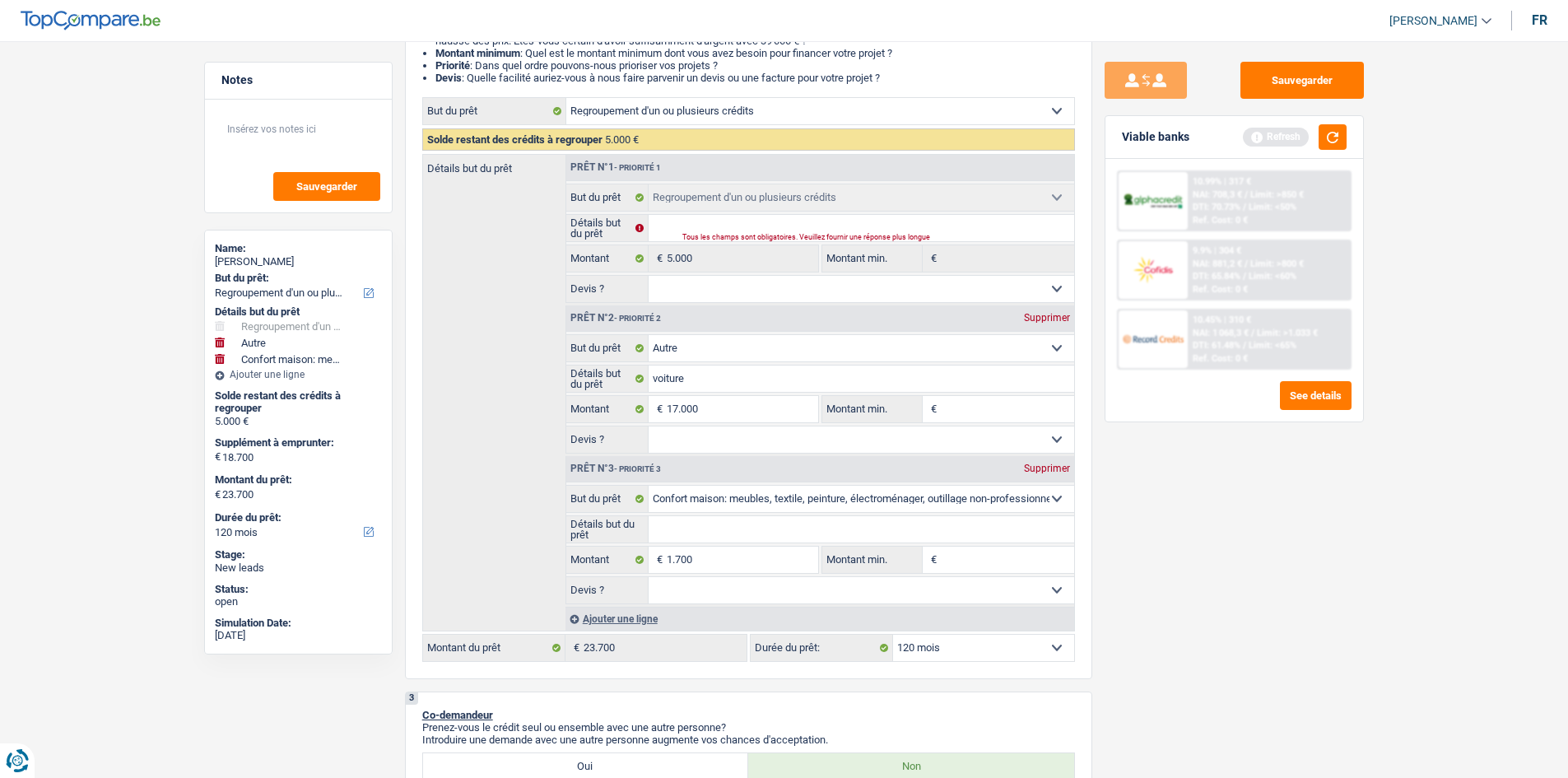 drag, startPoint x: 1425, startPoint y: 639, endPoint x: 1407, endPoint y: 622, distance: 25 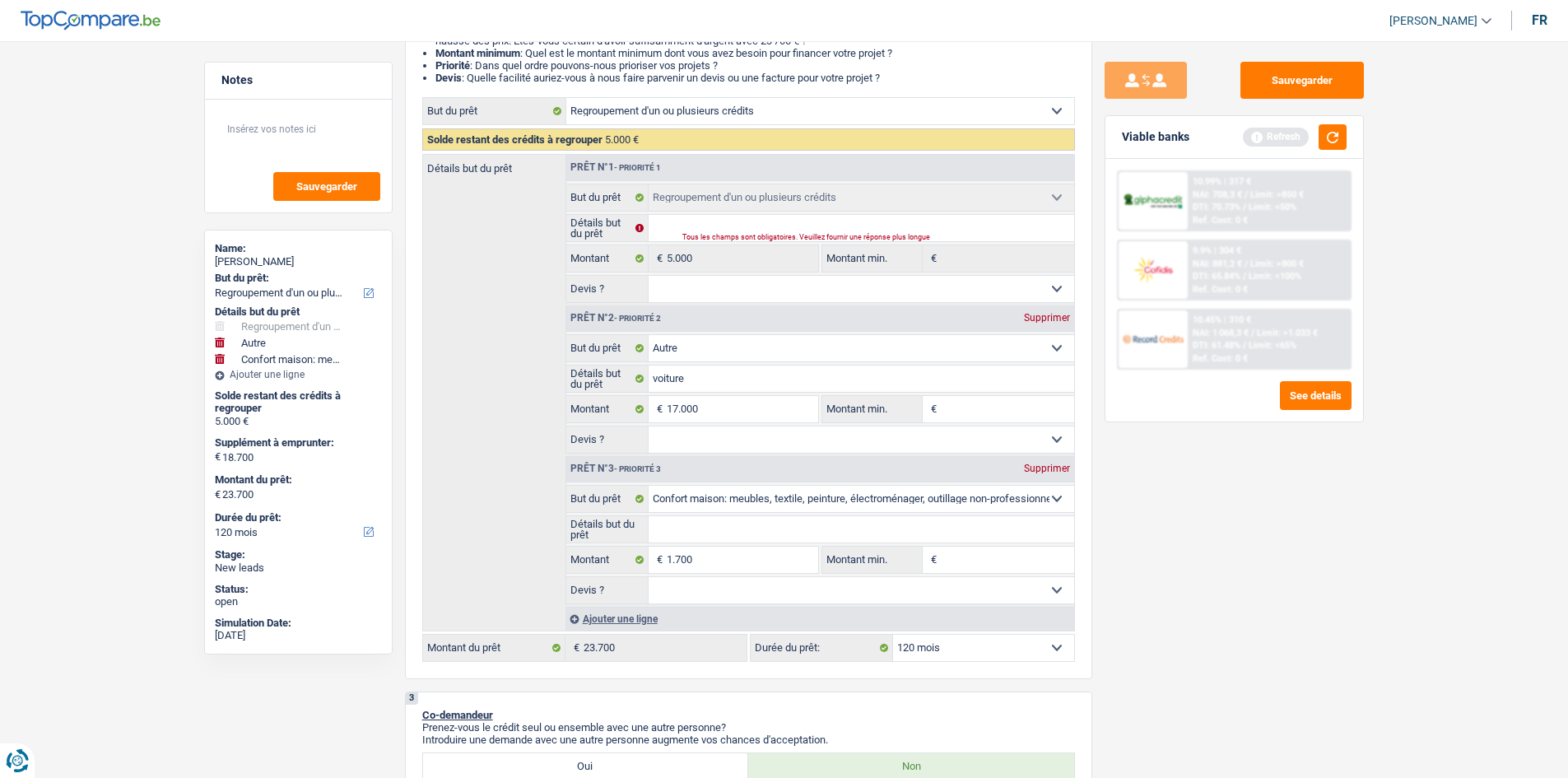 click on "Viable banks
Refresh" at bounding box center (1234, 137) 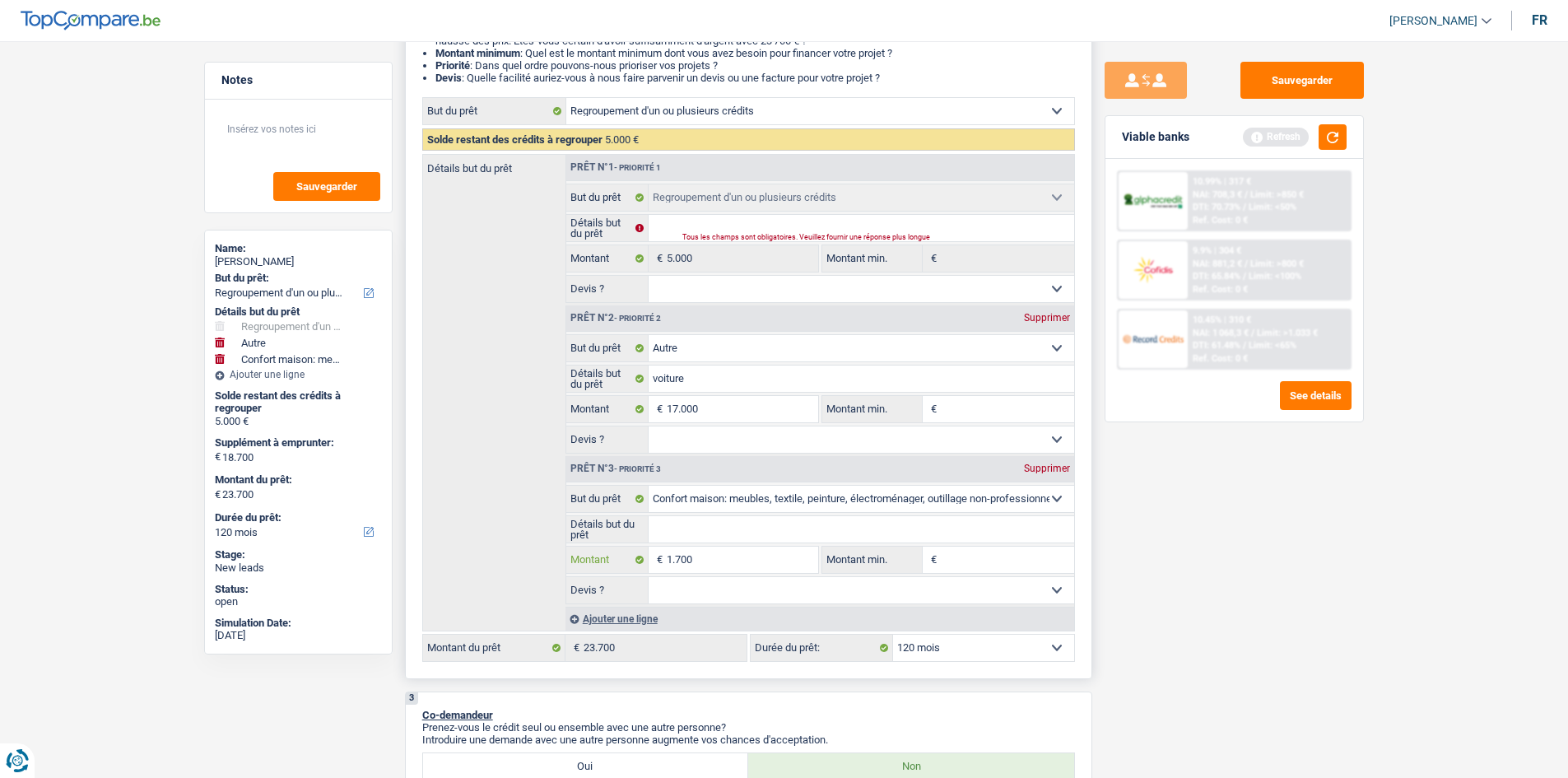 click on "1.700" at bounding box center (742, 560) 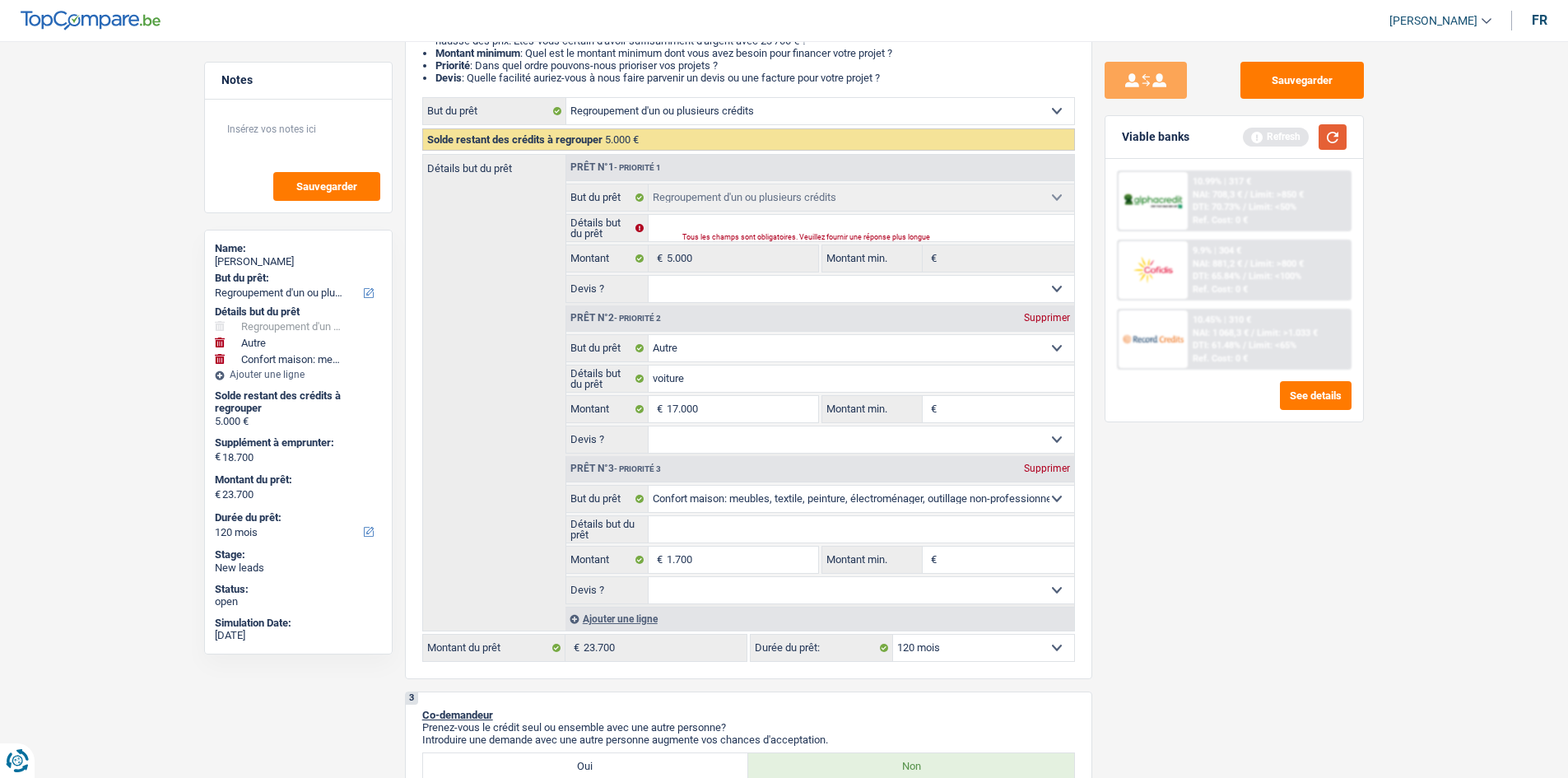 click at bounding box center [1333, 137] 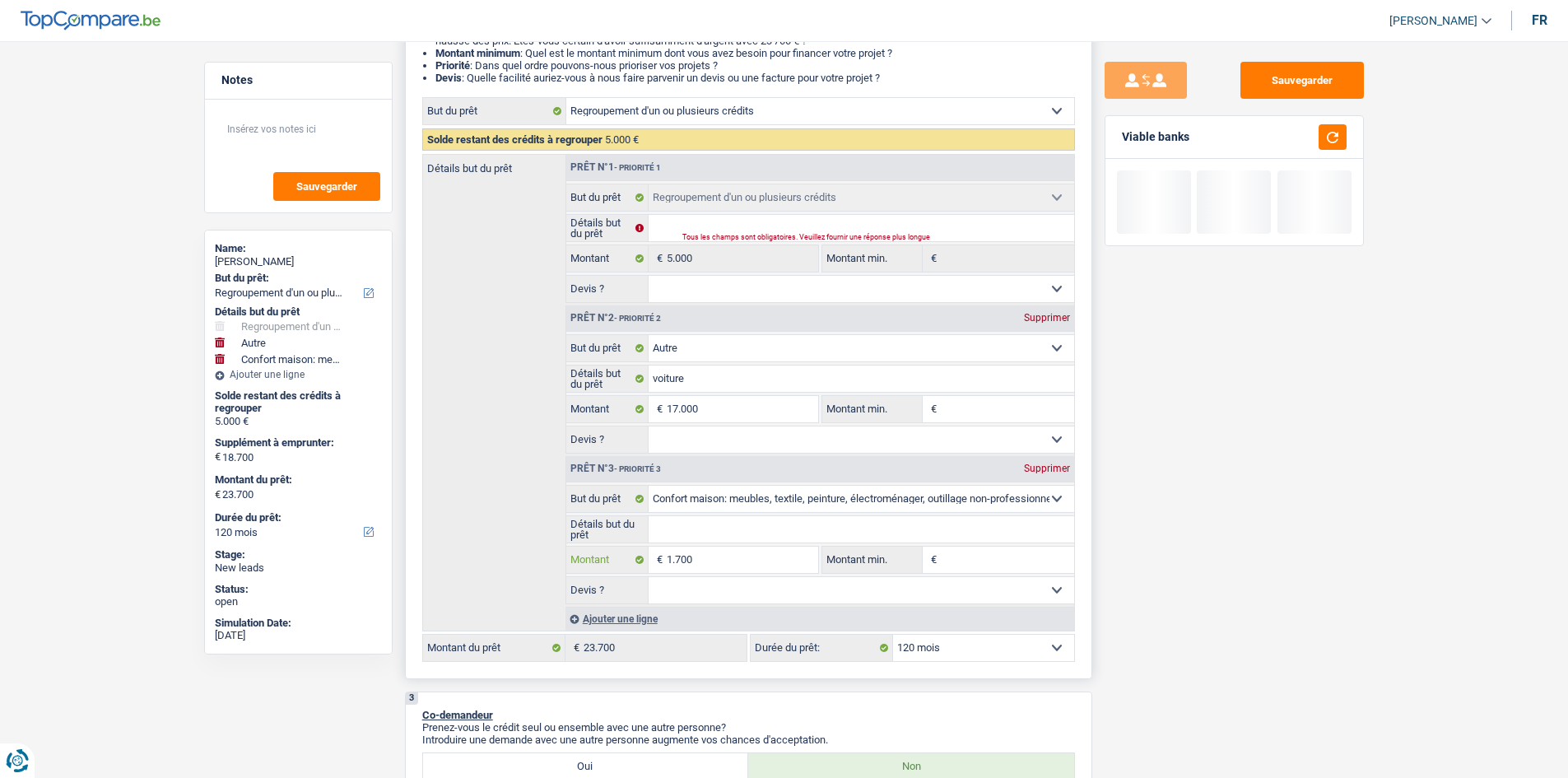drag, startPoint x: 724, startPoint y: 549, endPoint x: 956, endPoint y: 618, distance: 242.04338 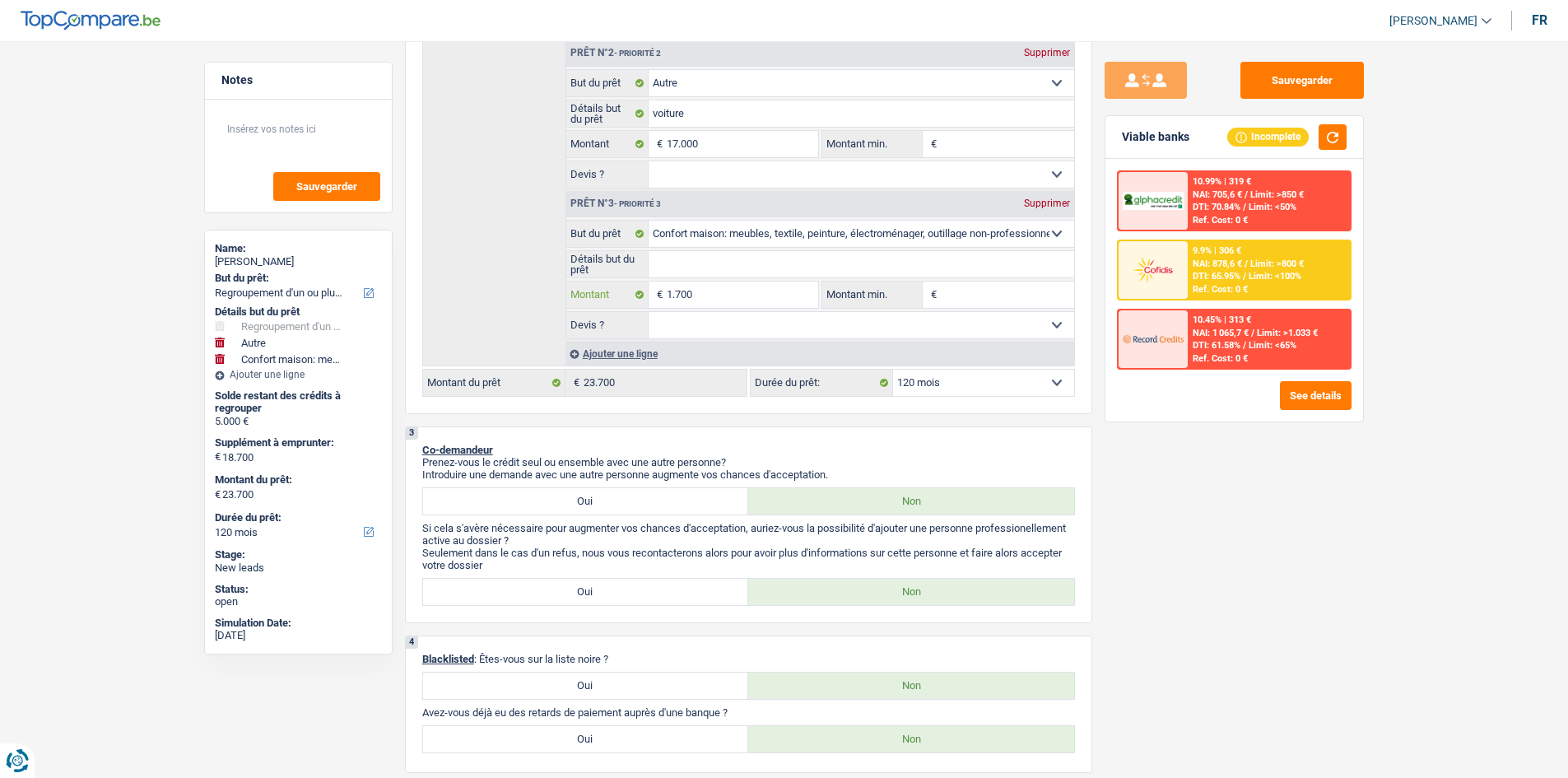 scroll, scrollTop: 494, scrollLeft: 0, axis: vertical 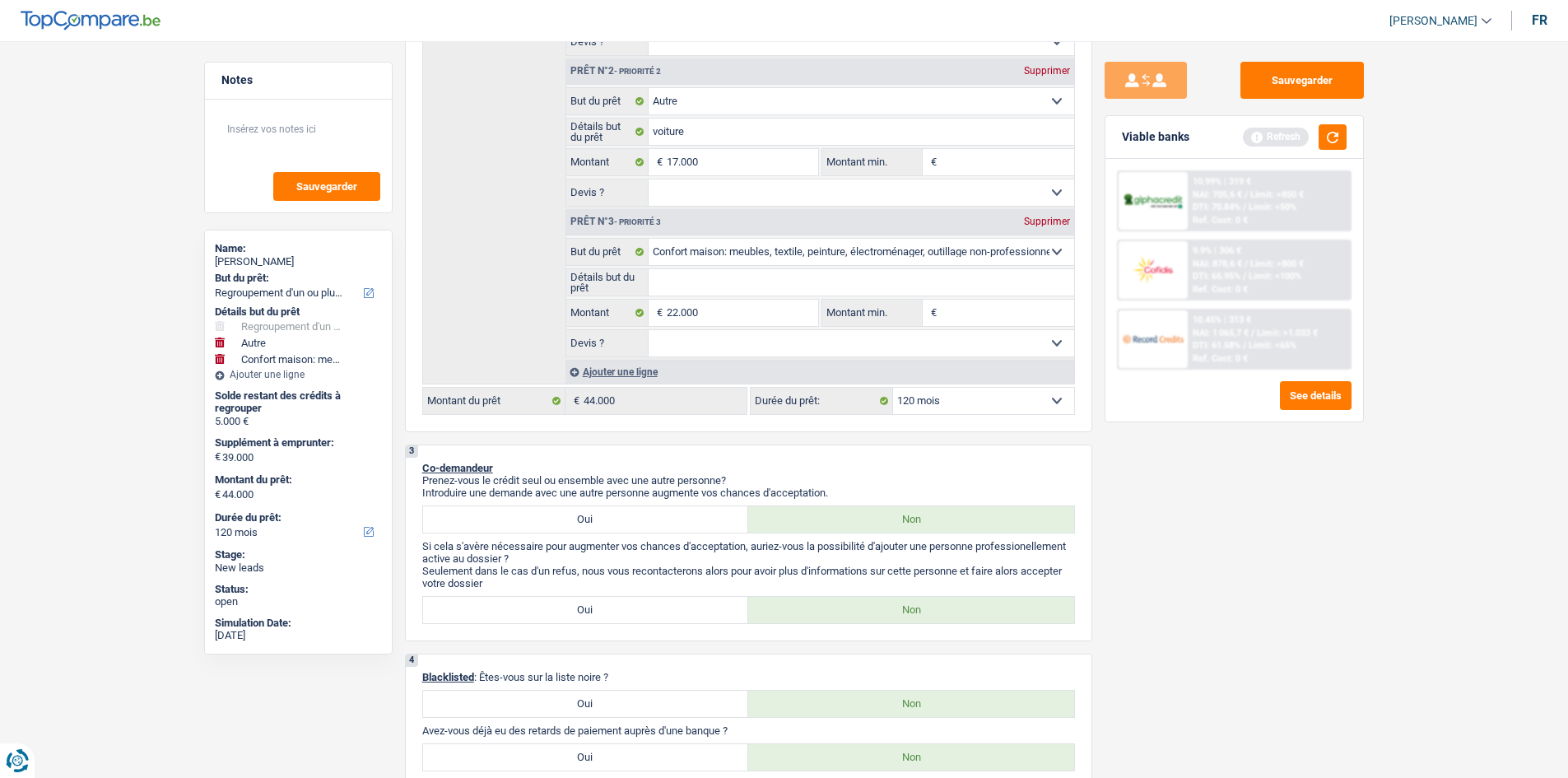 click on "Sauvegarder
Viable banks
Refresh
10.99% | 319 €
NAI: 705,6 €
/
Limit: >850 €
DTI: 70.84%
/
Limit: <50%
Ref. Cost: 0 €
9.9% | 306 €
NAI: 878,6 €
/
Limit: >800 €
DTI: 65.95%
/               /       /" at bounding box center [1234, 404] 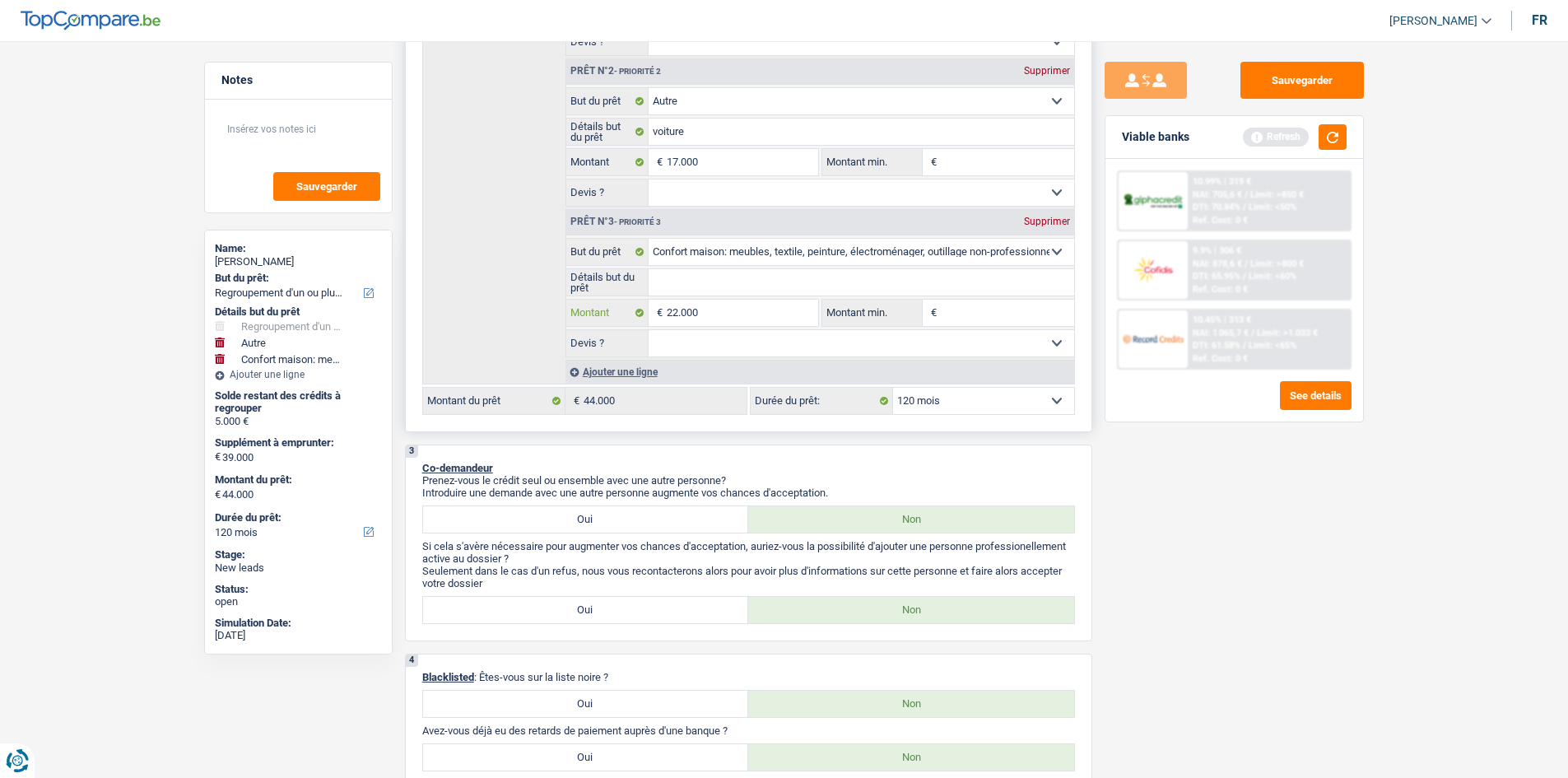 click on "22.000" at bounding box center (742, 313) 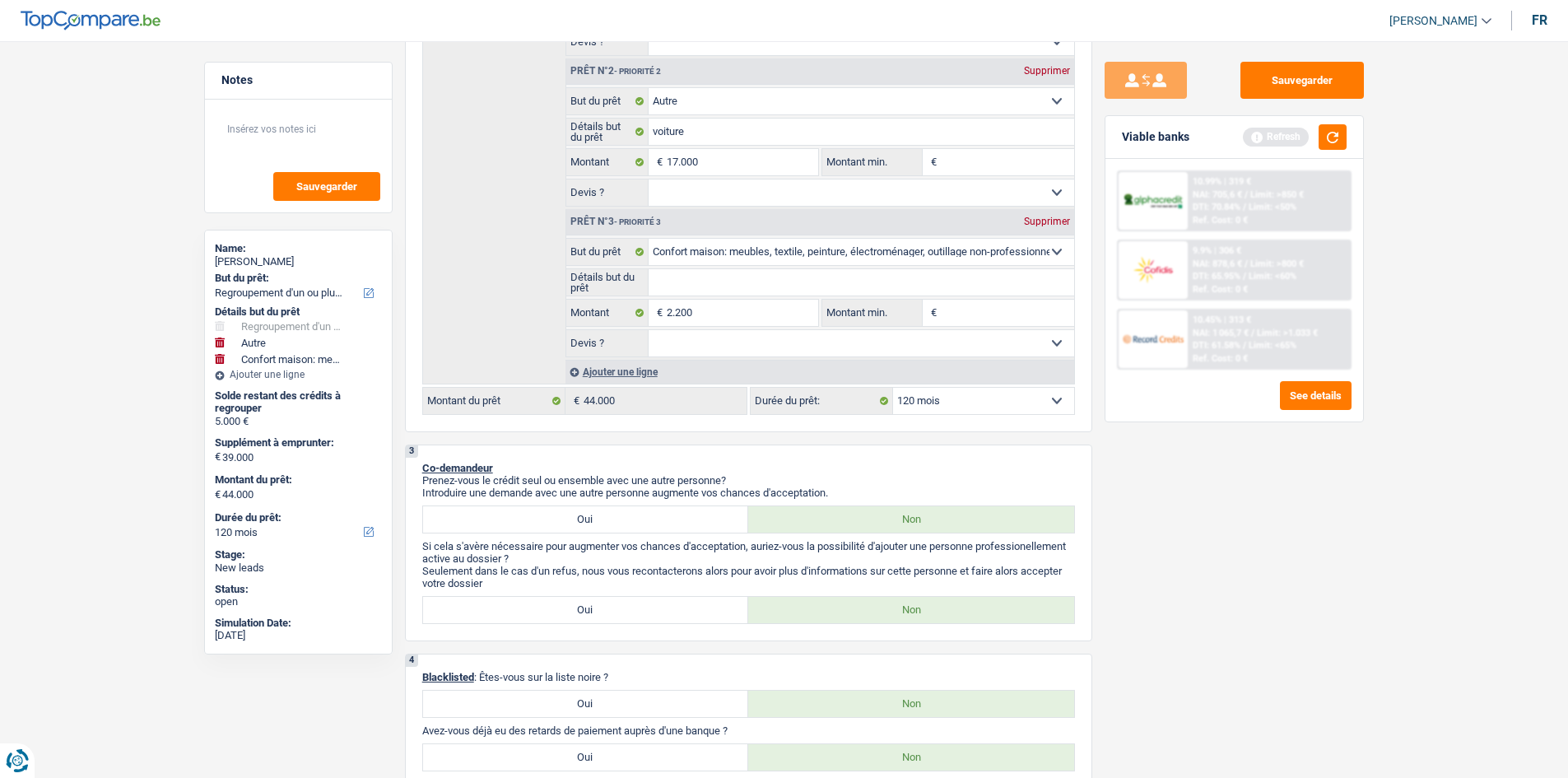click on "Sauvegarder
Viable banks
Refresh
10.99% | 319 €
NAI: 705,6 €
/
Limit: >850 €
DTI: 70.84%
/
Limit: <50%
Ref. Cost: 0 €
9.9% | 306 €
NAI: 878,6 €
/
Limit: >800 €
DTI: 65.95%
/               /       /" at bounding box center [1234, 404] 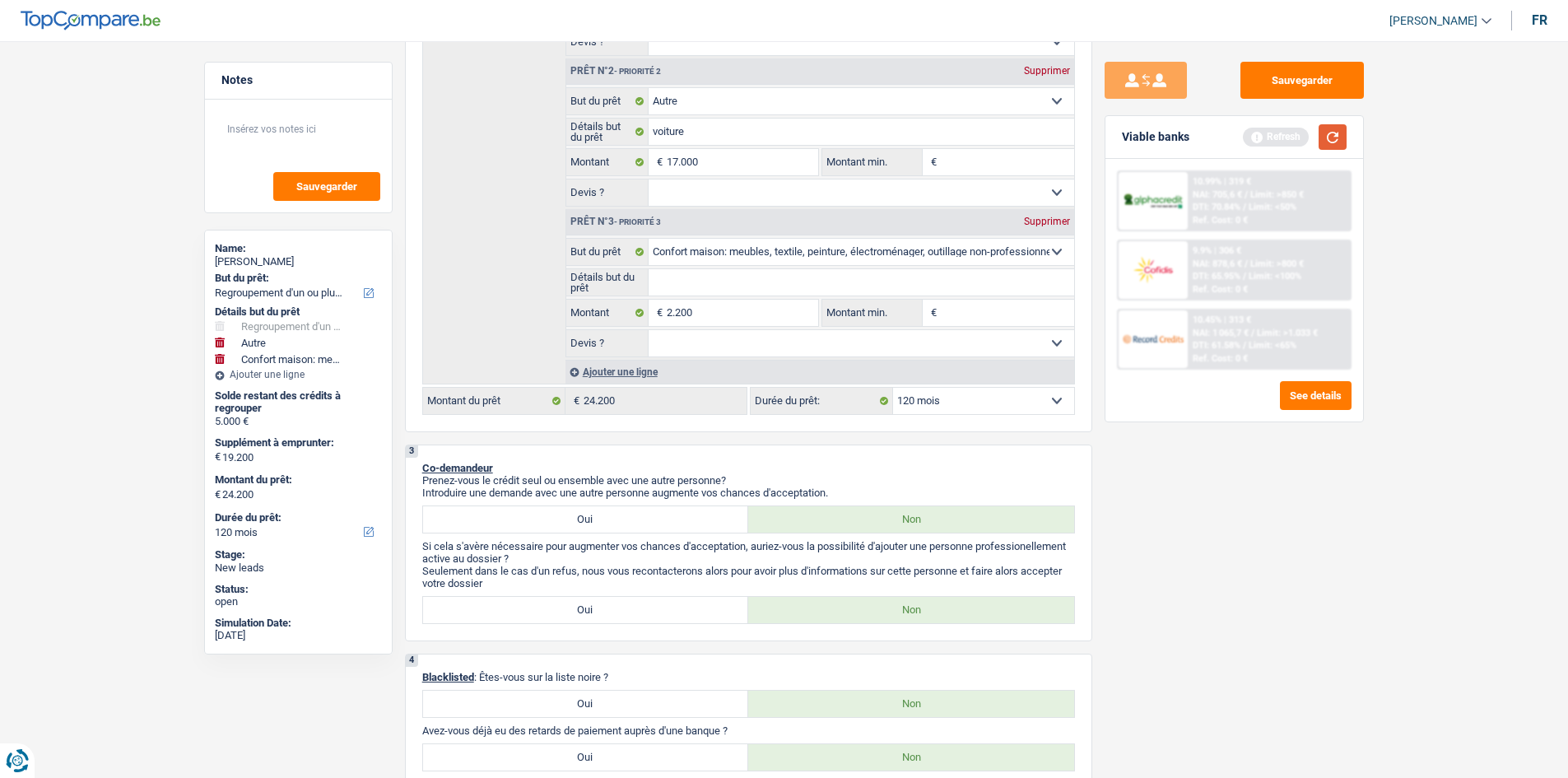 click at bounding box center (1333, 137) 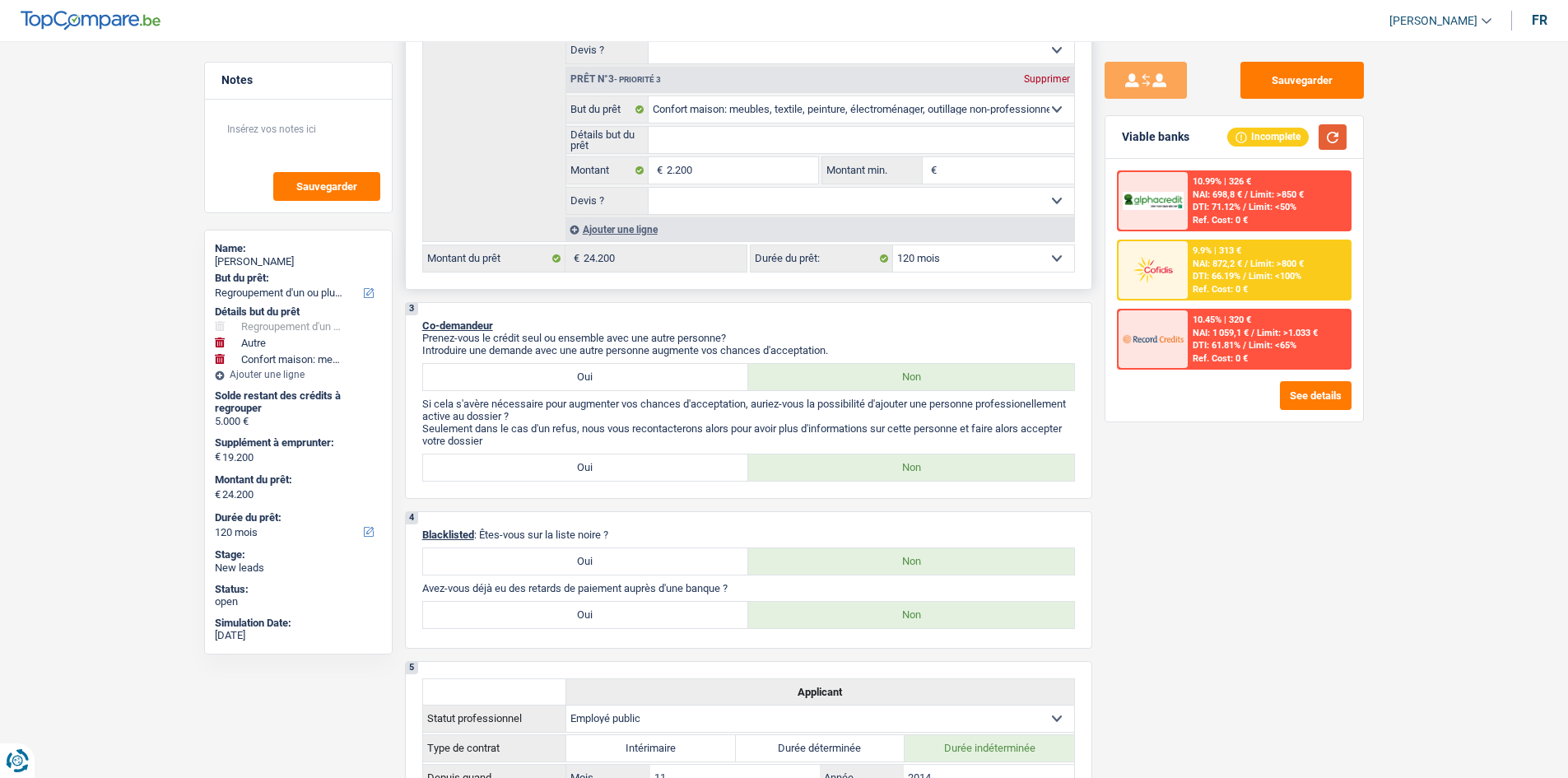 scroll, scrollTop: 494, scrollLeft: 0, axis: vertical 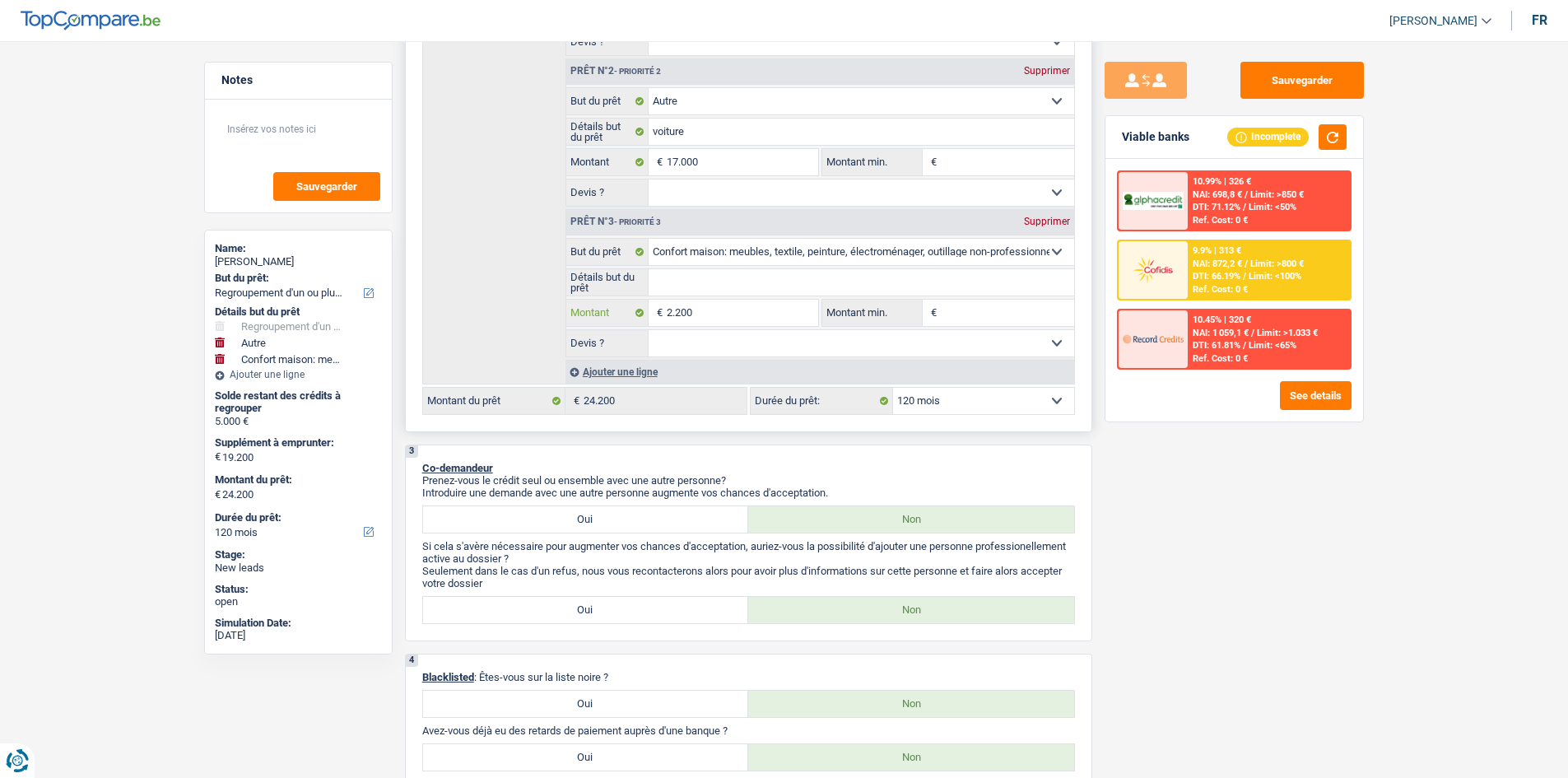 click on "2.200" at bounding box center [742, 313] 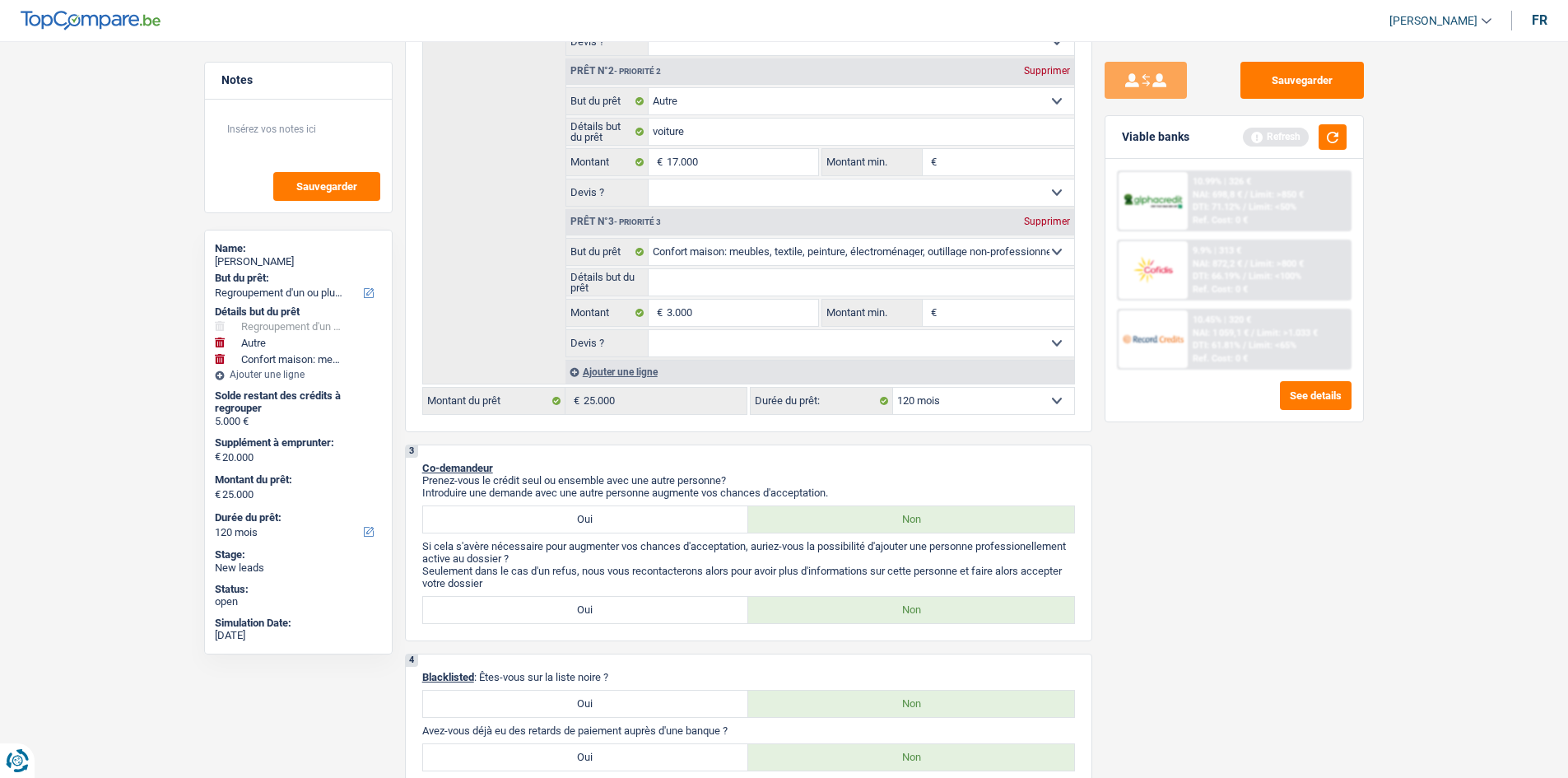 click on "Notes
Sauvegarder
Name:   Anthony Favuzzi   But du prêt: Confort maison: meubles, textile, peinture, électroménager, outillage non-professionnel Hifi, multimédia, gsm, ordinateur Aménagement: frais d'installation, déménagement Evénement familial: naissance, mariage, divorce, communion, décès Frais médicaux Frais d'études Frais permis de conduire Regroupement d'un ou plusieurs crédits Loisirs: voyage, sport, musique Rafraîchissement: petits travaux maison et jardin Frais judiciaires Réparation voiture Prêt rénovation (non disponible pour les non-propriétaires) Prêt énergie (non disponible pour les non-propriétaires) Prêt voiture Taxes, impôts non professionnels Rénovation bien à l'étranger Dettes familiales Assurance Autre
Sélectionner une option
Détails but du prêt
Hifi, multimédia, gsm, ordinateur Aménagement: frais d'installation, déménagement" at bounding box center [784, 1357] 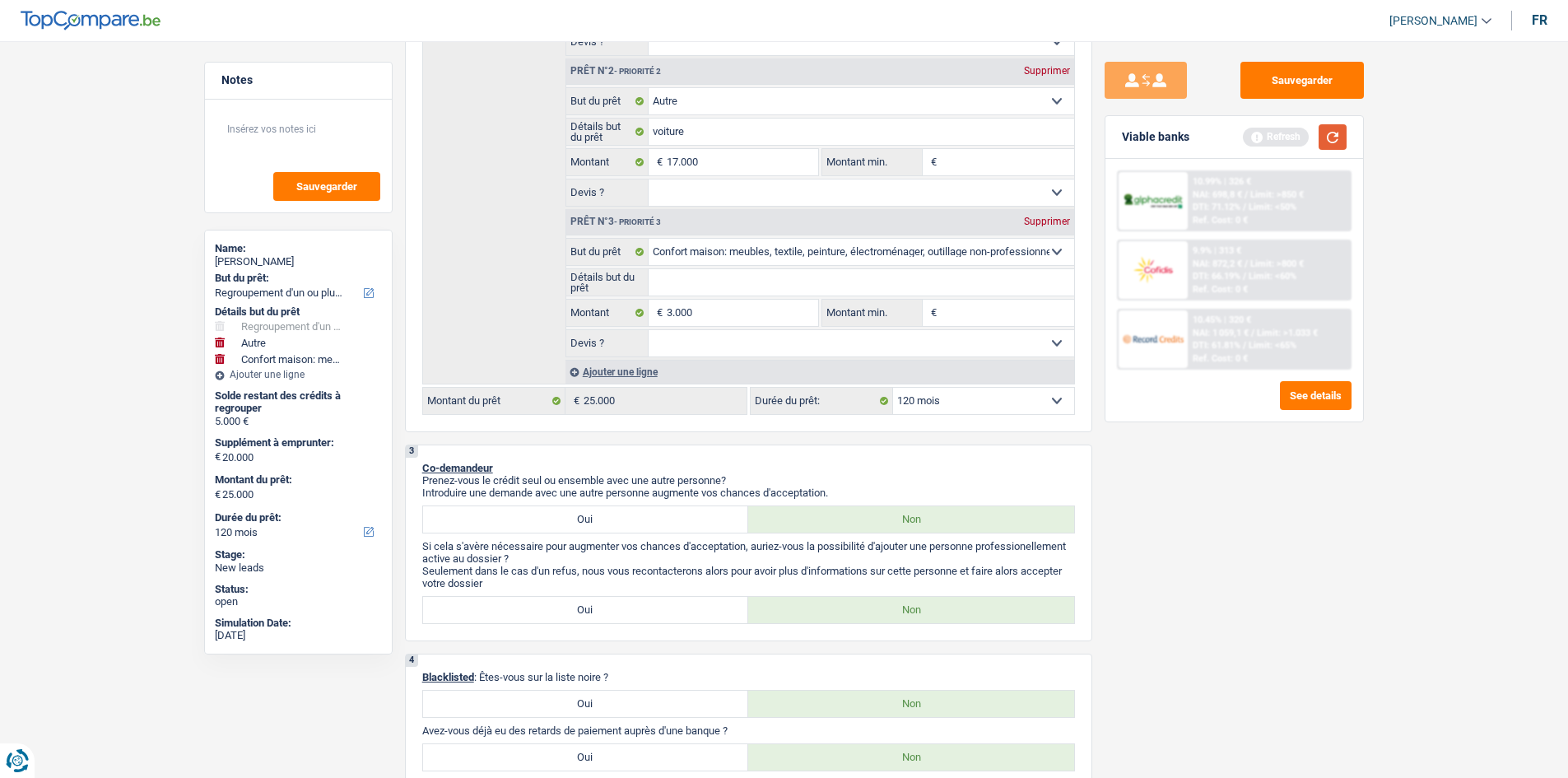 click at bounding box center [1333, 137] 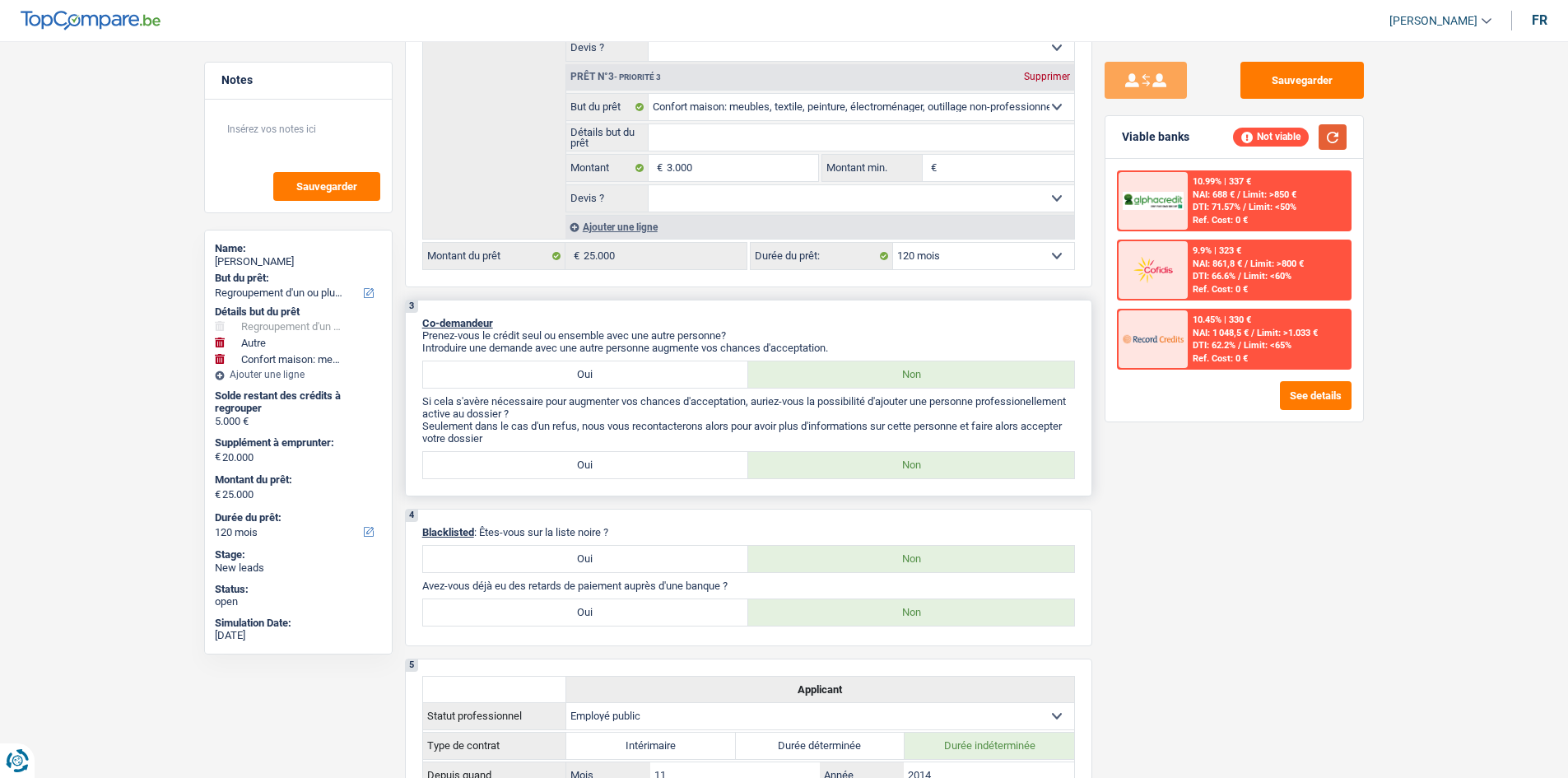 scroll, scrollTop: 494, scrollLeft: 0, axis: vertical 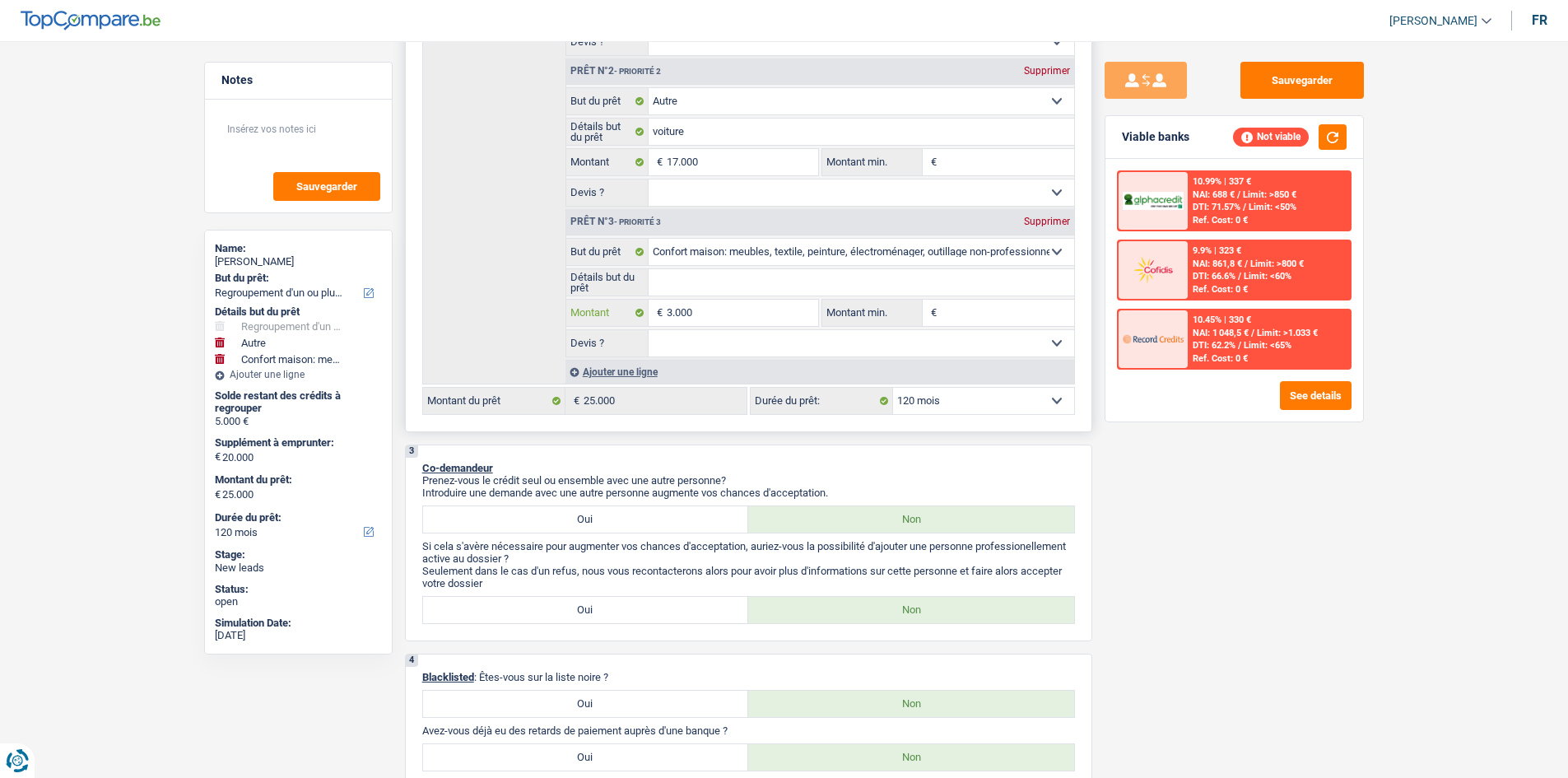 drag, startPoint x: 775, startPoint y: 316, endPoint x: 947, endPoint y: 375, distance: 181.8378 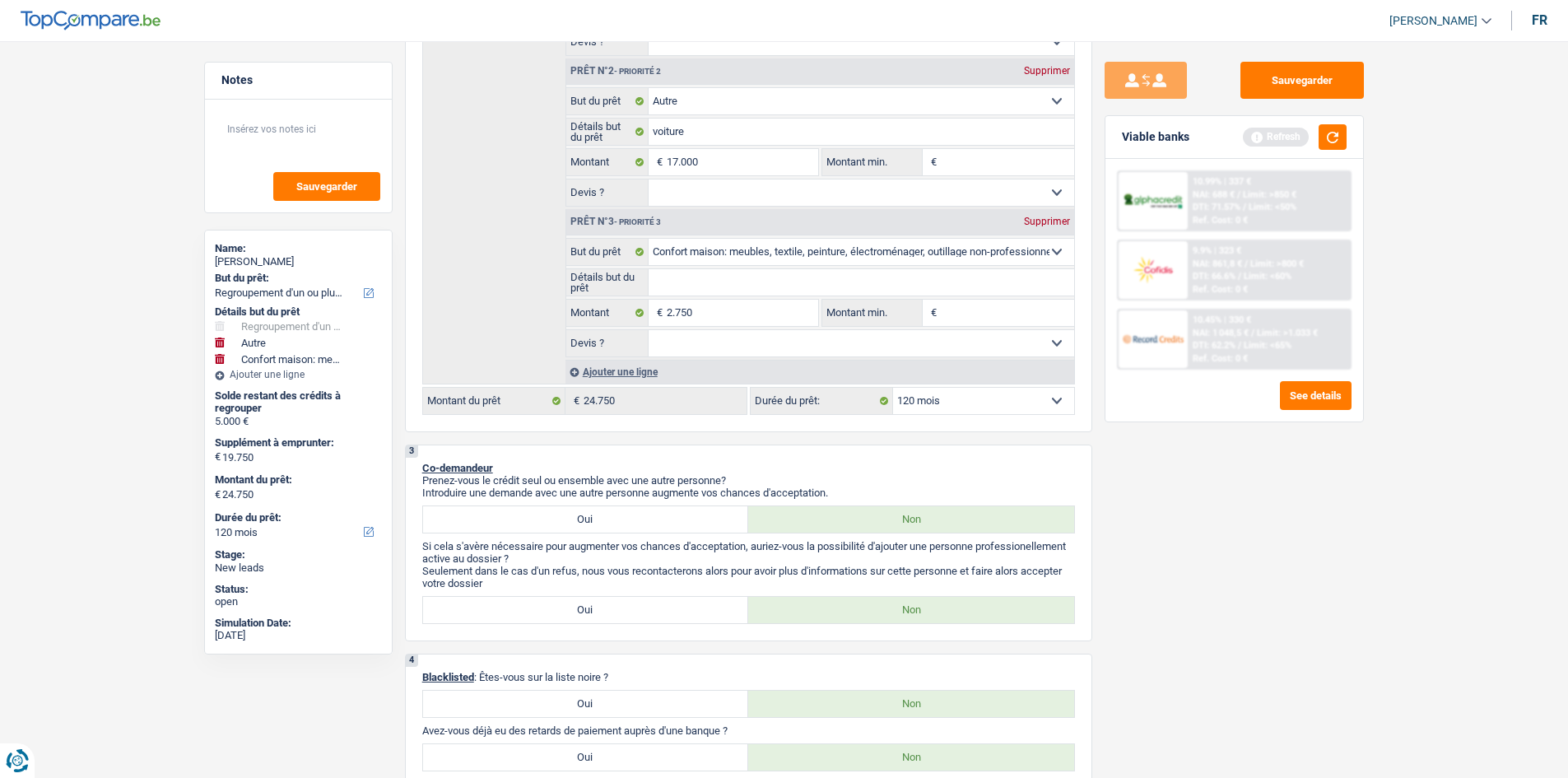 click on "Sauvegarder
Viable banks
Refresh
10.99% | 337 €
NAI: 688 €
/
Limit: >850 €
DTI: 71.57%
/
Limit: <50%
Ref. Cost: 0 €
9.9% | 323 €
NAI: 861,8 €
/
Limit: >800 €
DTI: 66.6%
/               /       /" at bounding box center (1234, 404) 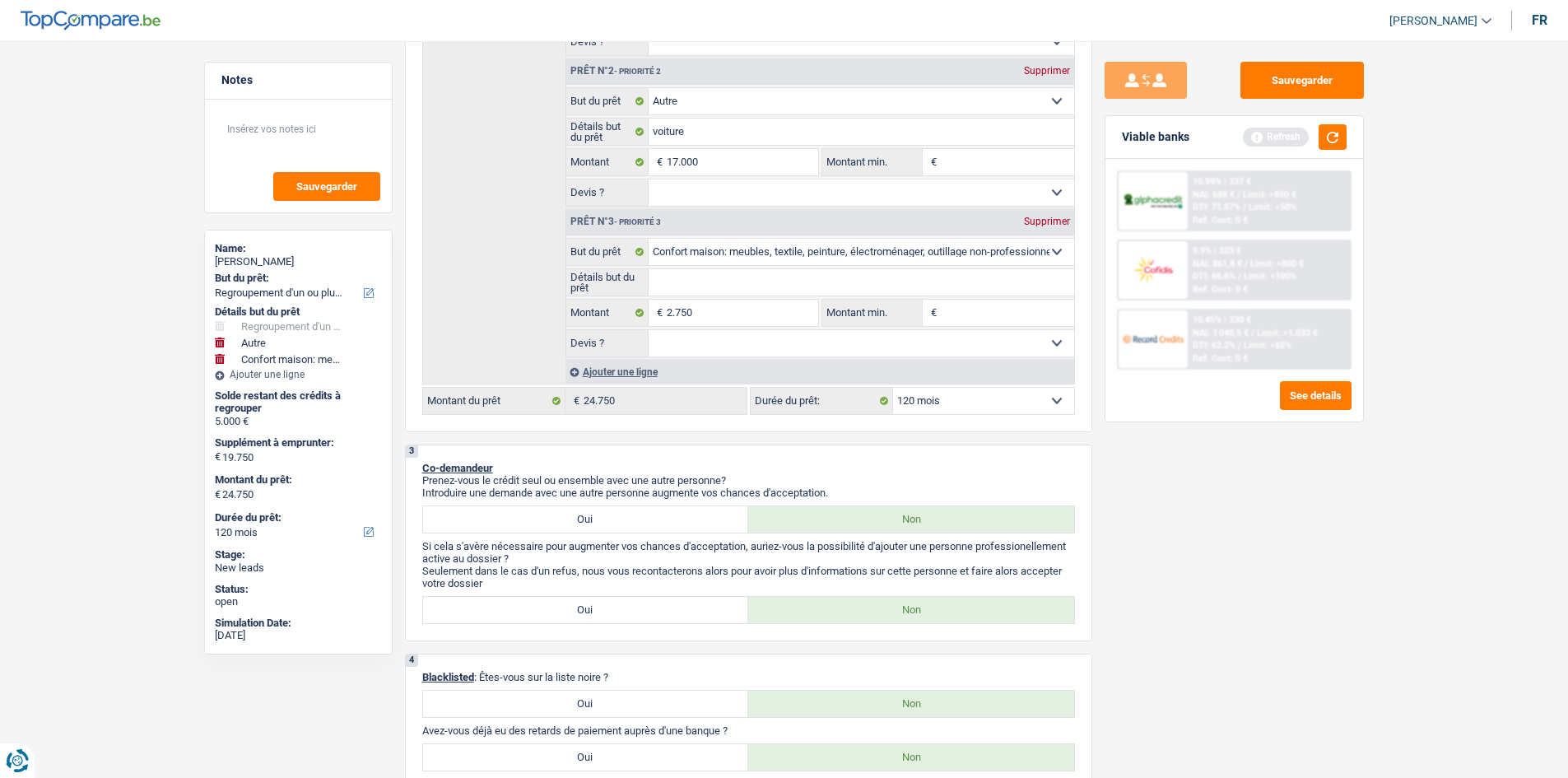 click on "Viable banks
Refresh" at bounding box center [1234, 137] 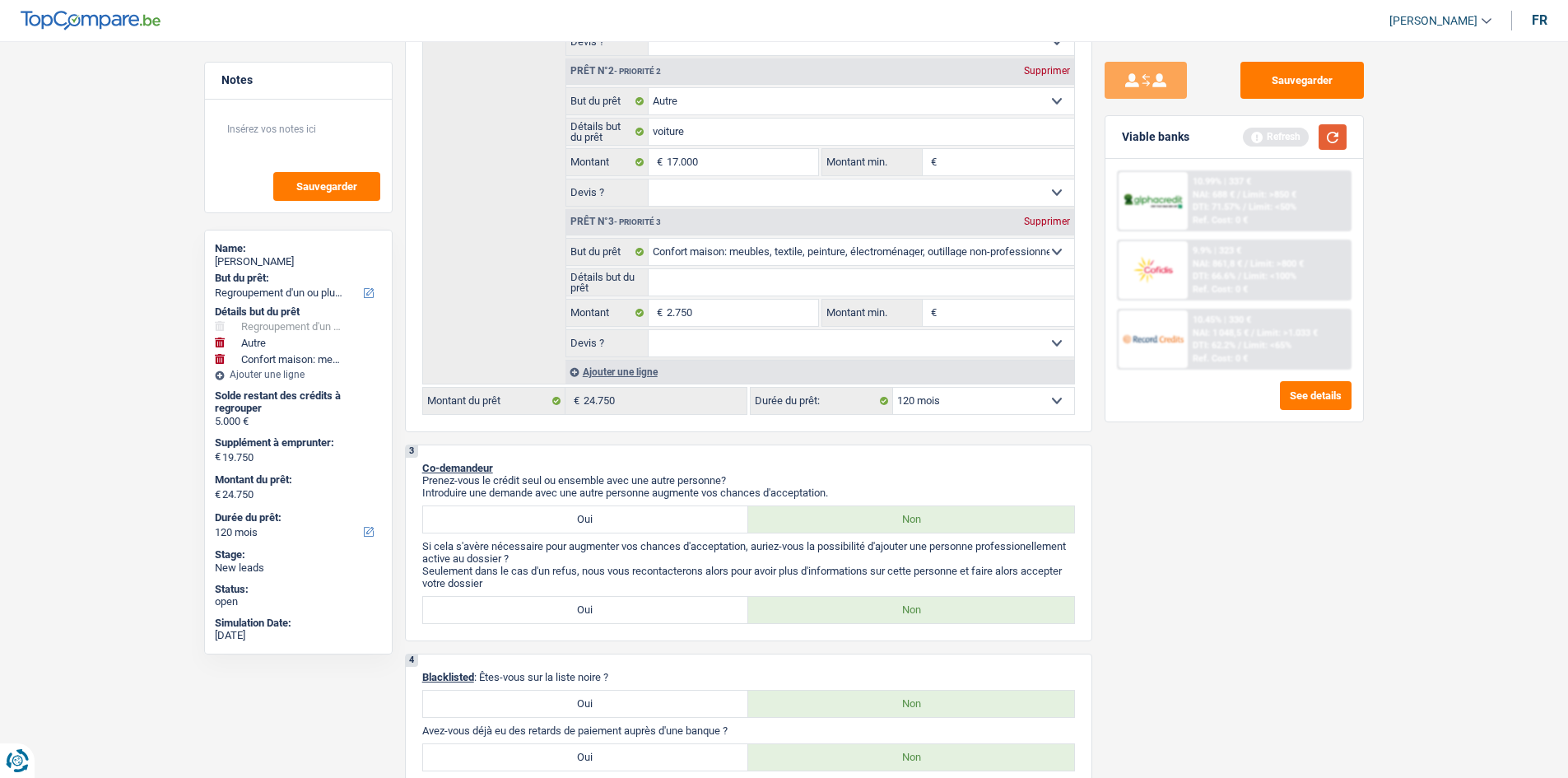 click at bounding box center (1333, 137) 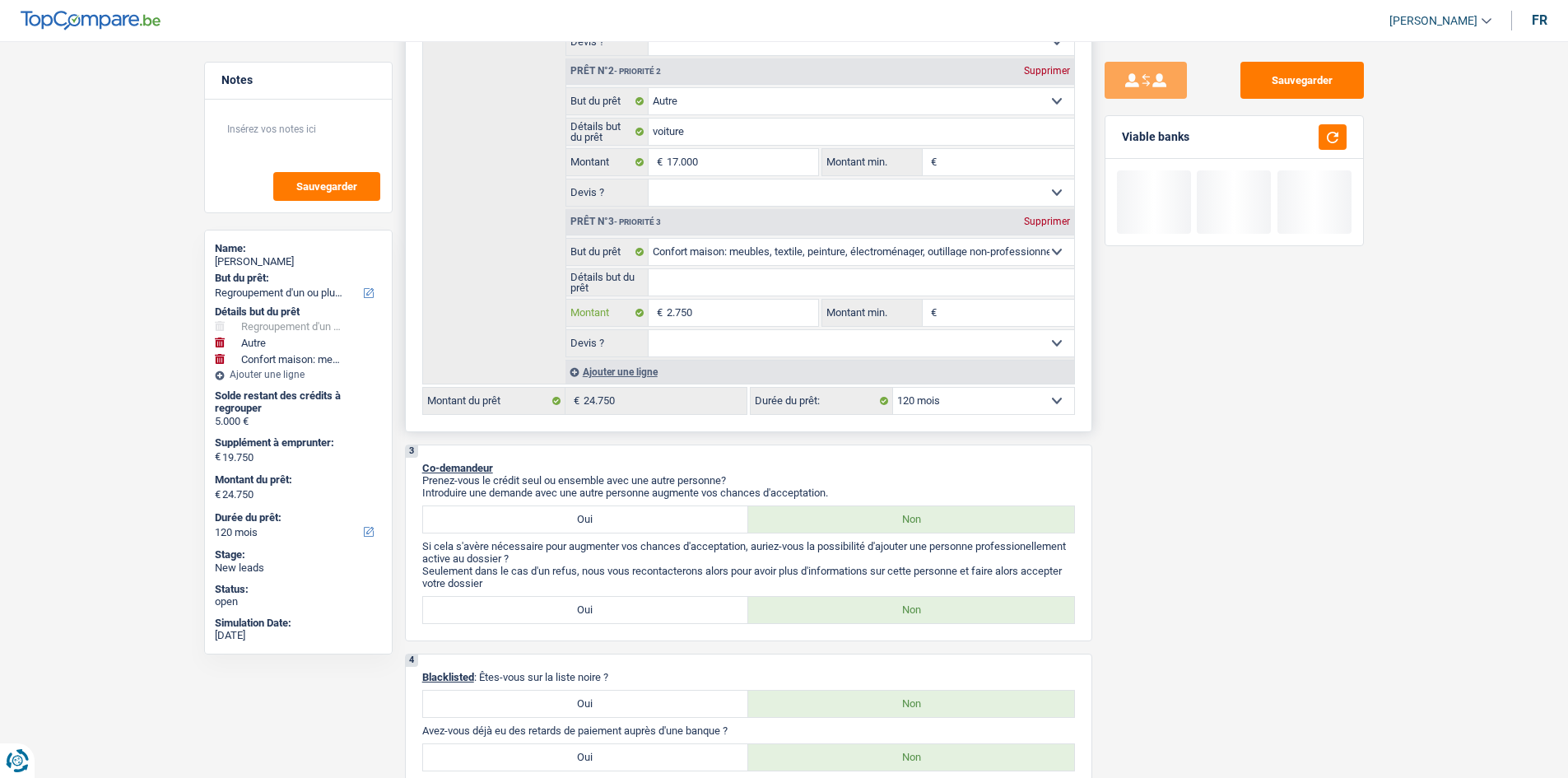 click on "2.750" at bounding box center [742, 313] 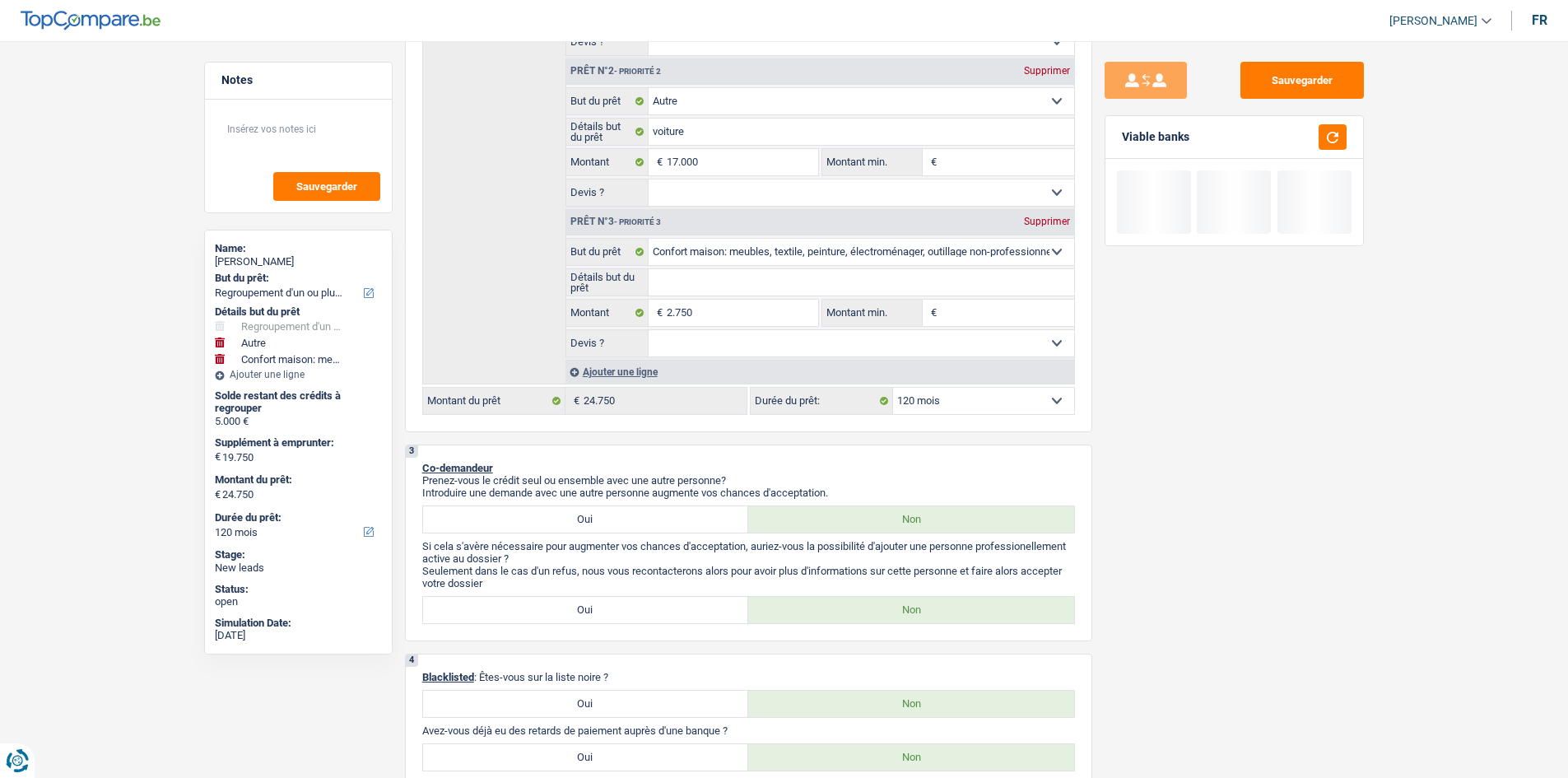 click on "Sauvegarder
Viable banks" at bounding box center [1234, 404] 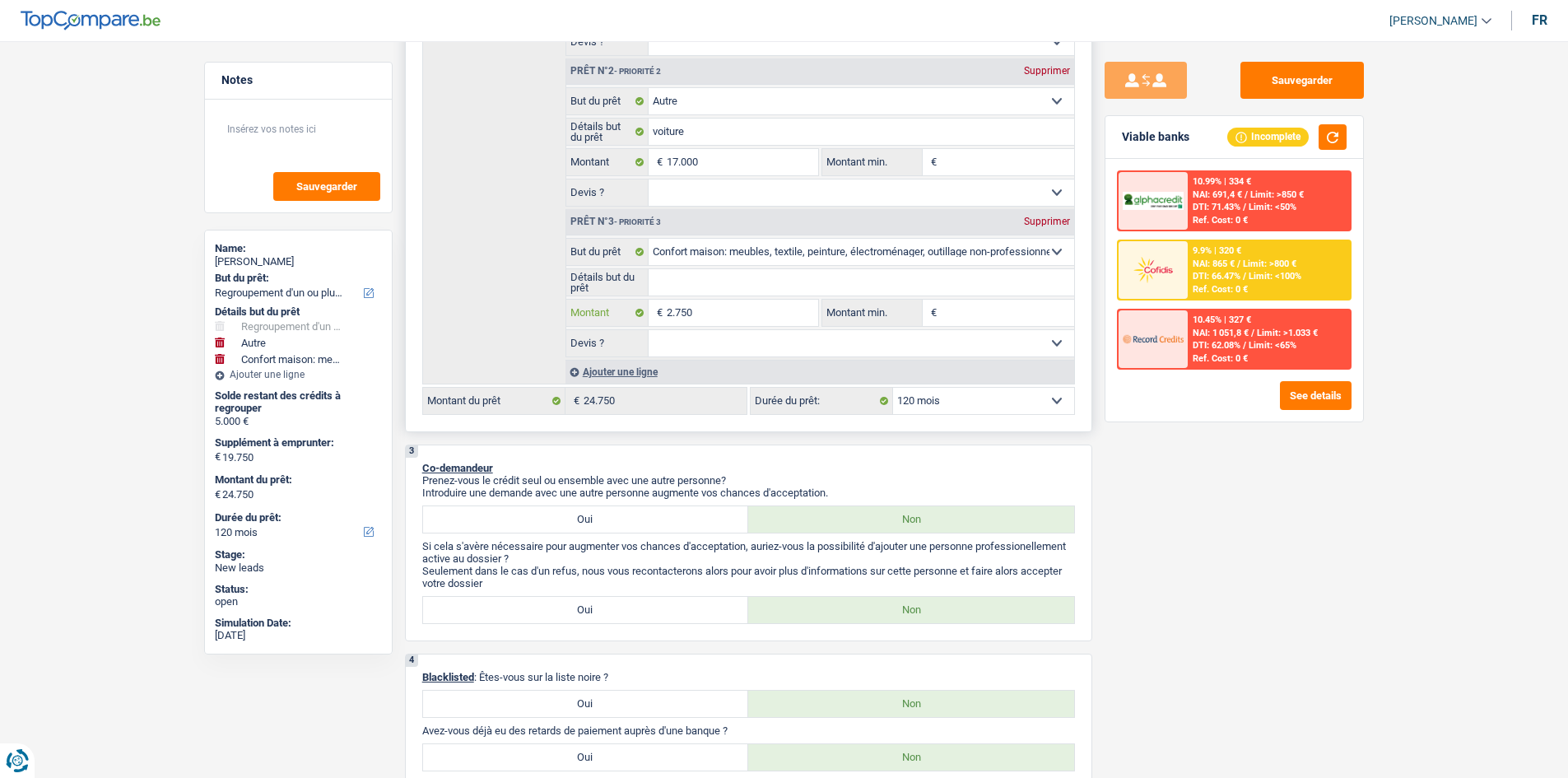 click on "2.750" at bounding box center (742, 313) 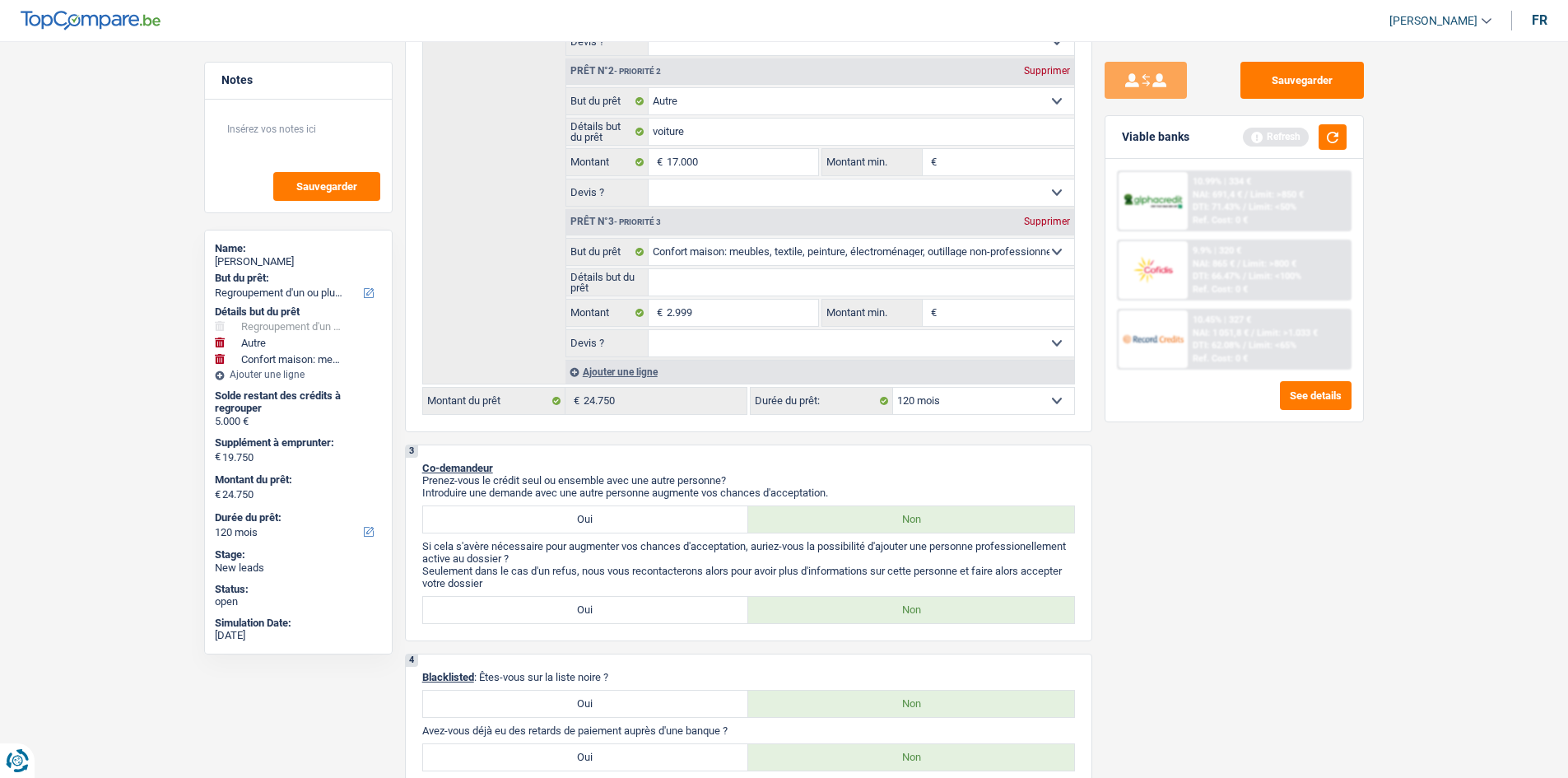 click on "Sauvegarder
Viable banks
Refresh
10.99% | 334 €
NAI: 691,4 €
/
Limit: >850 €
DTI: 71.43%
/
Limit: <50%
Ref. Cost: 0 €
9.9% | 320 €
NAI: 865 €
/
Limit: >800 €
DTI: 66.47%
/               /       /" at bounding box center (1234, 404) 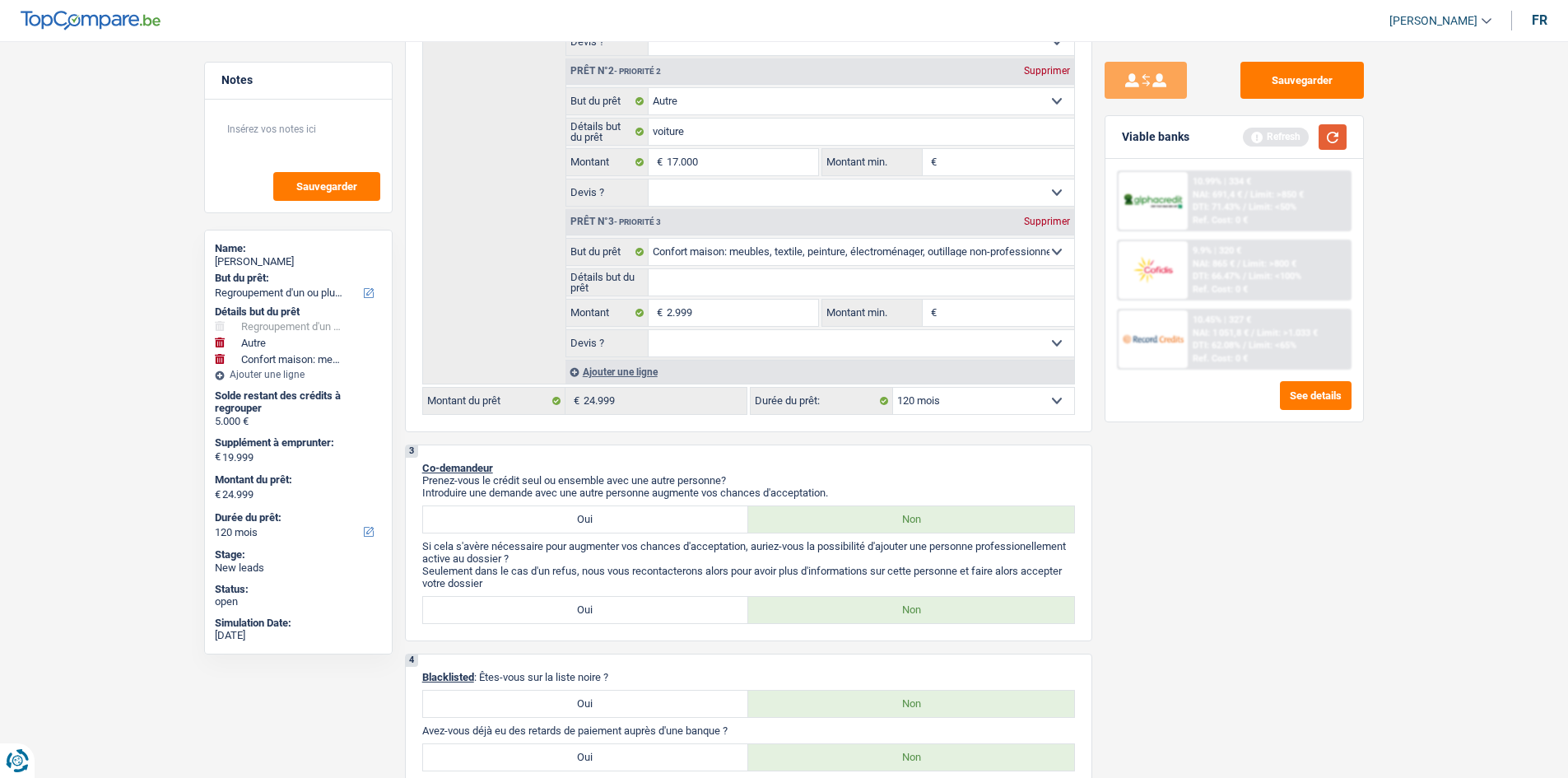 click at bounding box center (1333, 137) 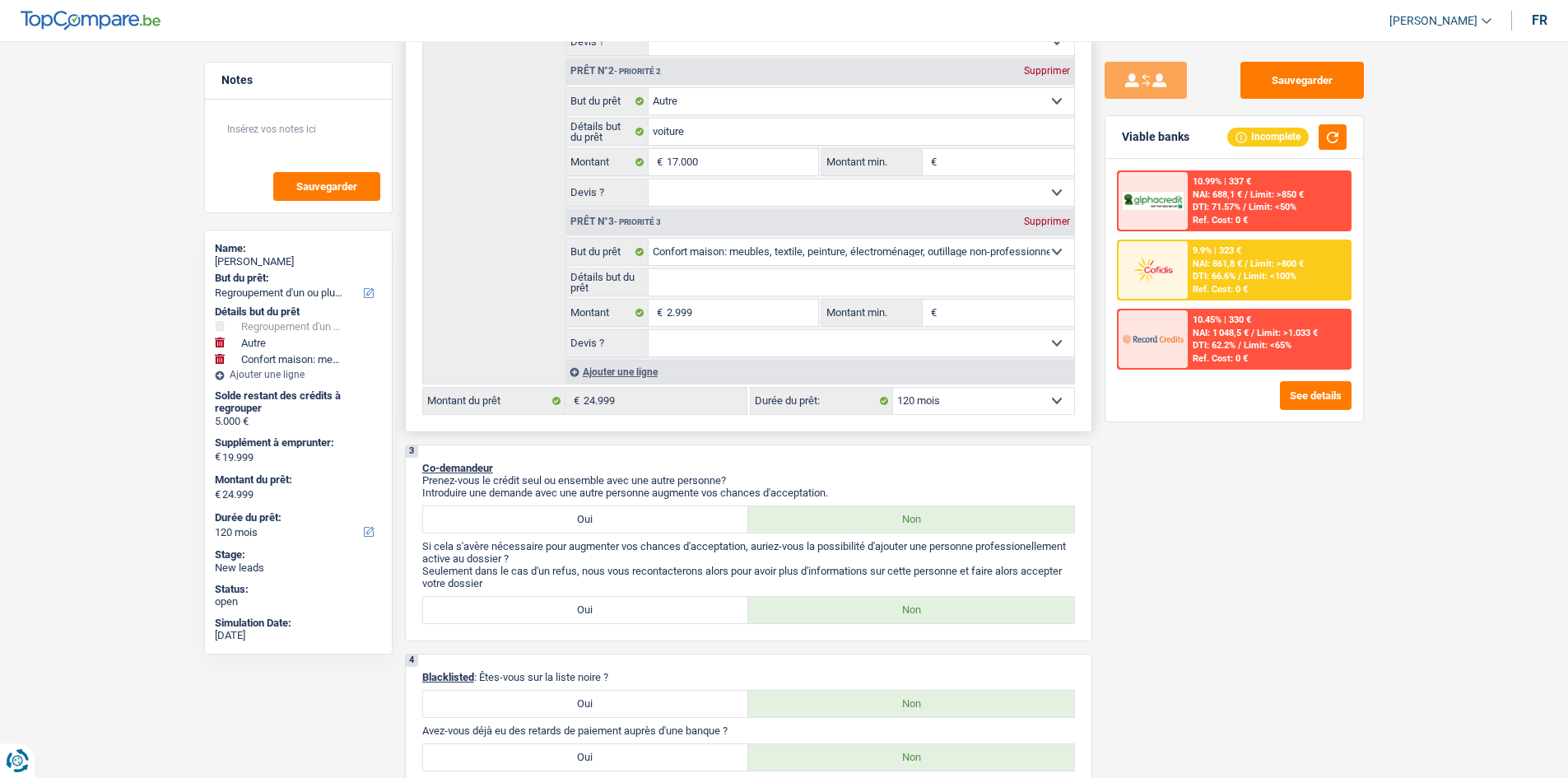 click on "12 mois 18 mois 24 mois 30 mois 36 mois 42 mois 48 mois 60 mois 72 mois 84 mois 96 mois 120 mois
Sélectionner une option" at bounding box center (984, 401) 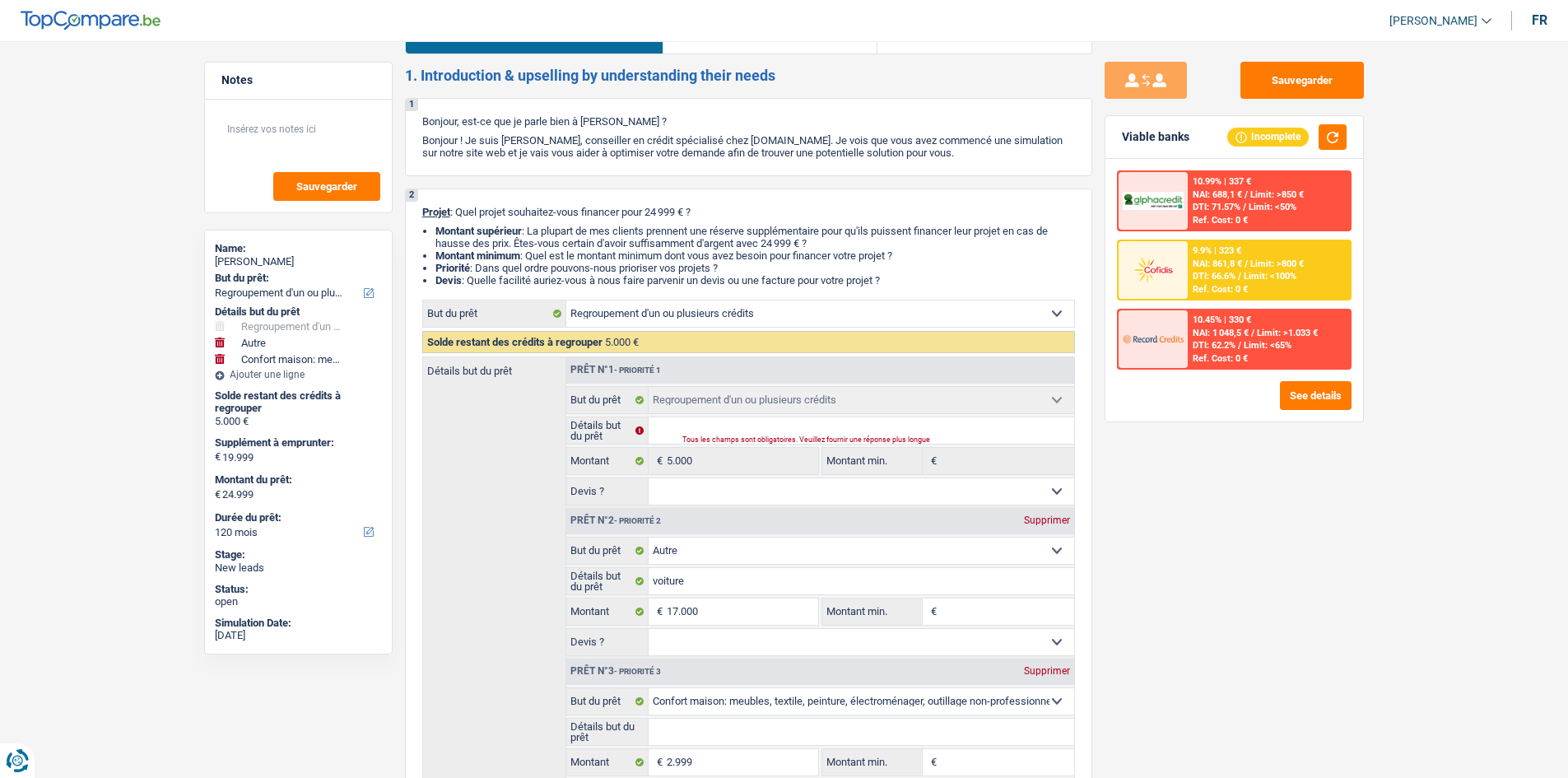 scroll, scrollTop: 0, scrollLeft: 0, axis: both 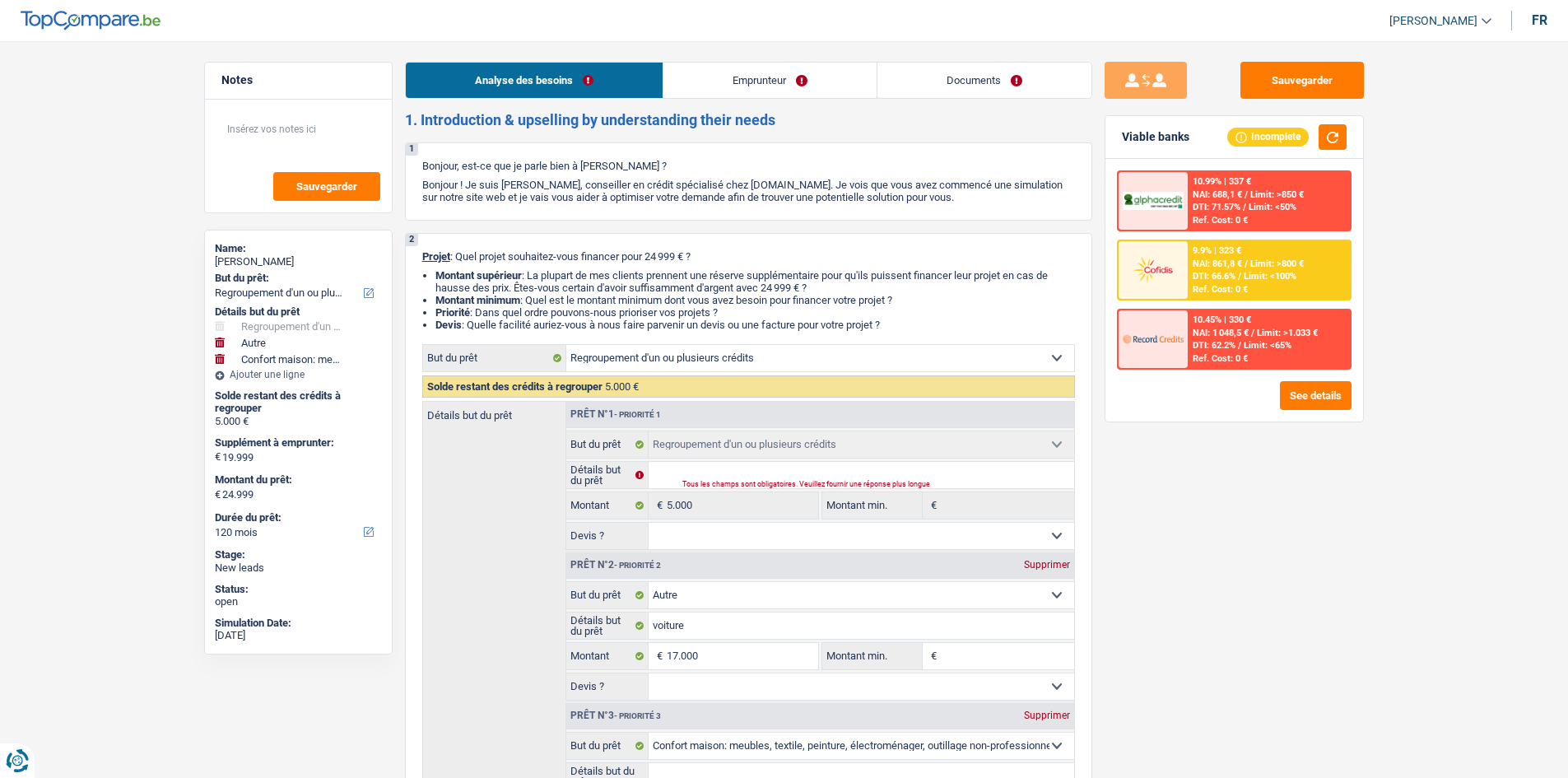 click on "Emprunteur" at bounding box center [770, 80] 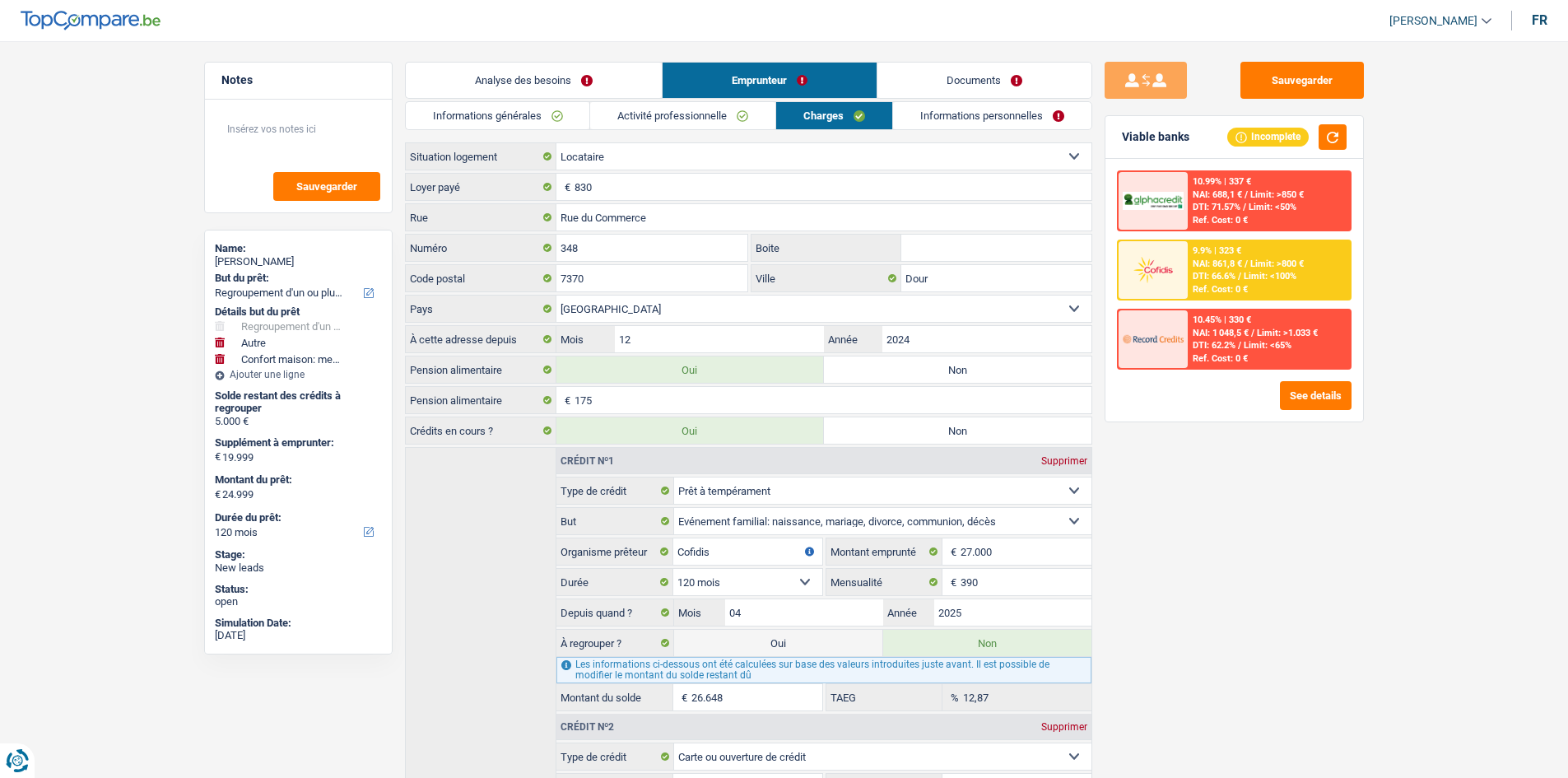 click on "Informations personnelles" at bounding box center (992, 115) 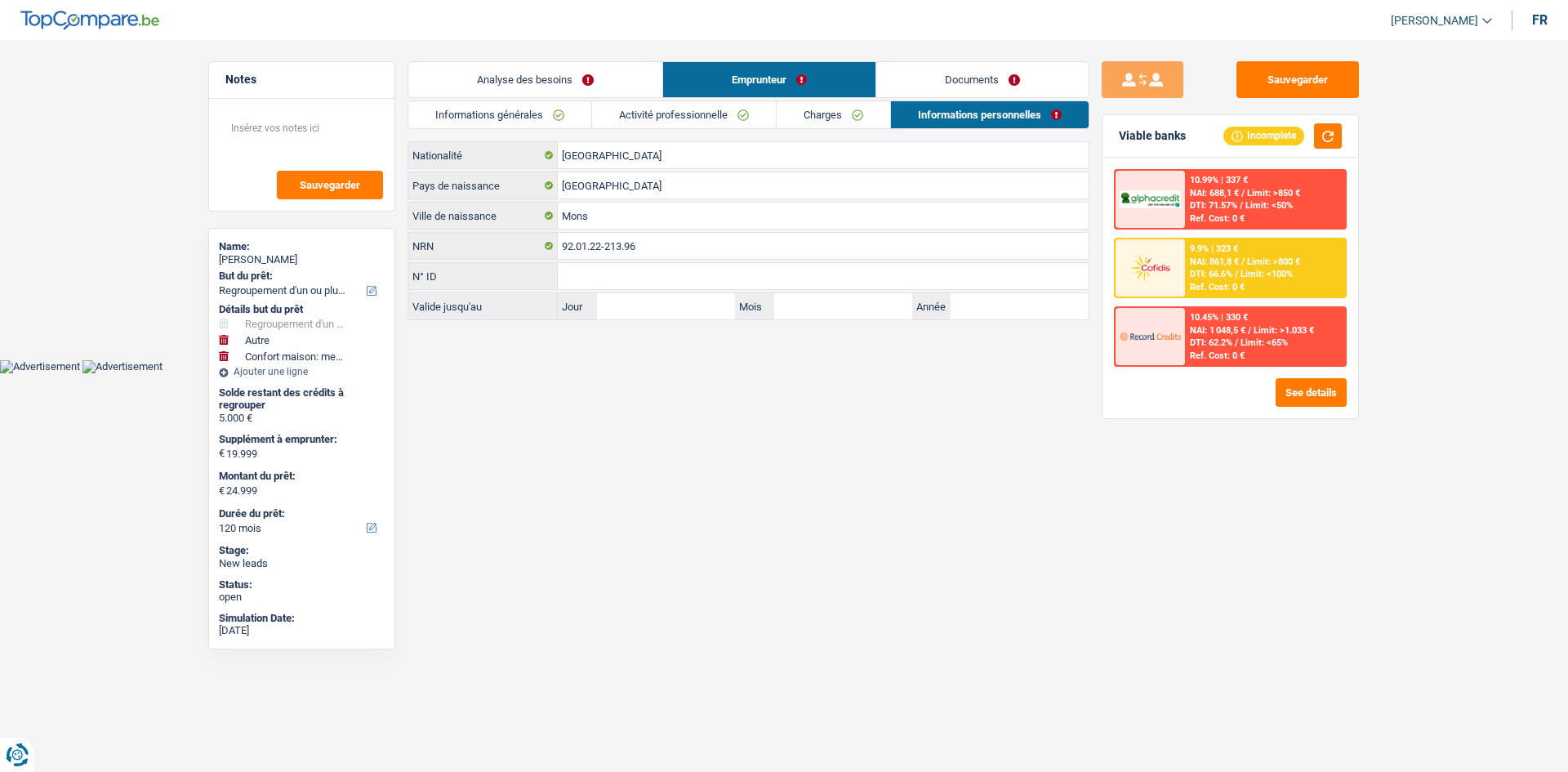 click on "Documents" at bounding box center [982, 79] 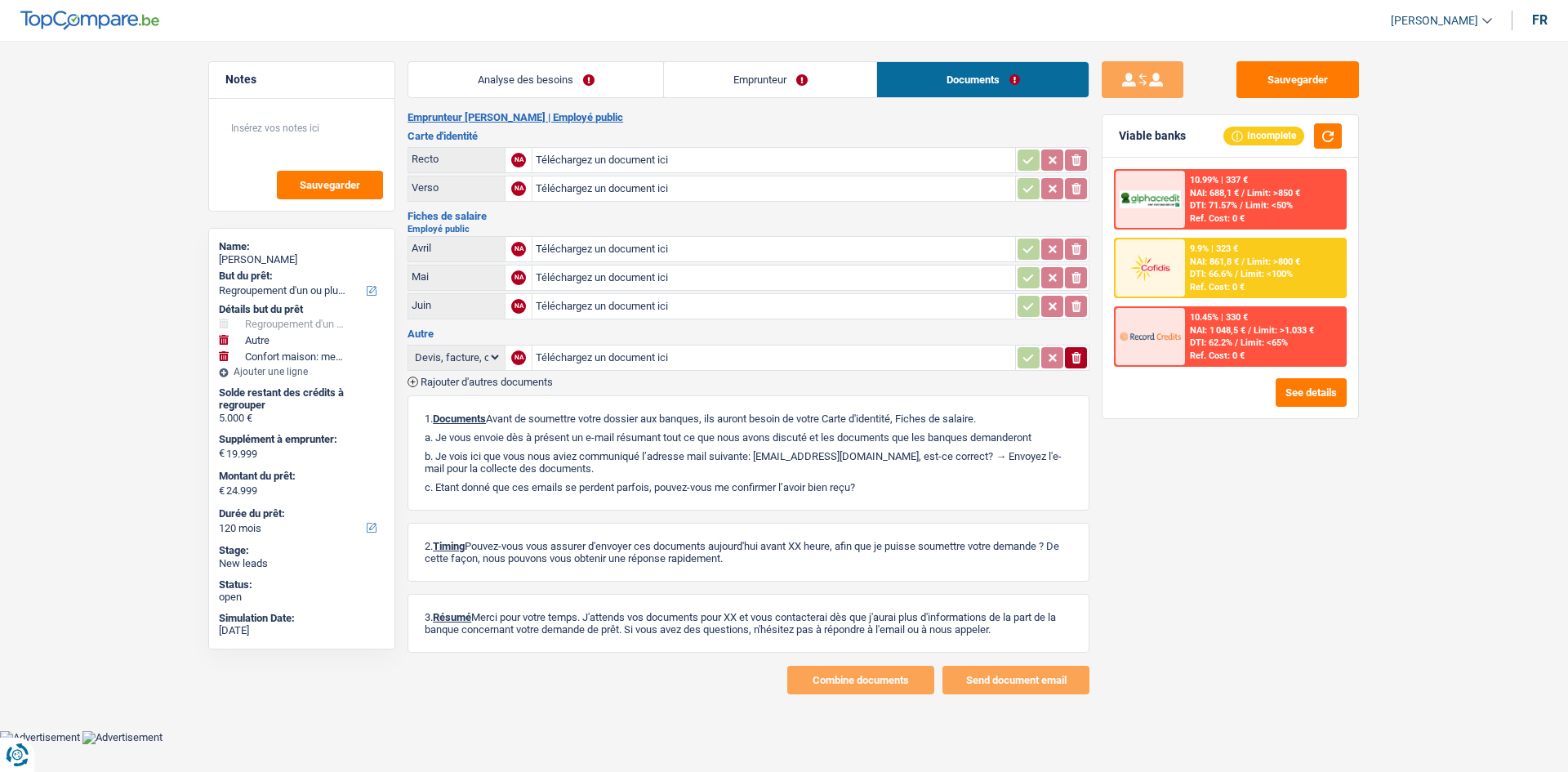 click on "Analyse des besoins" at bounding box center (536, 79) 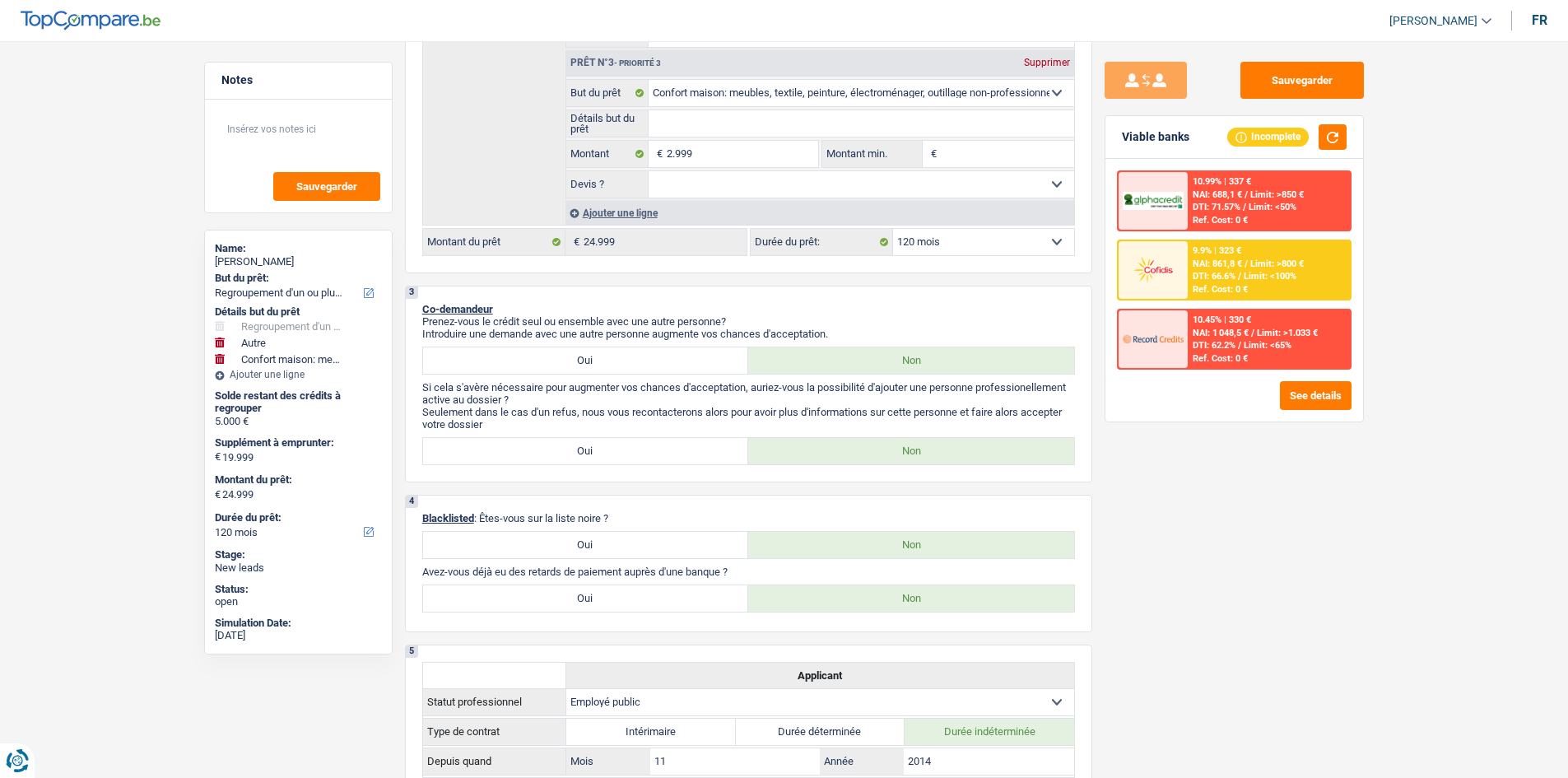scroll, scrollTop: 741, scrollLeft: 0, axis: vertical 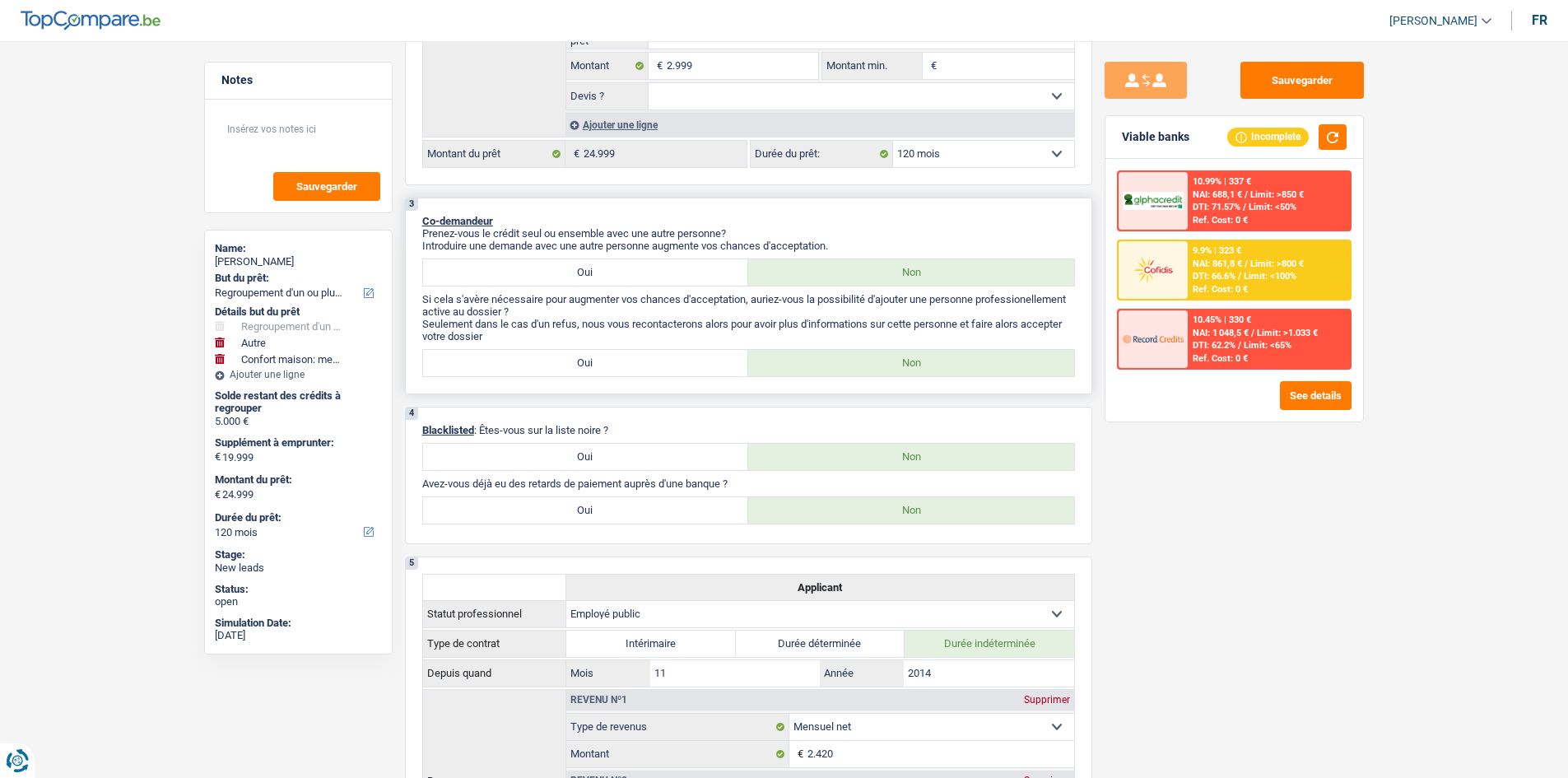 click on "Oui" at bounding box center (586, 363) 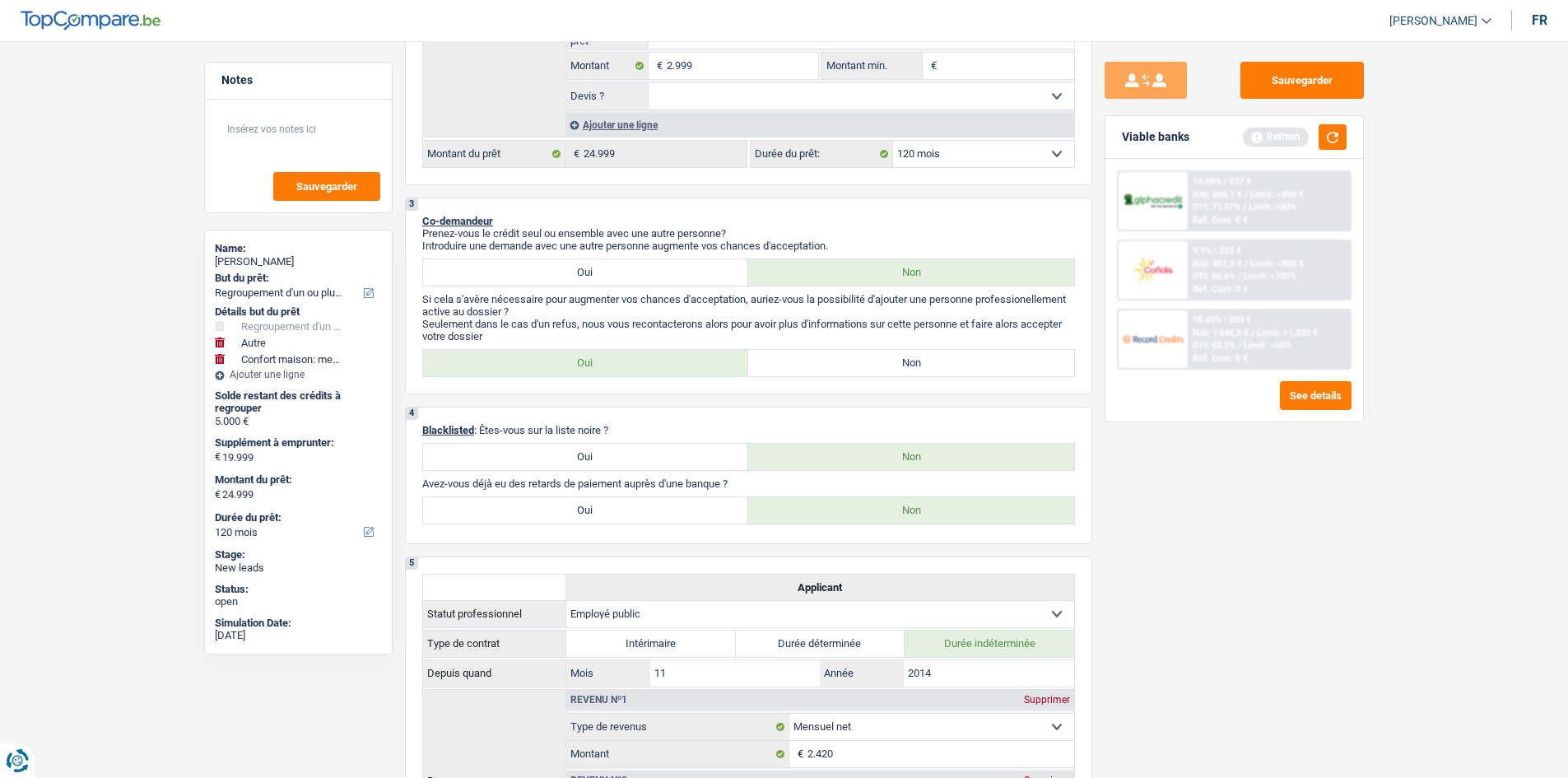 click on "Sauvegarder
Viable banks
Refresh
10.99% | 337 €
NAI: 688,1 €
/
Limit: >850 €
DTI: 71.57%
/
Limit: <50%
Ref. Cost: 0 €
9.9% | 323 €
NAI: 861,8 €
/
Limit: >800 €
DTI: 66.6%
/               /       /" at bounding box center [1234, 404] 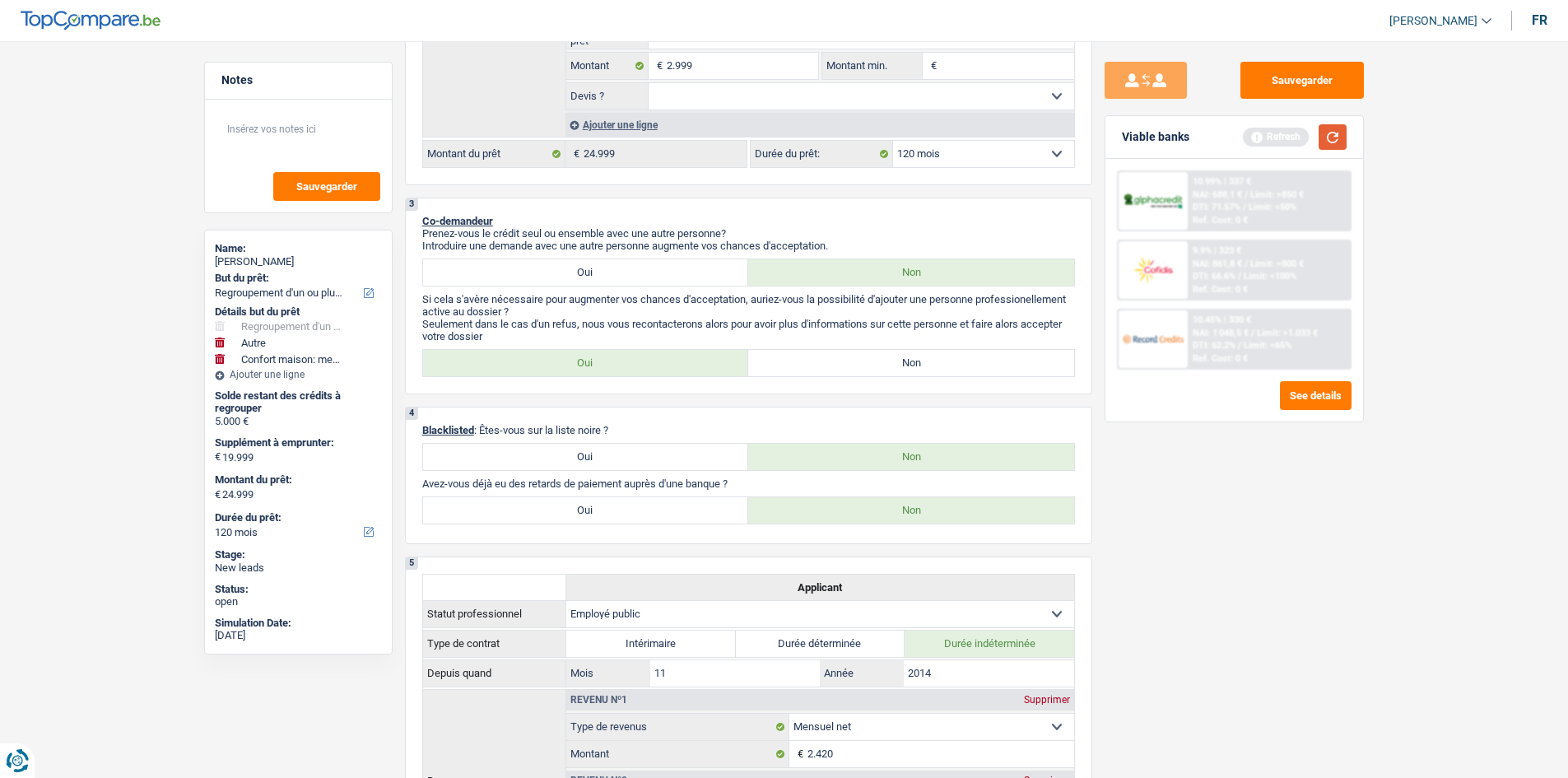 click at bounding box center (1333, 137) 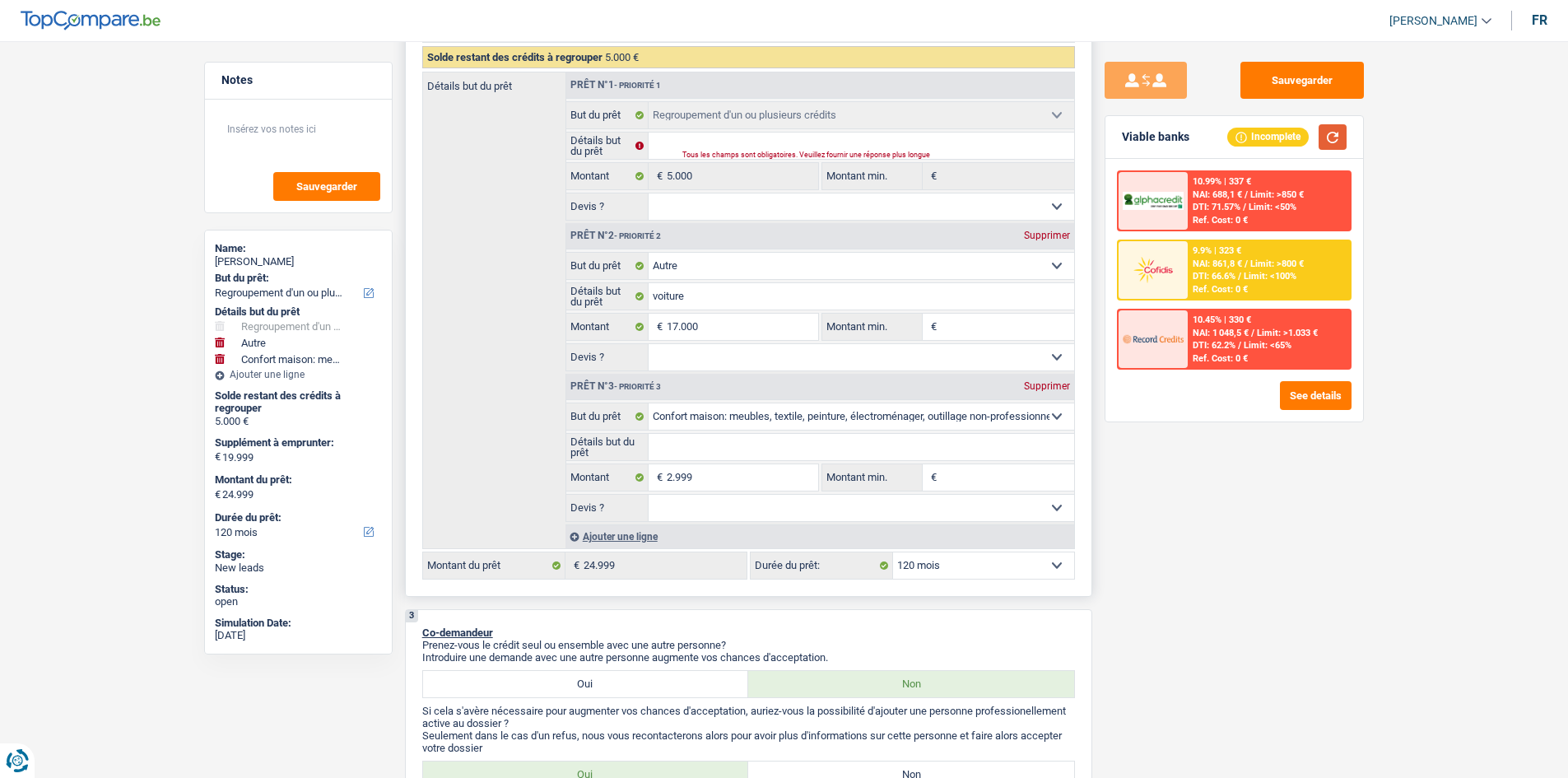 scroll, scrollTop: 0, scrollLeft: 0, axis: both 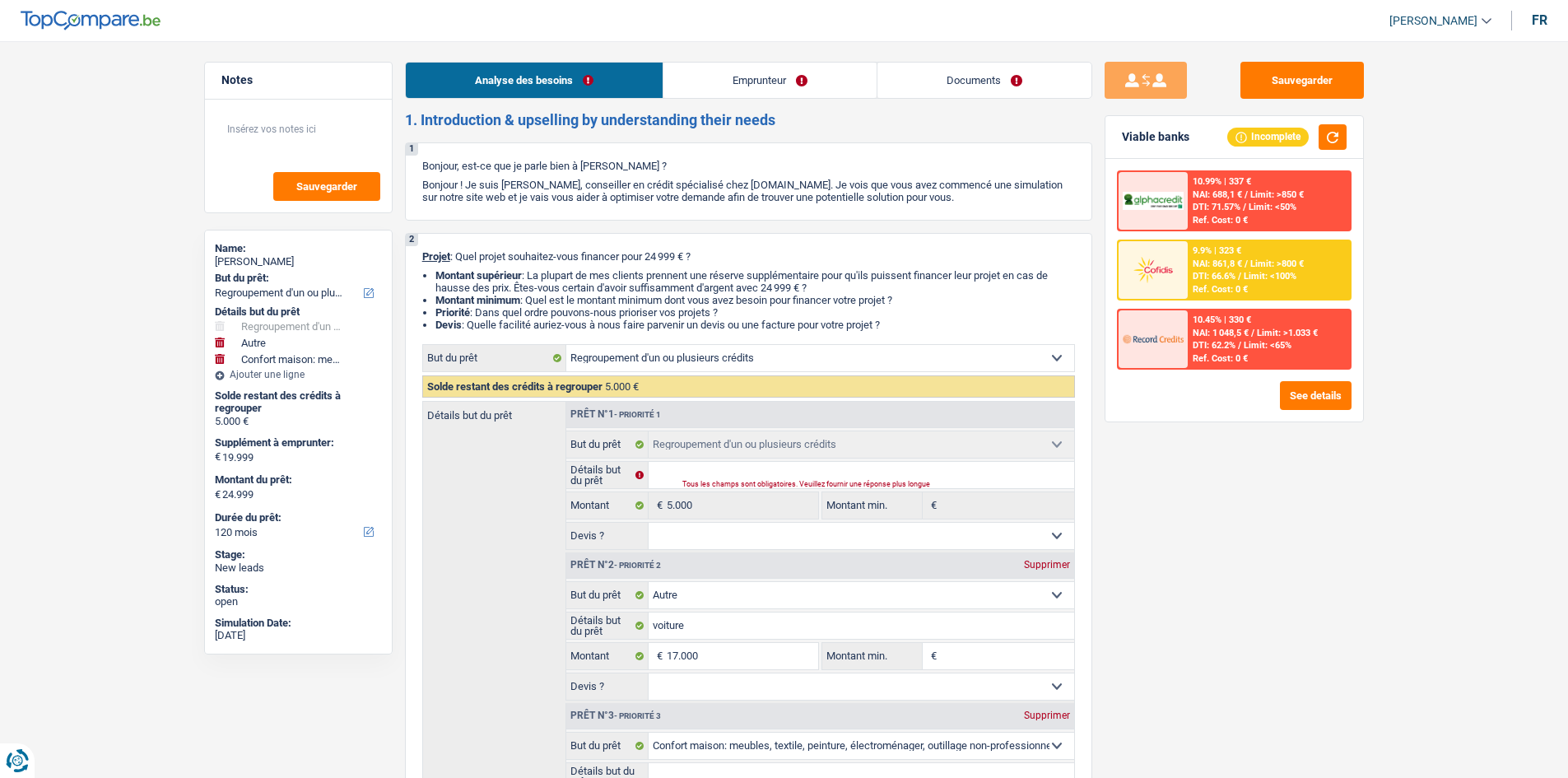 click on "Notes
Sauvegarder
Name:   Anthony Favuzzi   But du prêt: Confort maison: meubles, textile, peinture, électroménager, outillage non-professionnel Hifi, multimédia, gsm, ordinateur Aménagement: frais d'installation, déménagement Evénement familial: naissance, mariage, divorce, communion, décès Frais médicaux Frais d'études Frais permis de conduire Regroupement d'un ou plusieurs crédits Loisirs: voyage, sport, musique Rafraîchissement: petits travaux maison et jardin Frais judiciaires Réparation voiture Prêt rénovation (non disponible pour les non-propriétaires) Prêt énergie (non disponible pour les non-propriétaires) Prêt voiture Taxes, impôts non professionnels Rénovation bien à l'étranger Dettes familiales Assurance Autre
Sélectionner une option
Détails but du prêt
Hifi, multimédia, gsm, ordinateur Aménagement: frais d'installation, déménagement" at bounding box center (784, 1851) 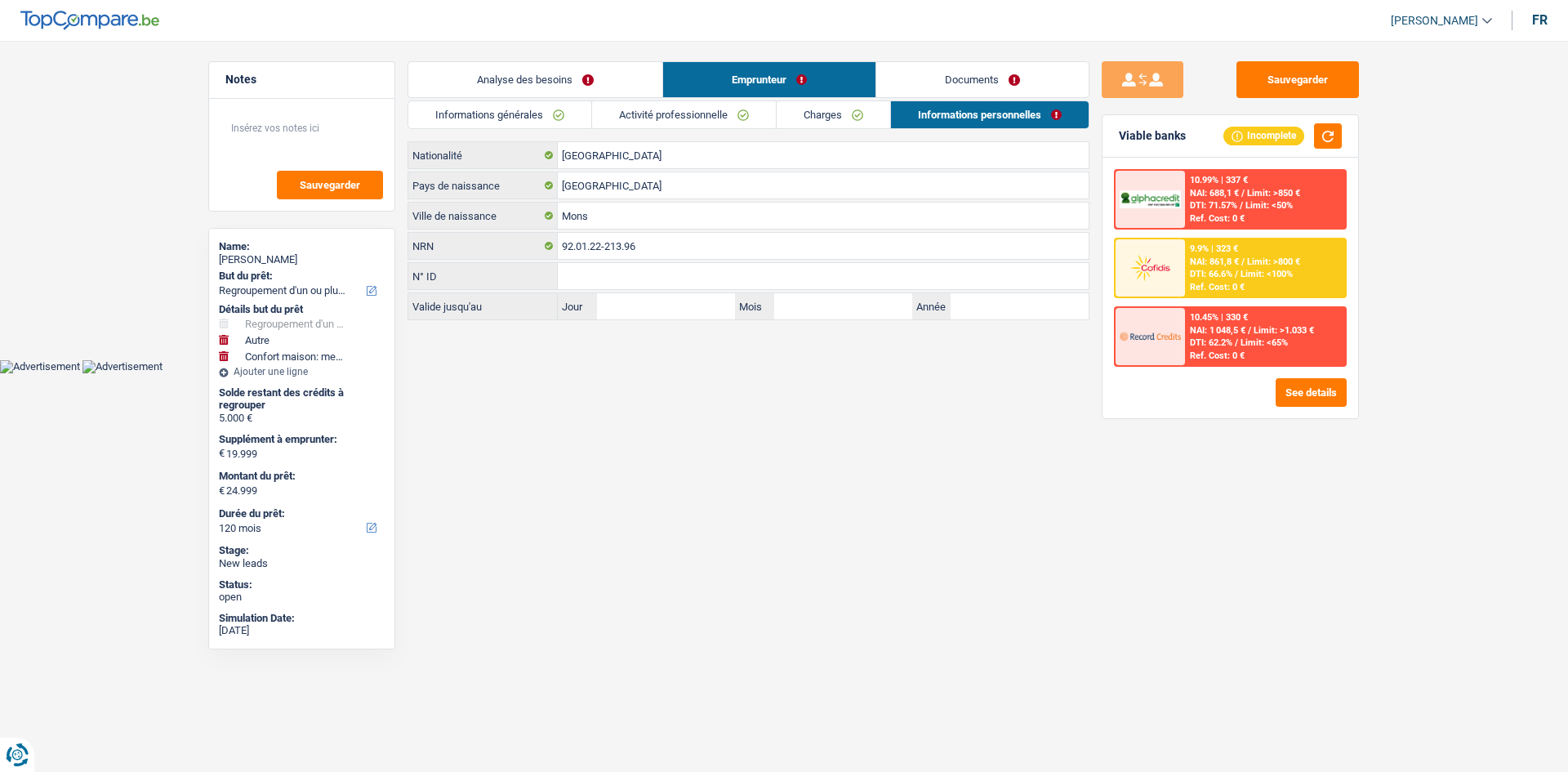 click on "Activité professionnelle" at bounding box center [684, 114] 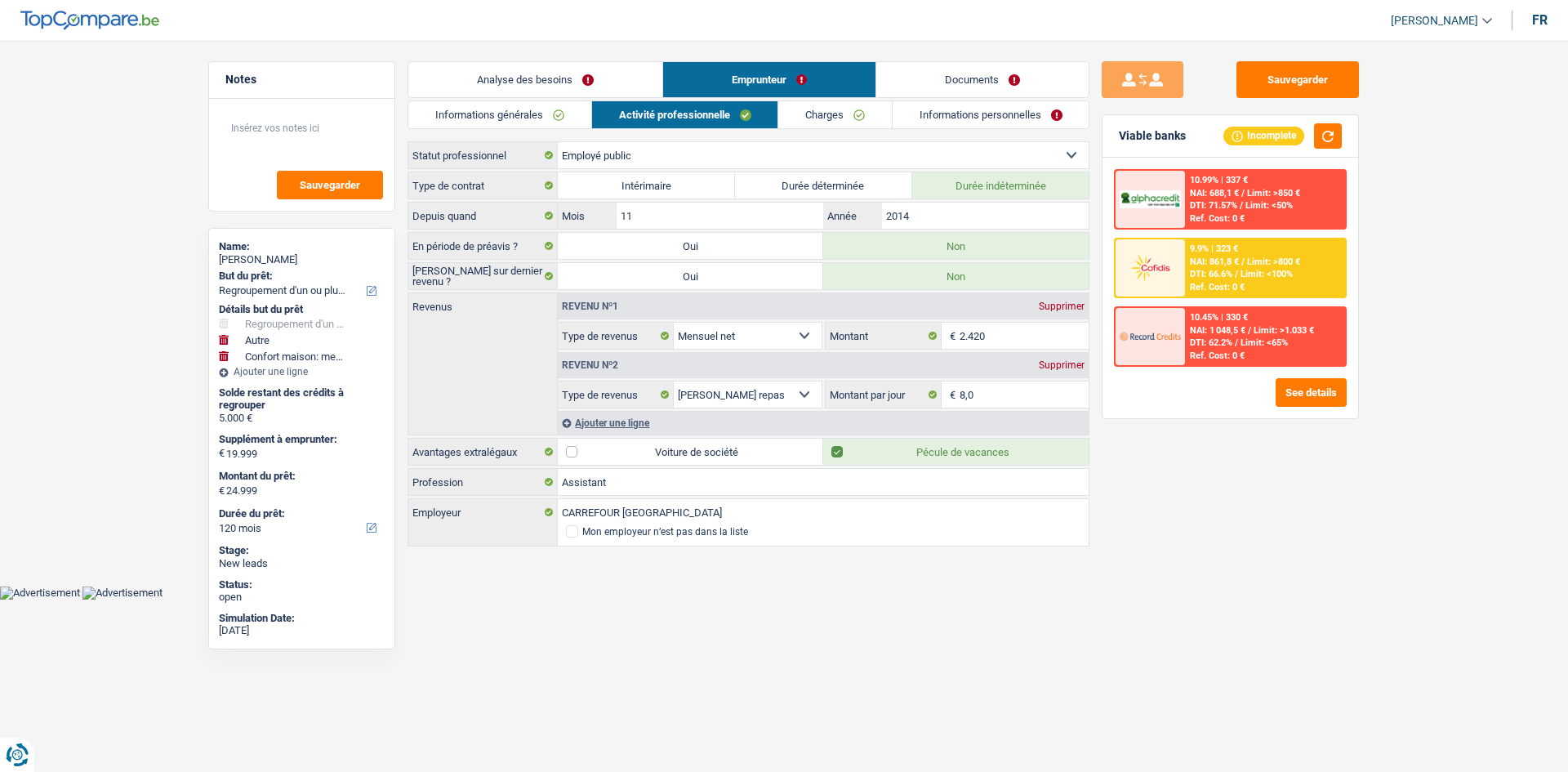 click on "Informations générales" at bounding box center (500, 114) 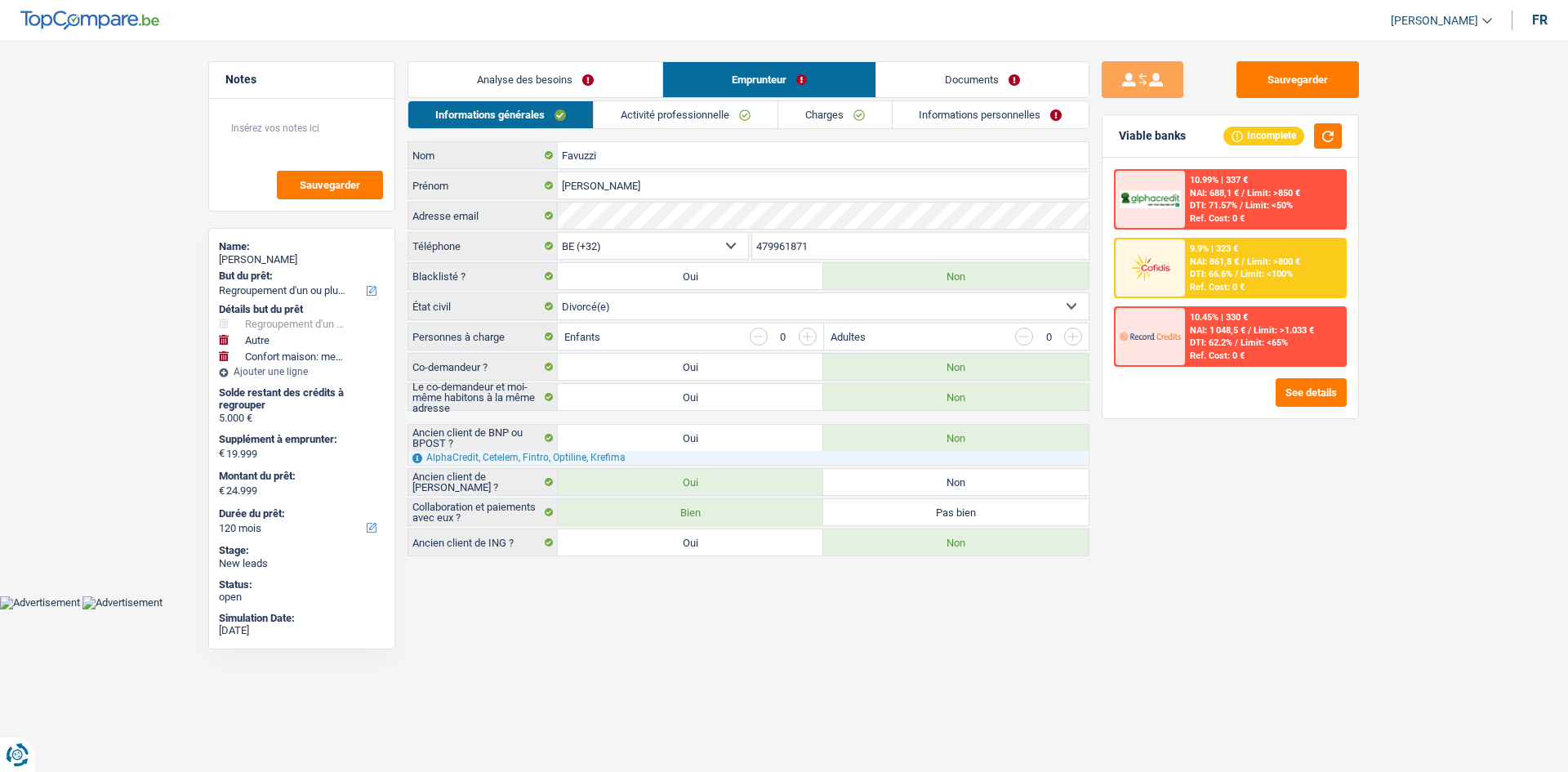 click on "Analyse des besoins" at bounding box center (535, 79) 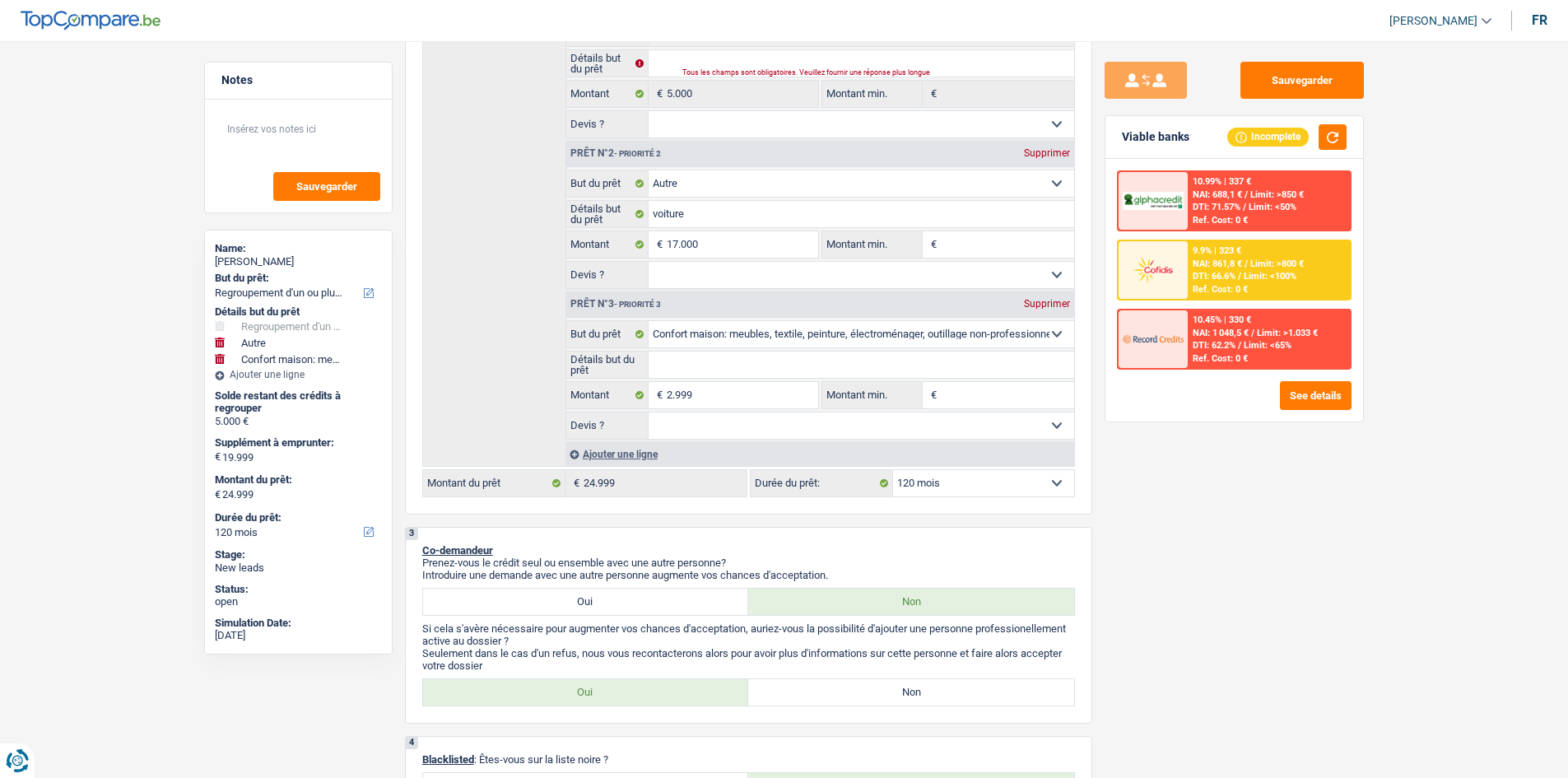 scroll, scrollTop: 0, scrollLeft: 0, axis: both 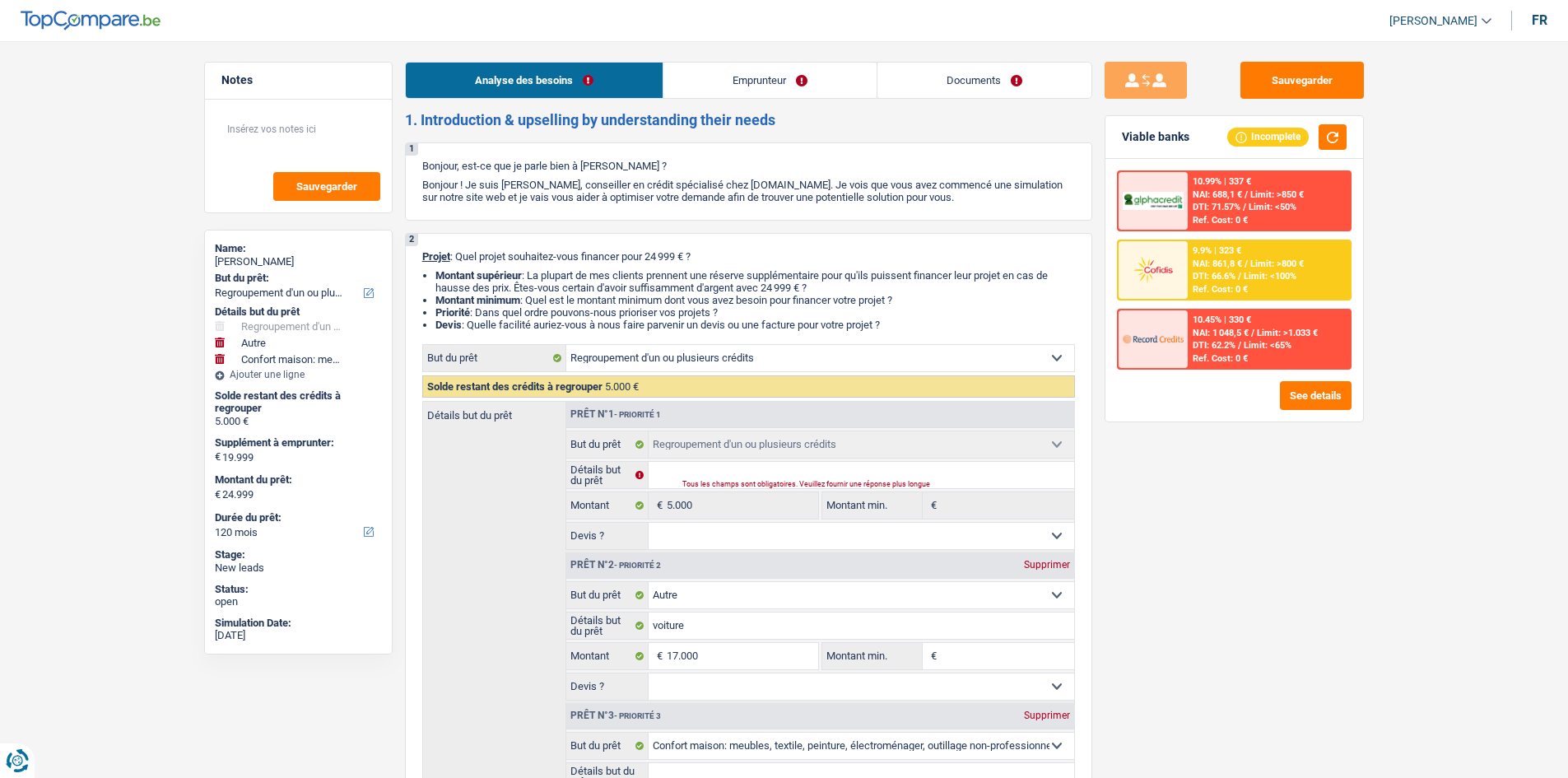 click on "Emprunteur" at bounding box center (770, 80) 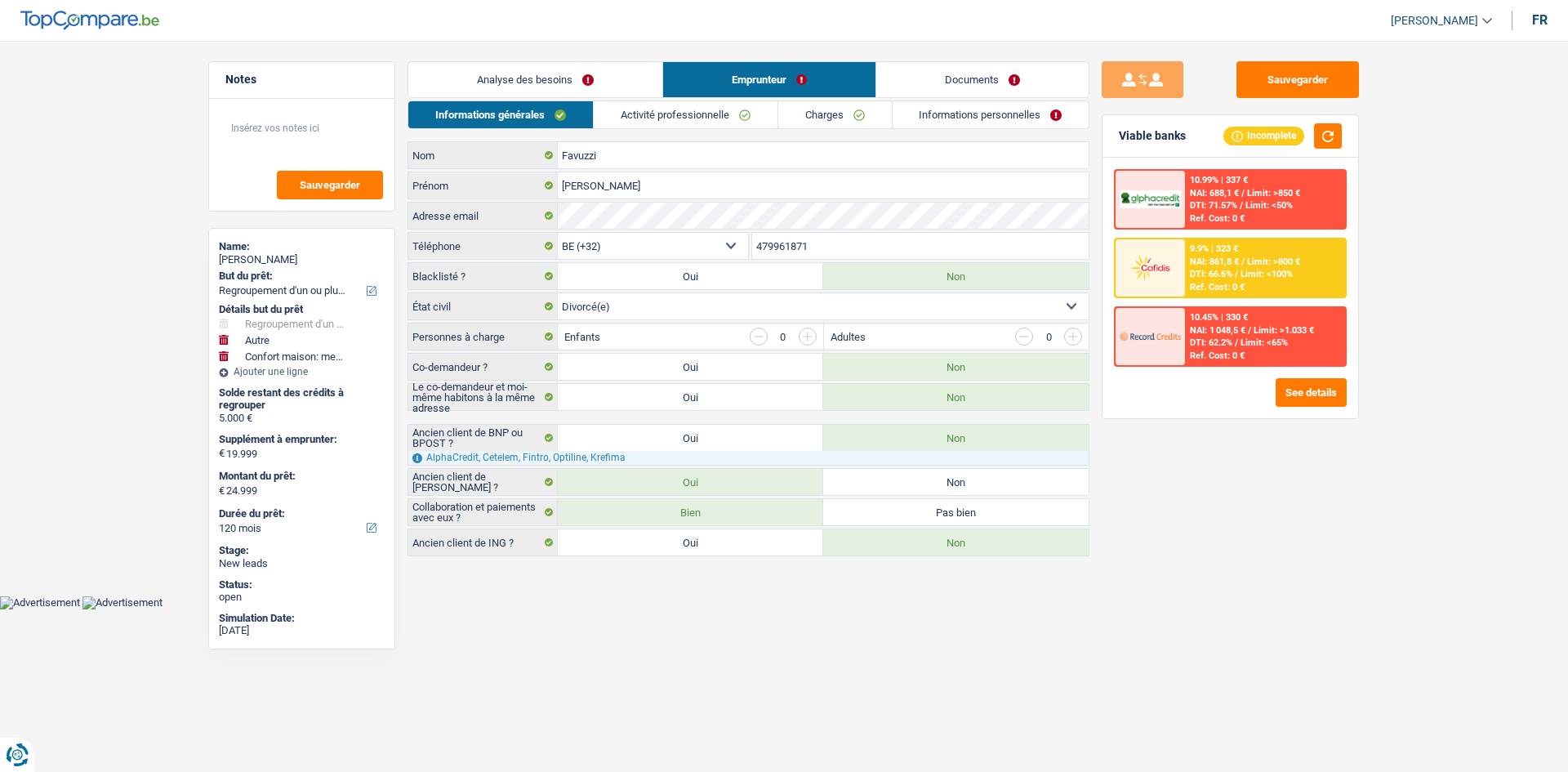 click on "Charges" at bounding box center (835, 114) 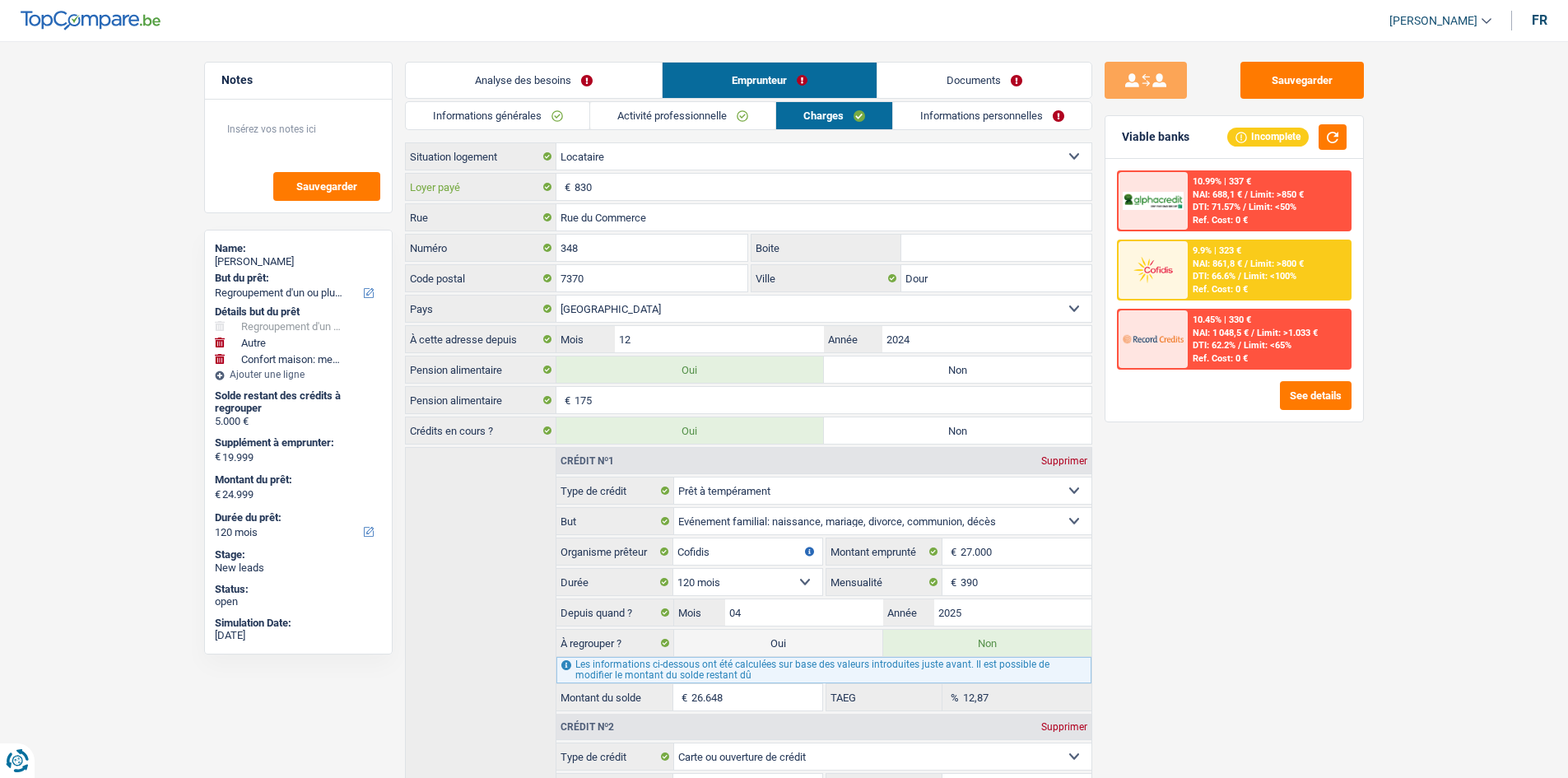 click on "830" at bounding box center [833, 187] 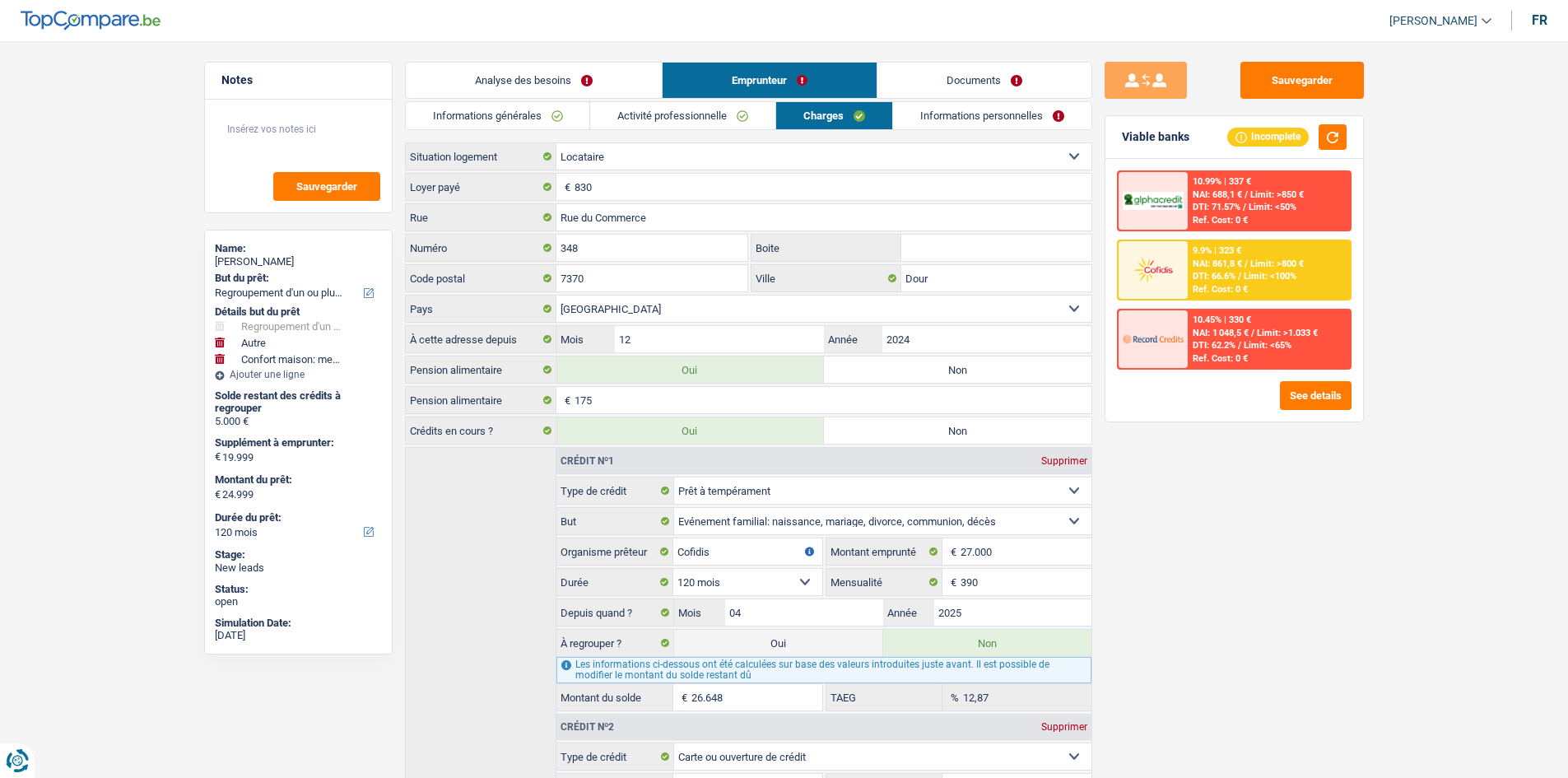 click on "Sauvegarder
Viable banks
Incomplete
10.99% | 337 €
NAI: 688,1 €
/
Limit: >850 €
DTI: 71.57%
/
Limit: <50%
Ref. Cost: 0 €
9.9% | 323 €
NAI: 861,8 €
/
Limit: >800 €
DTI: 66.6%
/               /       /" at bounding box center (1234, 404) 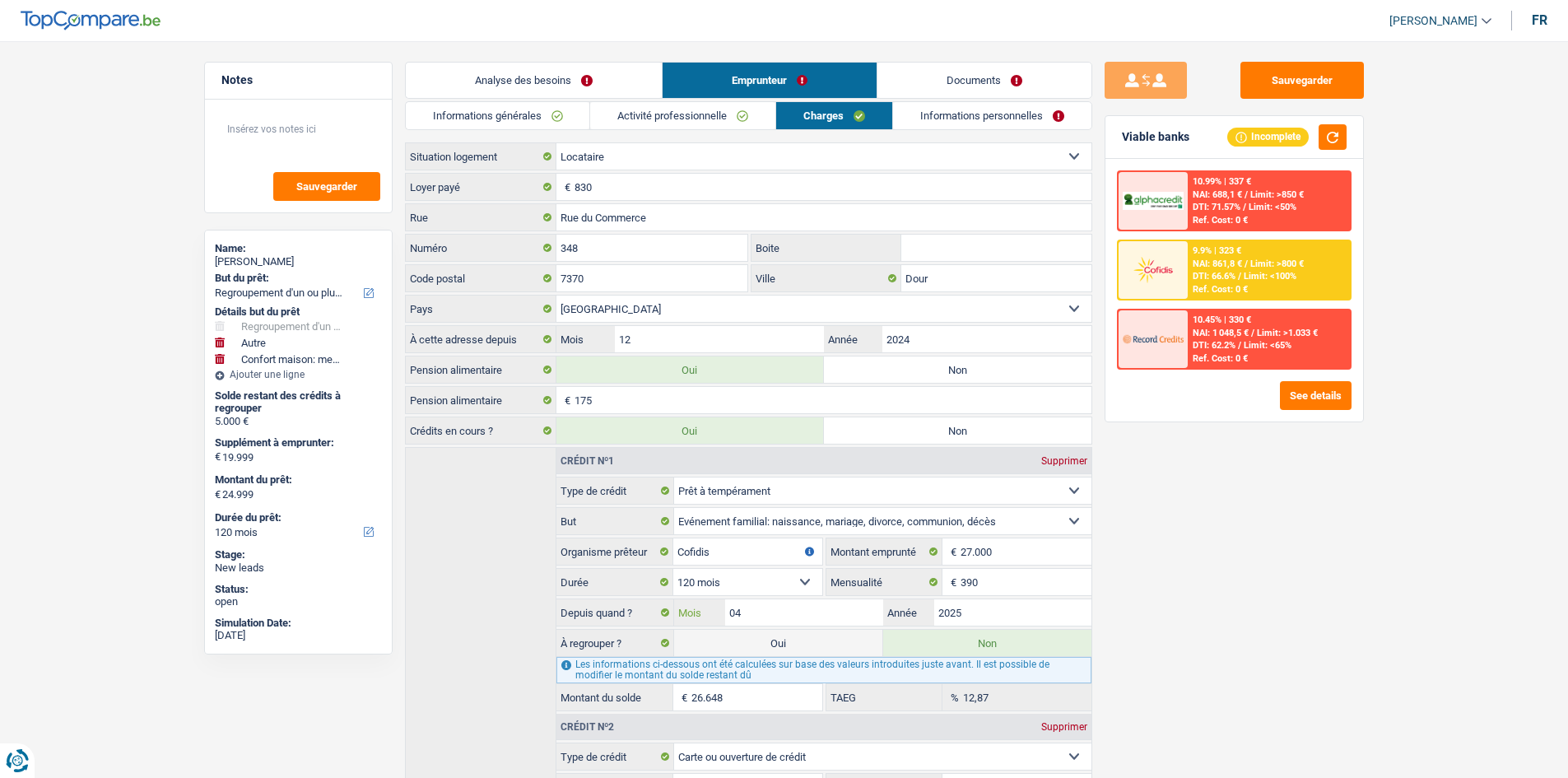 click on "04" at bounding box center (803, 613) 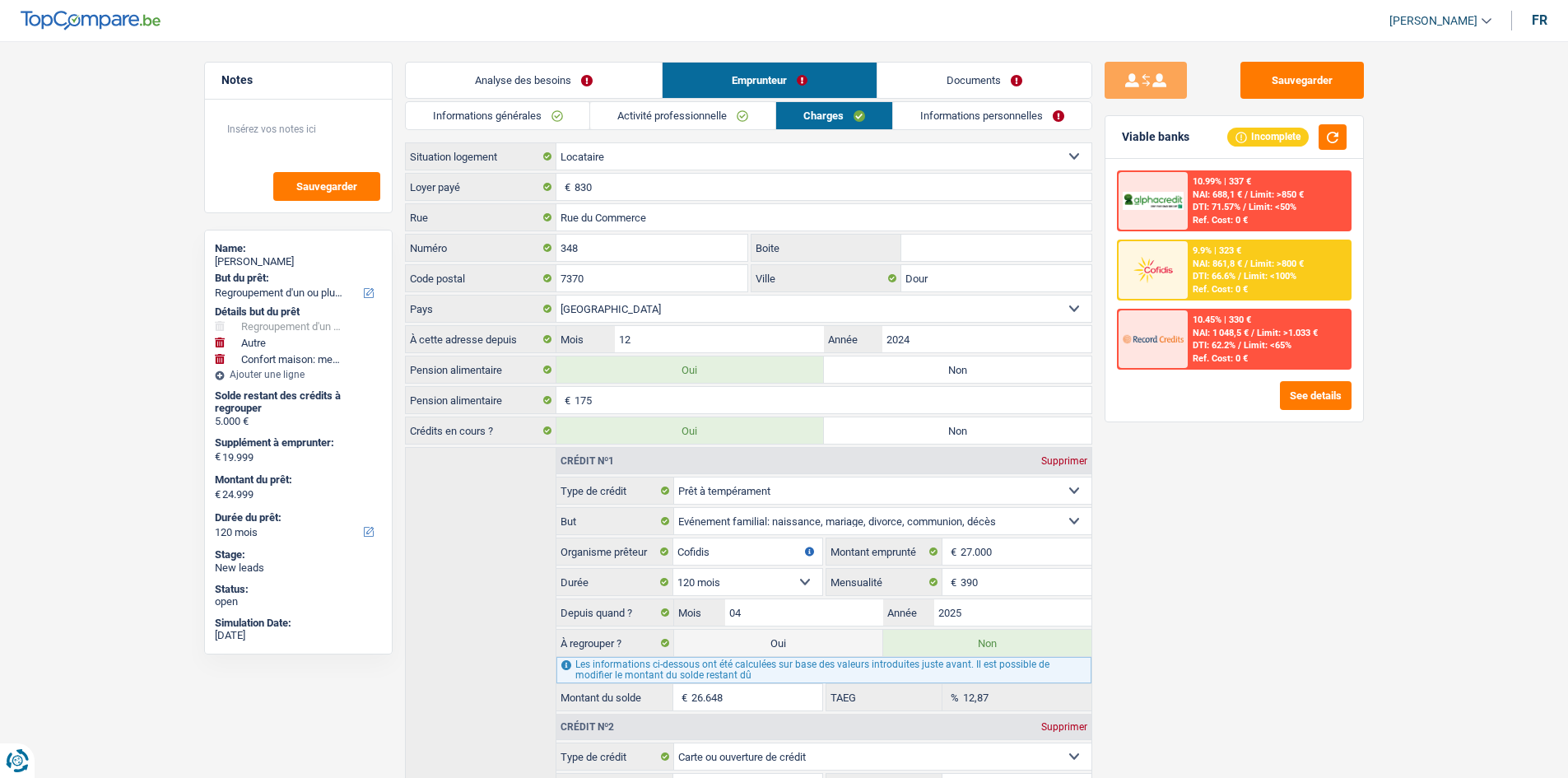 click on "Notes
Sauvegarder
Name:   Anthony Favuzzi   But du prêt: Confort maison: meubles, textile, peinture, électroménager, outillage non-professionnel Hifi, multimédia, gsm, ordinateur Aménagement: frais d'installation, déménagement Evénement familial: naissance, mariage, divorce, communion, décès Frais médicaux Frais d'études Frais permis de conduire Regroupement d'un ou plusieurs crédits Loisirs: voyage, sport, musique Rafraîchissement: petits travaux maison et jardin Frais judiciaires Réparation voiture Prêt rénovation (non disponible pour les non-propriétaires) Prêt énergie (non disponible pour les non-propriétaires) Prêt voiture Taxes, impôts non professionnels Rénovation bien à l'étranger Dettes familiales Assurance Autre
Sélectionner une option
Détails but du prêt
Hifi, multimédia, gsm, ordinateur Aménagement: frais d'installation, déménagement" at bounding box center (784, 493) 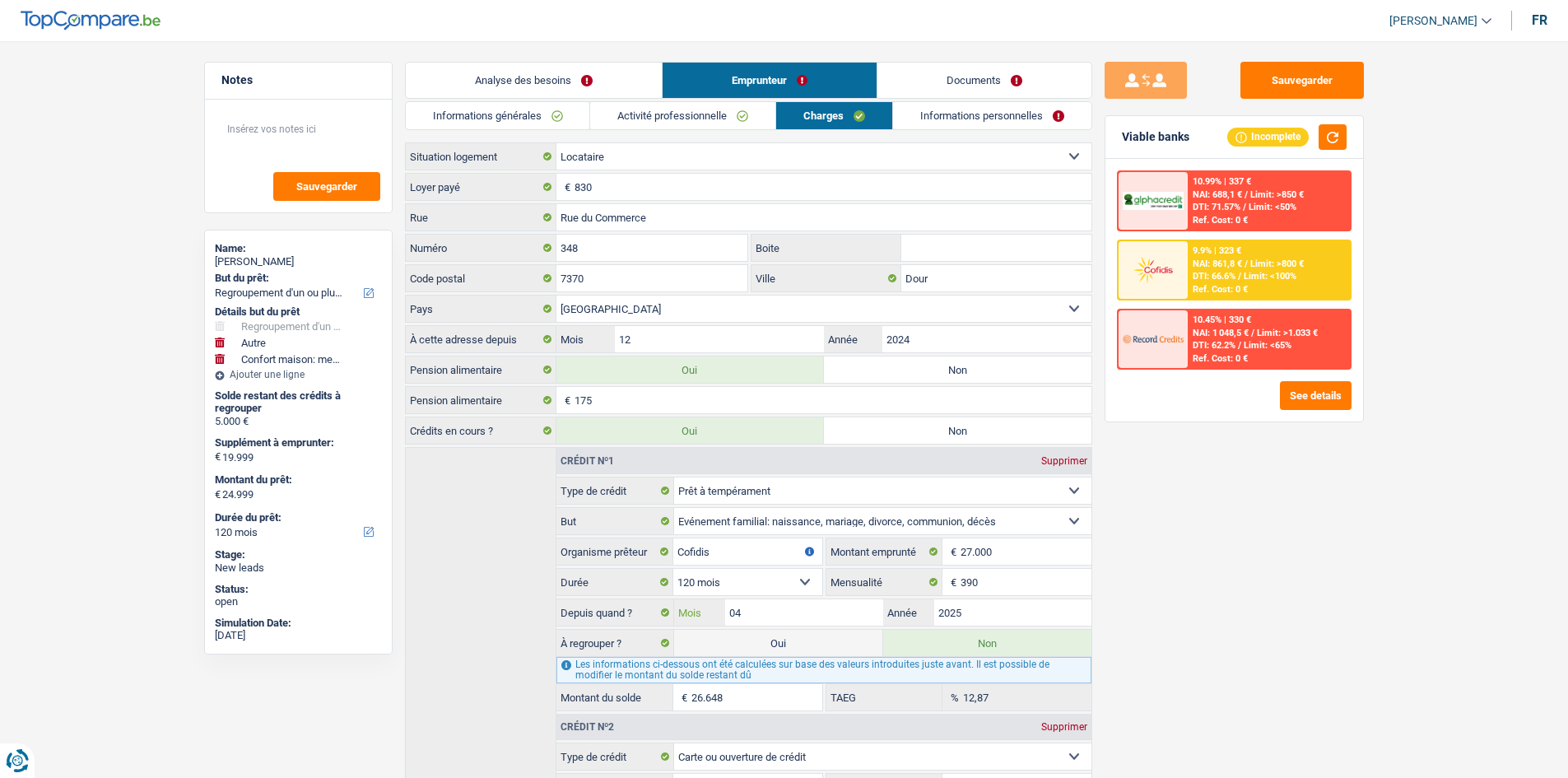 click on "04" at bounding box center (803, 613) 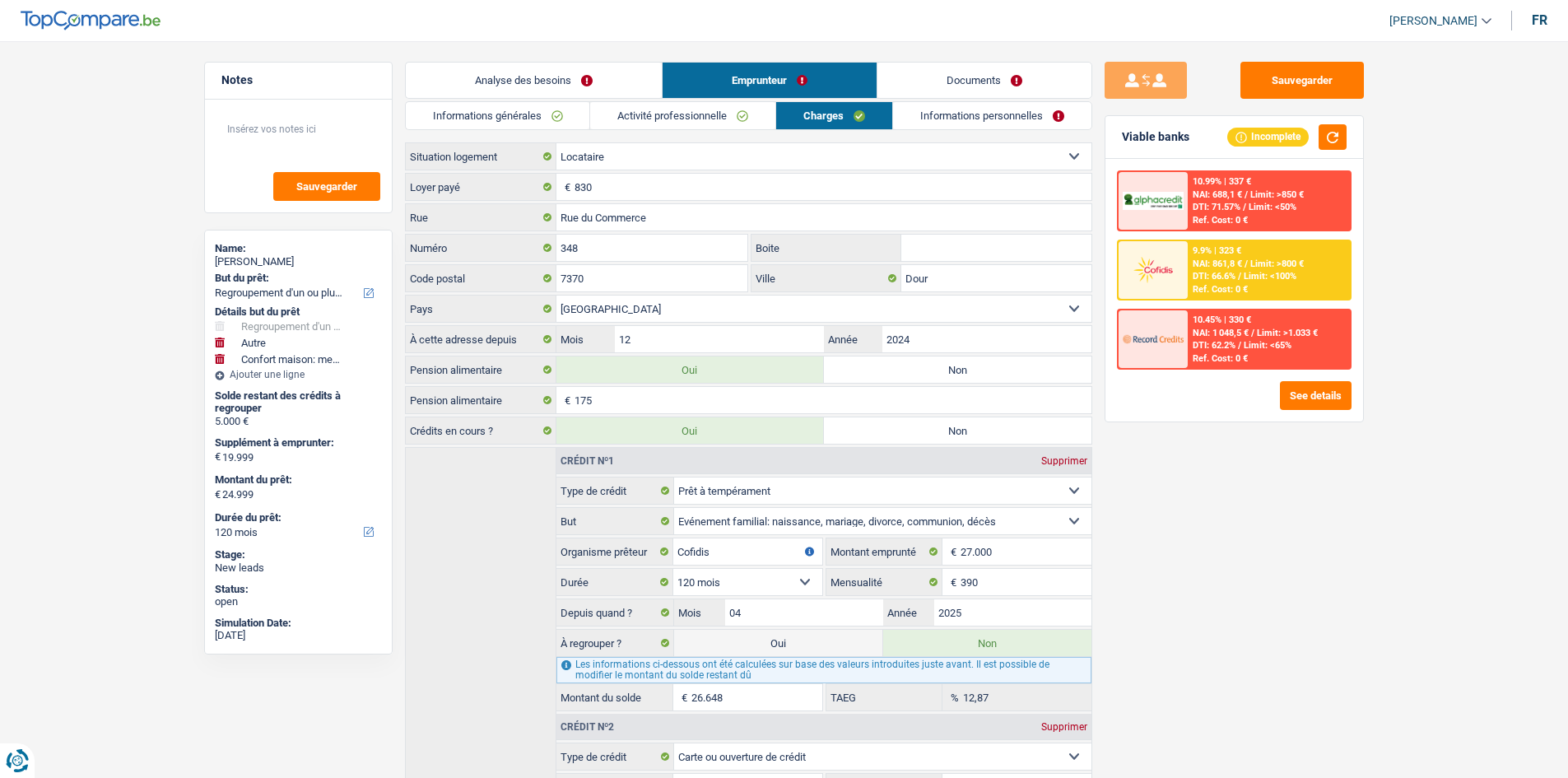 click on "Sauvegarder
Viable banks
Incomplete
10.99% | 337 €
NAI: 688,1 €
/
Limit: >850 €
DTI: 71.57%
/
Limit: <50%
Ref. Cost: 0 €
9.9% | 323 €
NAI: 861,8 €
/
Limit: >800 €
DTI: 66.6%
/               /       /" at bounding box center (1234, 404) 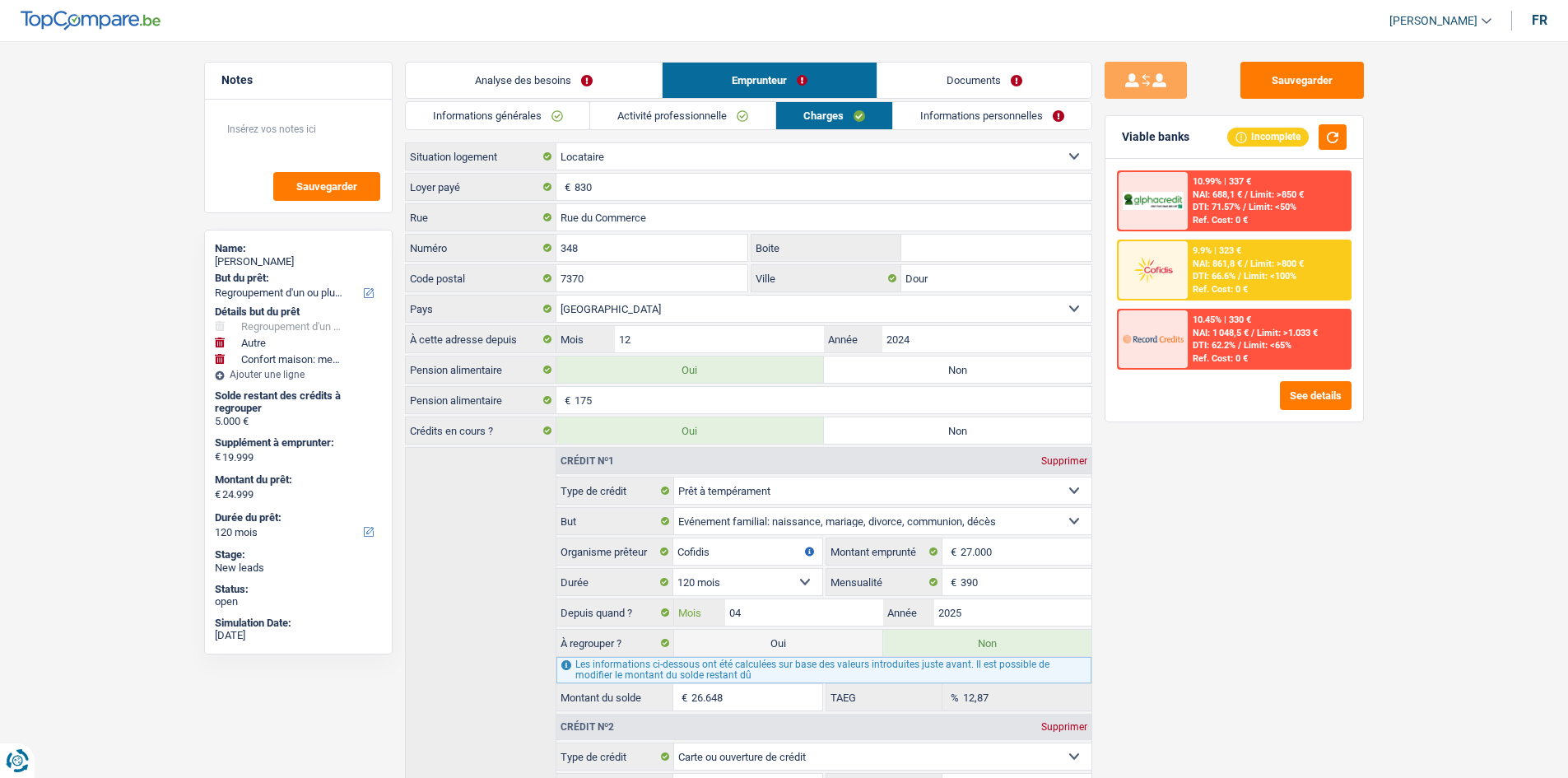 click on "04" at bounding box center [803, 613] 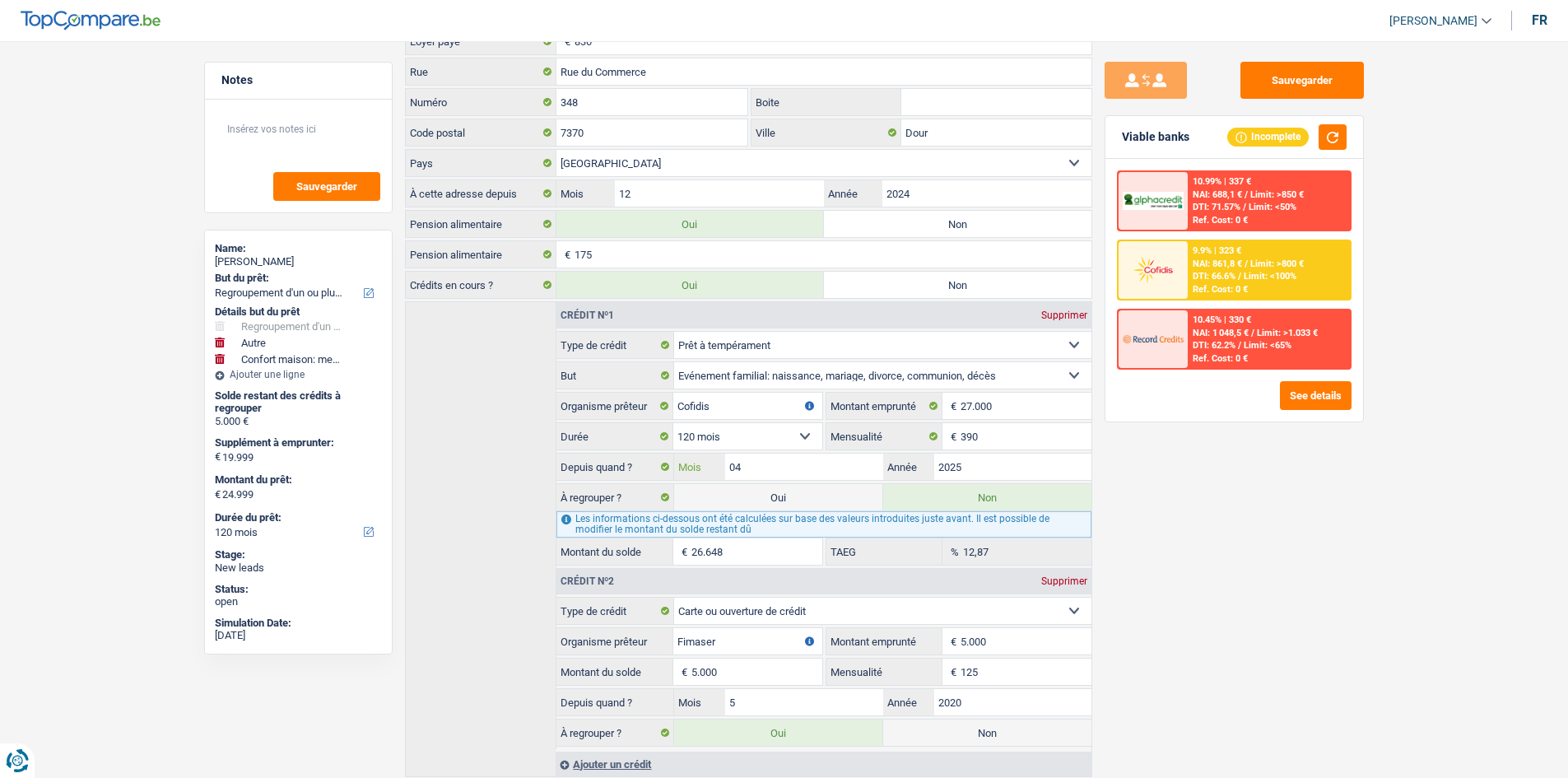 scroll, scrollTop: 0, scrollLeft: 0, axis: both 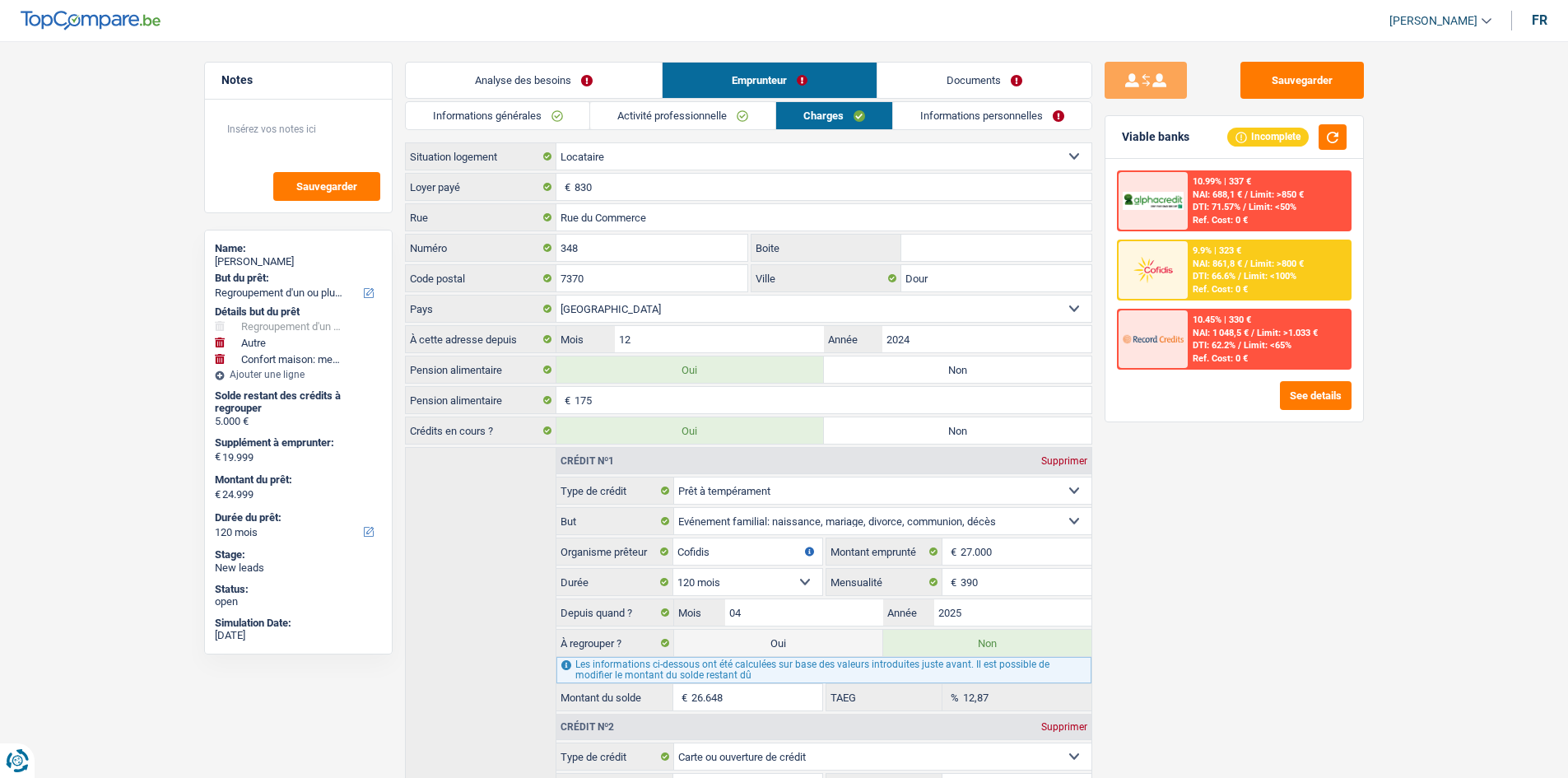 click on "Analyse des besoins" at bounding box center (533, 80) 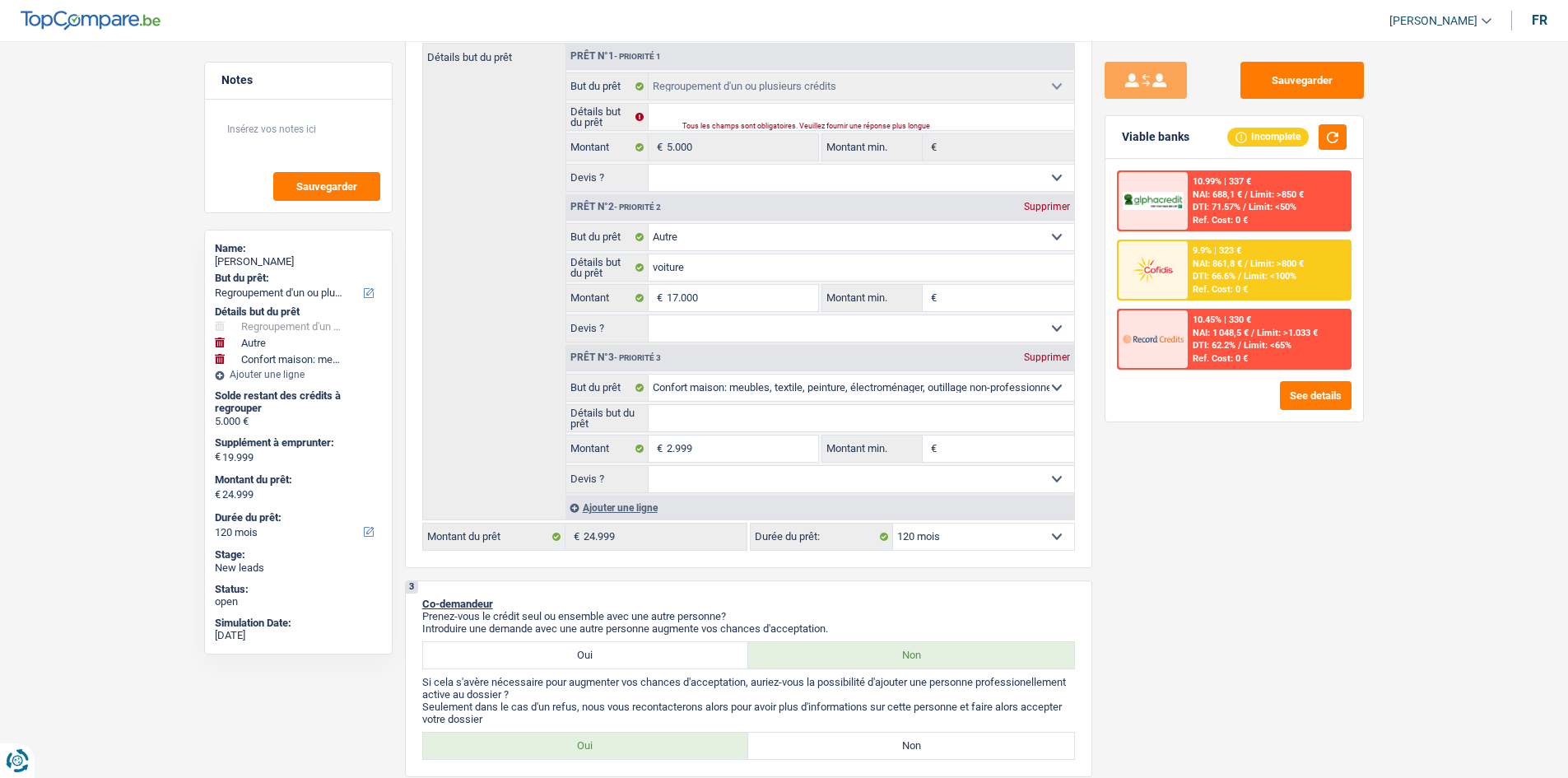 scroll, scrollTop: 195, scrollLeft: 0, axis: vertical 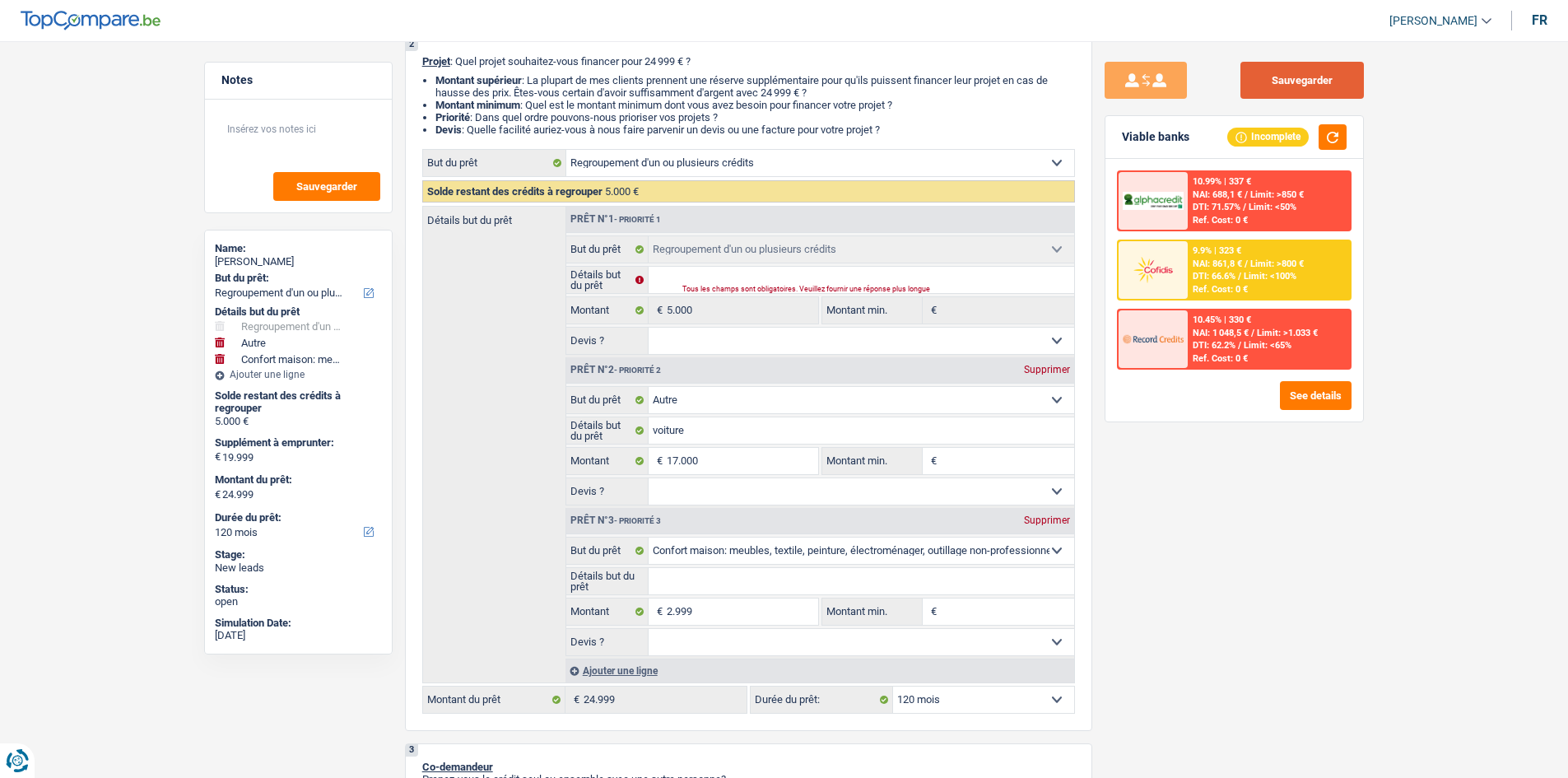 click on "Sauvegarder" at bounding box center [1302, 80] 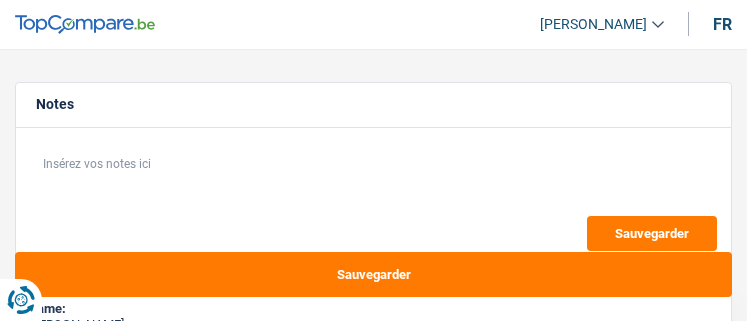 select on "car" 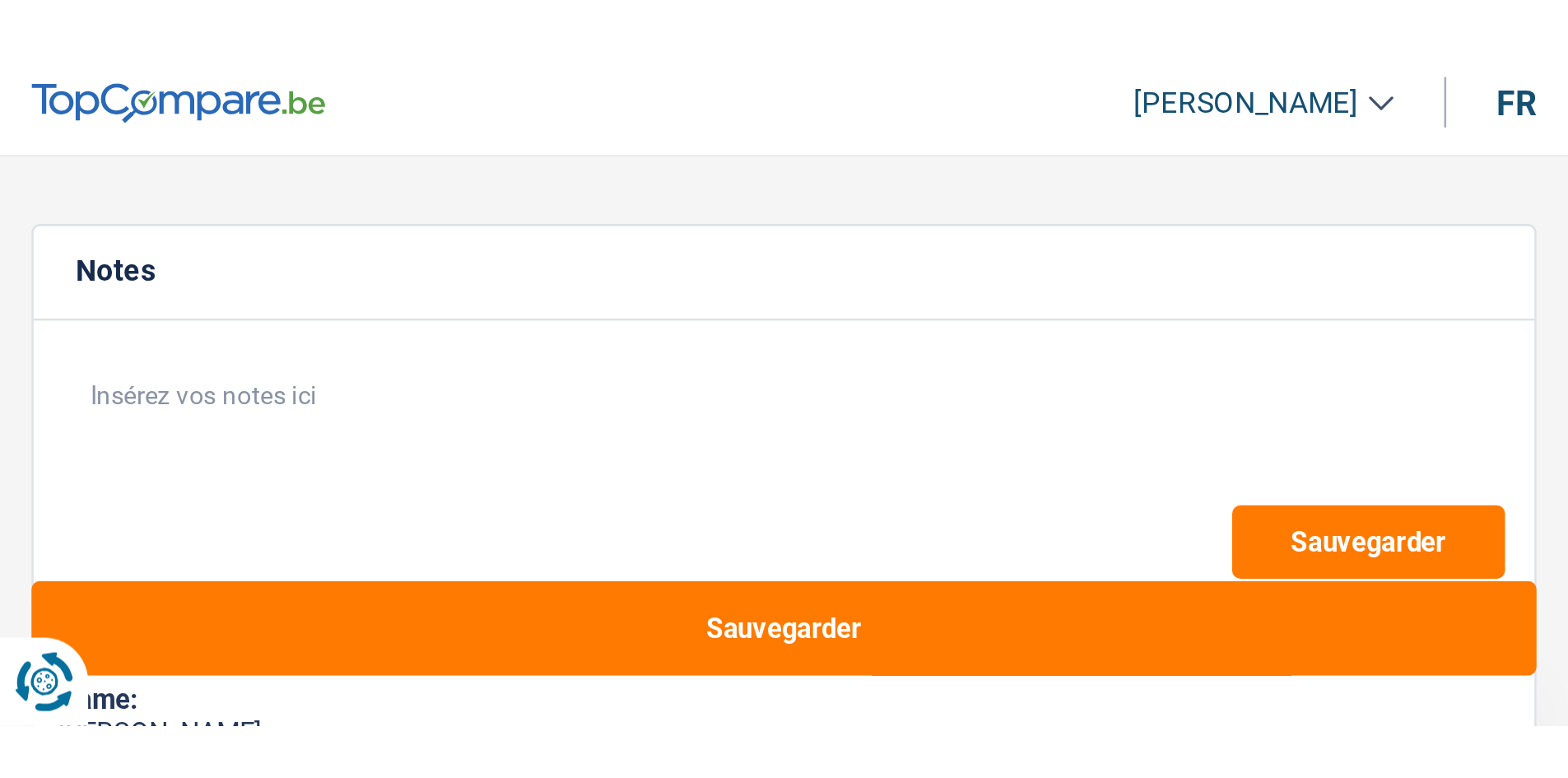 scroll, scrollTop: 0, scrollLeft: 0, axis: both 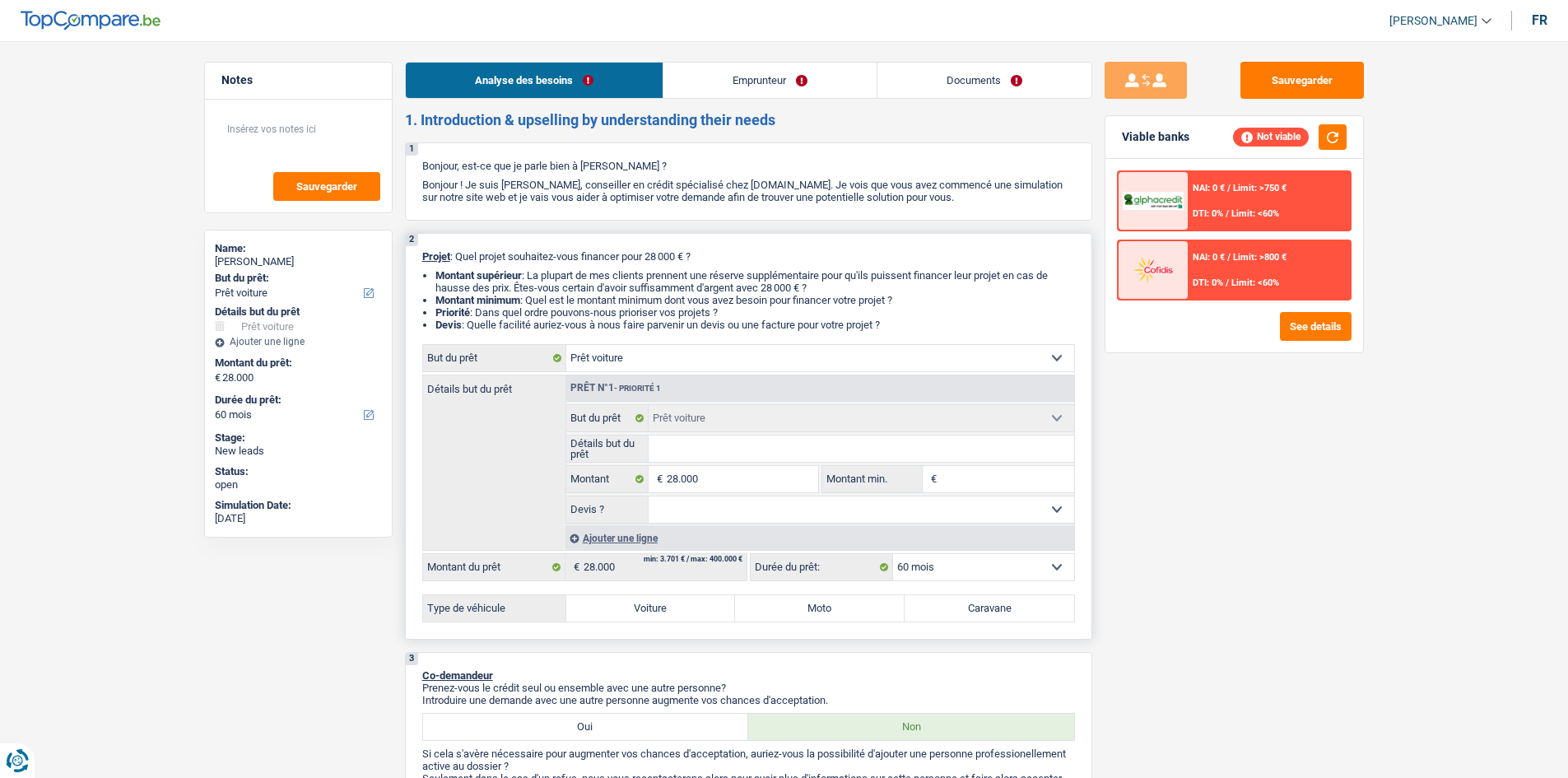 click on "Détails but du prêt" at bounding box center (861, 449) 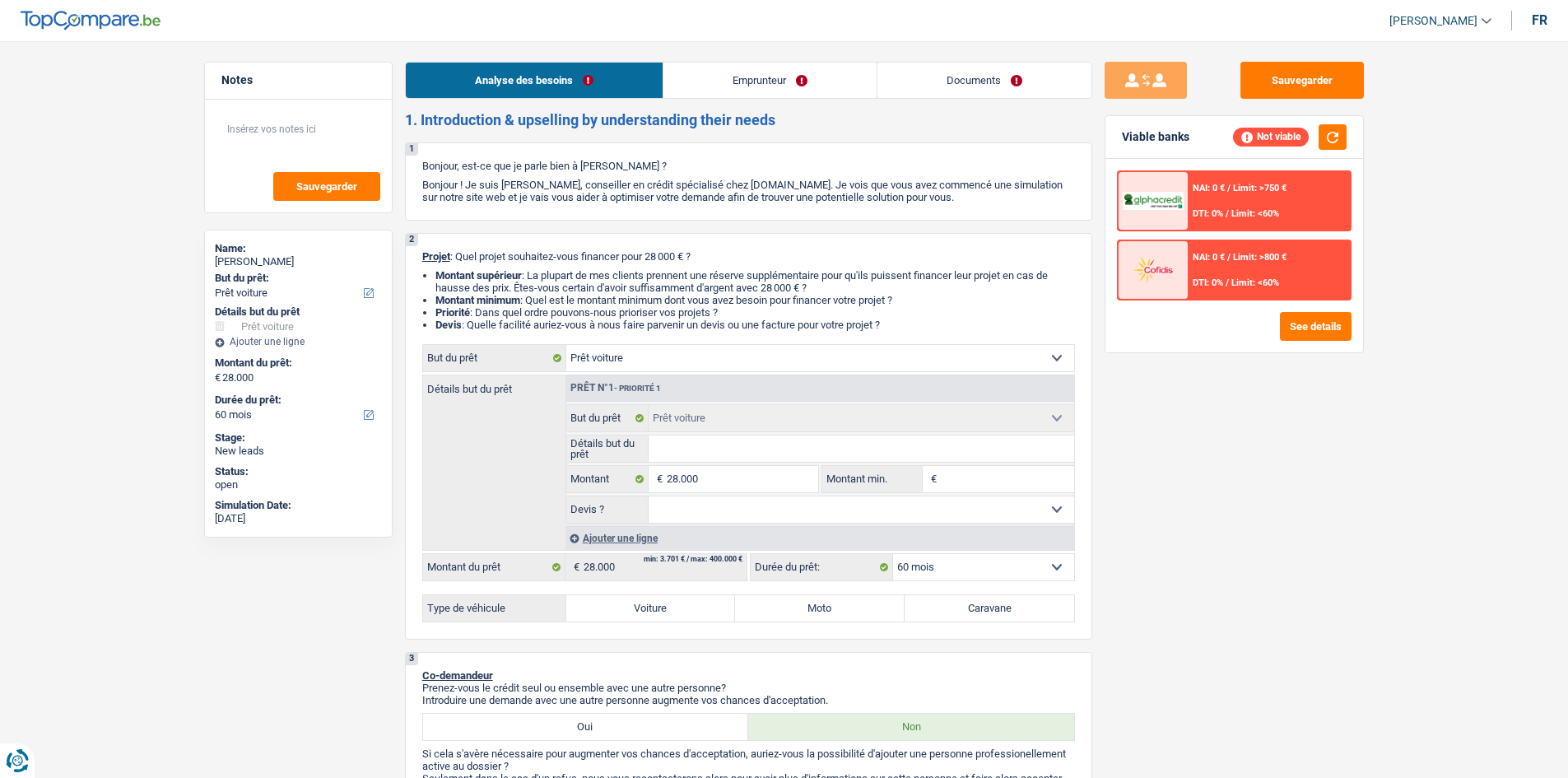 type on "g" 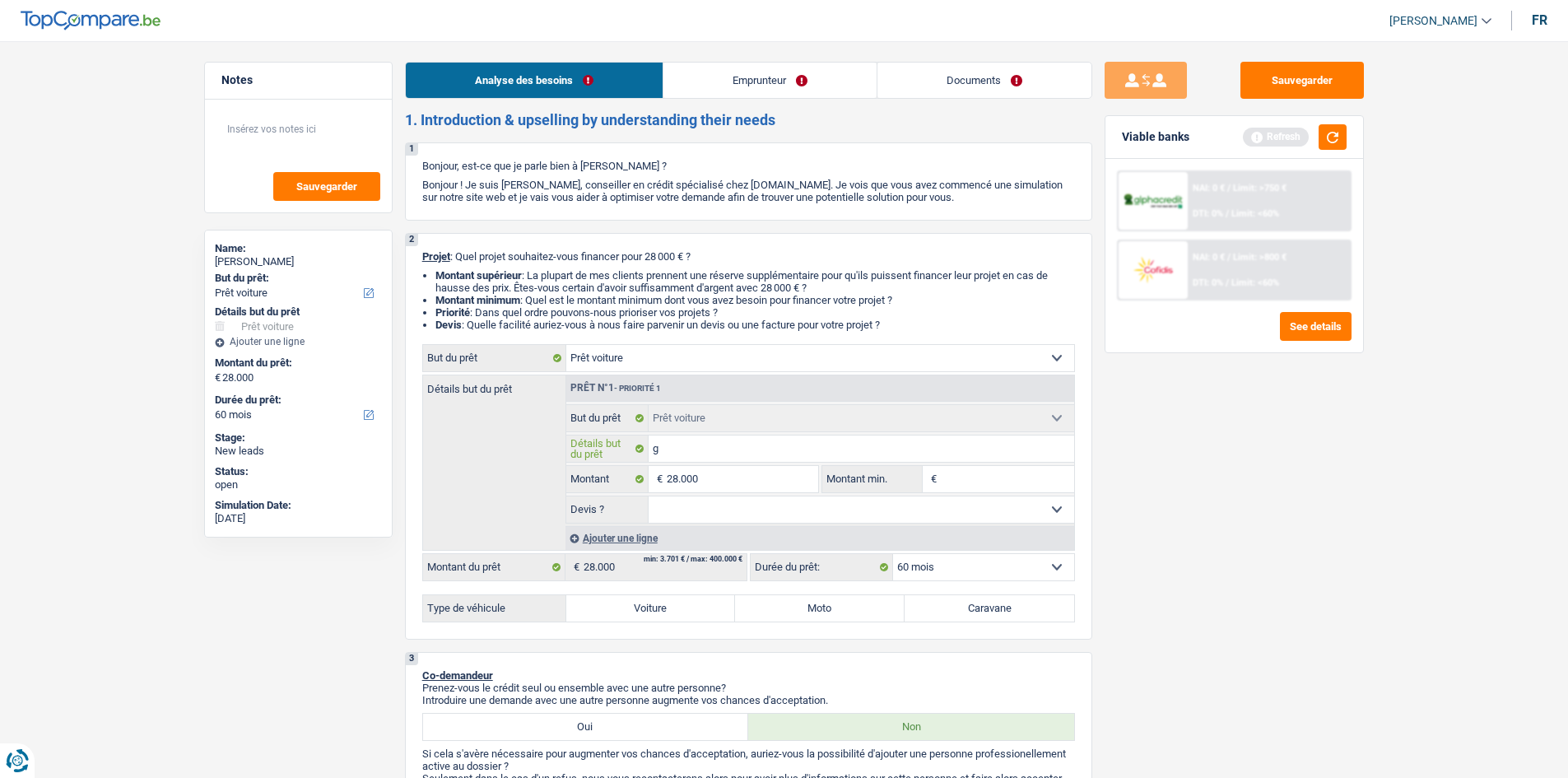 type on "go" 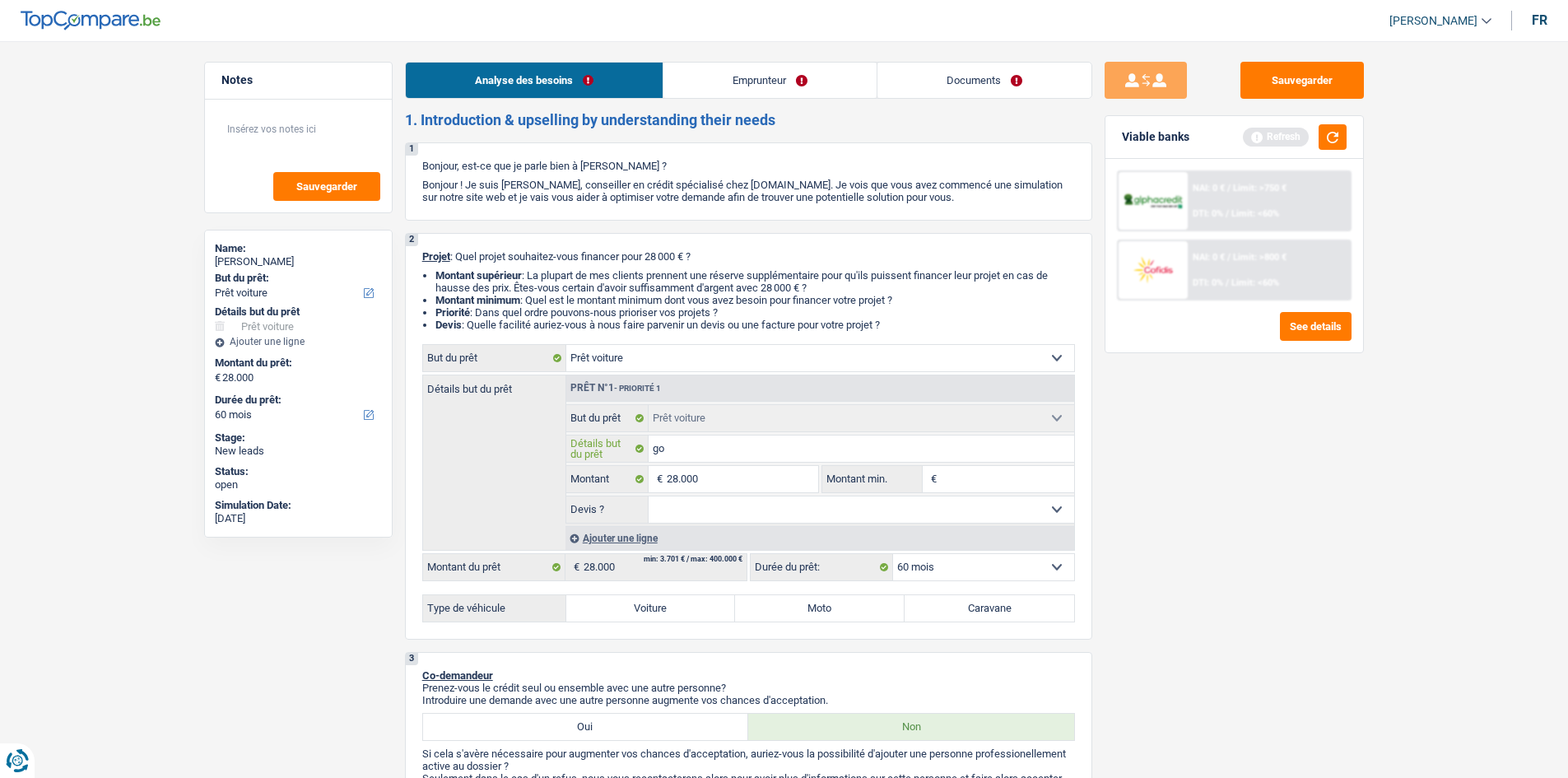 type on "gol" 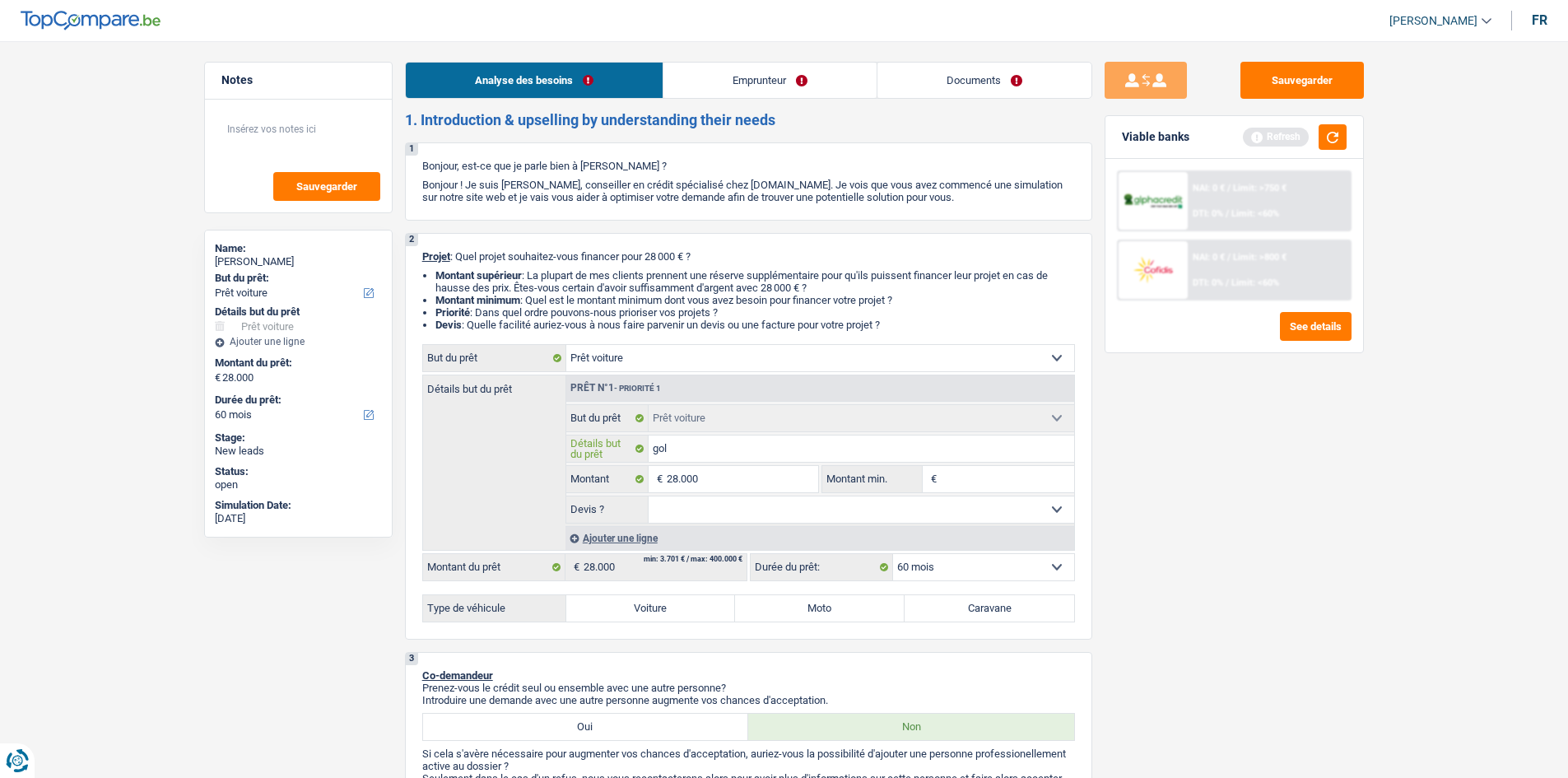 type on "golf" 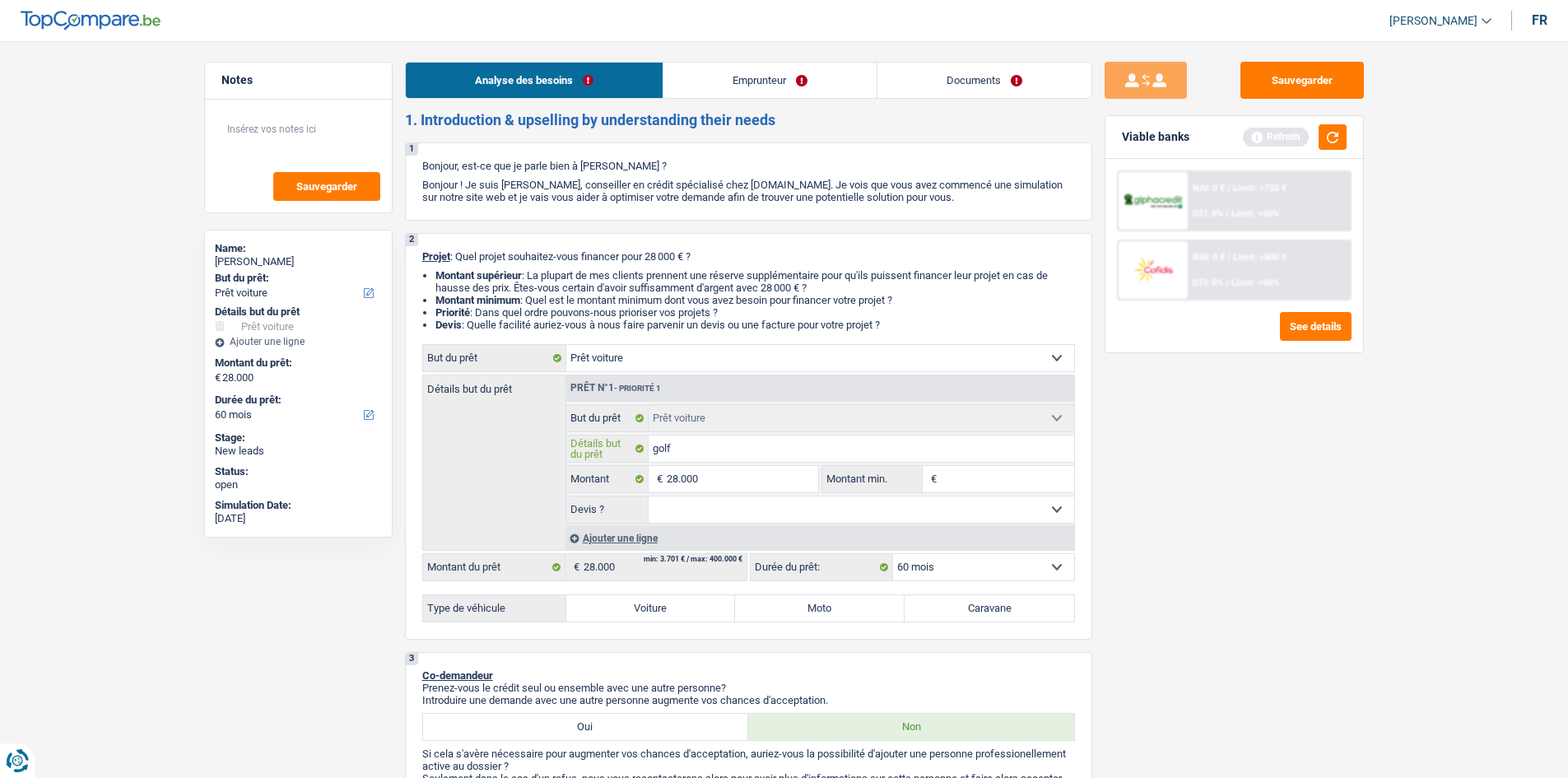 type on "golf" 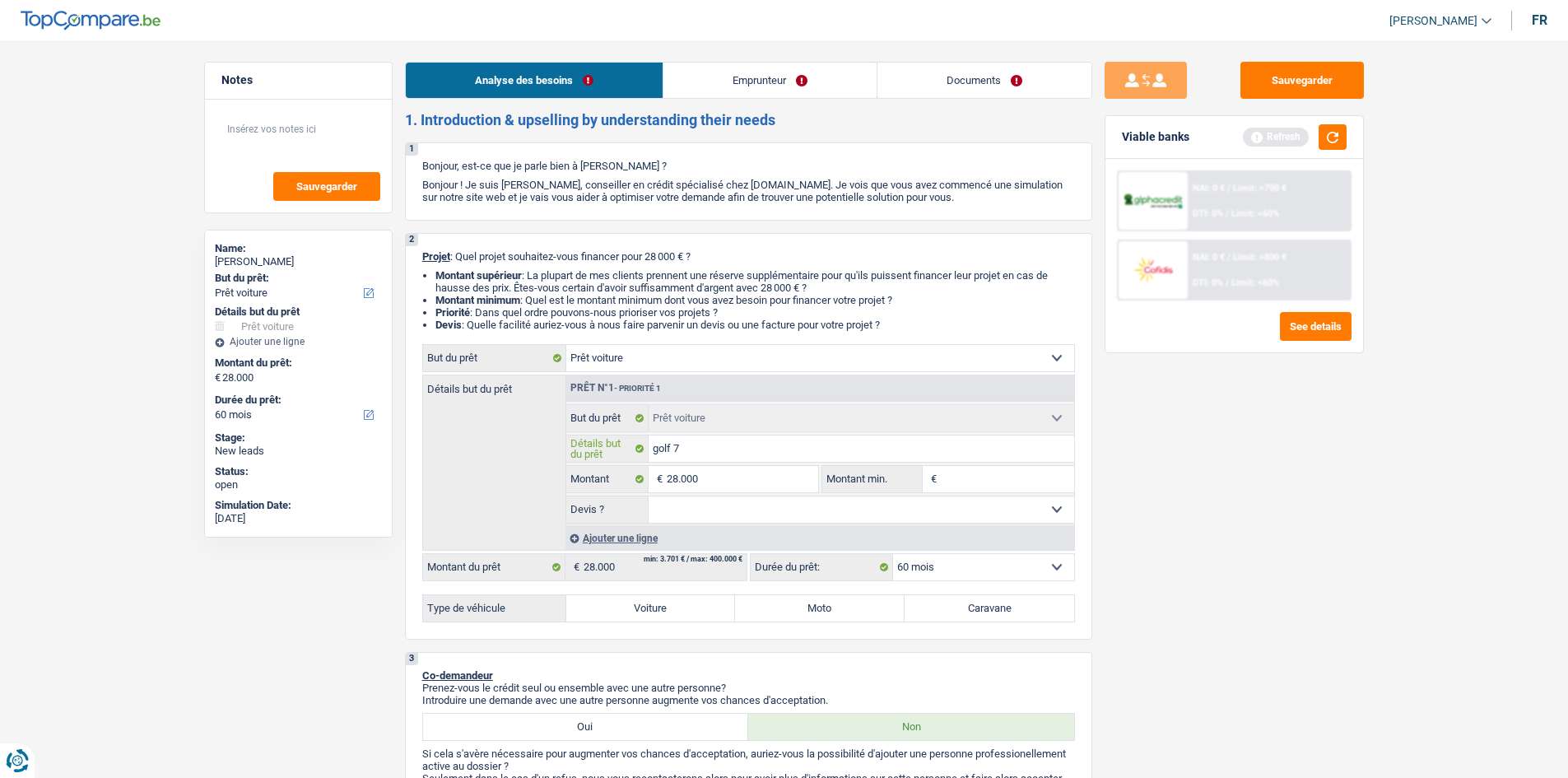 type on "golf 7" 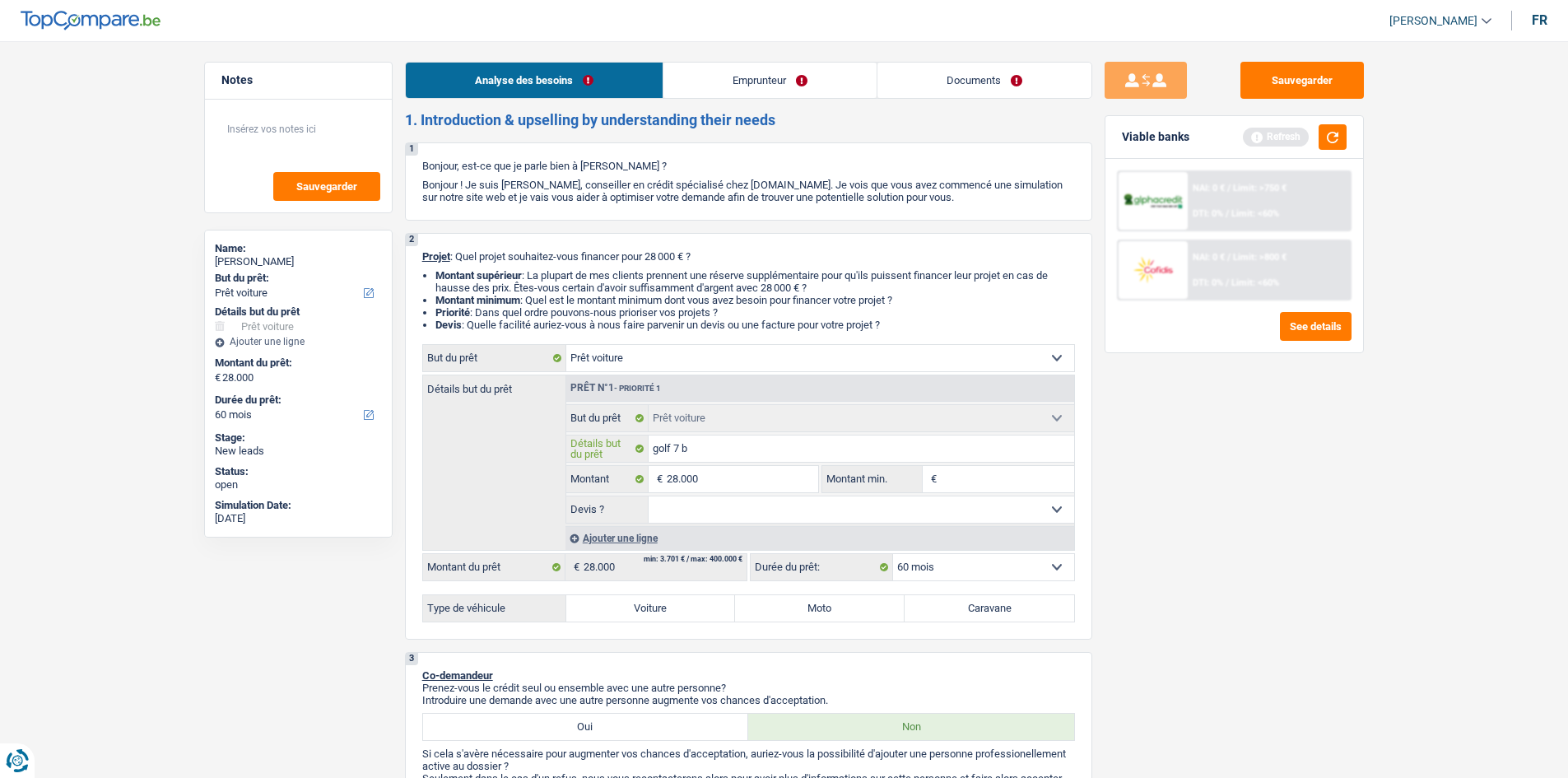 type on "golf 7 br" 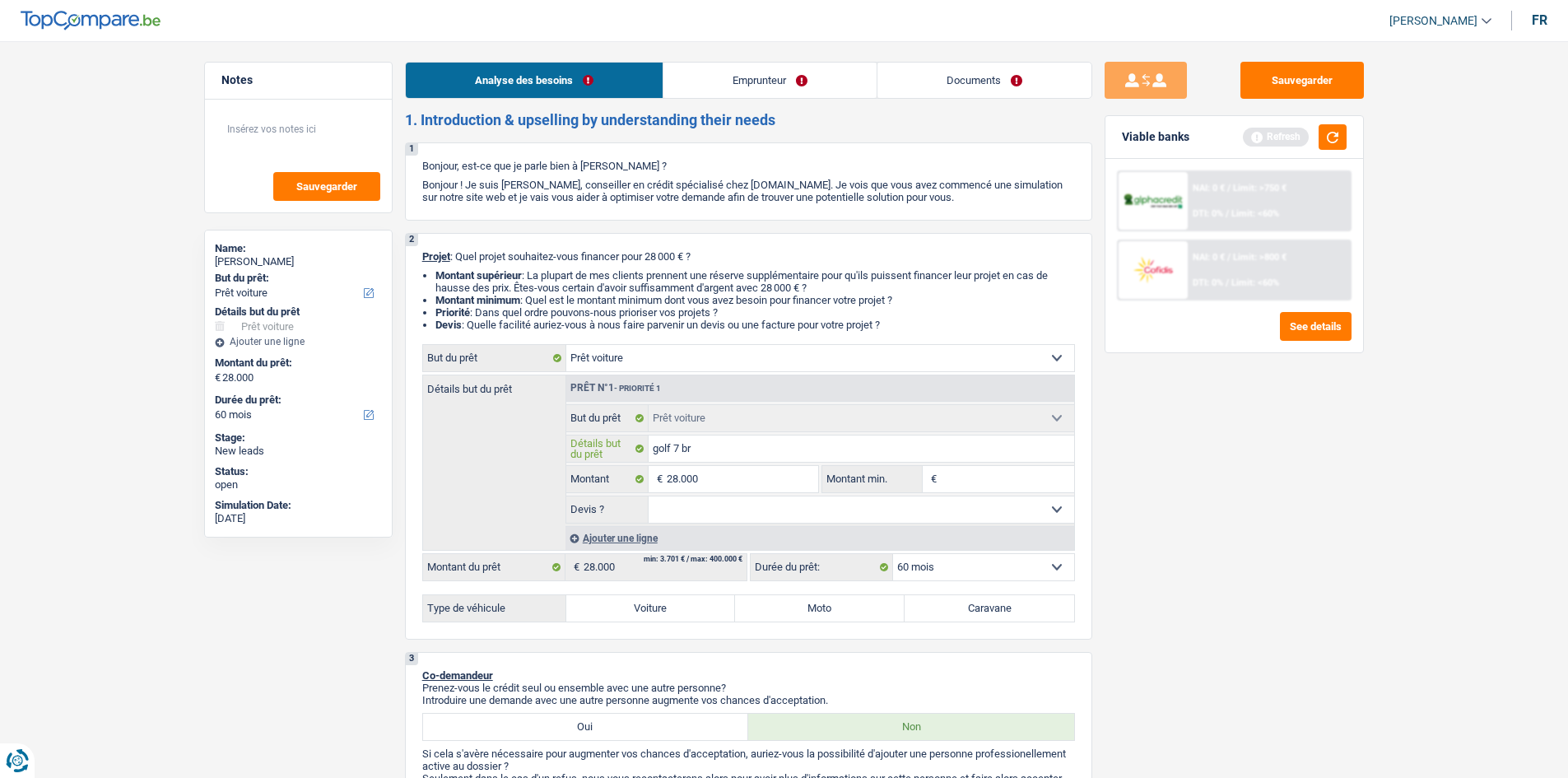 type on "golf 7 bre" 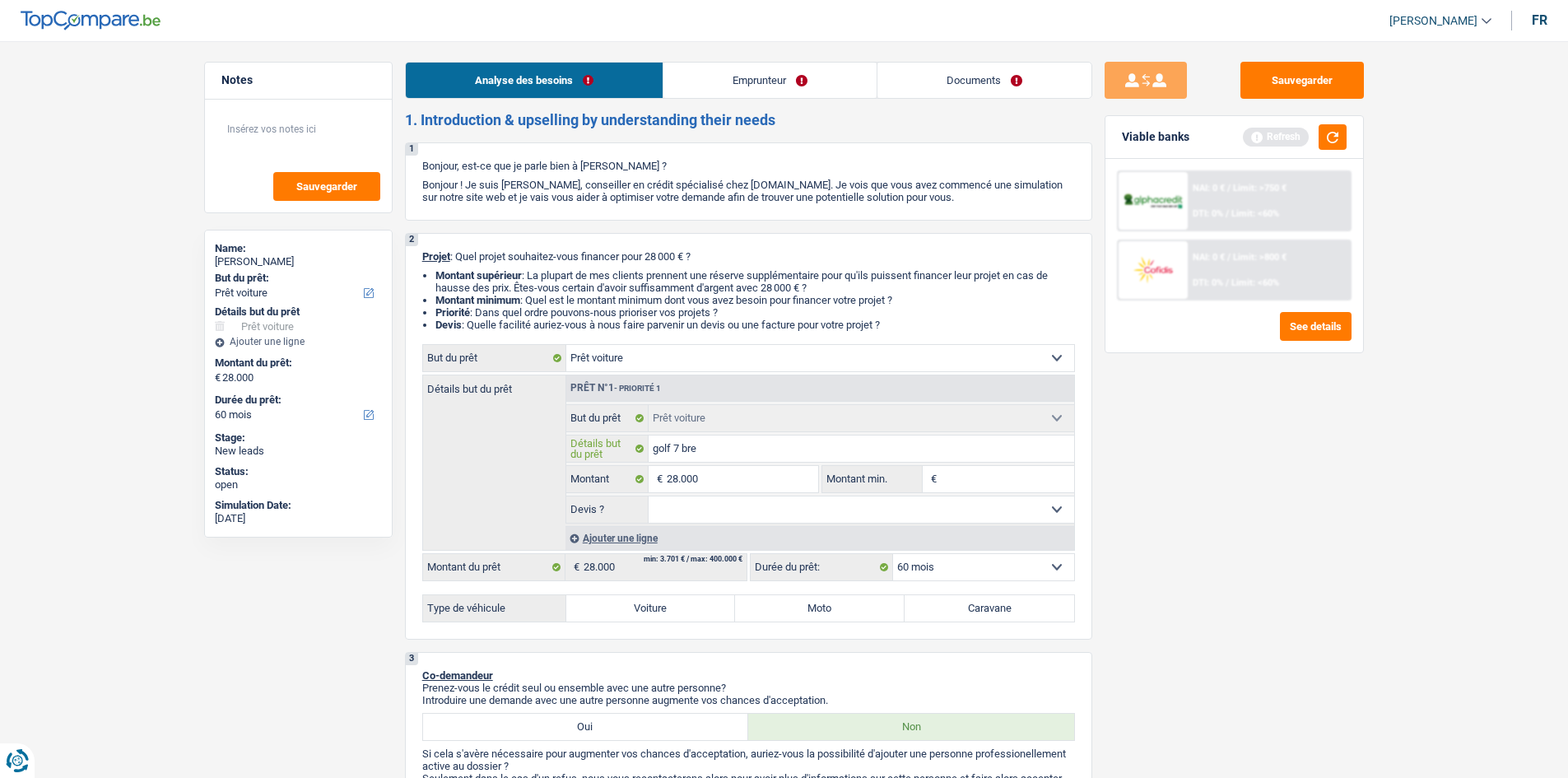 type on "golf 7 brea" 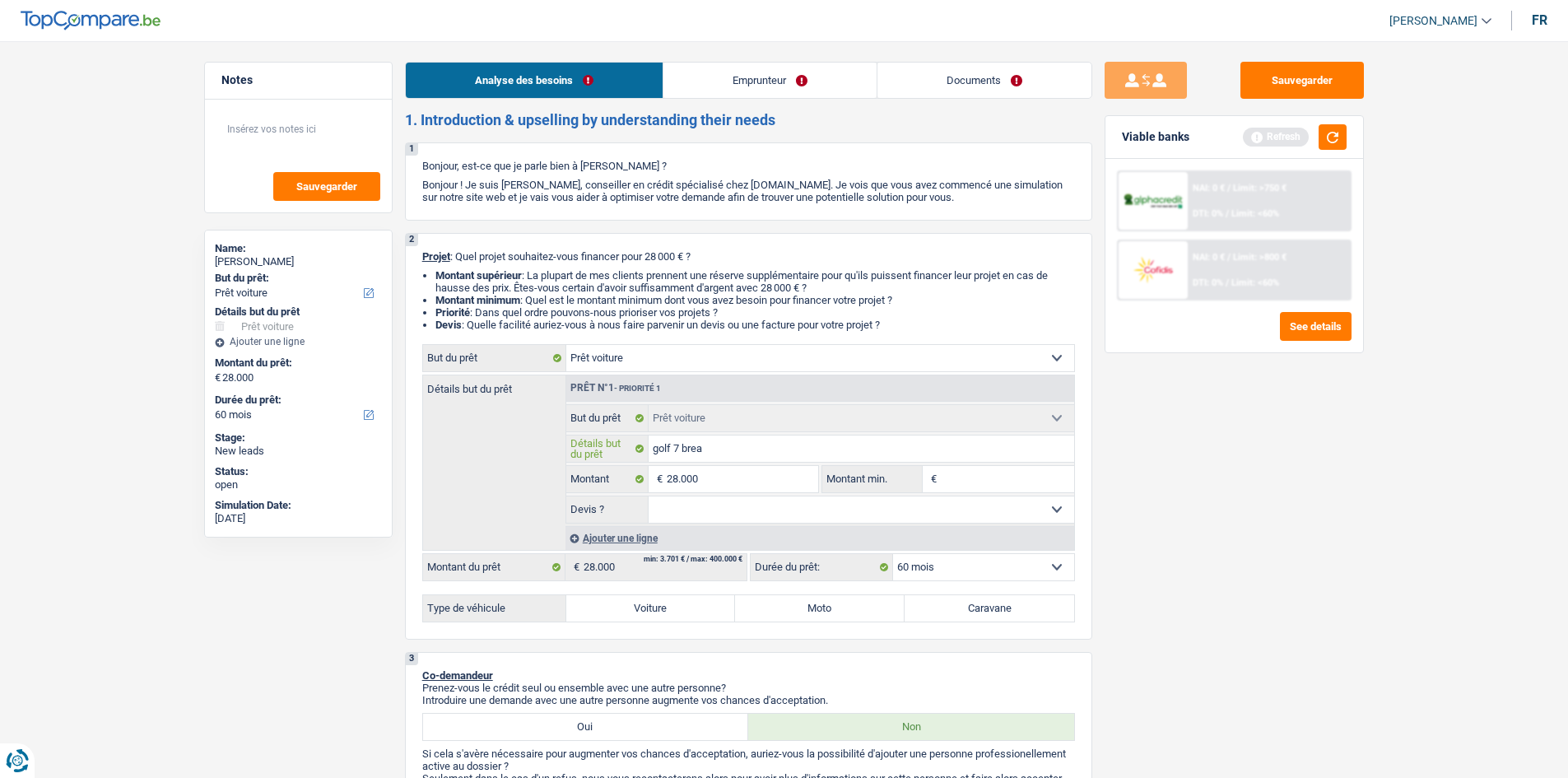type on "golf 7 break" 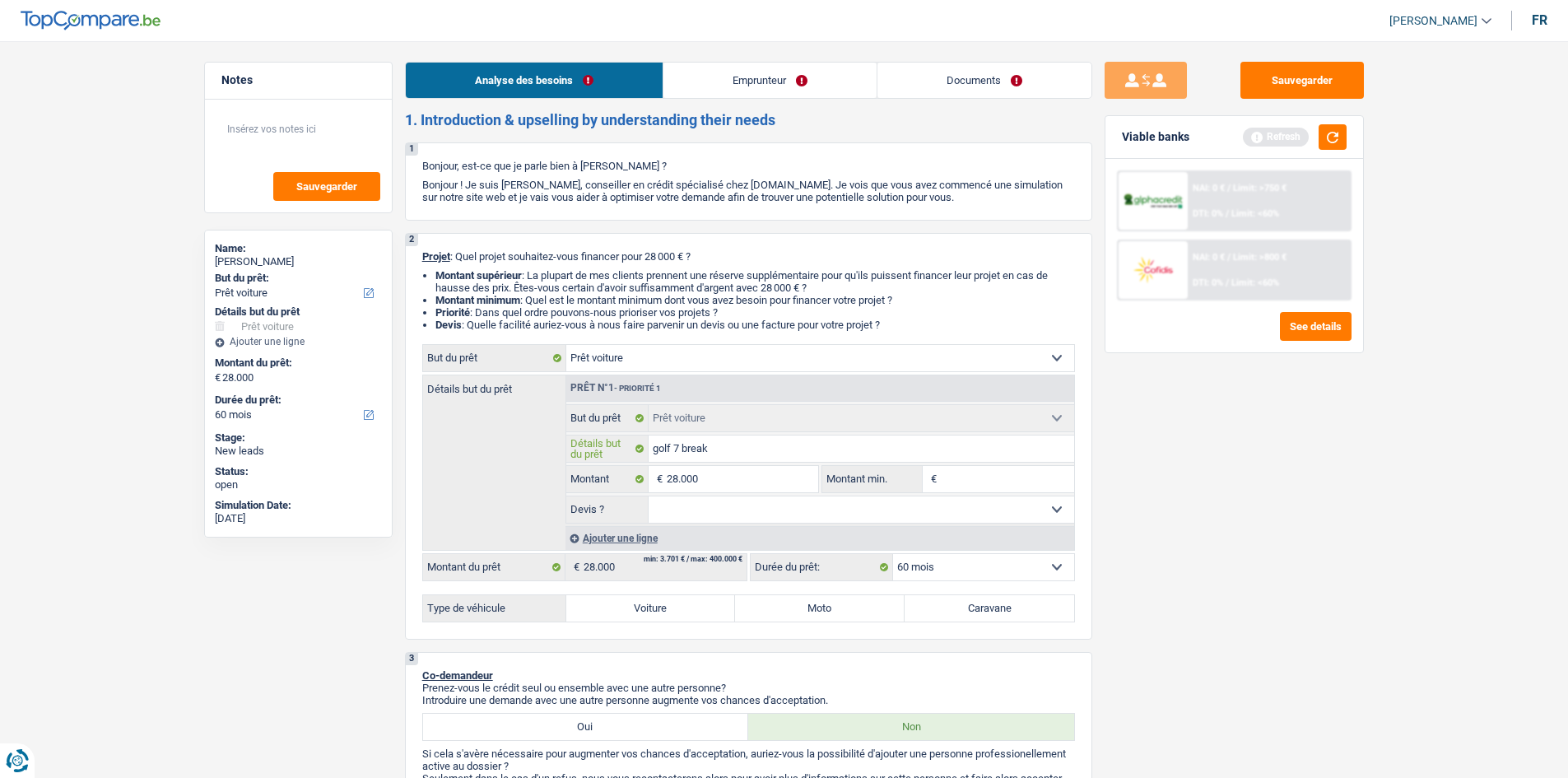 type on "golf 7 break" 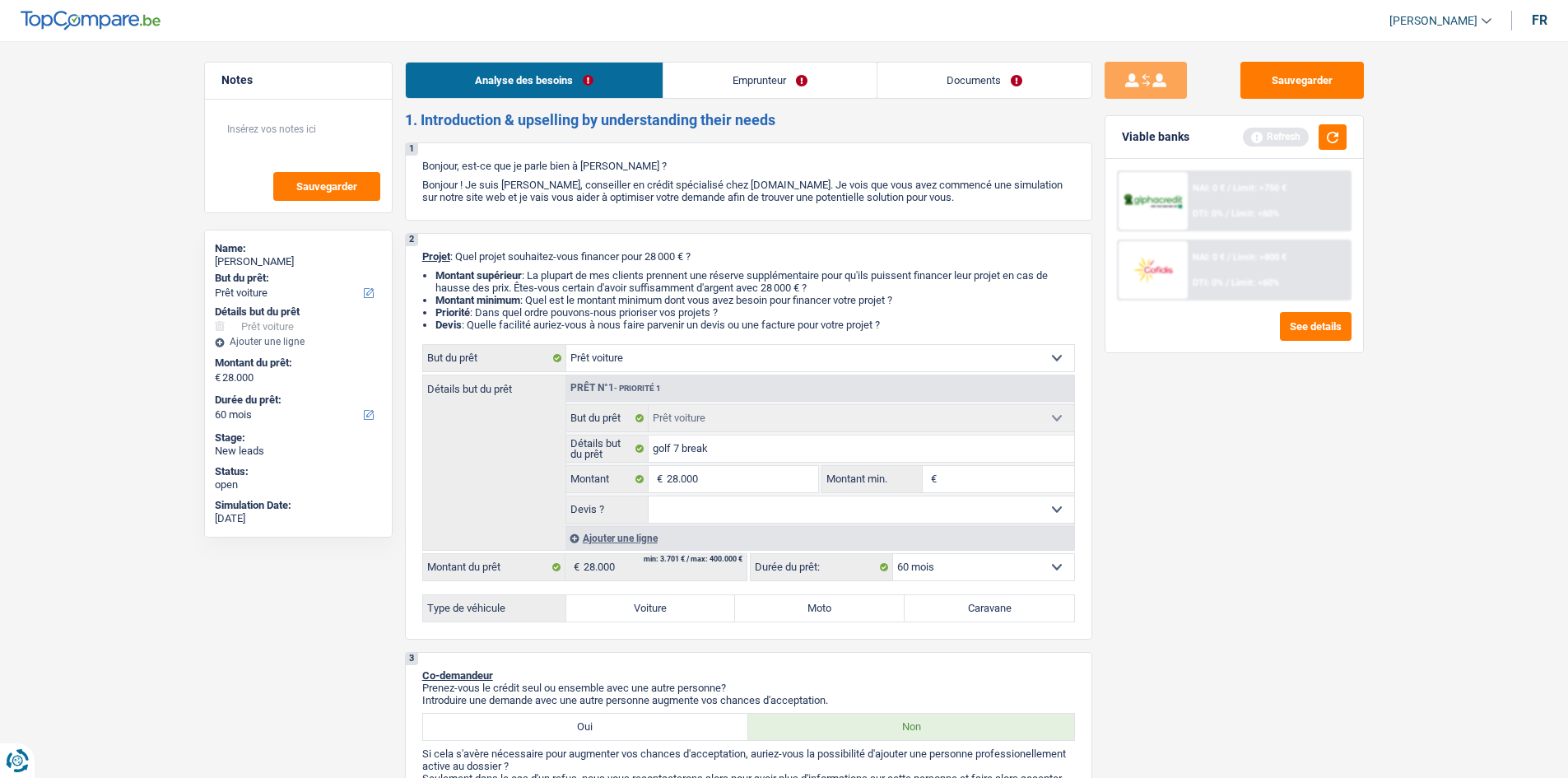 click on "Notes
Sauvegarder
Name:   Ashley De Potter   But du prêt: Confort maison: meubles, textile, peinture, électroménager, outillage non-professionnel Hifi, multimédia, gsm, ordinateur Aménagement: frais d'installation, déménagement Evénement familial: naissance, mariage, divorce, communion, décès Frais médicaux Frais d'études Frais permis de conduire Loisirs: voyage, sport, musique Rafraîchissement: petits travaux maison et jardin Frais judiciaires Réparation voiture Prêt rénovation Prêt énergie Prêt voiture Taxes, impôts non professionnels Rénovation bien à l'étranger Dettes familiales Assurance Autre
Sélectionner une option
Détails but du prêt
Confort maison: meubles, textile, peinture, électroménager, outillage non-professionnel Hifi, multimédia, gsm, ordinateur Aménagement: frais d'installation, déménagement Frais médicaux Frais d'études Autre" at bounding box center (784, 1387) 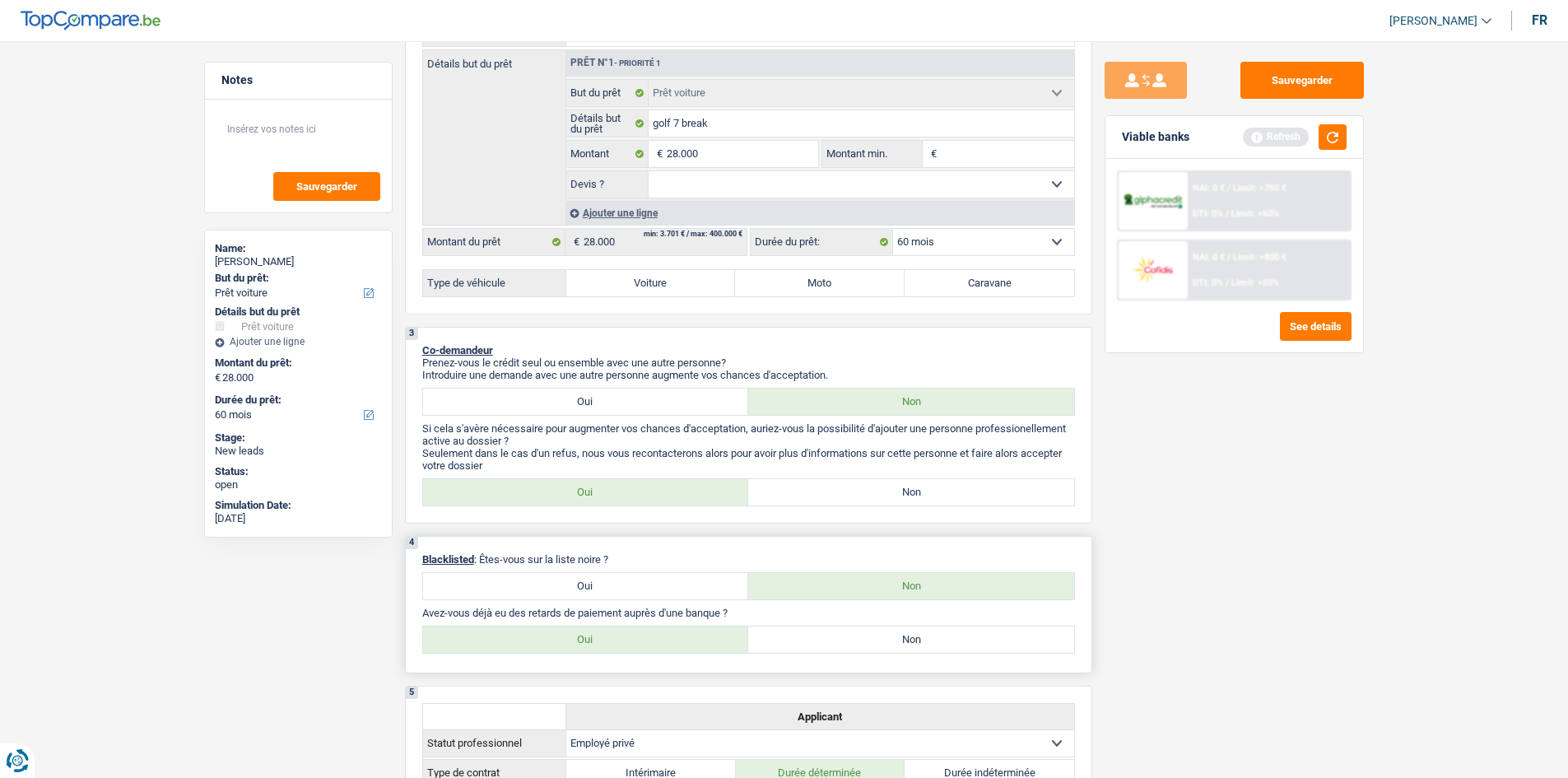 scroll, scrollTop: 329, scrollLeft: 0, axis: vertical 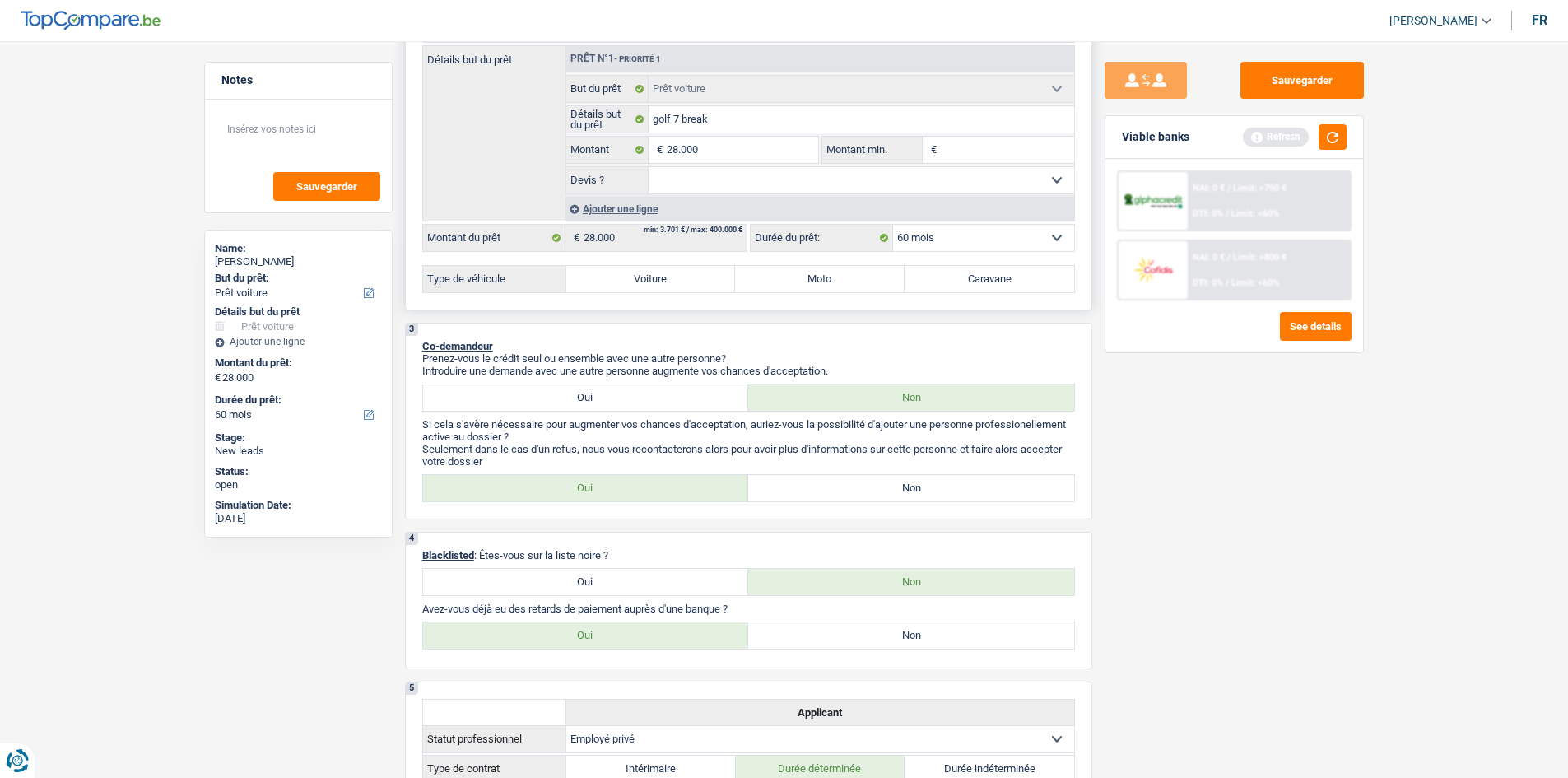 click on "Voiture" at bounding box center [651, 279] 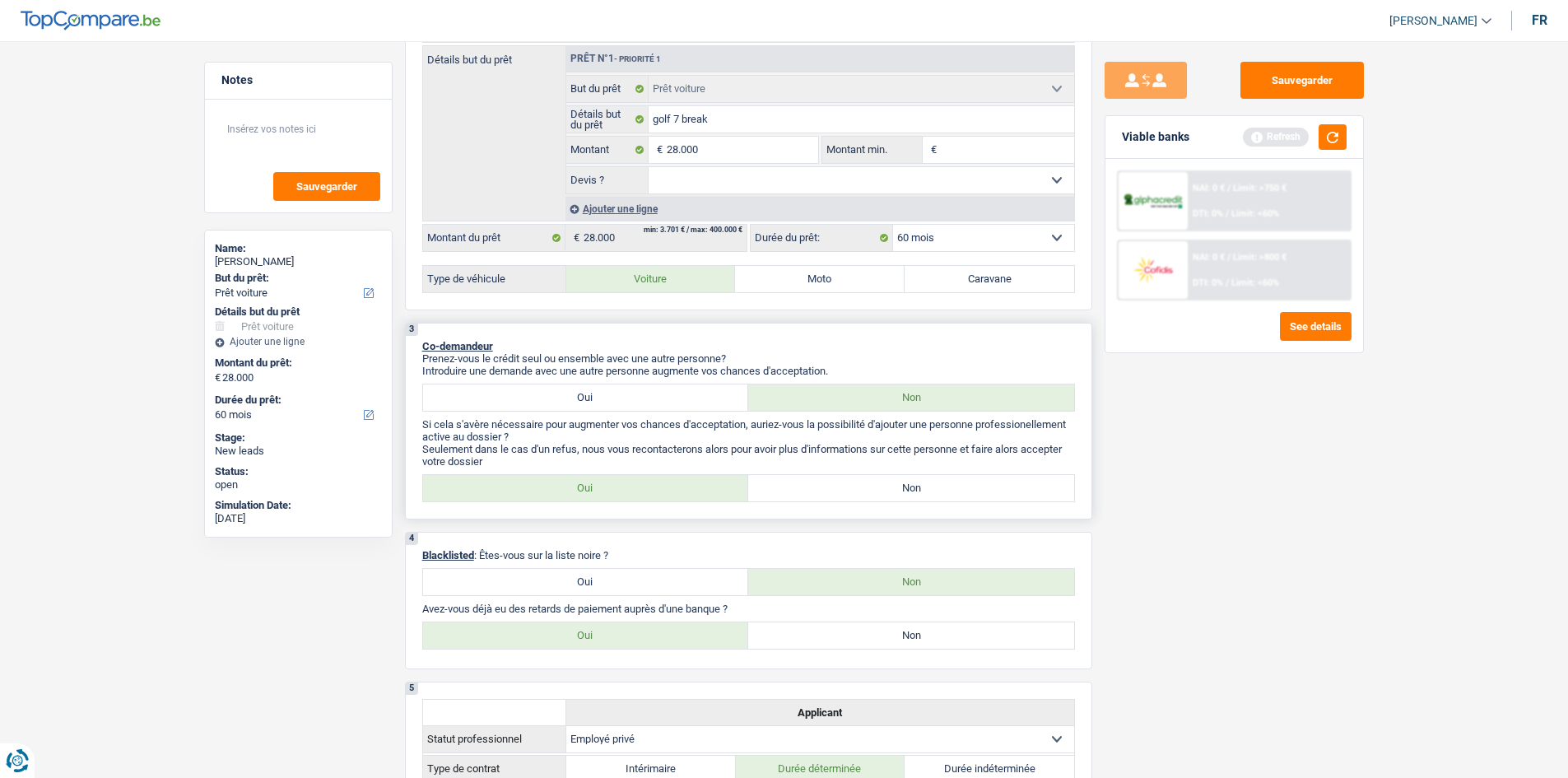 radio on "true" 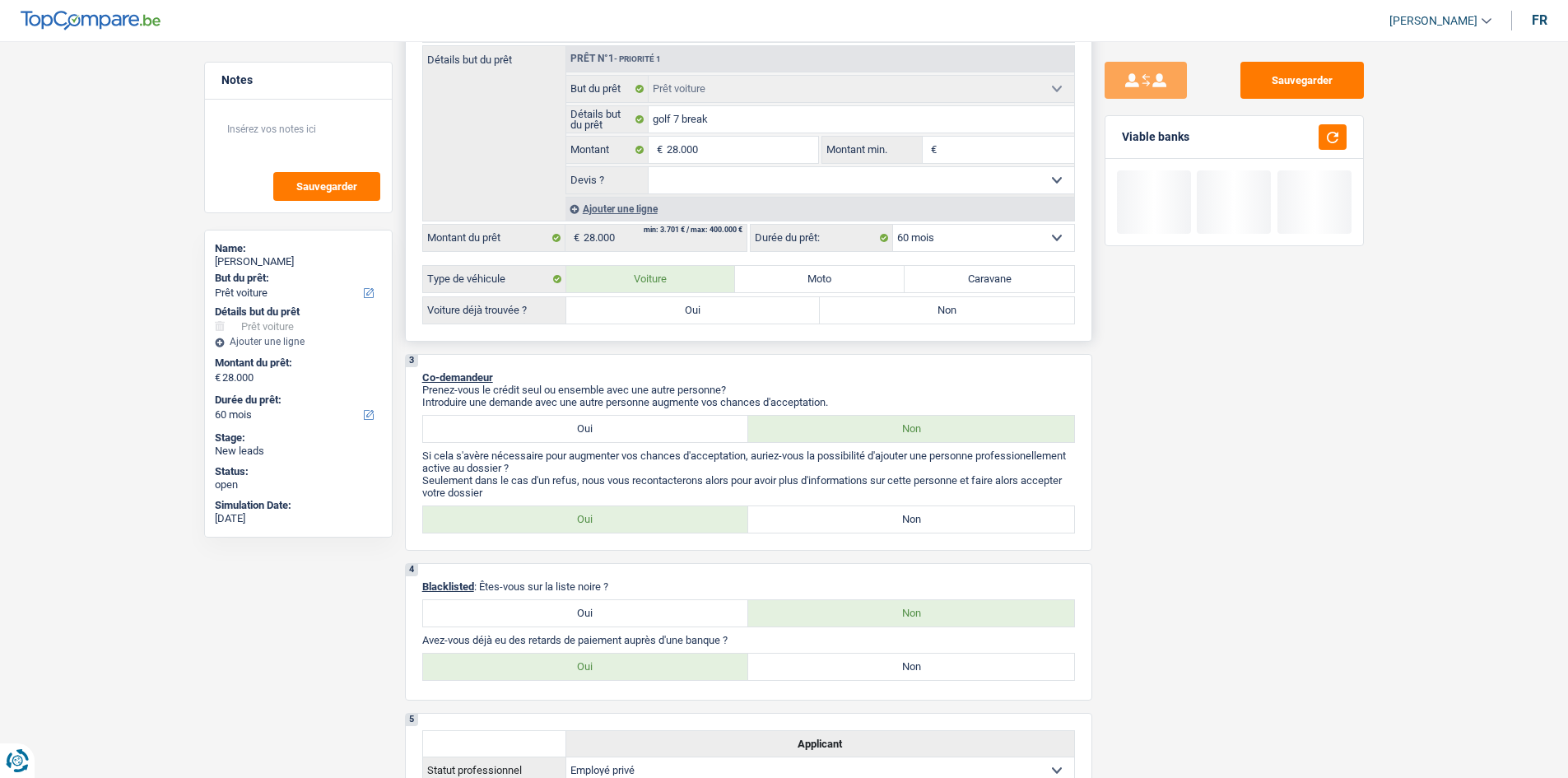 click on "Oui" at bounding box center [693, 310] 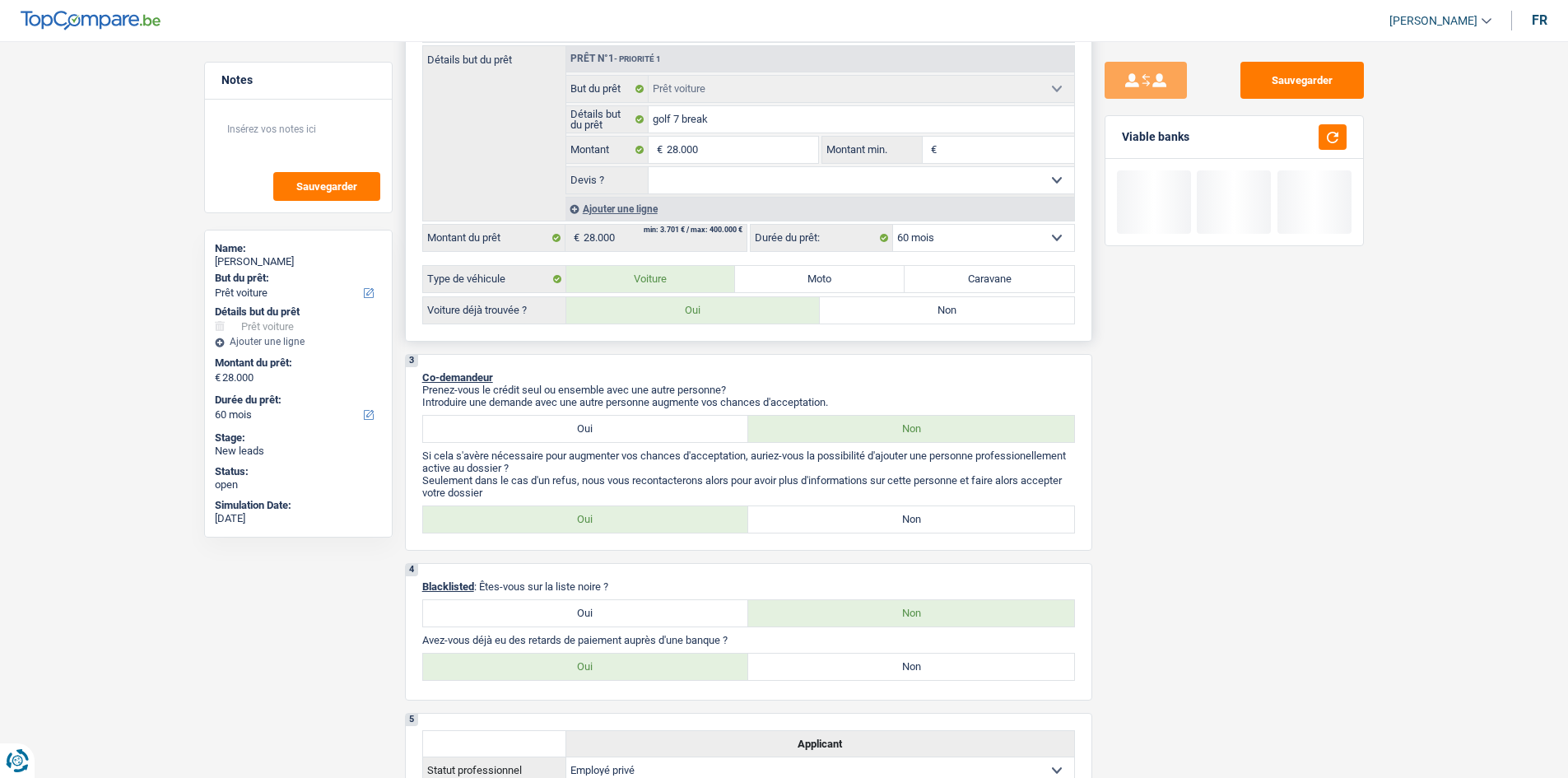 radio on "true" 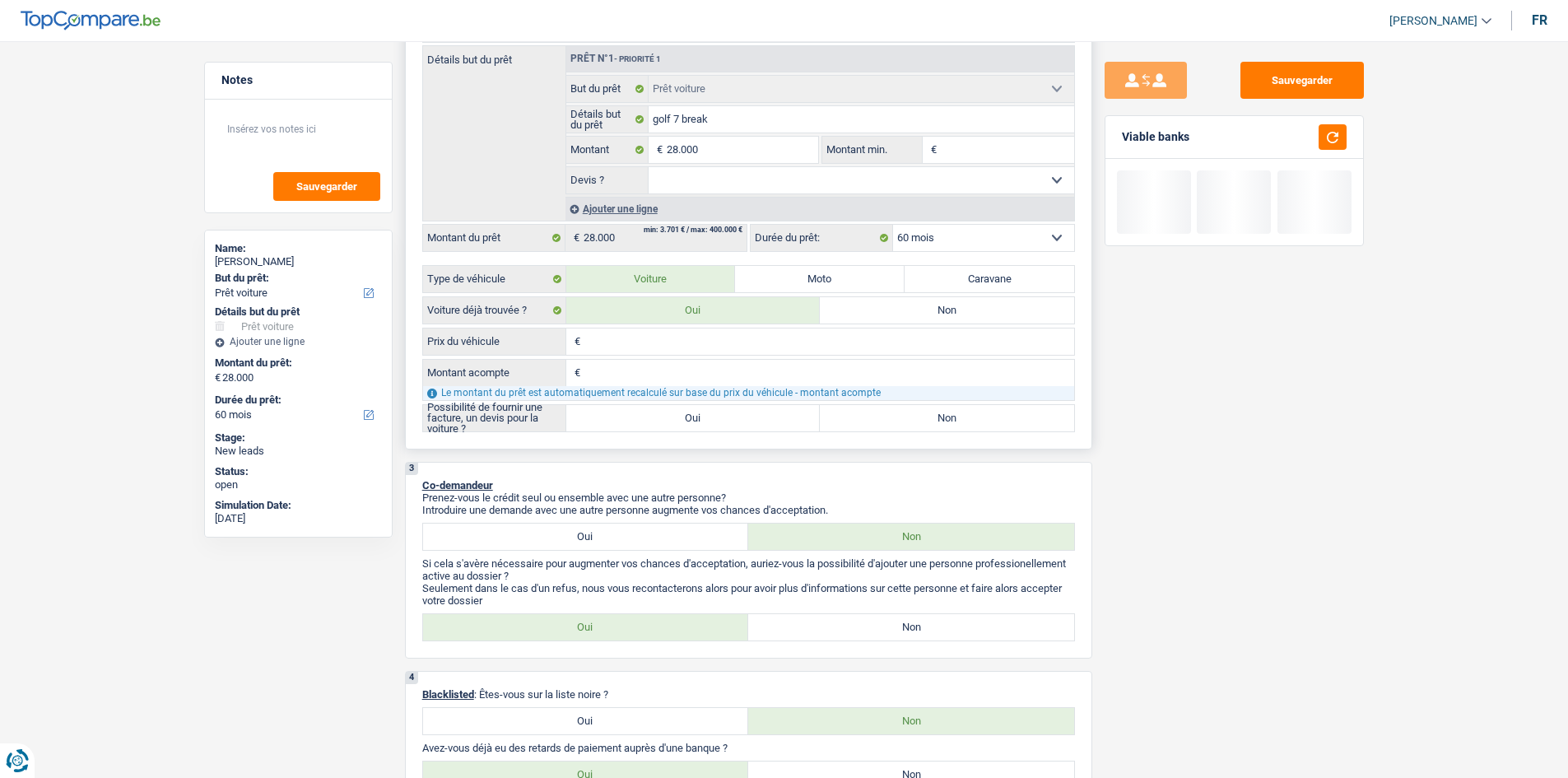 click on "Oui" at bounding box center (693, 418) 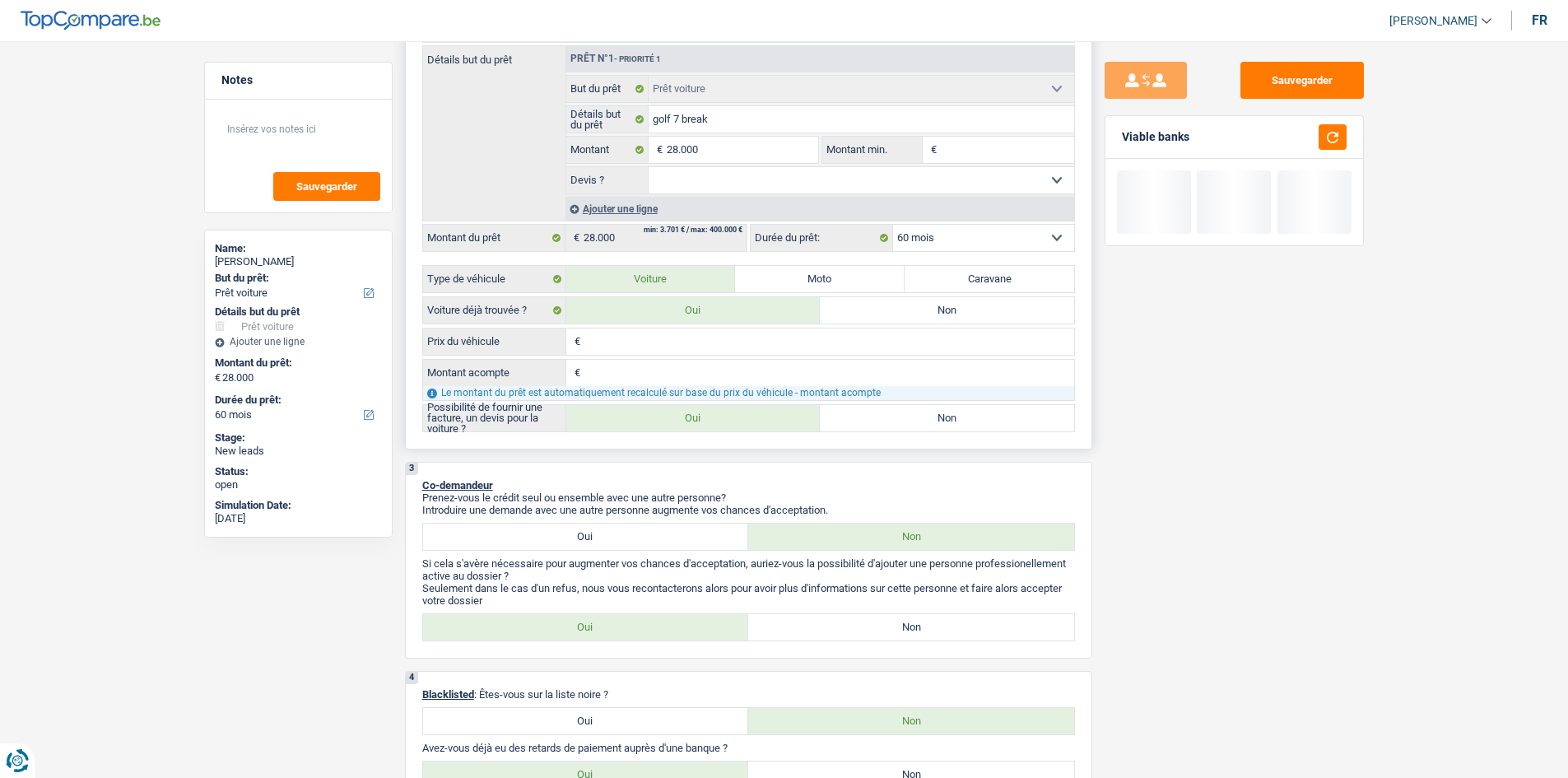 radio on "true" 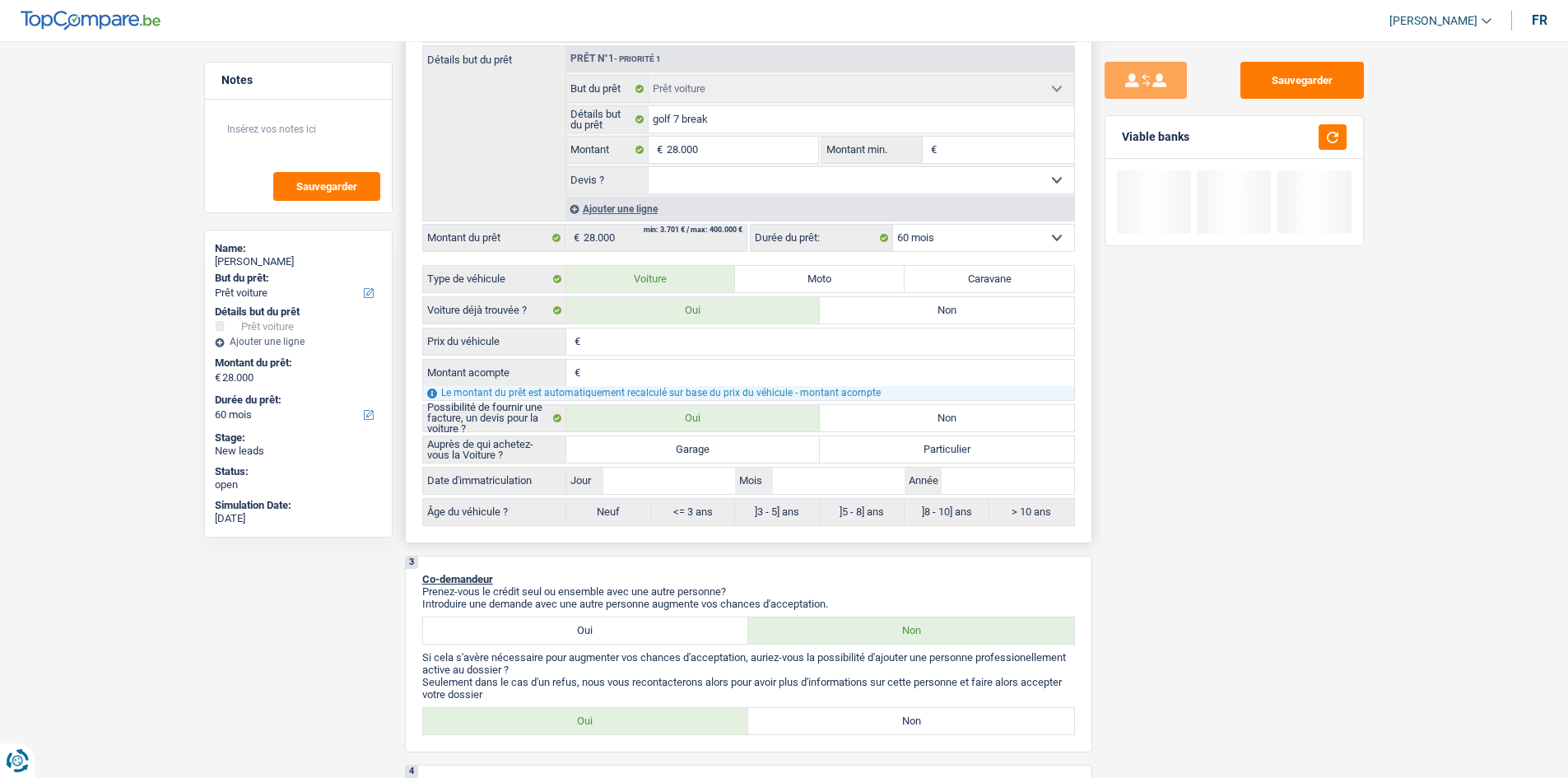 click on "Garage" at bounding box center [693, 450] 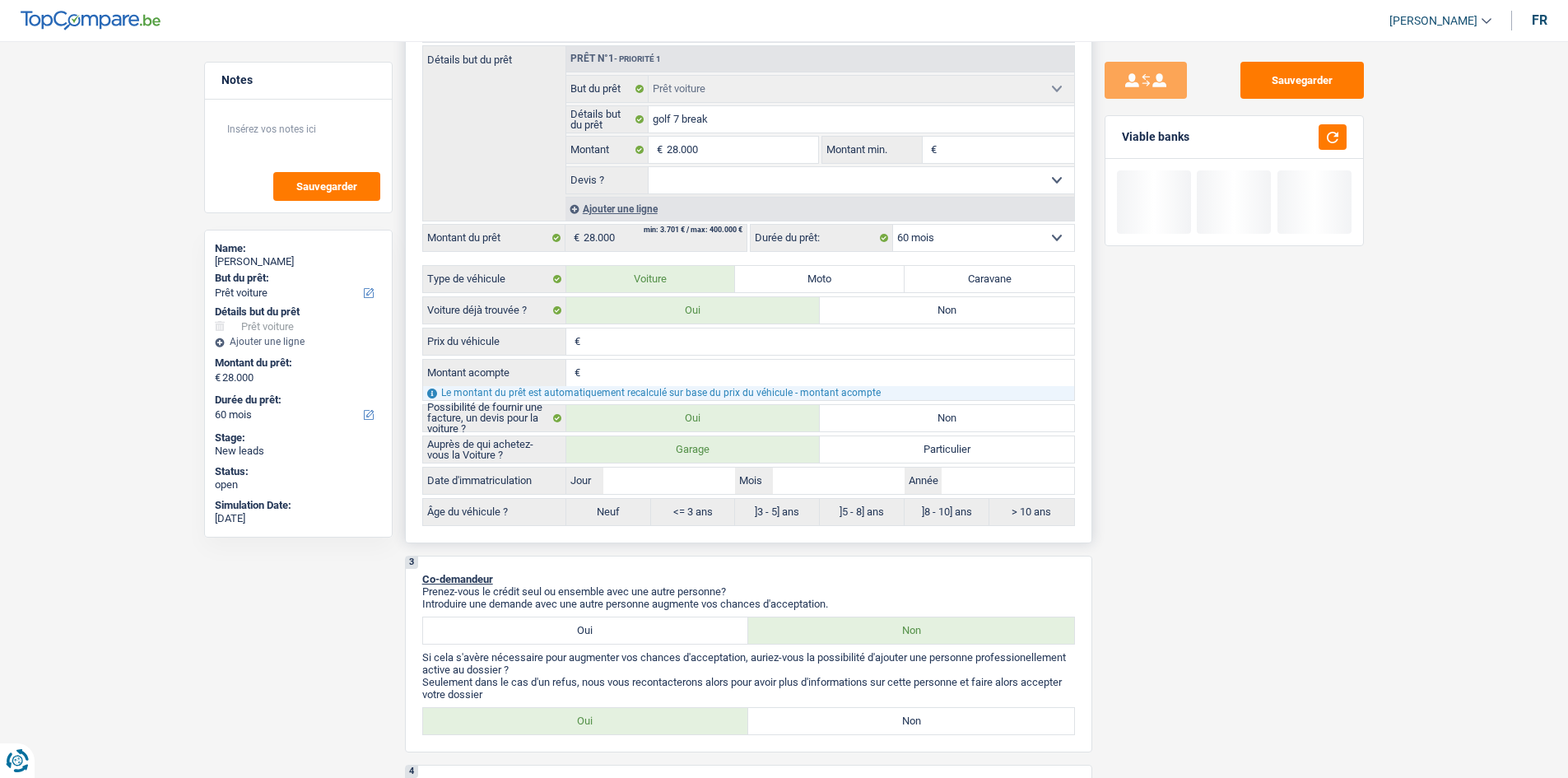 radio on "true" 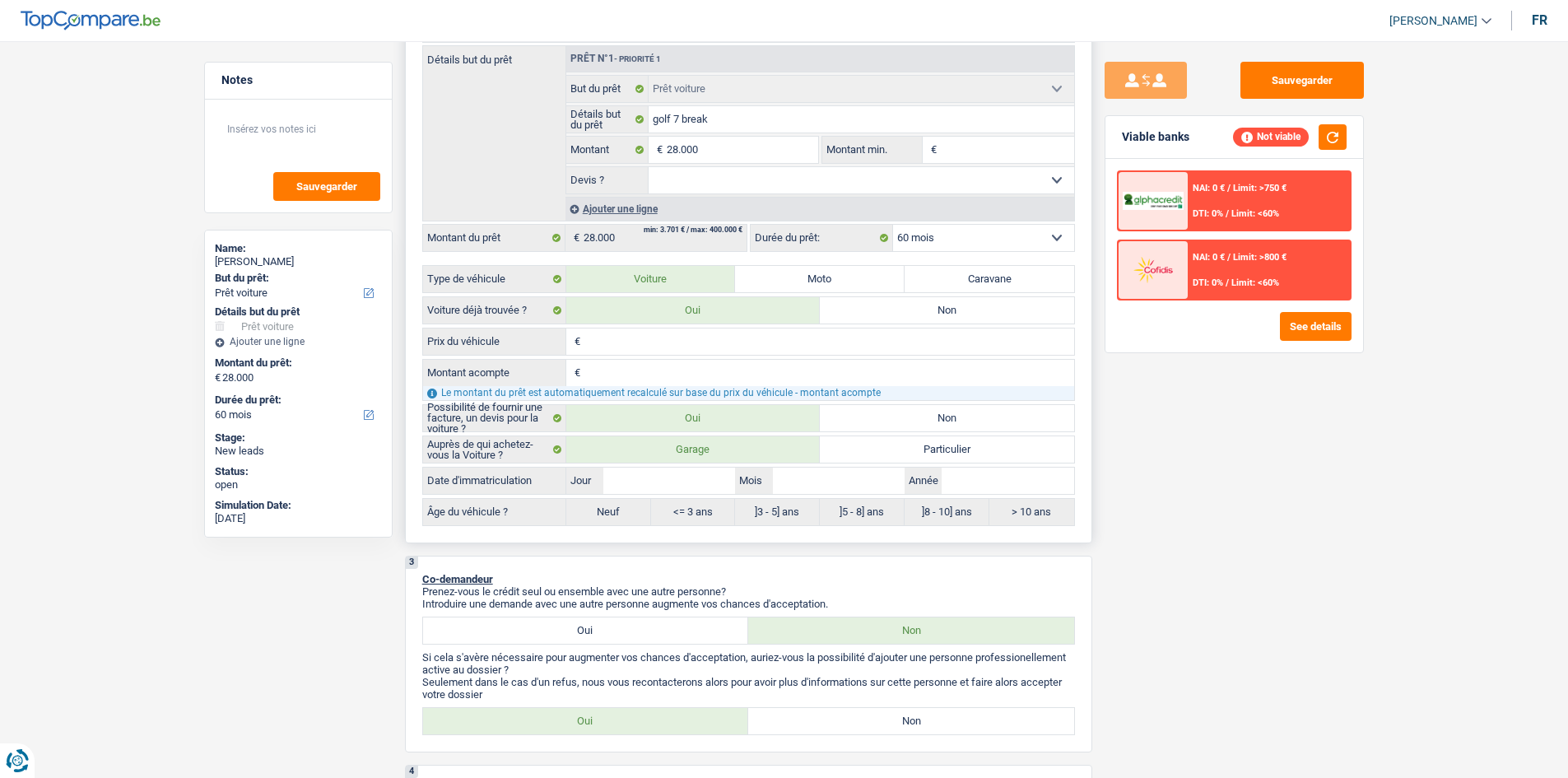 click on "Non" at bounding box center (947, 310) 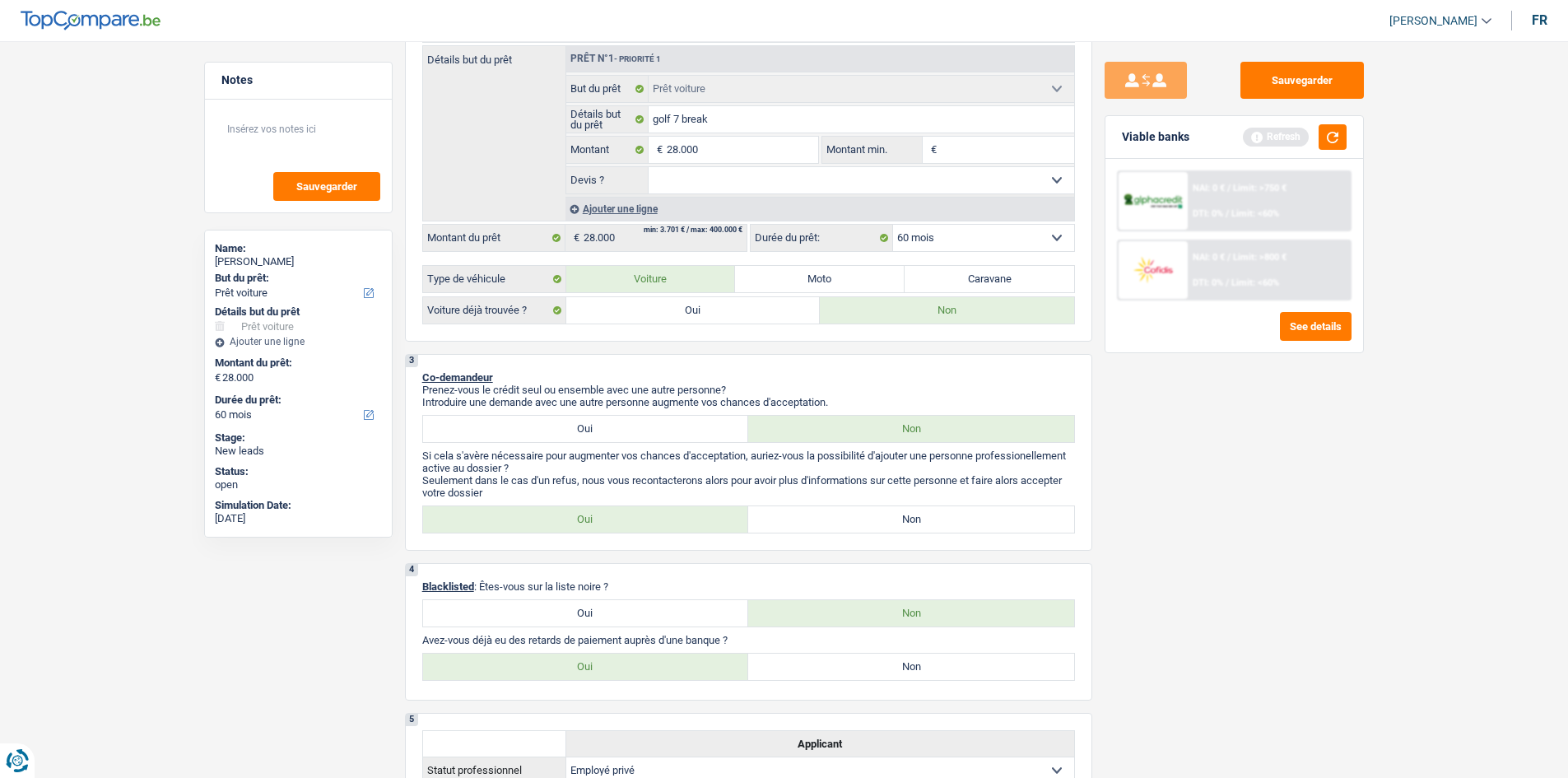 click on "Sauvegarder
Viable banks
Refresh
NAI: 0 €
/
Limit: >750 €
DTI: 0%
/
Limit: <60%
NAI: 0 €
/
Limit: >800 €
DTI: 0%
/
Limit: <60%
See details" at bounding box center [1234, 404] 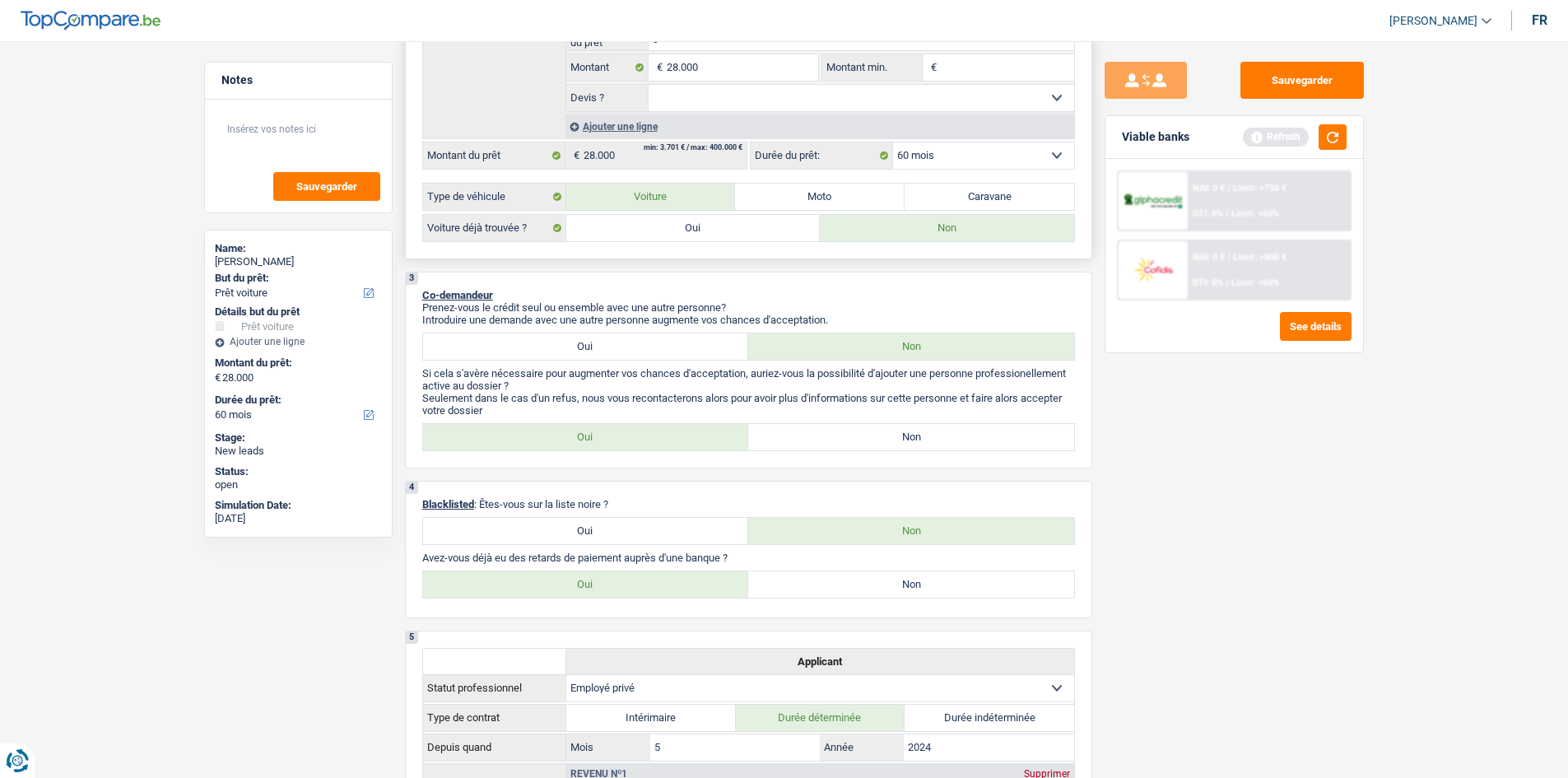 scroll, scrollTop: 165, scrollLeft: 0, axis: vertical 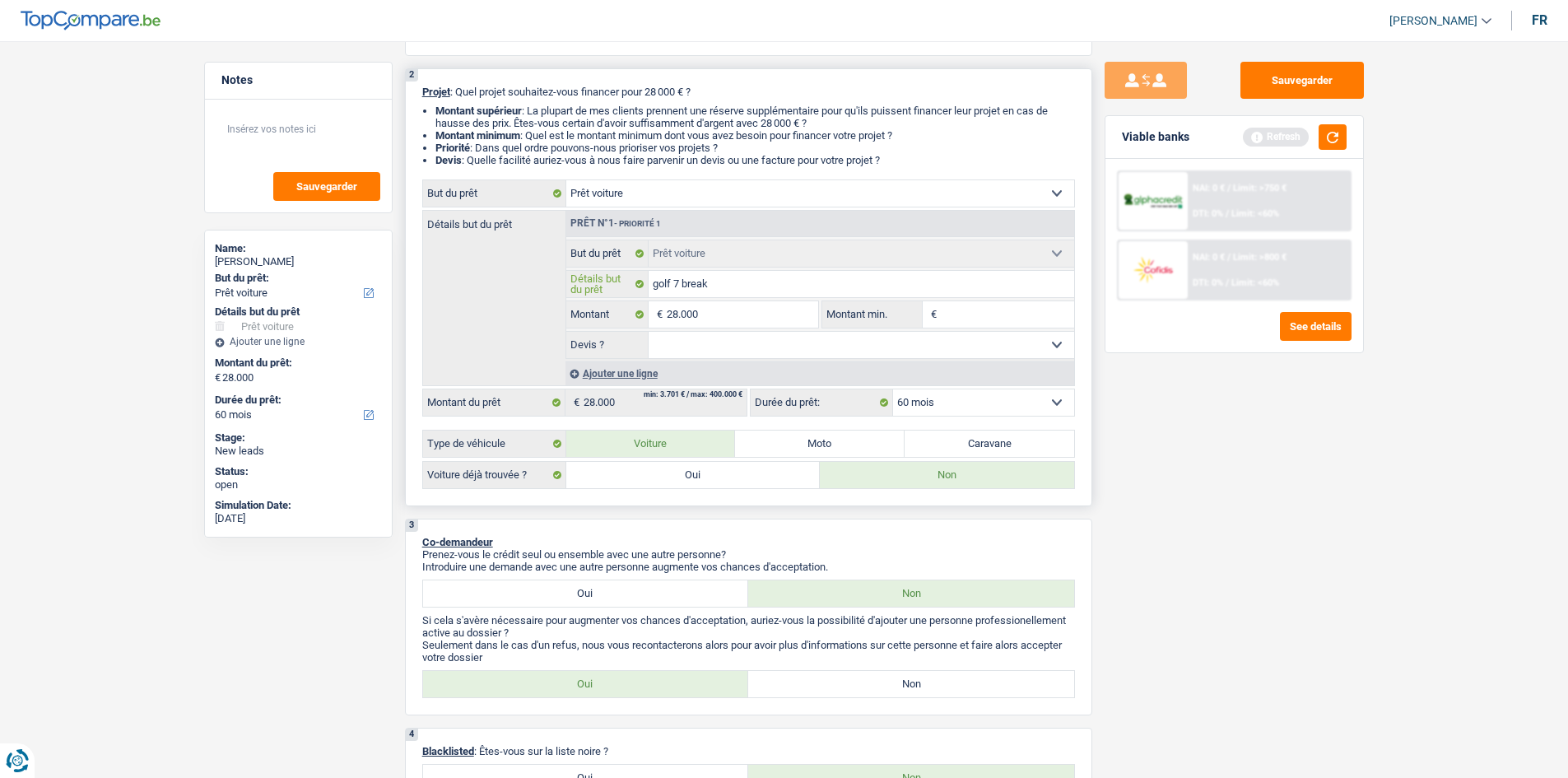 click on "golf 7 break" at bounding box center [861, 284] 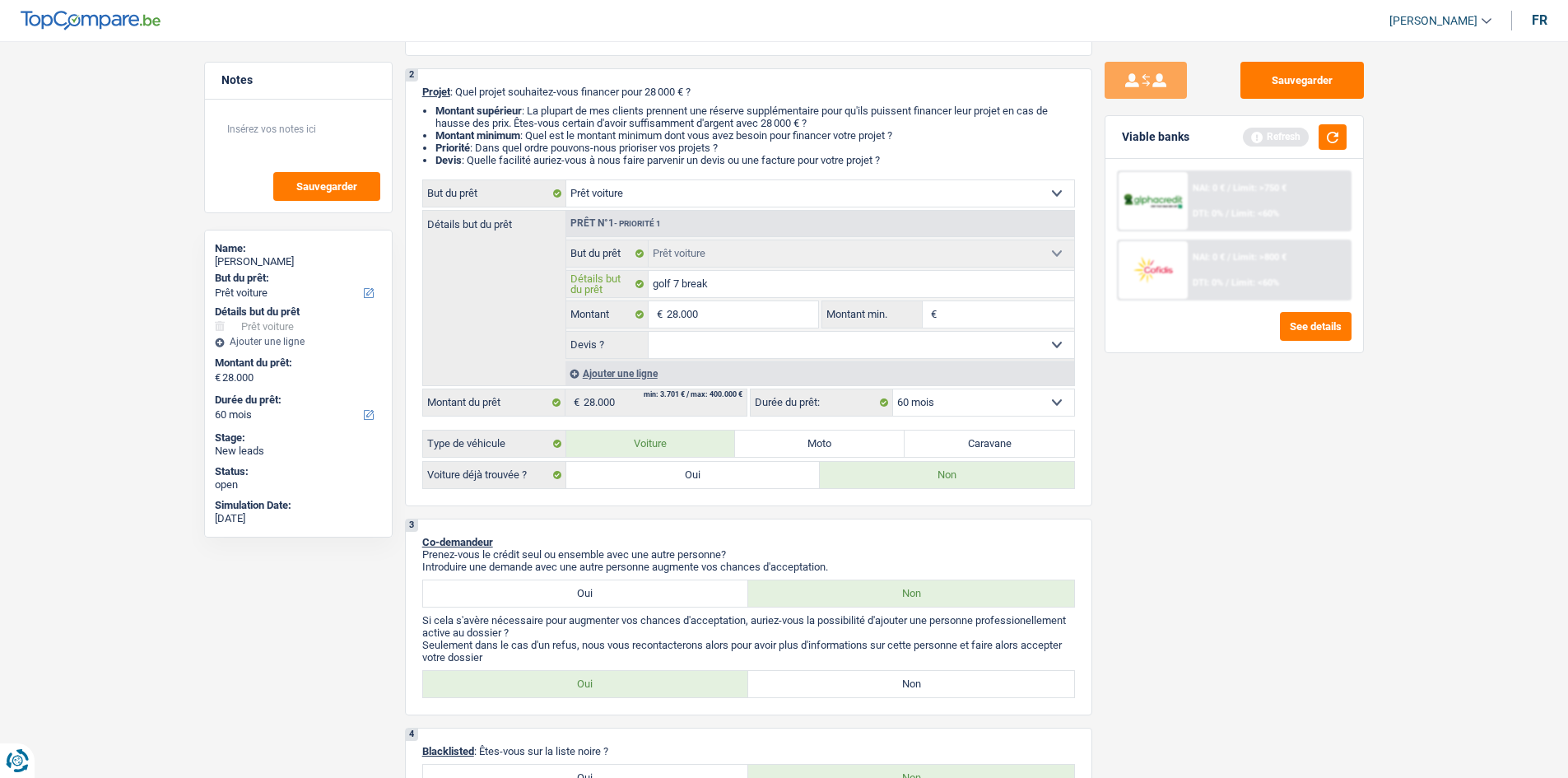 type on "golf 7 break" 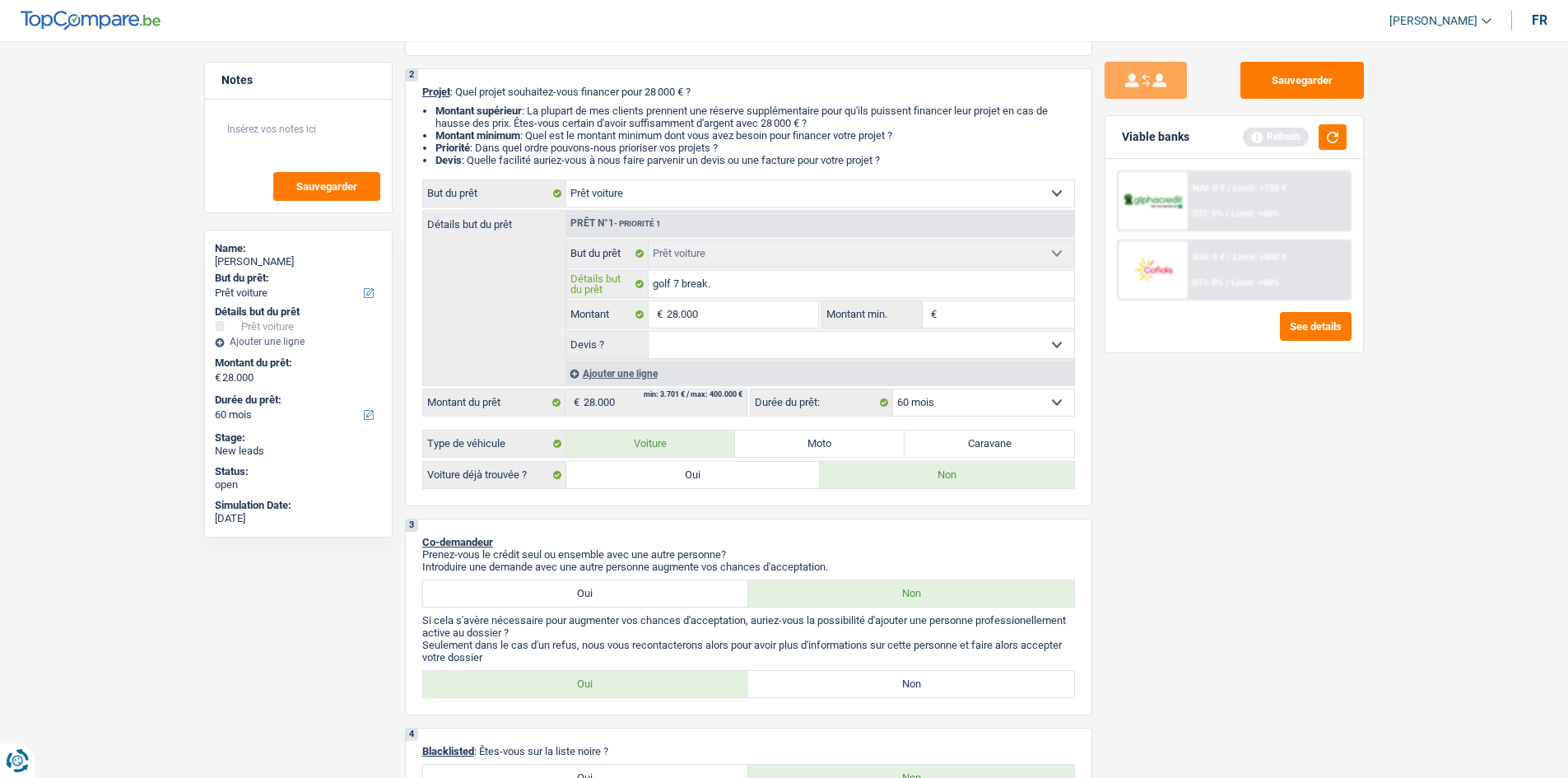 type on "golf 7 break." 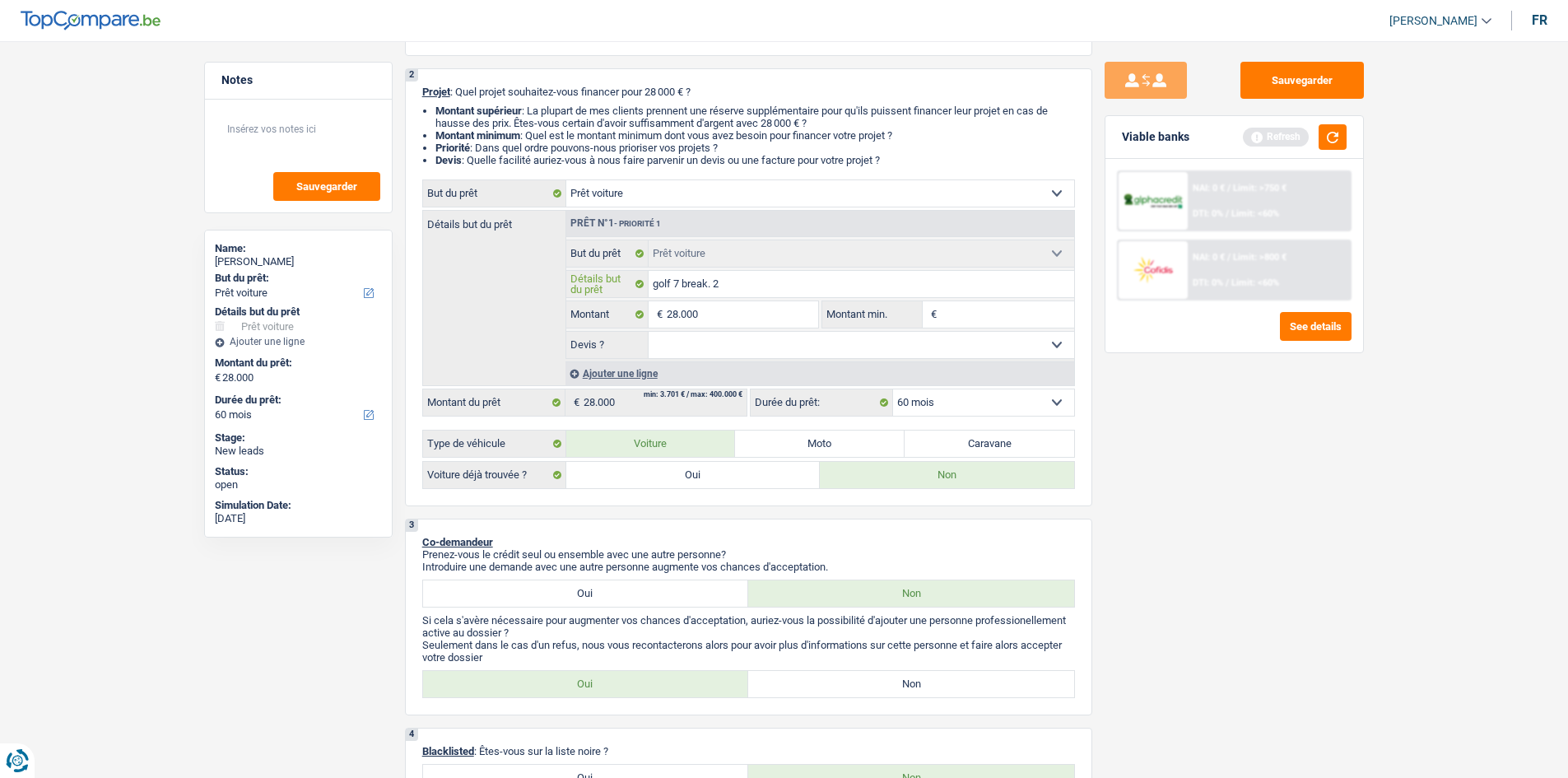 type on "golf 7 break. 20" 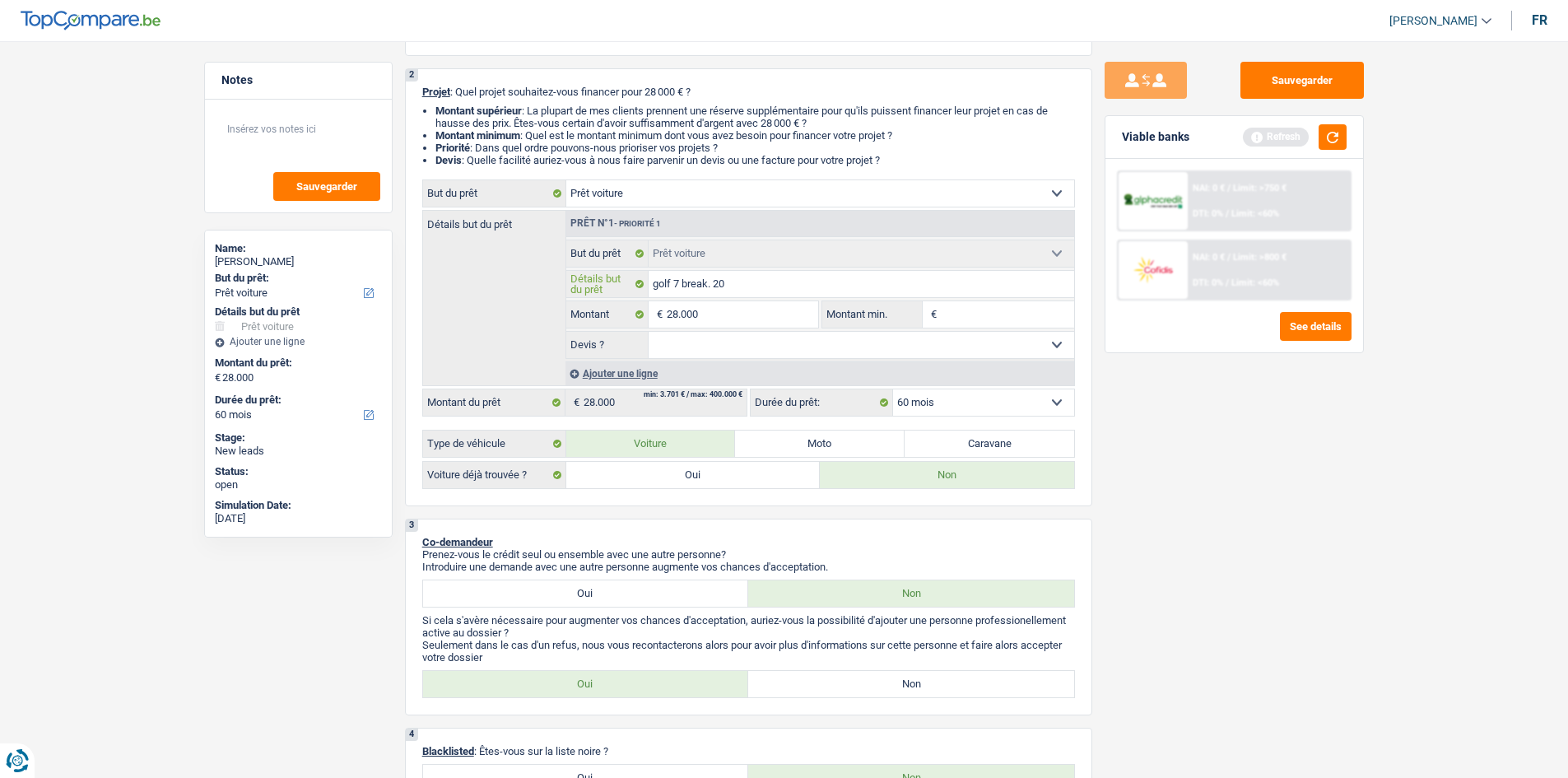 type on "golf 7 break. 201" 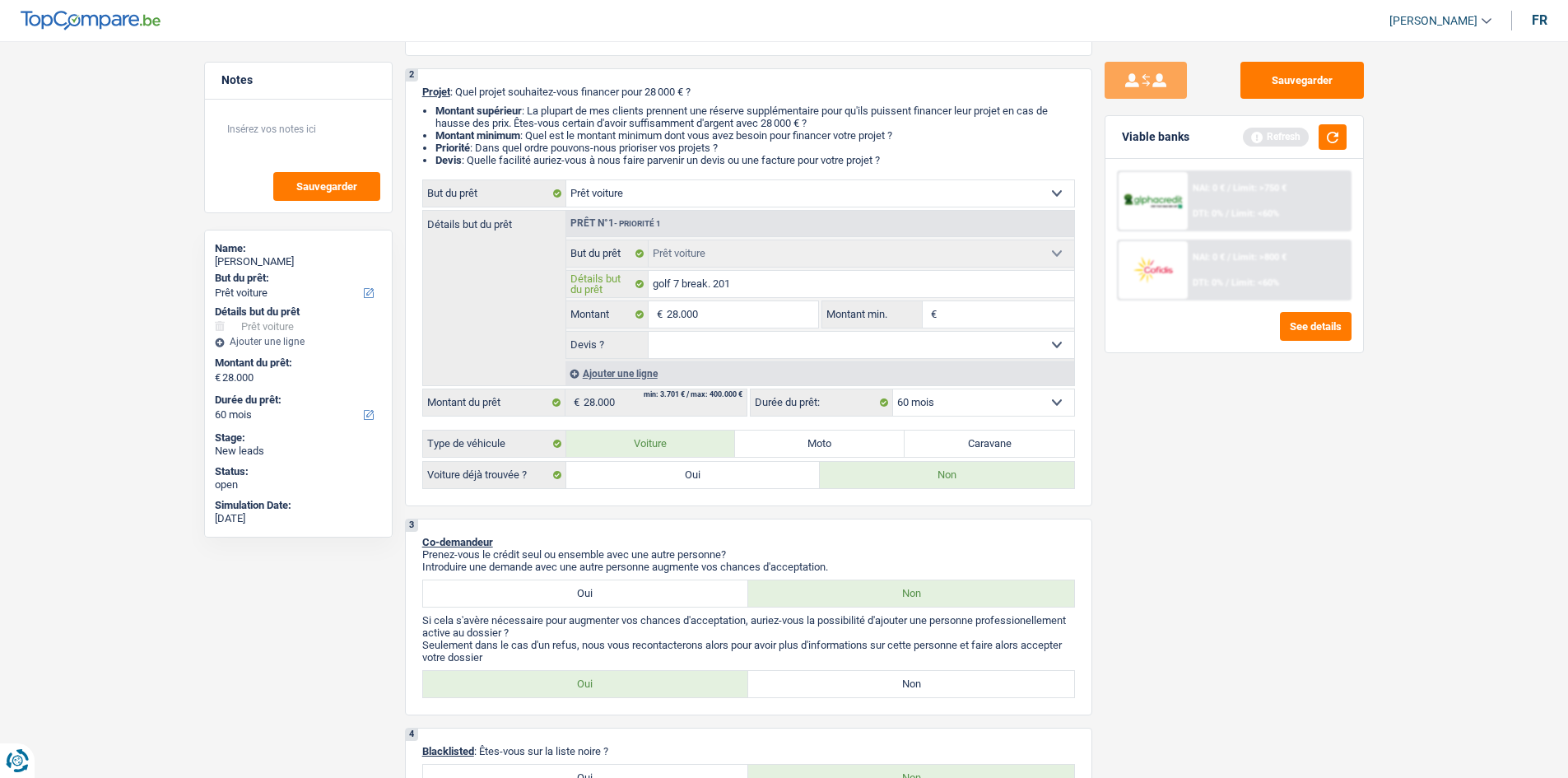 type on "golf 7 break. 2018" 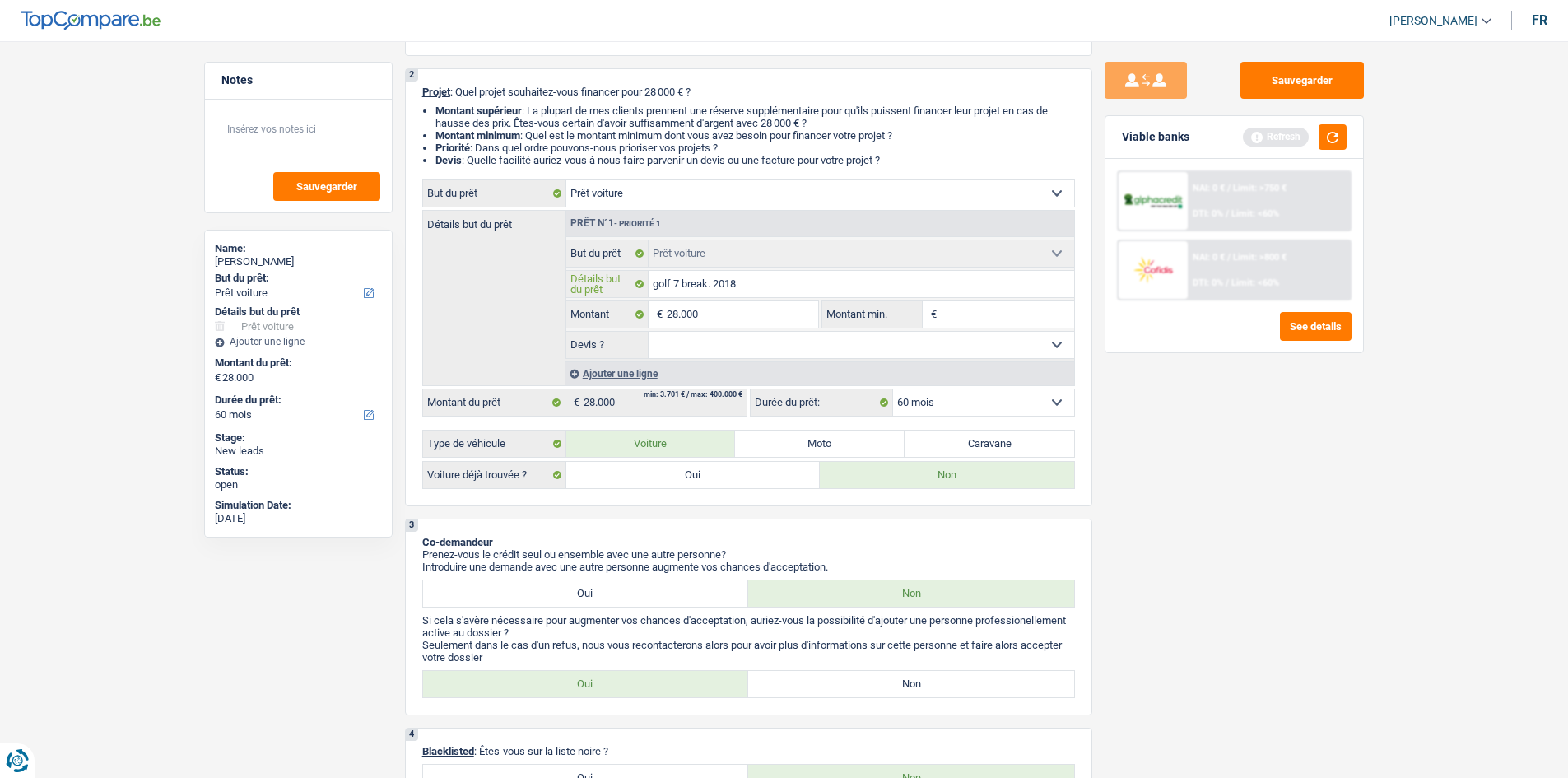 type on "golf 7 break. 2018" 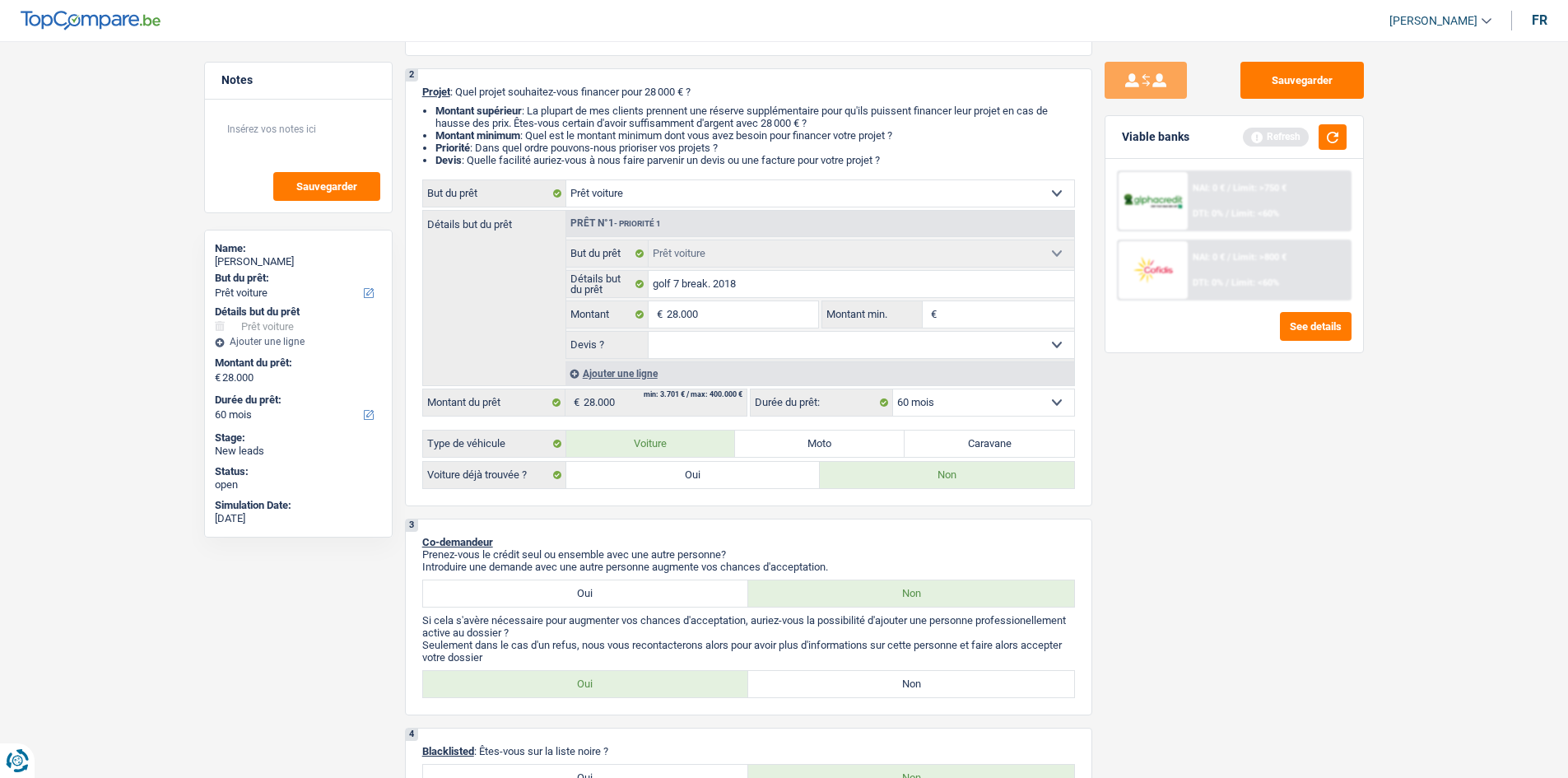 drag, startPoint x: 1442, startPoint y: 623, endPoint x: 1438, endPoint y: 613, distance: 11 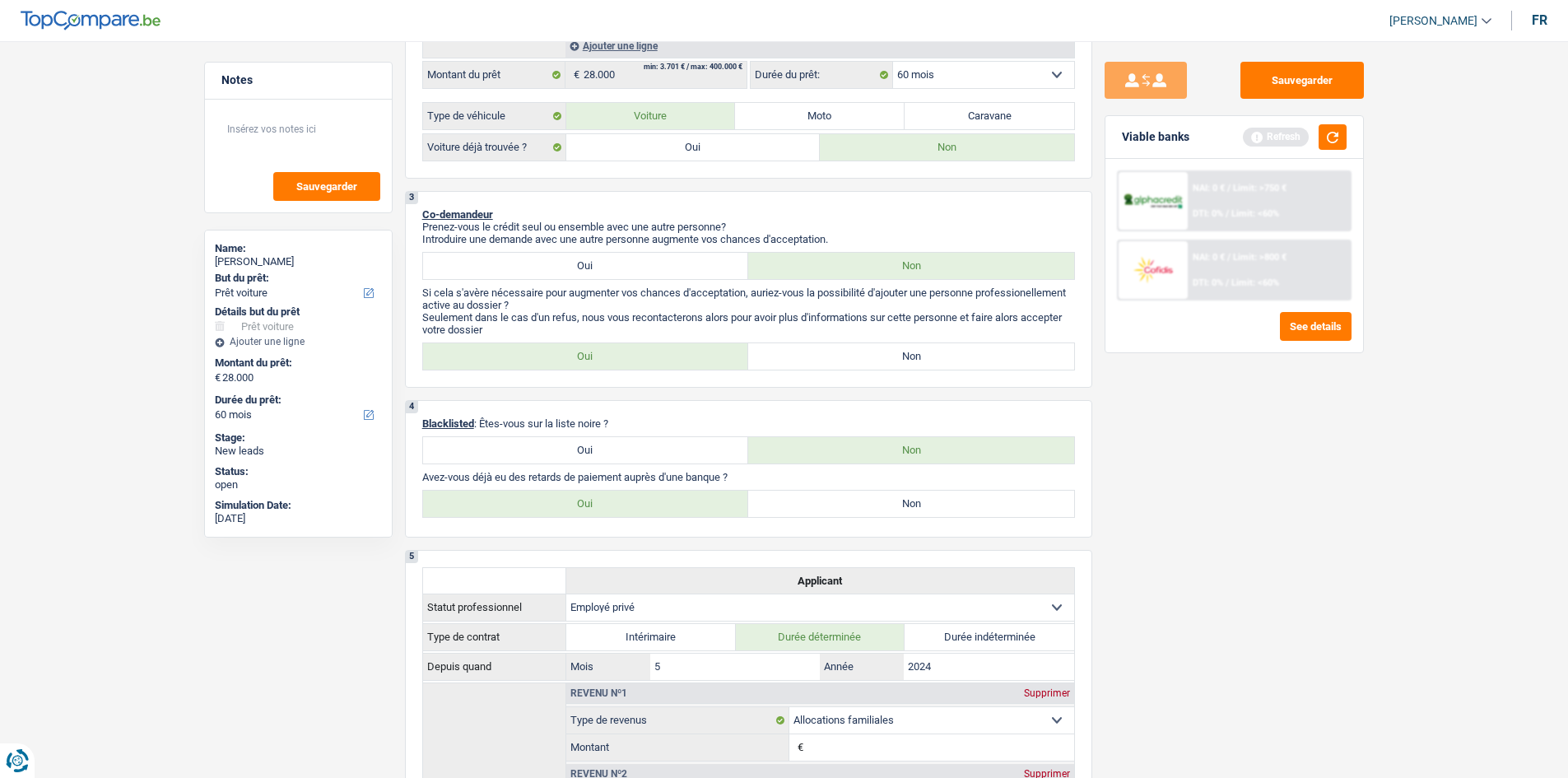 scroll, scrollTop: 494, scrollLeft: 0, axis: vertical 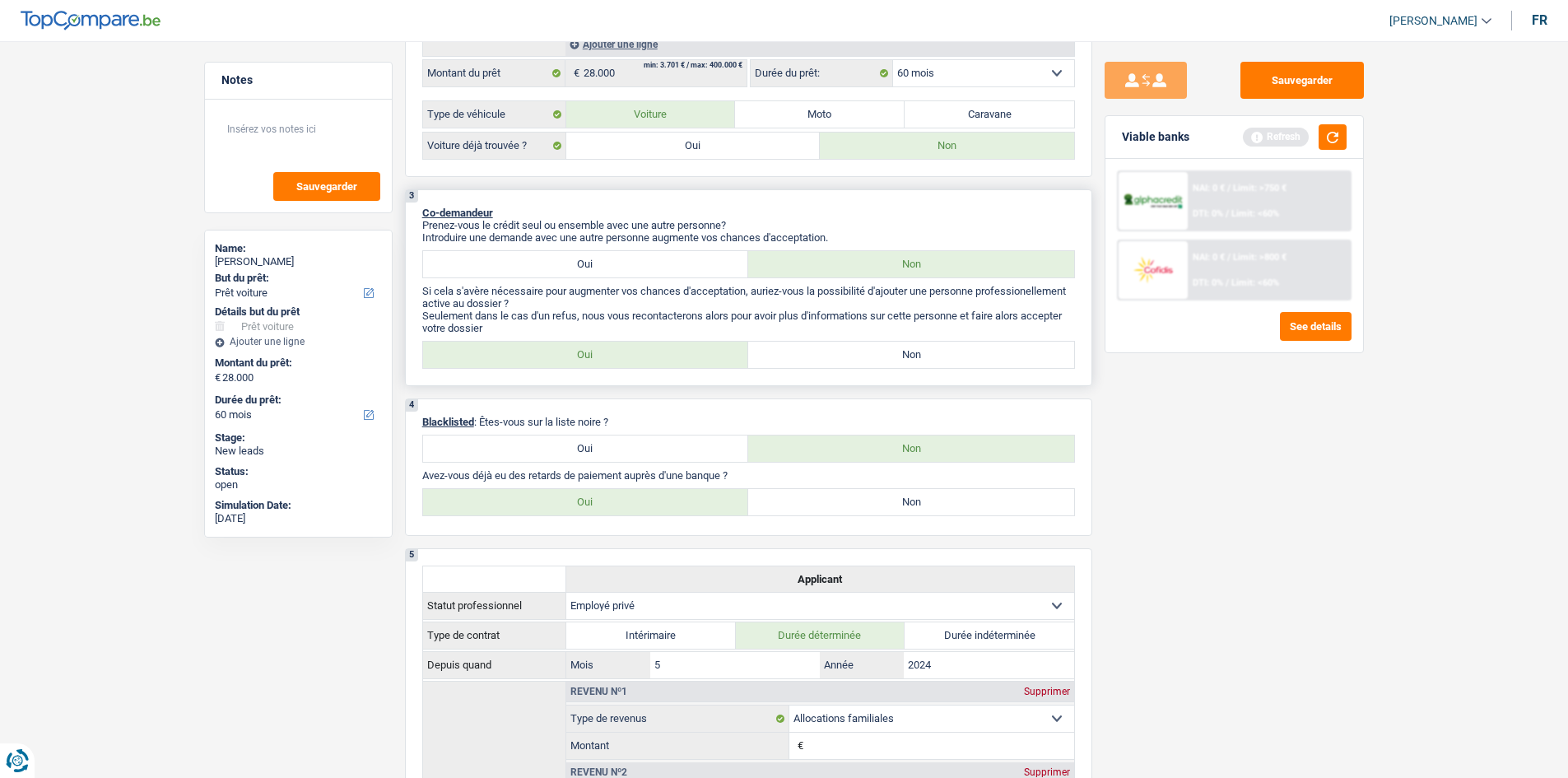click on "Non" at bounding box center [911, 355] 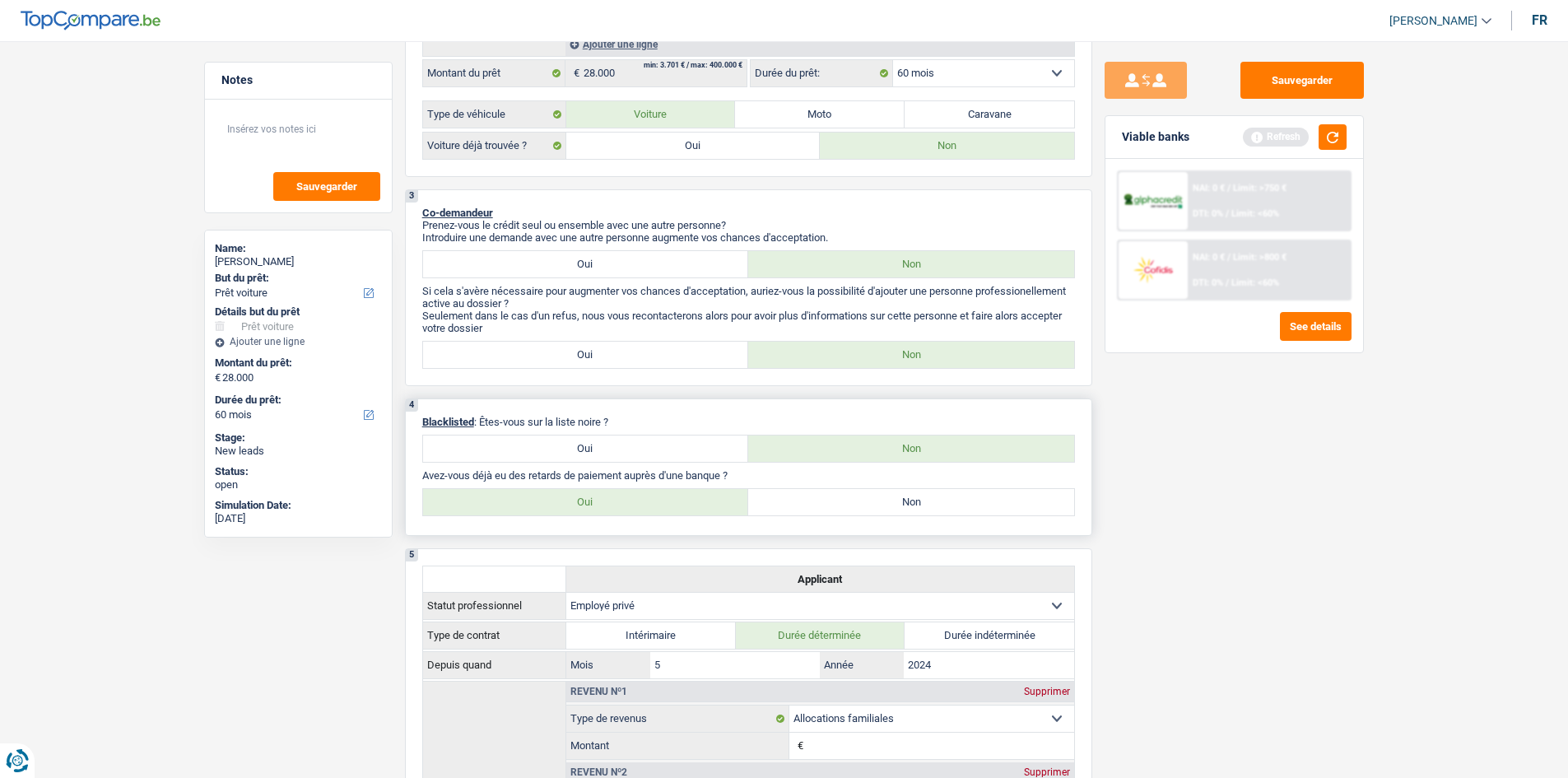 drag, startPoint x: 998, startPoint y: 497, endPoint x: 1011, endPoint y: 500, distance: 13.341664 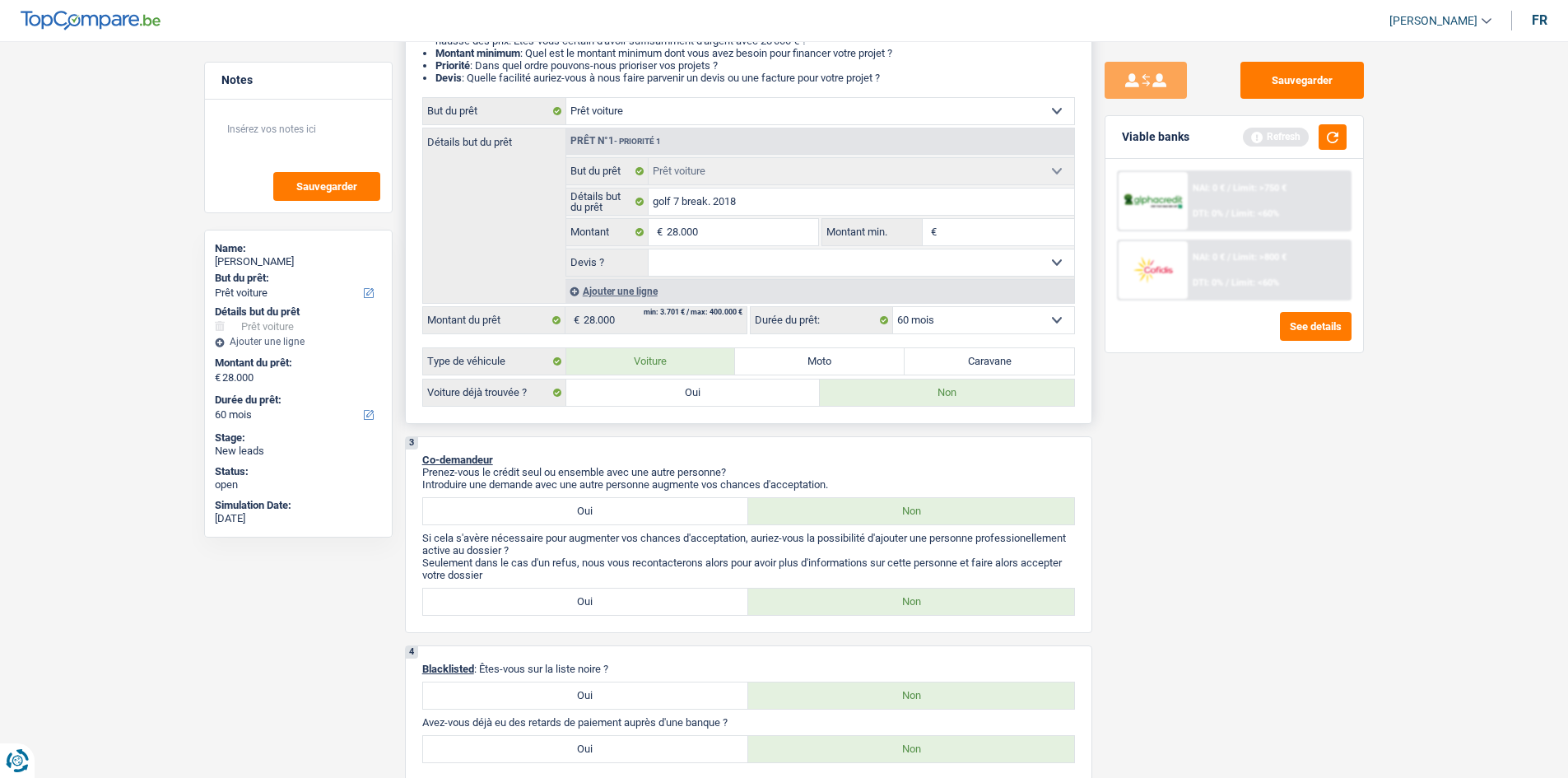 scroll, scrollTop: 0, scrollLeft: 0, axis: both 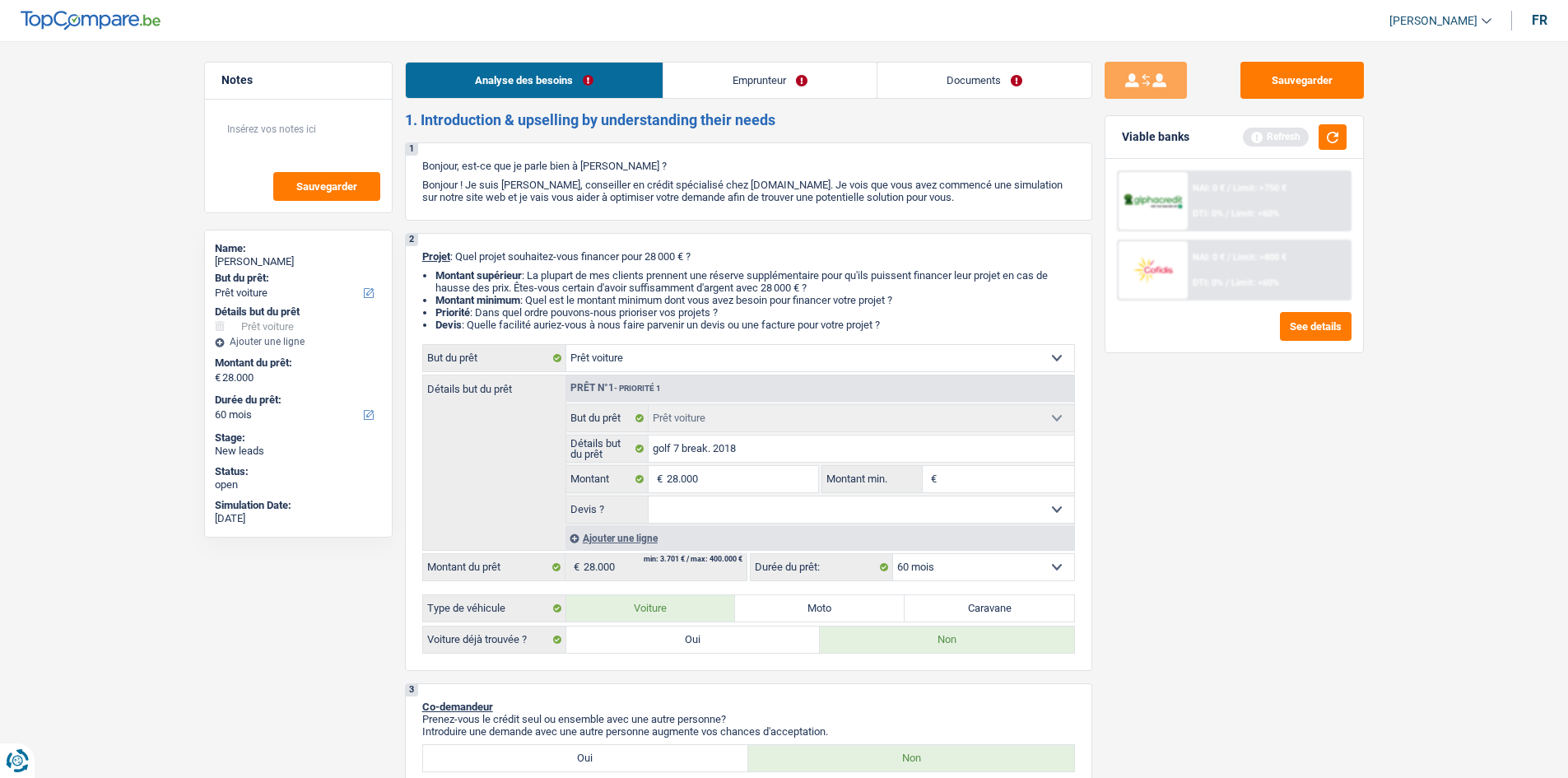 click on "Emprunteur" at bounding box center (770, 80) 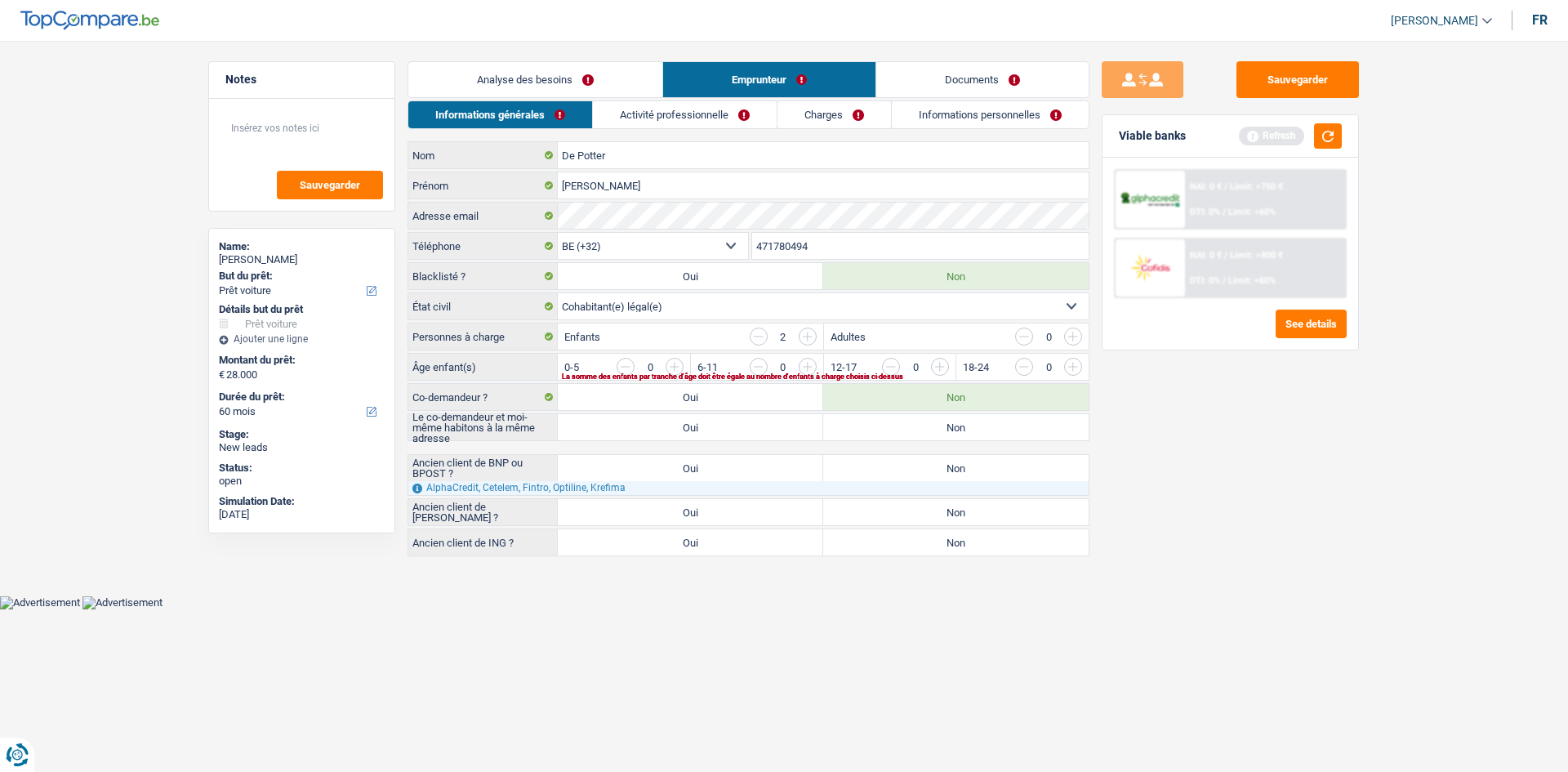 click on "De Potter
Nom
Ashley
Prénom
Adresse email
BE (+32) LU (+352)
Sélectionner une option
Téléphone
471780494
Téléphone
Blacklisté ?
Oui
Non
Célibataire Marié(e) Cohabitant(e) légal(e) Divorcé(e) Veuf(ve) Séparé (de fait)
Sélectionner une option
État civil
Personnes à charge
Enfants
2
Adultes
0
Âge enfant(s)" at bounding box center (748, 349) 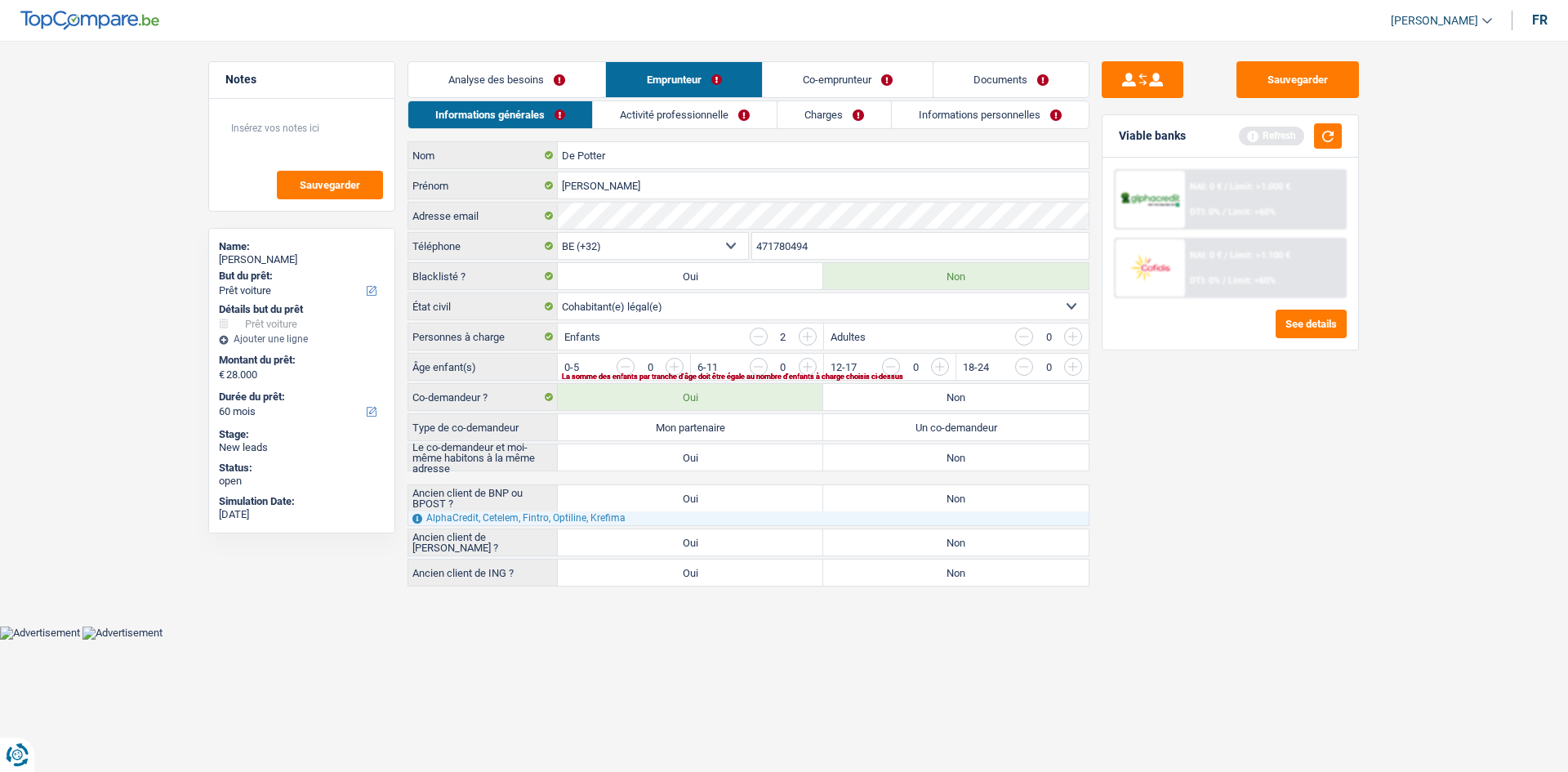 click on "Mon partenaire" at bounding box center [690, 427] 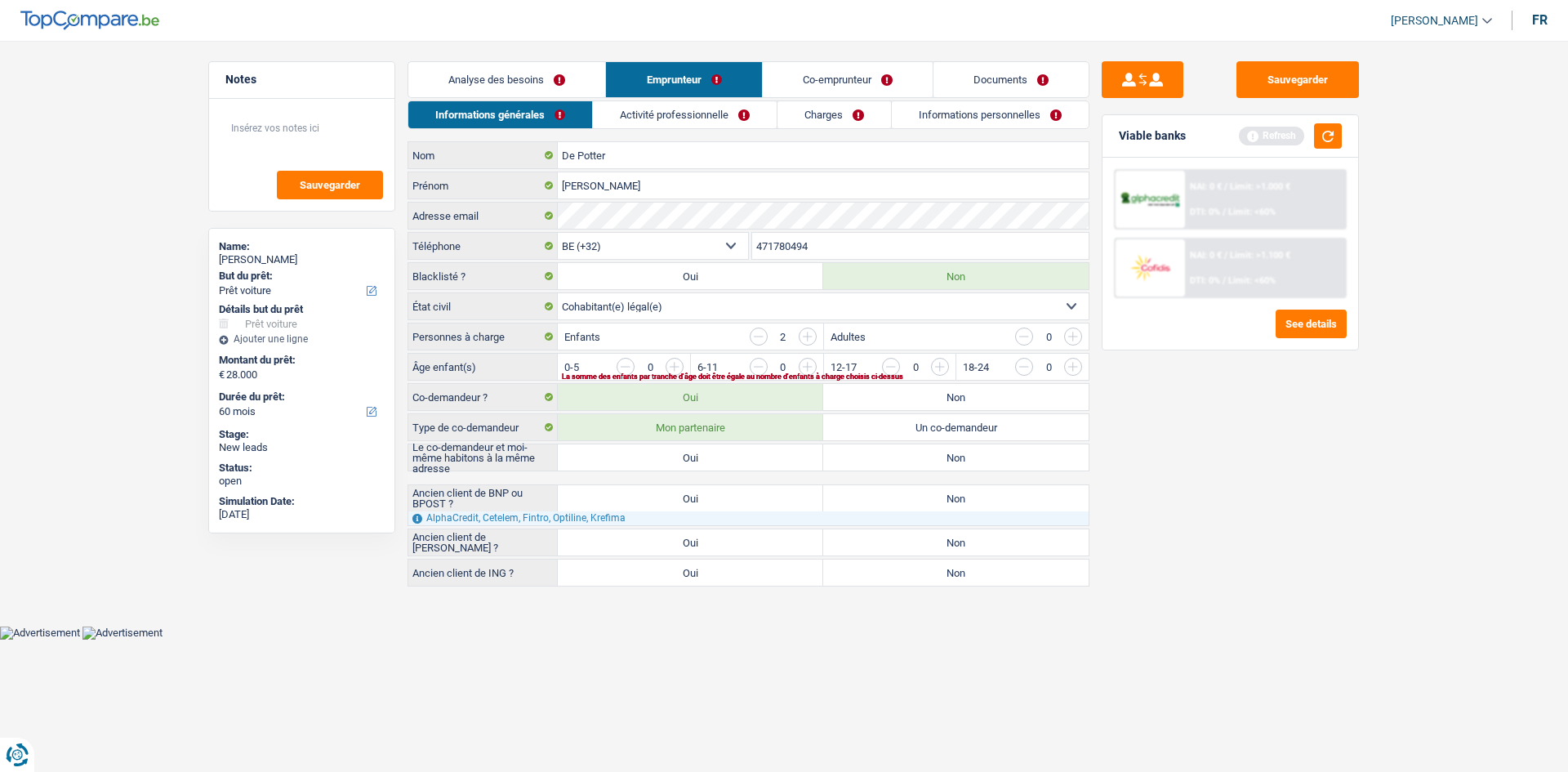 click on "Oui" at bounding box center [690, 457] 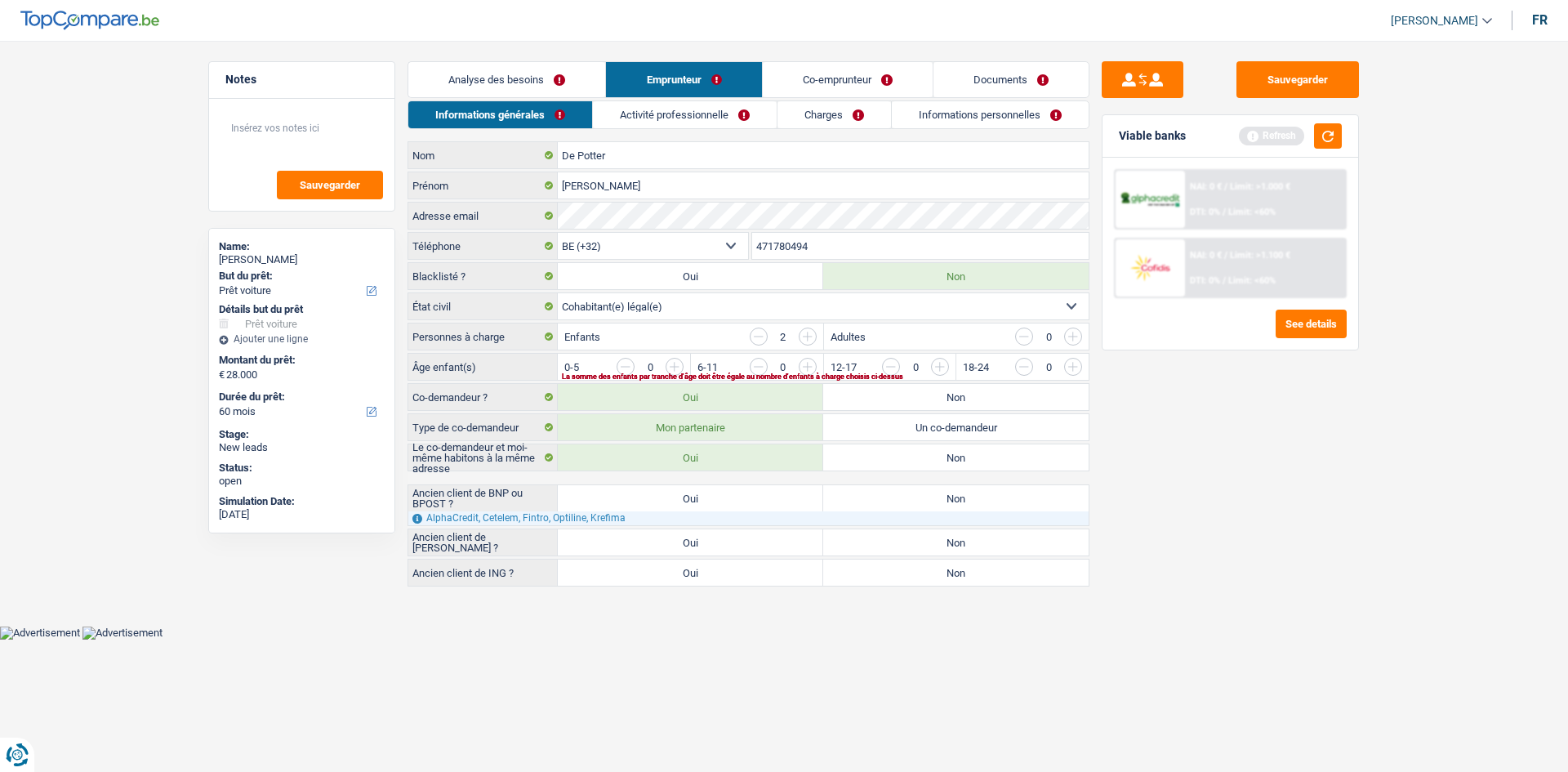 click on "Analyse des besoins" at bounding box center (506, 79) 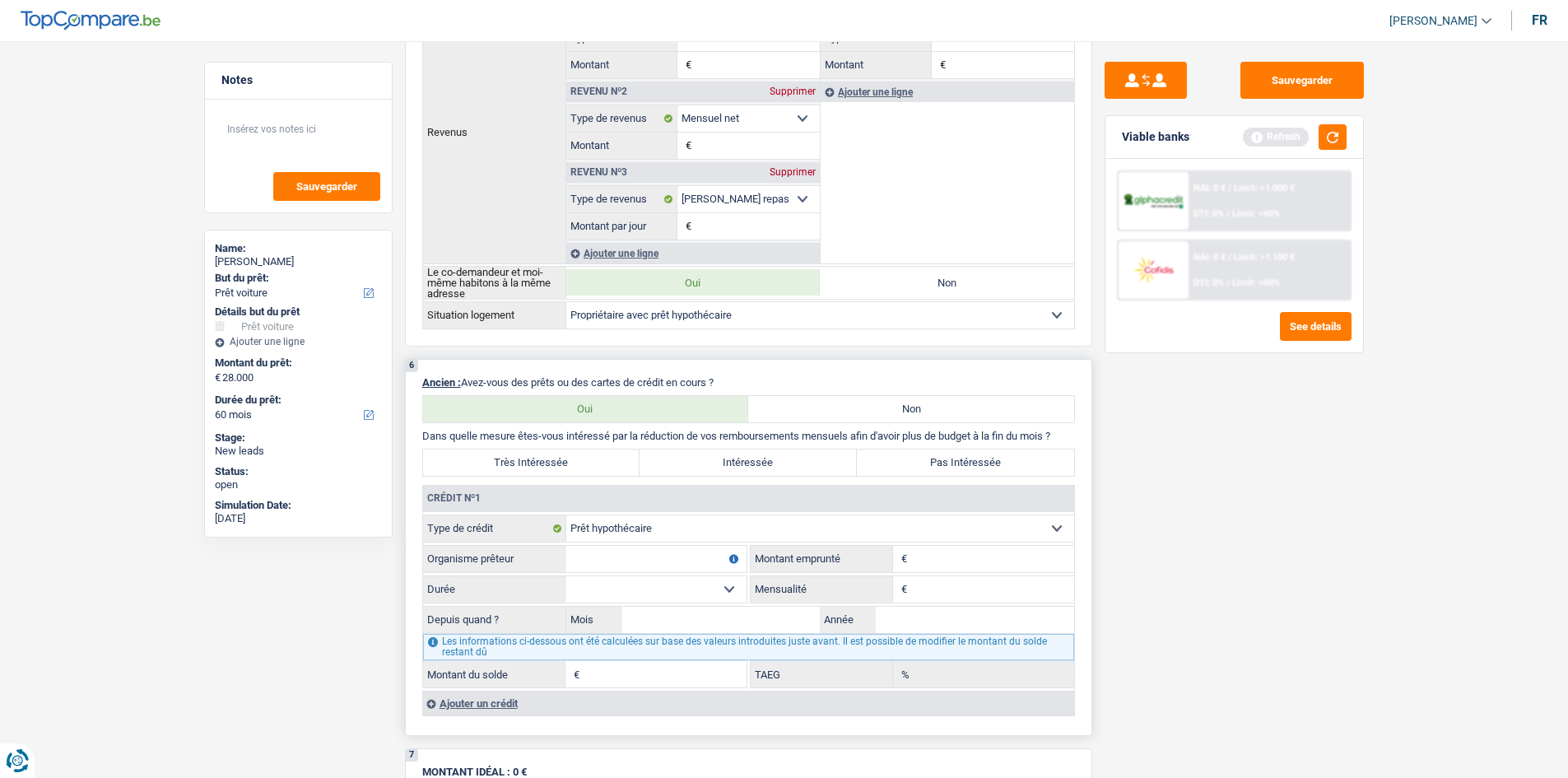 scroll, scrollTop: 1153, scrollLeft: 0, axis: vertical 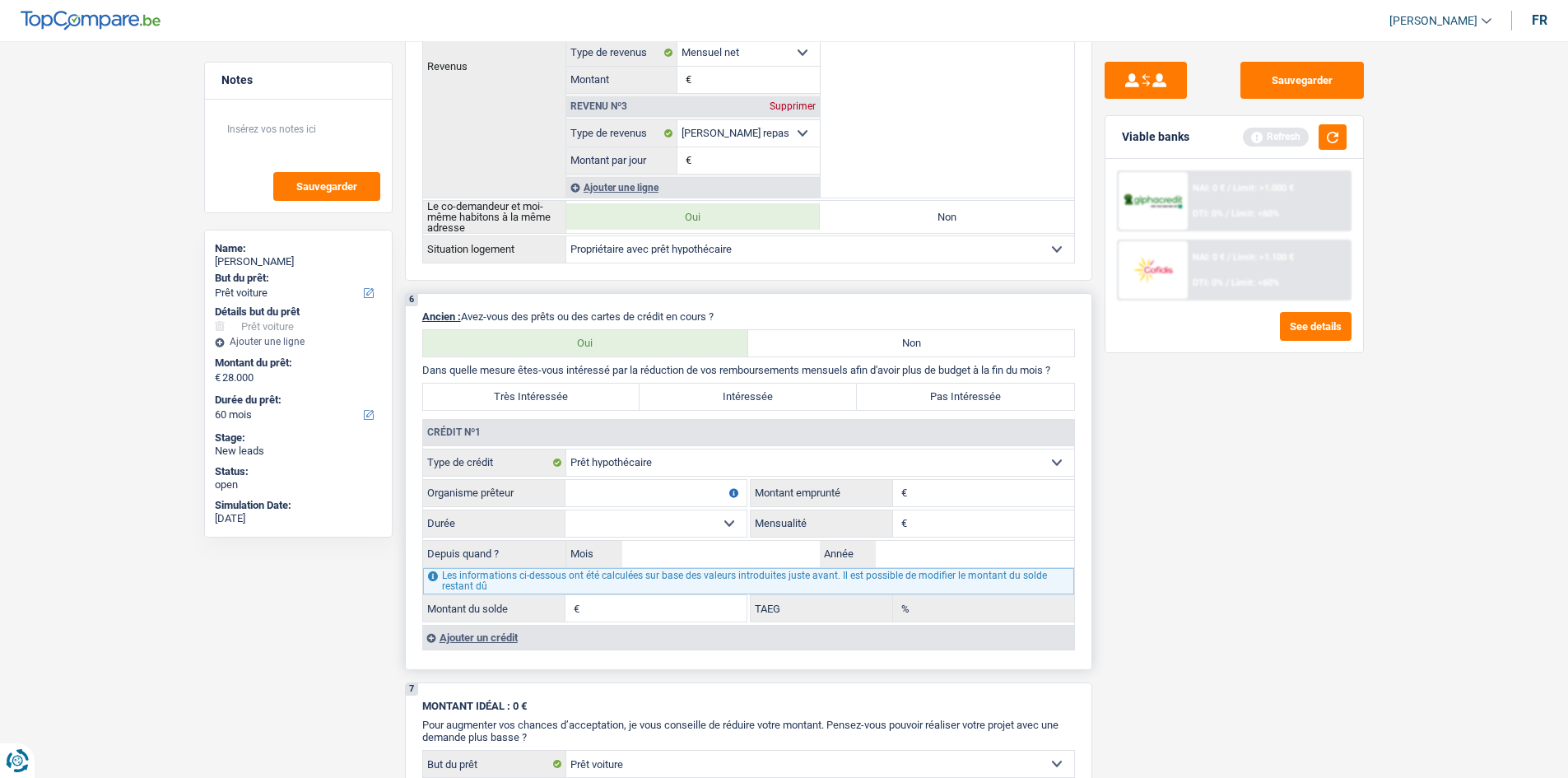 drag, startPoint x: 953, startPoint y: 524, endPoint x: 985, endPoint y: 533, distance: 33.2415 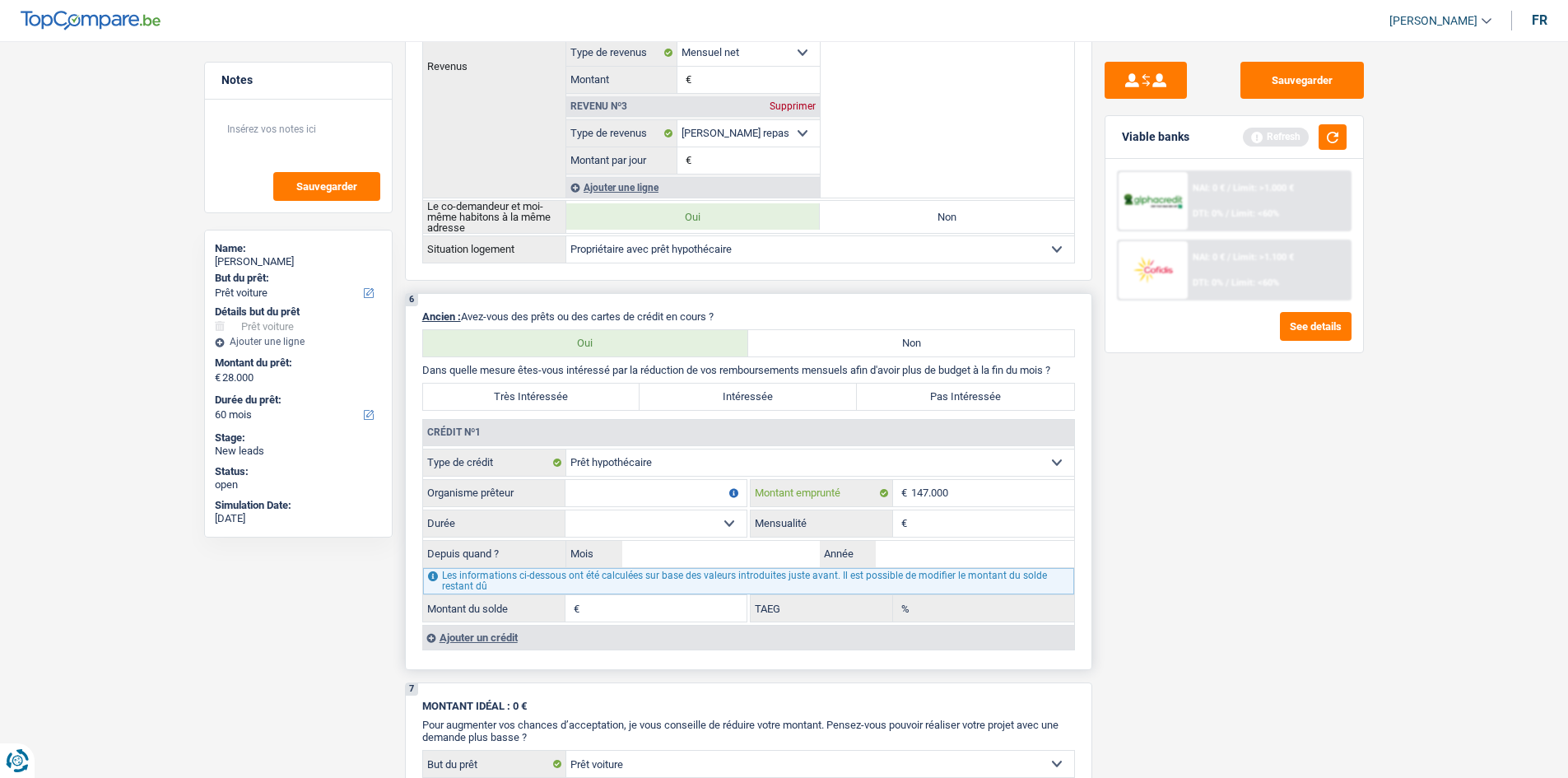 type on "147.000" 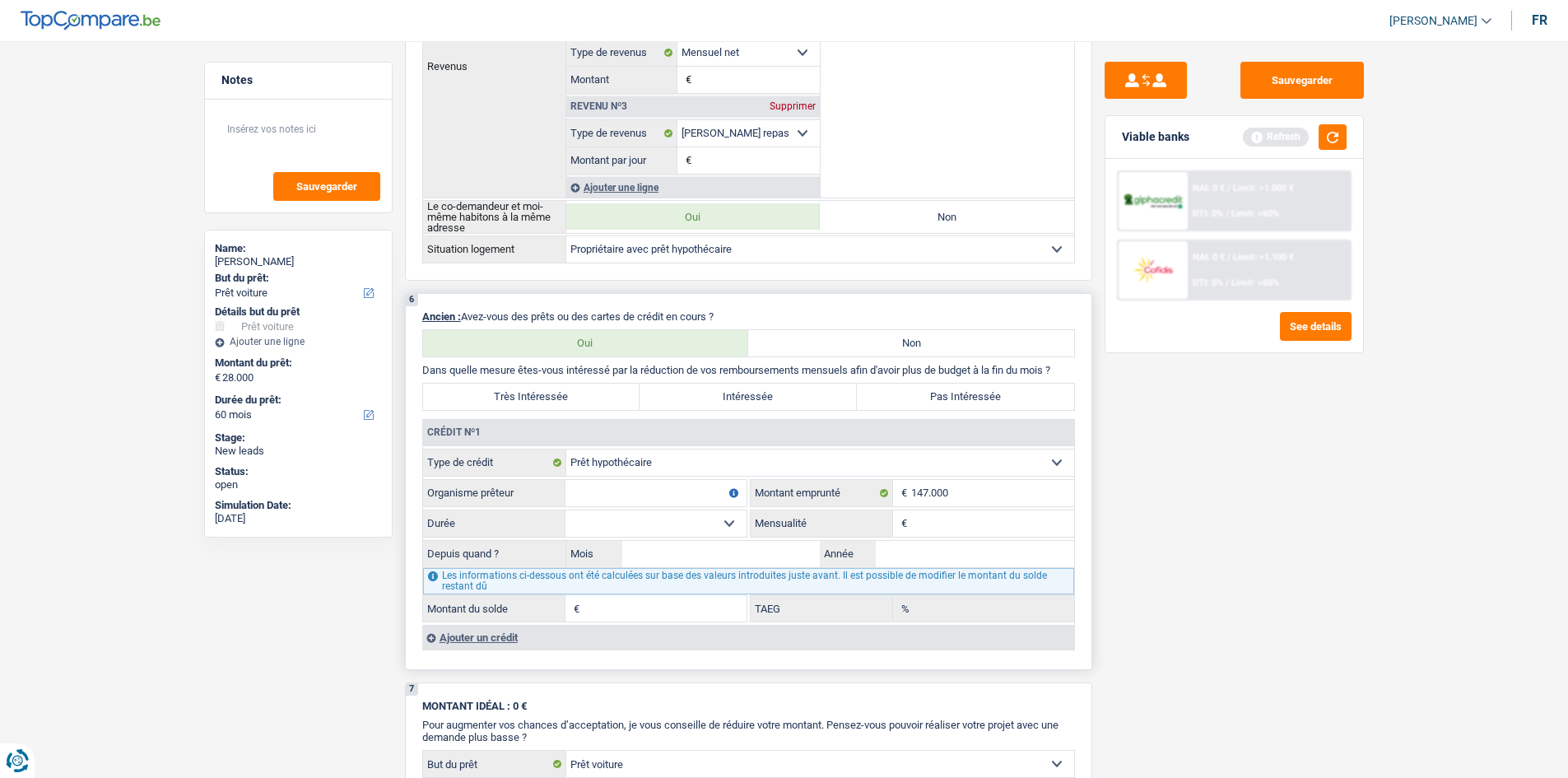 click on "Mensualité" at bounding box center [993, 524] 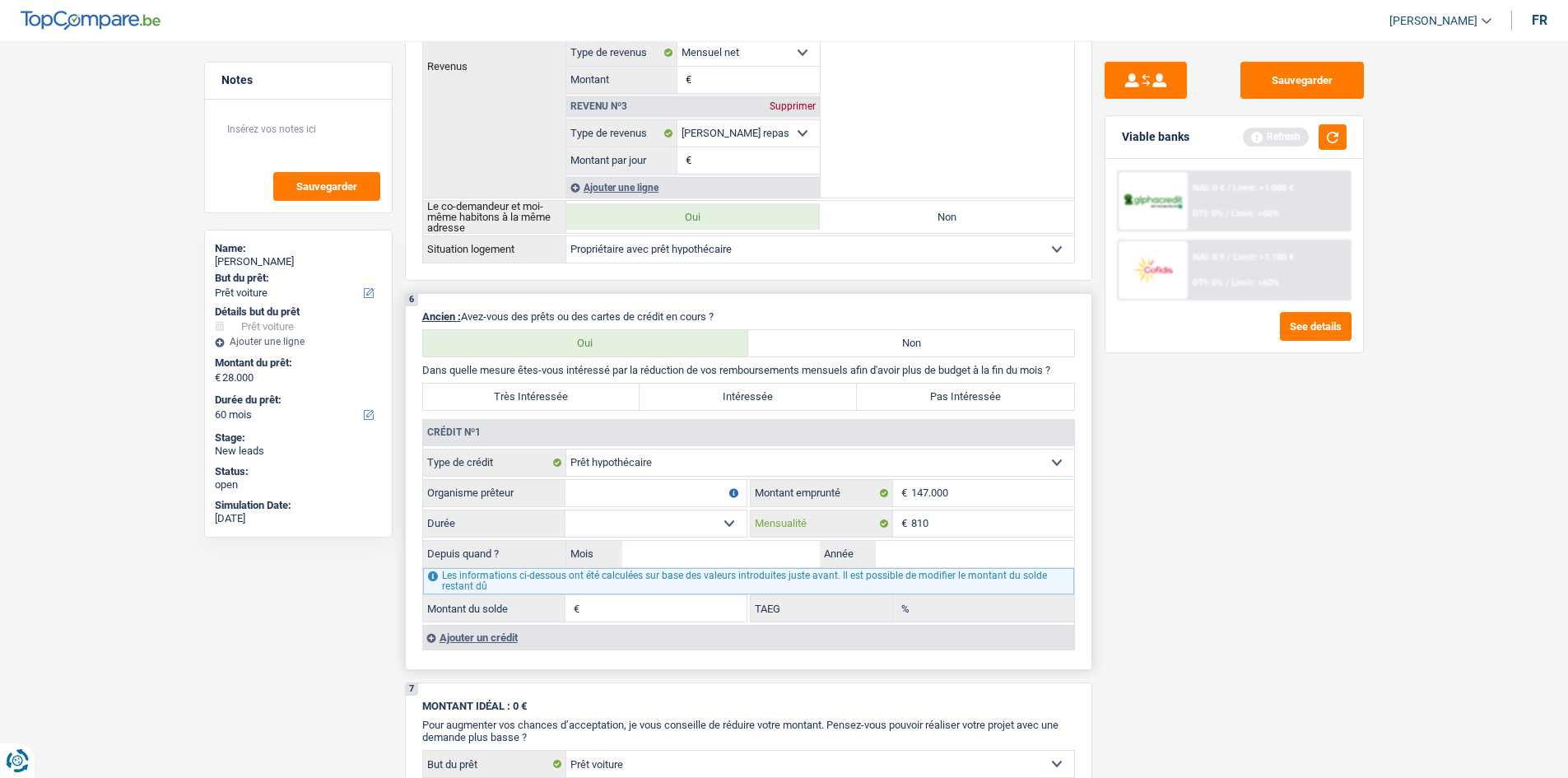 type on "810" 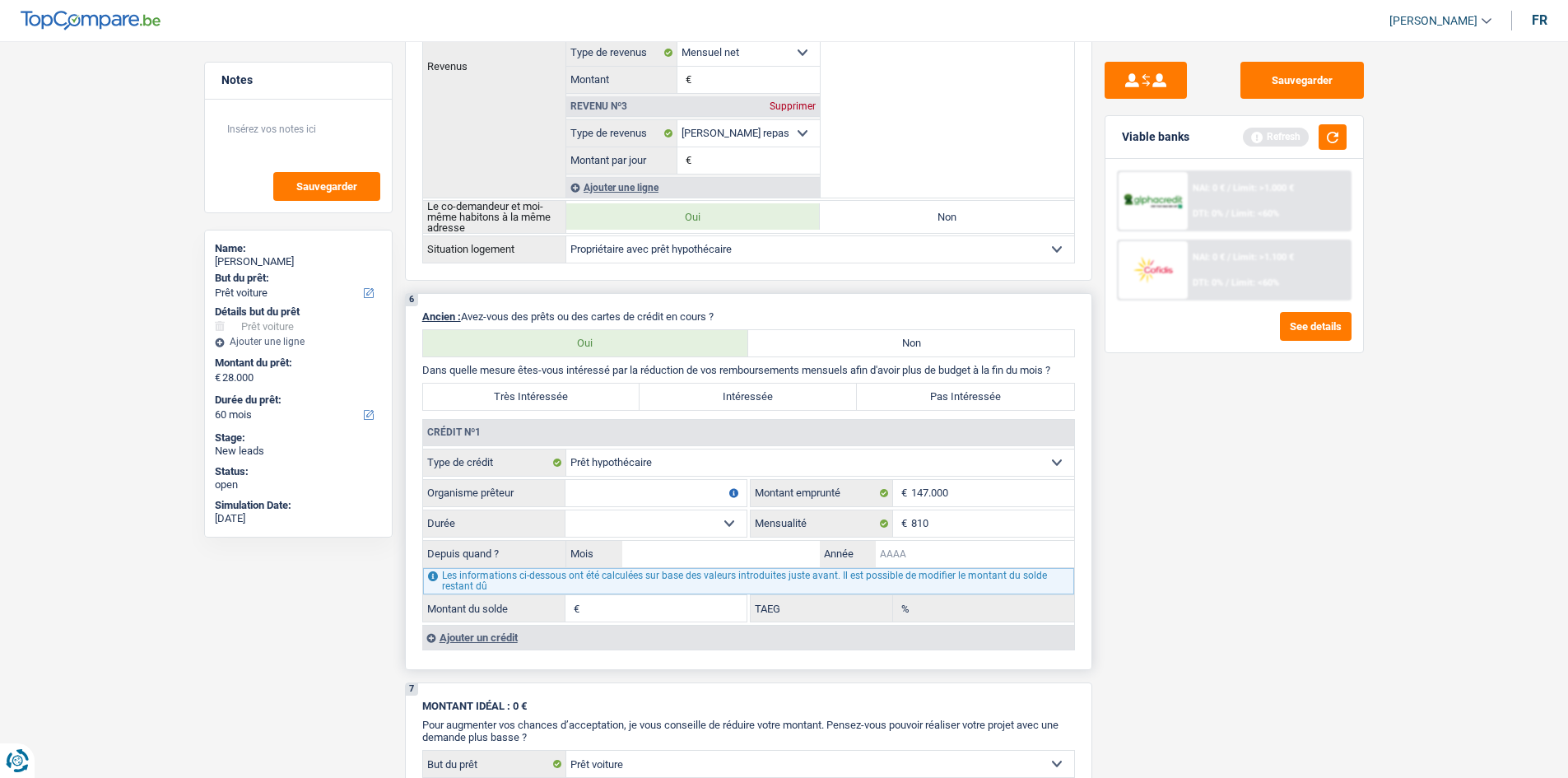 drag, startPoint x: 965, startPoint y: 555, endPoint x: 962, endPoint y: 543, distance: 12.369317 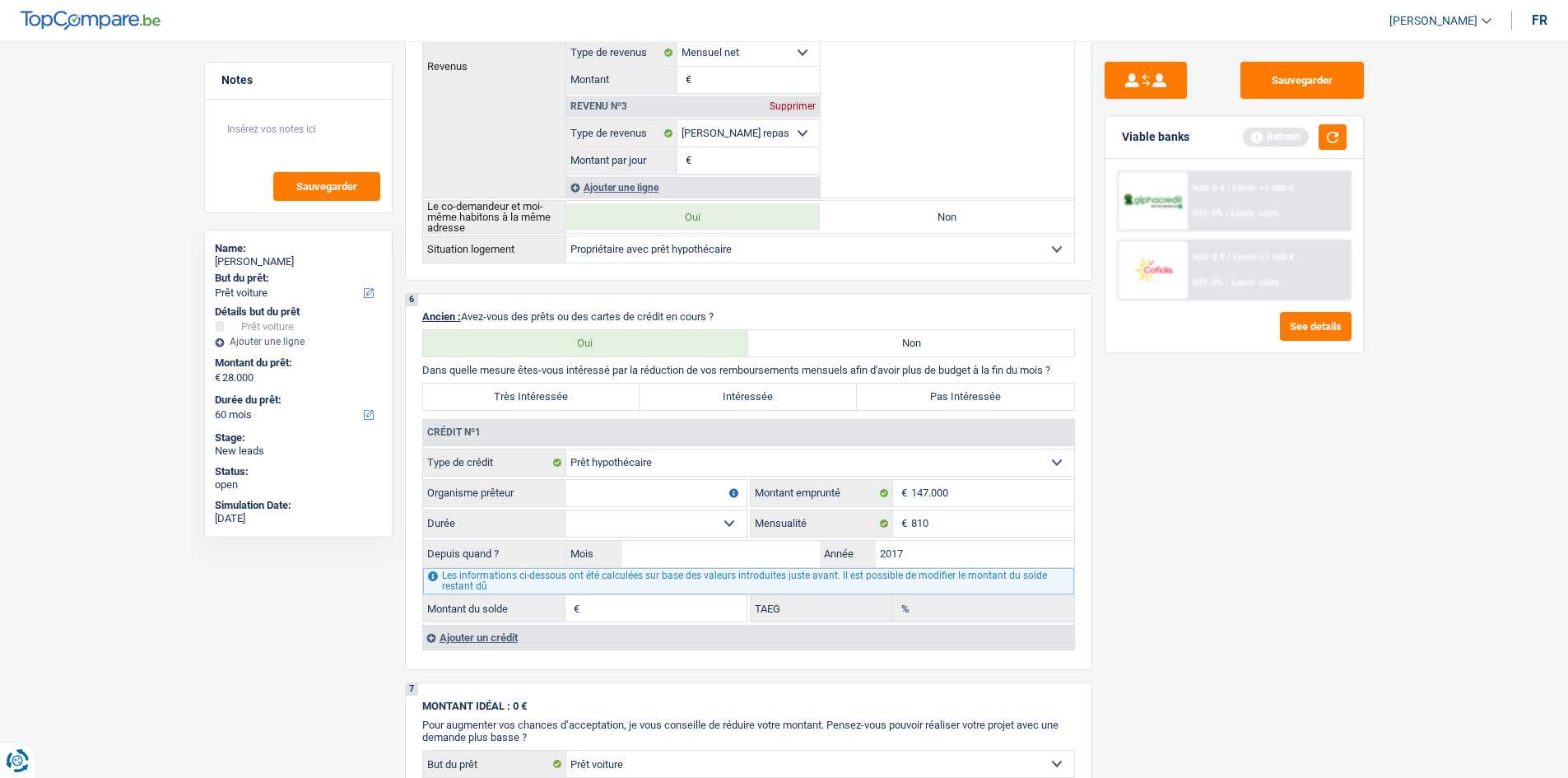 type on "2017" 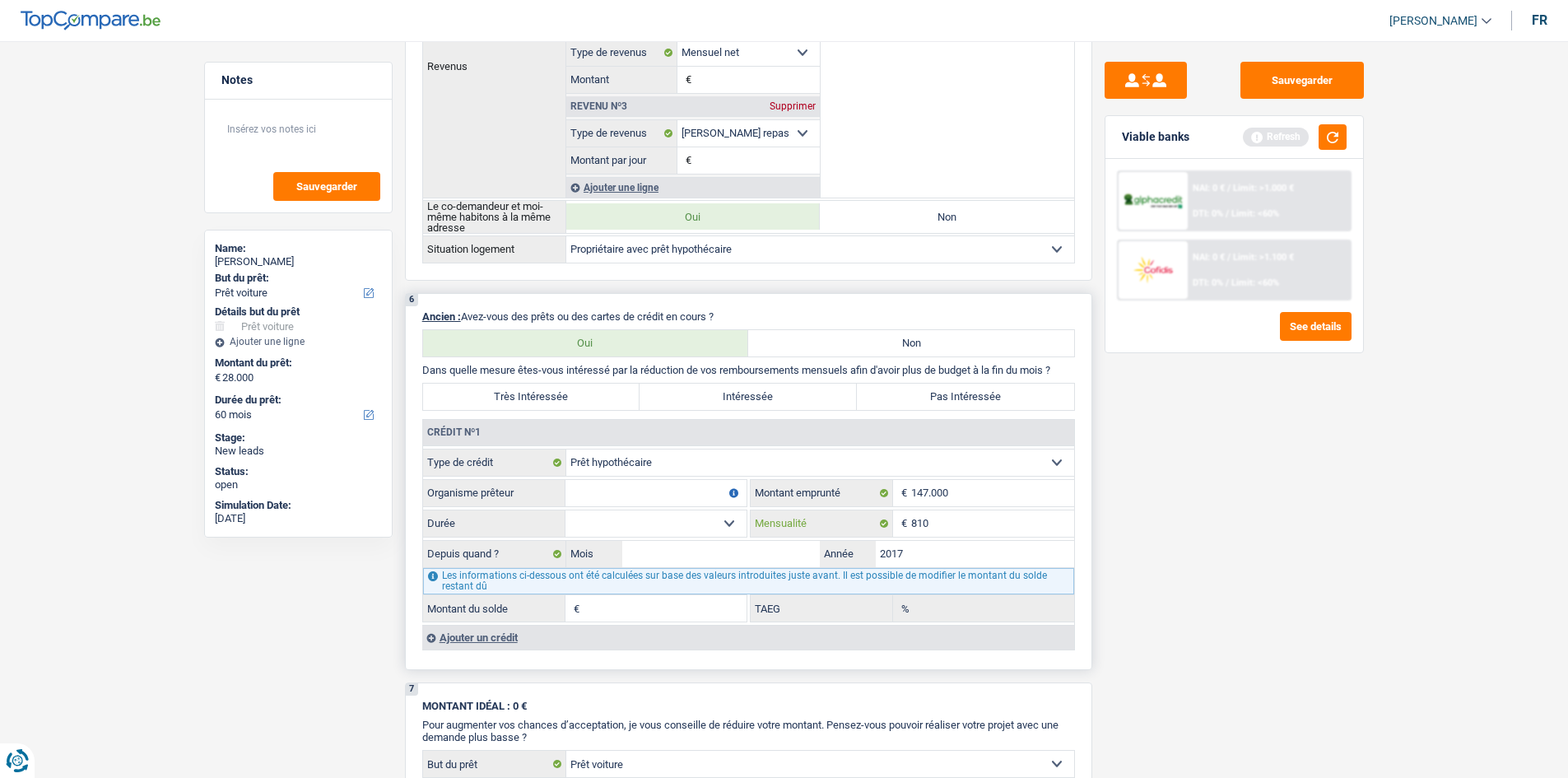 click on "810" at bounding box center (993, 524) 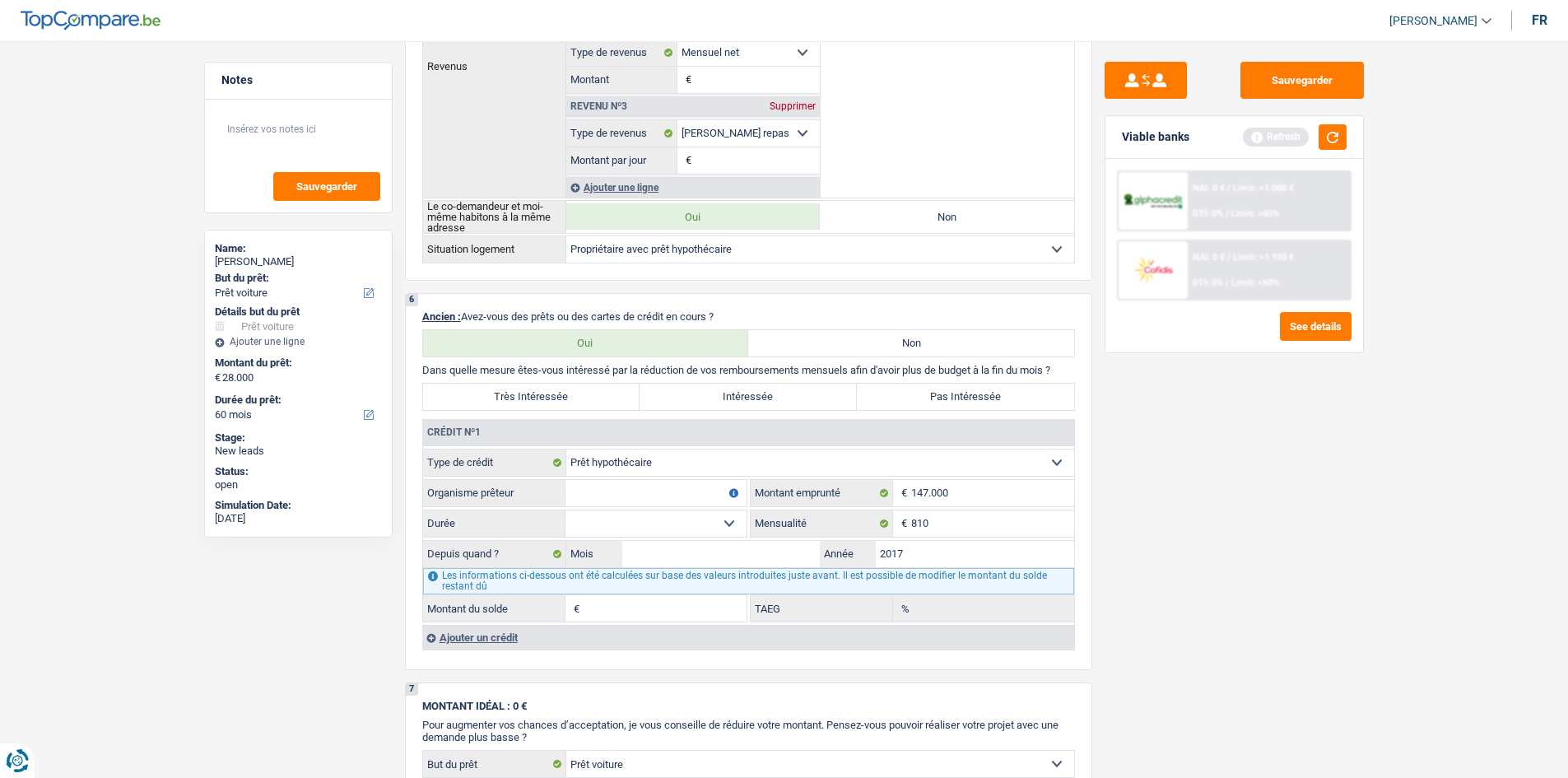 click on "Sauvegarder
Viable banks
Refresh
NAI: 0 €
/
Limit: >1.000 €
DTI: 0%
/
Limit: <60%
NAI: 0 €
/
Limit: >1.100 €
DTI: 0%
/
Limit: <60%
See details" at bounding box center (1234, 404) 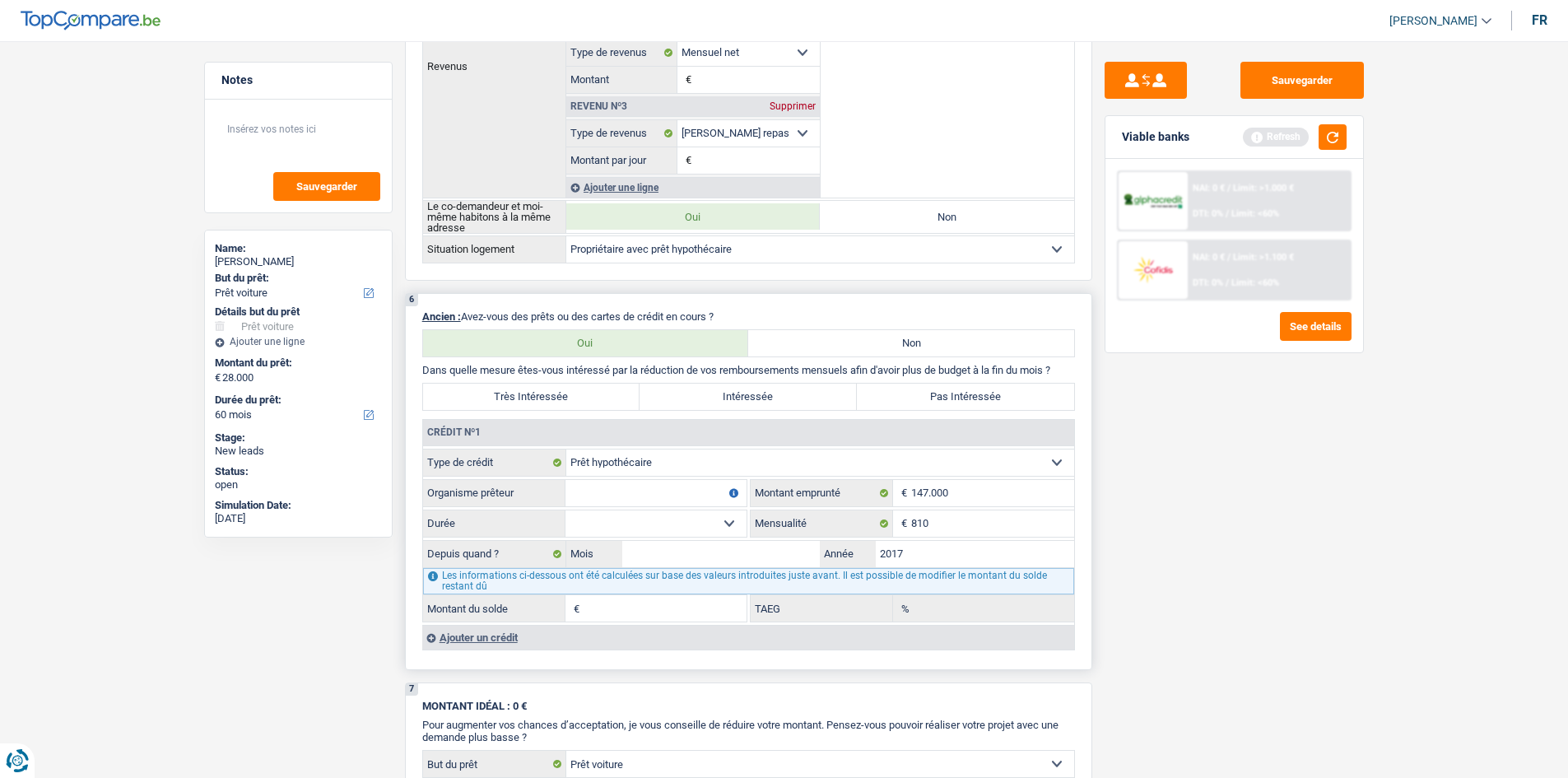 click on "120 mois 132 mois 144 mois 180 mois 240 mois 300 mois 360 mois 420 mois
Sélectionner une option" at bounding box center (656, 524) 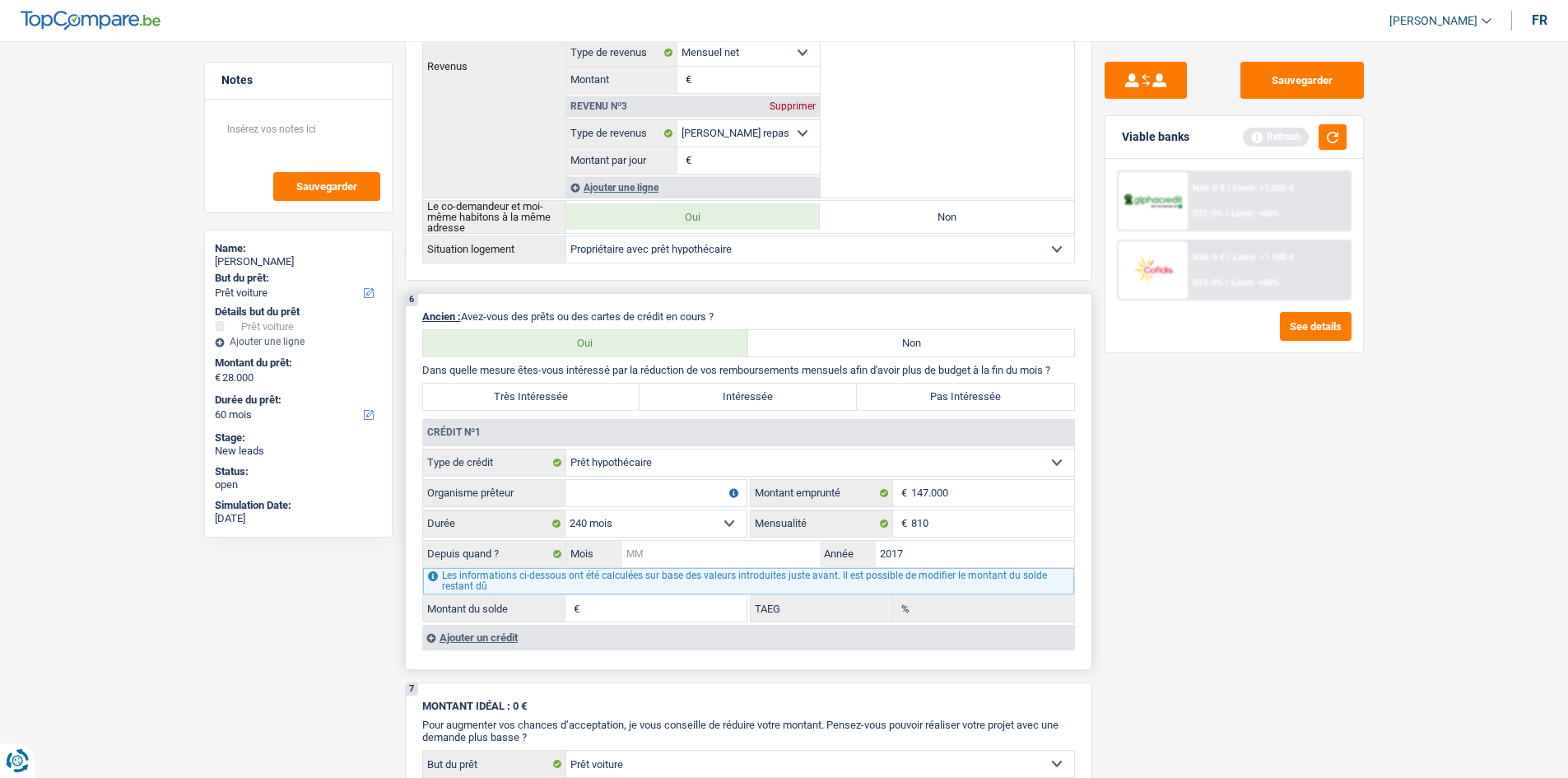 click on "Mois" at bounding box center [721, 554] 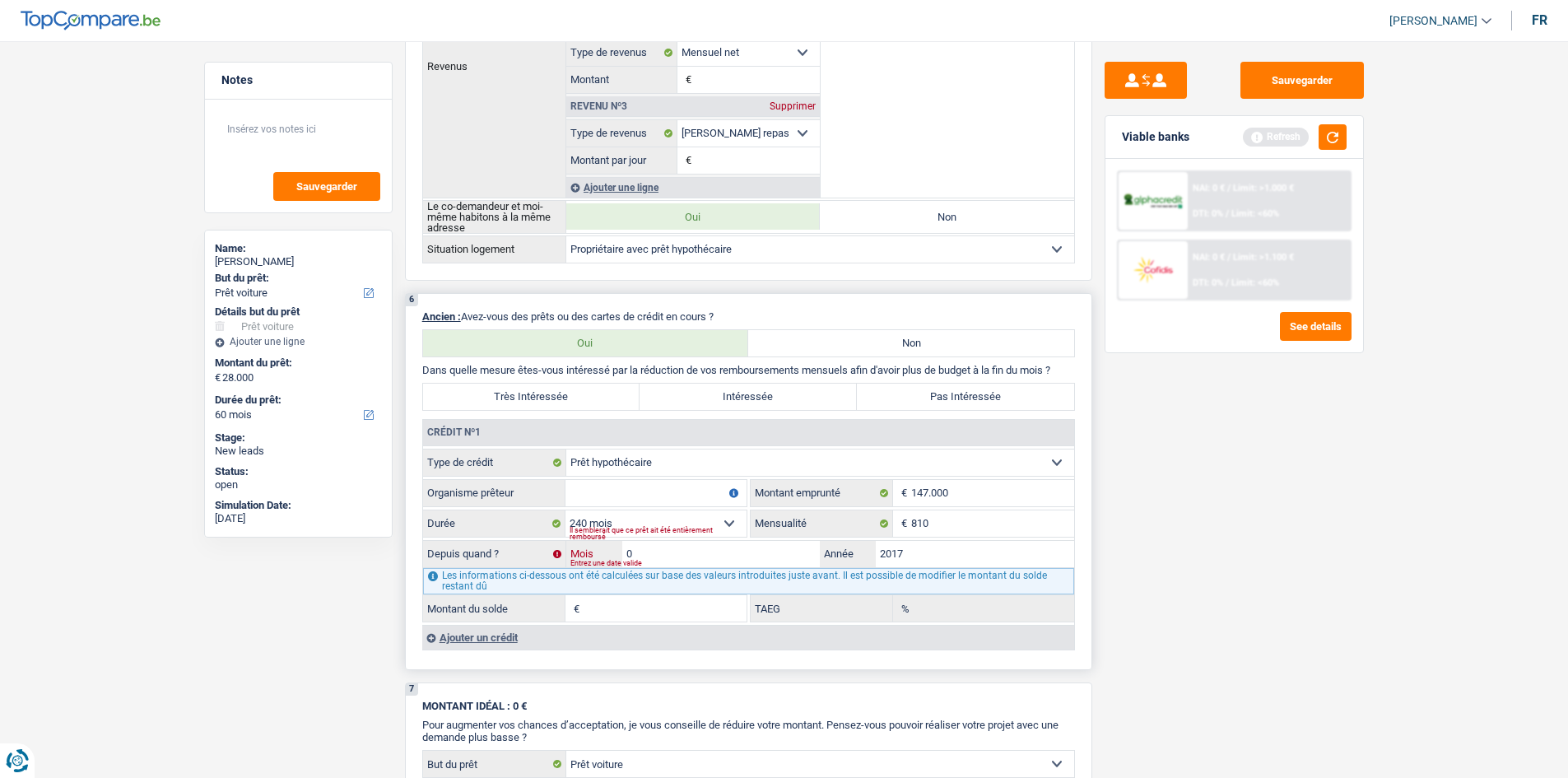 type on "07" 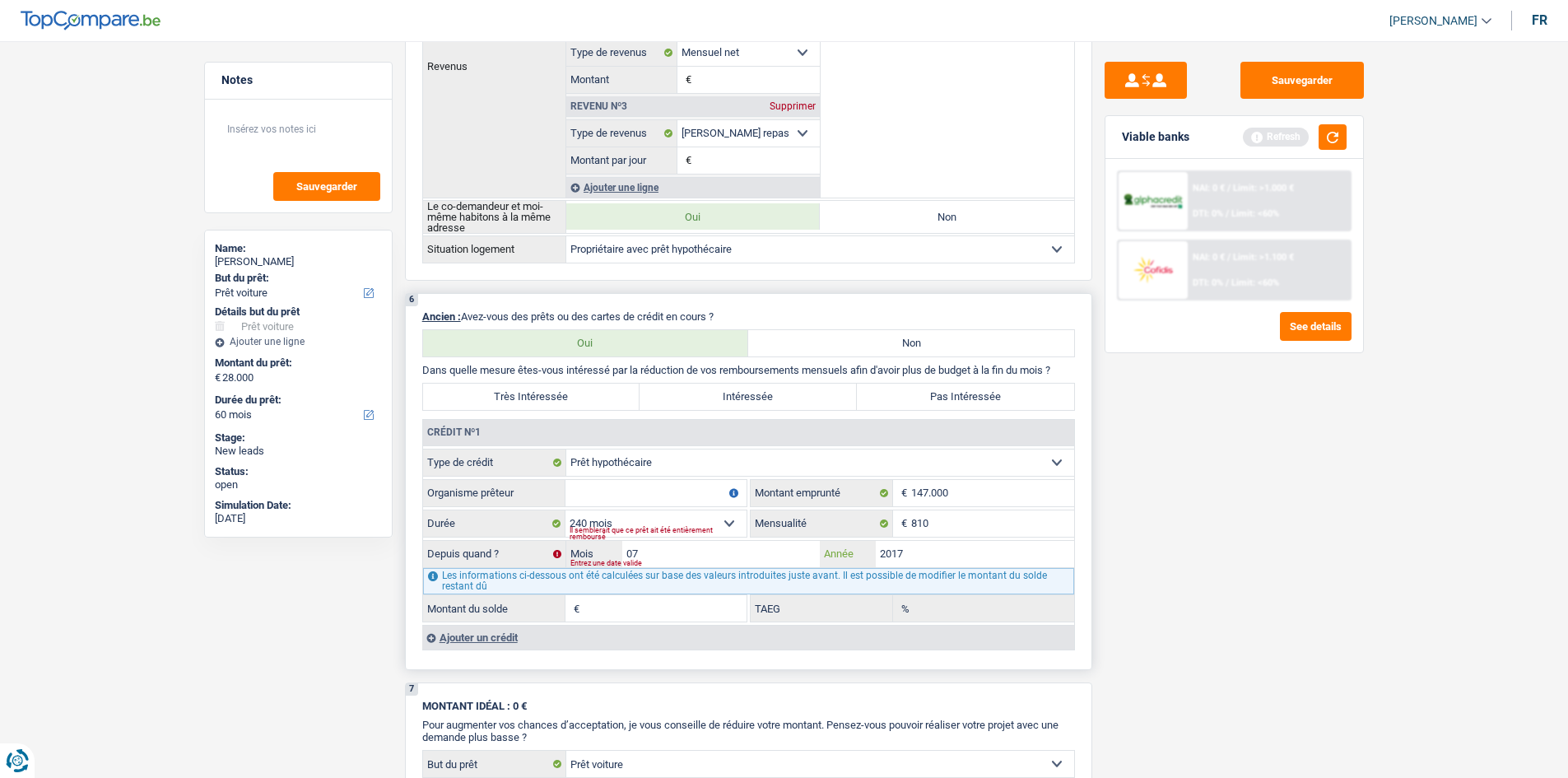 type on "98.250" 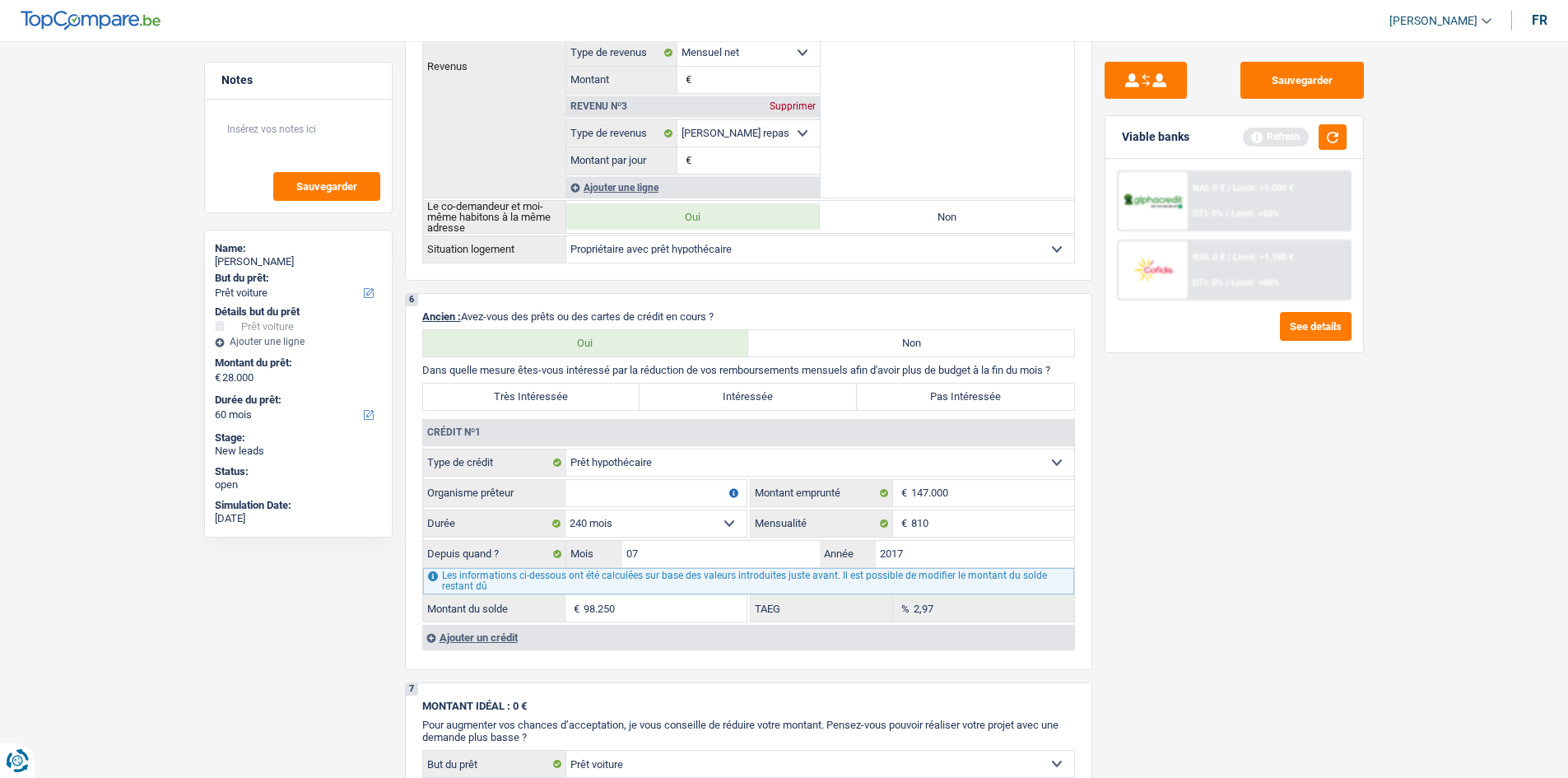 click on "Sauvegarder
Viable banks
Refresh
NAI: 0 €
/
Limit: >1.000 €
DTI: 0%
/
Limit: <60%
NAI: 0 €
/
Limit: >1.100 €
DTI: 0%
/
Limit: <60%
See details" at bounding box center (1234, 404) 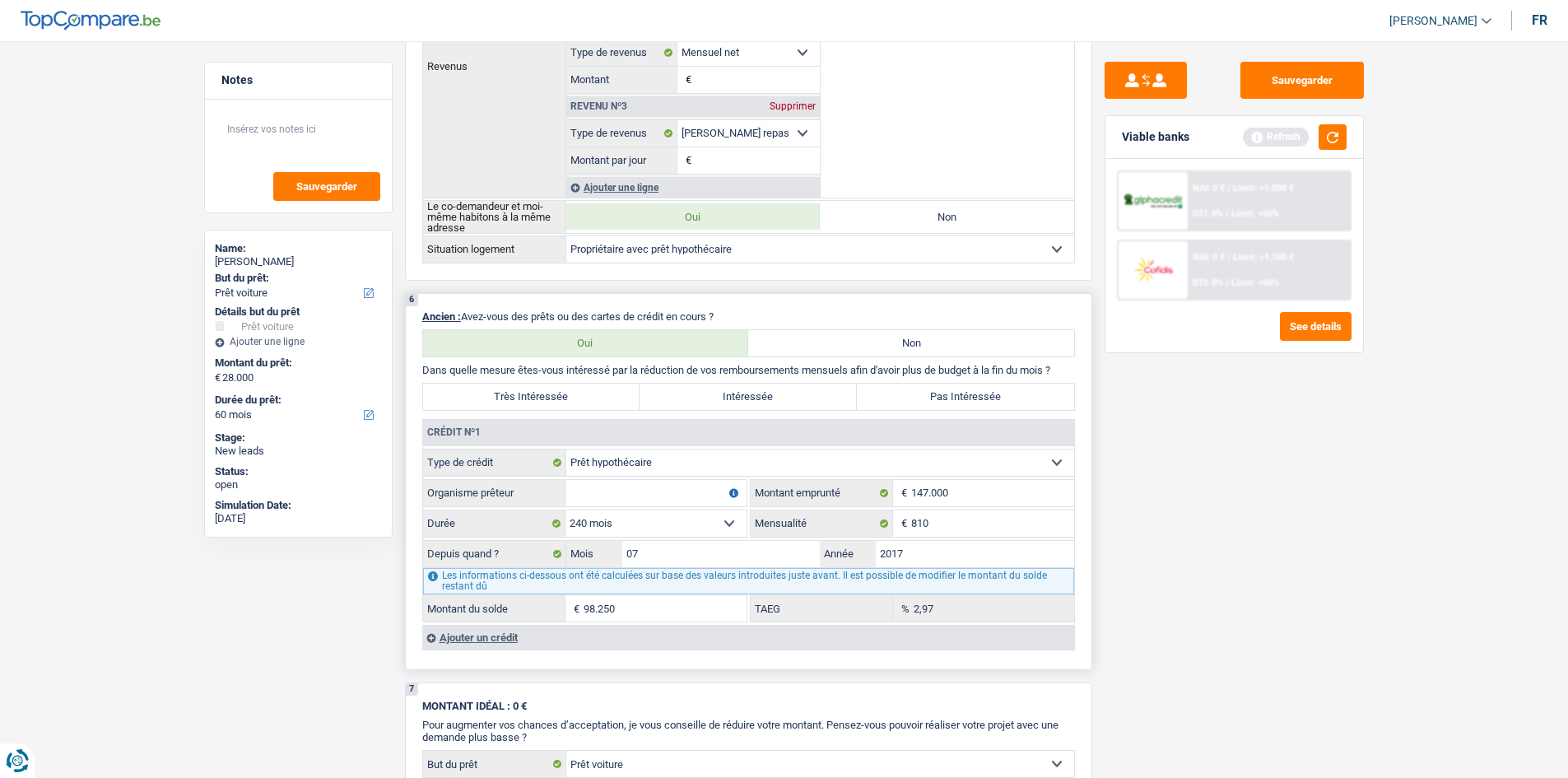 click on "Organisme prêteur" at bounding box center [656, 493] 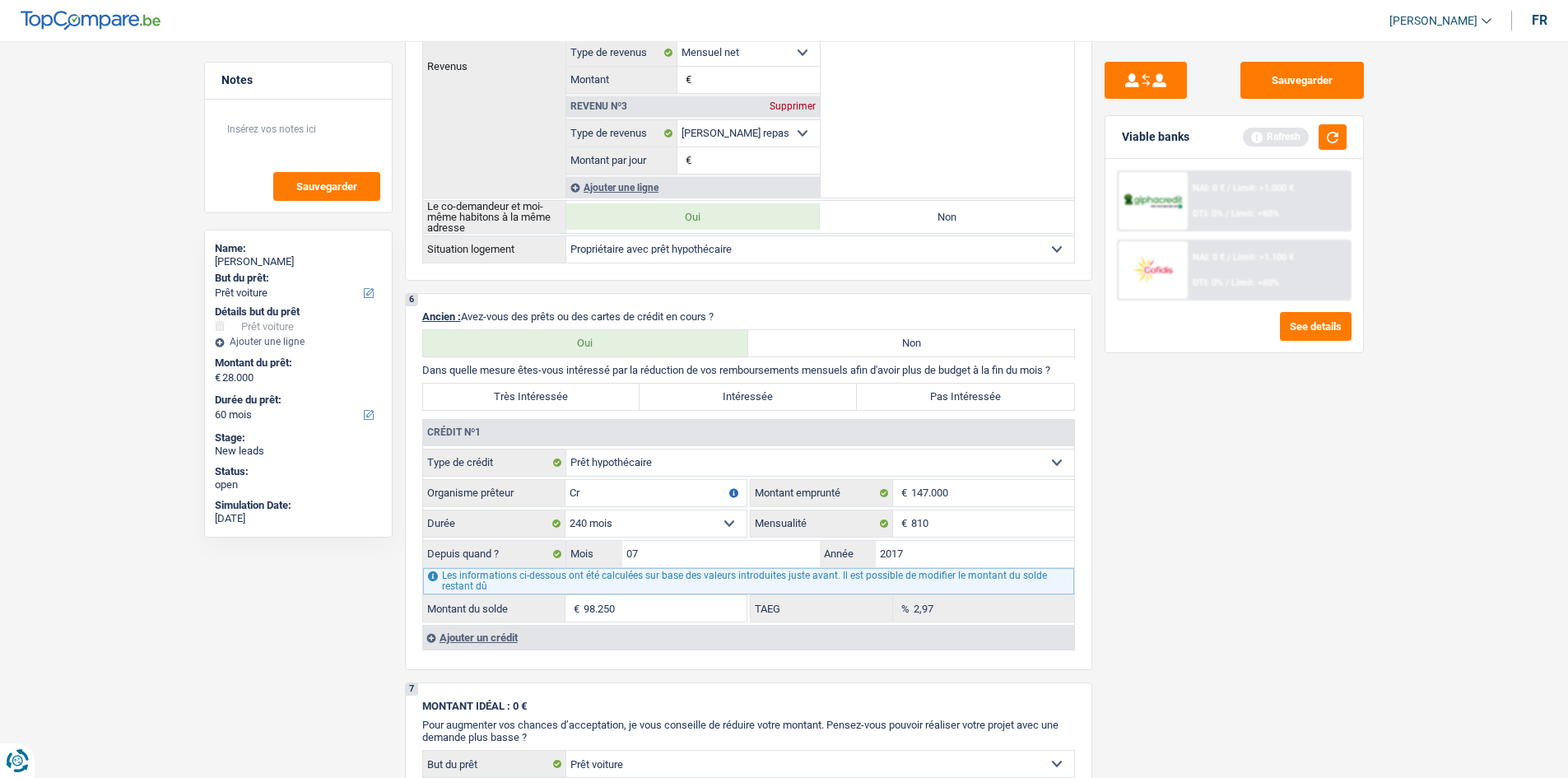 type on "C" 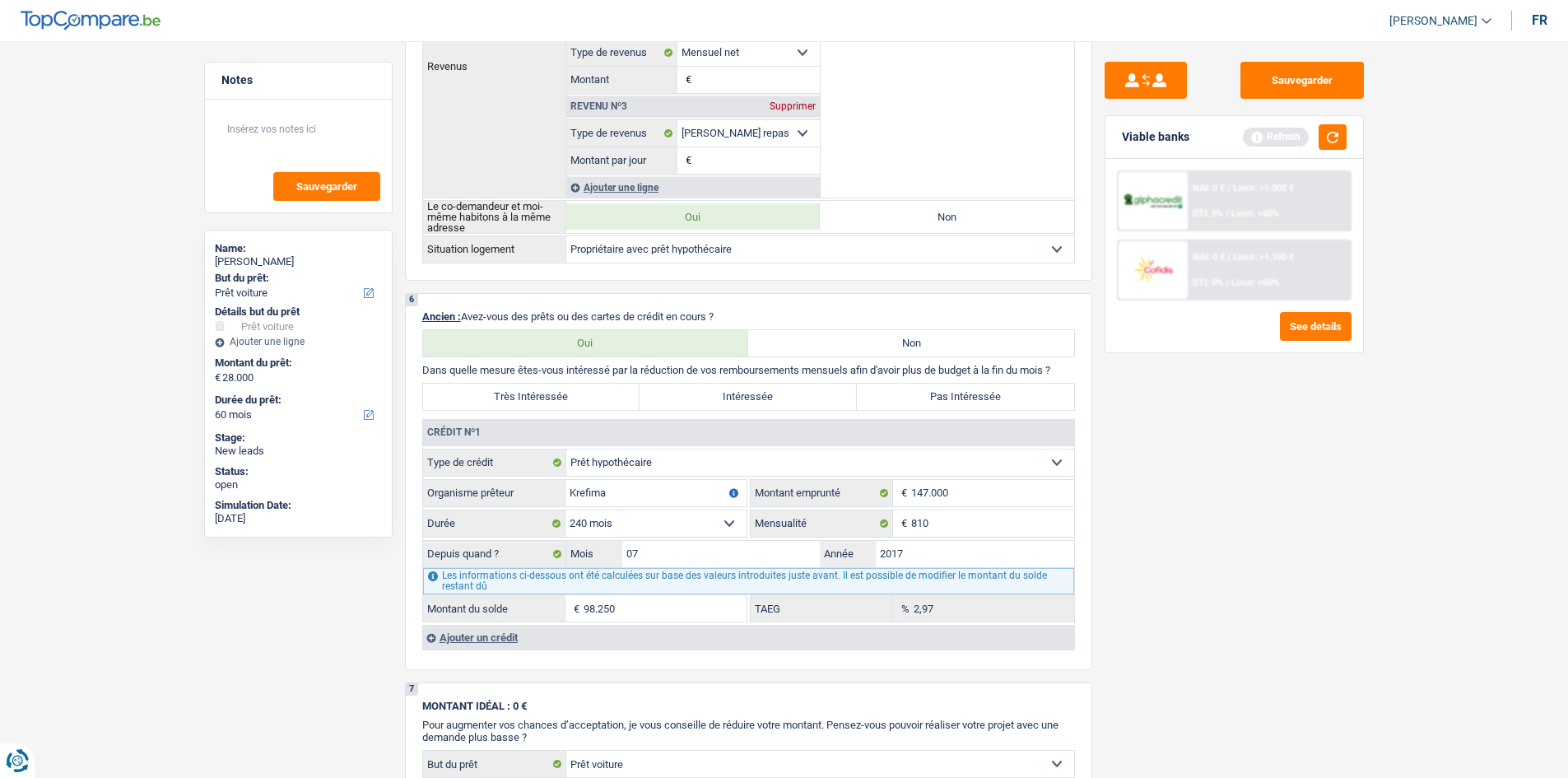 type on "Krefima" 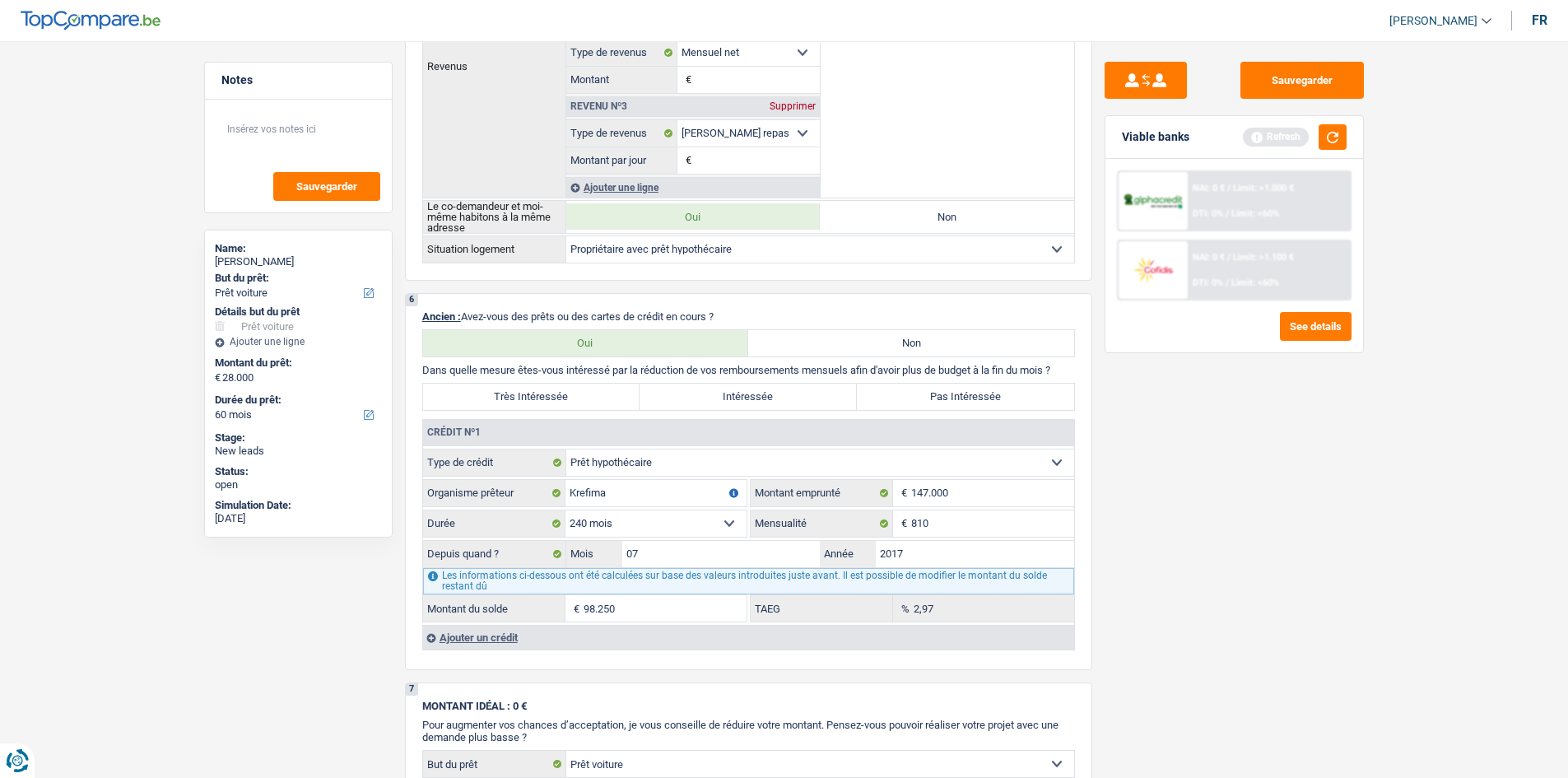 drag, startPoint x: 1232, startPoint y: 442, endPoint x: 1193, endPoint y: 436, distance: 39.45884 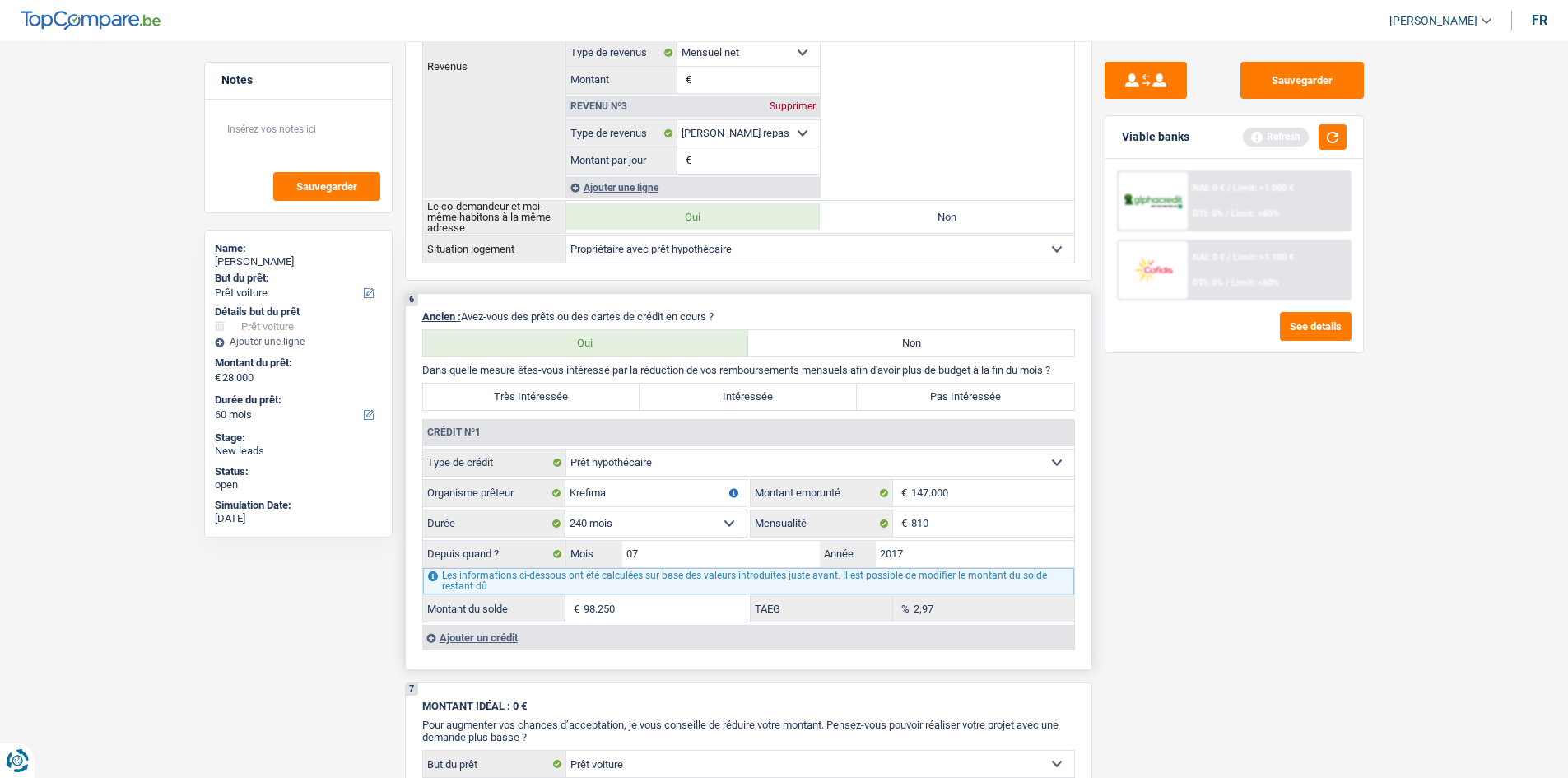 click on "6   Ancien :  Avez-vous des prêts ou des cartes de crédit en cours ?
Oui
Non
Dans quelle mesure êtes-vous intéressé par la réduction de vos remboursements mensuels afin d'avoir plus de budget à la fin du mois ?
Très Intéressée
Intéressée
Pas Intéressée
Crédit nº1
Carte ou ouverture de crédit Prêt hypothécaire Vente à tempérament Prêt à tempérament Prêt rénovation Prêt voiture Regroupement d'un ou plusieurs crédits
Sélectionner une option
Type de crédit
Krefima           147.000   €       120 mois 132 mois 144 mois 180 mois 240 mois" at bounding box center [748, 482] 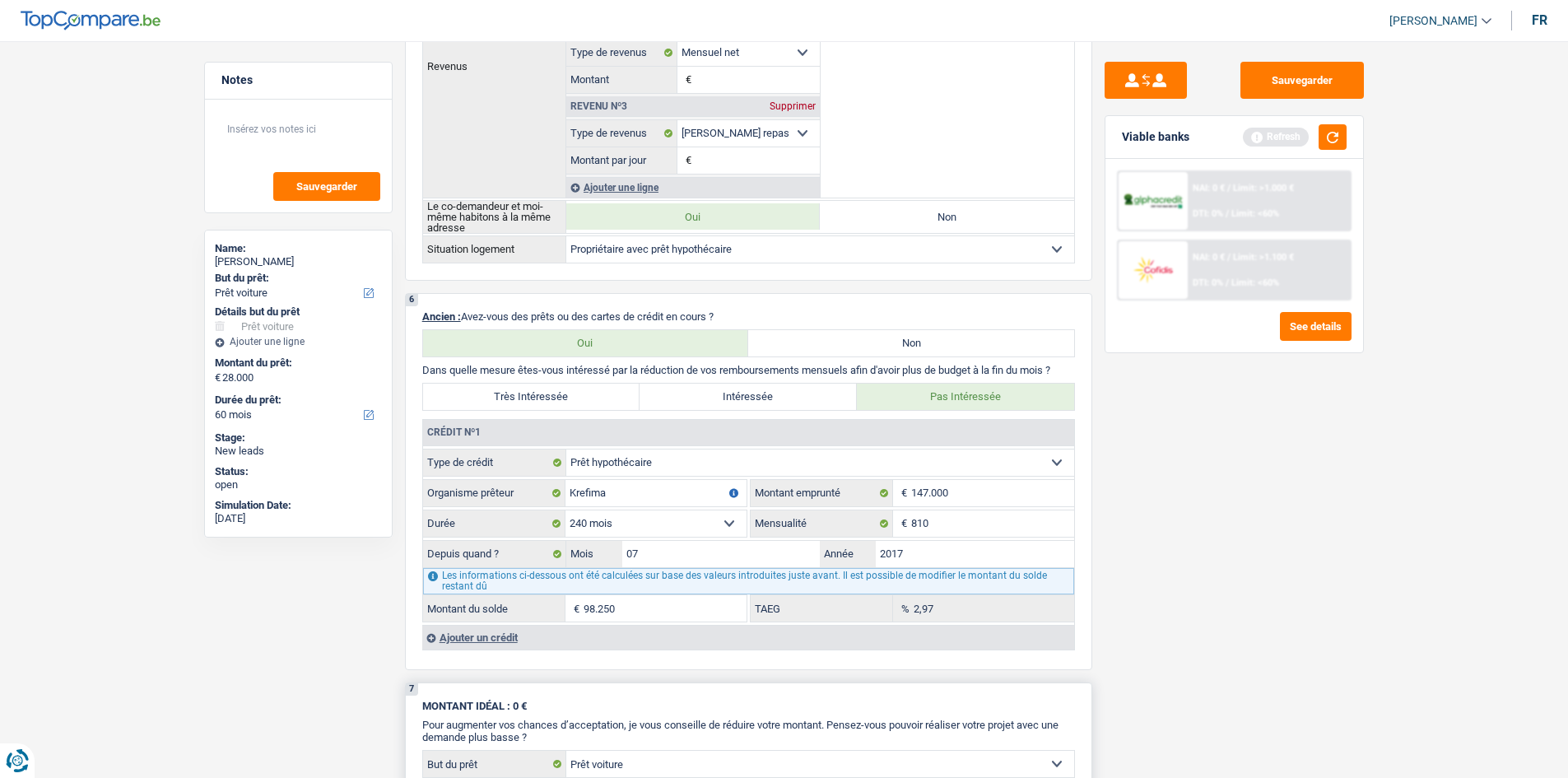 scroll, scrollTop: 1482, scrollLeft: 0, axis: vertical 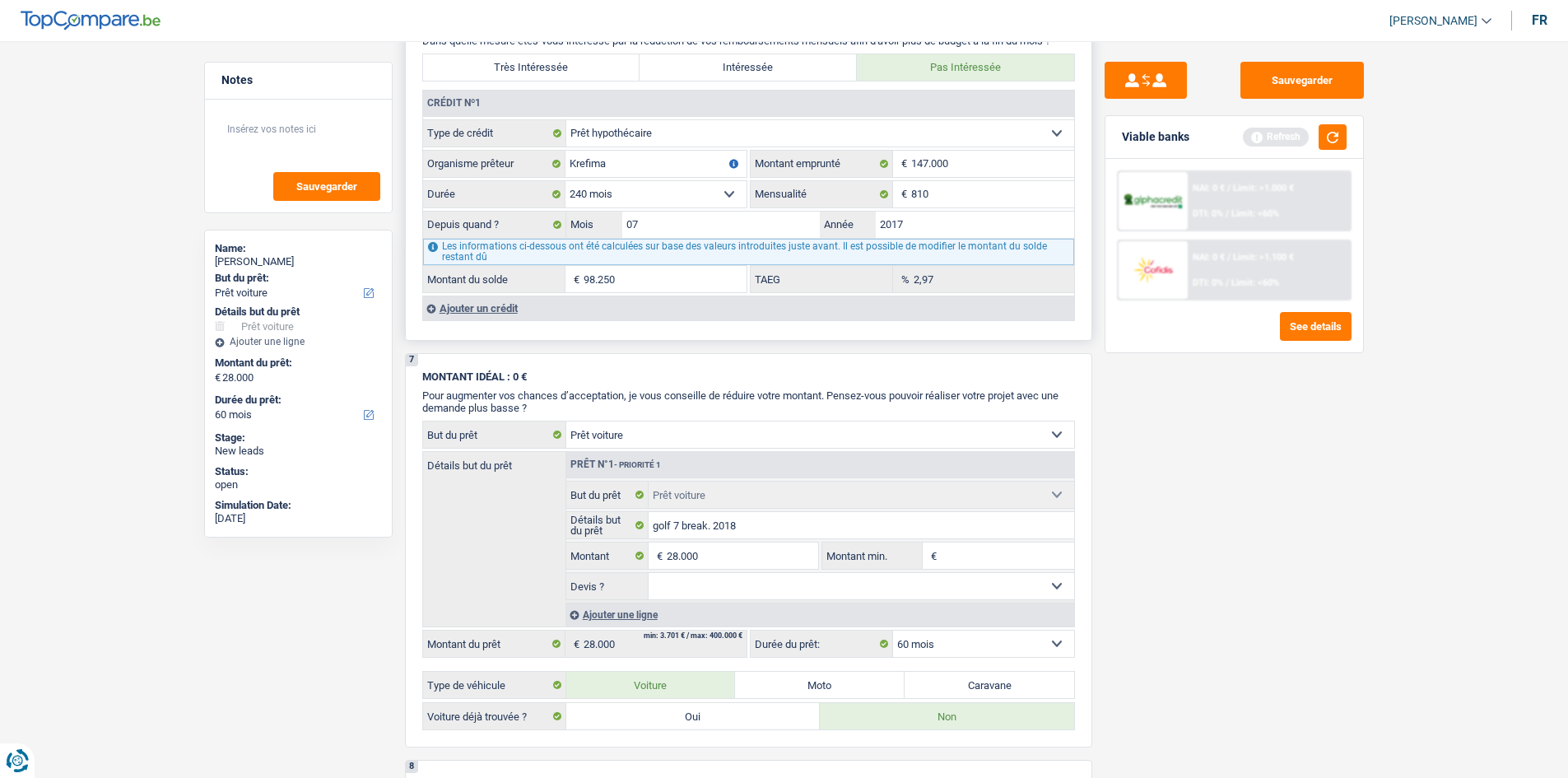 click on "Ajouter un crédit" at bounding box center (748, 308) 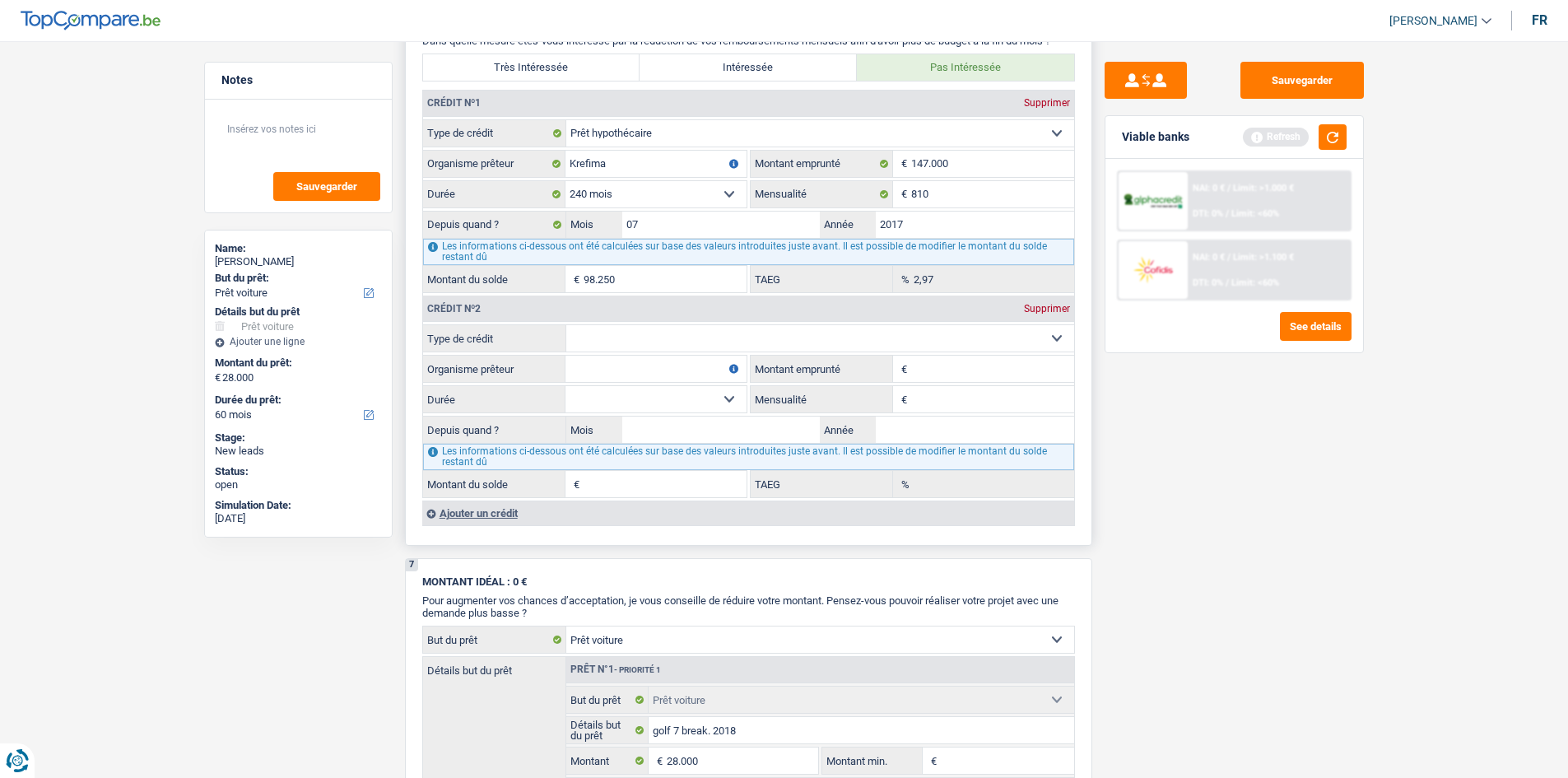click on "Carte ou ouverture de crédit Prêt hypothécaire Vente à tempérament Prêt à tempérament Prêt rénovation Prêt voiture Regroupement d'un ou plusieurs crédits
Sélectionner une option" at bounding box center [820, 338] 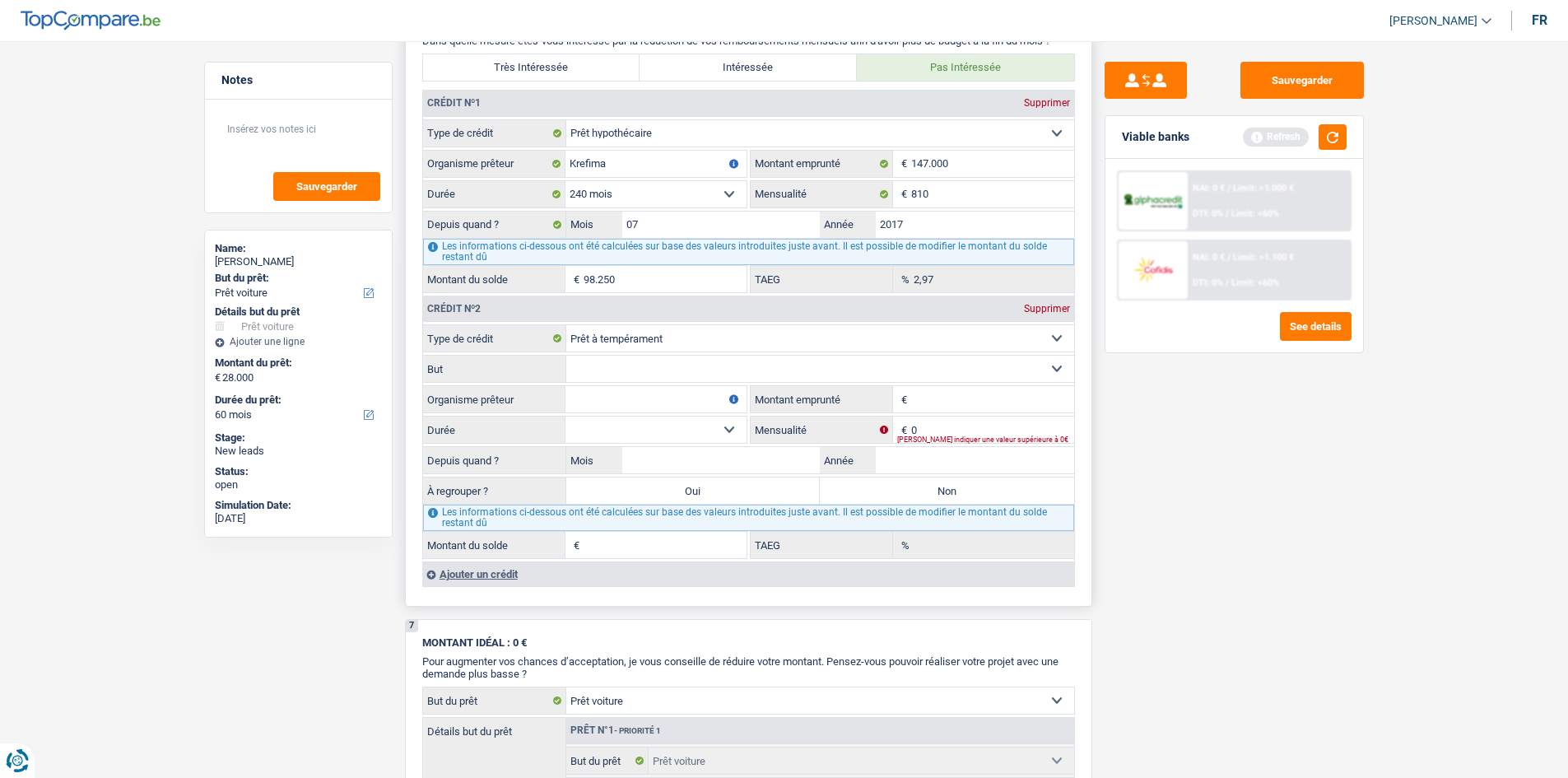 click on "Confort maison: meubles, textile, peinture, électroménager, outillage non-professionnel, Hifi, multimédia, gsm, ordinateur, Frais installation, déménagement Evénement familial: naissance, mariage, divorce, communion, décès Frais médicaux Frais d'études Remboursement prêt Frais permis de conduire Loisirs: voyage, sport, musique Petits travaux maison et jardin Frais divers (max 2.000€) Frais judiciaires Réparation voiture Autre
Sélectionner une option" at bounding box center [820, 369] 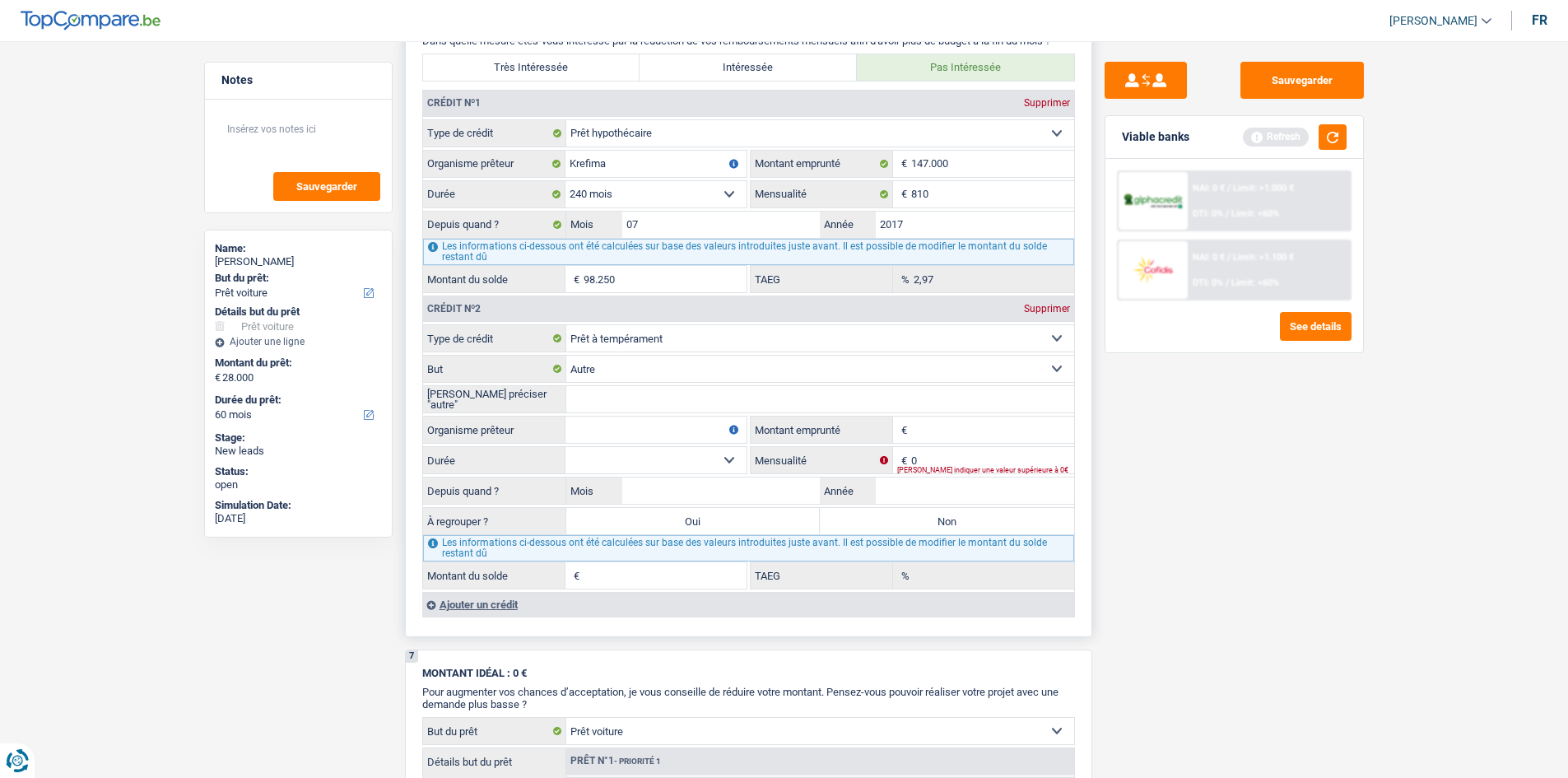 click on "[PERSON_NAME] préciser "autre"" at bounding box center [820, 399] 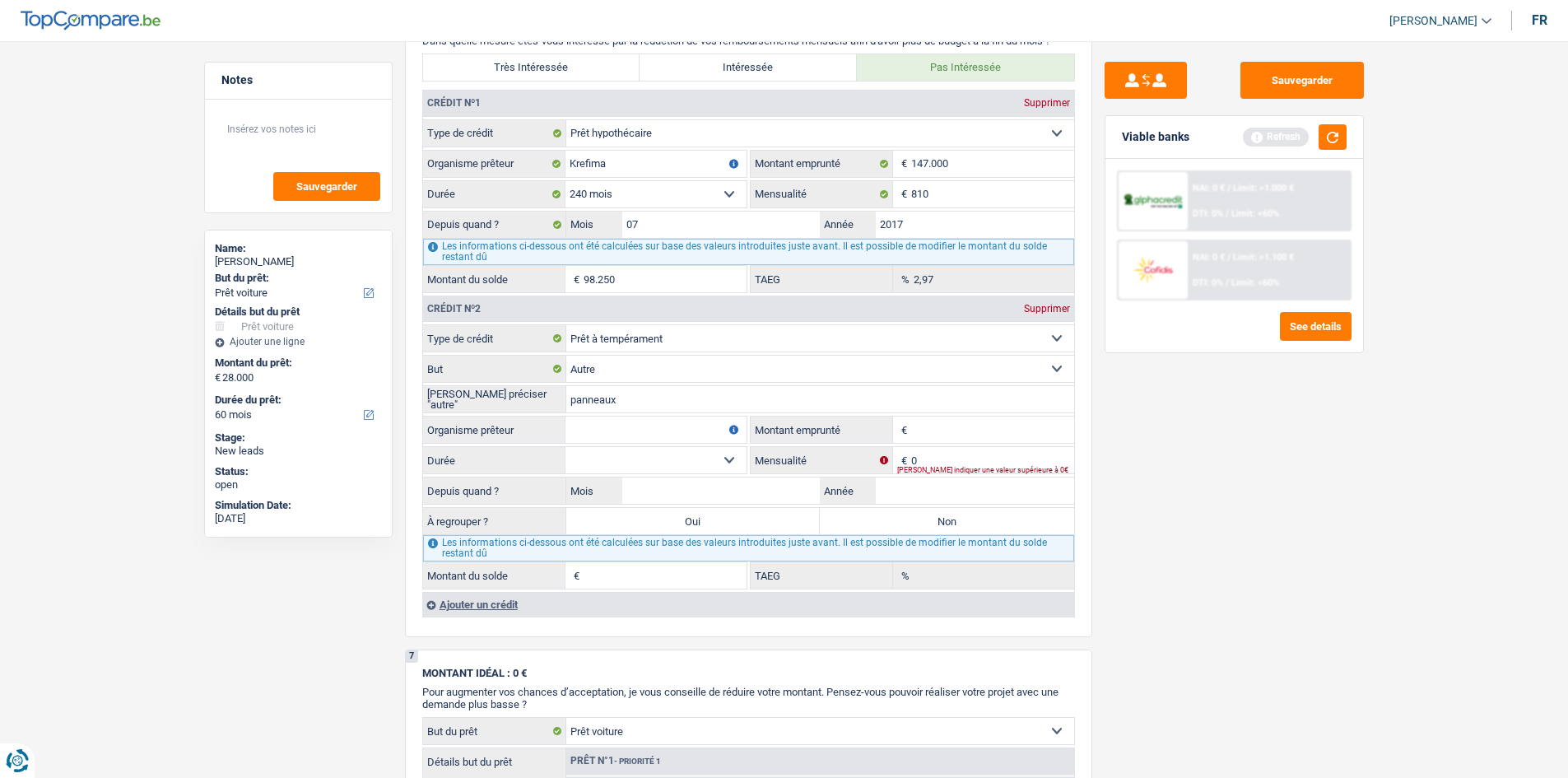 type on "panneaux" 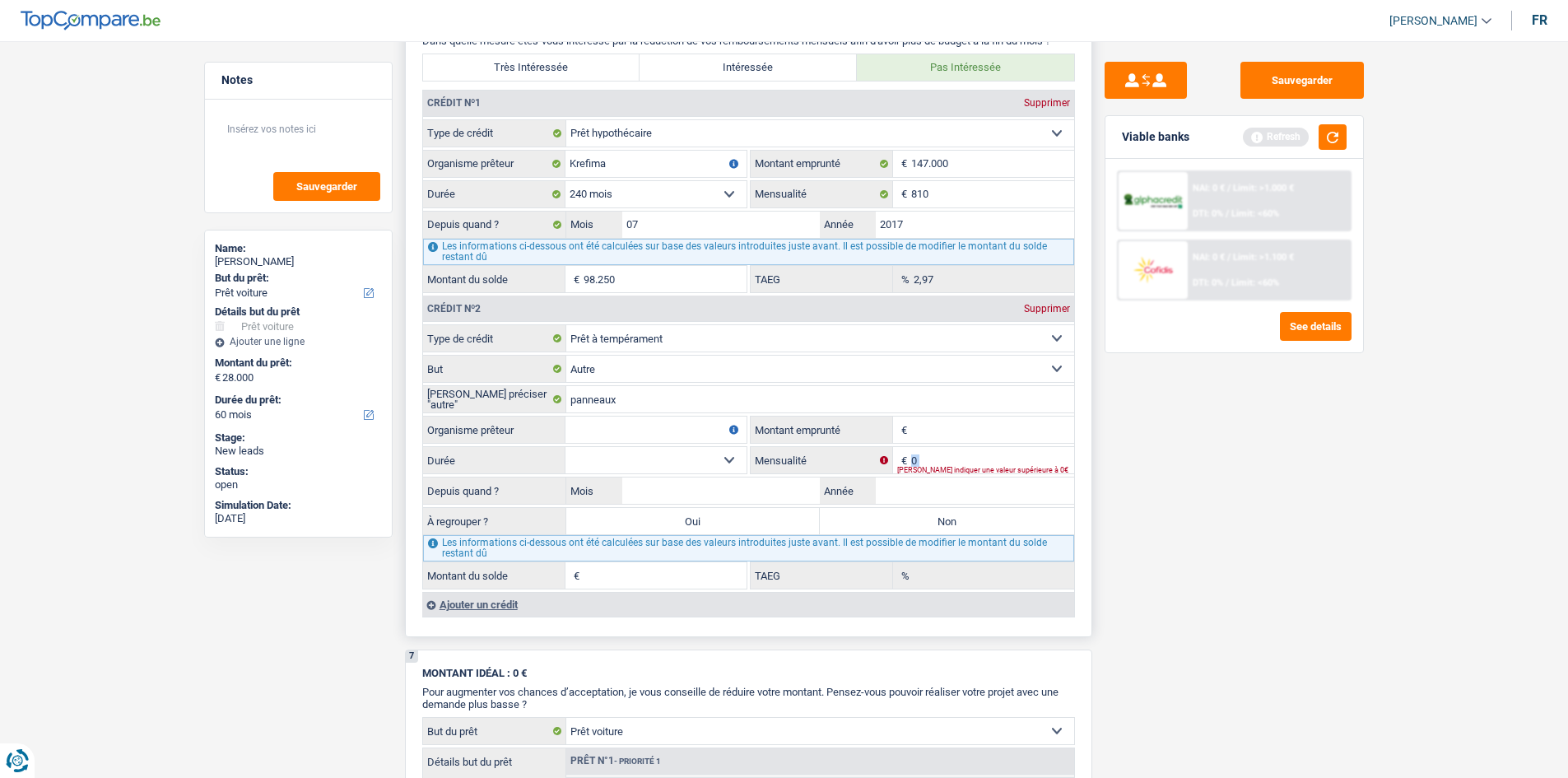 click on "Carte ou ouverture de crédit Prêt hypothécaire Vente à tempérament Prêt à tempérament Prêt rénovation Prêt voiture Regroupement d'un ou plusieurs crédits
Sélectionner une option
Type de crédit
Confort maison: meubles, textile, peinture, électroménager, outillage non-professionnel, Hifi, multimédia, gsm, ordinateur, Frais installation, déménagement Evénement familial: naissance, mariage, divorce, communion, décès Frais médicaux Frais d'études Remboursement prêt Frais permis de conduire Loisirs: voyage, sport, musique Petits travaux maison et jardin Frais divers (max 2.000€) Frais judiciaires Réparation voiture Autre
Sélectionner une option
But
panneaux" at bounding box center [748, 457] 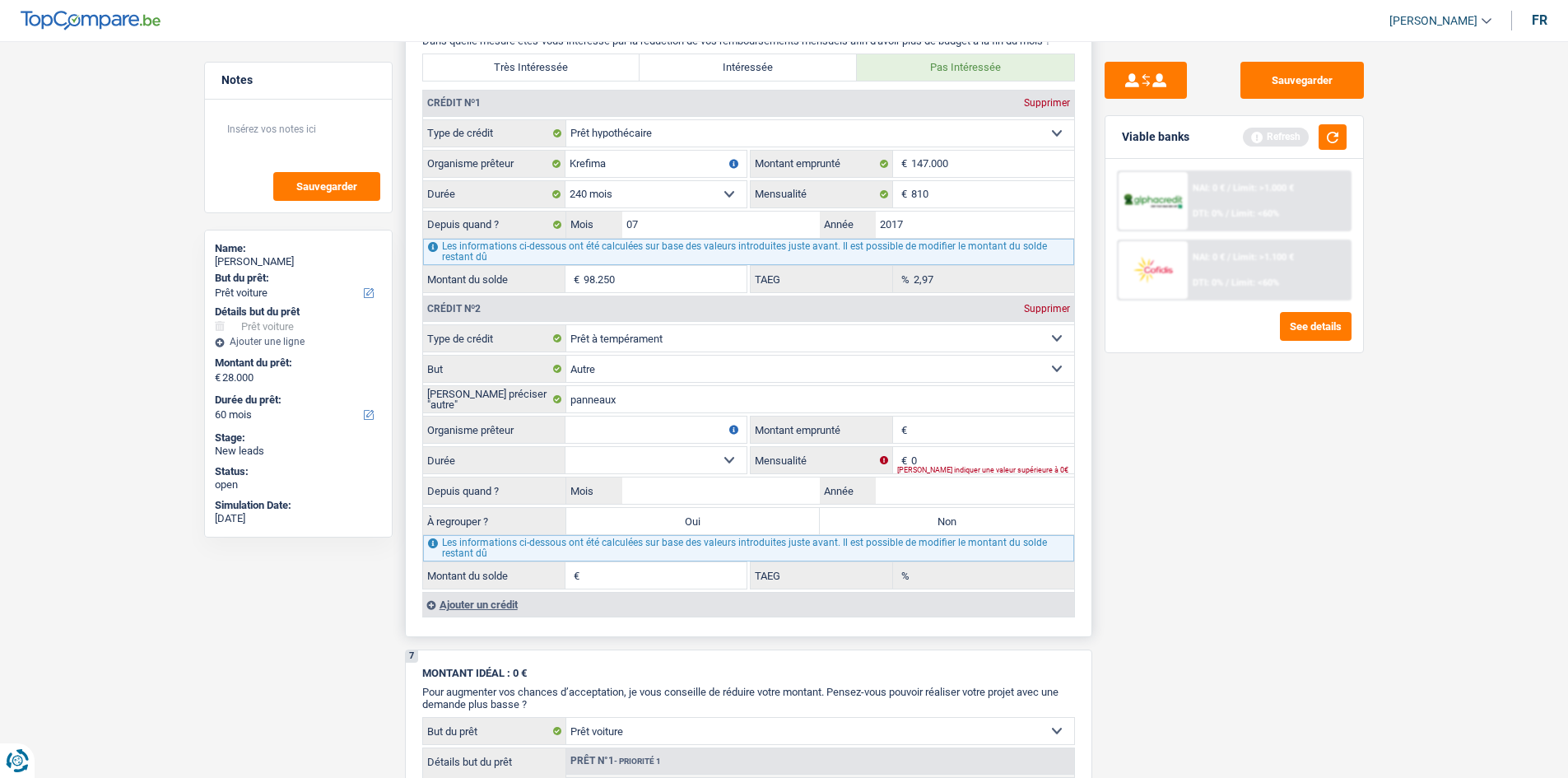 click on "Carte ou ouverture de crédit Prêt hypothécaire Vente à tempérament Prêt à tempérament Prêt rénovation Prêt voiture Regroupement d'un ou plusieurs crédits
Sélectionner une option" at bounding box center (820, 338) 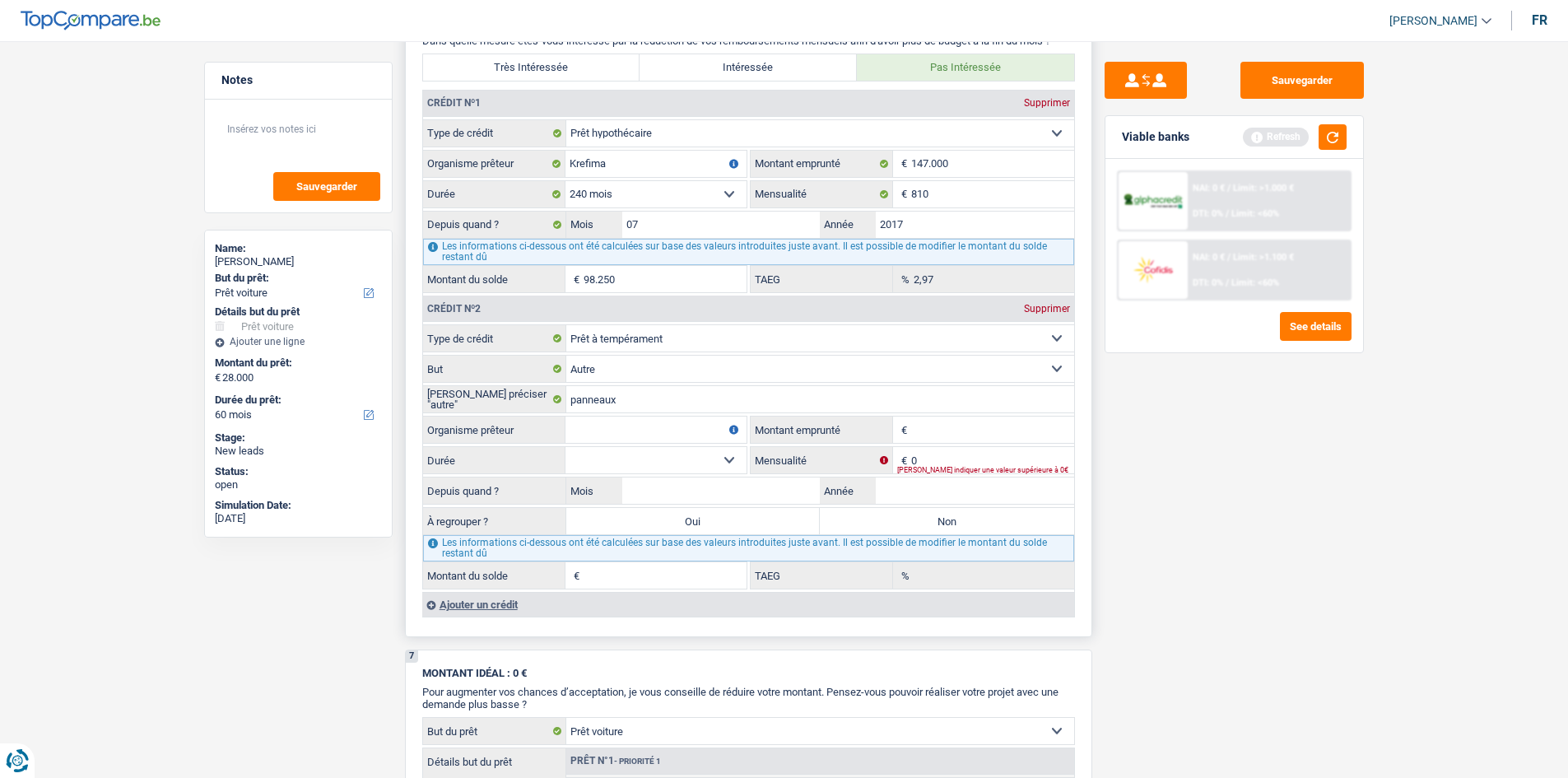 select on "renovationLoan" 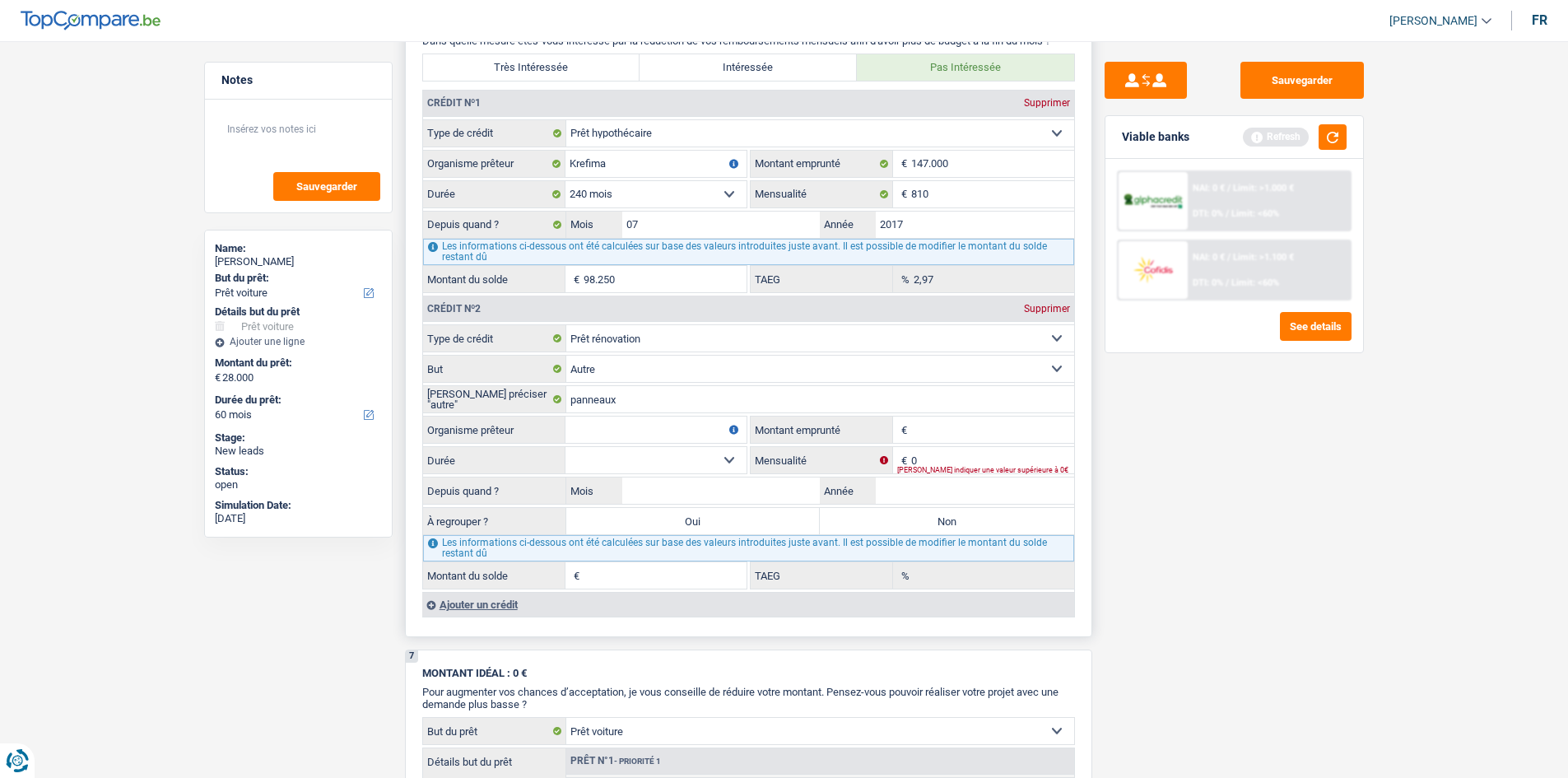 click on "Carte ou ouverture de crédit Prêt hypothécaire Vente à tempérament Prêt à tempérament Prêt rénovation Prêt voiture Regroupement d'un ou plusieurs crédits
Sélectionner une option" at bounding box center (820, 338) 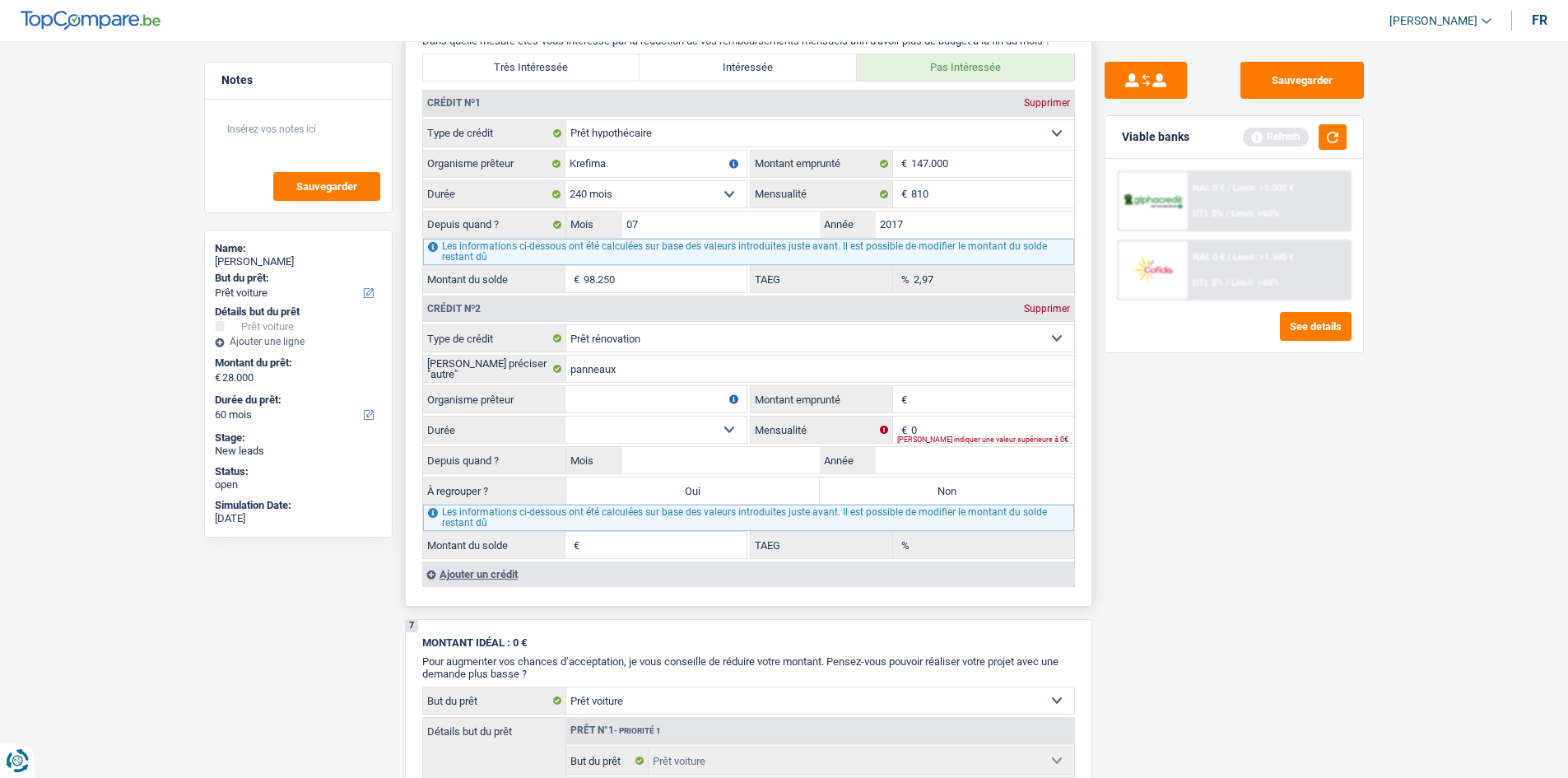click on "Montant emprunté" at bounding box center (993, 399) 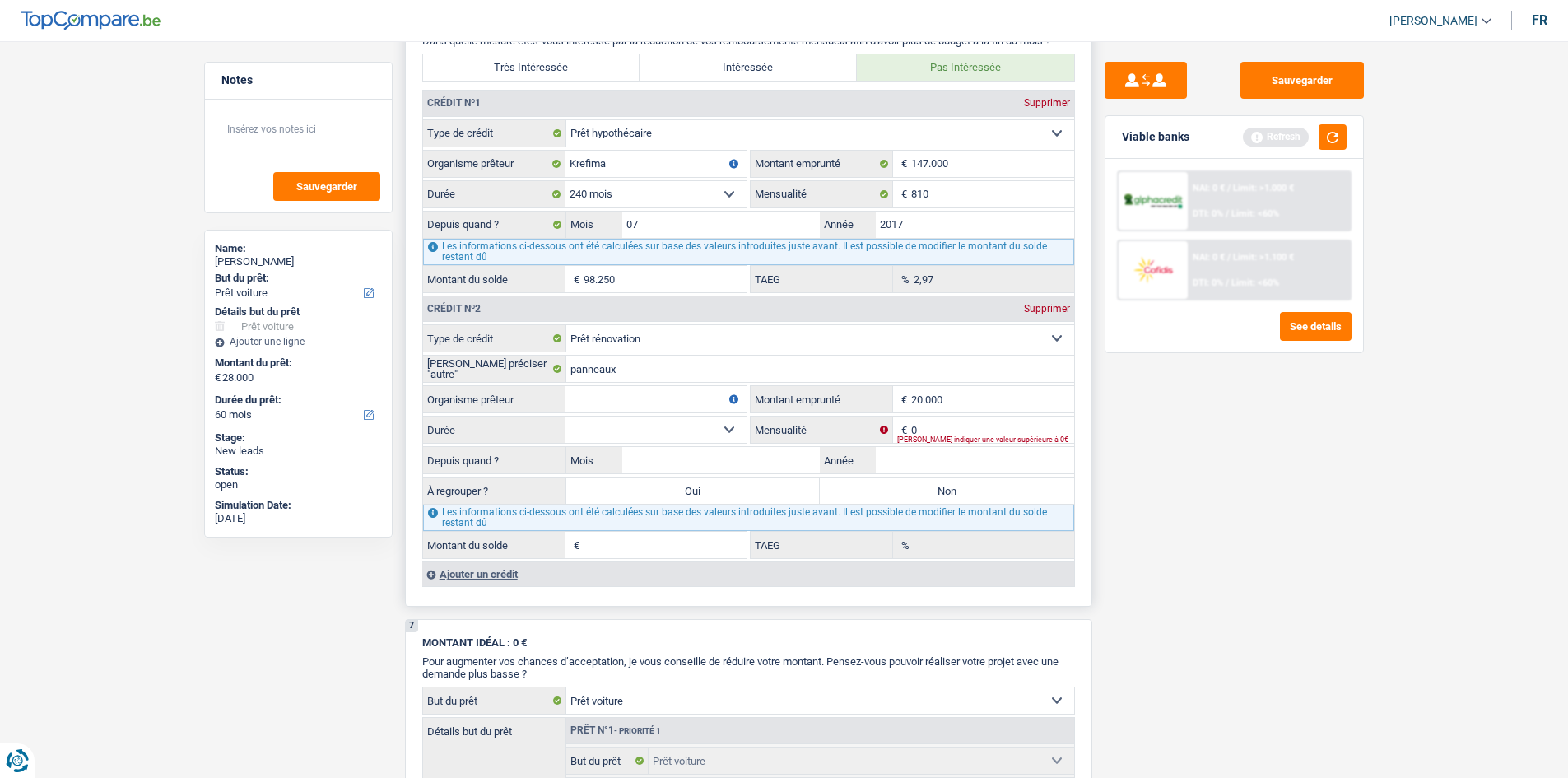 type on "20.000" 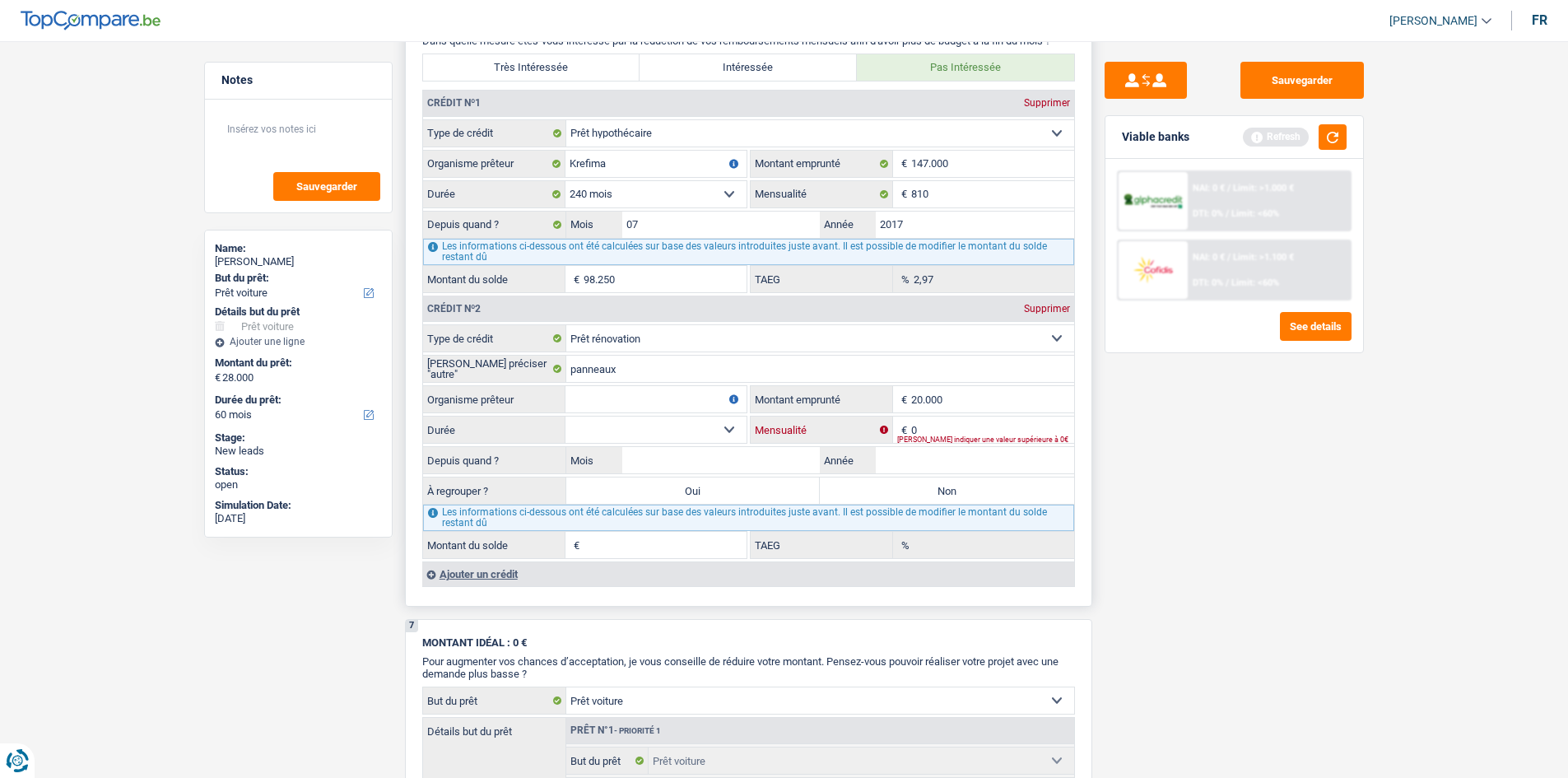 click on "0" at bounding box center (993, 430) 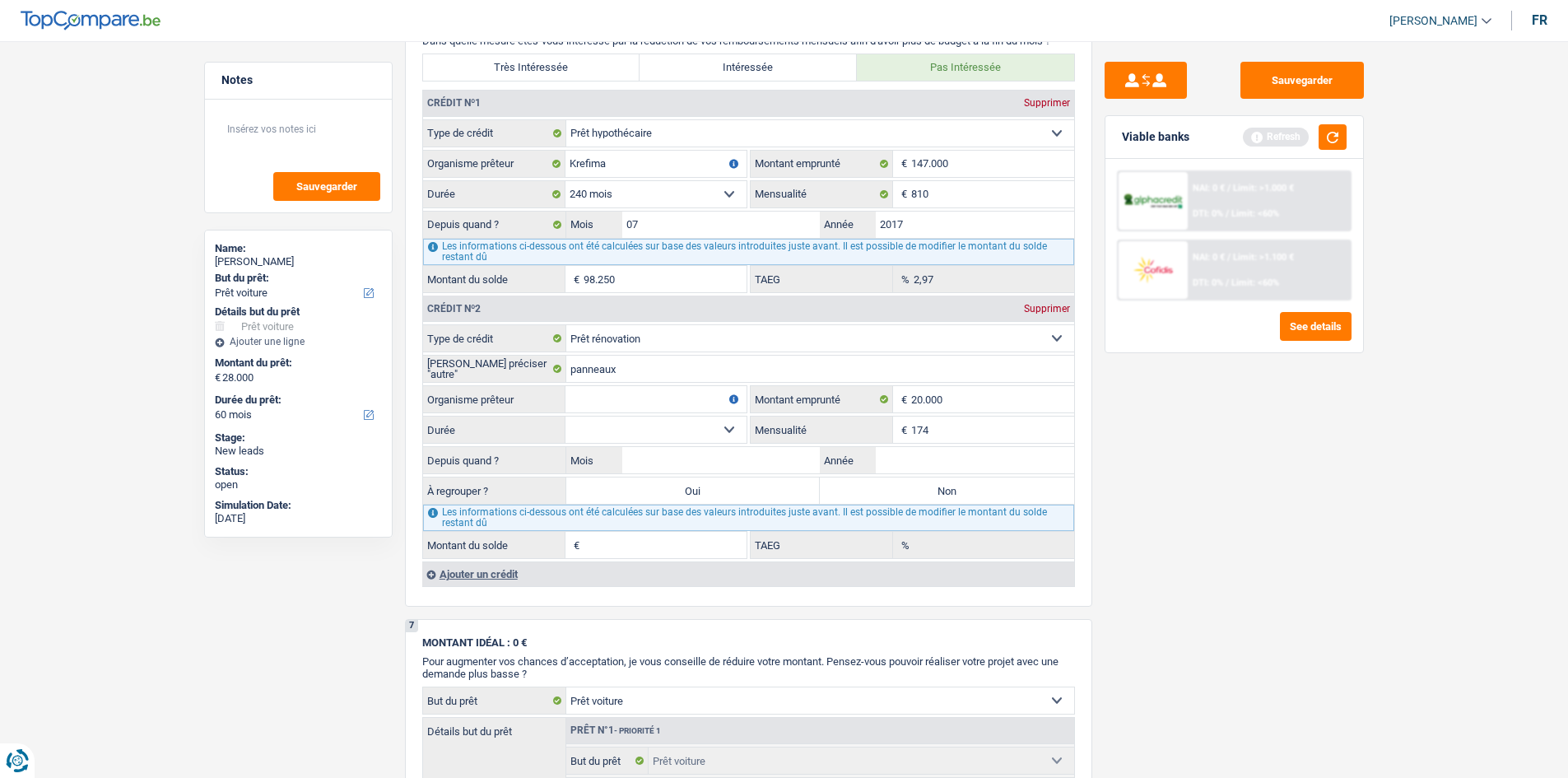 type on "174" 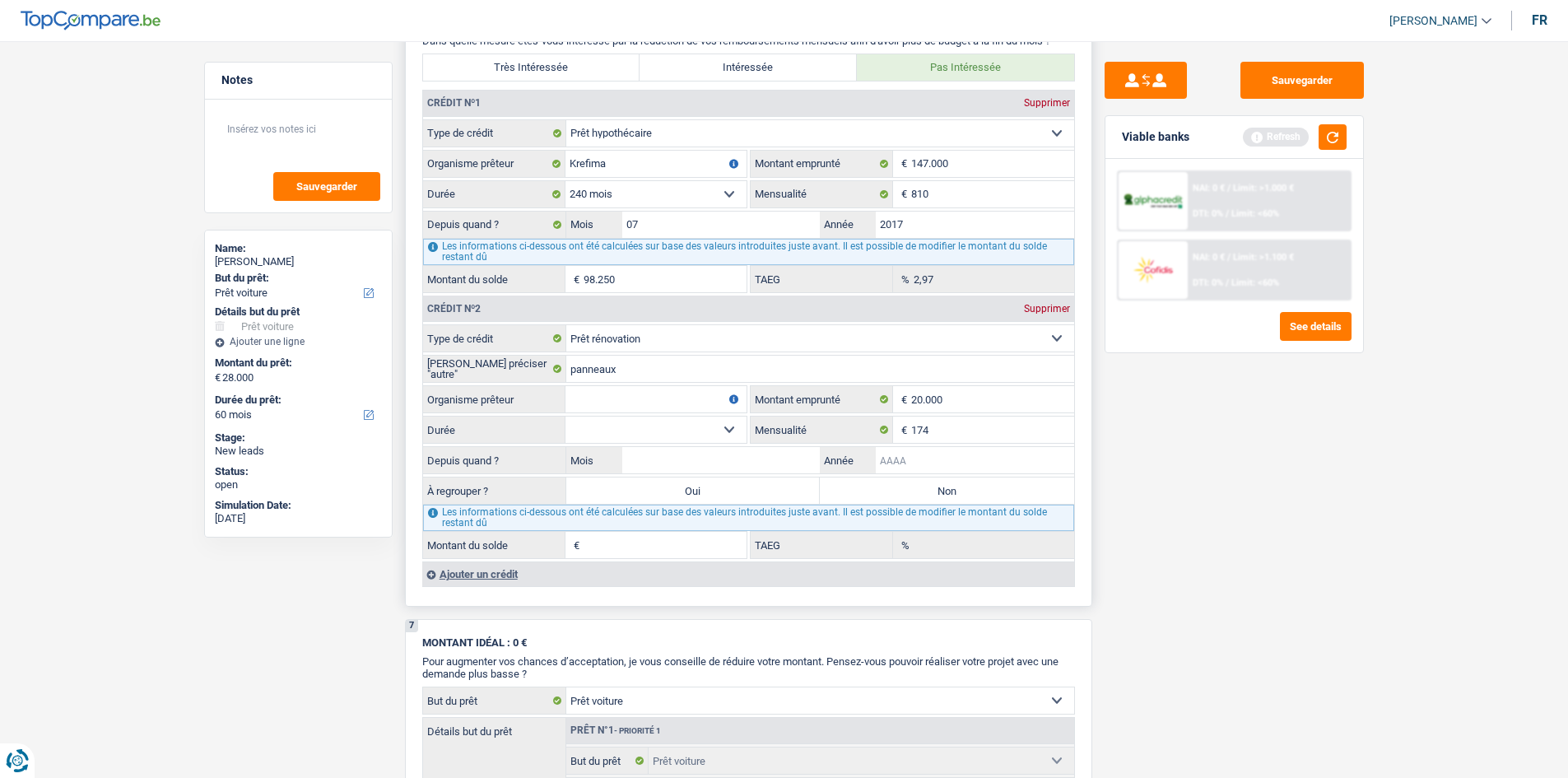click on "Année" at bounding box center [975, 460] 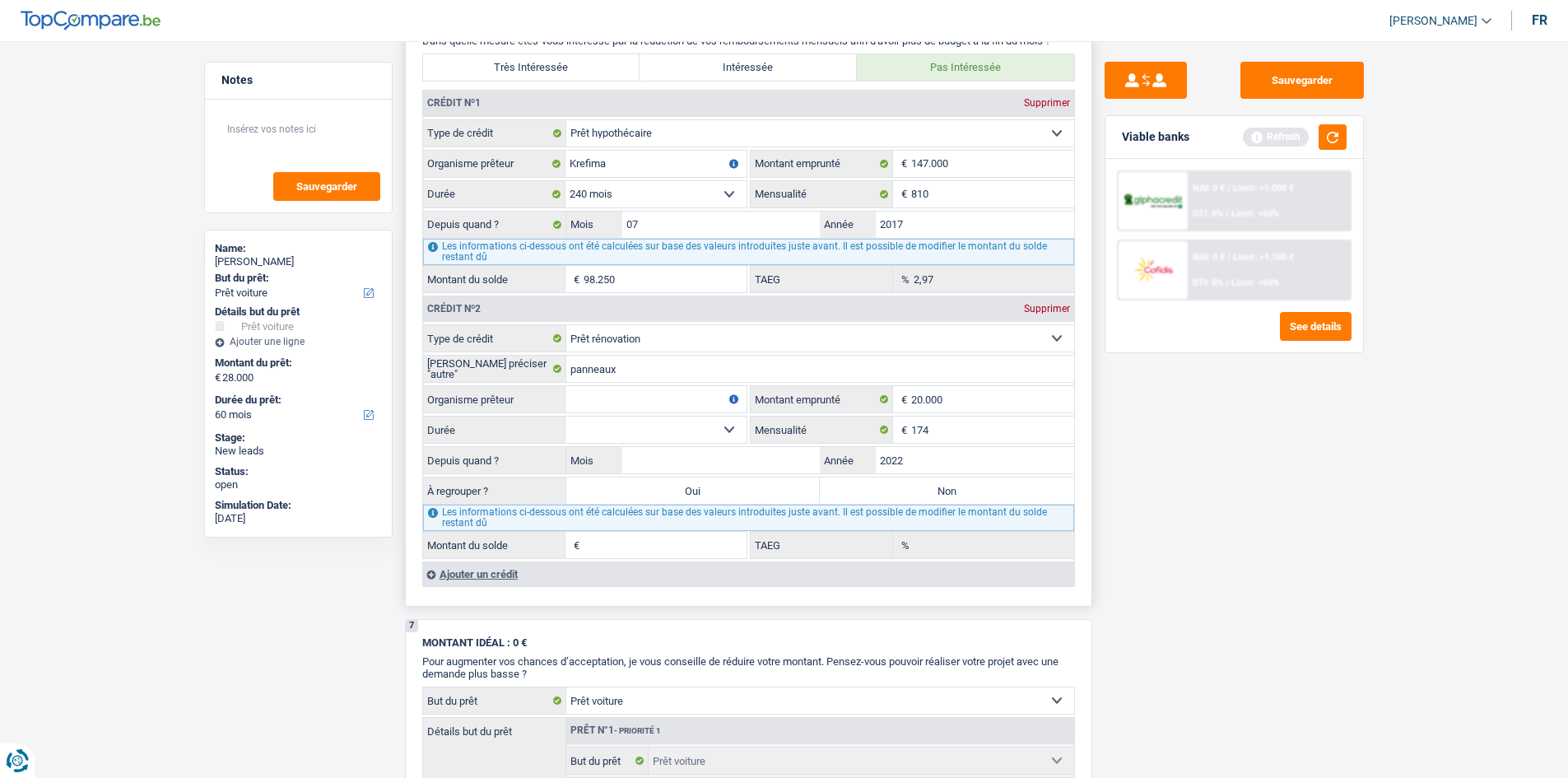 type on "2022" 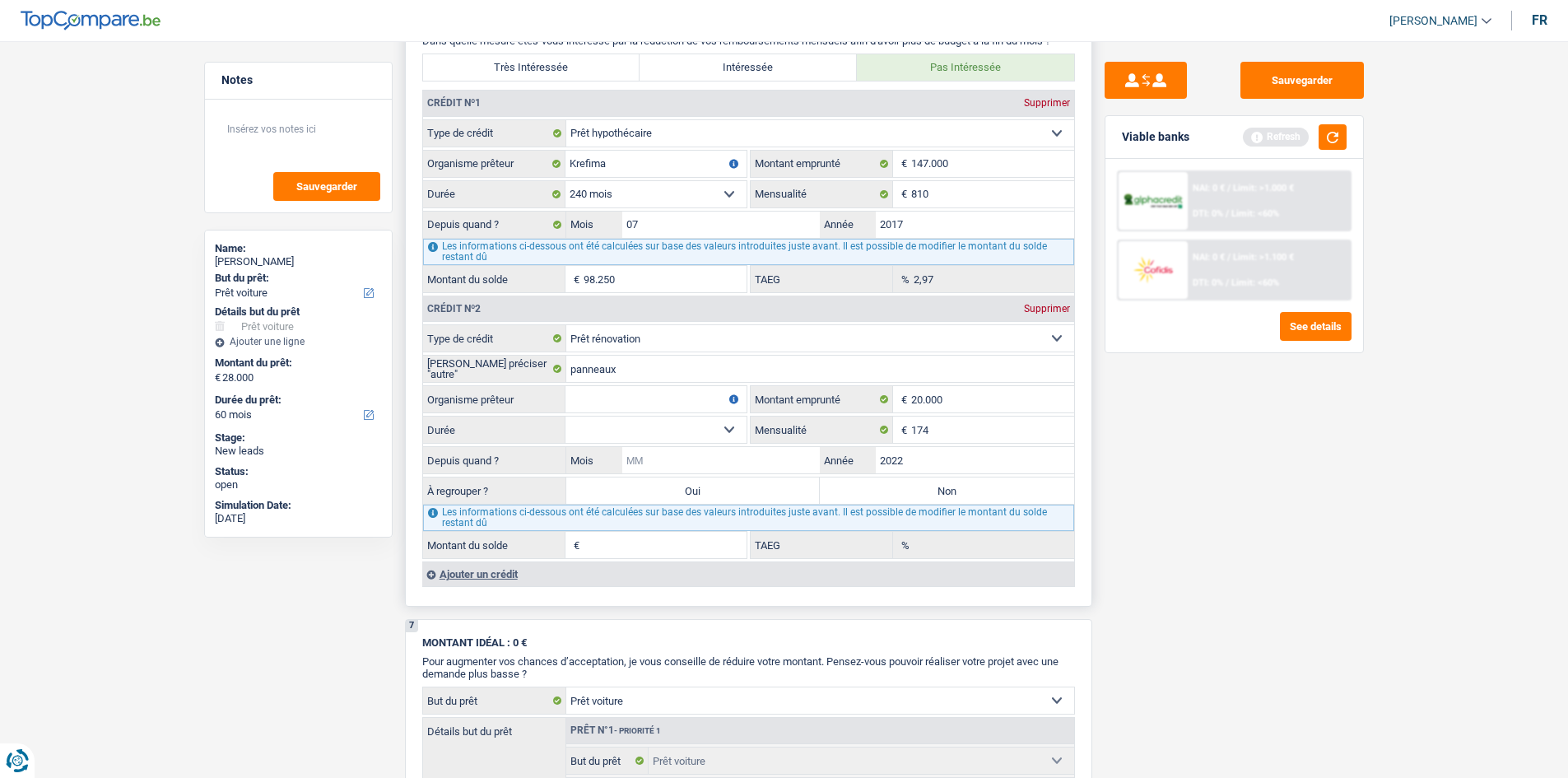 click on "Mois" at bounding box center (721, 460) 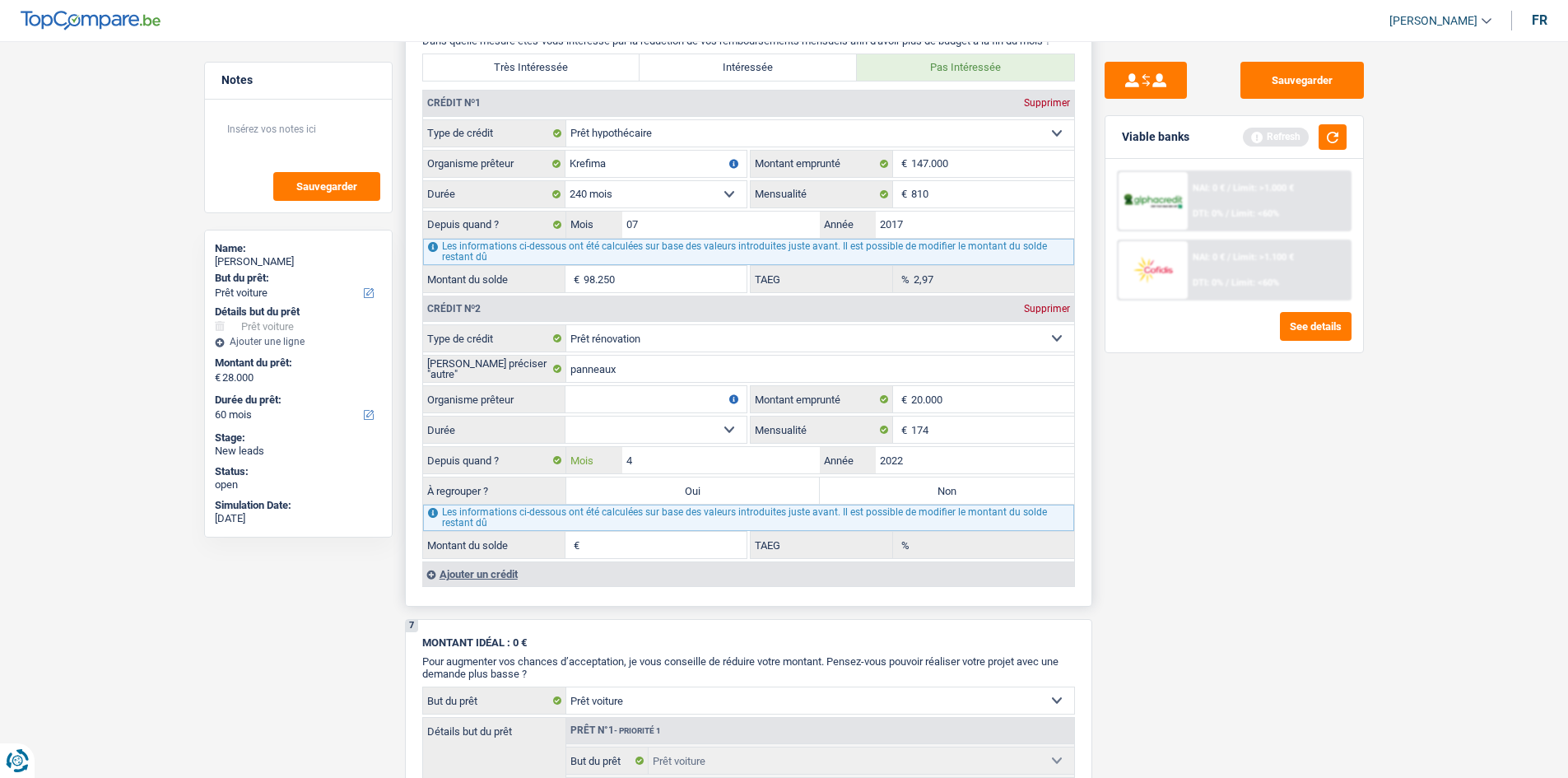 type on "4" 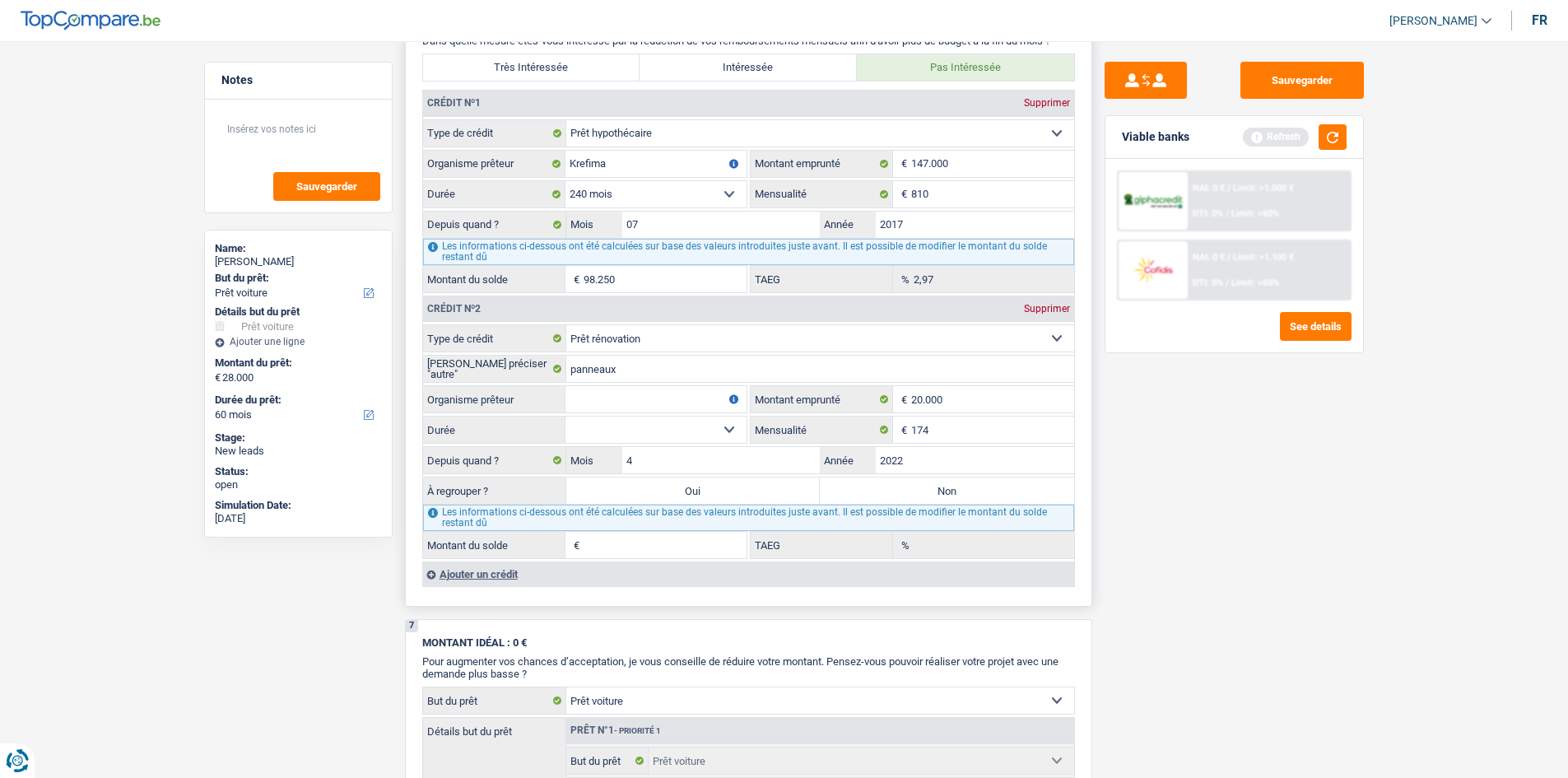 click on "12 mois 18 mois 24 mois 30 mois 36 mois 42 mois 48 mois 60 mois 72 mois 84 mois
Sélectionner une option" at bounding box center [656, 430] 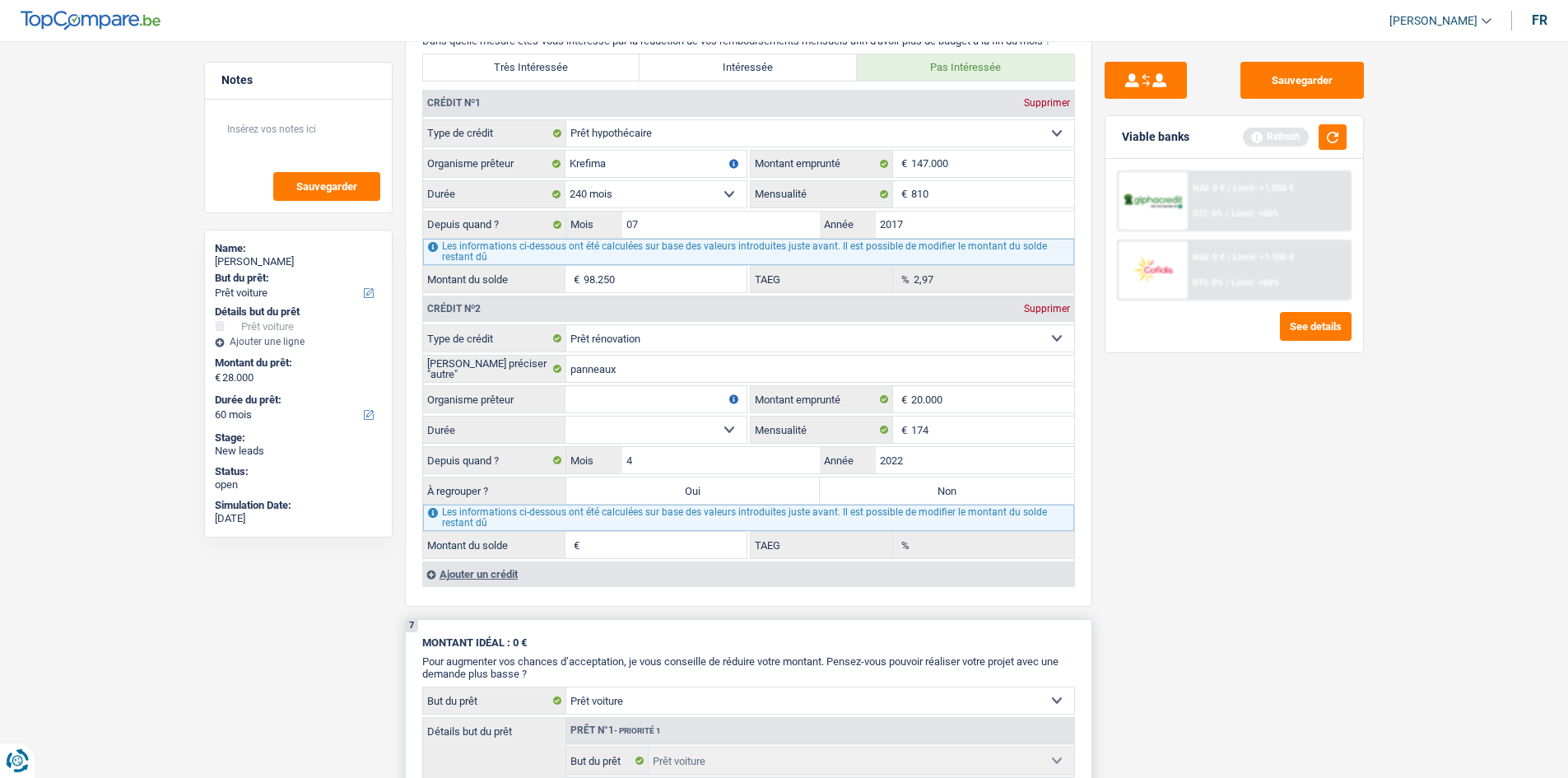 type on "9.245" 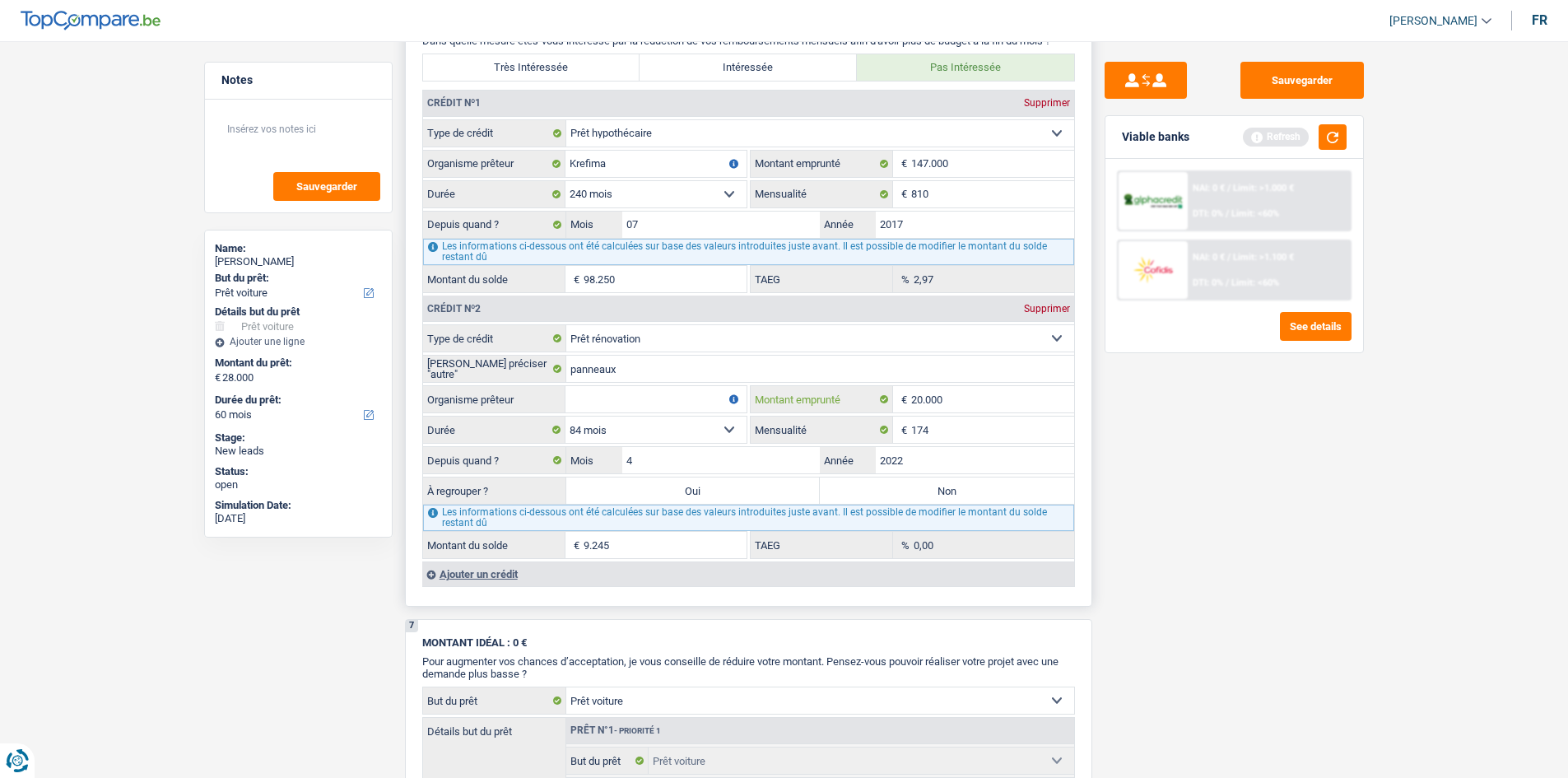 click on "20.000" at bounding box center [993, 399] 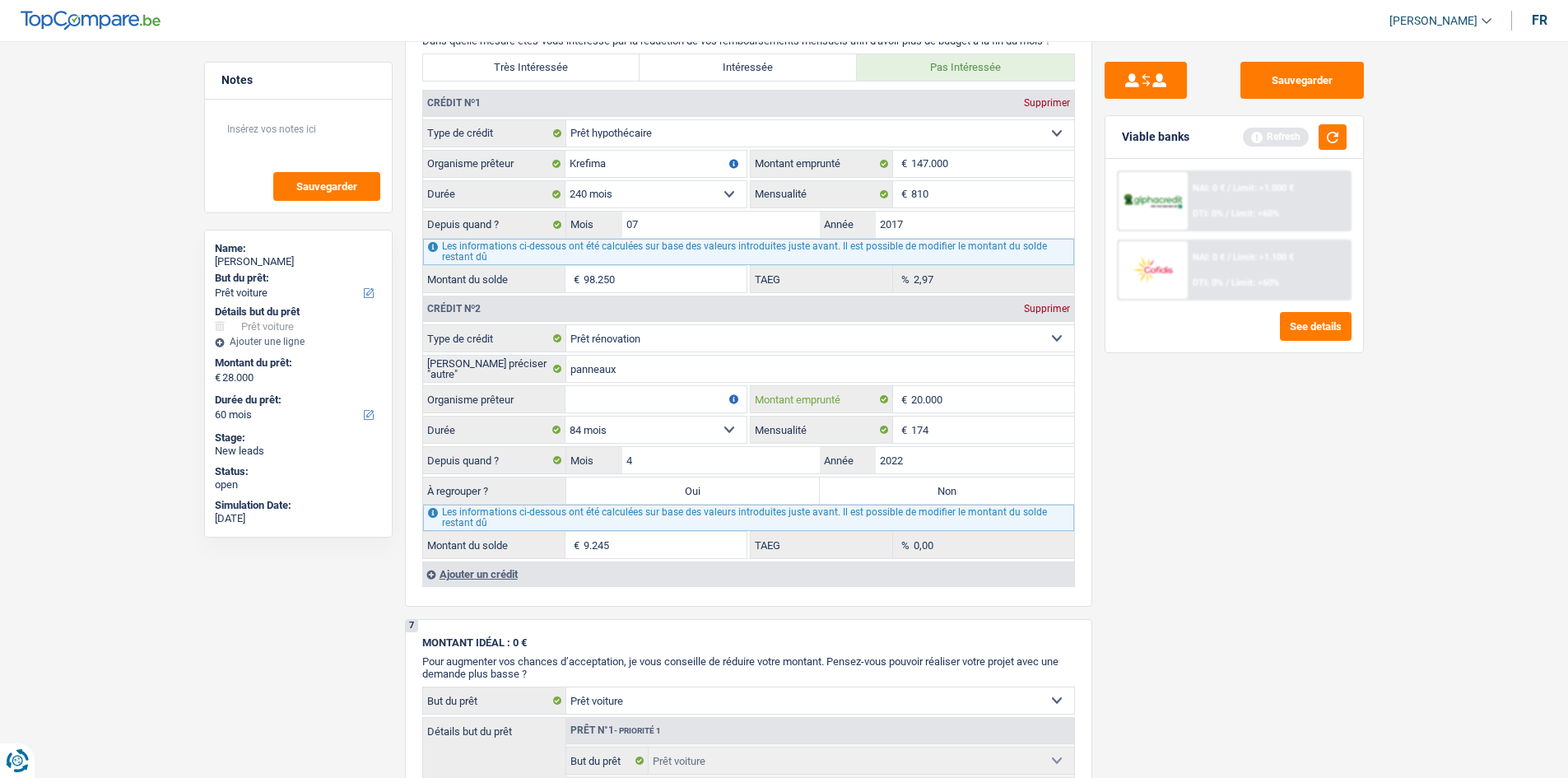 type on "2.000" 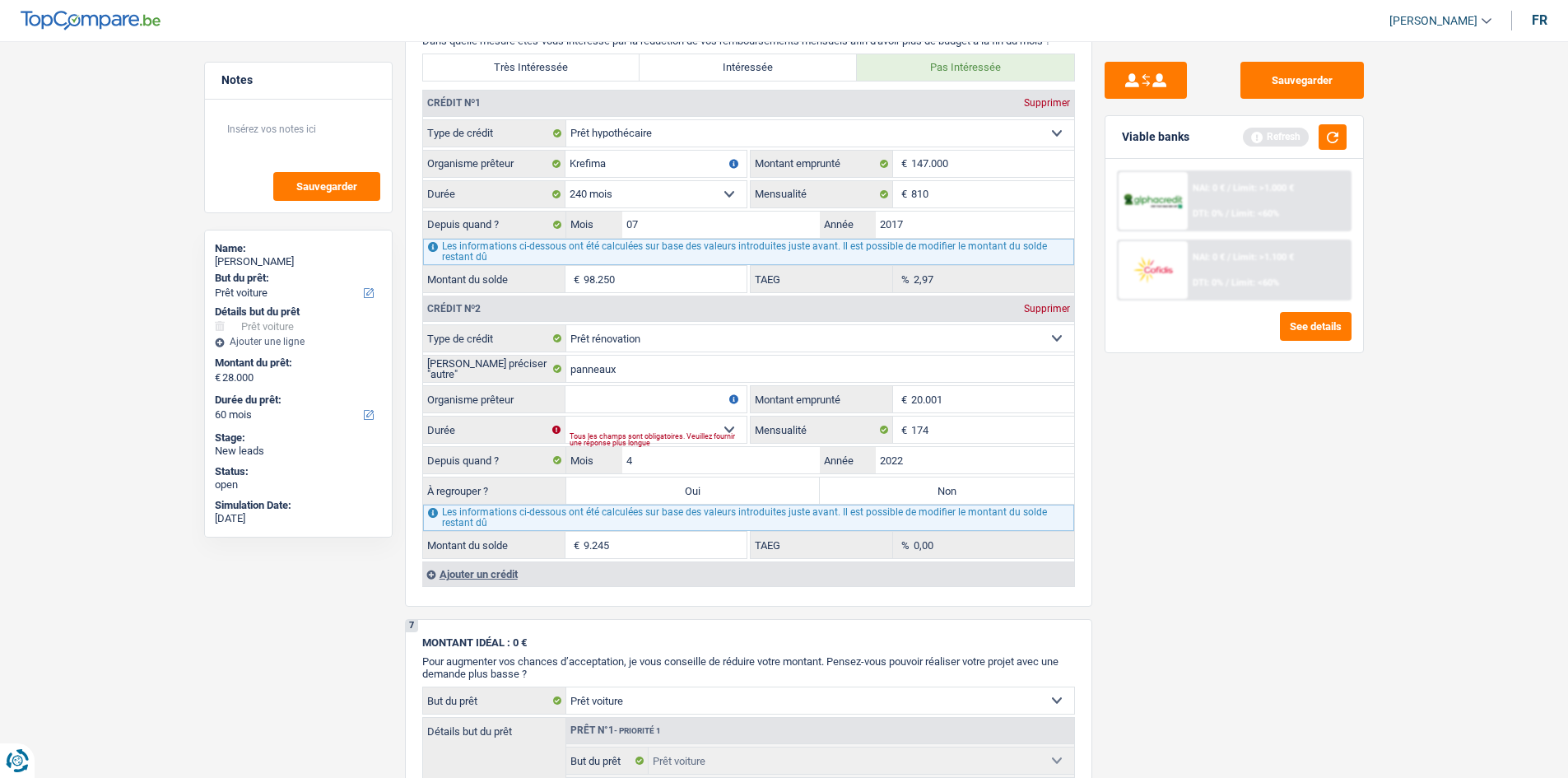 type on "20.001" 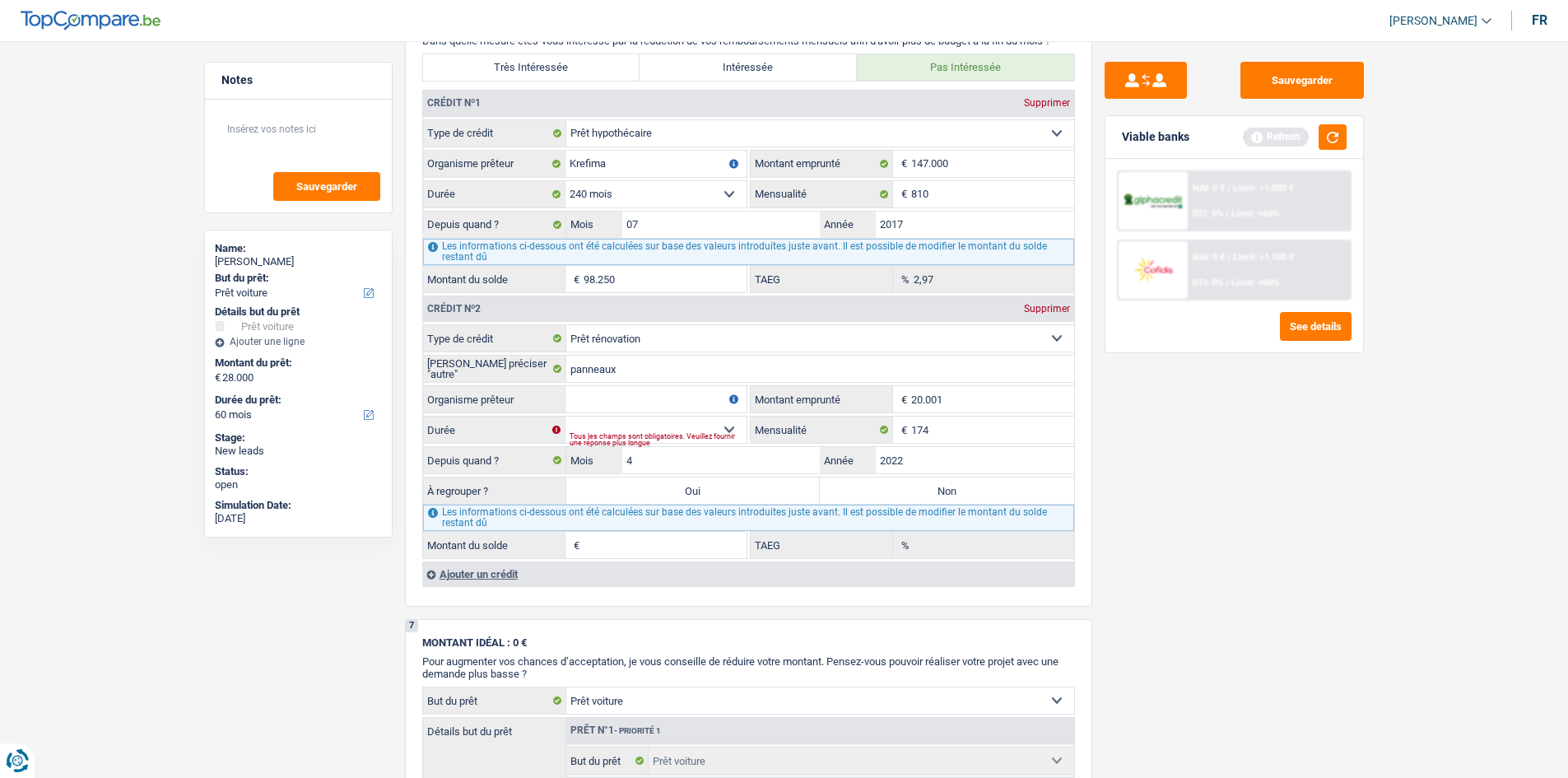 drag, startPoint x: 1482, startPoint y: 533, endPoint x: 1431, endPoint y: 539, distance: 51.351728 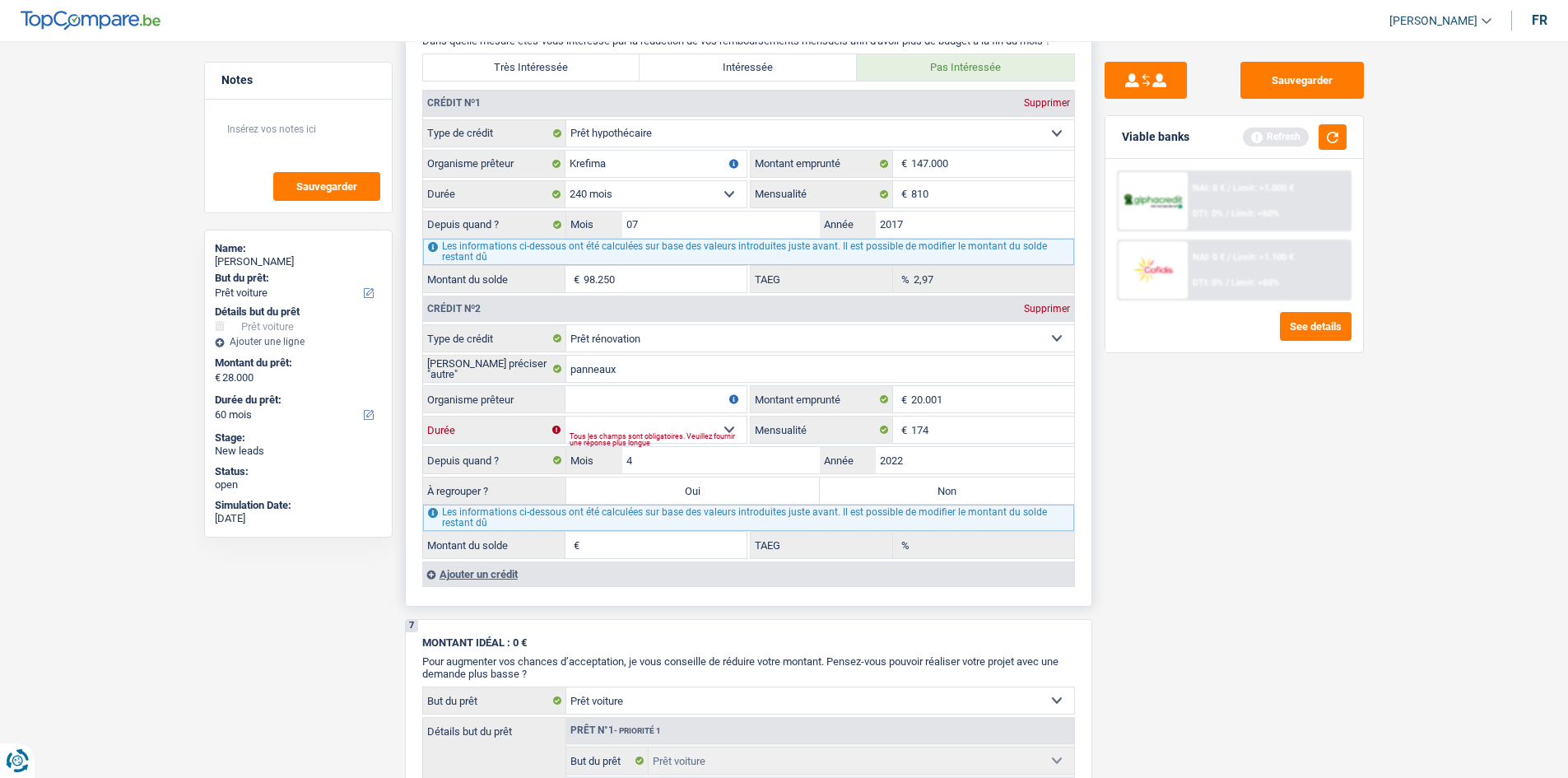 click on "12 mois 18 mois 24 mois 30 mois 36 mois 42 mois 48 mois 60 mois 72 mois 84 mois 96 mois 120 mois
Sélectionner une option" at bounding box center [656, 430] 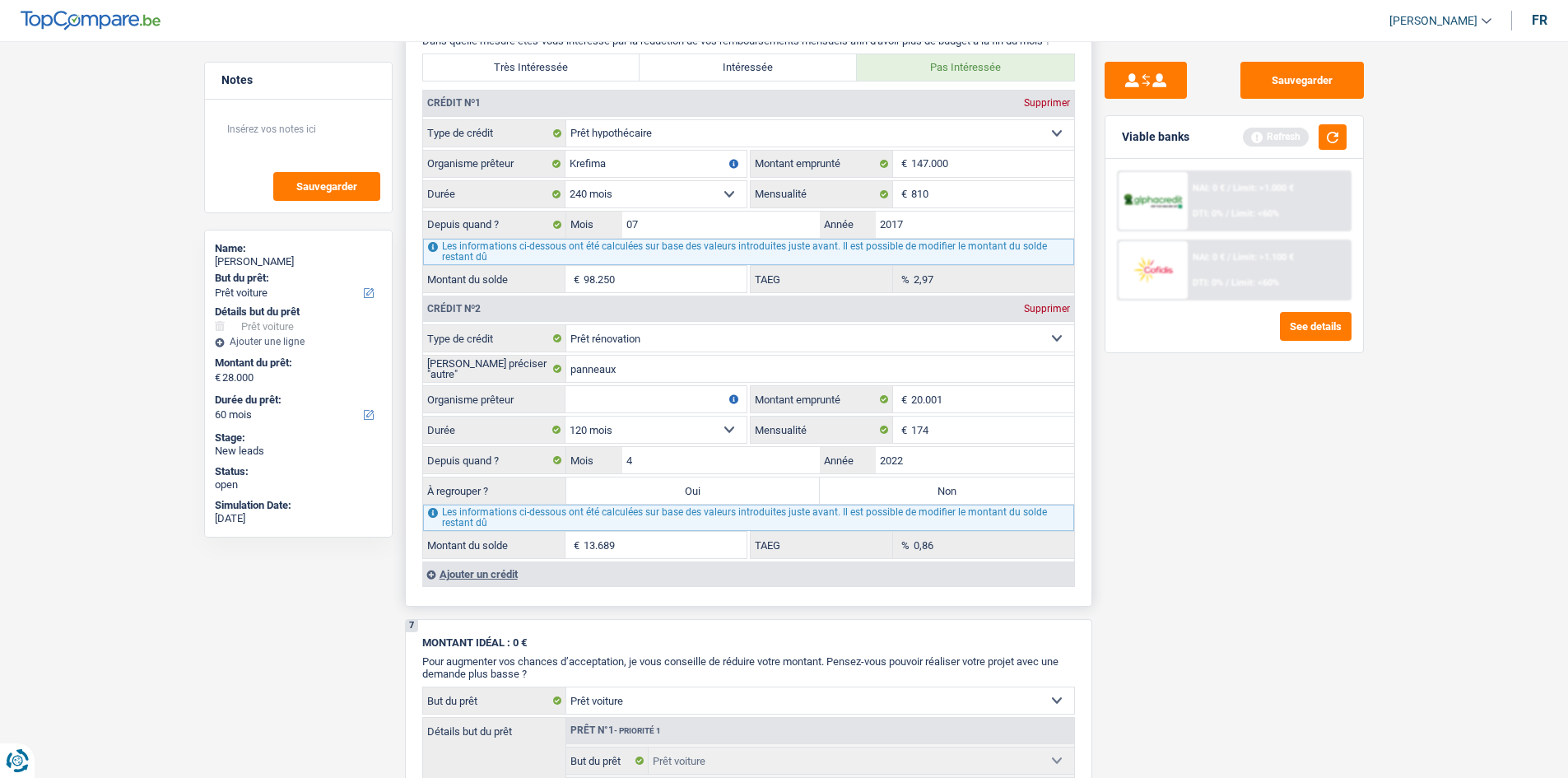 click on "Organisme prêteur" at bounding box center (656, 399) 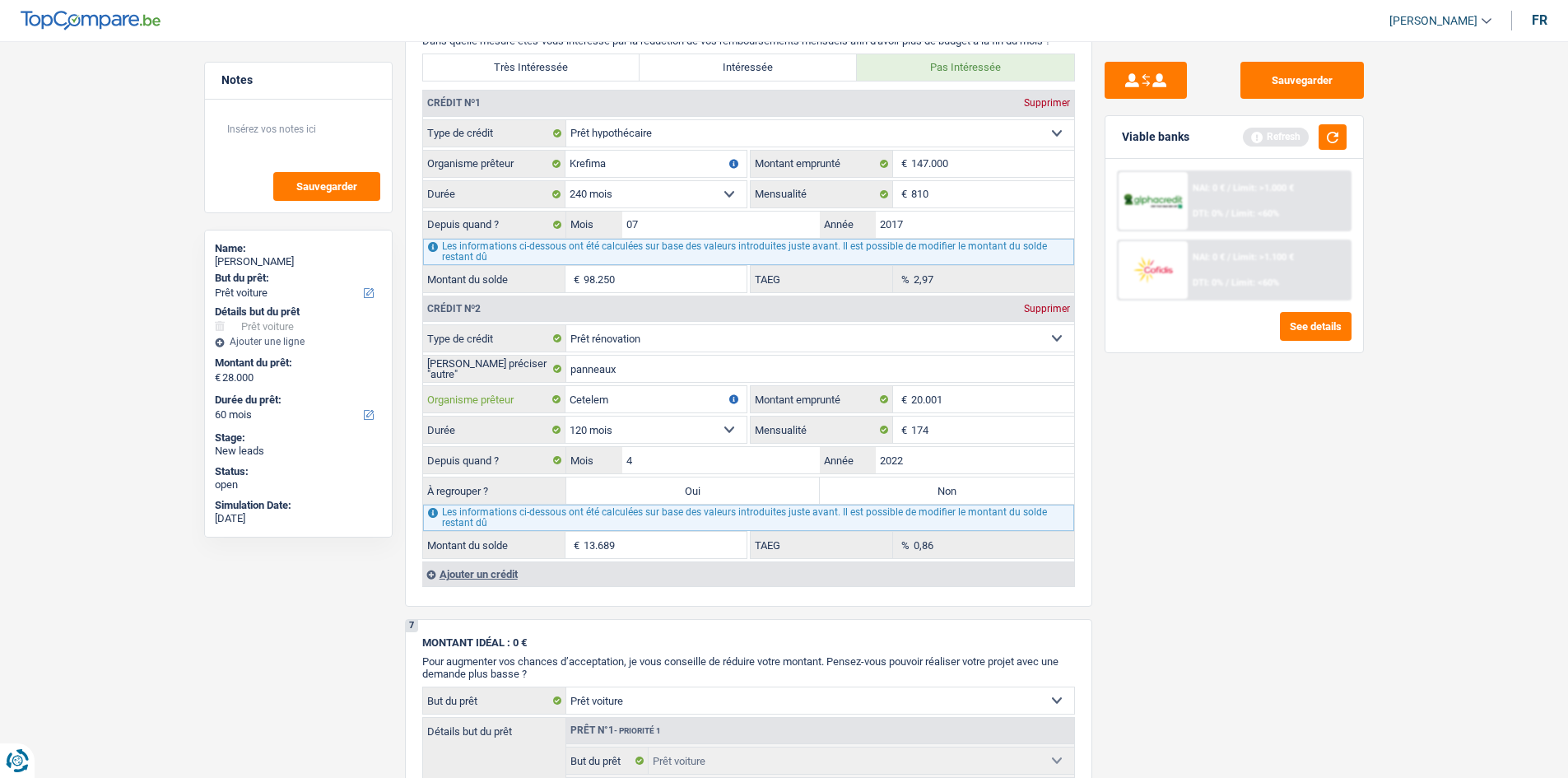 type on "Cetelem" 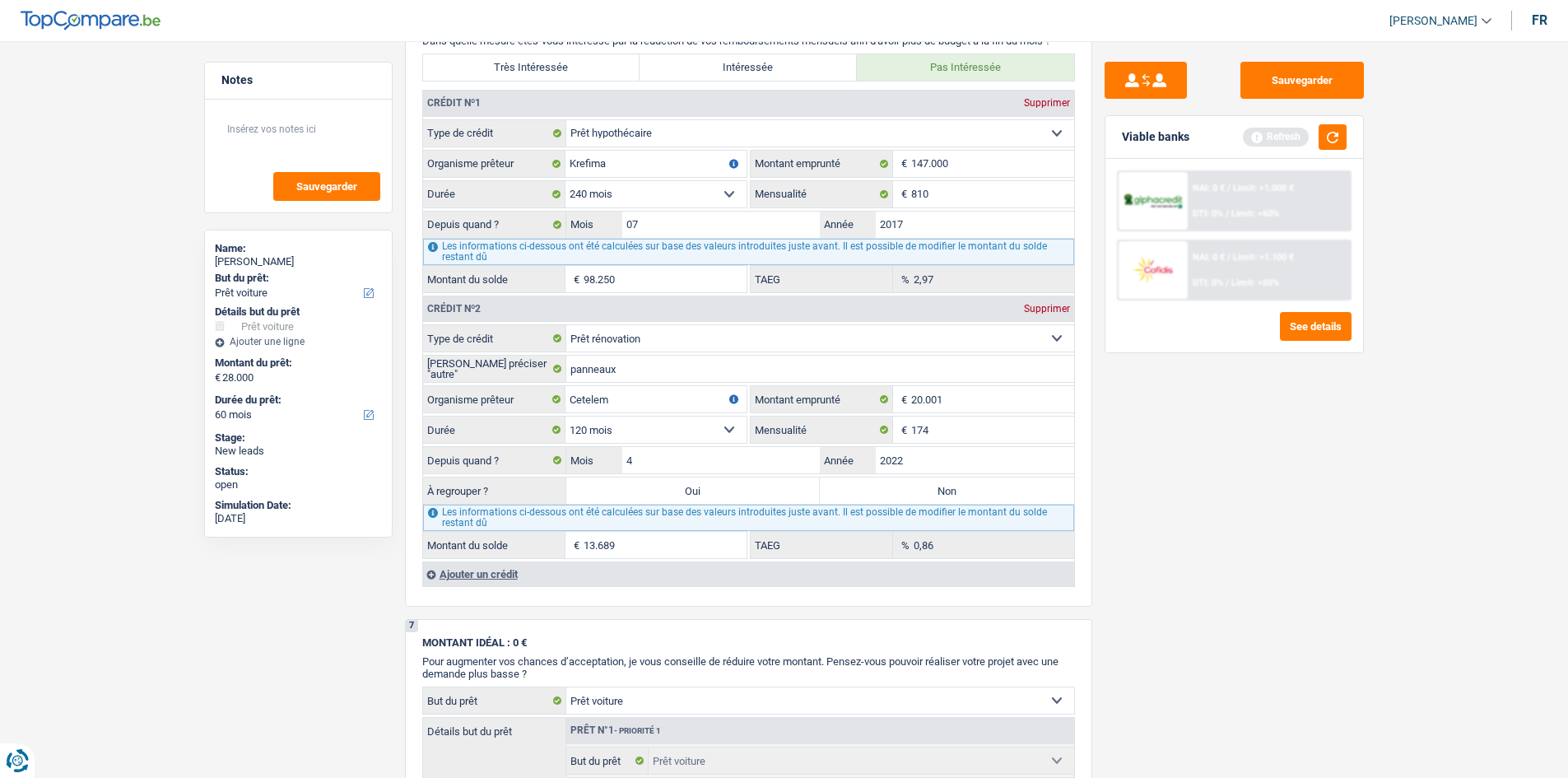 drag, startPoint x: 1485, startPoint y: 496, endPoint x: 1097, endPoint y: 427, distance: 394.08755 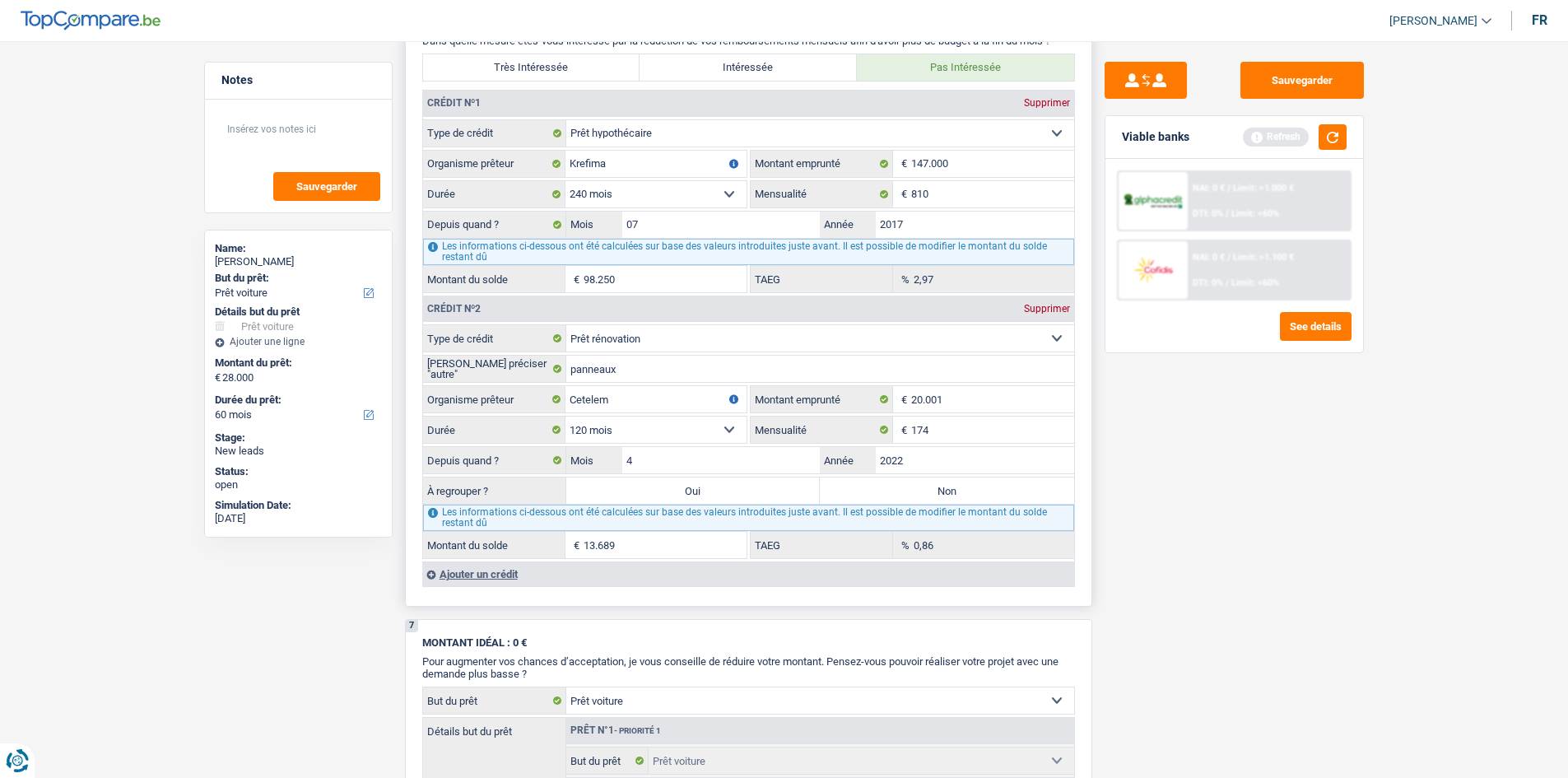 click on "Non" at bounding box center [947, 491] 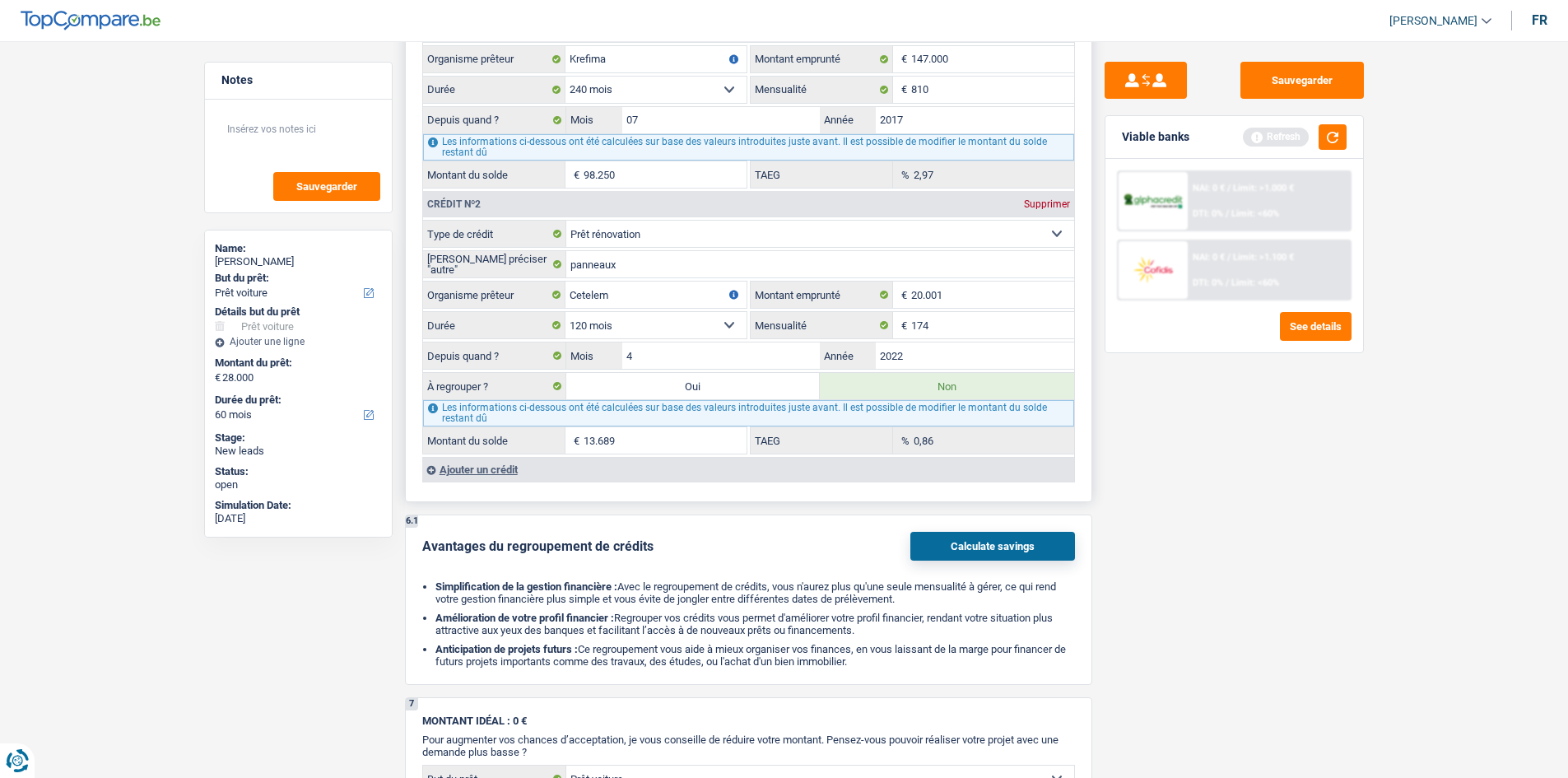 scroll, scrollTop: 1647, scrollLeft: 0, axis: vertical 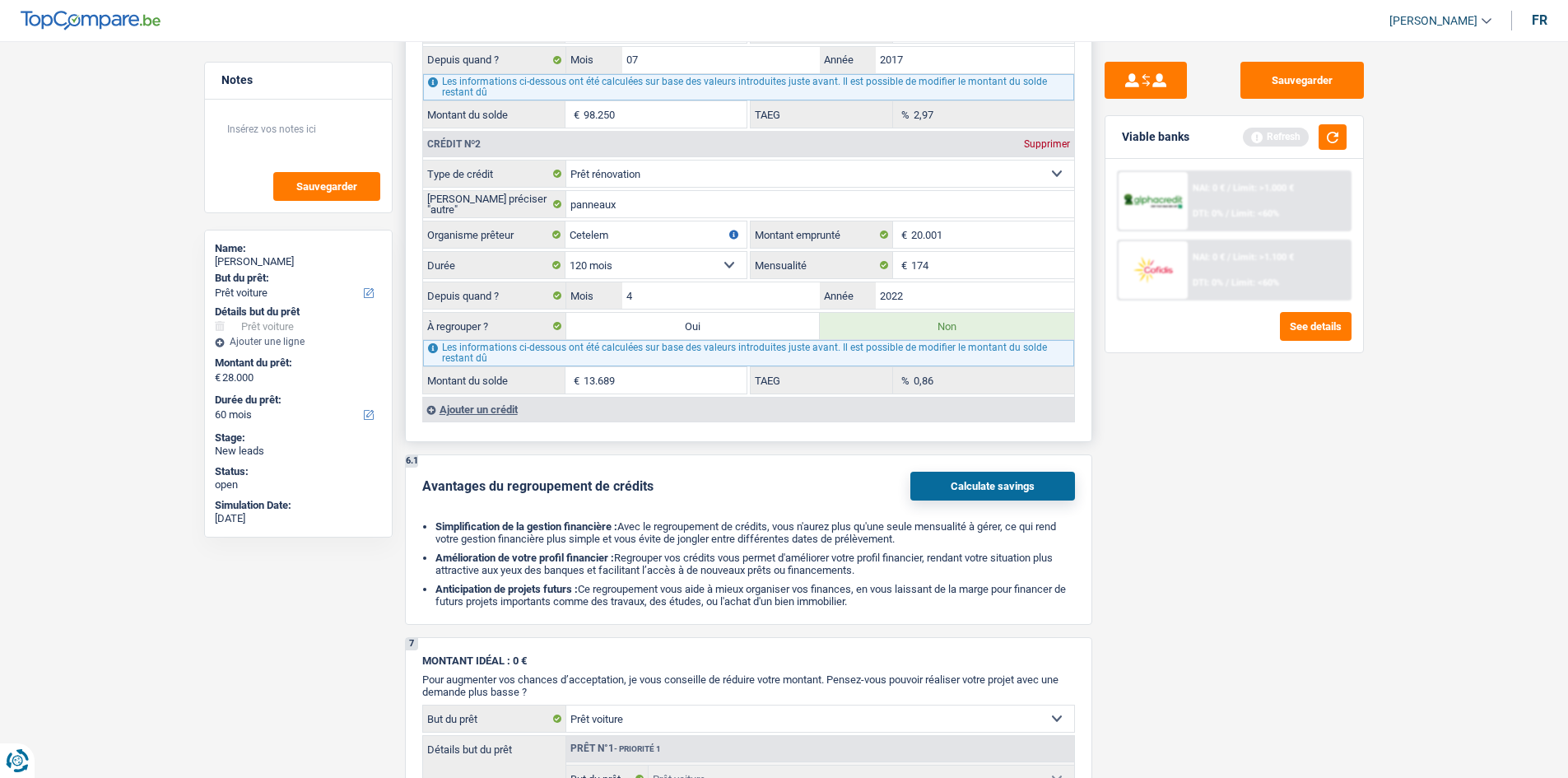 click on "Ajouter un crédit" at bounding box center (748, 409) 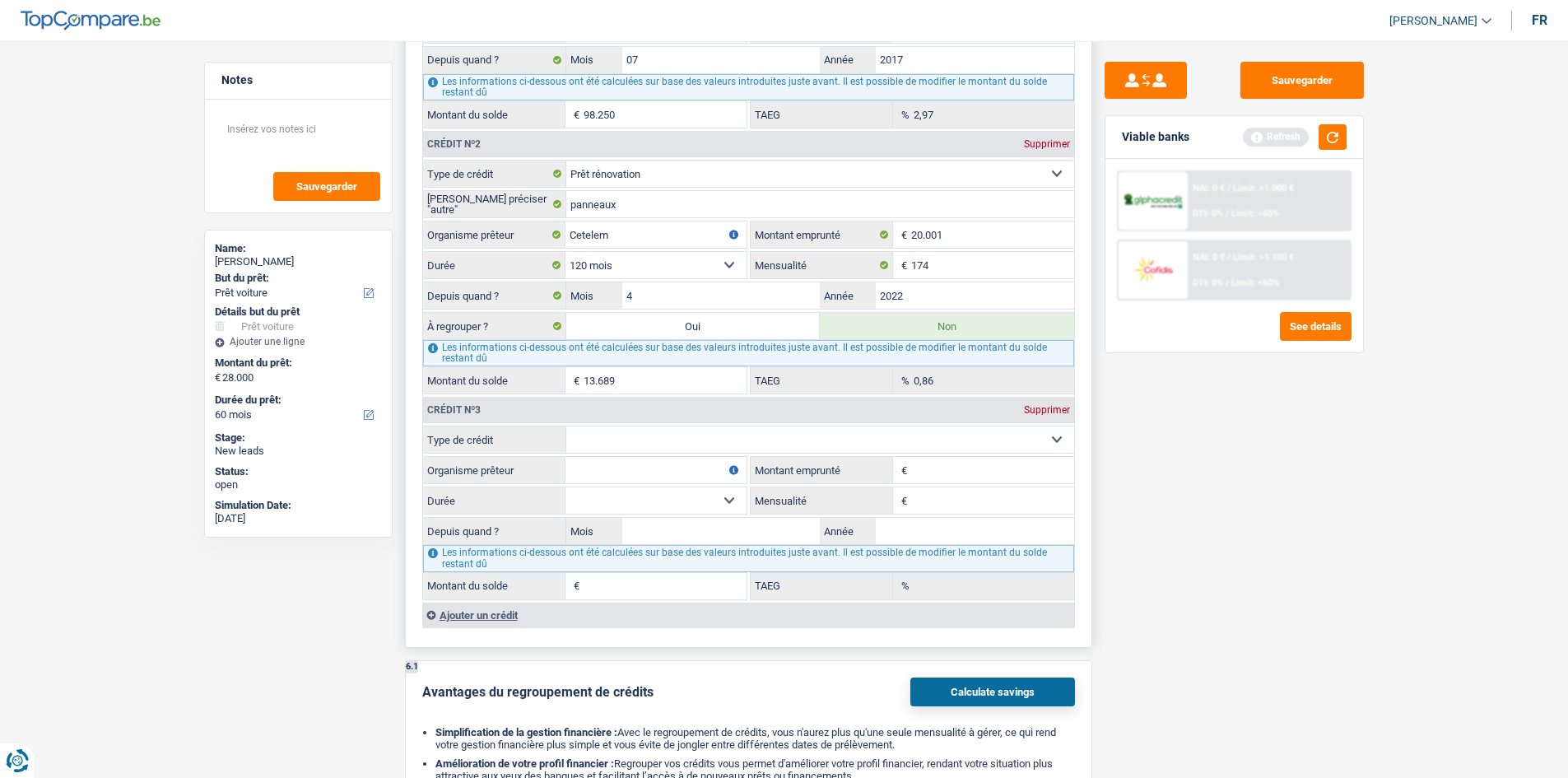 click on "Carte ou ouverture de crédit Prêt hypothécaire Vente à tempérament Prêt à tempérament Prêt rénovation Prêt voiture Regroupement d'un ou plusieurs crédits
Sélectionner une option" at bounding box center [820, 440] 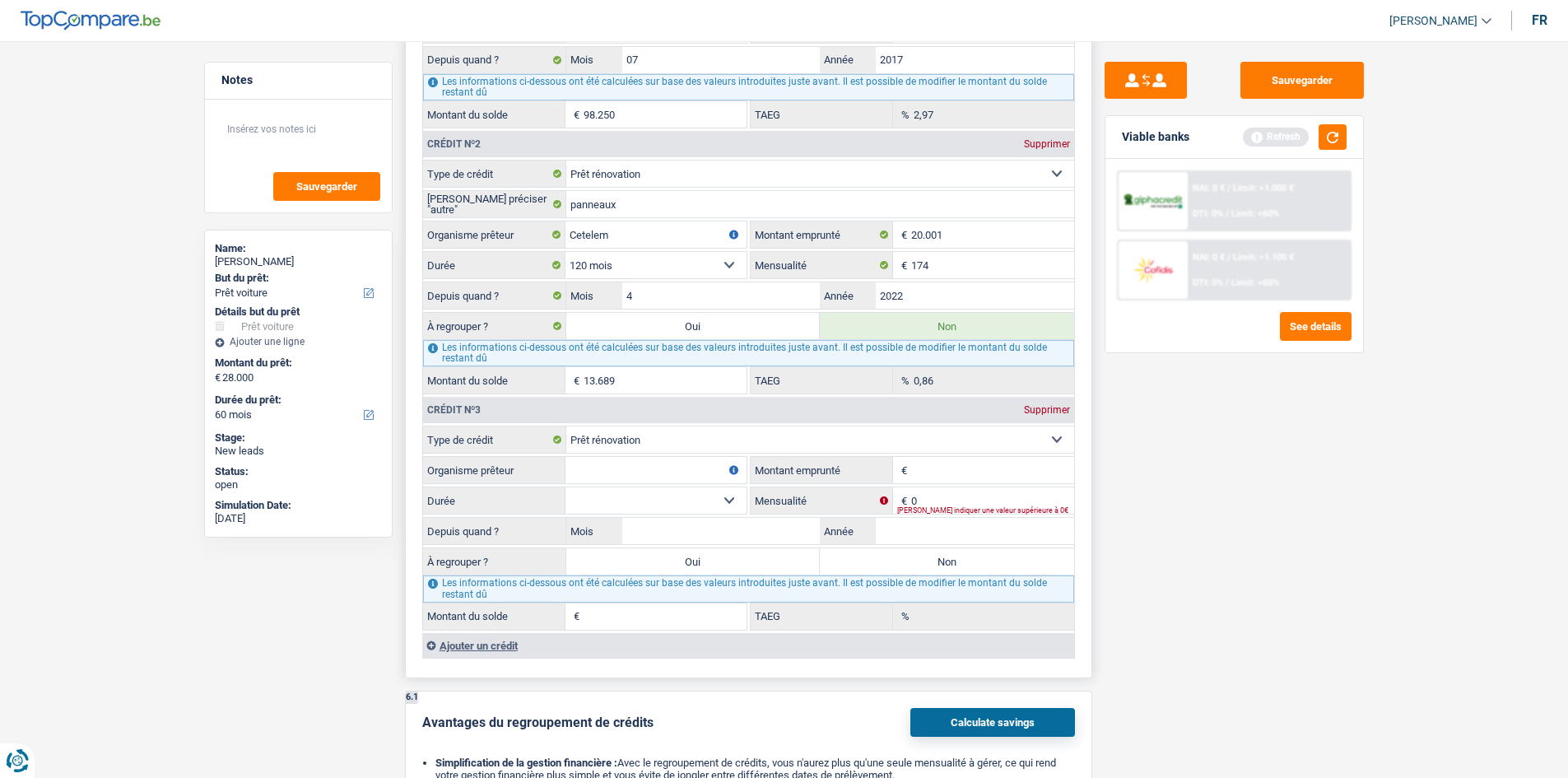 click on "Organisme prêteur" at bounding box center [656, 470] 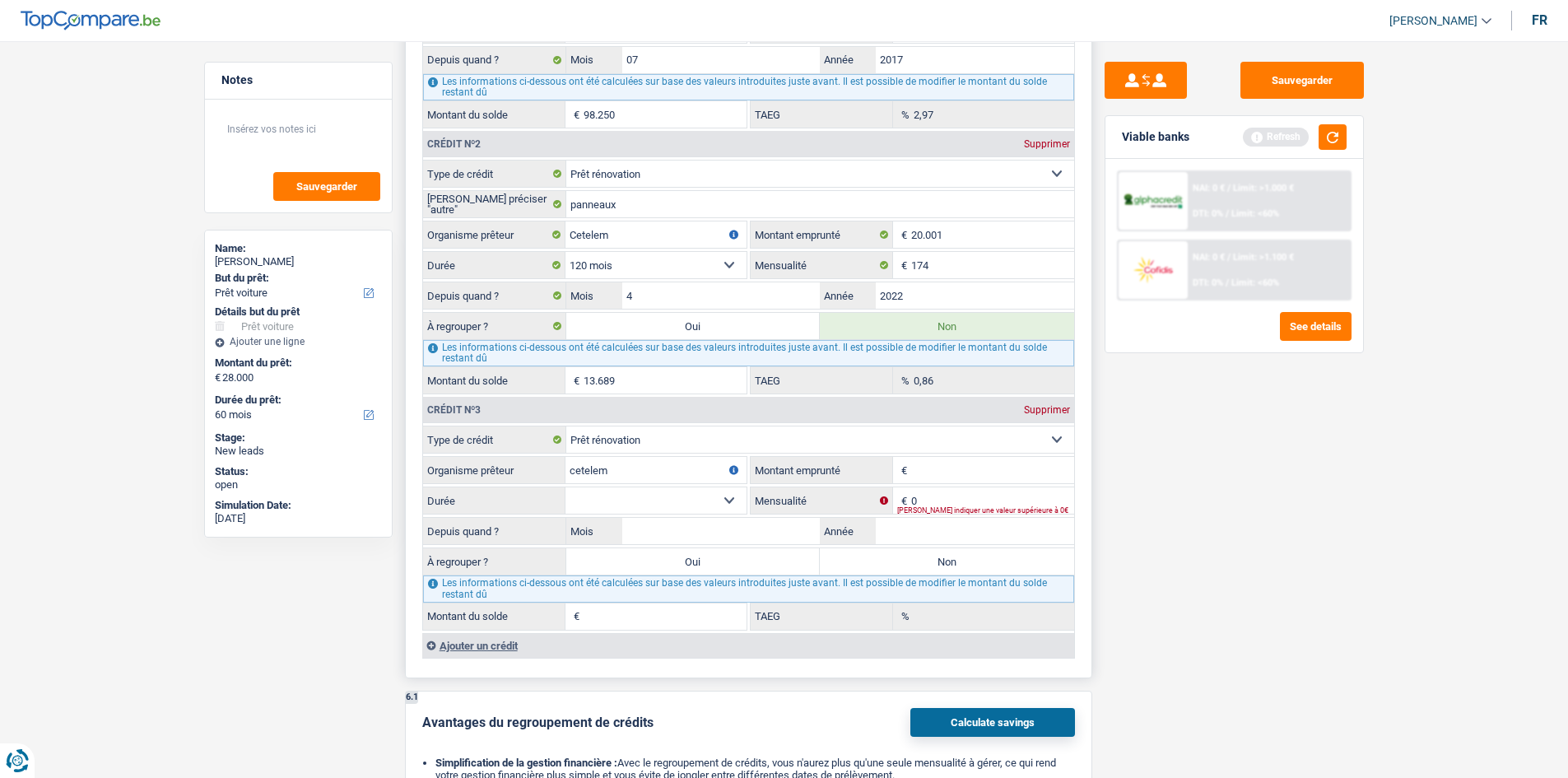 type on "cetelem" 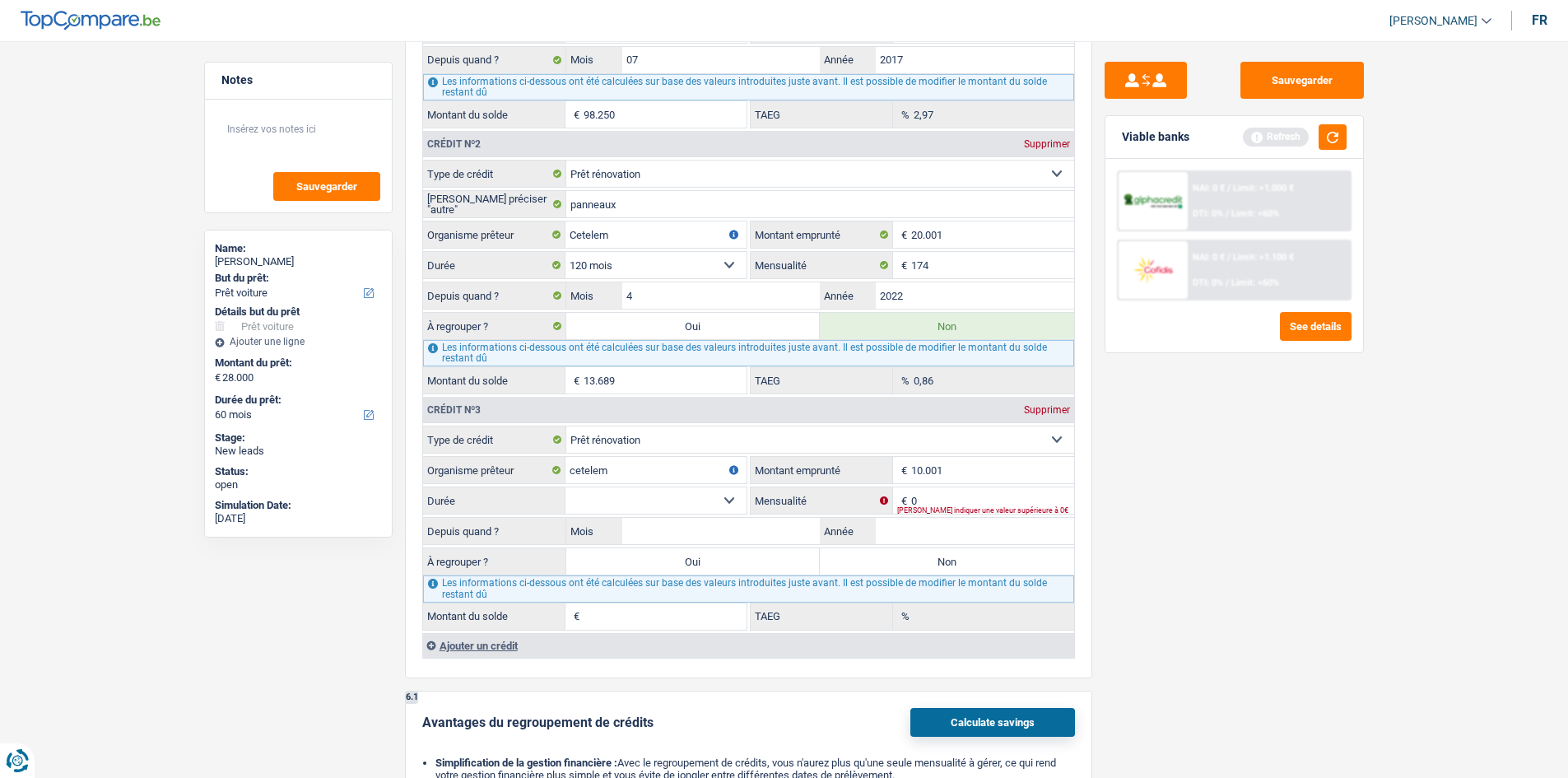 type on "10.001" 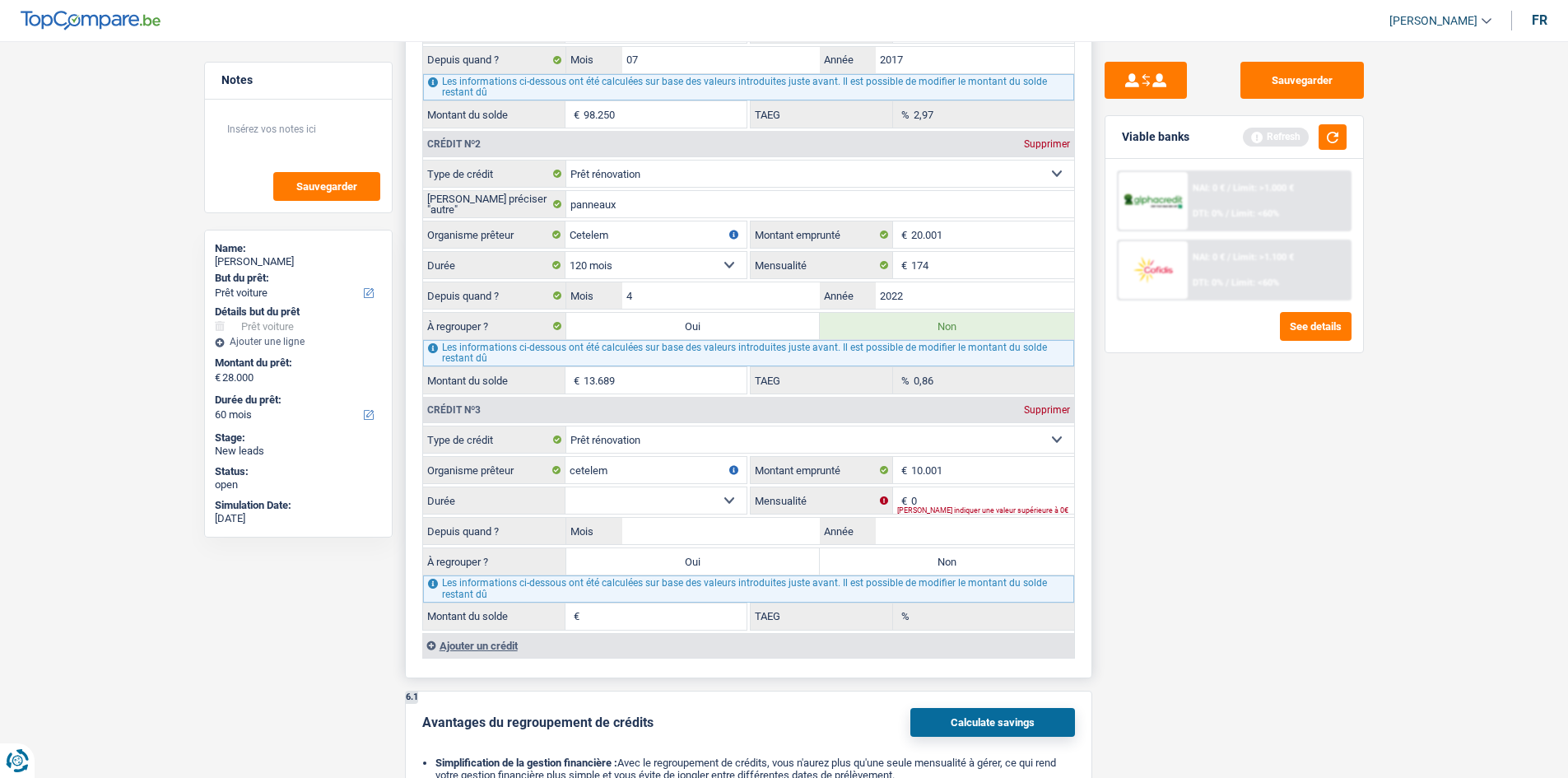 click on "12 mois 18 mois 24 mois 30 mois 36 mois 42 mois 48 mois 60 mois
Sélectionner une option" at bounding box center (656, 501) 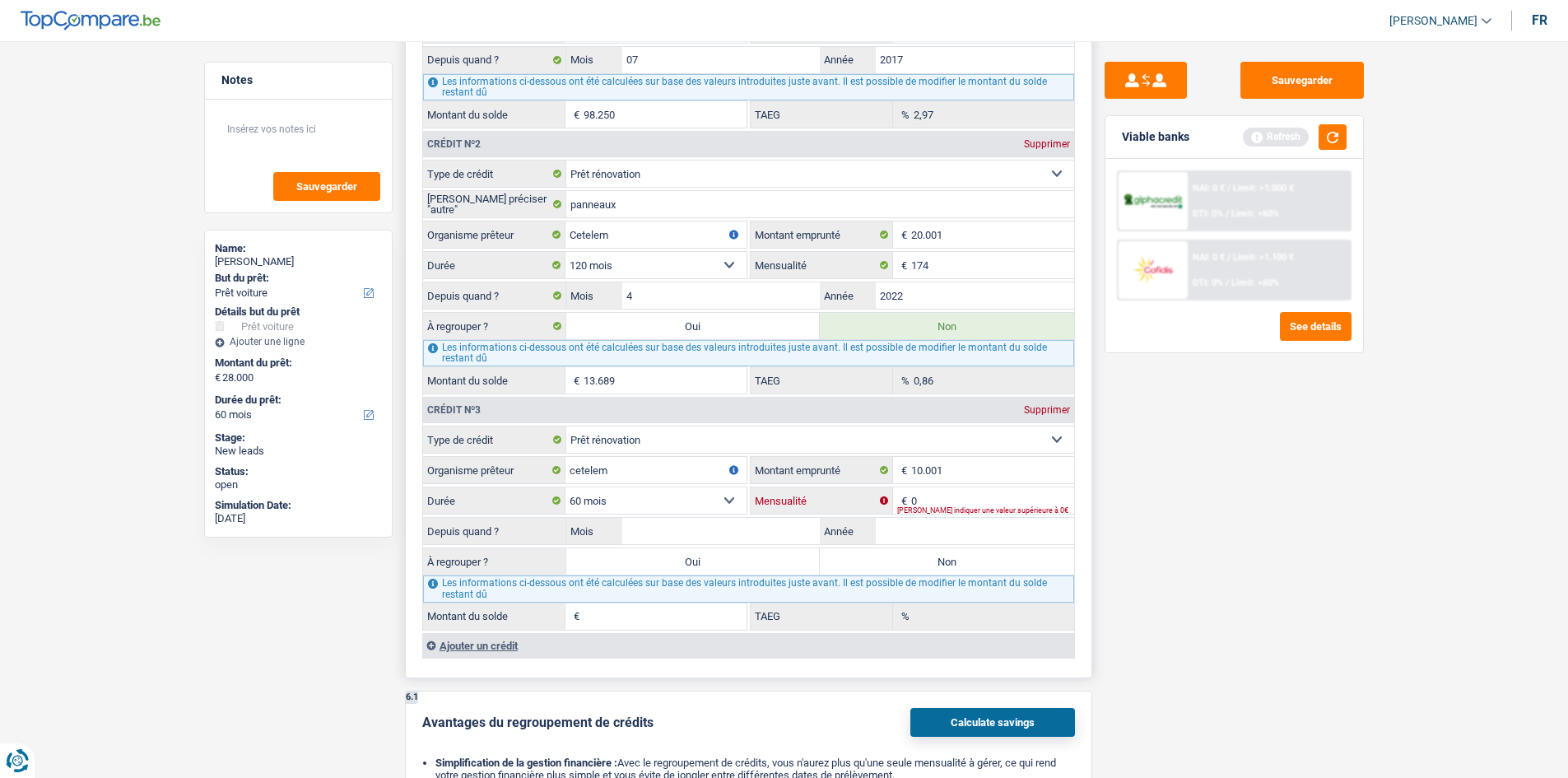 click on "0" at bounding box center (993, 501) 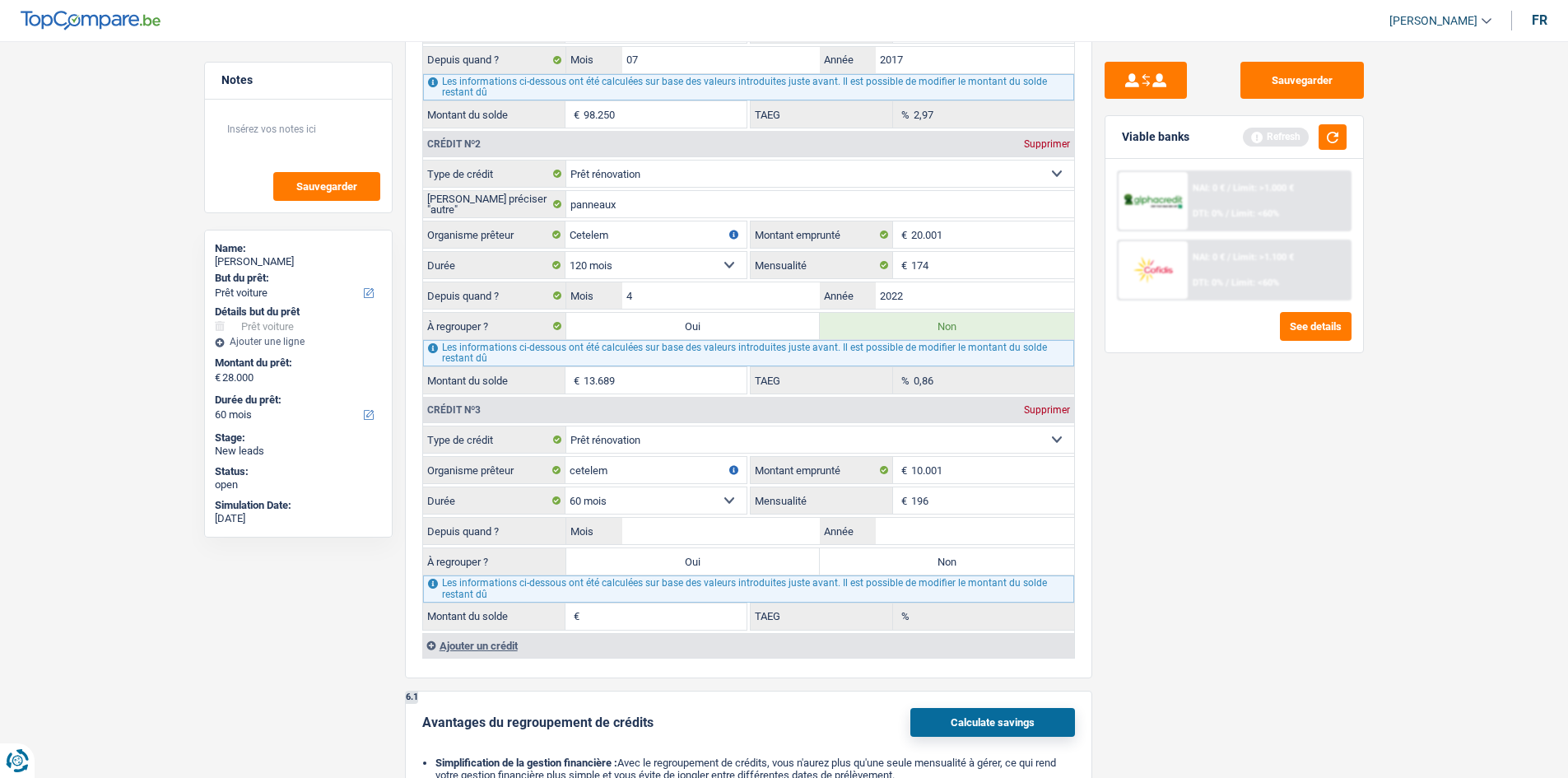 type on "196" 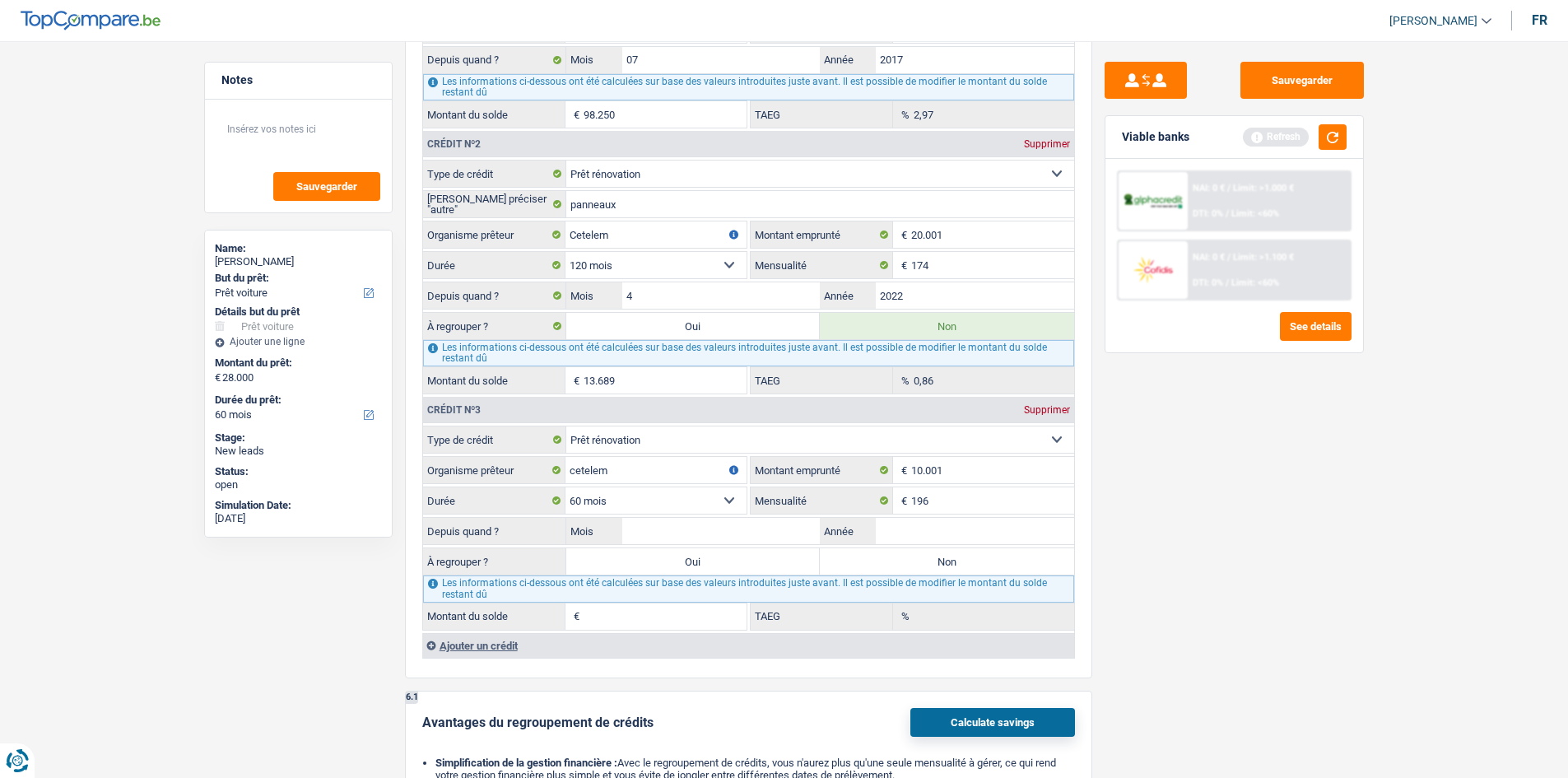 click on "Sauvegarder
Viable banks
Refresh
NAI: 0 €
/
Limit: >1.000 €
DTI: 0%
/
Limit: <60%
NAI: 0 €
/
Limit: >1.100 €
DTI: 0%
/
Limit: <60%
See details" at bounding box center [1234, 404] 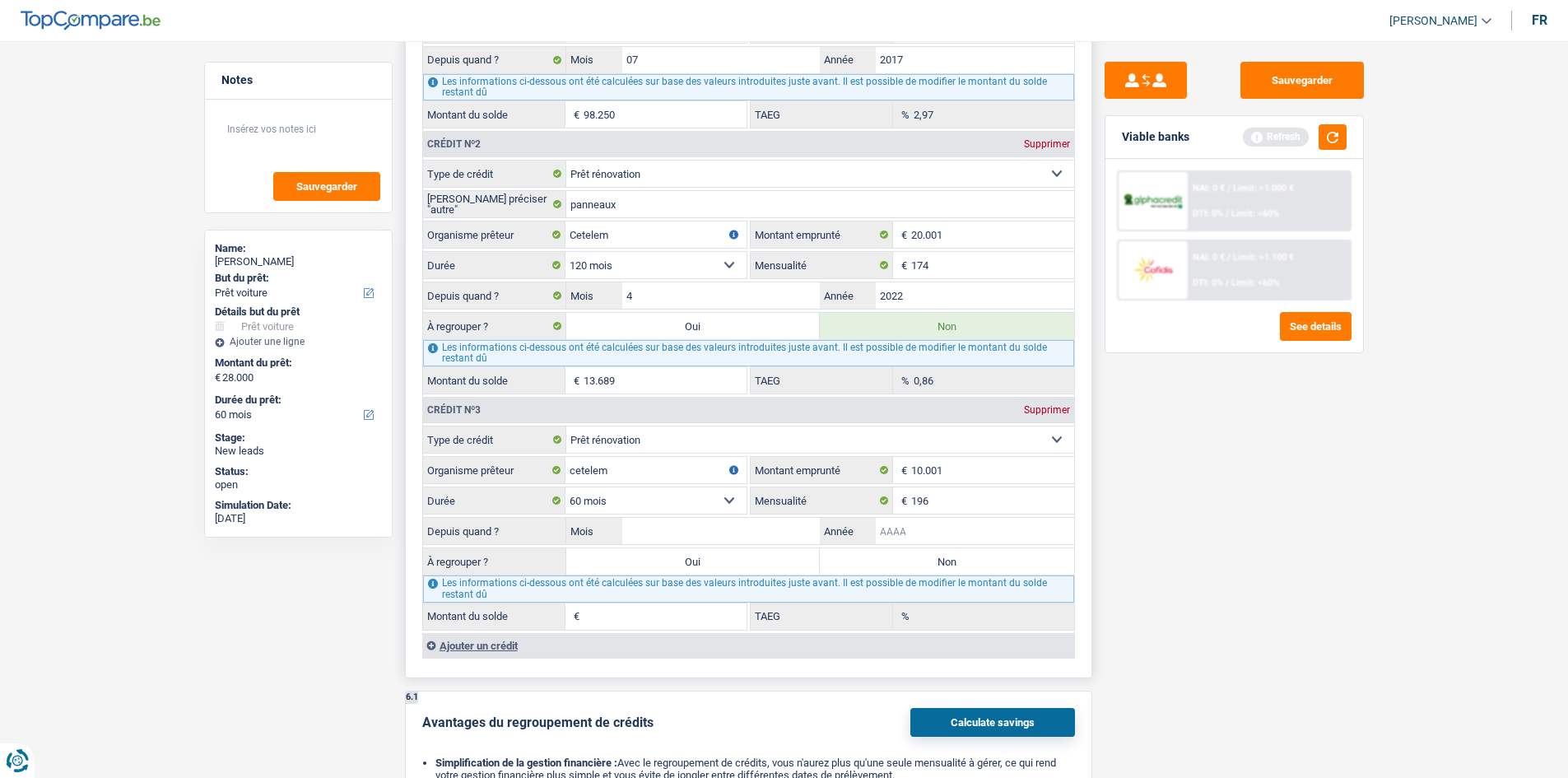 drag, startPoint x: 966, startPoint y: 543, endPoint x: 999, endPoint y: 535, distance: 34 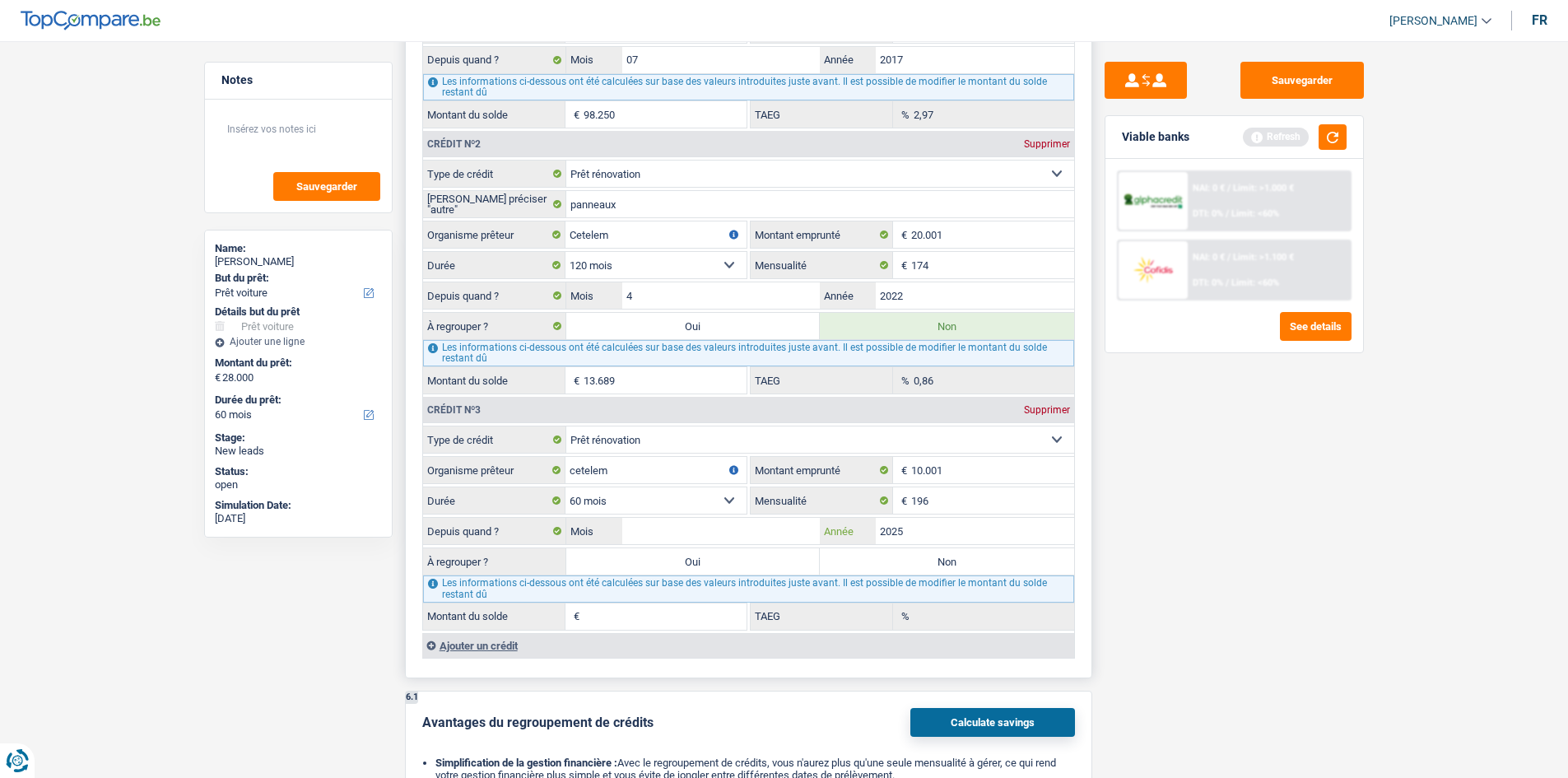 type on "2025" 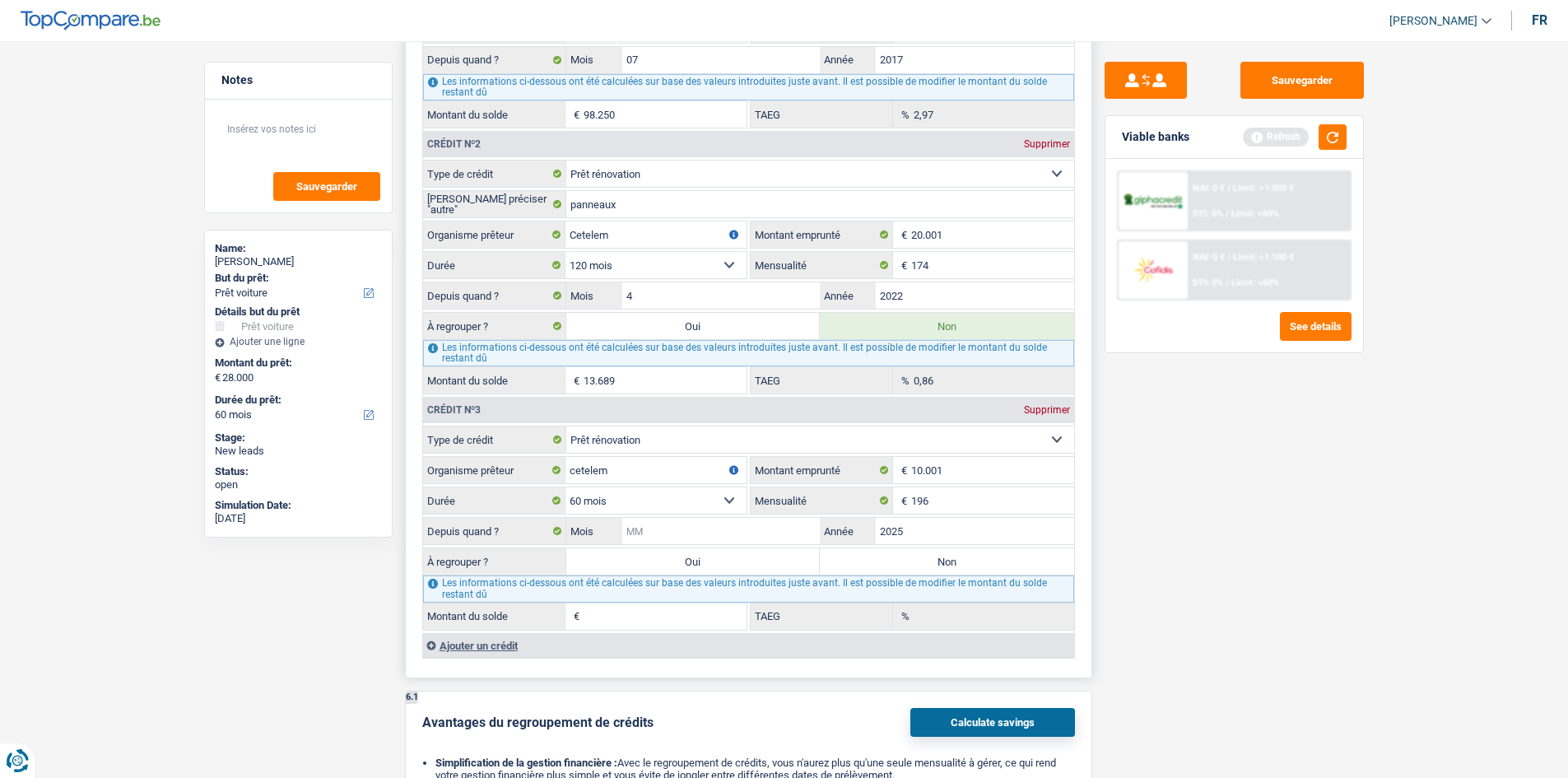 click on "Mois" at bounding box center [721, 531] 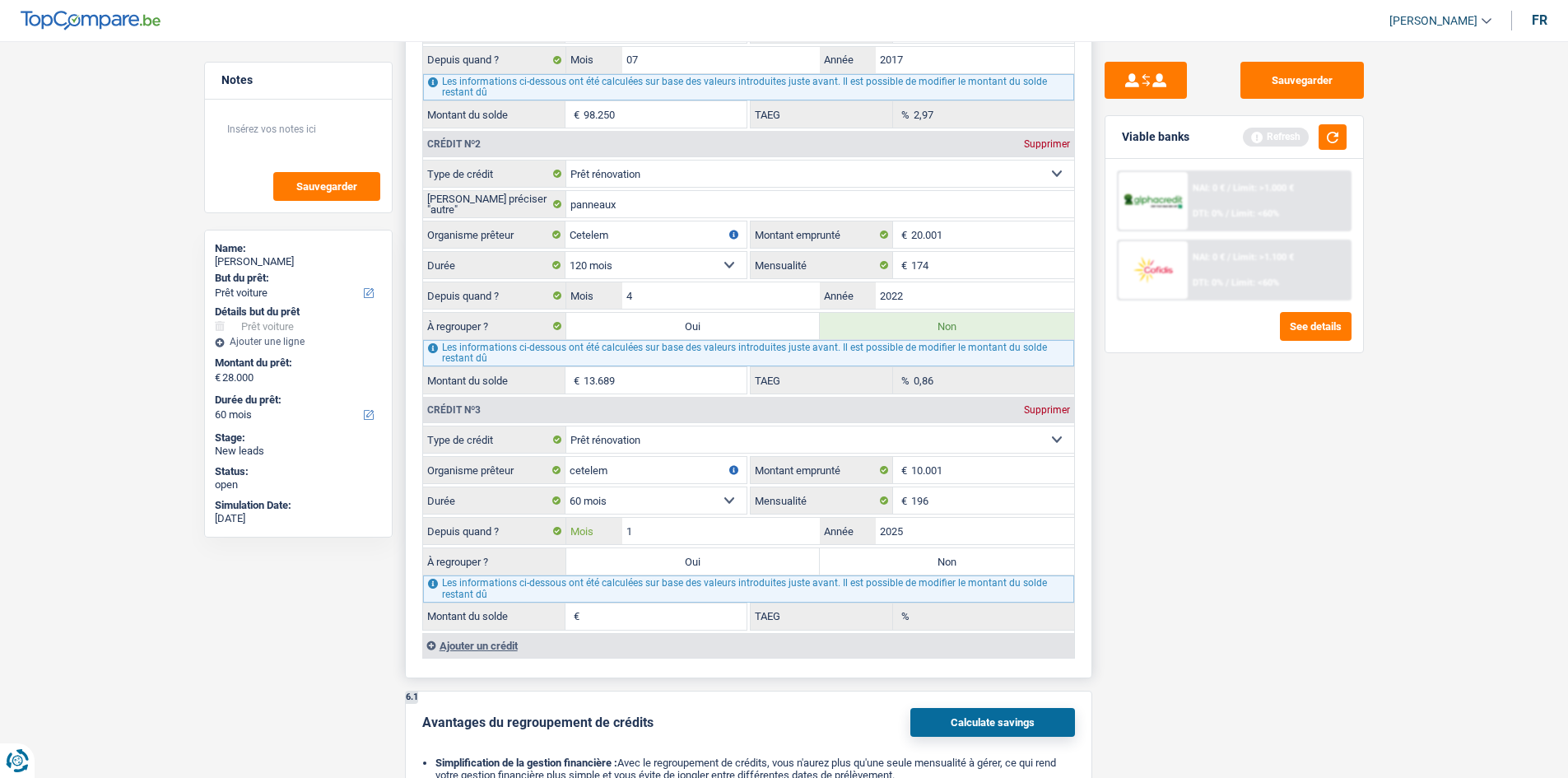 type on "1" 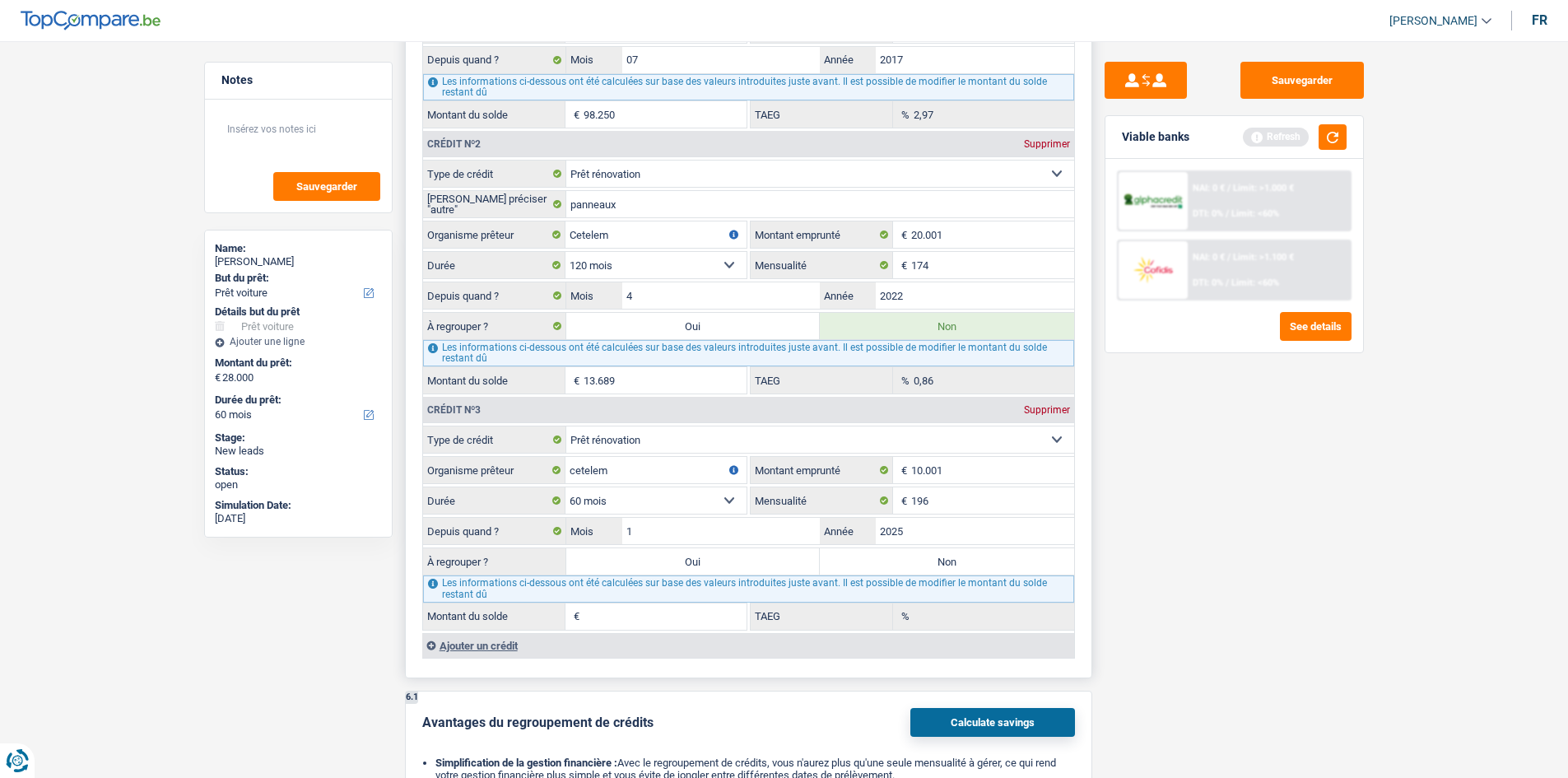 click on "Non" at bounding box center [947, 561] 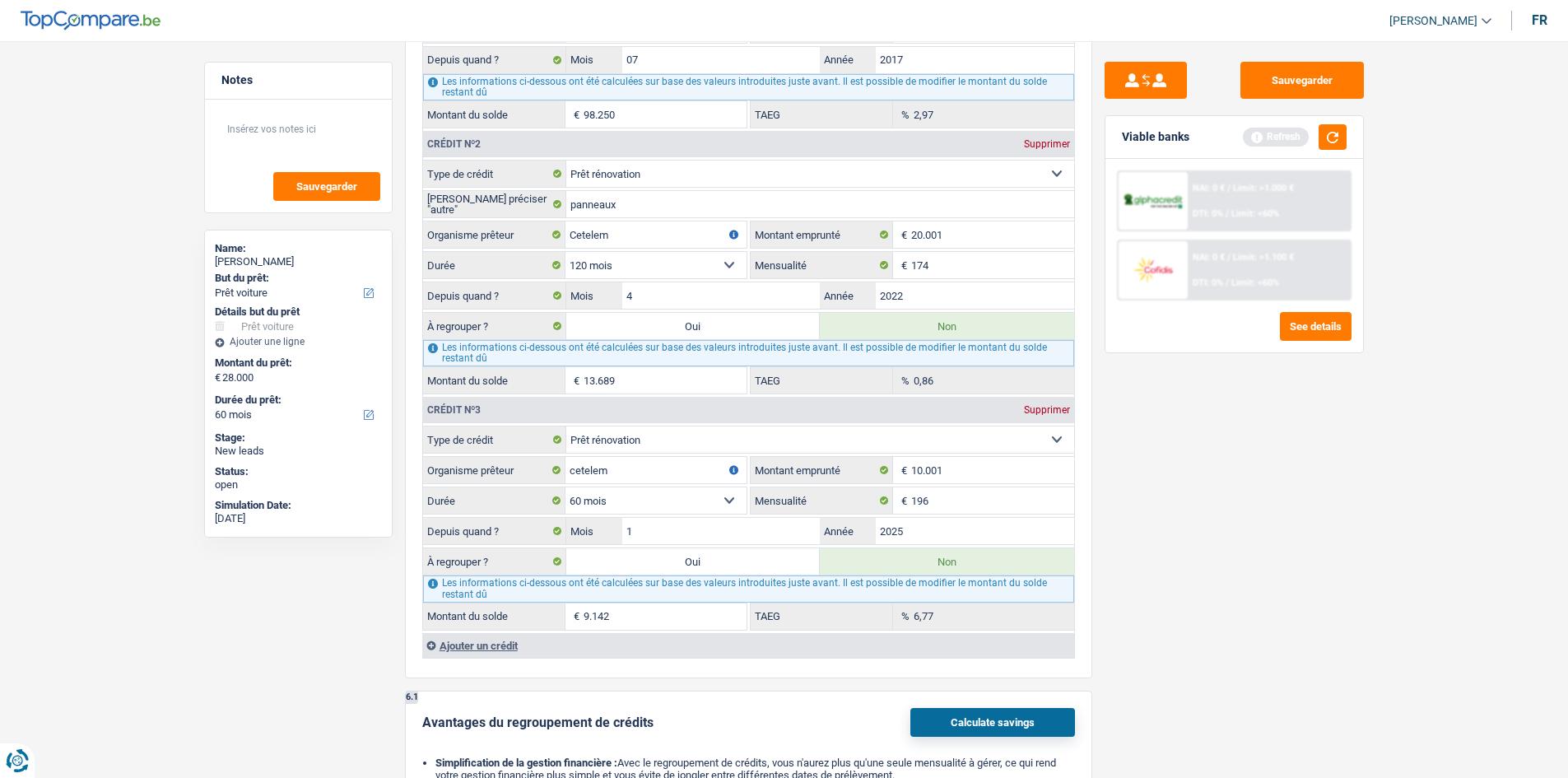 click on "Sauvegarder
Viable banks
Refresh
NAI: 0 €
/
Limit: >1.000 €
DTI: 0%
/
Limit: <60%
NAI: 0 €
/
Limit: >1.100 €
DTI: 0%
/
Limit: <60%
See details" at bounding box center (1234, 404) 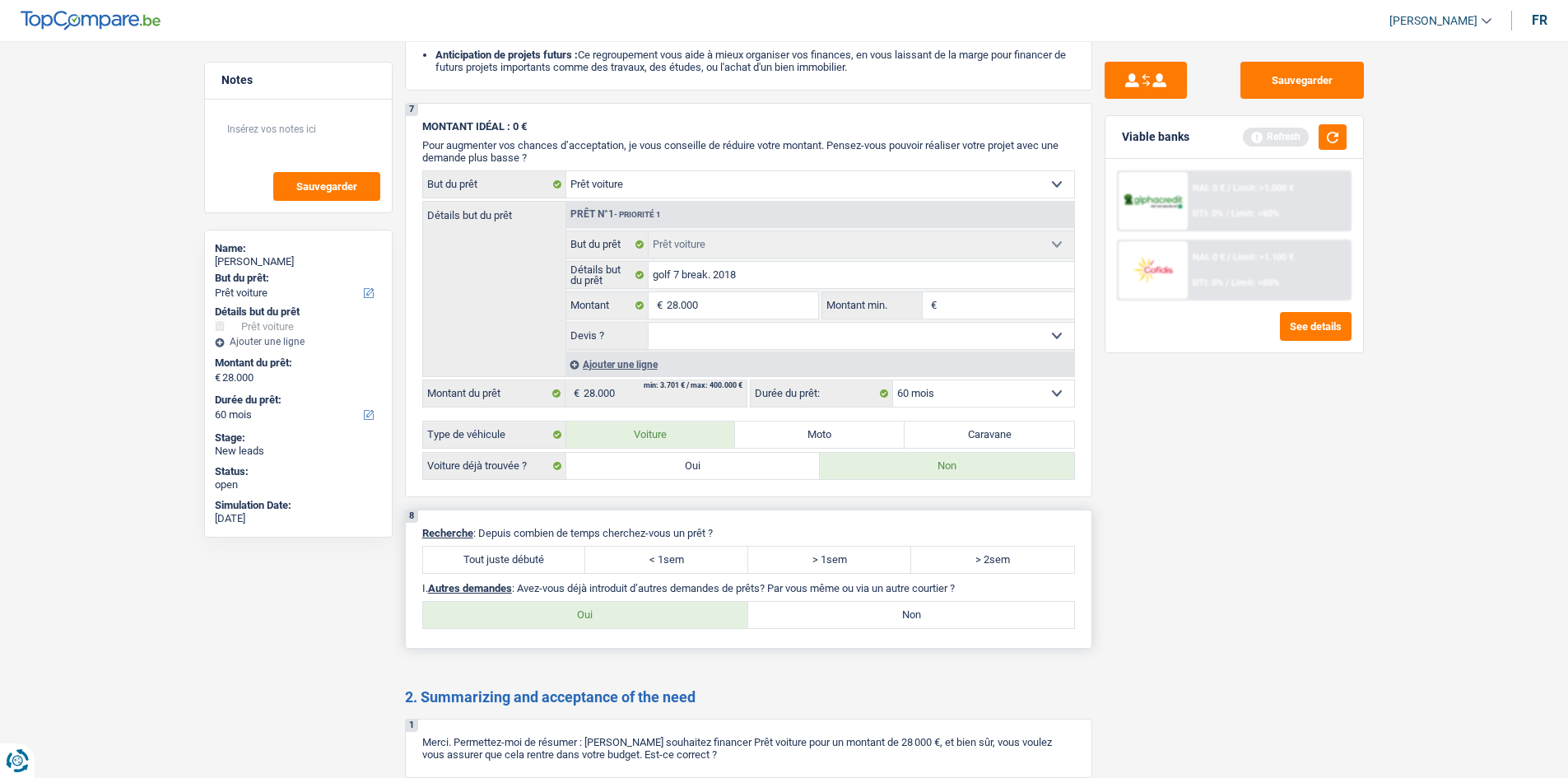 scroll, scrollTop: 2552, scrollLeft: 0, axis: vertical 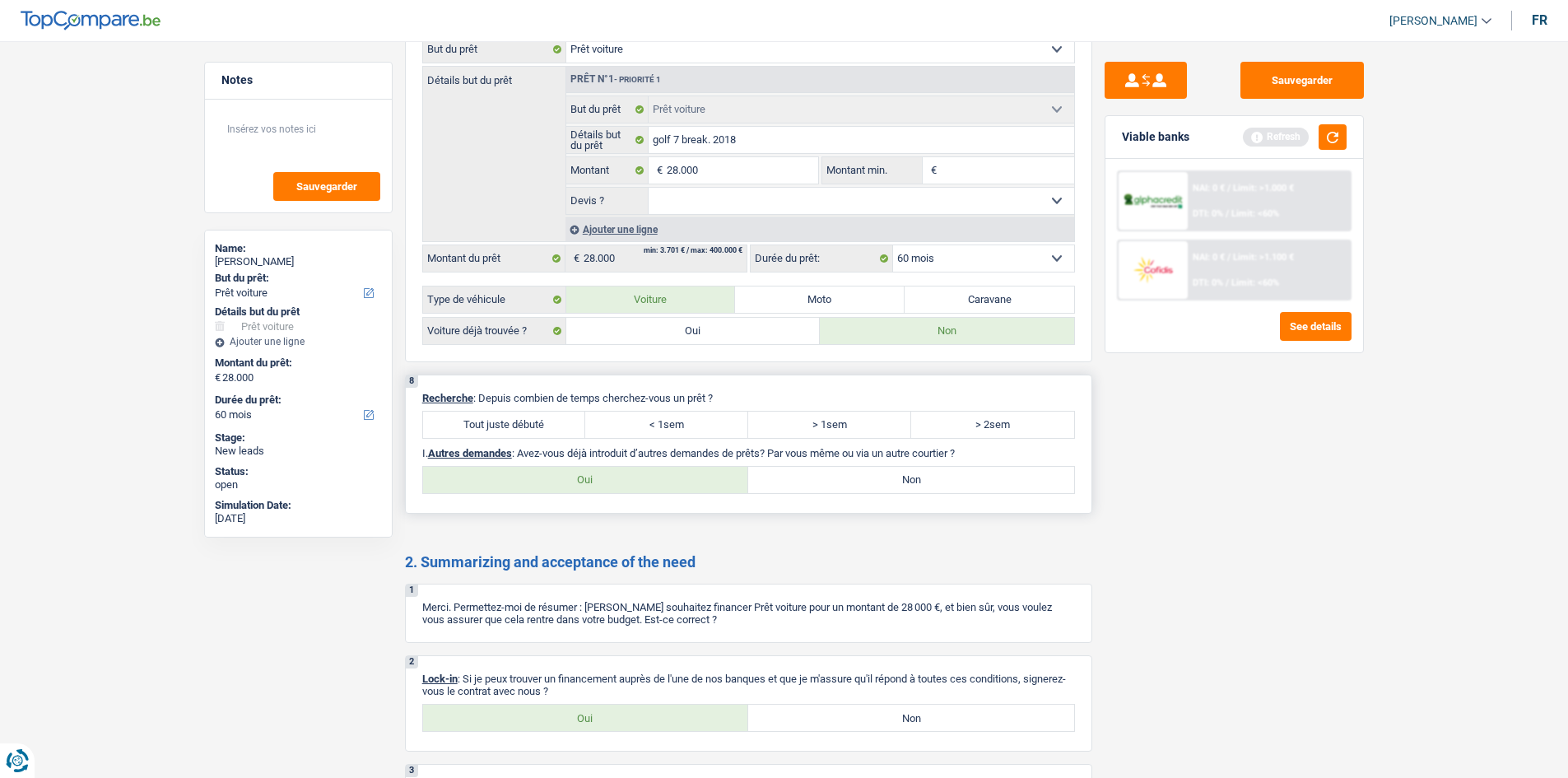 click on "Tout juste débuté" at bounding box center [505, 425] 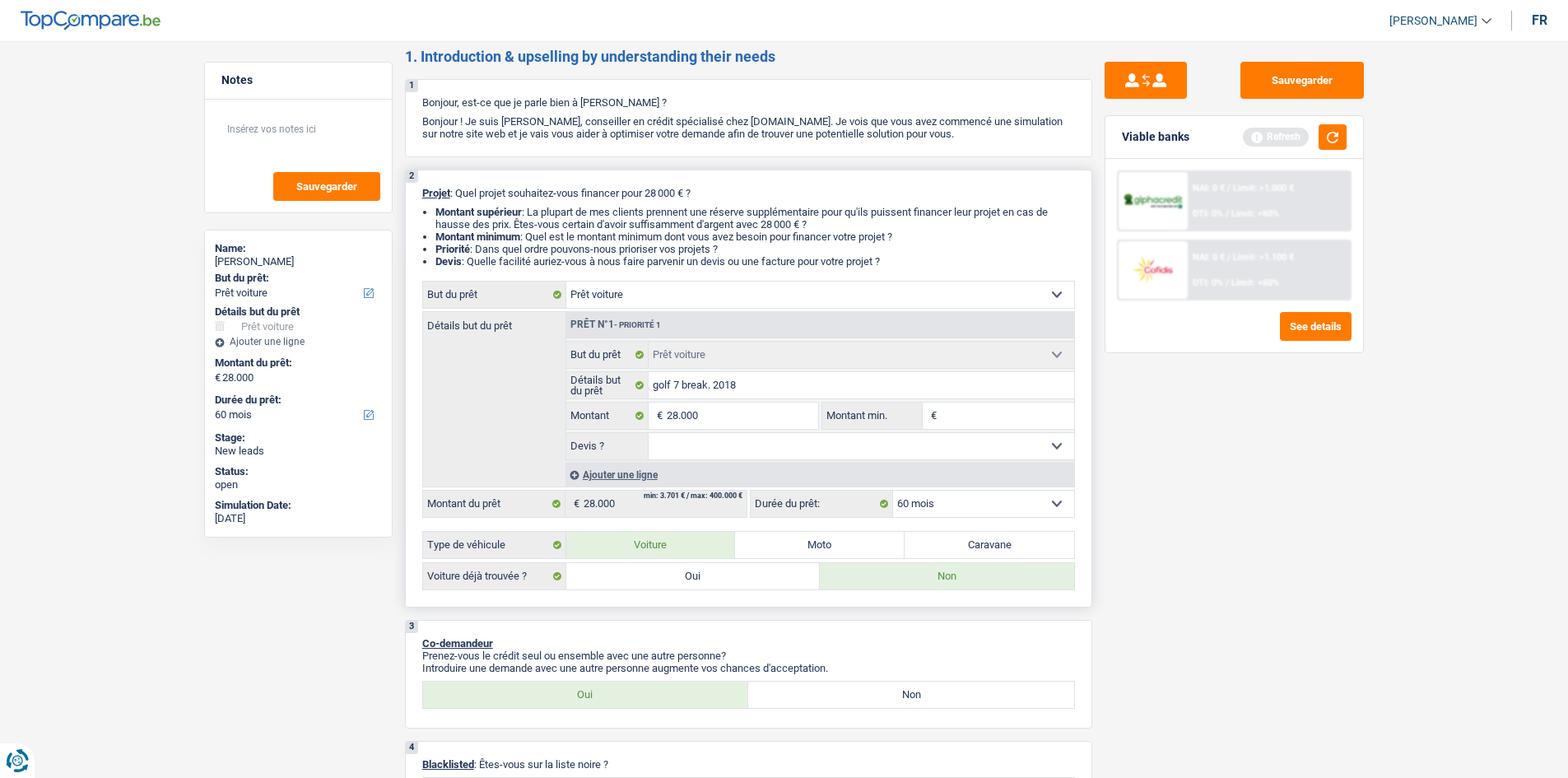 scroll, scrollTop: 0, scrollLeft: 0, axis: both 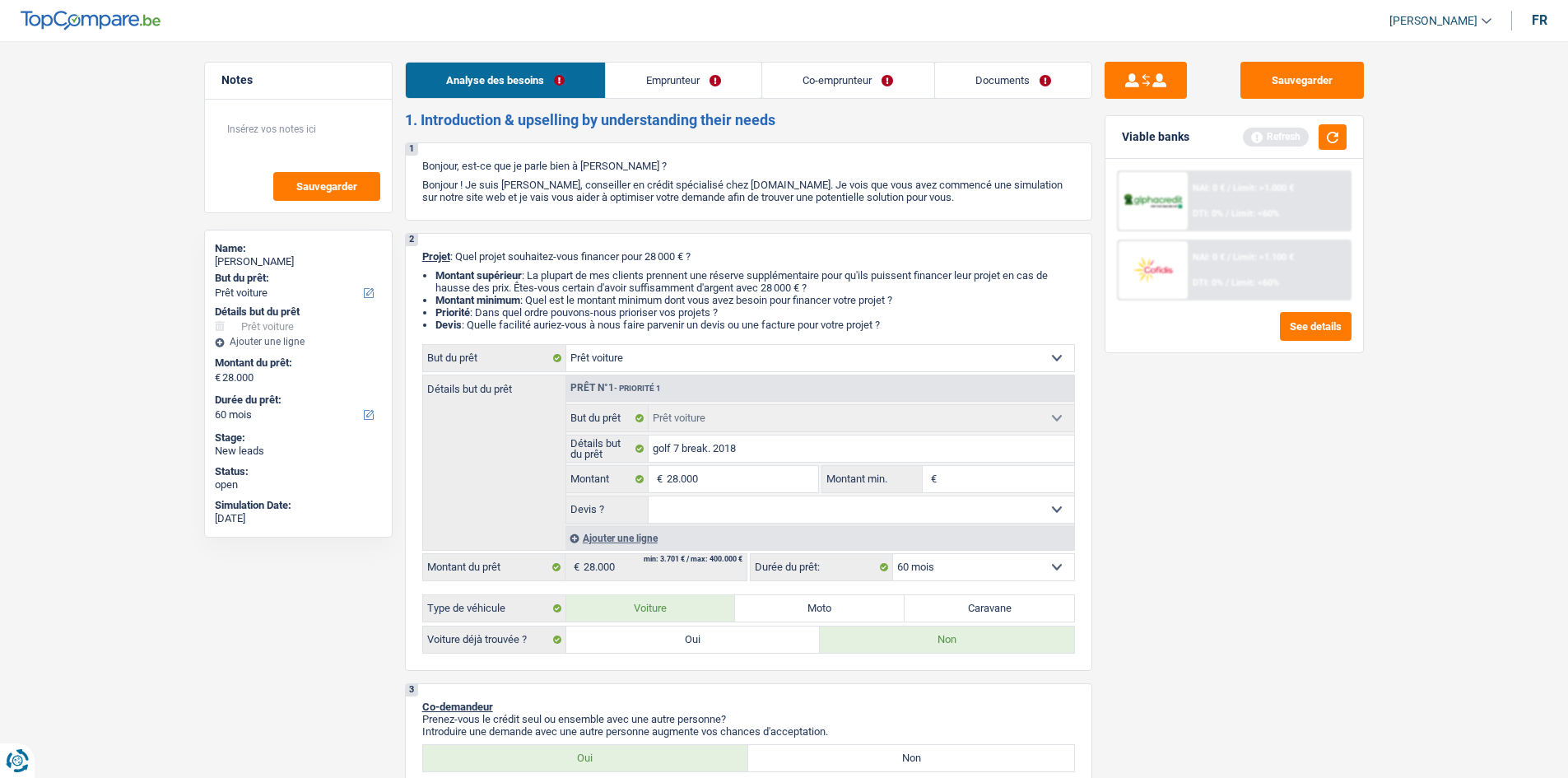 click on "Emprunteur" at bounding box center [683, 80] 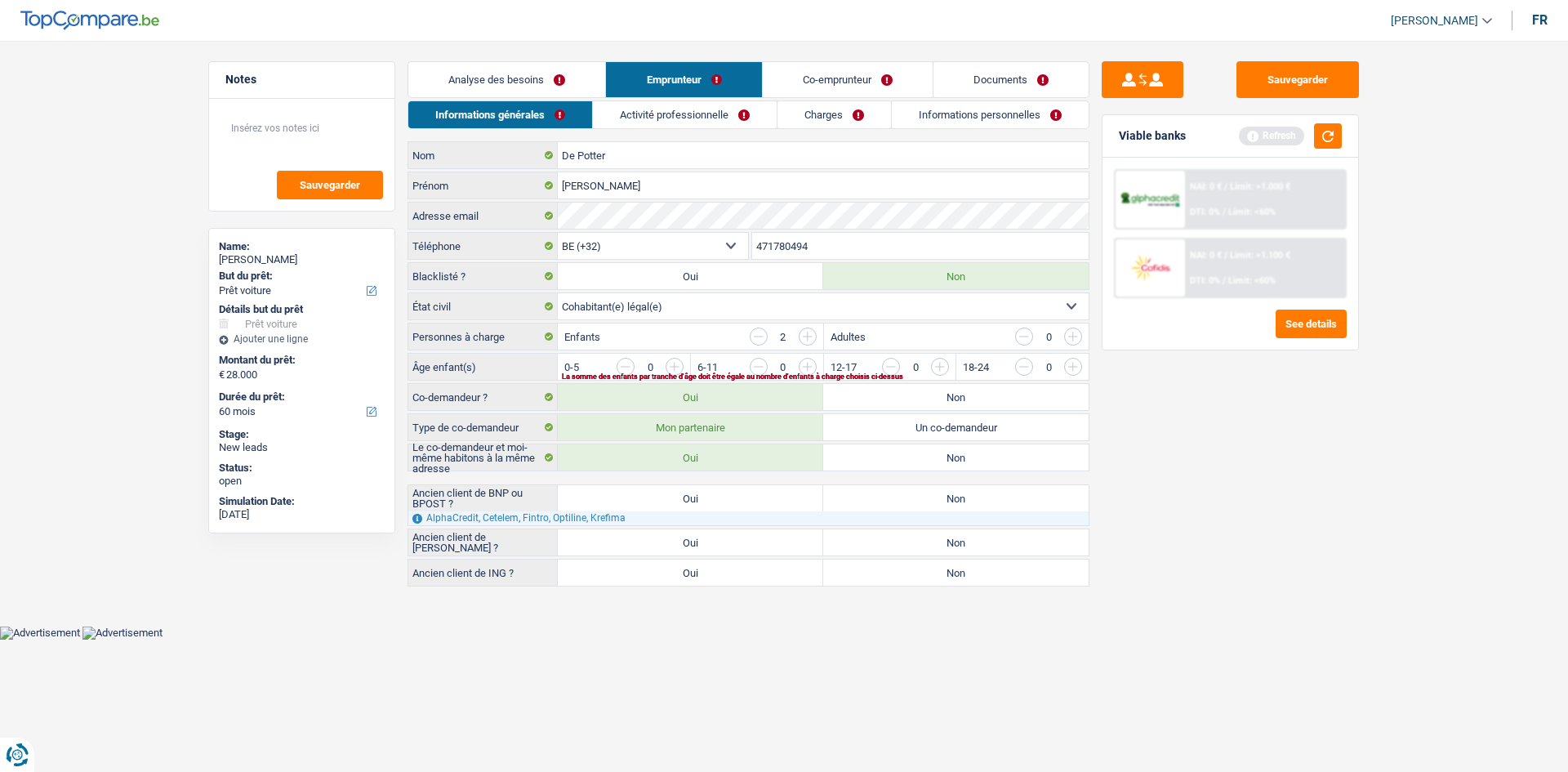 click on "Activité professionnelle" at bounding box center (684, 114) 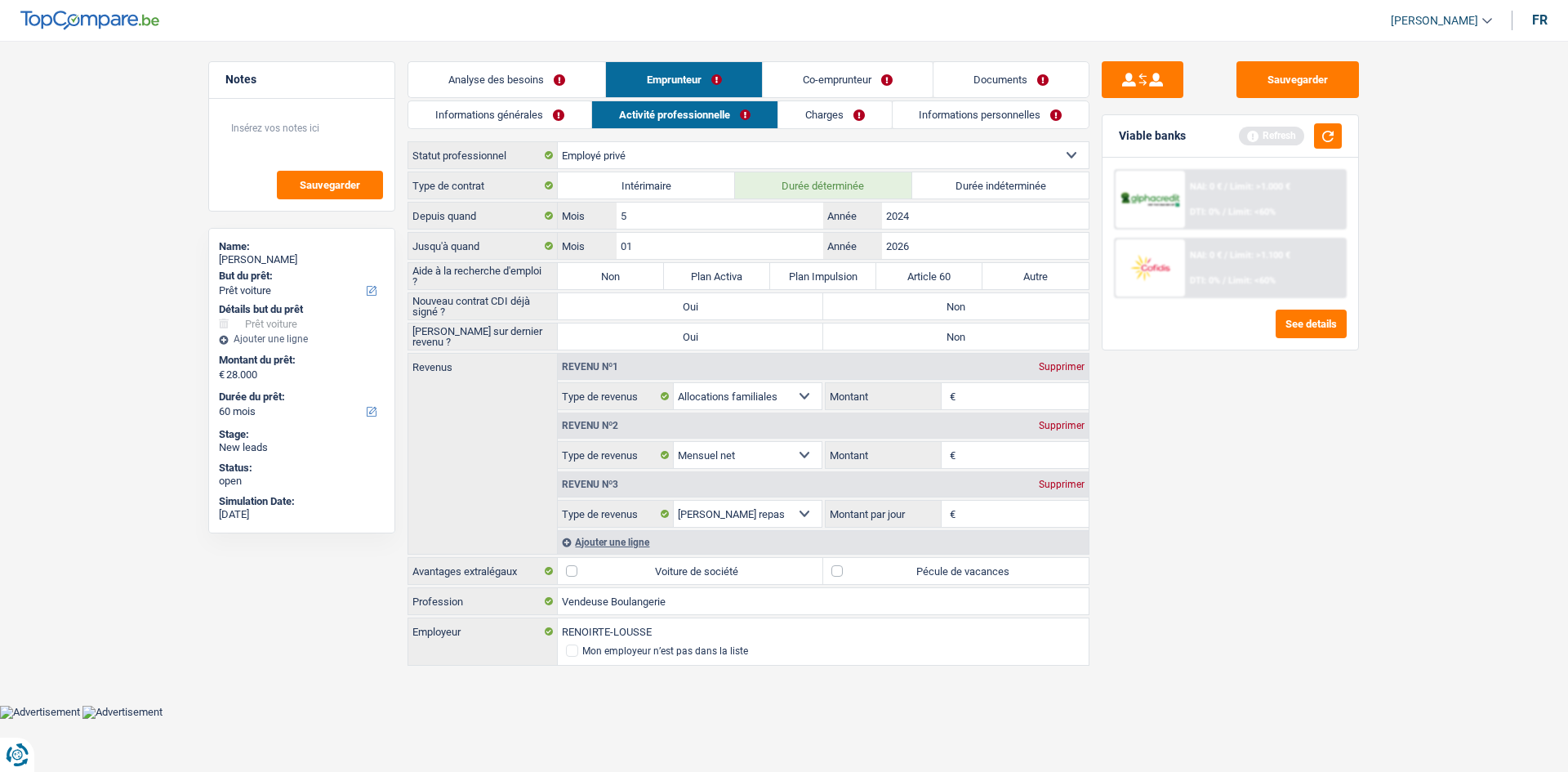 click on "Charges" at bounding box center (835, 114) 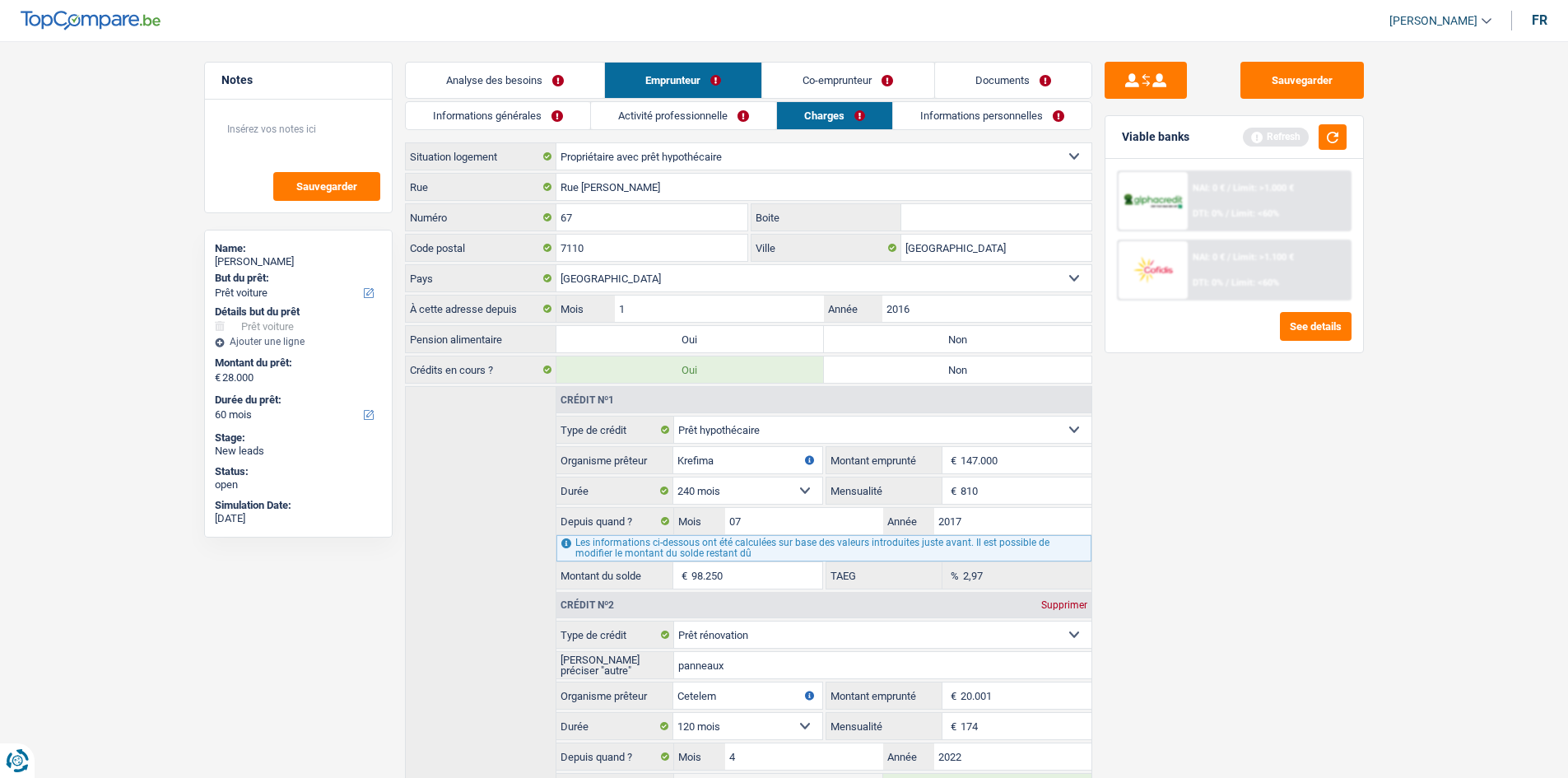 click on "Informations personnelles" at bounding box center [992, 115] 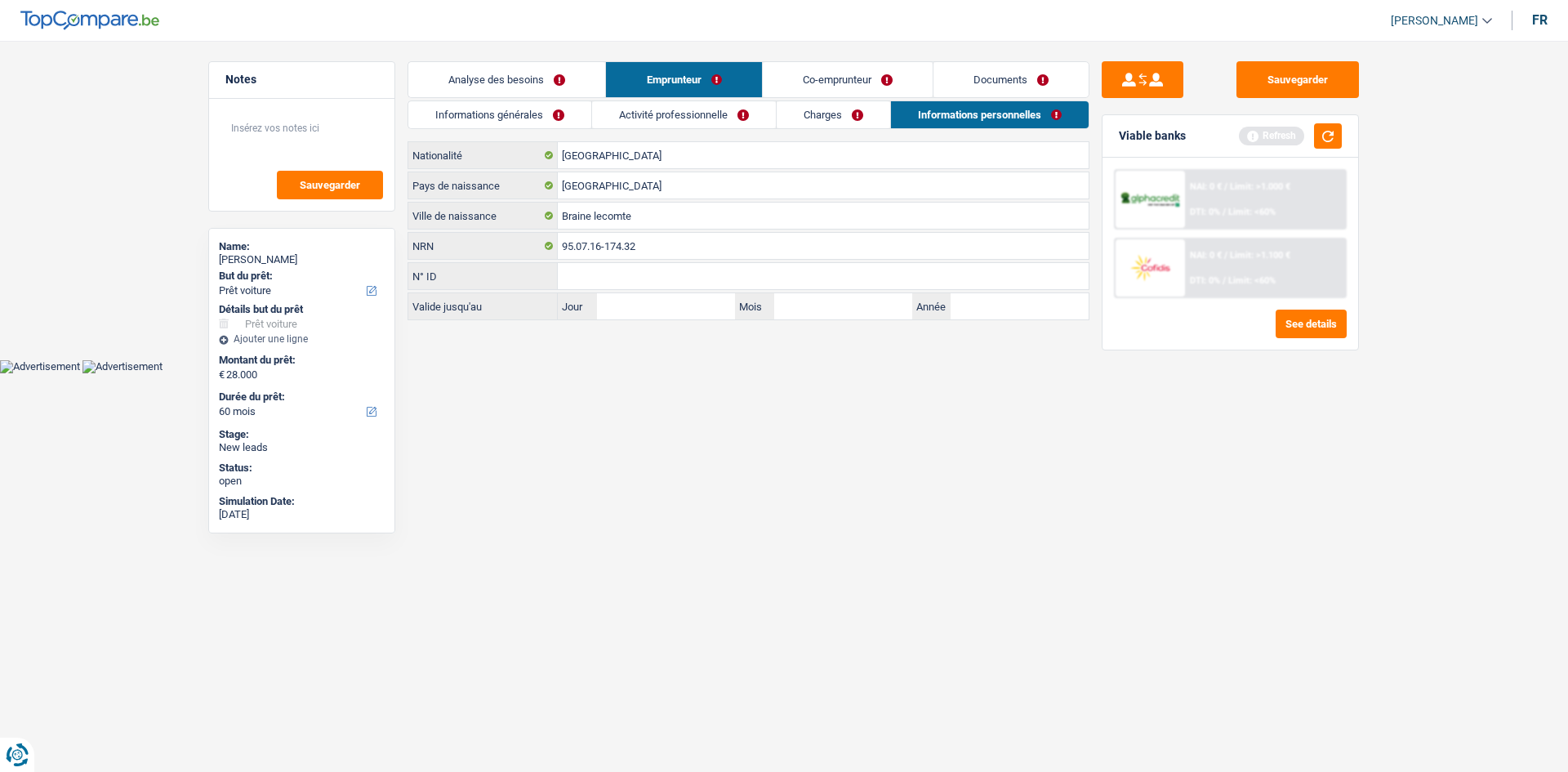 click on "Co-emprunteur" at bounding box center [848, 79] 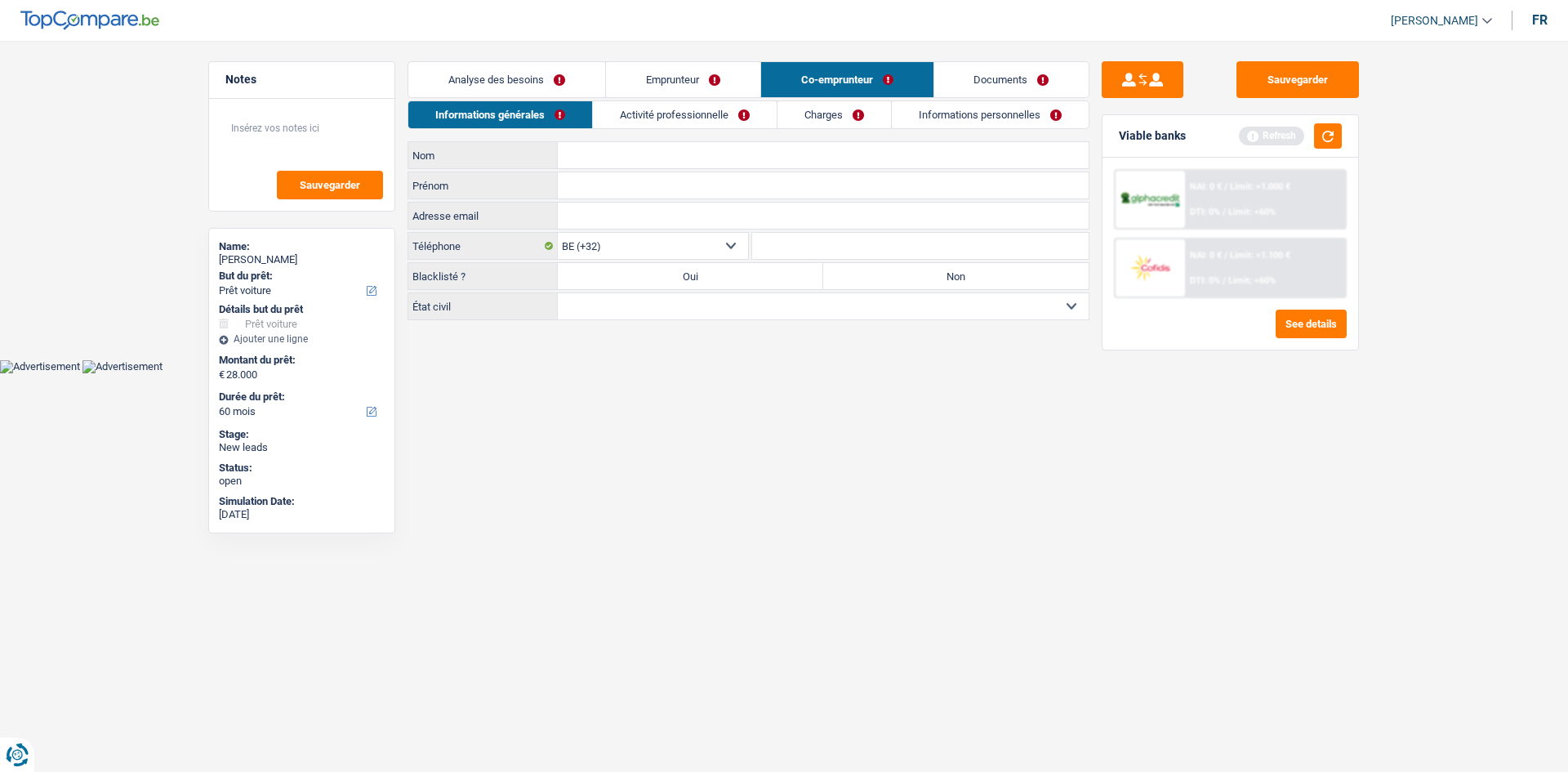 click on "Activité professionnelle" at bounding box center [684, 114] 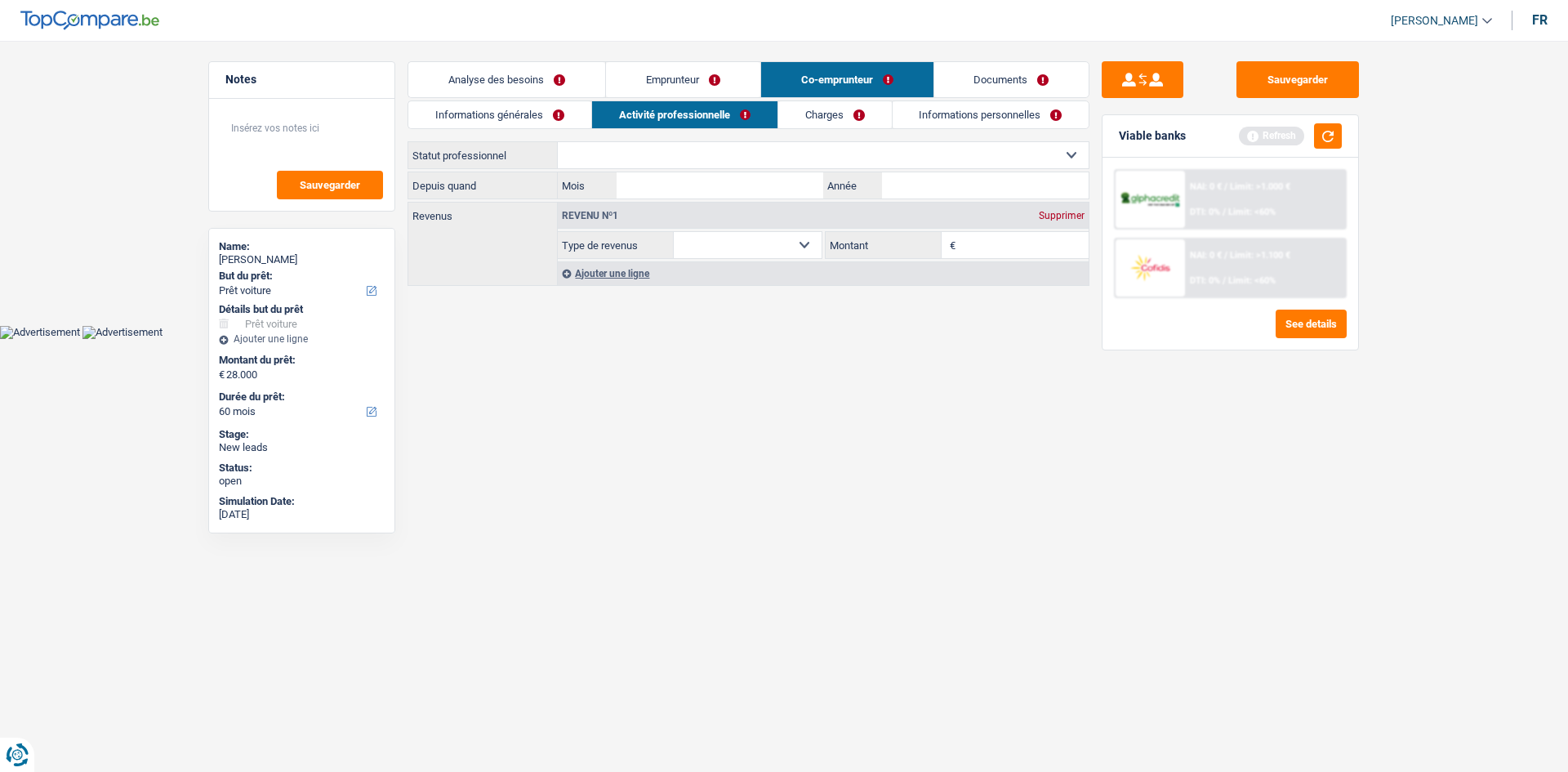 click on "Charges" at bounding box center [835, 114] 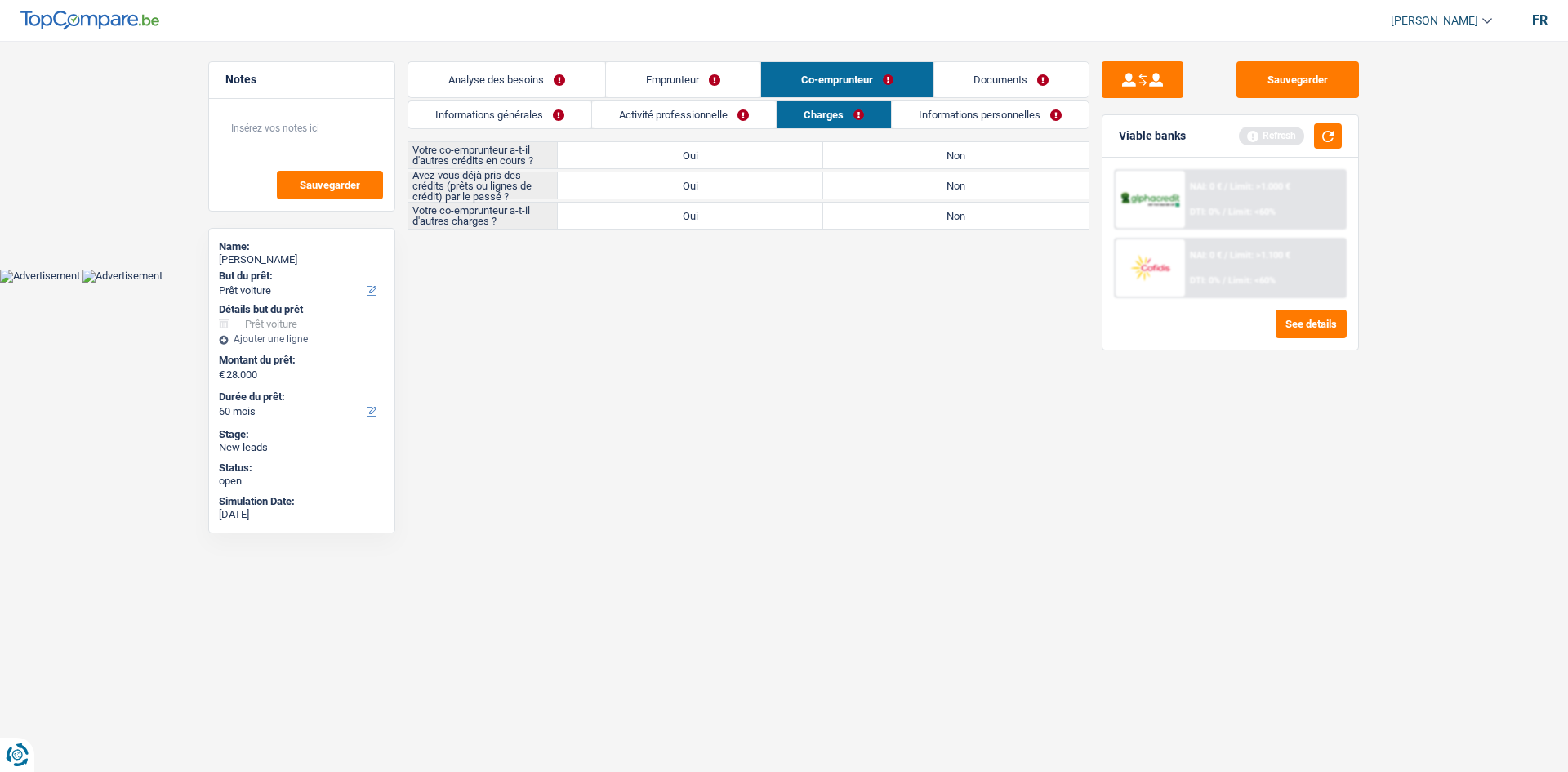 click on "Informations personnelles" at bounding box center [990, 114] 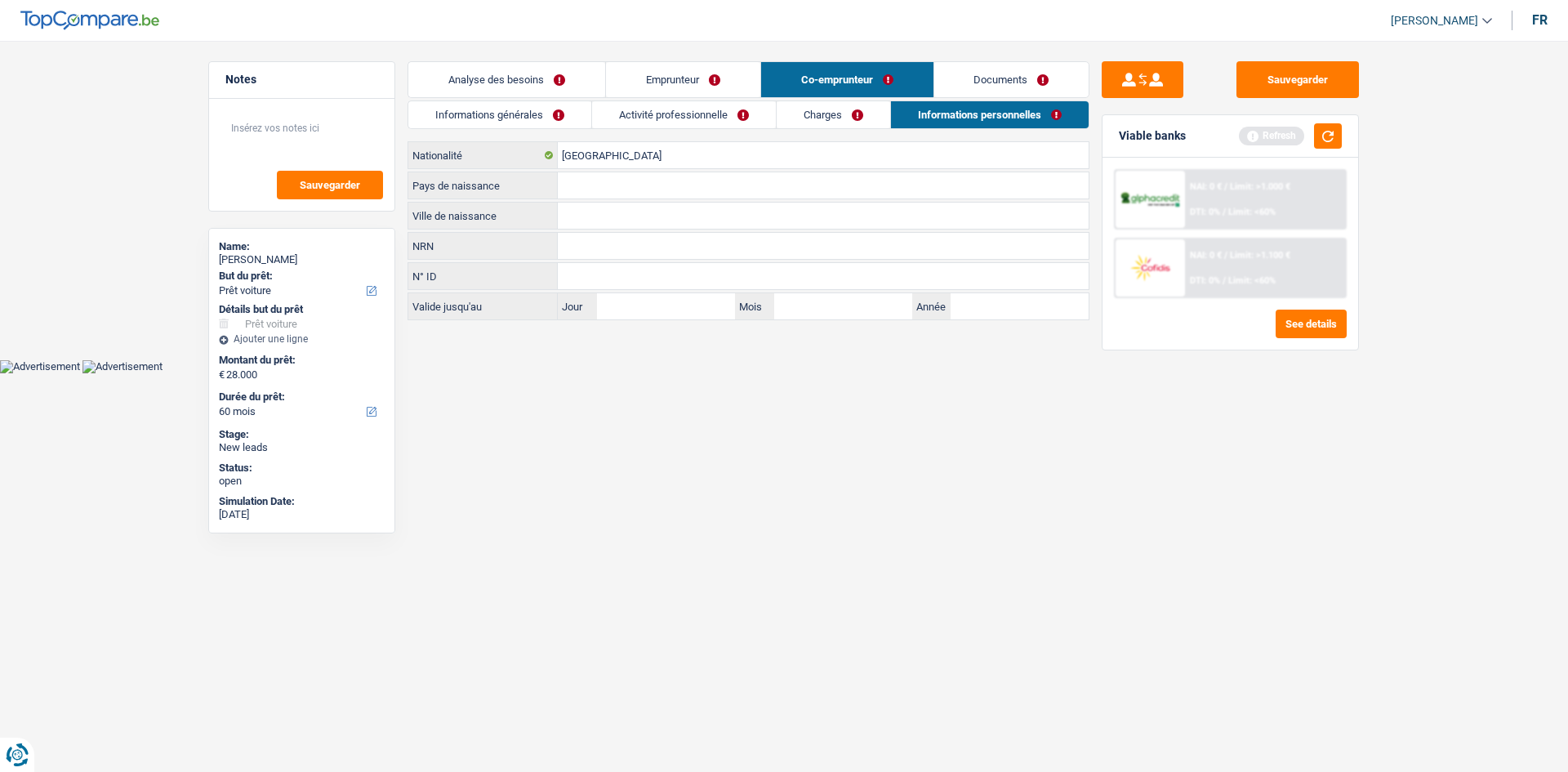 click on "Emprunteur" at bounding box center [683, 79] 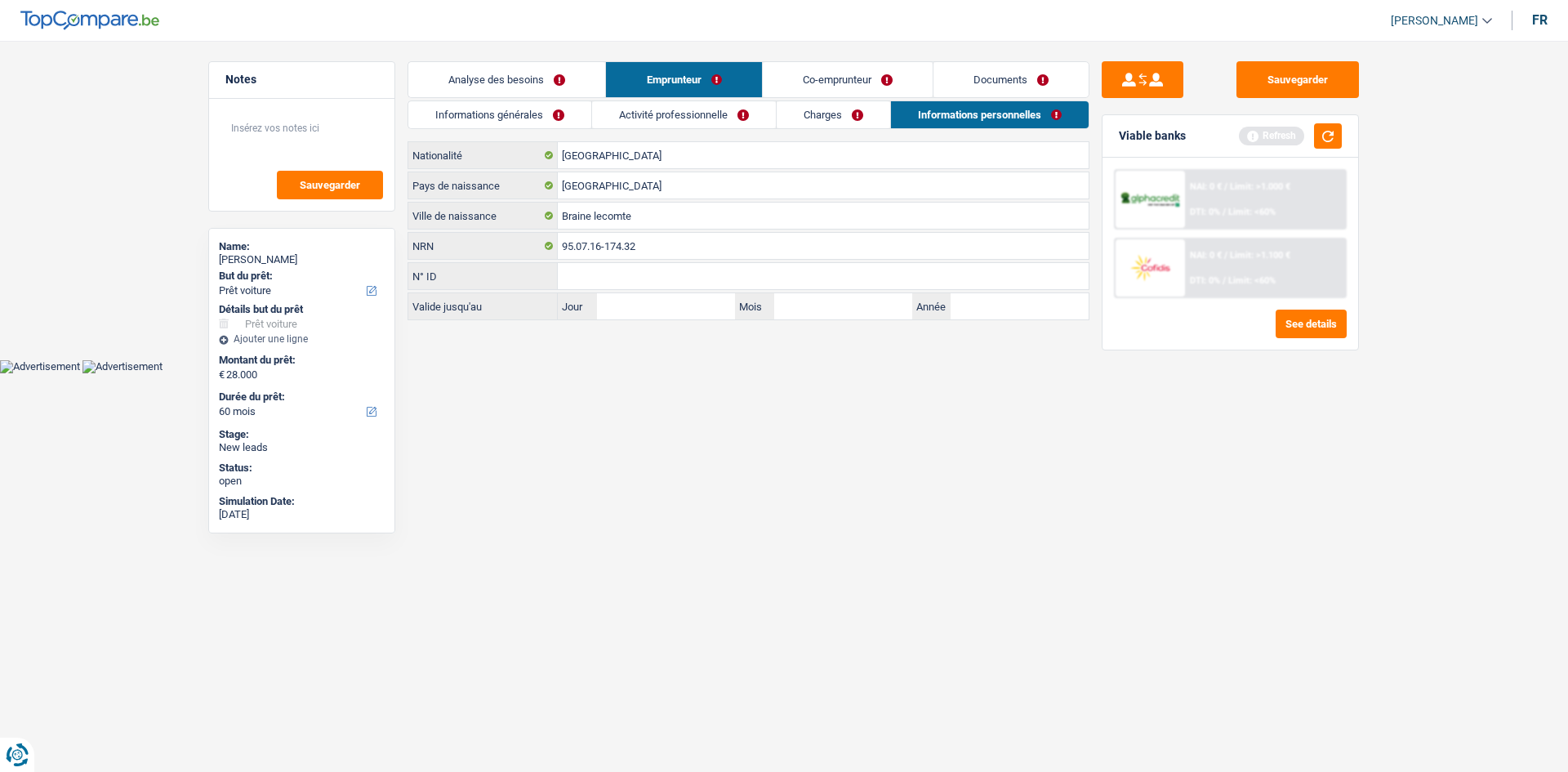 click on "Informations générales" at bounding box center (500, 114) 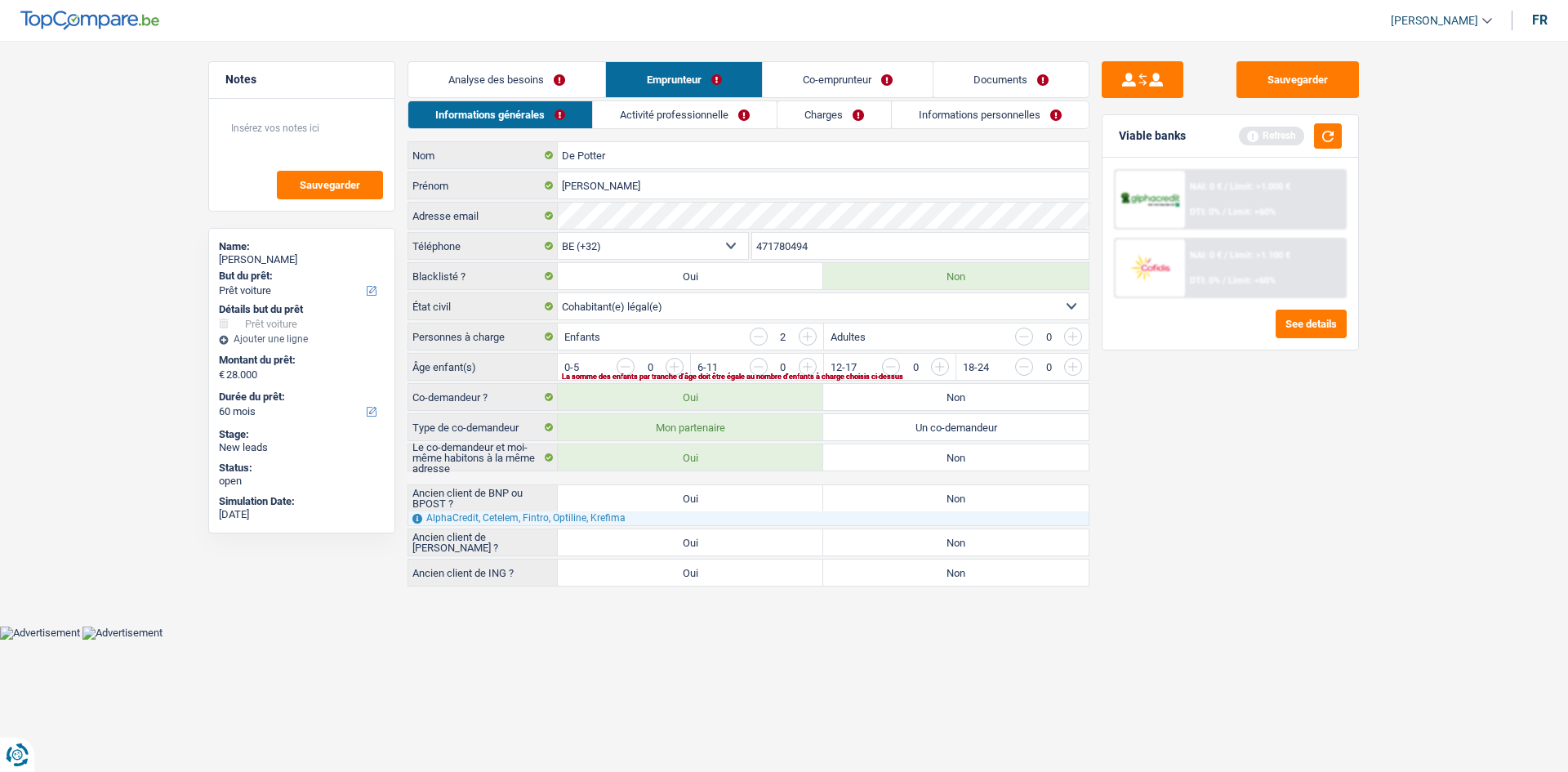 drag, startPoint x: 550, startPoint y: 100, endPoint x: 592, endPoint y: 109, distance: 42.95346 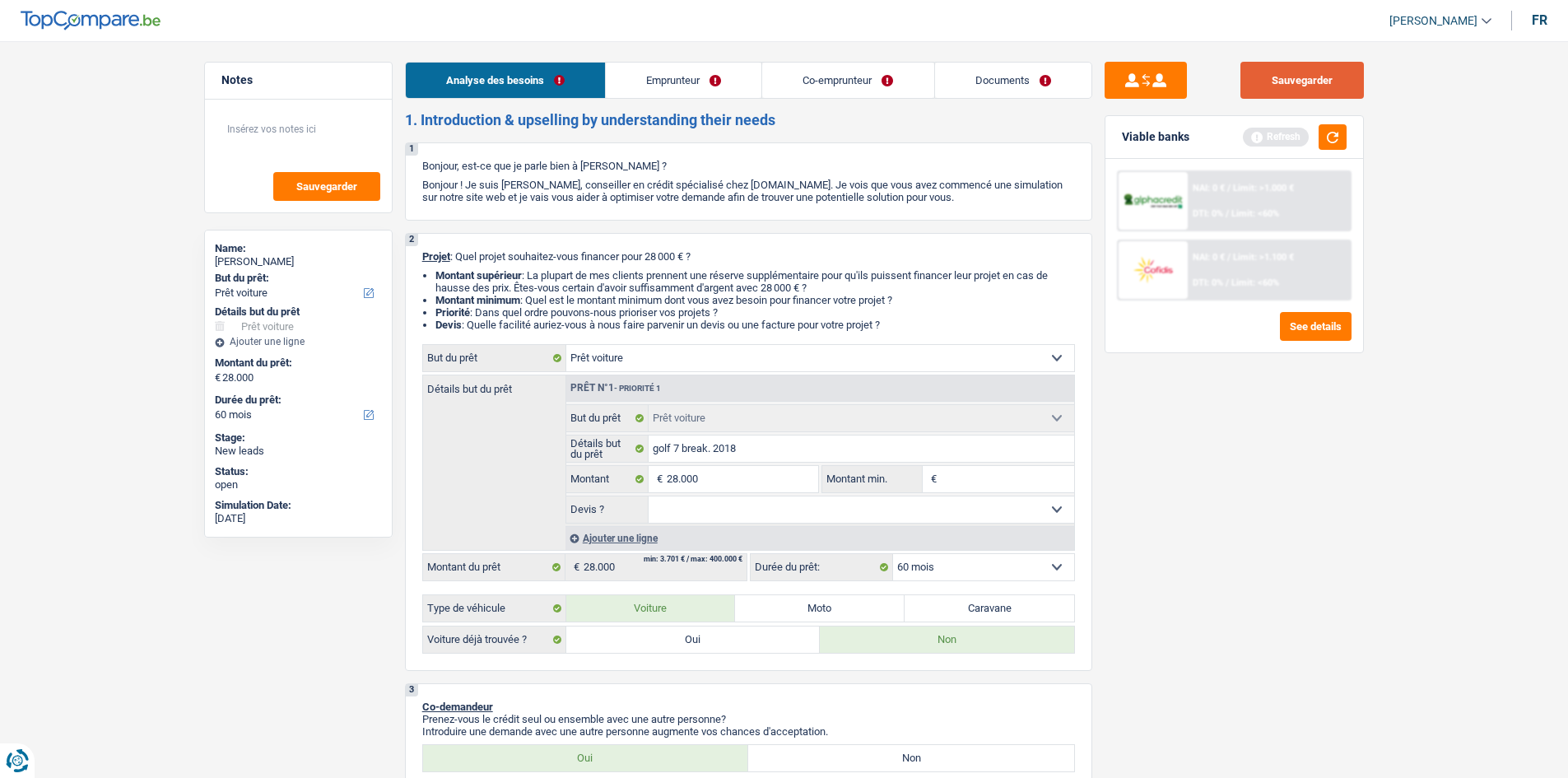 drag, startPoint x: 1328, startPoint y: 58, endPoint x: 1307, endPoint y: 76, distance: 27.65863 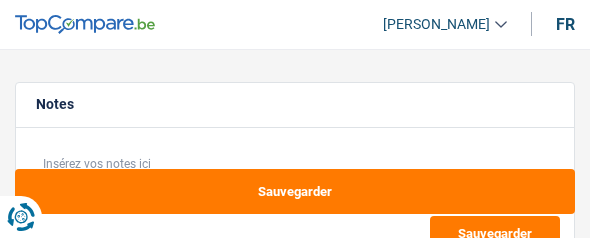 select on "renovation" 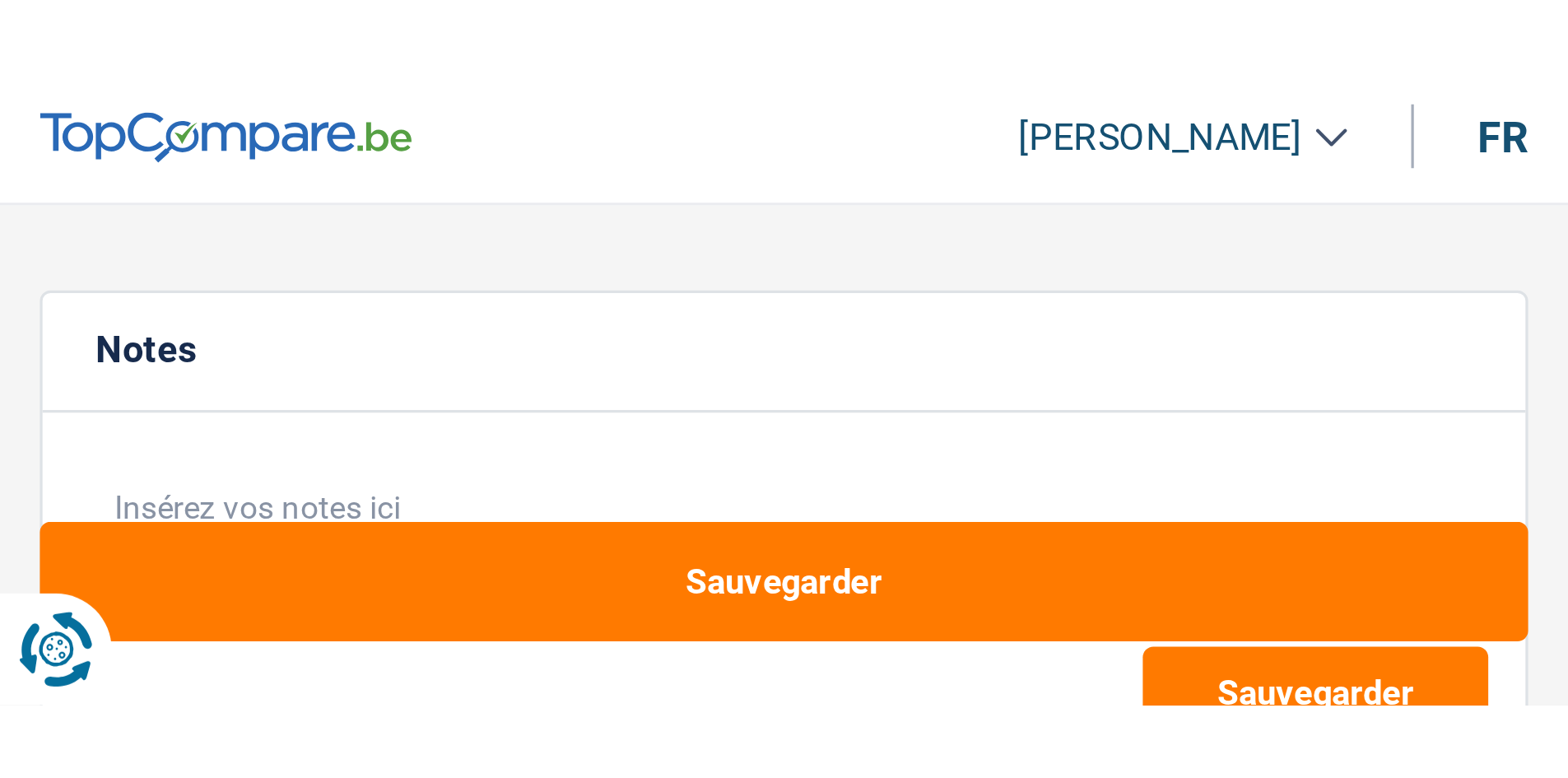 scroll, scrollTop: 0, scrollLeft: 0, axis: both 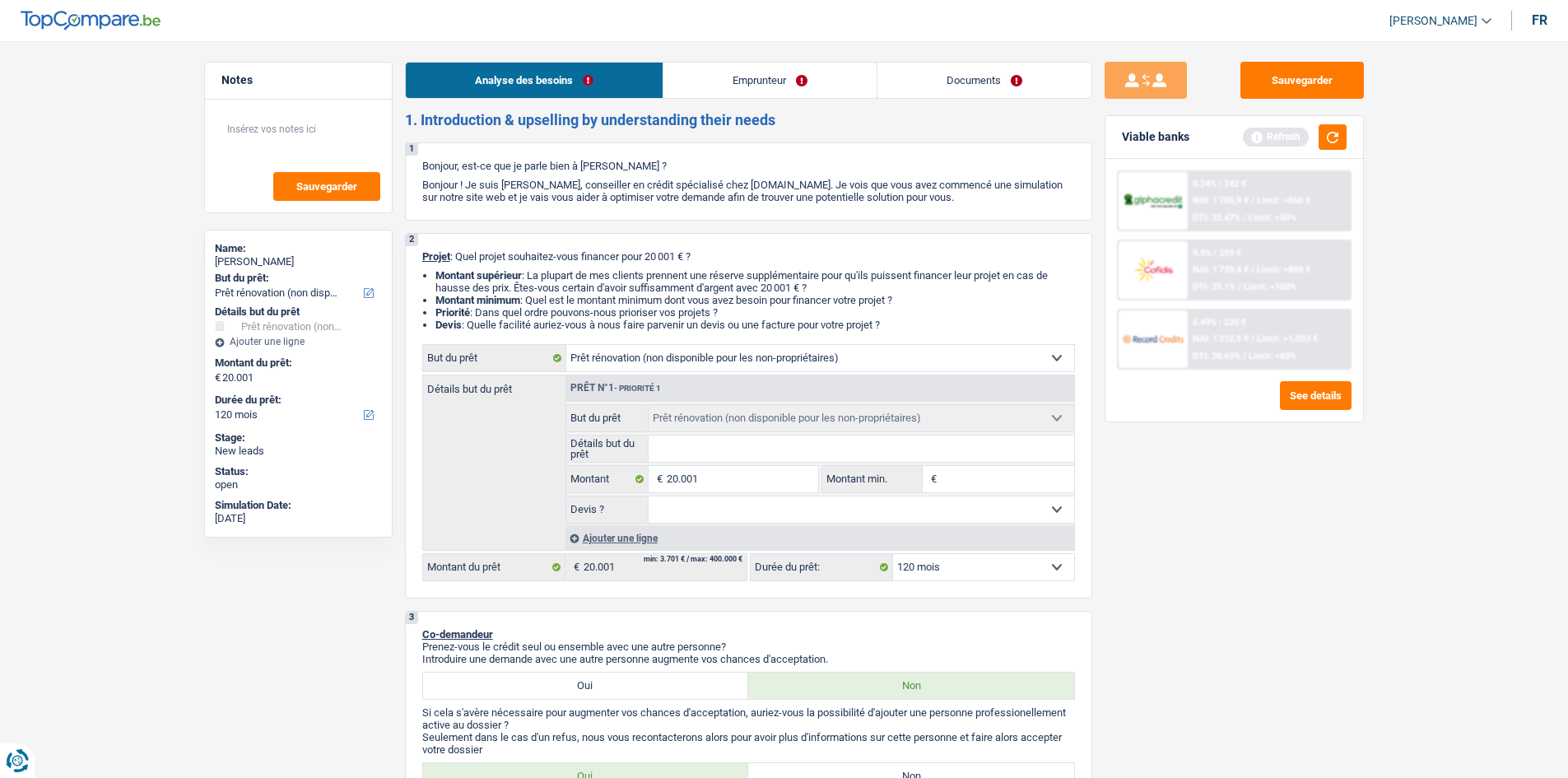 click on "Emprunteur" at bounding box center [770, 80] 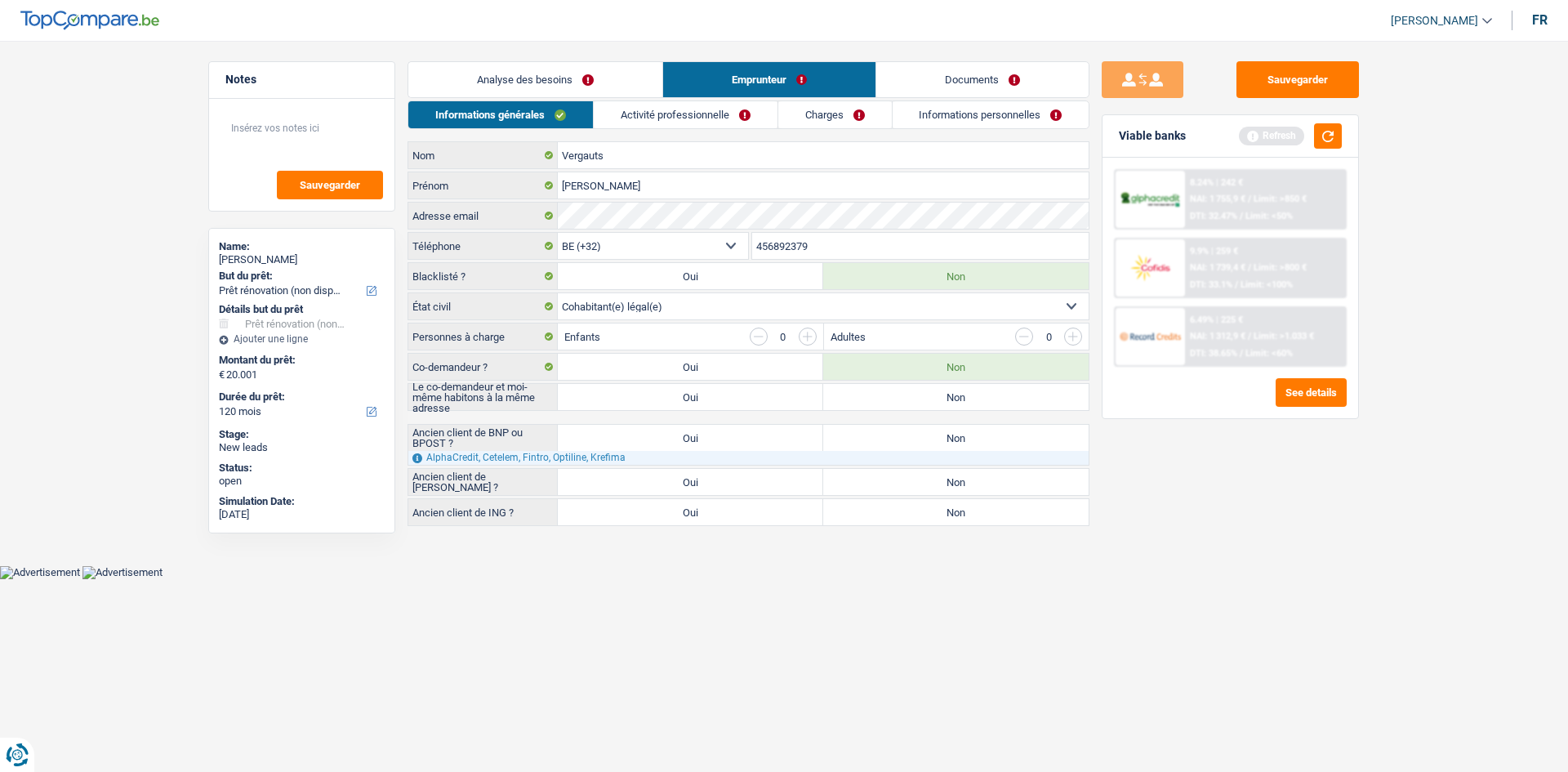 click on "Activité professionnelle" at bounding box center (685, 114) 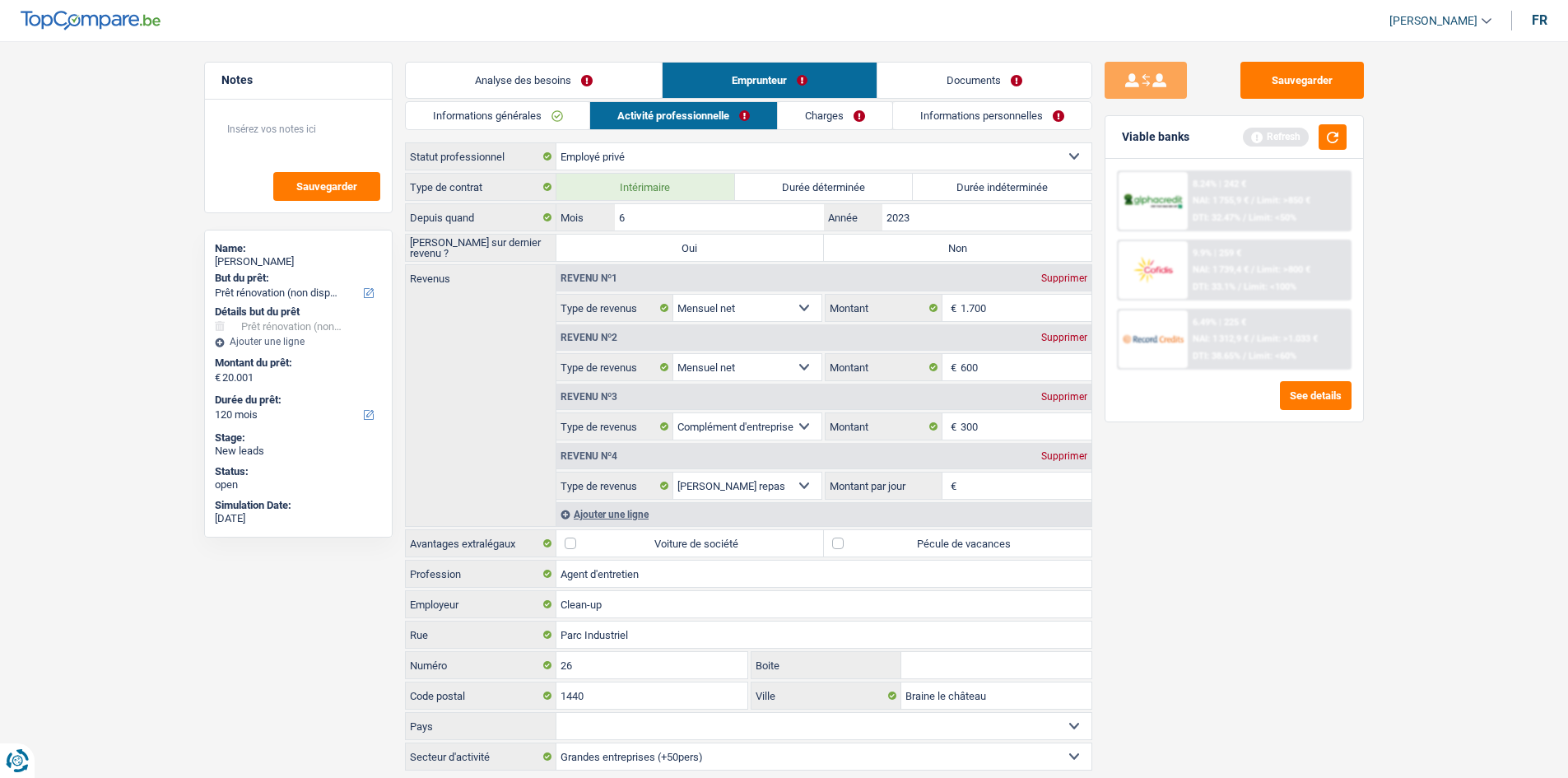 click on "Emprunteur" at bounding box center [769, 80] 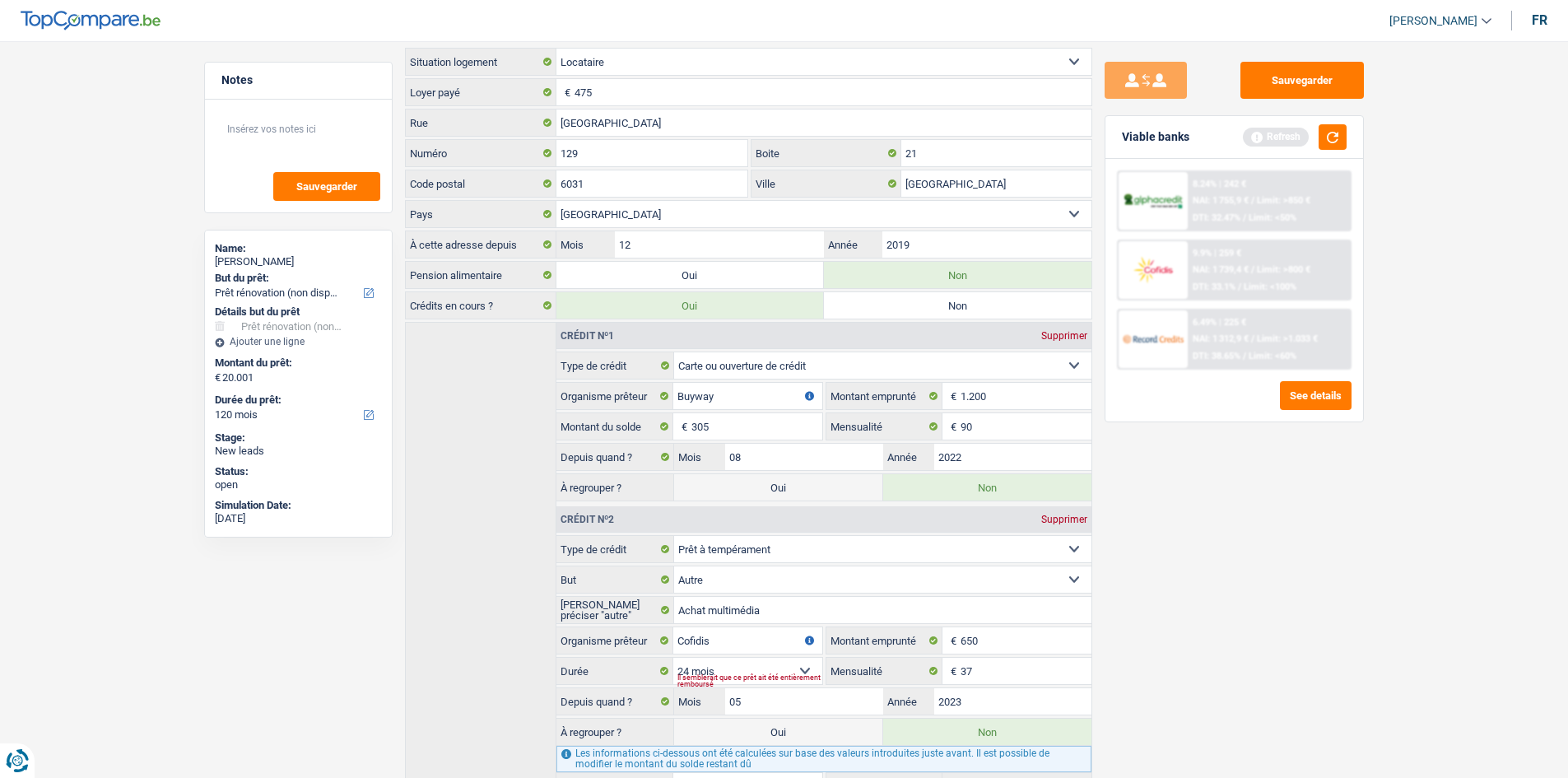 scroll, scrollTop: 0, scrollLeft: 0, axis: both 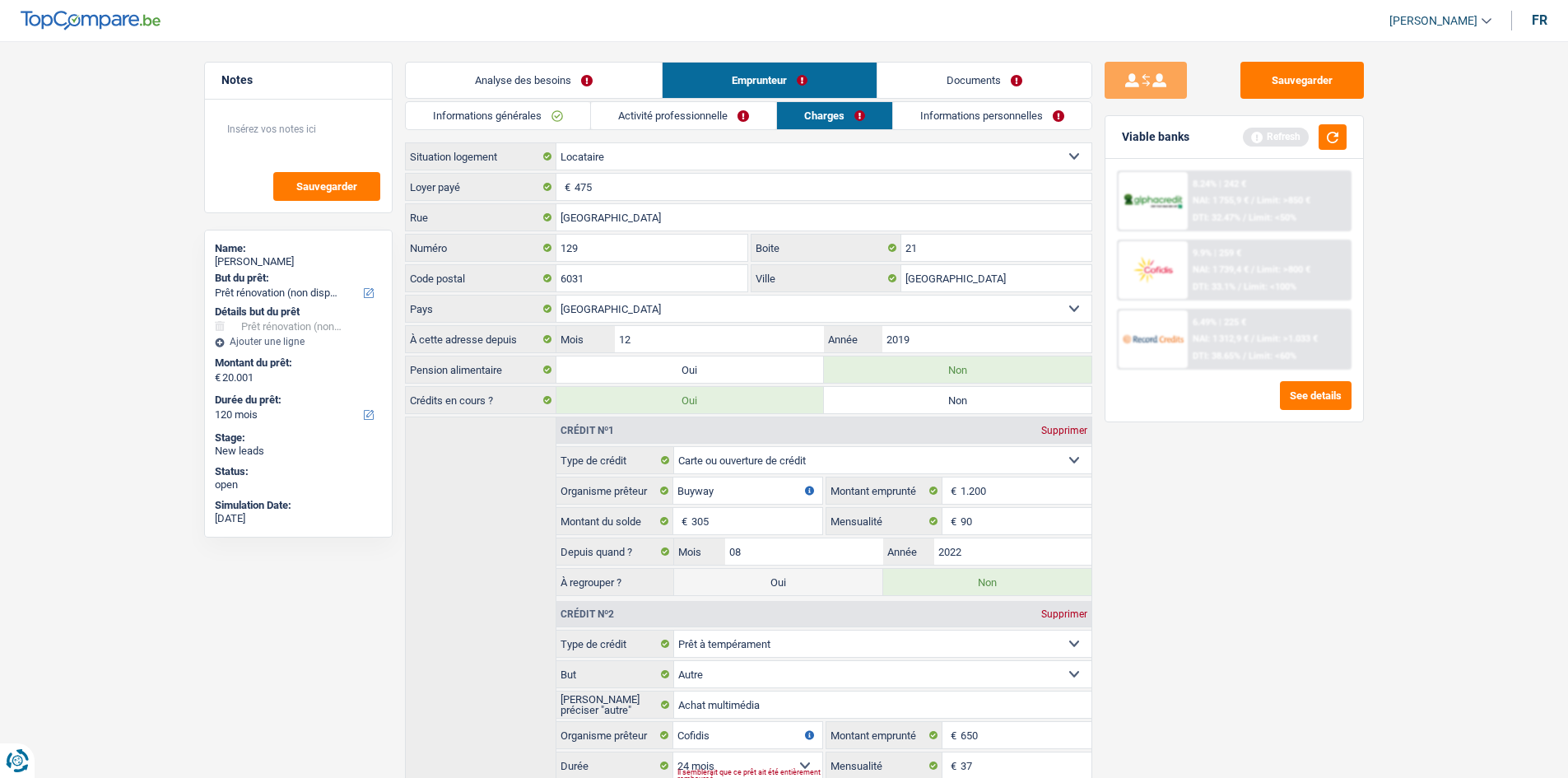 click on "Activité professionnelle" at bounding box center [683, 115] 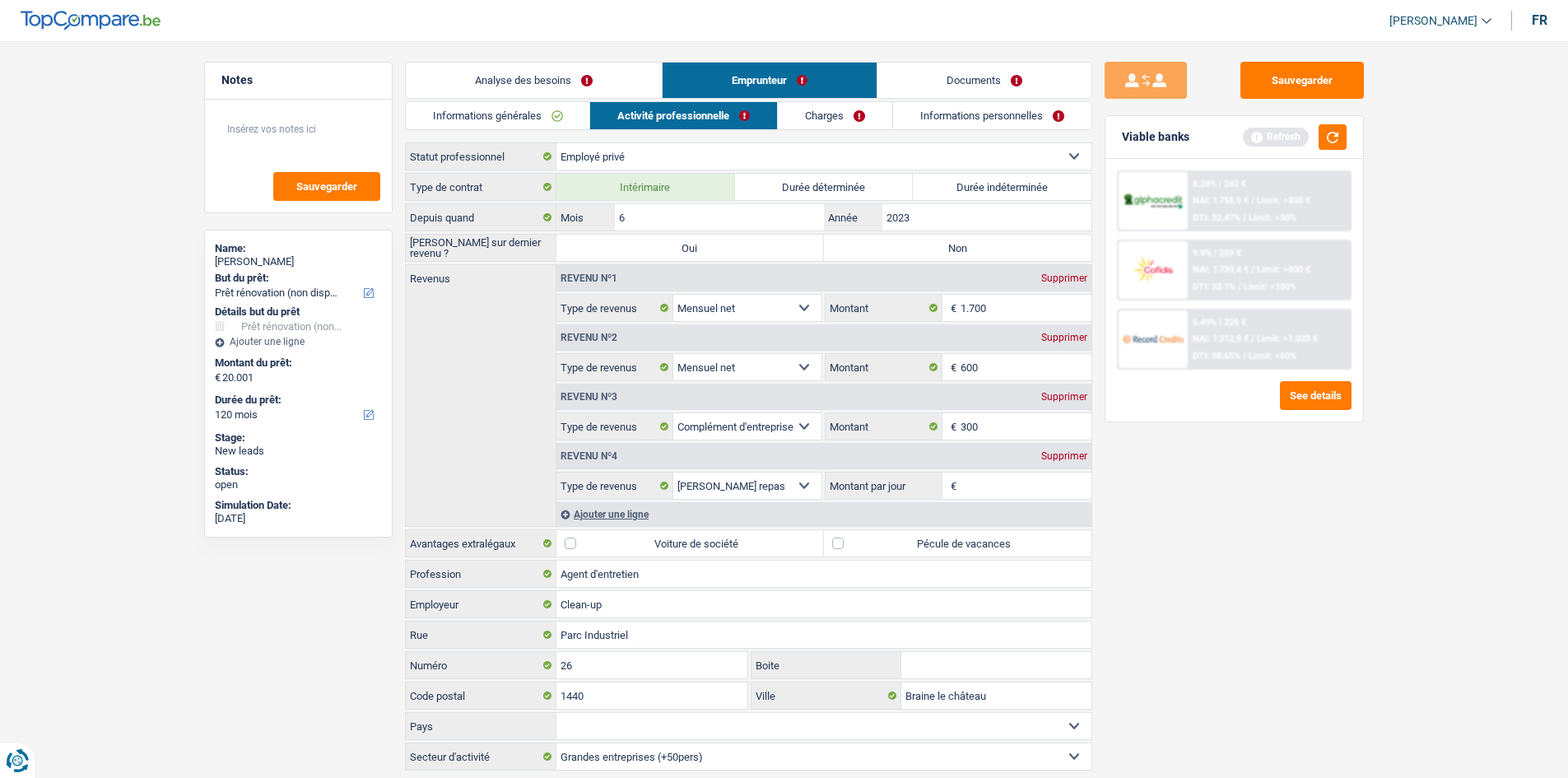 click on "Non" at bounding box center (957, 248) 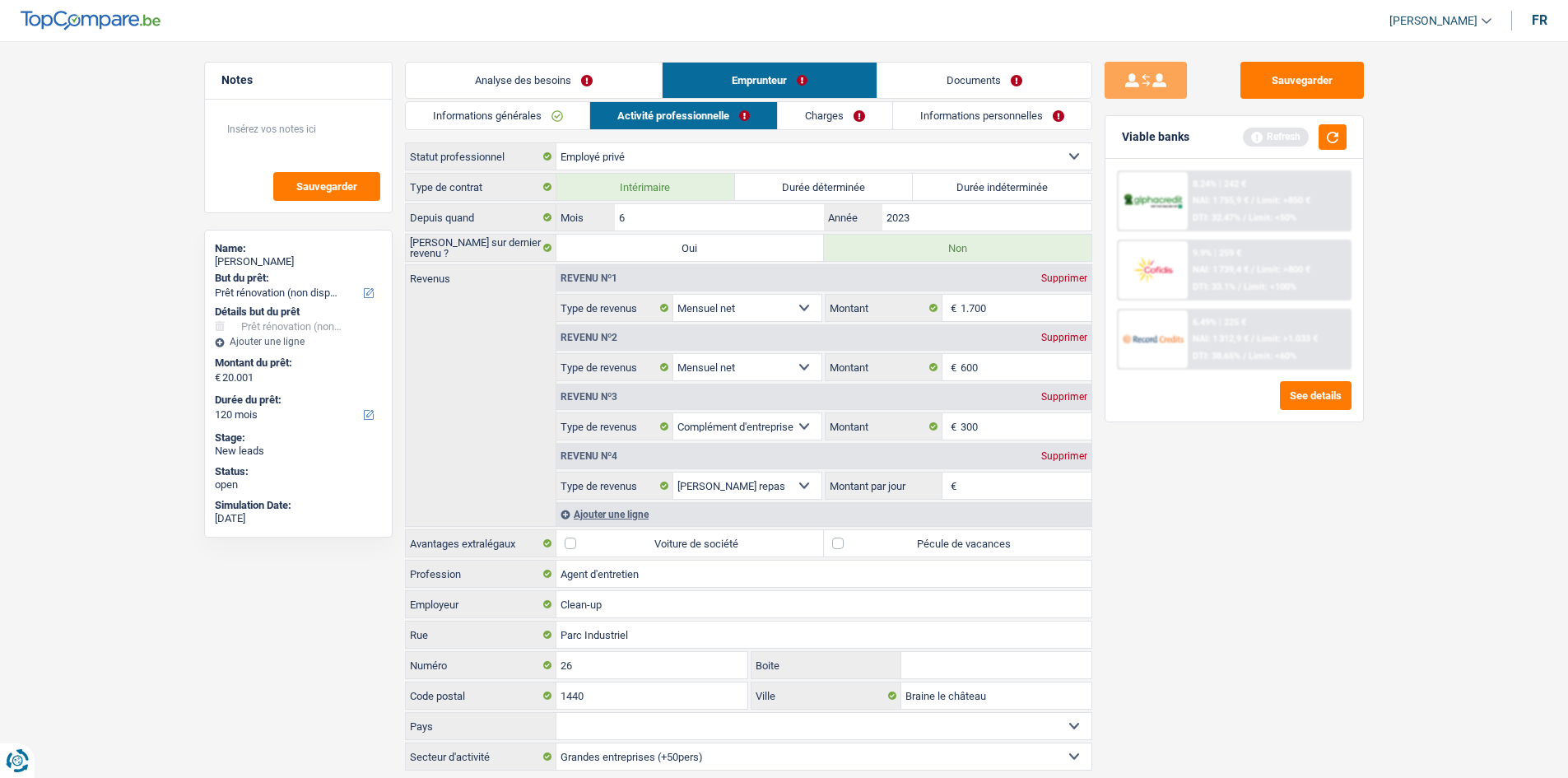click on "See details" at bounding box center [1234, 395] 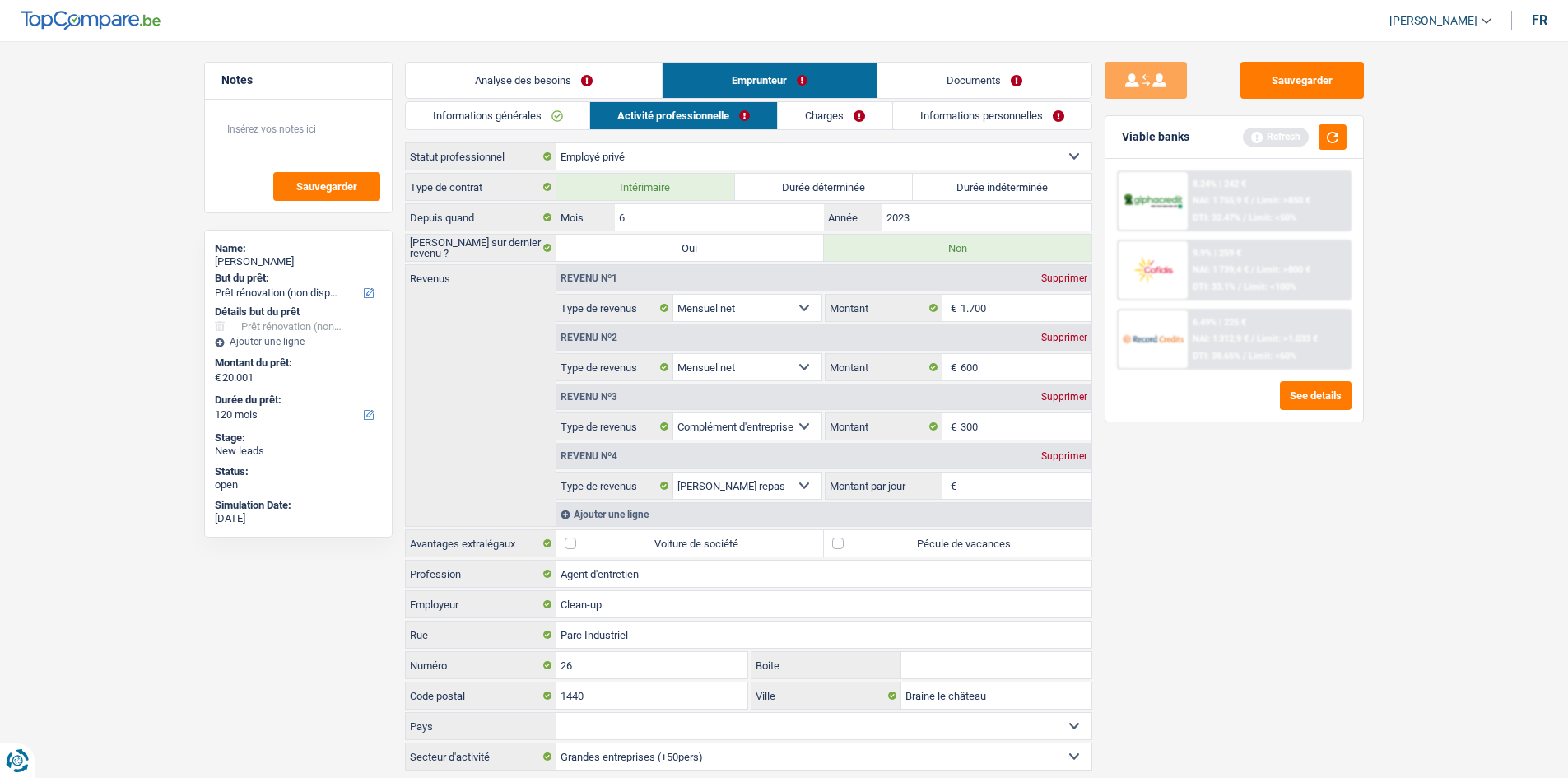 click on "Durée indéterminée" at bounding box center [1002, 187] 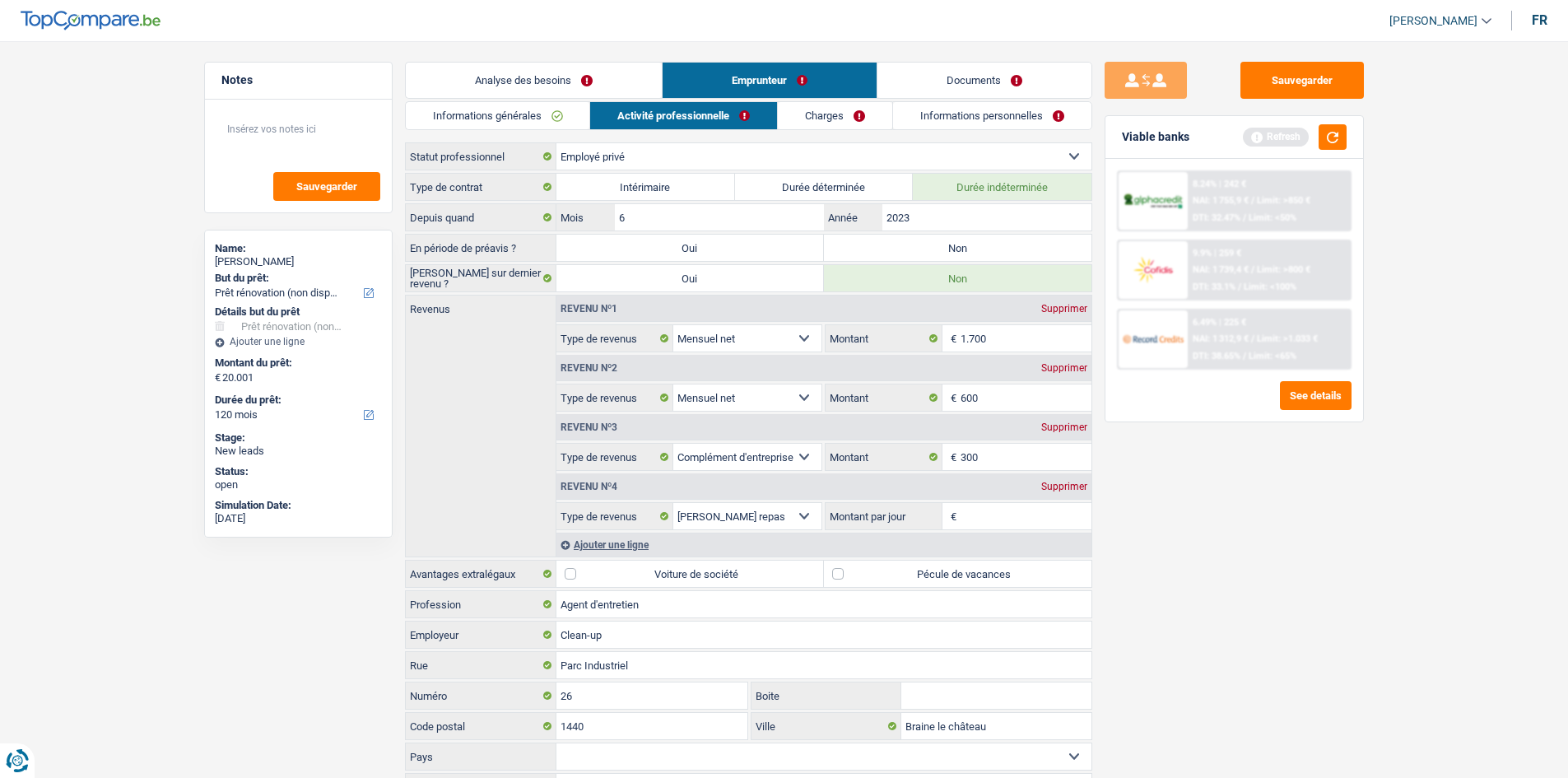 click on "Non" at bounding box center [957, 248] 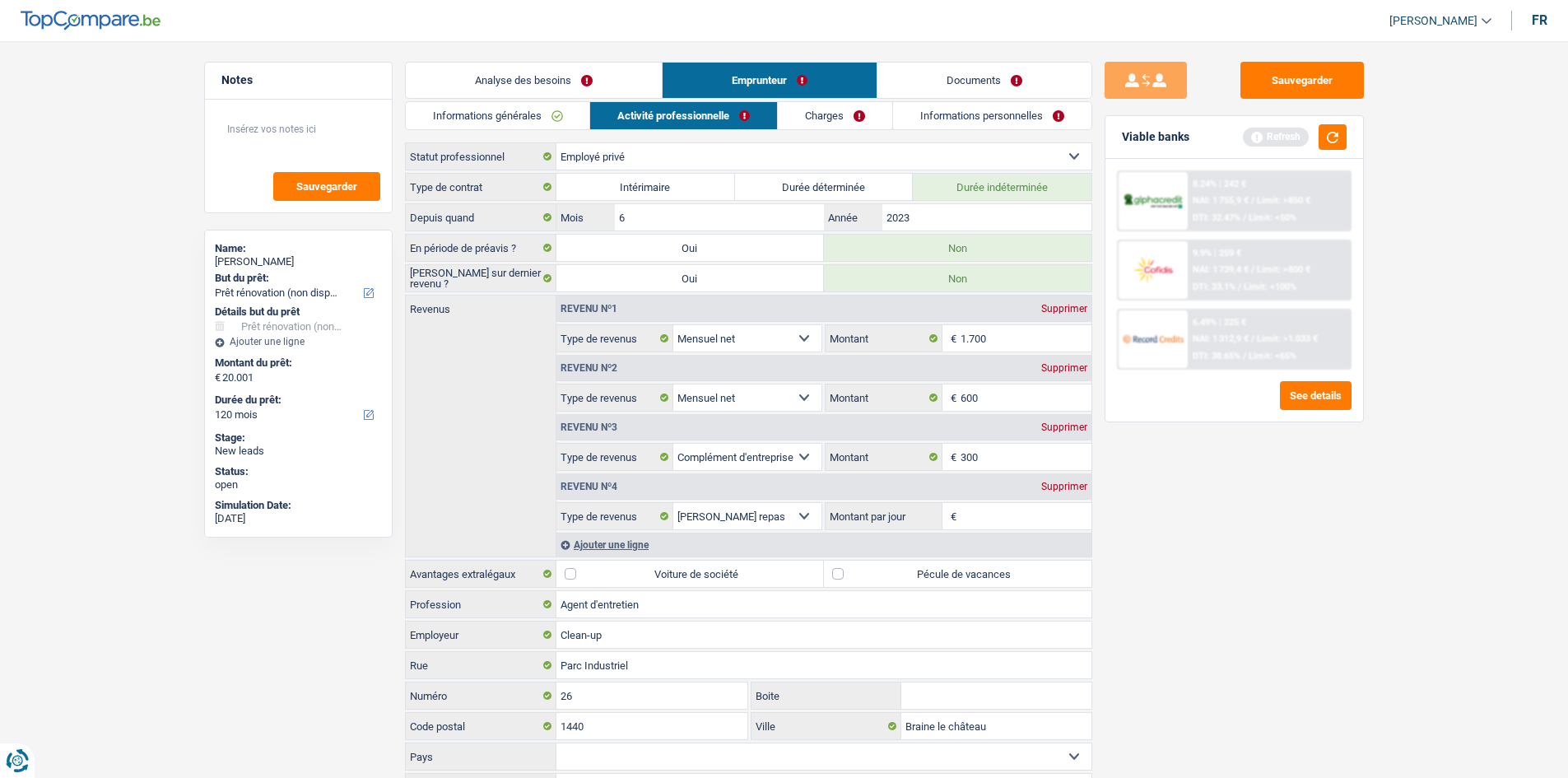 click on "Sauvegarder
Viable banks
Refresh
8.24% | 242 €
NAI: 1 755,9 €
/
Limit: >850 €
DTI: 32.47%
/
Limit: <50%
9.9% | 259 €
NAI: 1 739,4 €
/
Limit: >800 €
DTI: 33.1%
/
Limit: <100%
/       /" at bounding box center (1234, 404) 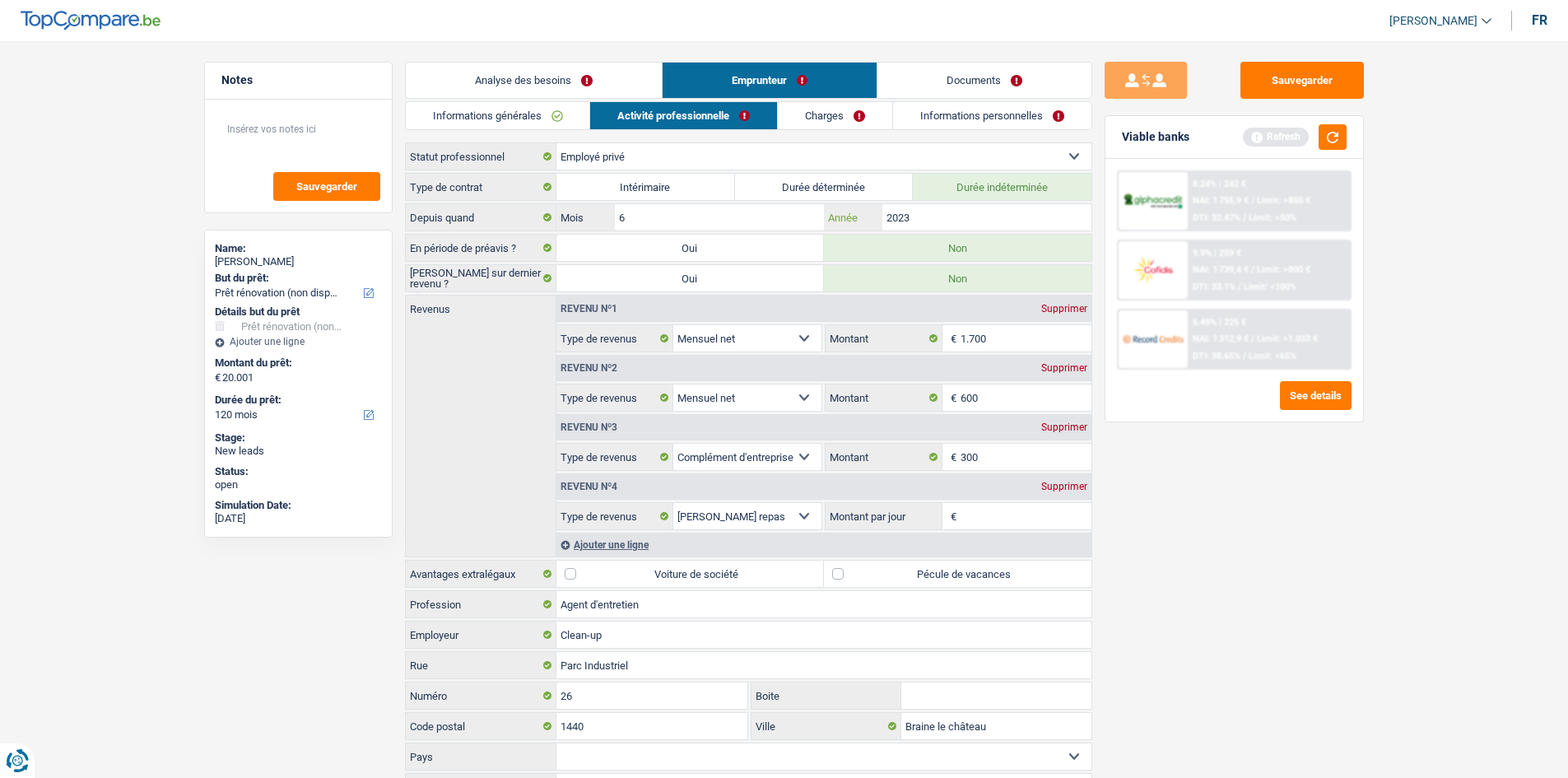 click on "2023" at bounding box center (986, 217) 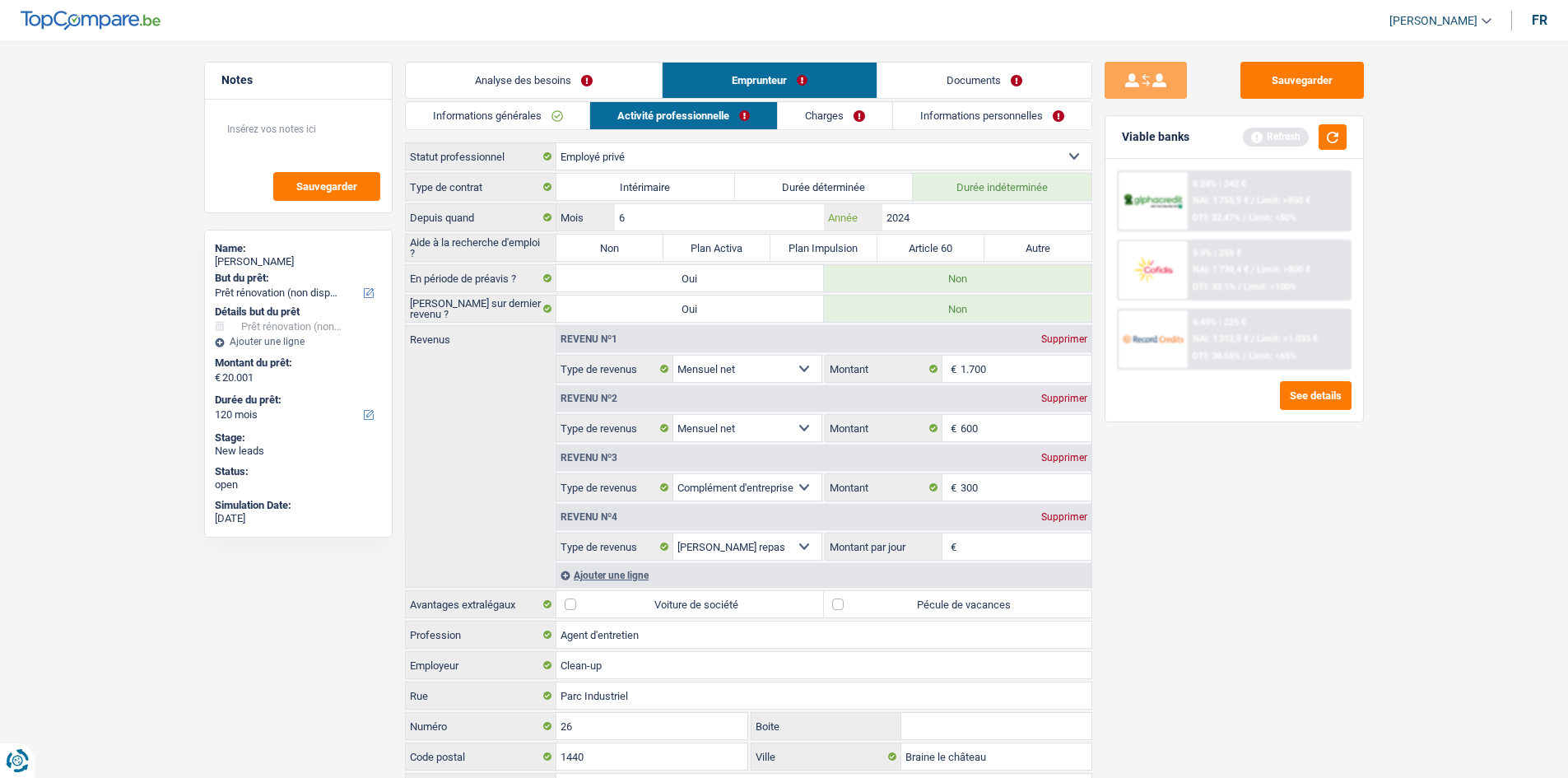 type on "2024" 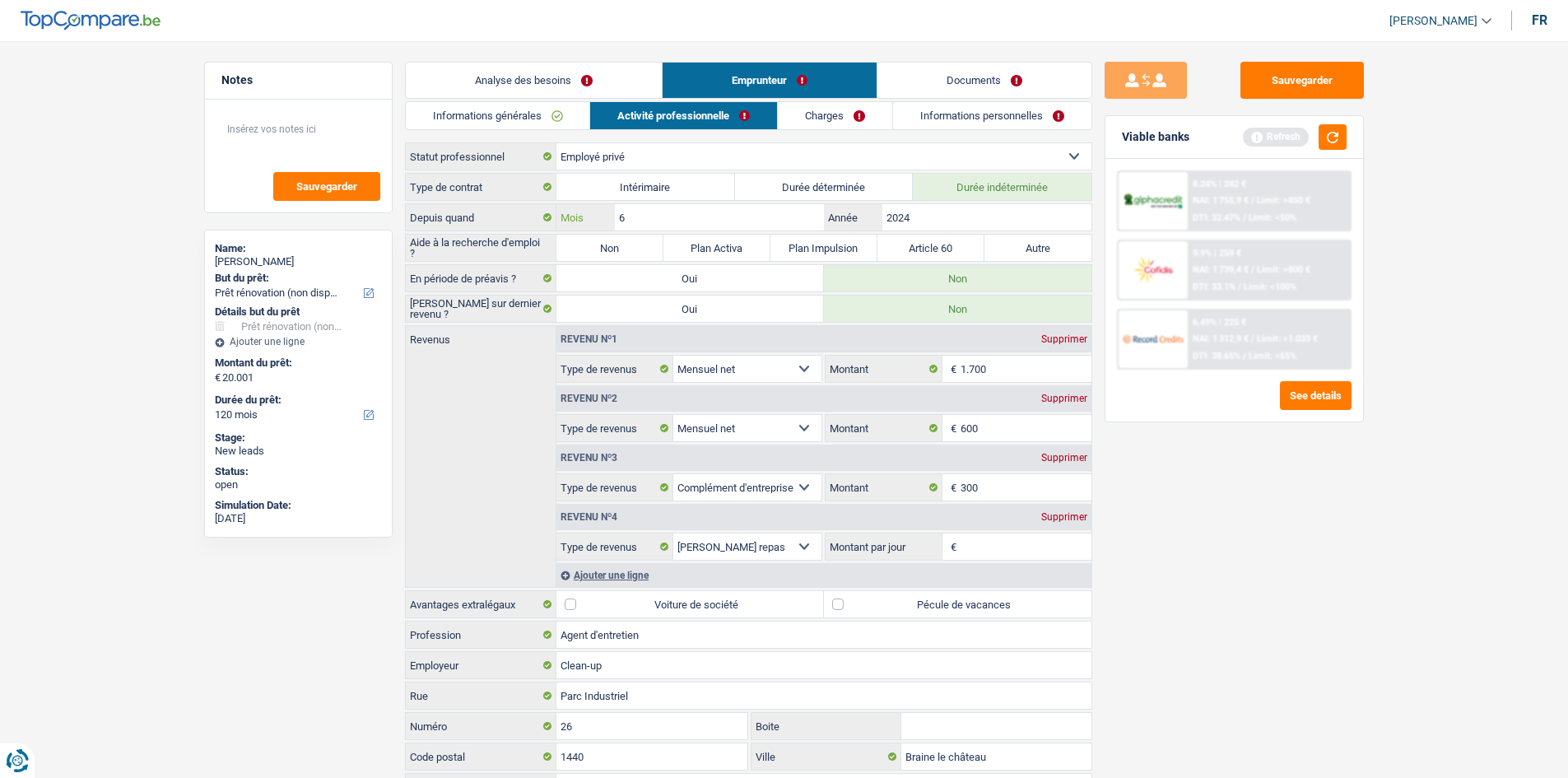 click on "6" at bounding box center (719, 217) 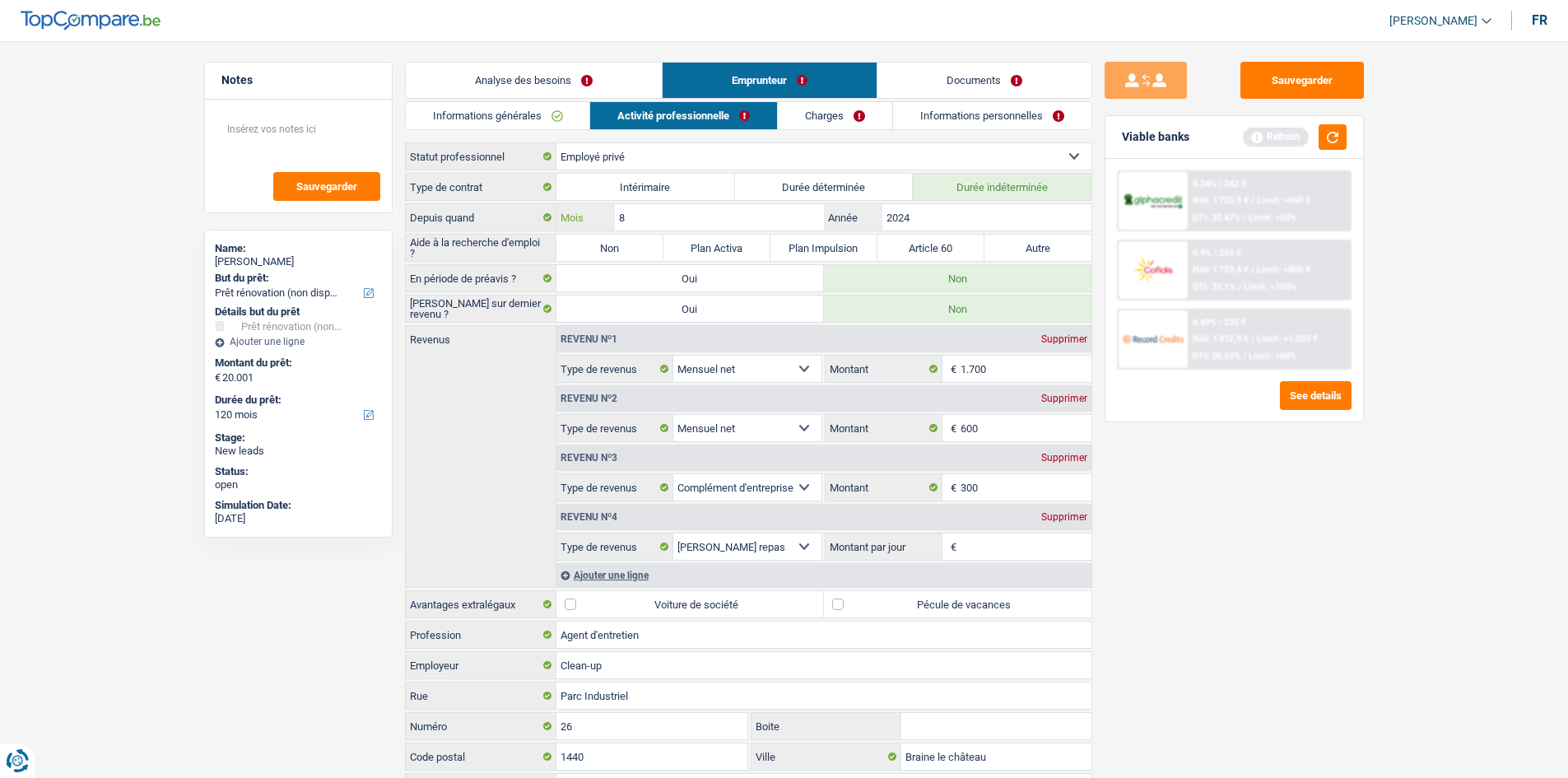 type on "8" 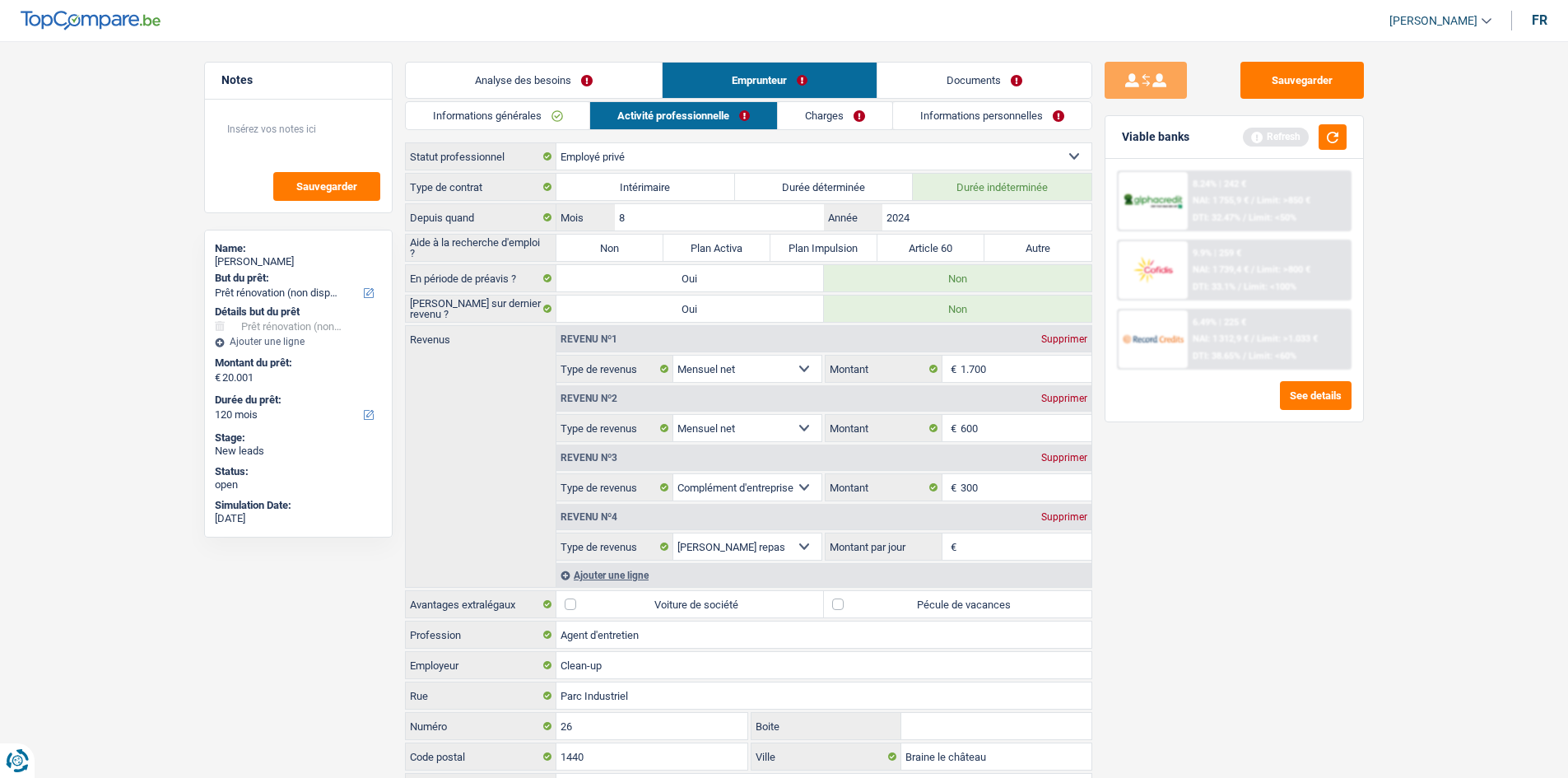 click on "Informations générales" at bounding box center (498, 115) 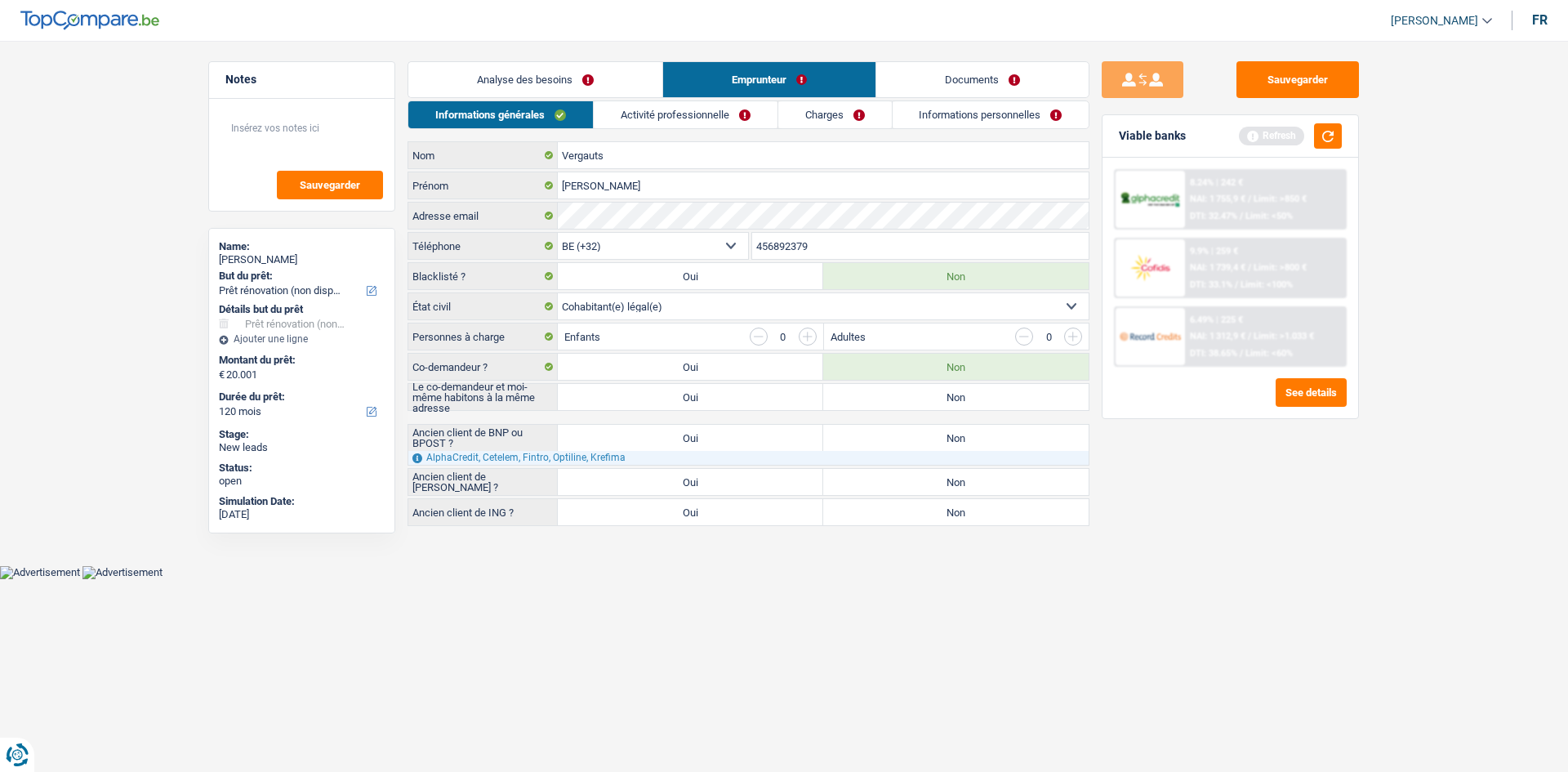 click on "Non" at bounding box center [956, 397] 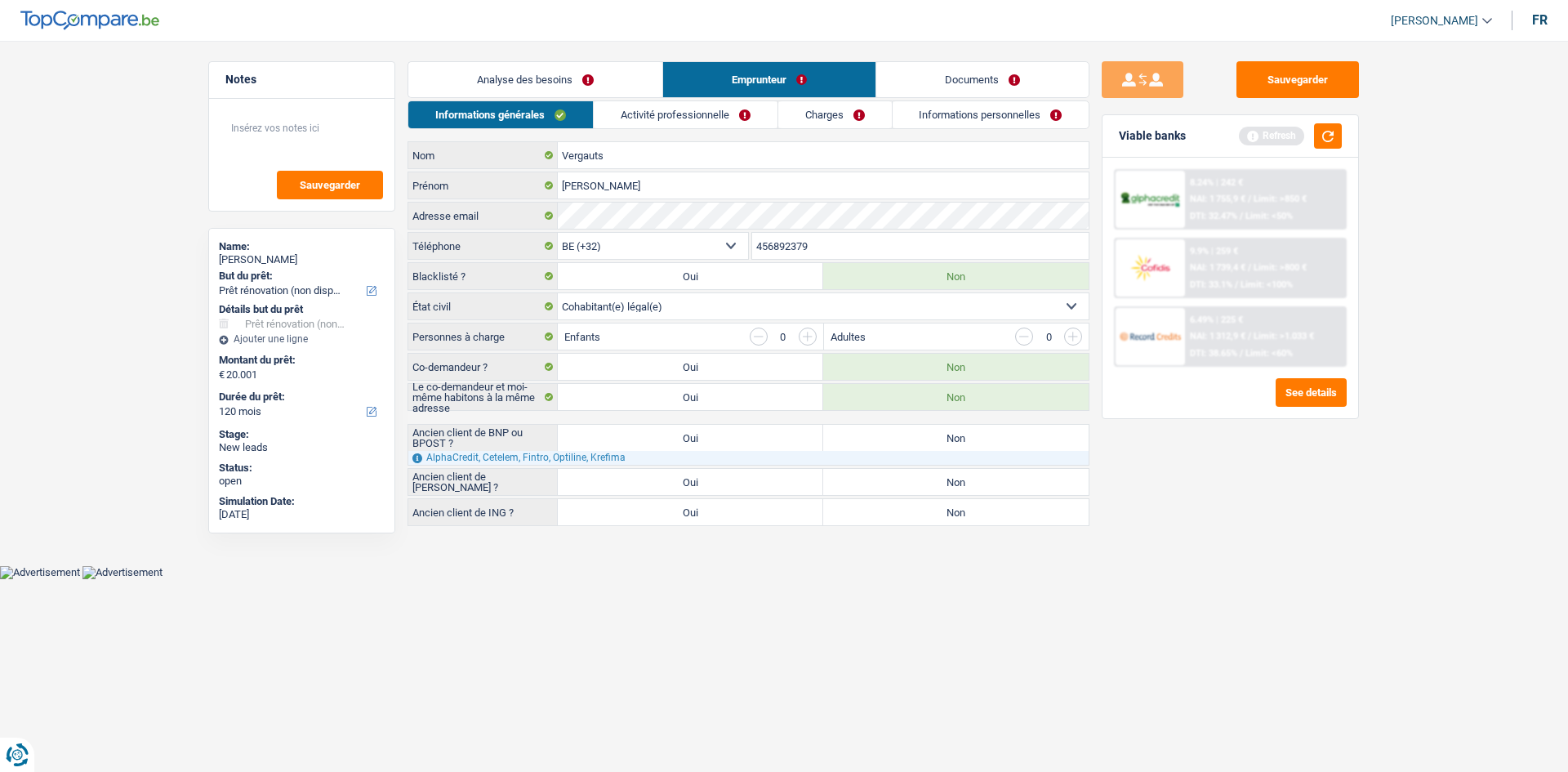 click on "Analyse des besoins" at bounding box center [535, 79] 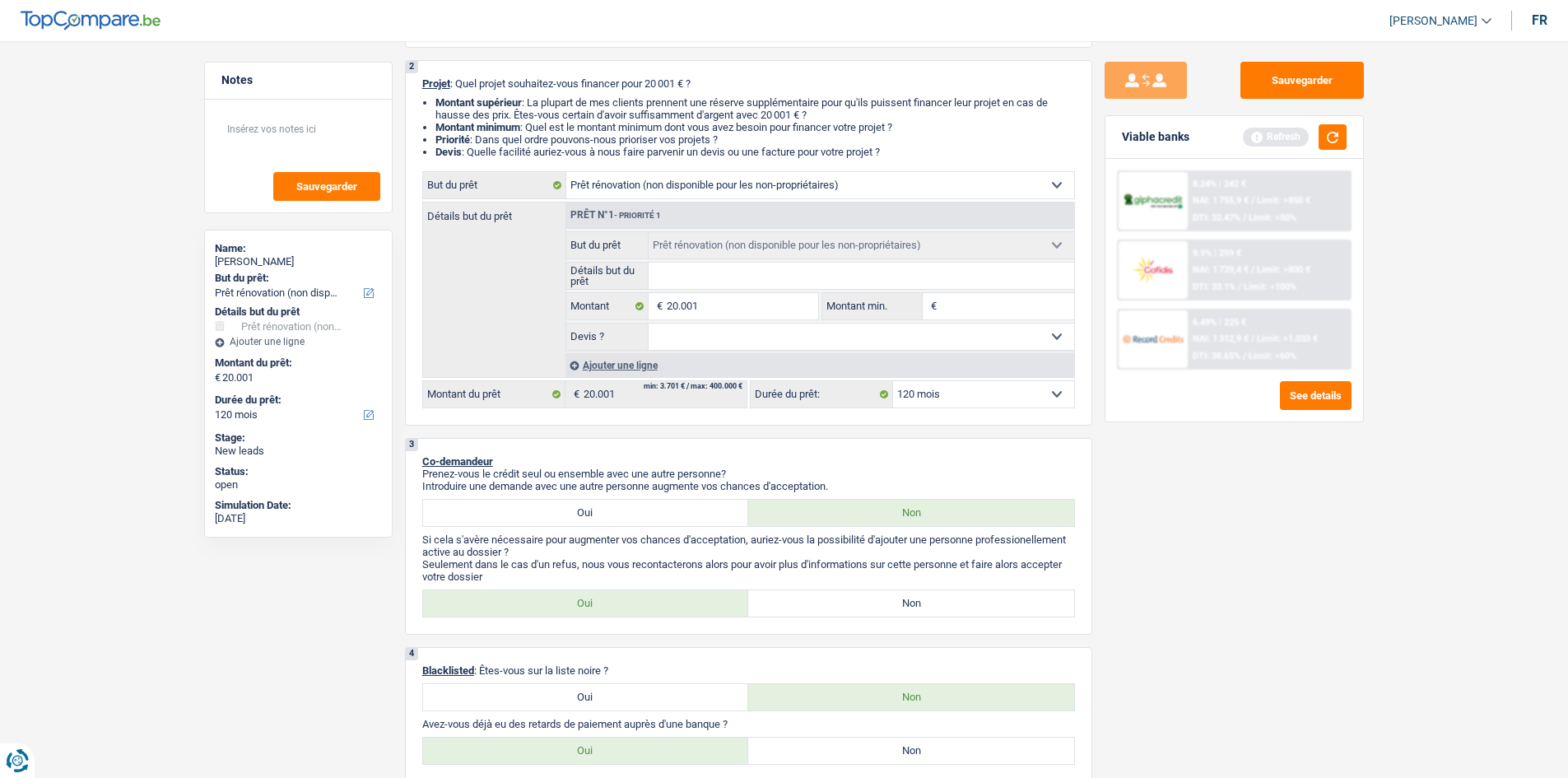 scroll, scrollTop: 0, scrollLeft: 0, axis: both 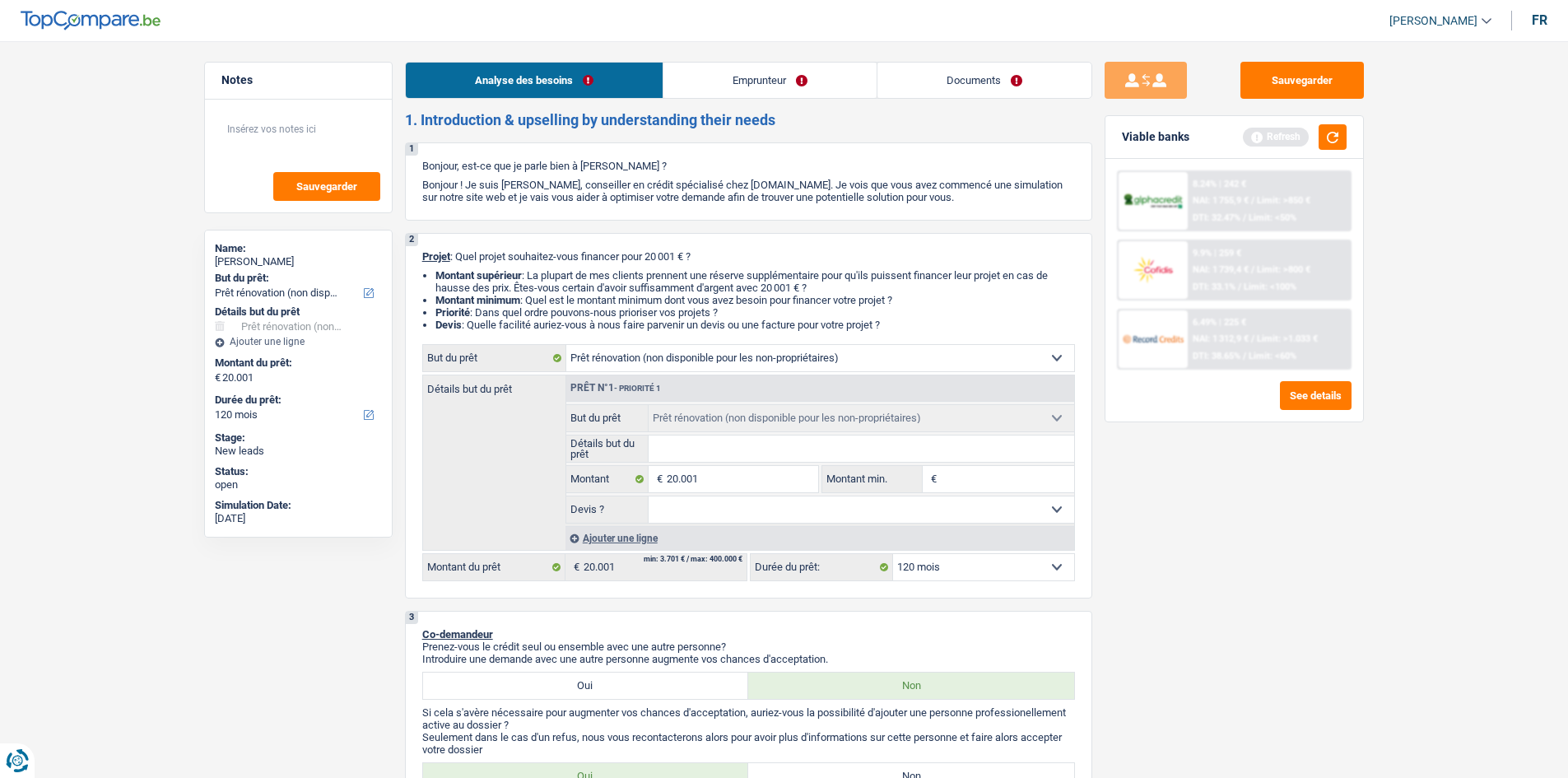 click on "Emprunteur" at bounding box center (770, 80) 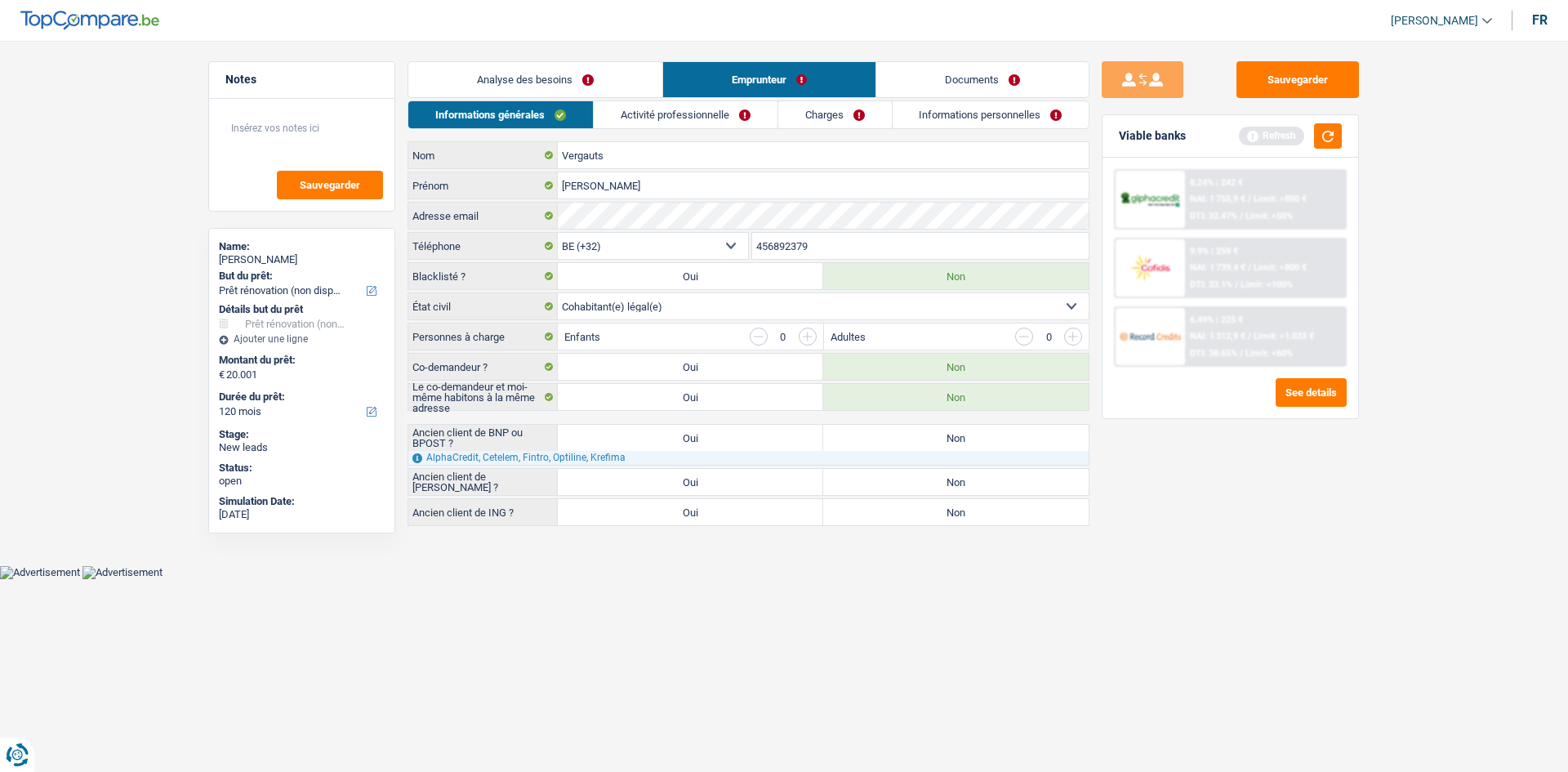 click on "Activité professionnelle" at bounding box center [685, 114] 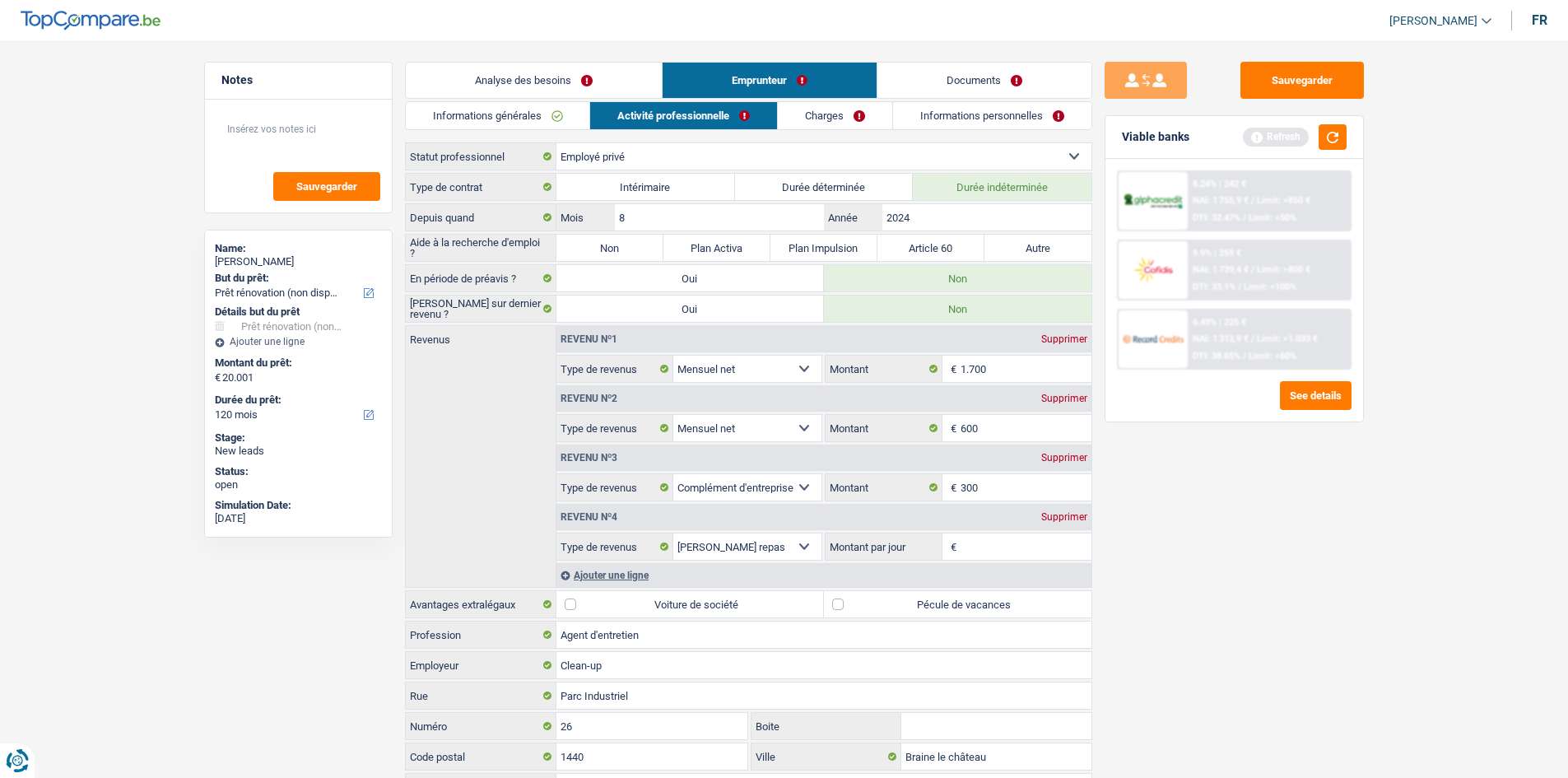 click on "Supprimer" at bounding box center [1064, 398] 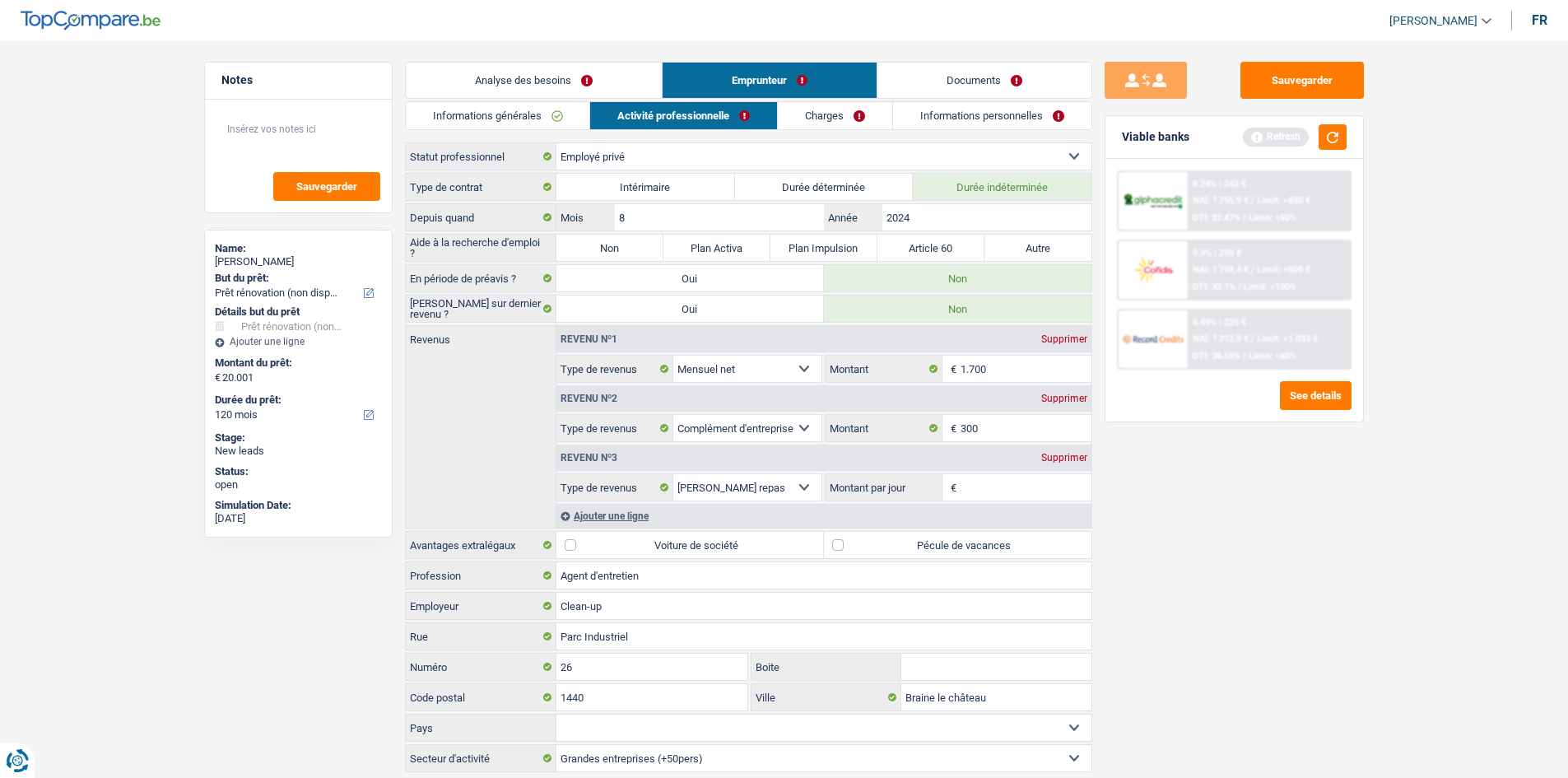 click on "Supprimer" at bounding box center [1064, 398] 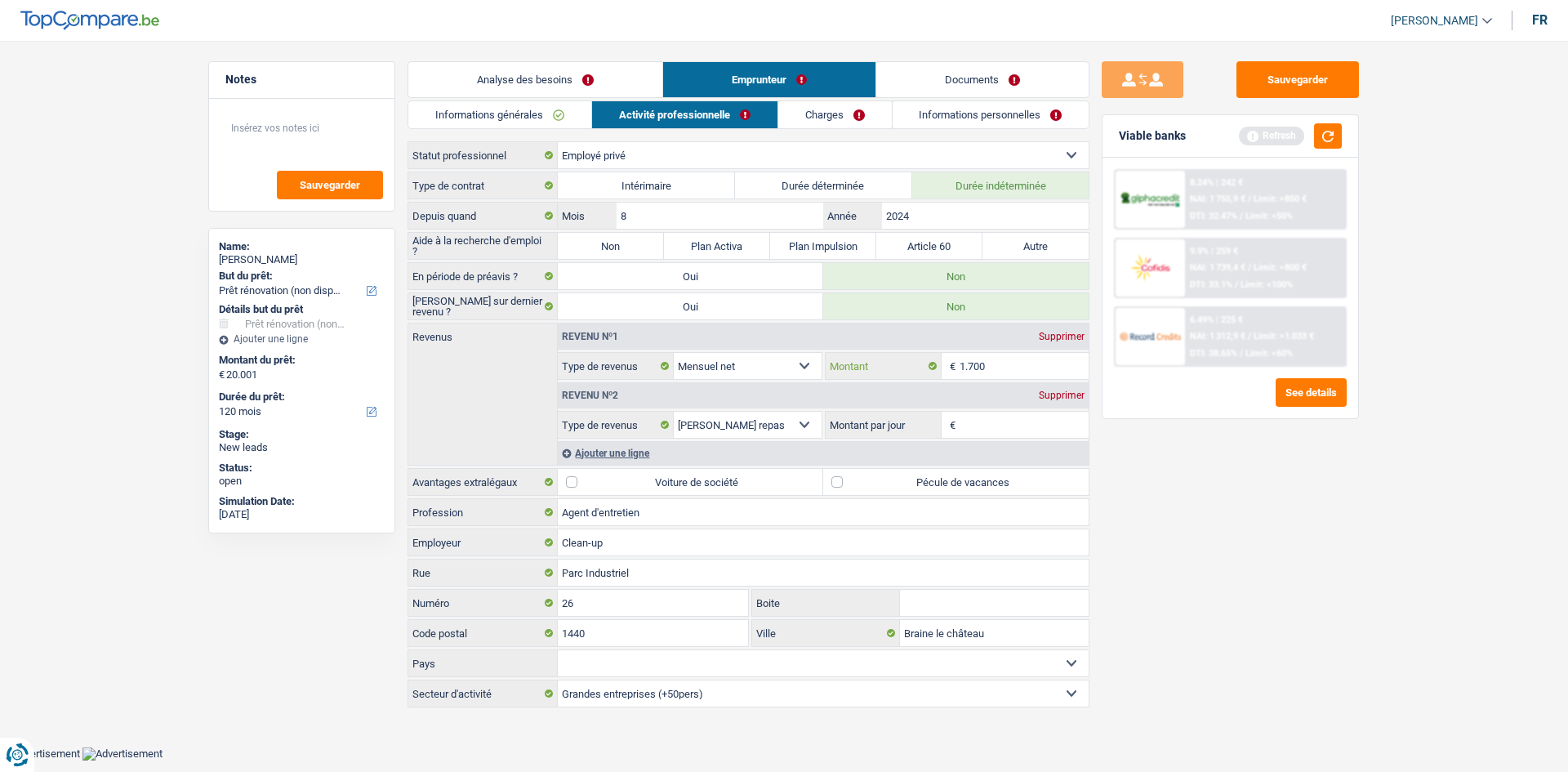 click on "1.700" at bounding box center (1024, 366) 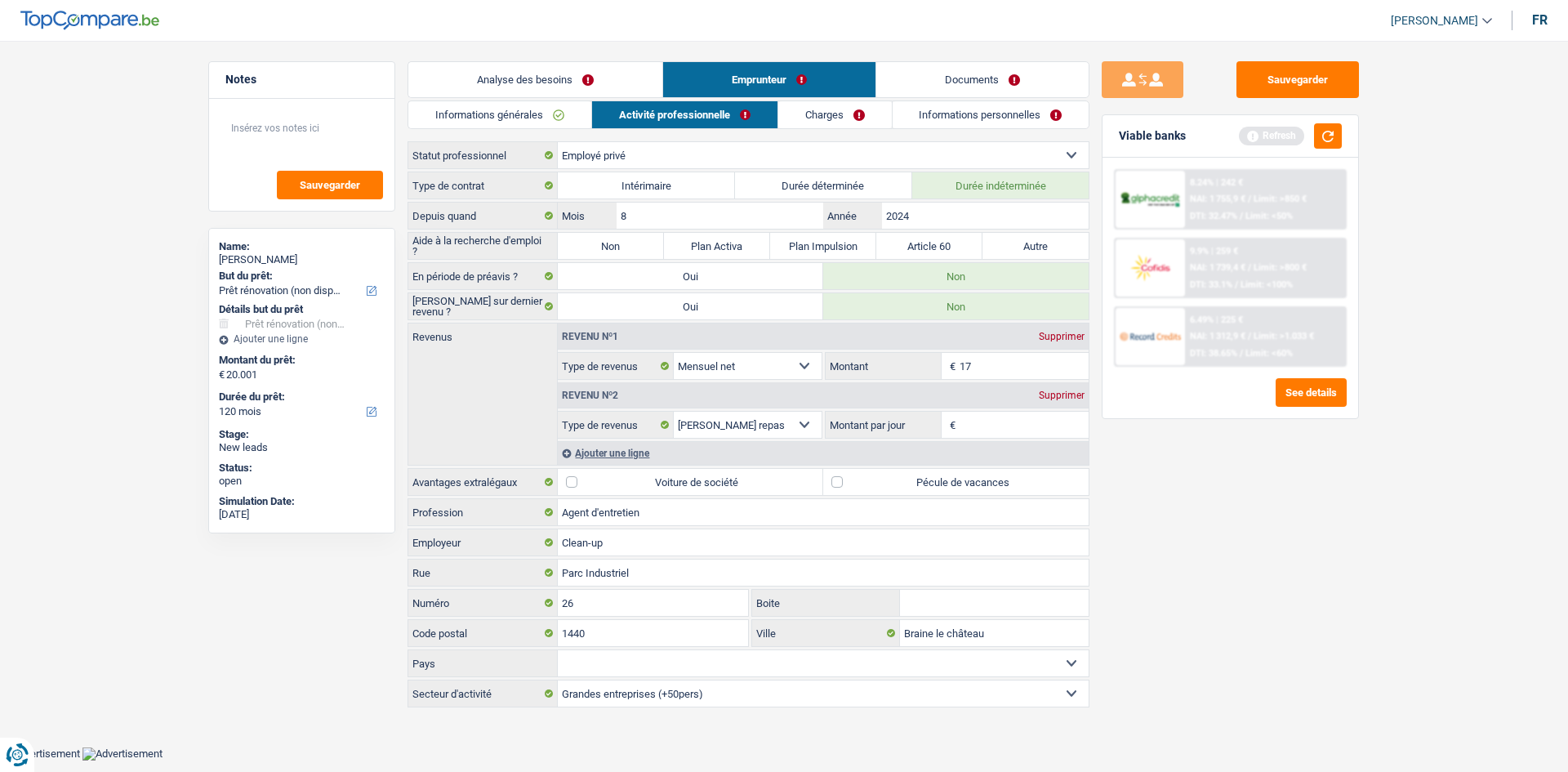 type on "1" 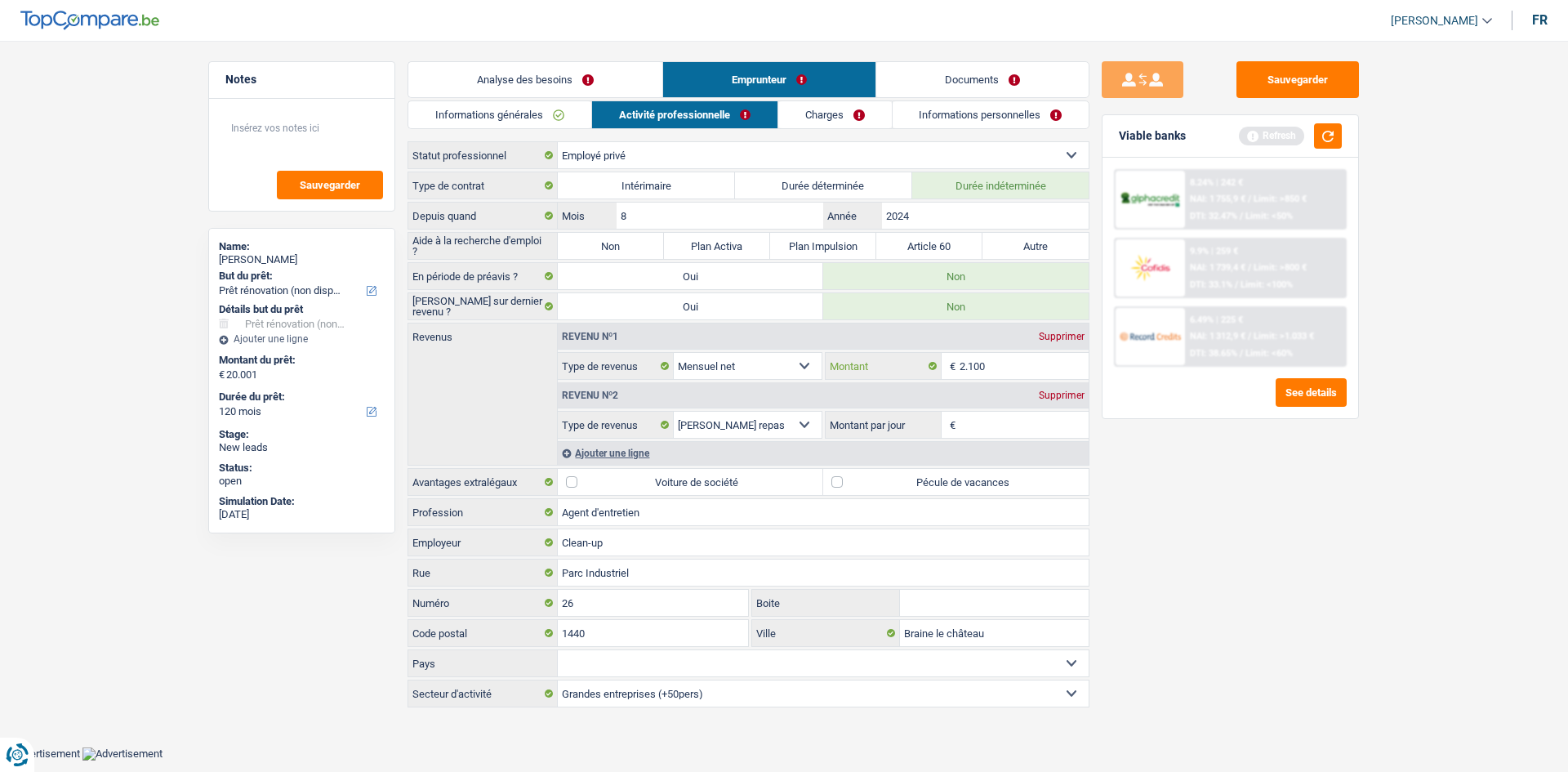 type on "2.100" 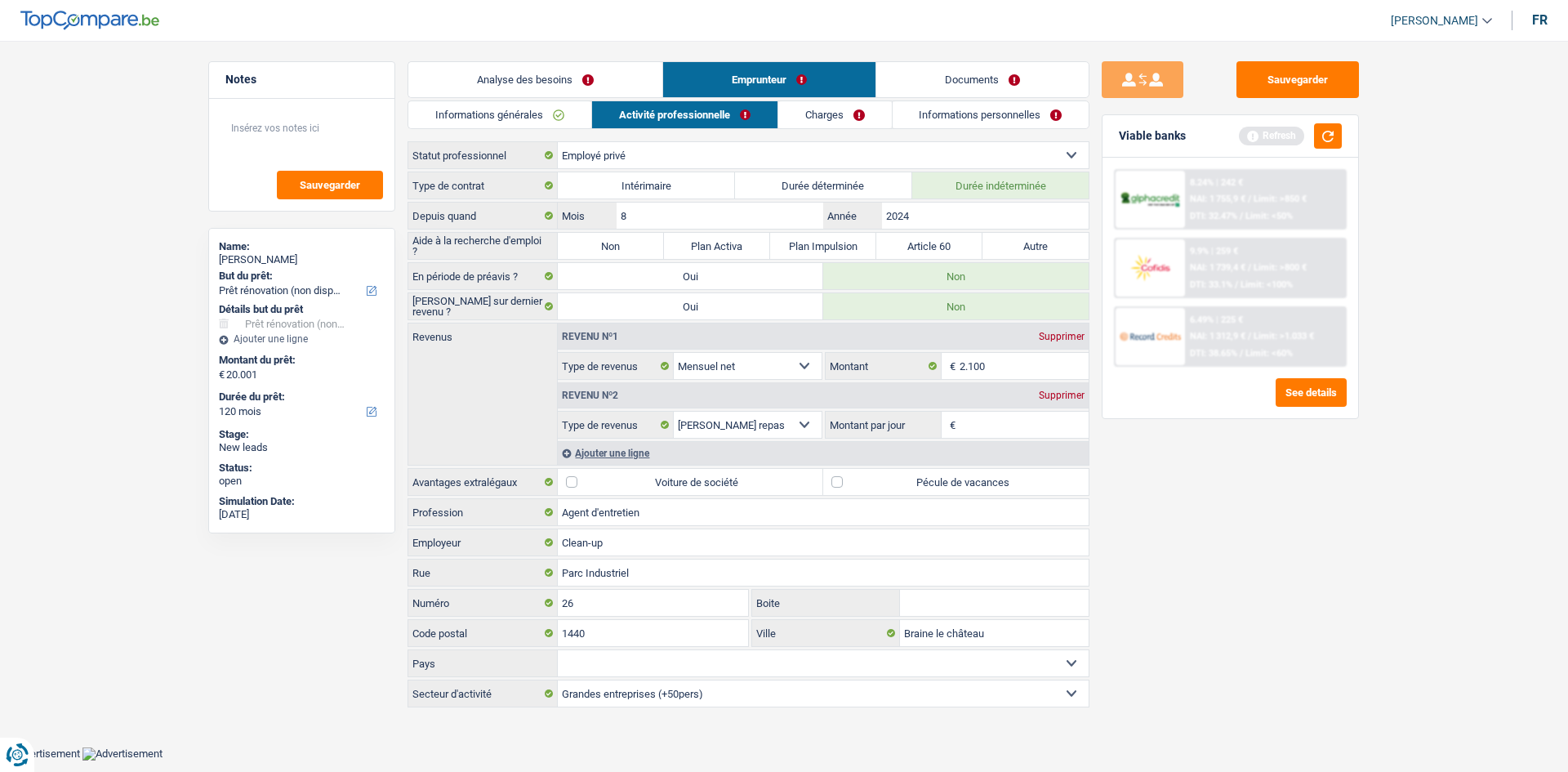 click on "Ajouter une ligne" at bounding box center (823, 453) 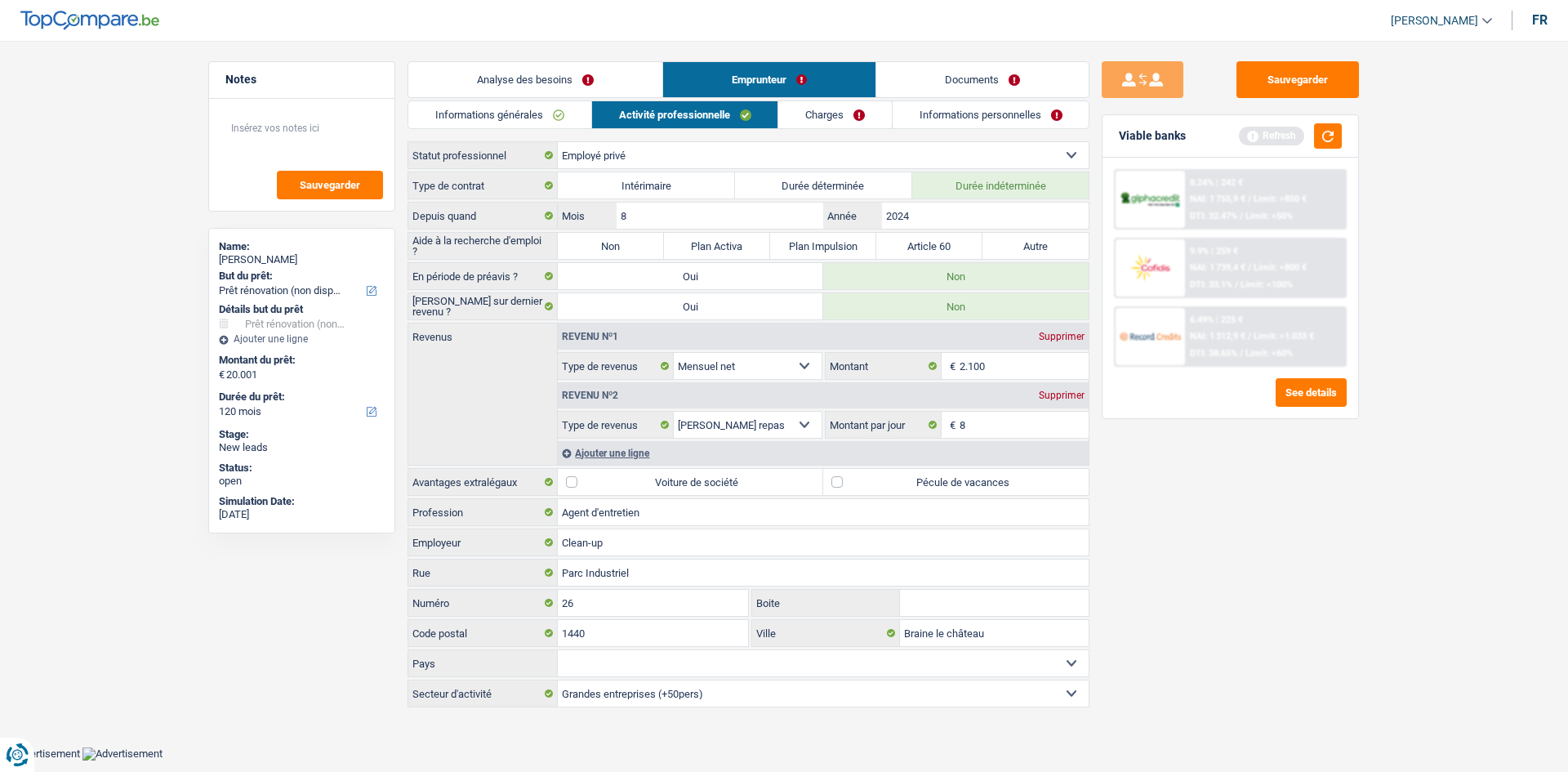 type on "8,0" 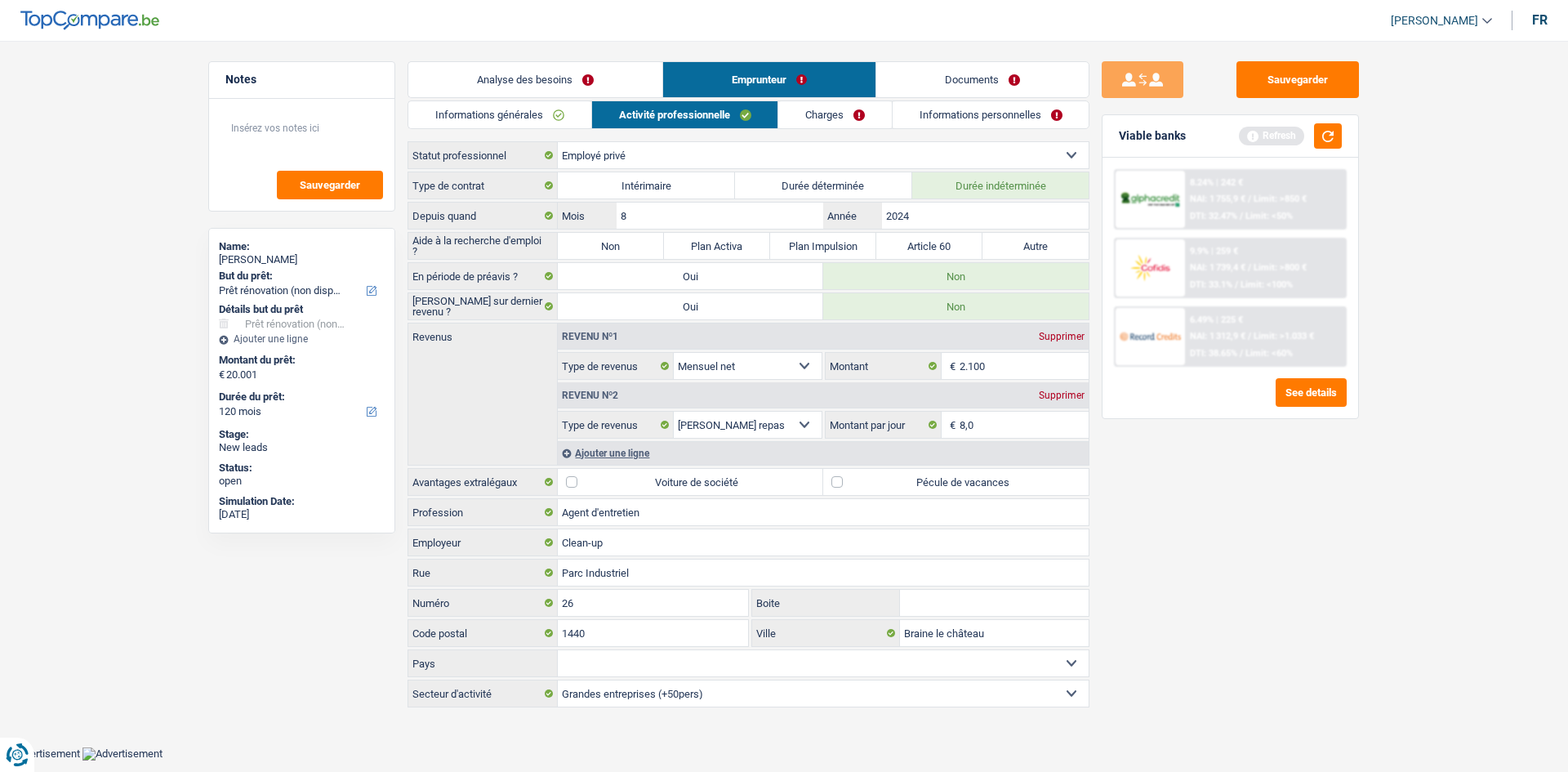 click on "Sauvegarder
Viable banks
Refresh
8.24% | 242 €
NAI: 1 755,9 €
/
Limit: >850 €
DTI: 32.47%
/
Limit: <50%
9.9% | 259 €
NAI: 1 739,4 €
/
Limit: >800 €
DTI: 33.1%
/
Limit: <100%
/       /" at bounding box center [1230, 401] 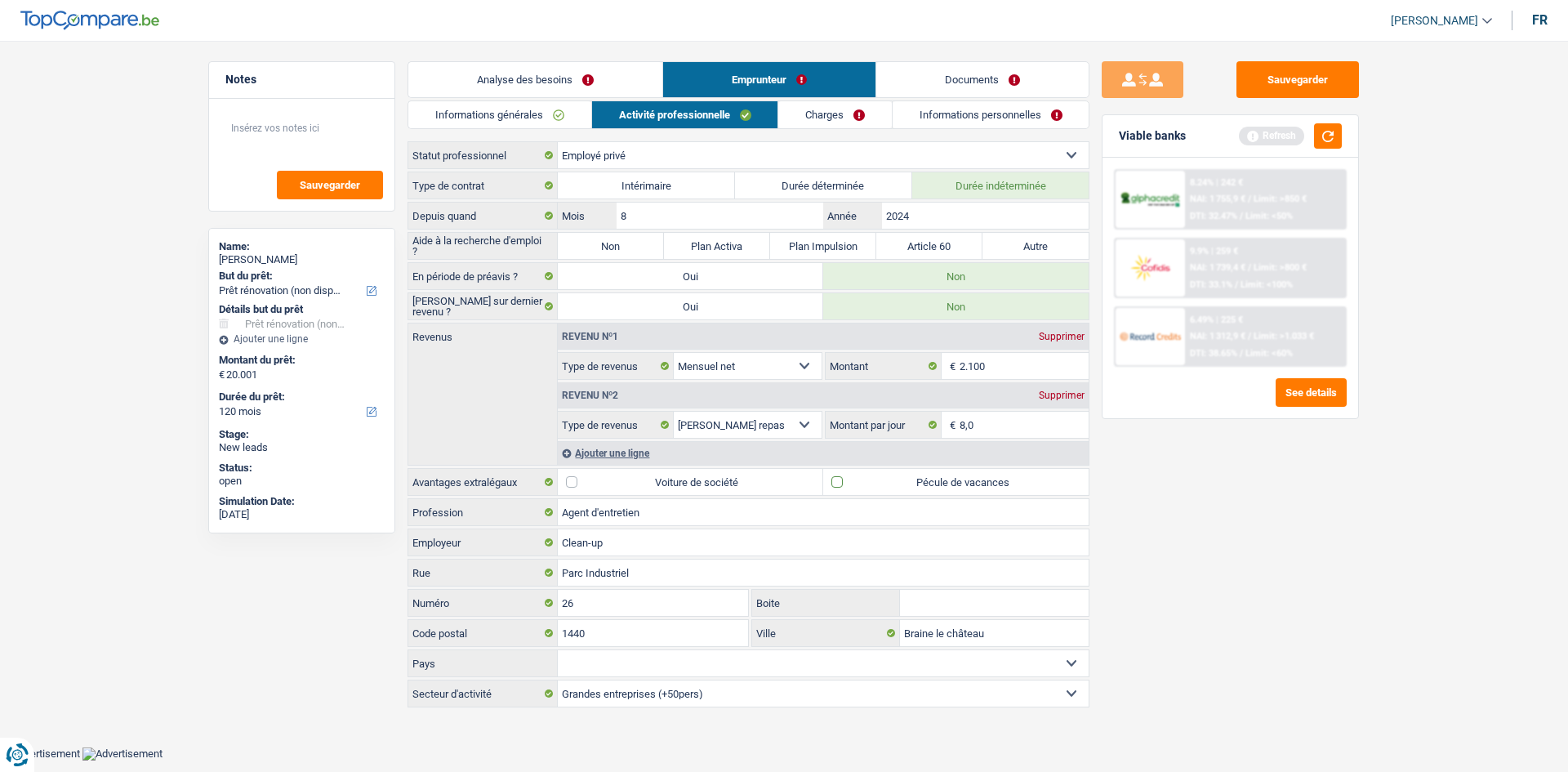 click on "Pécule de vacances" at bounding box center (956, 482) 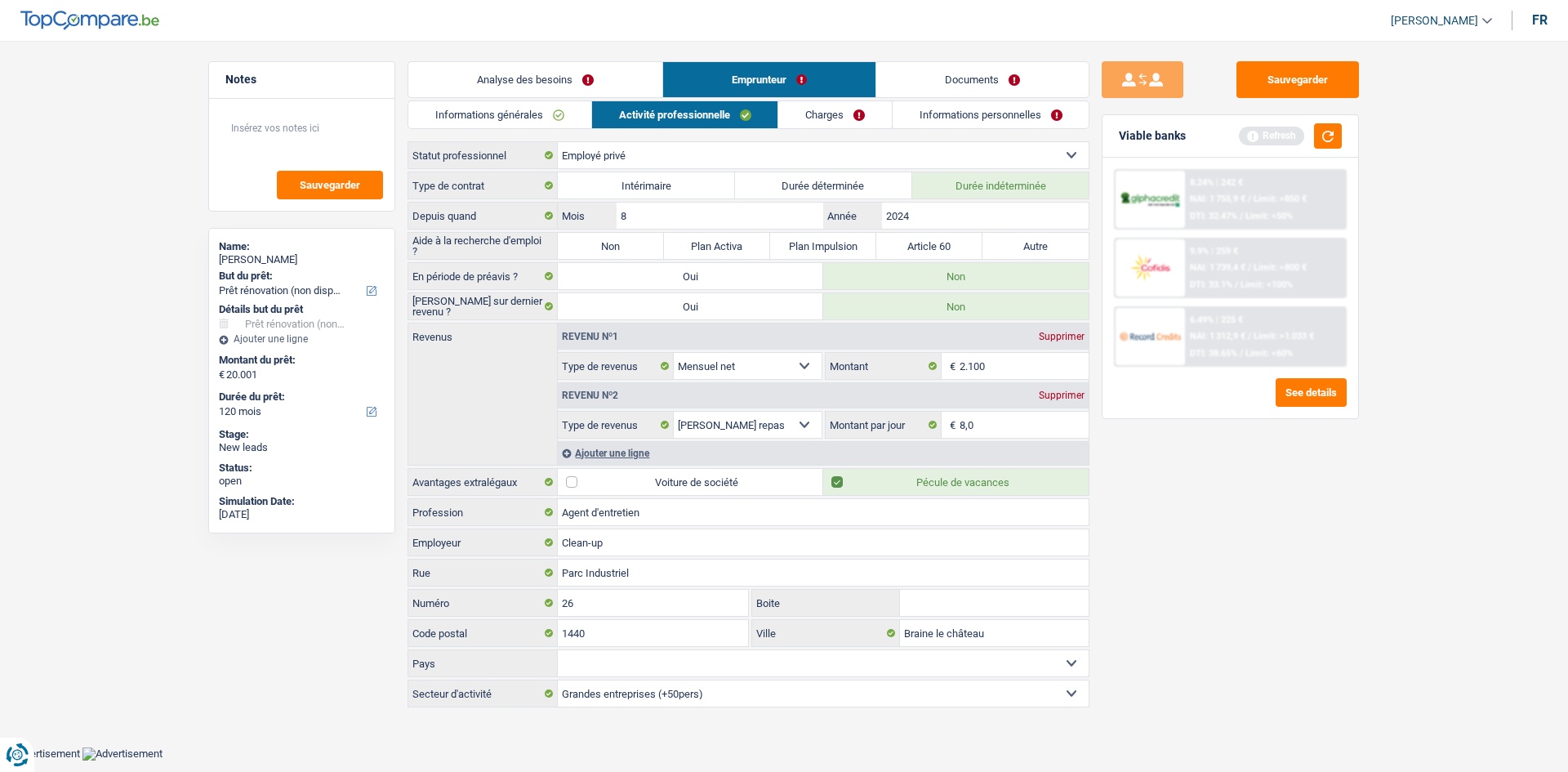 click on "Sauvegarder
Viable banks
Refresh
8.24% | 242 €
NAI: 1 755,9 €
/
Limit: >850 €
DTI: 32.47%
/
Limit: <50%
9.9% | 259 €
NAI: 1 739,4 €
/
Limit: >800 €
DTI: 33.1%
/
Limit: <100%
/       /" at bounding box center [1230, 401] 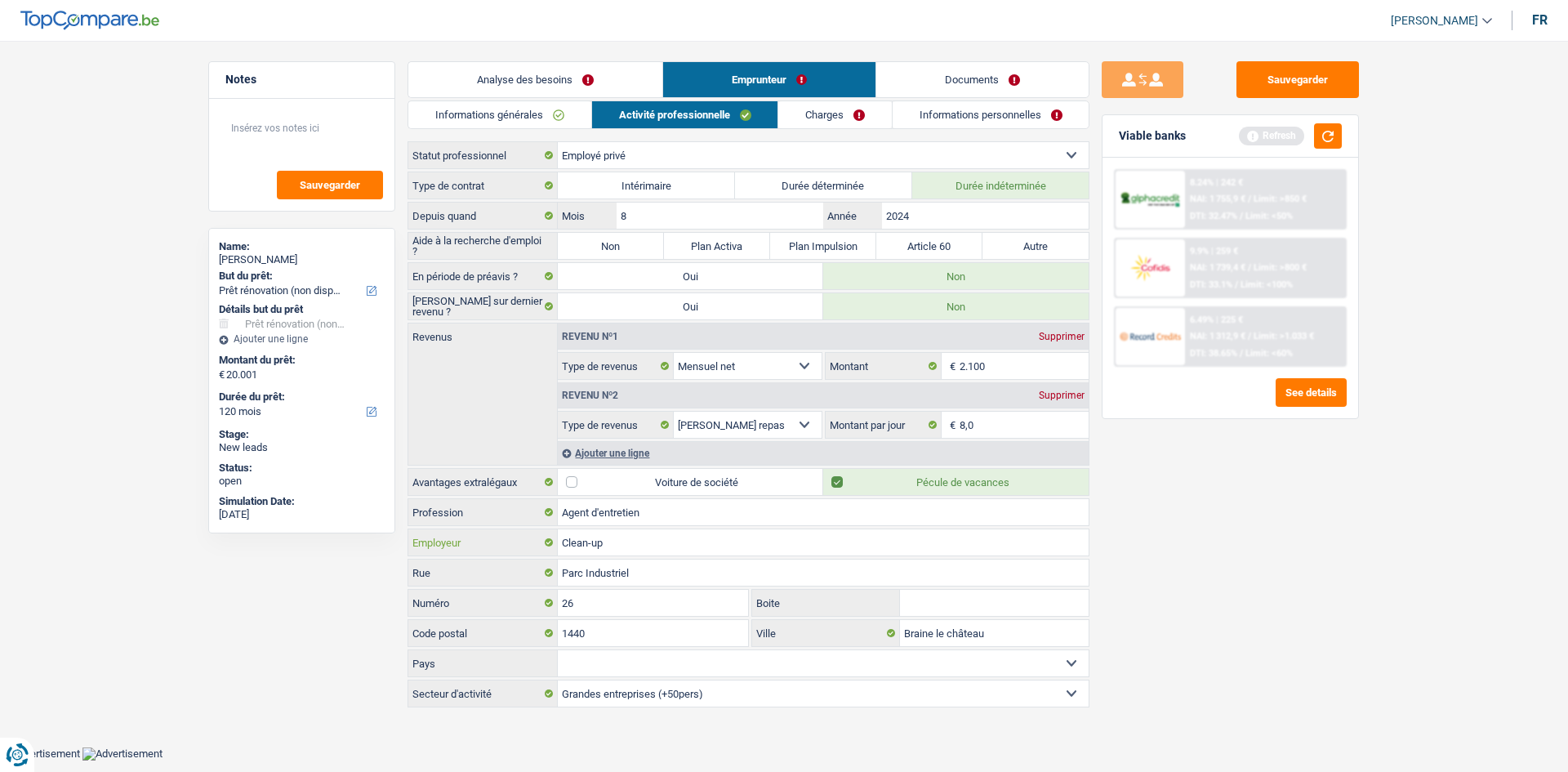 click on "Clean-up" at bounding box center [823, 542] 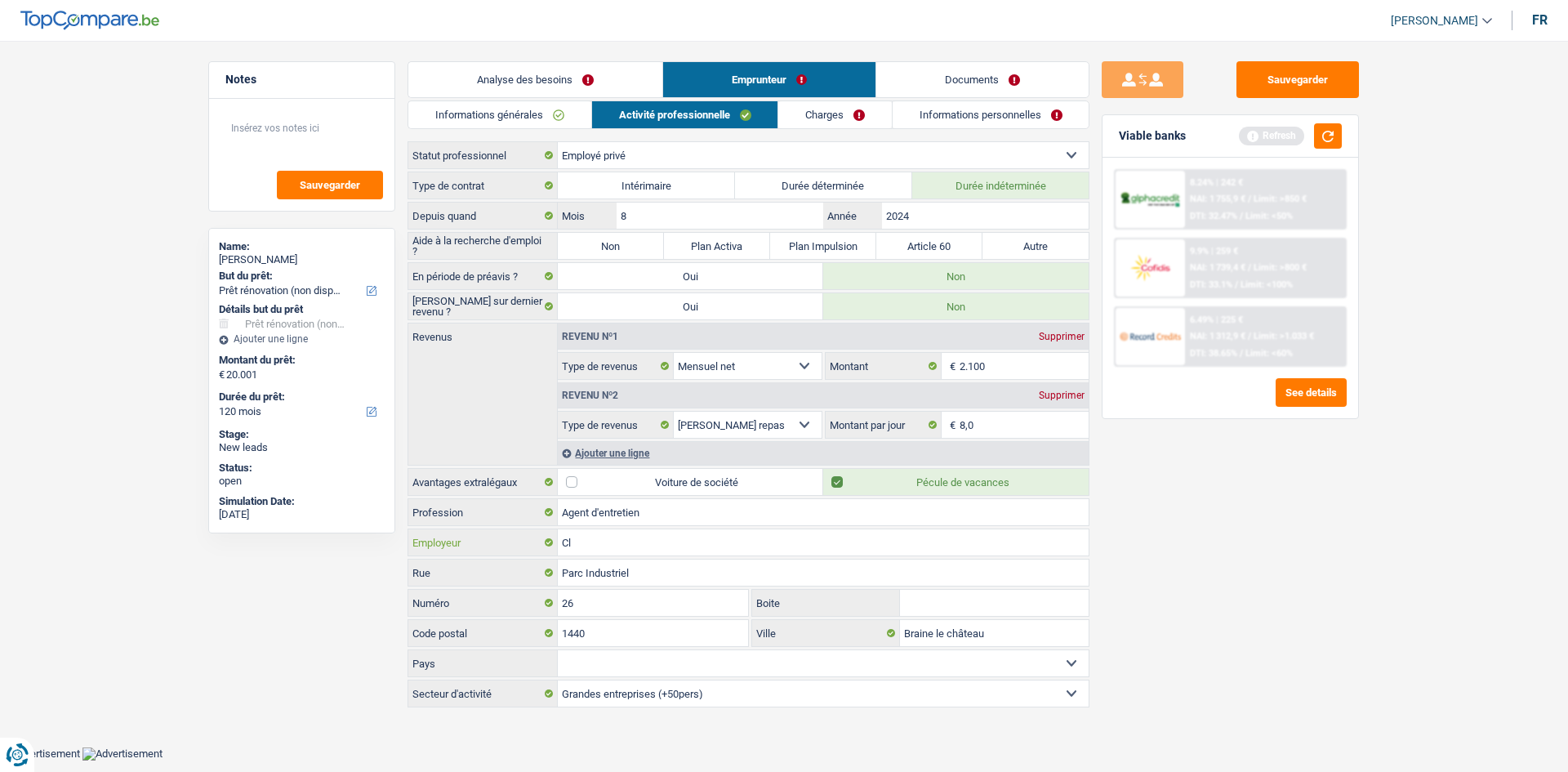 type on "C" 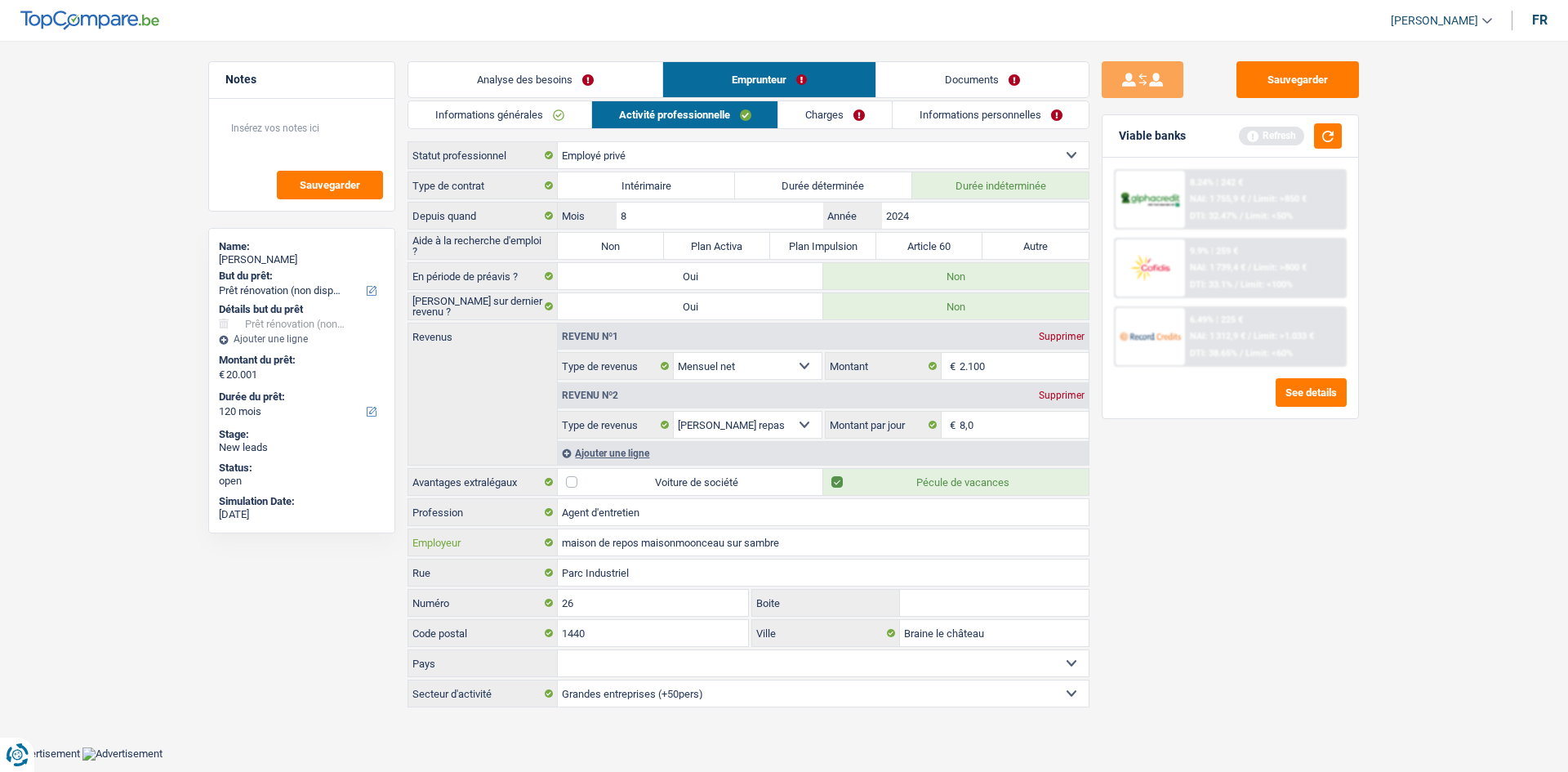 type on "maison de repos maisonmoonceau sur sambre" 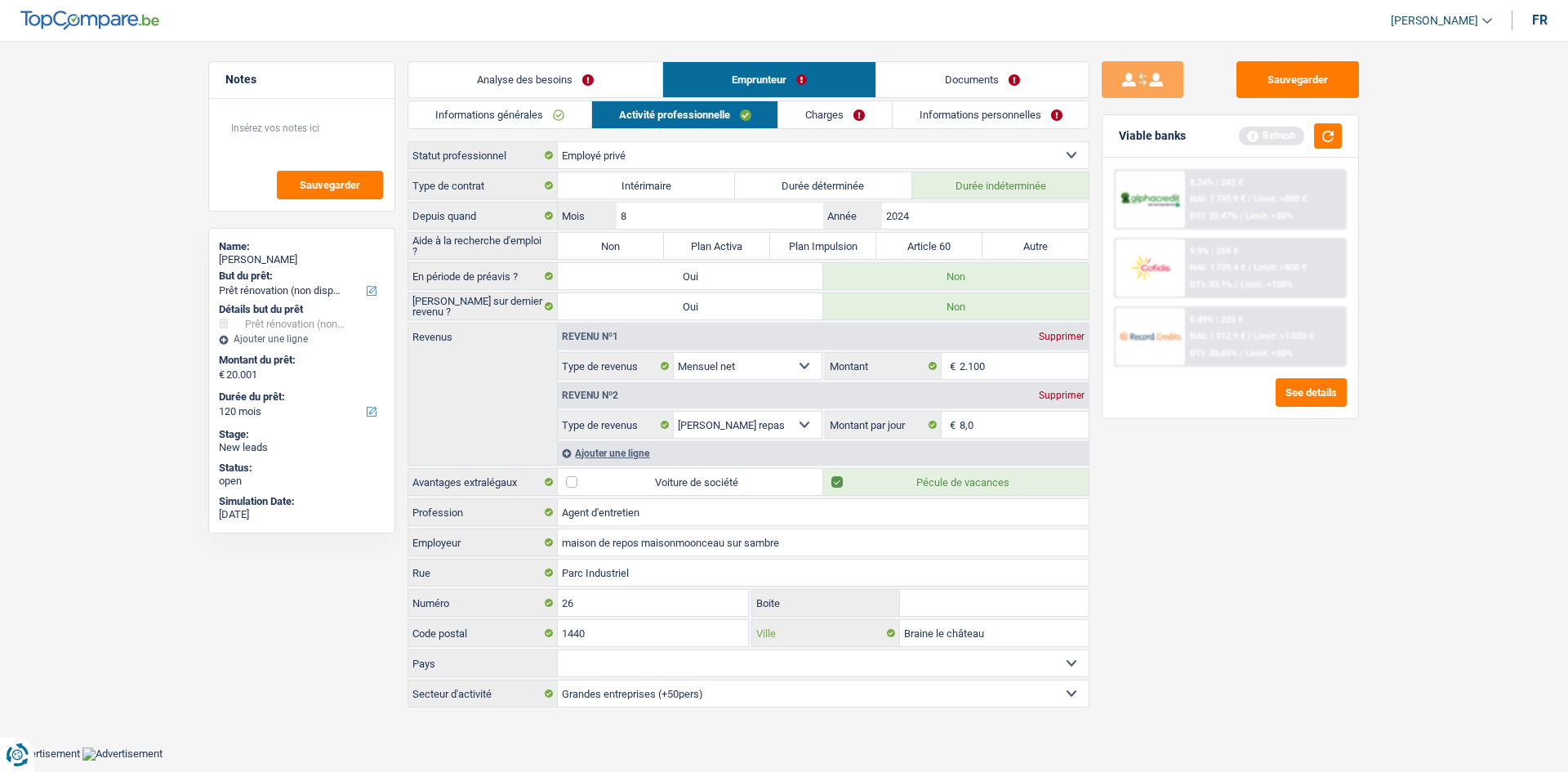 drag, startPoint x: 1016, startPoint y: 632, endPoint x: 850, endPoint y: 644, distance: 166.4332 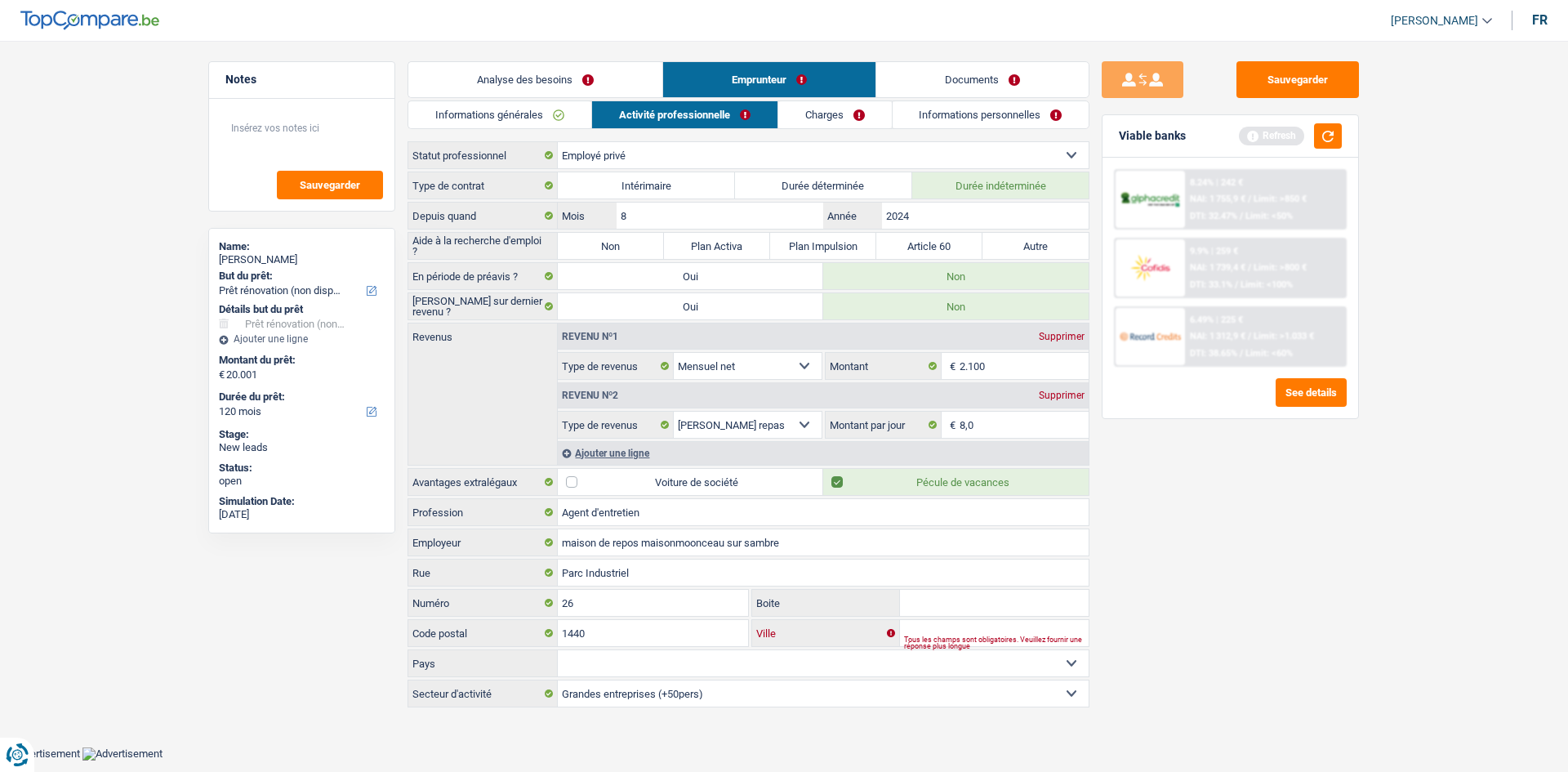 type 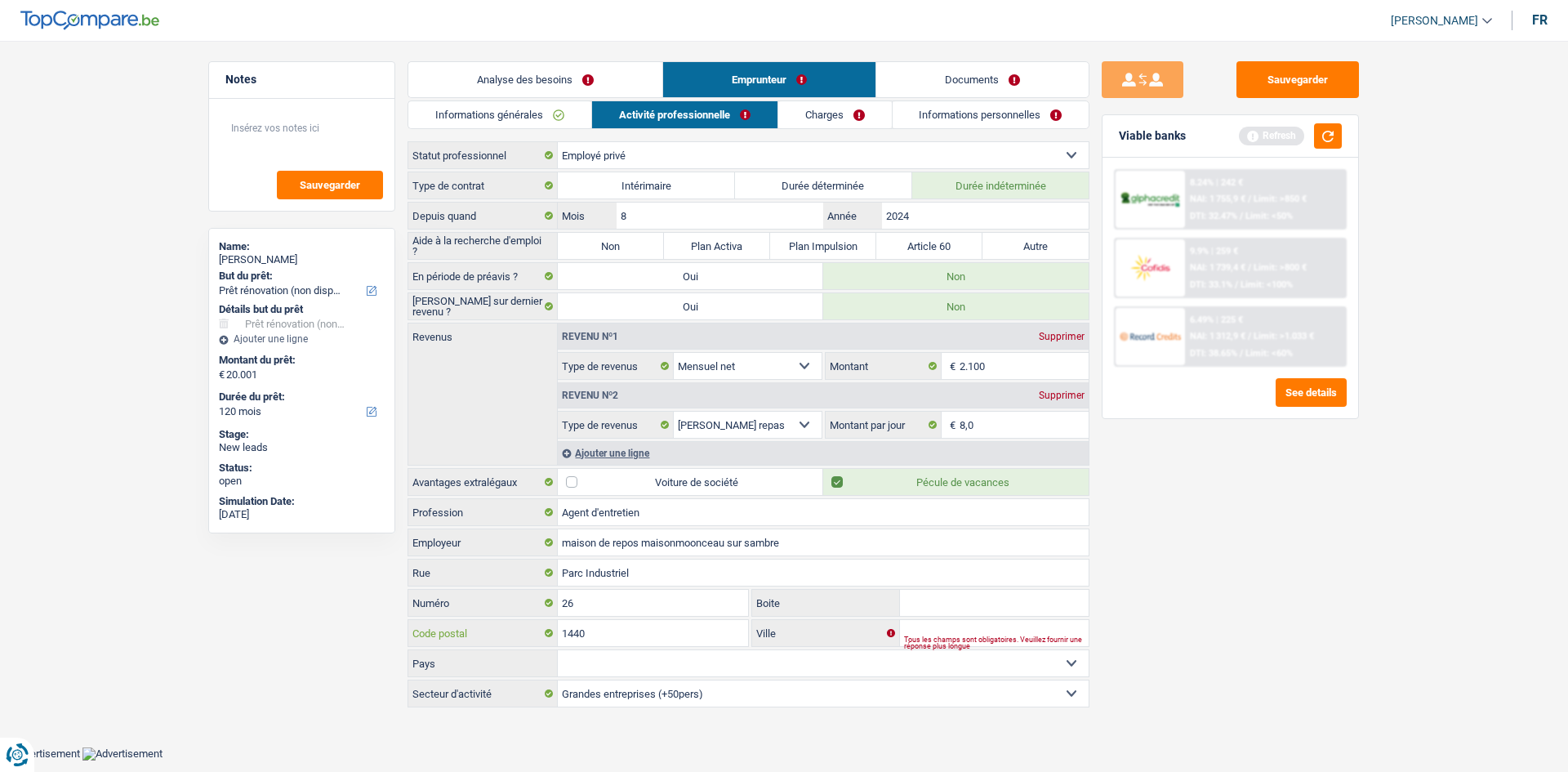 drag, startPoint x: 650, startPoint y: 635, endPoint x: 558, endPoint y: 608, distance: 95.88013 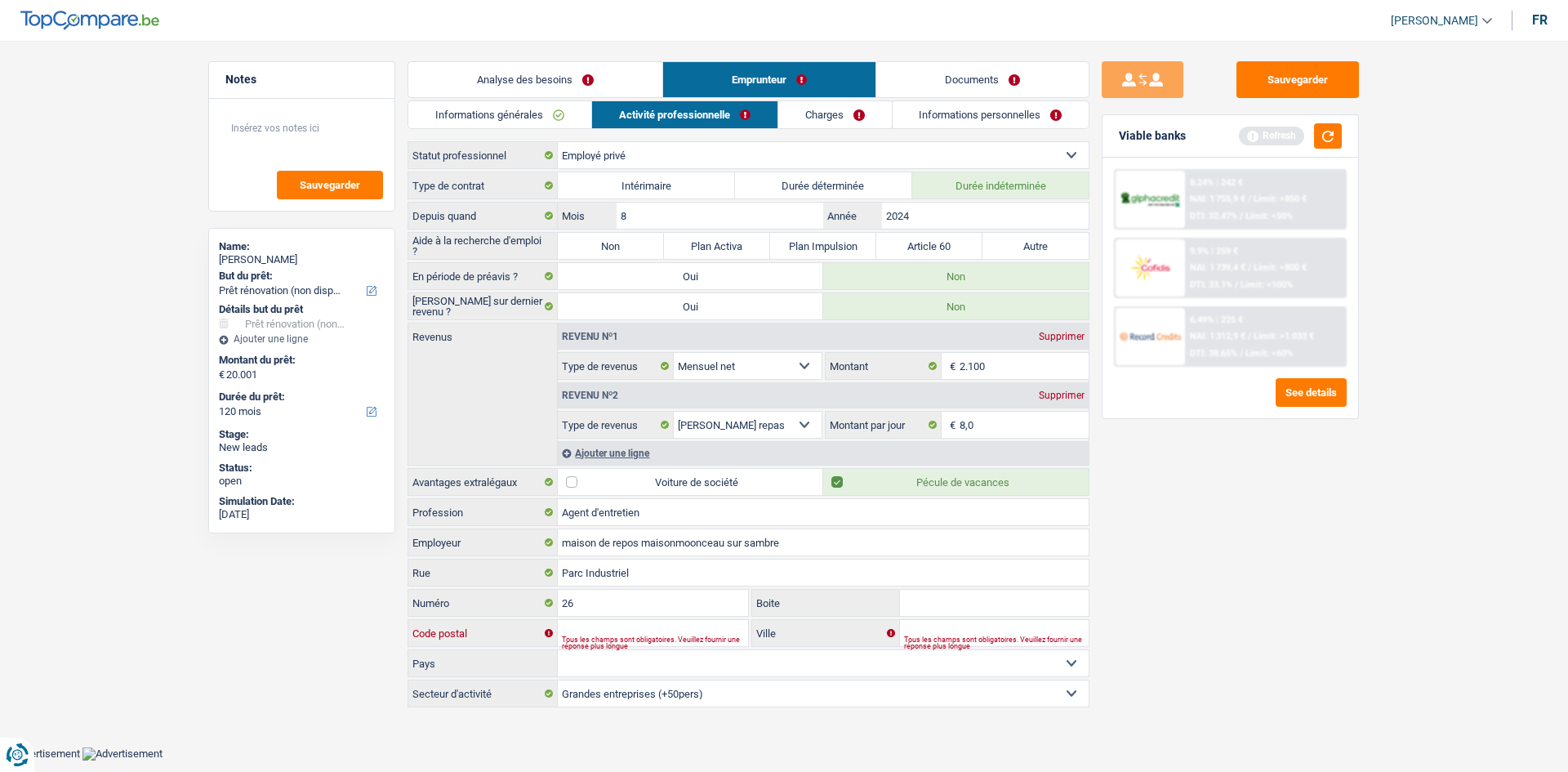 type 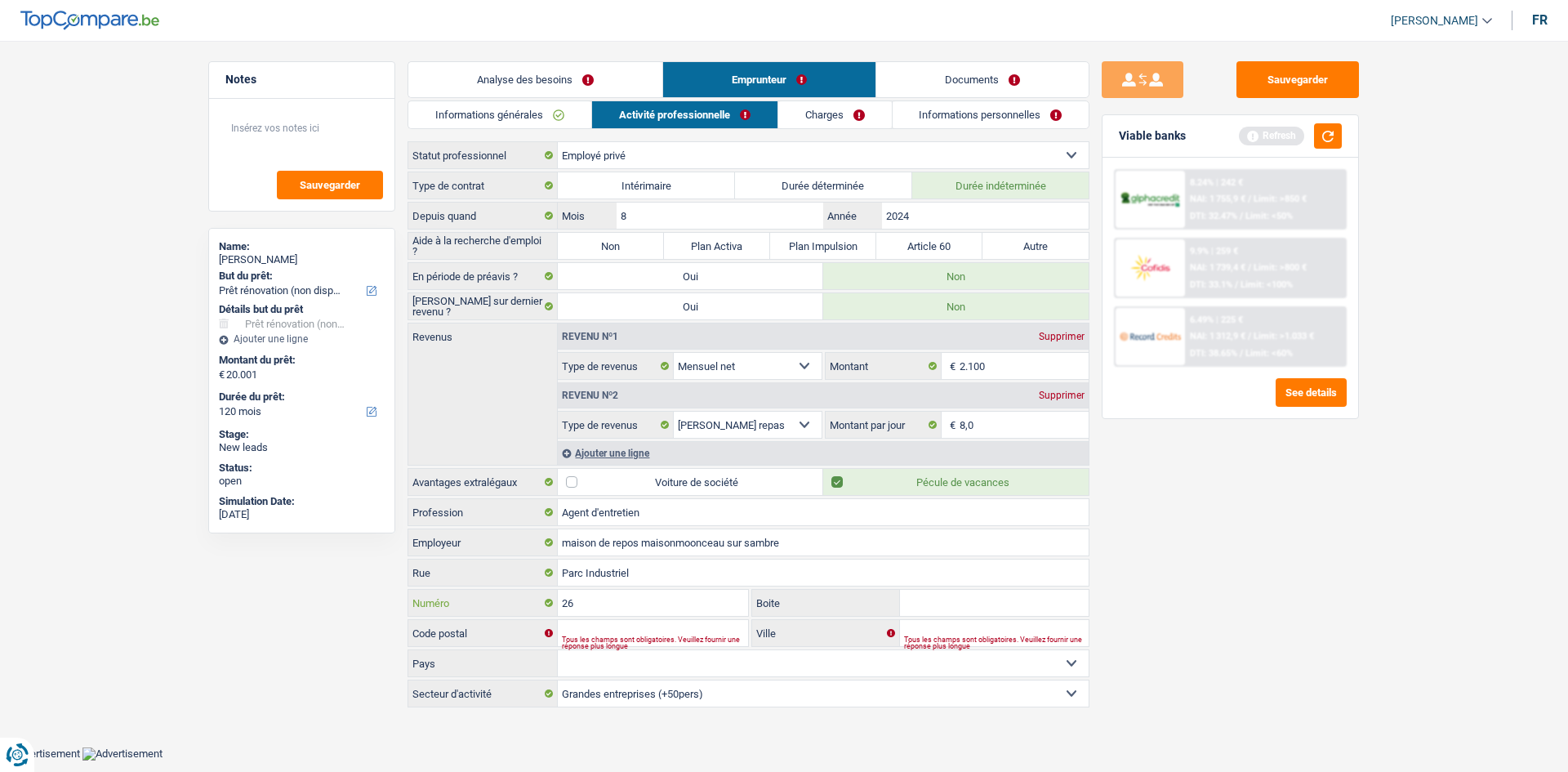drag, startPoint x: 603, startPoint y: 596, endPoint x: 541, endPoint y: 595, distance: 62.00806 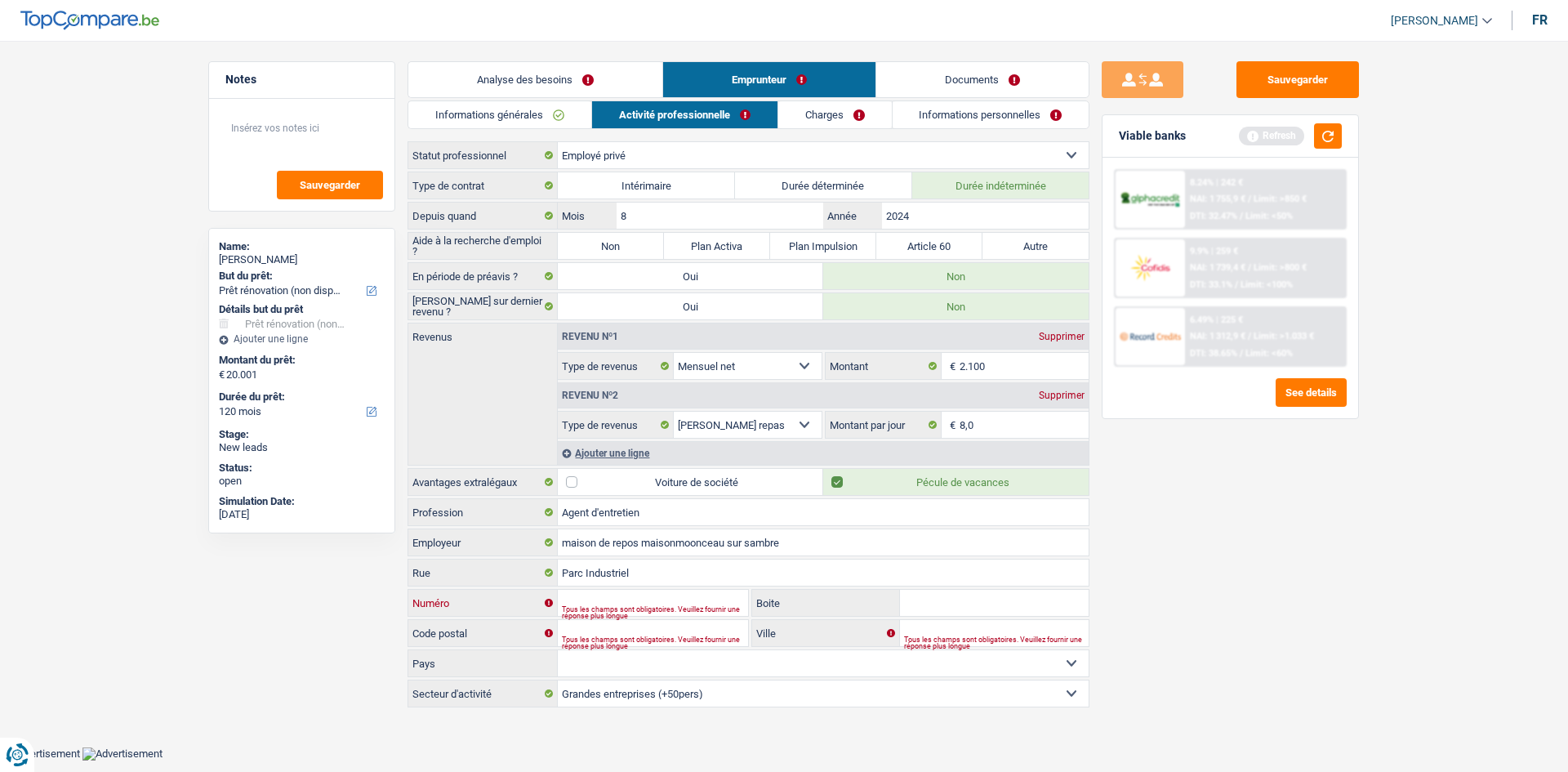 type 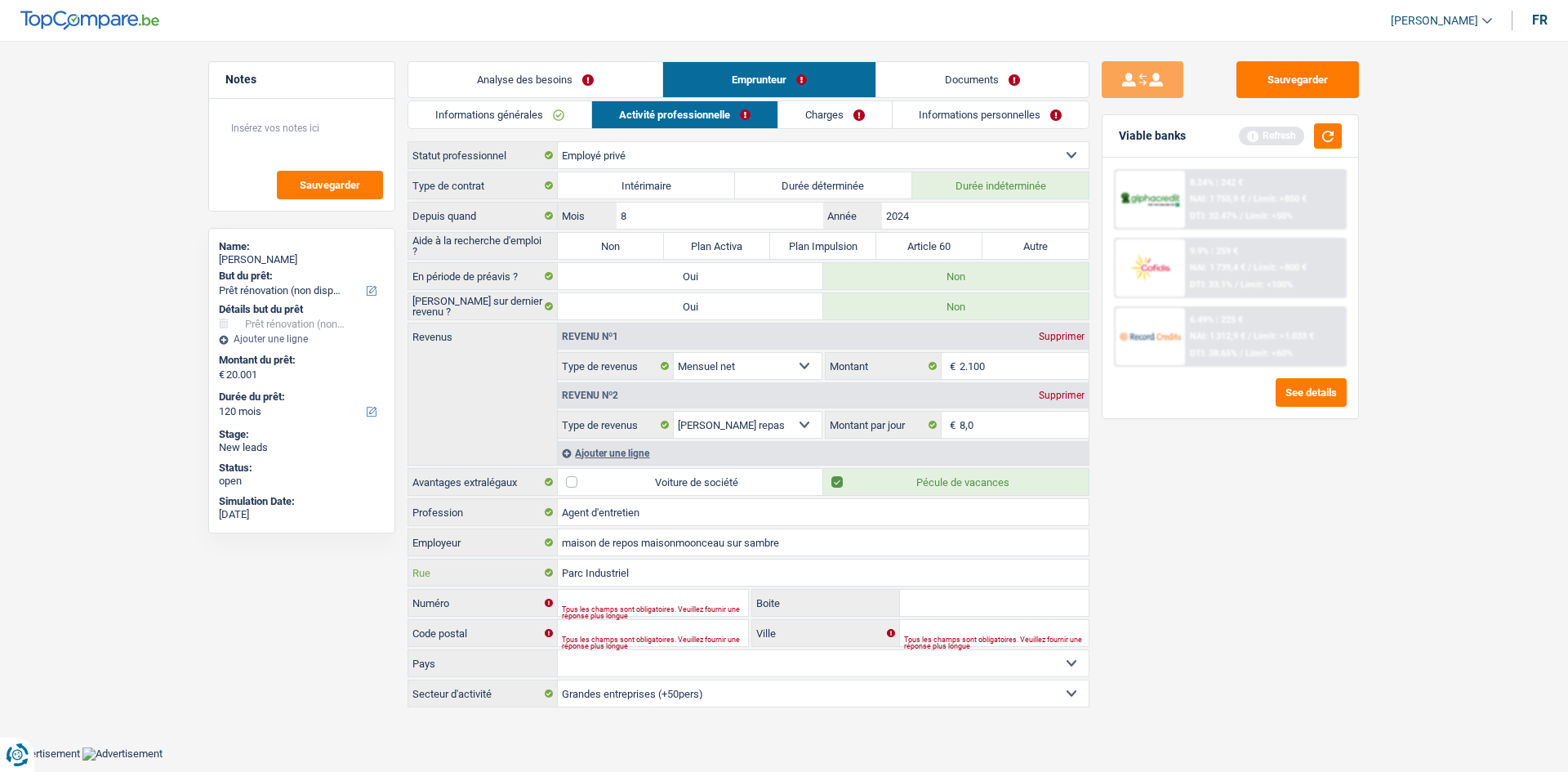 drag, startPoint x: 660, startPoint y: 577, endPoint x: 421, endPoint y: 566, distance: 239.253 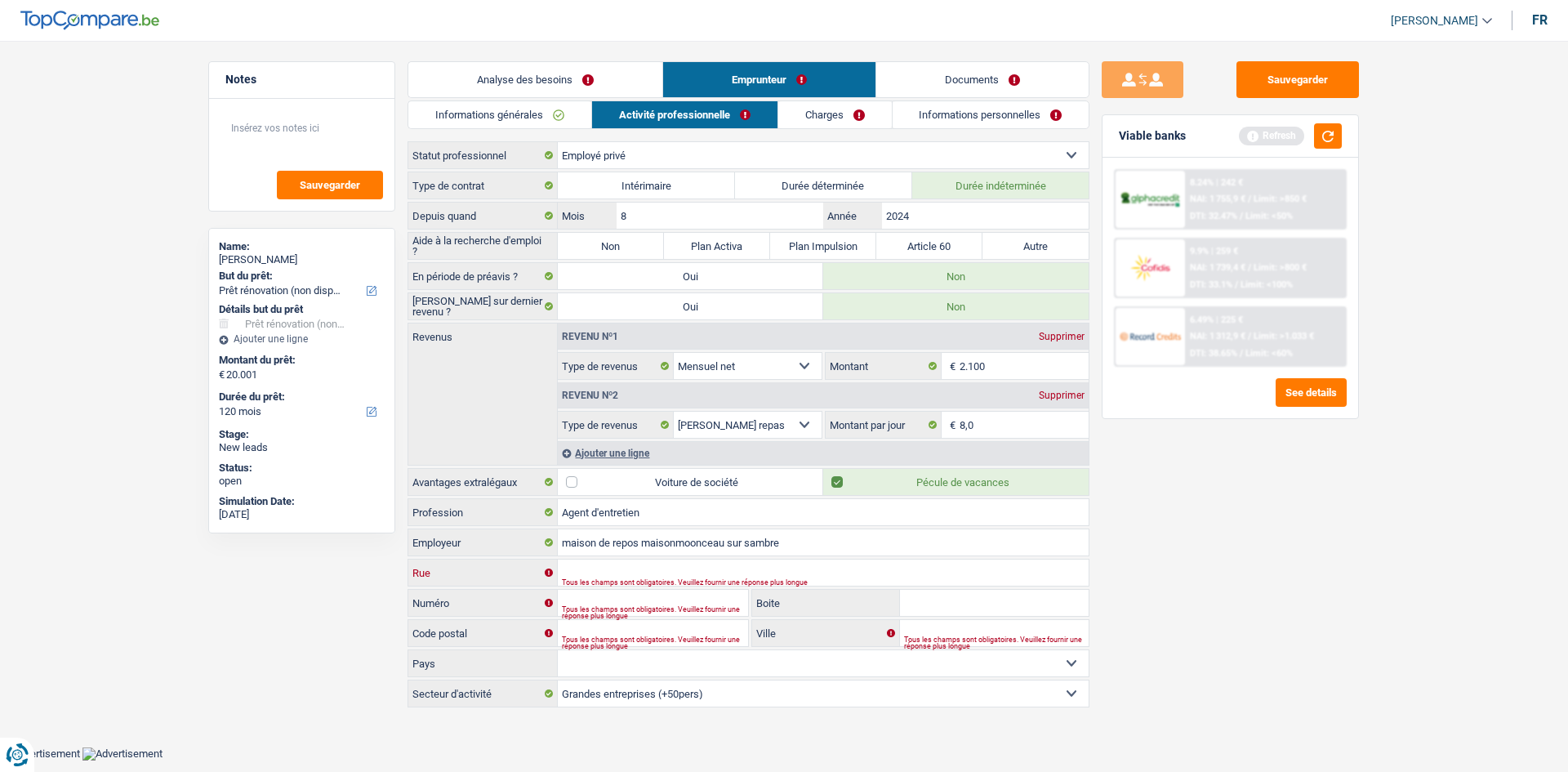 type 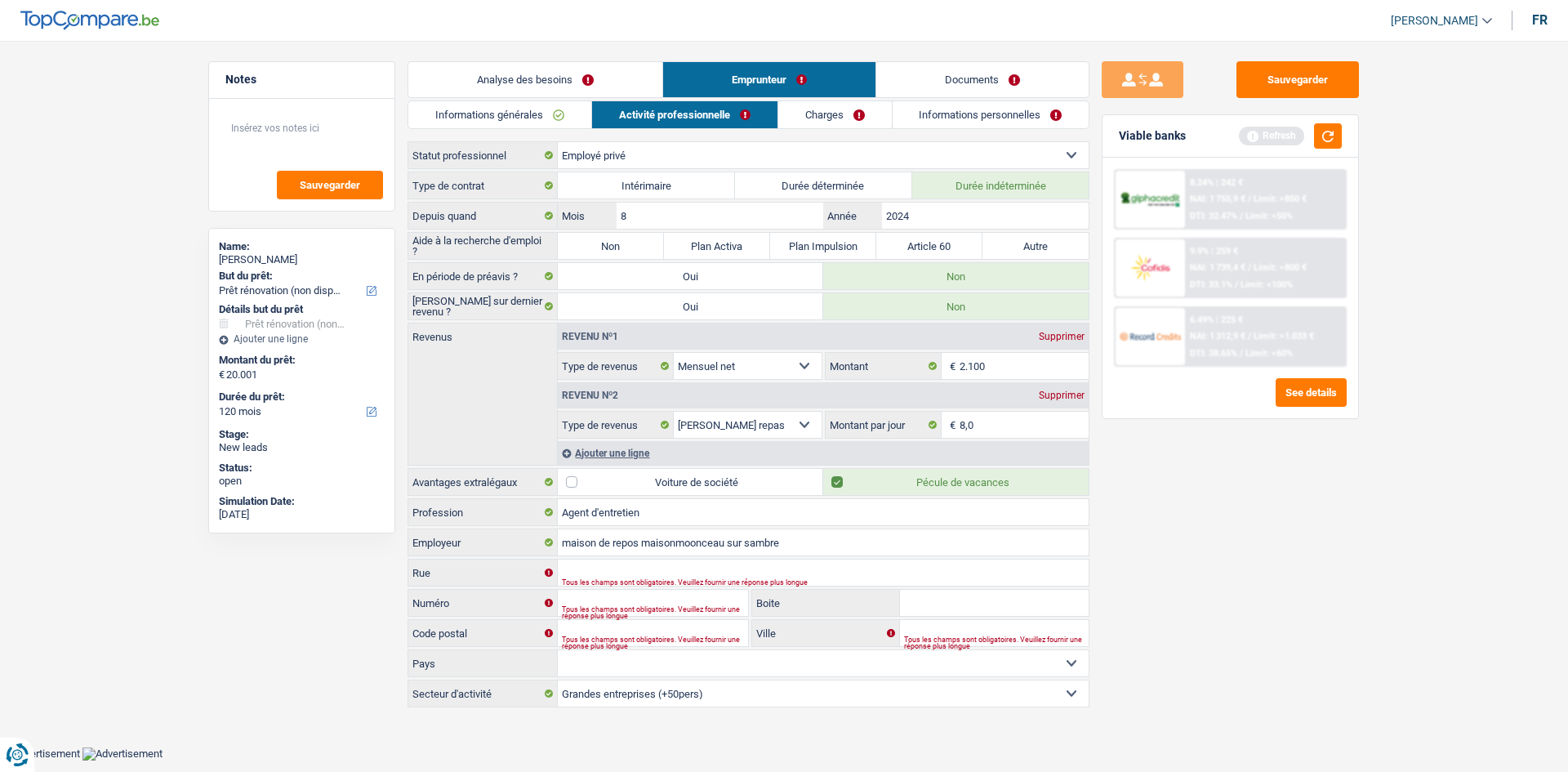 drag, startPoint x: 715, startPoint y: 681, endPoint x: 735, endPoint y: 693, distance: 23.323808 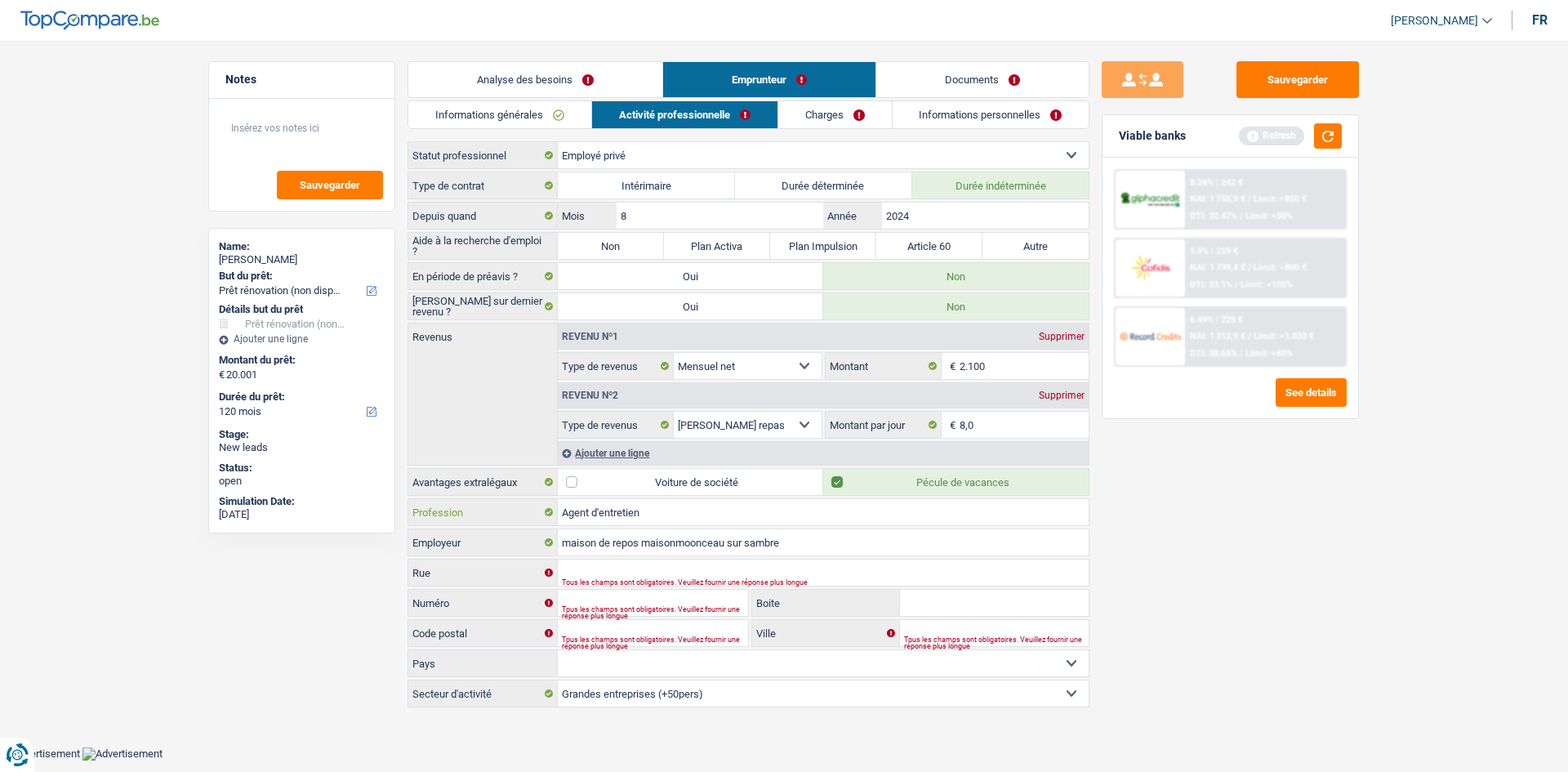 click on "Agent d'entretien" at bounding box center (823, 512) 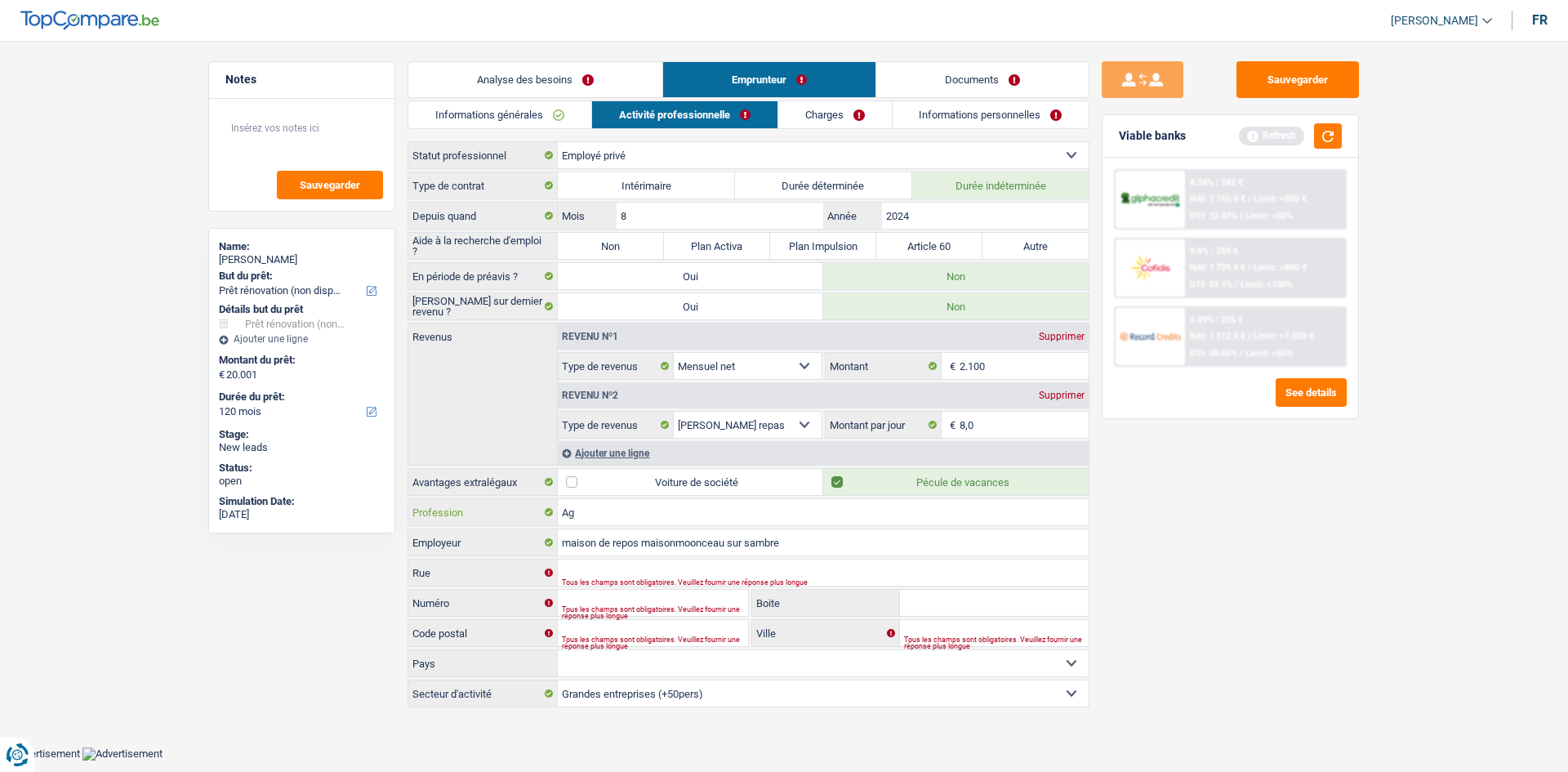 type on "A" 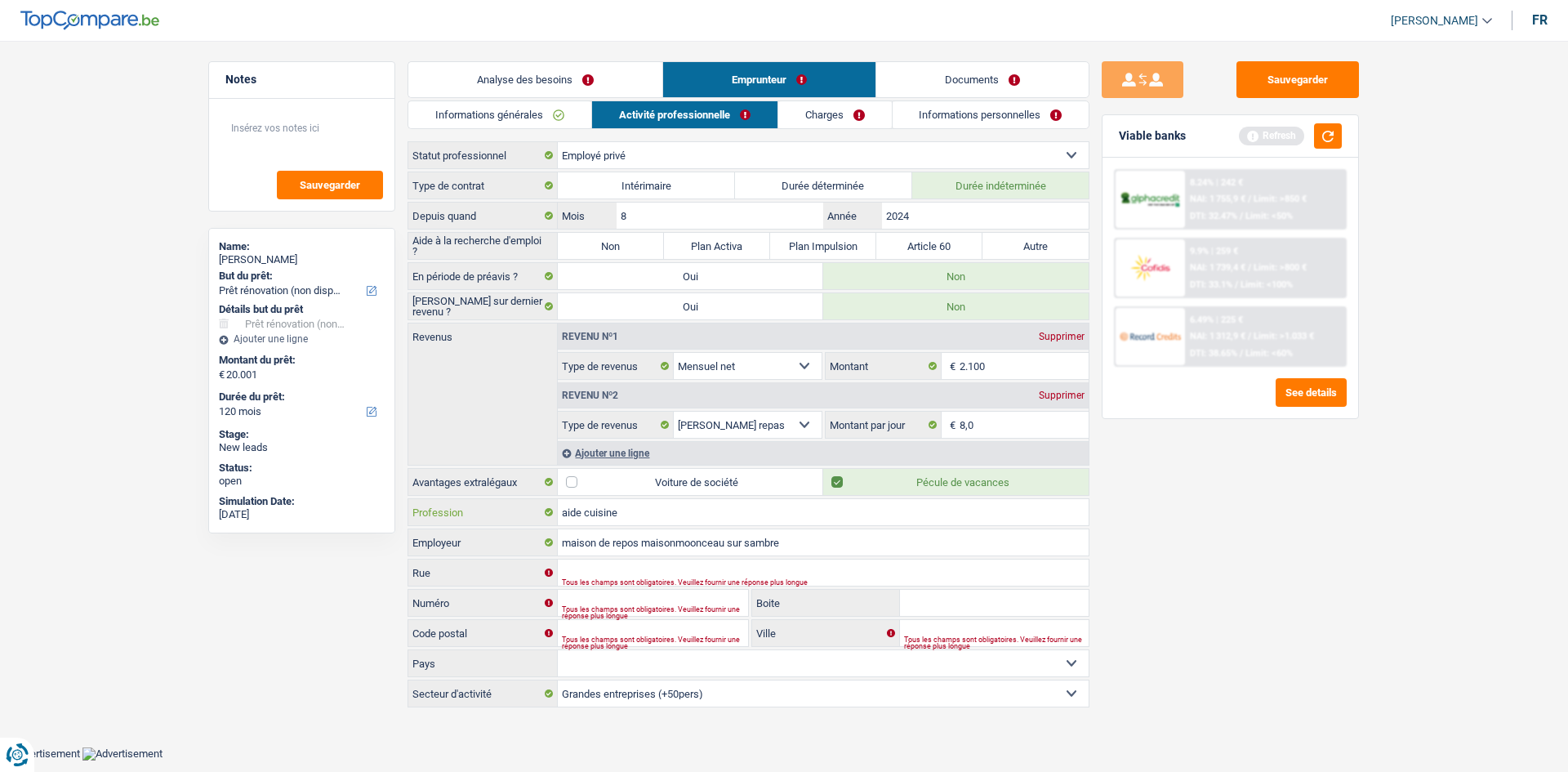 type on "aide cuisine" 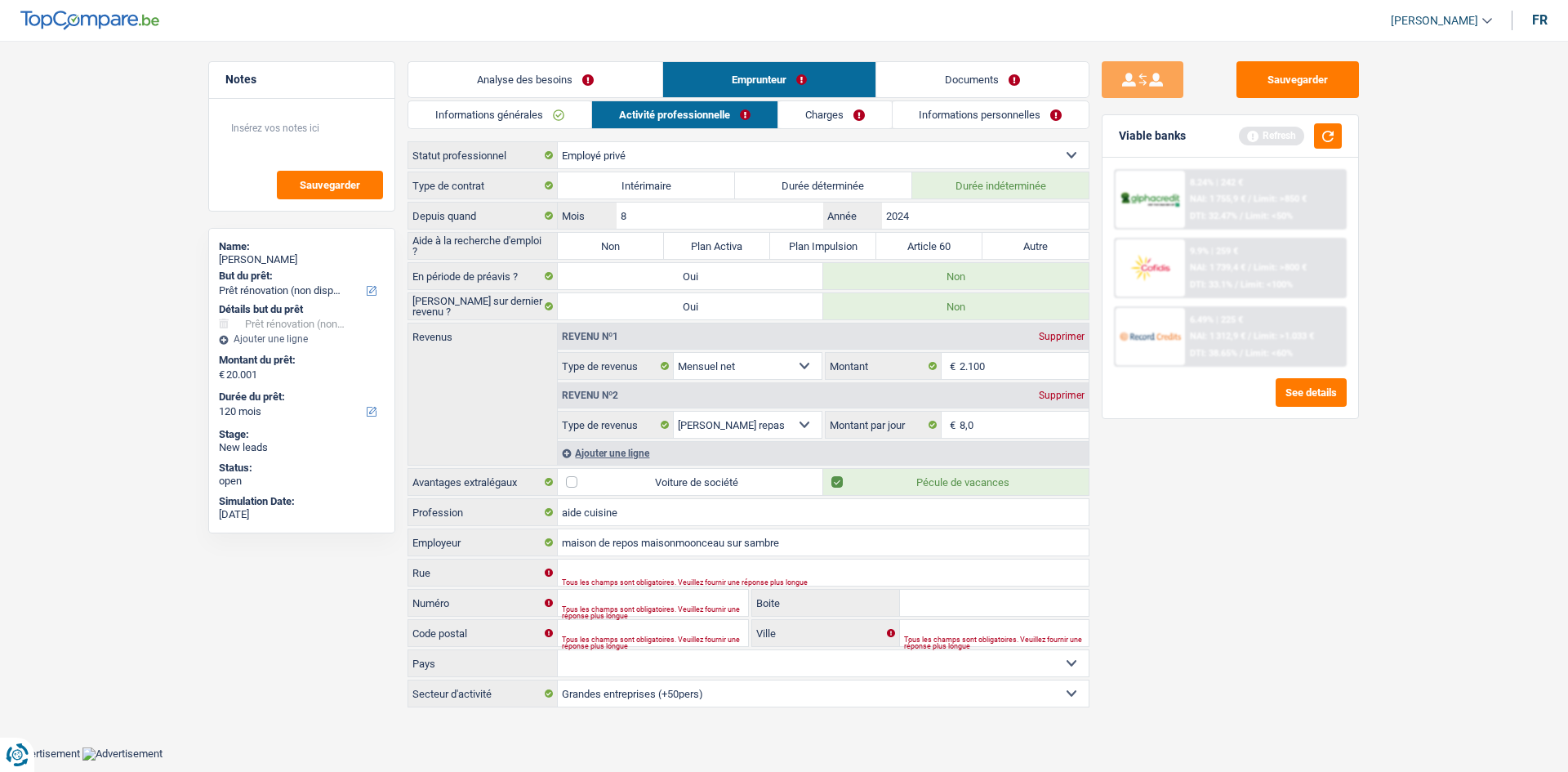 click on "Emprunteur" at bounding box center (769, 79) 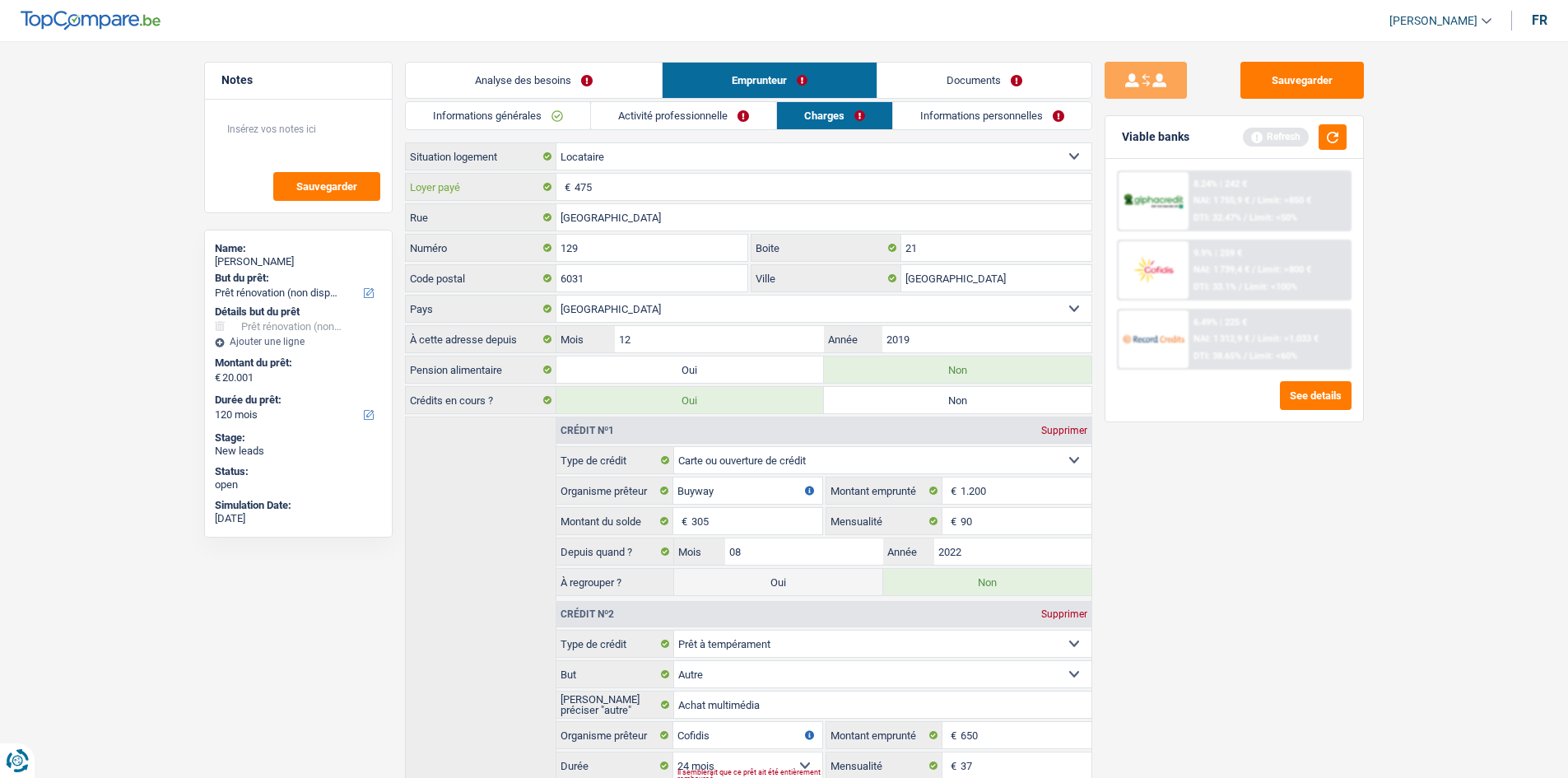 click on "475" at bounding box center (833, 187) 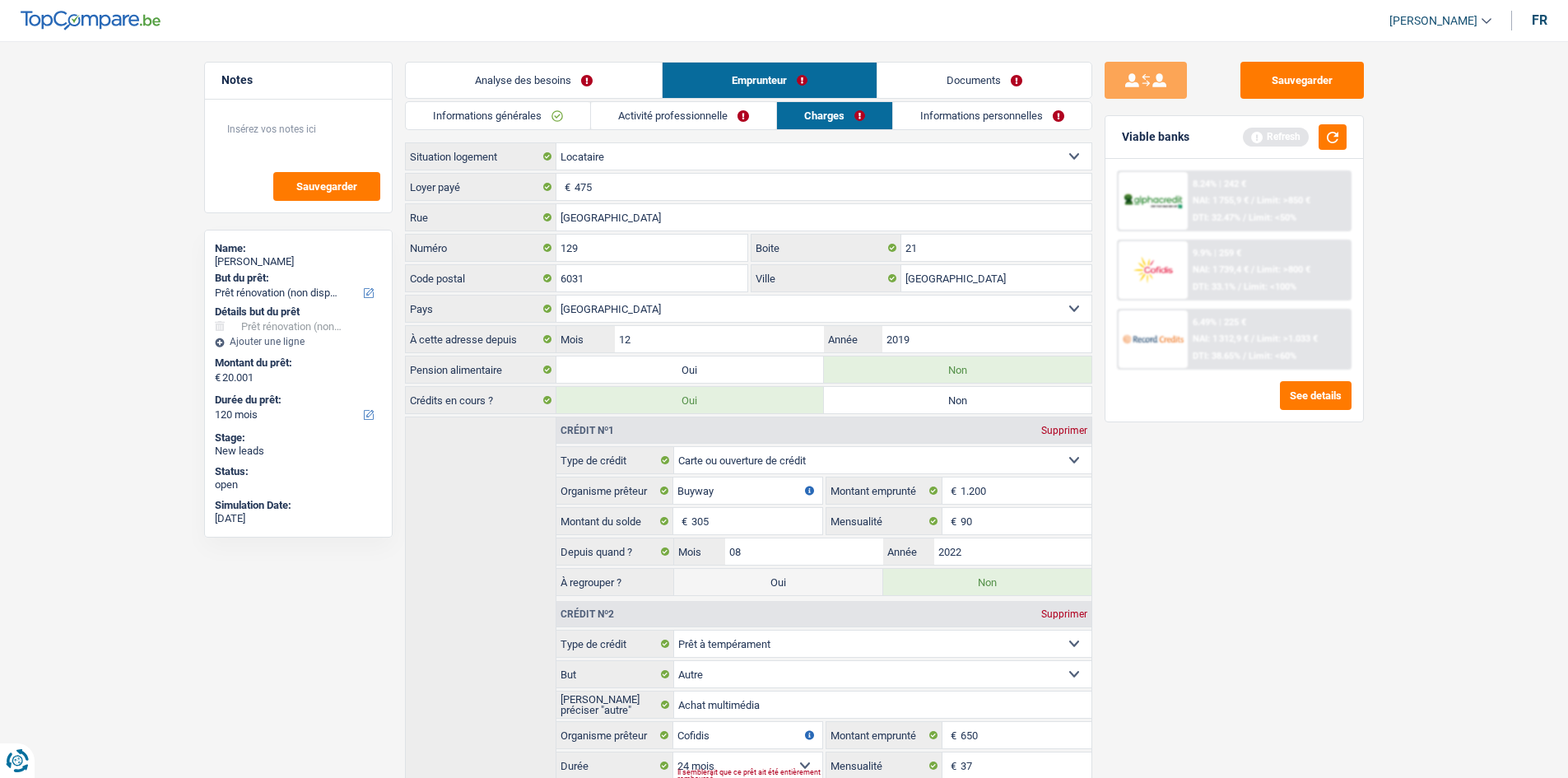 click on "Sauvegarder
Viable banks
Refresh
8.24% | 242 €
NAI: 1 755,9 €
/
Limit: >850 €
DTI: 32.47%
/
Limit: <50%
9.9% | 259 €
NAI: 1 739,4 €
/
Limit: >800 €
DTI: 33.1%
/
Limit: <100%
/       /" at bounding box center [1234, 404] 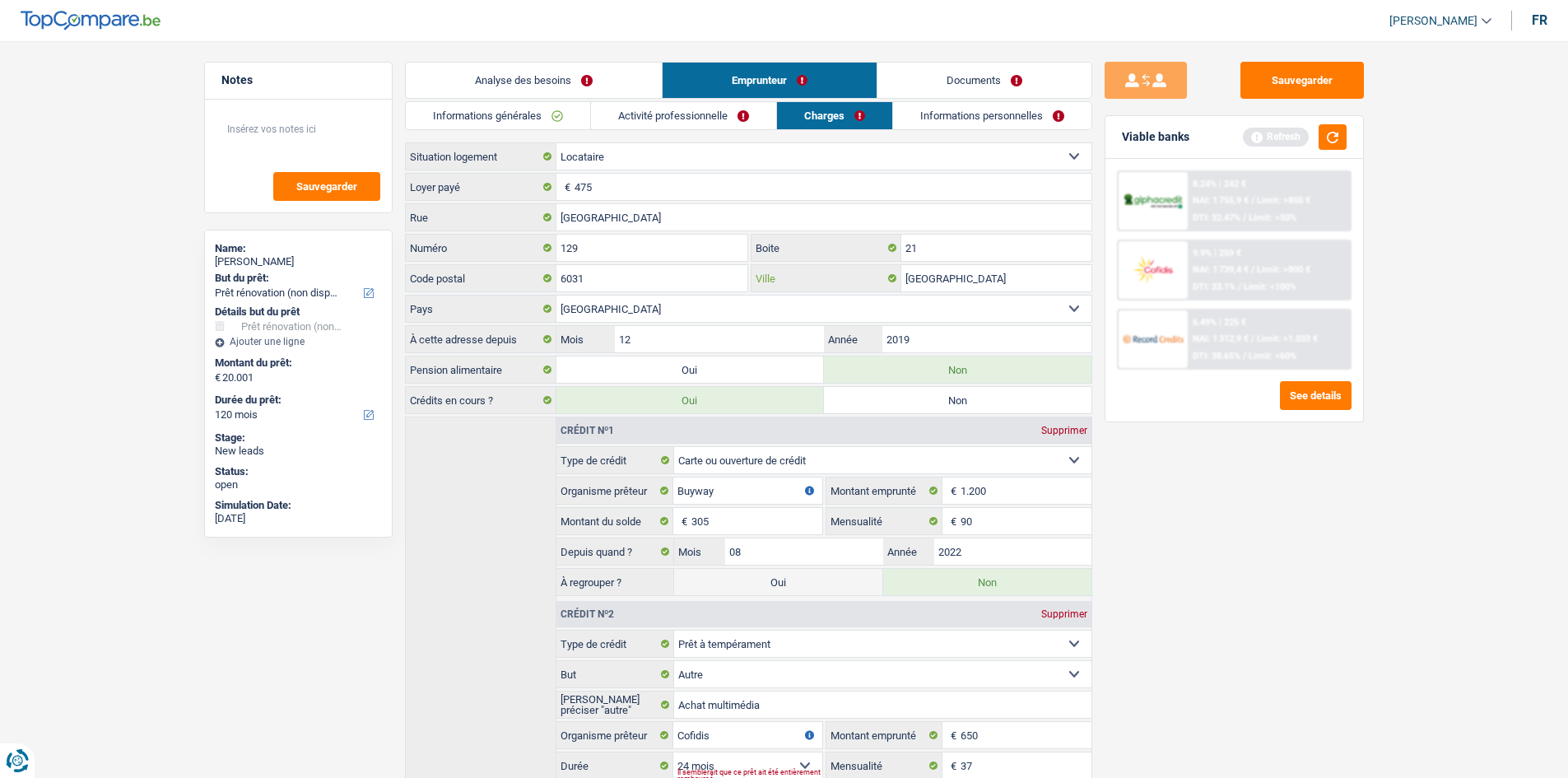 click on "[GEOGRAPHIC_DATA]" at bounding box center (996, 278) 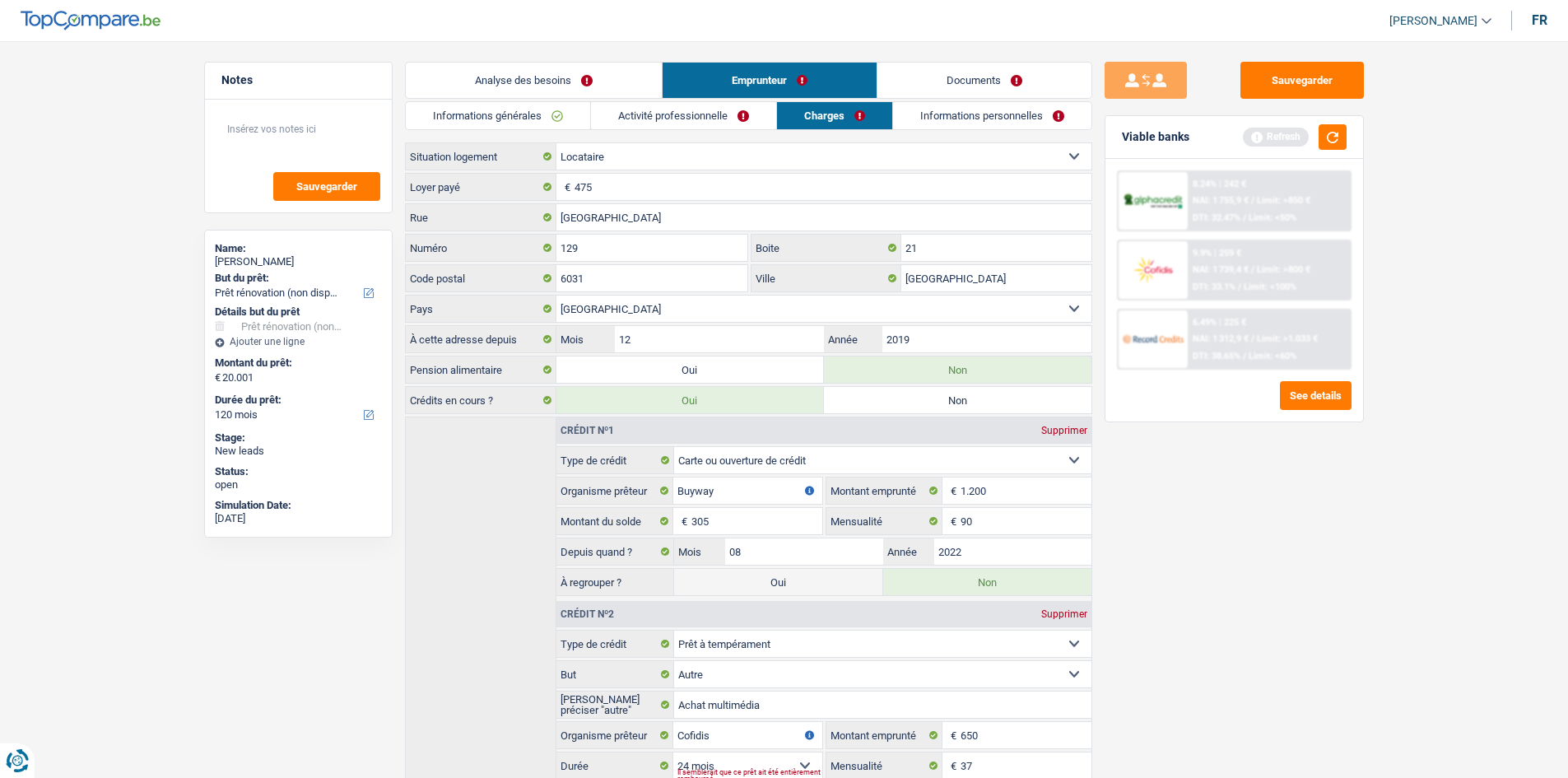 drag, startPoint x: 1218, startPoint y: 578, endPoint x: 1216, endPoint y: 564, distance: 14.142136 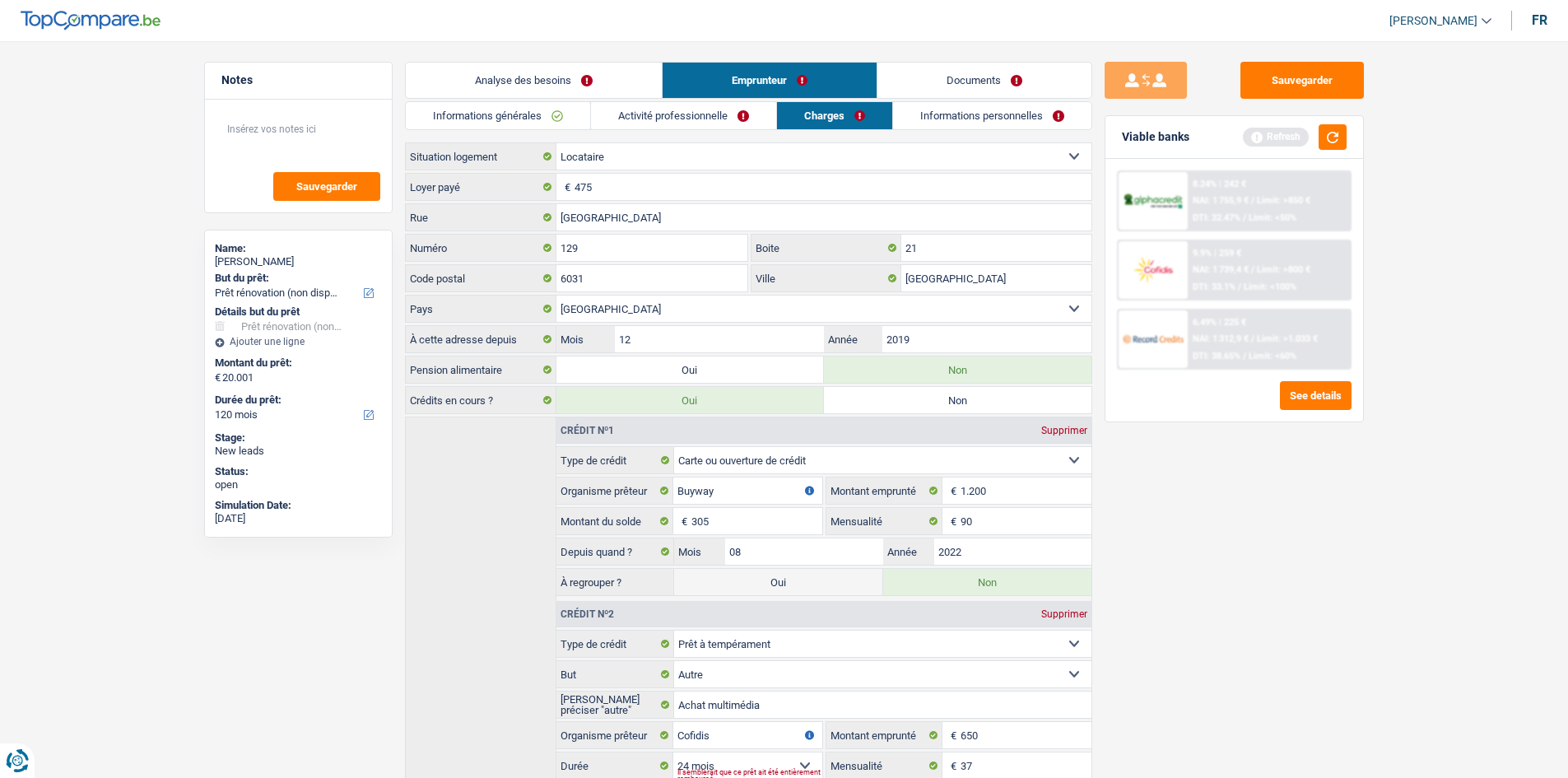 click on "Informations personnelles" at bounding box center (992, 115) 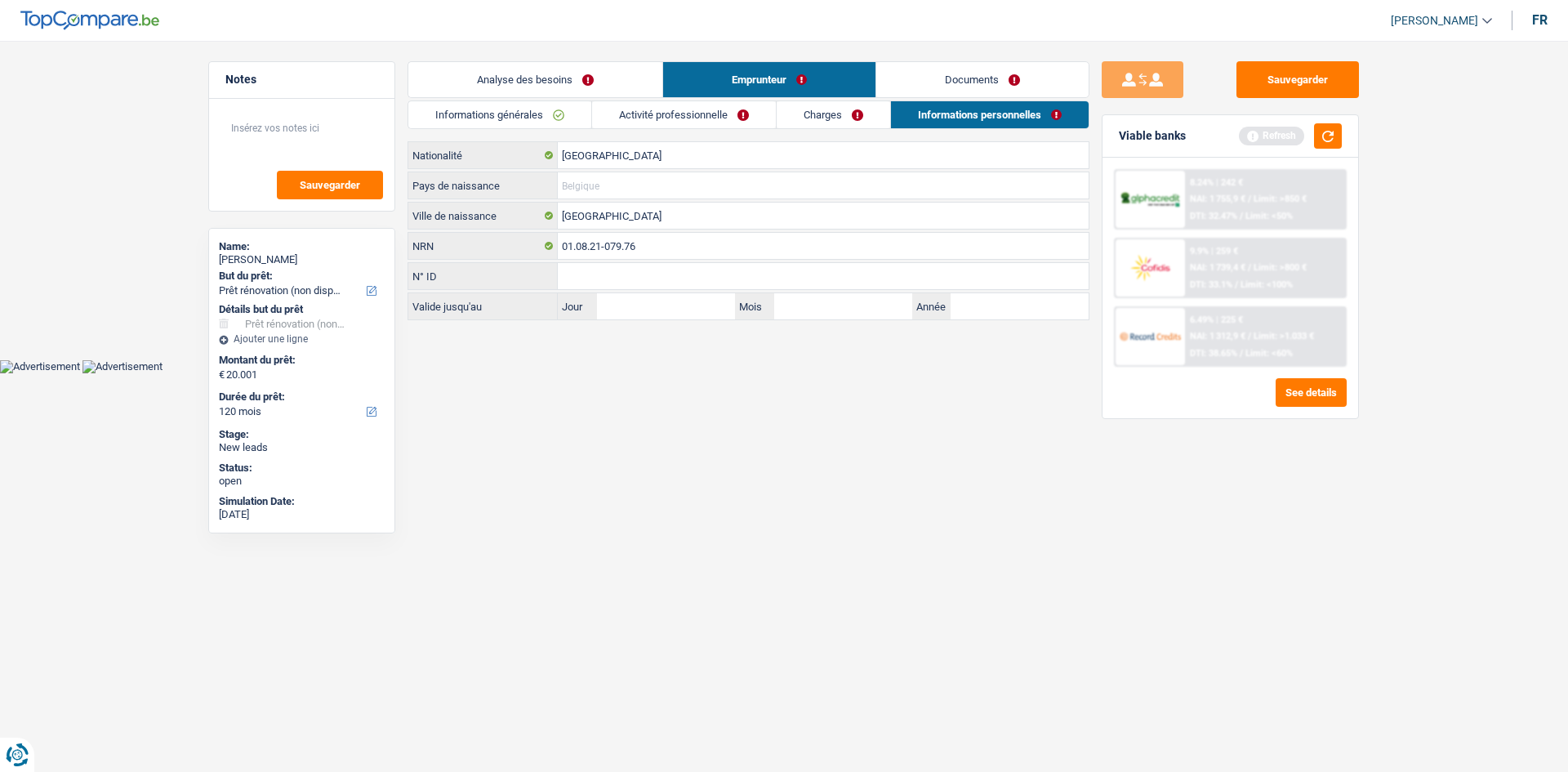 click on "Pays de naissance" at bounding box center [823, 185] 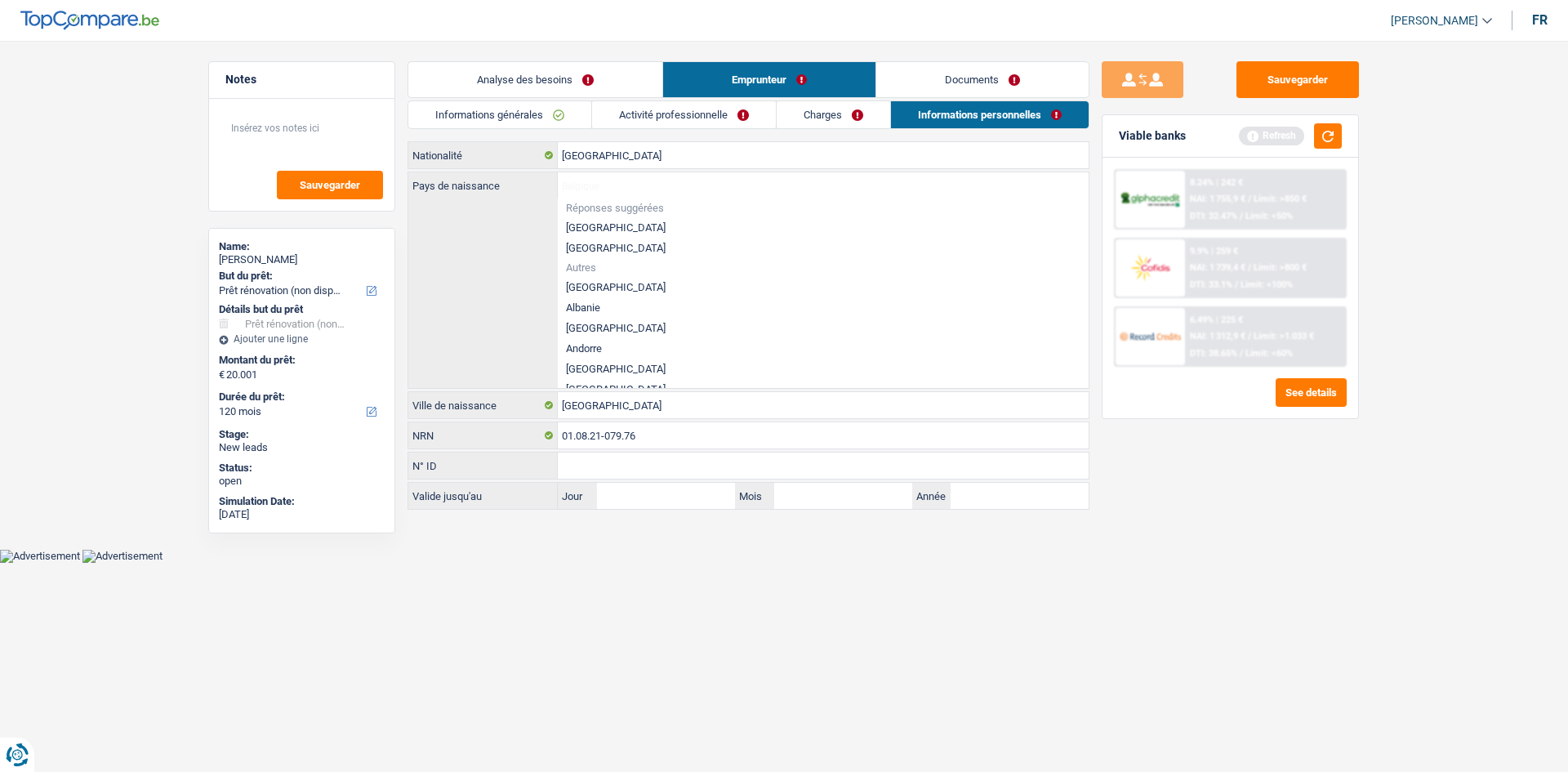 click on "[GEOGRAPHIC_DATA]" at bounding box center [823, 227] 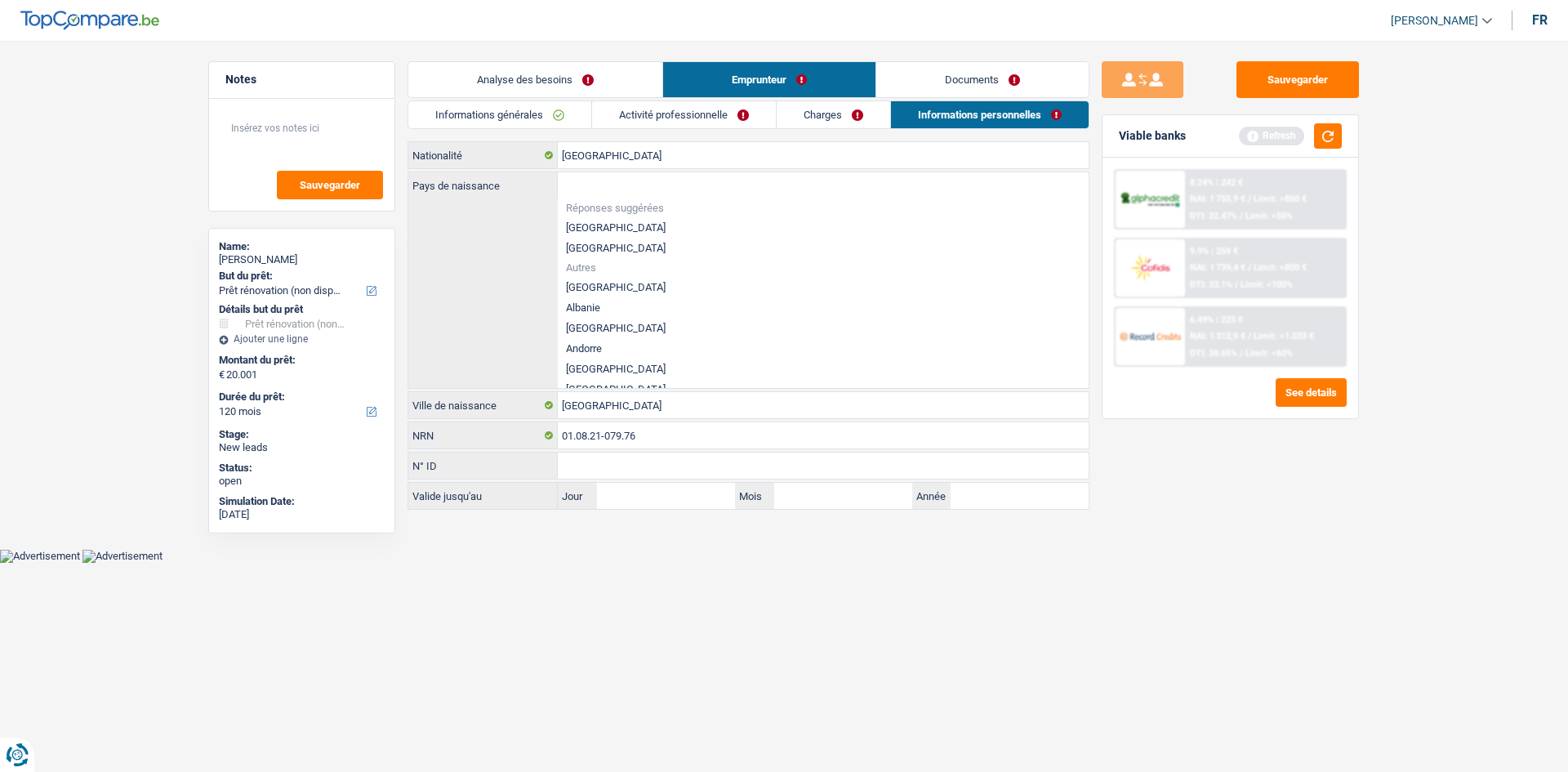 type on "[GEOGRAPHIC_DATA]" 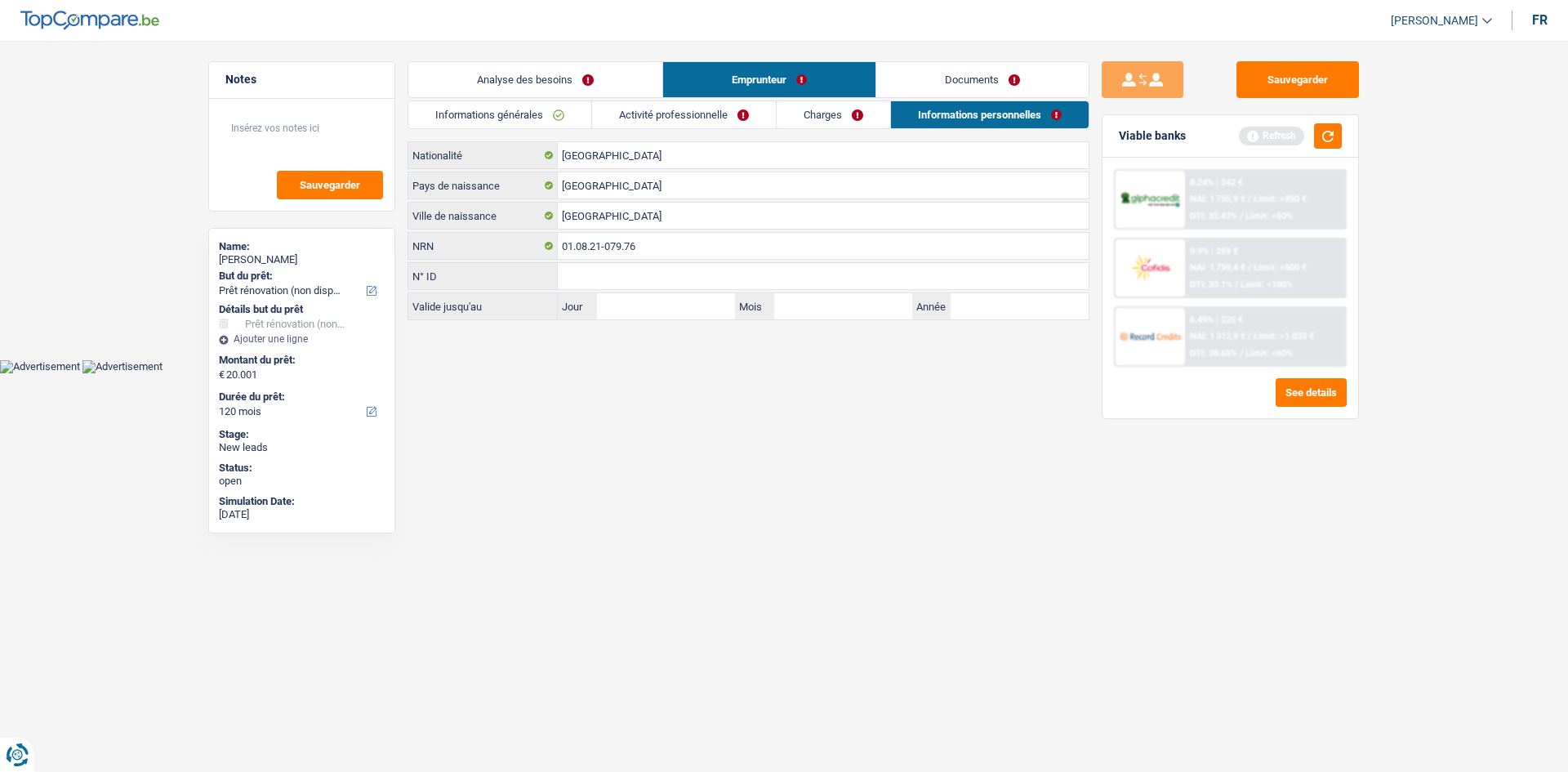 click on "Documents" at bounding box center (982, 79) 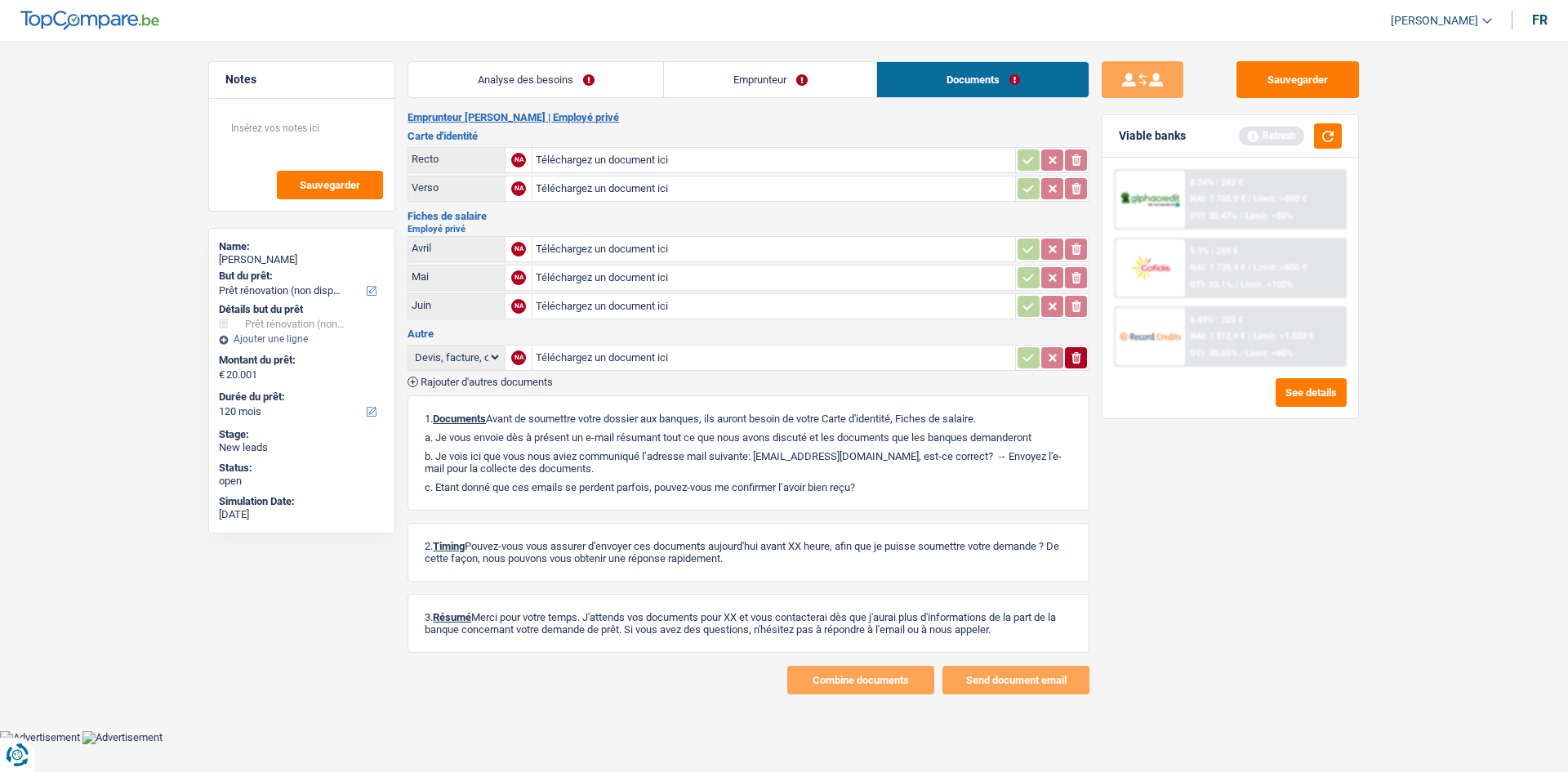 click on "Emprunteur" at bounding box center (770, 79) 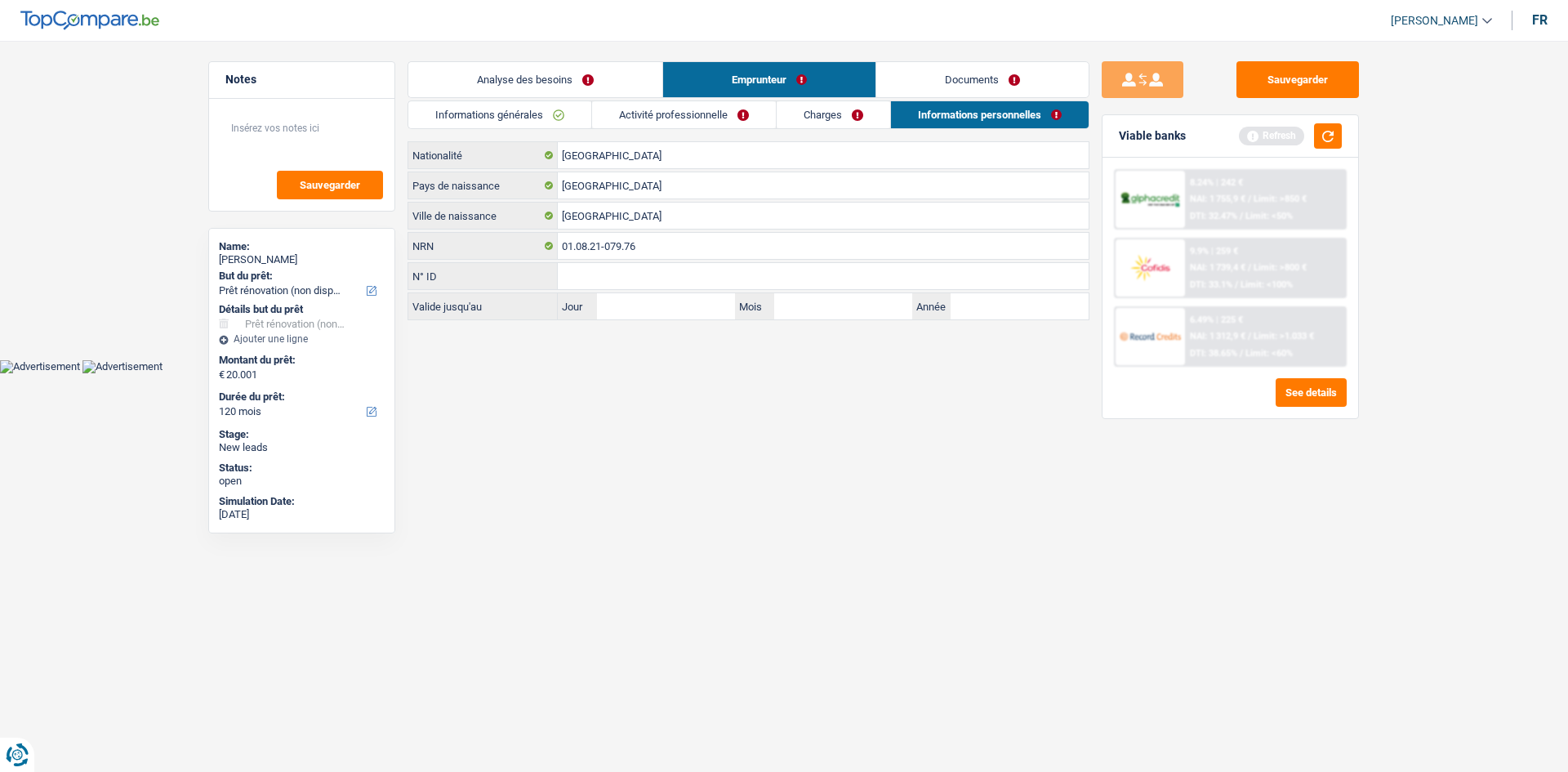 click on "Activité professionnelle" at bounding box center [684, 114] 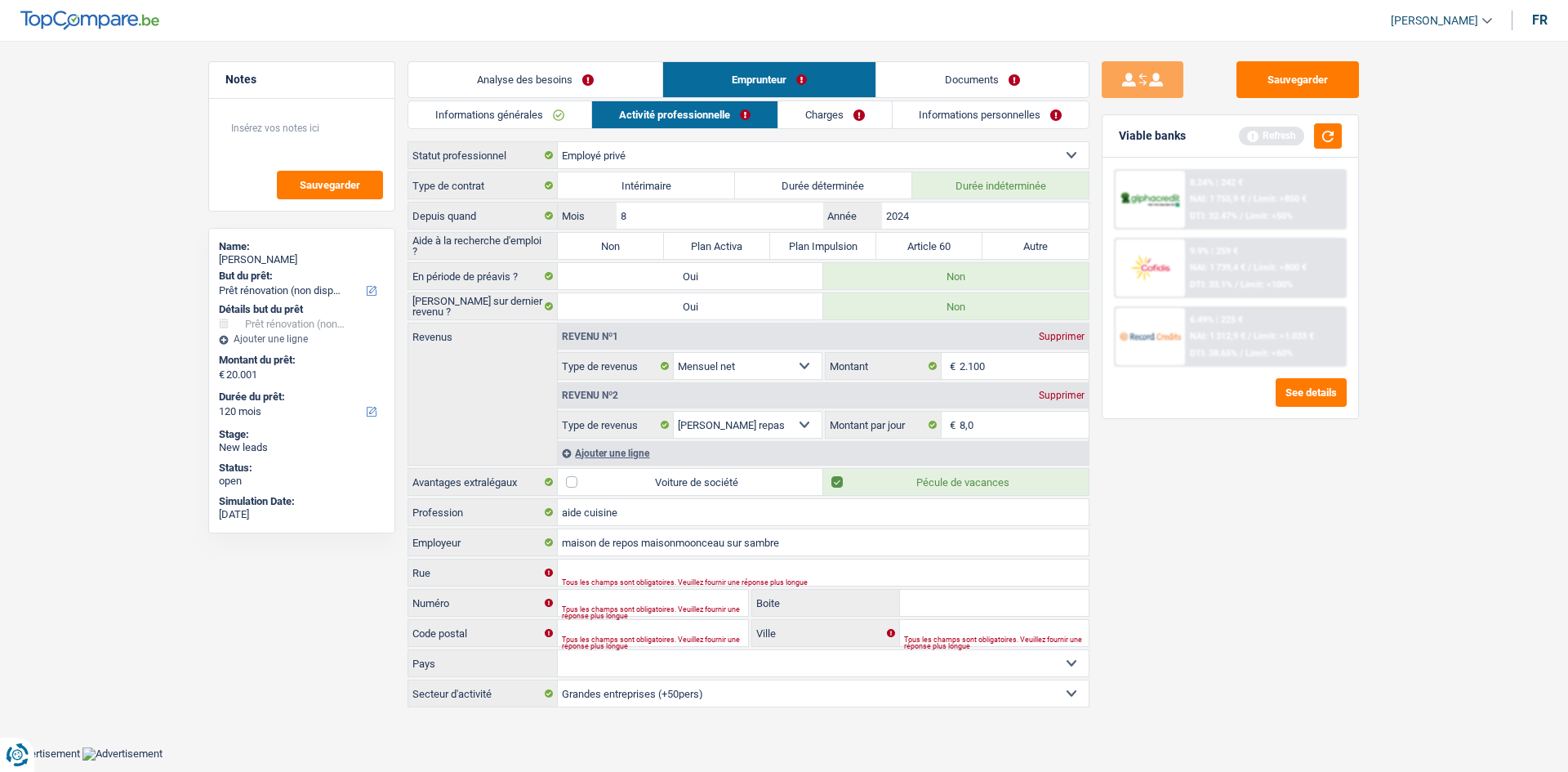 click on "Informations générales Activité professionnelle Charges Informations personnelles Vergauts
Nom
[PERSON_NAME]
Adresse email
BE (+32) LU (+352)
Sélectionner une option
Téléphone
456892379
Téléphone
Blacklisté ?
Oui
Non
Célibataire Marié(e) Cohabitant(e) légal(e) Divorcé(e) Veuf(ve) Séparé (de fait)
Sélectionner une option
État civil
Personnes à charge
Enfants
0
Adultes
0" at bounding box center (748, 405) 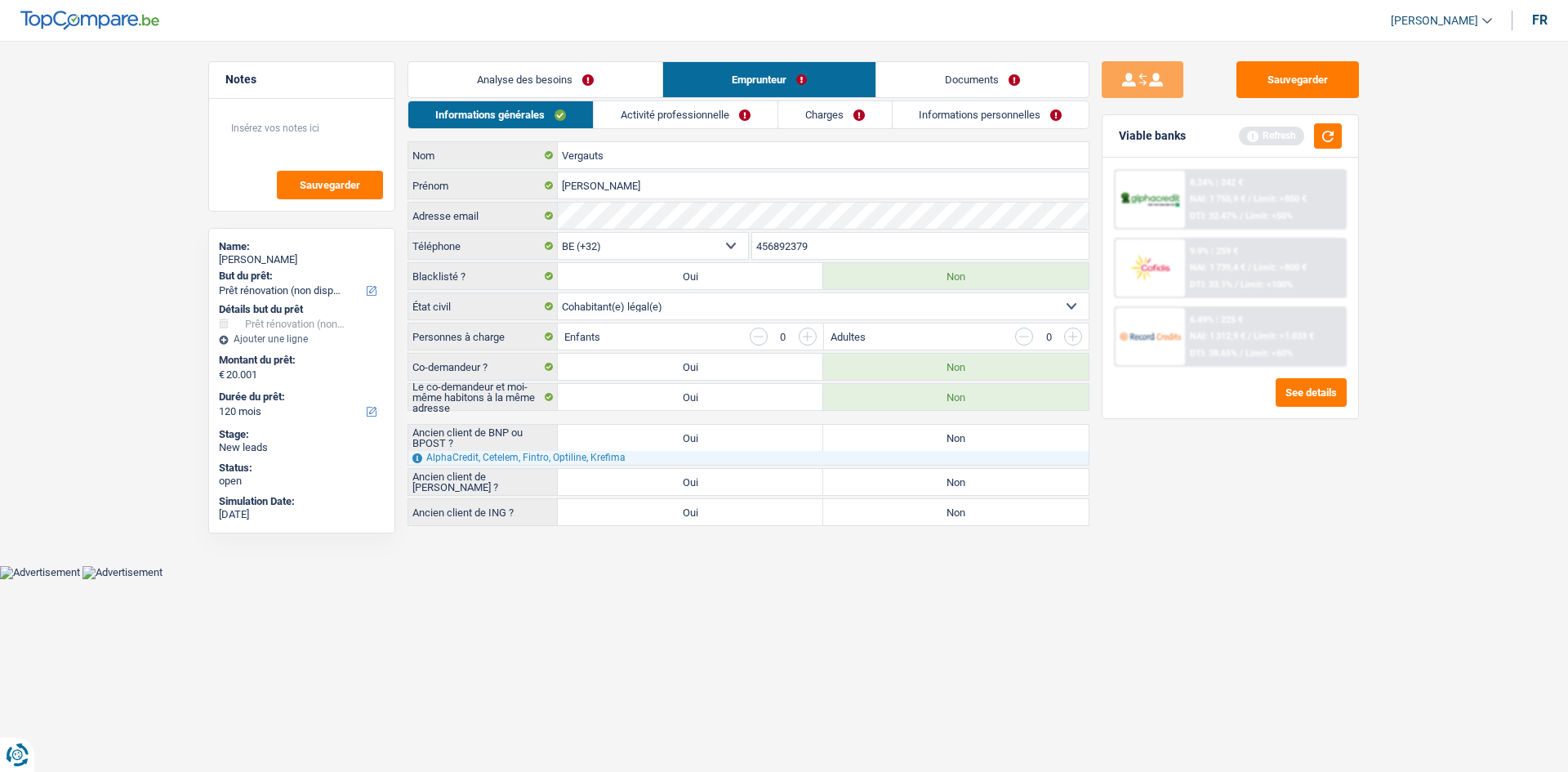 click on "Analyse des besoins" at bounding box center [535, 79] 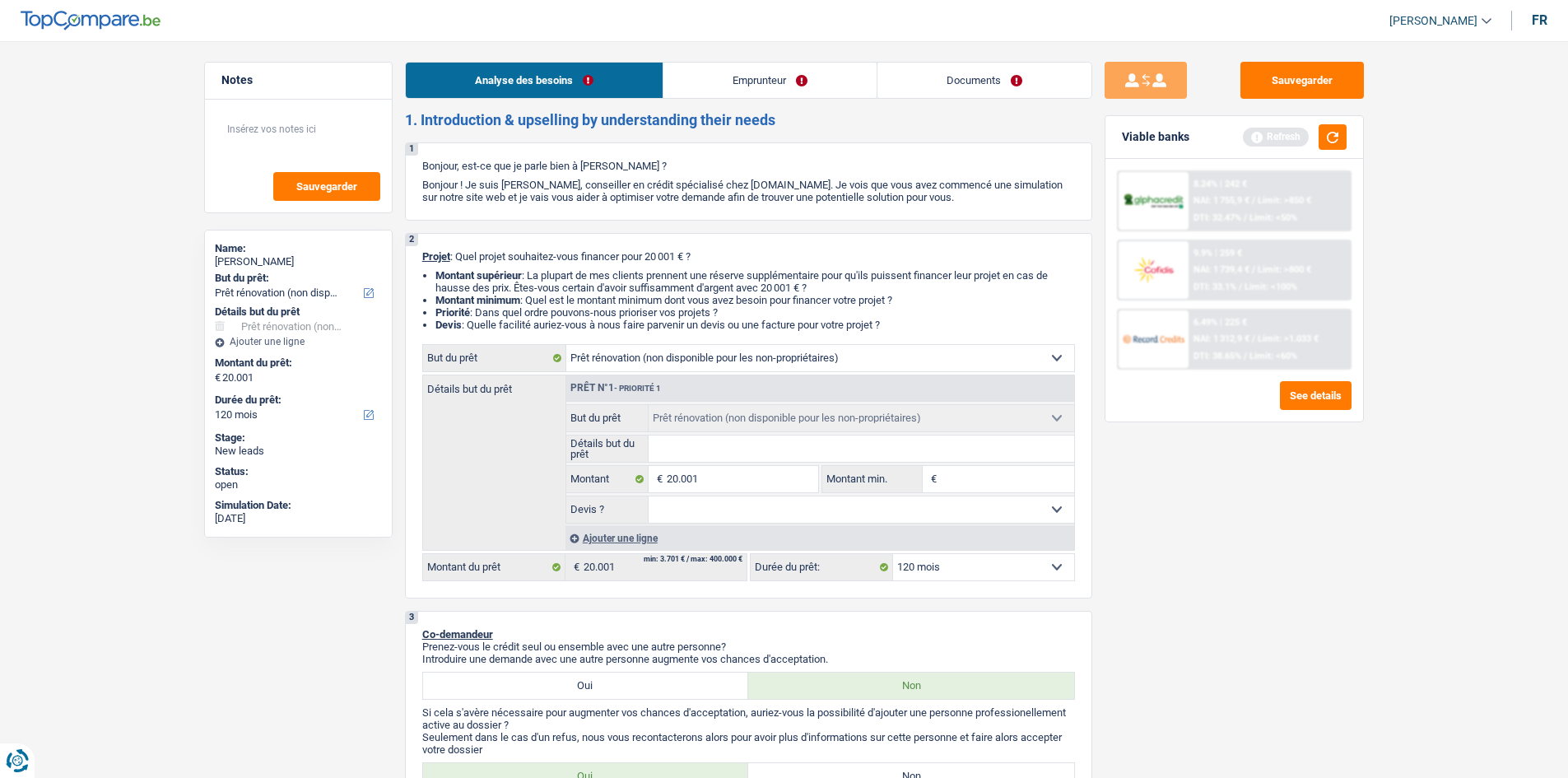 click on "Emprunteur" at bounding box center (770, 80) 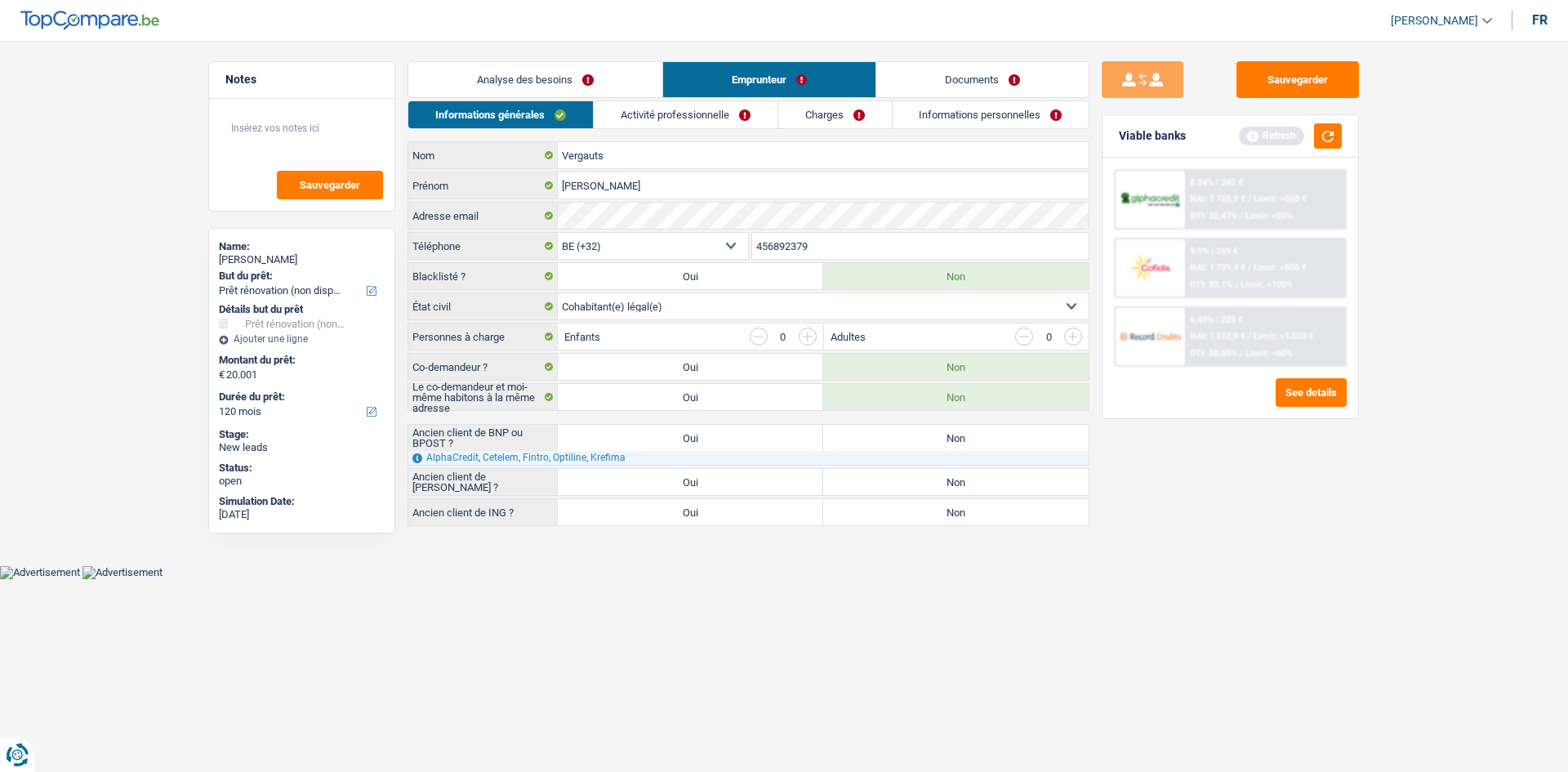 click on "Célibataire Marié(e) Cohabitant(e) légal(e) Divorcé(e) Veuf(ve) Séparé (de fait)
Sélectionner une option" at bounding box center [823, 306] 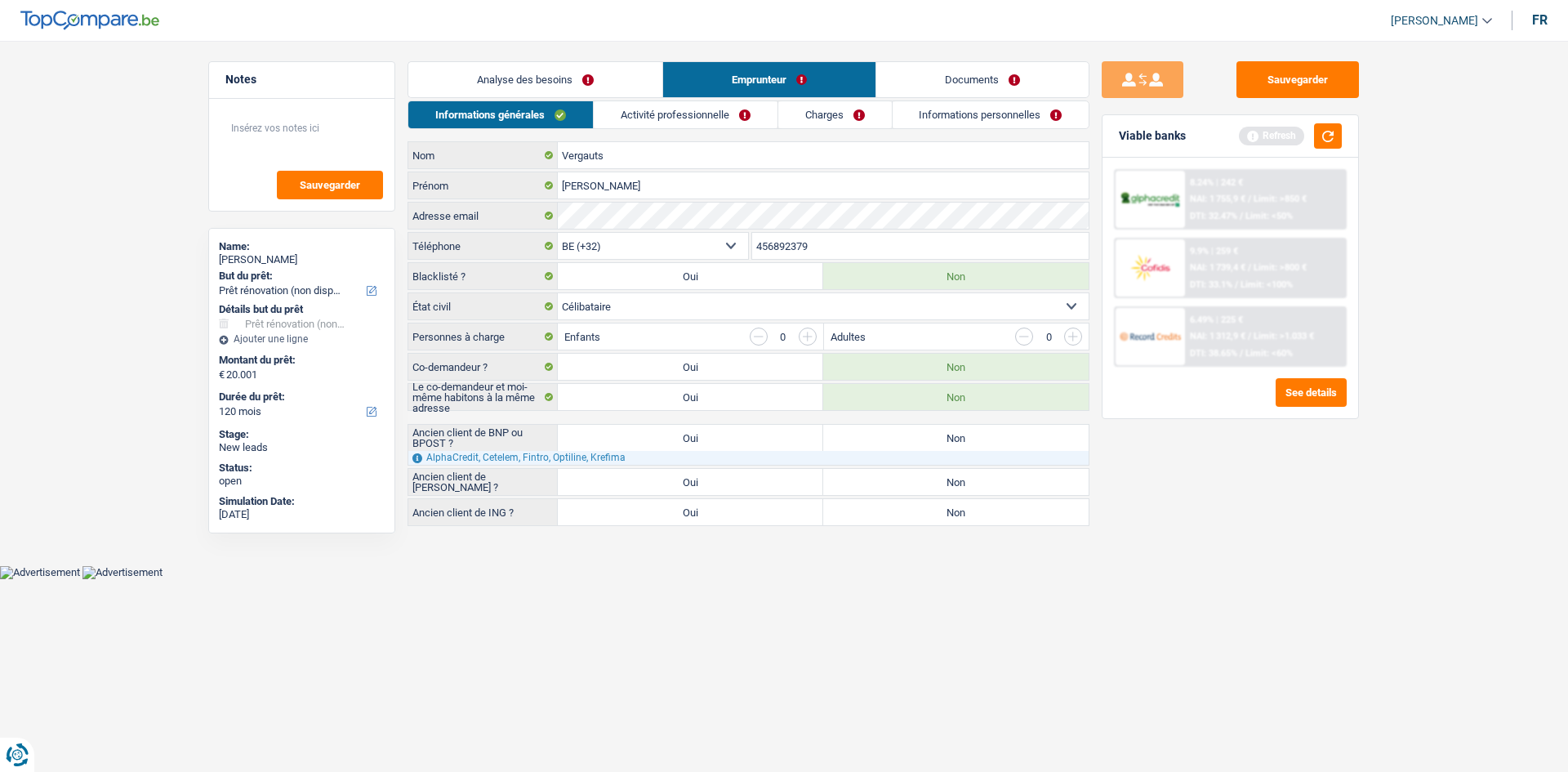 click on "Célibataire Marié(e) Cohabitant(e) légal(e) Divorcé(e) Veuf(ve) Séparé (de fait)
Sélectionner une option" at bounding box center [823, 306] 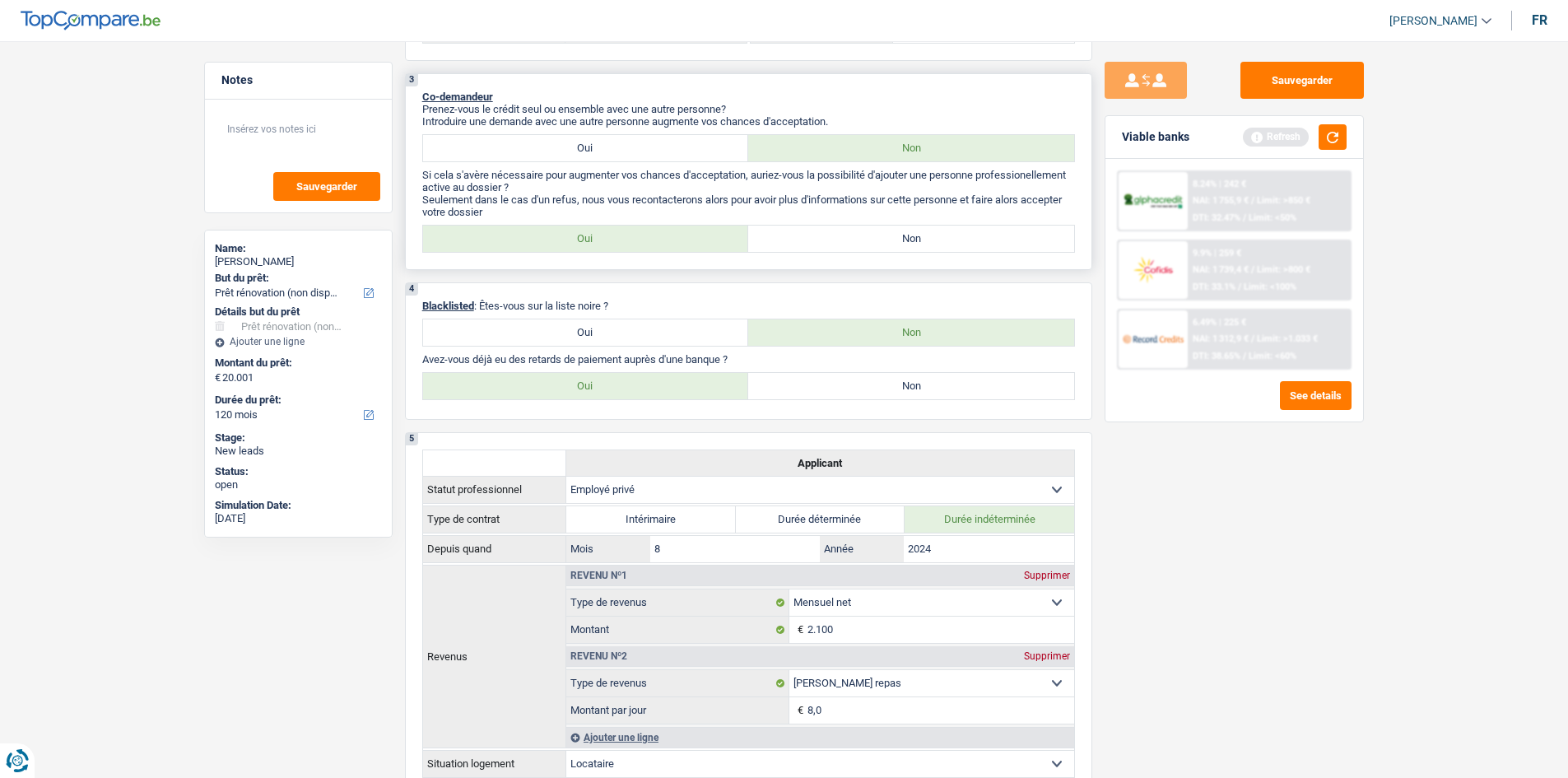 scroll, scrollTop: 329, scrollLeft: 0, axis: vertical 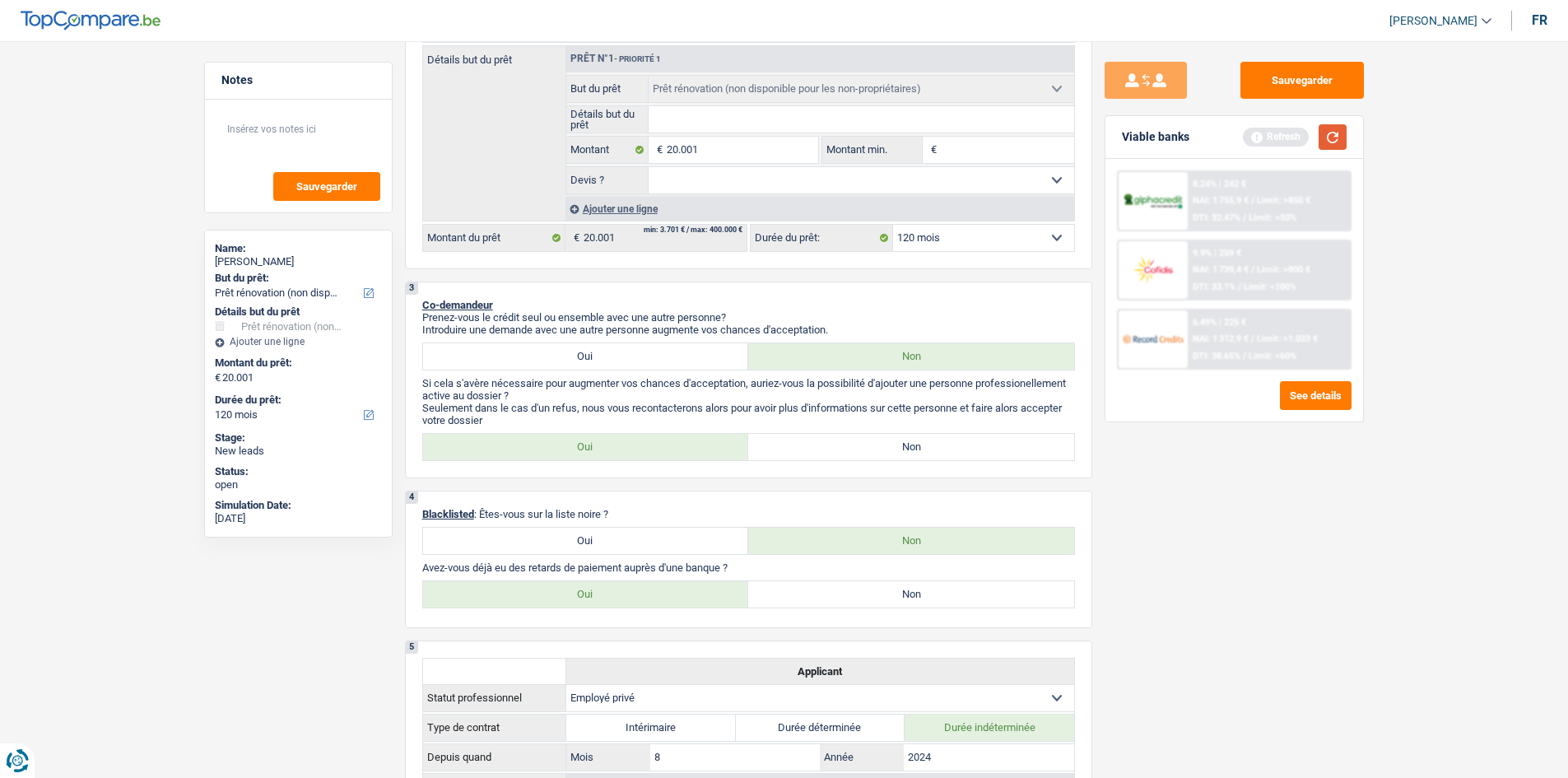 click at bounding box center (1333, 137) 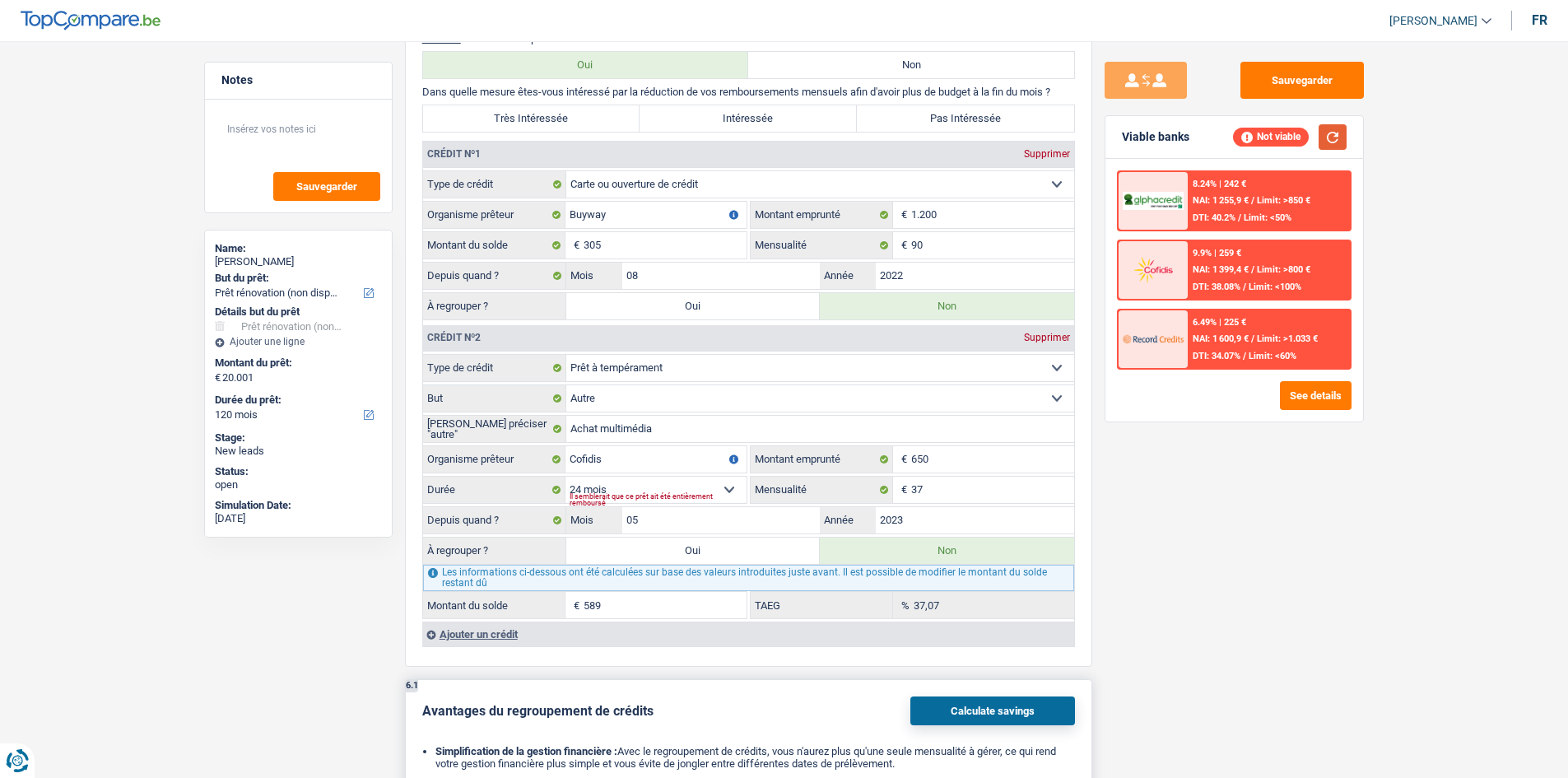 scroll, scrollTop: 1400, scrollLeft: 0, axis: vertical 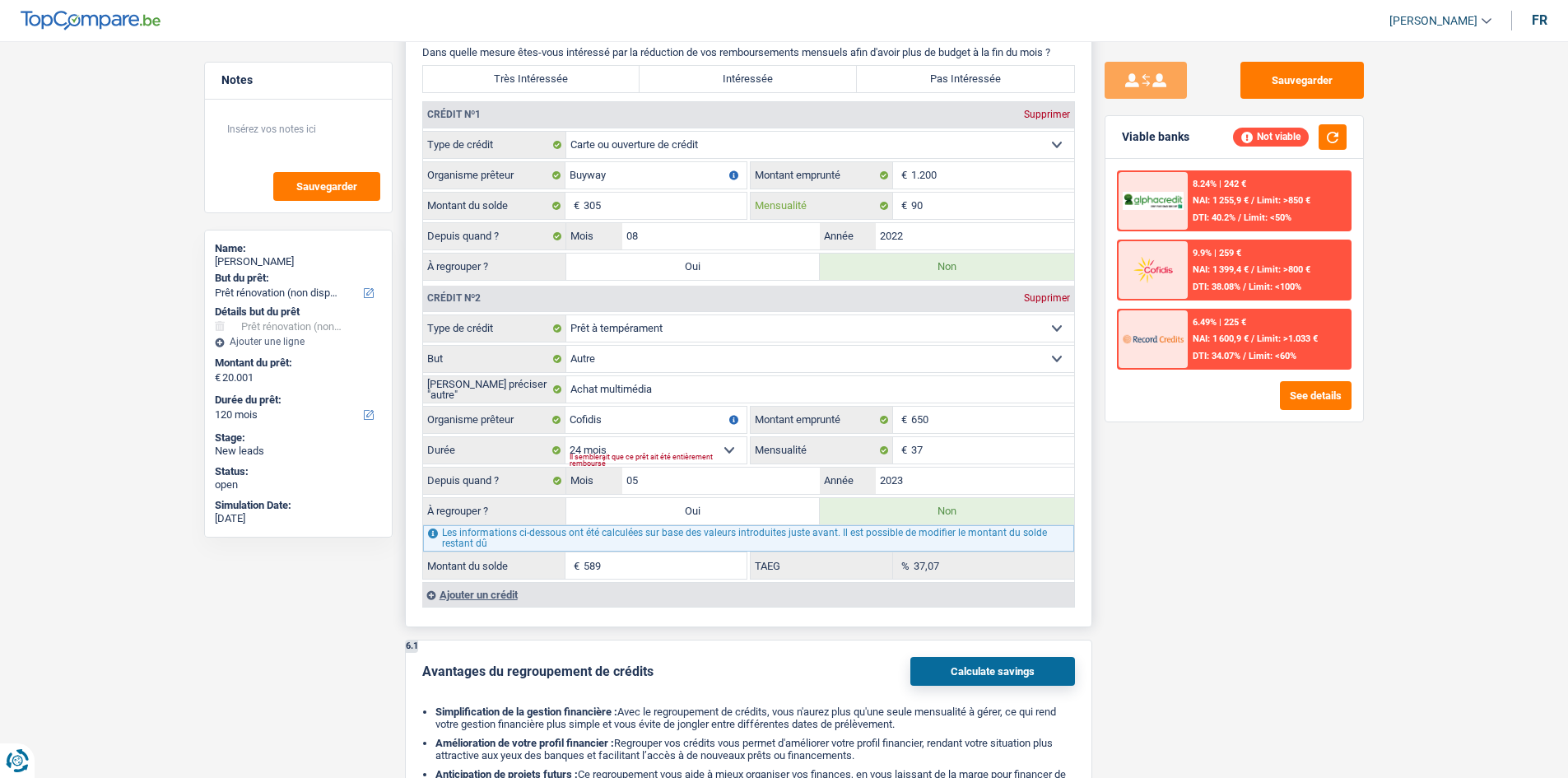 click on "90" at bounding box center [993, 206] 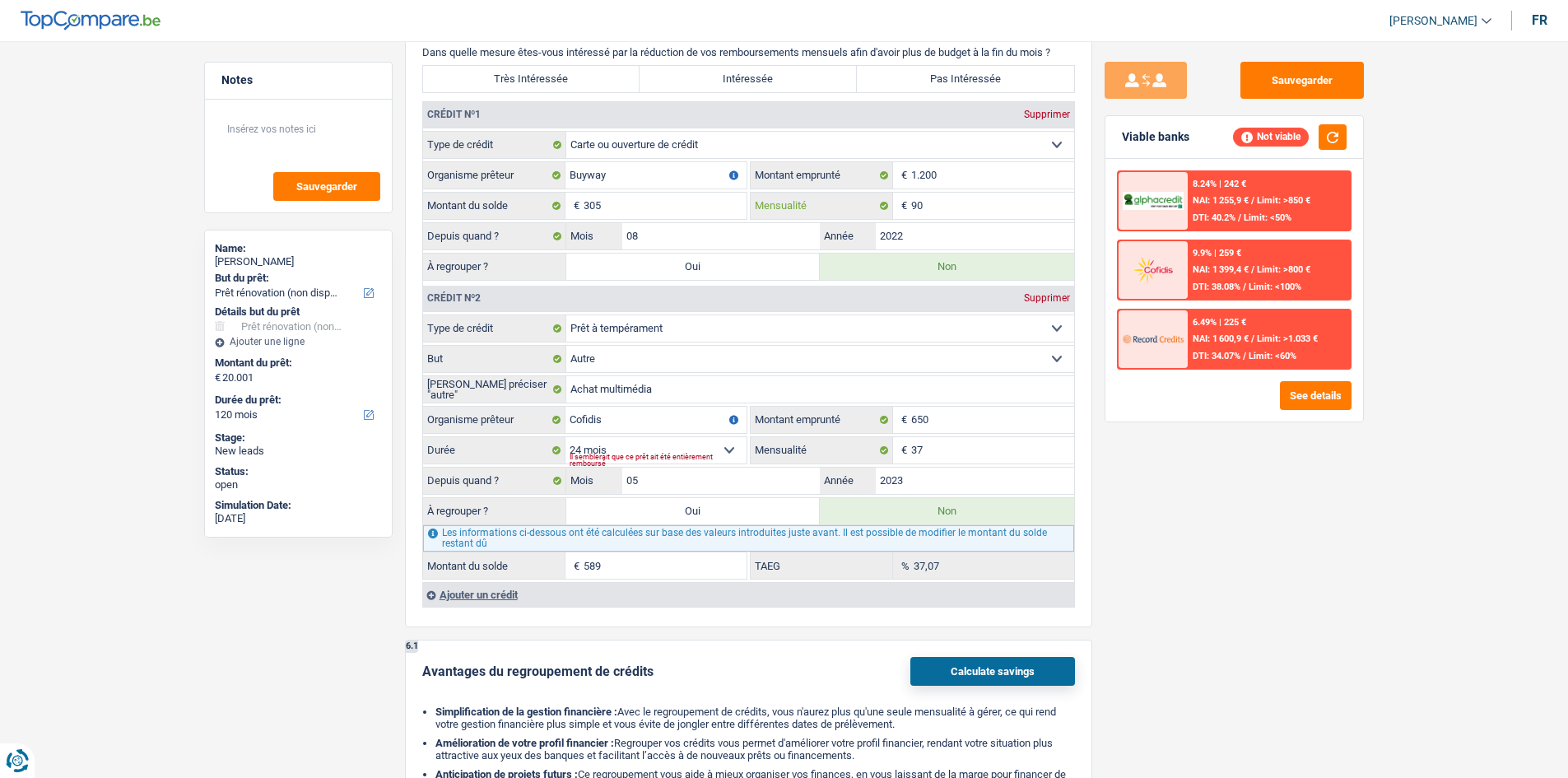 type on "9" 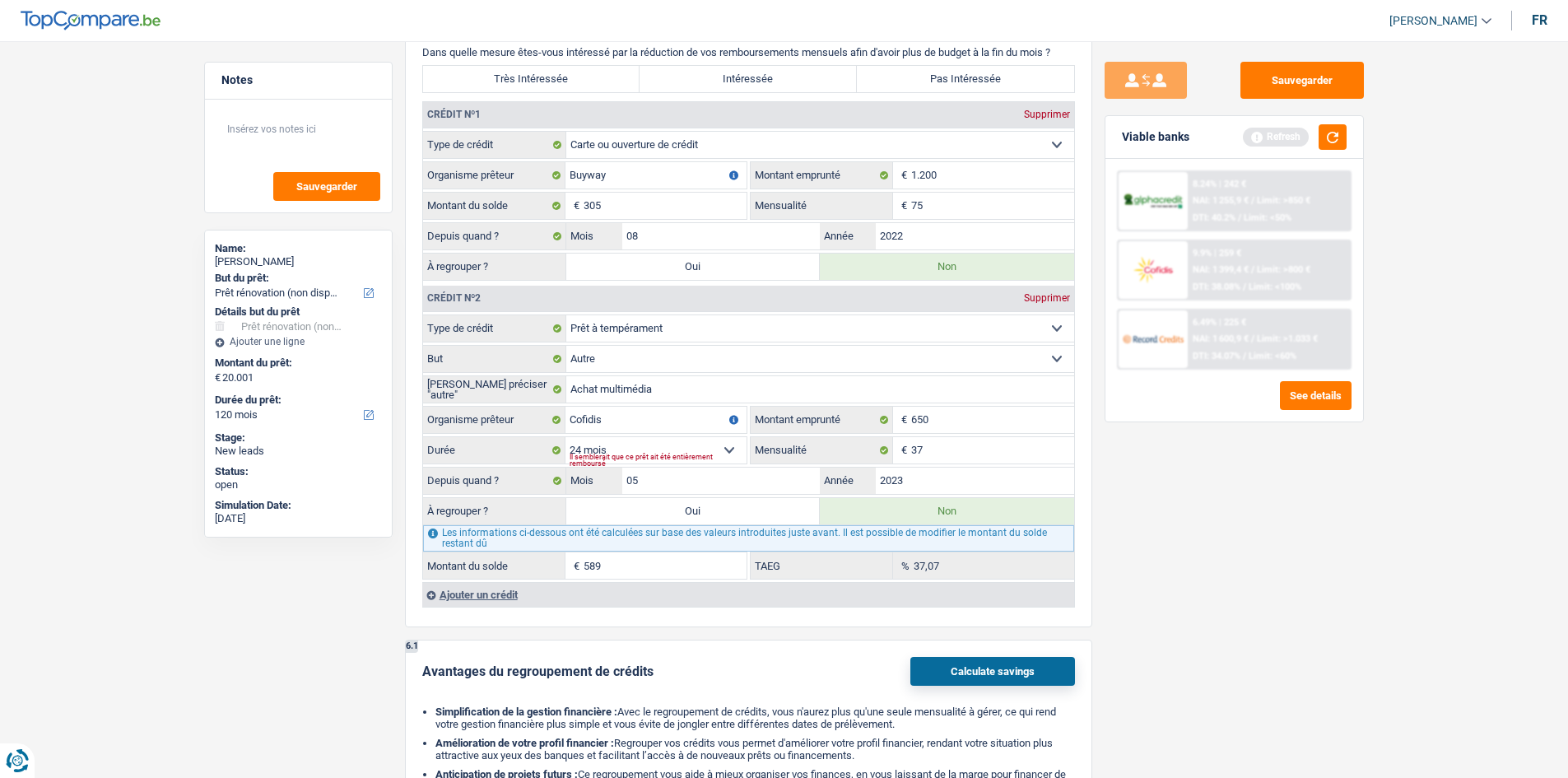 type on "75" 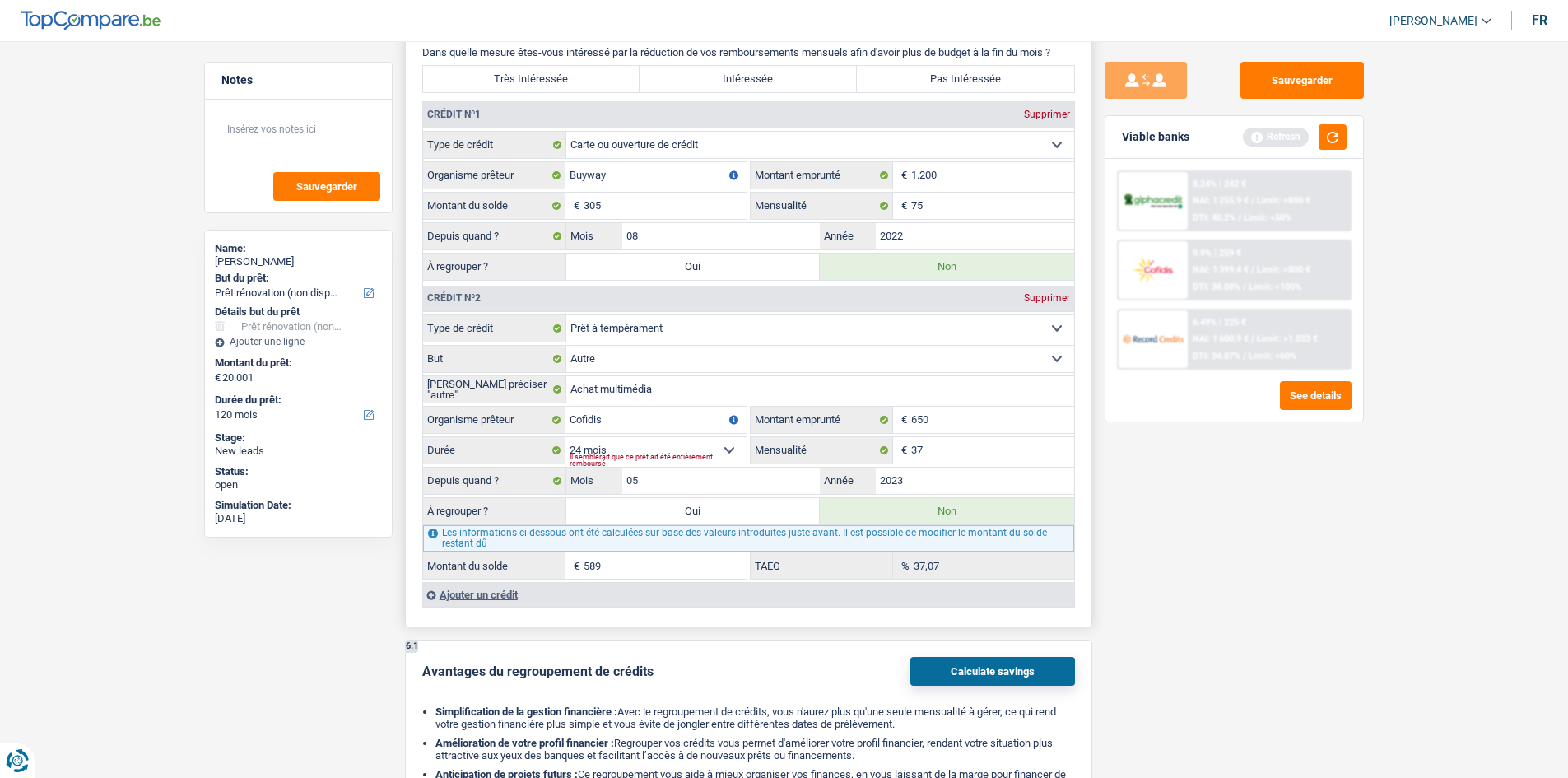 click on "Crédit nº2
Supprimer" at bounding box center [748, 299] 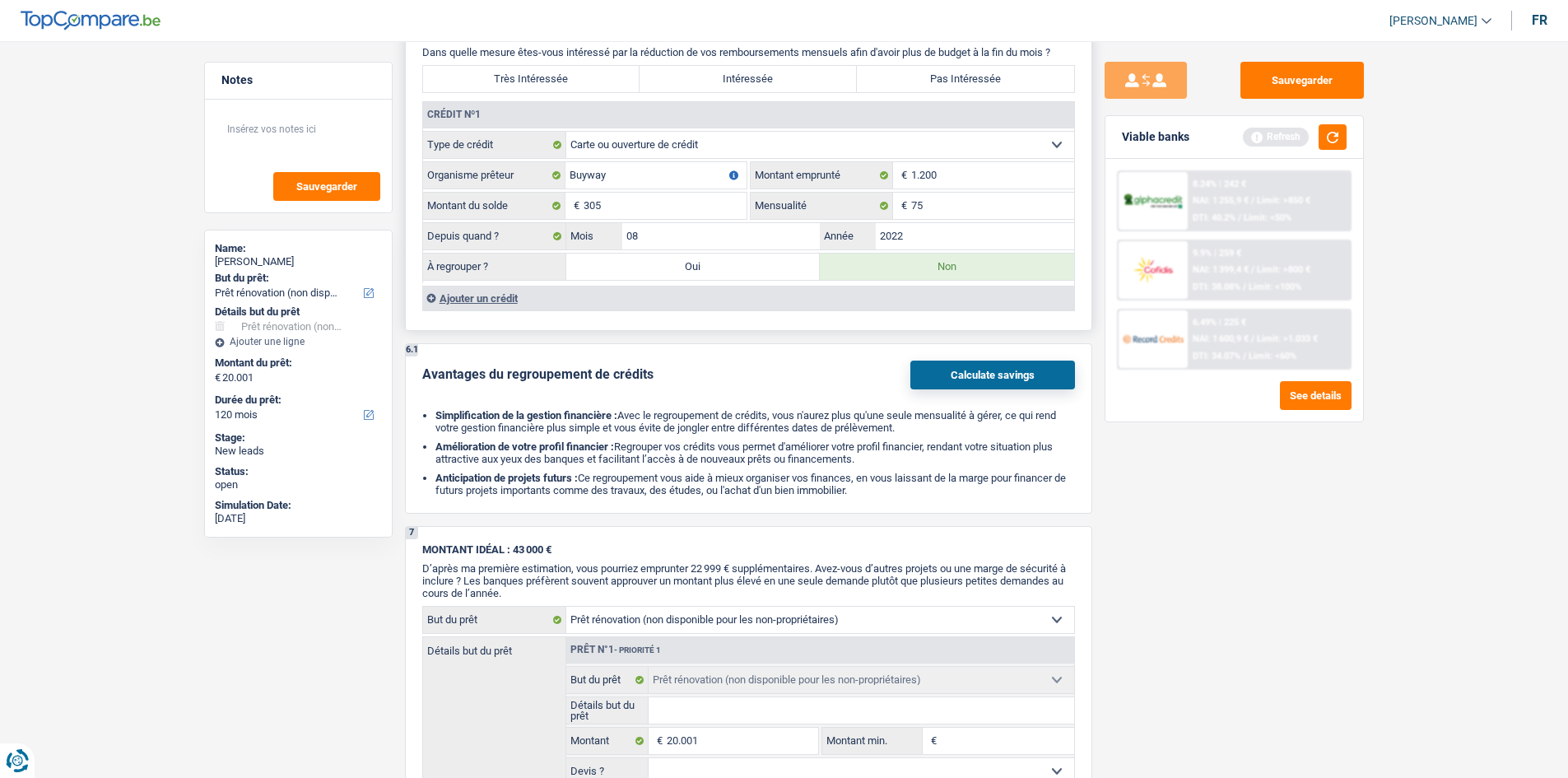 click on "Refresh" at bounding box center (1295, 137) 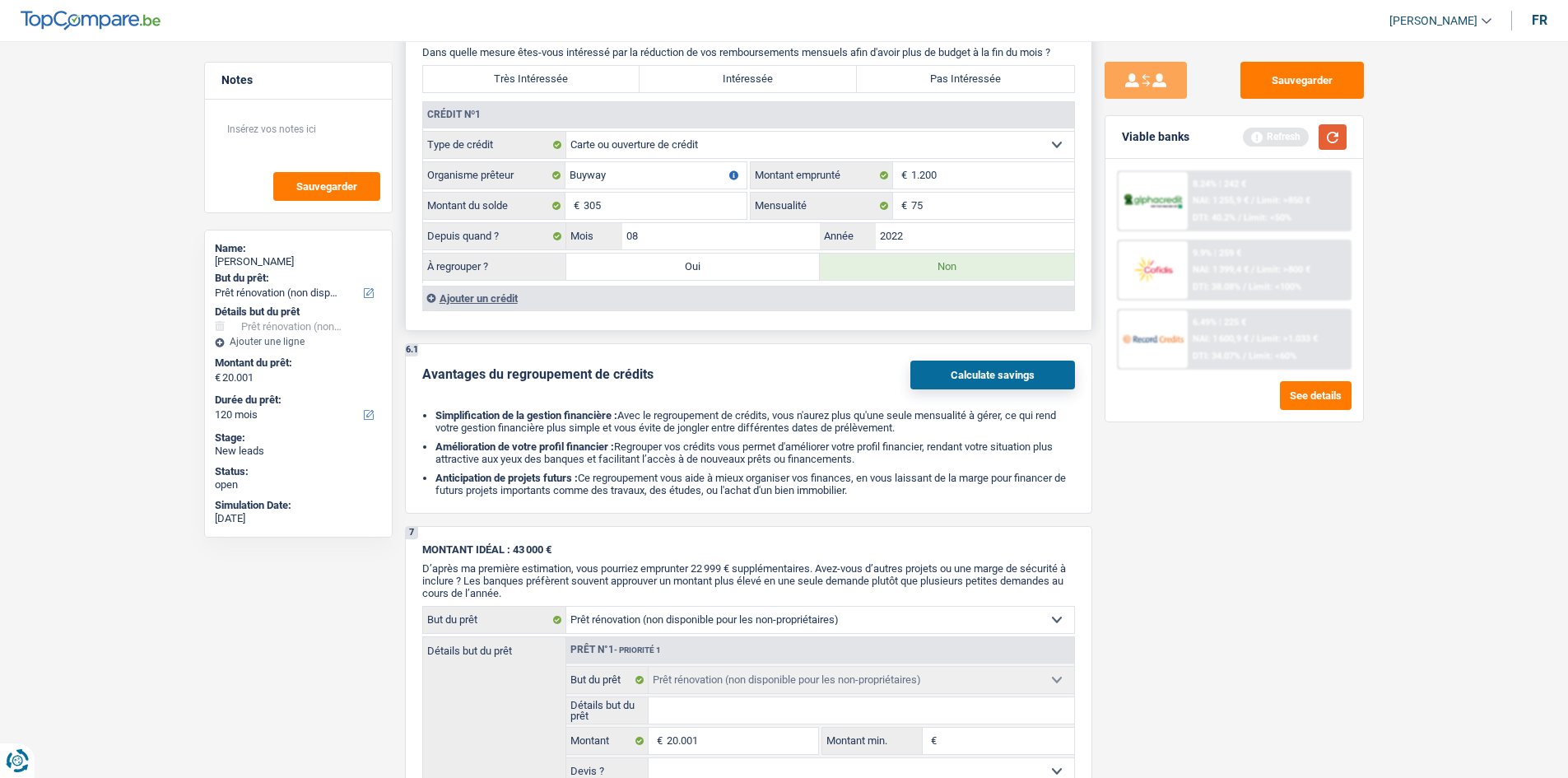 click at bounding box center (1333, 137) 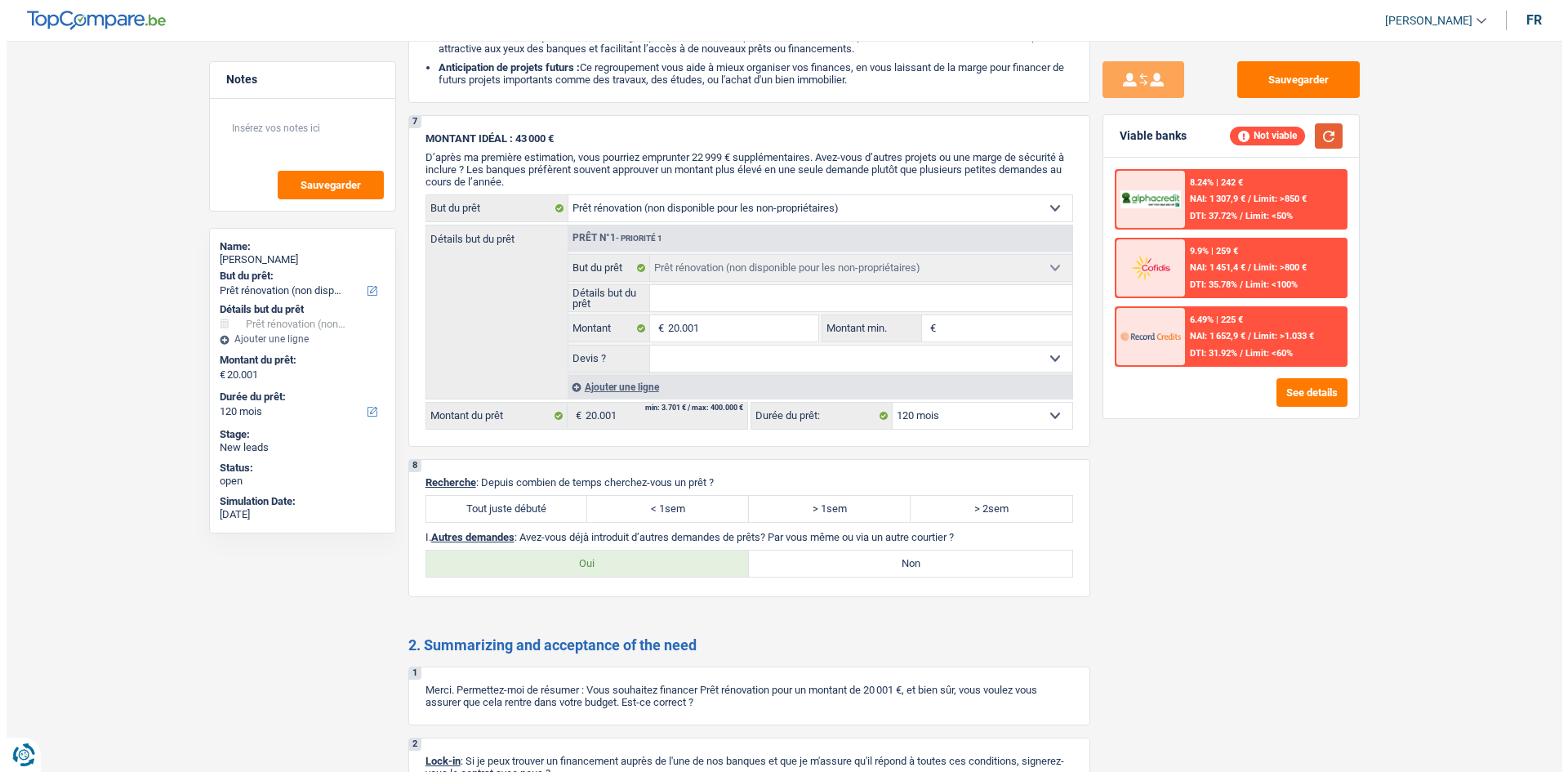 scroll, scrollTop: 1879, scrollLeft: 0, axis: vertical 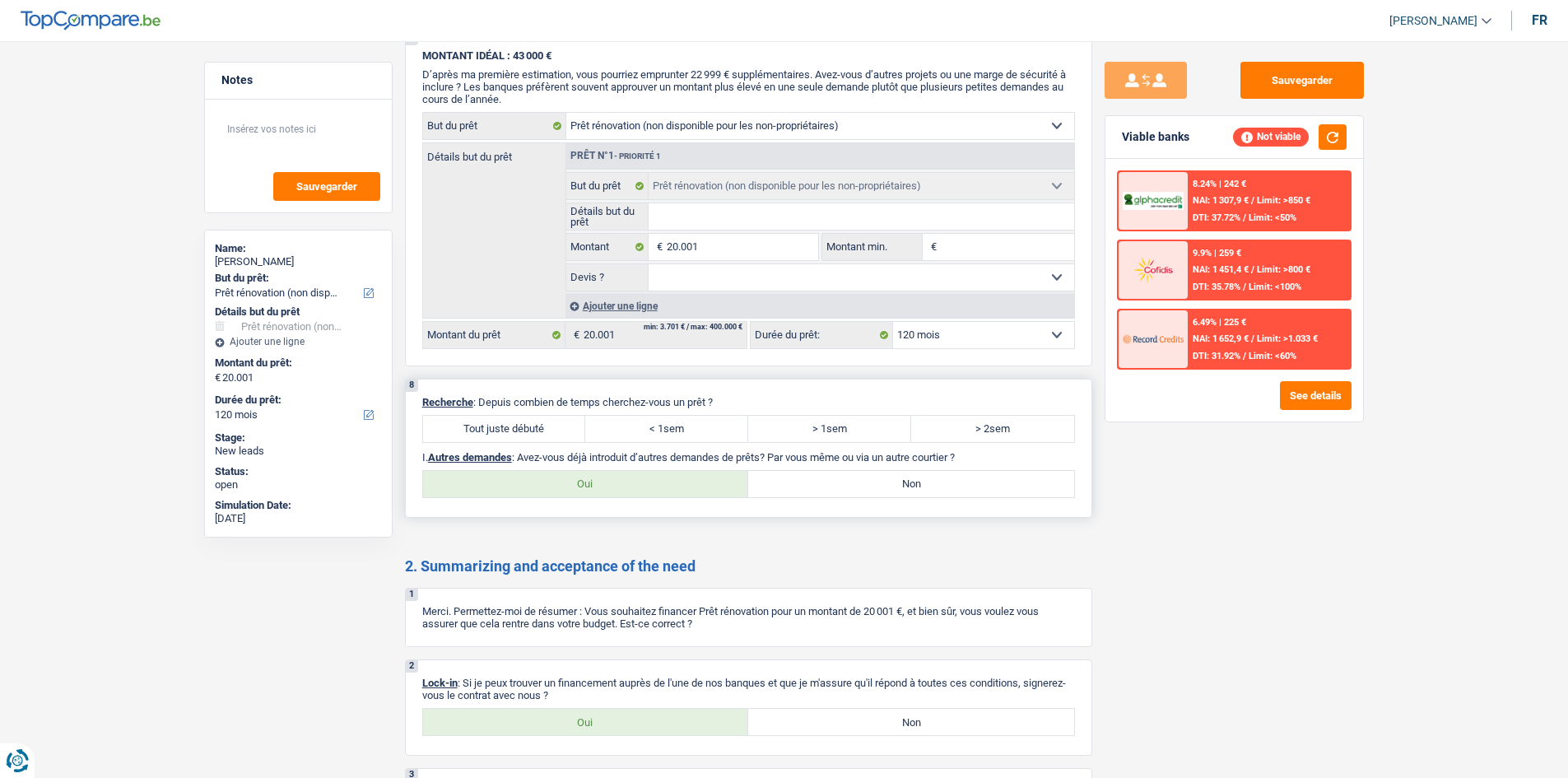 click on "Tout juste débuté" at bounding box center (505, 429) 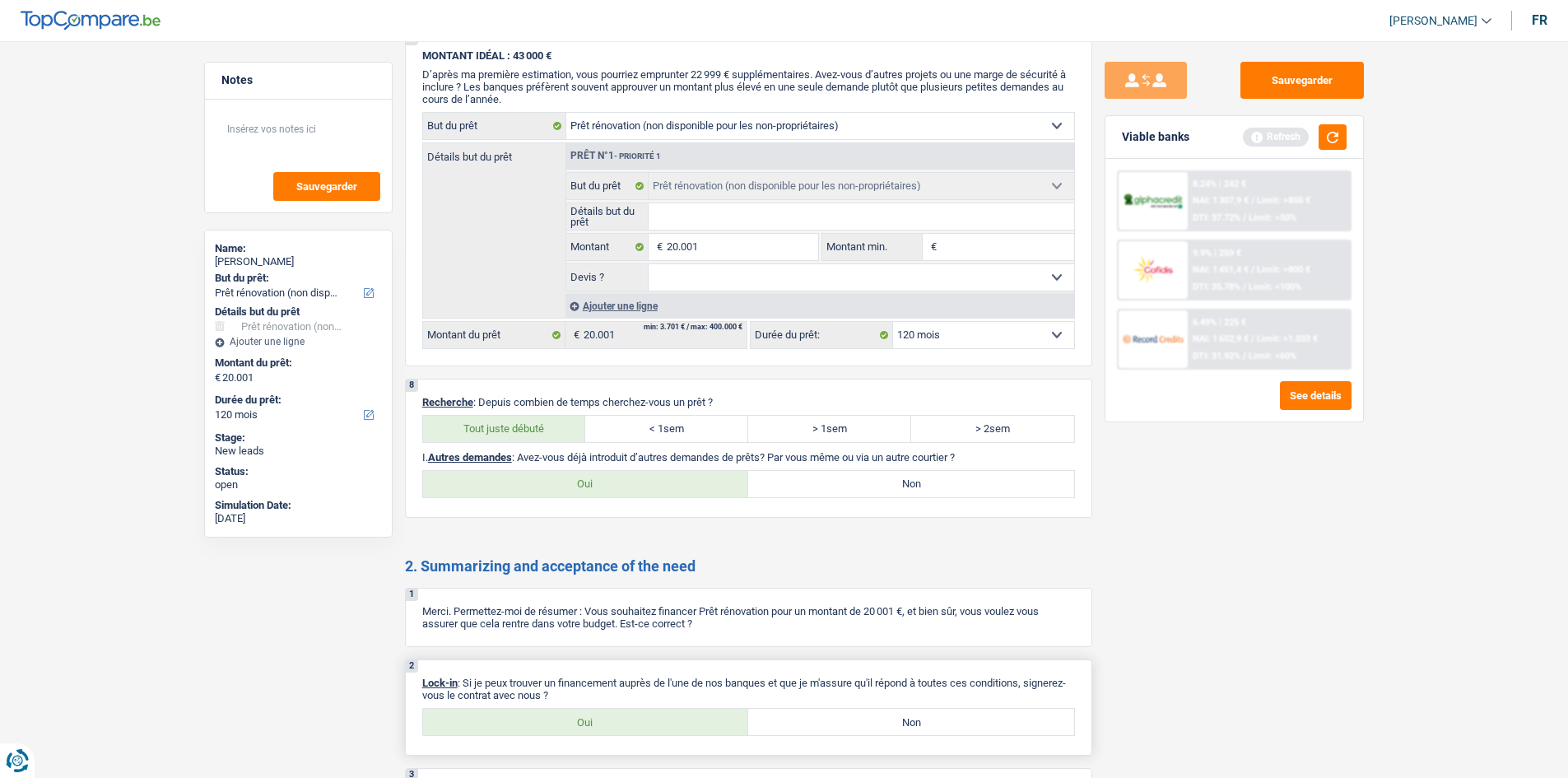 click on "Oui" at bounding box center [586, 722] 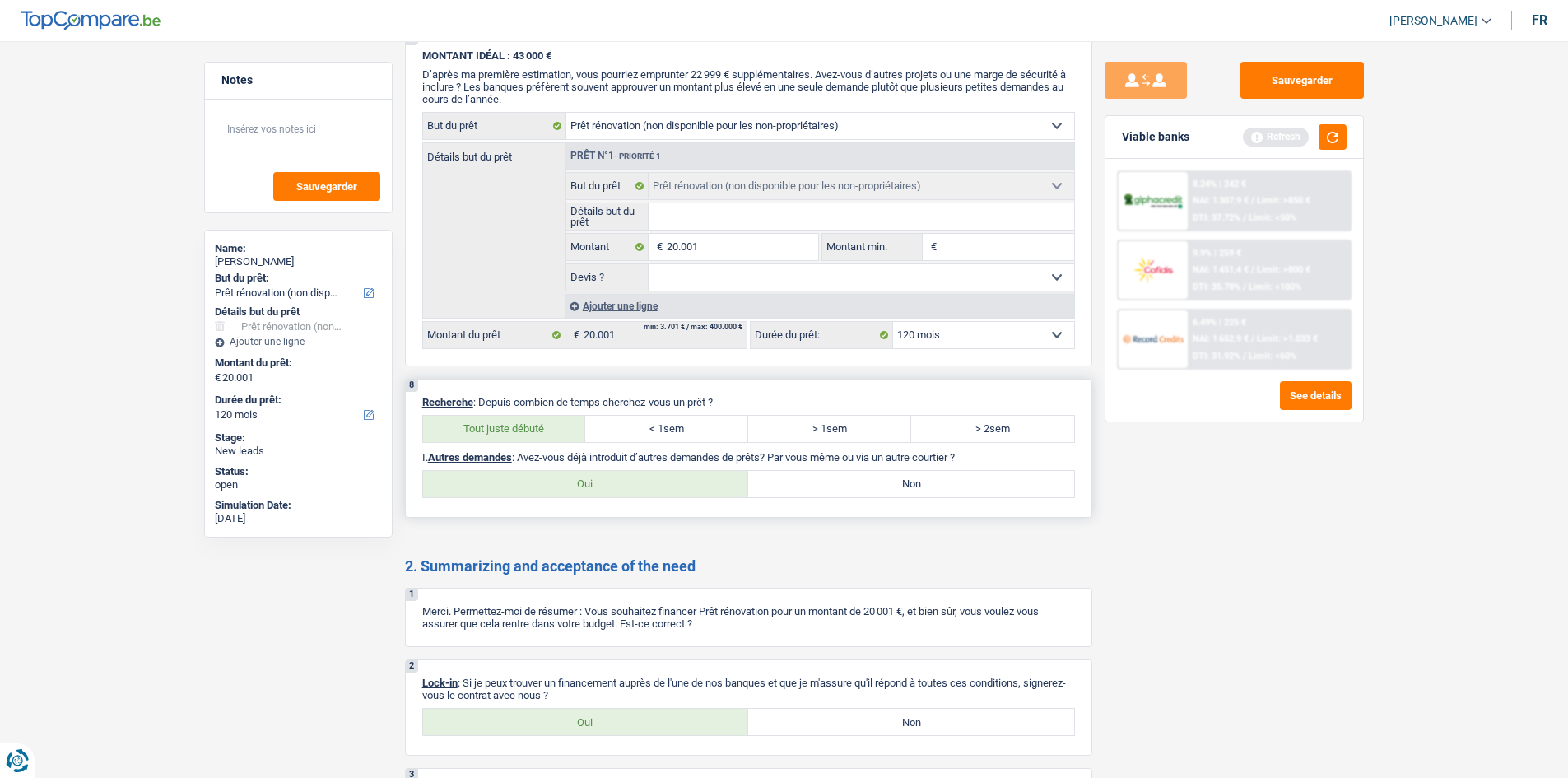 click on "Oui" at bounding box center [586, 484] 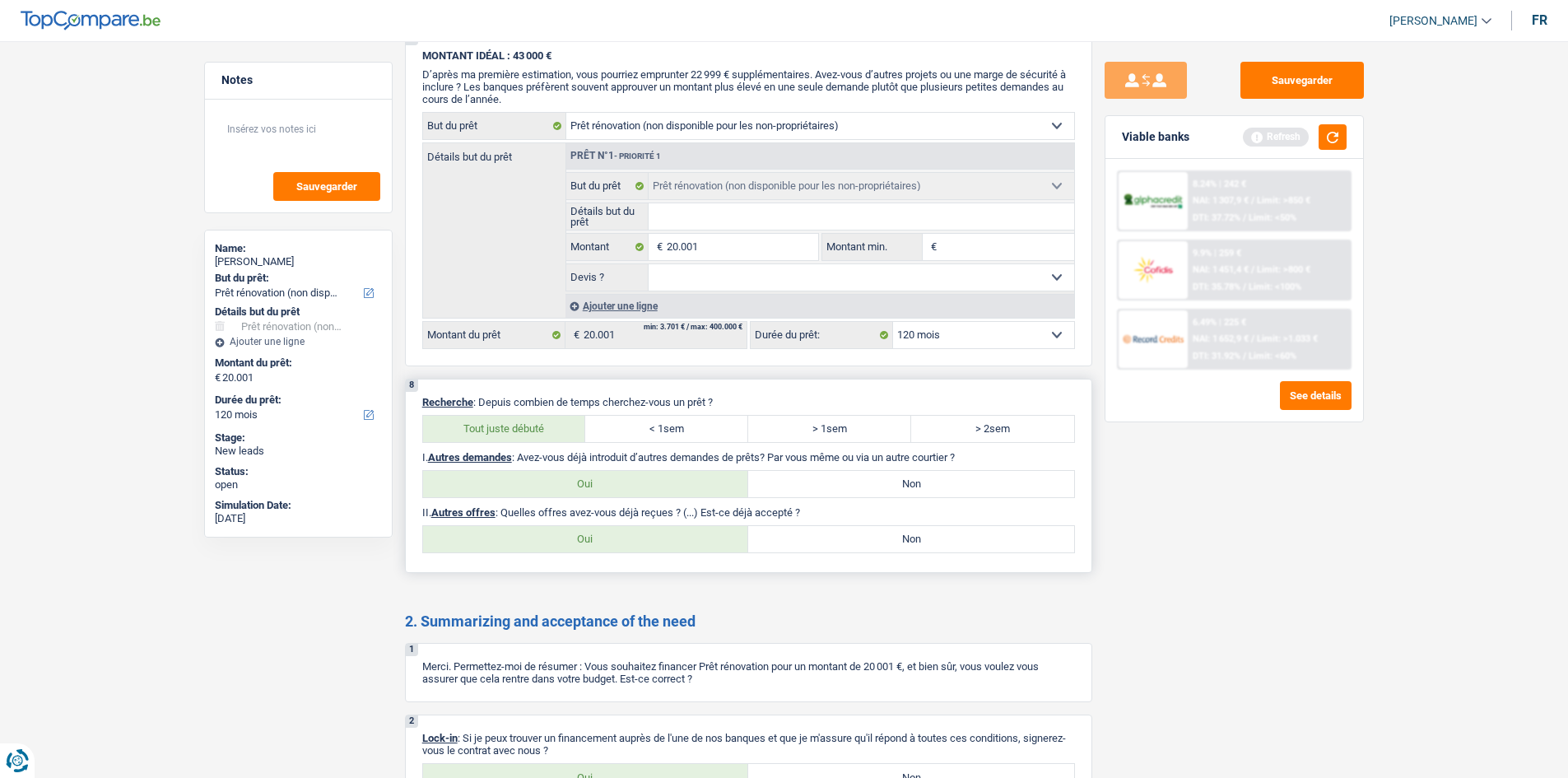 click on "Non" at bounding box center [911, 539] 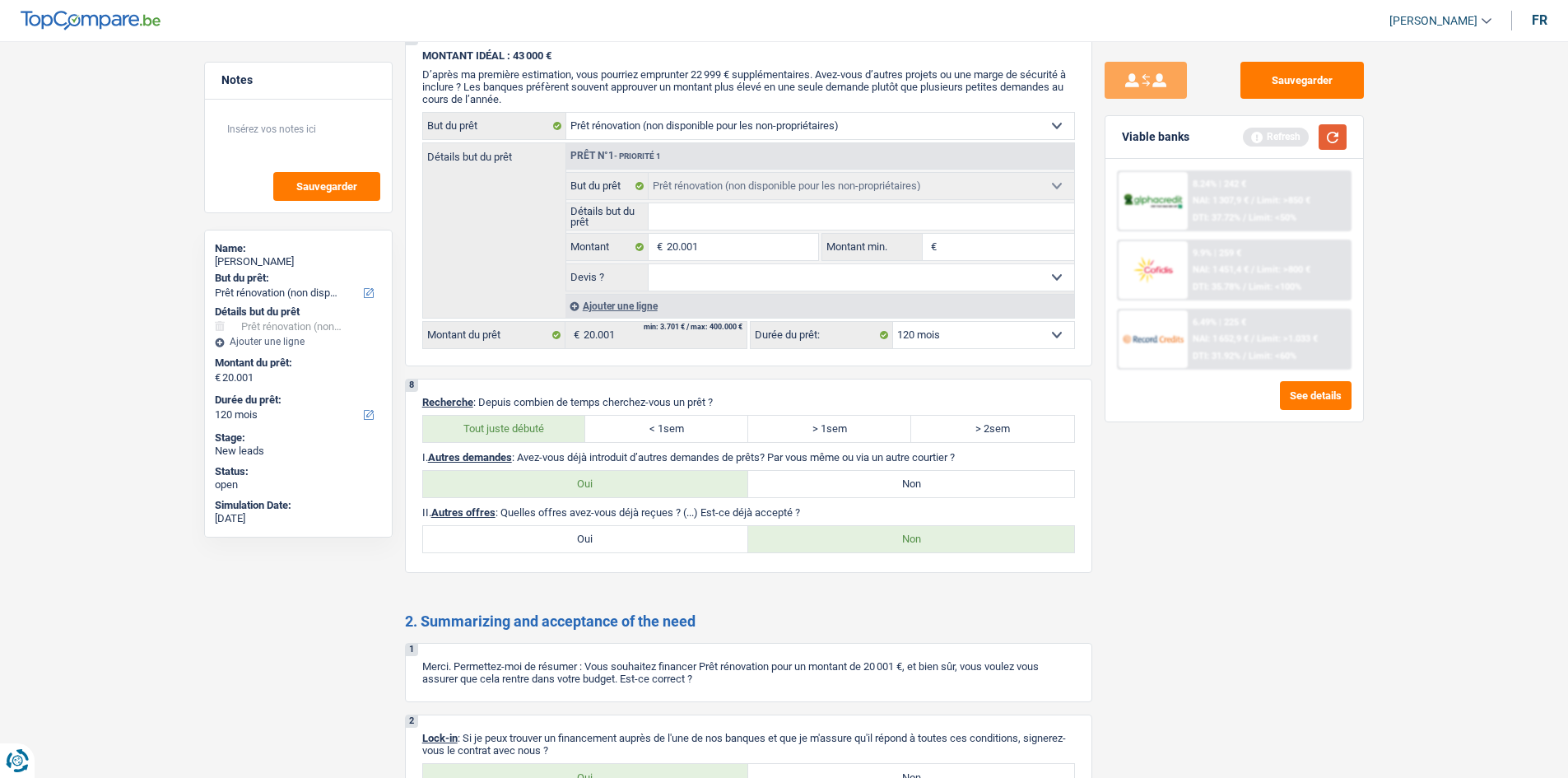 click at bounding box center (1333, 137) 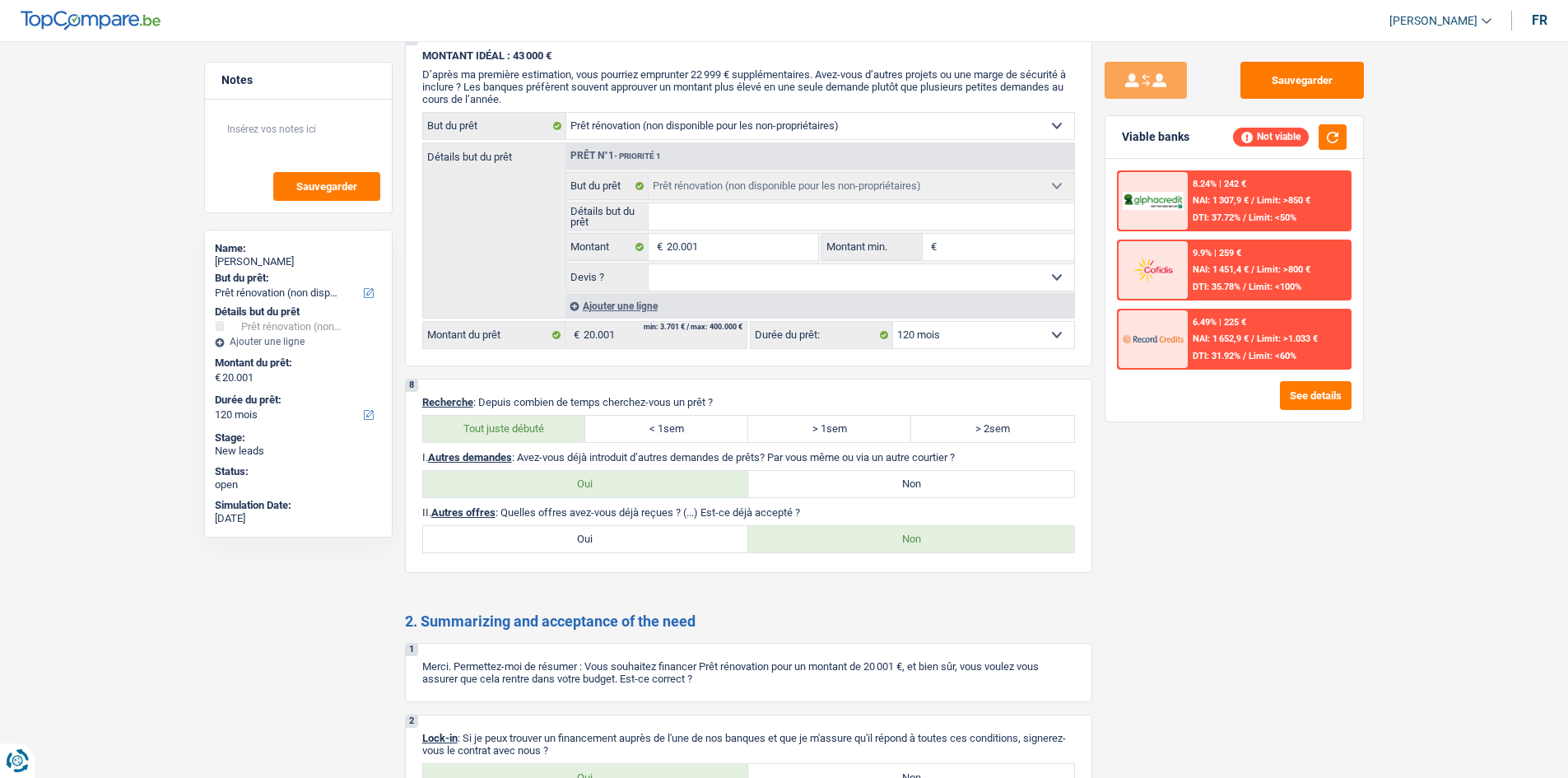 click on "6.49% | 225 €
NAI: 1 652,9 €
/
Limit: >1.033 €
DTI: 31.92%
/
Limit: <60%" at bounding box center [1268, 339] 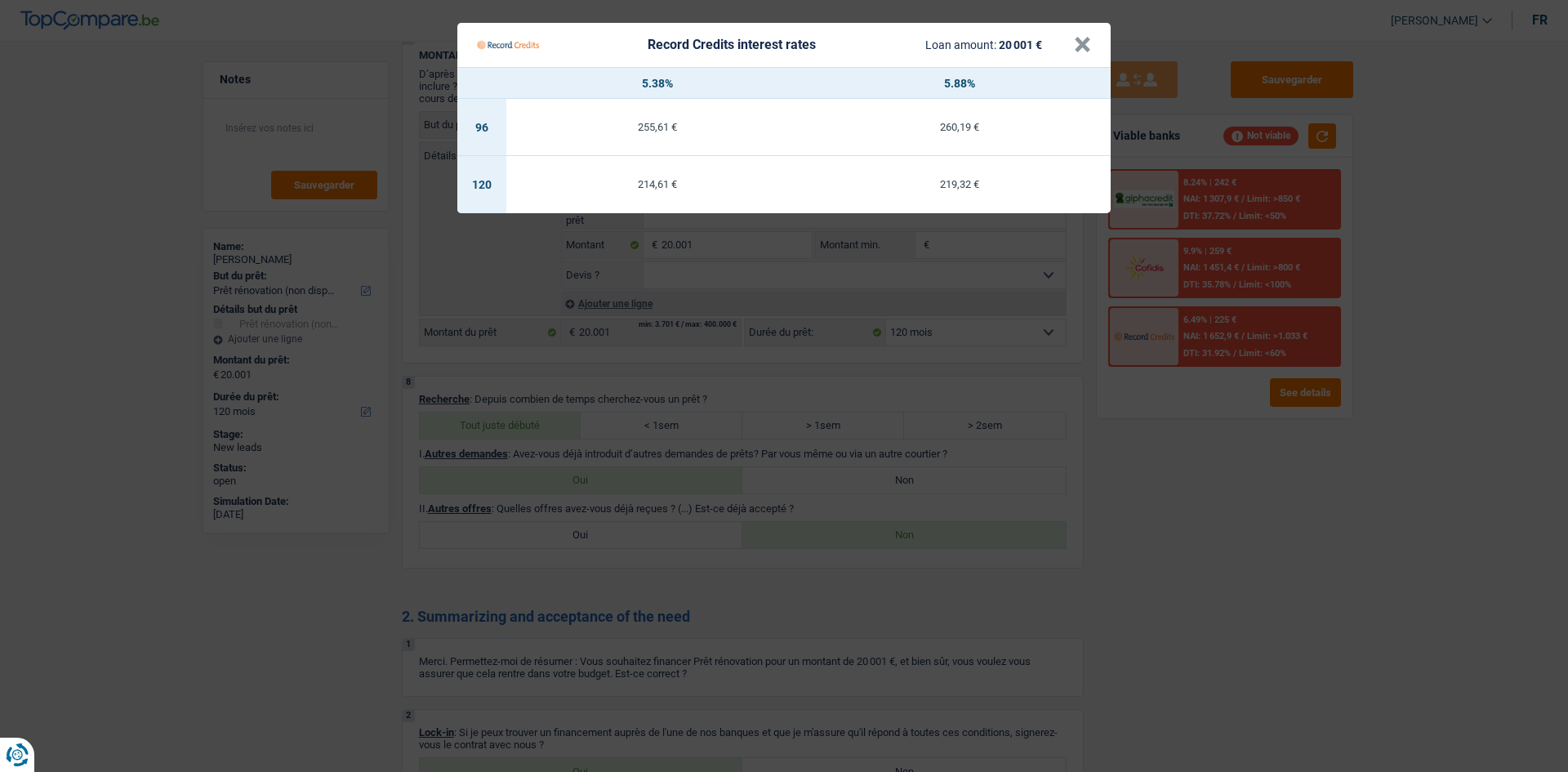 click on "Record Credits interest rates
Loan amount:
20 001 €
×
5.38%
5.88%
96
255,61 €
260,19 €
120
214,61 €
219,32 €" at bounding box center (784, 386) 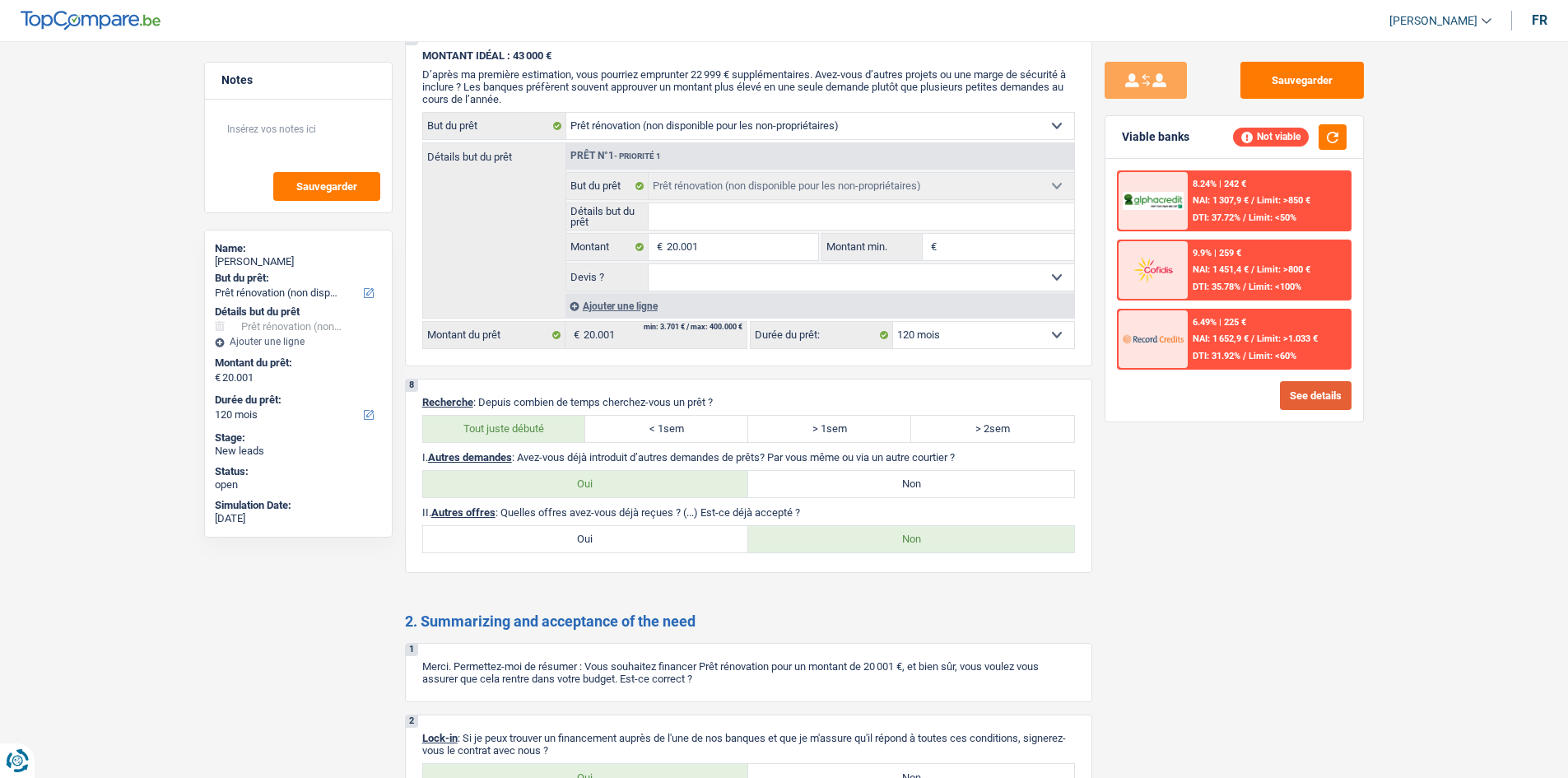 click on "See details" at bounding box center (1315, 395) 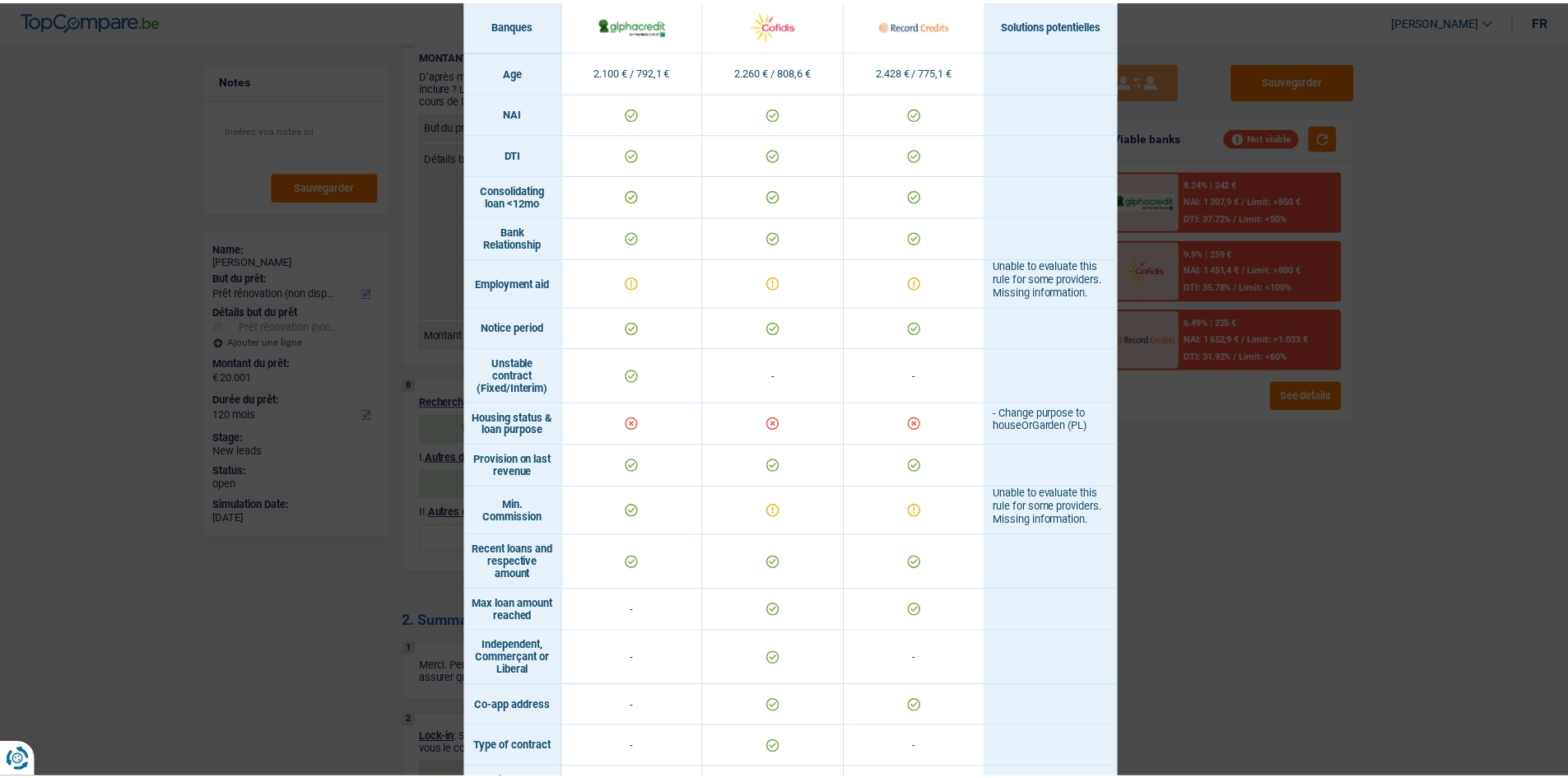 scroll, scrollTop: 763, scrollLeft: 0, axis: vertical 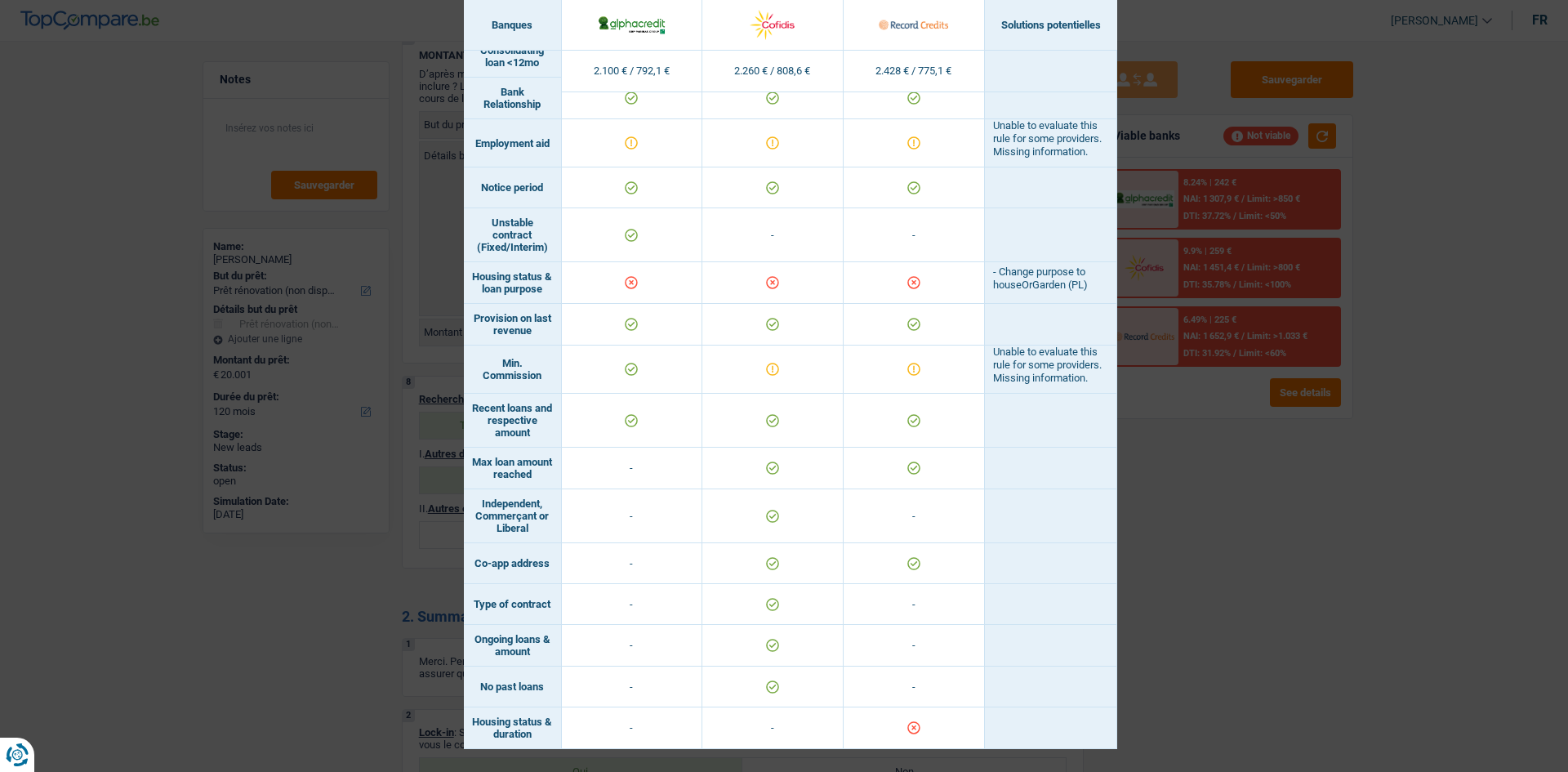 drag, startPoint x: 1234, startPoint y: 488, endPoint x: 1230, endPoint y: 480, distance: 8.94427 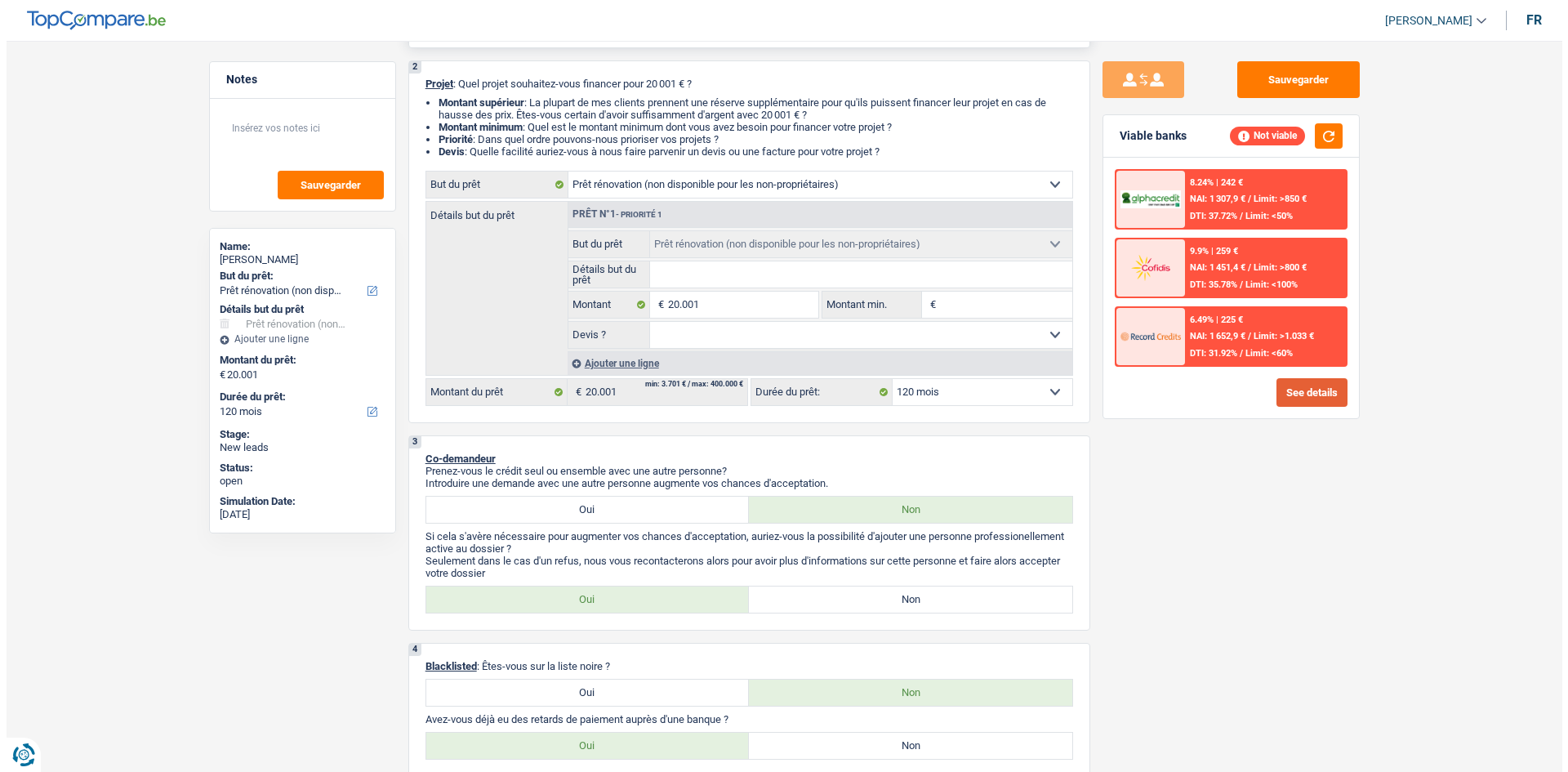 scroll, scrollTop: 0, scrollLeft: 0, axis: both 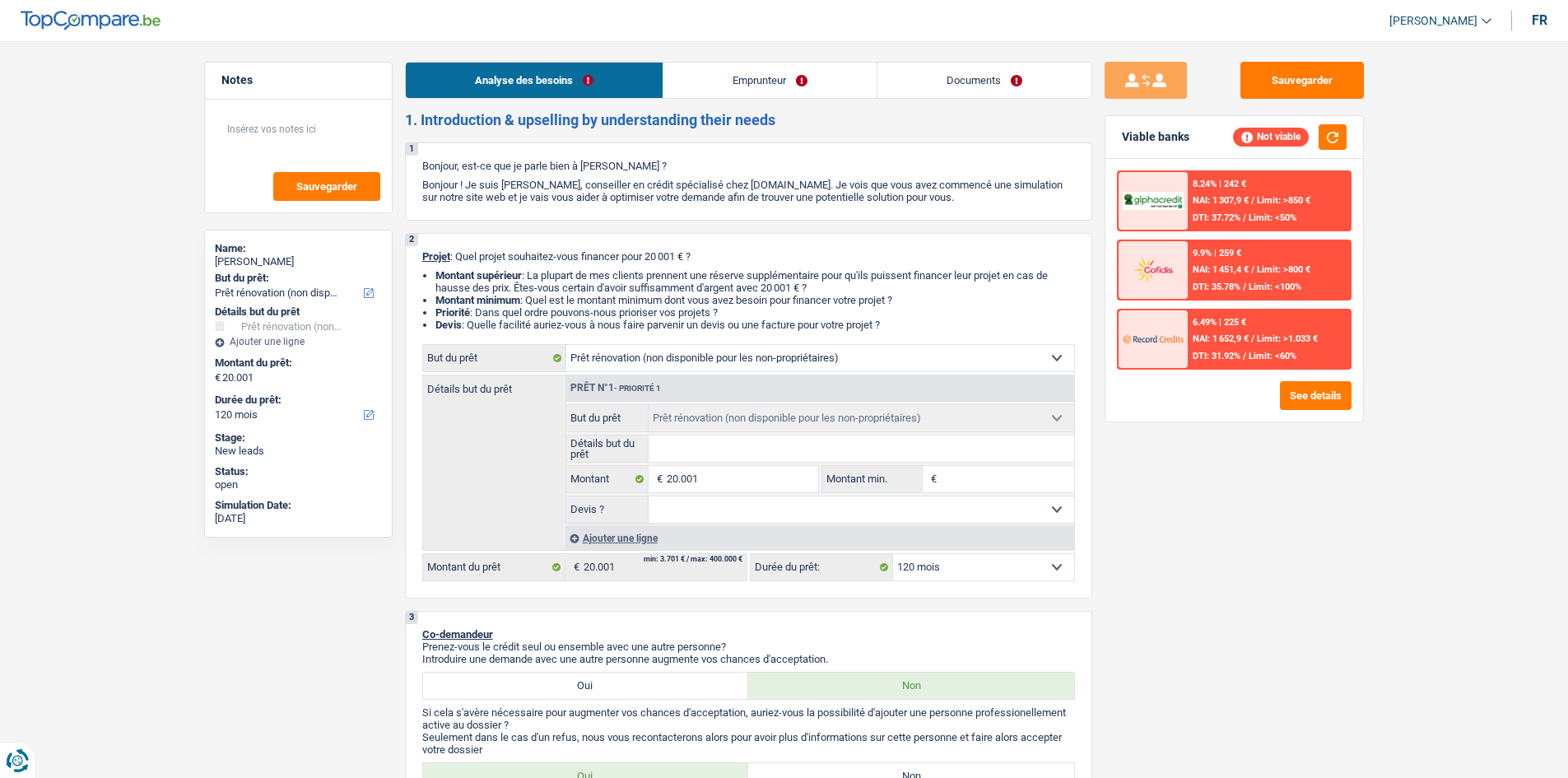 click on "Emprunteur" at bounding box center (770, 80) 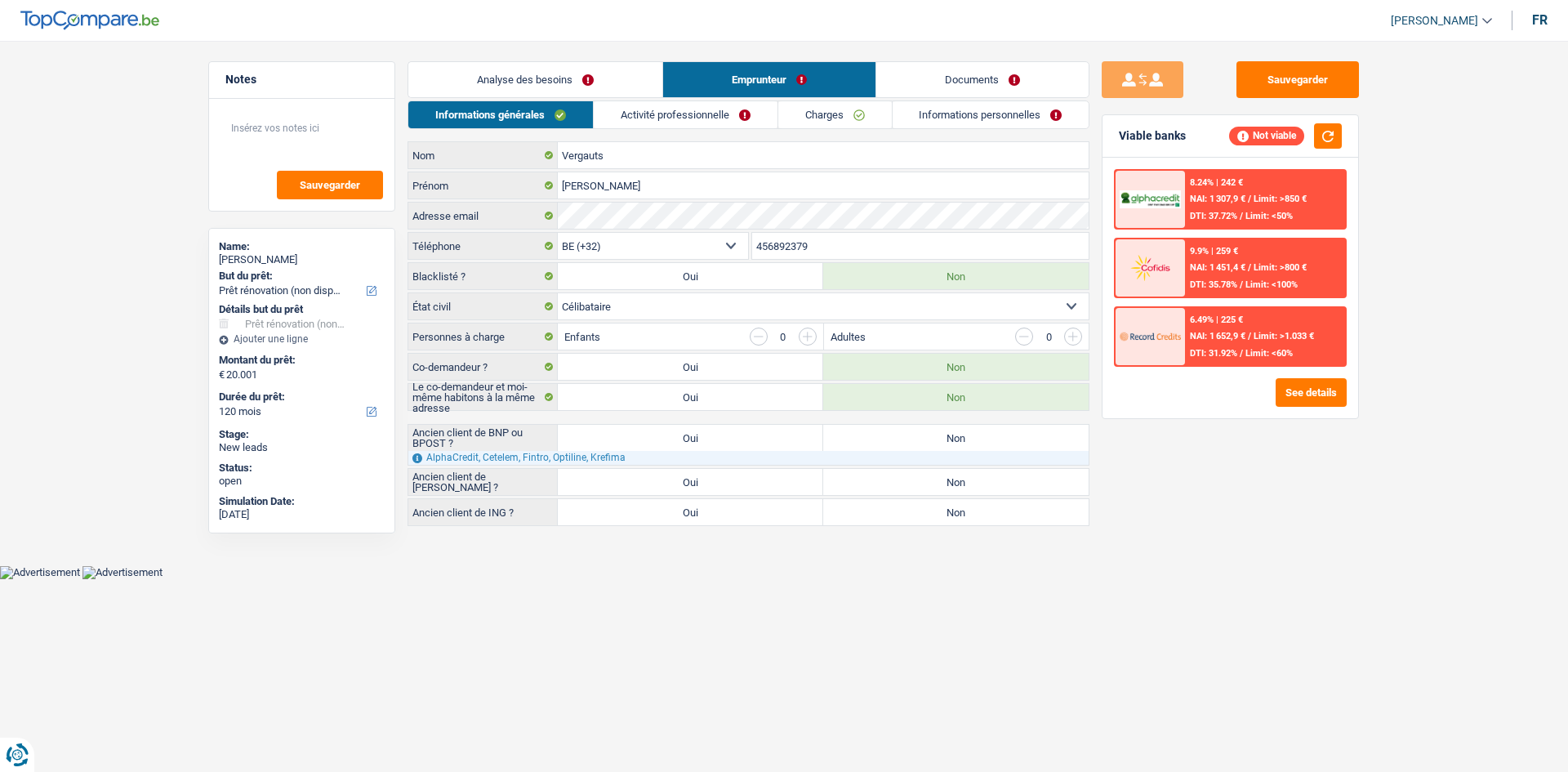 click on "Informations personnelles" at bounding box center [991, 114] 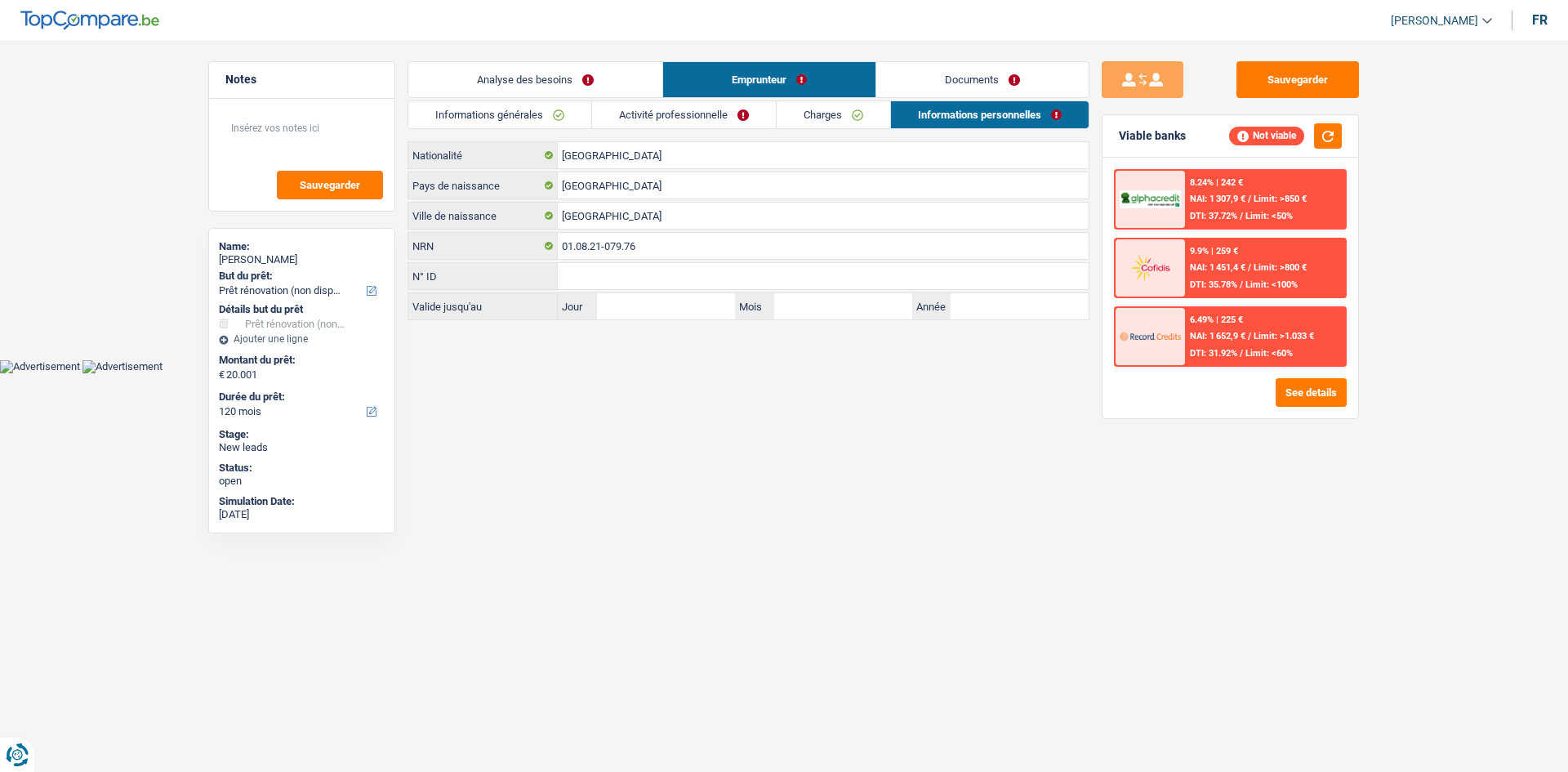 click on "Charges" at bounding box center (833, 114) 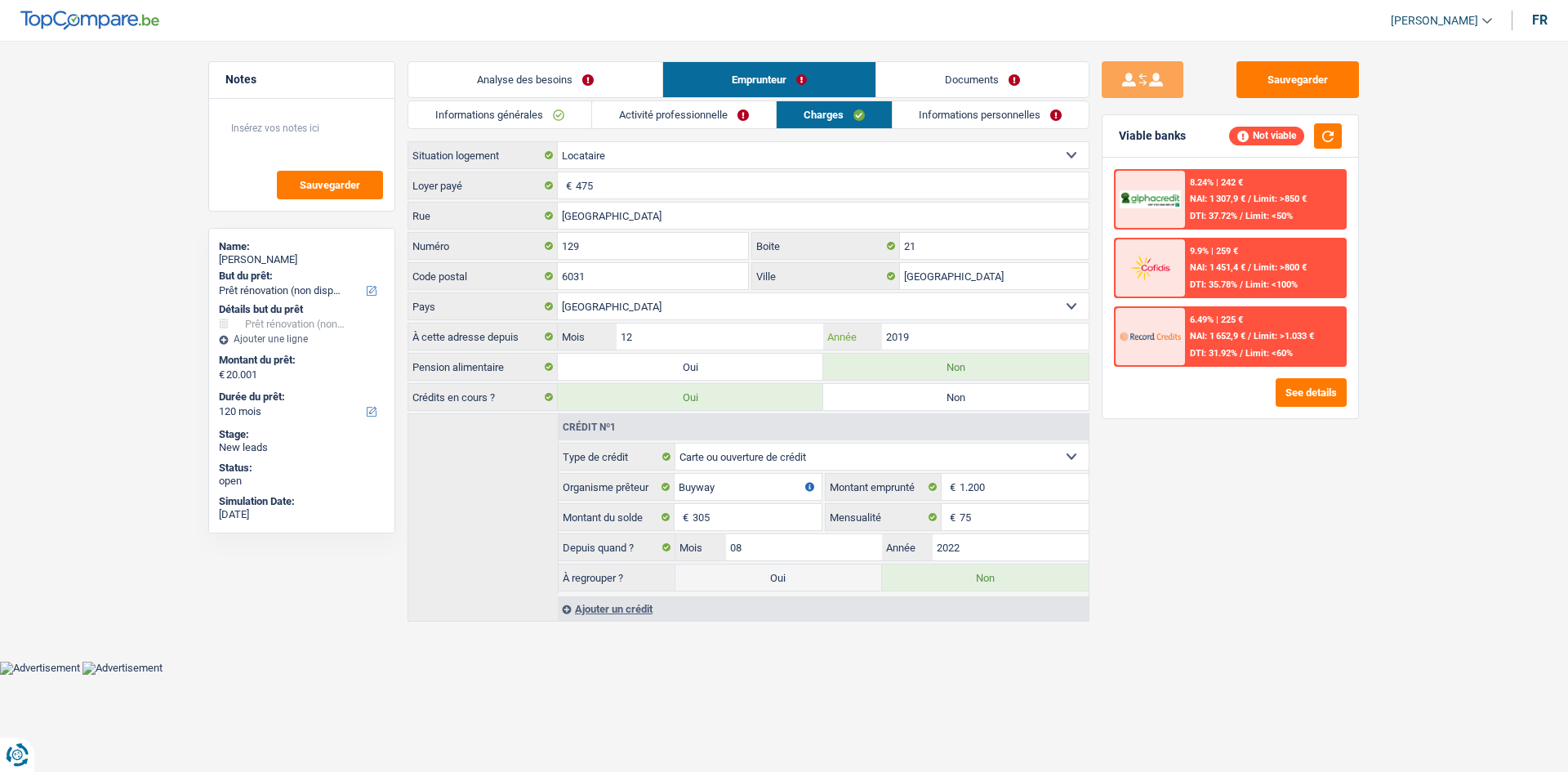 click on "2019" at bounding box center (985, 337) 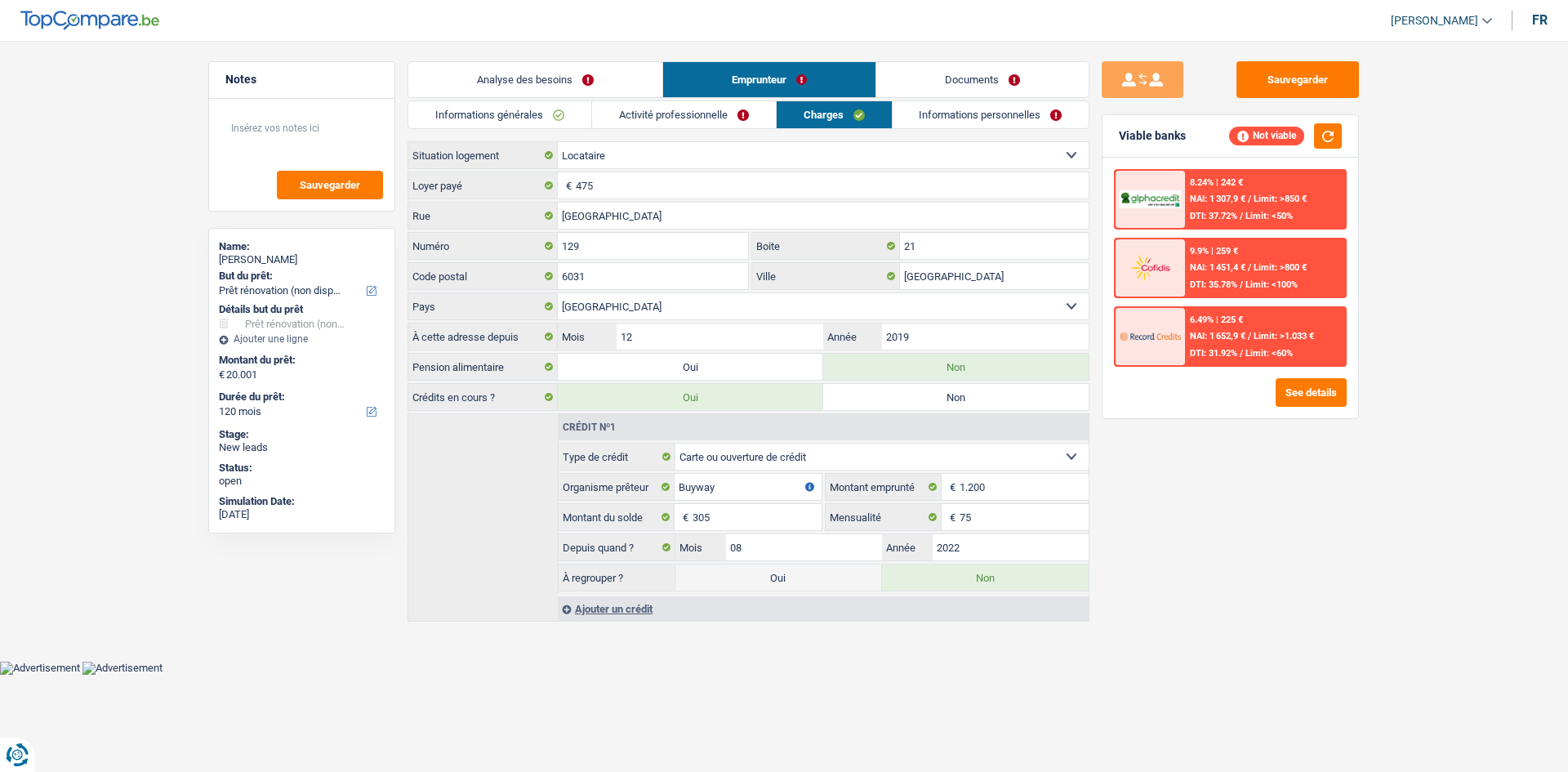click on "Informations personnelles" at bounding box center [991, 114] 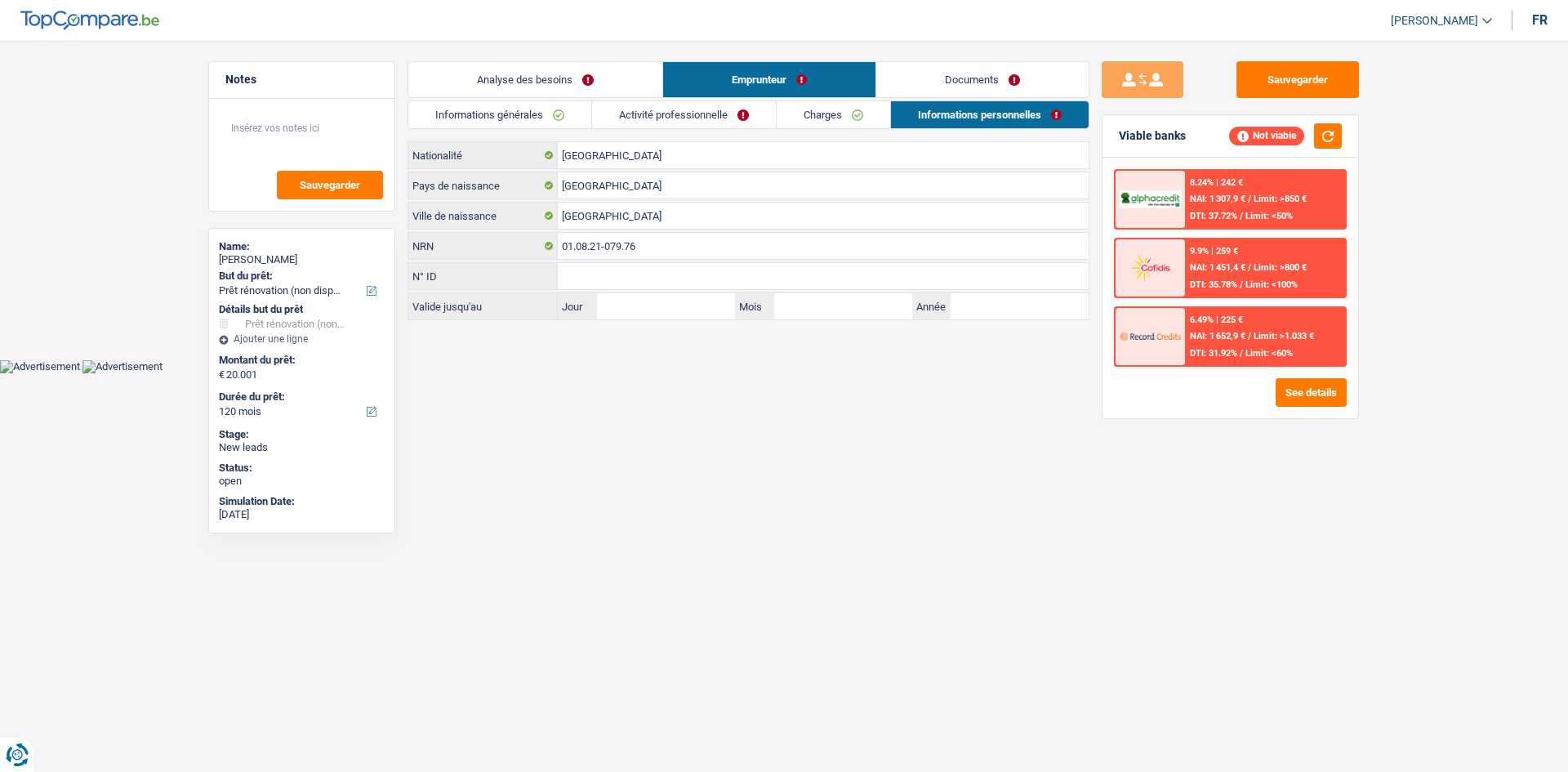 click on "Activité professionnelle" at bounding box center [684, 114] 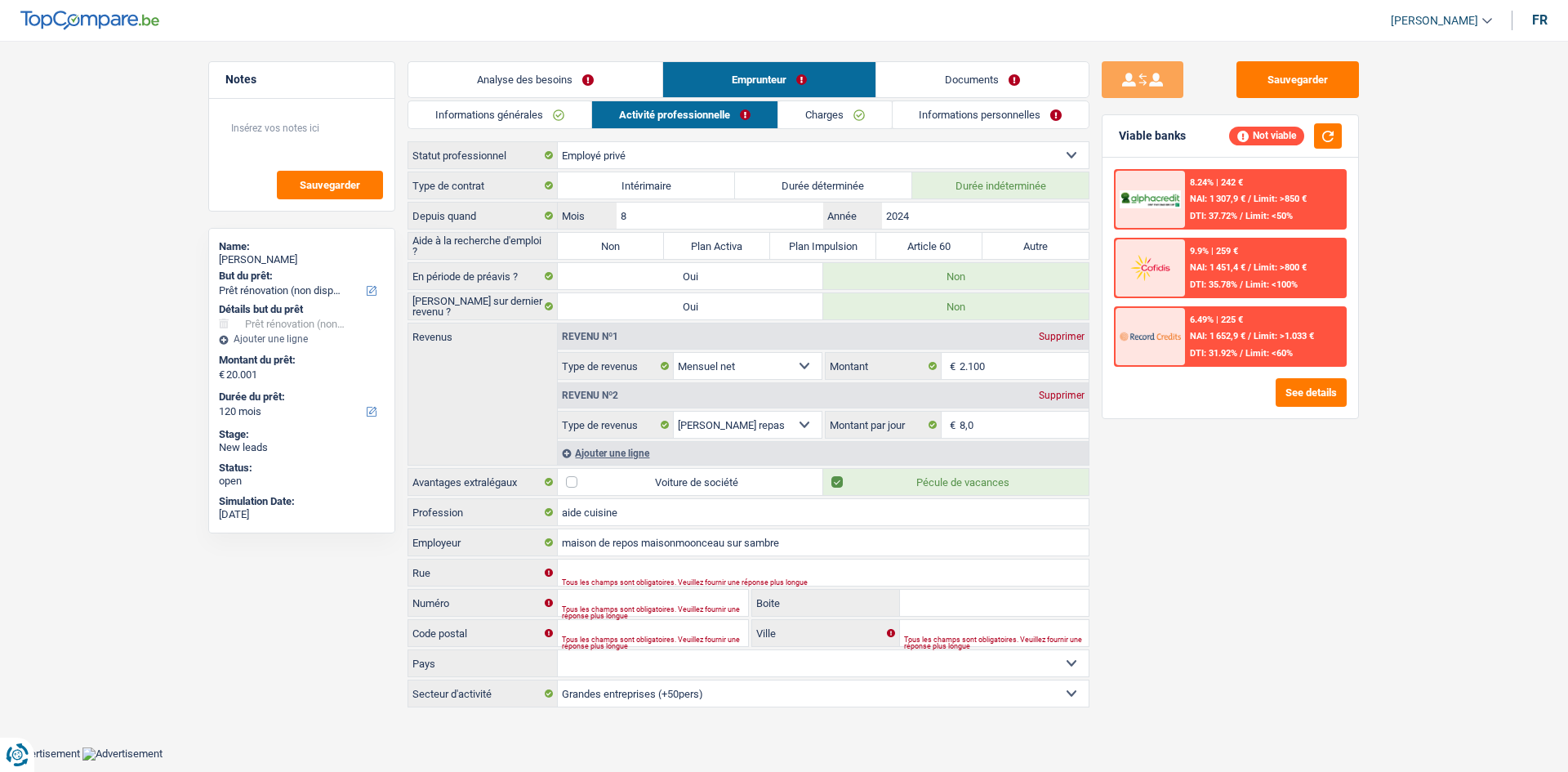 click on "Notes
Sauvegarder
Name:   [PERSON_NAME]   But du prêt: Confort maison: meubles, textile, peinture, électroménager, outillage non-professionnel Hifi, multimédia, gsm, ordinateur Aménagement: frais d'installation, déménagement Evénement familial: naissance, mariage, divorce, communion, décès Frais médicaux Frais d'études Frais permis de conduire Loisirs: voyage, sport, musique Rafraîchissement: petits travaux maison et jardin Frais judiciaires Réparation voiture Prêt rénovation (non disponible pour les non-propriétaires) Prêt énergie (non disponible pour les non-propriétaires) Prêt voiture Taxes, impôts non professionnels Rénovation bien à l'étranger Dettes familiales Assurance Autre
Sélectionner une option
Détails but du prêt
Confort maison: meubles, textile, peinture, électroménager, outillage non-professionnel Hifi, multimédia, gsm, ordinateur" at bounding box center [784, 386] 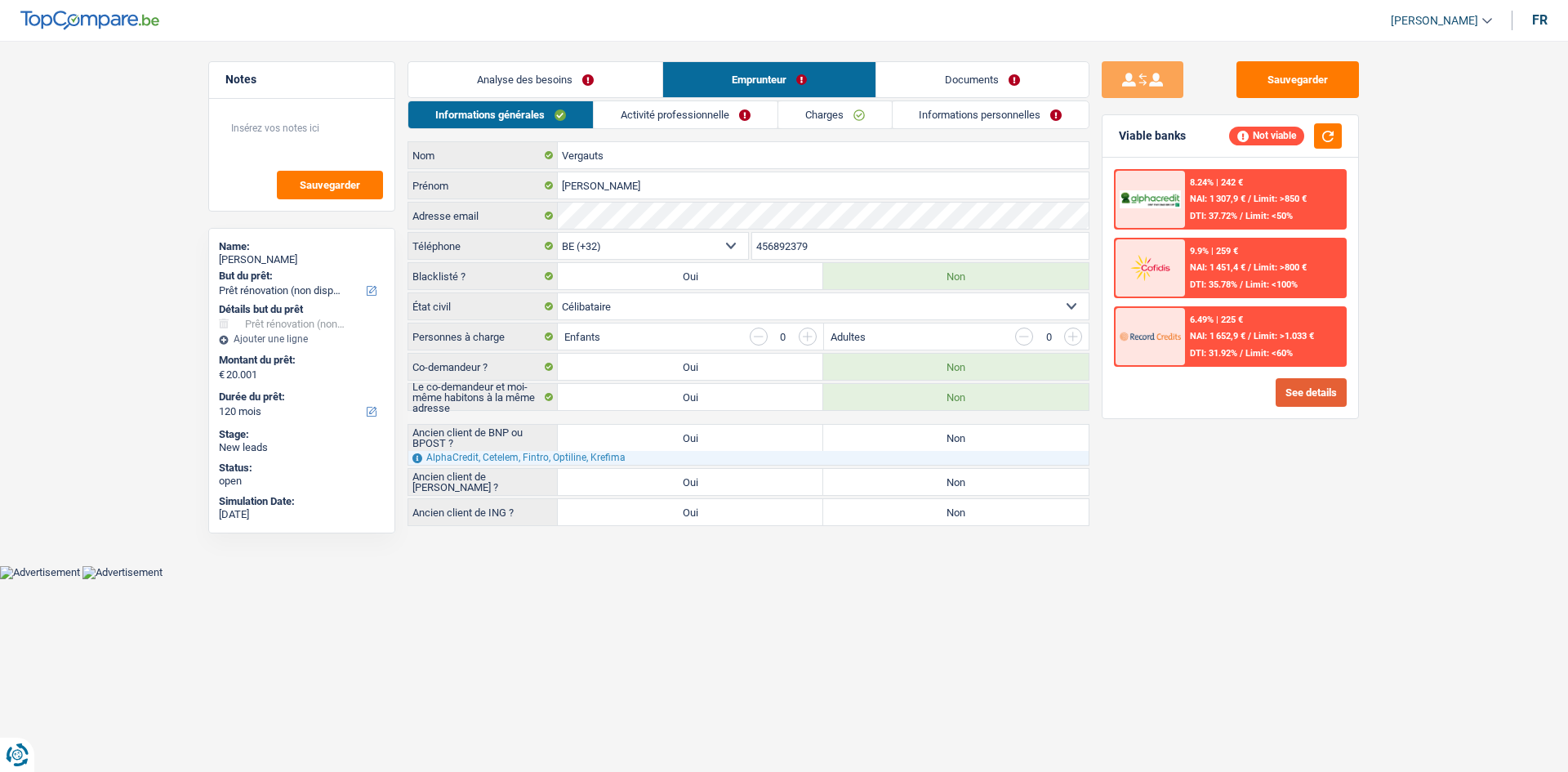 click on "See details" at bounding box center [1311, 392] 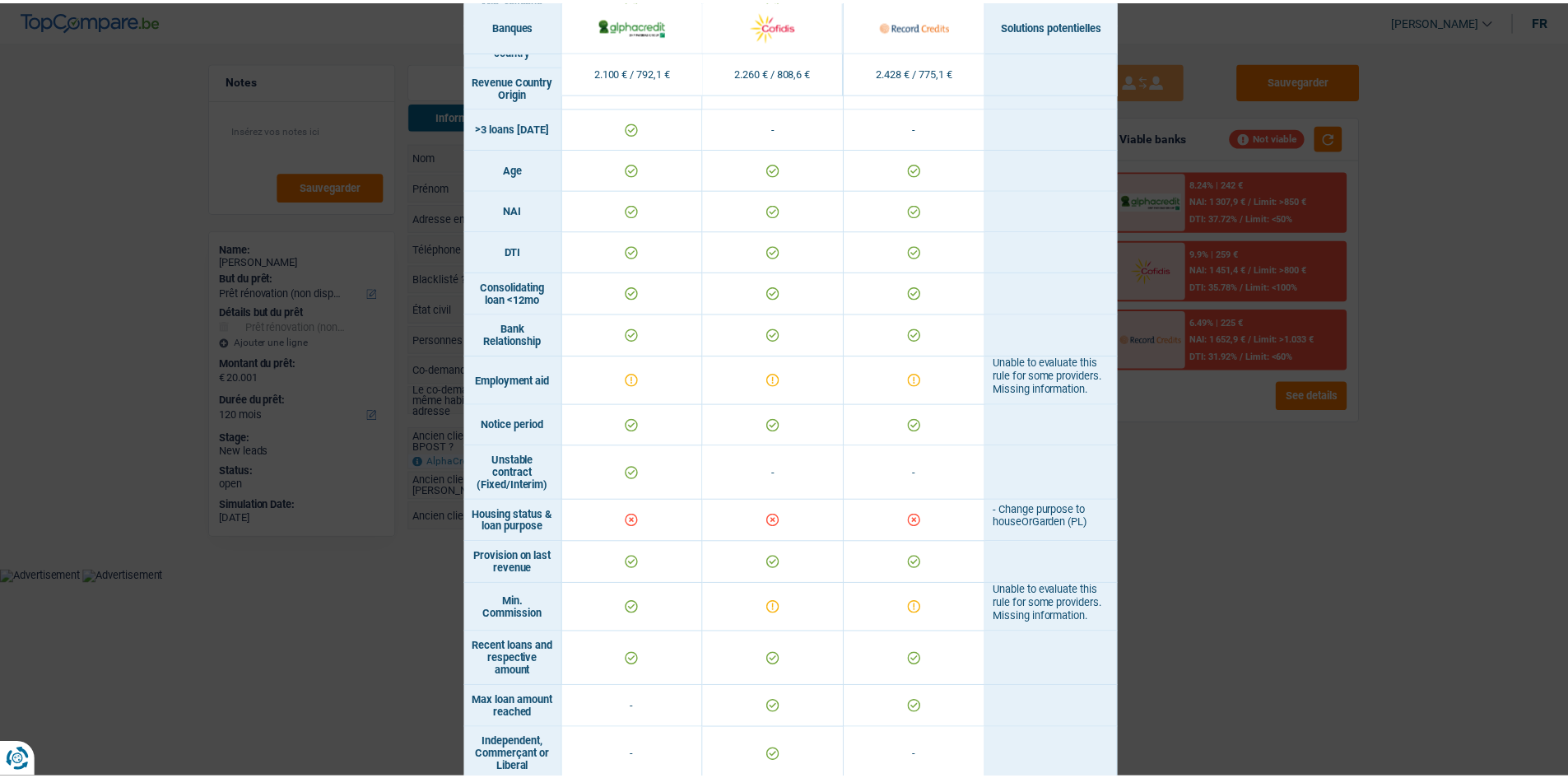 scroll, scrollTop: 659, scrollLeft: 0, axis: vertical 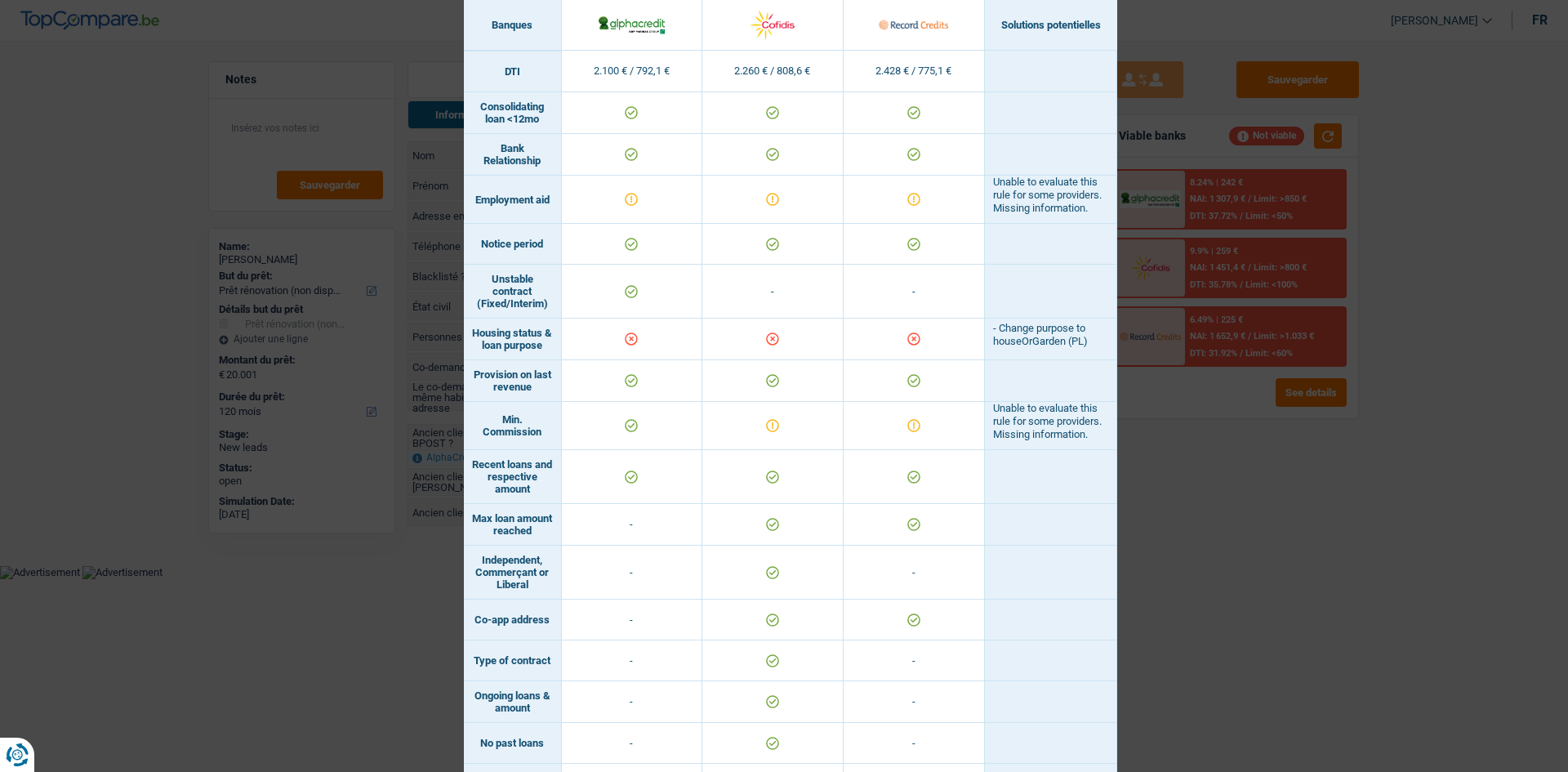 drag, startPoint x: 610, startPoint y: 374, endPoint x: 980, endPoint y: 365, distance: 370.10944 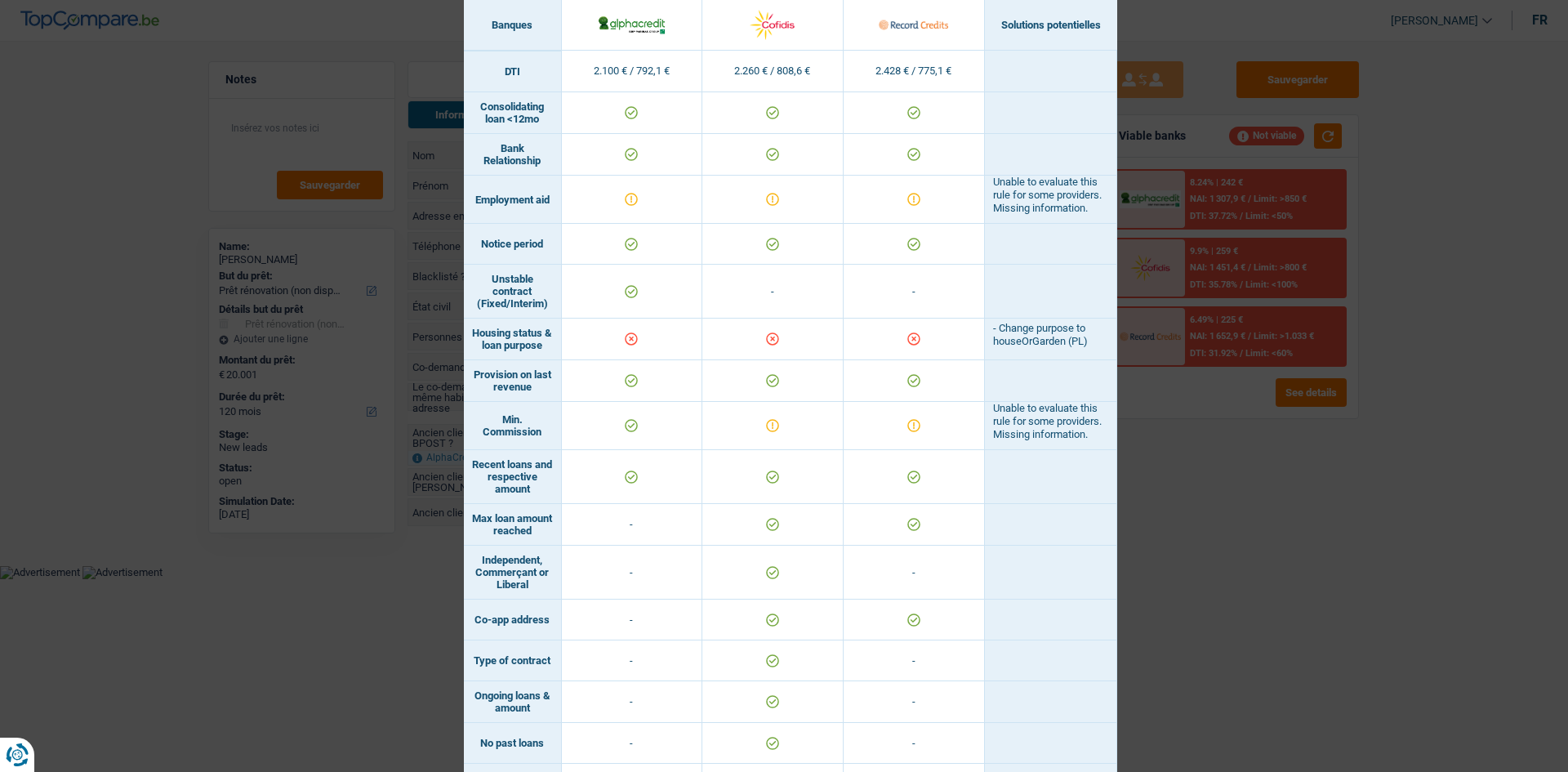 click on "Housing status & loan purpose
- Change purpose to houseOrGarden (PL)" at bounding box center (791, 339) 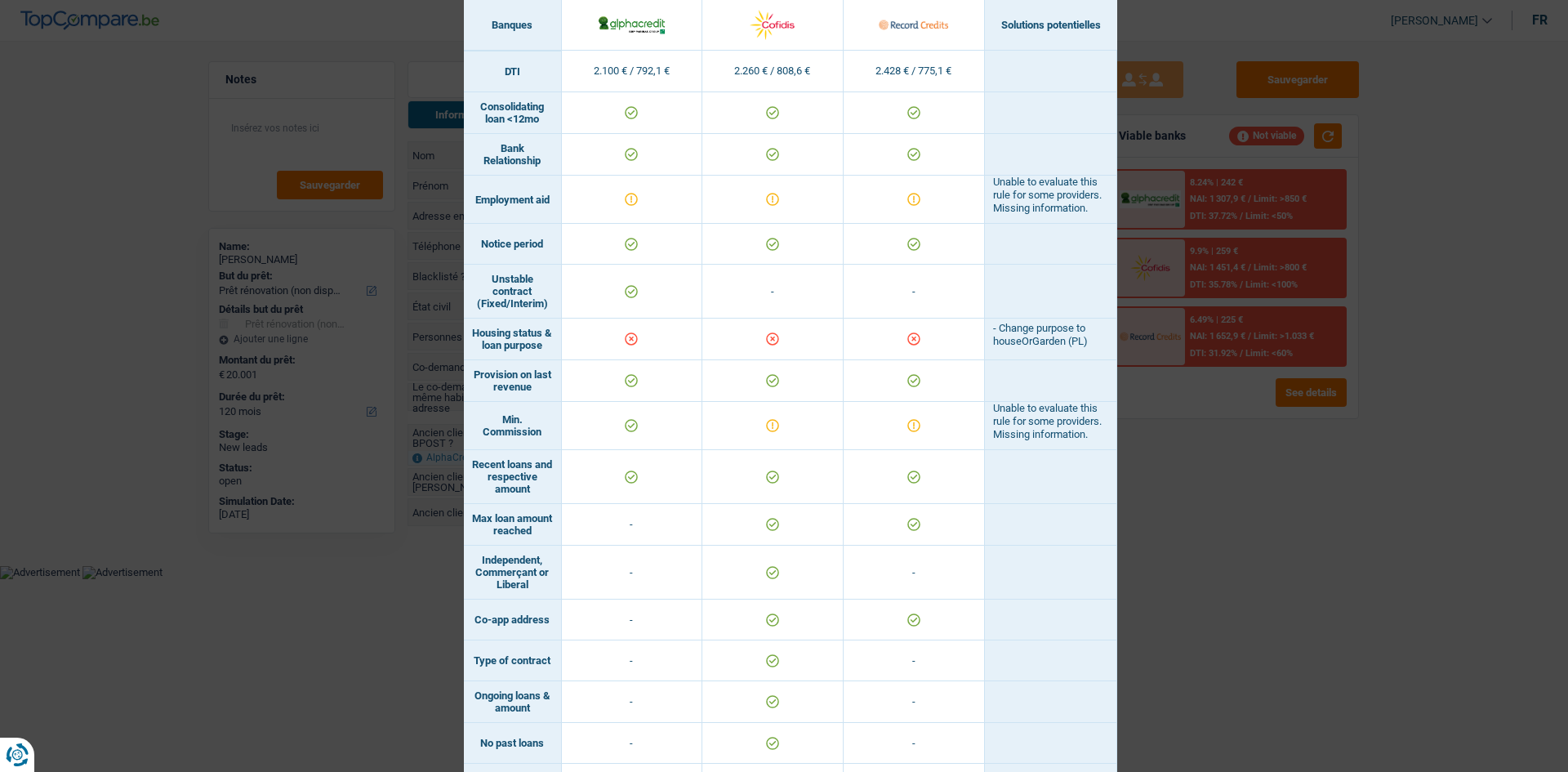 drag, startPoint x: 1238, startPoint y: 514, endPoint x: 1192, endPoint y: 506, distance: 46.69047 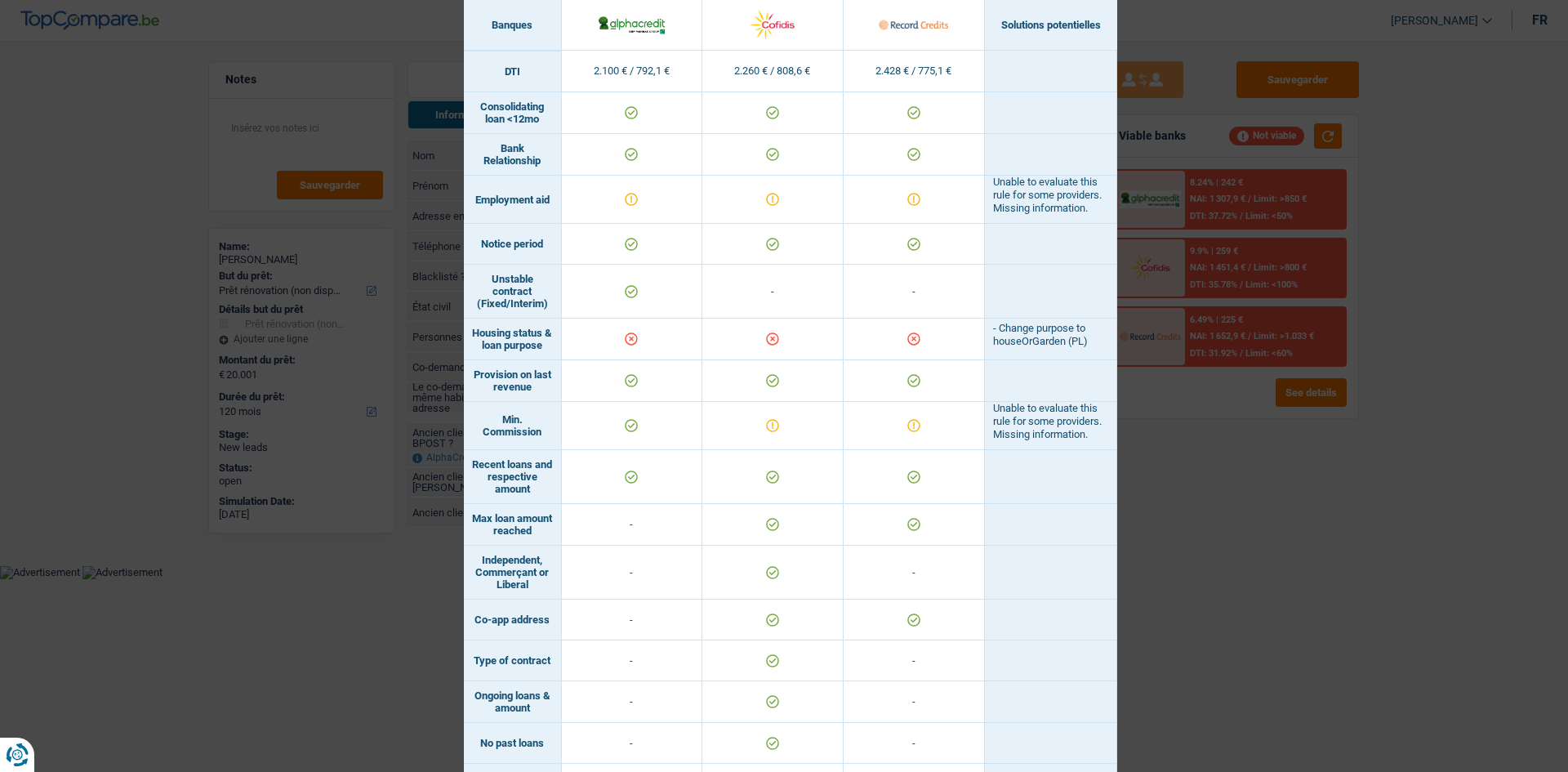 click on "Banks conditions ×
Banques
Solutions potentielles
Revenus / Charges
2.100 € / 792,1 €
2.260 € / 808,6 €
2.428 € / 775,1 €
Housing status & amount
-
Professional activity
Blacklisted" at bounding box center (784, 386) 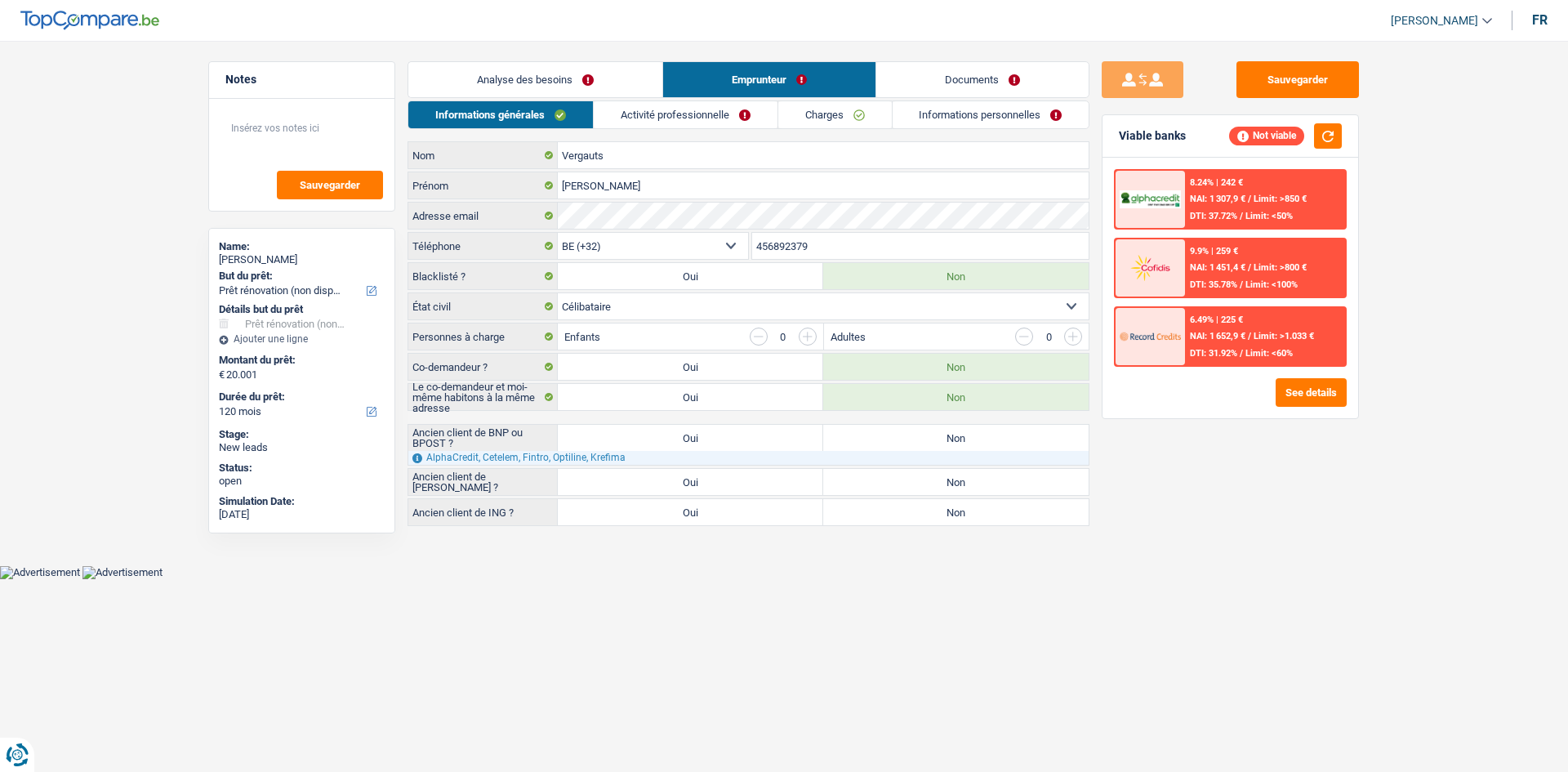 click on "Non" at bounding box center (956, 438) 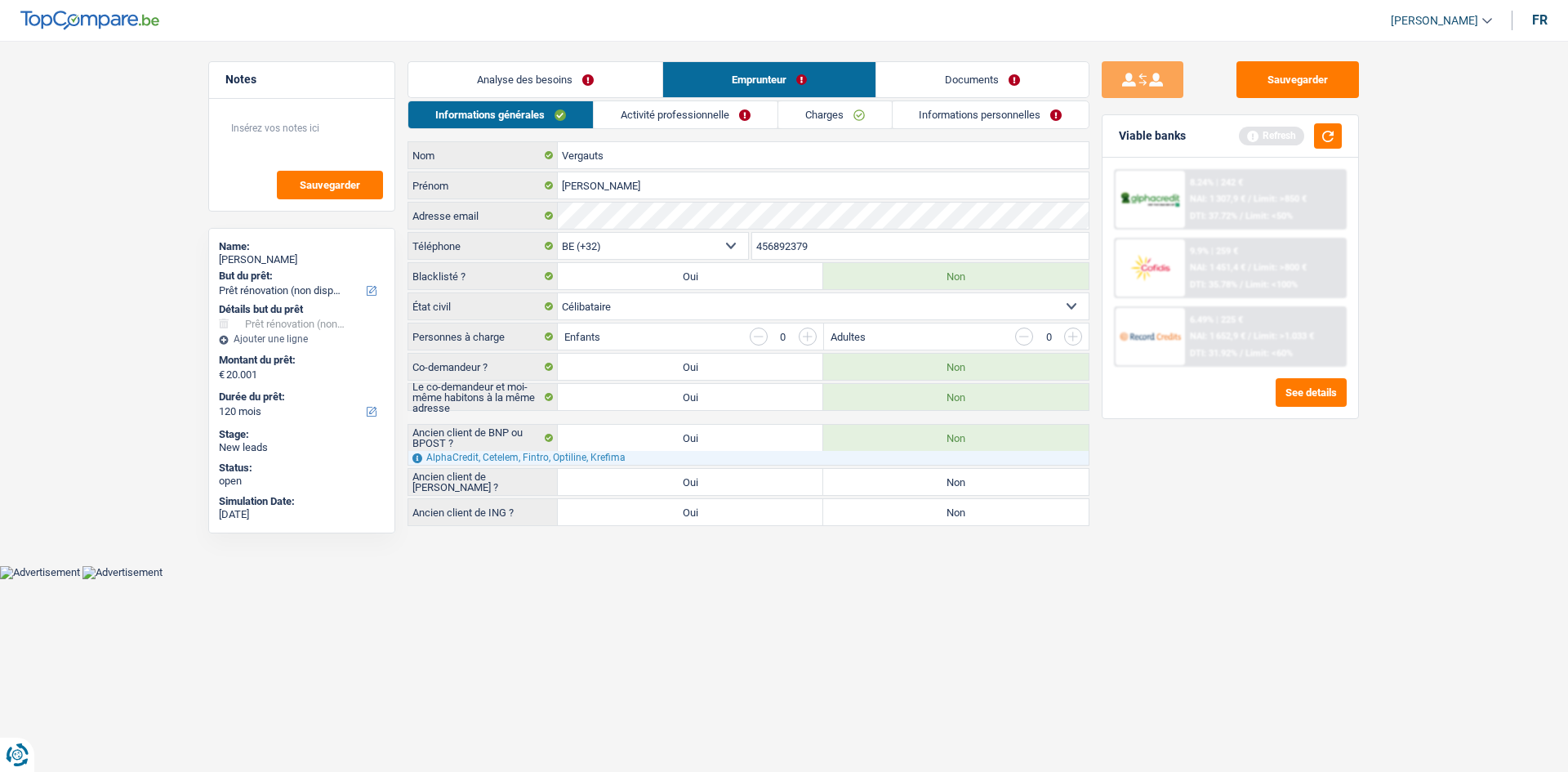 click on "Non" at bounding box center (956, 482) 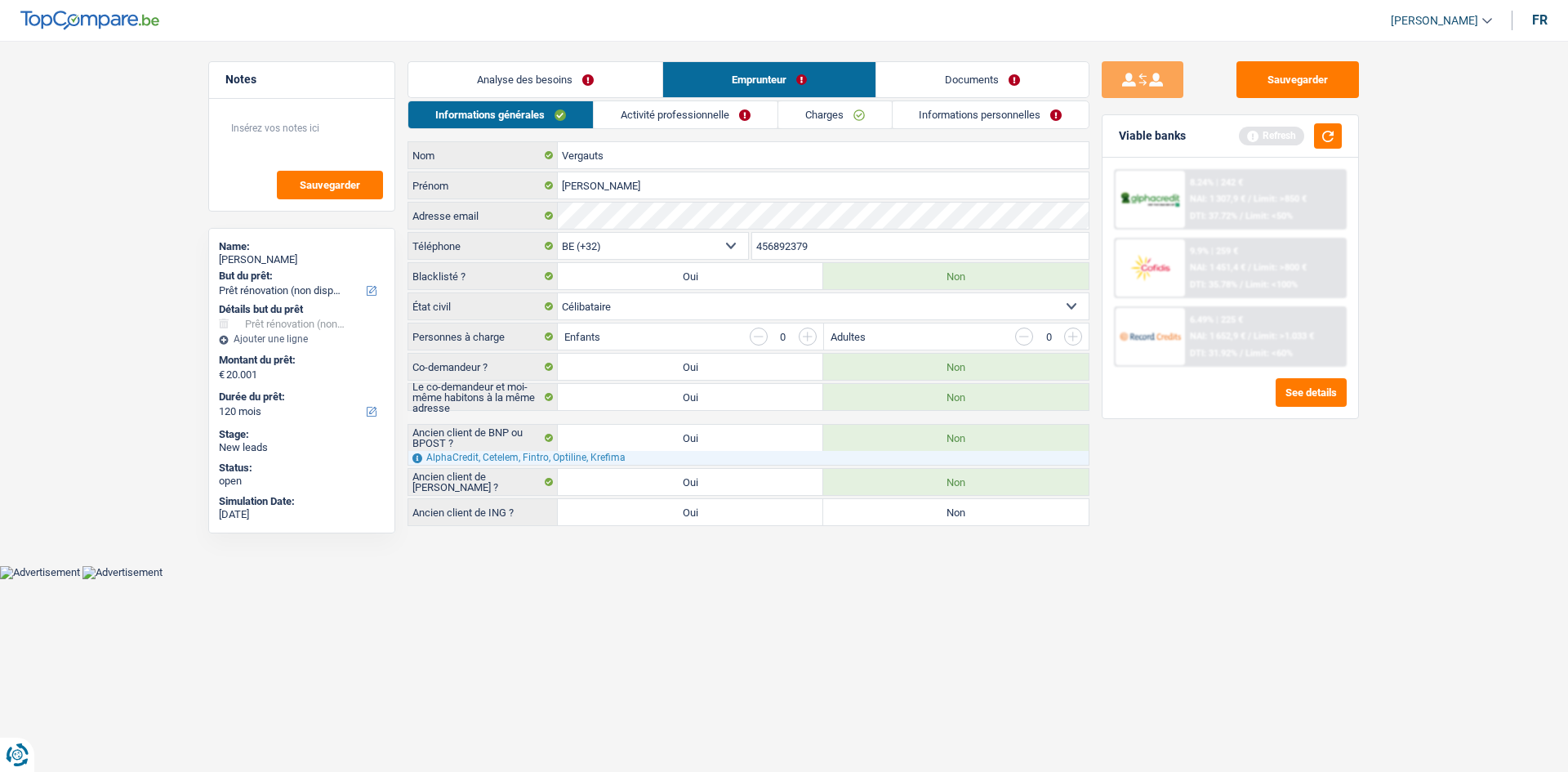 click on "Non" at bounding box center [956, 512] 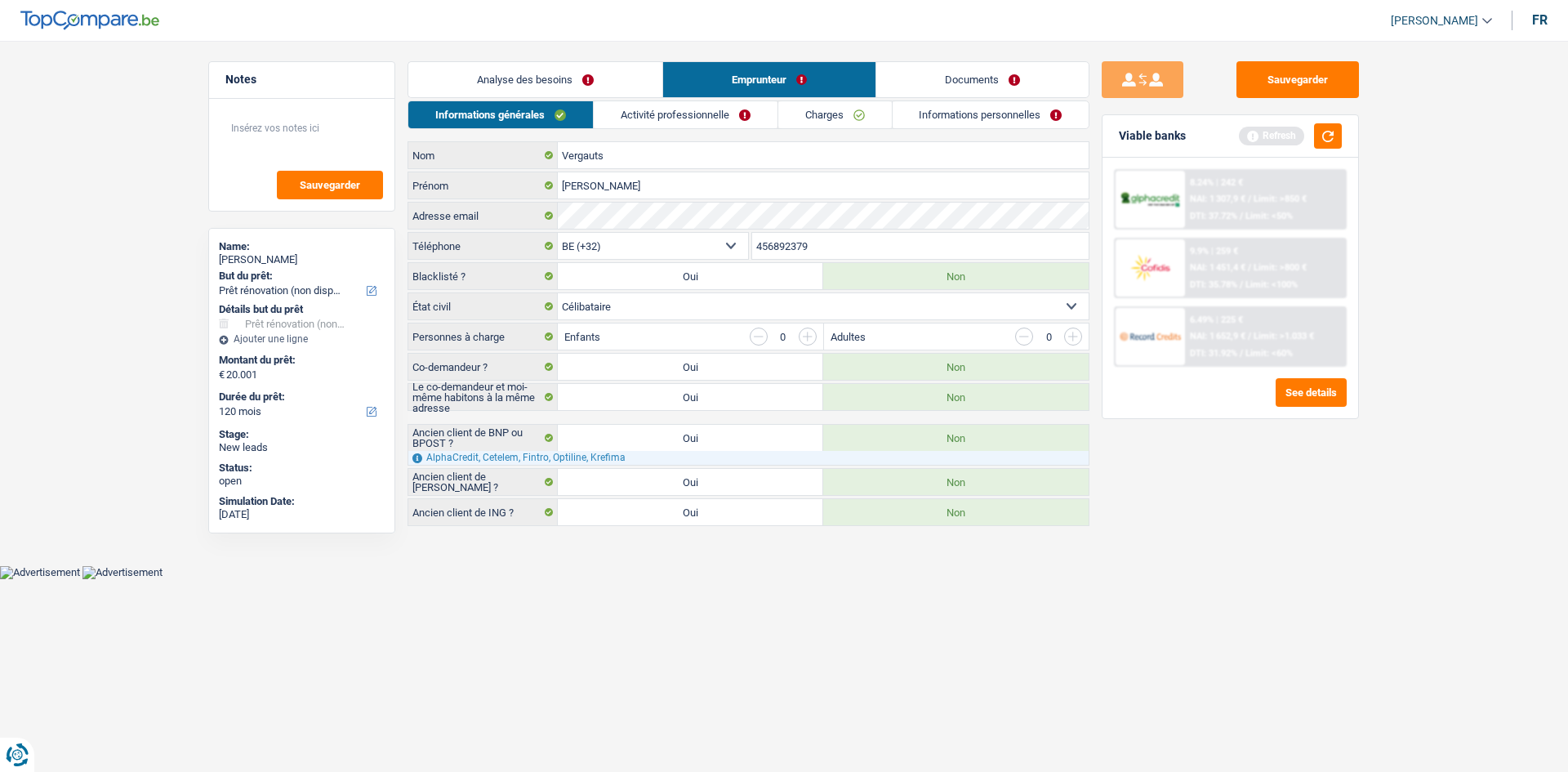 drag, startPoint x: 509, startPoint y: 79, endPoint x: 529, endPoint y: 109, distance: 36.05551 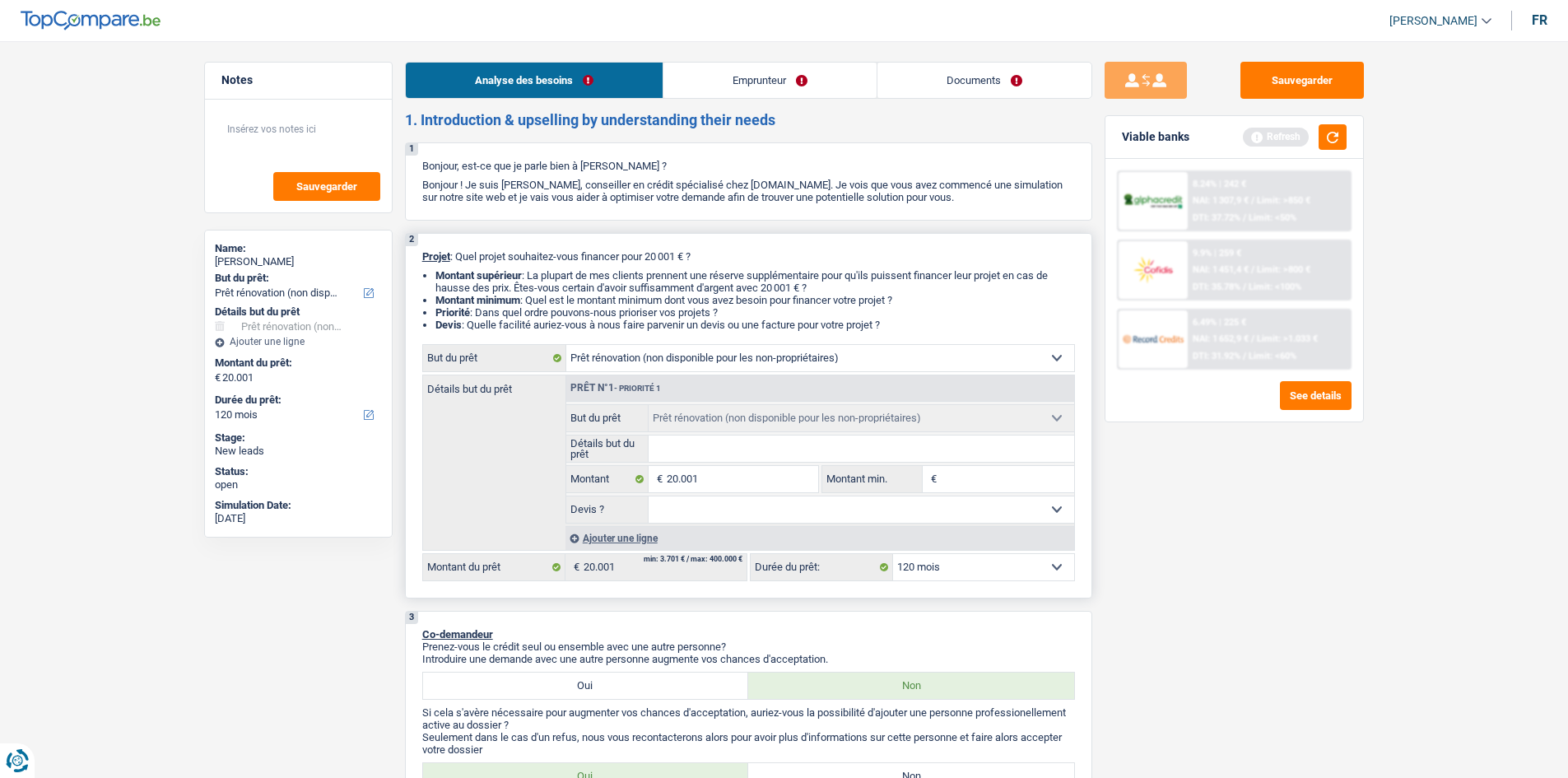 click on "Détails but du prêt
Prêt n°1
- Priorité 1
Confort maison: meubles, textile, peinture, électroménager, outillage non-professionnel Hifi, multimédia, gsm, ordinateur Aménagement: frais d'installation, déménagement Evénement familial: naissance, mariage, divorce, communion, décès Frais médicaux Frais d'études Frais permis de conduire Loisirs: voyage, sport, musique Rafraîchissement: petits travaux maison et jardin Frais judiciaires Réparation voiture Prêt rénovation (non disponible pour les non-propriétaires) Prêt énergie (non disponible pour les non-propriétaires) Prêt voiture Taxes, impôts non professionnels Rénovation bien à l'étranger Dettes familiales Assurance Autre
Sélectionner une option
20.001   €         €       Oui Non" at bounding box center [748, 463] 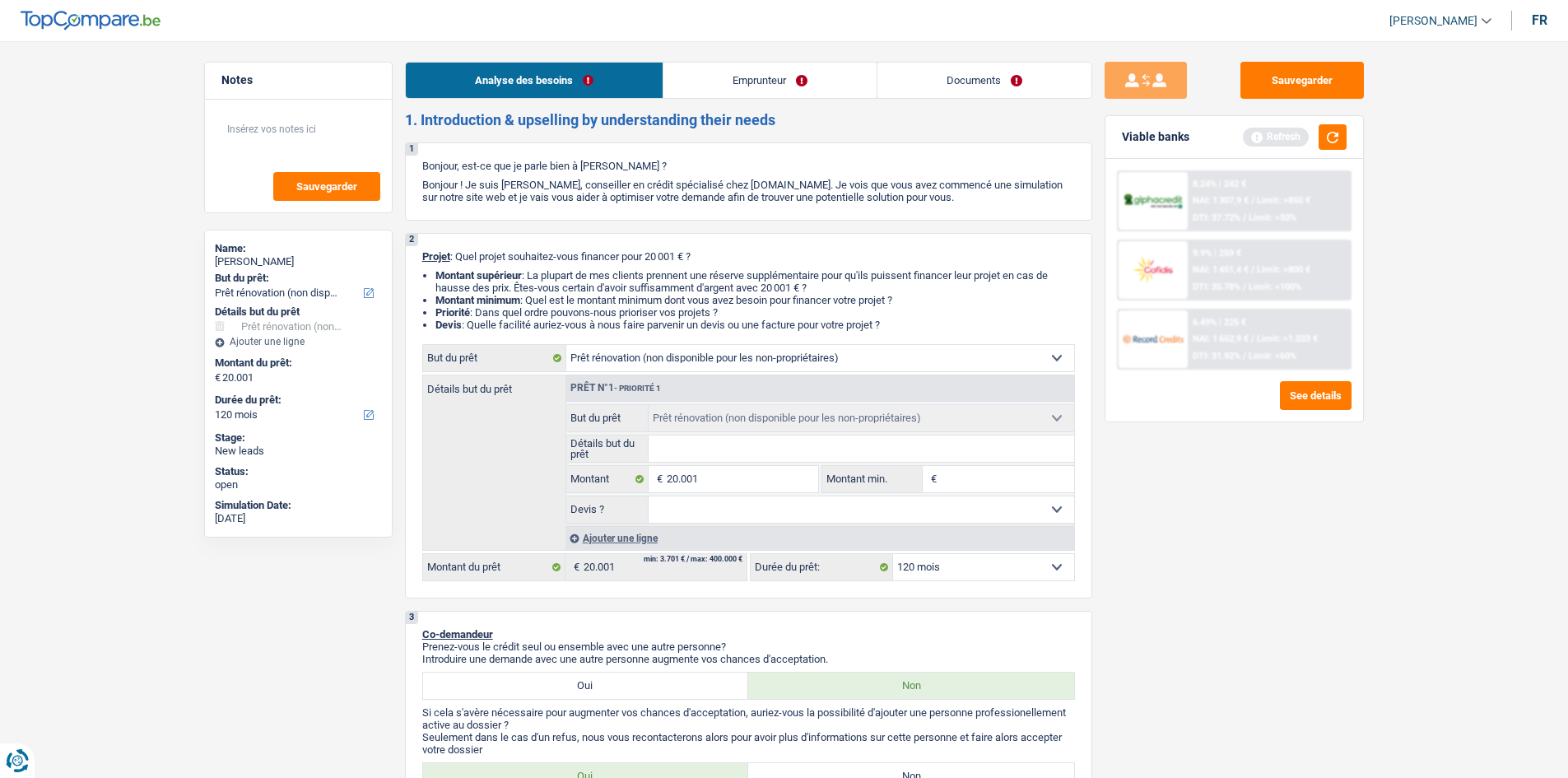 click on "Sauvegarder
Viable banks
Refresh
8.24% | 242 €
NAI: 1 307,9 €
/
Limit: >850 €
DTI: 37.72%
/
Limit: <50%
9.9% | 259 €
NAI: 1 451,4 €
/
Limit: >800 €
DTI: 35.78%
/
Limit: <100%
/       /" at bounding box center (1234, 404) 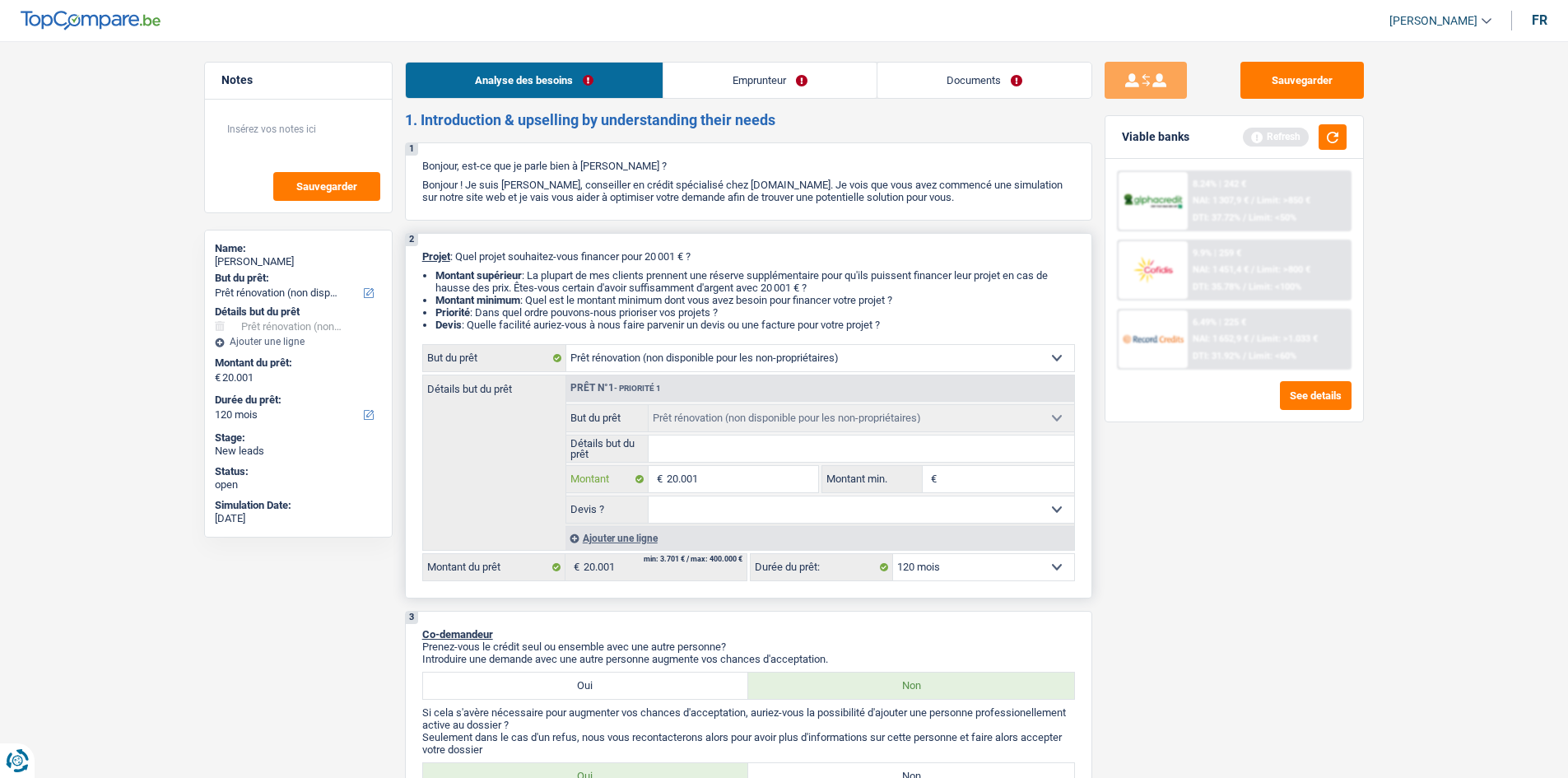 click on "20.001" at bounding box center (742, 479) 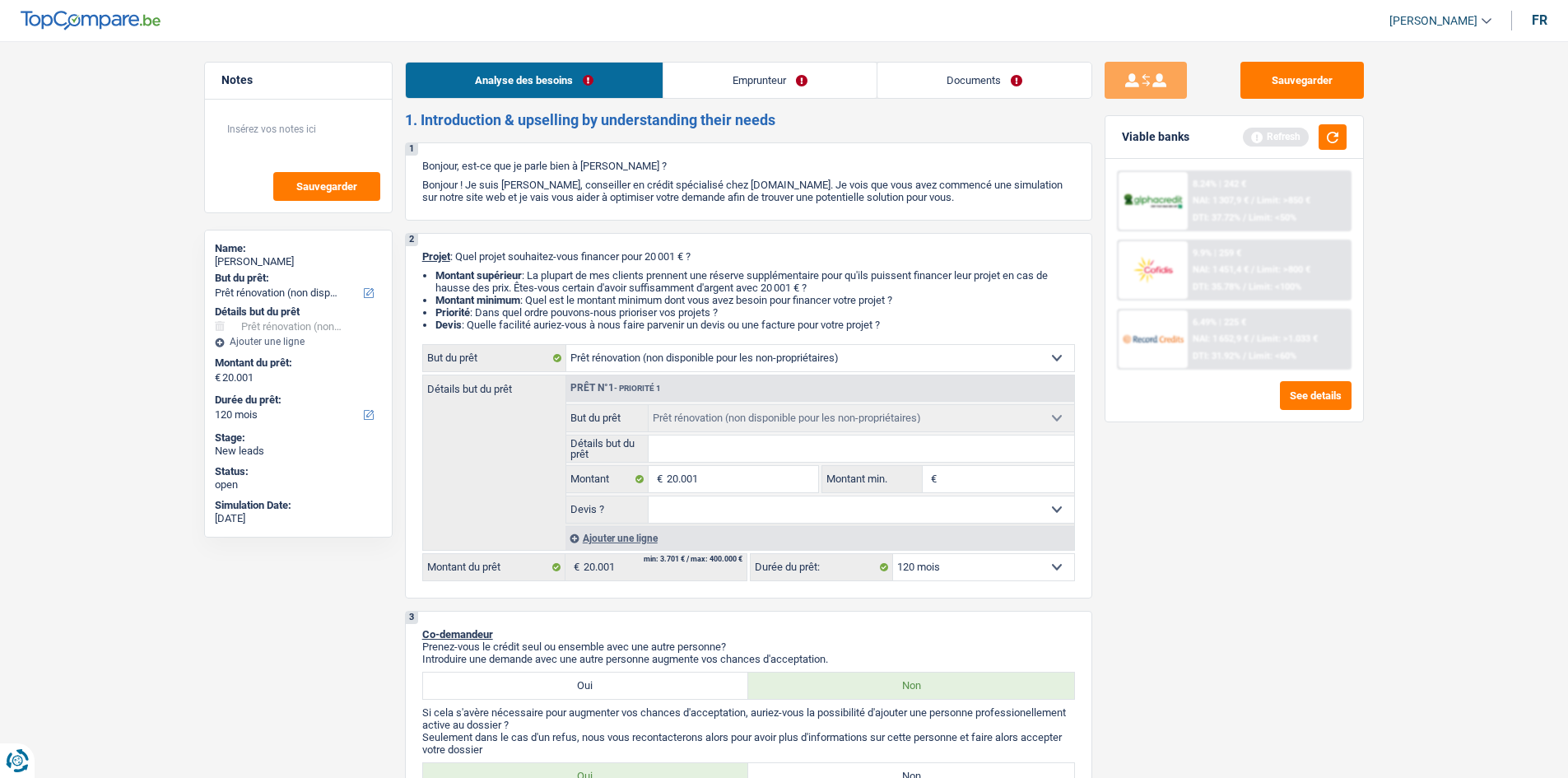 click on "Notes
Sauvegarder
Name:   [PERSON_NAME]   But du prêt: Confort maison: meubles, textile, peinture, électroménager, outillage non-professionnel Hifi, multimédia, gsm, ordinateur Aménagement: frais d'installation, déménagement Evénement familial: naissance, mariage, divorce, communion, décès Frais médicaux Frais d'études Frais permis de conduire Loisirs: voyage, sport, musique Rafraîchissement: petits travaux maison et jardin Frais judiciaires Réparation voiture Prêt rénovation (non disponible pour les non-propriétaires) Prêt énergie (non disponible pour les non-propriétaires) Prêt voiture Taxes, impôts non professionnels Rénovation bien à l'étranger Dettes familiales Assurance Autre
Sélectionner une option
Détails but du prêt
Confort maison: meubles, textile, peinture, électroménager, outillage non-professionnel Hifi, multimédia, gsm, ordinateur" at bounding box center (784, 1434) 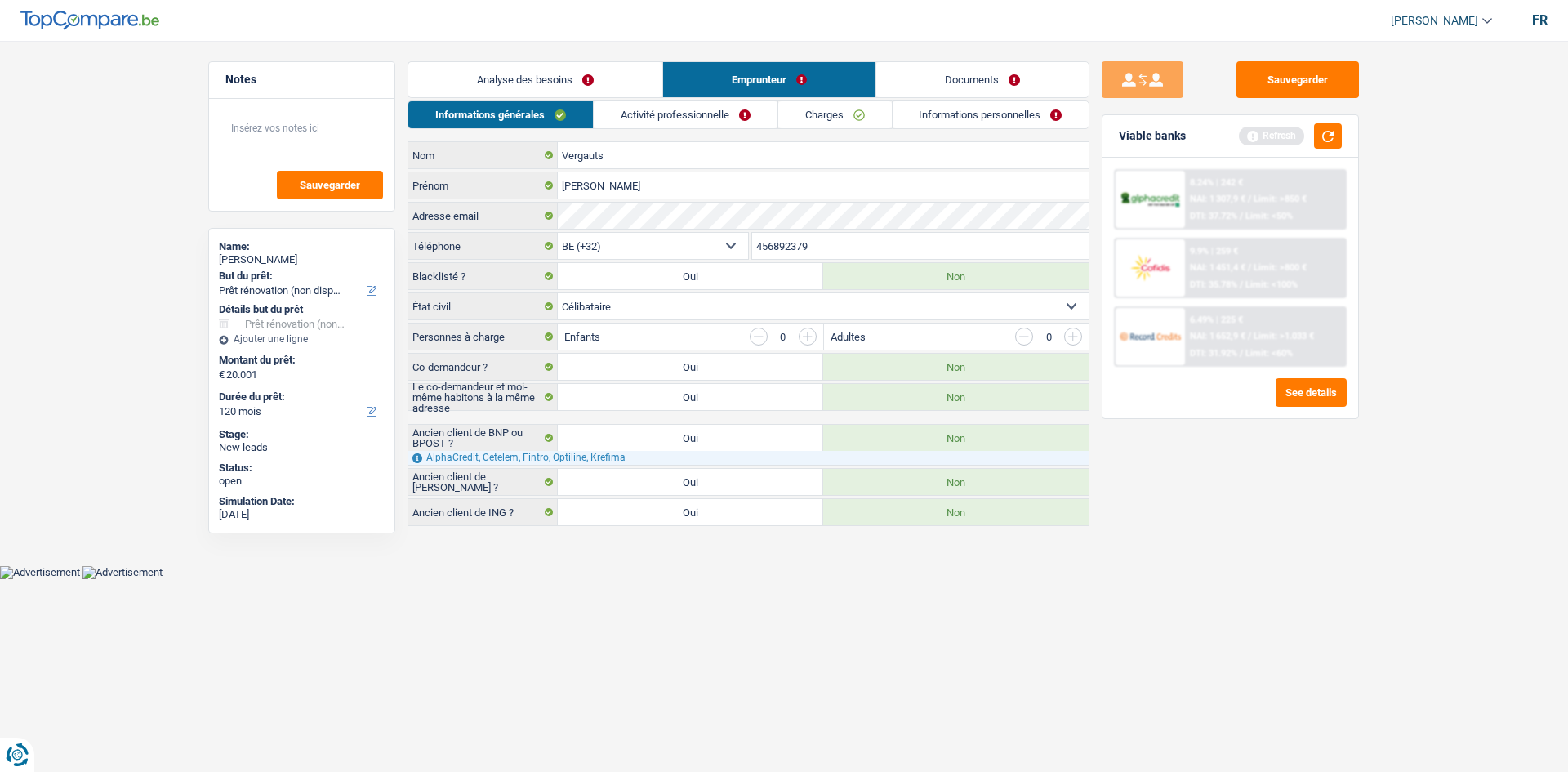 click on "Activité professionnelle" at bounding box center (685, 114) 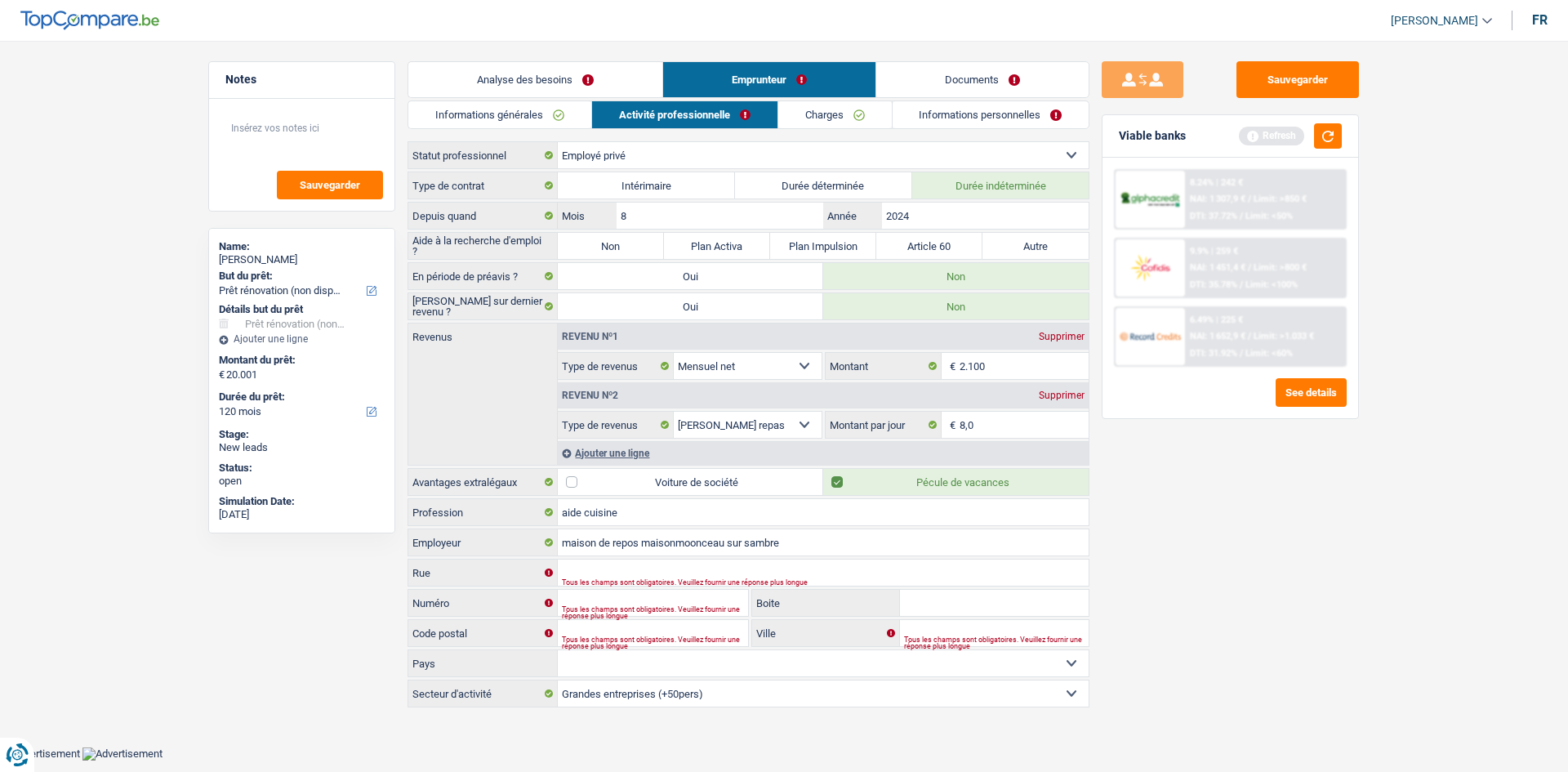 click on "Charges" at bounding box center [835, 114] 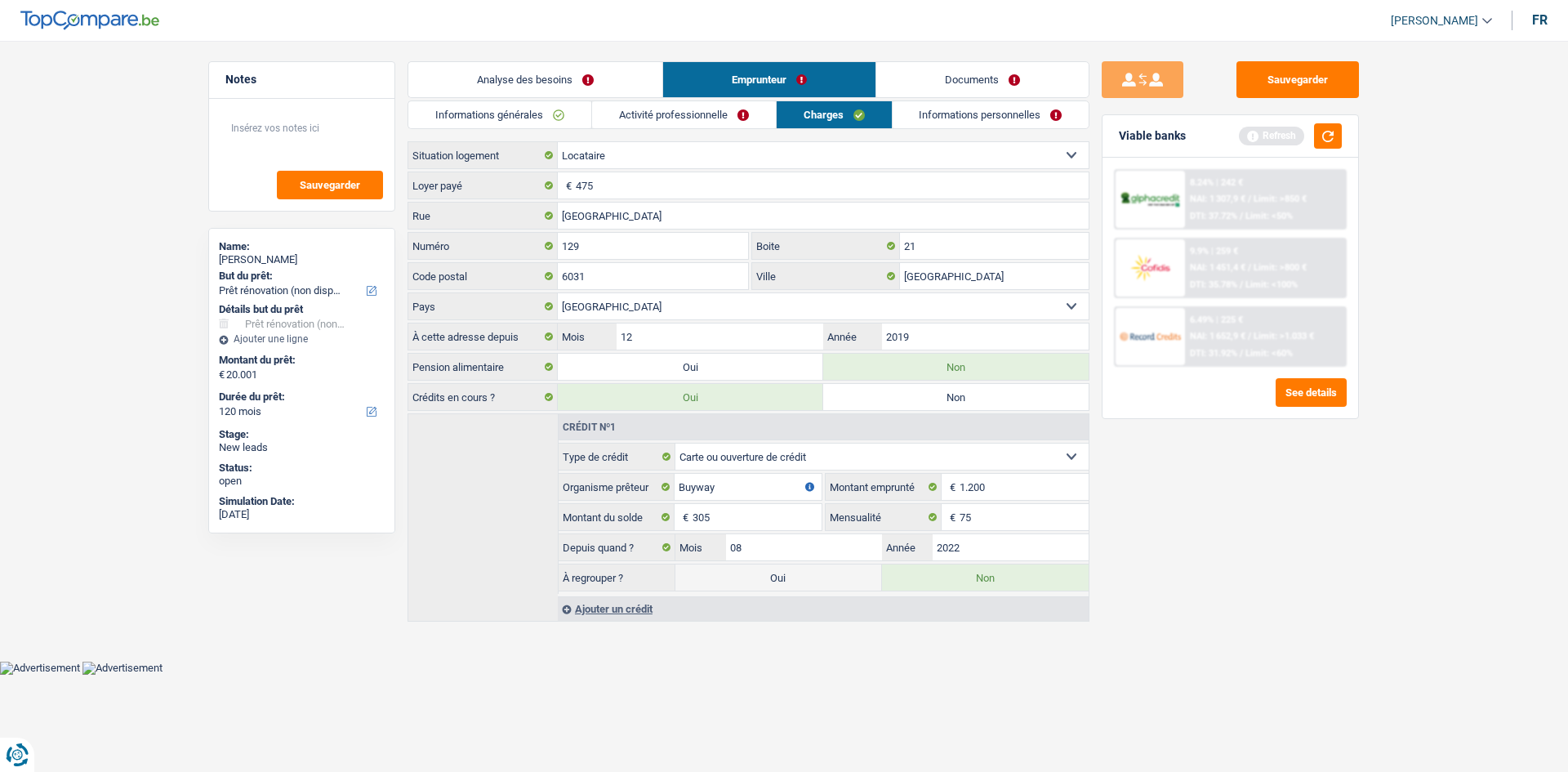 click on "Informations personnelles" at bounding box center [991, 114] 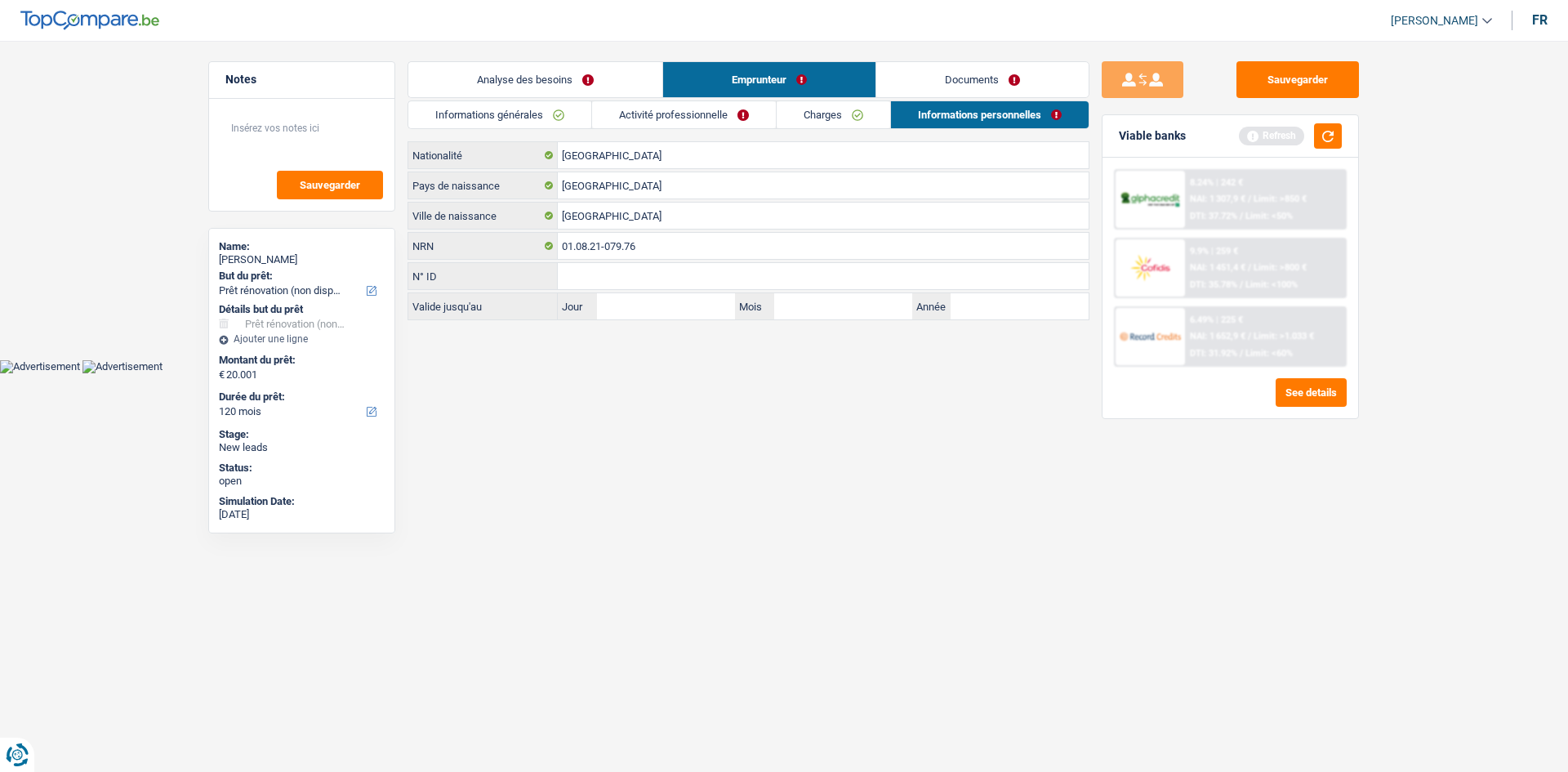 click on "Documents" at bounding box center (982, 79) 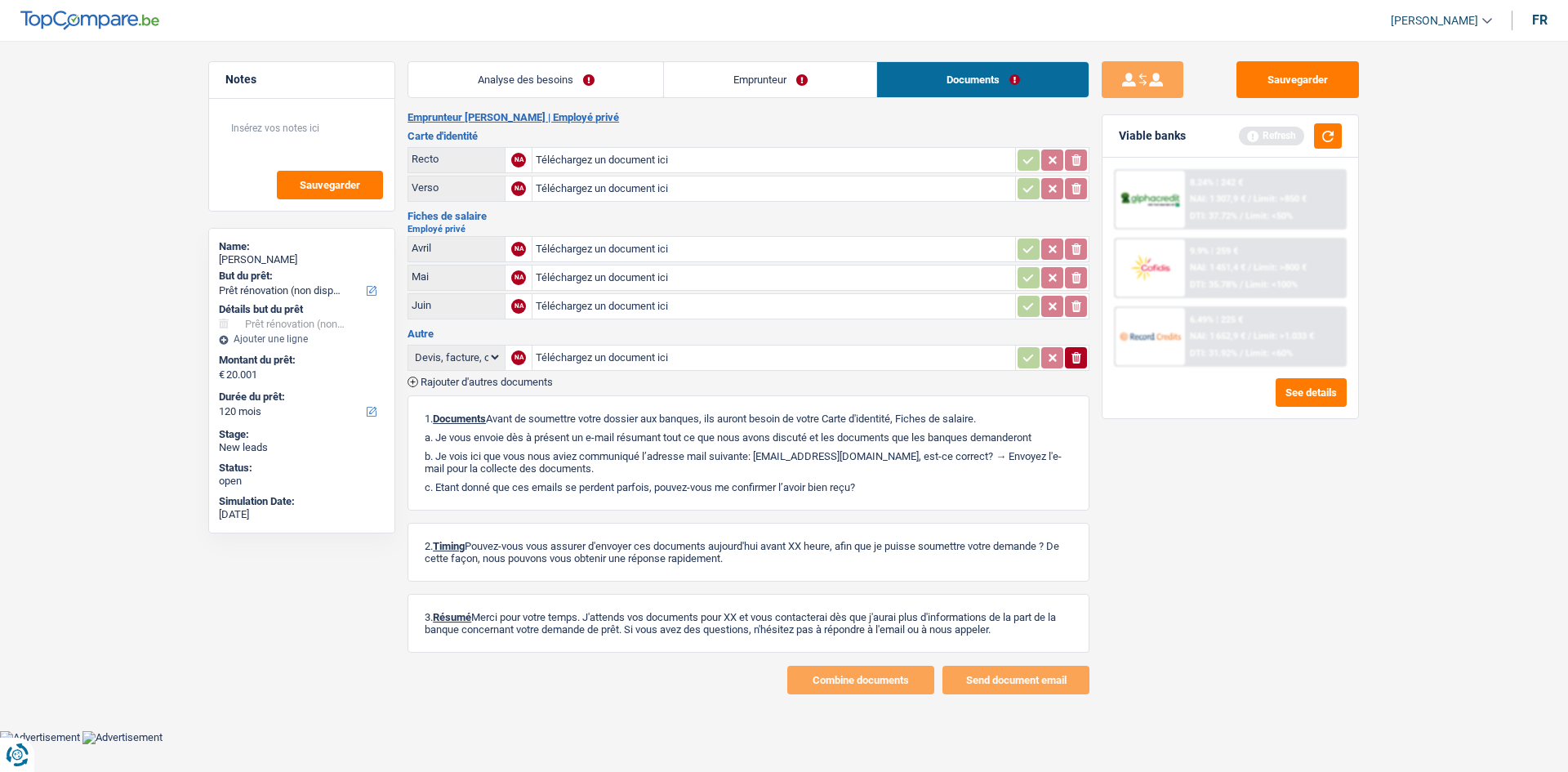 click on "Emprunteur" at bounding box center [770, 79] 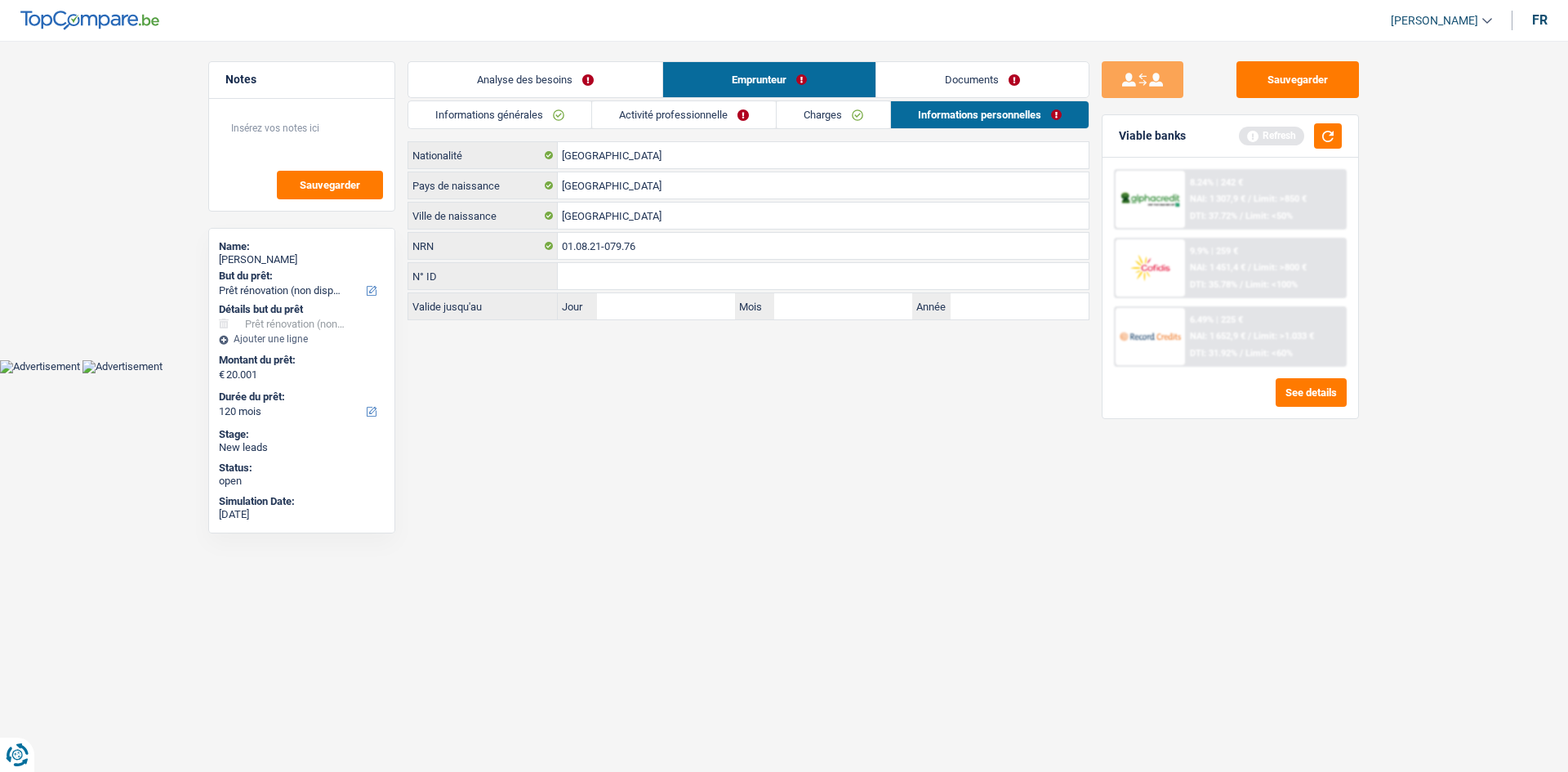 click on "Charges" at bounding box center [833, 114] 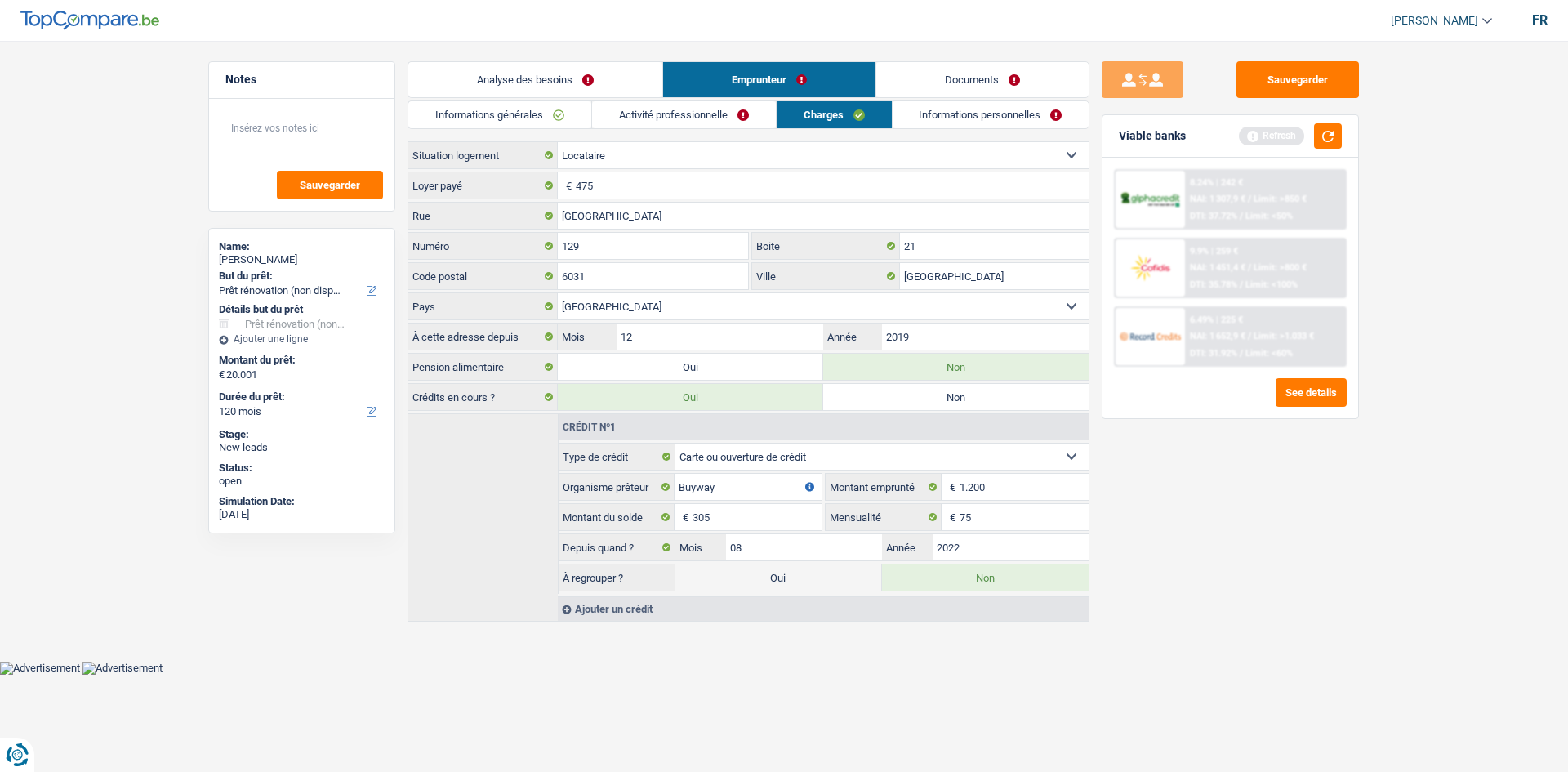 click on "Activité professionnelle" at bounding box center (684, 114) 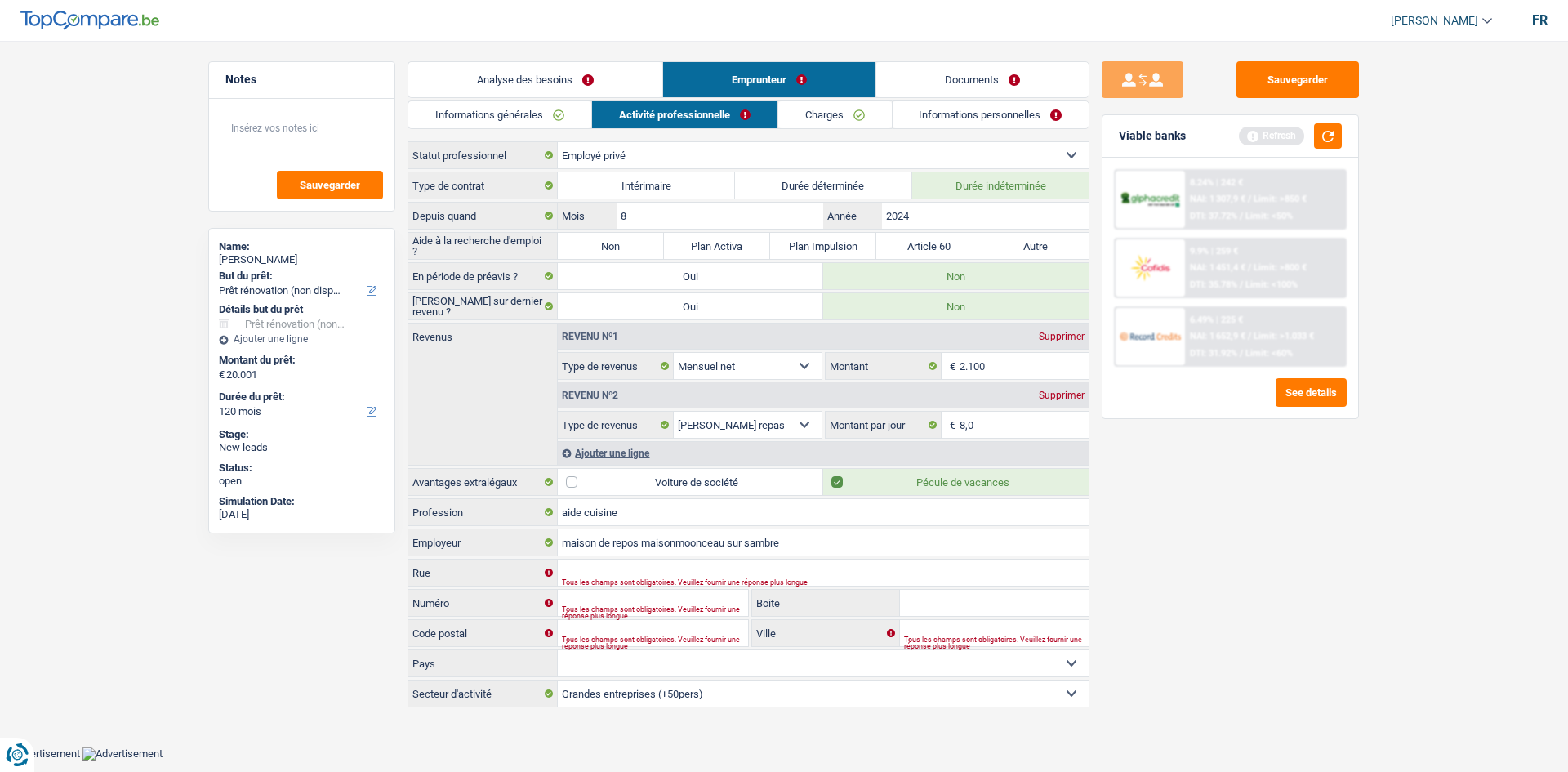 click on "Informations générales" at bounding box center [500, 114] 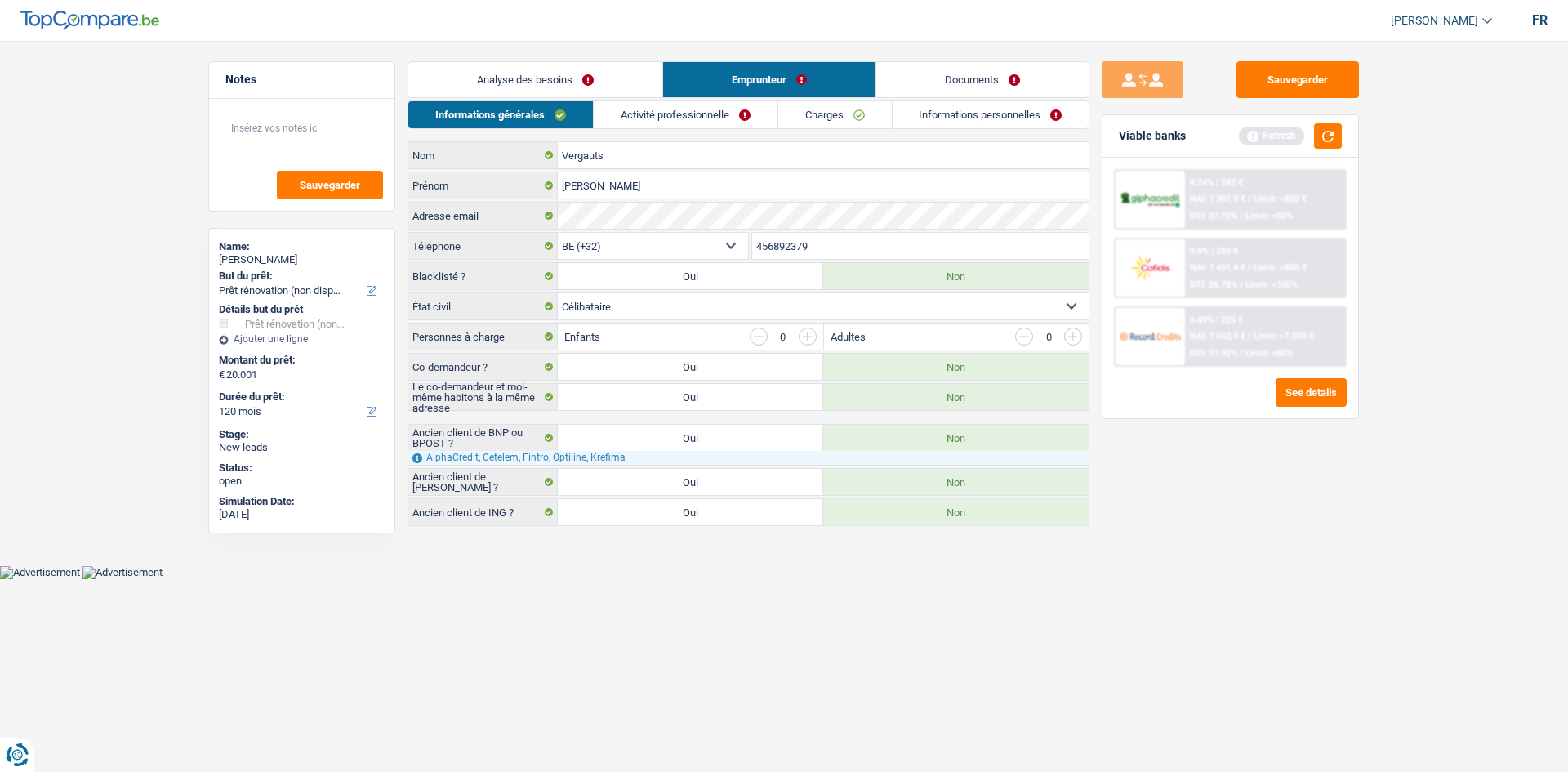 click on "Analyse des besoins" at bounding box center (535, 79) 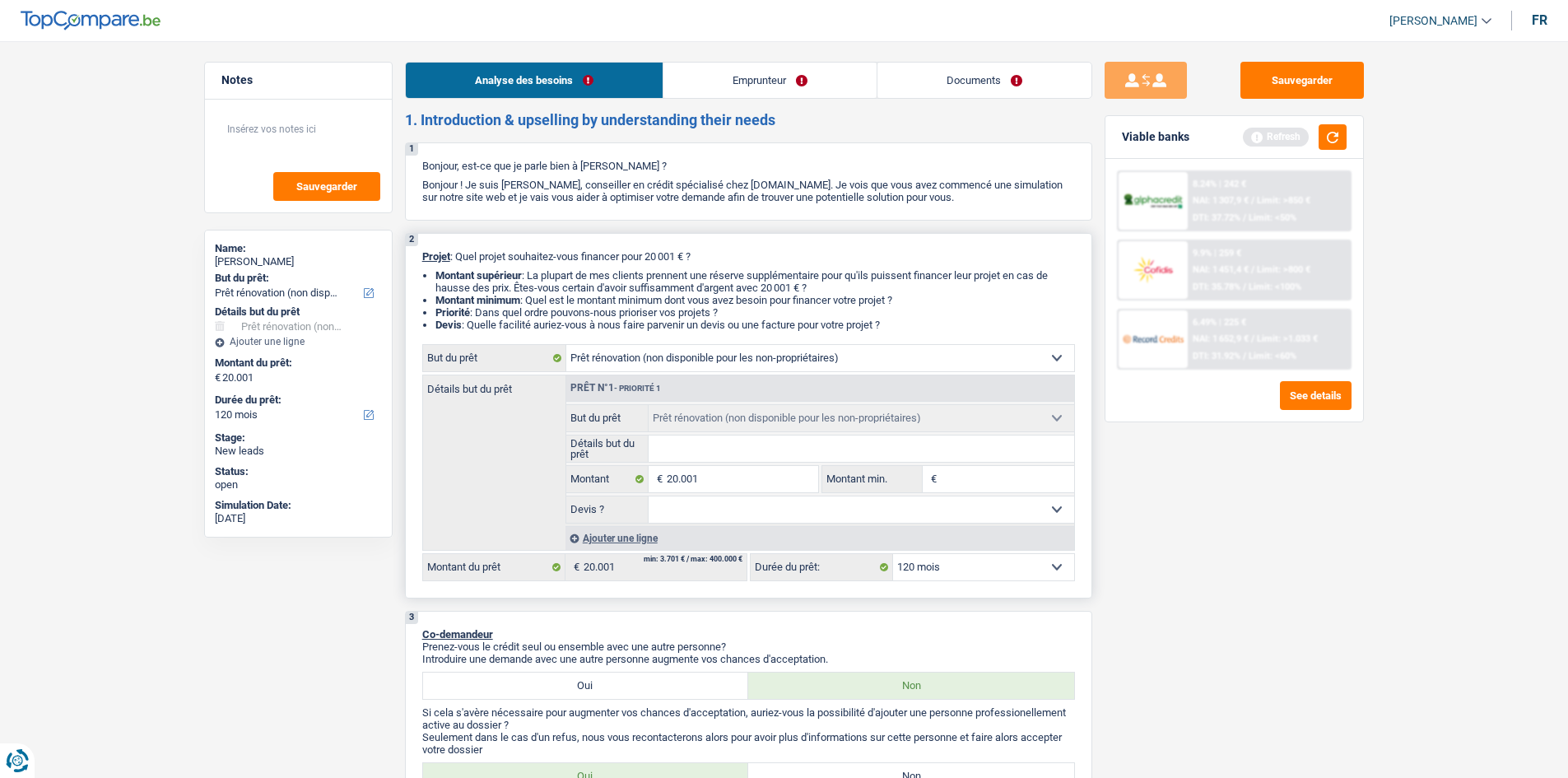 click on "Confort maison: meubles, textile, peinture, électroménager, outillage non-professionnel Hifi, multimédia, gsm, ordinateur Aménagement: frais d'installation, déménagement Evénement familial: naissance, mariage, divorce, communion, décès Frais médicaux Frais d'études Frais permis de conduire Loisirs: voyage, sport, musique Rafraîchissement: petits travaux maison et jardin Frais judiciaires Réparation voiture Prêt rénovation (non disponible pour les non-propriétaires) Prêt énergie (non disponible pour les non-propriétaires) Prêt voiture Taxes, impôts non professionnels Rénovation bien à l'étranger Dettes familiales Assurance Autre
Sélectionner une option" at bounding box center [820, 358] 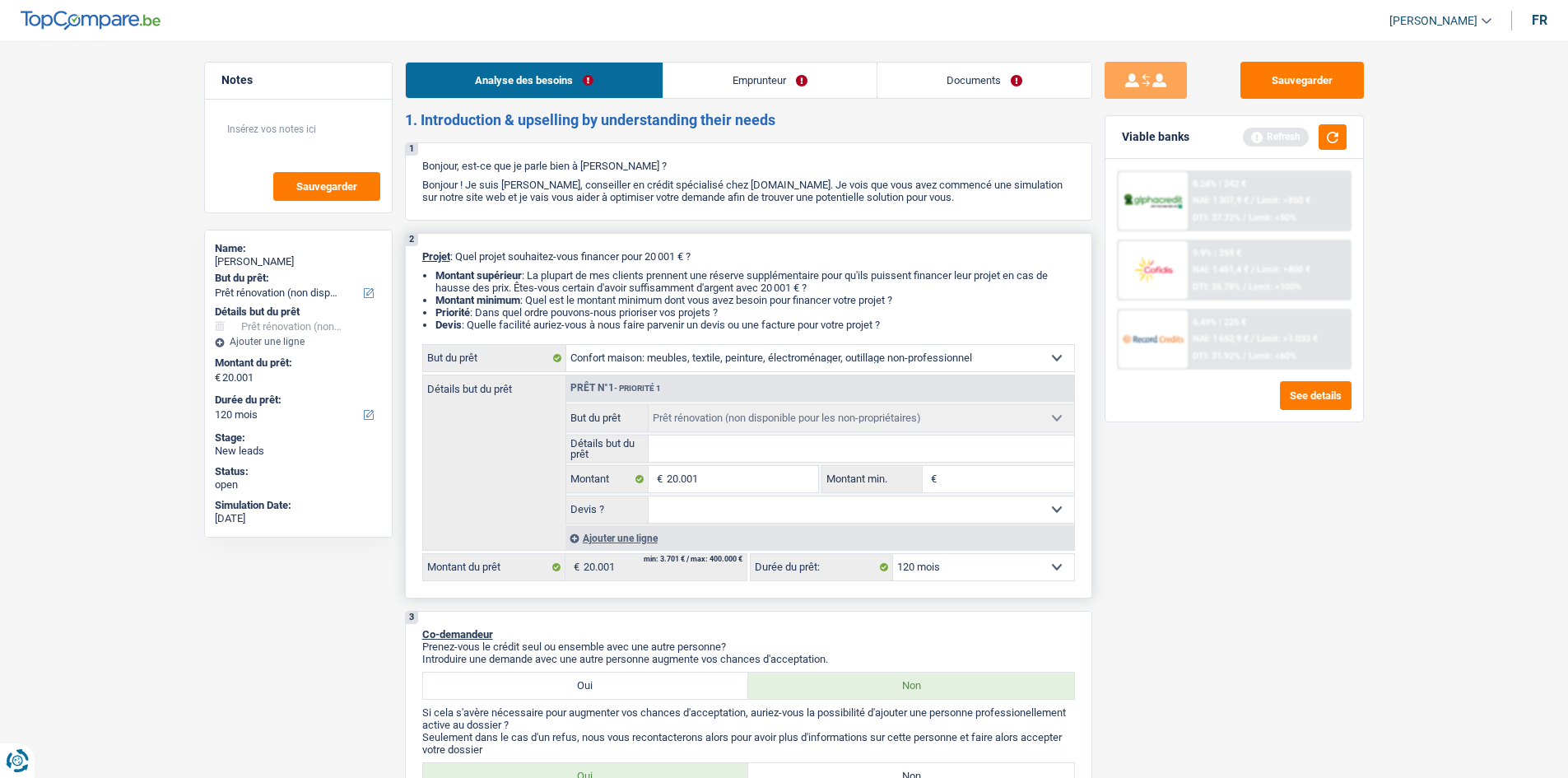 click on "Confort maison: meubles, textile, peinture, électroménager, outillage non-professionnel Hifi, multimédia, gsm, ordinateur Aménagement: frais d'installation, déménagement Evénement familial: naissance, mariage, divorce, communion, décès Frais médicaux Frais d'études Frais permis de conduire Loisirs: voyage, sport, musique Rafraîchissement: petits travaux maison et jardin Frais judiciaires Réparation voiture Prêt rénovation (non disponible pour les non-propriétaires) Prêt énergie (non disponible pour les non-propriétaires) Prêt voiture Taxes, impôts non professionnels Rénovation bien à l'étranger Dettes familiales Assurance Autre
Sélectionner une option" at bounding box center (820, 358) 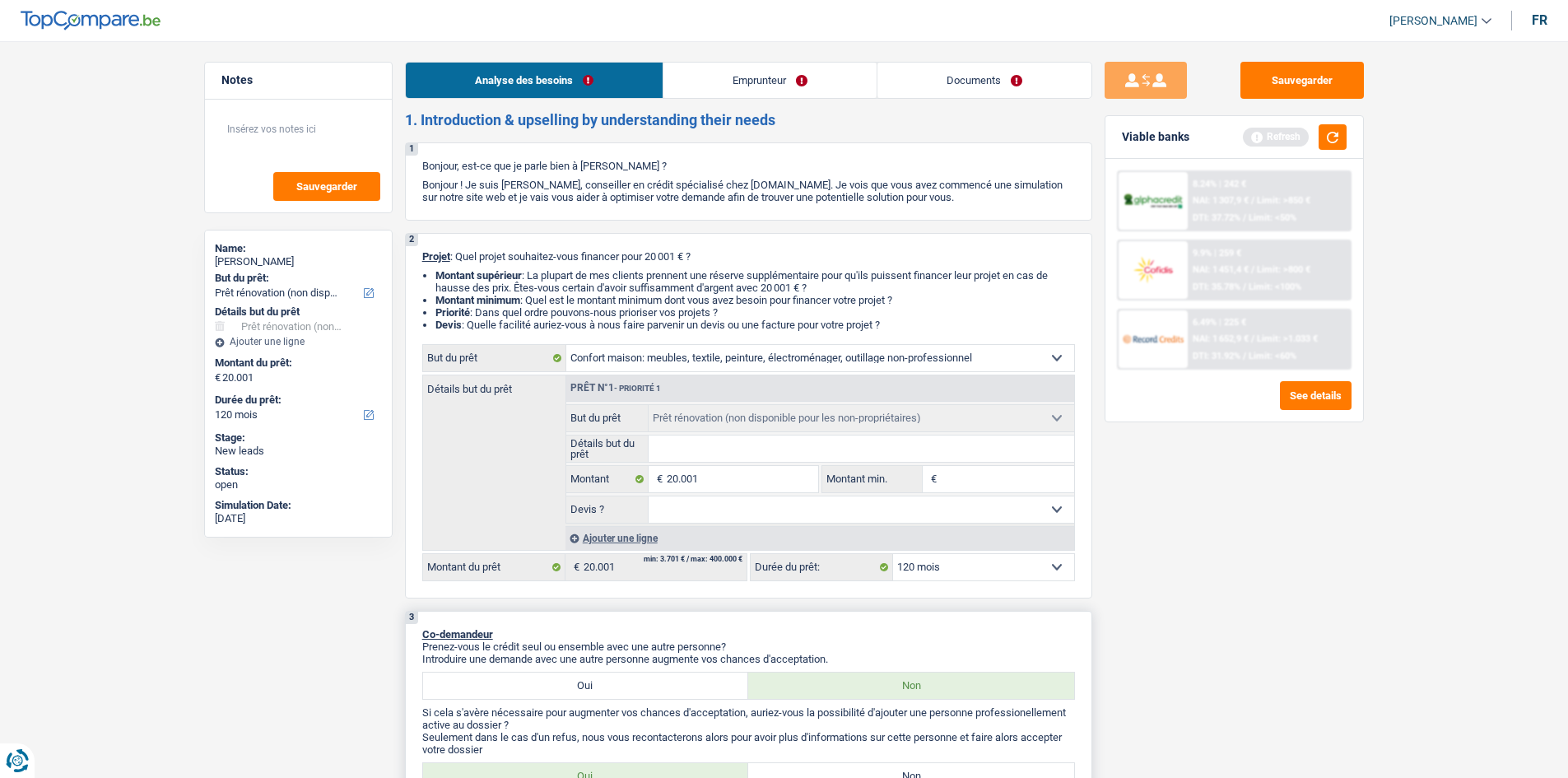 select on "household" 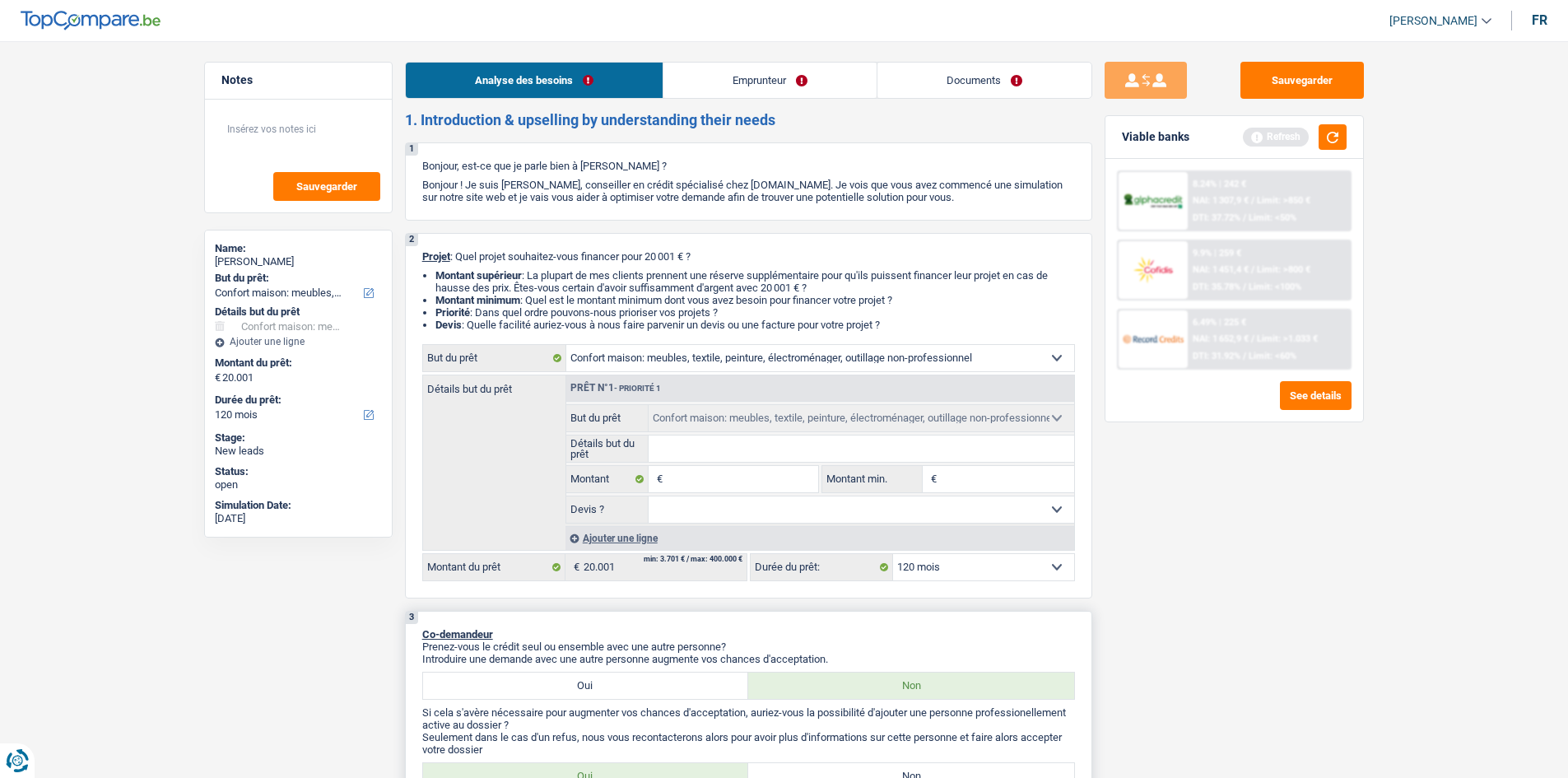 select on "renovation" 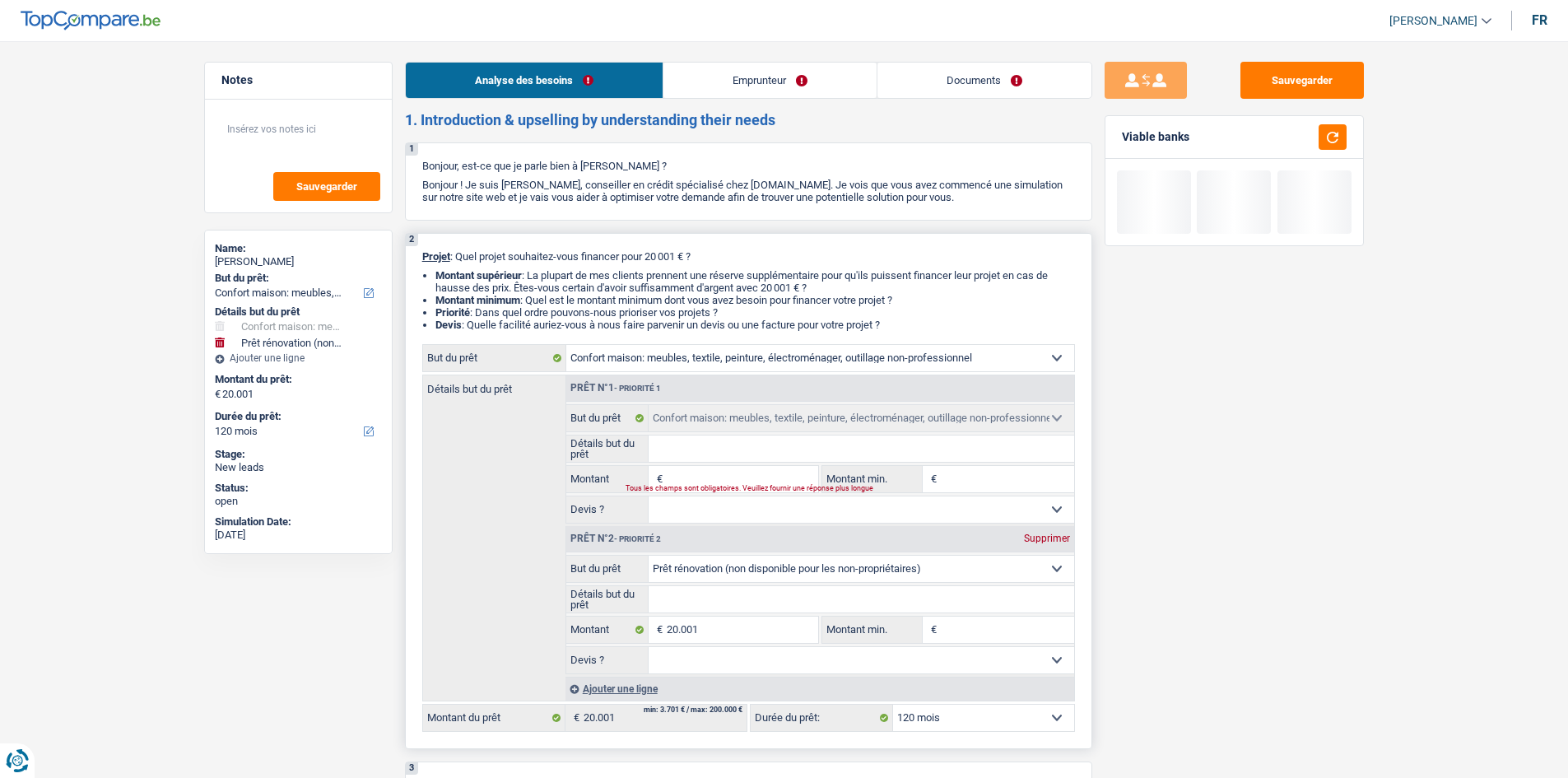 click on "Supprimer" at bounding box center [1047, 538] 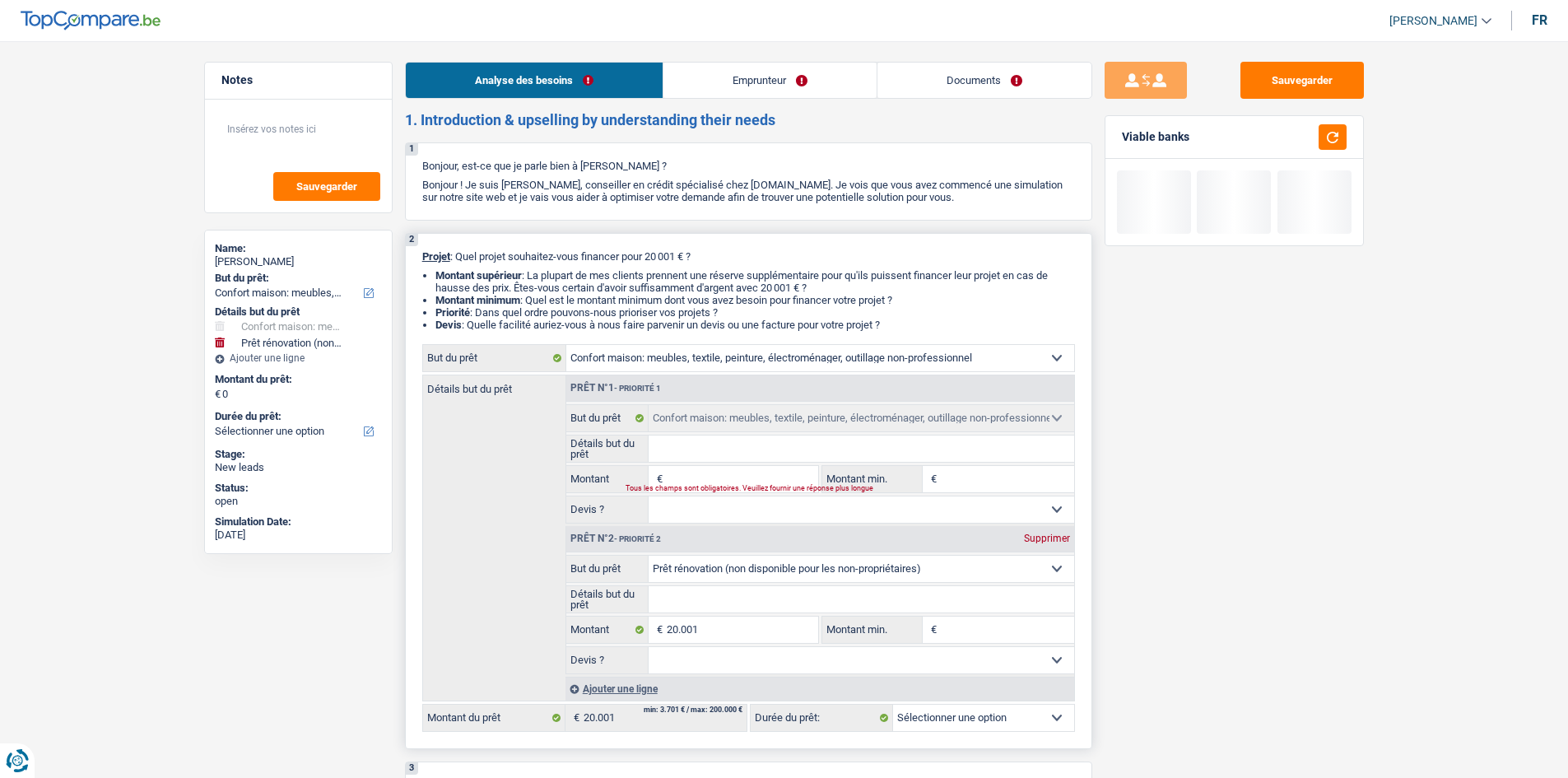 select 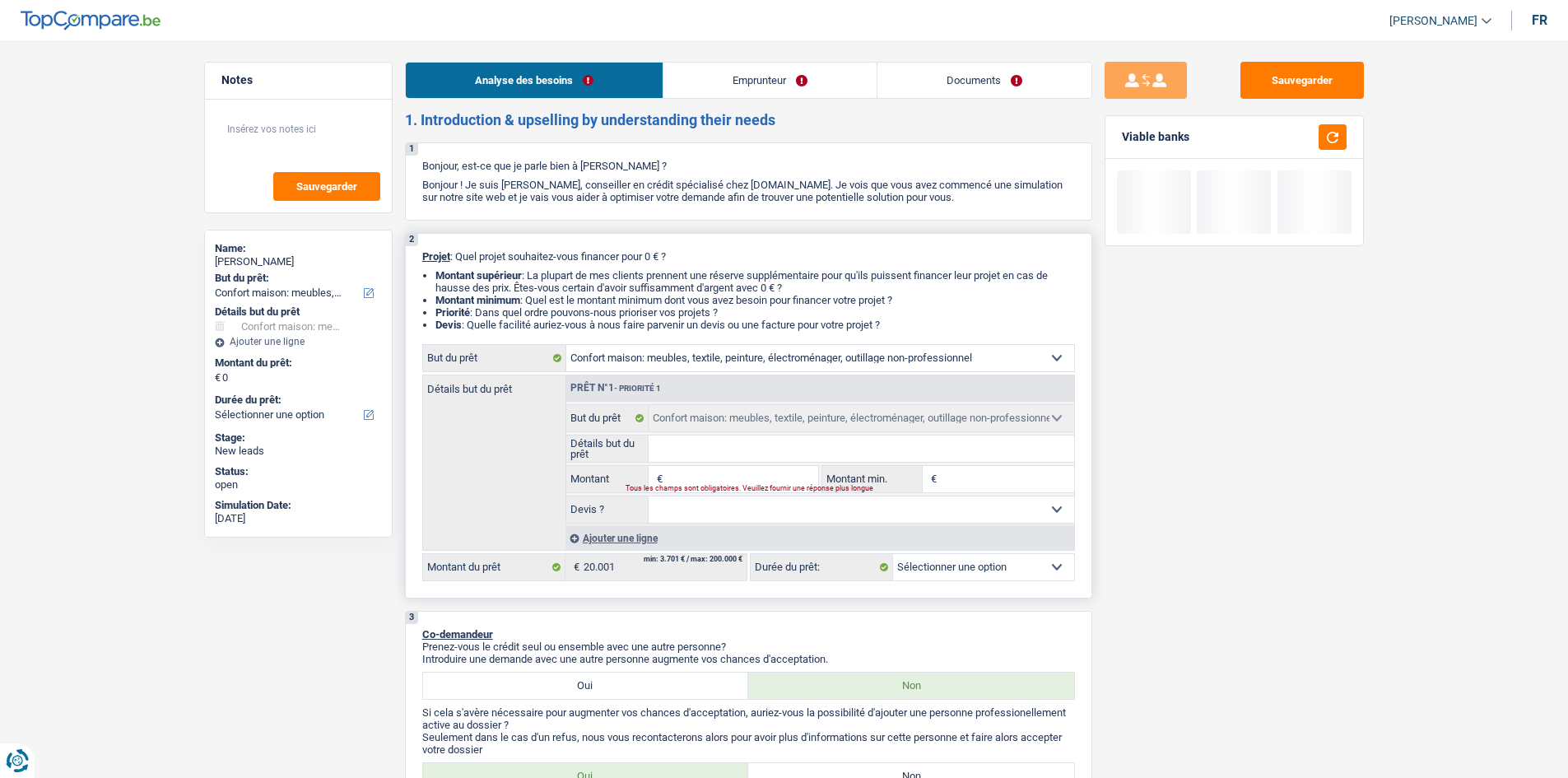 click on "Montant" at bounding box center (742, 479) 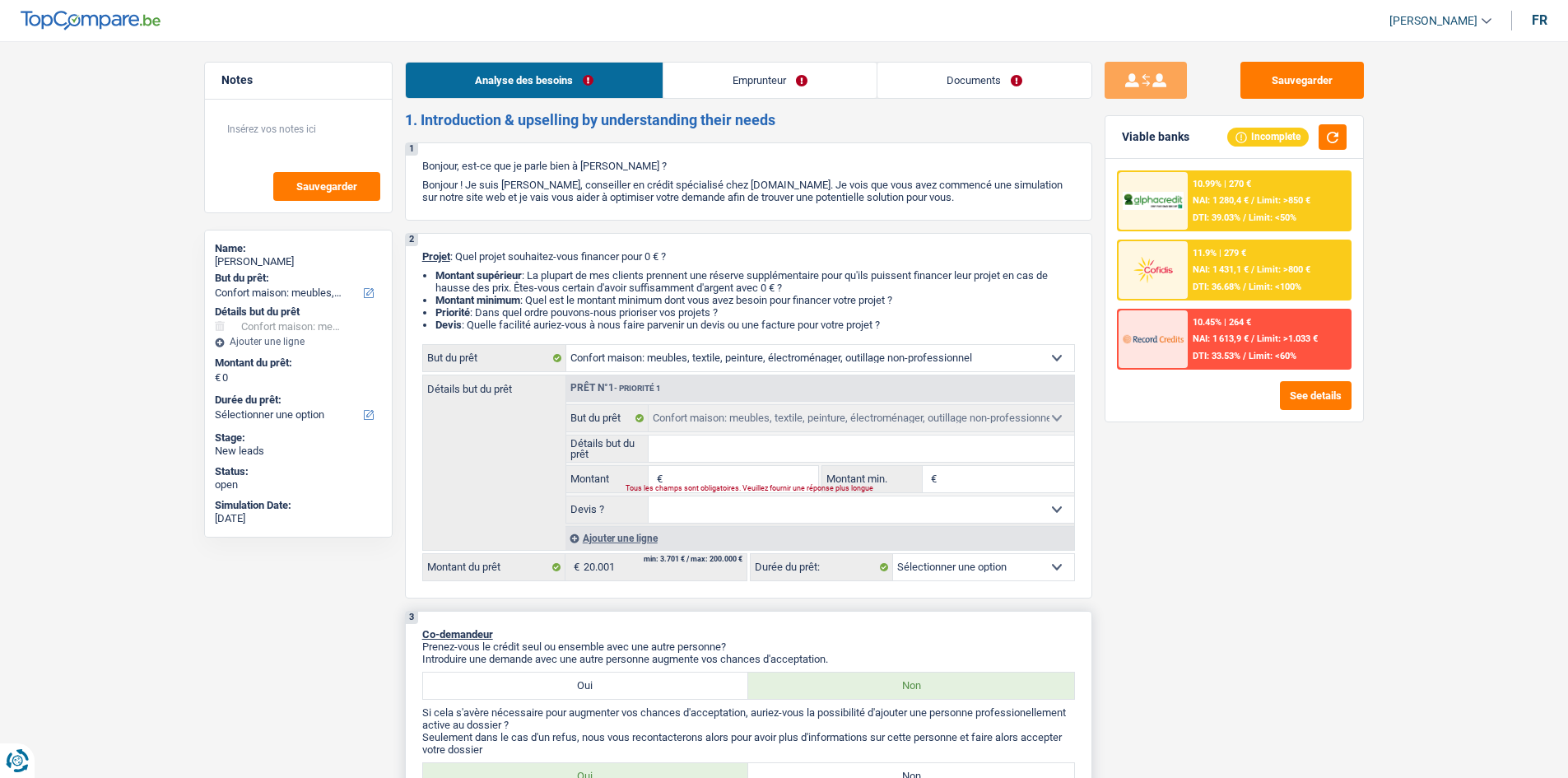 type on "1" 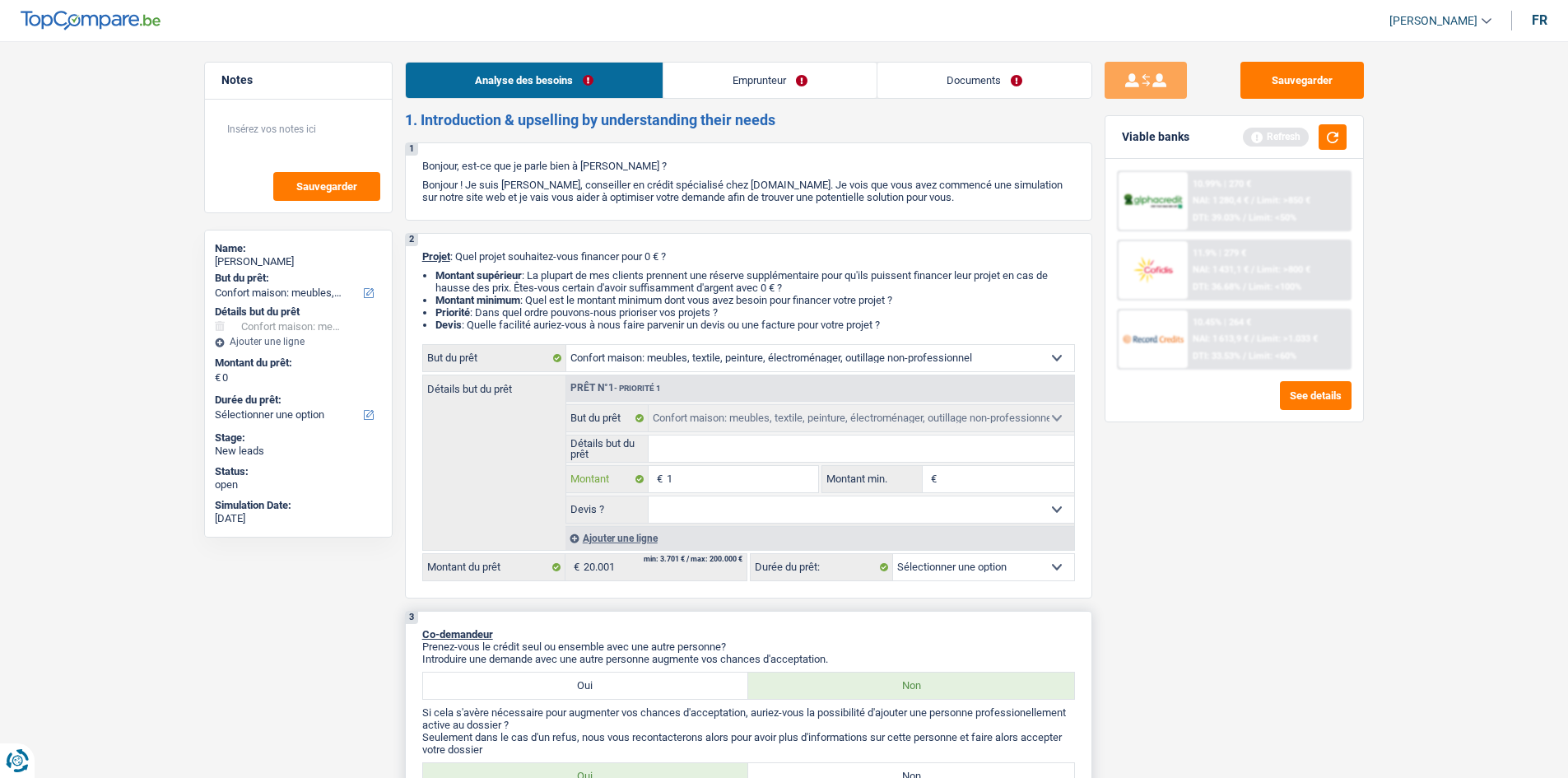 type on "15" 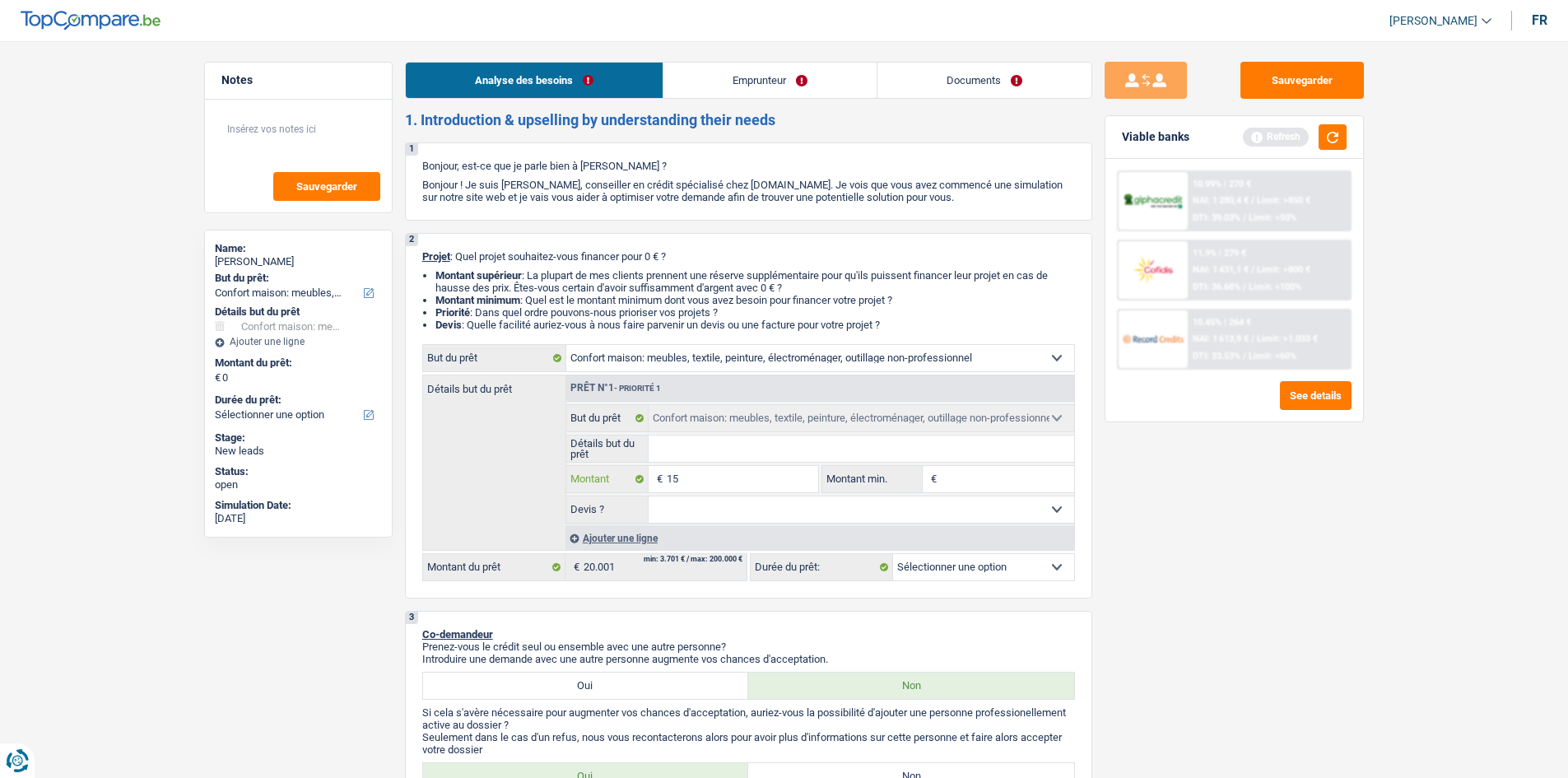 type on "150" 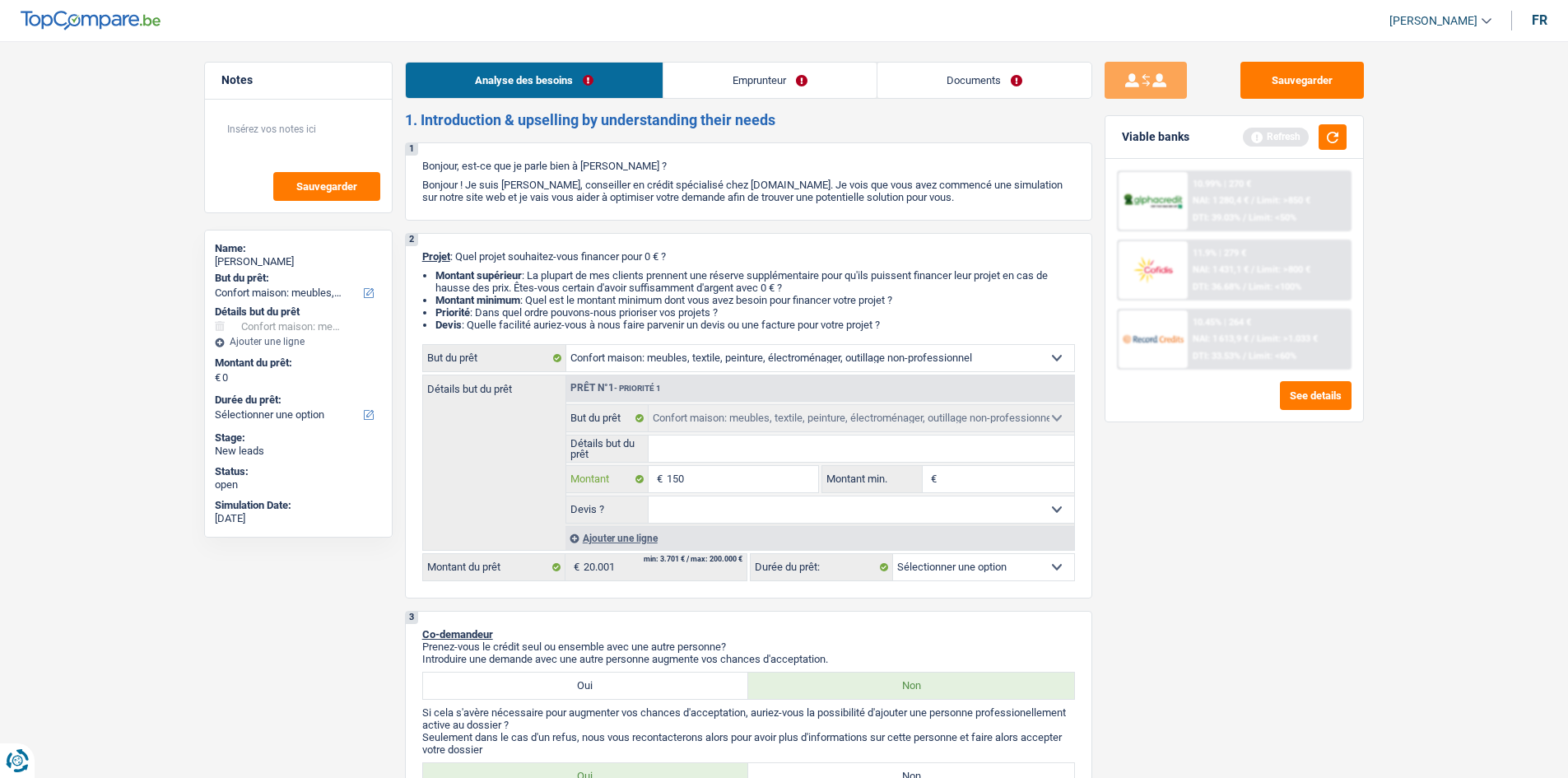 type on "1.500" 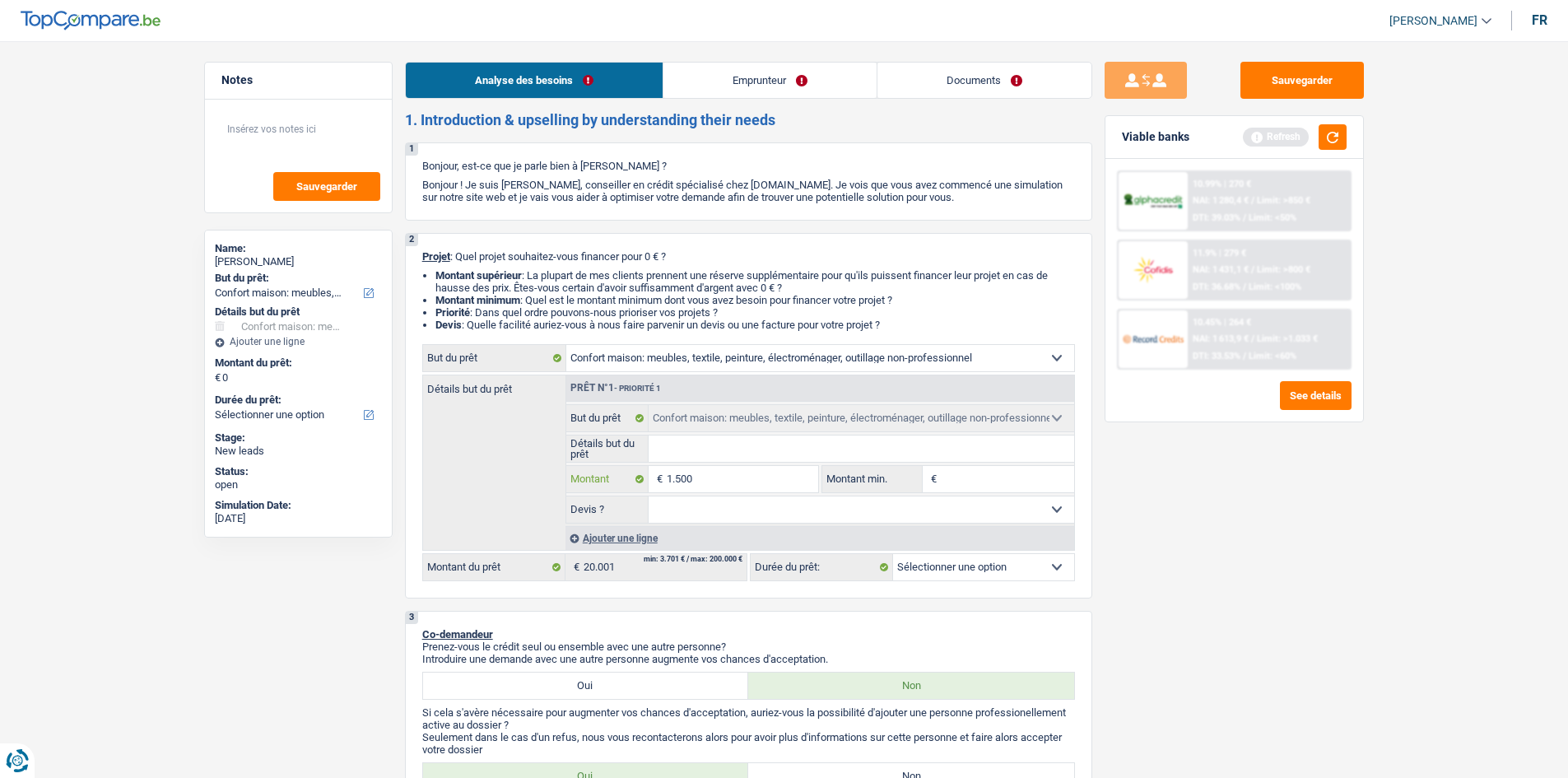 type on "15.000" 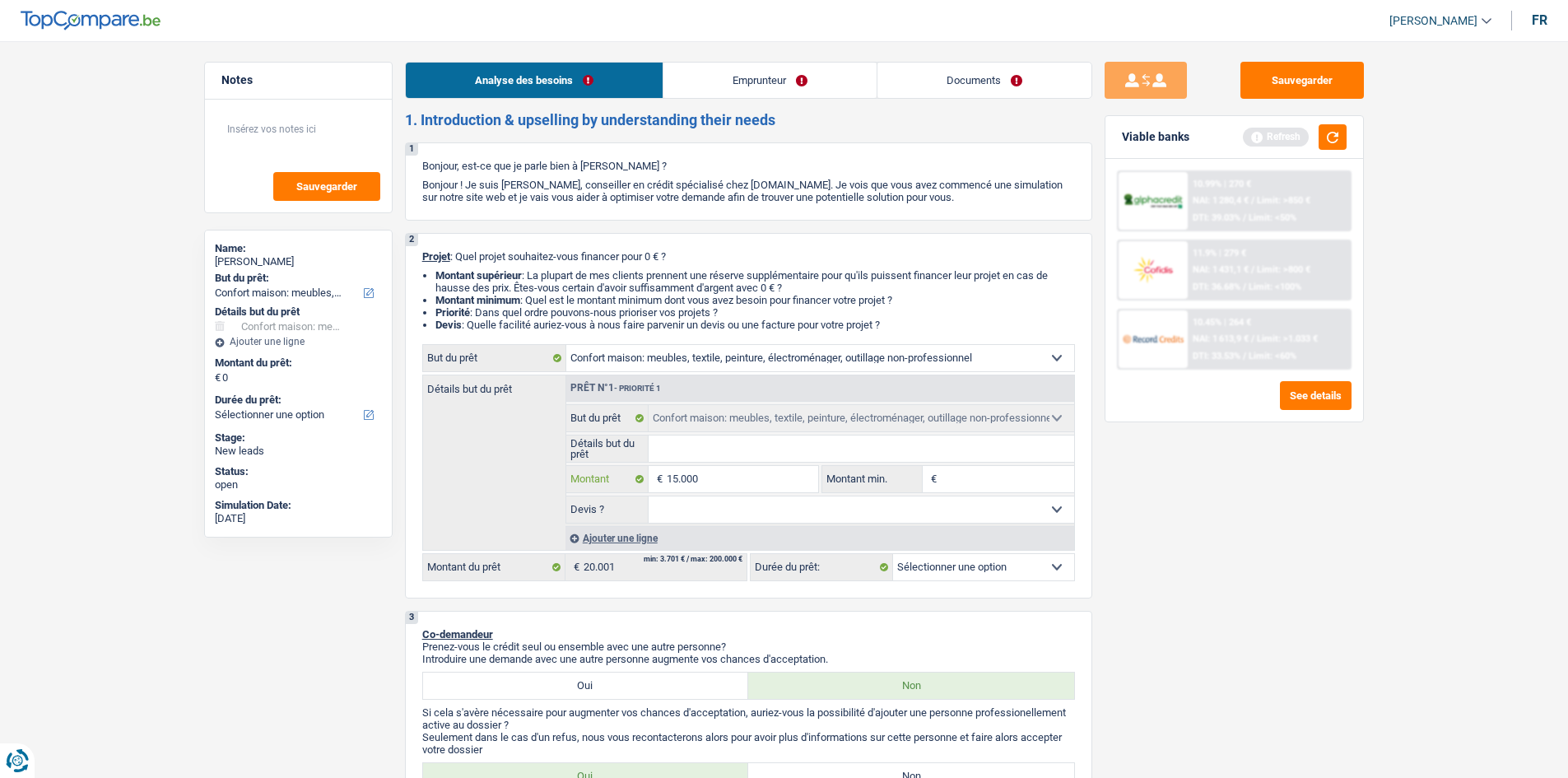 type on "15.000" 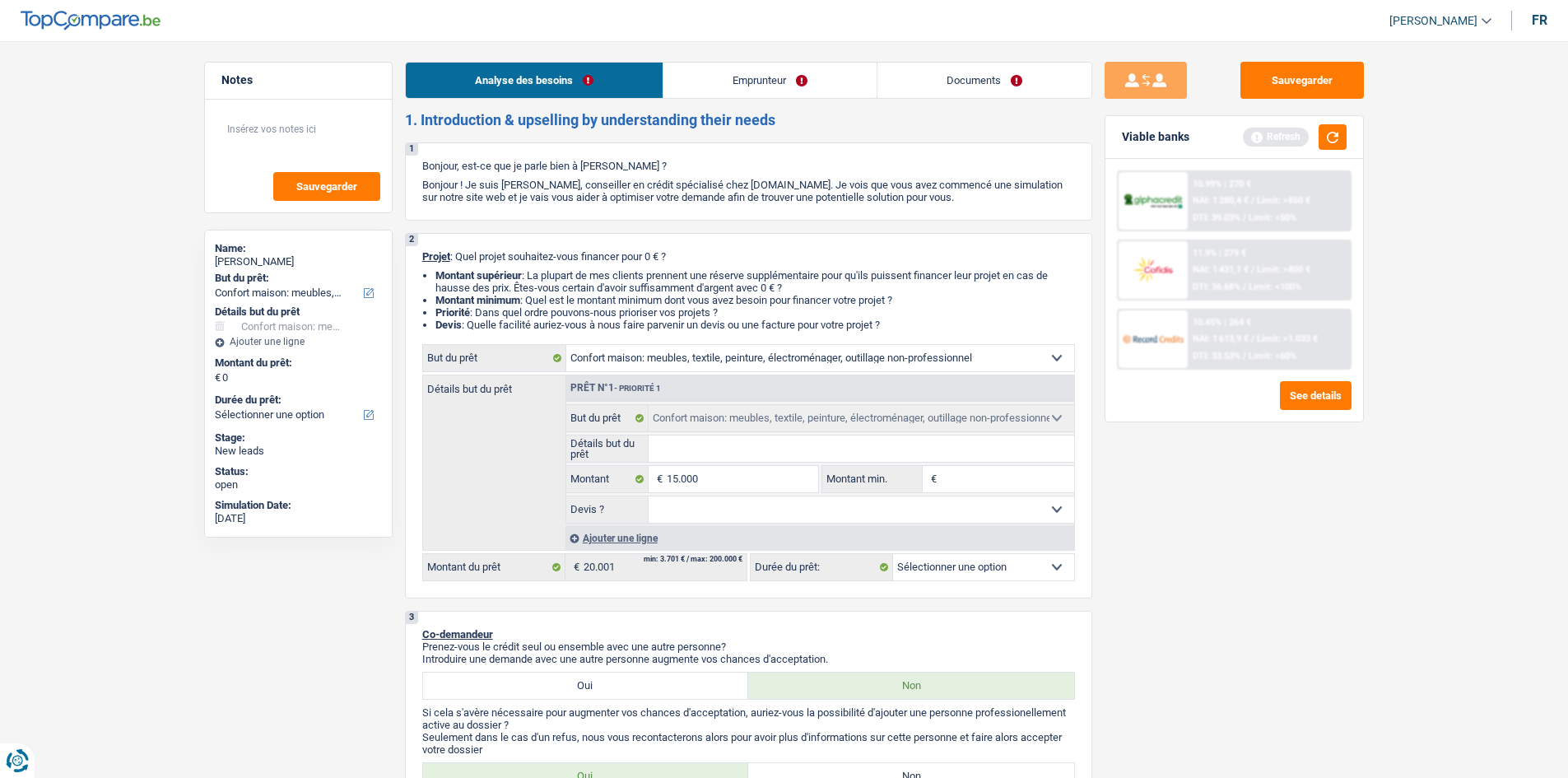 type on "15.000" 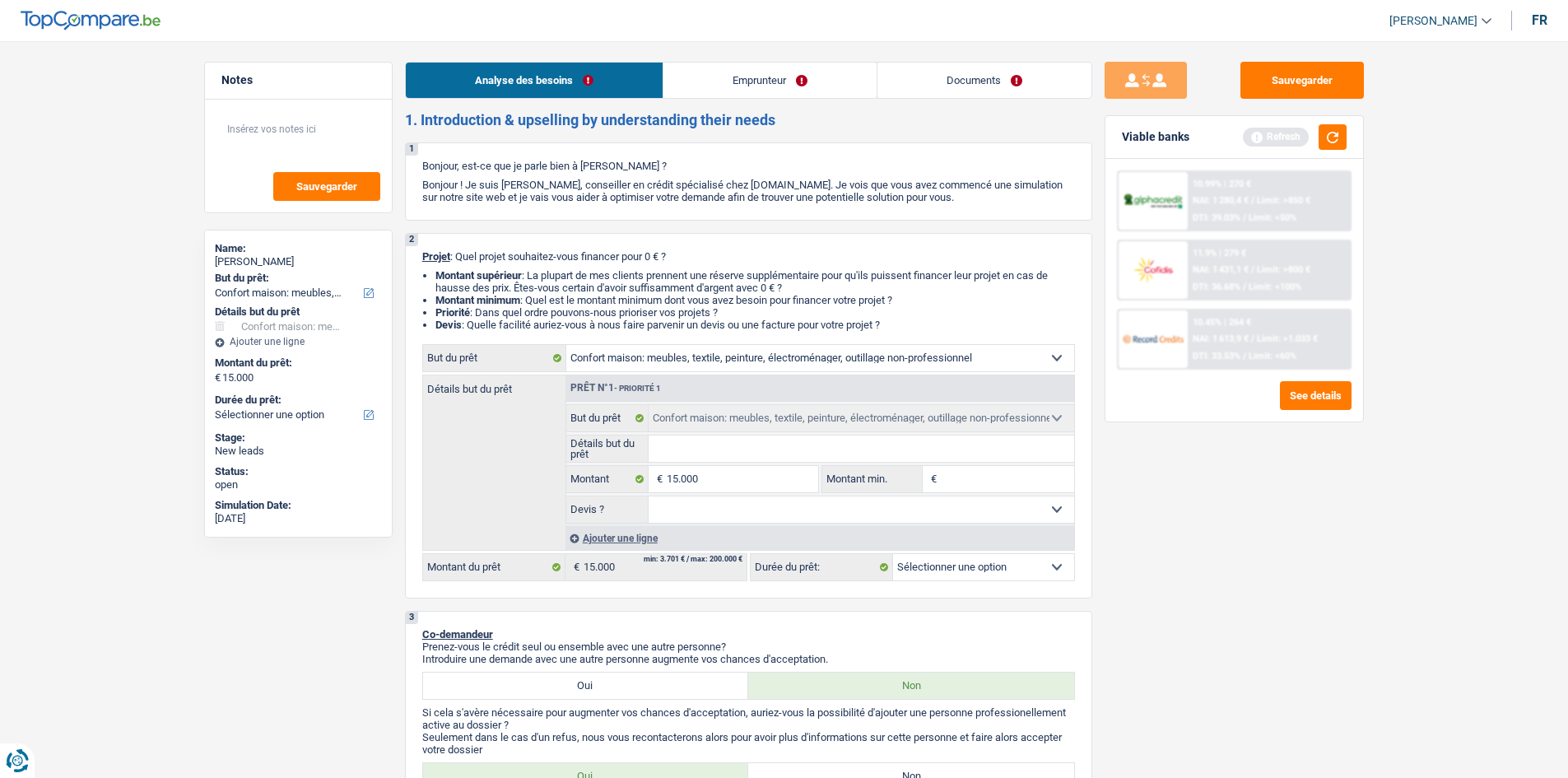 click on "Sauvegarder
Viable banks
Refresh
10.99% | 270 €
NAI: 1 280,4 €
/
Limit: >850 €
DTI: 39.03%
/
Limit: <50%
11.9% | 279 €
NAI: 1 431,1 €
/
Limit: >800 €
DTI: 36.68%
/
Limit: <100%
/       /" at bounding box center [1234, 404] 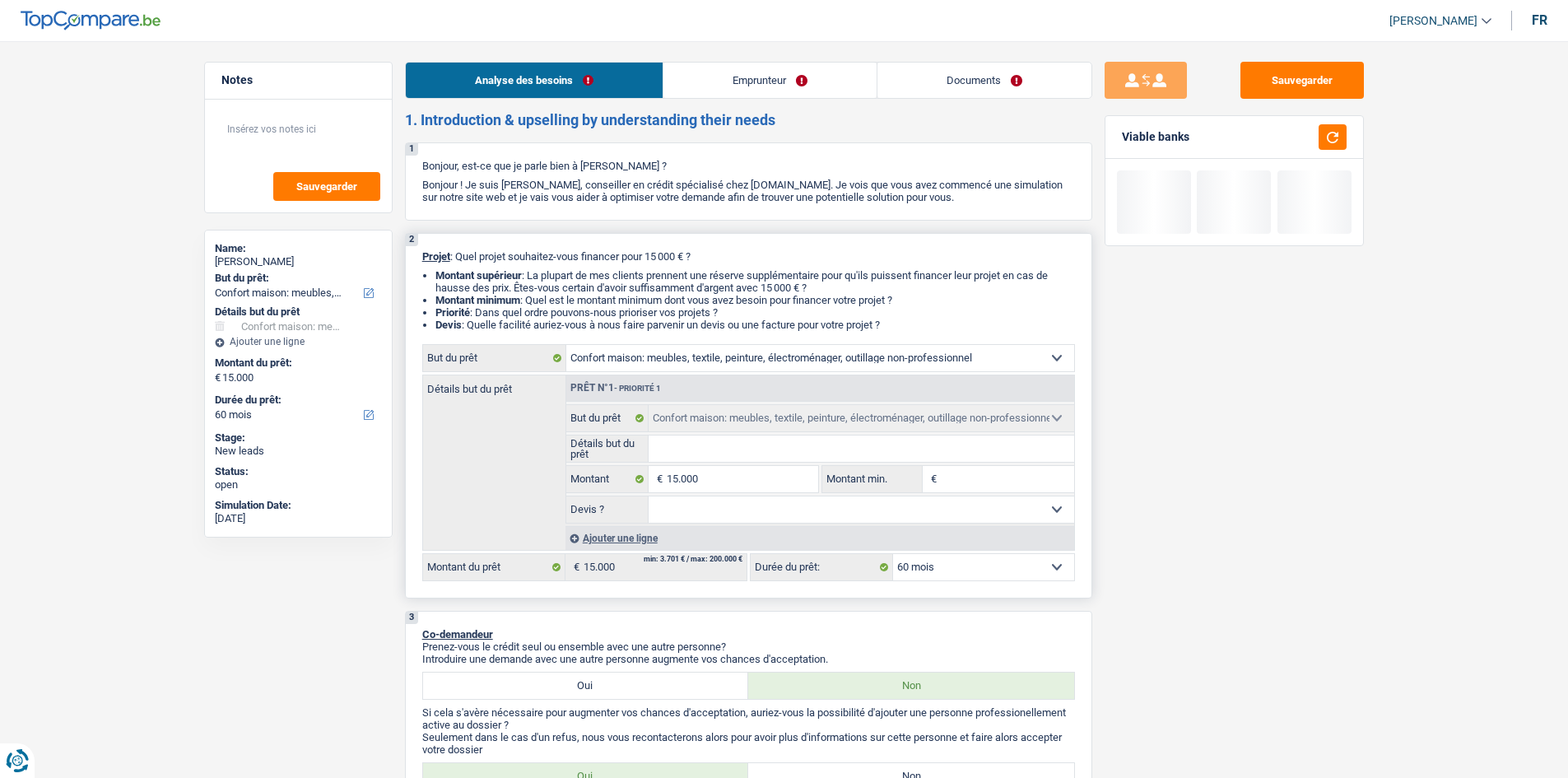 click on "Ajouter une ligne" at bounding box center (820, 538) 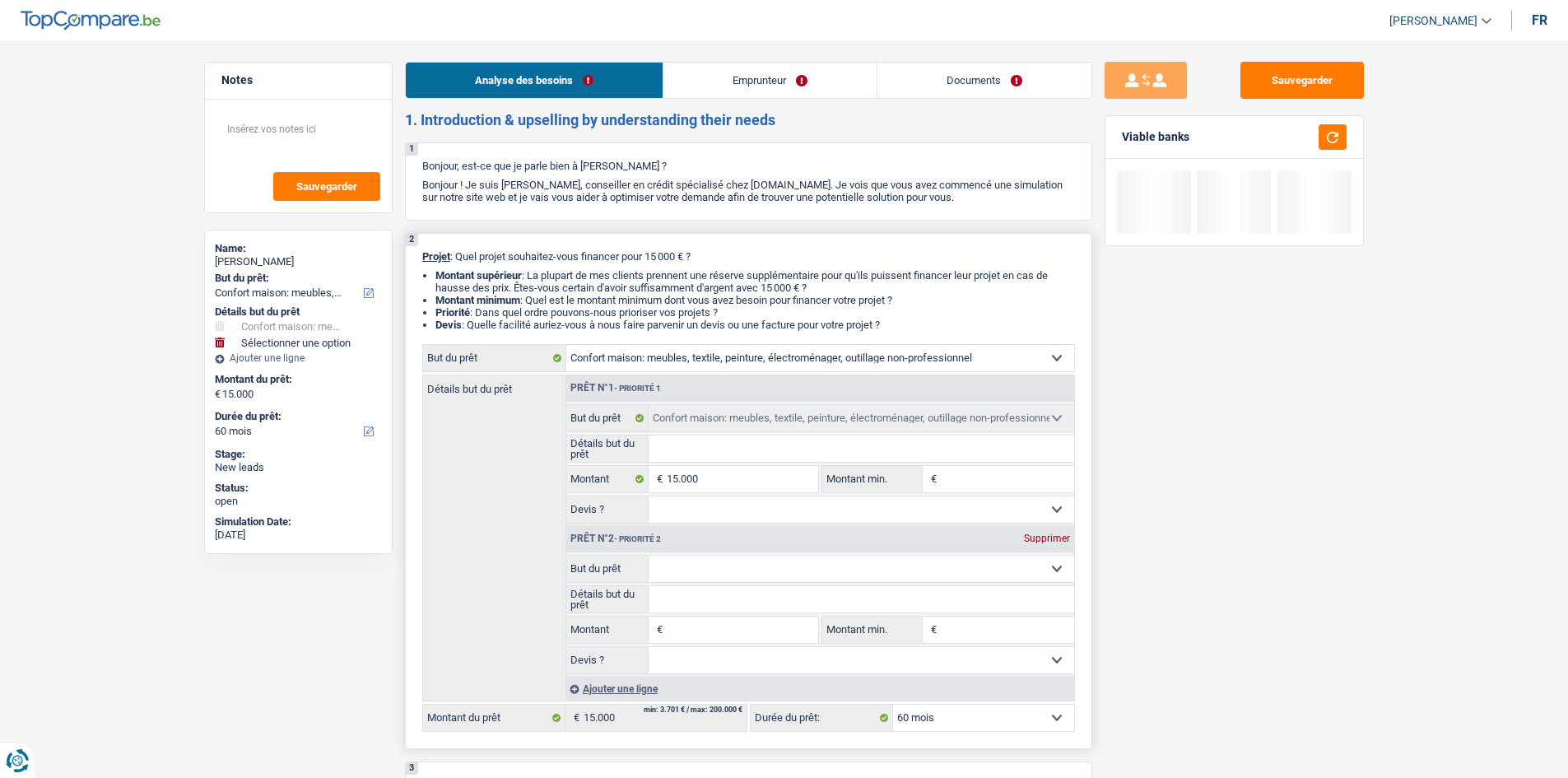 click on "Confort maison: meubles, textile, peinture, électroménager, outillage non-professionnel Hifi, multimédia, gsm, ordinateur Aménagement: frais d'installation, déménagement Evénement familial: naissance, mariage, divorce, communion, décès Frais médicaux Frais d'études Frais permis de conduire Loisirs: voyage, sport, musique Rafraîchissement: petits travaux maison et jardin Frais judiciaires Réparation voiture Prêt rénovation (non disponible pour les non-propriétaires) Prêt énergie (non disponible pour les non-propriétaires) Prêt voiture Taxes, impôts non professionnels Rénovation bien à l'étranger Dettes familiales Assurance Autre
Sélectionner une option" at bounding box center (861, 569) 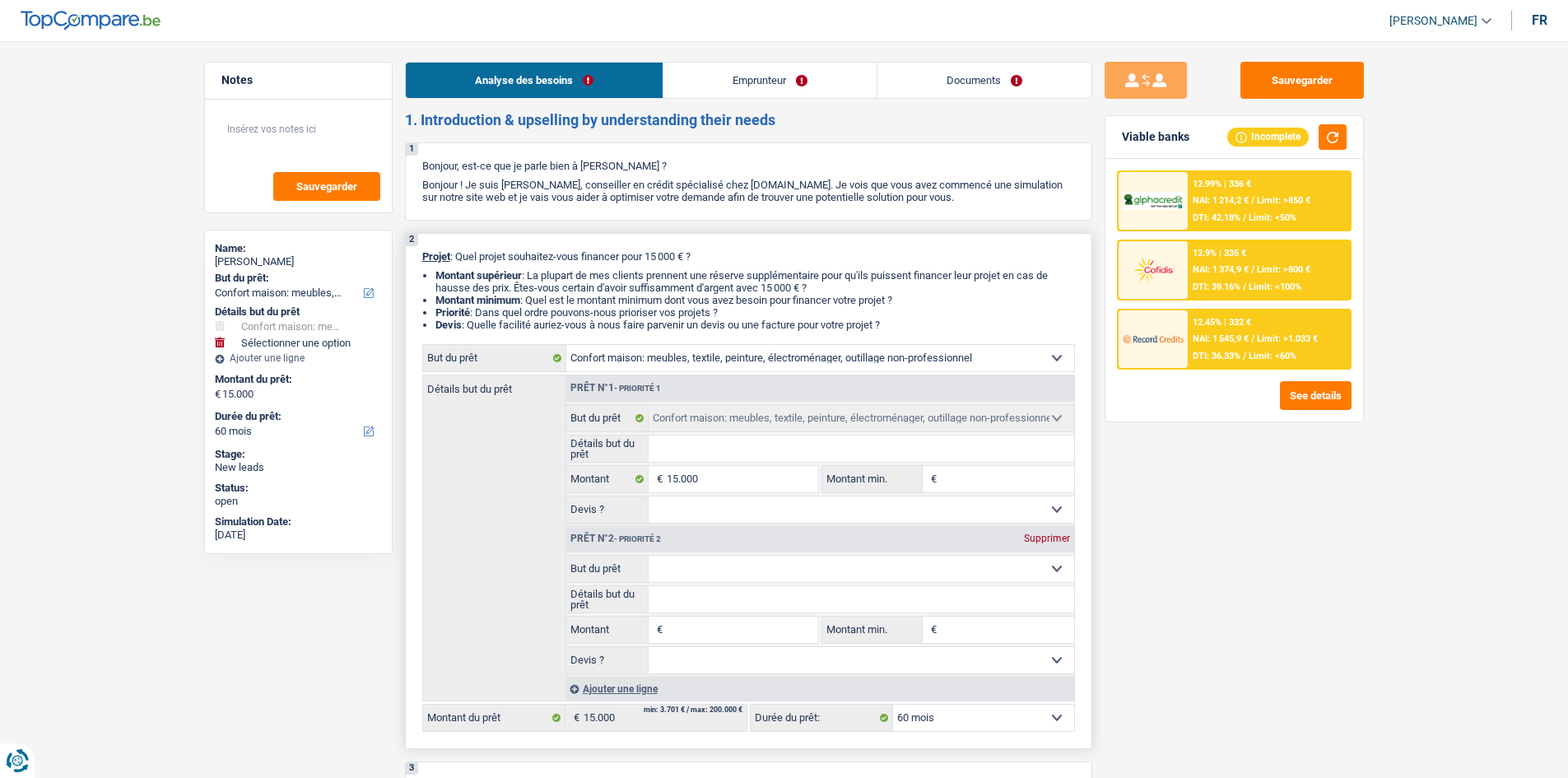 select on "tech" 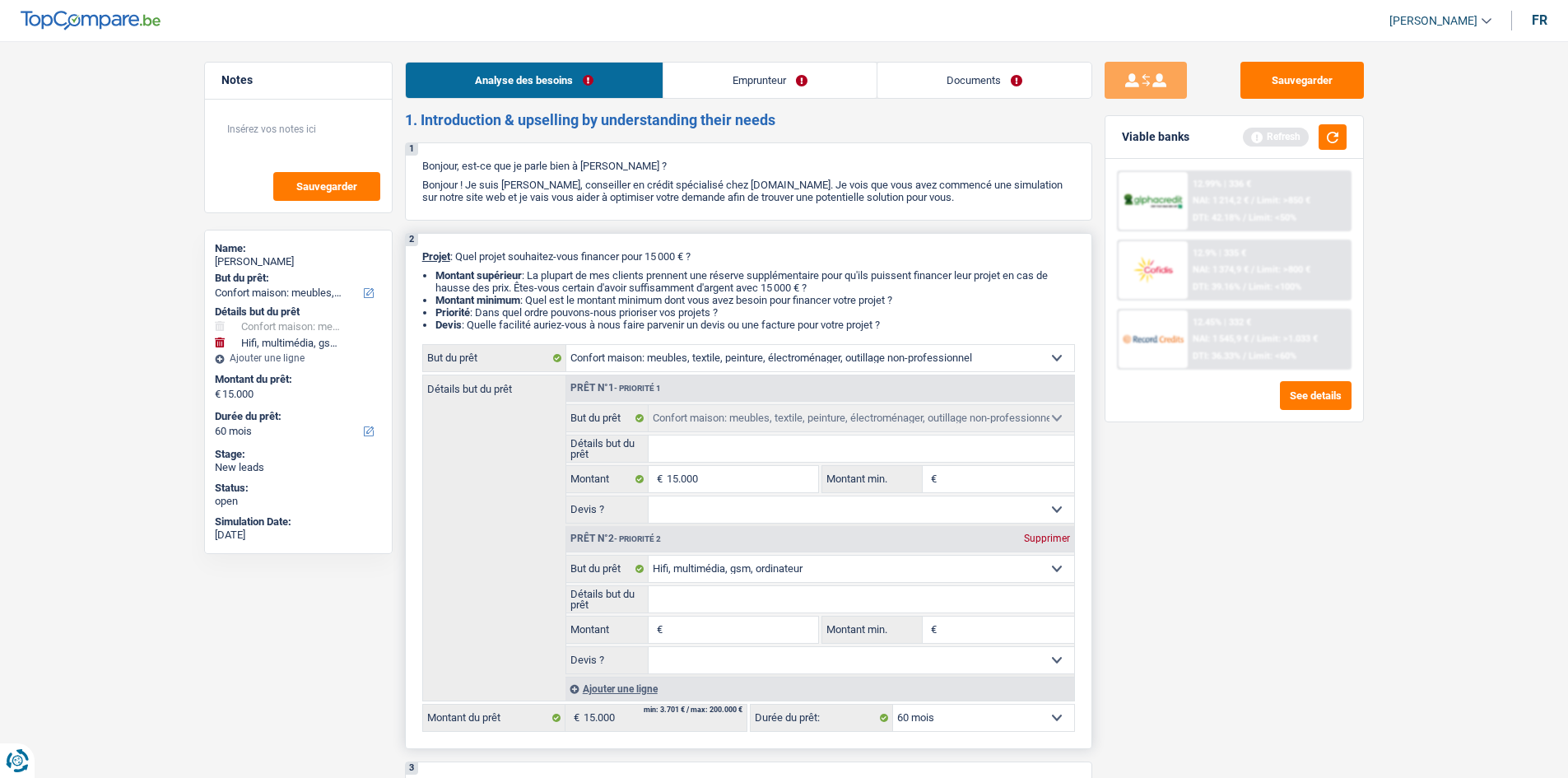 click on "Montant" at bounding box center (742, 630) 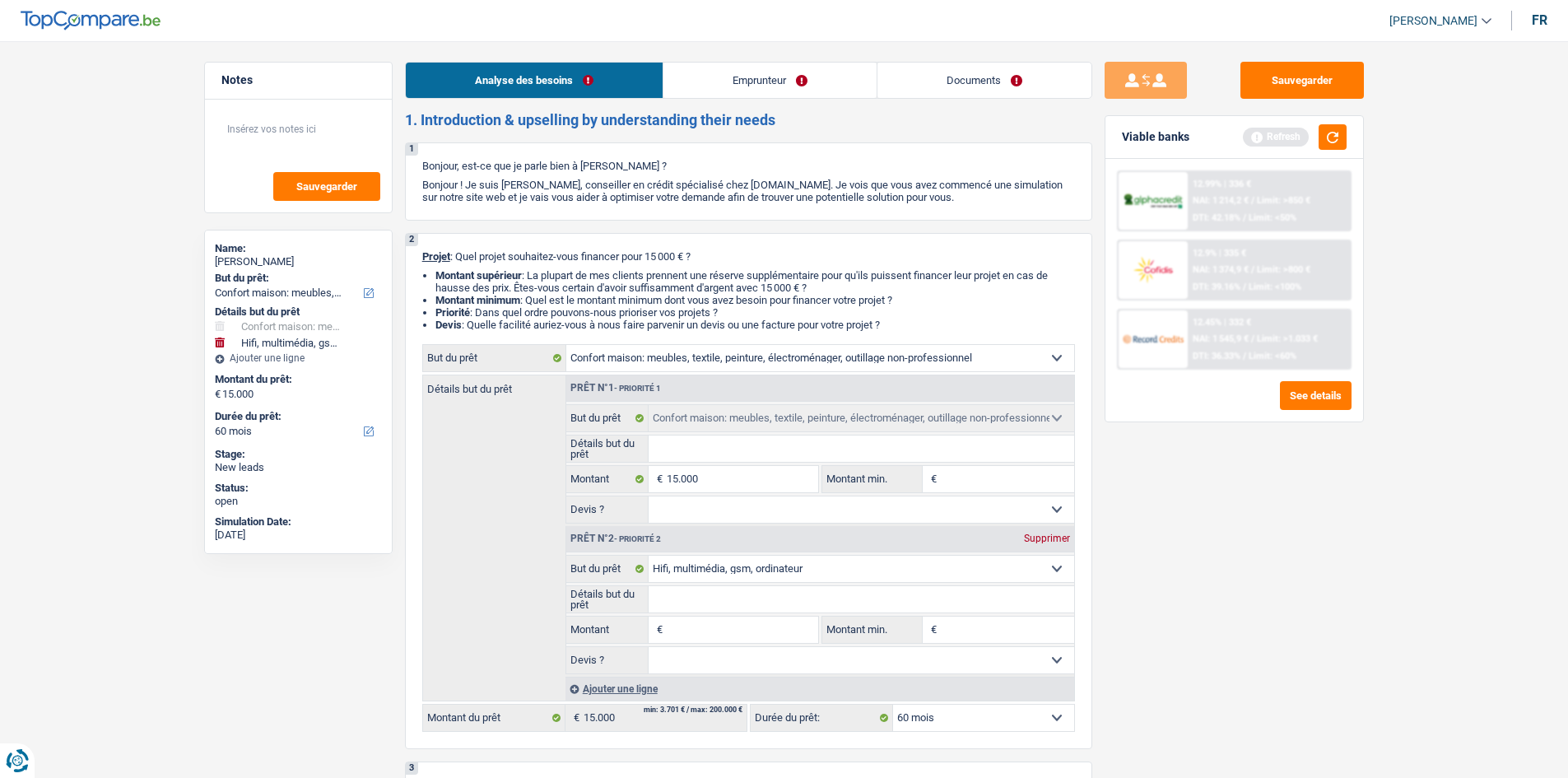 type on "5" 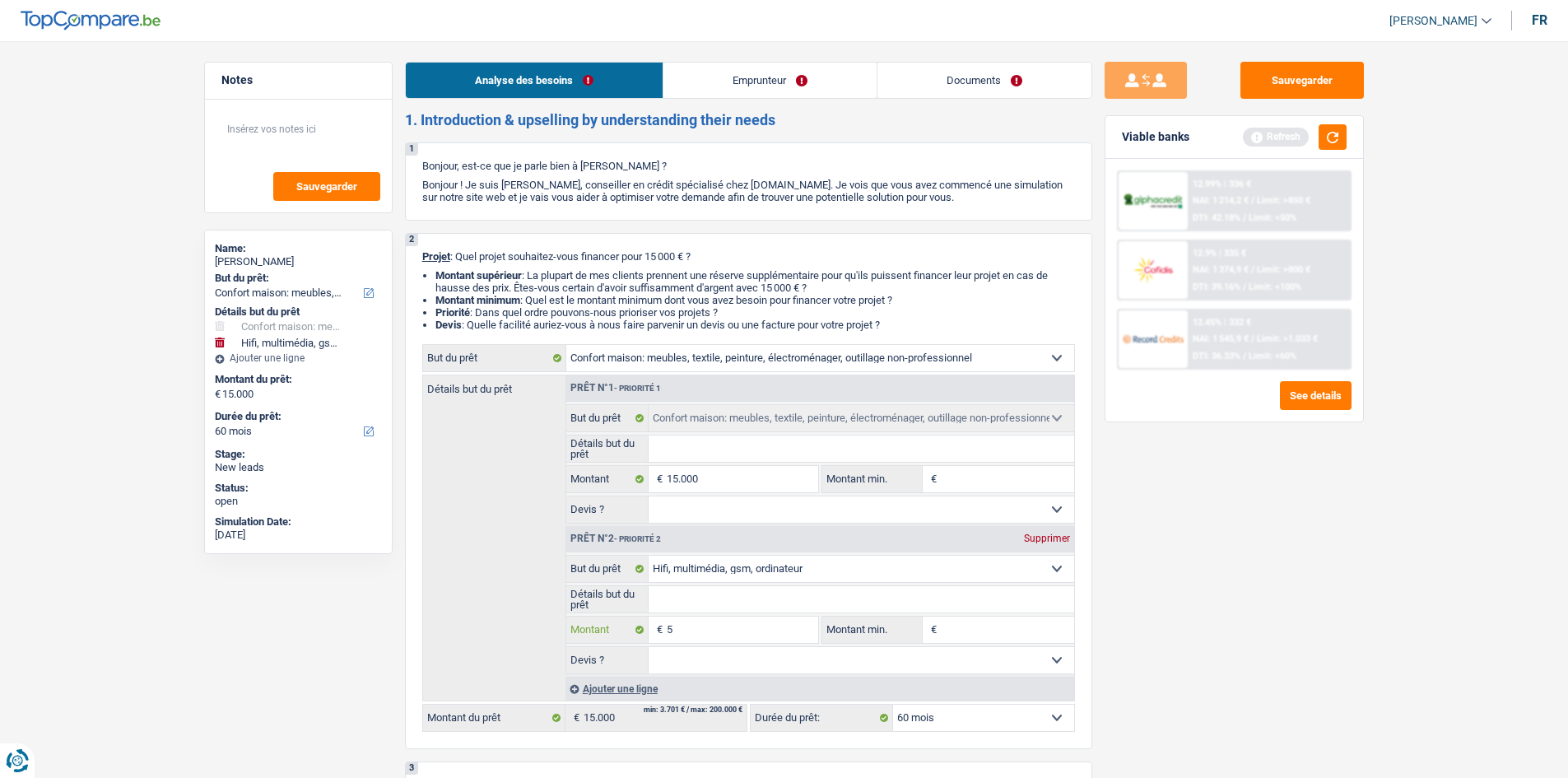 type on "50" 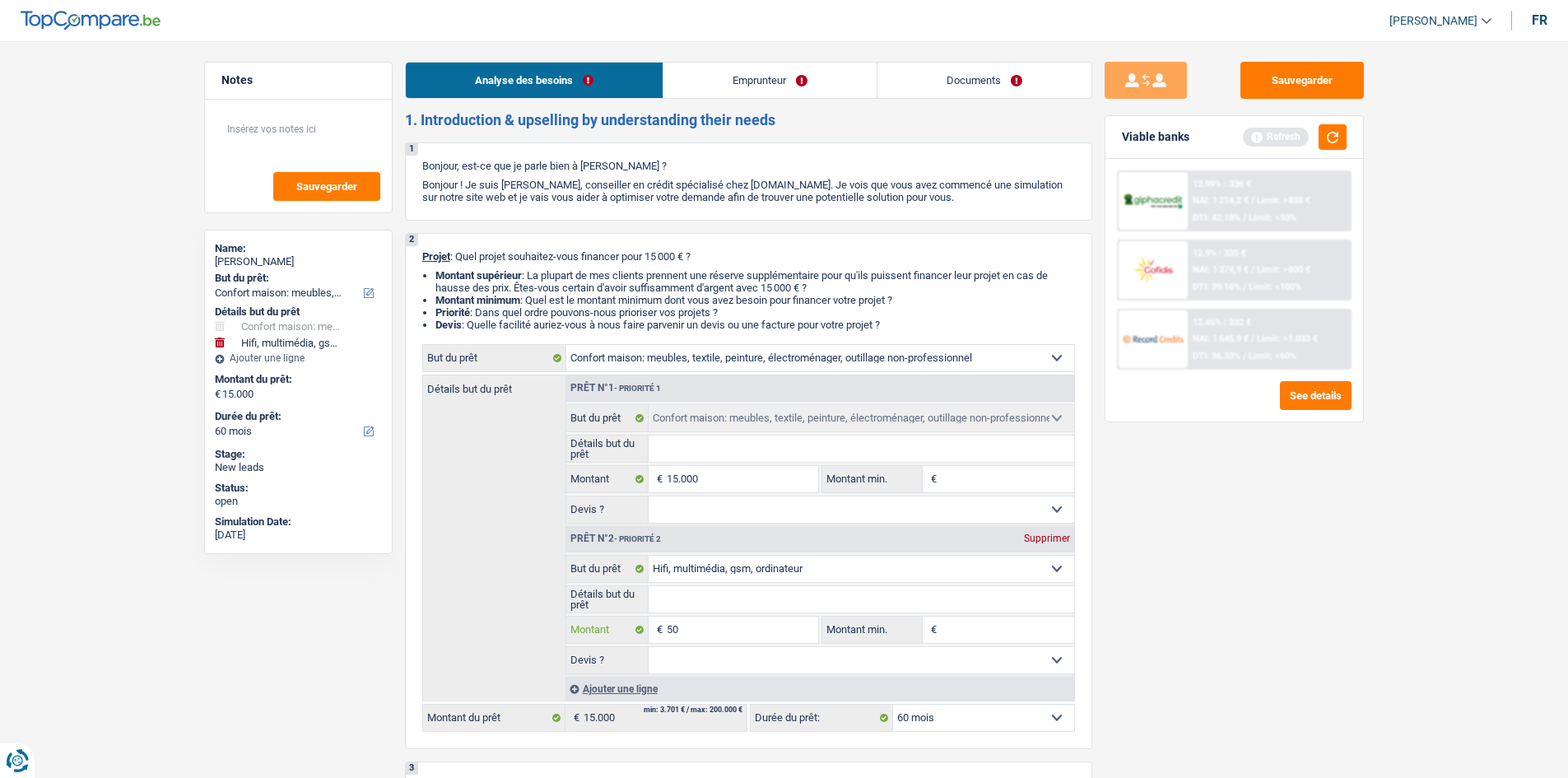 type on "500" 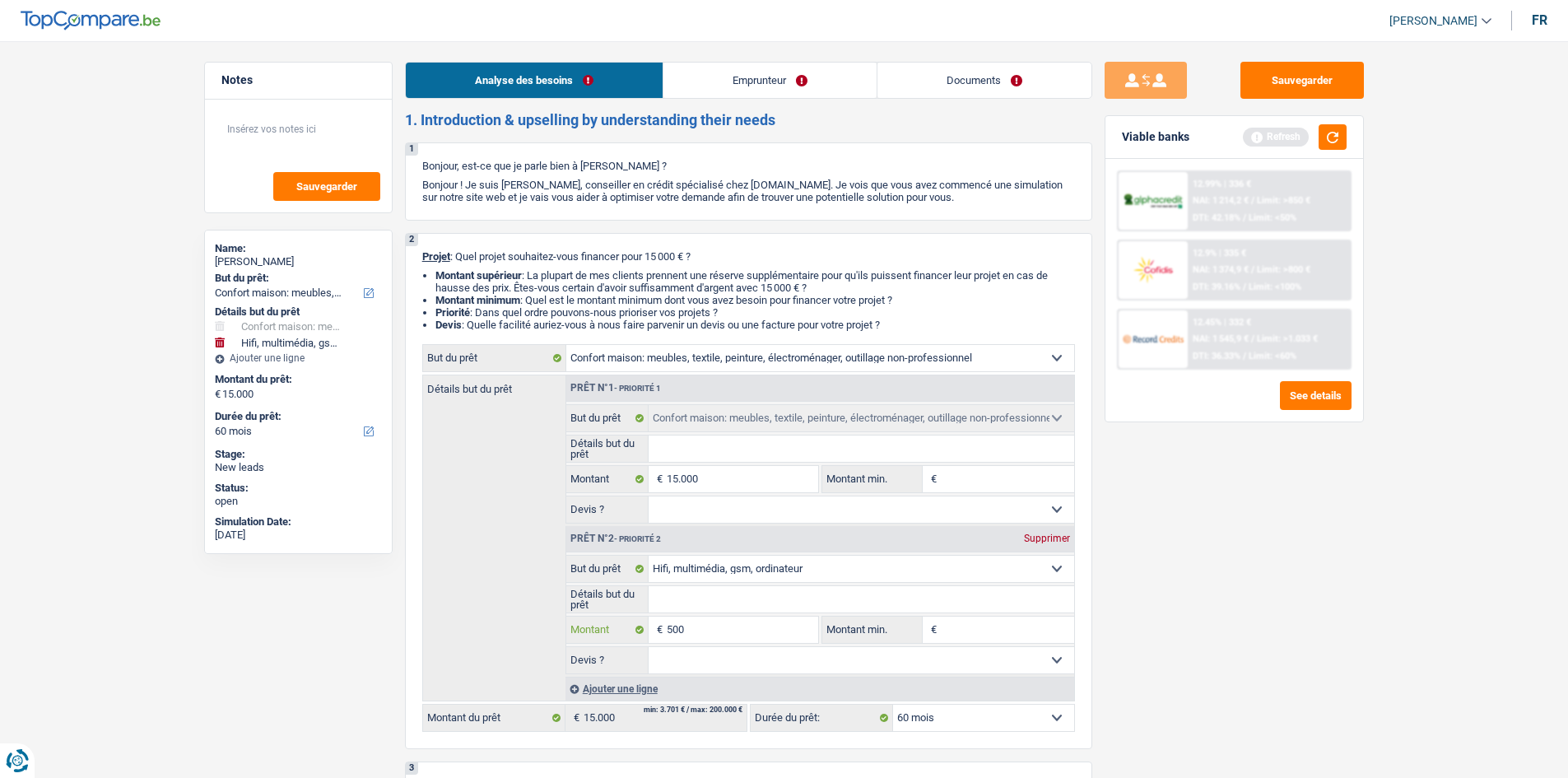 type on "5.000" 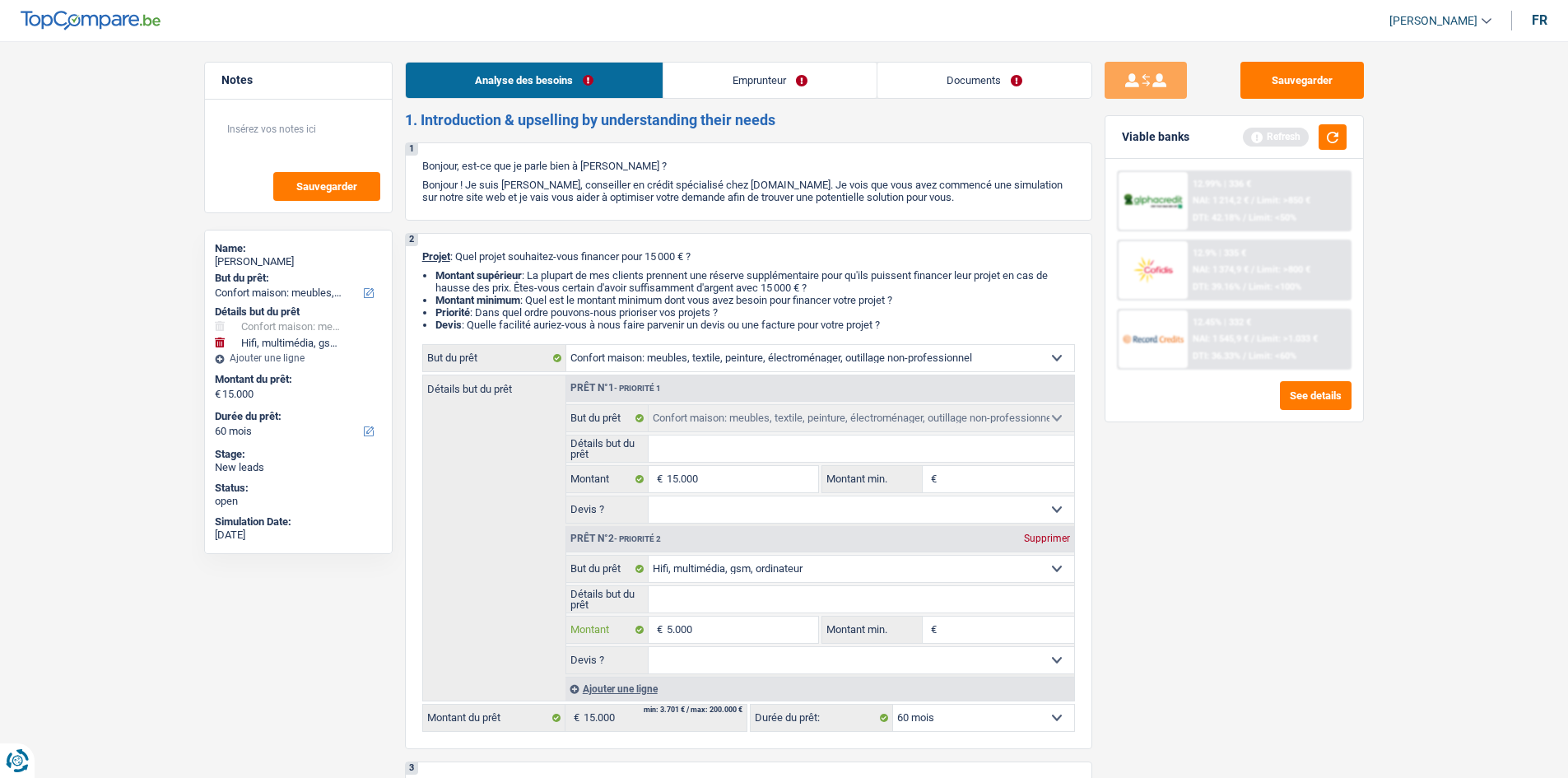 type on "5.000" 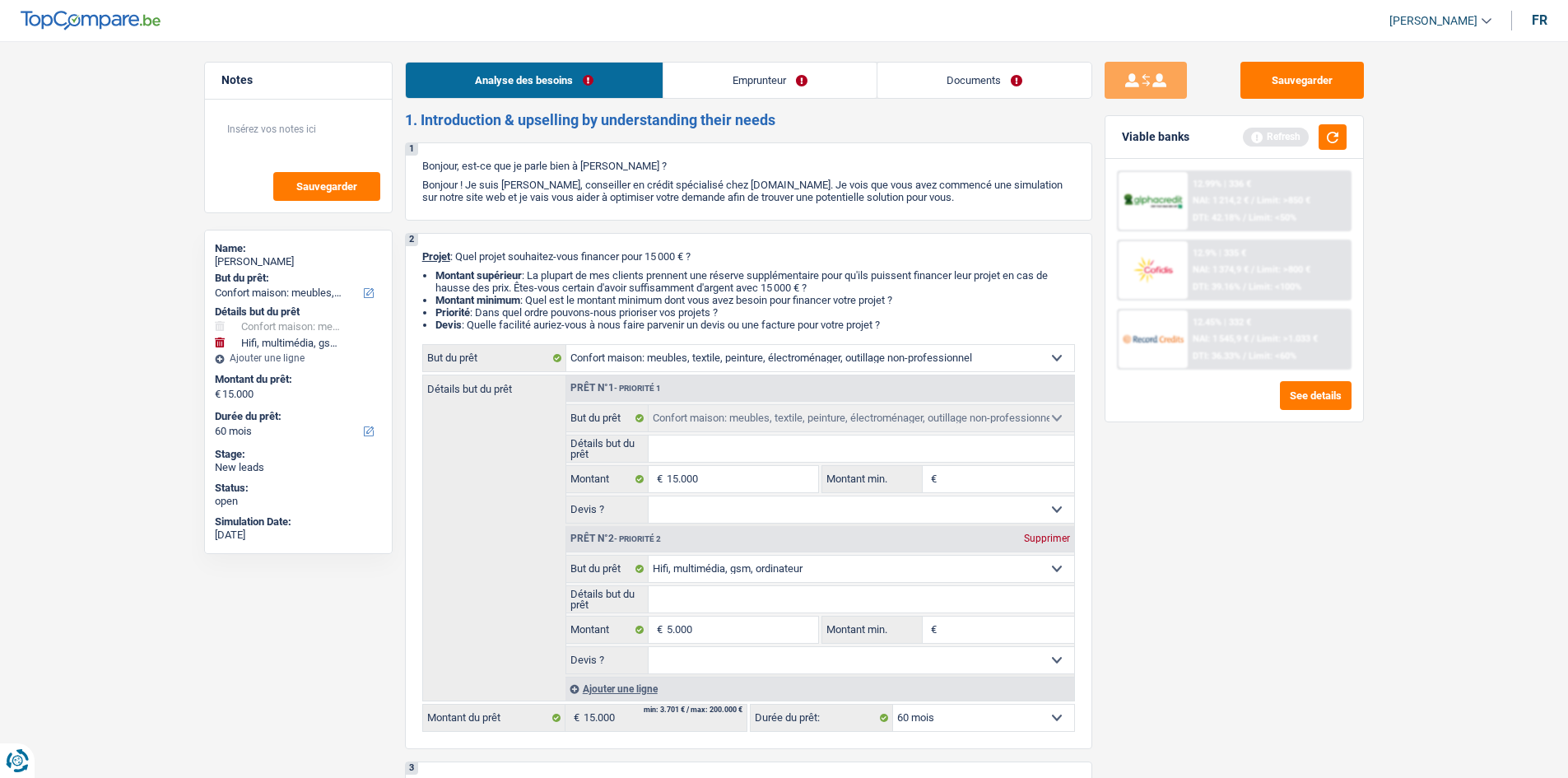 type on "20.000" 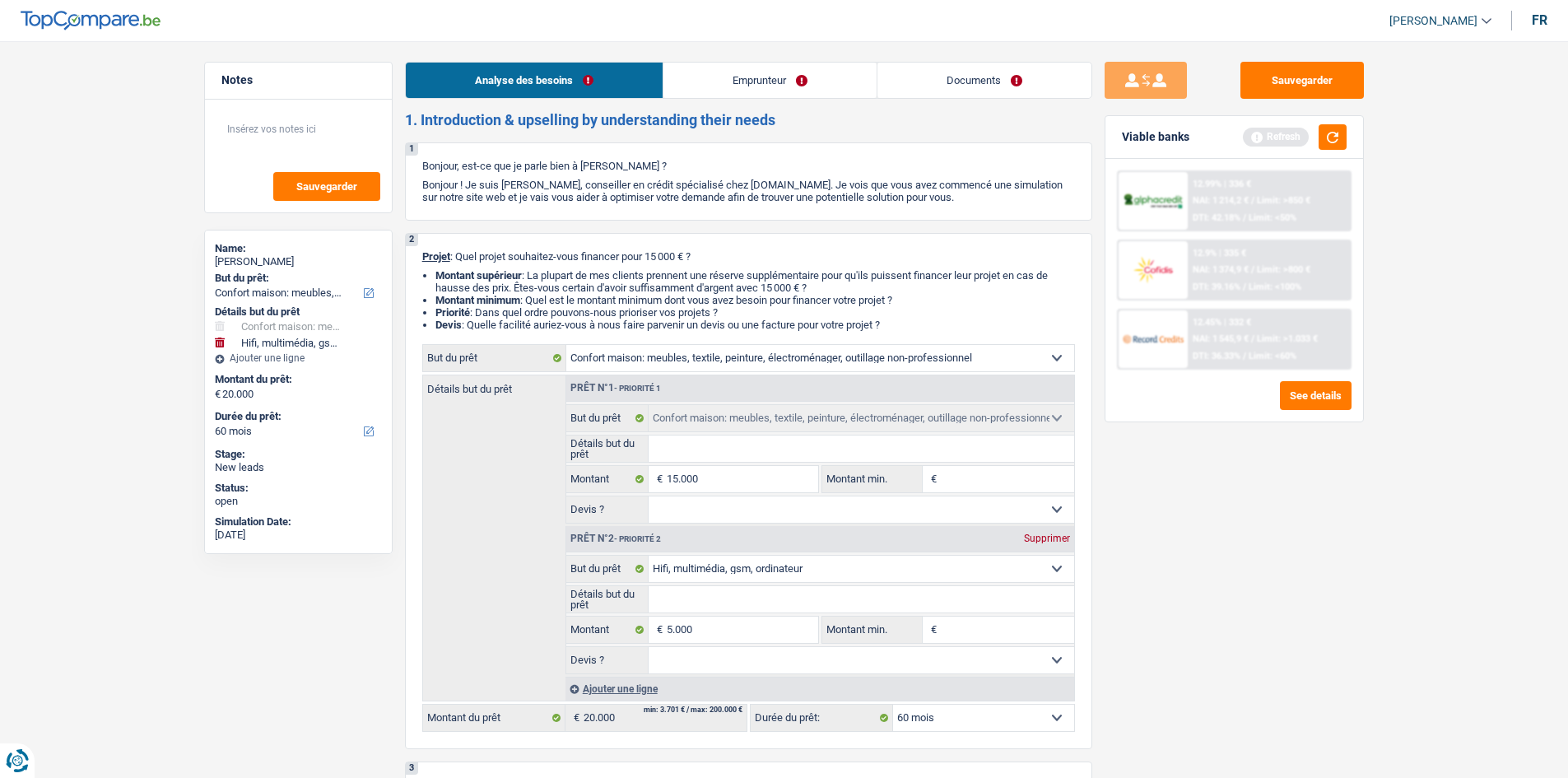 click on "Sauvegarder
Viable banks
Refresh
12.99% | 336 €
NAI: 1 214,2 €
/
Limit: >850 €
DTI: 42.18%
/
Limit: <50%
12.9% | 335 €
NAI: 1 374,9 €
/
Limit: >800 €
DTI: 39.16%
/
Limit: <100%
/       /" at bounding box center [1234, 404] 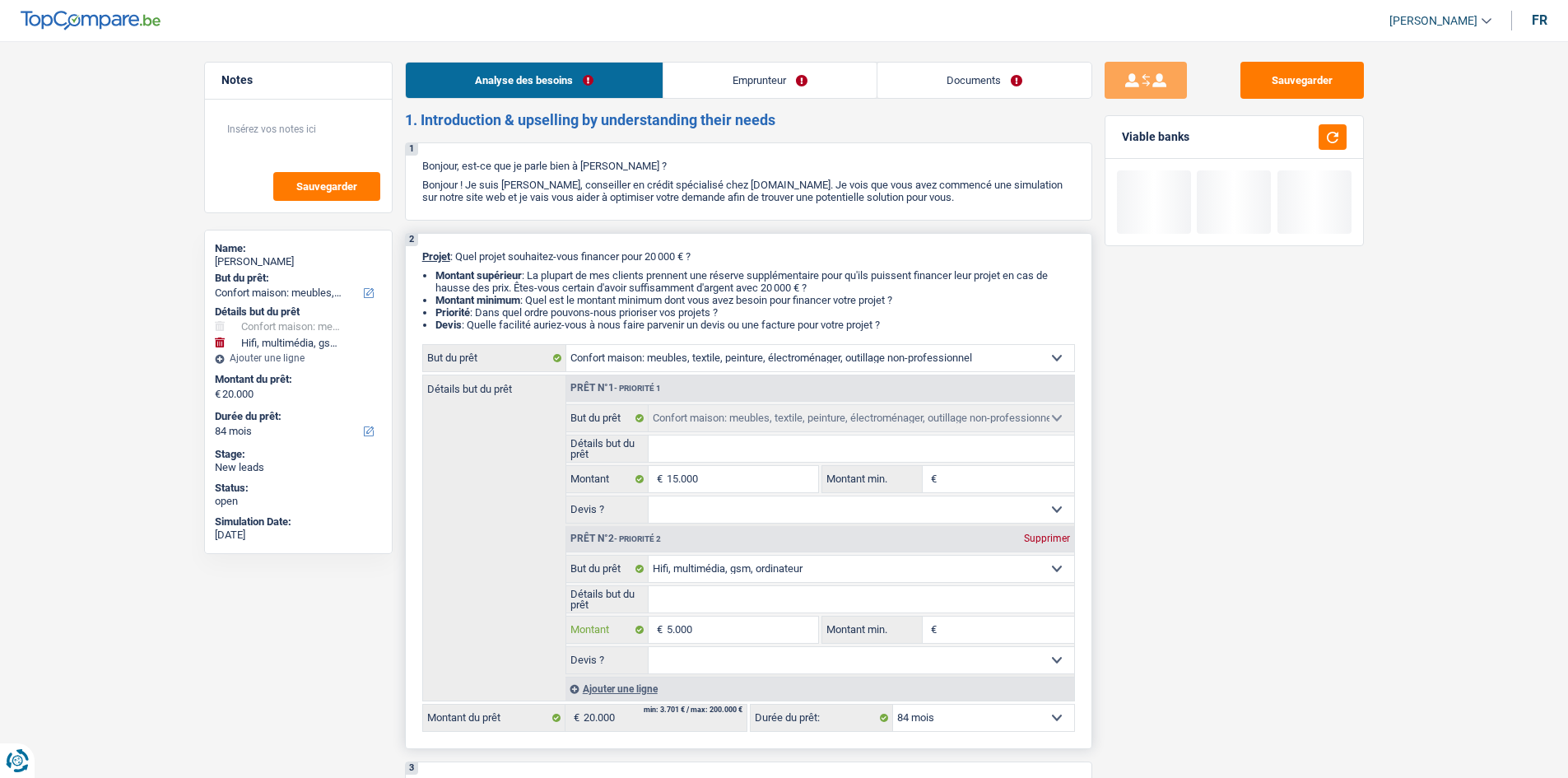 click on "5.000" at bounding box center [742, 630] 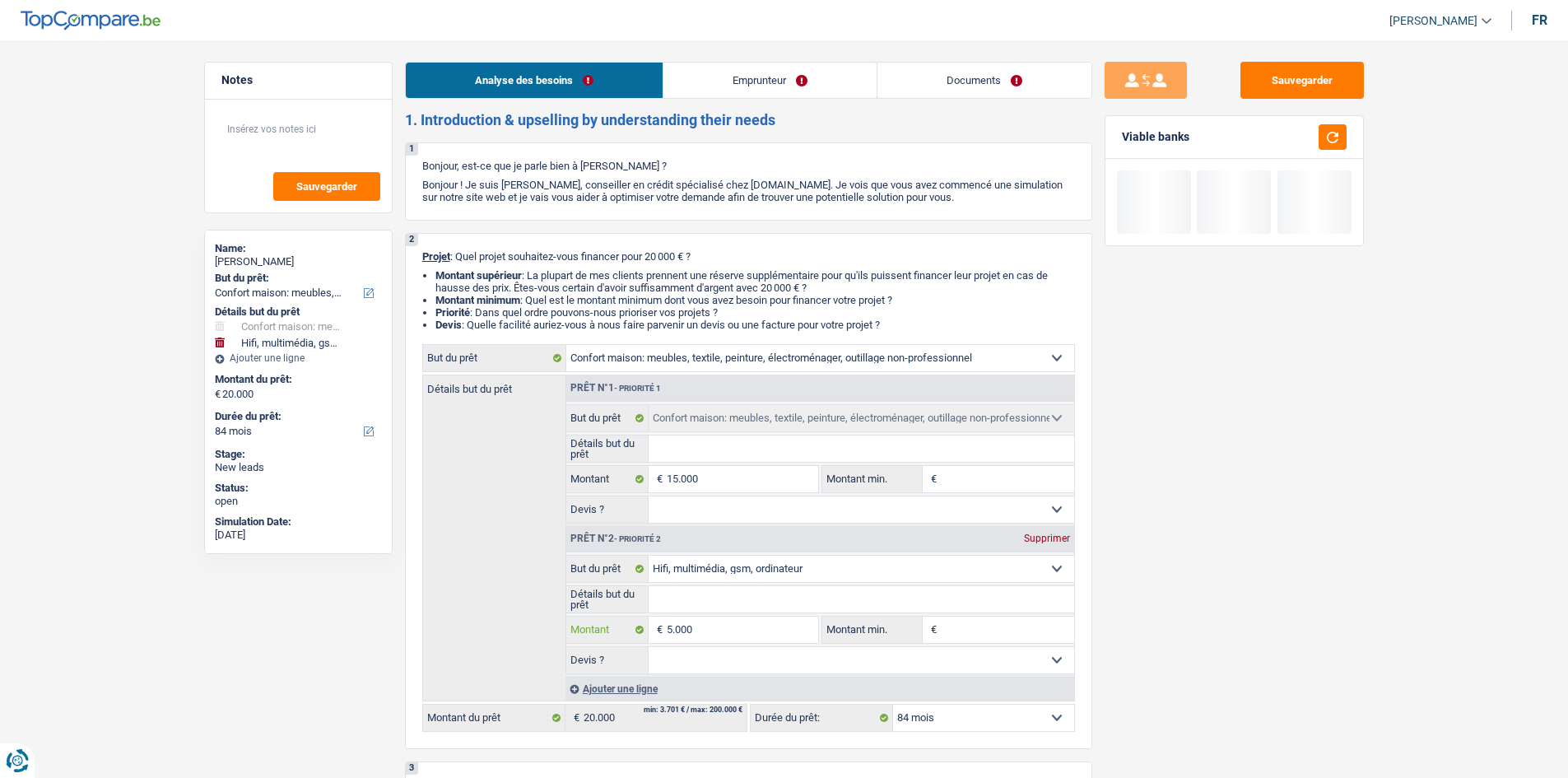 type on "500" 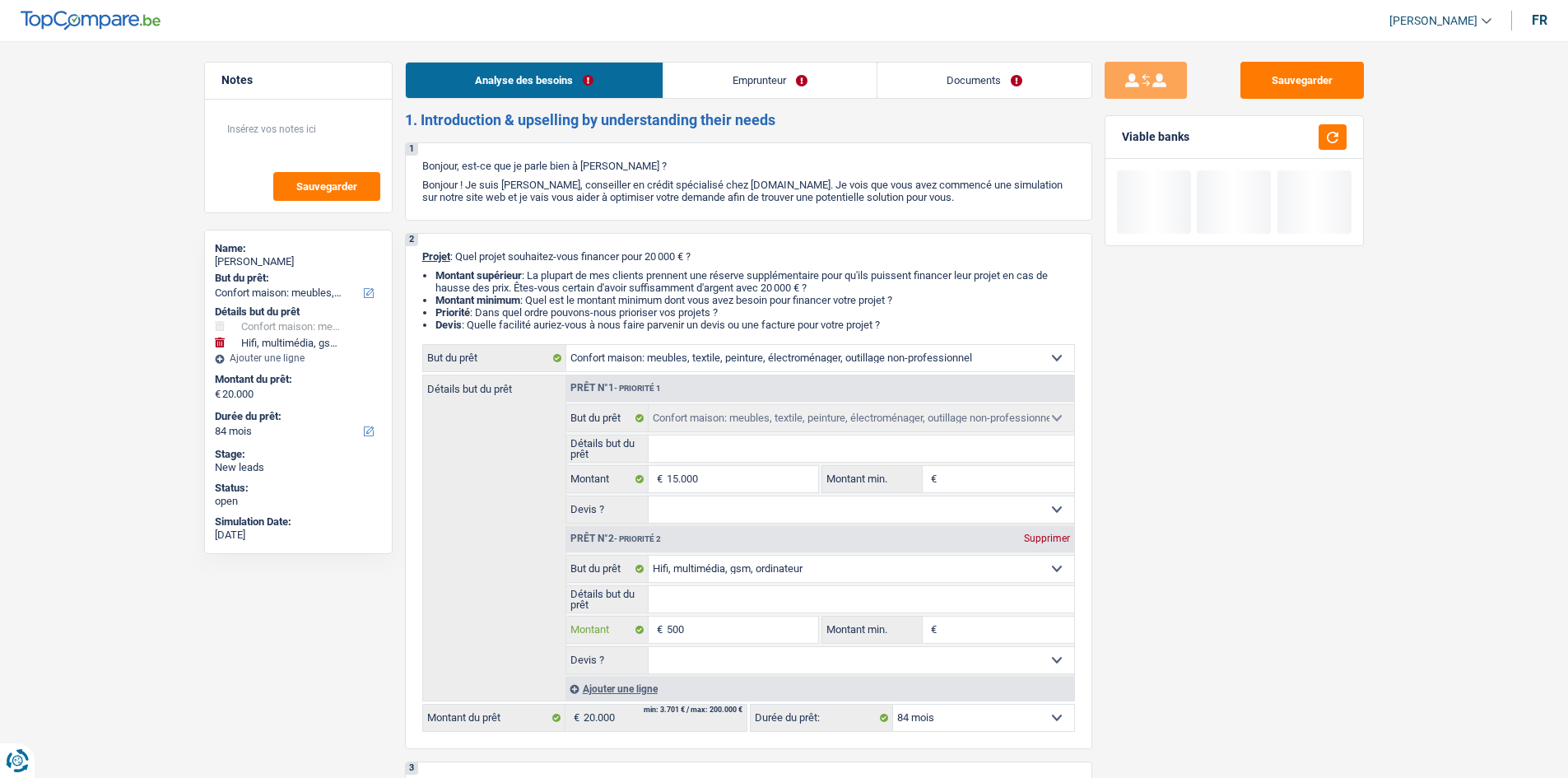 type on "5.001" 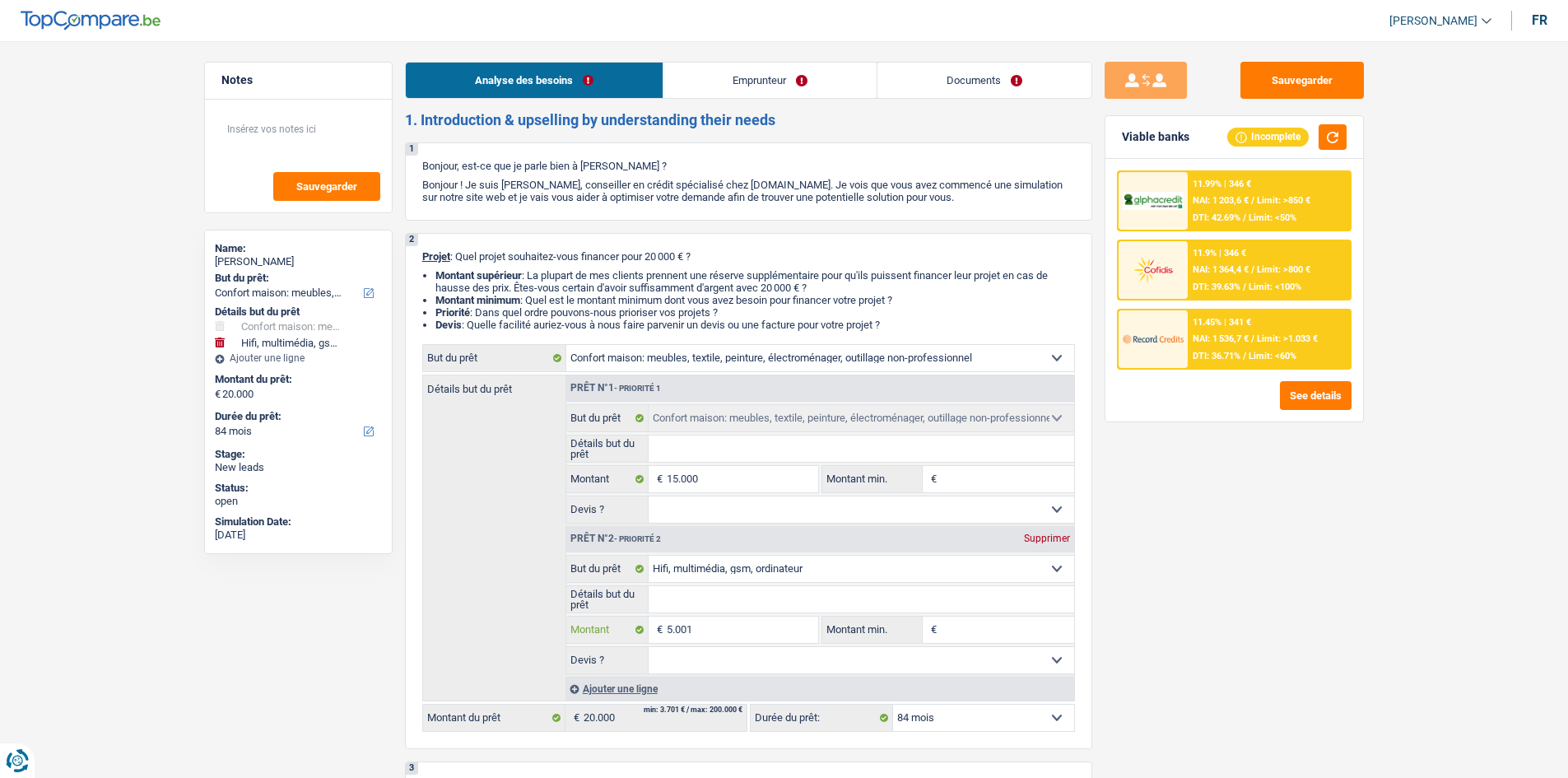 type on "5.001" 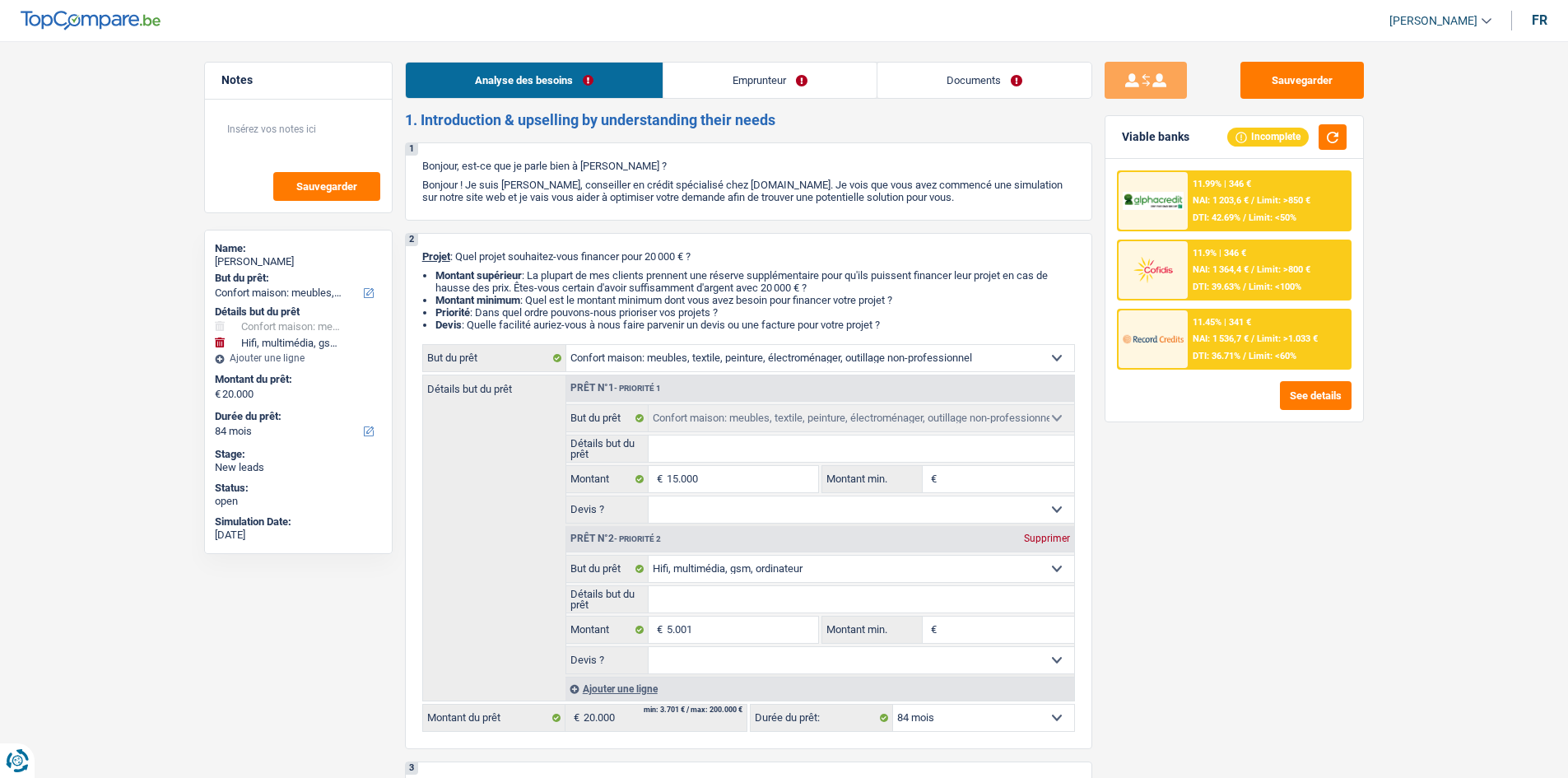 type on "20.001" 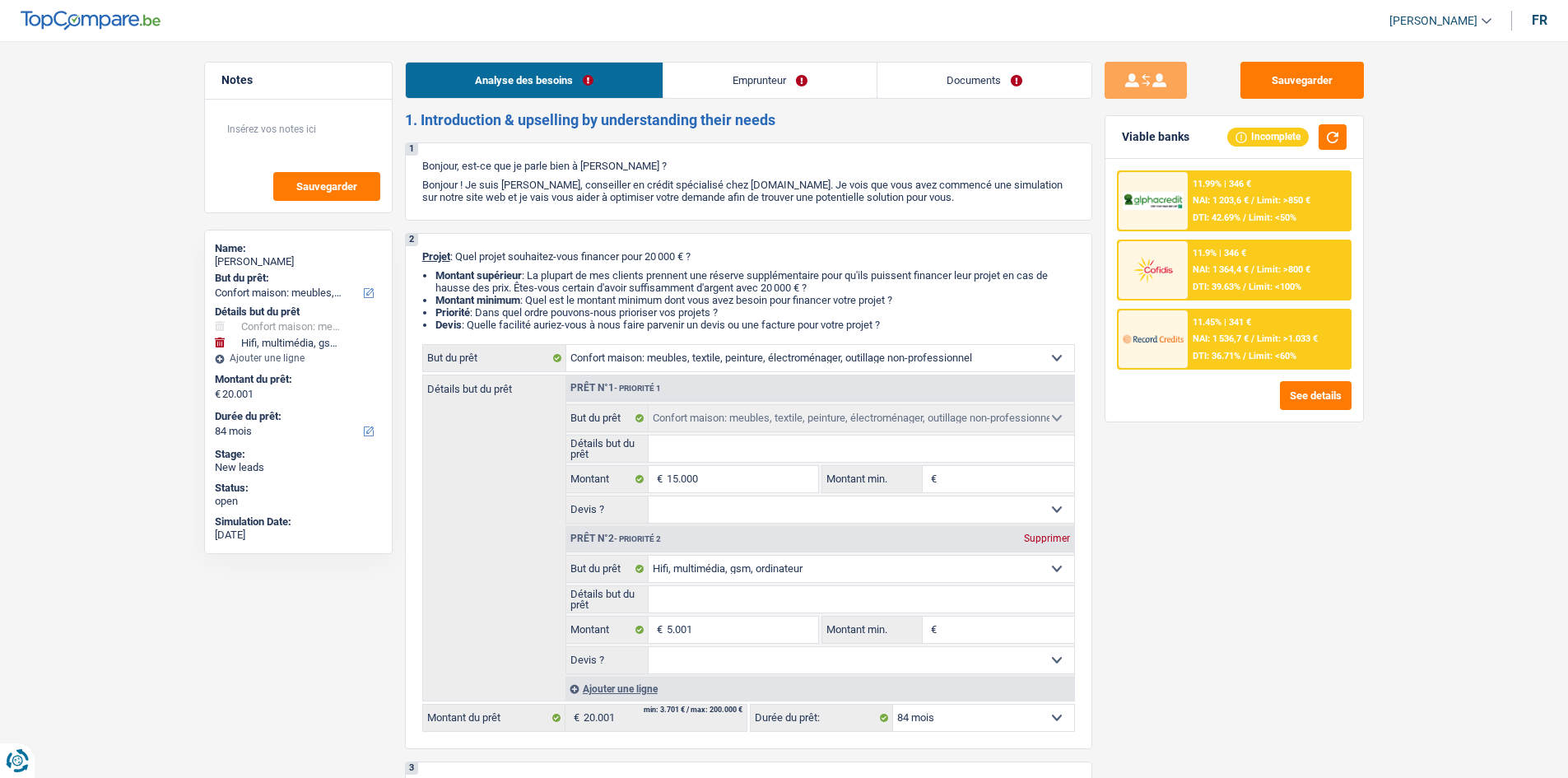 select on "120" 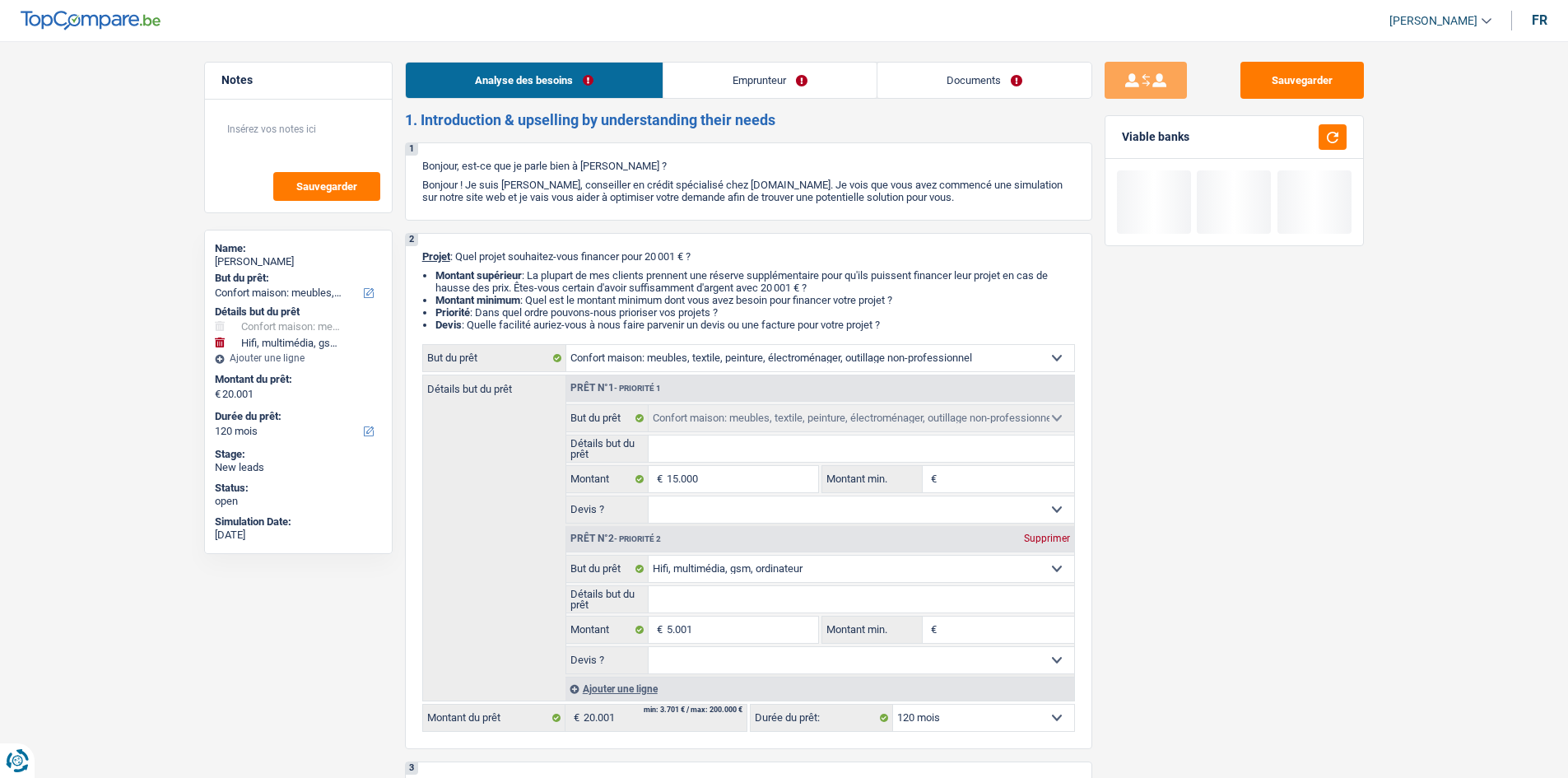 drag, startPoint x: 1226, startPoint y: 721, endPoint x: 1226, endPoint y: 706, distance: 15 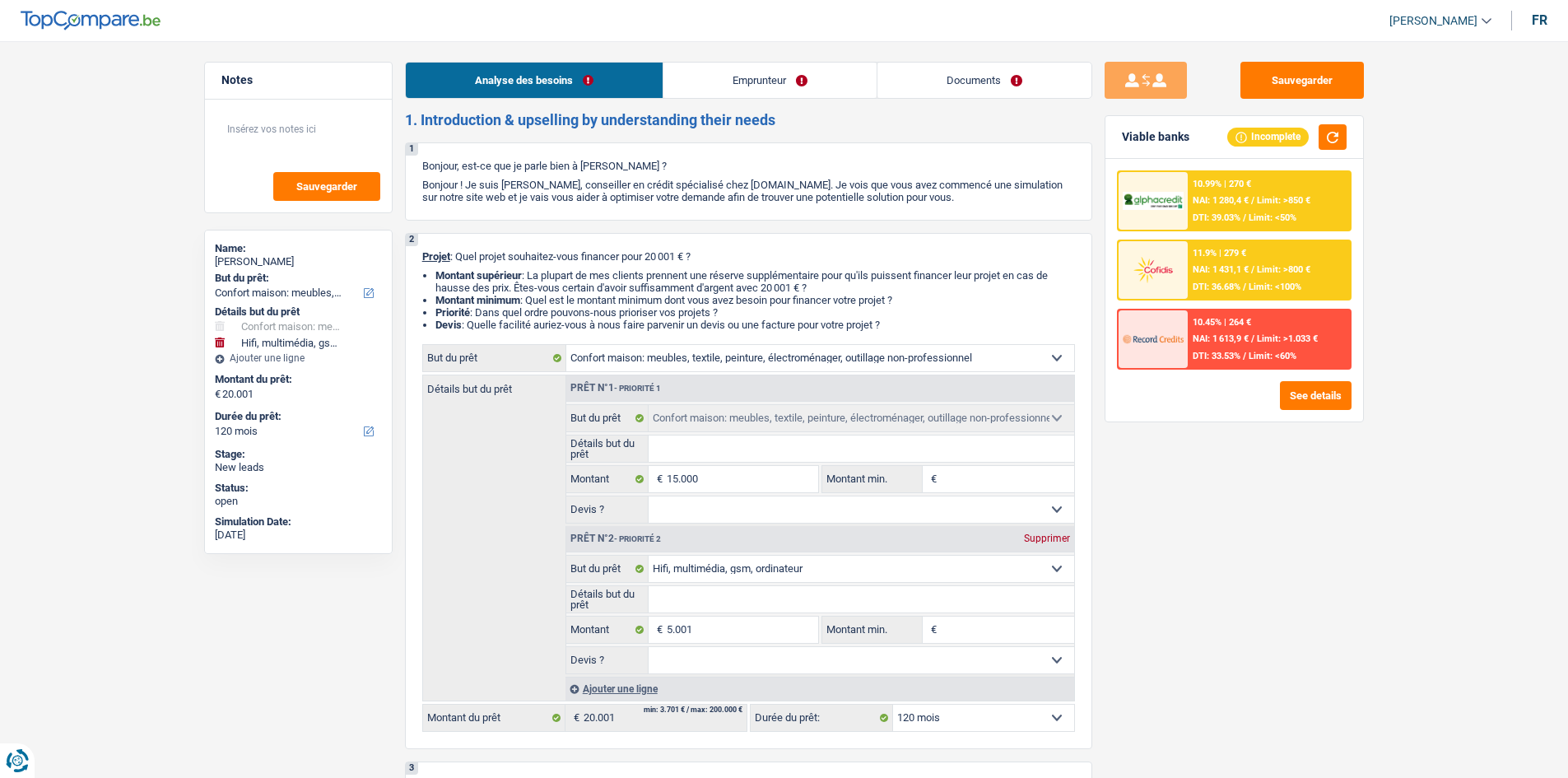 click on "Emprunteur" at bounding box center [770, 80] 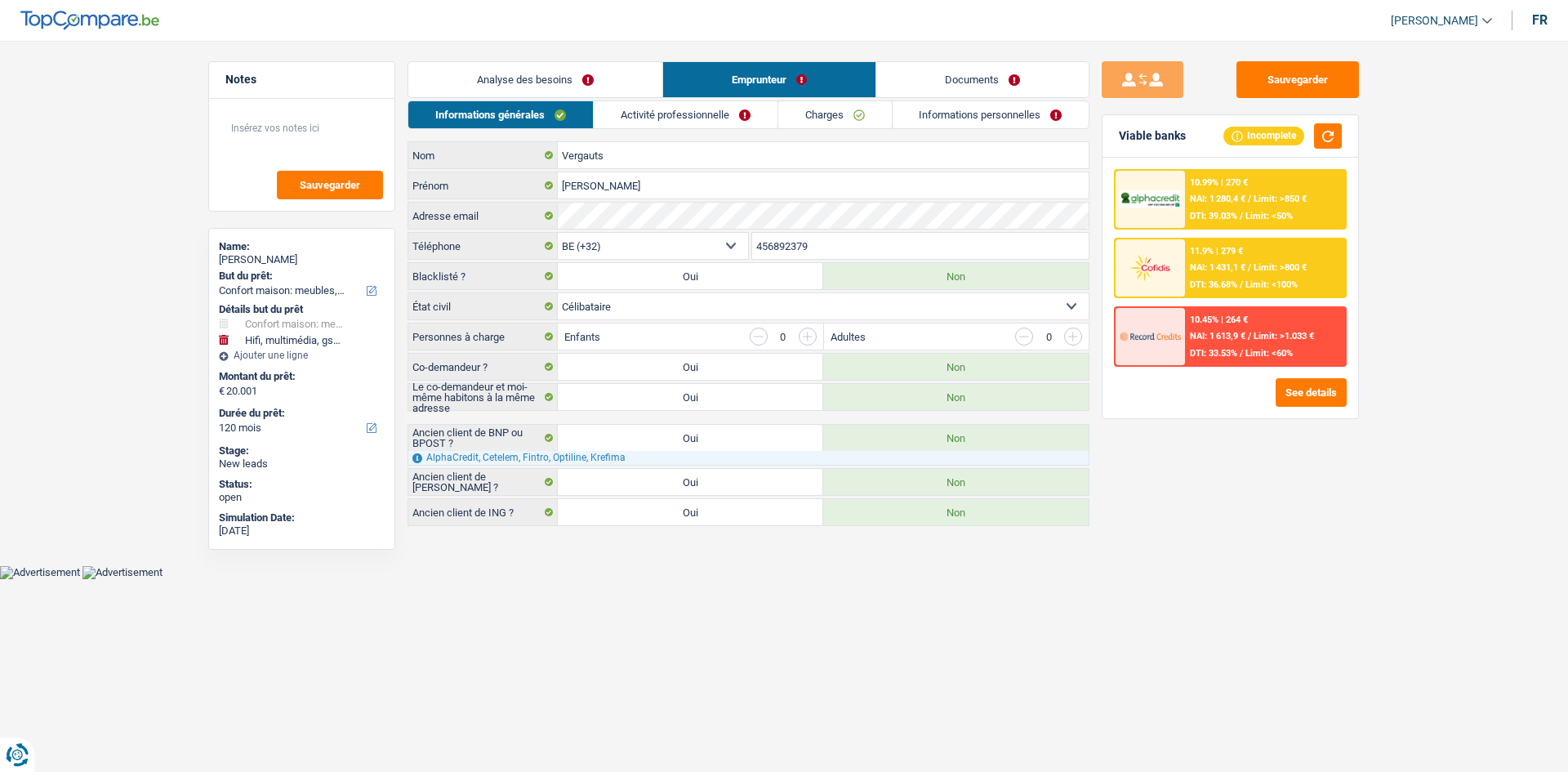 click on "Activité professionnelle" at bounding box center (685, 114) 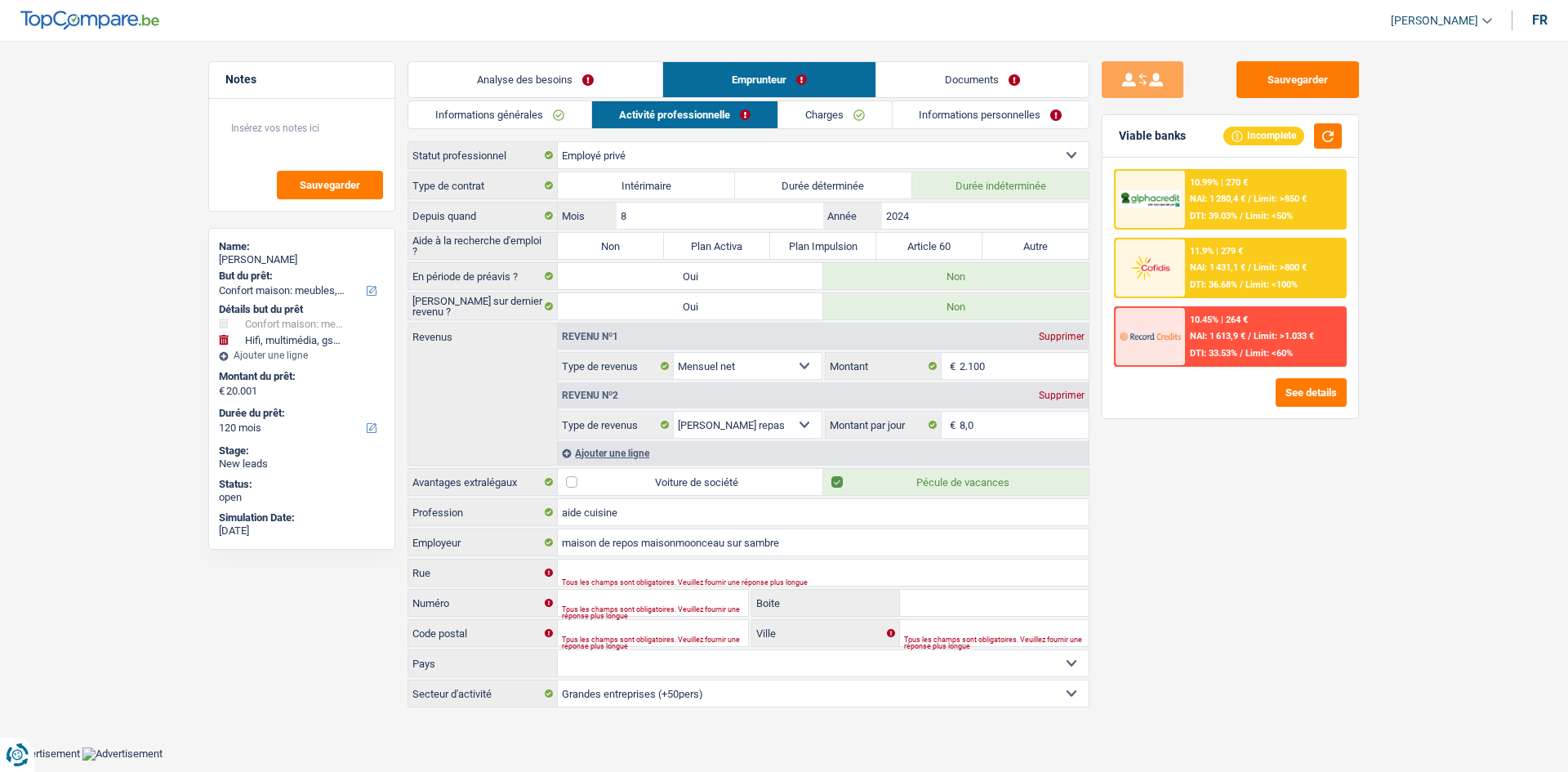 click on "Charges" at bounding box center [835, 114] 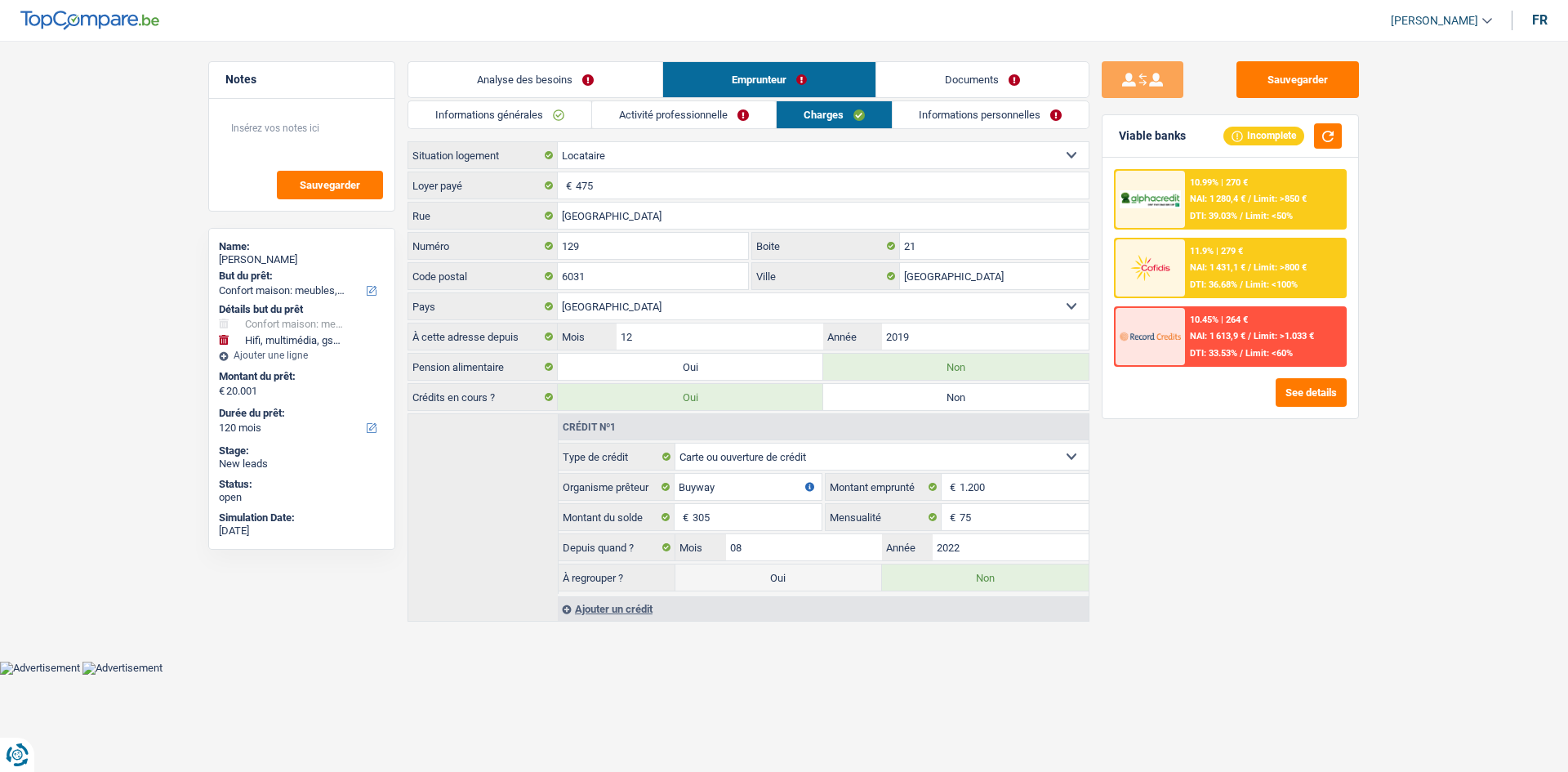 click on "Informations personnelles" at bounding box center [991, 114] 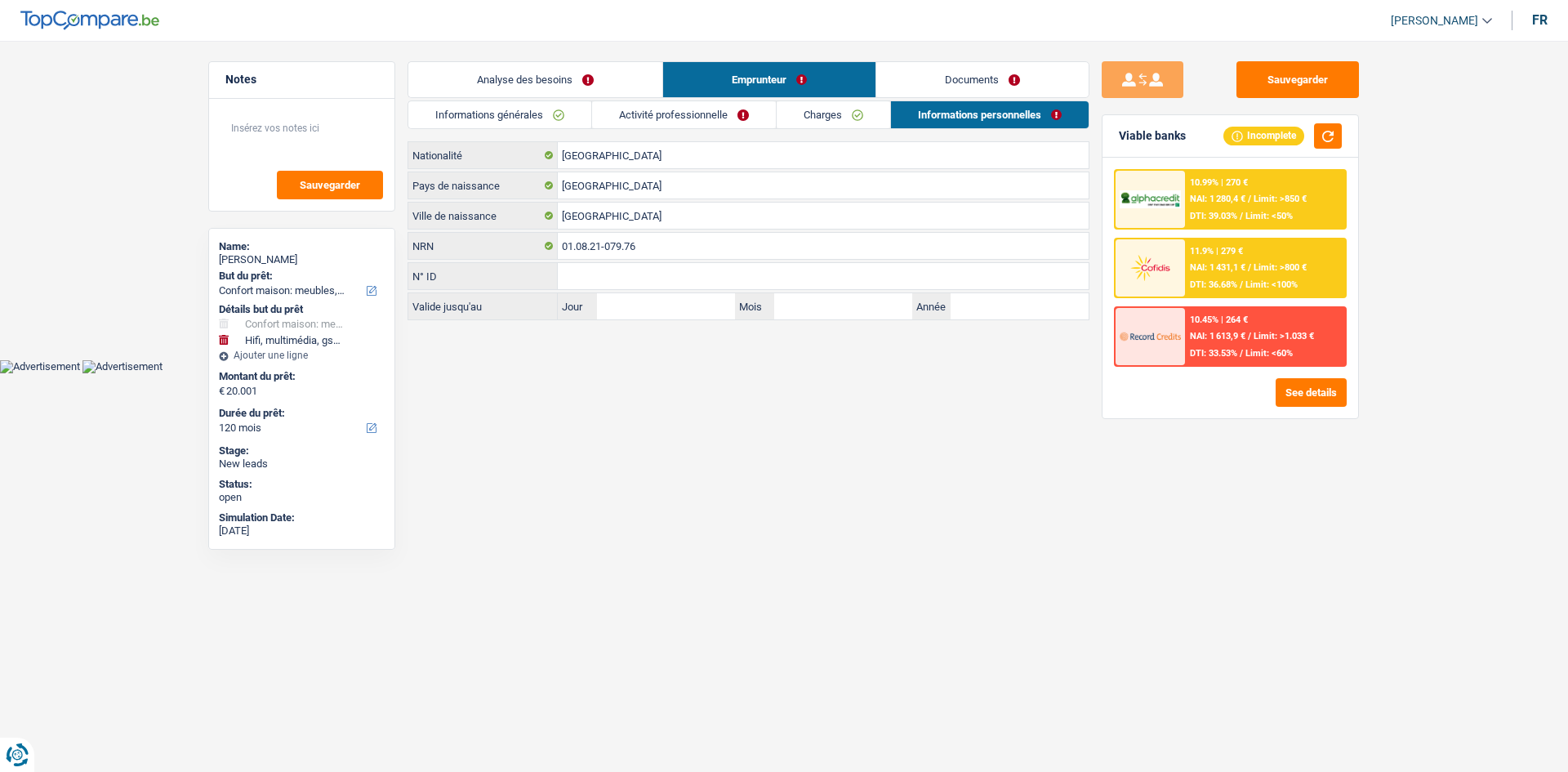 click on "Documents" at bounding box center [982, 79] 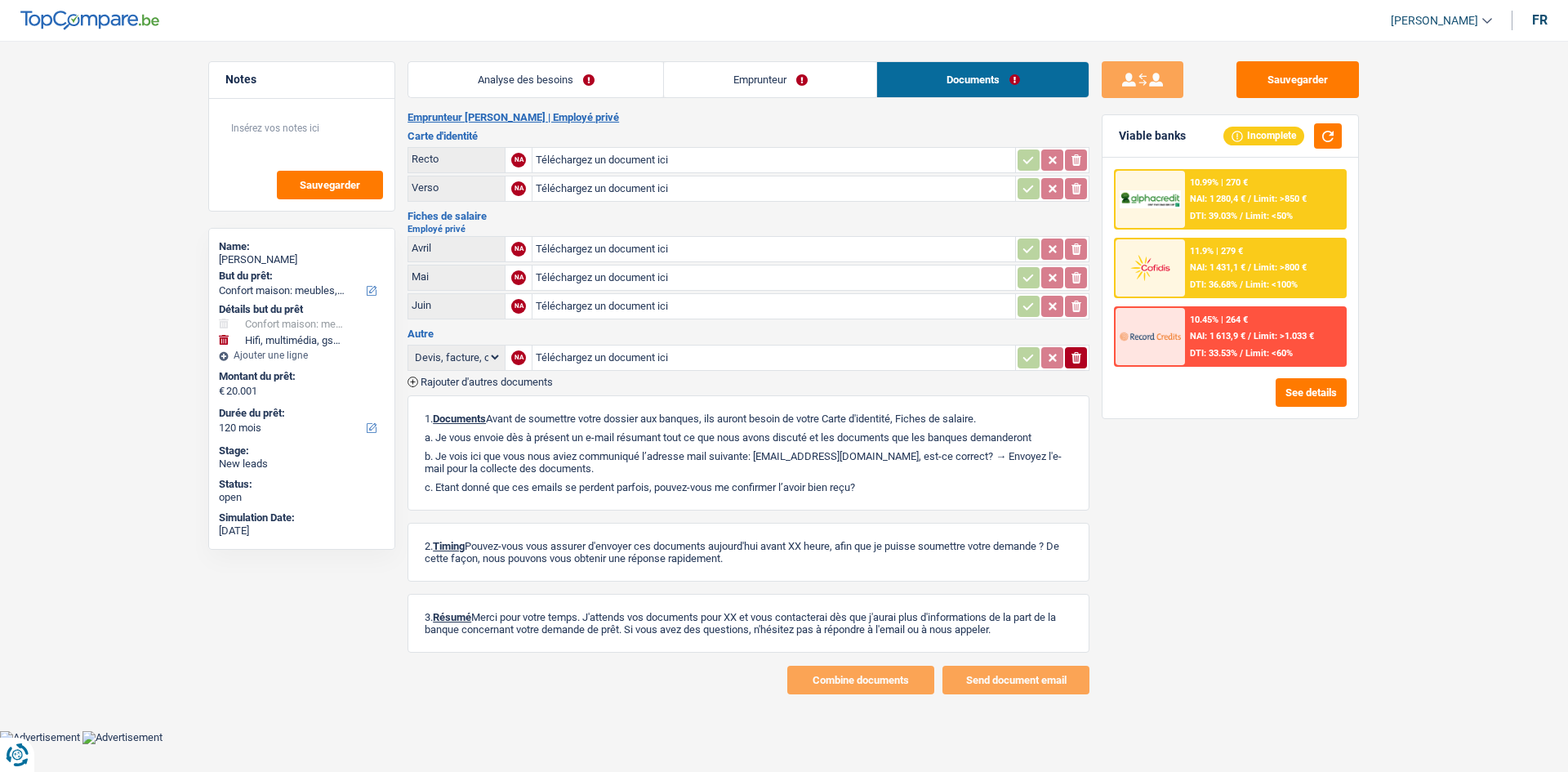 click on "Emprunteur" at bounding box center [770, 79] 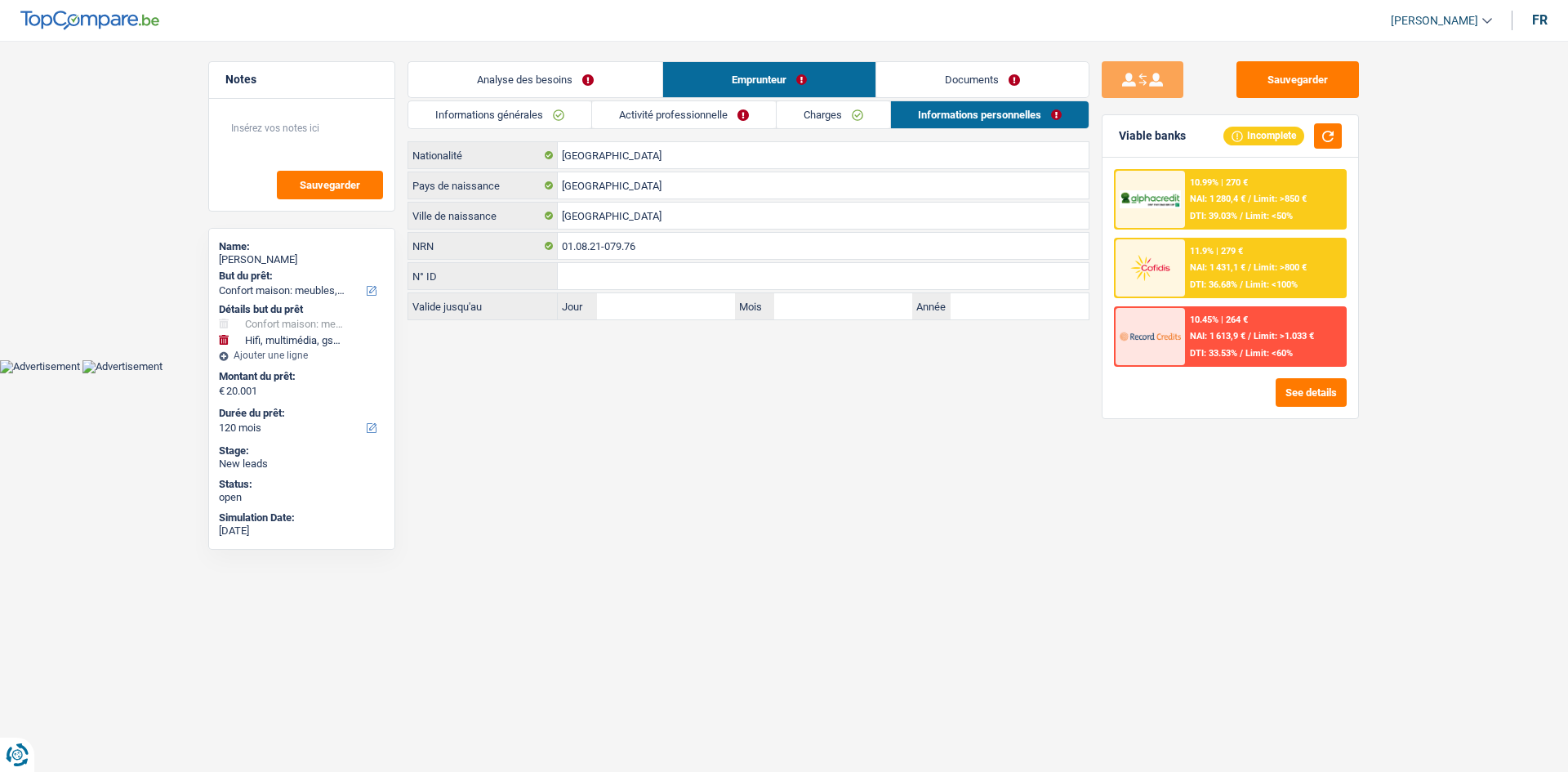 click on "Charges" at bounding box center [833, 114] 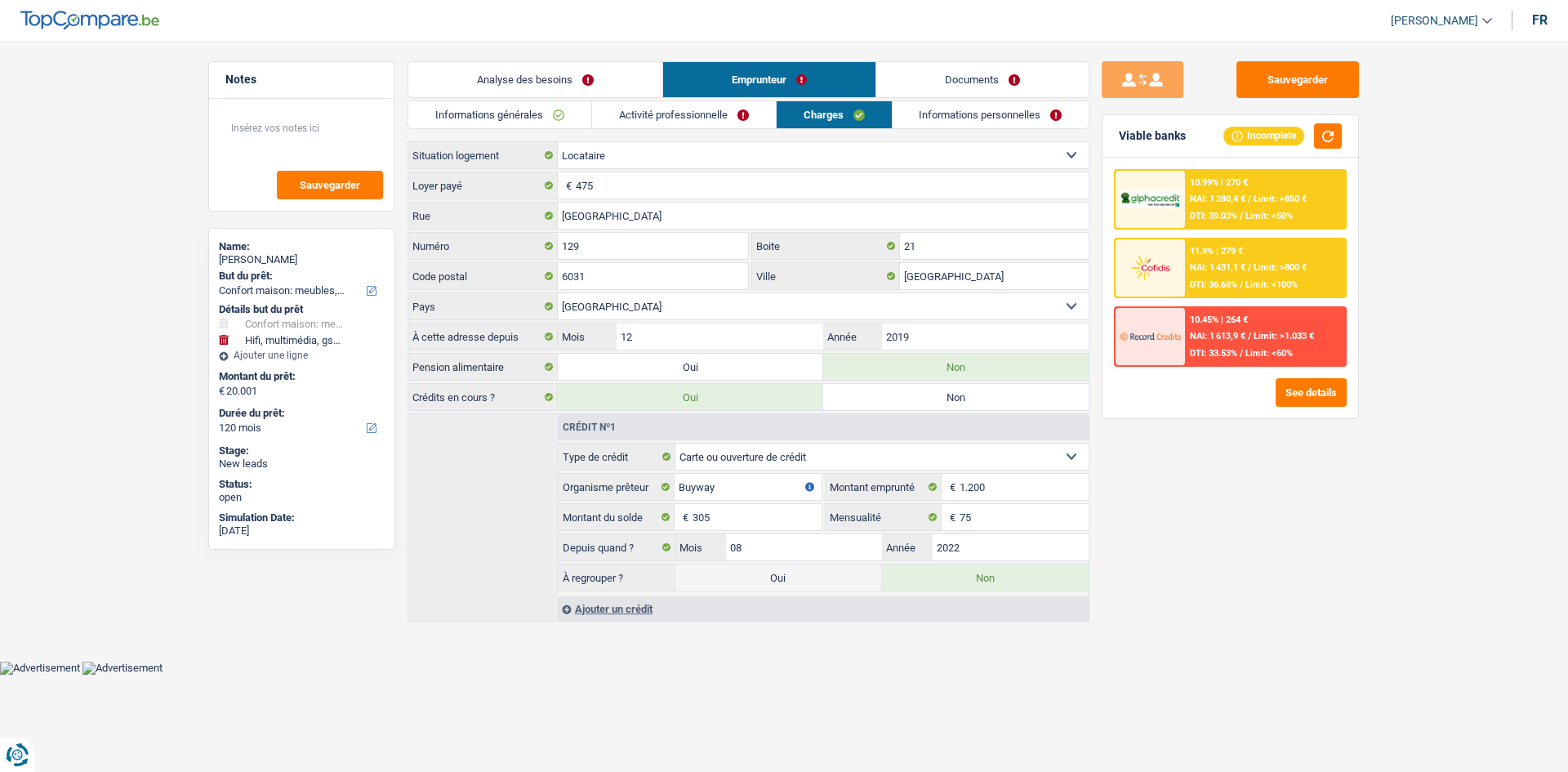 click on "Activité professionnelle" at bounding box center (684, 114) 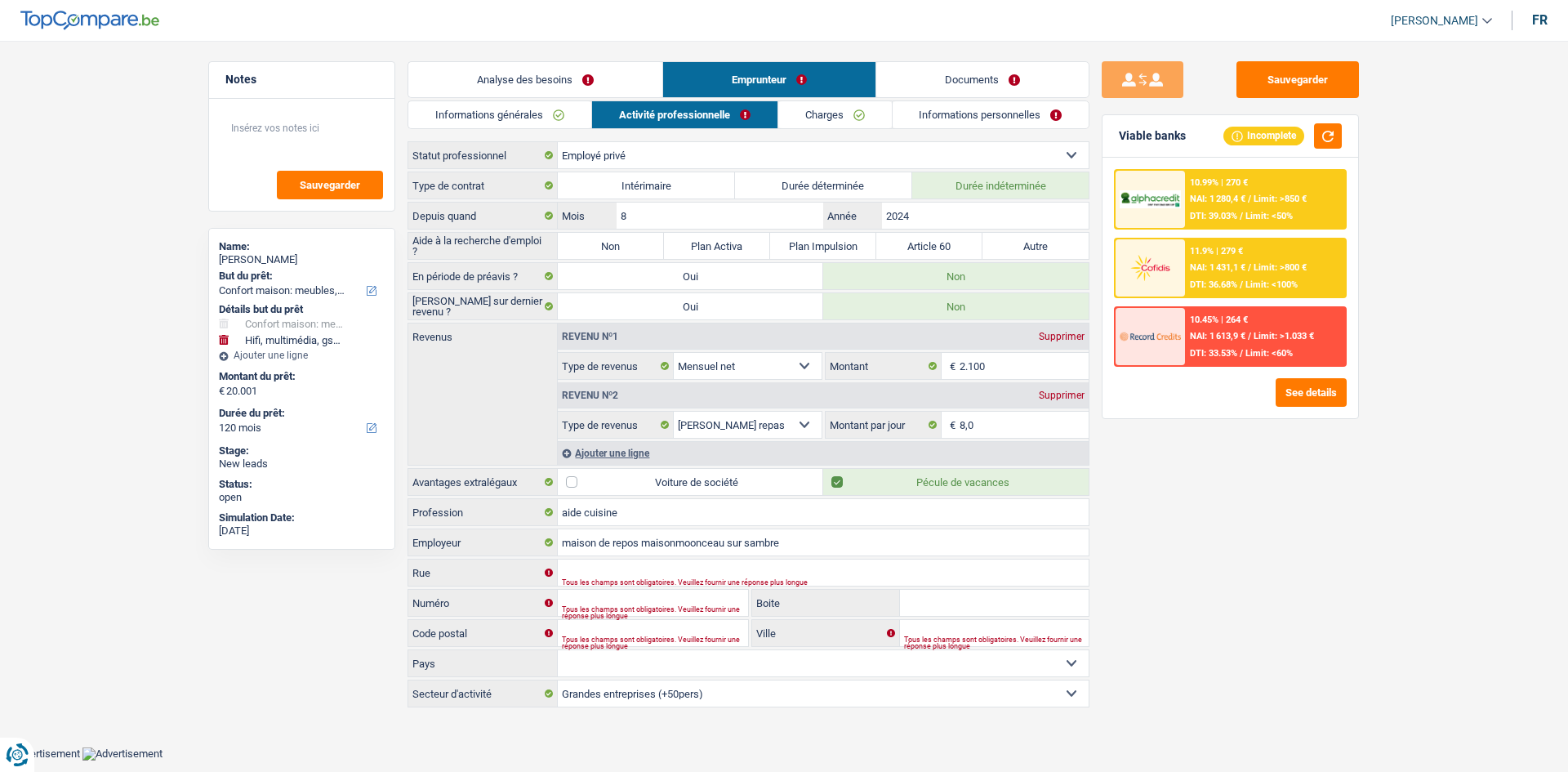 click on "Informations générales" at bounding box center (500, 114) 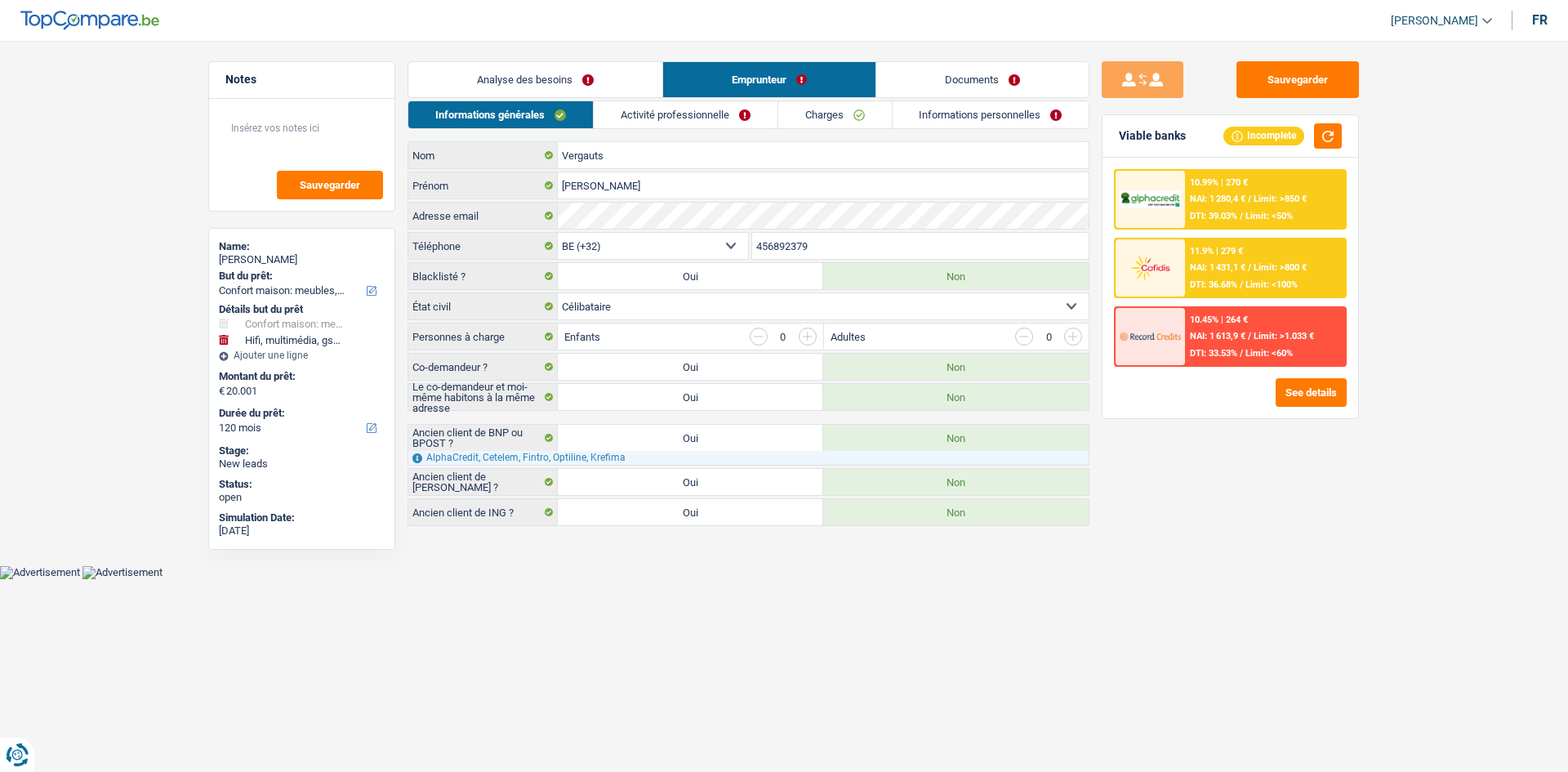 click on "Analyse des besoins" at bounding box center [535, 79] 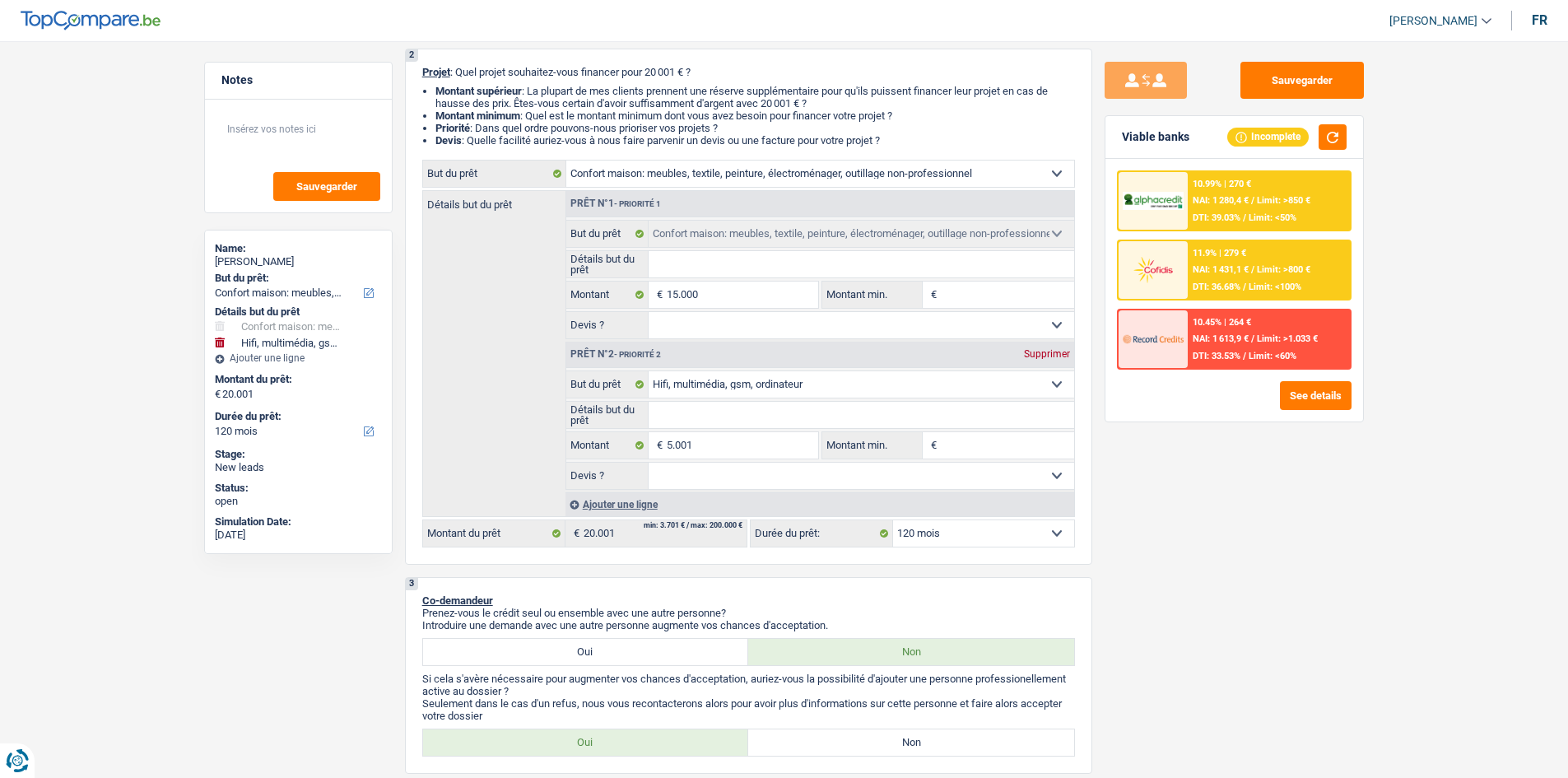 scroll, scrollTop: 0, scrollLeft: 0, axis: both 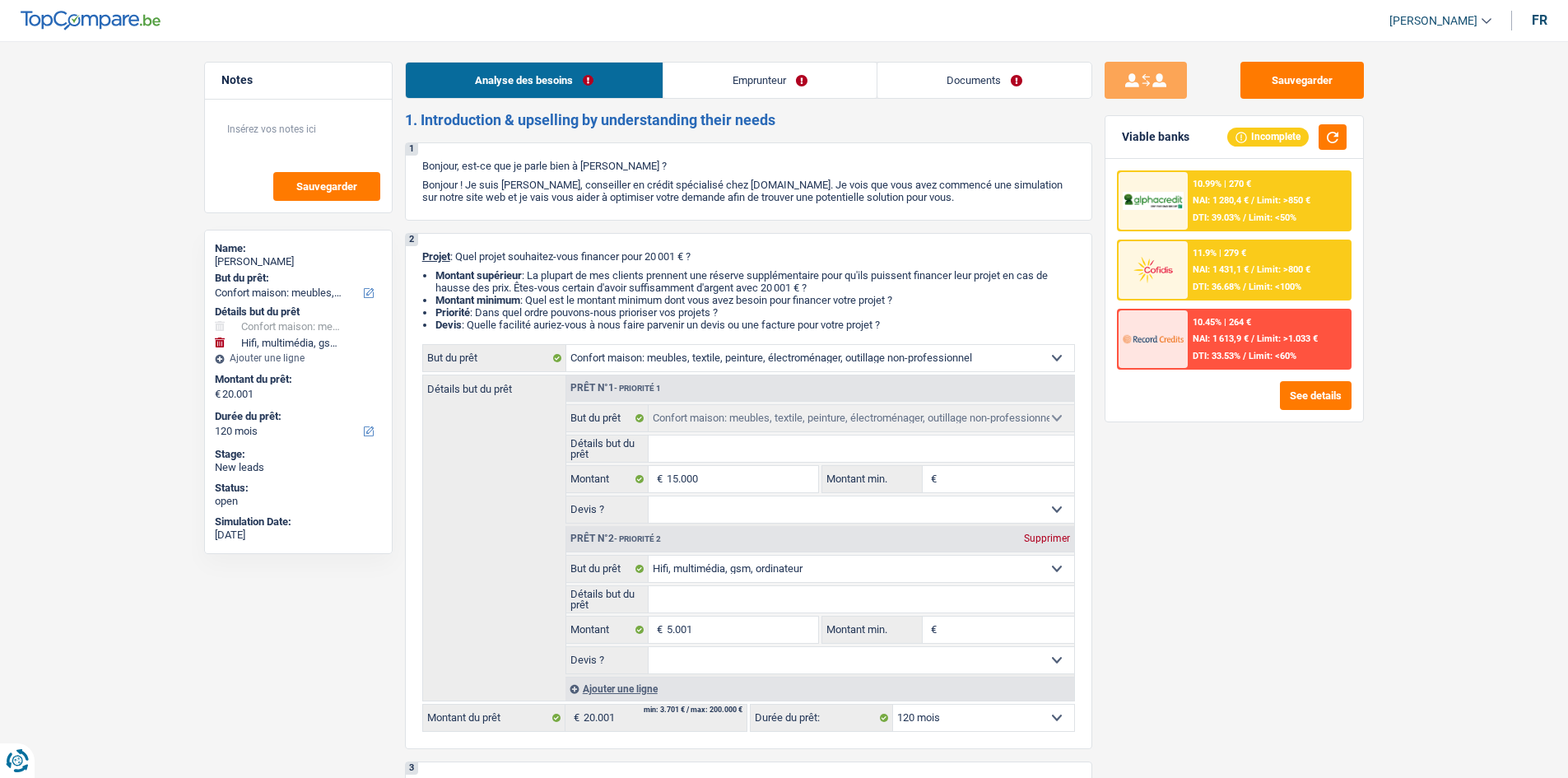 click on "Emprunteur" at bounding box center [770, 80] 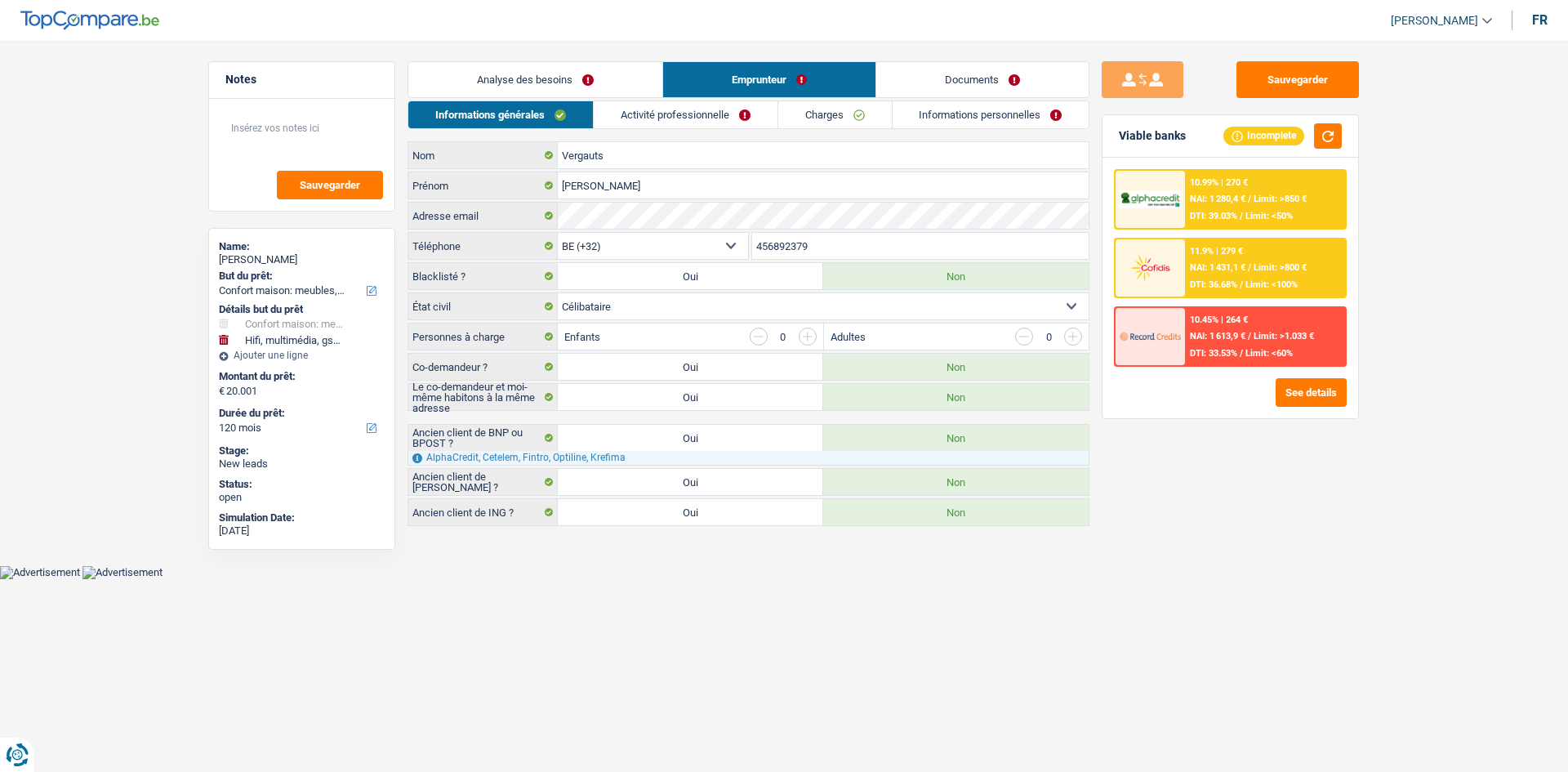click on "Activité professionnelle" at bounding box center (685, 114) 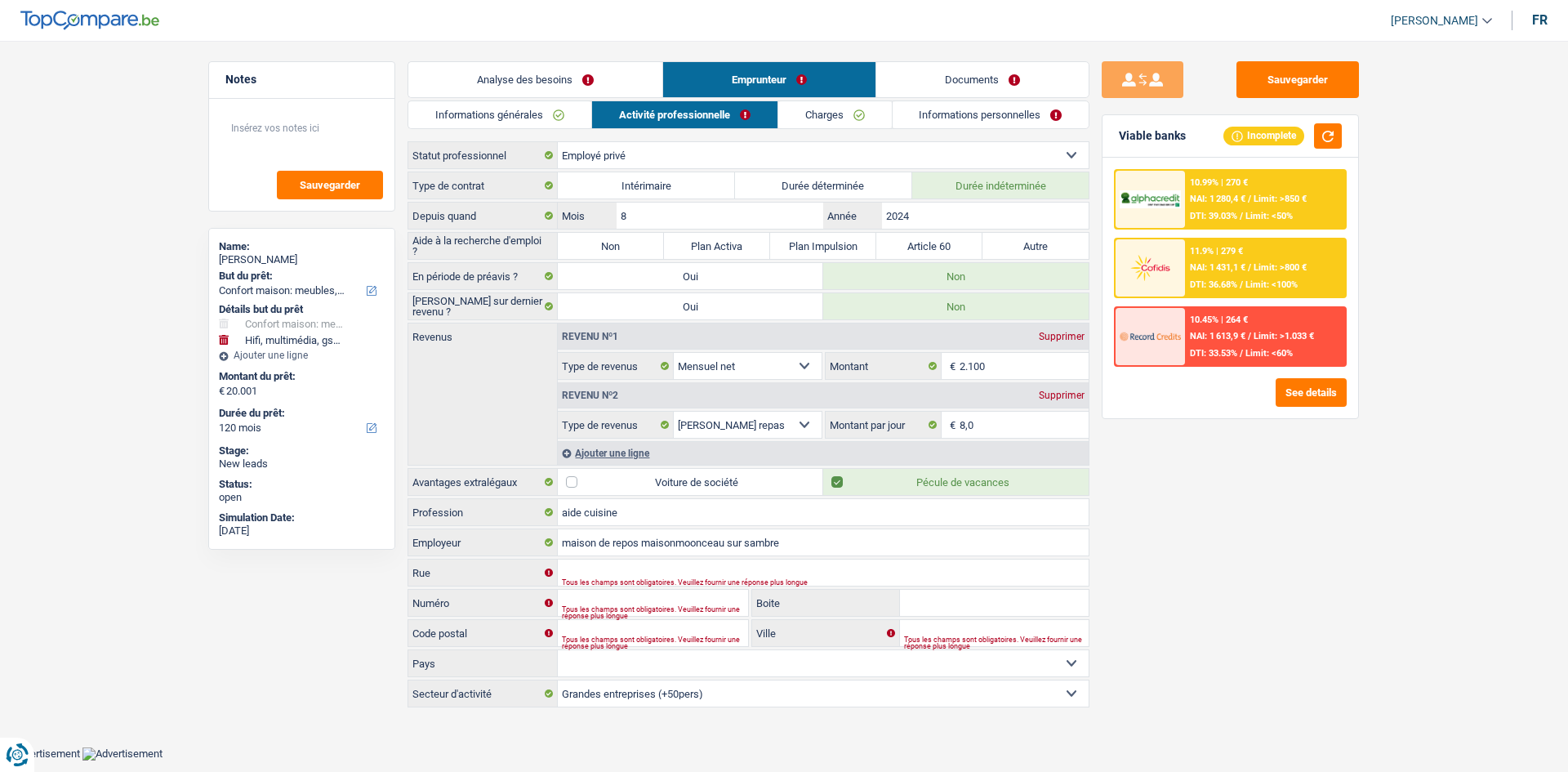 click on "Charges" at bounding box center [835, 114] 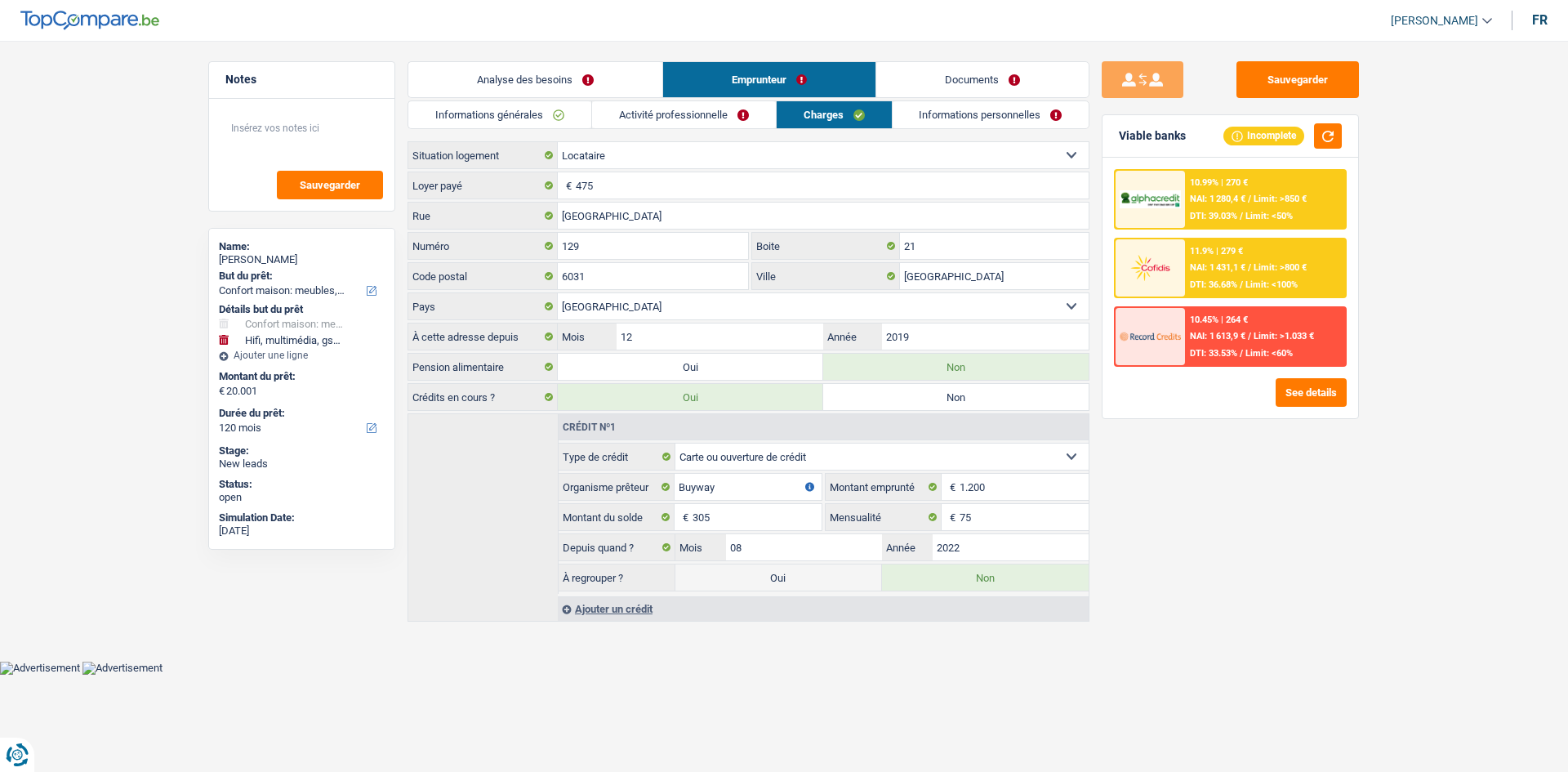 click on "Analyse des besoins" at bounding box center [535, 79] 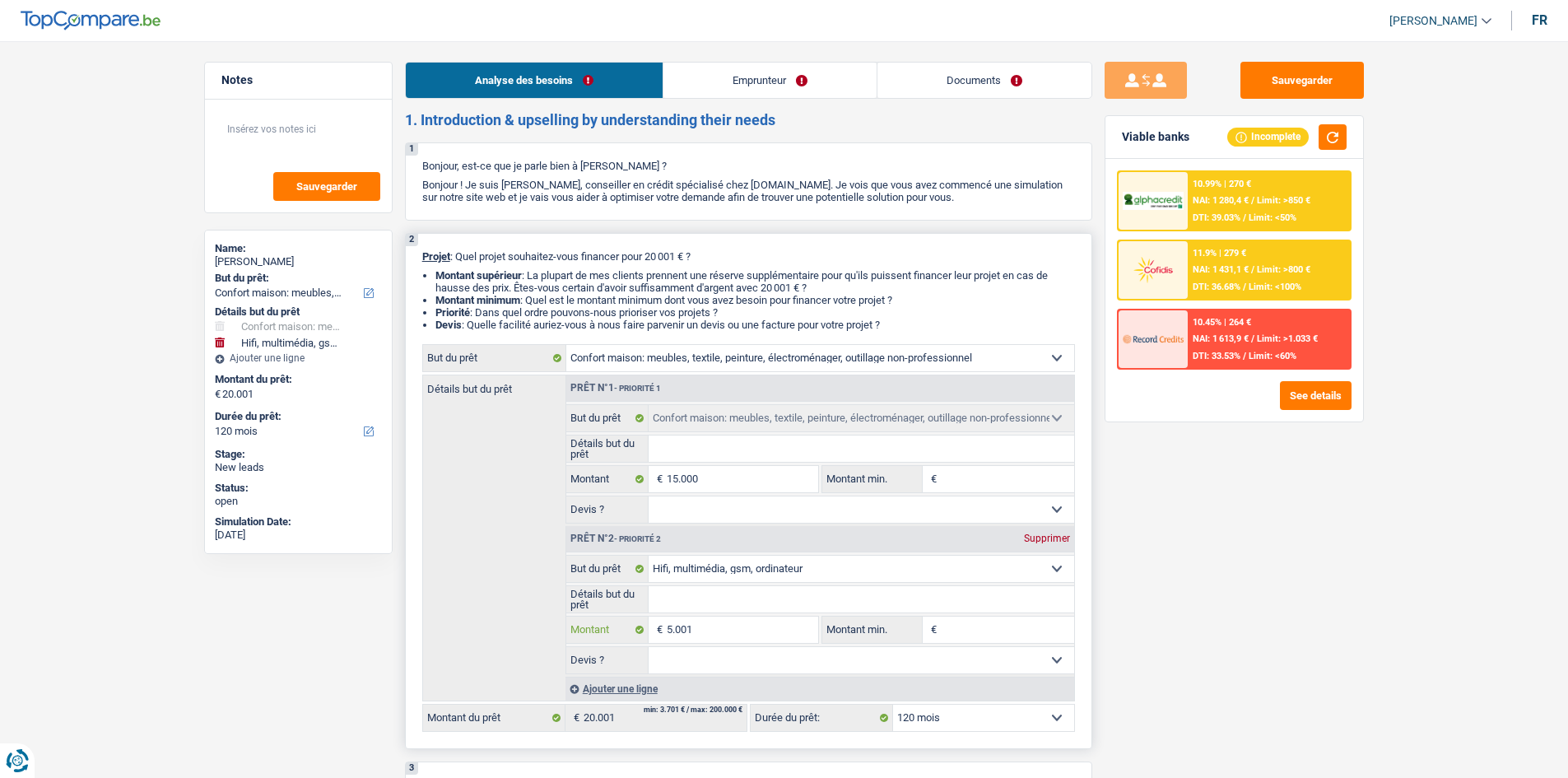 click on "5.001" at bounding box center [742, 630] 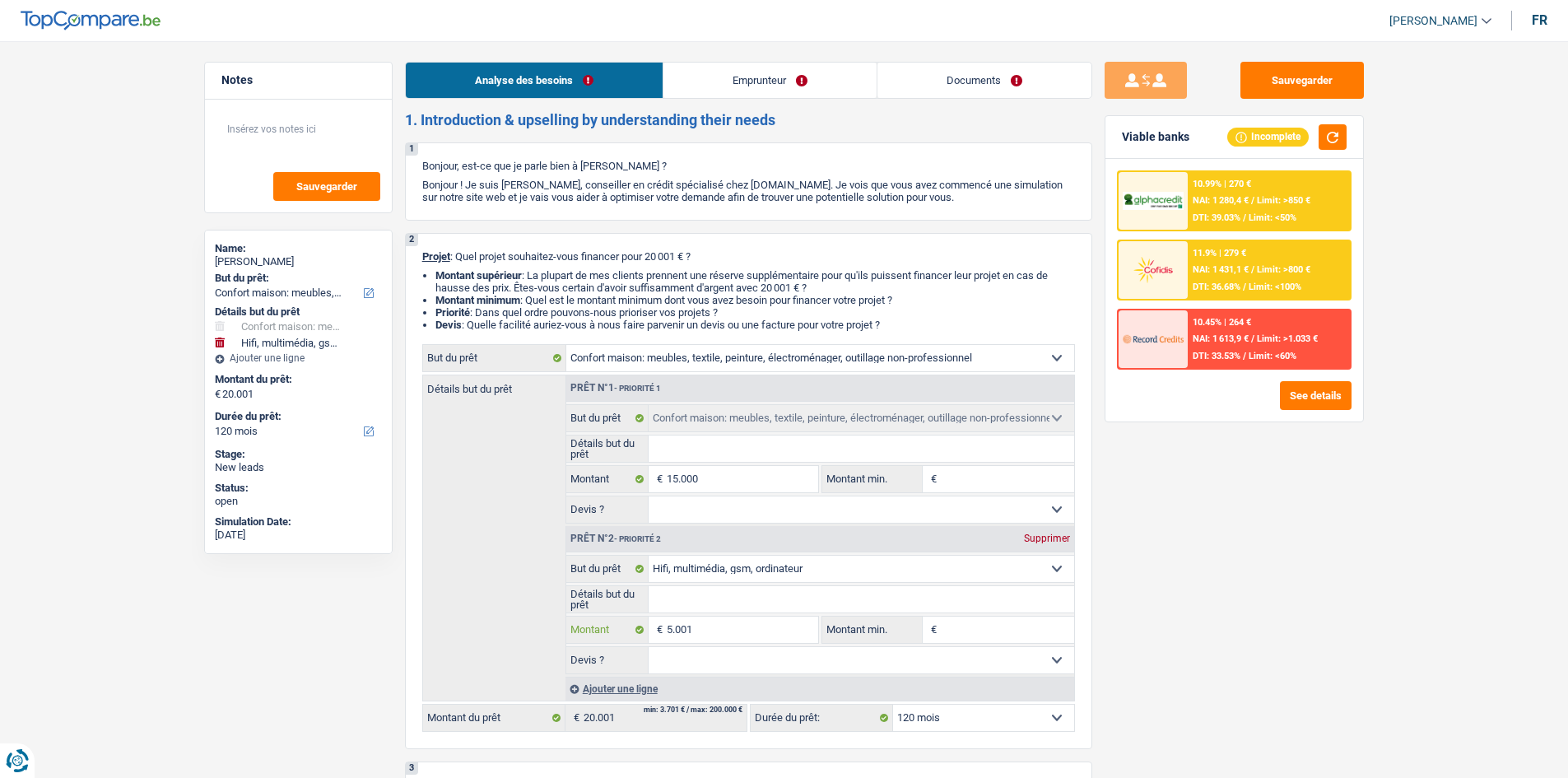 type on "500" 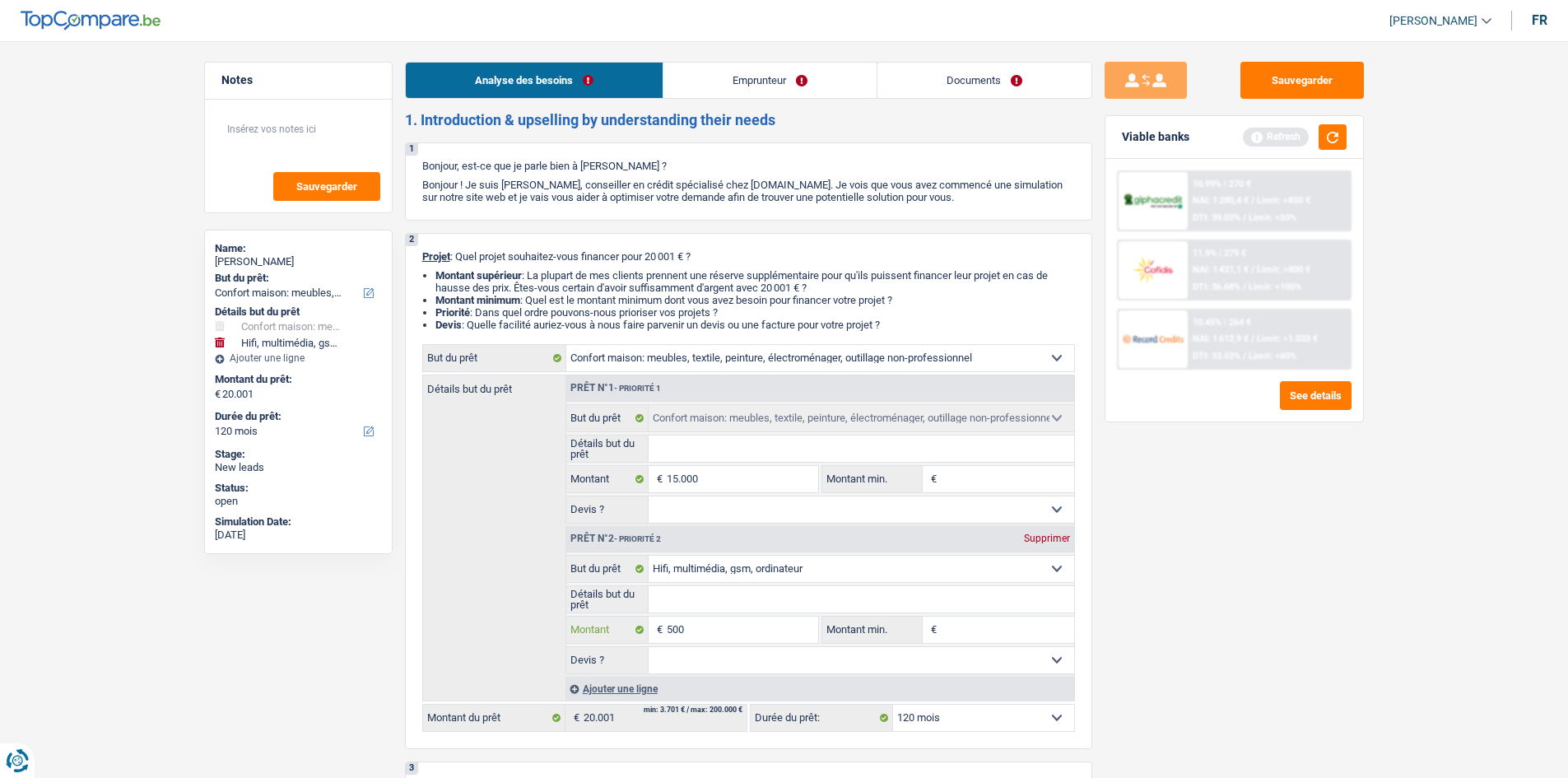 type on "5.000" 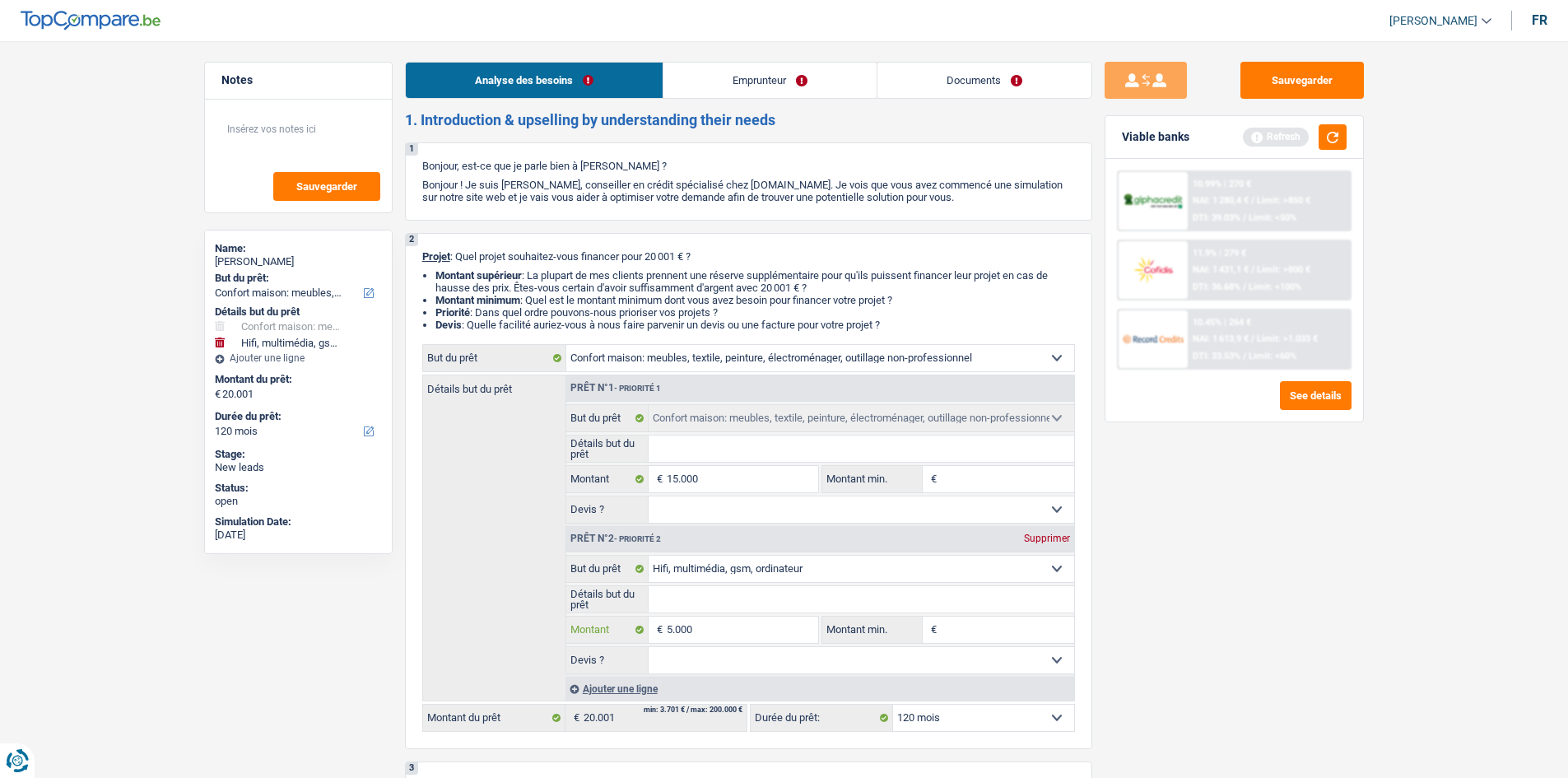 type on "5.000" 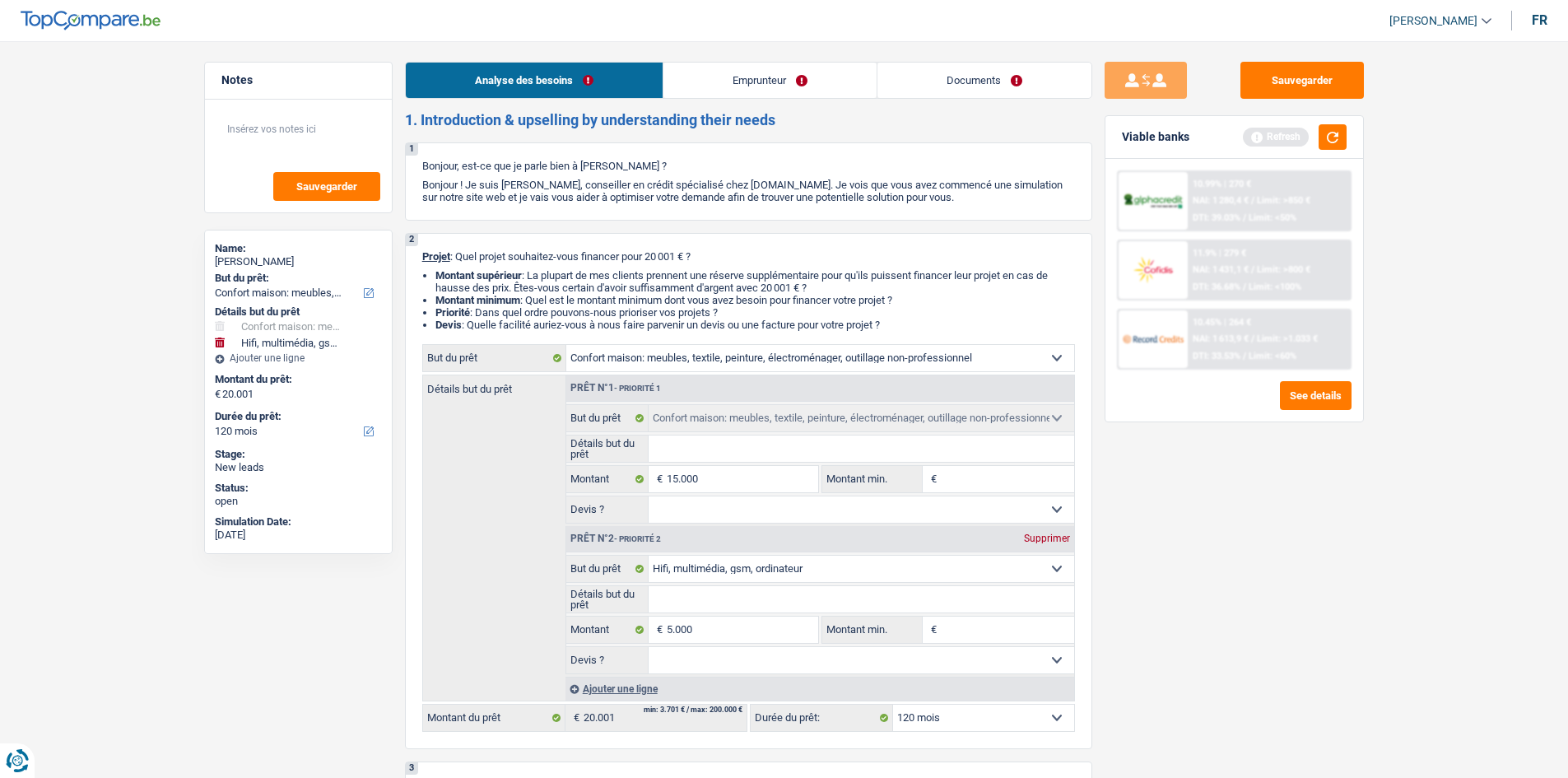 type on "20.000" 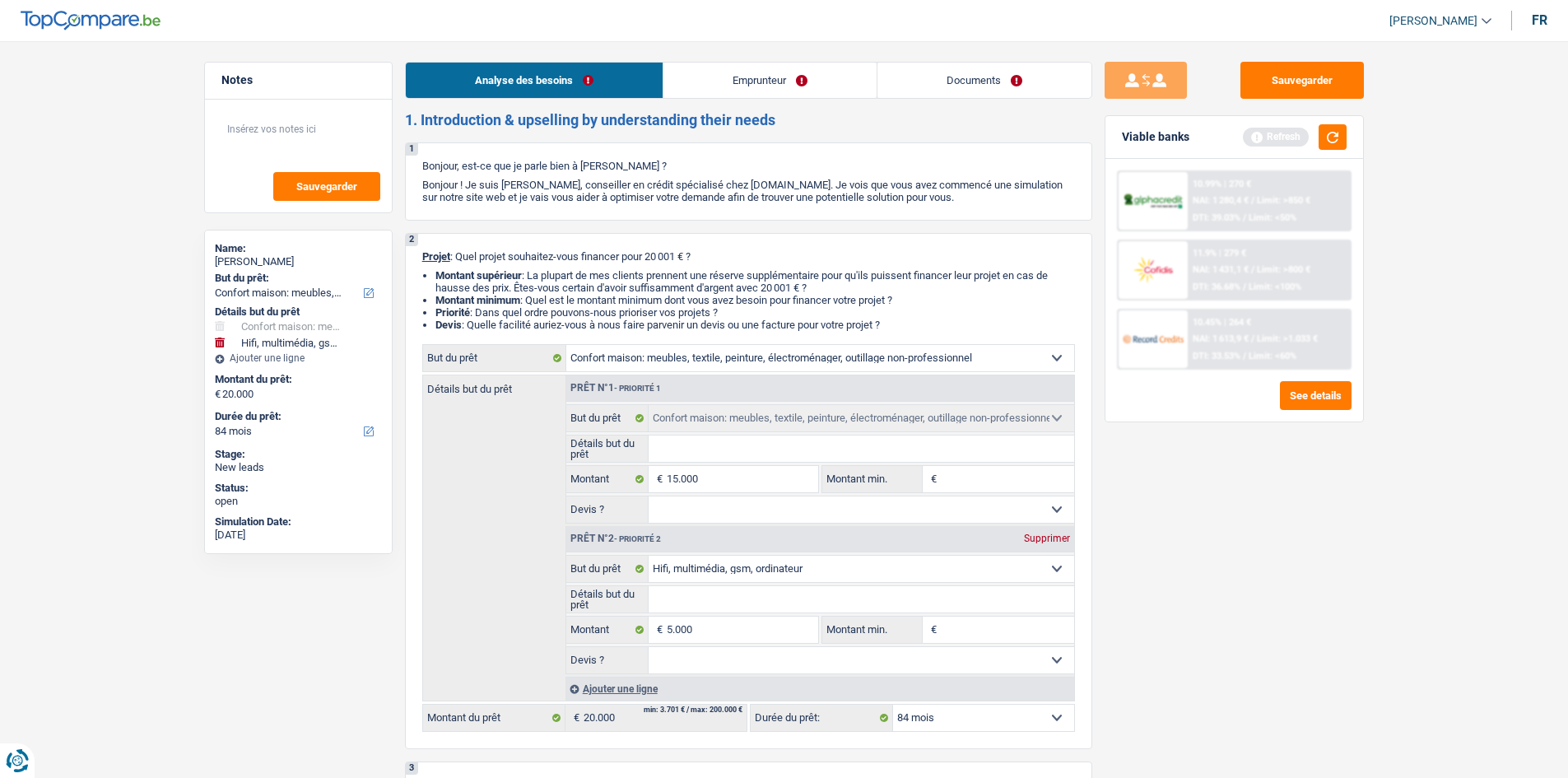 drag, startPoint x: 1319, startPoint y: 648, endPoint x: 1311, endPoint y: 642, distance: 10 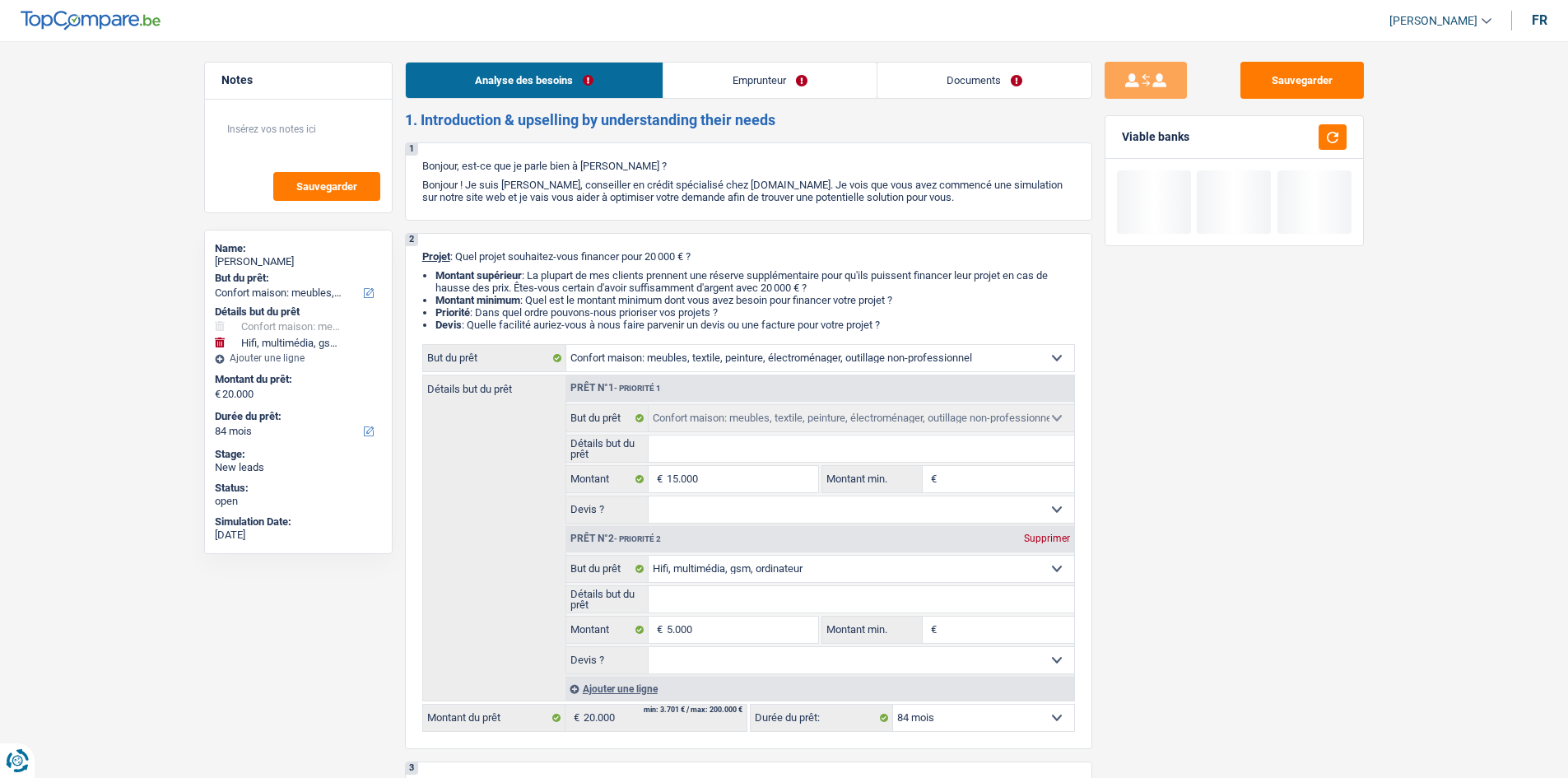 scroll, scrollTop: 82, scrollLeft: 0, axis: vertical 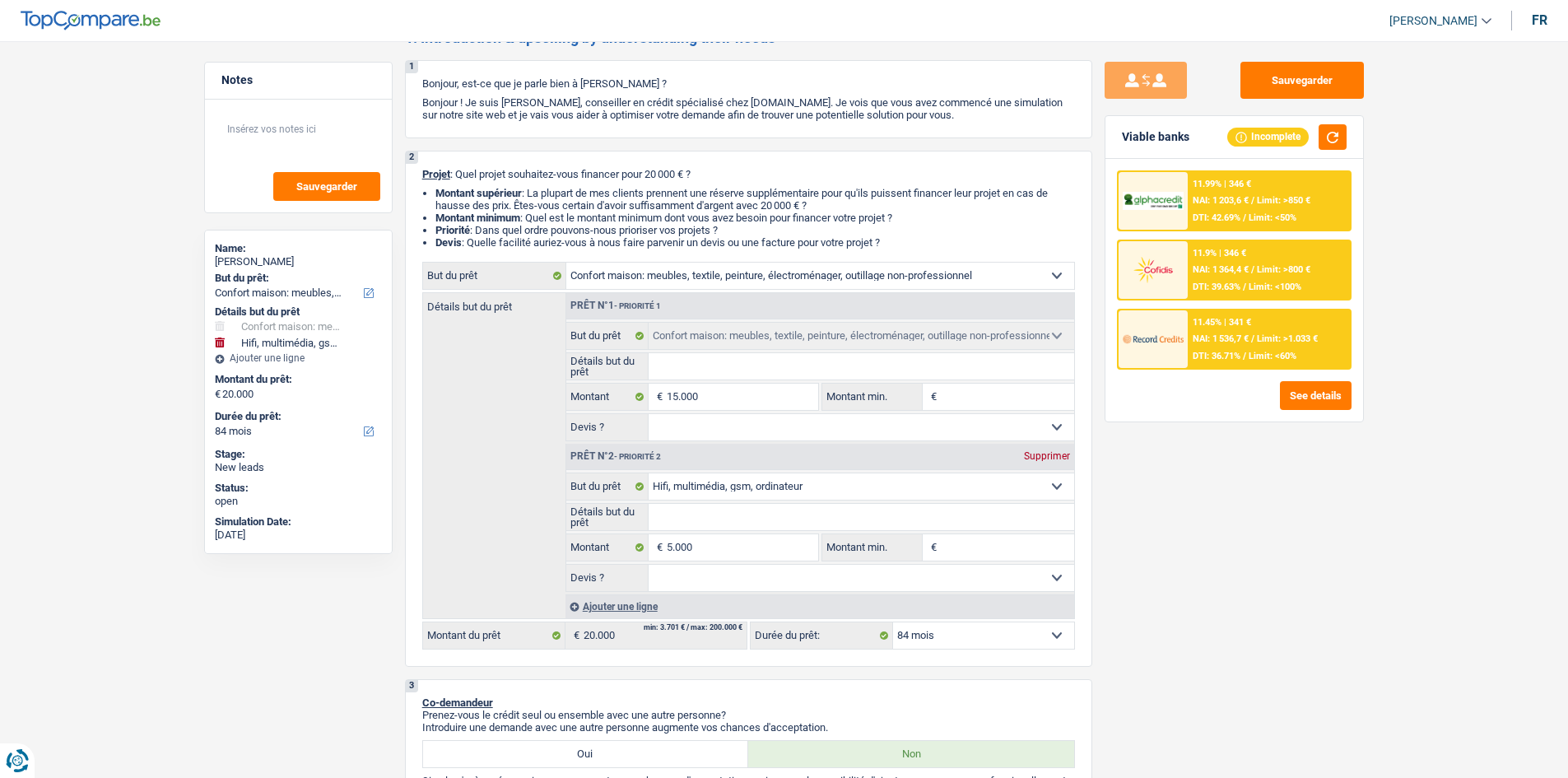click on "11.45% | 341 €
NAI: 1 536,7 €
/
Limit: >1.033 €
DTI: 36.71%
/
Limit: <60%" at bounding box center (1268, 339) 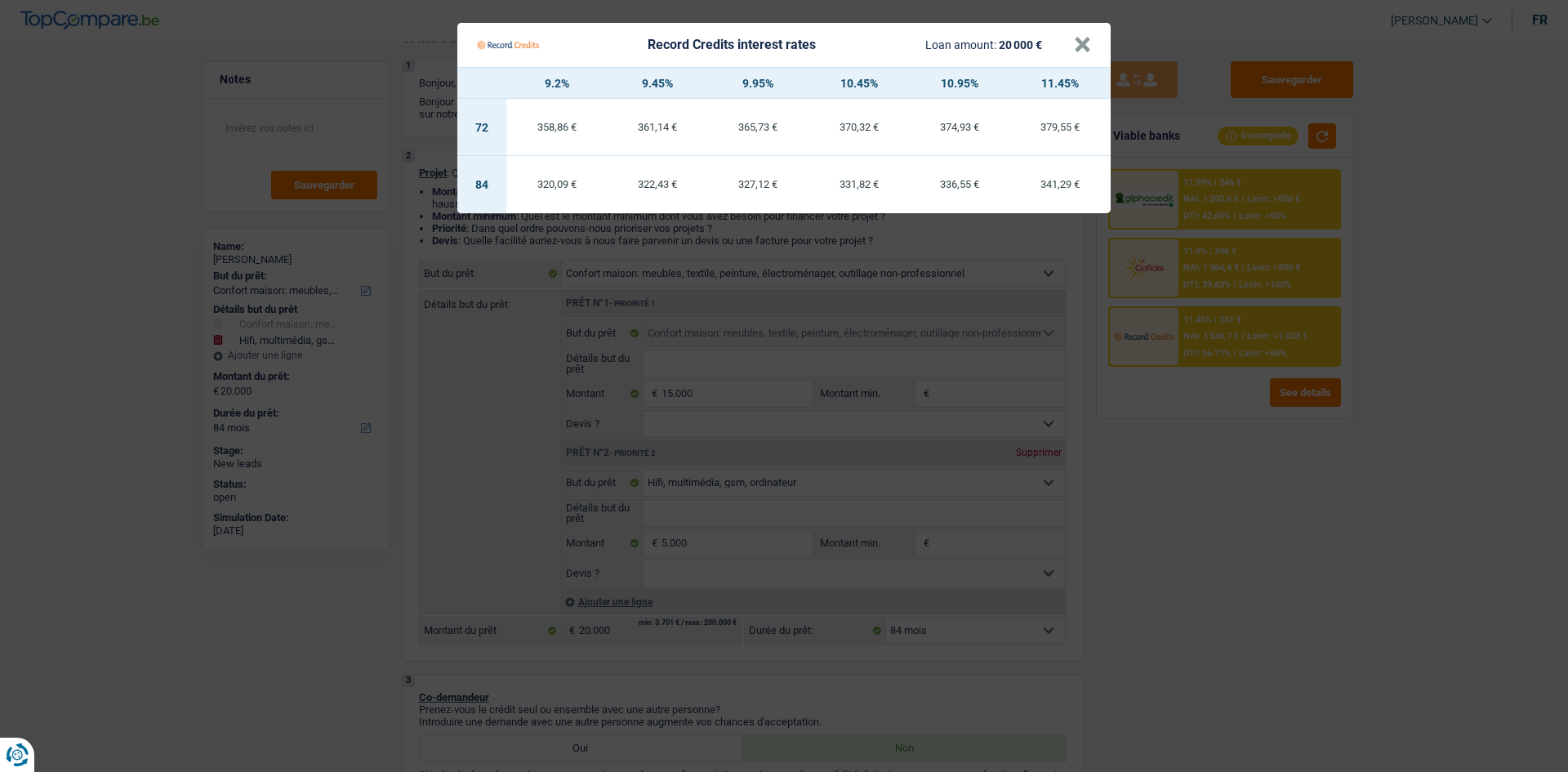 click on "Record Credits interest rates
Loan amount:
20 000 €
×
9.2%
9.45%
9.95%
10.45%
10.95%
11.45%
72
358,86 €
361,14 €
365,73 €
370,32 €
374,93 €
379,55 €
84
320,09 €
322,43 €
327,12 €" at bounding box center [784, 386] 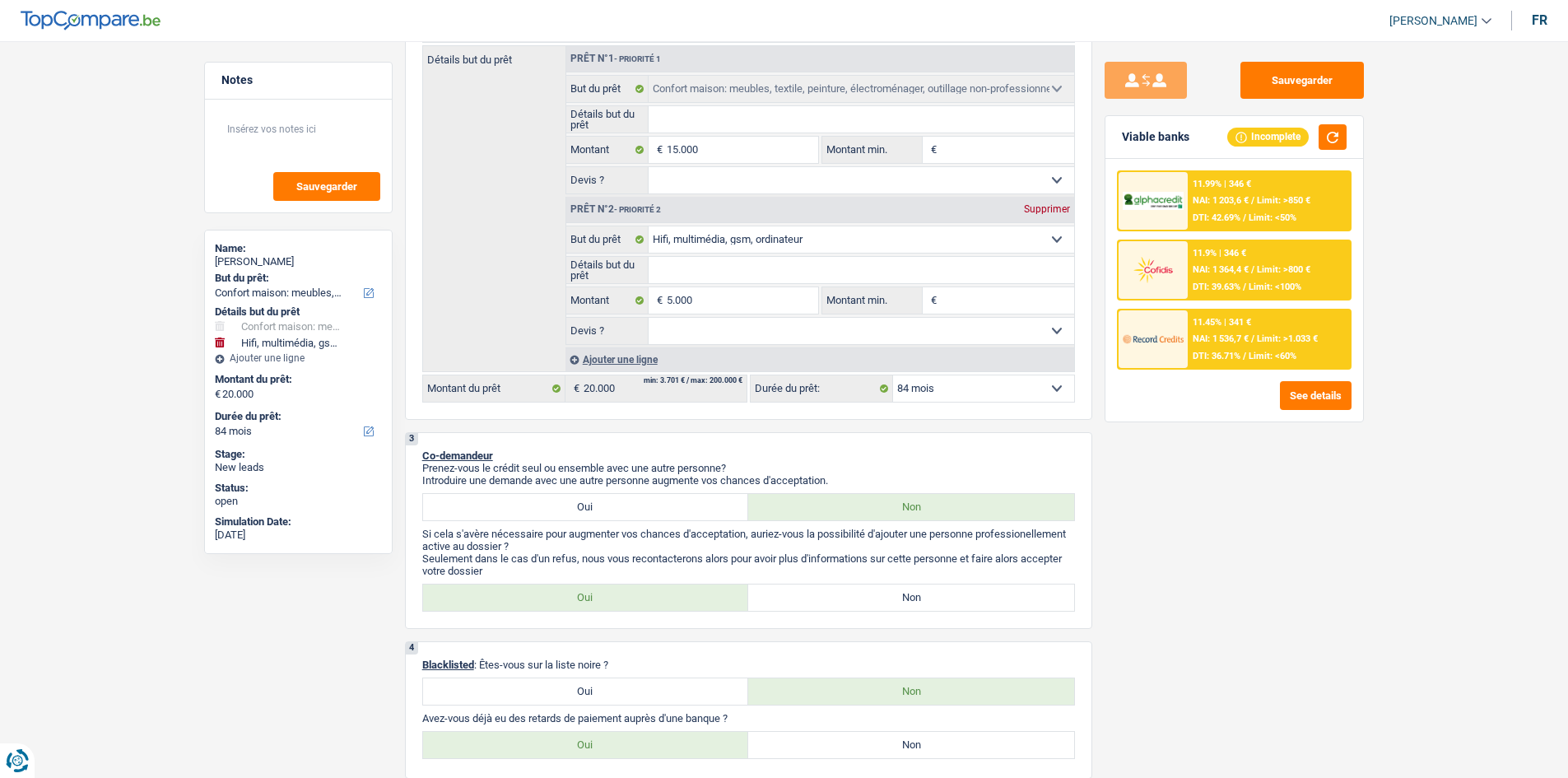 scroll, scrollTop: 659, scrollLeft: 0, axis: vertical 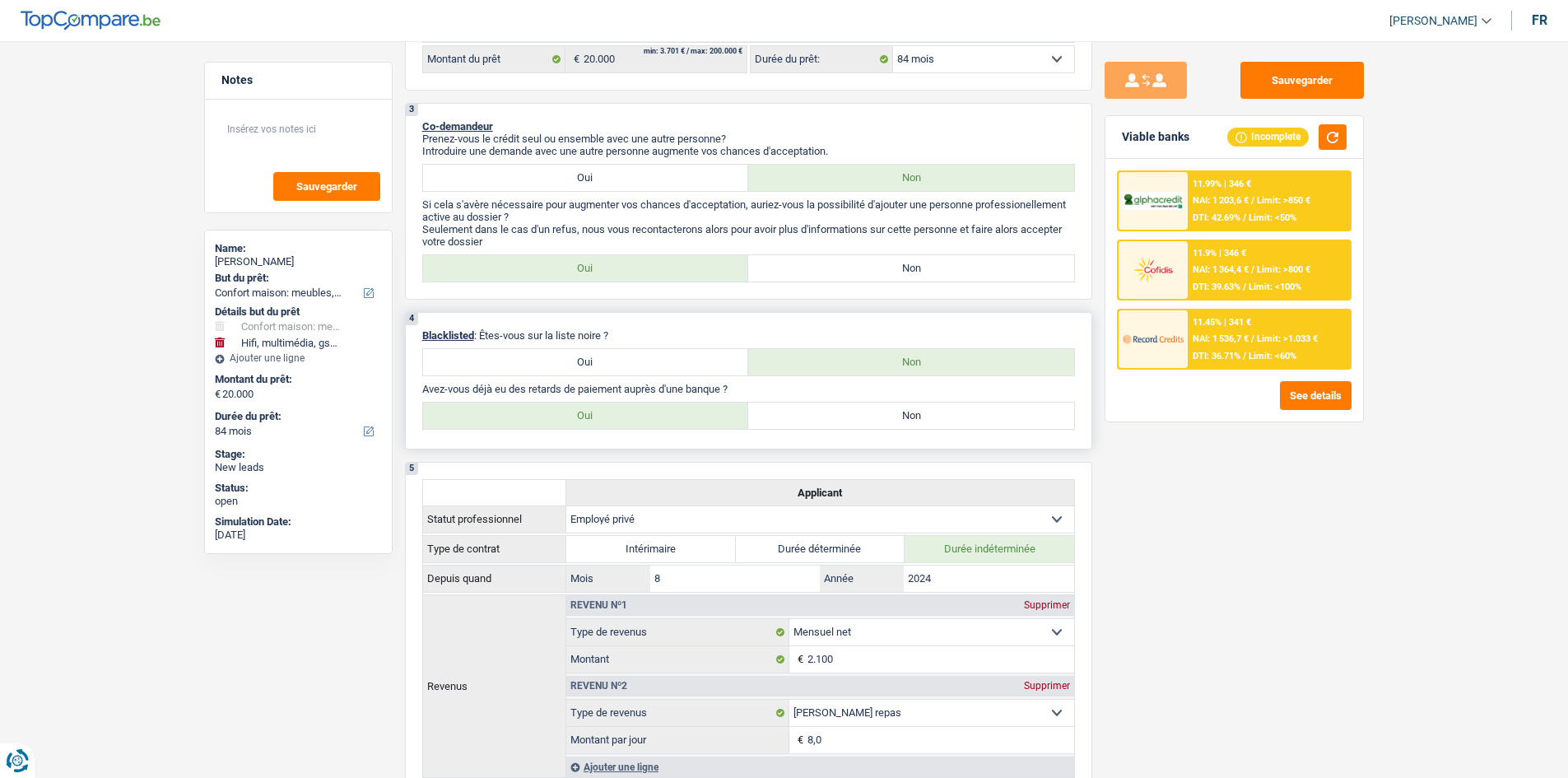click on "Non" at bounding box center (911, 416) 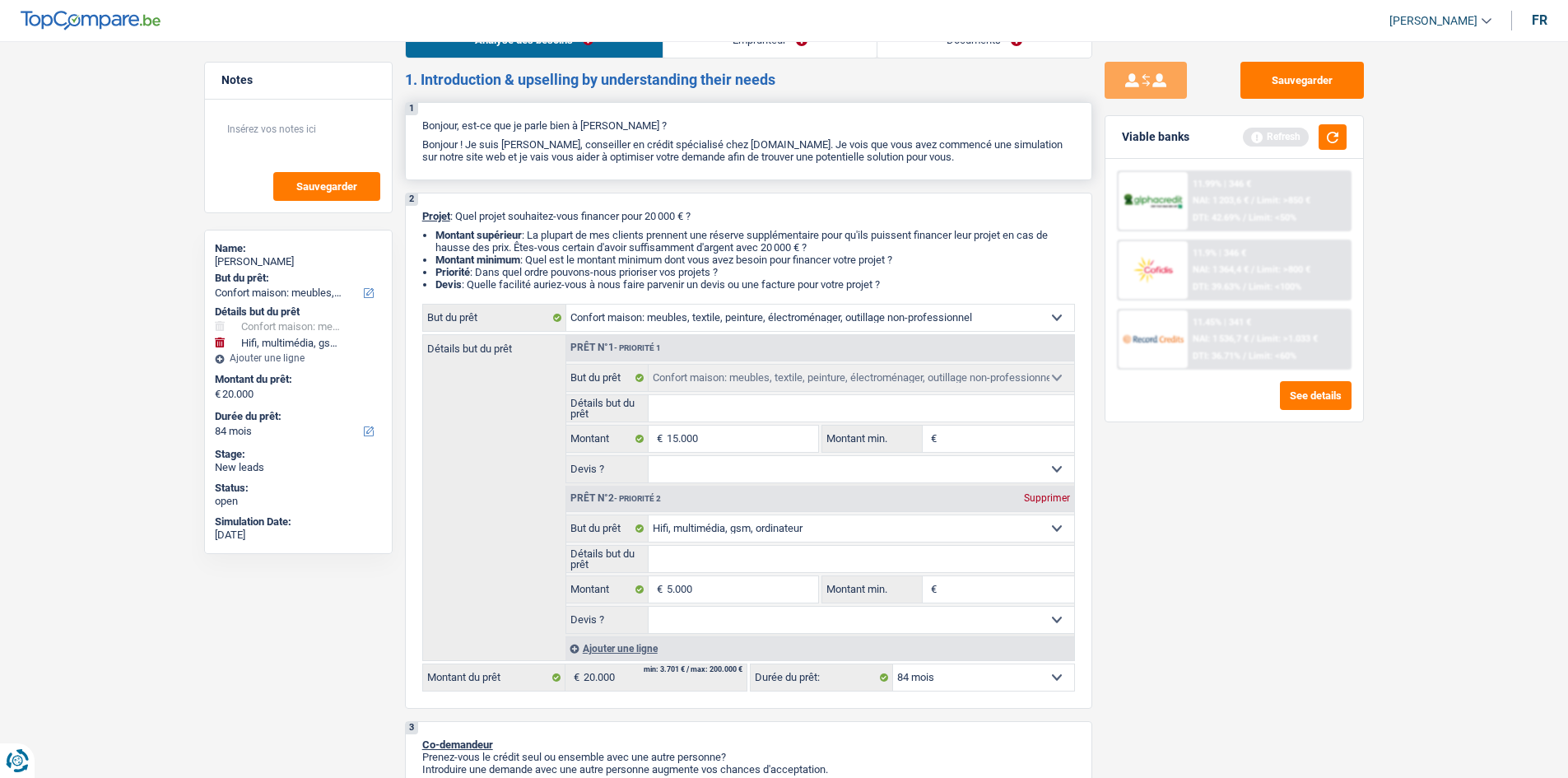 scroll, scrollTop: 0, scrollLeft: 0, axis: both 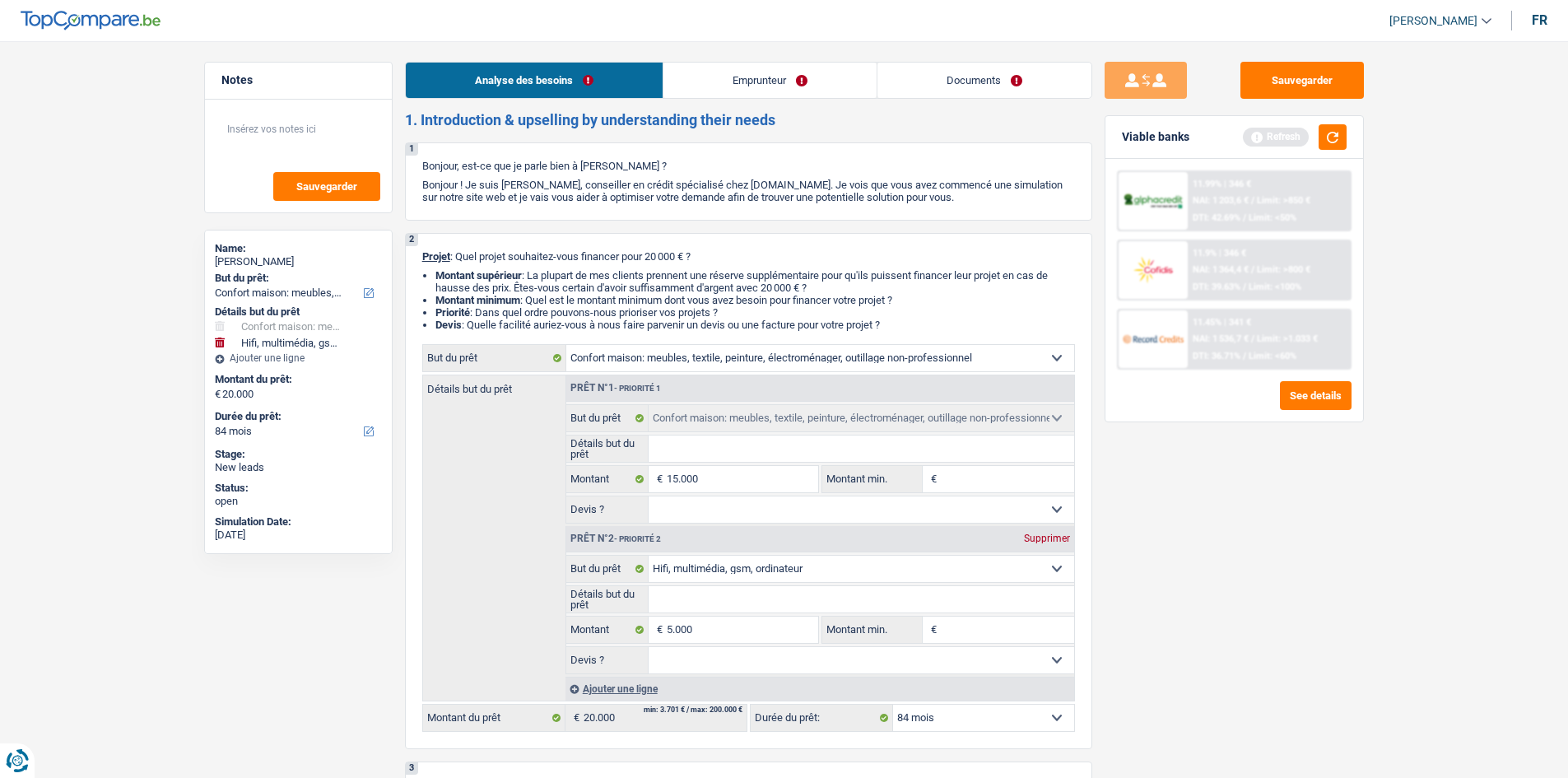 click on "Emprunteur" at bounding box center (770, 80) 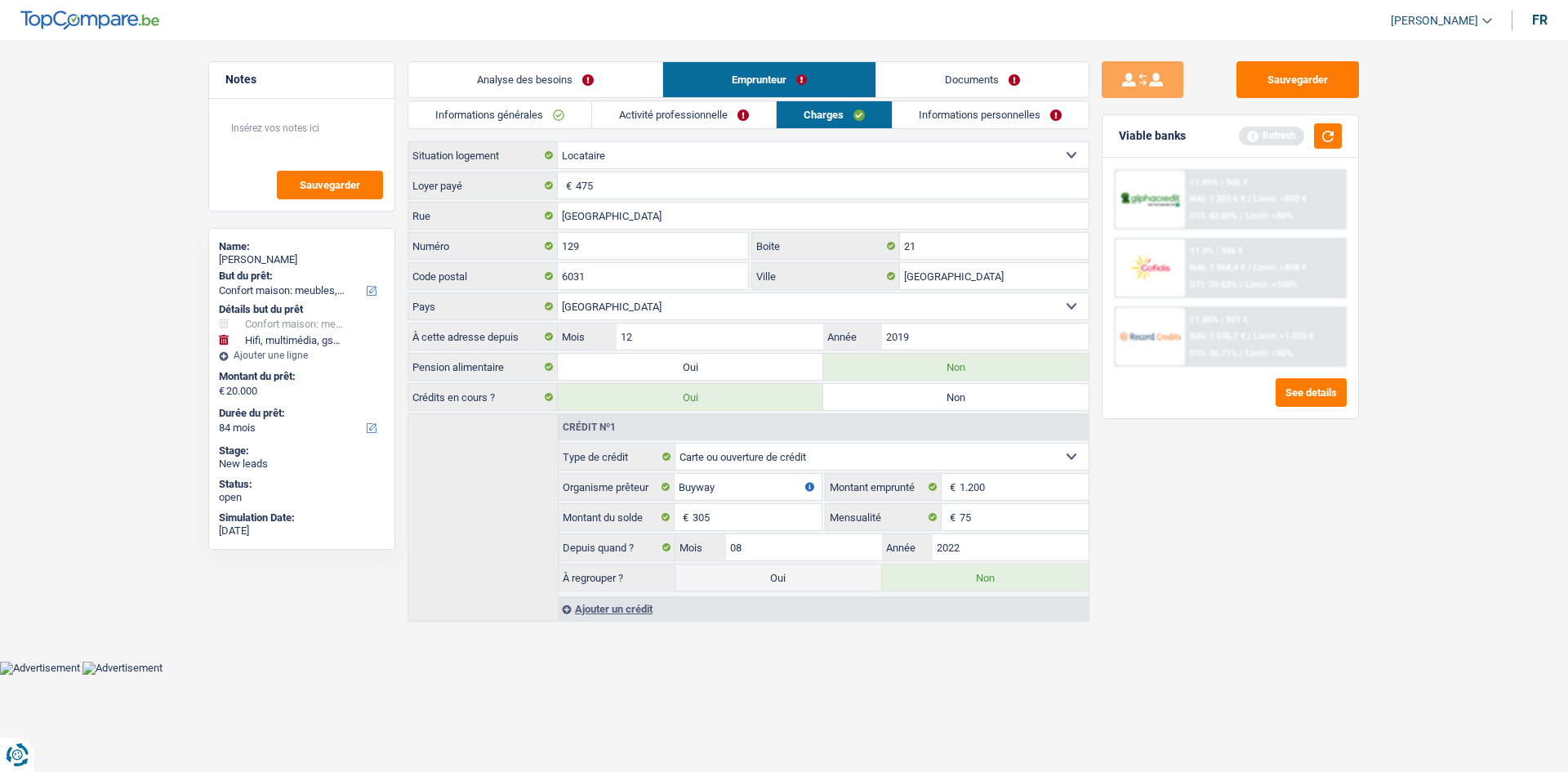 click on "Informations générales" at bounding box center (500, 114) 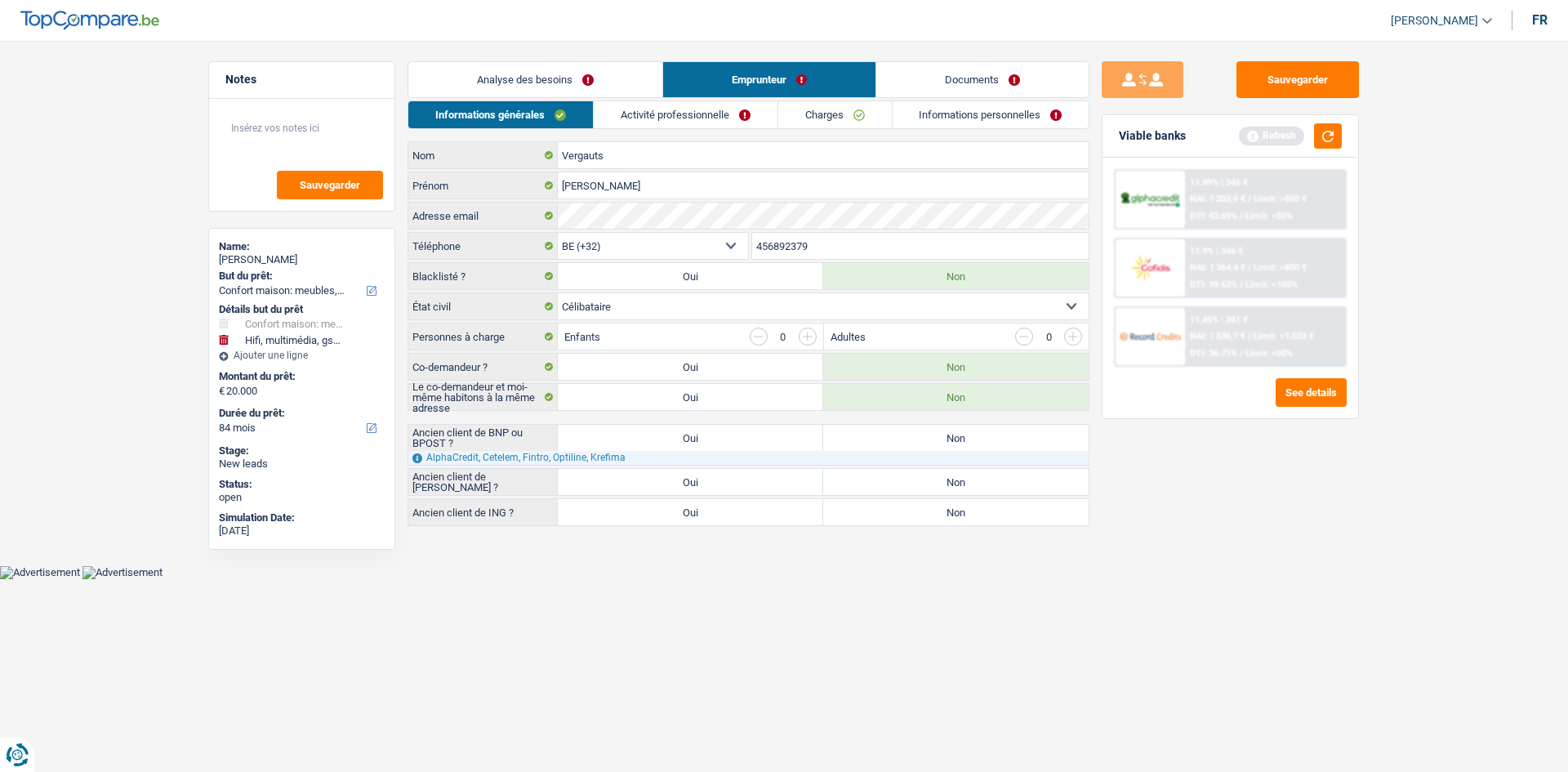 click on "Non" at bounding box center [956, 438] 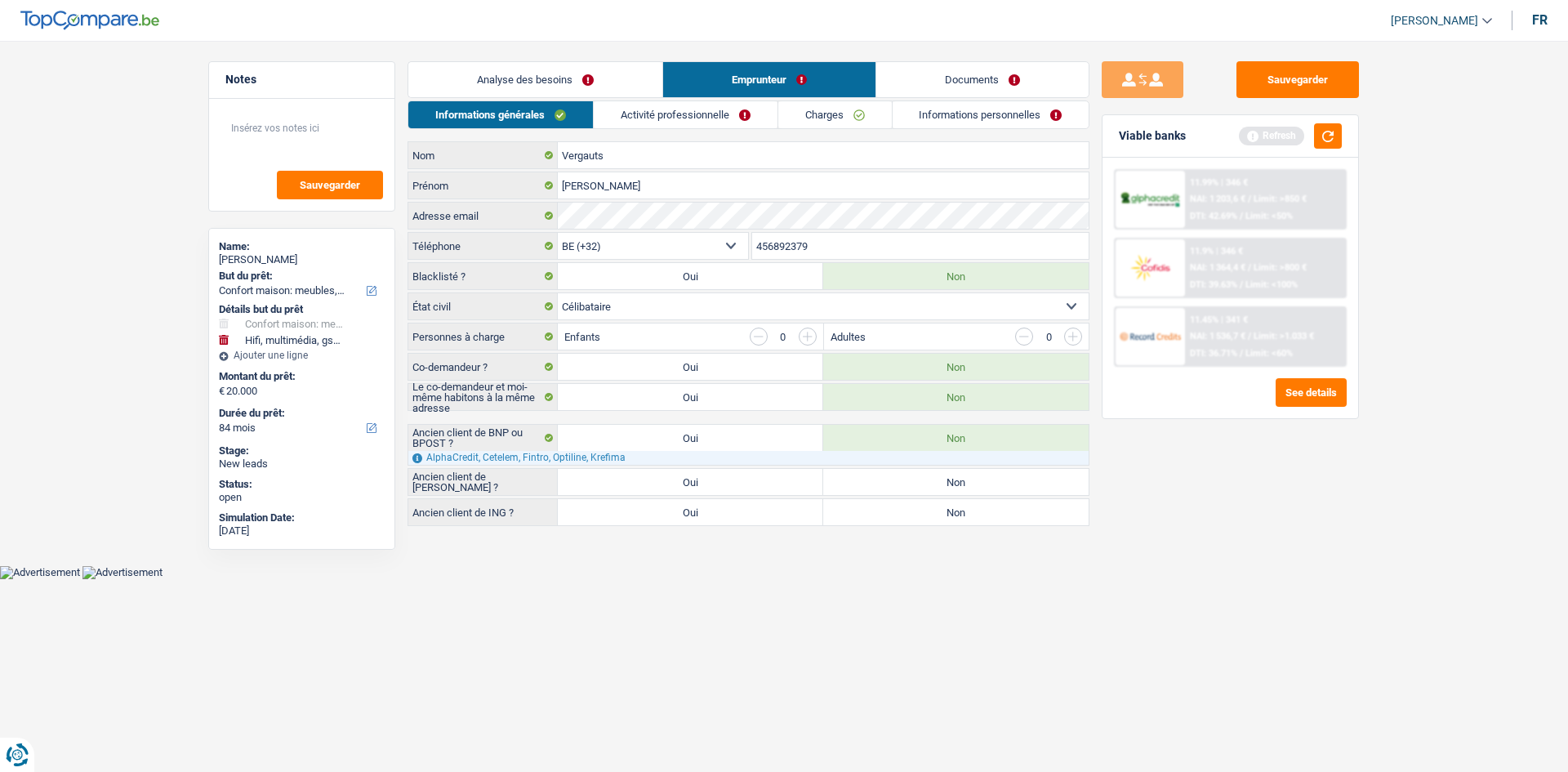 click on "Non" at bounding box center [956, 482] 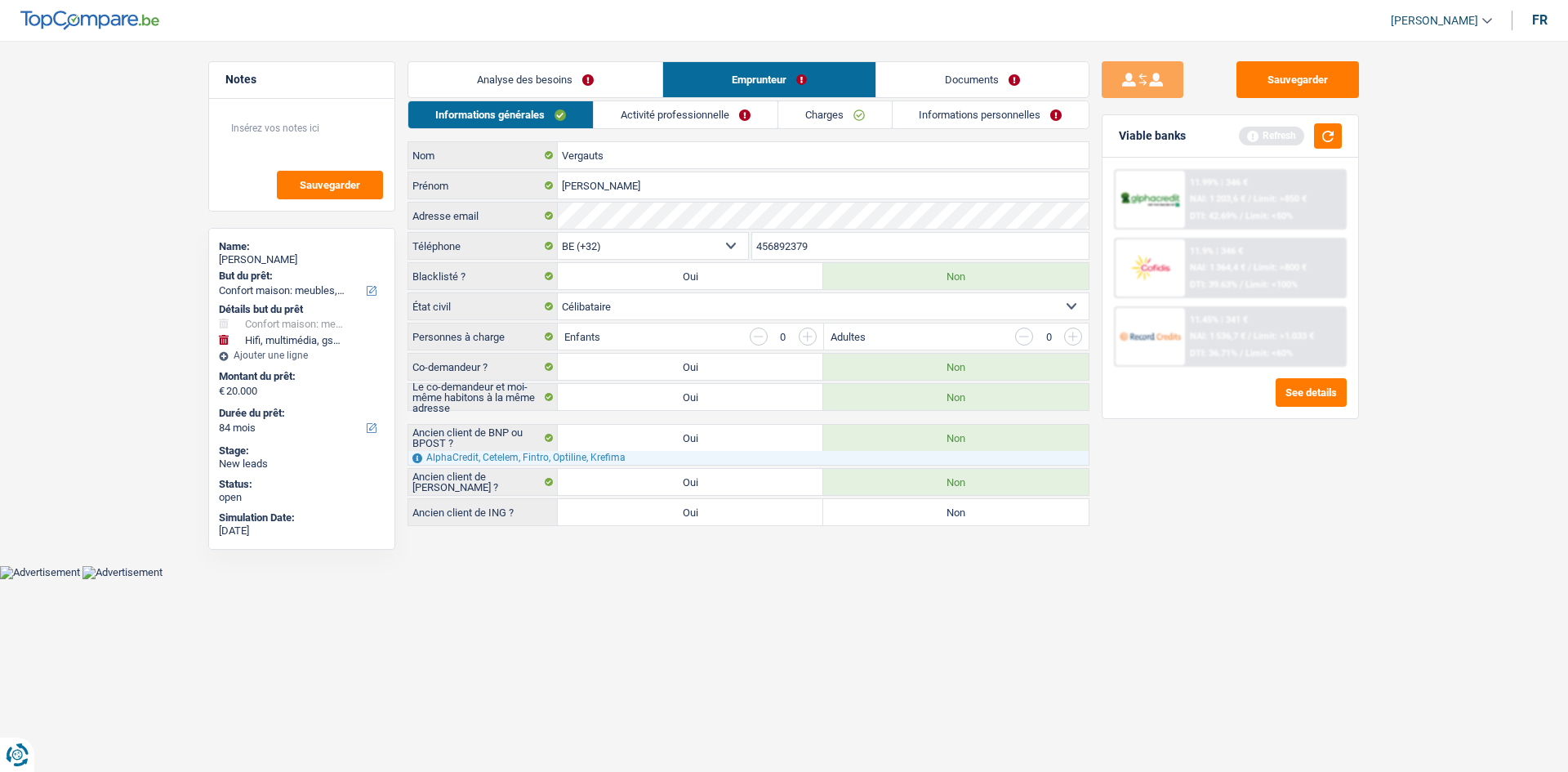 drag, startPoint x: 966, startPoint y: 505, endPoint x: 962, endPoint y: 517, distance: 12.649111 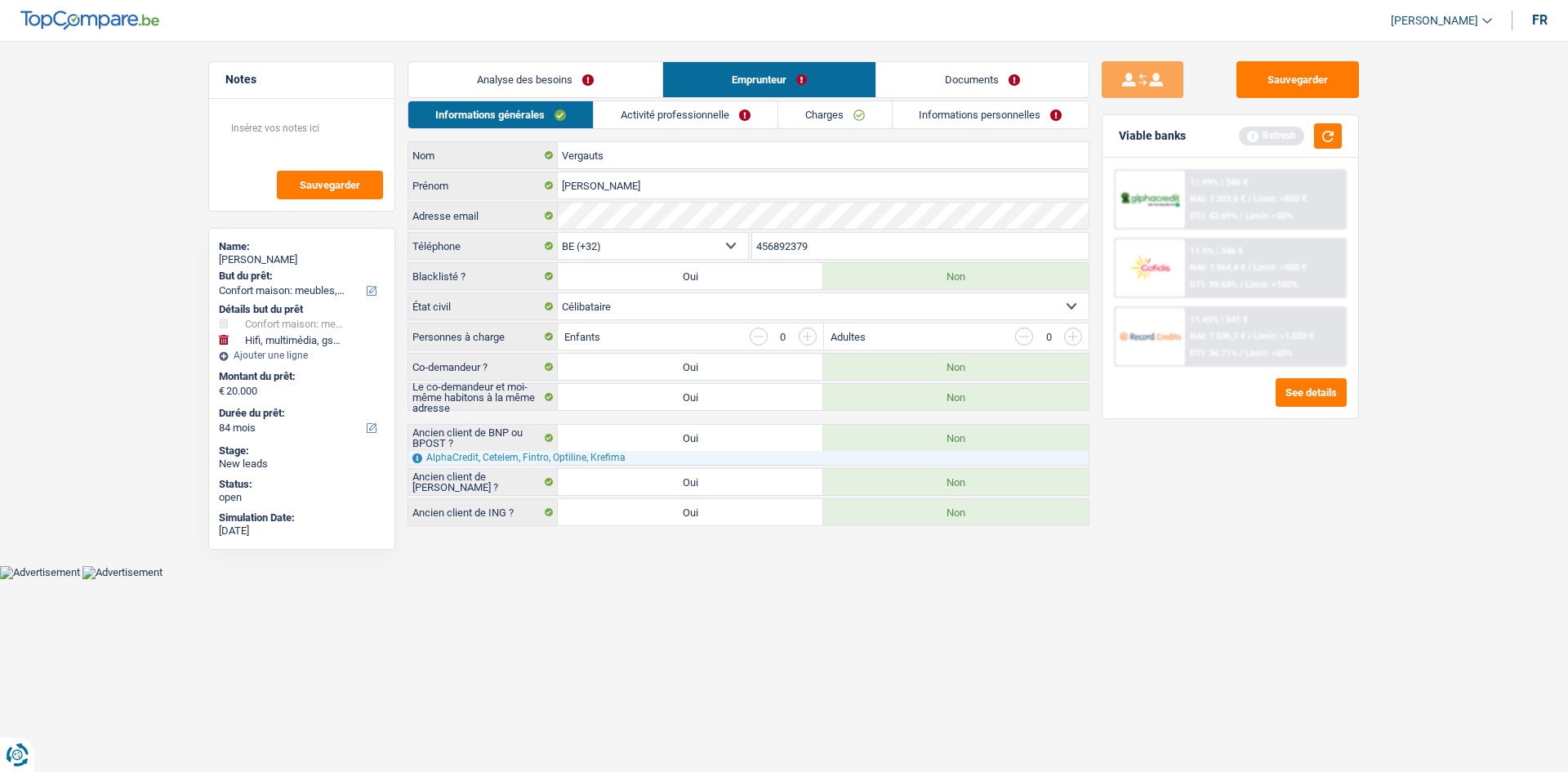 click on "Activité professionnelle" at bounding box center [685, 114] 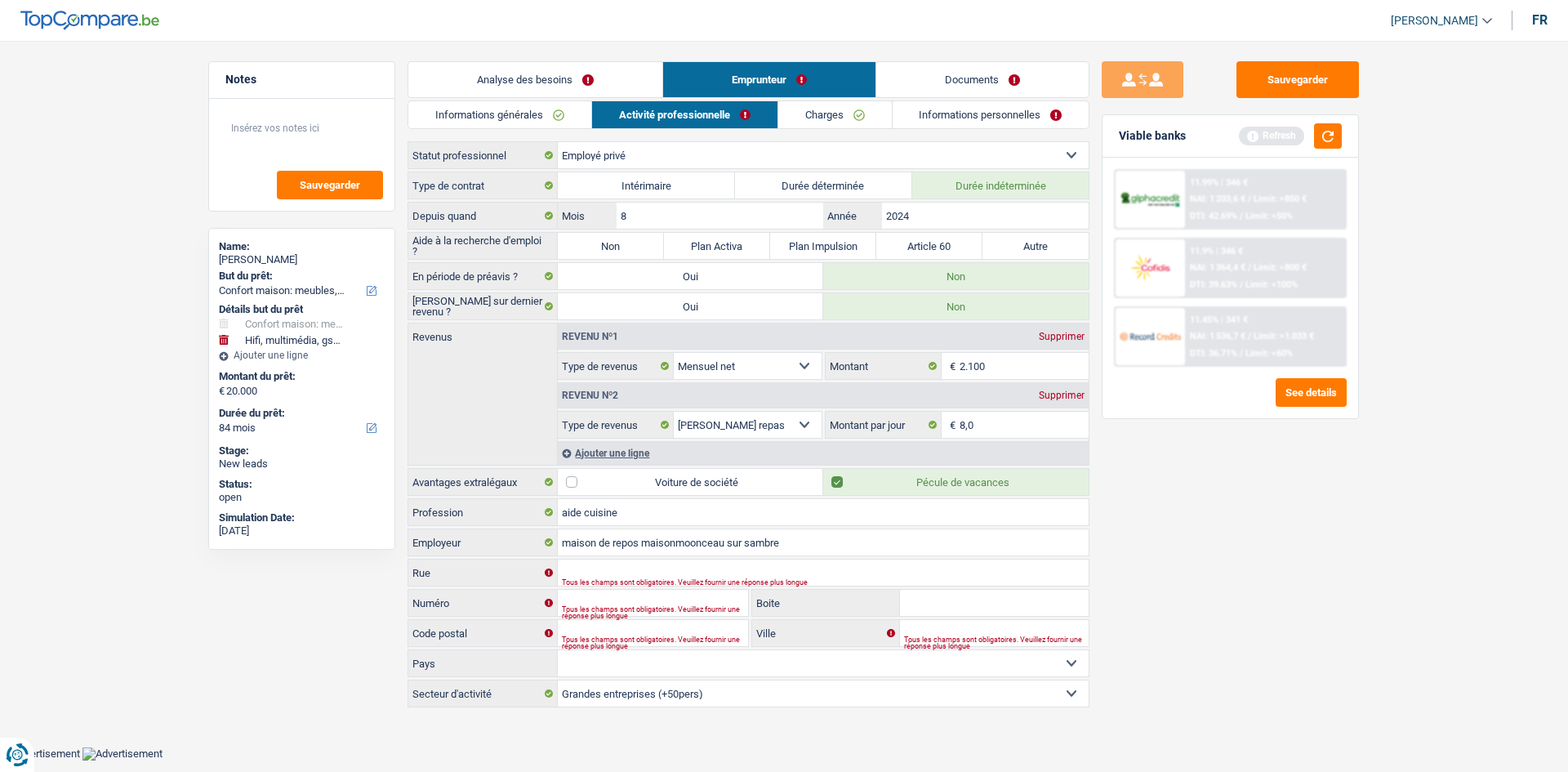 click on "Charges" at bounding box center (835, 114) 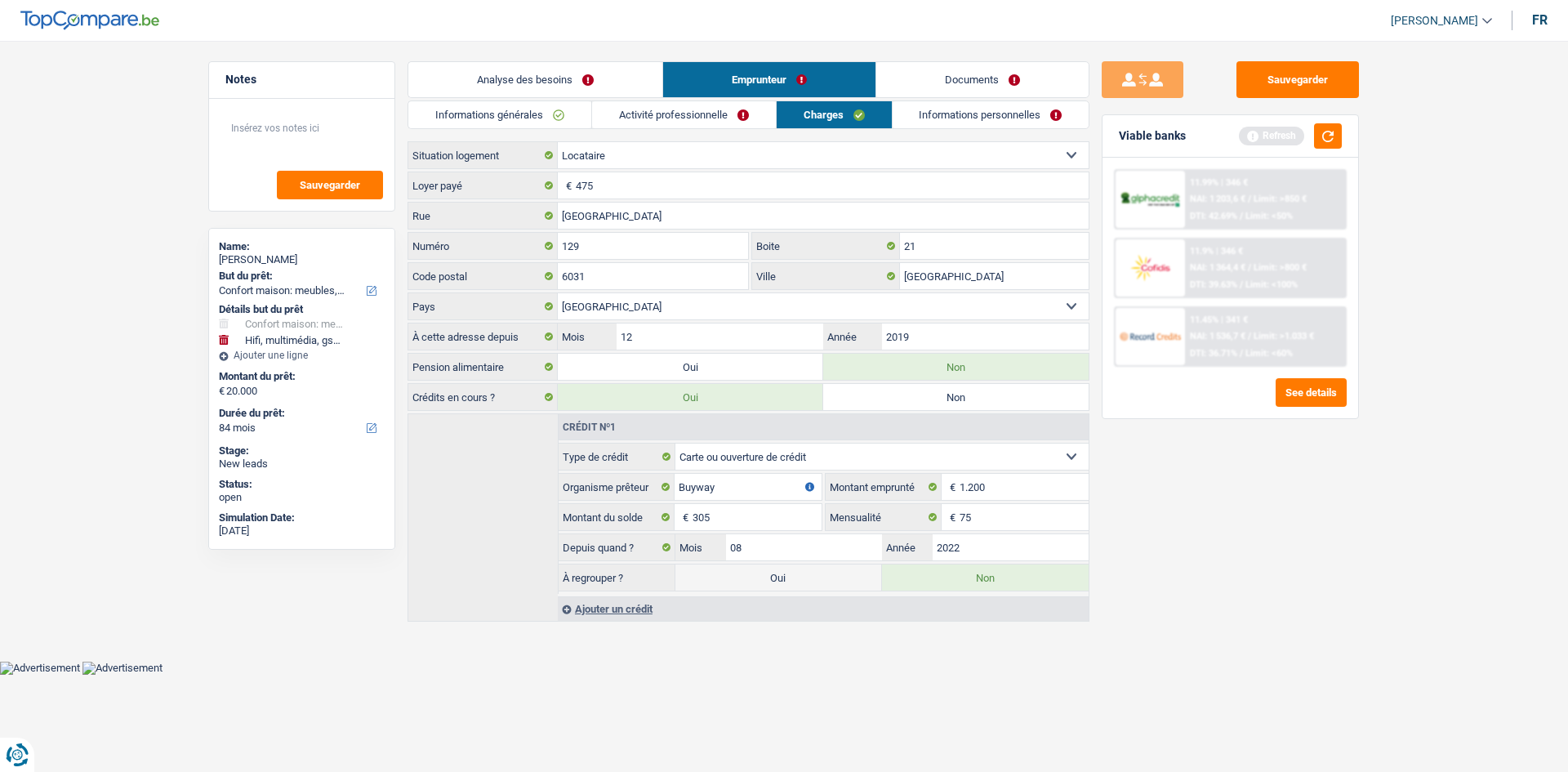 click on "Informations personnelles" at bounding box center [991, 114] 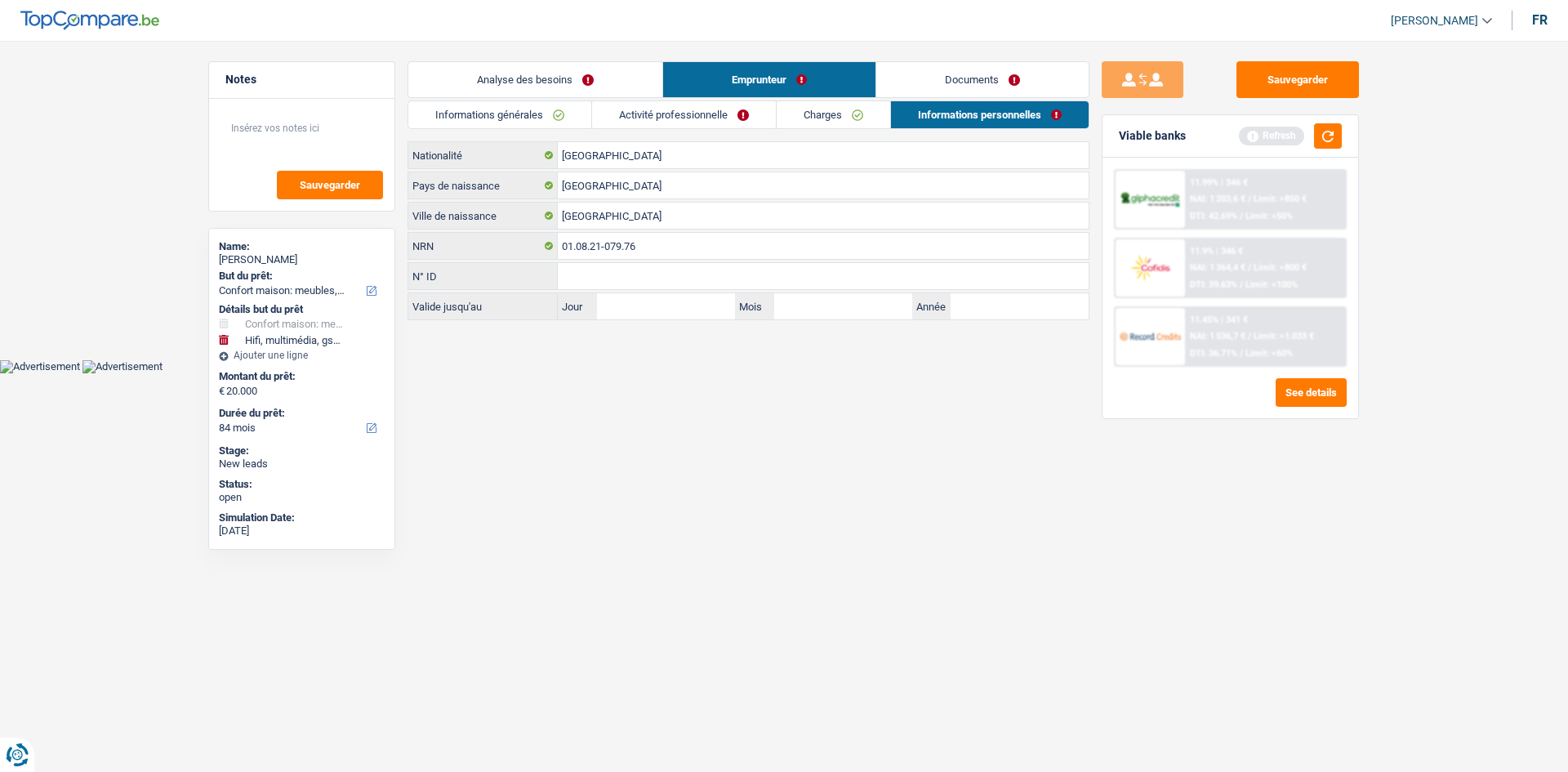click on "Analyse des besoins" at bounding box center [535, 79] 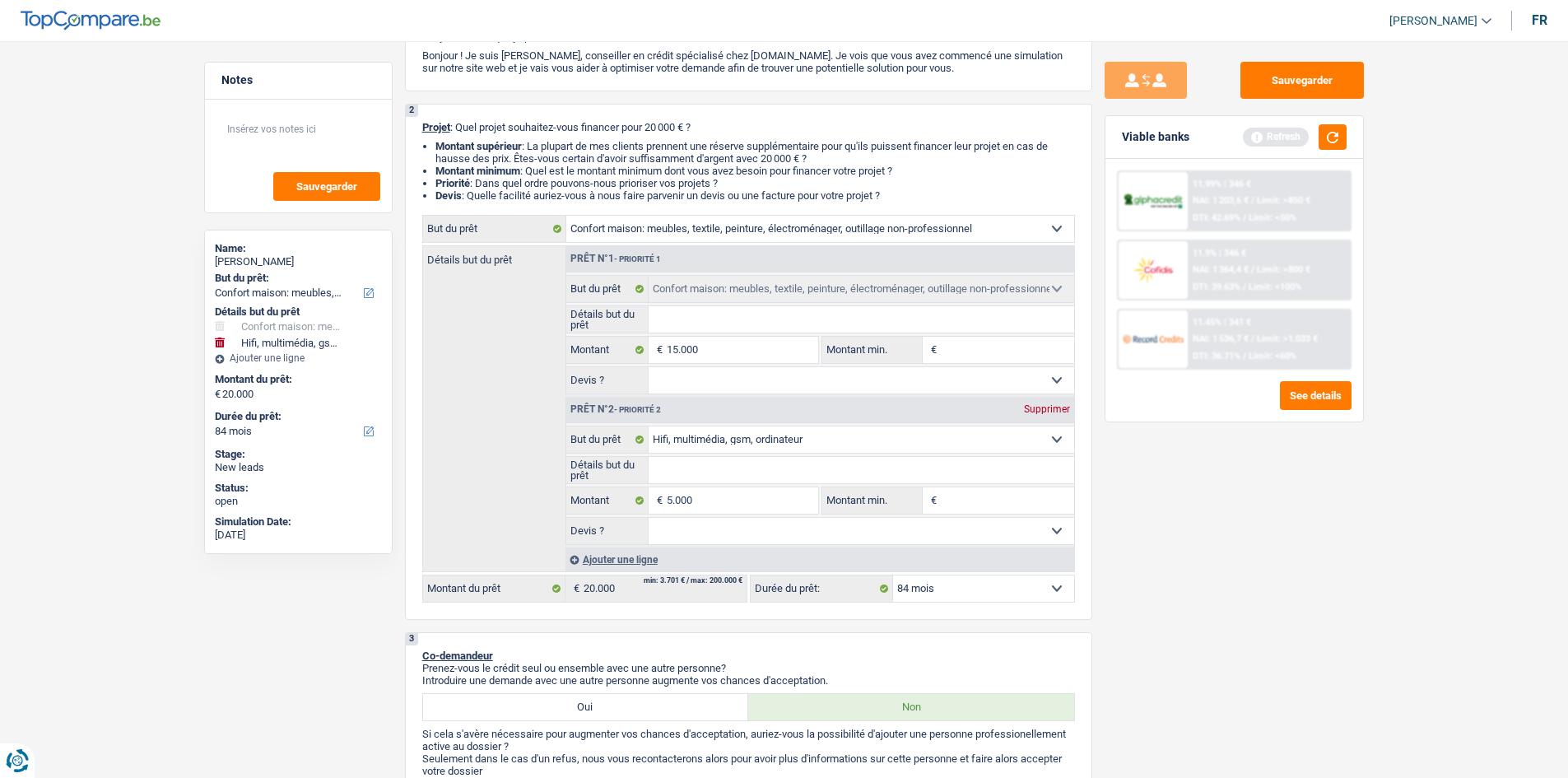 scroll, scrollTop: 247, scrollLeft: 0, axis: vertical 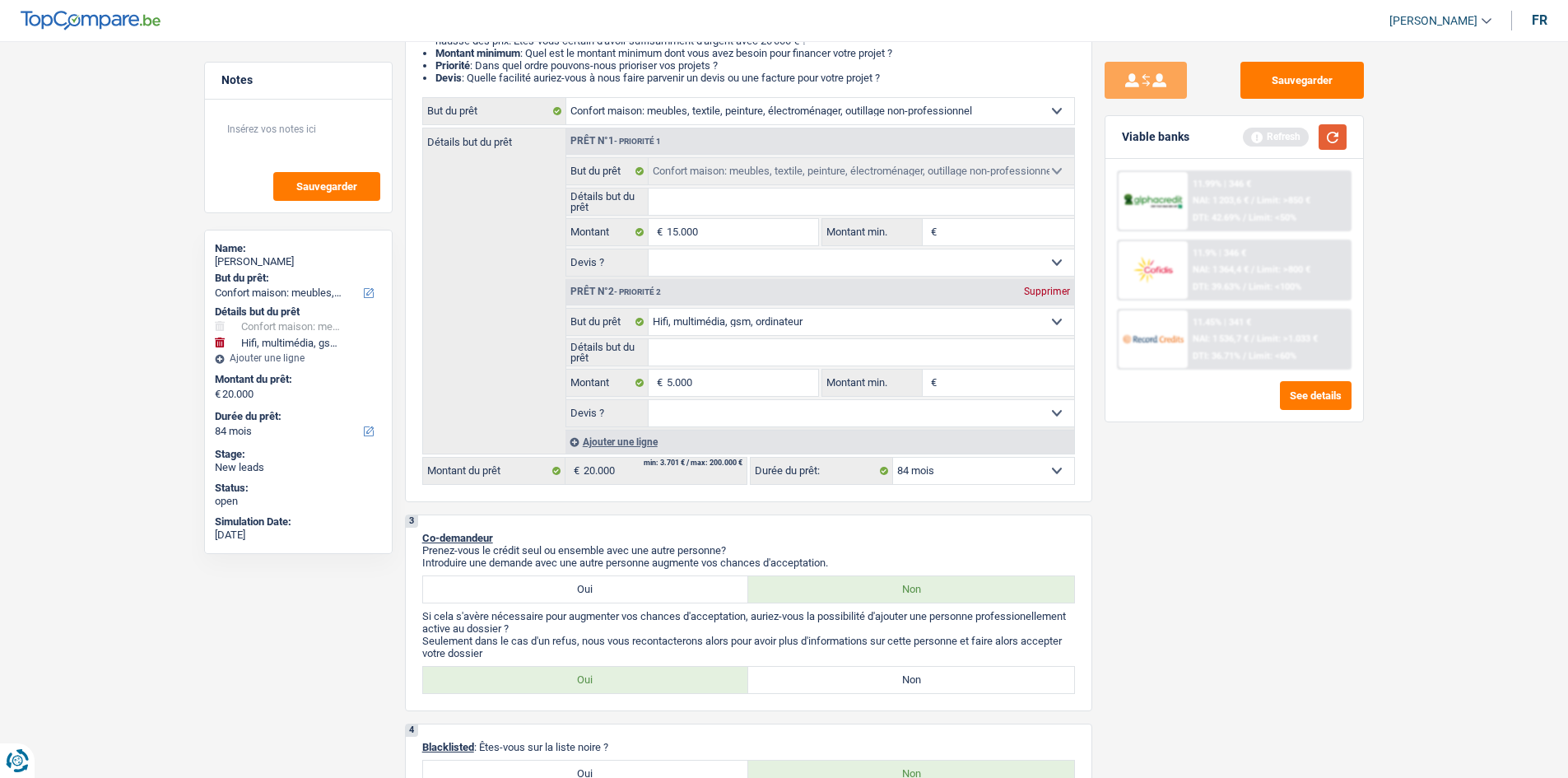 click at bounding box center [1333, 137] 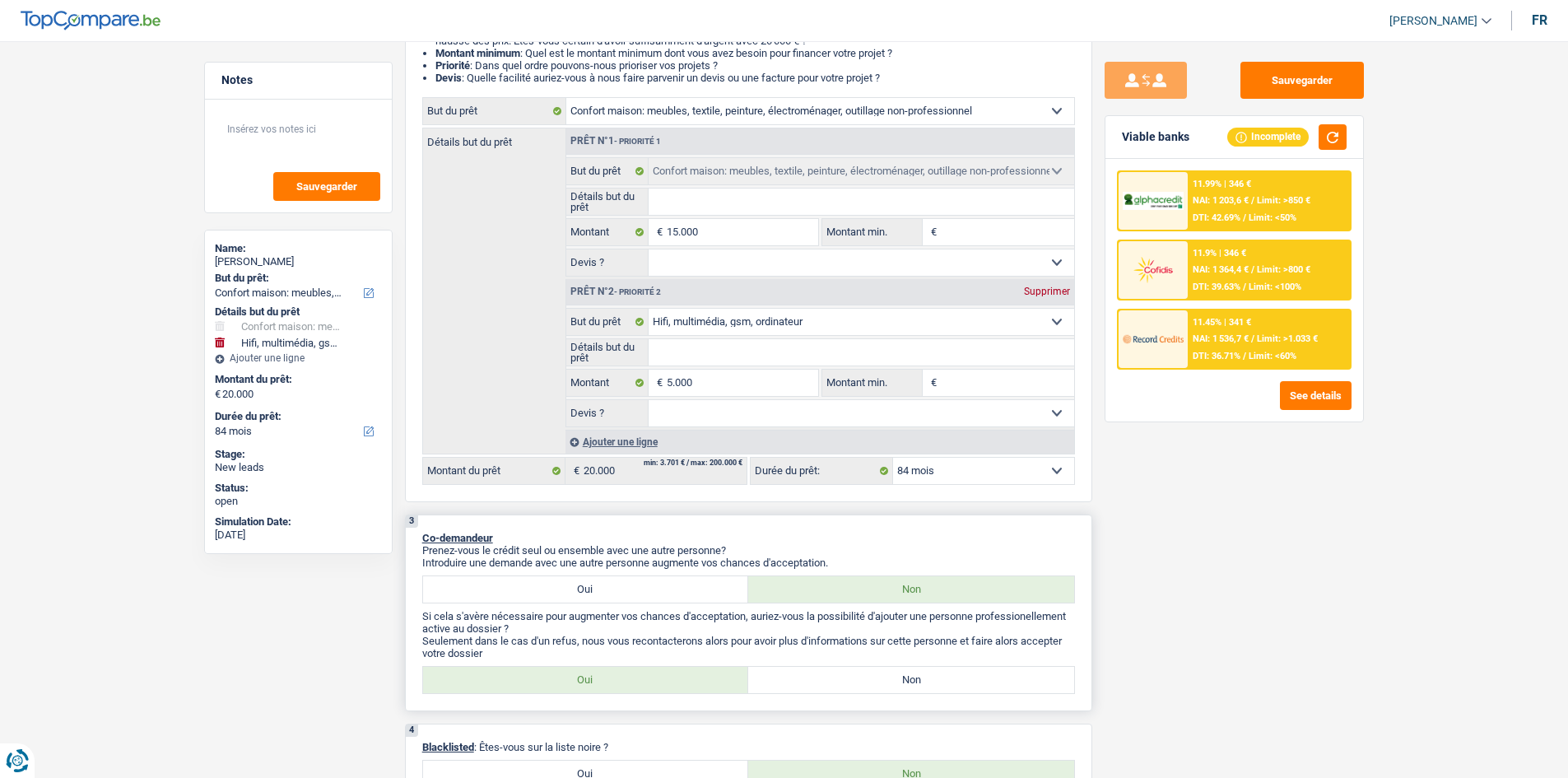 click on "Non" at bounding box center [911, 680] 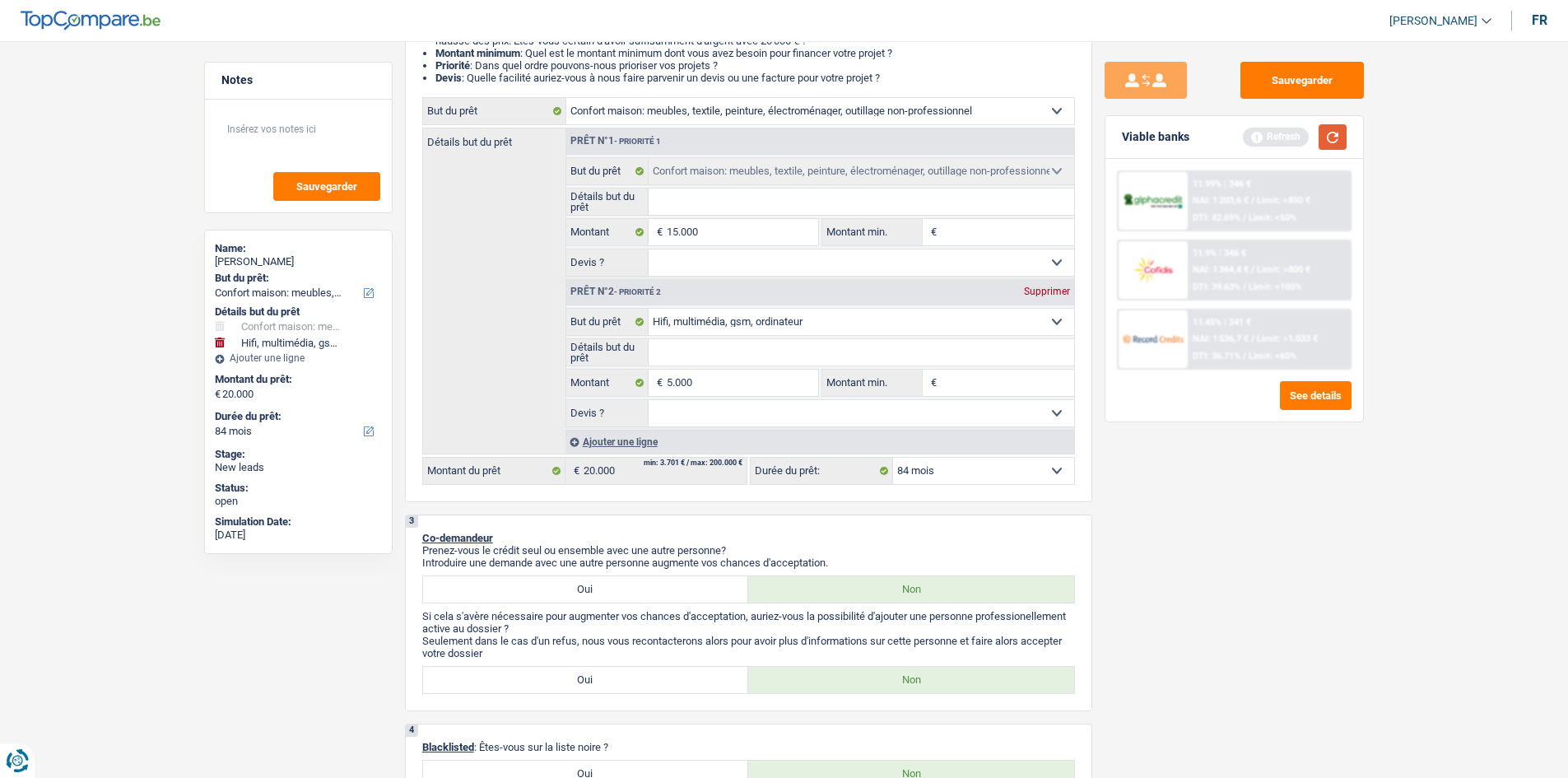 click at bounding box center [1333, 137] 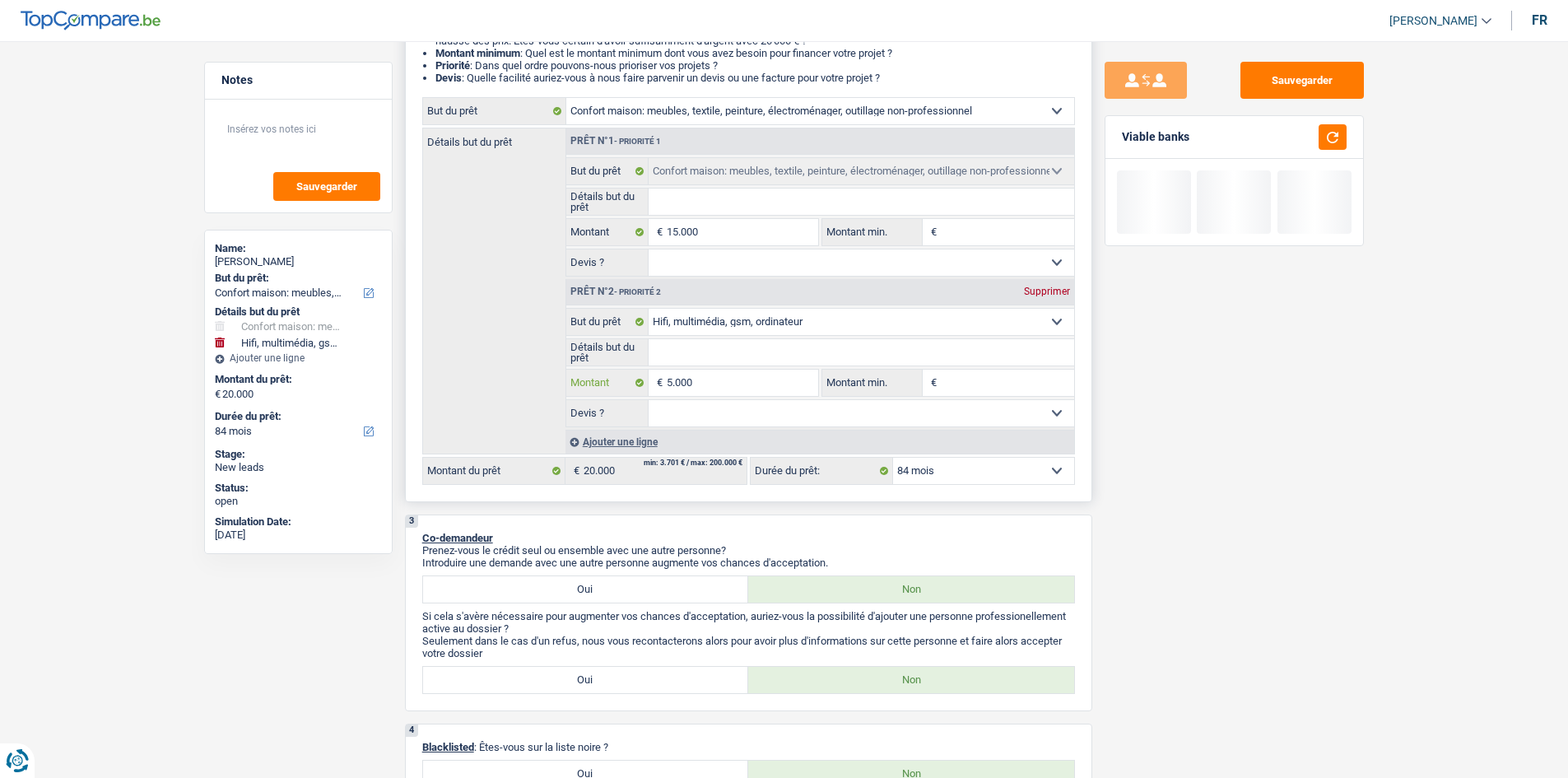 click on "5.000" at bounding box center [742, 383] 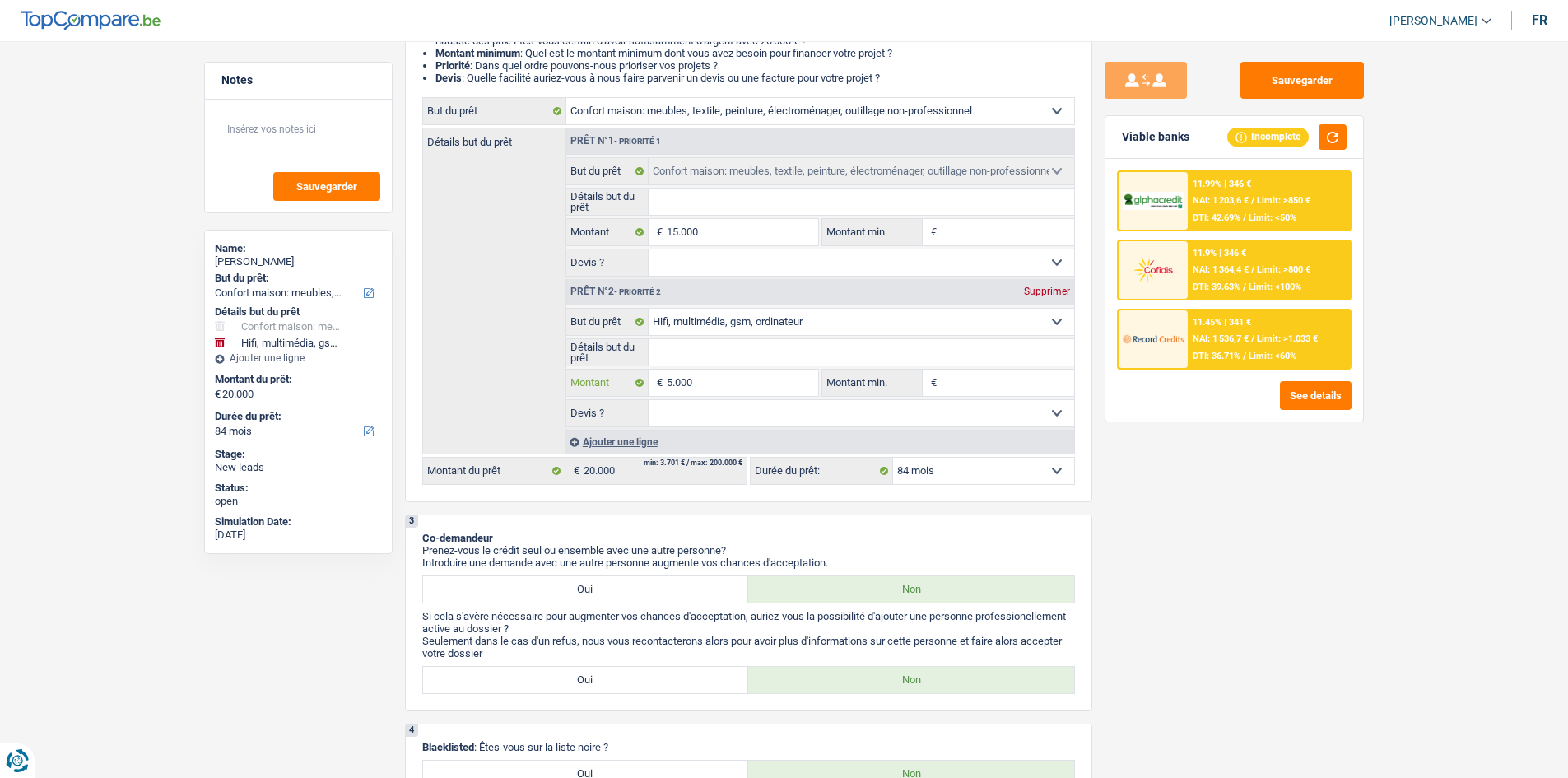 type on "500" 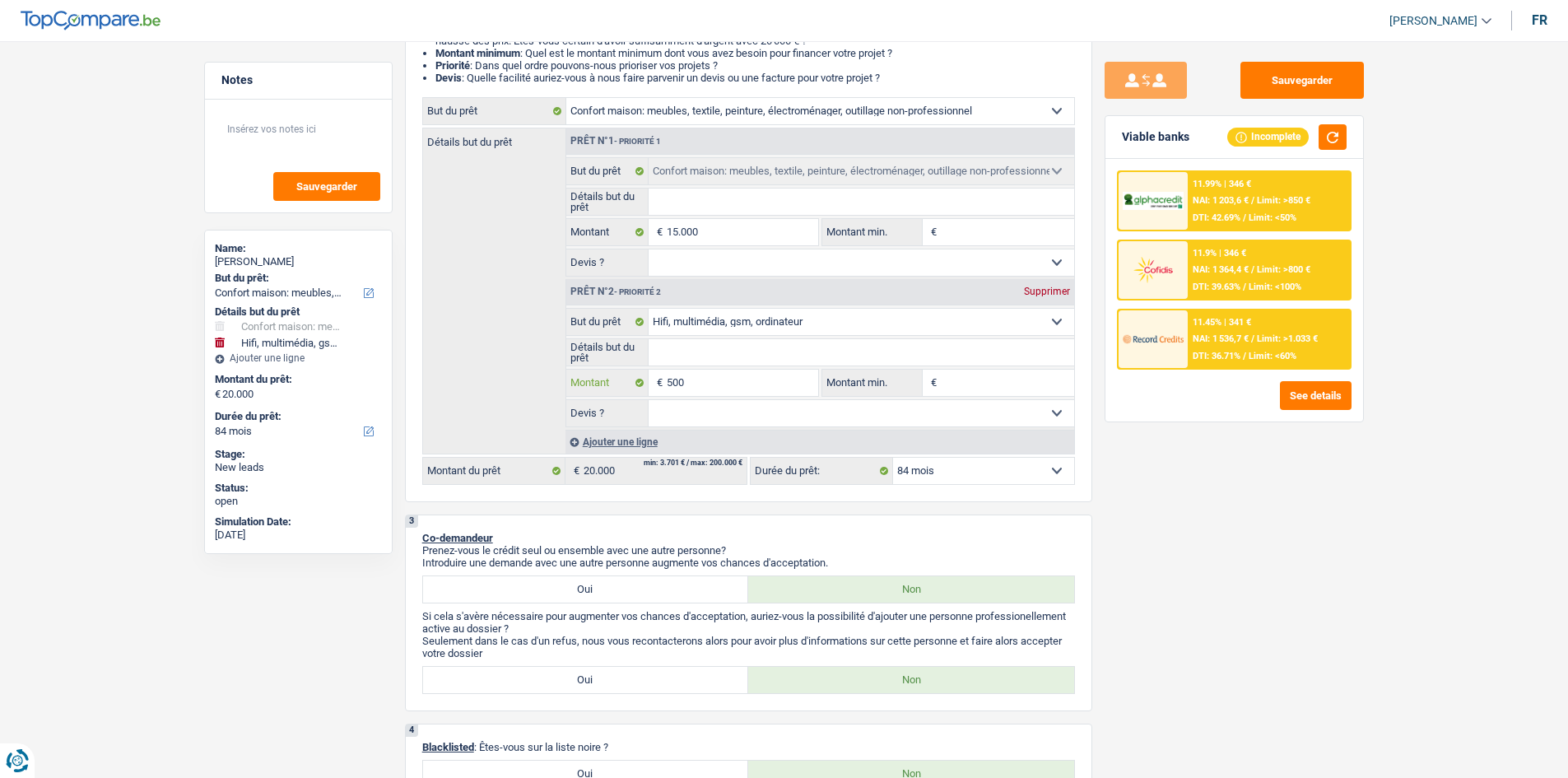 type on "500" 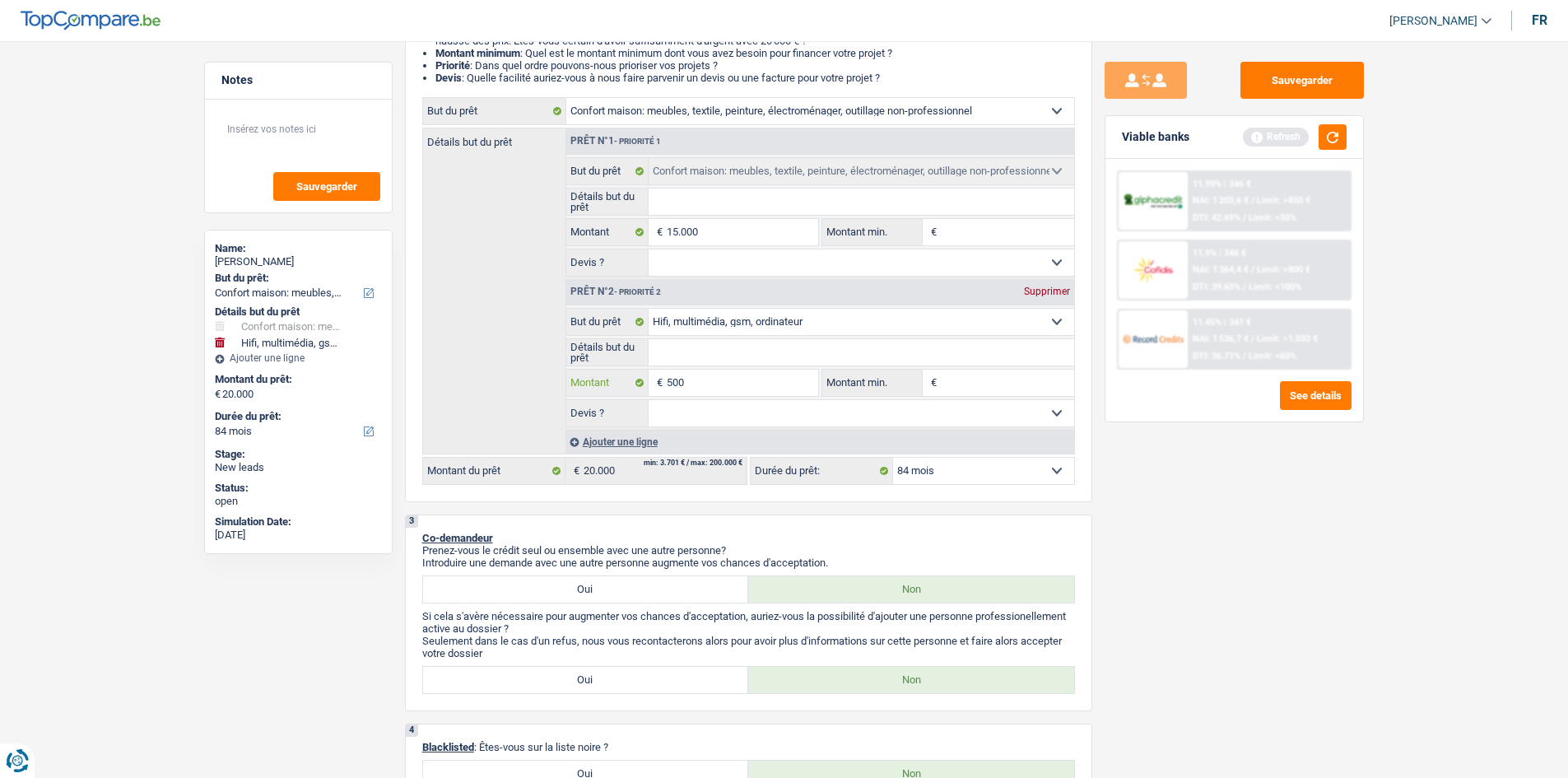 type on "5.000" 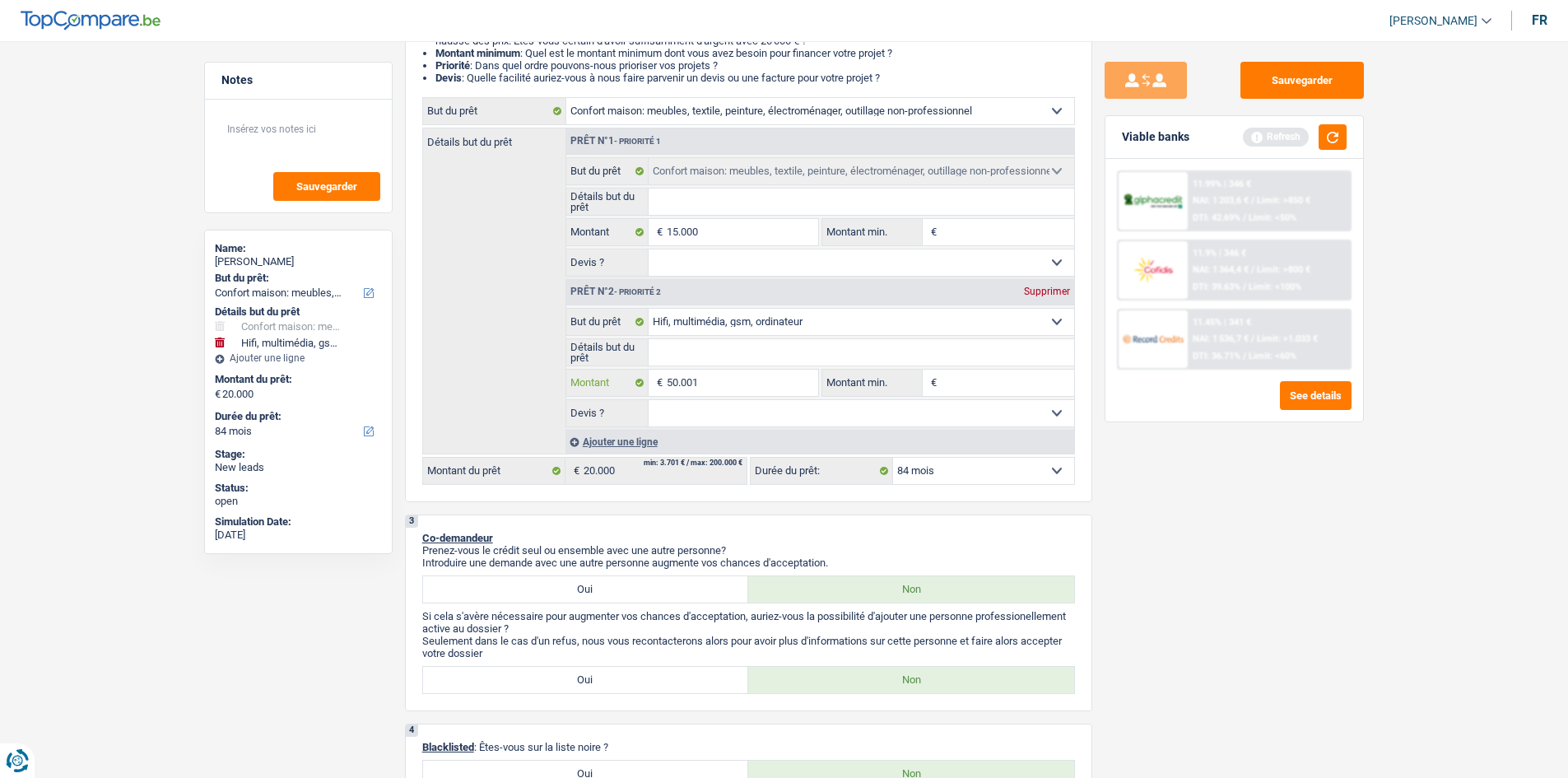 type on "500.011" 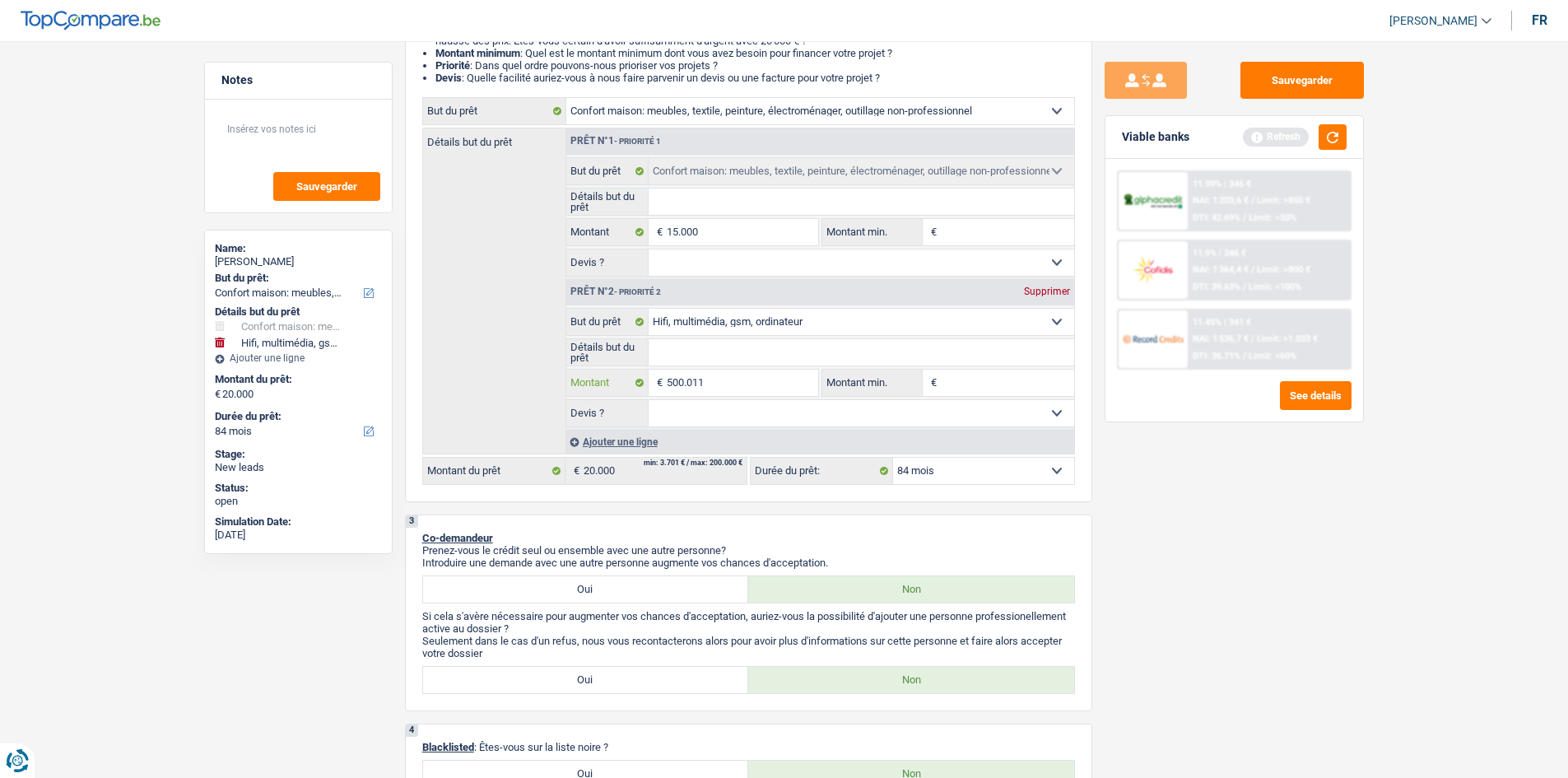 type on "500.011" 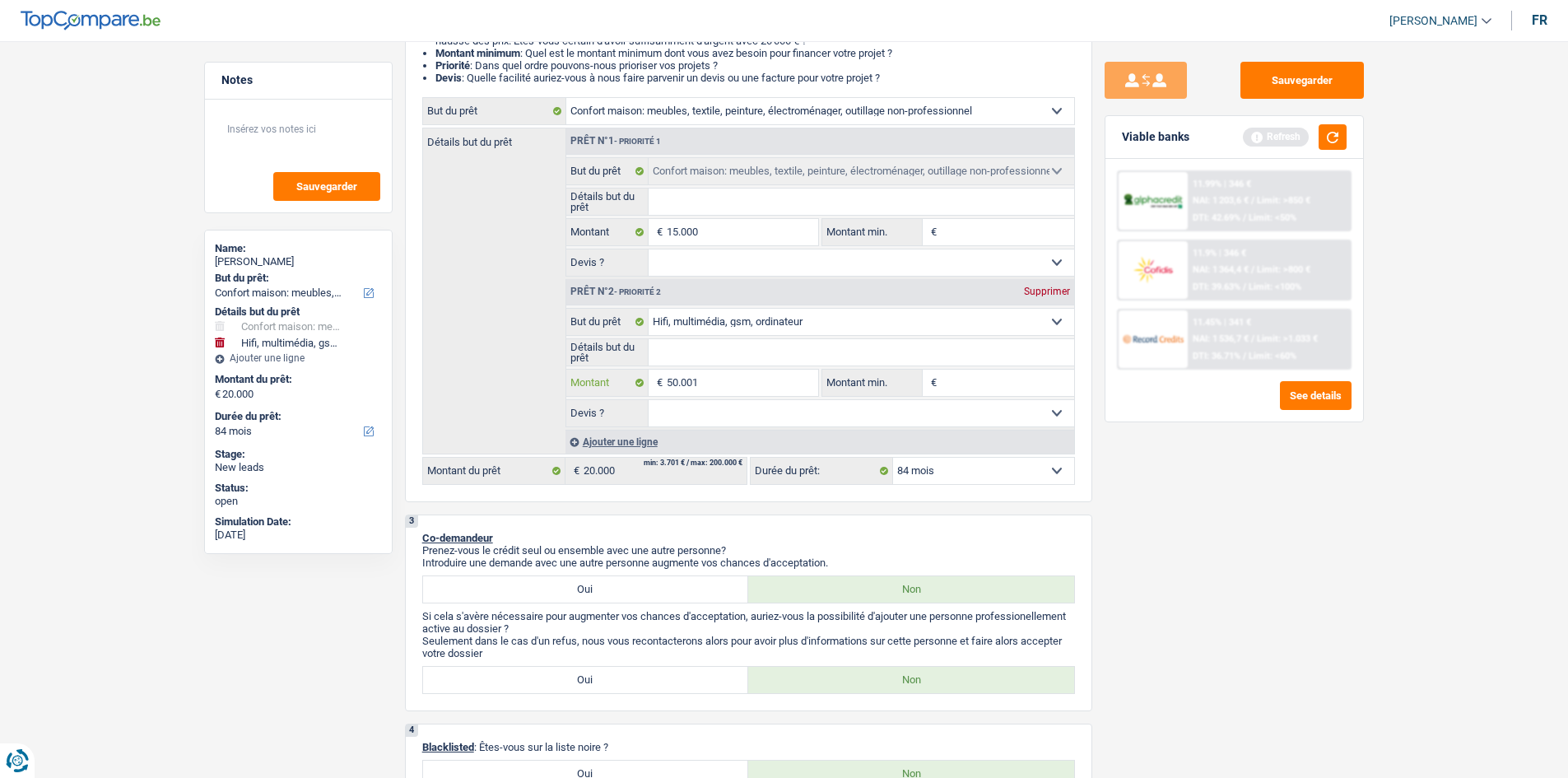 type on "5.000" 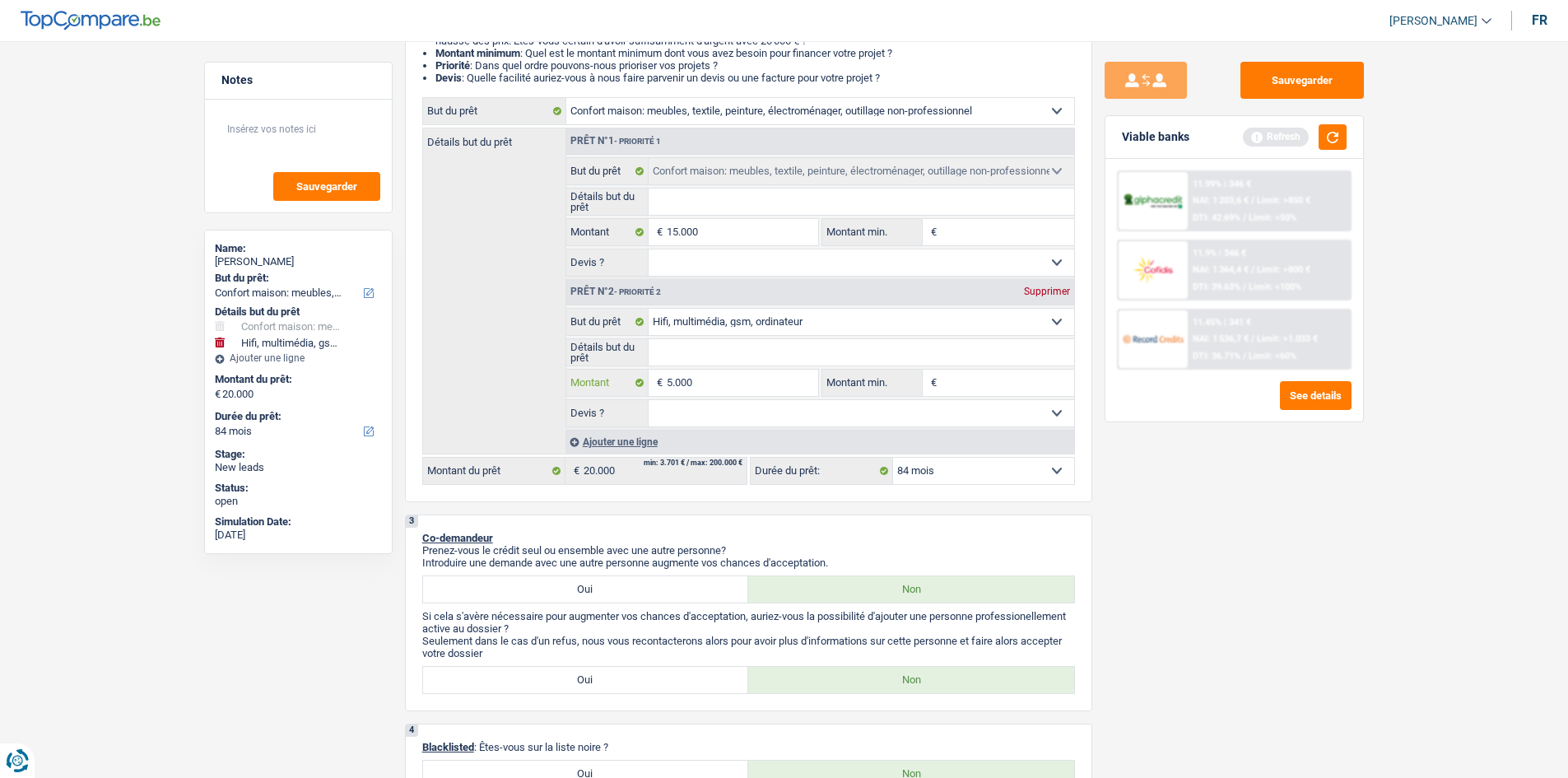 type on "500" 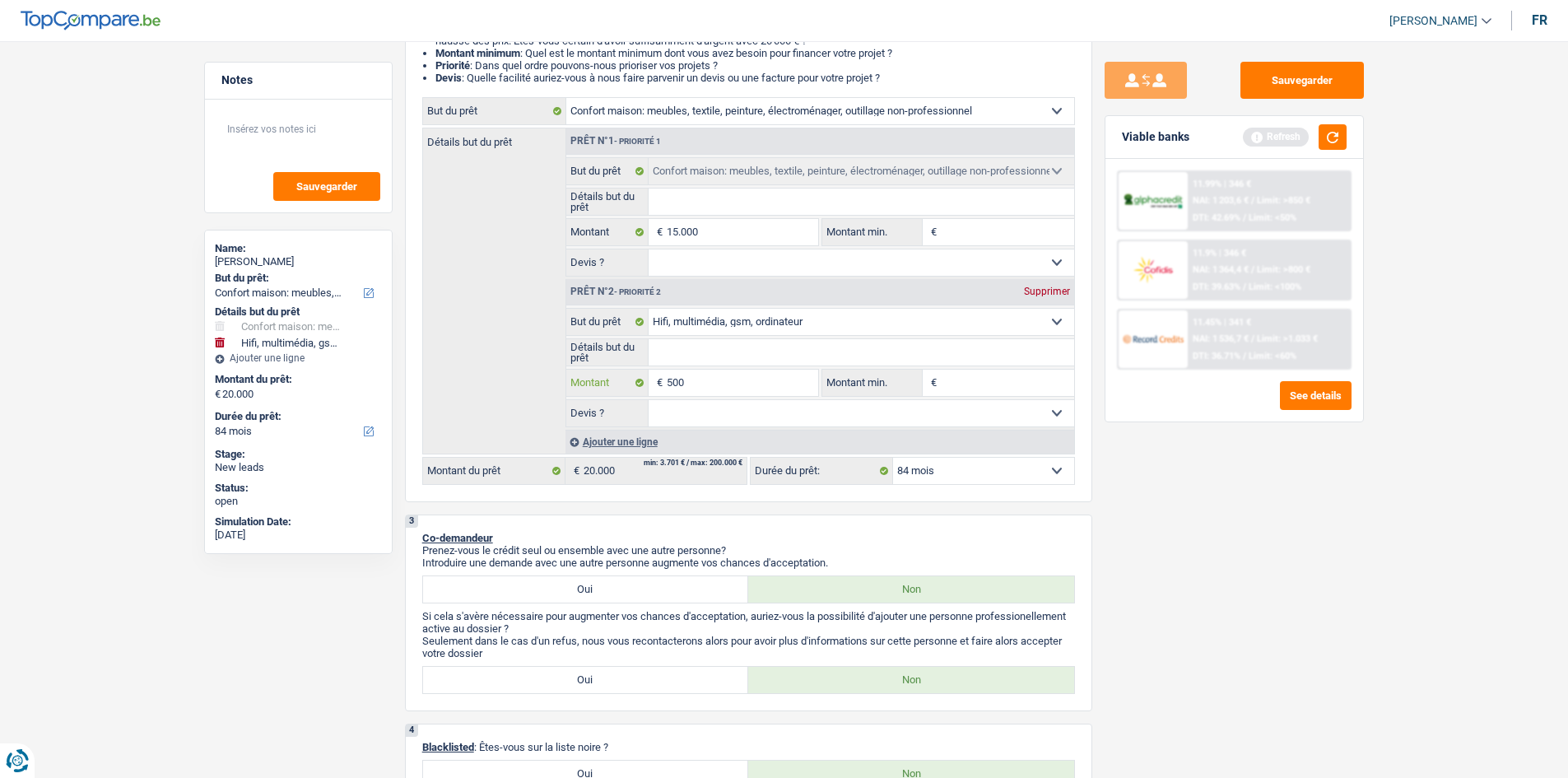 type on "5.001" 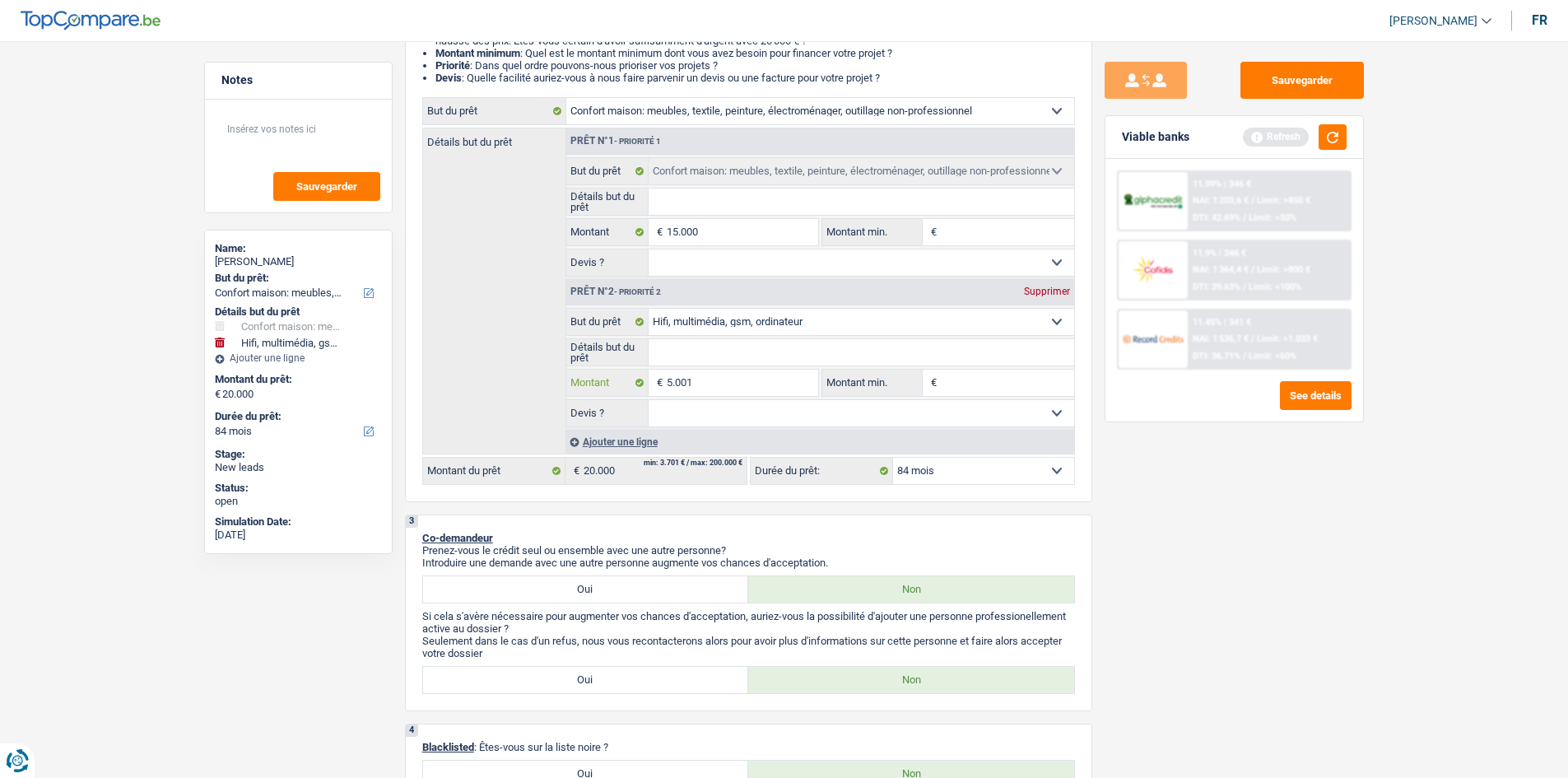 type on "5.001" 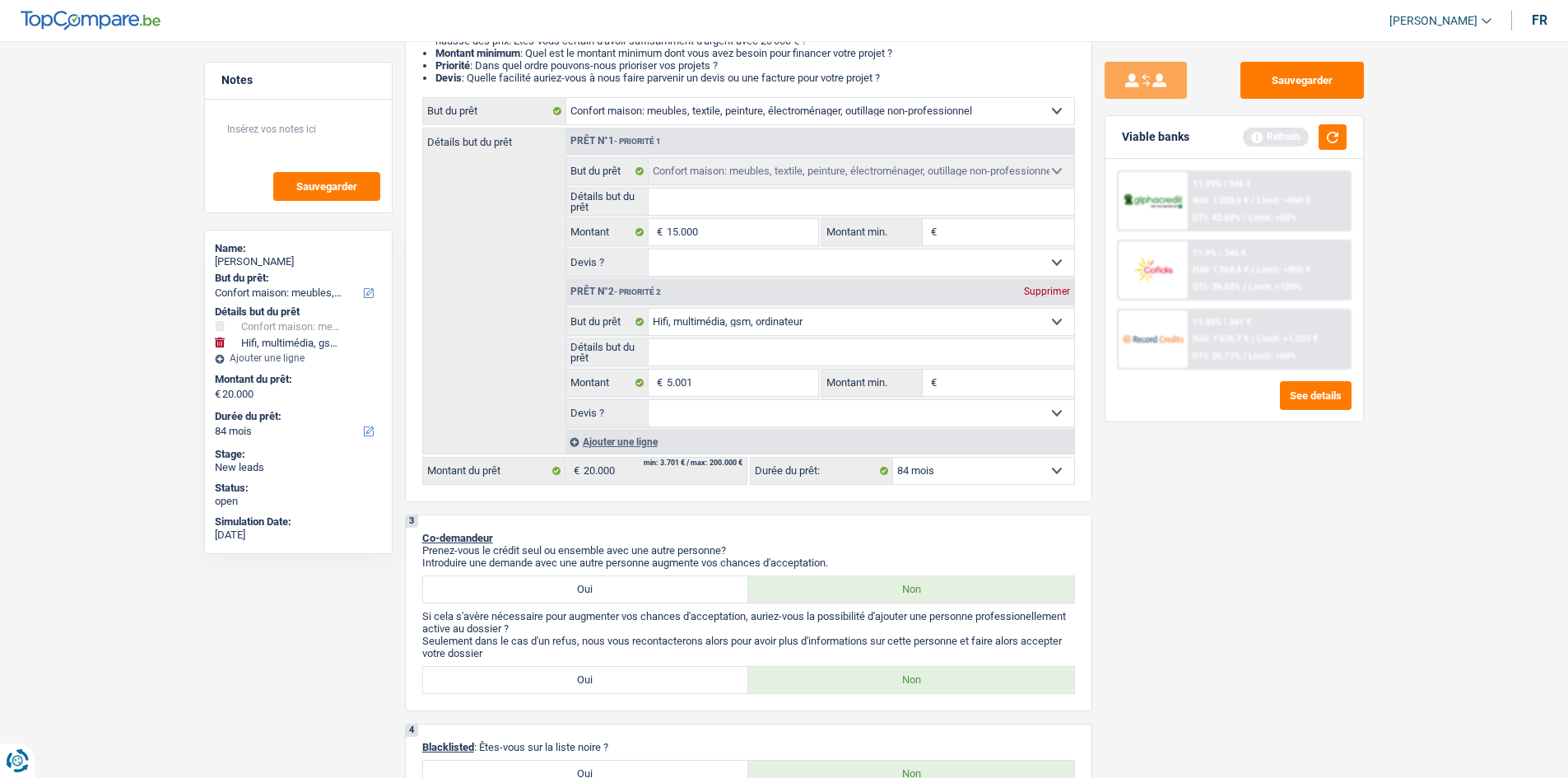 type on "20.001" 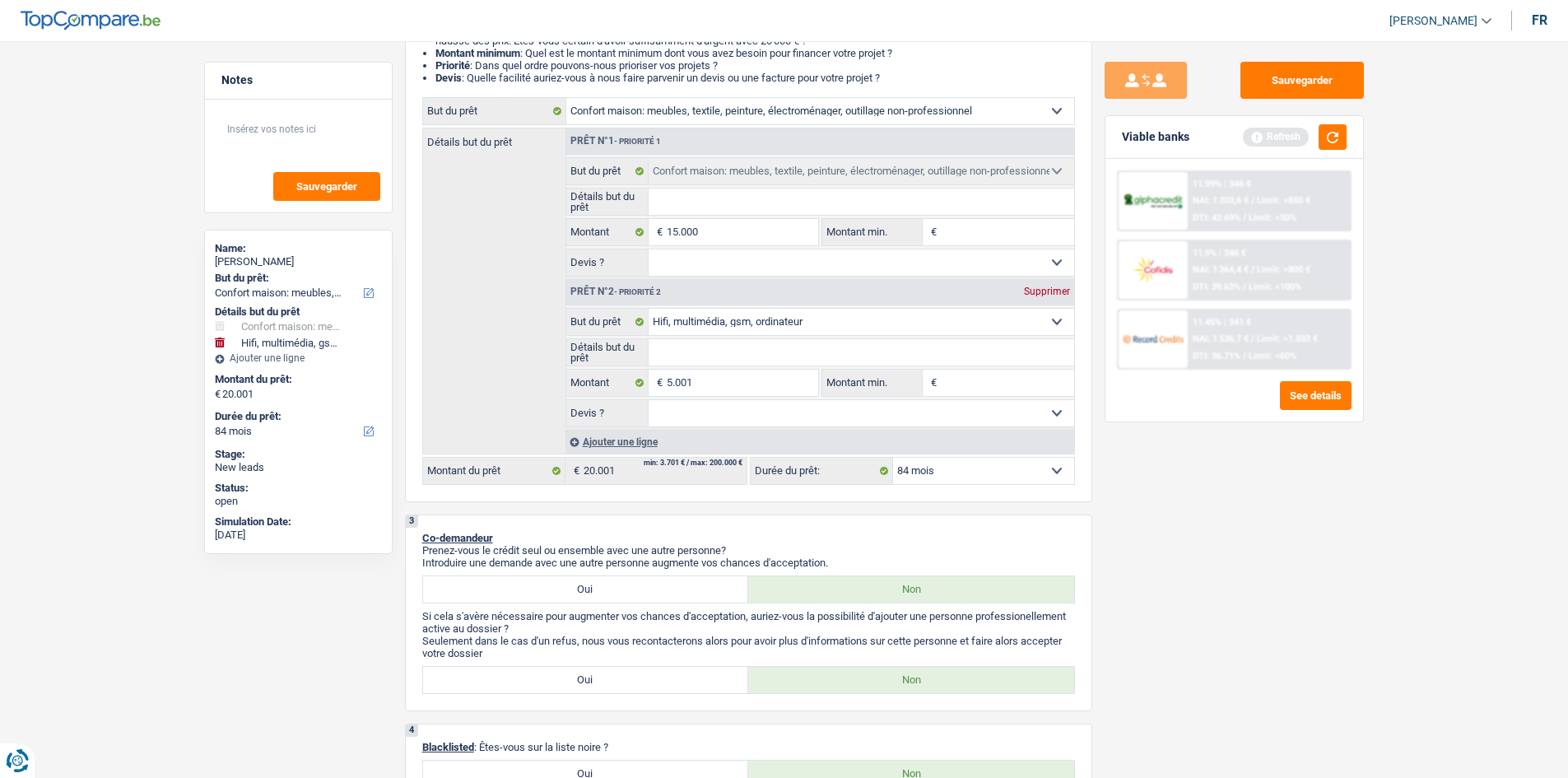 click on "Sauvegarder
Viable banks
Refresh
11.99% | 346 €
NAI: 1 203,6 €
/
Limit: >850 €
DTI: 42.69%
/
Limit: <50%
11.9% | 346 €
NAI: 1 364,4 €
/
Limit: >800 €
DTI: 39.63%
/
Limit: <100%
/       /" at bounding box center (1234, 404) 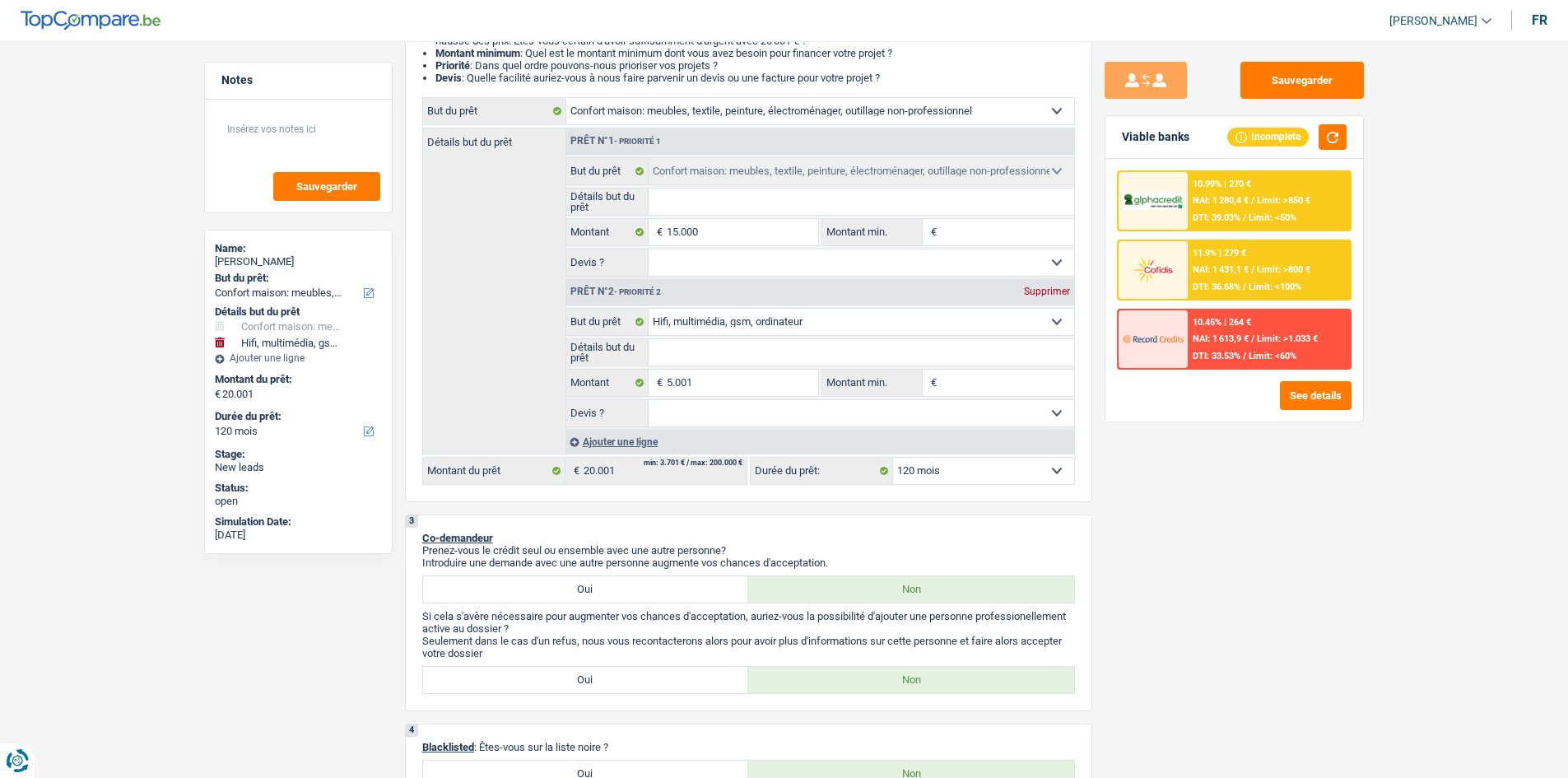 click on "10.99% | 270 €
NAI: 1 280,4 €
/
Limit: >850 €
DTI: 39.03%
/
Limit: <50%" at bounding box center (1268, 201) 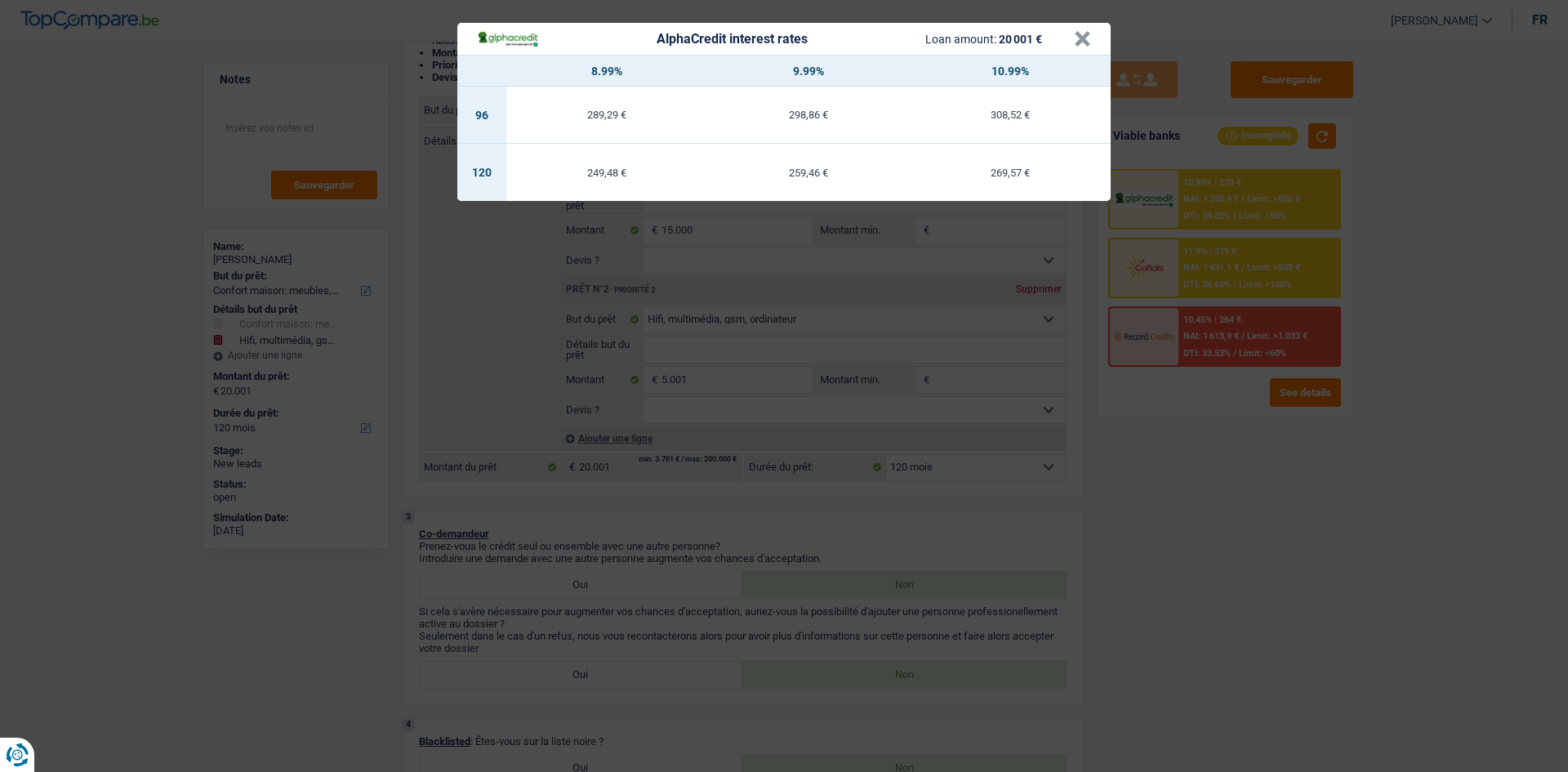 click on "AlphaCredit interest rates
Loan amount:
20 001 €
×
8.99%
9.99%
10.99%
96
289,29 €
298,86 €
308,52 €
120
249,48 €
259,46 €
269,57 €" at bounding box center [784, 386] 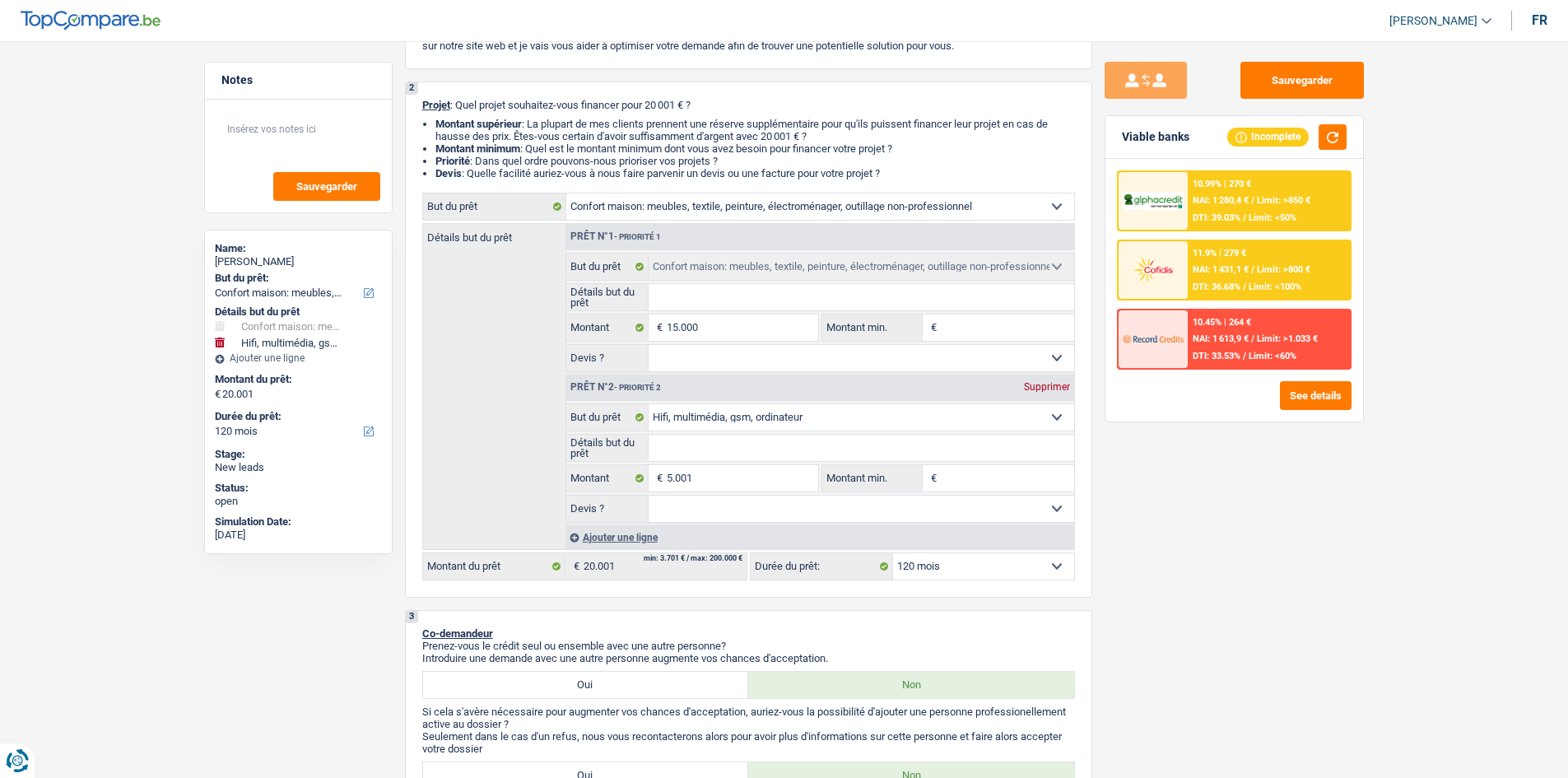 scroll, scrollTop: 0, scrollLeft: 0, axis: both 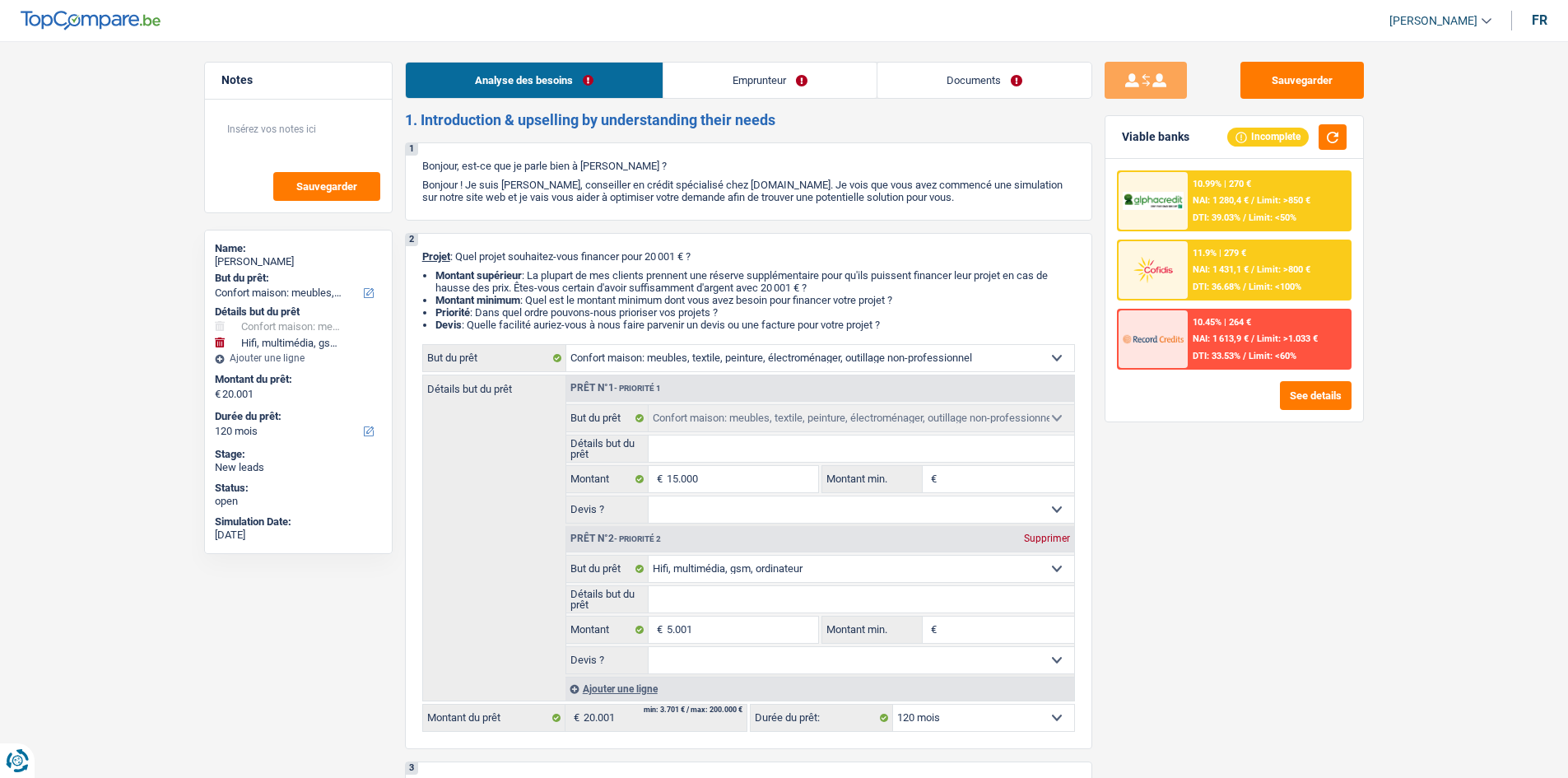 click on "Emprunteur" at bounding box center (770, 80) 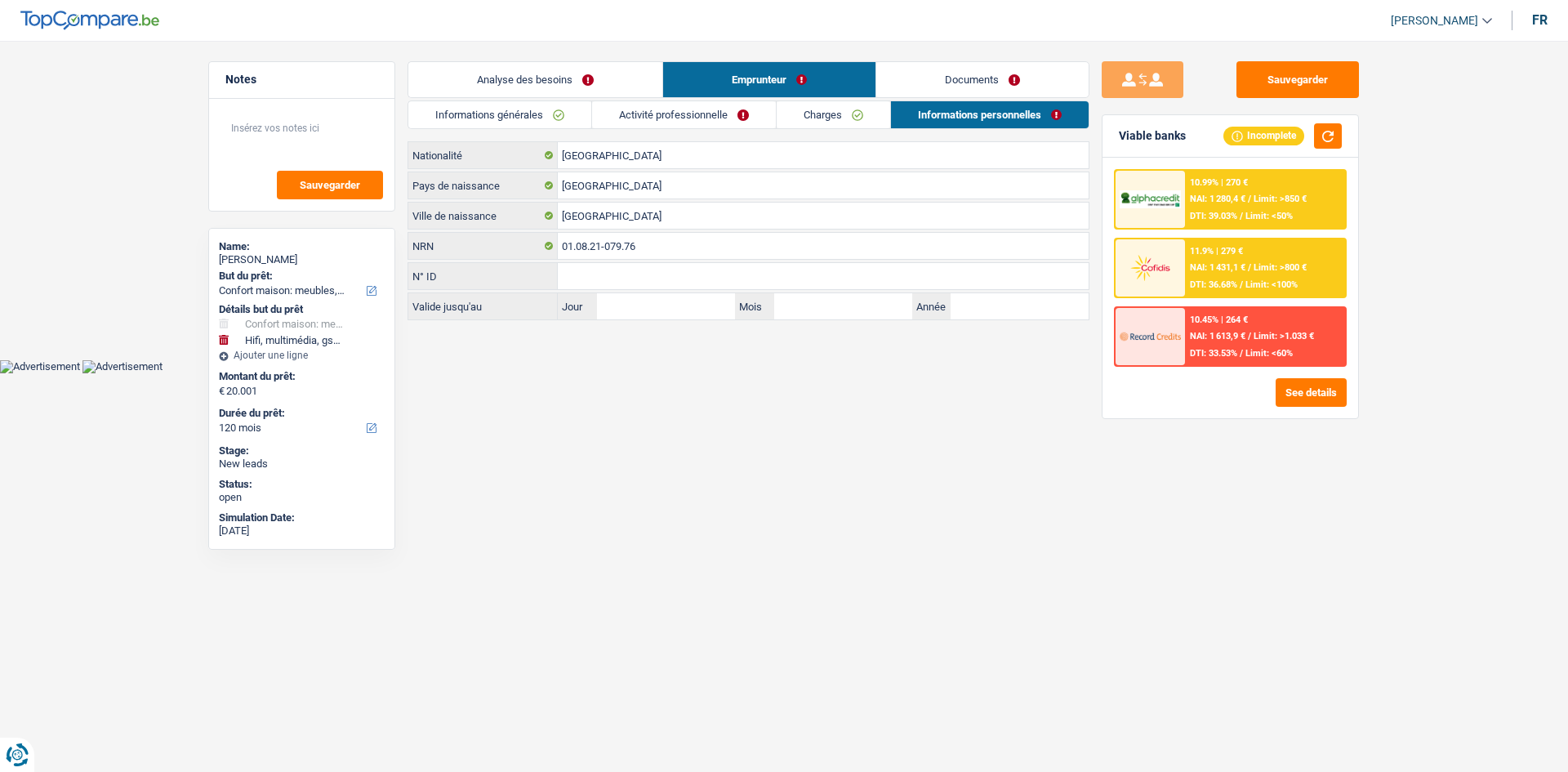 click on "Documents" at bounding box center (982, 79) 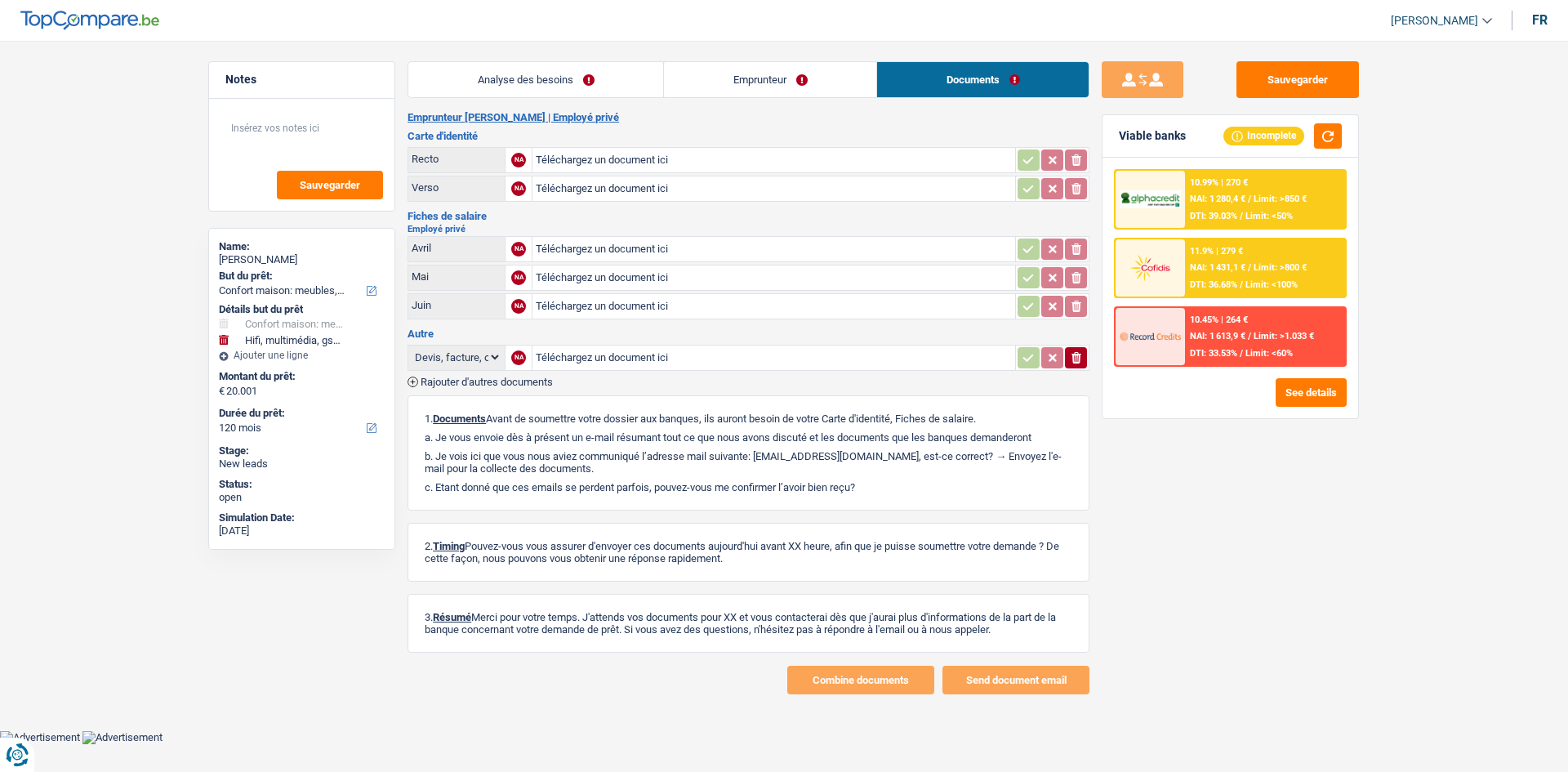 click on "Analyse des besoins" at bounding box center [536, 79] 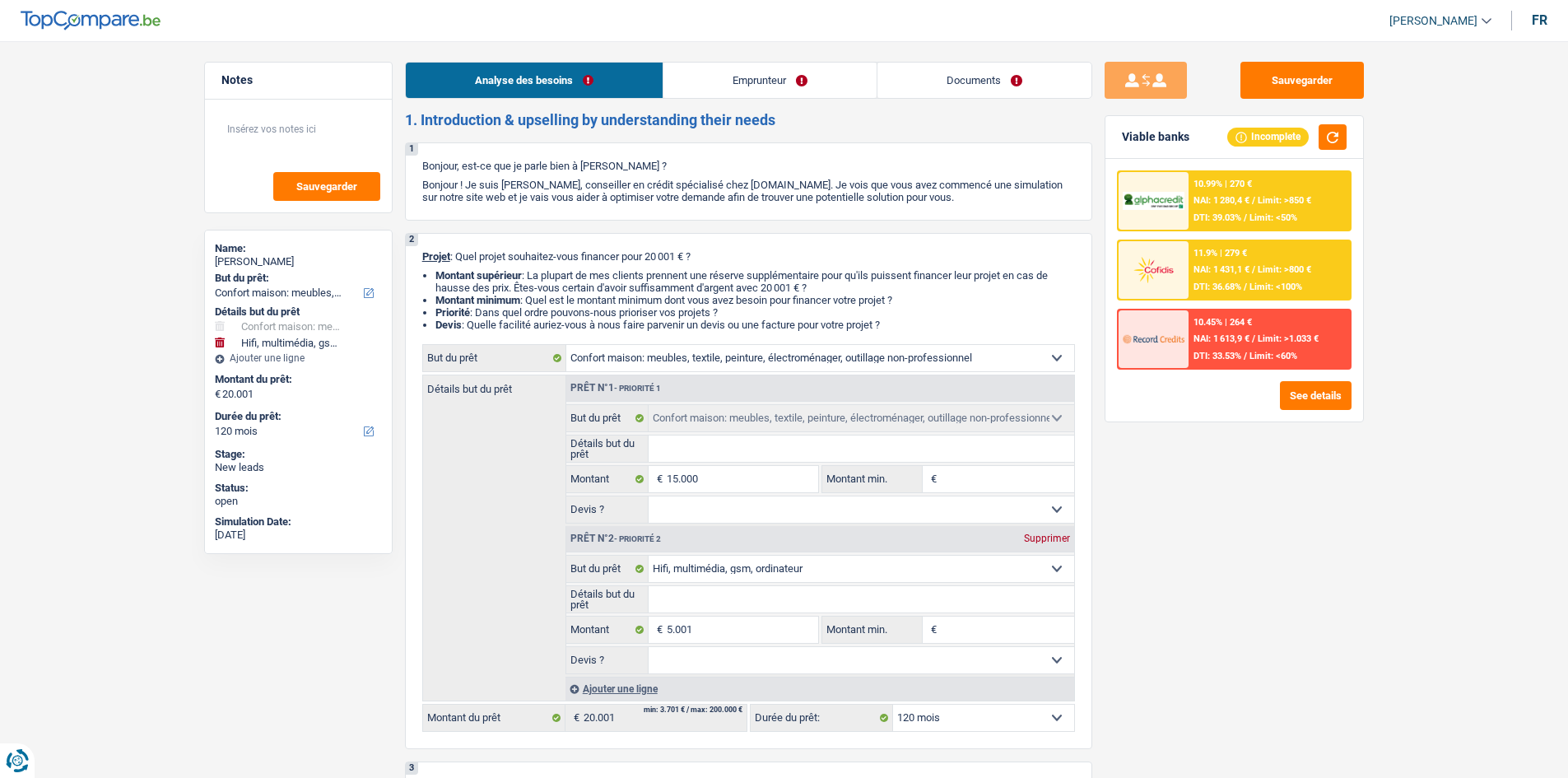 click on "Emprunteur" at bounding box center (770, 80) 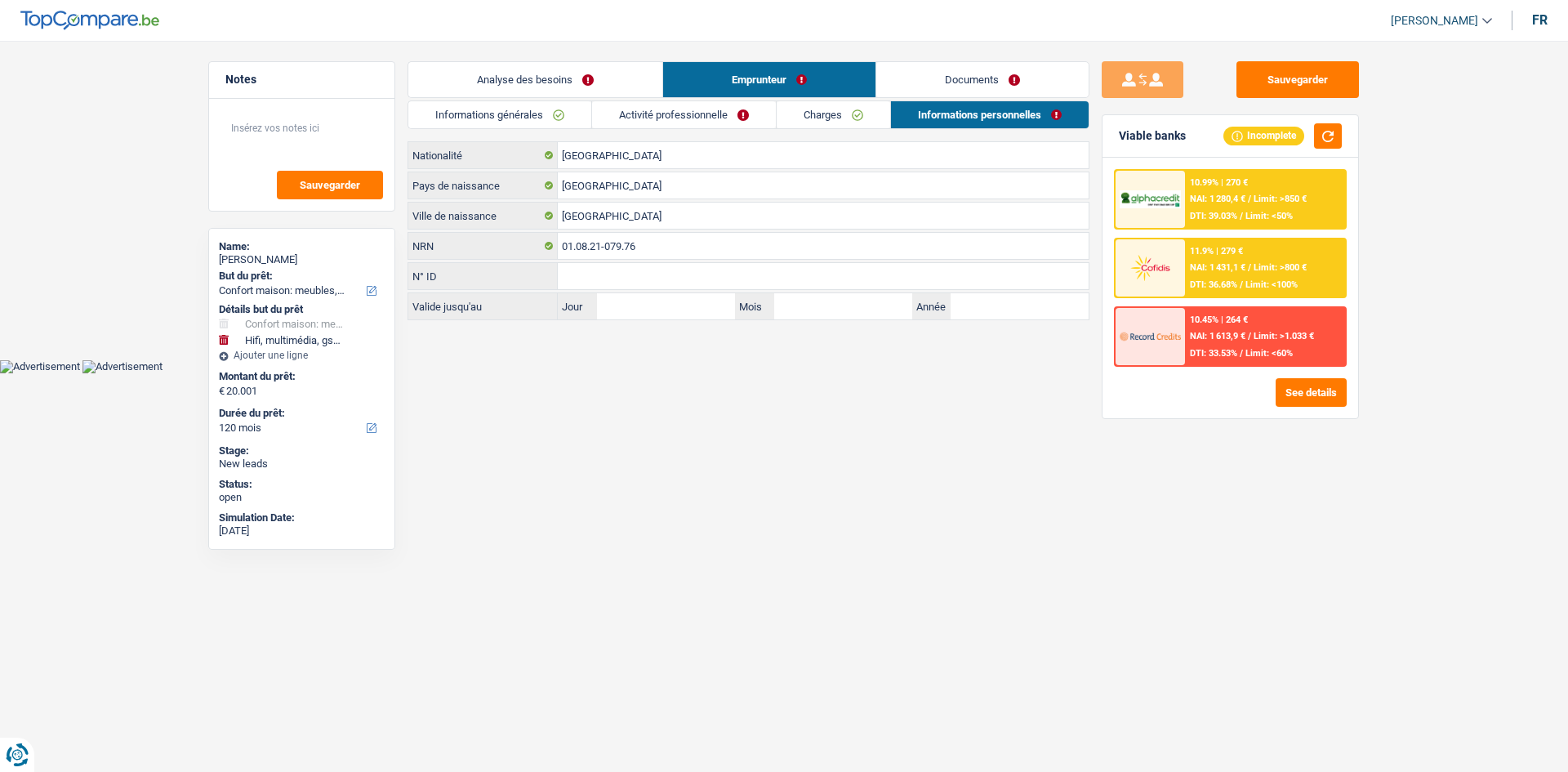click on "Activité professionnelle" at bounding box center [684, 114] 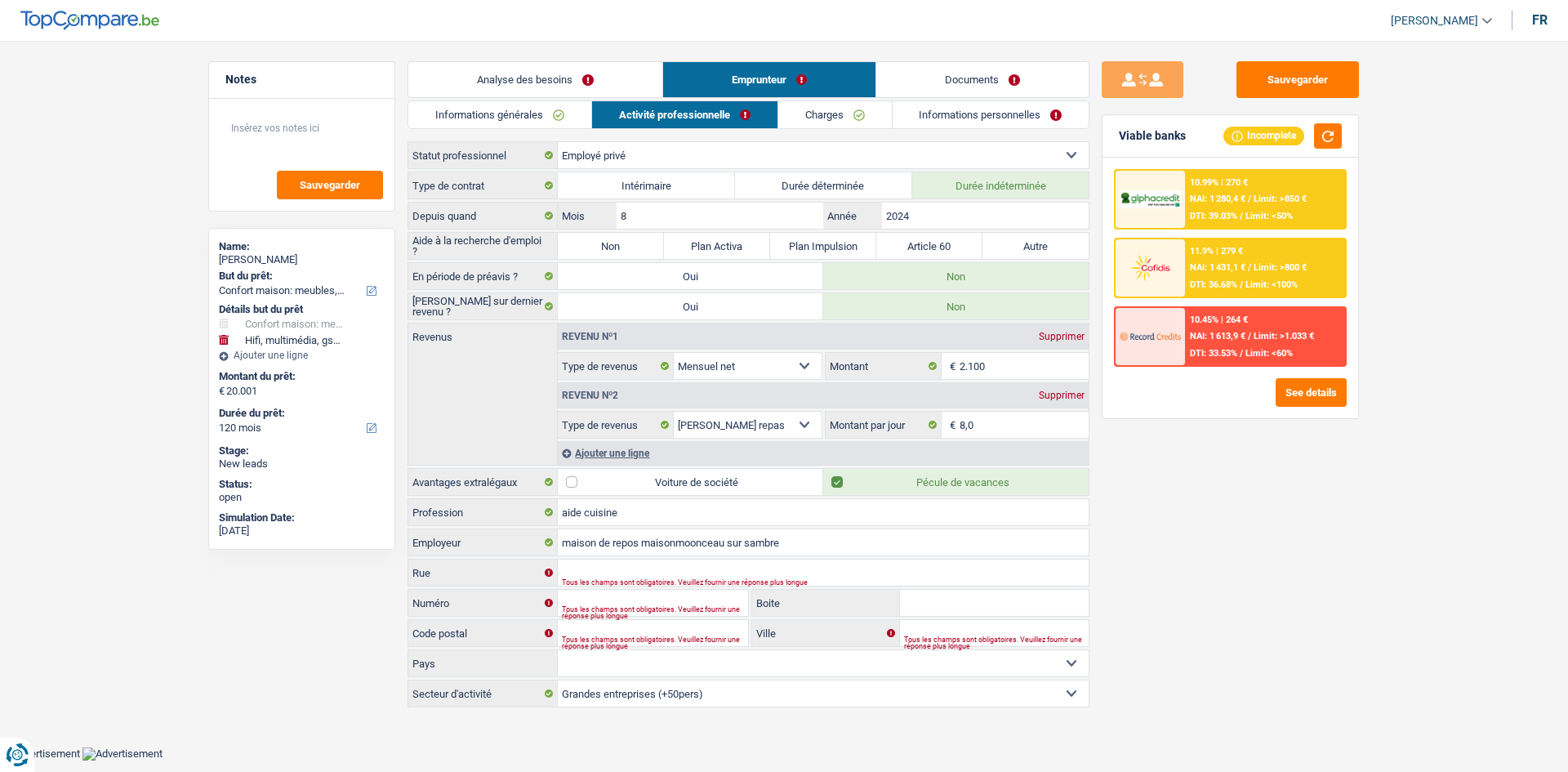 click on "Informations générales" at bounding box center [500, 114] 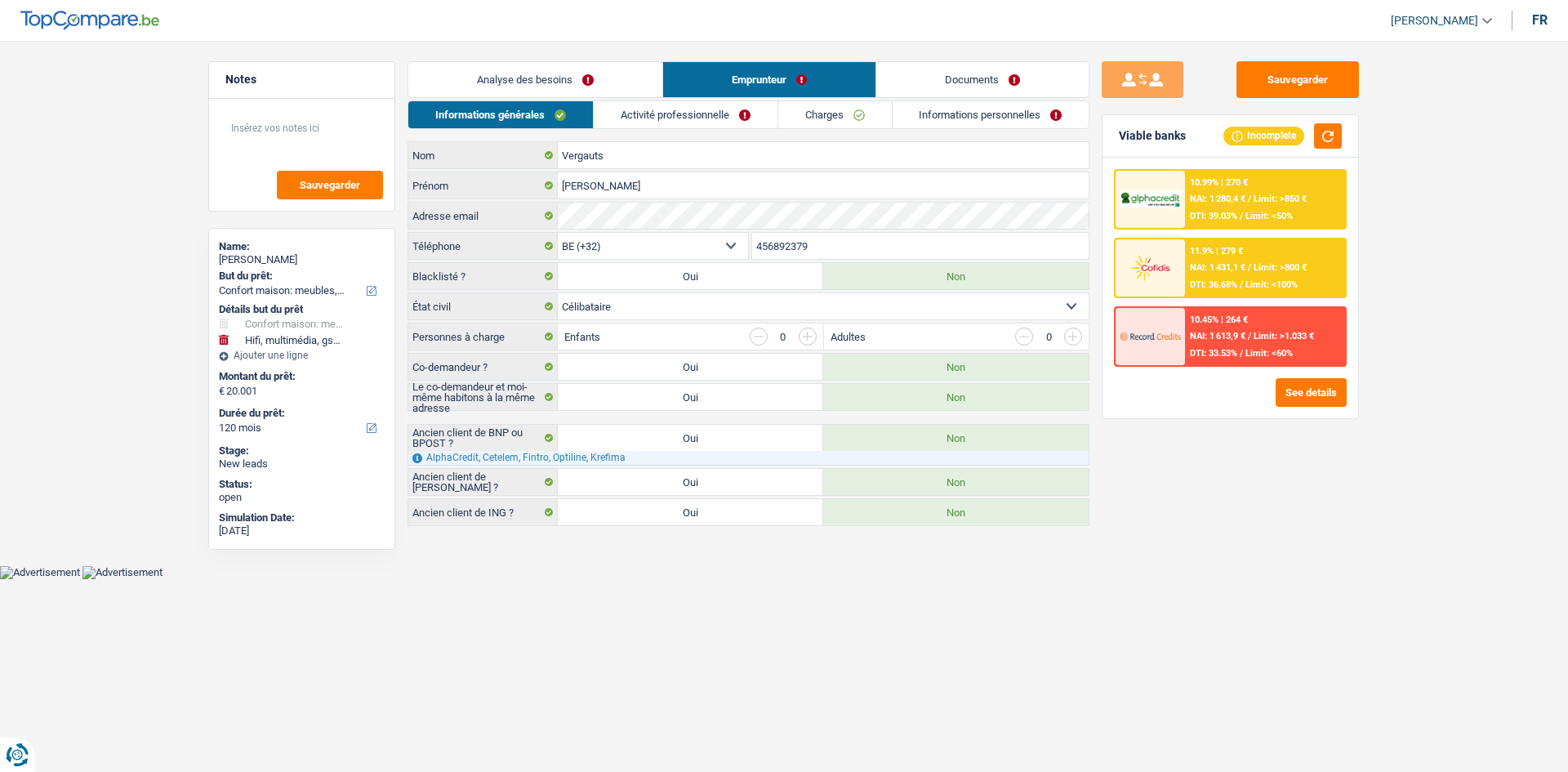click on "Charges" at bounding box center [835, 114] 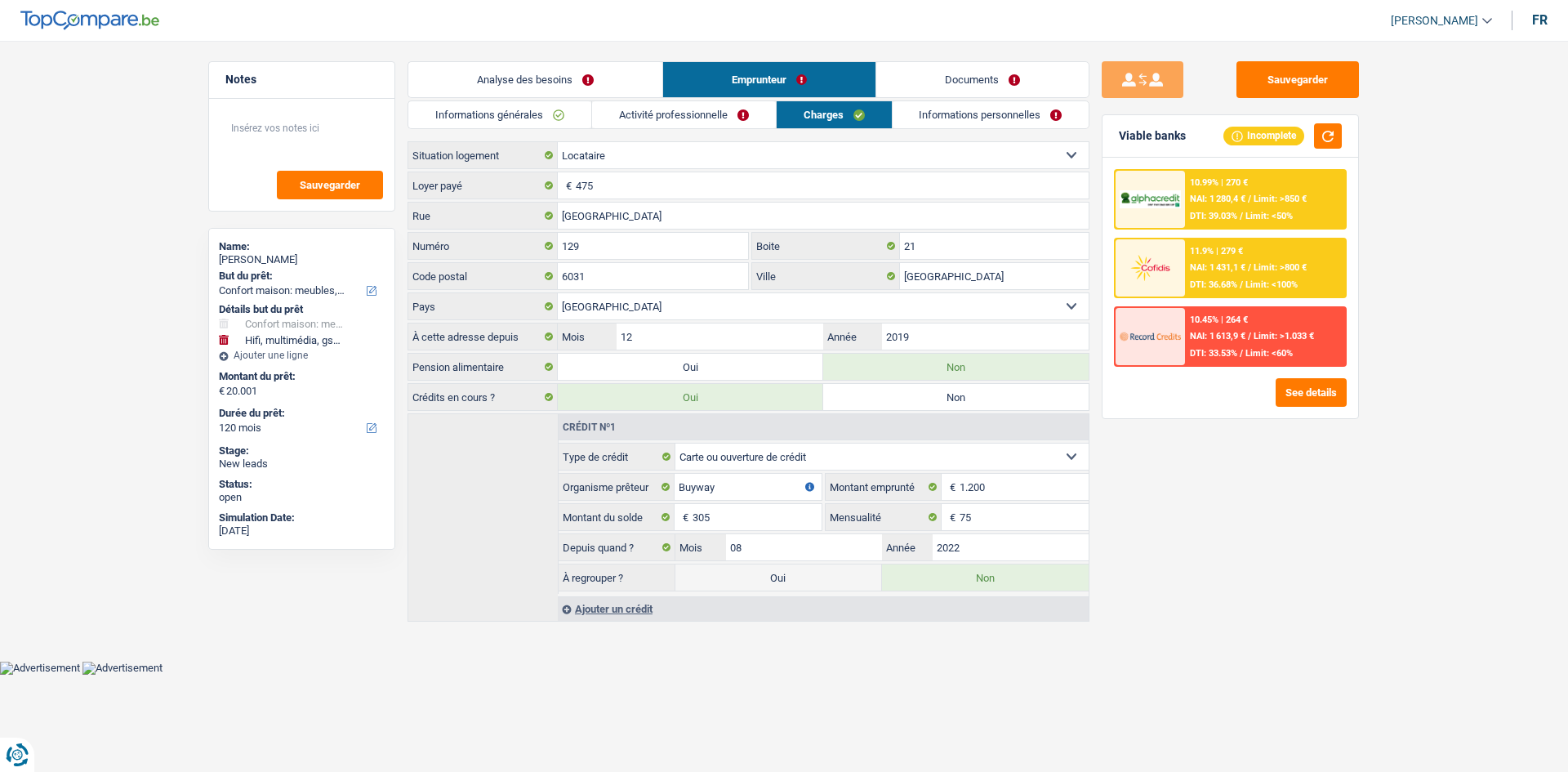 click on "Informations personnelles" at bounding box center (991, 114) 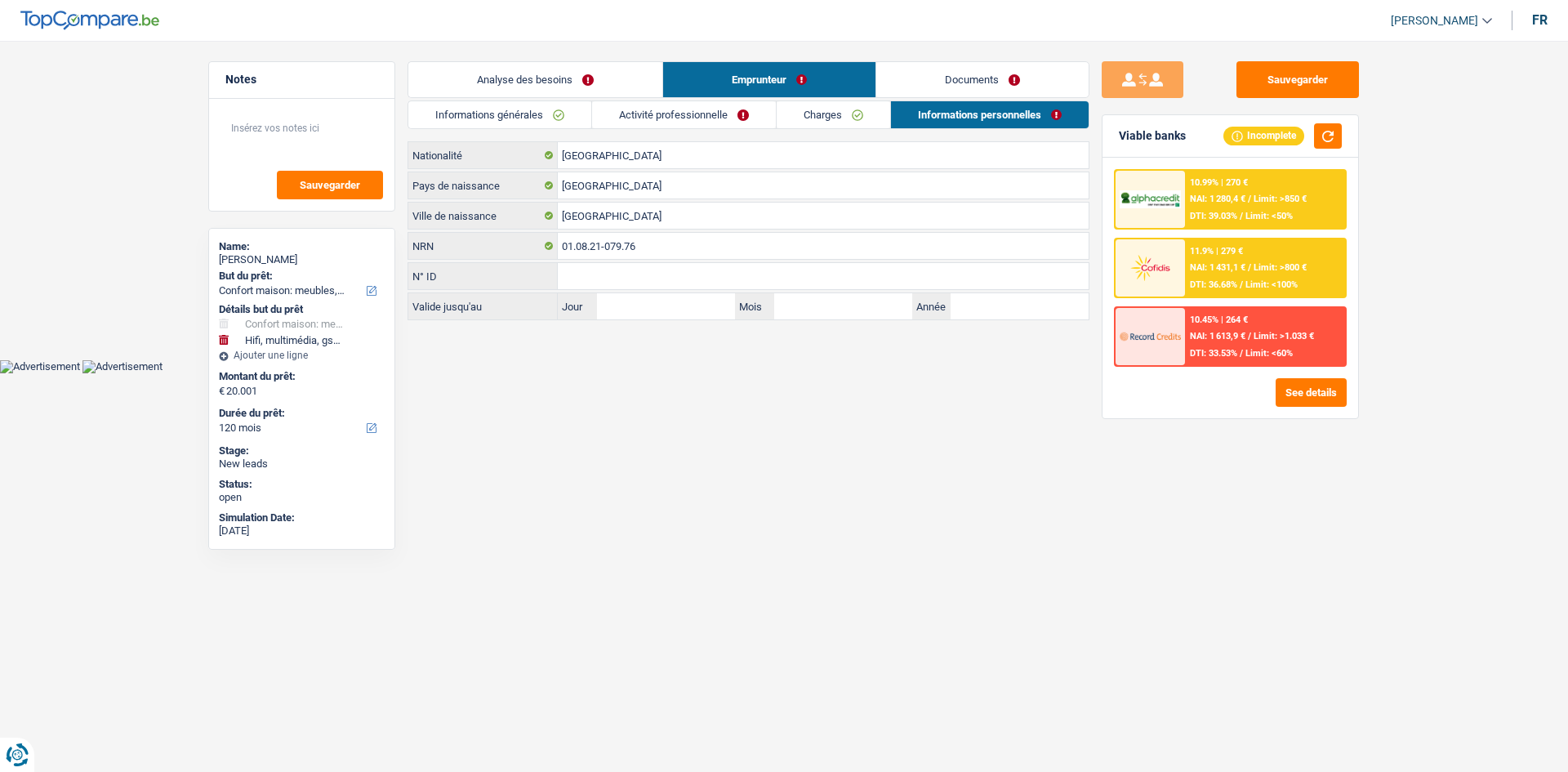 click on "Documents" at bounding box center [982, 79] 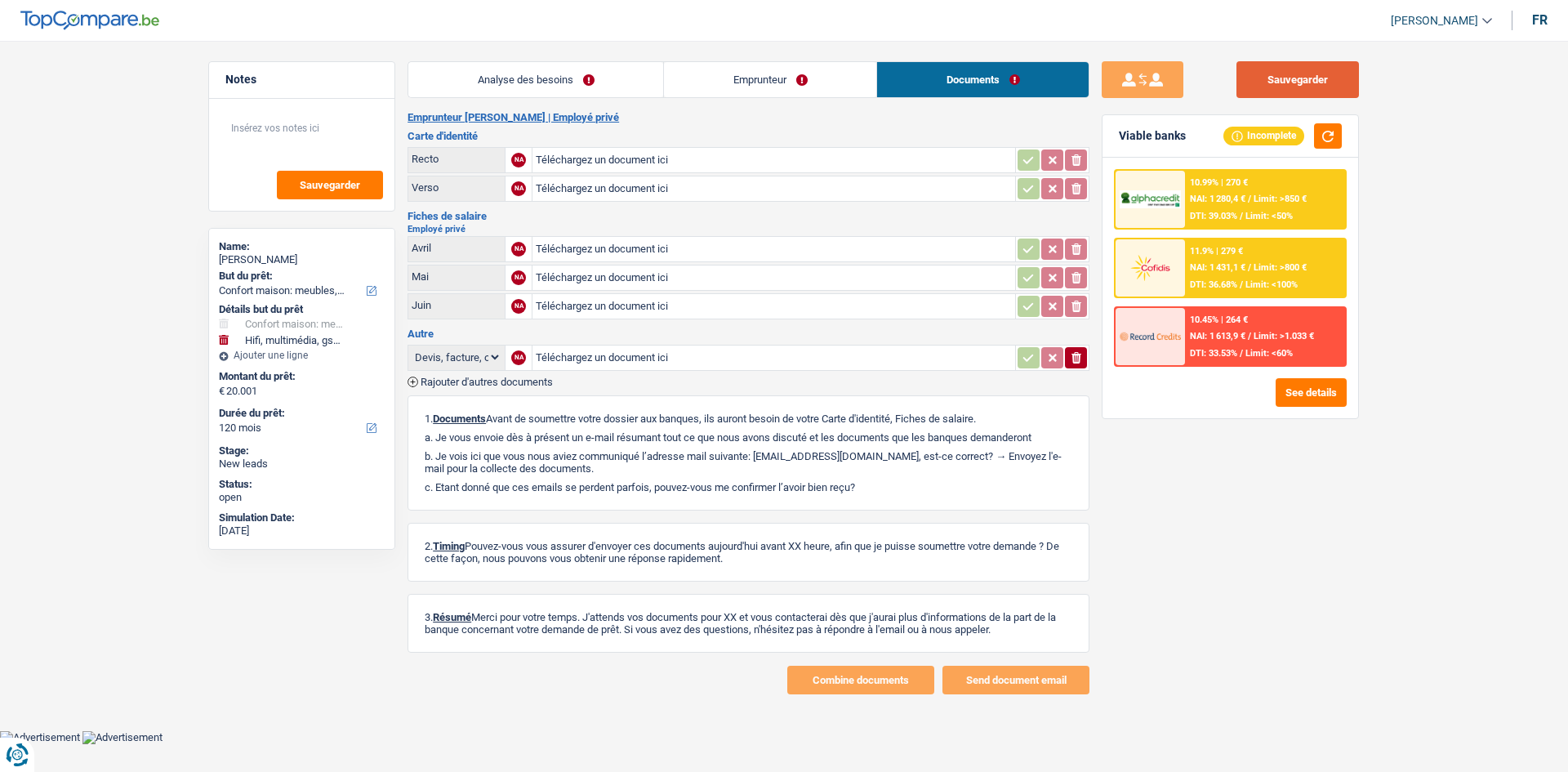 click on "Sauvegarder" at bounding box center (1298, 79) 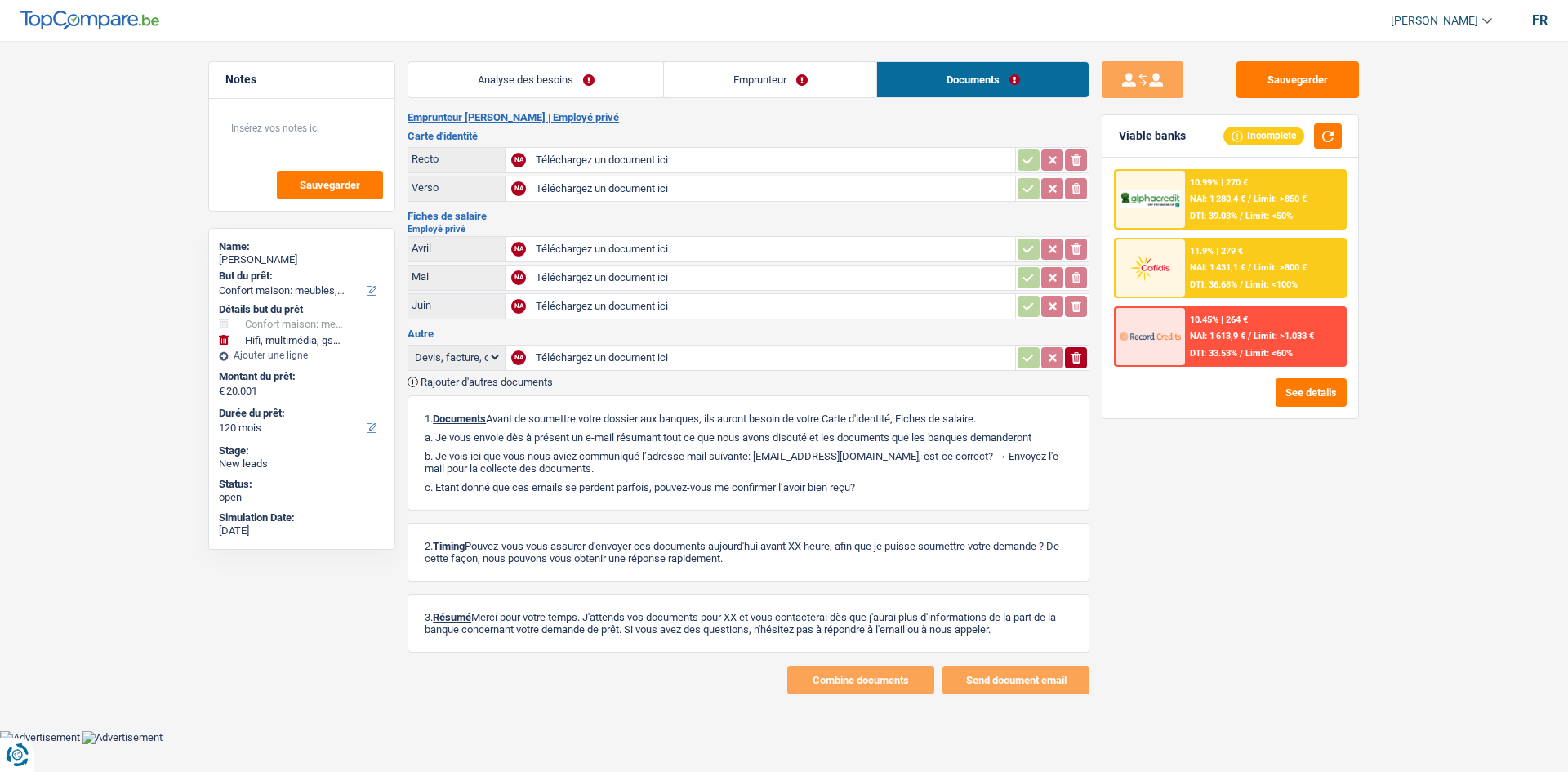 click on "Analyse des besoins" at bounding box center [536, 79] 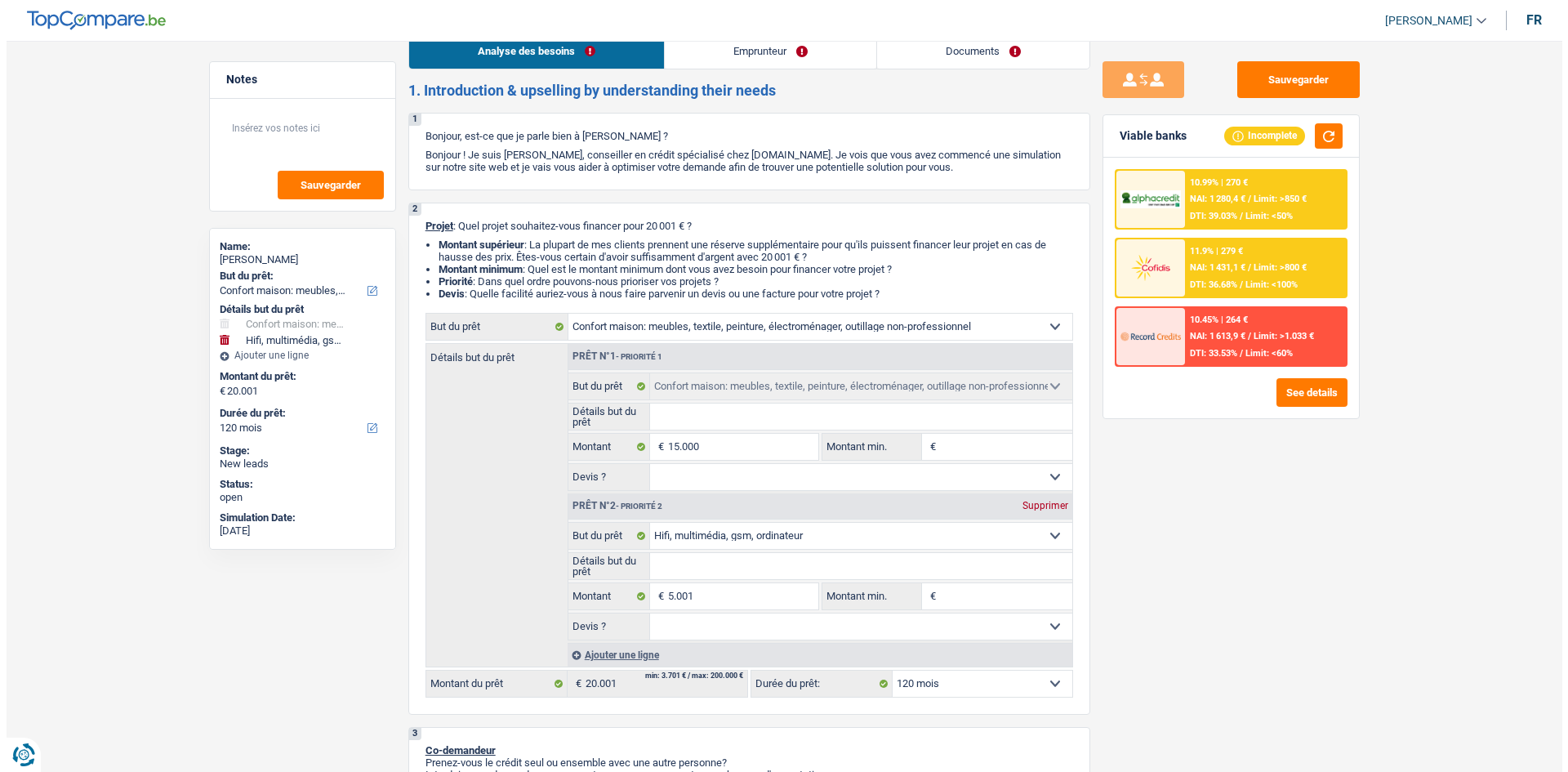 scroll, scrollTop: 0, scrollLeft: 0, axis: both 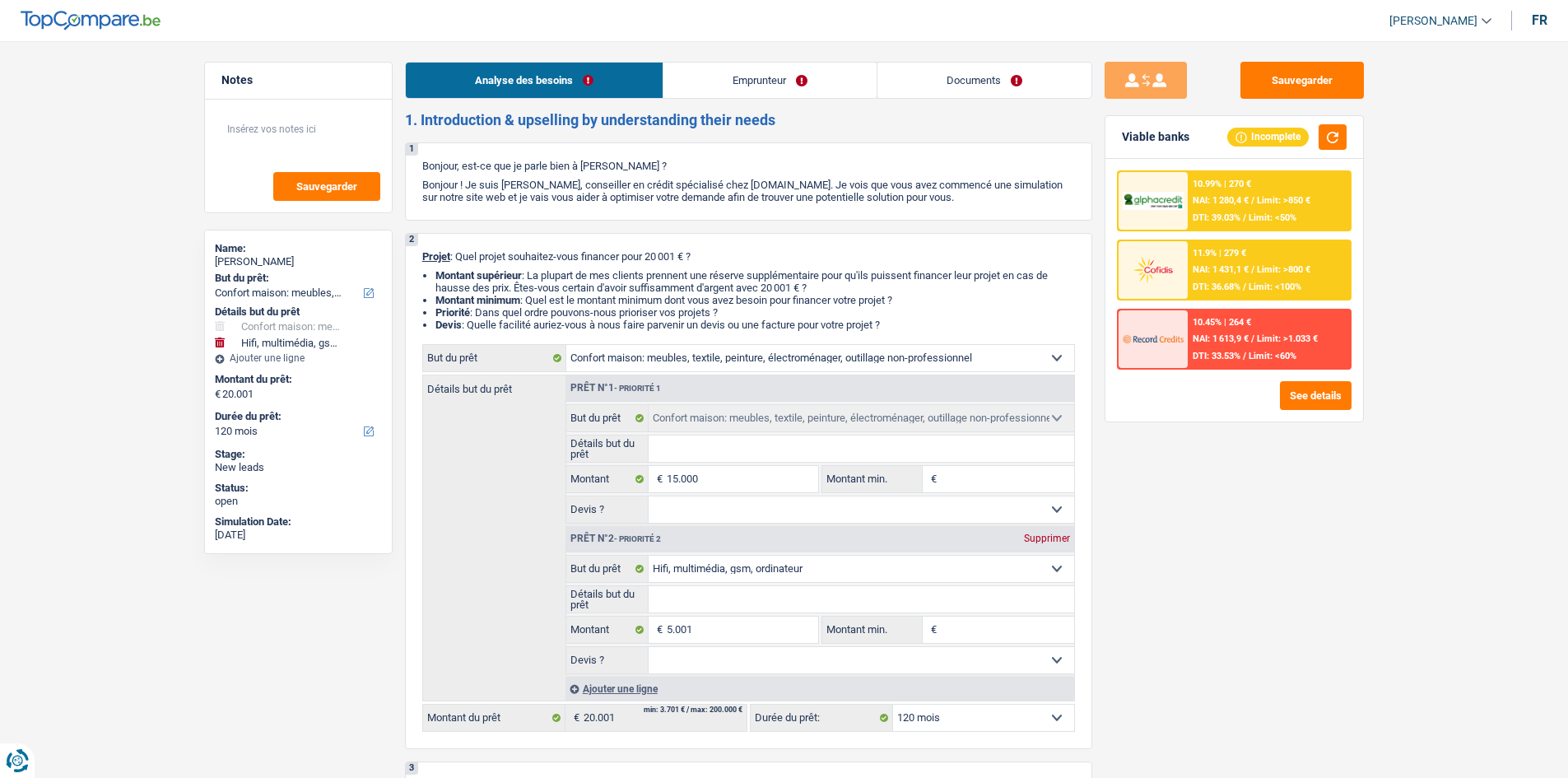 click on "Documents" at bounding box center [984, 80] 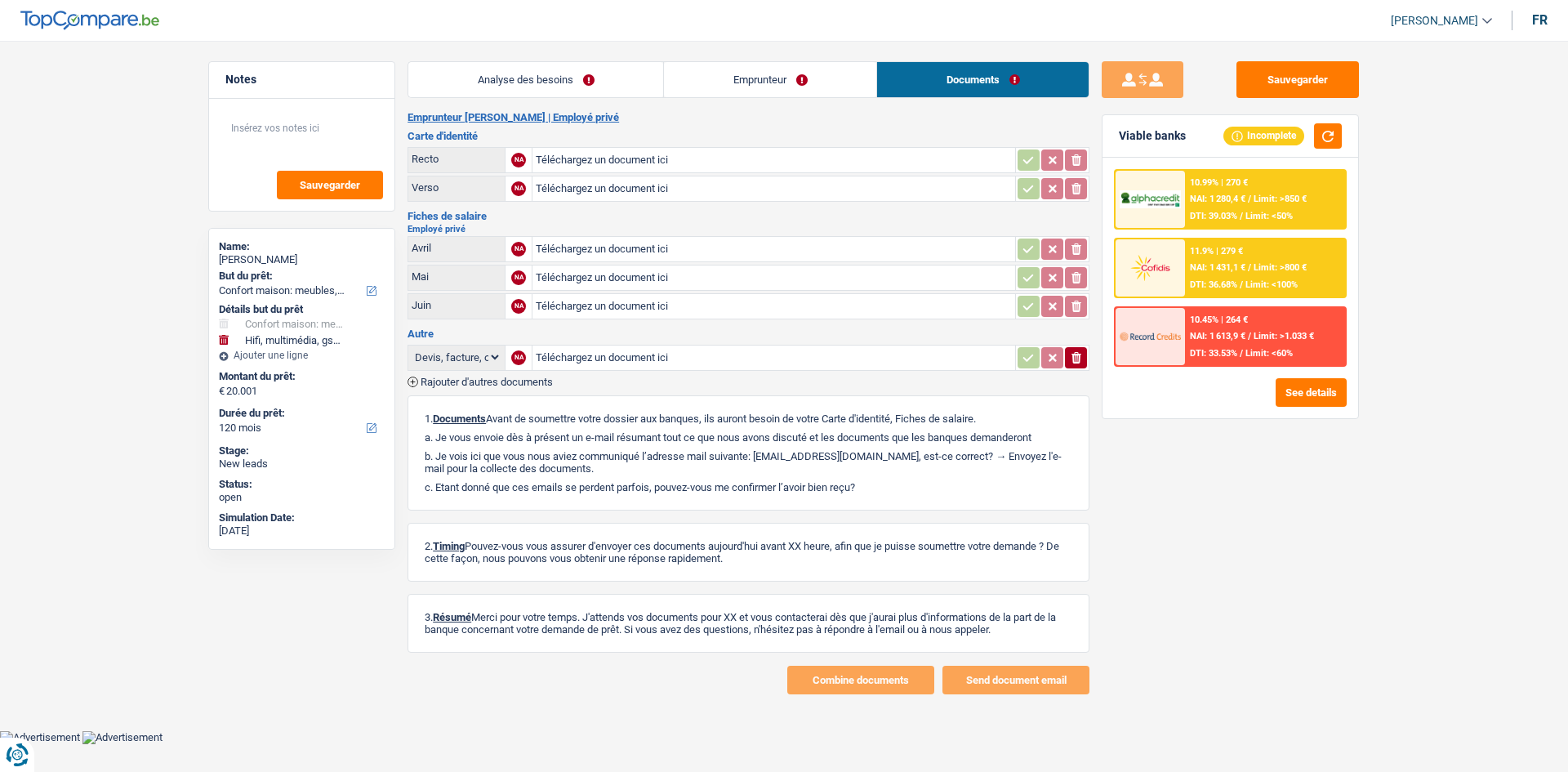 click on "Analyse des besoins" at bounding box center (536, 79) 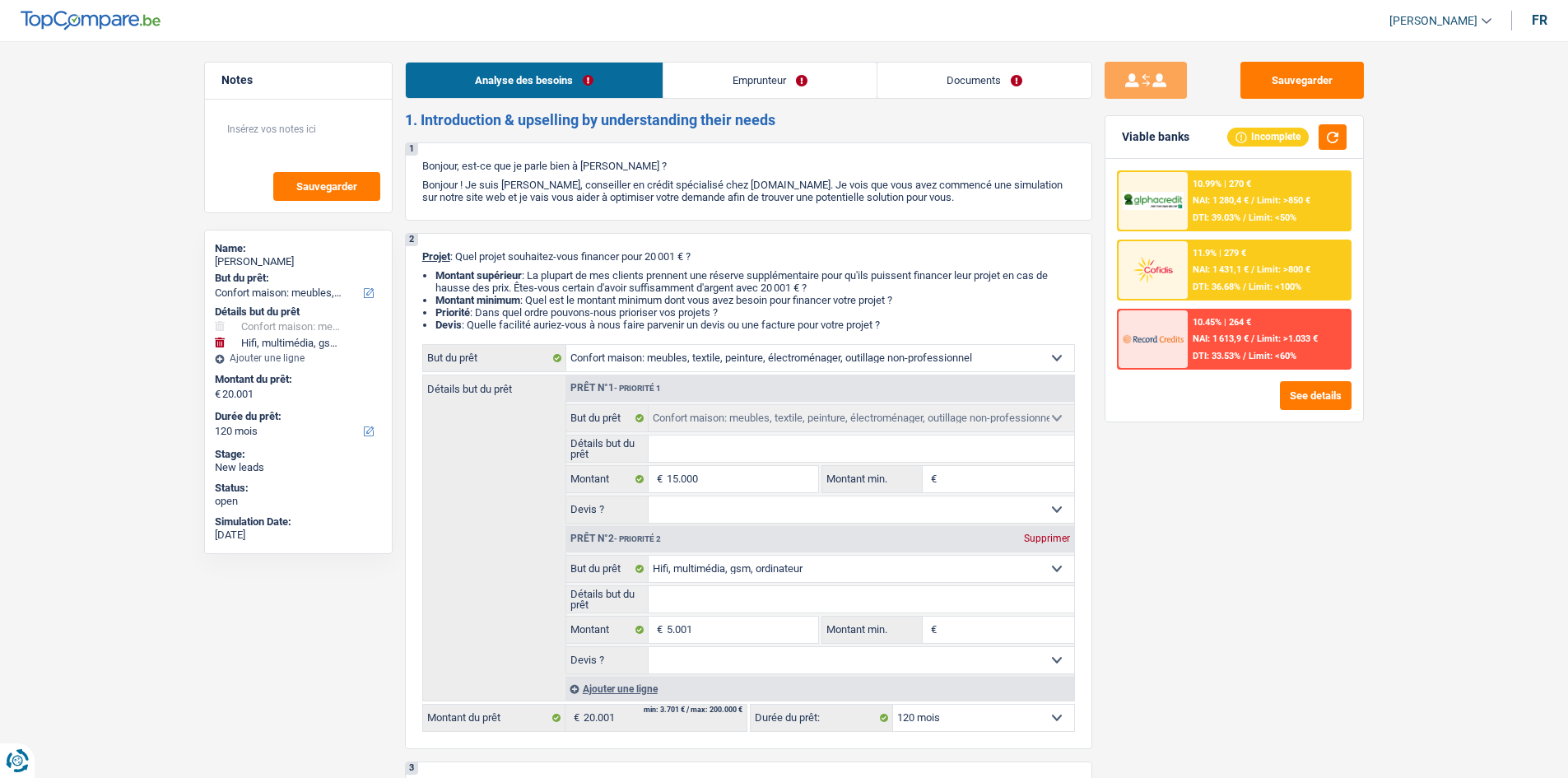 click on "Notes
Sauvegarder
Name:   [PERSON_NAME]   But du prêt: Confort maison: meubles, textile, peinture, électroménager, outillage non-professionnel Hifi, multimédia, gsm, ordinateur Aménagement: frais d'installation, déménagement Evénement familial: naissance, mariage, divorce, communion, décès Frais médicaux Frais d'études Frais permis de conduire Loisirs: voyage, sport, musique Rafraîchissement: petits travaux maison et jardin Frais judiciaires Réparation voiture Prêt rénovation (non disponible pour les non-propriétaires) Prêt énergie (non disponible pour les non-propriétaires) Prêt voiture Taxes, impôts non professionnels Rénovation bien à l'étranger Dettes familiales Assurance Autre
Sélectionner une option
Détails but du prêt
Confort maison: meubles, textile, peinture, électroménager, outillage non-professionnel Hifi, multimédia, gsm, ordinateur" at bounding box center [784, 1591] 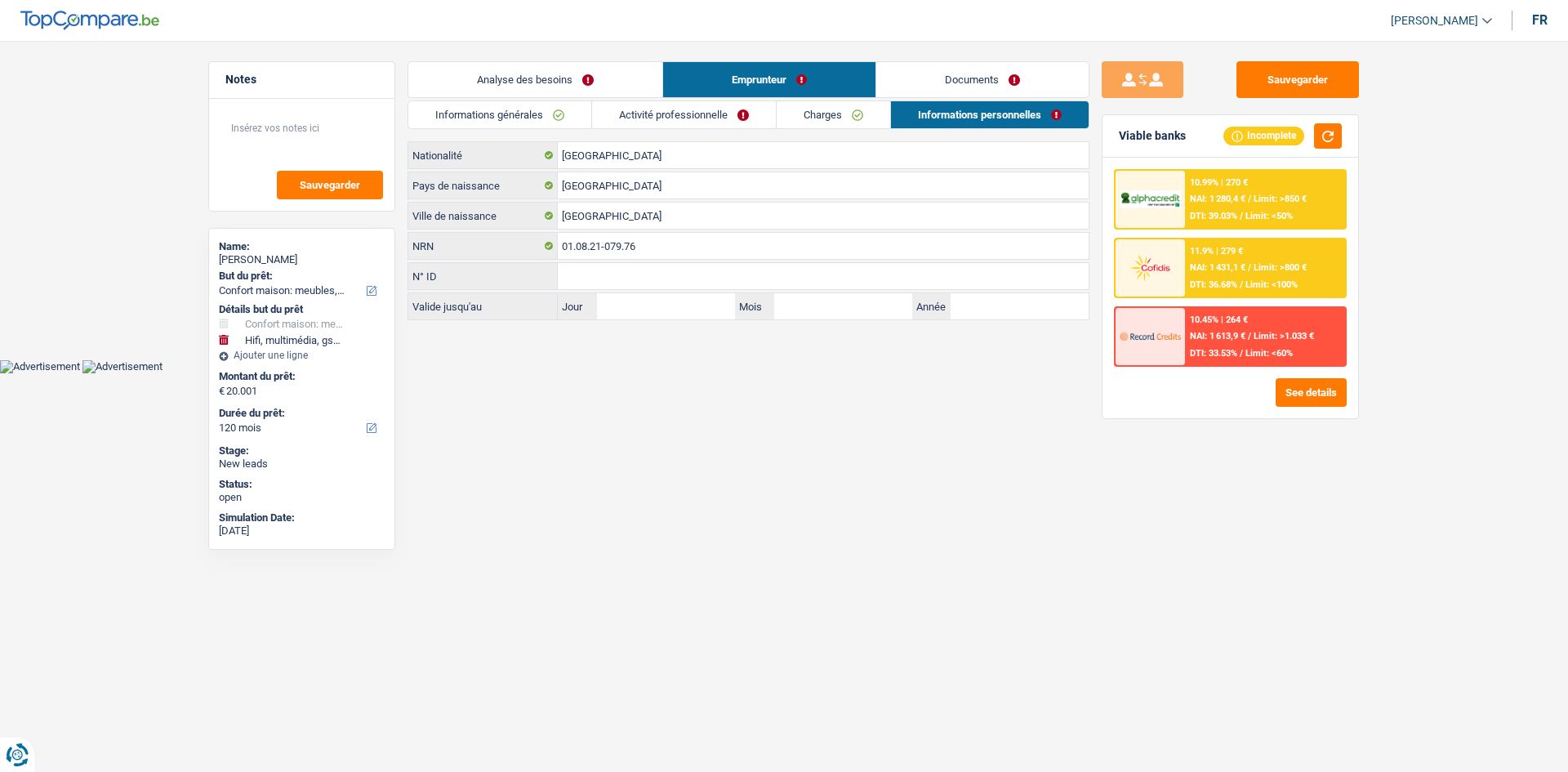 click on "Informations générales" at bounding box center [500, 114] 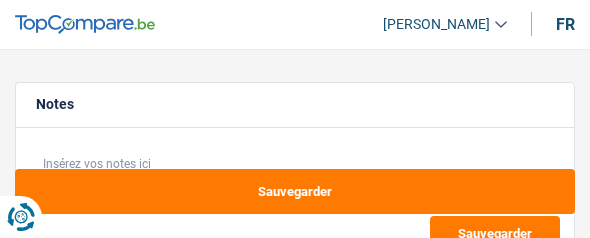 select on "household" 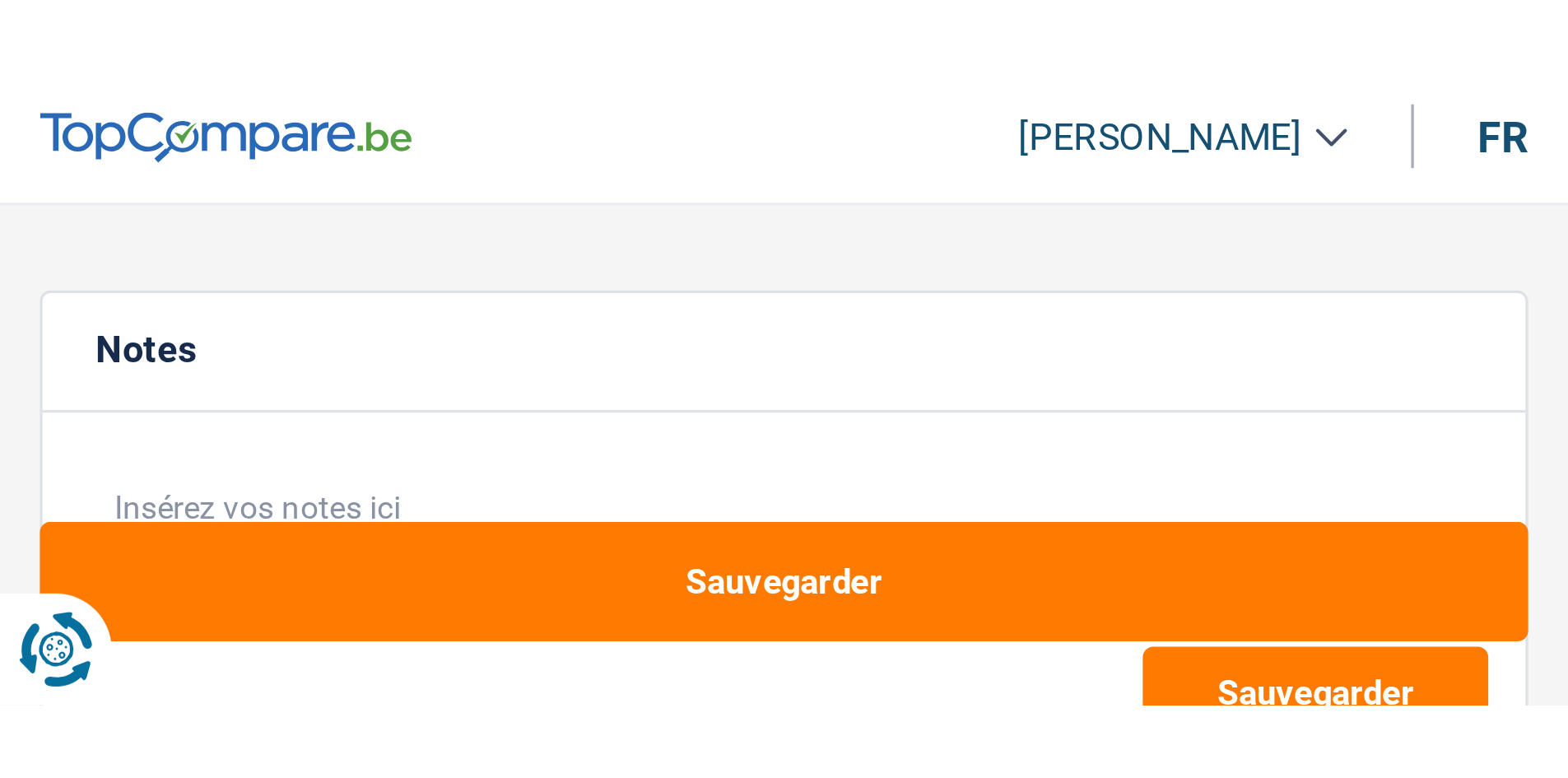 scroll, scrollTop: 0, scrollLeft: 0, axis: both 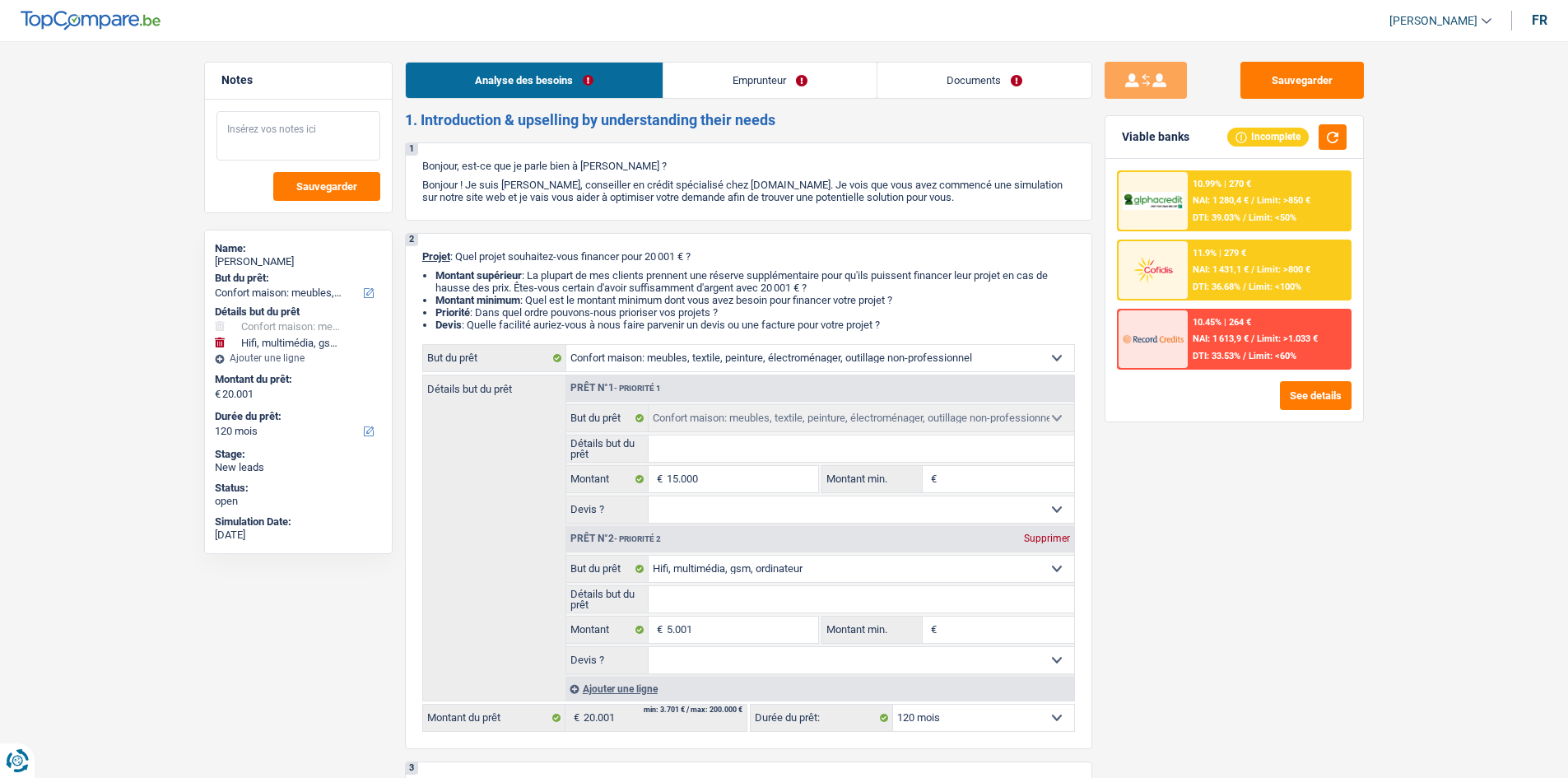 drag, startPoint x: 326, startPoint y: 151, endPoint x: 342, endPoint y: 137, distance: 21.260292 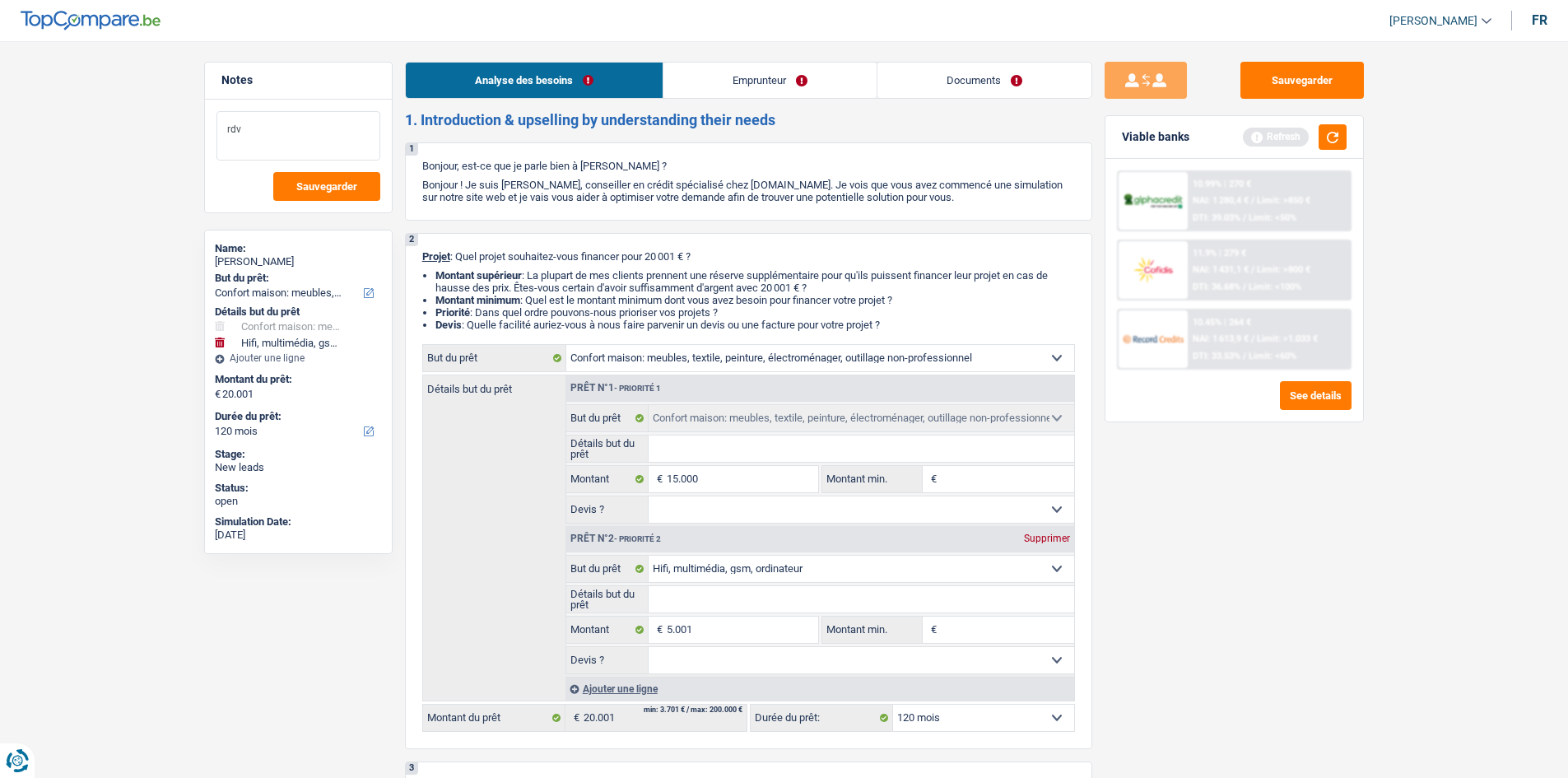 click on "rdv" at bounding box center (298, 136) 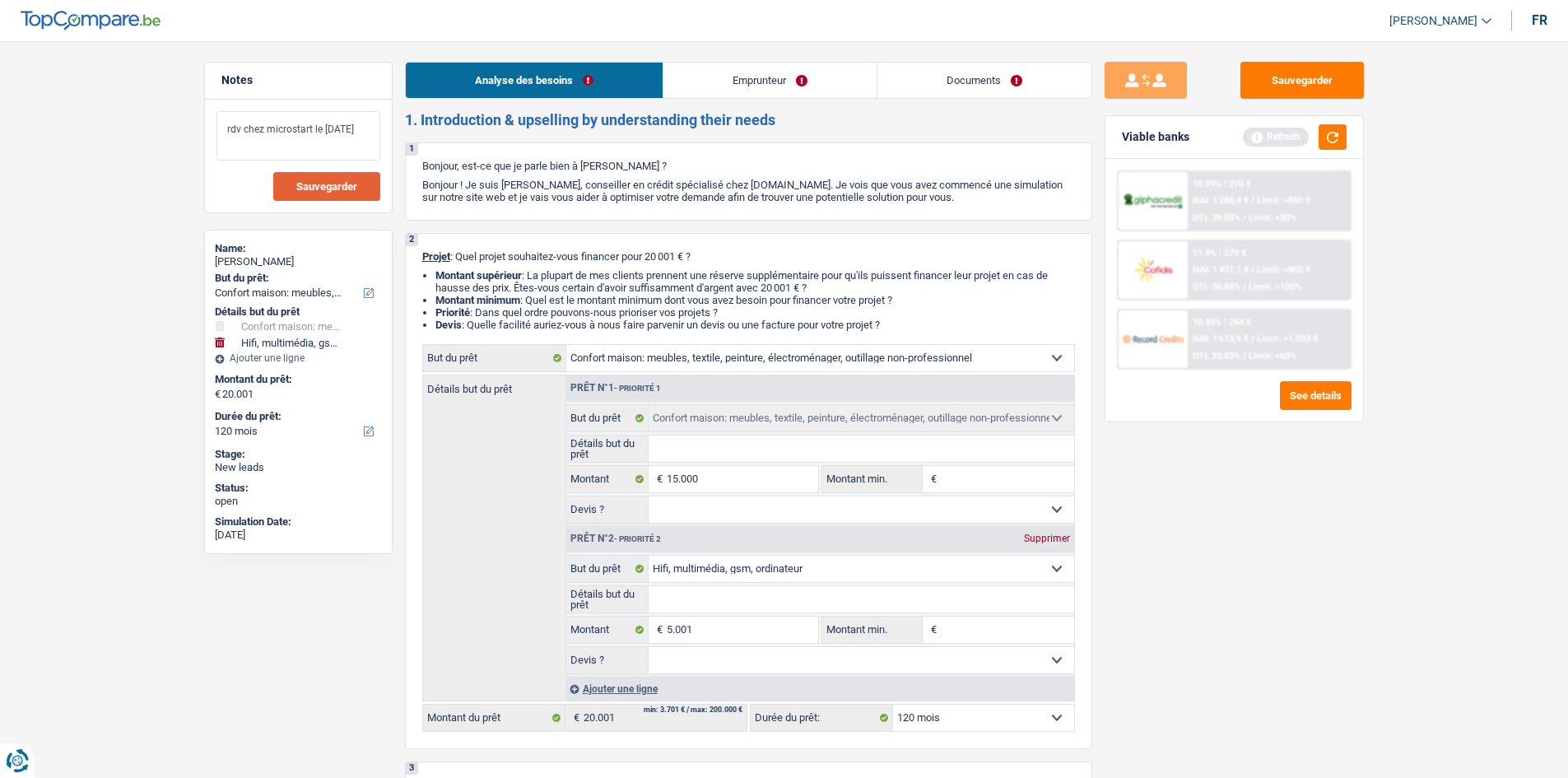 type on "rdv chez microstart le [DATE]" 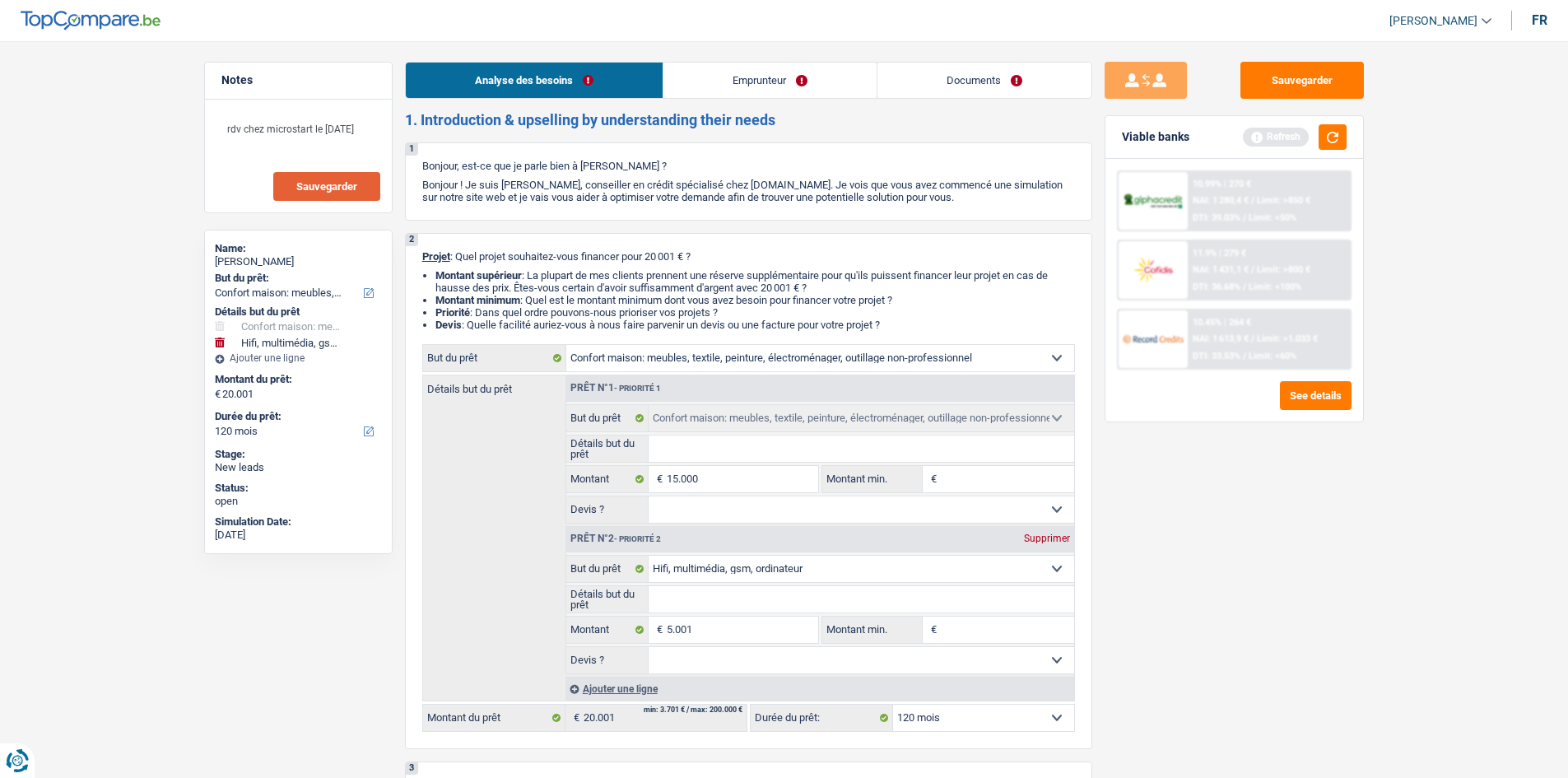 click on "Sauvegarder" at bounding box center (327, 186) 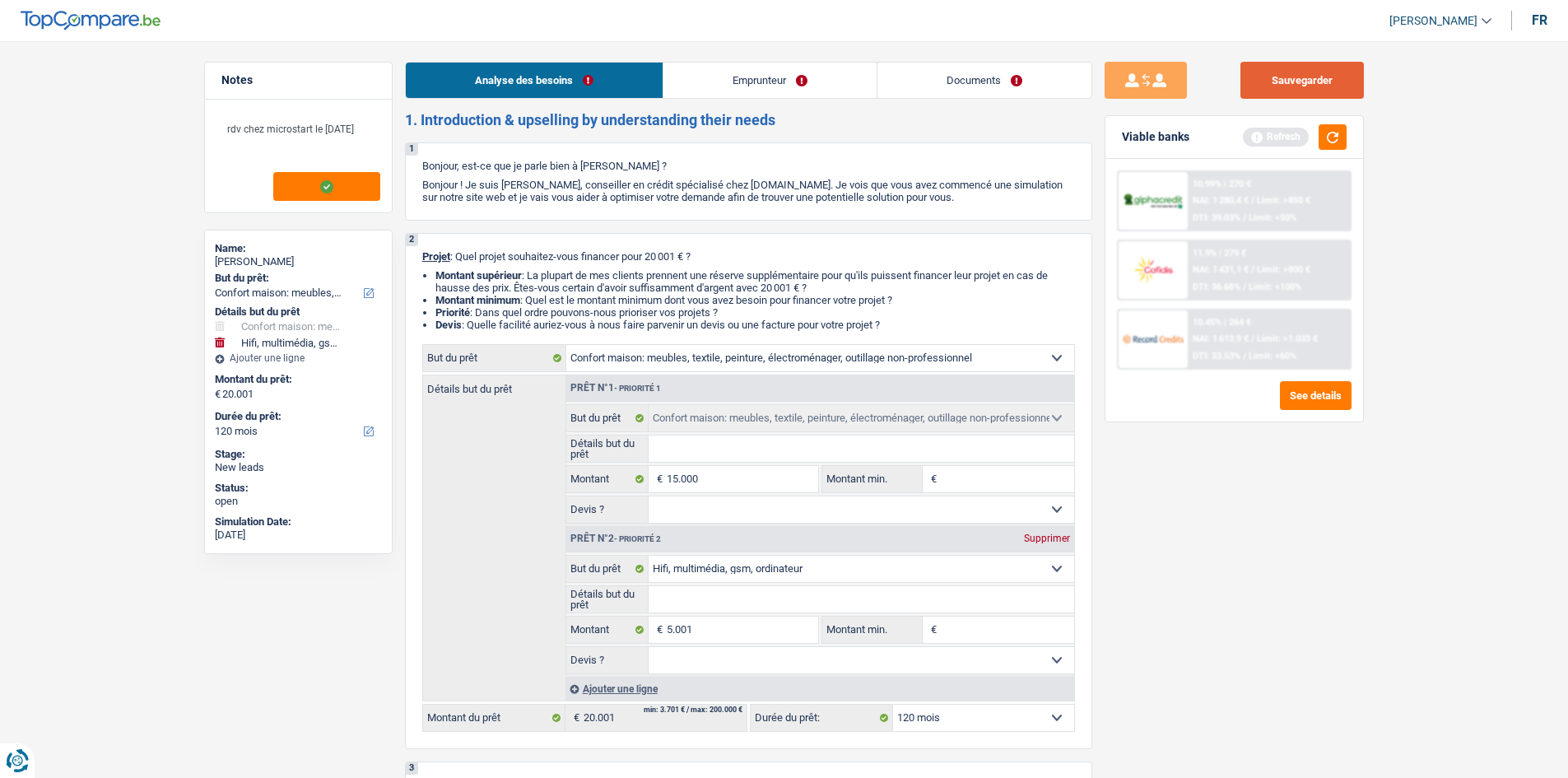 click on "Sauvegarder" at bounding box center [1302, 80] 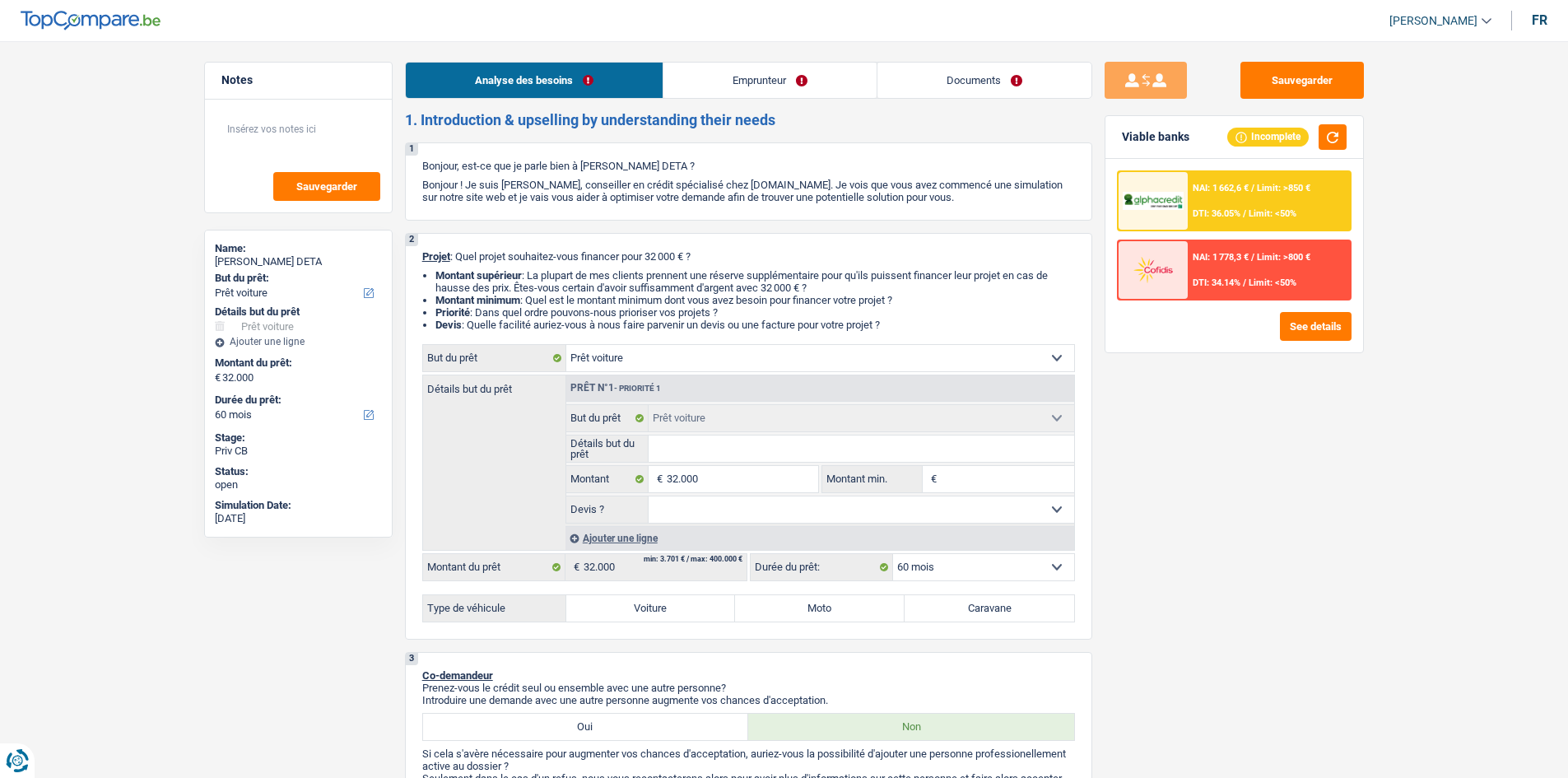 select on "car" 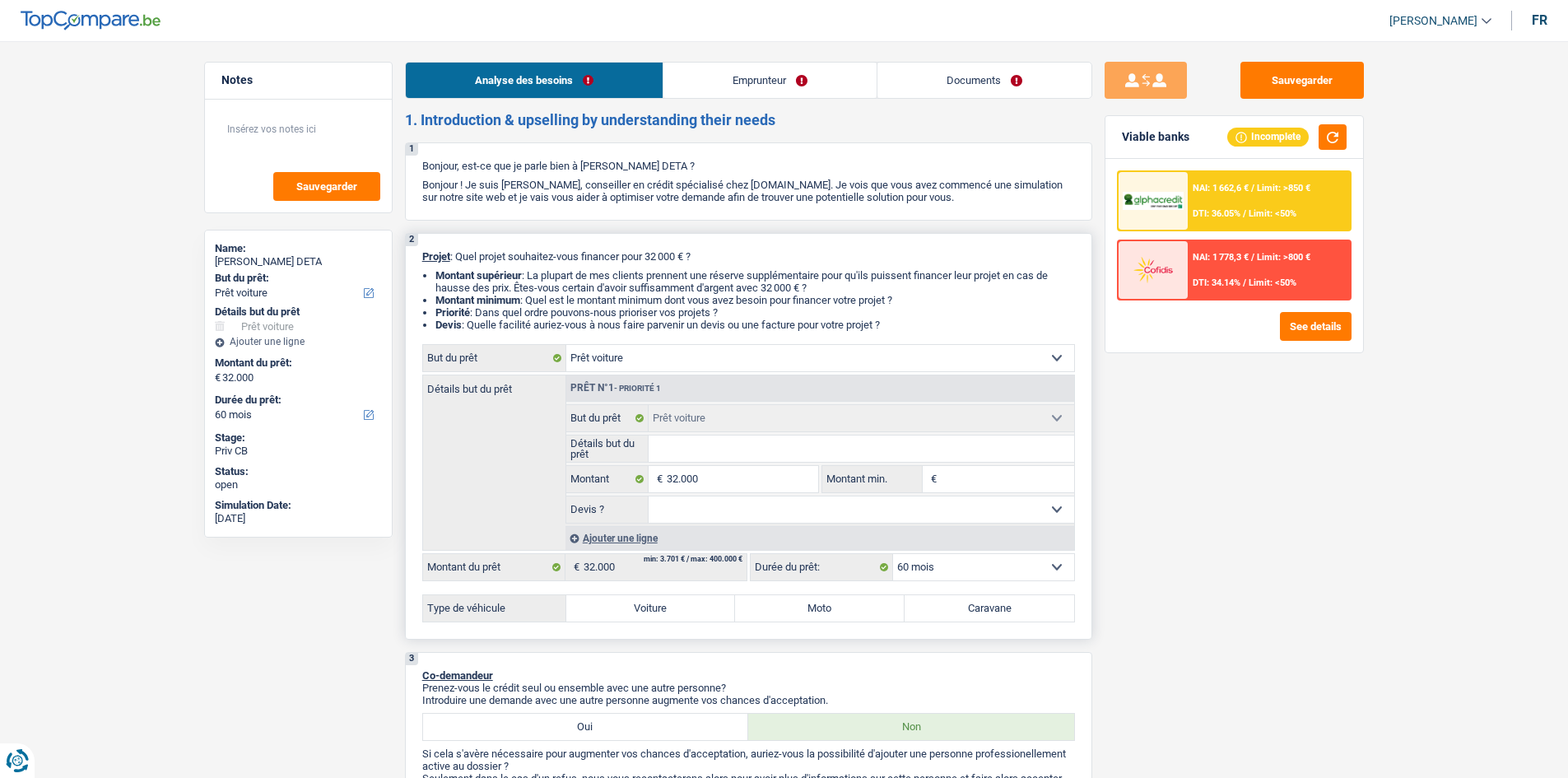 click on "Détails but du prêt" at bounding box center [861, 449] 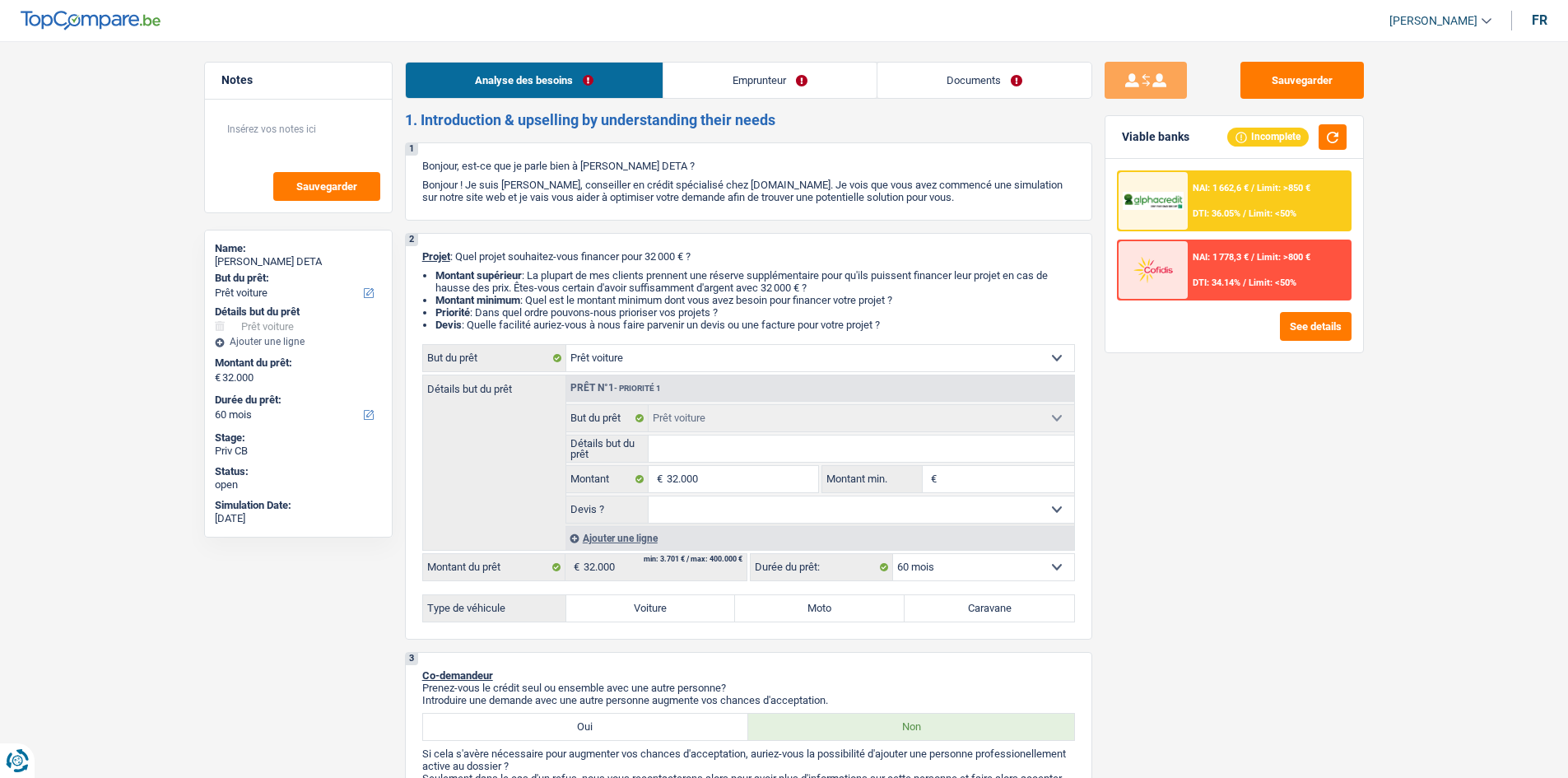 drag, startPoint x: 1291, startPoint y: 194, endPoint x: 1343, endPoint y: 287, distance: 106.55046 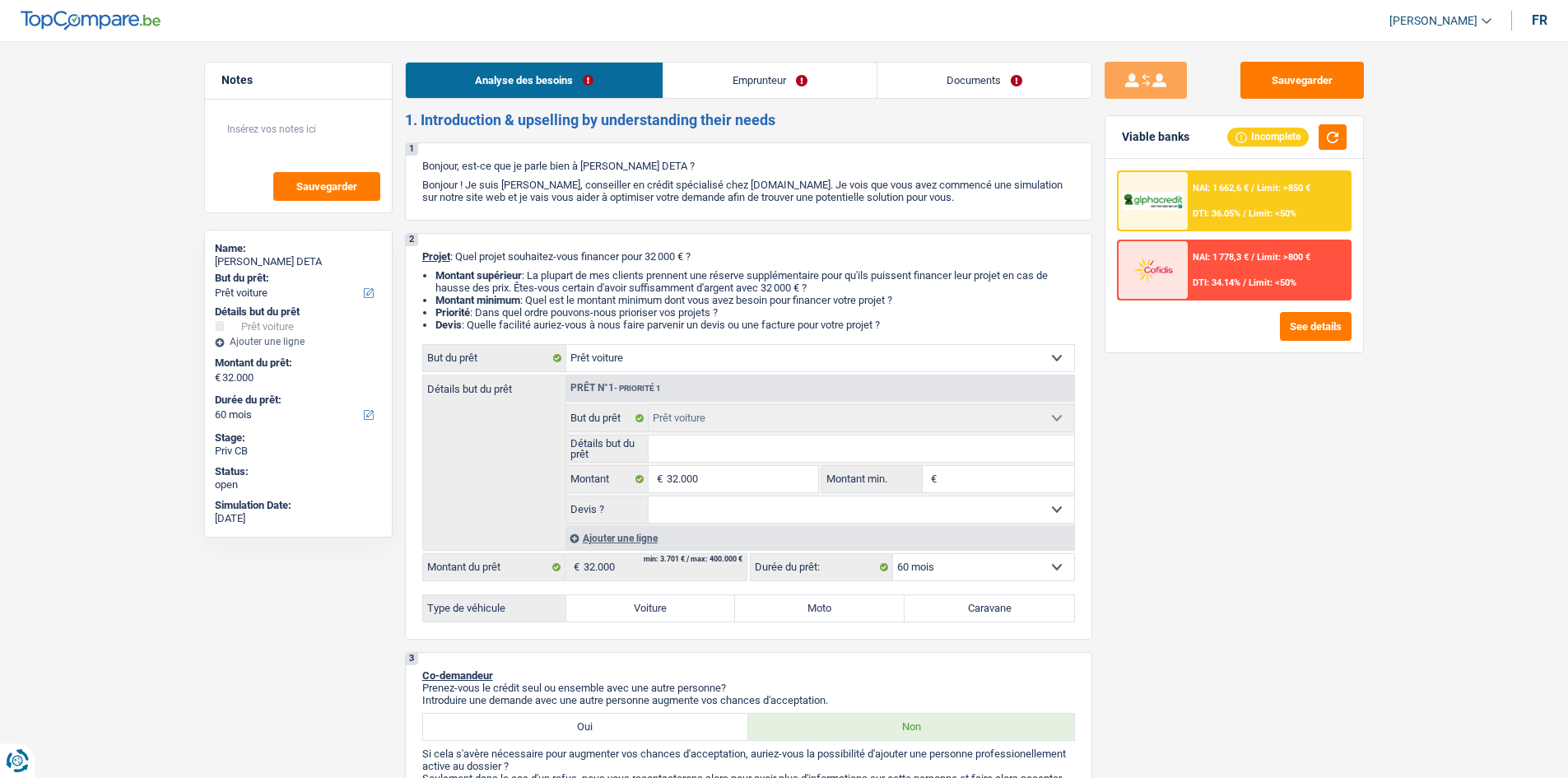 click at bounding box center (1153, 201) 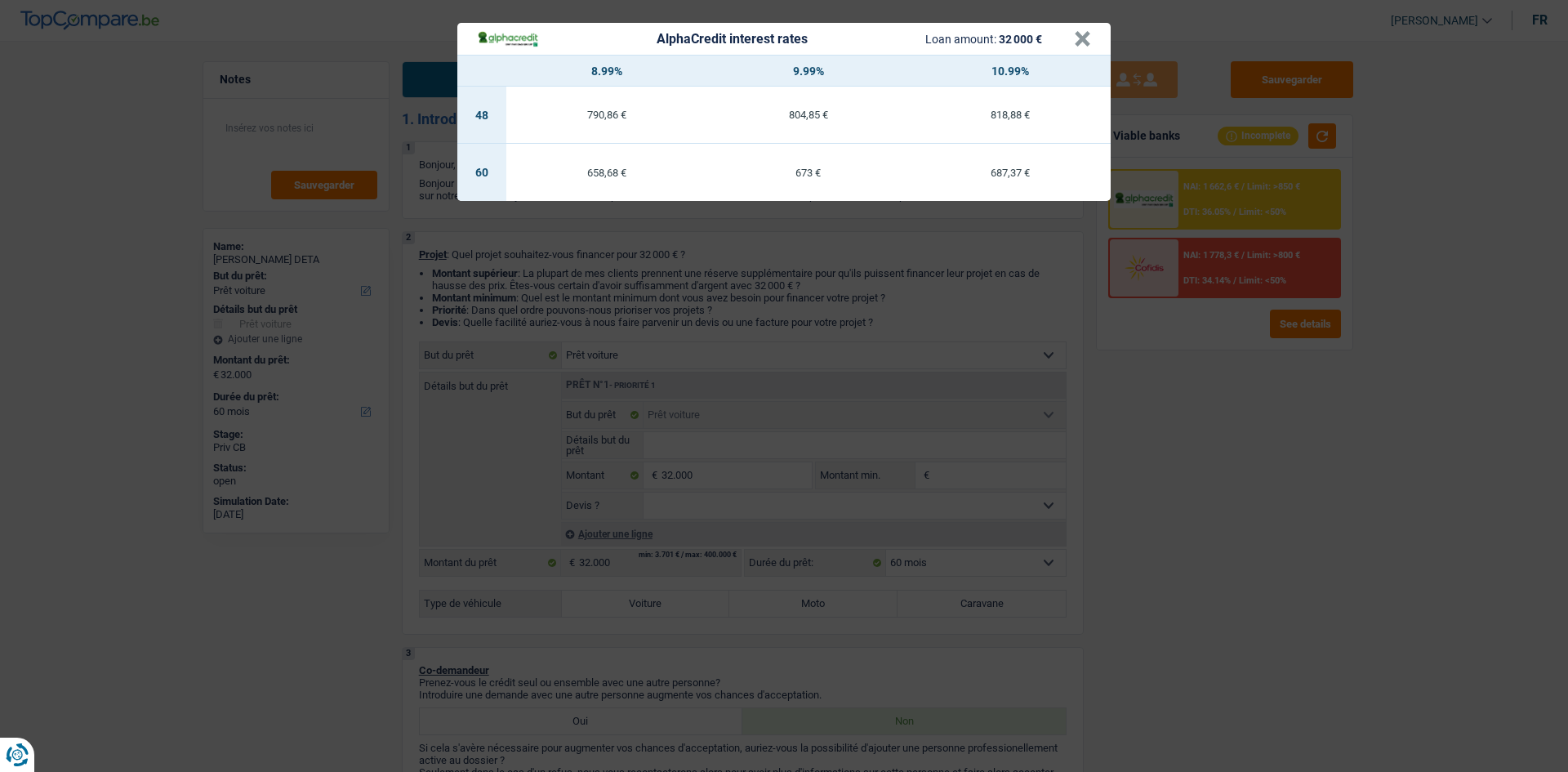 click on "AlphaCredit interest rates
Loan amount:
32 000 €
×
8.99%
9.99%
10.99%
48
790,86 €
804,85 €
818,88 €
60
658,68 €
673 €
687,37 €" at bounding box center (784, 386) 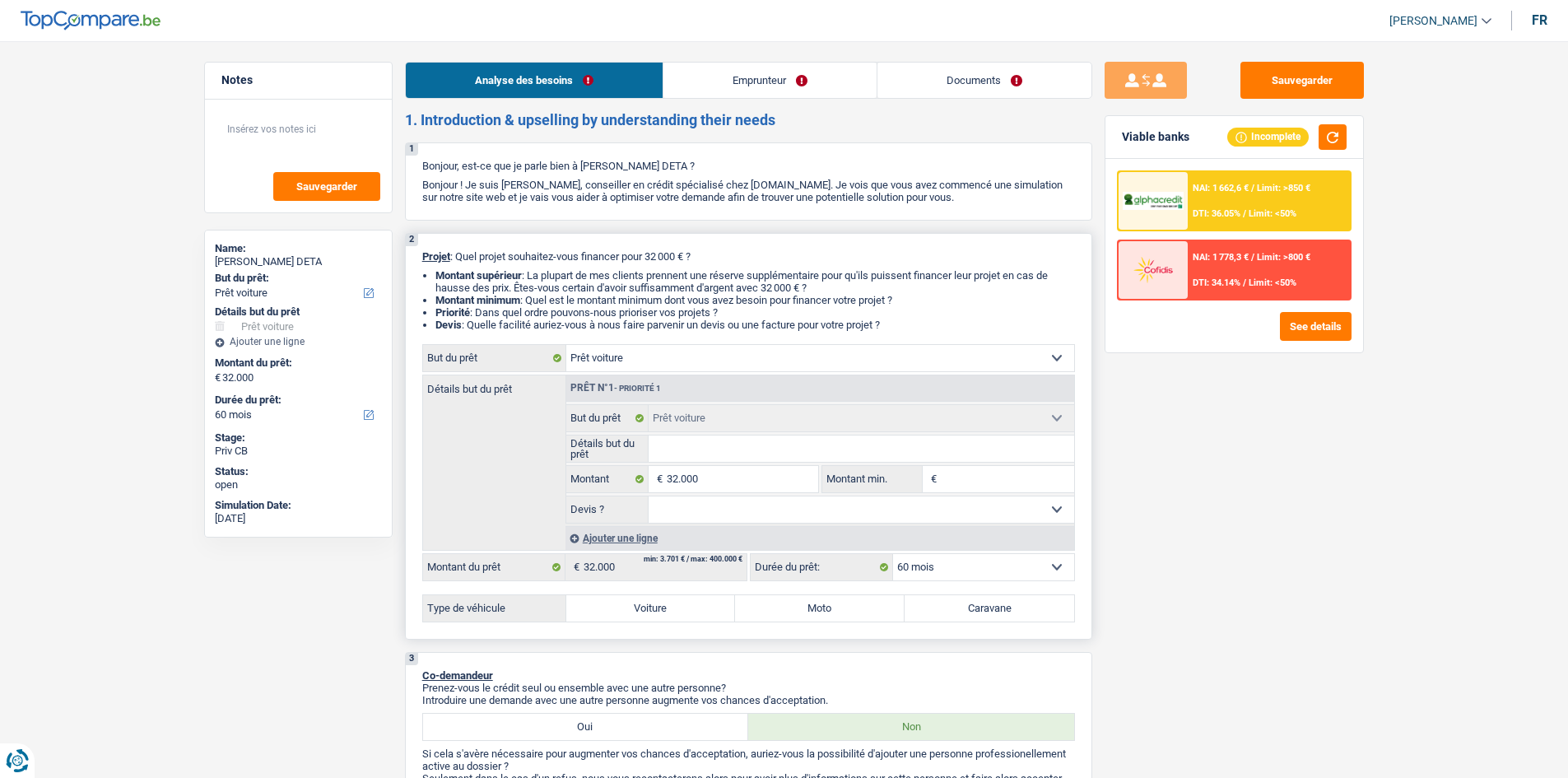 click on "Voiture" at bounding box center (651, 608) 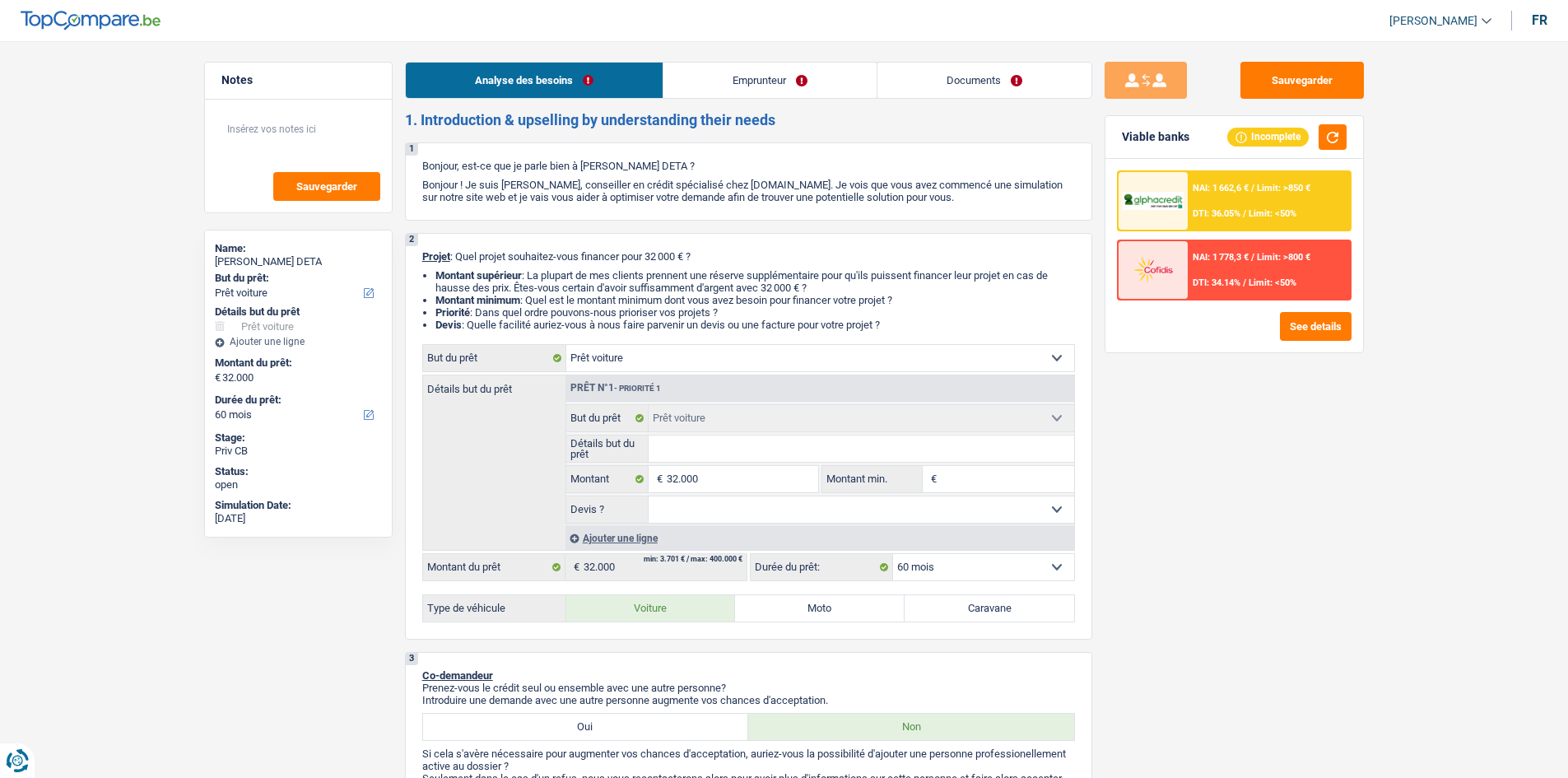 radio on "true" 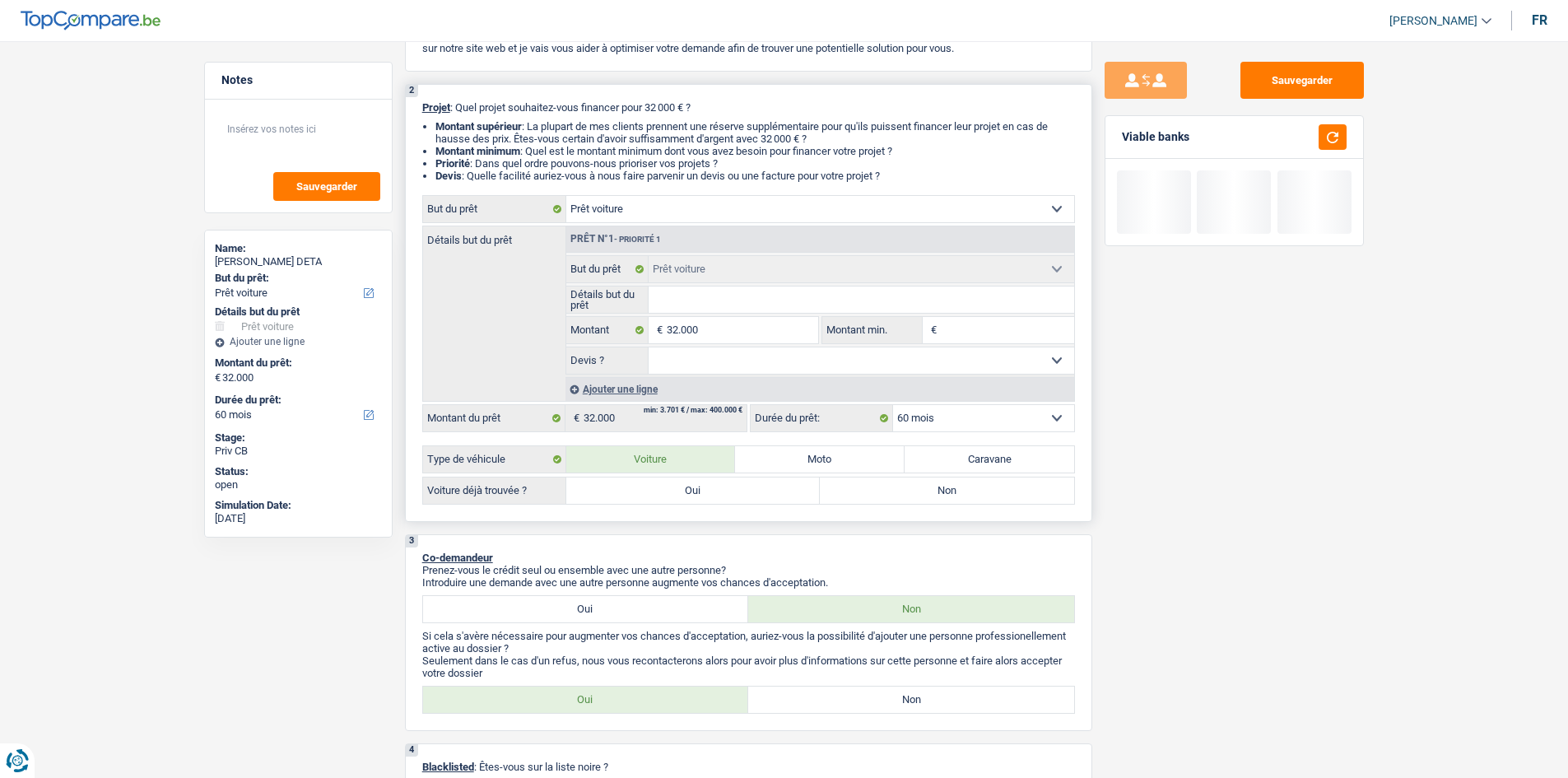 scroll, scrollTop: 247, scrollLeft: 0, axis: vertical 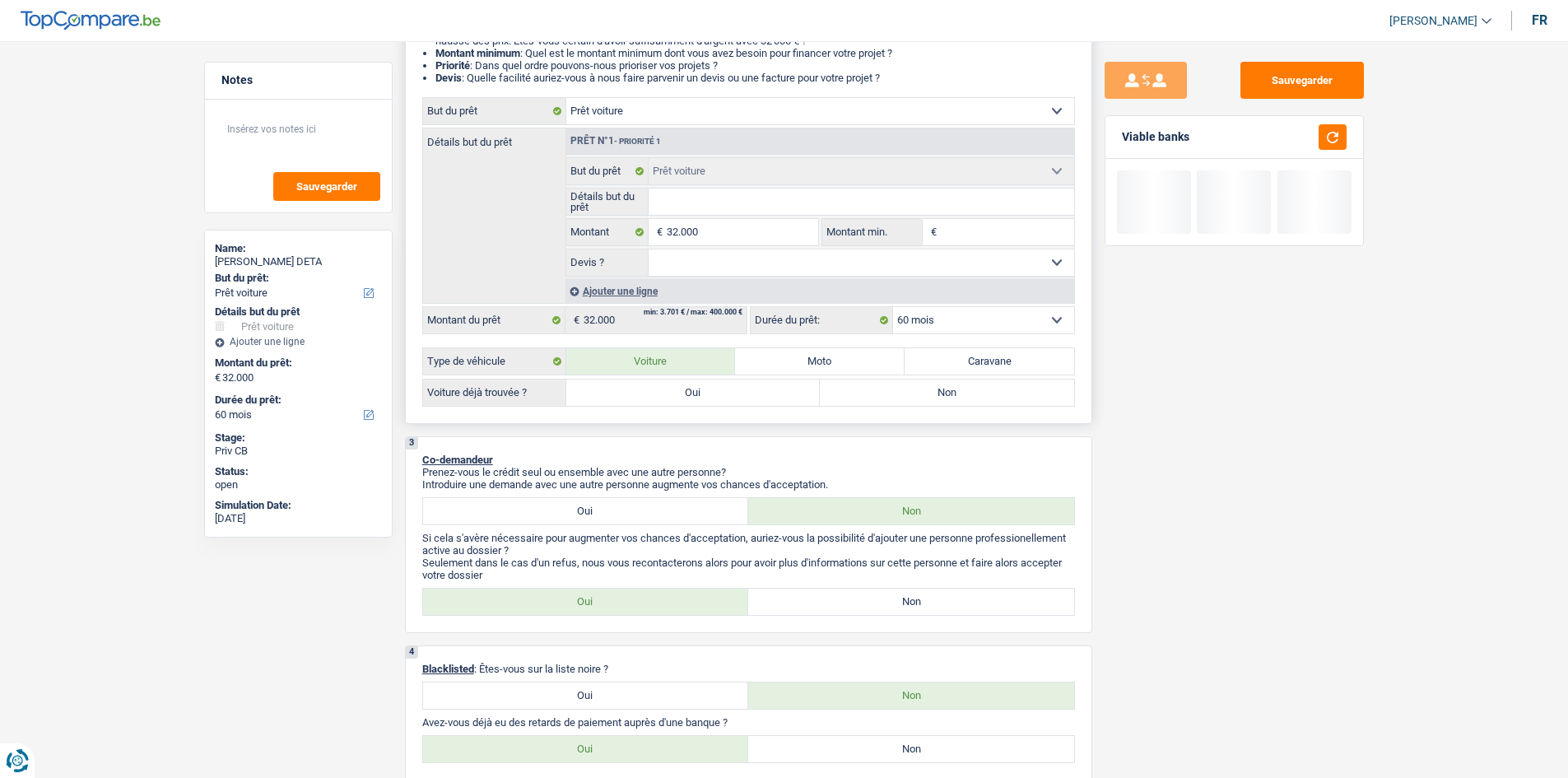 click on "Oui" at bounding box center (693, 393) 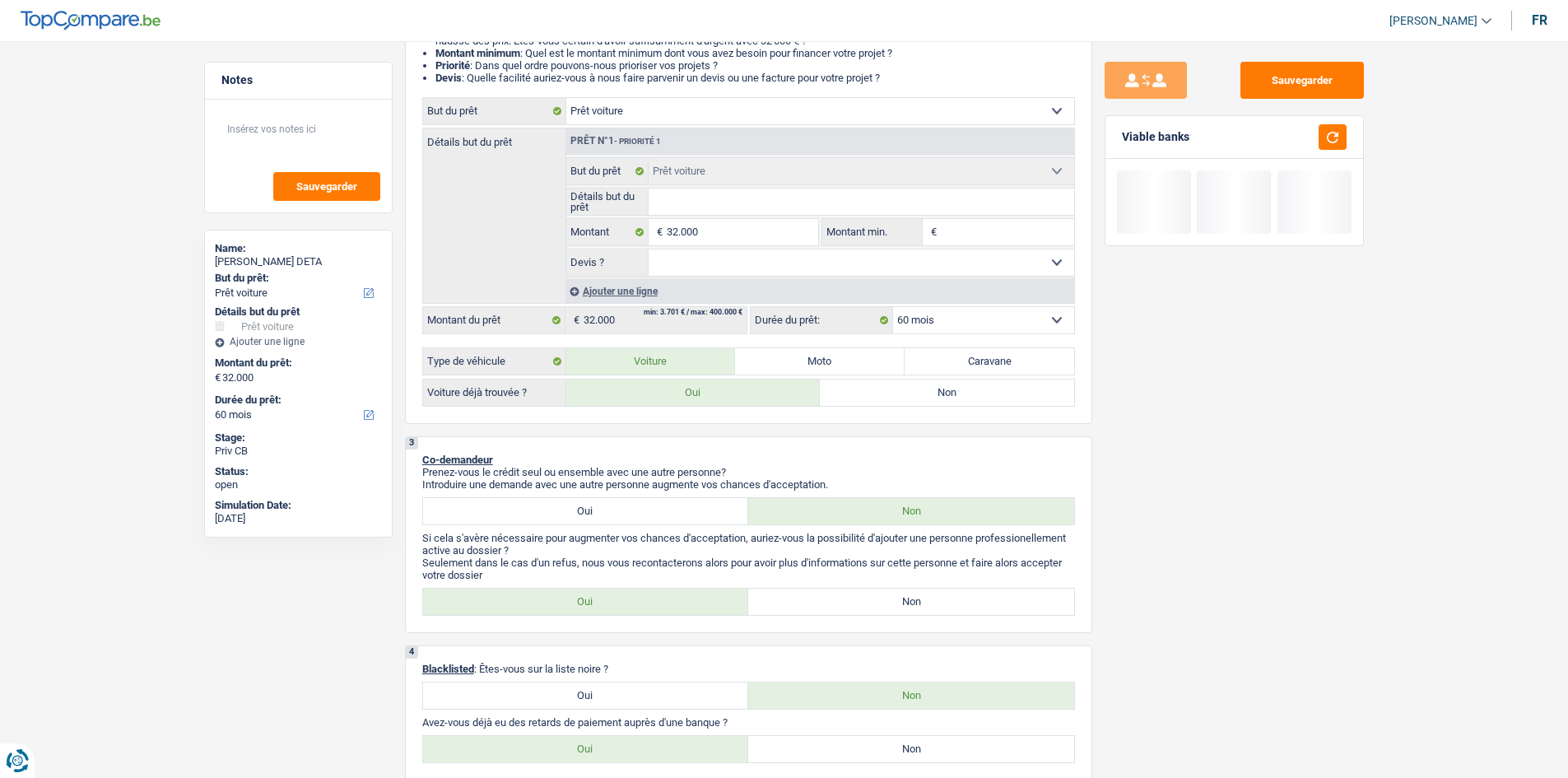 radio on "true" 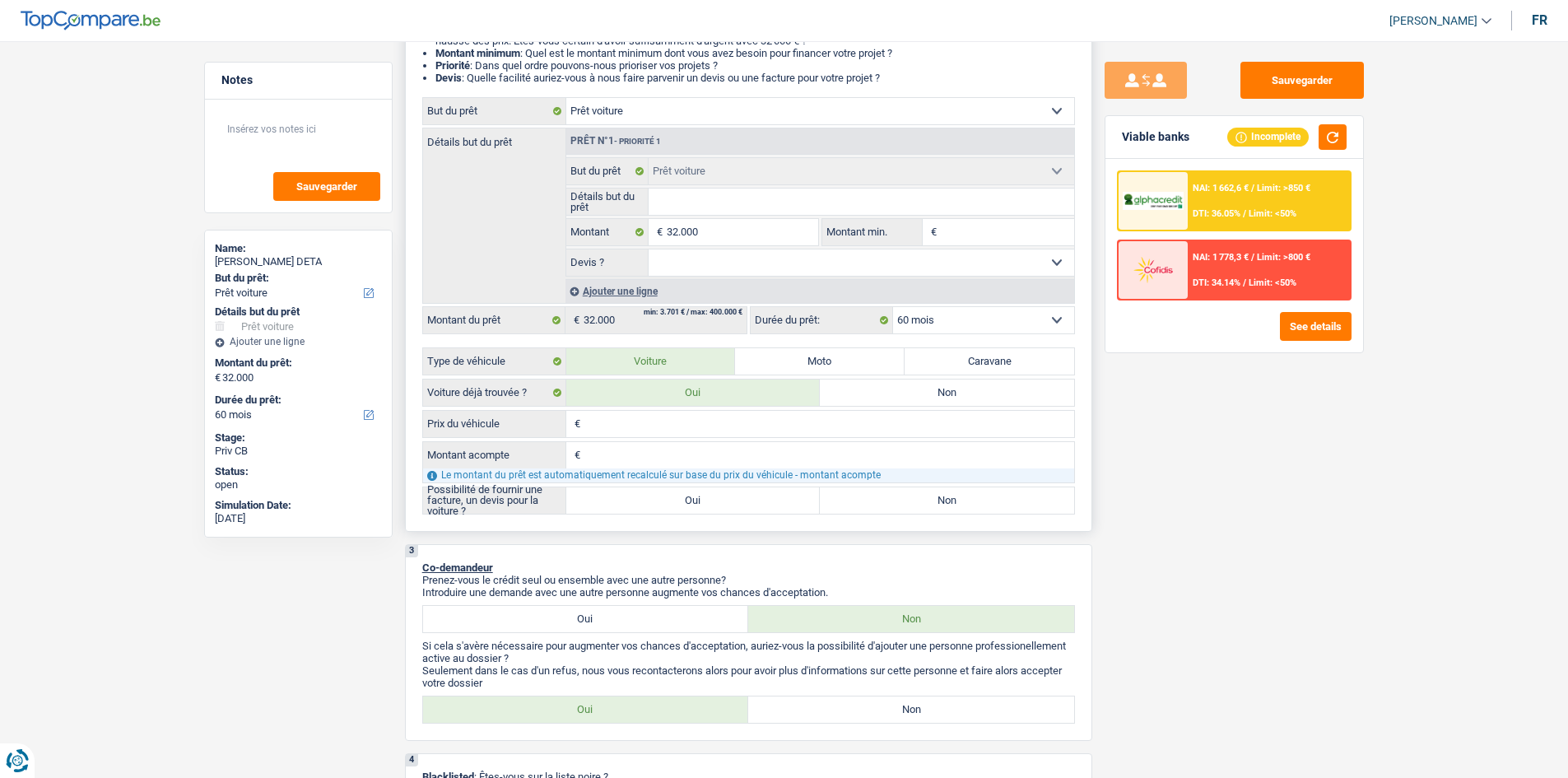 click on "Oui" at bounding box center (693, 501) 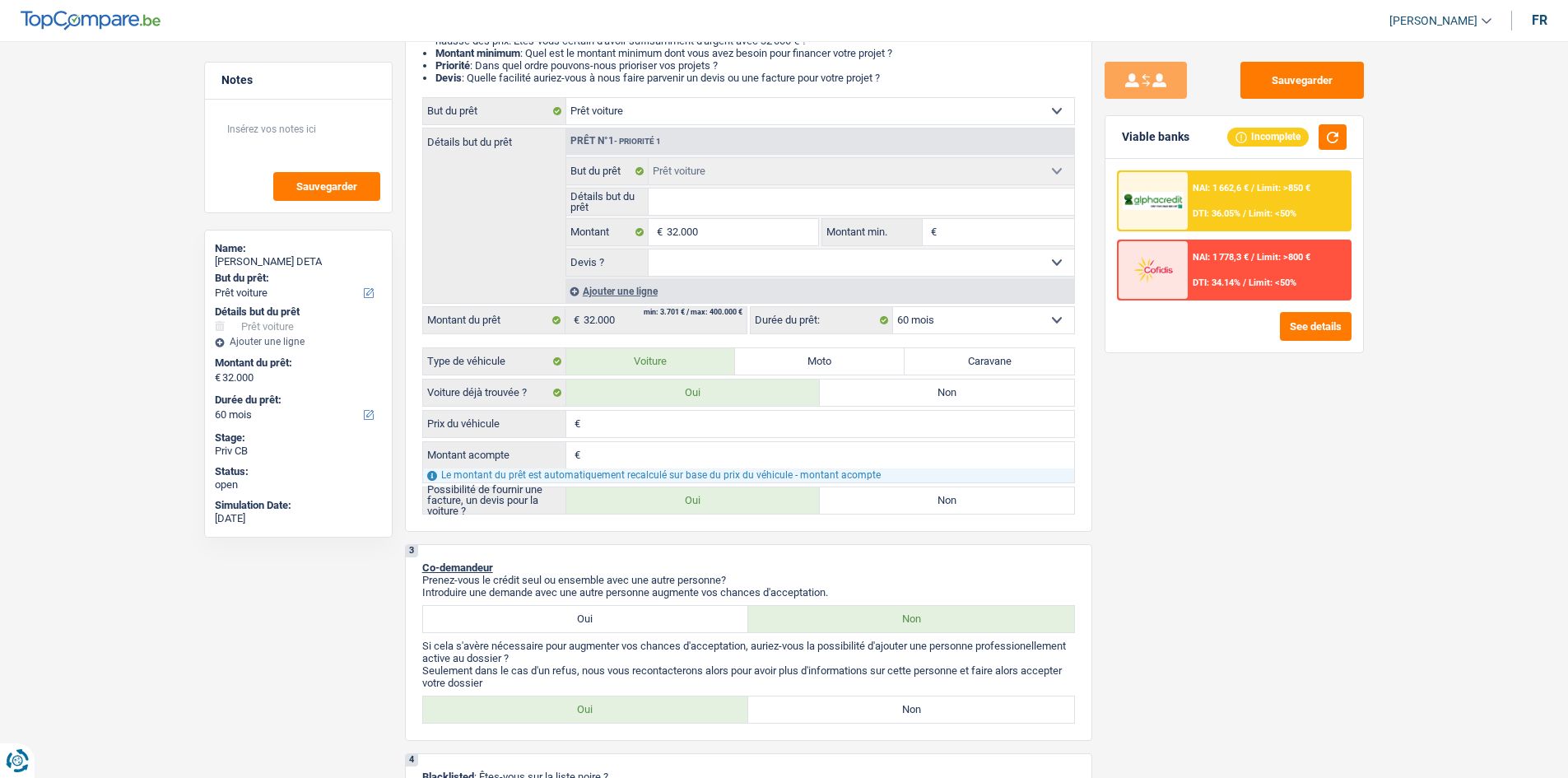 radio on "true" 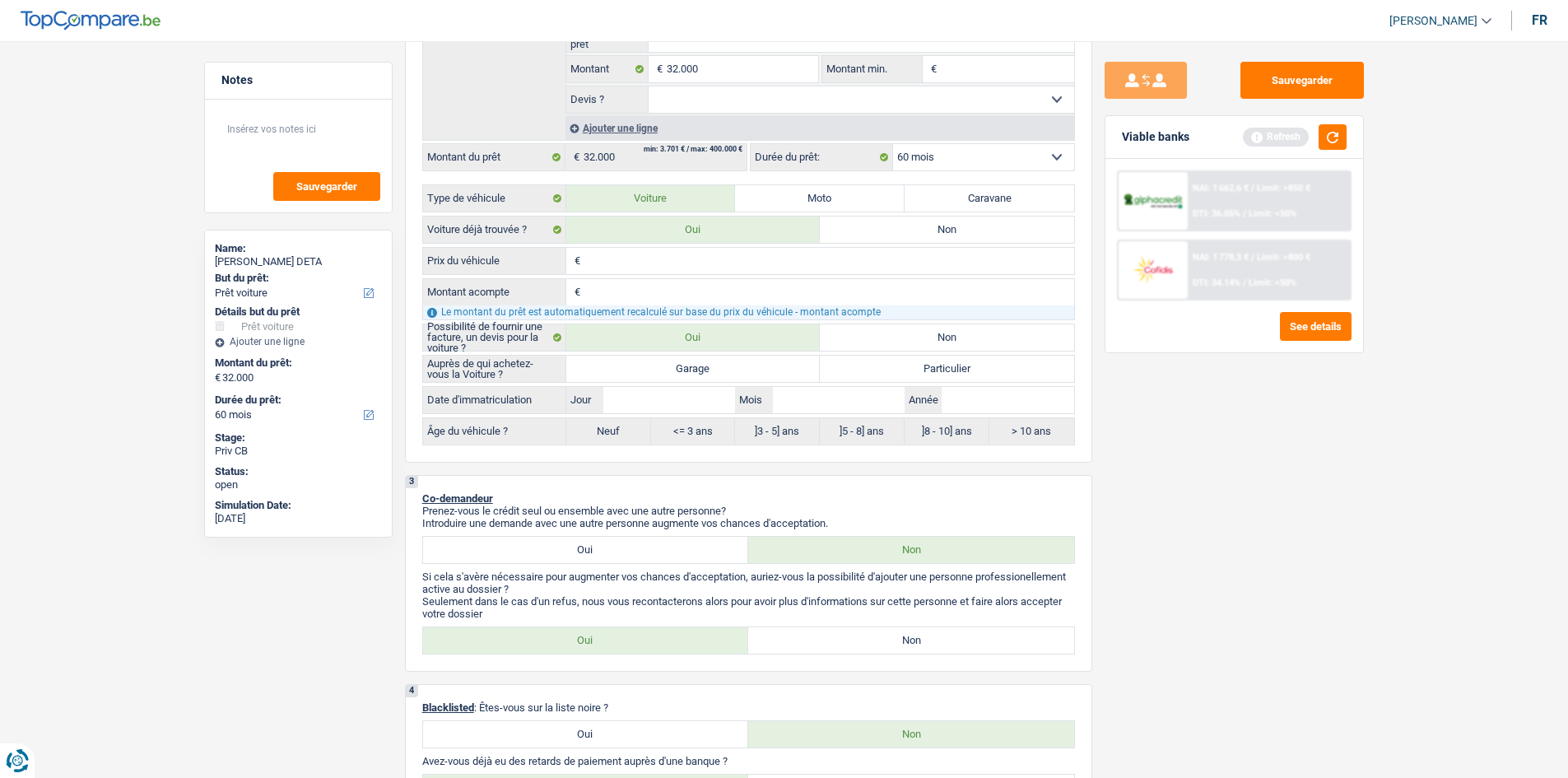 scroll, scrollTop: 412, scrollLeft: 0, axis: vertical 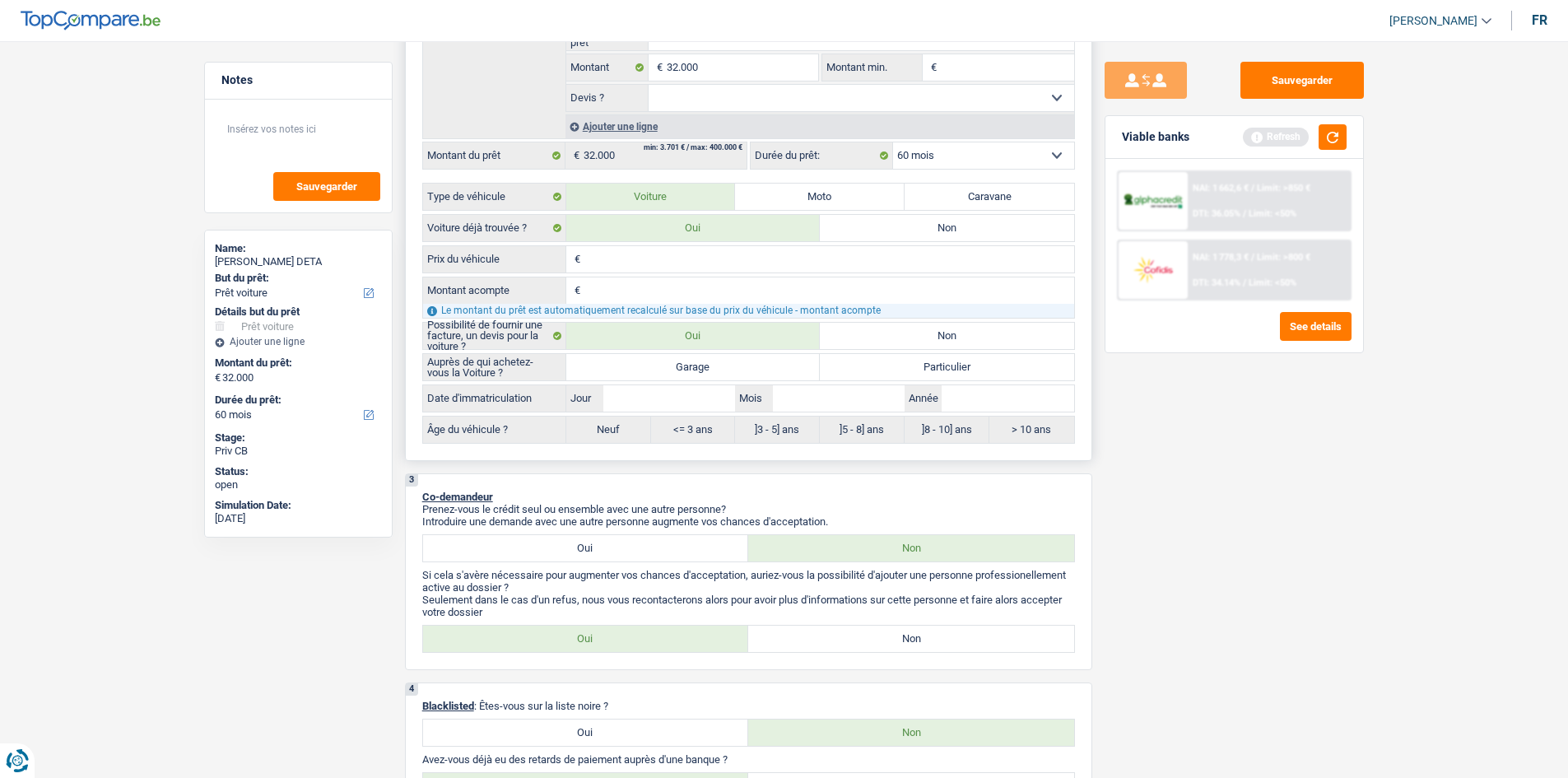 click on "Garage" at bounding box center (693, 367) 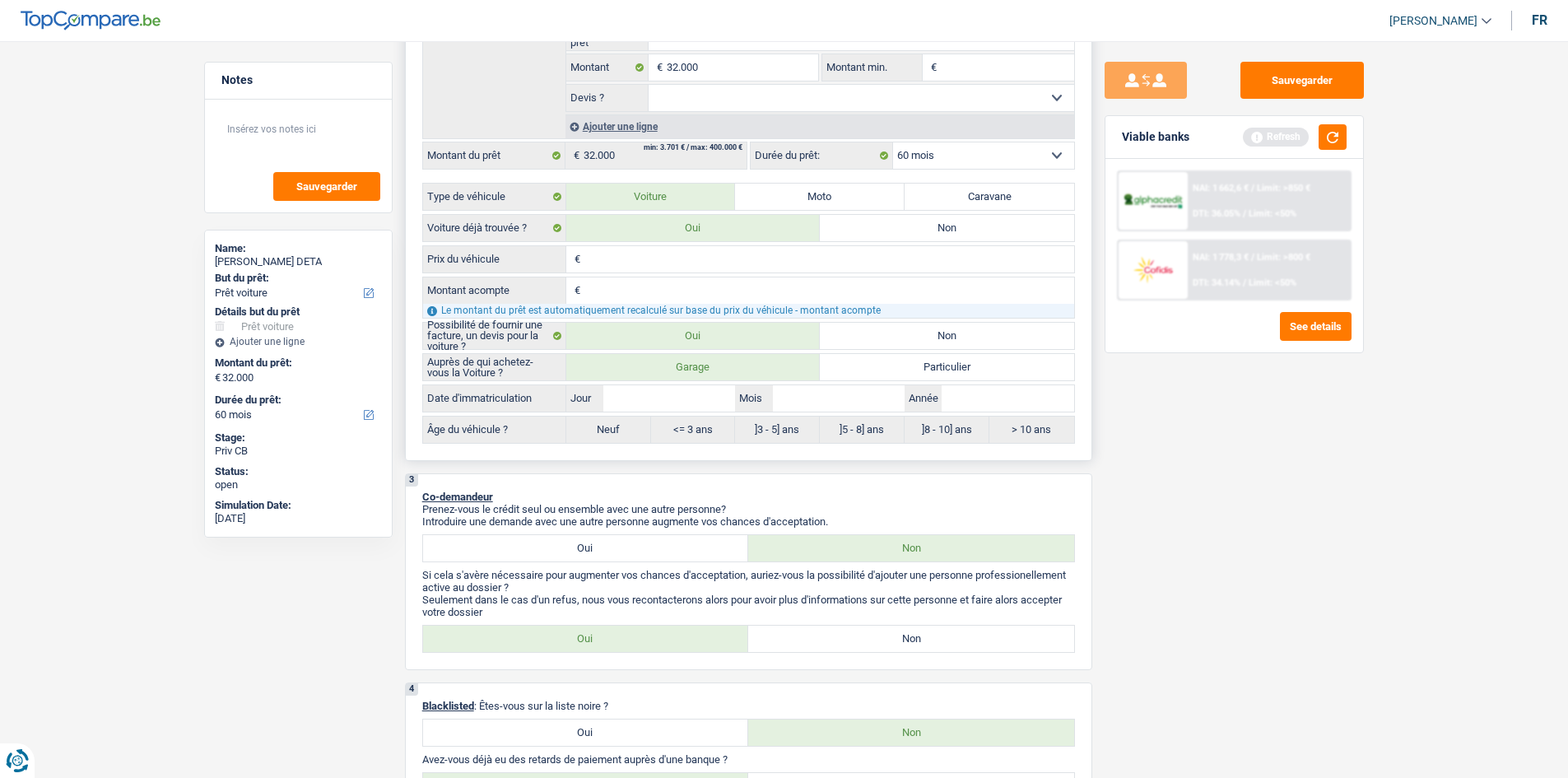 radio on "true" 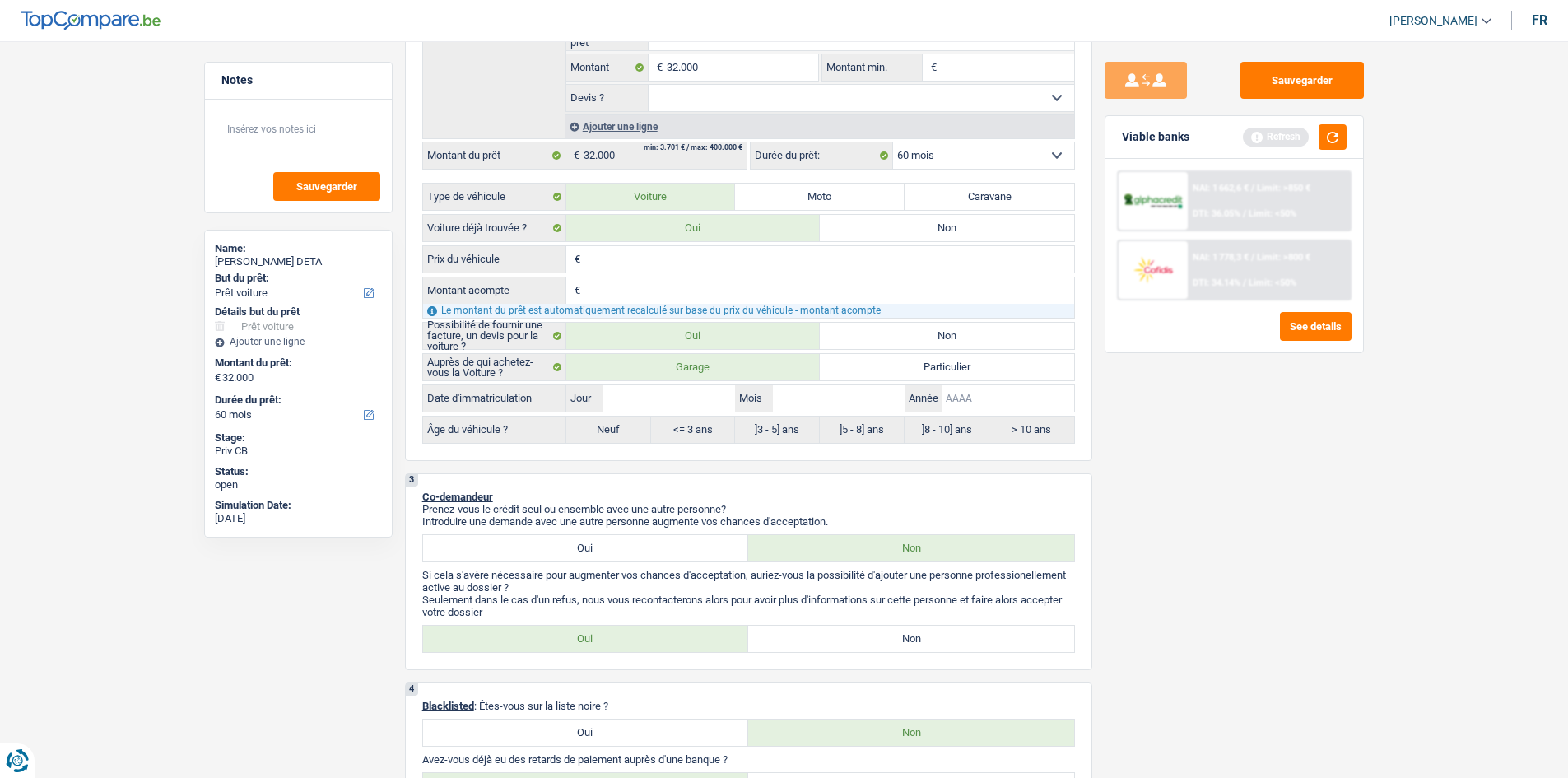 click on "Année" at bounding box center [1007, 398] 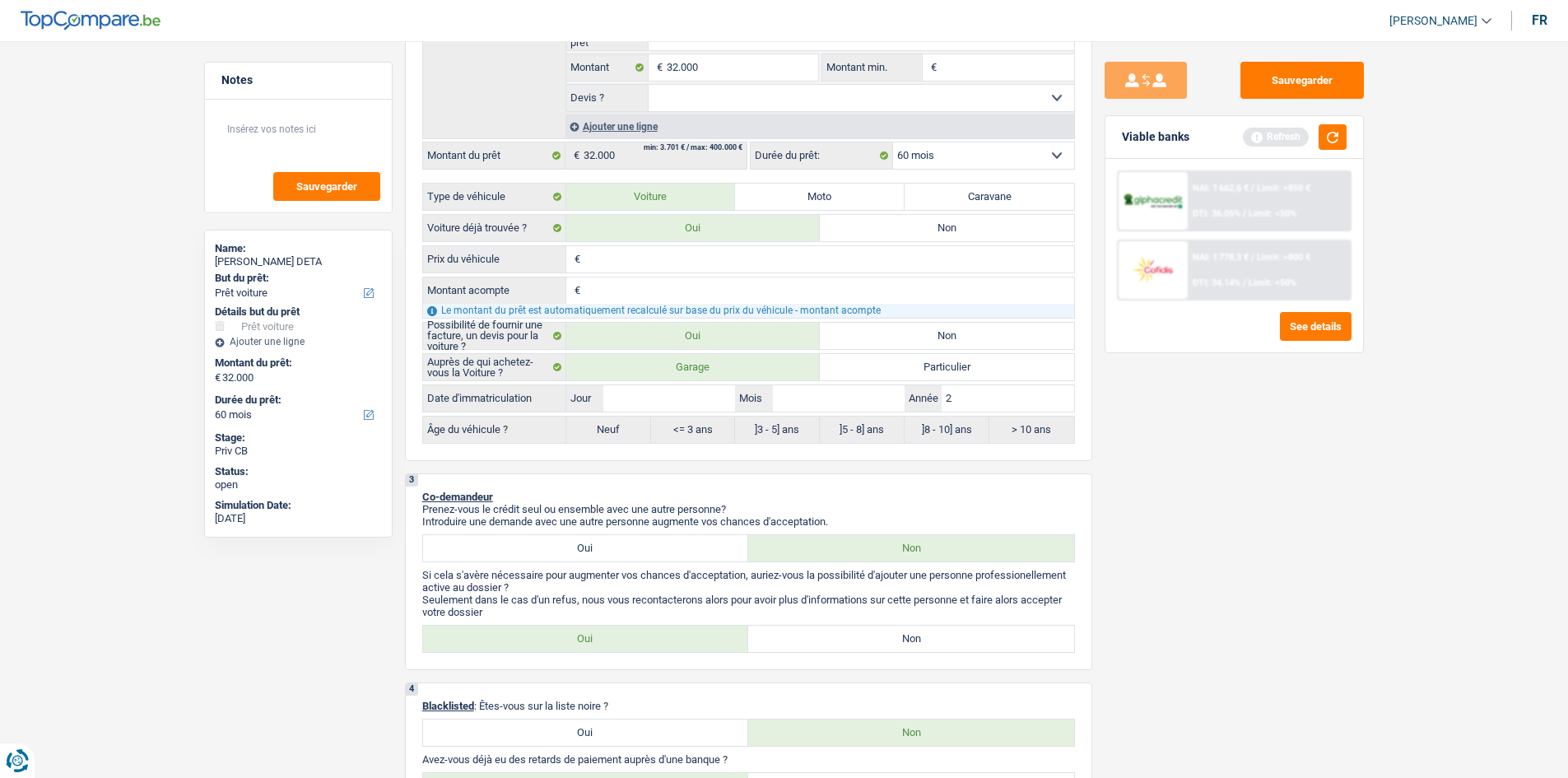 type on "20" 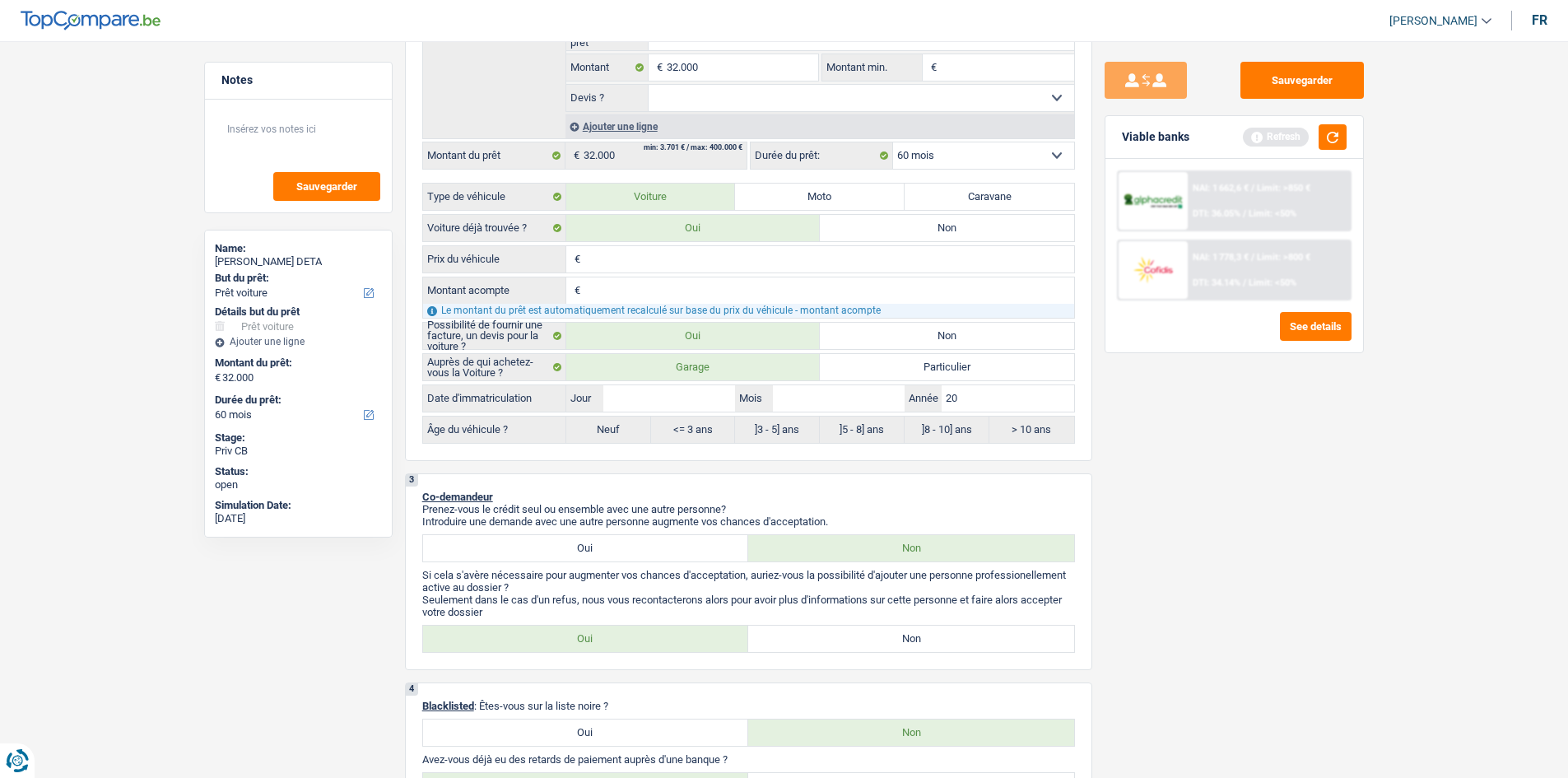 type on "202" 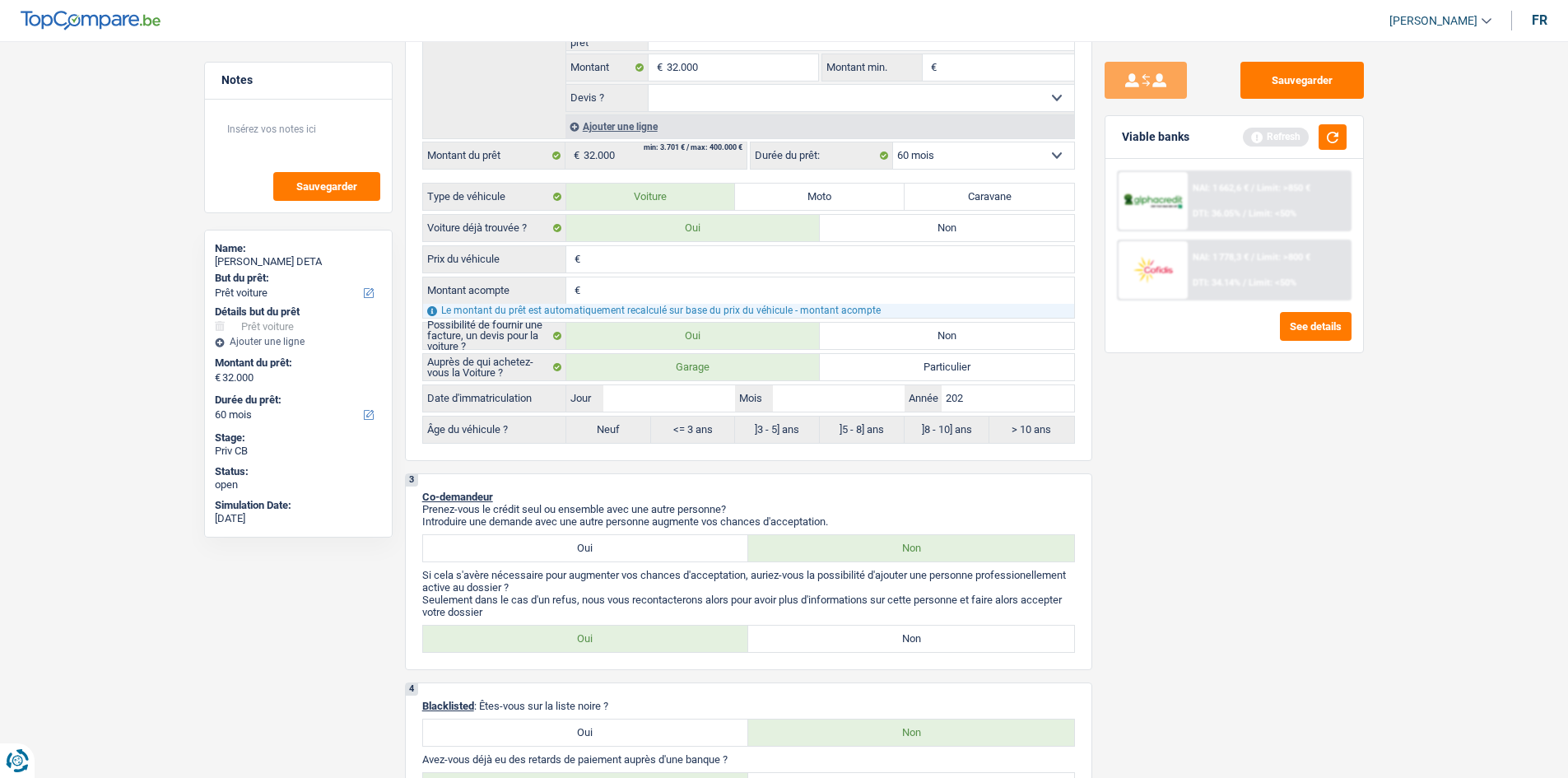 type on "2025" 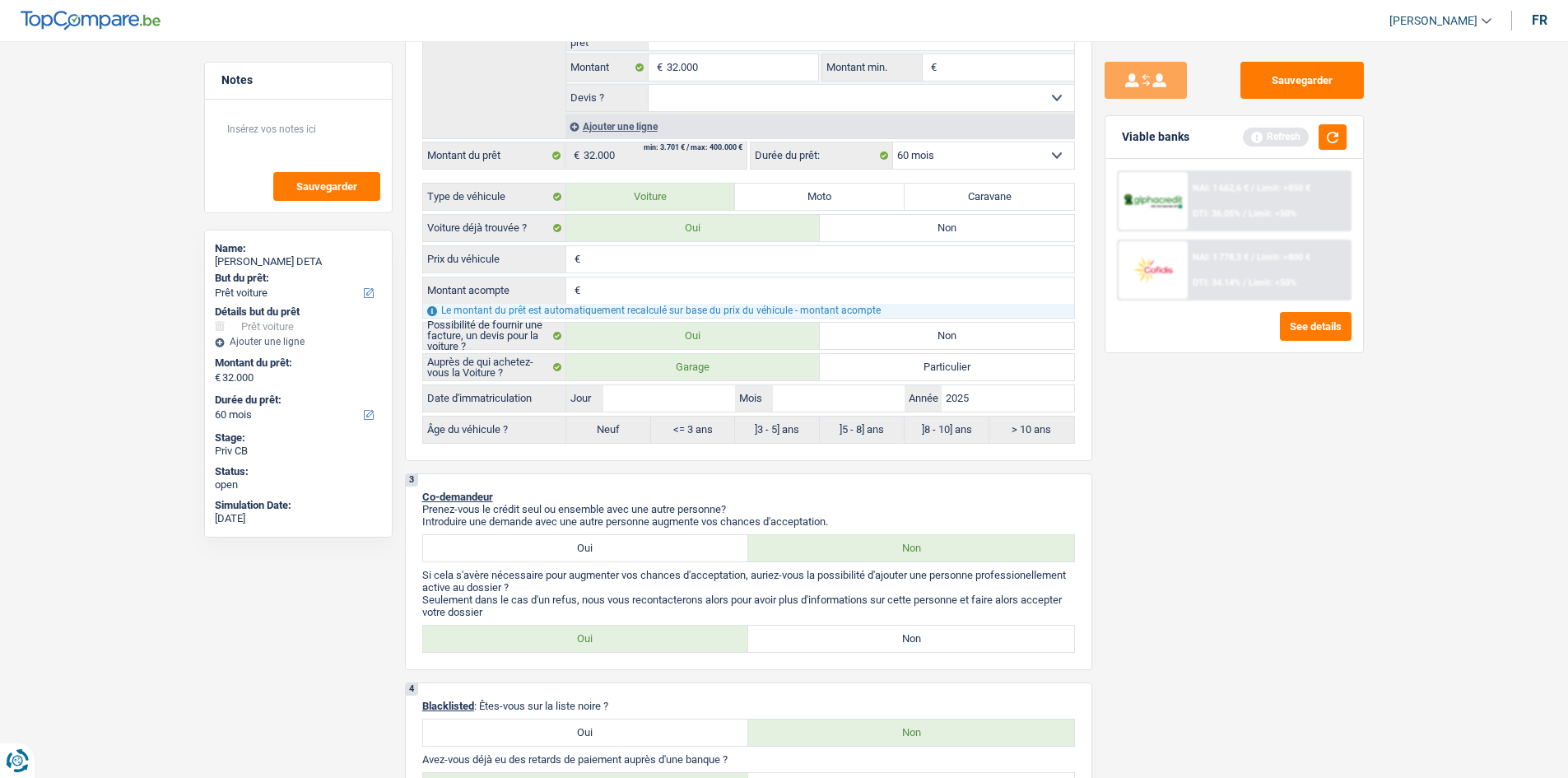 type on "2025" 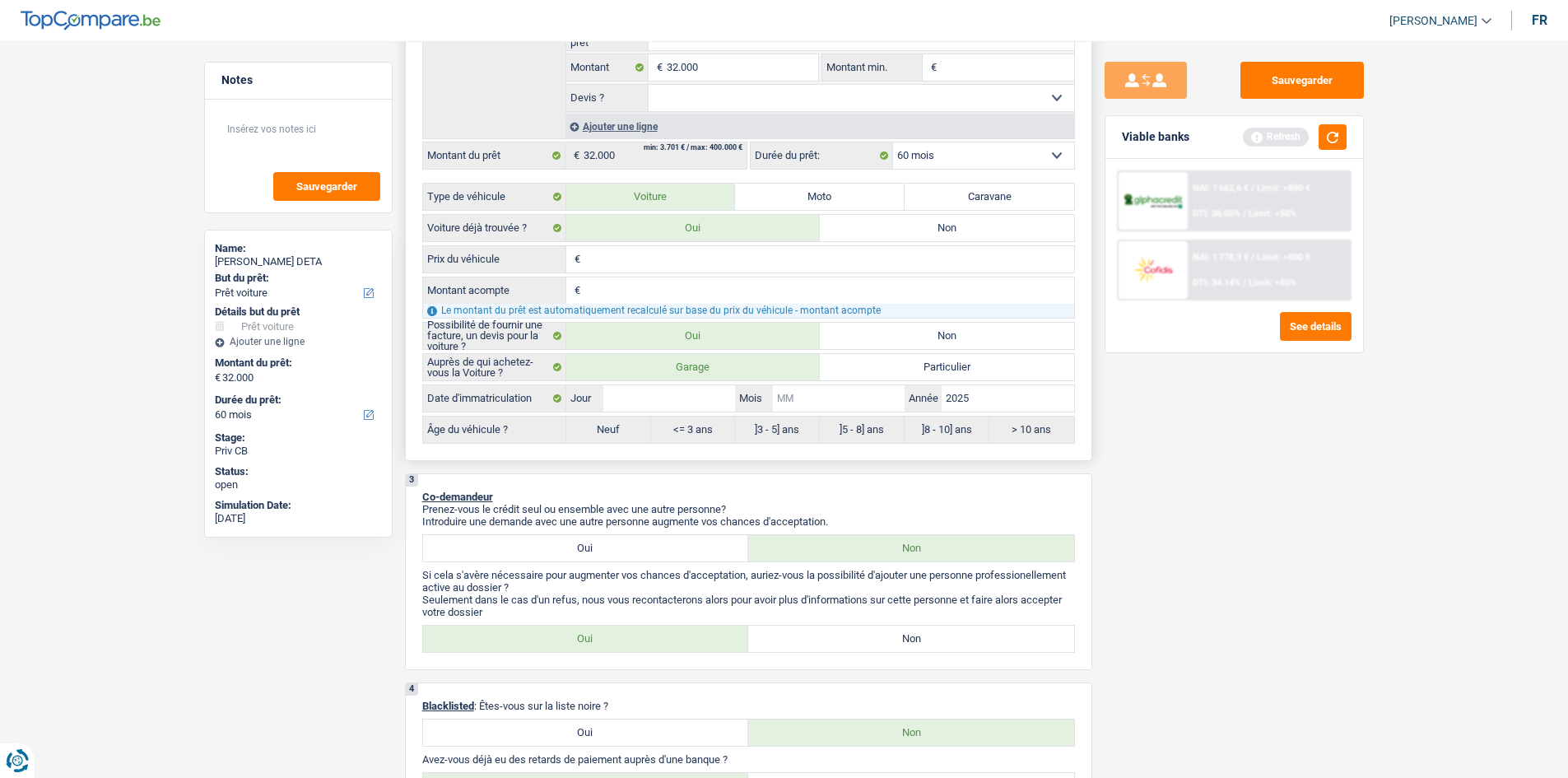 click on "Mois" at bounding box center (839, 398) 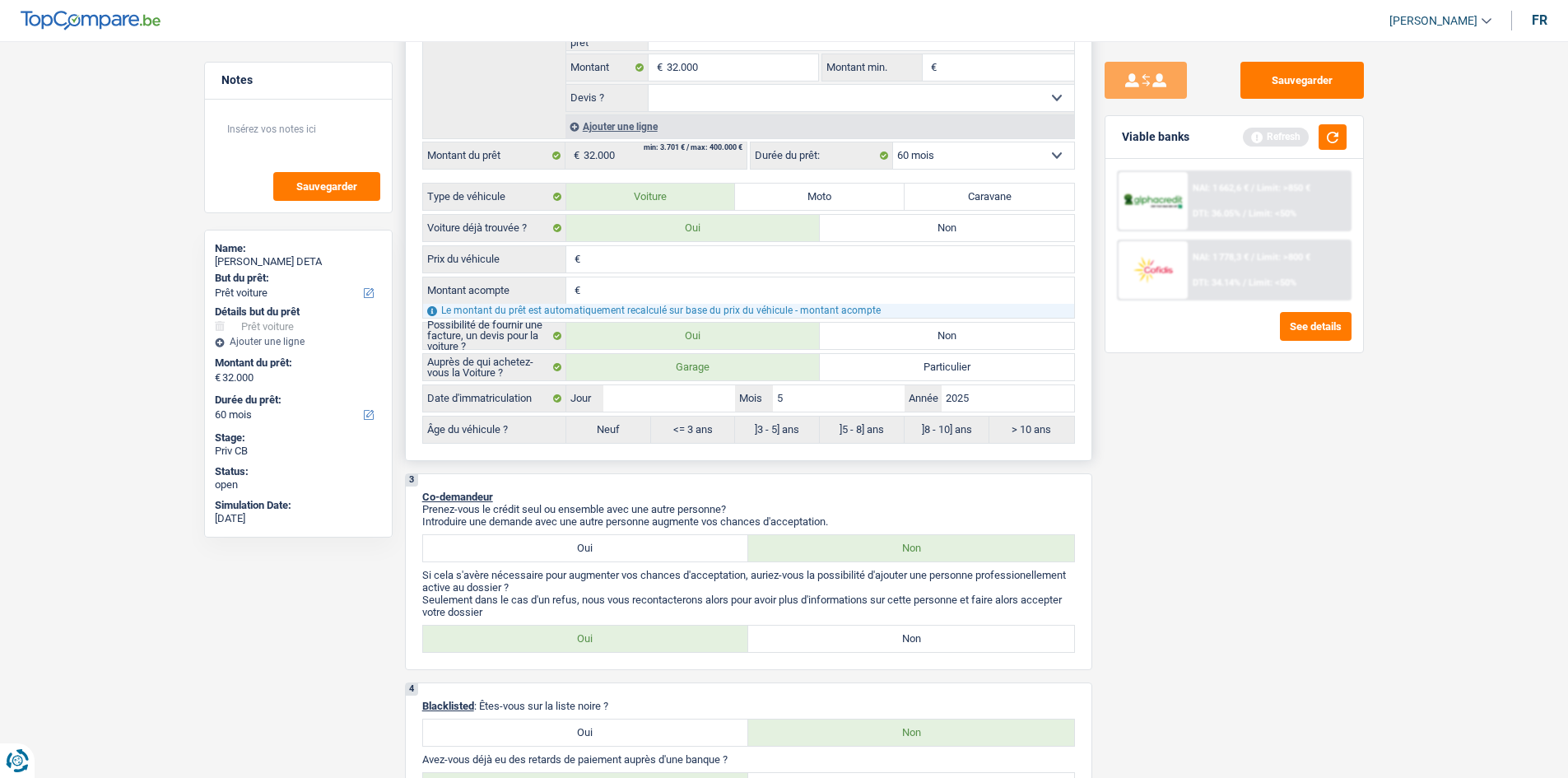 type on "5" 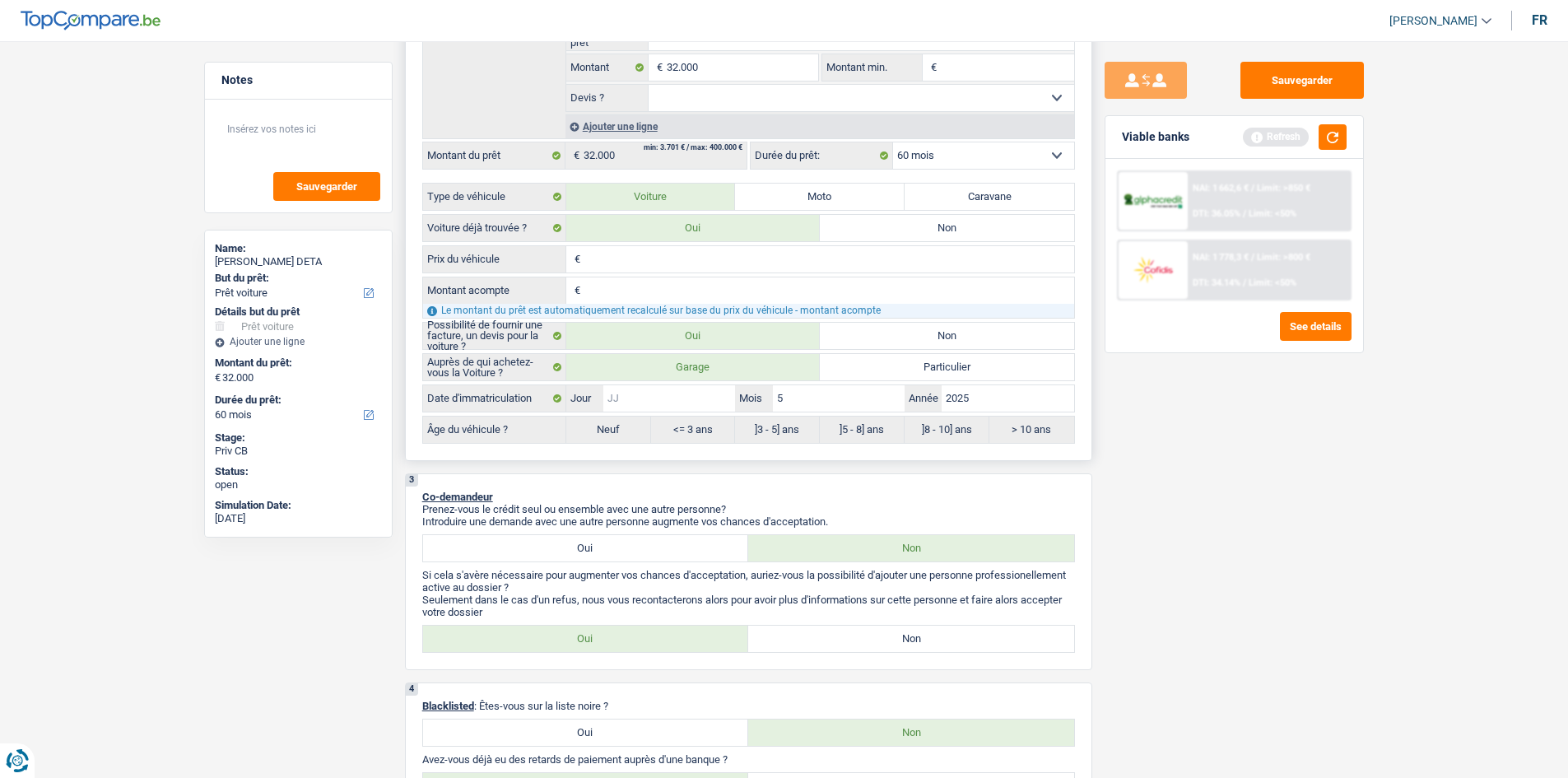 click on "Jour" at bounding box center [669, 398] 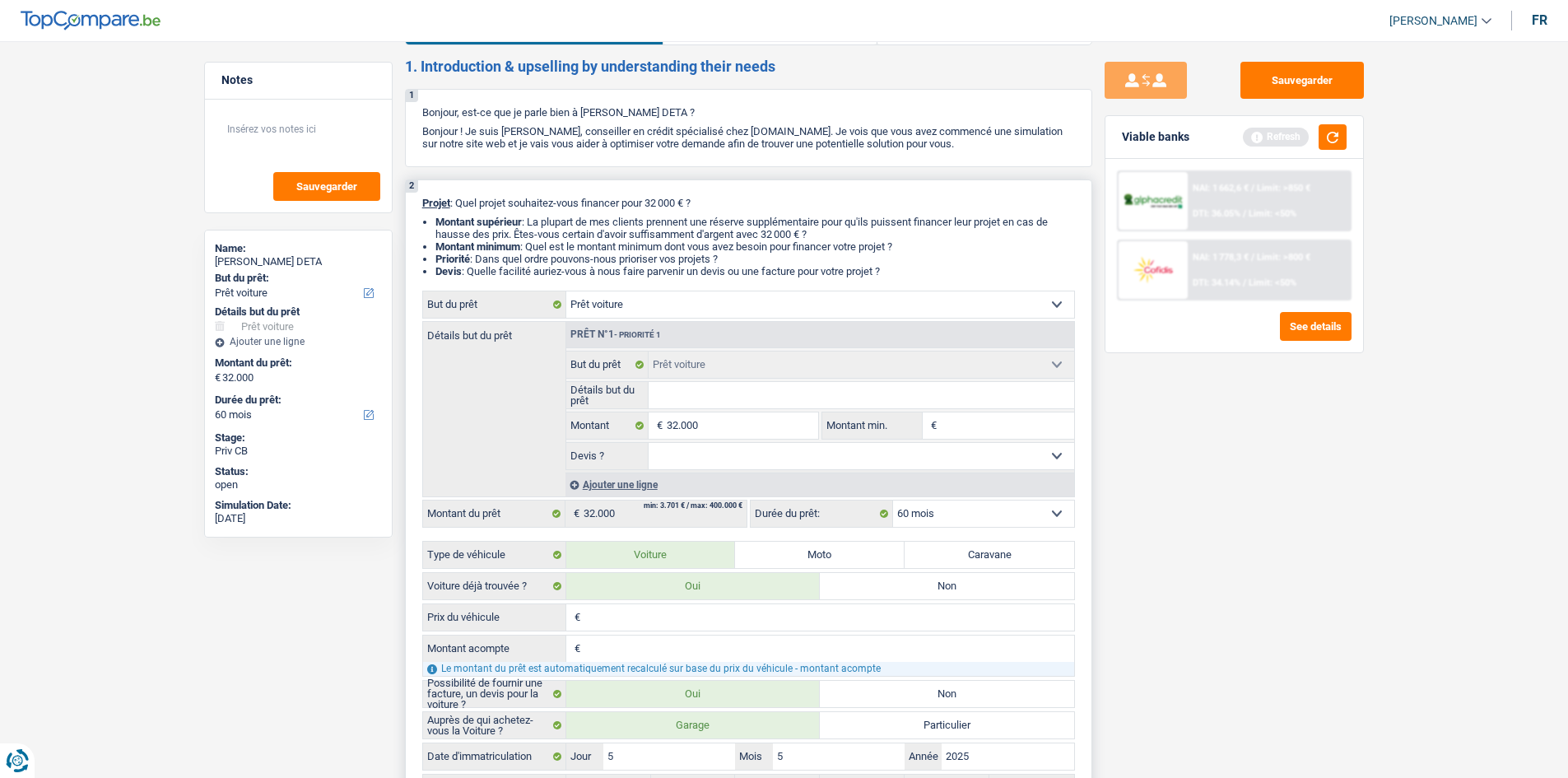 scroll, scrollTop: 0, scrollLeft: 0, axis: both 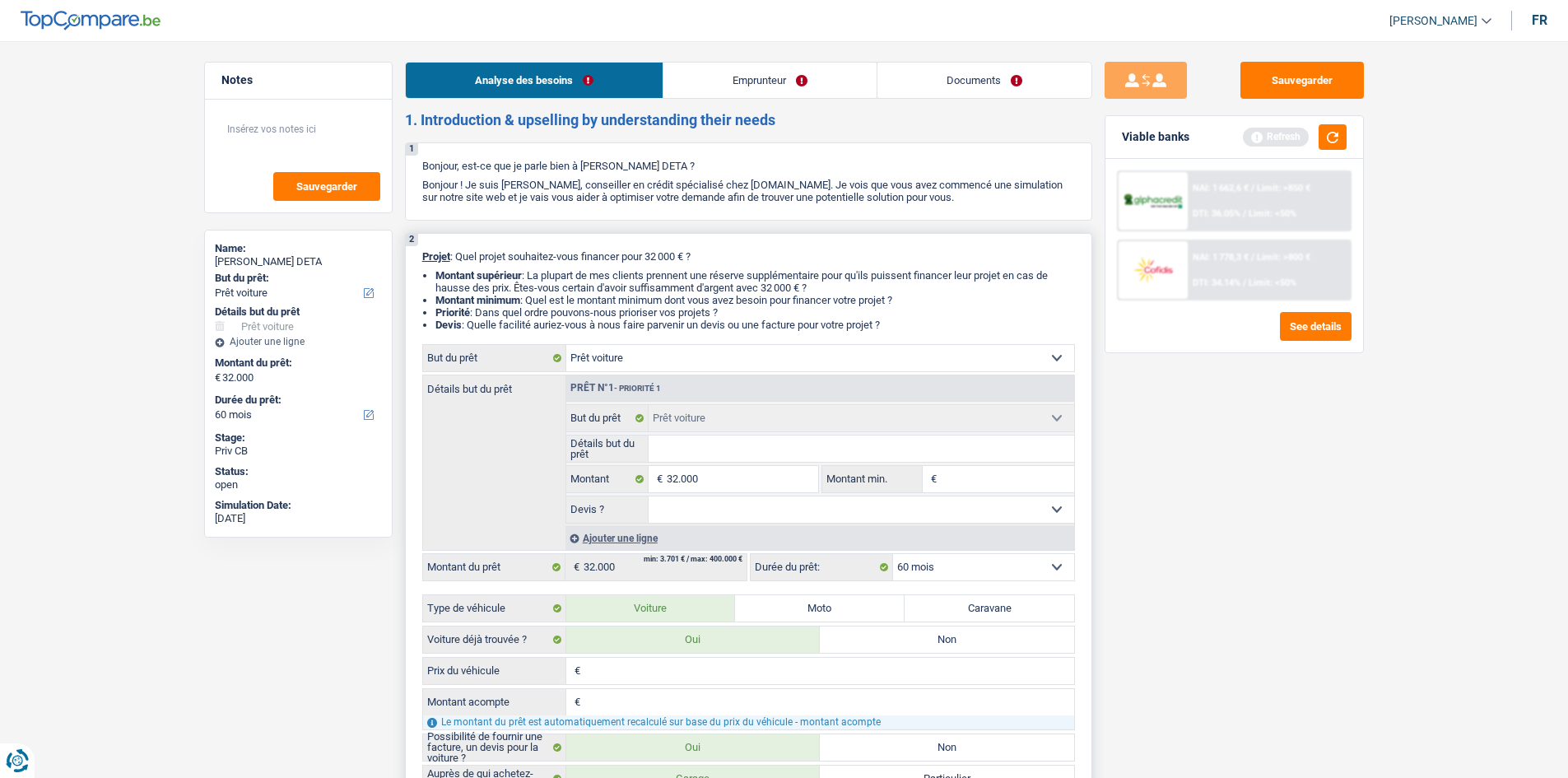 type on "5" 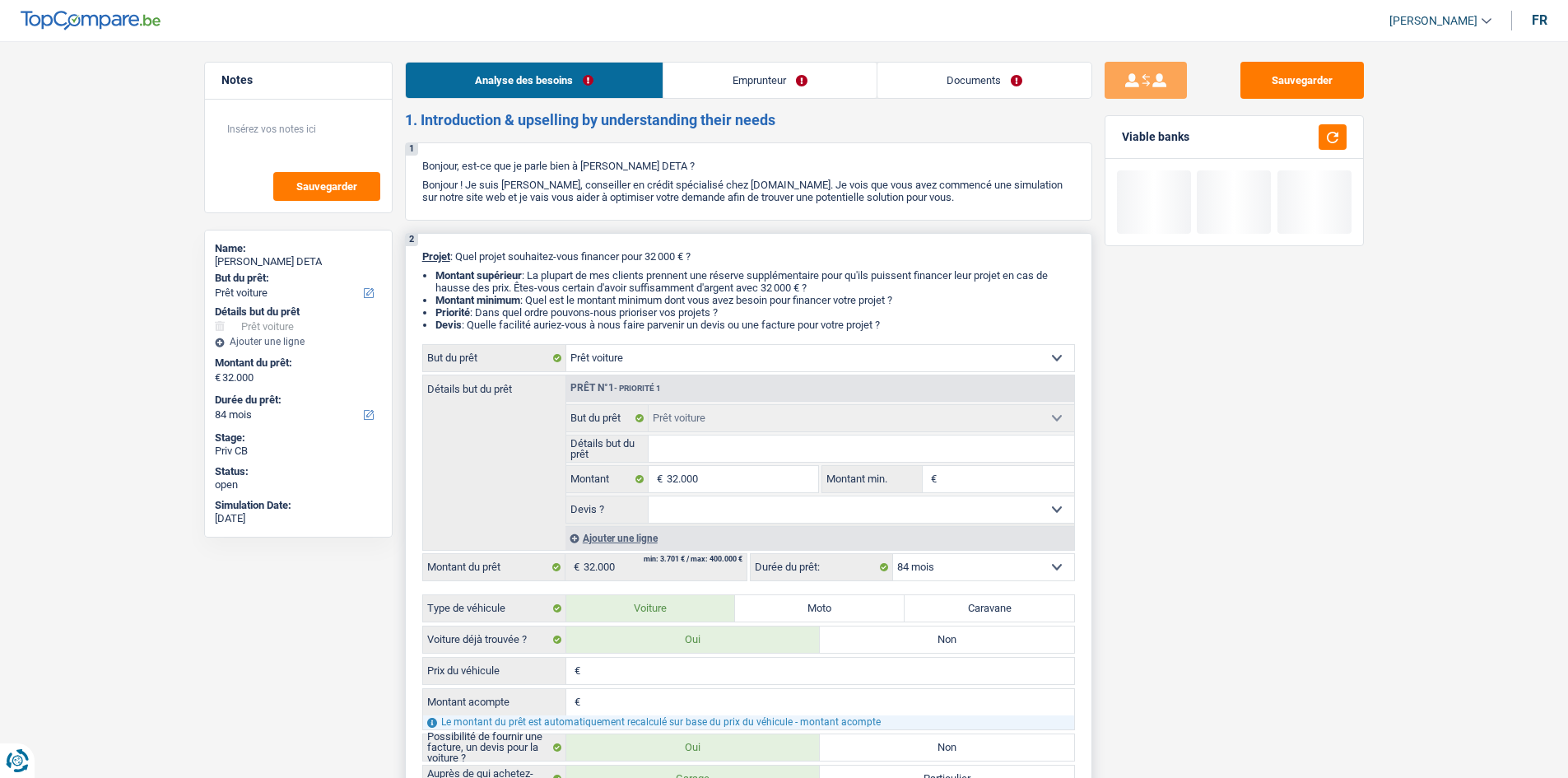 type on "h" 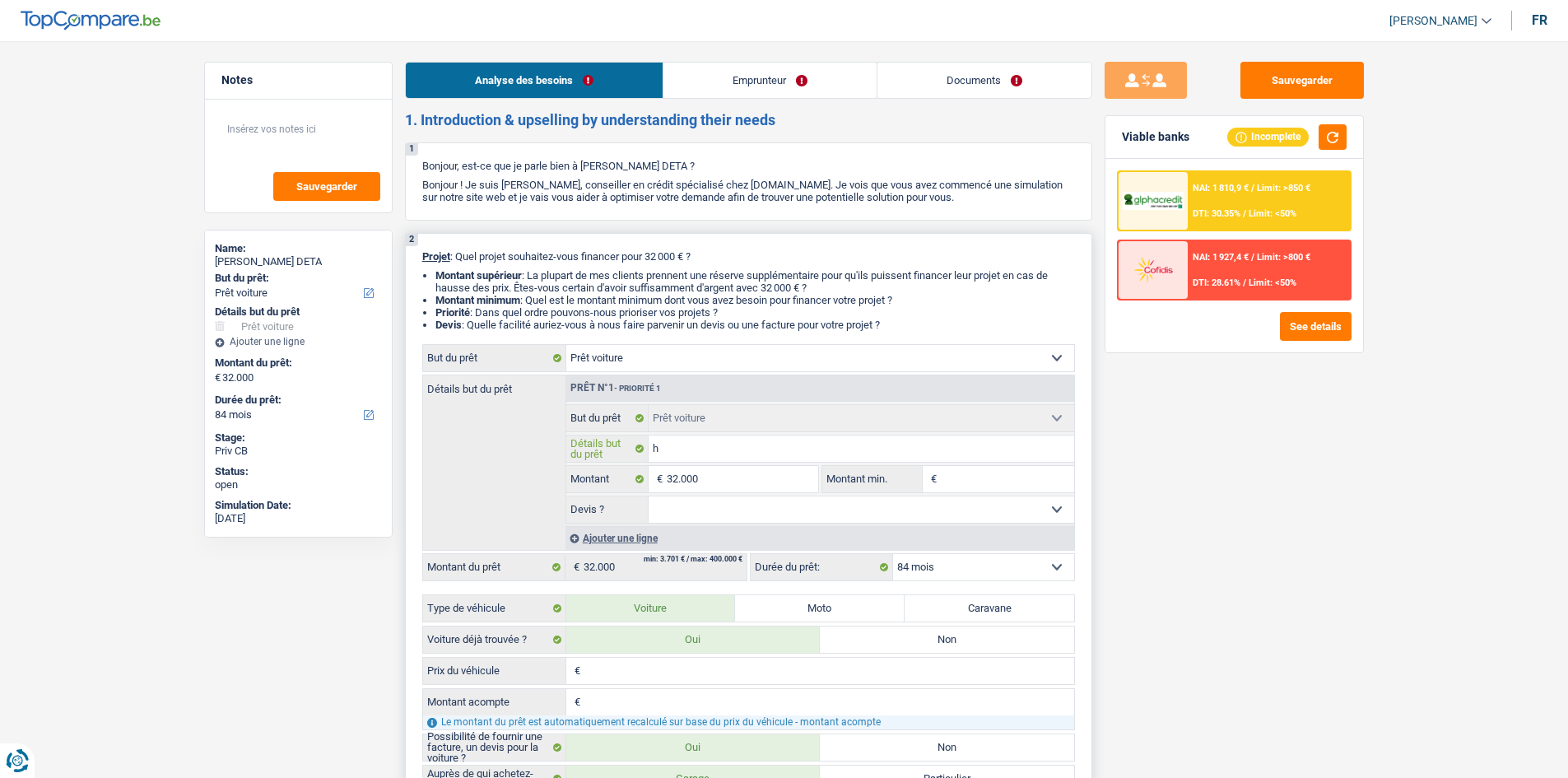 type on "ho" 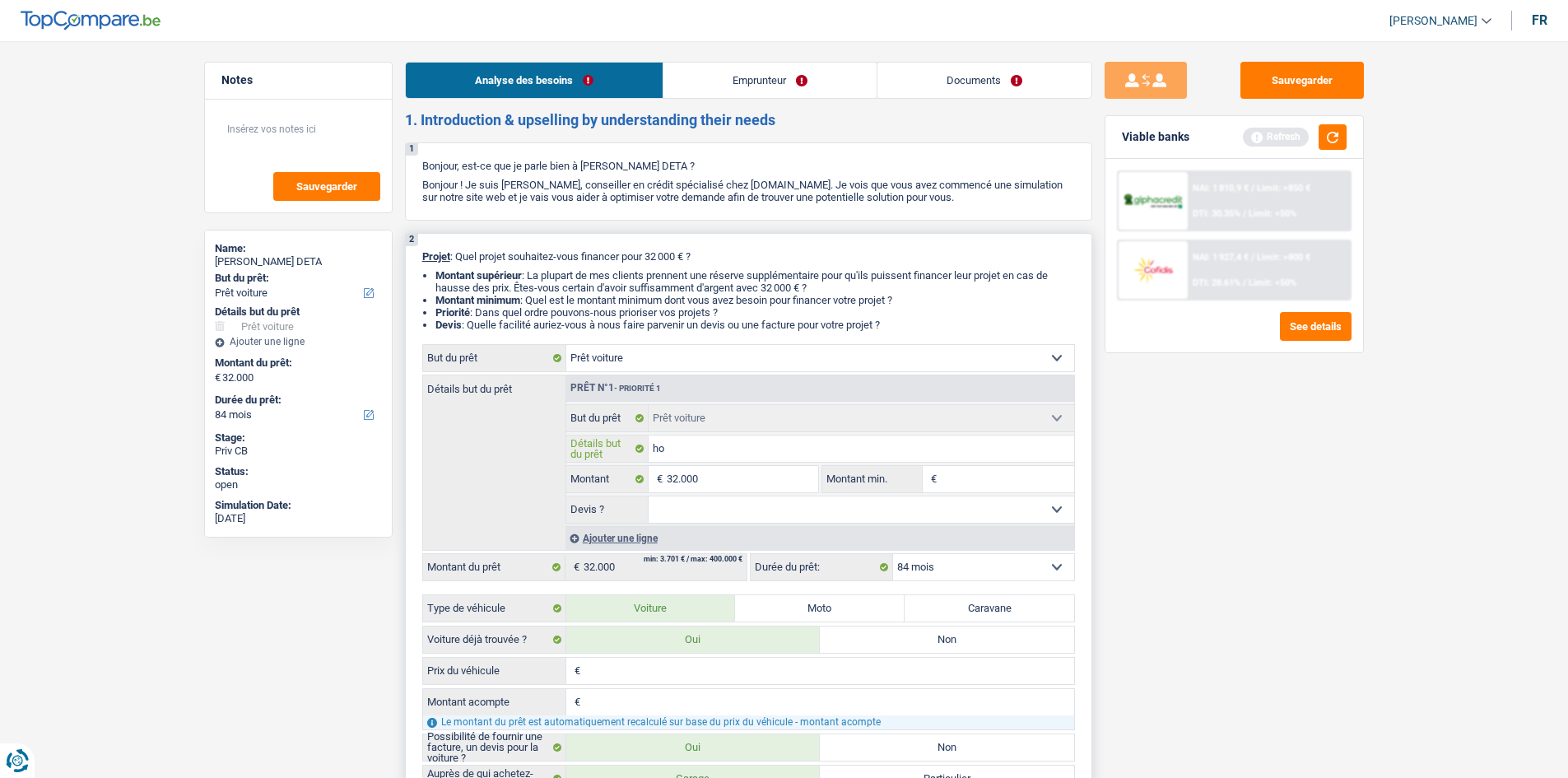 type on "hoy" 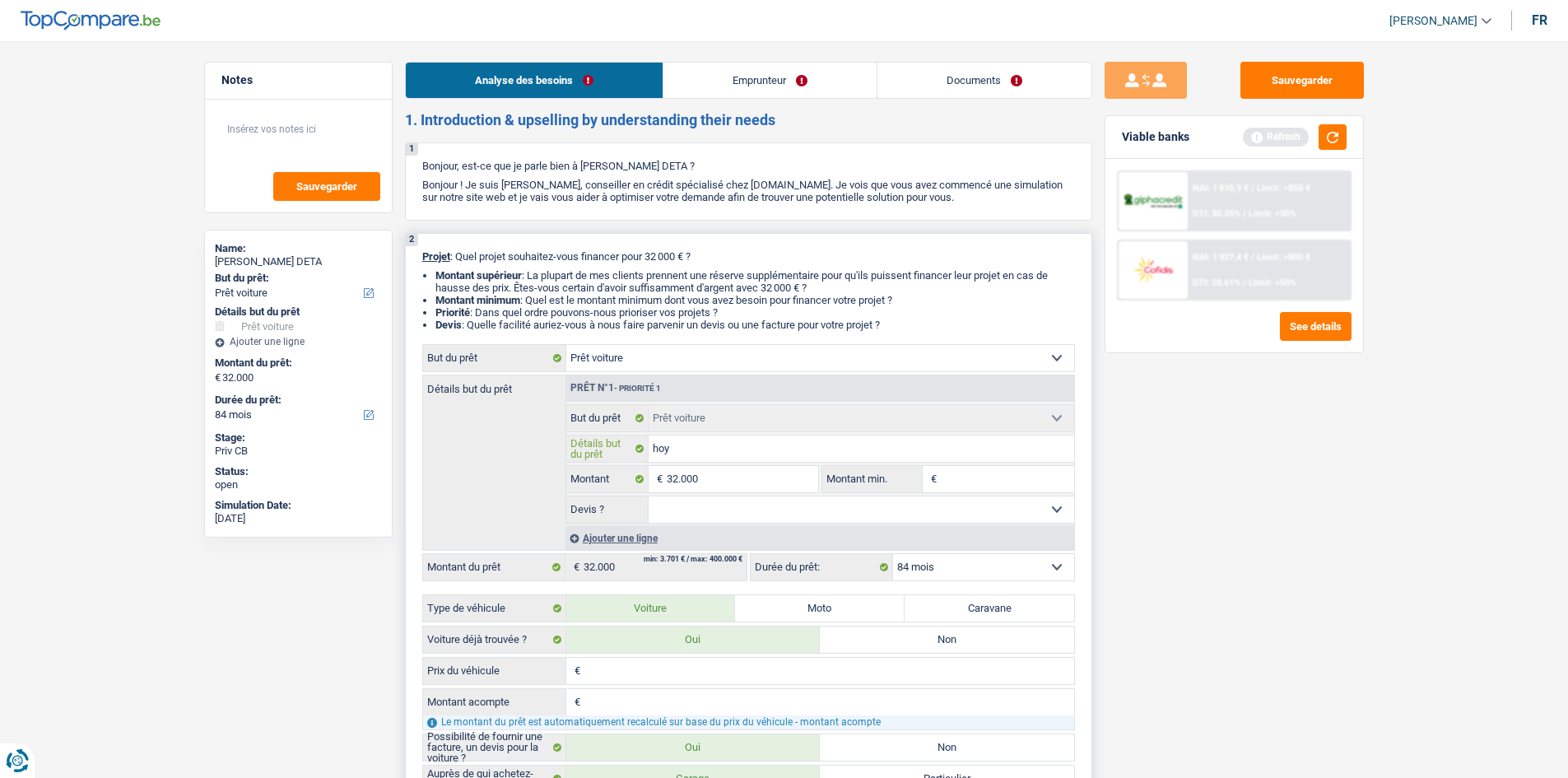 type on "hoya" 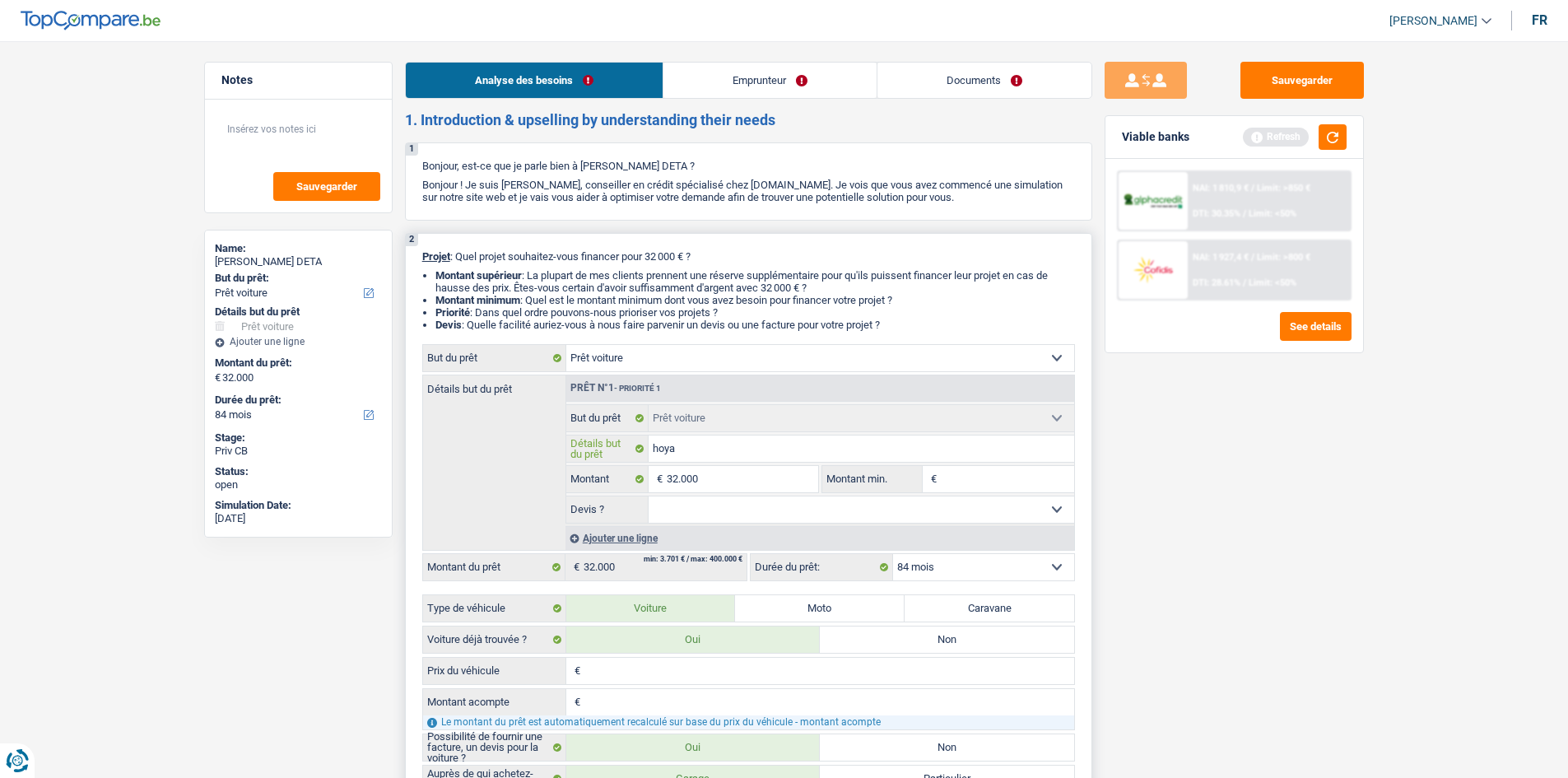 type on "hoy" 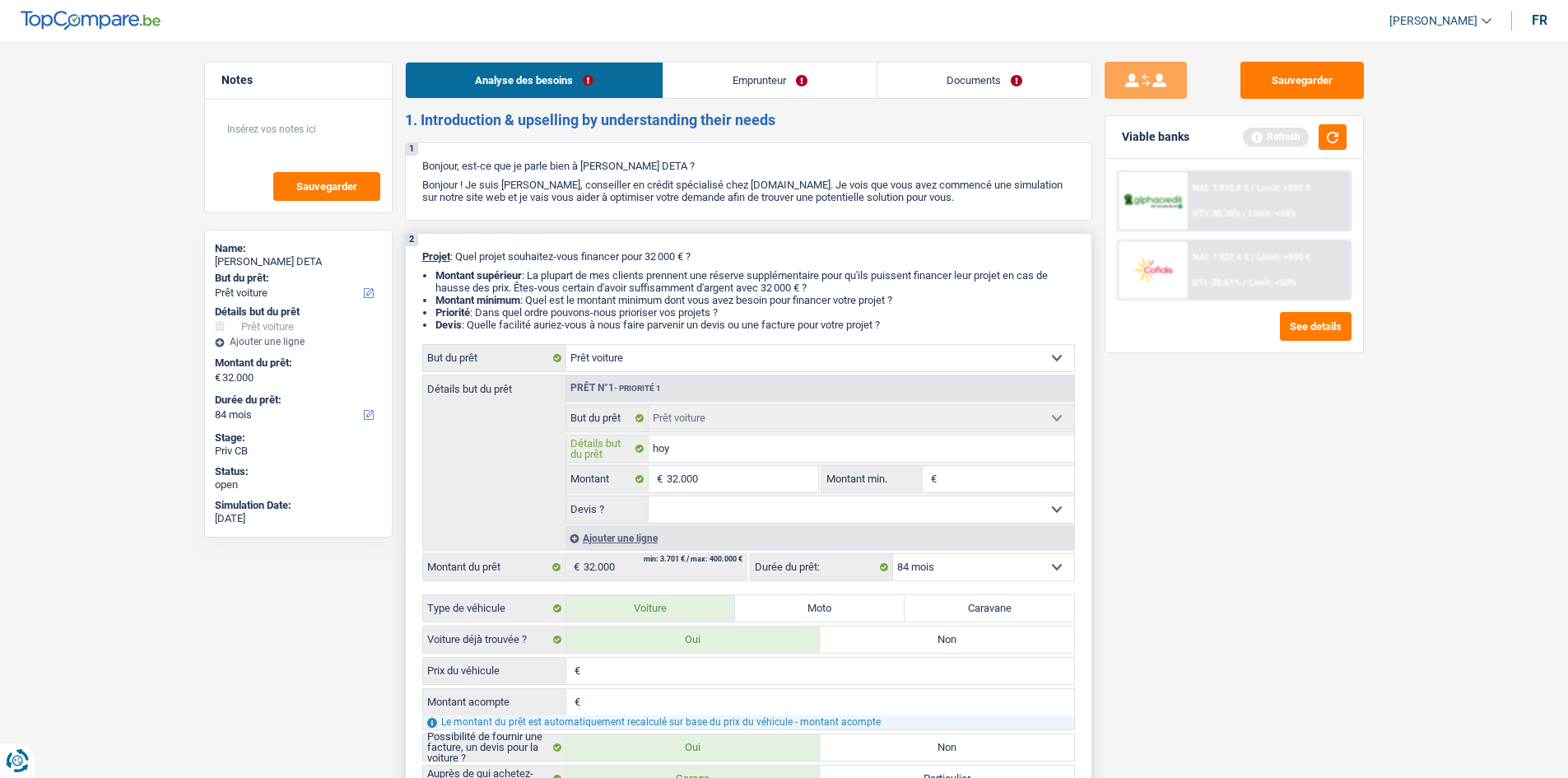 type on "ho" 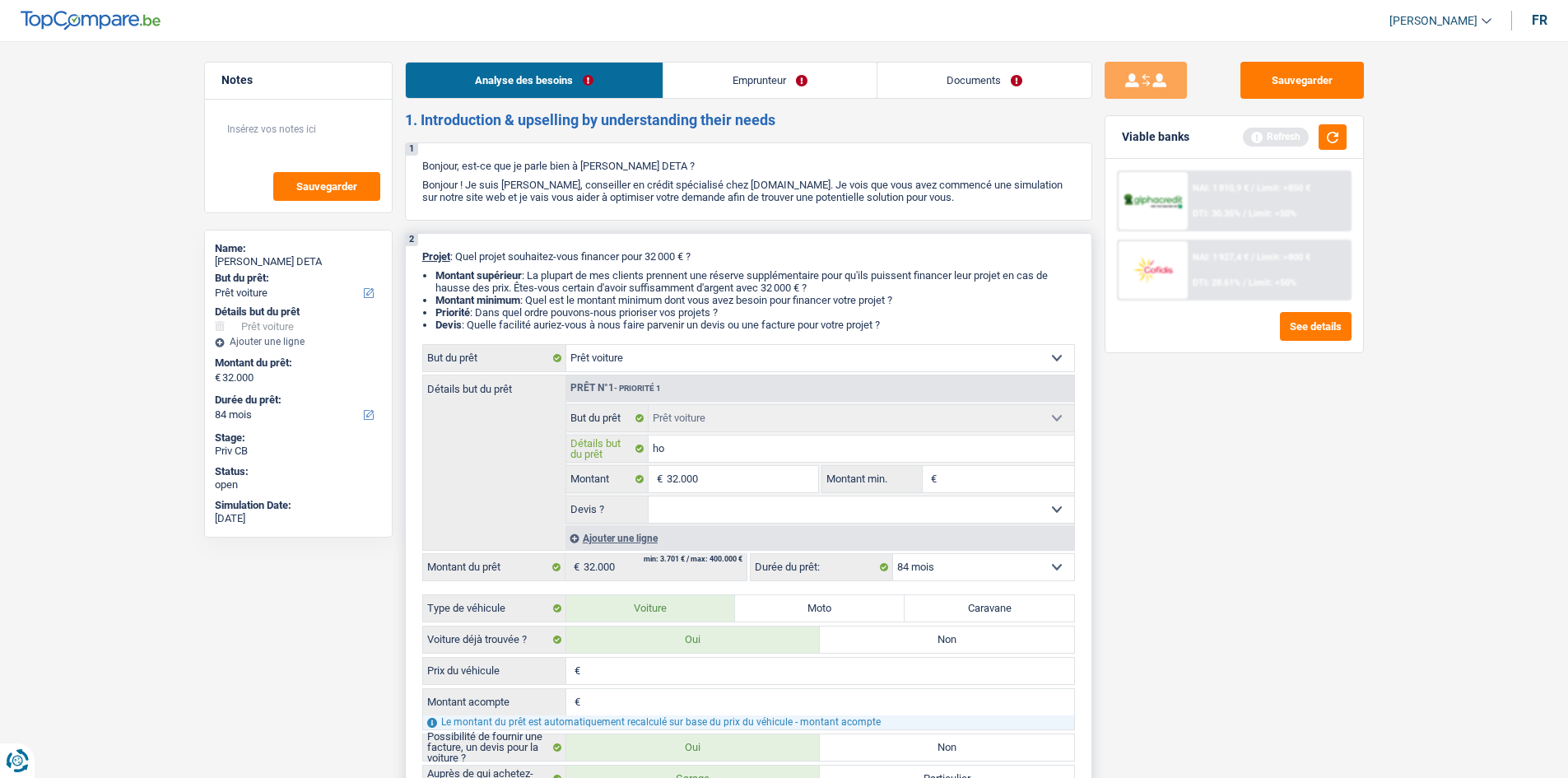 type on "h" 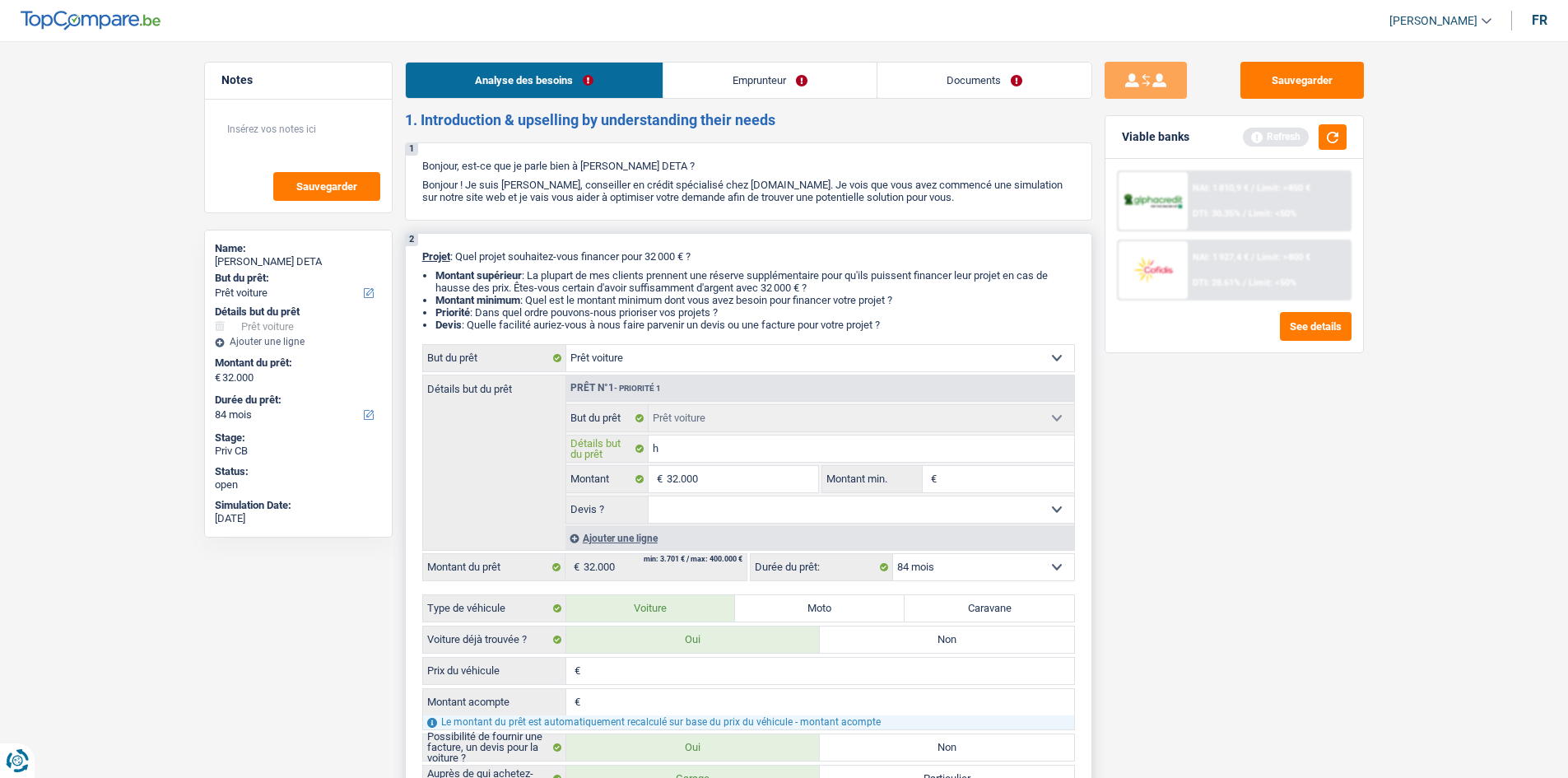 type on "hy" 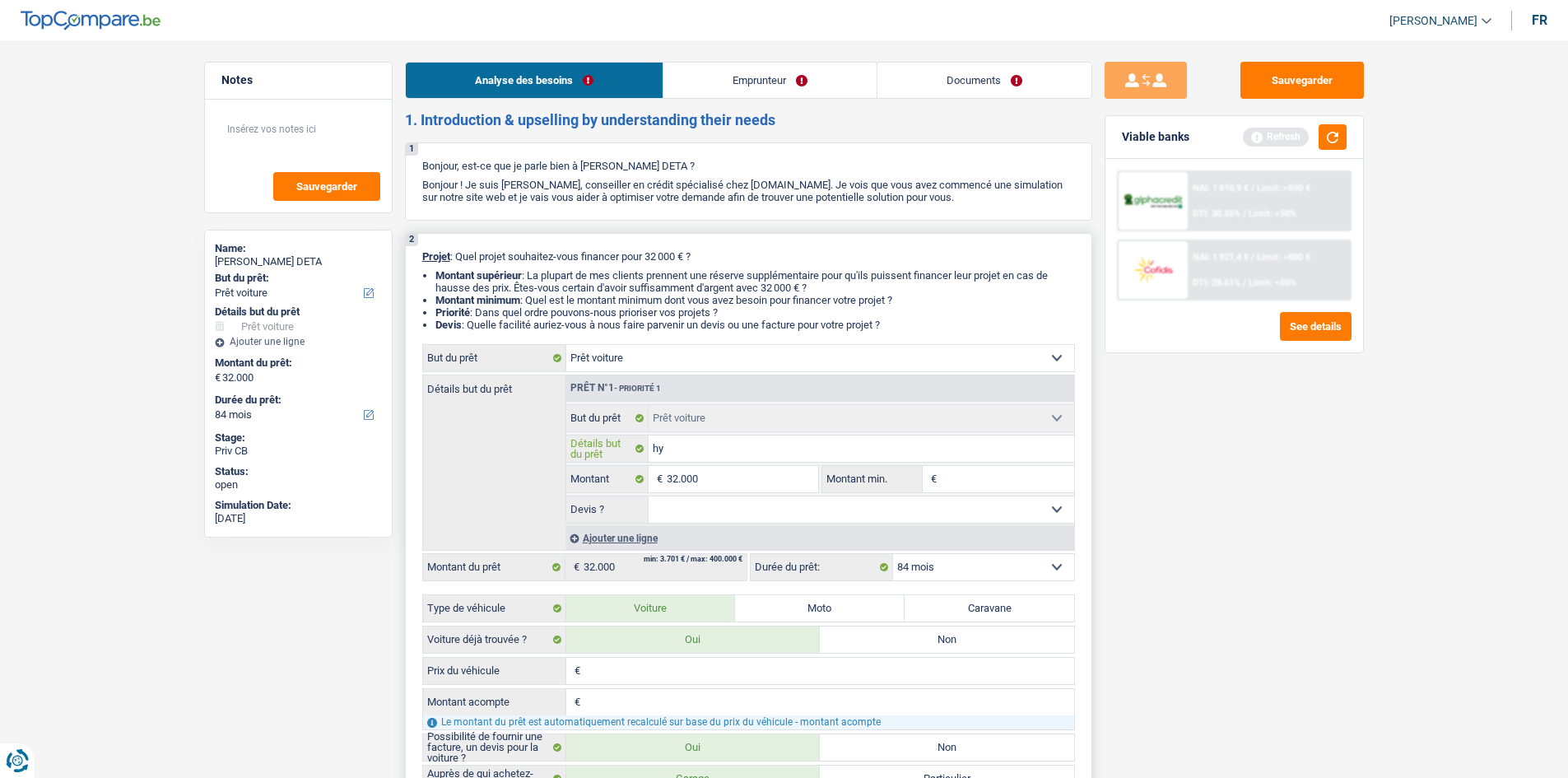 type on "hyo" 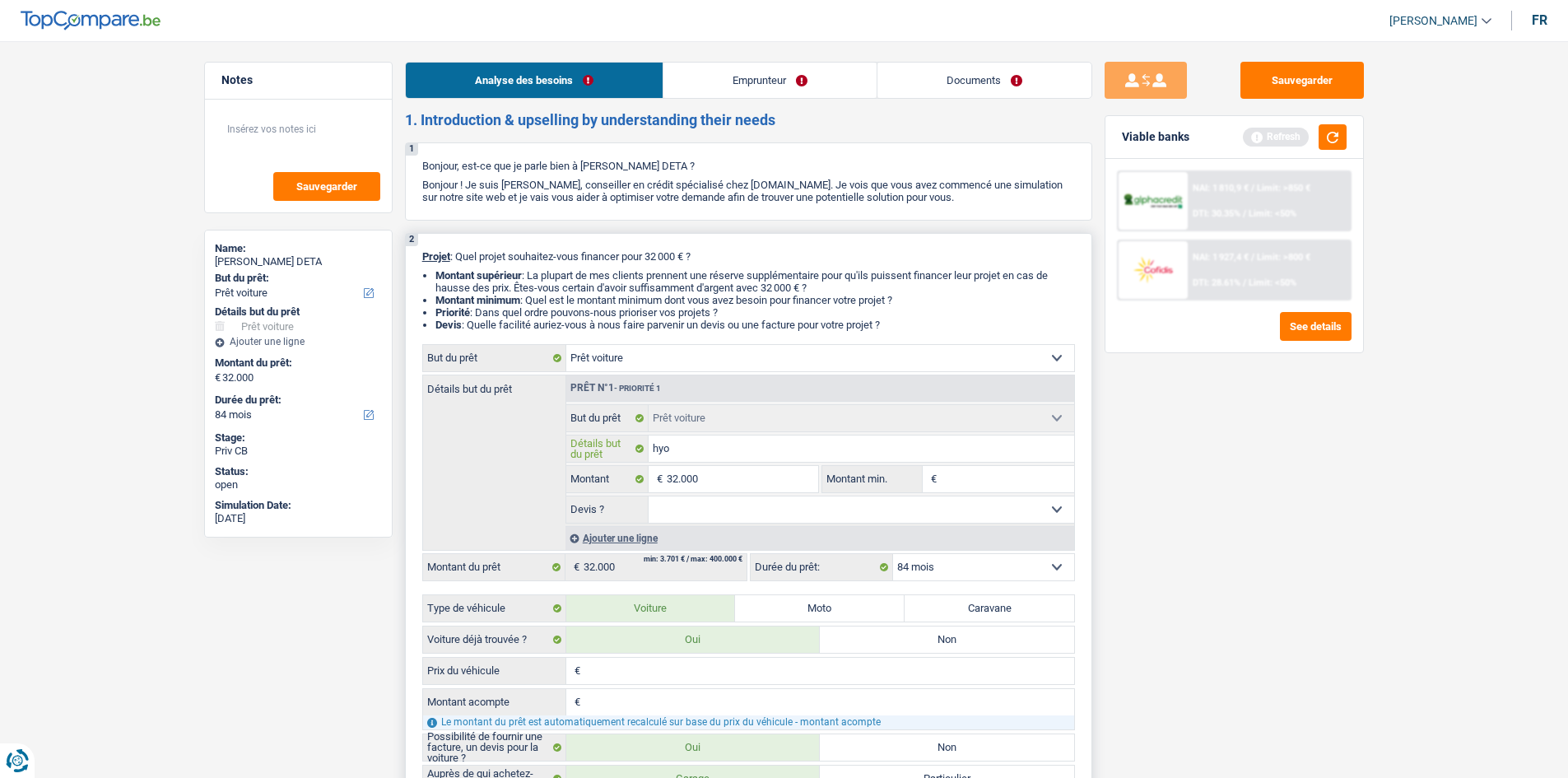 type on "hyou" 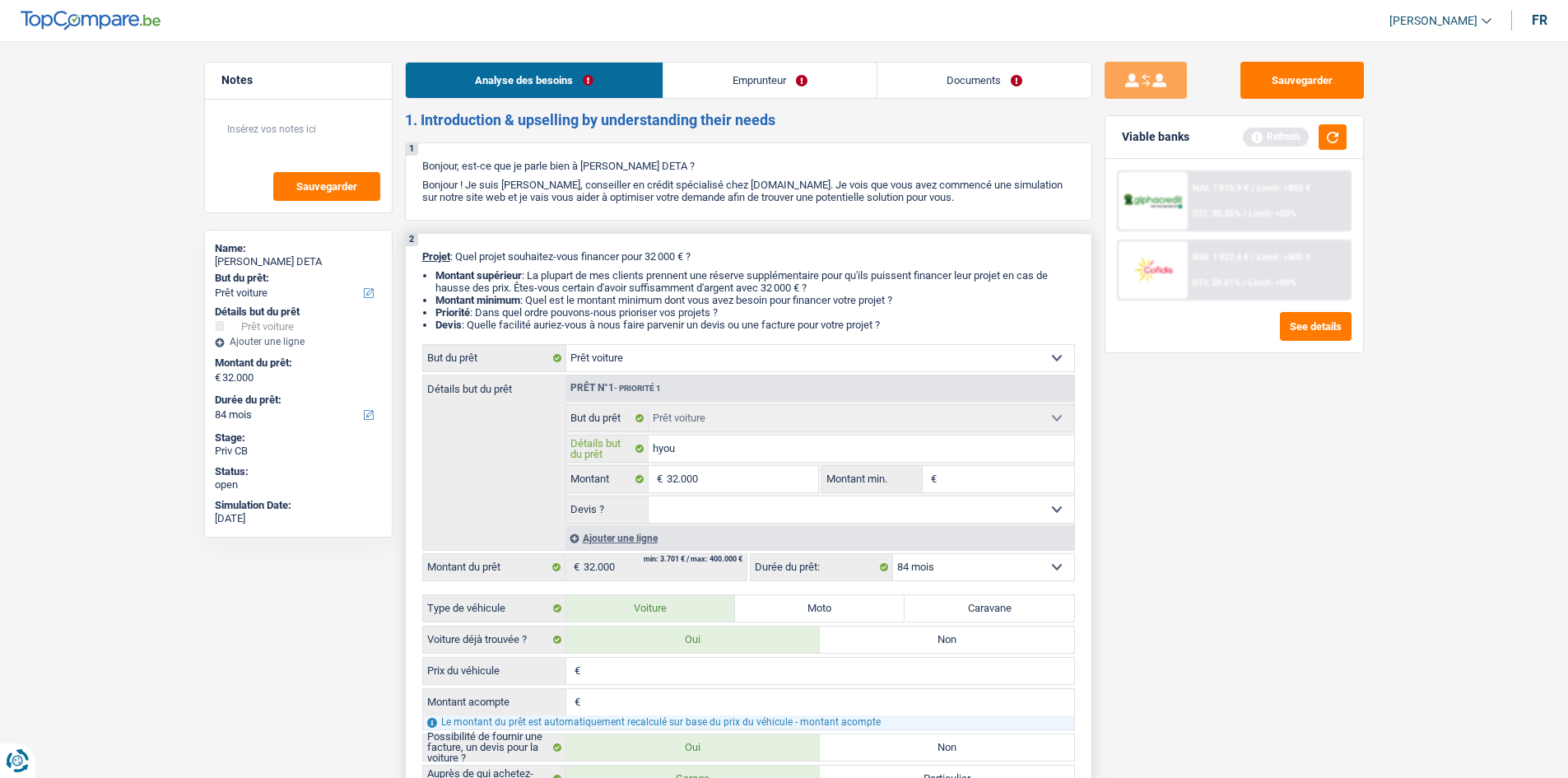 type on "hyoun" 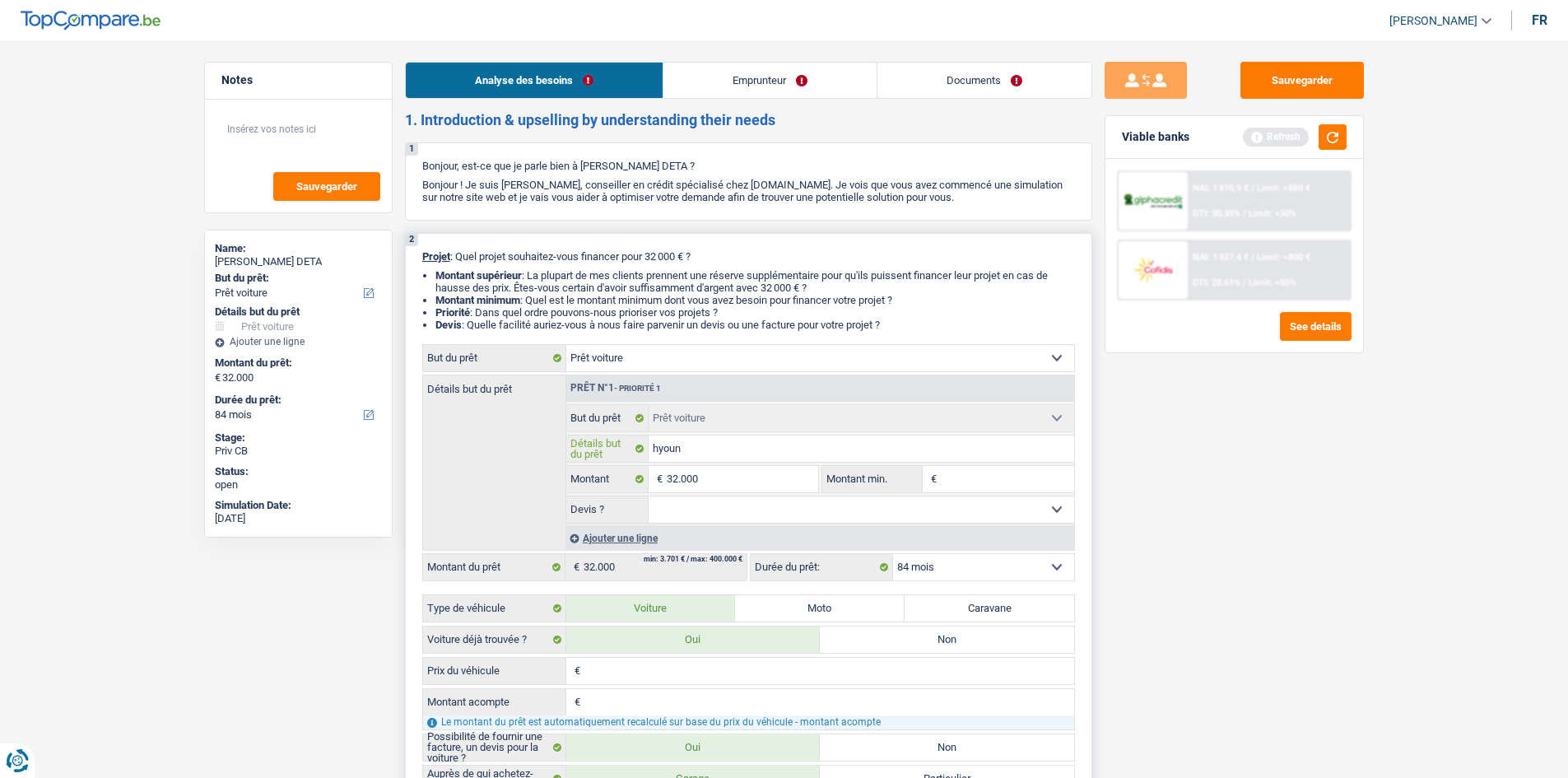 type on "hyound" 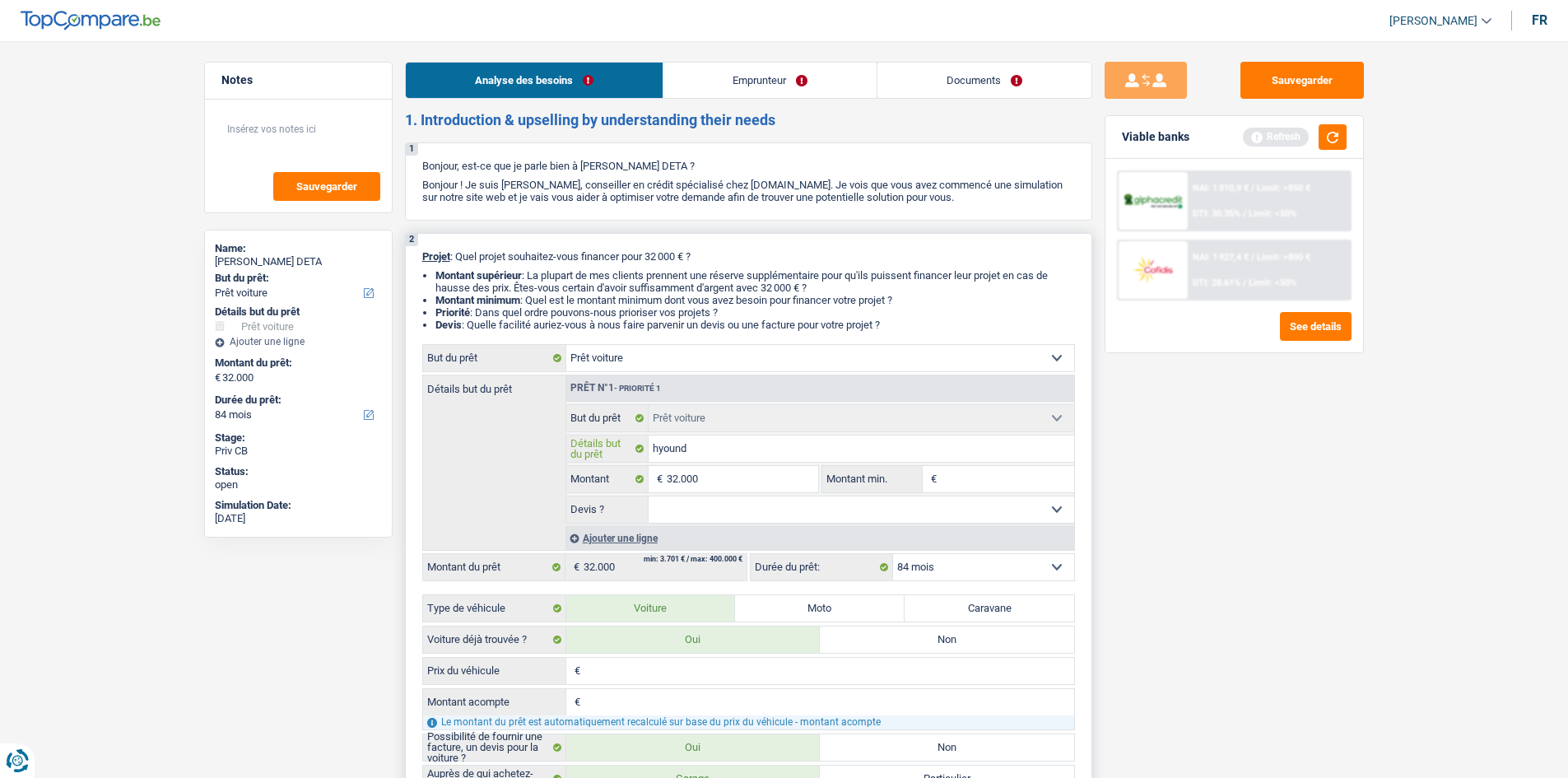 type on "hyounda" 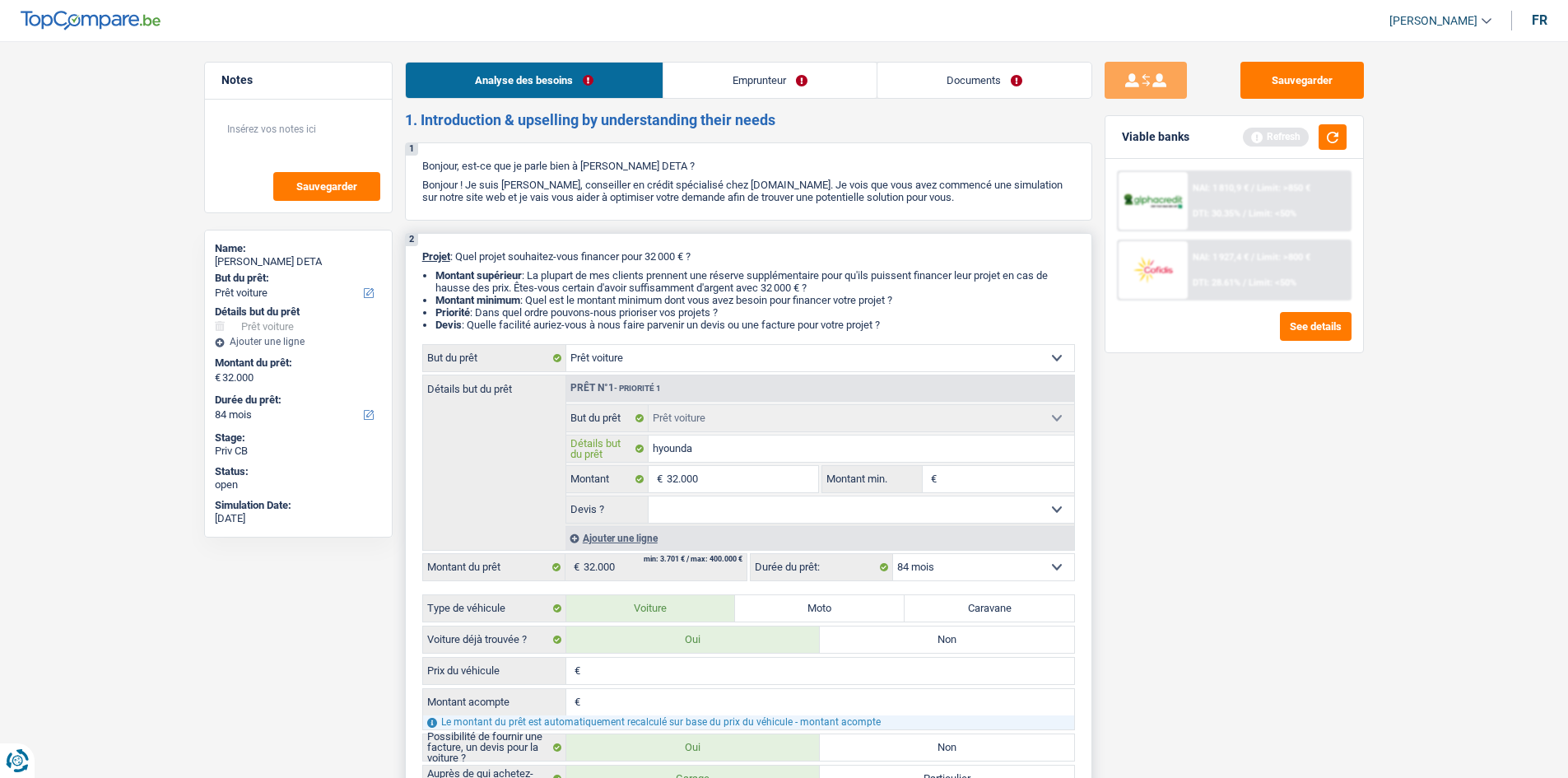 type on "hyounday" 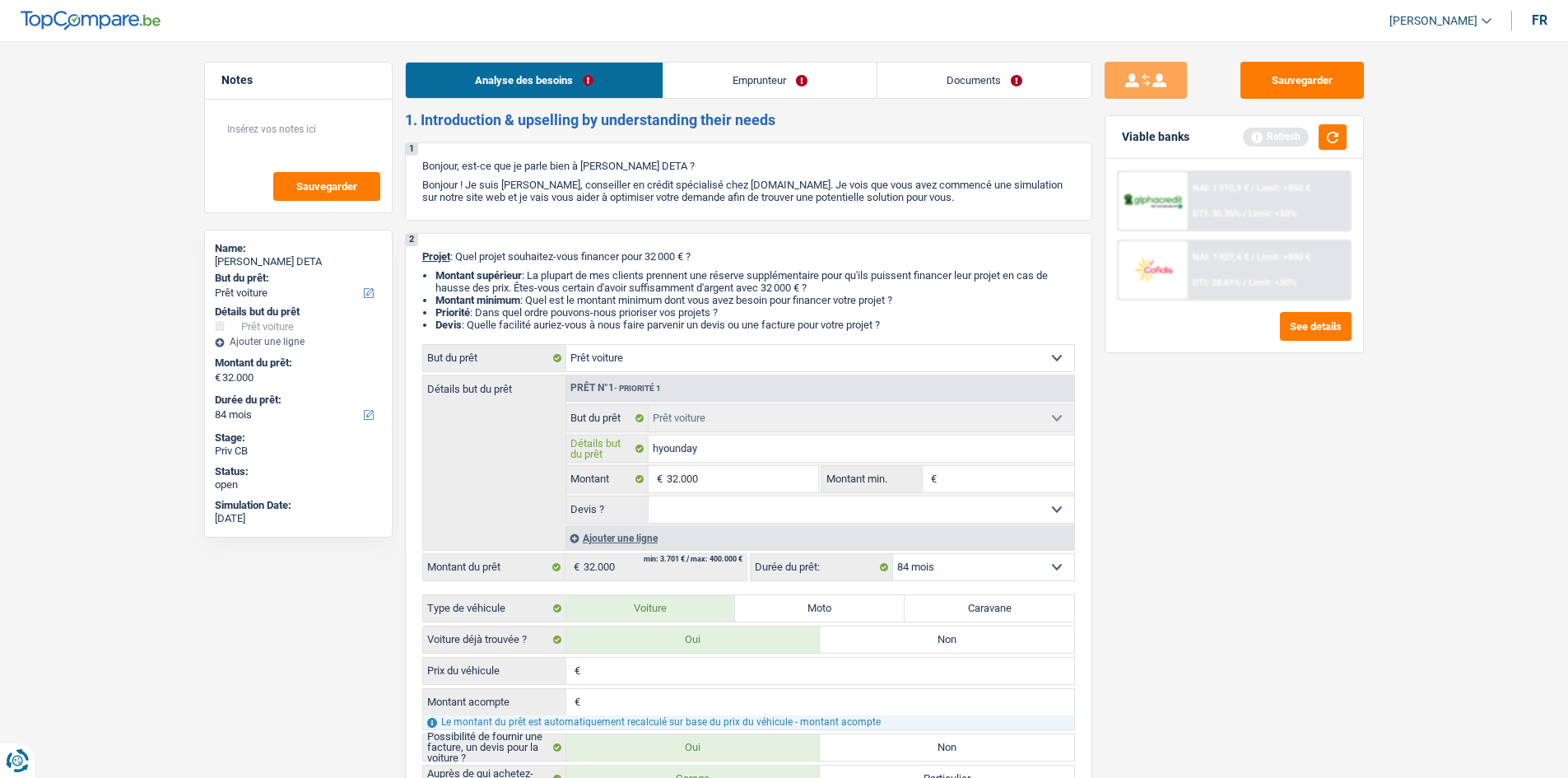 type on "hyounda" 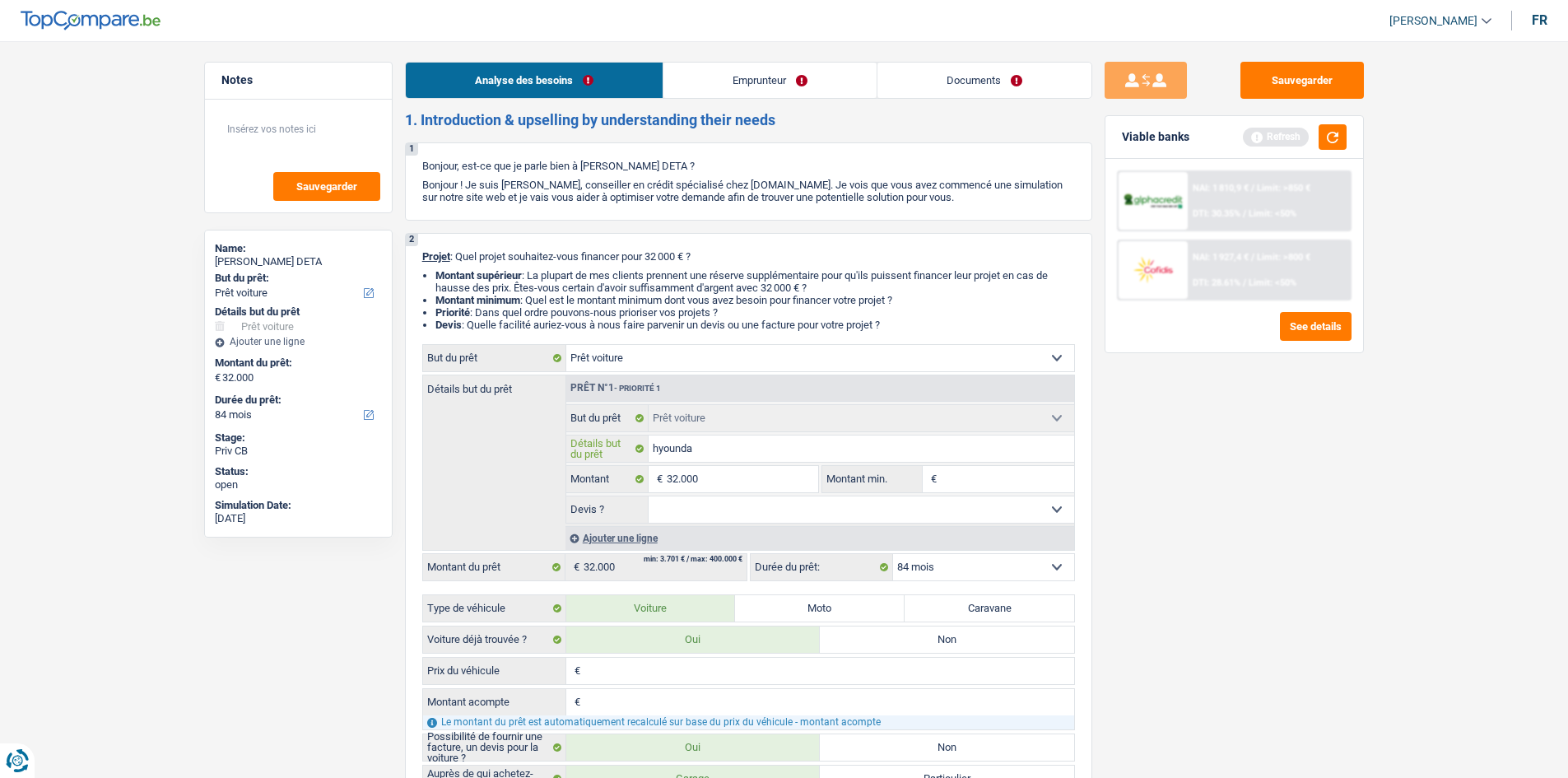 type on "hyoundai" 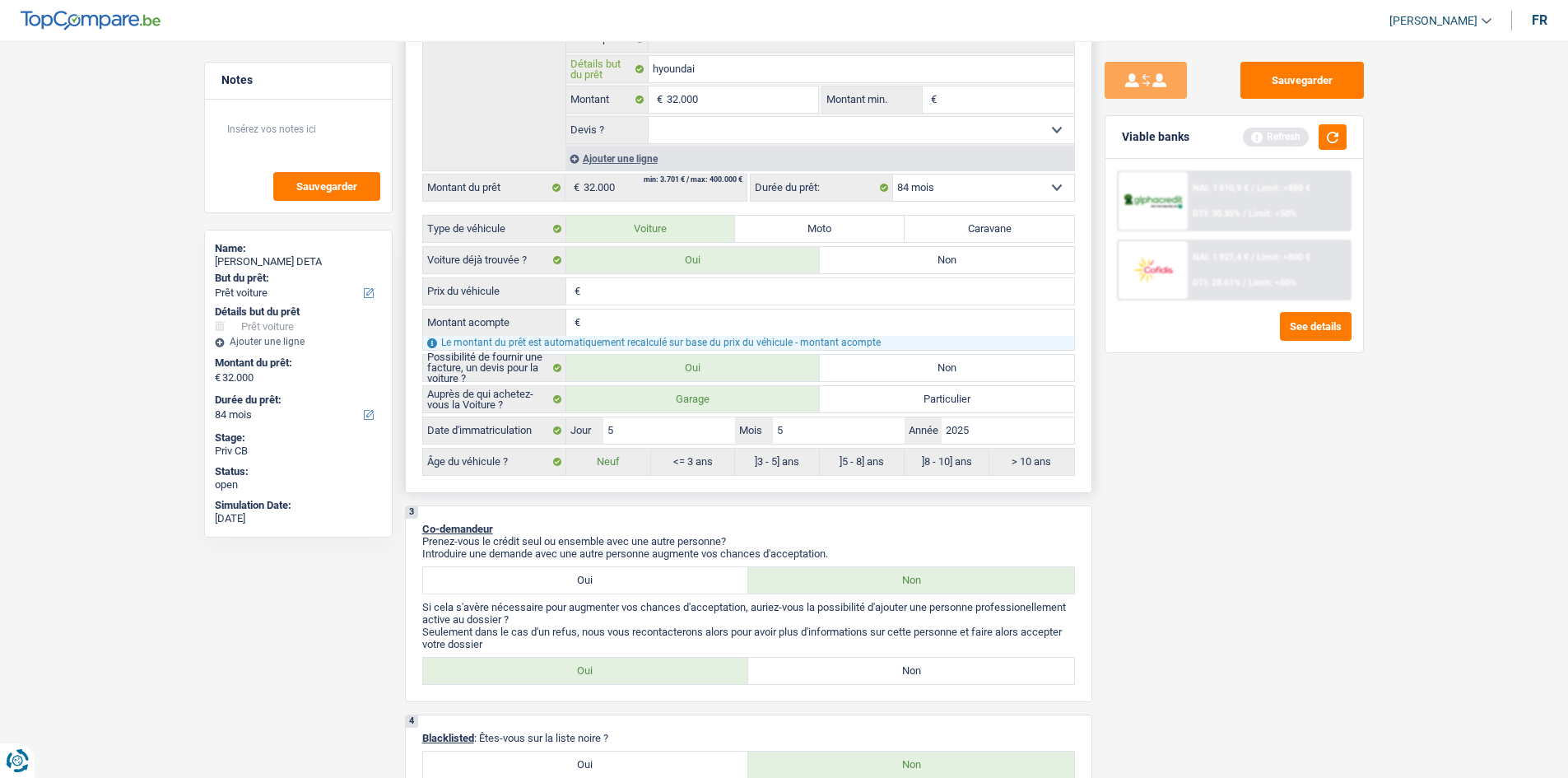 scroll, scrollTop: 351, scrollLeft: 0, axis: vertical 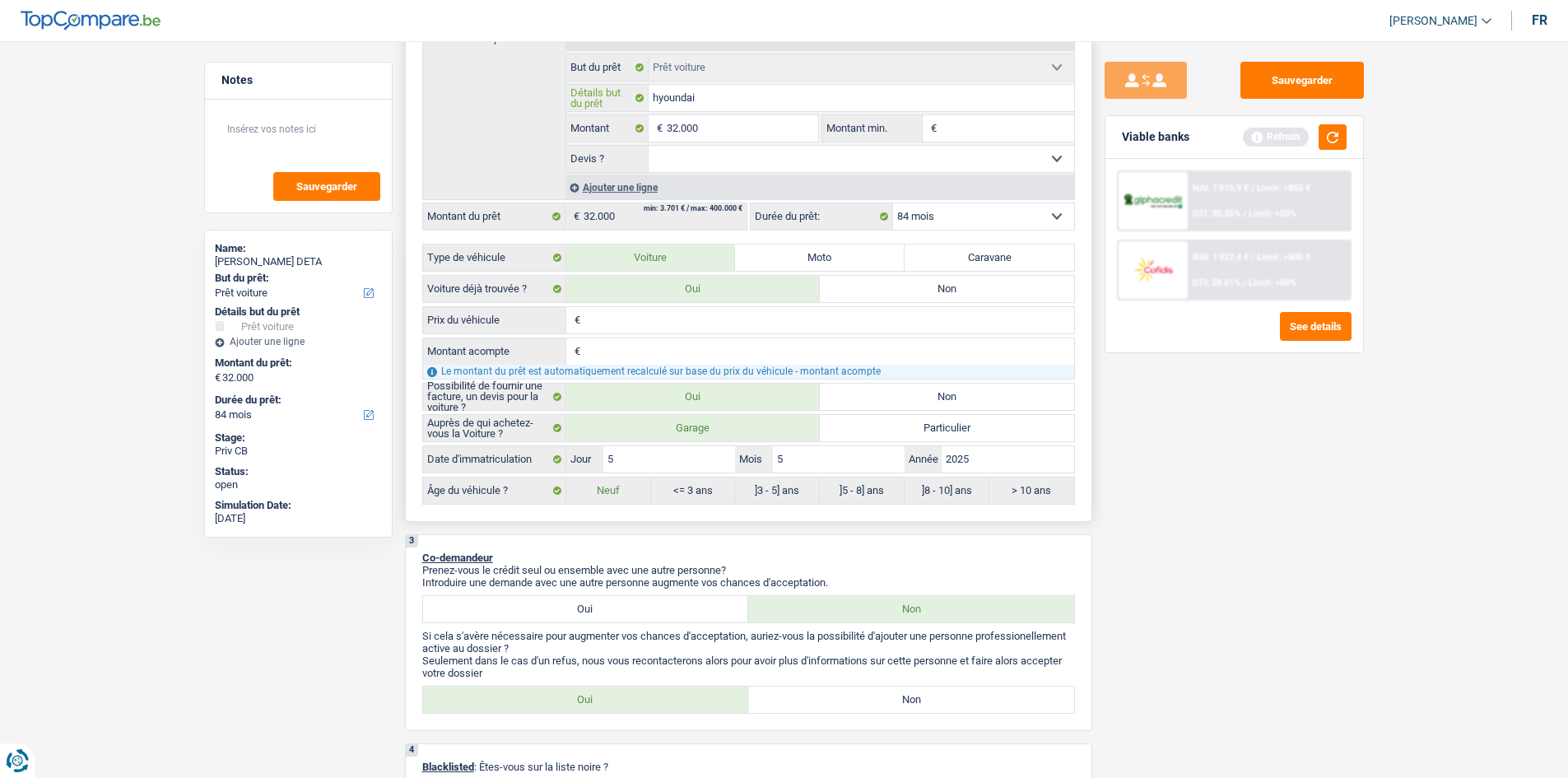 type on "hyoundai" 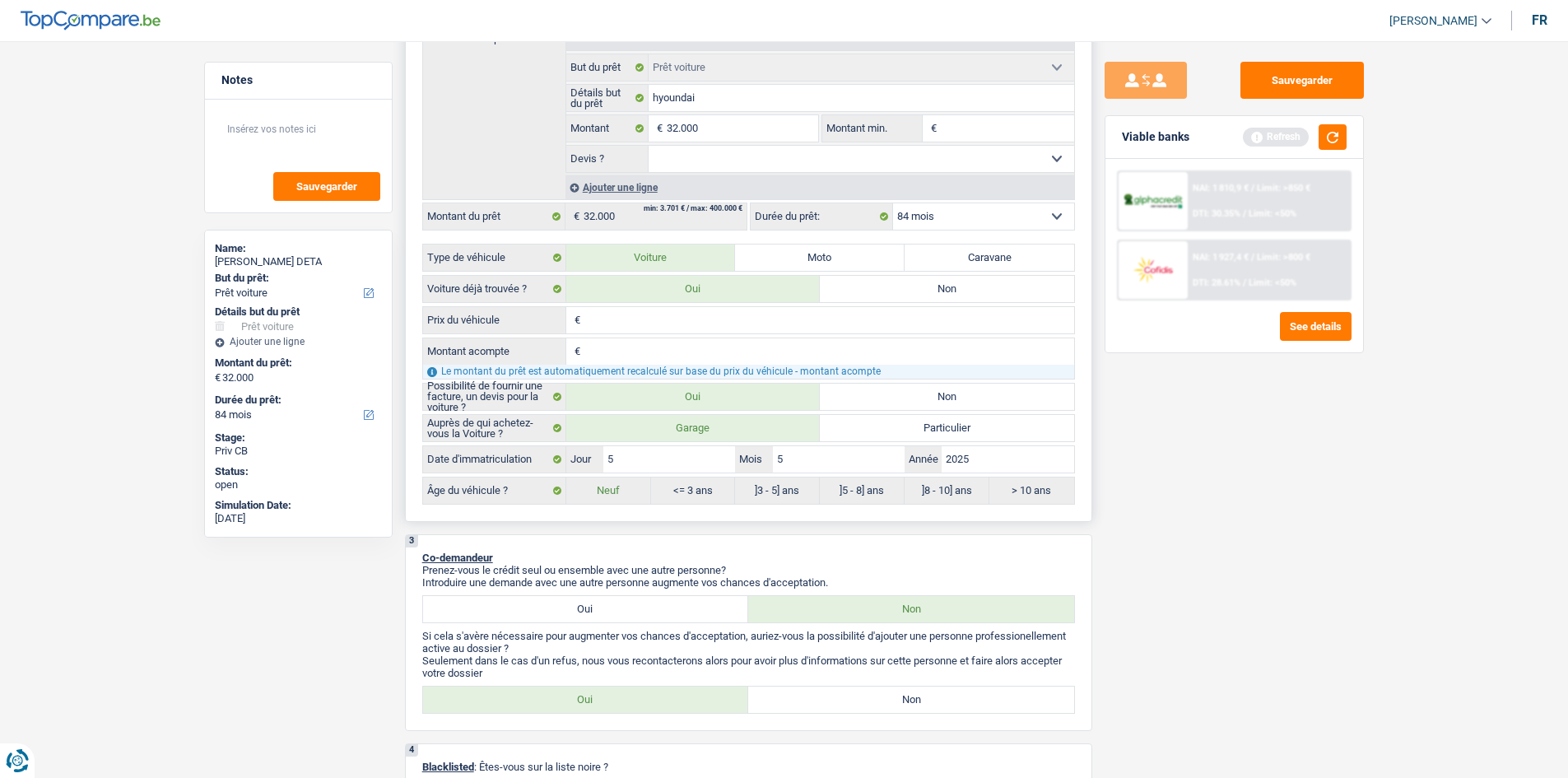 click on "Prix du véhicule" at bounding box center (829, 320) 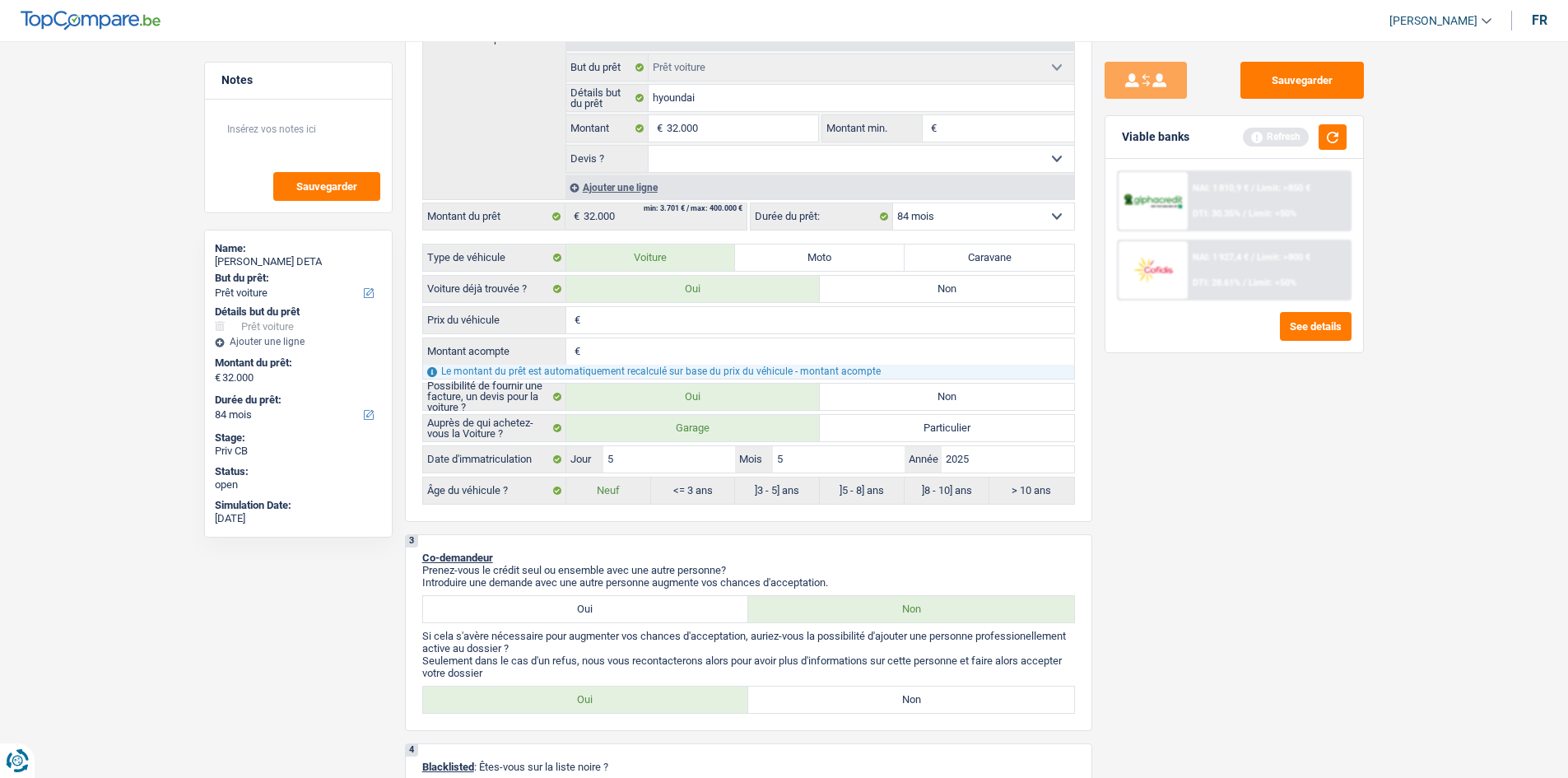 type on "4" 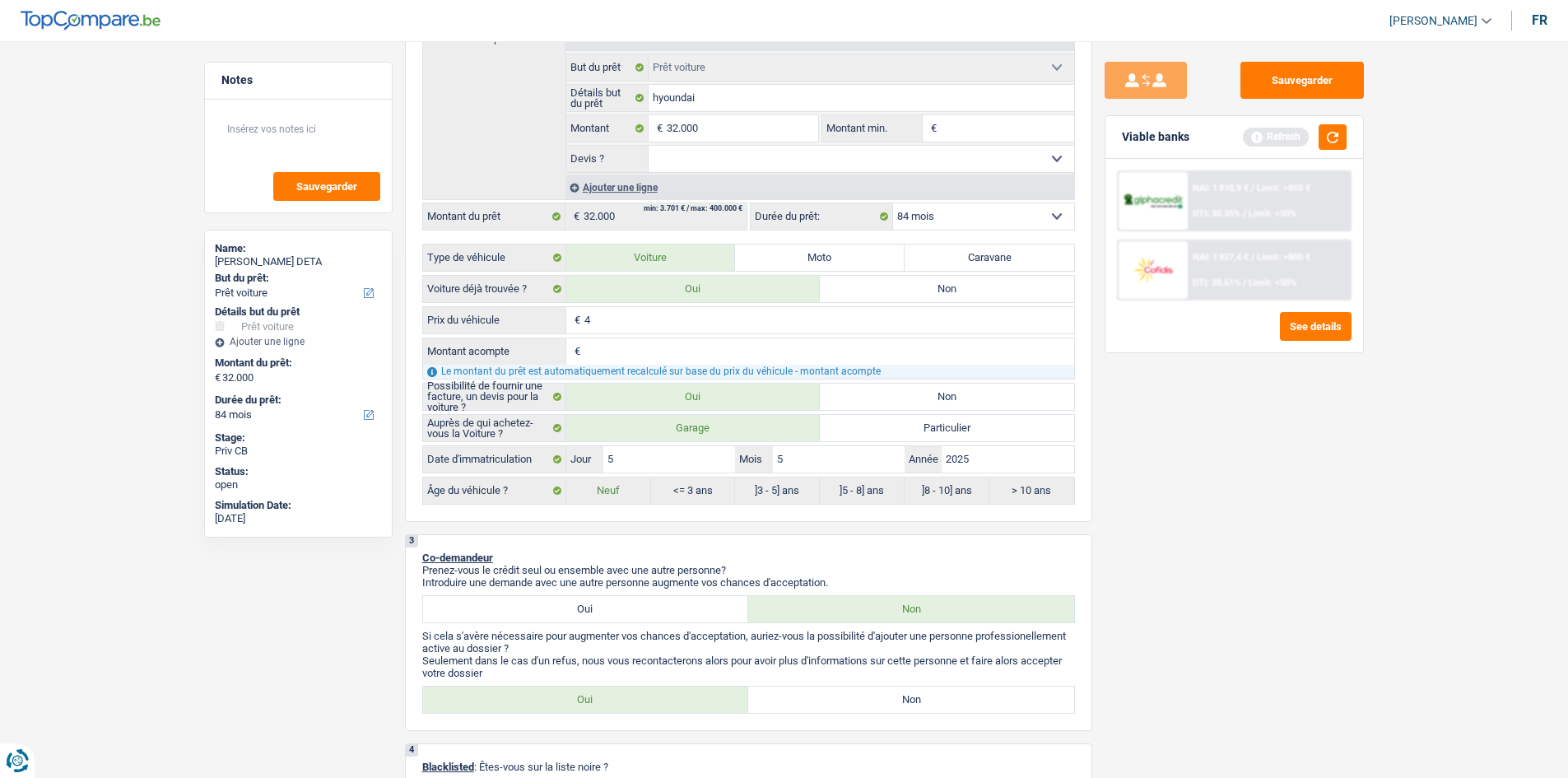 type on "40" 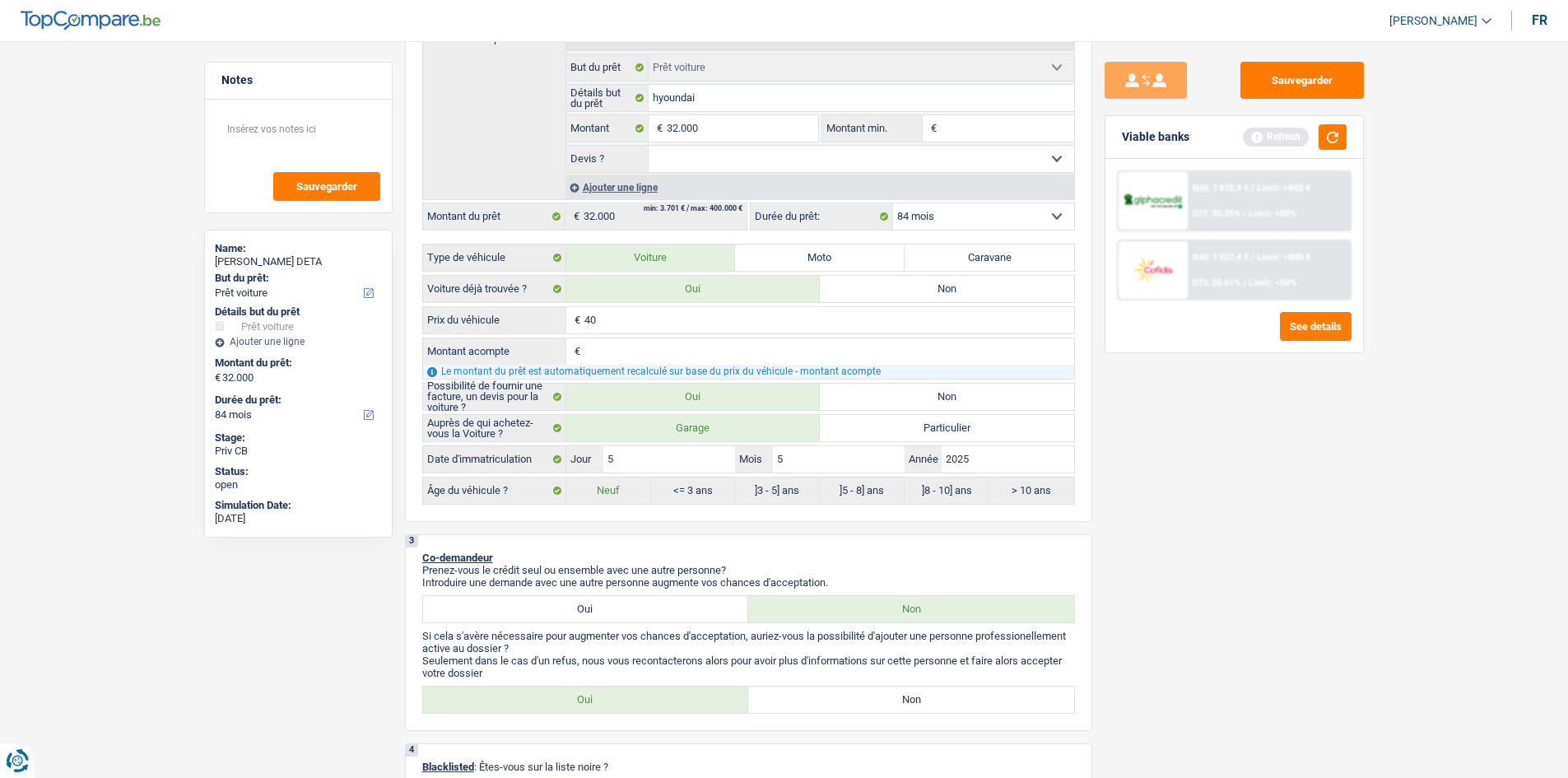 type on "400" 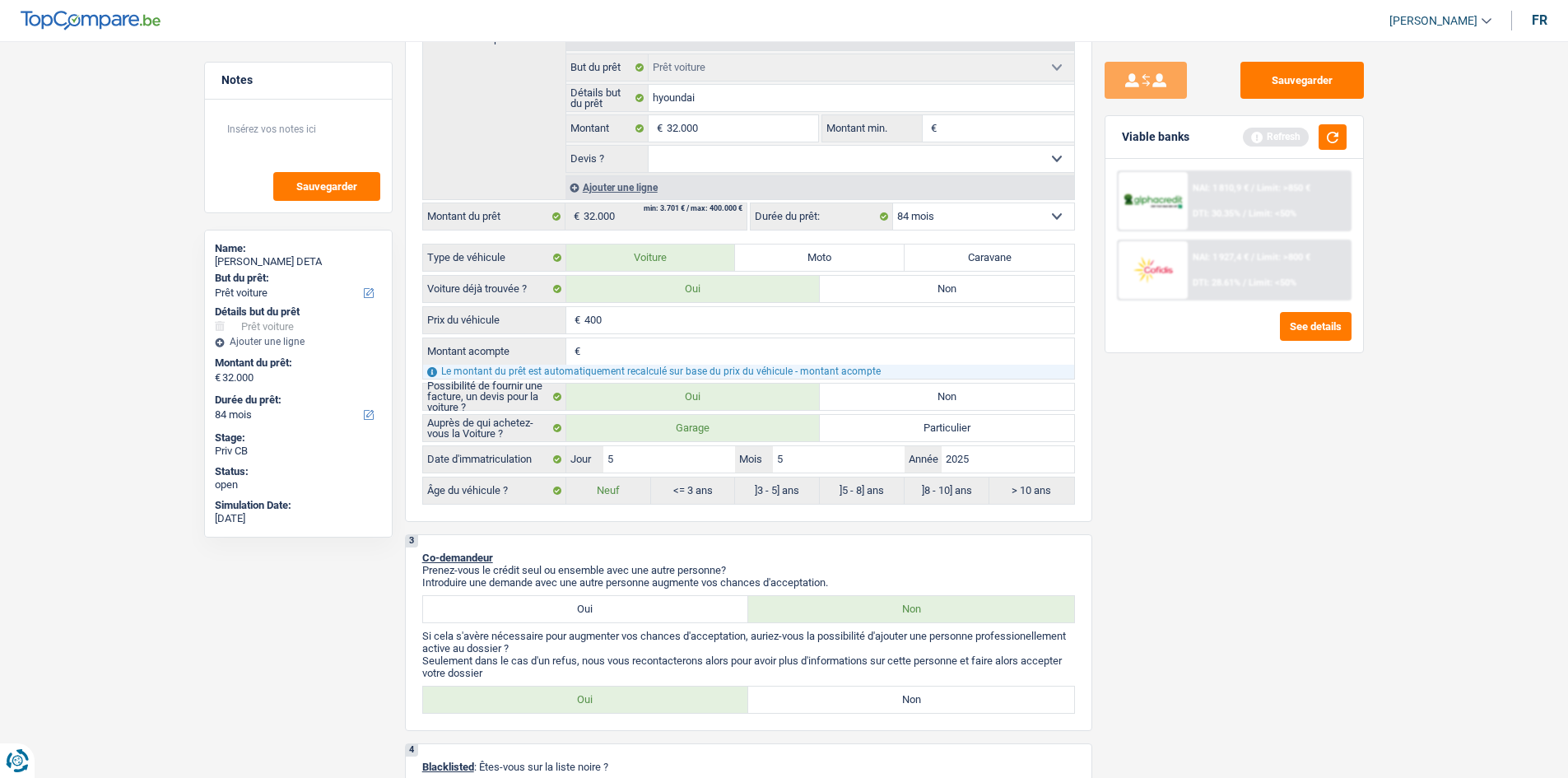 type on "4.000" 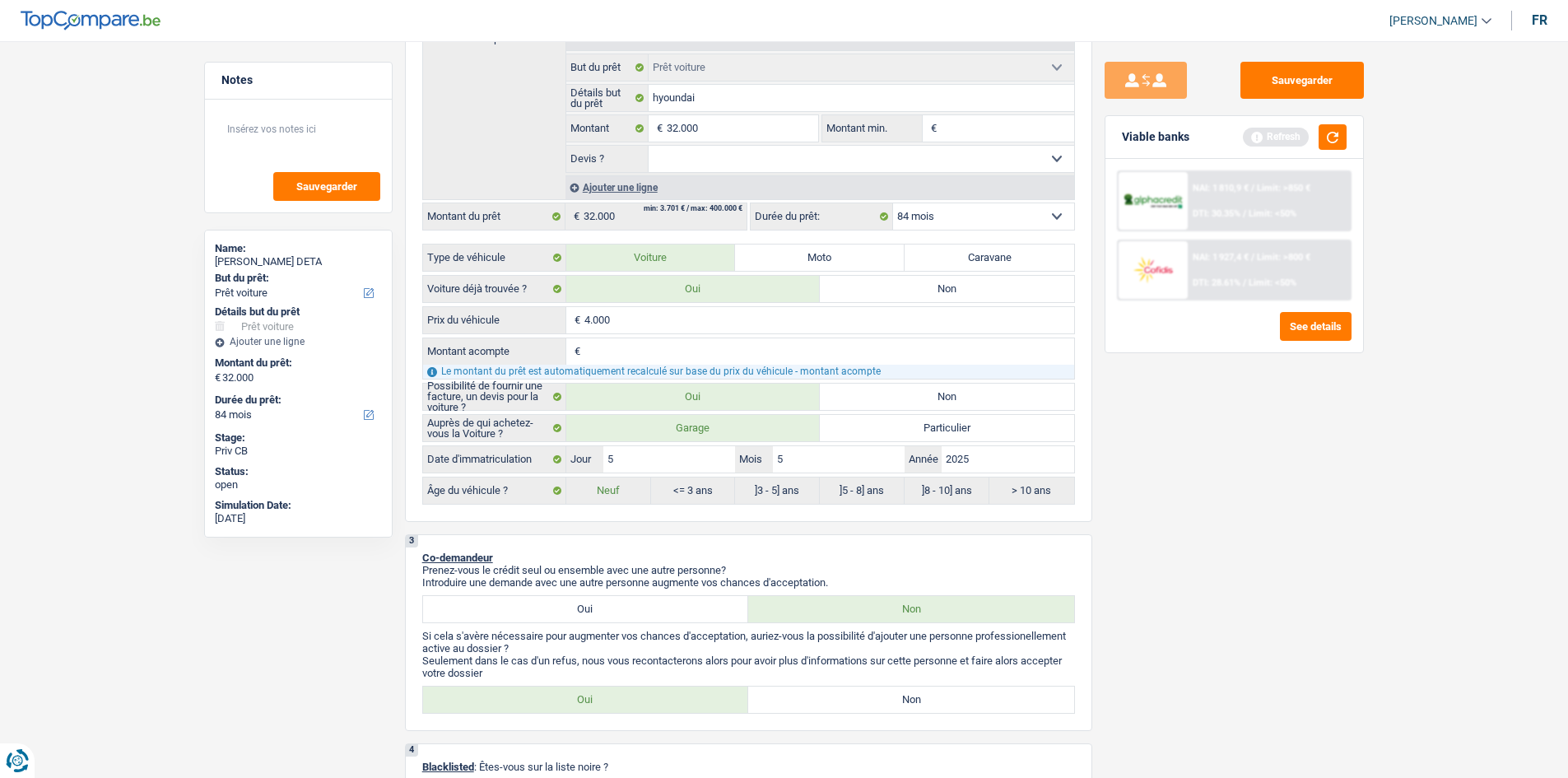 type on "40.000" 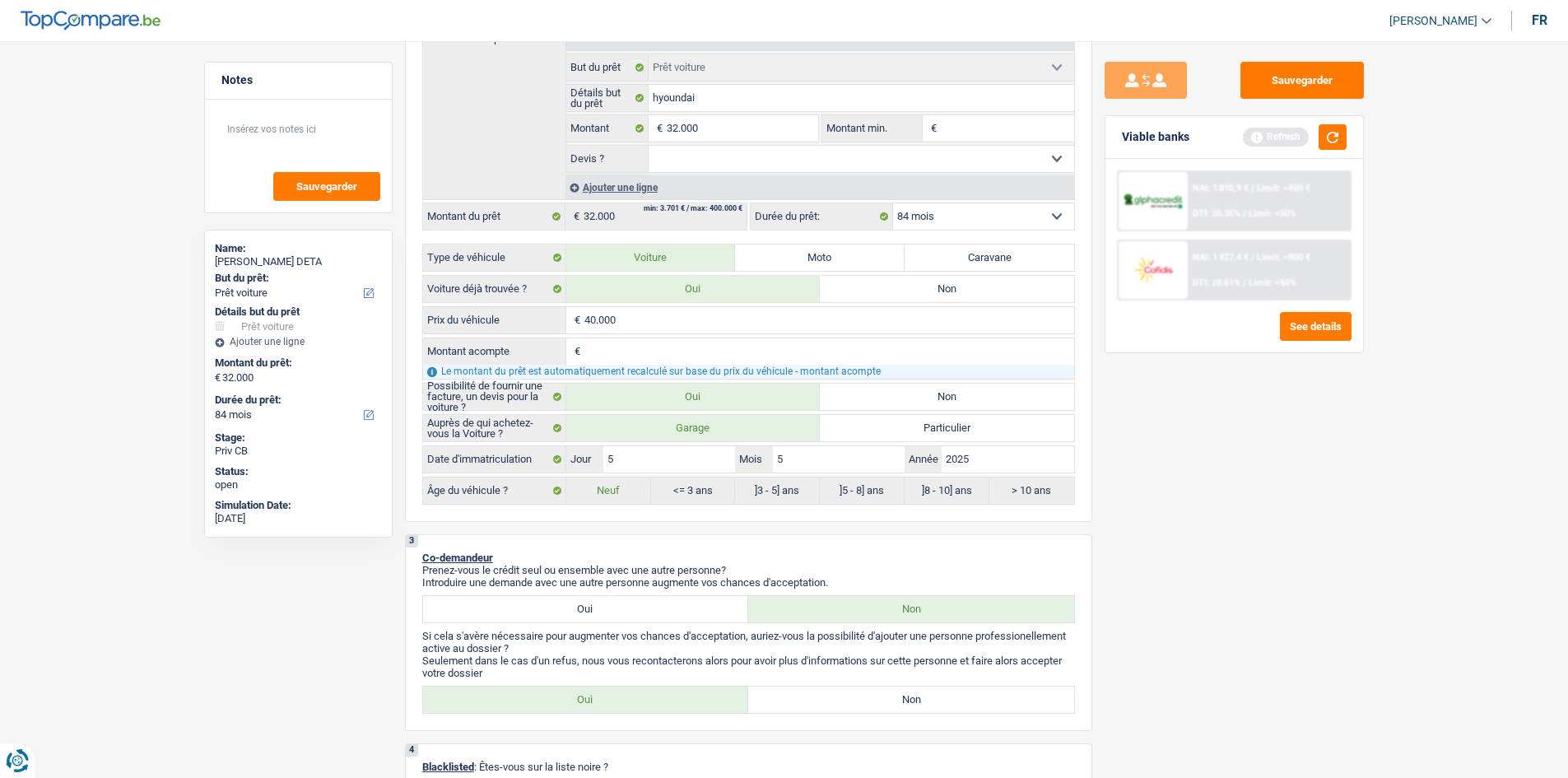 type on "40.000" 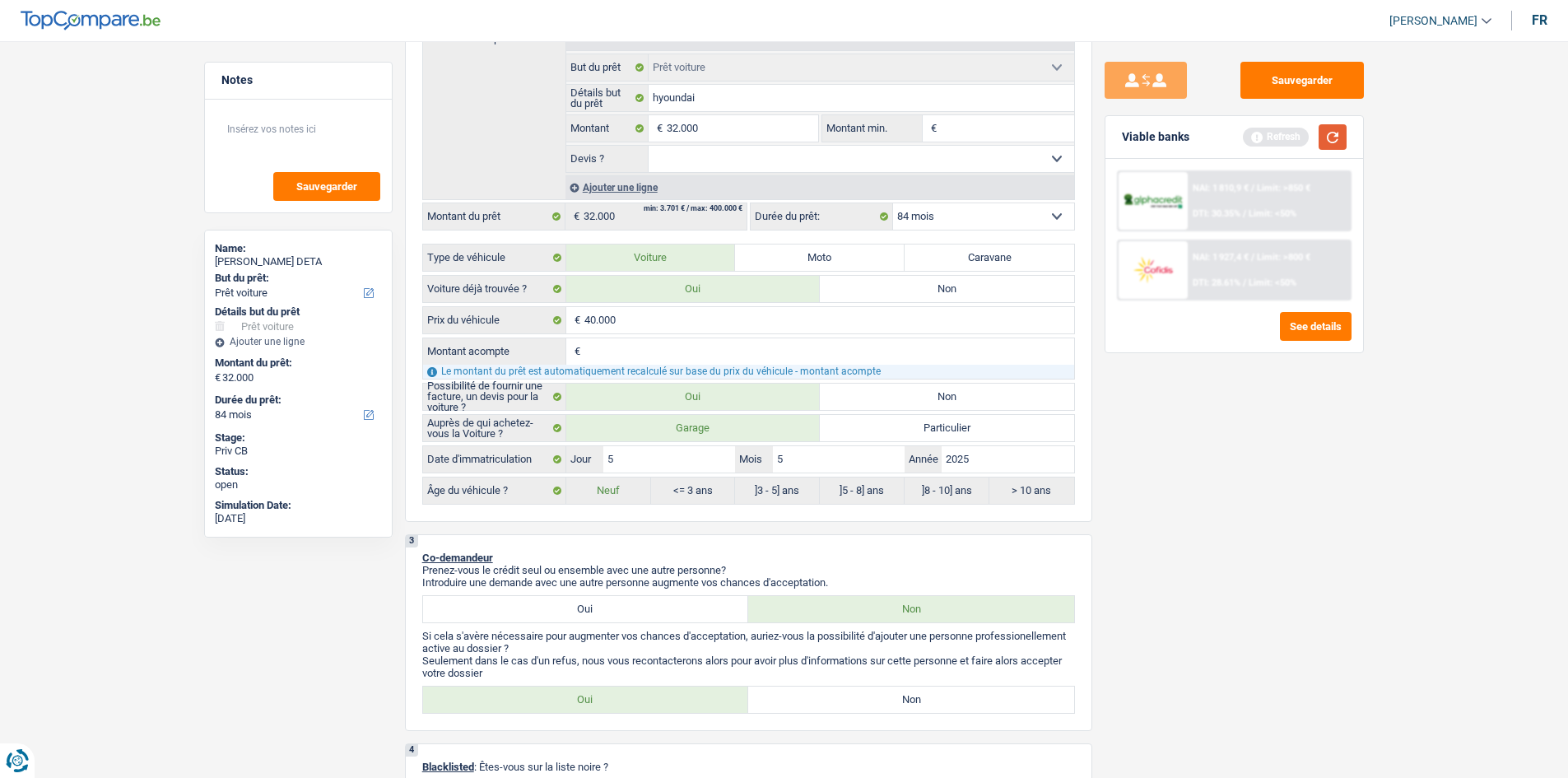 click at bounding box center (1333, 137) 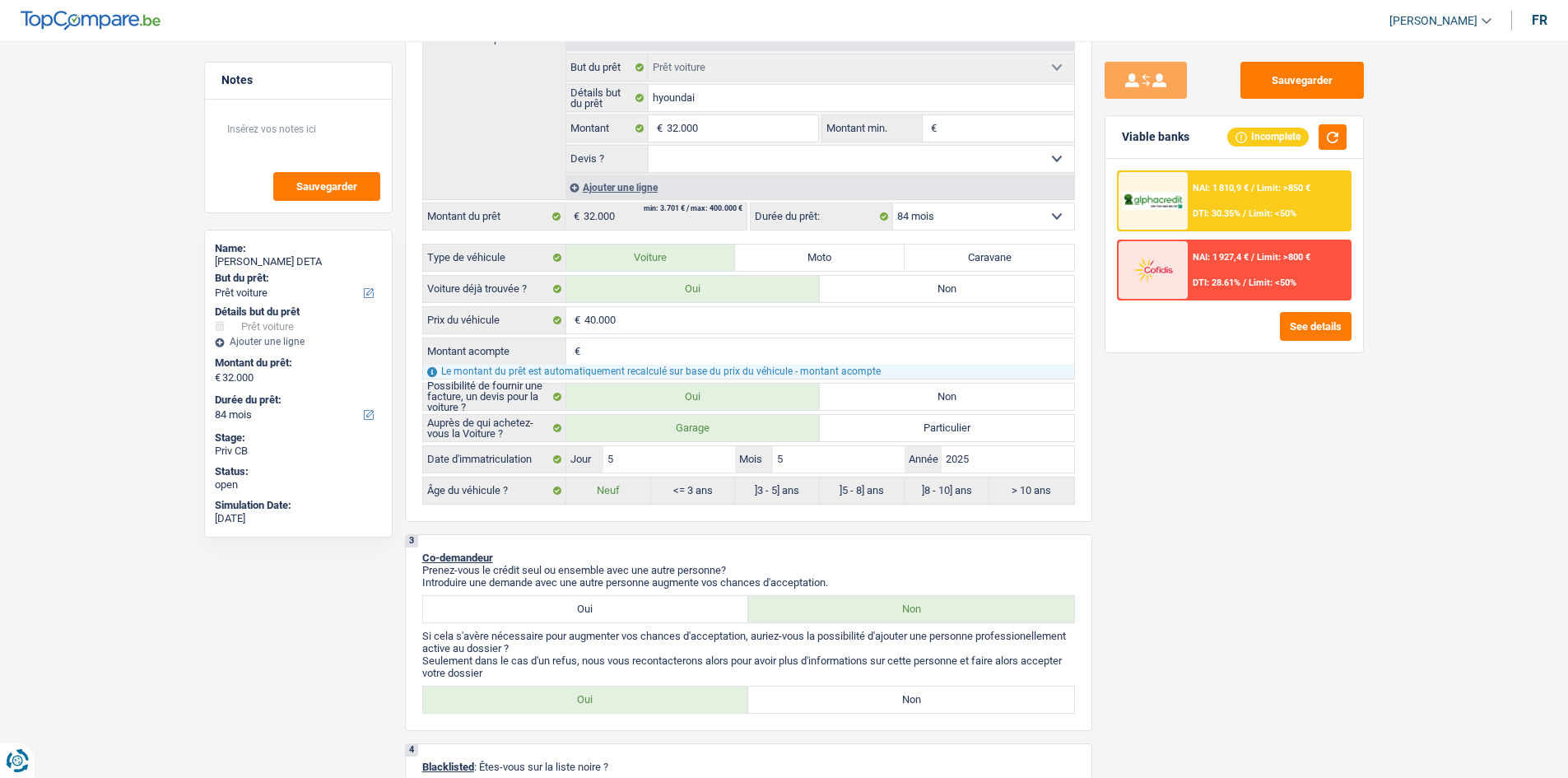 click on "NAI: 1 810,9 €
/
Limit: >850 €
DTI: 30.35%
/
Limit: <50%" at bounding box center [1268, 201] 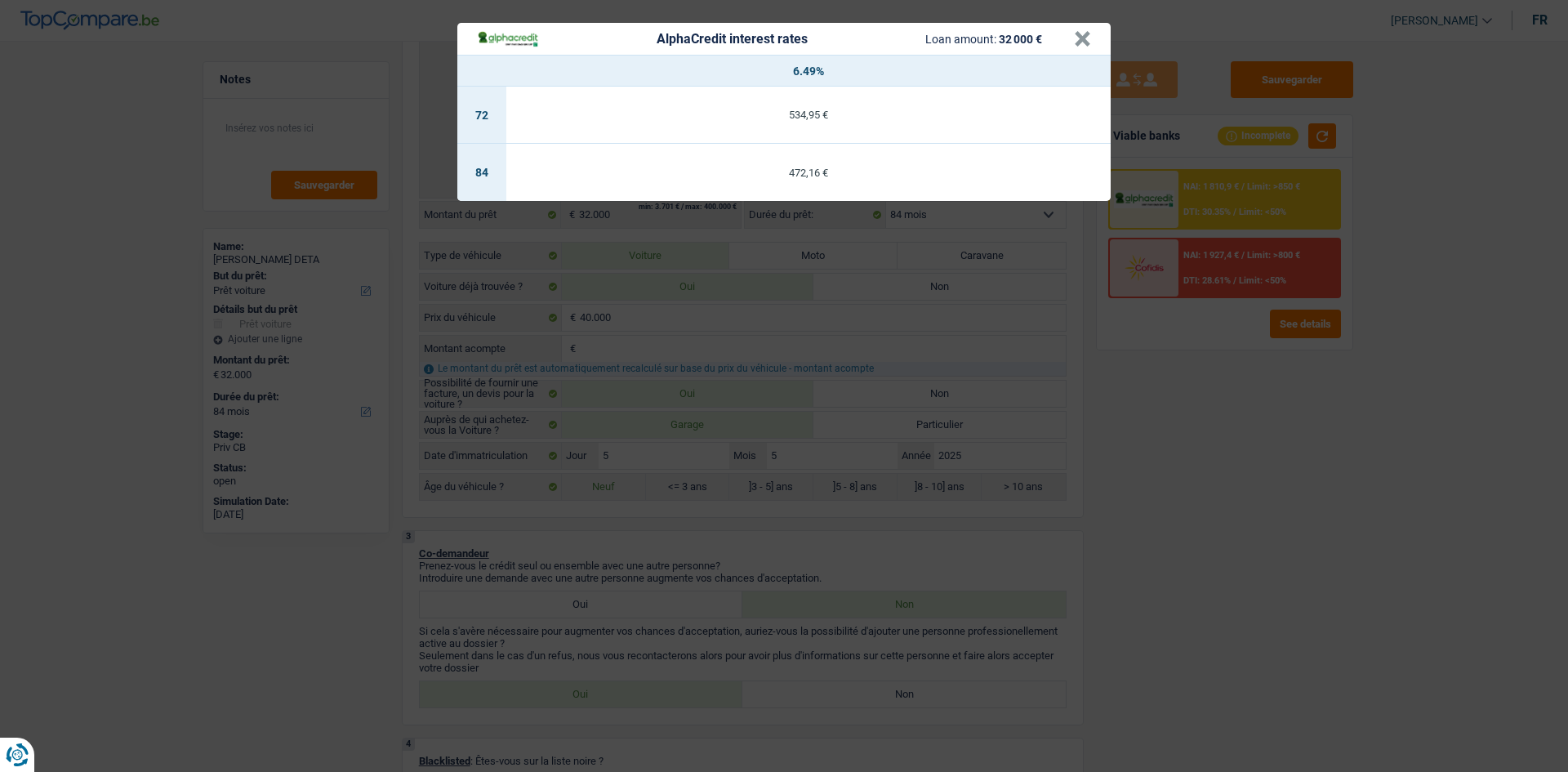 click on "AlphaCredit interest rates
Loan amount:
32 000 €
×
6.49%
72
534,95 €
84
472,16 €" at bounding box center [784, 386] 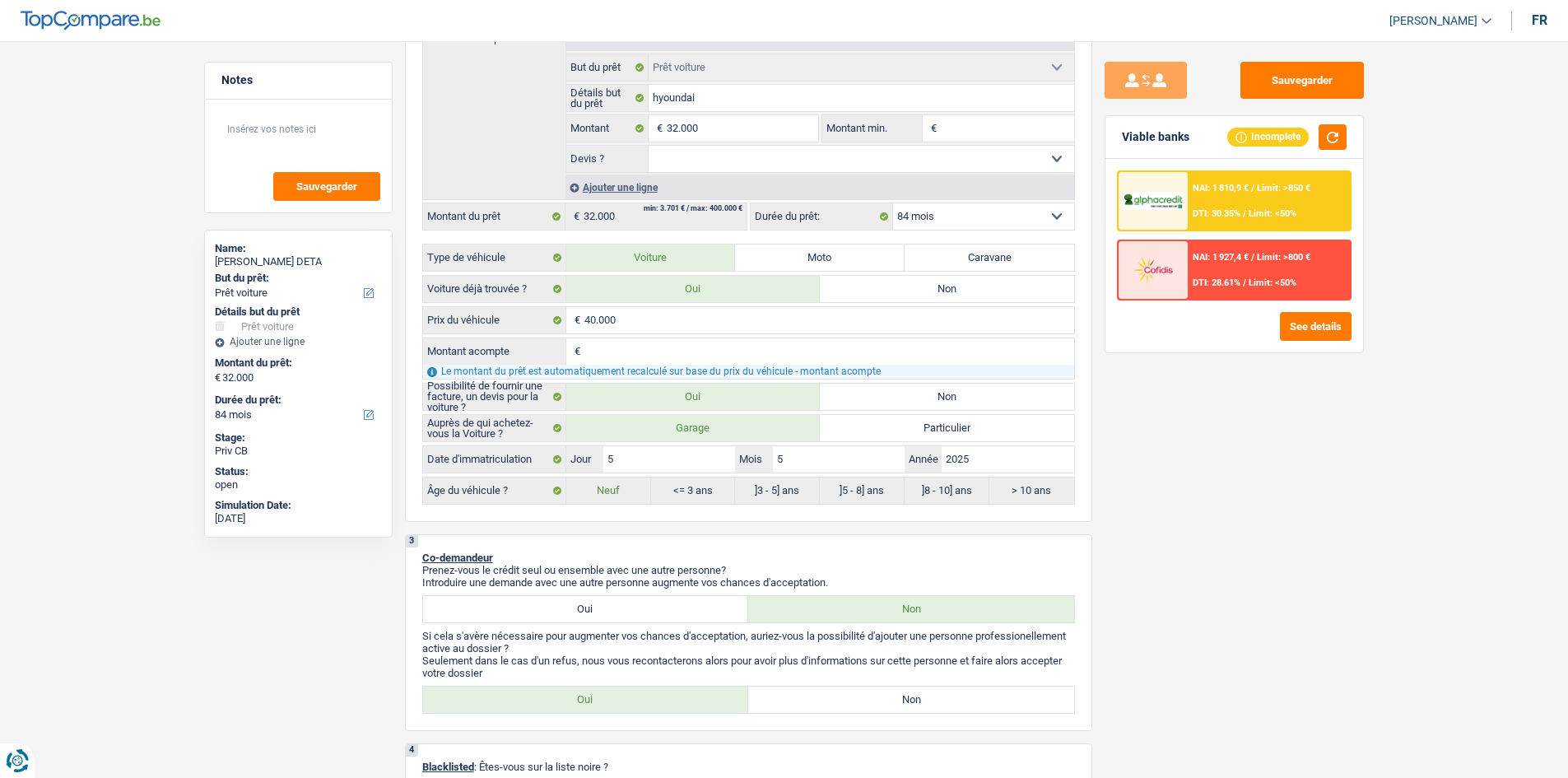 click on "DTI: 30.35%" at bounding box center (1217, 213) 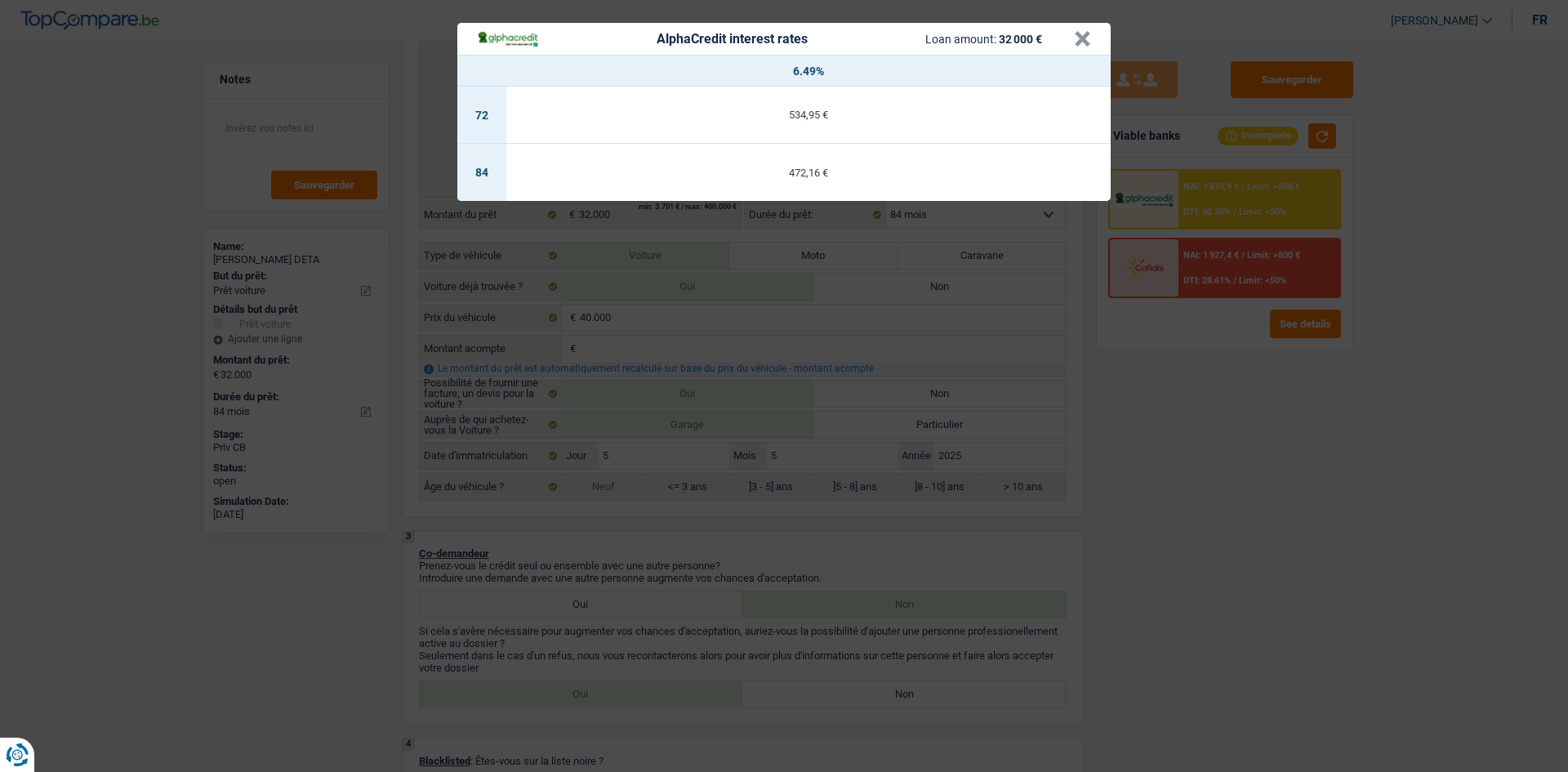 click on "AlphaCredit interest rates
Loan amount:
32 000 €
×
6.49%
72
534,95 €
84
472,16 €" at bounding box center [784, 386] 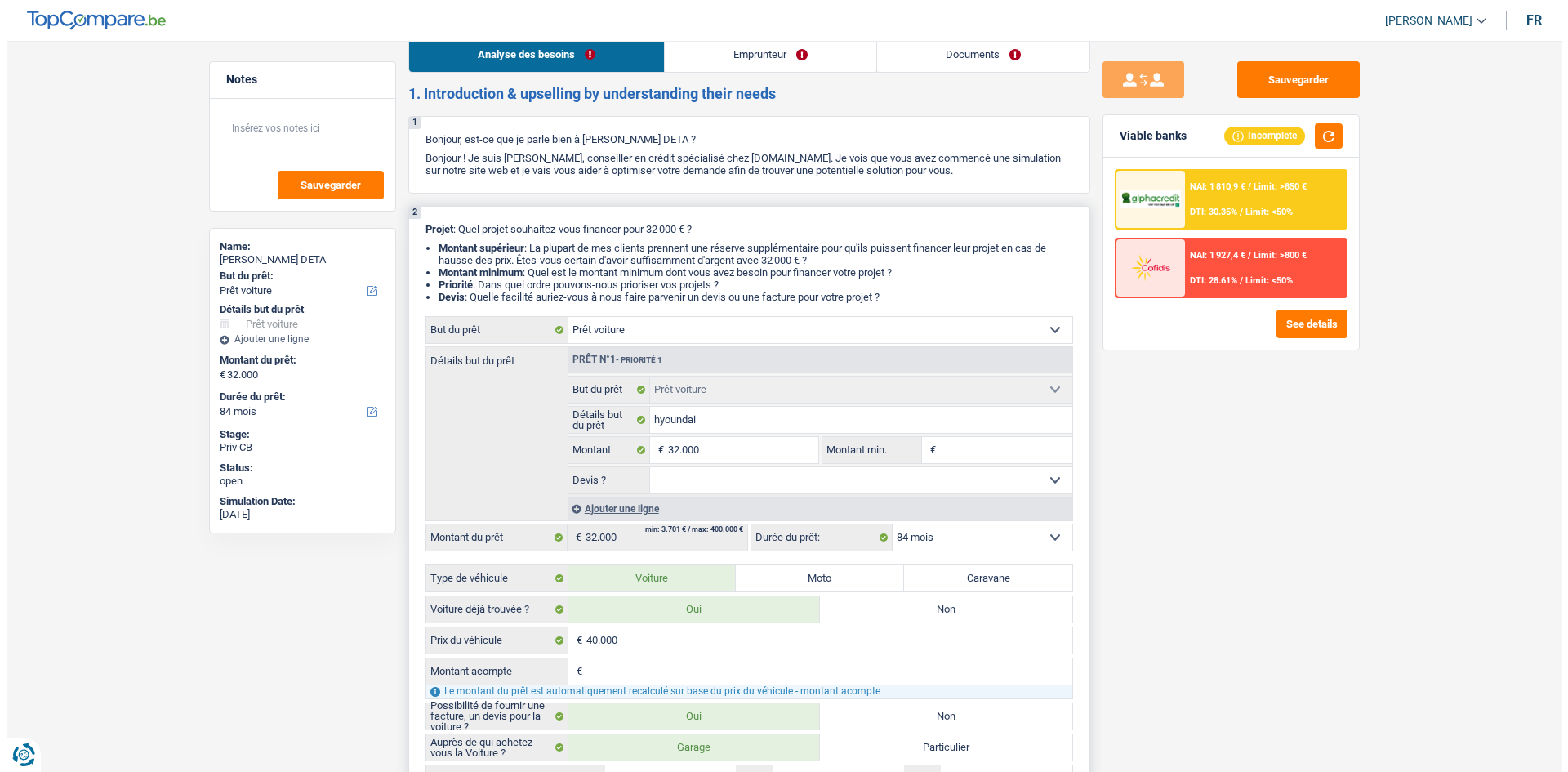 scroll, scrollTop: 0, scrollLeft: 0, axis: both 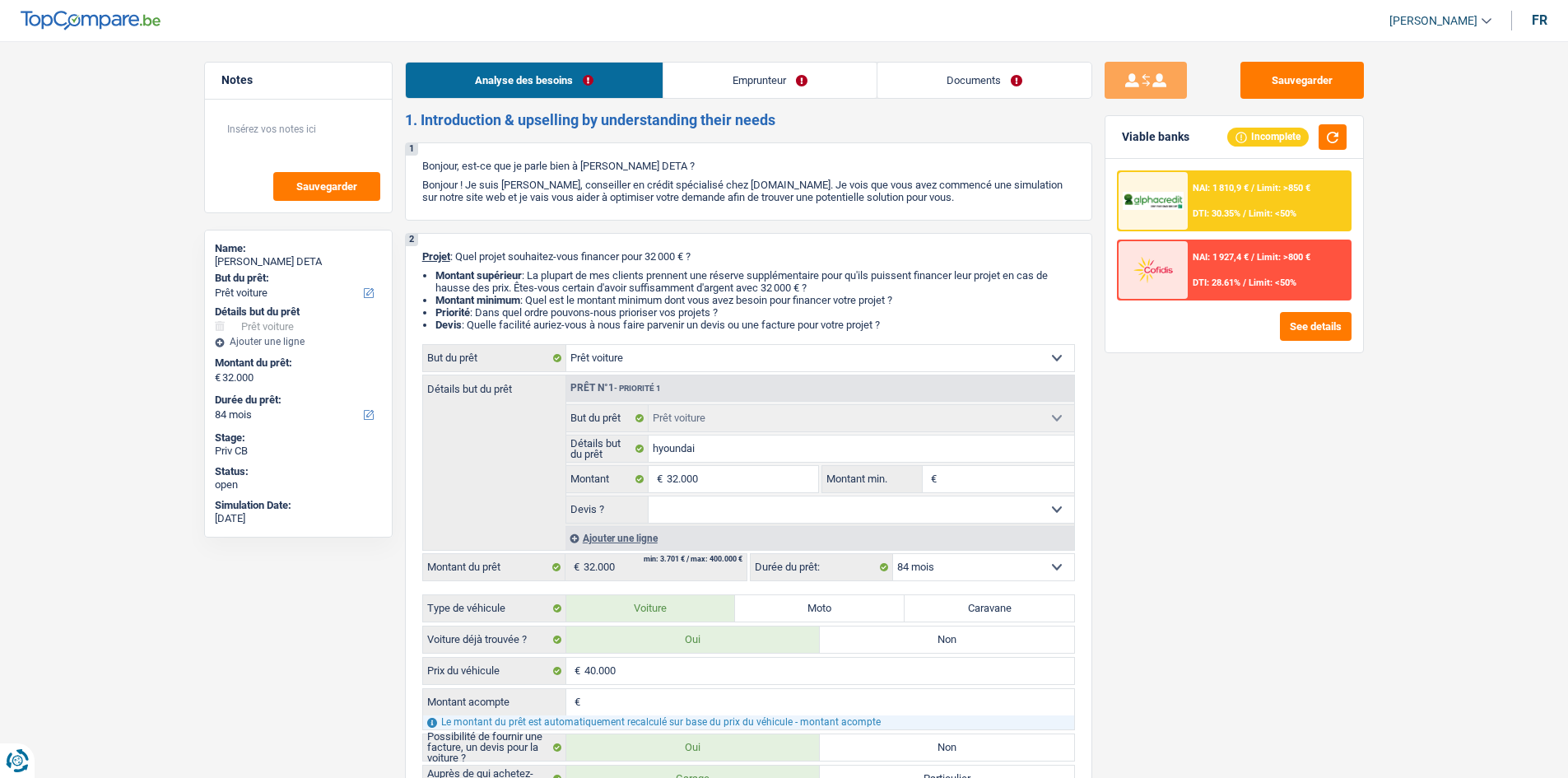 click on "Emprunteur" at bounding box center [770, 80] 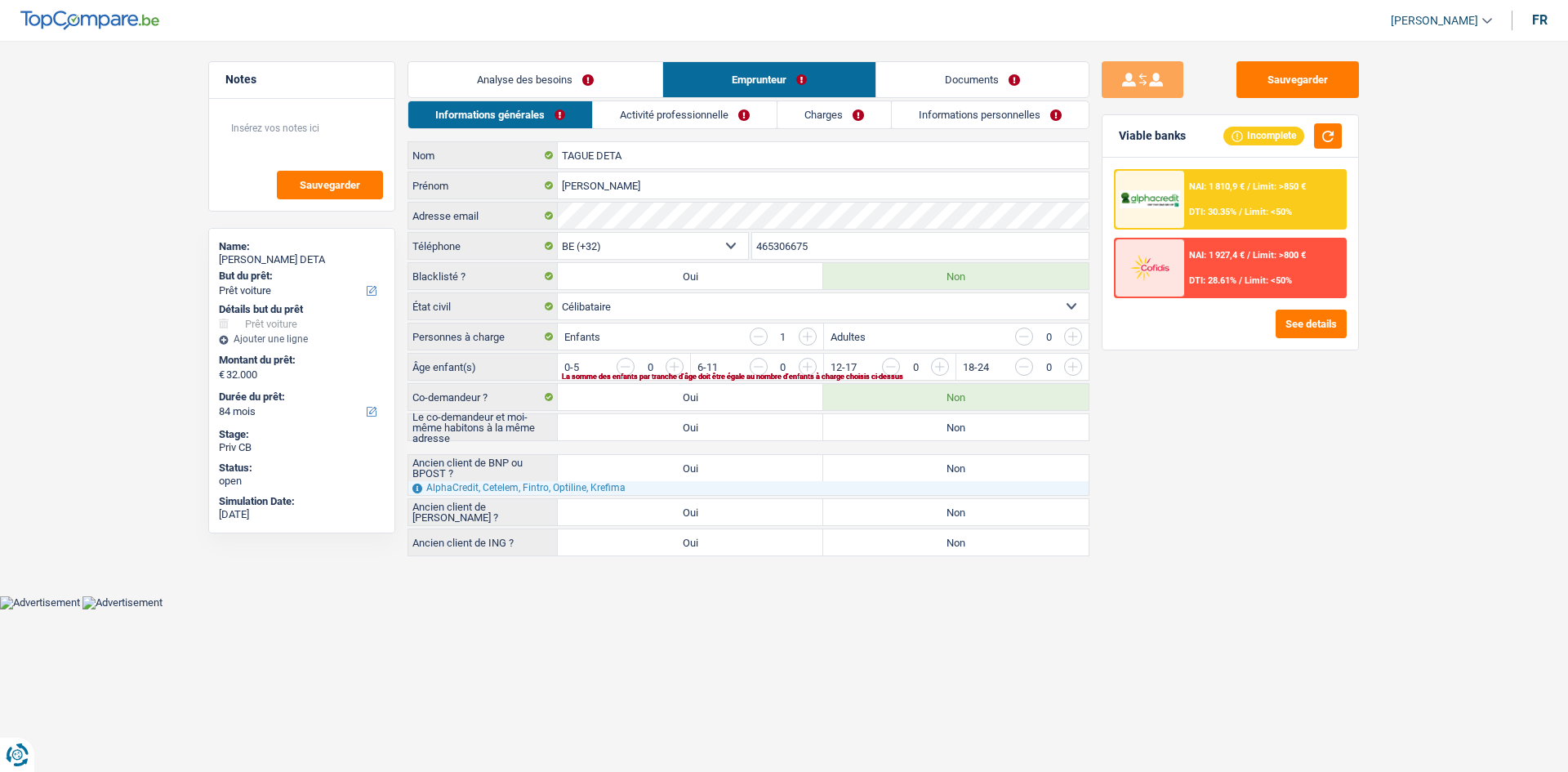 click on "Activité professionnelle" at bounding box center [684, 114] 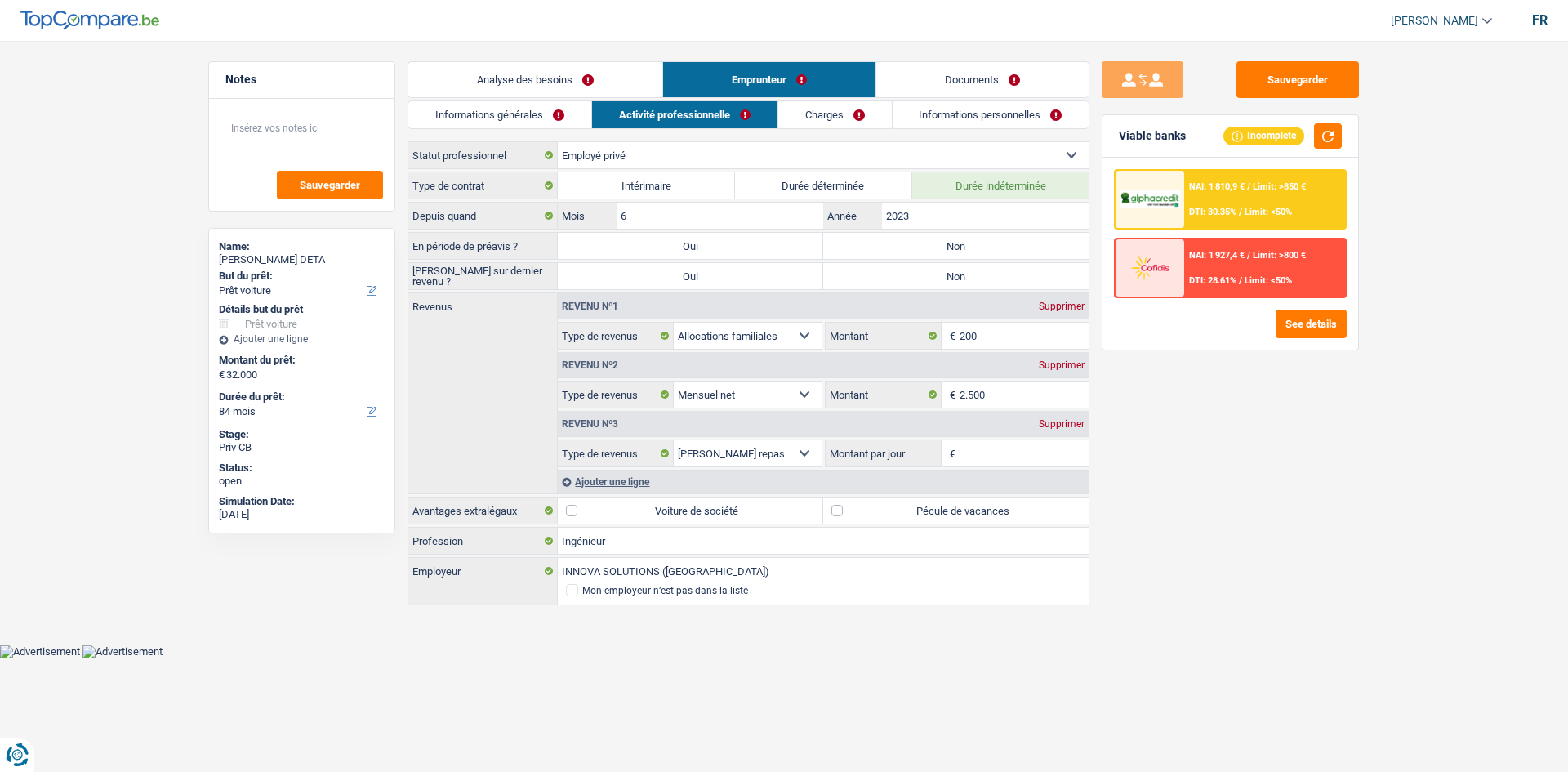 click on "Charges" at bounding box center (835, 114) 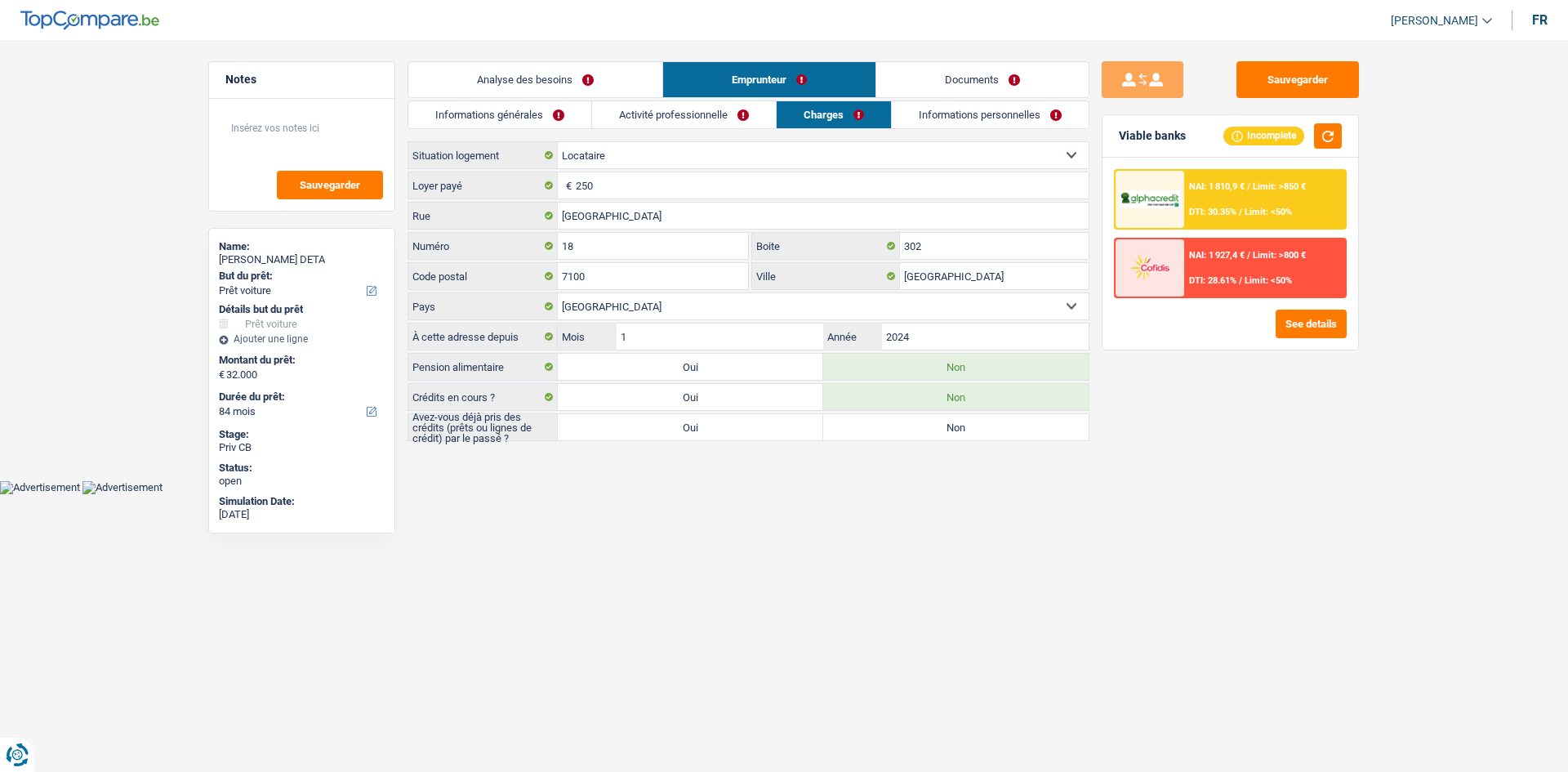 click on "Informations générales Activité professionnelle Charges Informations personnelles TAGUE DETA
Nom
CONRAD
Prénom
Adresse email
BE (+32) LU (+352)
Sélectionner une option
Téléphone
465306675
Téléphone
Blacklisté ?
Oui
Non
Célibataire Marié(e) Cohabitant(e) légal(e) Divorcé(e) Veuf(ve) Séparé (de fait)
Sélectionner une option
État civil
Personnes à charge
Enfants
1
Adultes
0" at bounding box center [748, 270] 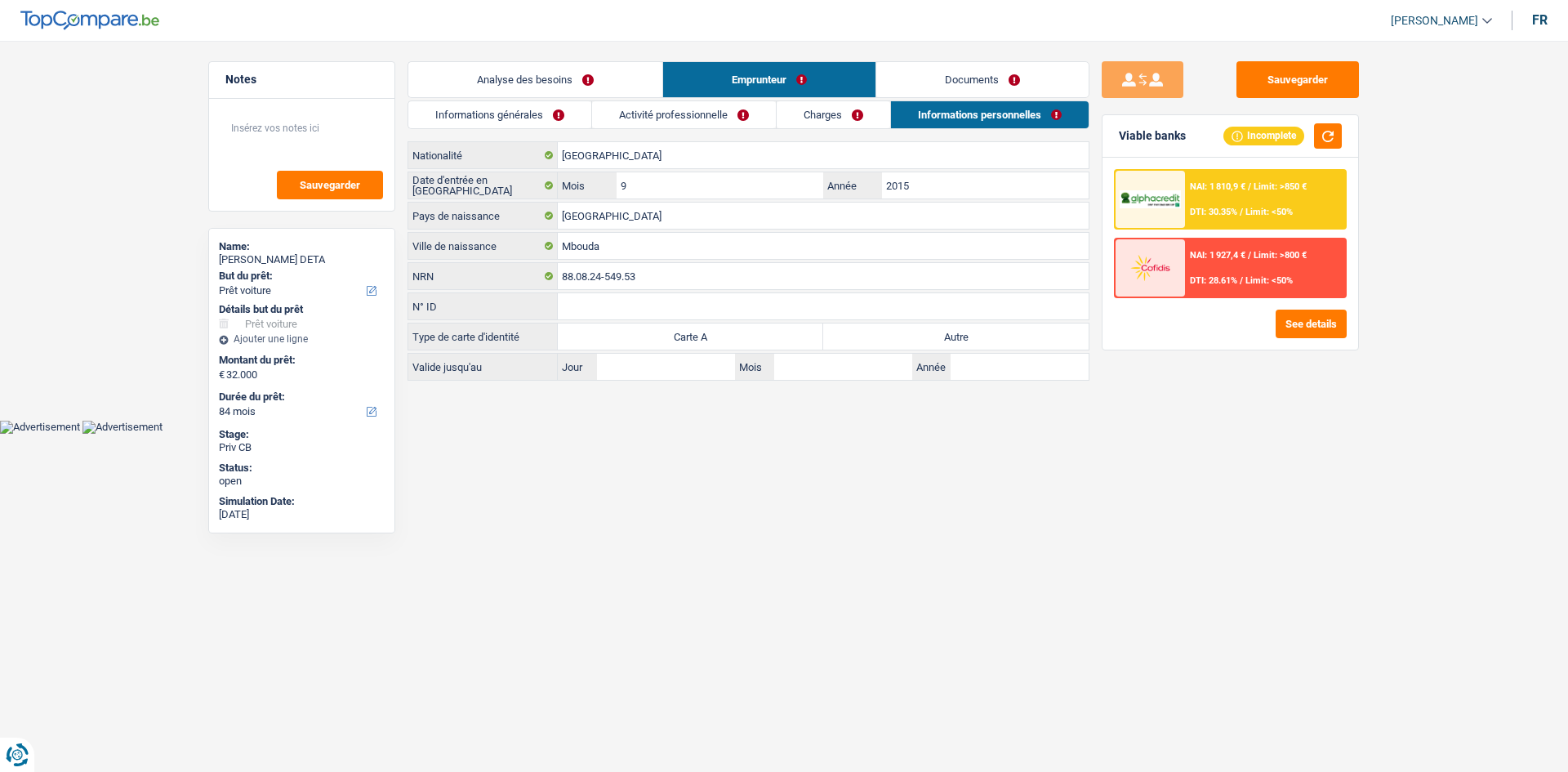 click on "Activité professionnelle" at bounding box center (684, 114) 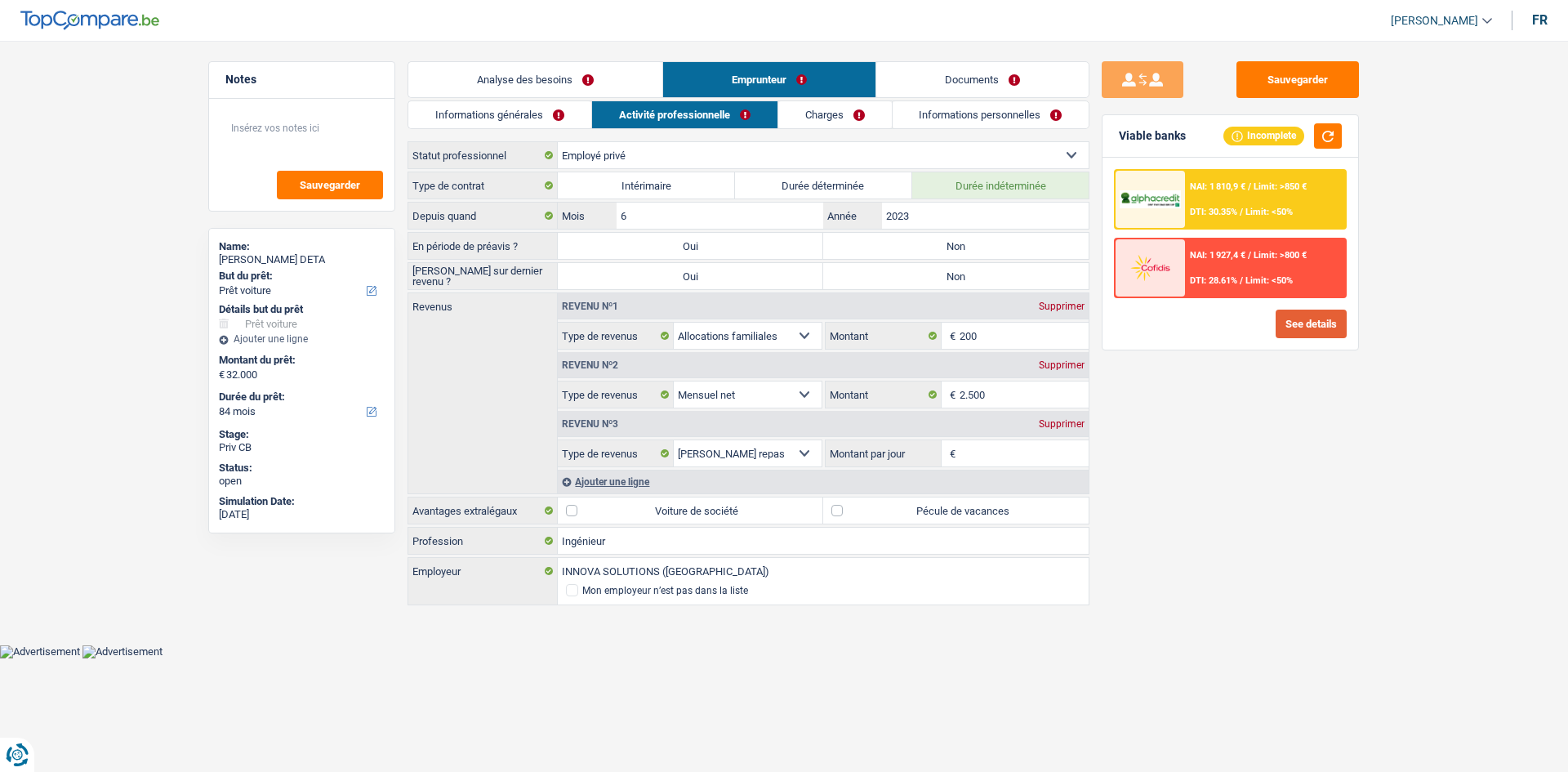click on "See details" at bounding box center (1311, 324) 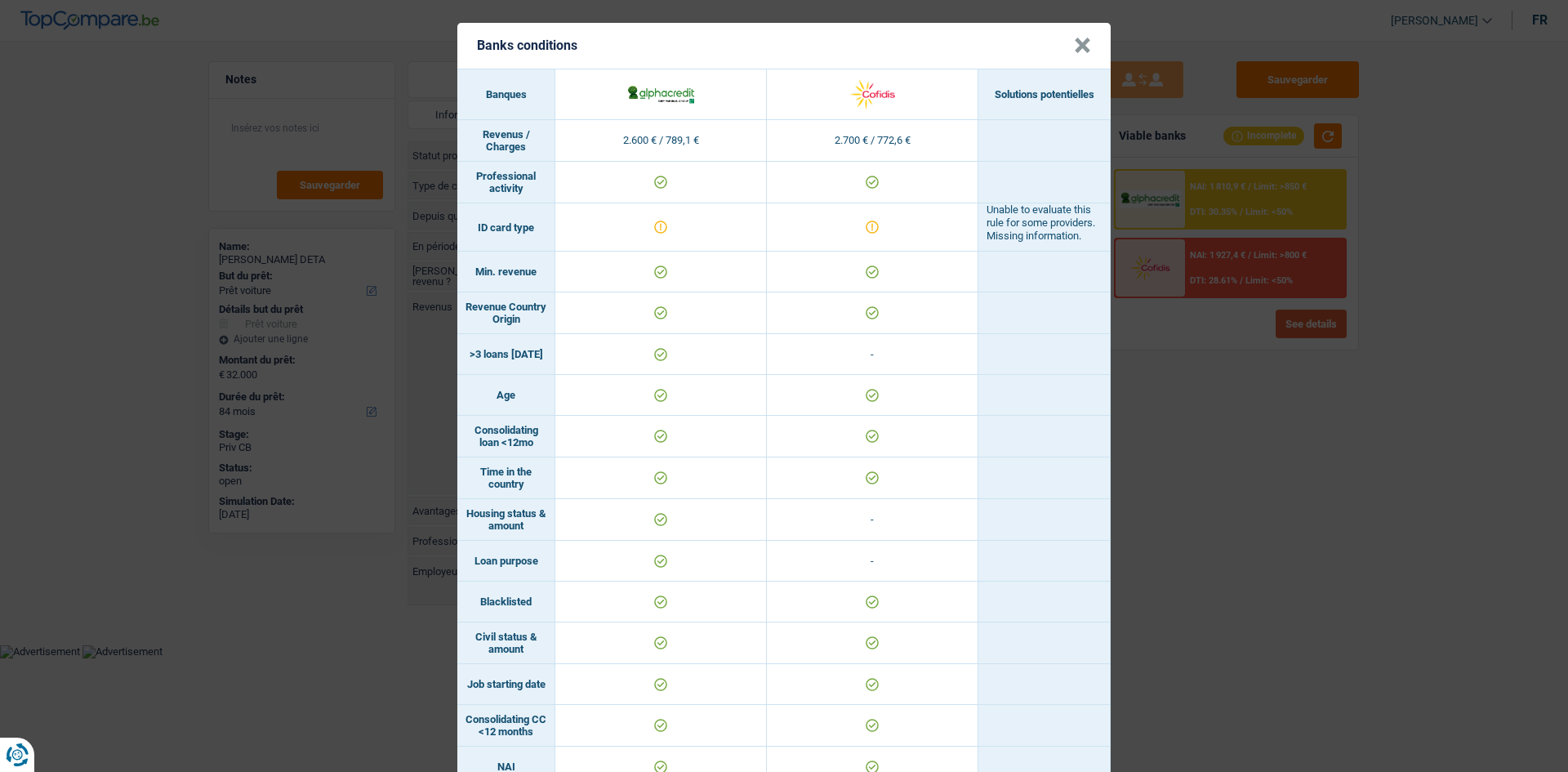 click on "Banks conditions ×
Banques
Solutions potentielles
Revenus / Charges
2.600 € / 789,1 €
2.700 € / 772,6 €
Professional activity
ID card type
Unable to evaluate this rule for some providers. Missing information.
Min. revenue
Revenue Country Origin" at bounding box center [784, 386] 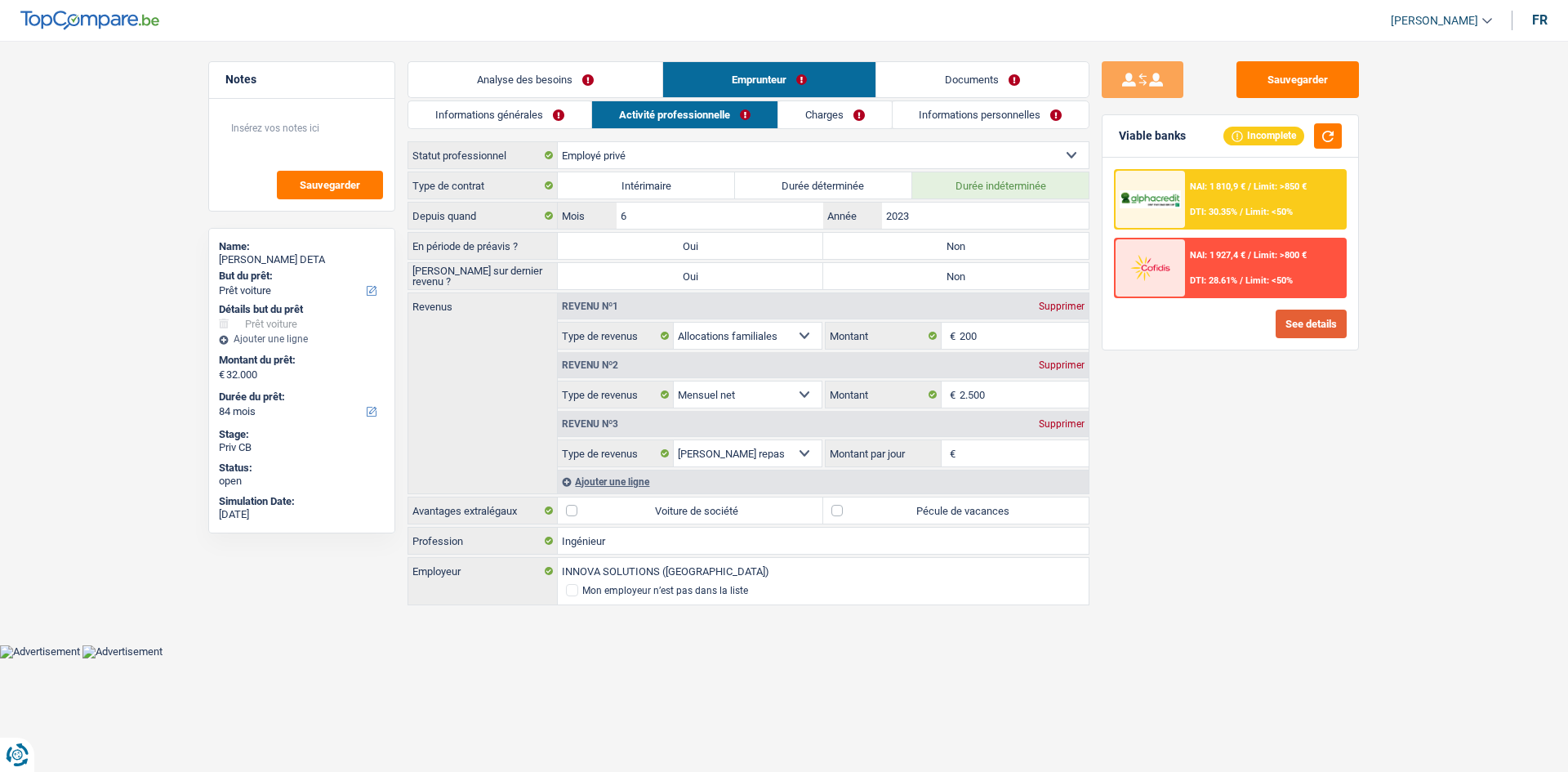 click on "See details" at bounding box center (1311, 324) 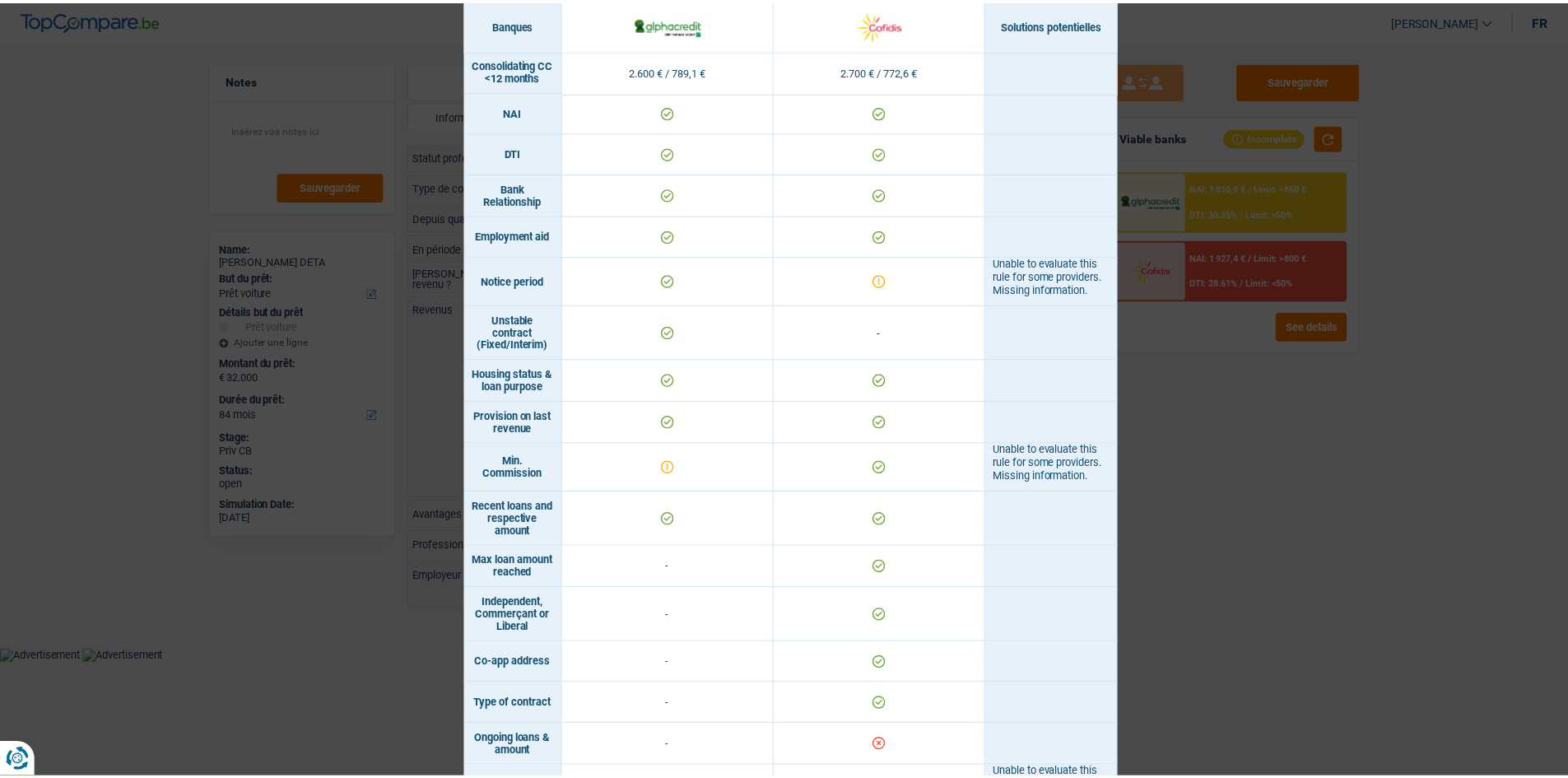 scroll, scrollTop: 741, scrollLeft: 0, axis: vertical 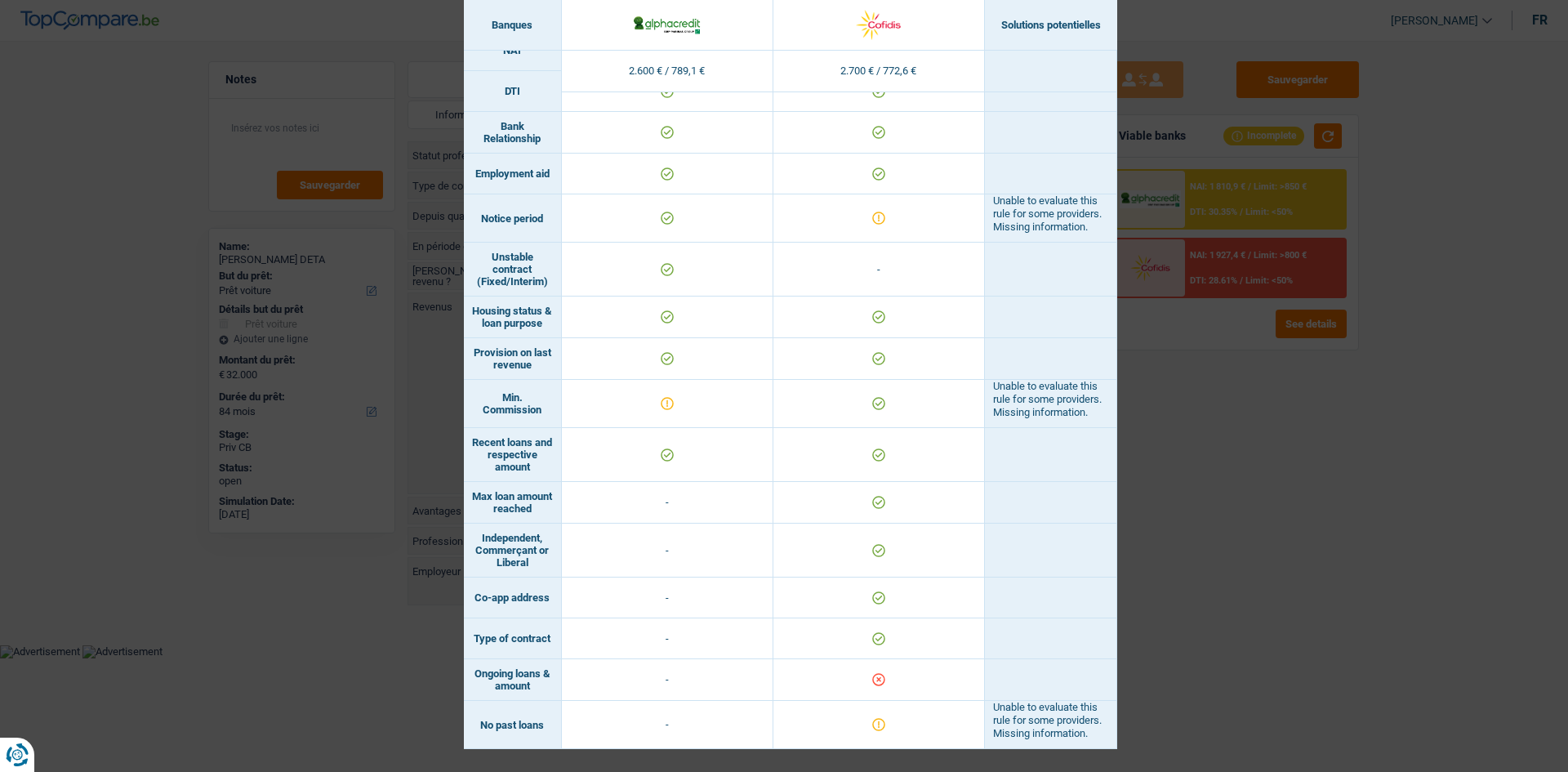 click on "Banks conditions ×
Banques
Solutions potentielles
Revenus / Charges
2.600 € / 789,1 €
2.700 € / 772,6 €
Professional activity
ID card type
Unable to evaluate this rule for some providers. Missing information.
Min. revenue
Revenue Country Origin" at bounding box center [784, 386] 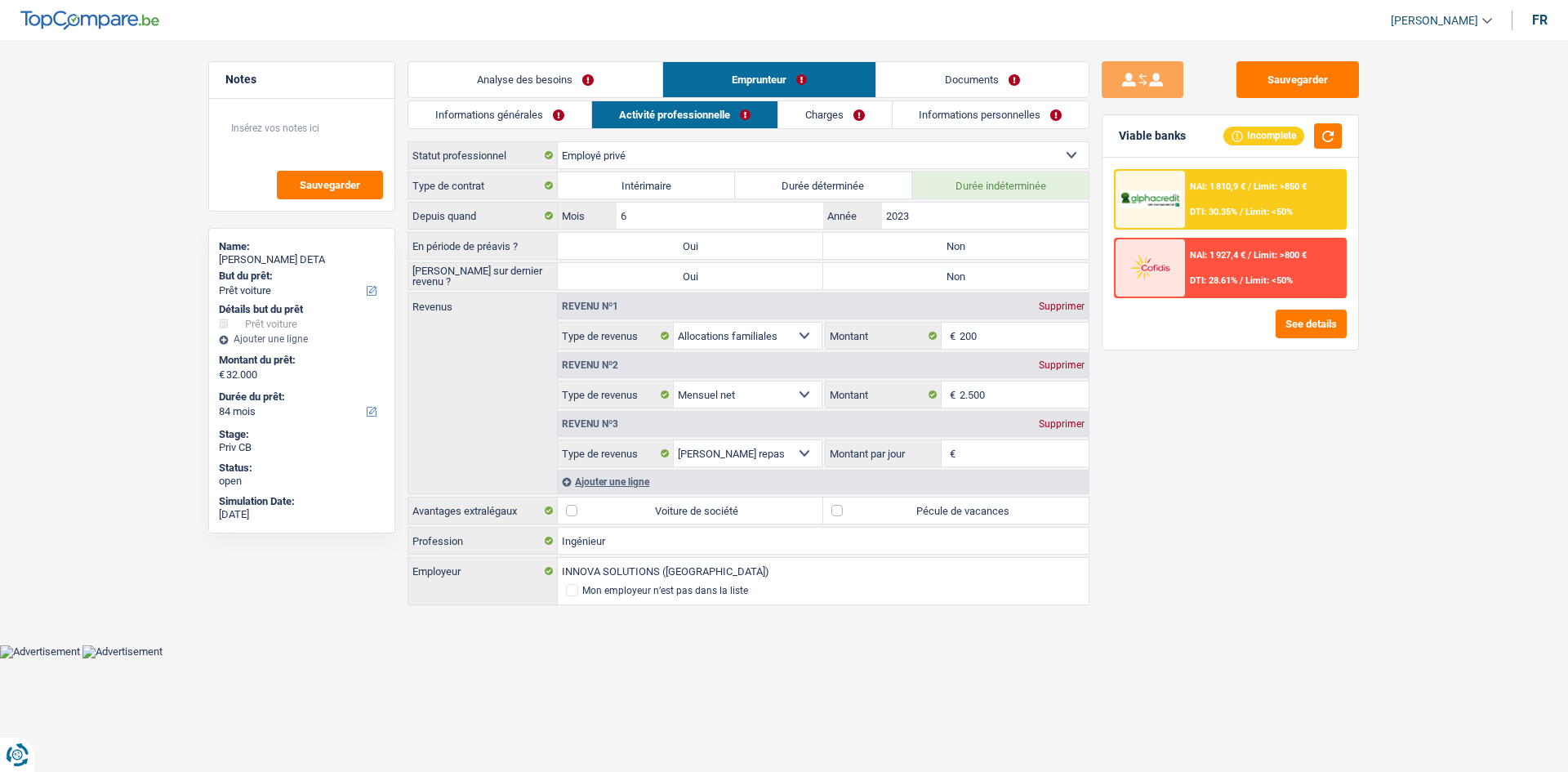 click on "Informations générales" at bounding box center (500, 114) 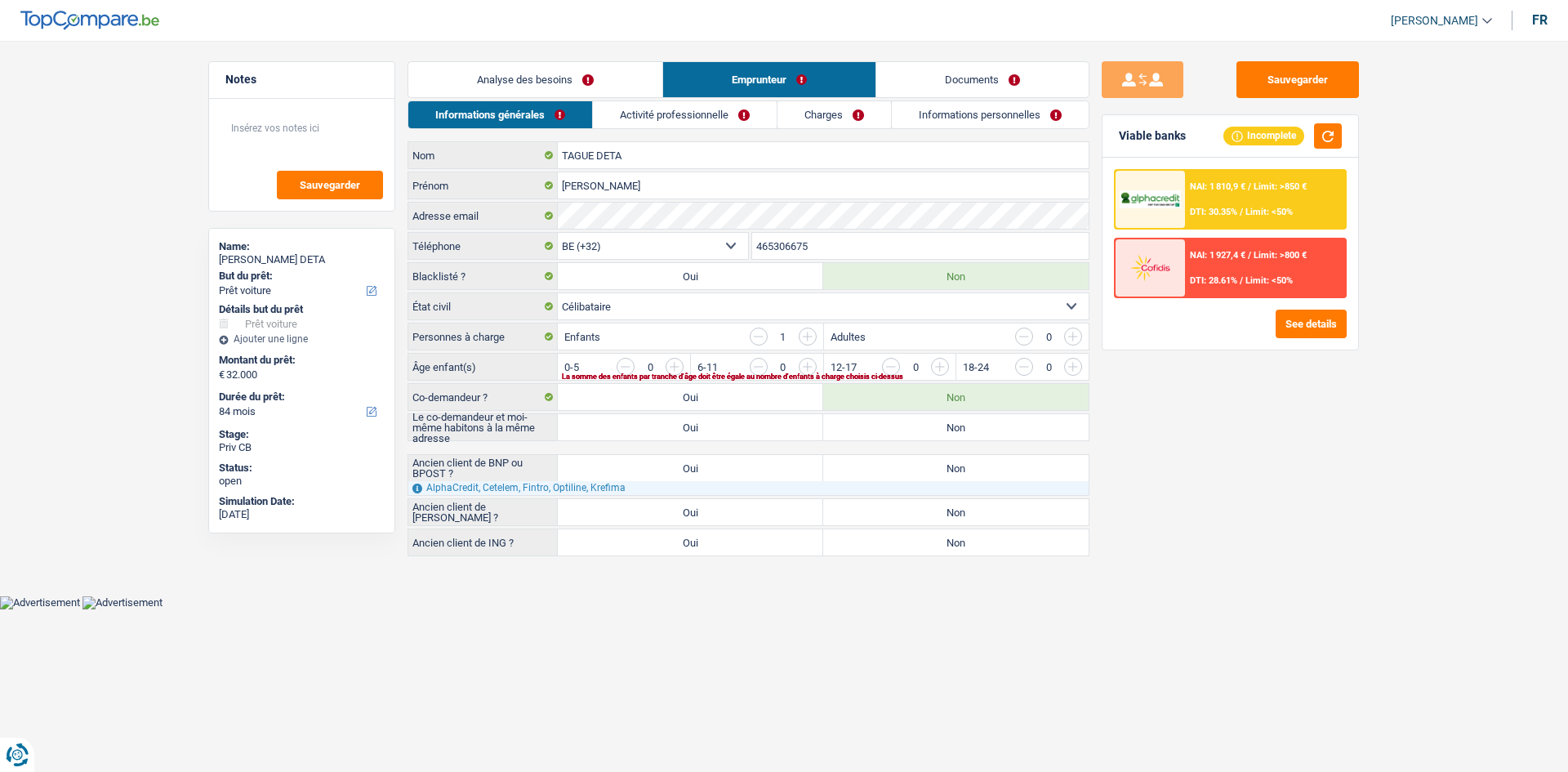 click on "Activité professionnelle" at bounding box center [684, 114] 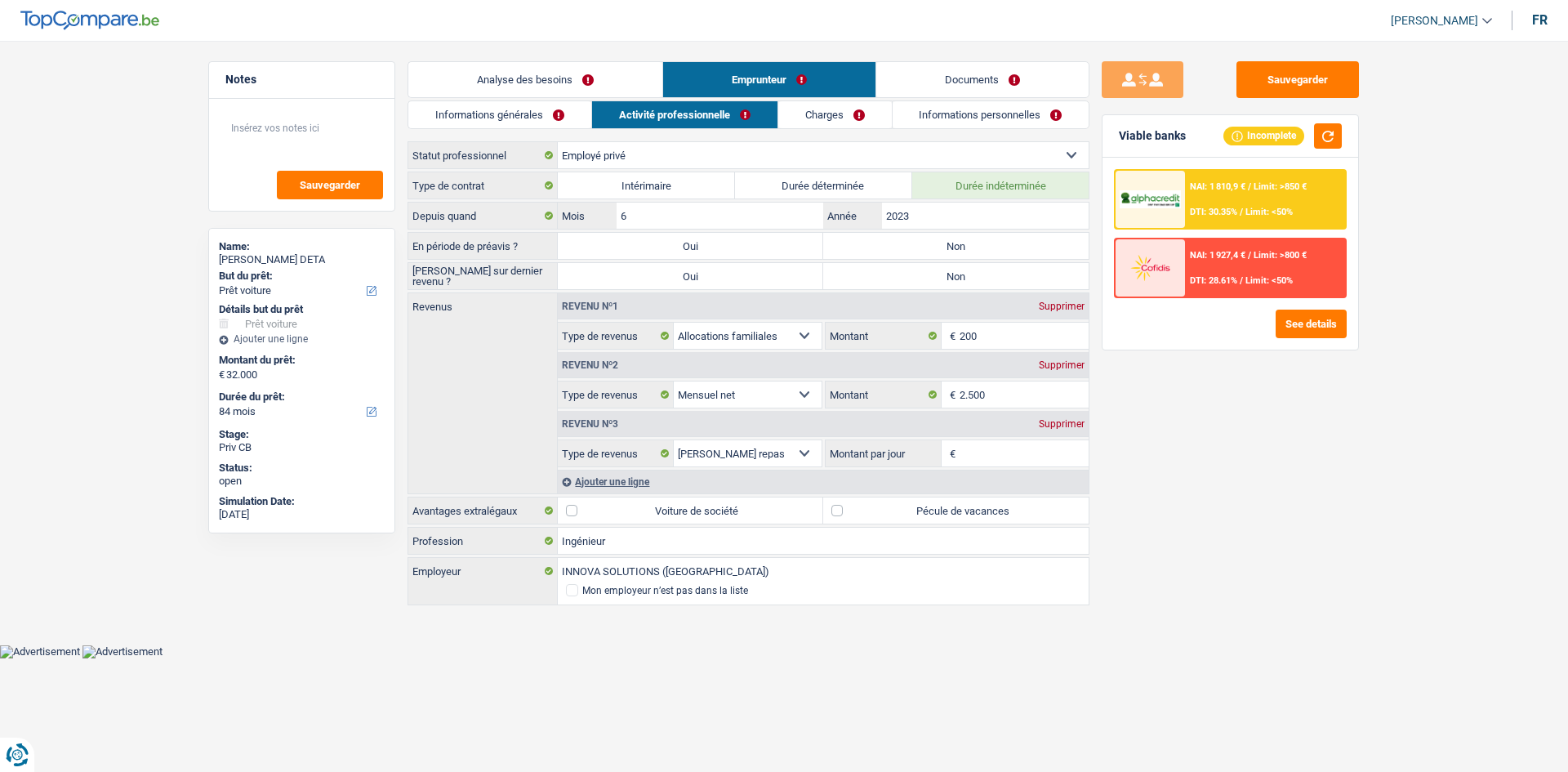 click on "Charges" at bounding box center (835, 114) 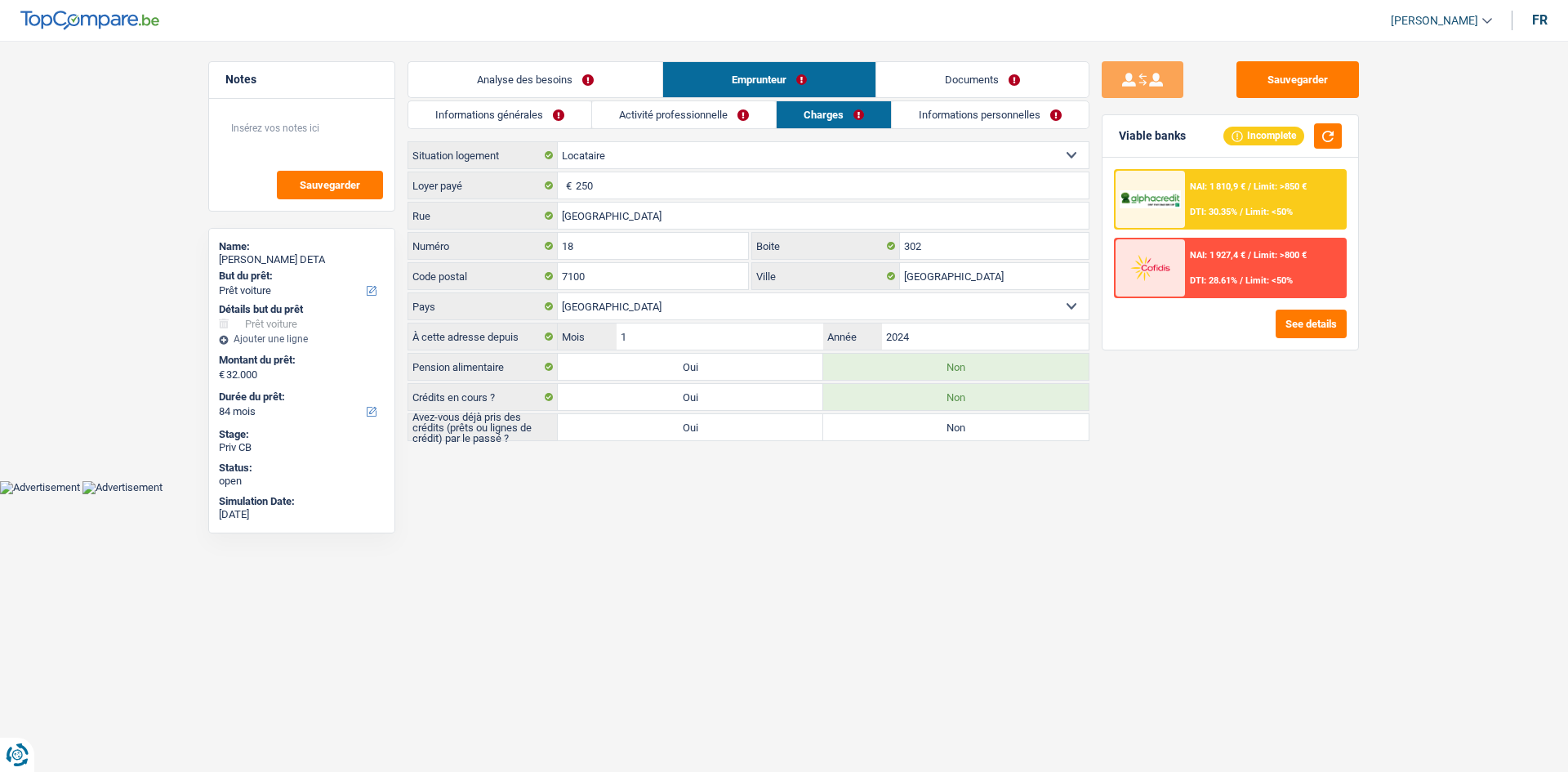 click on "Informations personnelles" at bounding box center (990, 114) 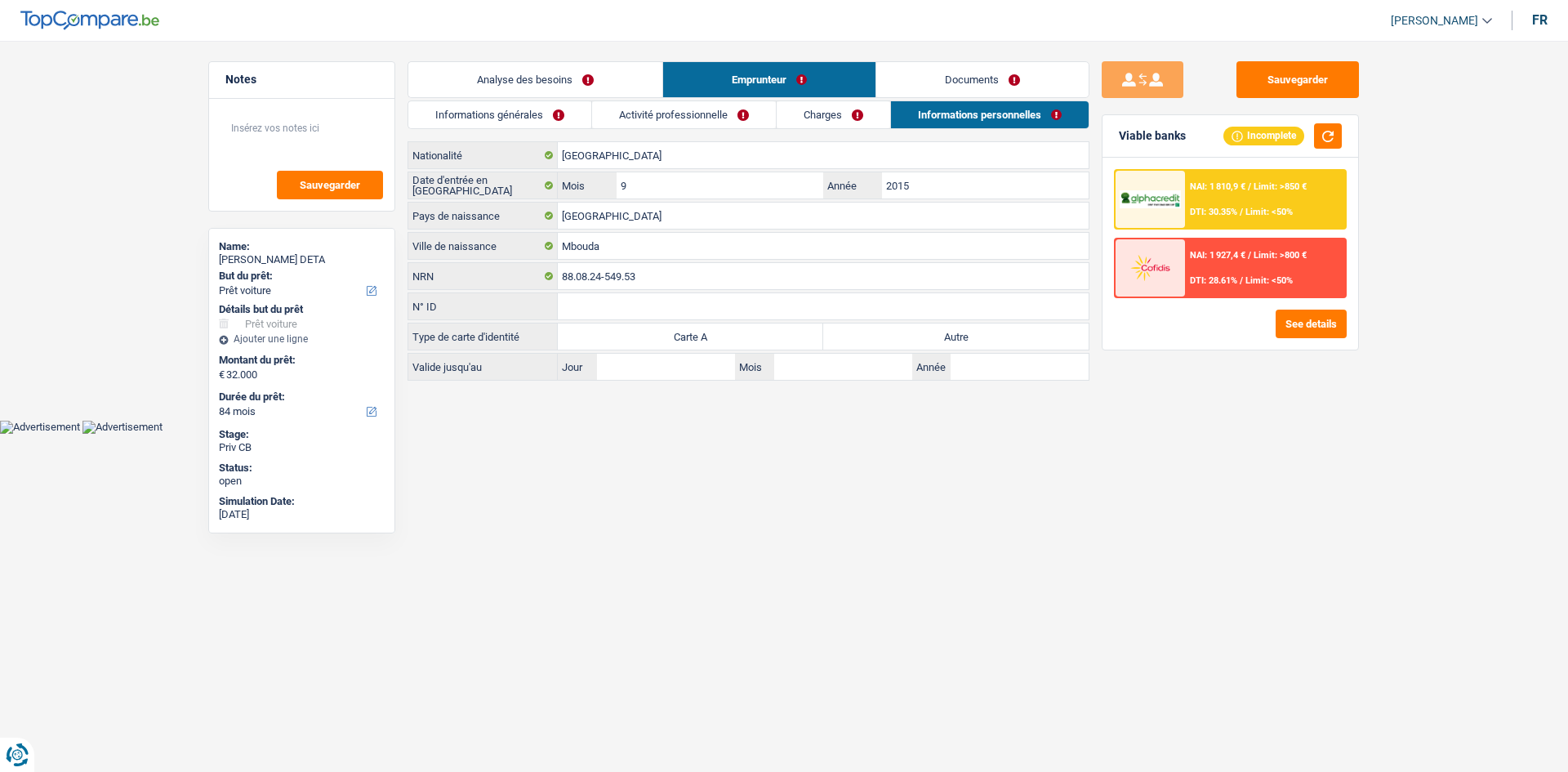 click on "Documents" at bounding box center [982, 79] 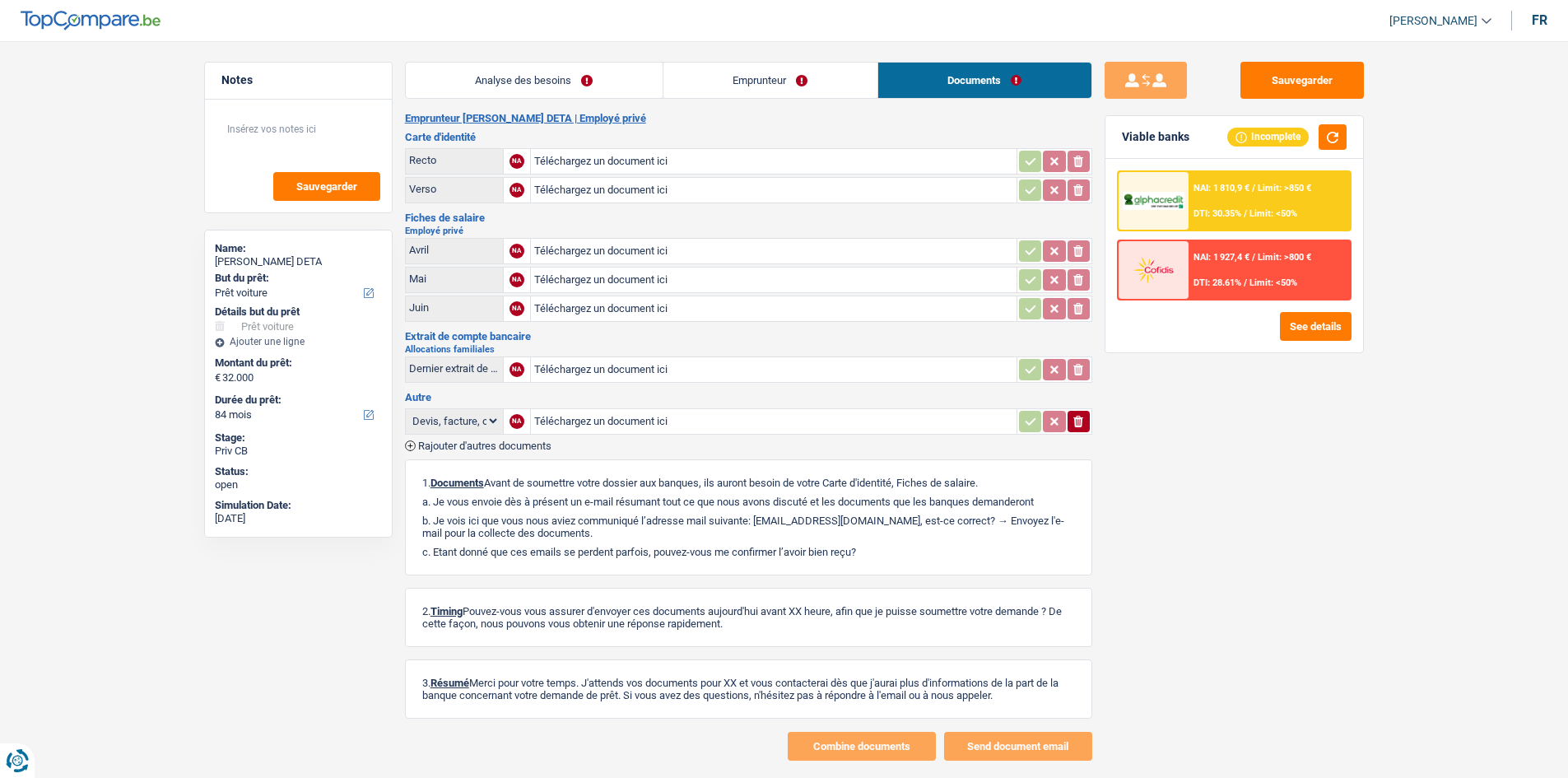 click on "Emprunteur" at bounding box center [770, 80] 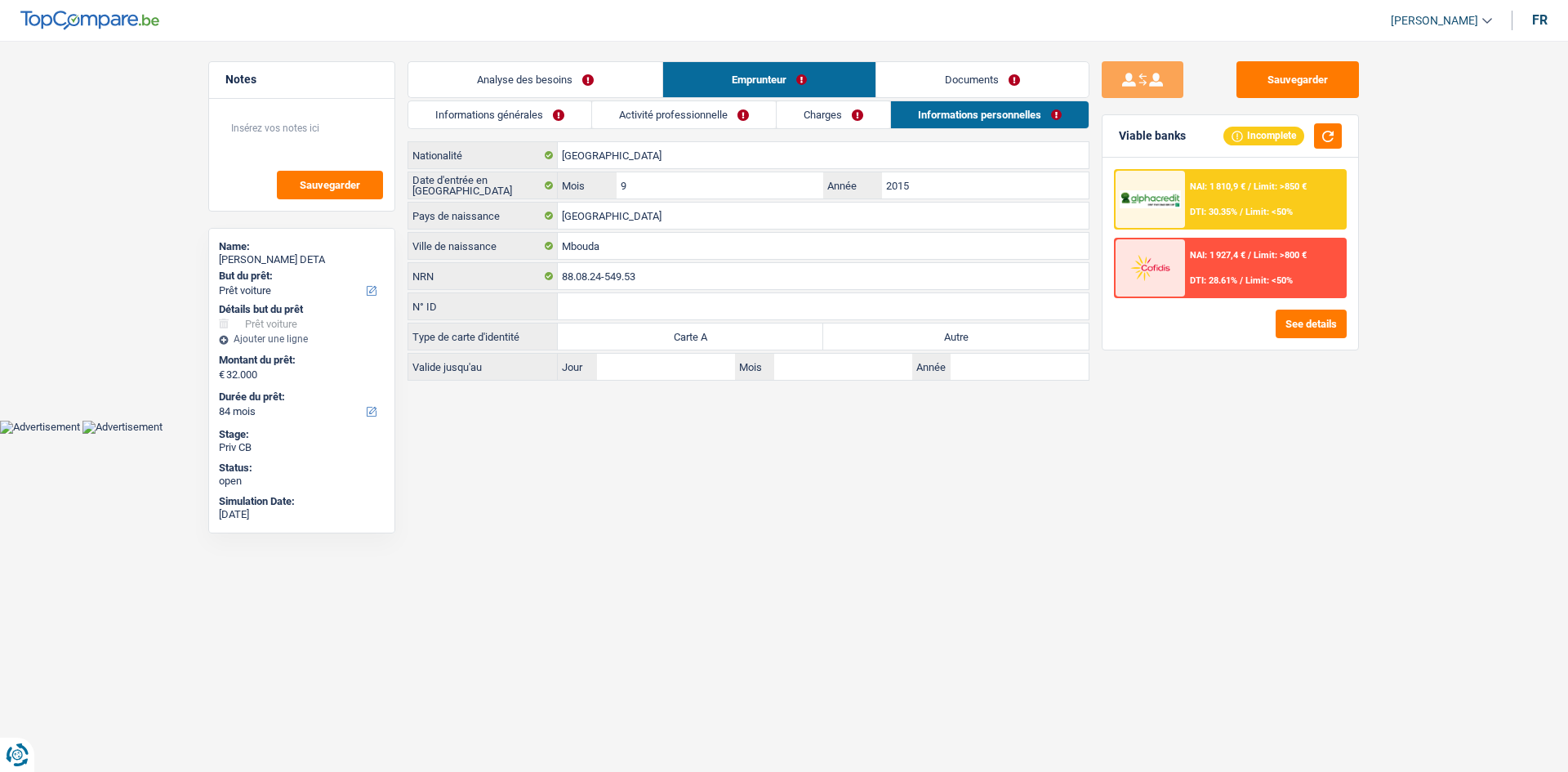 click on "Charges" at bounding box center (833, 114) 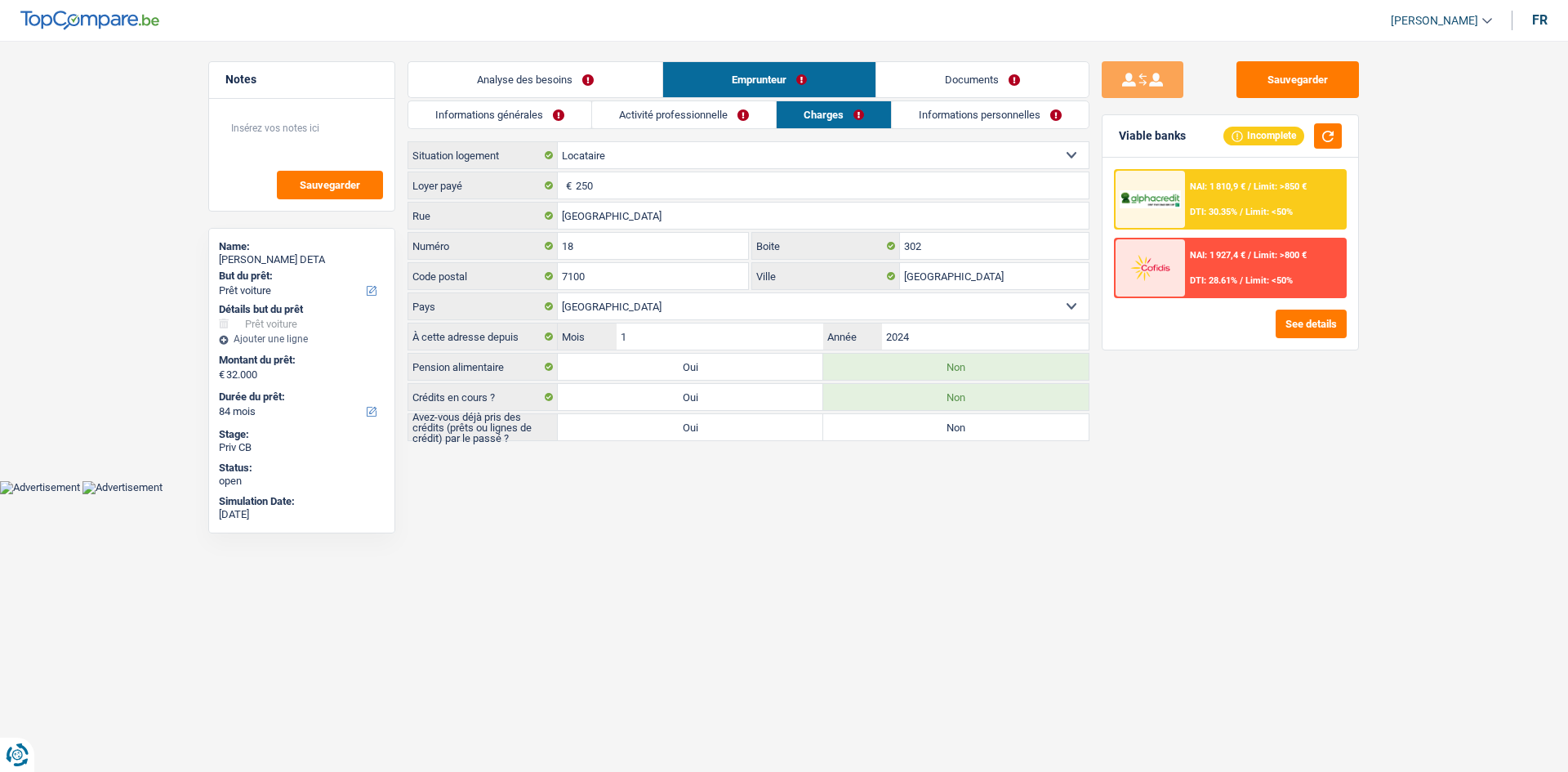 click on "Activité professionnelle" at bounding box center [684, 114] 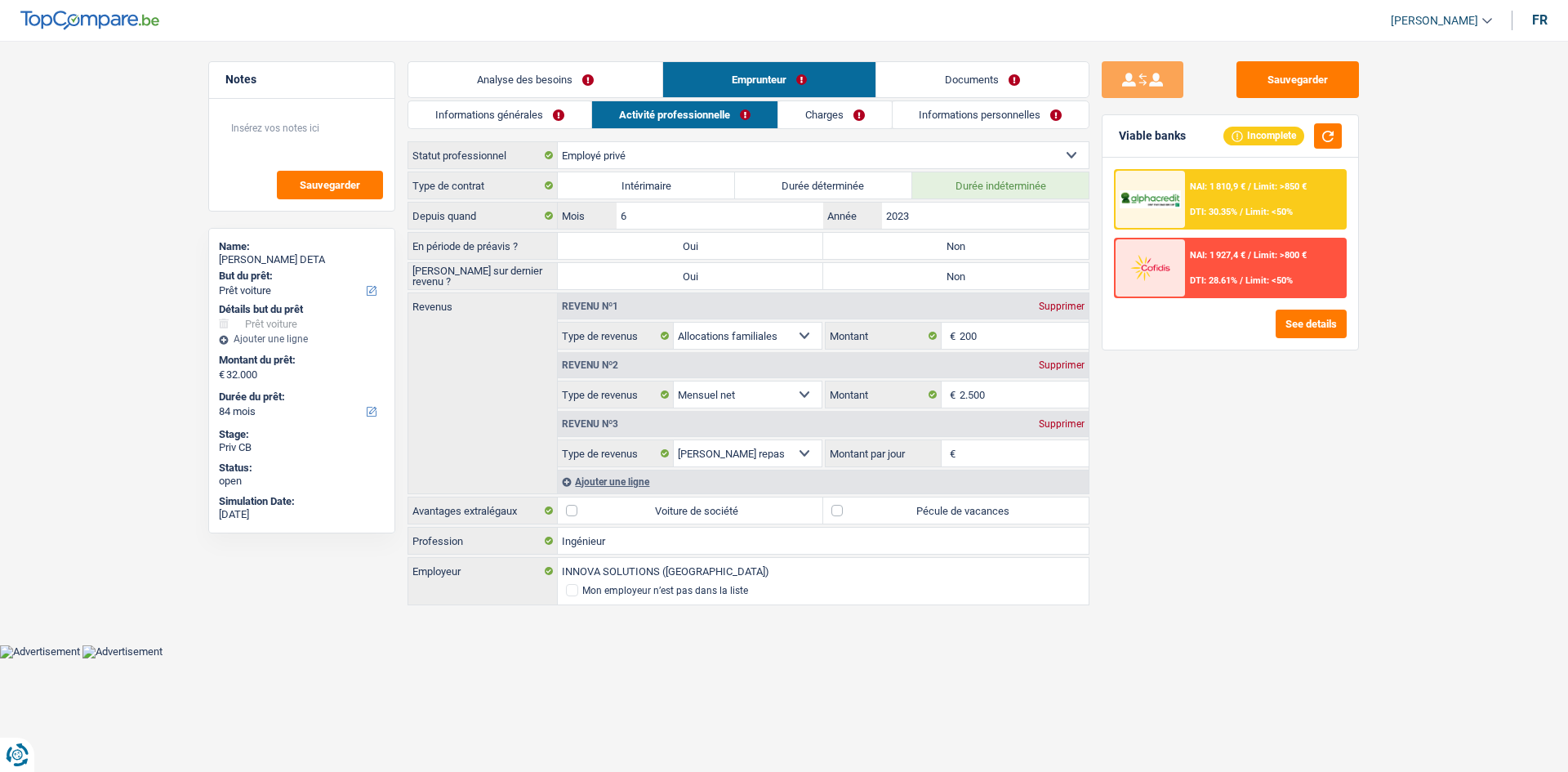 click on "Informations générales" at bounding box center (500, 114) 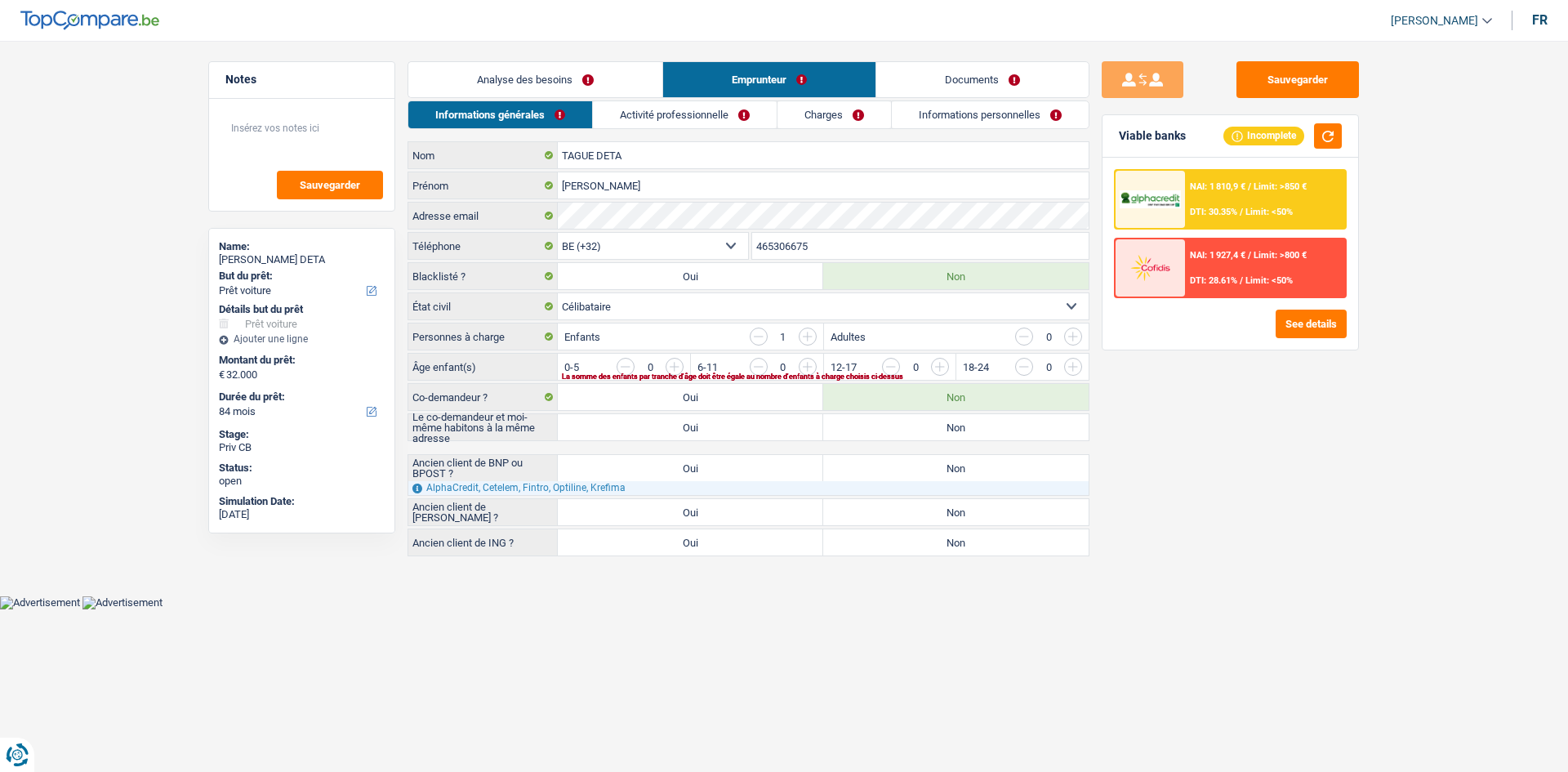 click on "Charges" at bounding box center [834, 114] 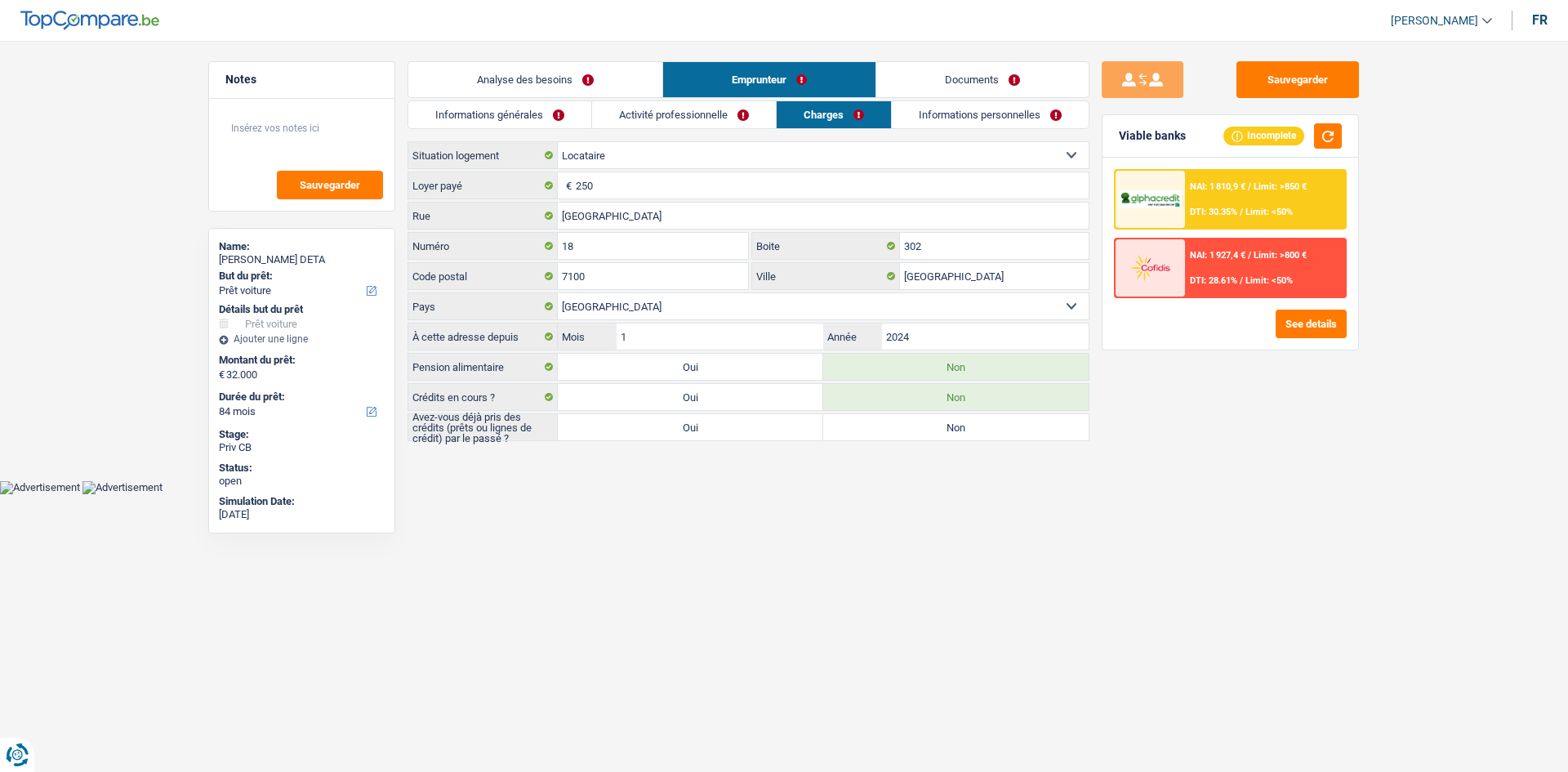 click on "Informations personnelles" at bounding box center [990, 114] 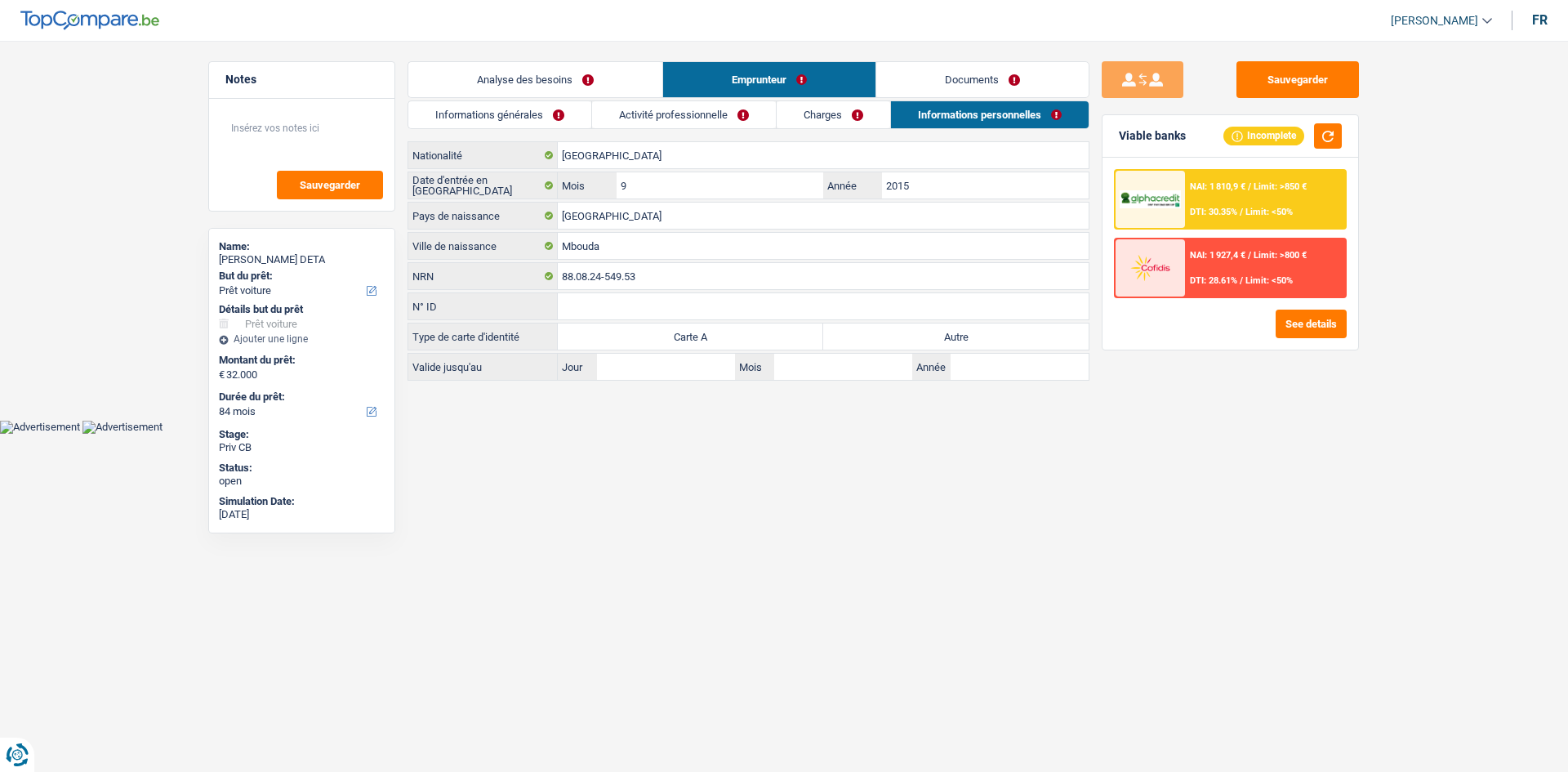 click on "Analyse des besoins" at bounding box center (535, 79) 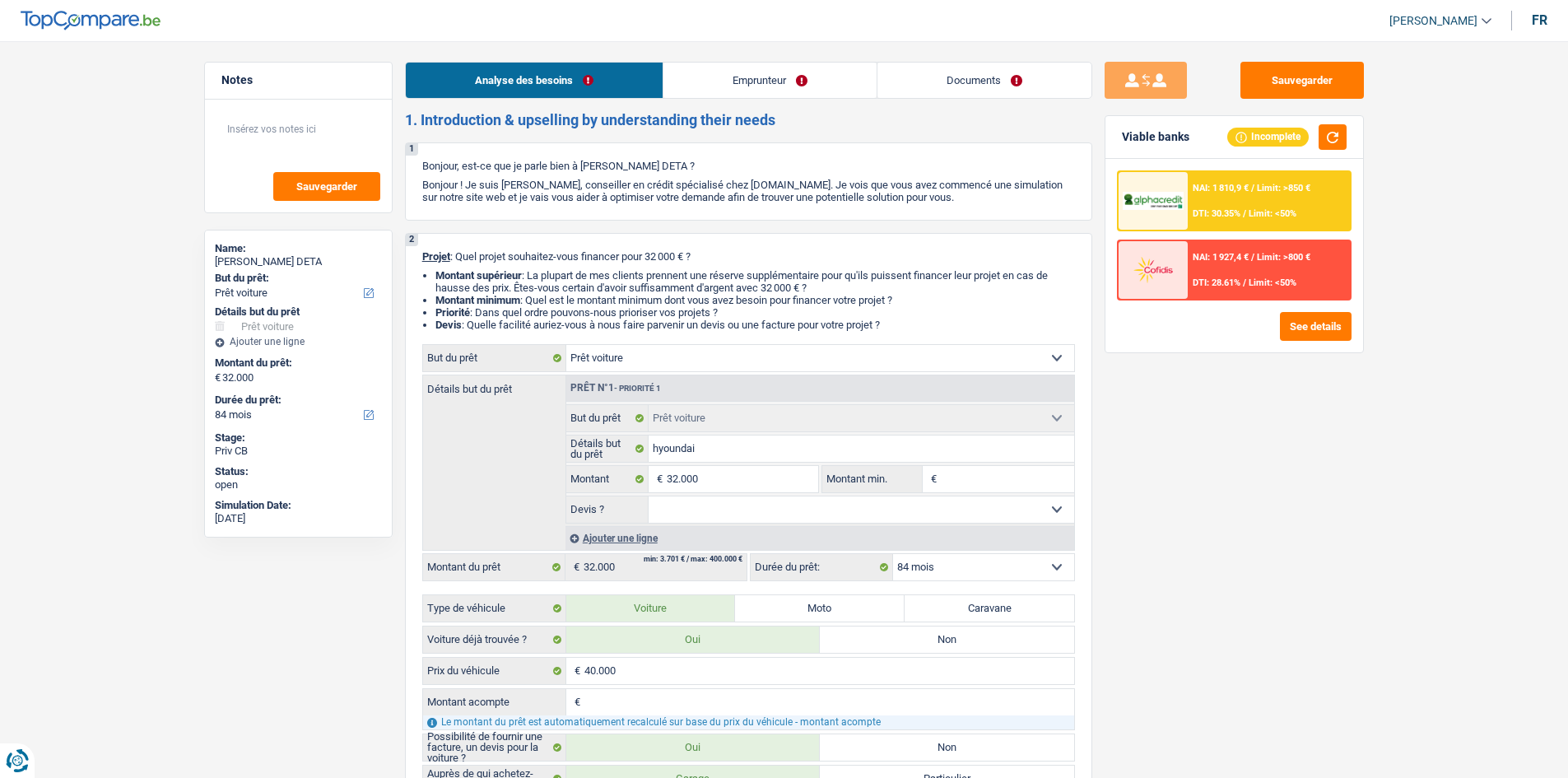 click on "Limit: <50%" at bounding box center (1273, 213) 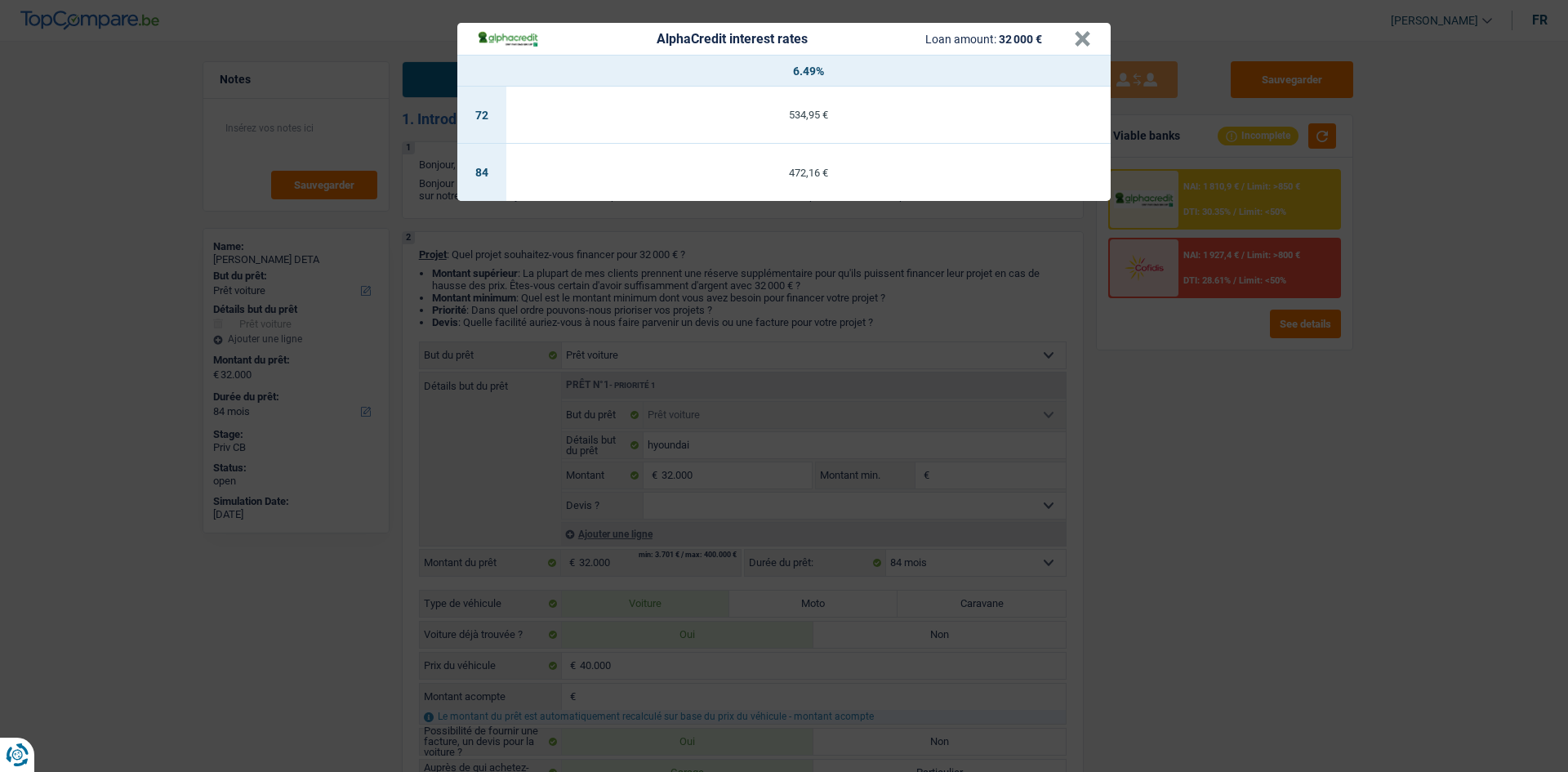 click on "AlphaCredit interest rates
Loan amount:
32 000 €
×
6.49%
72
534,95 €
84
472,16 €" at bounding box center [784, 386] 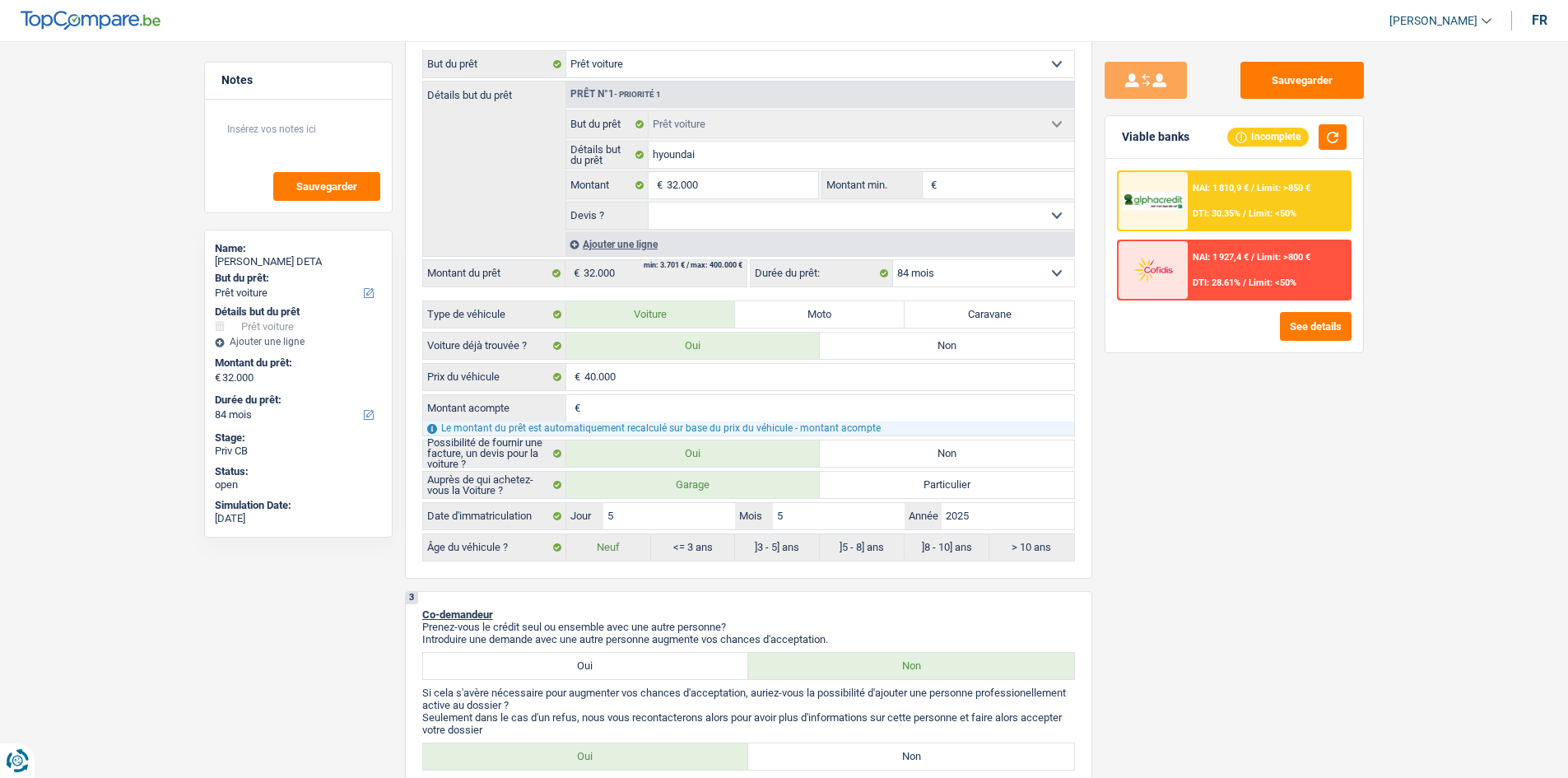 scroll, scrollTop: 0, scrollLeft: 0, axis: both 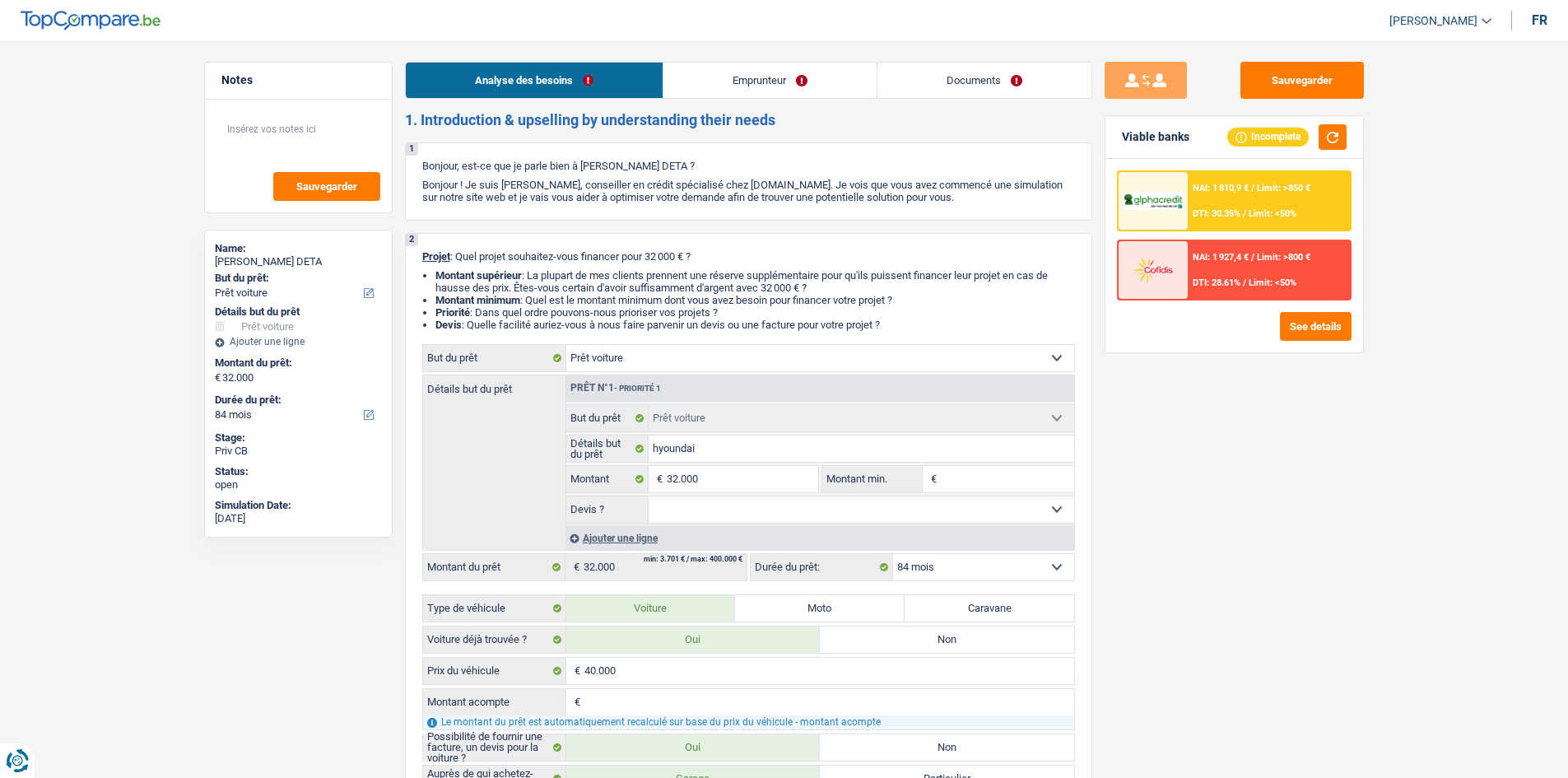 click on "Emprunteur" at bounding box center [770, 80] 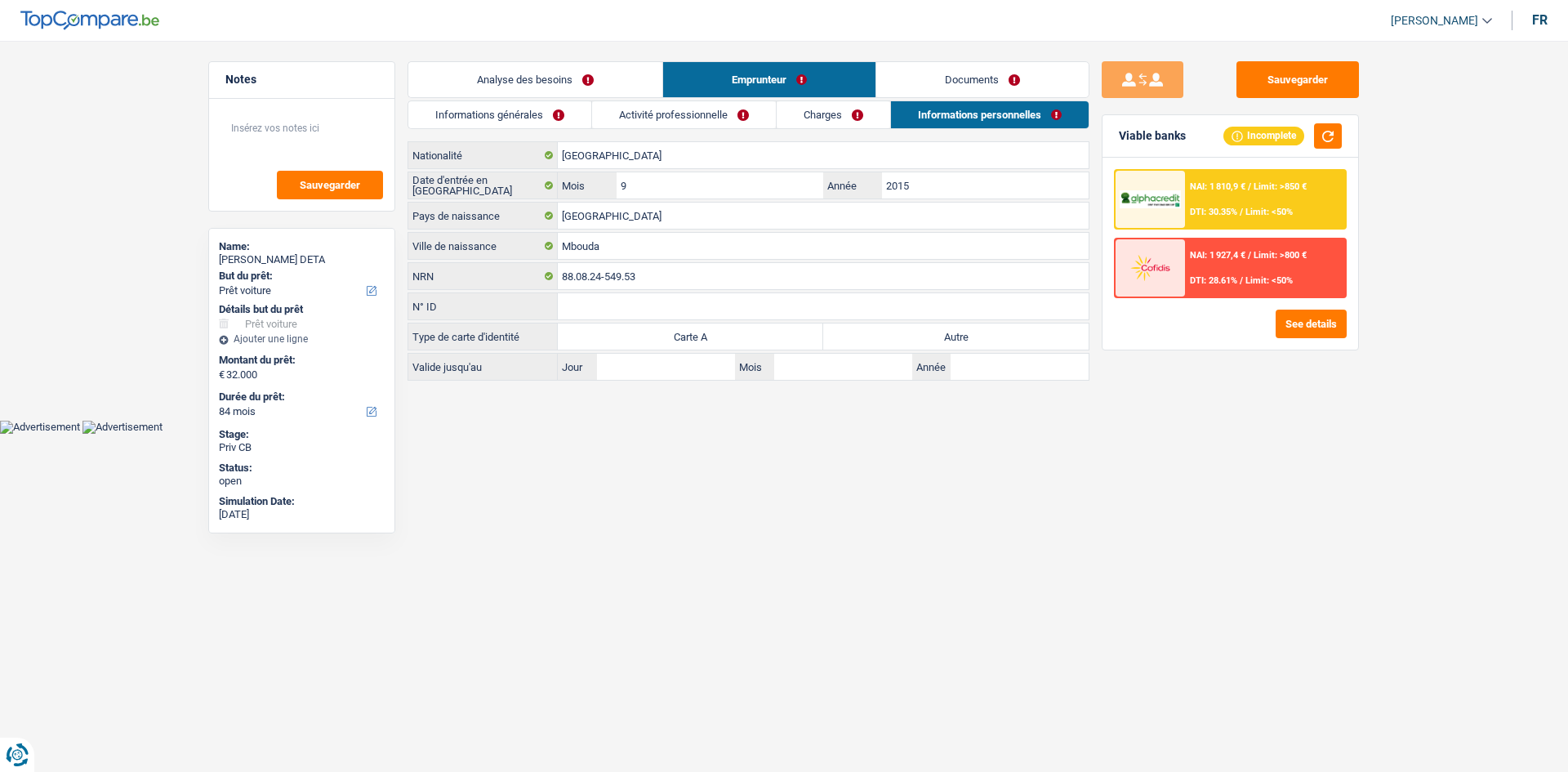 click on "Analyse des besoins Emprunteur Documents
1. Introduction & upselling by understanding their needs
1
Bonjour, est-ce que je parle bien à CONRAD TAGUE DETA ?
Bonjour ! Je suis Charles Verhaegen, conseiller en crédit spécialisé chez TopCompare.be. Je vois que vous avez commencé une simulation sur notre site web et je vais vous aider à optimiser votre demande afin de trouver une potentielle solution pour vous.
2   Projet  : Quel projet souhaitez-vous financer pour 32 000 € ?
Montant supérieur : La plupart de mes clients prennent une réserve supplémentaire pour qu'ils puissent financer leur projet en cas de hausse des prix. Êtes-vous certain d'avoir suffisamment d'argent avec 32 000 € ?   Montant minimum : Quel est le montant minimum dont vous avez besoin pour financer votre projet ?   Priorité : Dans quel ordre pouvons-nous prioriser vos projets ?   Devis     Hifi, multimédia, gsm, ordinateur Frais médicaux Autre" at bounding box center (748, 221) 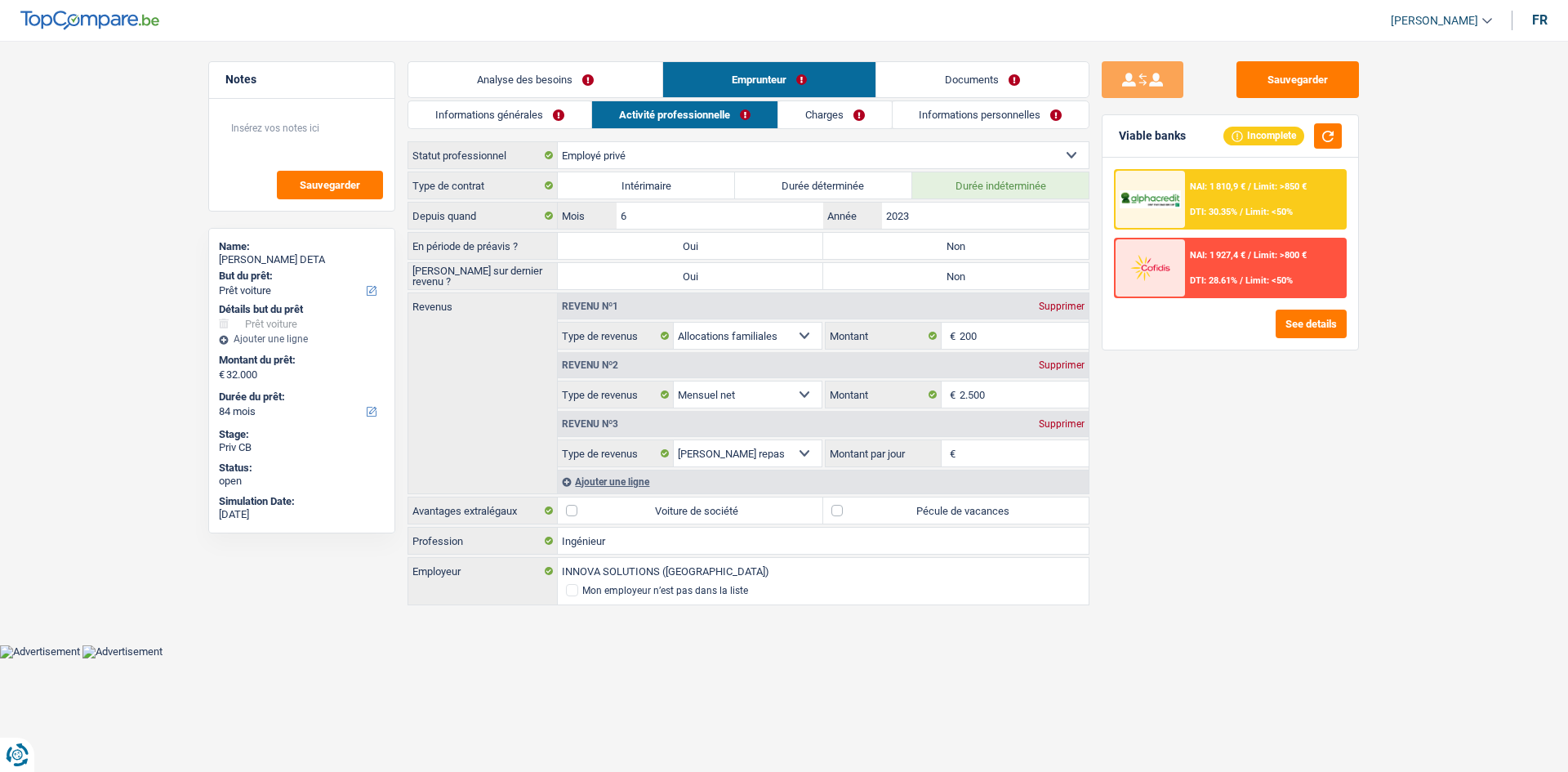 click on "Charges" at bounding box center [835, 114] 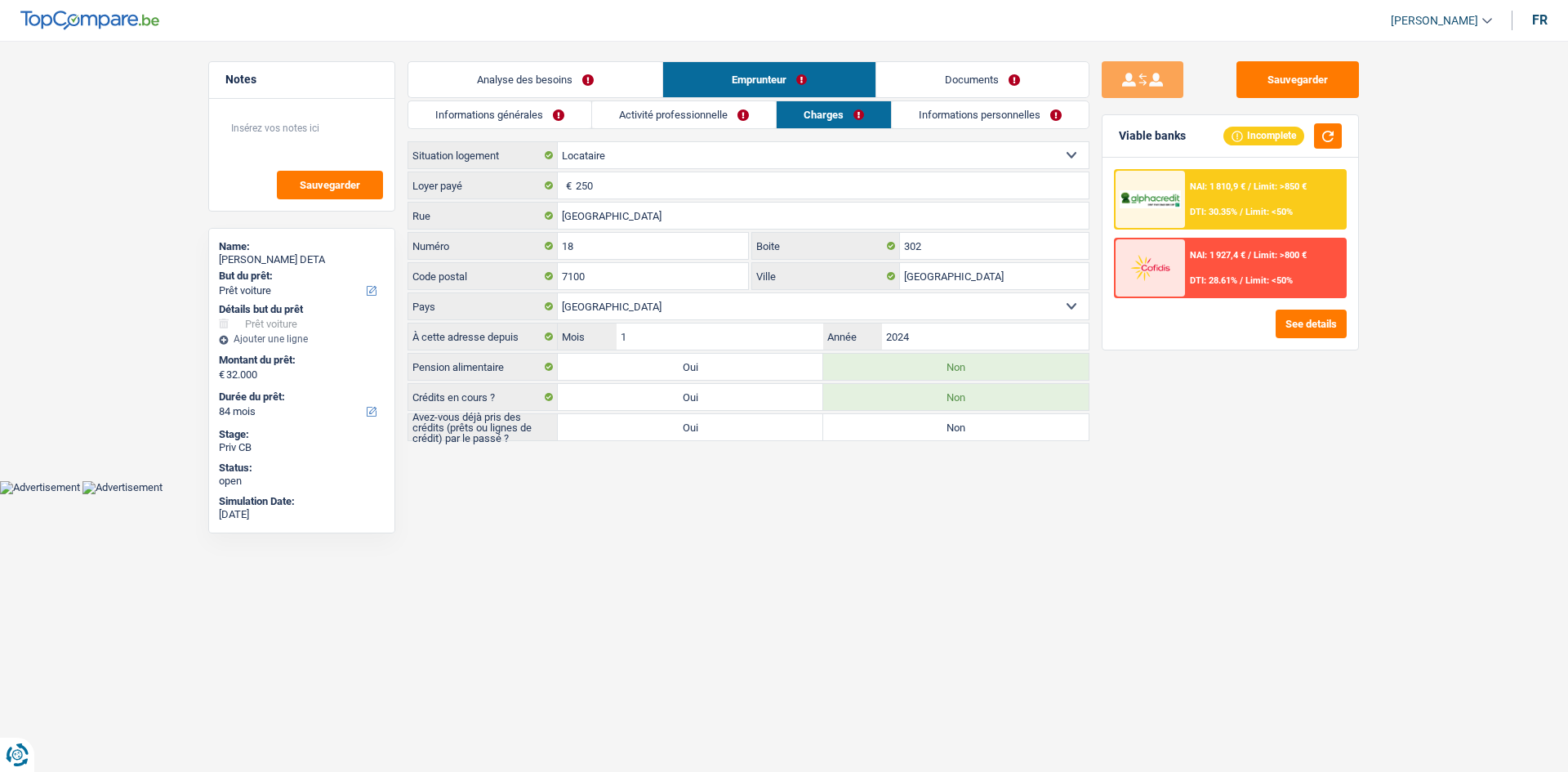 click on "Informations personnelles" at bounding box center (990, 114) 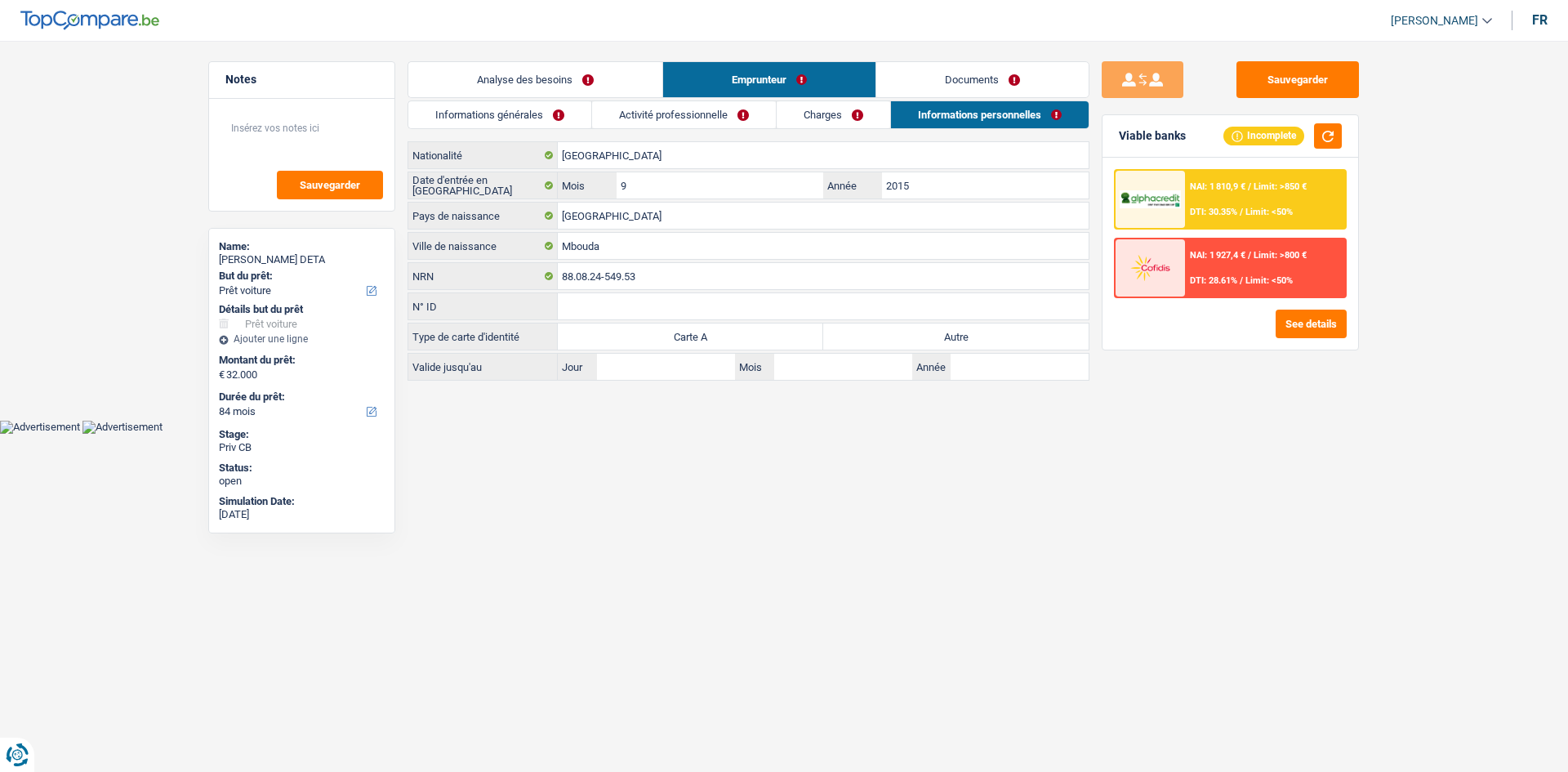 click on "Documents" at bounding box center [982, 79] 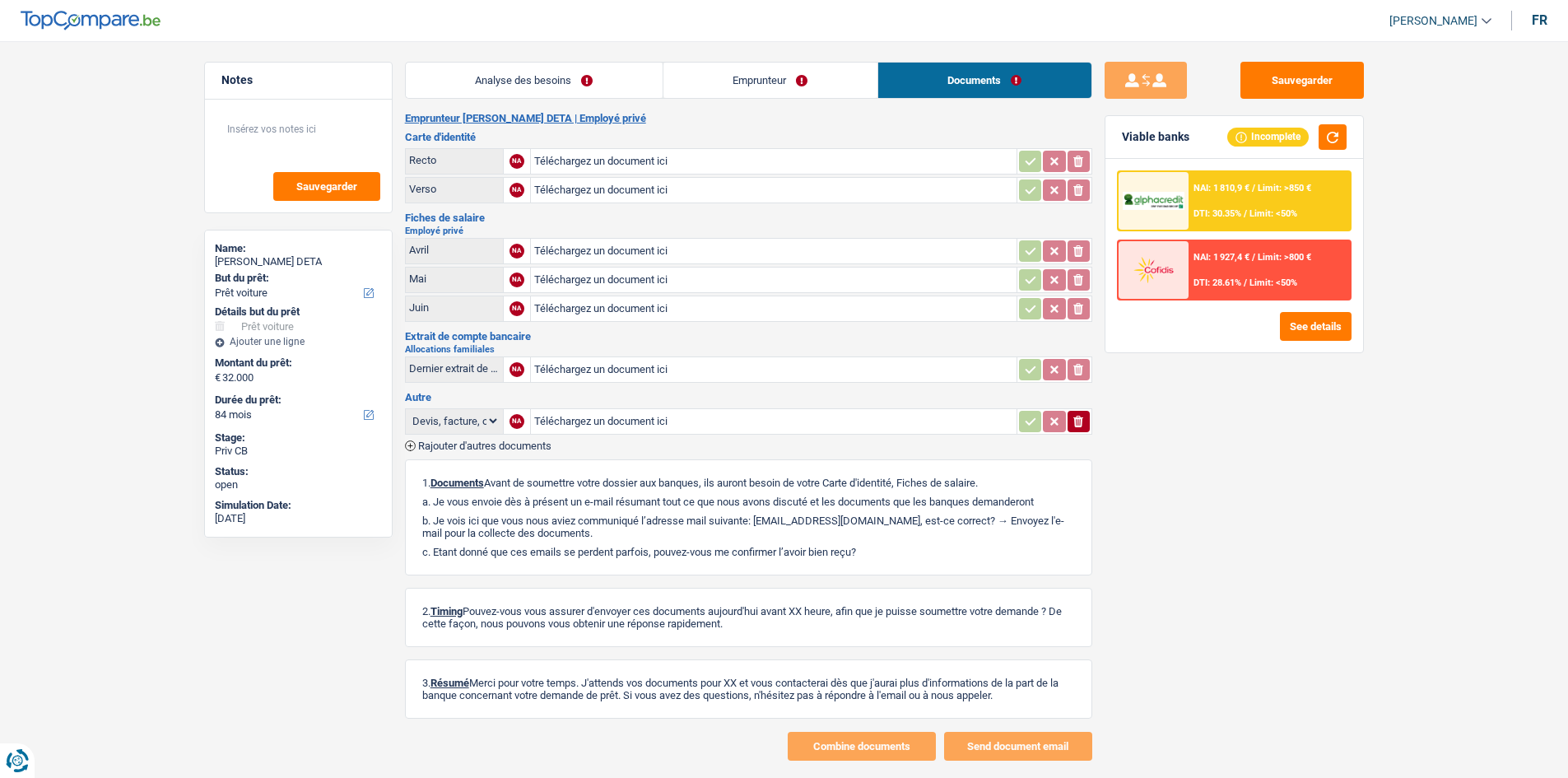 click on "Emprunteur" at bounding box center (770, 80) 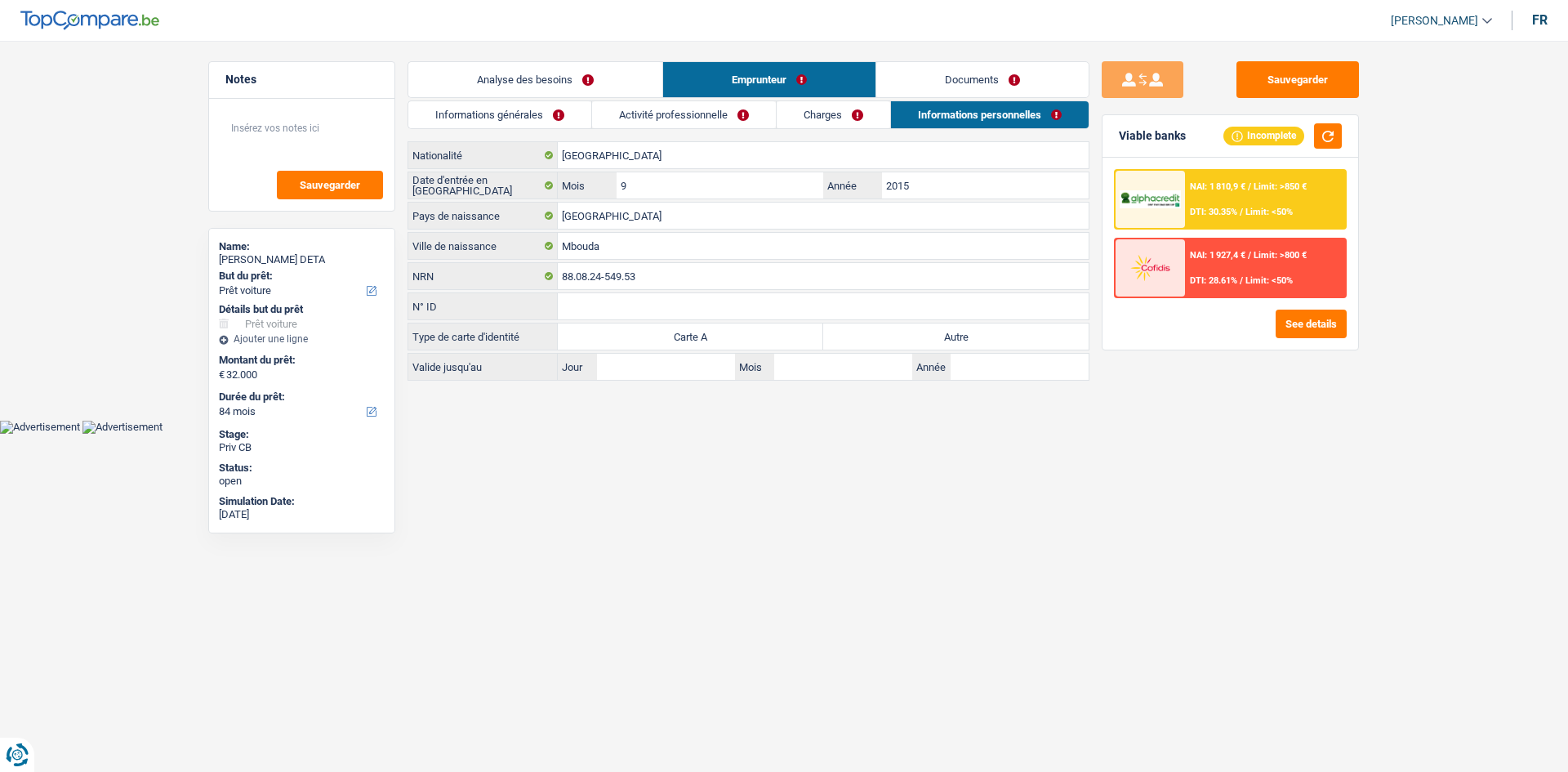 click on "Activité professionnelle" at bounding box center (684, 114) 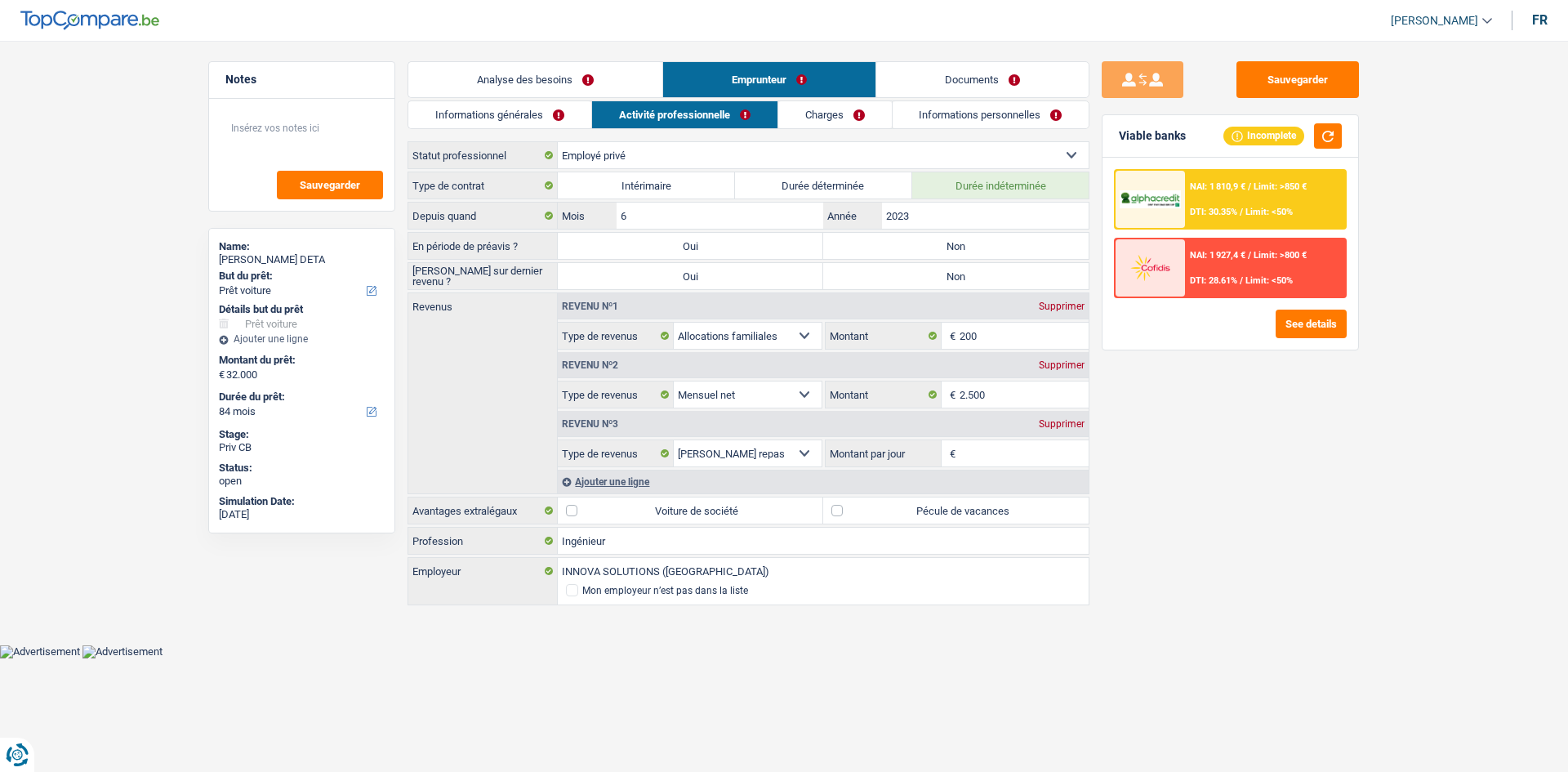 click on "Informations générales" at bounding box center [500, 114] 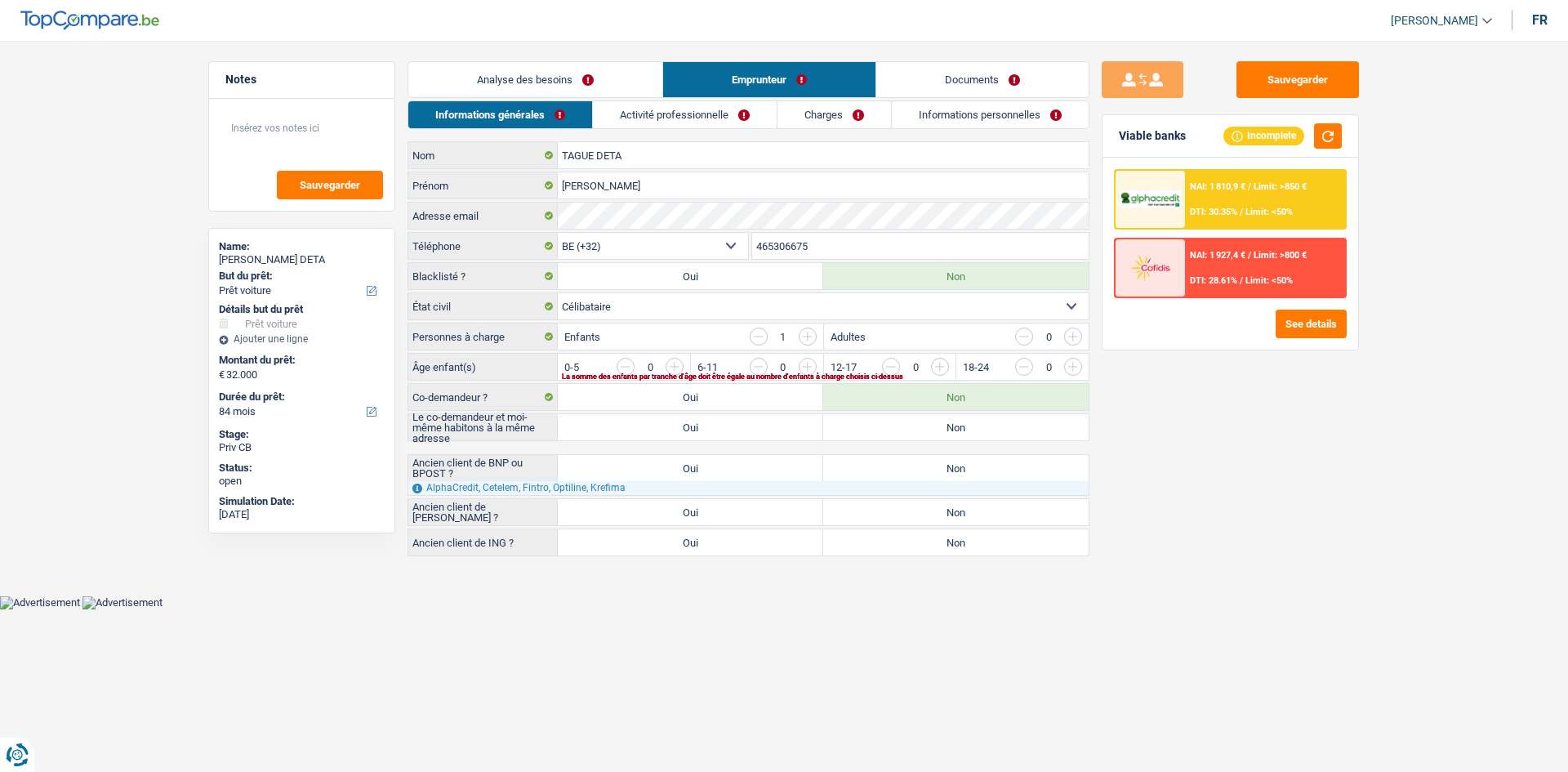 click on "Analyse des besoins" at bounding box center (535, 79) 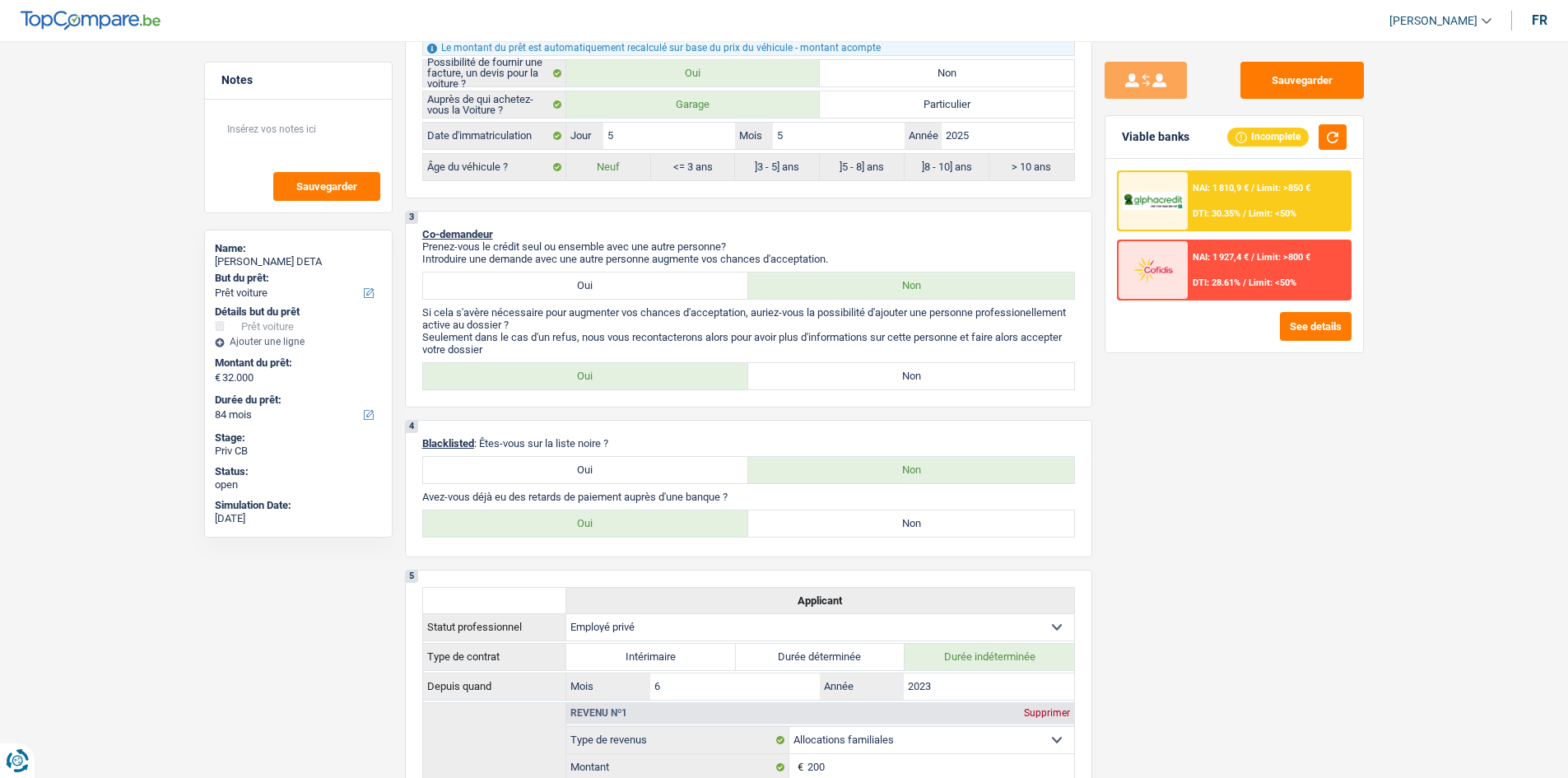 scroll, scrollTop: 412, scrollLeft: 0, axis: vertical 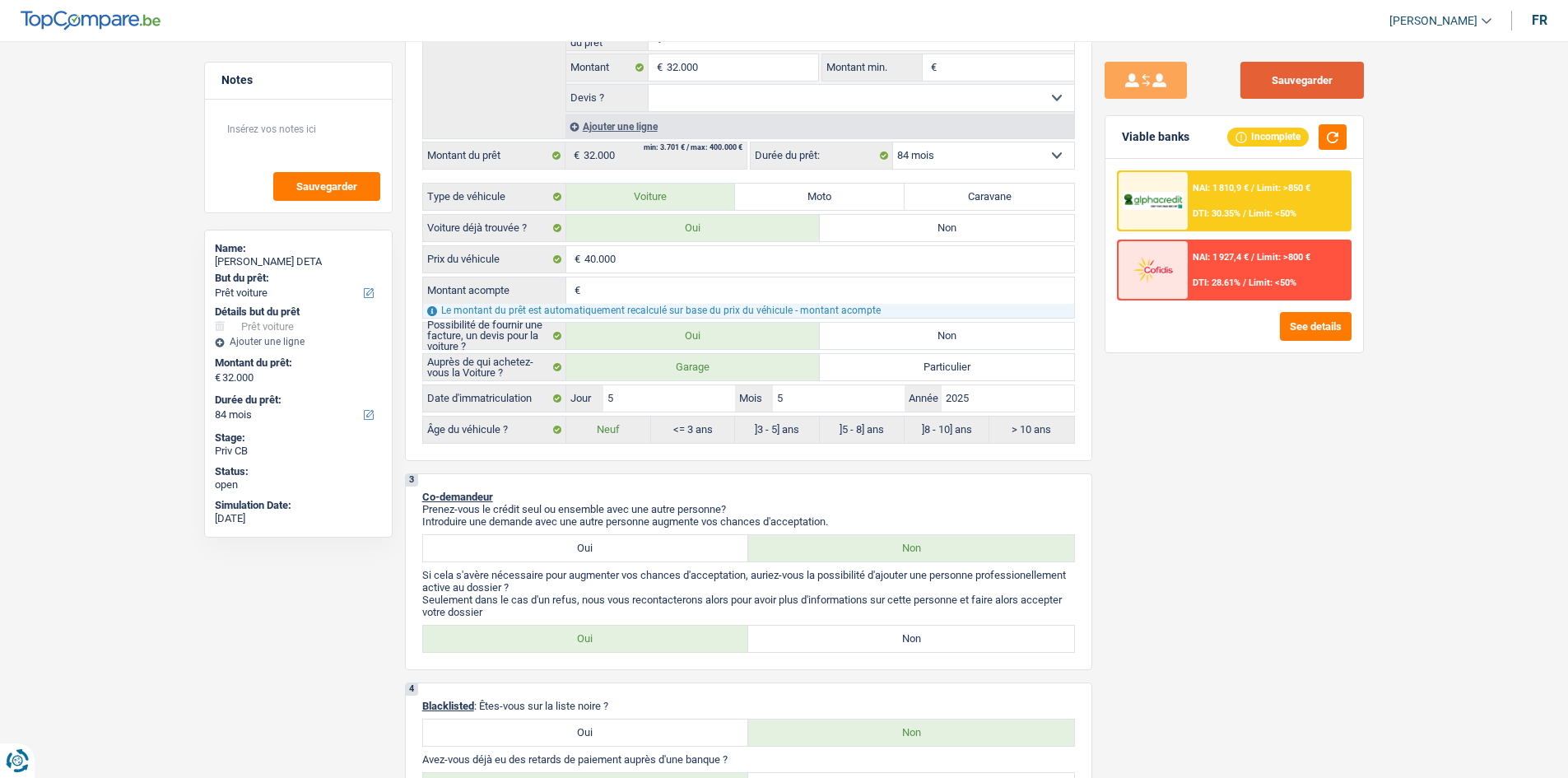 click on "Sauvegarder" at bounding box center (1302, 80) 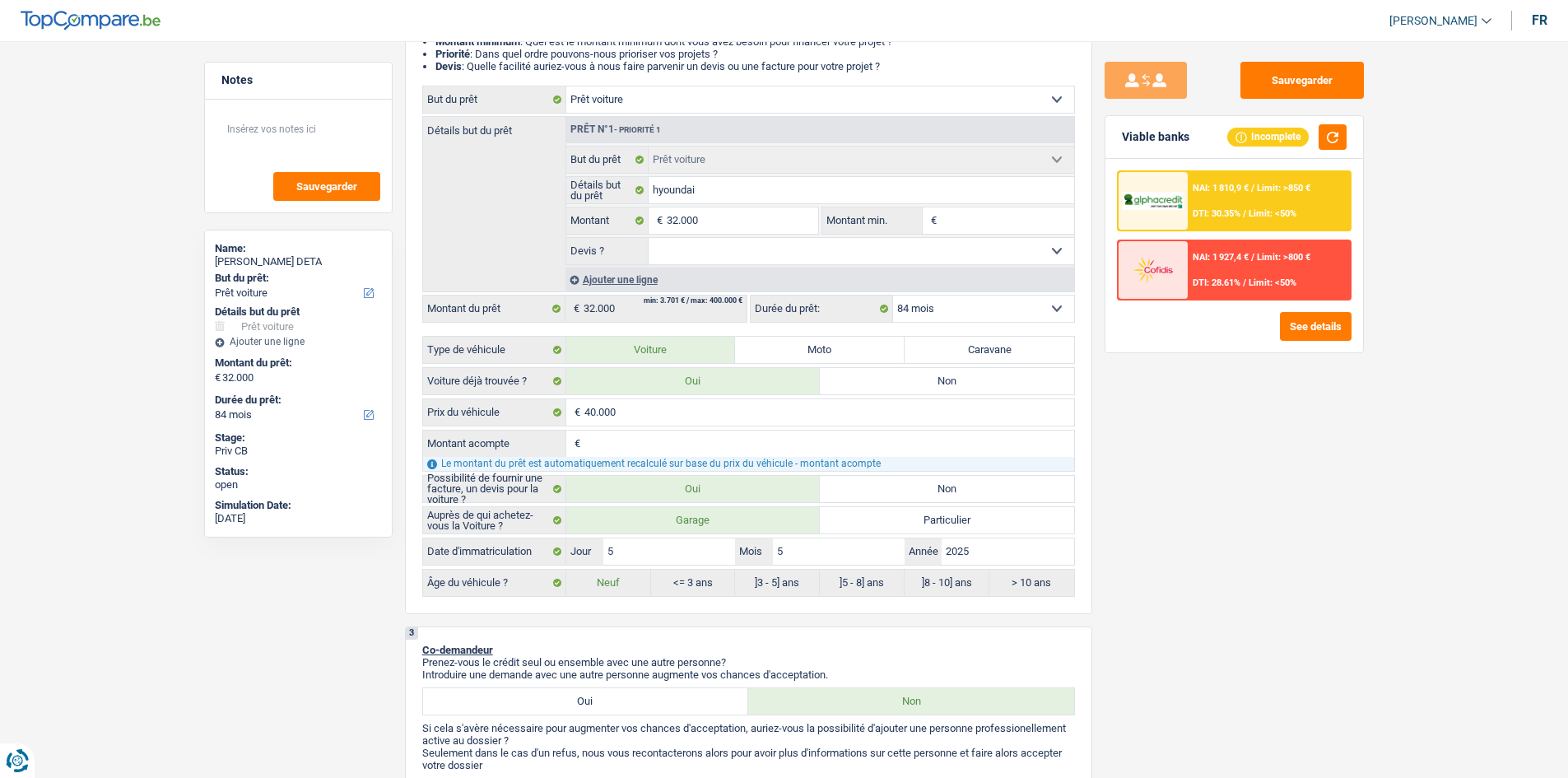 scroll, scrollTop: 82, scrollLeft: 0, axis: vertical 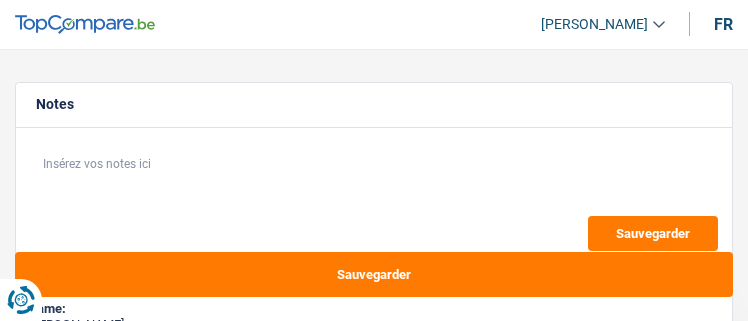 select on "60" 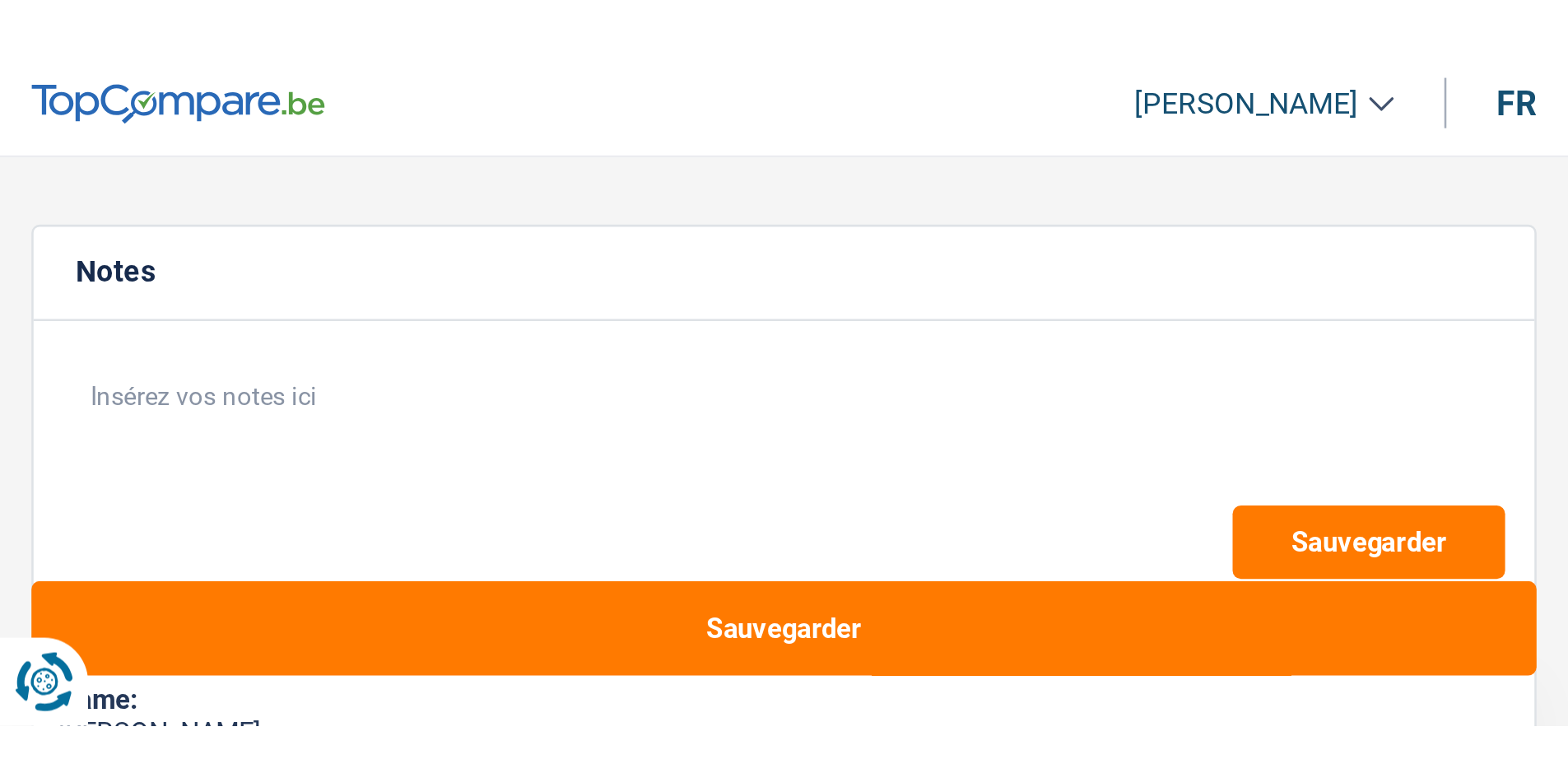 scroll, scrollTop: 0, scrollLeft: 0, axis: both 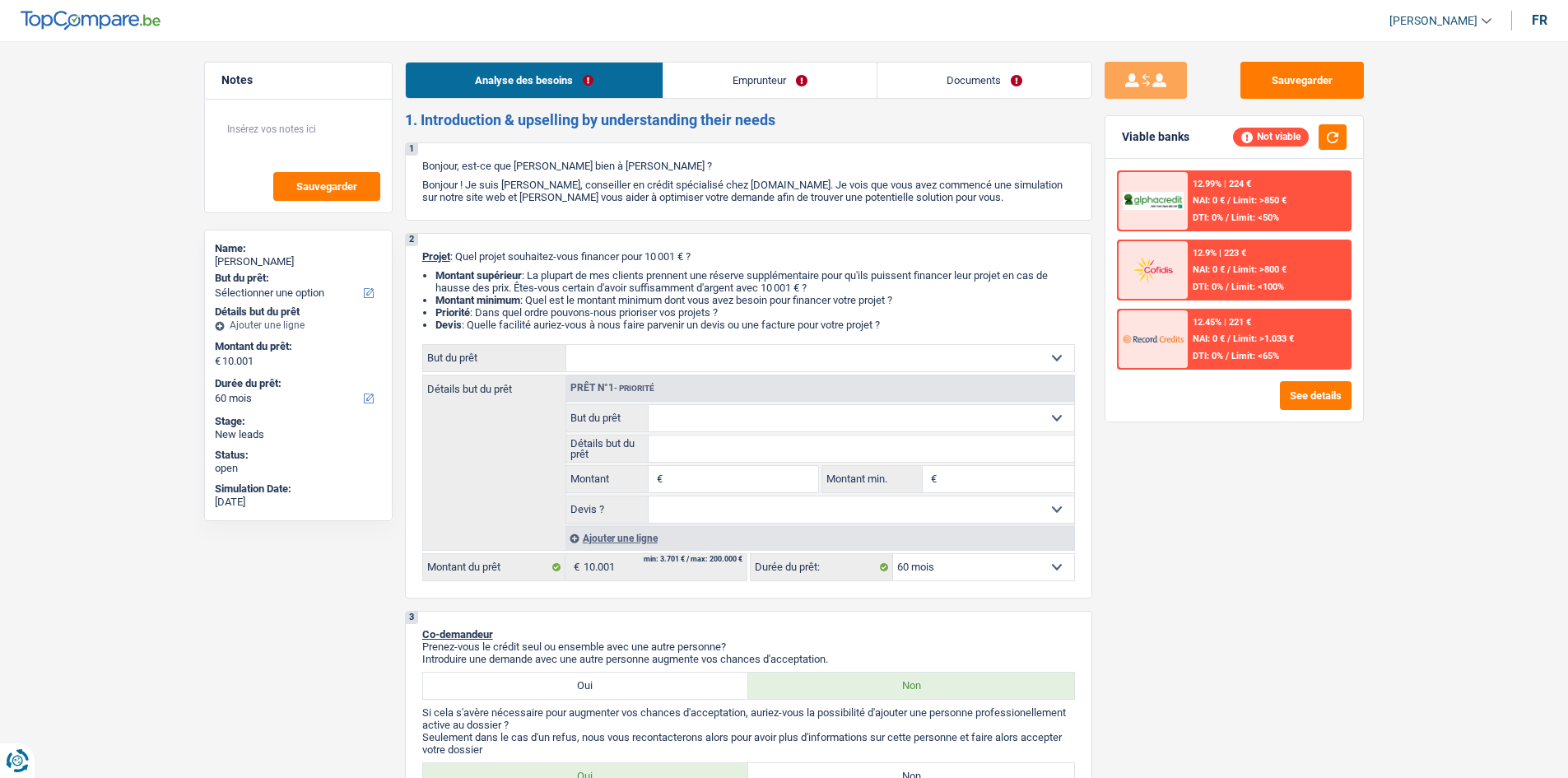 click on "Notes
Sauvegarder
Name:   [PERSON_NAME]   But du prêt: Confort maison: meubles, textile, peinture, électroménager, outillage non-professionnel Hifi, multimédia, gsm, ordinateur Aménagement: frais d'installation, déménagement Evénement familial: naissance, mariage, divorce, communion, décès Frais médicaux Frais d'études Frais permis de conduire Loisirs: voyage, sport, musique Rafraîchissement: petits travaux maison et jardin Frais judiciaires Réparation voiture Prêt rénovation (non disponible pour les non-propriétaires) Prêt énergie (non disponible pour les non-propriétaires) Prêt voiture Taxes, impôts non professionnels Rénovation bien à l'étranger Dettes familiales Assurance Autre
Sélectionner une option
Tous les champs sont obligatoires. Veuillez sélectionner une option
Détails but du prêt
Ajouter une ligne
Montant du prêt: €" at bounding box center [784, 1158] 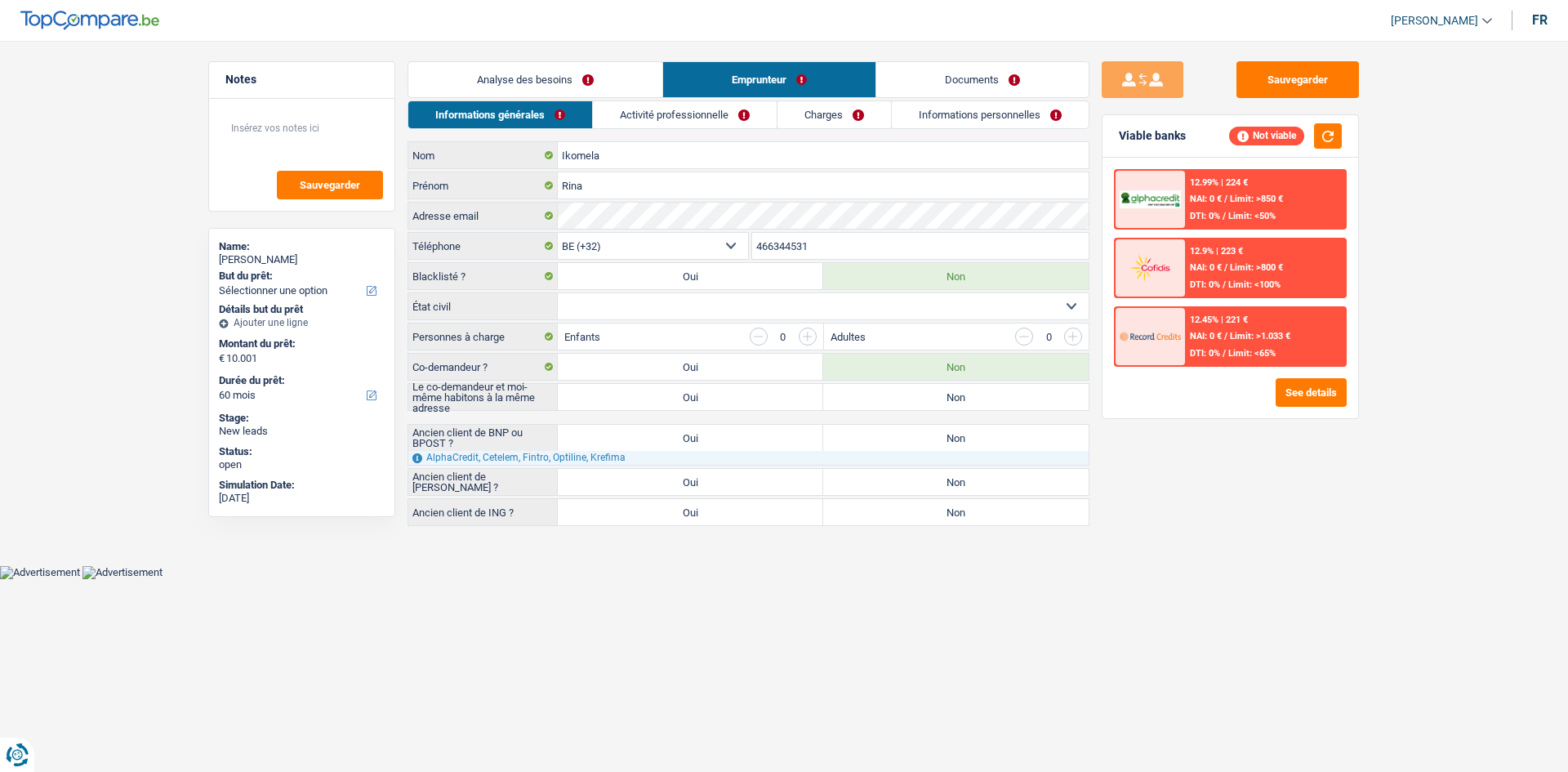 click on "Activité professionnelle" at bounding box center (684, 114) 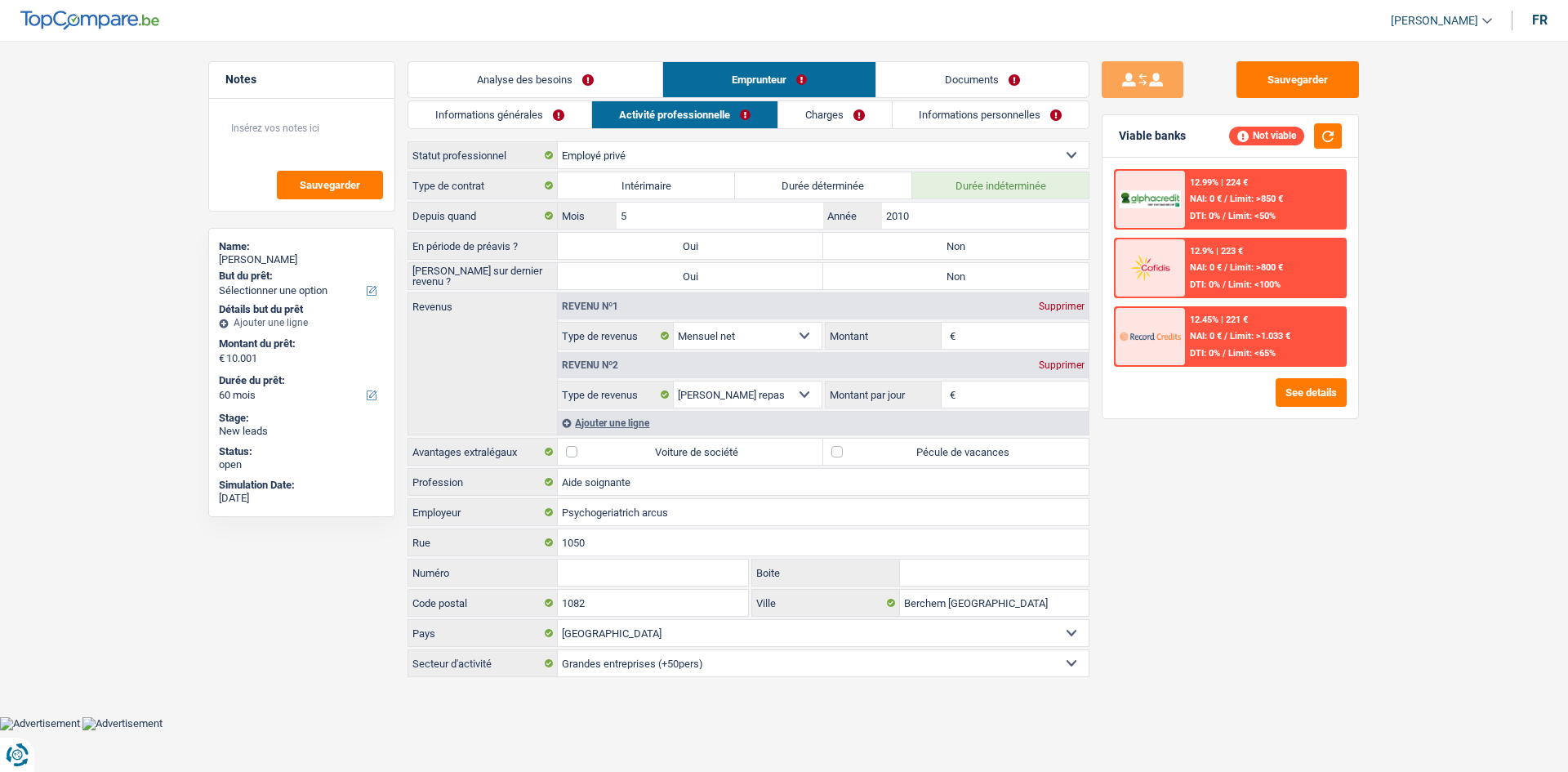 click on "Charges" at bounding box center (835, 114) 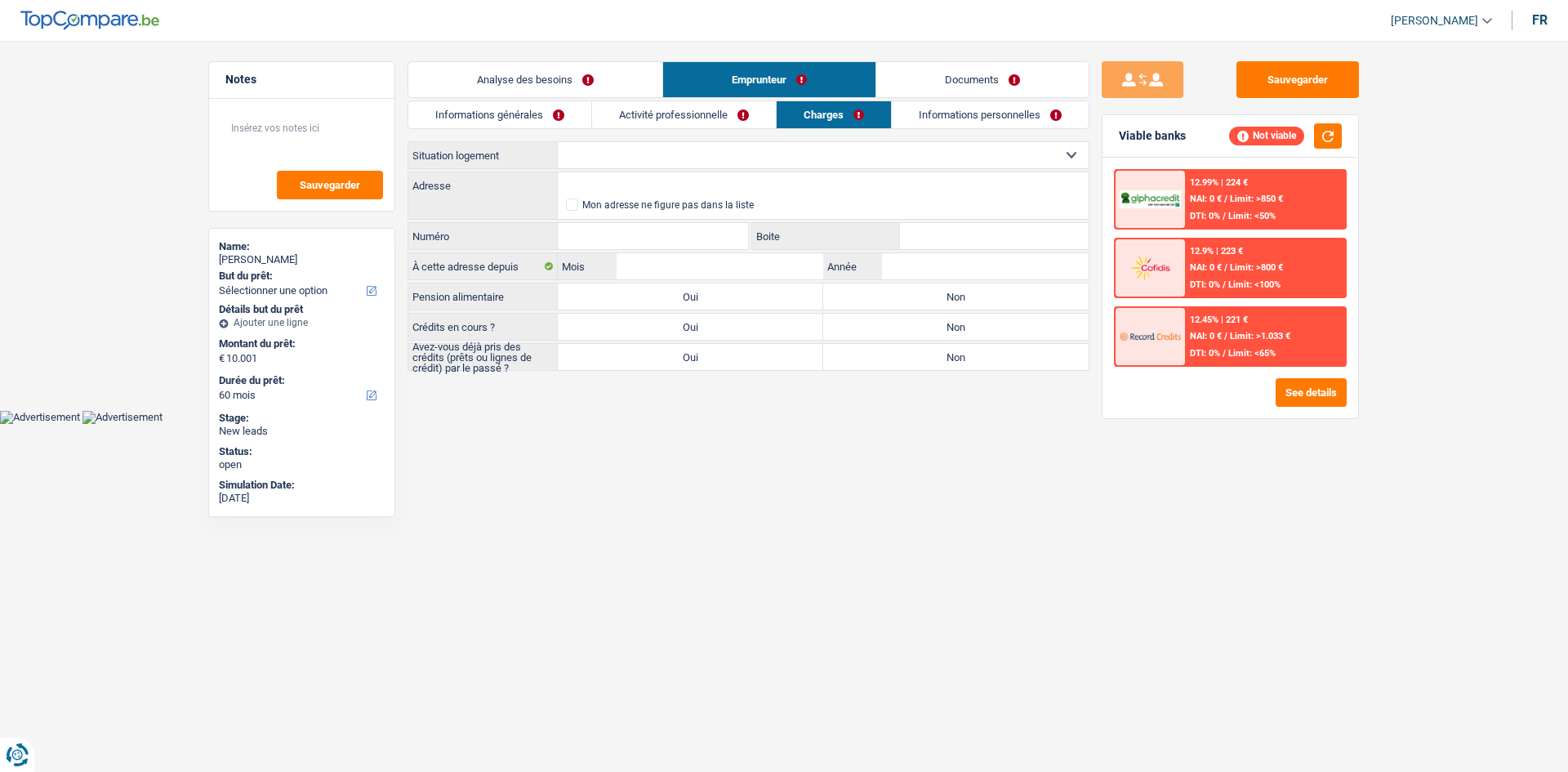click on "Informations personnelles" at bounding box center (990, 114) 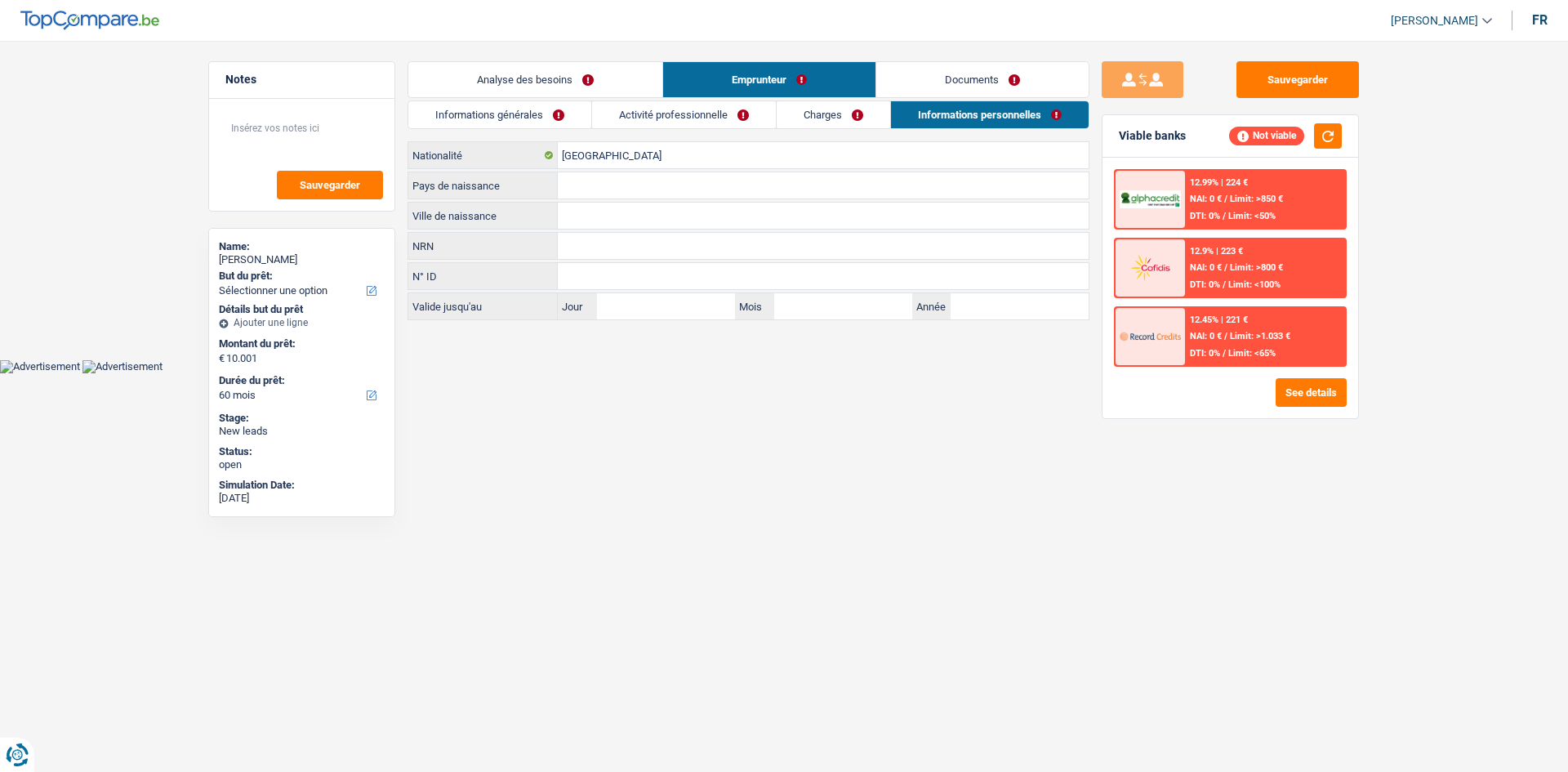 click on "Activité professionnelle" at bounding box center [684, 114] 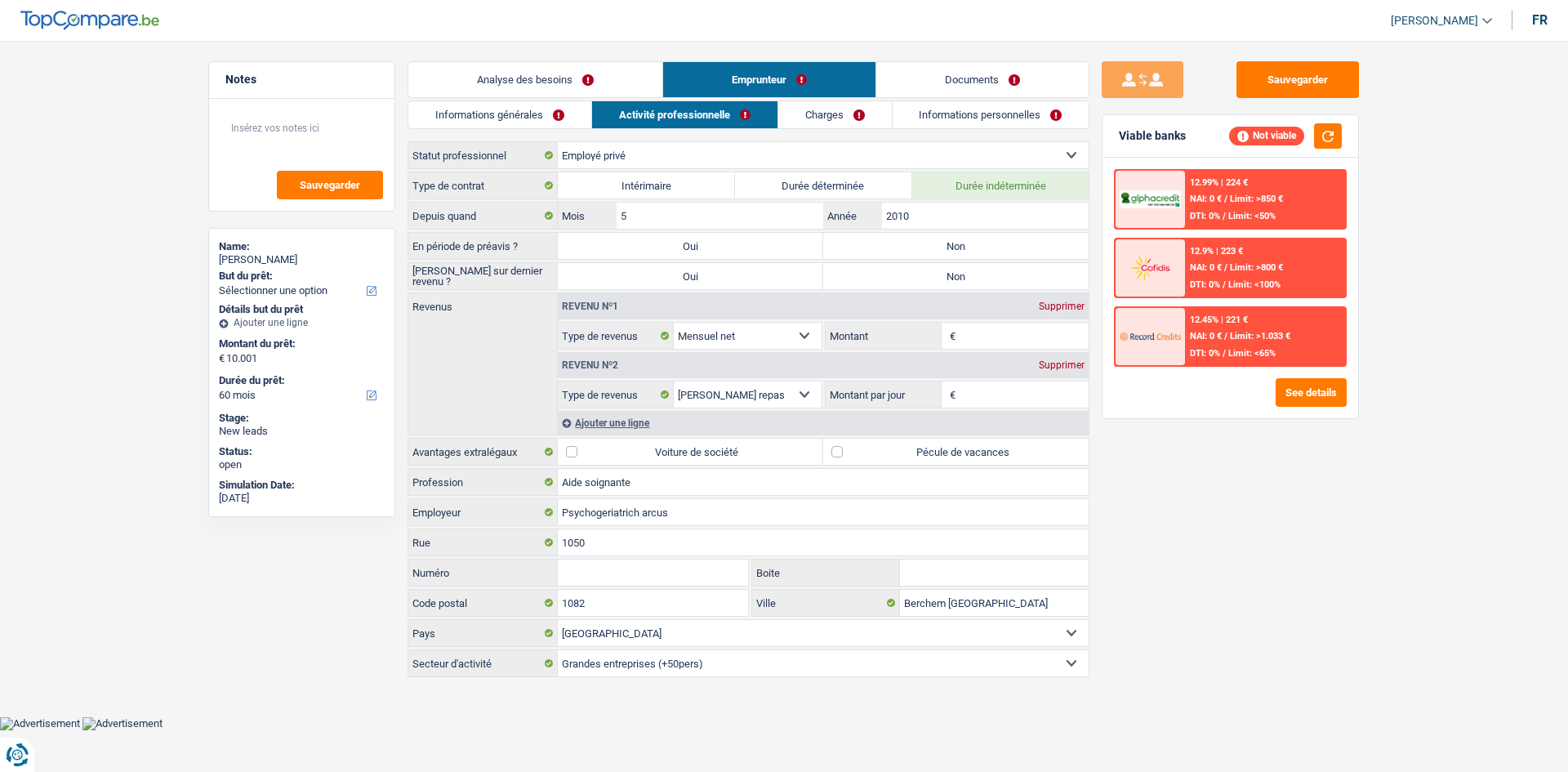 click on "Analyse des besoins" at bounding box center [535, 79] 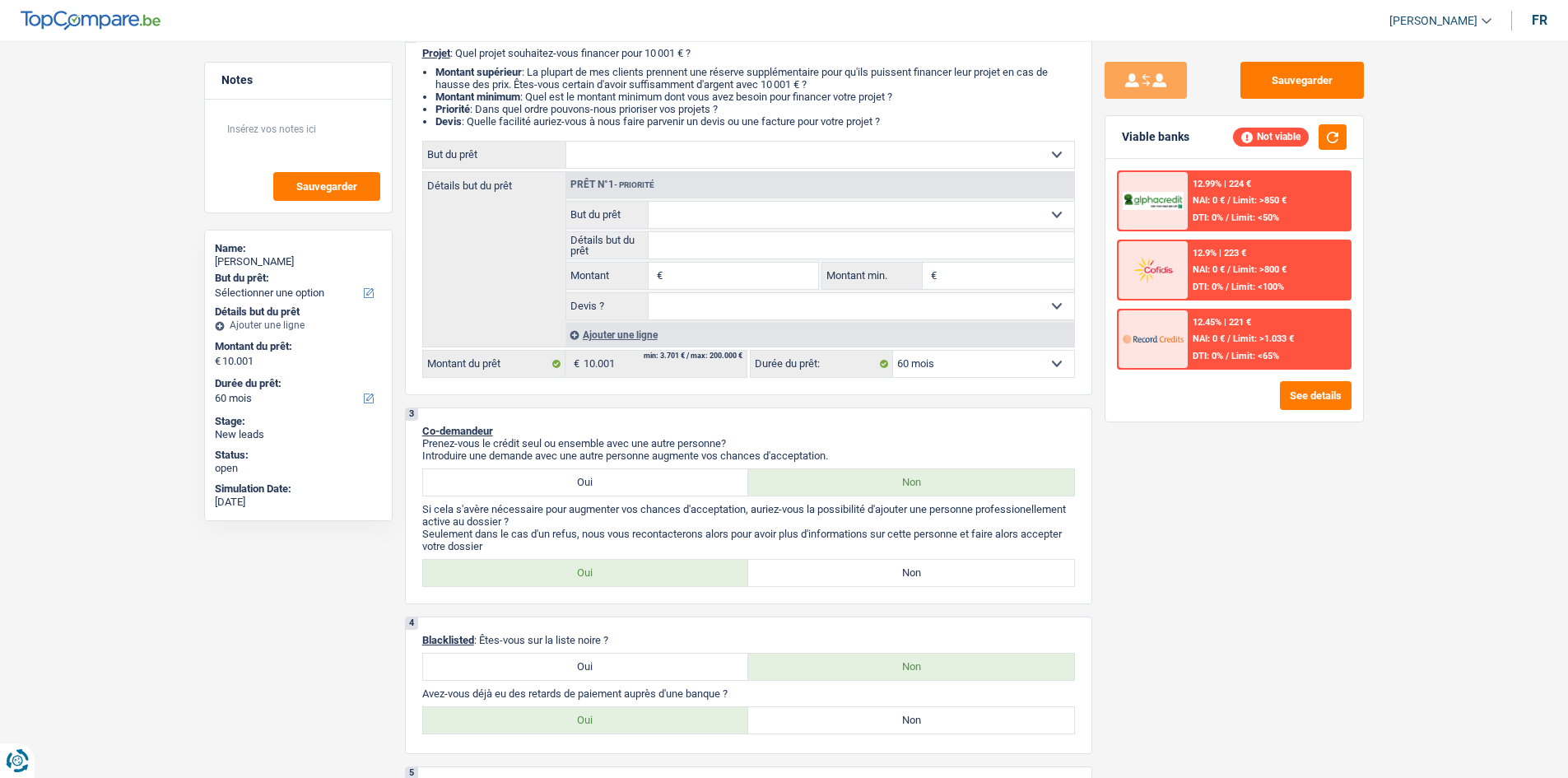 scroll, scrollTop: 0, scrollLeft: 0, axis: both 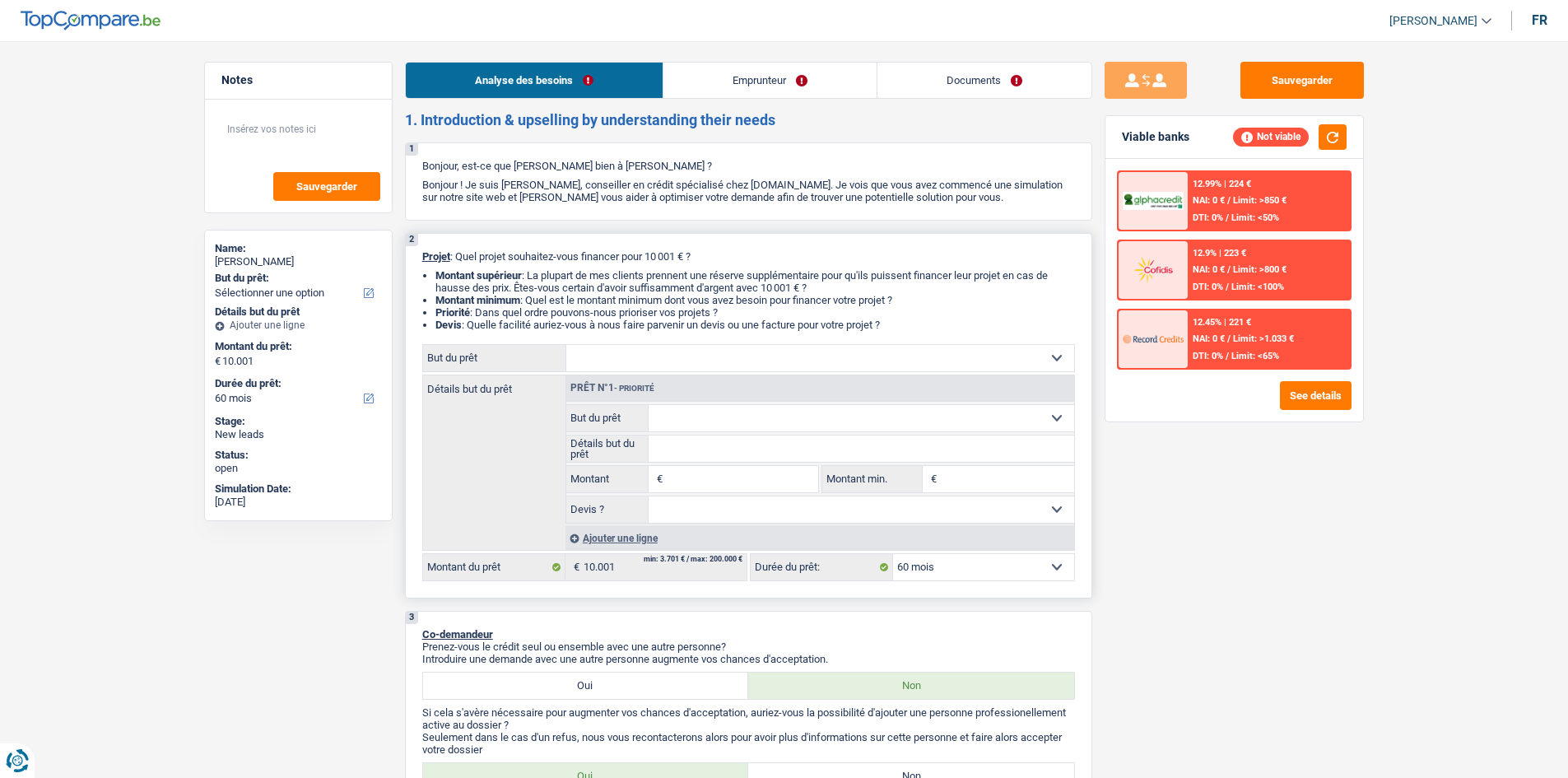 click on "Confort maison: meubles, textile, peinture, électroménager, outillage non-professionnel Hifi, multimédia, gsm, ordinateur Aménagement: frais d'installation, déménagement Evénement familial: naissance, mariage, divorce, communion, décès Frais médicaux Frais d'études Frais permis de conduire Loisirs: voyage, sport, musique Rafraîchissement: petits travaux maison et jardin Frais judiciaires Réparation voiture Prêt rénovation (non disponible pour les non-propriétaires) Prêt énergie (non disponible pour les non-propriétaires) Prêt voiture Taxes, impôts non professionnels Rénovation bien à l'étranger Dettes familiales Assurance Autre
Sélectionner une option" at bounding box center [820, 358] 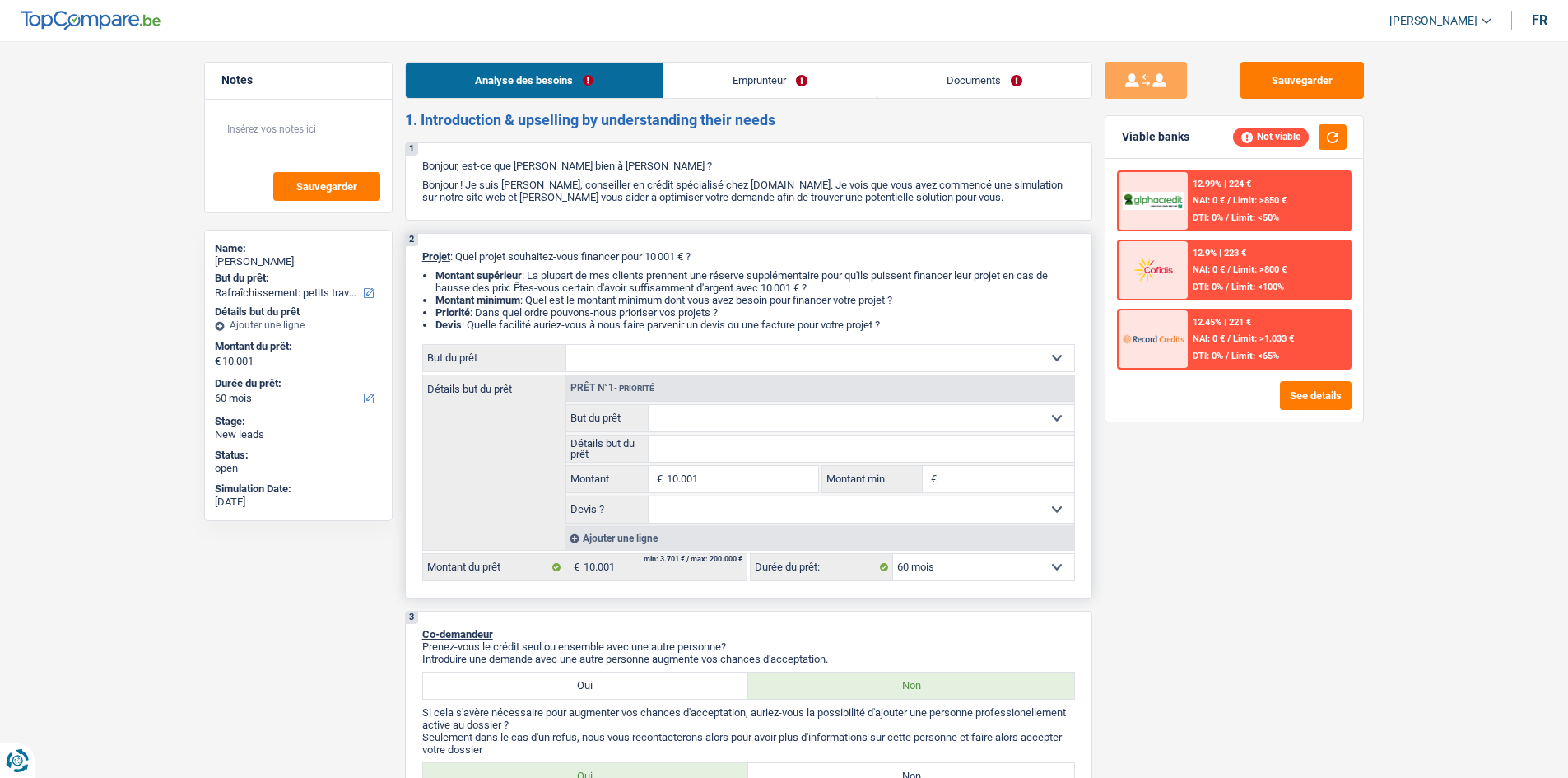select on "houseOrGarden" 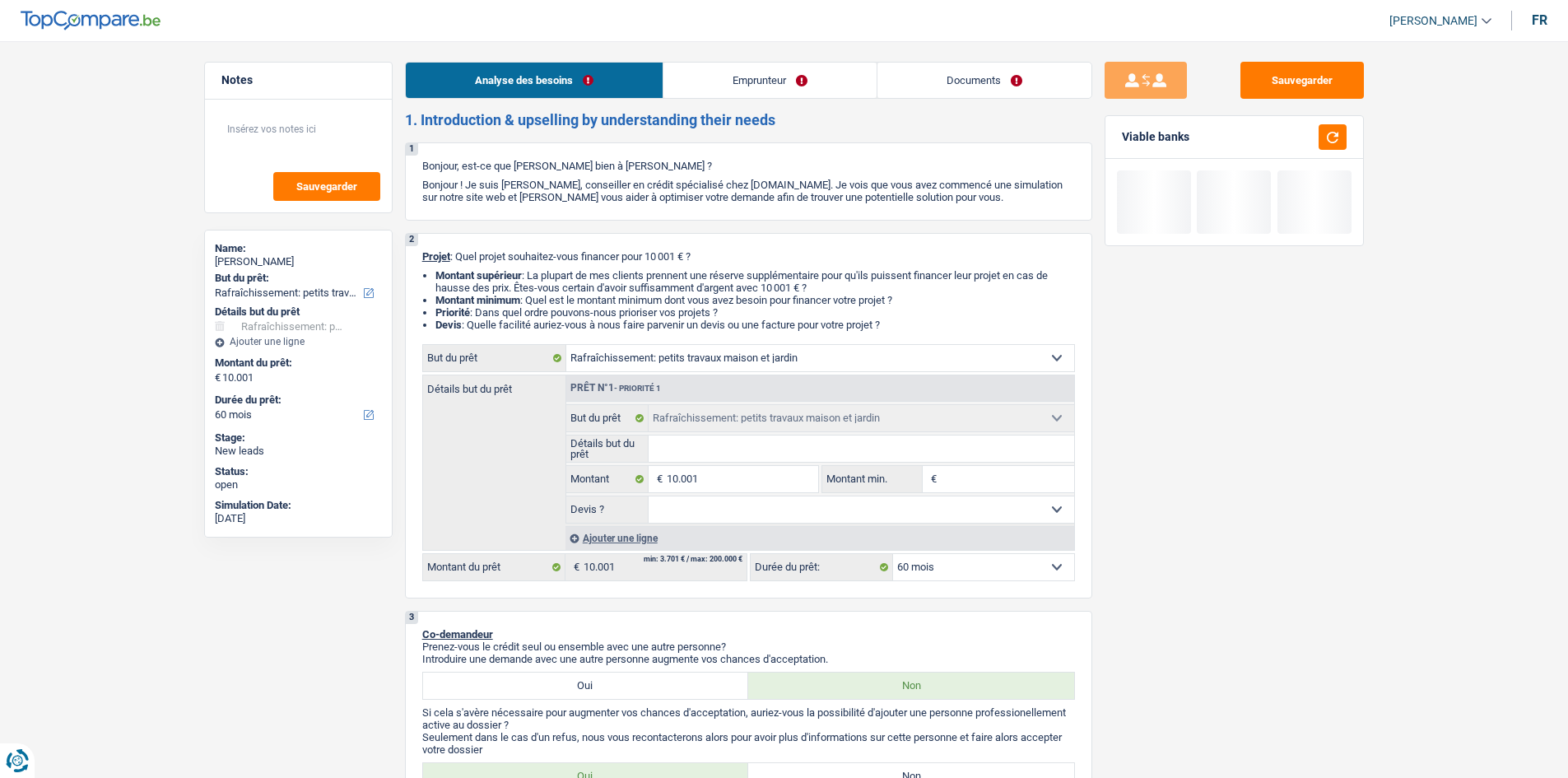 click on "Emprunteur" at bounding box center [770, 80] 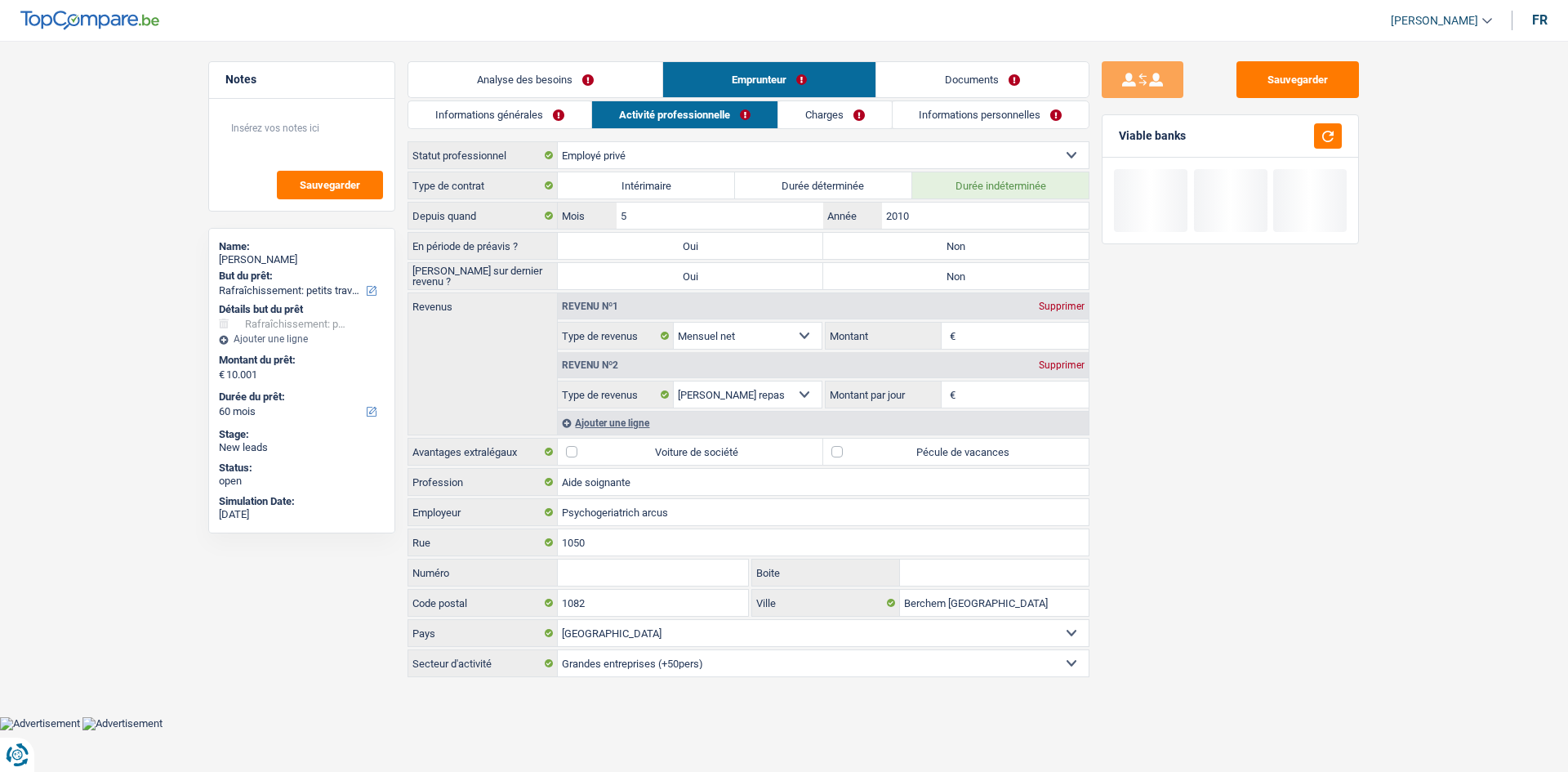 click on "Charges" at bounding box center [835, 114] 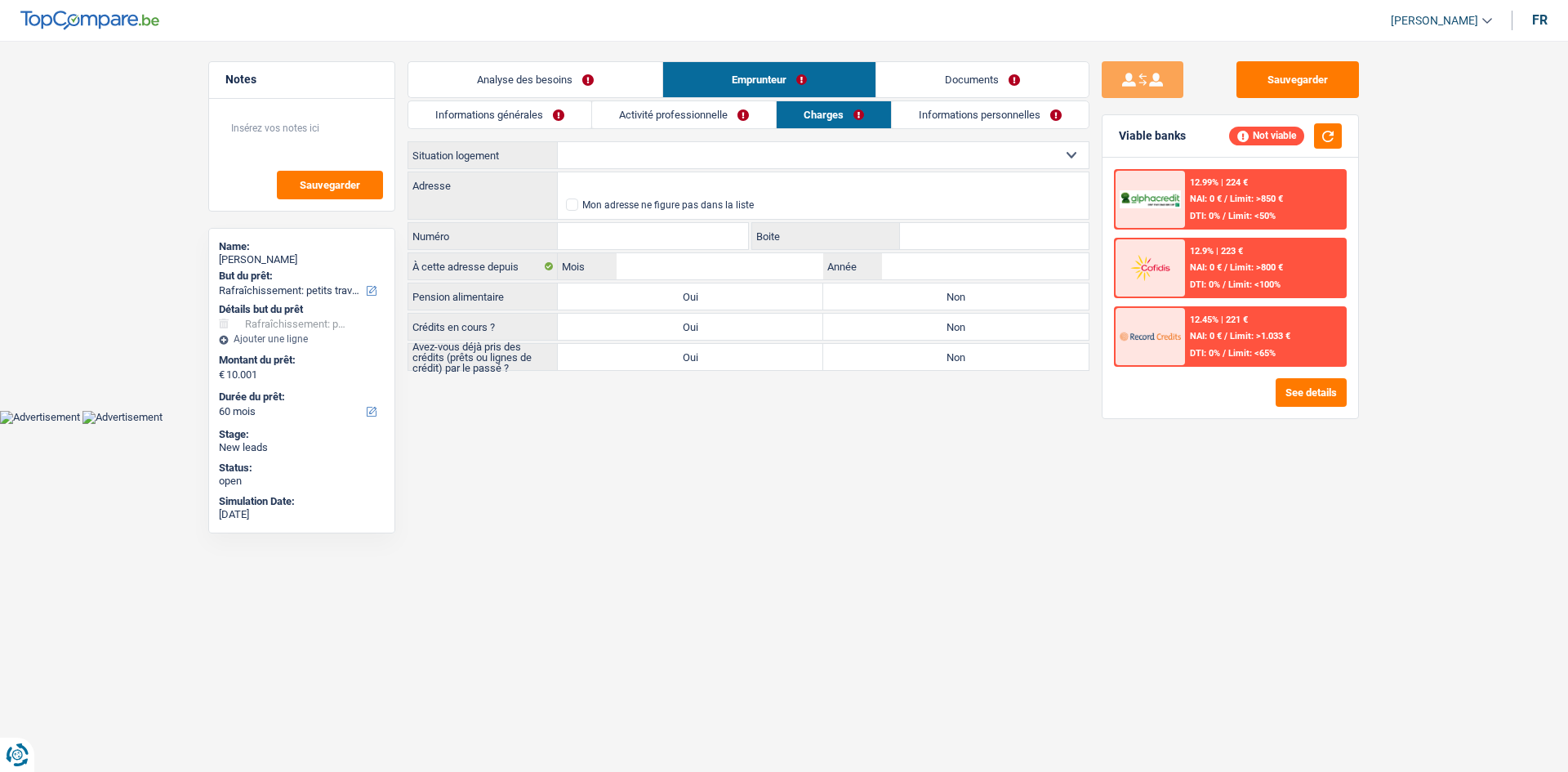 click on "Locataire Propriétaire avec prêt hypothécaire Propriétaire sans prêt hypothécaire Logé(e) par la famille Concierge
Sélectionner une option" at bounding box center (823, 155) 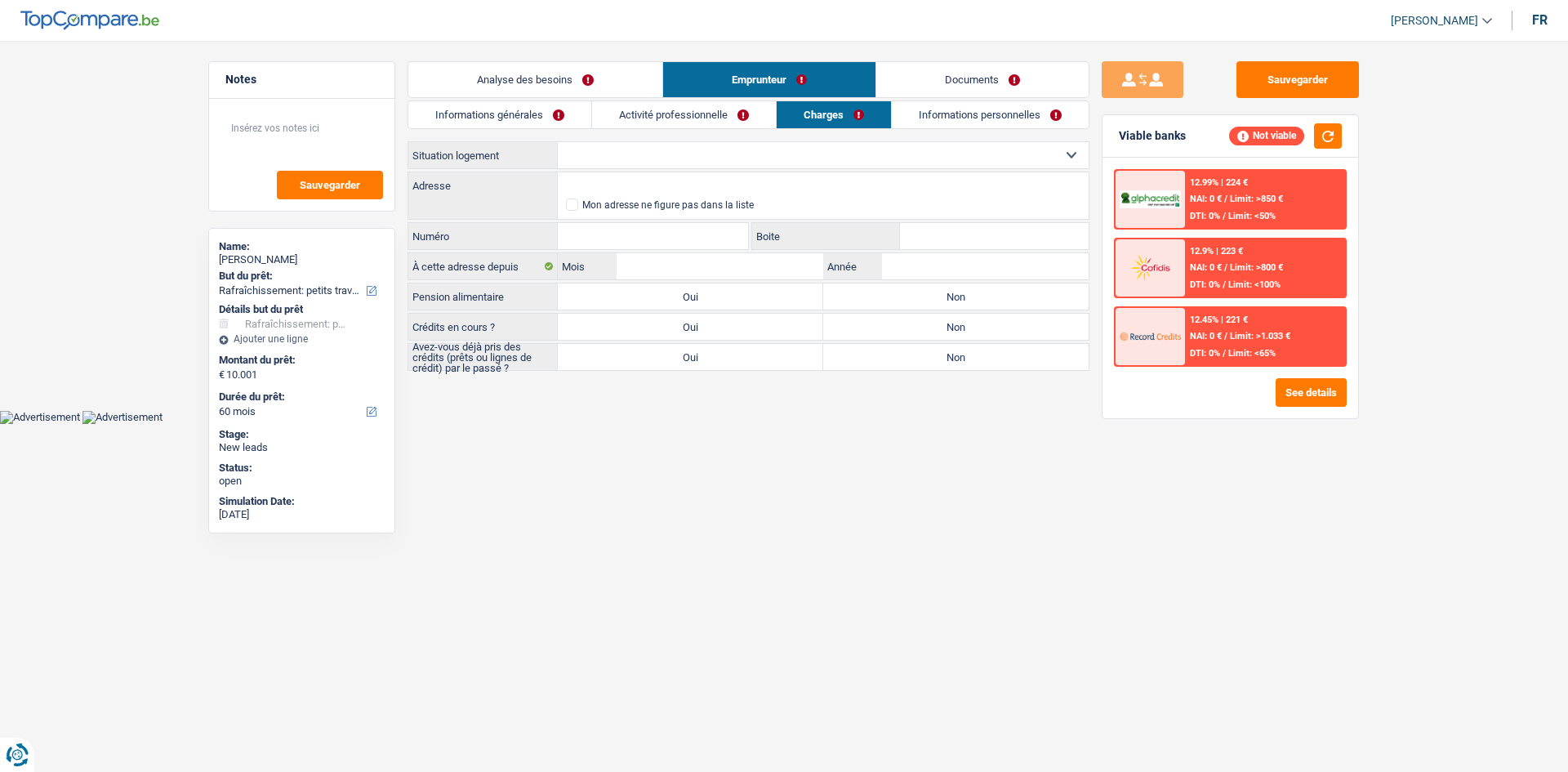 click on "Locataire Propriétaire avec prêt hypothécaire Propriétaire sans prêt hypothécaire Logé(e) par la famille Concierge
Sélectionner une option" at bounding box center (823, 155) 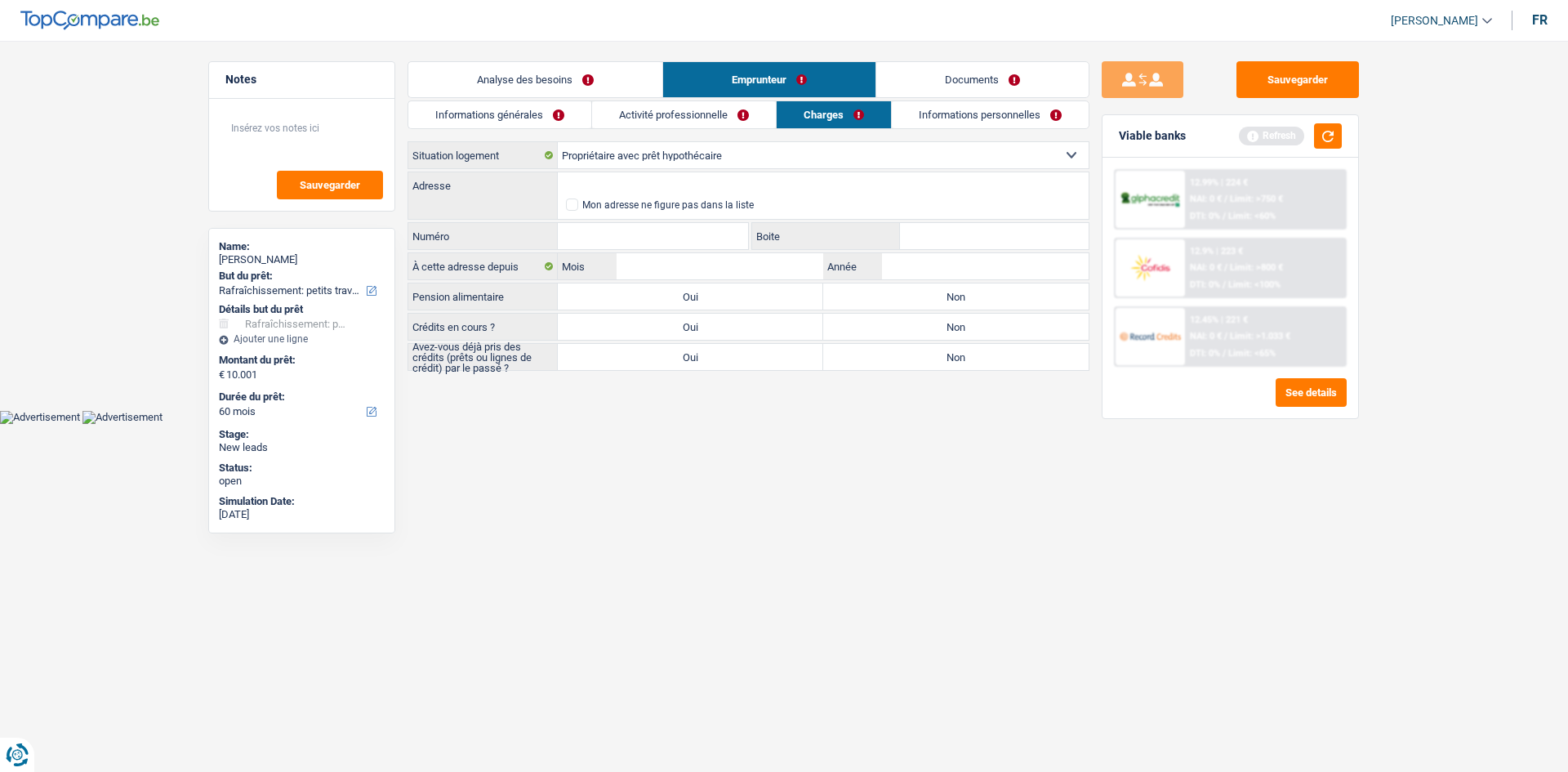 click on "Activité professionnelle" at bounding box center (684, 114) 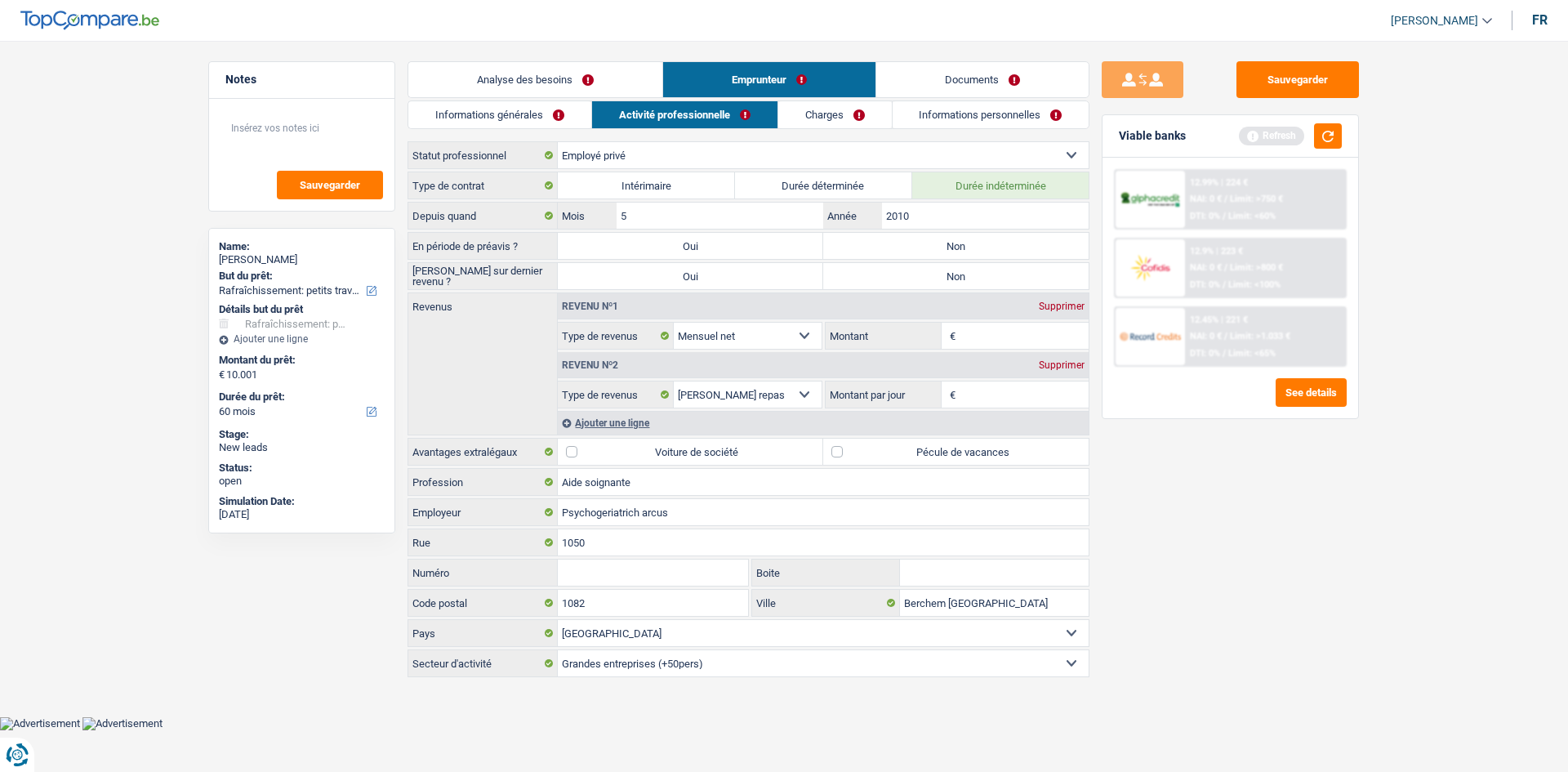 click on "Analyse des besoins" at bounding box center (535, 79) 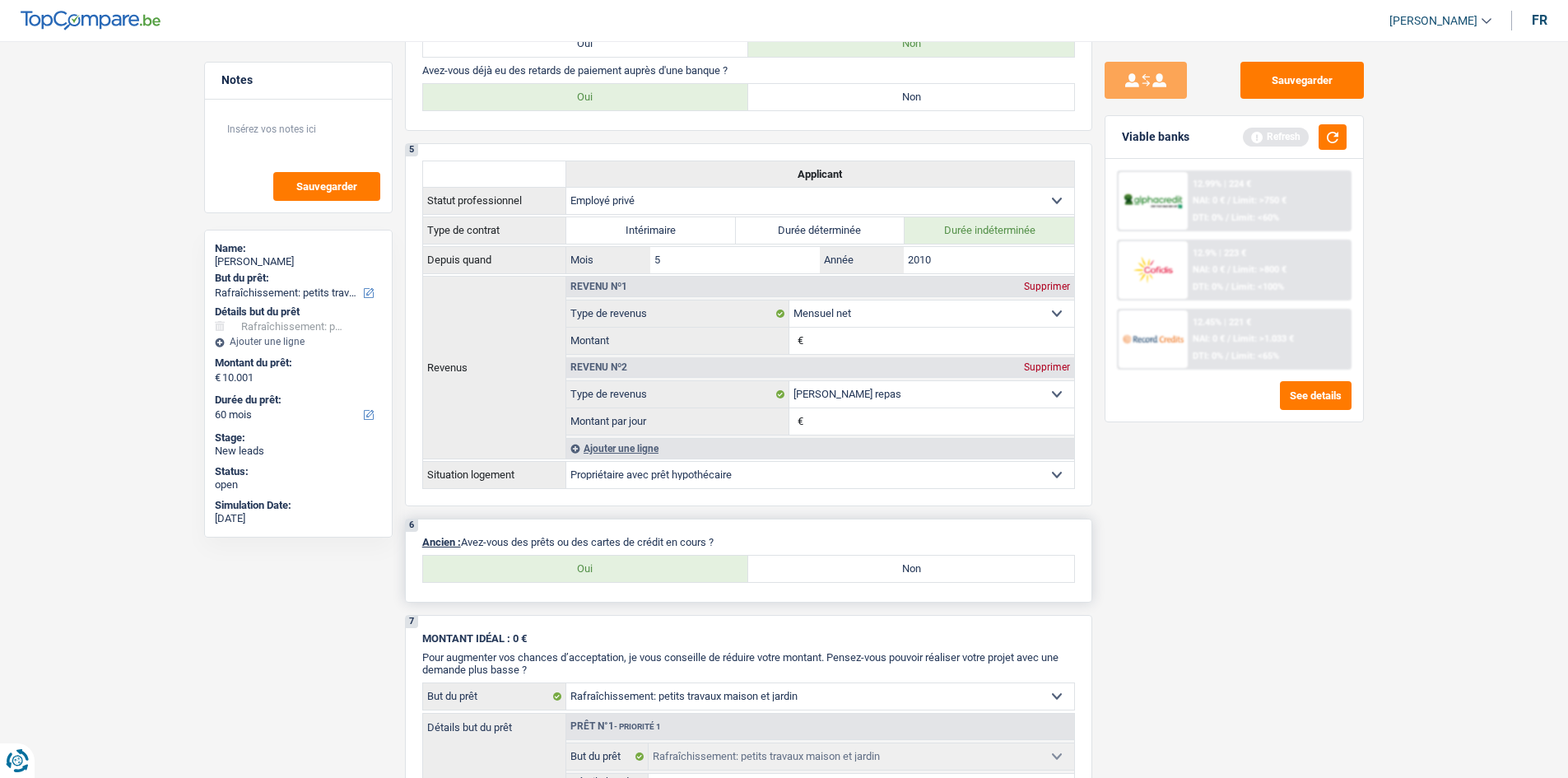 scroll, scrollTop: 988, scrollLeft: 0, axis: vertical 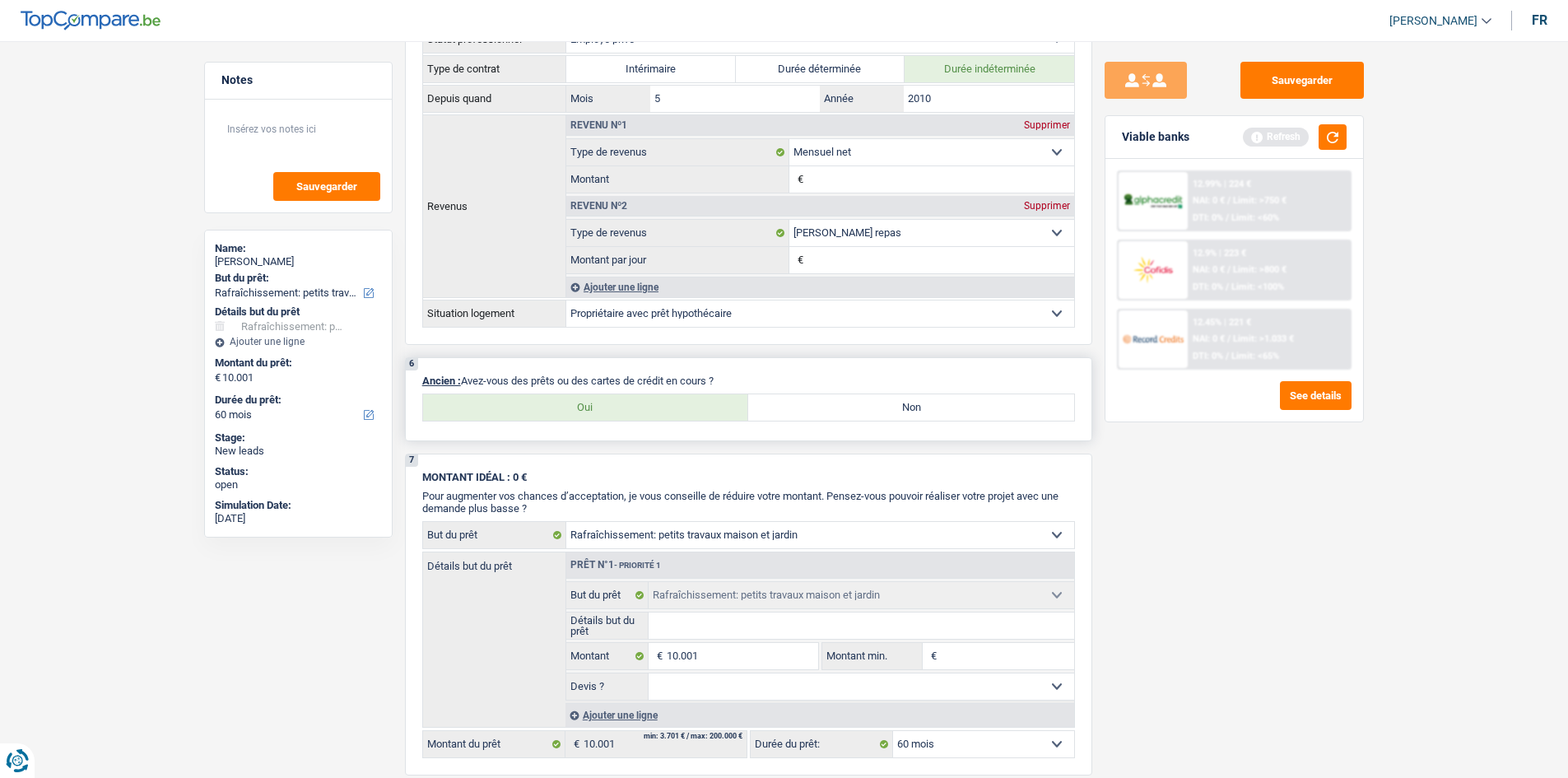 click on "Oui" at bounding box center [586, 408] 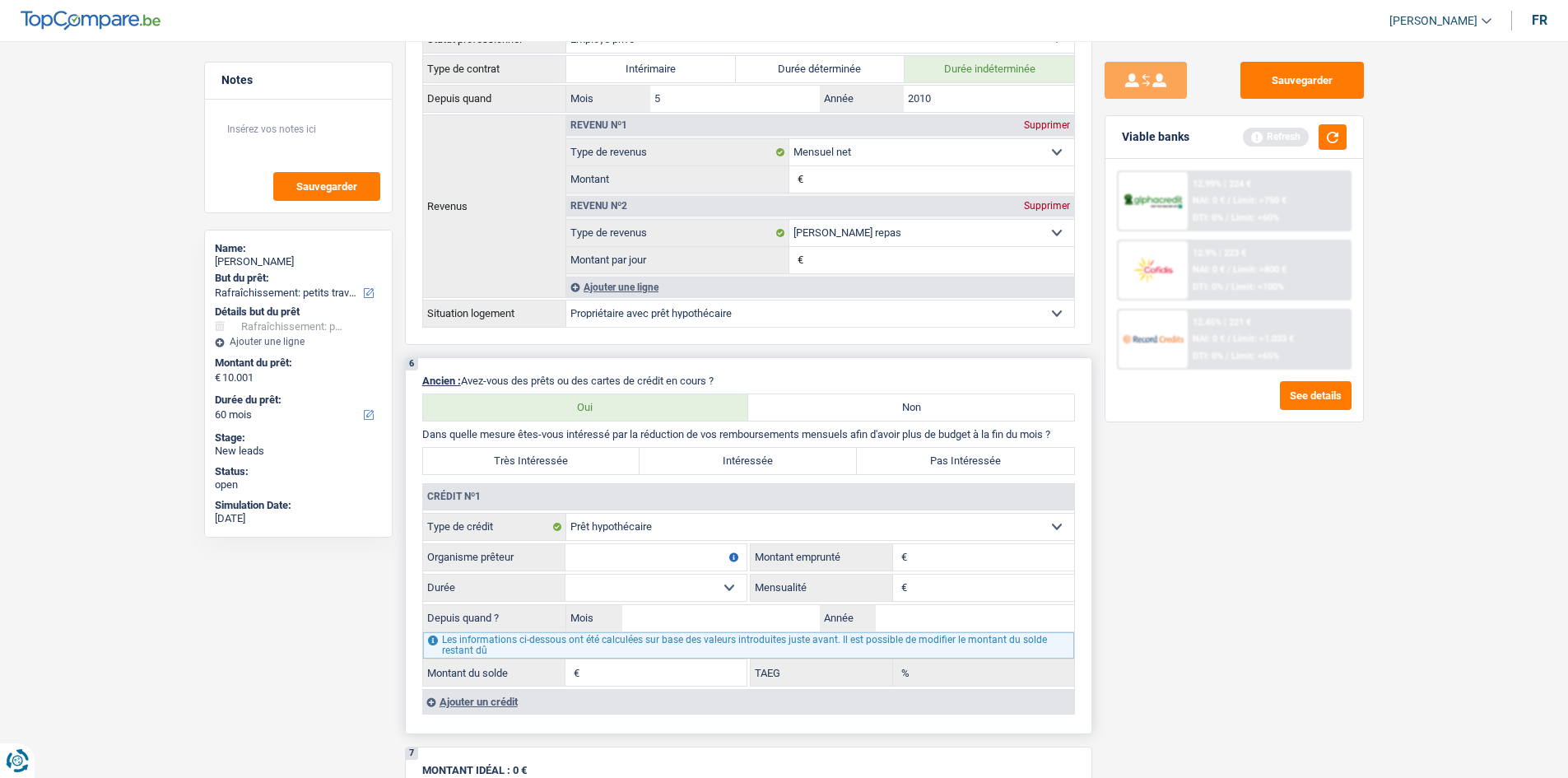 click on "Montant" at bounding box center [993, 557] 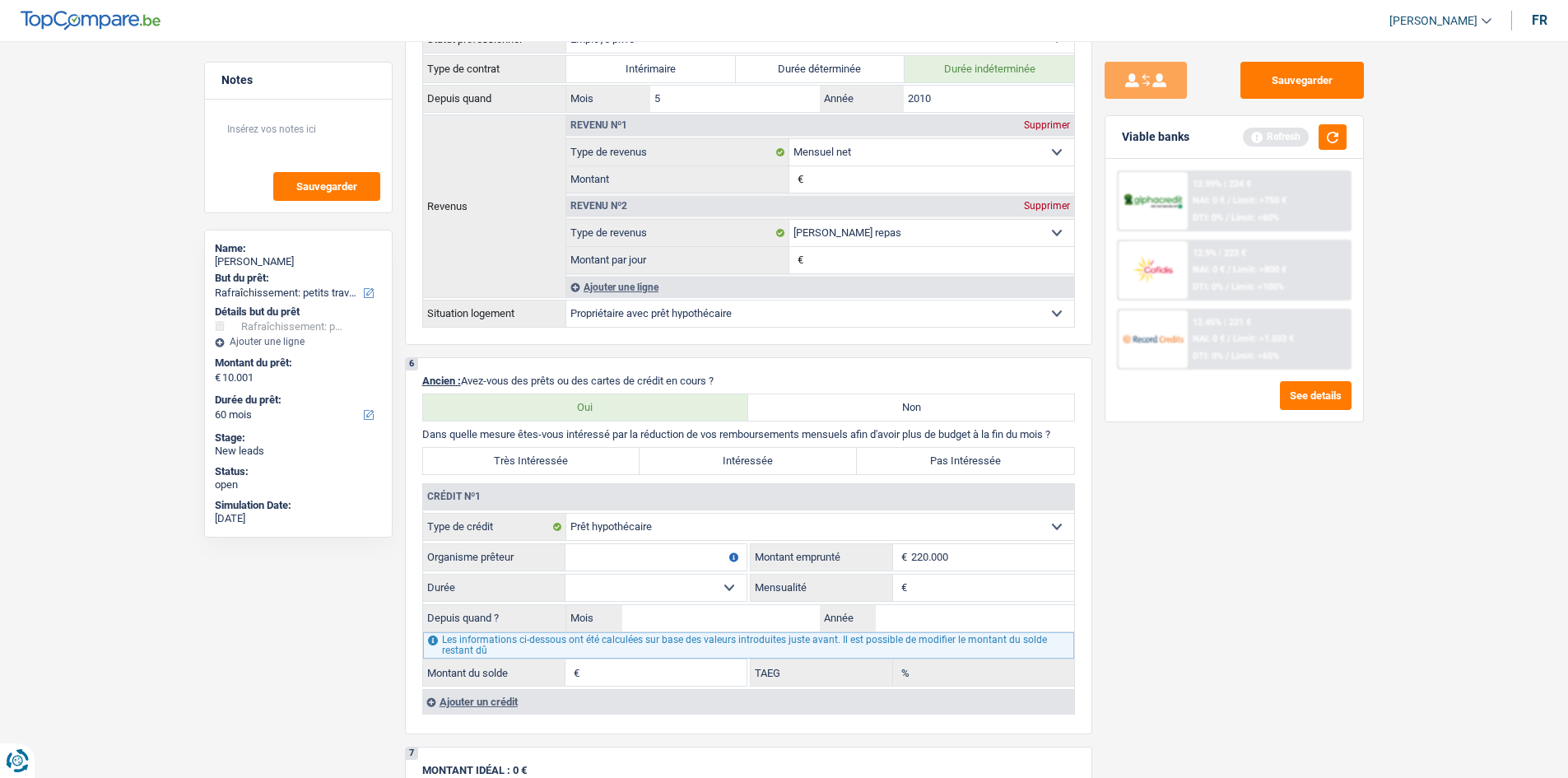 type on "220.000" 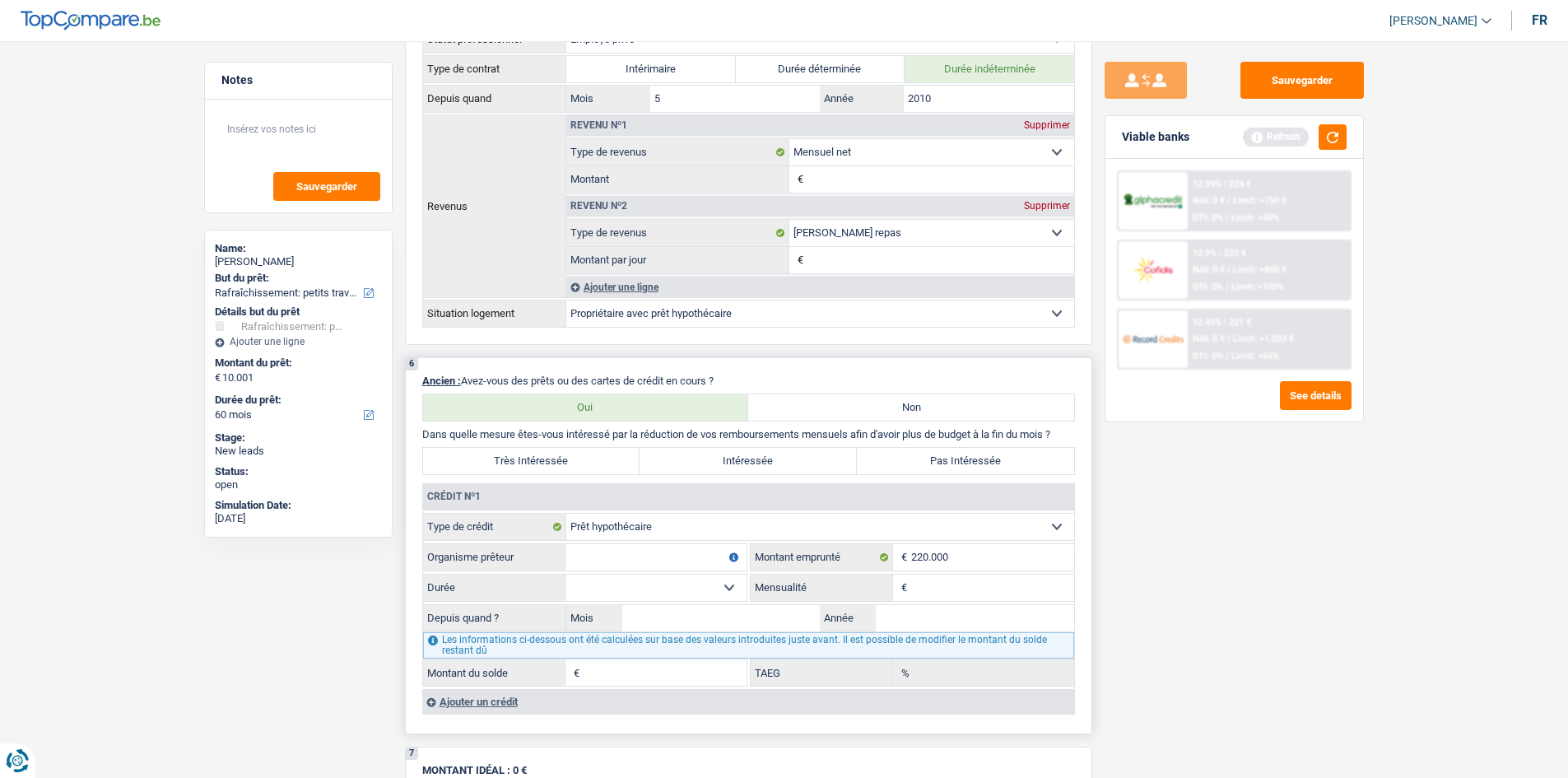 click on "Mensualité" at bounding box center (993, 588) 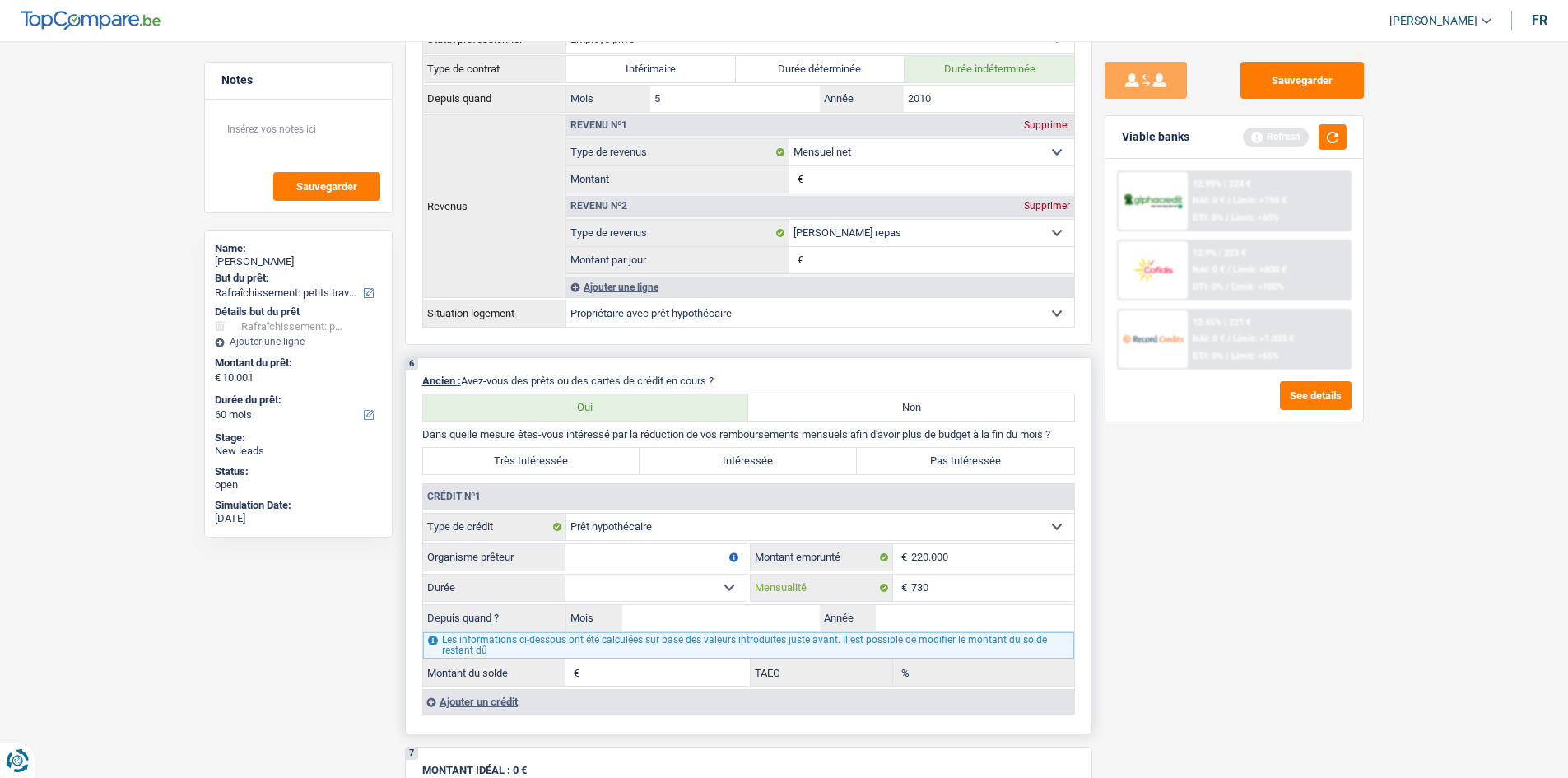type on "730" 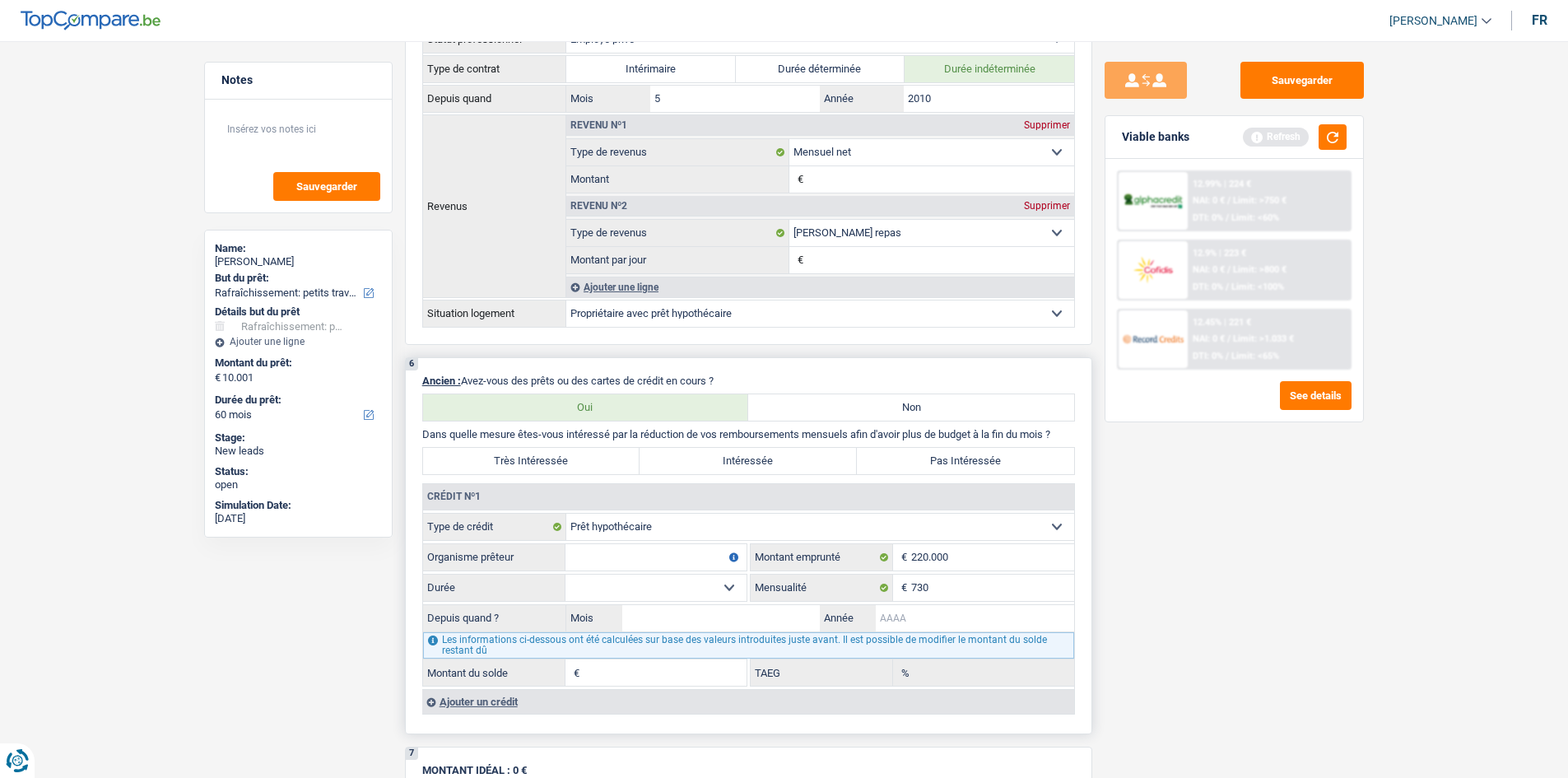 click on "Année" at bounding box center [975, 618] 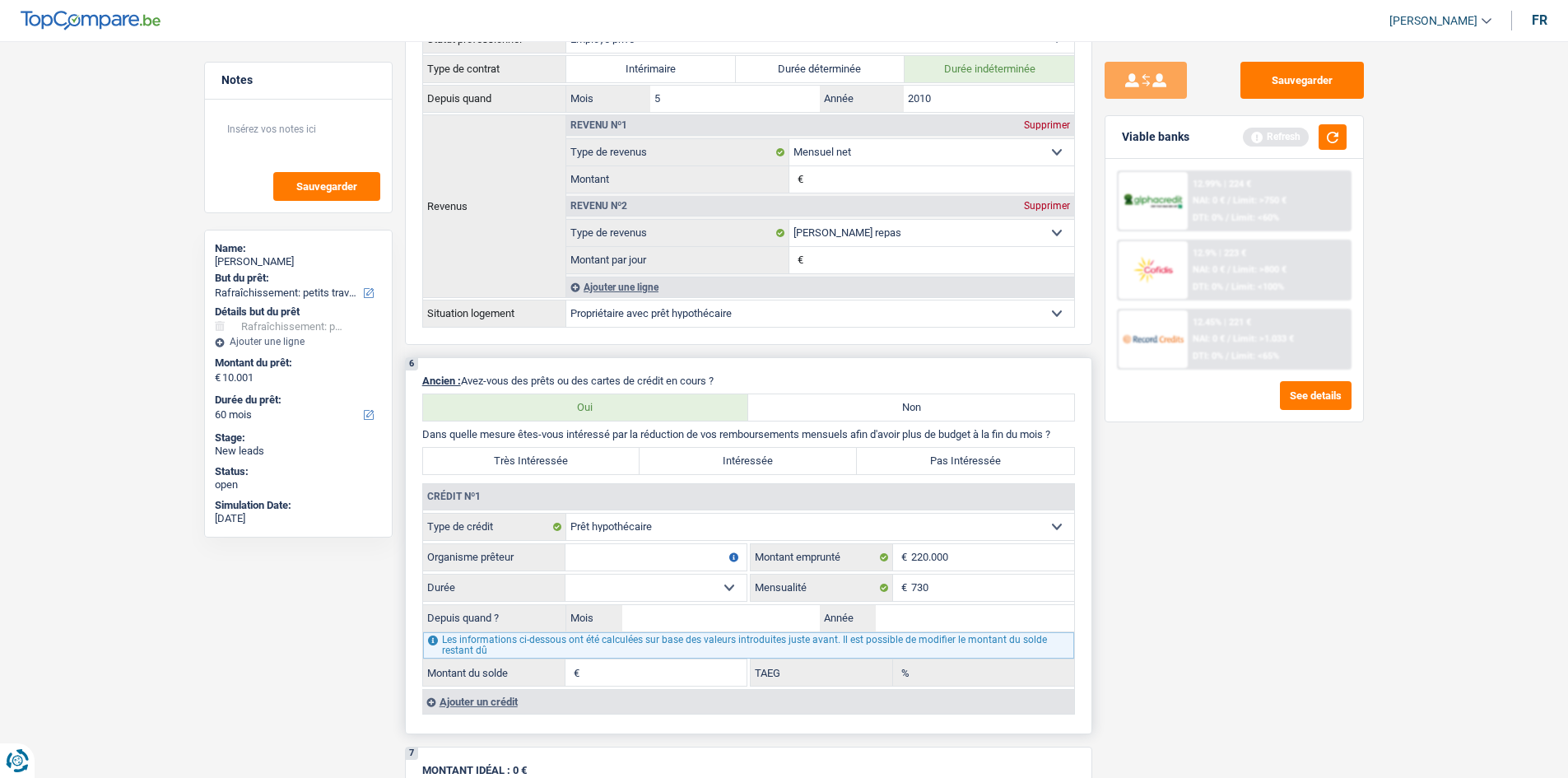 click on "Organisme prêteur" at bounding box center [656, 557] 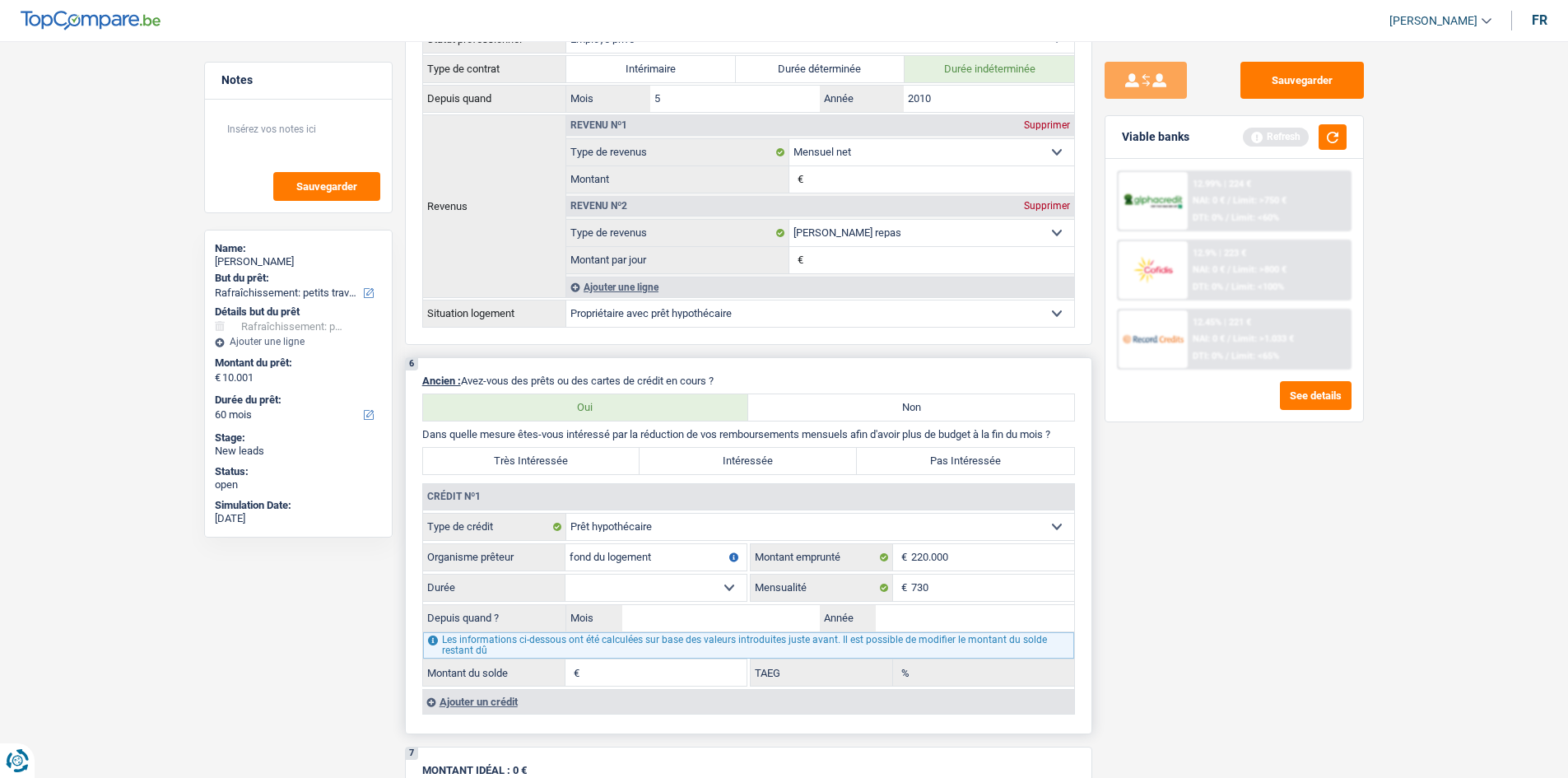type on "fond du logement" 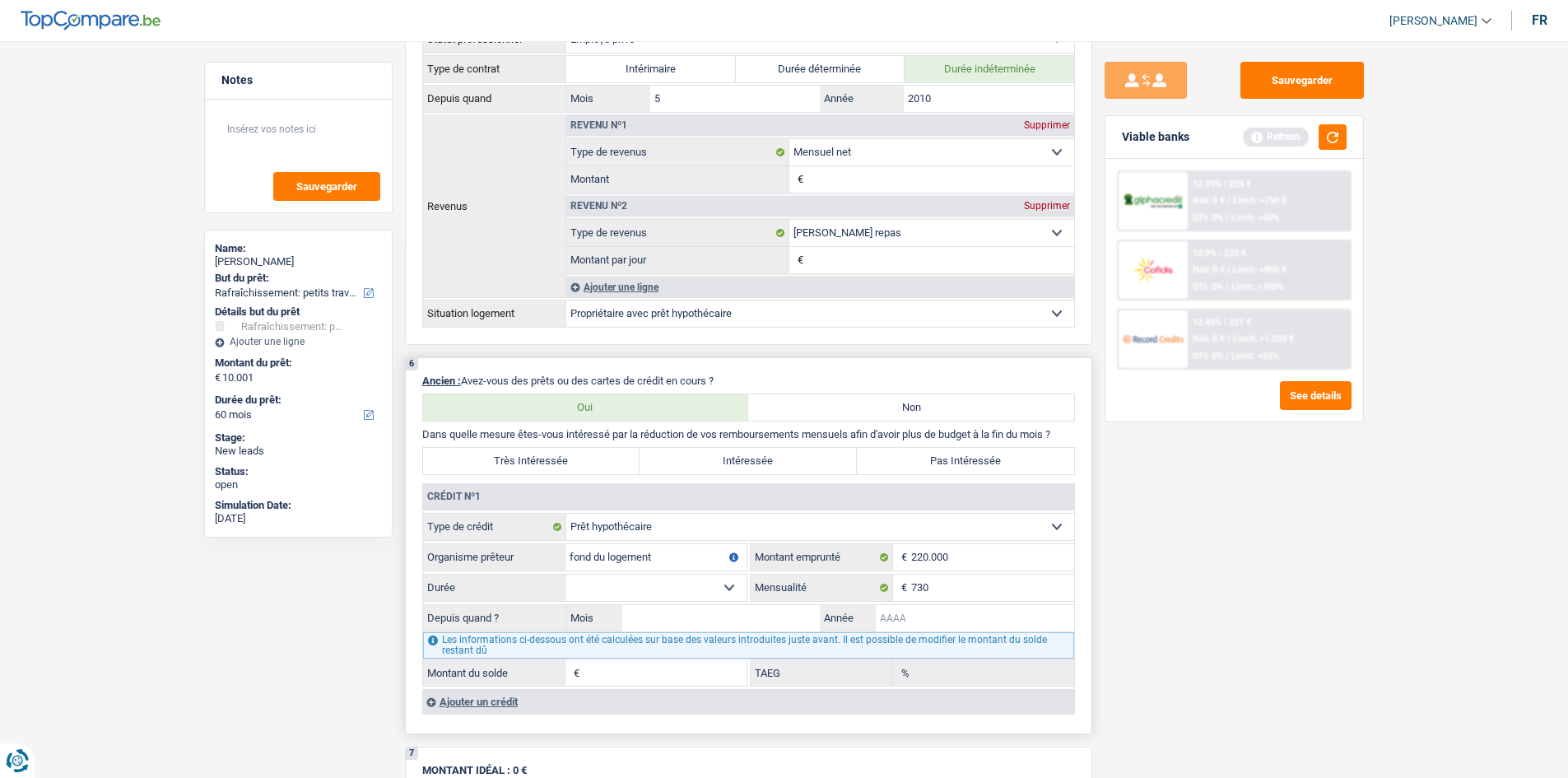click on "Année" at bounding box center (975, 618) 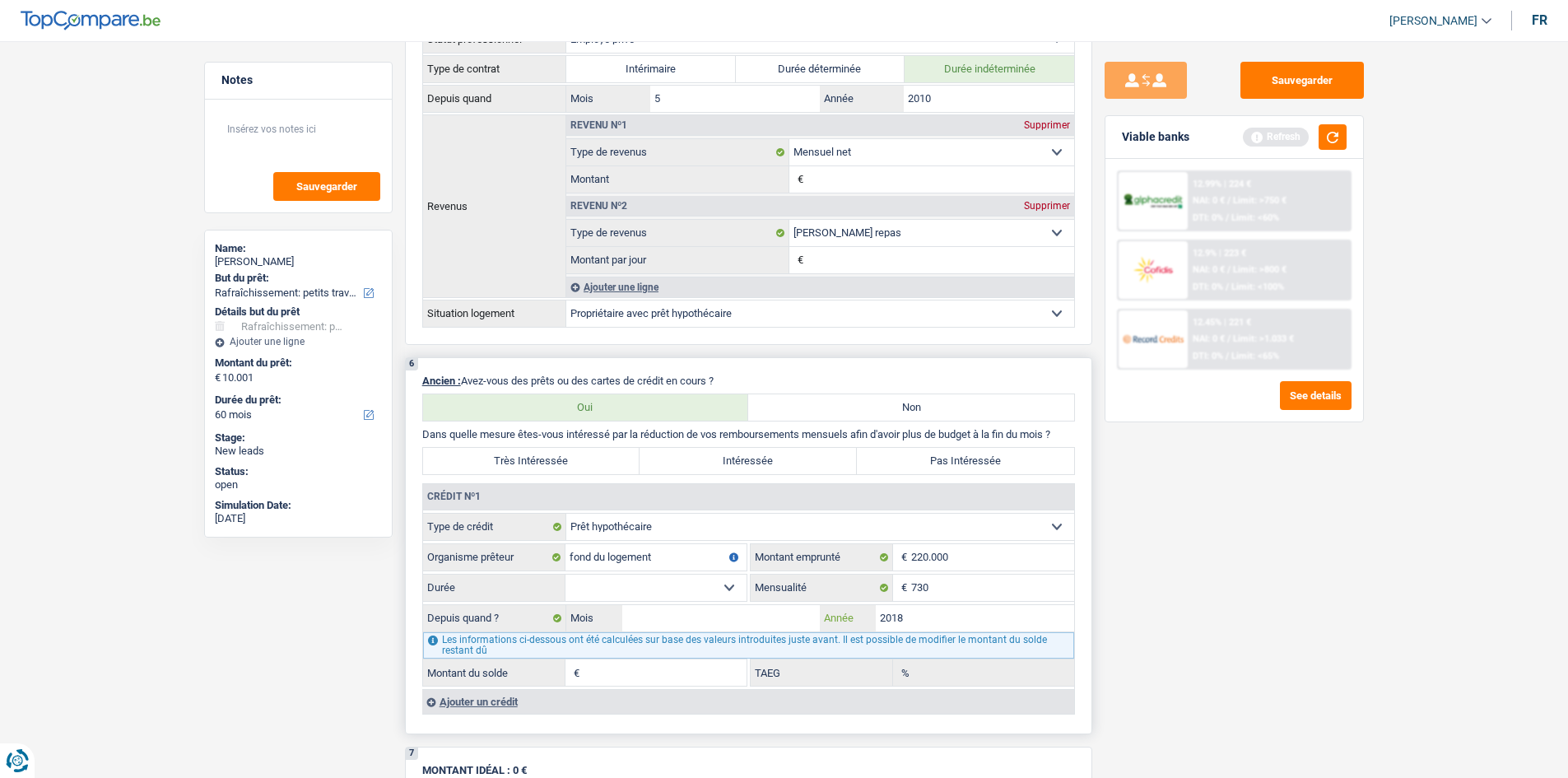type on "2018" 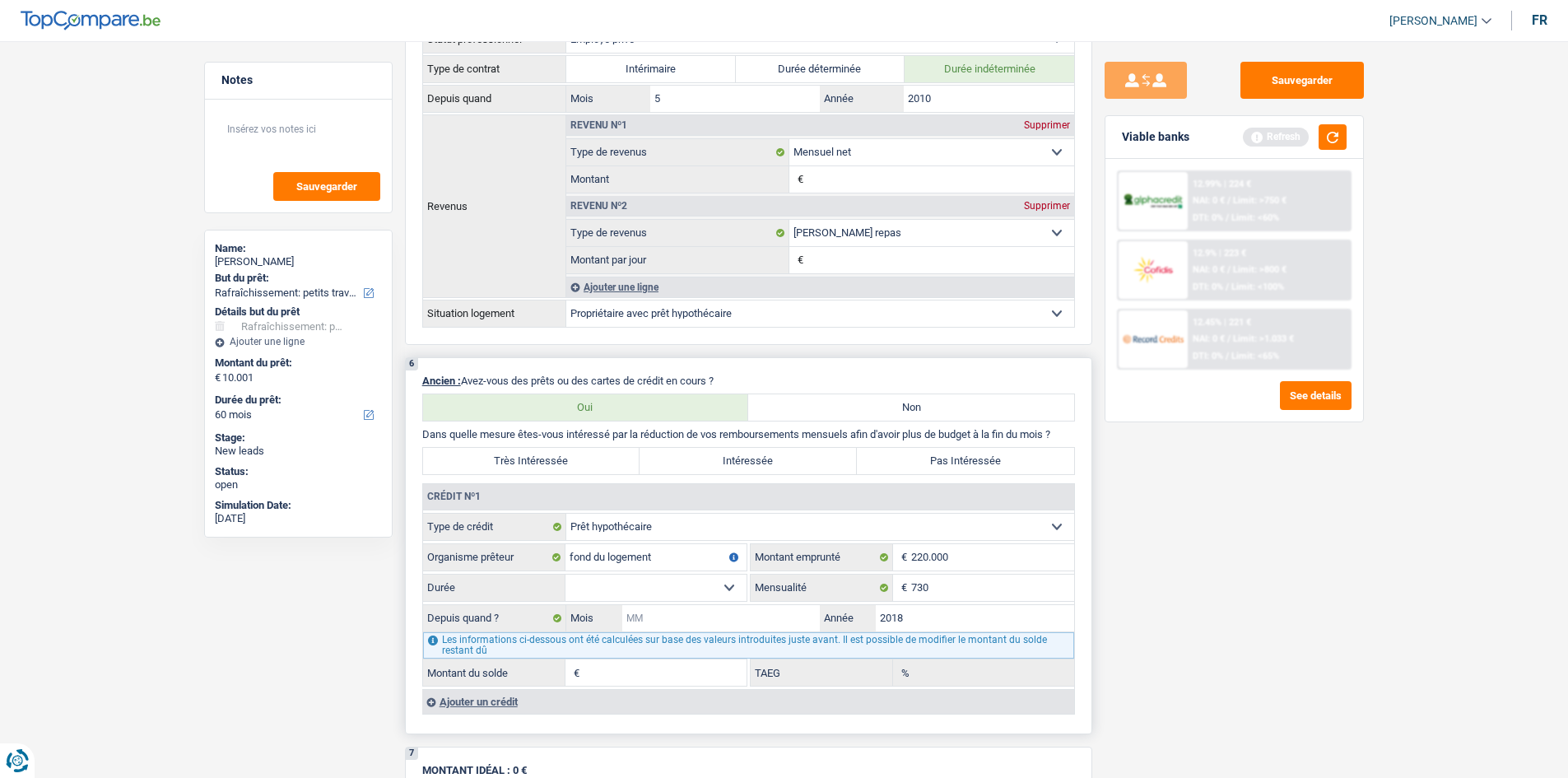 click on "Mois" at bounding box center [721, 618] 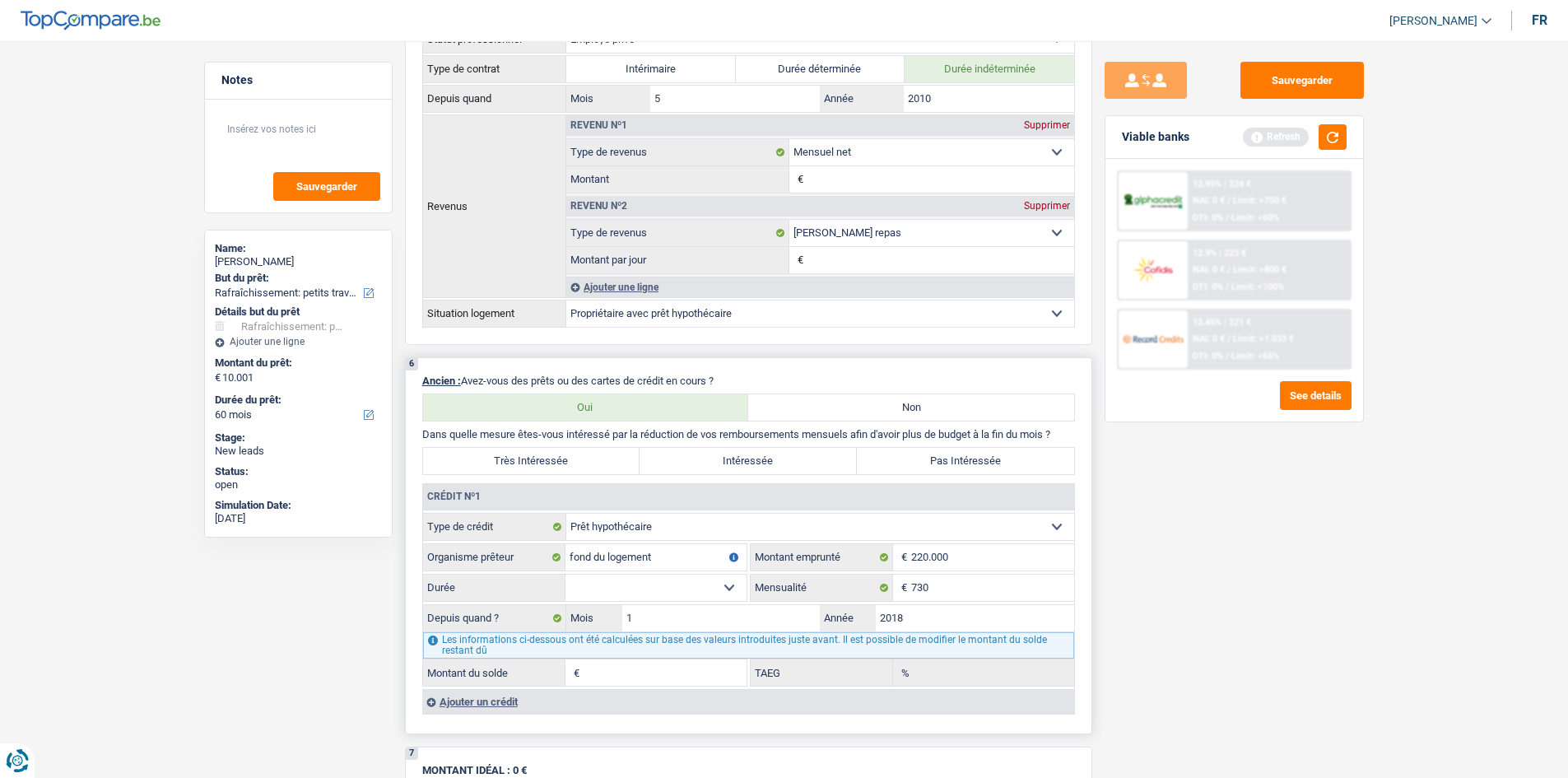 type on "10" 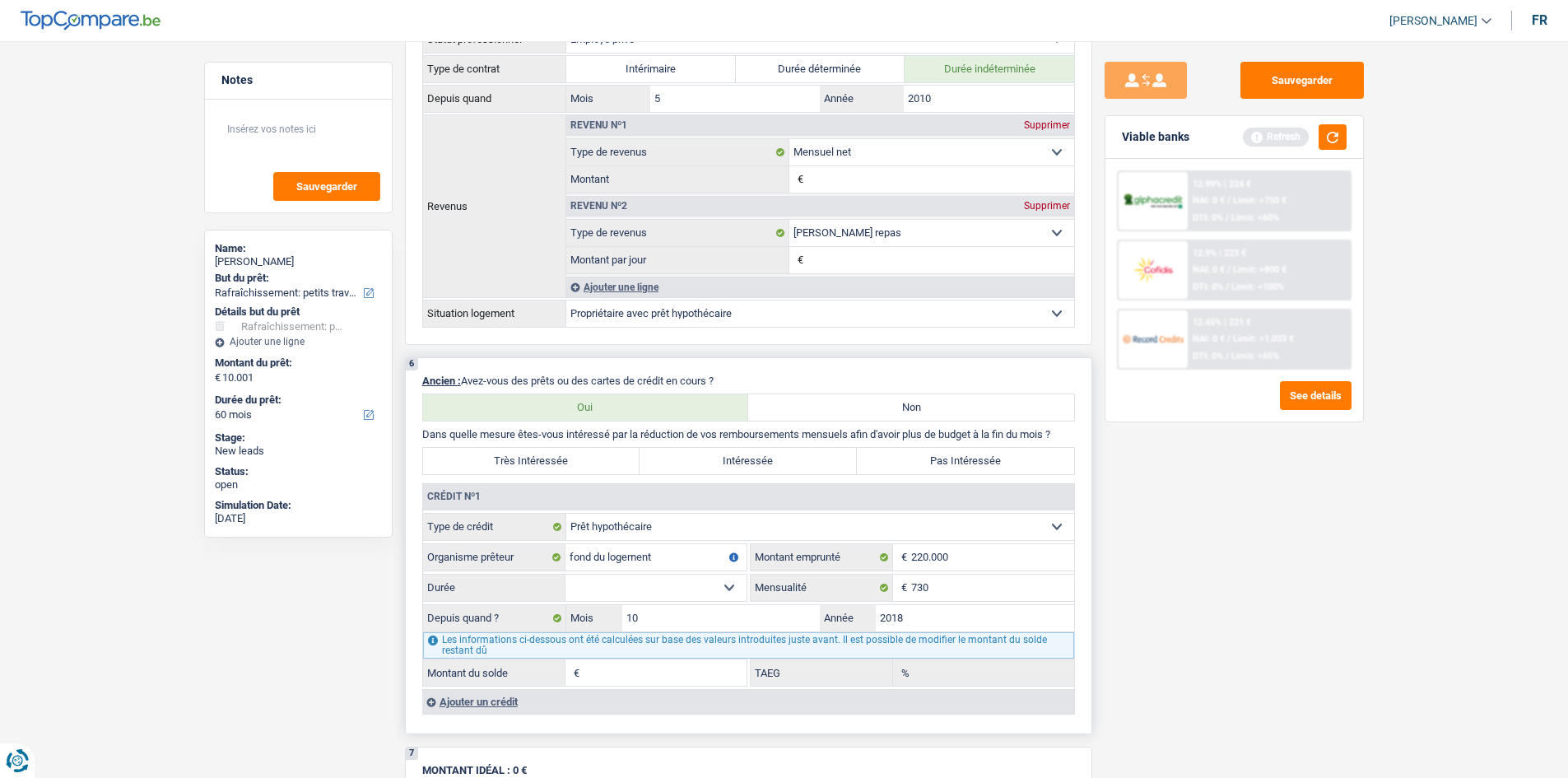 click on "120 mois 132 mois 144 mois 180 mois 240 mois 300 mois 360 mois 420 mois
Sélectionner une option" at bounding box center [656, 588] 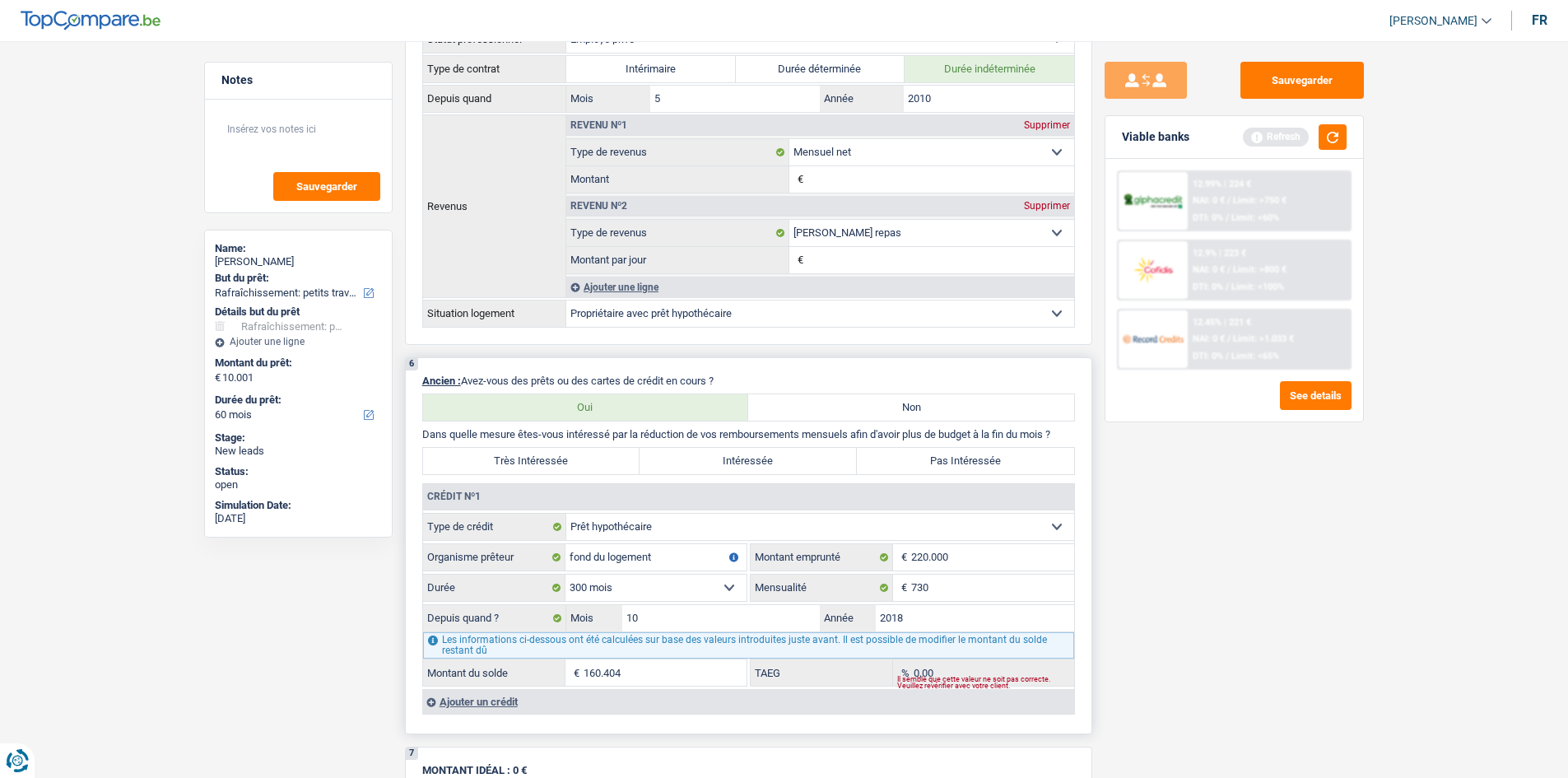 click on "120 mois 132 mois 144 mois 180 mois 240 mois 300 mois 360 mois 420 mois
Sélectionner une option" at bounding box center [656, 588] 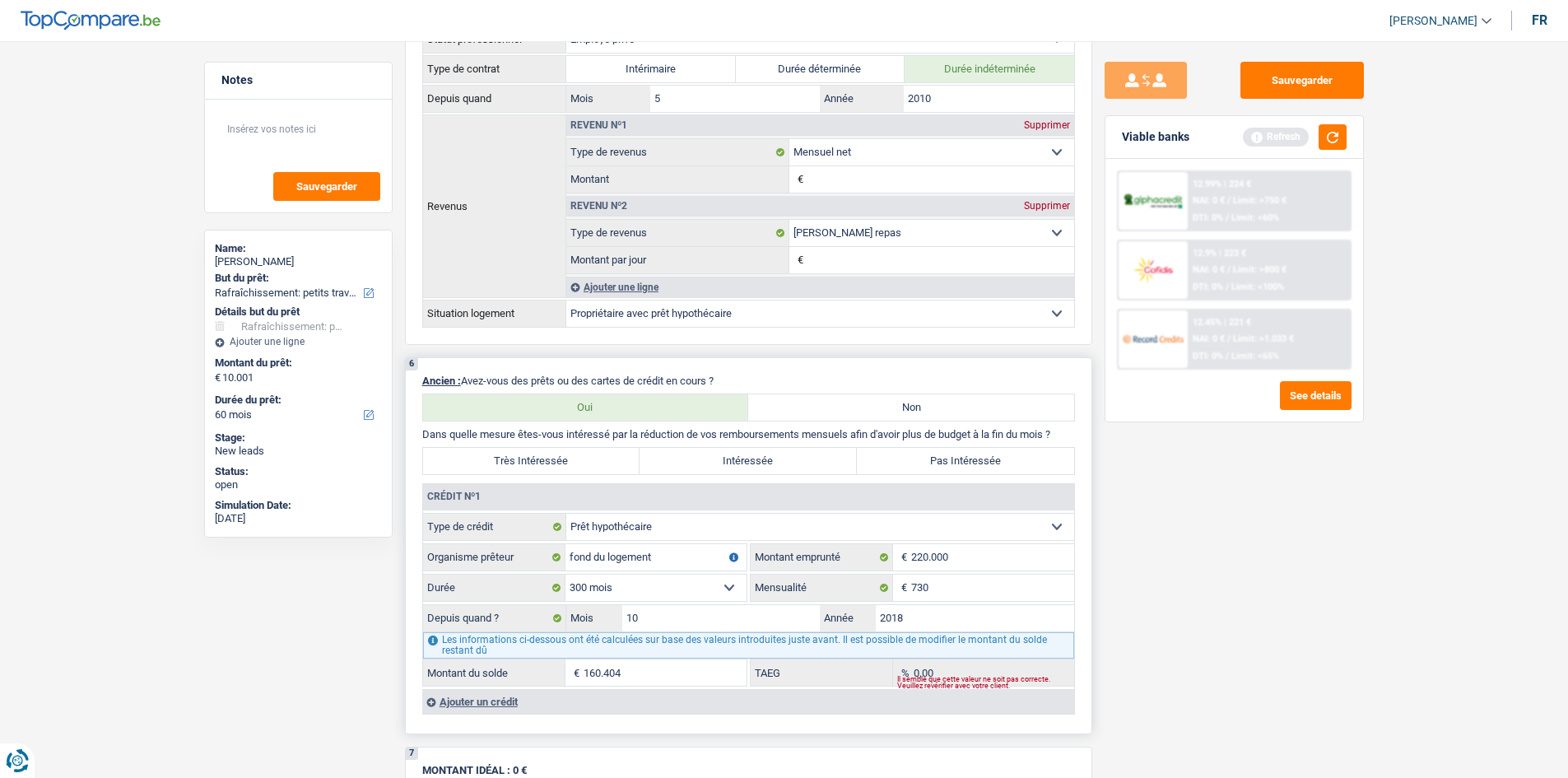 select on "360" 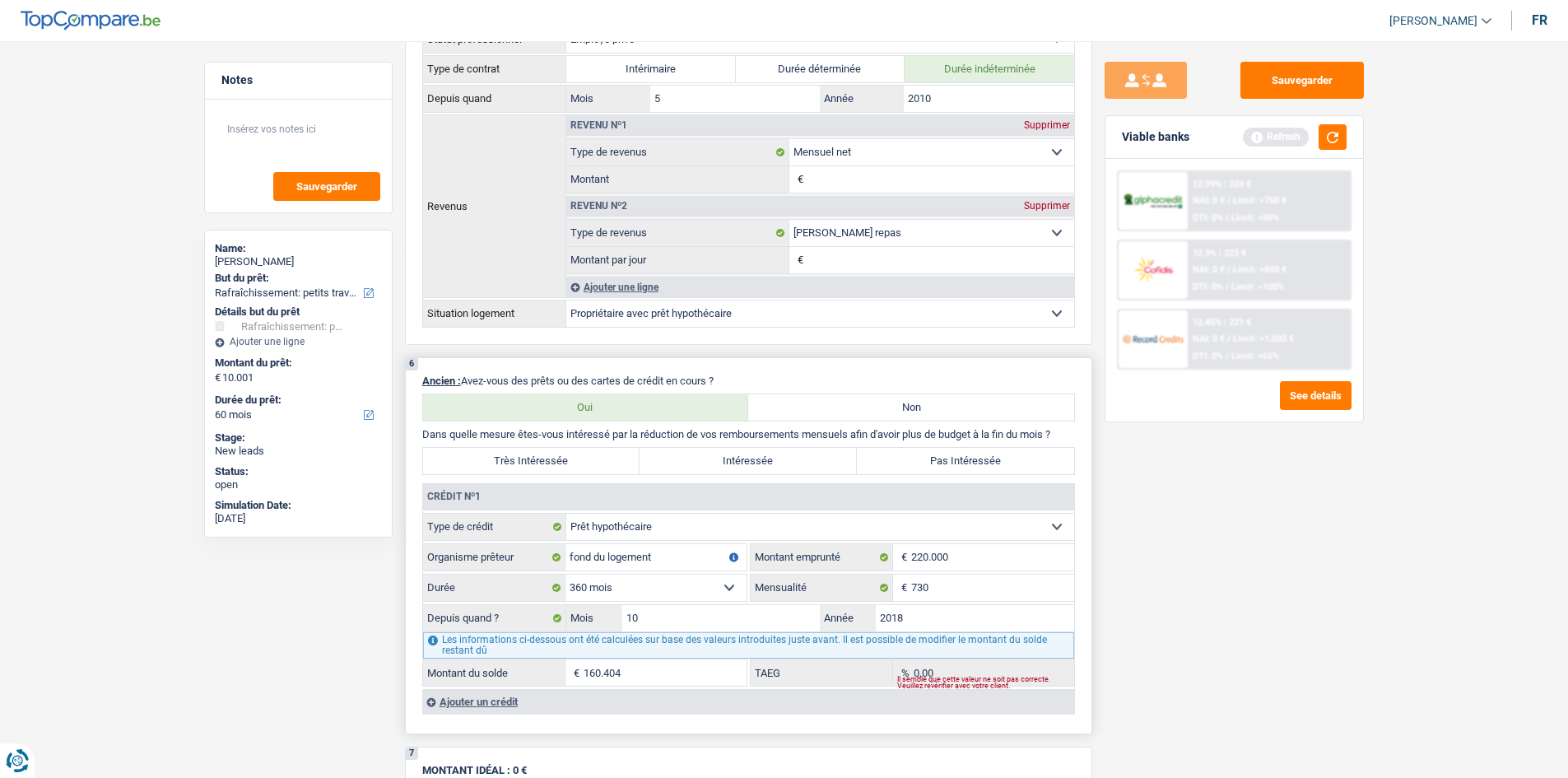 click on "120 mois 132 mois 144 mois 180 mois 240 mois 300 mois 360 mois 420 mois
Sélectionner une option" at bounding box center (656, 588) 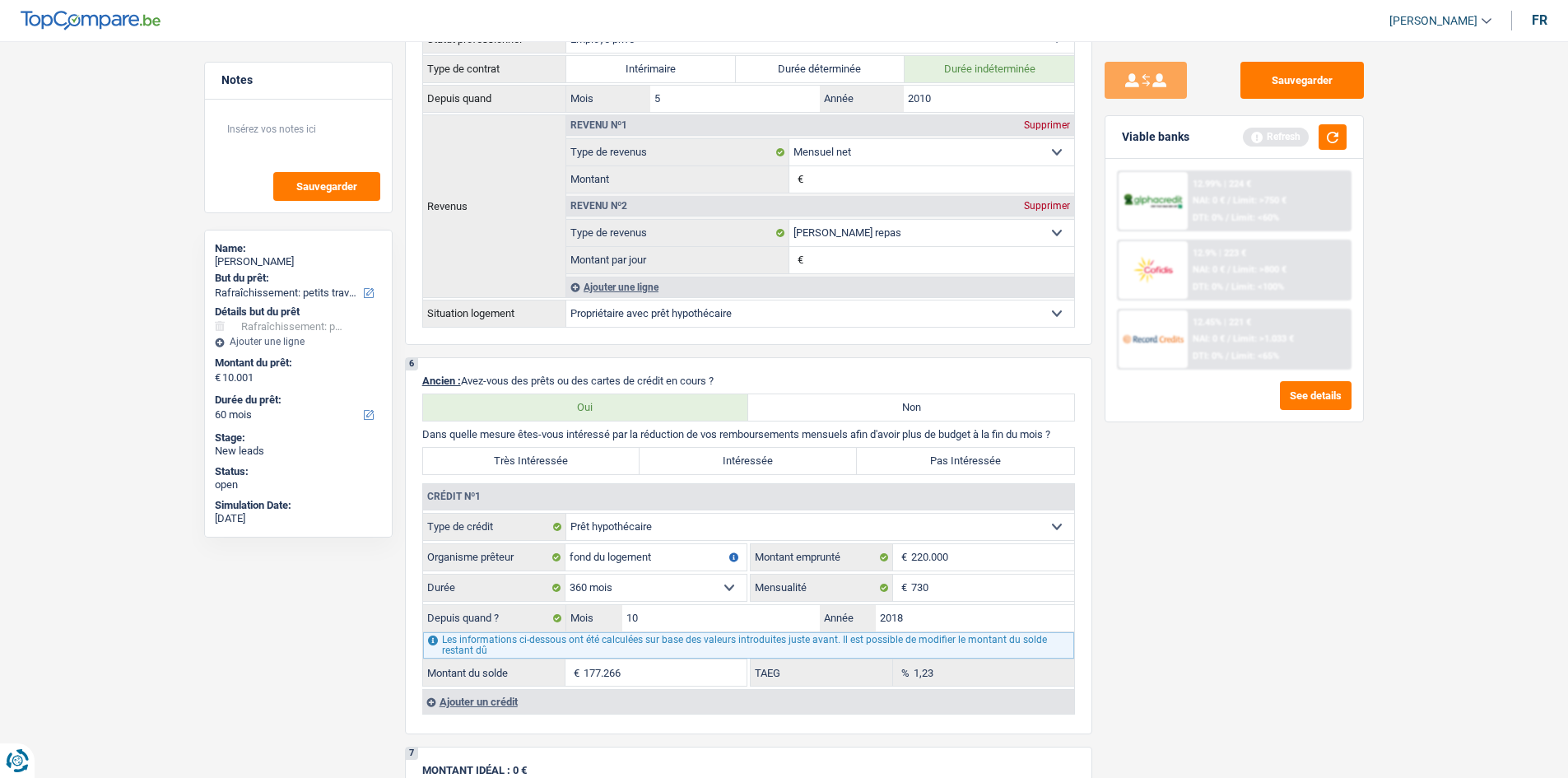 click on "Sauvegarder
Viable banks
Refresh
12.99% | 224 €
NAI: 0 €
/
Limit: >750 €
DTI: 0%
/
Limit: <60%
12.9% | 223 €
NAI: 0 €
/
Limit: >800 €
DTI: 0%
/
Limit: <100%
/       /" at bounding box center [1234, 404] 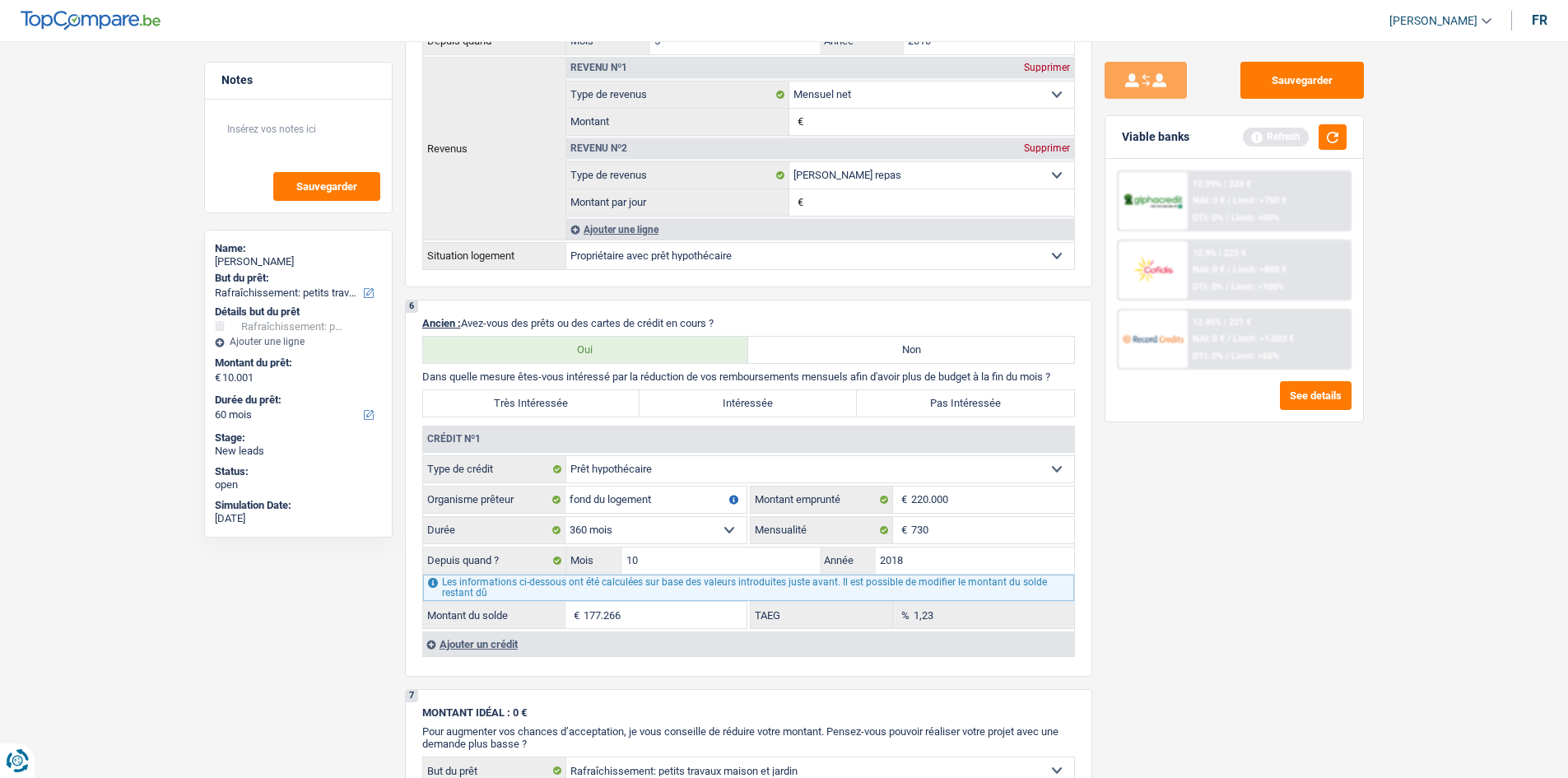 scroll, scrollTop: 1235, scrollLeft: 0, axis: vertical 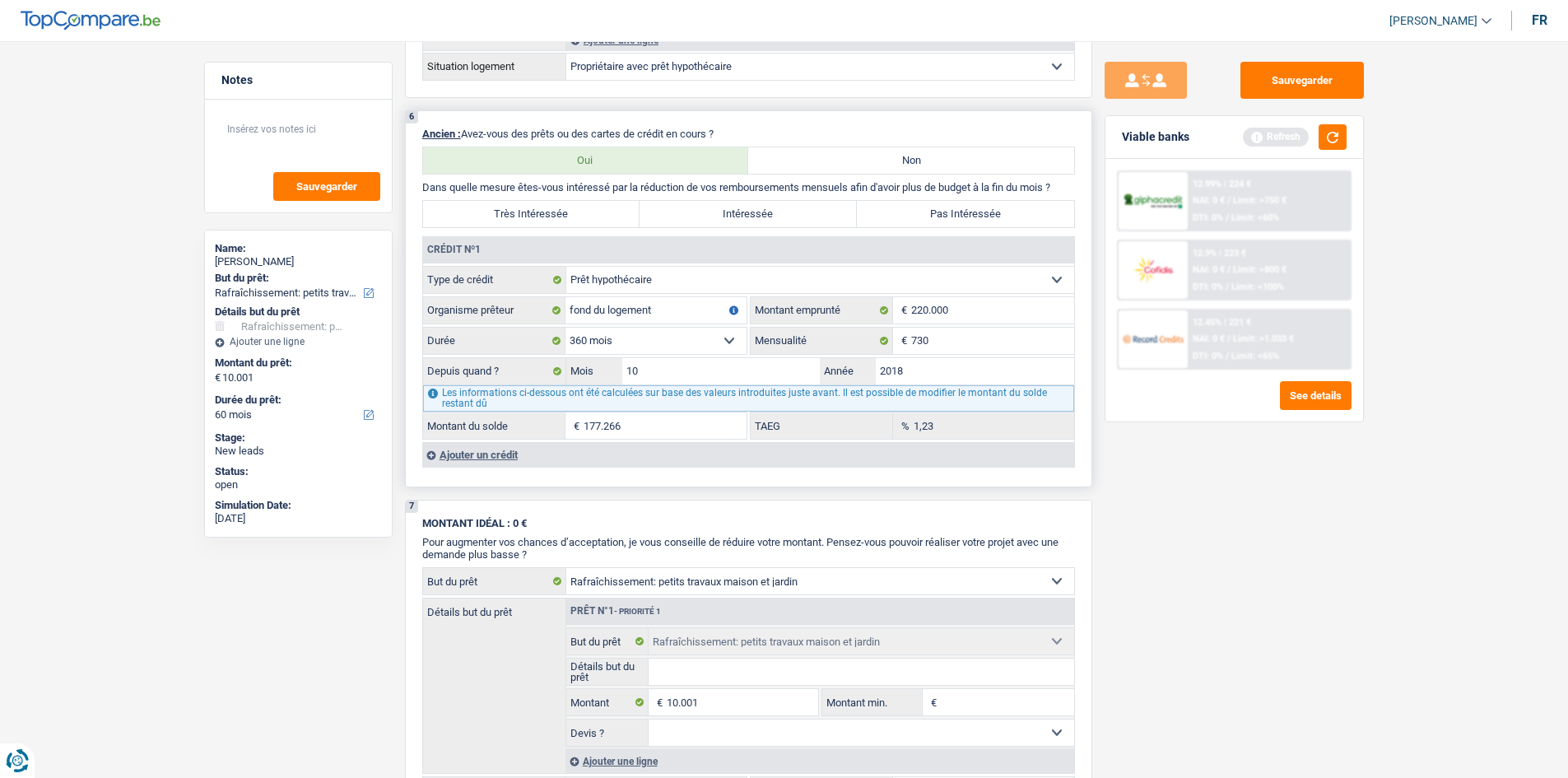 click on "Ajouter un crédit" at bounding box center (748, 454) 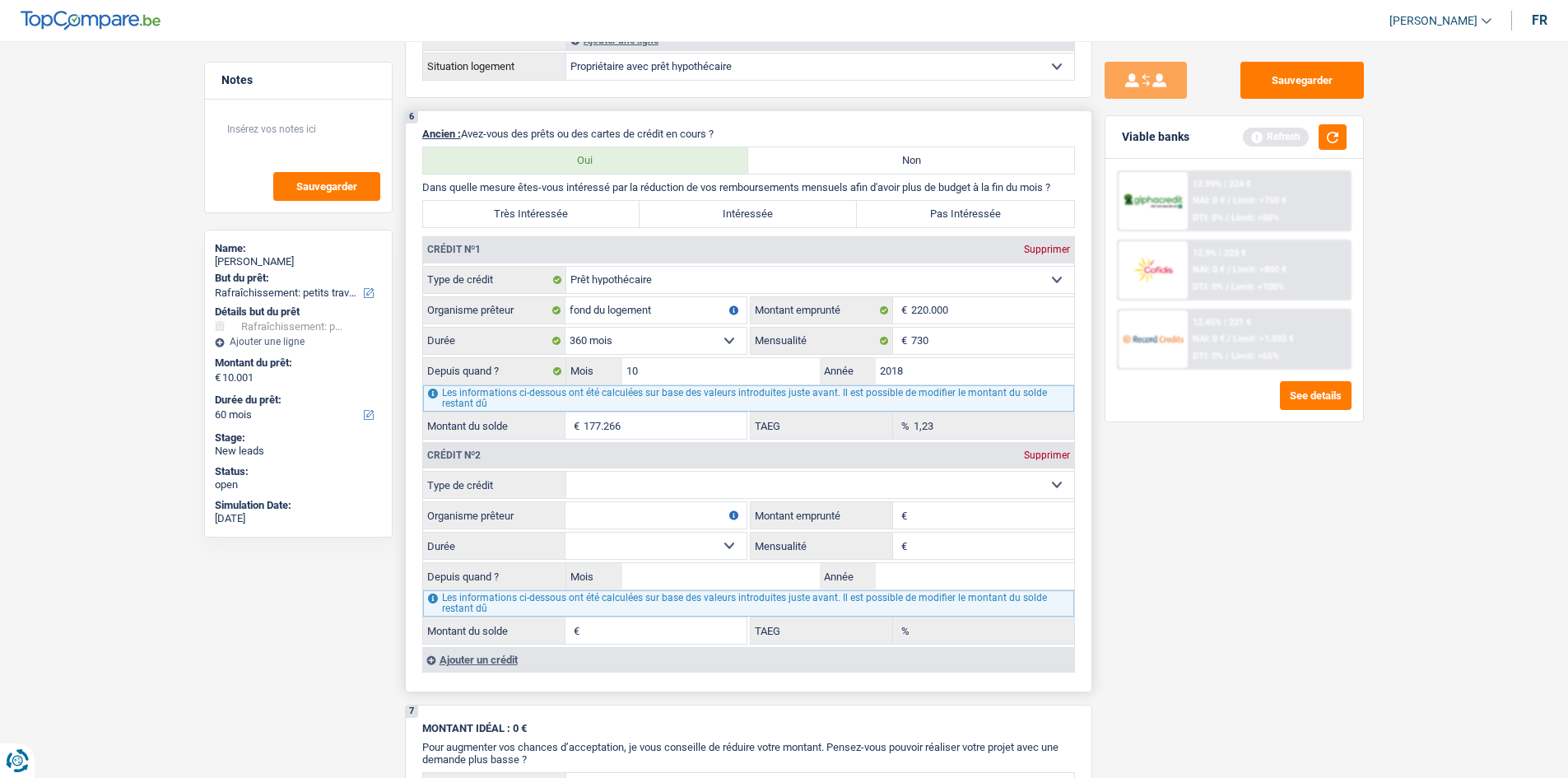 click on "Carte ou ouverture de crédit Prêt hypothécaire Vente à tempérament Prêt à tempérament Prêt rénovation Prêt voiture Regroupement d'un ou plusieurs crédits
Sélectionner une option" at bounding box center [820, 485] 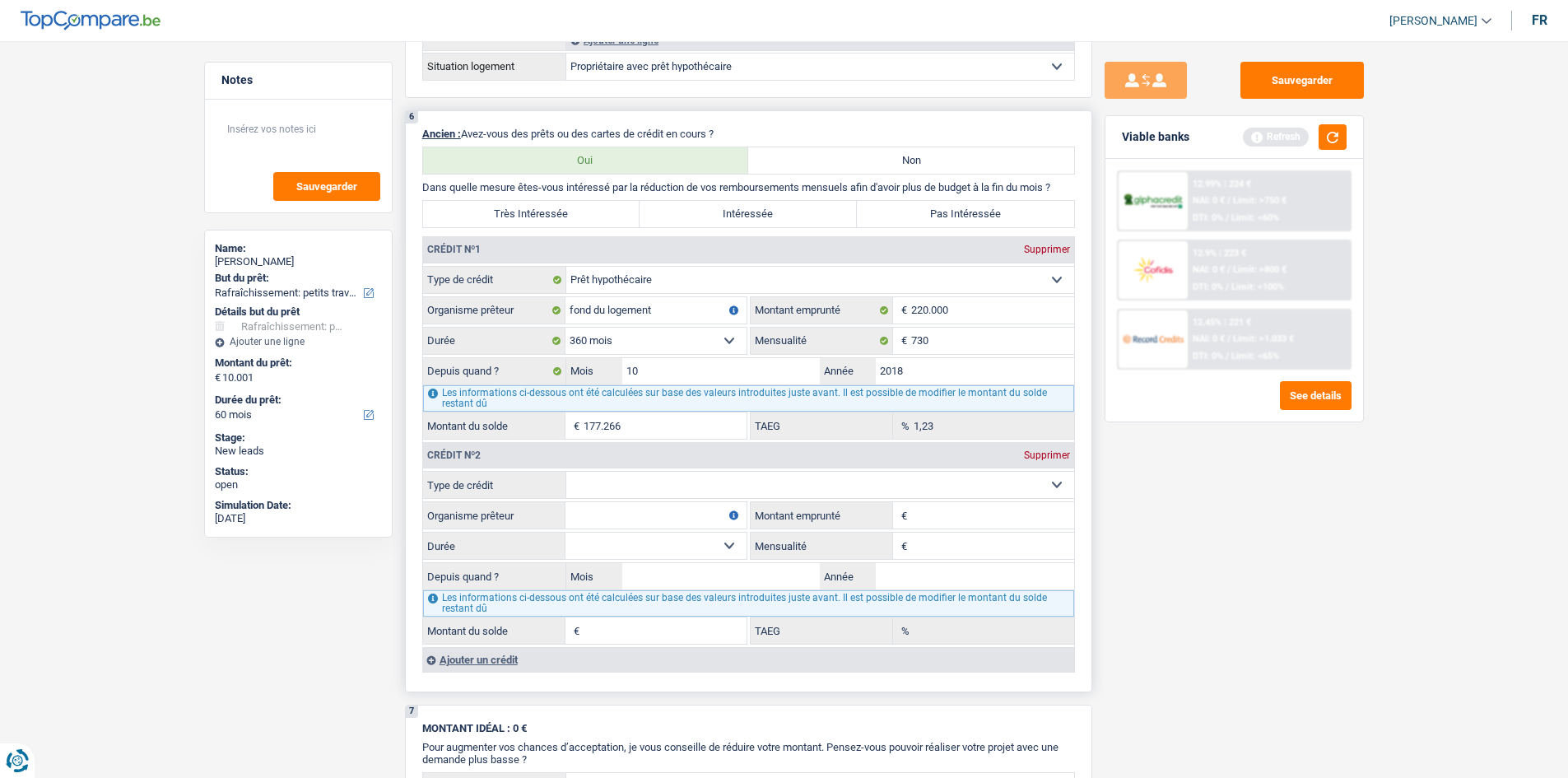 select on "carLoan" 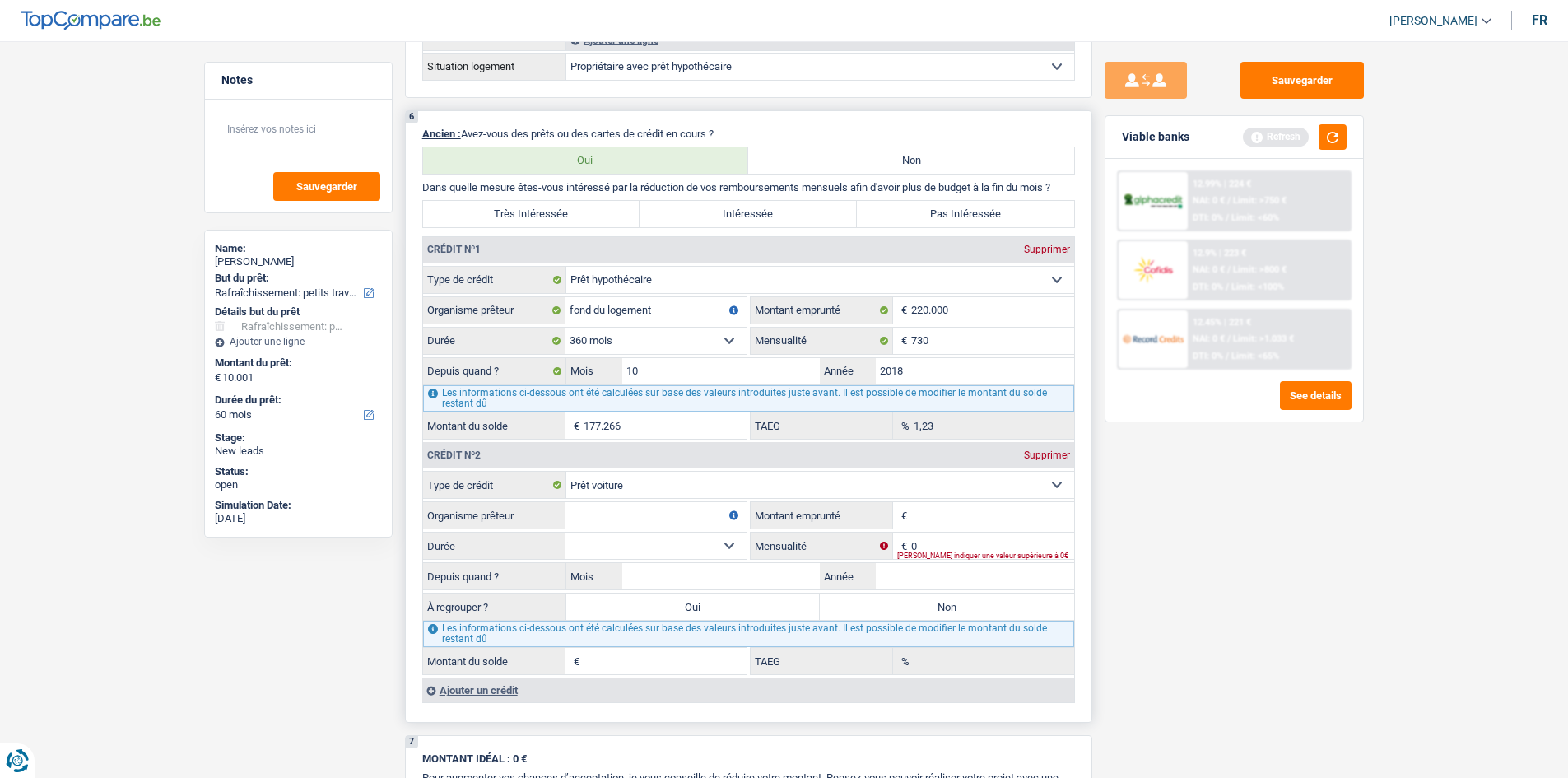 click on "Montant emprunté" at bounding box center (993, 515) 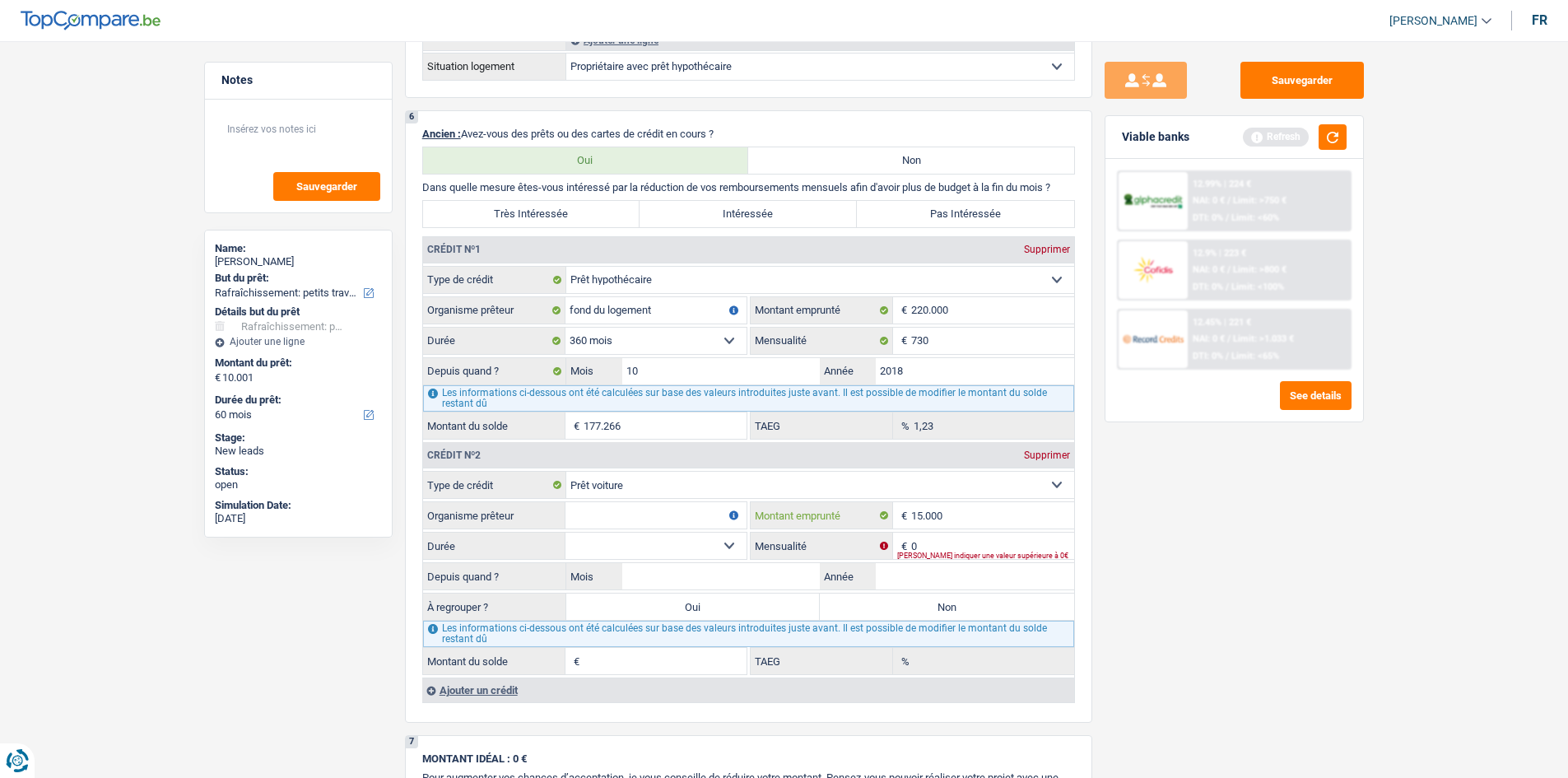 type on "15.000" 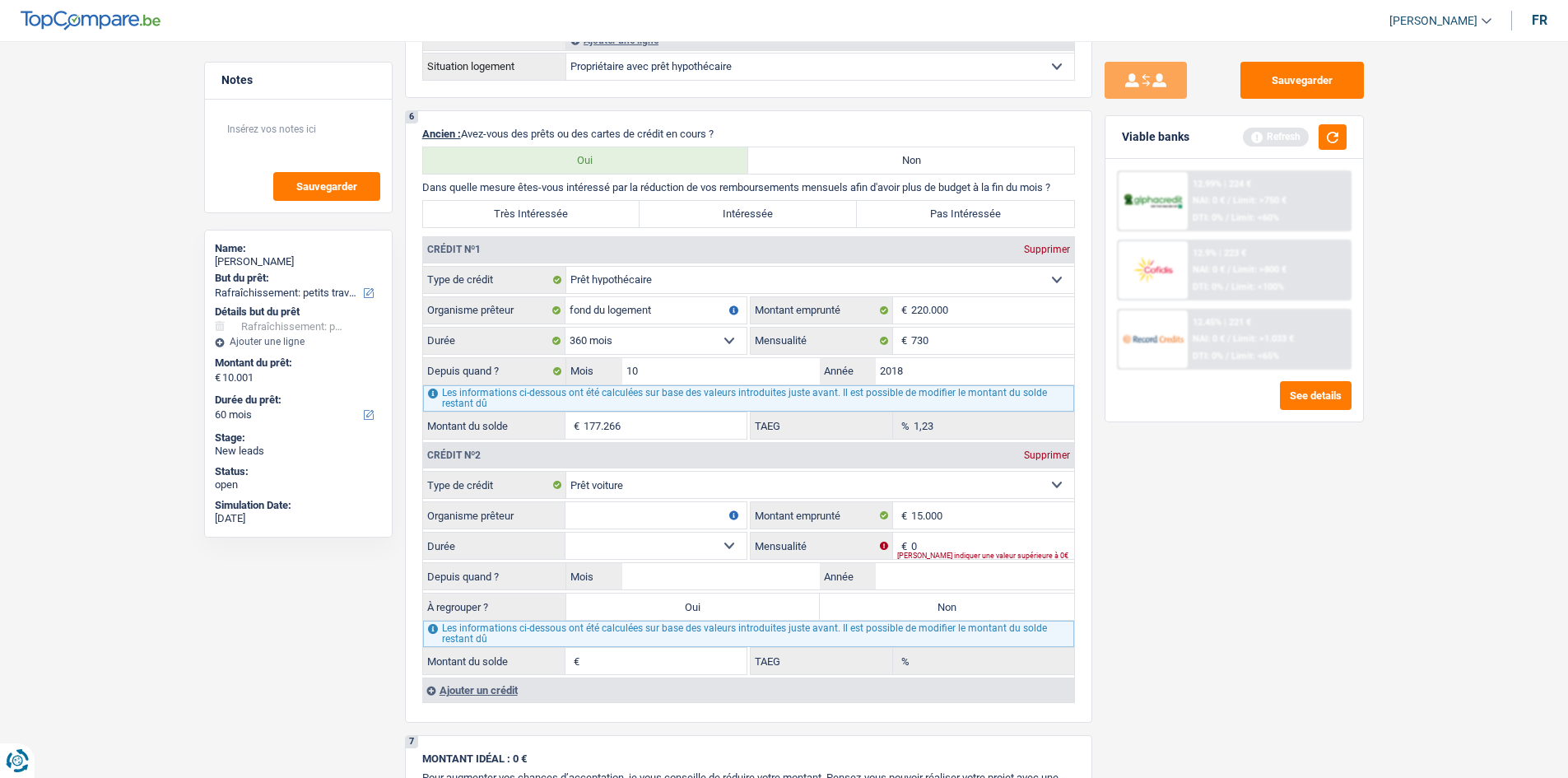 click on "Sauvegarder
Viable banks
Refresh
12.99% | 224 €
NAI: 0 €
/
Limit: >750 €
DTI: 0%
/
Limit: <60%
12.9% | 223 €
NAI: 0 €
/
Limit: >800 €
DTI: 0%
/
Limit: <100%
/       /" at bounding box center [1234, 404] 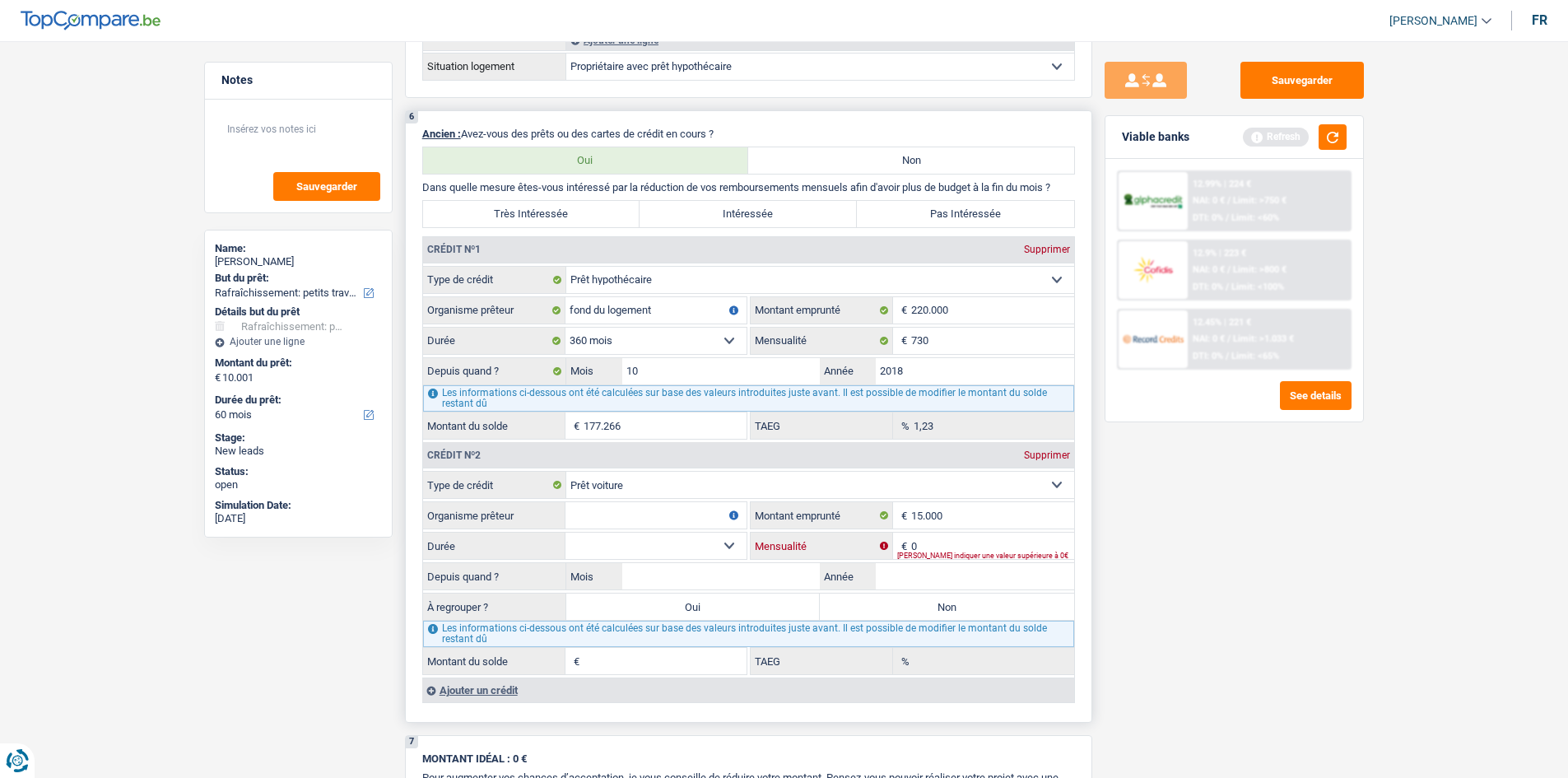 click on "0" at bounding box center (993, 546) 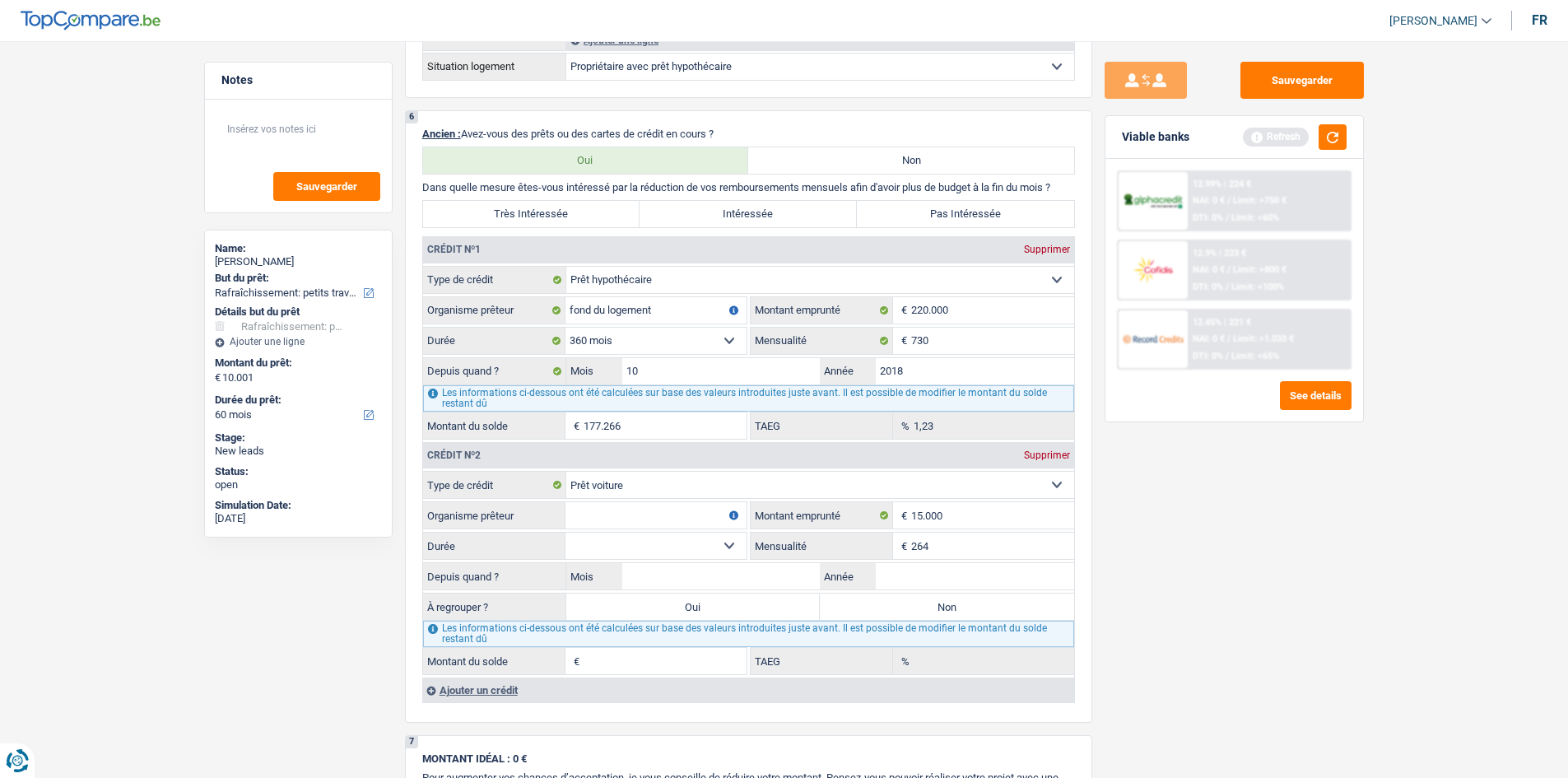 type on "264" 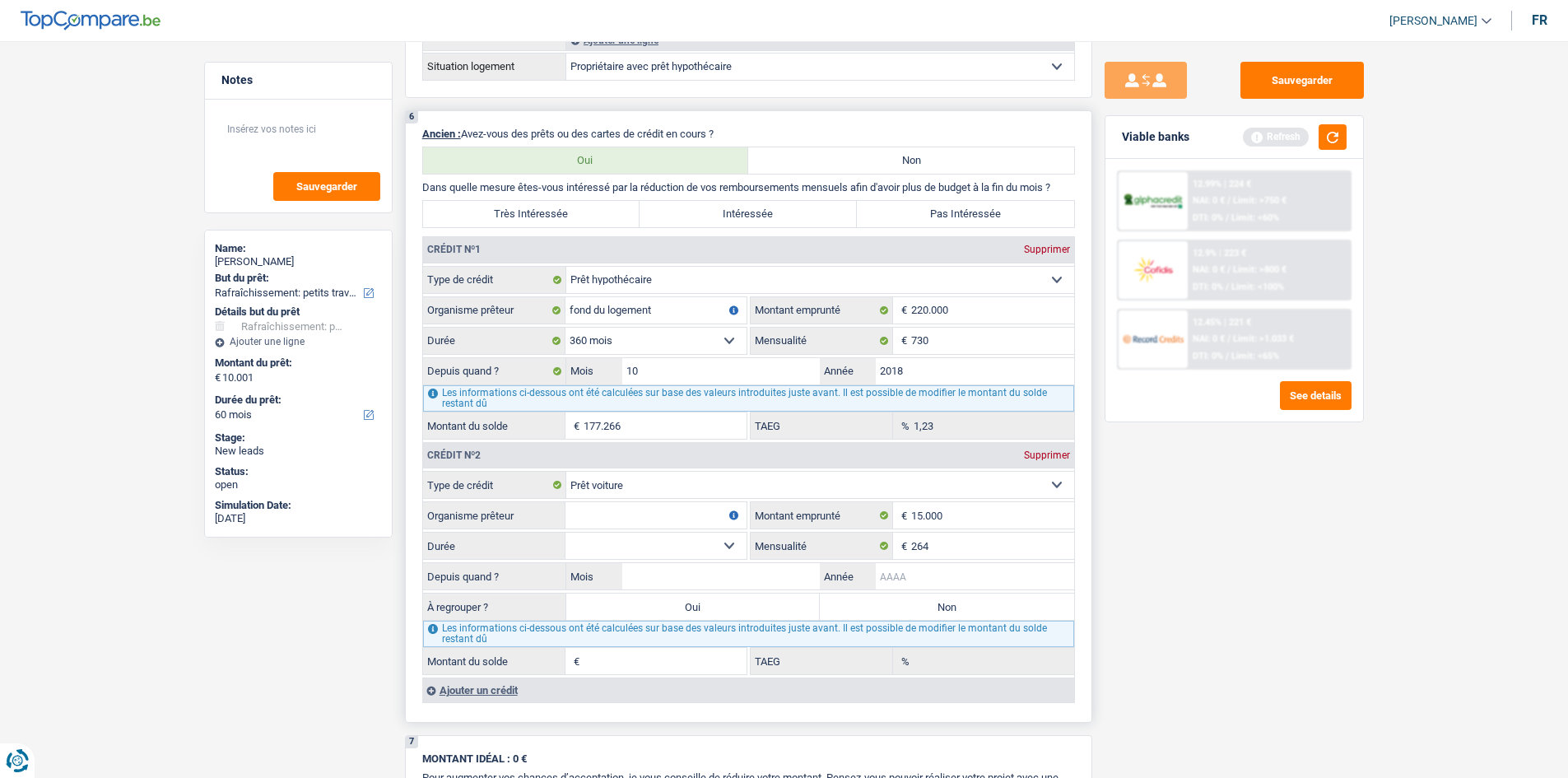 drag, startPoint x: 938, startPoint y: 572, endPoint x: 1206, endPoint y: 552, distance: 268.74523 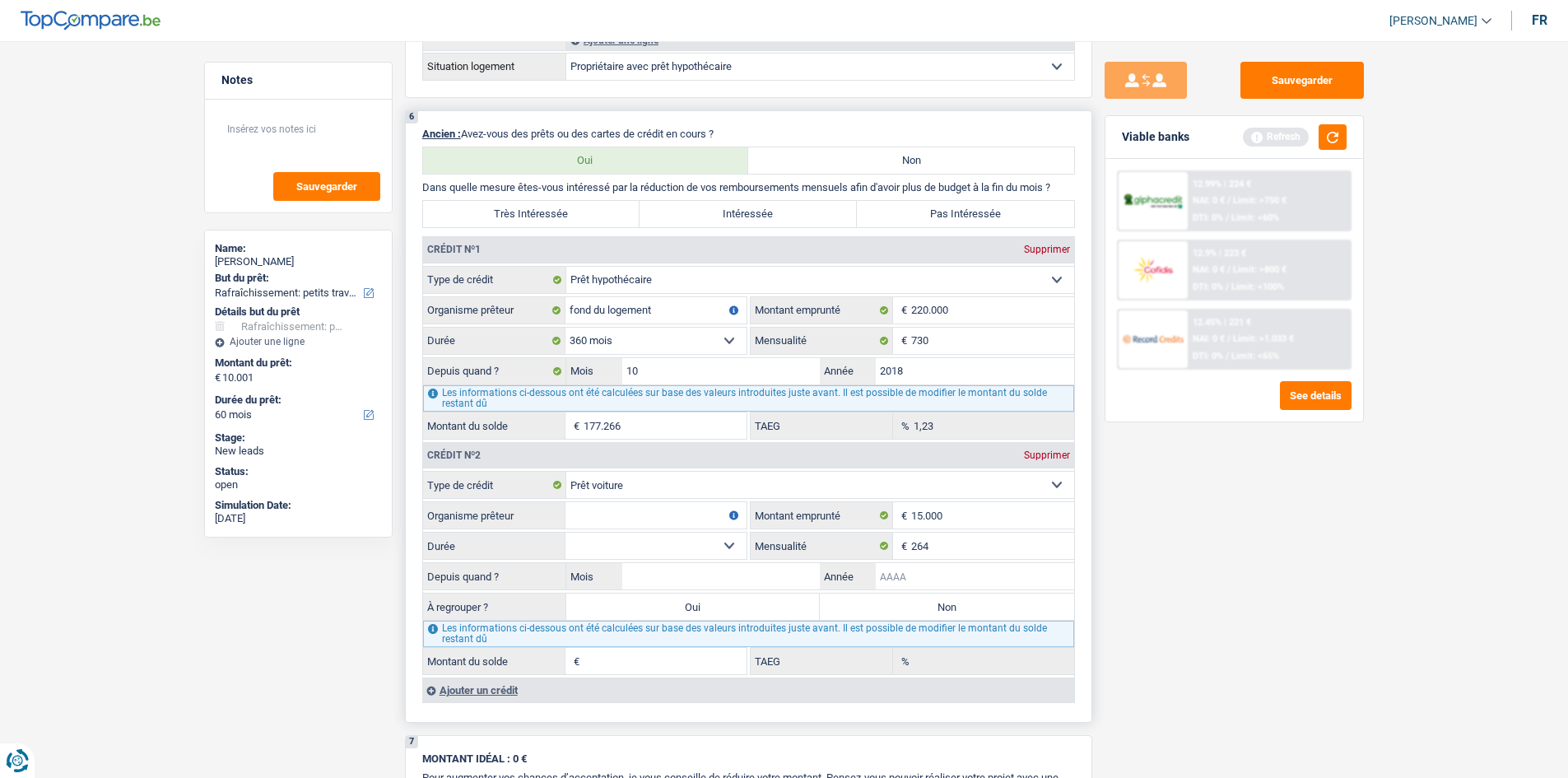 click on "Année" at bounding box center [975, 576] 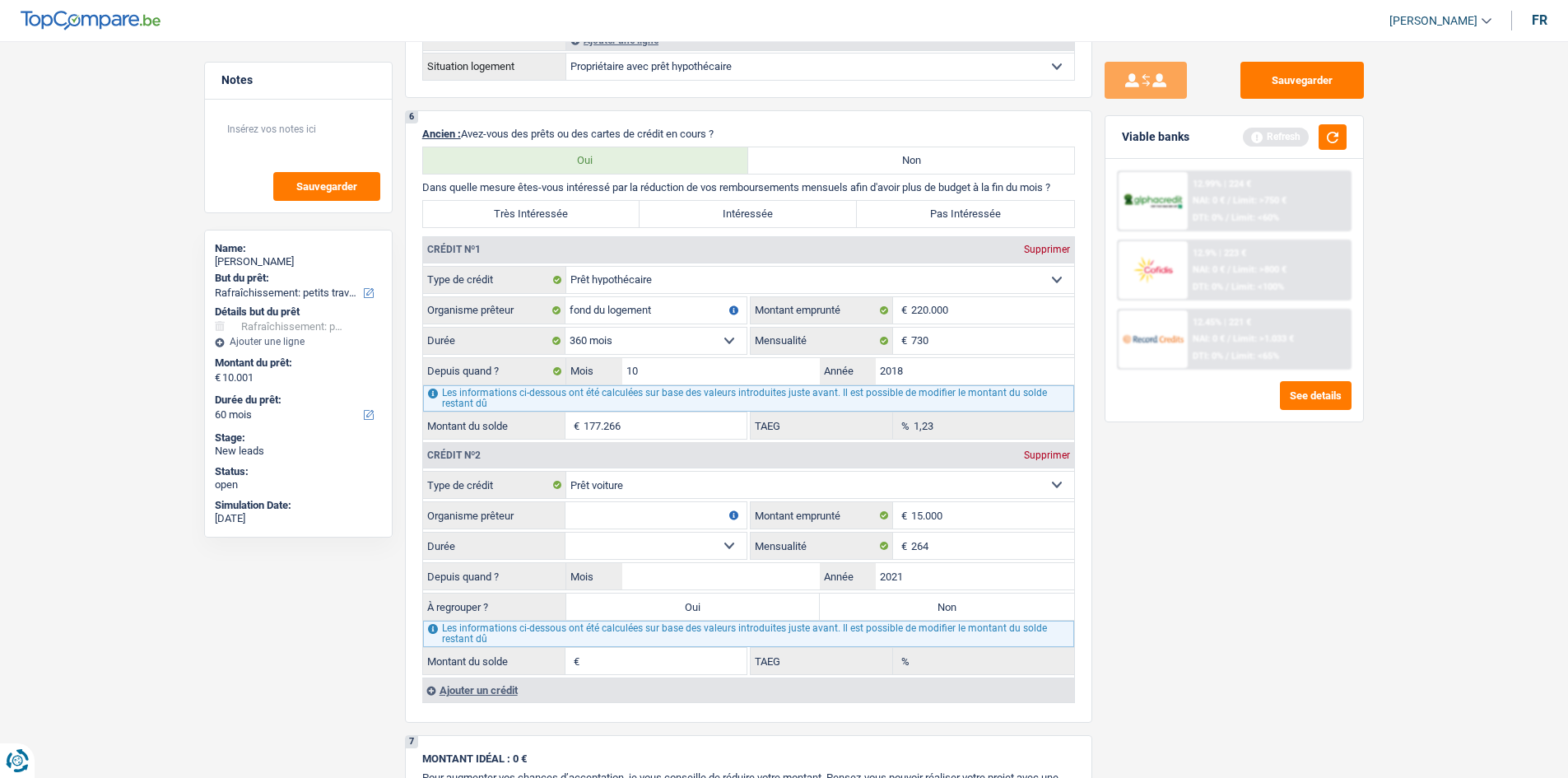 type on "2021" 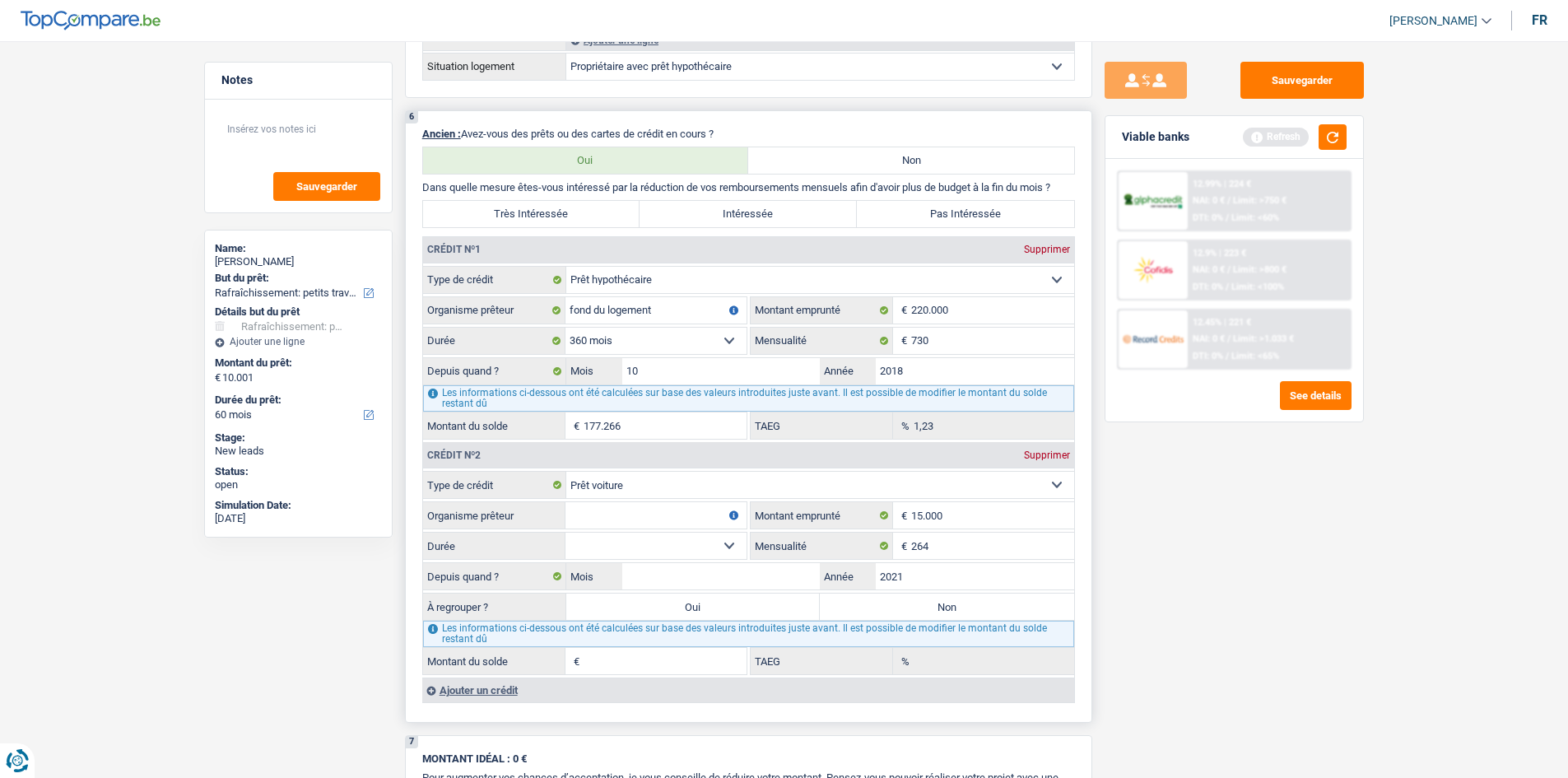 drag, startPoint x: 1254, startPoint y: 629, endPoint x: 1045, endPoint y: 578, distance: 215.13252 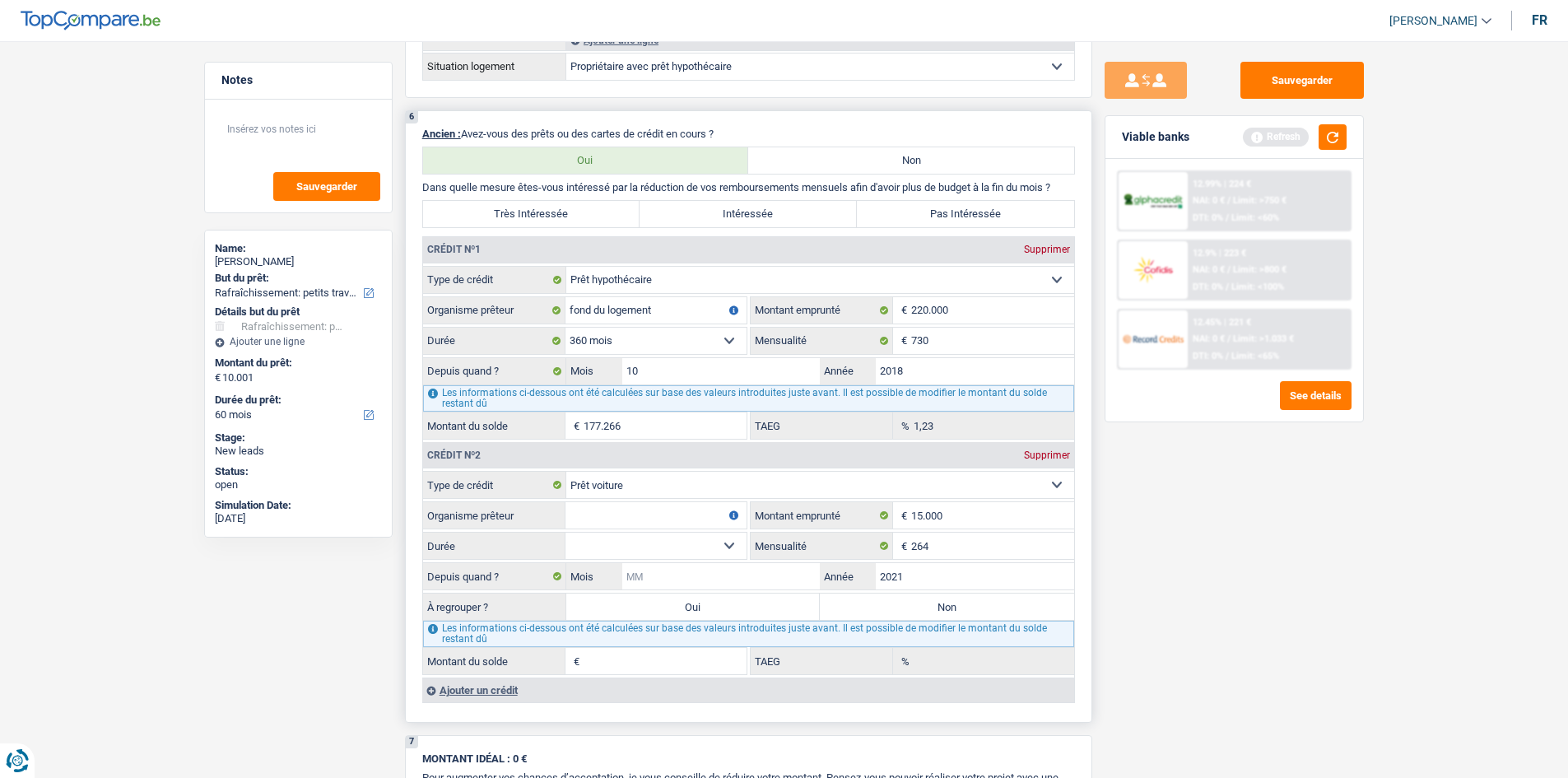 click on "Mois" at bounding box center [721, 576] 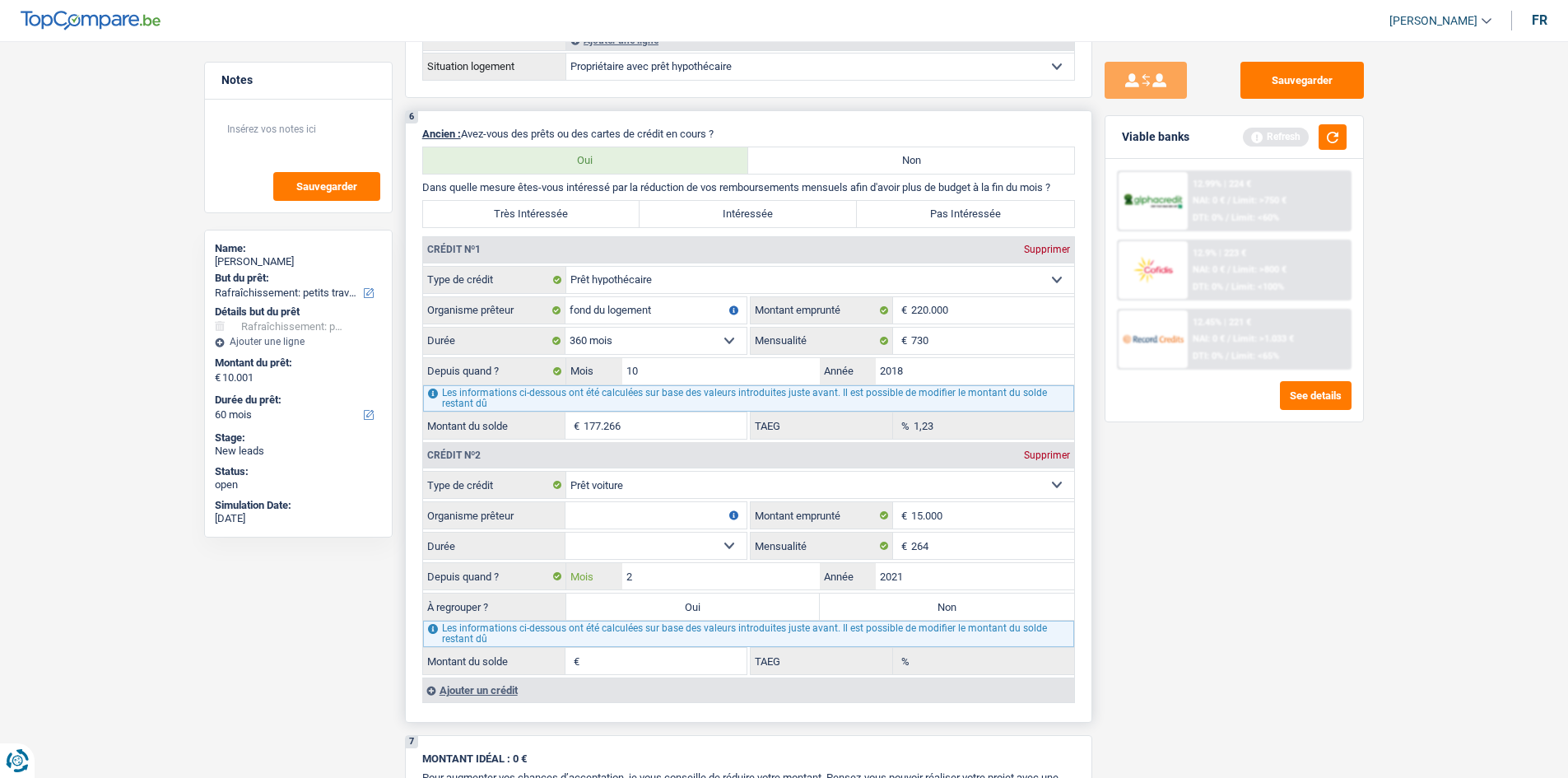 type on "2" 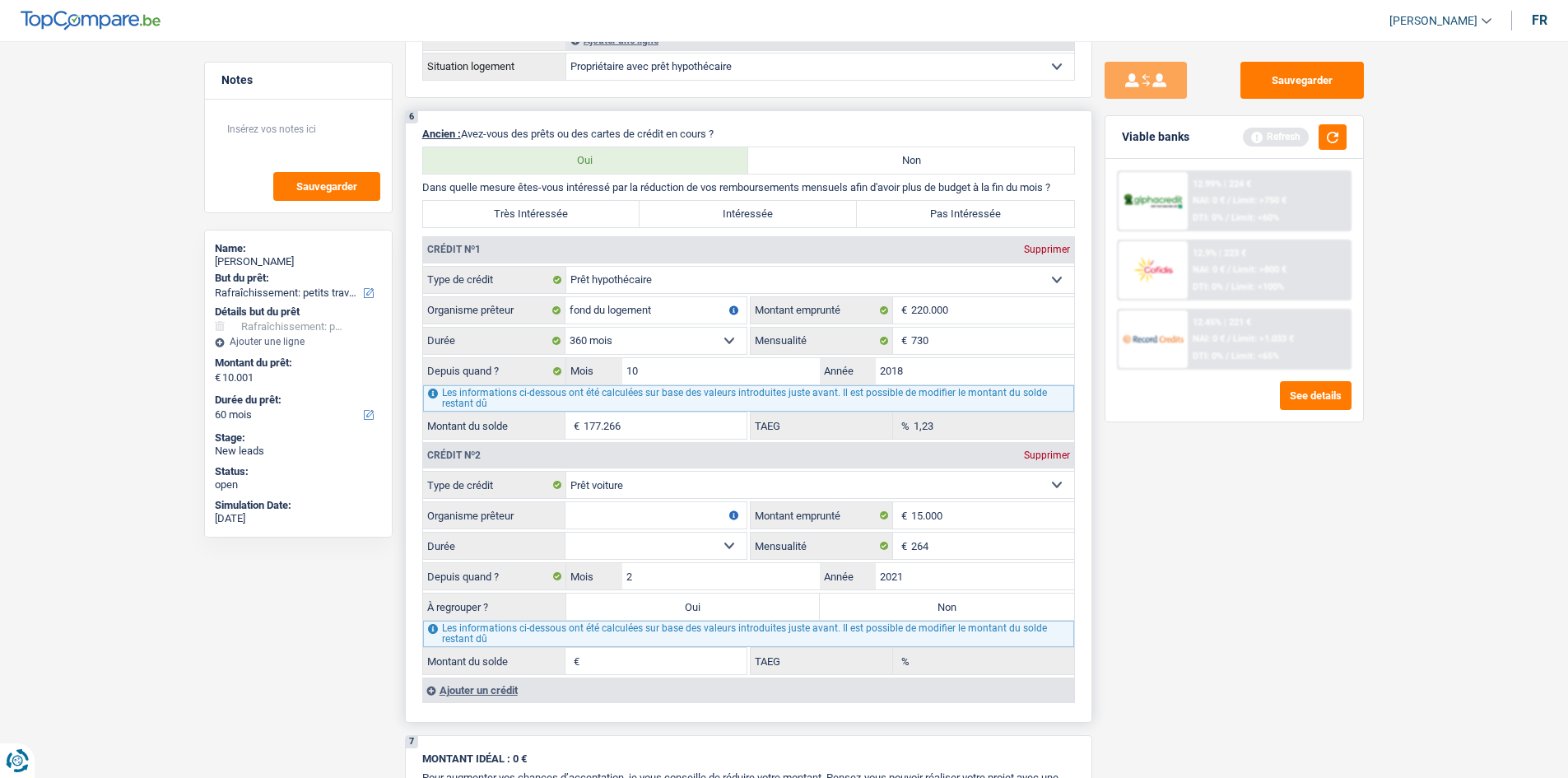 click on "12 mois 18 mois 24 mois 30 mois 36 mois 42 mois 48 mois 60 mois
Sélectionner une option" at bounding box center (656, 546) 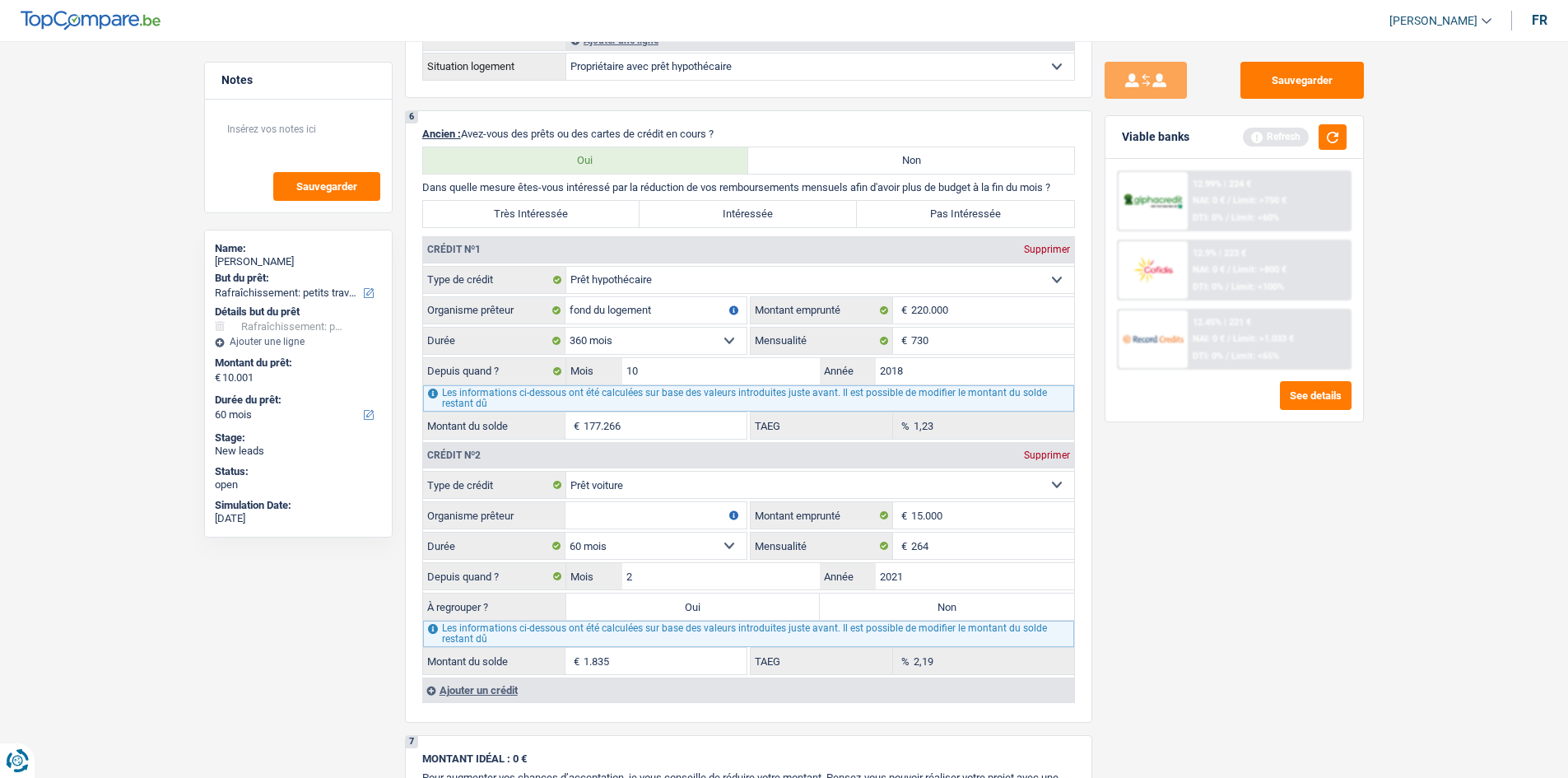 click on "Sauvegarder
Viable banks
Refresh
12.99% | 224 €
NAI: 0 €
/
Limit: >750 €
DTI: 0%
/
Limit: <60%
12.9% | 223 €
NAI: 0 €
/
Limit: >800 €
DTI: 0%
/
Limit: <100%
/       /" at bounding box center [1234, 404] 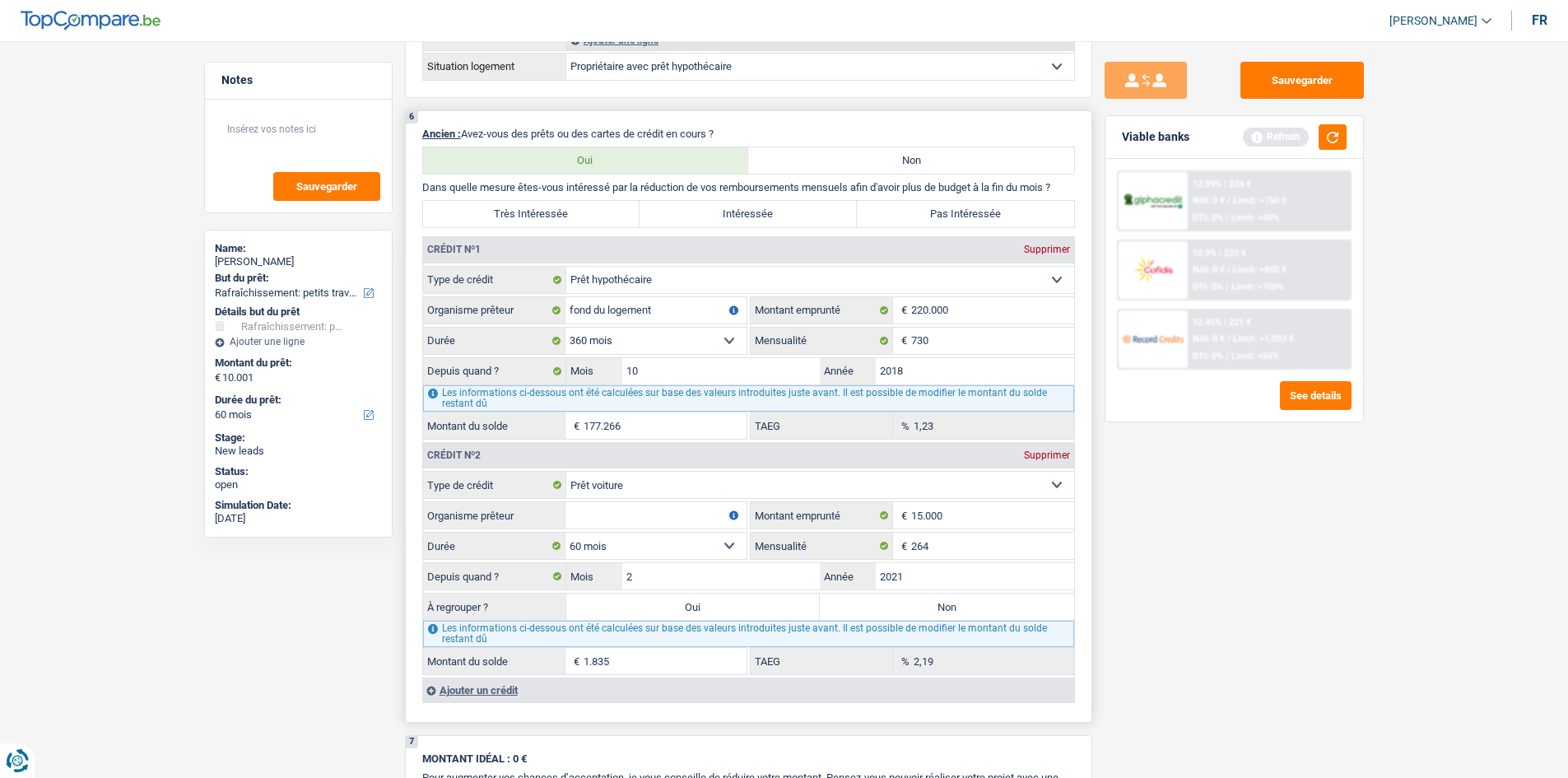 click on "Organisme prêteur" at bounding box center (656, 515) 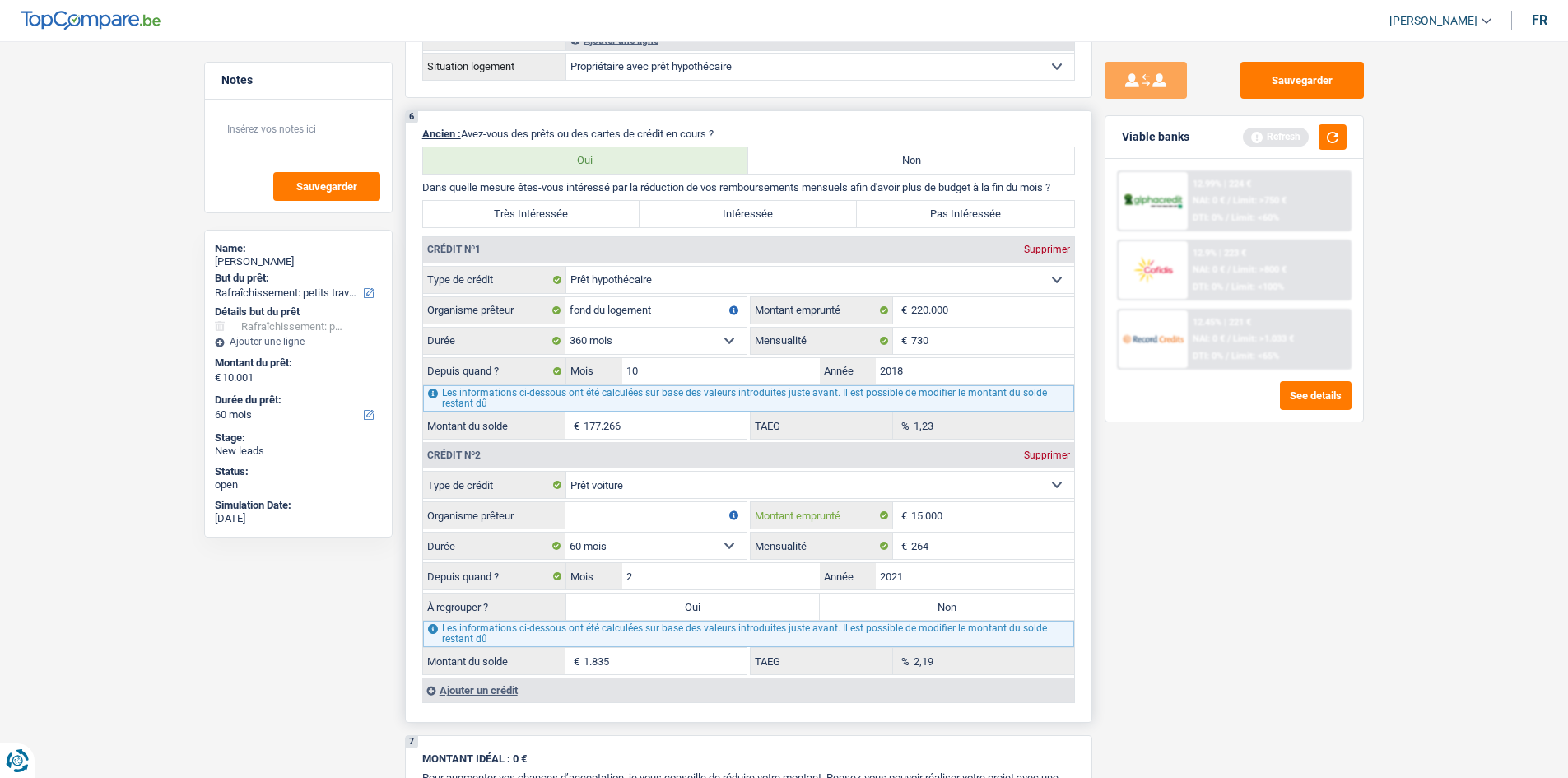 click on "15.000" at bounding box center [993, 515] 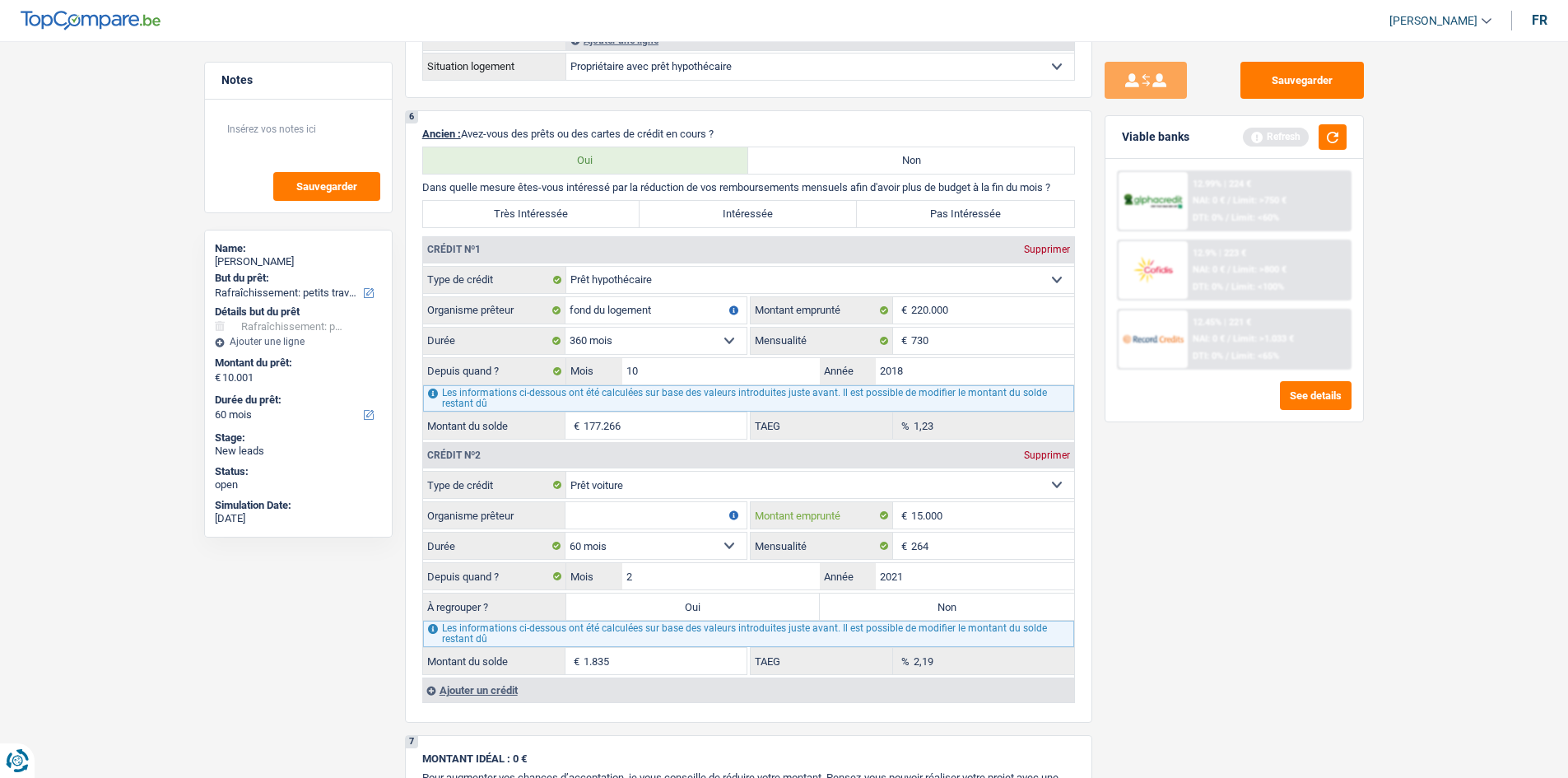 type on "1.500" 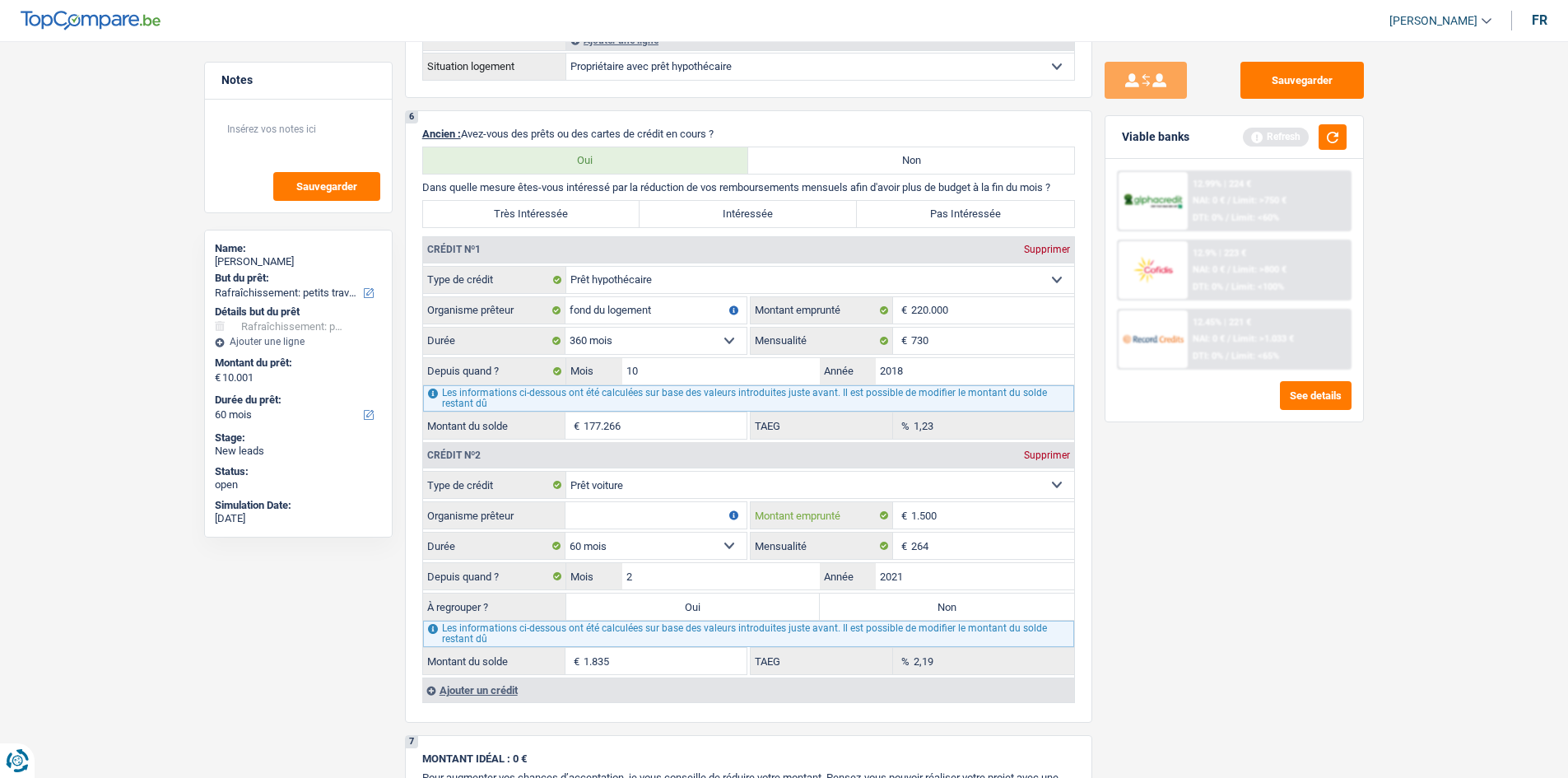 select 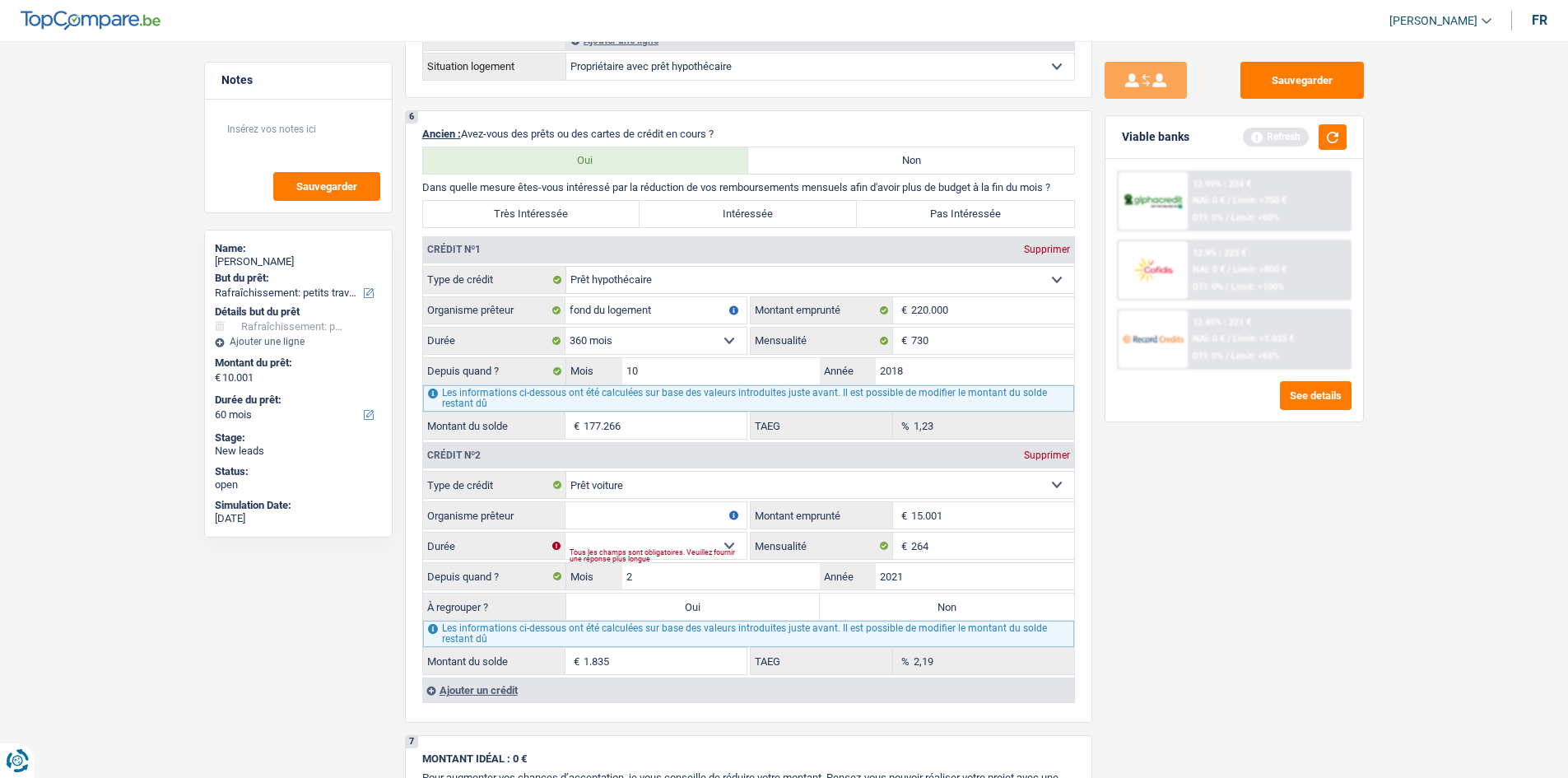 type on "15.001" 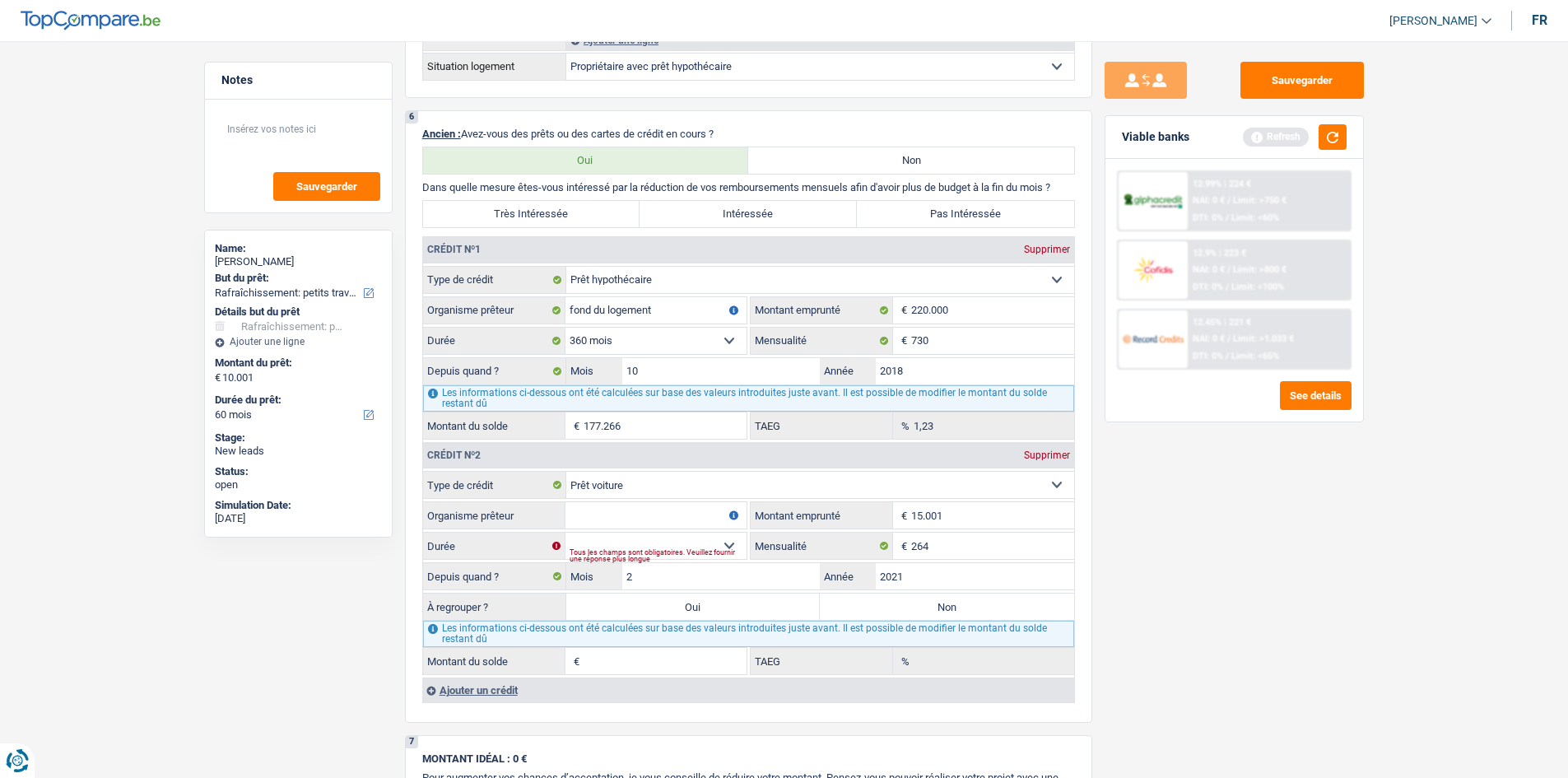 click on "Sauvegarder
Viable banks
Refresh
12.99% | 224 €
NAI: 0 €
/
Limit: >750 €
DTI: 0%
/
Limit: <60%
12.9% | 223 €
NAI: 0 €
/
Limit: >800 €
DTI: 0%
/
Limit: <100%
/       /" at bounding box center (1234, 404) 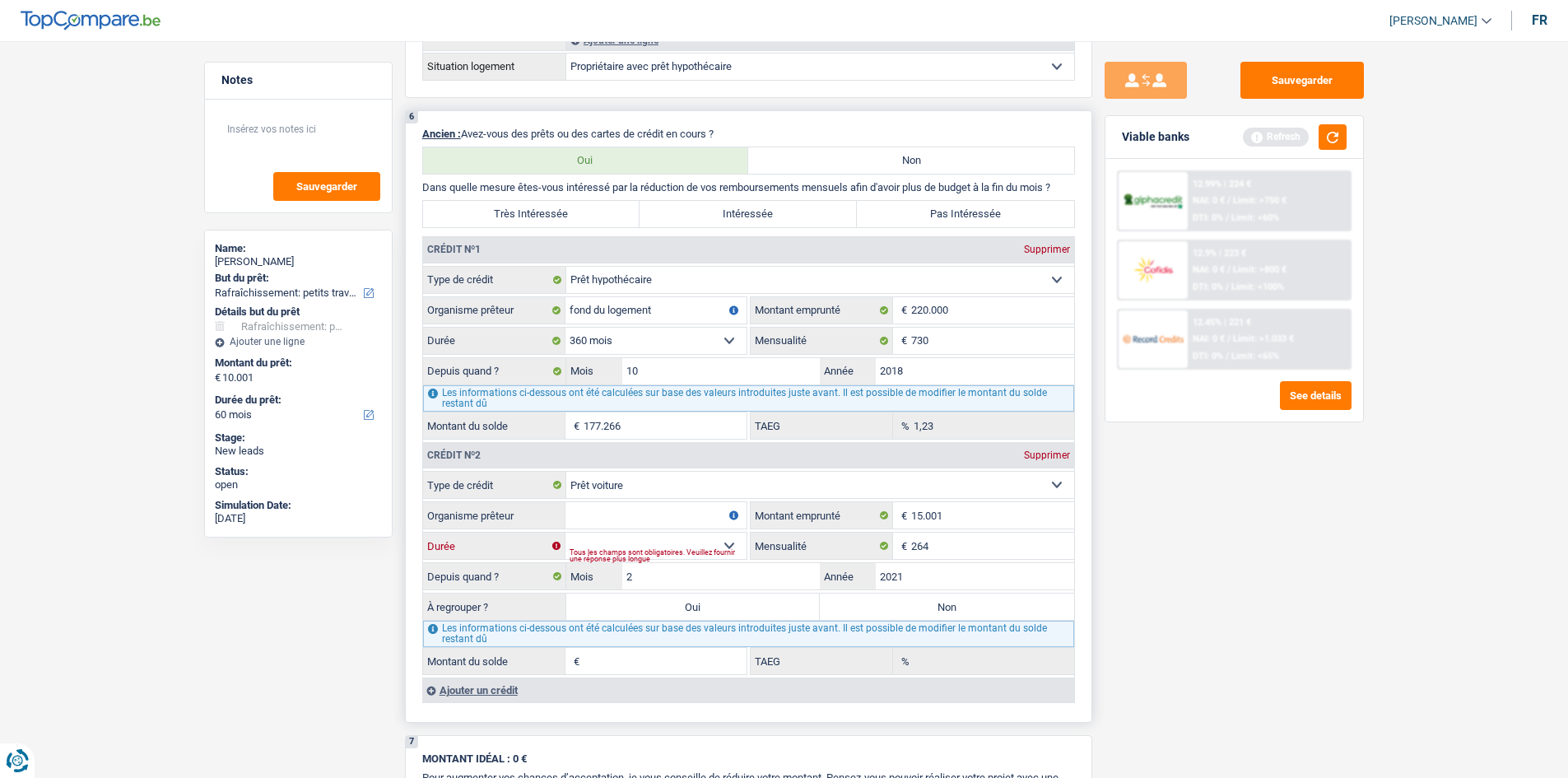 click on "12 mois 18 mois 24 mois 30 mois 36 mois 42 mois 48 mois 60 mois 72 mois 84 mois
Sélectionner une option" at bounding box center (656, 546) 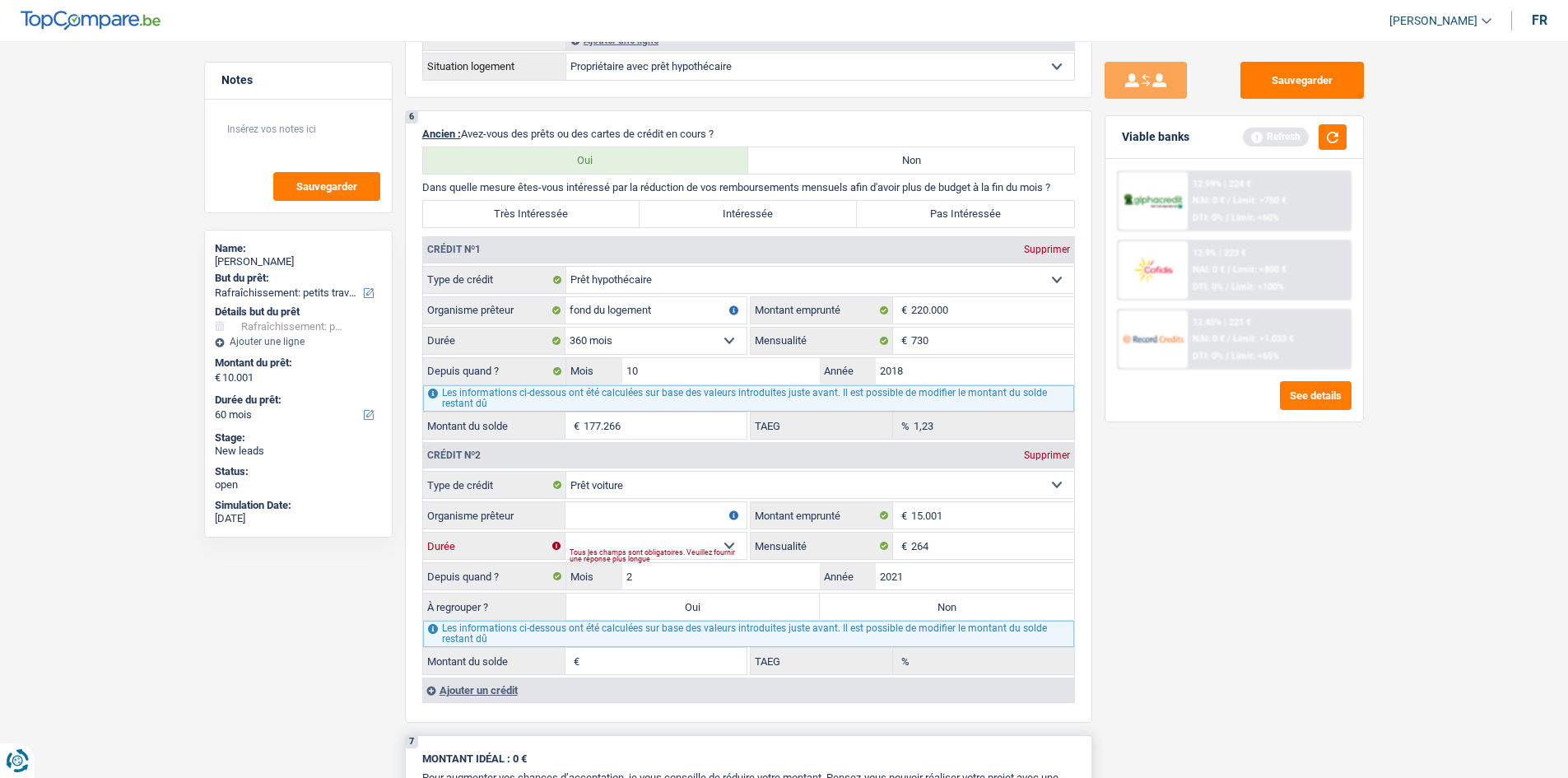 select on "84" 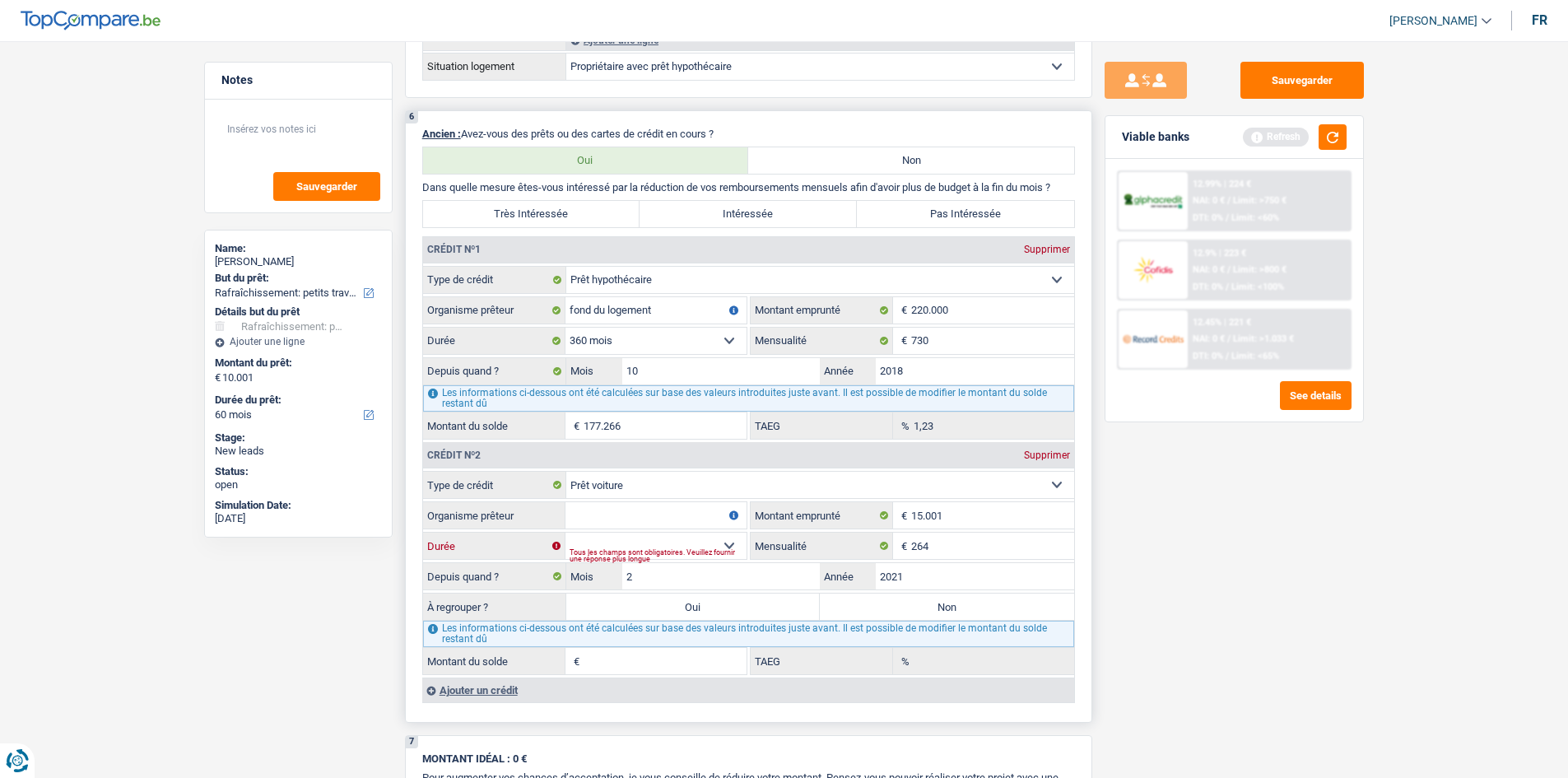 type on "7.017" 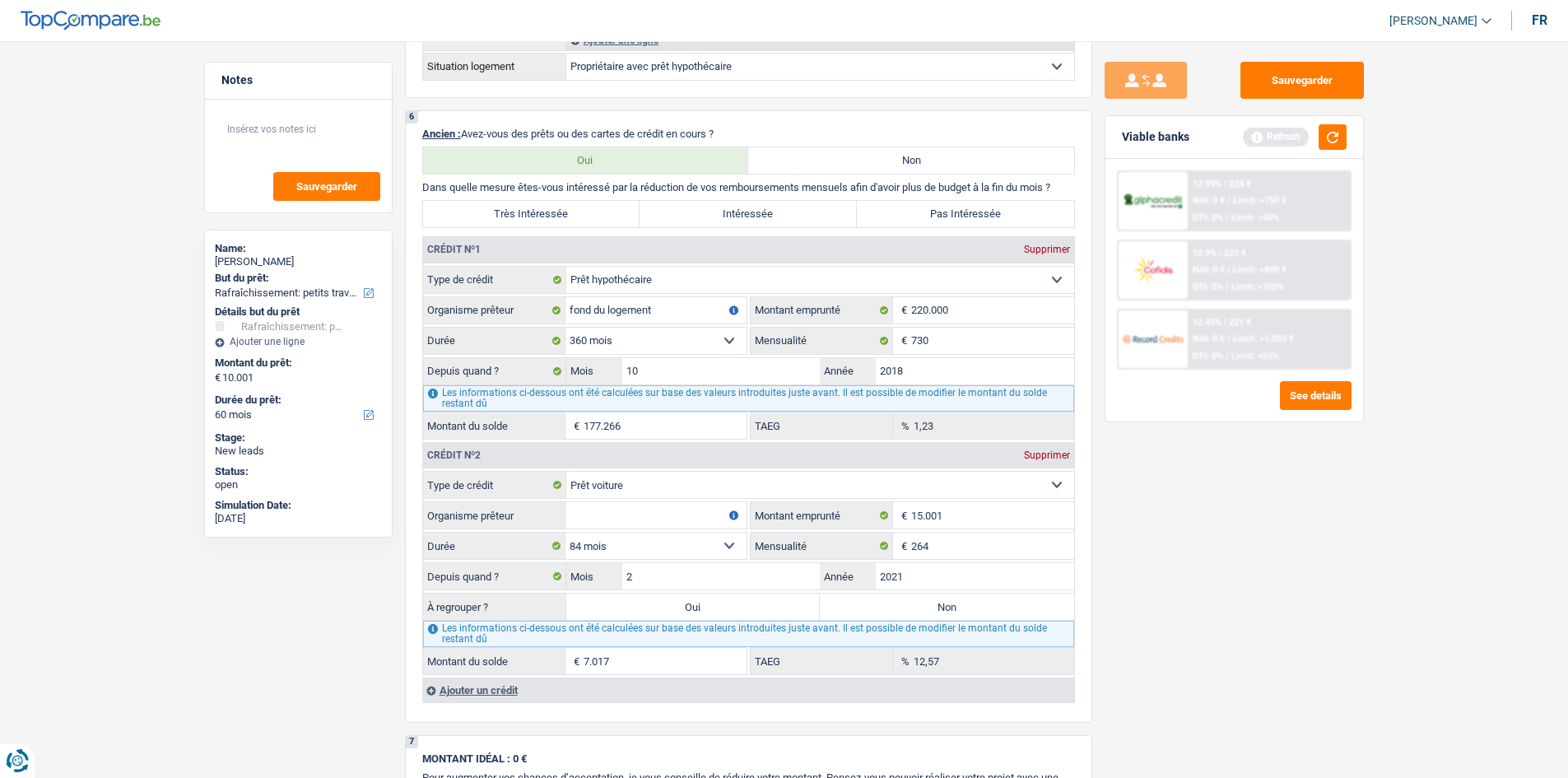drag, startPoint x: 1406, startPoint y: 574, endPoint x: 1197, endPoint y: 546, distance: 210.86726 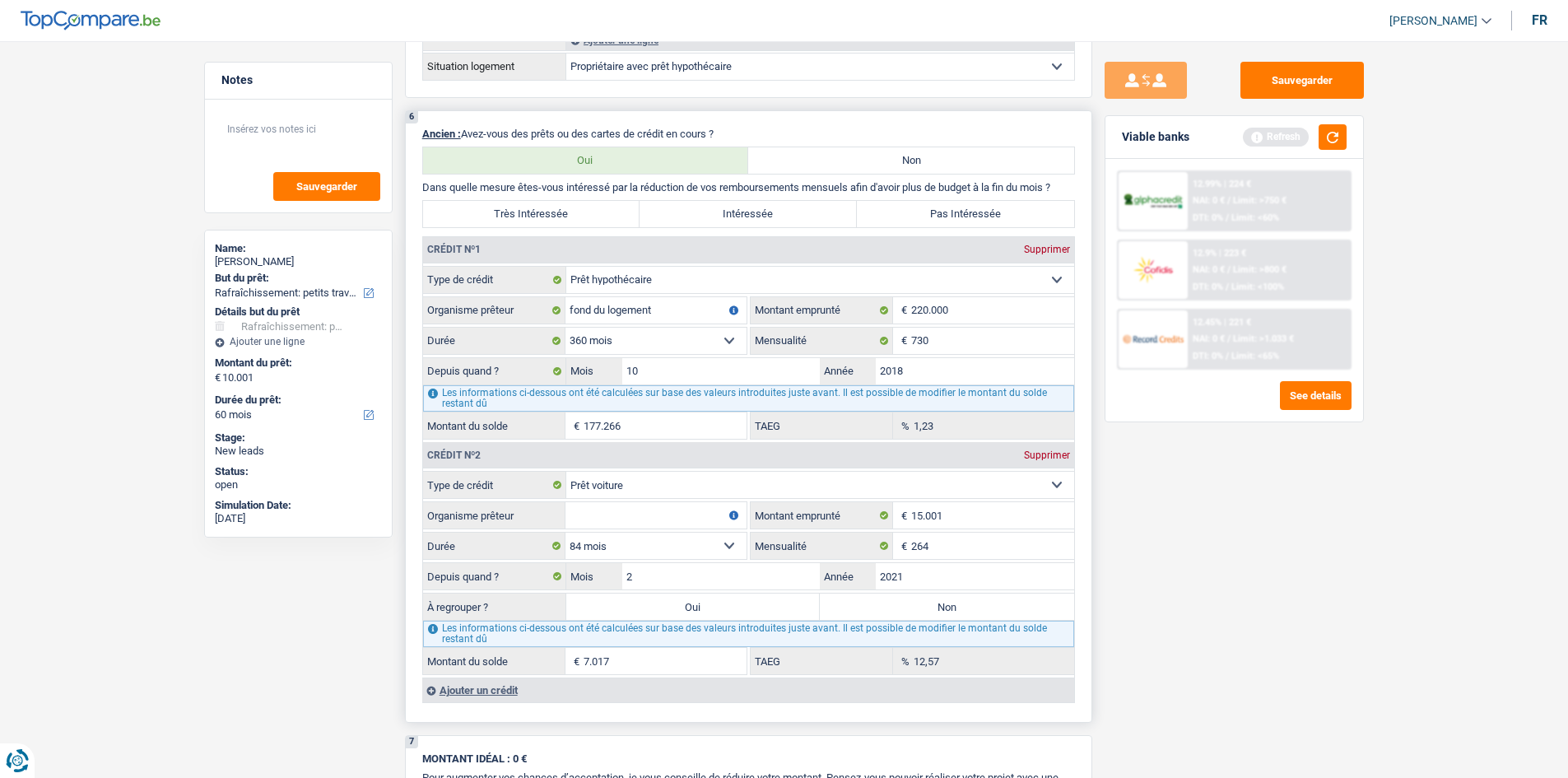click on "Organisme prêteur" at bounding box center (656, 515) 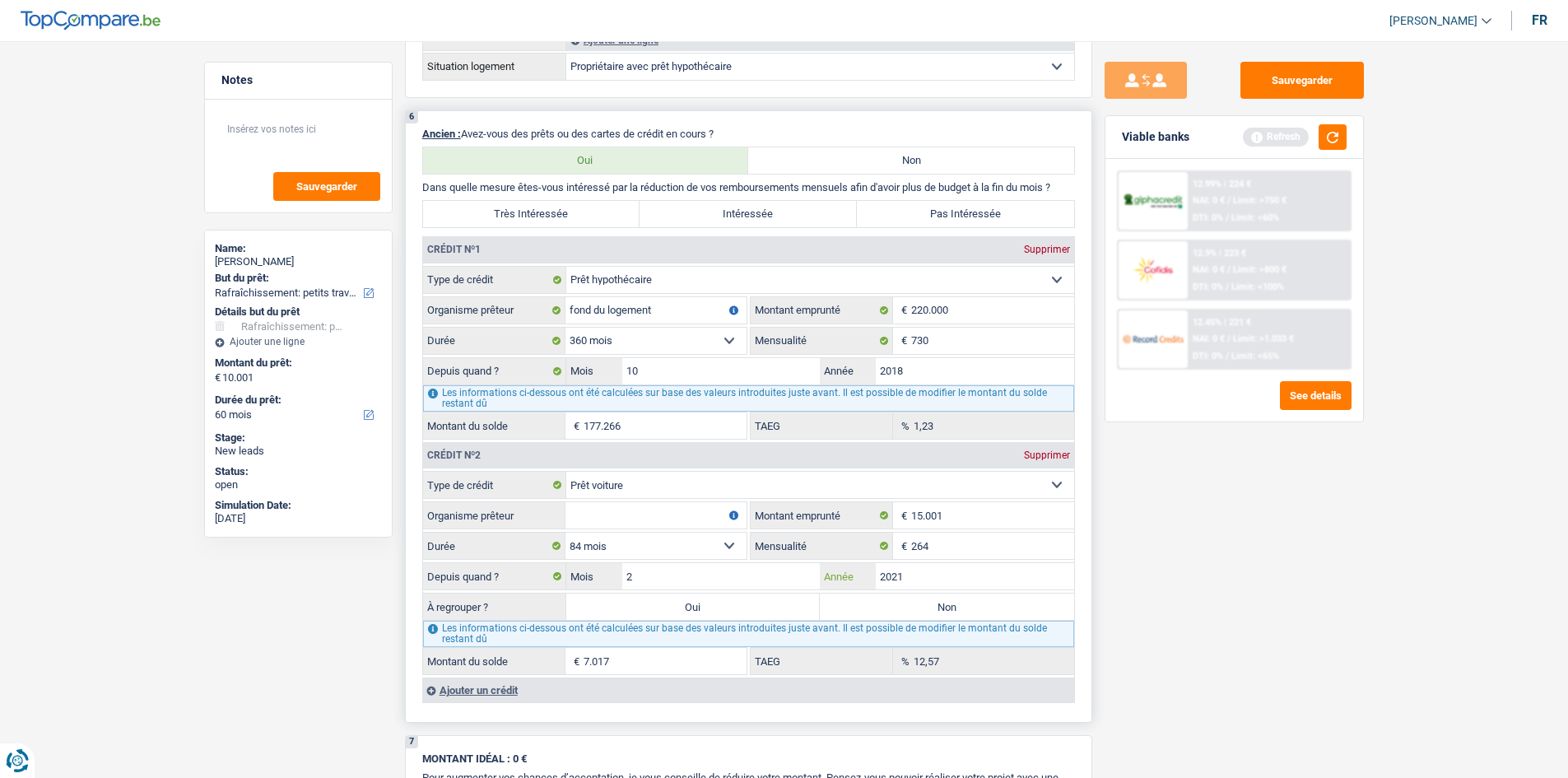 click on "2021" at bounding box center [975, 576] 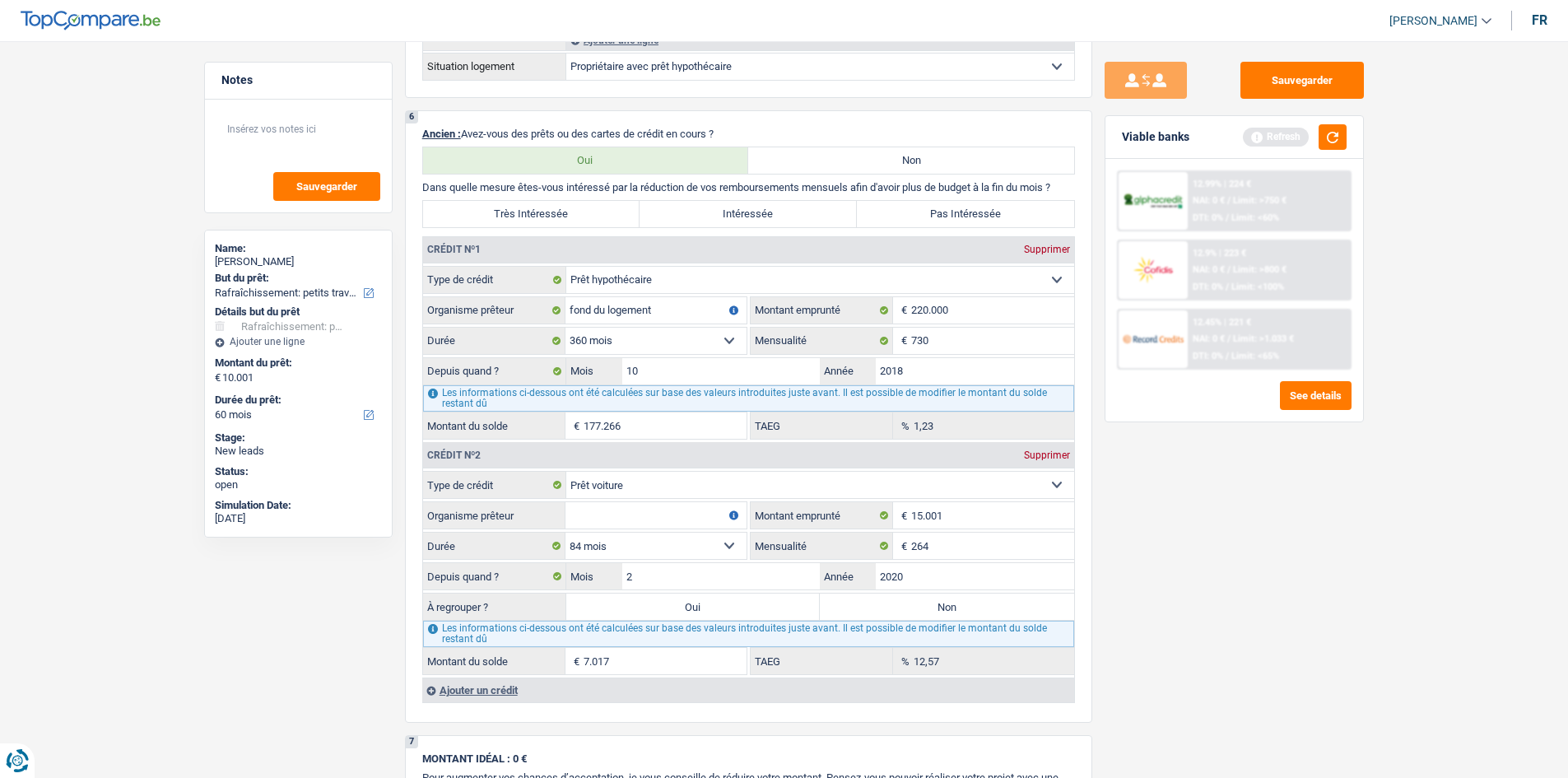 type on "2020" 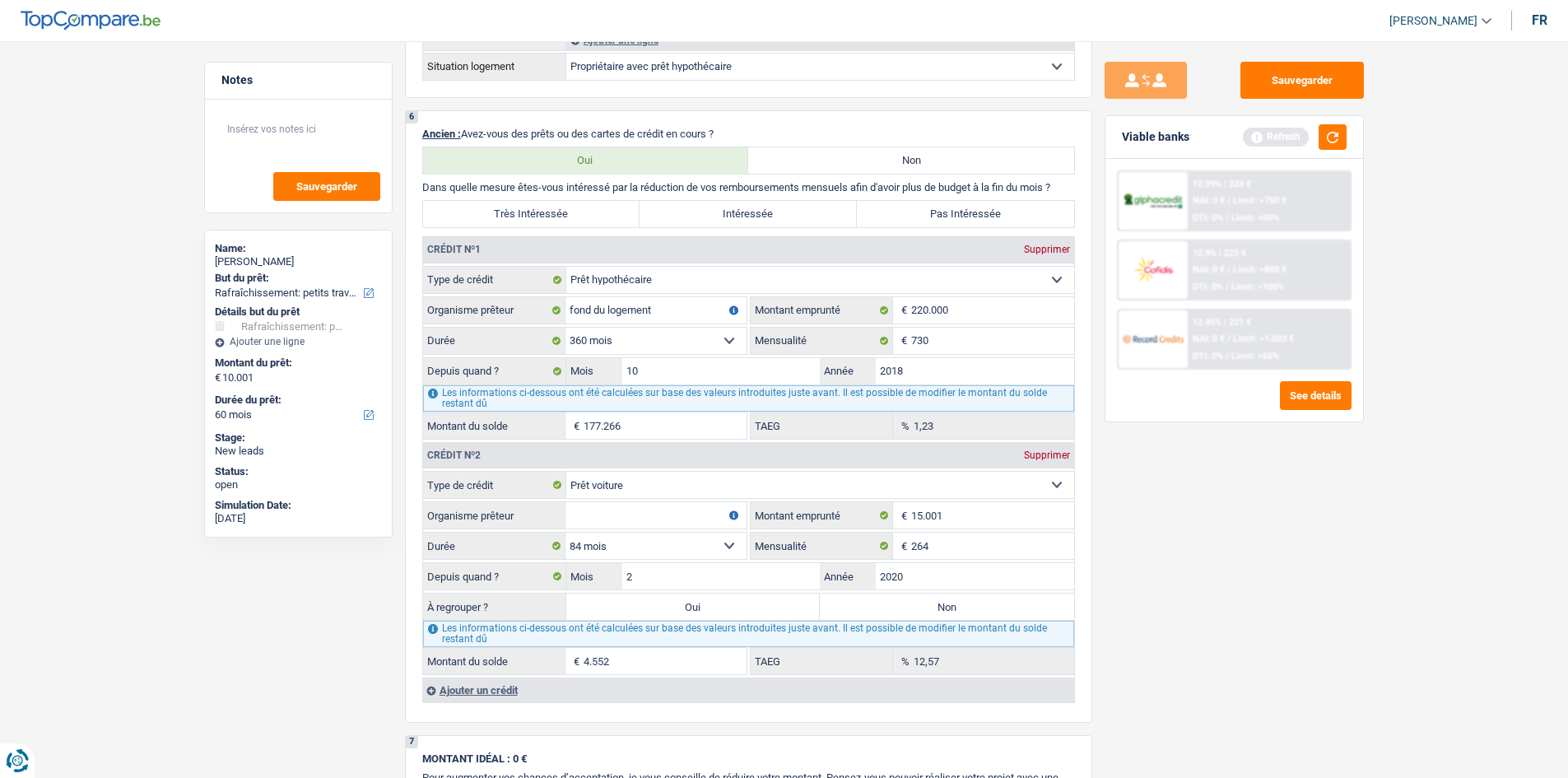 click on "Sauvegarder
Viable banks
Refresh
12.99% | 224 €
NAI: 0 €
/
Limit: >750 €
DTI: 0%
/
Limit: <60%
12.9% | 223 €
NAI: 0 €
/
Limit: >800 €
DTI: 0%
/
Limit: <100%
/       /" at bounding box center (1234, 404) 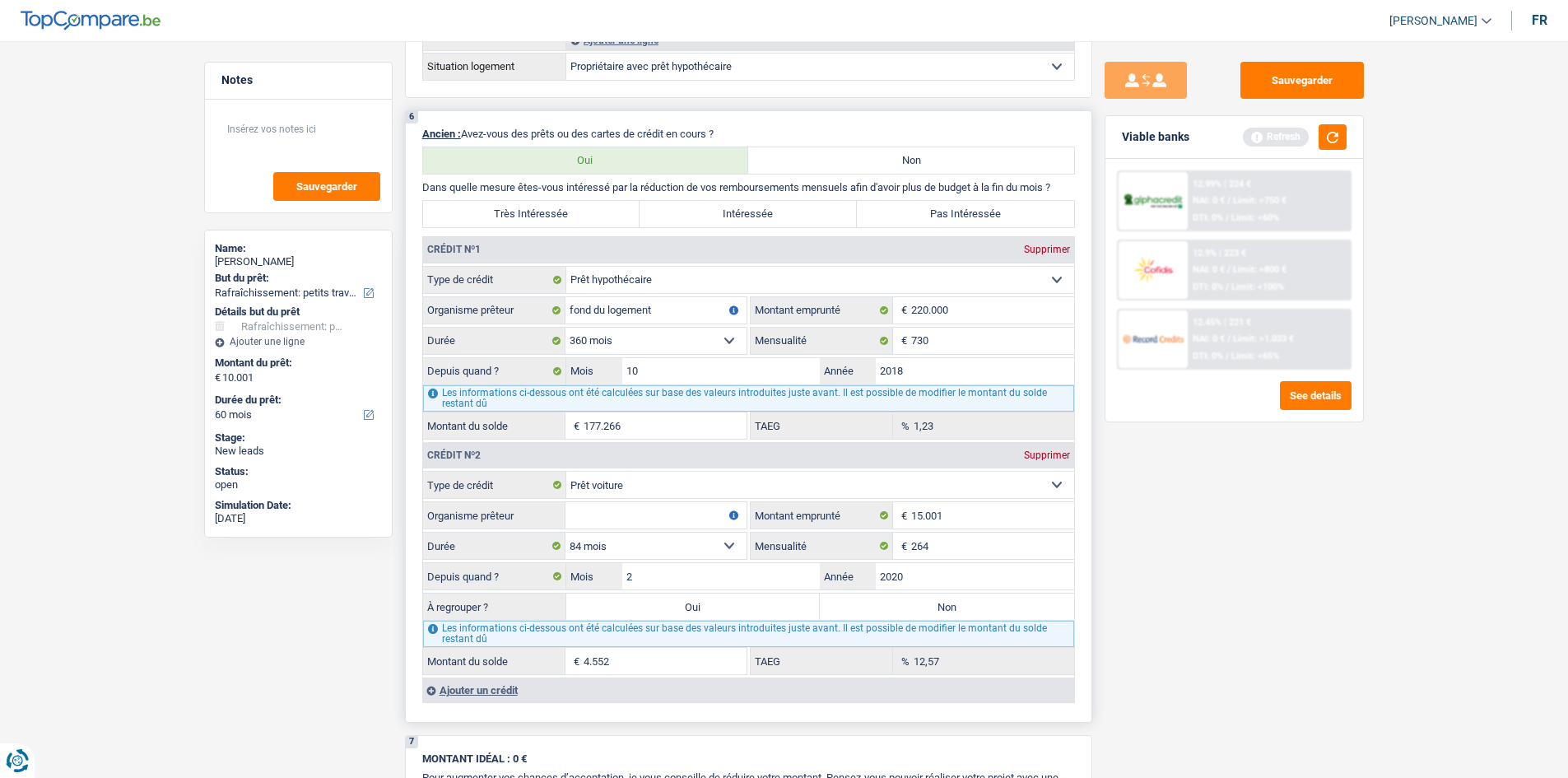 click on "Carte ou ouverture de crédit Prêt hypothécaire Vente à tempérament Prêt à tempérament Prêt rénovation Prêt voiture Regroupement d'un ou plusieurs crédits
Sélectionner une option" at bounding box center [820, 485] 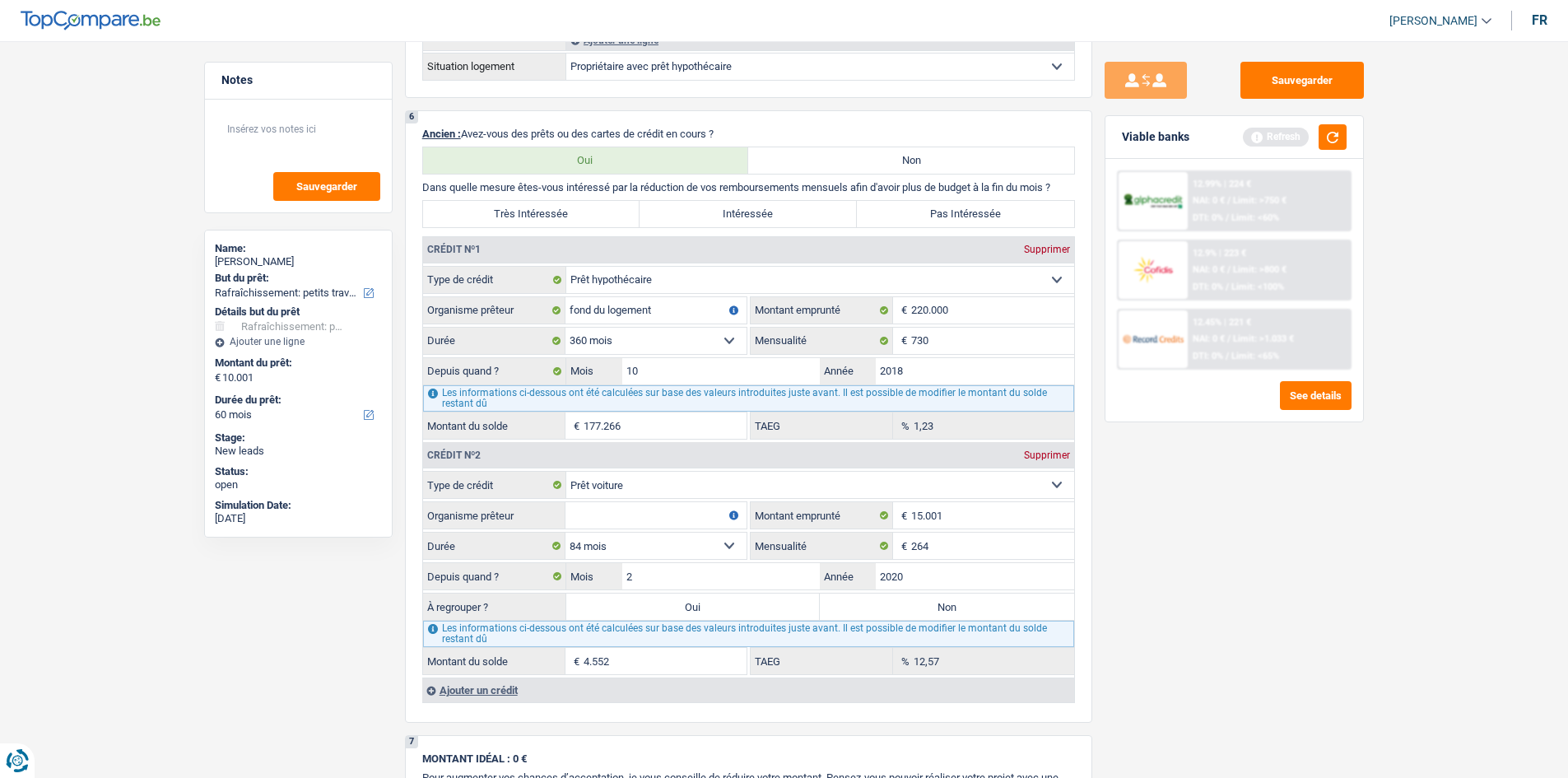 click on "Sauvegarder
Viable banks
Refresh
12.99% | 224 €
NAI: 0 €
/
Limit: >750 €
DTI: 0%
/
Limit: <60%
12.9% | 223 €
NAI: 0 €
/
Limit: >800 €
DTI: 0%
/
Limit: <100%
/       /" at bounding box center [1235, 189] 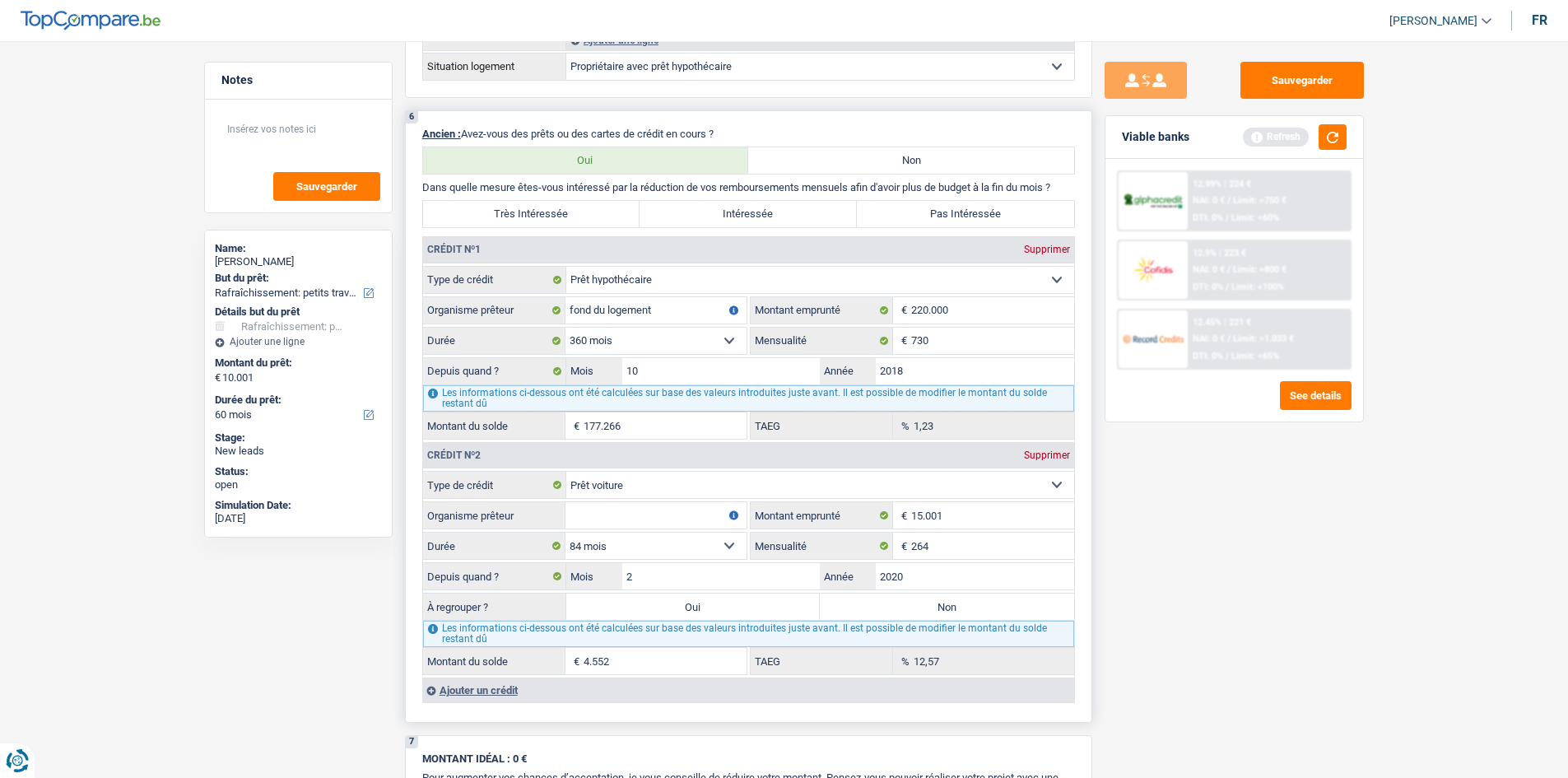 click on "Organisme prêteur" at bounding box center [656, 515] 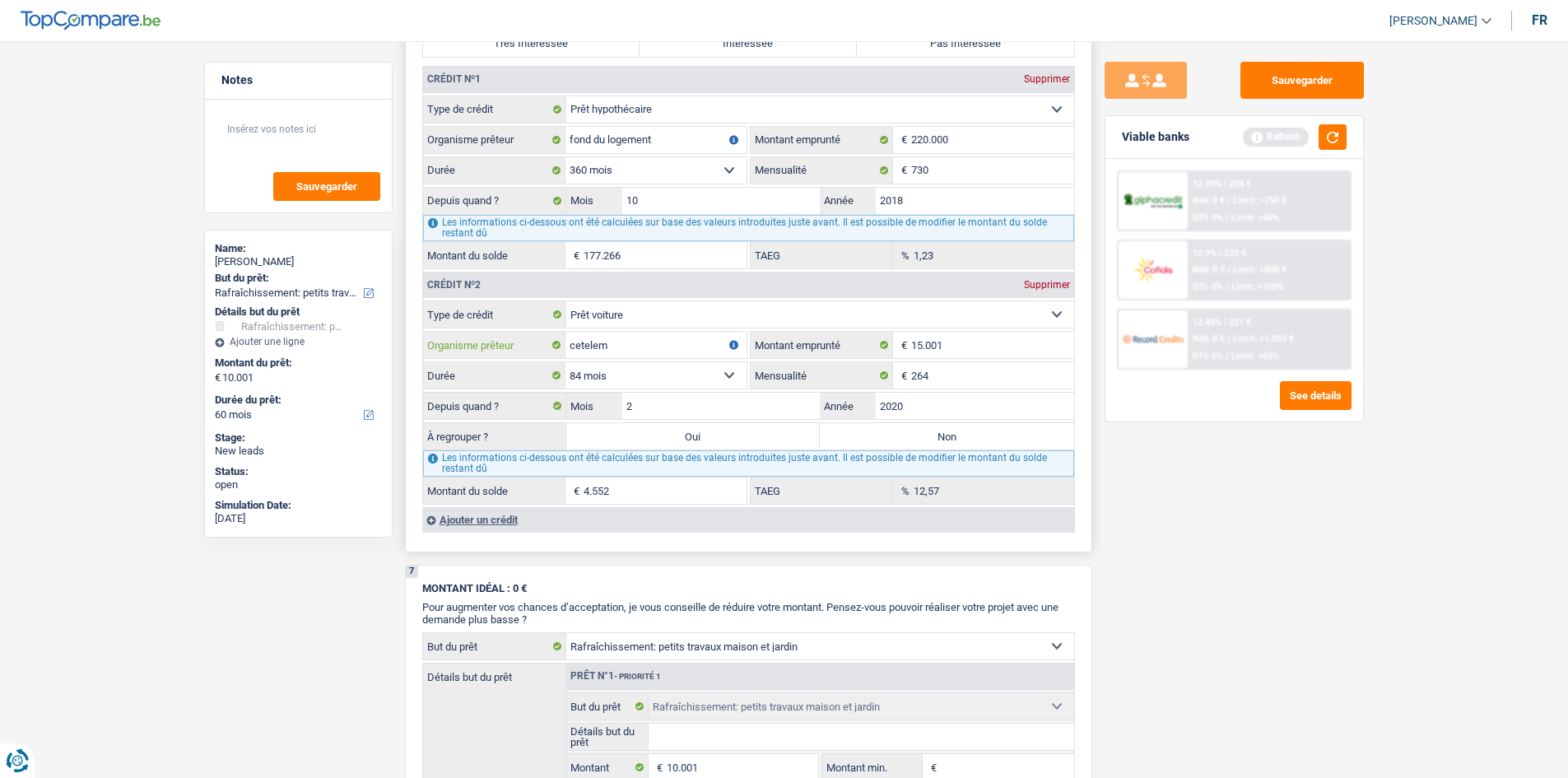 scroll, scrollTop: 1398, scrollLeft: 0, axis: vertical 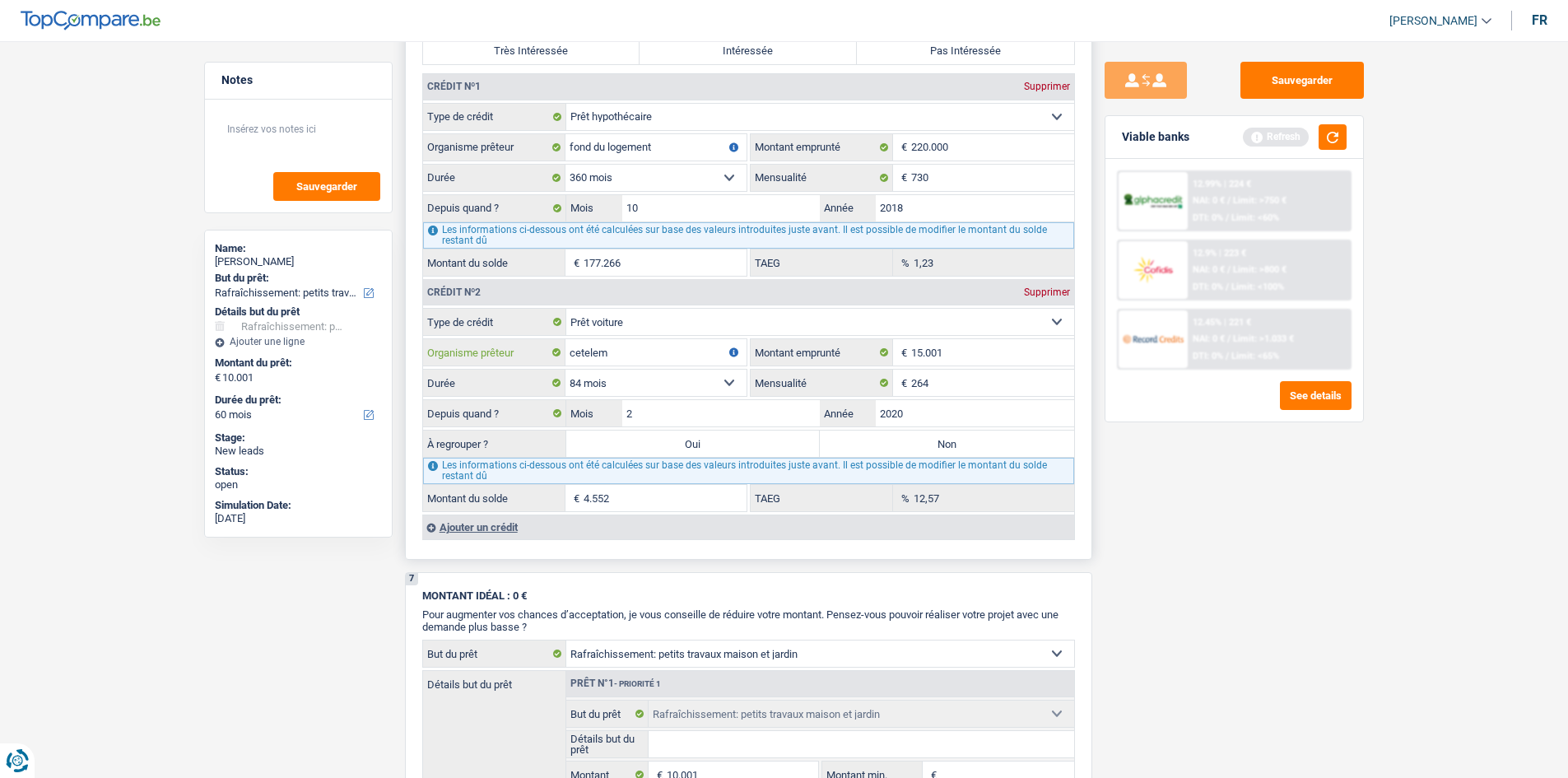 type on "cetelem" 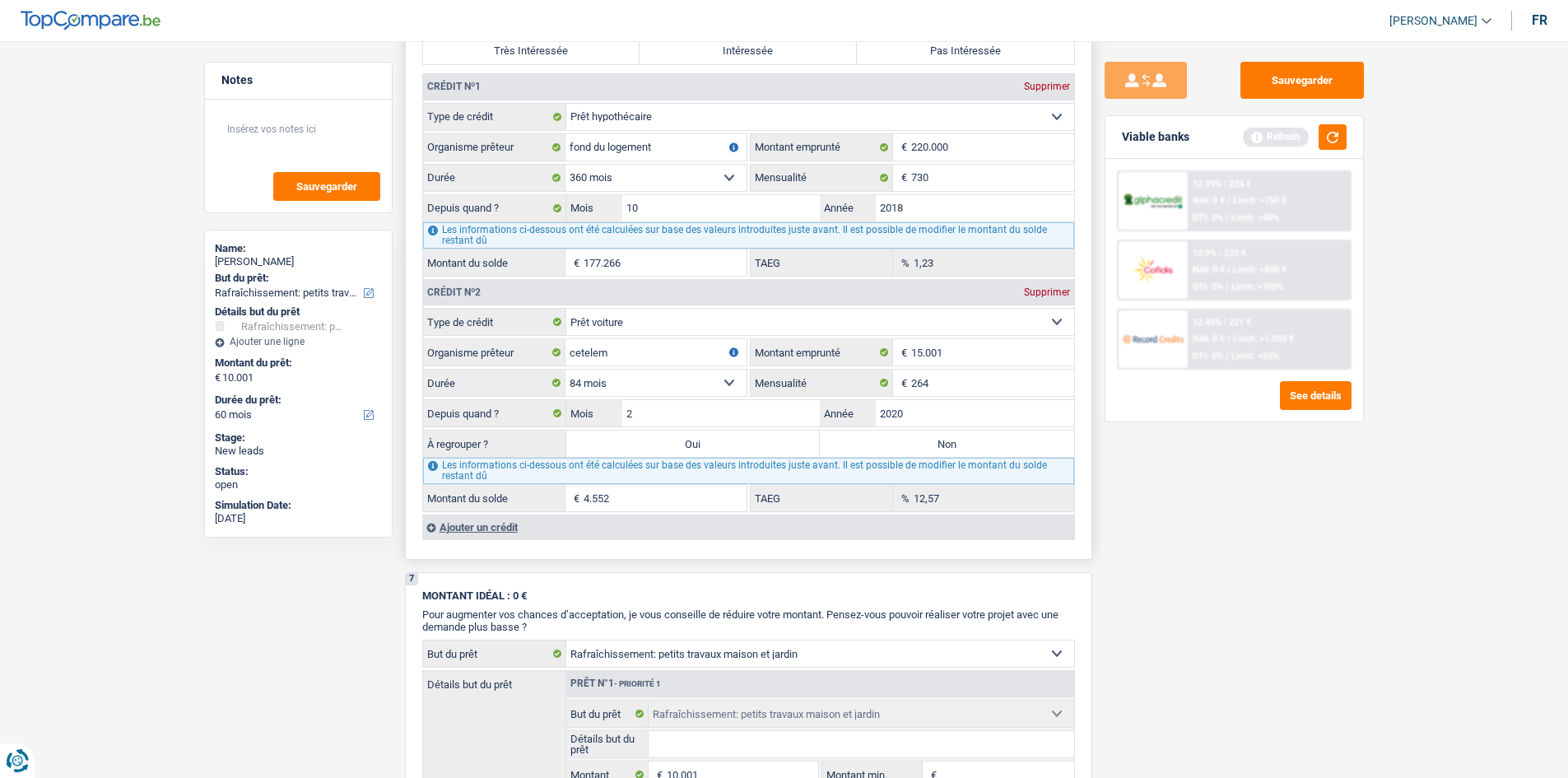 click on "Ajouter un crédit" at bounding box center (748, 527) 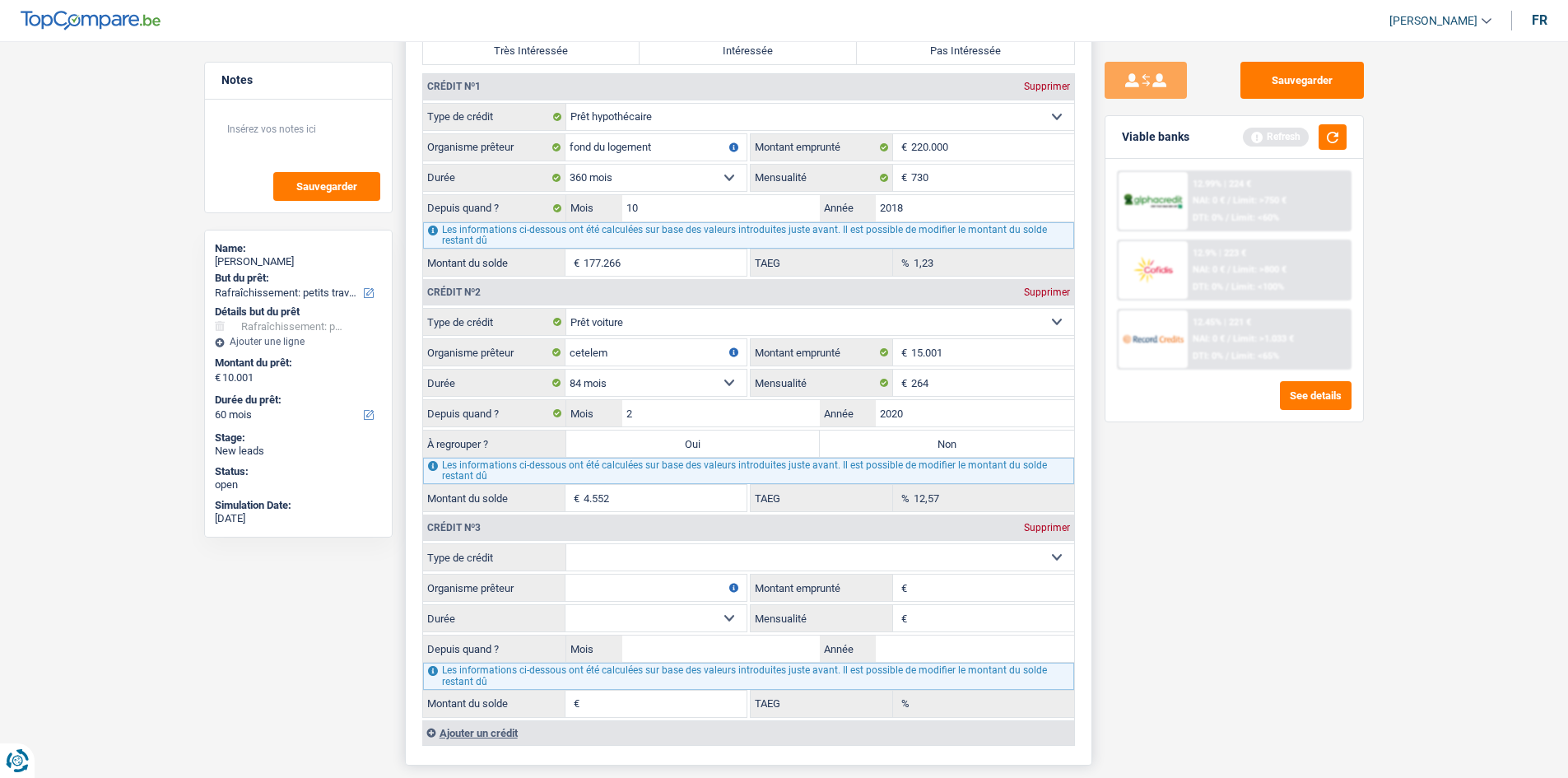 click on "Carte ou ouverture de crédit Prêt hypothécaire Vente à tempérament Prêt à tempérament Prêt rénovation Prêt voiture Regroupement d'un ou plusieurs crédits
Sélectionner une option" at bounding box center (820, 557) 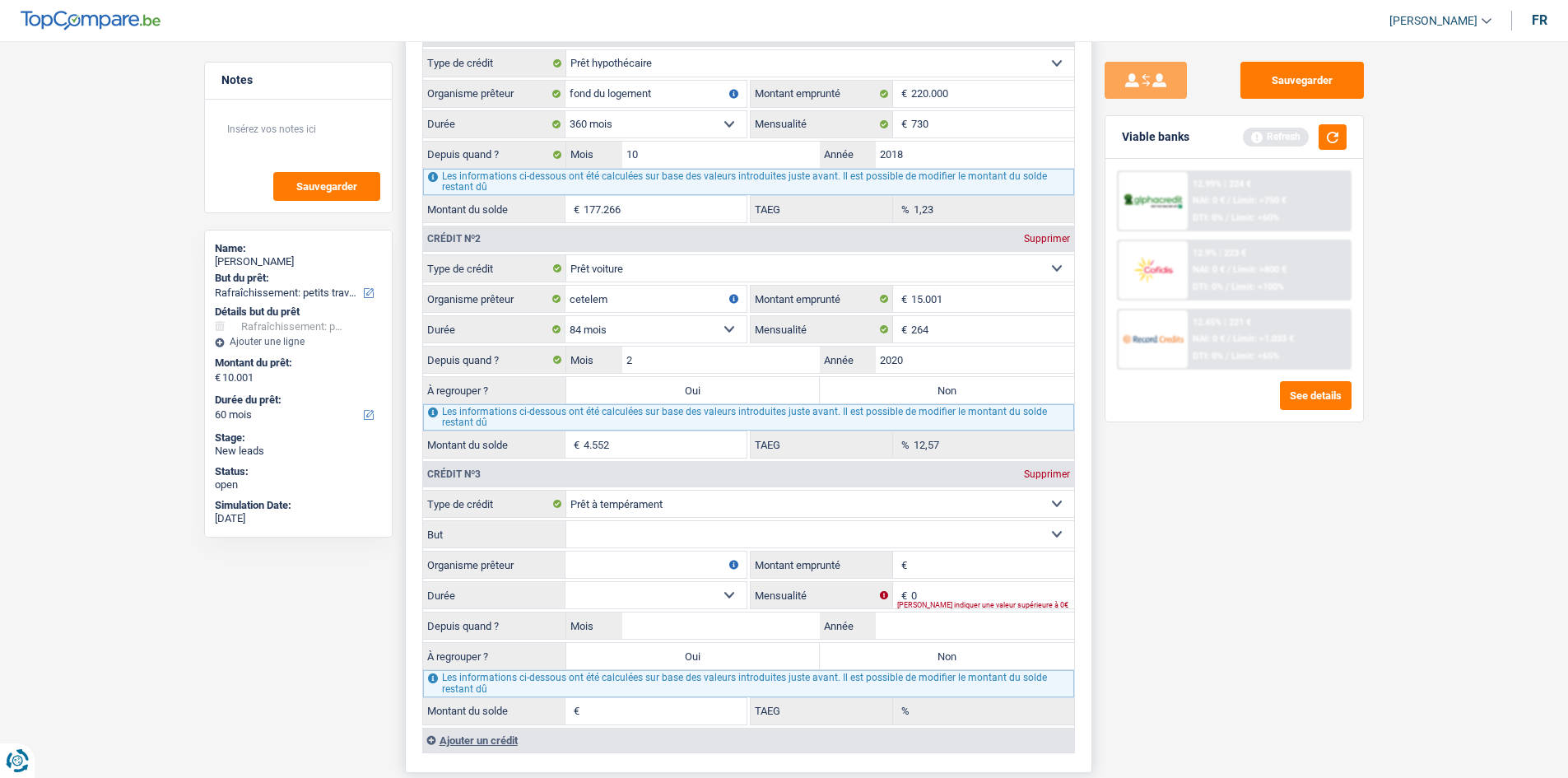scroll, scrollTop: 1563, scrollLeft: 0, axis: vertical 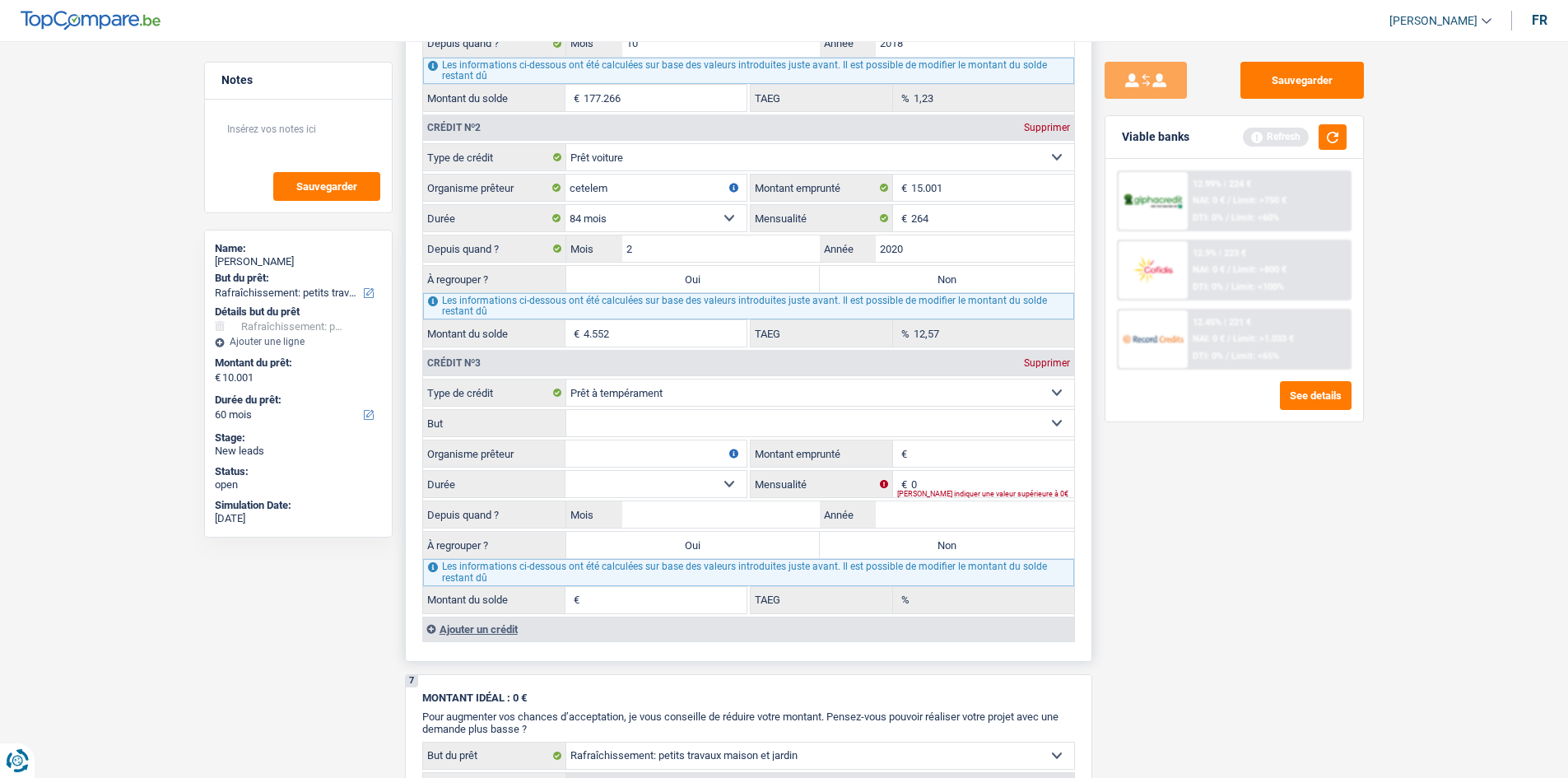 click on "Confort maison: meubles, textile, peinture, électroménager, outillage non-professionnel, Hifi, multimédia, gsm, ordinateur, Frais installation, déménagement Evénement familial: naissance, mariage, divorce, communion, décès Frais médicaux Frais d'études Remboursement prêt Frais permis de conduire Loisirs: voyage, sport, musique Petits travaux maison et jardin Frais divers (max 2.000€) Frais judiciaires Réparation voiture Autre
Sélectionner une option" at bounding box center [820, 423] 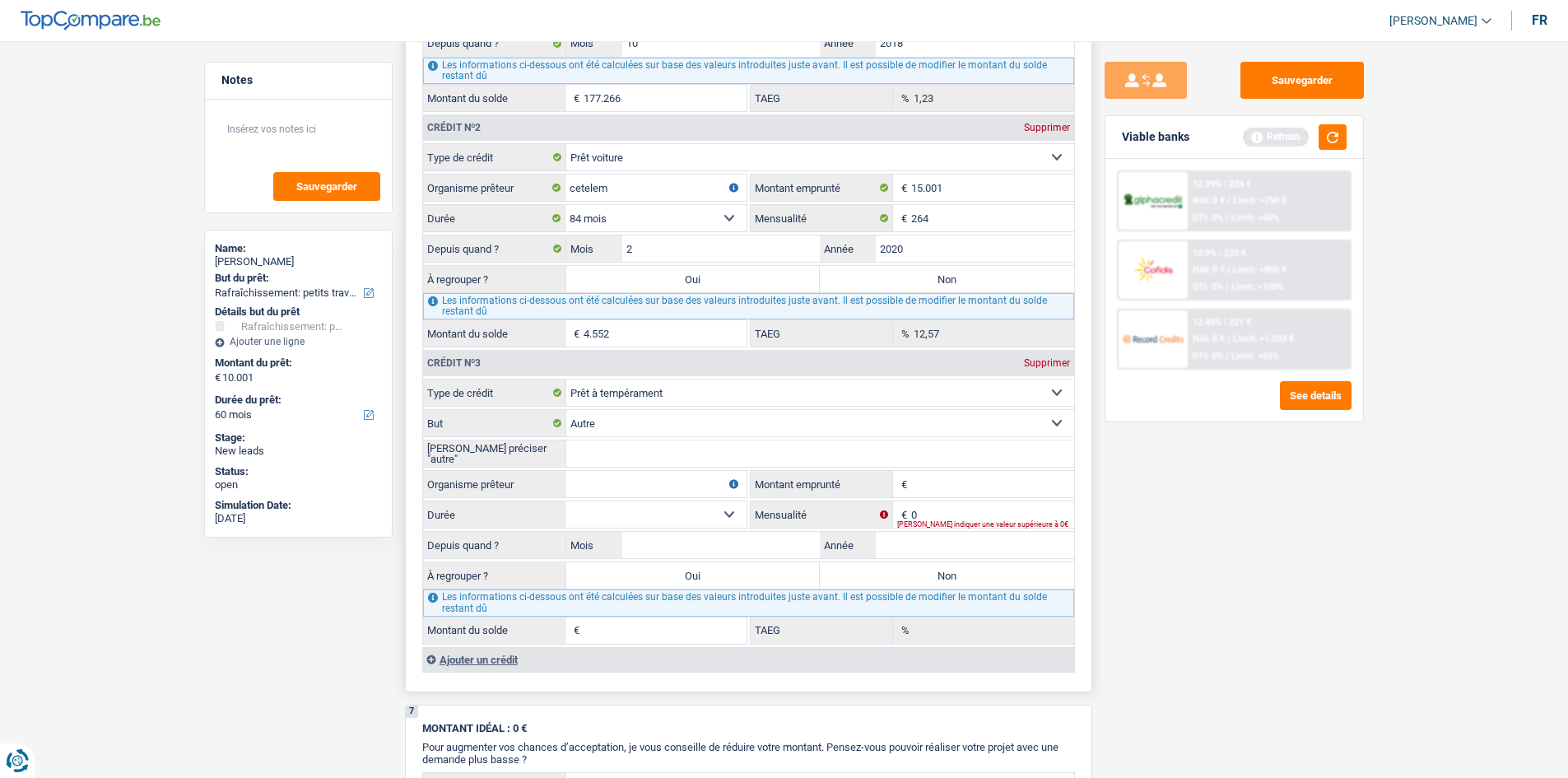 click on "Carte ou ouverture de crédit Prêt hypothécaire Vente à tempérament Prêt à tempérament Prêt rénovation Prêt voiture Regroupement d'un ou plusieurs crédits
Sélectionner une option
Type de crédit
Confort maison: meubles, textile, peinture, électroménager, outillage non-professionnel, Hifi, multimédia, gsm, ordinateur, Frais installation, déménagement Evénement familial: naissance, mariage, divorce, communion, décès Frais médicaux Frais d'études Remboursement prêt Frais permis de conduire Loisirs: voyage, sport, musique Petits travaux maison et jardin Frais divers (max 2.000€) Frais judiciaires Réparation voiture Autre
Sélectionner une option
But" at bounding box center [748, 511] 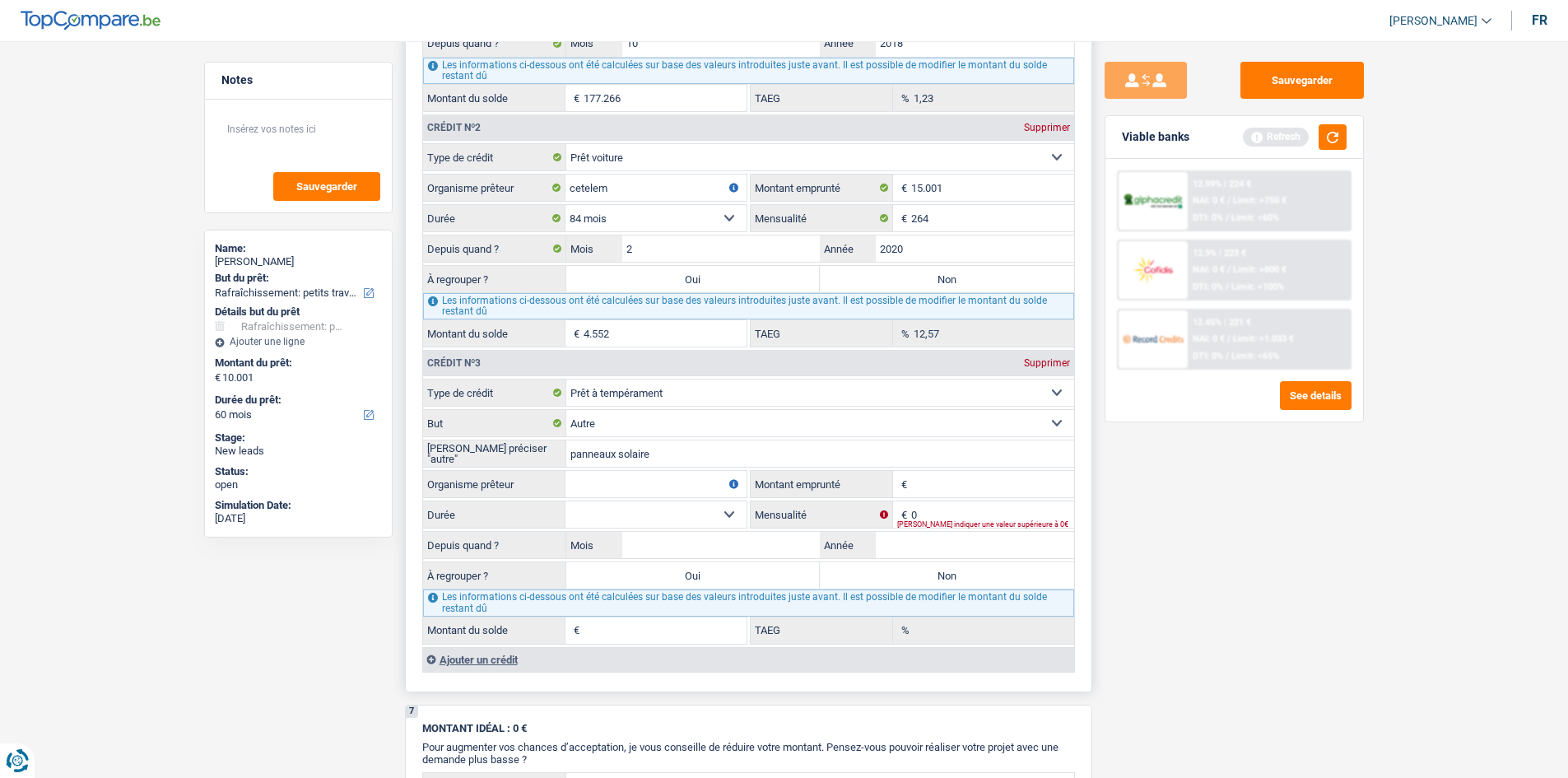 type on "panneaux solaire" 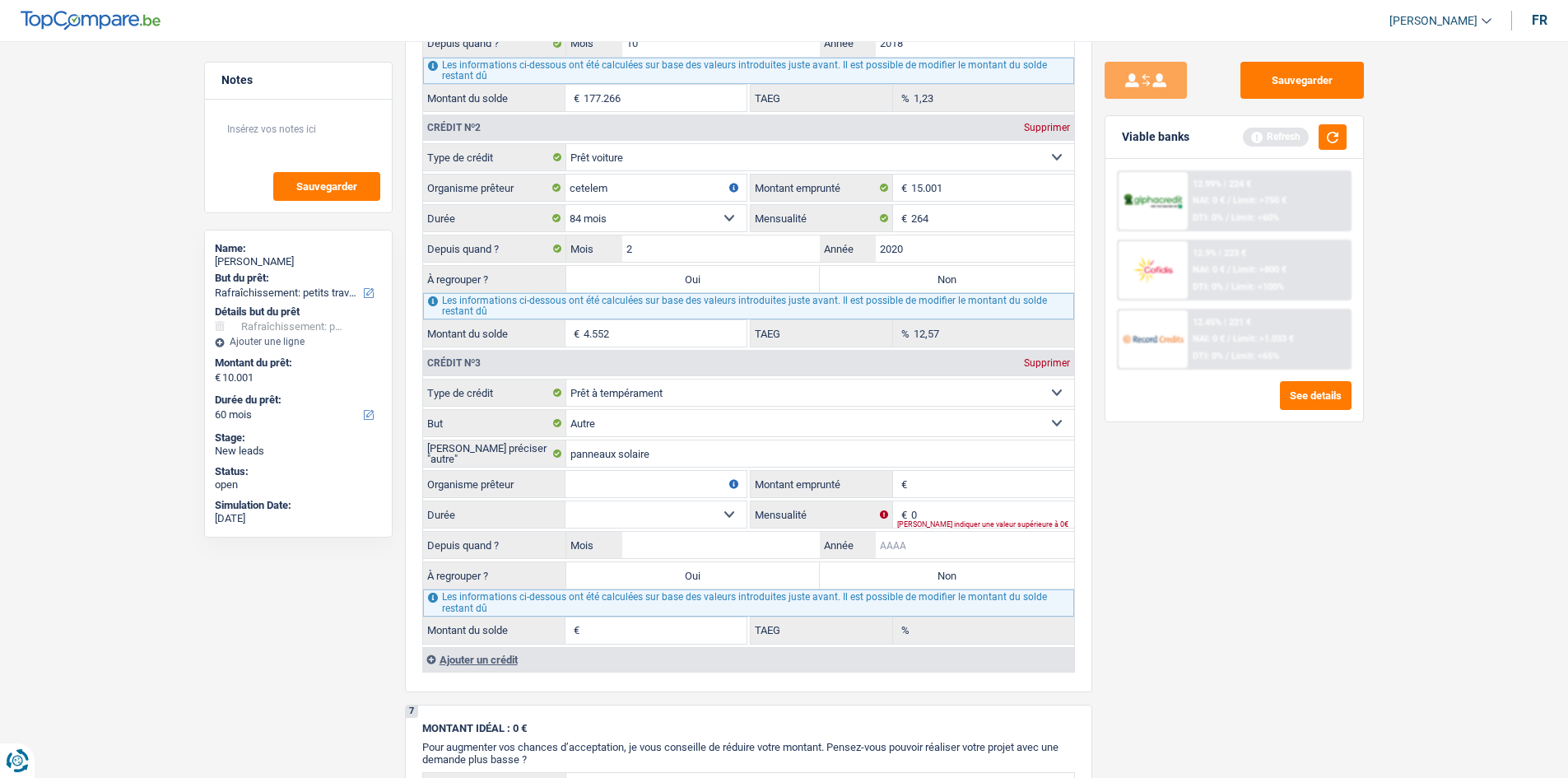 drag, startPoint x: 914, startPoint y: 535, endPoint x: 1580, endPoint y: 633, distance: 673.172 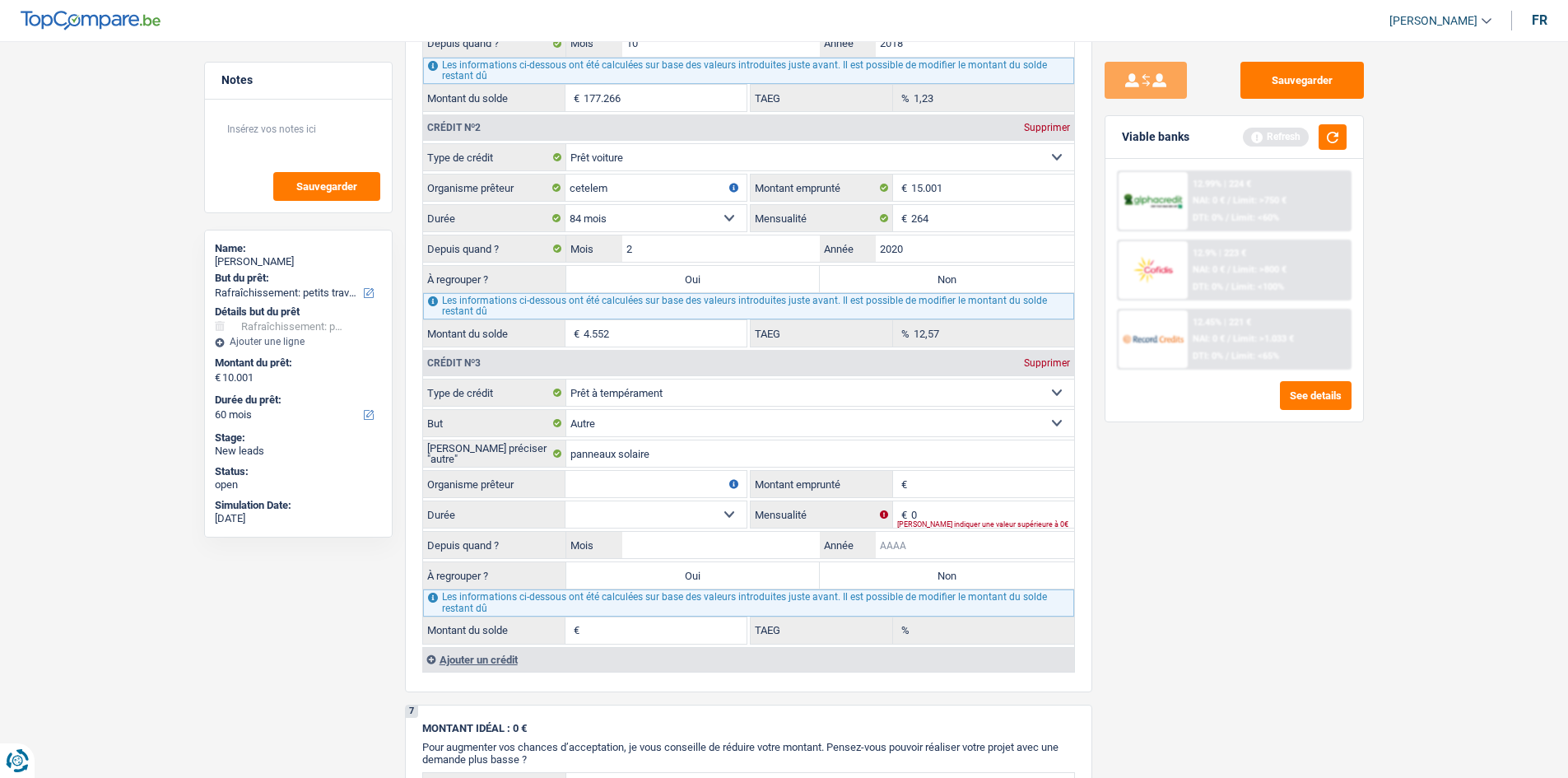 click on "Année" at bounding box center (975, 545) 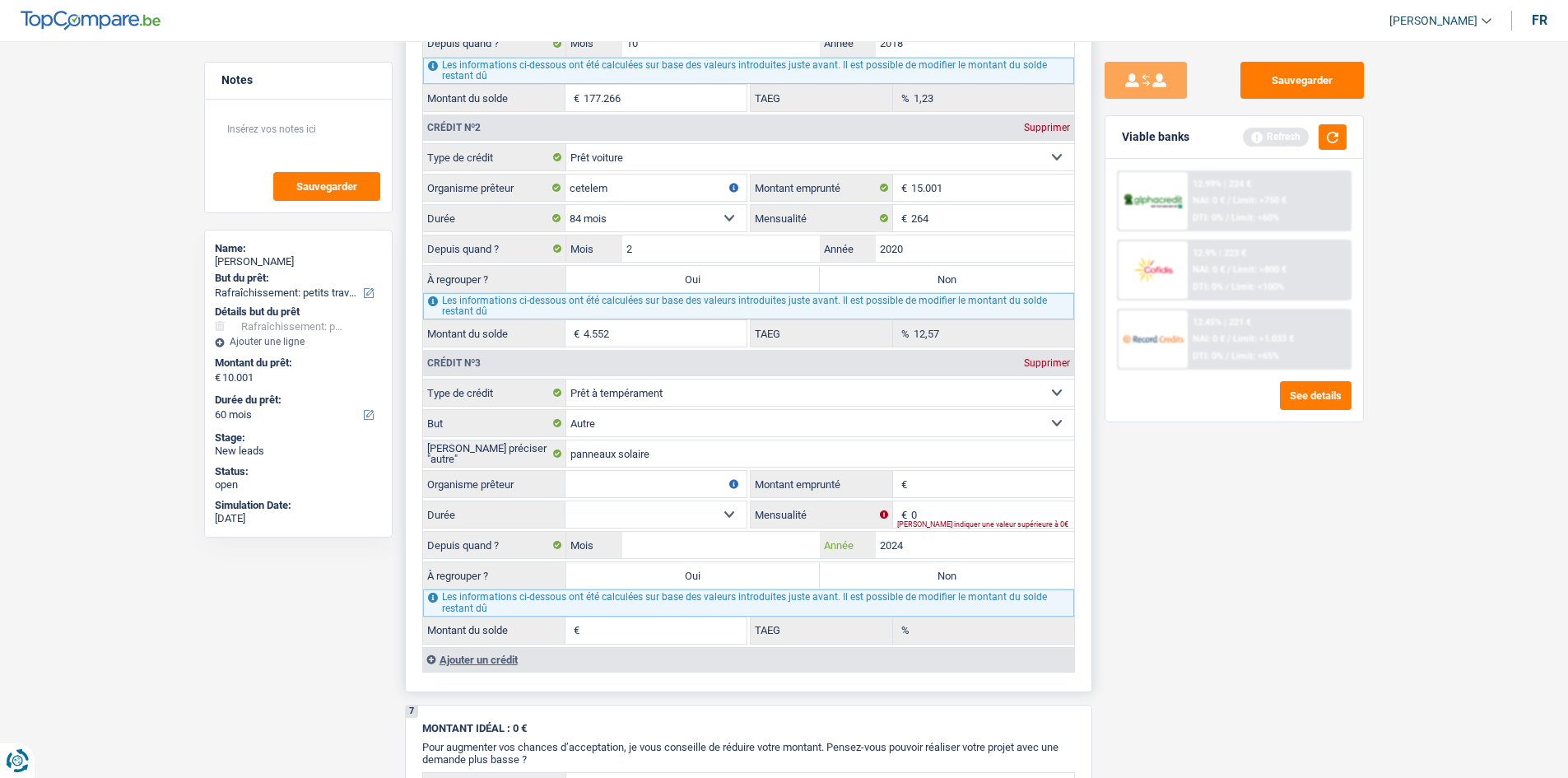 type on "2024" 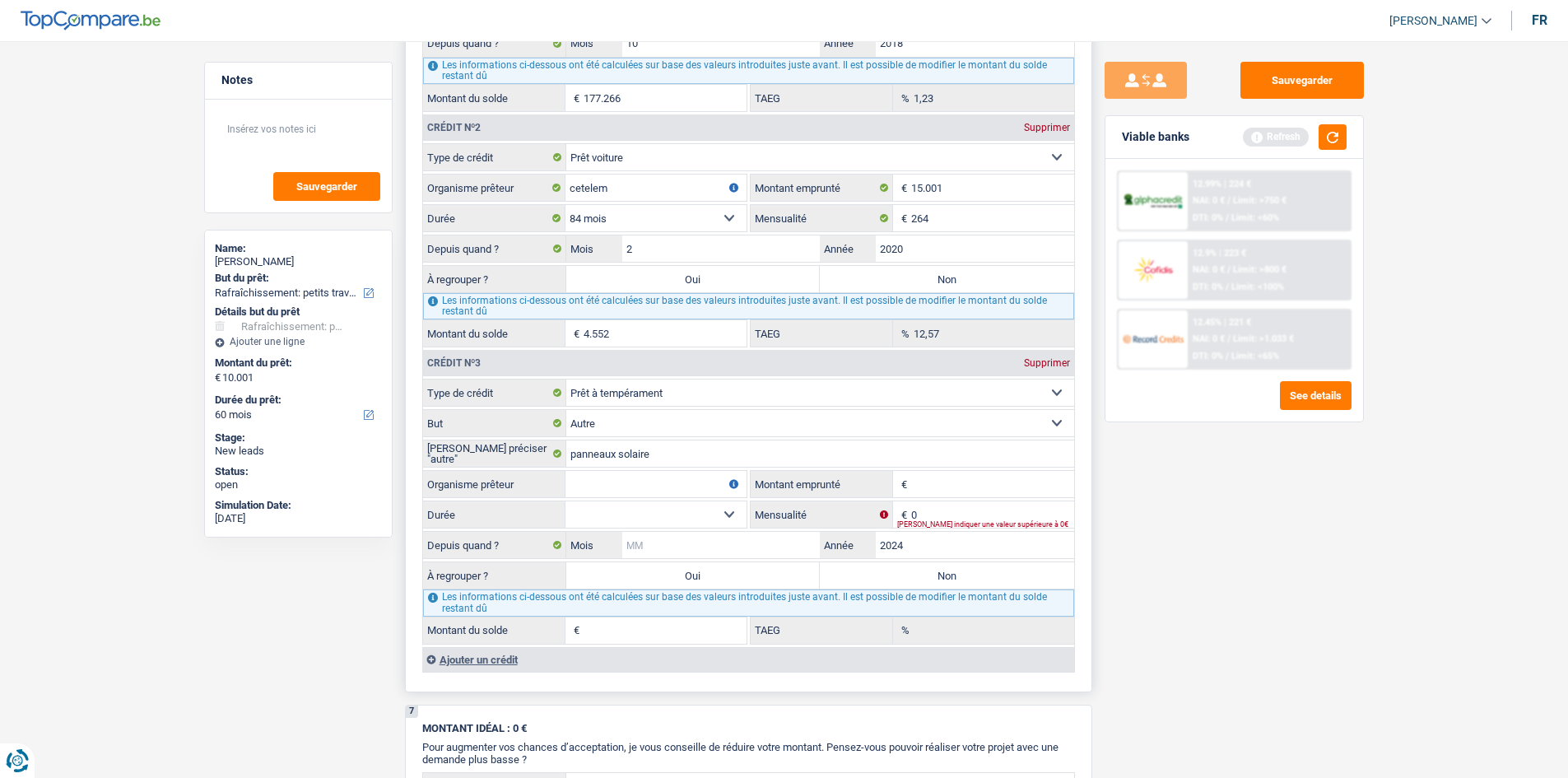 click on "Mois" at bounding box center (721, 545) 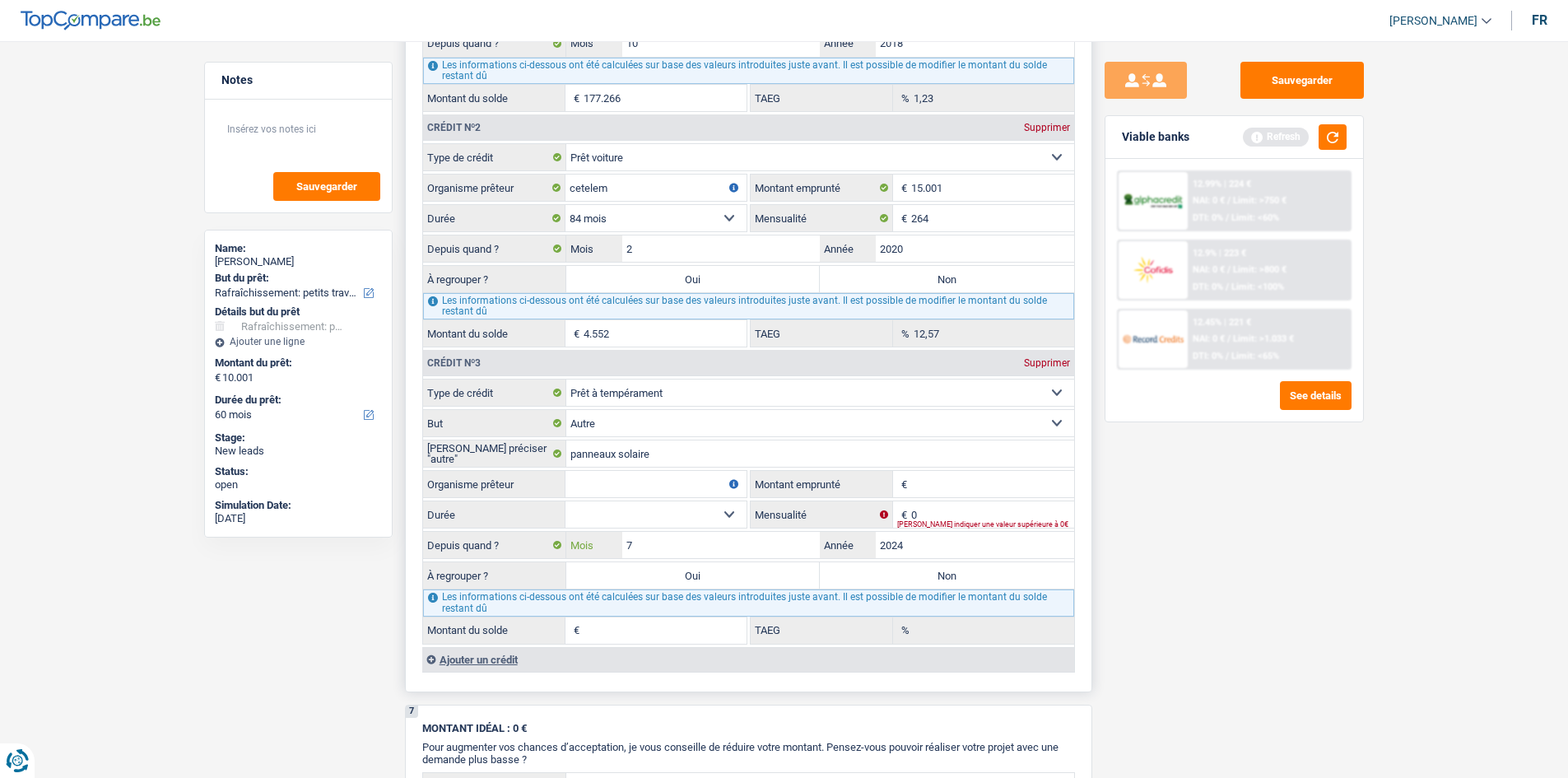 type on "7" 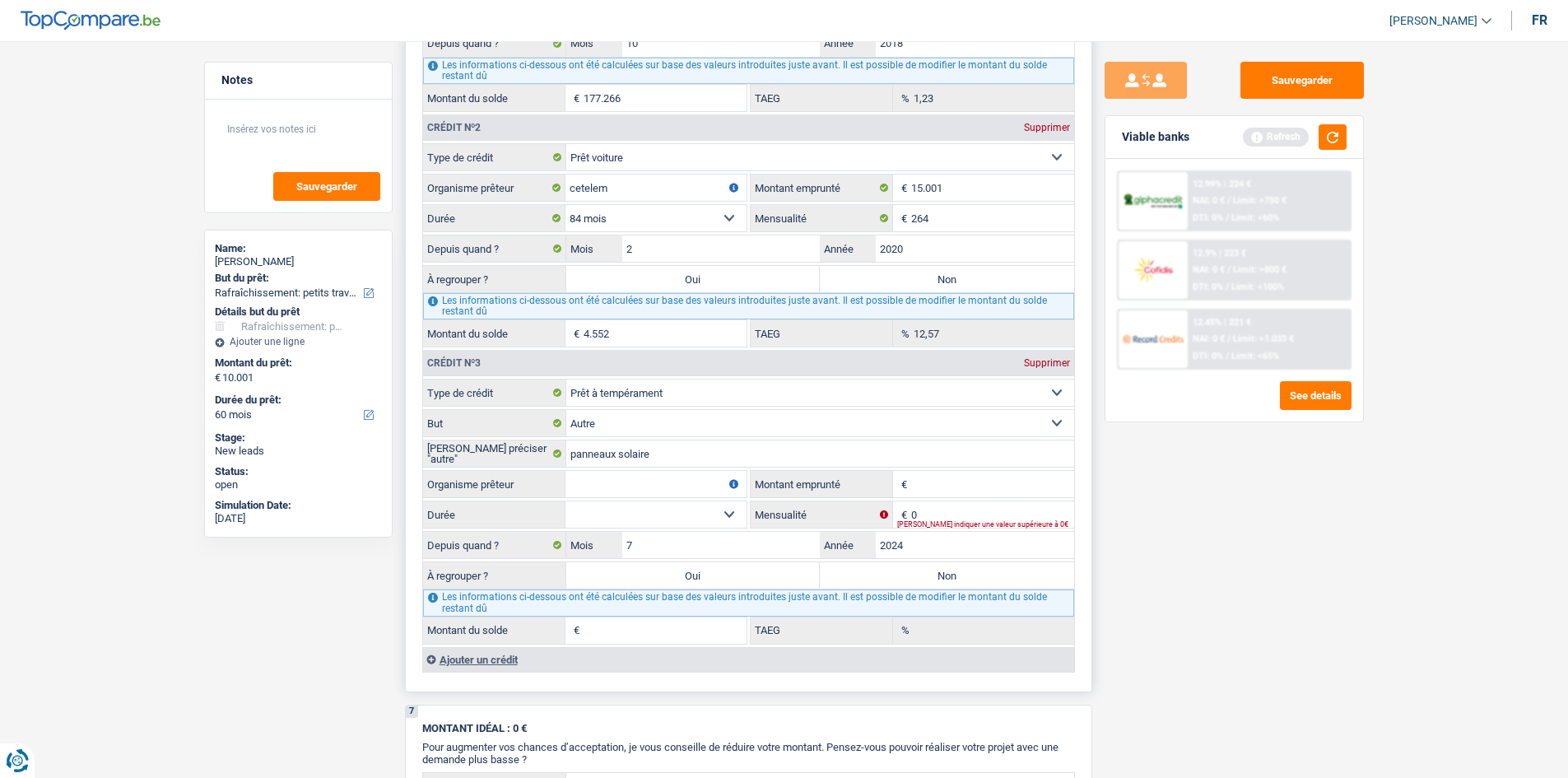 click on "Montant emprunté" at bounding box center (993, 484) 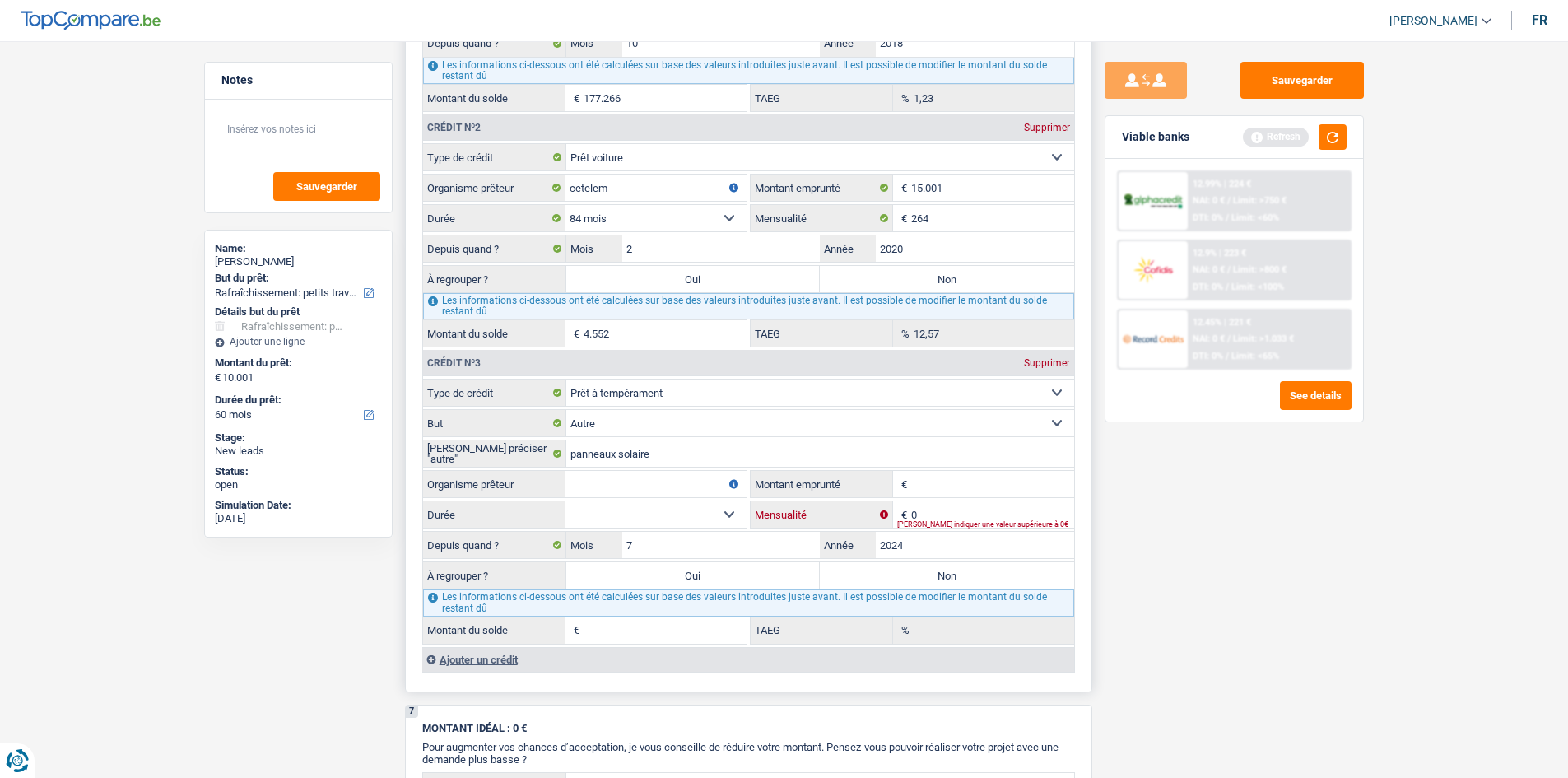 click on "0" at bounding box center [993, 515] 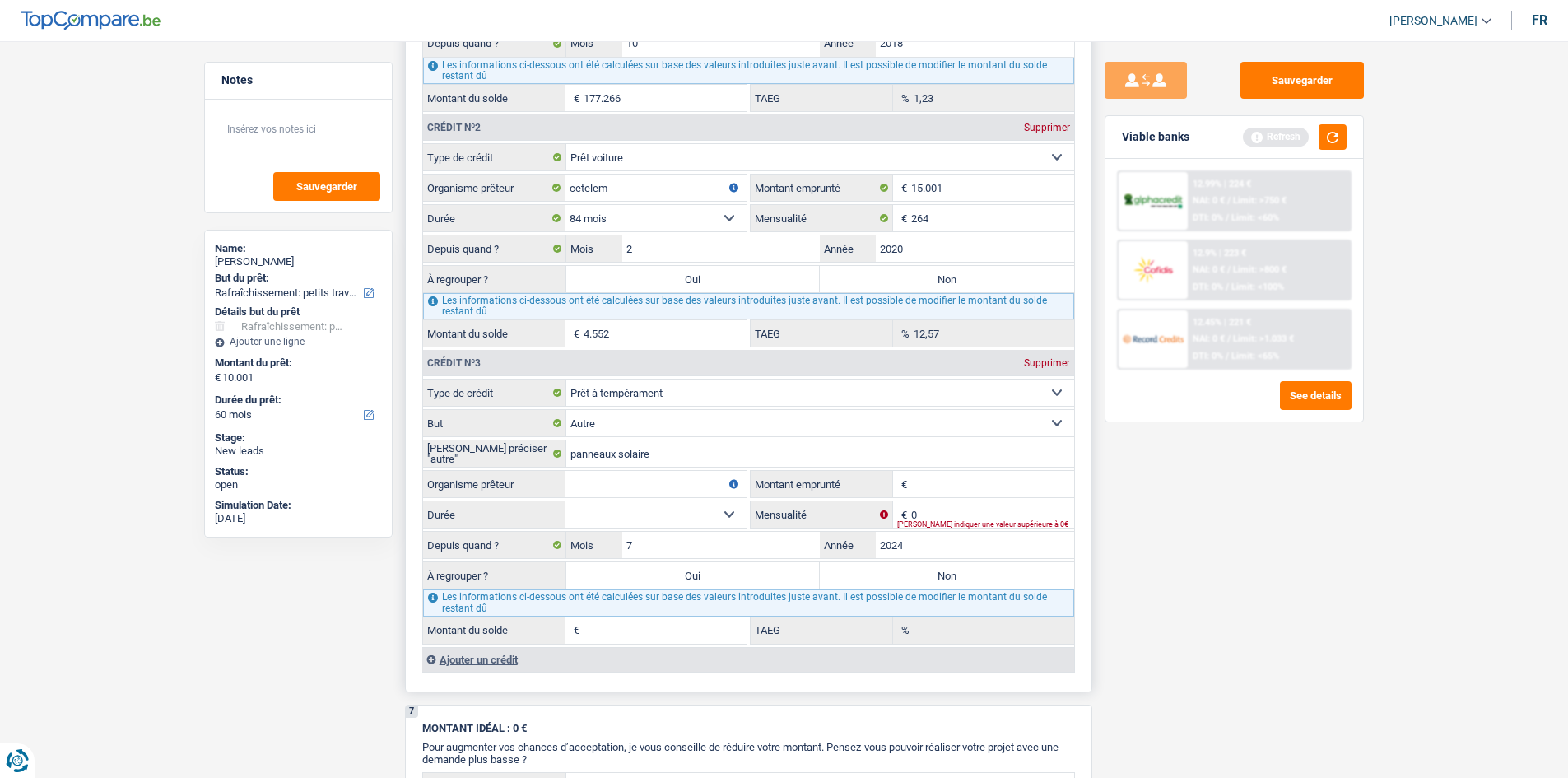 click on "Montant emprunté" at bounding box center (993, 484) 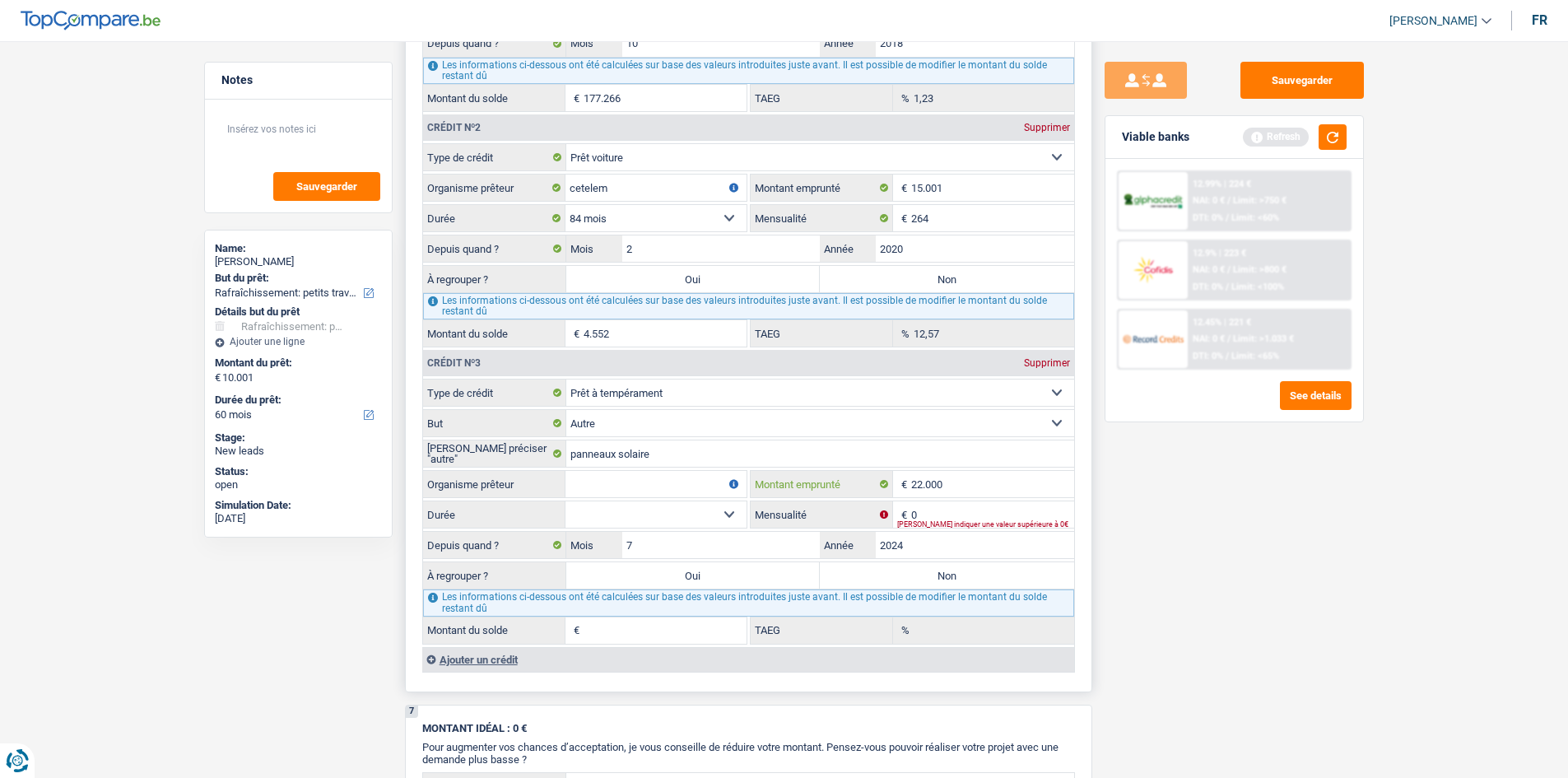 type on "22.000" 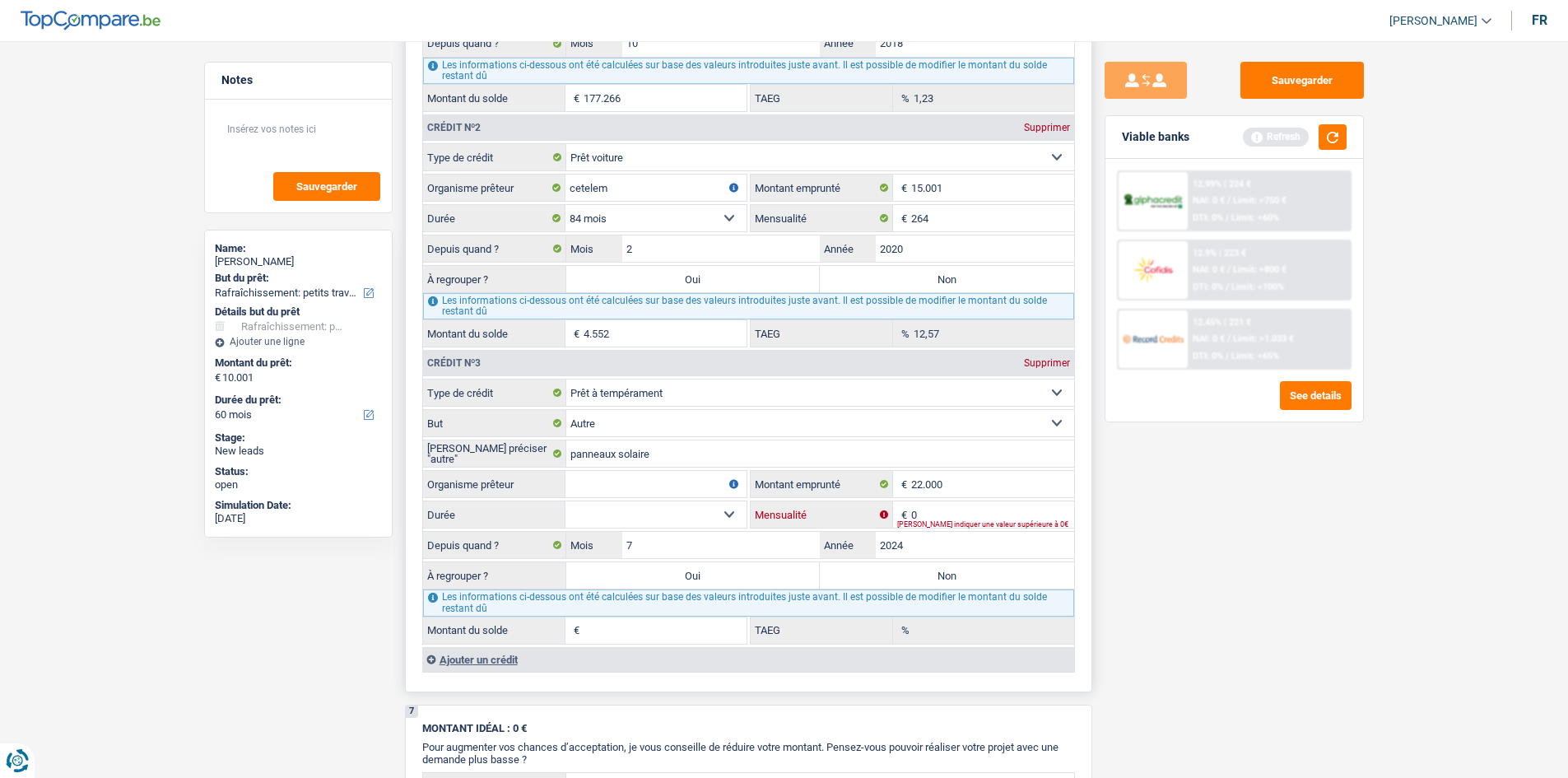 click on "0" at bounding box center [993, 515] 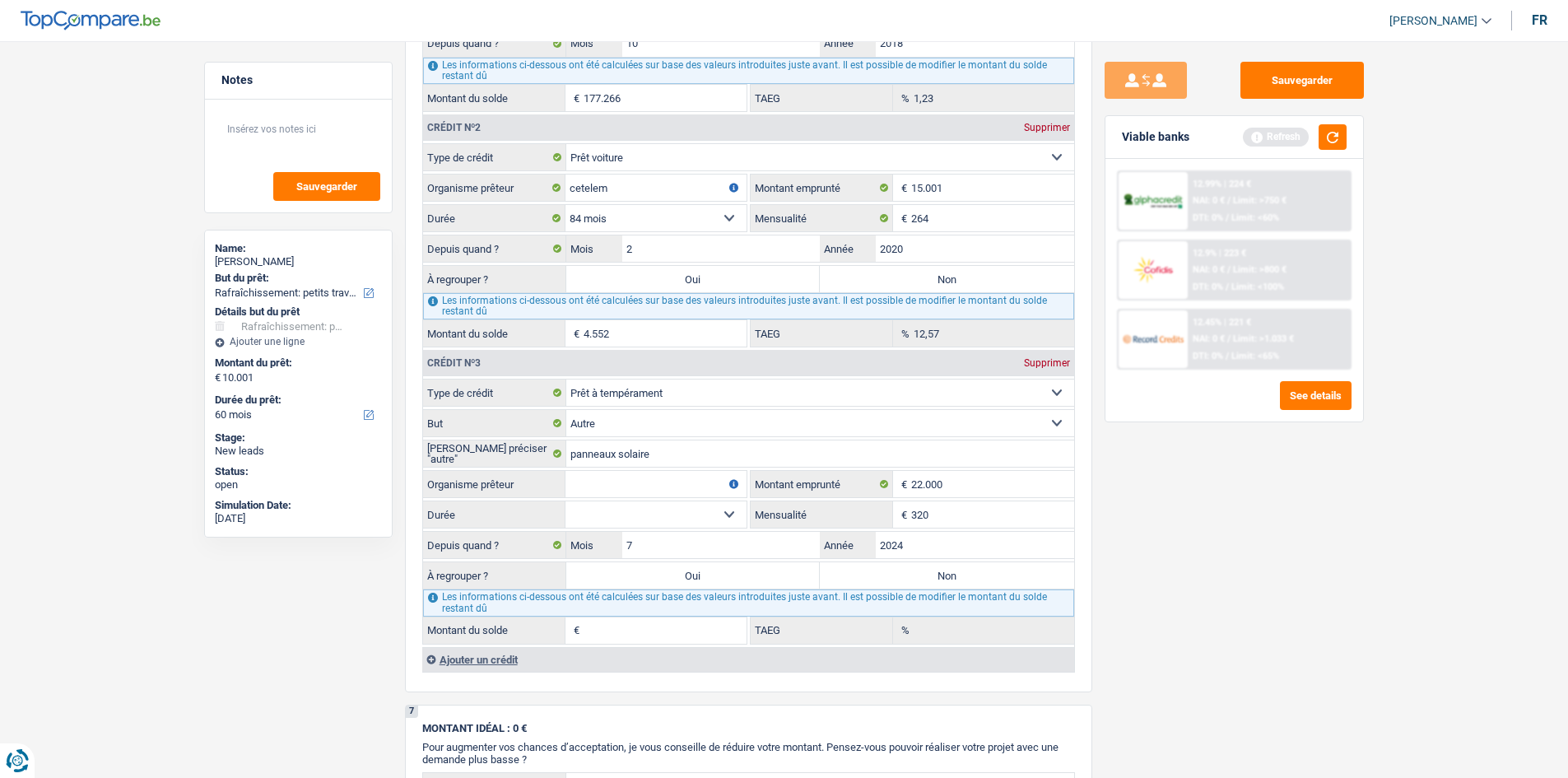 type on "320" 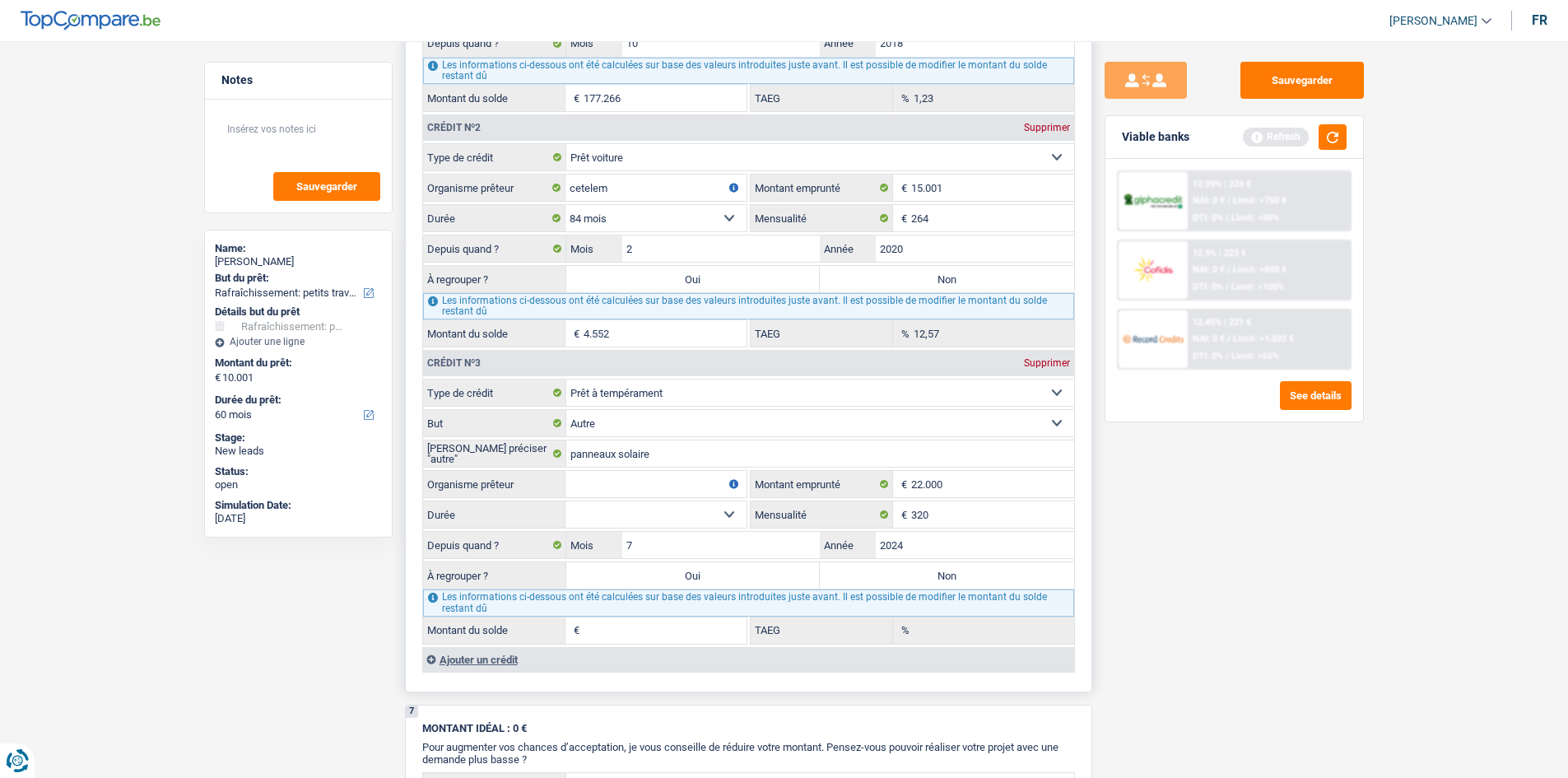 click on "12 mois 18 mois 24 mois 30 mois 36 mois 42 mois 48 mois 60 mois 72 mois 84 mois 96 mois 120 mois
Sélectionner une option" at bounding box center [656, 515] 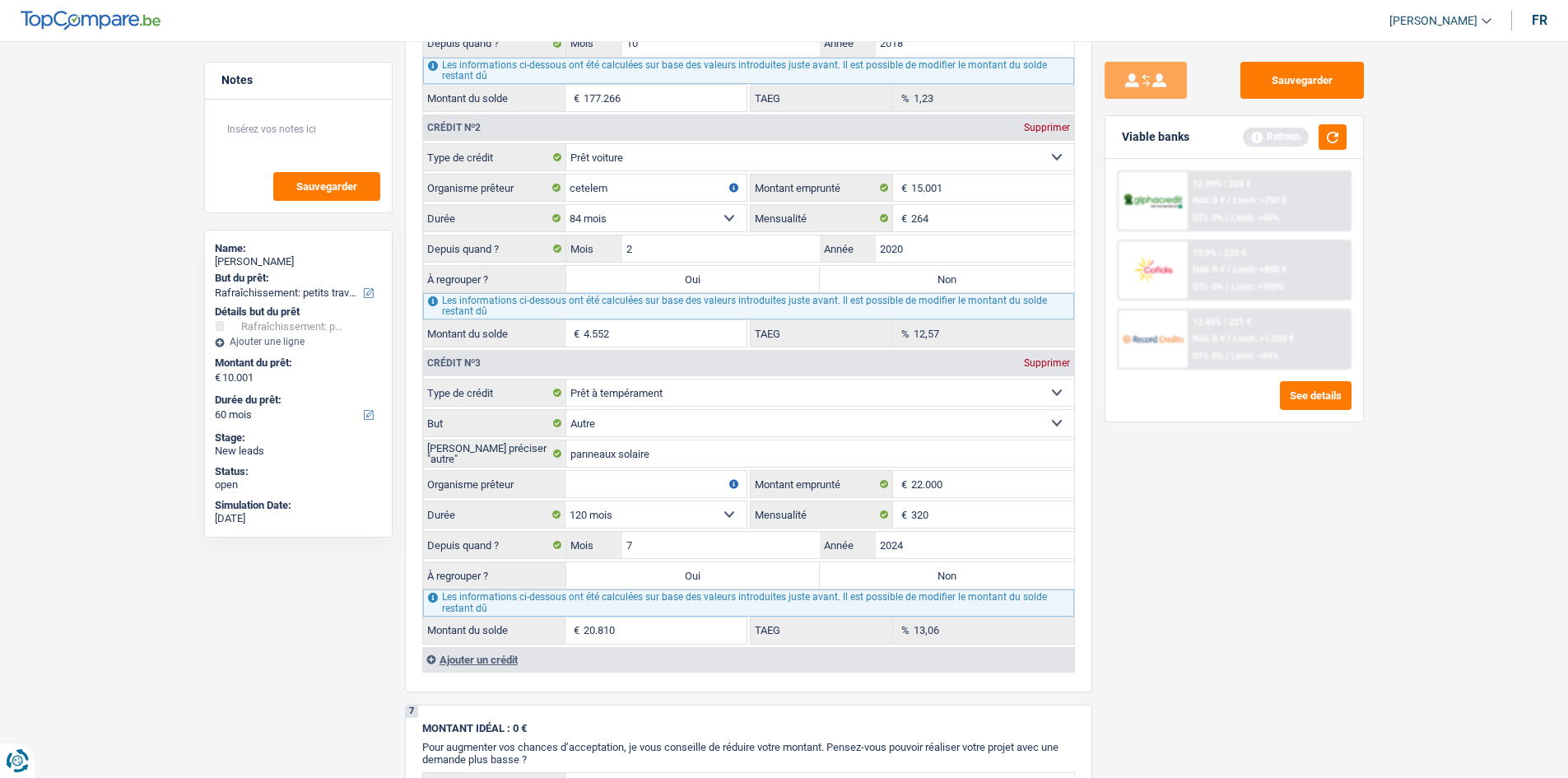 click on "Sauvegarder
Viable banks
Refresh
12.99% | 224 €
NAI: 0 €
/
Limit: >750 €
DTI: 0%
/
Limit: <60%
12.9% | 223 €
NAI: 0 €
/
Limit: >800 €
DTI: 0%
/
Limit: <100%
/       /" at bounding box center (1234, 404) 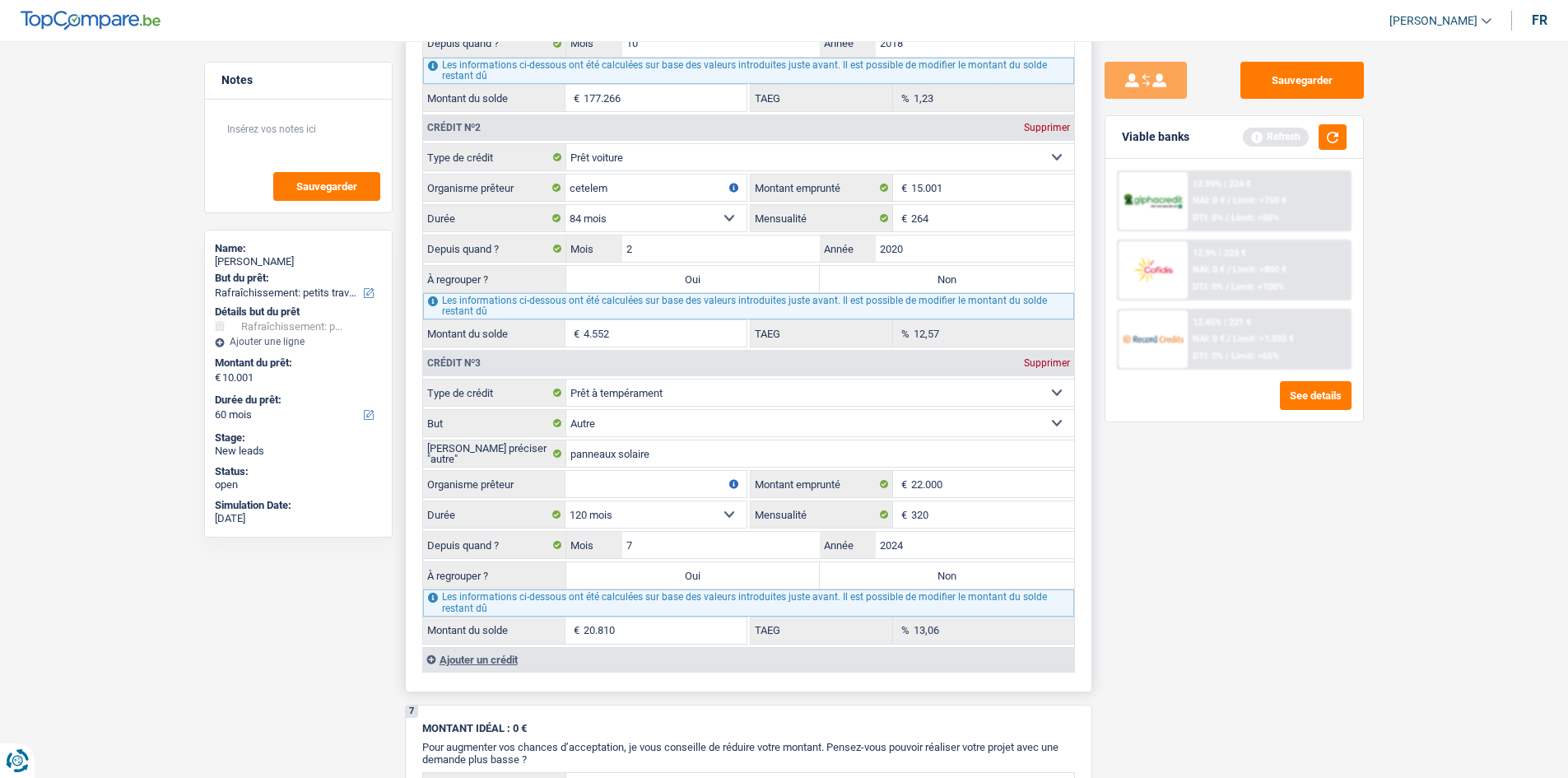 click on "12 mois 18 mois 24 mois 30 mois 36 mois 42 mois 48 mois 60 mois 72 mois 84 mois 96 mois 120 mois
Sélectionner une option" at bounding box center (656, 515) 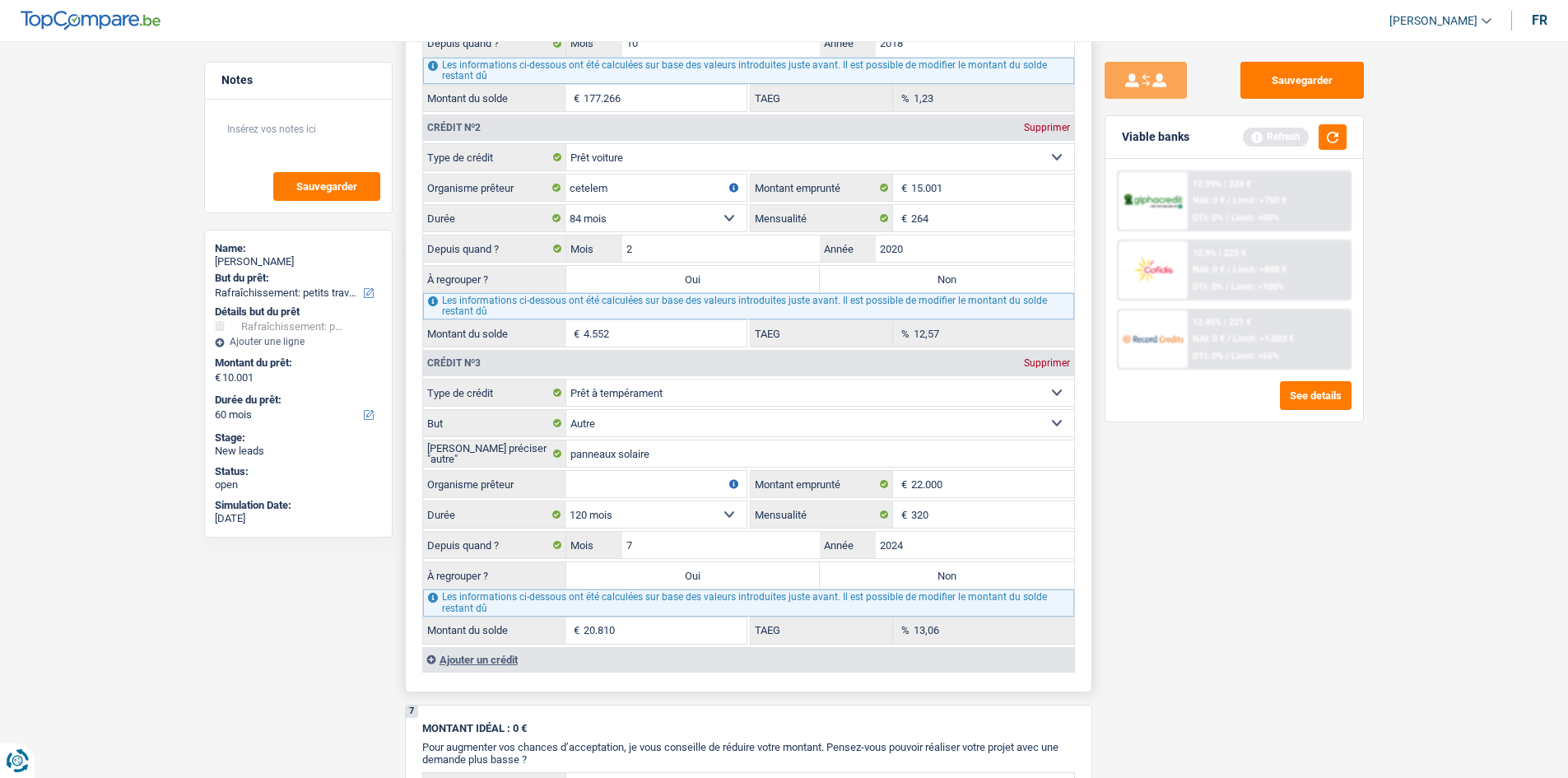 select on "84" 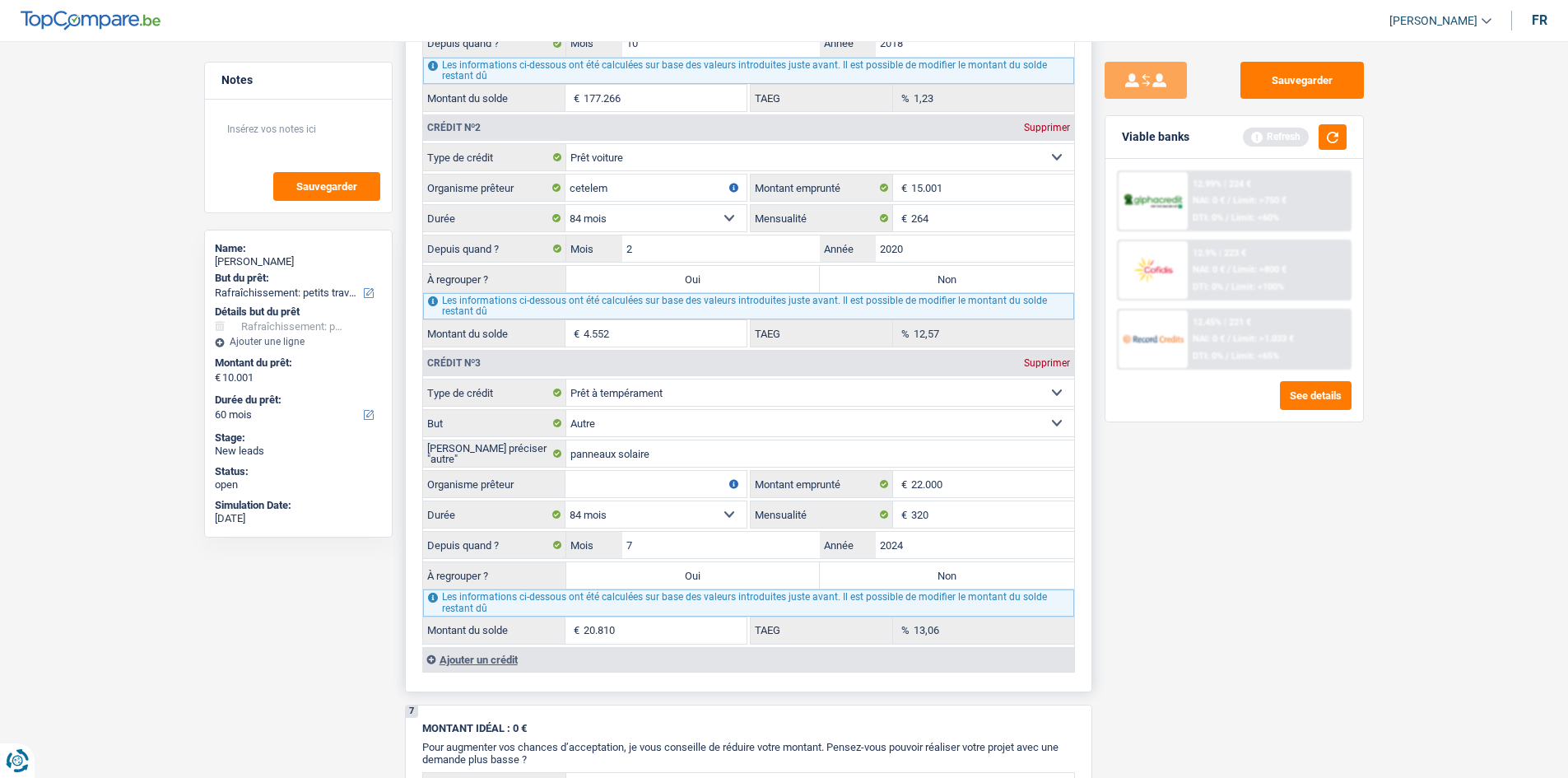 click on "12 mois 18 mois 24 mois 30 mois 36 mois 42 mois 48 mois 60 mois 72 mois 84 mois 96 mois 120 mois
Sélectionner une option" at bounding box center [656, 515] 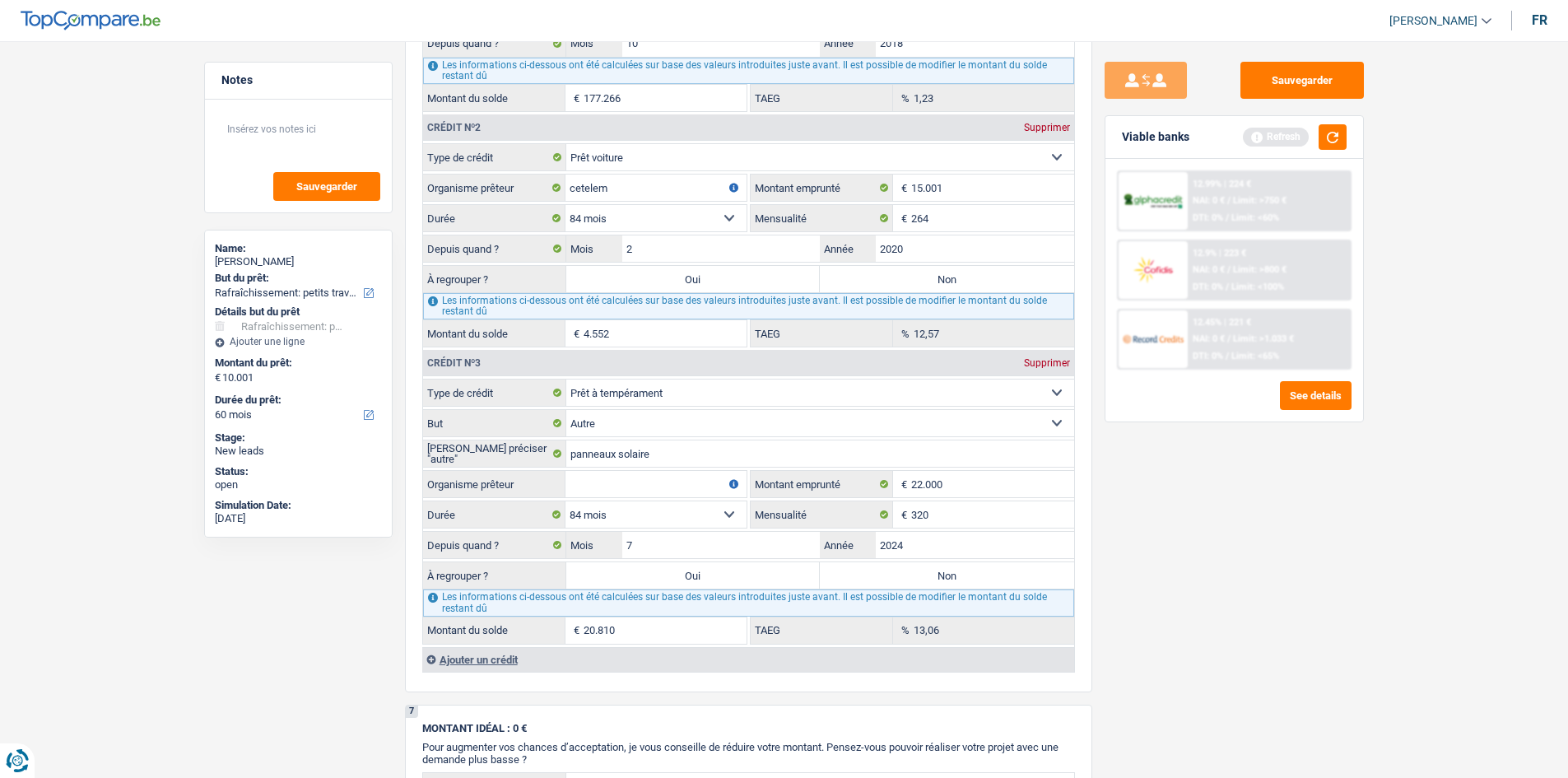 type on "19.382" 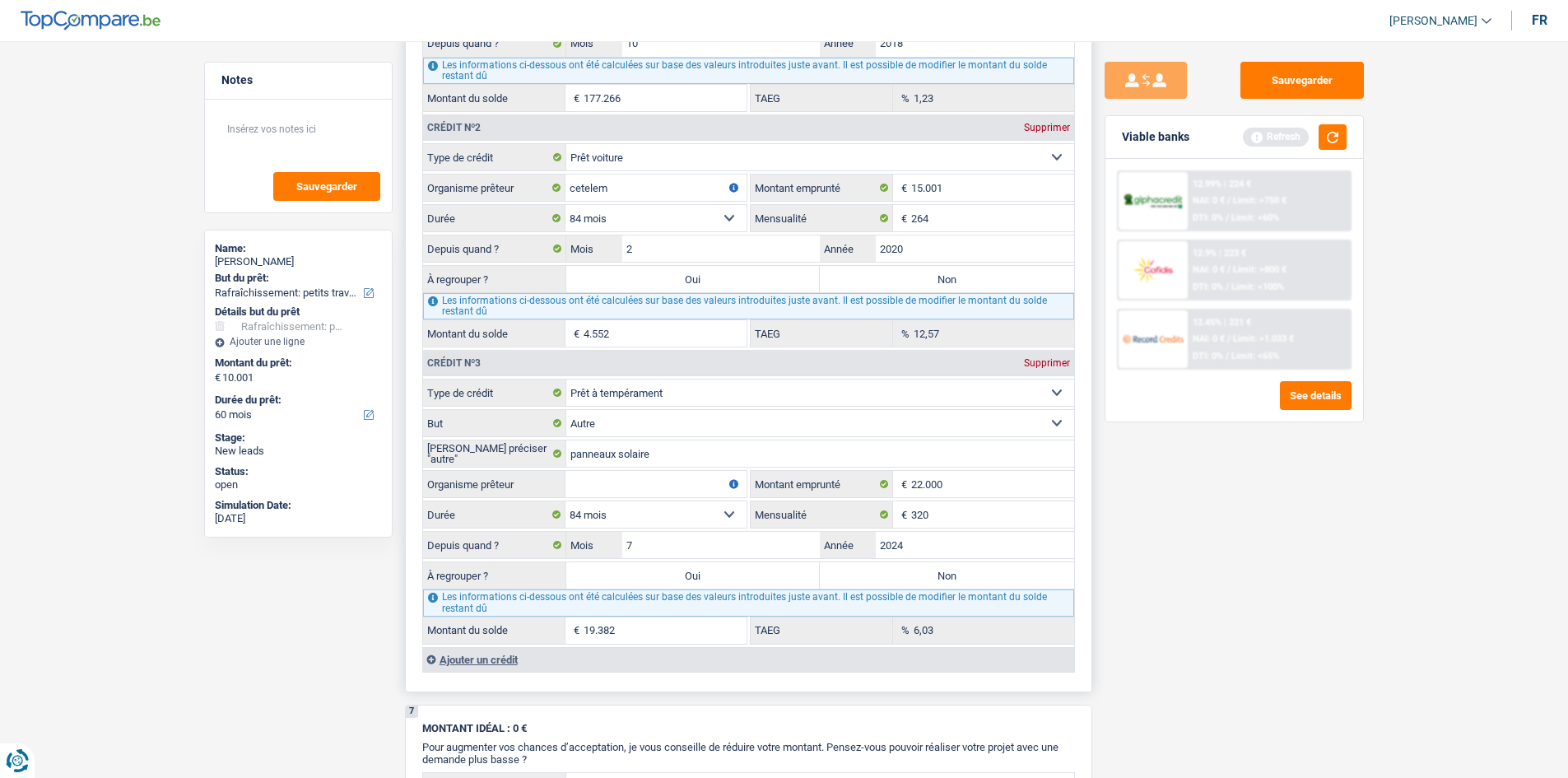click on "12 mois 18 mois 24 mois 30 mois 36 mois 42 mois 48 mois 60 mois 72 mois 84 mois 96 mois 120 mois
Sélectionner une option" at bounding box center (656, 515) 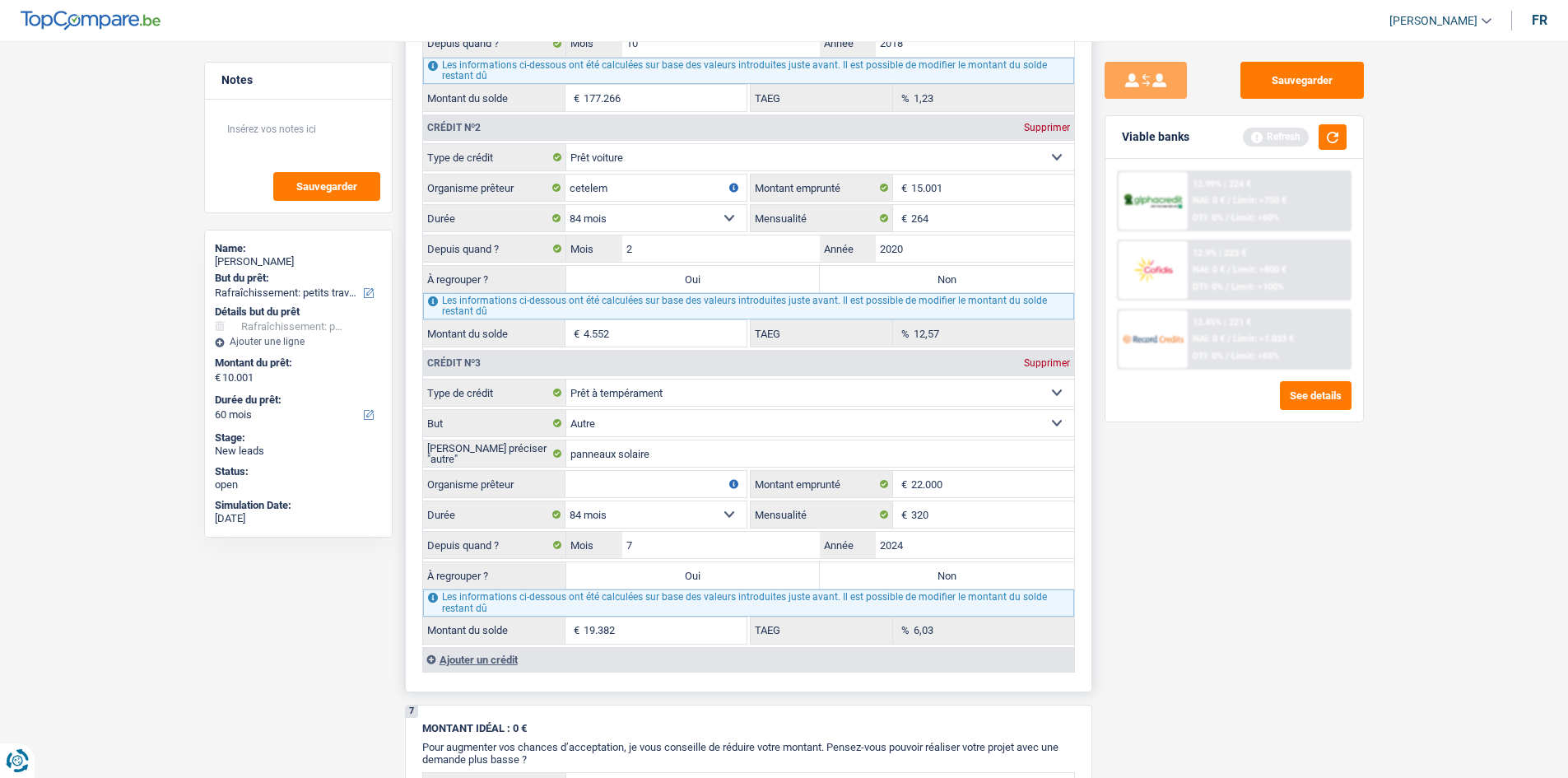 select on "60" 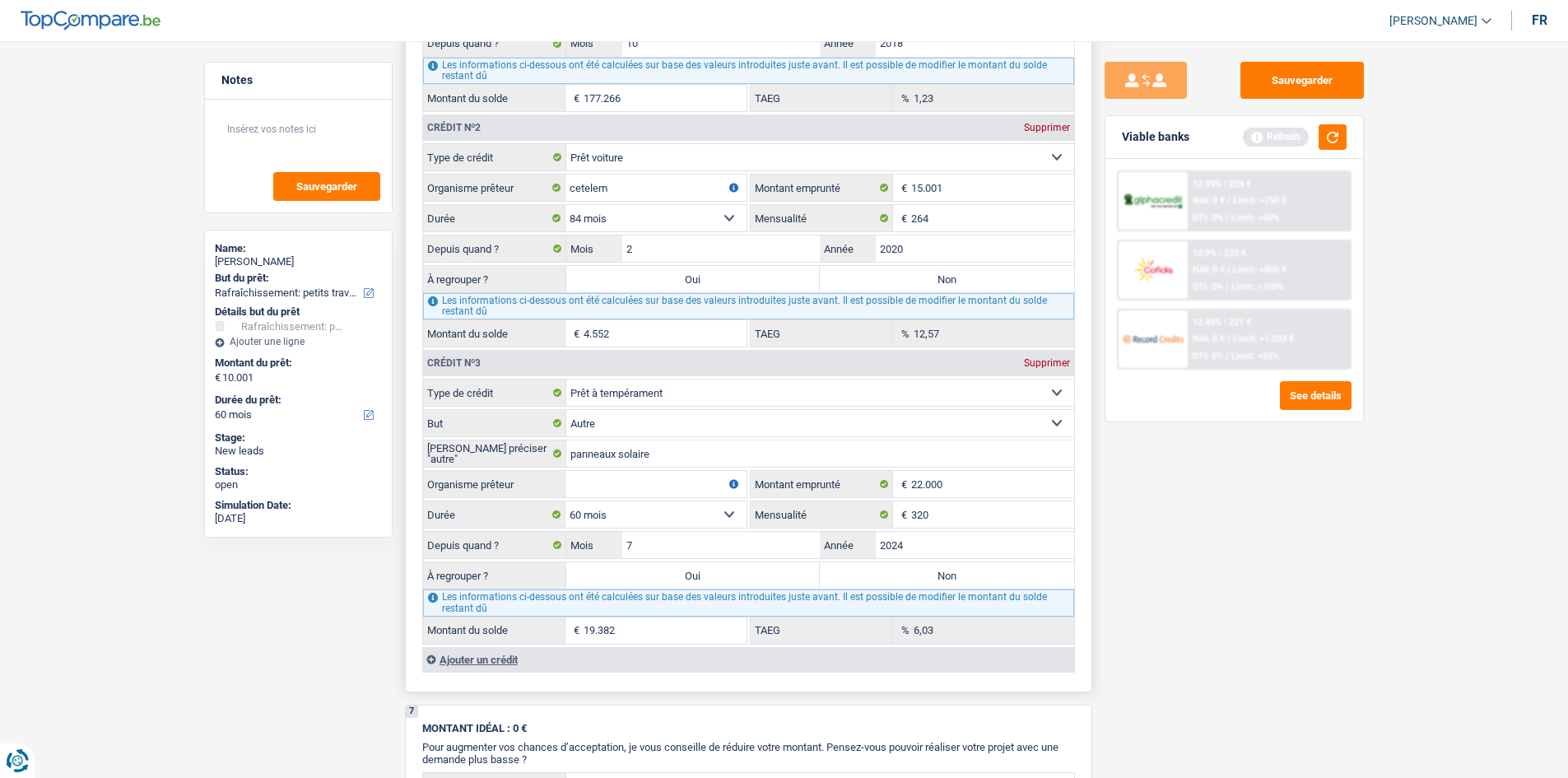 click on "12 mois 18 mois 24 mois 30 mois 36 mois 42 mois 48 mois 60 mois 72 mois 84 mois 96 mois 120 mois
Sélectionner une option" at bounding box center [656, 515] 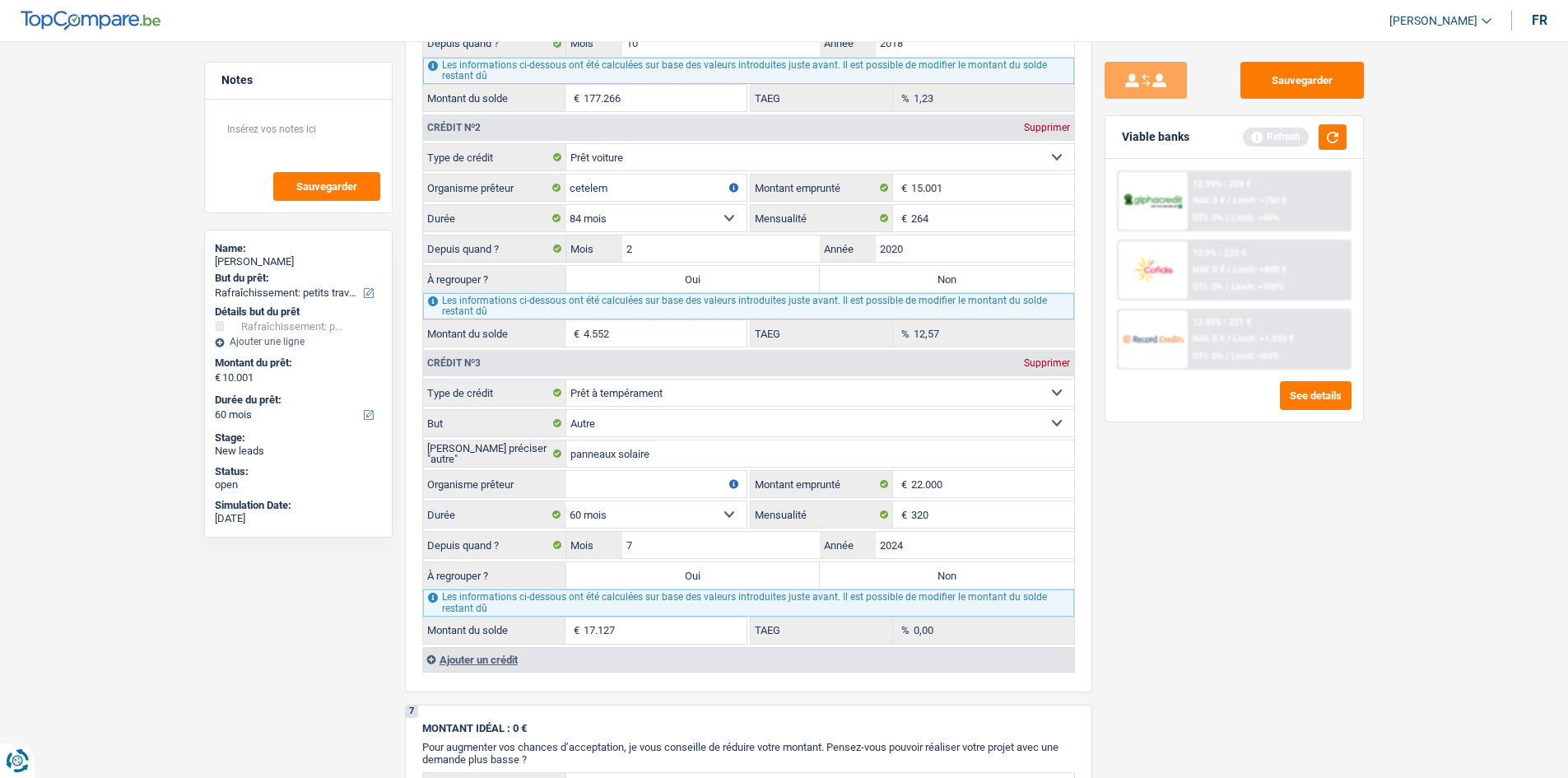 click on "Sauvegarder
Viable banks
Refresh
12.99% | 224 €
NAI: 0 €
/
Limit: >750 €
DTI: 0%
/
Limit: <60%
12.9% | 223 €
NAI: 0 €
/
Limit: >800 €
DTI: 0%
/
Limit: <100%
/       /" at bounding box center [1234, 404] 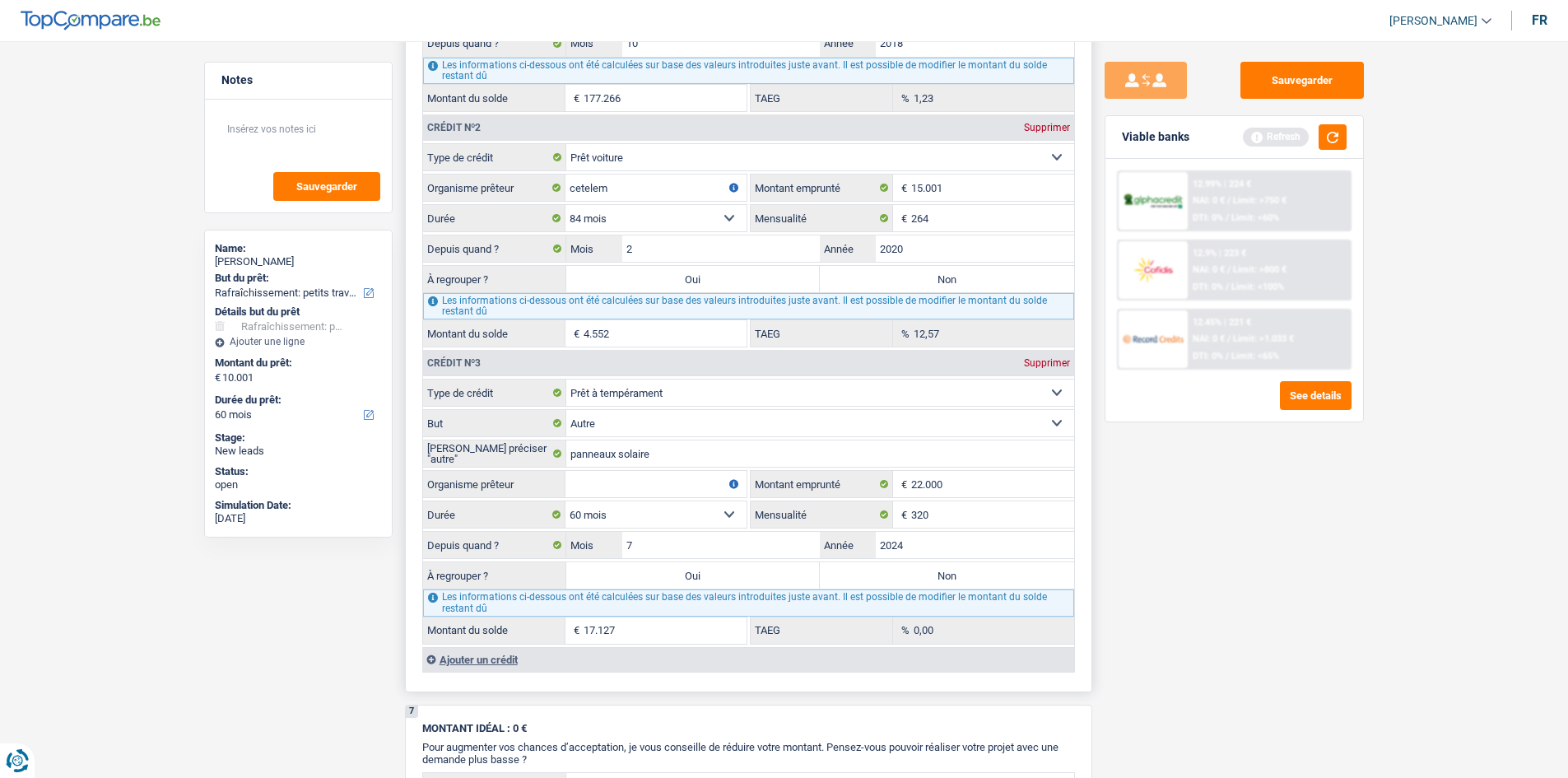 drag, startPoint x: 630, startPoint y: 487, endPoint x: 1066, endPoint y: 493, distance: 436.04128 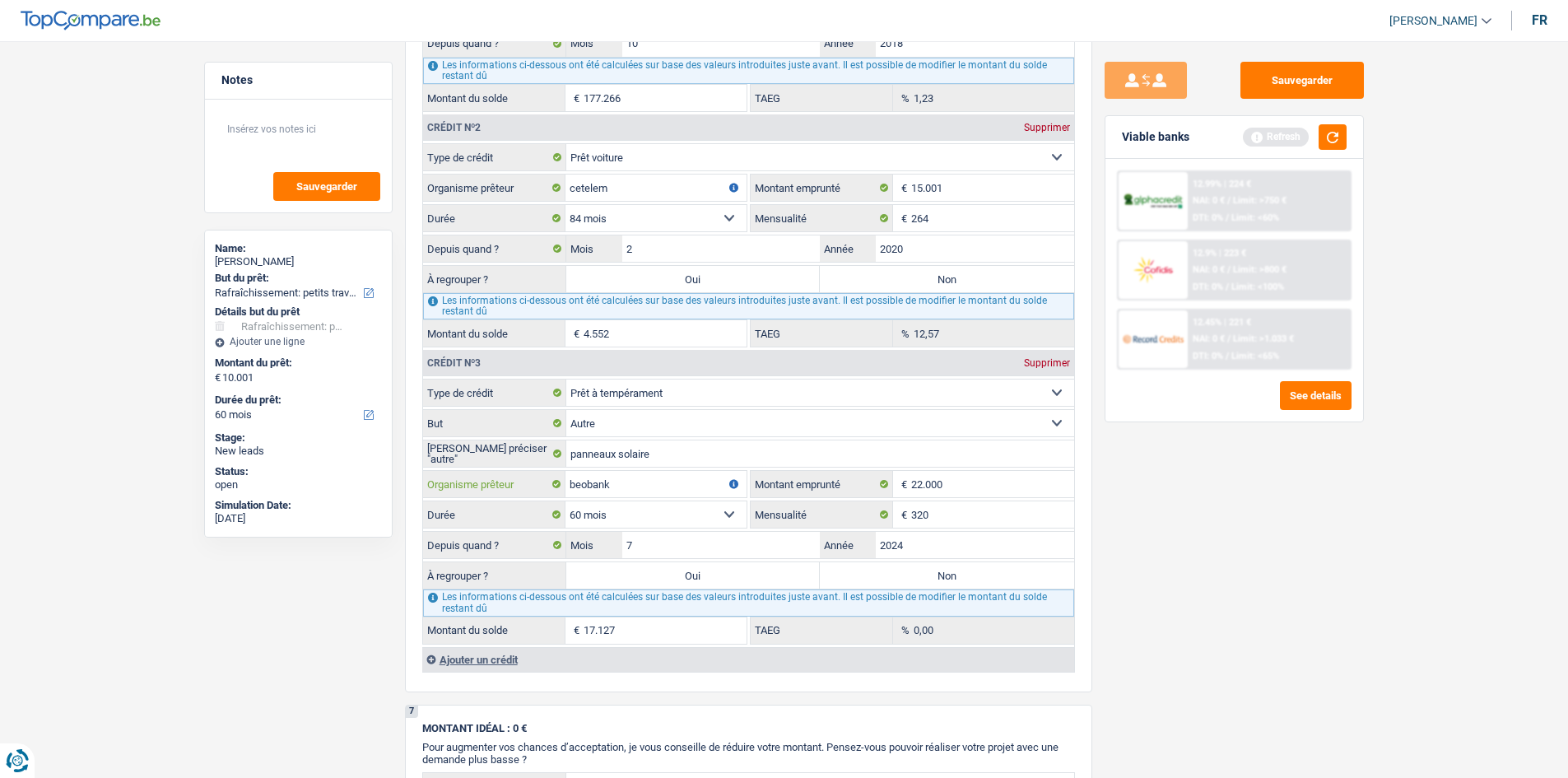 type on "beobank" 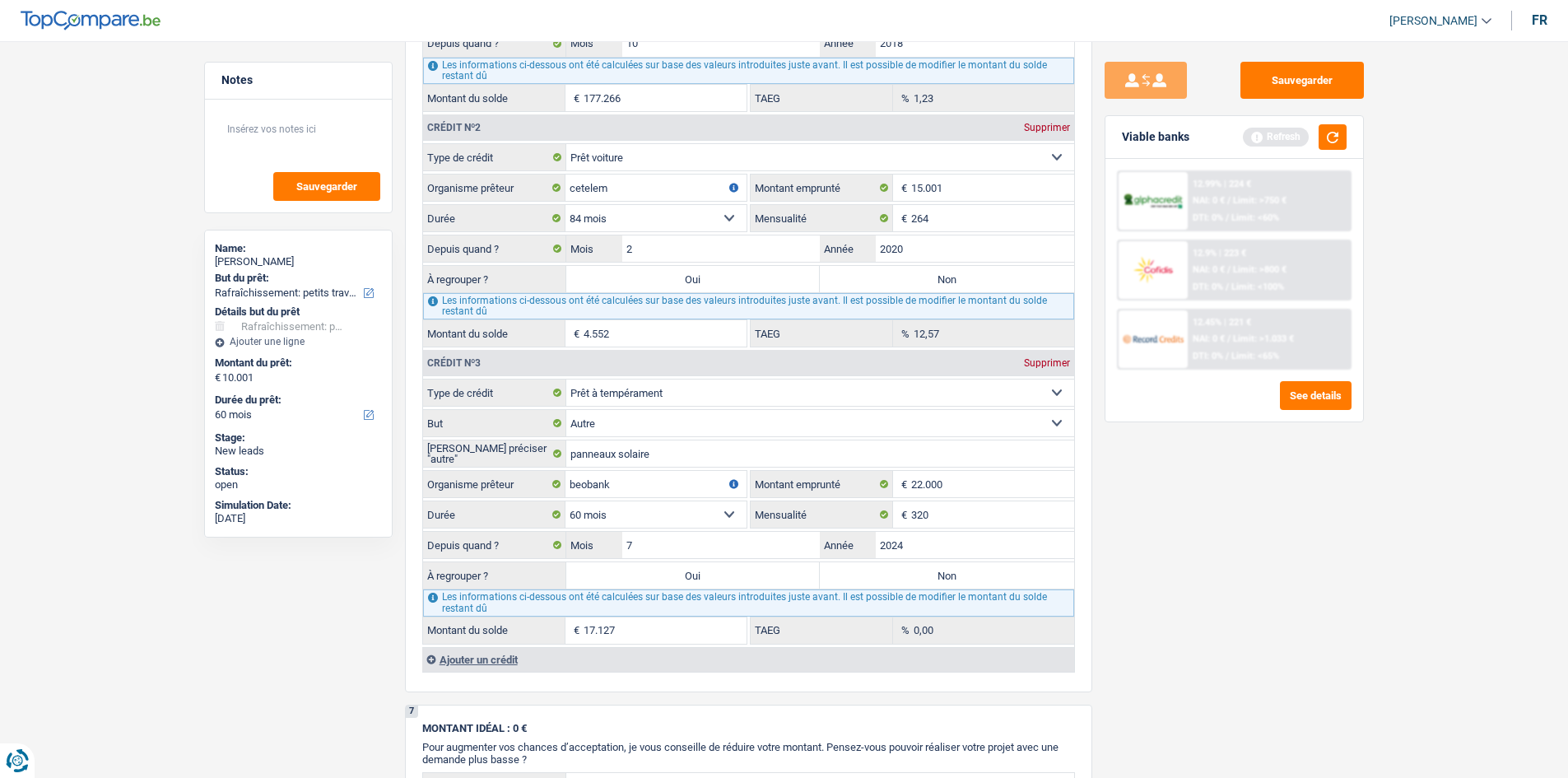 drag, startPoint x: 1237, startPoint y: 416, endPoint x: 1197, endPoint y: 540, distance: 130.29198 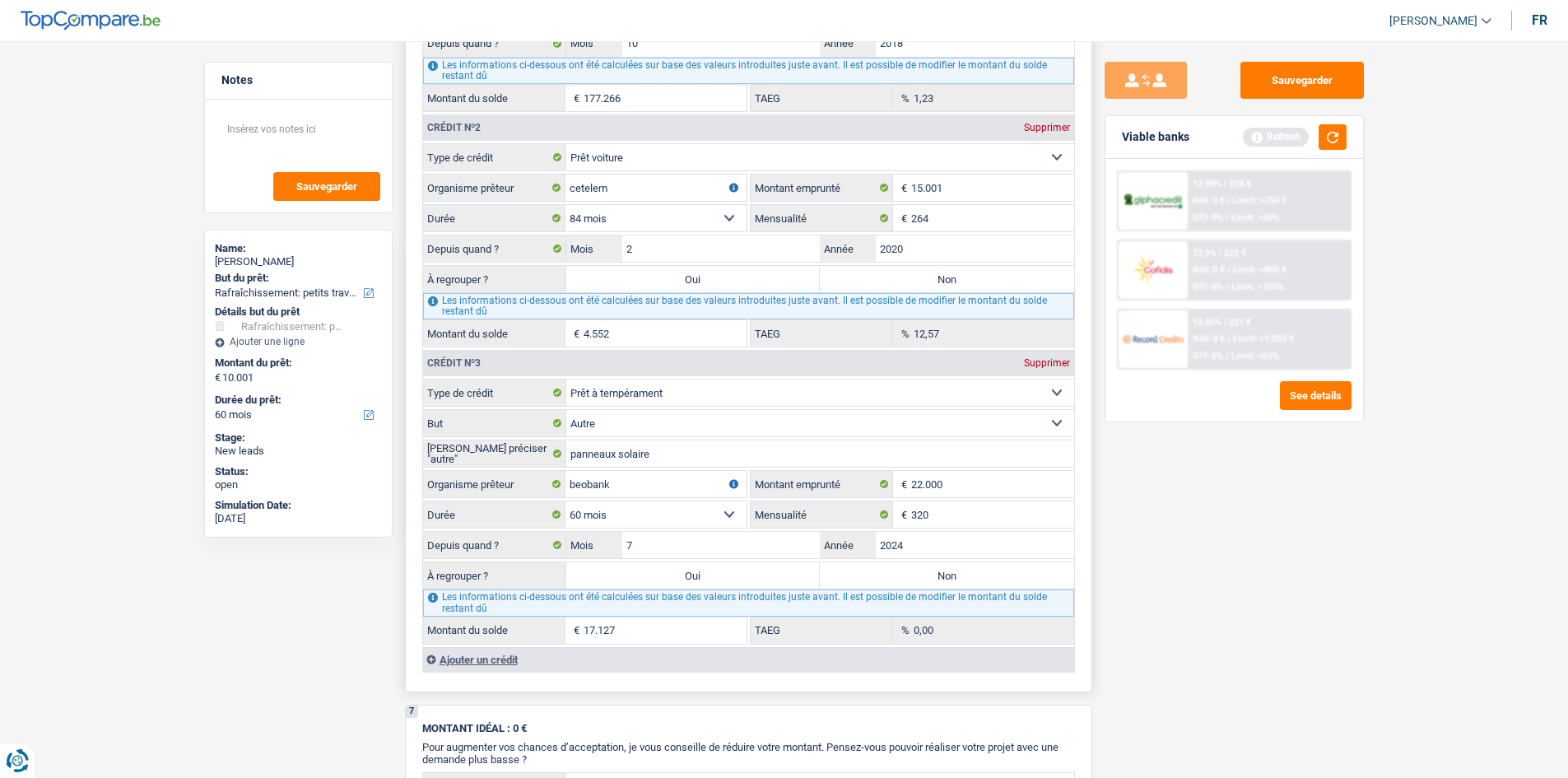 click on "320   €
Mensualité" at bounding box center (912, 515) 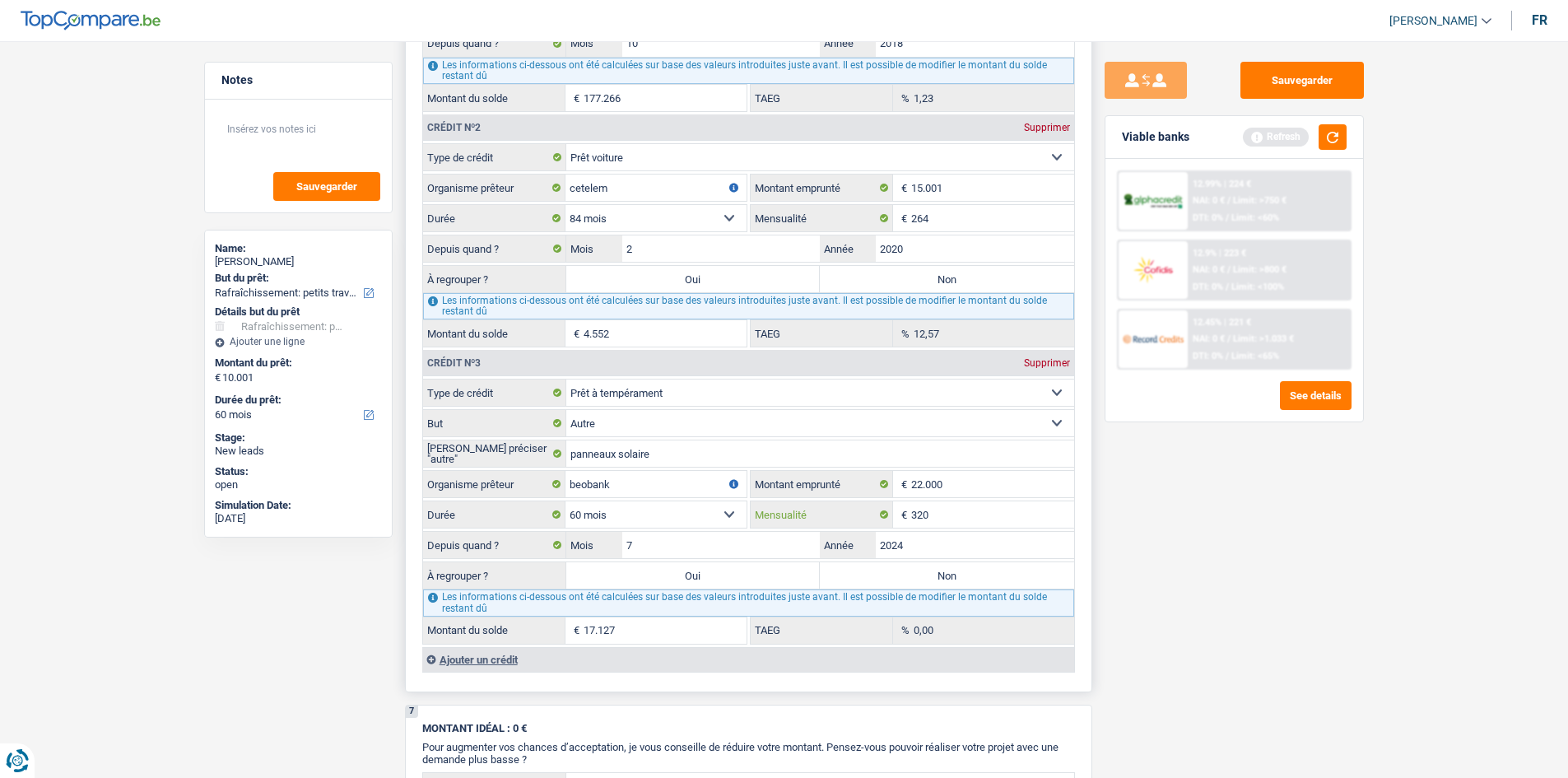 click on "320" at bounding box center (993, 515) 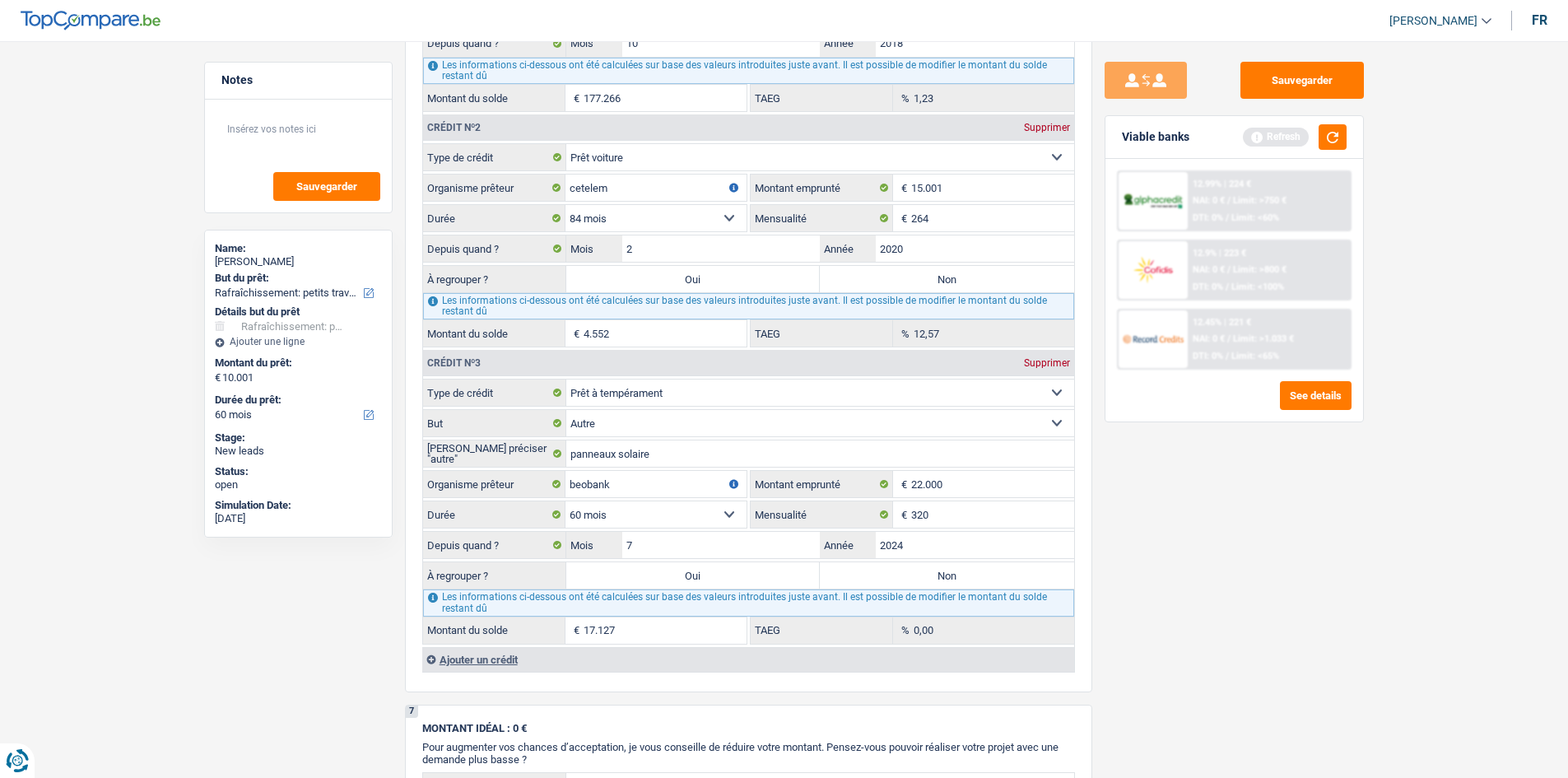 click on "Sauvegarder
Viable banks
Refresh
12.99% | 224 €
NAI: 0 €
/
Limit: >750 €
DTI: 0%
/
Limit: <60%
12.9% | 223 €
NAI: 0 €
/
Limit: >800 €
DTI: 0%
/
Limit: <100%
/       /" at bounding box center [1234, 404] 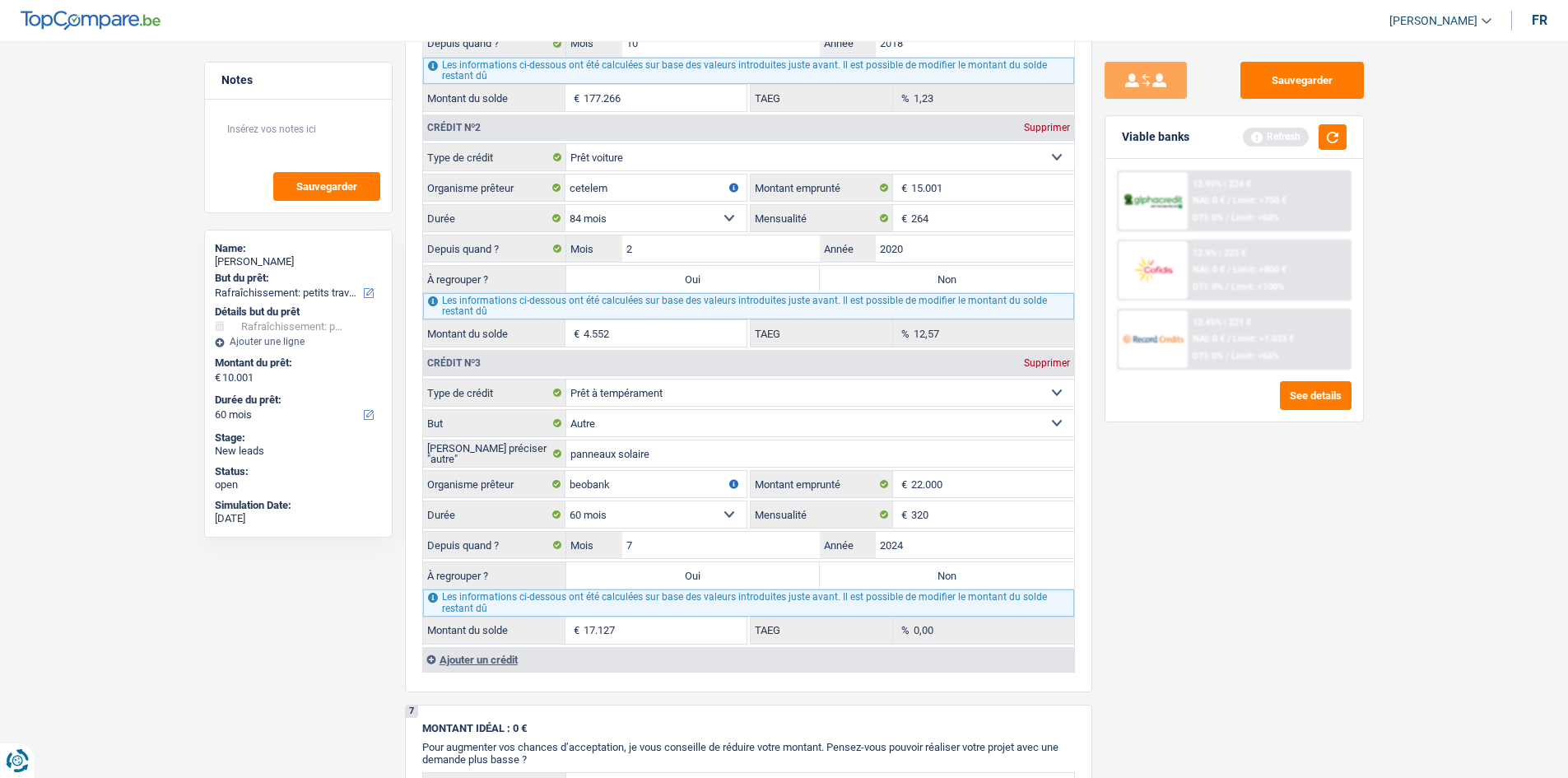 click on "Sauvegarder
Viable banks
Refresh
12.99% | 224 €
NAI: 0 €
/
Limit: >750 €
DTI: 0%
/
Limit: <60%
12.9% | 223 €
NAI: 0 €
/
Limit: >800 €
DTI: 0%
/
Limit: <100%
/       /" at bounding box center (1234, 404) 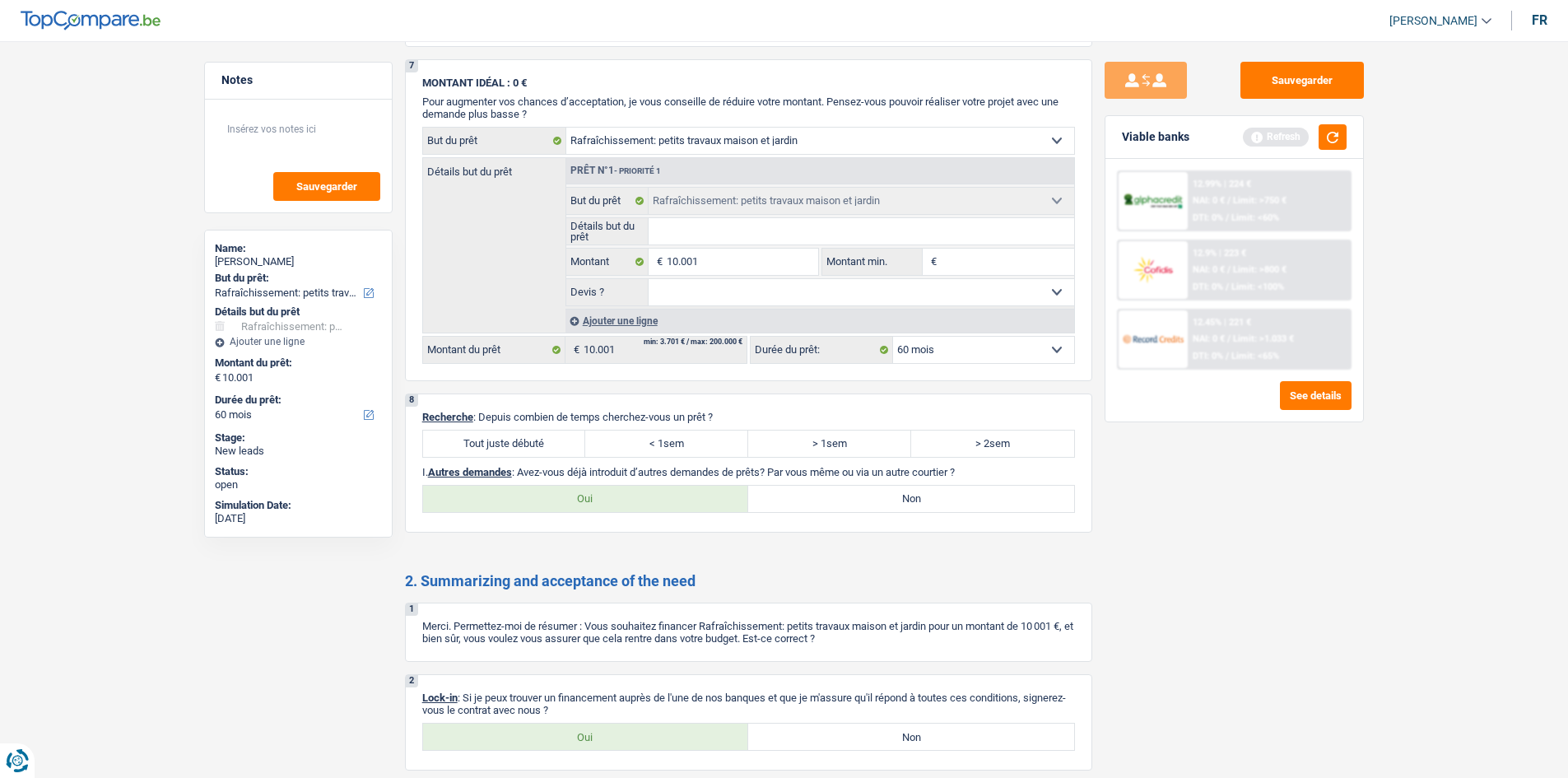 scroll, scrollTop: 2353, scrollLeft: 0, axis: vertical 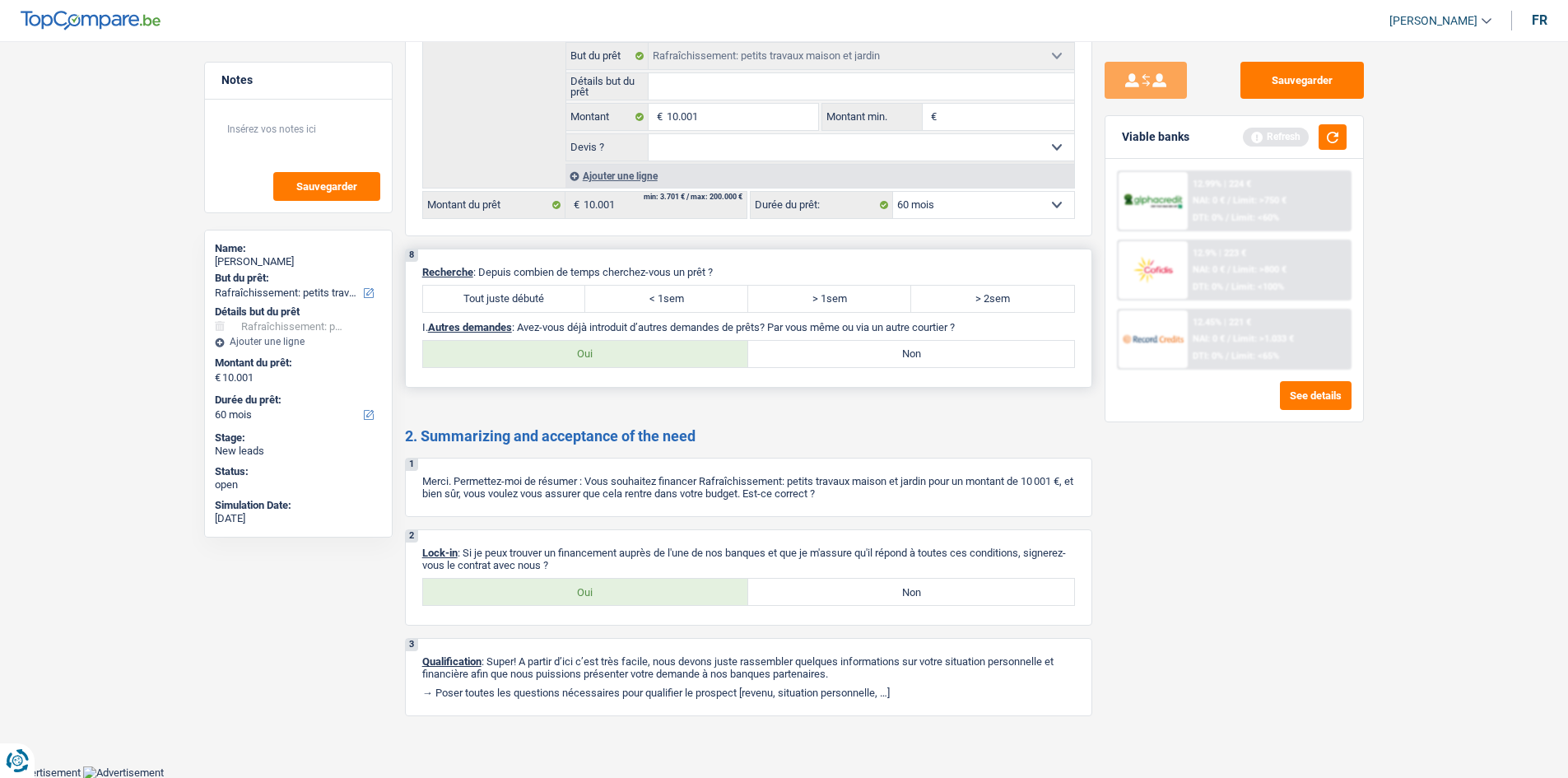 click on "Tout juste débuté" at bounding box center (505, 299) 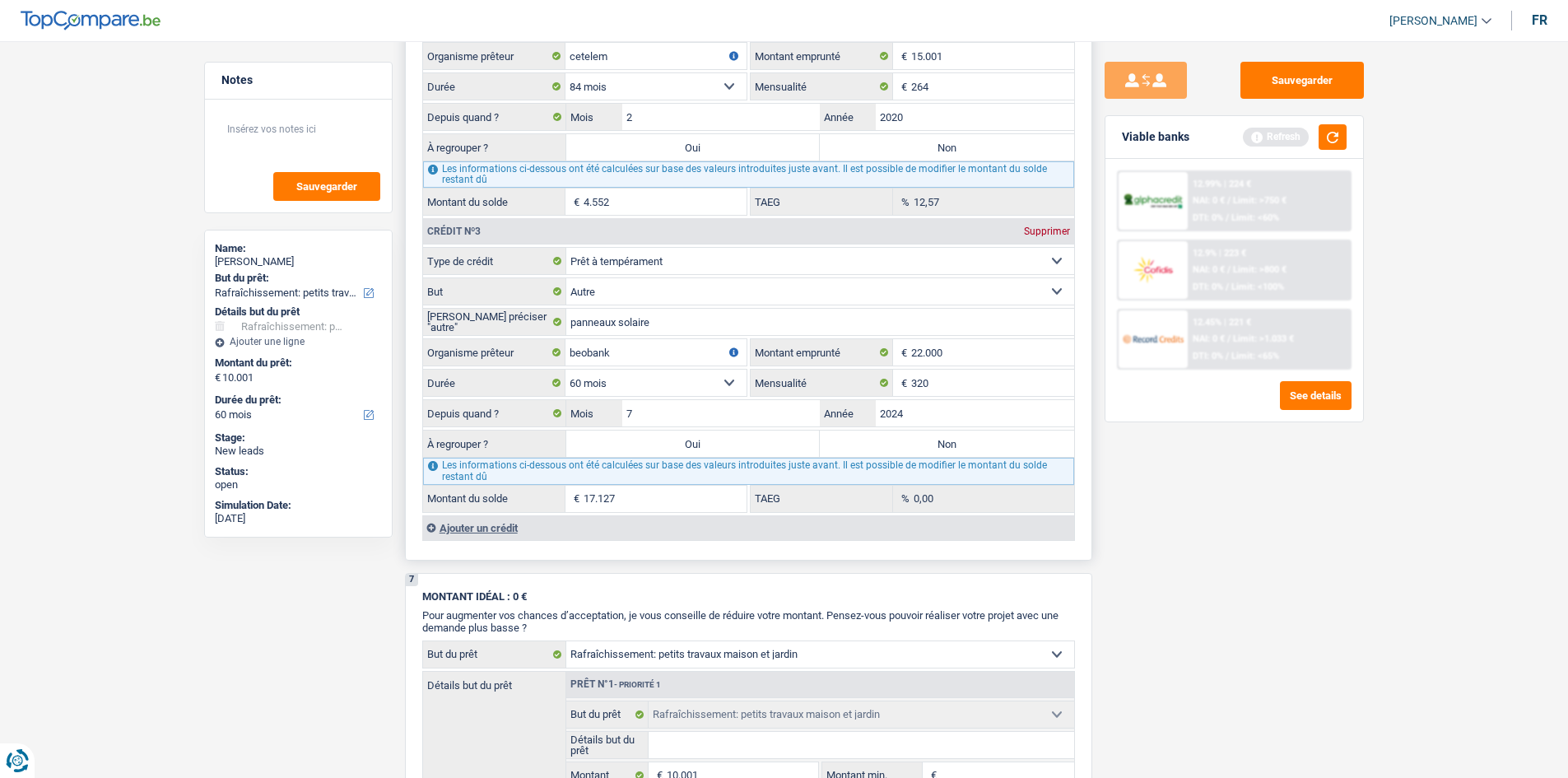 click on "Ajouter un crédit" at bounding box center [748, 528] 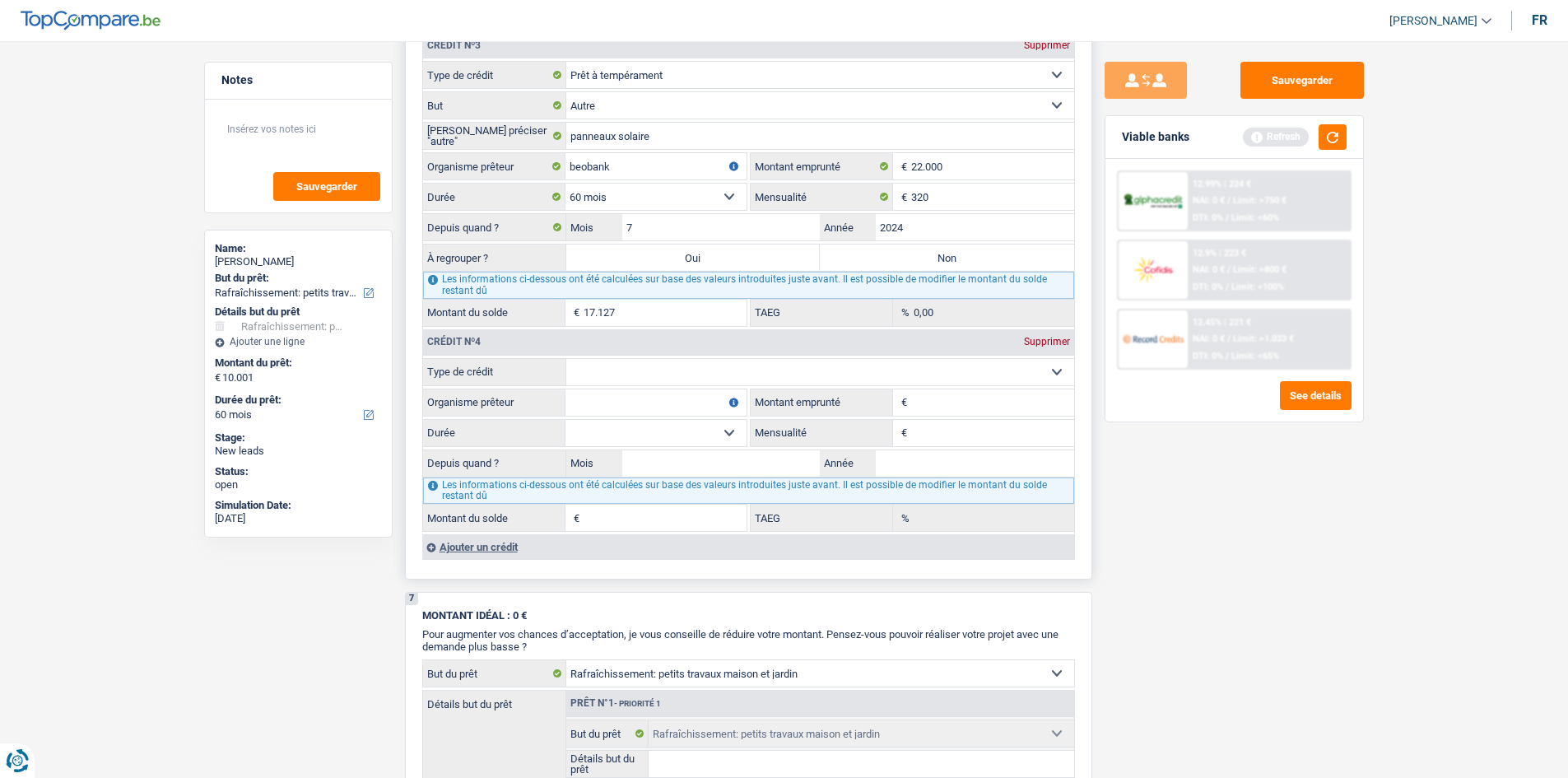 scroll, scrollTop: 2024, scrollLeft: 0, axis: vertical 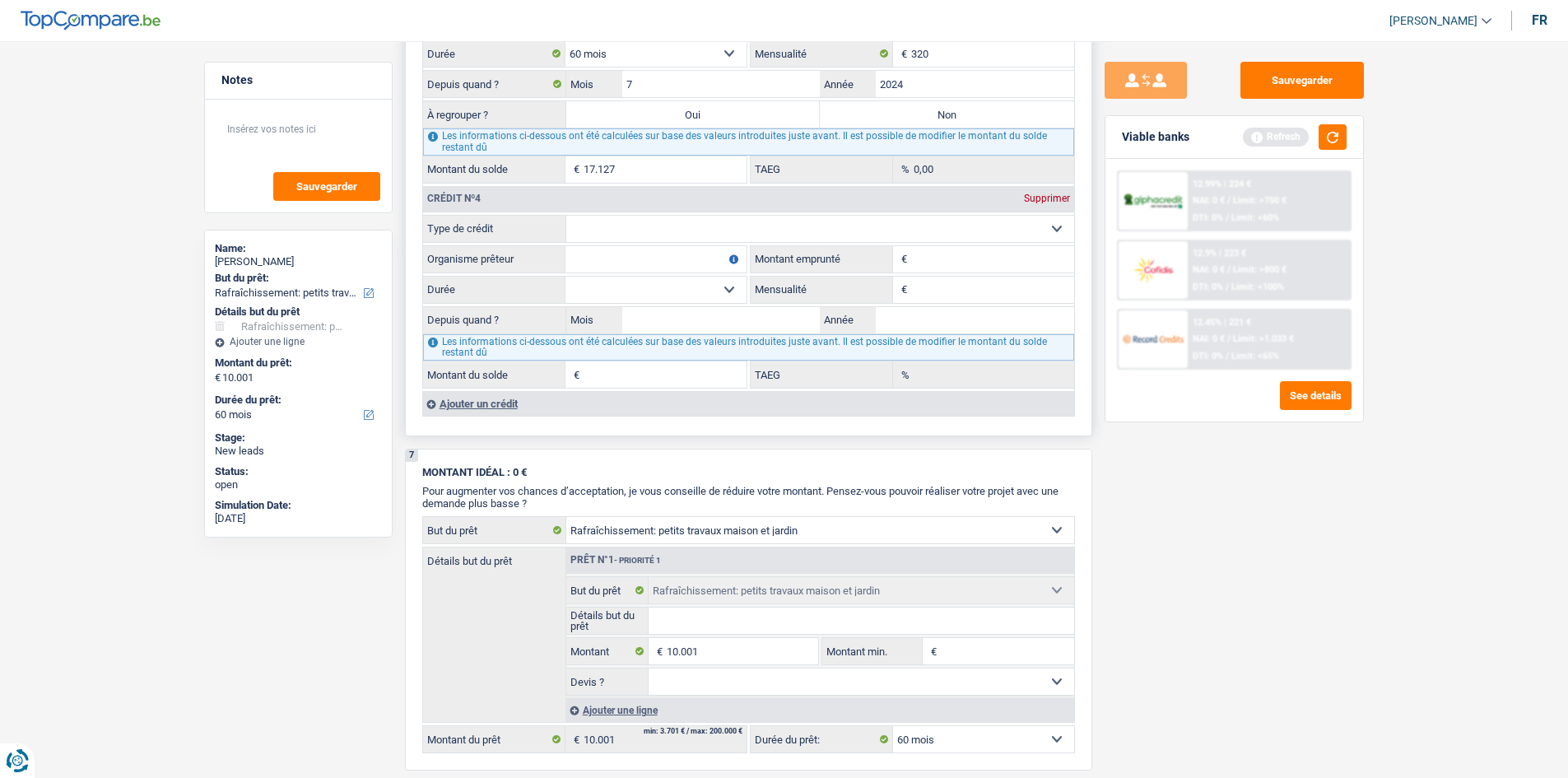 click on "Carte ou ouverture de crédit Prêt hypothécaire Vente à tempérament Prêt à tempérament Prêt rénovation Prêt voiture Regroupement d'un ou plusieurs crédits
Sélectionner une option" at bounding box center [820, 229] 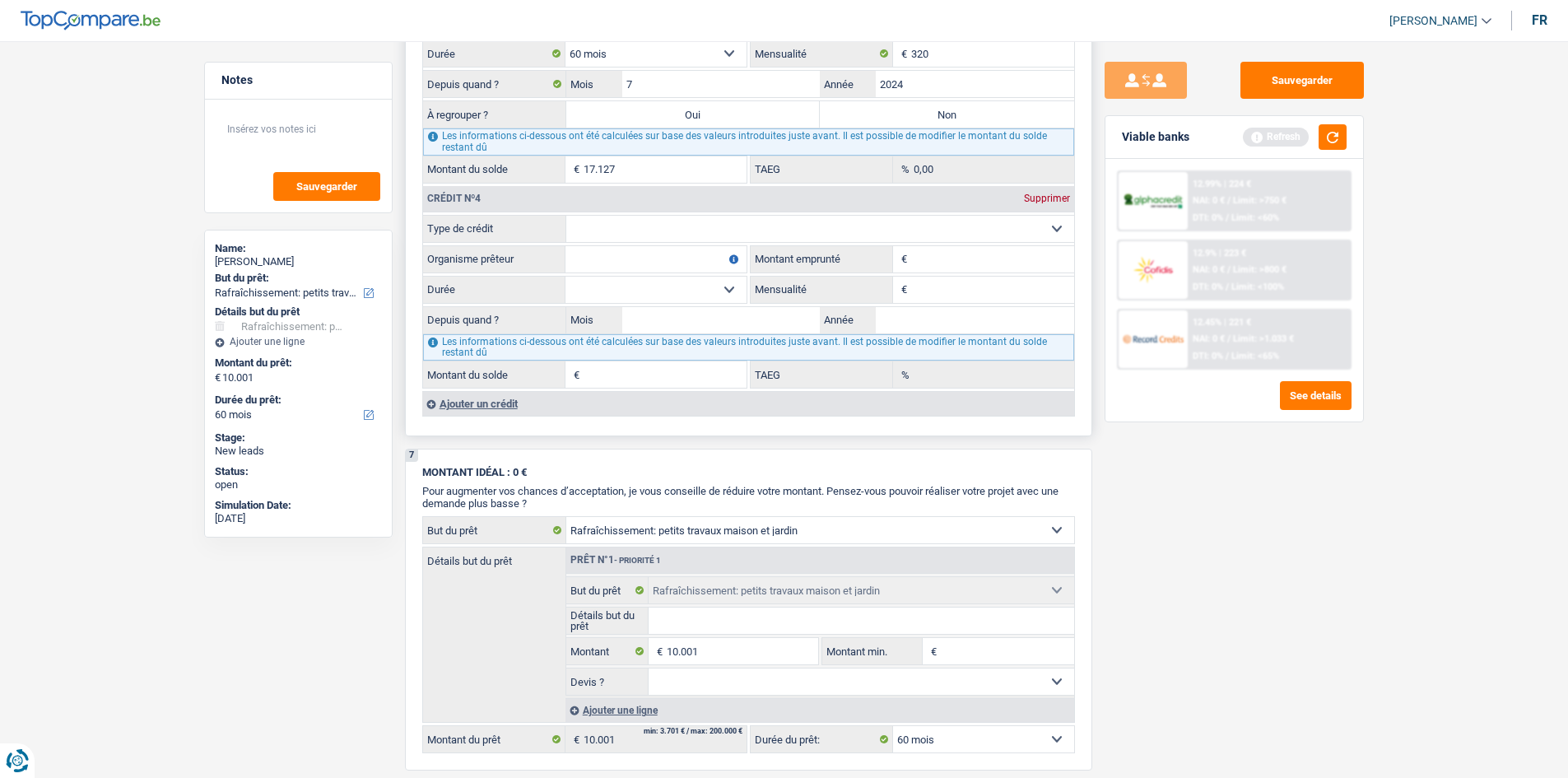 select on "personalLoan" 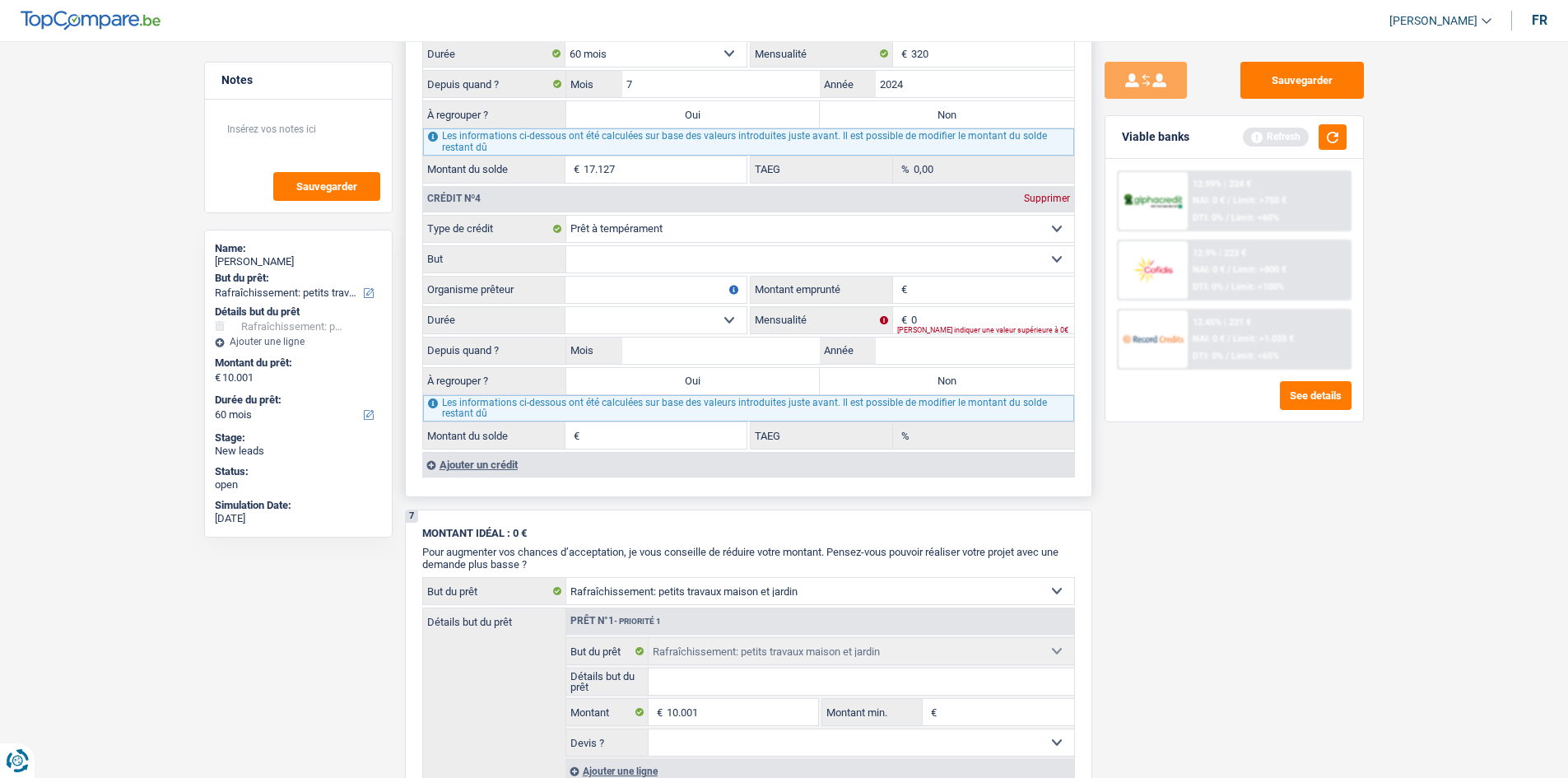 click on "Confort maison: meubles, textile, peinture, électroménager, outillage non-professionnel, Hifi, multimédia, gsm, ordinateur, Frais installation, déménagement Evénement familial: naissance, mariage, divorce, communion, décès Frais médicaux Frais d'études Remboursement prêt Frais permis de conduire Loisirs: voyage, sport, musique Petits travaux maison et jardin Frais divers (max 2.000€) Frais judiciaires Réparation voiture Autre
Sélectionner une option
But
Tous les champs sont obligatoires. Veuillez fournir une réponse plus longue" at bounding box center (748, 259) 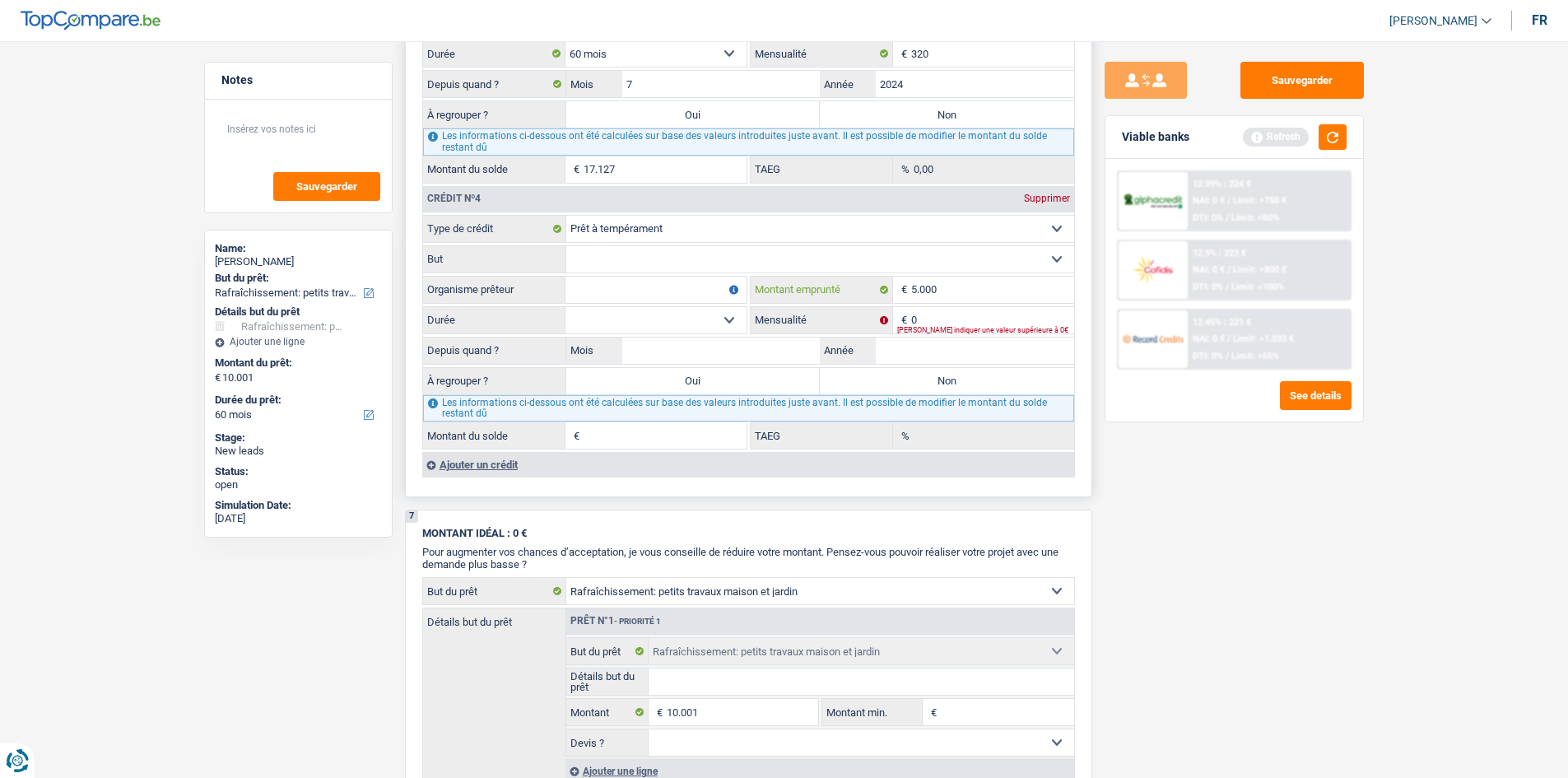 type on "5.000" 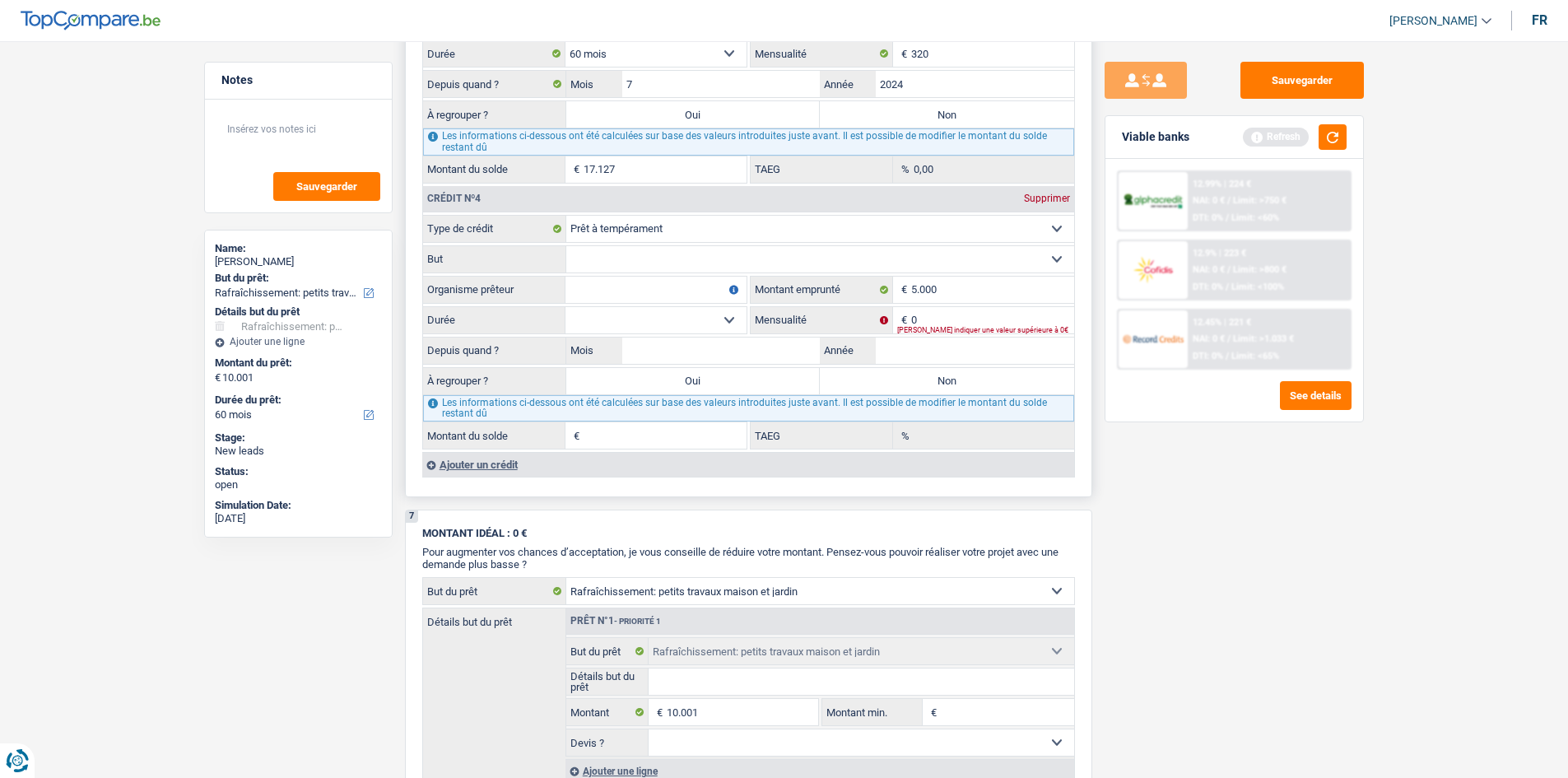 click on "Confort maison: meubles, textile, peinture, électroménager, outillage non-professionnel, Hifi, multimédia, gsm, ordinateur, Frais installation, déménagement Evénement familial: naissance, mariage, divorce, communion, décès Frais médicaux Frais d'études Remboursement prêt Frais permis de conduire Loisirs: voyage, sport, musique Petits travaux maison et jardin Frais divers (max 2.000€) Frais judiciaires Réparation voiture Autre
Sélectionner une option" at bounding box center [820, 259] 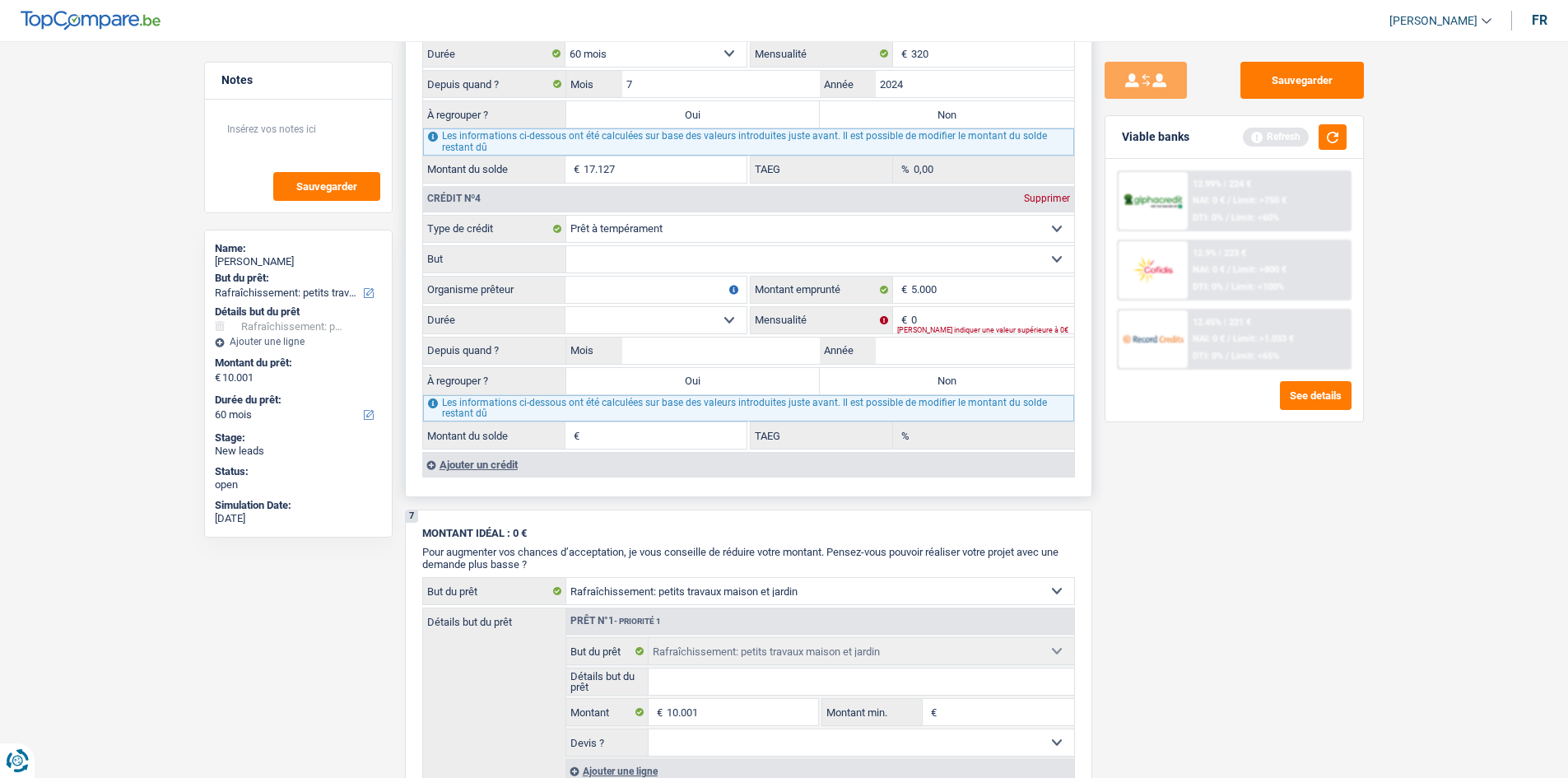 click on "Confort maison: meubles, textile, peinture, électroménager, outillage non-professionnel, Hifi, multimédia, gsm, ordinateur, Frais installation, déménagement Evénement familial: naissance, mariage, divorce, communion, décès Frais médicaux Frais d'études Remboursement prêt Frais permis de conduire Loisirs: voyage, sport, musique Petits travaux maison et jardin Frais divers (max 2.000€) Frais judiciaires Réparation voiture Autre
Sélectionner une option" at bounding box center [820, 259] 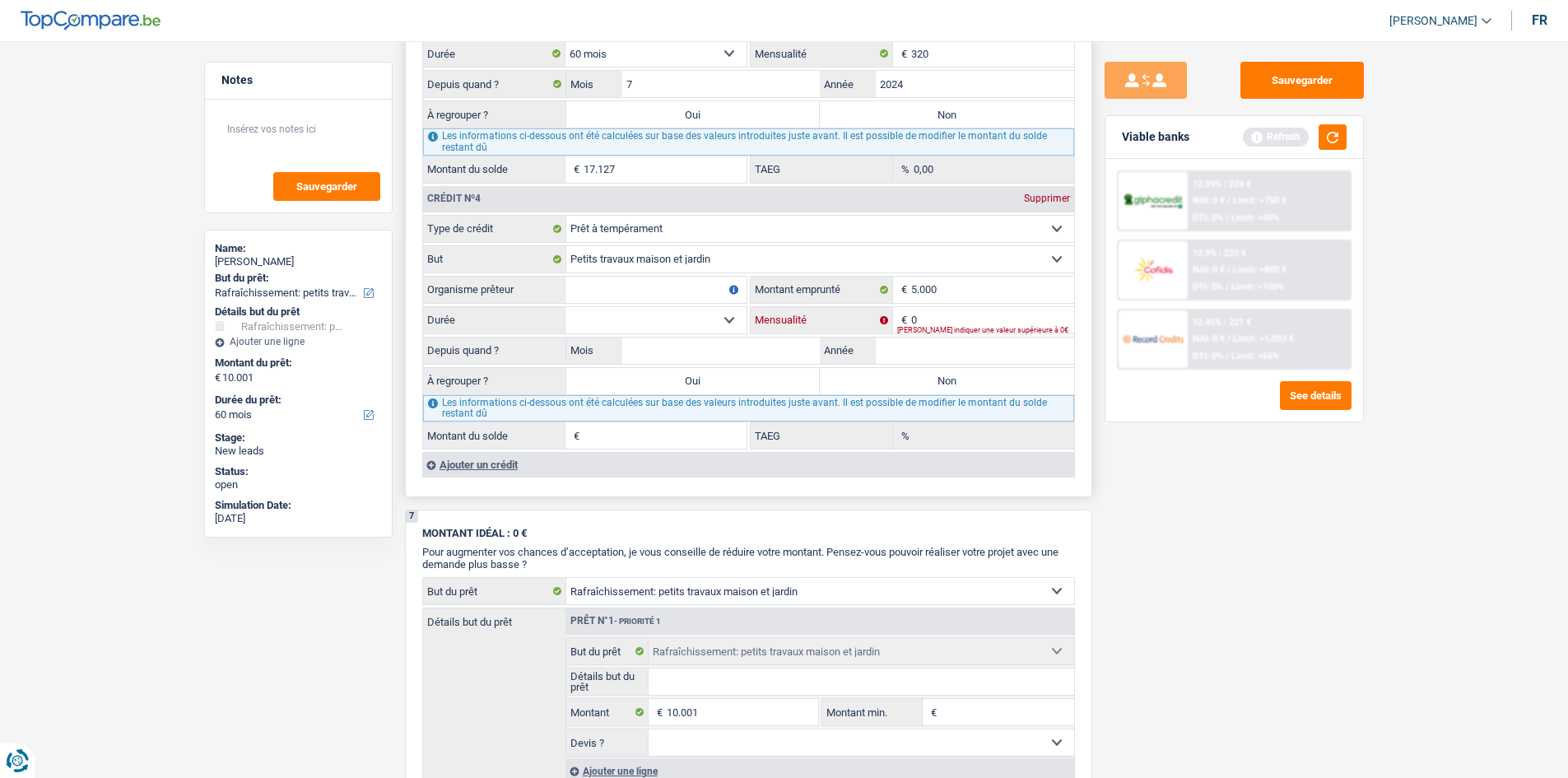 drag, startPoint x: 953, startPoint y: 325, endPoint x: 1285, endPoint y: 351, distance: 333.01652 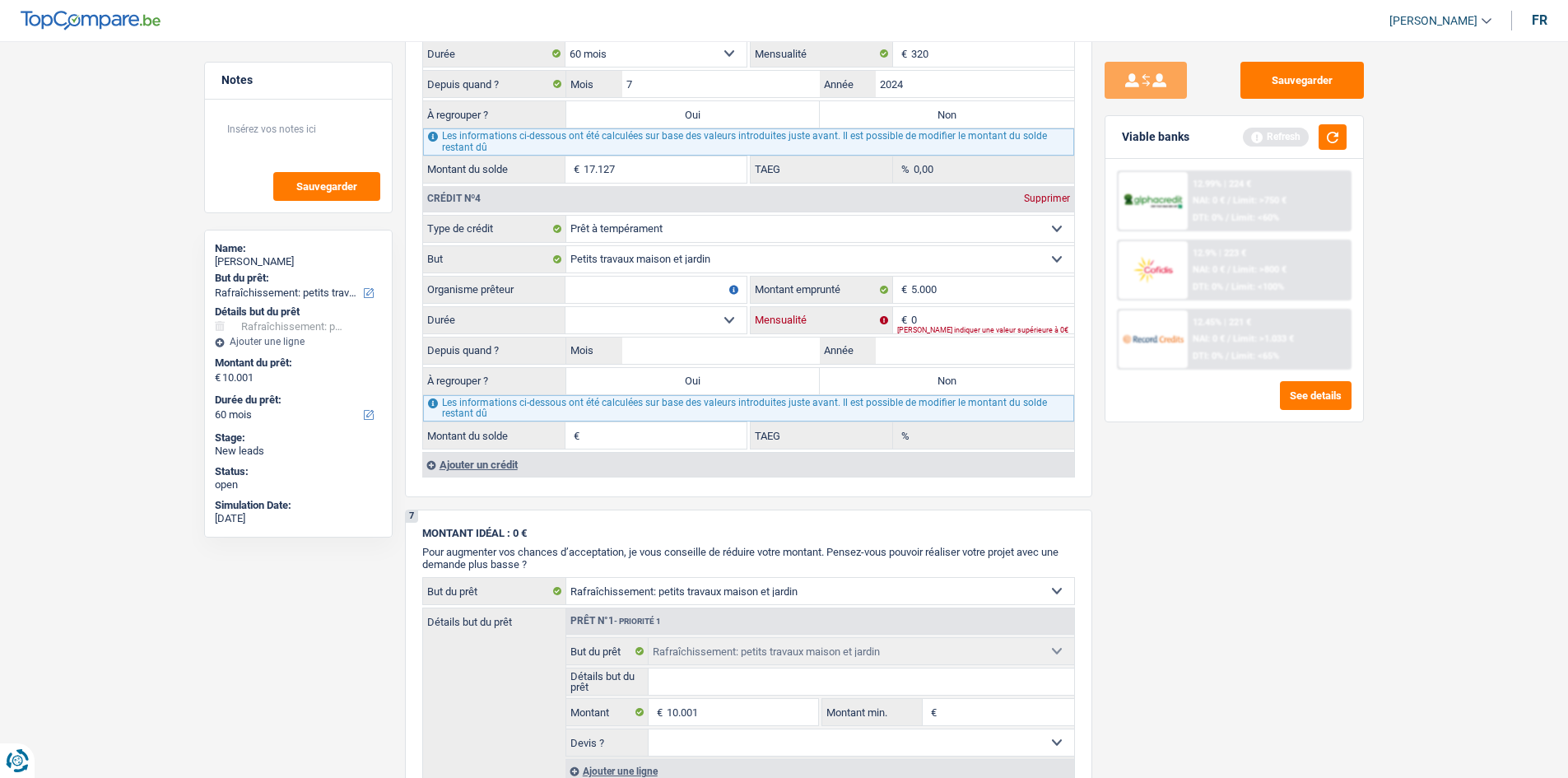 click on "0   €
Mensualité
[PERSON_NAME] indiquer une valeur supérieure à 0€" at bounding box center (912, 320) 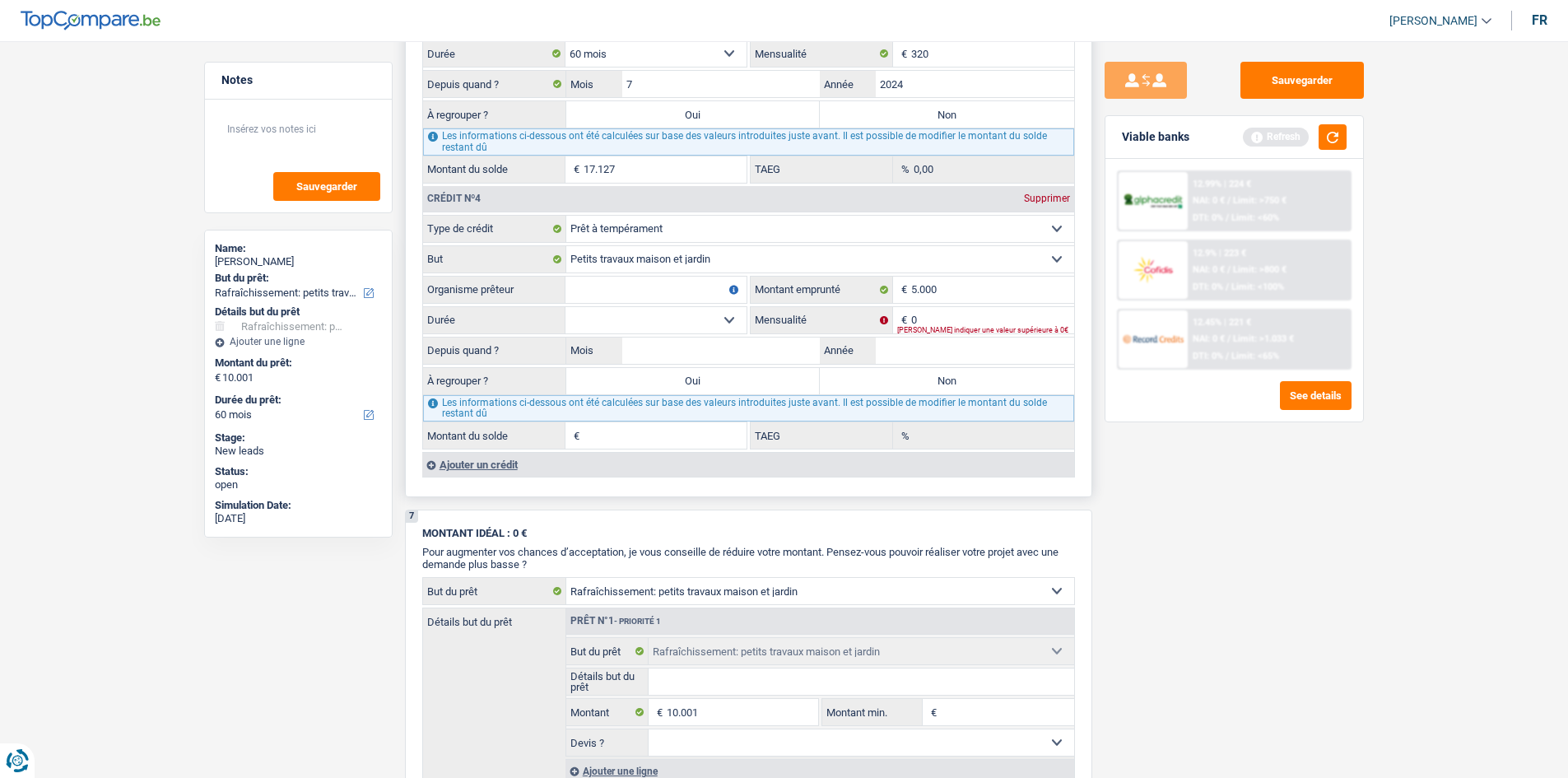 click on "Carte ou ouverture de crédit Prêt hypothécaire Vente à tempérament Prêt à tempérament Prêt rénovation Prêt voiture Regroupement d'un ou plusieurs crédits
Sélectionner une option" at bounding box center (820, 229) 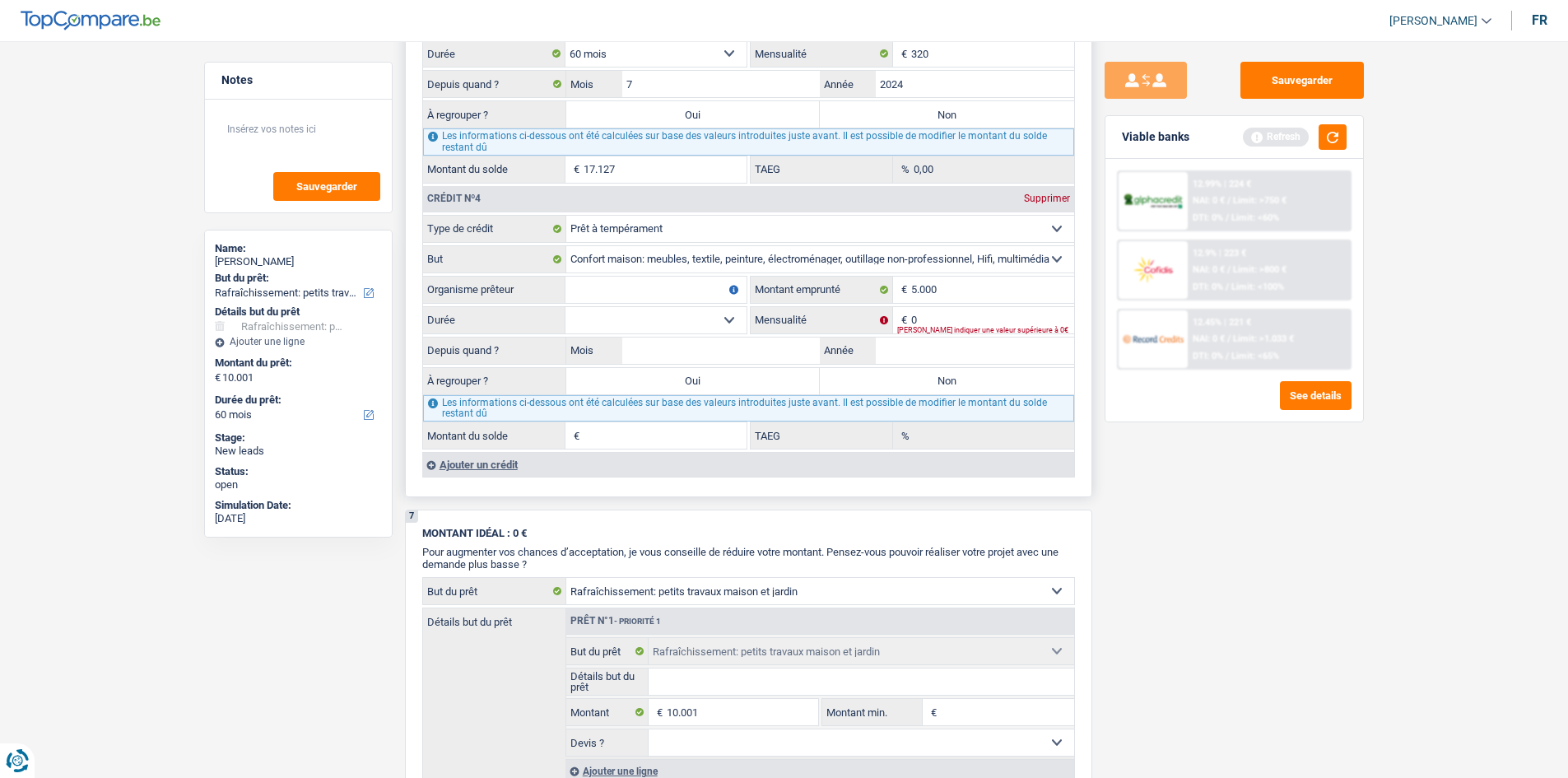 click on "Confort maison: meubles, textile, peinture, électroménager, outillage non-professionnel, Hifi, multimédia, gsm, ordinateur, Frais installation, déménagement Evénement familial: naissance, mariage, divorce, communion, décès Frais médicaux Frais d'études Remboursement prêt Frais permis de conduire Loisirs: voyage, sport, musique Petits travaux maison et jardin Frais divers (max 2.000€) Frais judiciaires Réparation voiture Autre
Sélectionner une option" at bounding box center (820, 259) 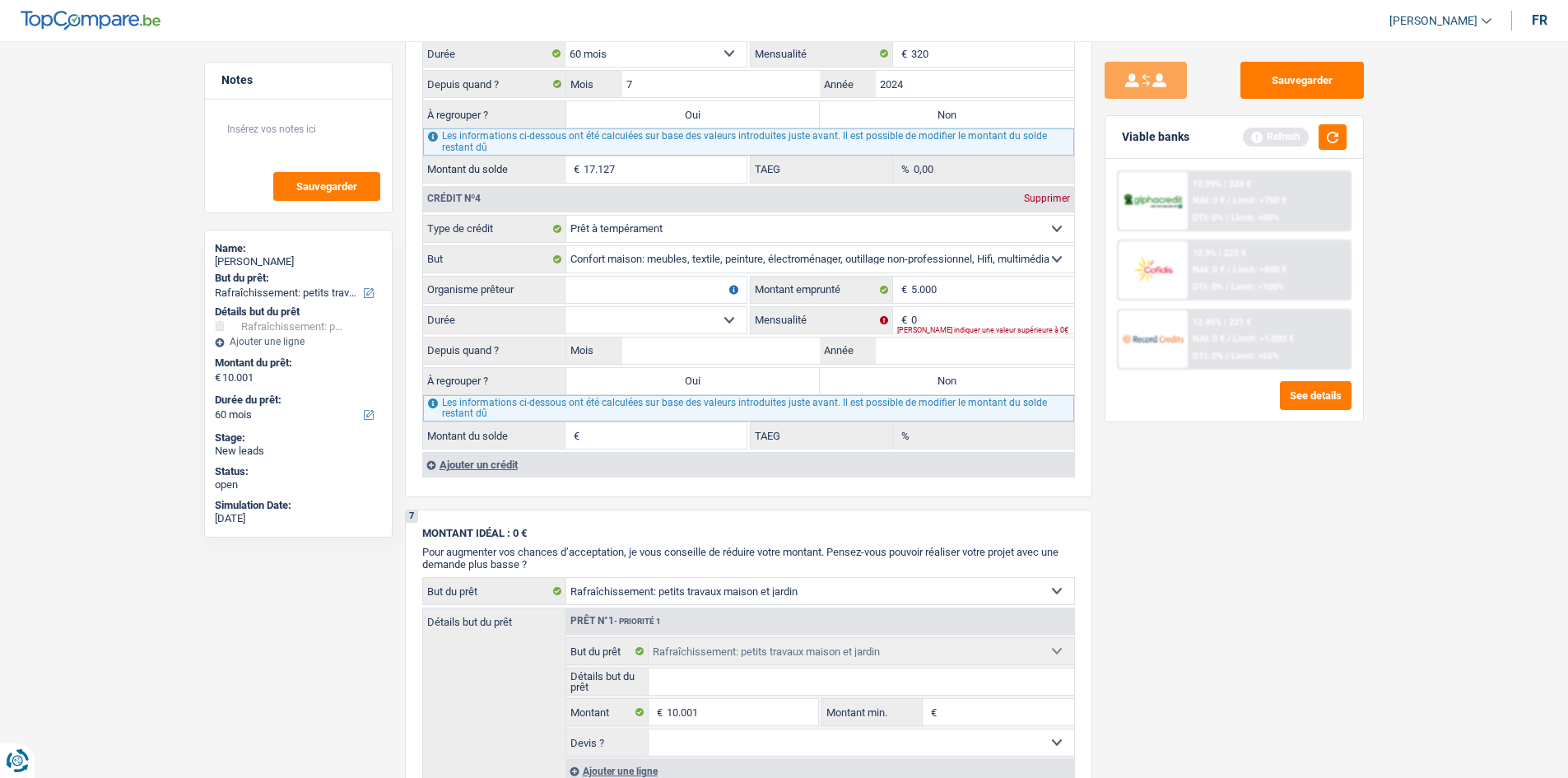 click on "Sauvegarder
Viable banks
Refresh
12.99% | 224 €
NAI: 0 €
/
Limit: >750 €
DTI: 0%
/
Limit: <60%
12.9% | 223 €
NAI: 0 €
/
Limit: >800 €
DTI: 0%
/
Limit: <100%
/       /" at bounding box center [1234, 404] 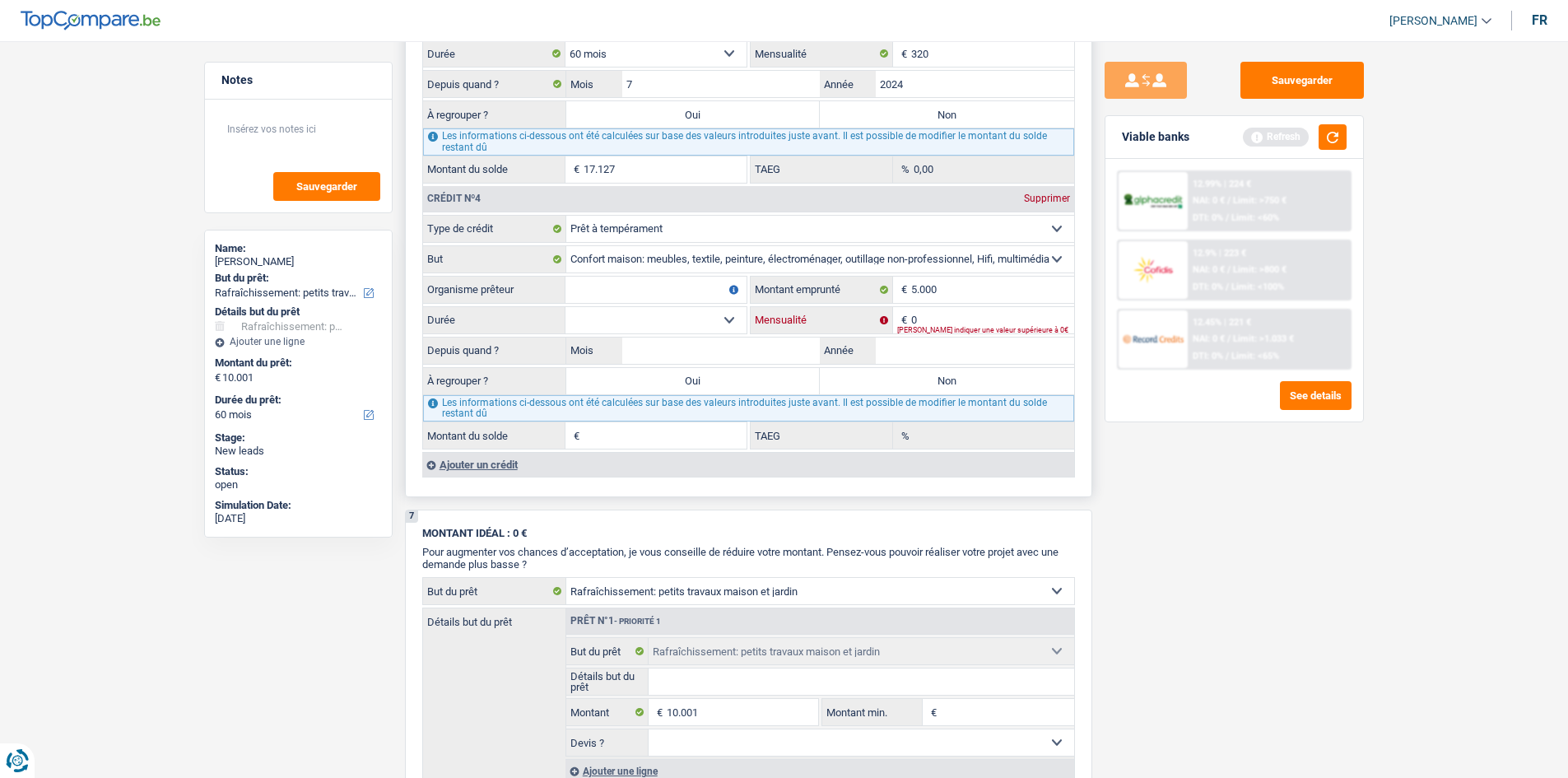 click on "0" at bounding box center (993, 320) 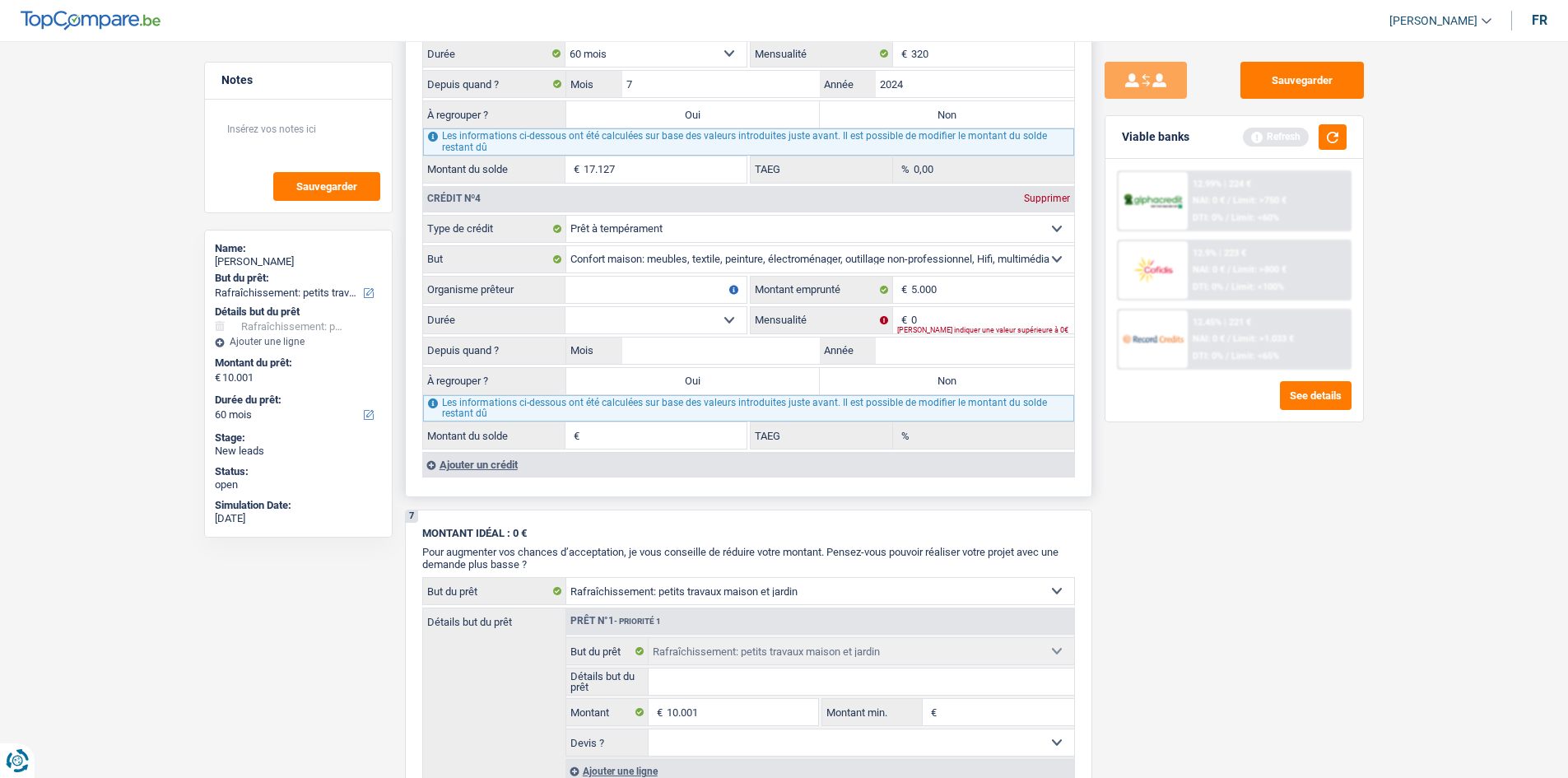 drag, startPoint x: 773, startPoint y: 262, endPoint x: 762, endPoint y: 270, distance: 13.60147 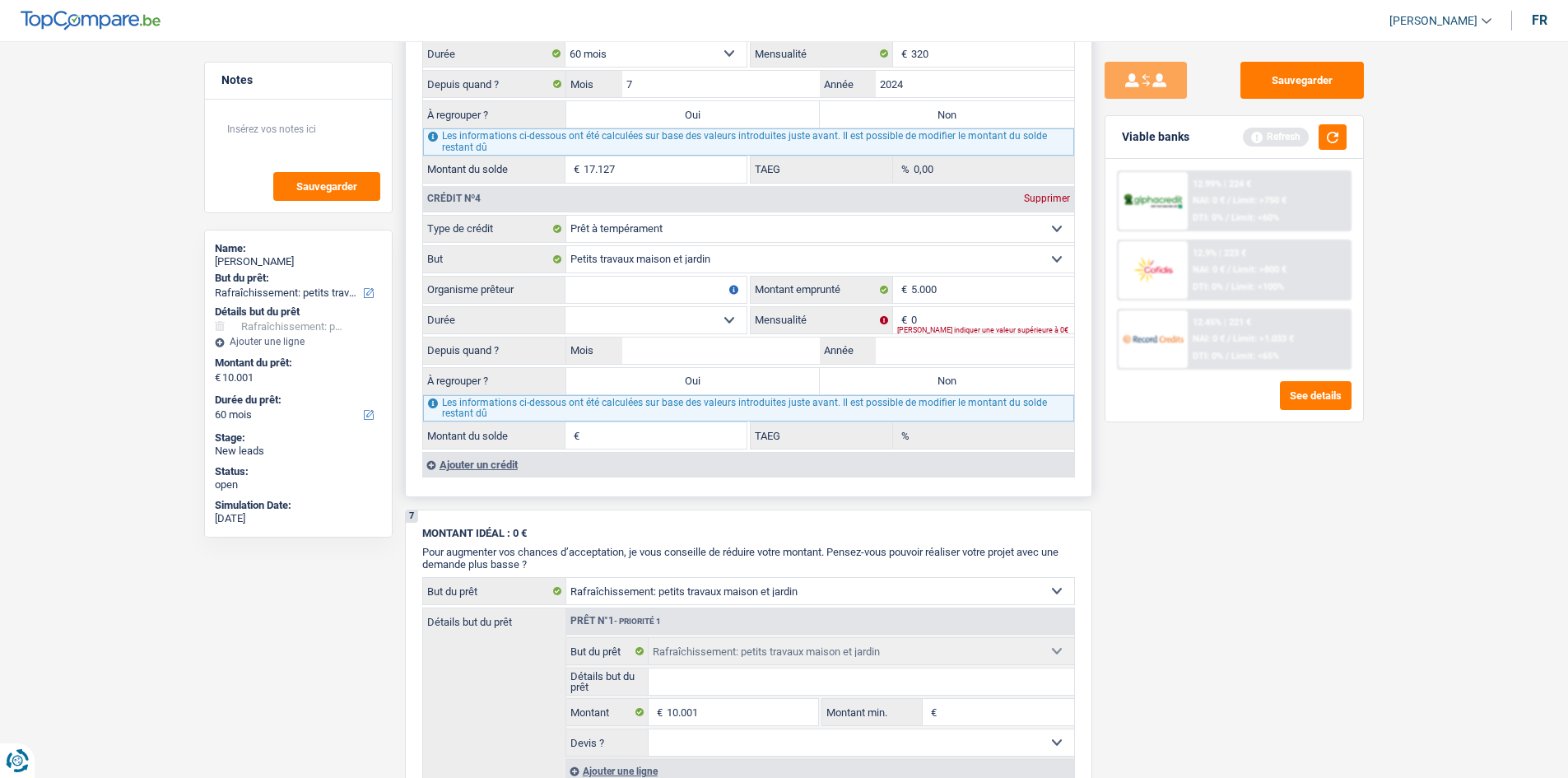 click on "Confort maison: meubles, textile, peinture, électroménager, outillage non-professionnel, Hifi, multimédia, gsm, ordinateur, Frais installation, déménagement Evénement familial: naissance, mariage, divorce, communion, décès Frais médicaux Frais d'études Remboursement prêt Frais permis de conduire Loisirs: voyage, sport, musique Petits travaux maison et jardin Frais divers (max 2.000€) Frais judiciaires Réparation voiture Autre
Sélectionner une option" at bounding box center (820, 259) 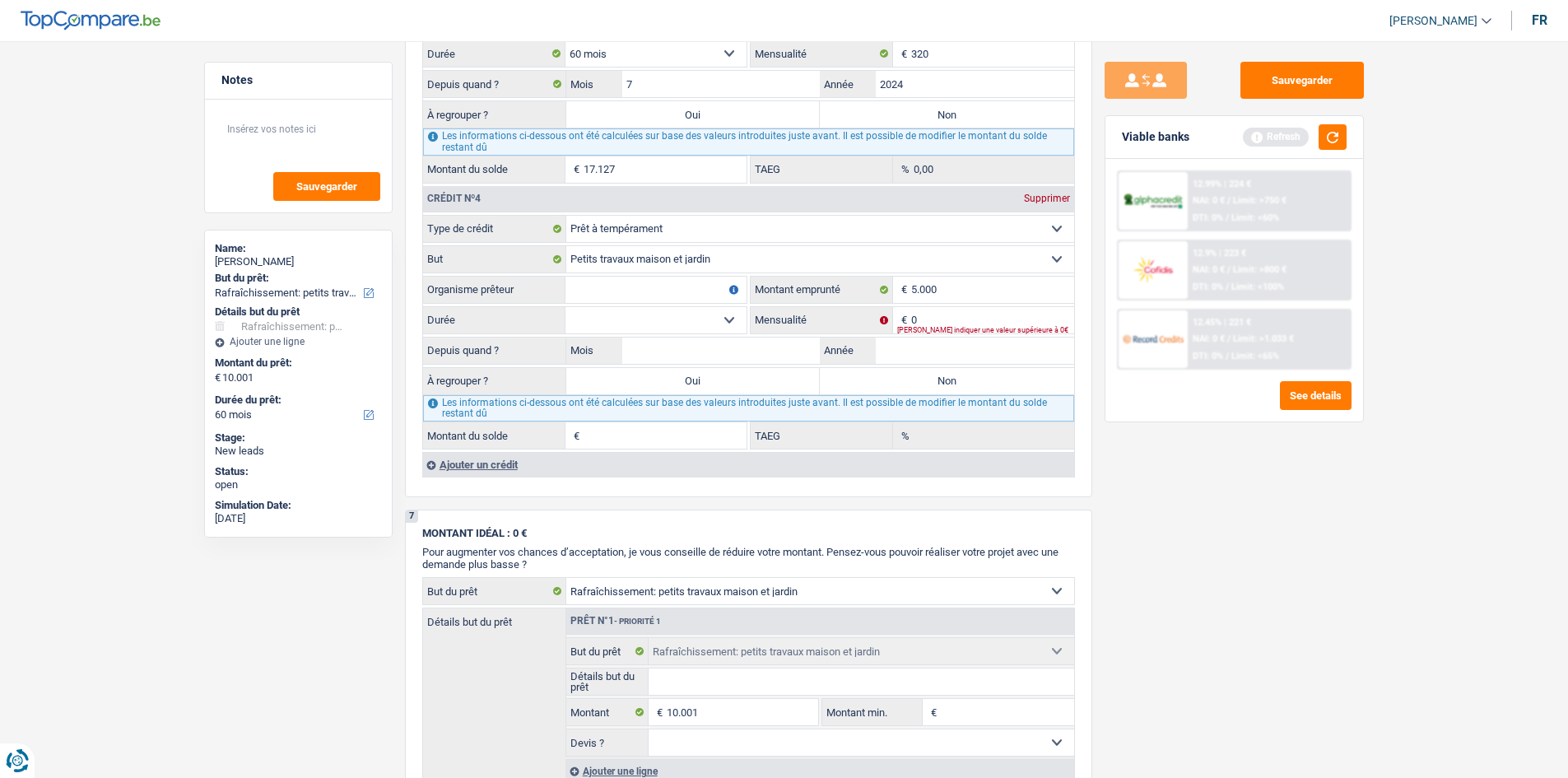 click on "Sauvegarder
Viable banks
Refresh
12.99% | 224 €
NAI: 0 €
/
Limit: >750 €
DTI: 0%
/
Limit: <60%
12.9% | 223 €
NAI: 0 €
/
Limit: >800 €
DTI: 0%
/
Limit: <100%
/       /" at bounding box center [1234, 404] 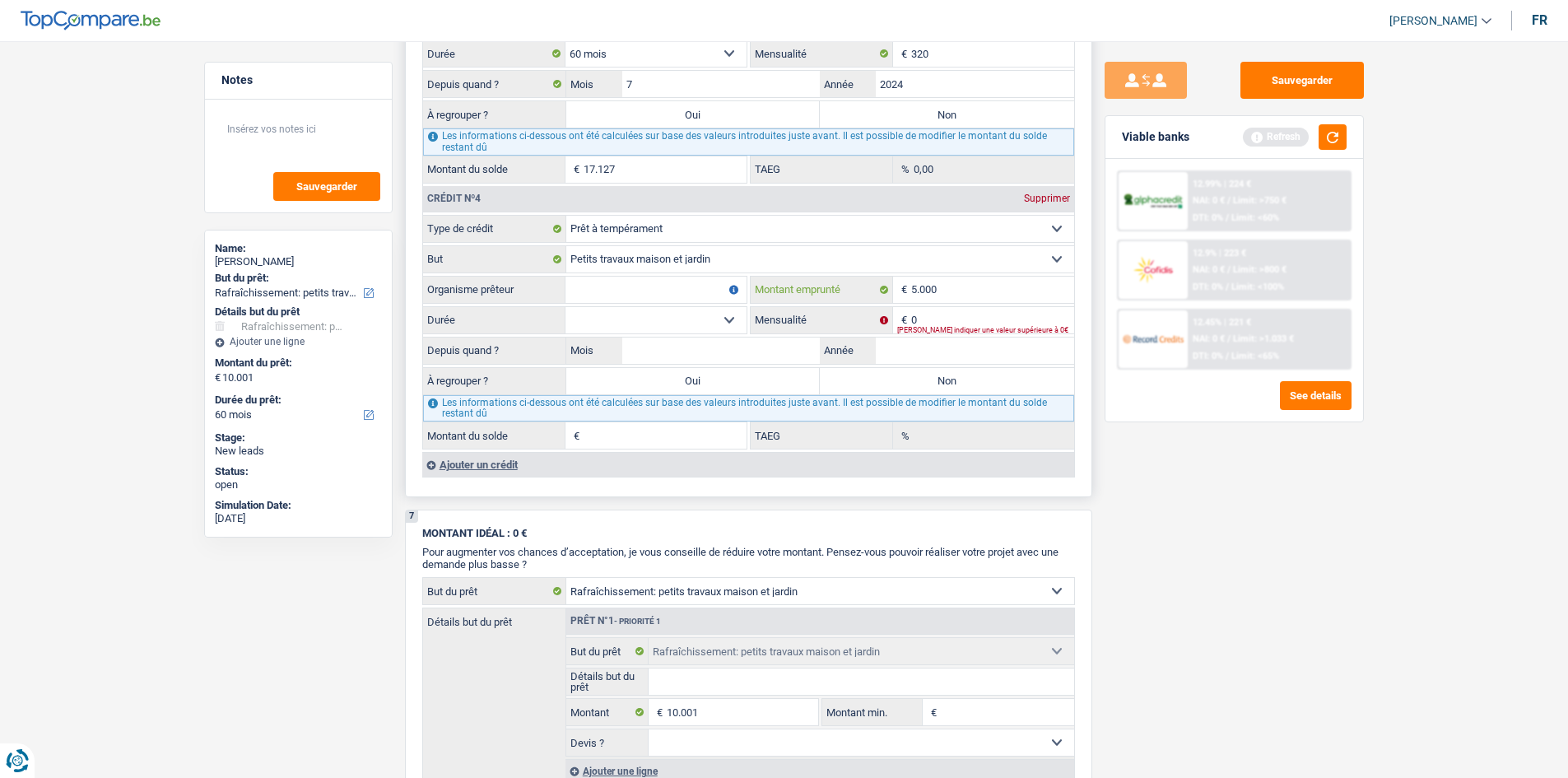 drag, startPoint x: 938, startPoint y: 300, endPoint x: 933, endPoint y: 308, distance: 9.433981 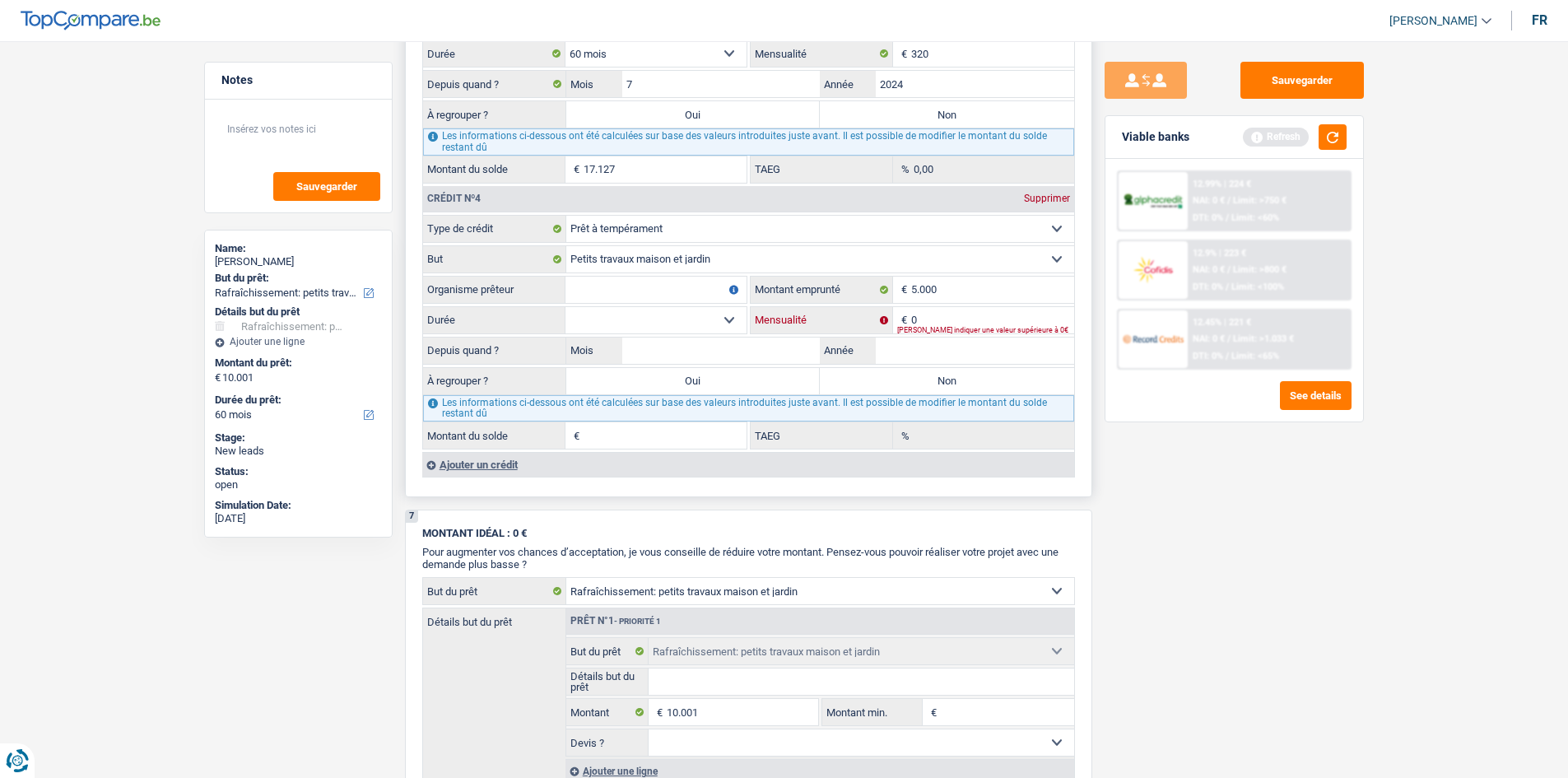 click on "0" at bounding box center (993, 320) 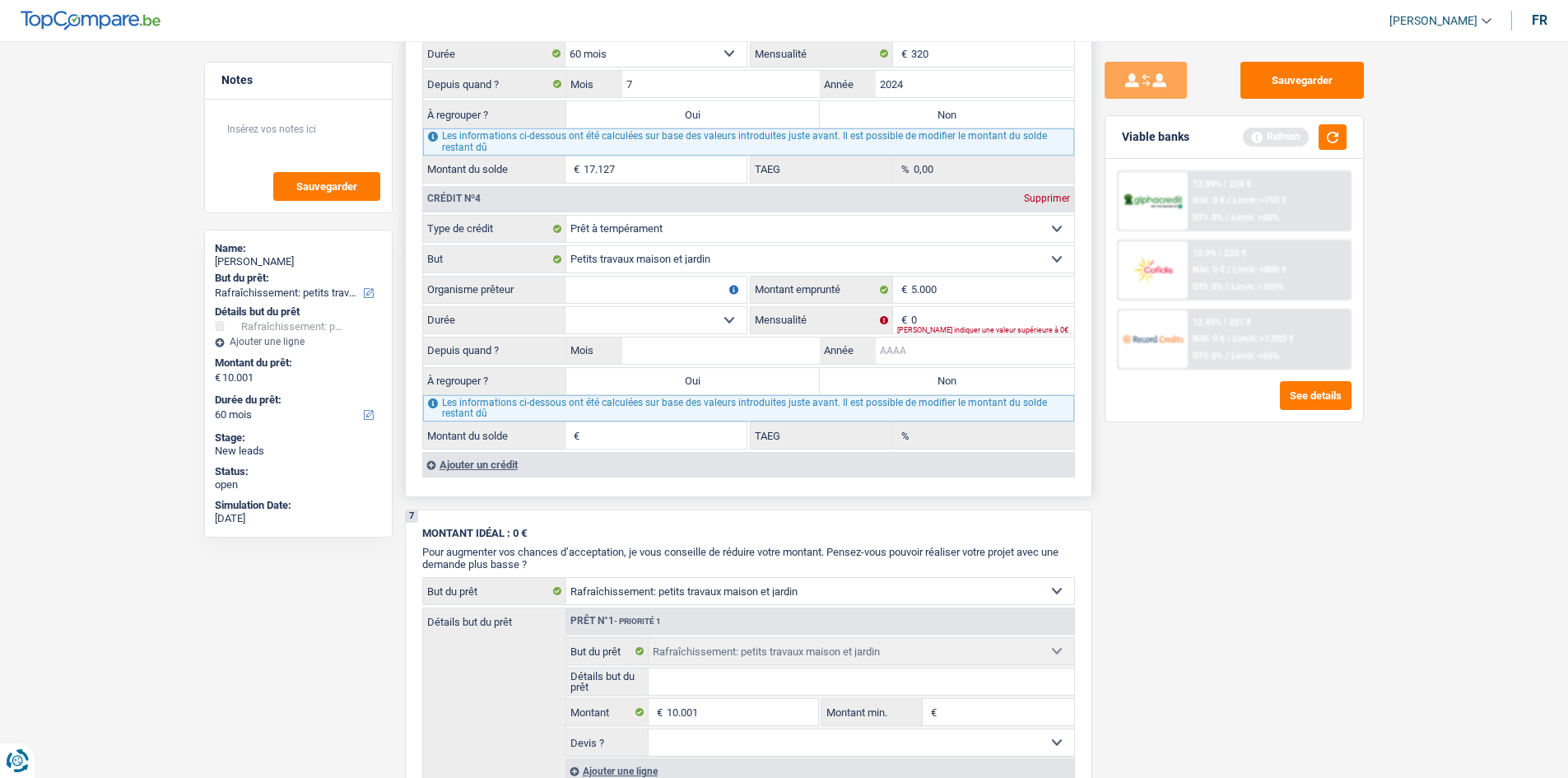 click on "Année" at bounding box center [975, 351] 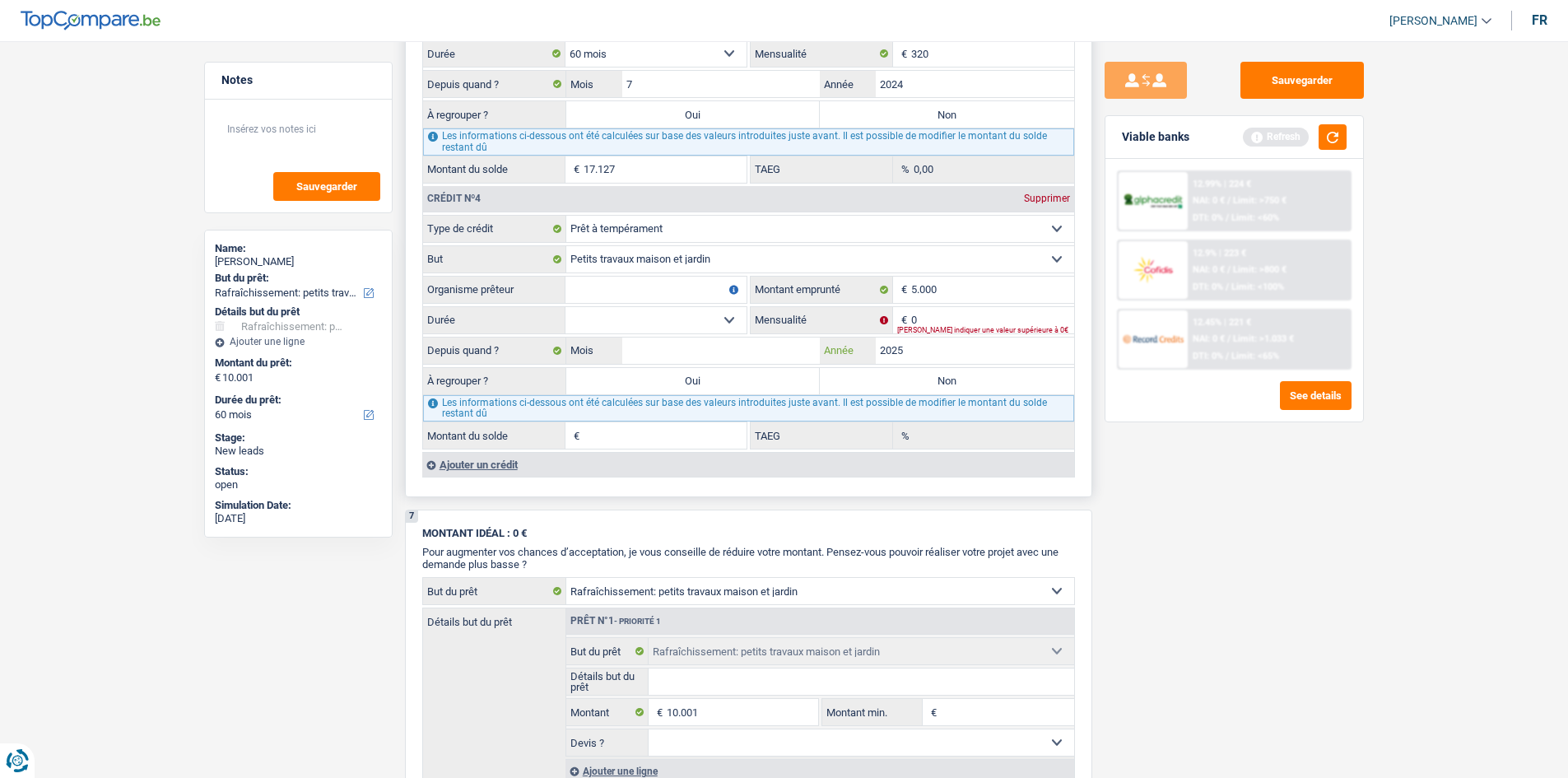 type on "2025" 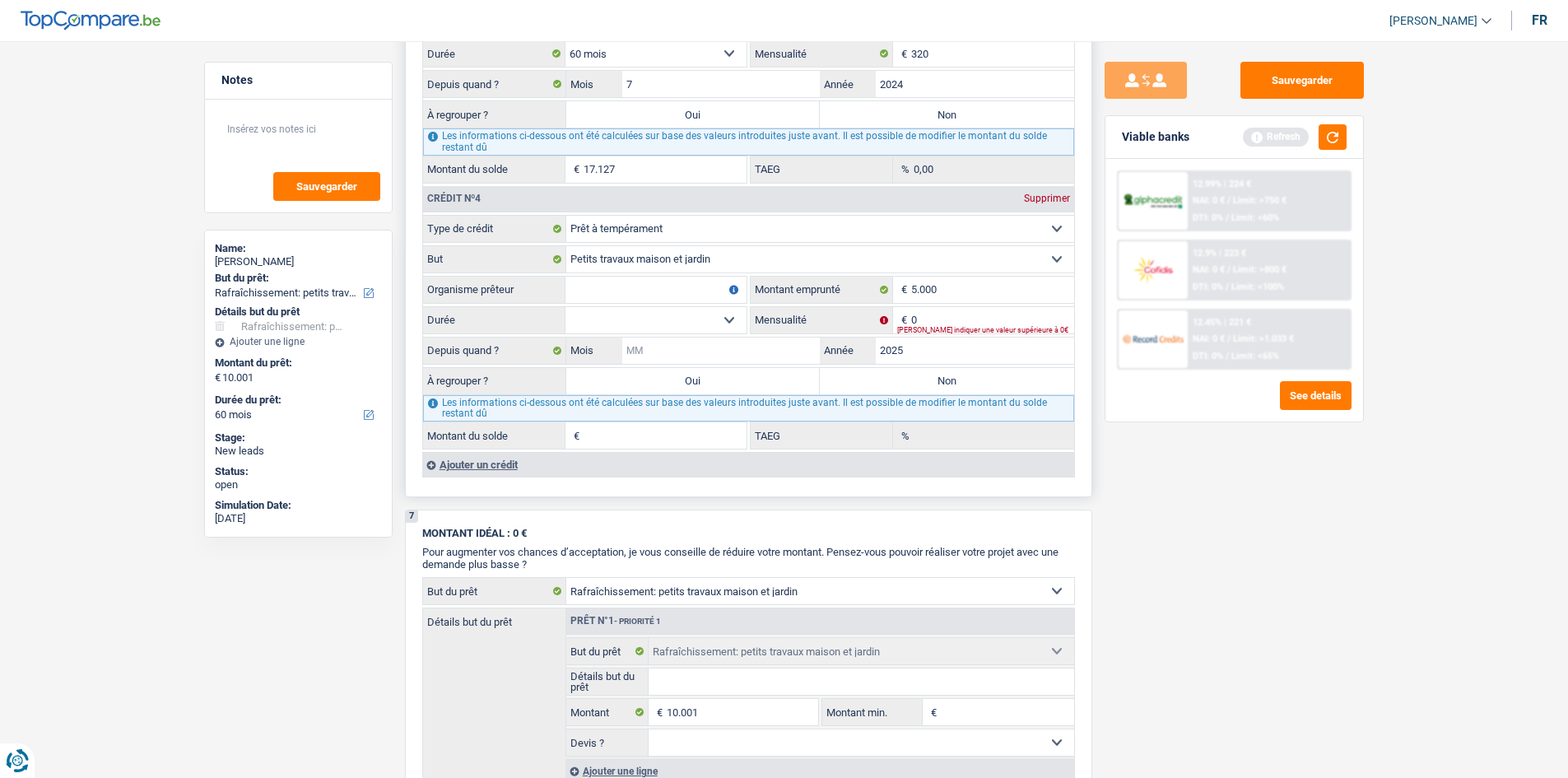 click on "Mois" at bounding box center (721, 351) 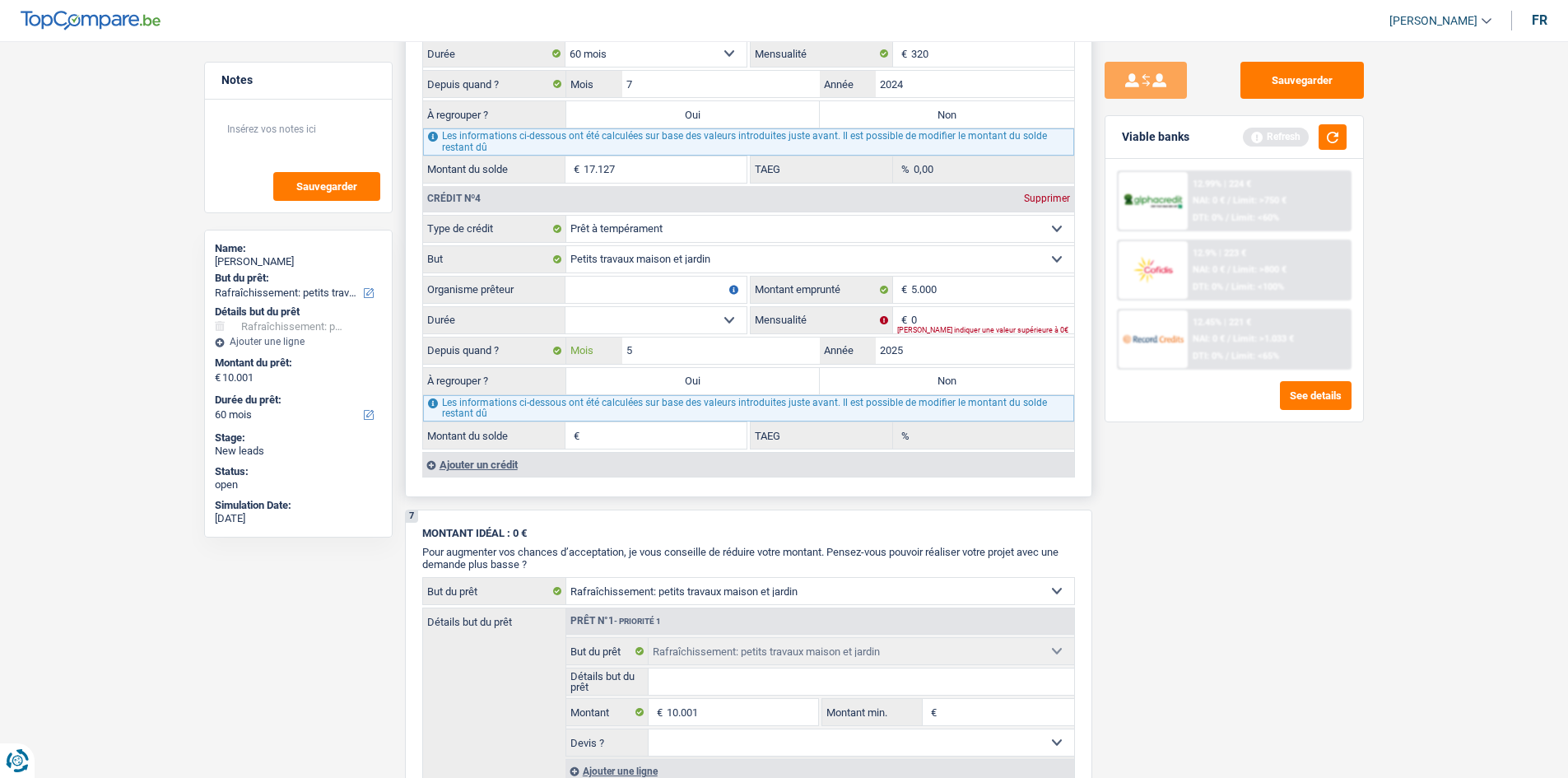 type on "5" 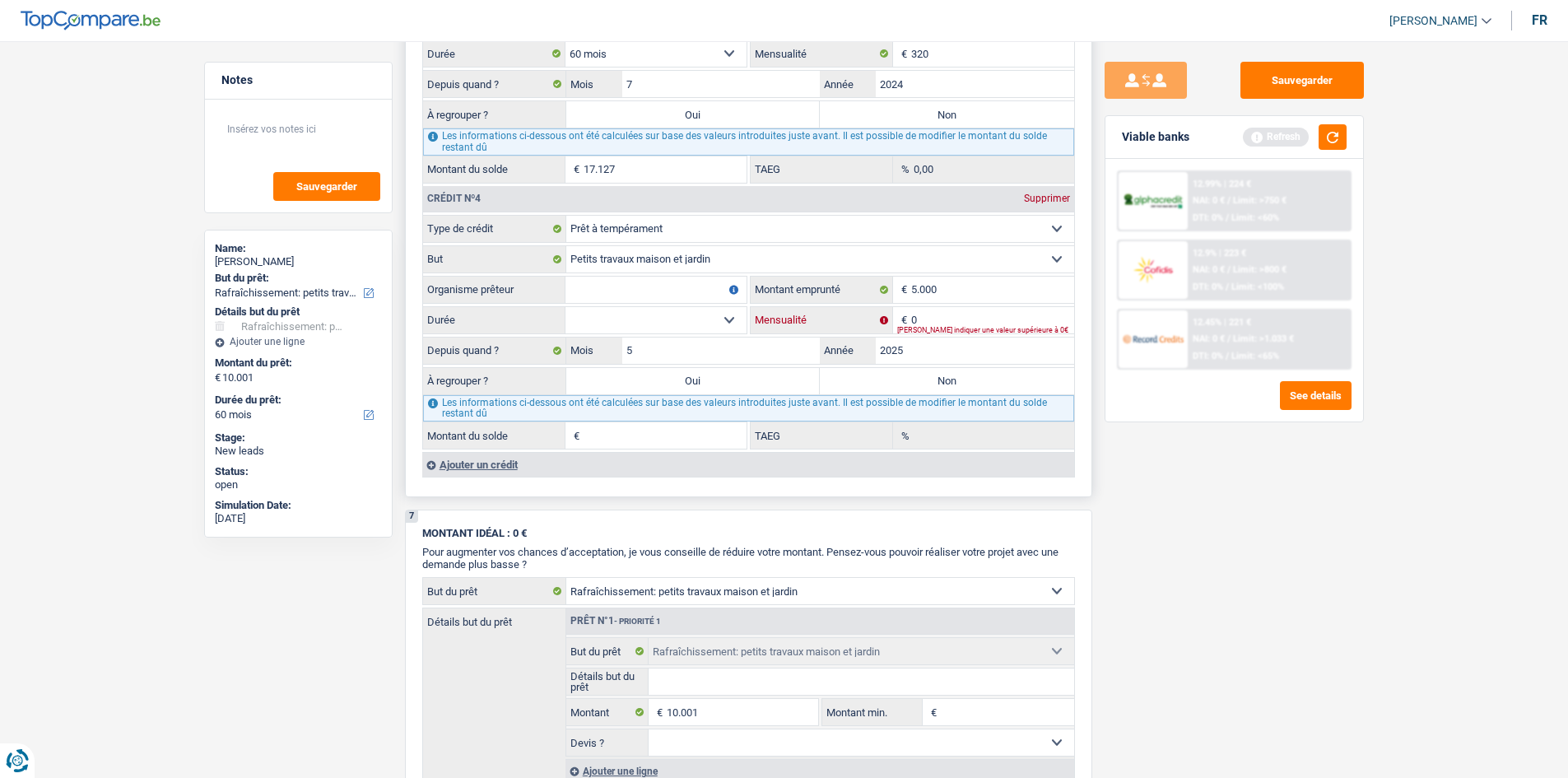 drag, startPoint x: 929, startPoint y: 310, endPoint x: 941, endPoint y: 310, distance: 12 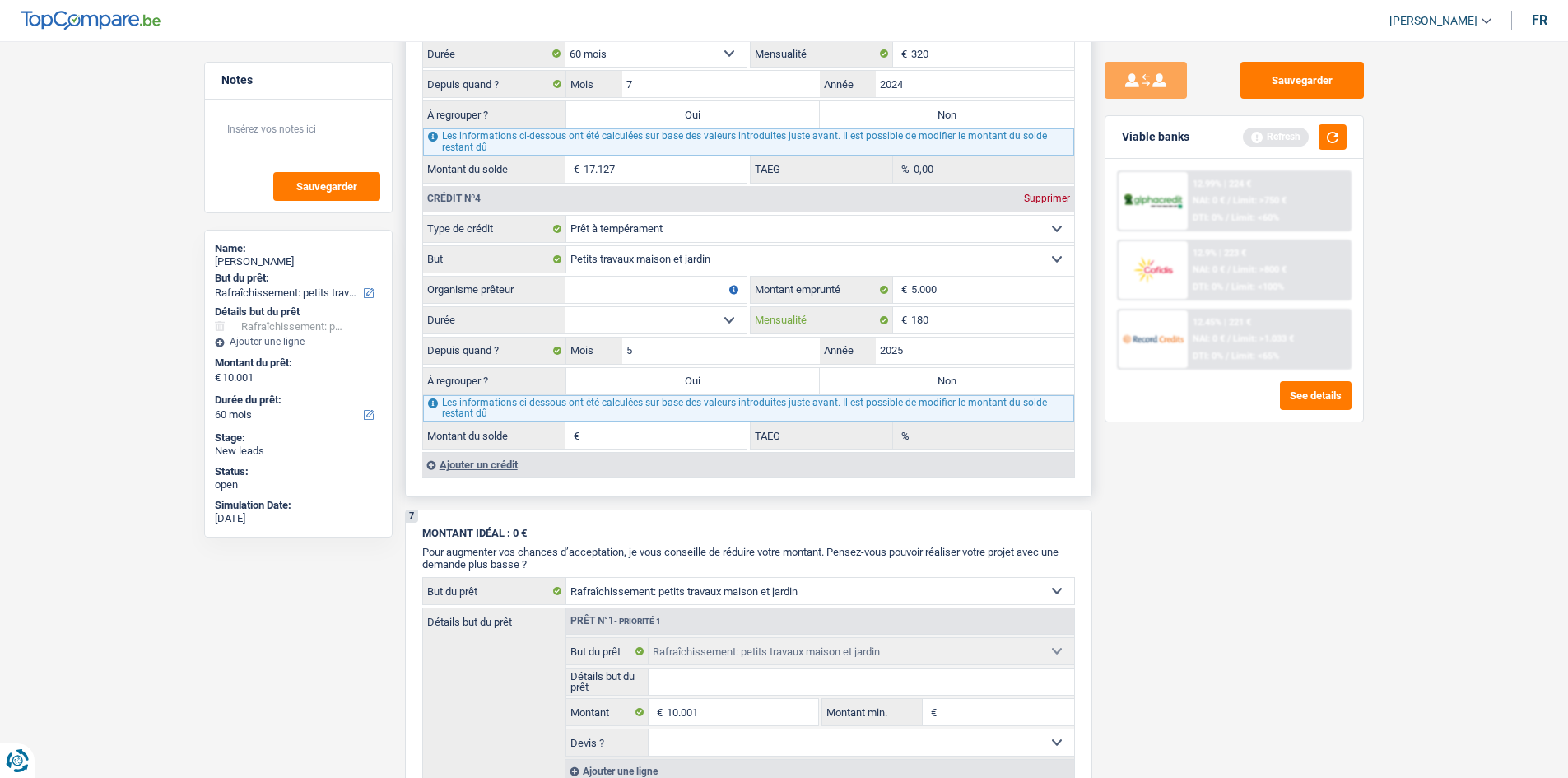 type on "180" 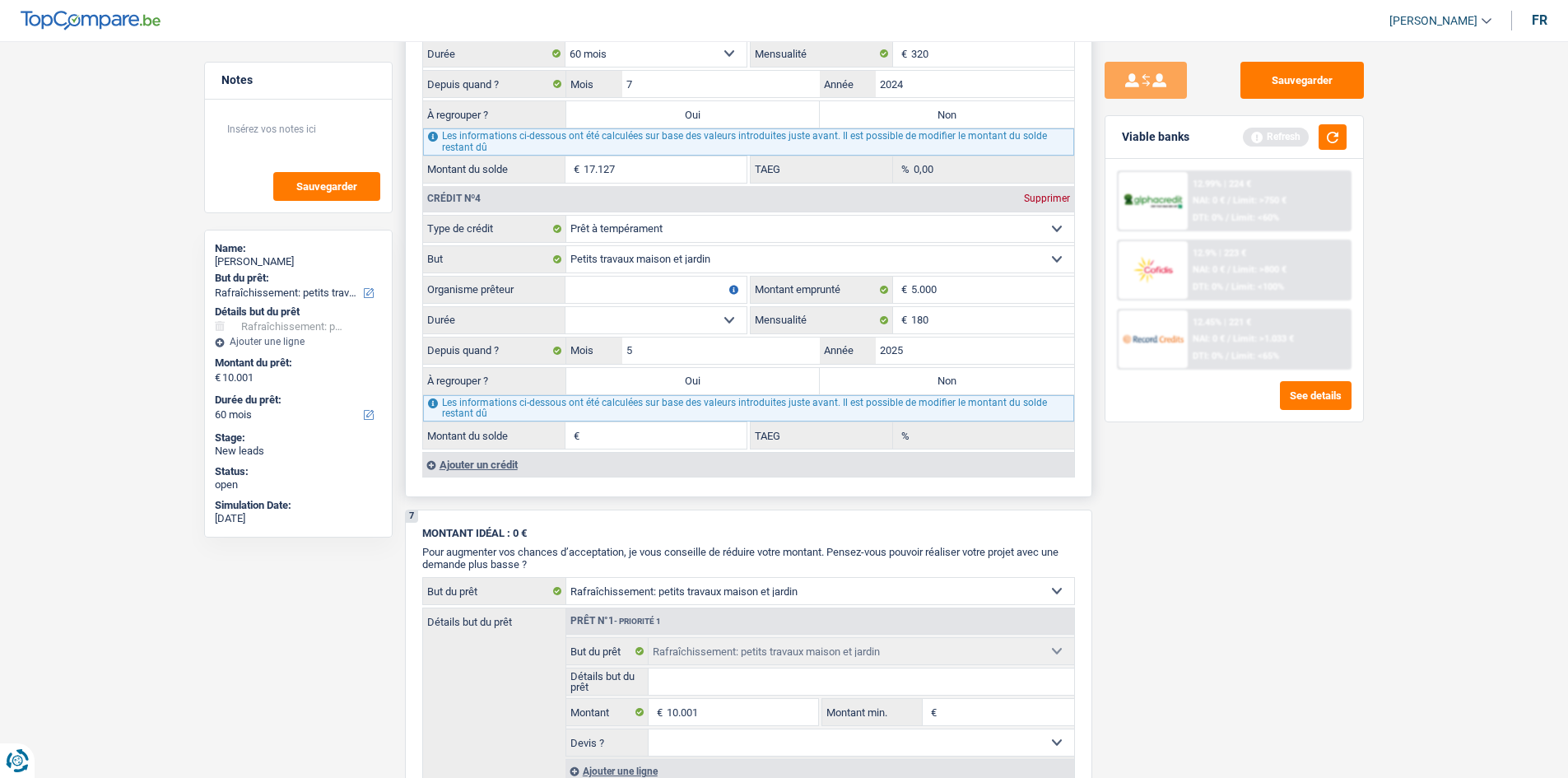 click on "12 mois 18 mois 24 mois 30 mois 36 mois
Sélectionner une option" at bounding box center (656, 320) 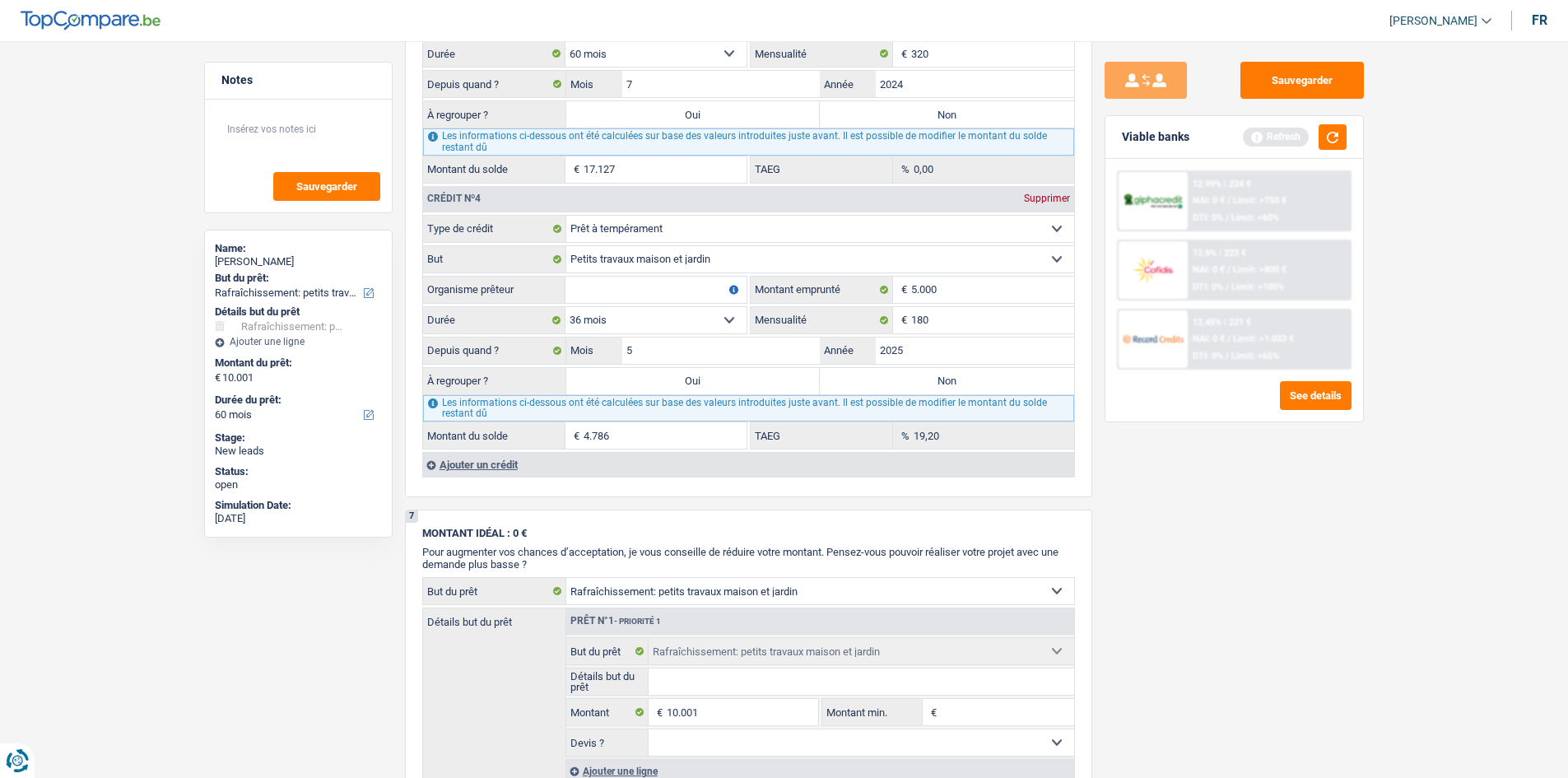 drag, startPoint x: 1207, startPoint y: 473, endPoint x: 1181, endPoint y: 470, distance: 26.1725 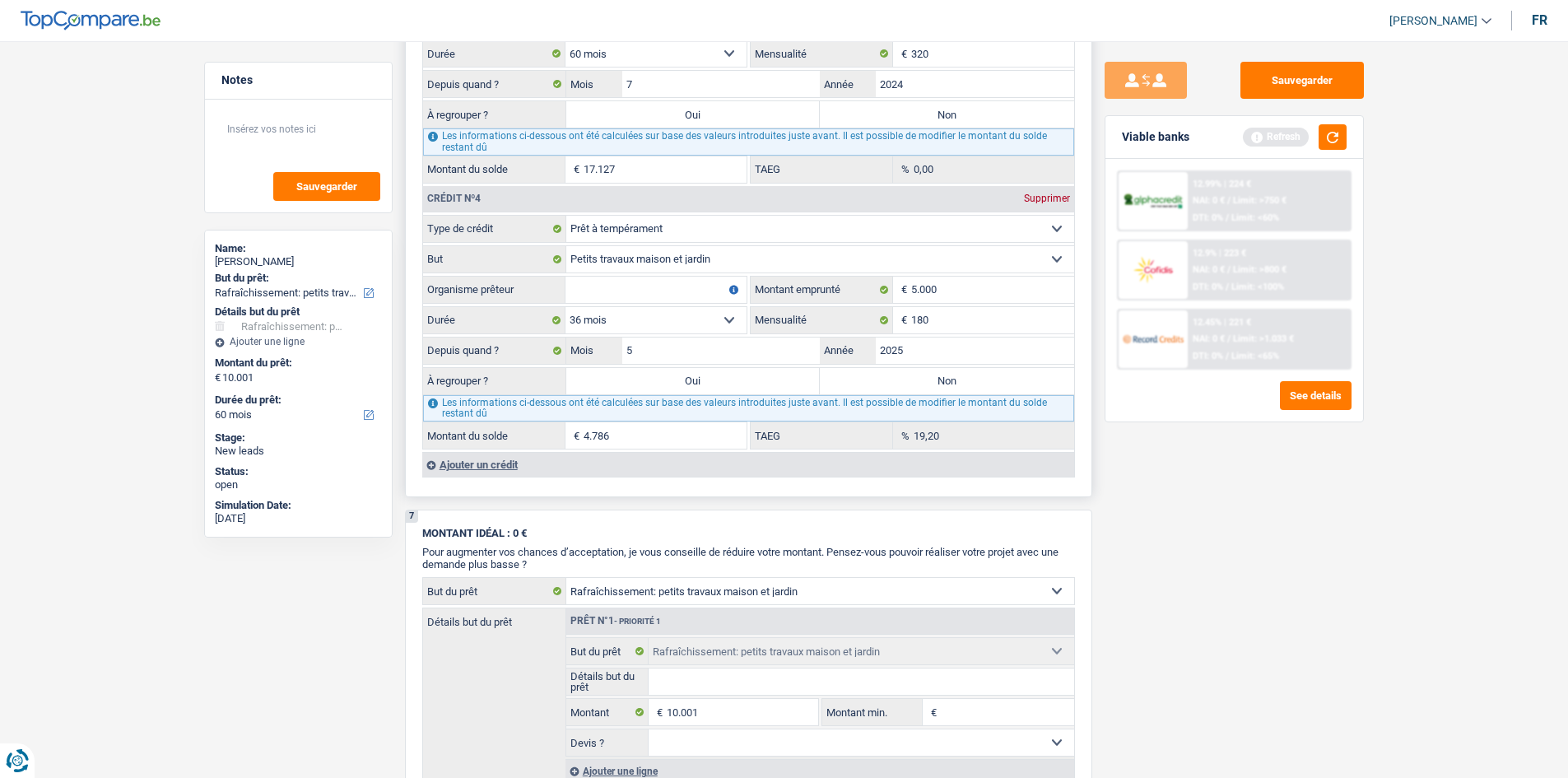 click on "12 mois 18 mois 24 mois 30 mois 36 mois
Sélectionner une option" at bounding box center (656, 320) 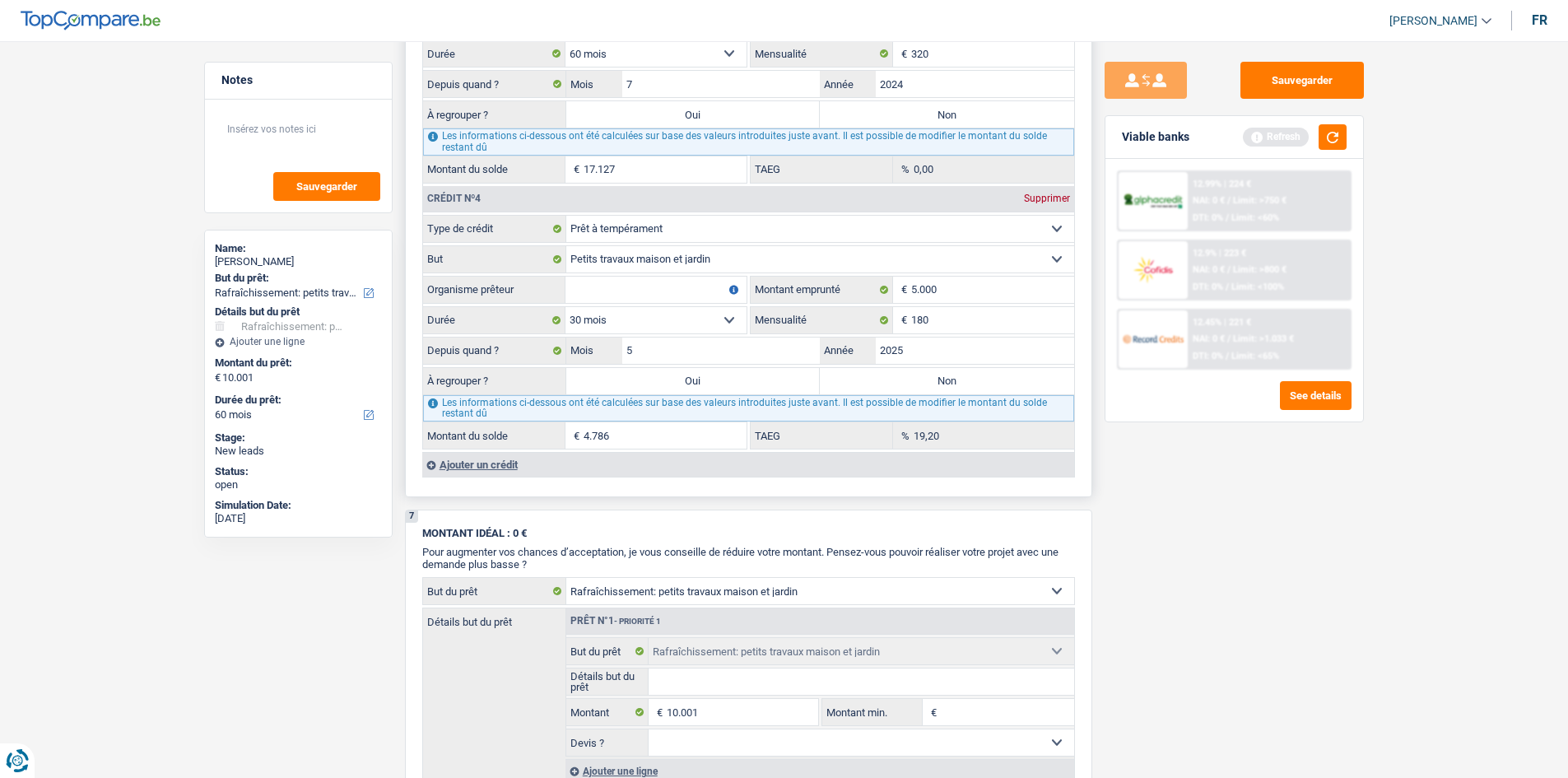 click on "12 mois 18 mois 24 mois 30 mois 36 mois
Sélectionner une option" at bounding box center [656, 320] 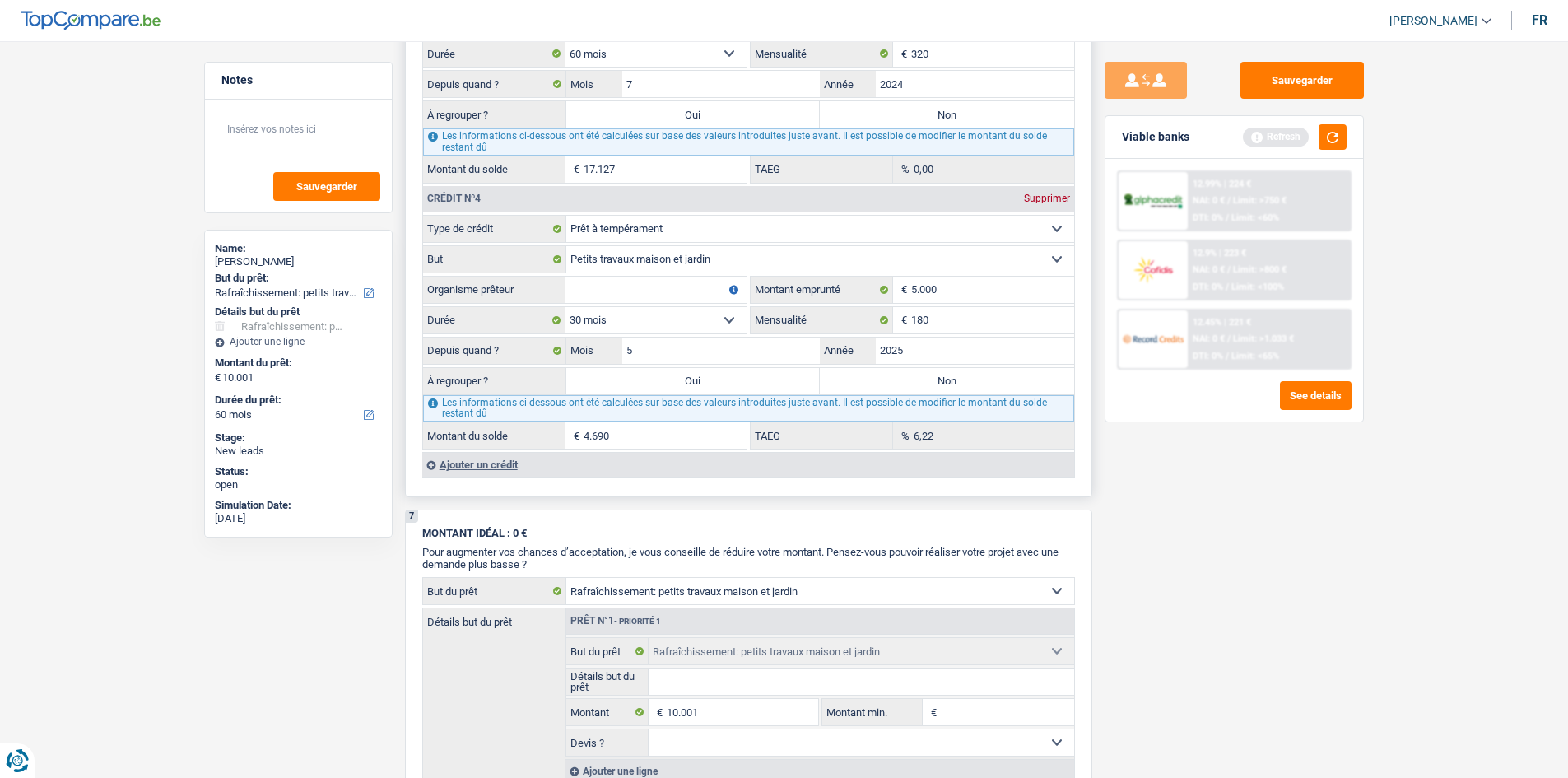 drag, startPoint x: 643, startPoint y: 313, endPoint x: 643, endPoint y: 326, distance: 13 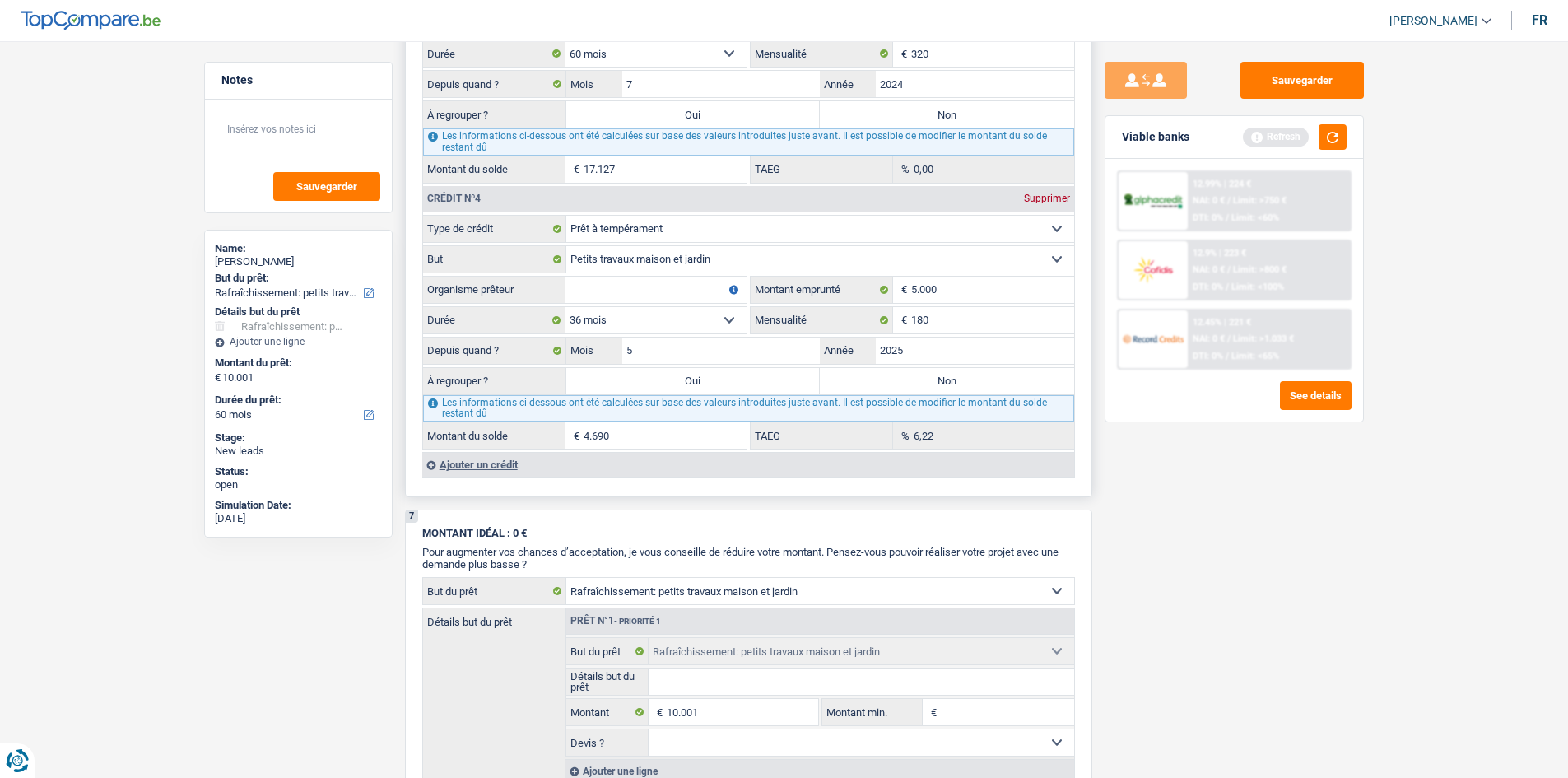click on "12 mois 18 mois 24 mois 30 mois 36 mois
Sélectionner une option" at bounding box center (656, 320) 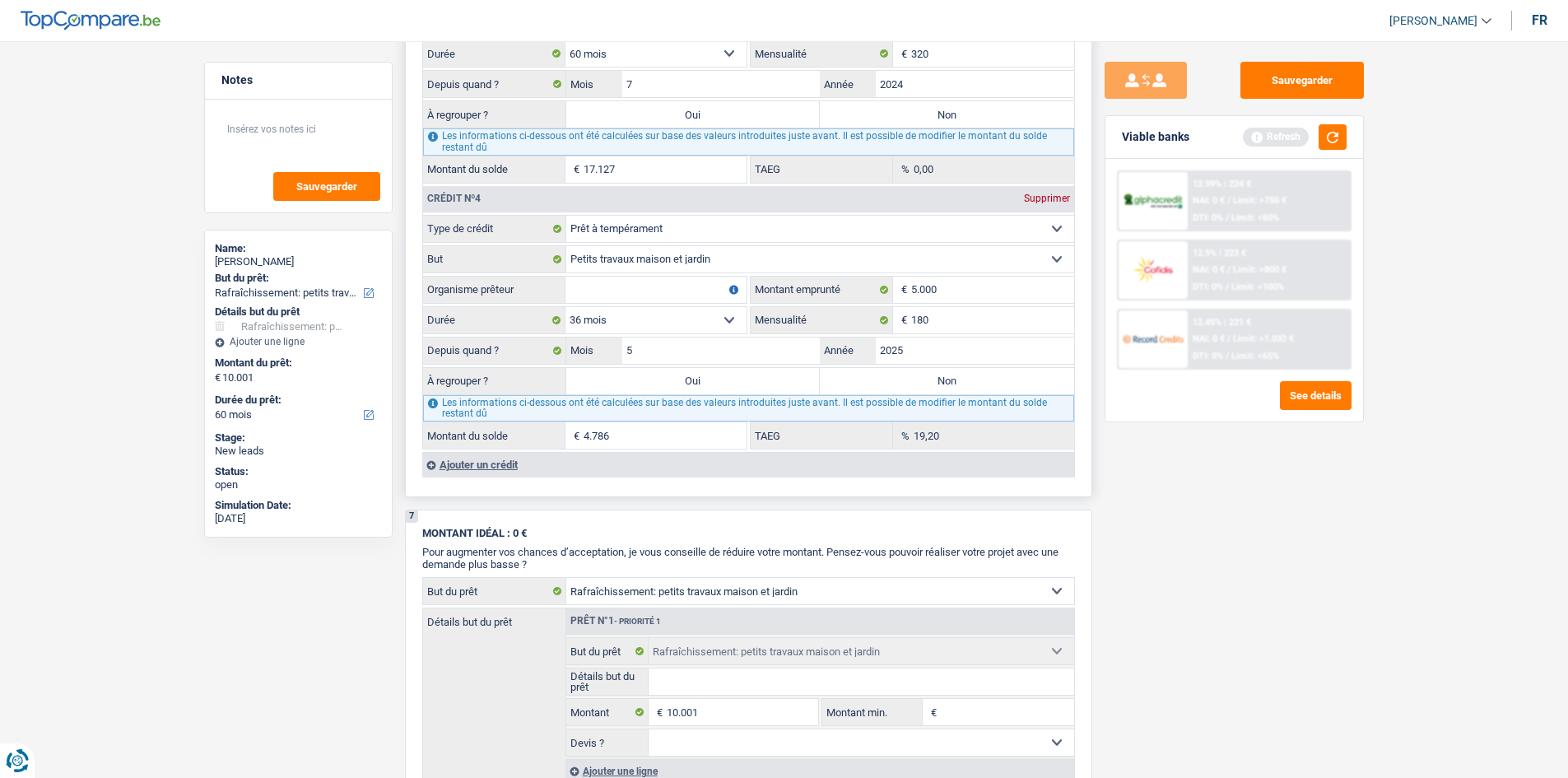 click on "Organisme prêteur" at bounding box center (656, 290) 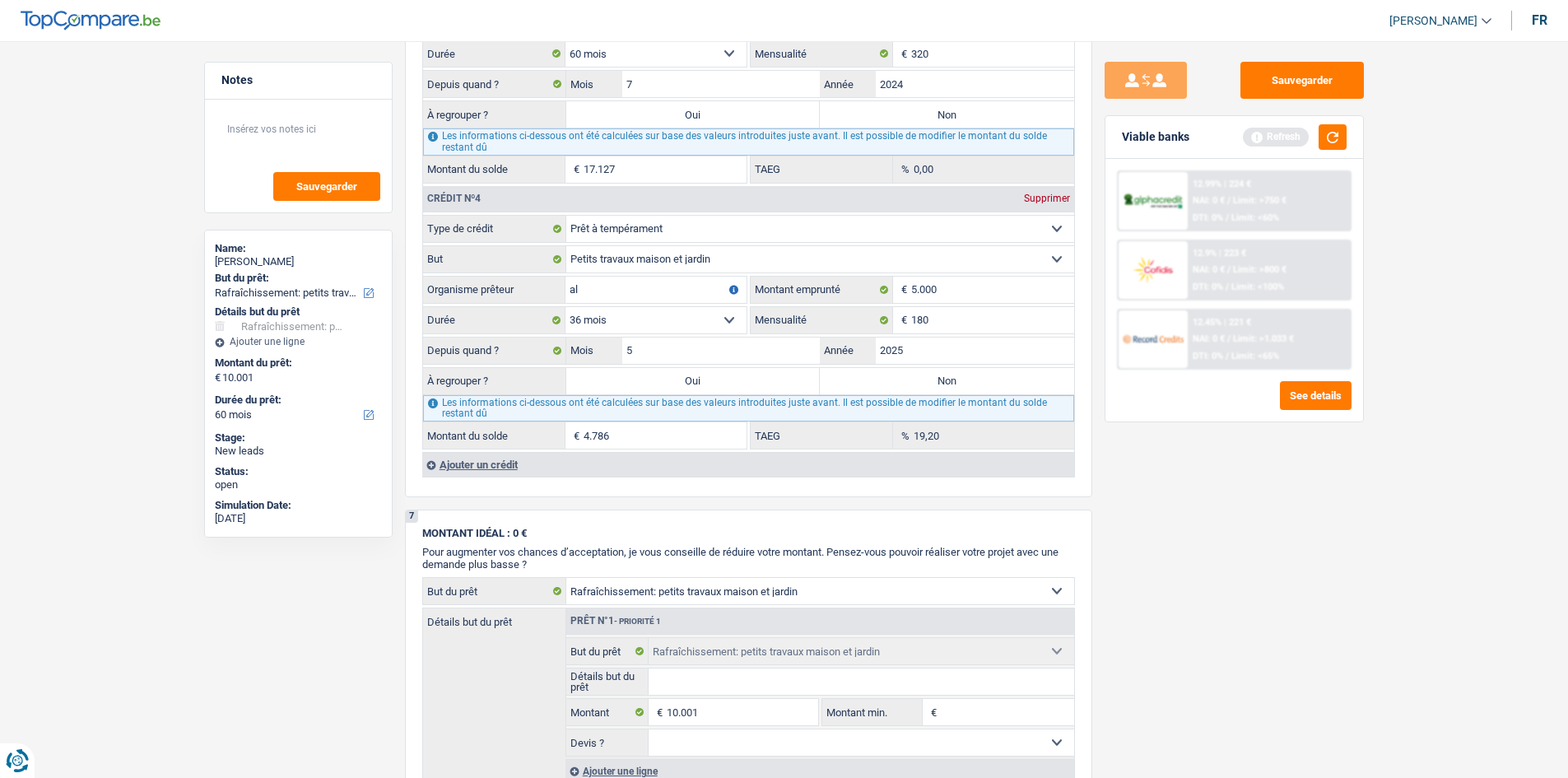 type on "a" 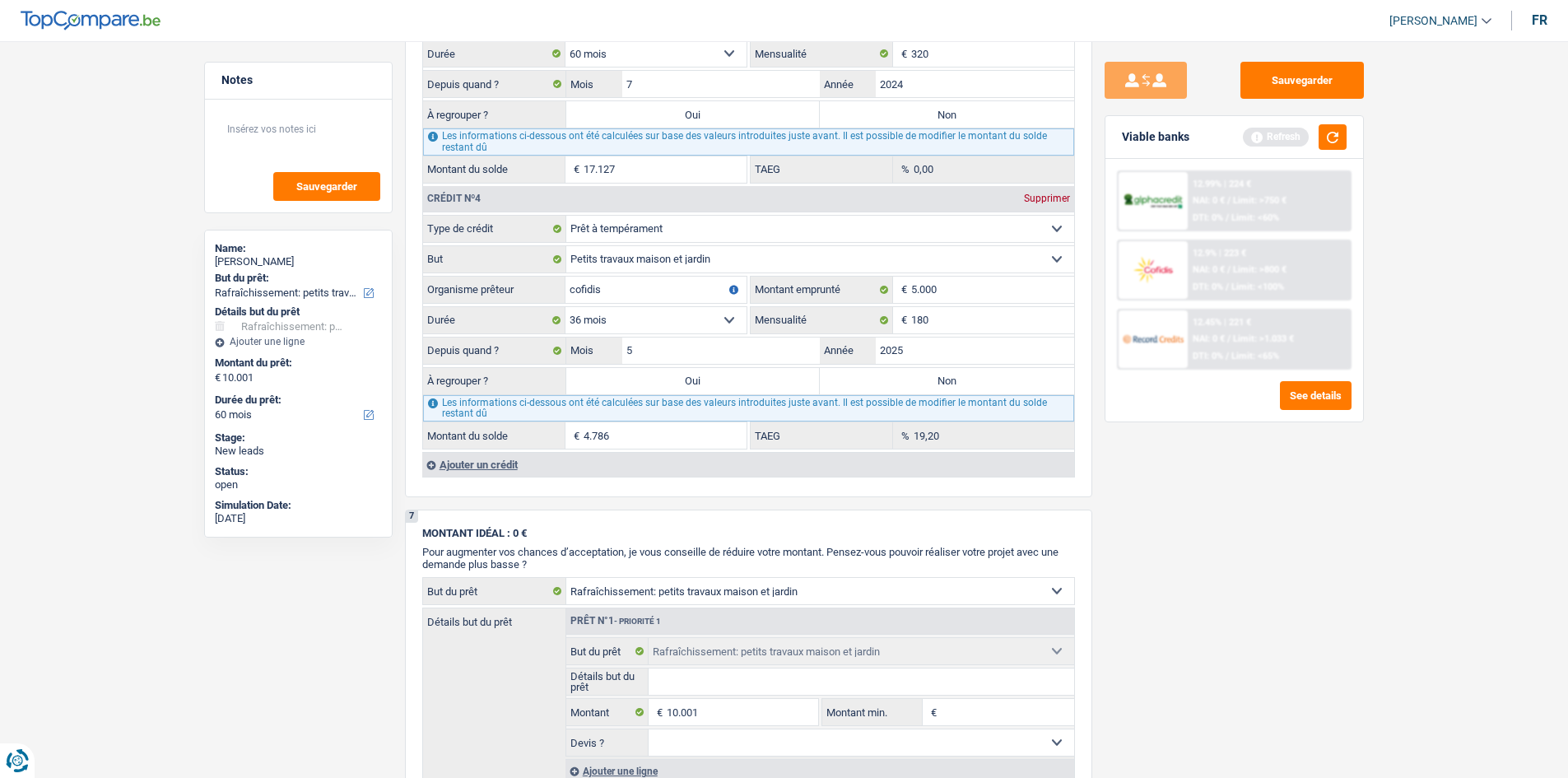 type on "cofidis" 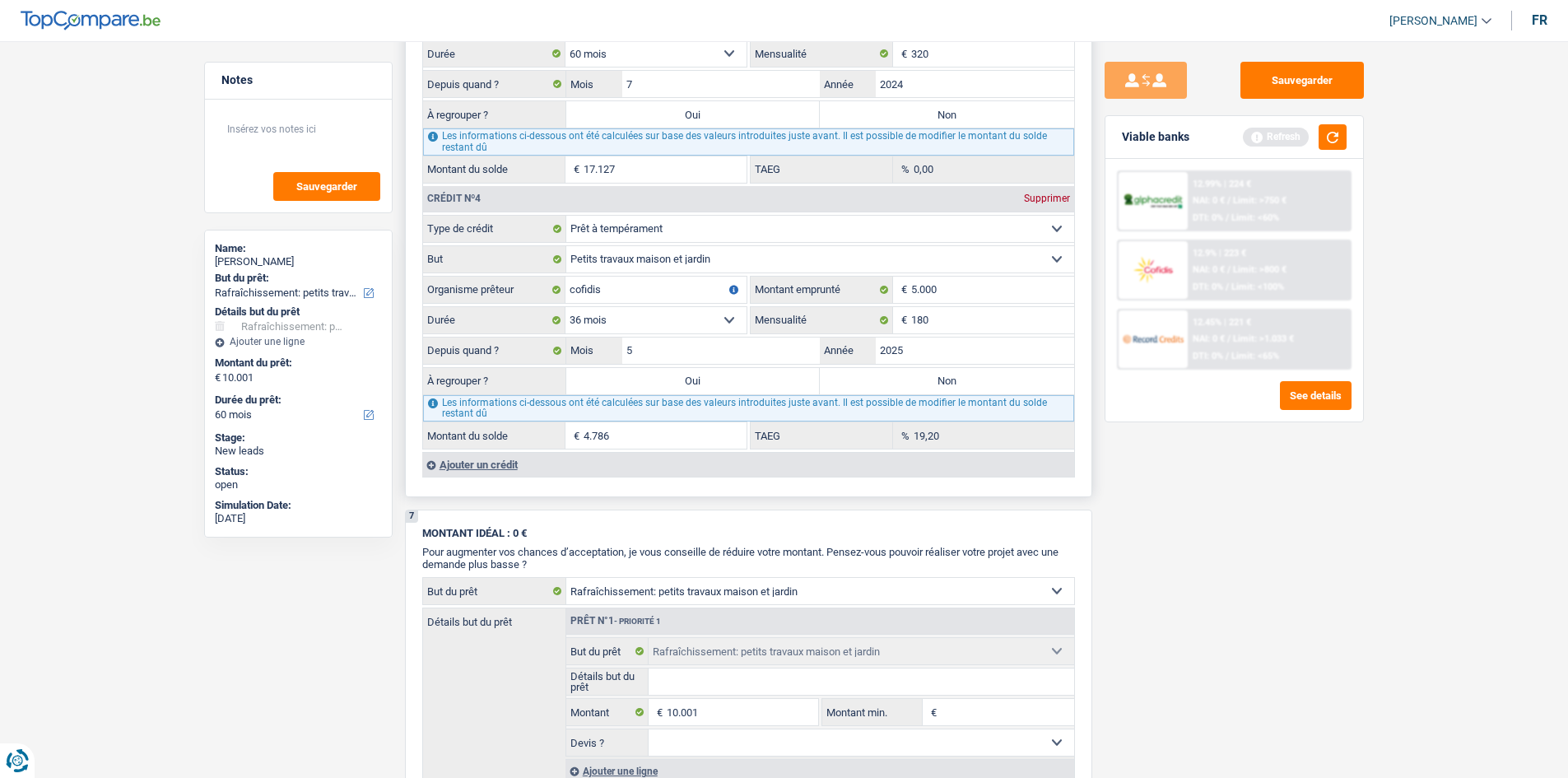 click on "Non" at bounding box center (947, 381) 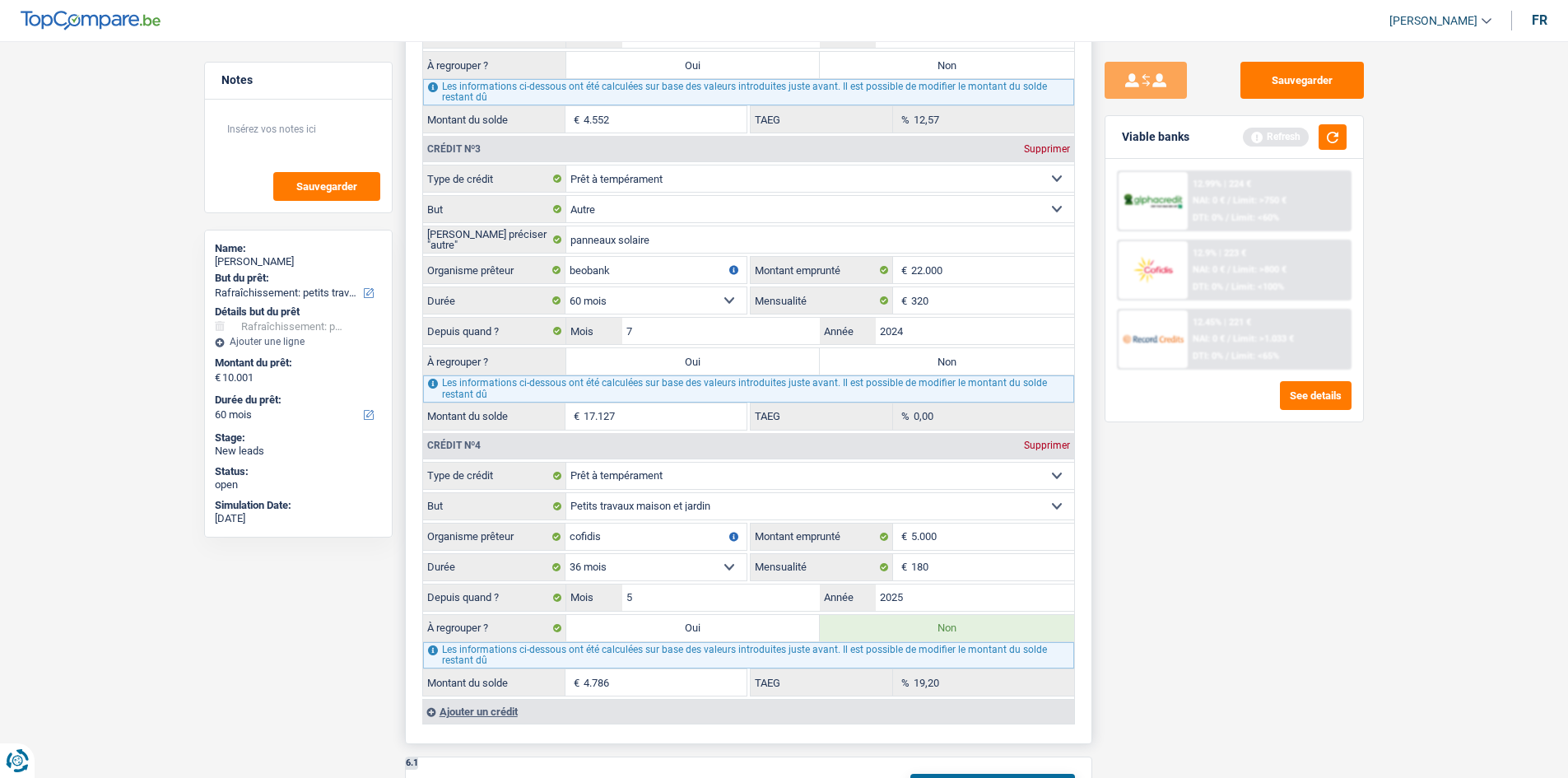 click on "Non" at bounding box center (947, 361) 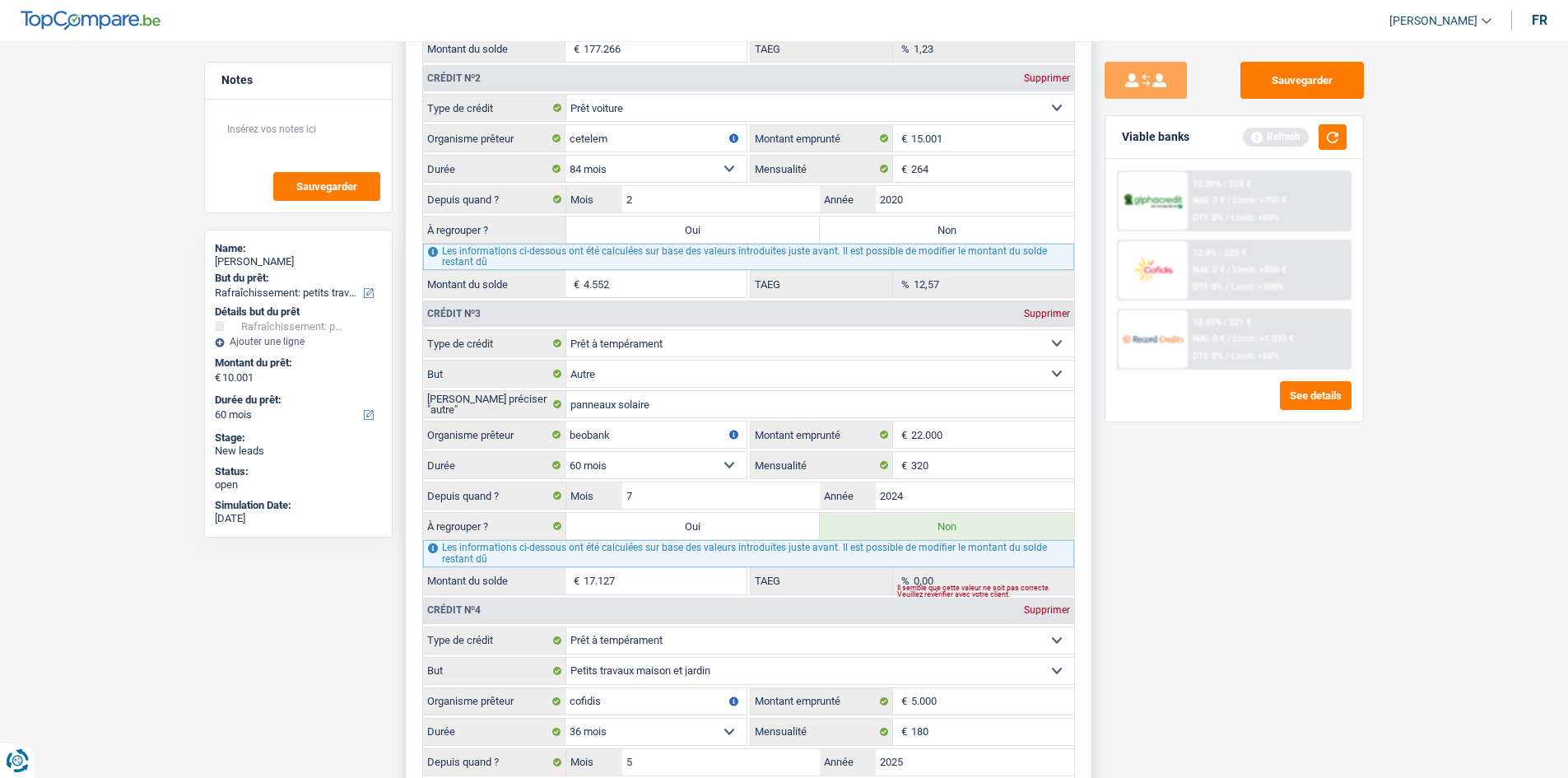 click on "Non" at bounding box center [947, 230] 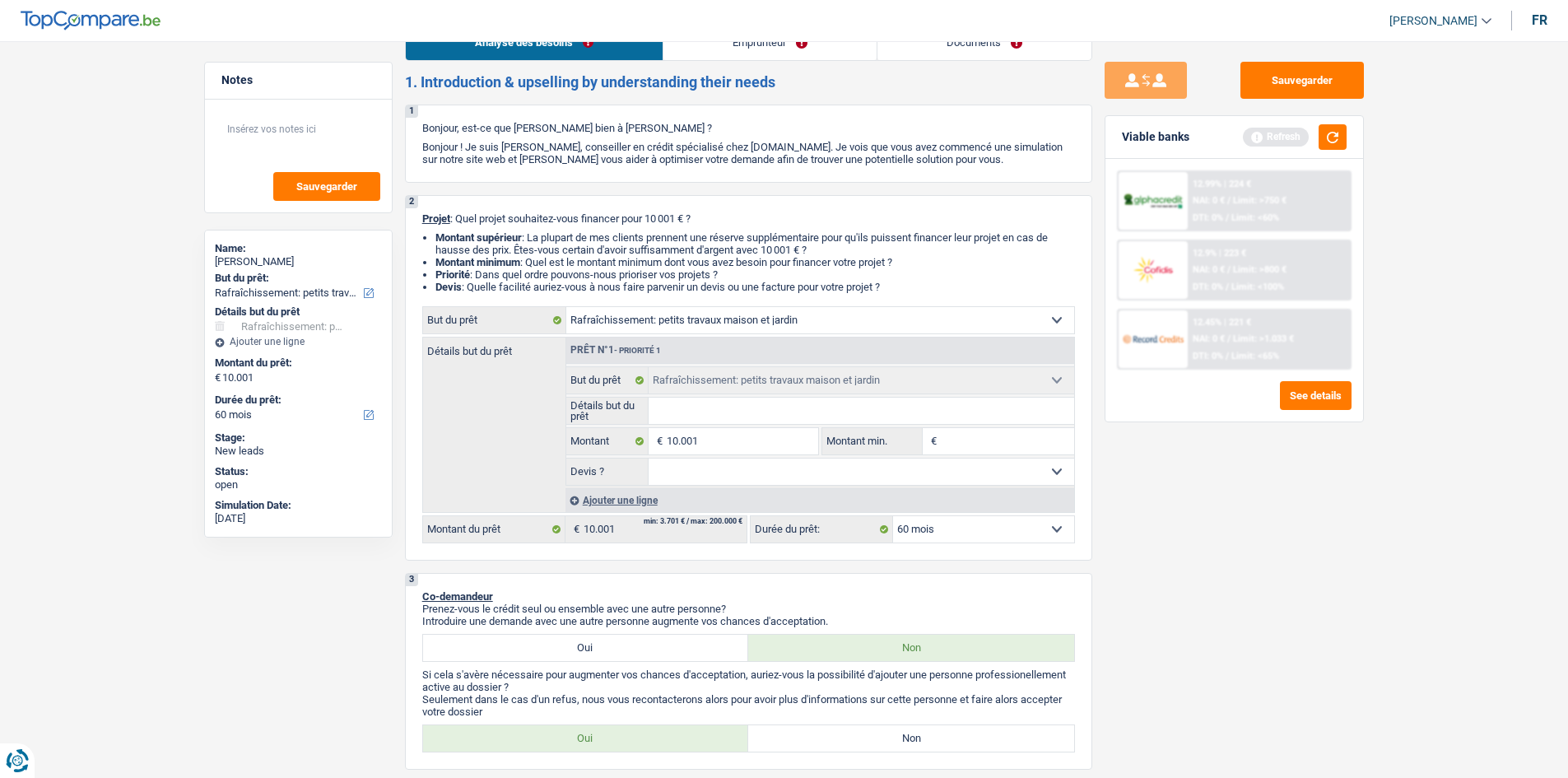 scroll, scrollTop: 0, scrollLeft: 0, axis: both 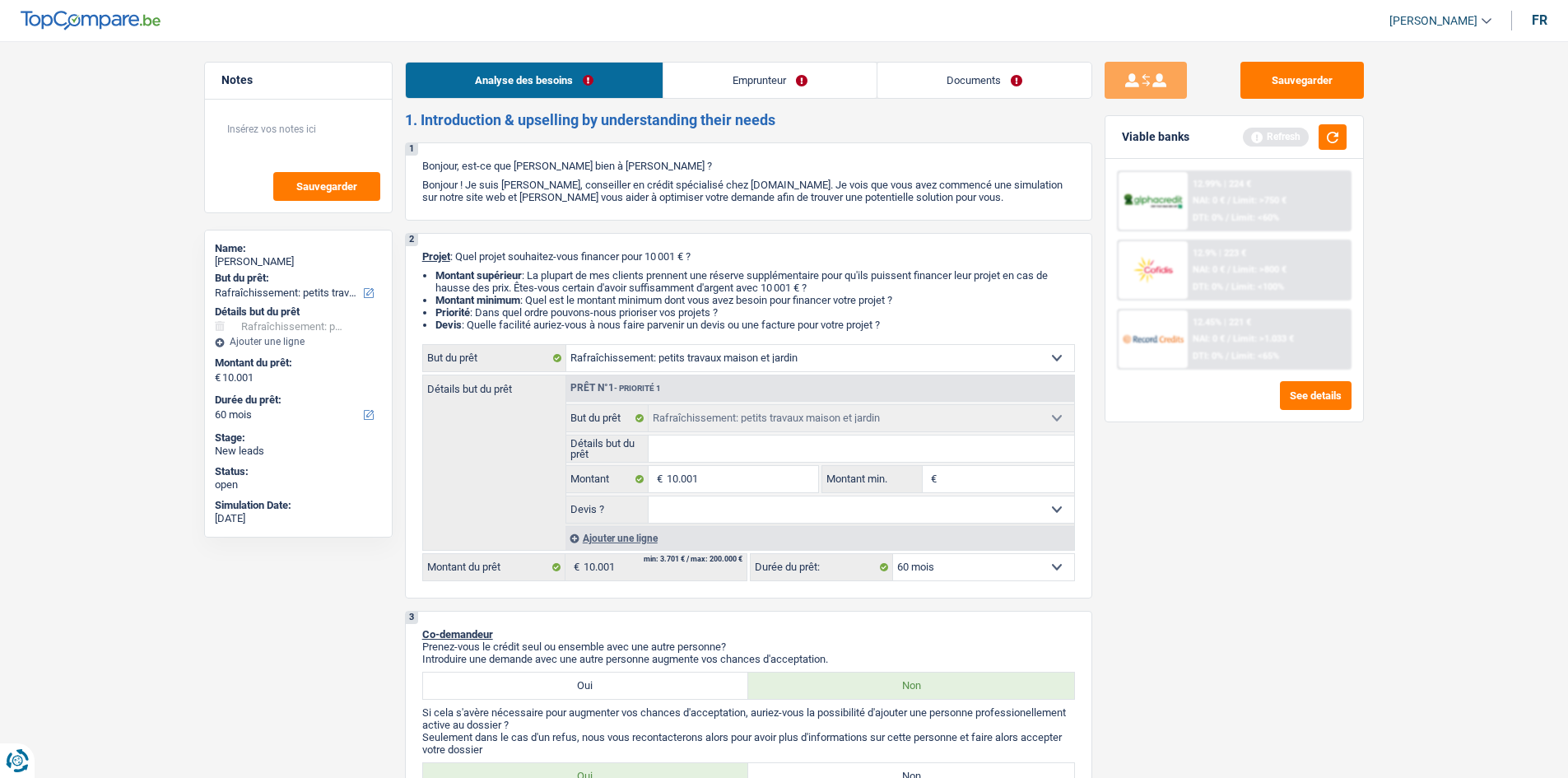 click on "Emprunteur" at bounding box center [770, 80] 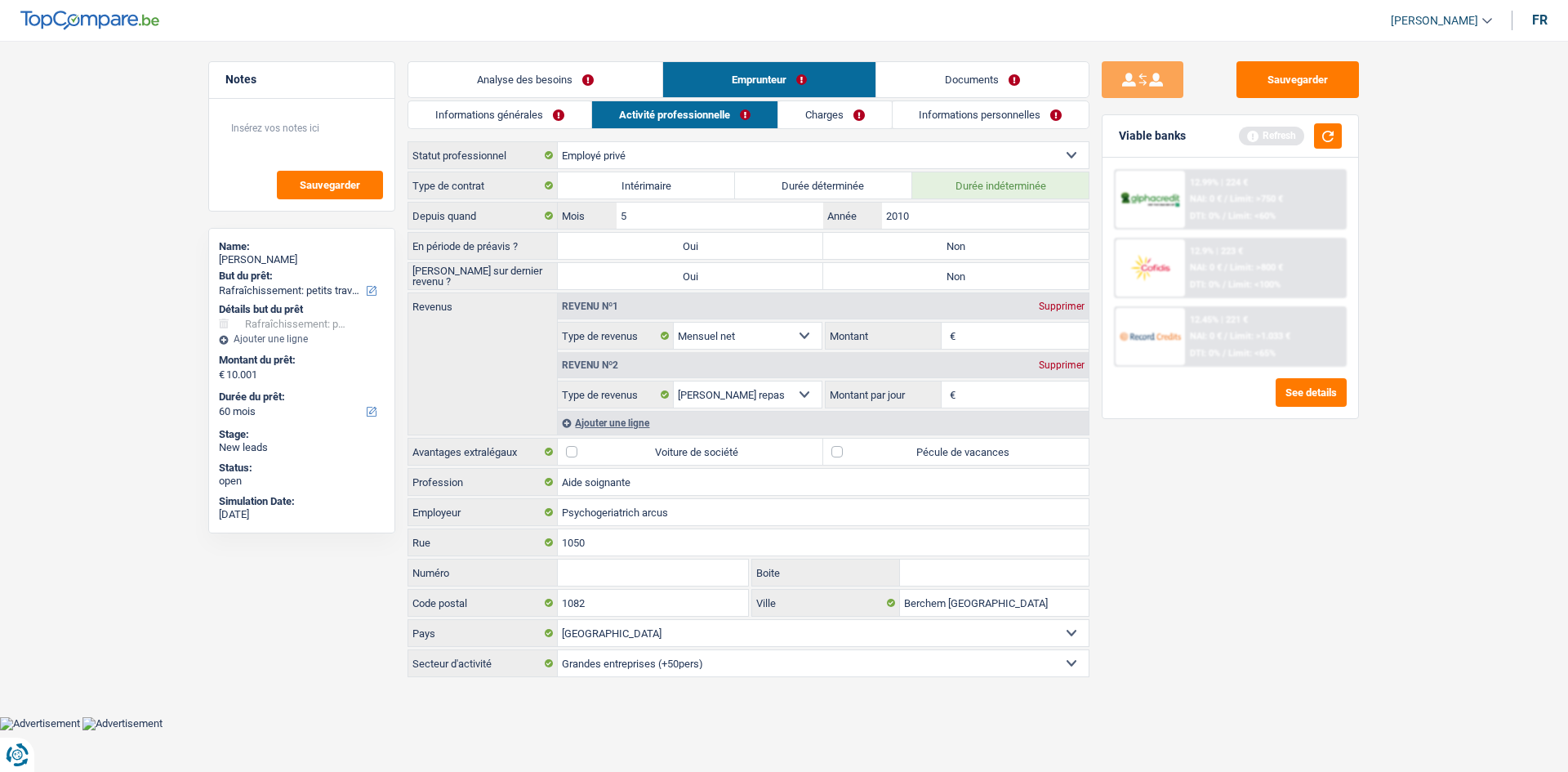 click on "Informations générales" at bounding box center [500, 114] 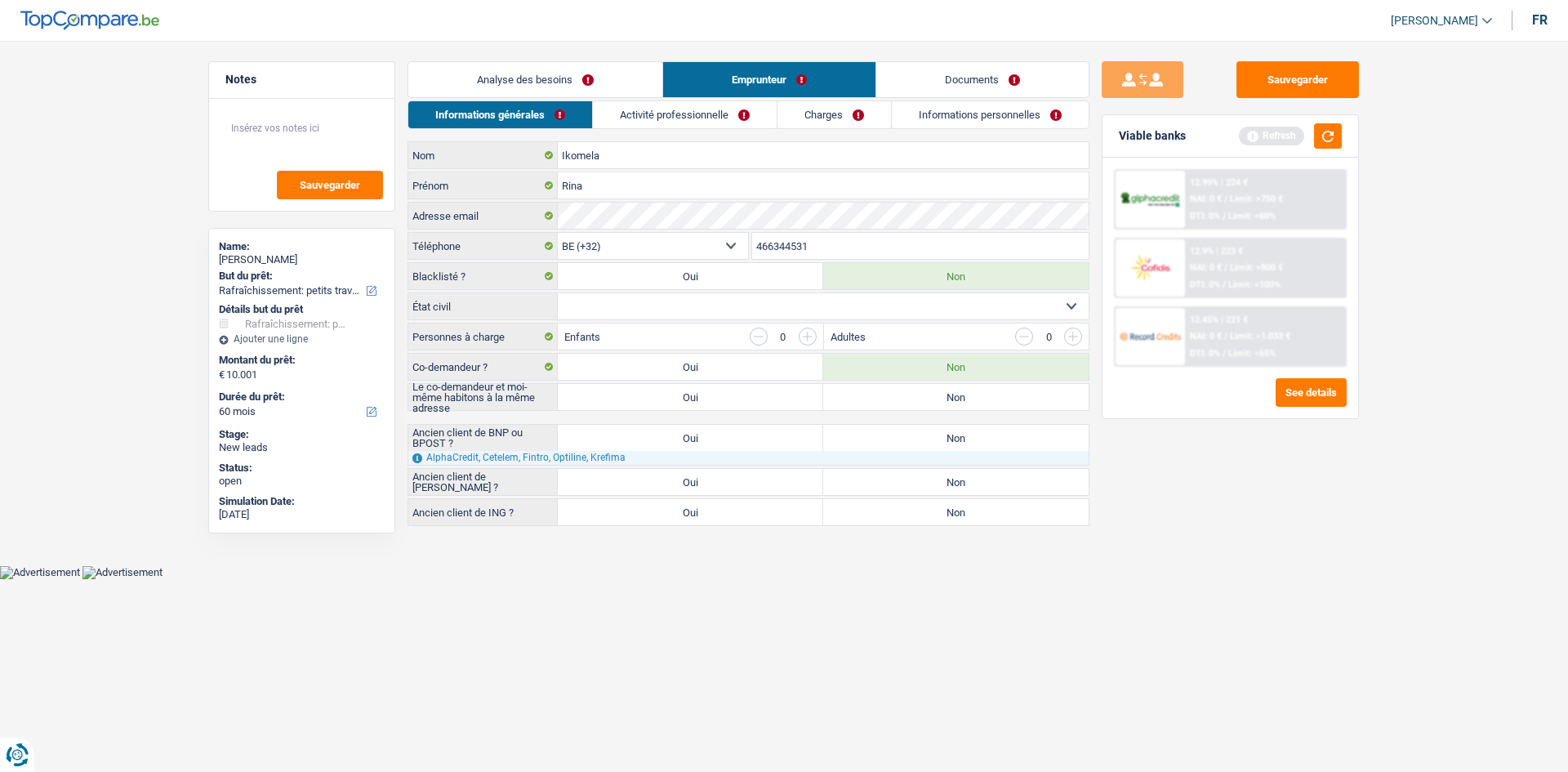 click on "Analyse des besoins" at bounding box center (535, 79) 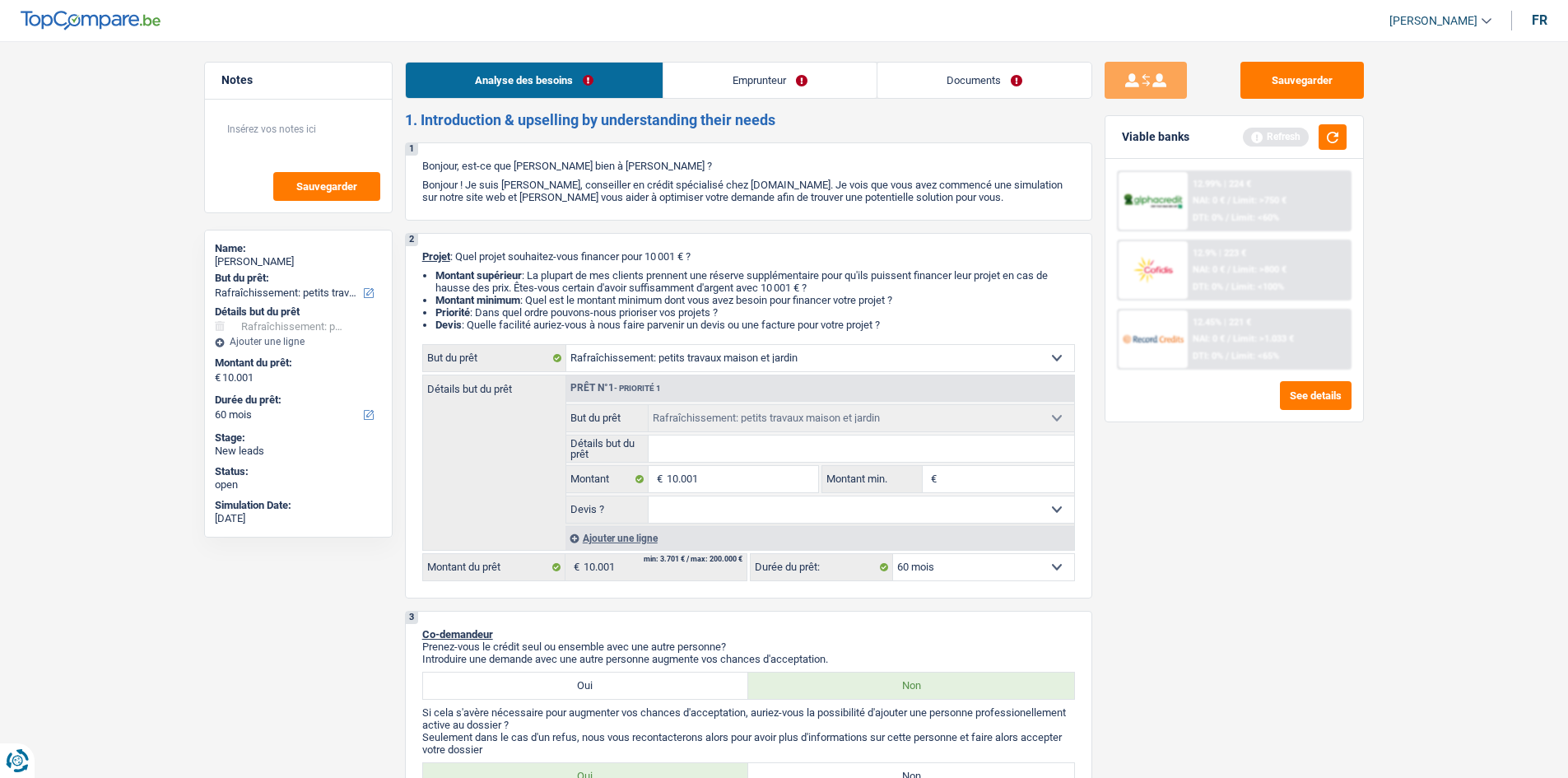 click on "Emprunteur" at bounding box center [770, 80] 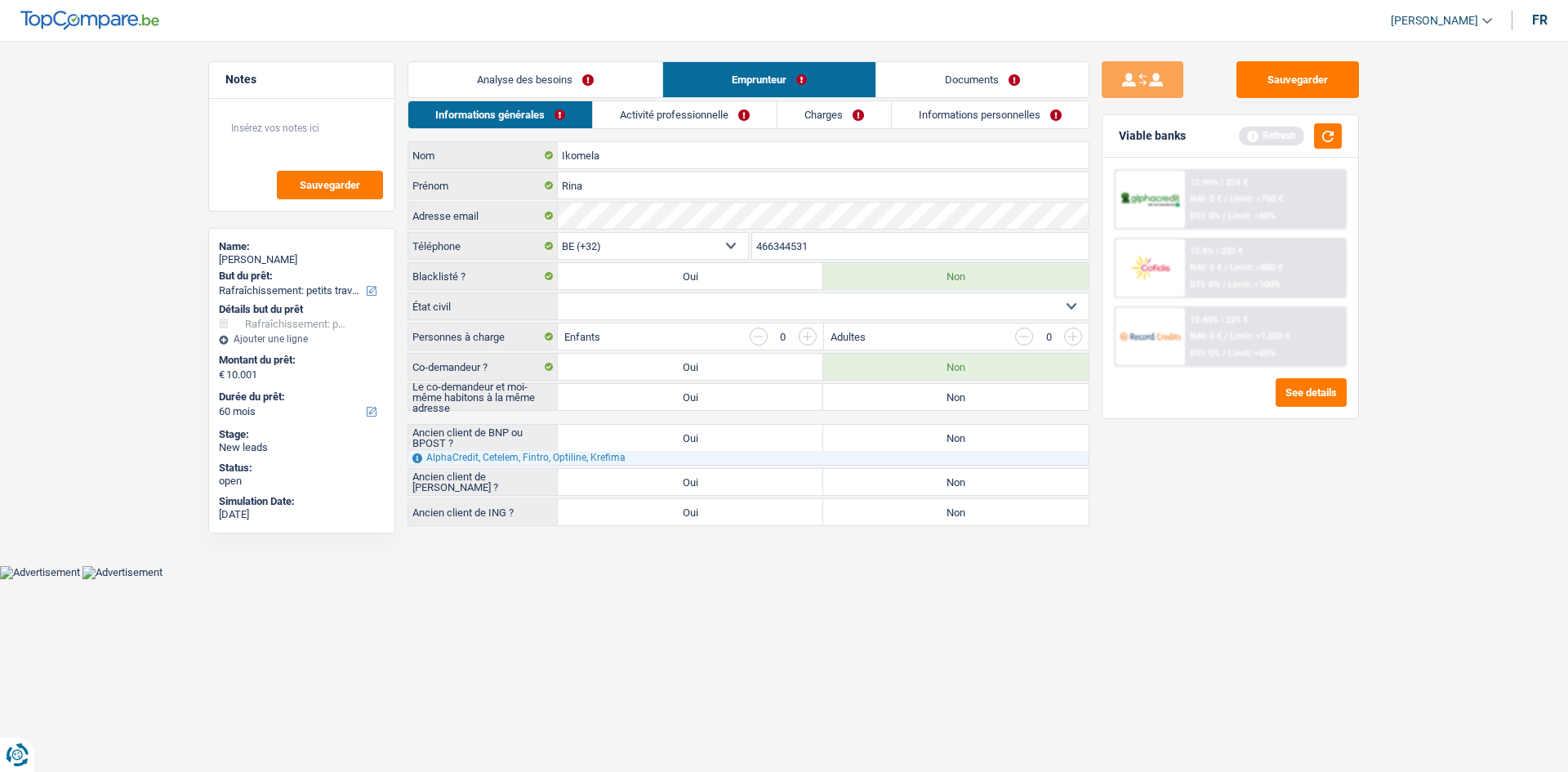 click on "Célibataire Marié(e) Cohabitant(e) légal(e) Divorcé(e) Veuf(ve) Séparé (de fait)
Sélectionner une option" at bounding box center (823, 306) 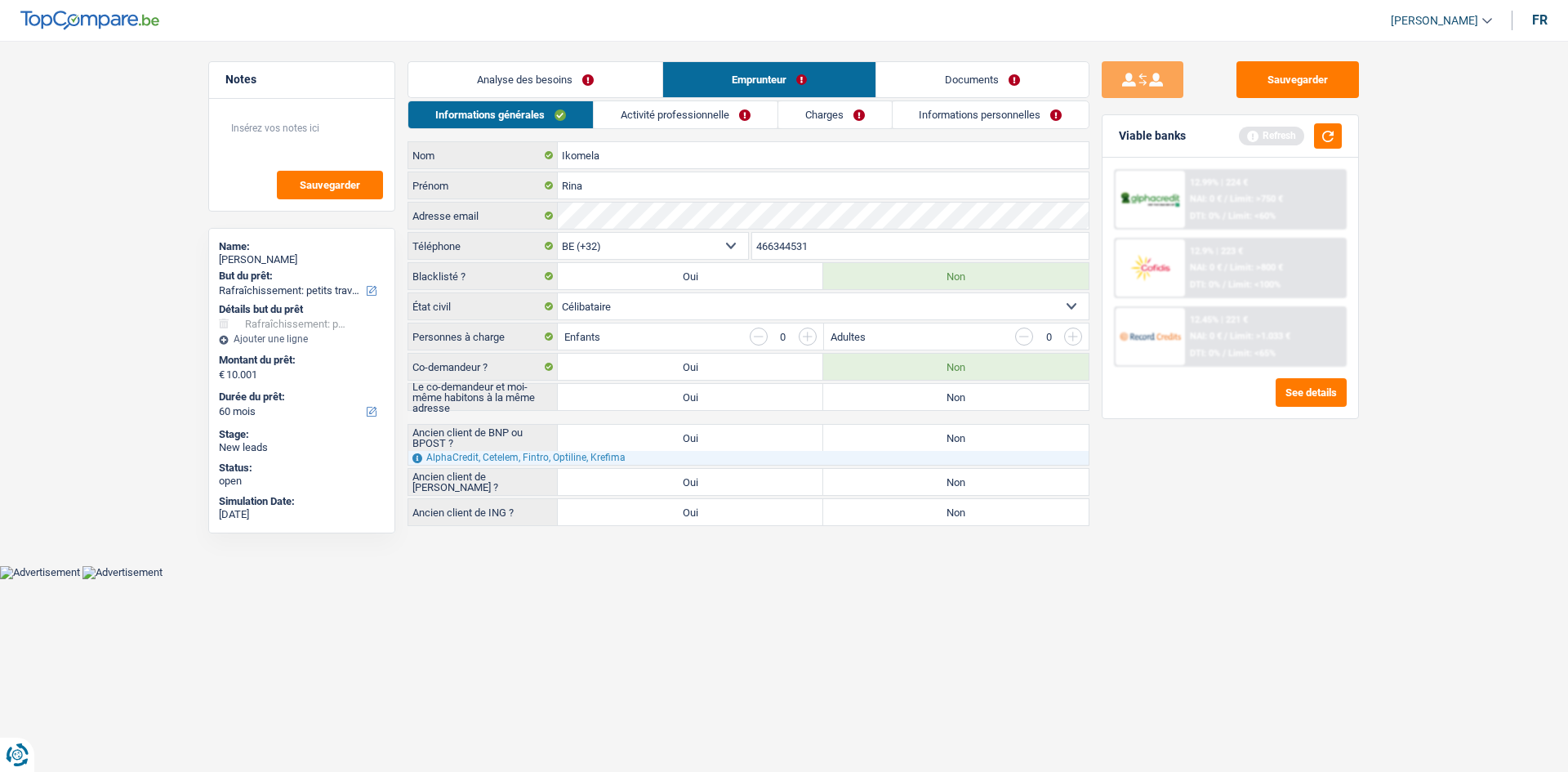click on "Analyse des besoins" at bounding box center (535, 79) 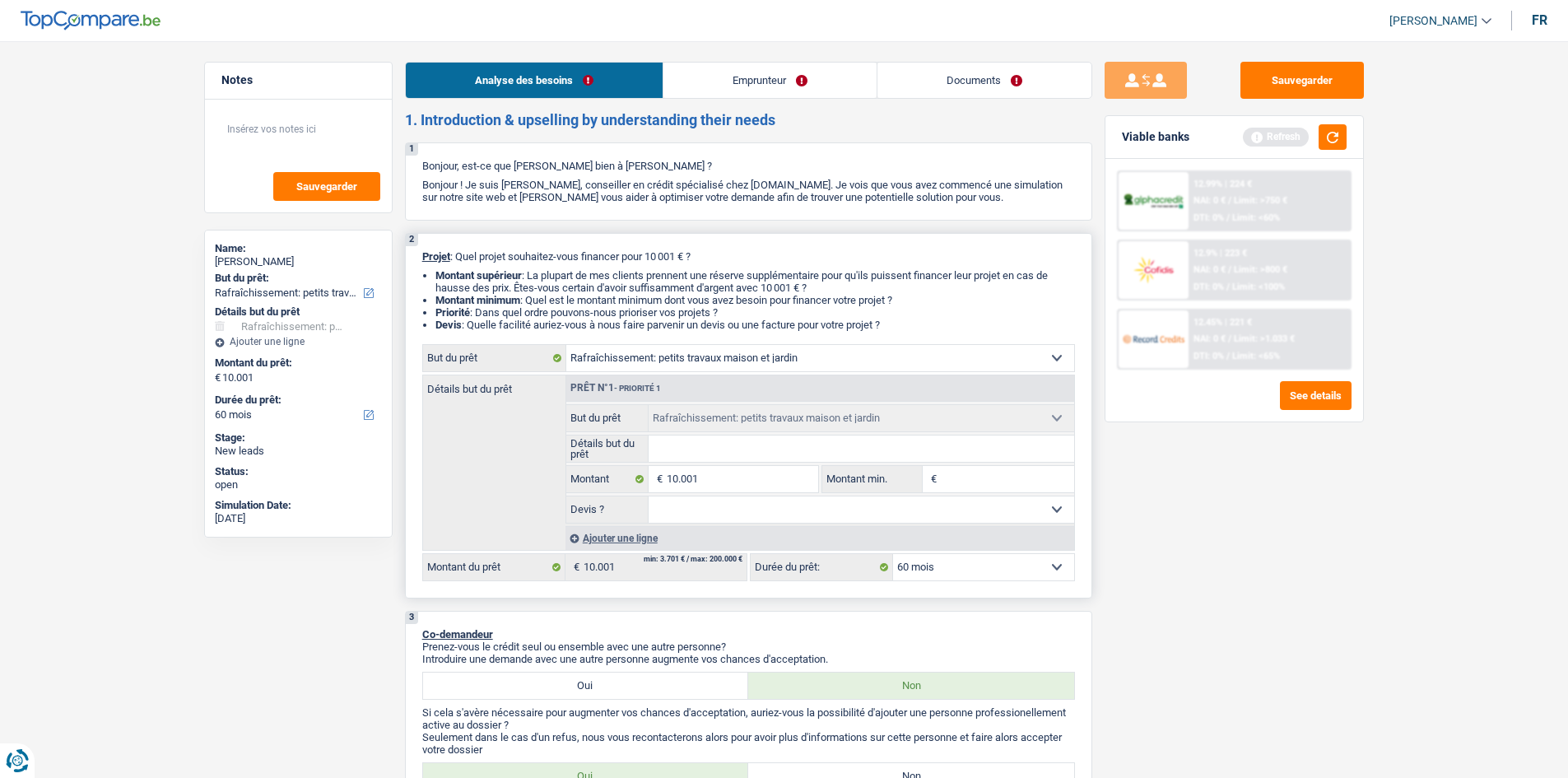 click on "Détails but du prêt" at bounding box center [861, 449] 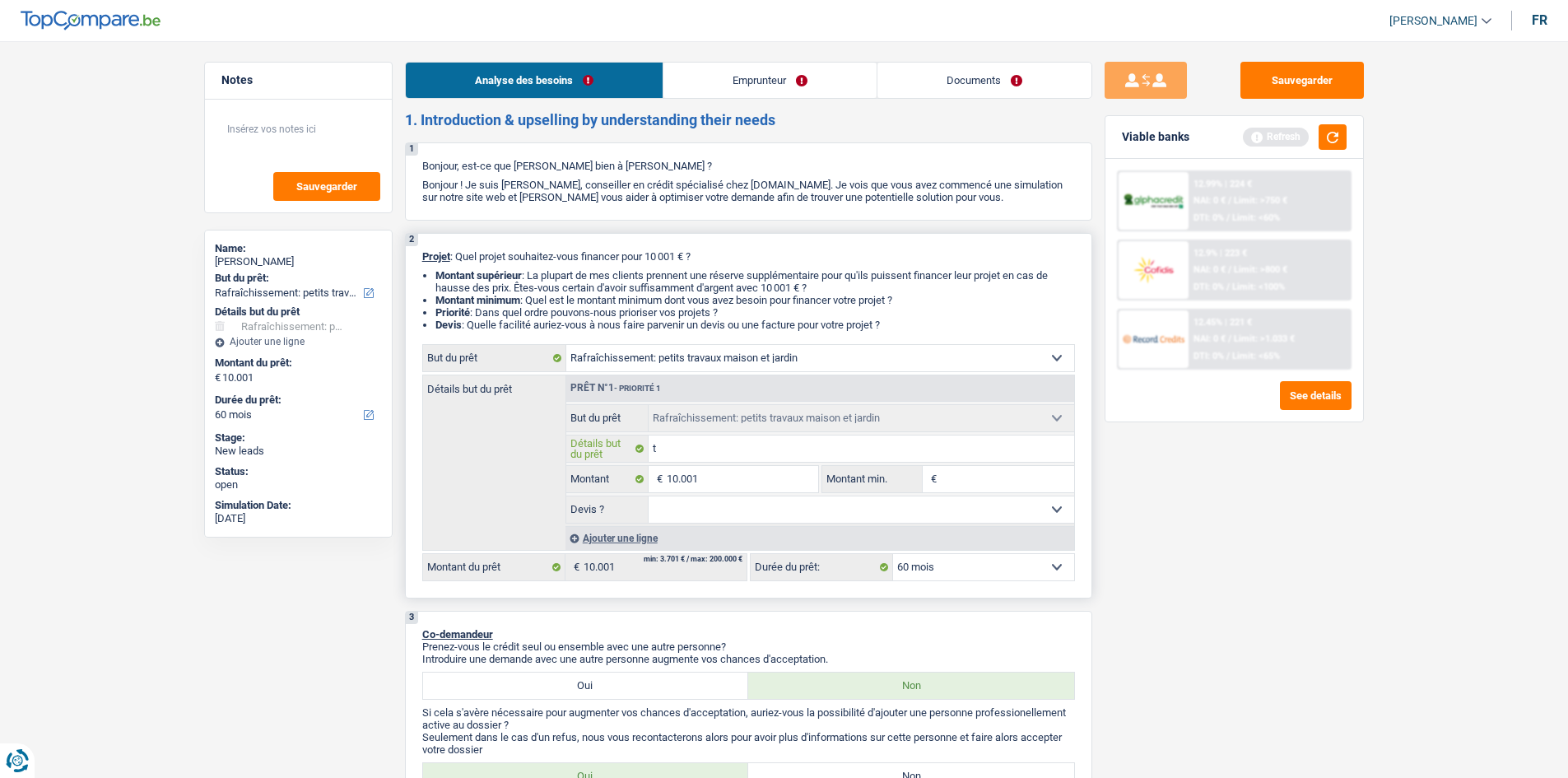 type on "to" 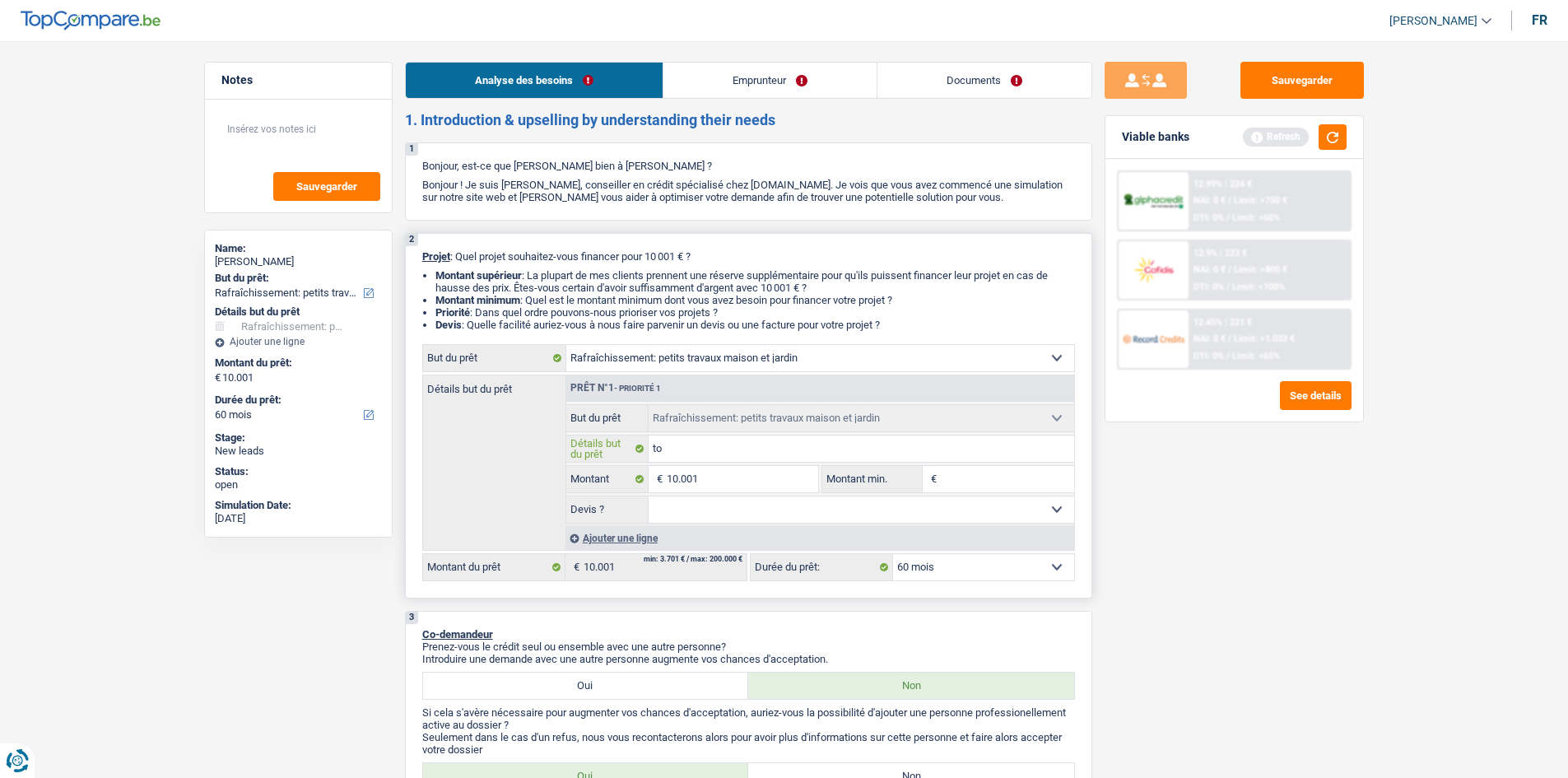 type on "to" 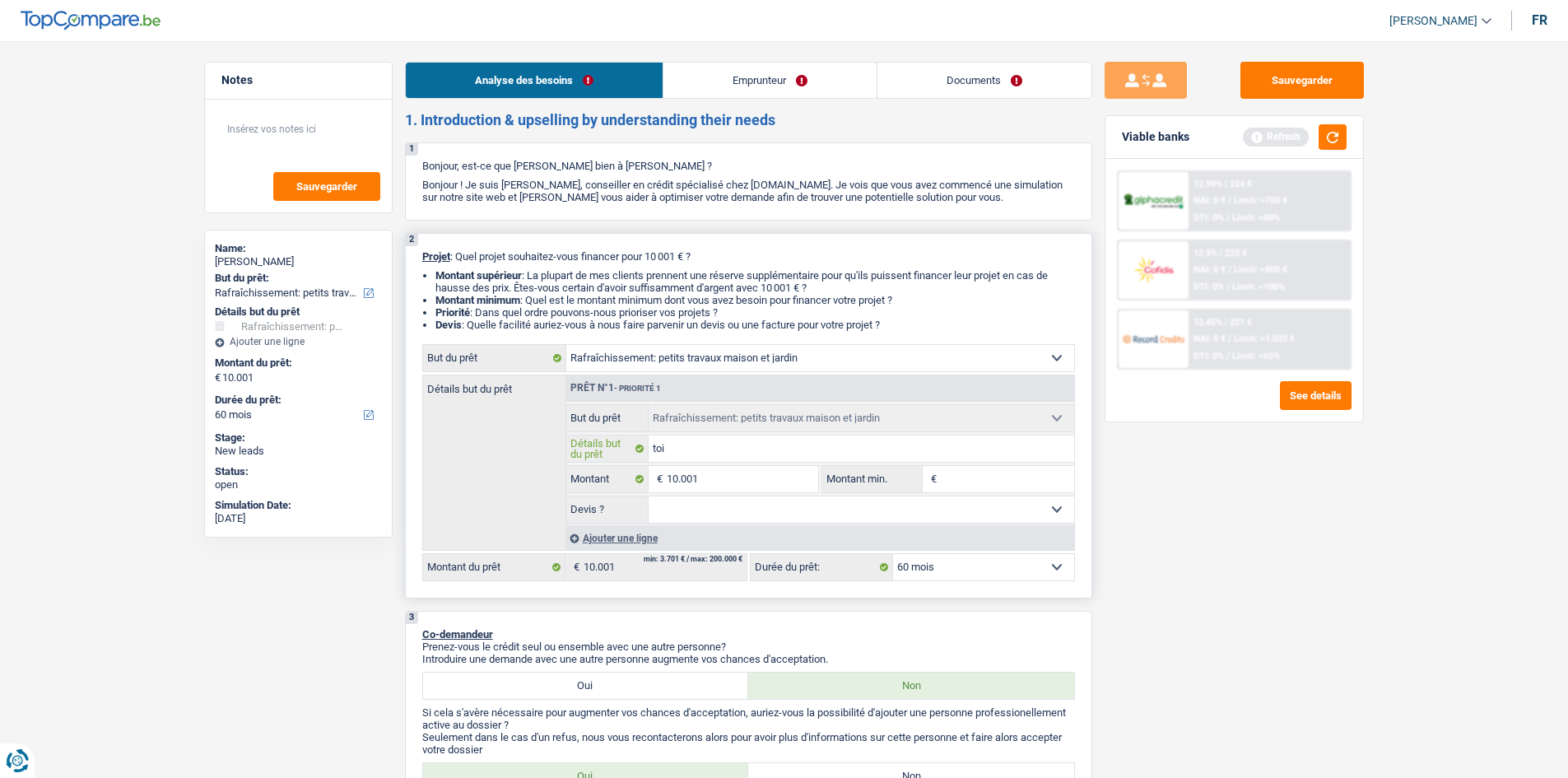 type on "toit" 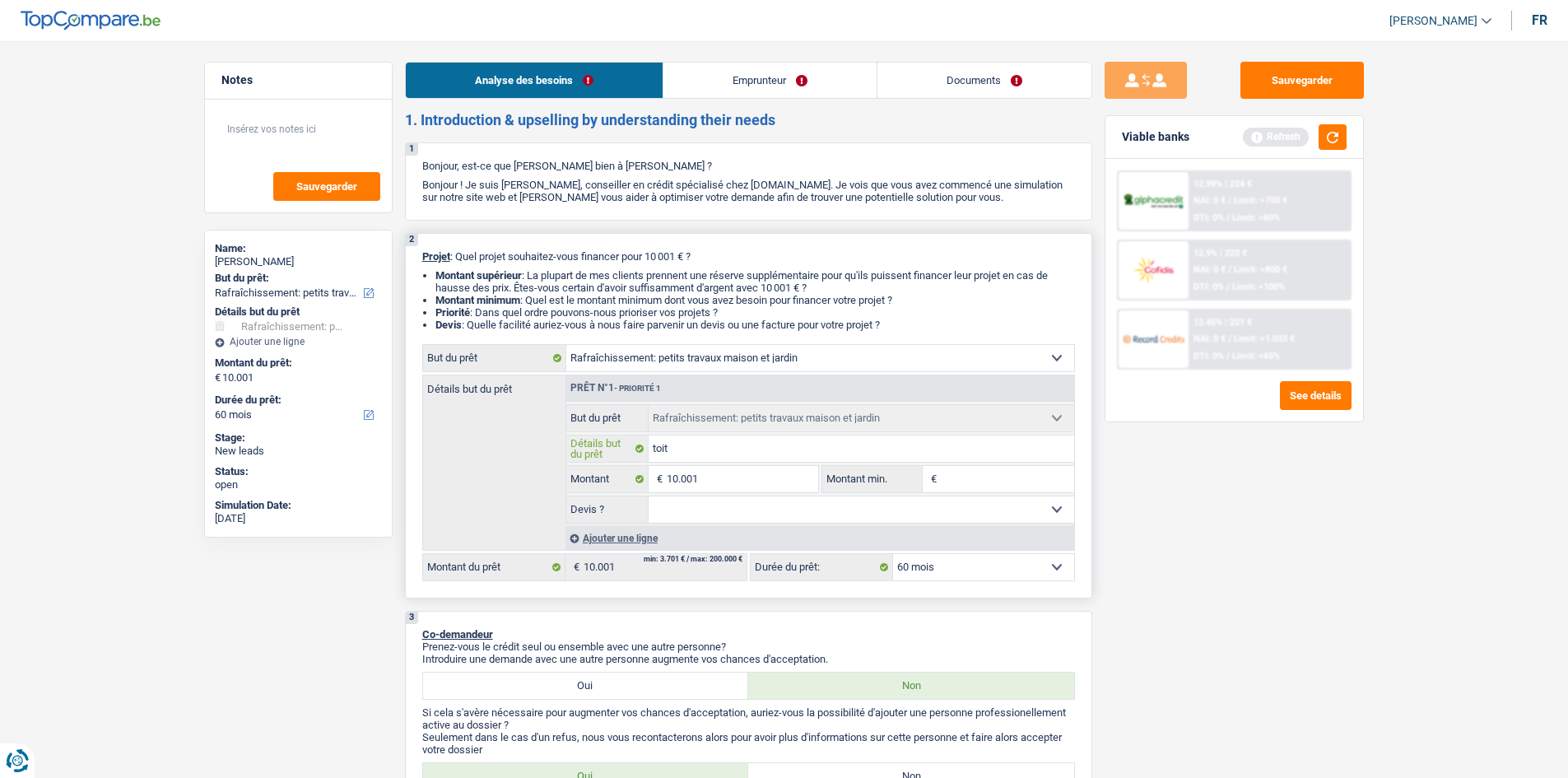 type on "toitu" 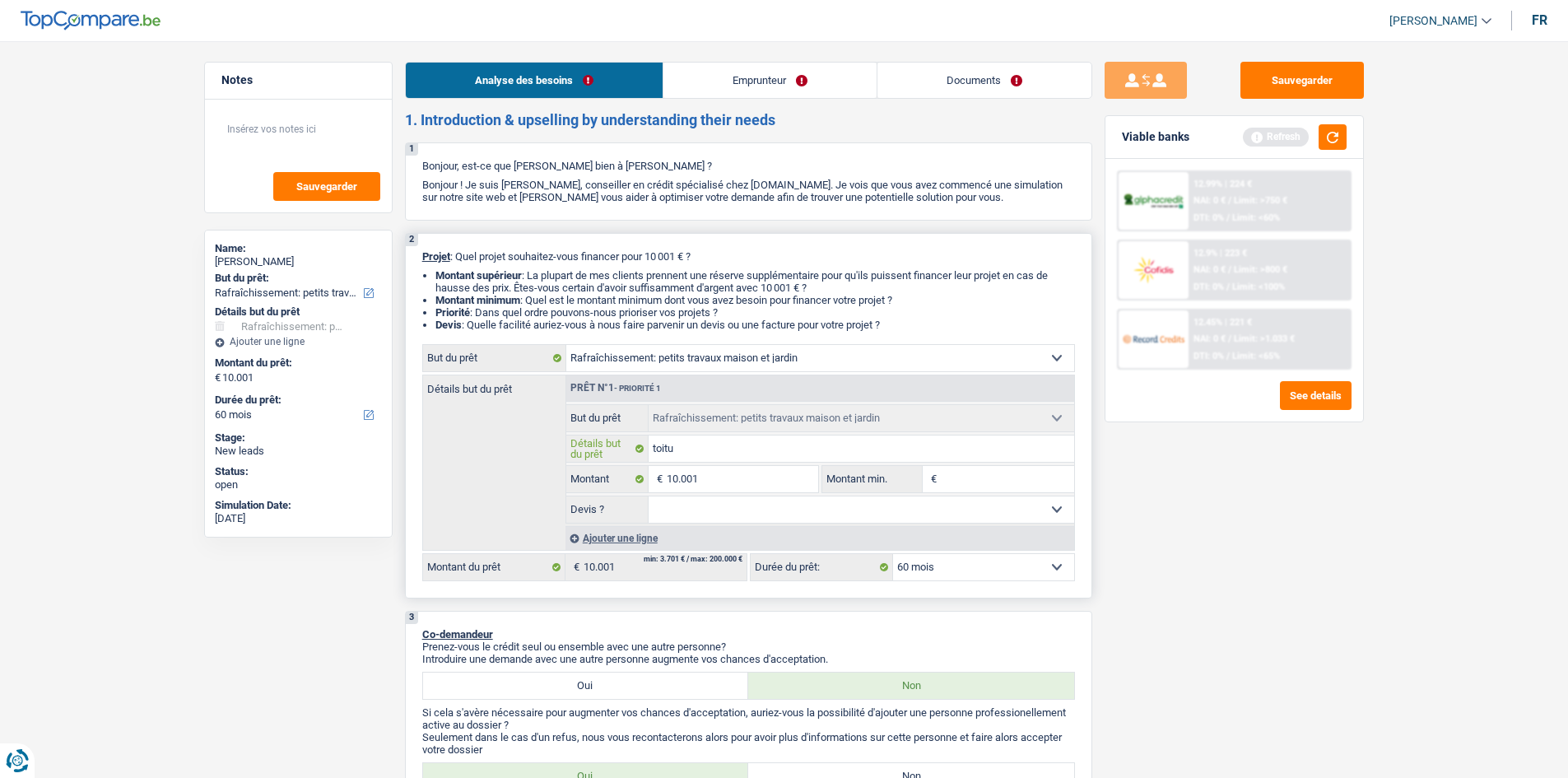 type on "toitur" 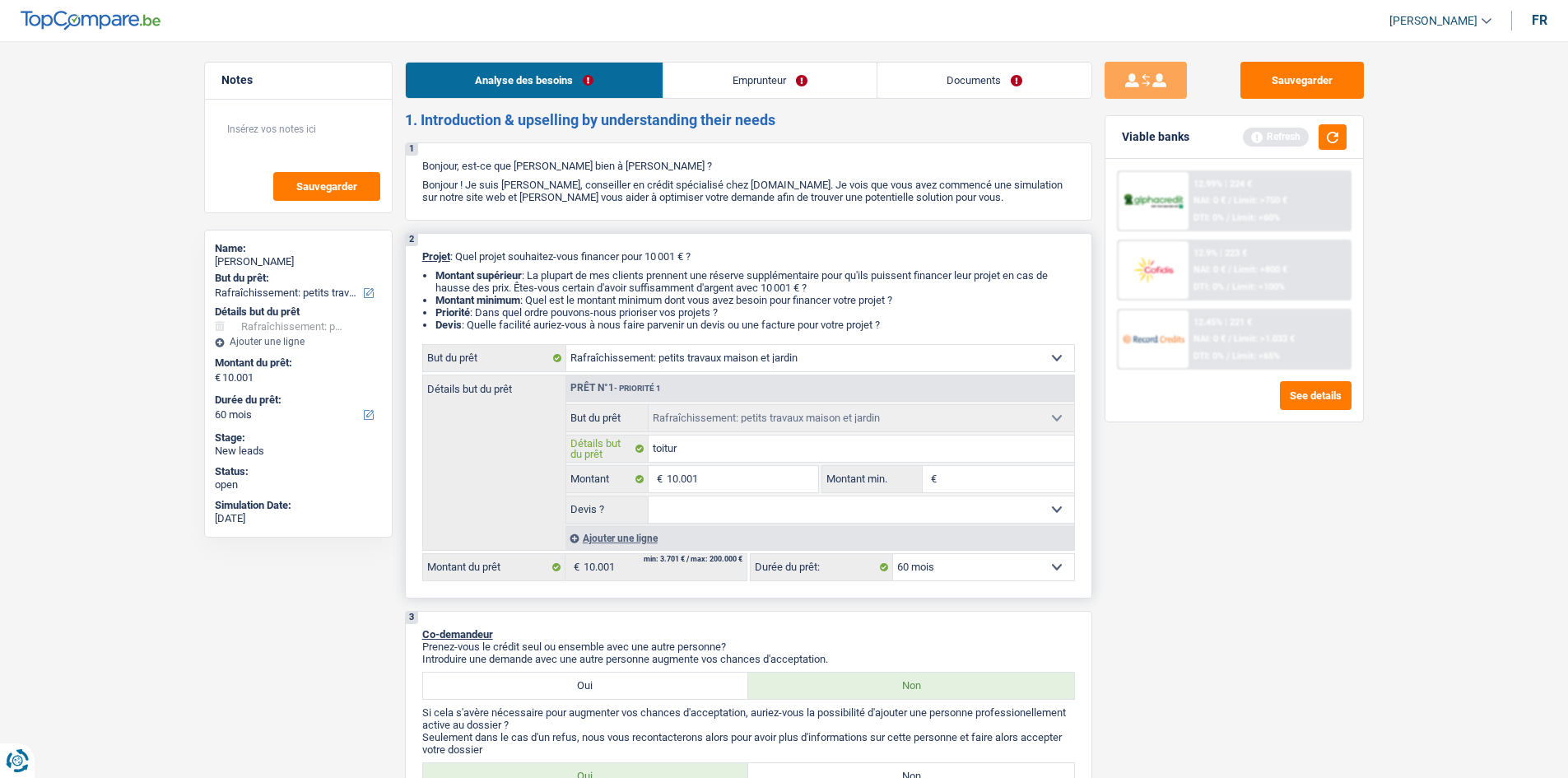 type on "toiture" 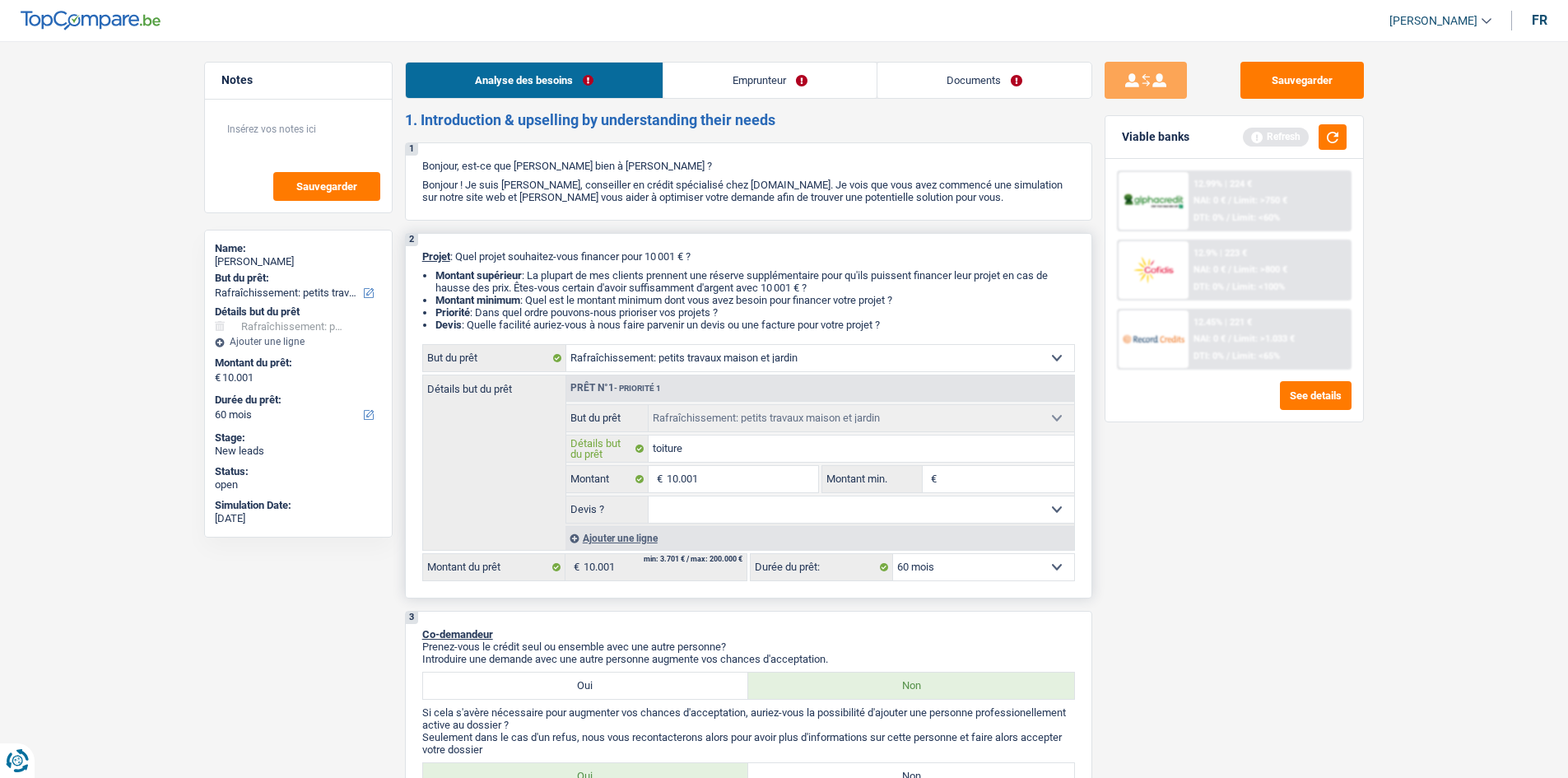 type on "toiture" 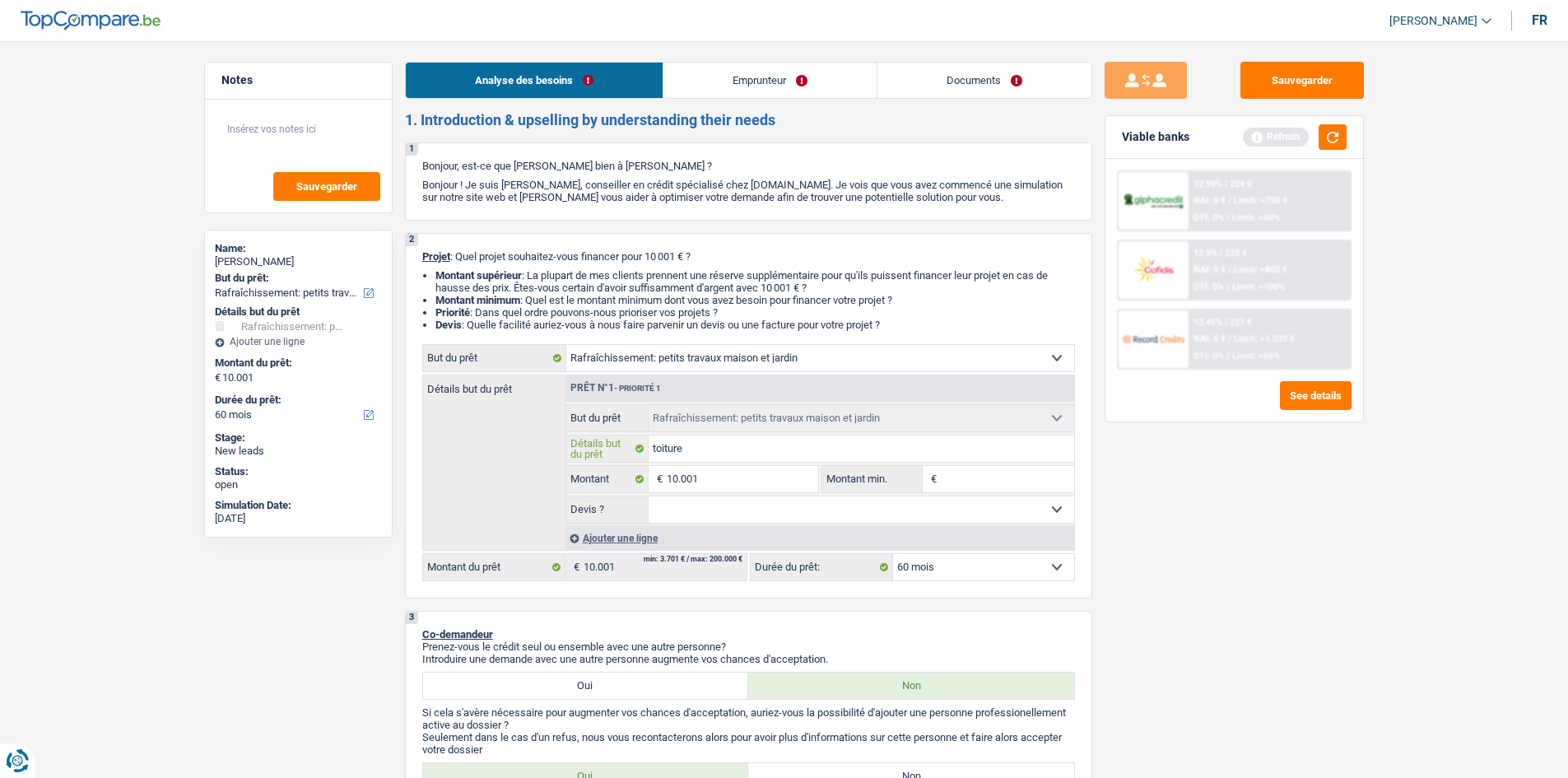 type on "toiture" 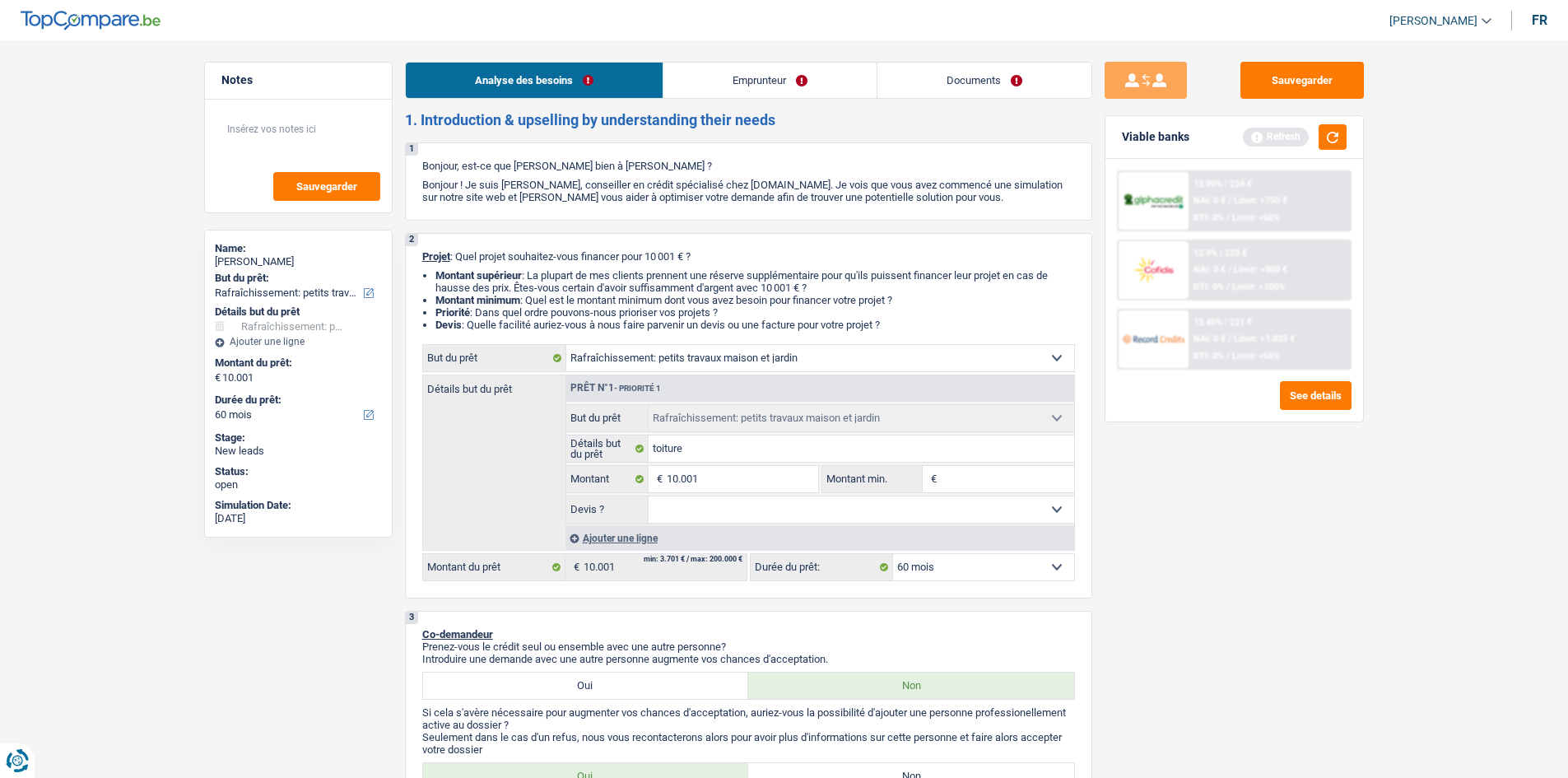 drag, startPoint x: 1231, startPoint y: 589, endPoint x: 1203, endPoint y: 586, distance: 28.160256 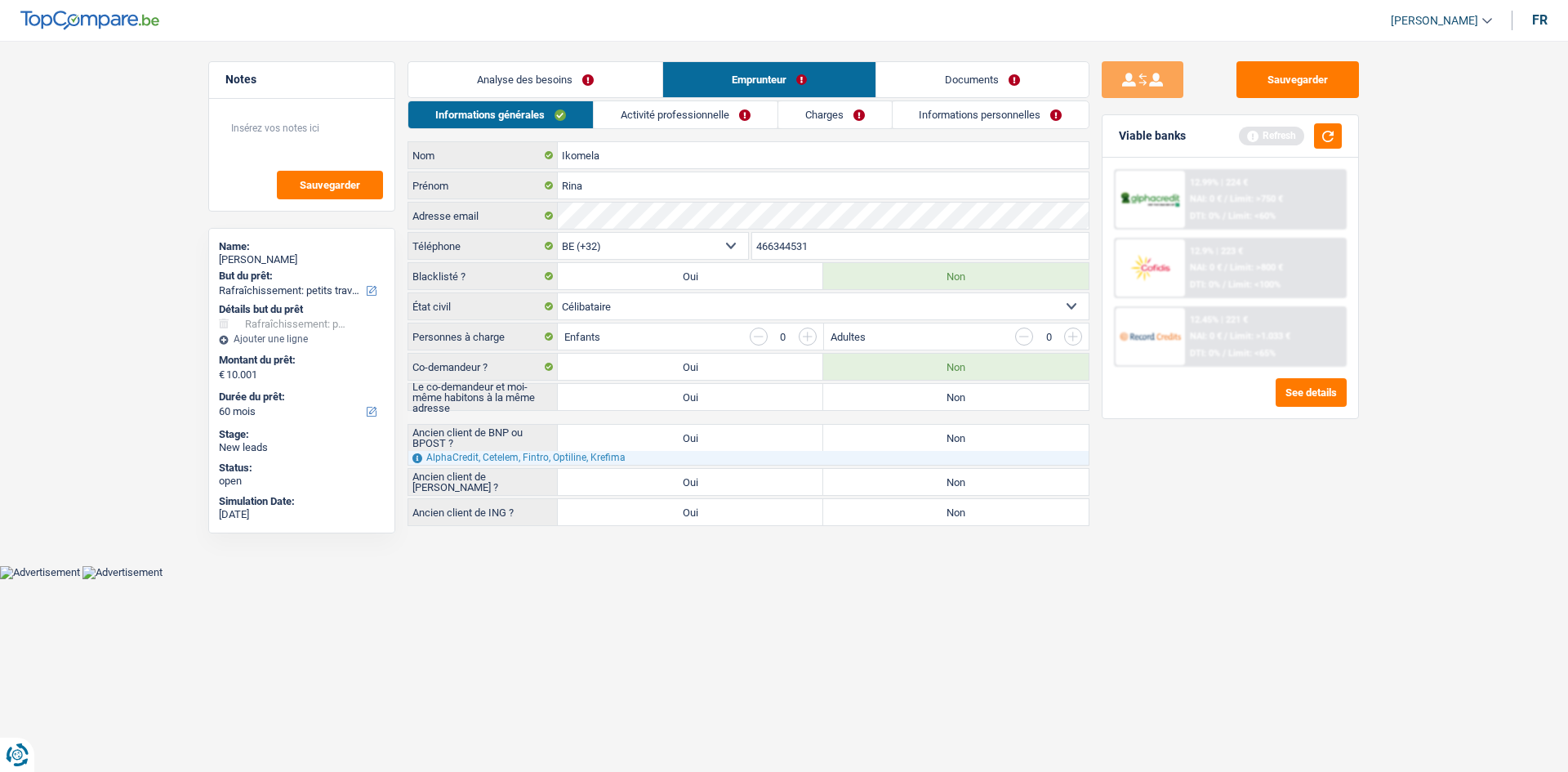 click on "Non" at bounding box center [956, 397] 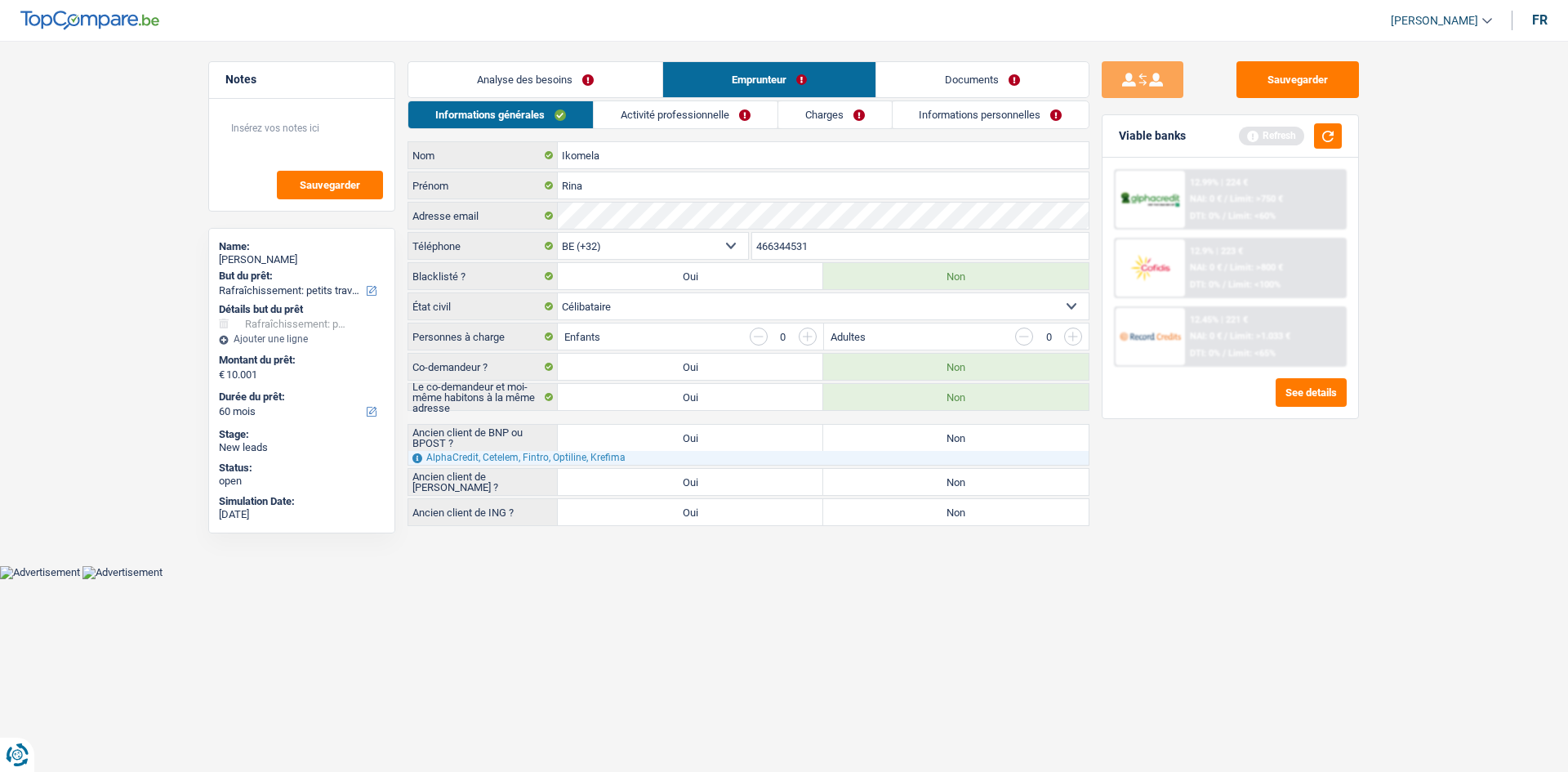 click on "Célibataire Marié(e) Cohabitant(e) légal(e) Divorcé(e) Veuf(ve) Séparé (de fait)
Sélectionner une option" at bounding box center (823, 306) 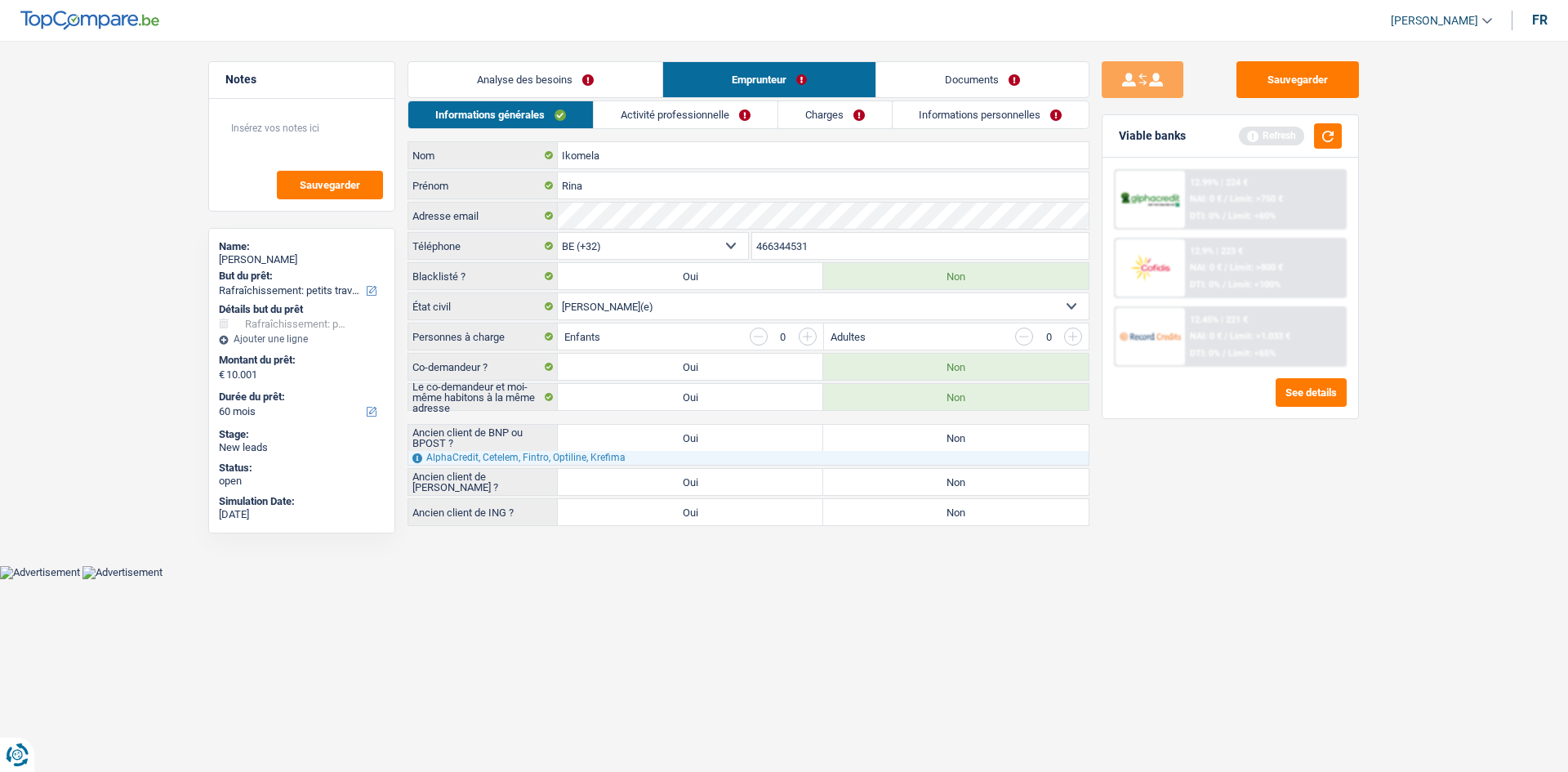 click on "Célibataire Marié(e) Cohabitant(e) légal(e) Divorcé(e) Veuf(ve) Séparé (de fait)
Sélectionner une option" at bounding box center [823, 306] 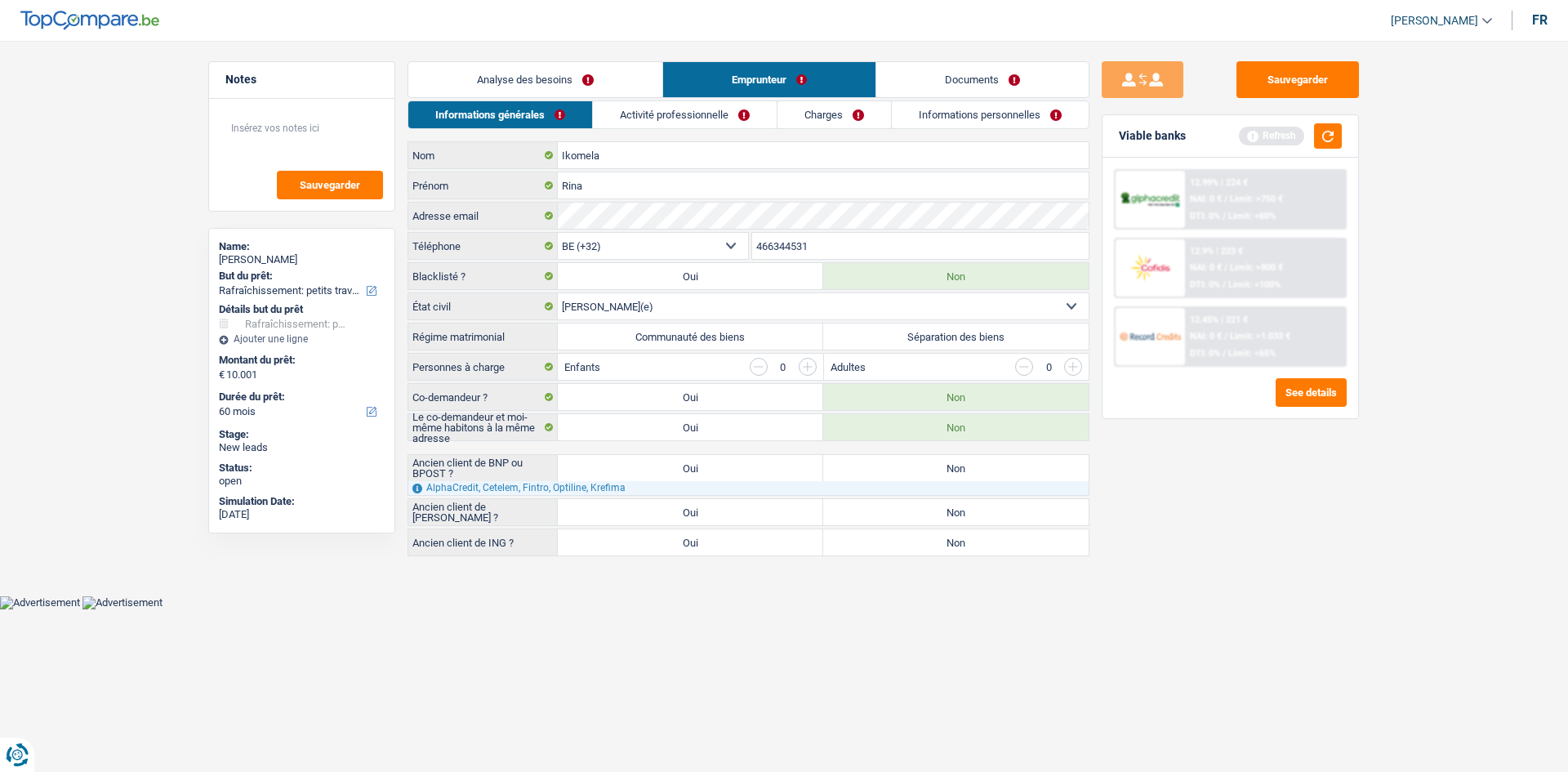 click on "Séparation des biens" at bounding box center [956, 337] 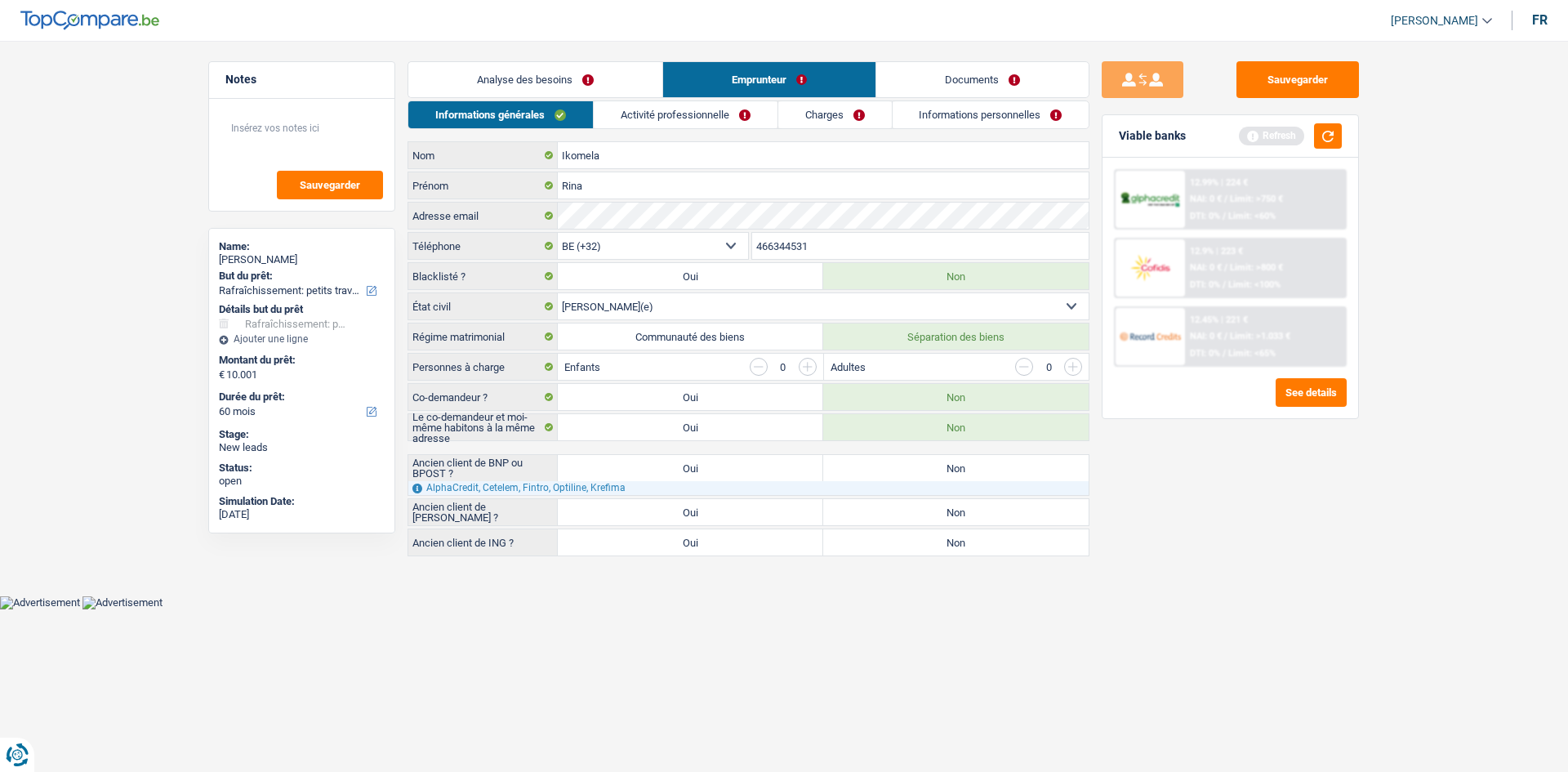 click on "Analyse des besoins" at bounding box center [535, 79] 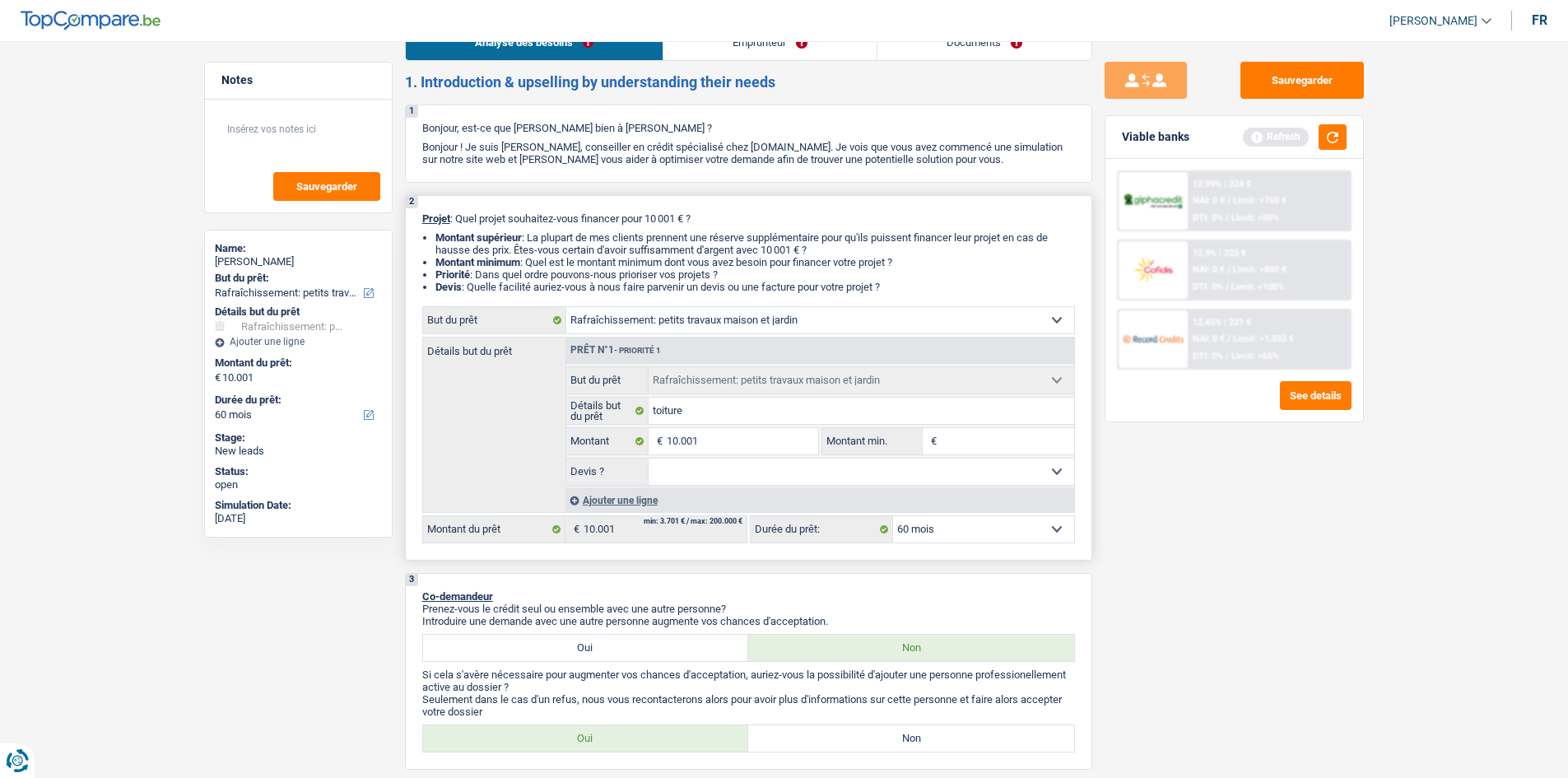 scroll, scrollTop: 0, scrollLeft: 0, axis: both 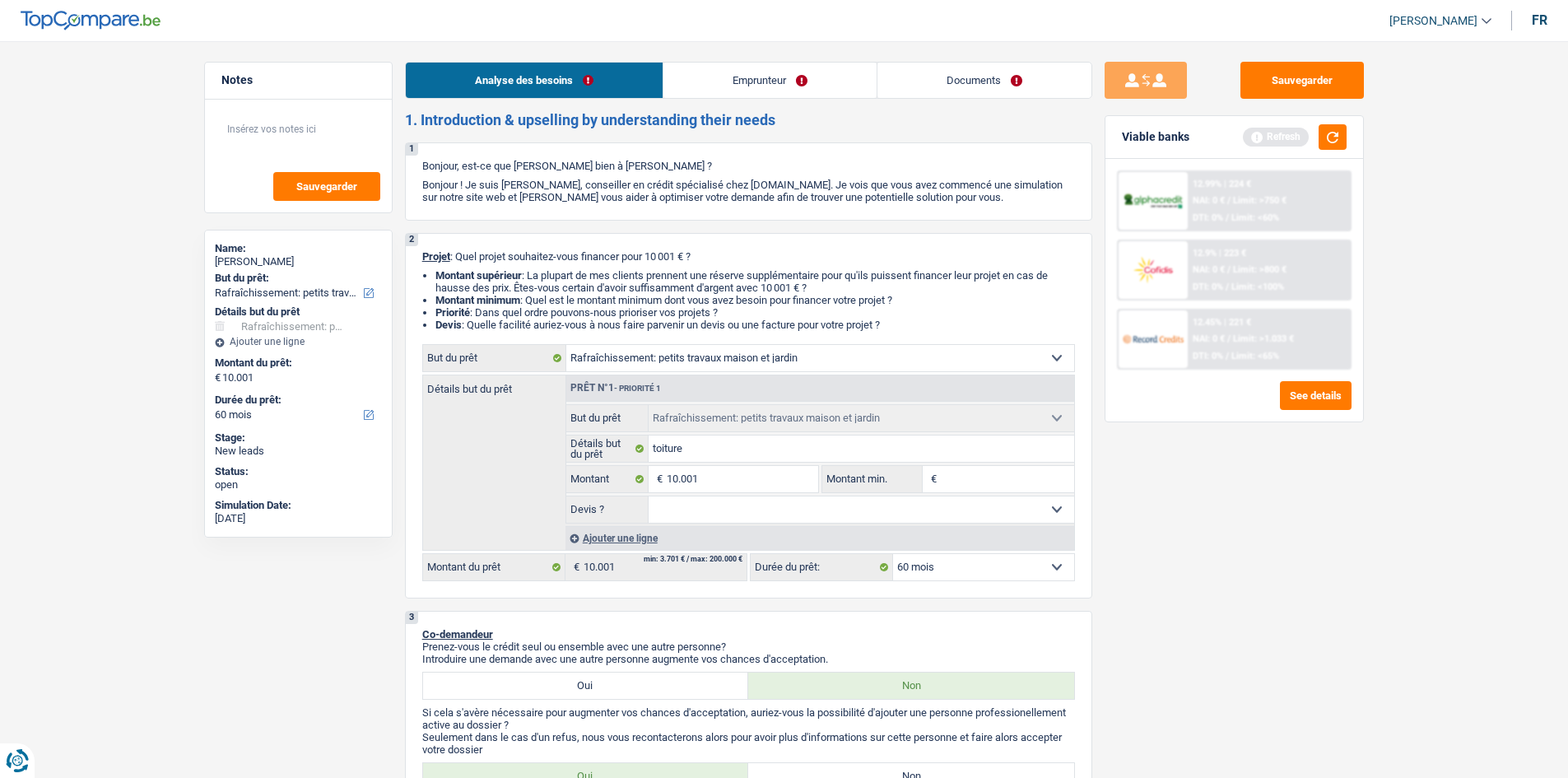 click on "Emprunteur" at bounding box center [770, 80] 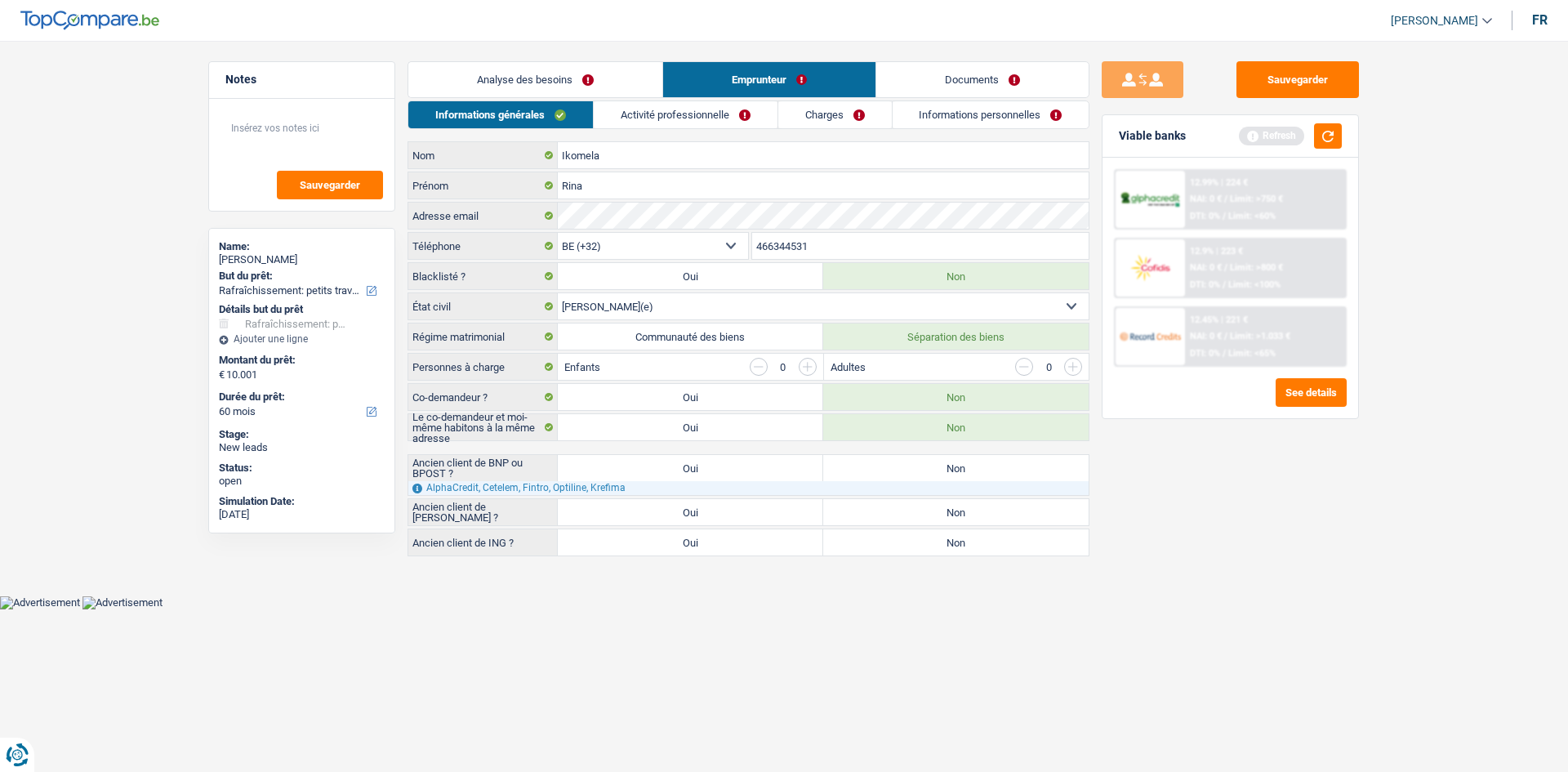 click on "Oui" at bounding box center (690, 468) 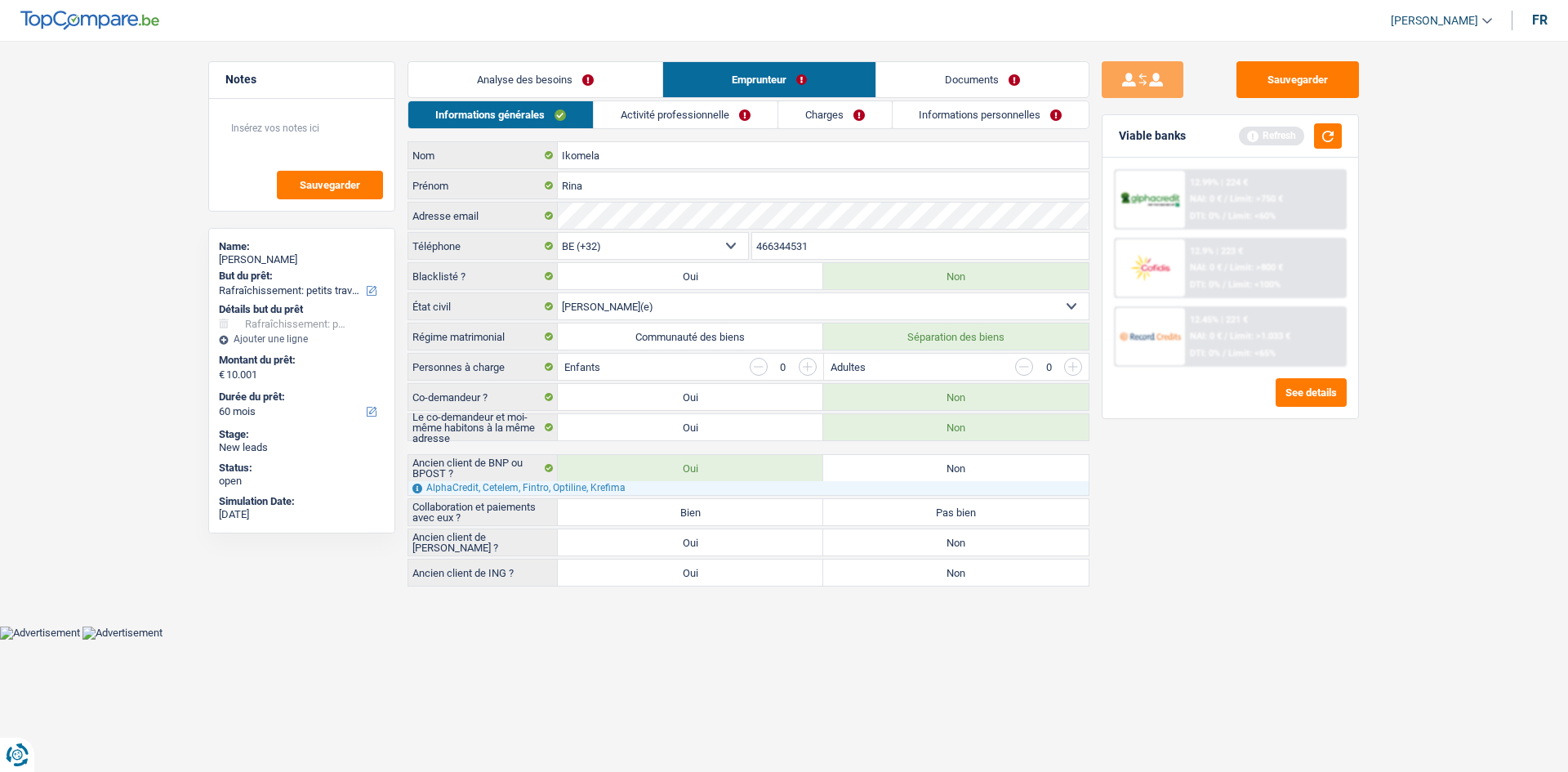 click on "Bien" at bounding box center [690, 512] 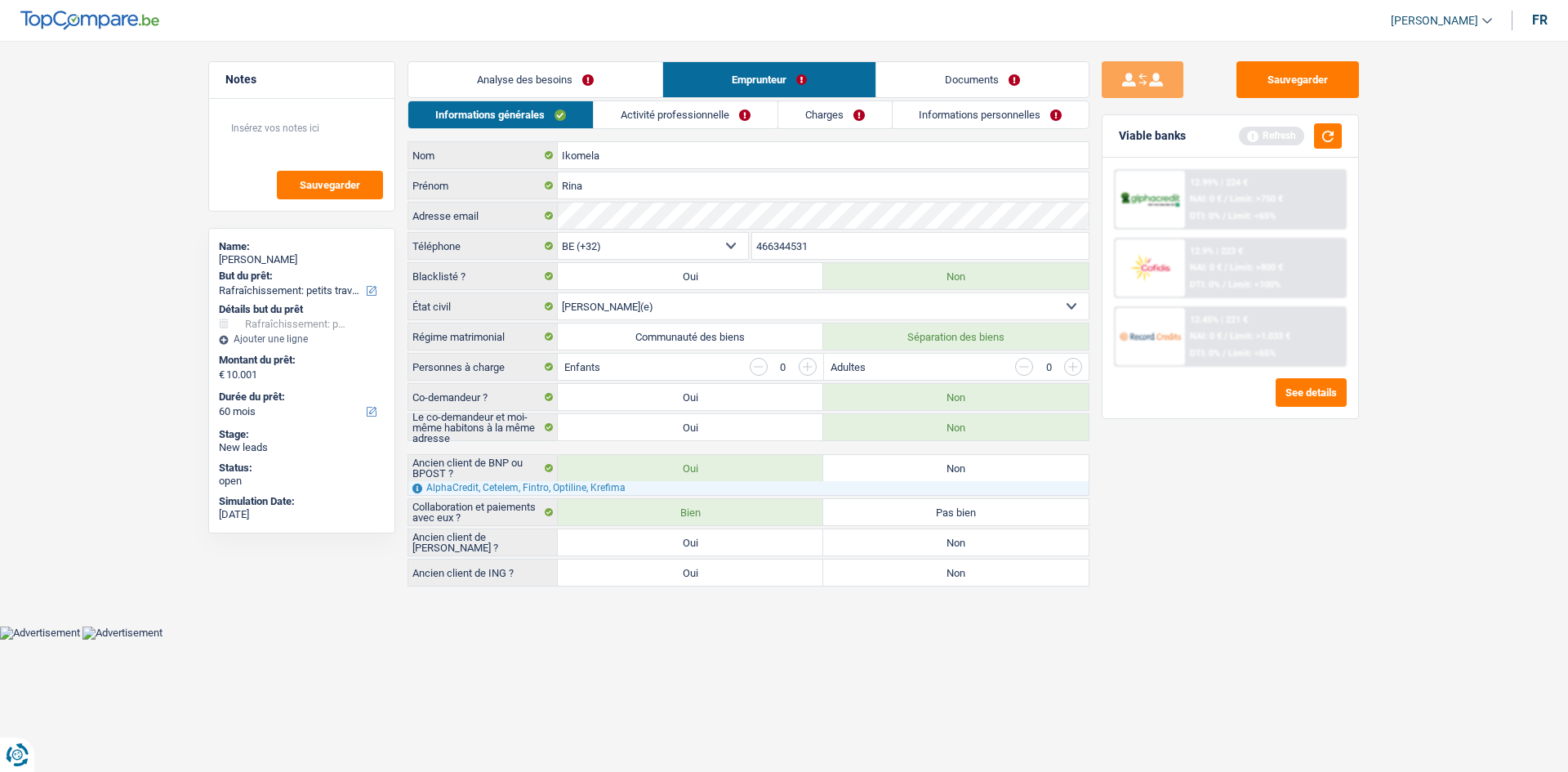 click on "Oui" at bounding box center [690, 542] 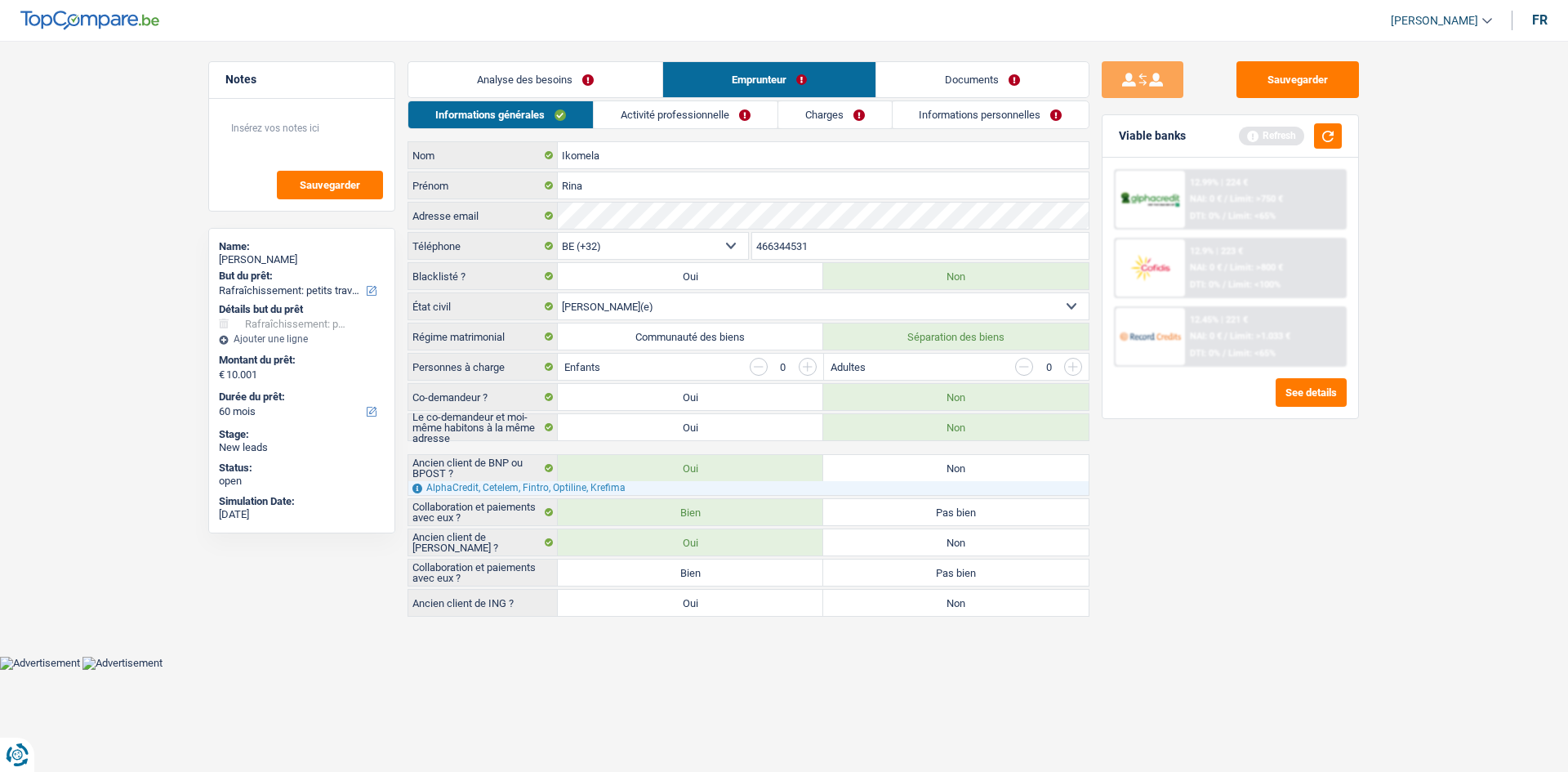 click on "Bien" at bounding box center [690, 573] 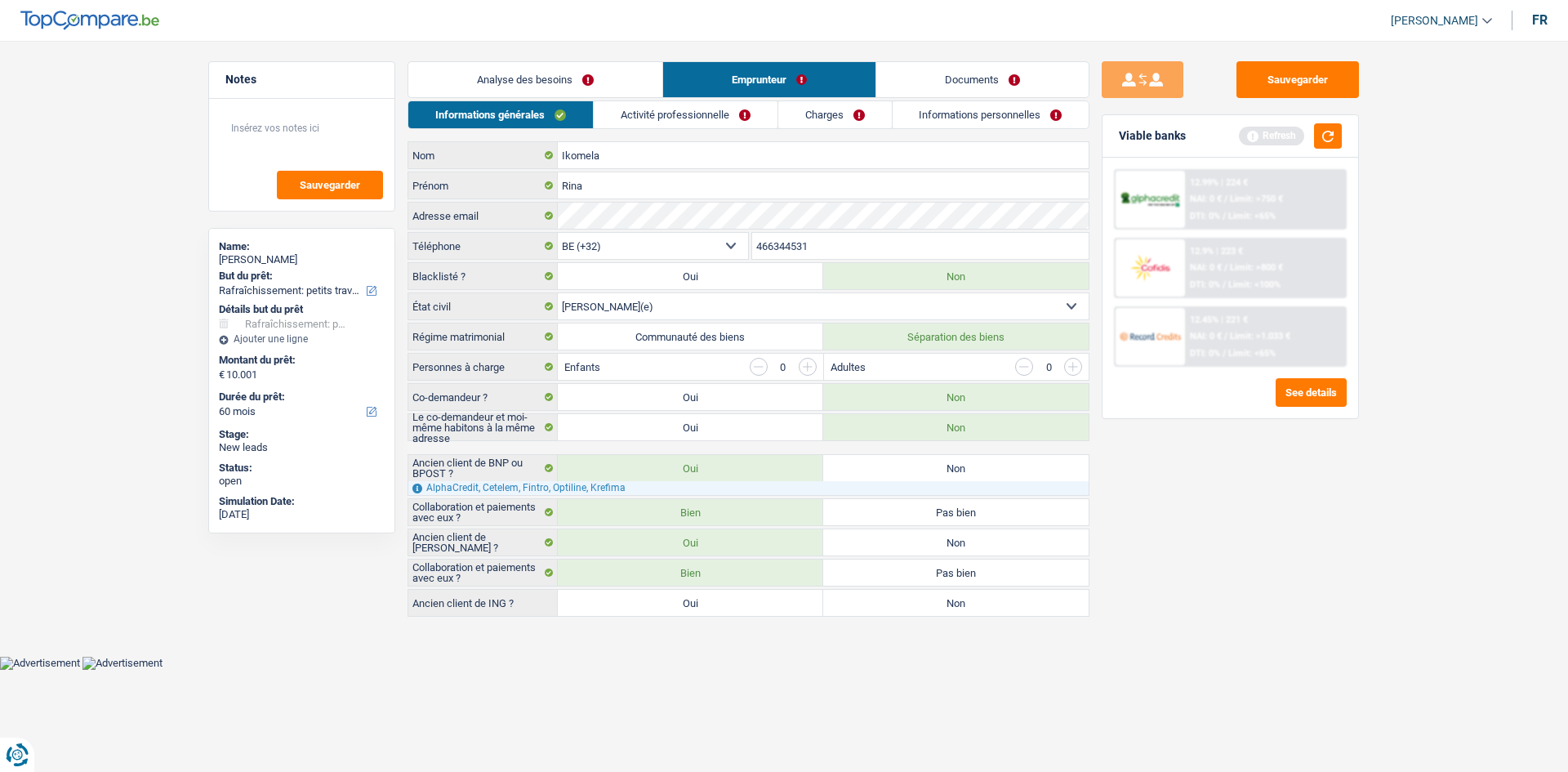click on "Non" at bounding box center (956, 603) 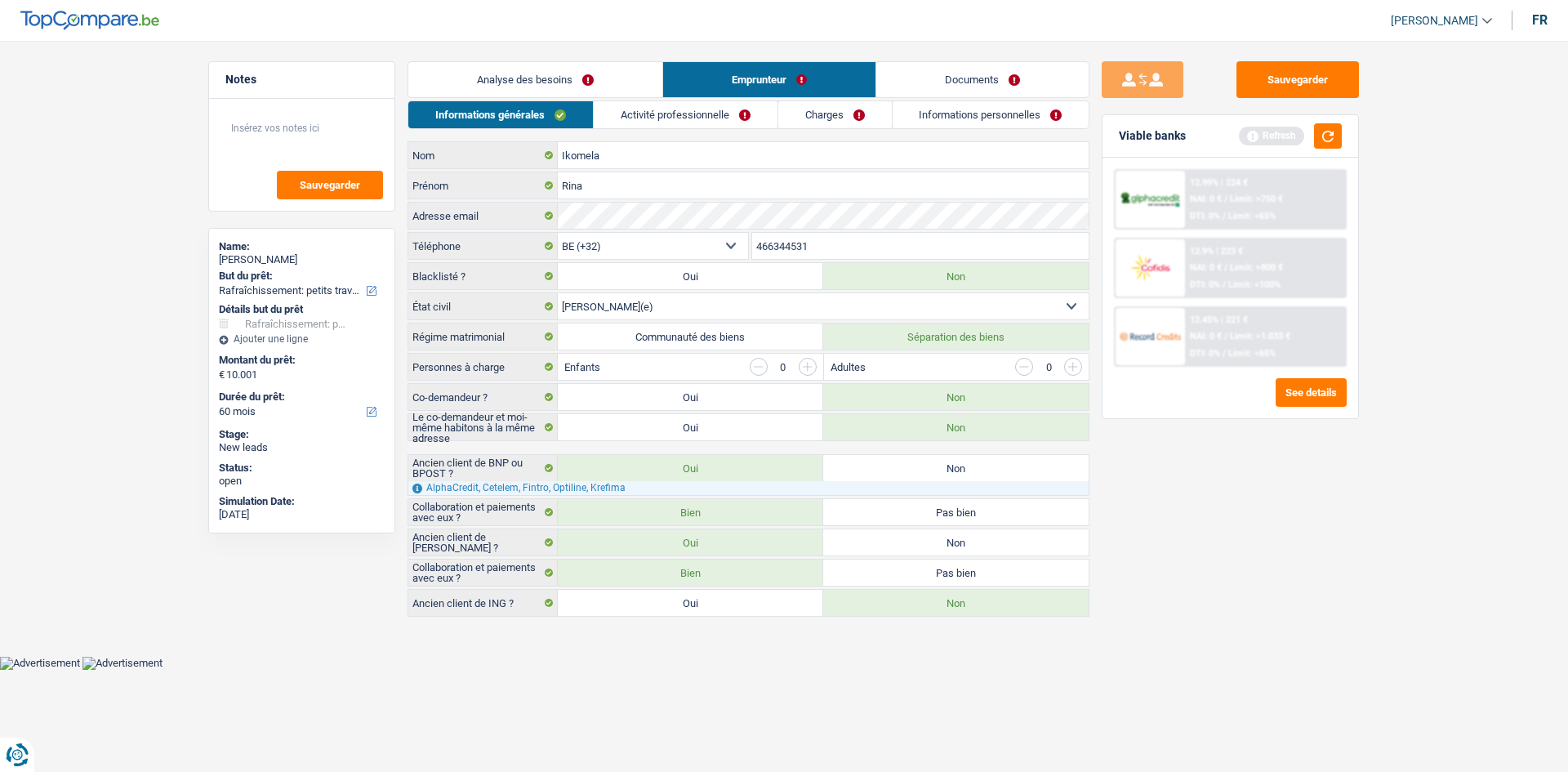 click on "Sauvegarder
Viable banks
Refresh
12.99% | 224 €
NAI: 0 €
/
Limit: >750 €
DTI: 0%
/
Limit: <65%
12.9% | 223 €
NAI: 0 €
/
Limit: >800 €
DTI: 0%
/
Limit: <100%
/       /" at bounding box center [1230, 401] 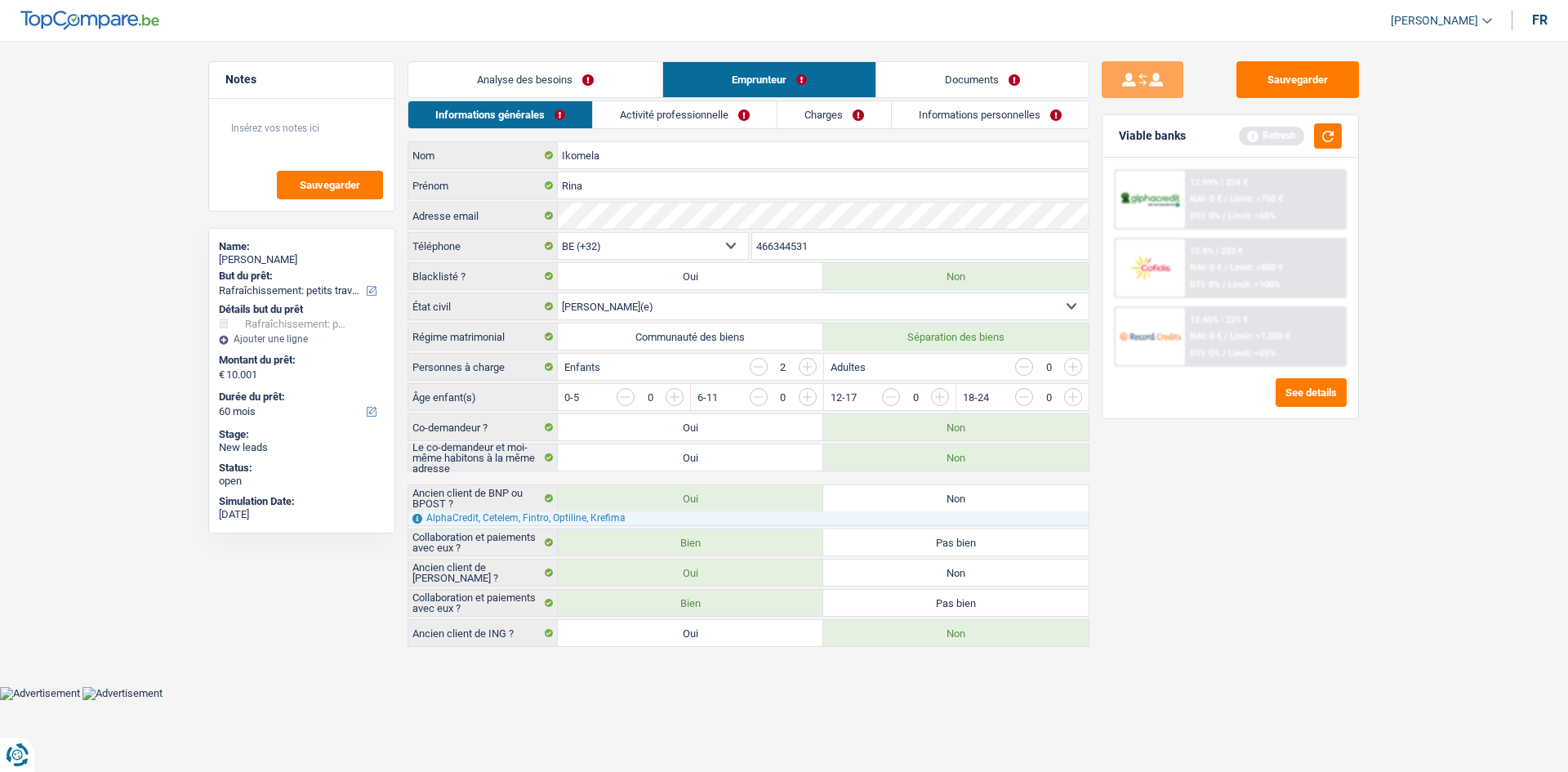 click at bounding box center [808, 367] 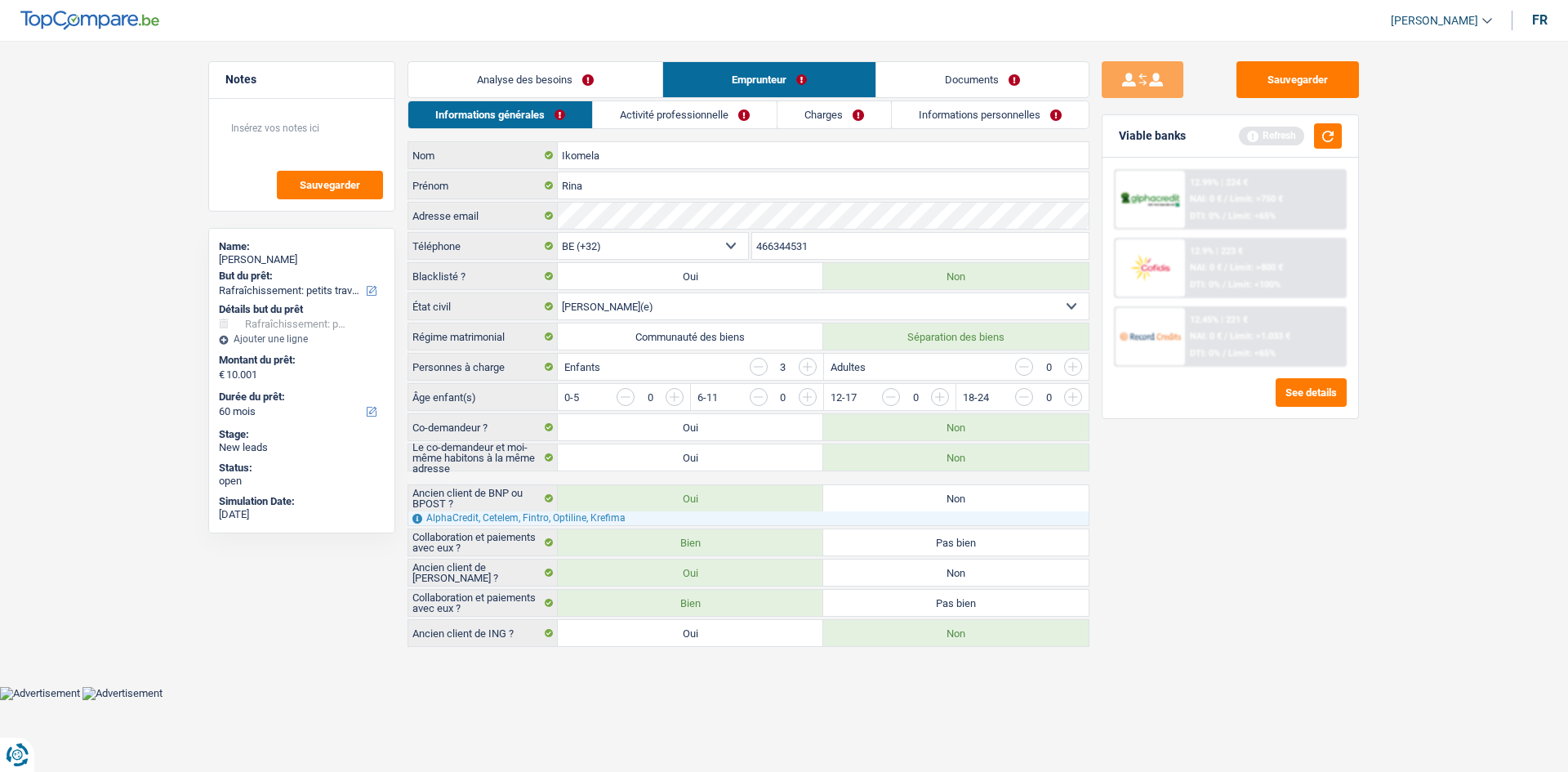 click at bounding box center (808, 367) 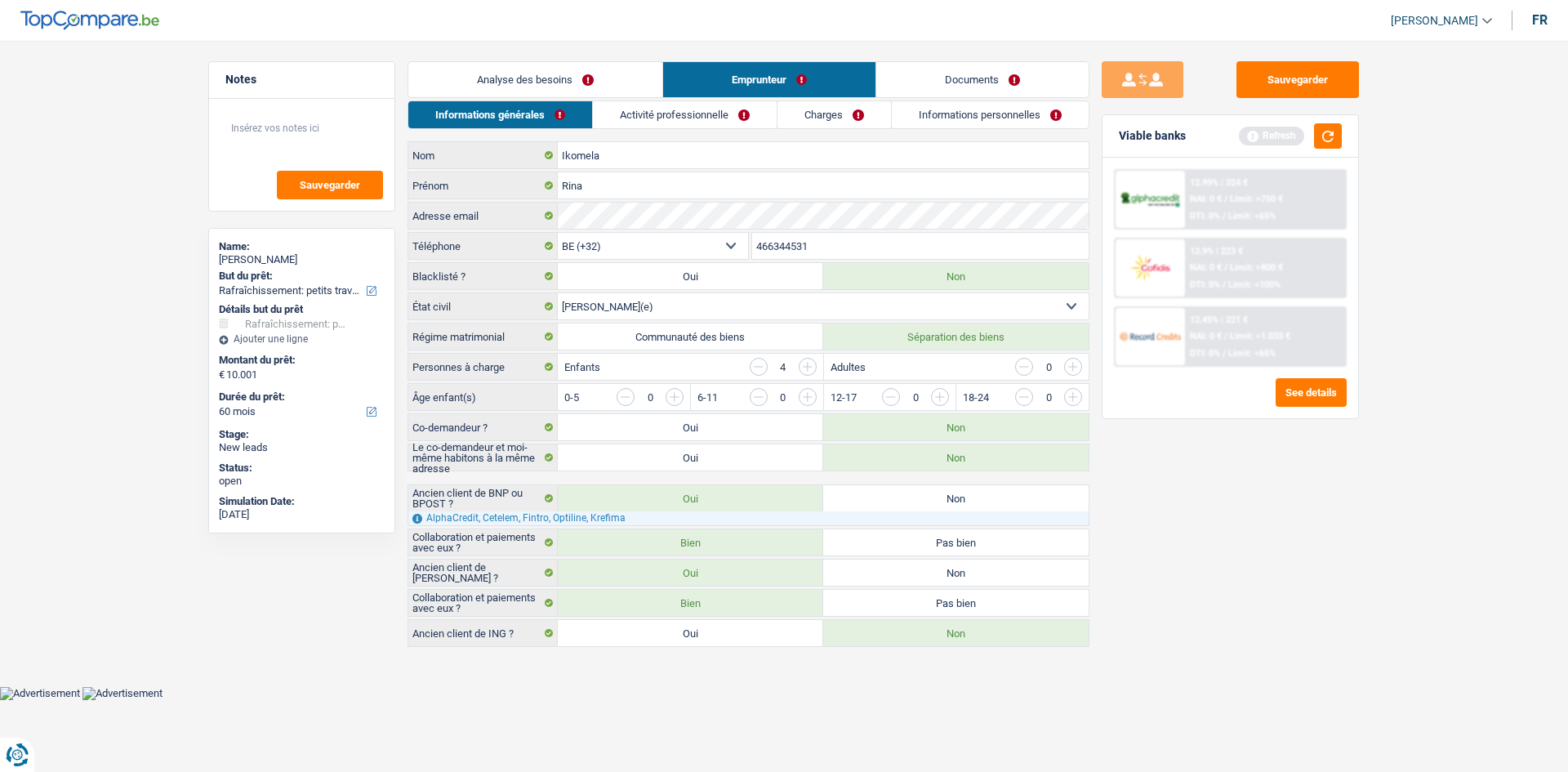 click at bounding box center (1404, 401) 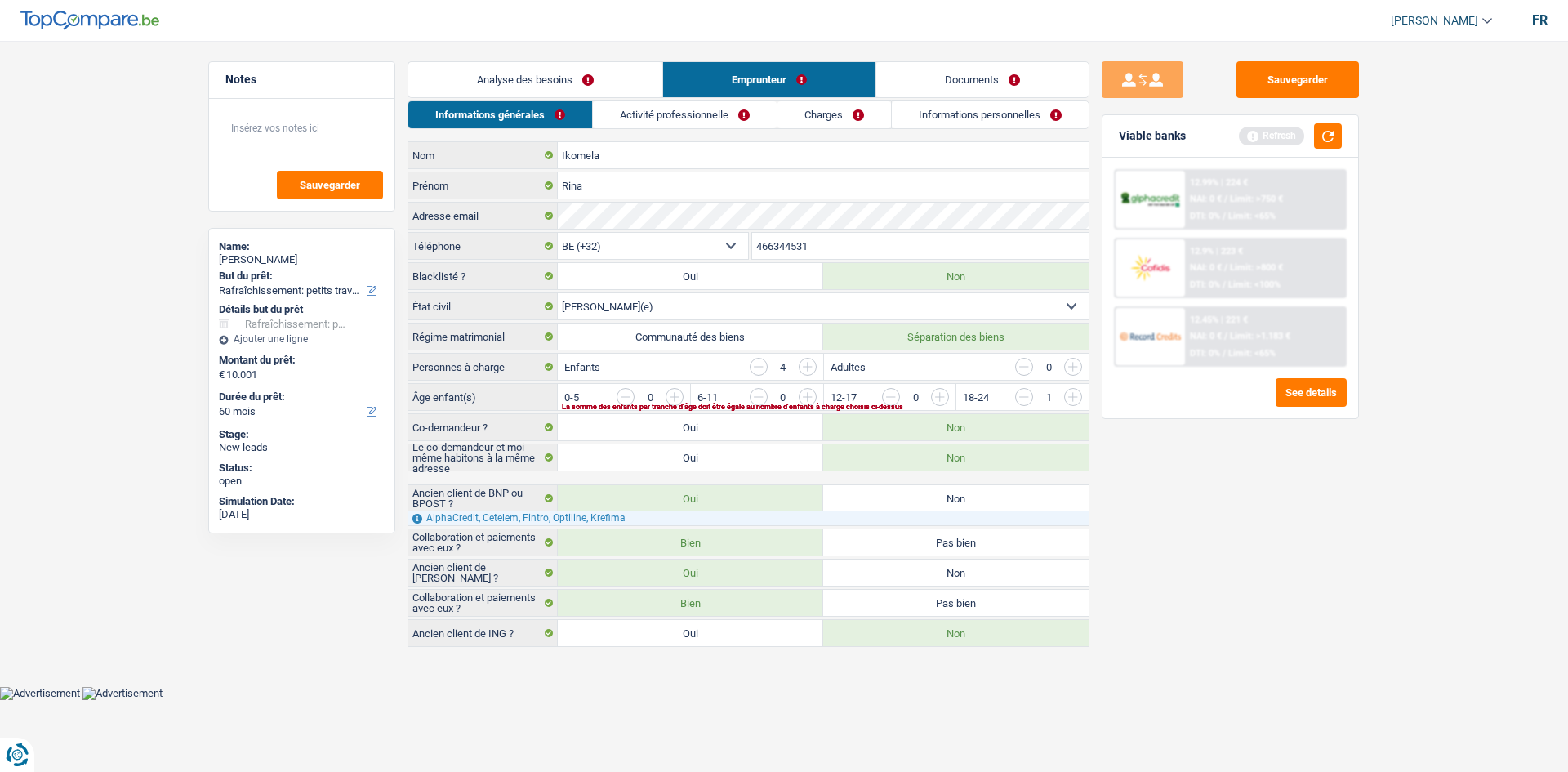 click at bounding box center [1404, 401] 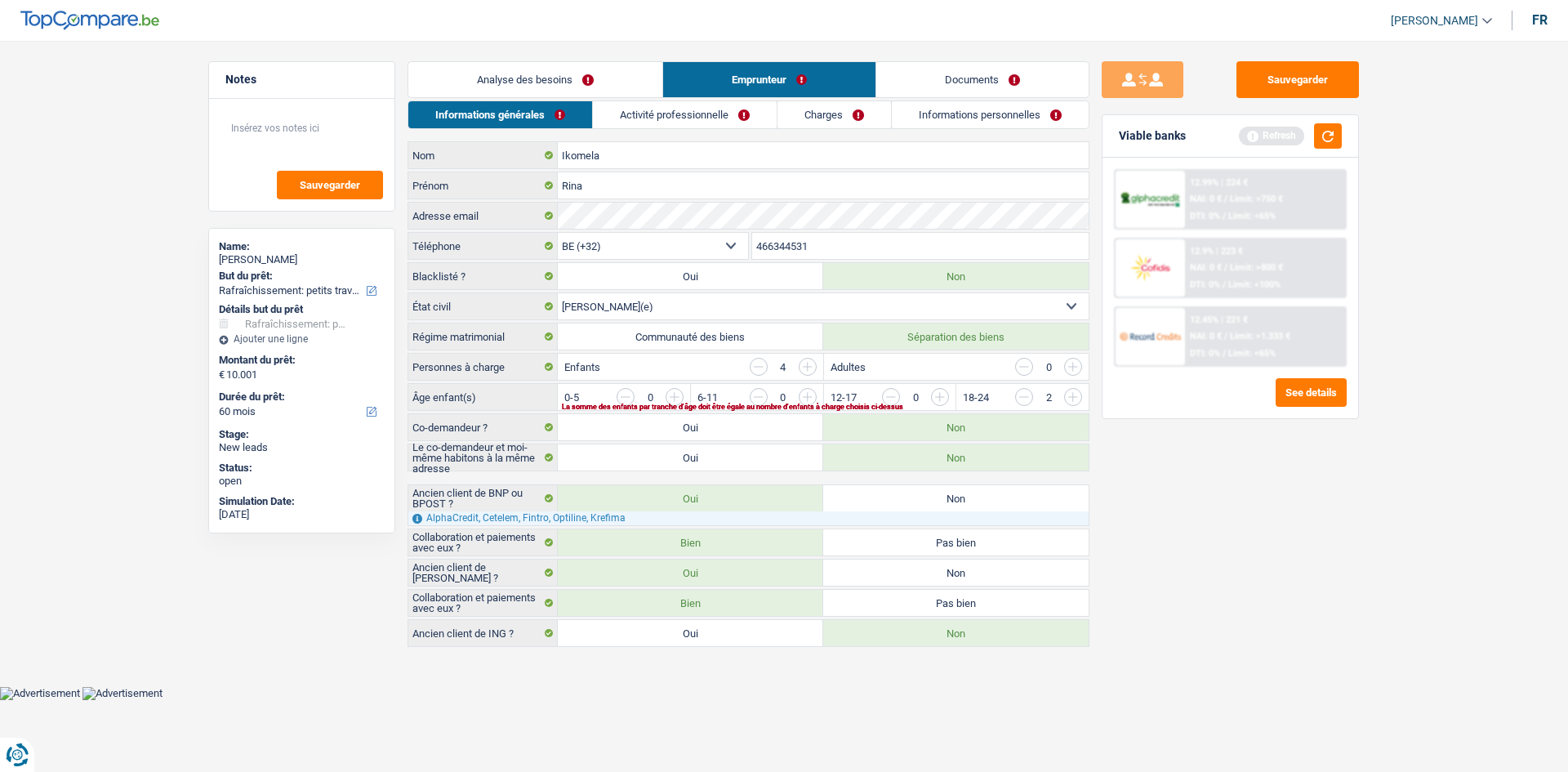 click at bounding box center [1138, 401] 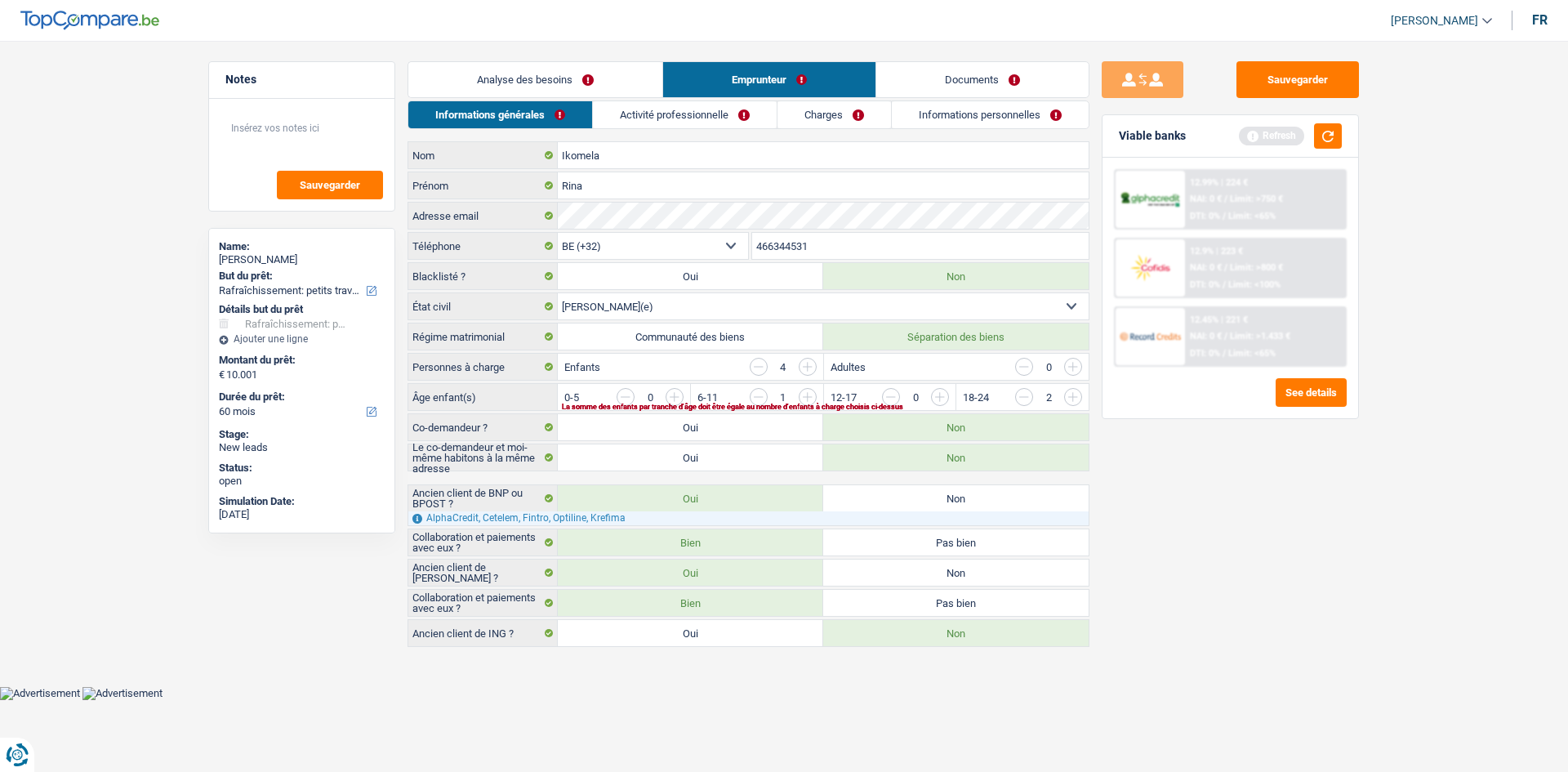 click at bounding box center [1005, 401] 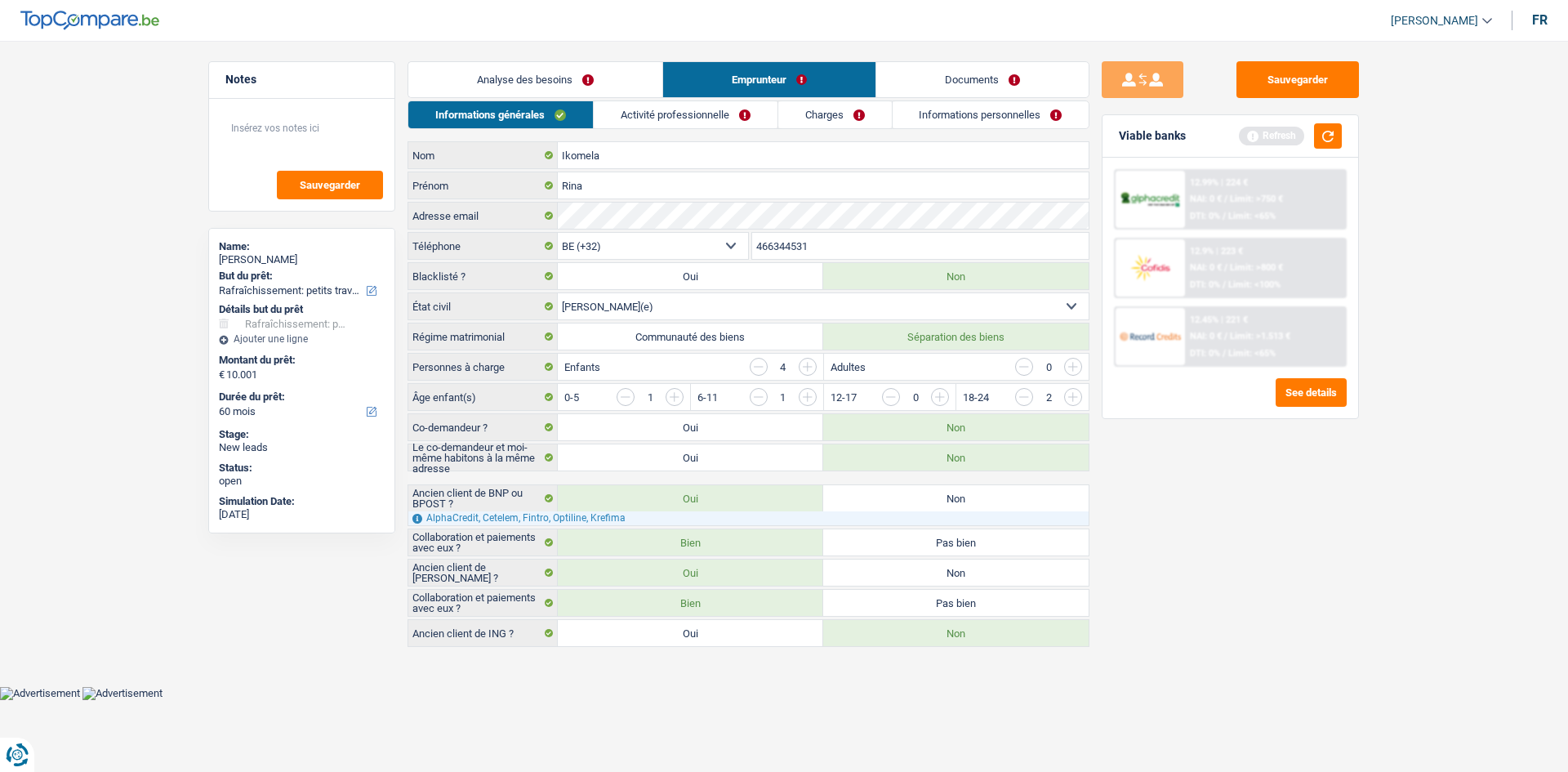 click on "Analyse des besoins" at bounding box center (535, 79) 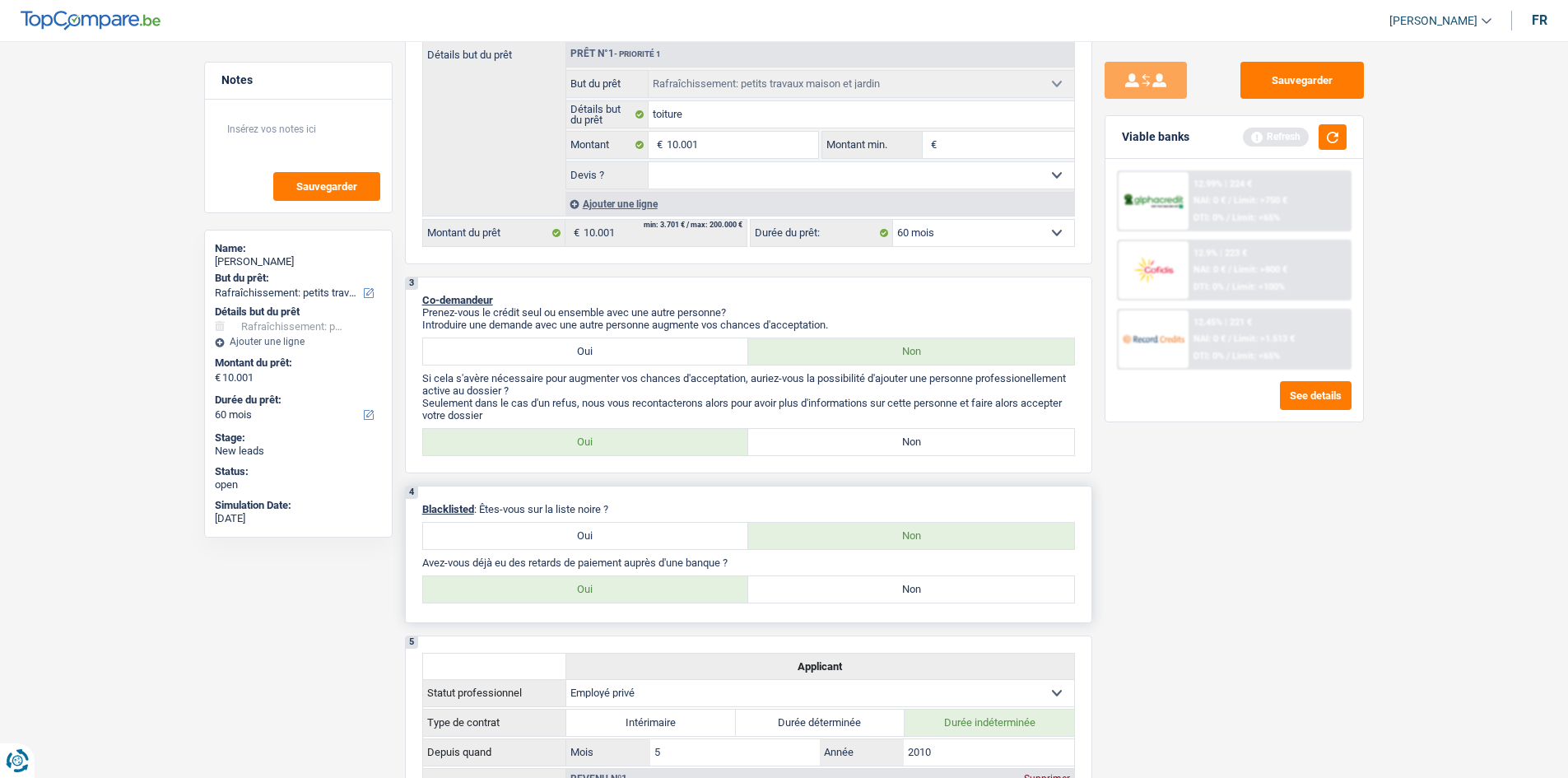 scroll, scrollTop: 412, scrollLeft: 0, axis: vertical 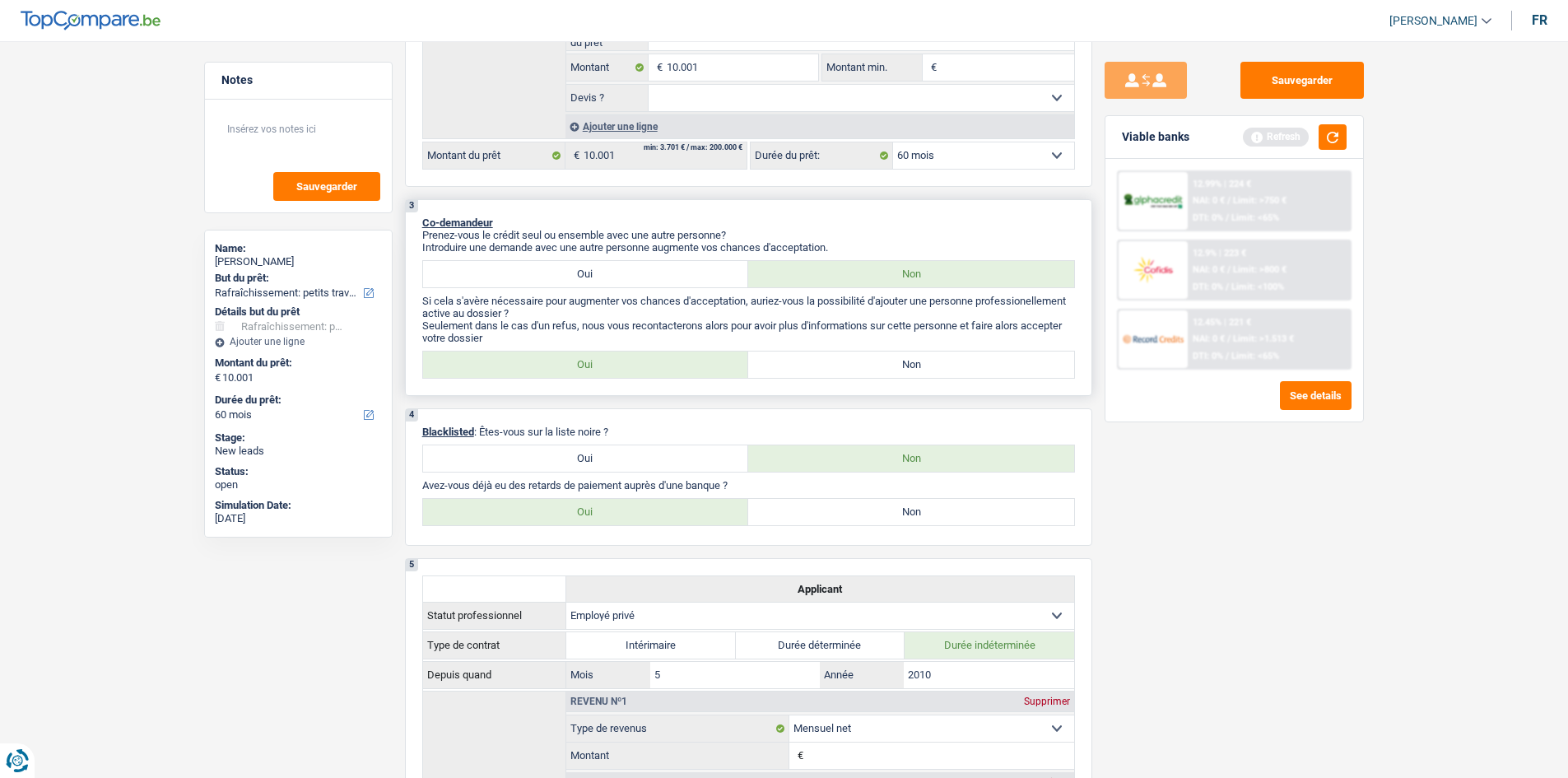 click on "Oui" at bounding box center [586, 365] 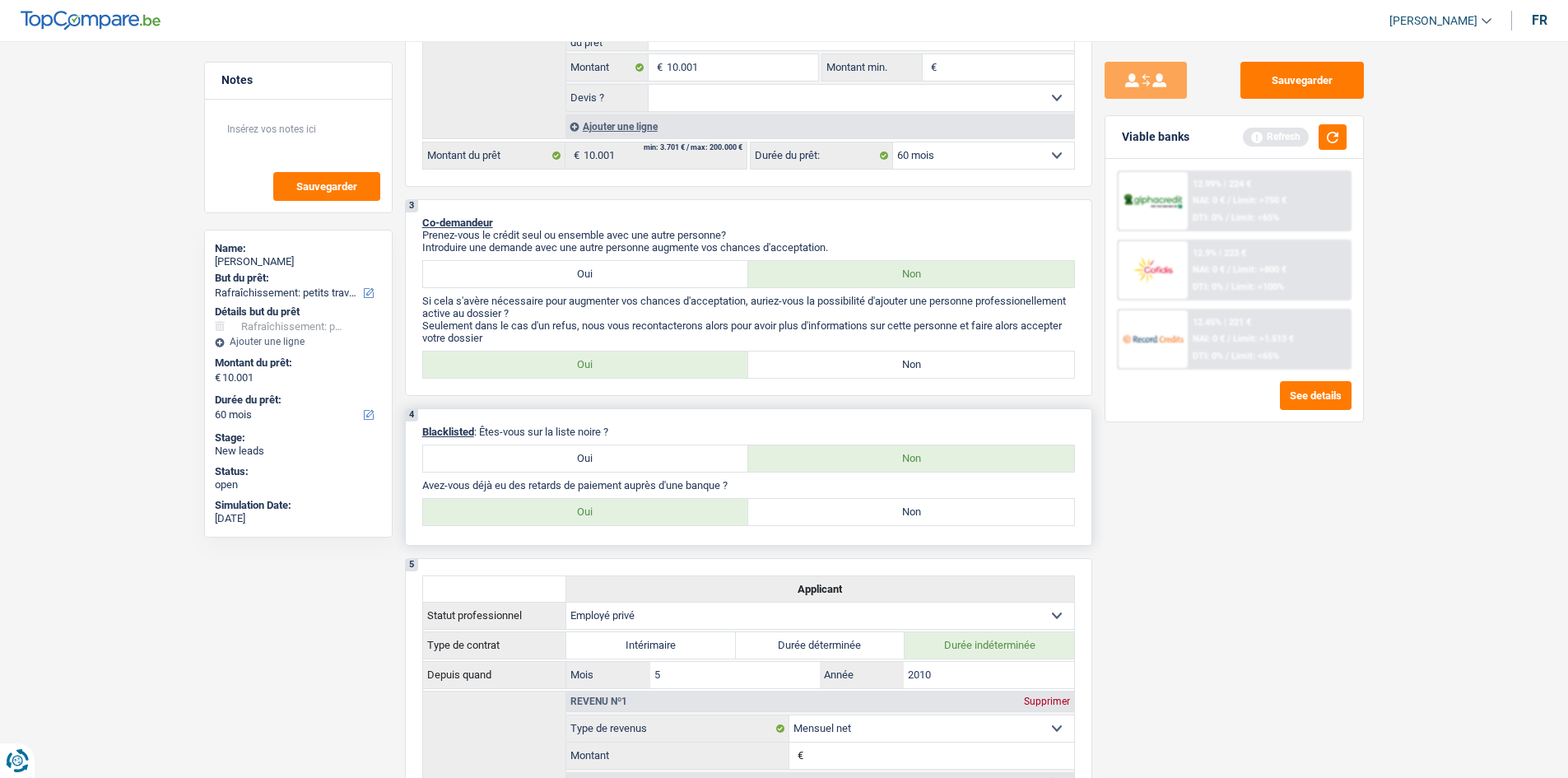 click on "Non" at bounding box center [911, 512] 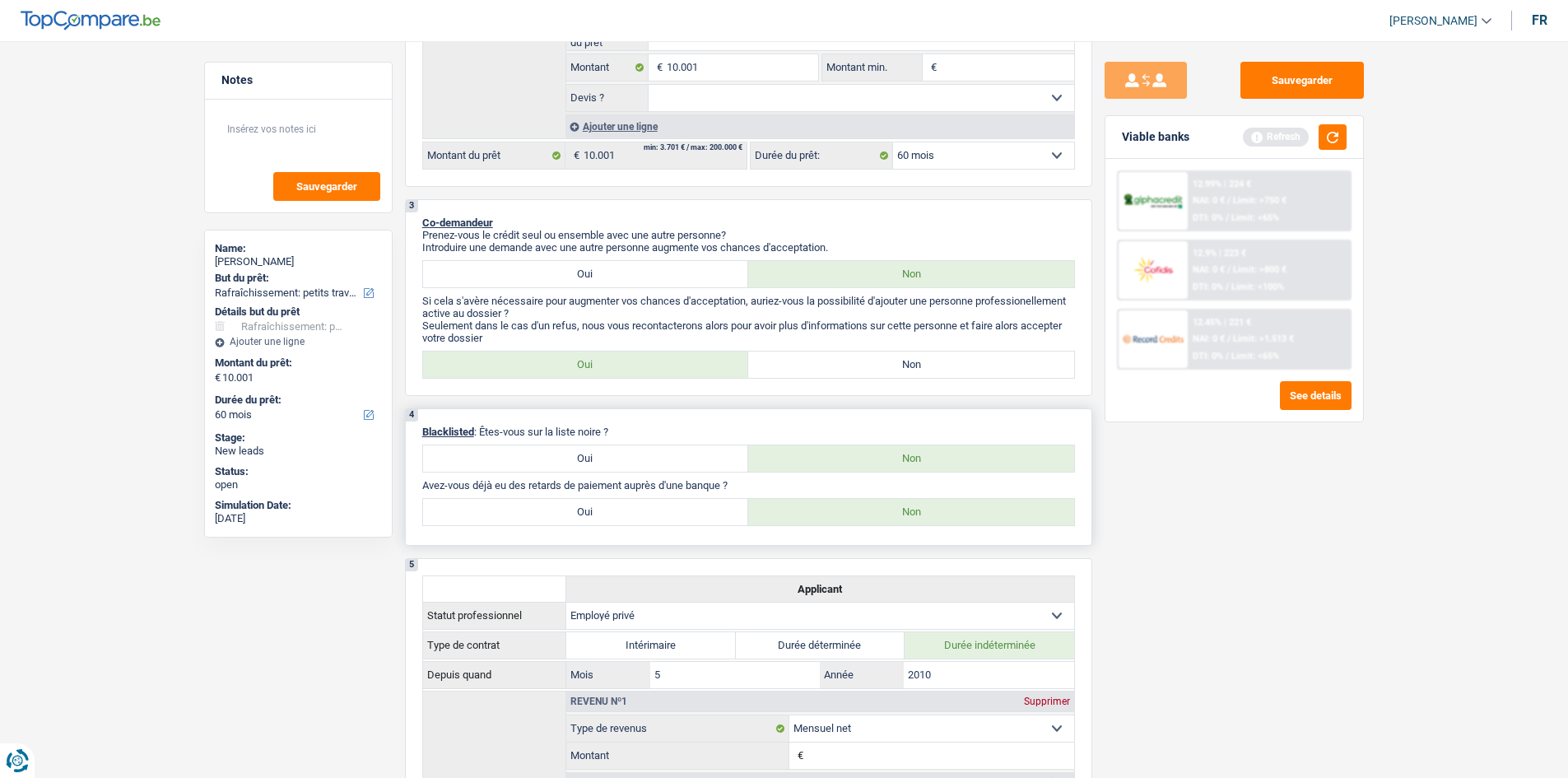radio on "false" 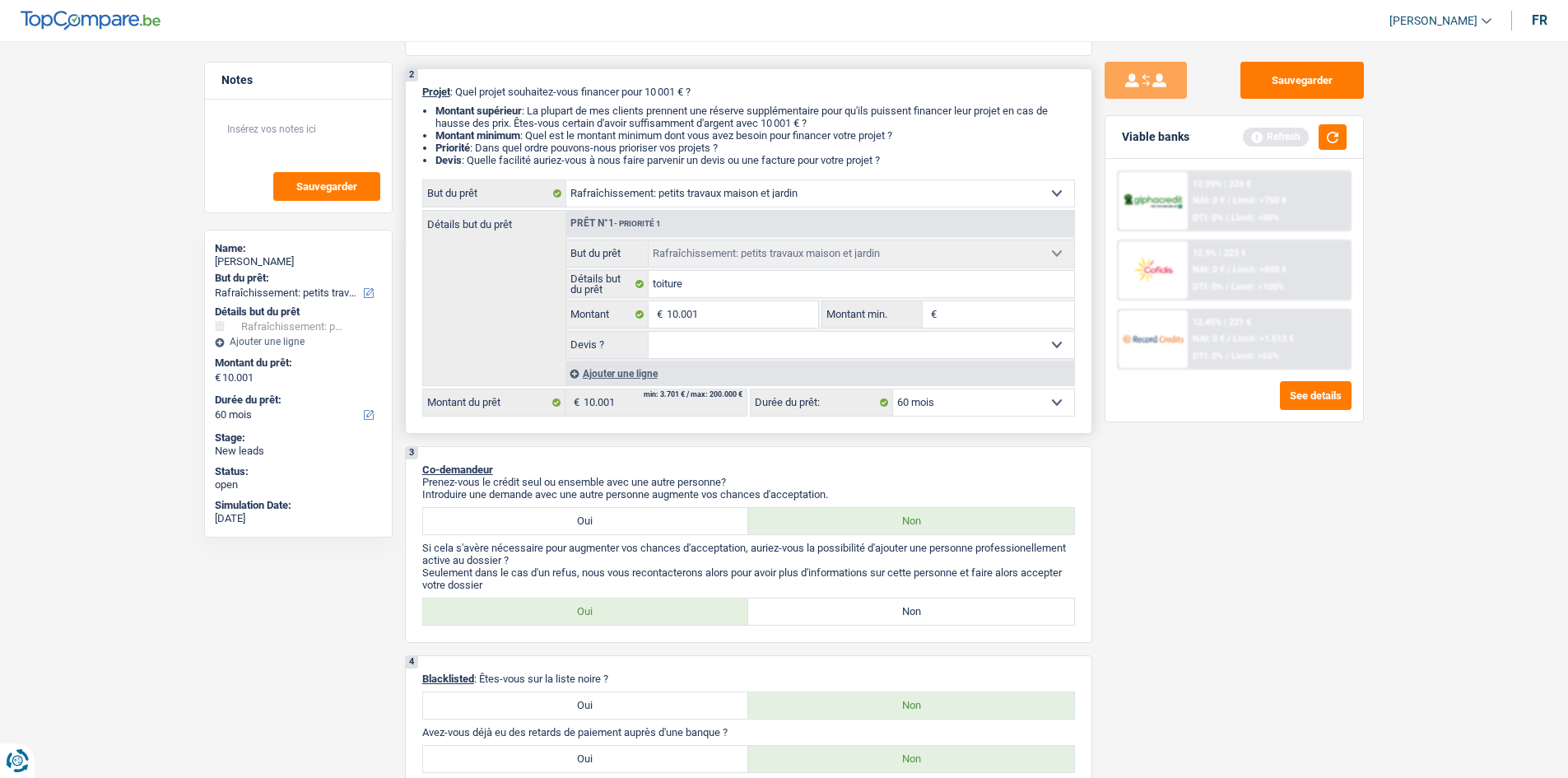 scroll, scrollTop: 0, scrollLeft: 0, axis: both 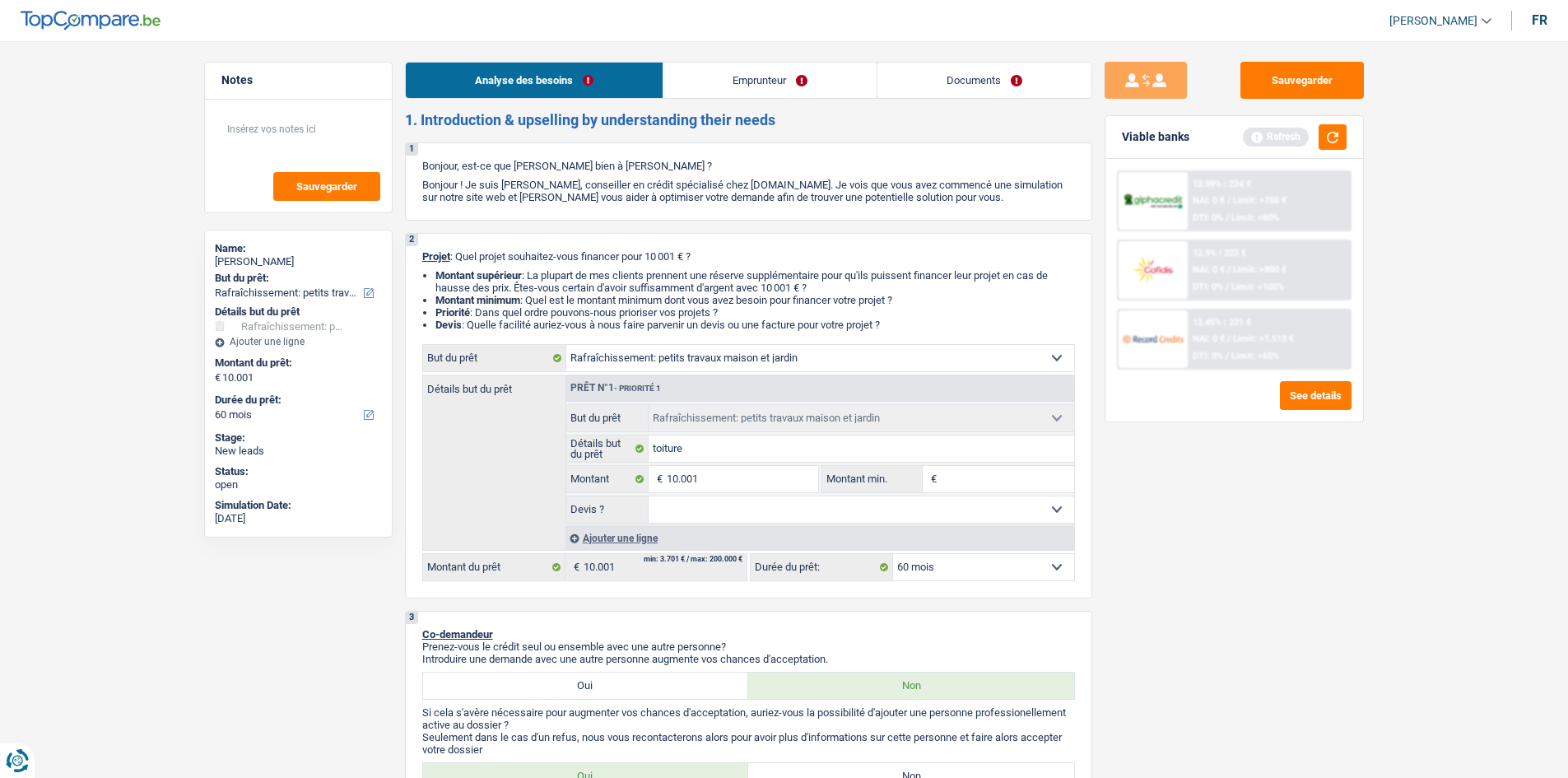 click on "Emprunteur" at bounding box center [770, 80] 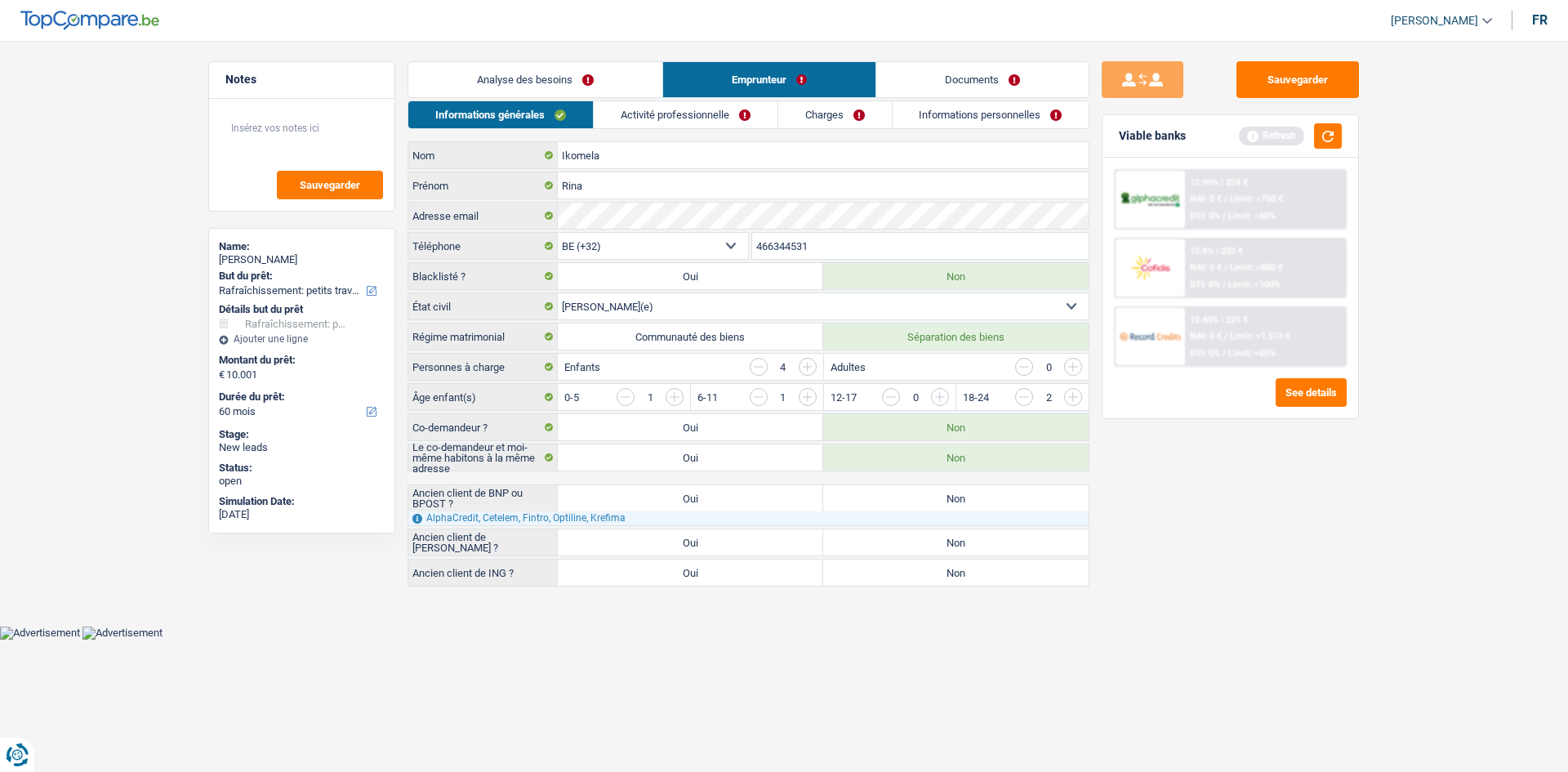 click on "Ancien client de BNP ou BPOST ?
Oui
Non
Tous les champs sont obligatoires. Veuillez sélectionner une option
AlphaCredit, Cetelem, Fintro, Optiline, Krefima" at bounding box center [748, 505] 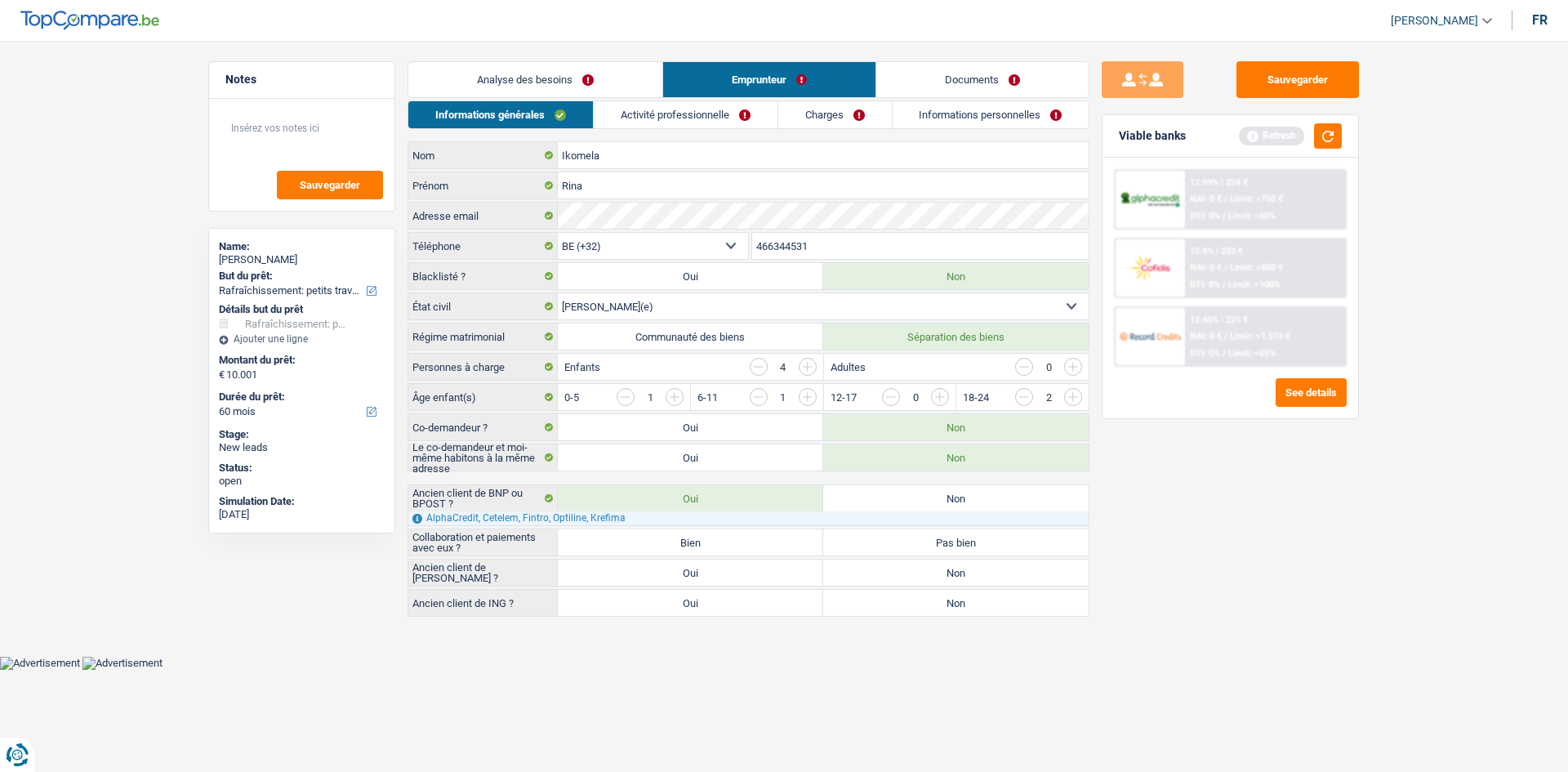 click on "Bien" at bounding box center [690, 542] 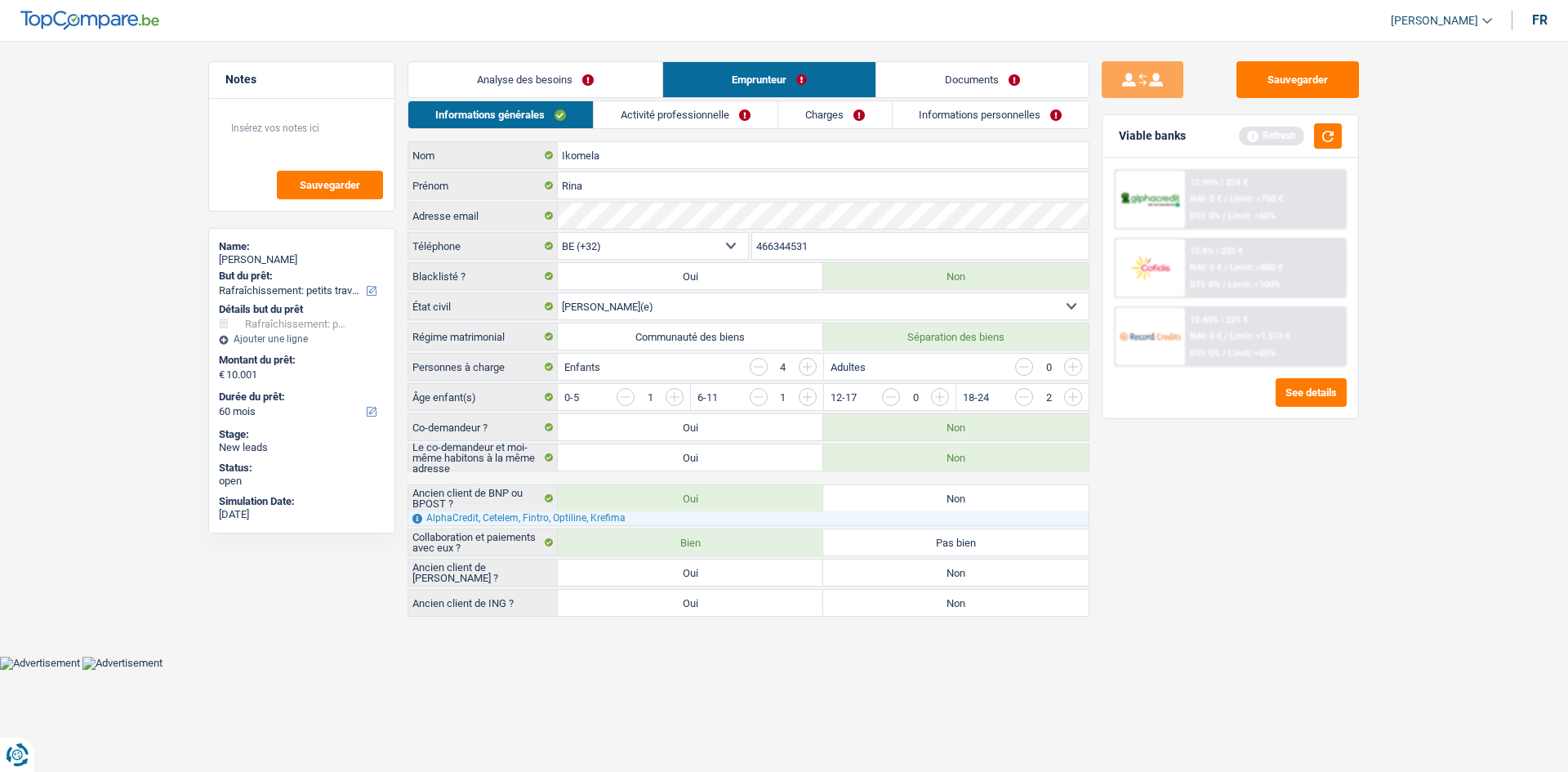 click on "Oui" at bounding box center (690, 573) 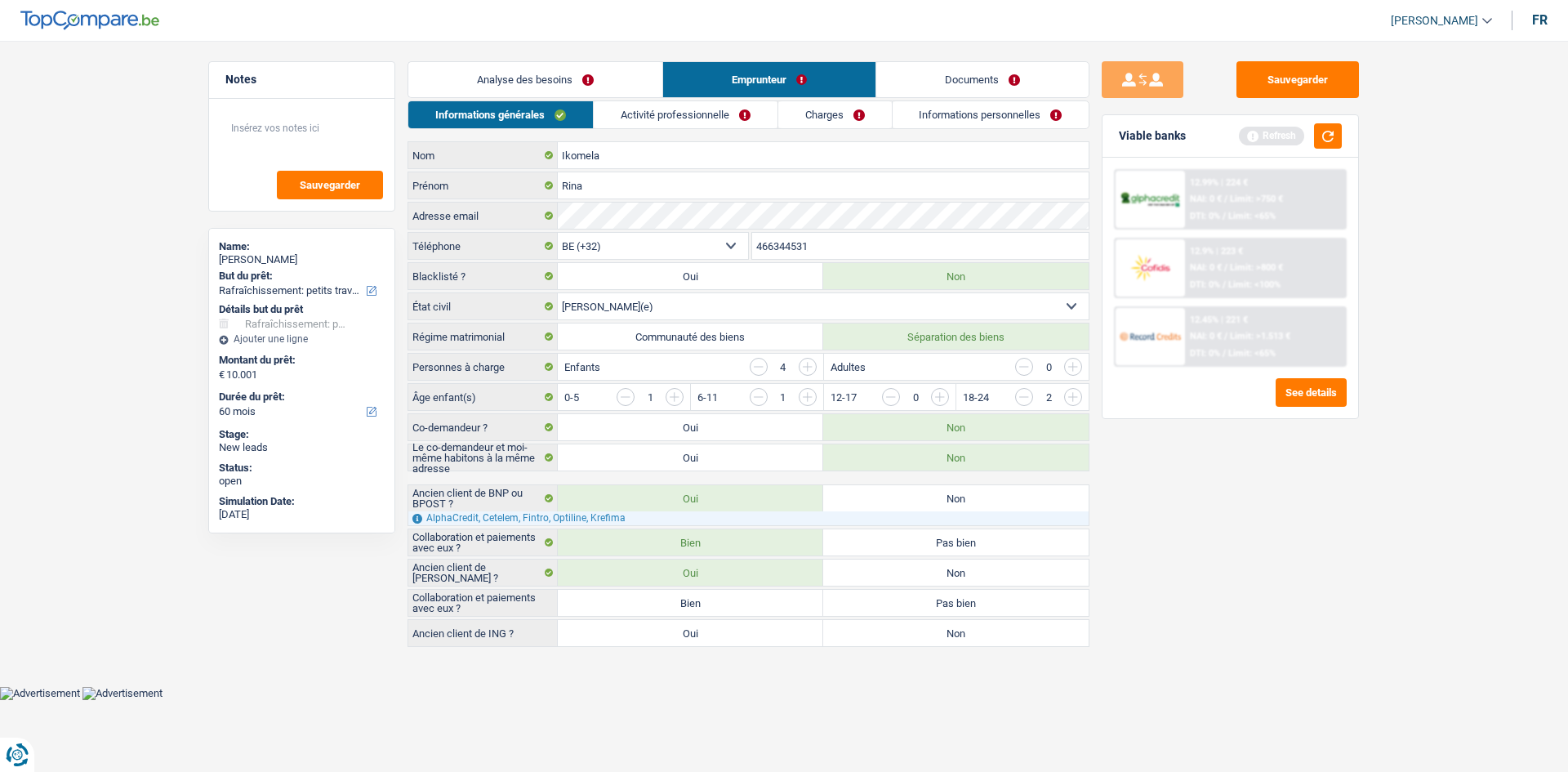 drag, startPoint x: 702, startPoint y: 596, endPoint x: 732, endPoint y: 606, distance: 31.62278 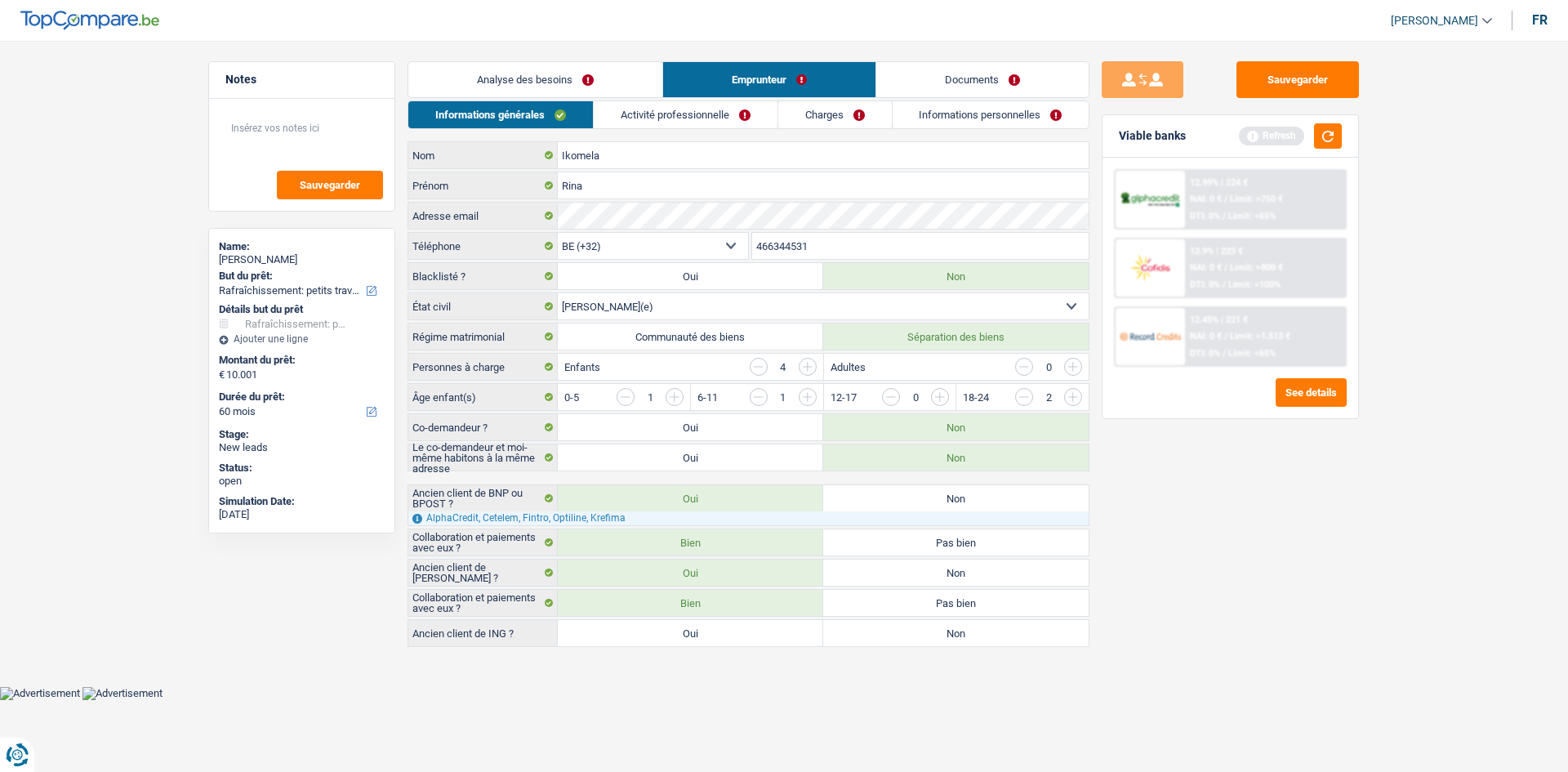 click on "Non" at bounding box center (956, 633) 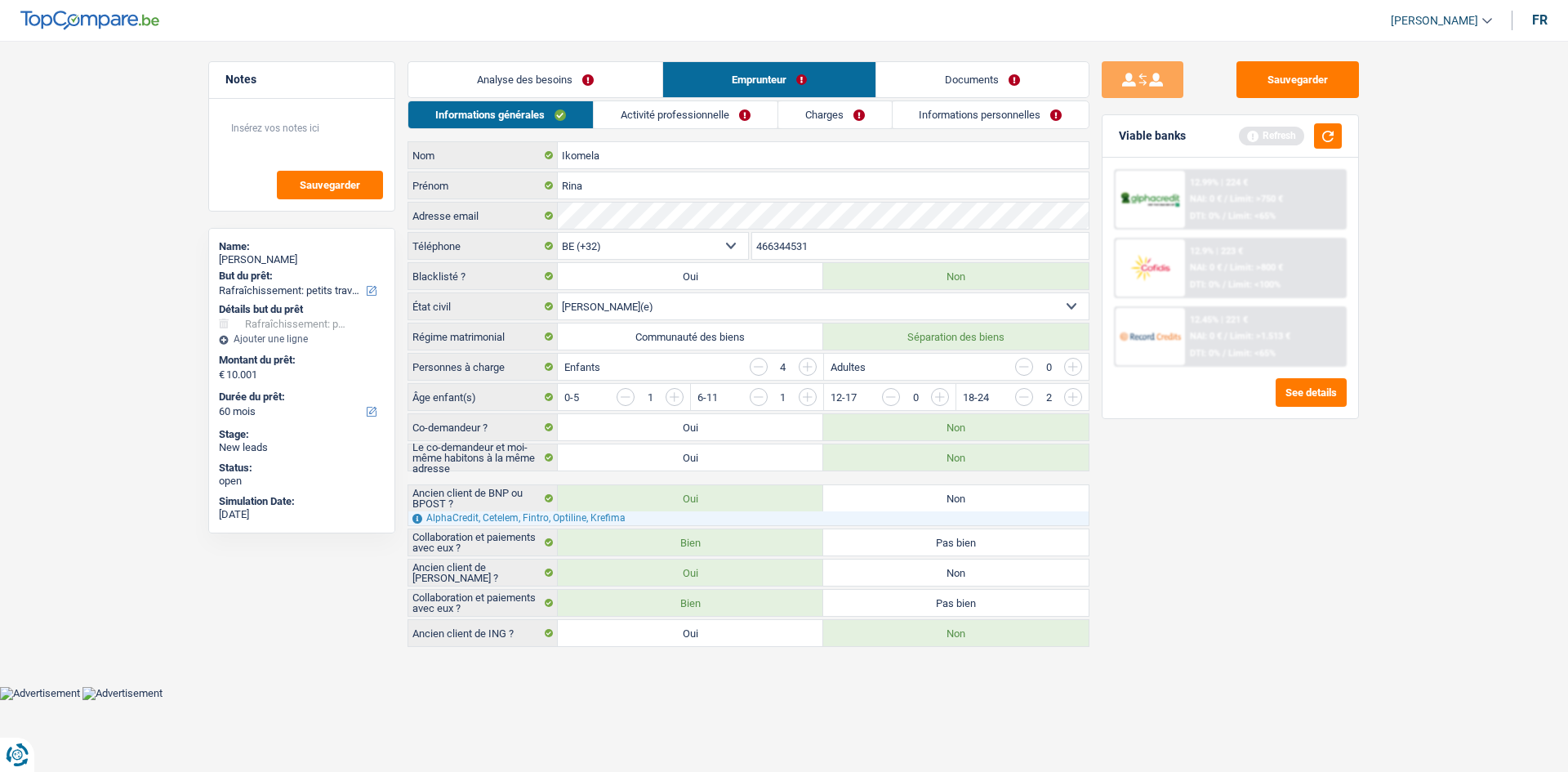 click on "Analyse des besoins" at bounding box center [535, 79] 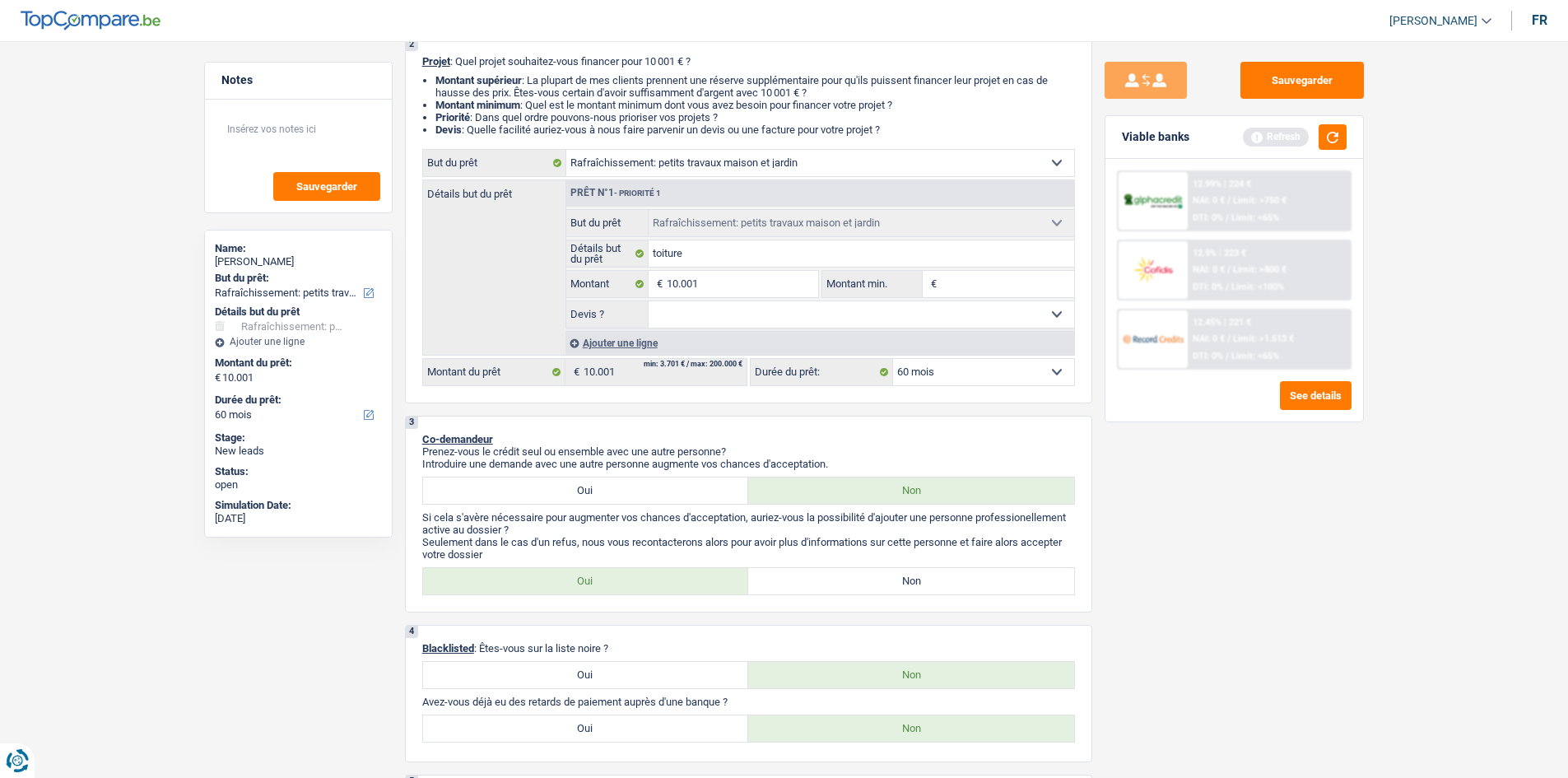scroll, scrollTop: 0, scrollLeft: 0, axis: both 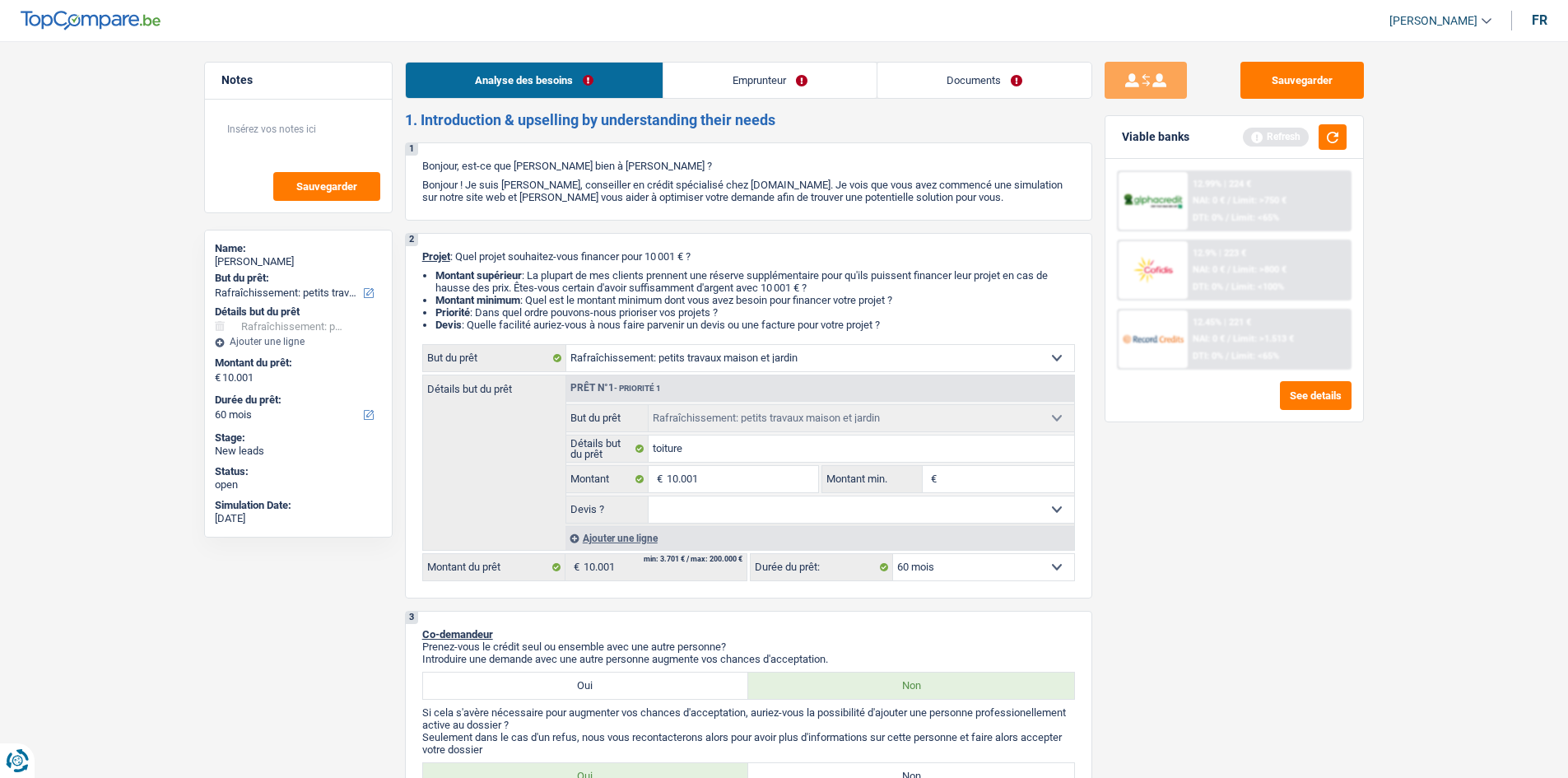 click on "Emprunteur" at bounding box center [770, 80] 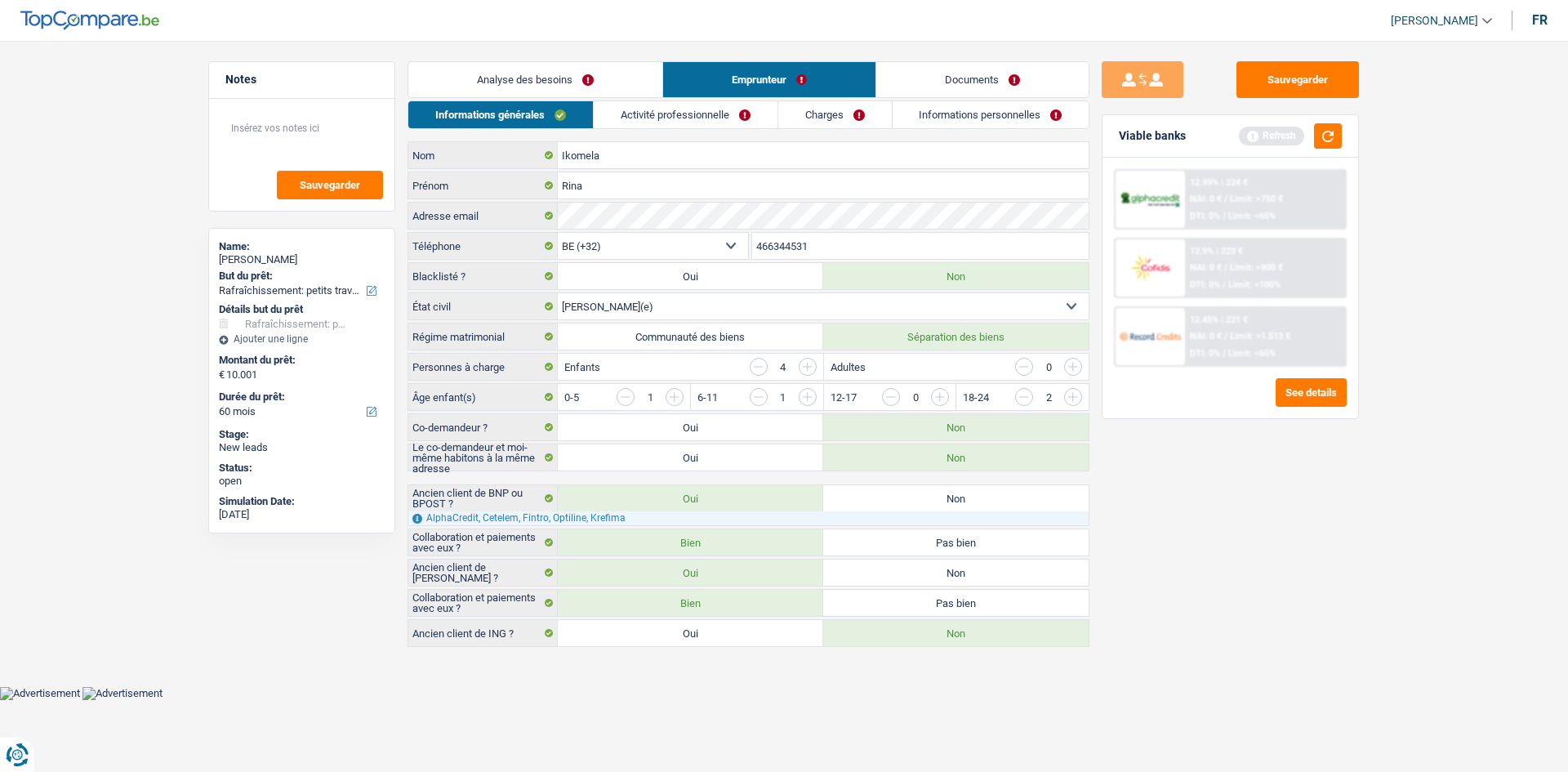 click on "Activité professionnelle" at bounding box center (685, 114) 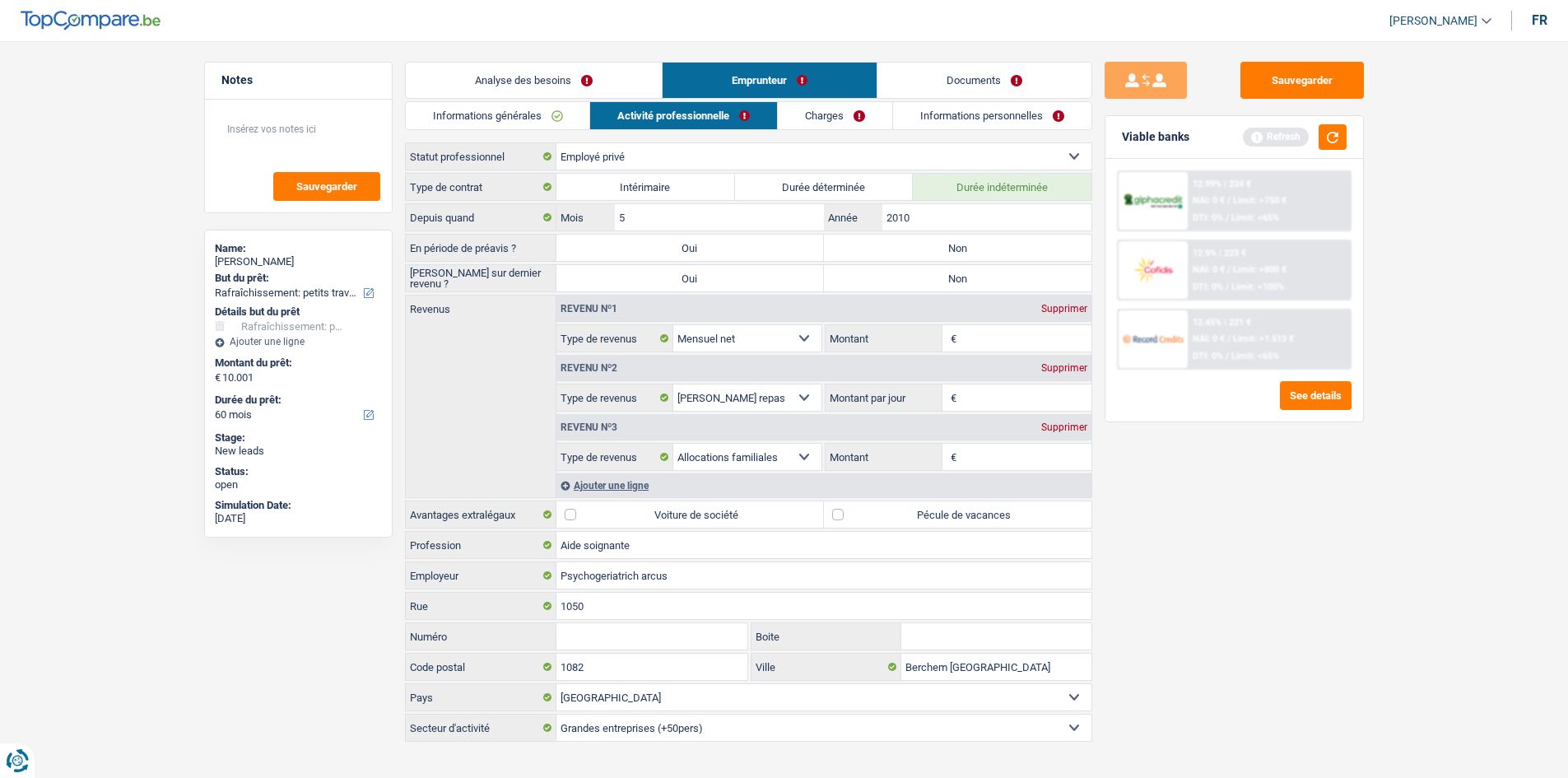 click on "Non" at bounding box center (957, 248) 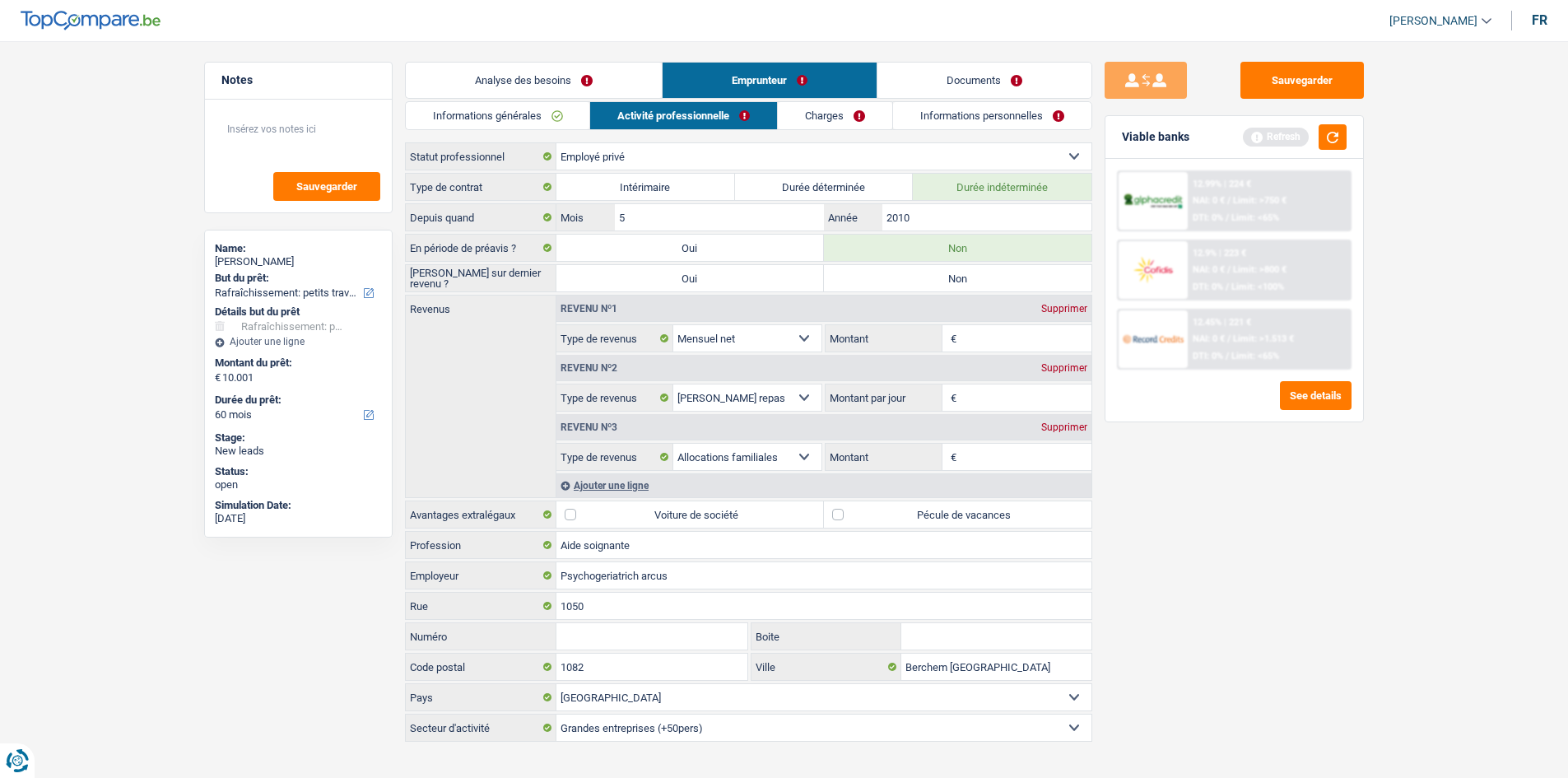 drag, startPoint x: 924, startPoint y: 278, endPoint x: 936, endPoint y: 268, distance: 15.620499 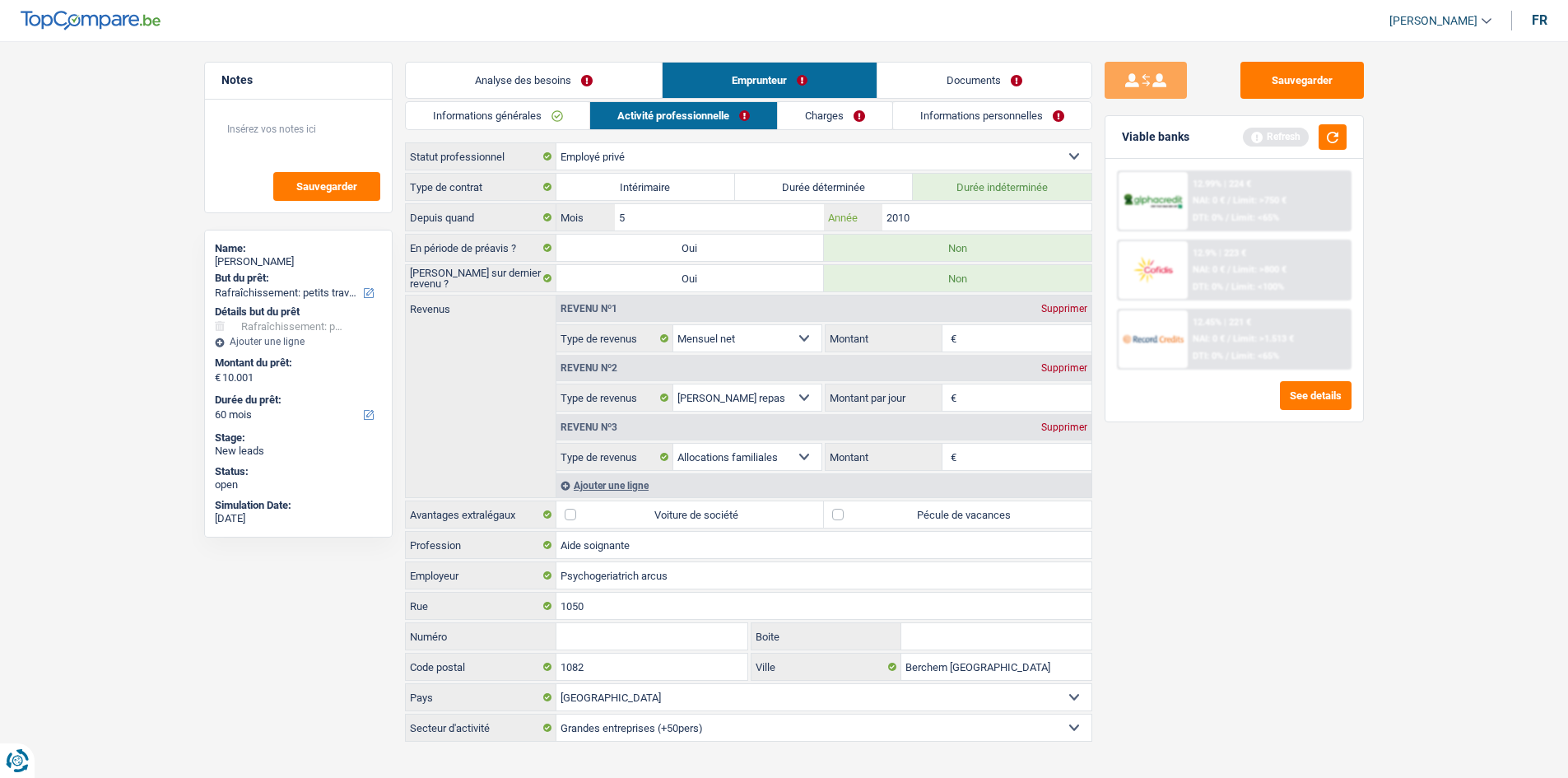 click on "2010" at bounding box center (986, 217) 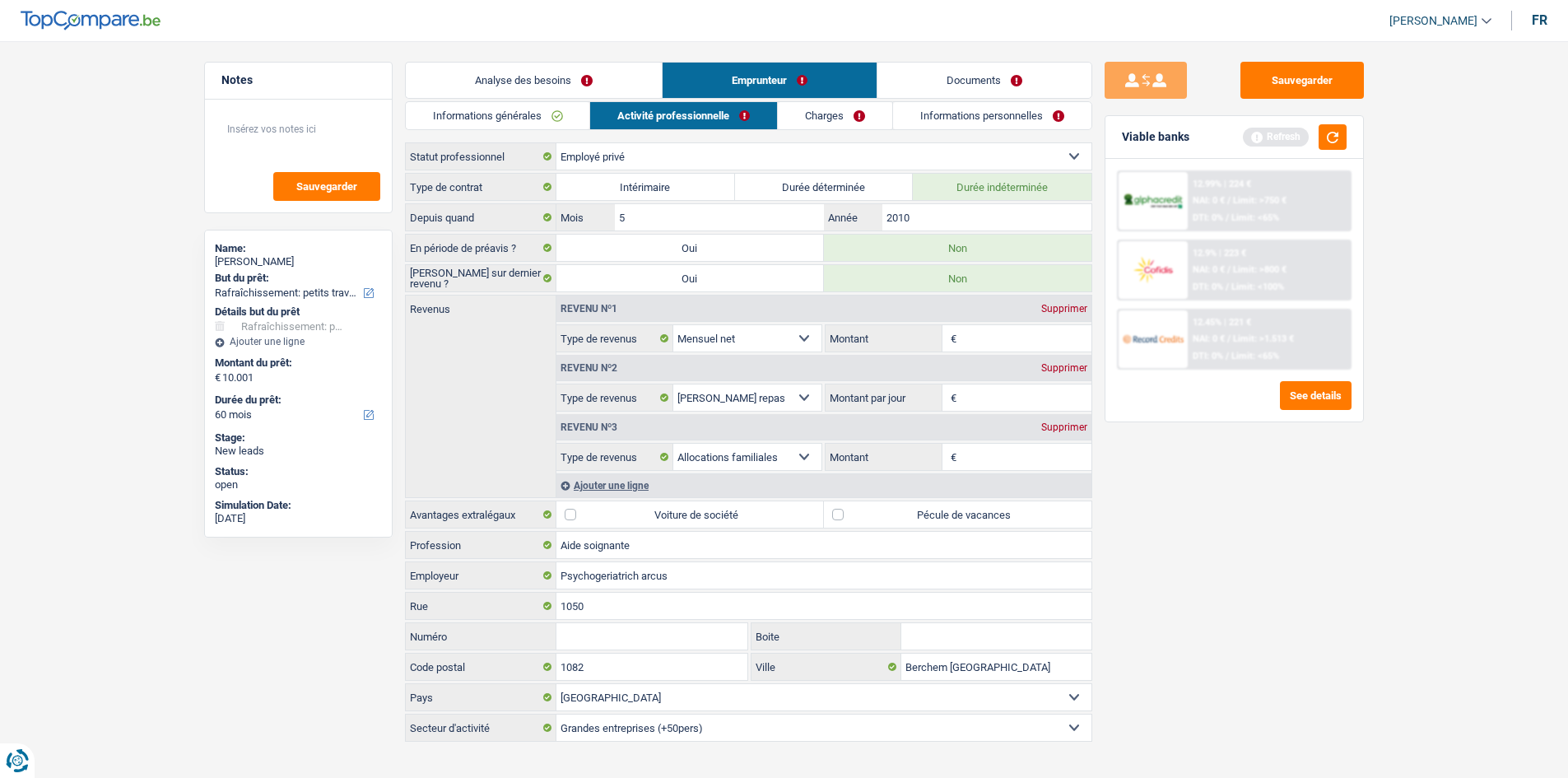 click on "Sauvegarder
Viable banks
Refresh
12.99% | 224 €
NAI: 0 €
/
Limit: >750 €
DTI: 0%
/
Limit: <65%
12.9% | 223 €
NAI: 0 €
/
Limit: >800 €
DTI: 0%
/
Limit: <100%
/       /" at bounding box center [1234, 404] 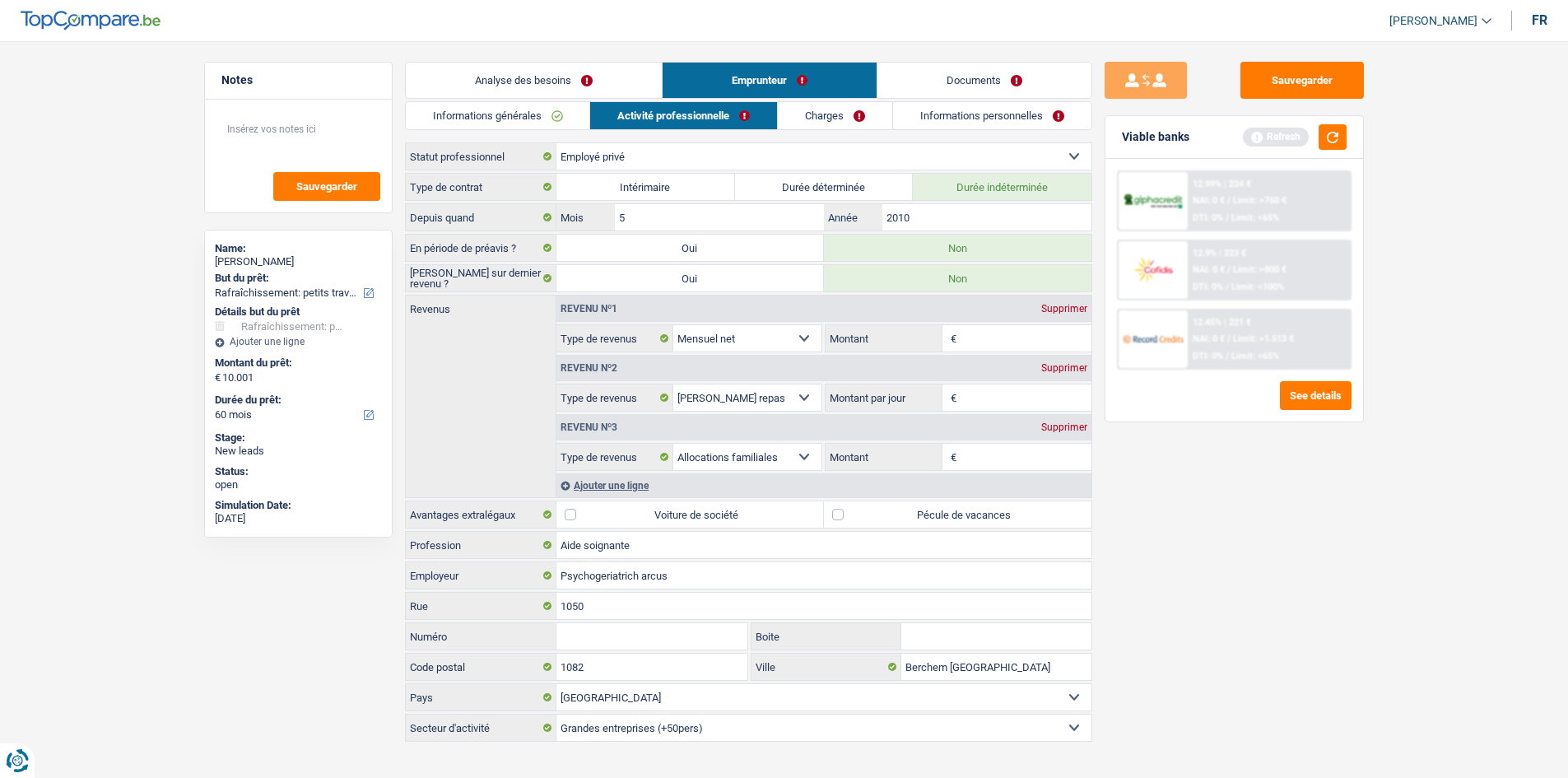 click on "Pécule de vacances" at bounding box center (957, 515) 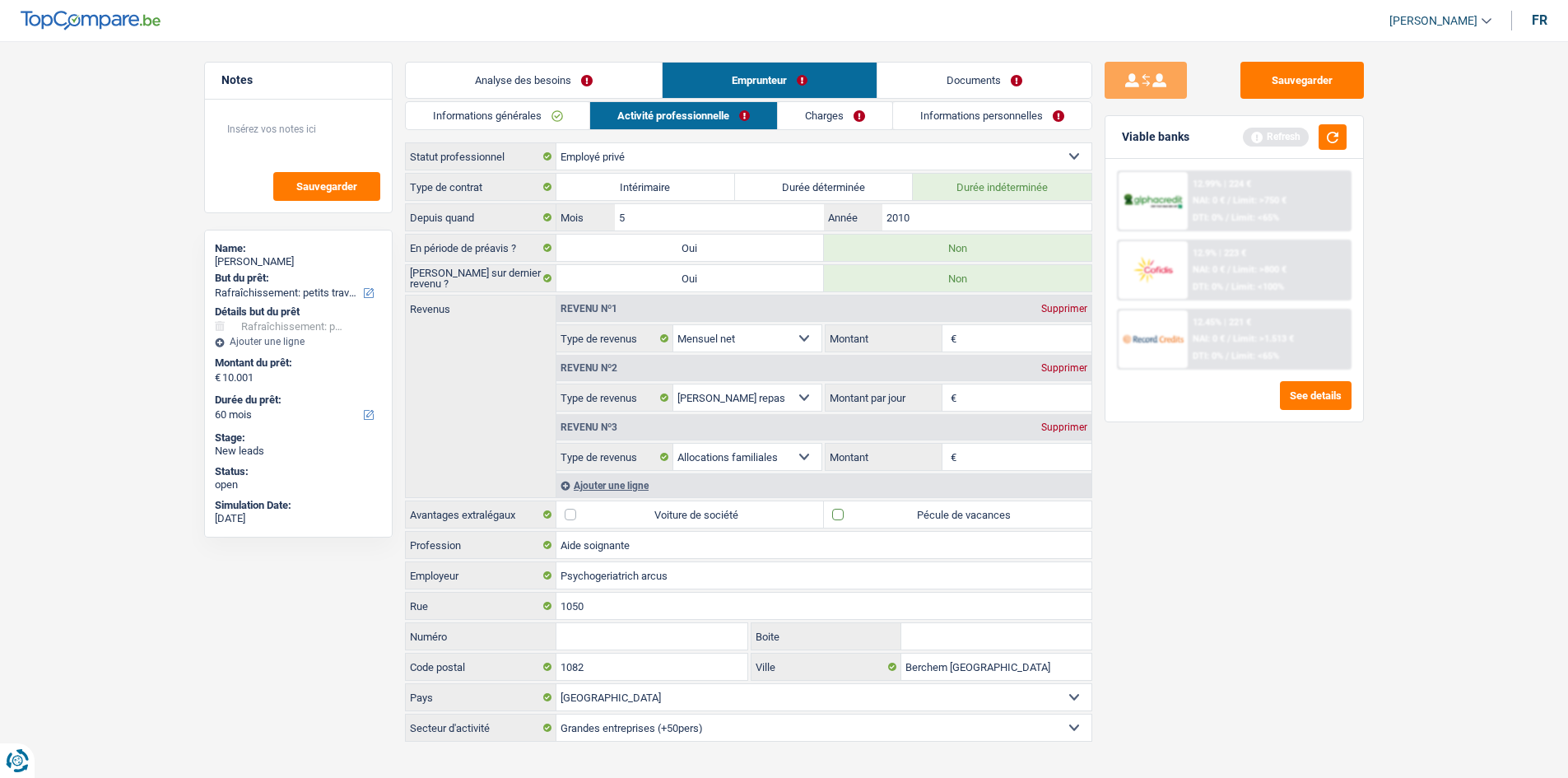 click on "Pécule de vacances" at bounding box center (957, 515) 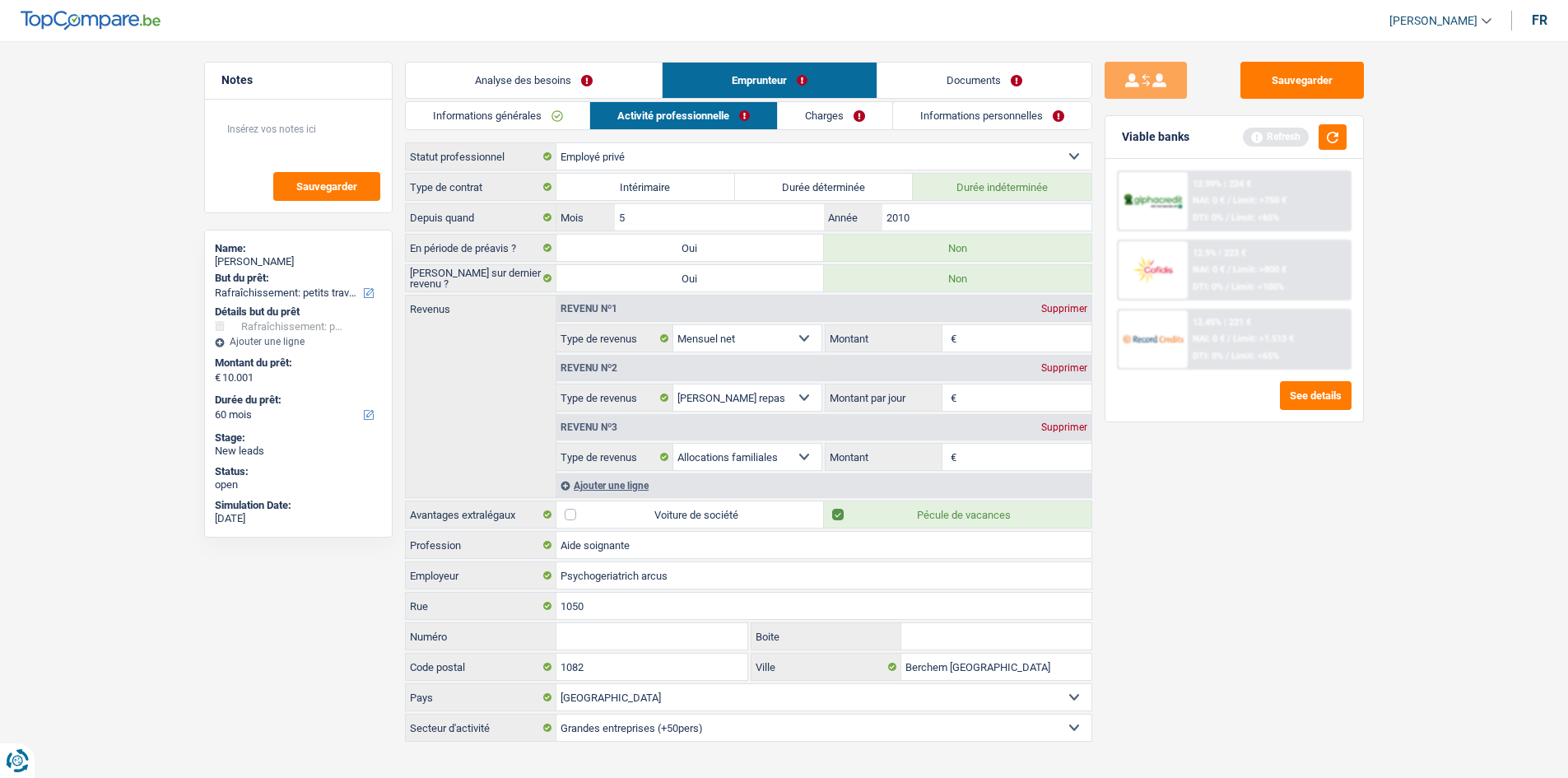 click on "Montant" at bounding box center [1026, 338] 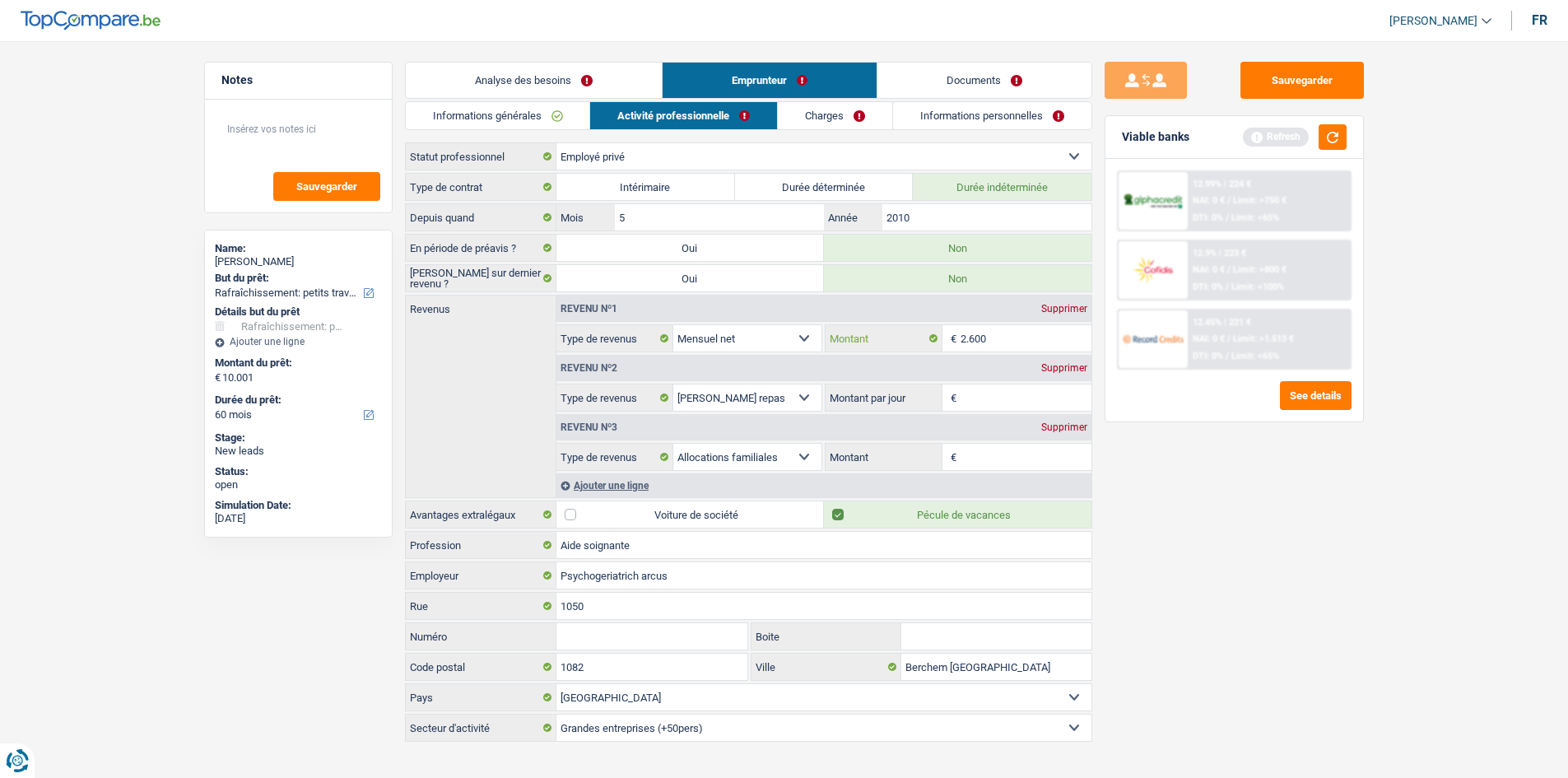 type on "2.600" 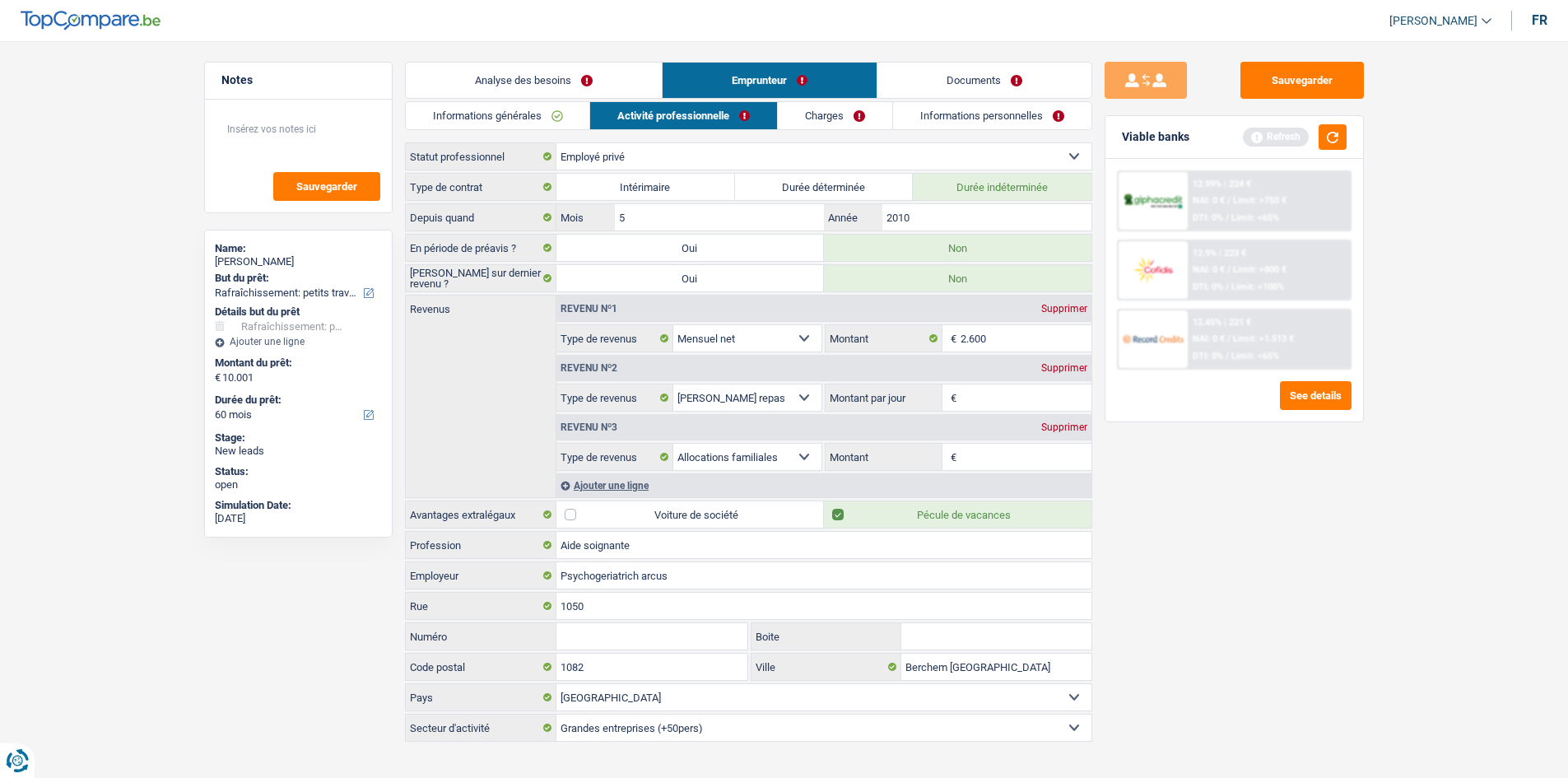 click on "Montant par jour" at bounding box center (1026, 398) 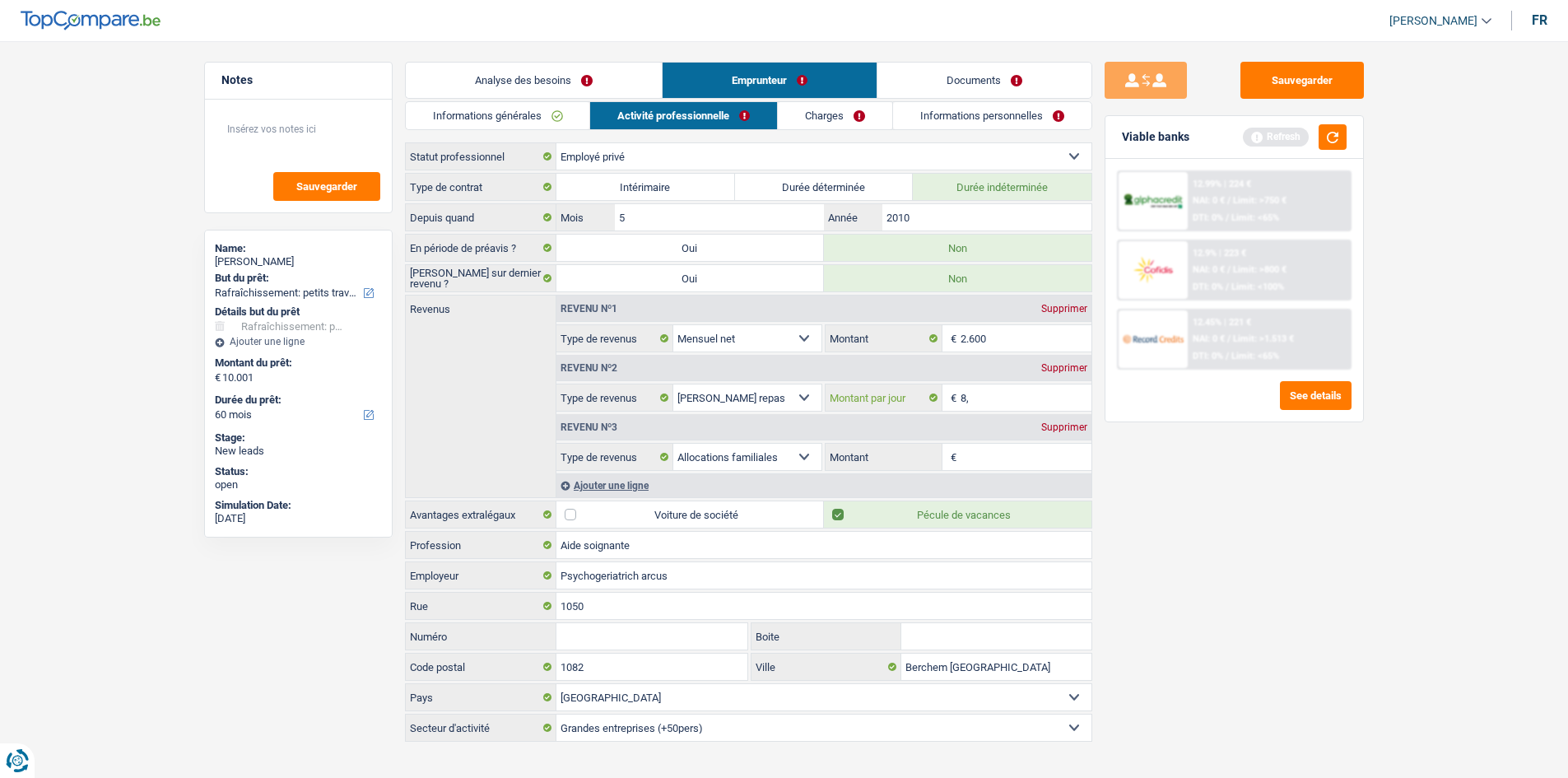 type on "8" 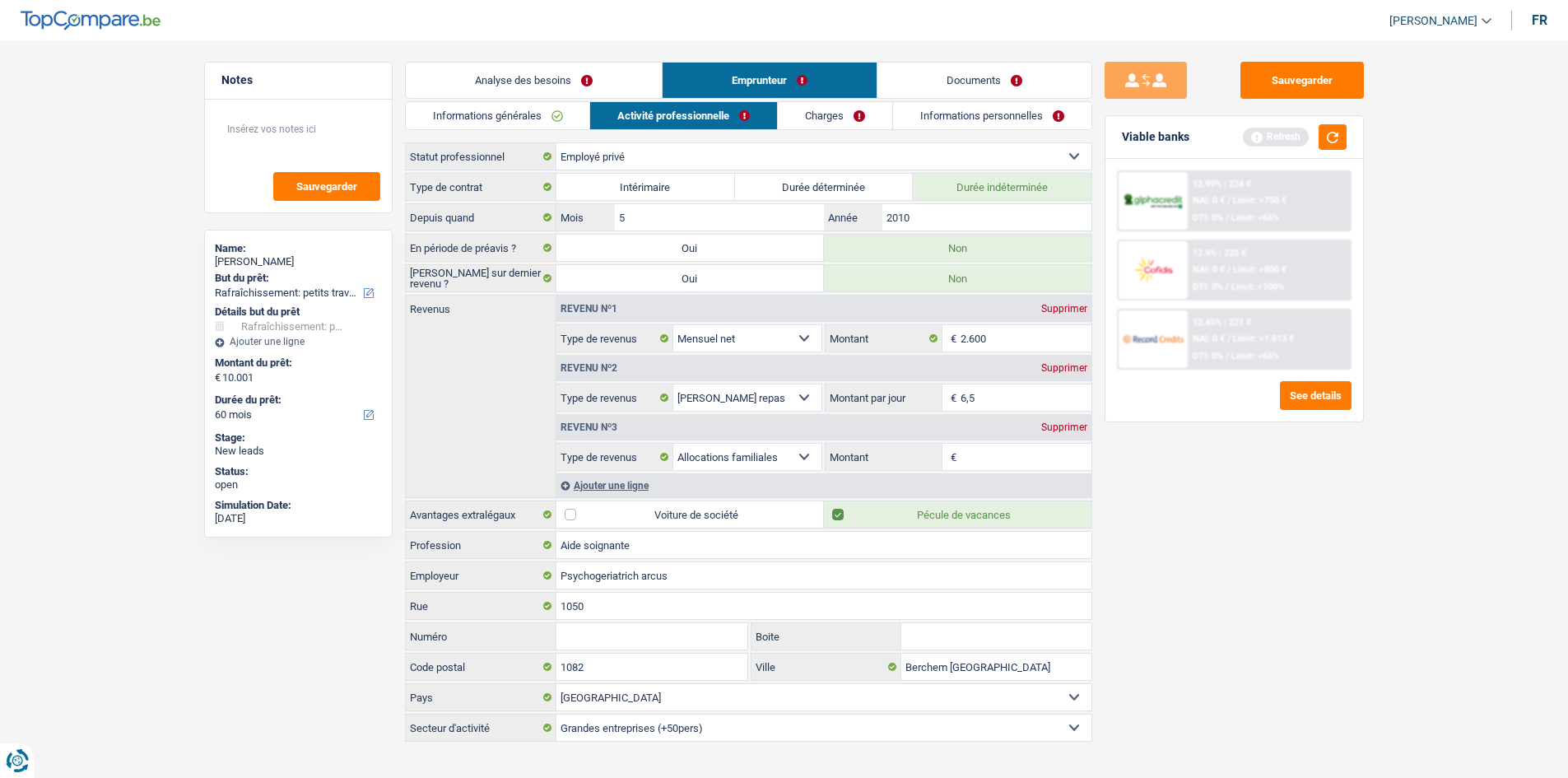type on "6,5" 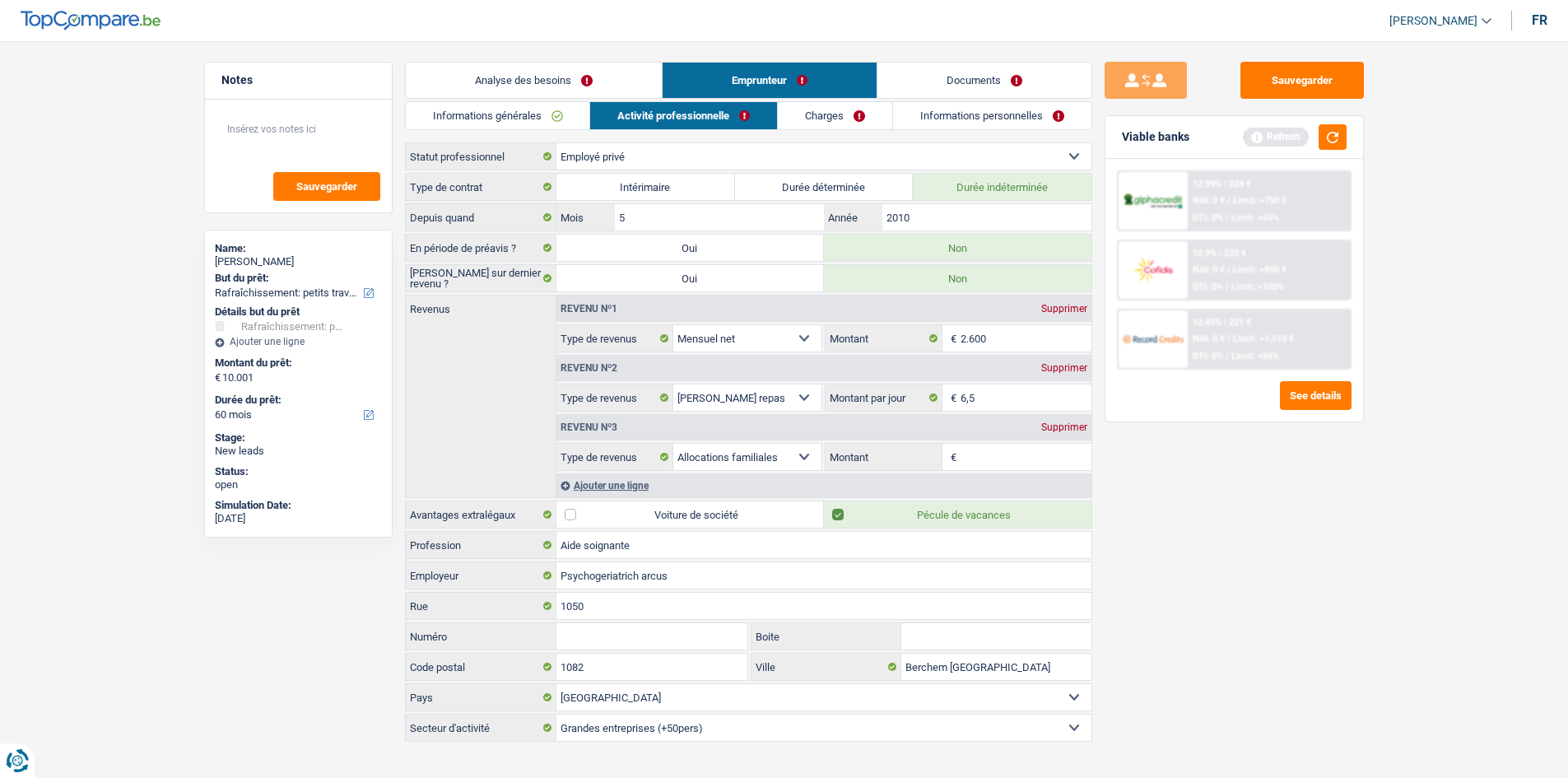 click on "€
[PERSON_NAME]
Étant donné que vous avez indiqué avoir des enfants dans votre ménage, veuillez indiquer les informations relatives à vos allocations familiales" at bounding box center [957, 457] 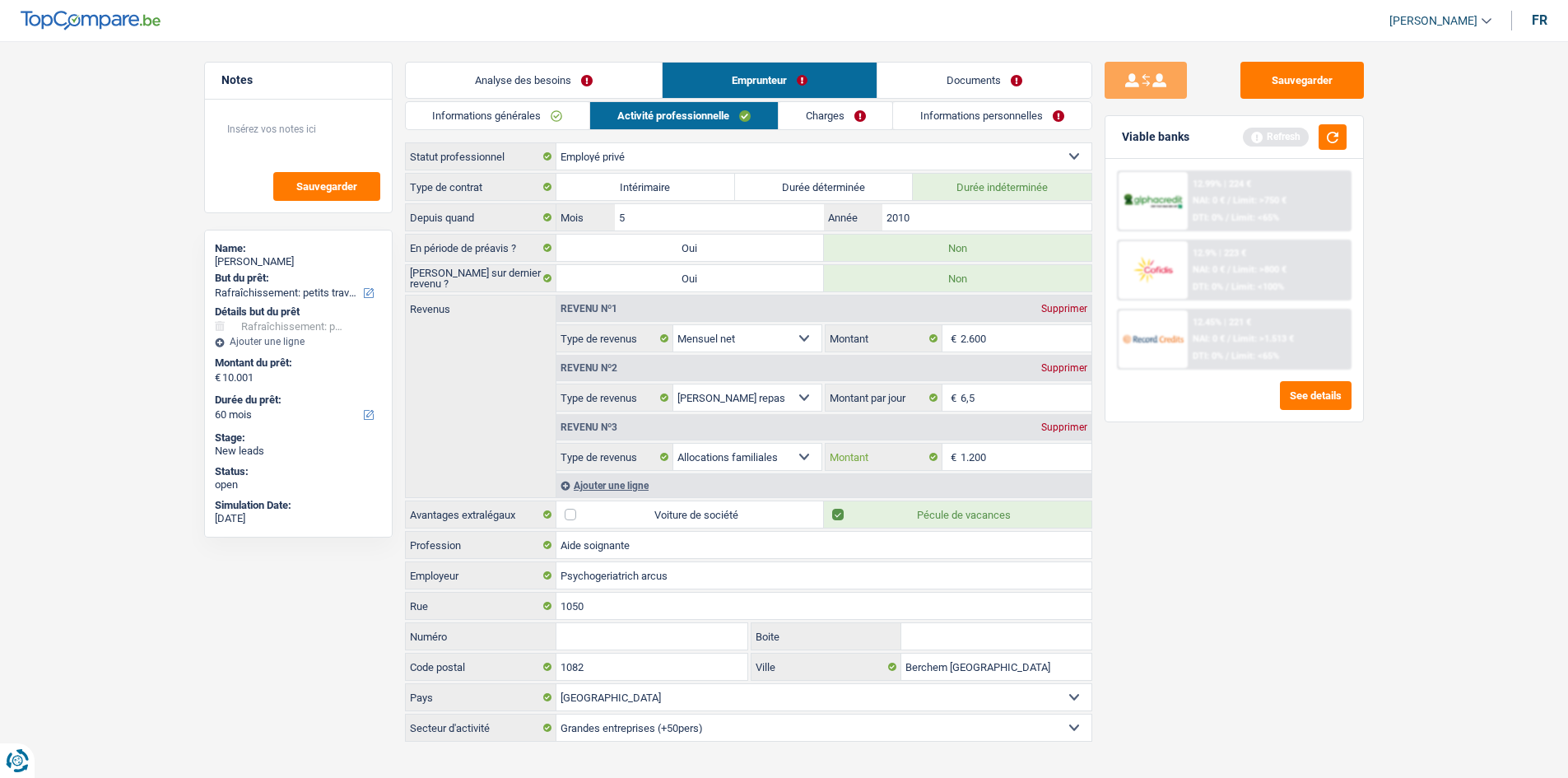 type on "1.200" 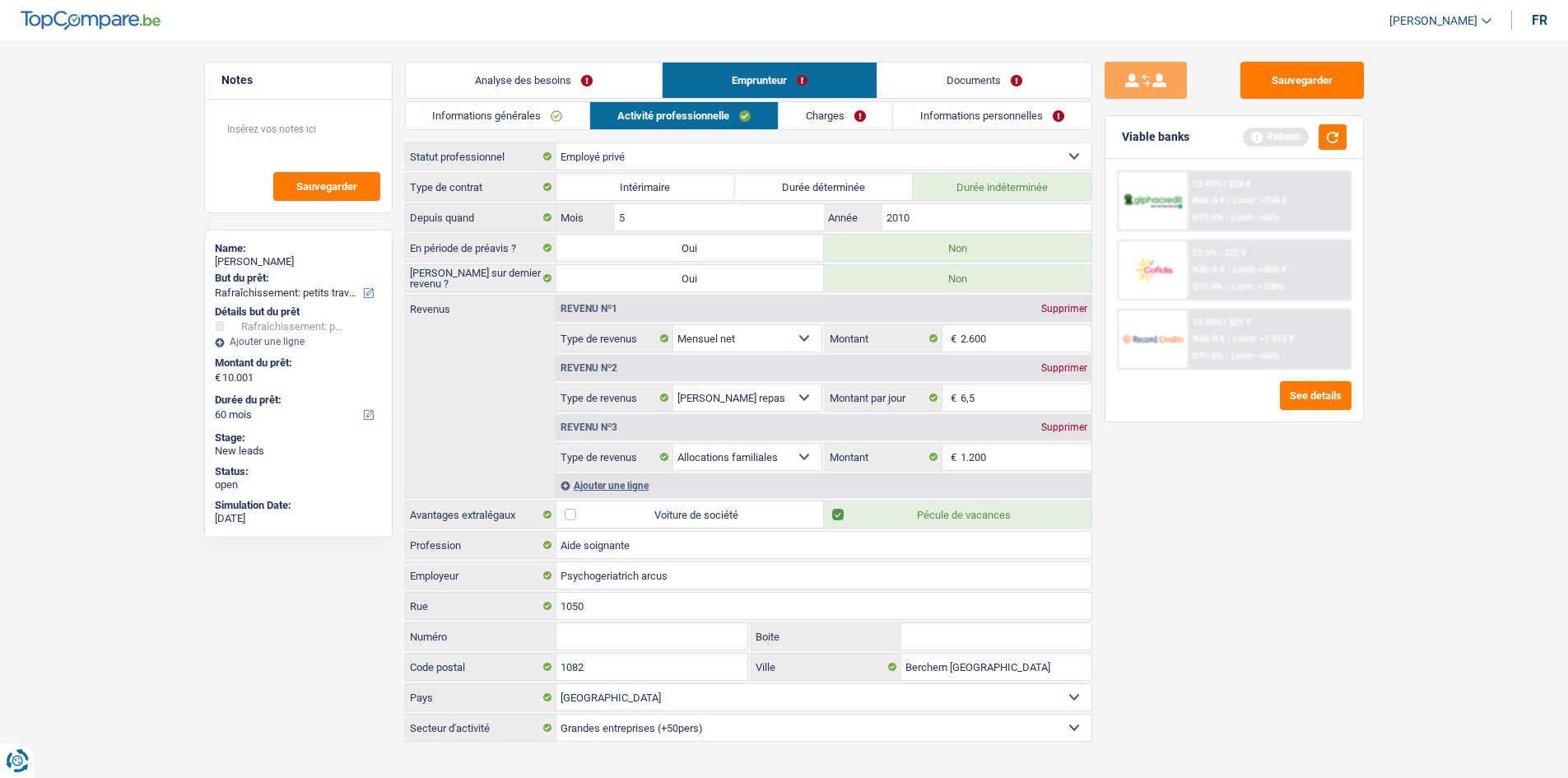 click on "Sauvegarder
Viable banks
Refresh
12.99% | 224 €
NAI: 0 €
/
Limit: >750 €
DTI: 0%
/
Limit: <65%
12.9% | 223 €
NAI: 0 €
/
Limit: >800 €
DTI: 0%
/
Limit: <100%
/       /" at bounding box center (1234, 404) 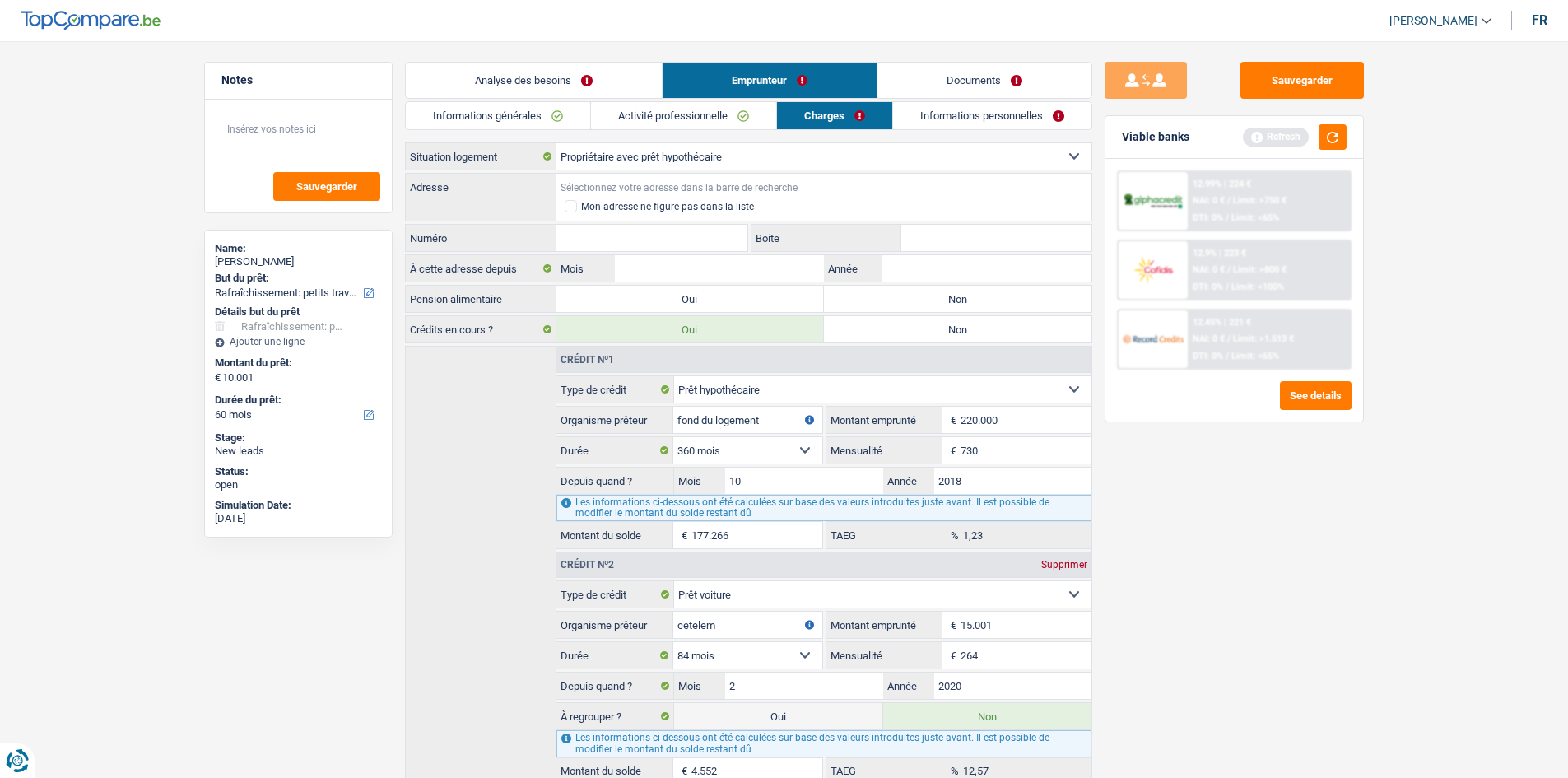 click on "Adresse" at bounding box center (824, 187) 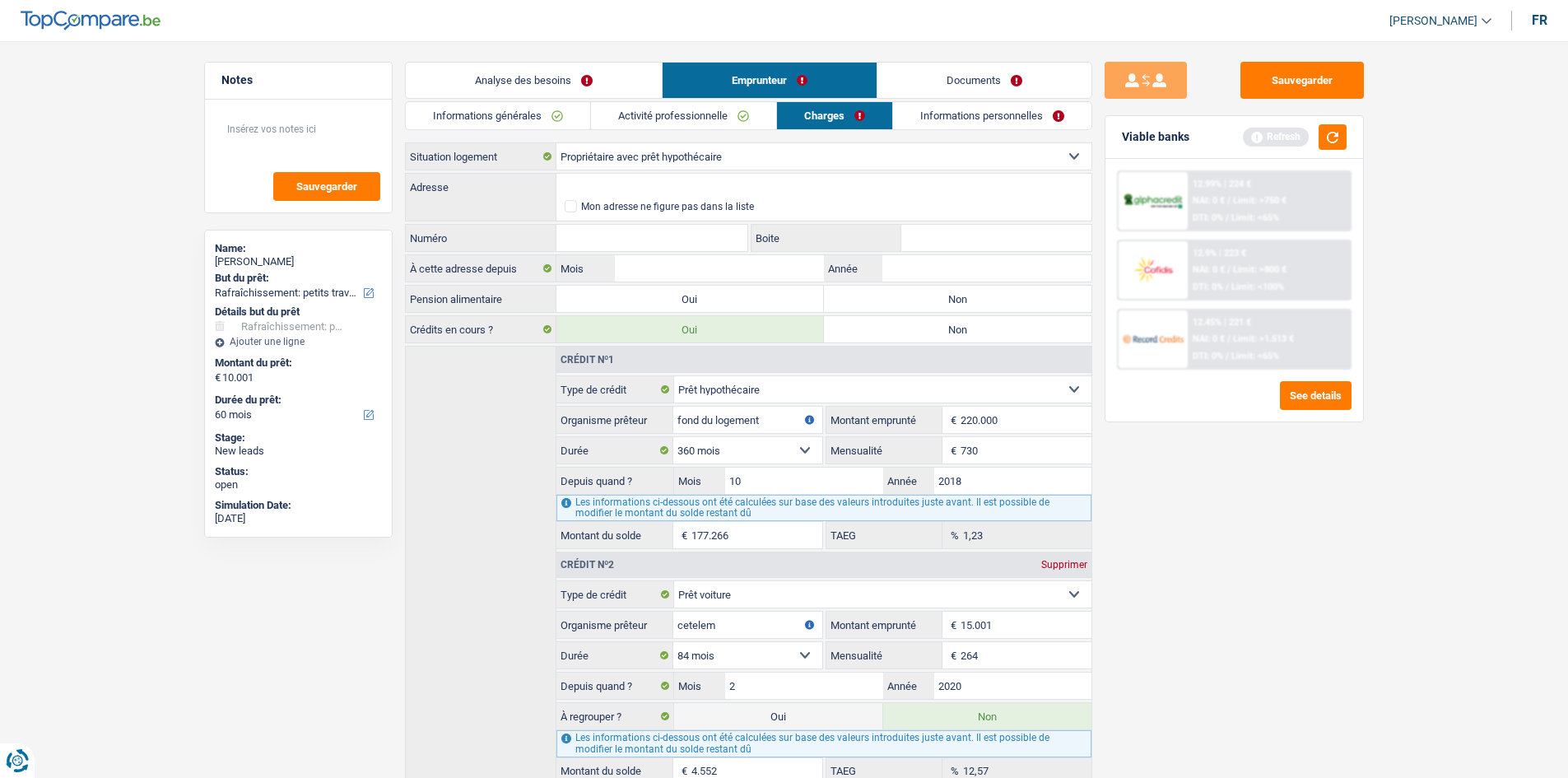 click on "Non" at bounding box center (957, 299) 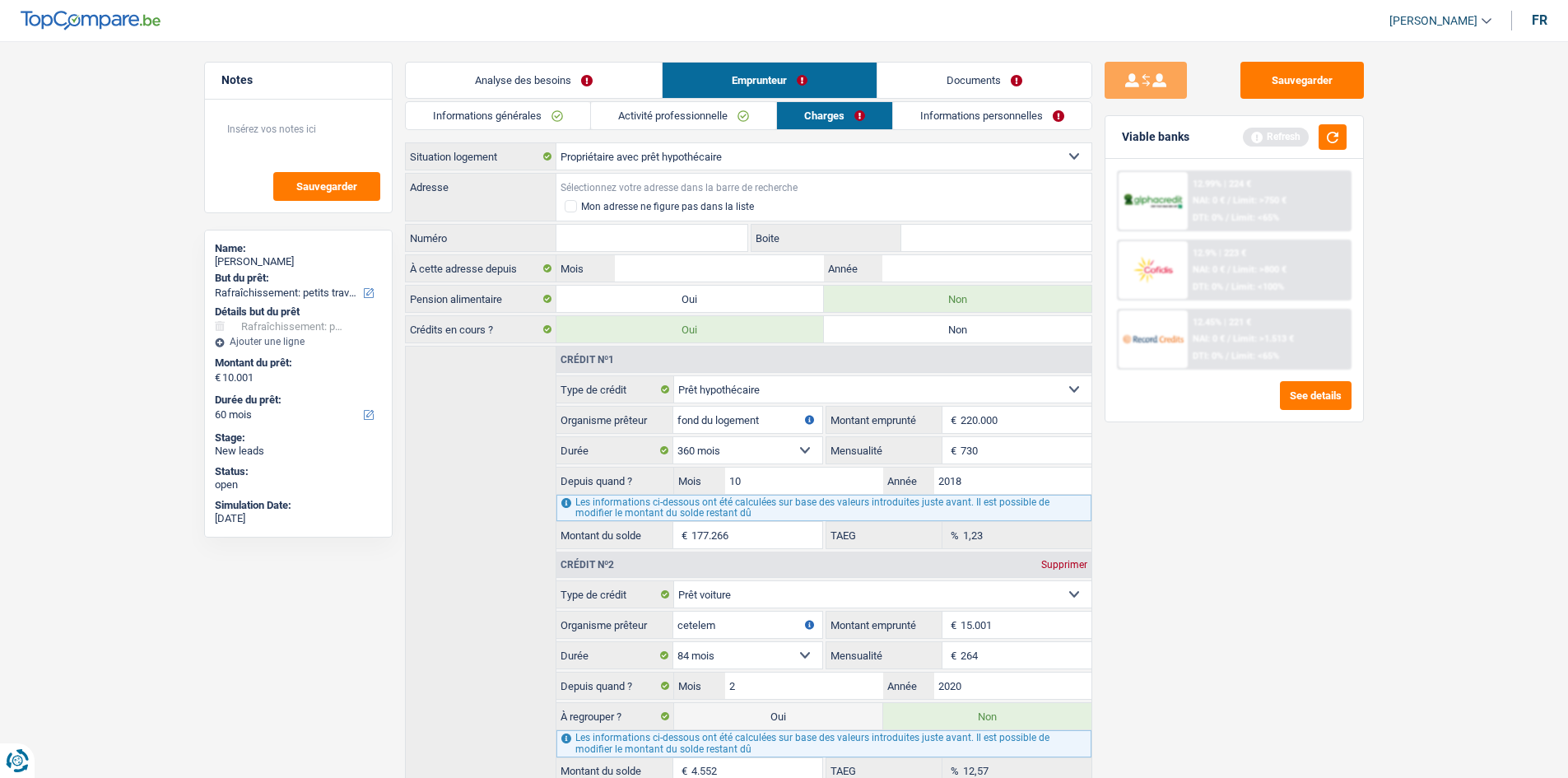 click on "Adresse" at bounding box center [824, 187] 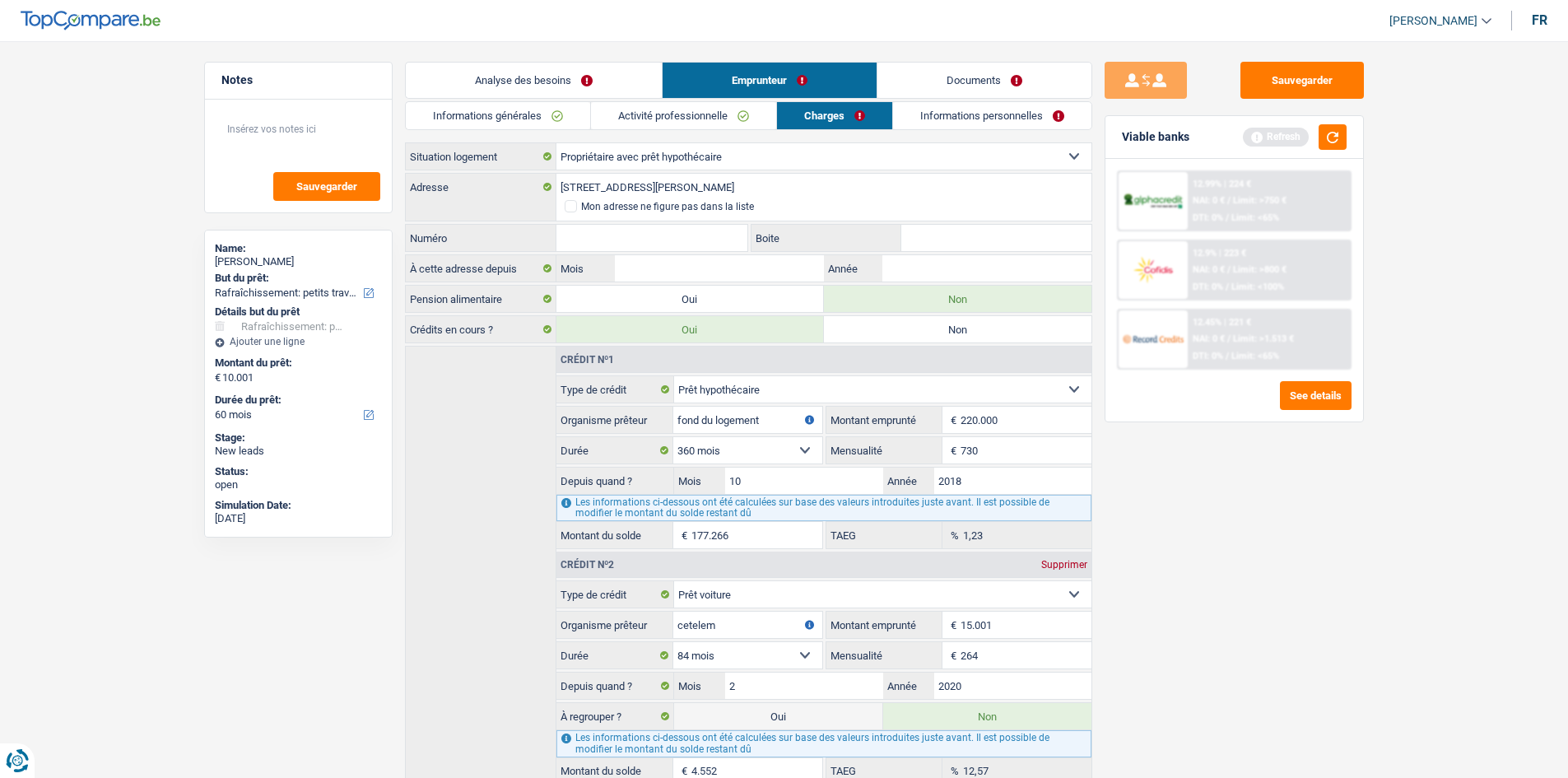 type on "Rue de l'Alliance, [GEOGRAPHIC_DATA][PERSON_NAME], [GEOGRAPHIC_DATA]" 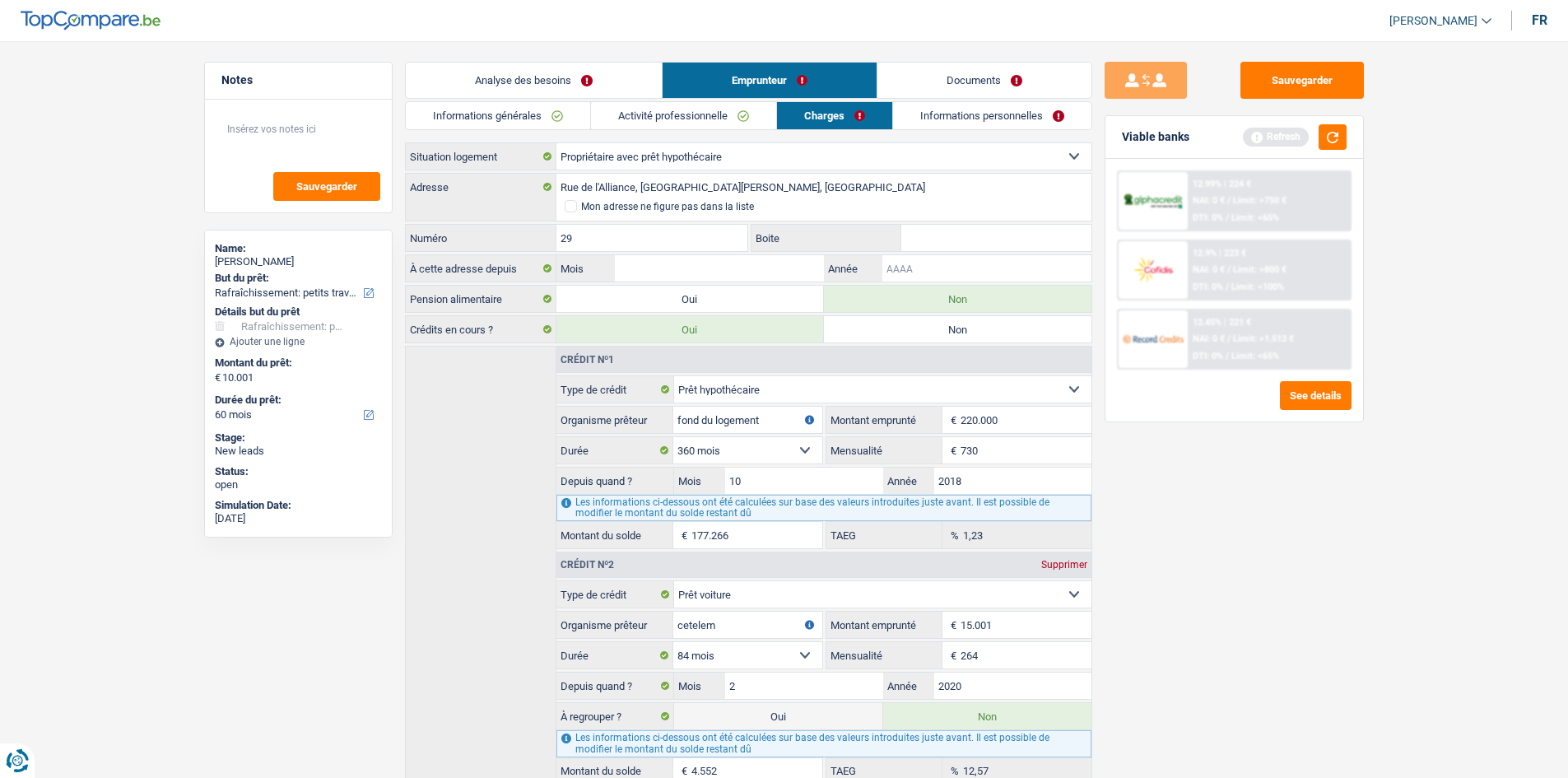 click on "Année" at bounding box center (986, 268) 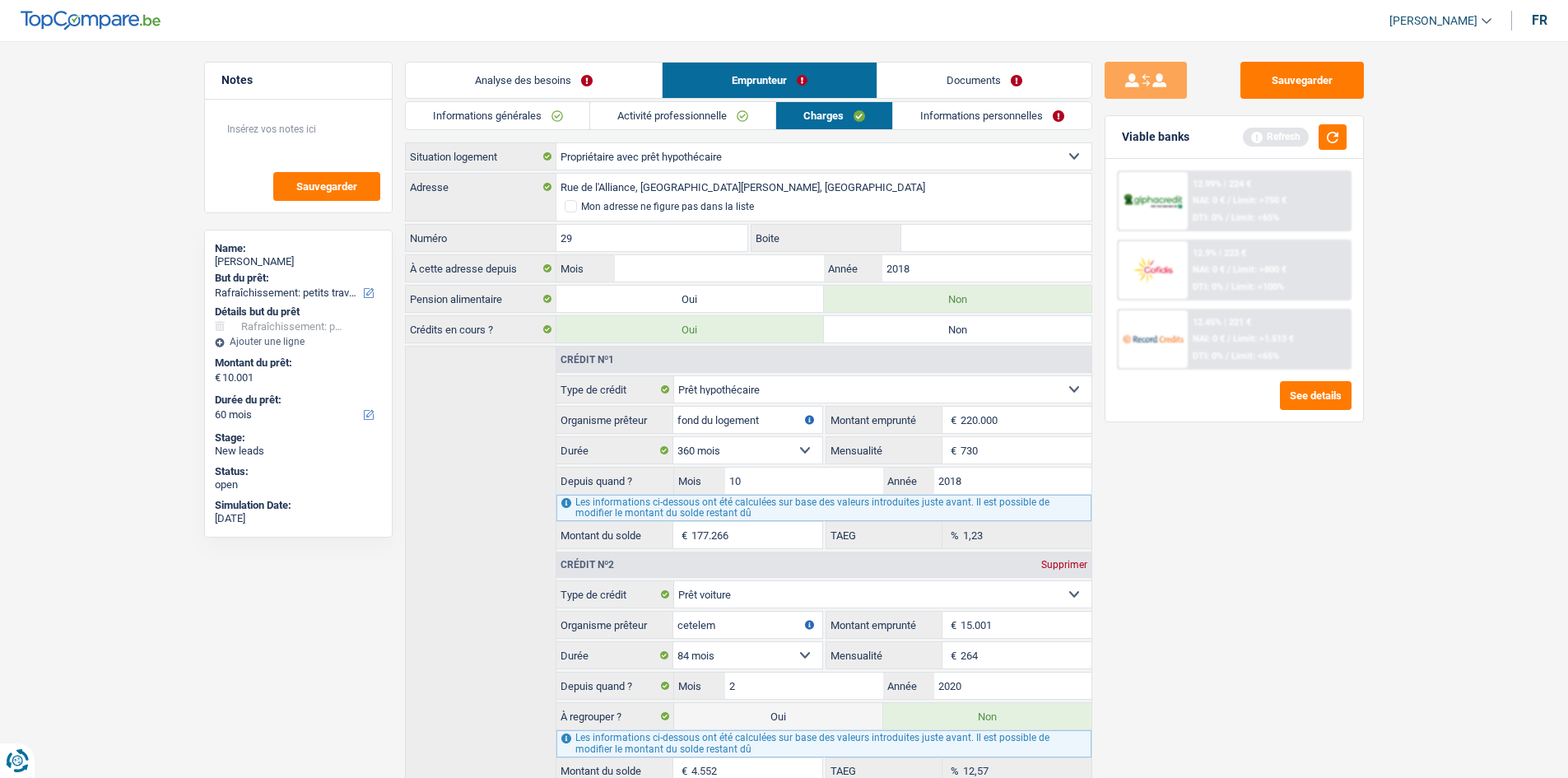 type on "2018" 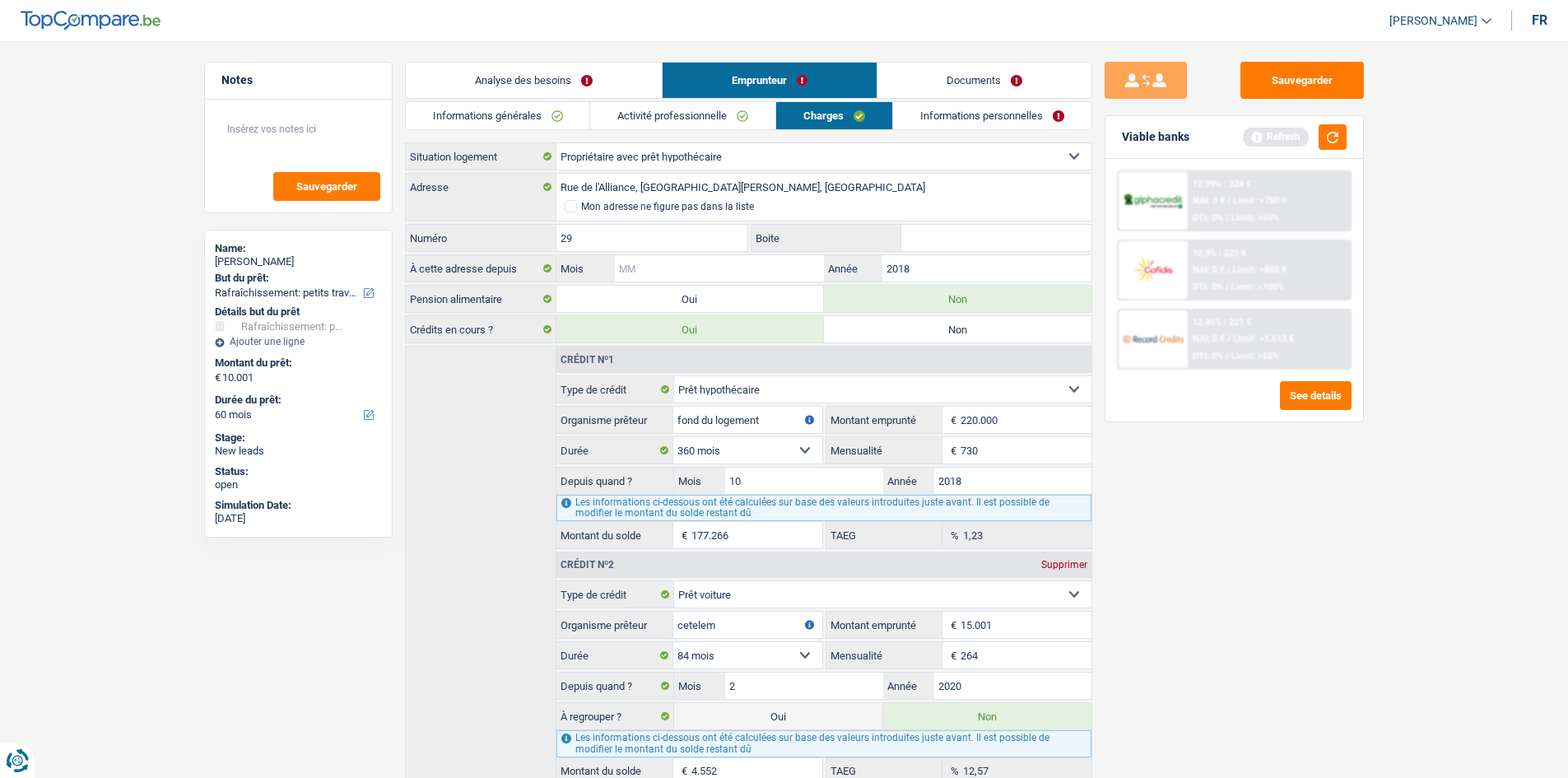 click on "Mois" at bounding box center [719, 268] 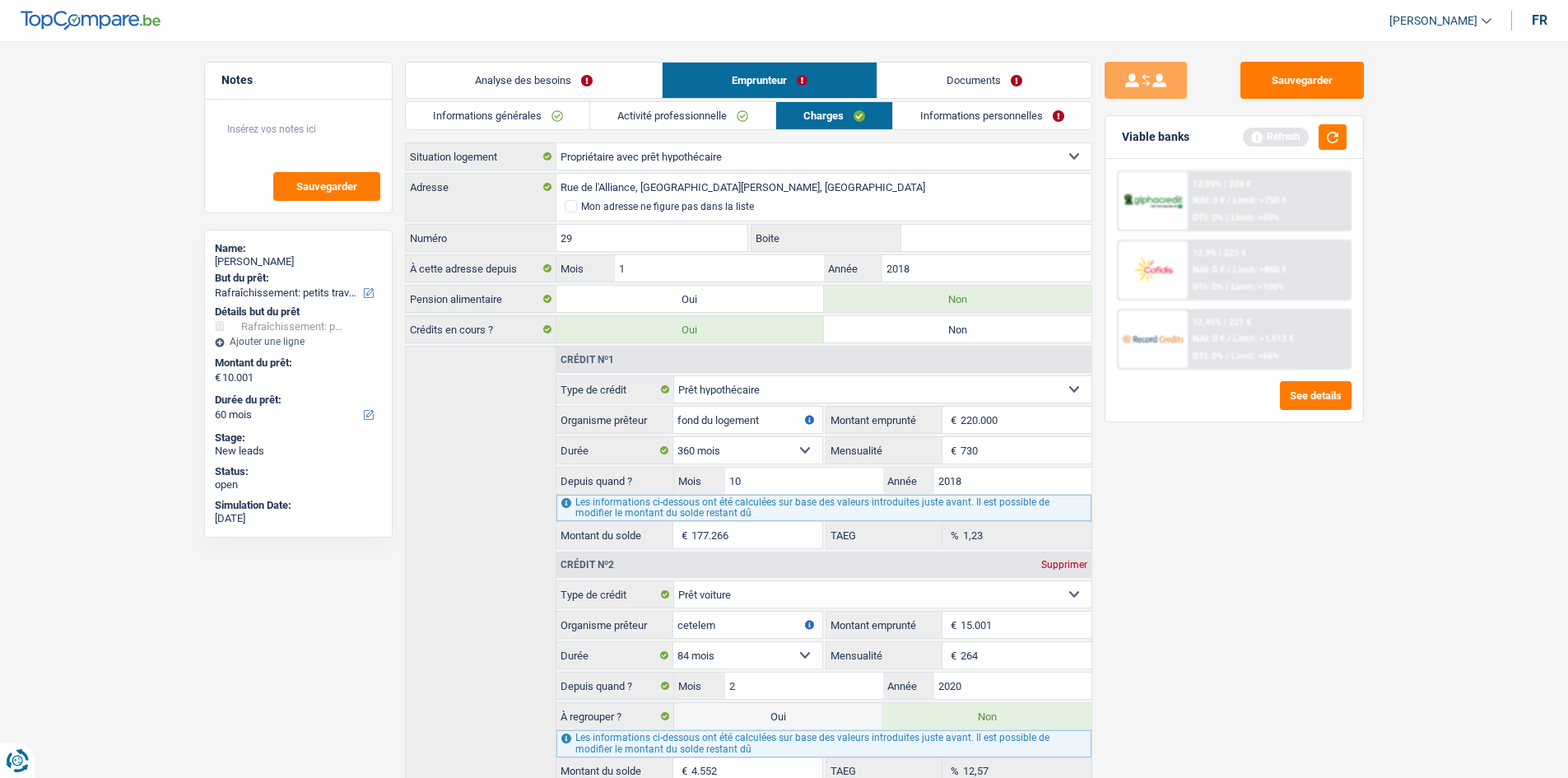 type on "10" 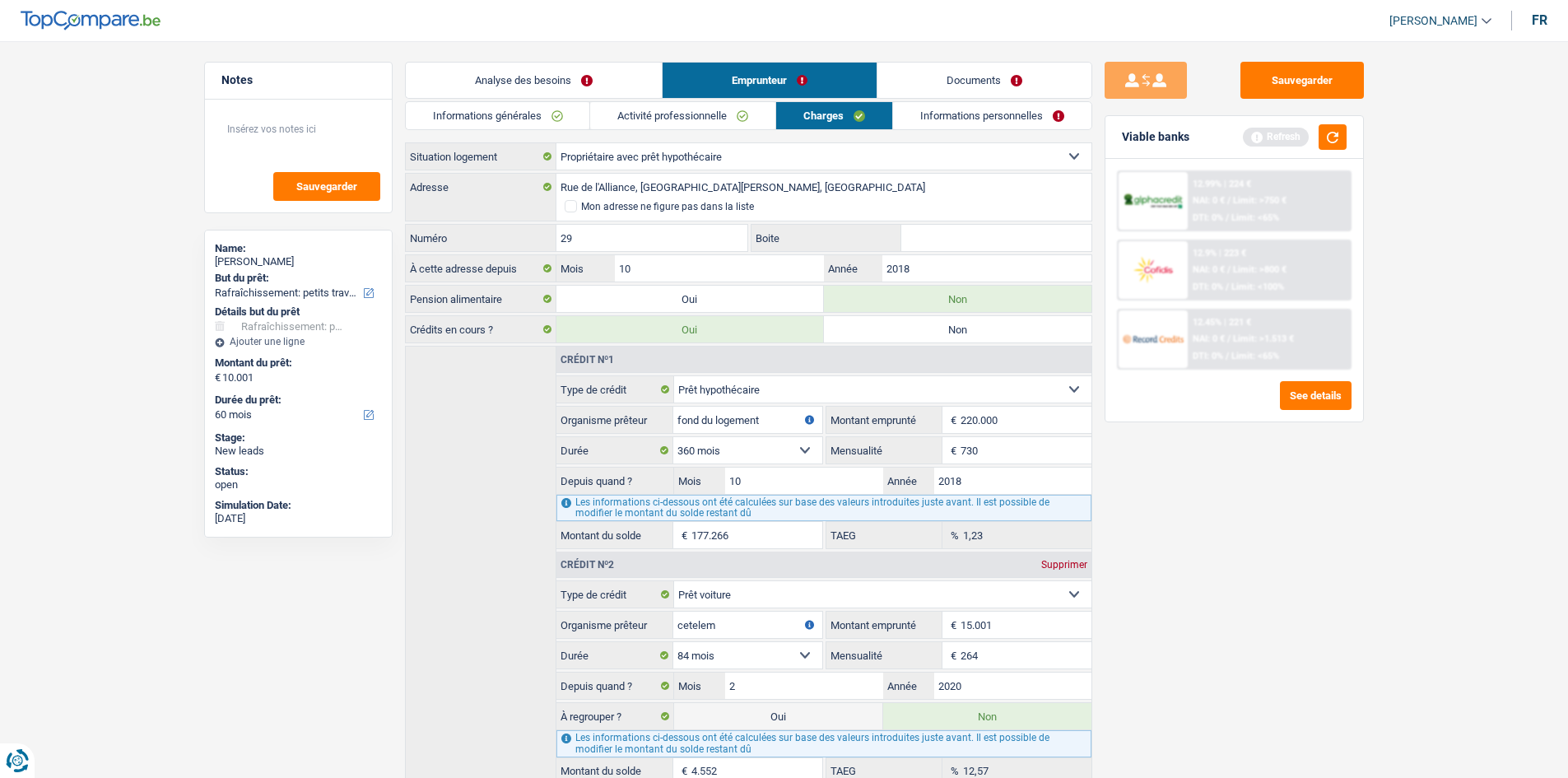drag, startPoint x: 1245, startPoint y: 529, endPoint x: 1234, endPoint y: 517, distance: 16.278821 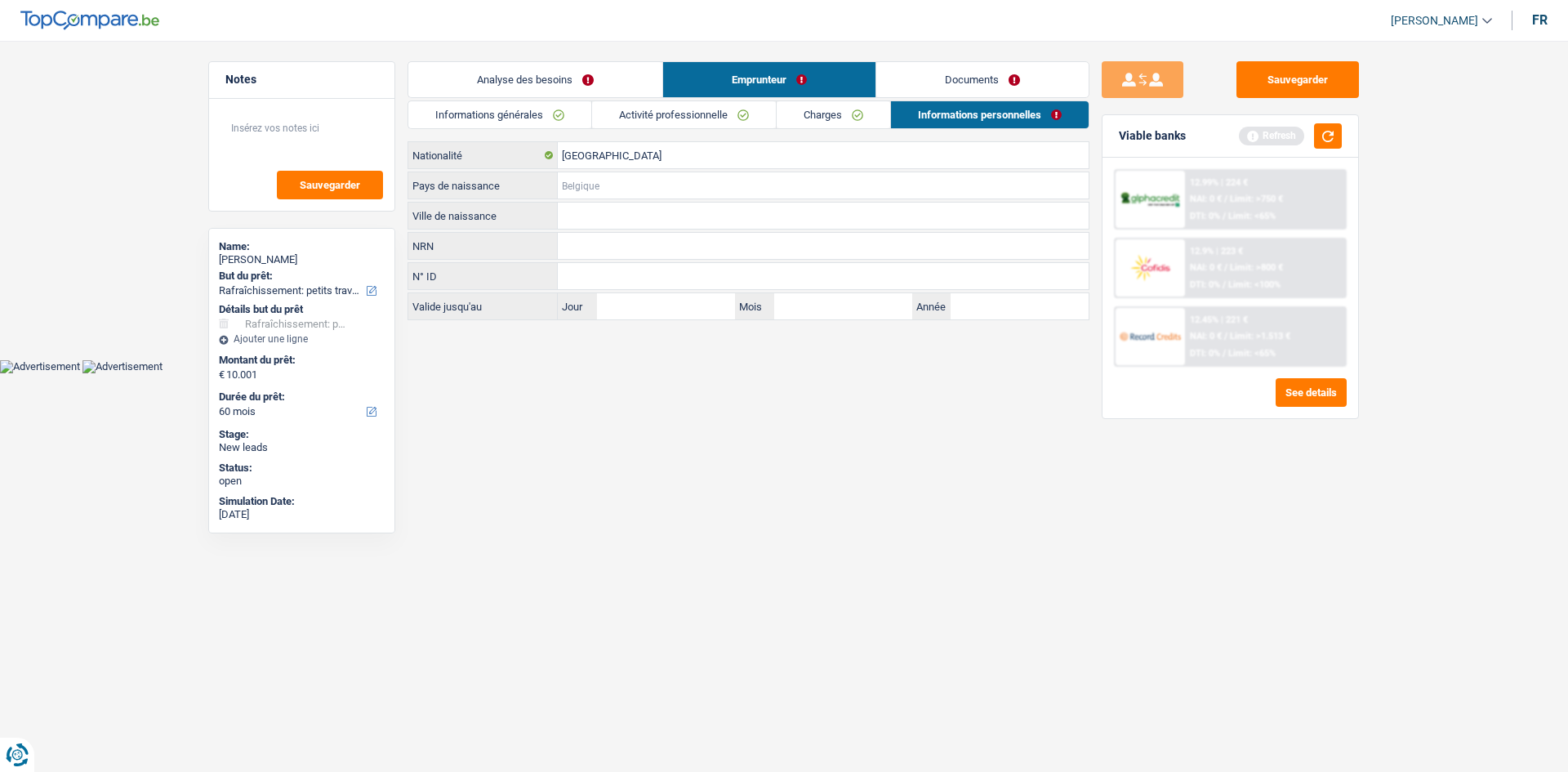 click on "Pays de naissance" at bounding box center [823, 185] 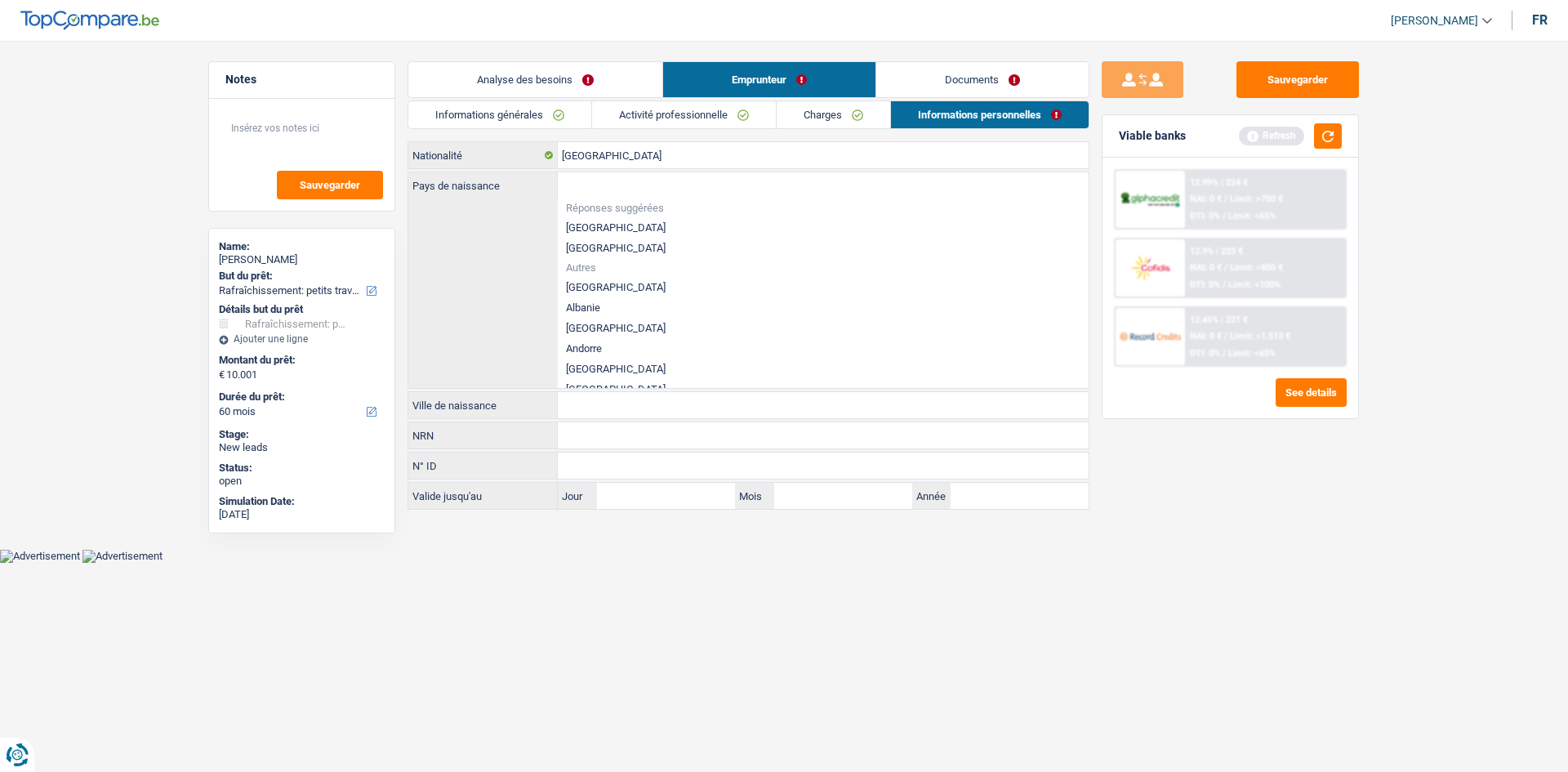 click on "[GEOGRAPHIC_DATA]" at bounding box center [823, 227] 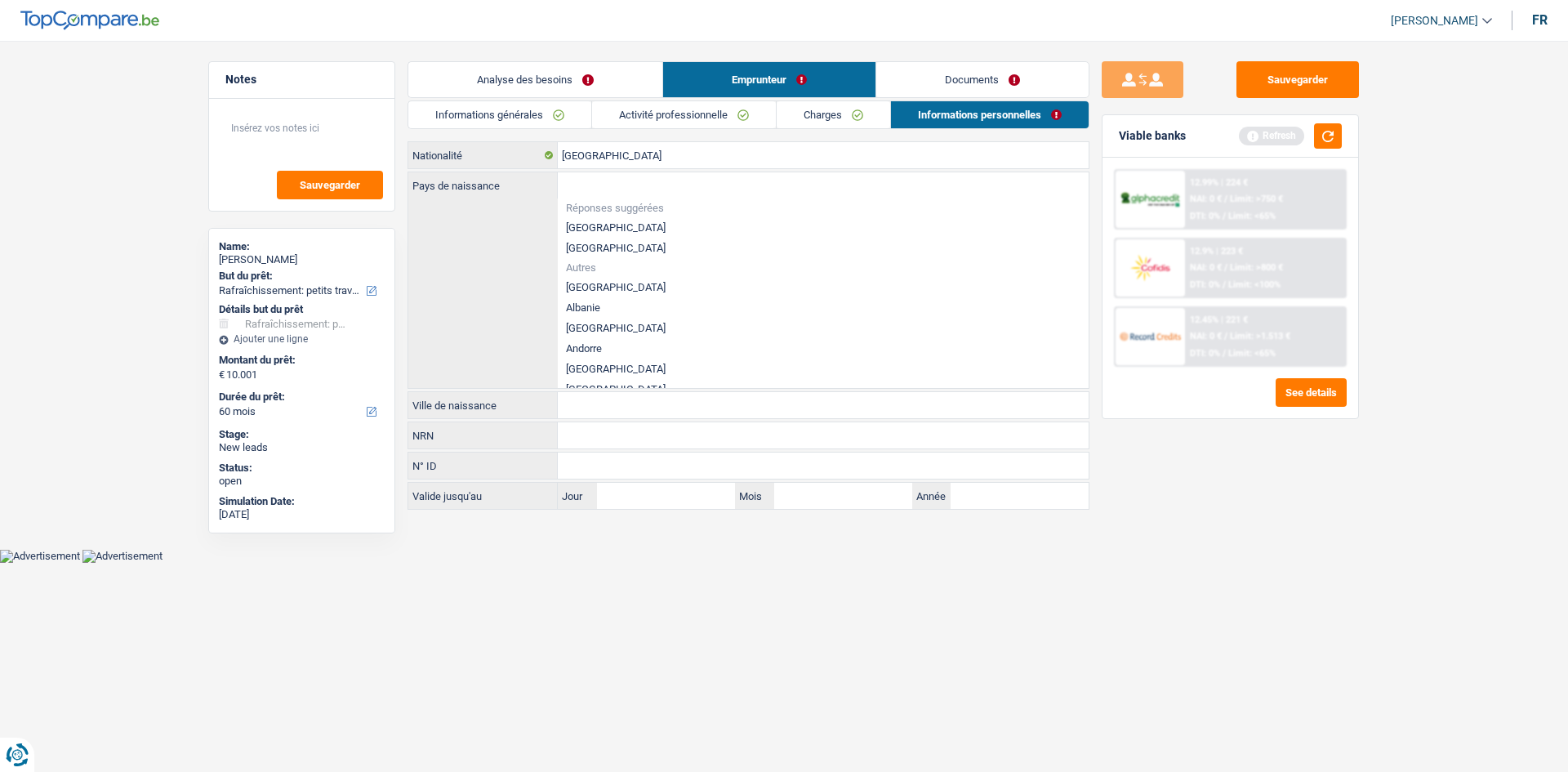 type on "[GEOGRAPHIC_DATA]" 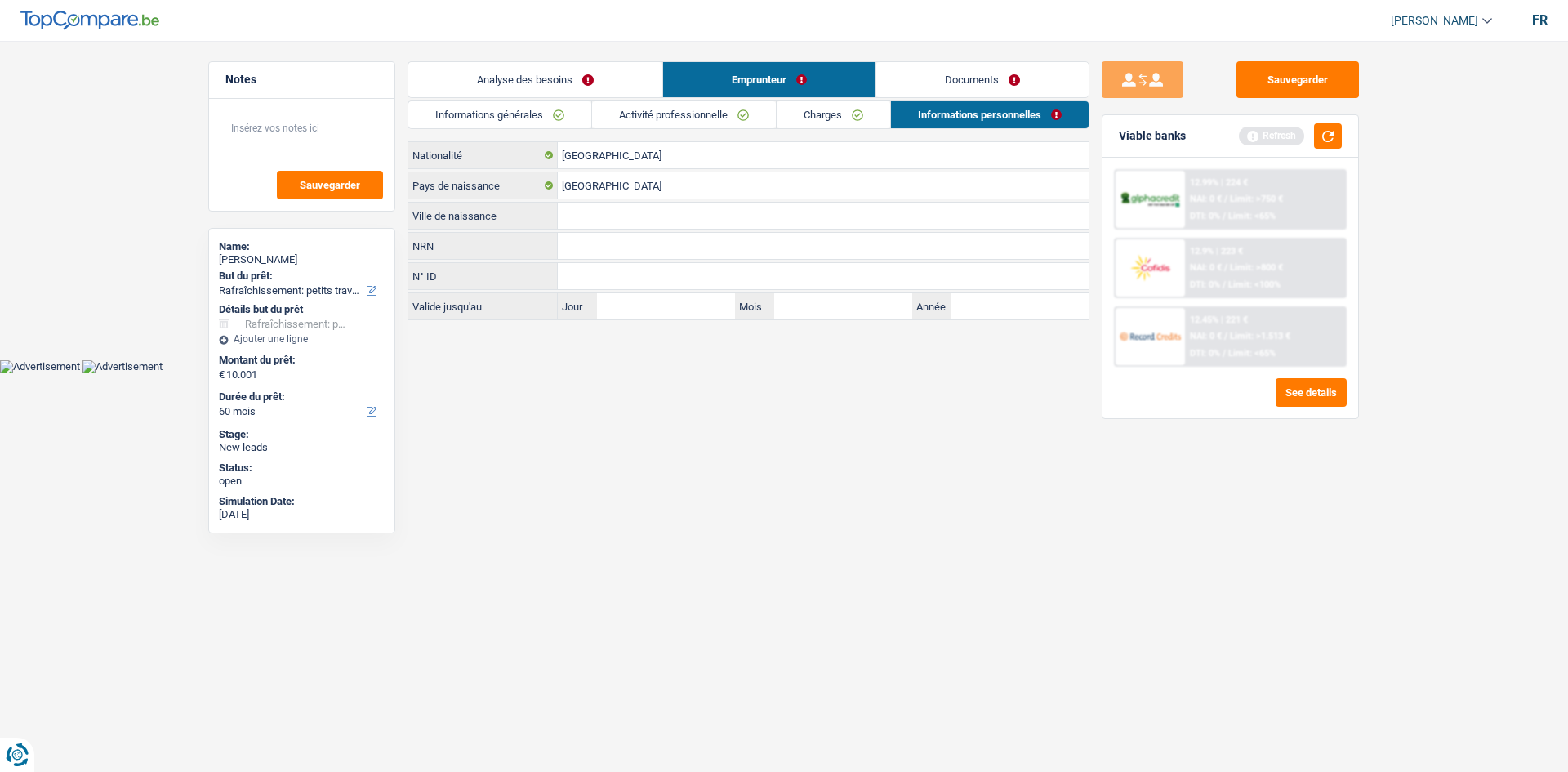 click on "Ville de naissance" at bounding box center [823, 216] 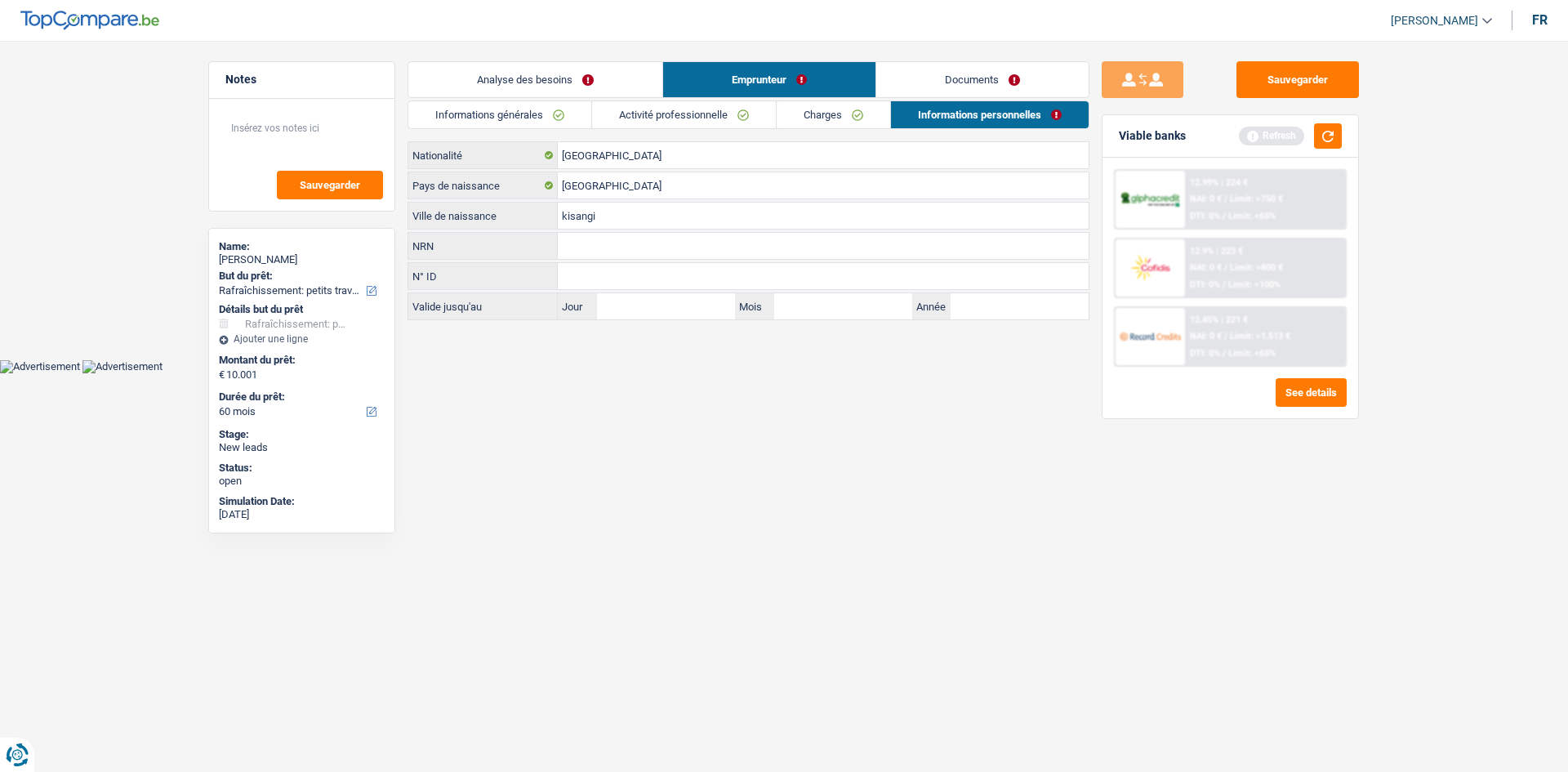 click on "Vous avez le contrôle de vos données
Nous utilisons des cookies, tout comme nos partenaires commerciaux, afin de collecter des informations sur vous à des fins diverses, notamment :
En cliquant sur « Accepter », vous donnez votre consentement à toutes les fins énoncées. Vous pouvez également choisir de spécifier les finalités auxquelles vous souhaitez donner votre consentement. Pour ce faire, il vous suffit de cocher la case située à côté de la finalité et d’appuyer sur « Enregistrer les paramètres ».
Vous pouvez à tout moment révoquer votre consentement en cliquant sur la petite icône située dans le coin inférieur gauche du site Internet. En savoir plus sur les cookies
Politique de confidentialité de Google
un an c" at bounding box center [784, 186] 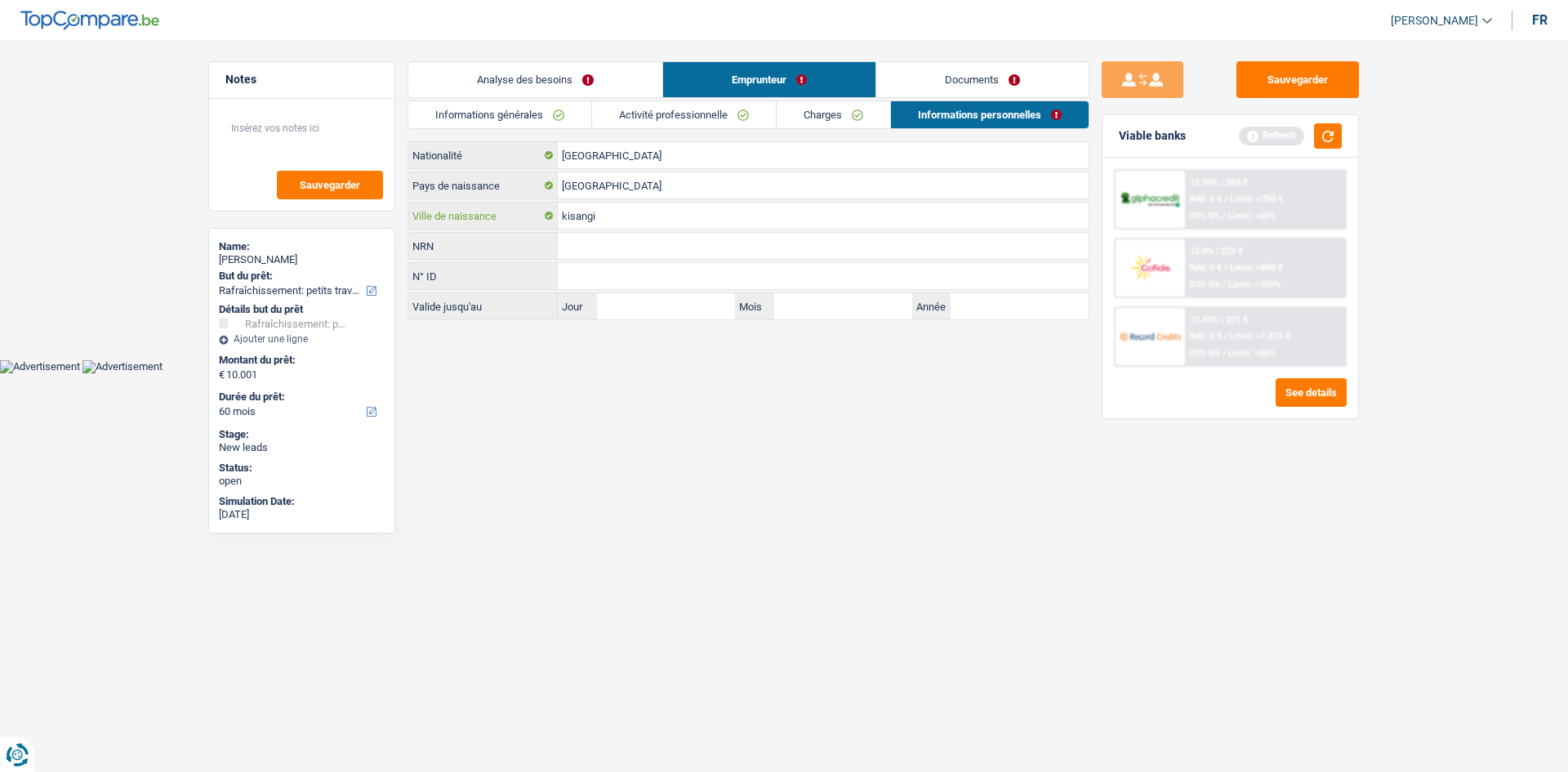 click on "kisangi" at bounding box center [823, 216] 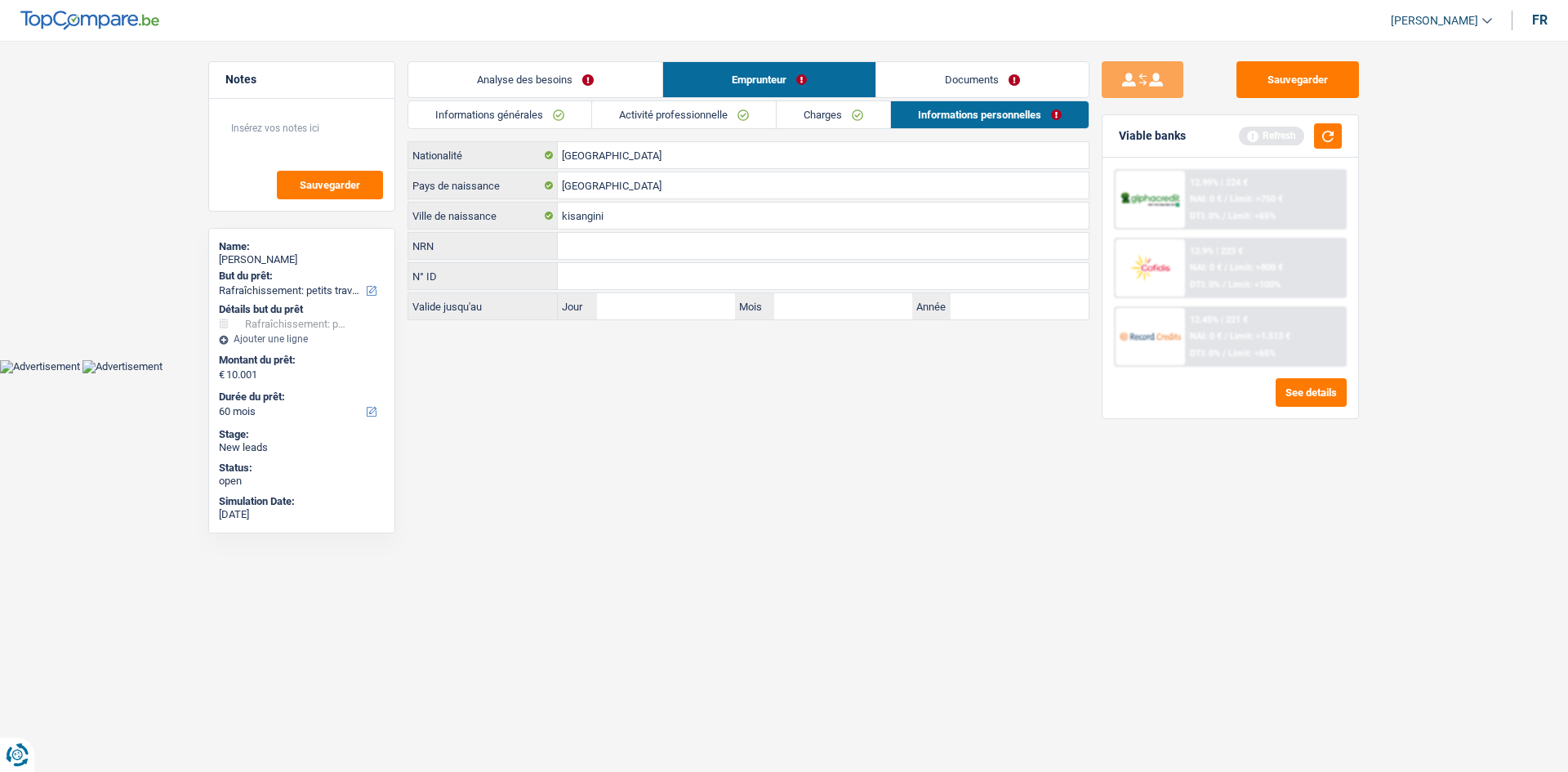 click on "Vous avez le contrôle de vos données
Nous utilisons des cookies, tout comme nos partenaires commerciaux, afin de collecter des informations sur vous à des fins diverses, notamment :
En cliquant sur « Accepter », vous donnez votre consentement à toutes les fins énoncées. Vous pouvez également choisir de spécifier les finalités auxquelles vous souhaitez donner votre consentement. Pour ce faire, il vous suffit de cocher la case située à côté de la finalité et d’appuyer sur « Enregistrer les paramètres ».
Vous pouvez à tout moment révoquer votre consentement en cliquant sur la petite icône située dans le coin inférieur gauche du site Internet. En savoir plus sur les cookies
Politique de confidentialité de Google
un an c" at bounding box center [784, 186] 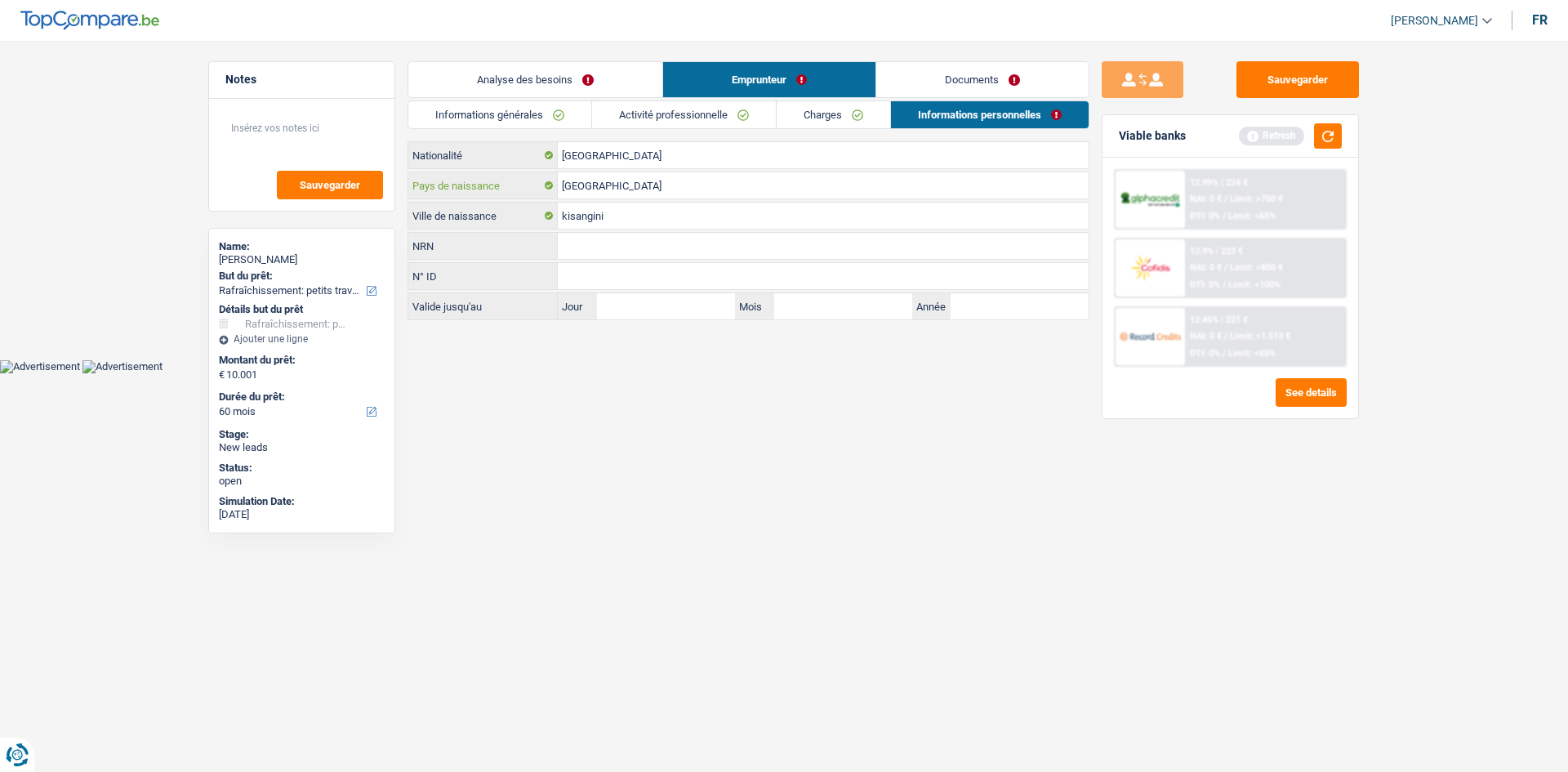 click on "[GEOGRAPHIC_DATA]" at bounding box center [823, 185] 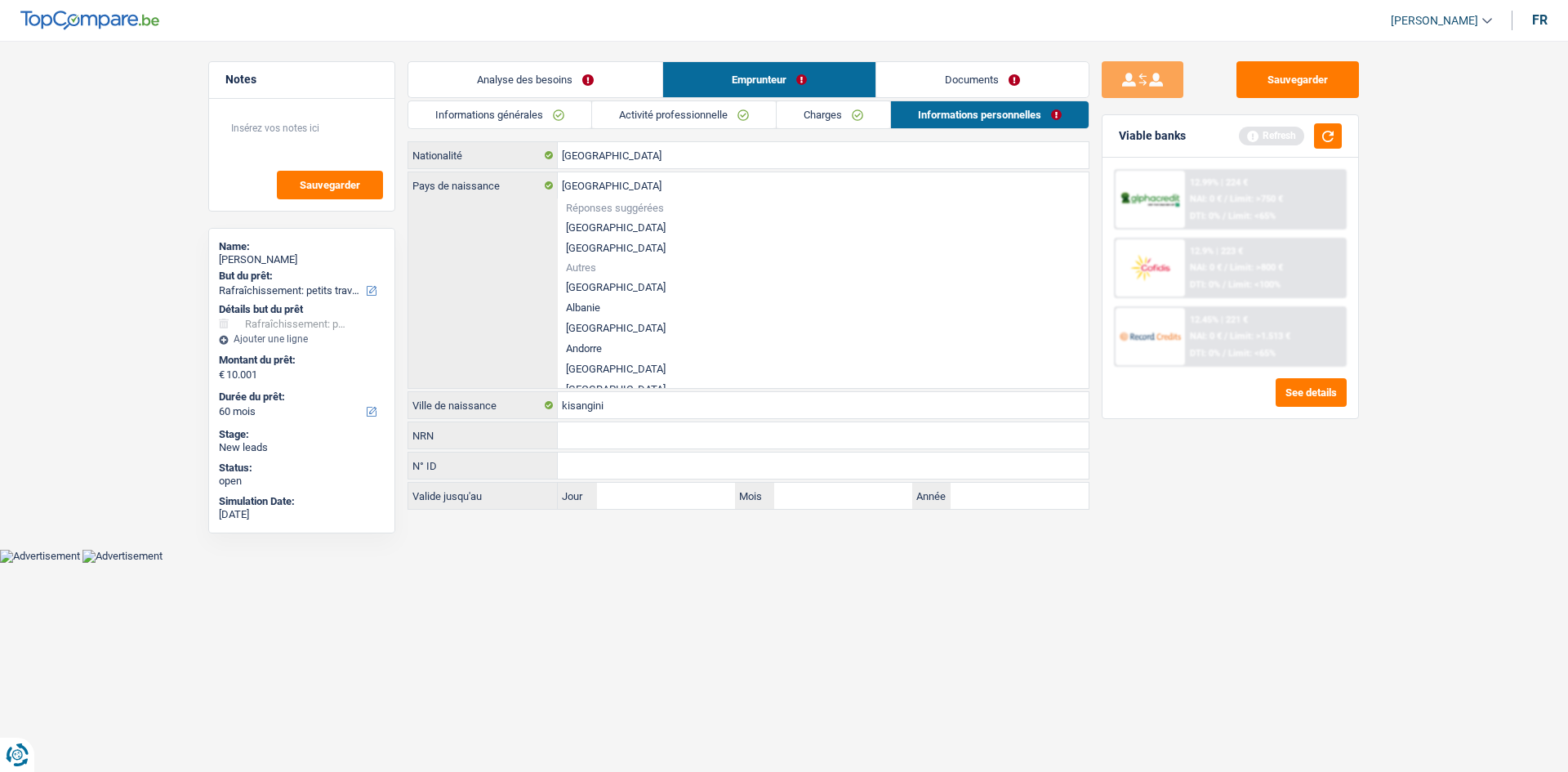 click on "Vous avez le contrôle de vos données
Nous utilisons des cookies, tout comme nos partenaires commerciaux, afin de collecter des informations sur vous à des fins diverses, notamment :
En cliquant sur « Accepter », vous donnez votre consentement à toutes les fins énoncées. Vous pouvez également choisir de spécifier les finalités auxquelles vous souhaitez donner votre consentement. Pour ce faire, il vous suffit de cocher la case située à côté de la finalité et d’appuyer sur « Enregistrer les paramètres ».
Vous pouvez à tout moment révoquer votre consentement en cliquant sur la petite icône située dans le coin inférieur gauche du site Internet. En savoir plus sur les cookies
Politique de confidentialité de Google
un an c" at bounding box center [784, 281] 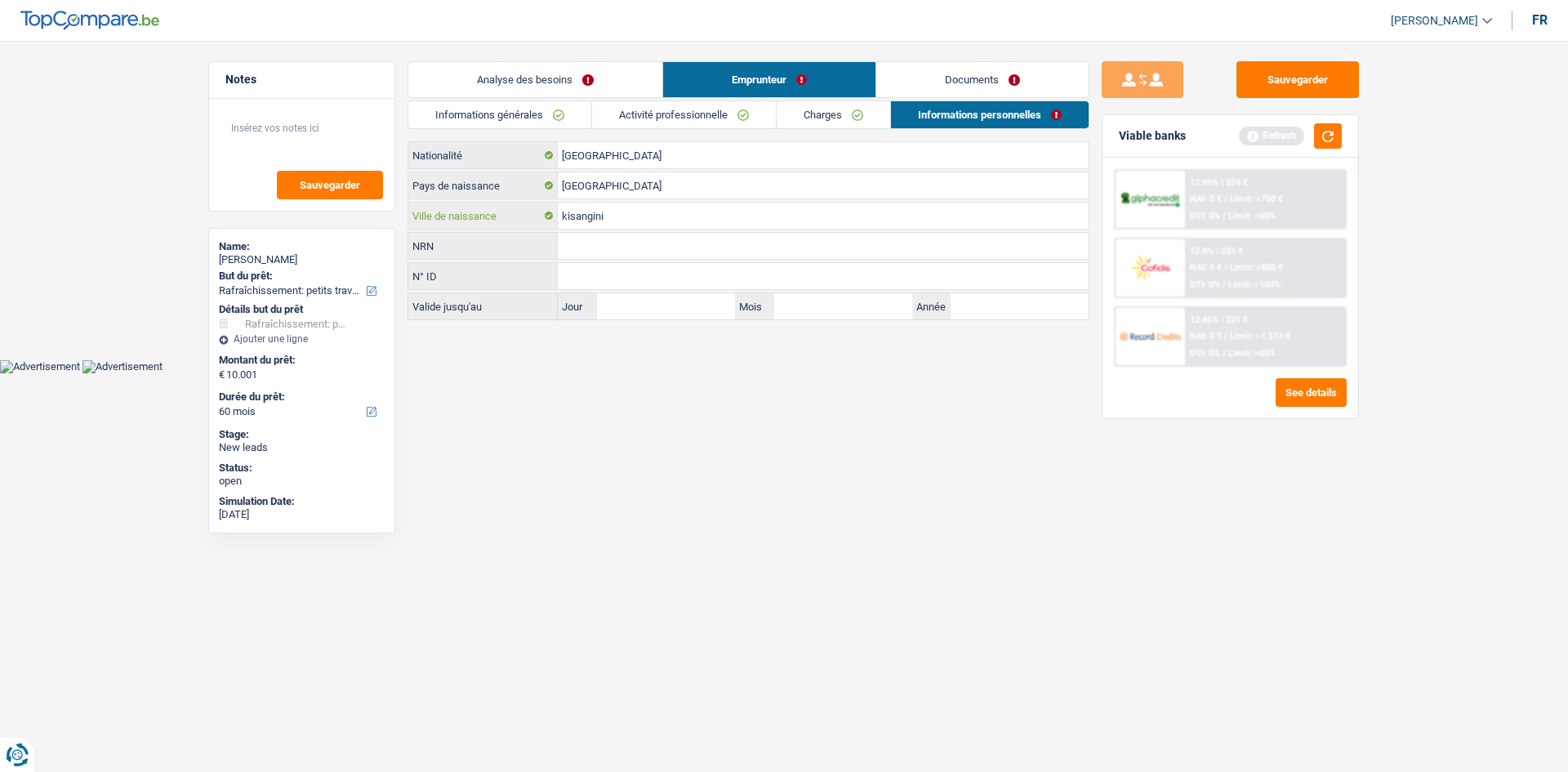 click on "kisangini" at bounding box center (823, 216) 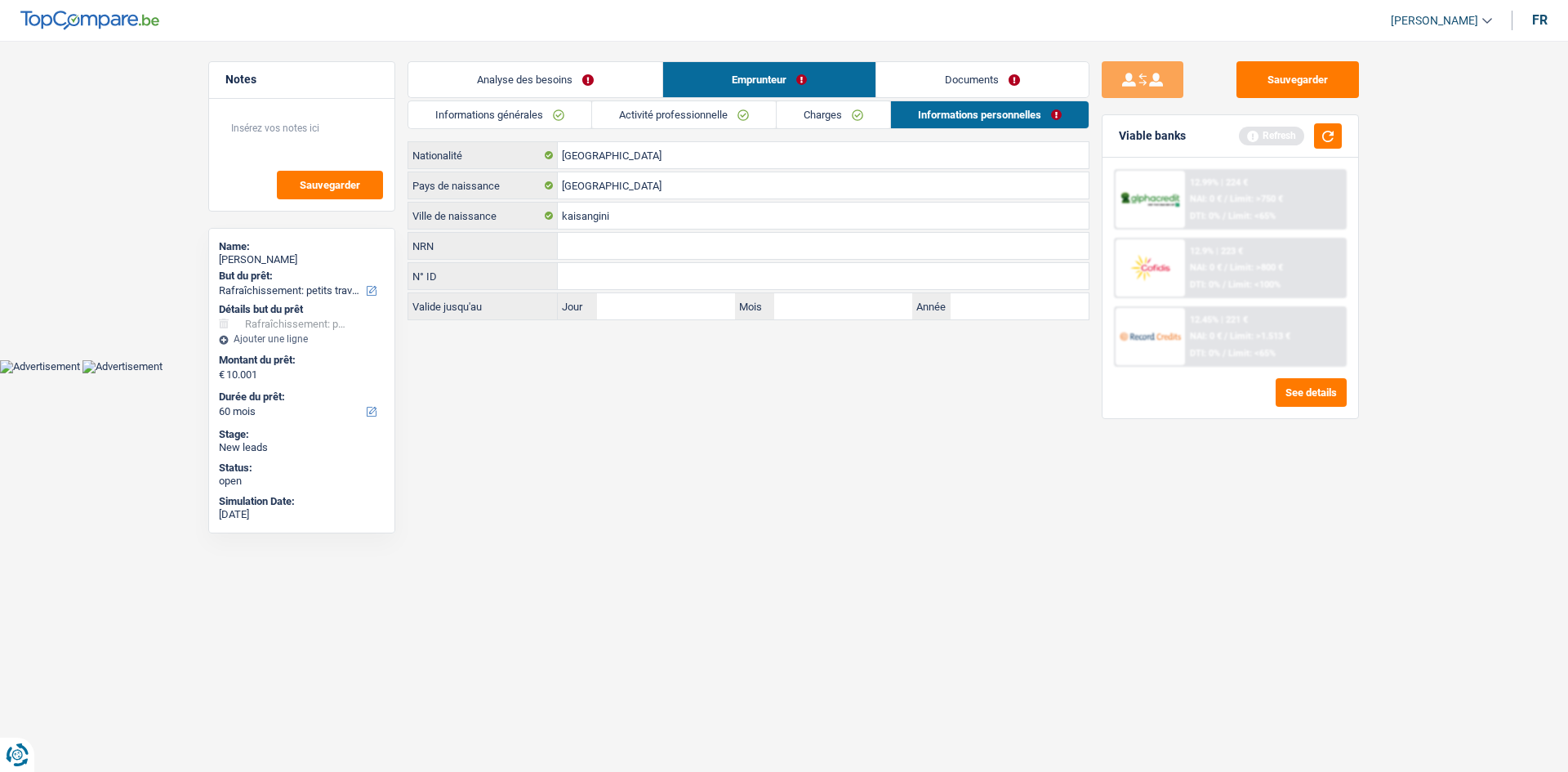 drag, startPoint x: 640, startPoint y: 390, endPoint x: 631, endPoint y: 406, distance: 18.35756 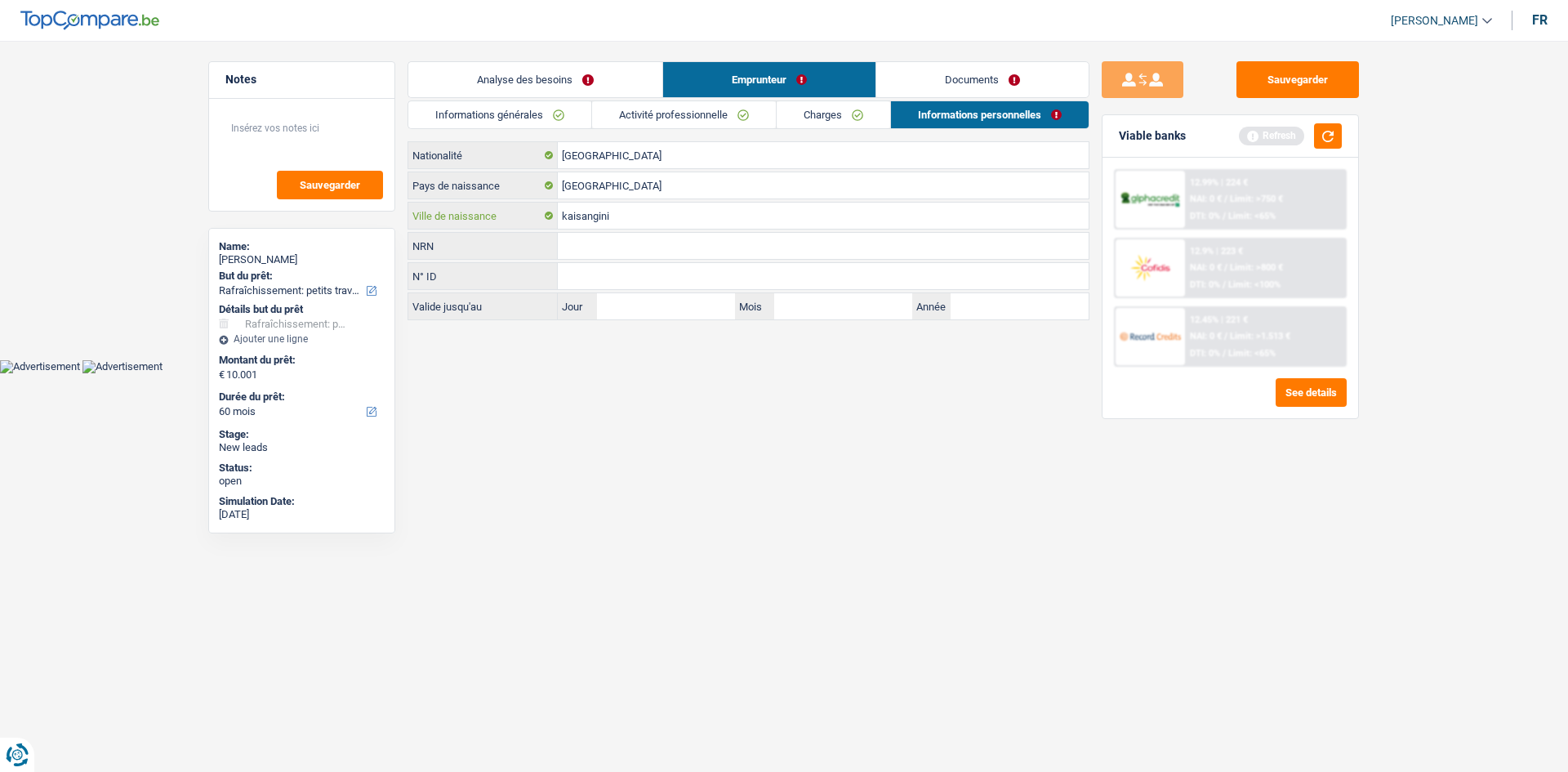 click on "kaisangini" at bounding box center (823, 216) 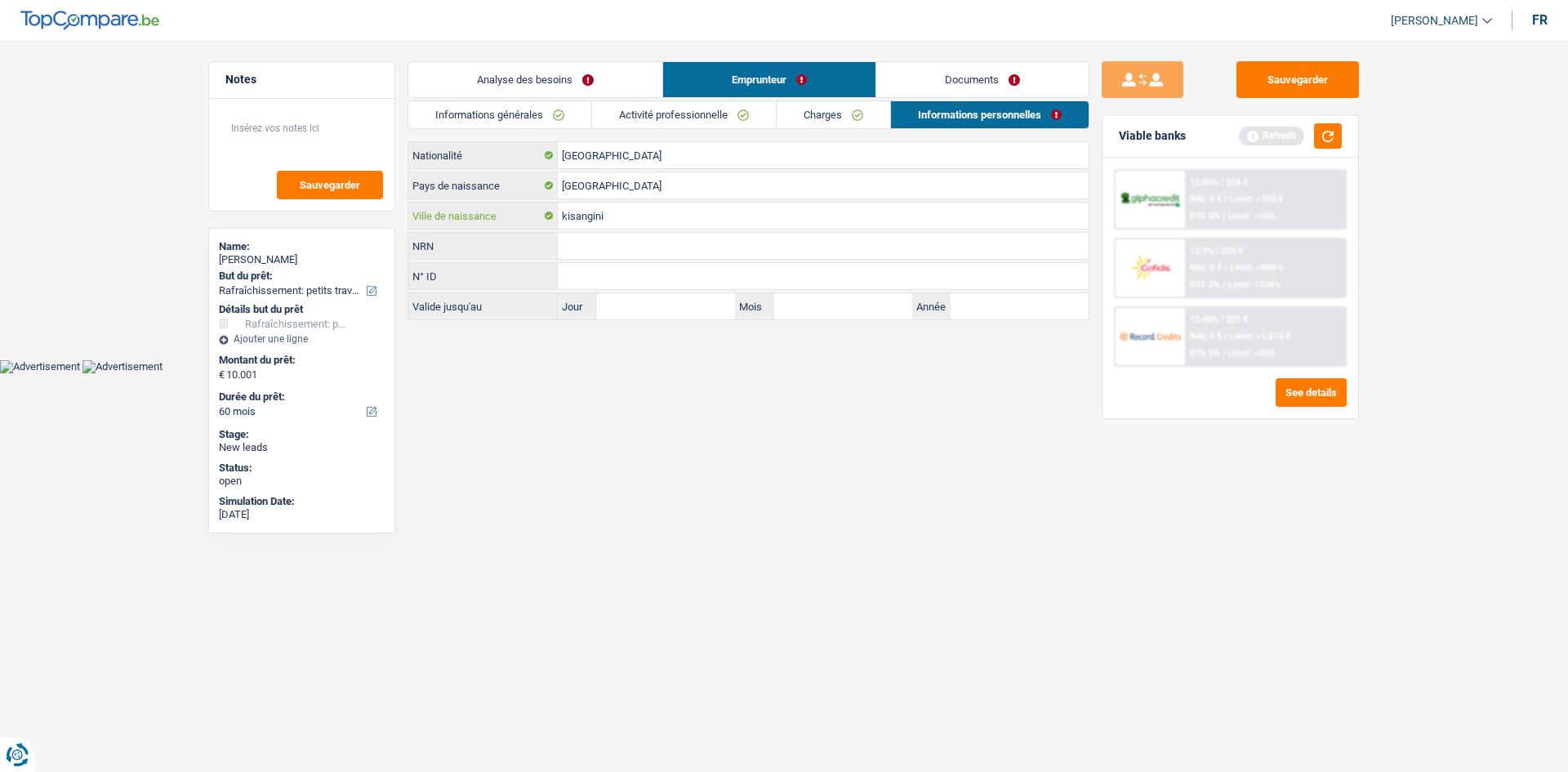 type on "kisangini" 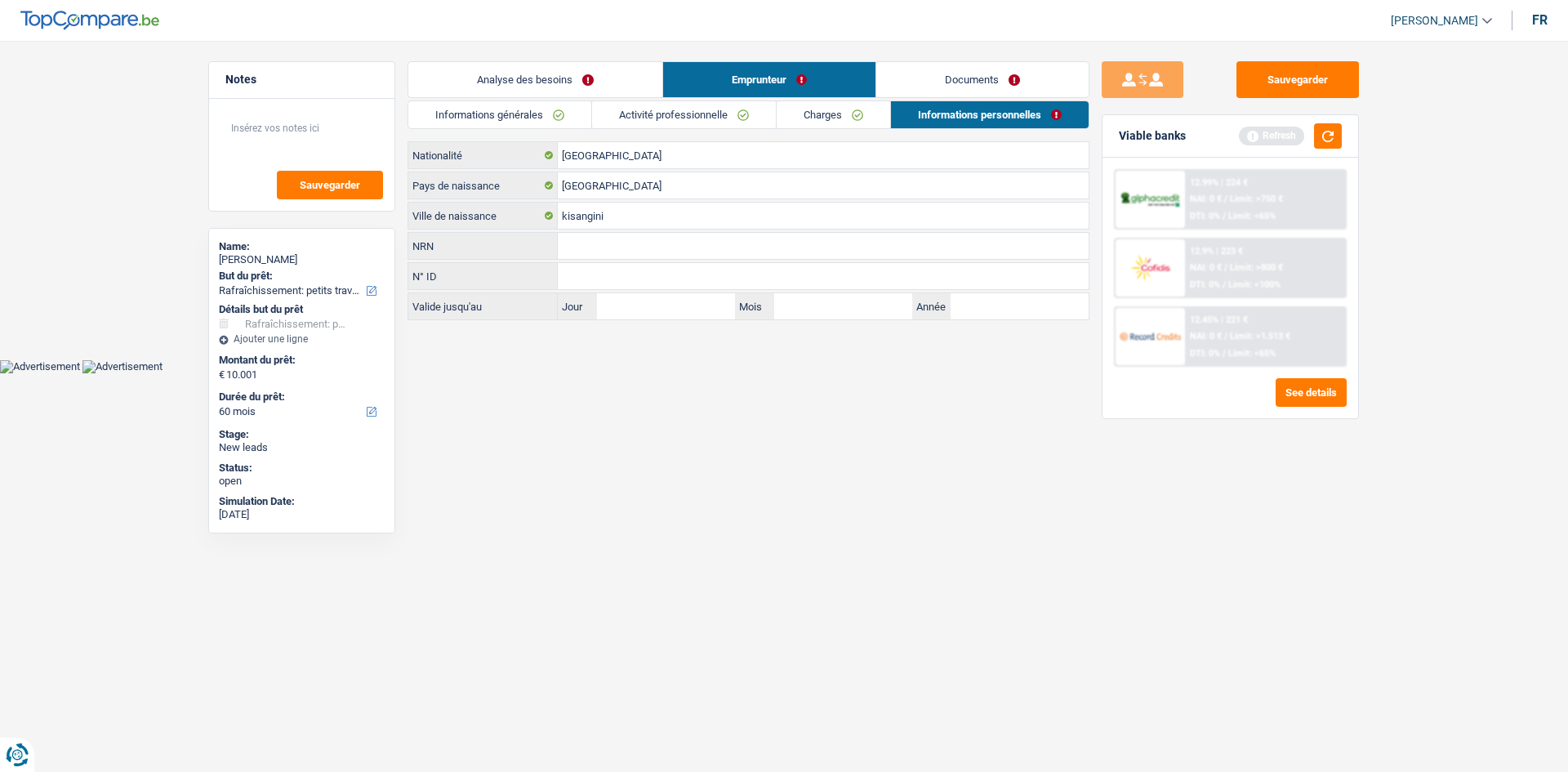 click on "Vous avez le contrôle de vos données
Nous utilisons des cookies, tout comme nos partenaires commerciaux, afin de collecter des informations sur vous à des fins diverses, notamment :
En cliquant sur « Accepter », vous donnez votre consentement à toutes les fins énoncées. Vous pouvez également choisir de spécifier les finalités auxquelles vous souhaitez donner votre consentement. Pour ce faire, il vous suffit de cocher la case située à côté de la finalité et d’appuyer sur « Enregistrer les paramètres ».
Vous pouvez à tout moment révoquer votre consentement en cliquant sur la petite icône située dans le coin inférieur gauche du site Internet. En savoir plus sur les cookies
Politique de confidentialité de Google
un an c" at bounding box center [784, 186] 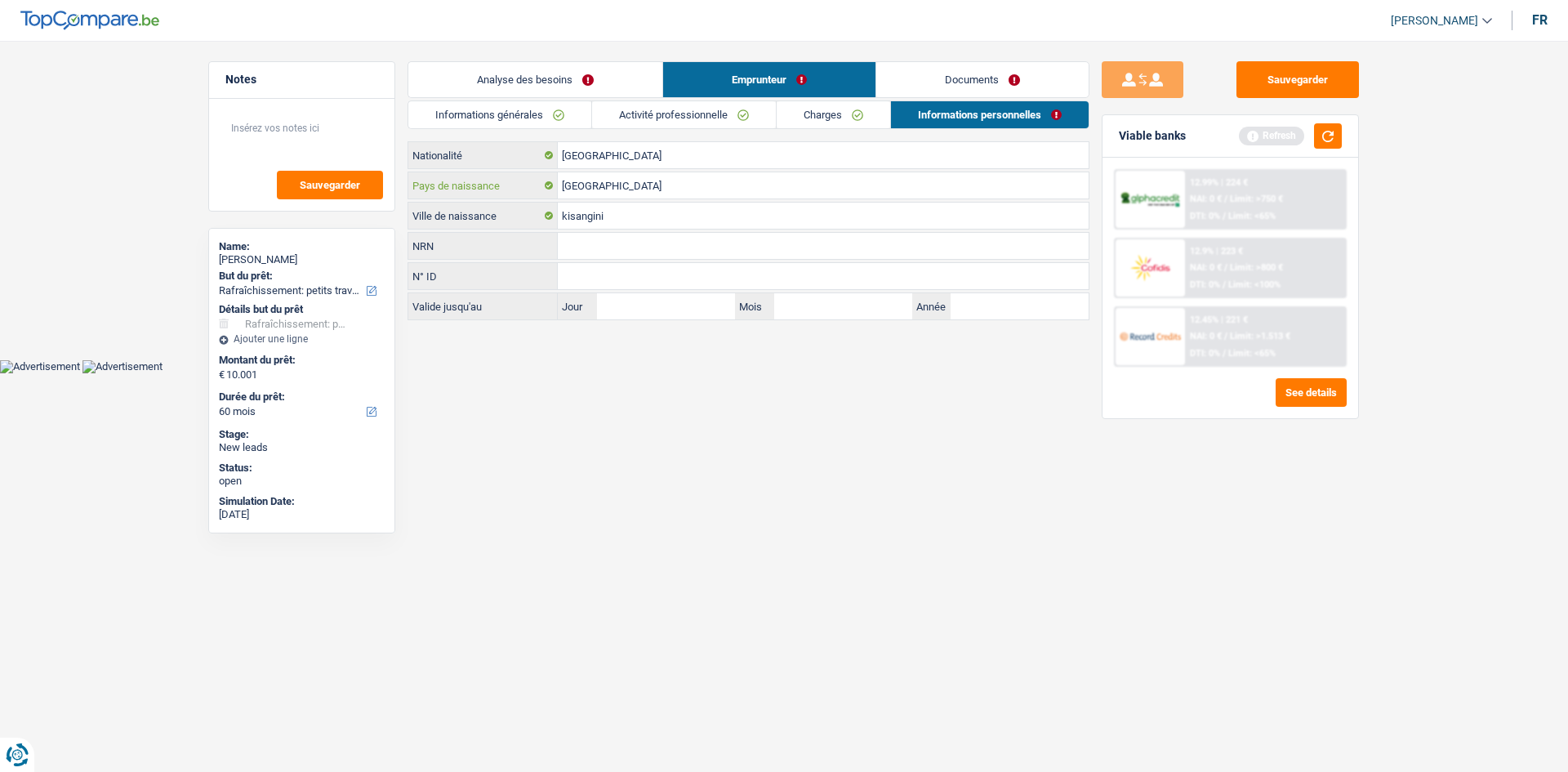 click on "[GEOGRAPHIC_DATA]" at bounding box center [823, 185] 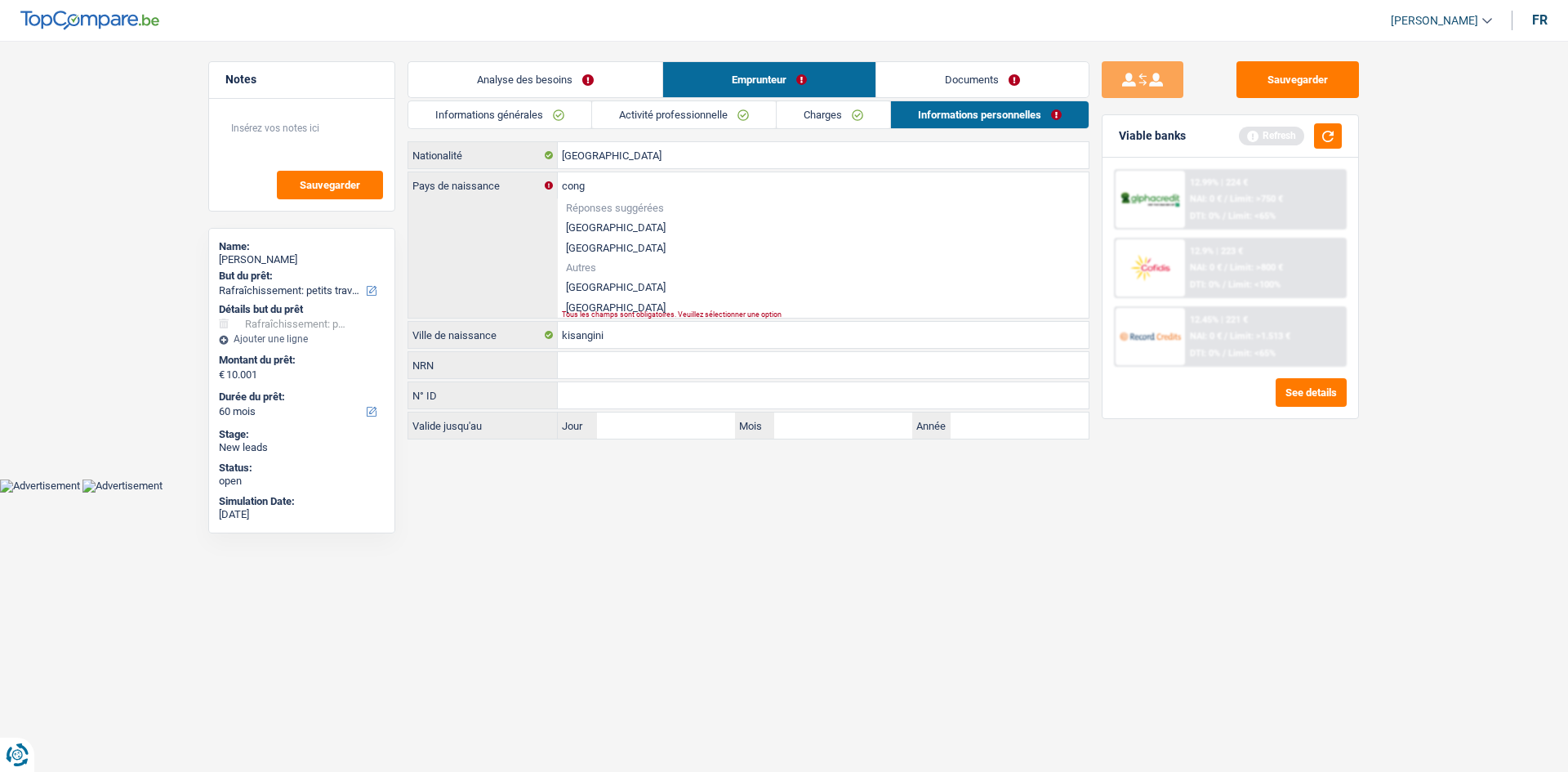 click on "[GEOGRAPHIC_DATA]" at bounding box center (823, 287) 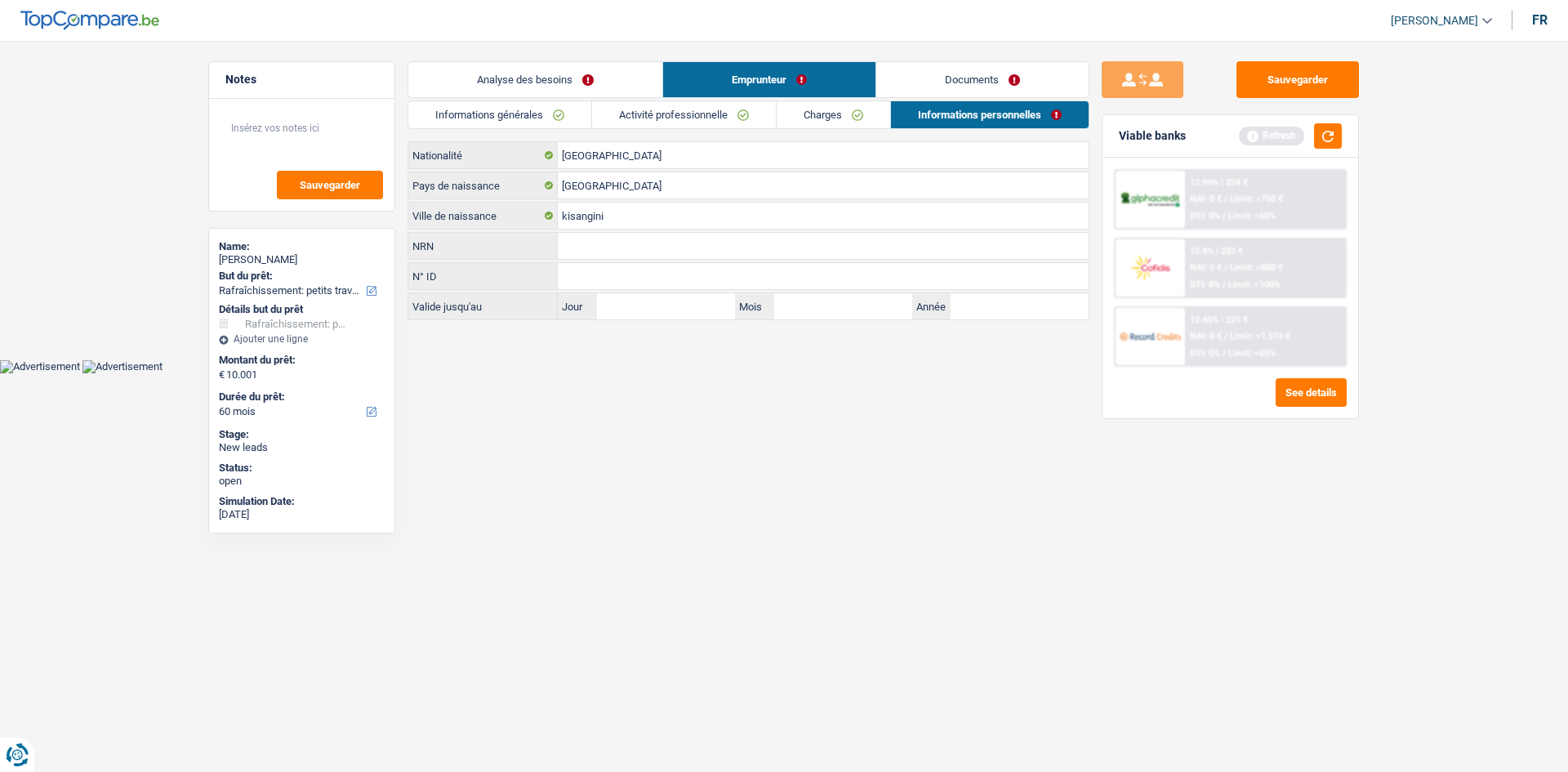 drag, startPoint x: 789, startPoint y: 487, endPoint x: 773, endPoint y: 492, distance: 16.763055 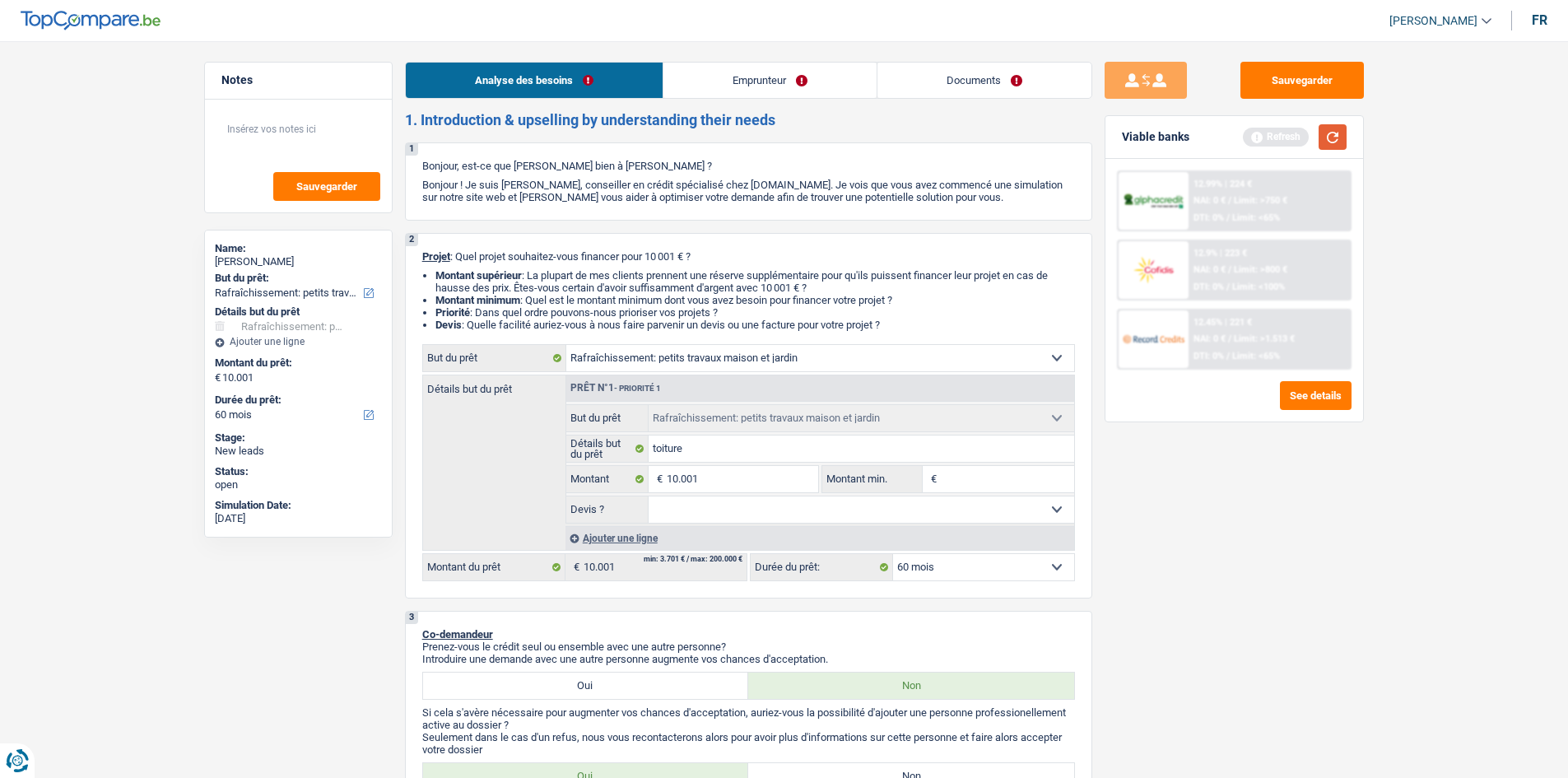 click at bounding box center (1333, 137) 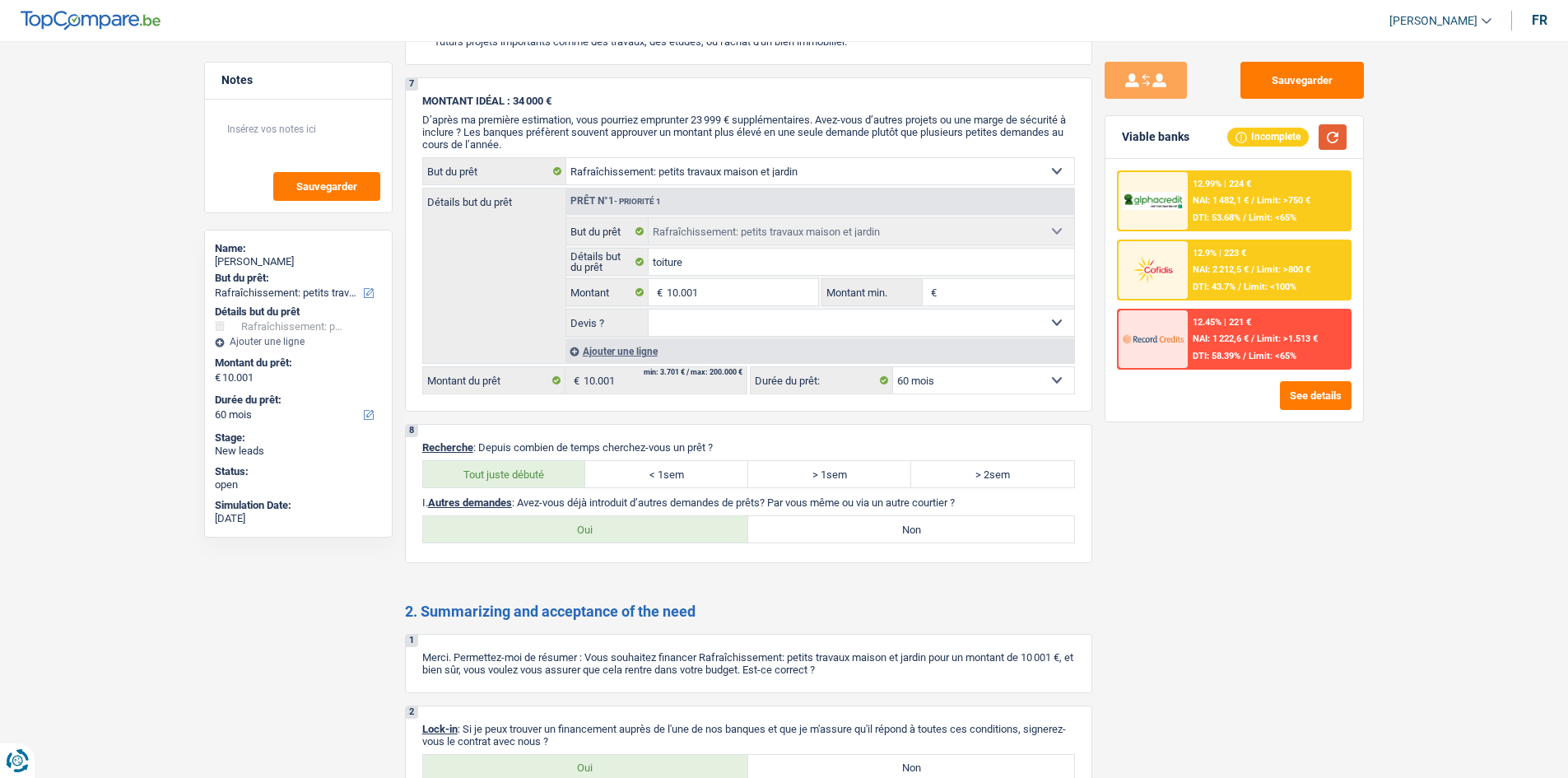 scroll, scrollTop: 2799, scrollLeft: 0, axis: vertical 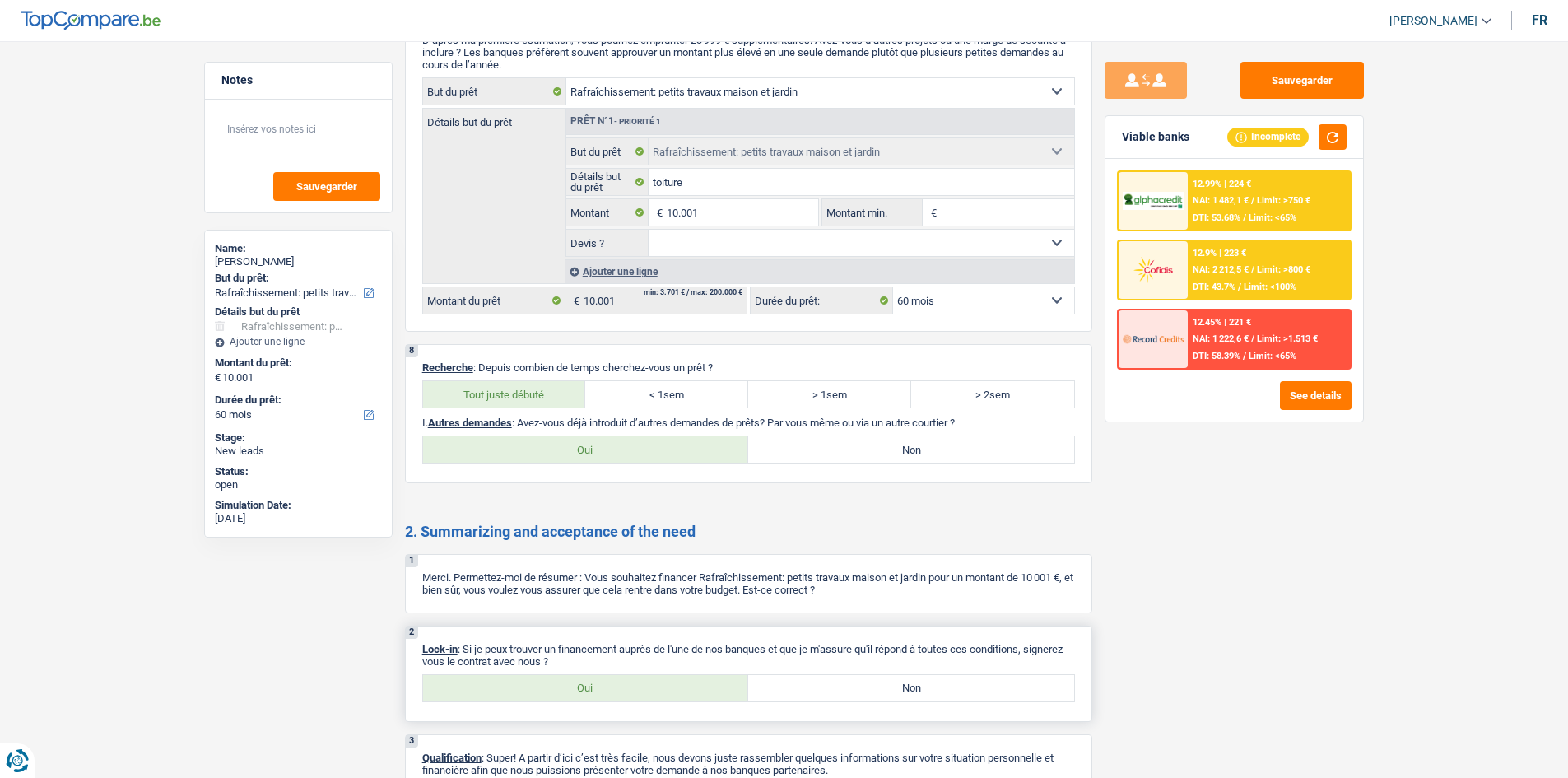 click on "Oui" at bounding box center (586, 688) 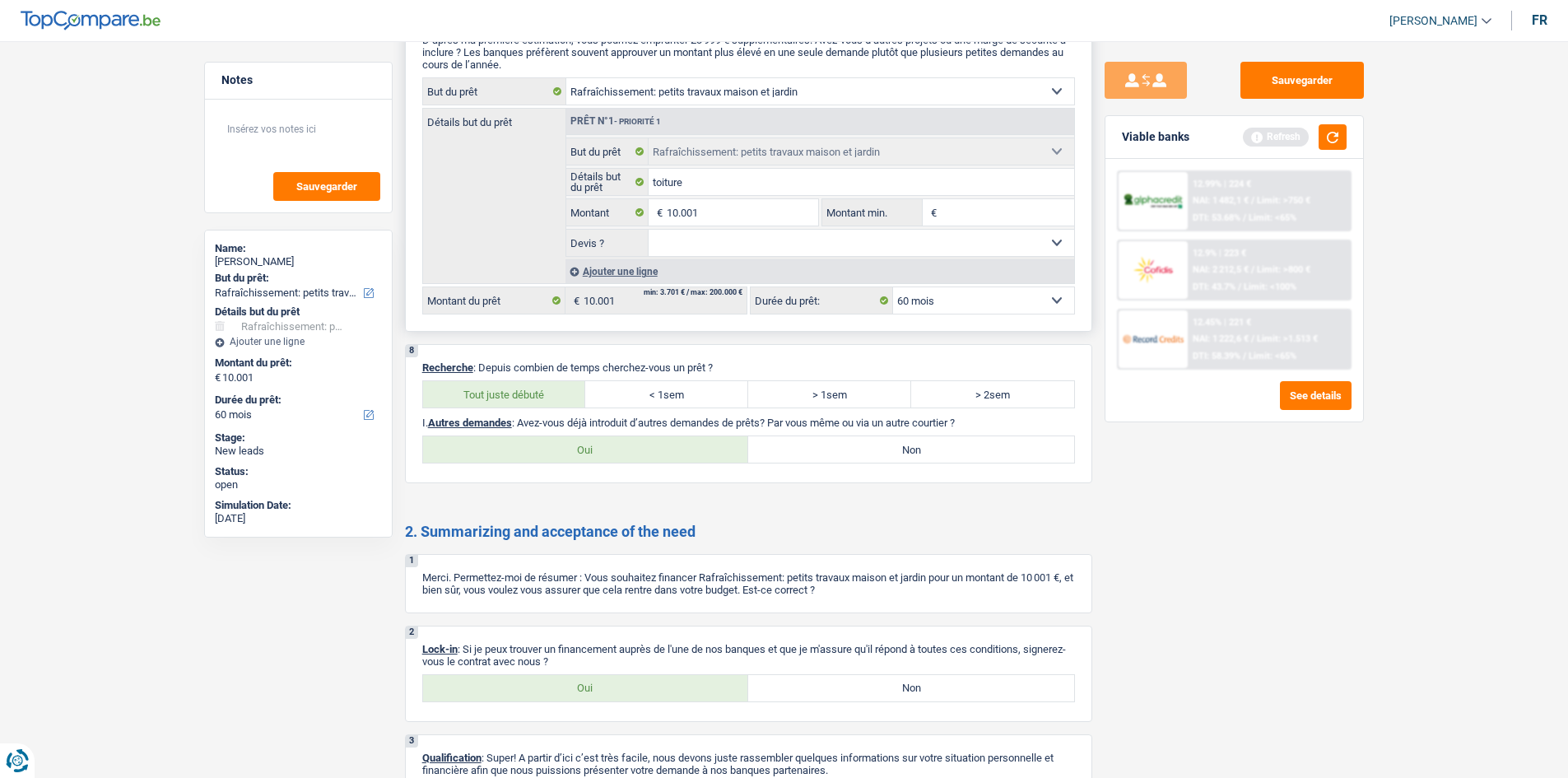 click on "Oui Non Non répondu
Sélectionner une option" at bounding box center (861, 243) 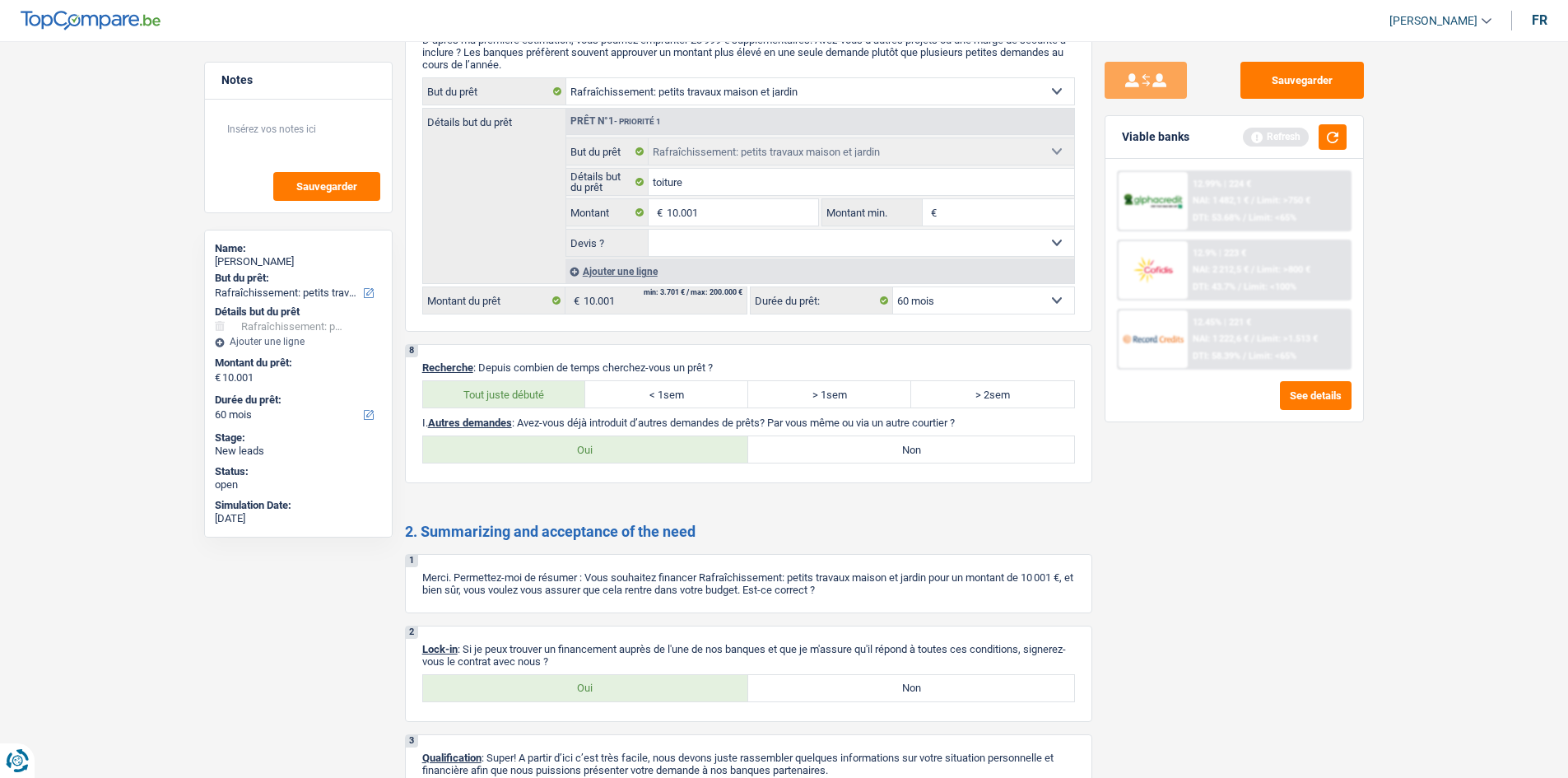select on "yes" 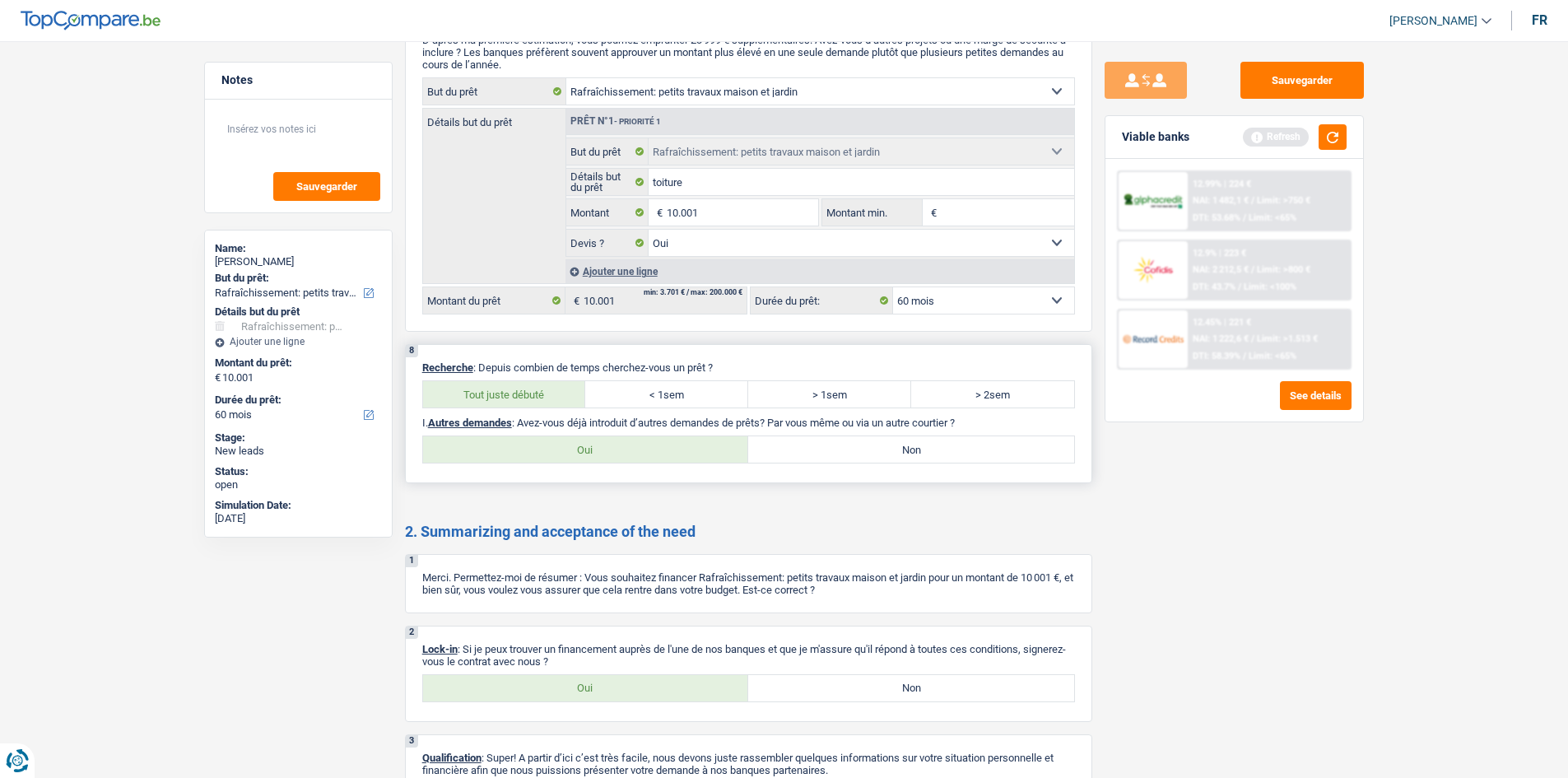 click on "Oui" at bounding box center (586, 450) 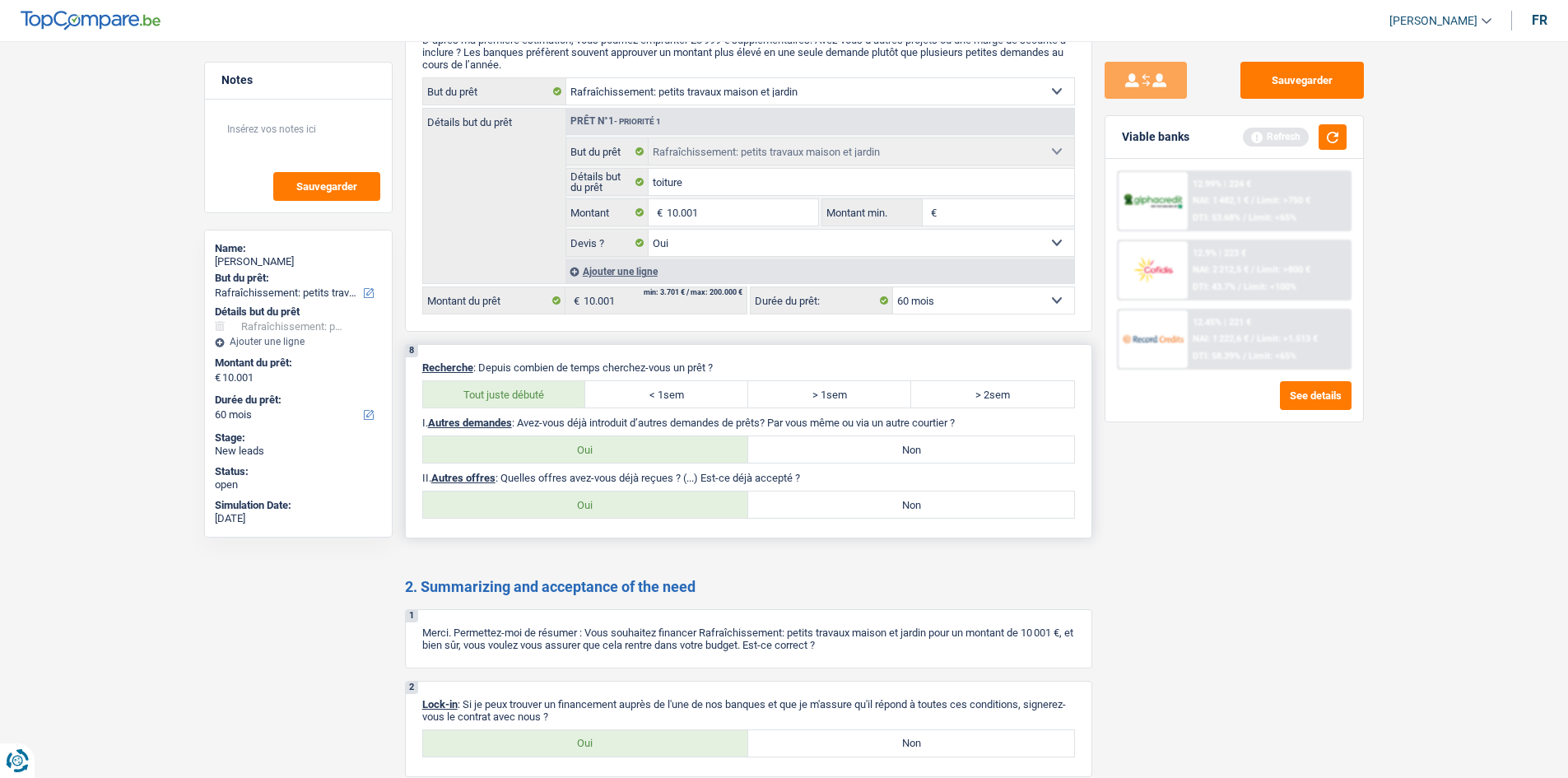 drag, startPoint x: 826, startPoint y: 495, endPoint x: 835, endPoint y: 499, distance: 9.848858 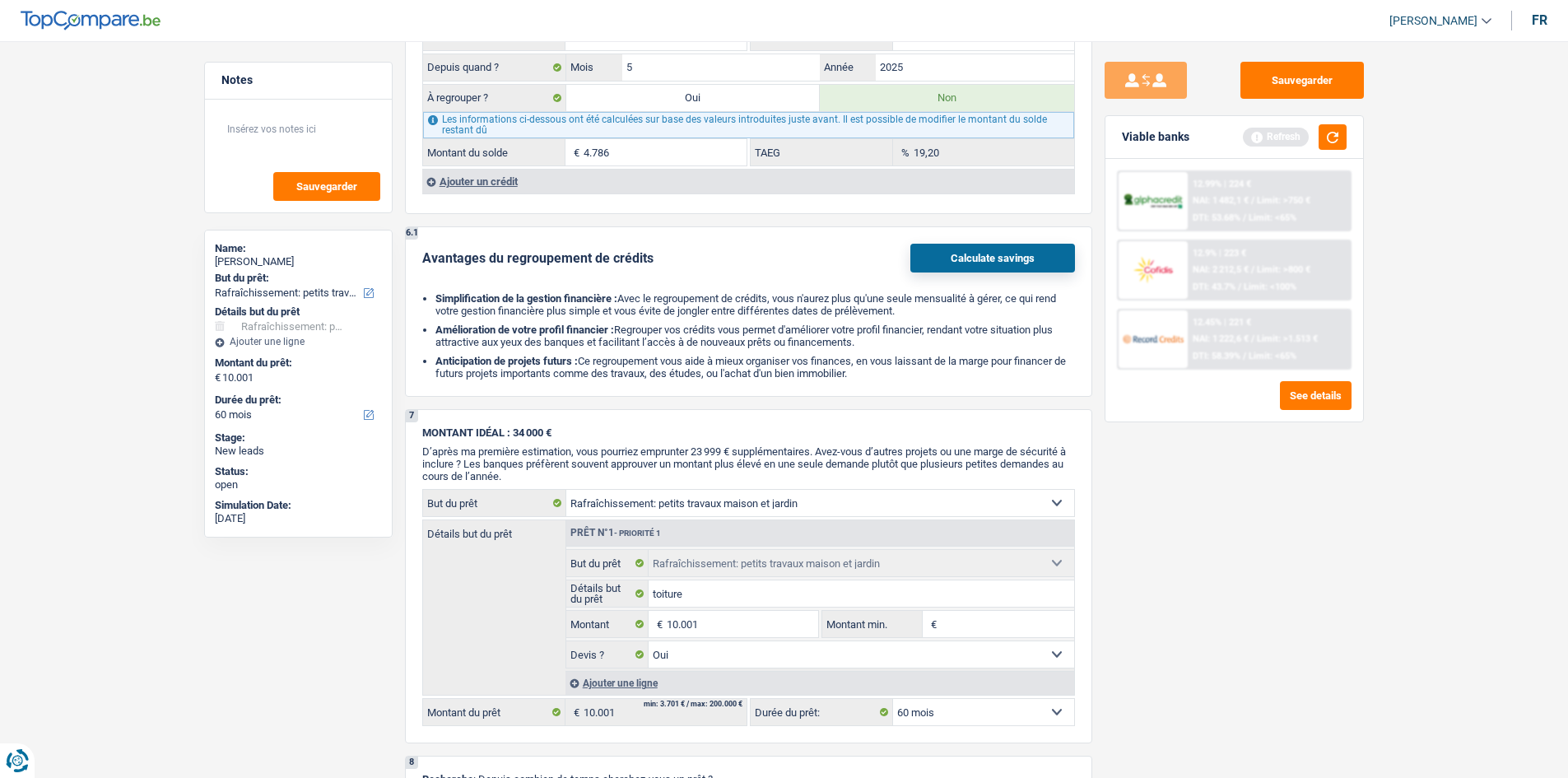scroll, scrollTop: 2799, scrollLeft: 0, axis: vertical 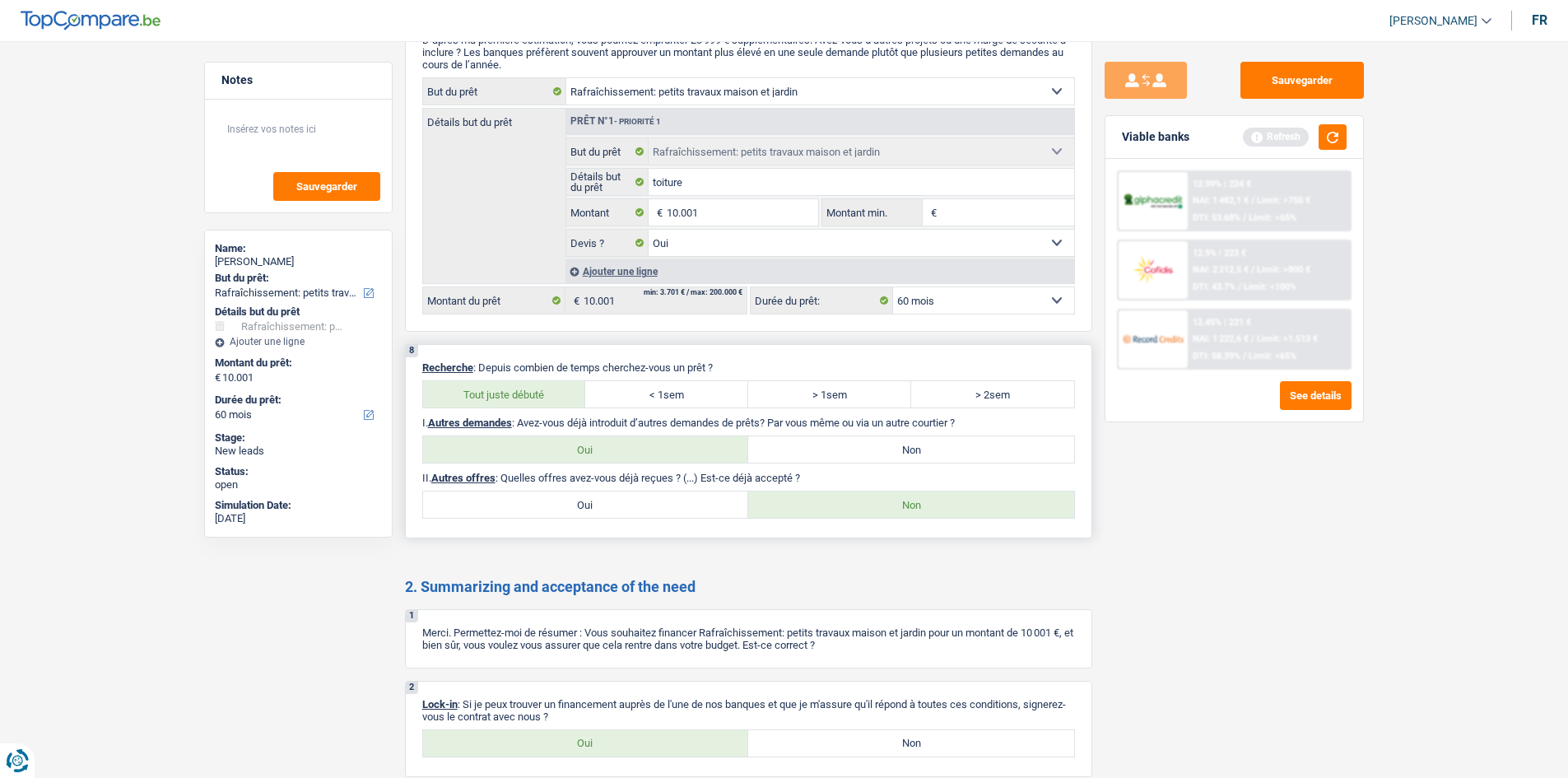 click on "Non" at bounding box center [911, 450] 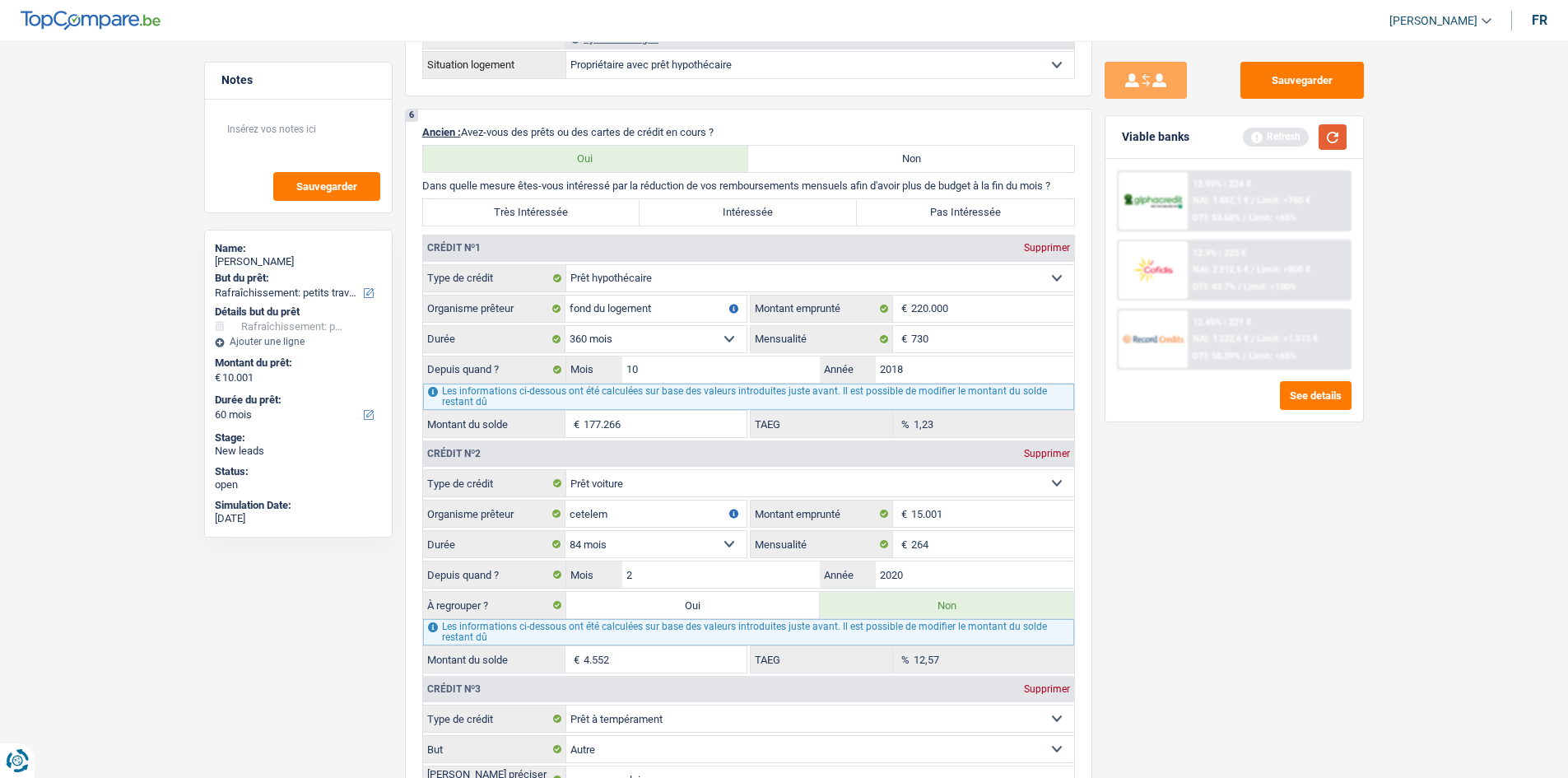 click at bounding box center (1333, 137) 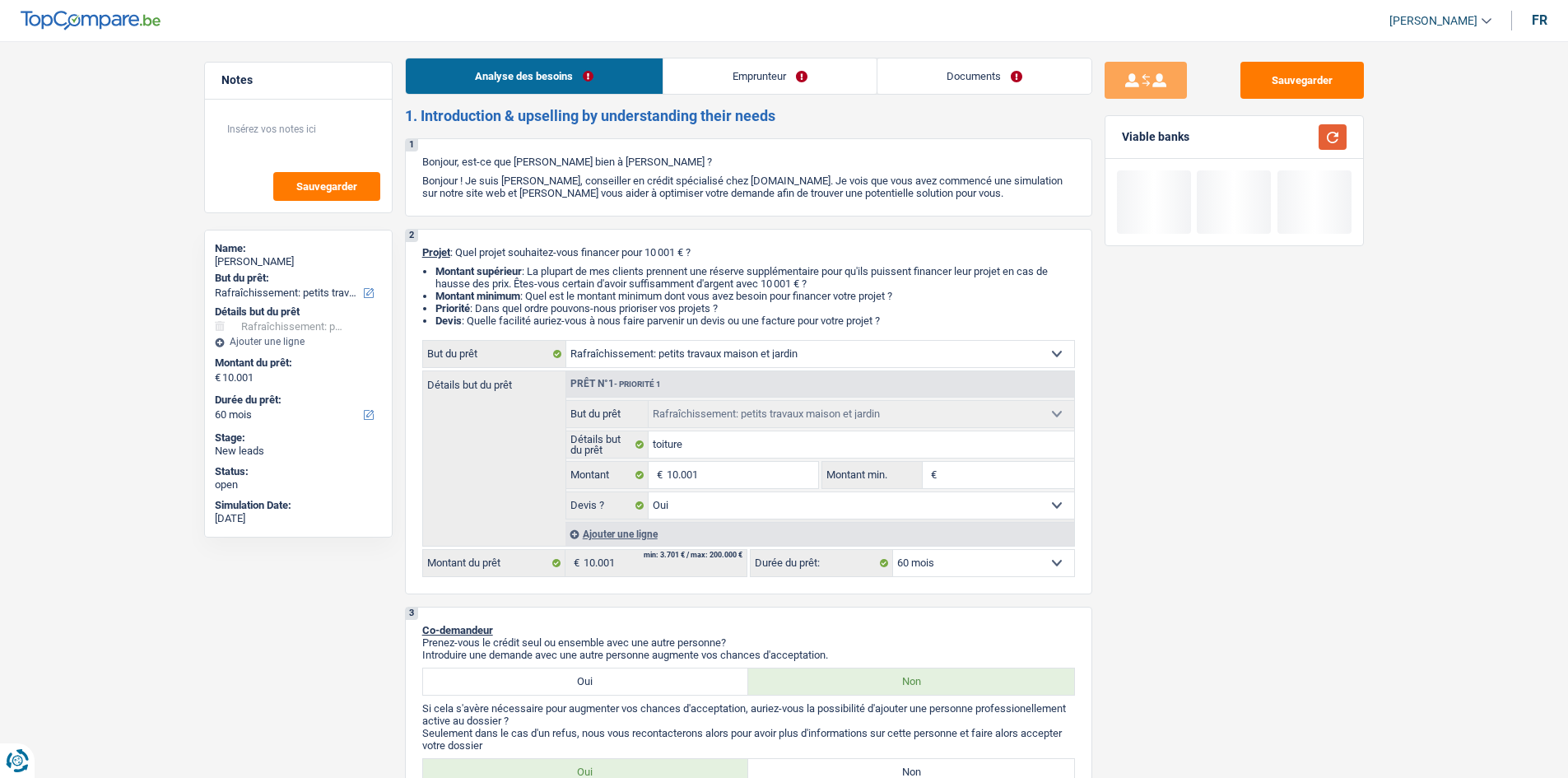 scroll, scrollTop: 0, scrollLeft: 0, axis: both 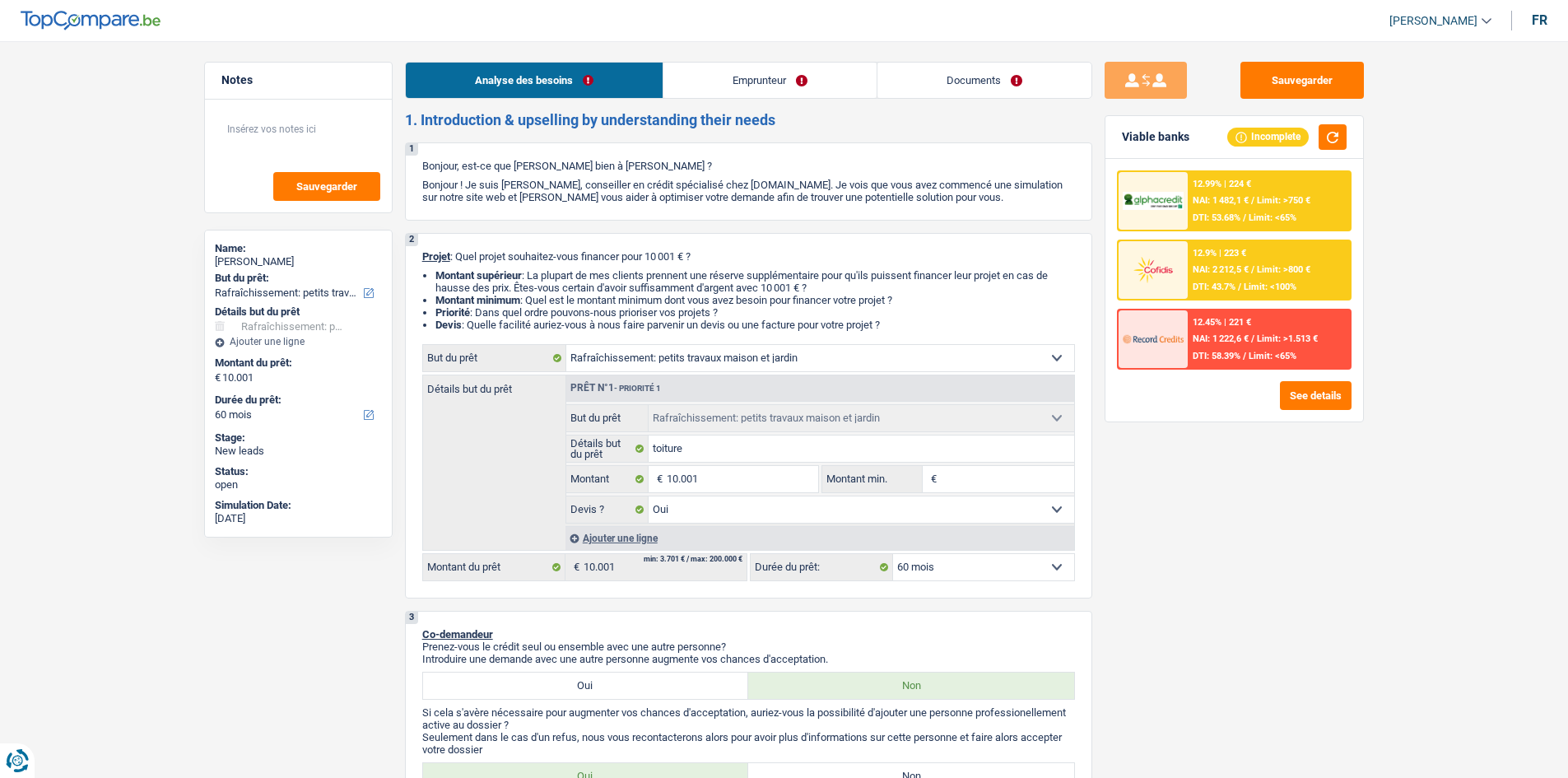click on "NAI: 2 212,5 €" at bounding box center [1221, 269] 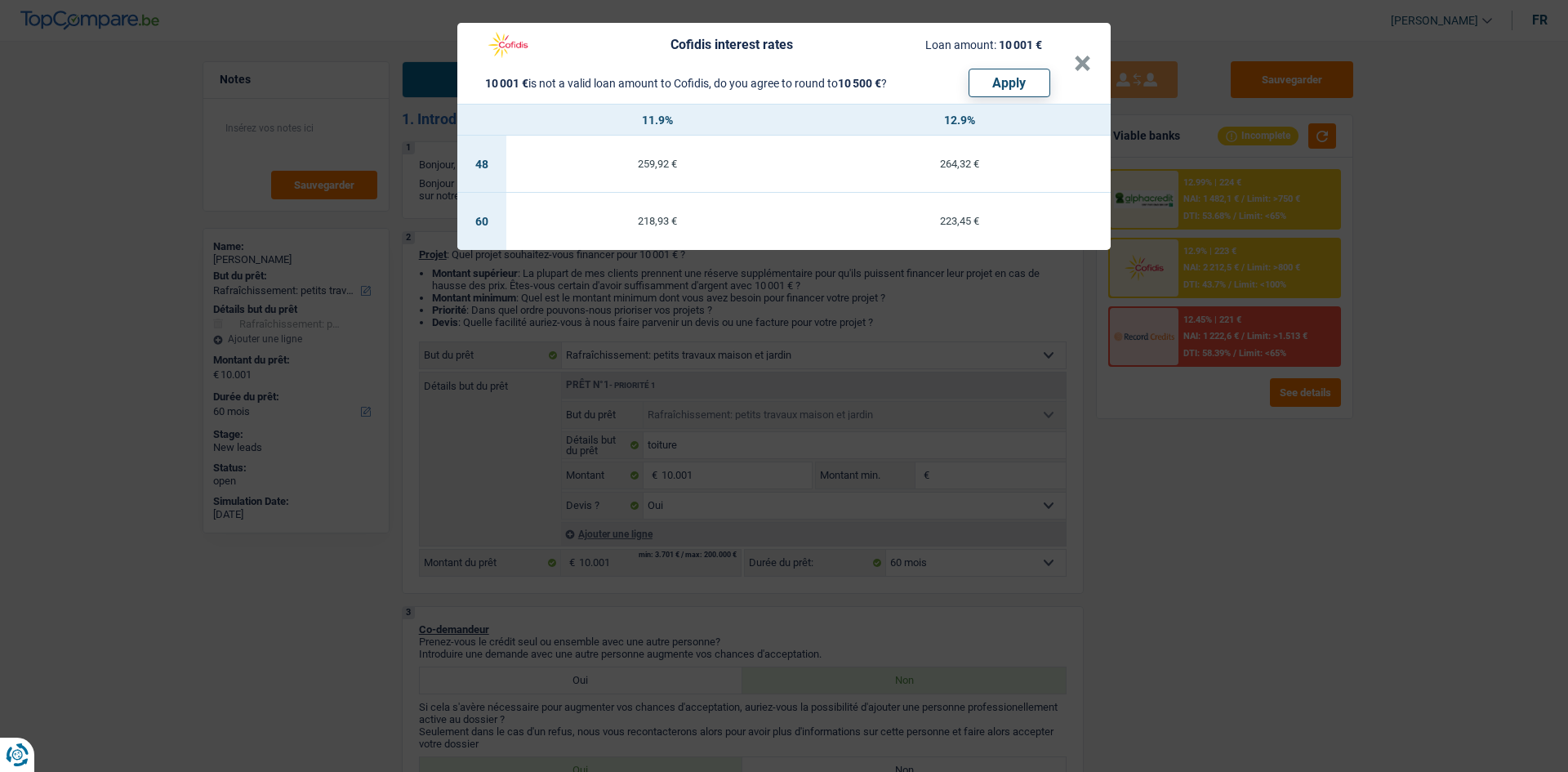 click on "Cofidis interest rates
Loan amount:
10 001 €
10 001 €  is not a valid loan amount to Cofidis, do you agree to round to  10 500 € ?
Apply
×
11.9%
12.9%
48
259,92 €
264,32 €
60
218,93 €
223,45 €" at bounding box center [784, 386] 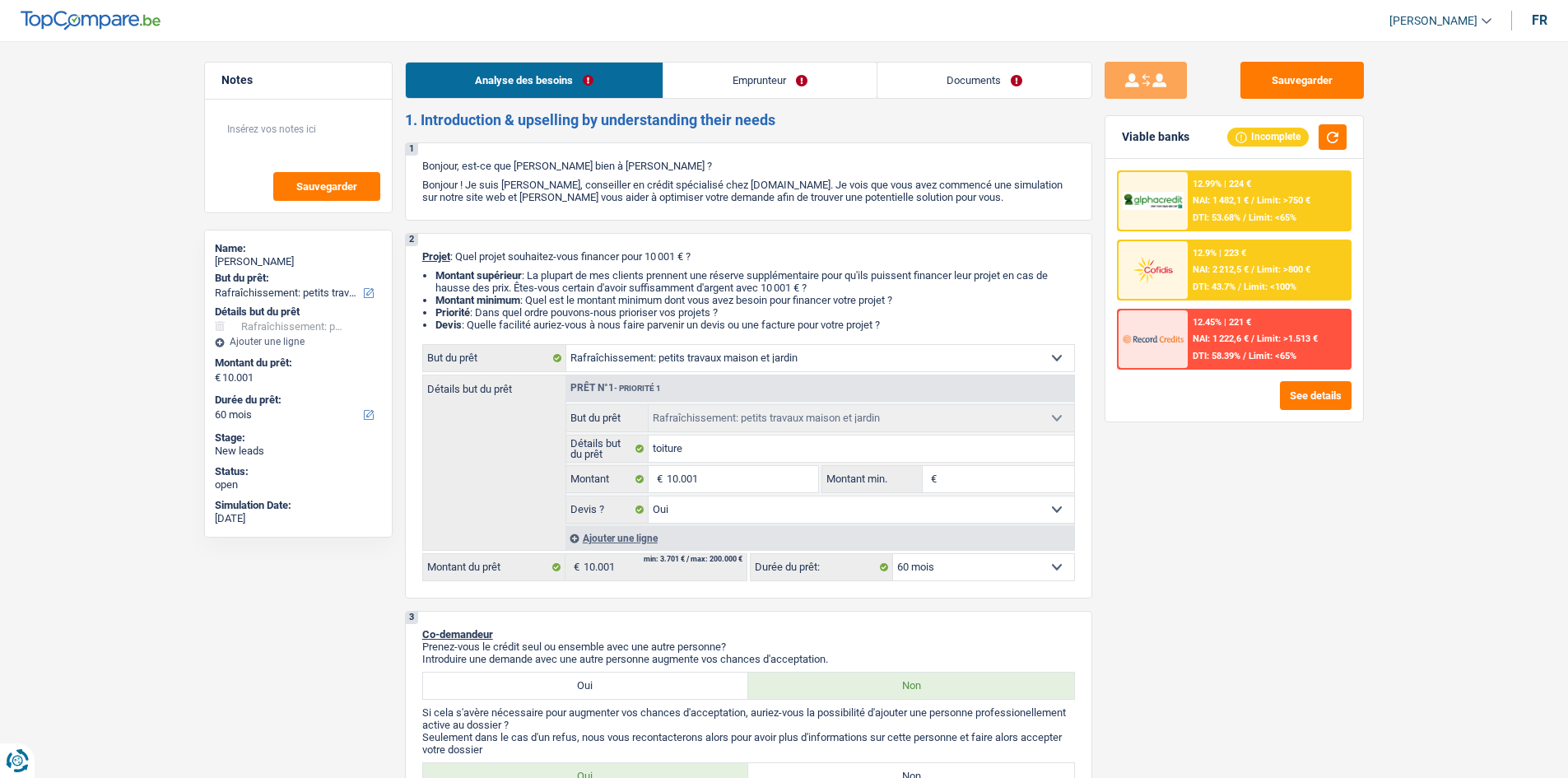 click on "Limit: >750 €" at bounding box center [1283, 200] 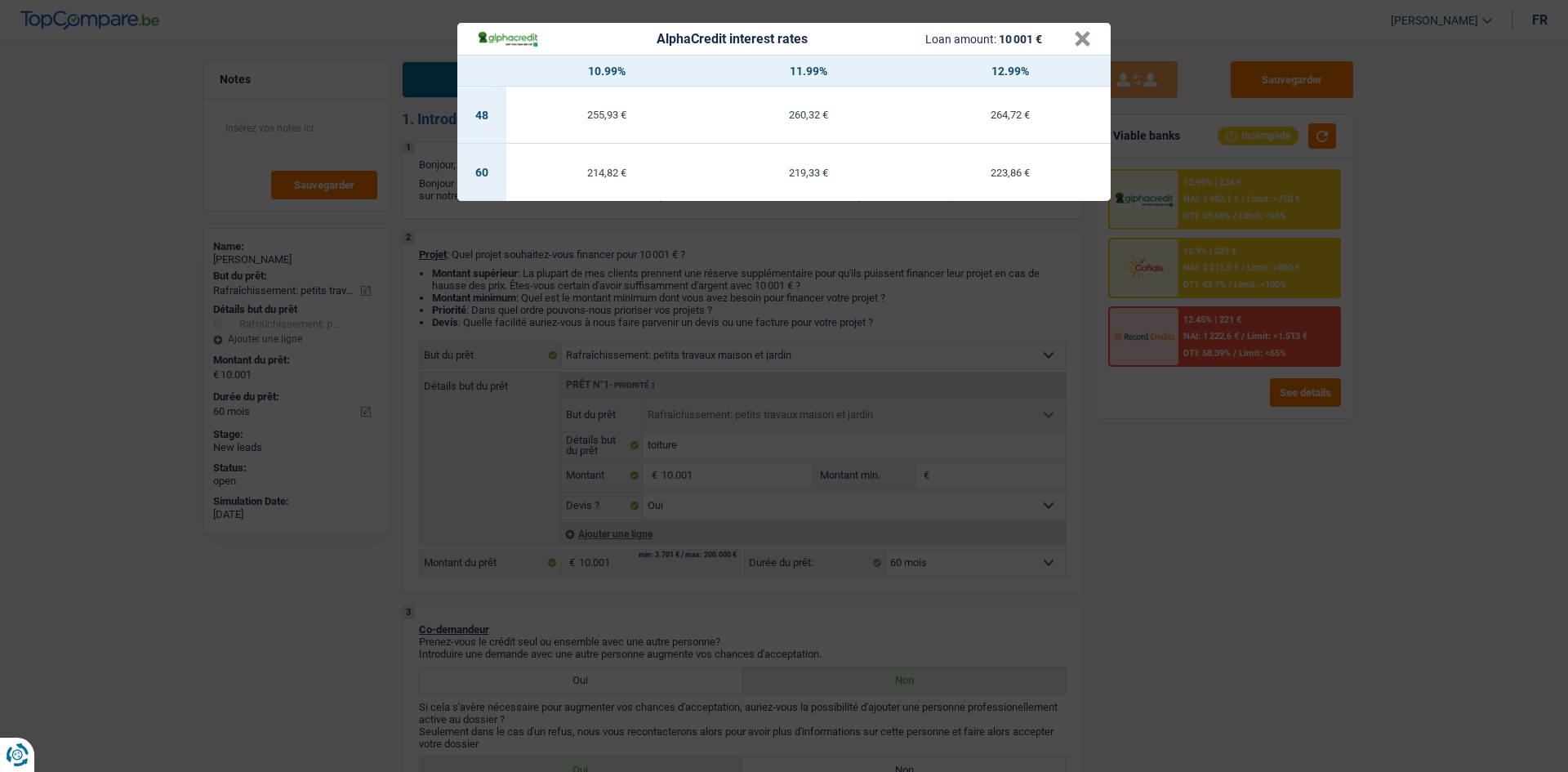 click on "AlphaCredit interest rates
Loan amount:
10 001 €
×
10.99%
11.99%
12.99%
48
255,93 €
260,32 €
264,72 €
60
214,82 €
219,33 €
223,86 €" at bounding box center [784, 386] 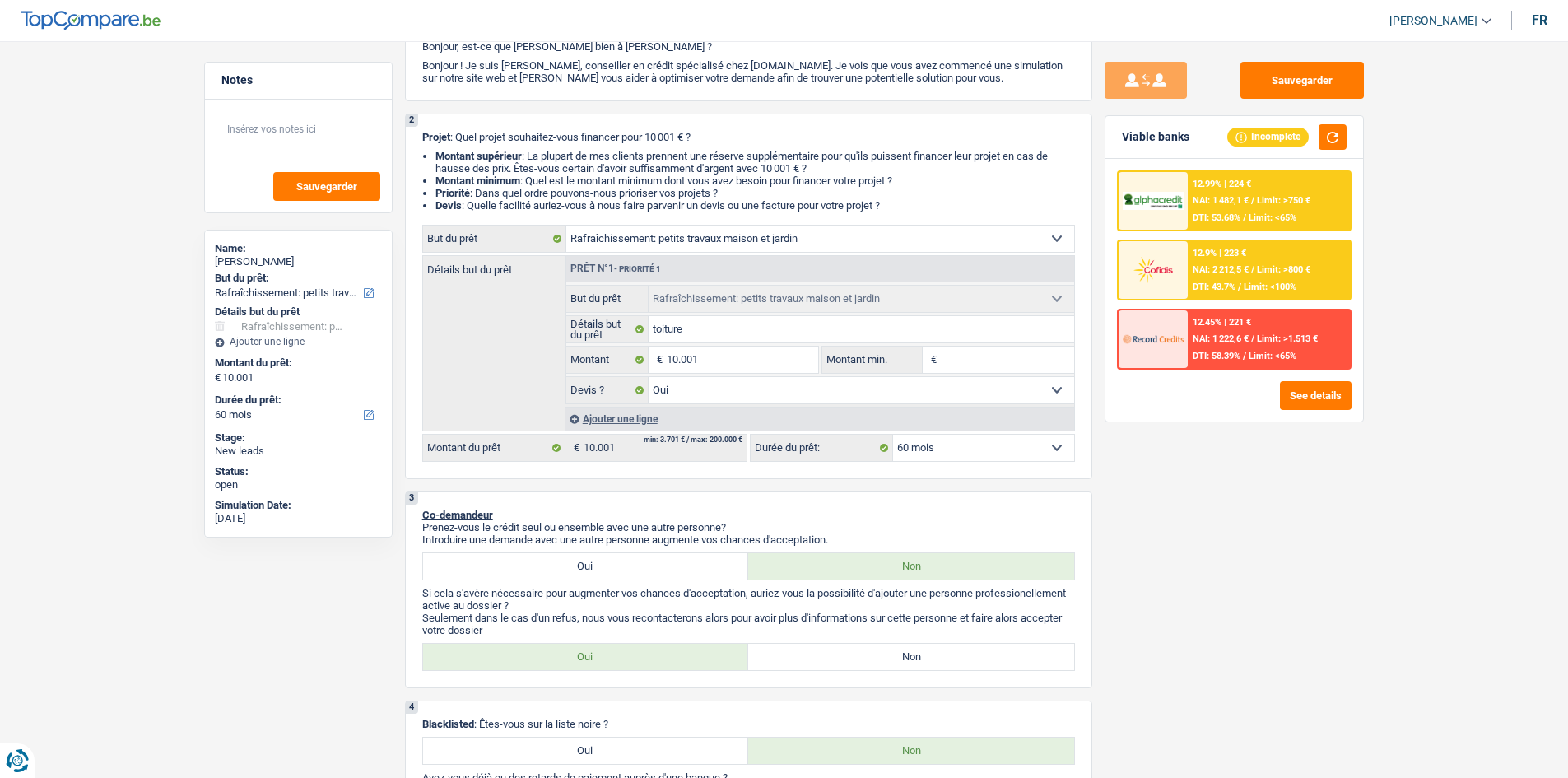 scroll, scrollTop: 0, scrollLeft: 0, axis: both 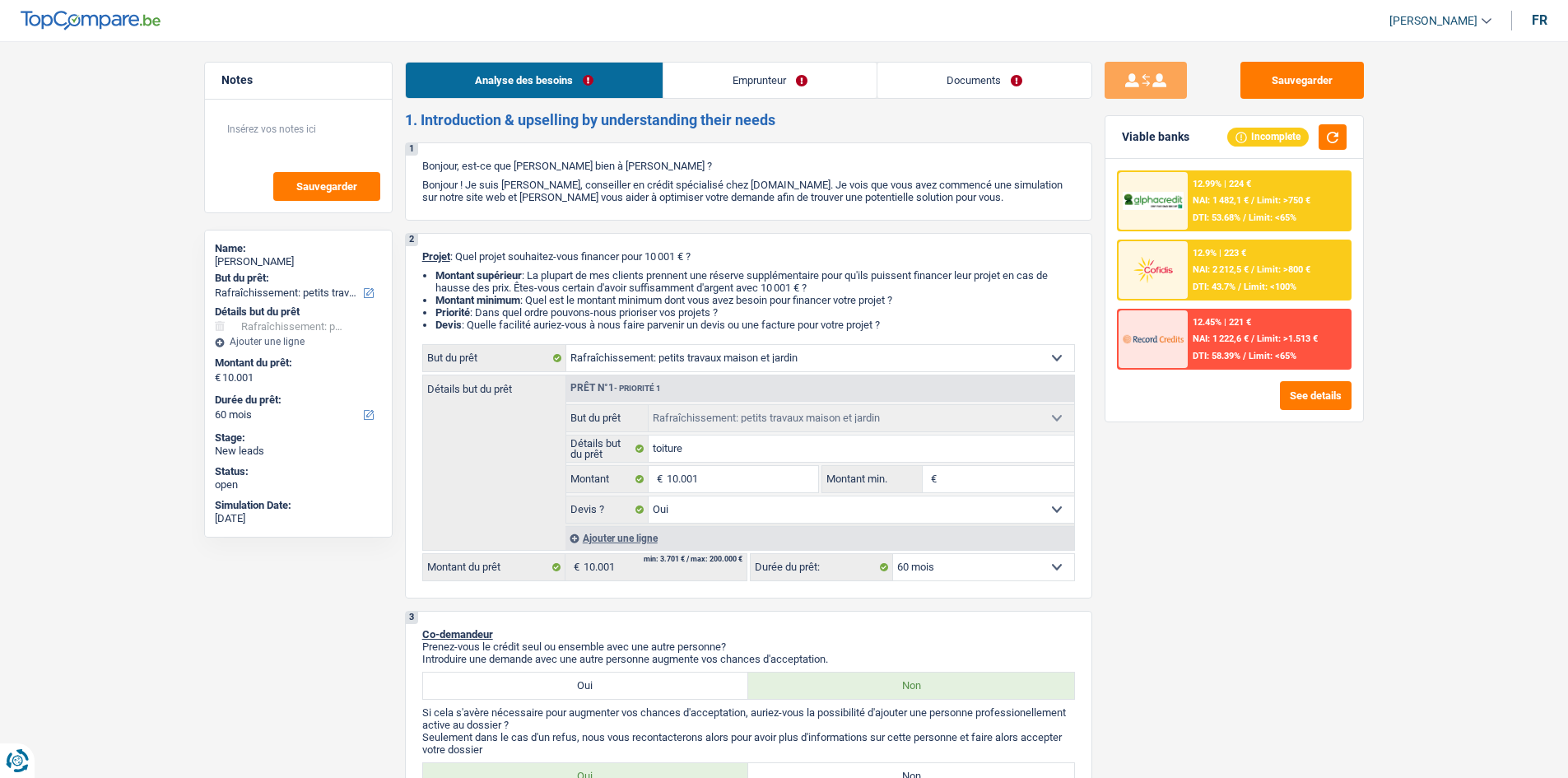 click on "/" at bounding box center [1245, 217] 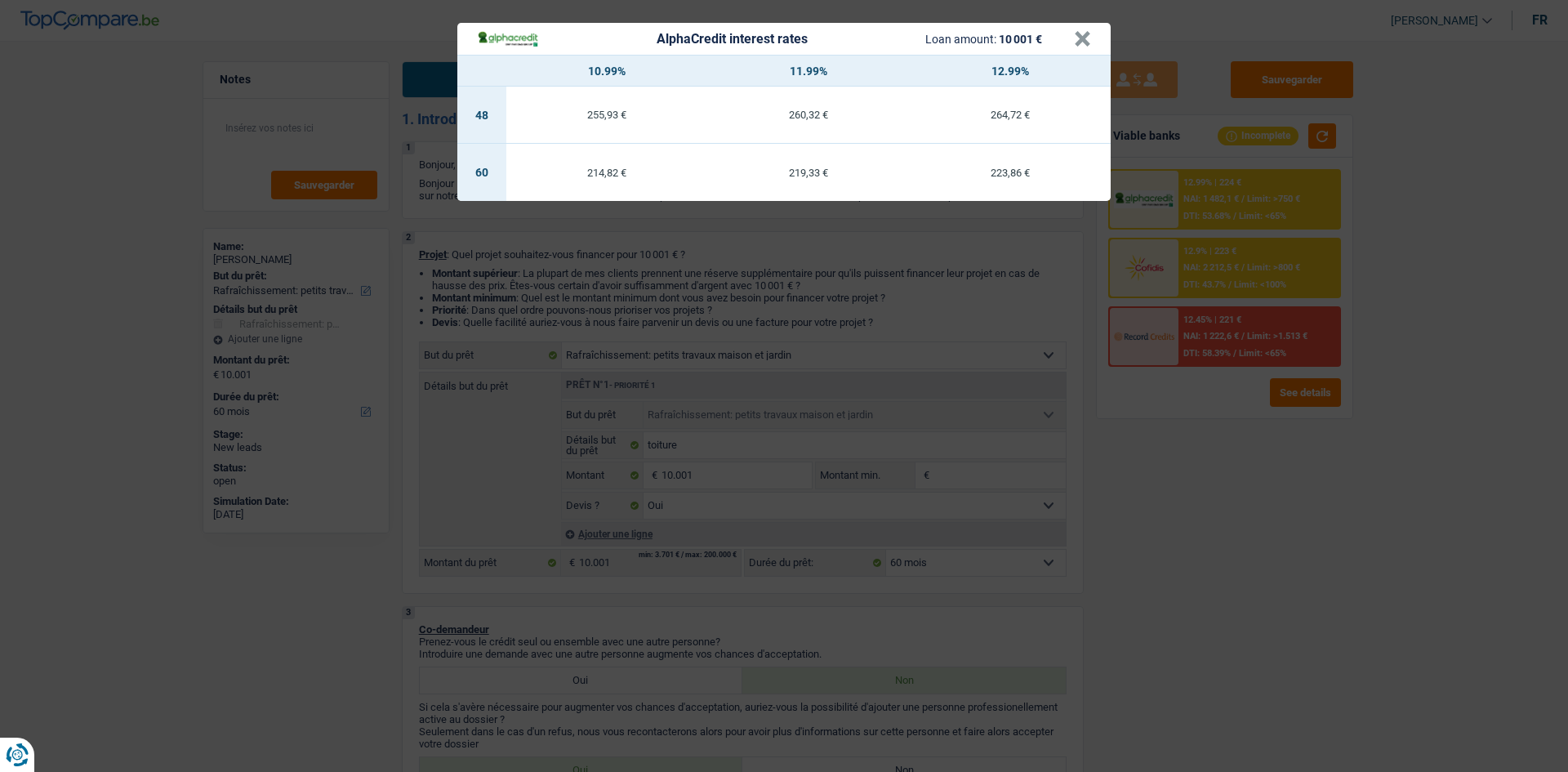 click on "AlphaCredit interest rates
Loan amount:
10 001 €
×
10.99%
11.99%
12.99%
48
255,93 €
260,32 €
264,72 €
60
214,82 €
219,33 €
223,86 €" at bounding box center [784, 386] 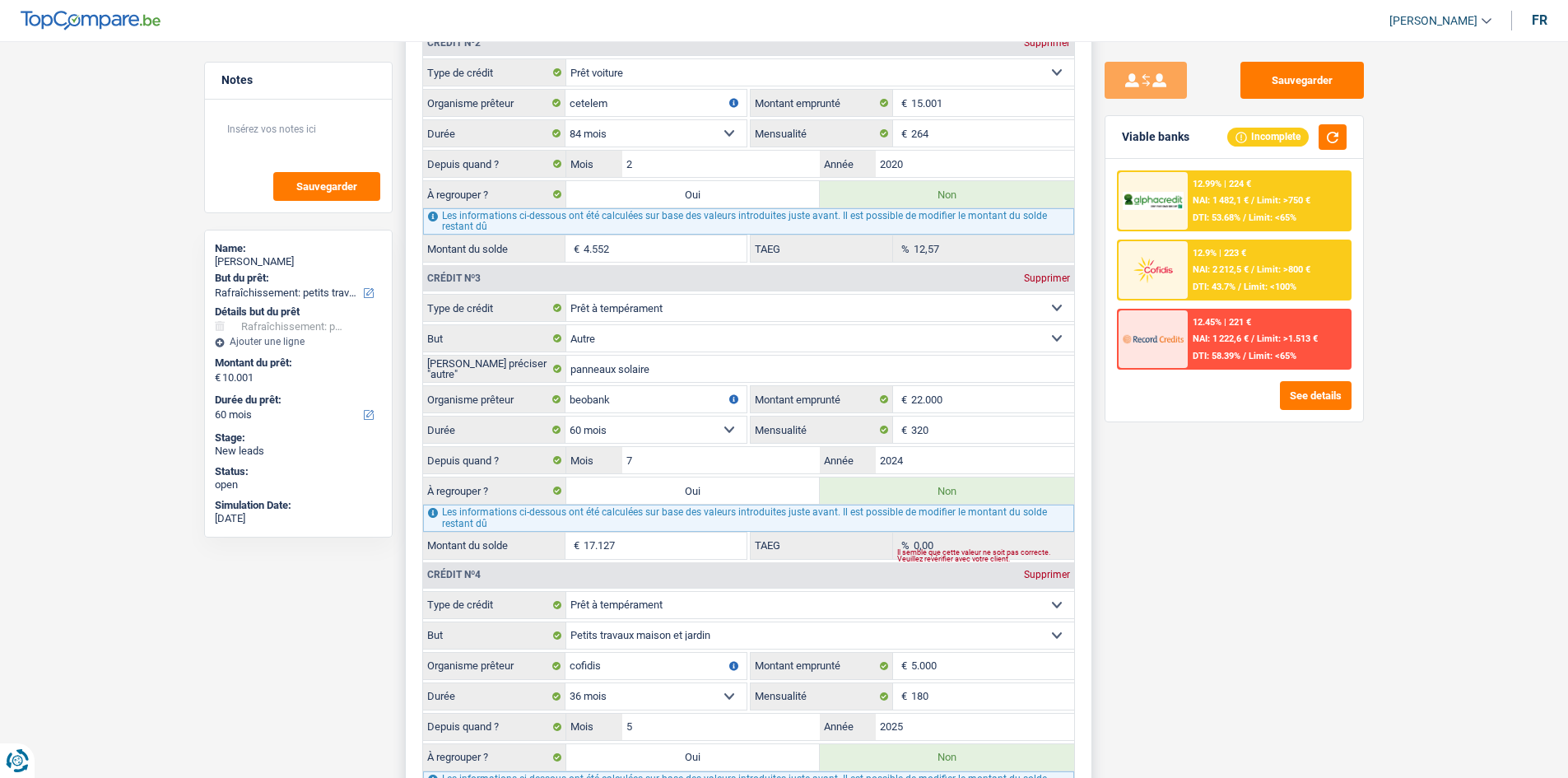 scroll, scrollTop: 1729, scrollLeft: 0, axis: vertical 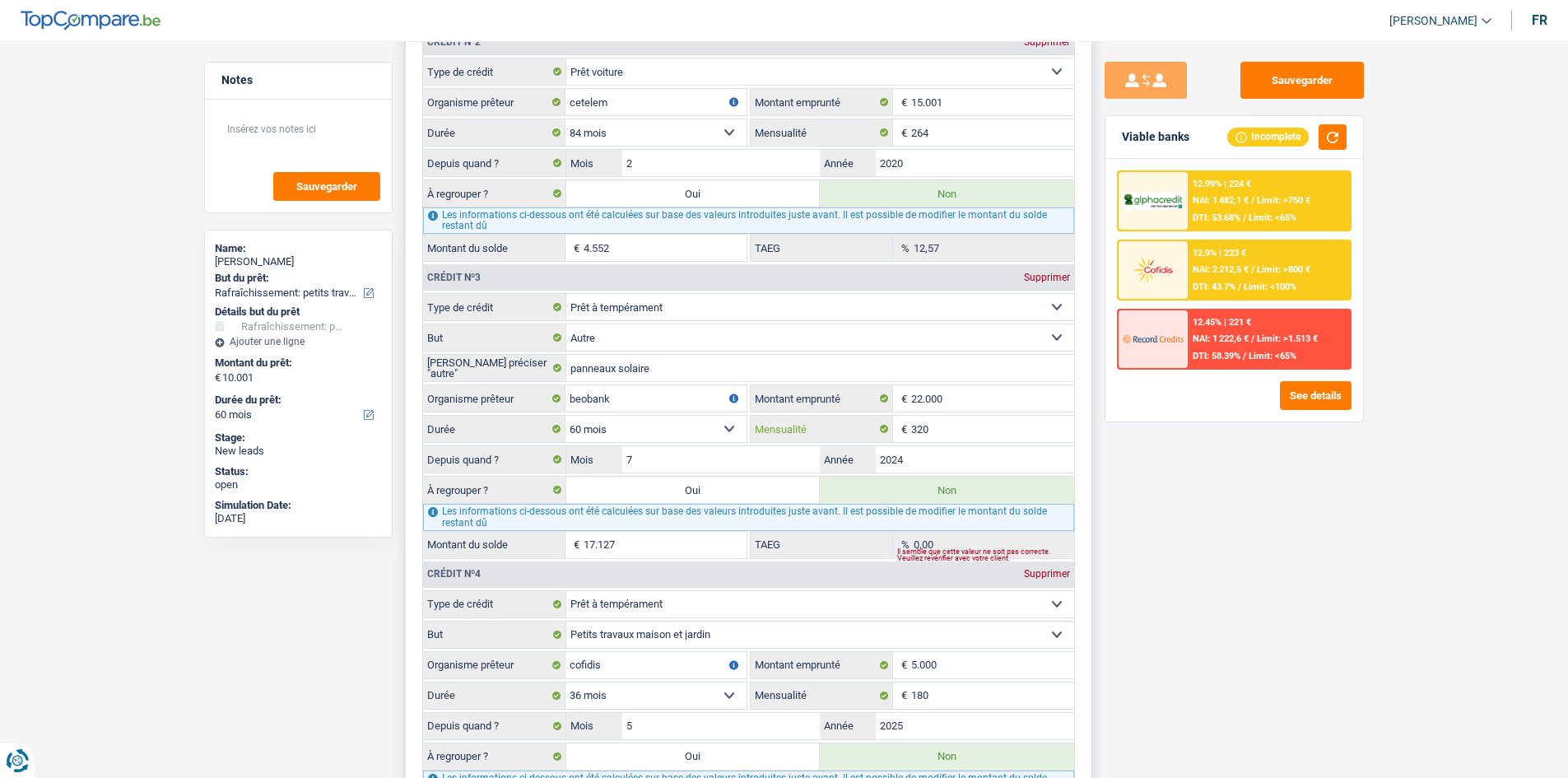 click on "320" at bounding box center (993, 429) 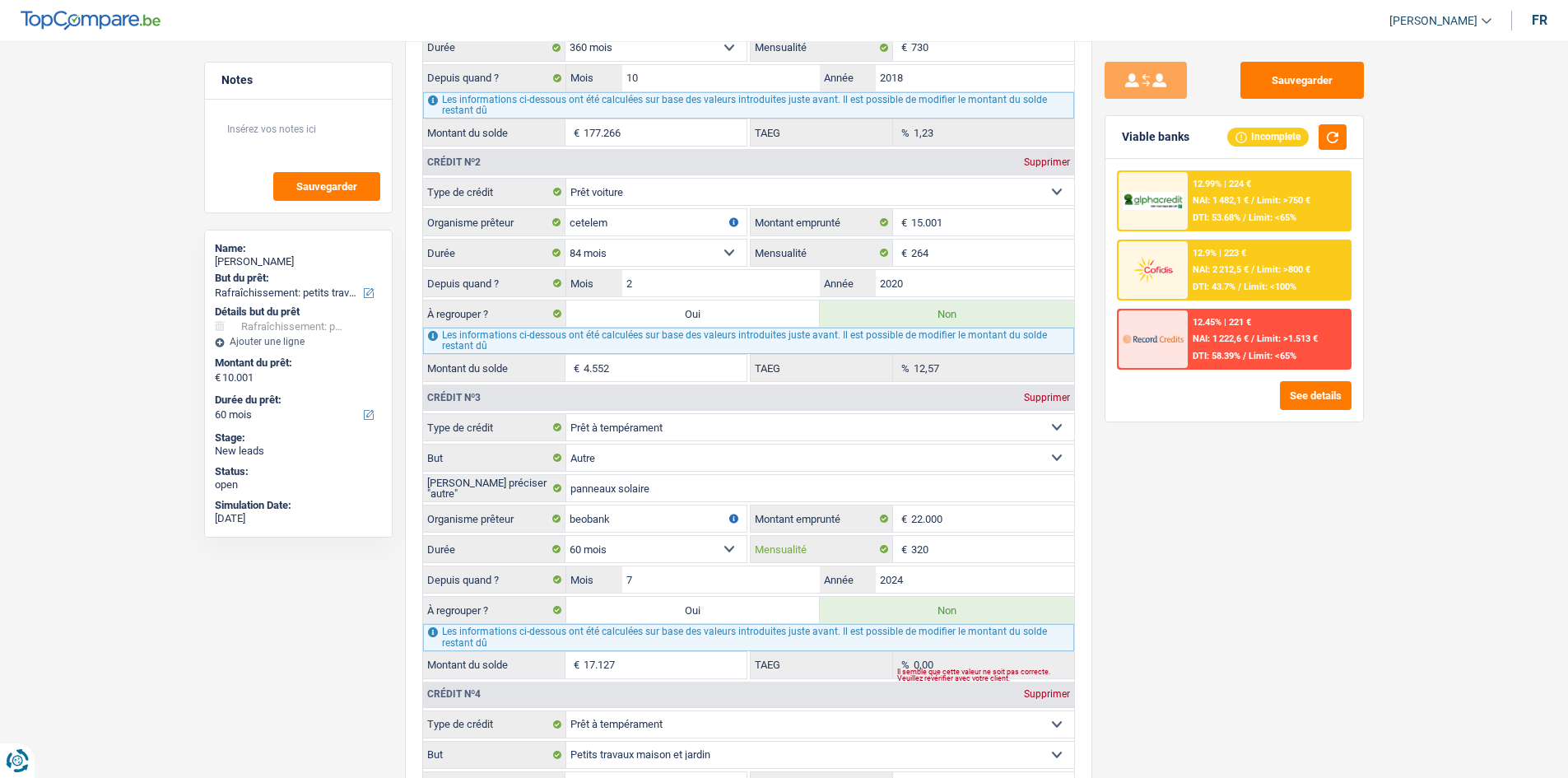 scroll, scrollTop: 1564, scrollLeft: 0, axis: vertical 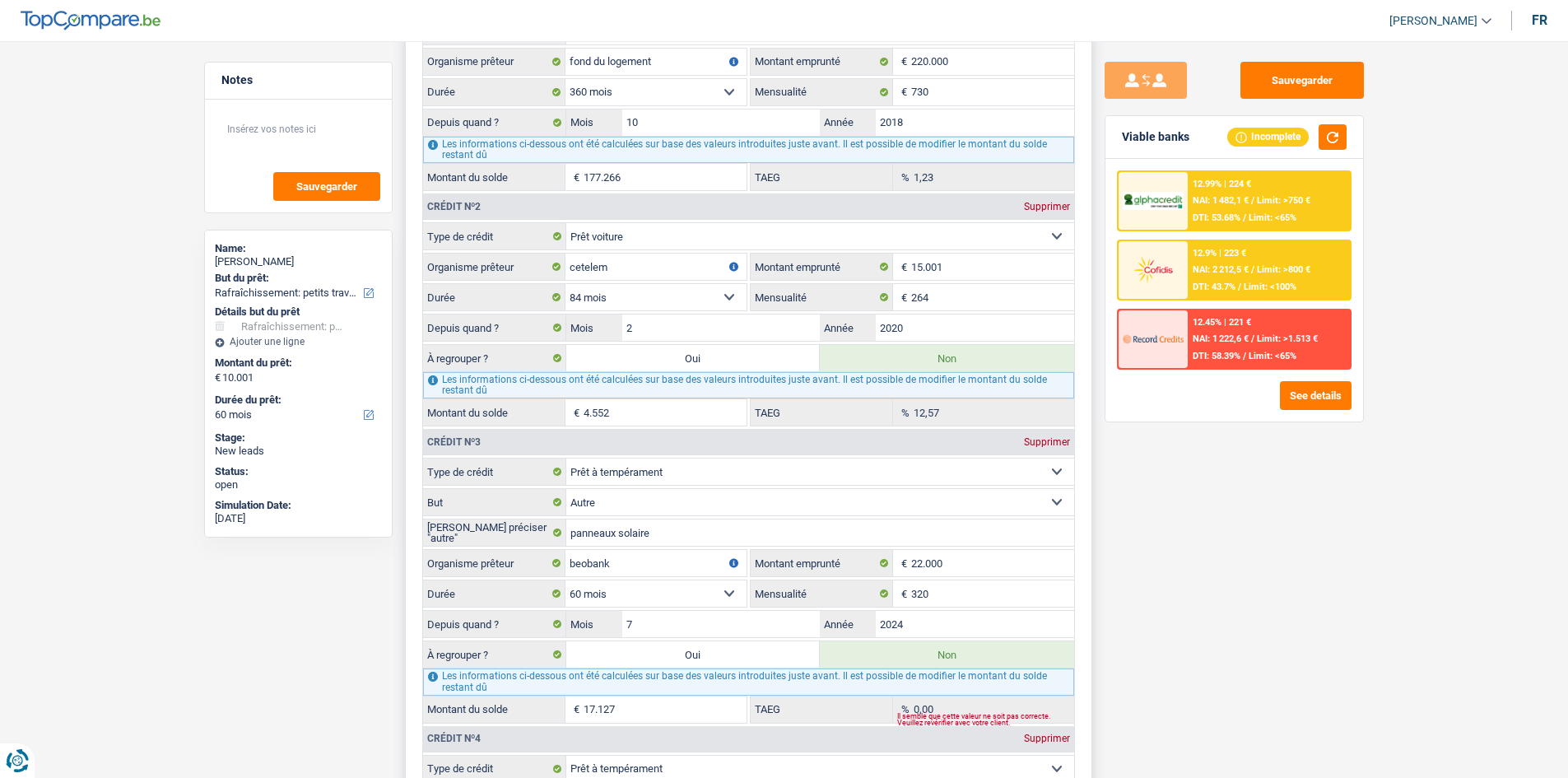 click on "Oui" at bounding box center [693, 358] 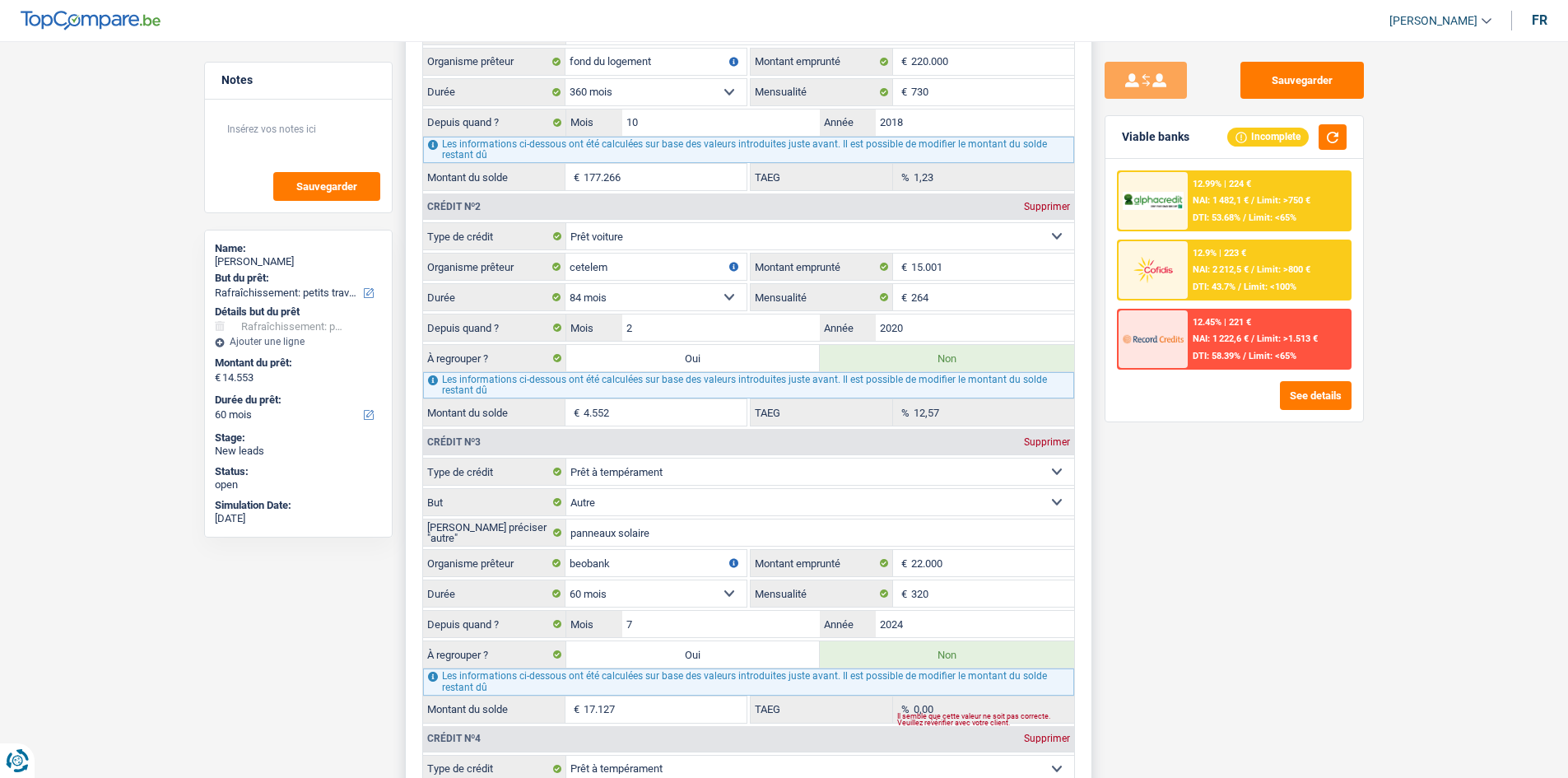 radio on "false" 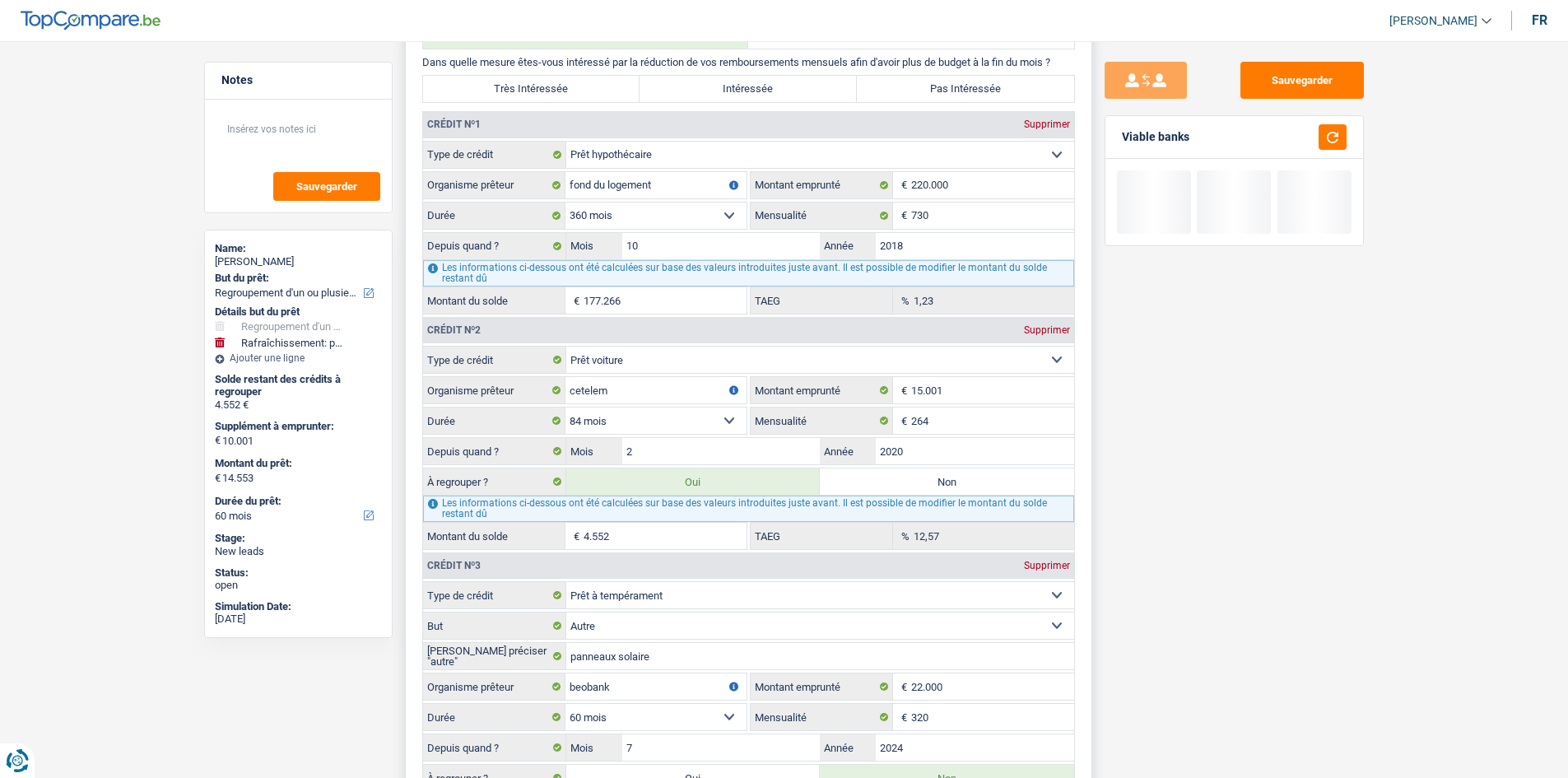 scroll, scrollTop: 1647, scrollLeft: 0, axis: vertical 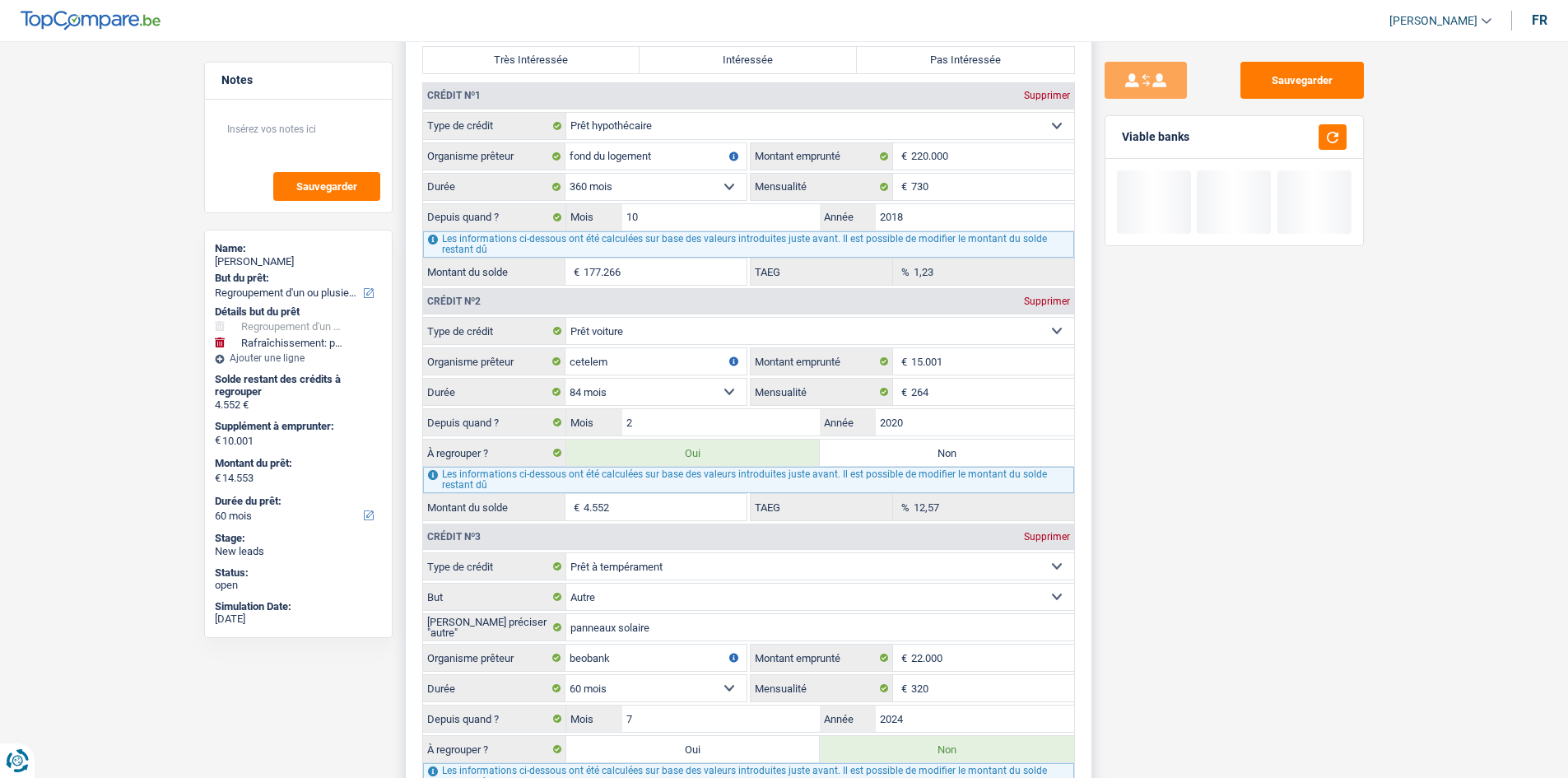 click on "Oui" at bounding box center (693, 749) 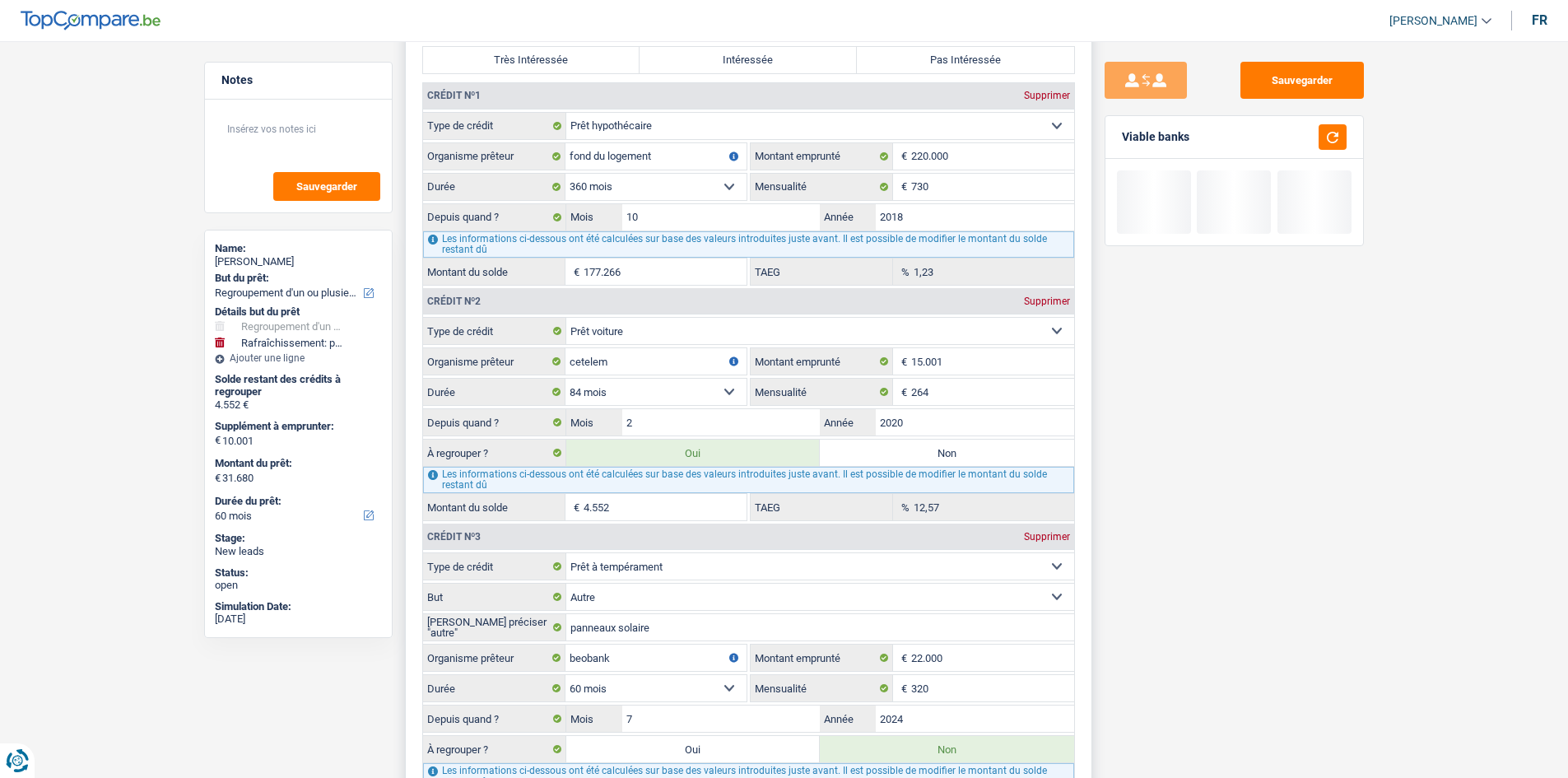 select on "120" 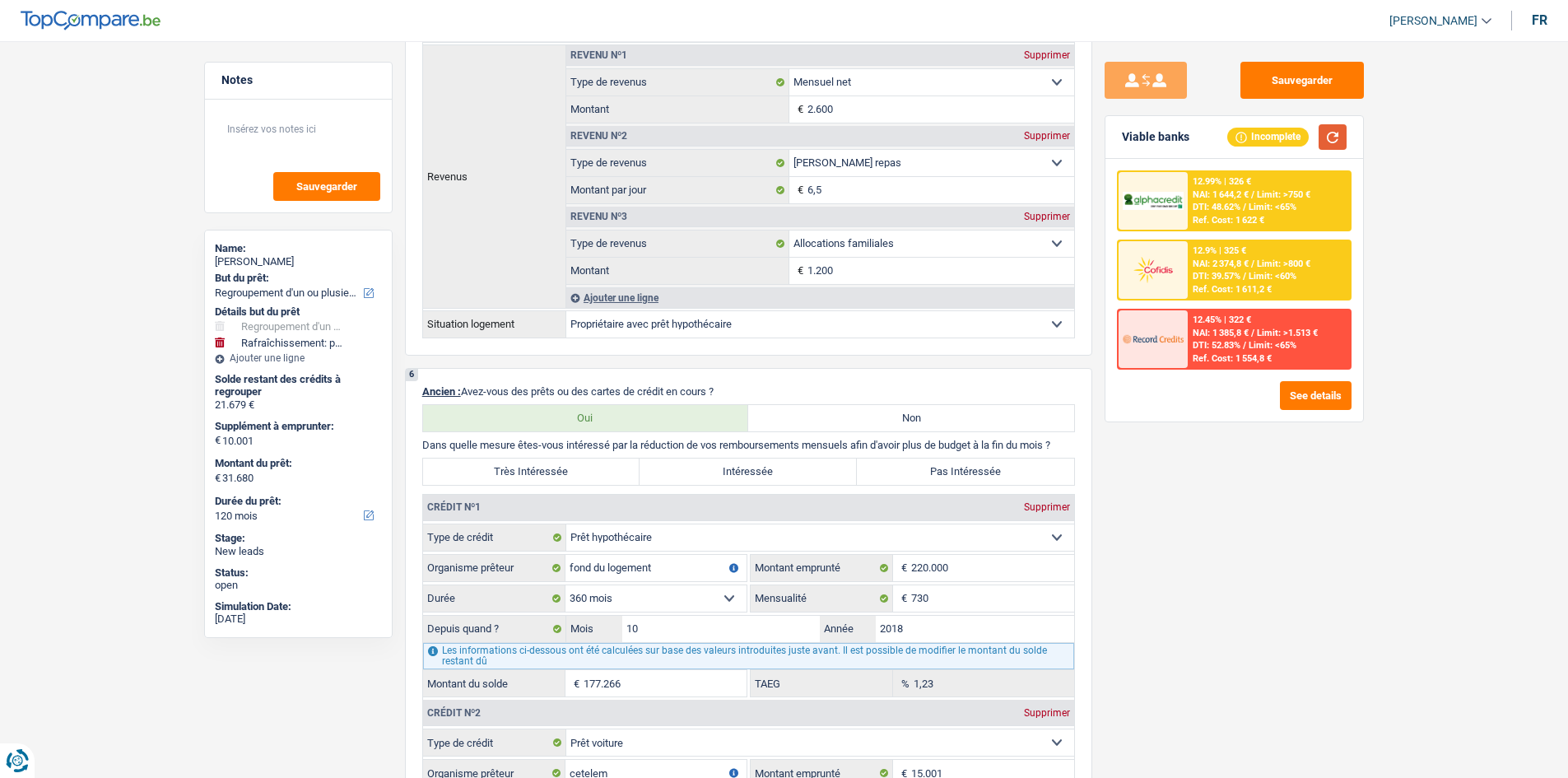 click at bounding box center [1333, 137] 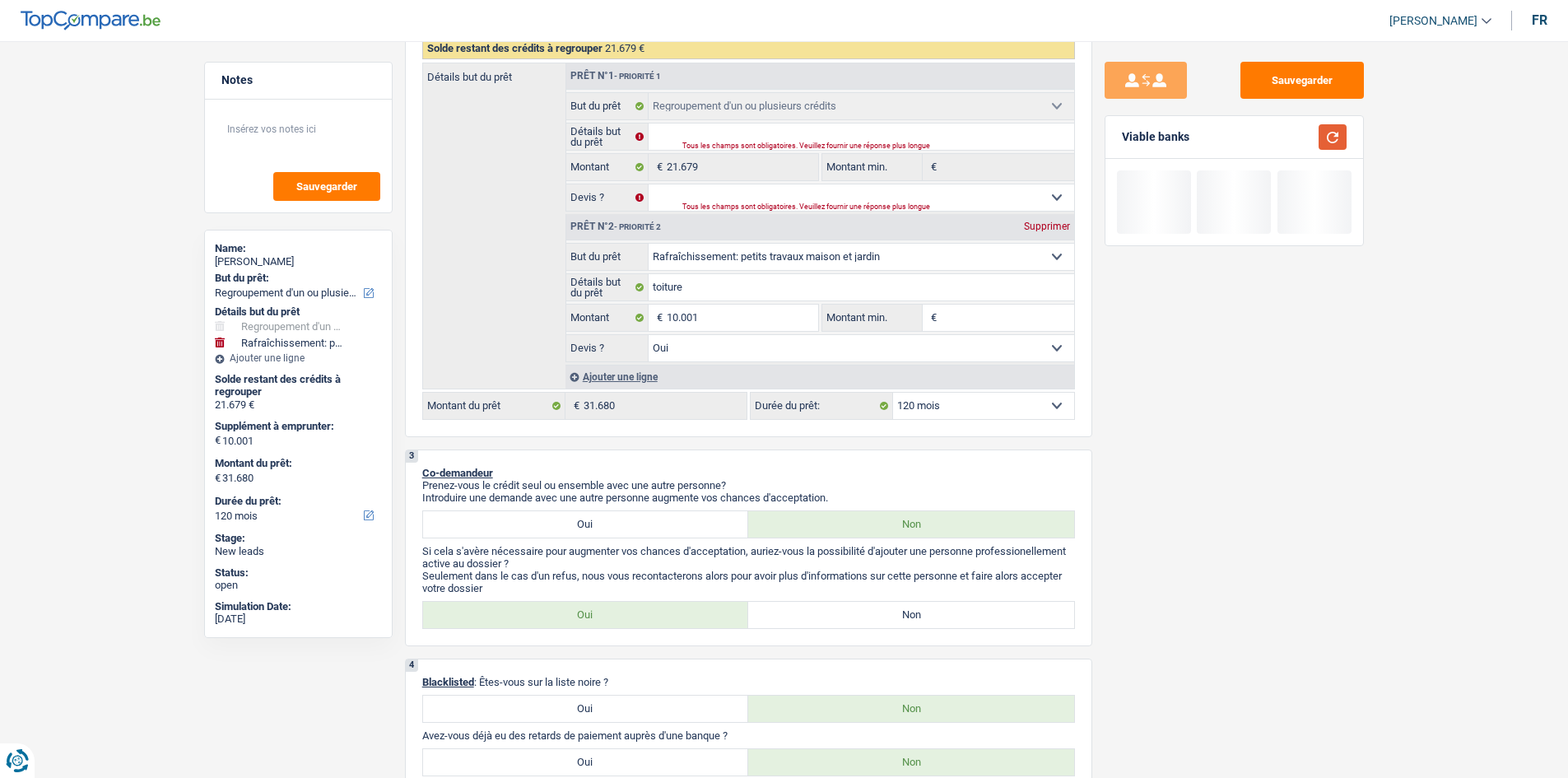 scroll, scrollTop: 329, scrollLeft: 0, axis: vertical 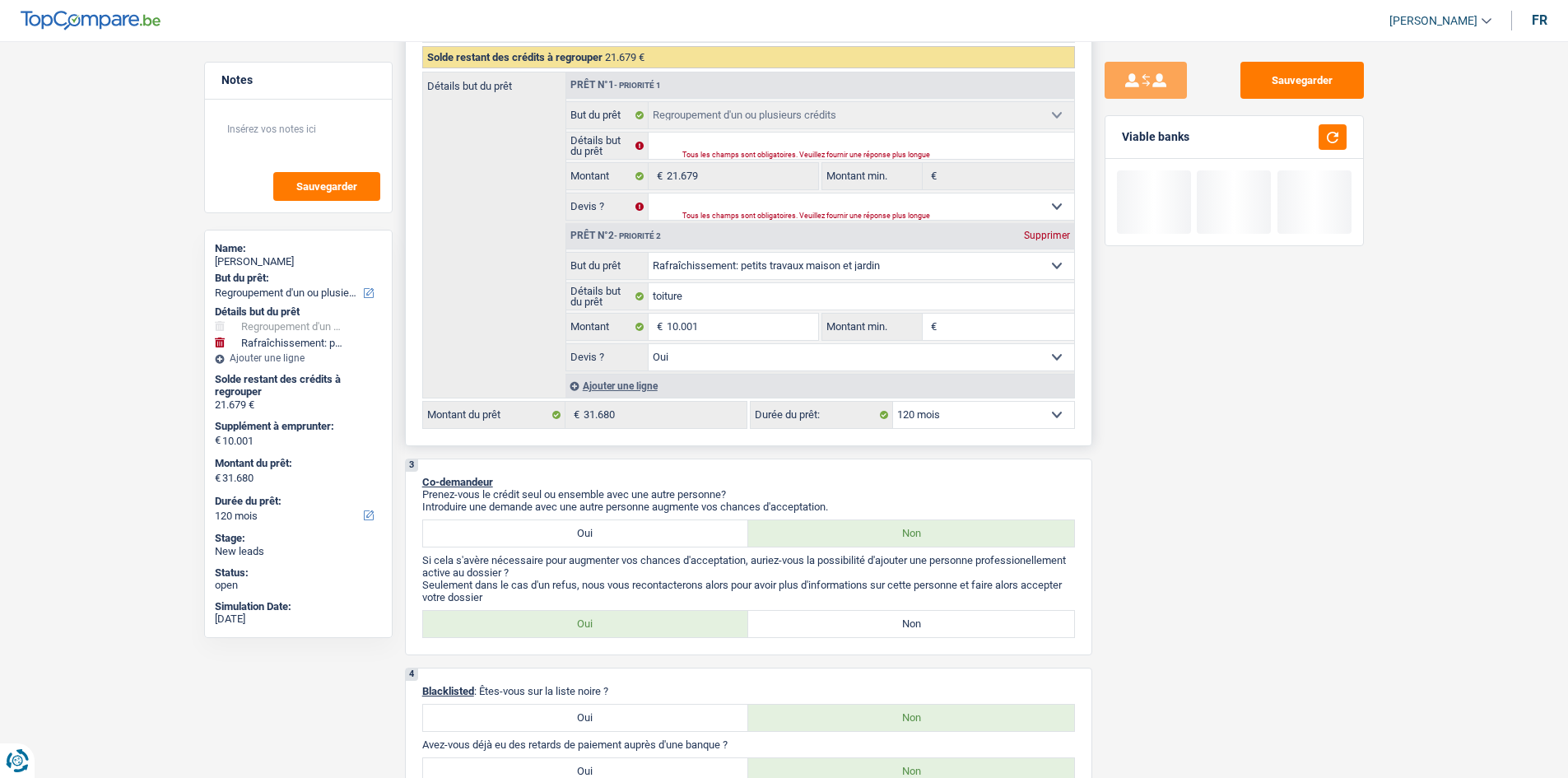 click on "Confort maison: meubles, textile, peinture, électroménager, outillage non-professionnel Hifi, multimédia, gsm, ordinateur Aménagement: frais d'installation, déménagement Evénement familial: naissance, mariage, divorce, communion, décès Frais médicaux Frais d'études Frais permis de conduire Regroupement d'un ou plusieurs crédits Loisirs: voyage, sport, musique Rafraîchissement: petits travaux maison et jardin Frais judiciaires Réparation voiture Prêt rénovation Prêt énergie Prêt voiture Taxes, impôts non professionnels Rénovation bien à l'étranger Dettes familiales Assurance Autre
Sélectionner une option
But du prêt
Solde restant des crédits à regrouper   21.679 €
Détails but du prêt
Prêt n°1
- Priorité 1
Hifi, multimédia, gsm, ordinateur" at bounding box center [748, 221] 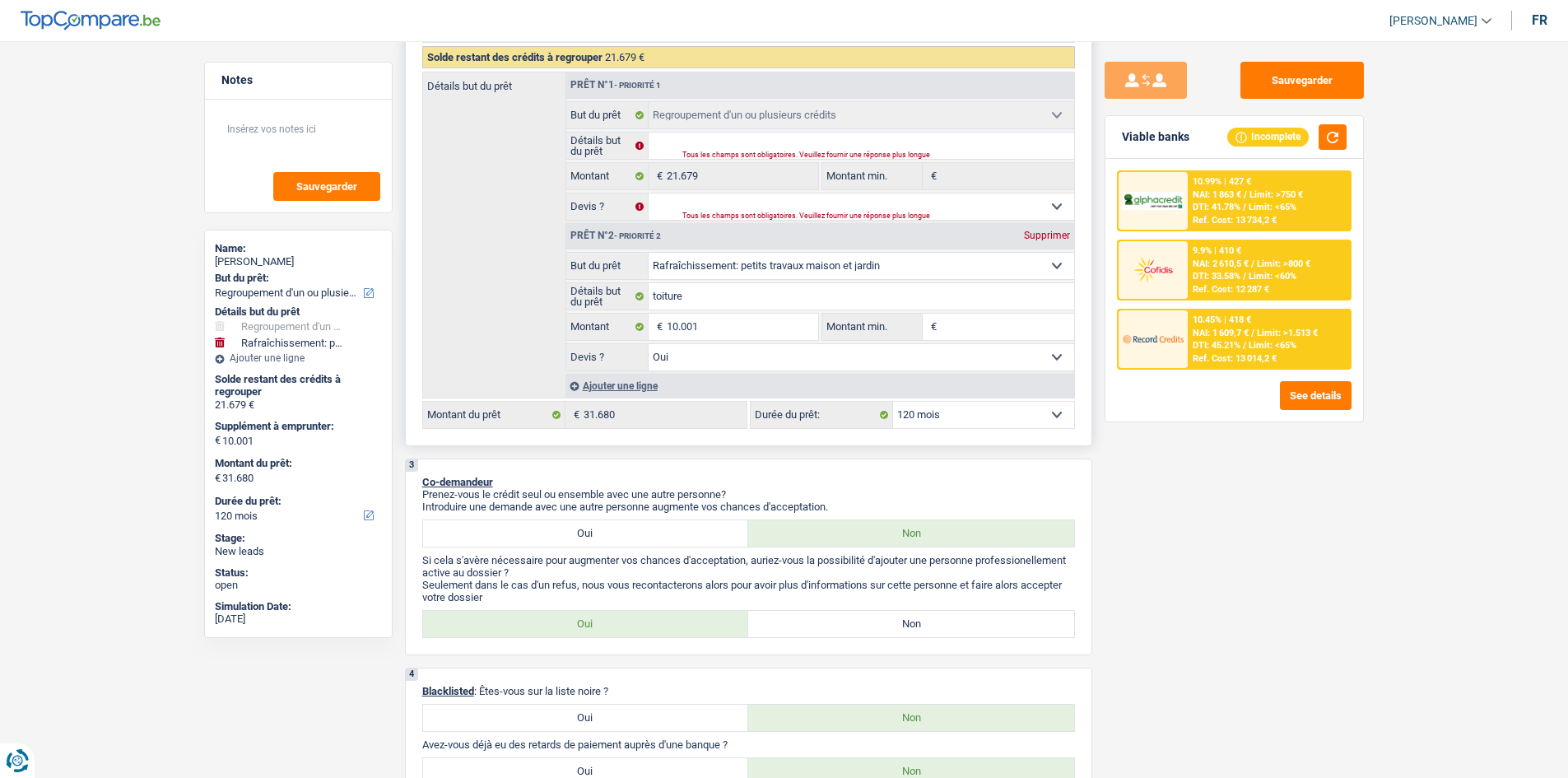 click on "12 mois 18 mois 24 mois 30 mois 36 mois 42 mois 48 mois 60 mois 72 mois 84 mois 96 mois 120 mois
Sélectionner une option" at bounding box center (984, 415) 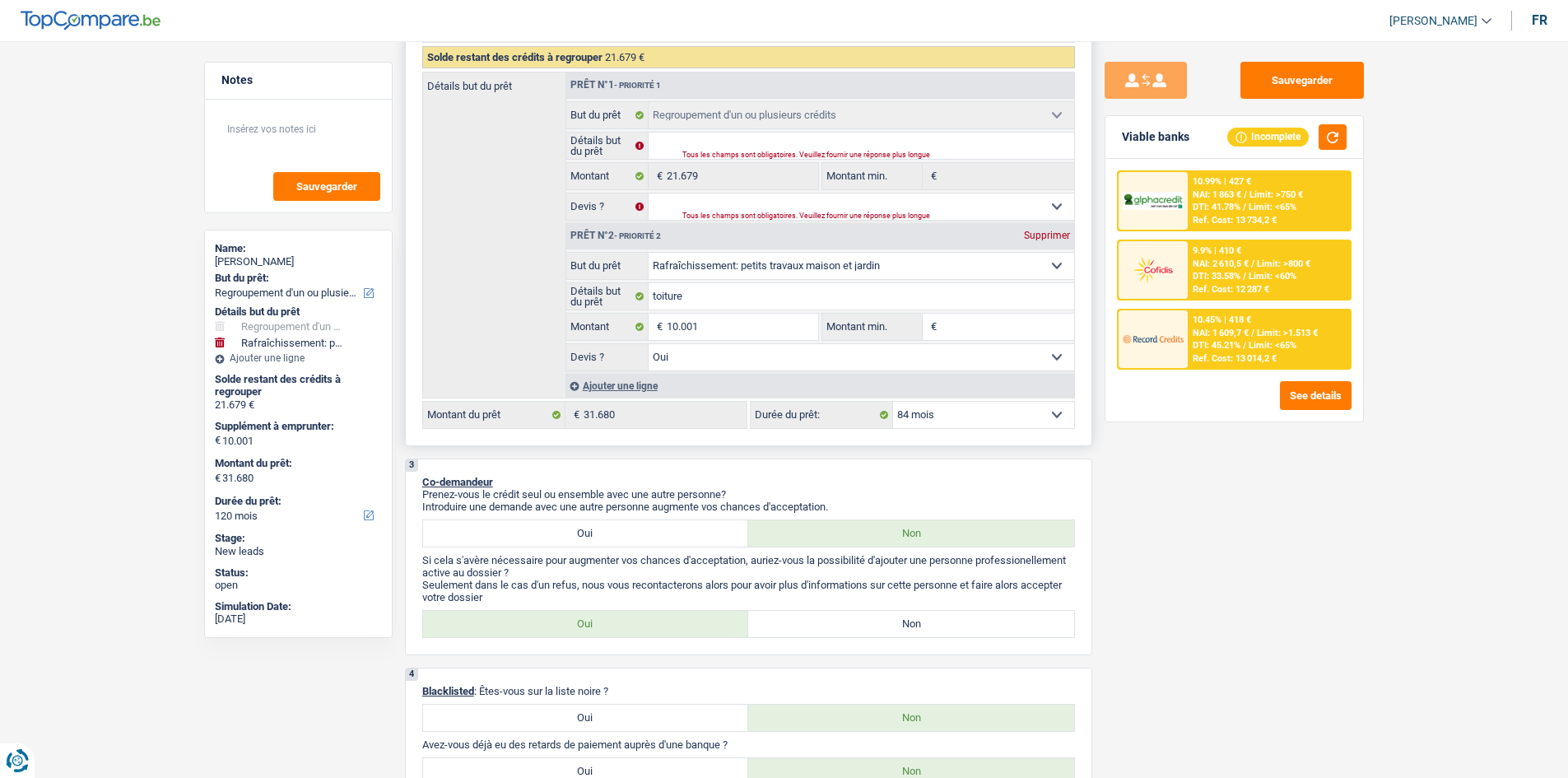 click on "12 mois 18 mois 24 mois 30 mois 36 mois 42 mois 48 mois 60 mois 72 mois 84 mois 96 mois 120 mois
Sélectionner une option" at bounding box center (984, 415) 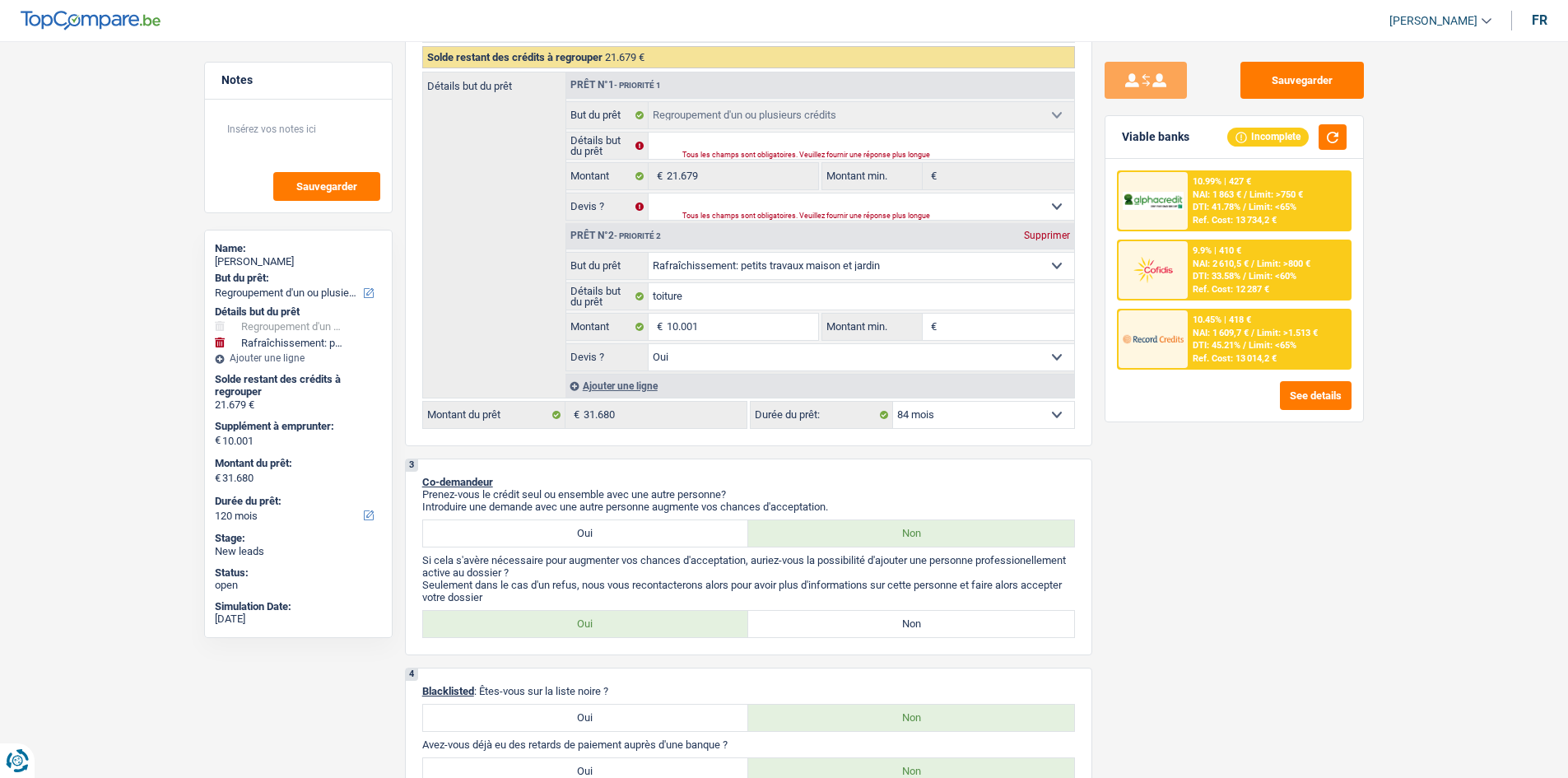 select on "84" 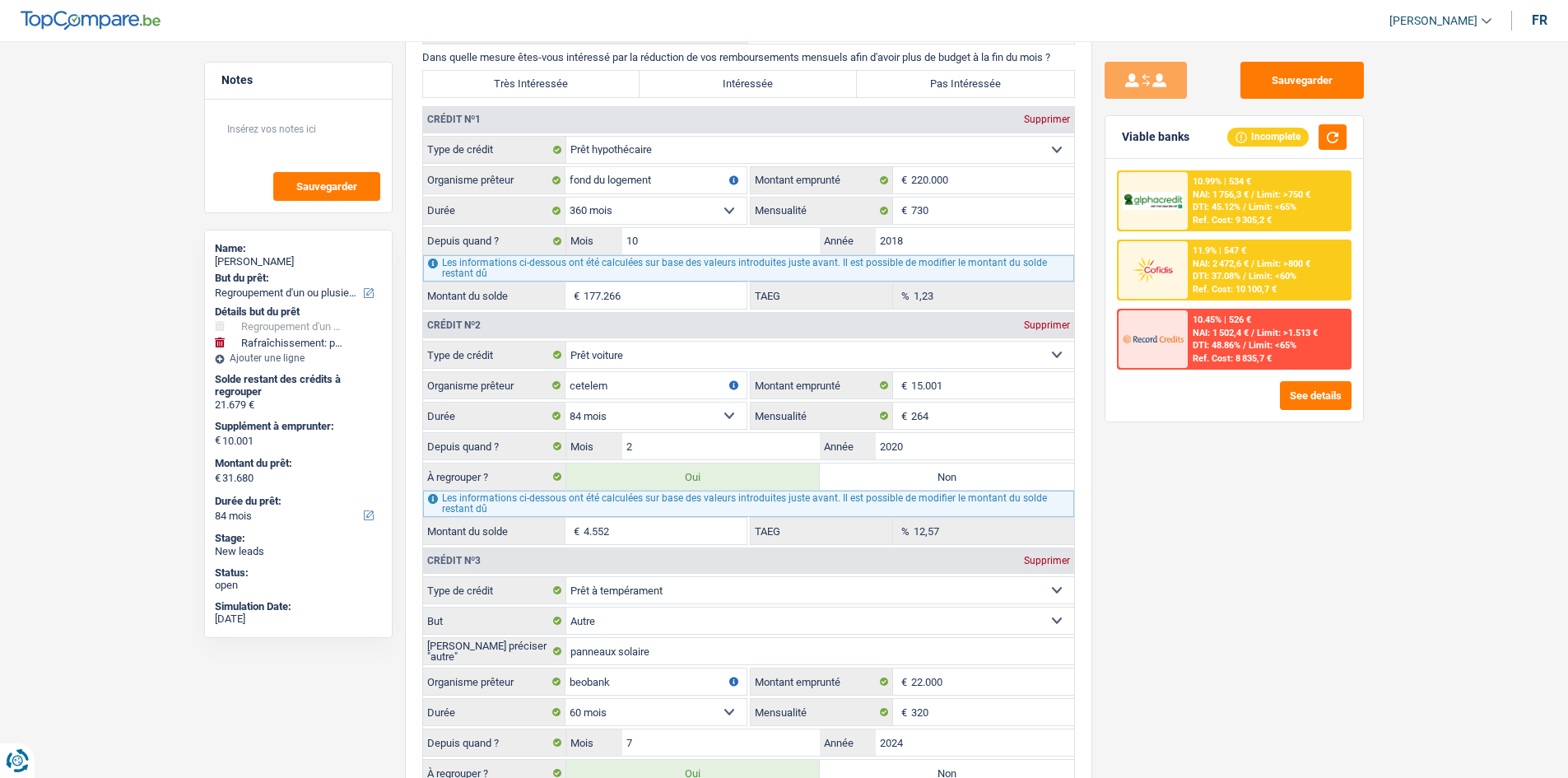 scroll, scrollTop: 1811, scrollLeft: 0, axis: vertical 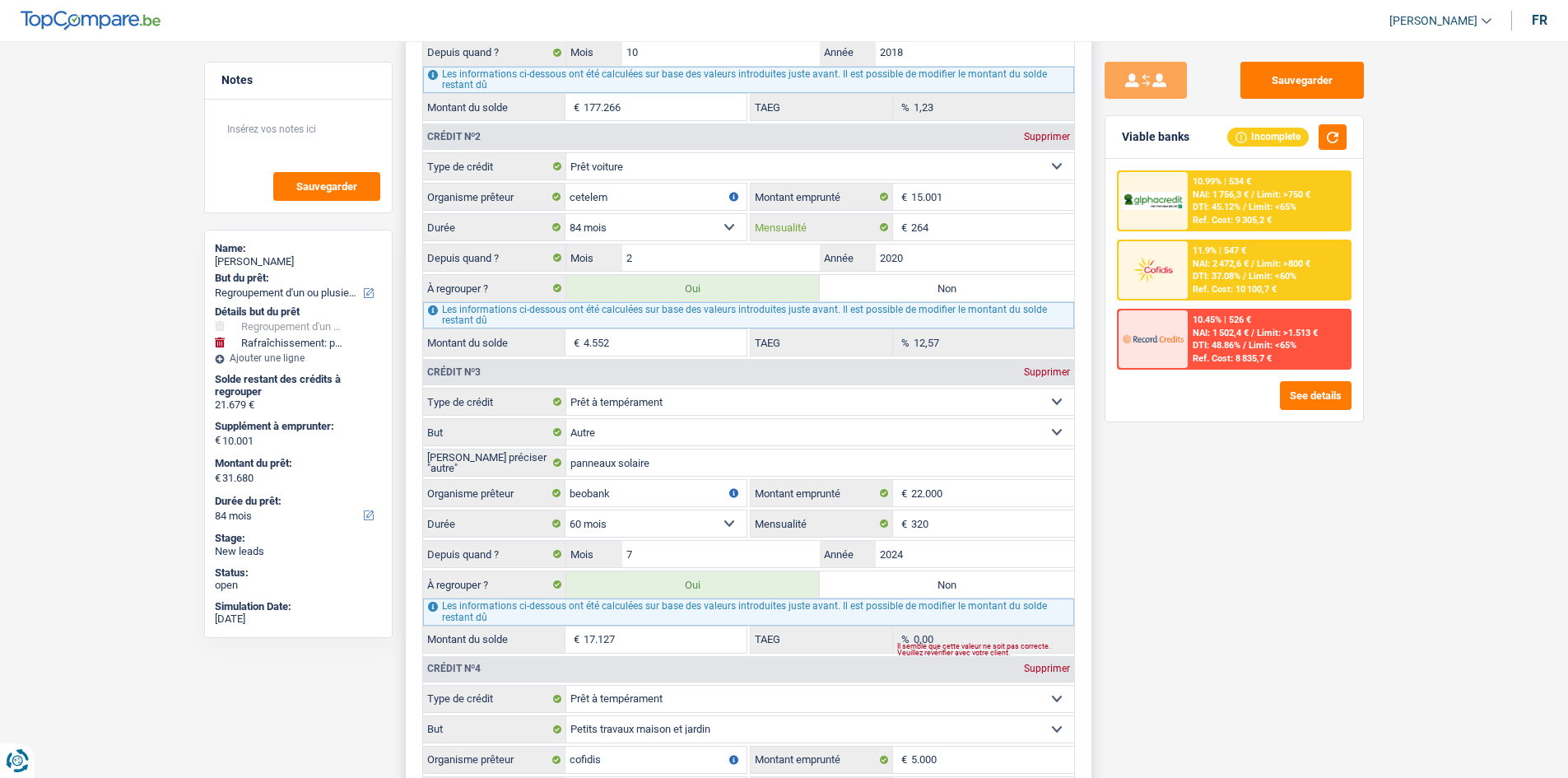 click on "264" at bounding box center [993, 227] 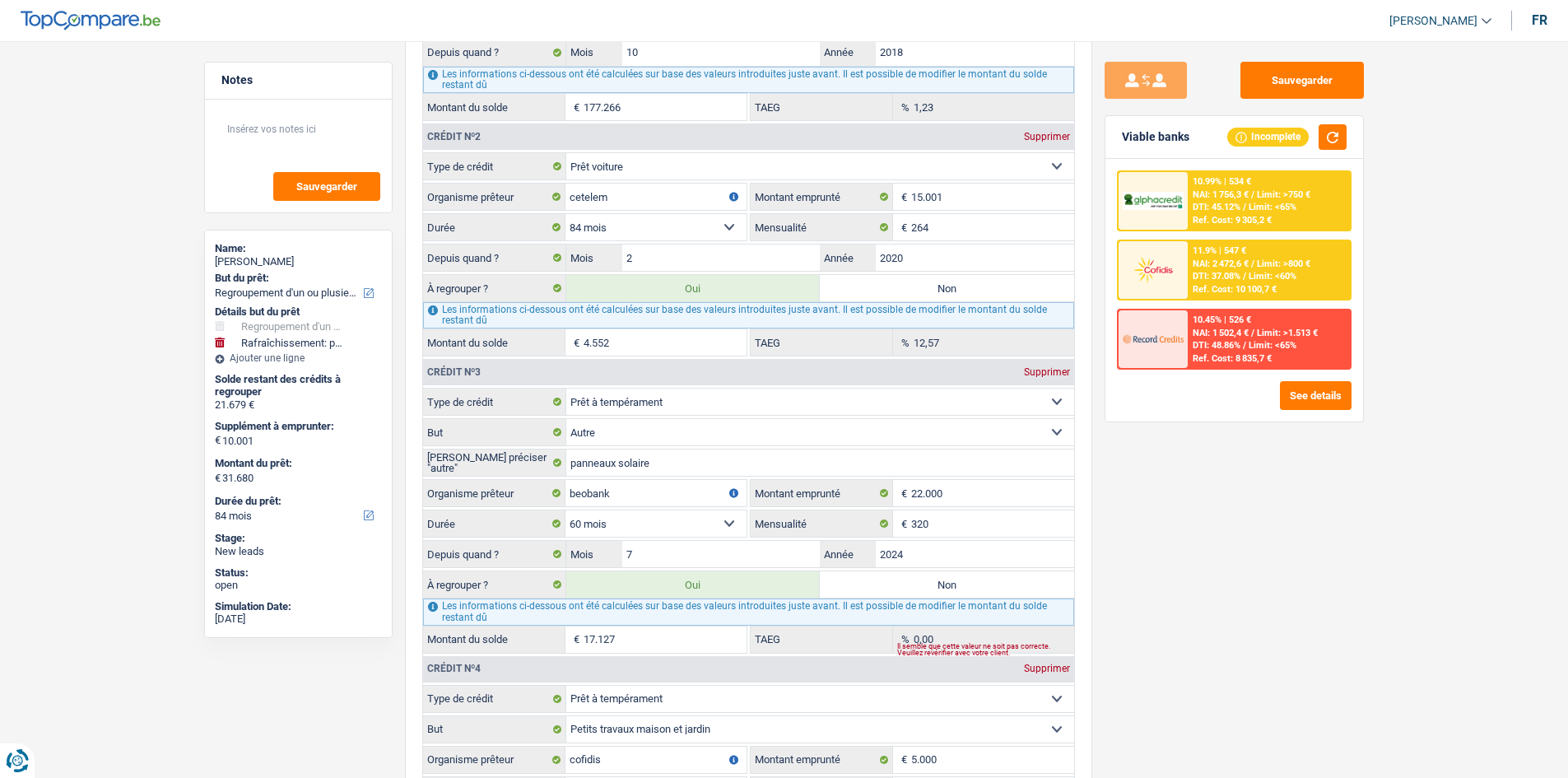 click on "Sauvegarder
Viable banks
Incomplete
10.99% | 534 €
NAI: 1 756,3 €
/
Limit: >750 €
DTI: 45.12%
/
Limit: <65%
Ref. Cost: 9 305,2 €
11.9% | 547 €
NAI: 2 472,6 €
/
Limit: >800 €
DTI: 37.08%
/               /       /" at bounding box center (1234, 404) 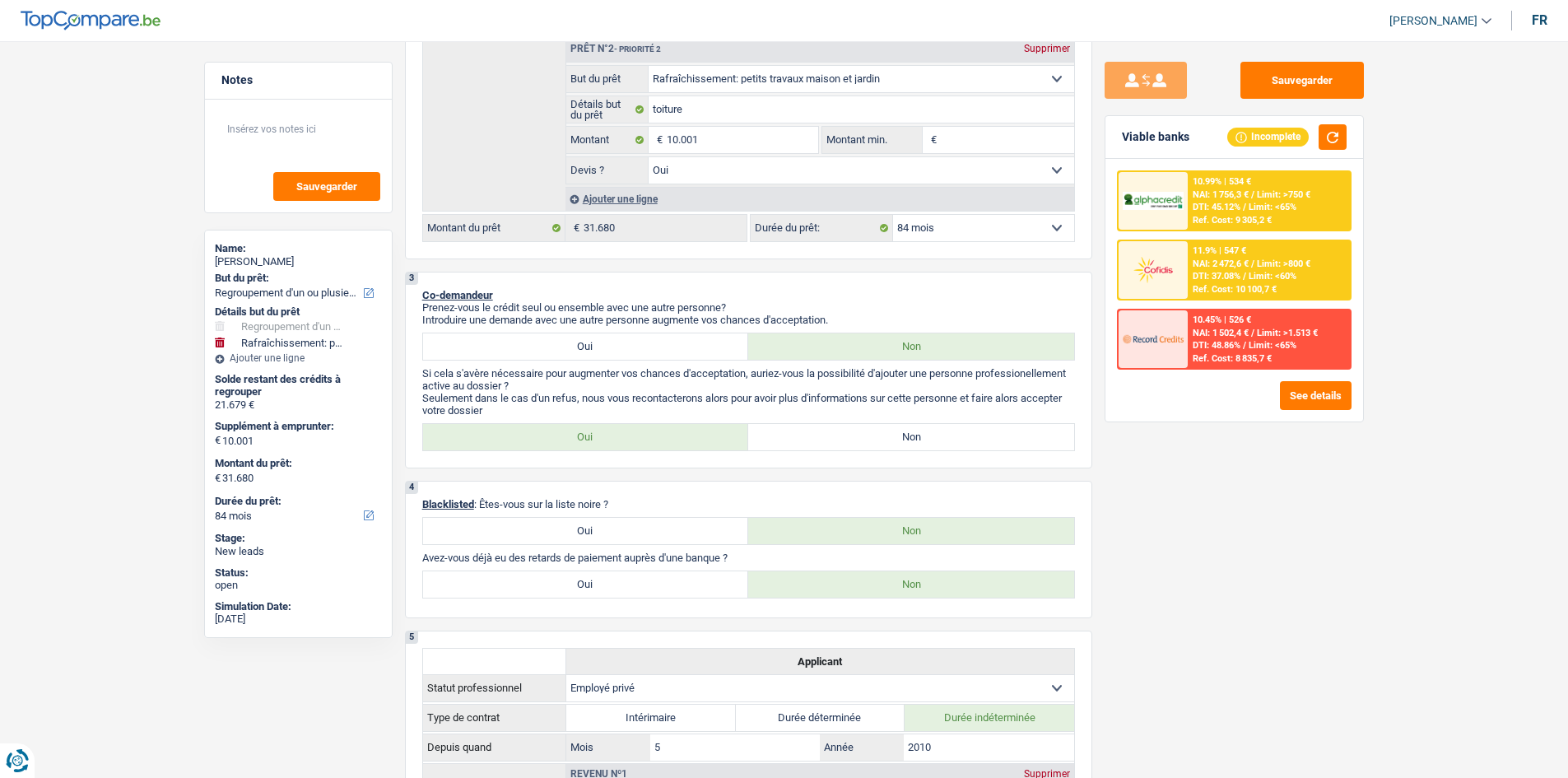 scroll, scrollTop: 165, scrollLeft: 0, axis: vertical 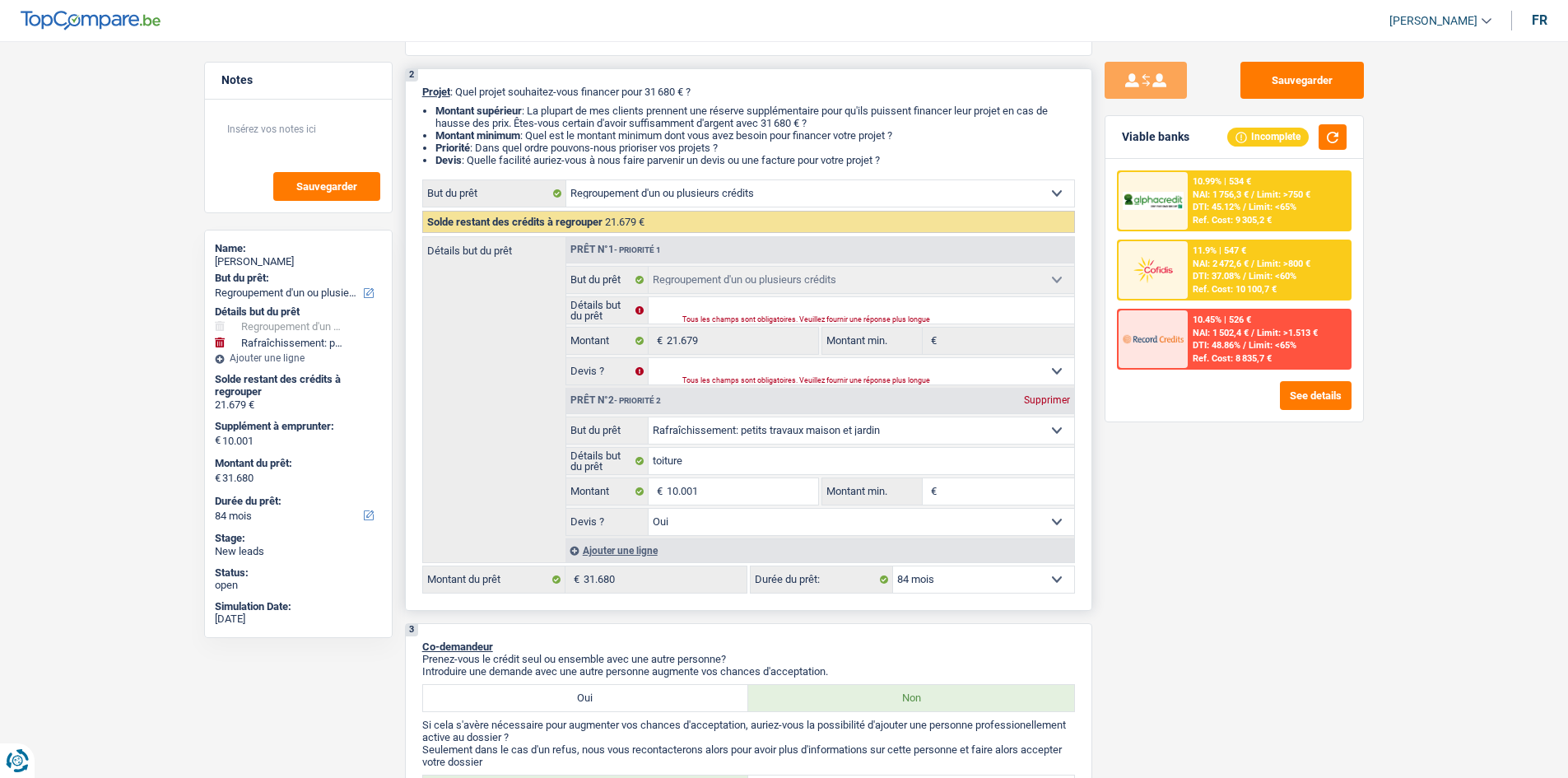 click on "12 mois 18 mois 24 mois 30 mois 36 mois 42 mois 48 mois 60 mois 72 mois 84 mois 96 mois 120 mois
Sélectionner une option" at bounding box center (984, 580) 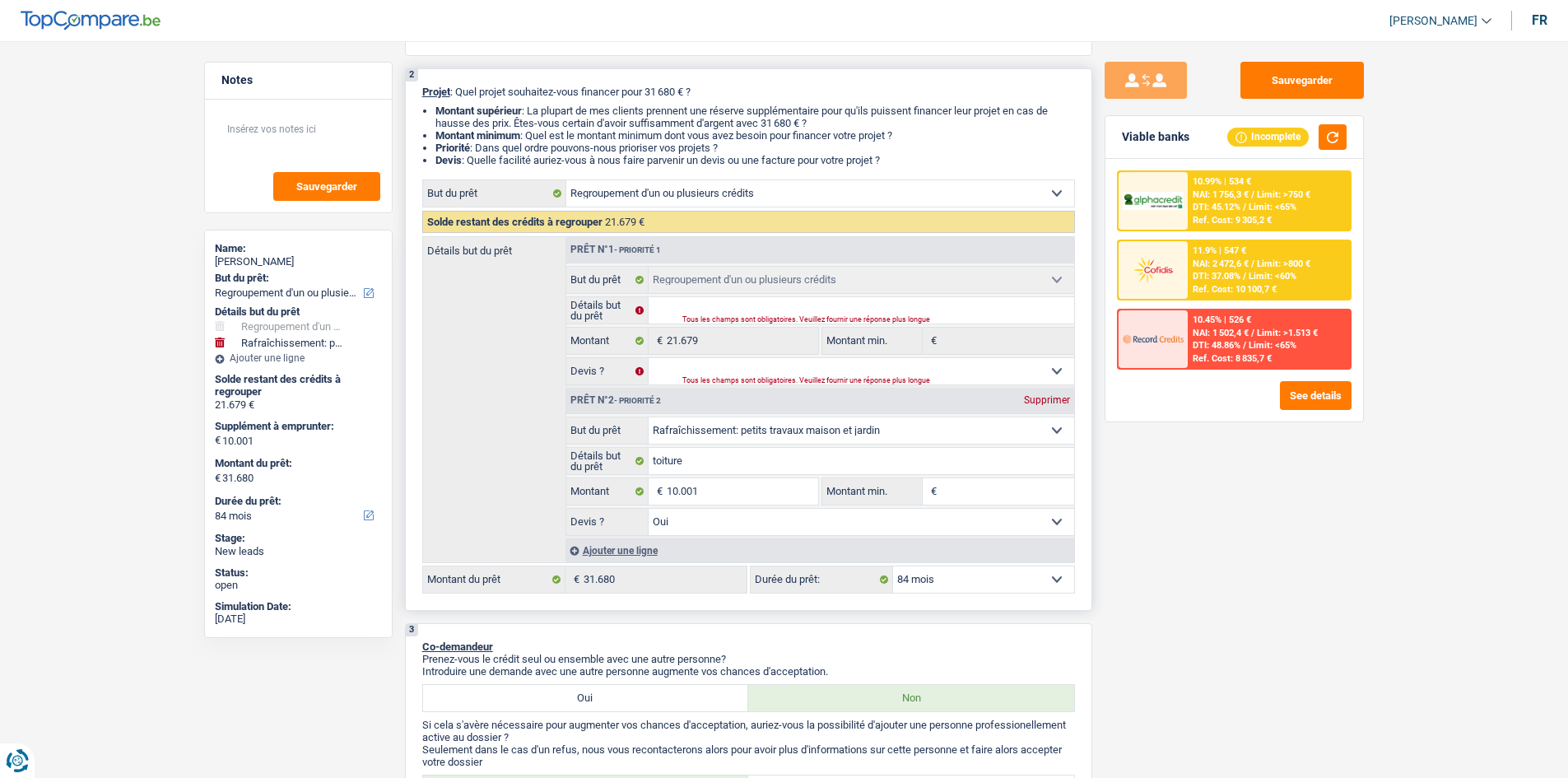 select on "72" 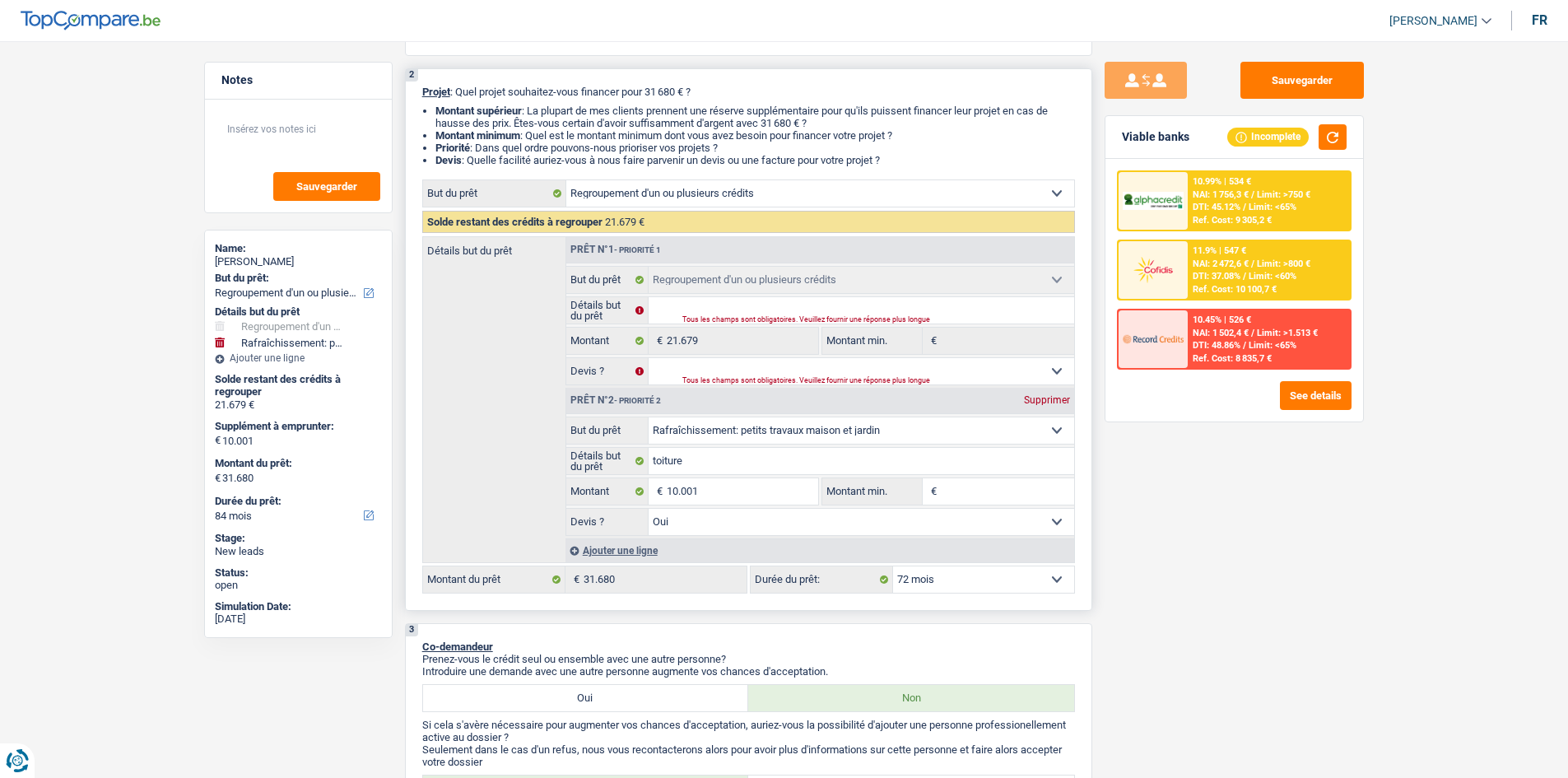 click on "12 mois 18 mois 24 mois 30 mois 36 mois 42 mois 48 mois 60 mois 72 mois 84 mois 96 mois 120 mois
Sélectionner une option" at bounding box center (984, 580) 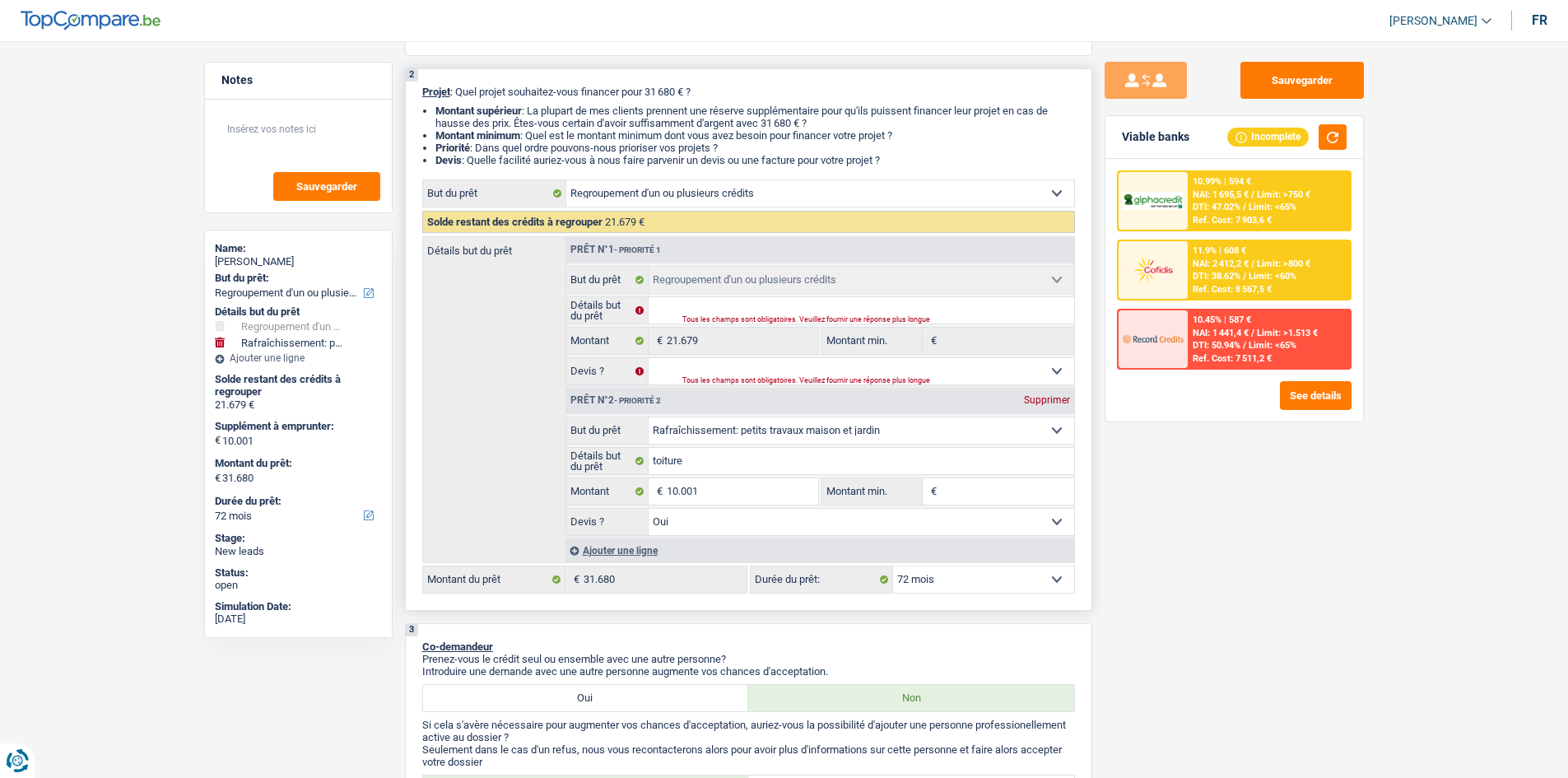 click on "12 mois 18 mois 24 mois 30 mois 36 mois 42 mois 48 mois 60 mois 72 mois 84 mois 96 mois 120 mois
Sélectionner une option" at bounding box center (984, 580) 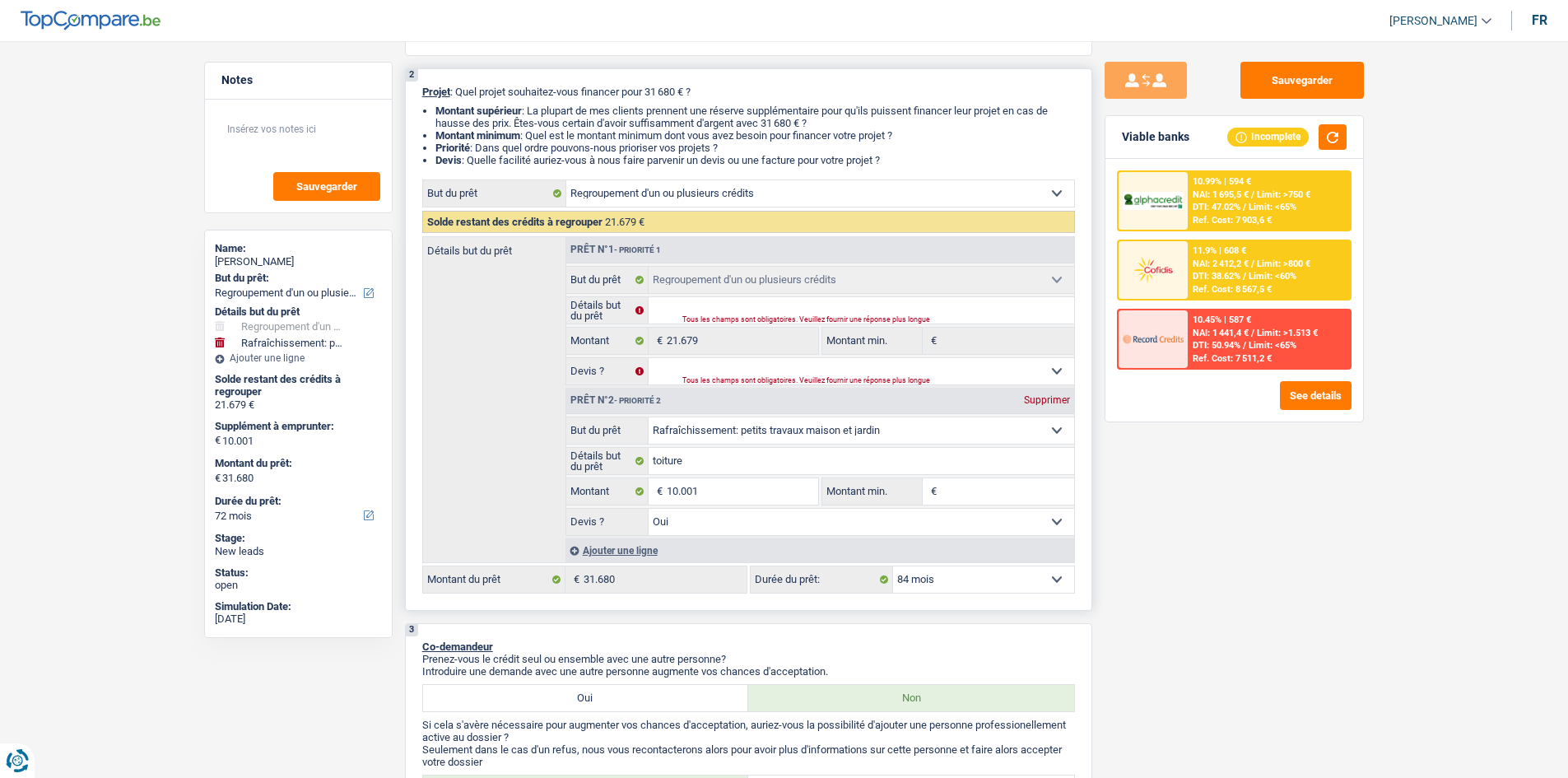 click on "12 mois 18 mois 24 mois 30 mois 36 mois 42 mois 48 mois 60 mois 72 mois 84 mois 96 mois 120 mois
Sélectionner une option" at bounding box center (984, 580) 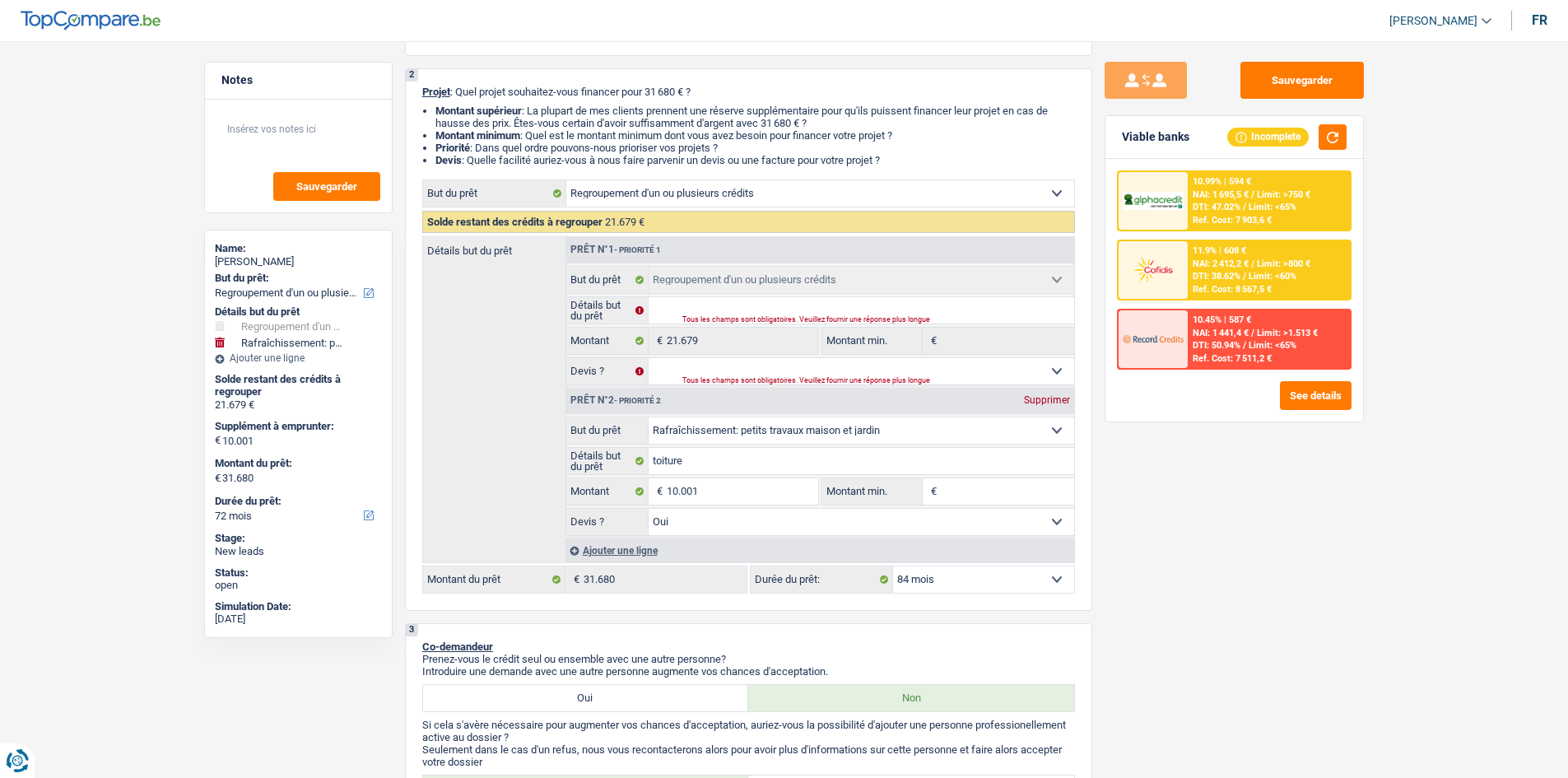 select on "84" 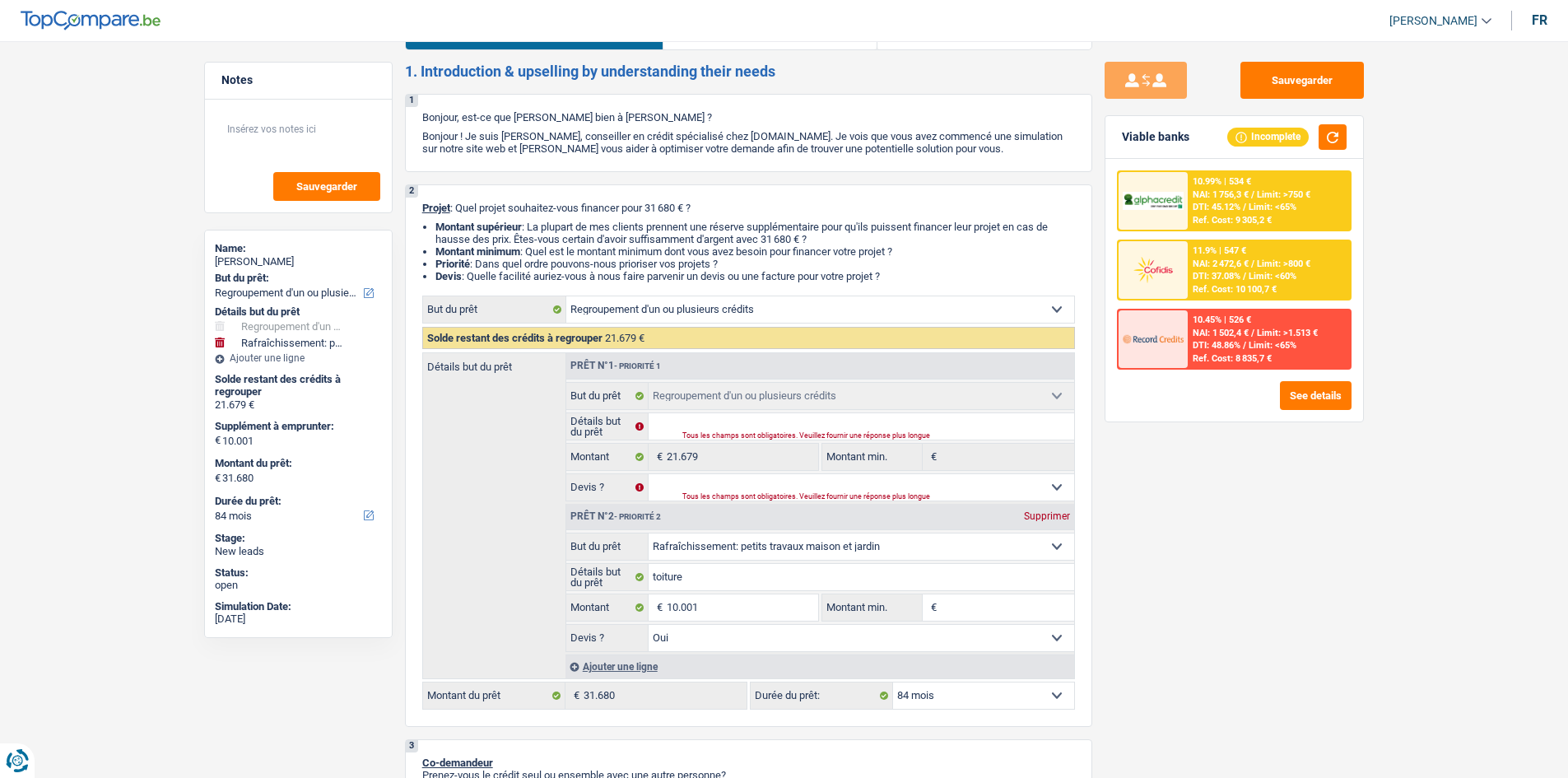 scroll, scrollTop: 0, scrollLeft: 0, axis: both 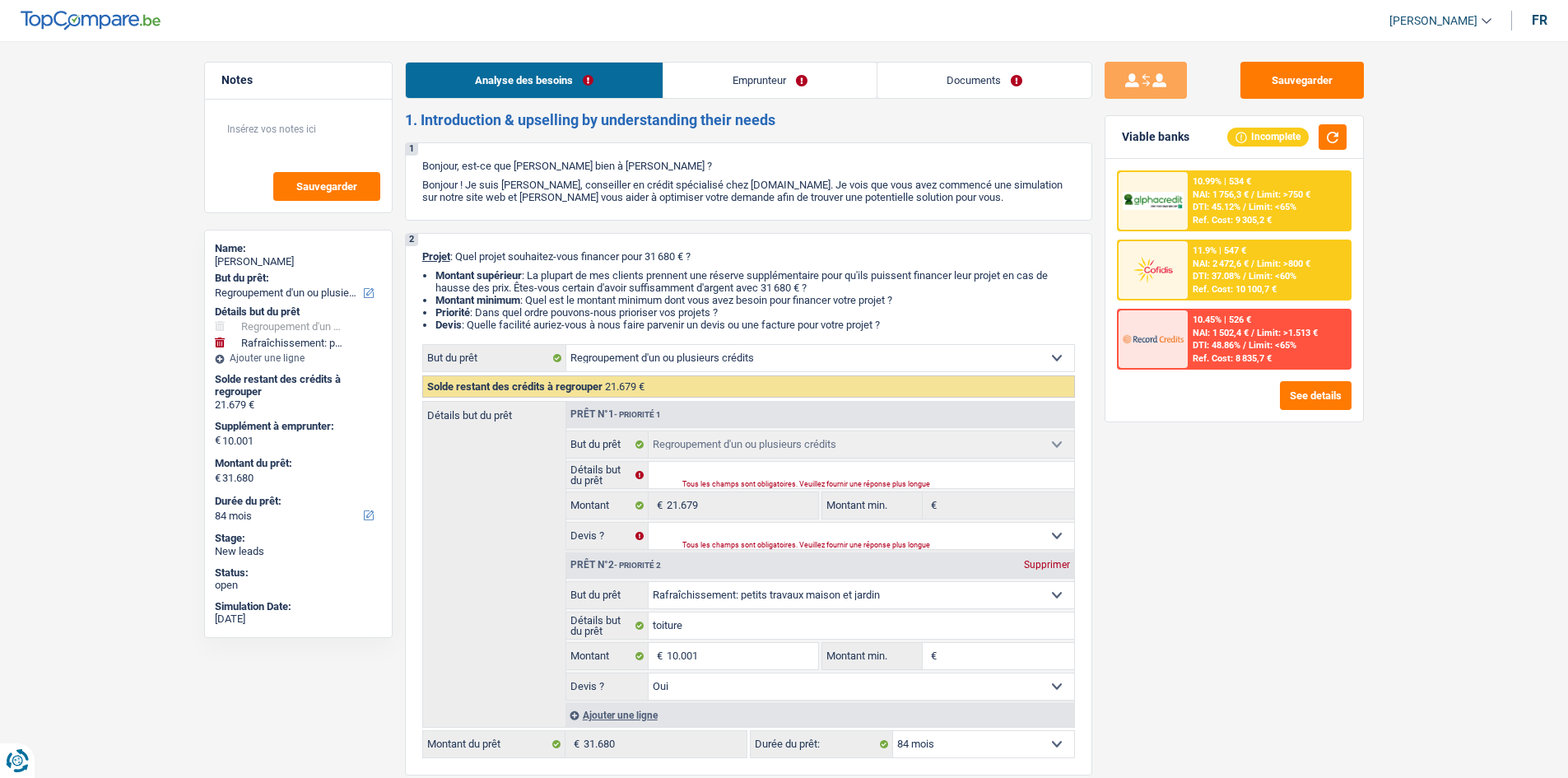 click on "Documents" at bounding box center [984, 80] 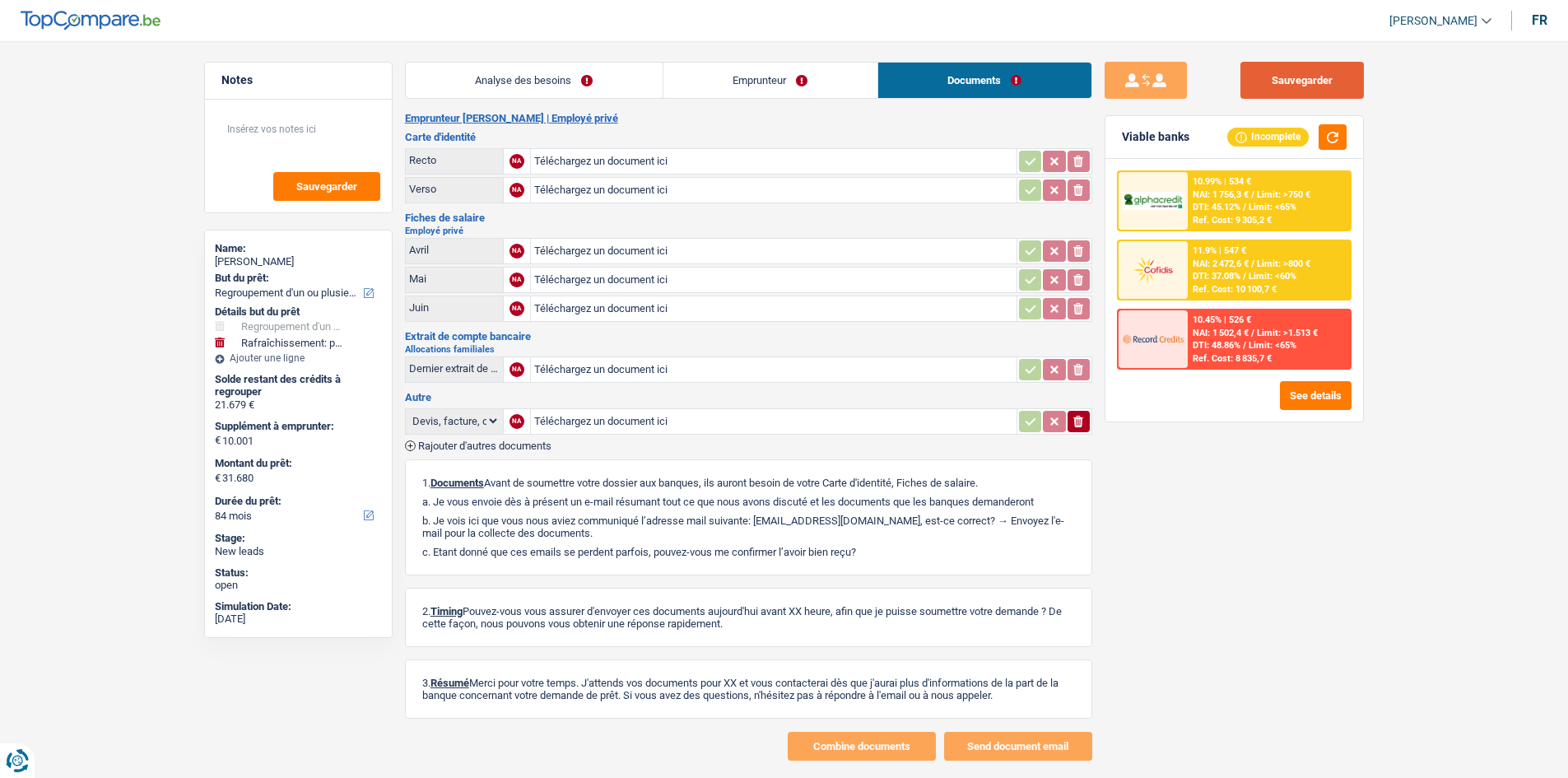 click on "Sauvegarder" at bounding box center [1302, 80] 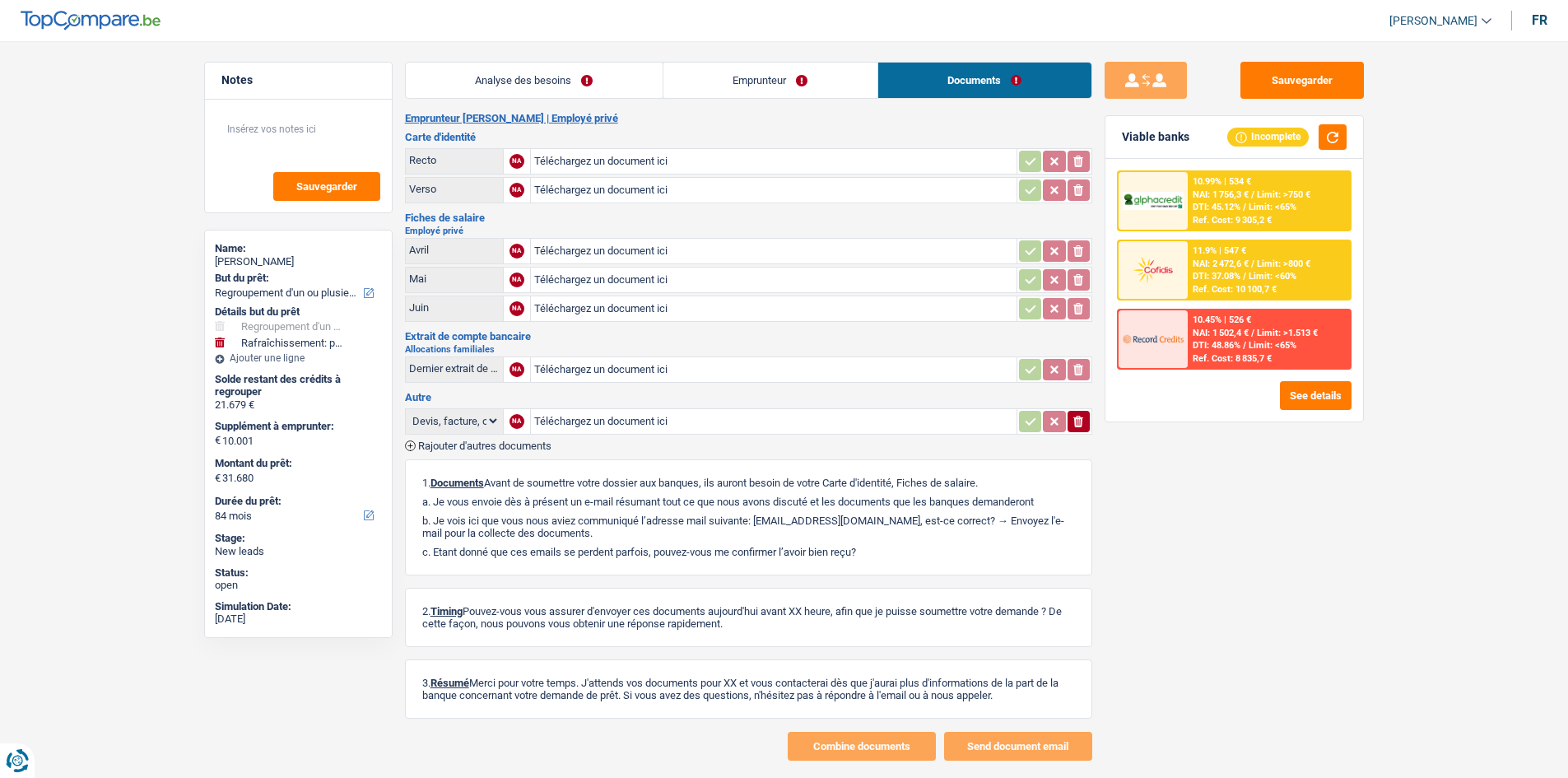 click on "Analyse des besoins" at bounding box center [534, 80] 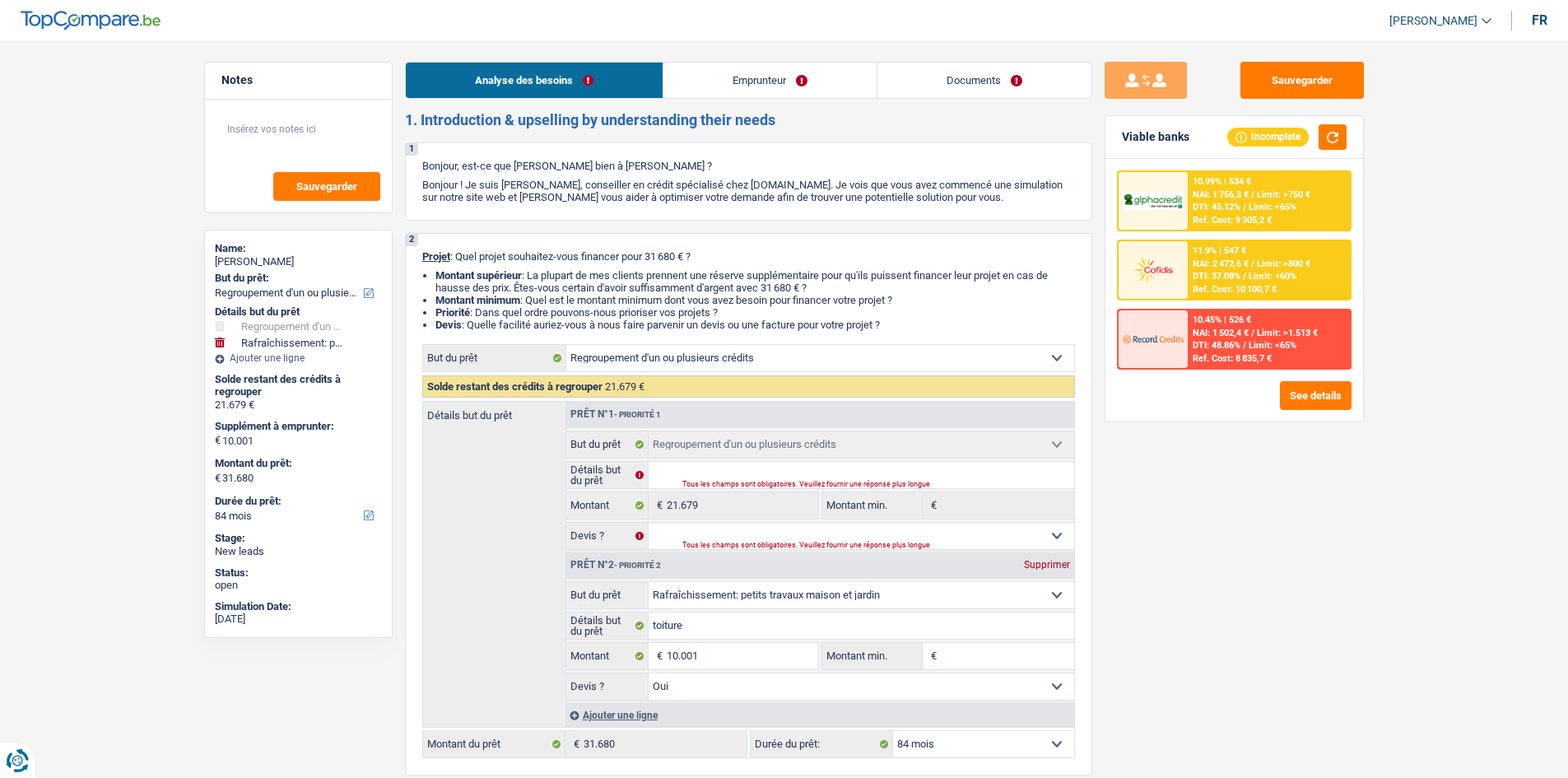 click on "Documents" at bounding box center [984, 80] 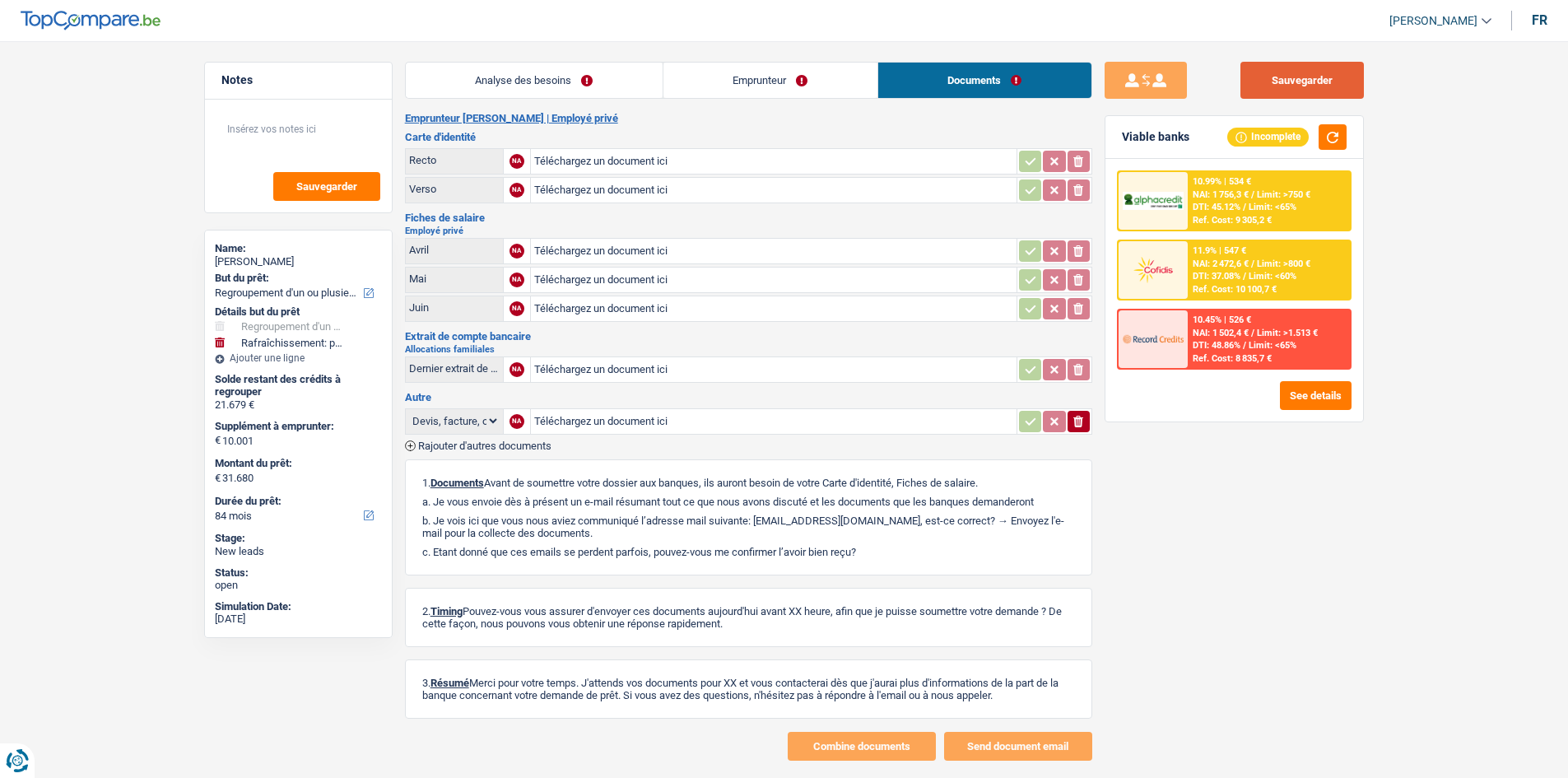 drag, startPoint x: 1314, startPoint y: 91, endPoint x: 1310, endPoint y: 114, distance: 23.345235 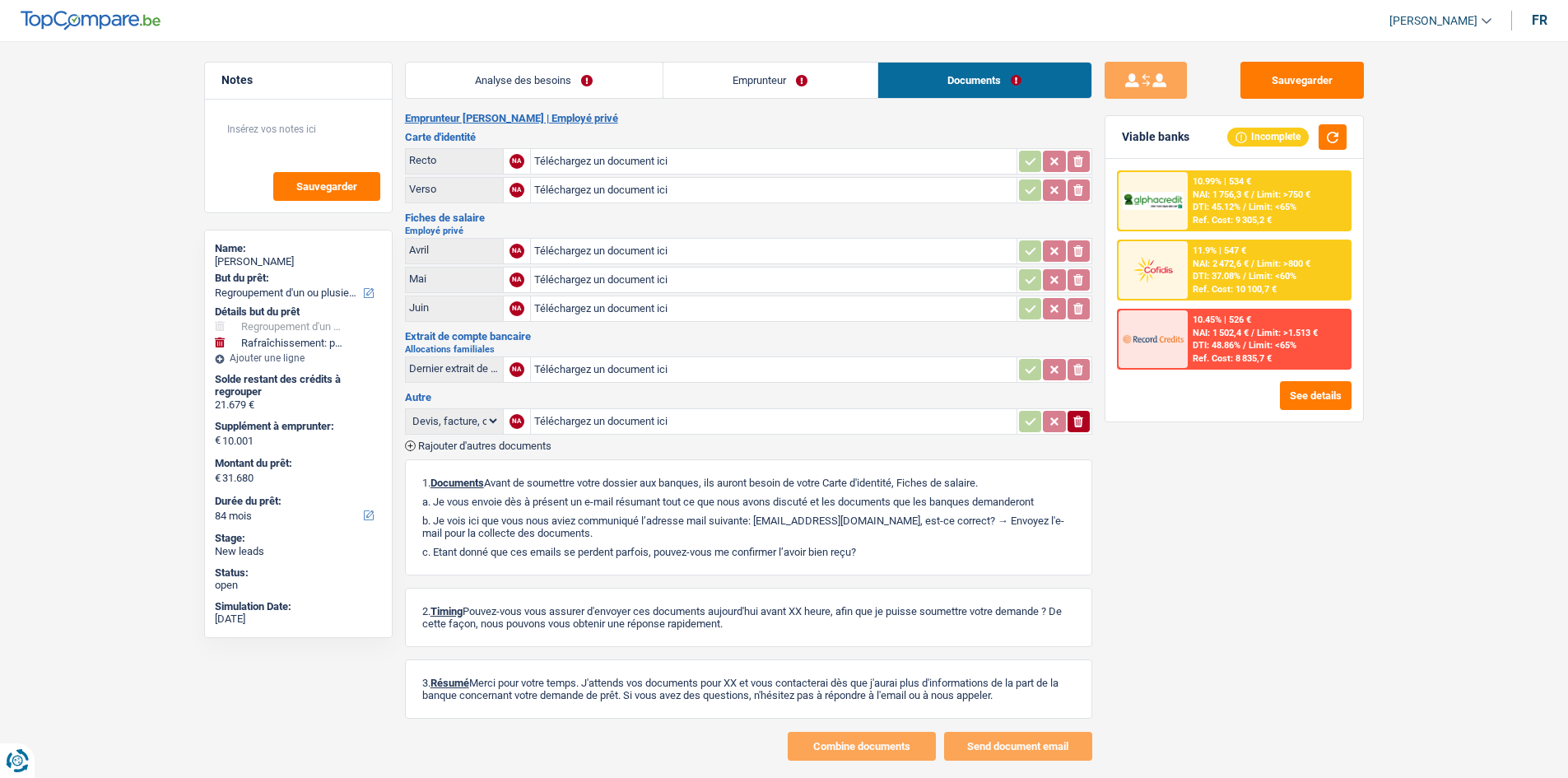 click on "Analyse des besoins" at bounding box center [534, 80] 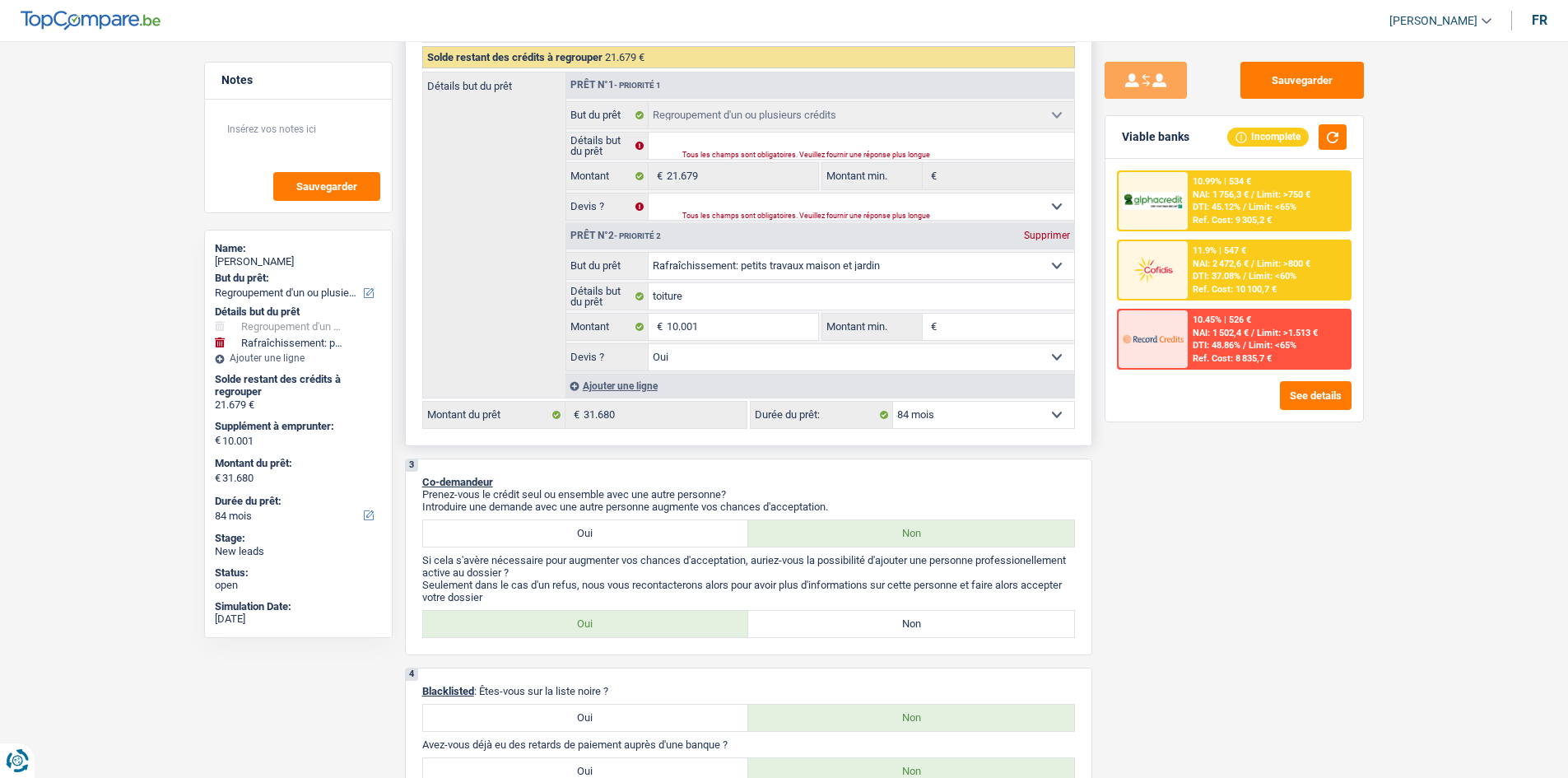 scroll, scrollTop: 0, scrollLeft: 0, axis: both 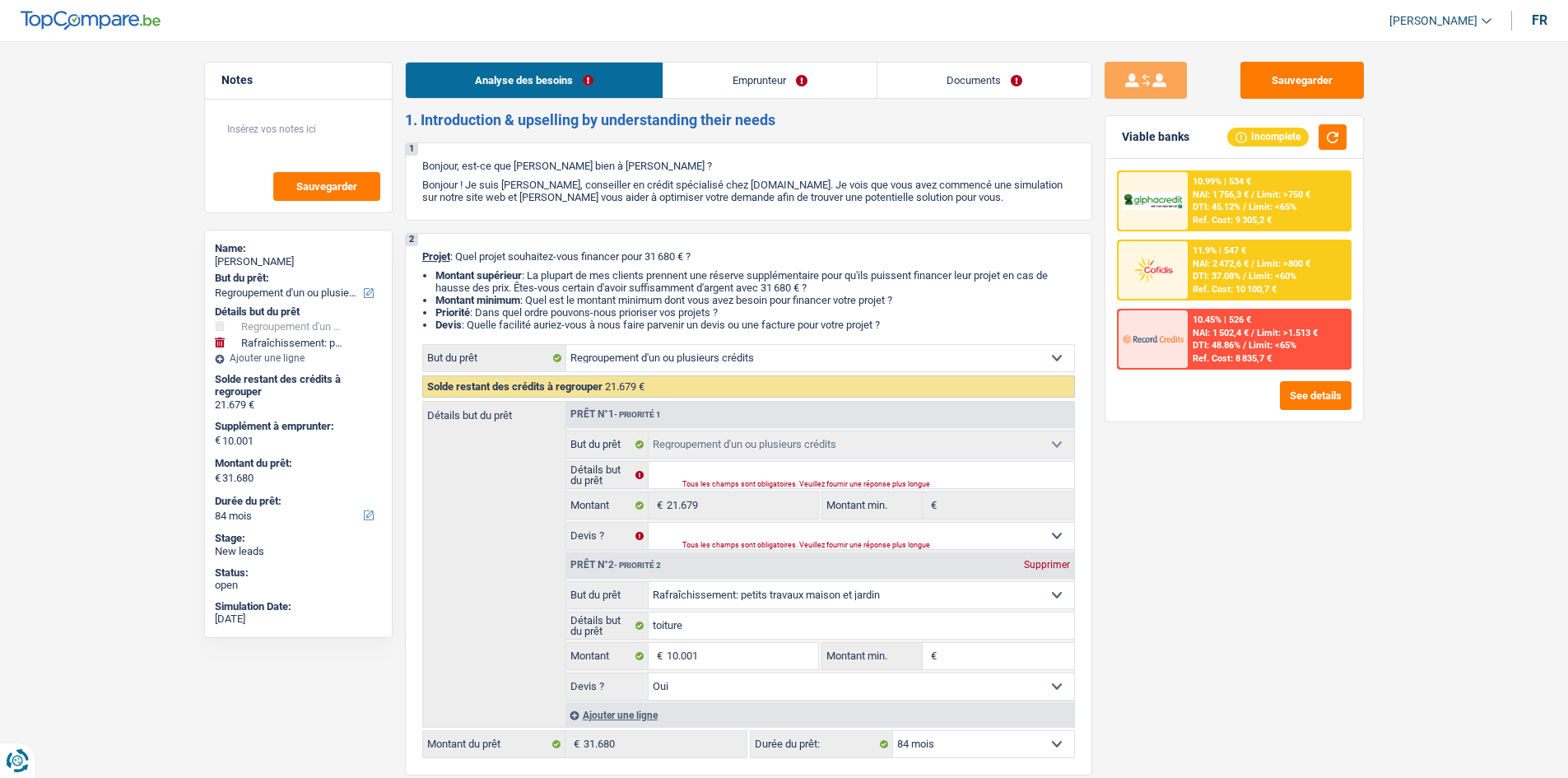 click on "Emprunteur" at bounding box center (770, 80) 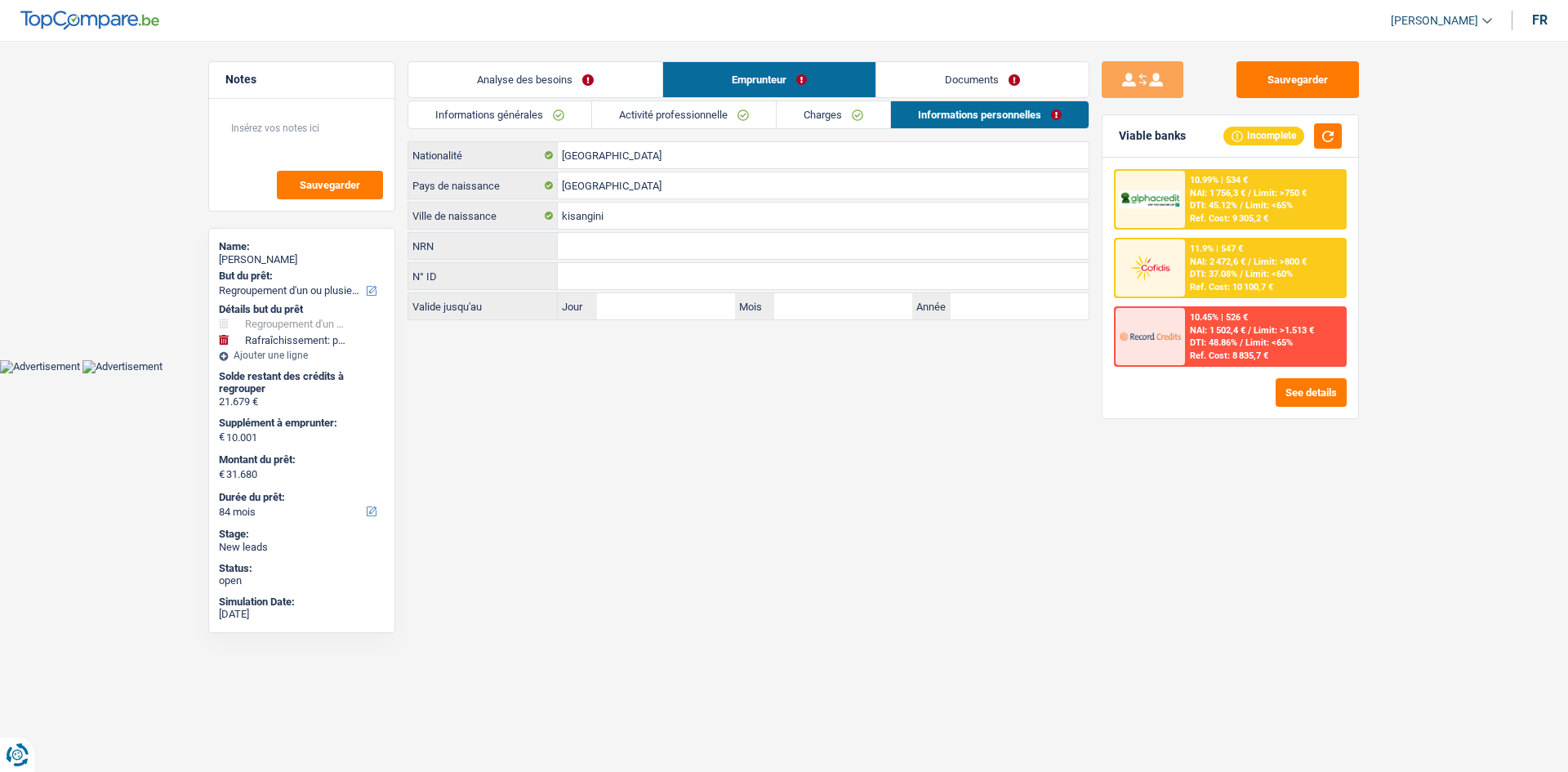 click on "Charges" at bounding box center [833, 114] 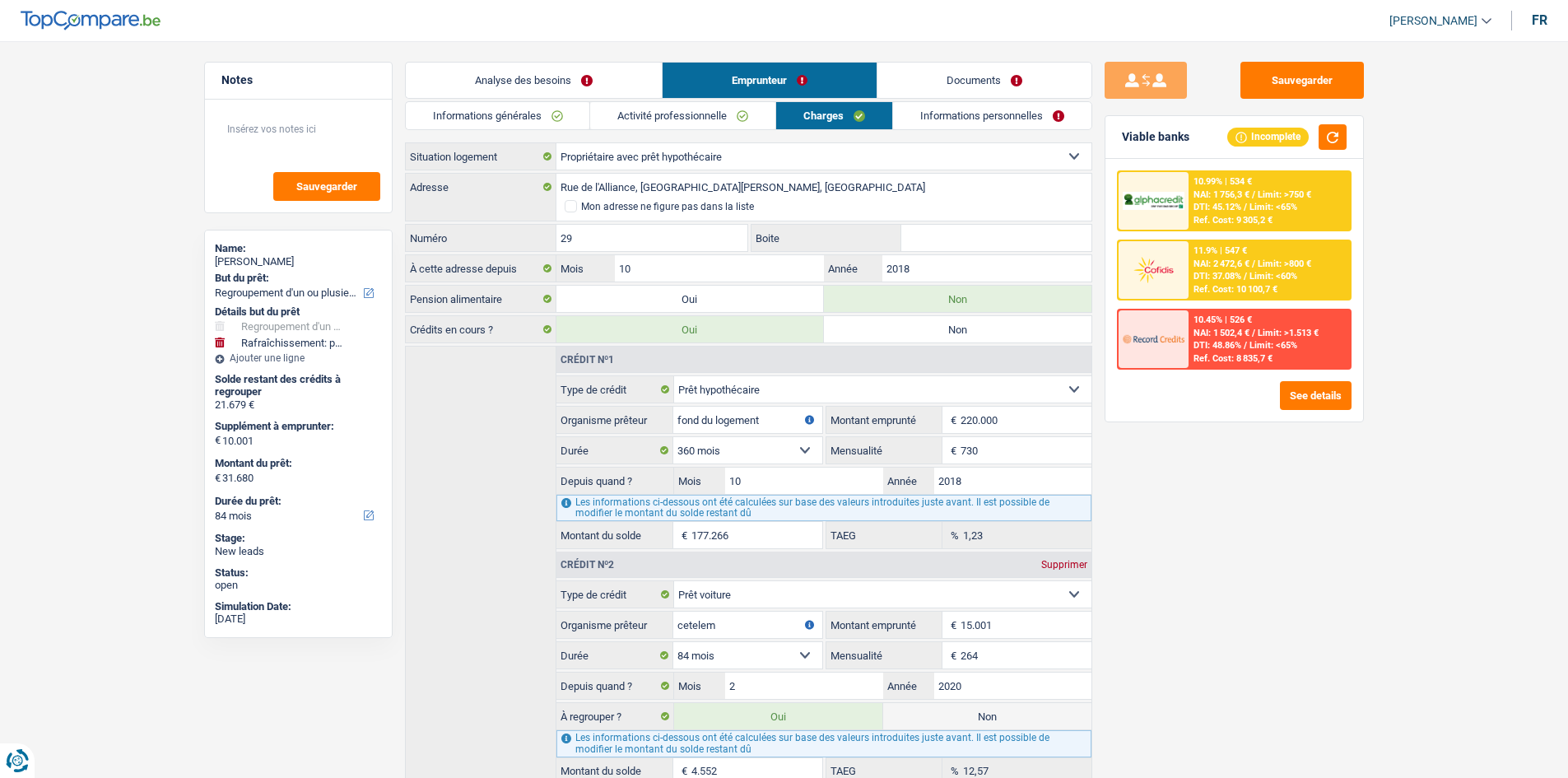click on "Informations générales" at bounding box center (498, 115) 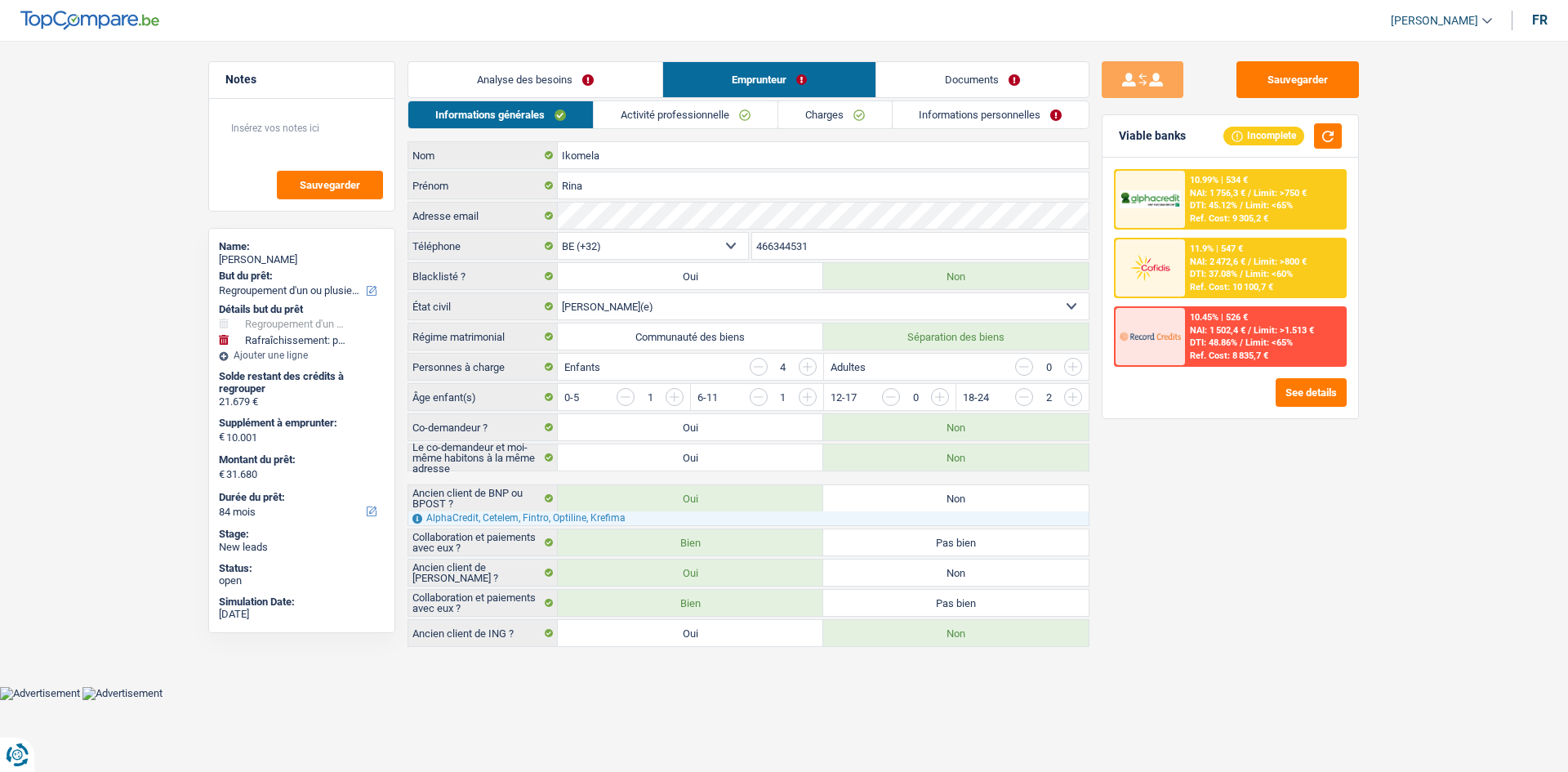 click on "Analyse des besoins" at bounding box center [535, 79] 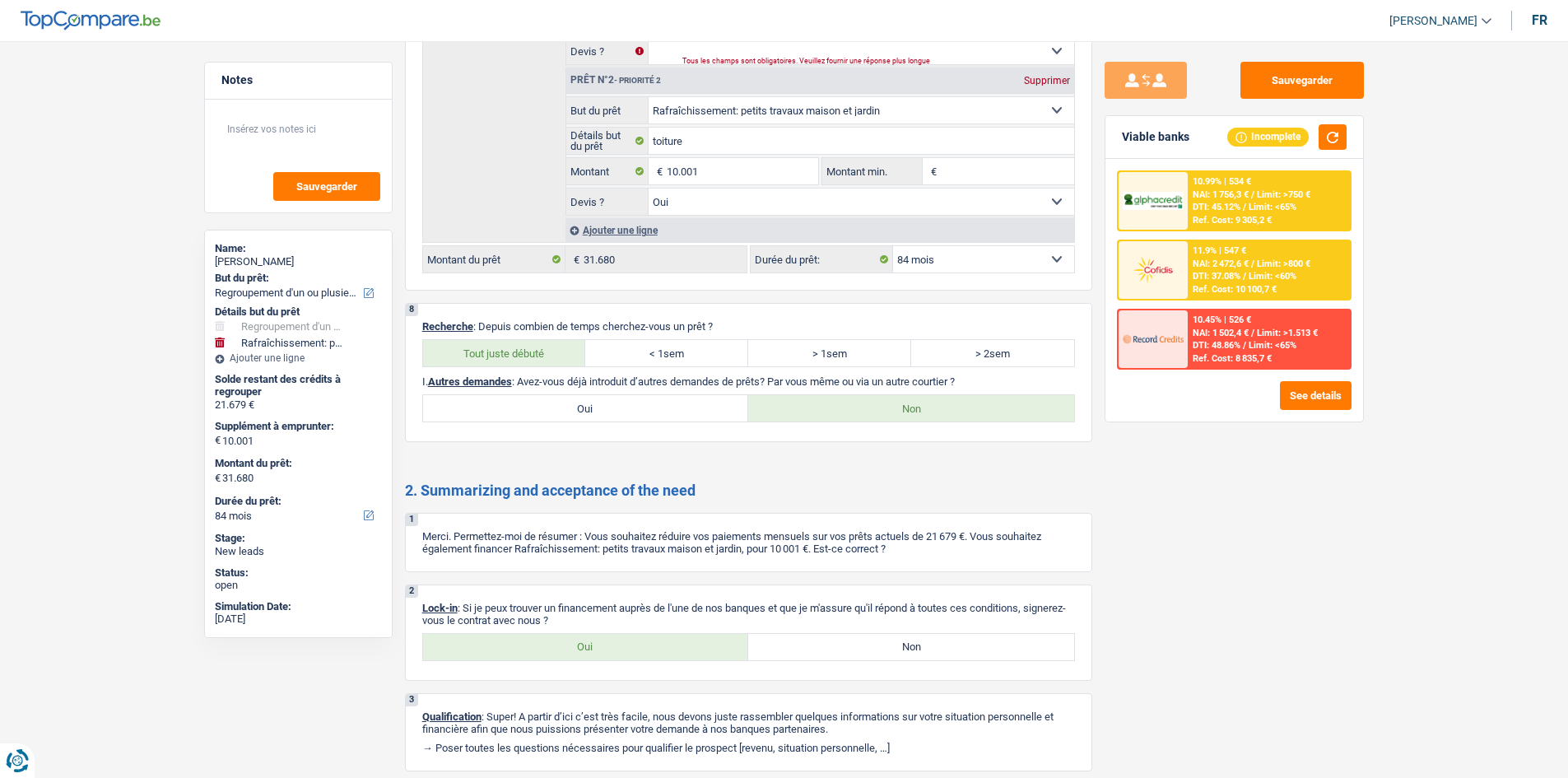scroll, scrollTop: 3161, scrollLeft: 0, axis: vertical 